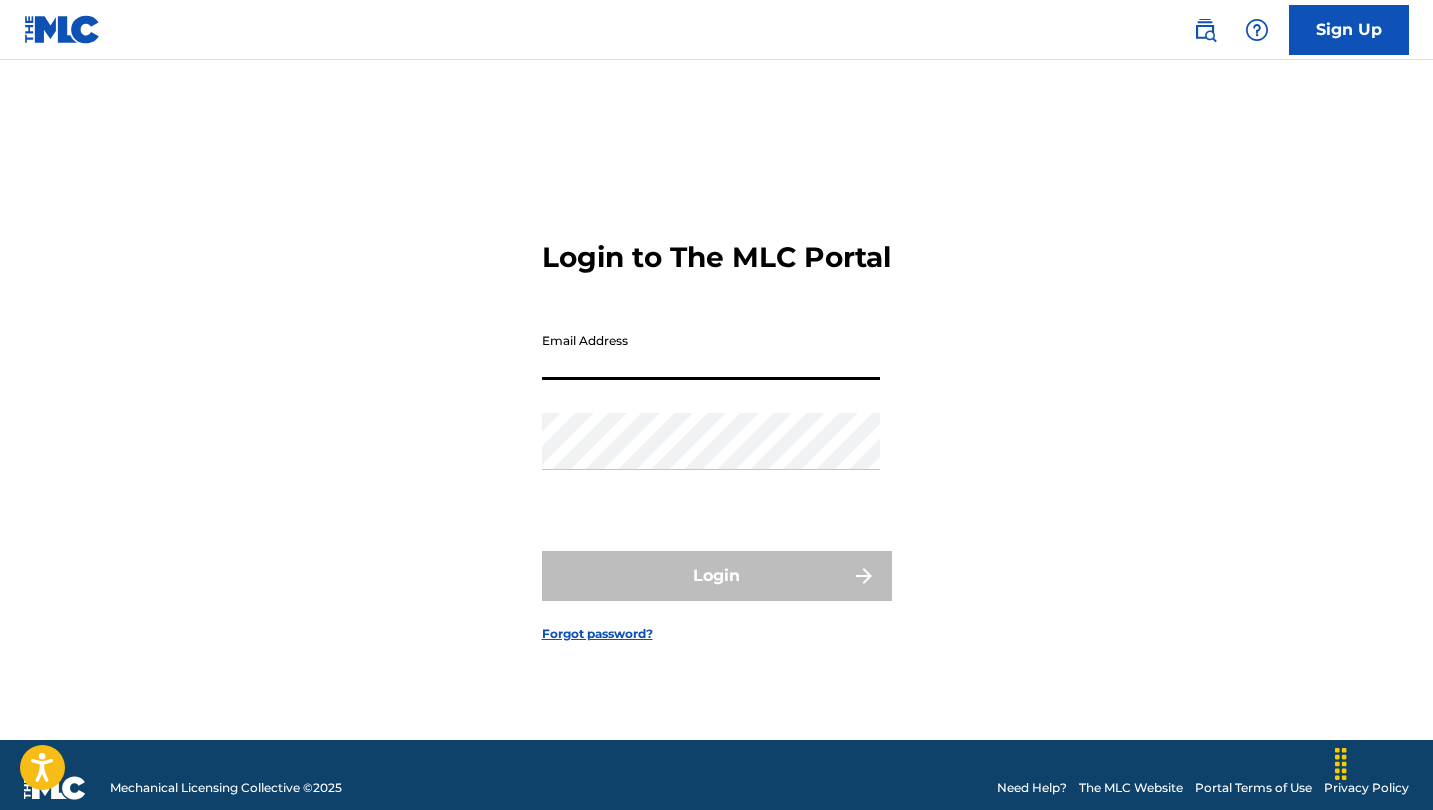 scroll, scrollTop: 0, scrollLeft: 0, axis: both 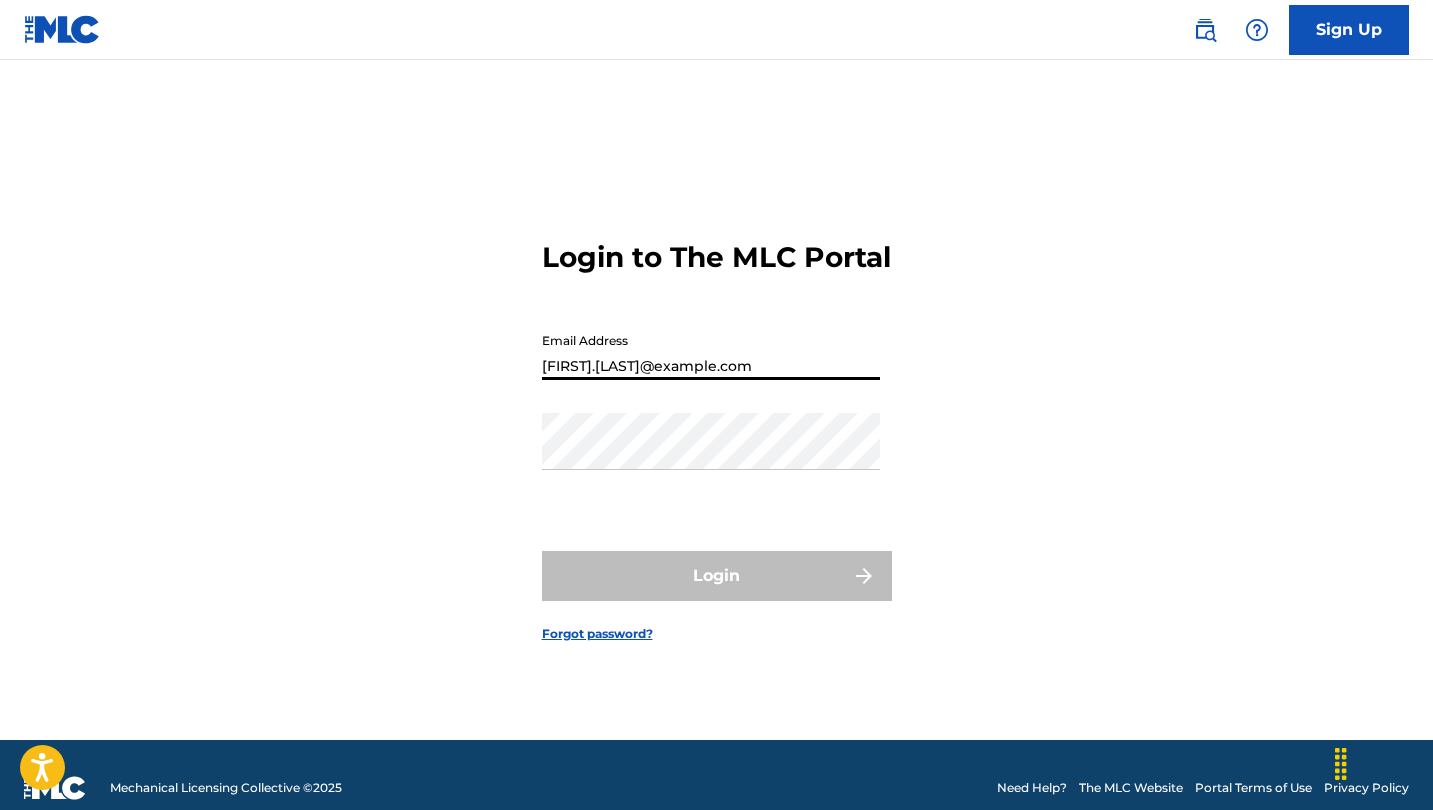 type on "[FIRST].[LAST]@example.com" 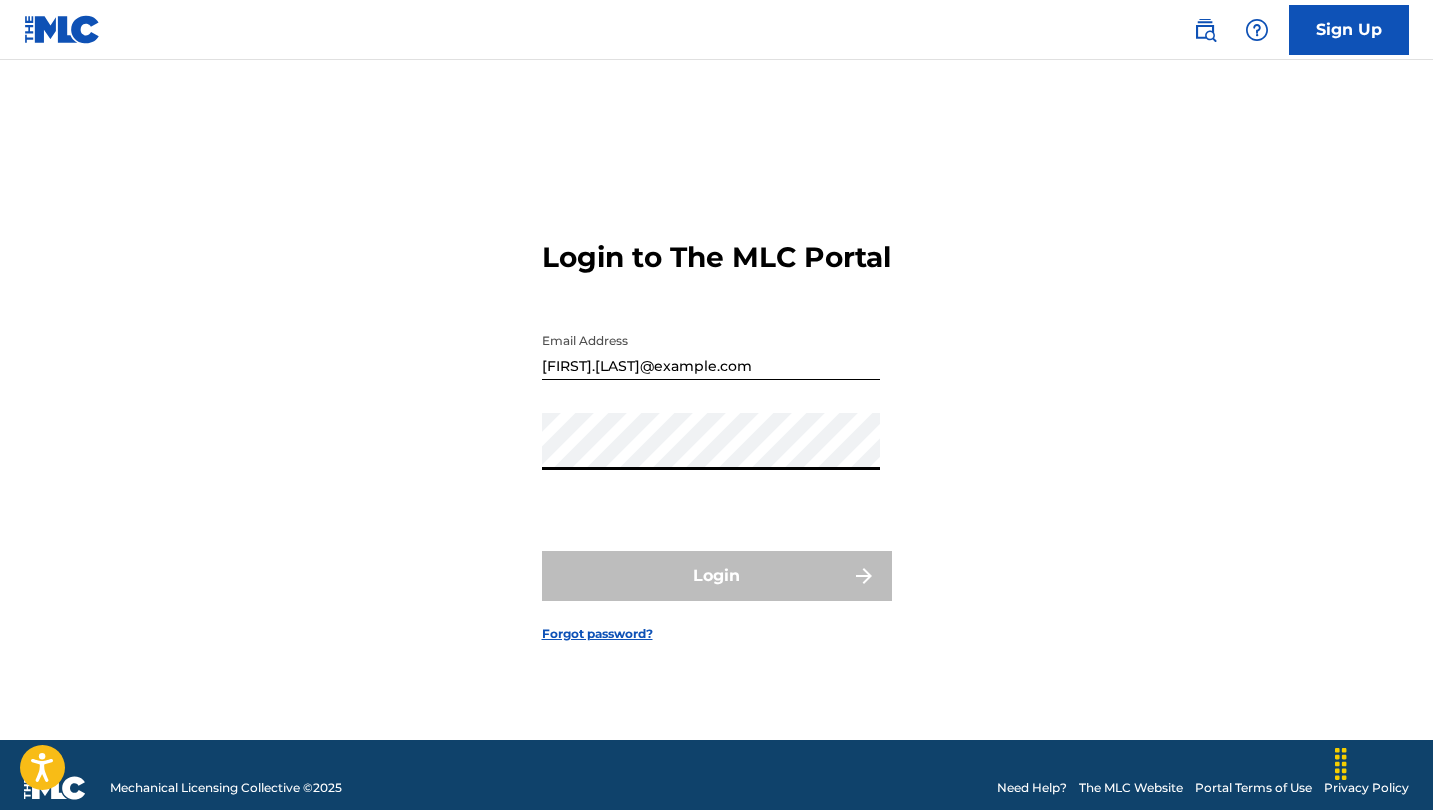 click on "Login" at bounding box center (717, 576) 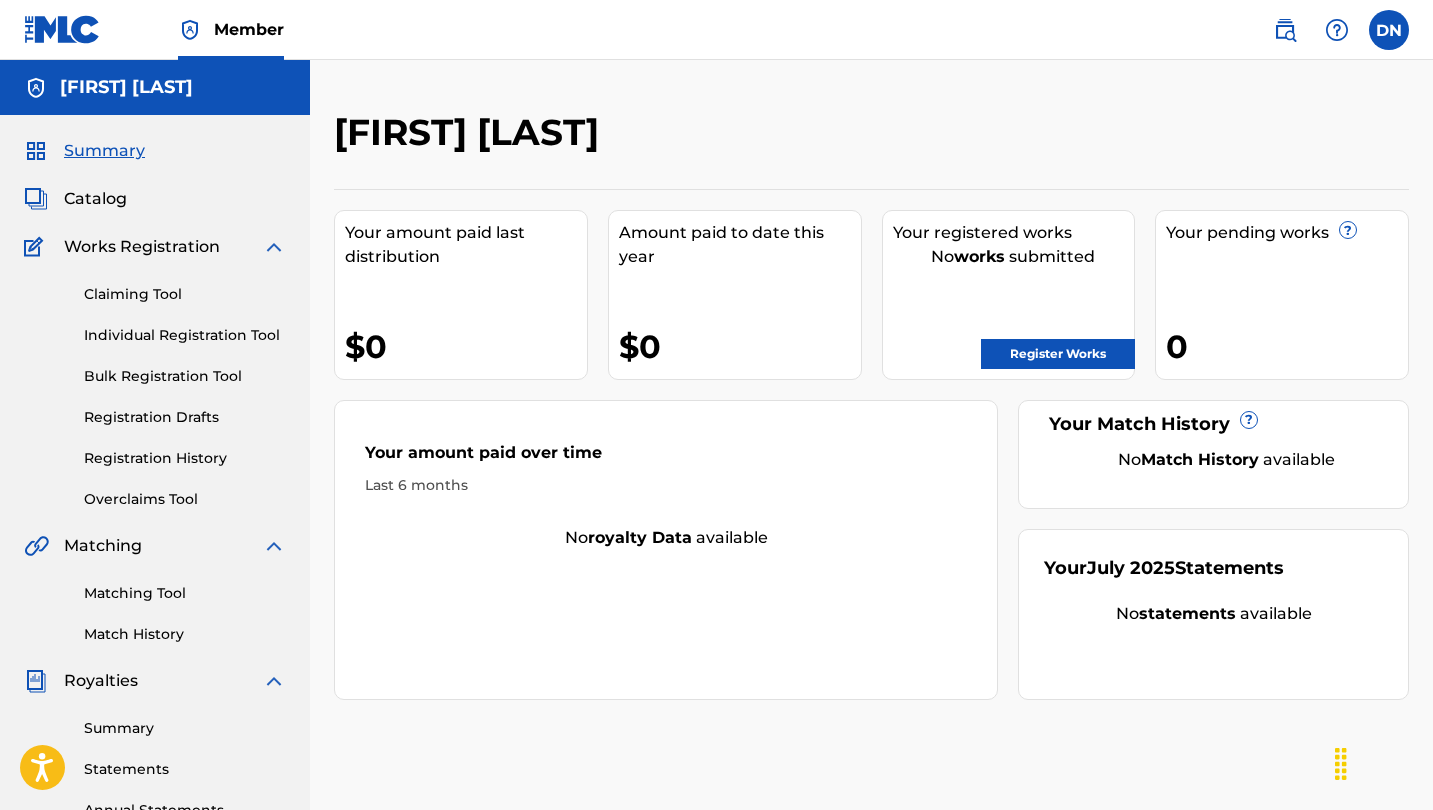 scroll, scrollTop: 0, scrollLeft: 0, axis: both 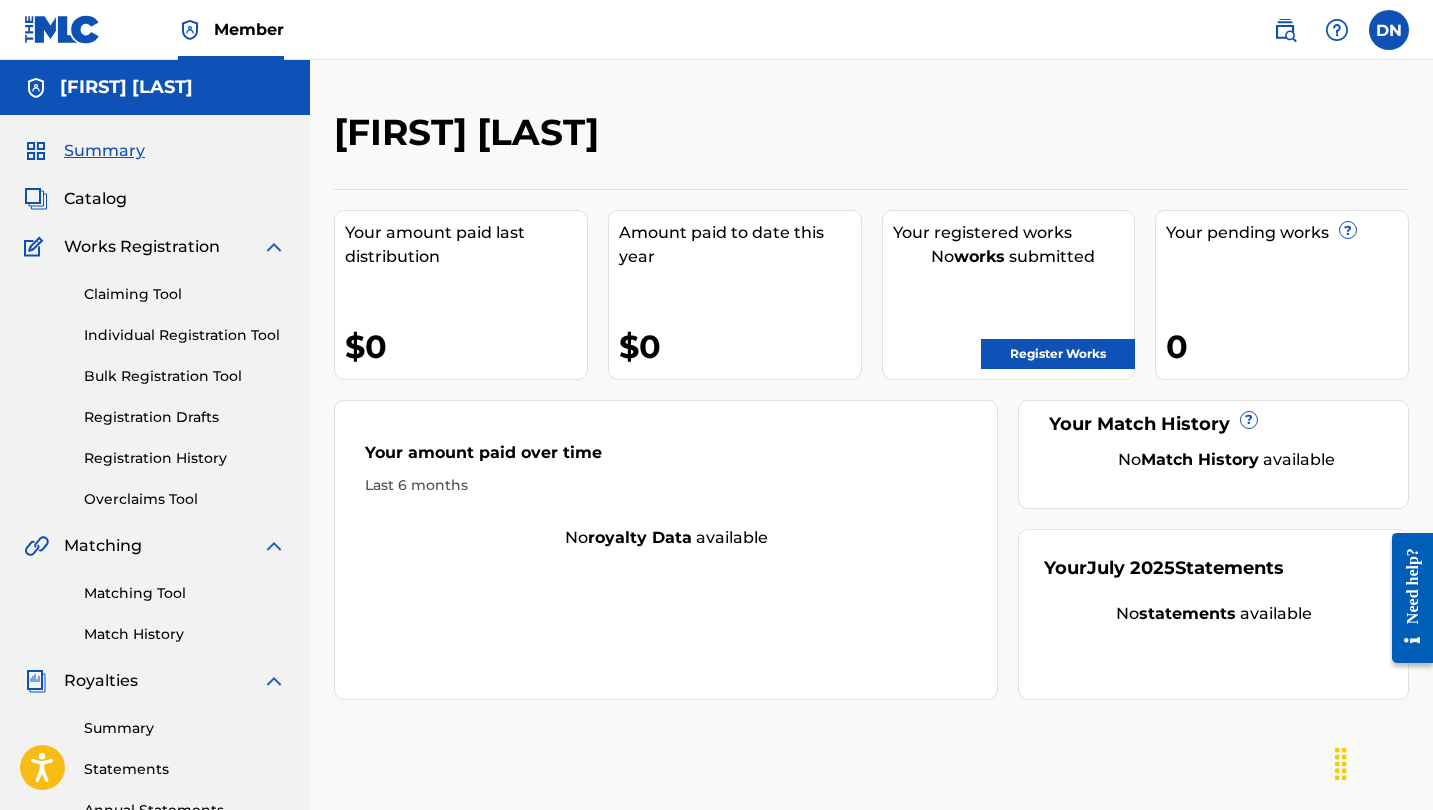 click on "Registration History" at bounding box center (185, 458) 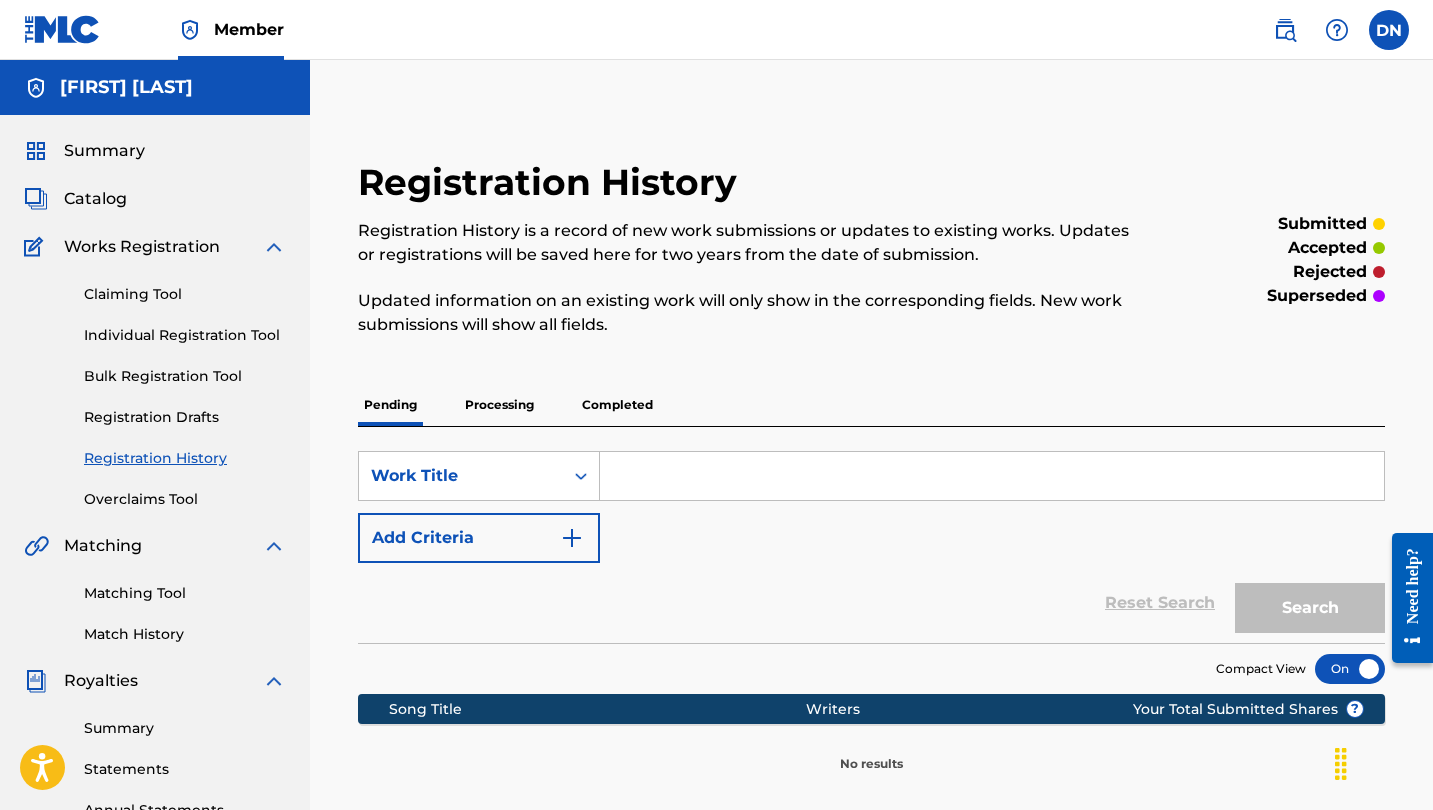 click on "Processing" at bounding box center [499, 405] 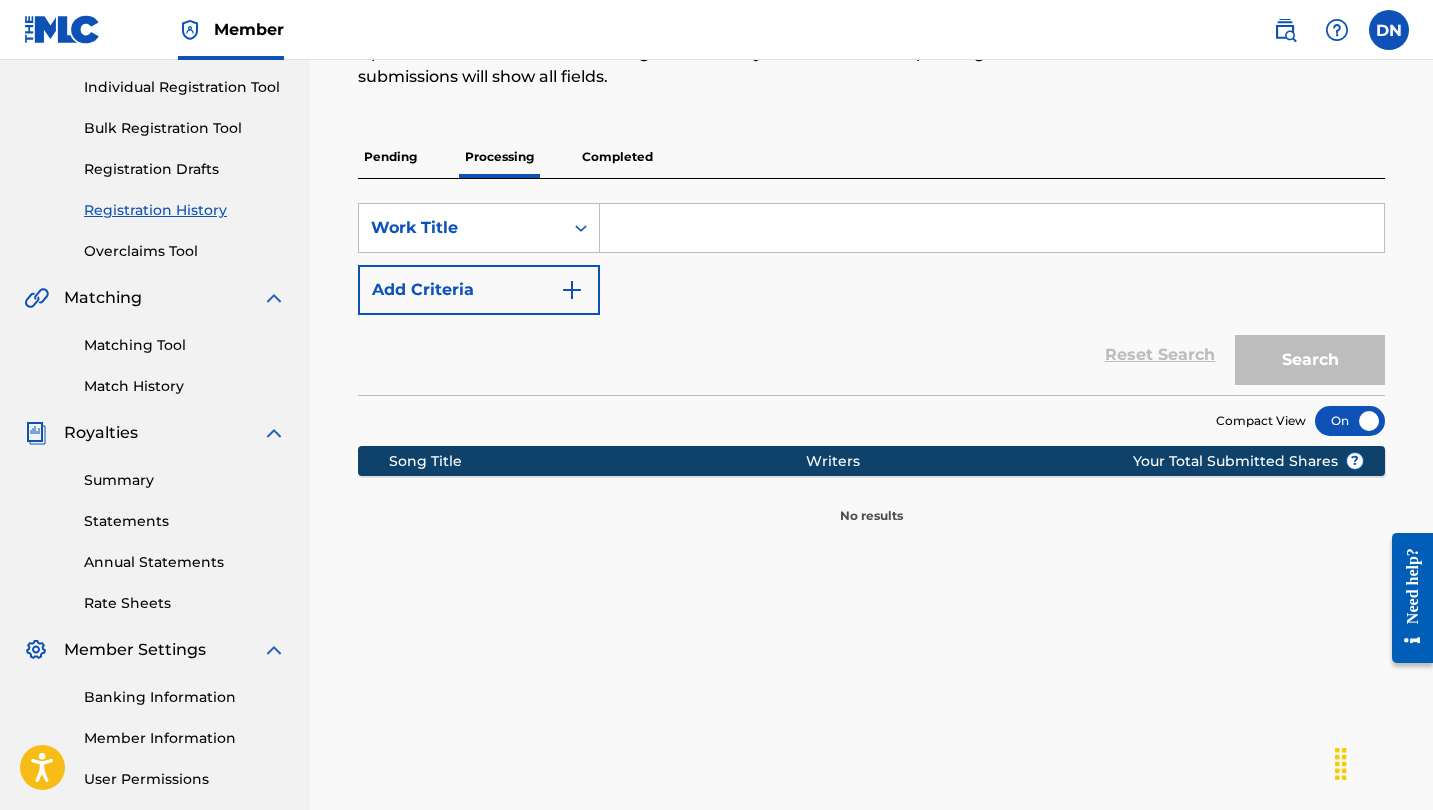 scroll, scrollTop: 249, scrollLeft: 0, axis: vertical 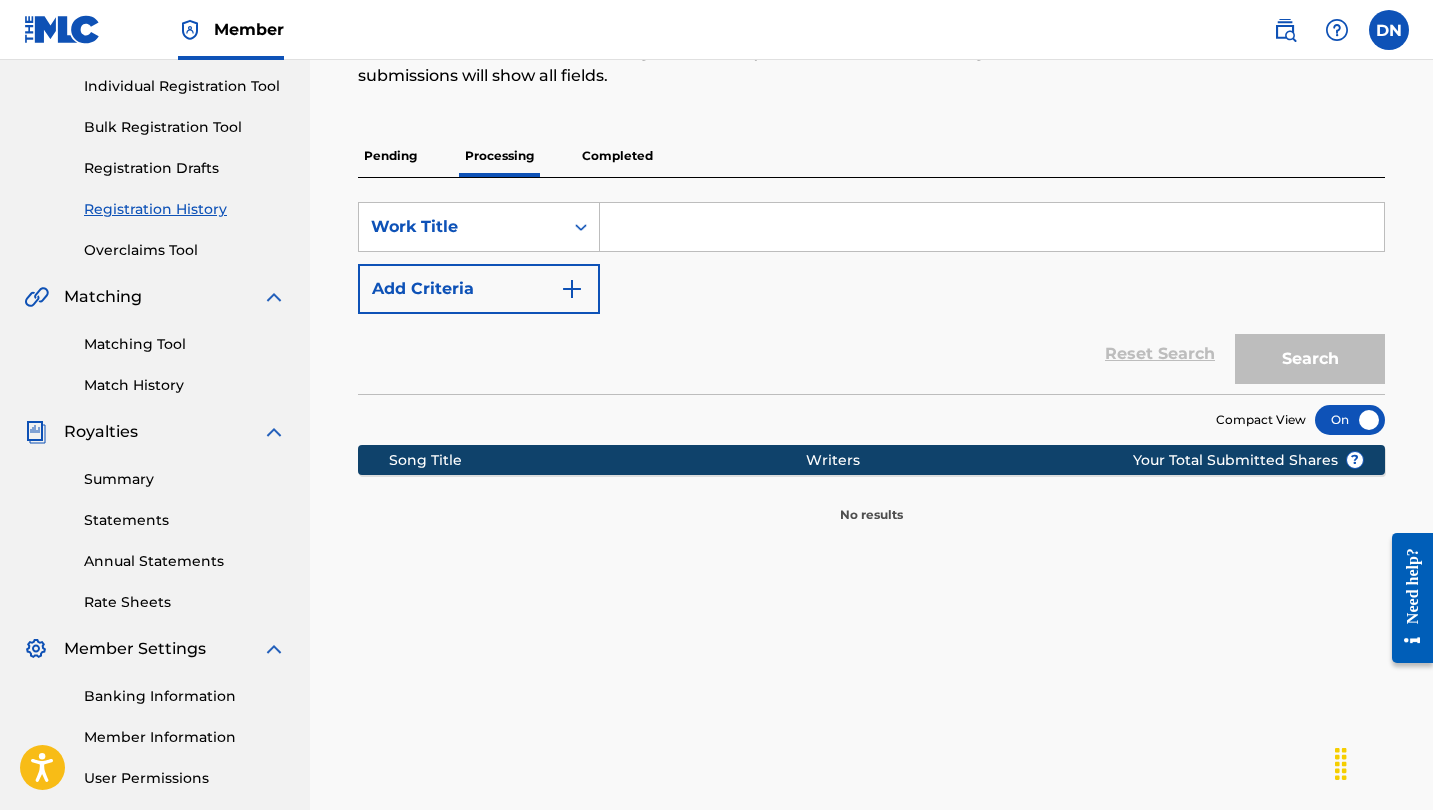click on "Completed" at bounding box center (617, 156) 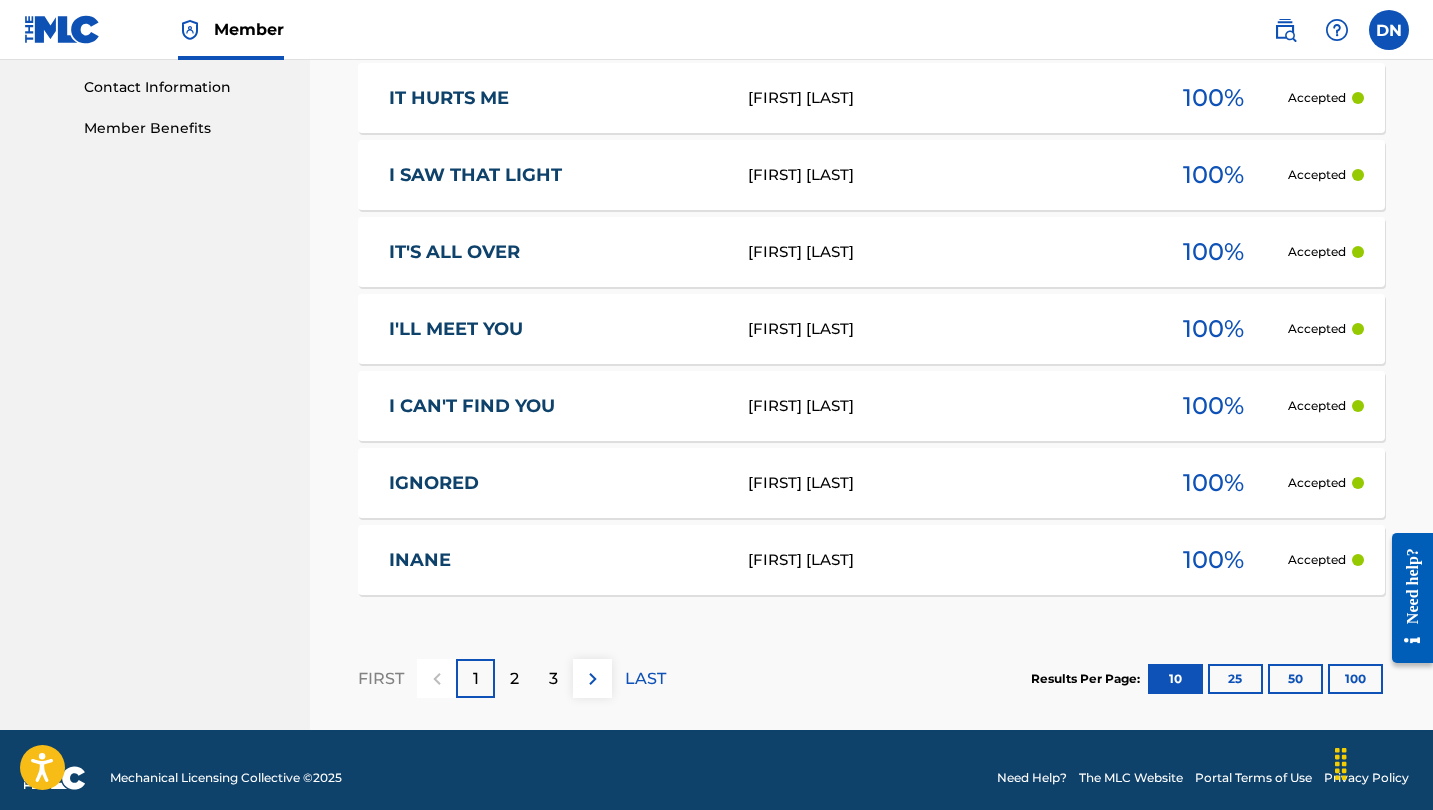 scroll, scrollTop: 992, scrollLeft: 0, axis: vertical 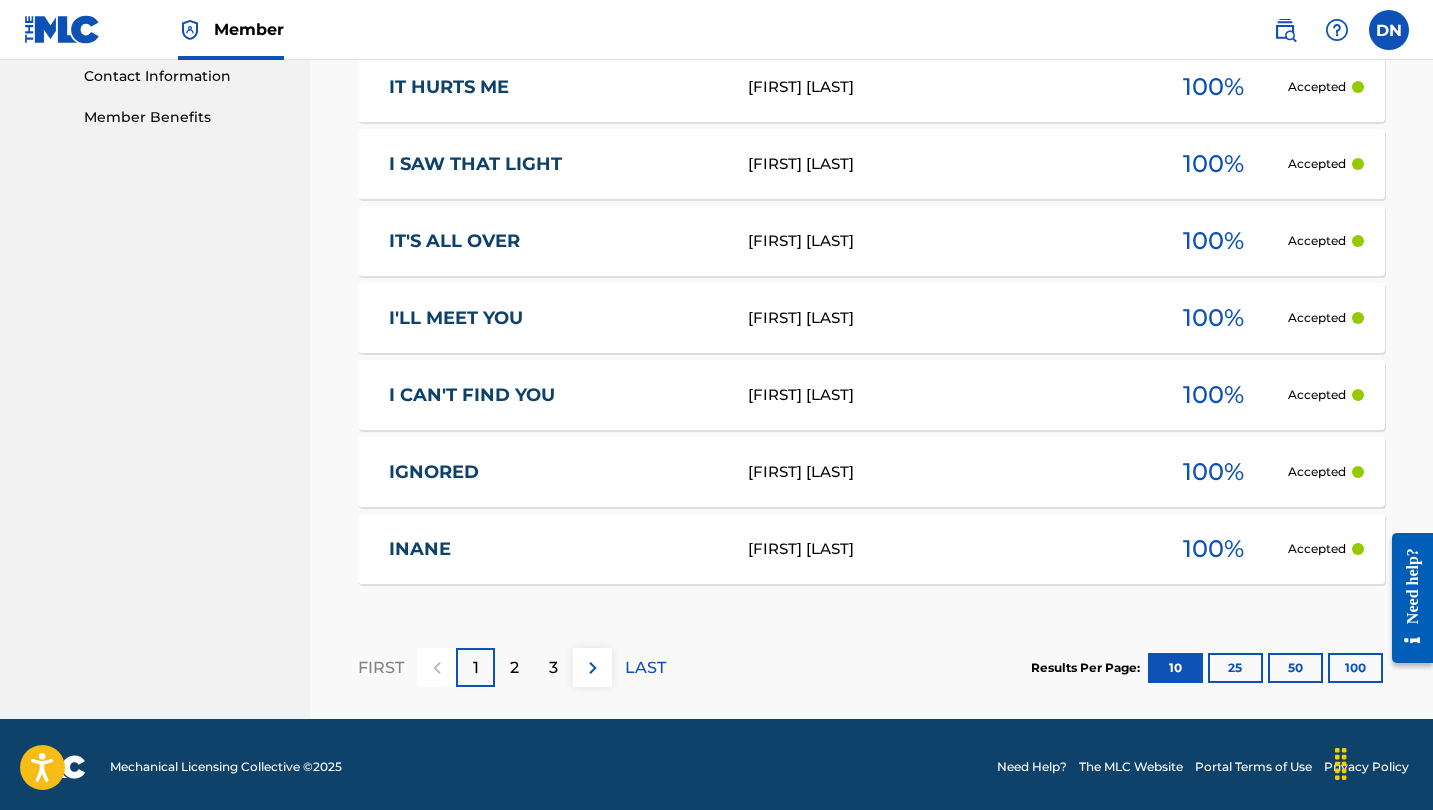 click on "100" at bounding box center (1355, 668) 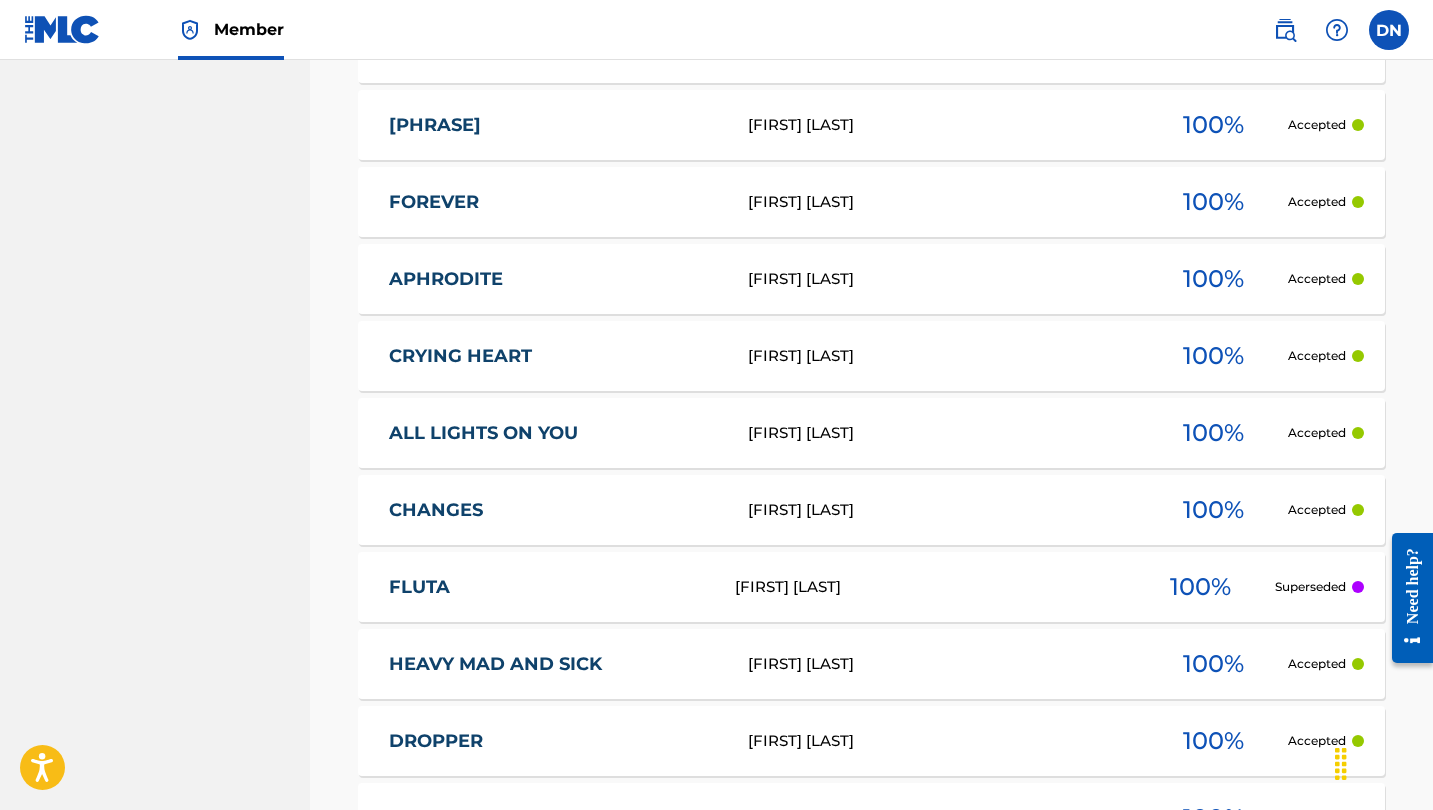 scroll, scrollTop: 2803, scrollLeft: 0, axis: vertical 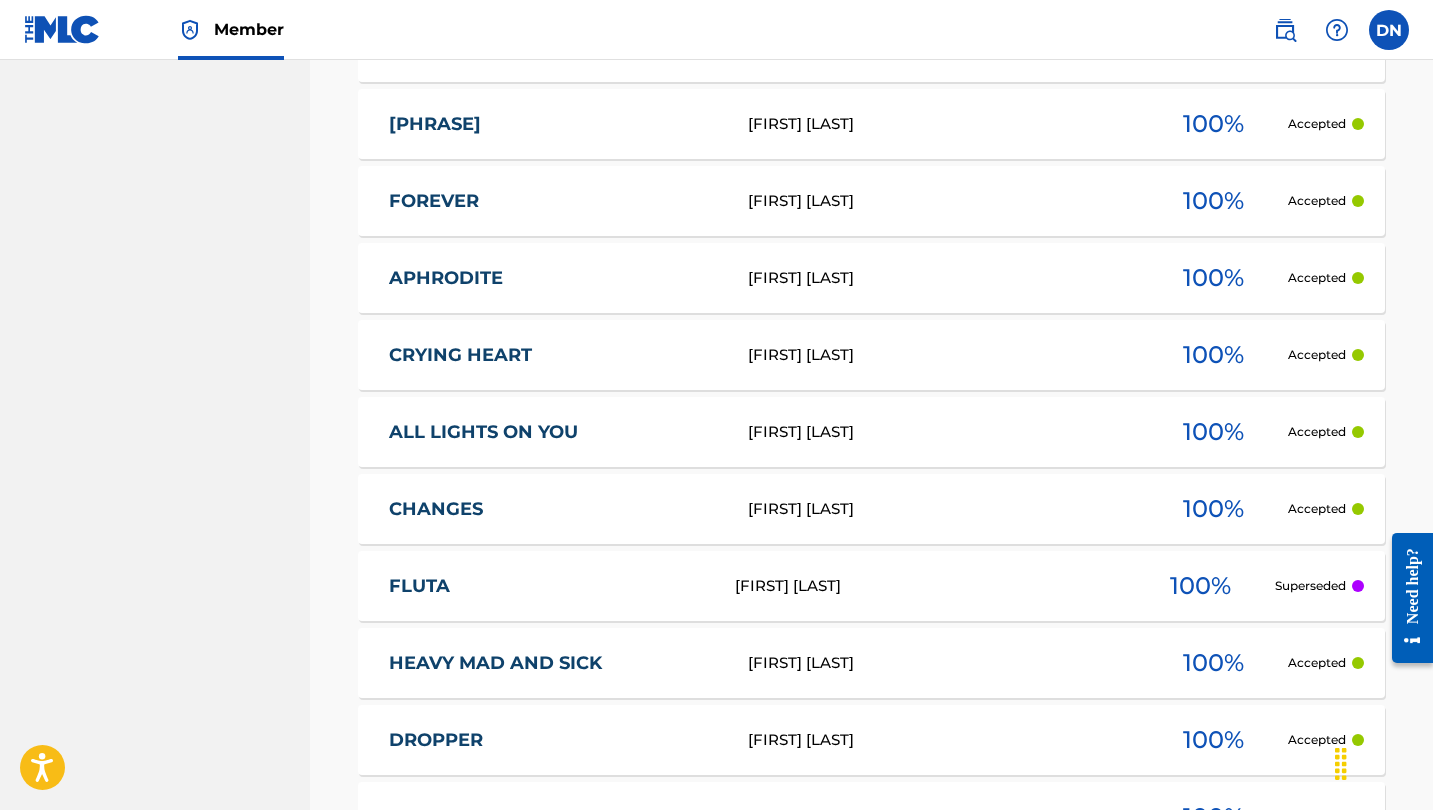 click on "[FIRST] [FIRST] [LAST] 100 % Superseded" at bounding box center (871, 586) 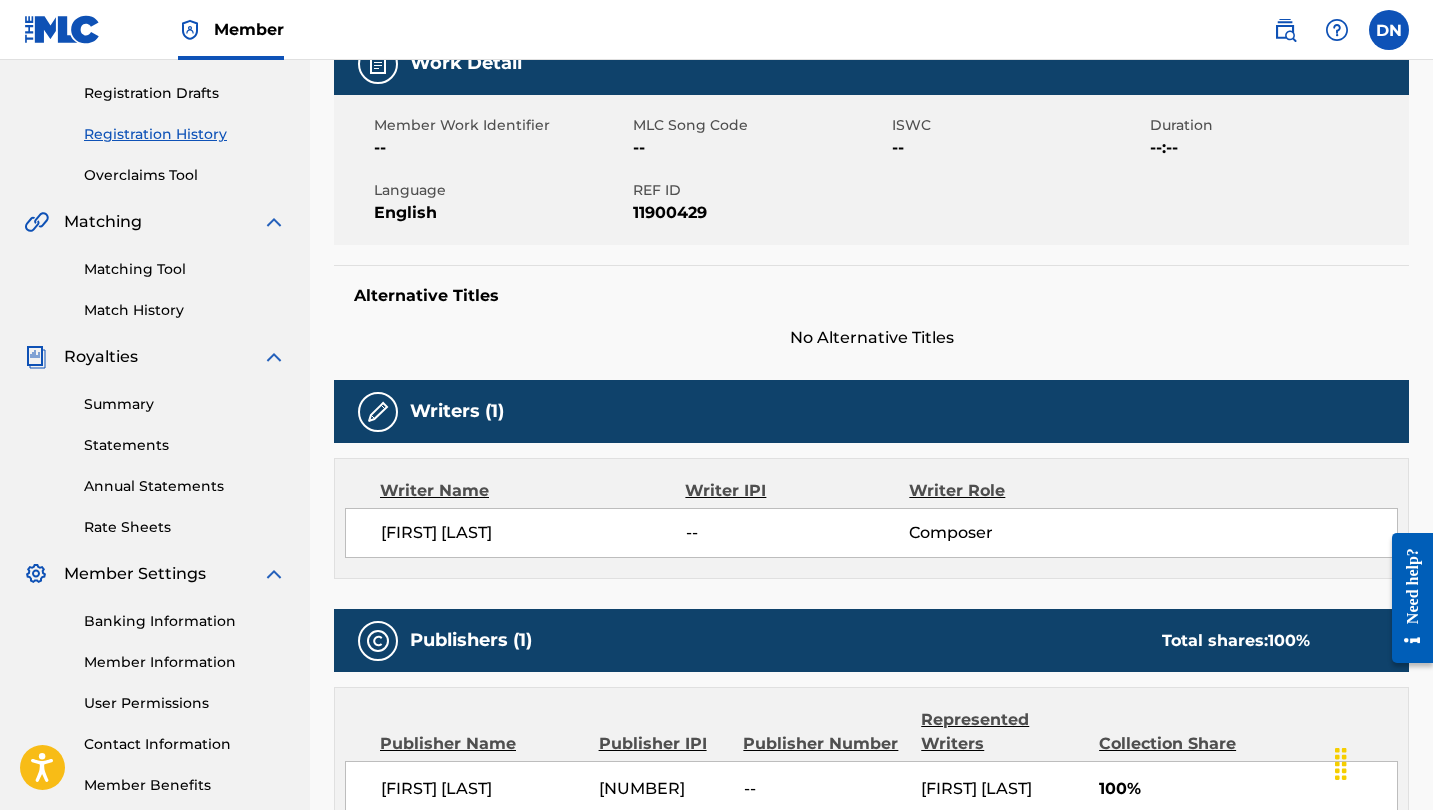 scroll, scrollTop: 309, scrollLeft: 0, axis: vertical 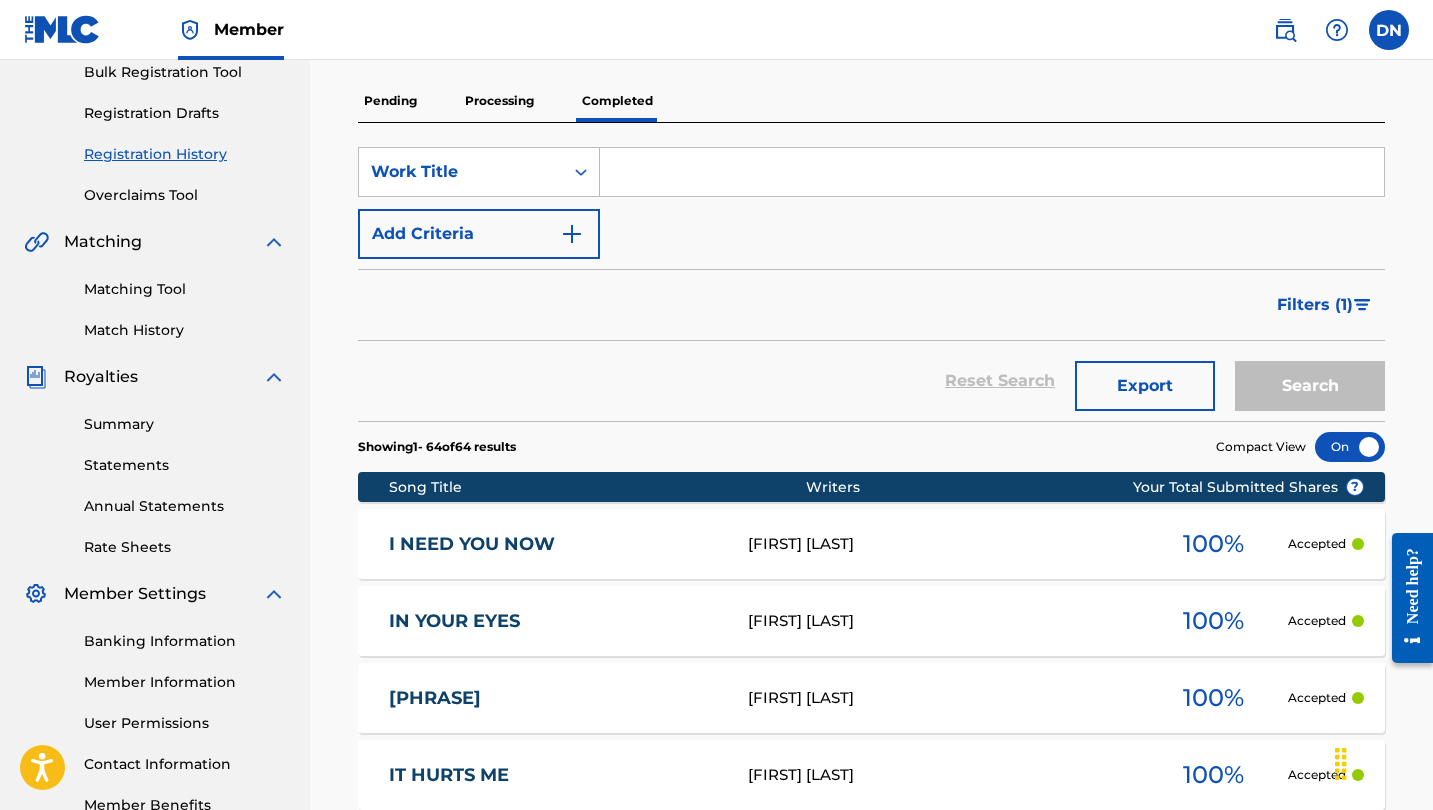 click on "Song Title" at bounding box center [597, 487] 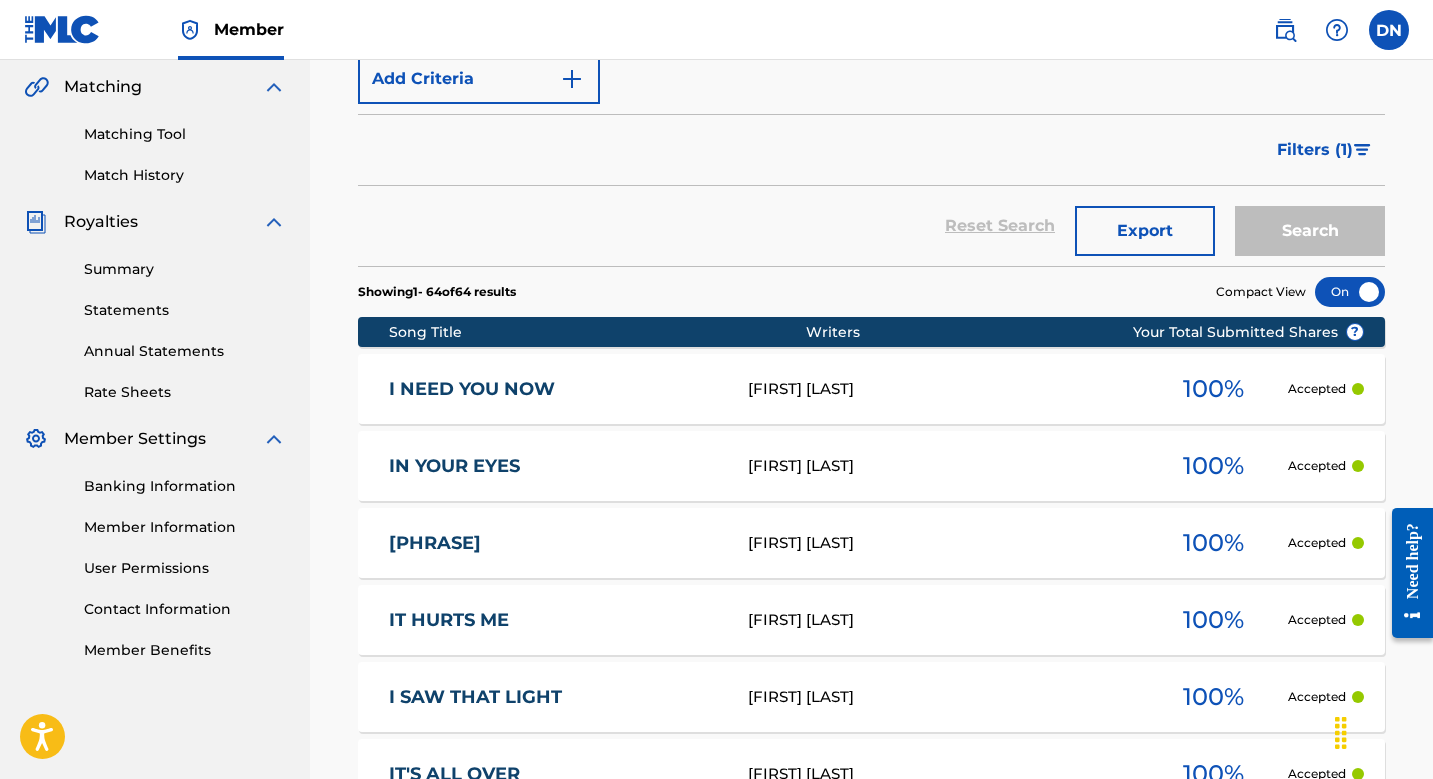 scroll, scrollTop: 0, scrollLeft: 0, axis: both 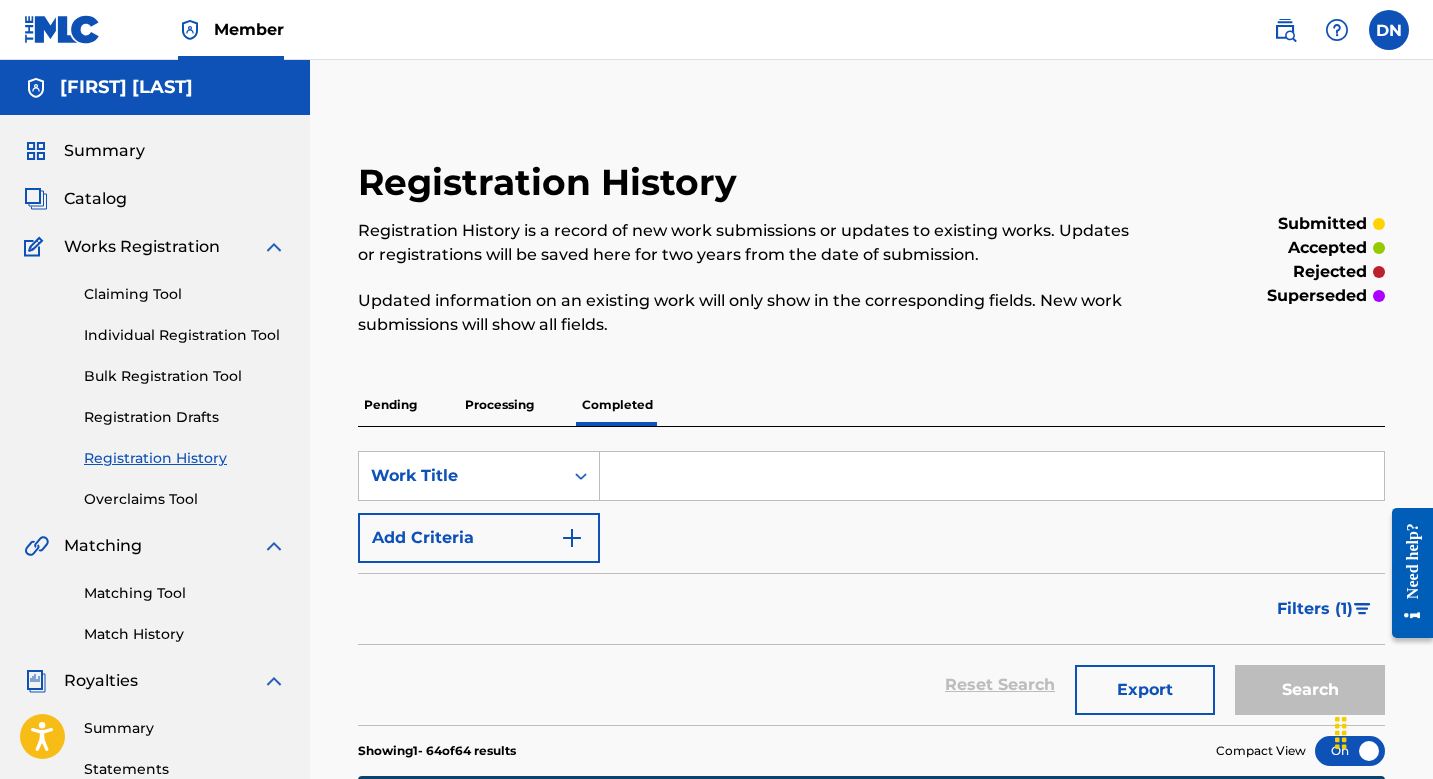 click on "Individual Registration Tool" at bounding box center (185, 335) 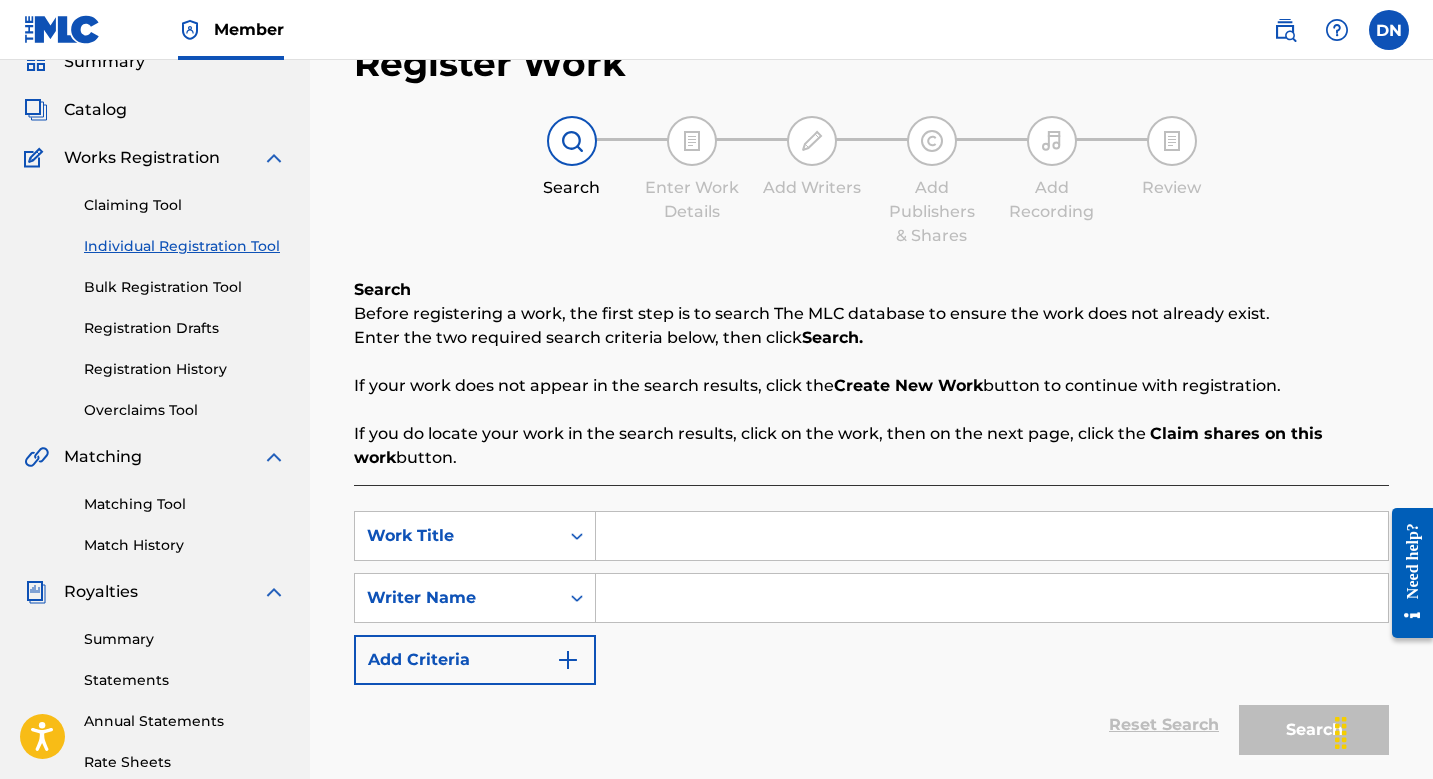 scroll, scrollTop: 107, scrollLeft: 0, axis: vertical 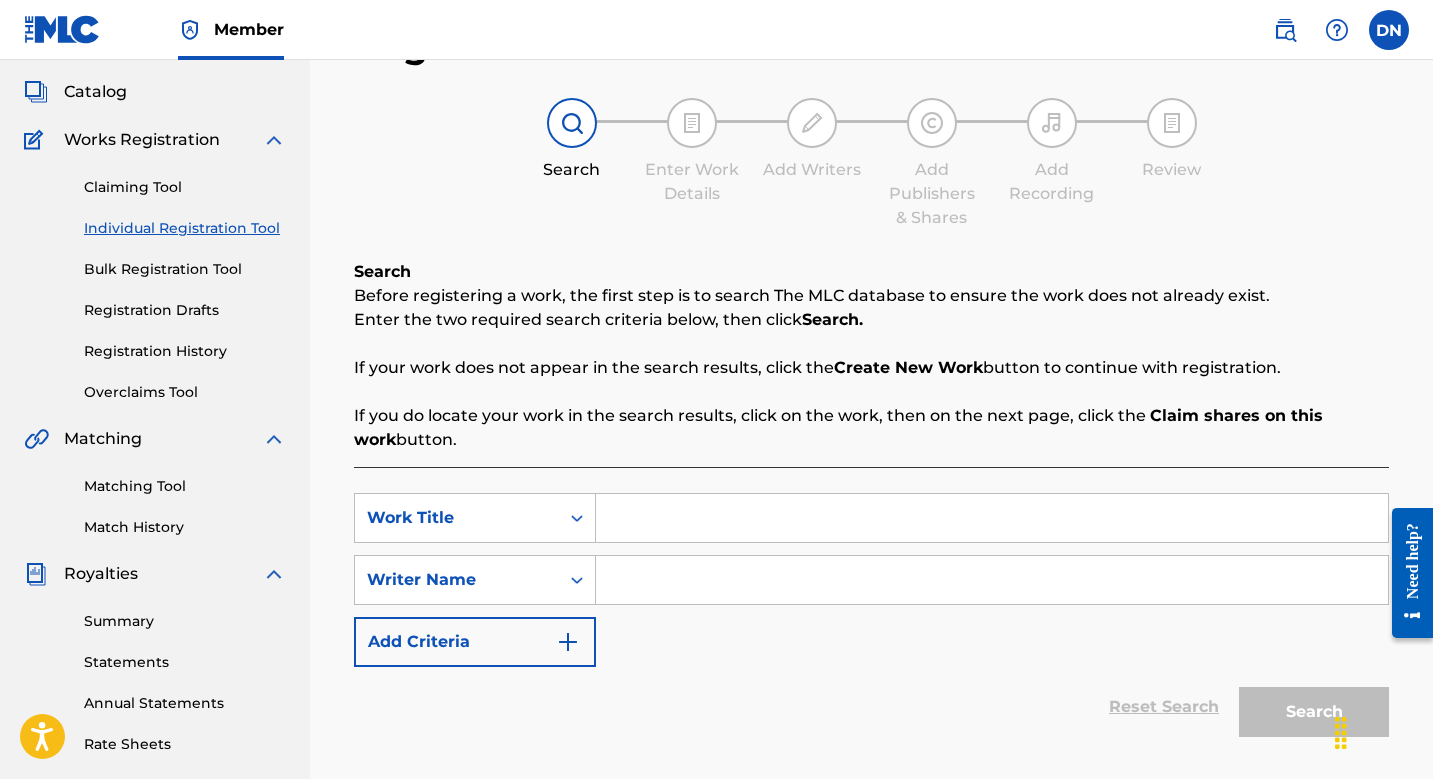 click at bounding box center [992, 518] 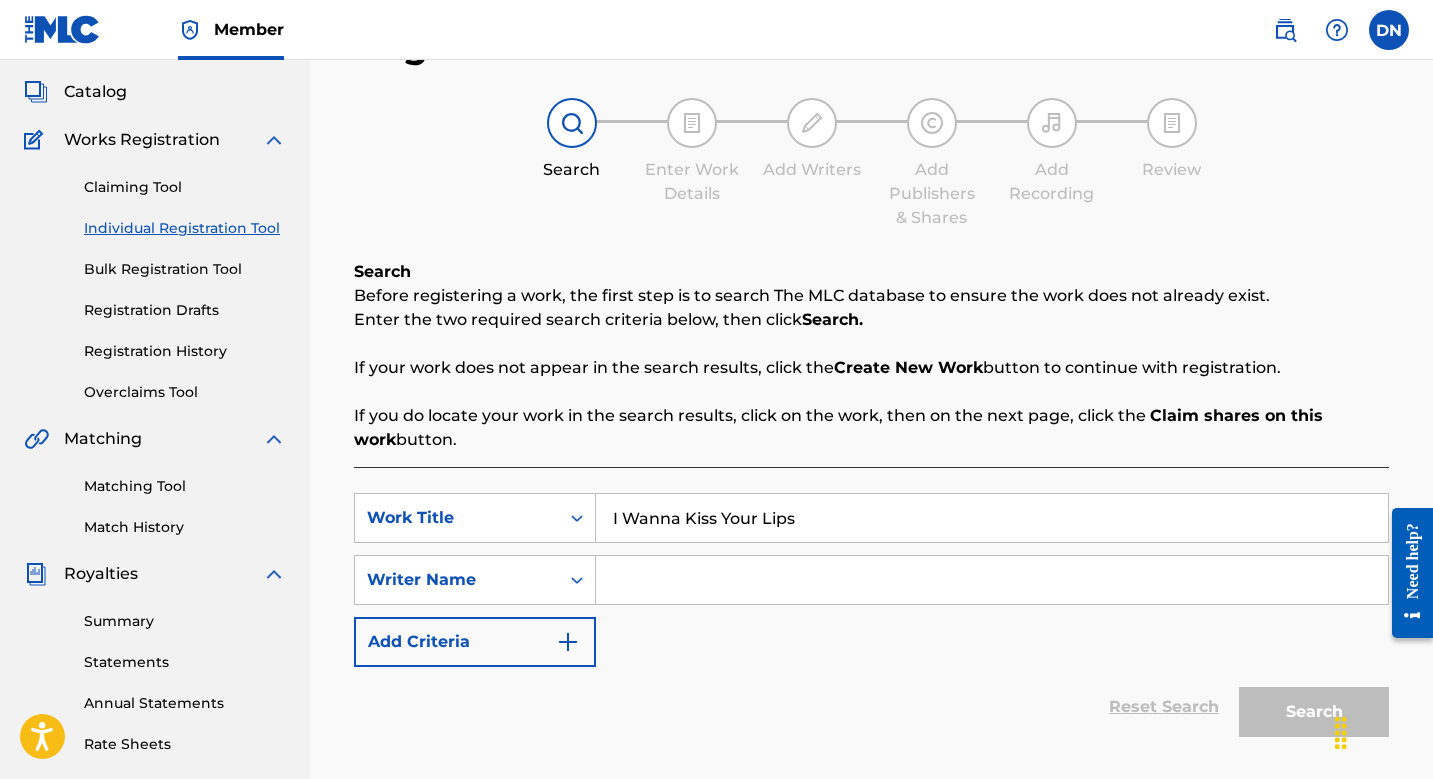 type on "I Wanna Kiss Your Lips" 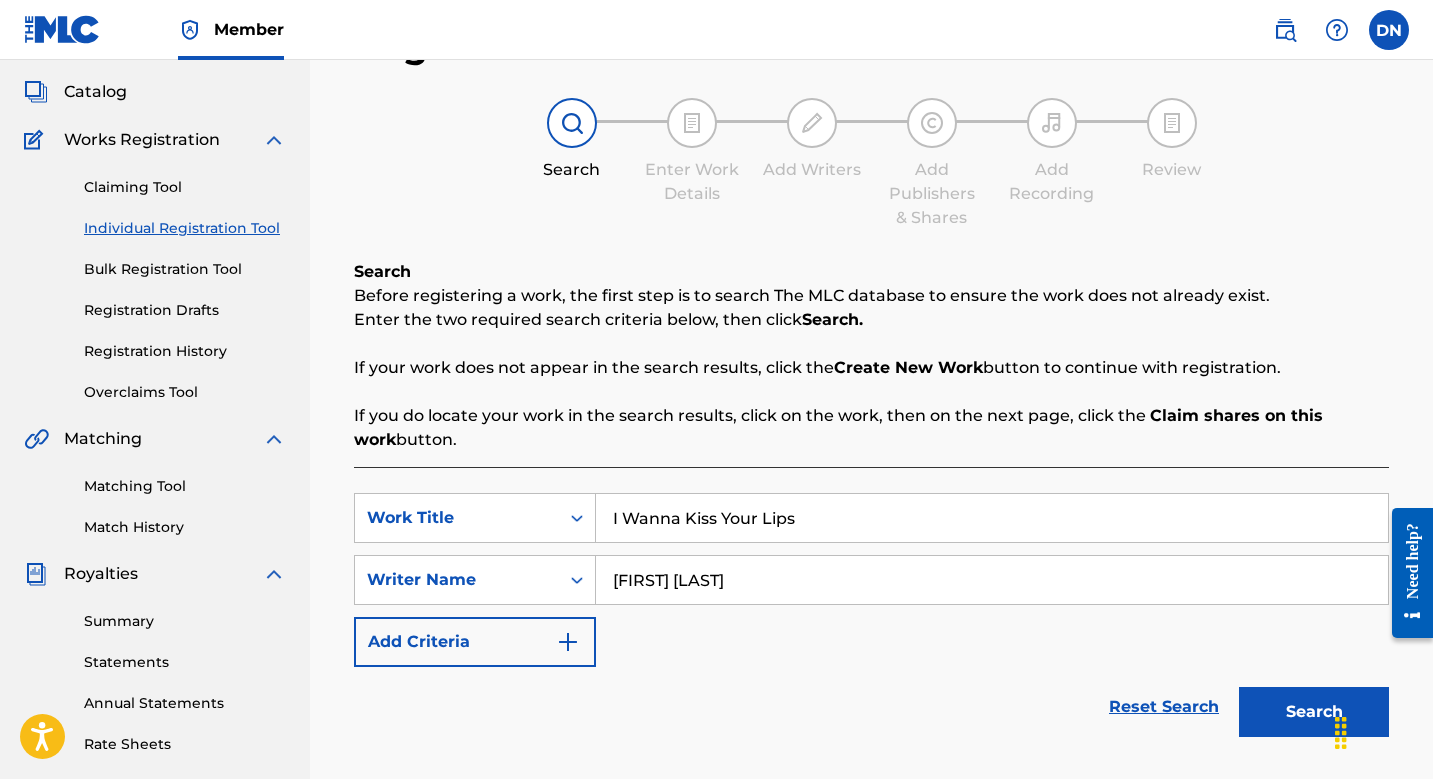 type on "[FIRST] [LAST]" 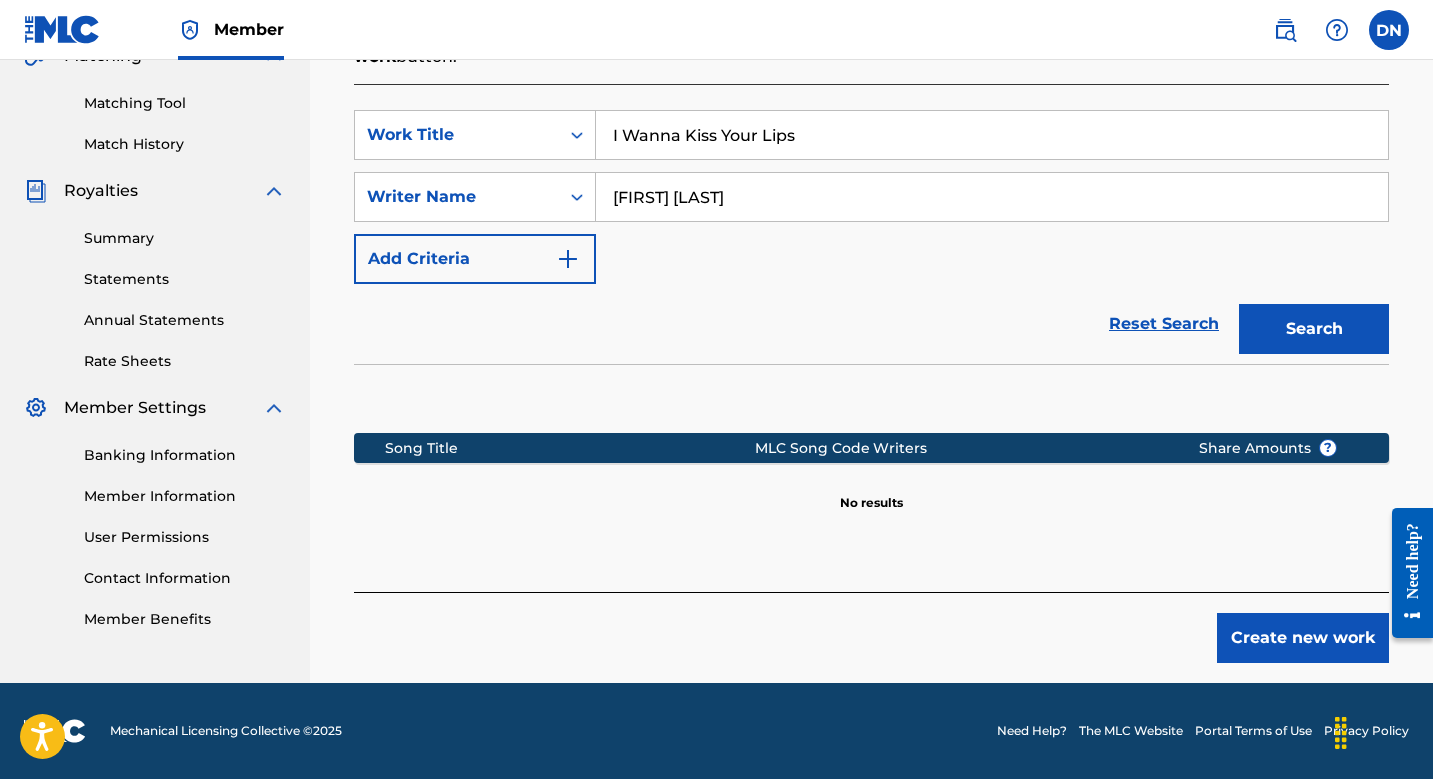 scroll, scrollTop: 490, scrollLeft: 0, axis: vertical 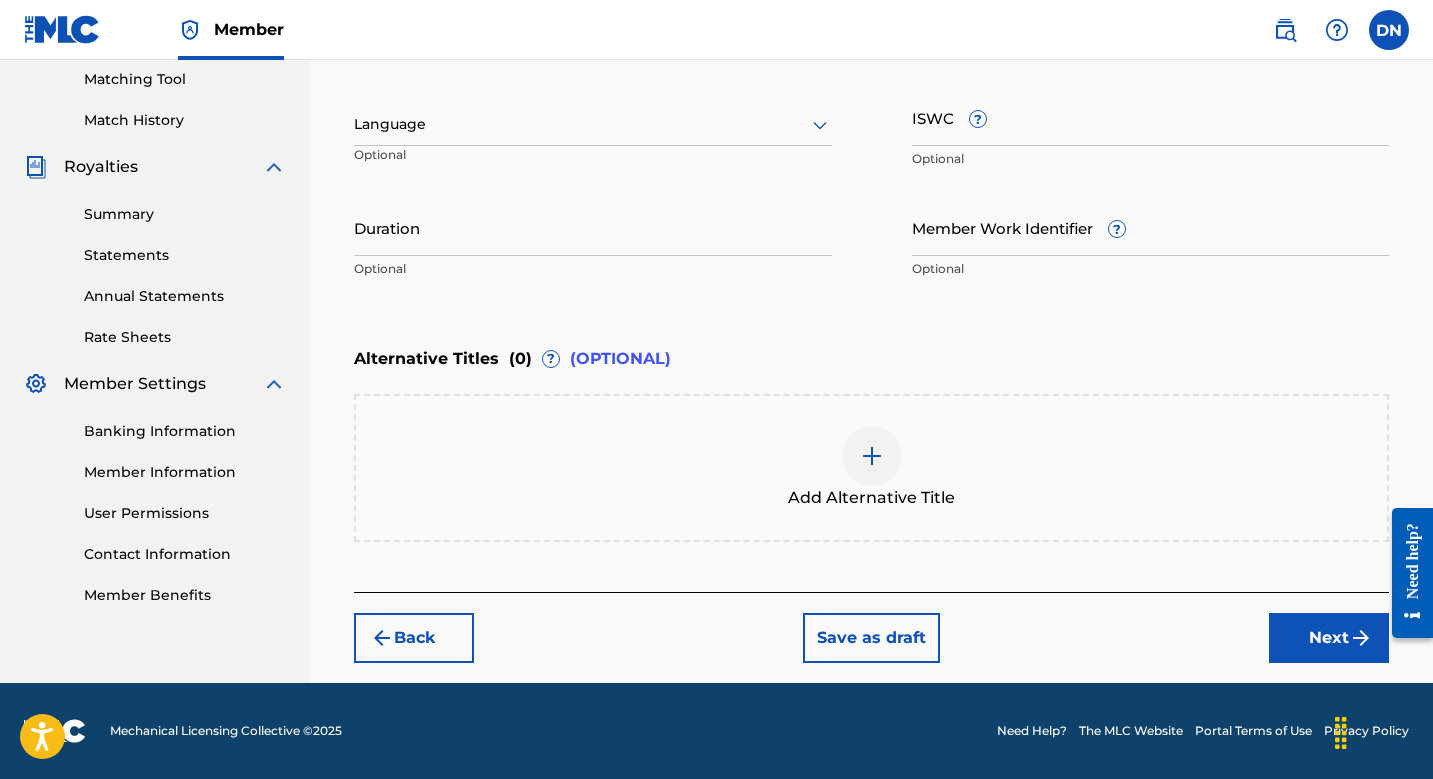 click at bounding box center (872, 456) 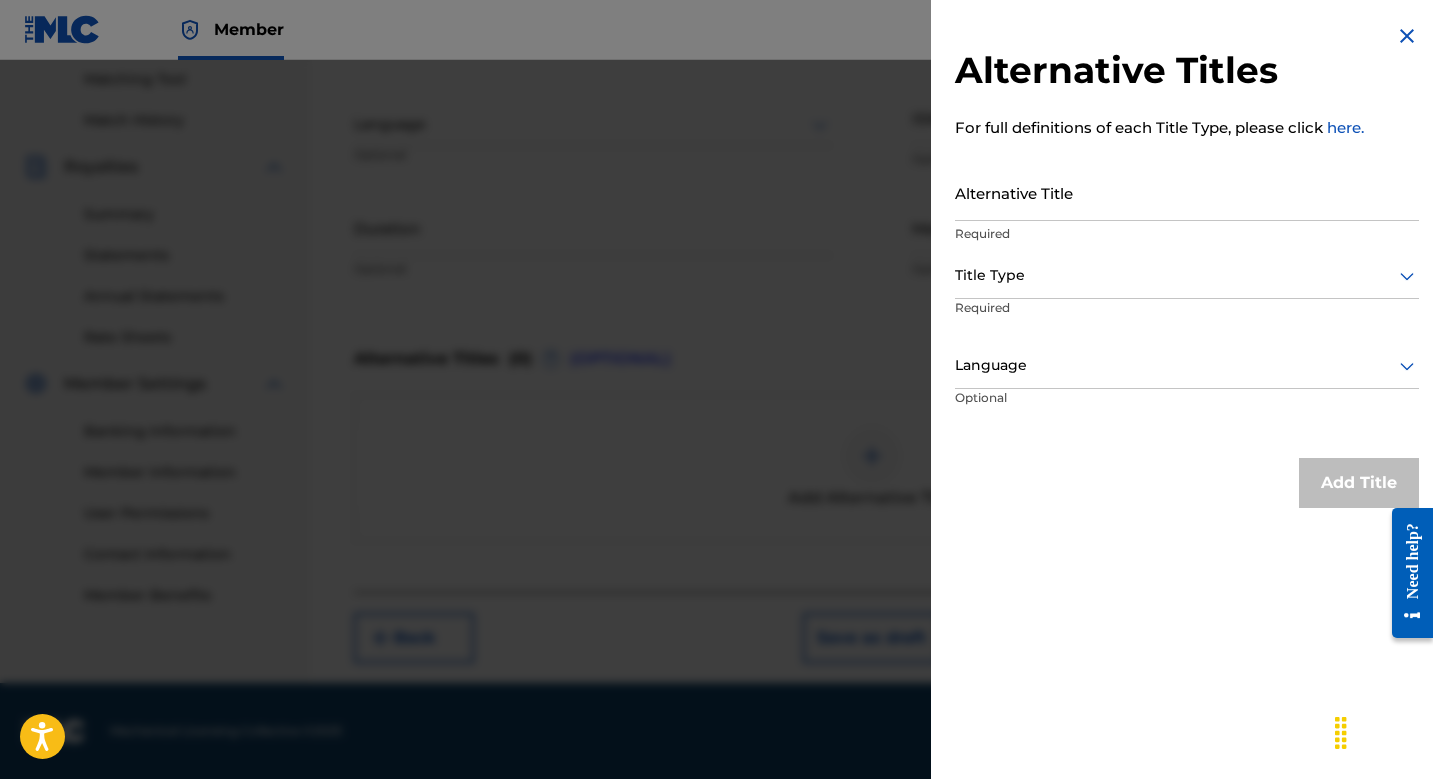 click on "Alternative Title" at bounding box center [1187, 192] 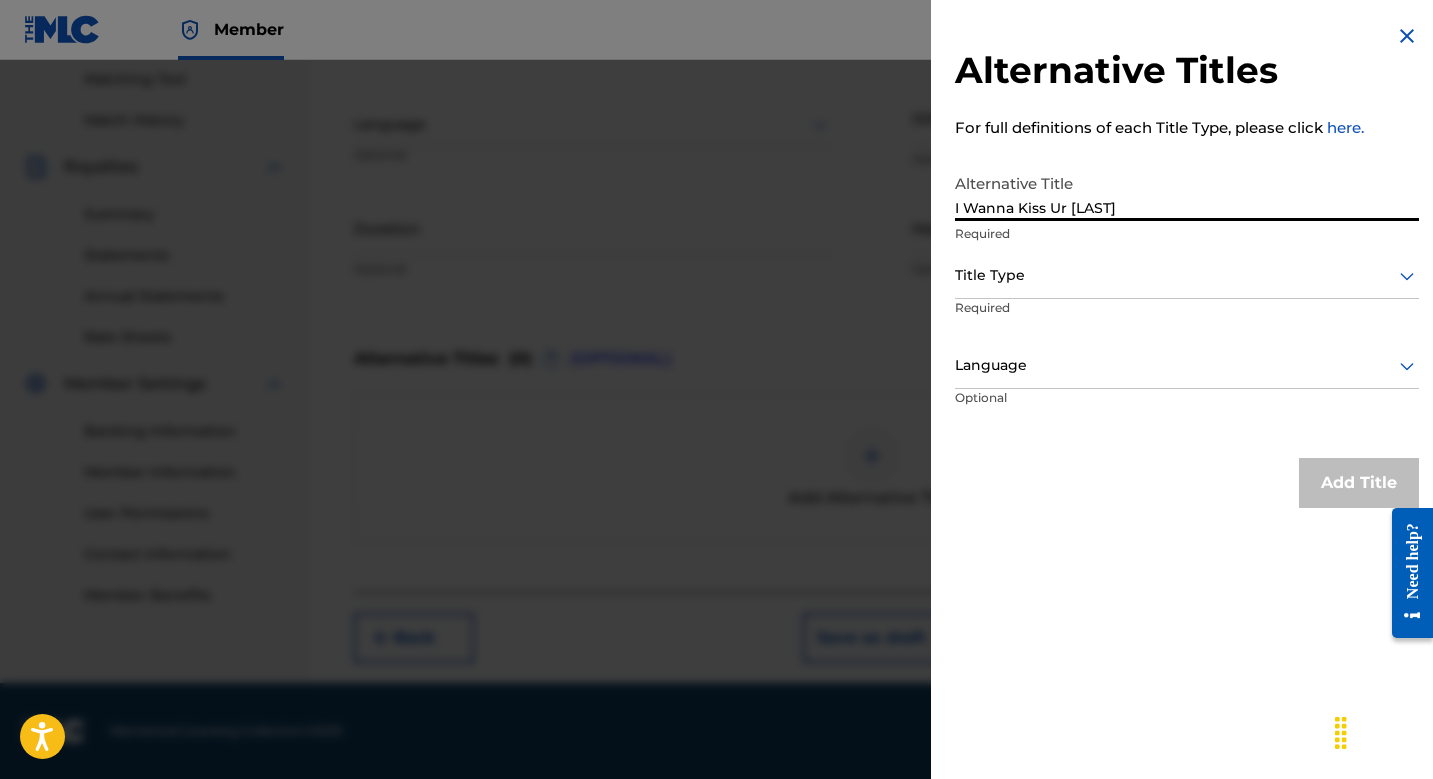 type on "I Wanna Kiss Ur [LAST]" 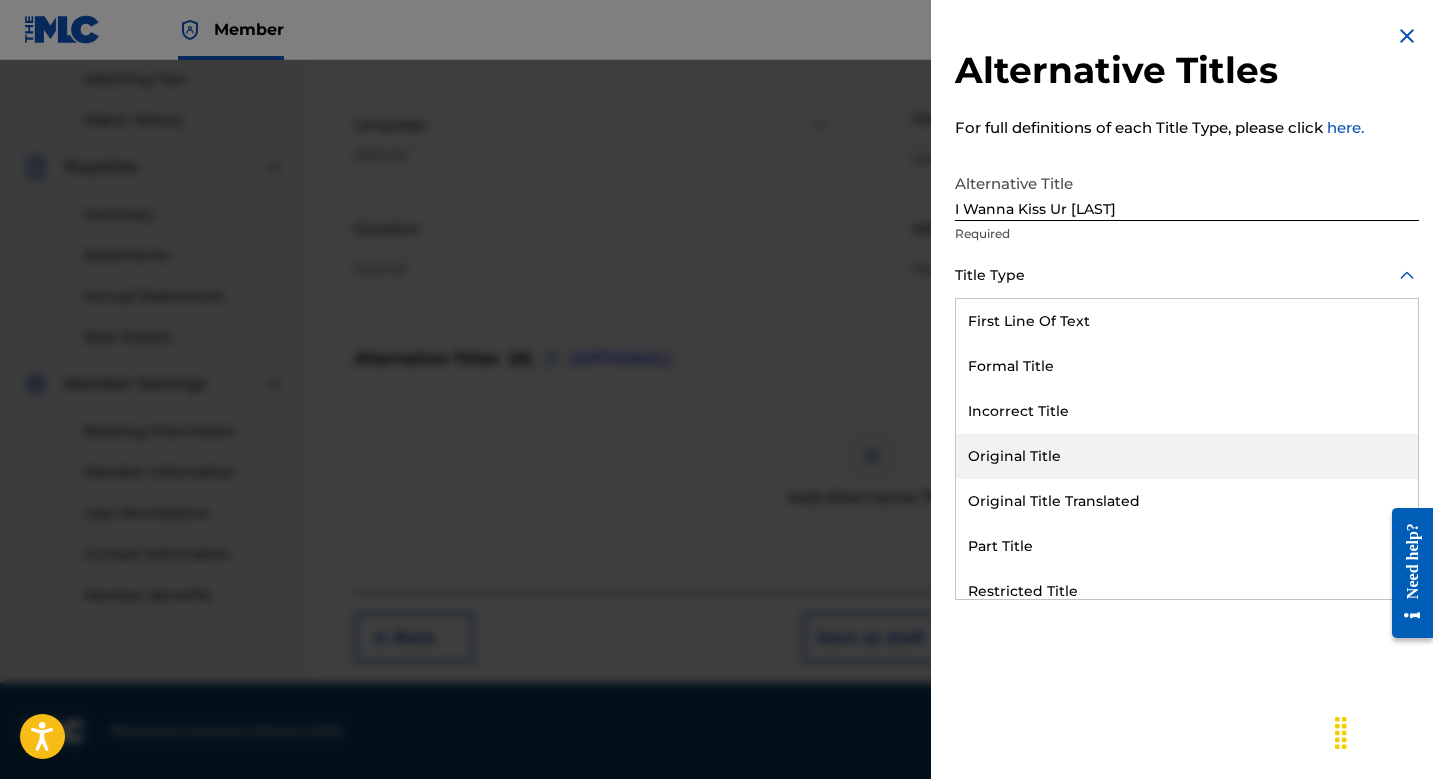 click on "Original Title" at bounding box center [1187, 456] 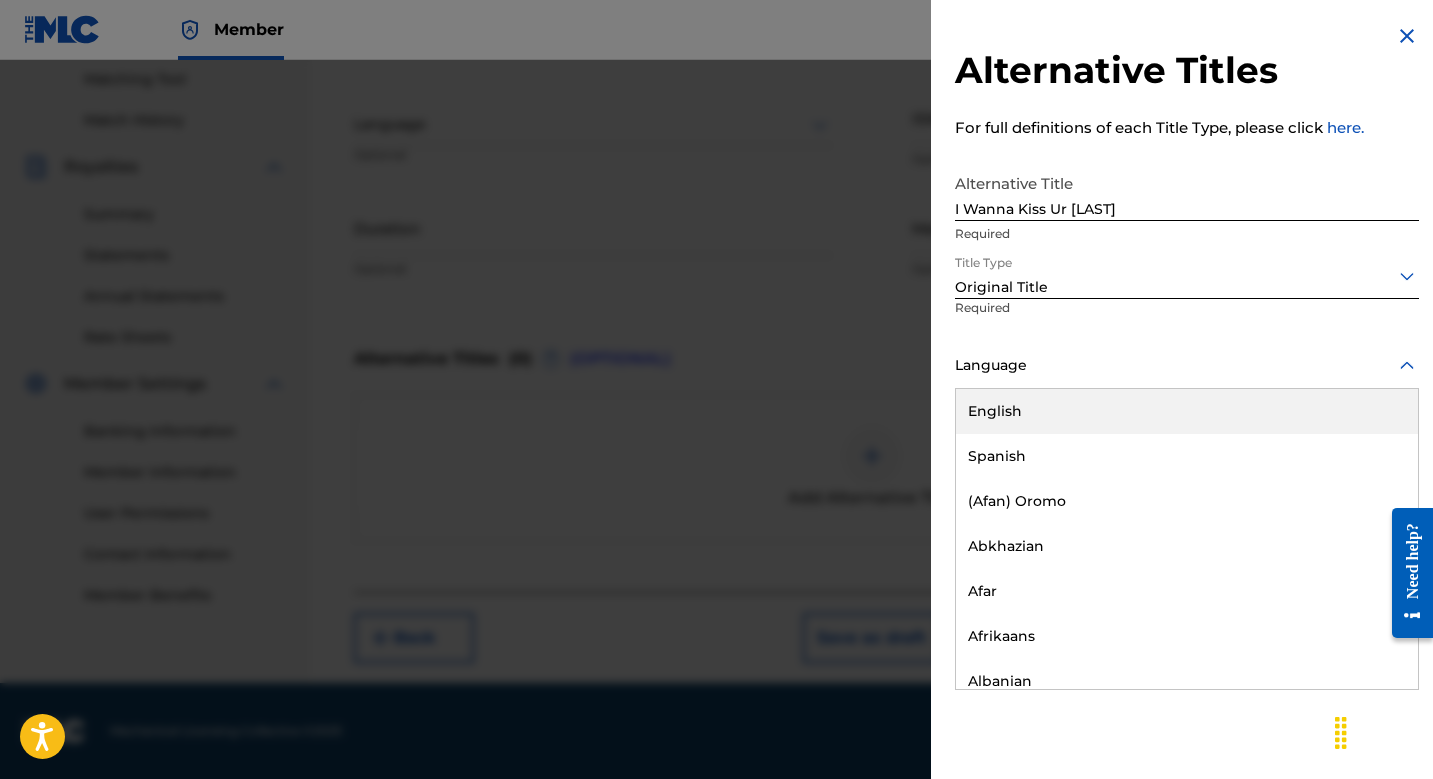 click on "Language" at bounding box center [1187, 366] 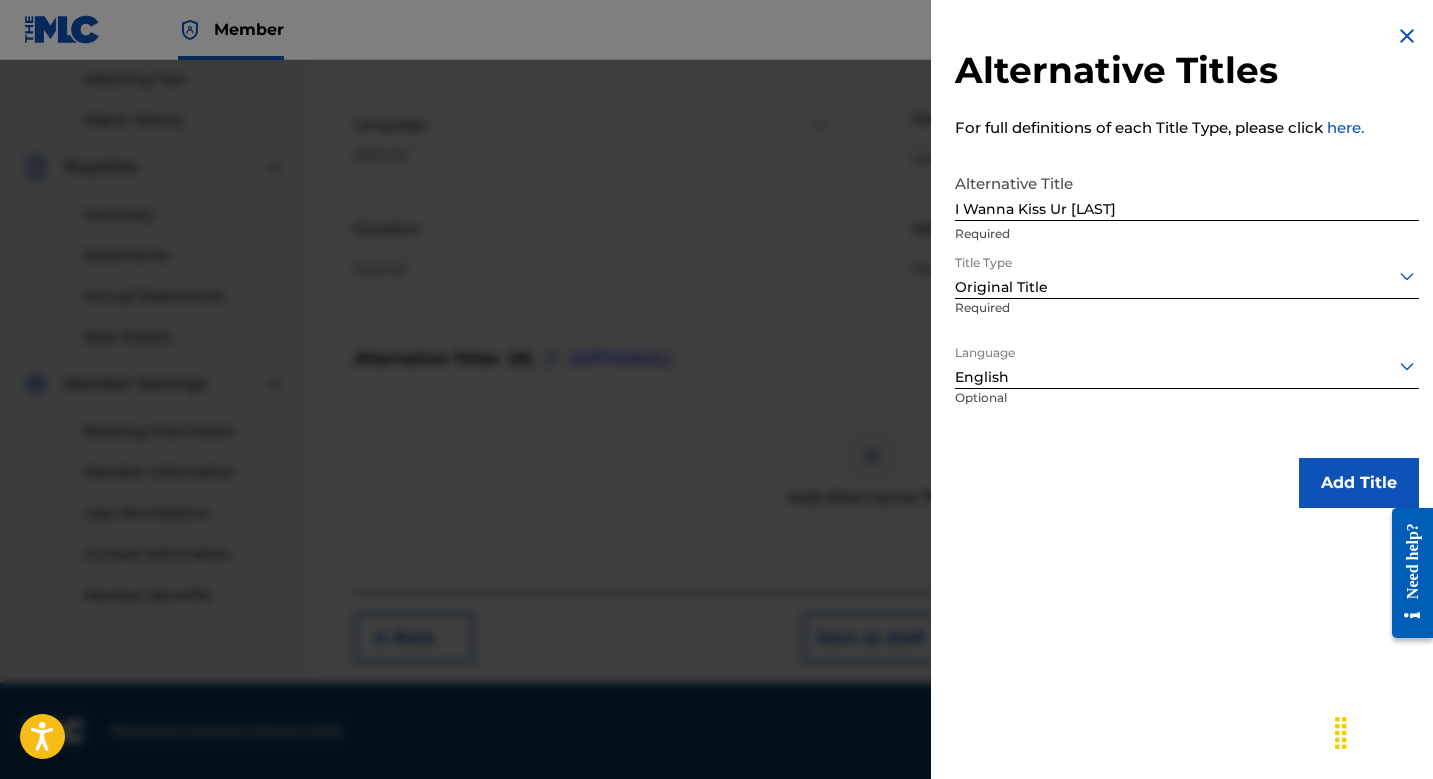 click on "Add Title" at bounding box center [1359, 483] 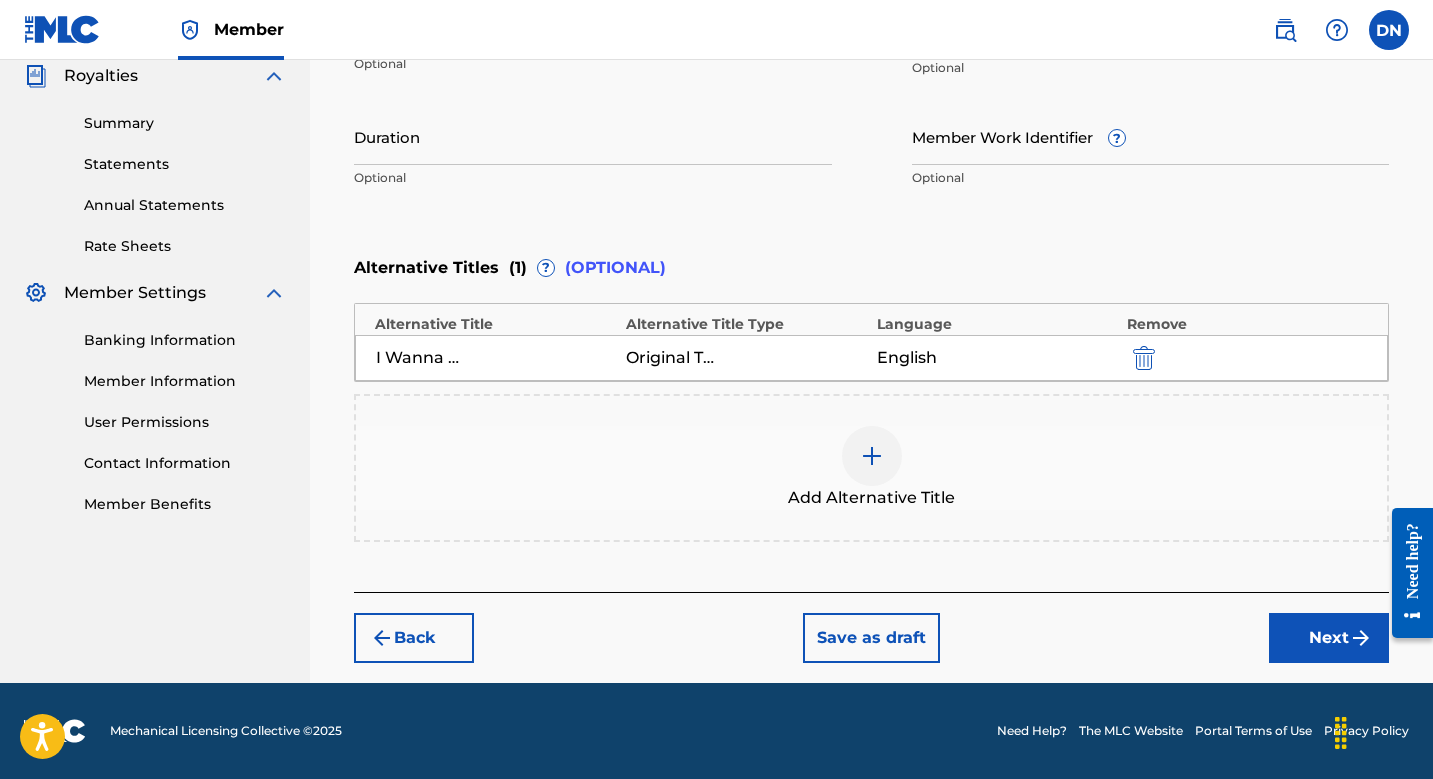 scroll, scrollTop: 604, scrollLeft: 0, axis: vertical 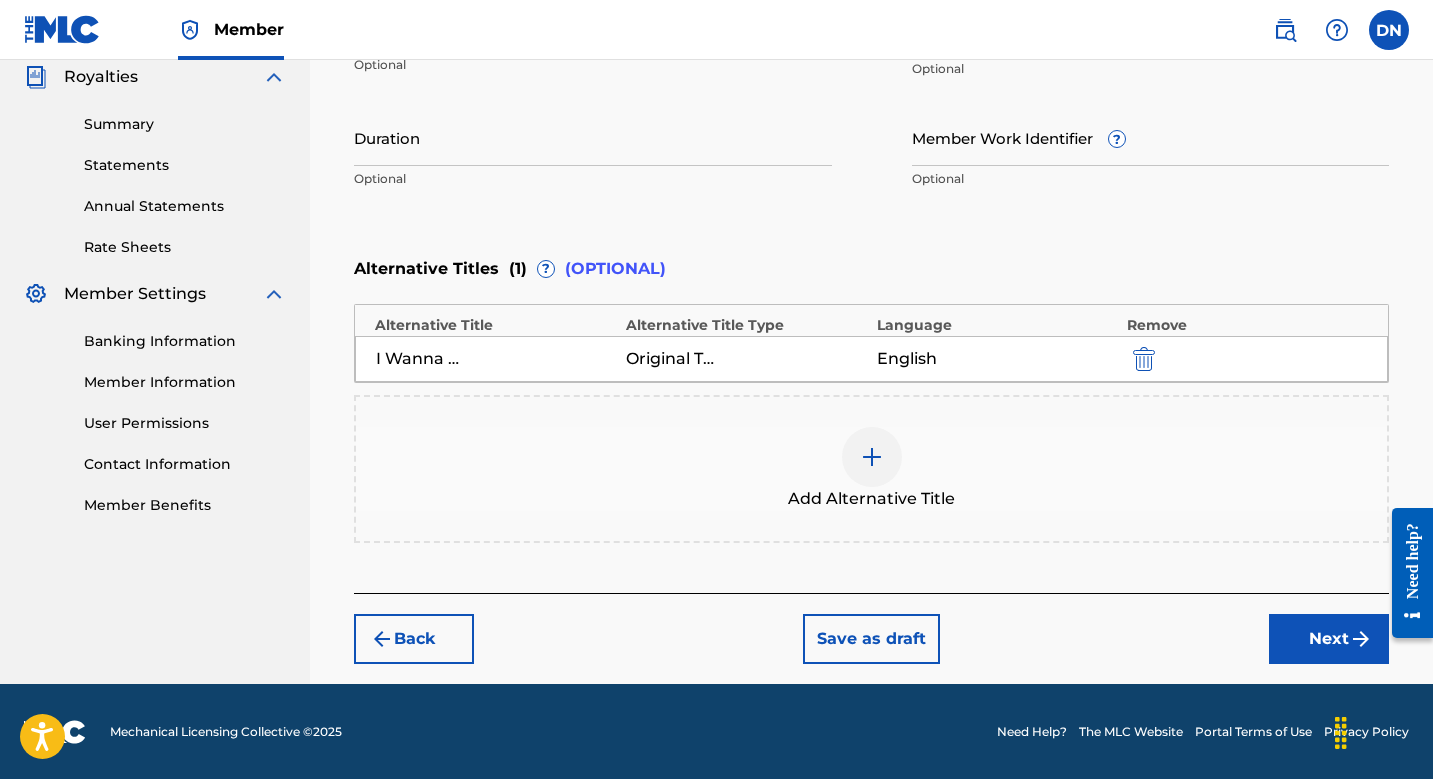 click on "Next" at bounding box center [1329, 639] 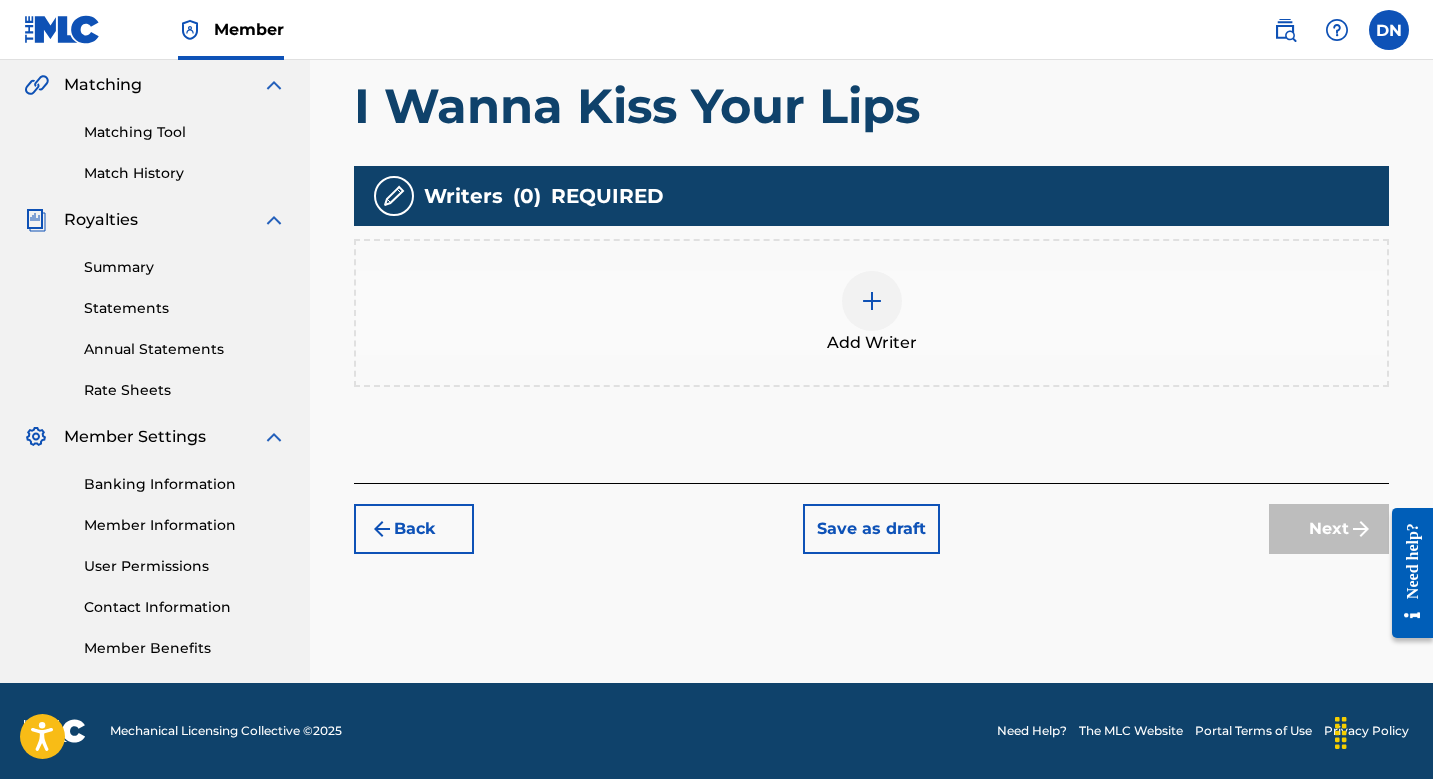 scroll, scrollTop: 461, scrollLeft: 0, axis: vertical 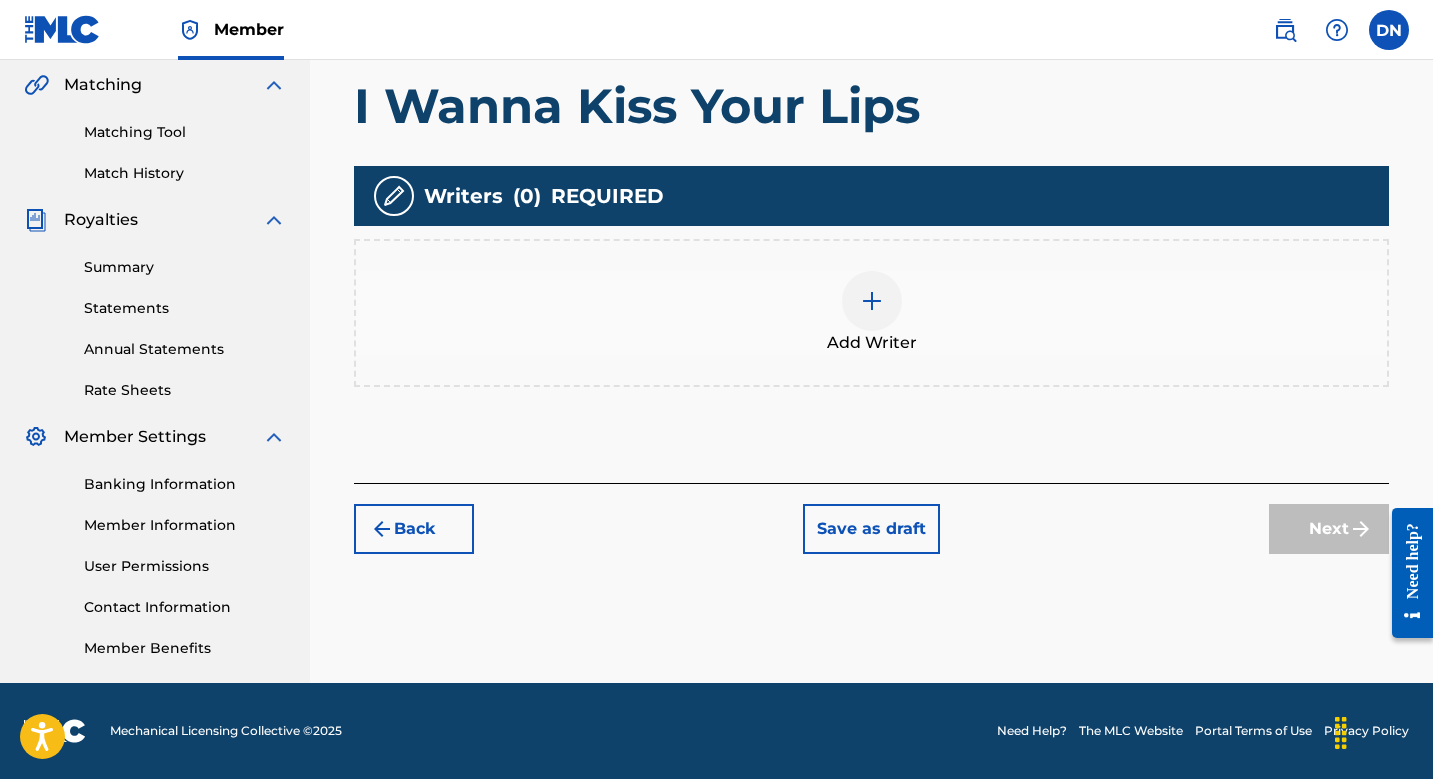 click at bounding box center (872, 301) 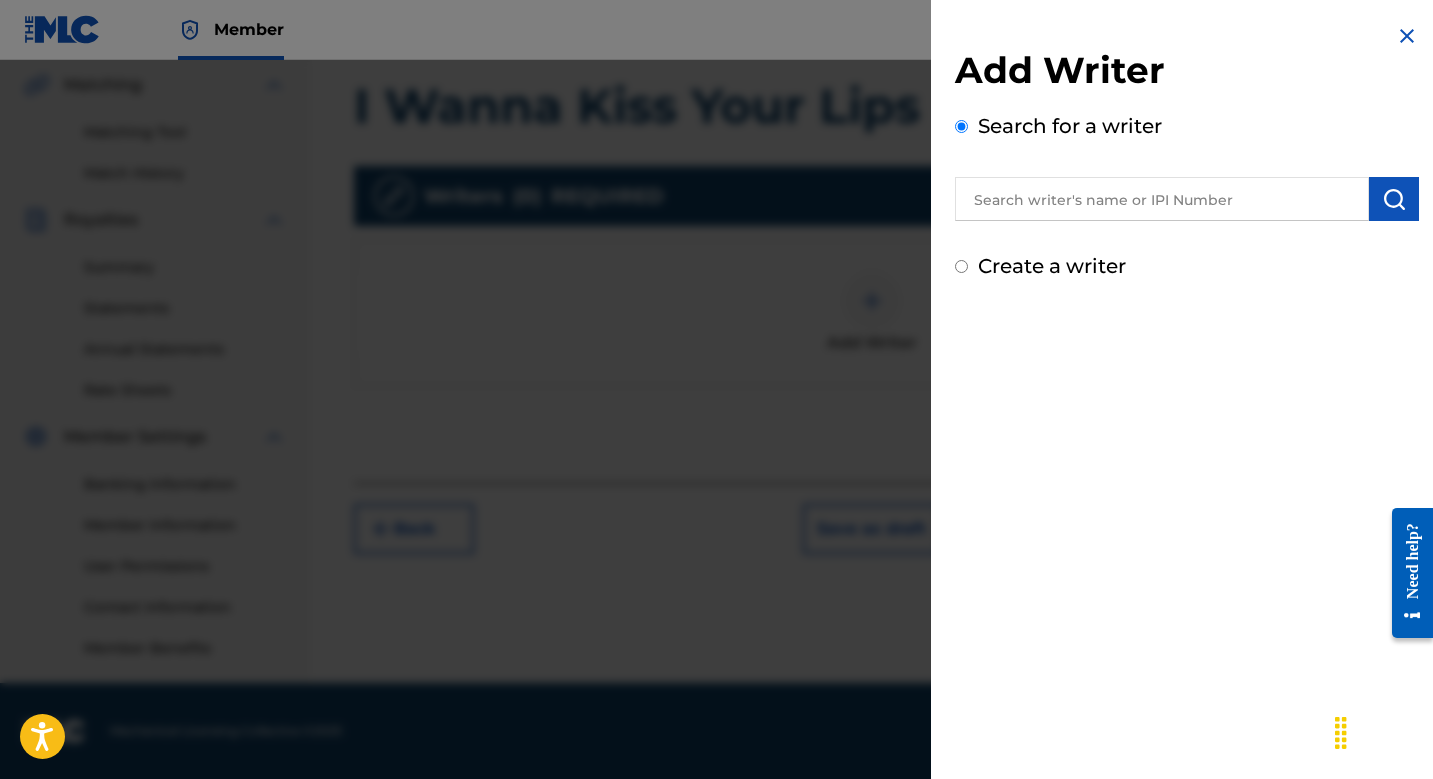 click at bounding box center (1162, 199) 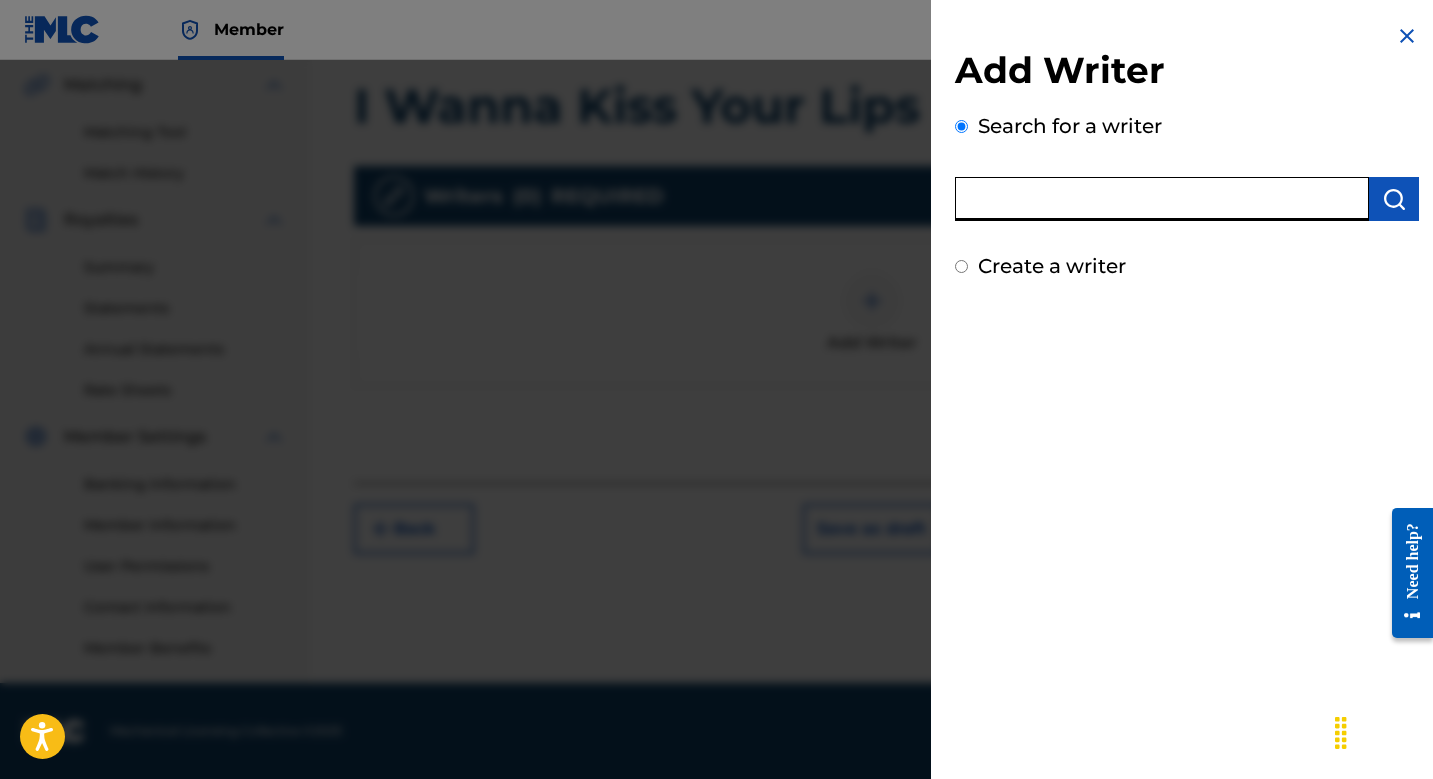 click on "Create a writer" at bounding box center [1052, 266] 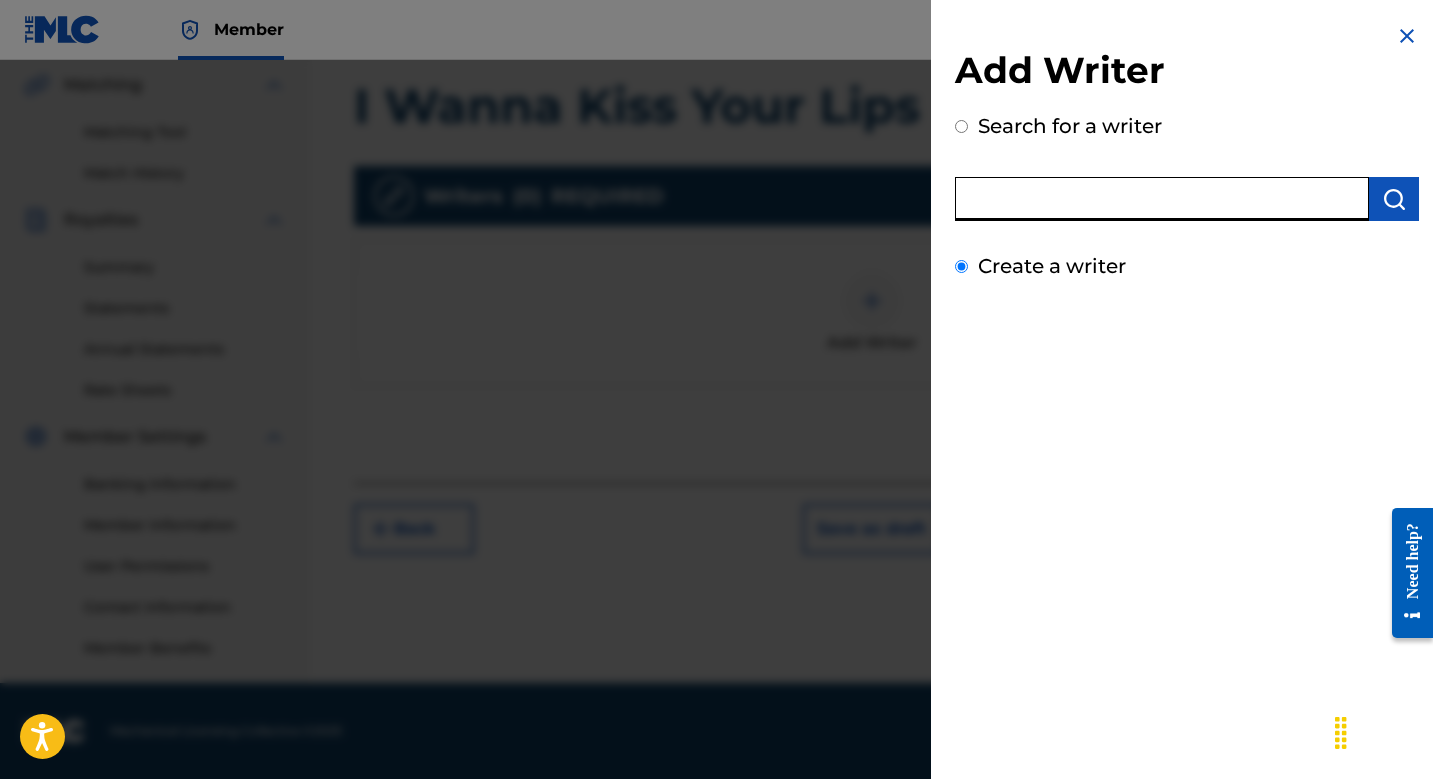 click on "Create a writer" at bounding box center [961, 266] 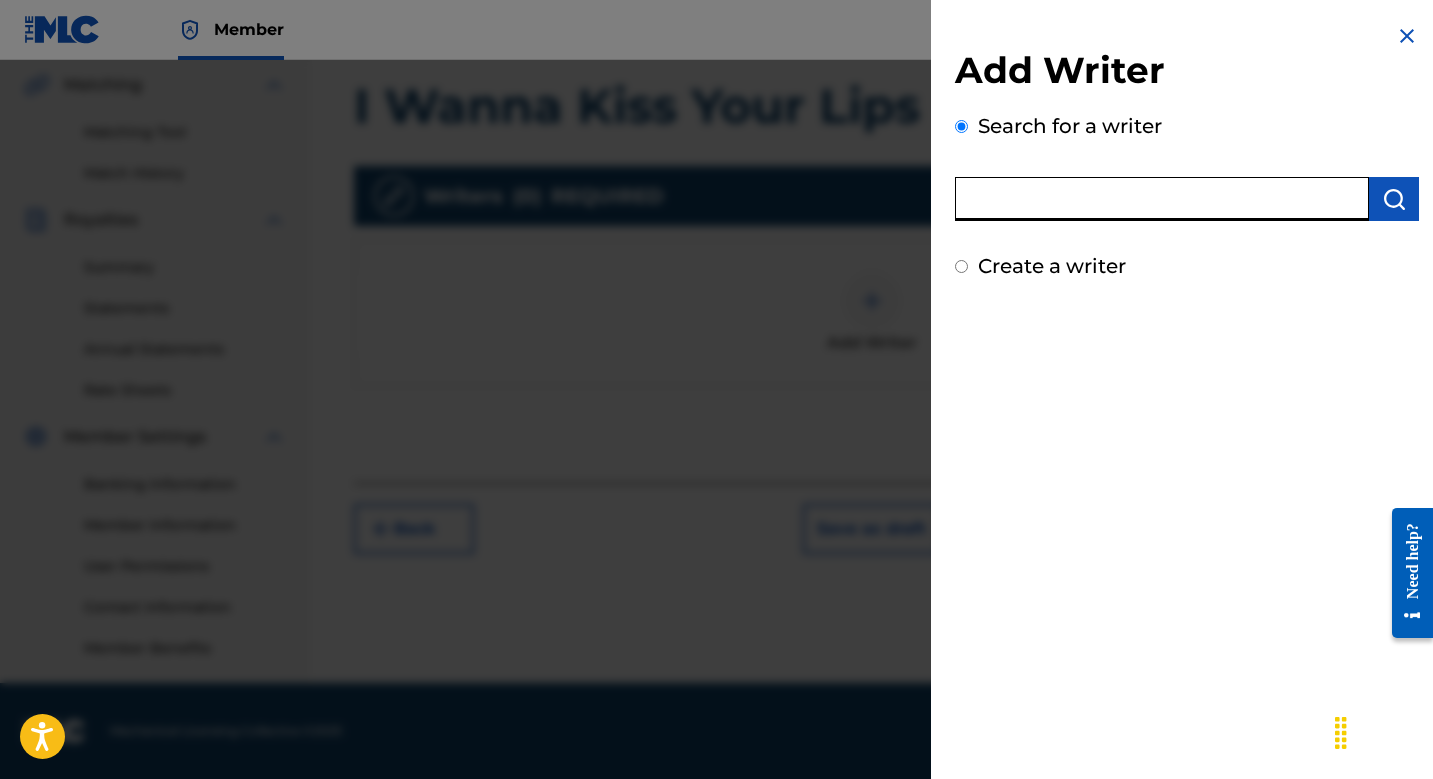 radio on "false" 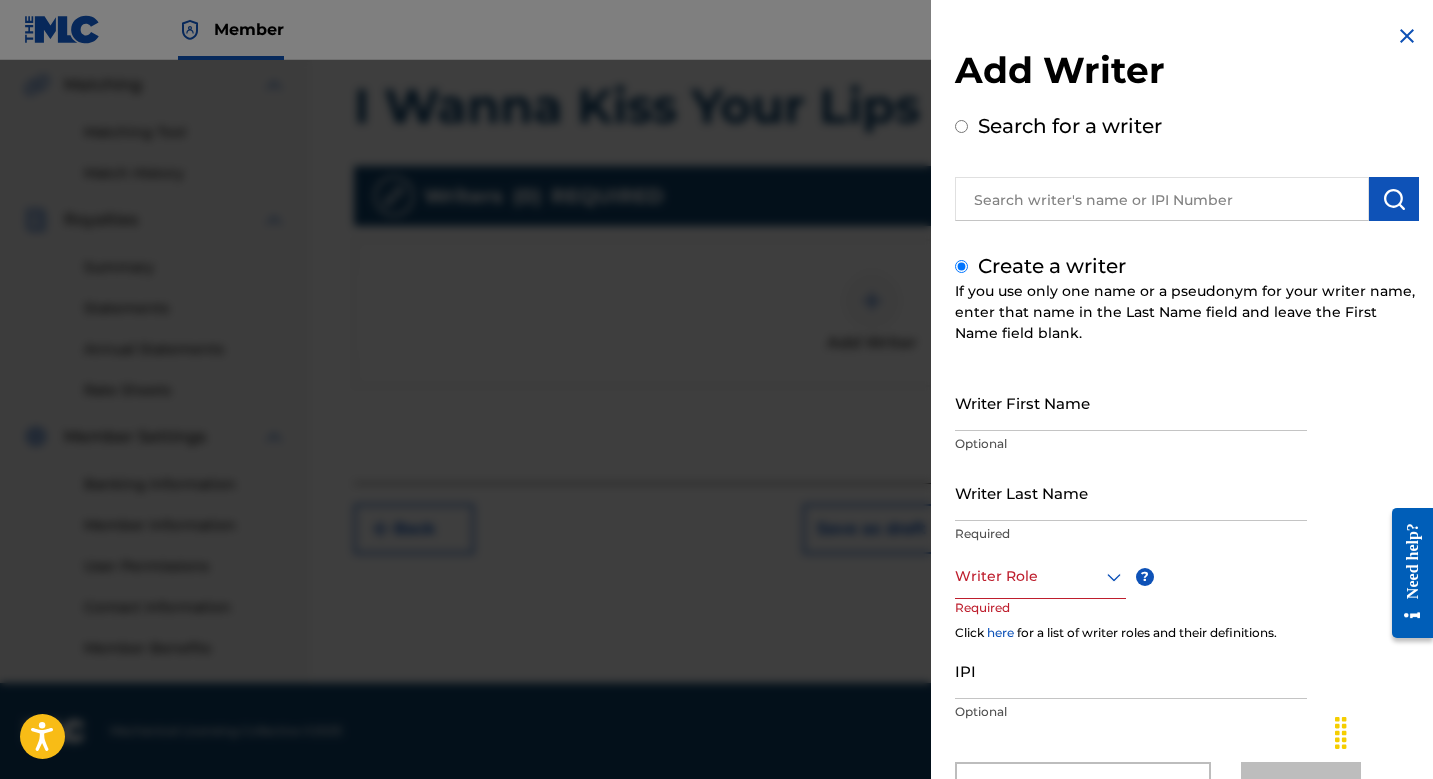click at bounding box center (1162, 199) 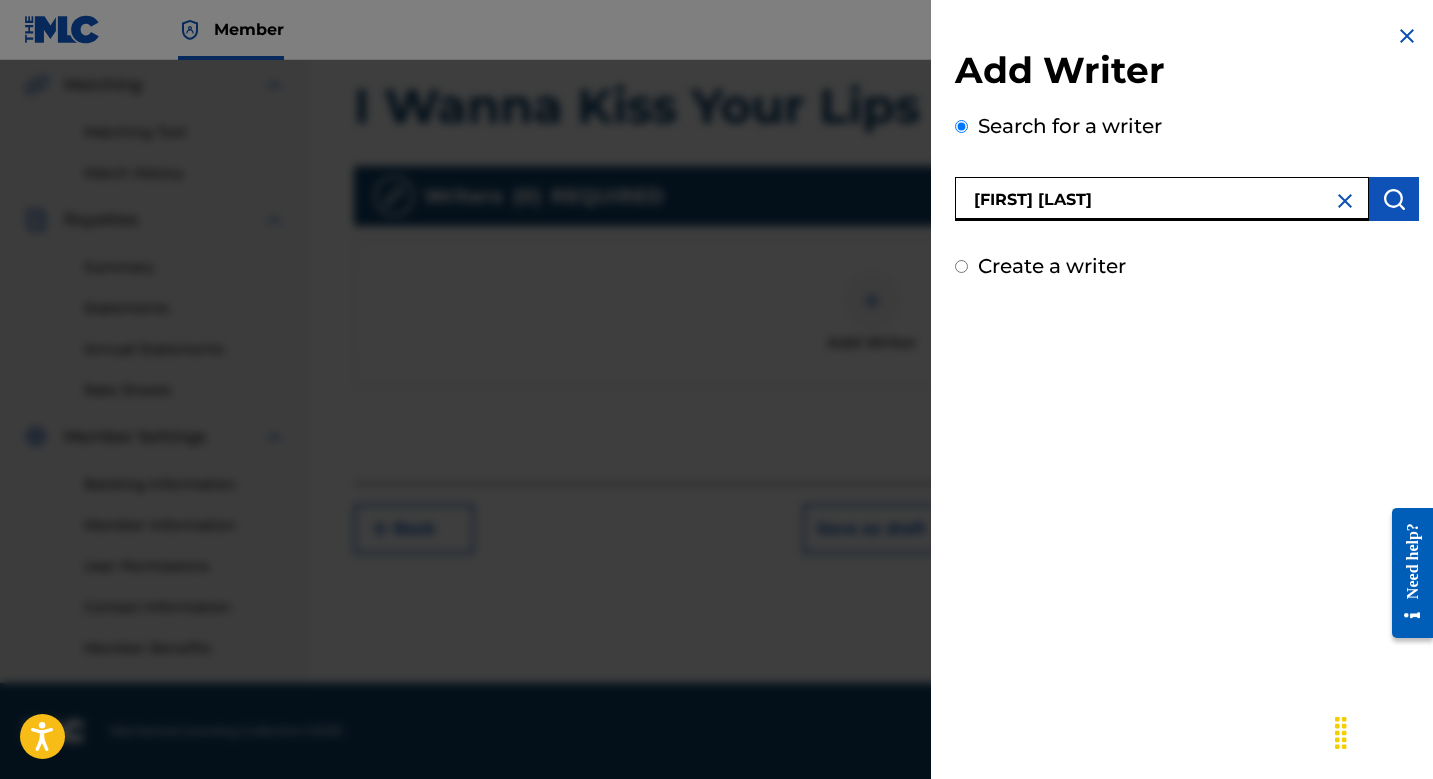 type on "[FIRST] [LAST]" 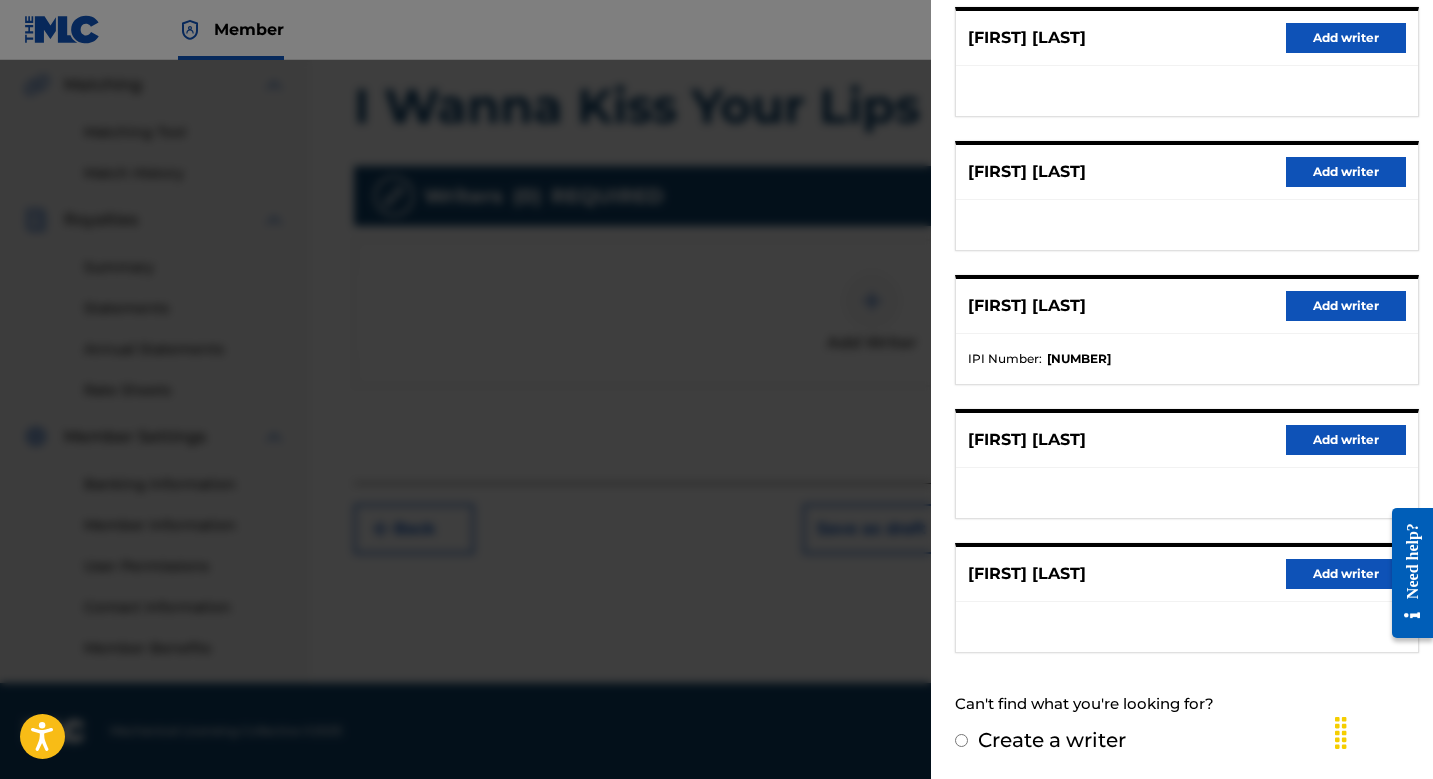 scroll, scrollTop: 263, scrollLeft: 0, axis: vertical 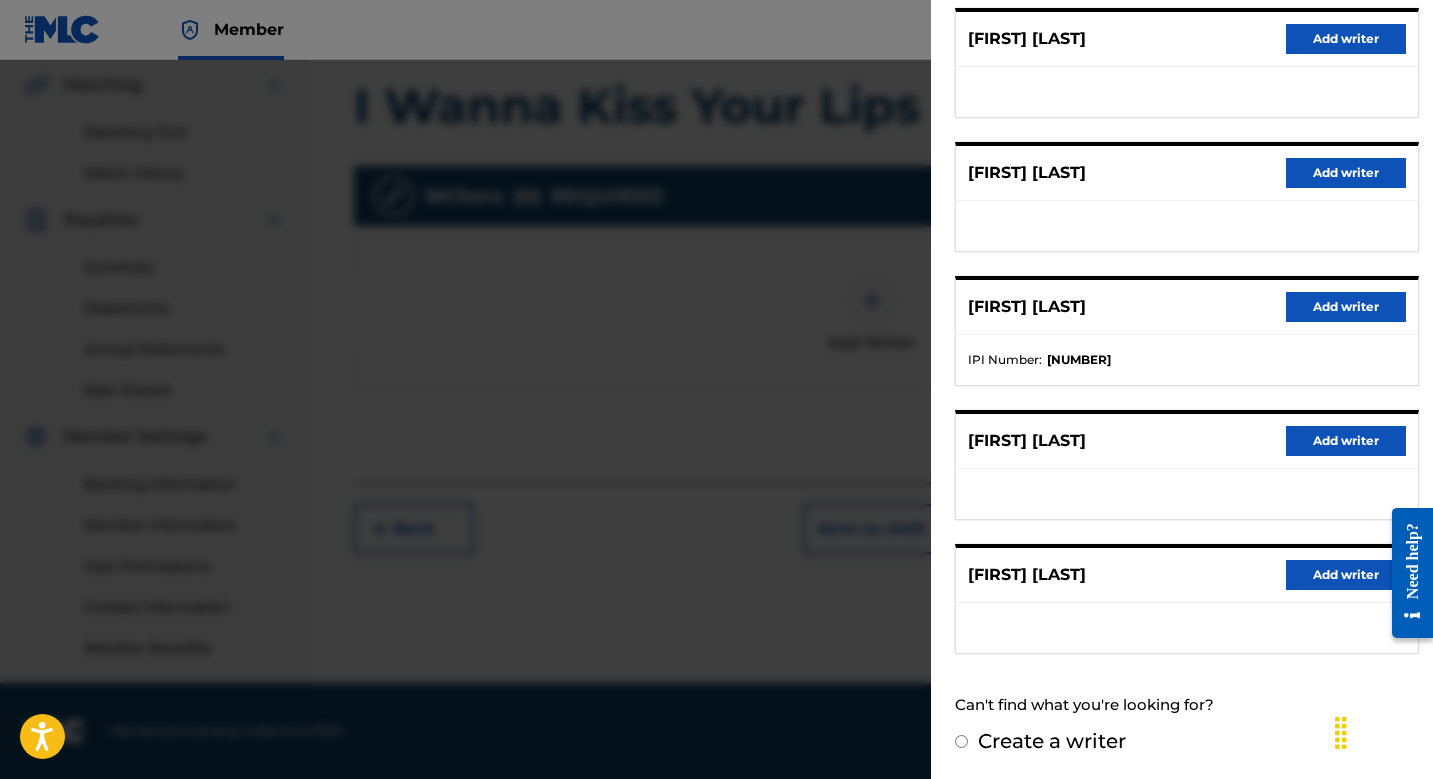 click on "Add writer" at bounding box center (1346, 575) 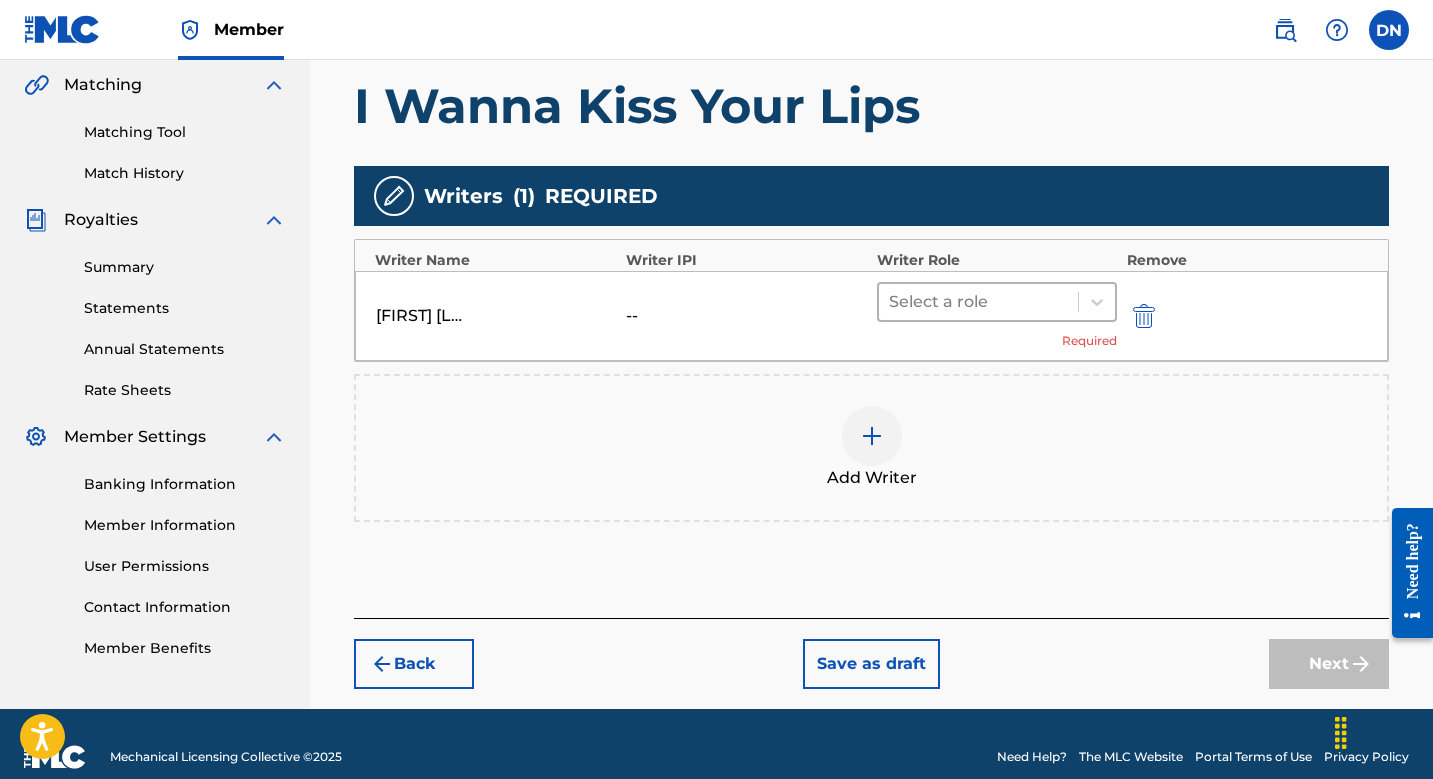 click at bounding box center [978, 302] 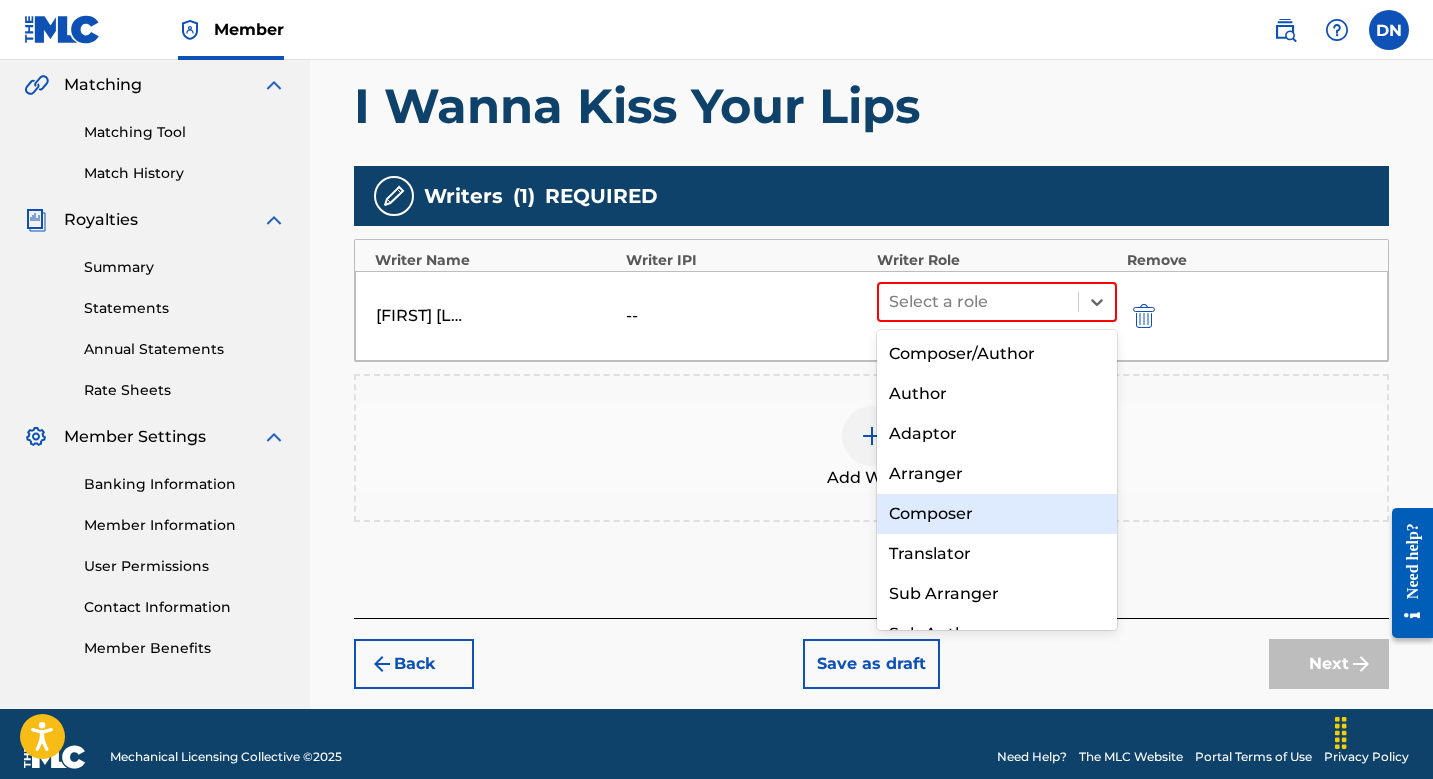 click on "Composer" at bounding box center [997, 514] 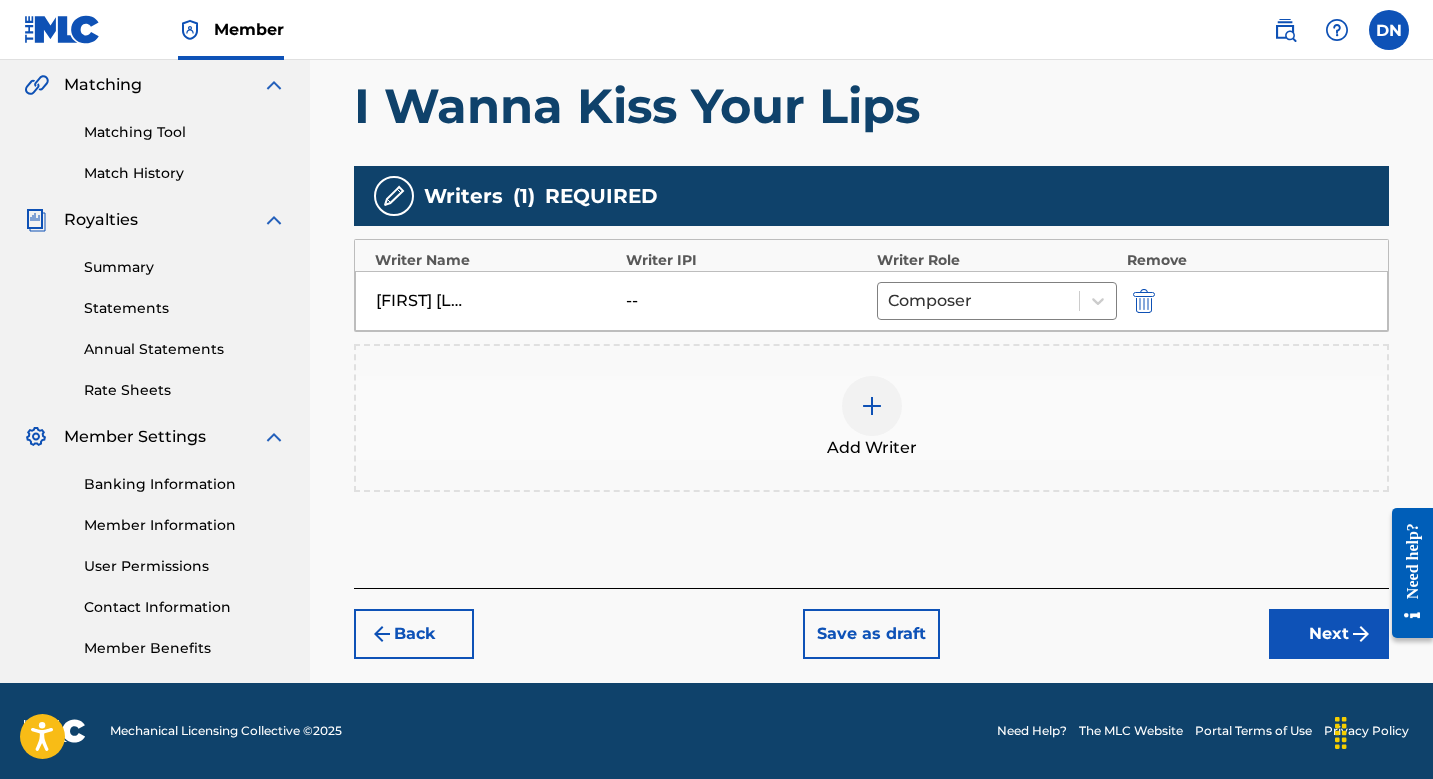 click on "Next" at bounding box center (1329, 634) 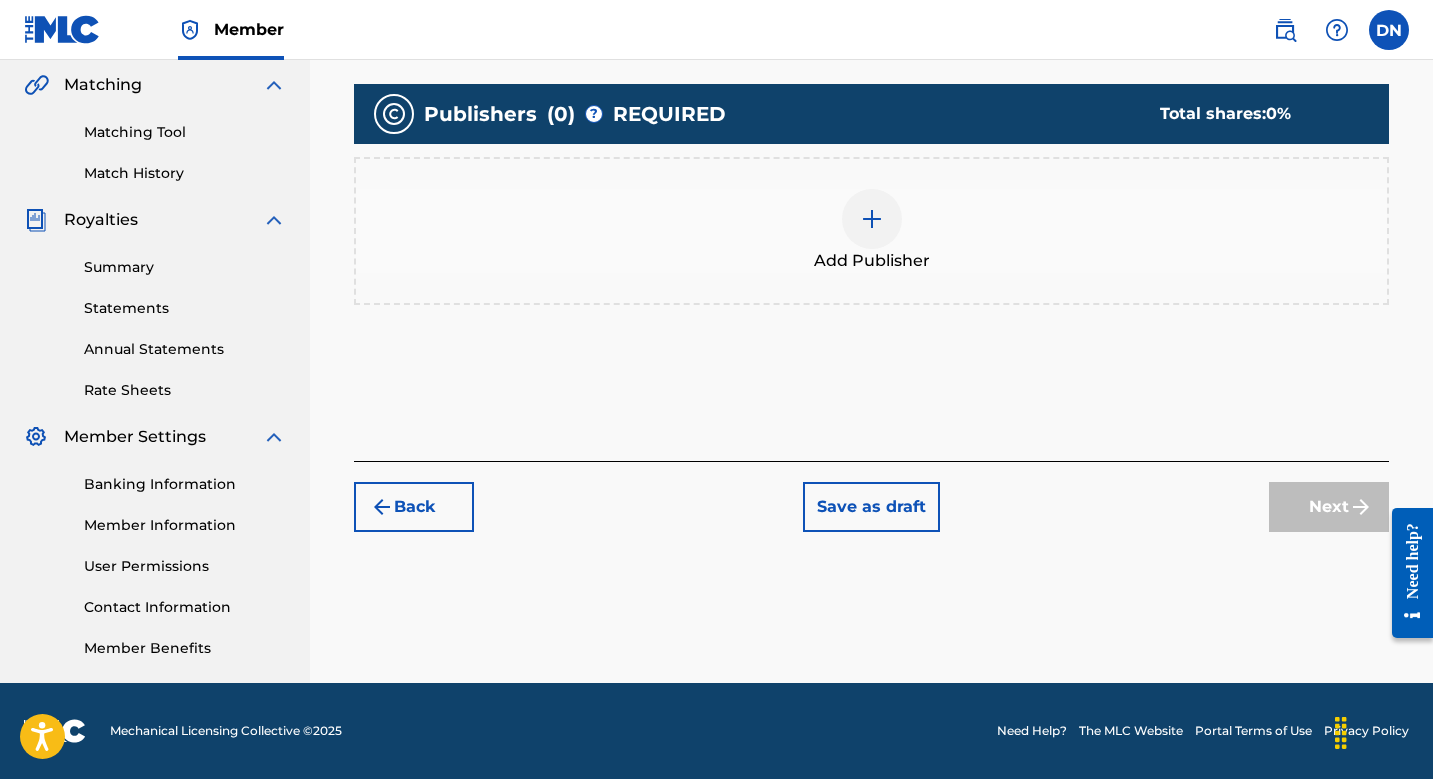 scroll, scrollTop: 90, scrollLeft: 0, axis: vertical 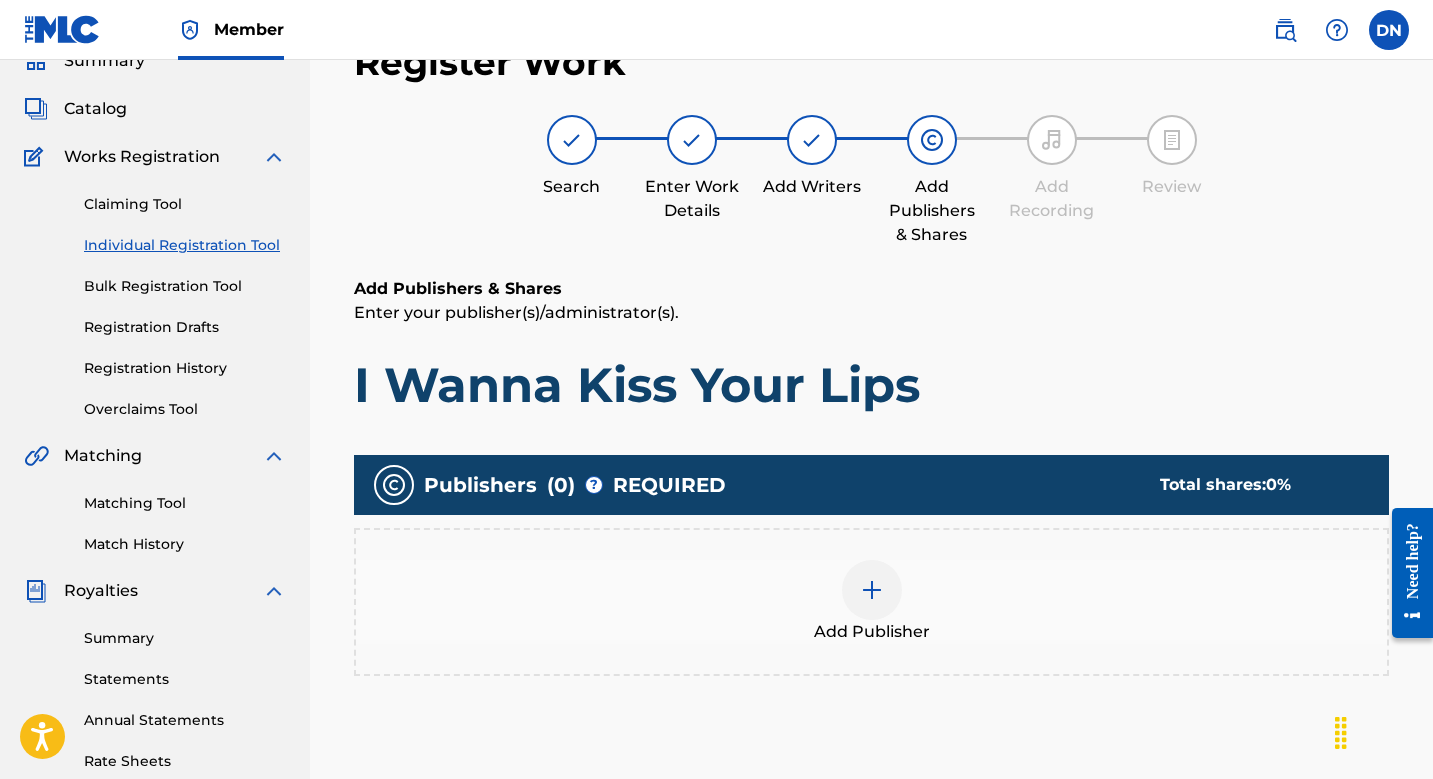 click at bounding box center (872, 590) 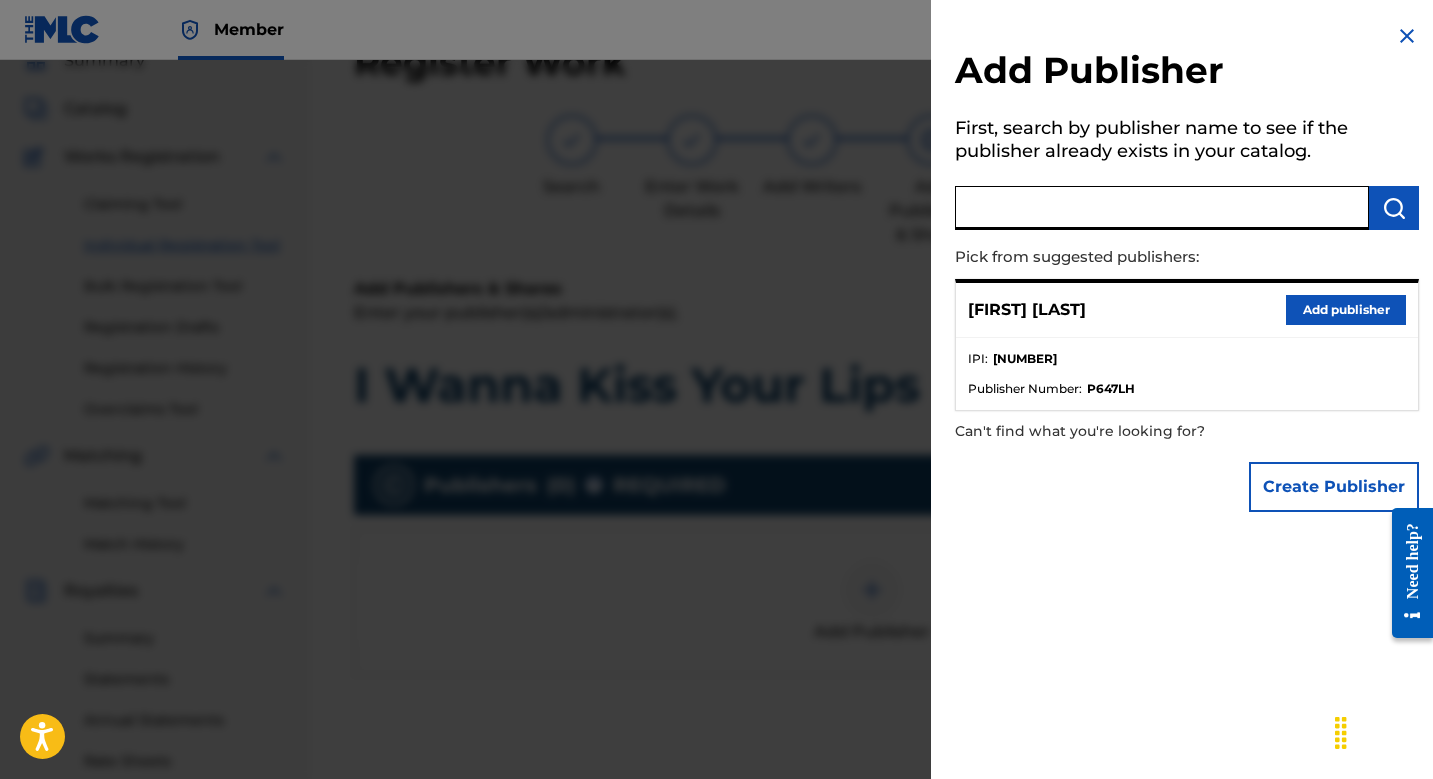 click at bounding box center [1162, 208] 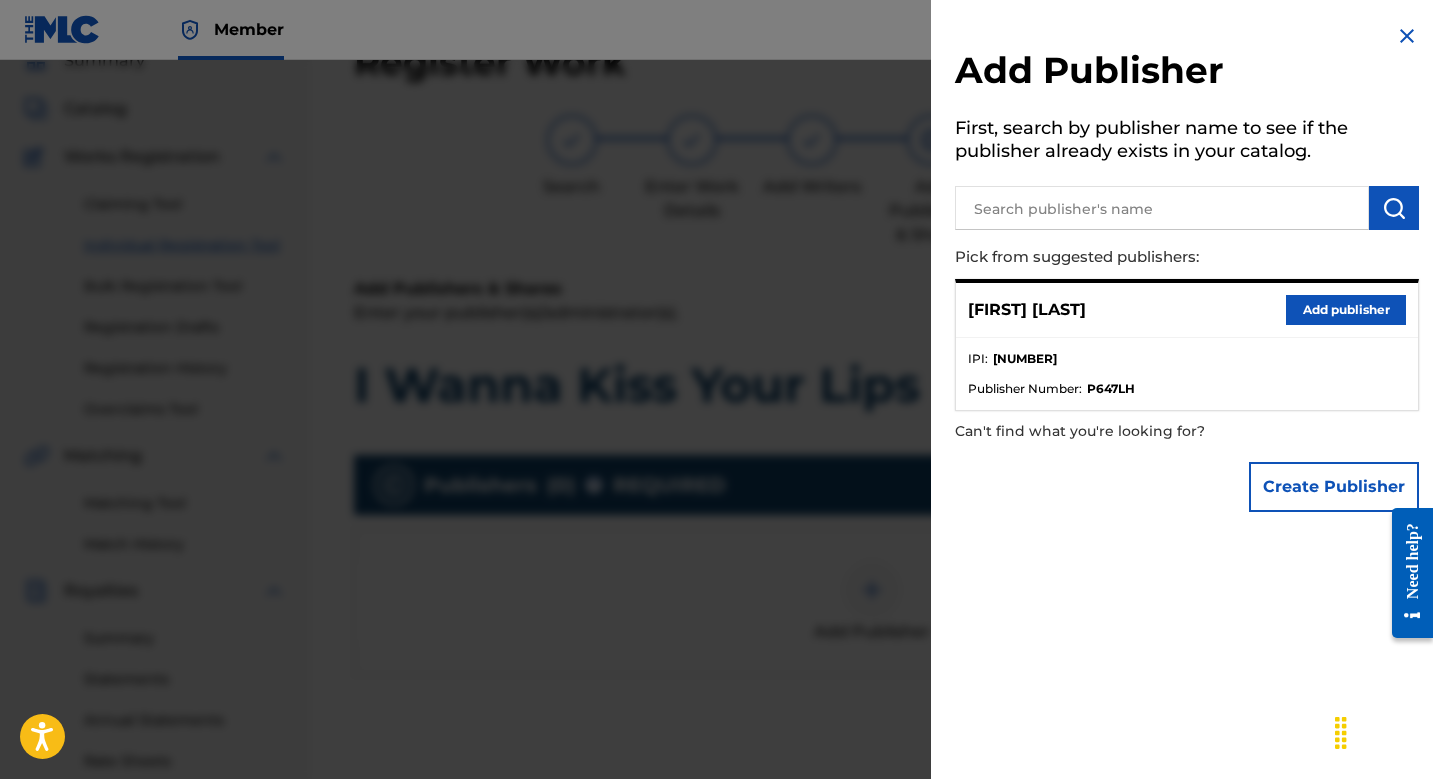 click on "Add publisher" at bounding box center [1346, 310] 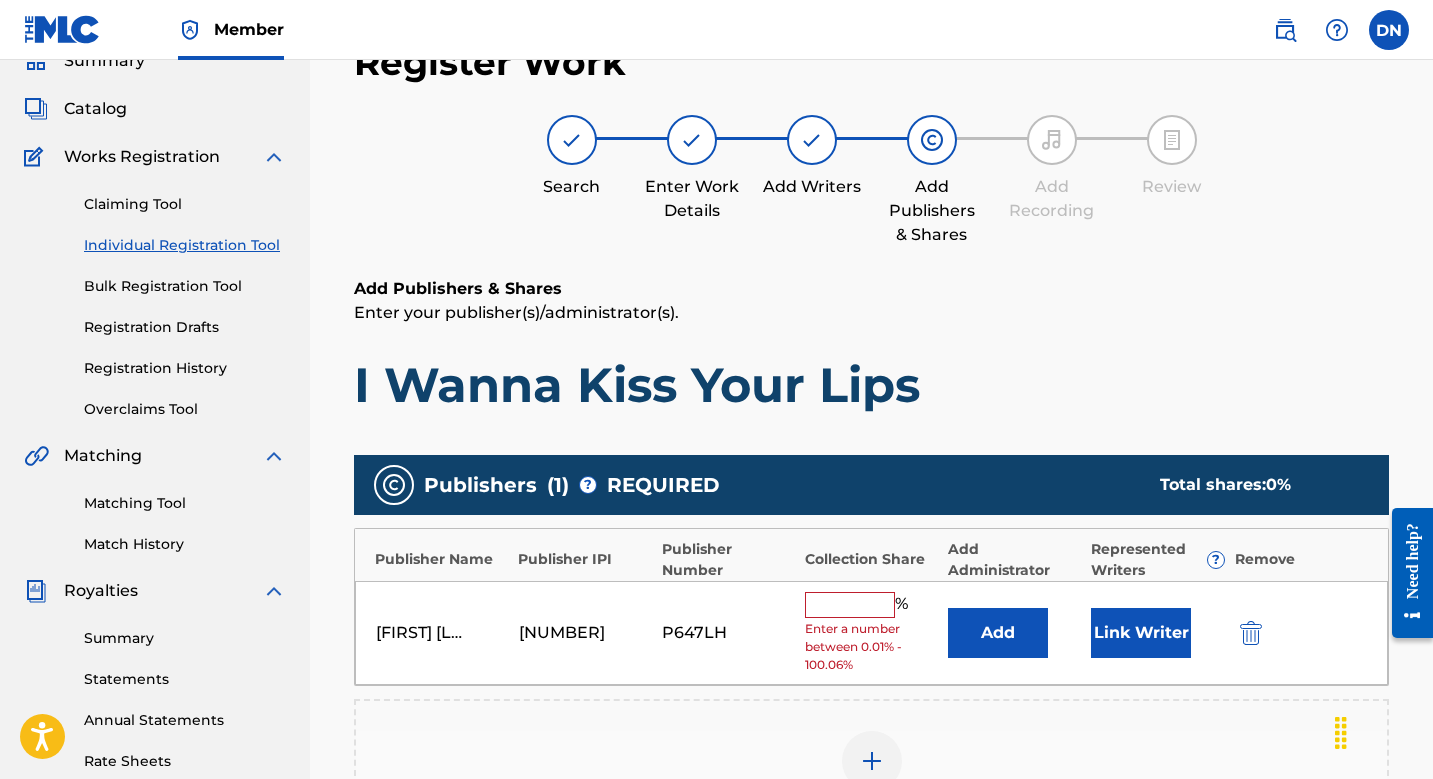 click at bounding box center [850, 605] 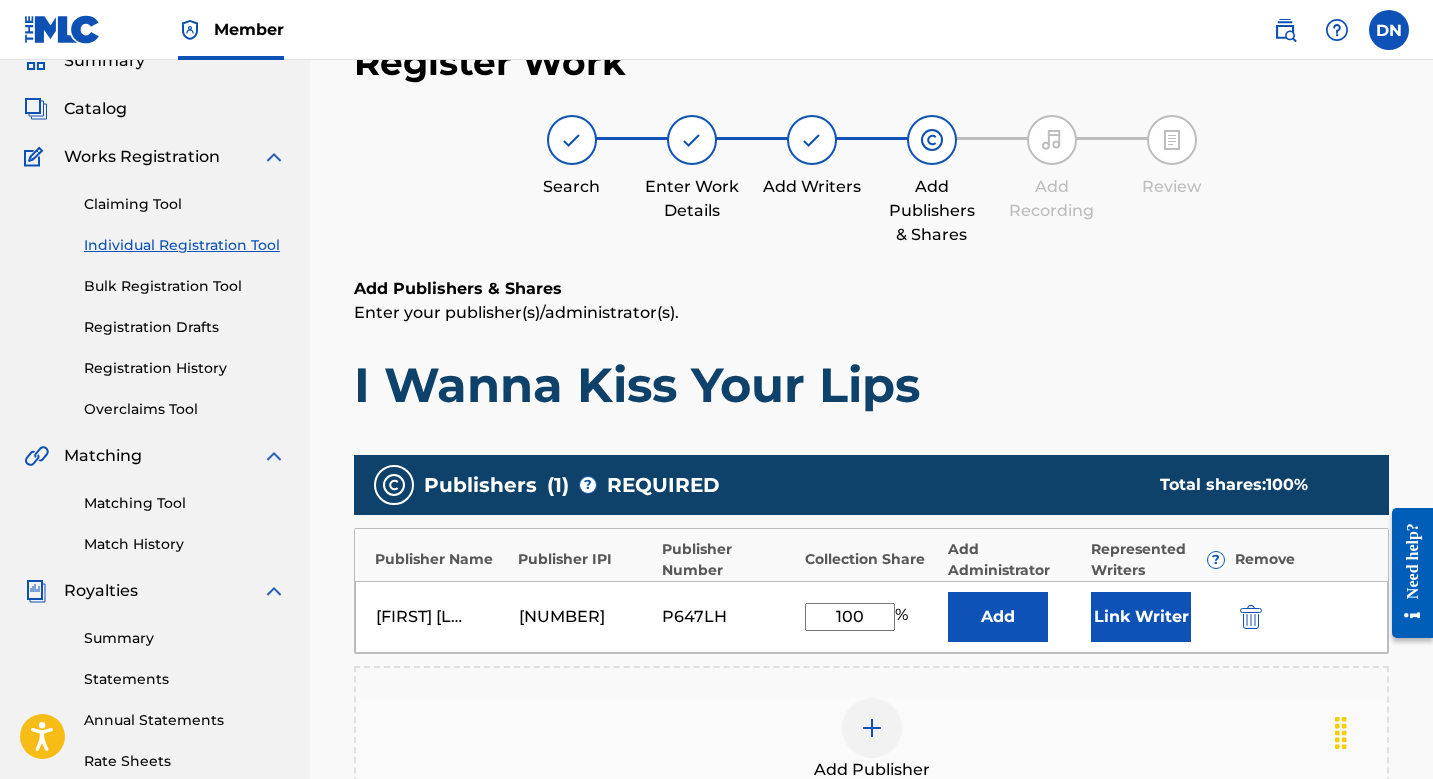 type on "100" 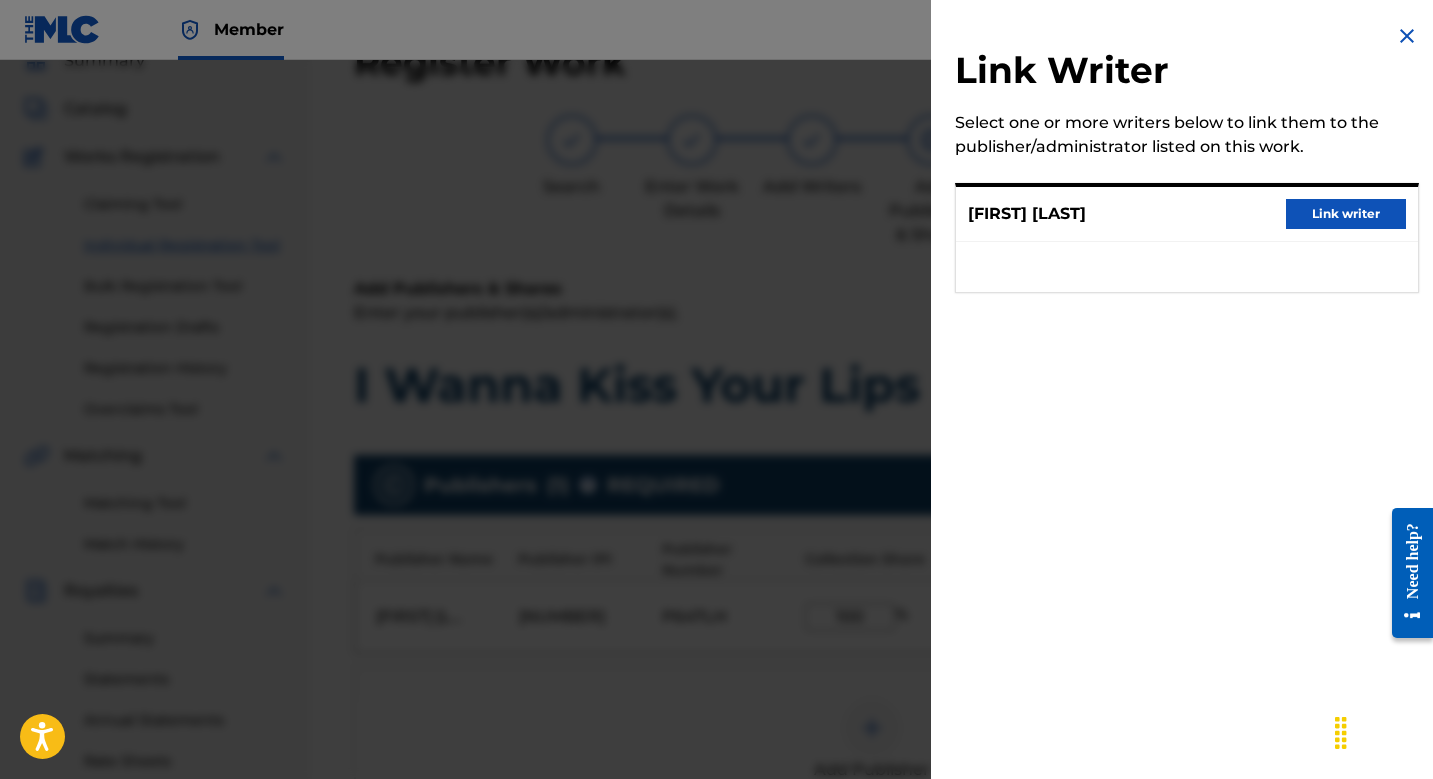click on "Link writer" at bounding box center [1346, 214] 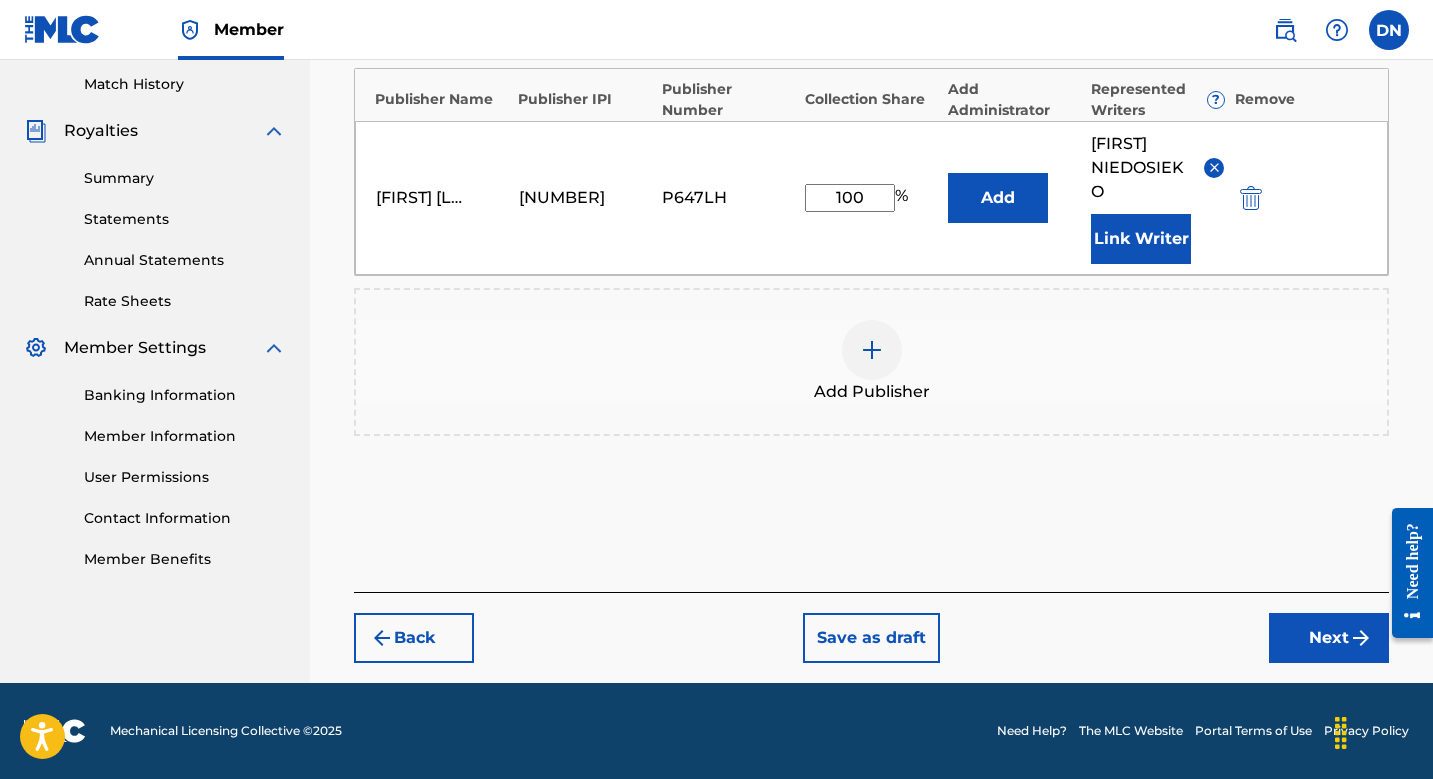 click on "Next" at bounding box center [1329, 638] 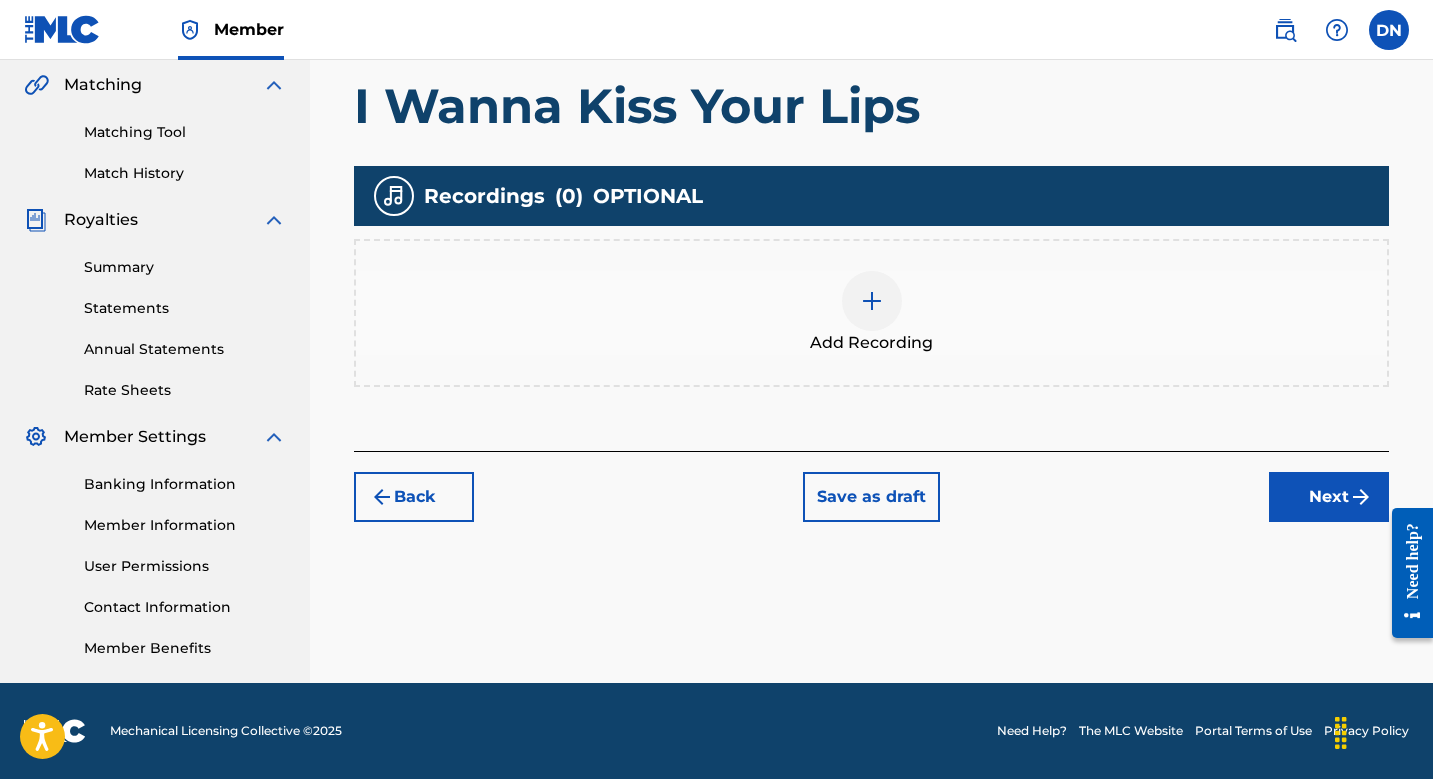 click at bounding box center [872, 301] 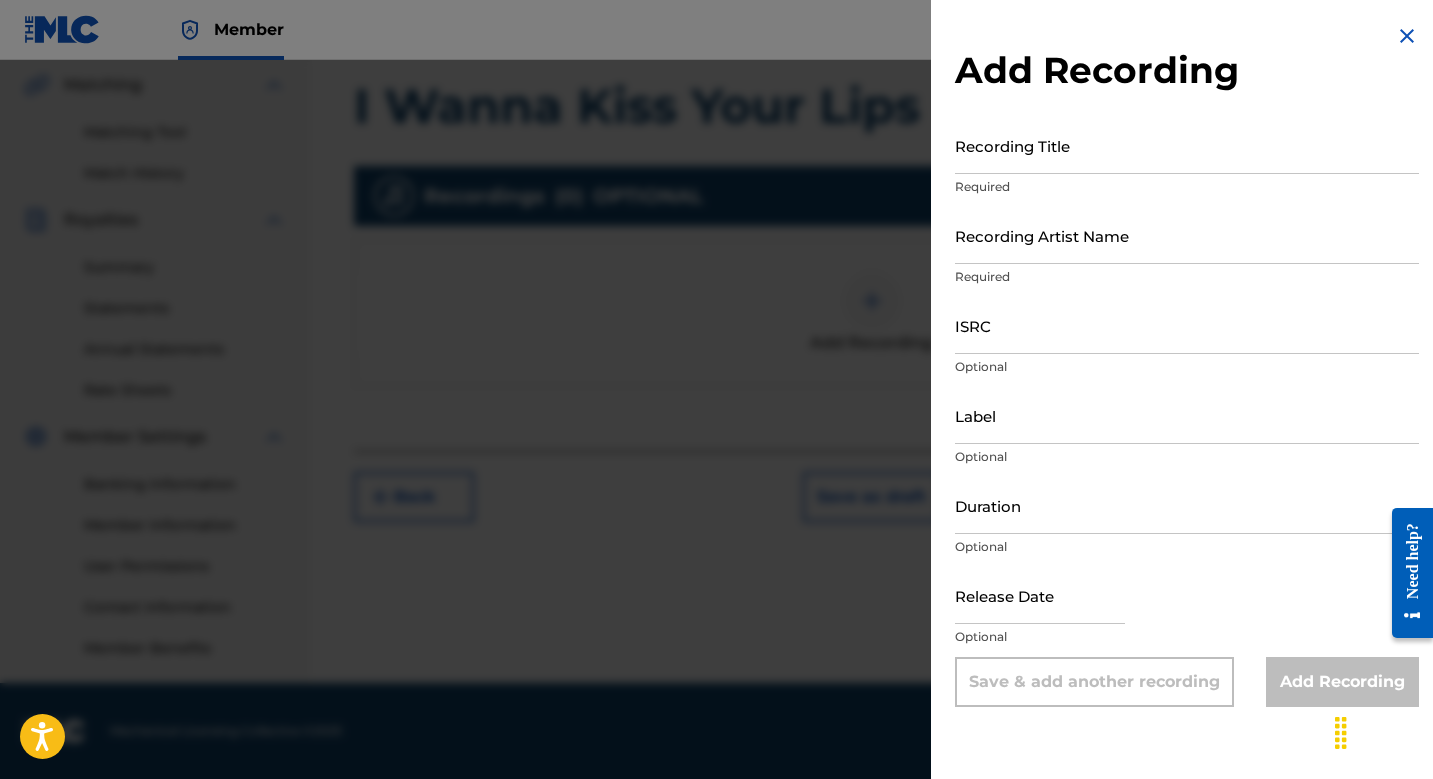 click on "ISRC Optional" at bounding box center (1187, 342) 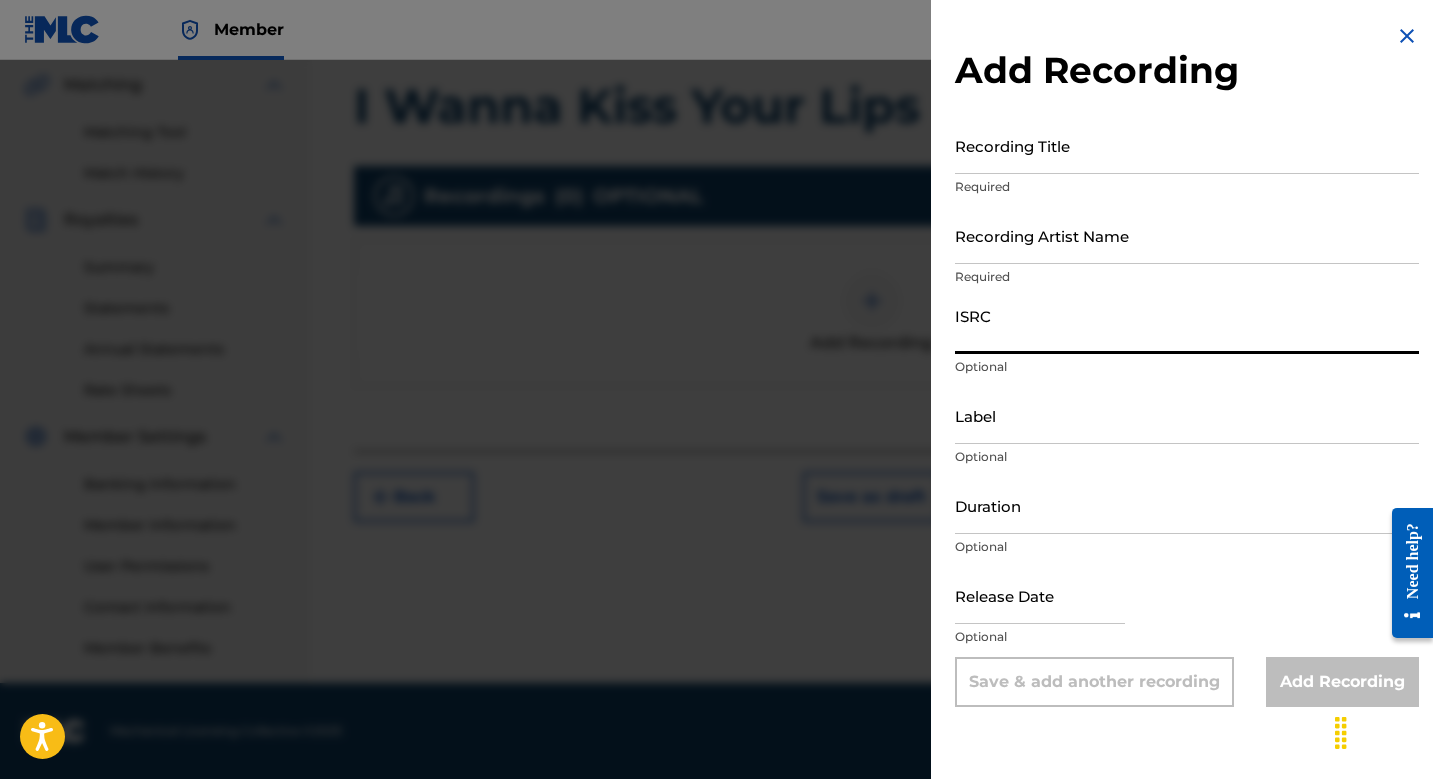 paste on "[ISRC]" 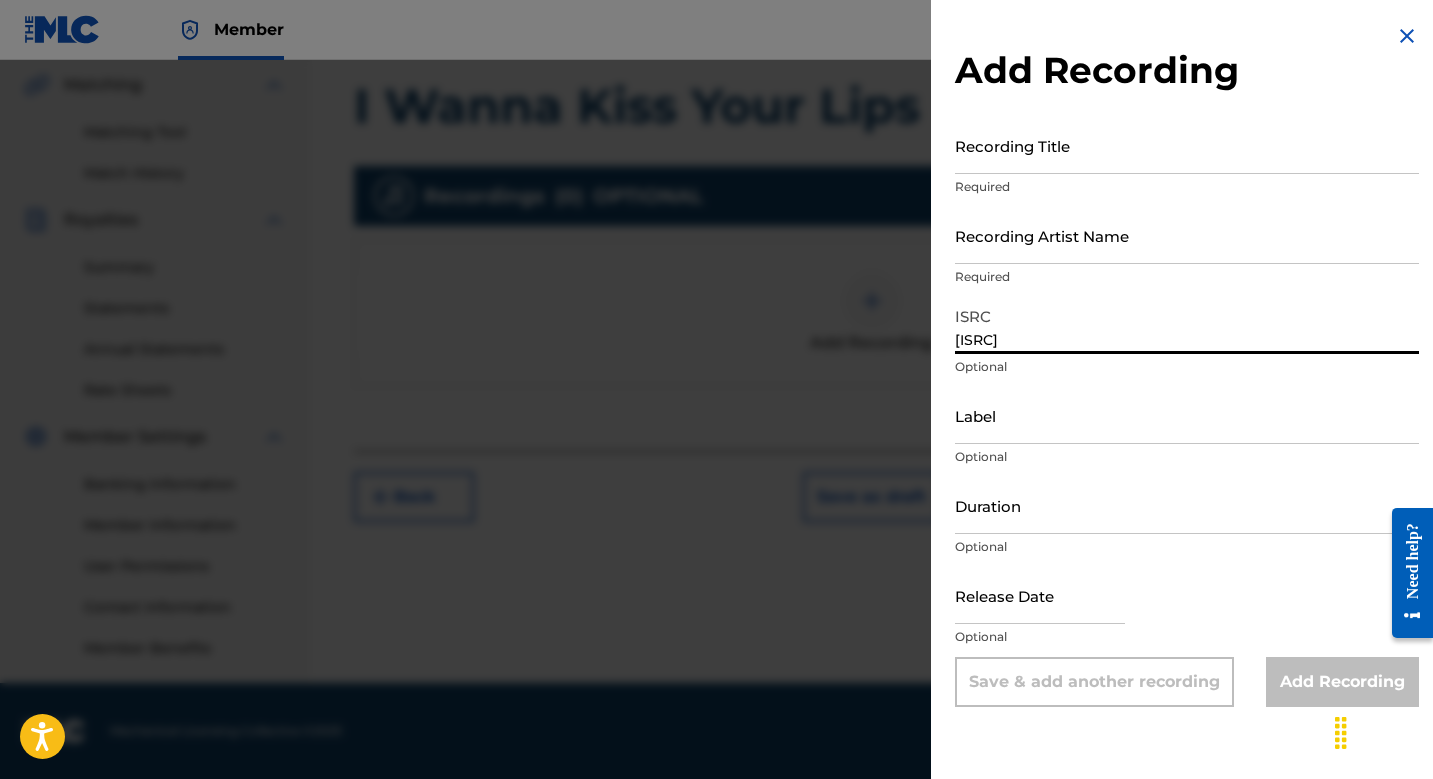 type on "[ISRC]" 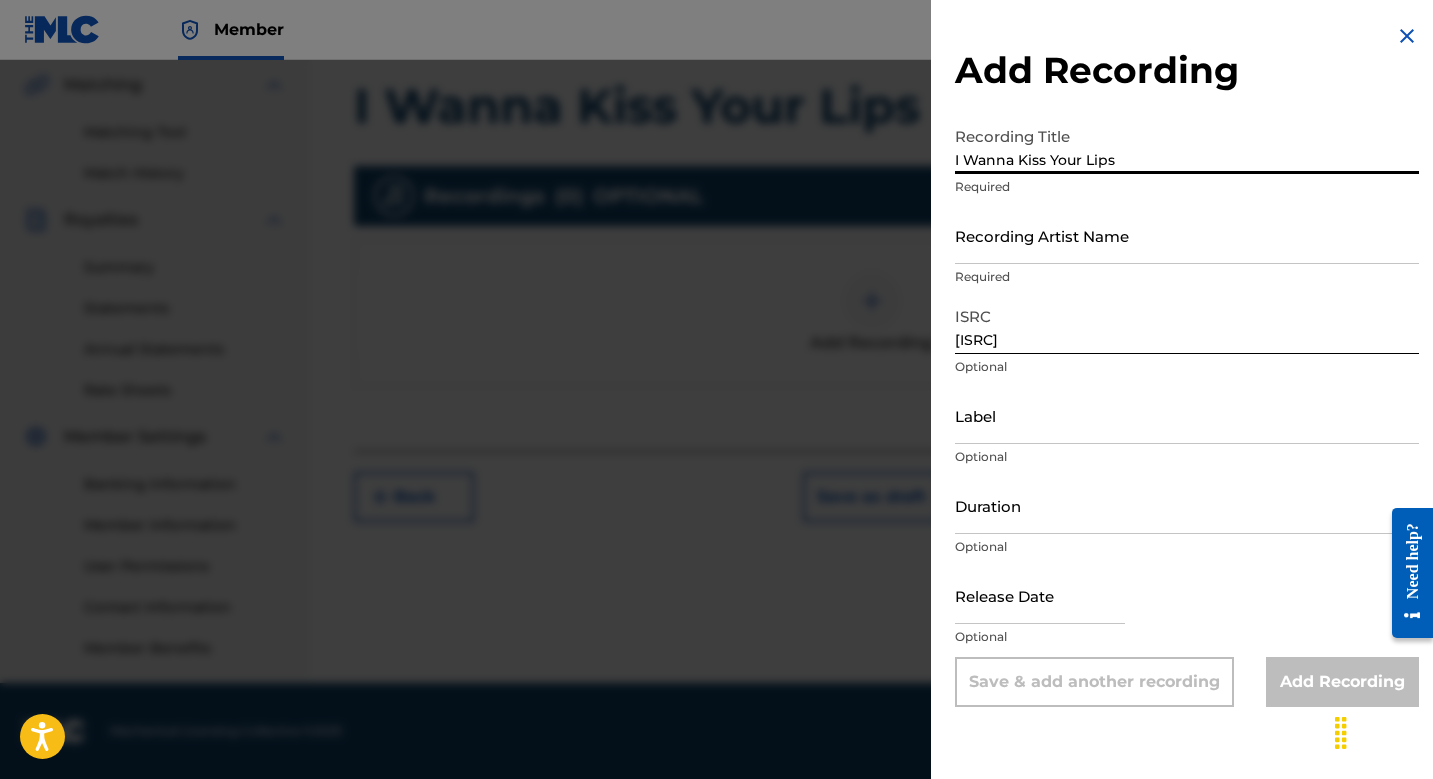 type on "I Wanna Kiss Your Lips" 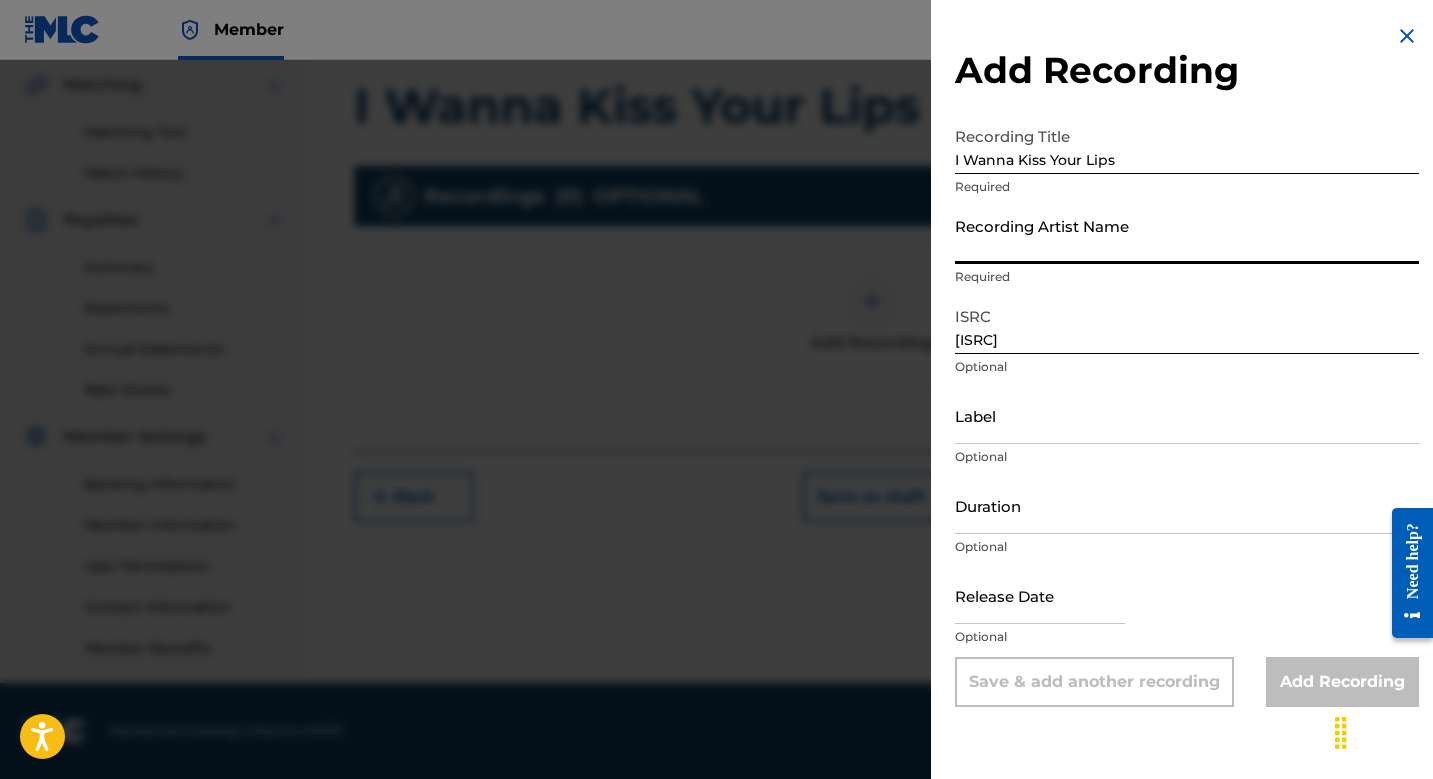 click on "Recording Artist Name" at bounding box center [1187, 235] 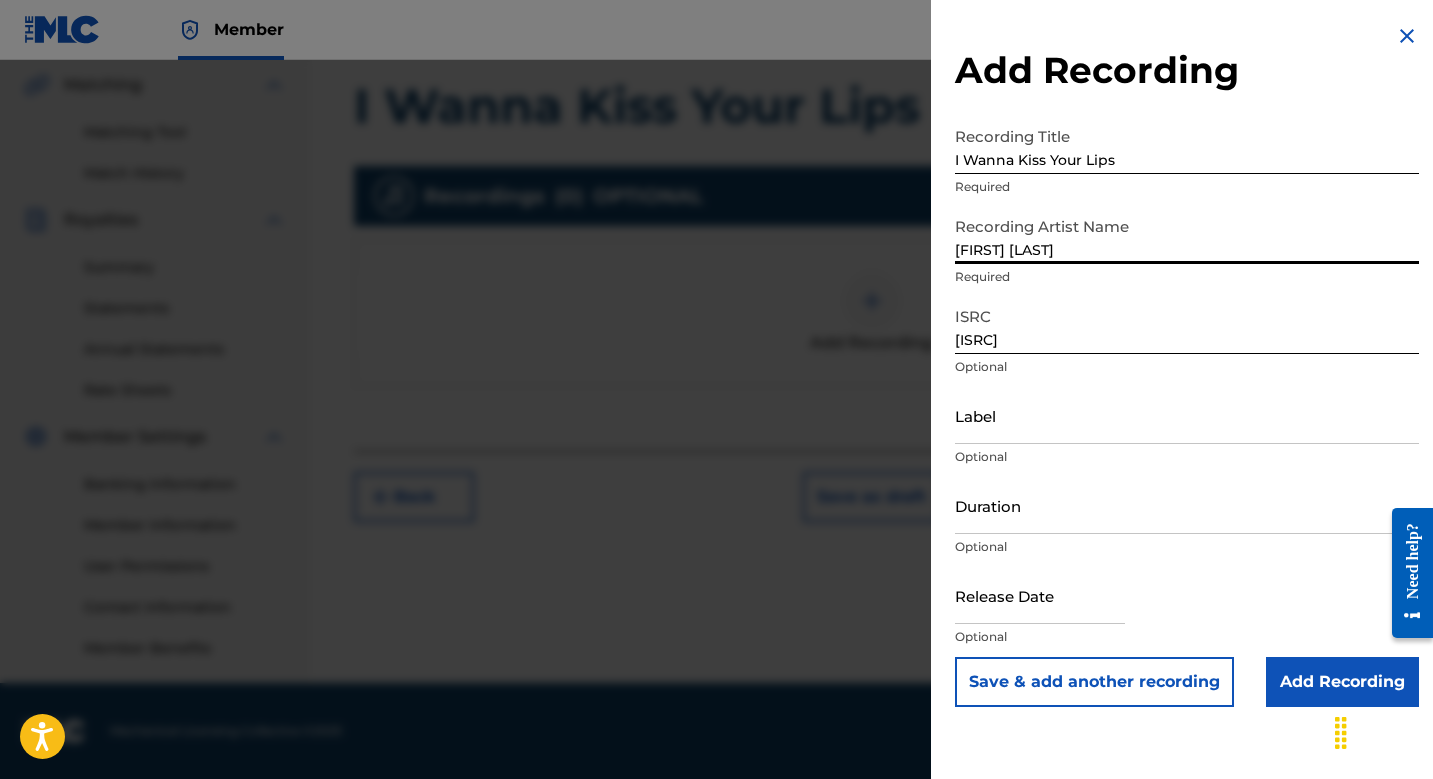 type on "[FIRST] [LAST]" 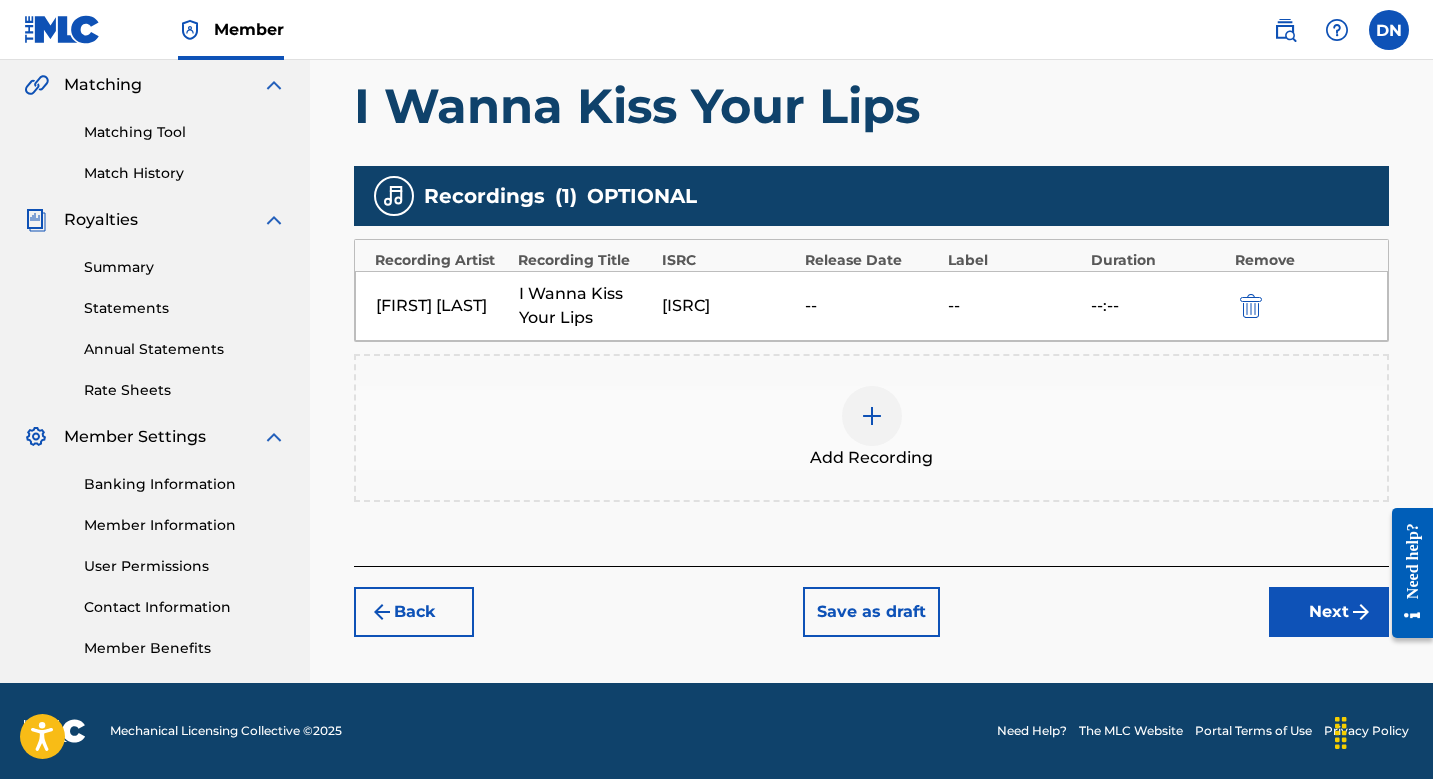 click at bounding box center (872, 416) 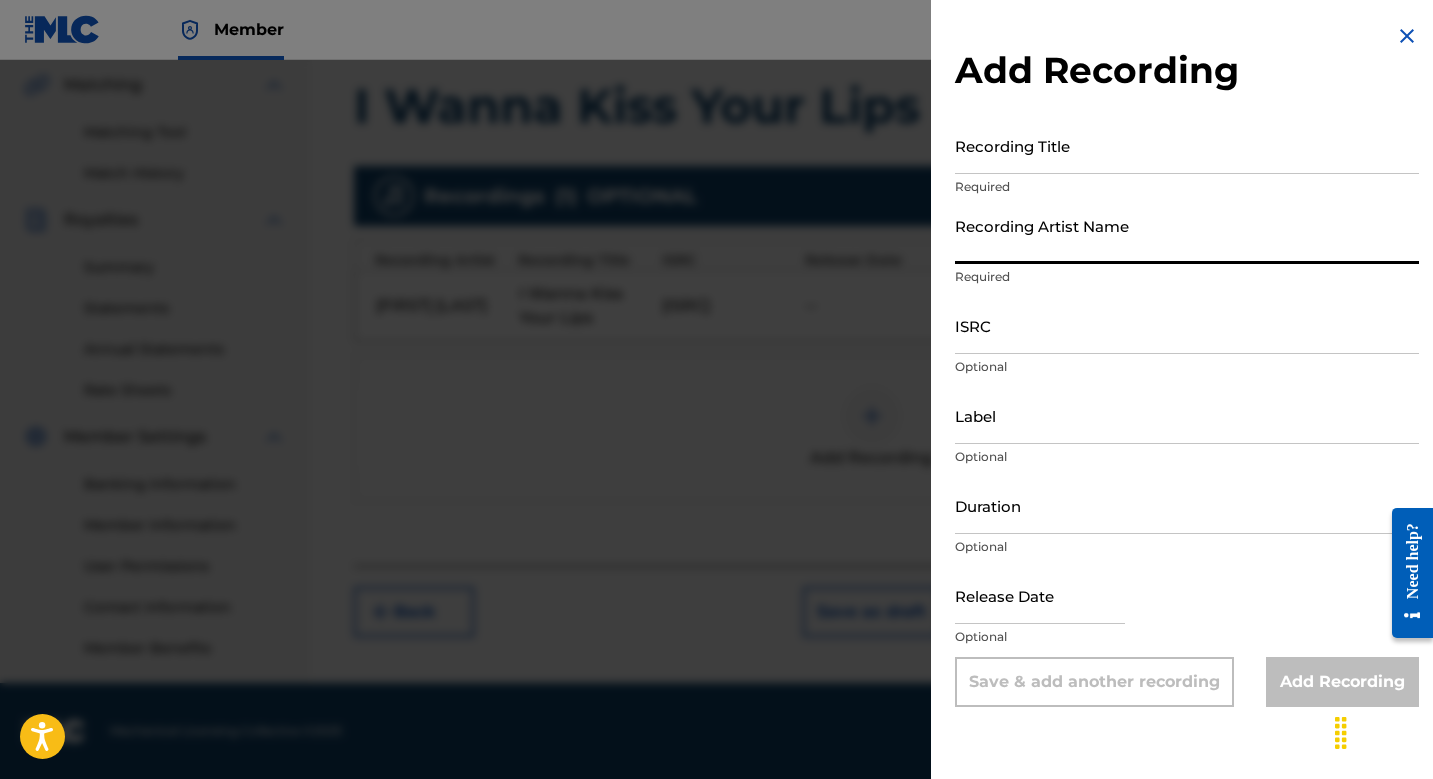 click on "Recording Artist Name" at bounding box center [1187, 235] 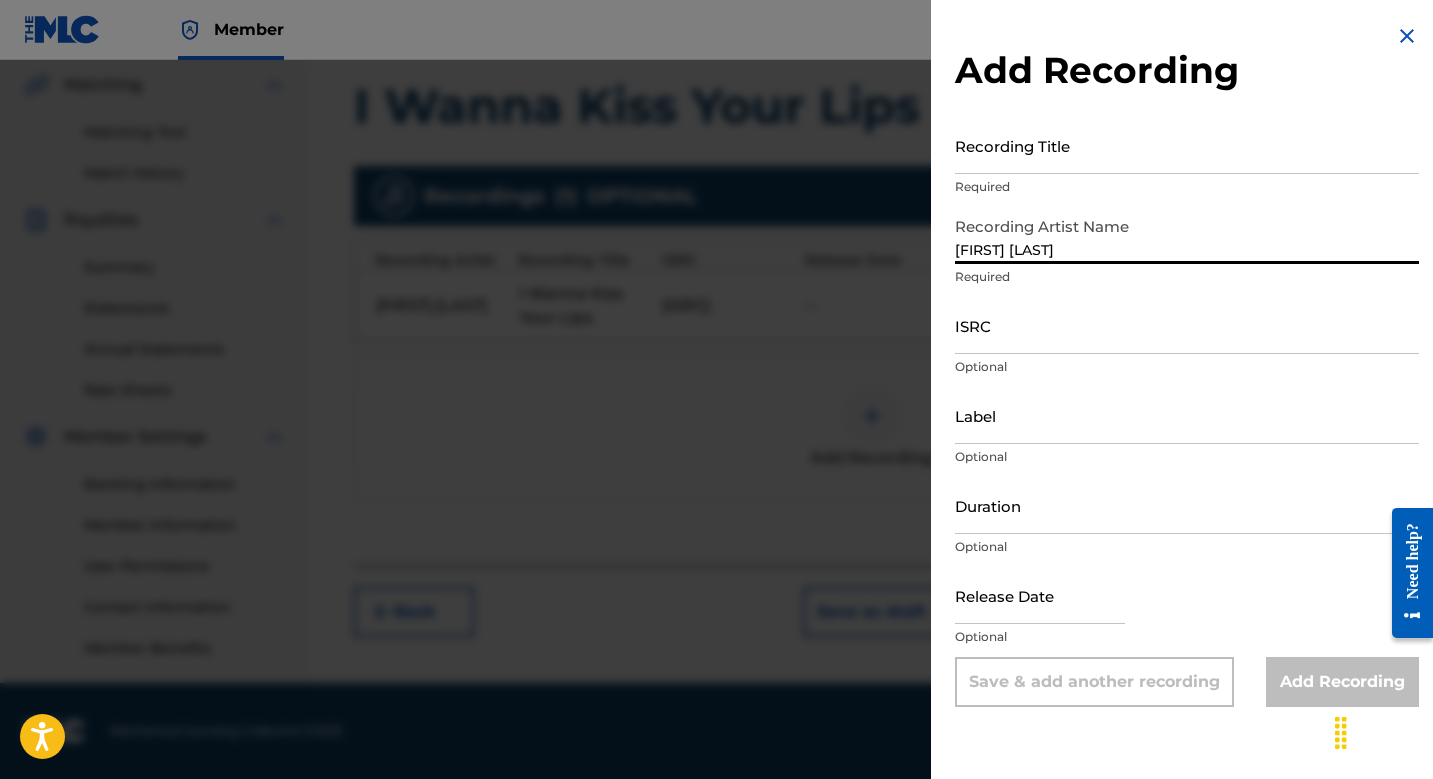 type on "[FIRST] [LAST]" 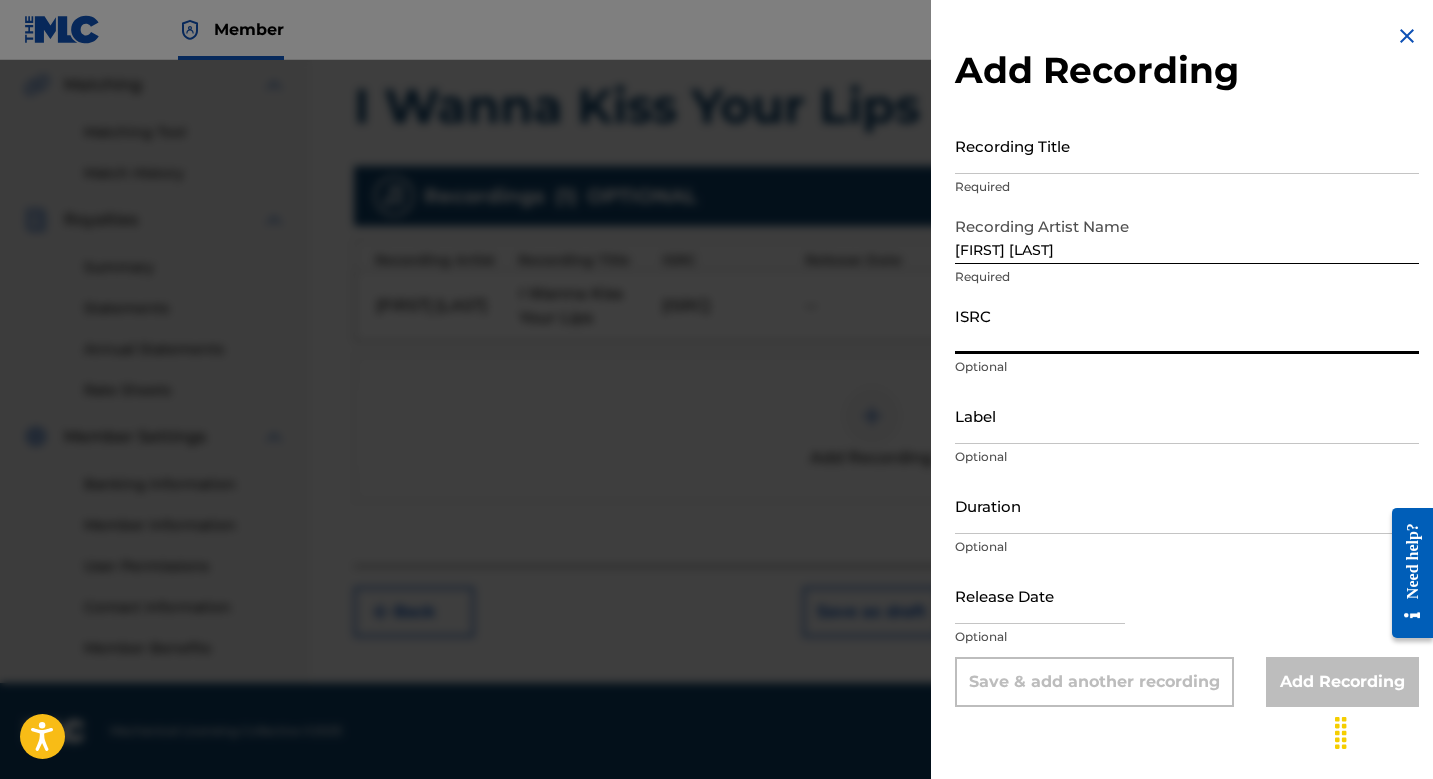 paste on "[ISRC]" 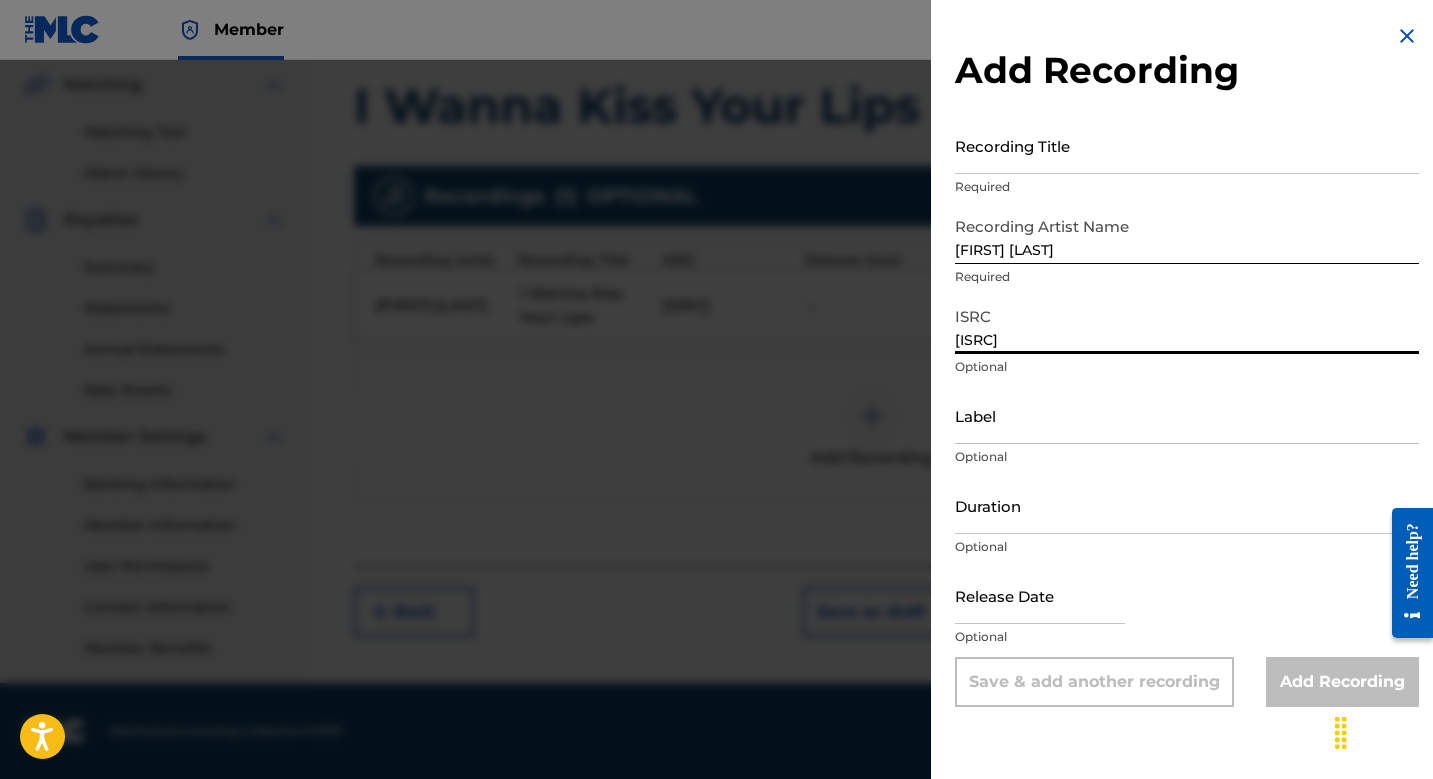 type on "[ISRC]" 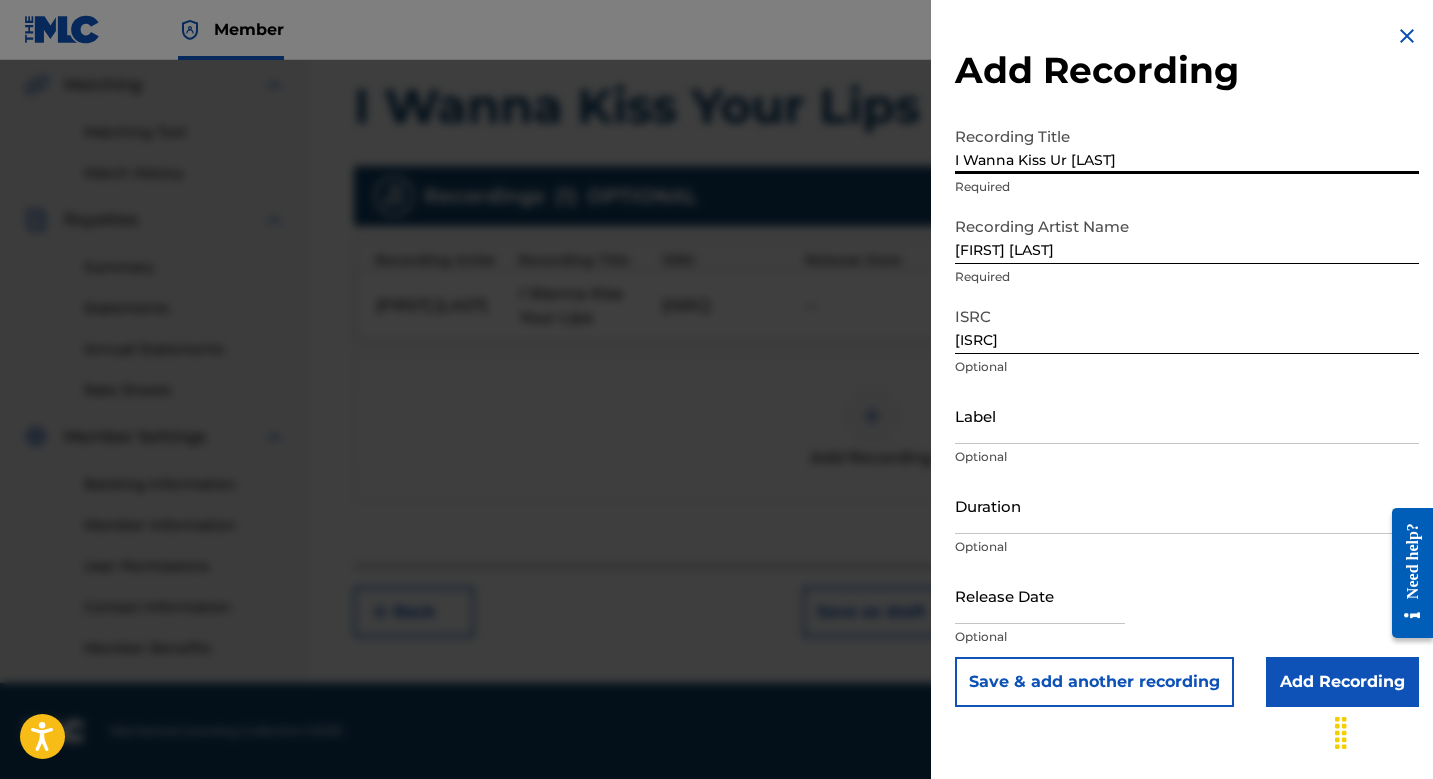 type on "I Wanna Kiss Ur [LAST]" 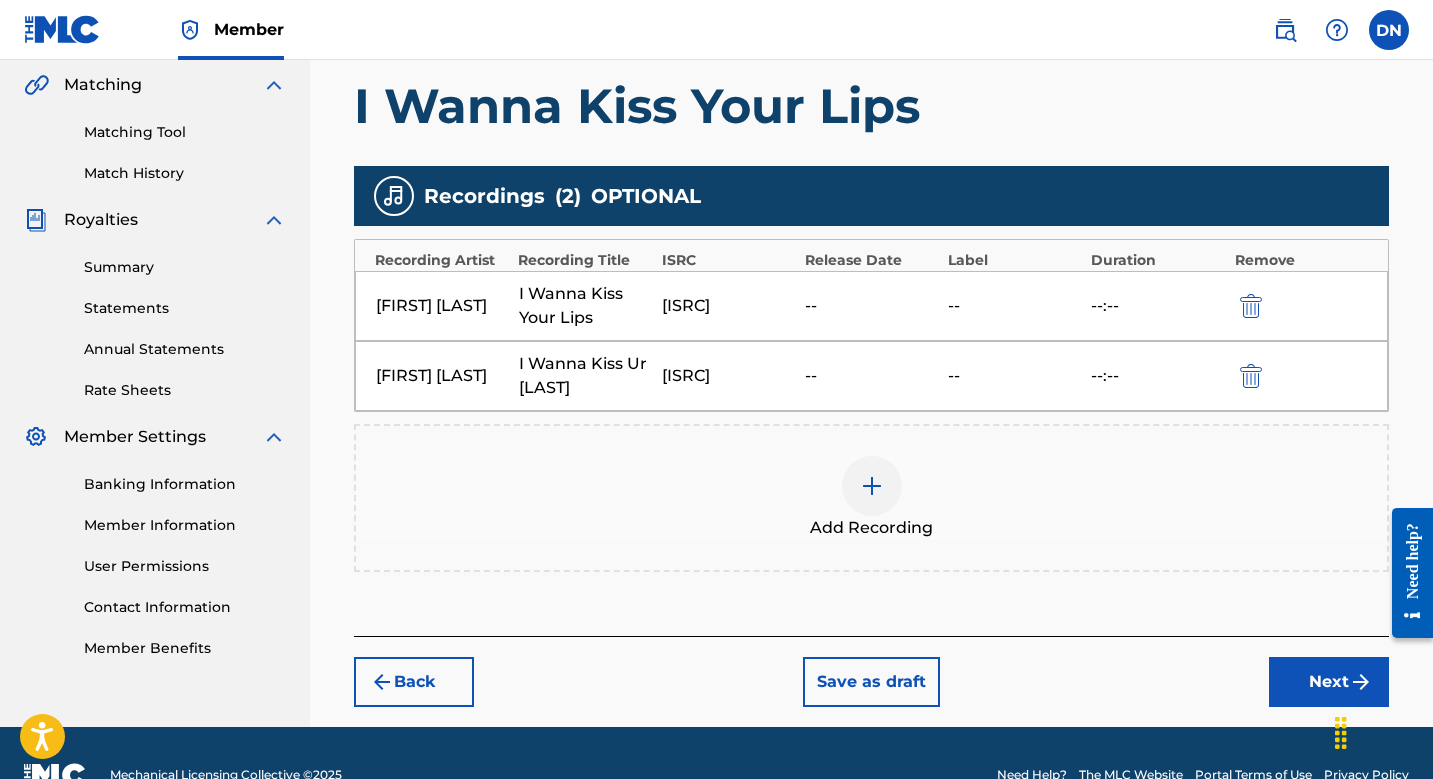 click at bounding box center [872, 486] 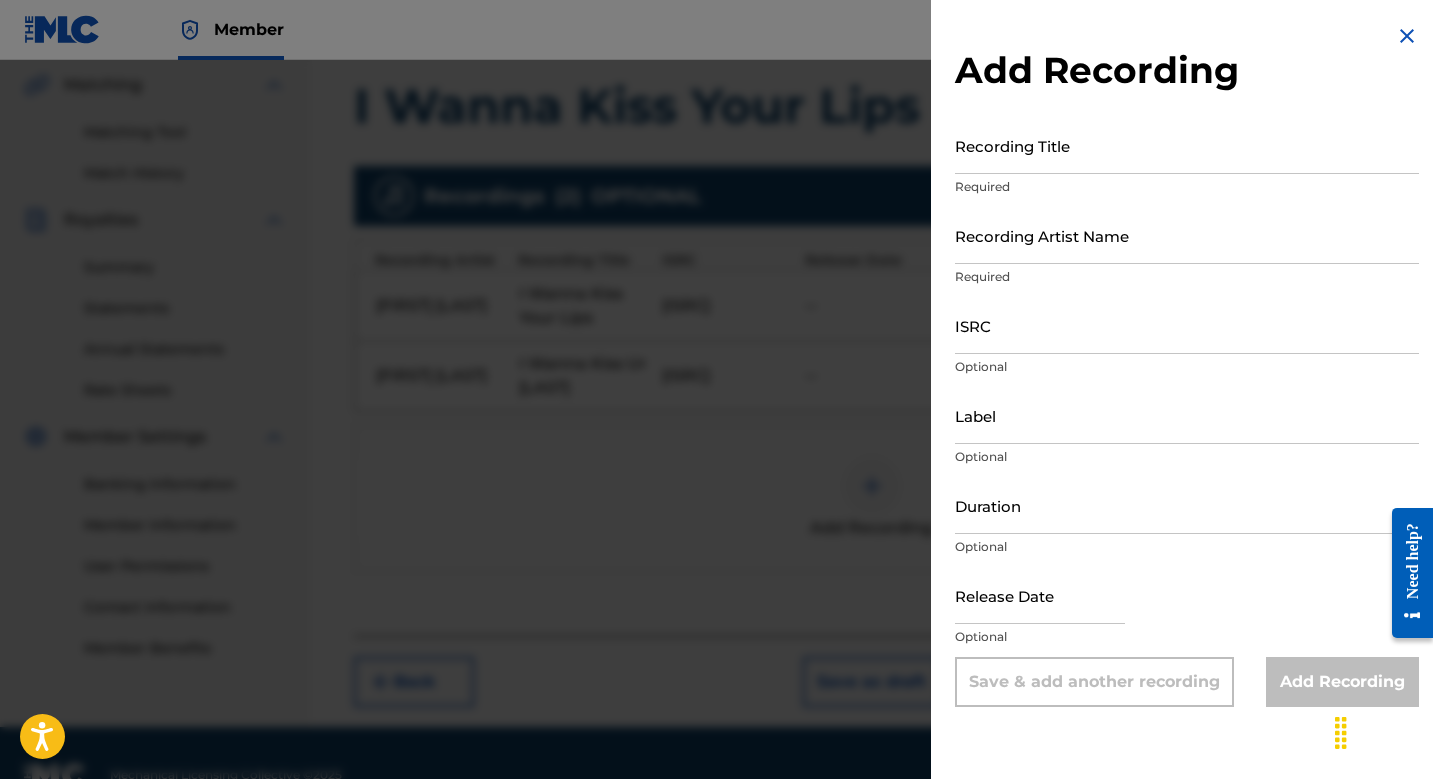 click on "Recording Title Required" at bounding box center [1187, 162] 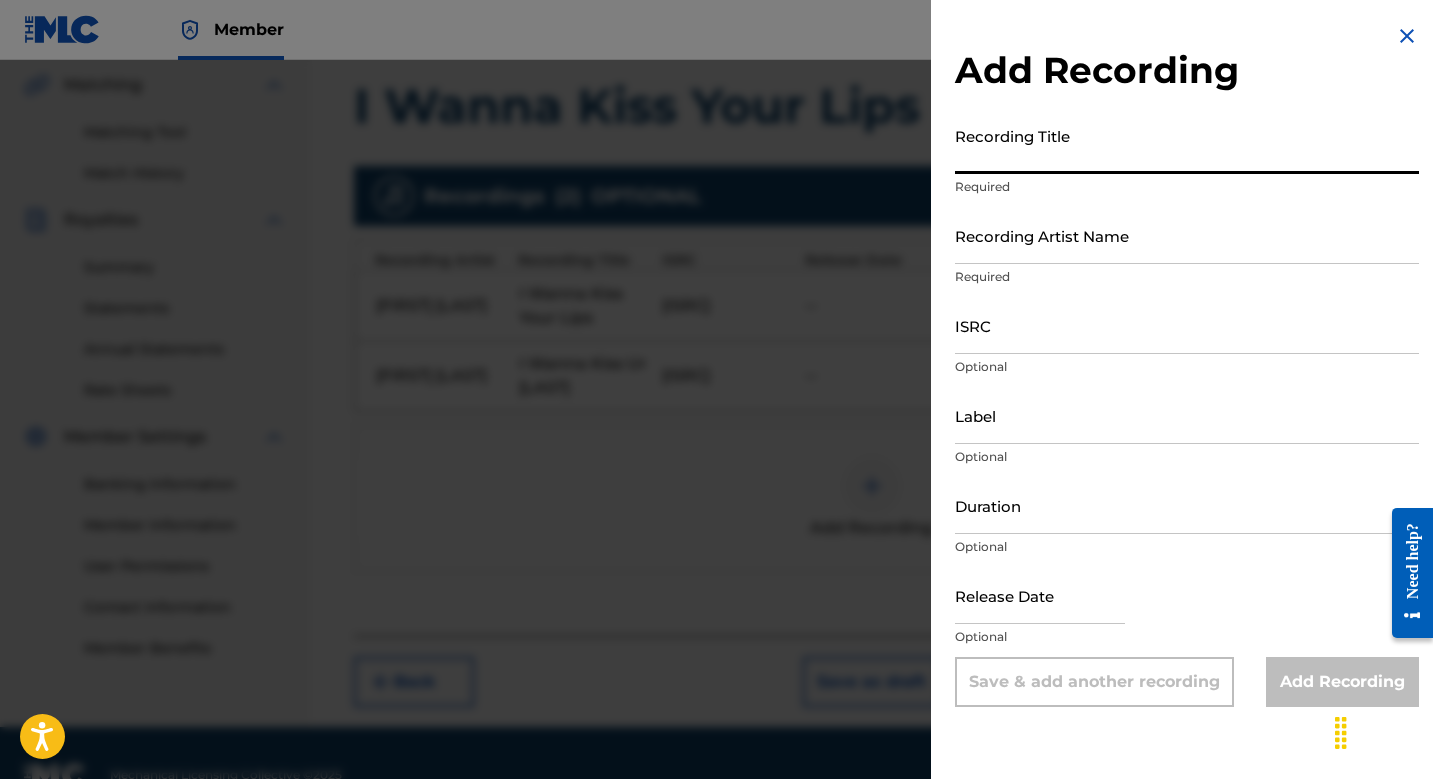 click on "Recording Title" at bounding box center [1187, 145] 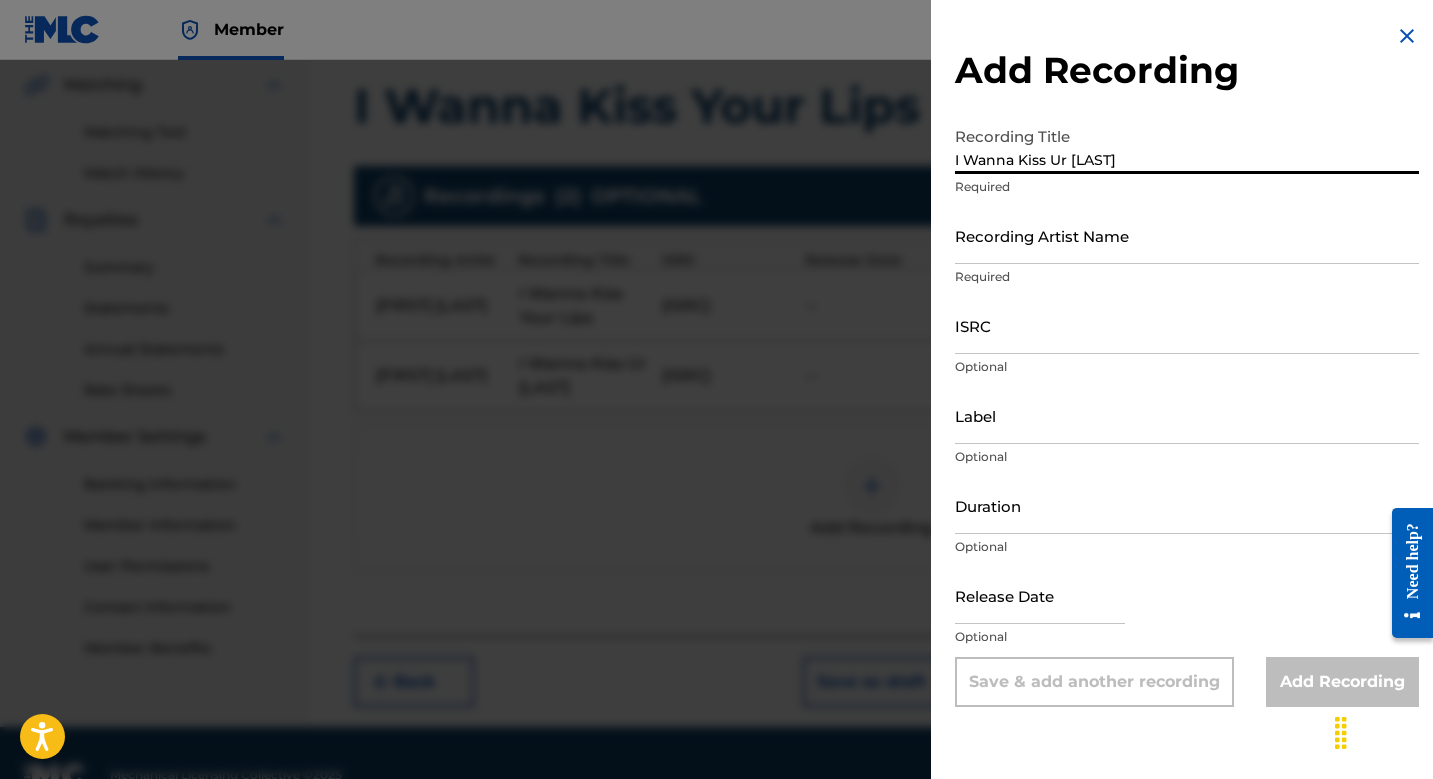type on "I Wanna Kiss Ur [LAST]" 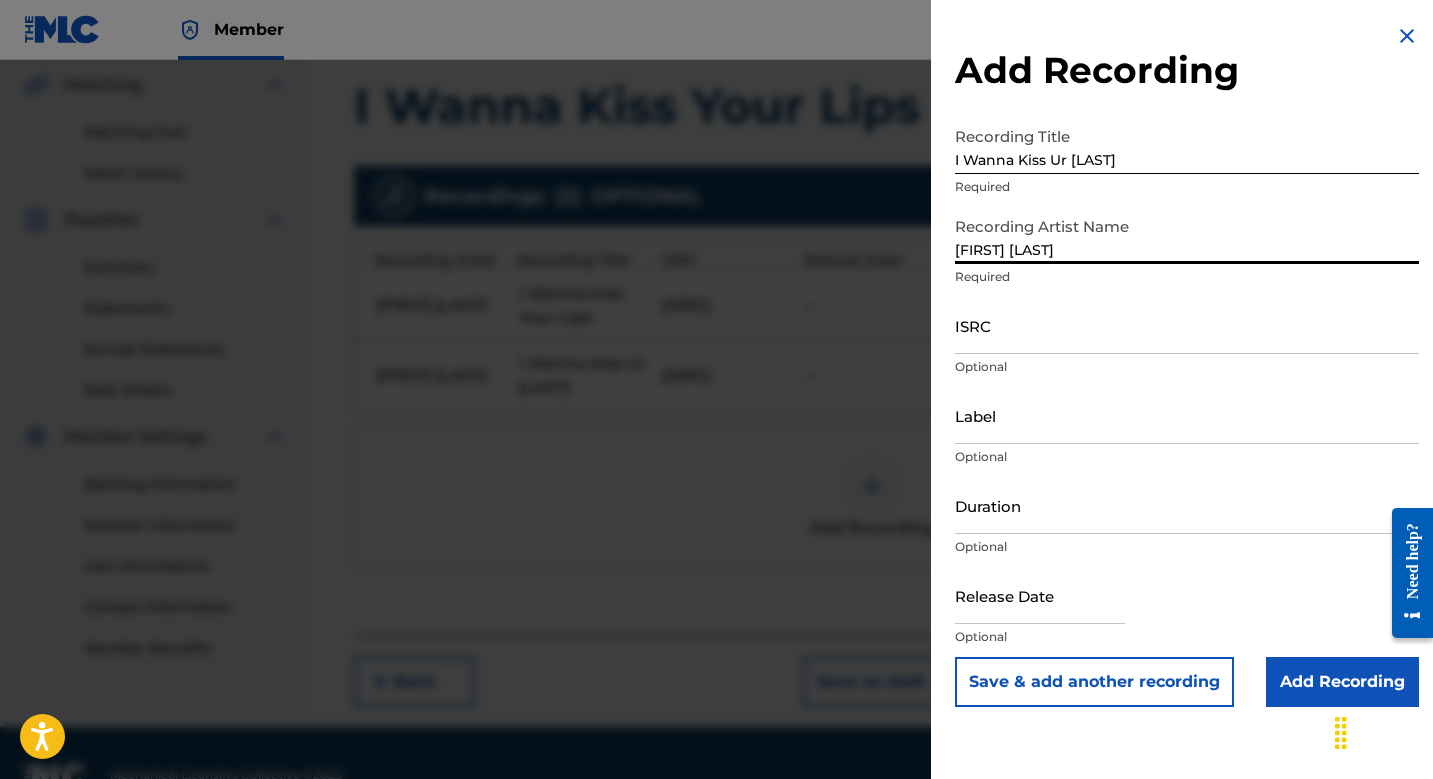 type on "[FIRST] [LAST]" 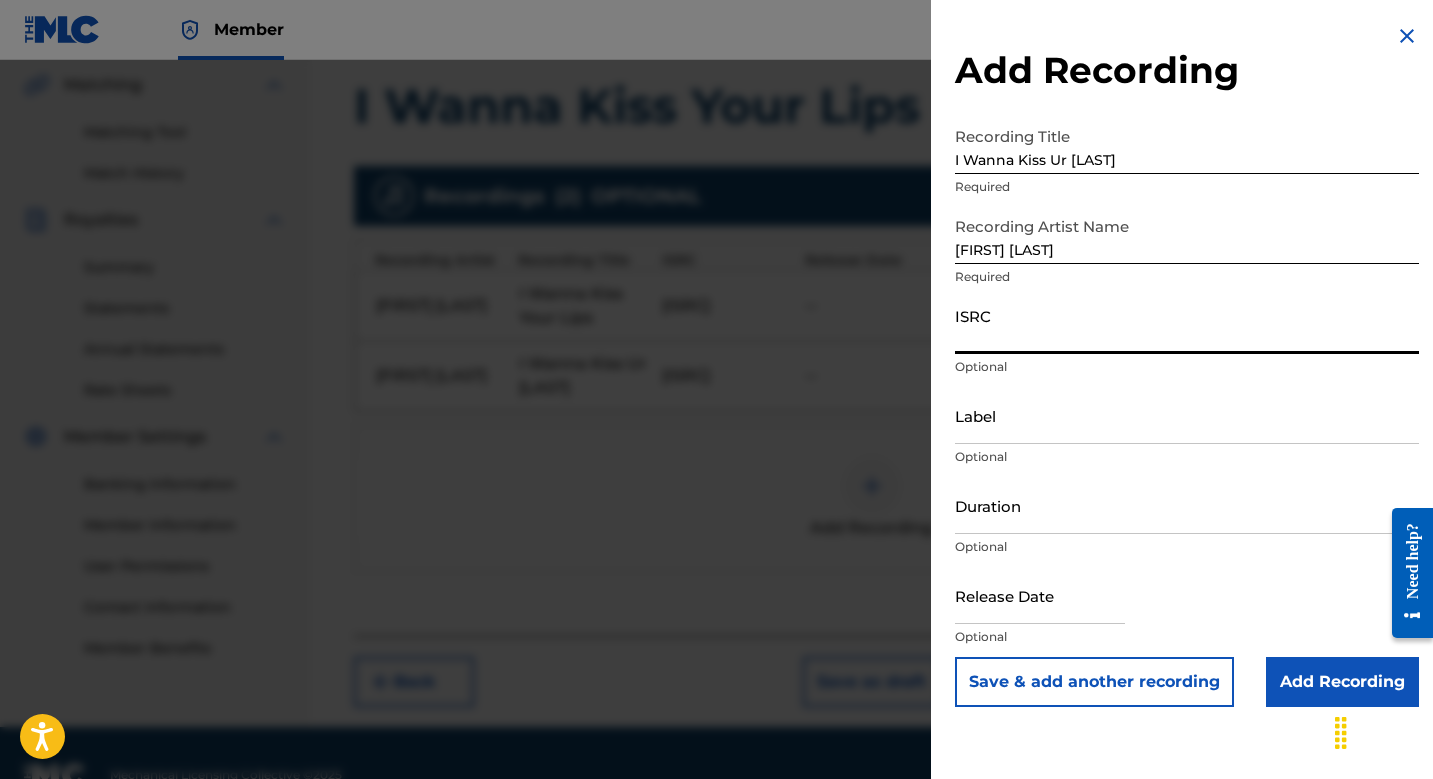 paste on "[ISRC]" 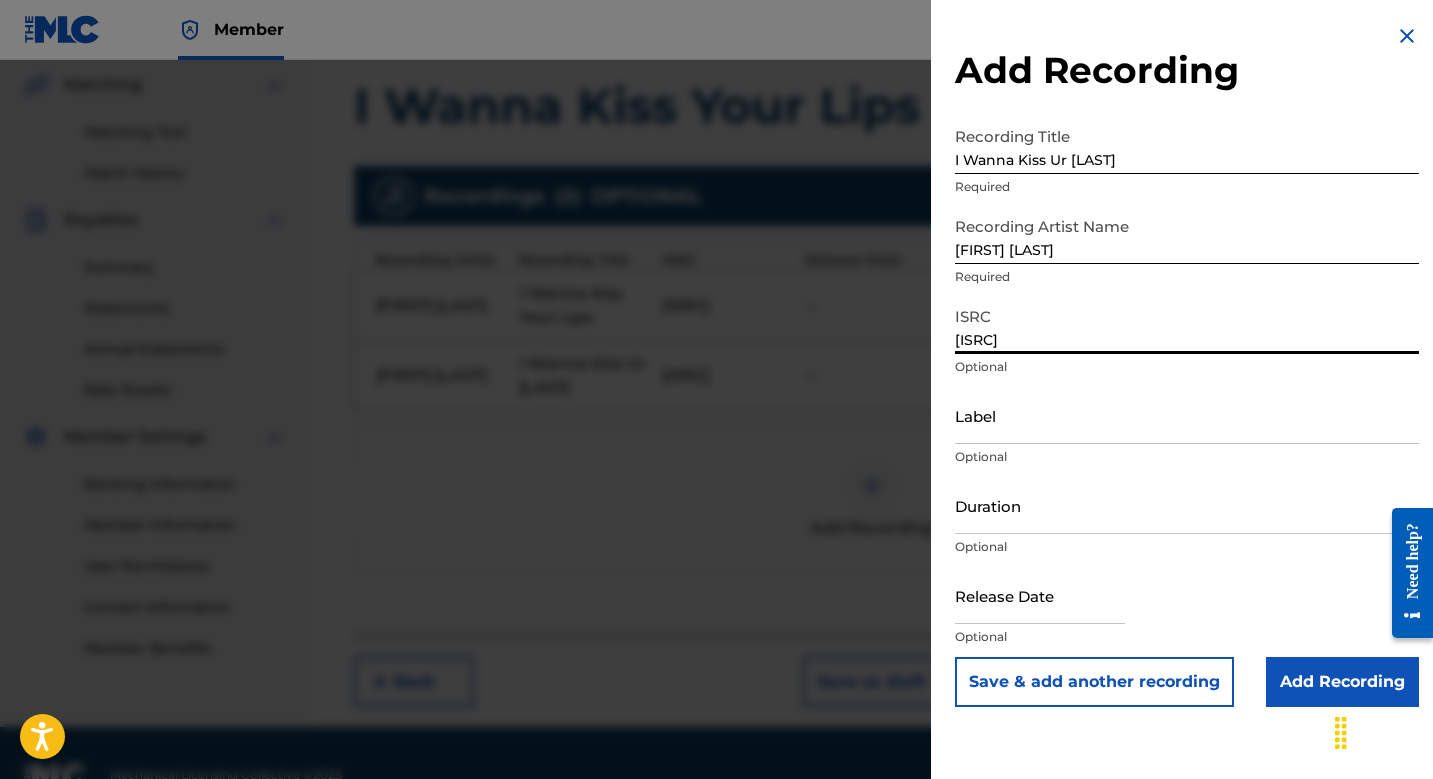 type on "[ISRC]" 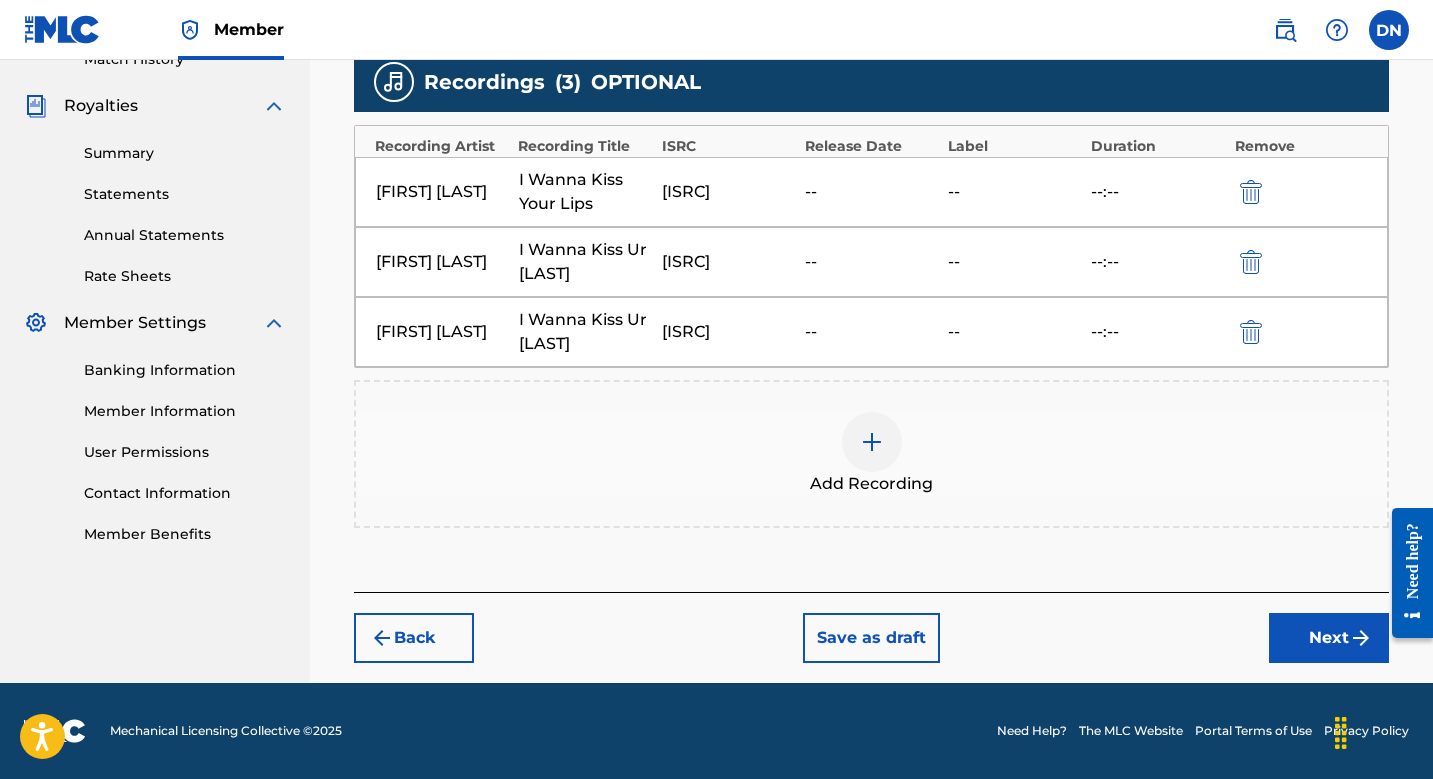 scroll, scrollTop: 575, scrollLeft: 0, axis: vertical 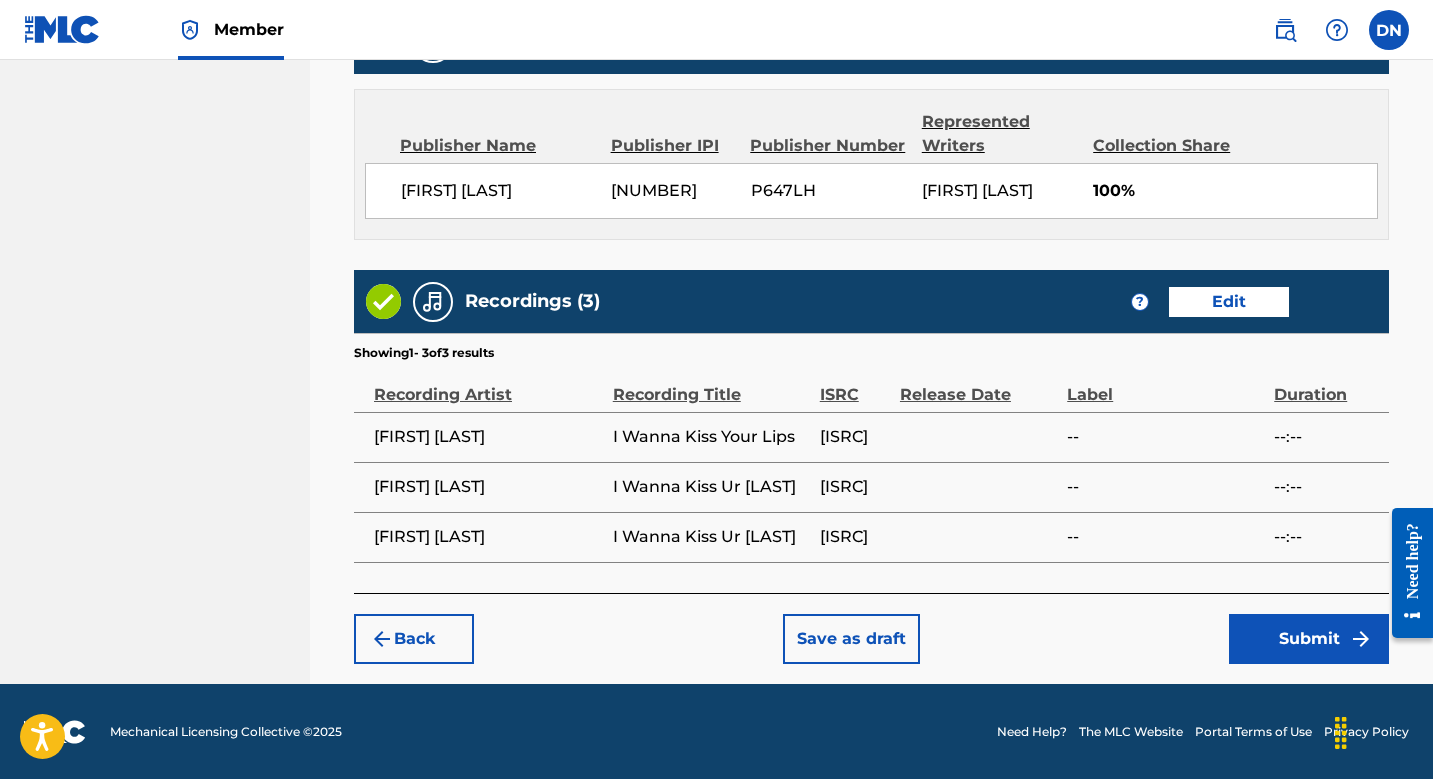 click on "Submit" at bounding box center (1309, 639) 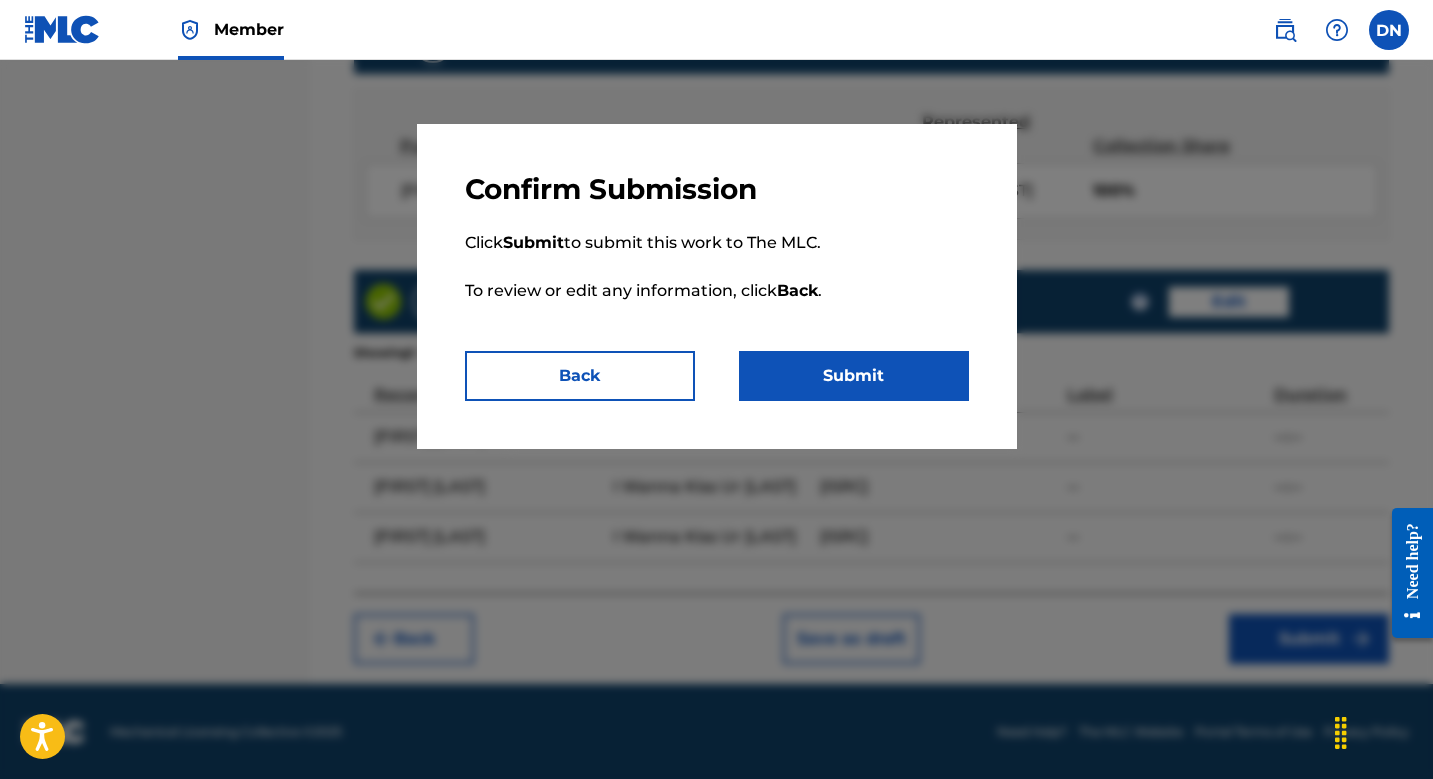 click on "Submit" at bounding box center (854, 376) 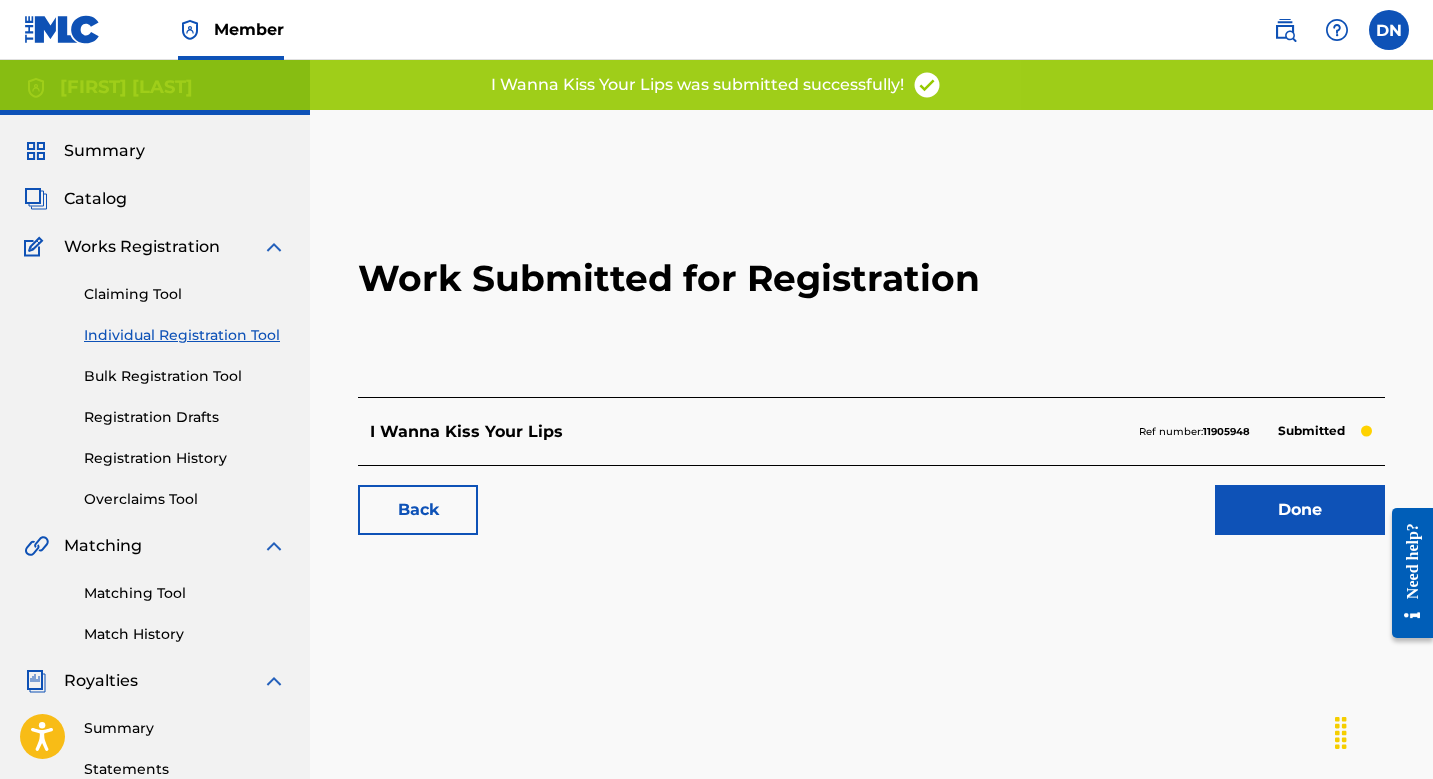 click on "Individual Registration Tool" at bounding box center [185, 335] 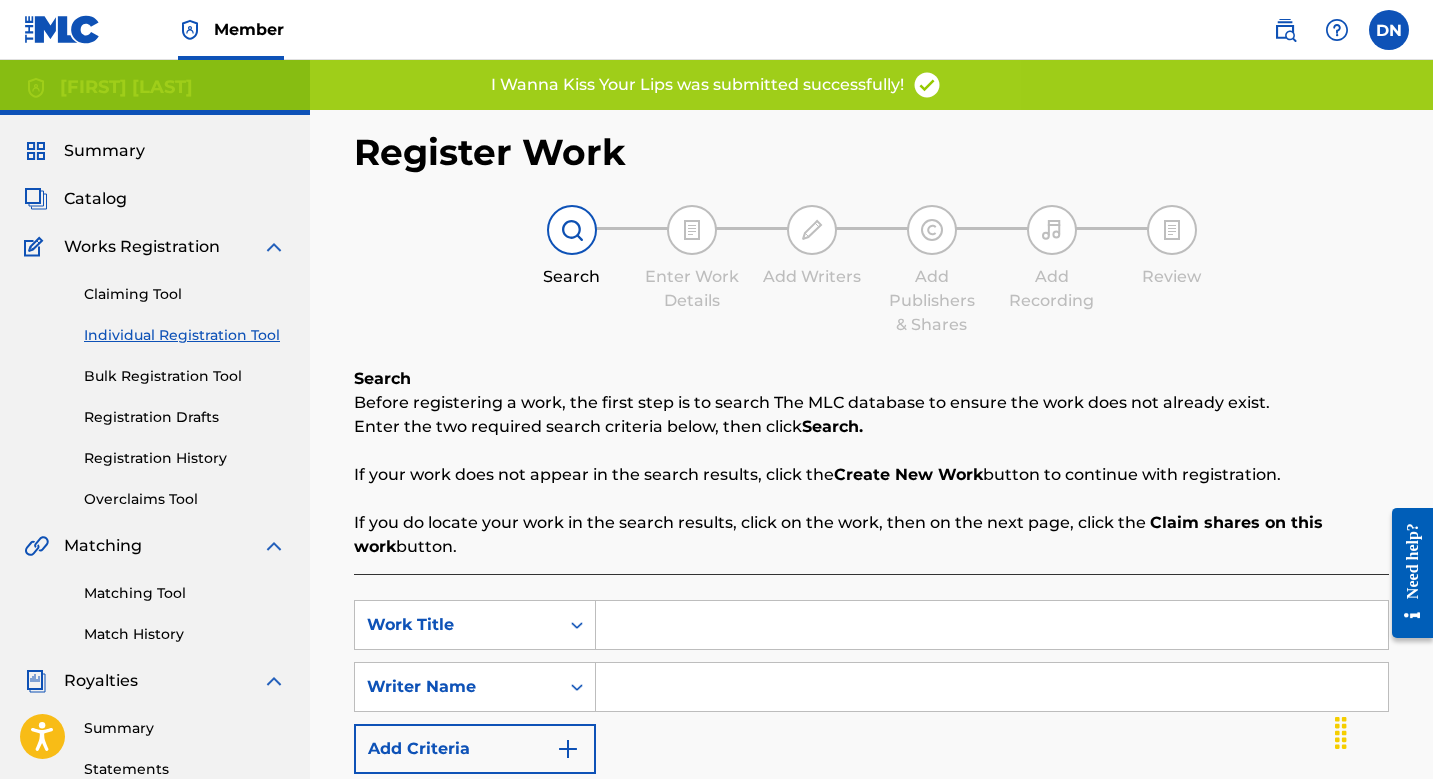 click on "Enter the two required search criteria below, then click   Search." at bounding box center (871, 427) 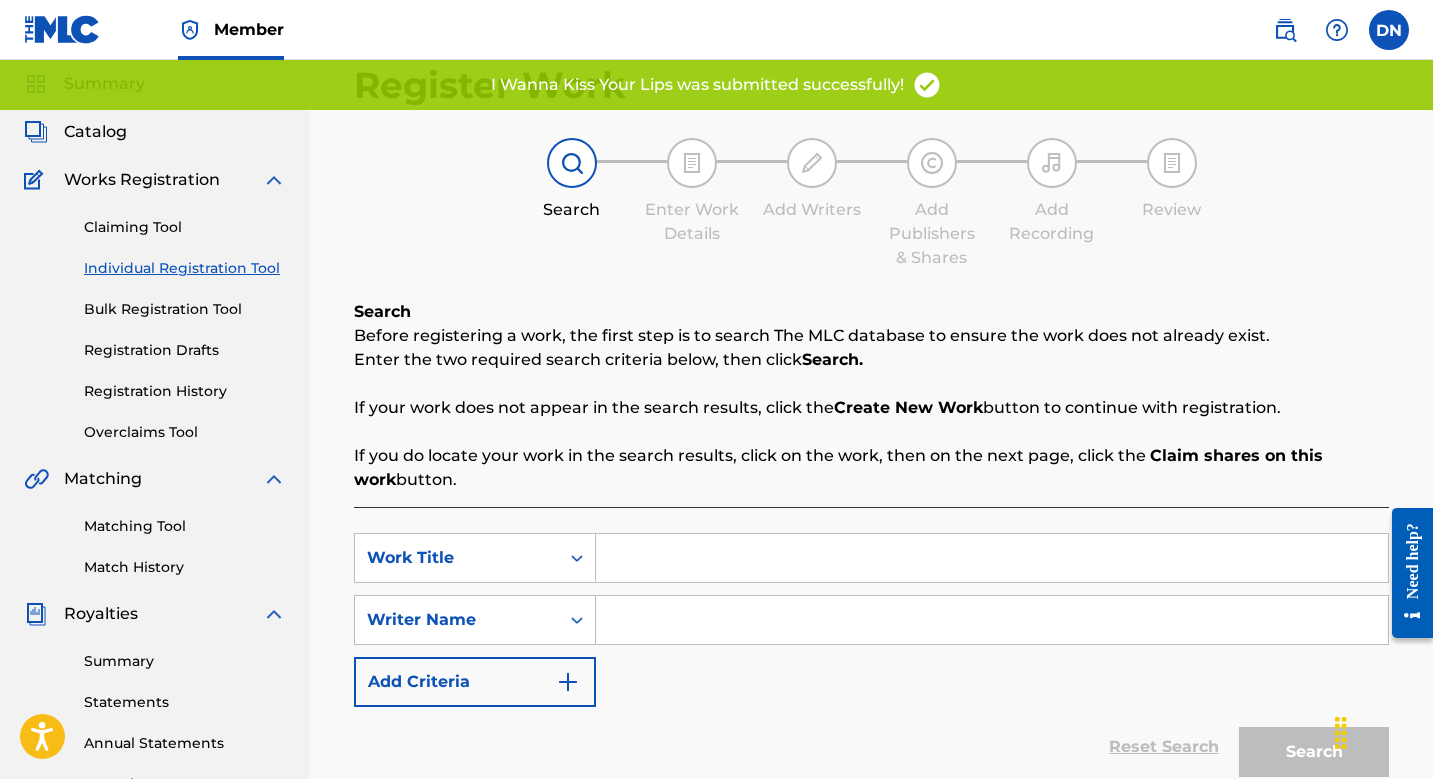 scroll, scrollTop: 105, scrollLeft: 0, axis: vertical 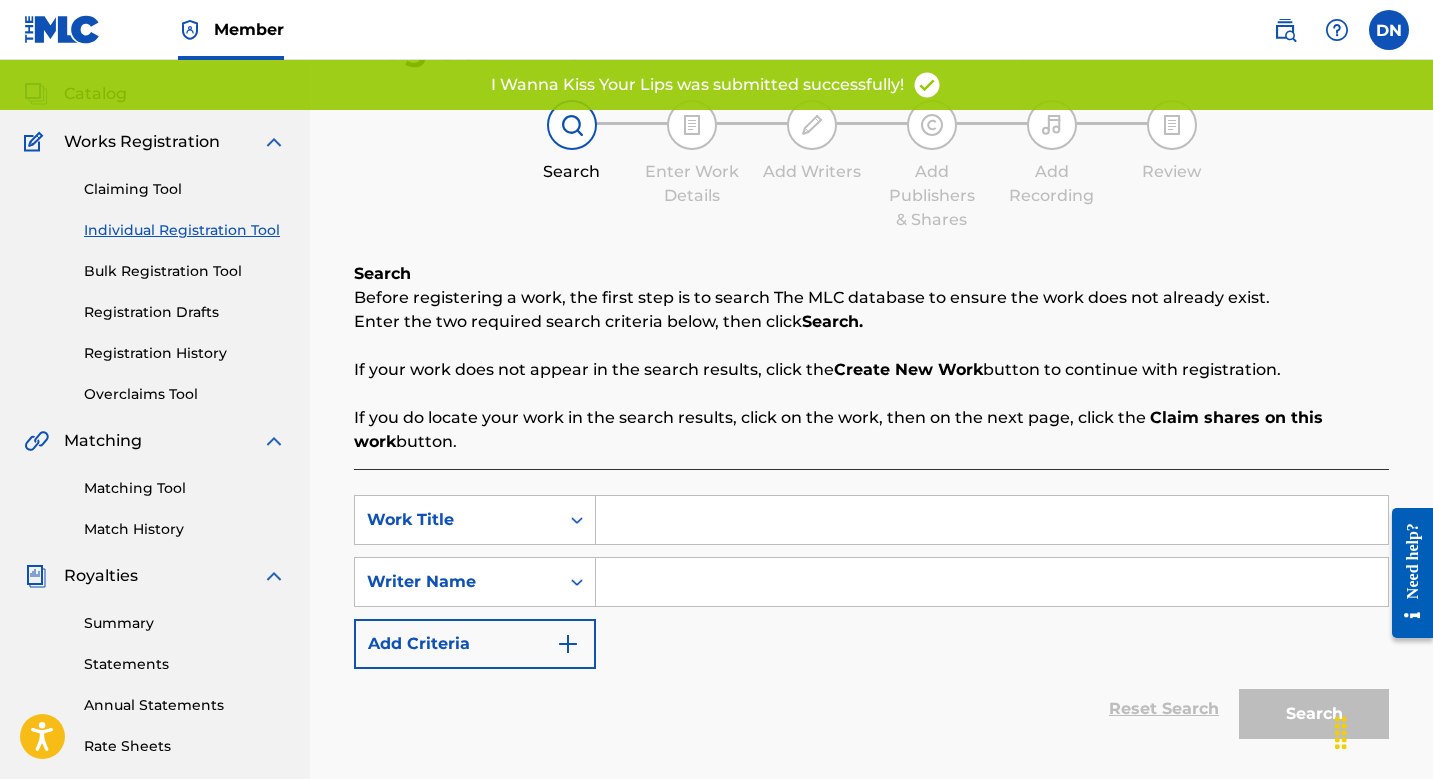 click at bounding box center (992, 520) 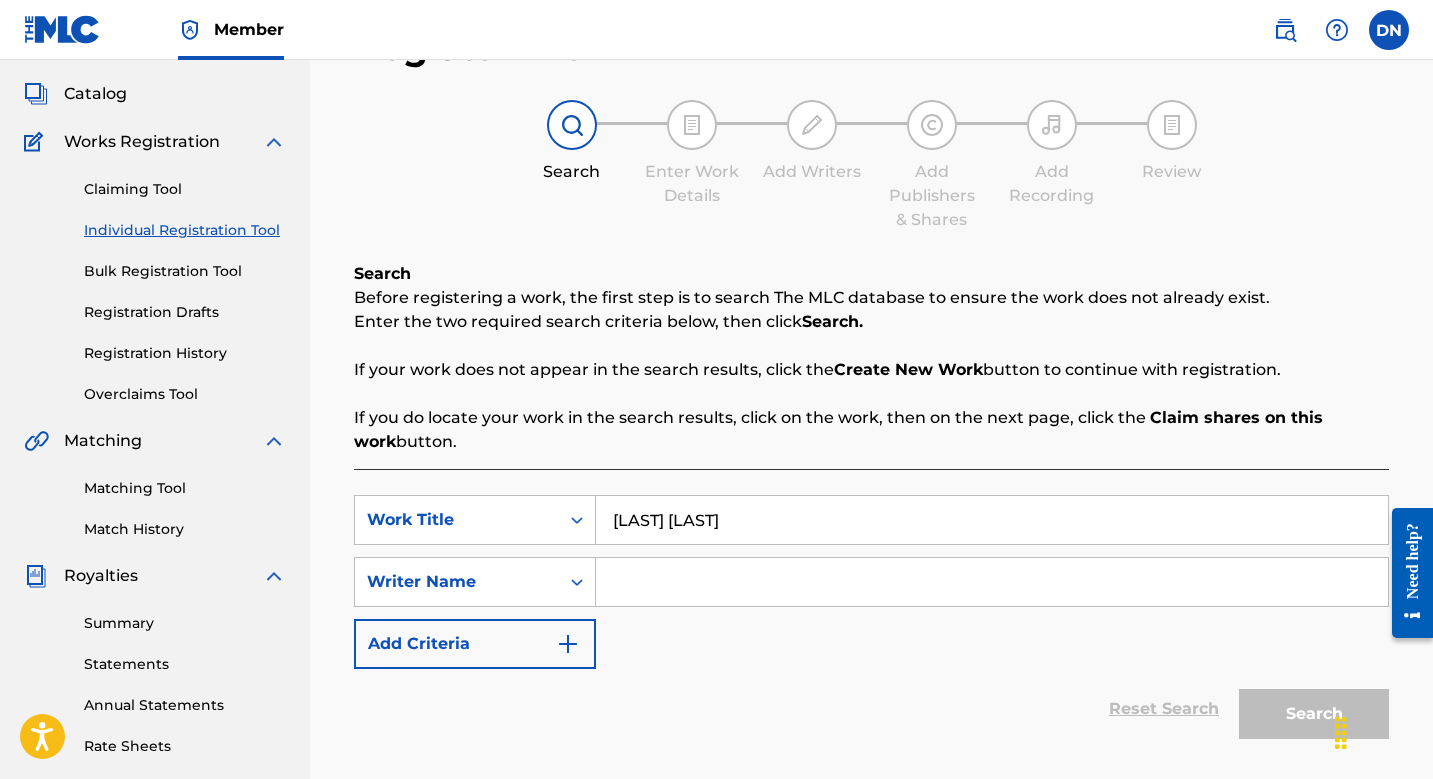 type on "[LAST] [LAST]" 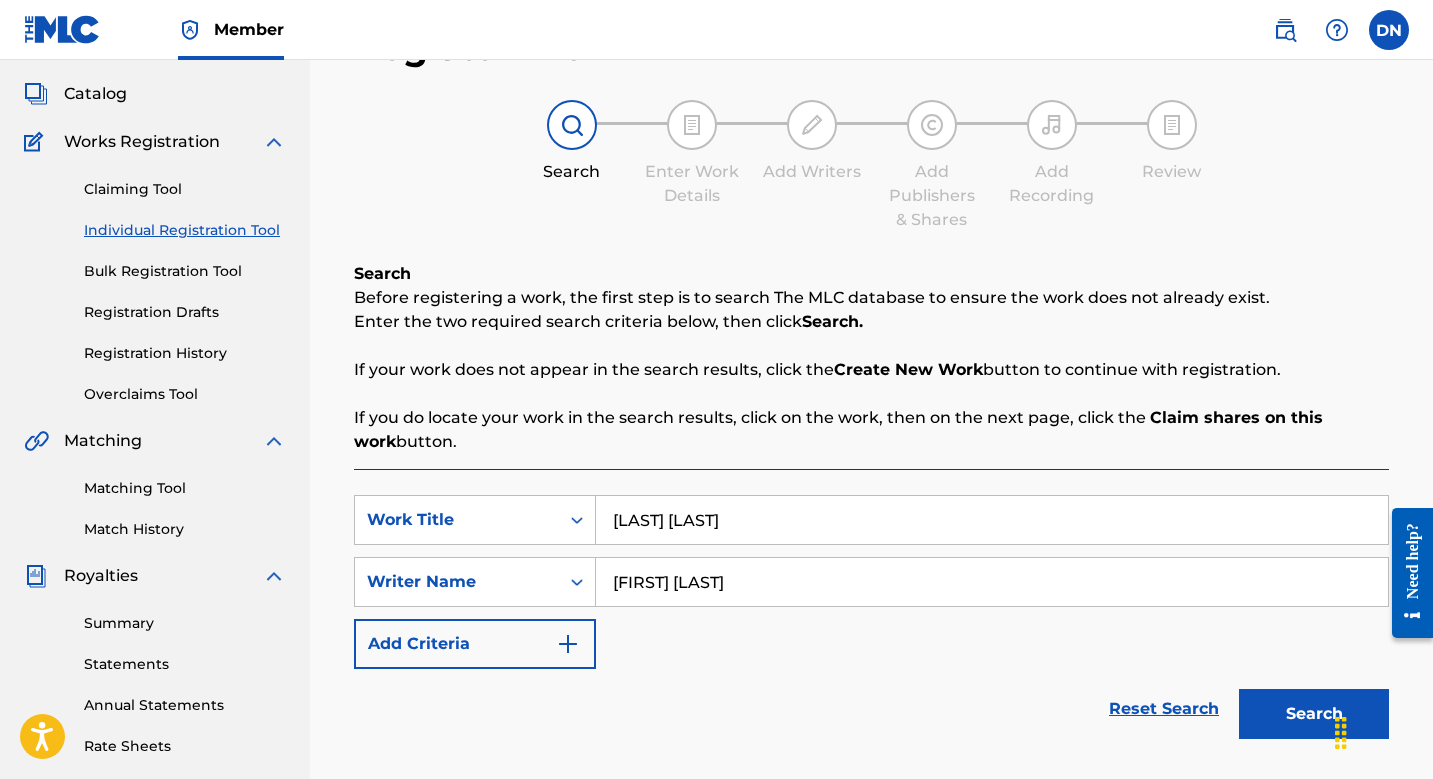 type on "[FIRST] [LAST]" 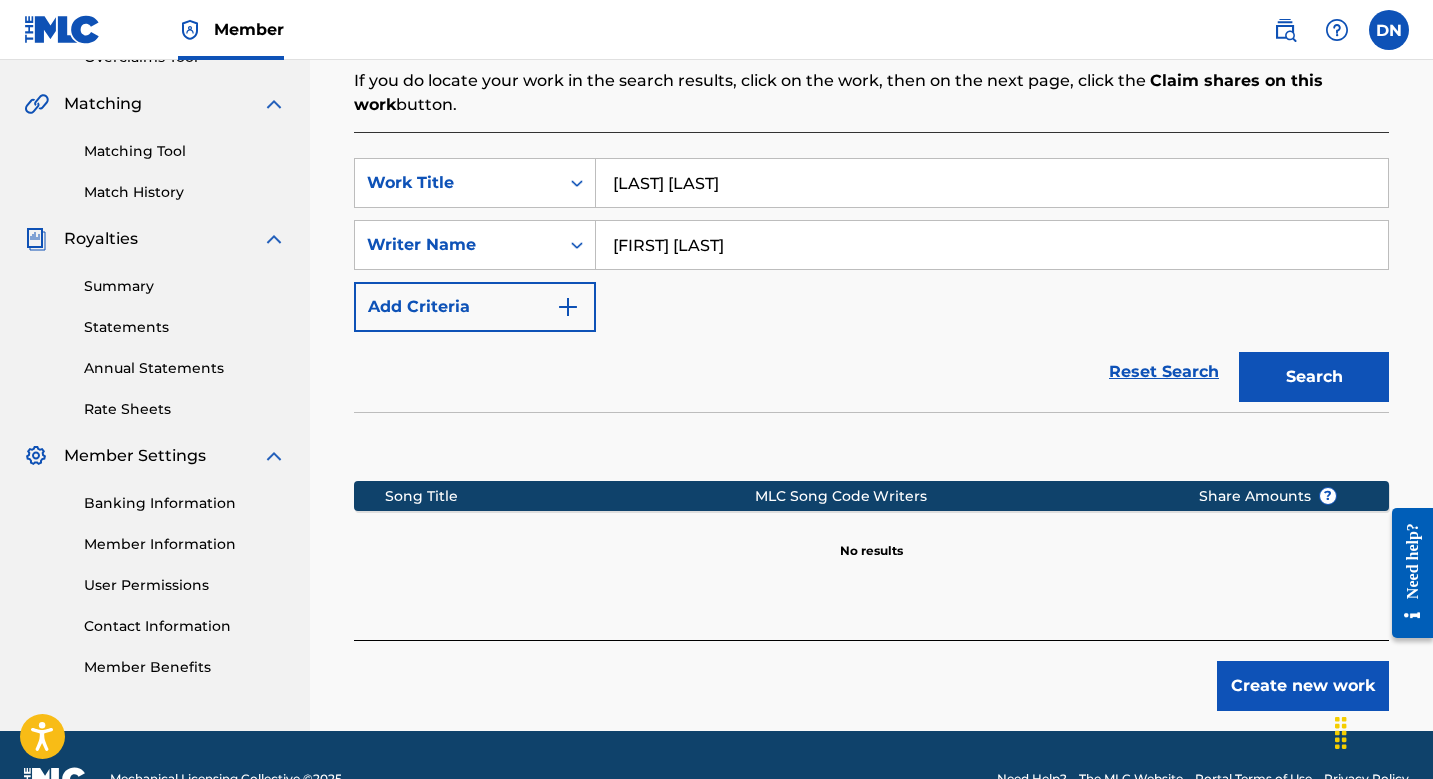 scroll, scrollTop: 456, scrollLeft: 0, axis: vertical 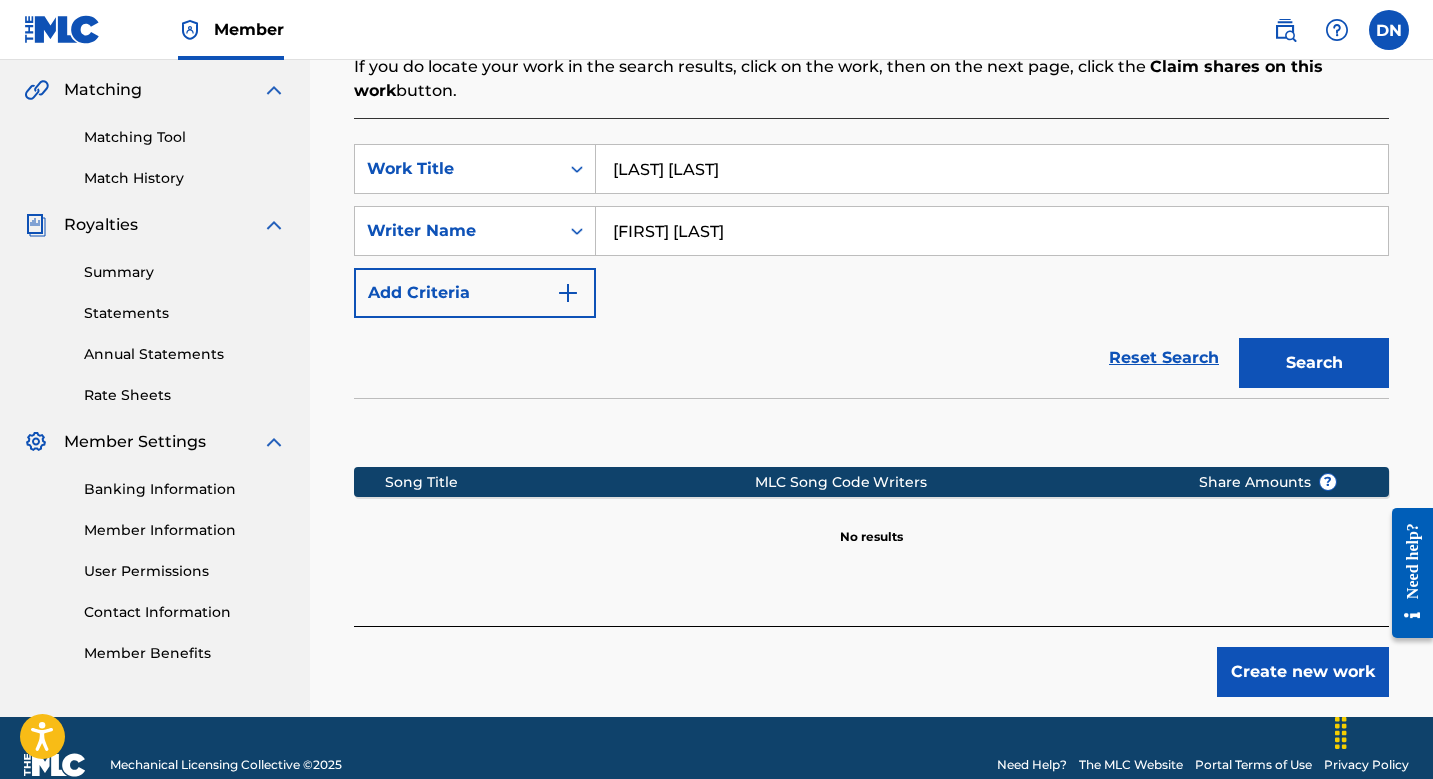 click on "Create new work" at bounding box center [1303, 672] 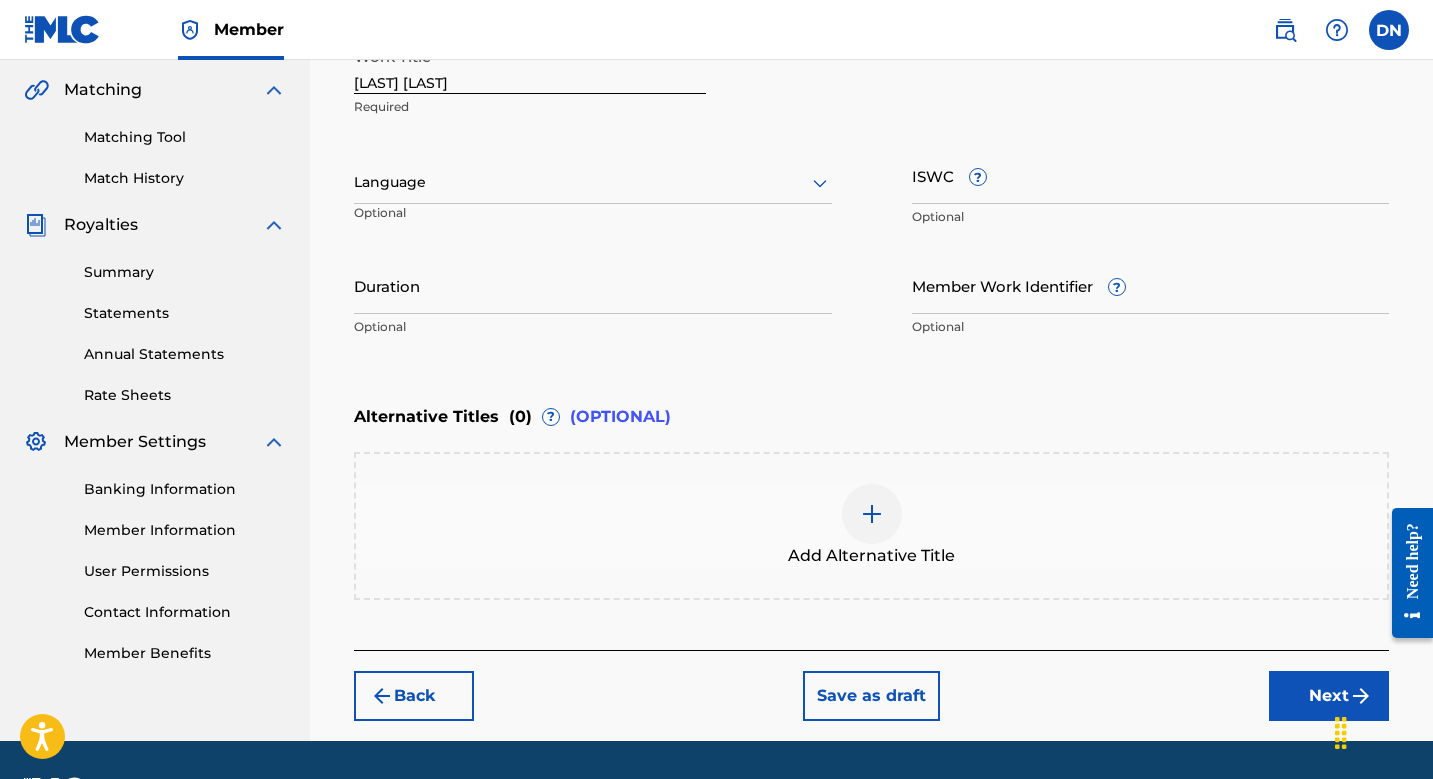 click on "Next" at bounding box center (1329, 696) 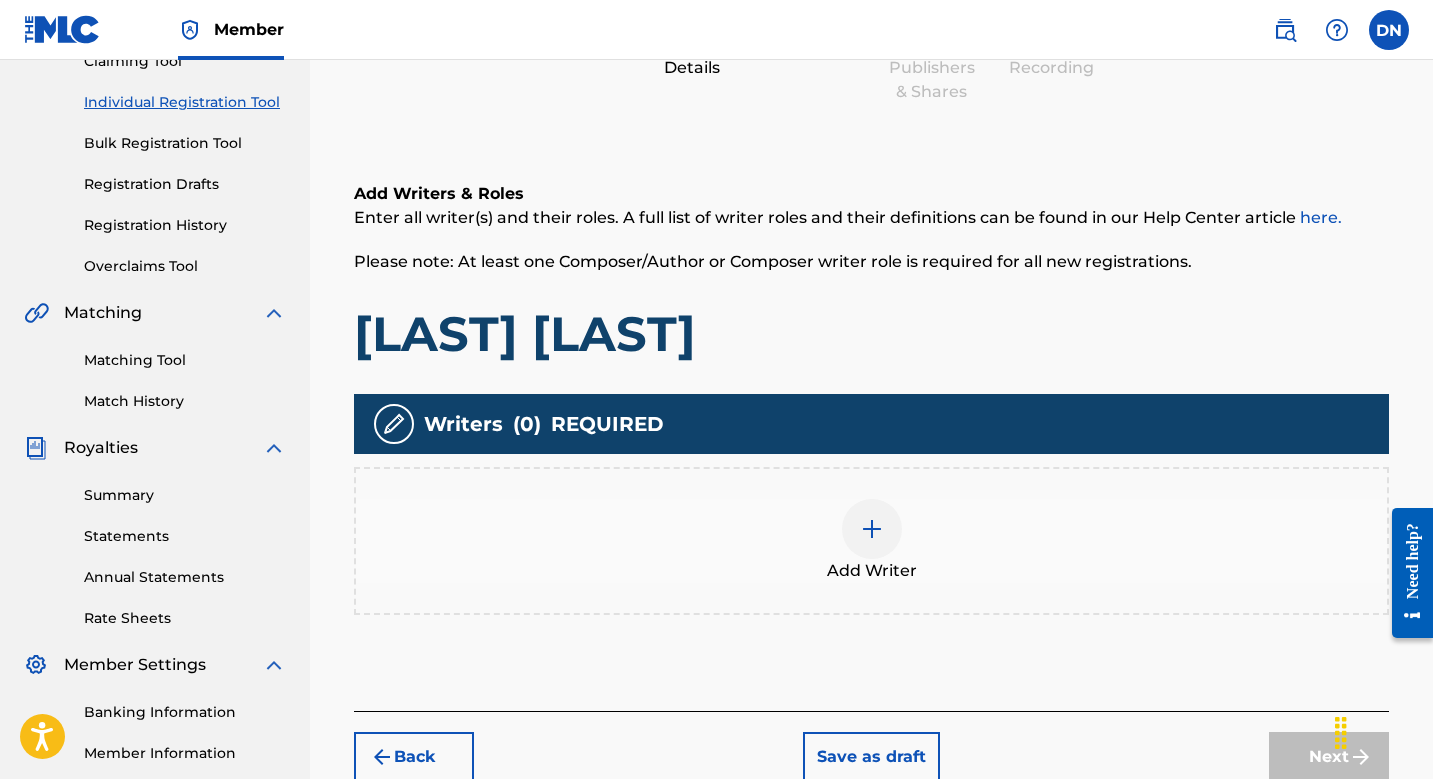 scroll, scrollTop: 260, scrollLeft: 0, axis: vertical 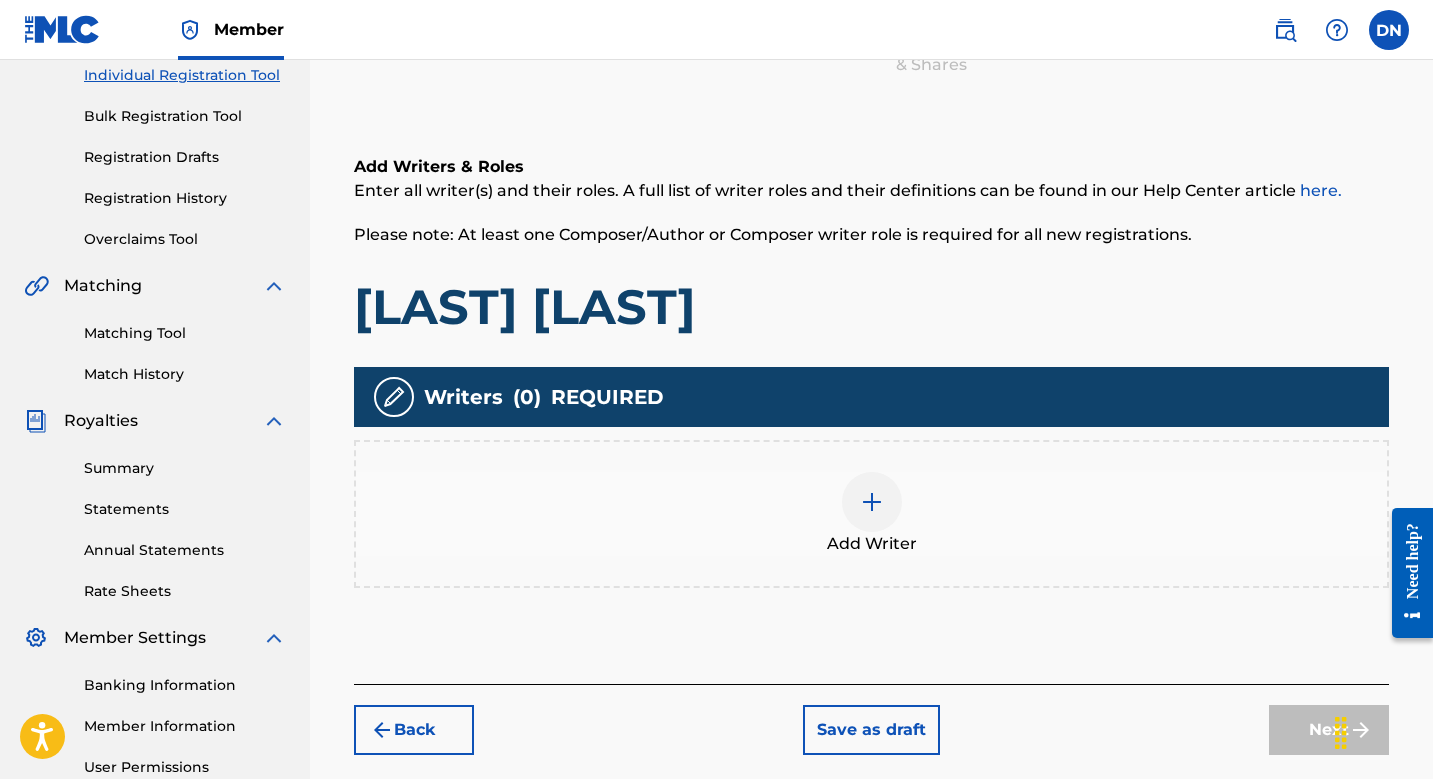 click at bounding box center [872, 502] 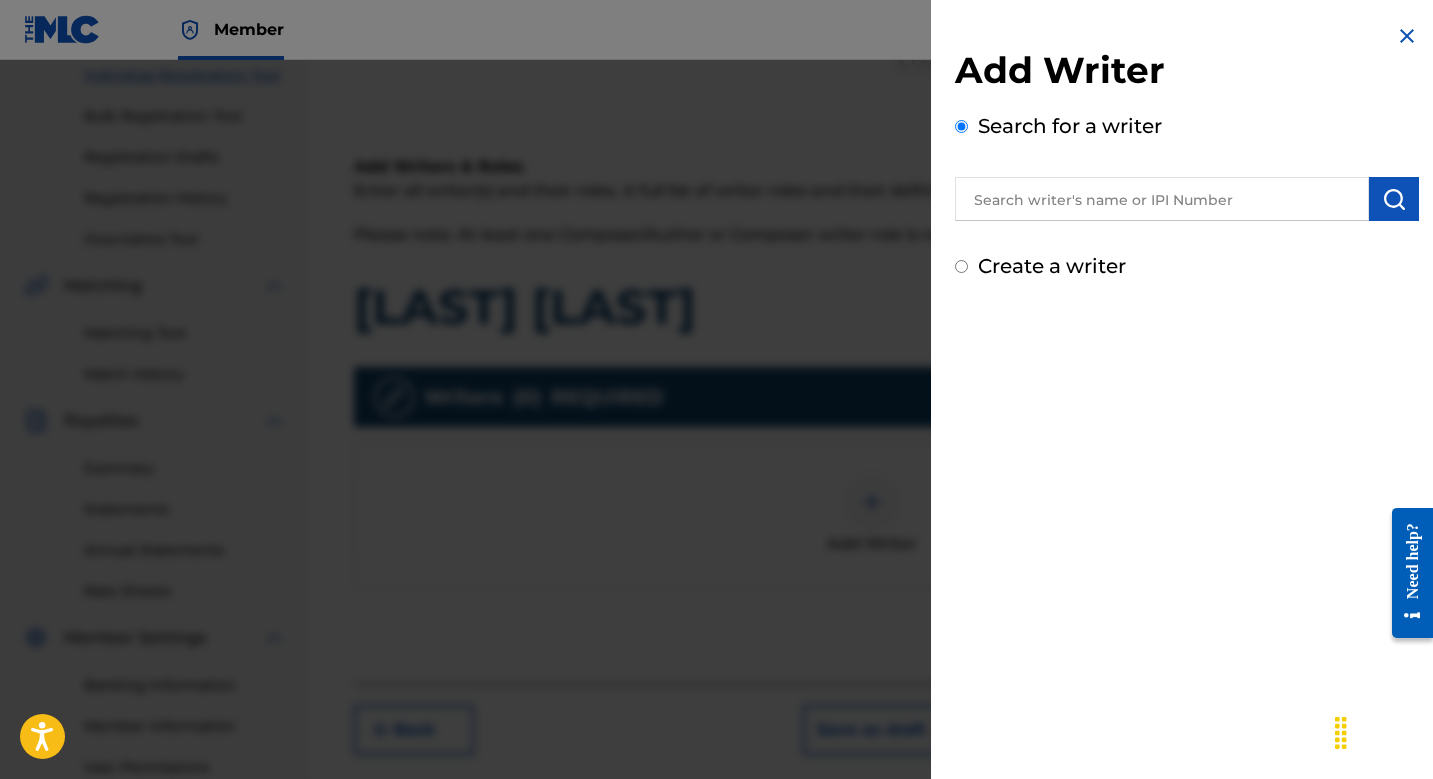 click at bounding box center [1162, 199] 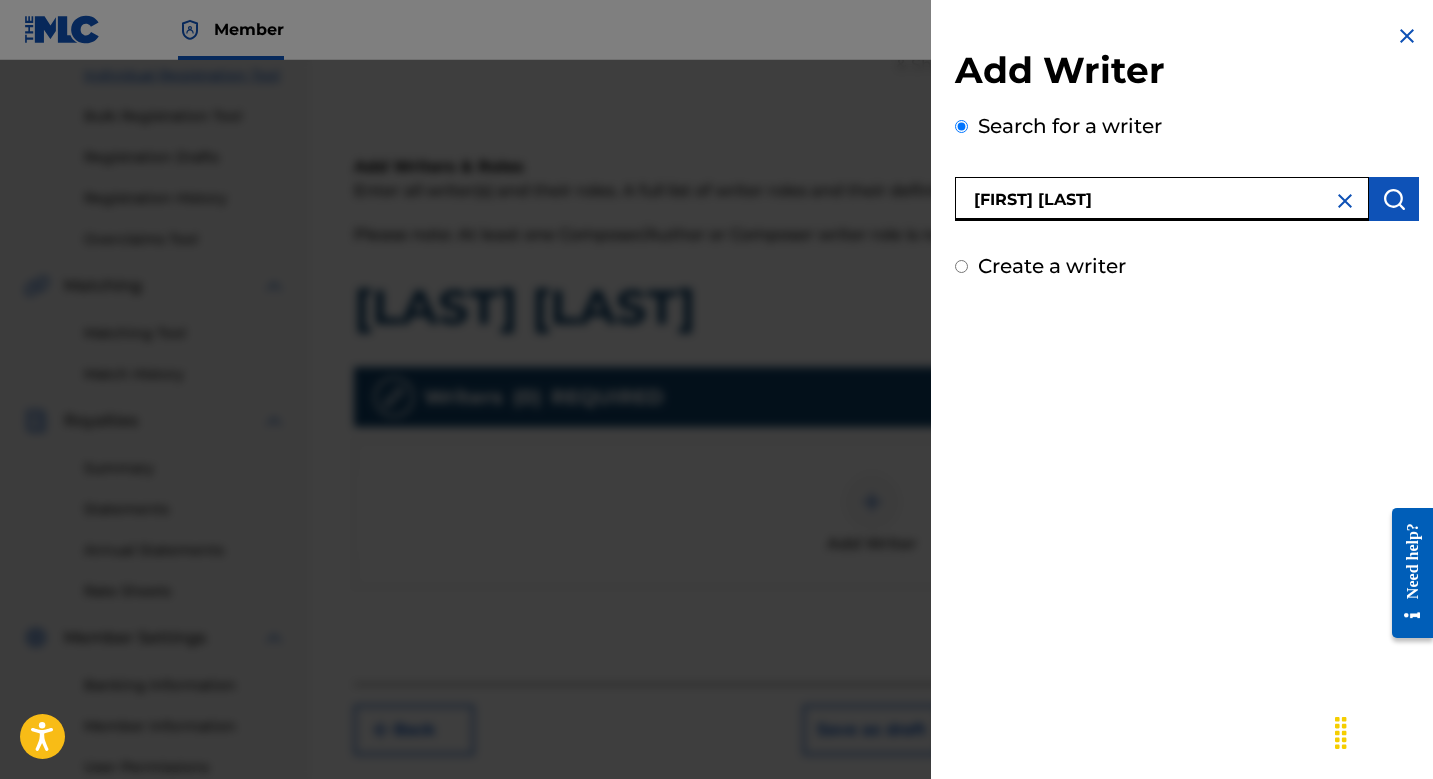 type on "[FIRST] [LAST]" 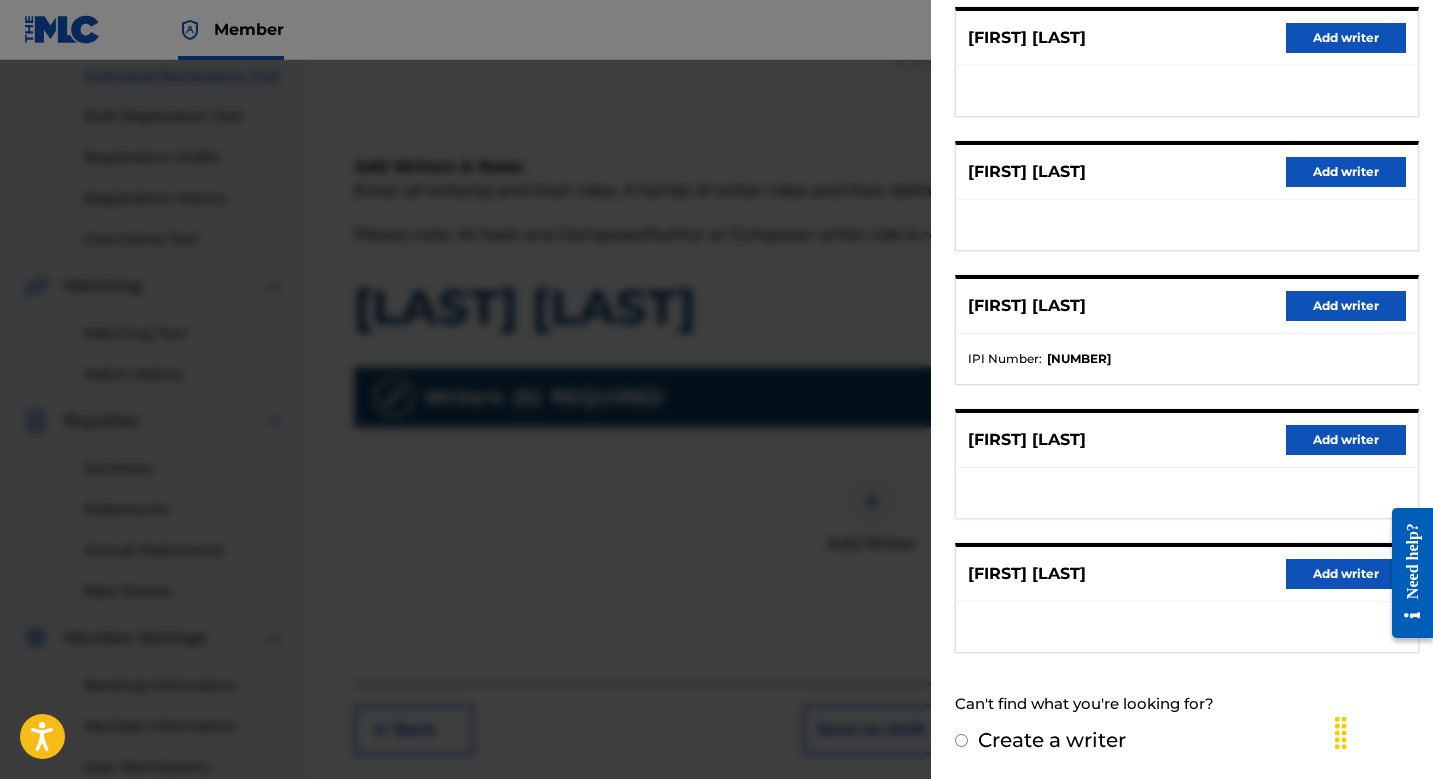scroll, scrollTop: 262, scrollLeft: 0, axis: vertical 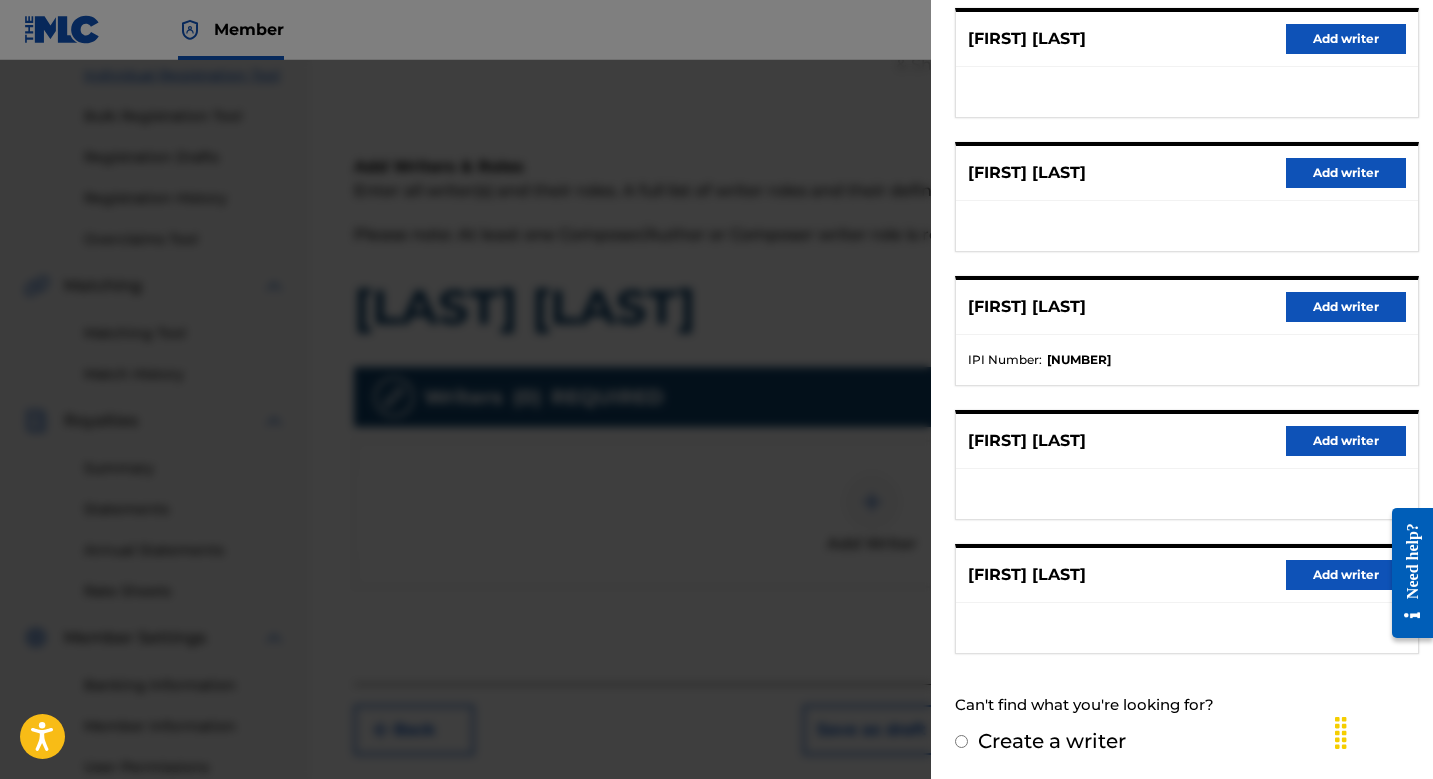 click on "[FIRST] [LAST] Add writer" at bounding box center (1187, 575) 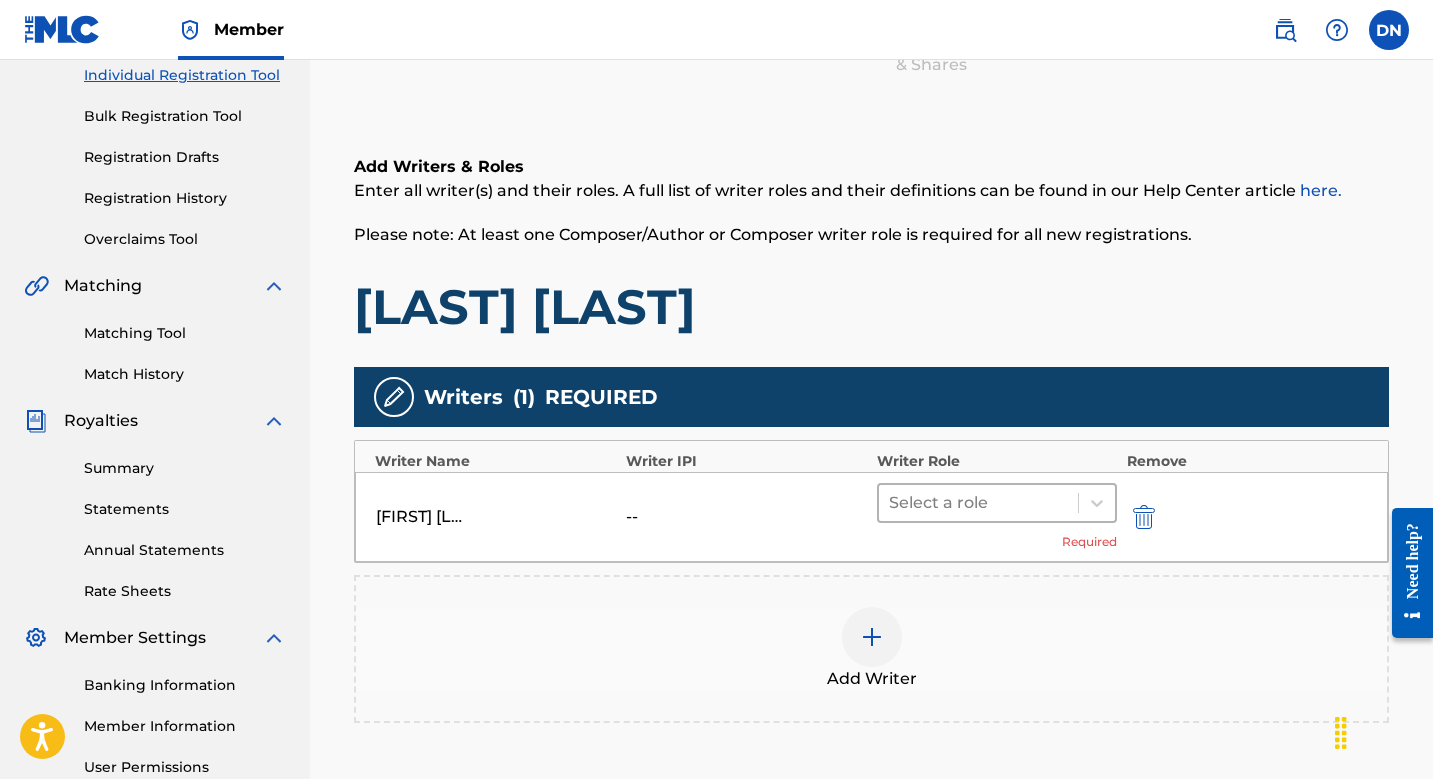 click at bounding box center [978, 503] 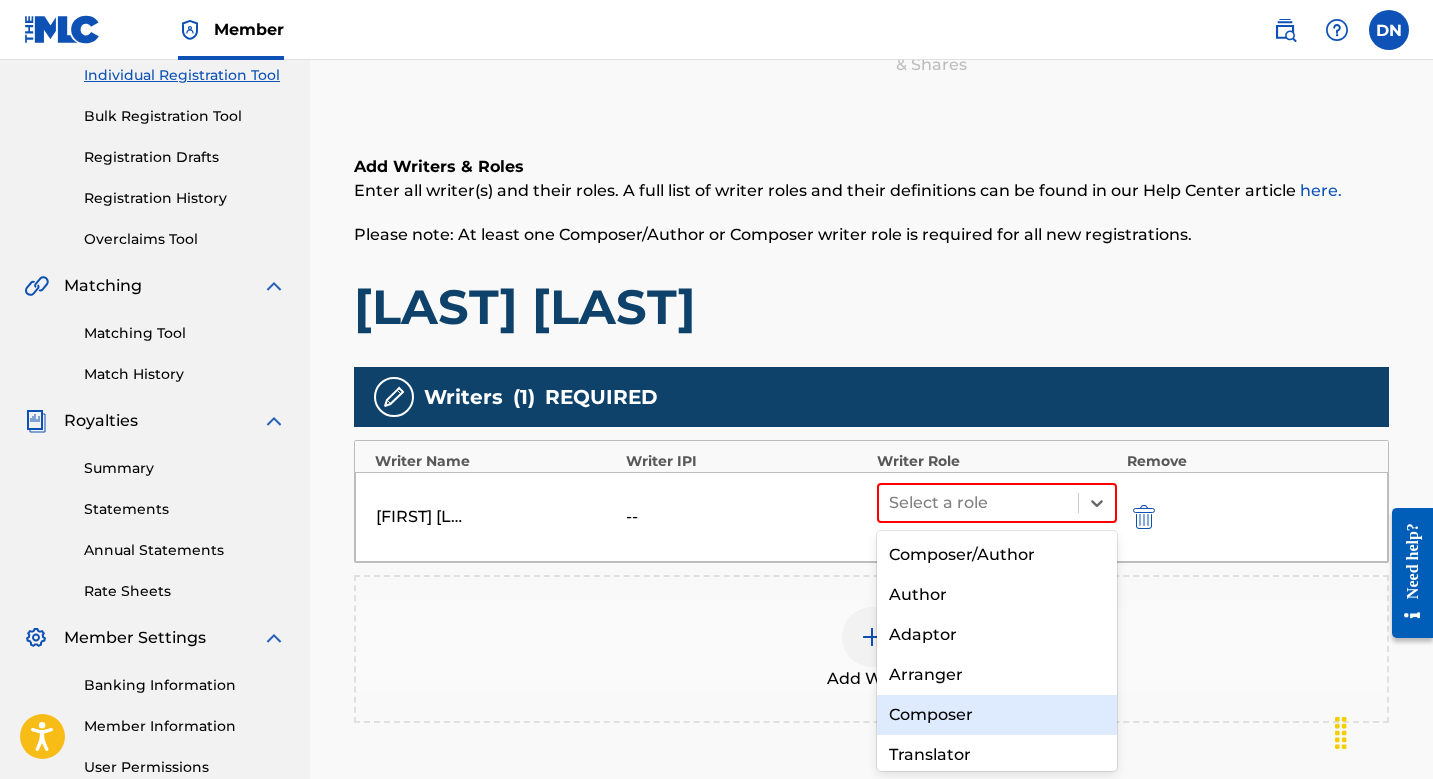 click on "Composer" at bounding box center (997, 715) 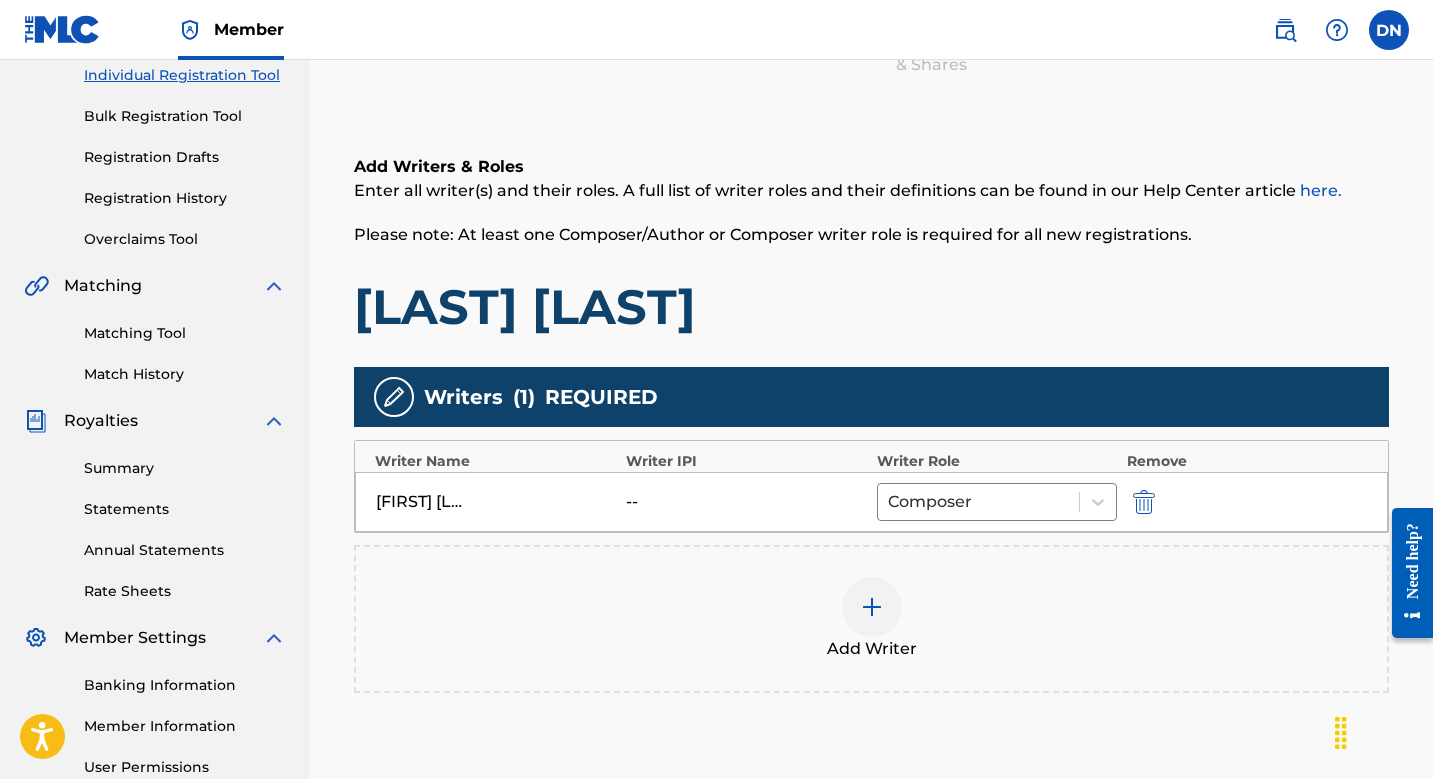 click at bounding box center (872, 607) 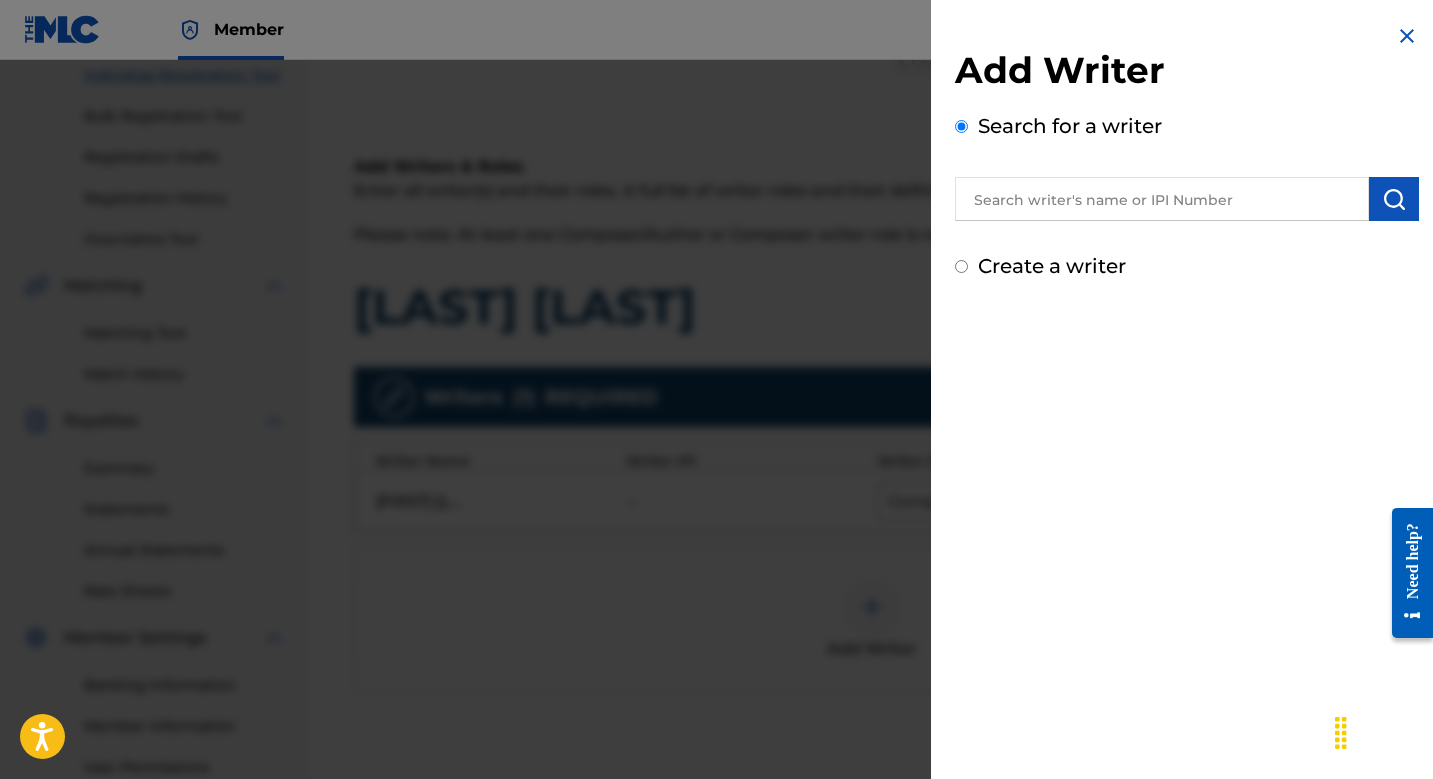 click at bounding box center (1162, 199) 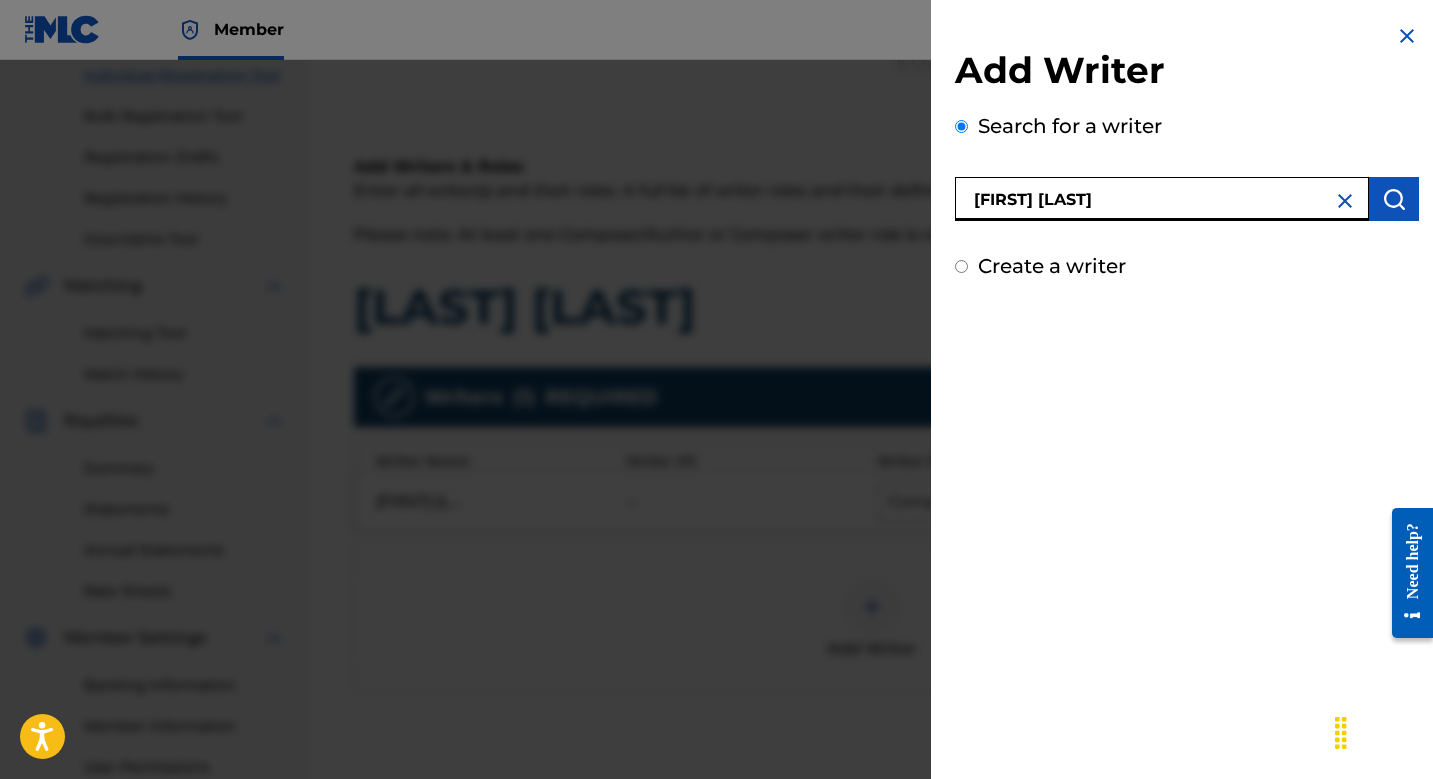 type on "[FIRST] [LAST]" 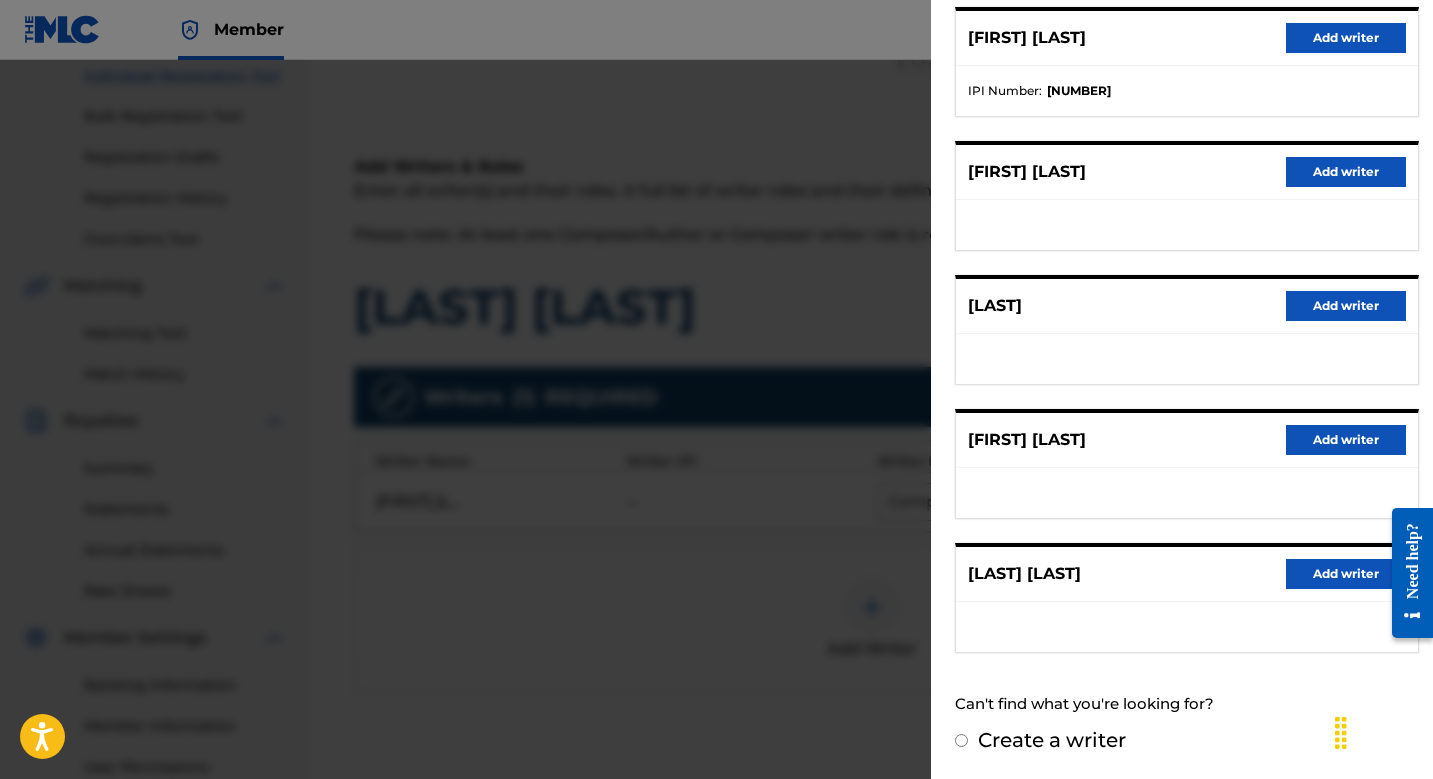 scroll, scrollTop: 263, scrollLeft: 0, axis: vertical 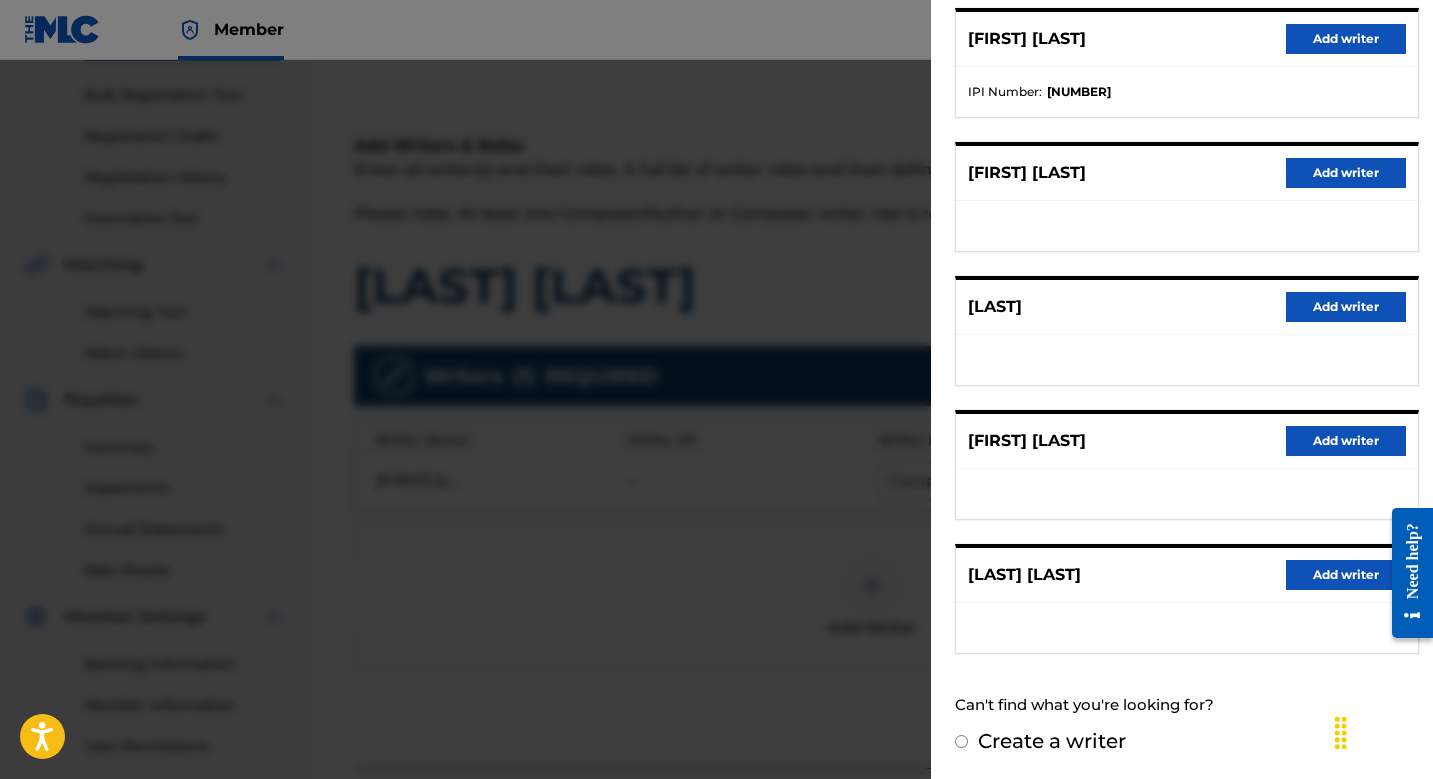 click on "Add writer" at bounding box center (1346, 441) 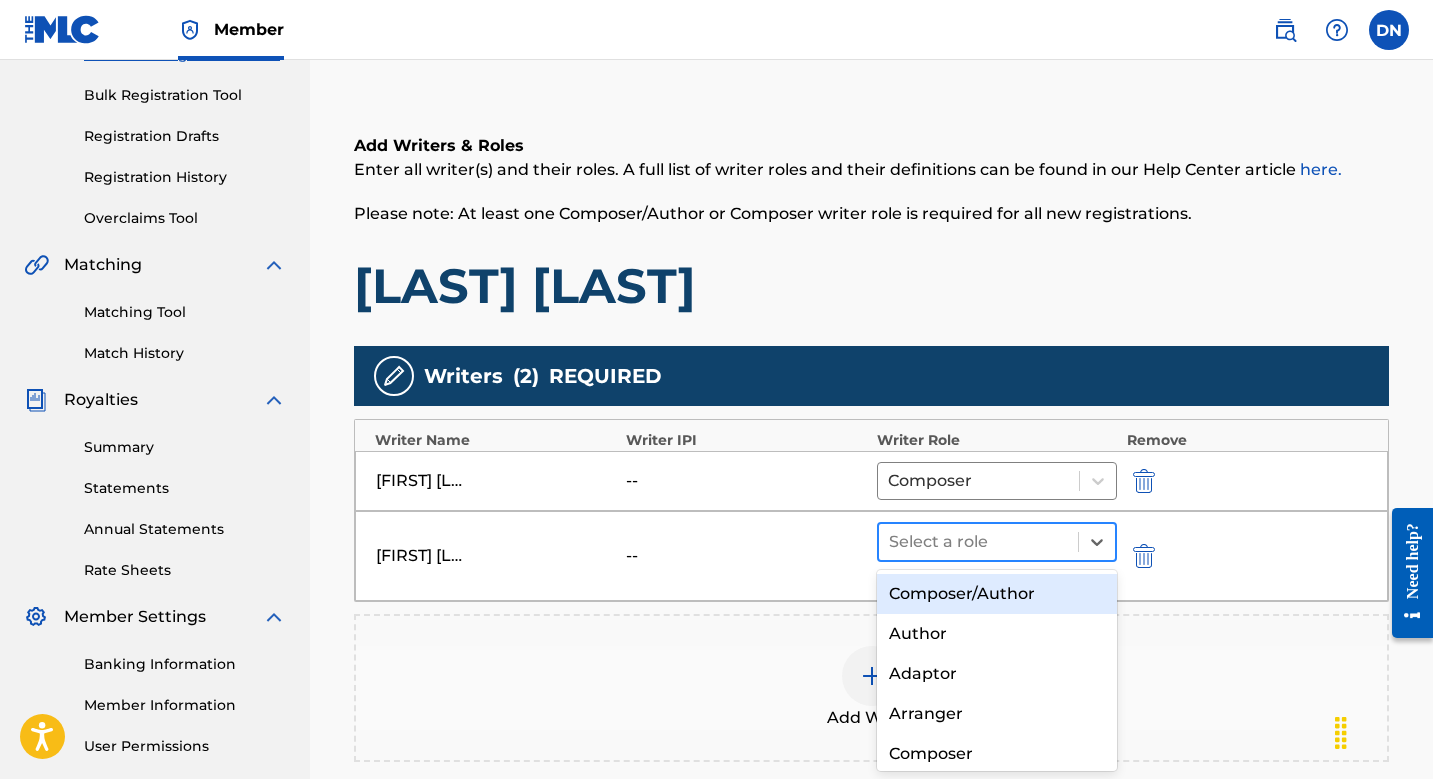 click at bounding box center [978, 542] 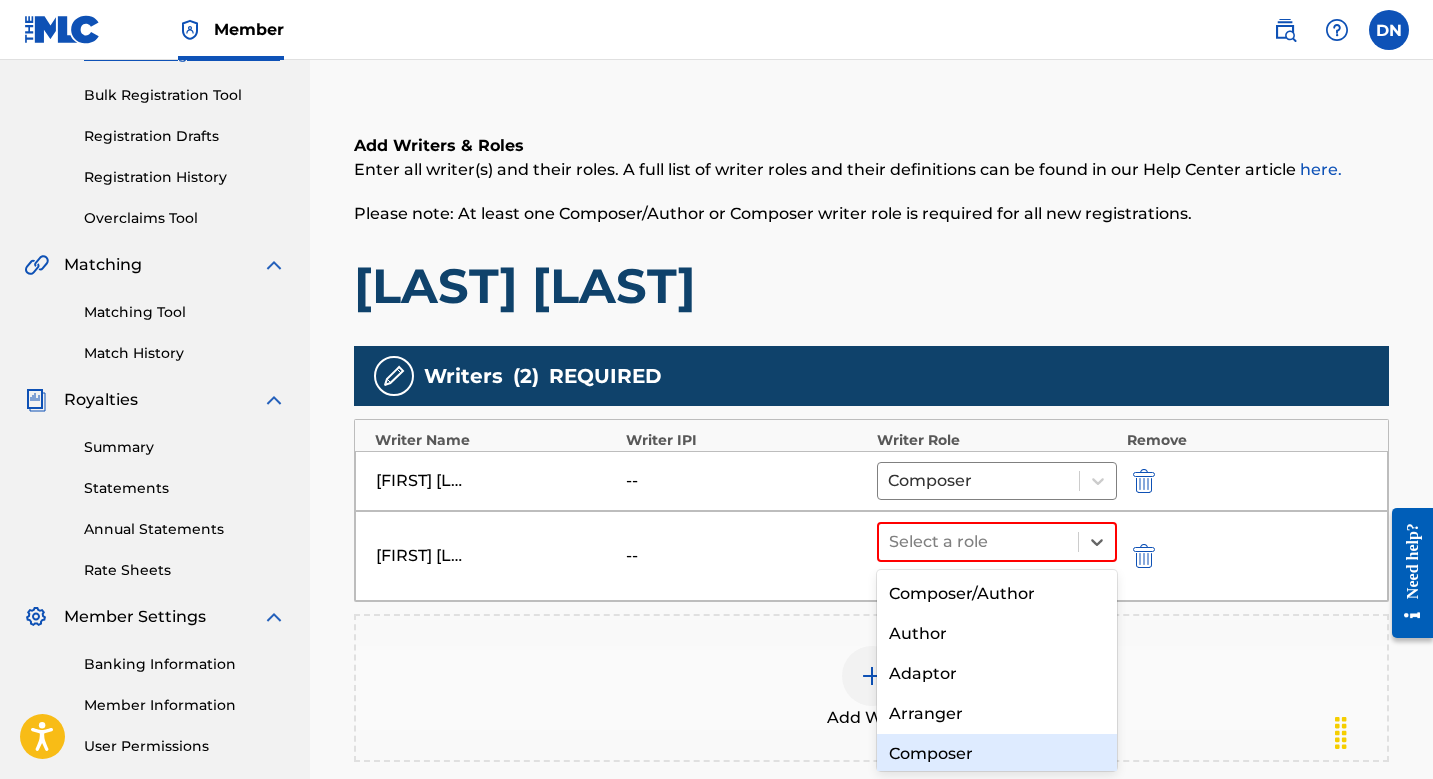 click on "Composer" at bounding box center [997, 754] 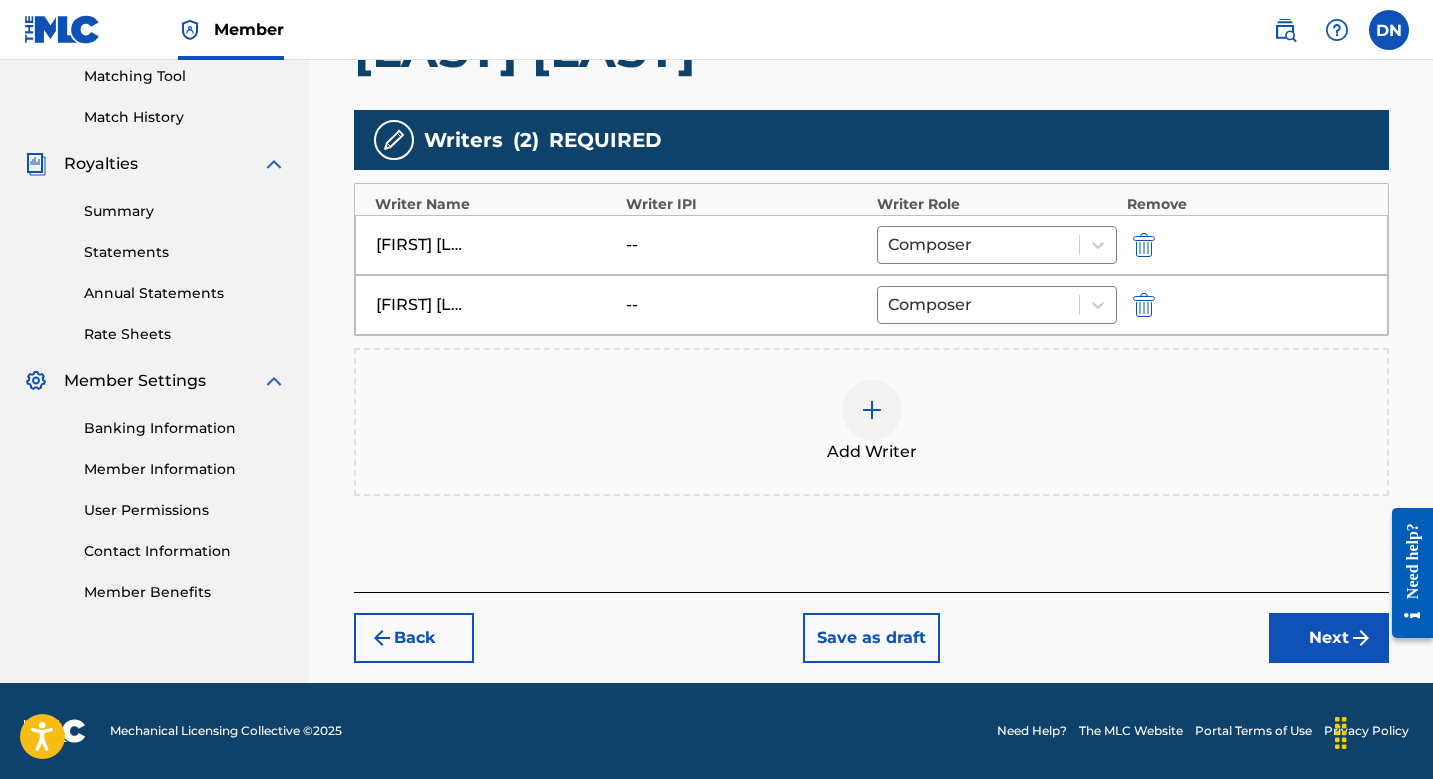 scroll, scrollTop: 517, scrollLeft: 0, axis: vertical 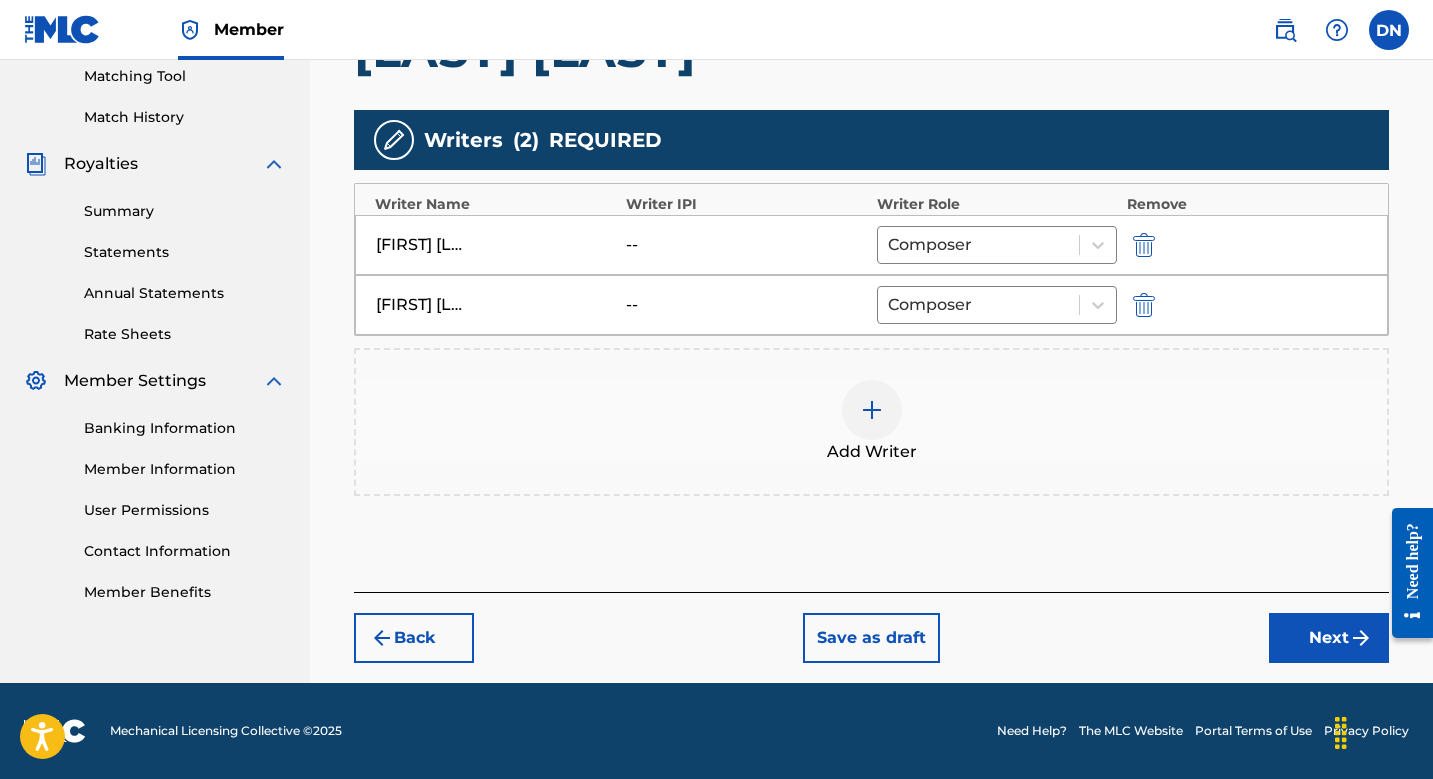 click on "Next" at bounding box center (1329, 638) 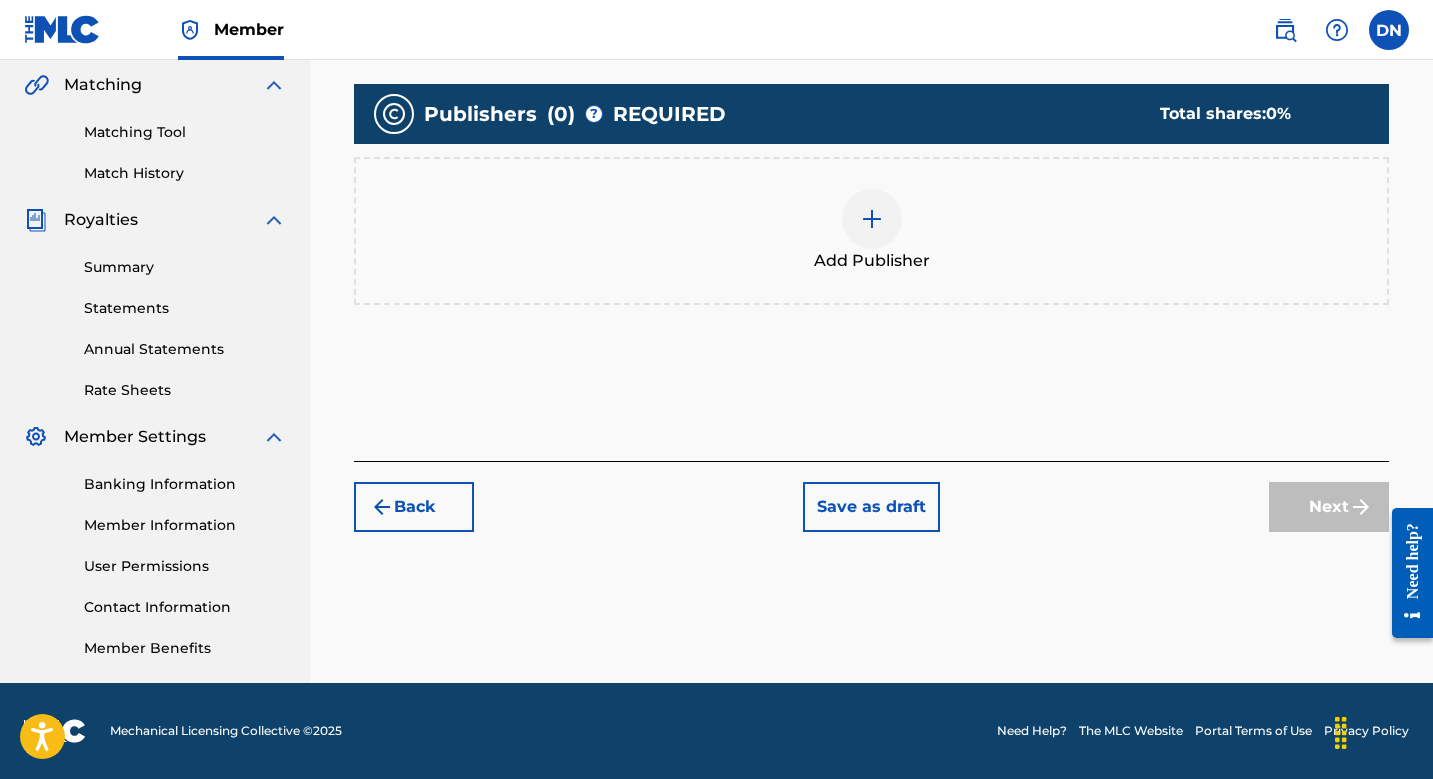 scroll, scrollTop: 461, scrollLeft: 0, axis: vertical 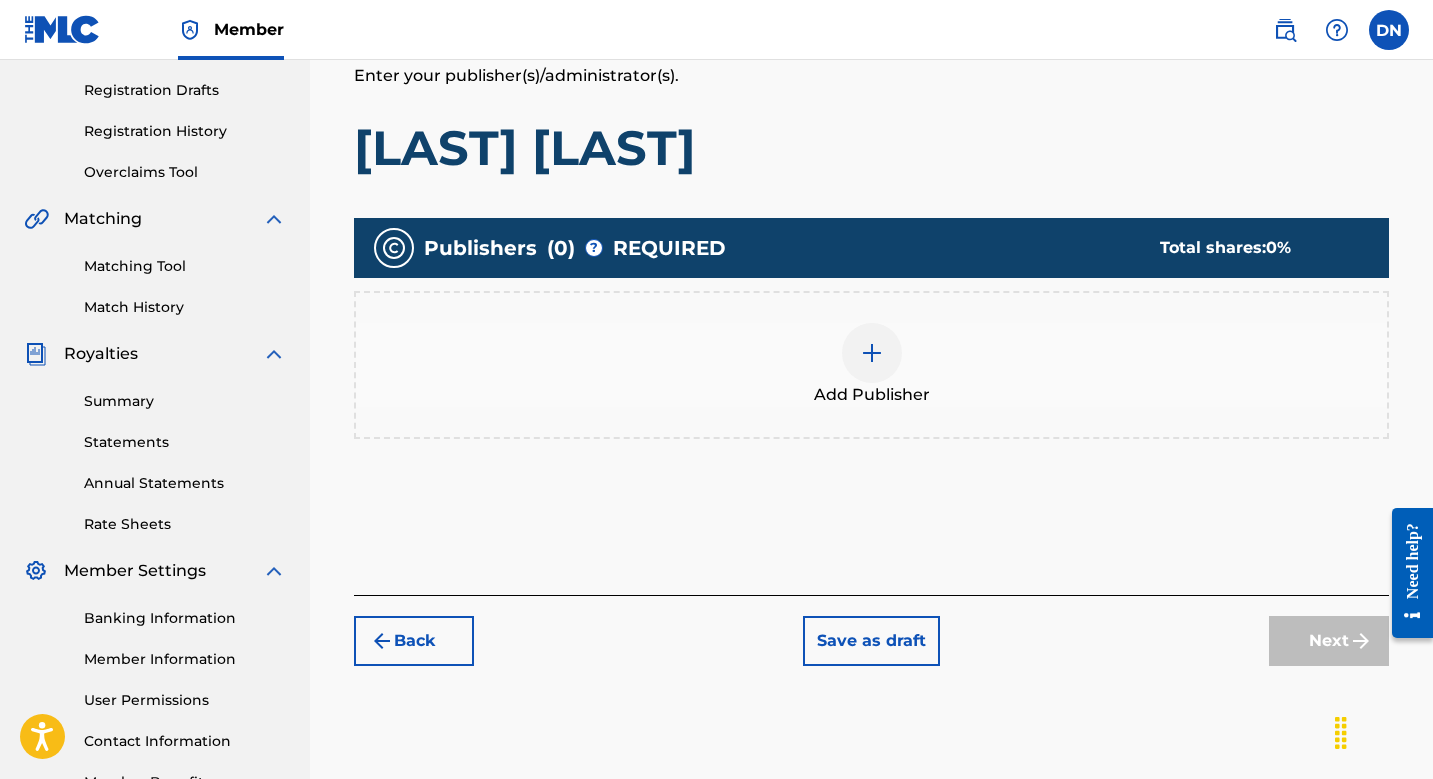 click at bounding box center [872, 353] 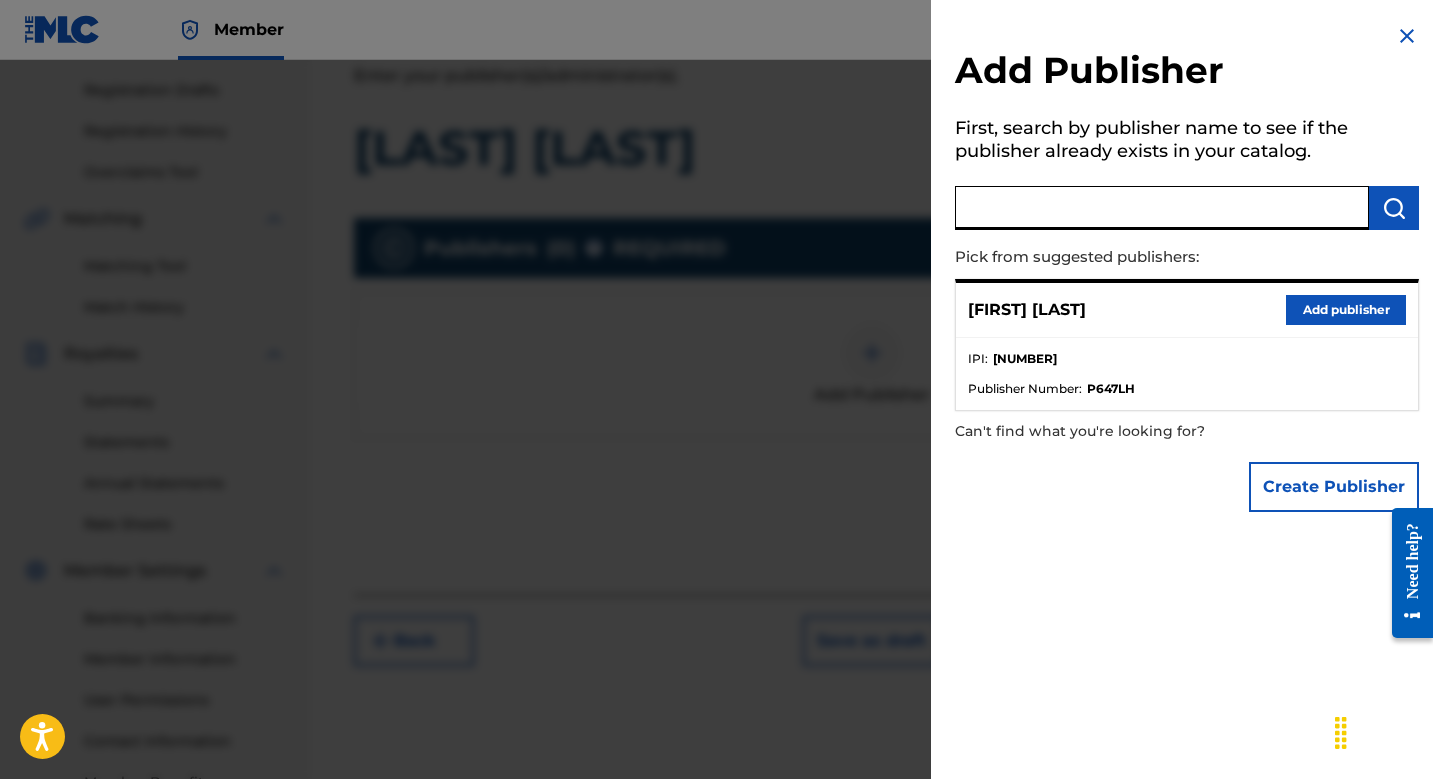 click at bounding box center (1162, 208) 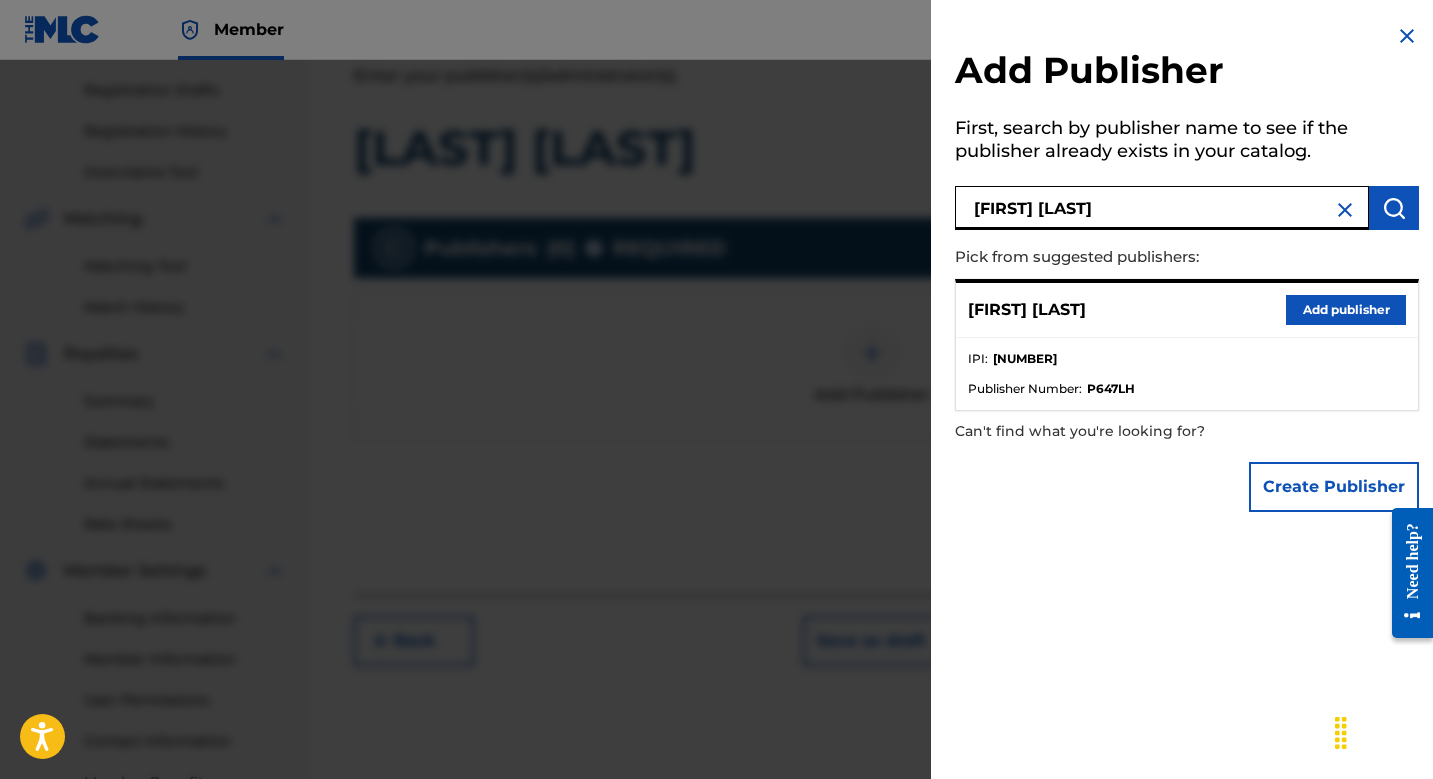 type on "[FIRST] [LAST]" 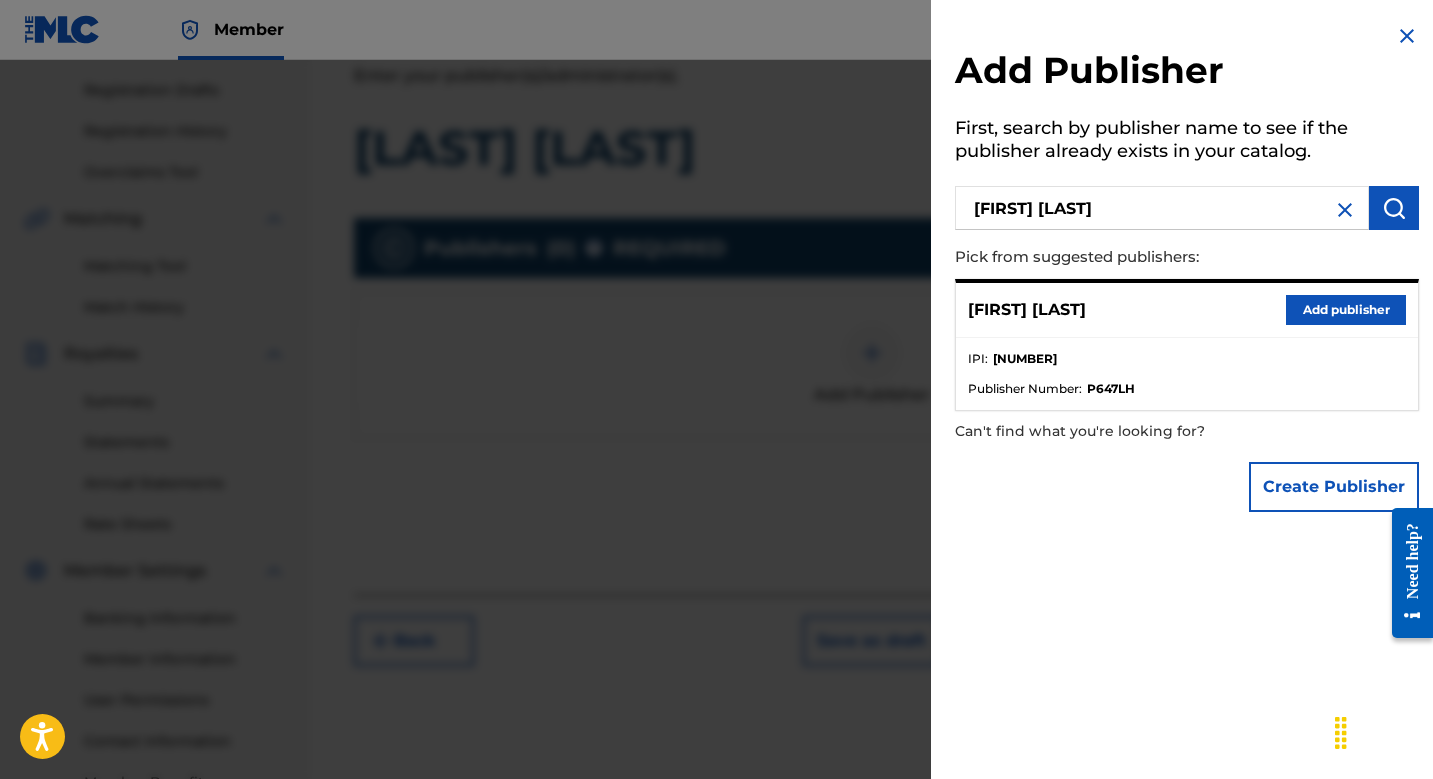 click at bounding box center (1394, 208) 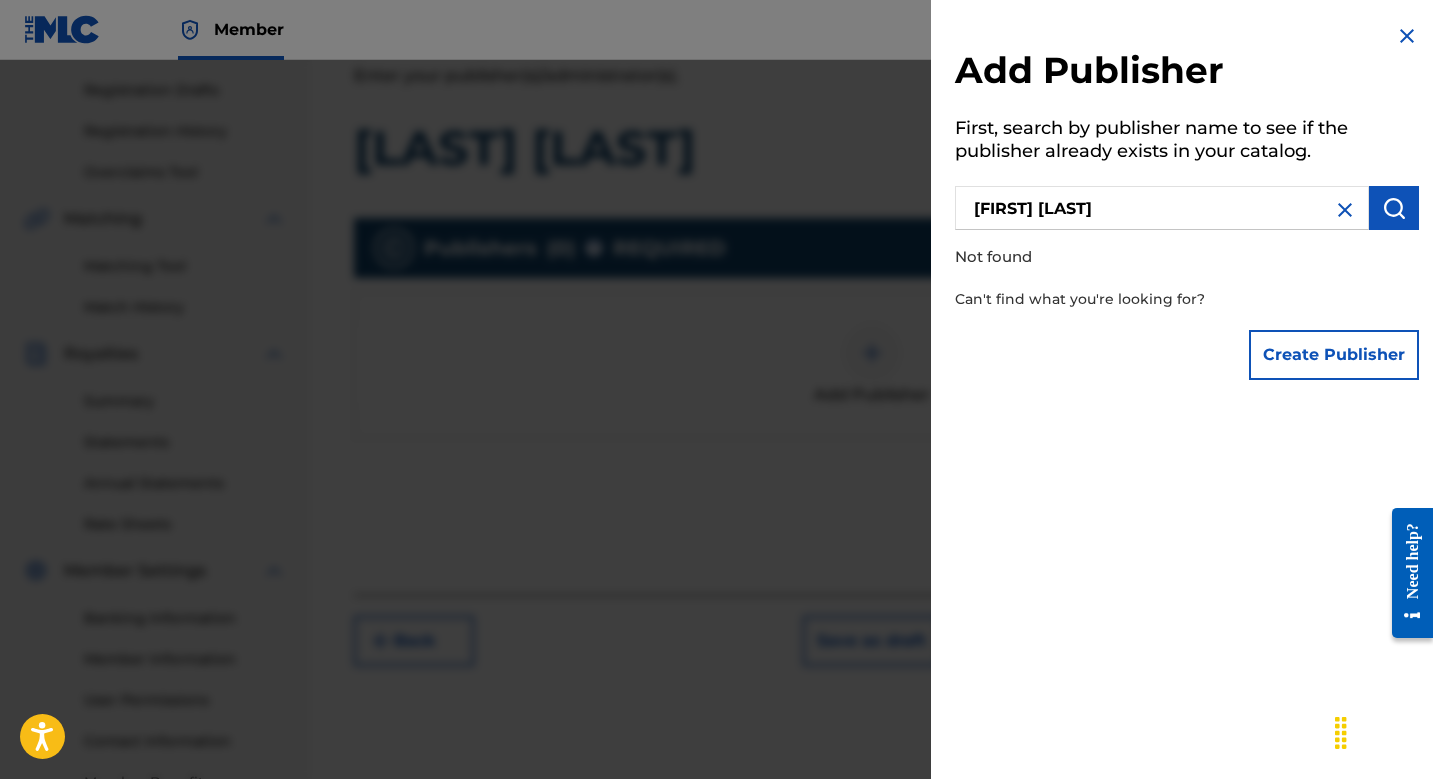 click at bounding box center [1345, 210] 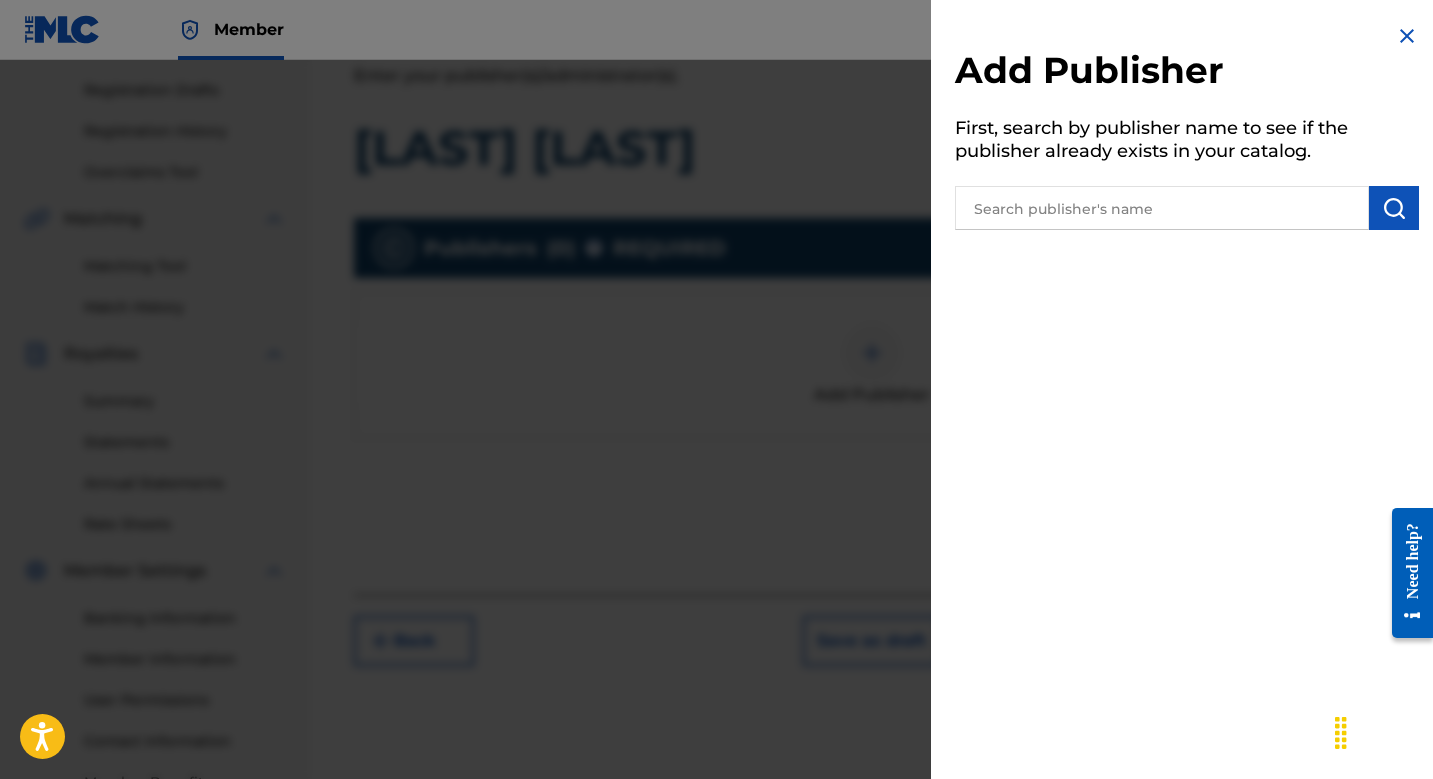 click on "Add Publisher First, search by publisher name to see if the publisher already exists in your catalog." at bounding box center (1187, 389) 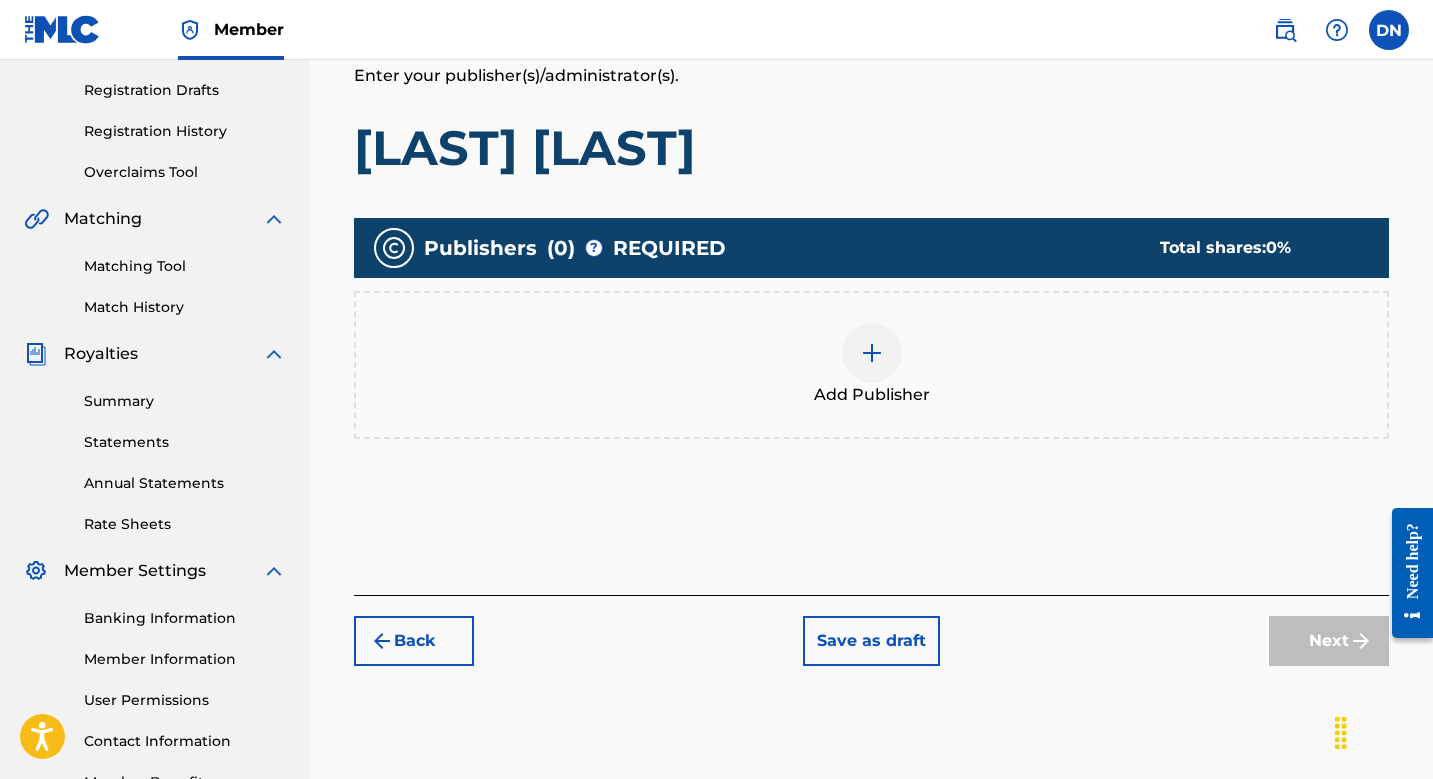 click on "Add Publisher" at bounding box center (871, 365) 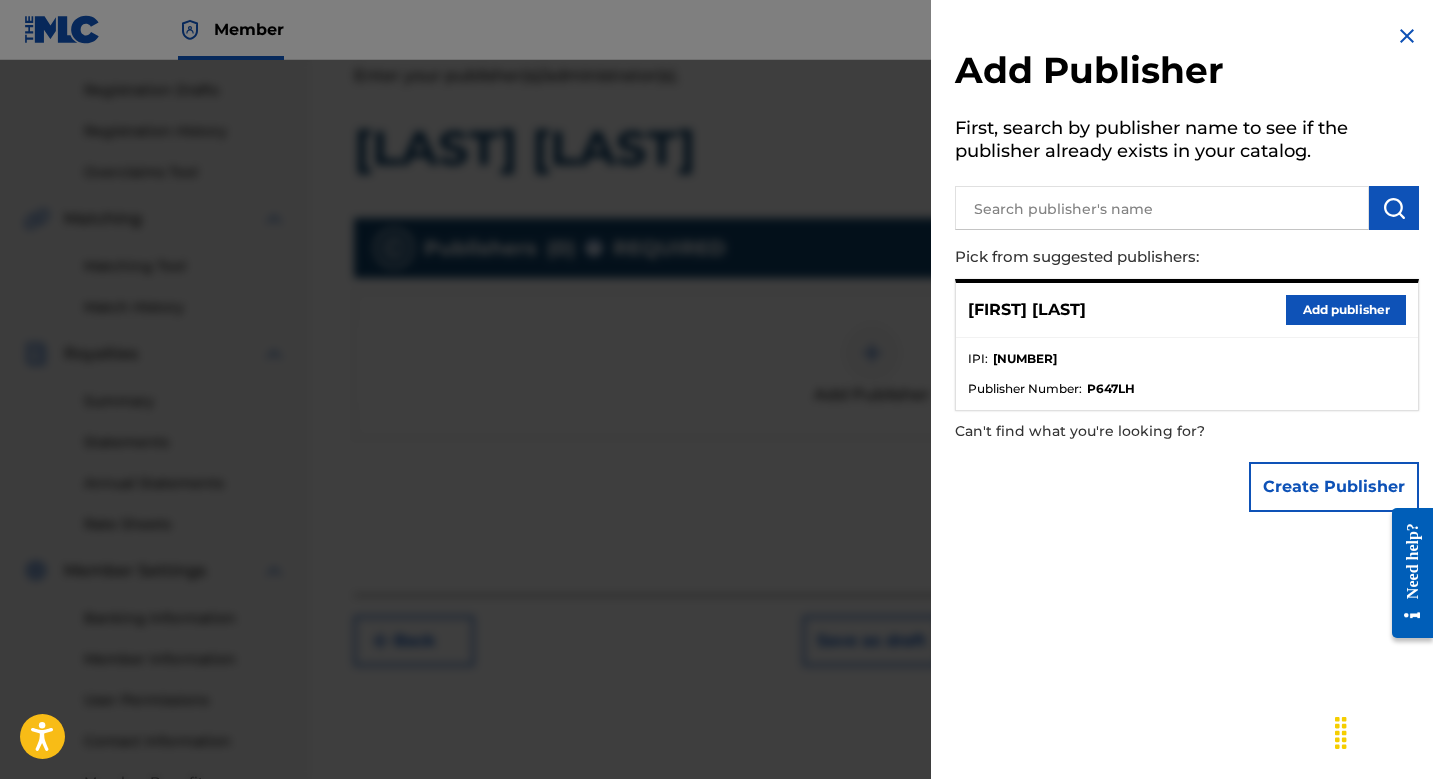 click on "Add publisher" at bounding box center (1346, 310) 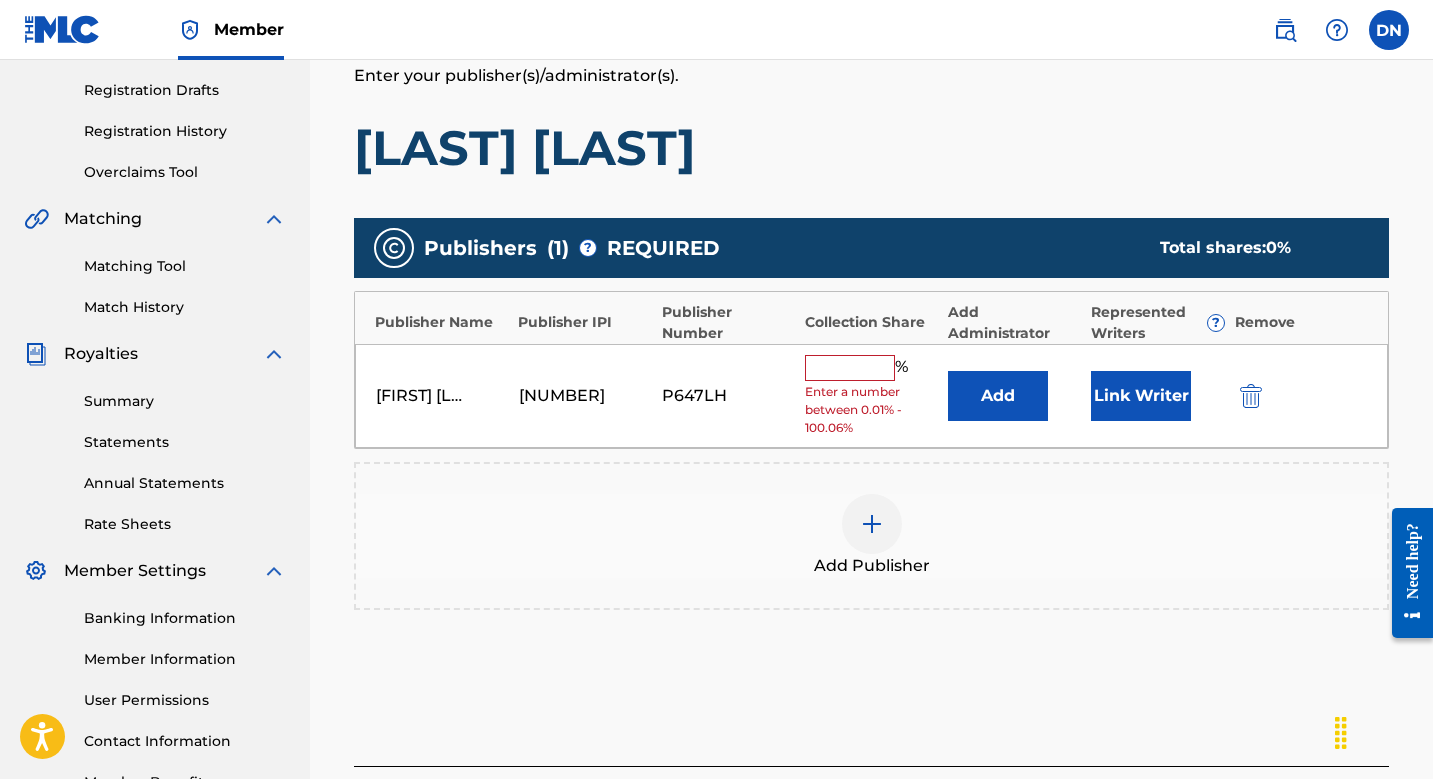 click at bounding box center (850, 368) 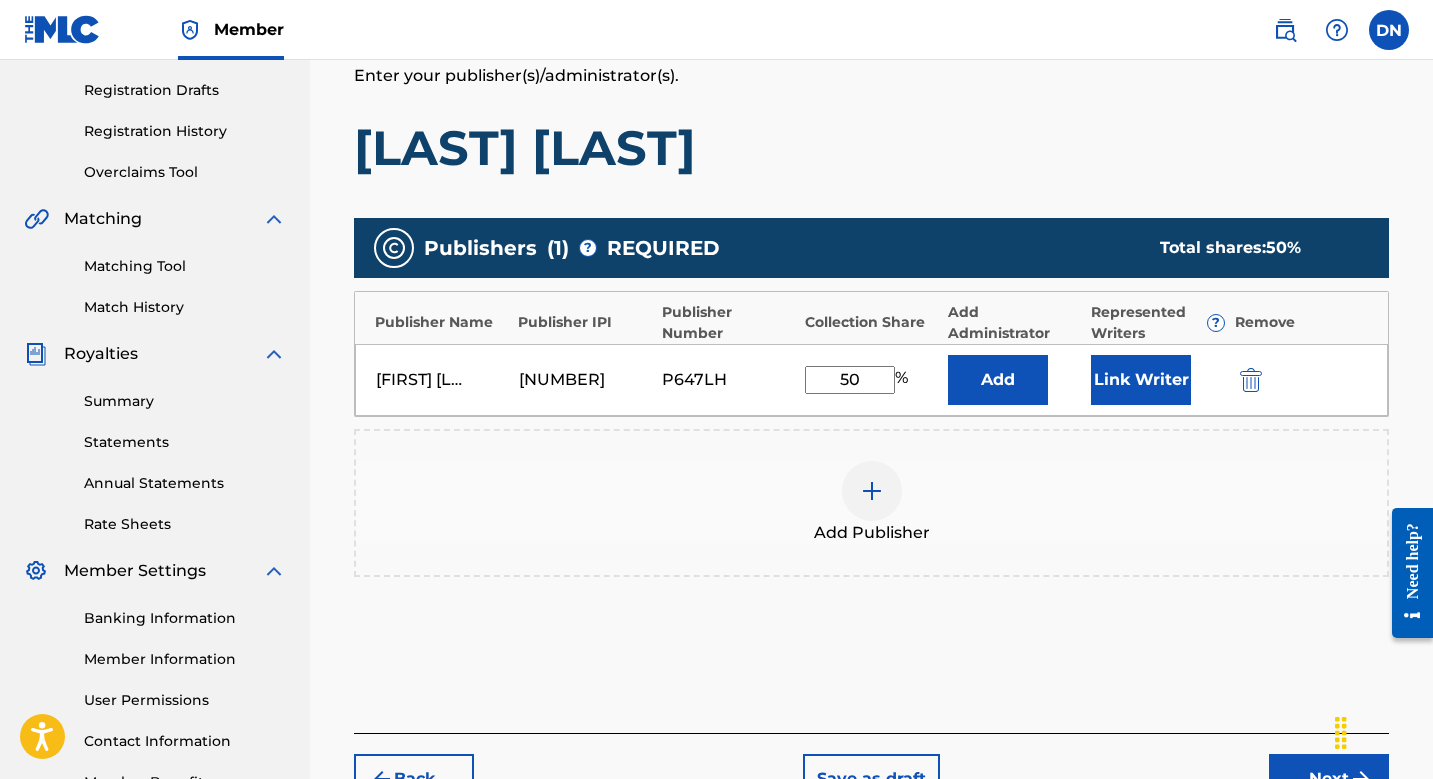 type on "5" 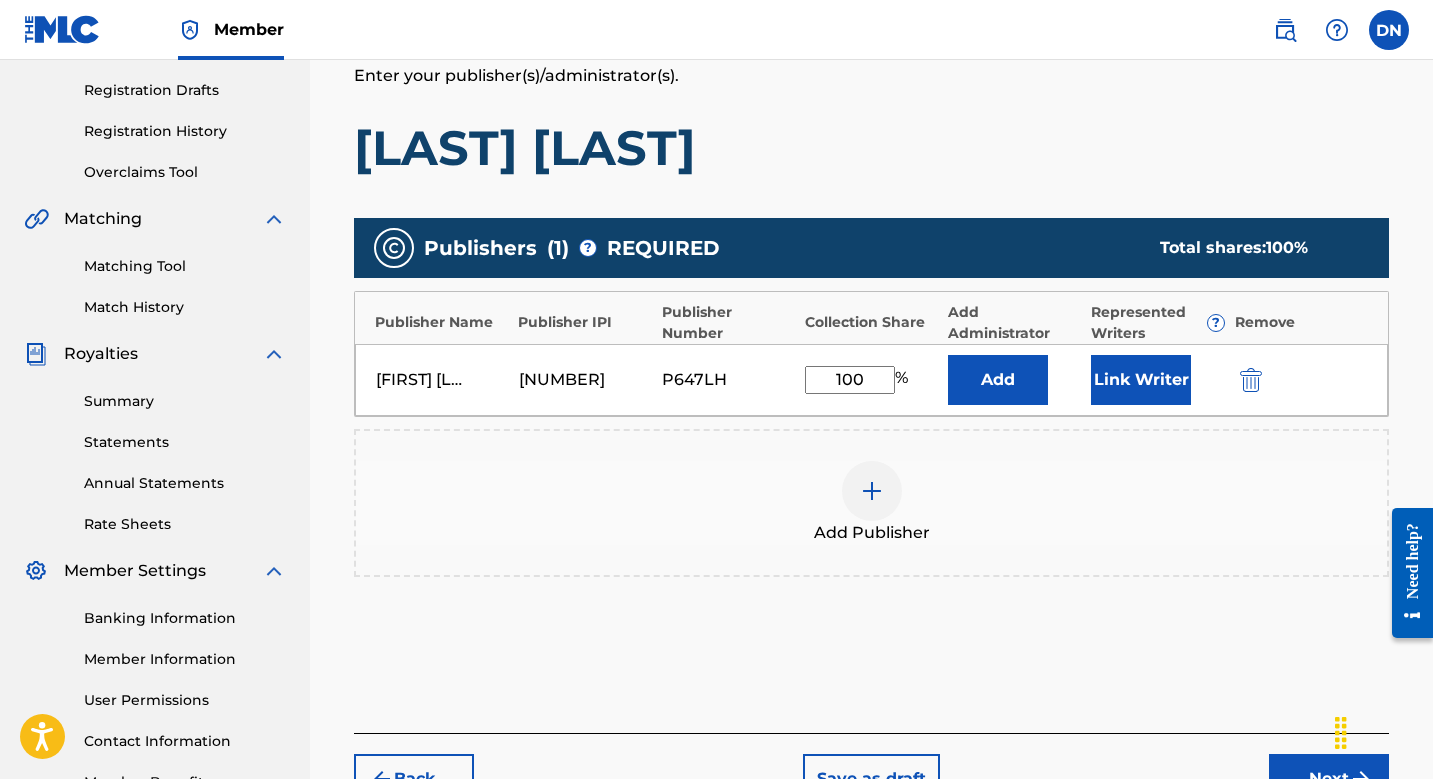 type on "100" 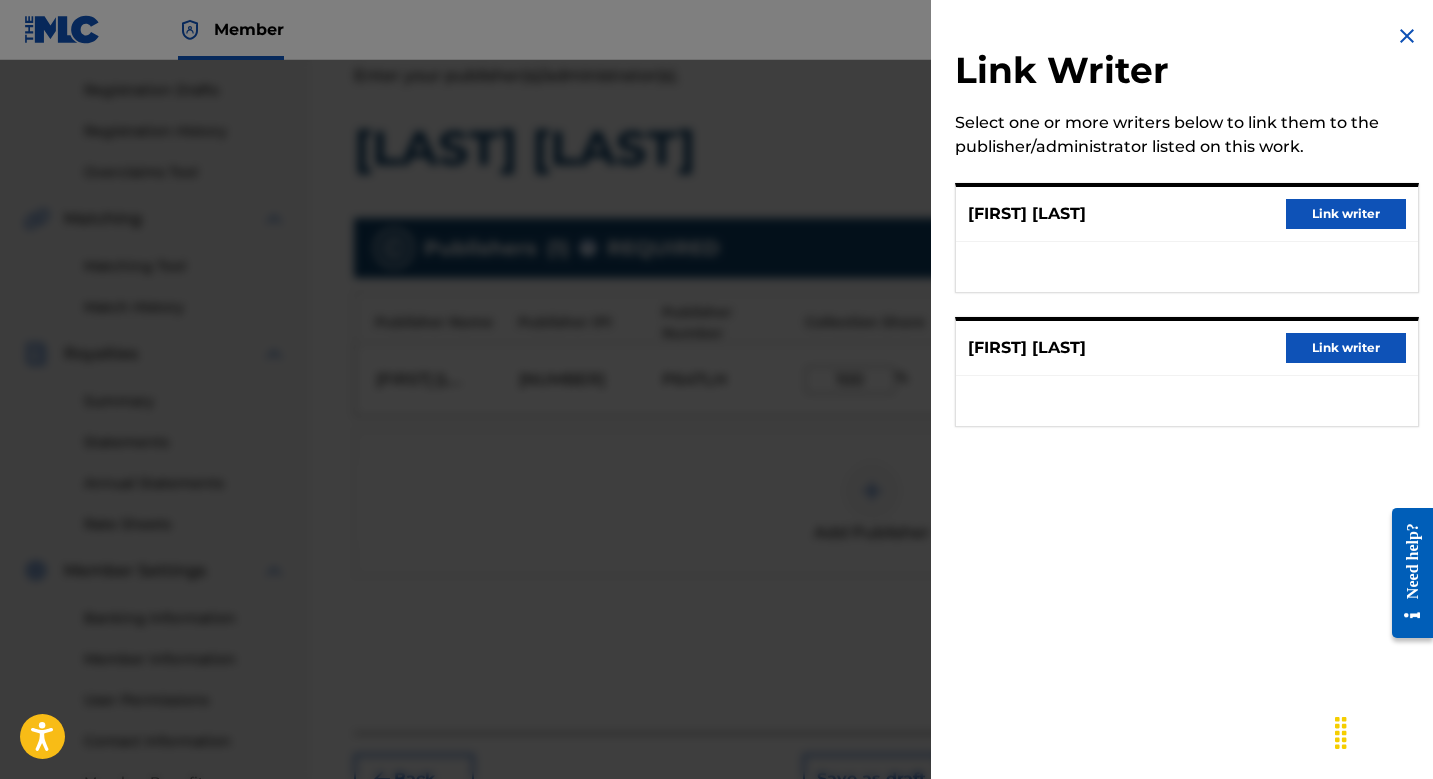 click on "Link writer" at bounding box center [1346, 348] 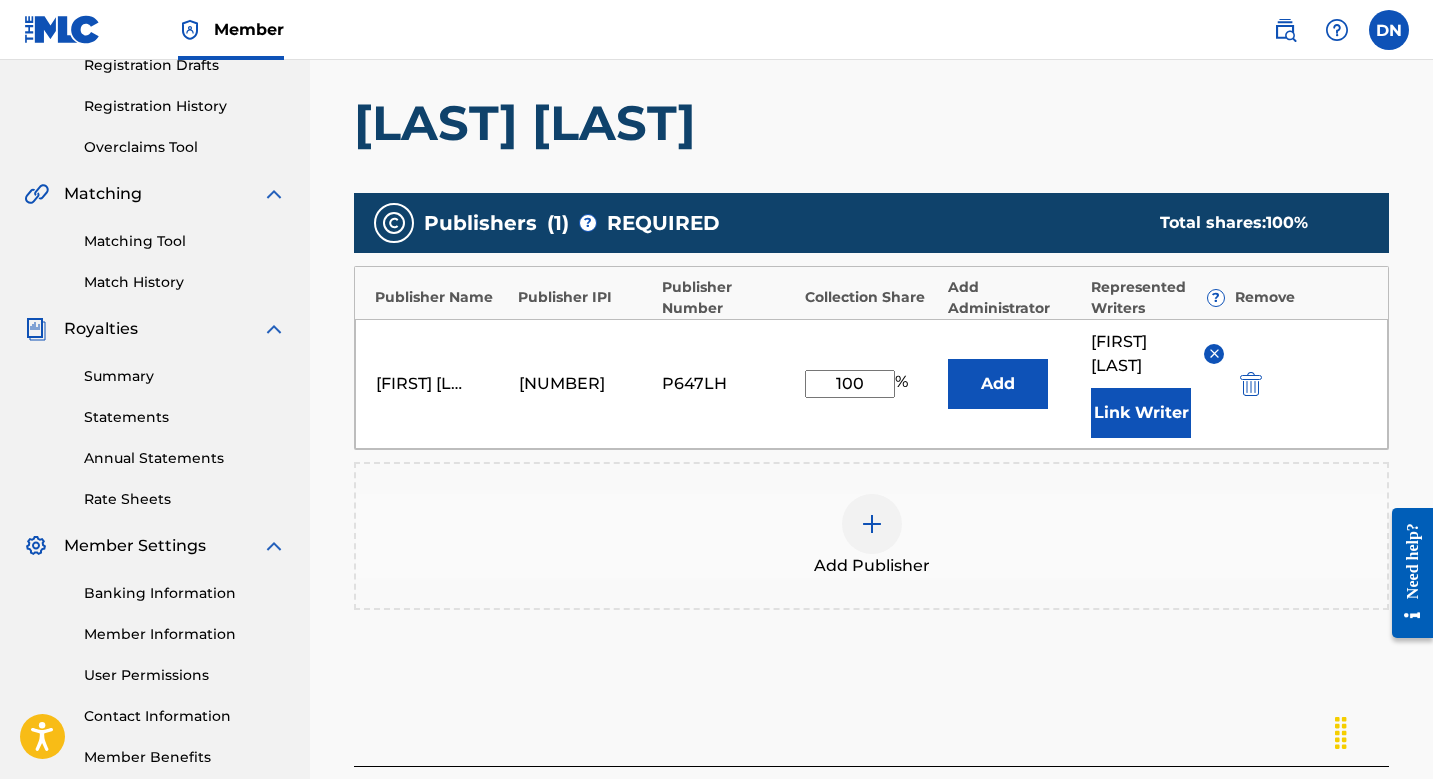 scroll, scrollTop: 365, scrollLeft: 0, axis: vertical 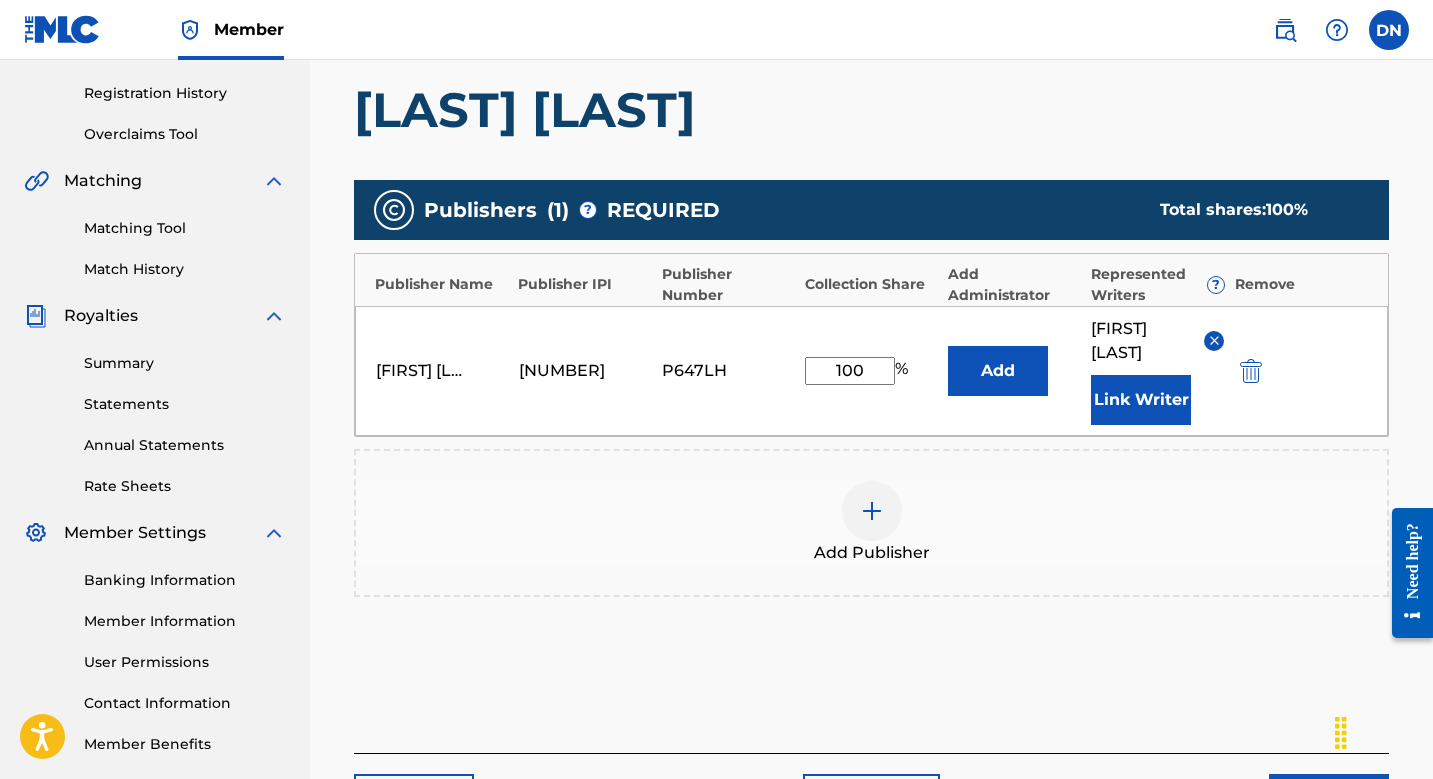 click on "Link Writer" at bounding box center [1141, 400] 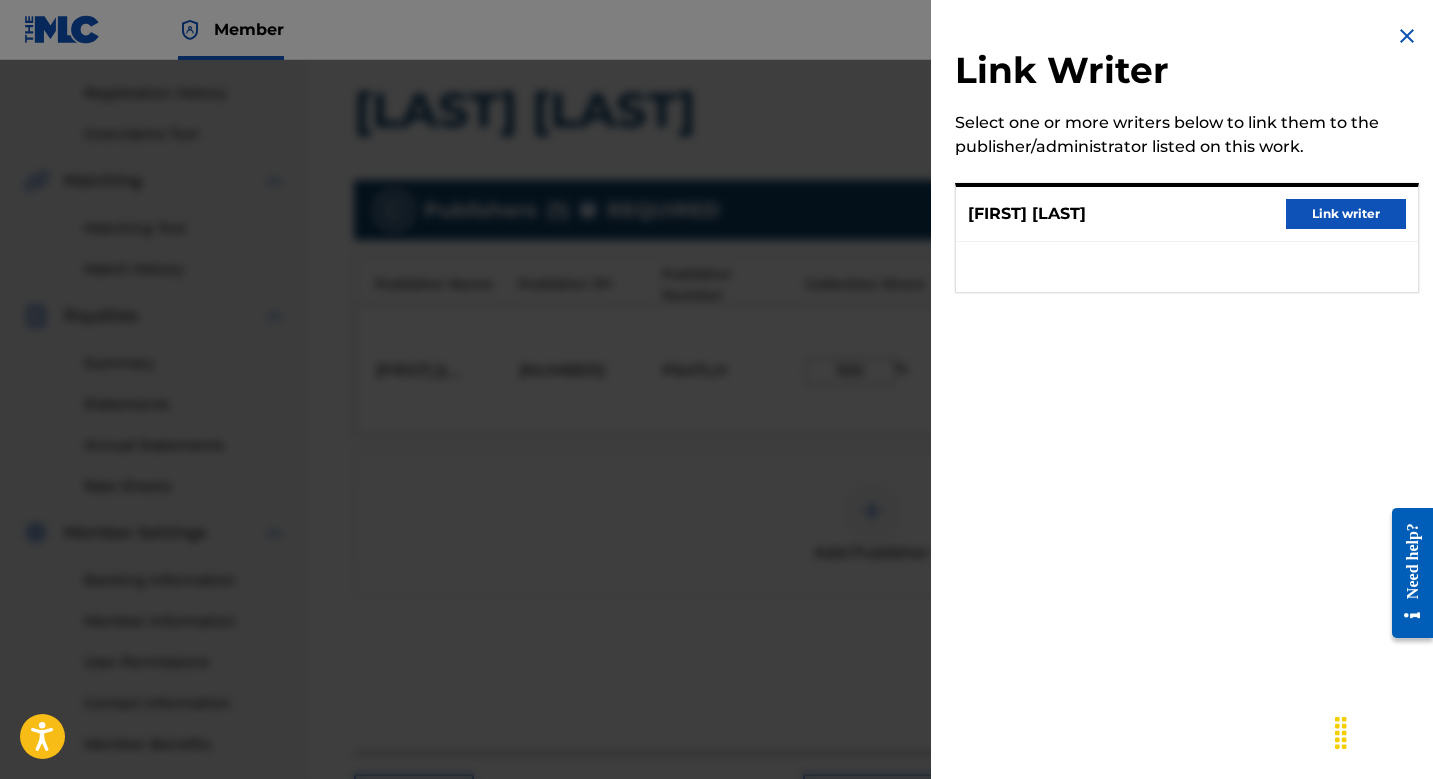 click on "Link writer" at bounding box center [1346, 214] 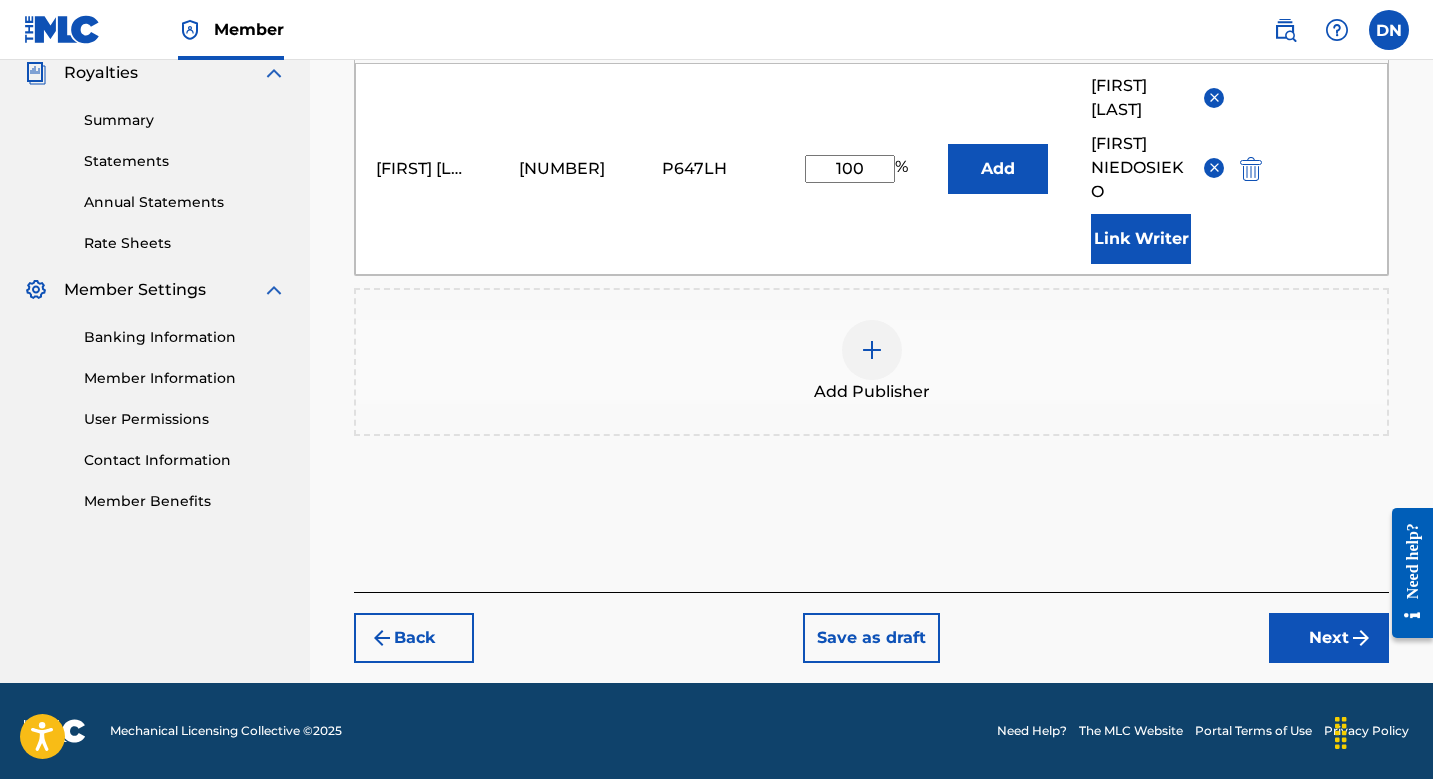 scroll, scrollTop: 489, scrollLeft: 0, axis: vertical 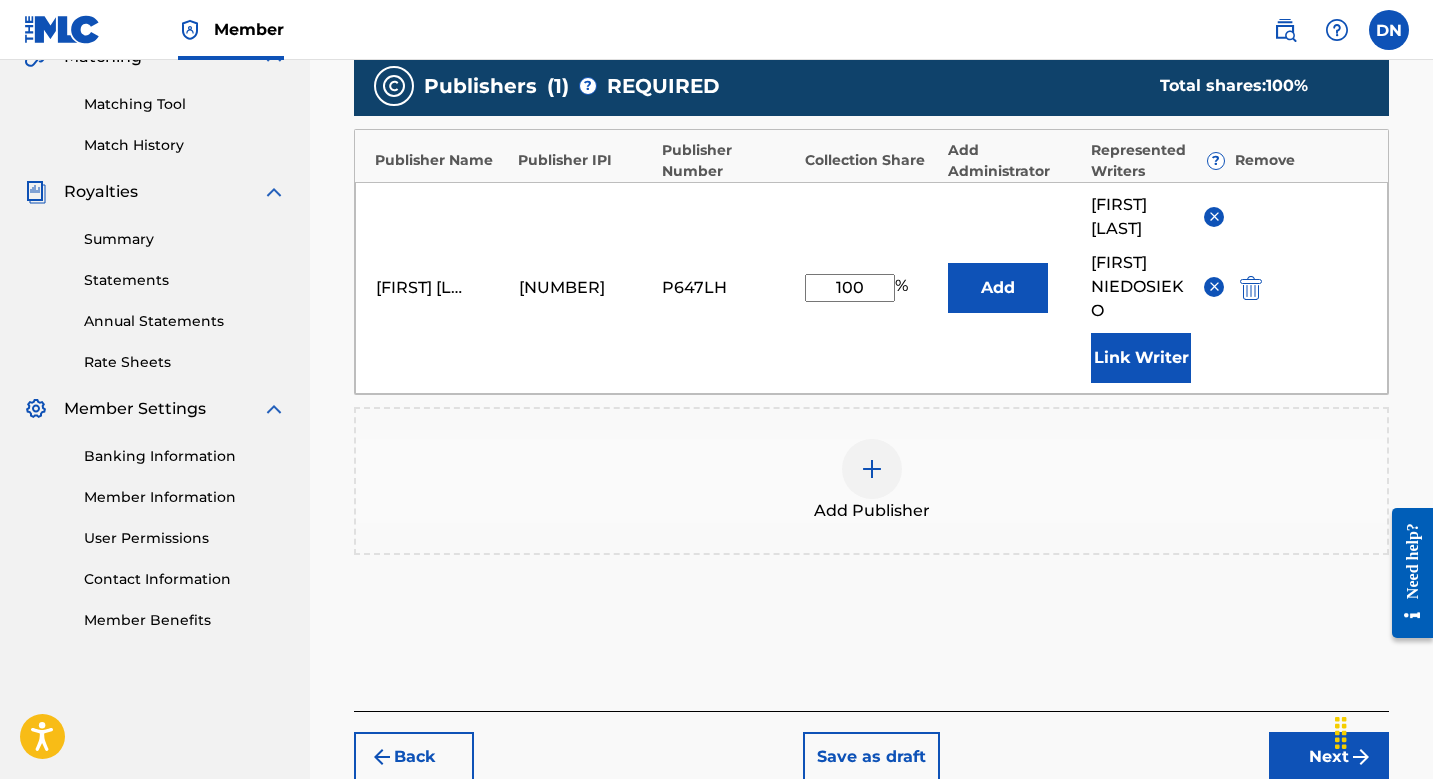 click on "Add" at bounding box center [998, 288] 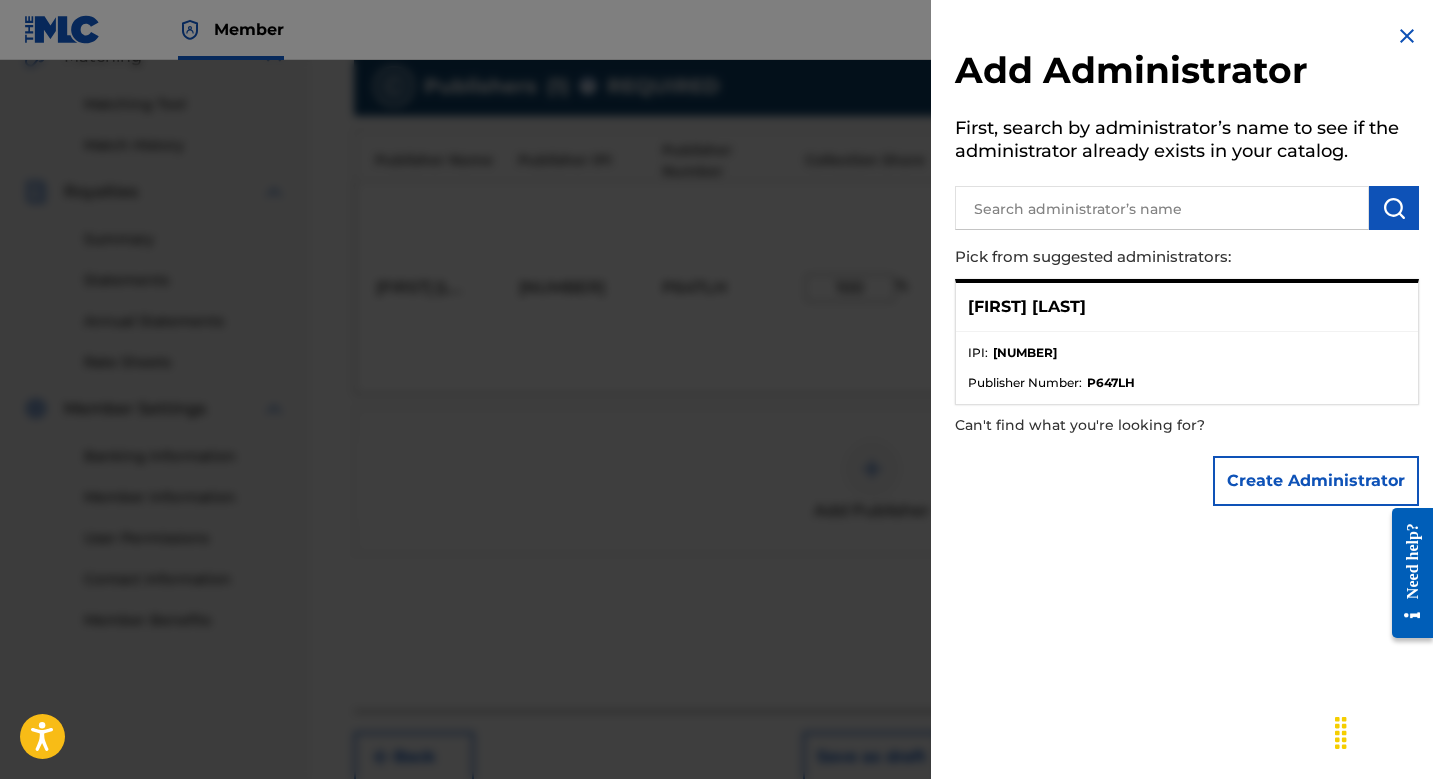 click at bounding box center [716, 449] 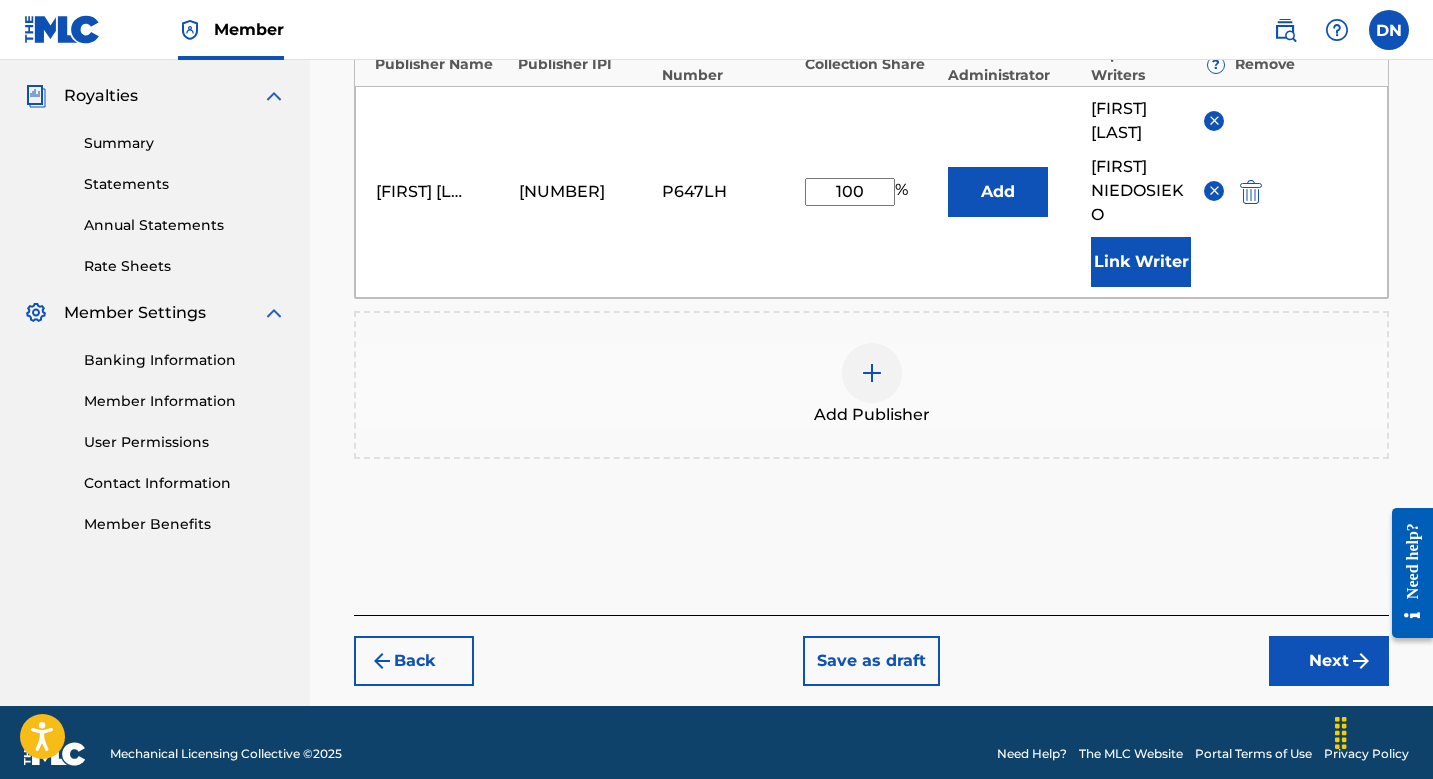 click on "Next" at bounding box center [1329, 661] 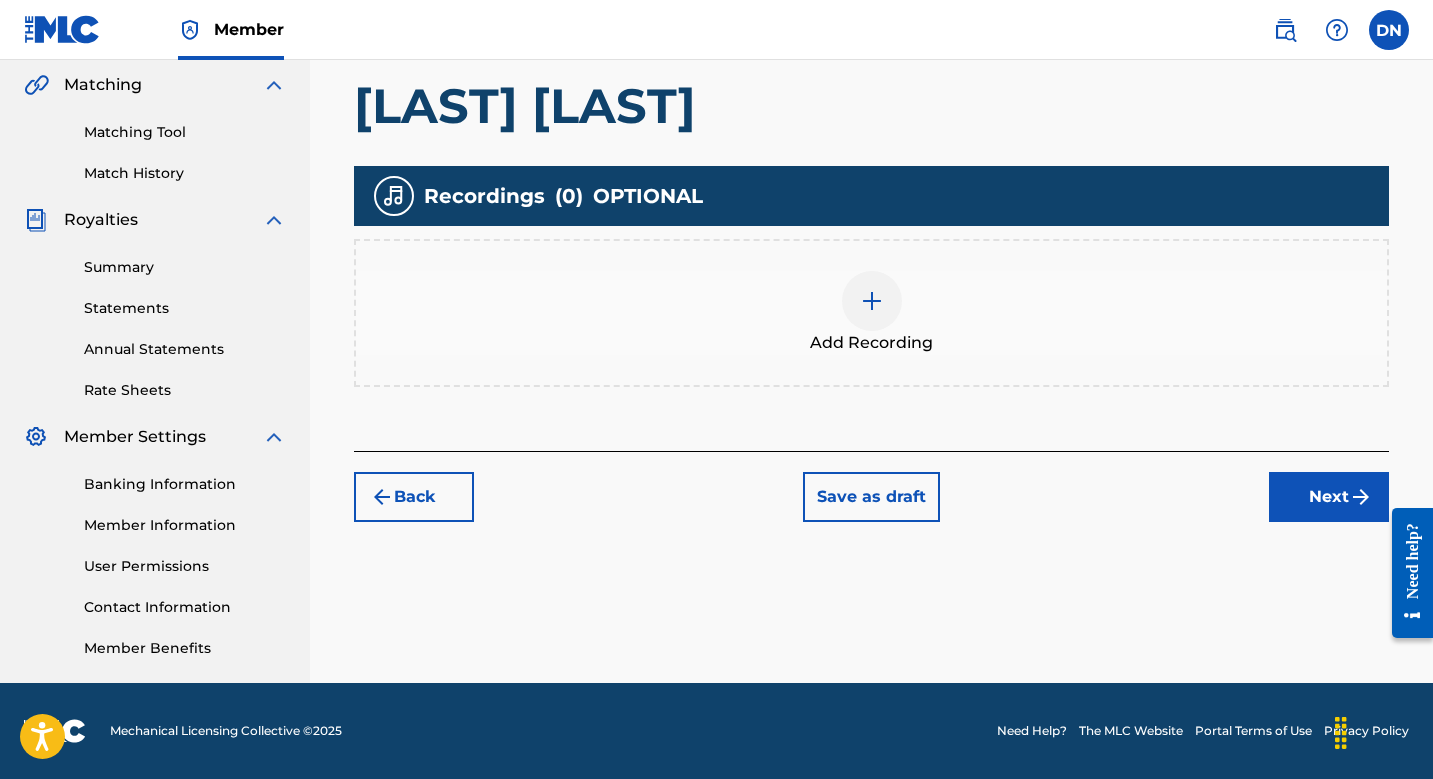 click at bounding box center (872, 301) 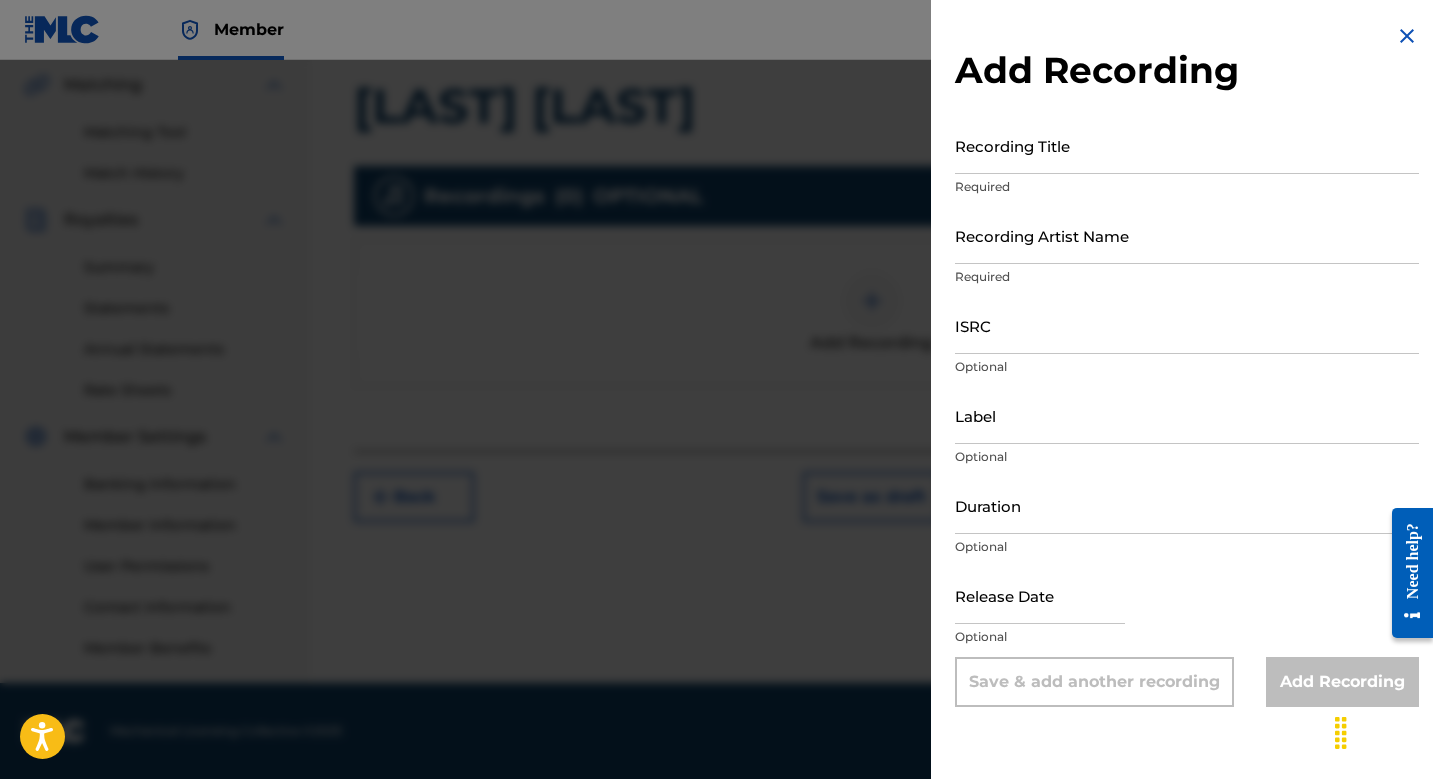 click on "Required" at bounding box center (1187, 187) 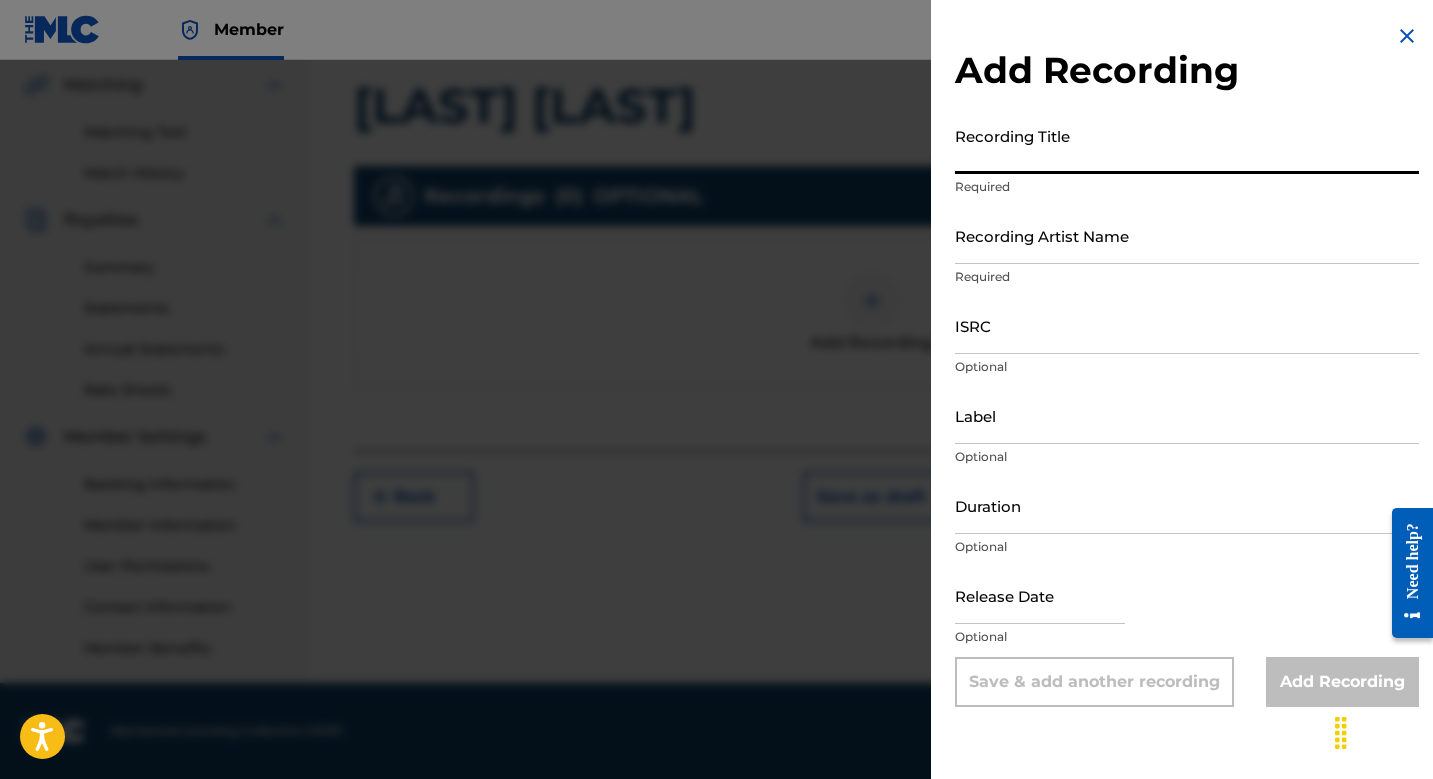 click on "Recording Title" at bounding box center [1187, 145] 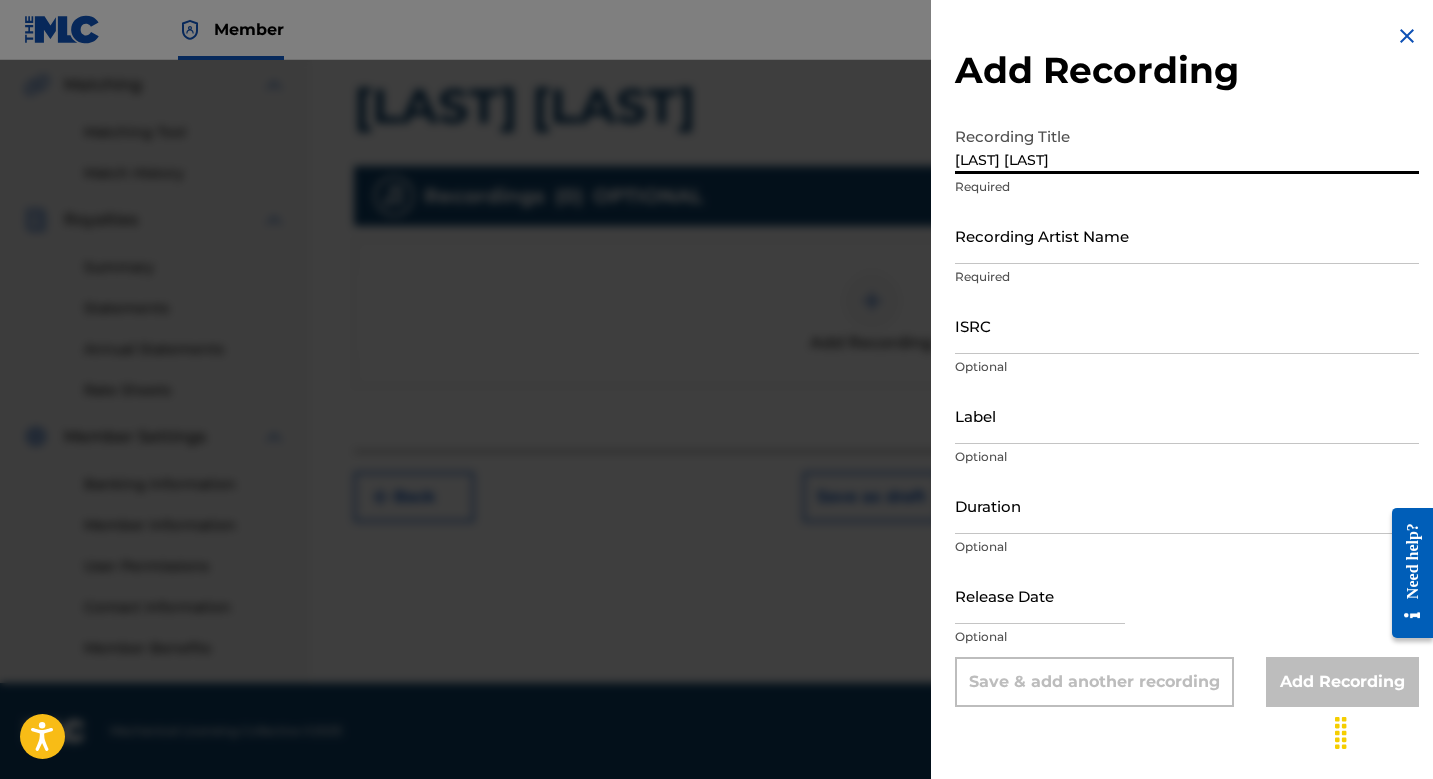 type on "[LAST] [LAST]" 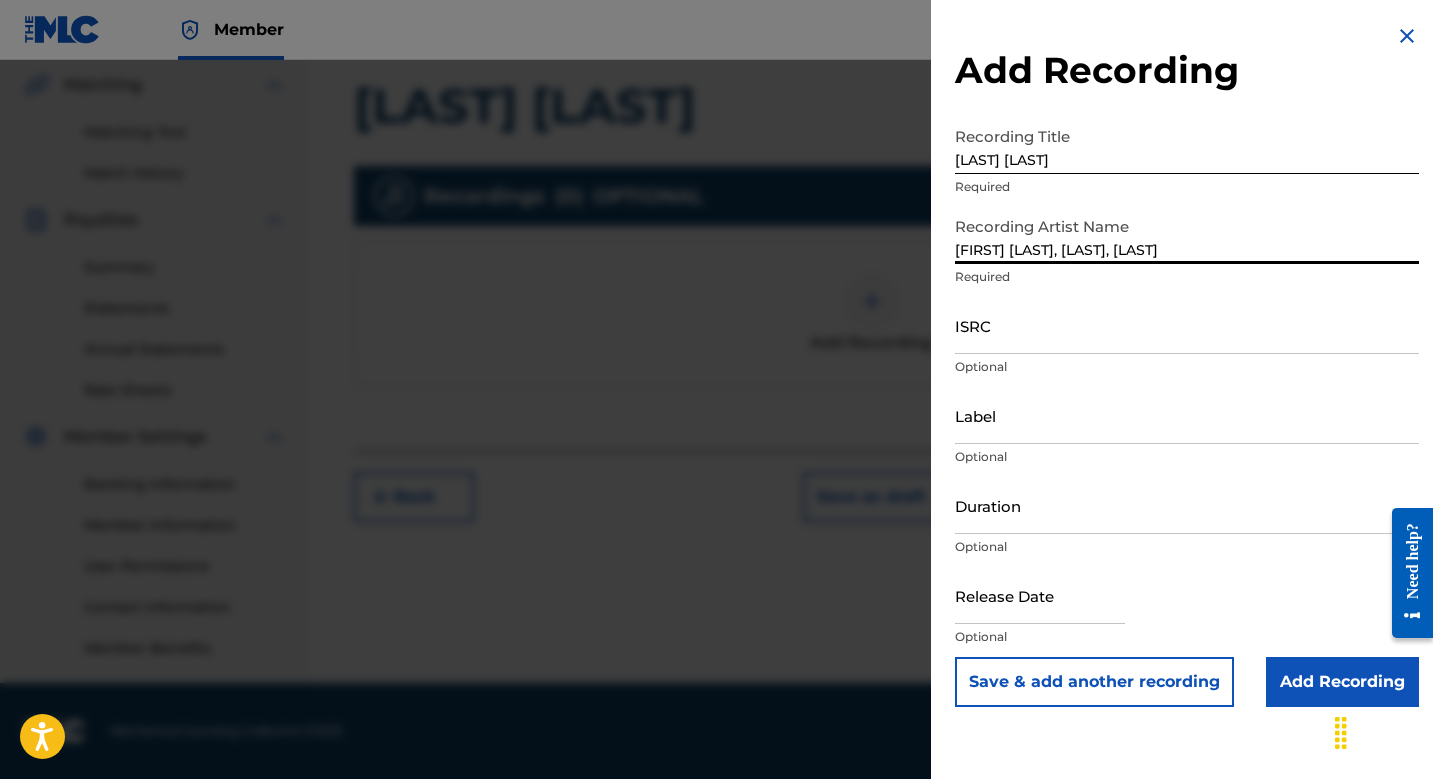 type on "[FIRST] [LAST], [LAST], [LAST]" 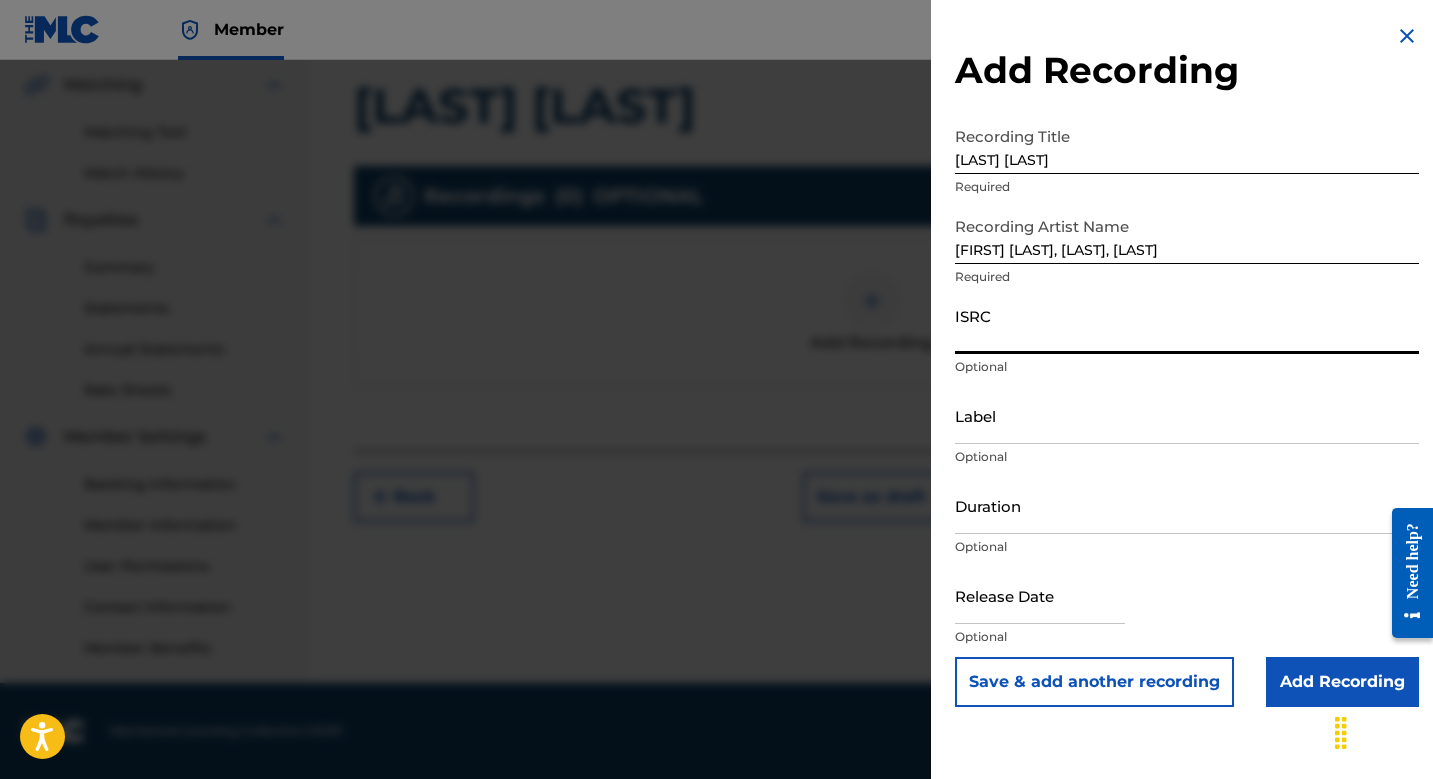 click on "ISRC" at bounding box center (1187, 325) 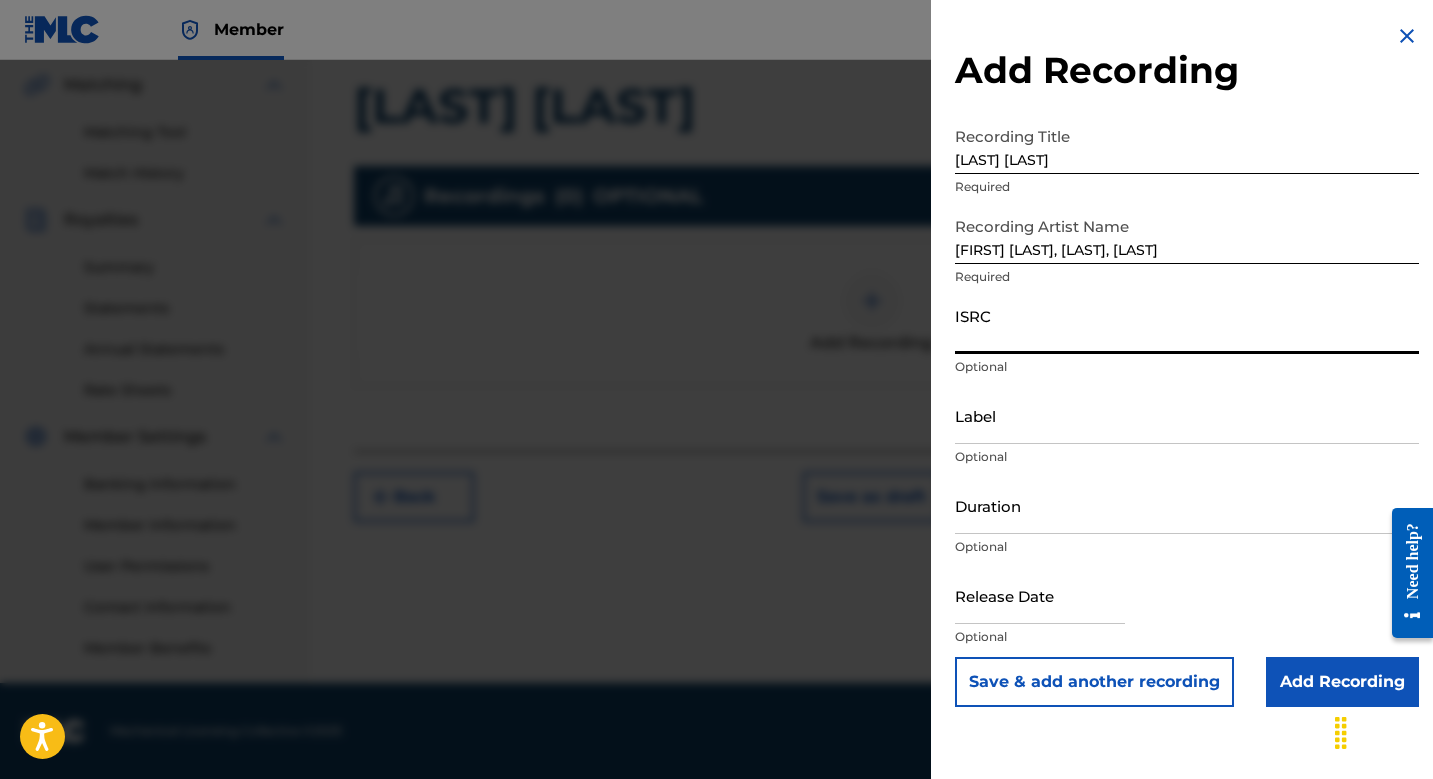 paste on "[ISRC]" 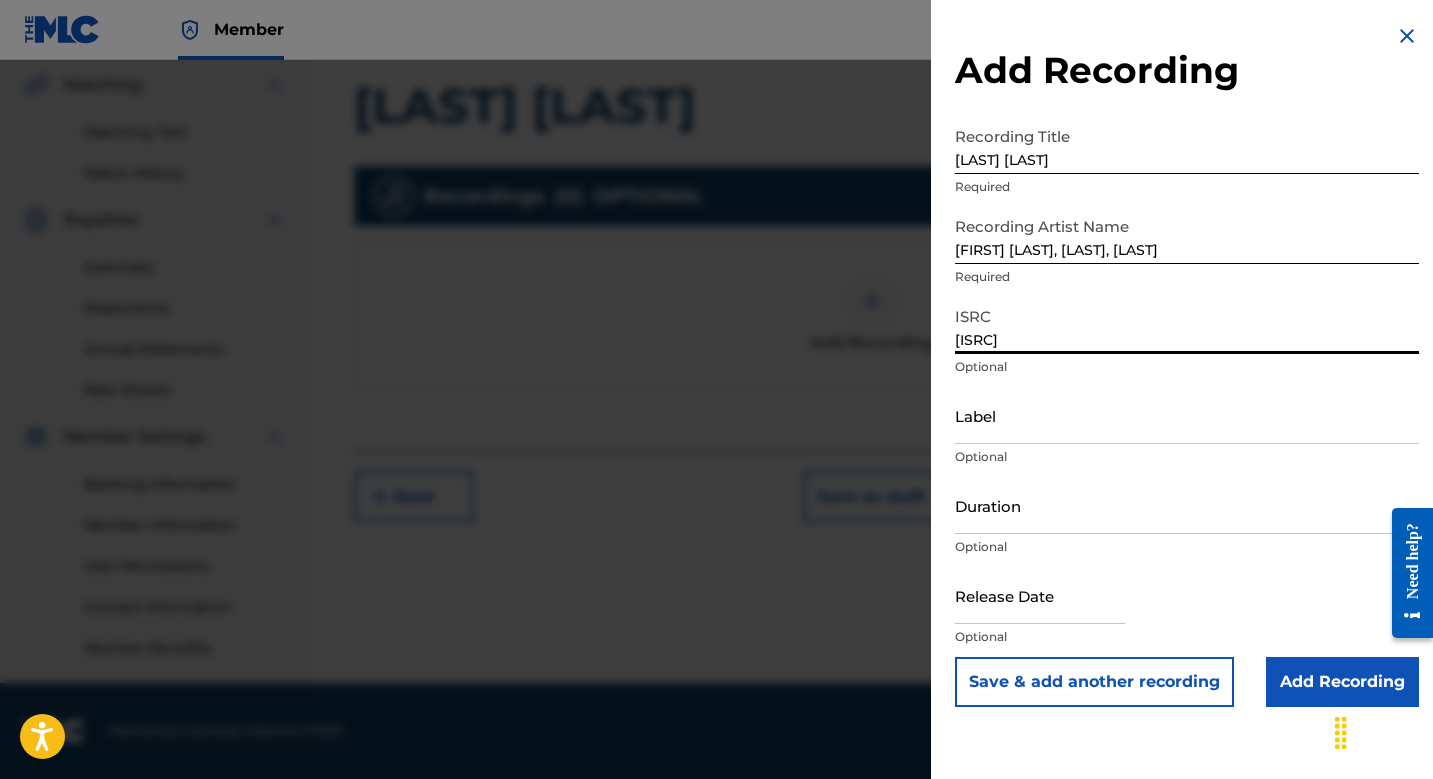 type on "[ISRC]" 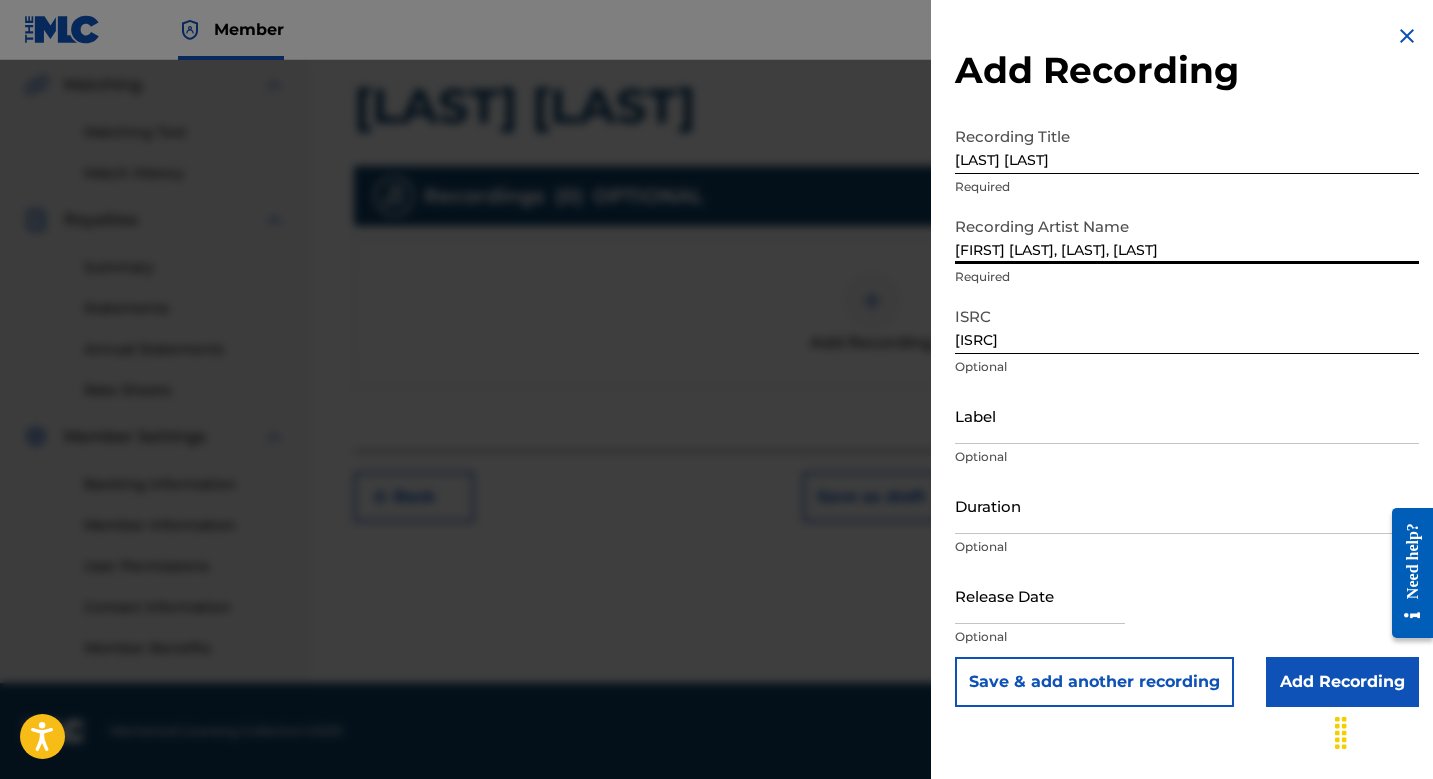 drag, startPoint x: 1252, startPoint y: 254, endPoint x: 830, endPoint y: 253, distance: 422.0012 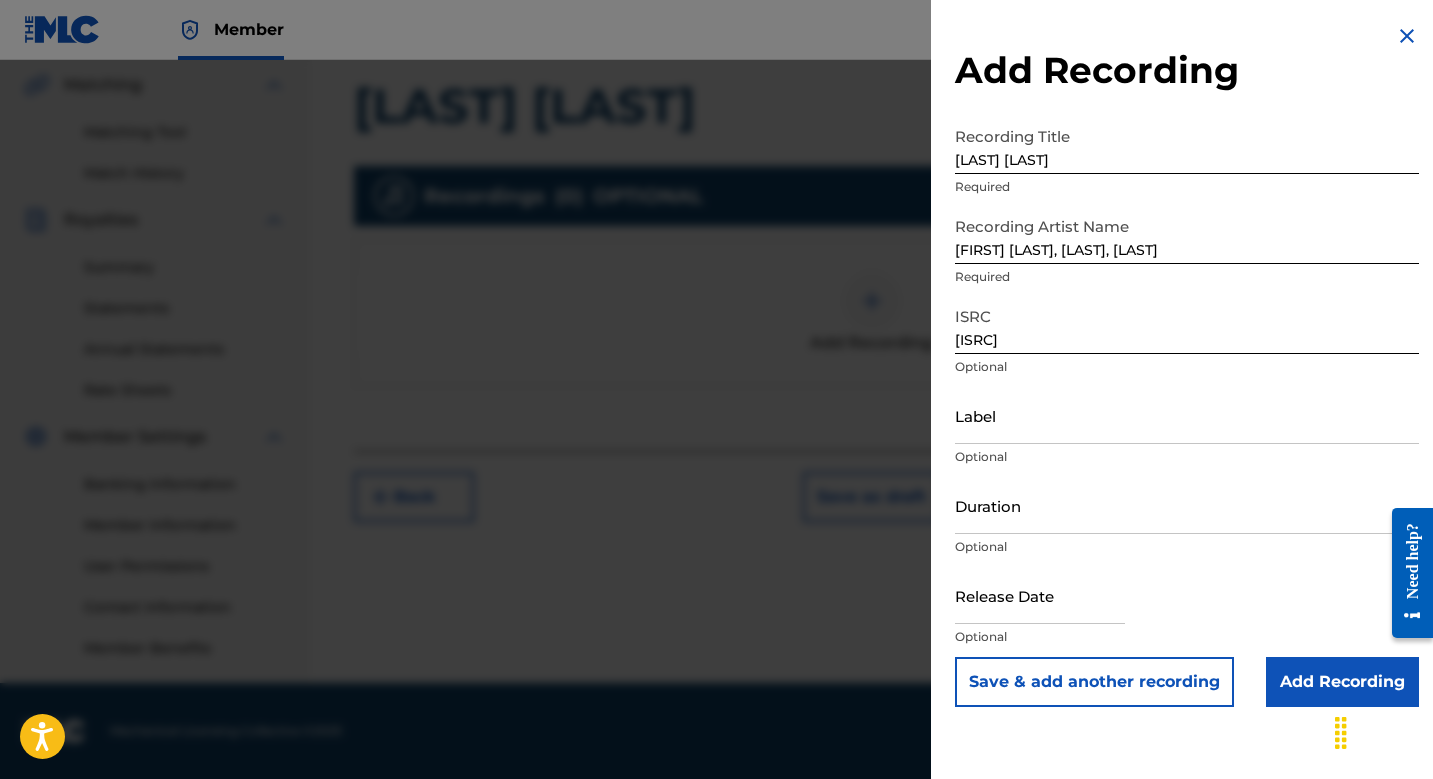 click on "Add Recording" at bounding box center [1342, 682] 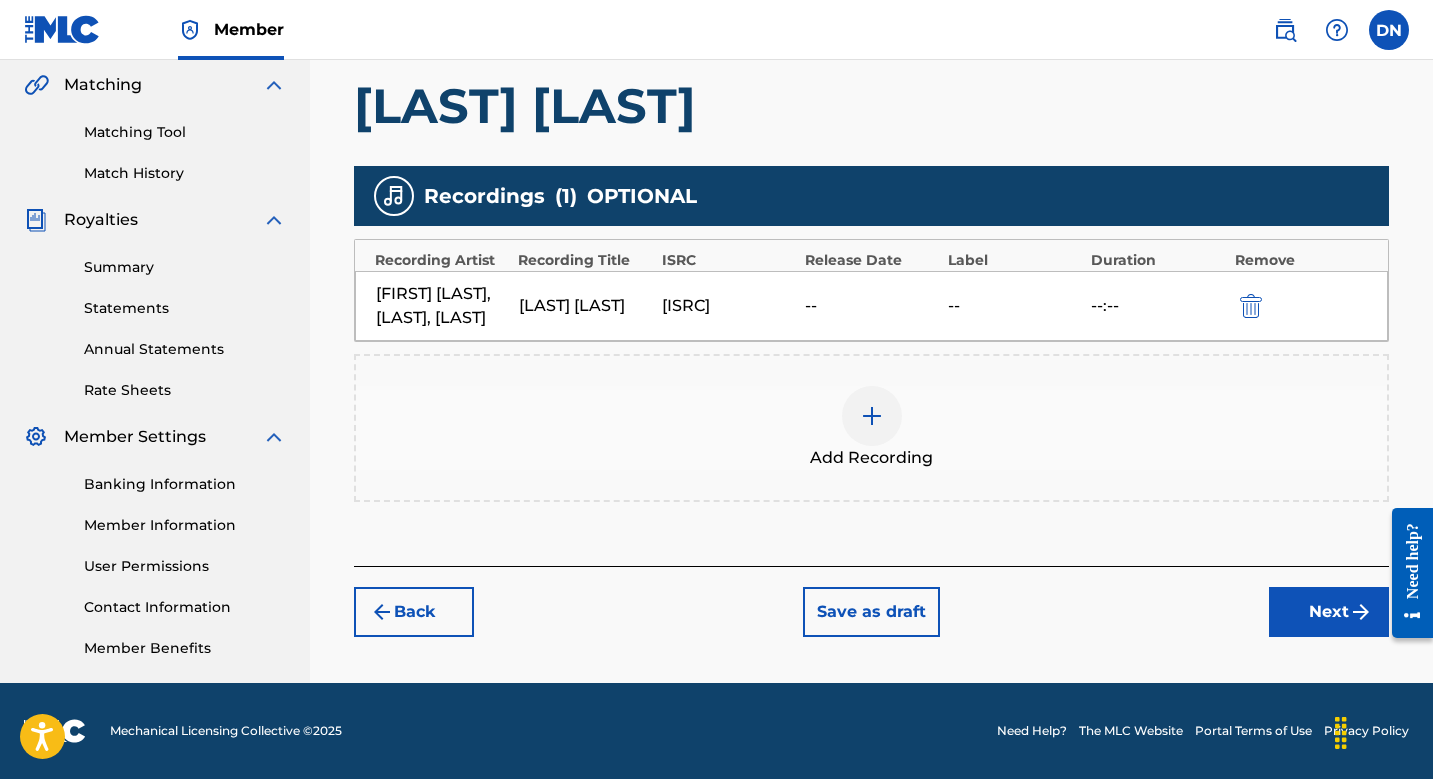 click at bounding box center [872, 416] 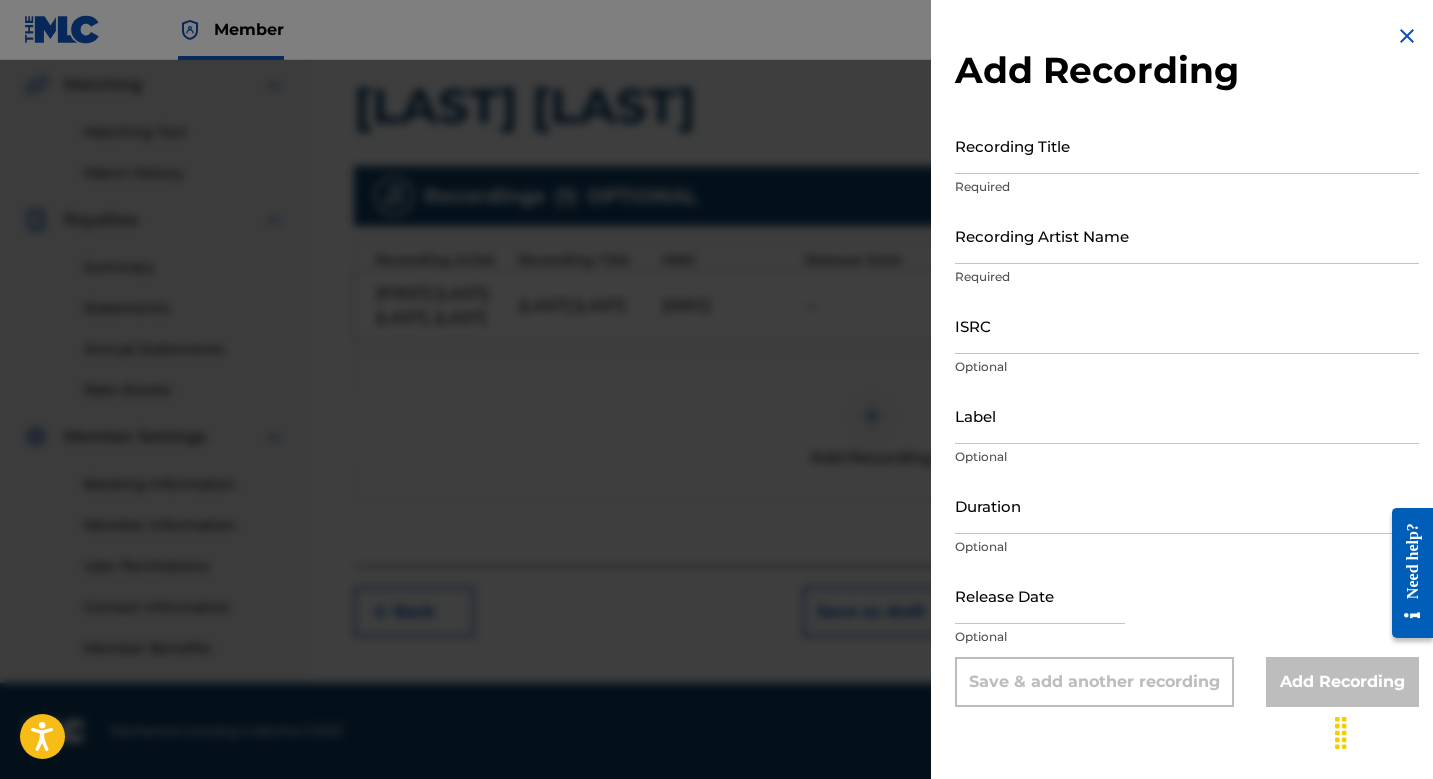 click on "Recording Artist Name Required" at bounding box center (1187, 252) 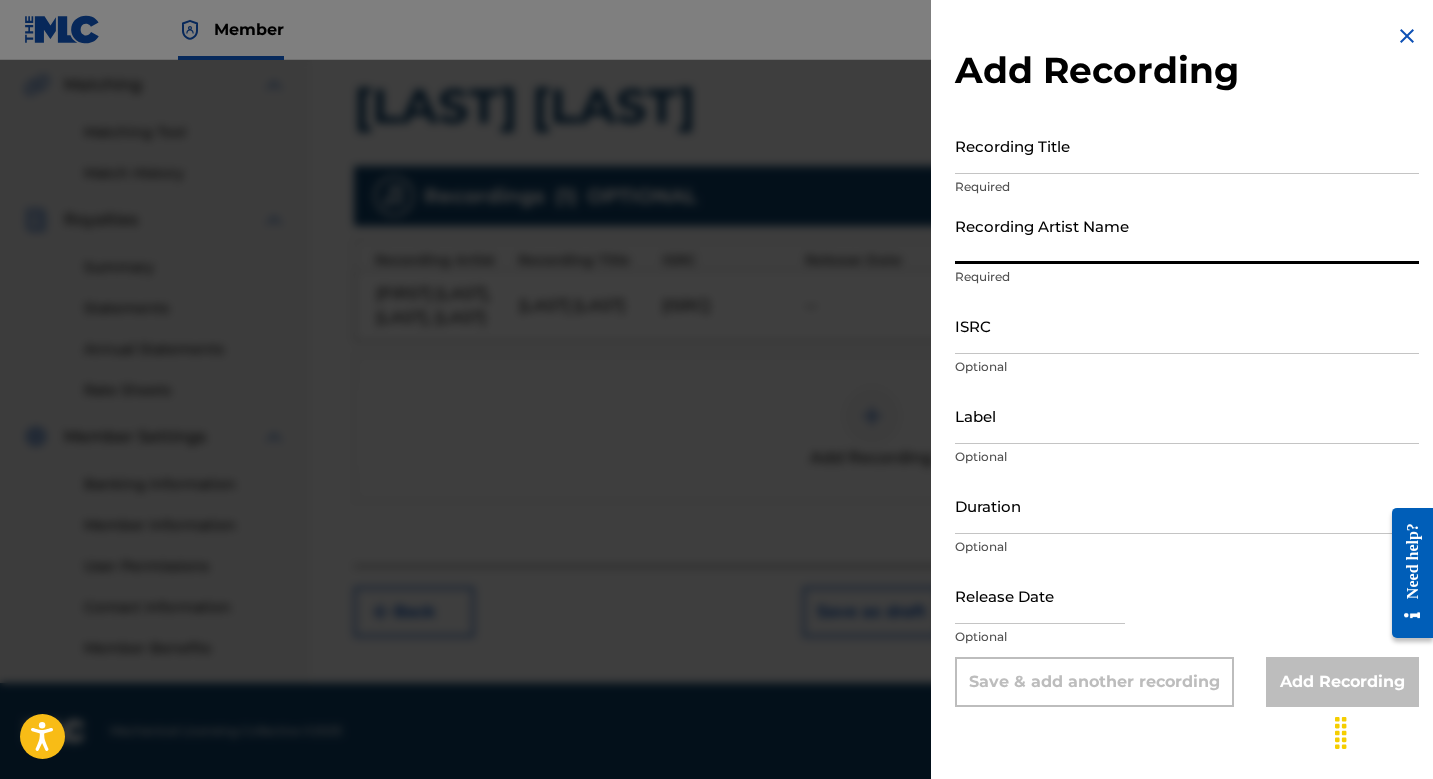 paste on "[FIRST] [LAST], [LAST], [LAST]" 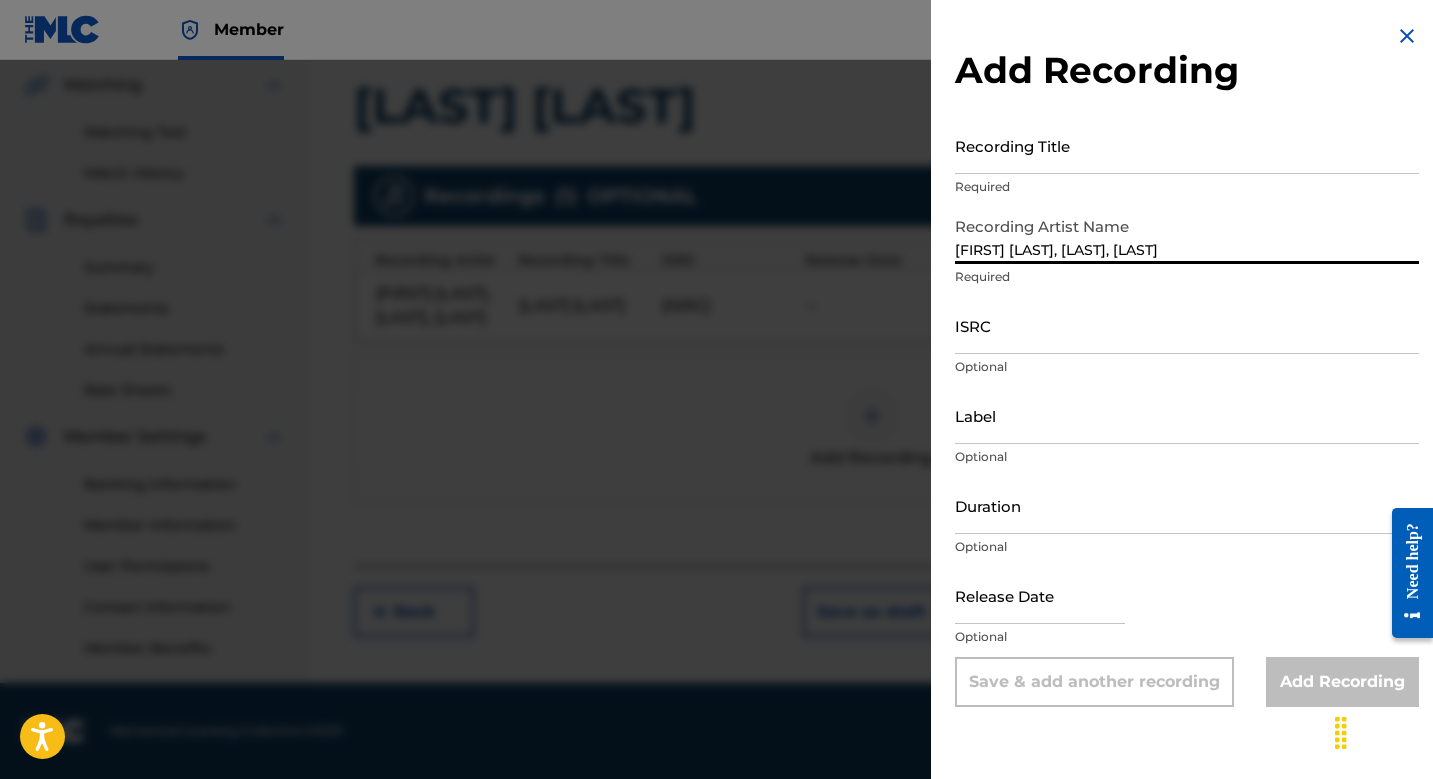 type on "[FIRST] [LAST], [LAST], [LAST]" 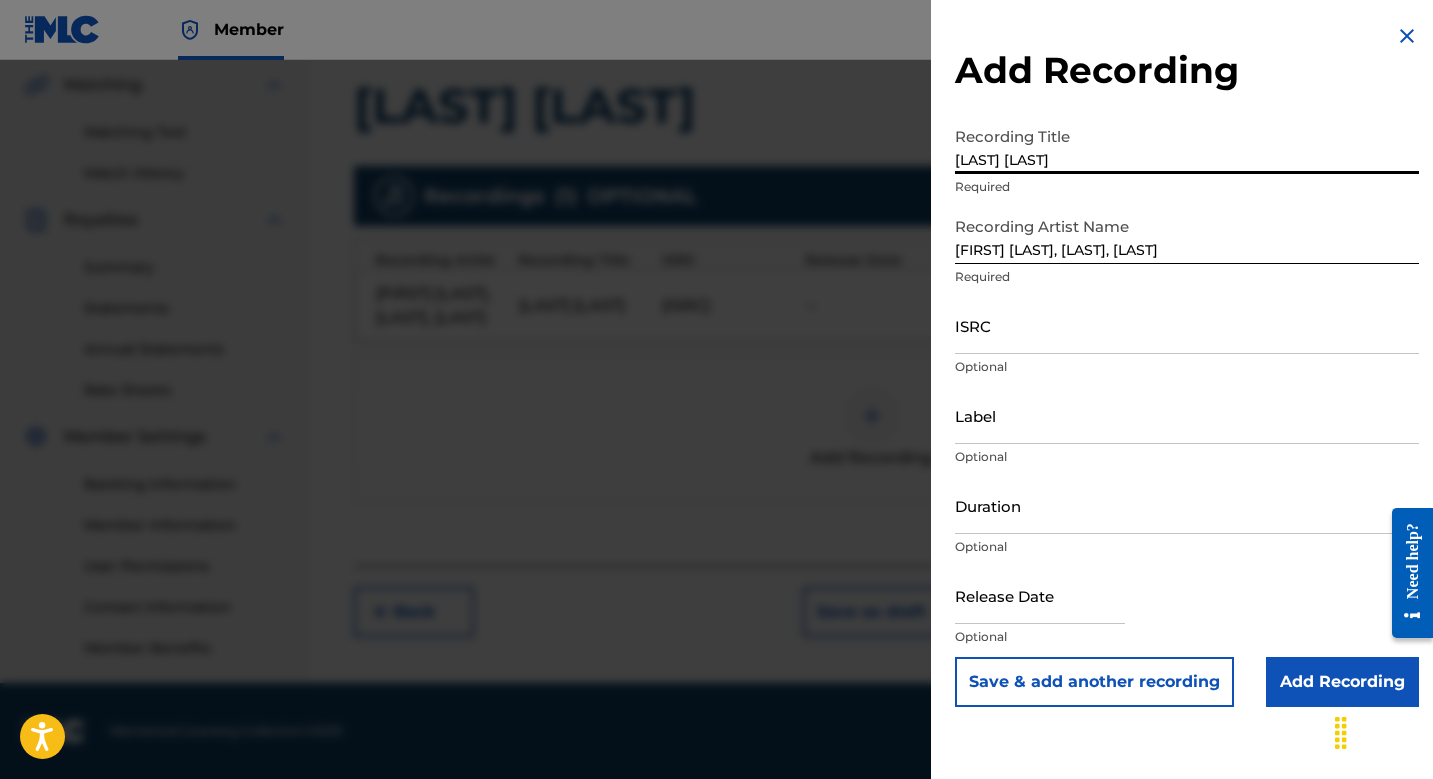 type on "[LAST] [LAST]" 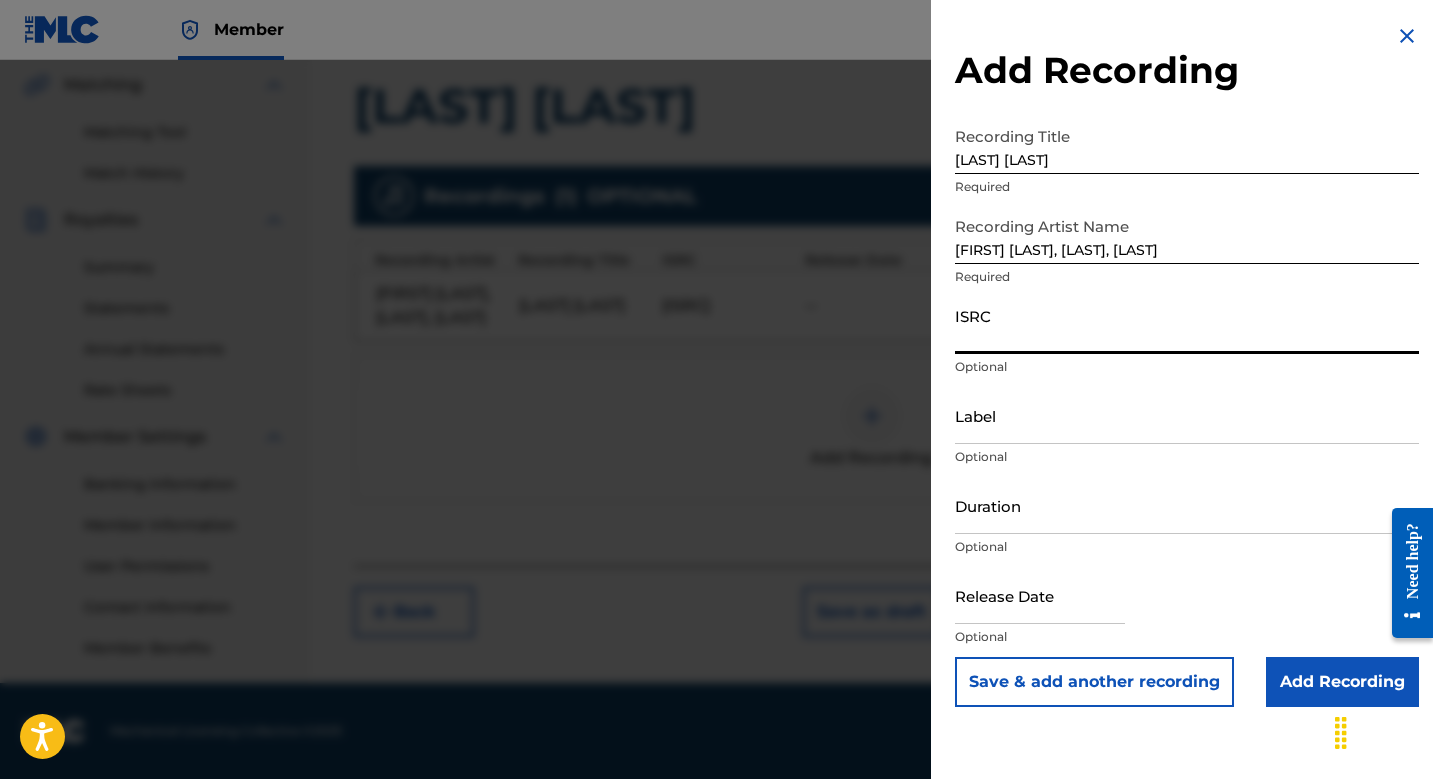 paste on "[ISRC]" 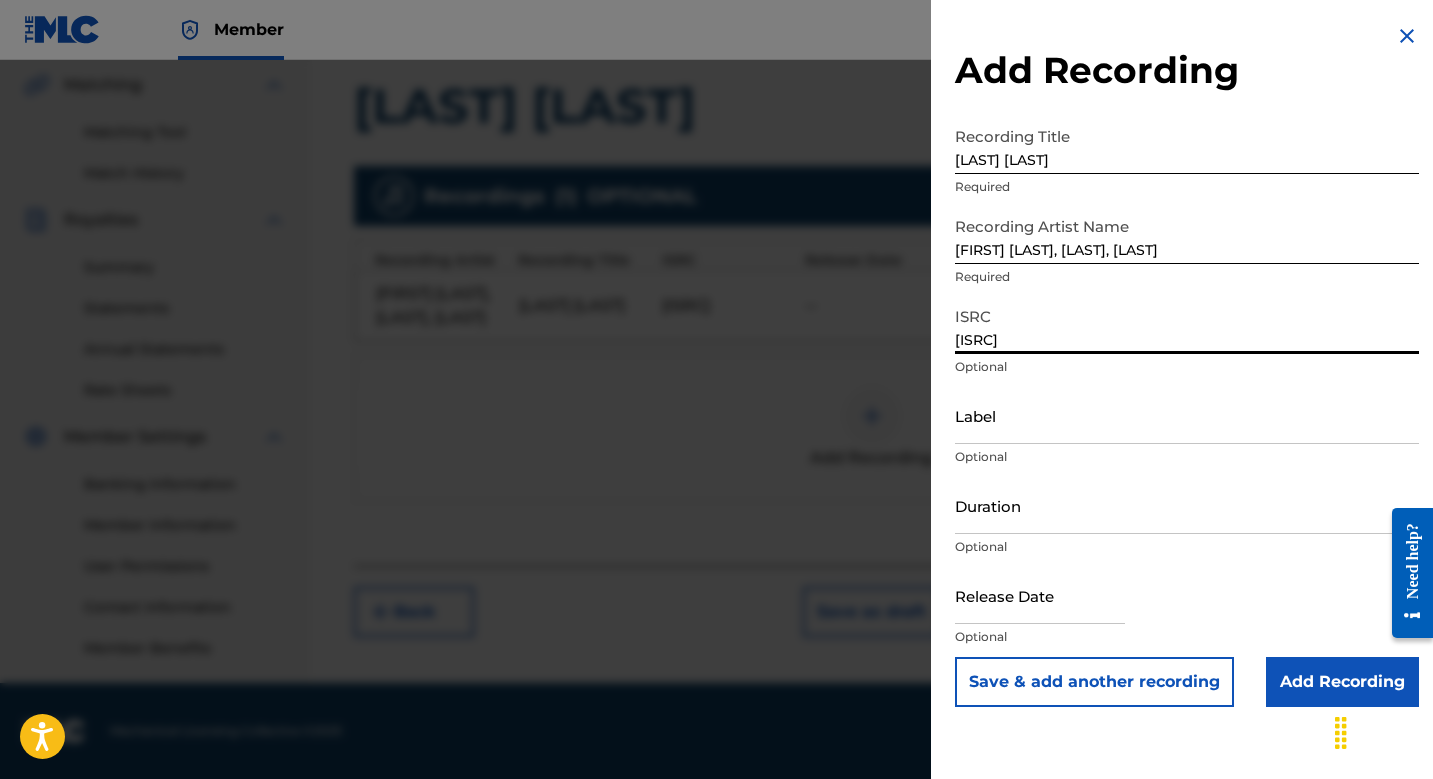 type on "[ISRC]" 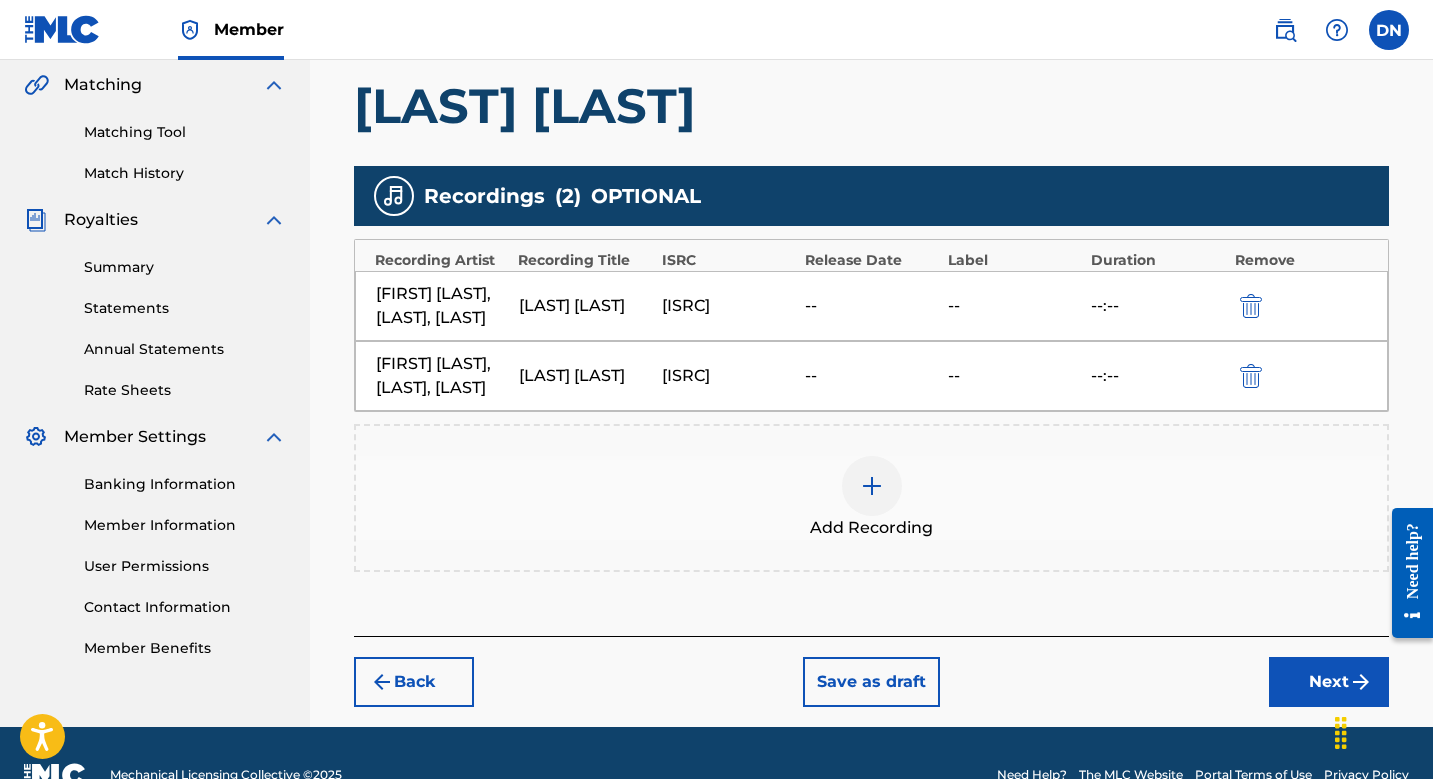 click on "Save as draft" at bounding box center [871, 682] 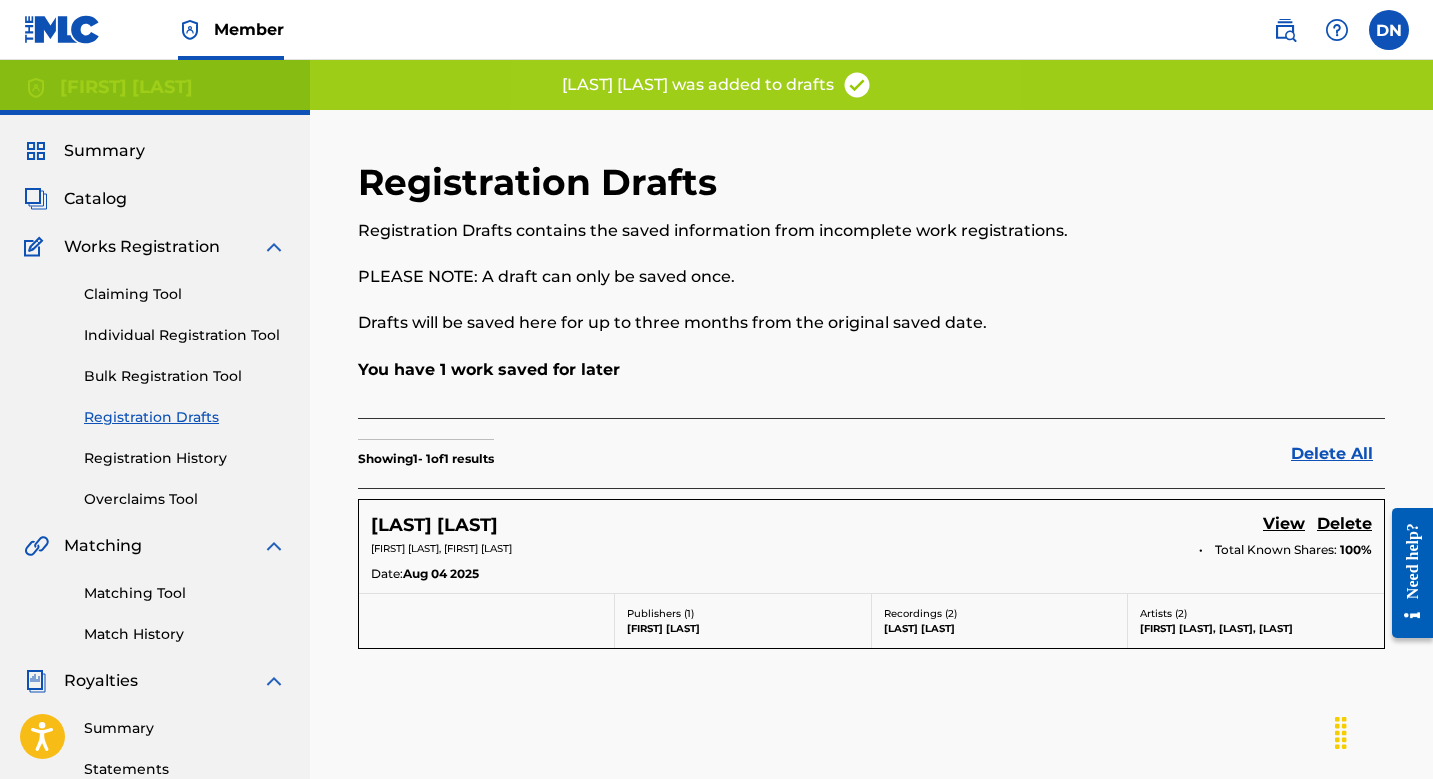 click on "Just [LAST] View Delete [FIRST] [LAST], [FIRST] [LAST] Total Known Shares:   100 % Date:  [DATE] [MONTH] [YEAR]" at bounding box center (871, 546) 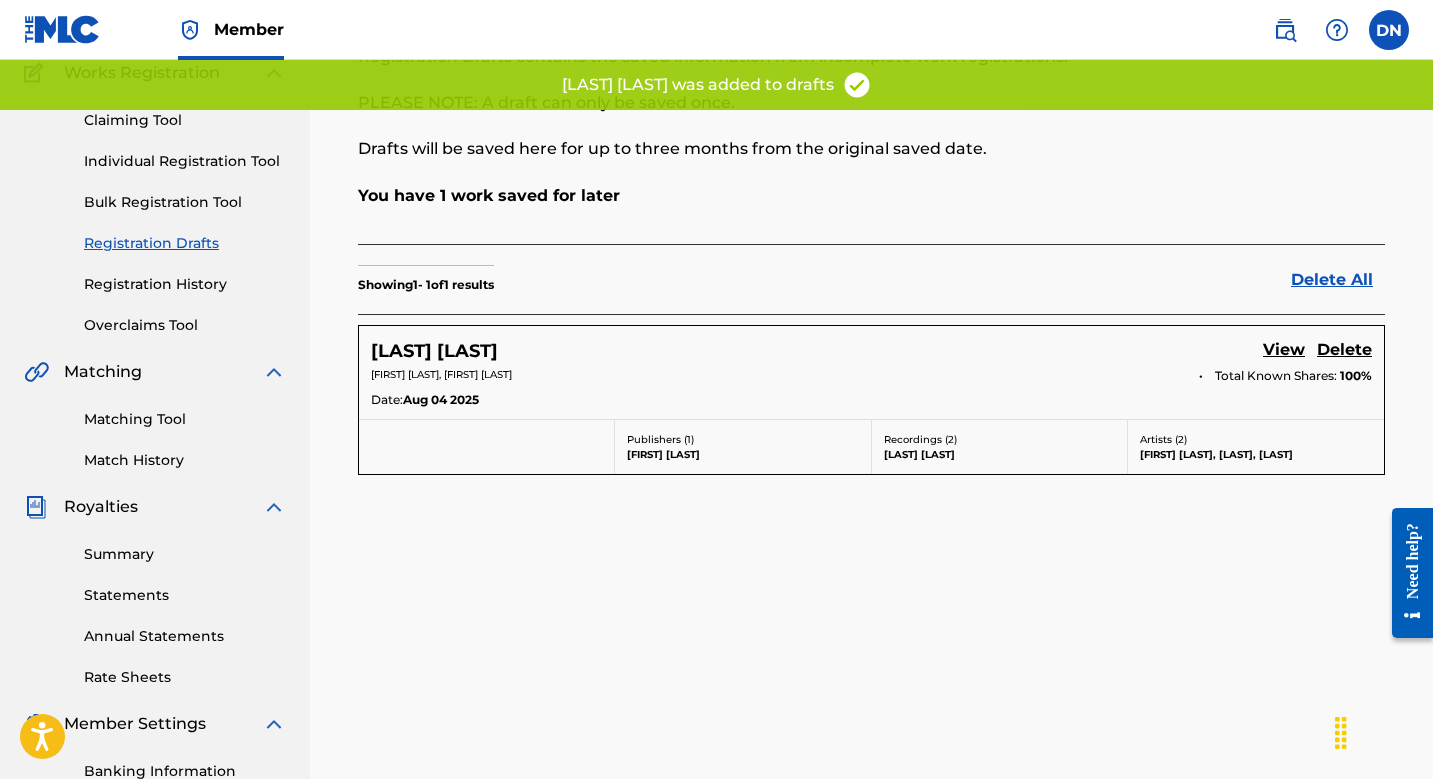 scroll, scrollTop: 232, scrollLeft: 0, axis: vertical 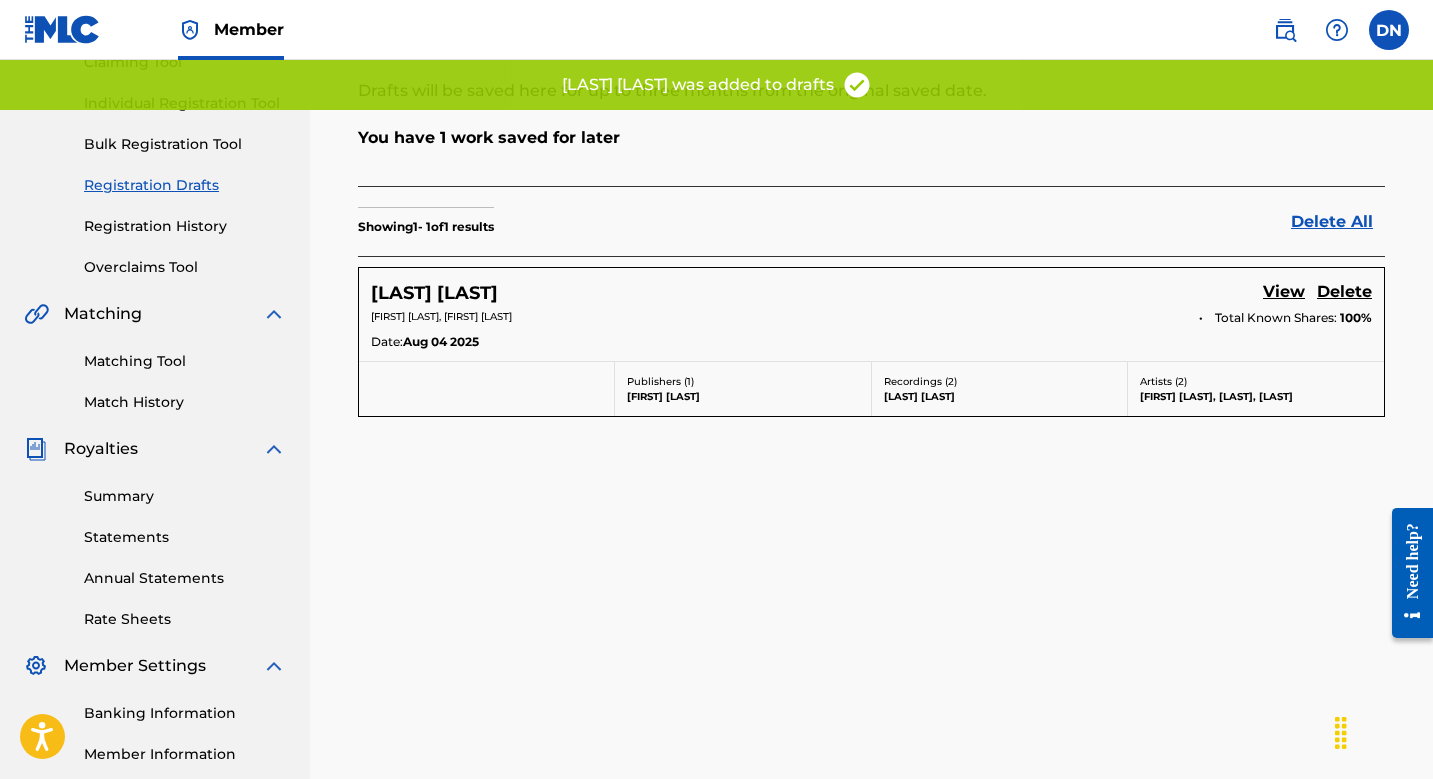 click on "View" at bounding box center (1284, 293) 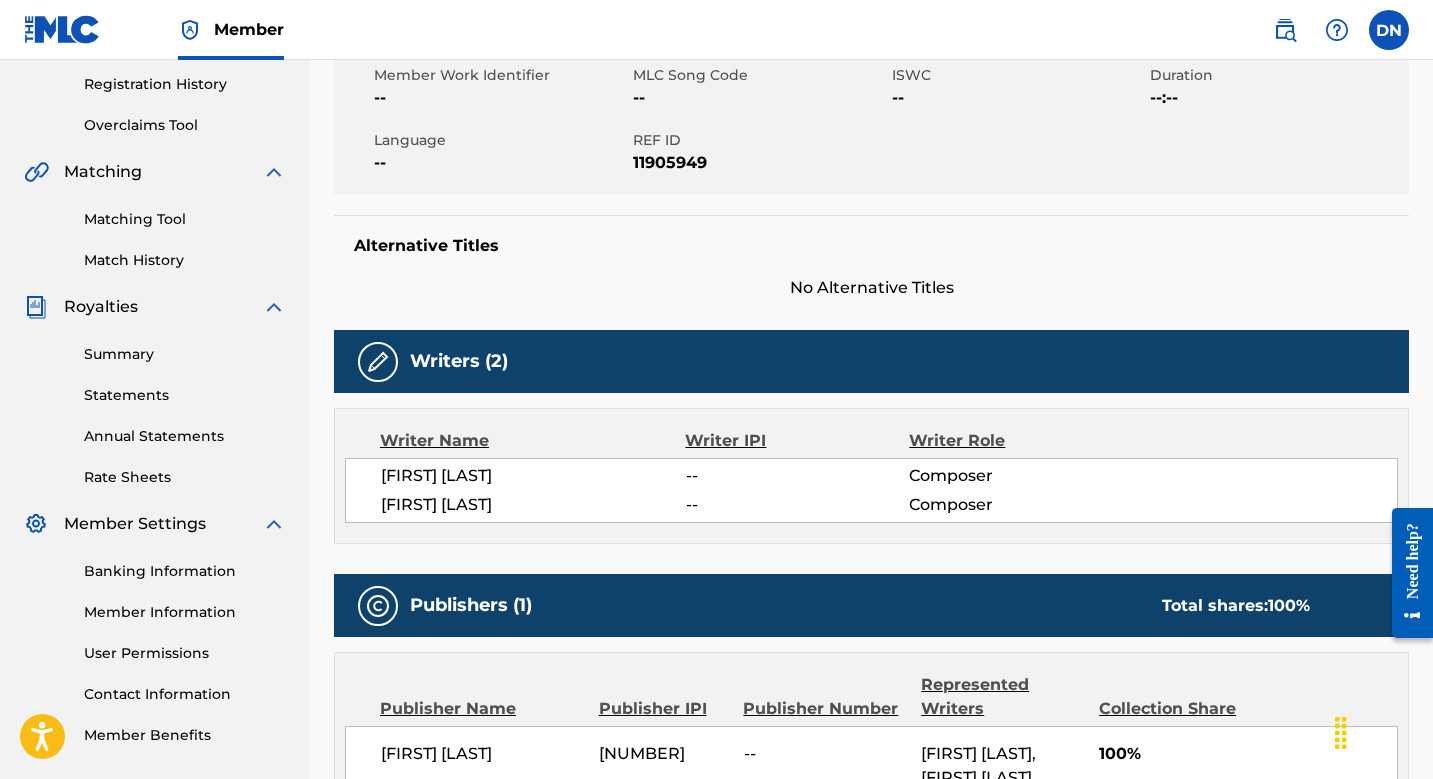 scroll, scrollTop: 376, scrollLeft: 0, axis: vertical 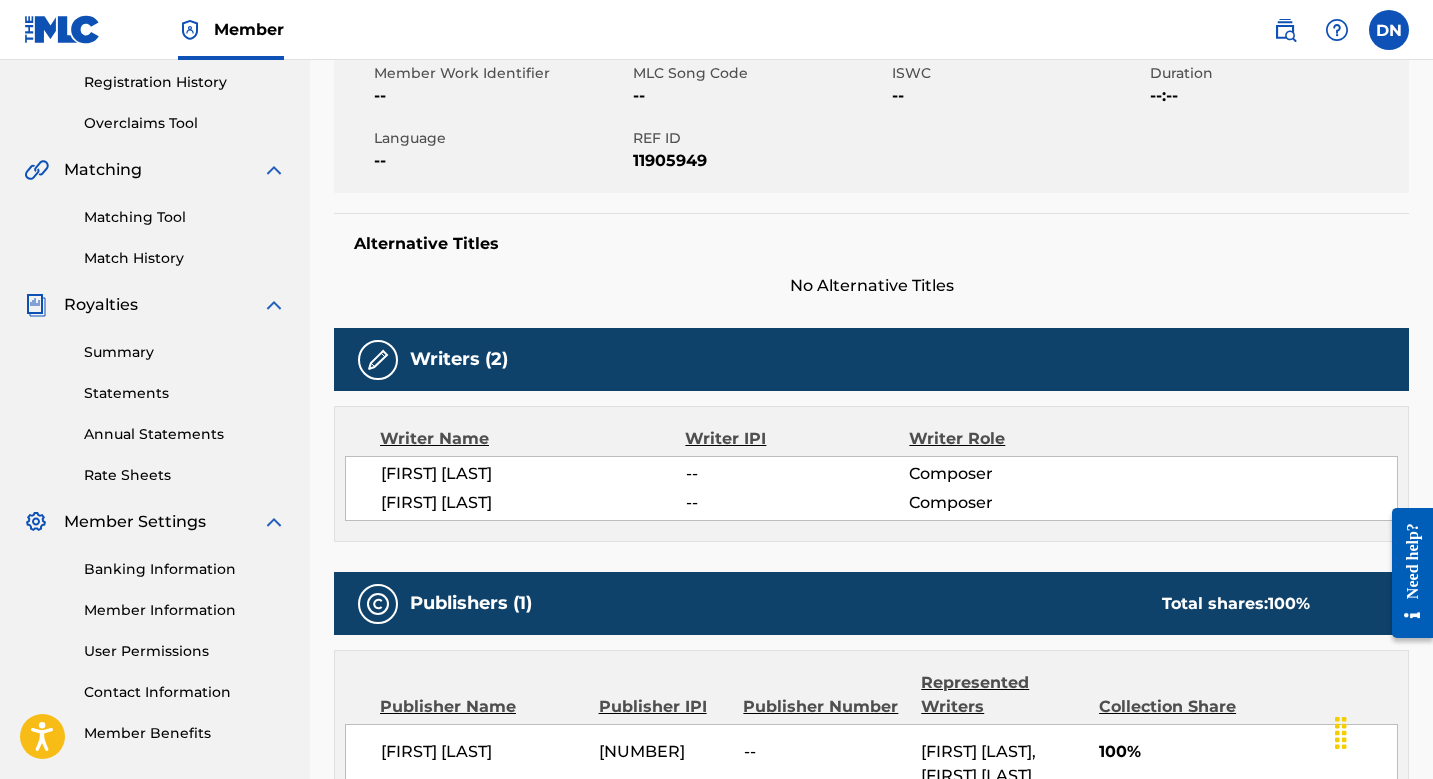 click at bounding box center [378, 360] 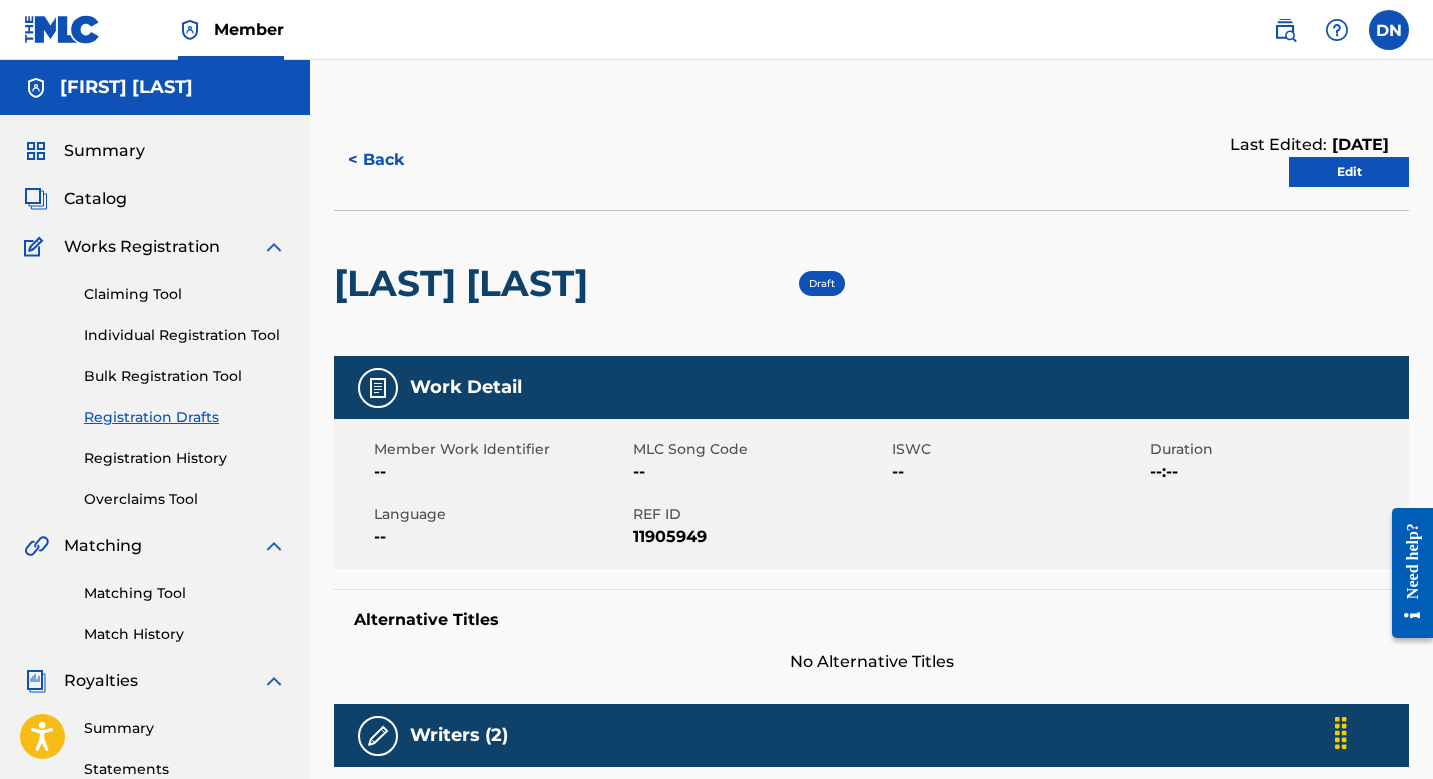 scroll, scrollTop: 0, scrollLeft: 0, axis: both 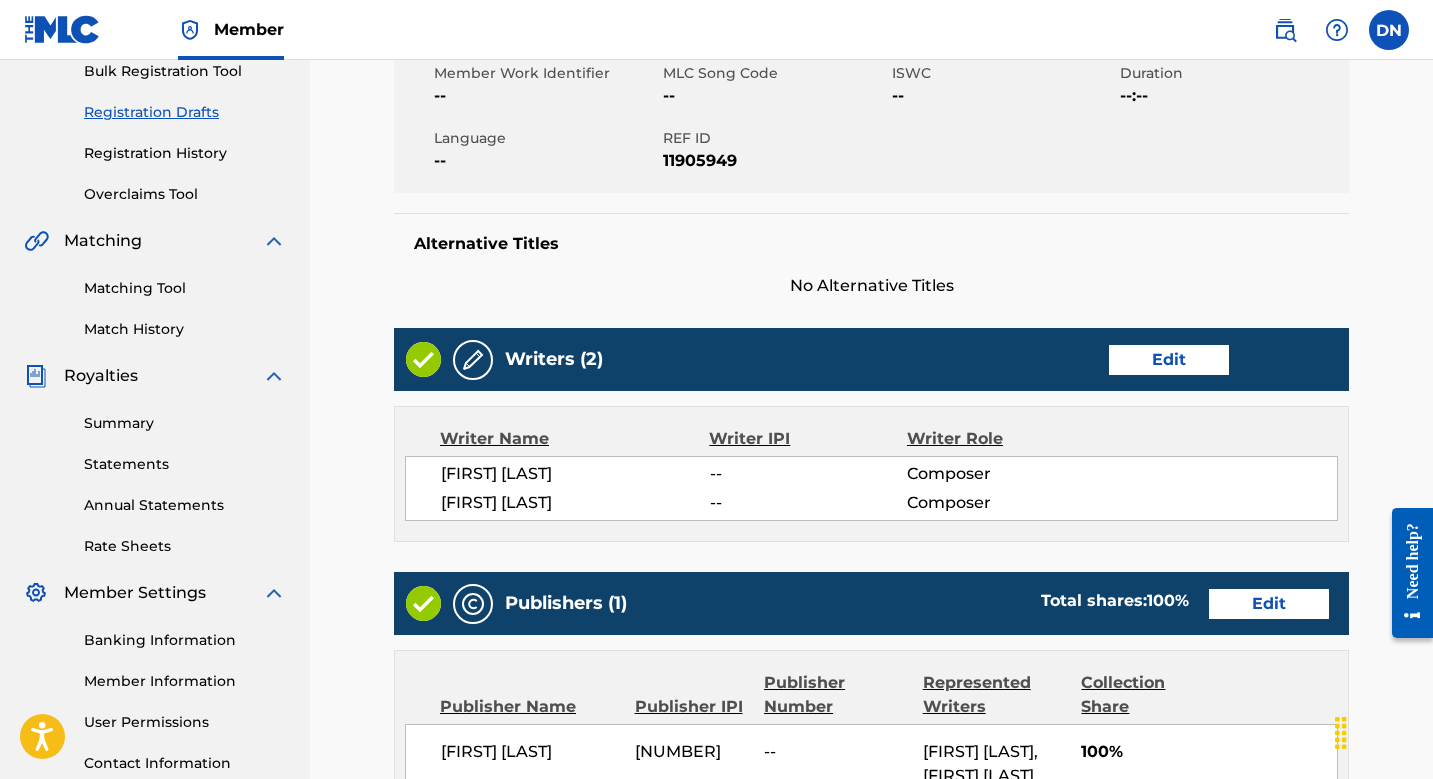 click on "Edit" at bounding box center [1169, 360] 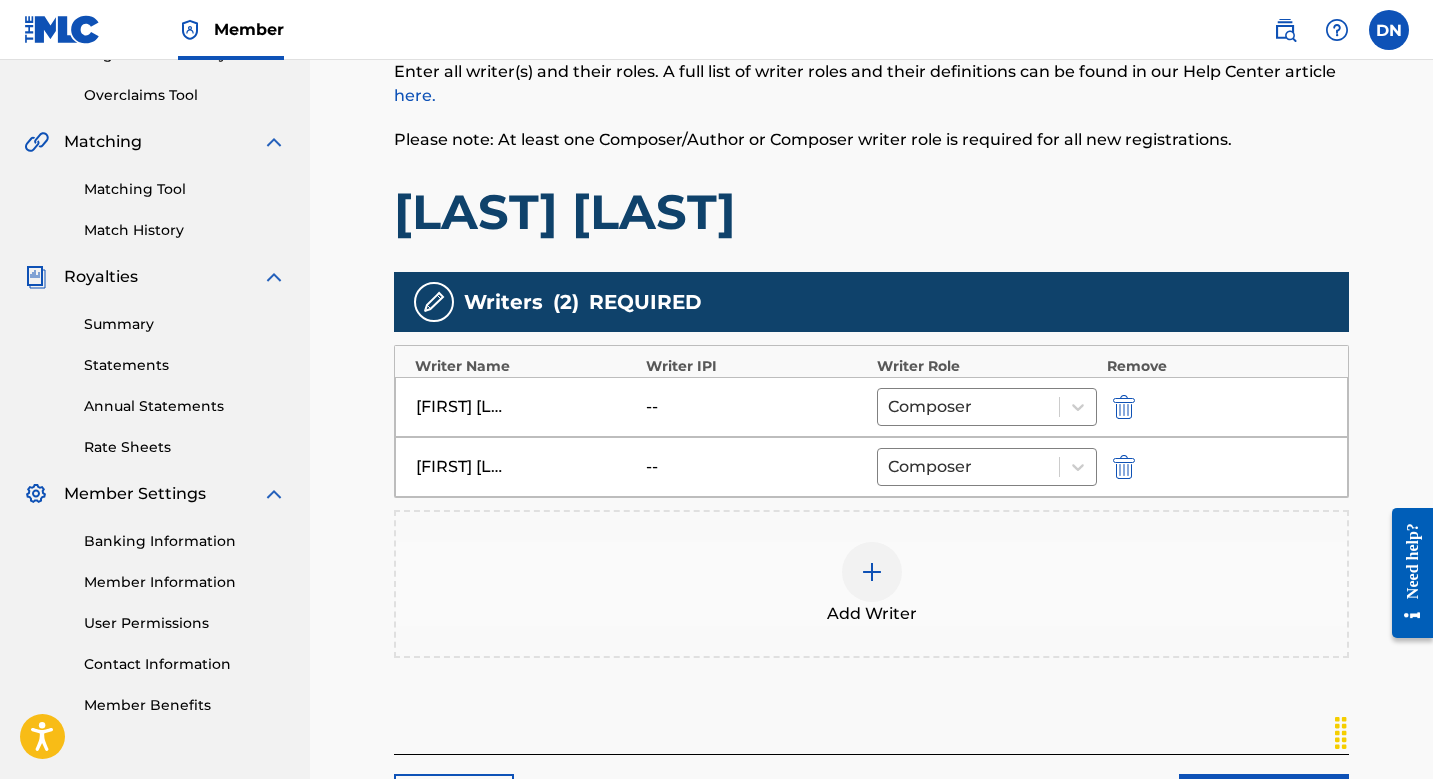 scroll, scrollTop: 475, scrollLeft: 0, axis: vertical 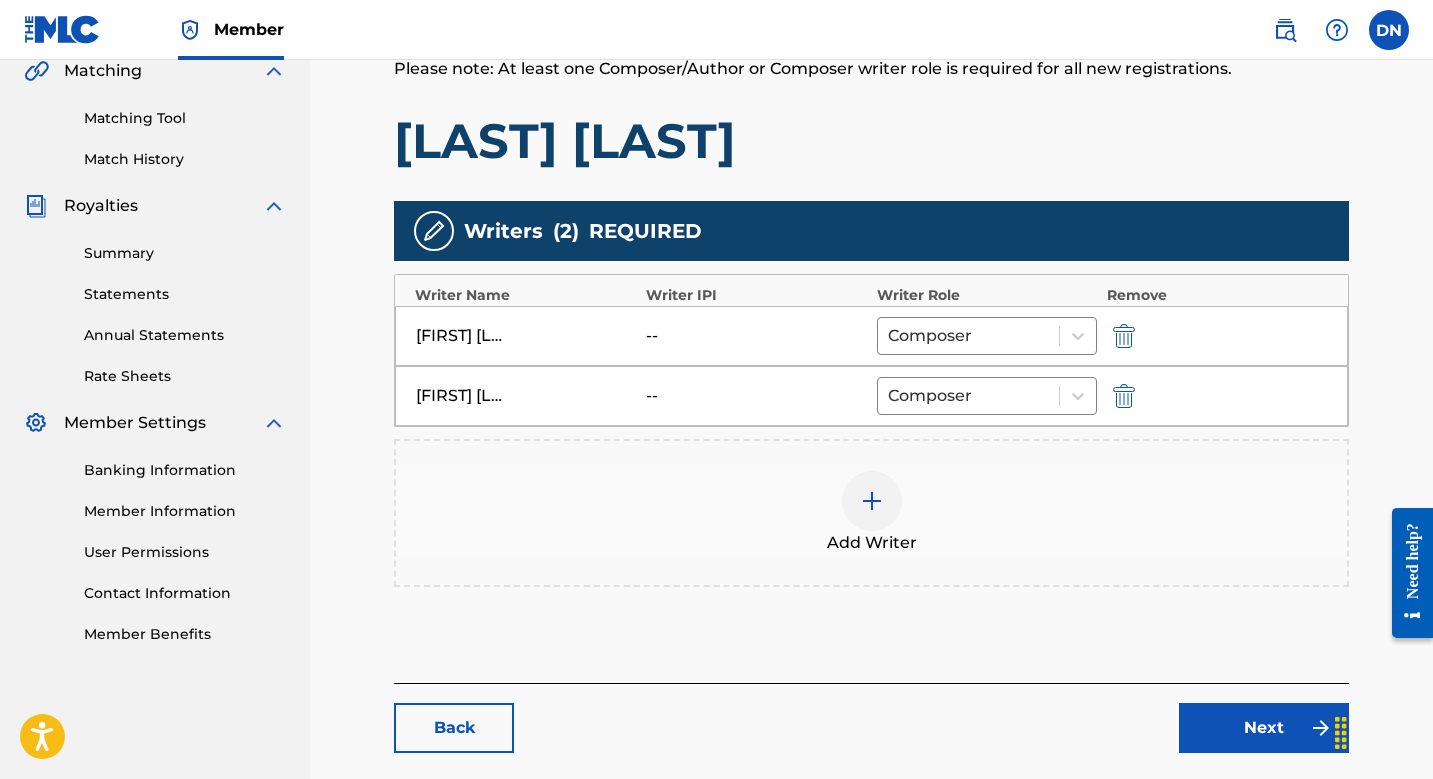 click at bounding box center [872, 501] 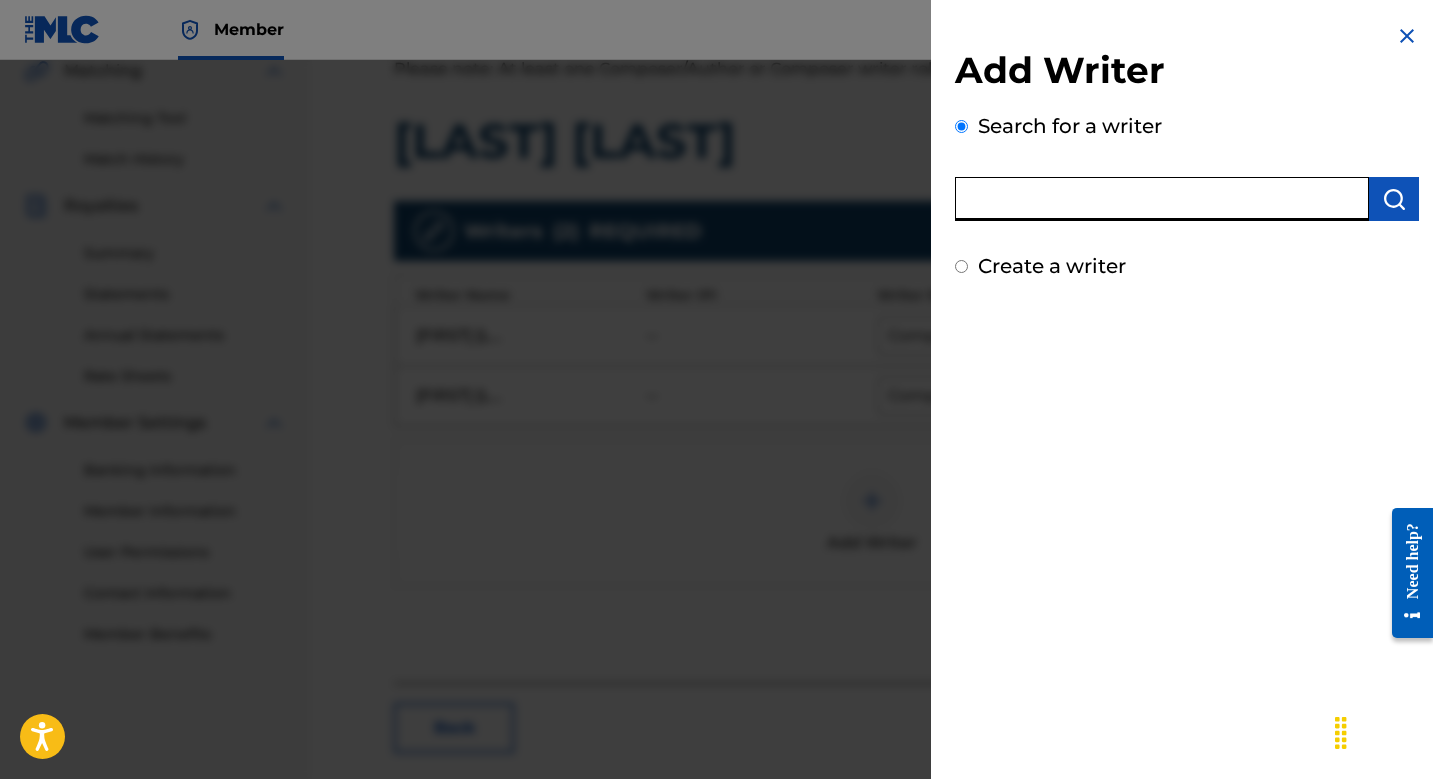 click at bounding box center [1162, 199] 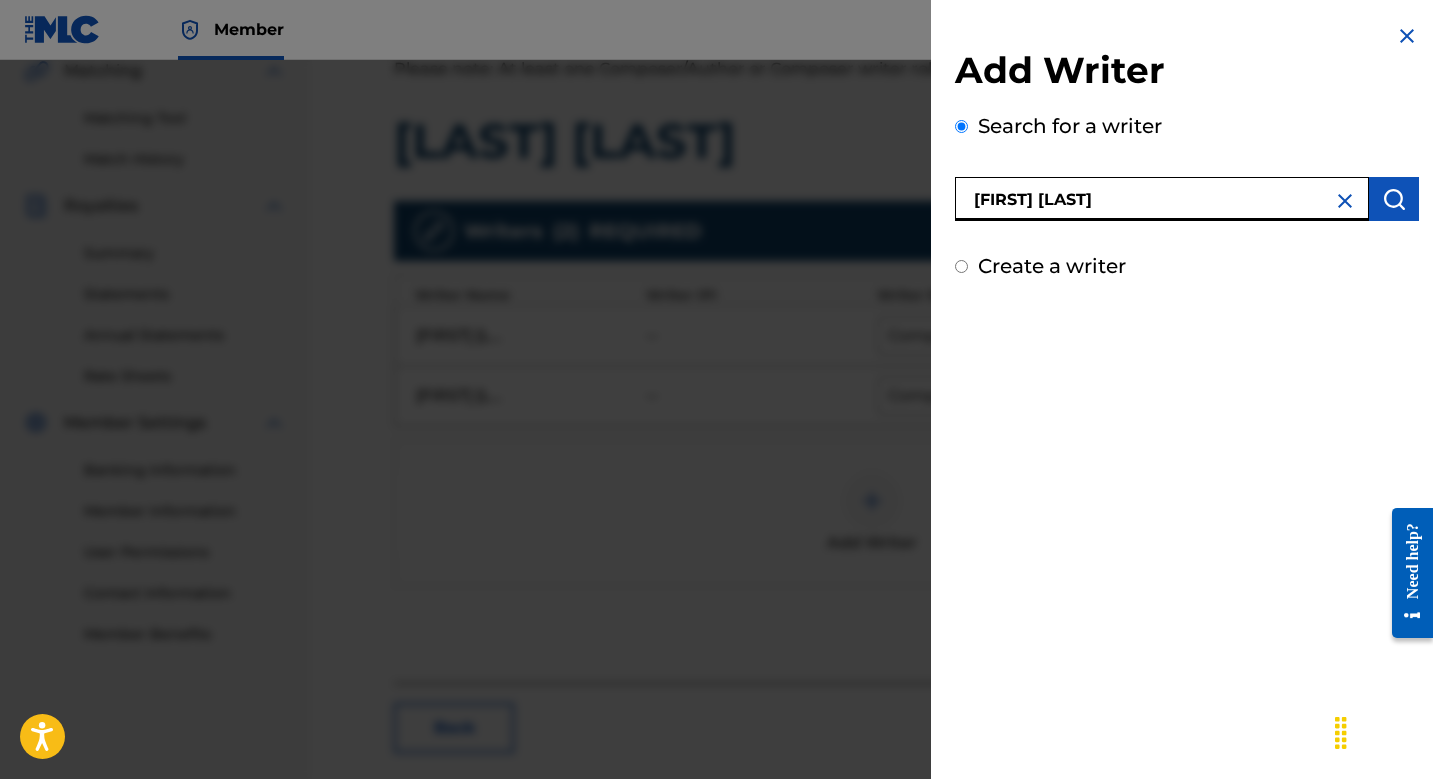 type on "[FIRST] [LAST]" 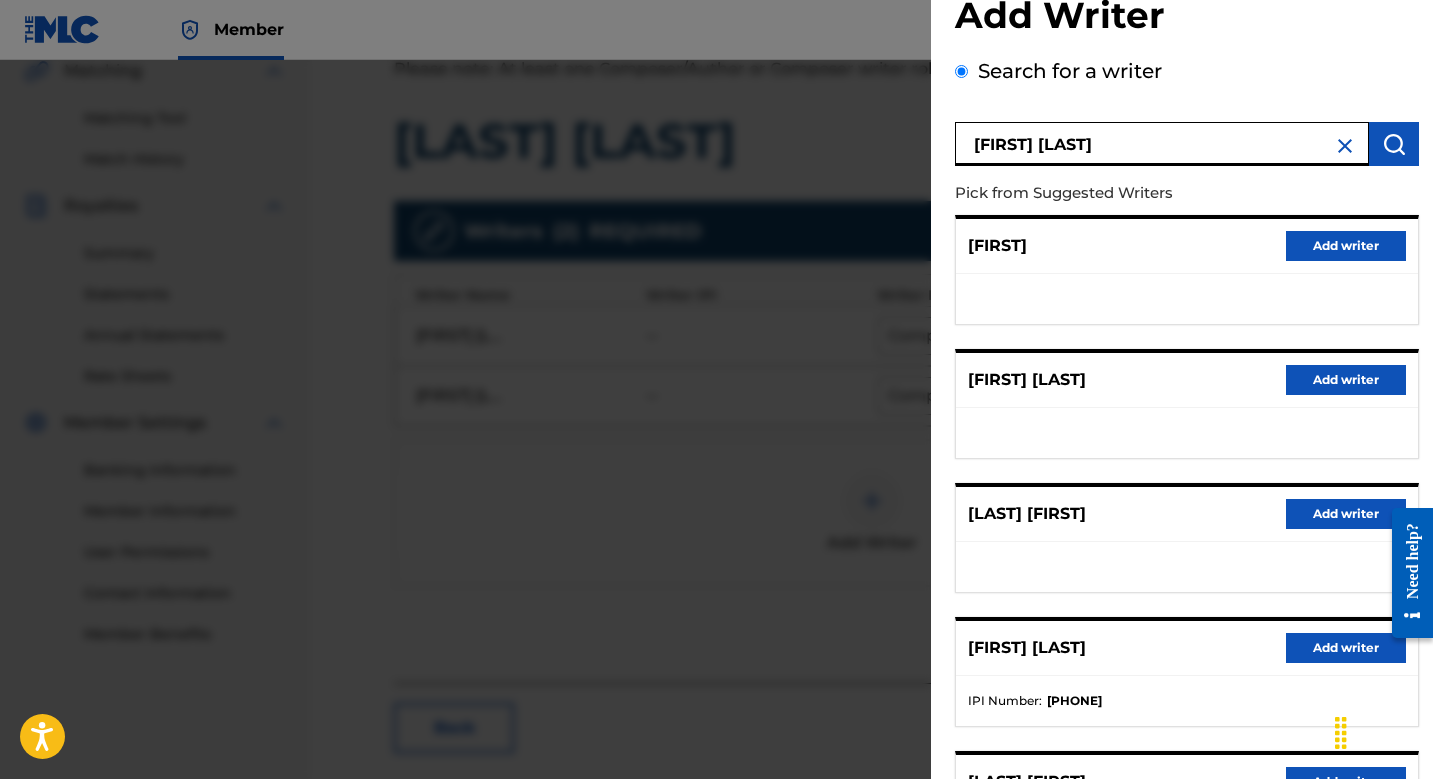 scroll, scrollTop: 59, scrollLeft: 0, axis: vertical 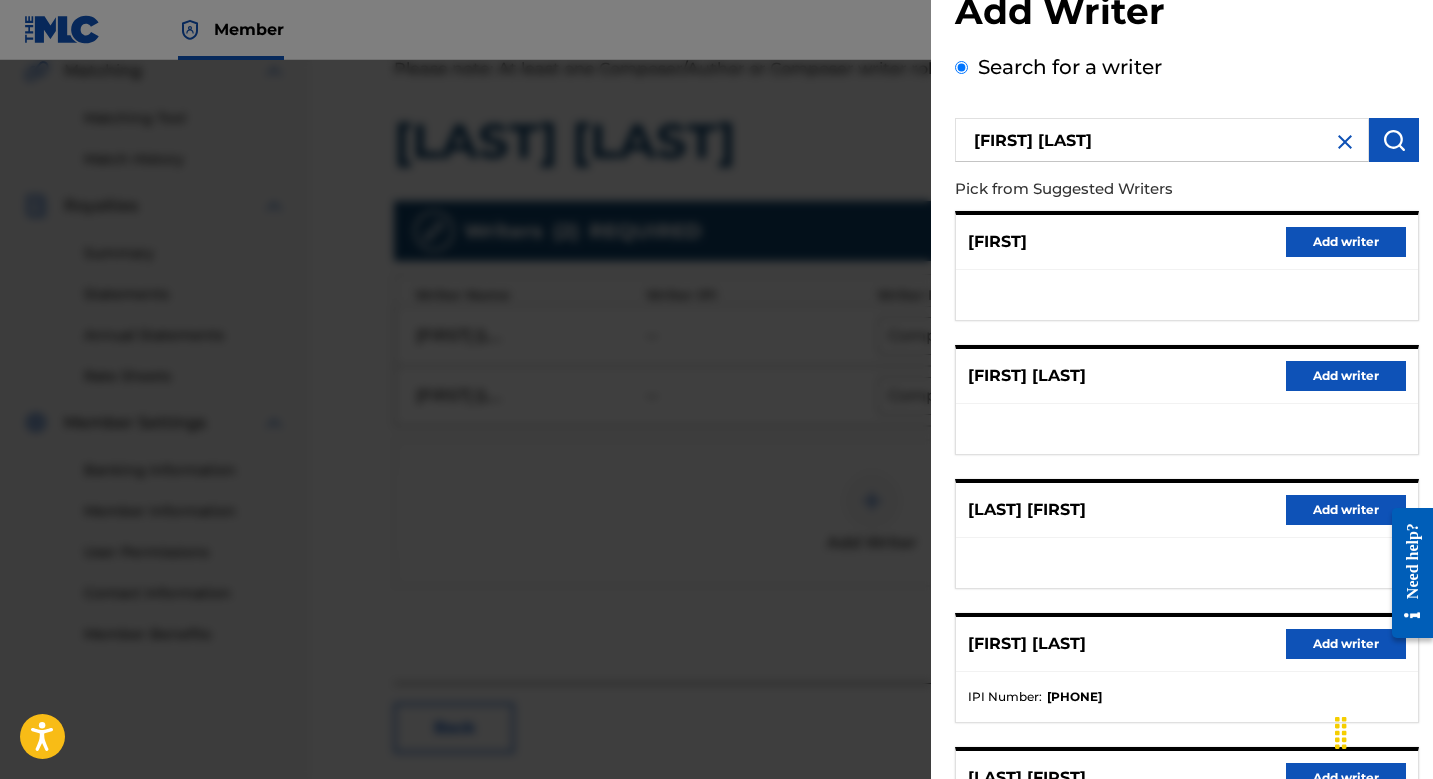 click on "Add writer" at bounding box center (1346, 376) 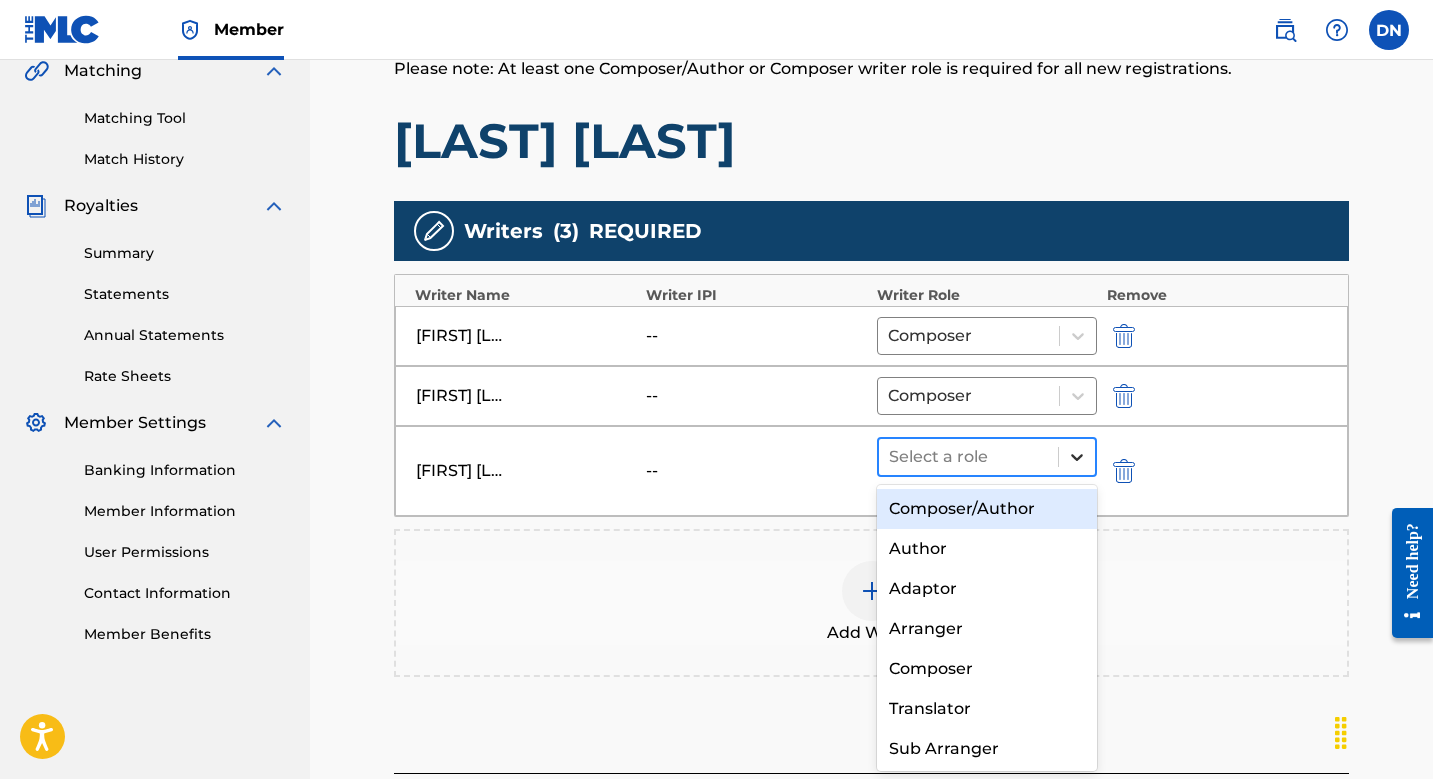 click 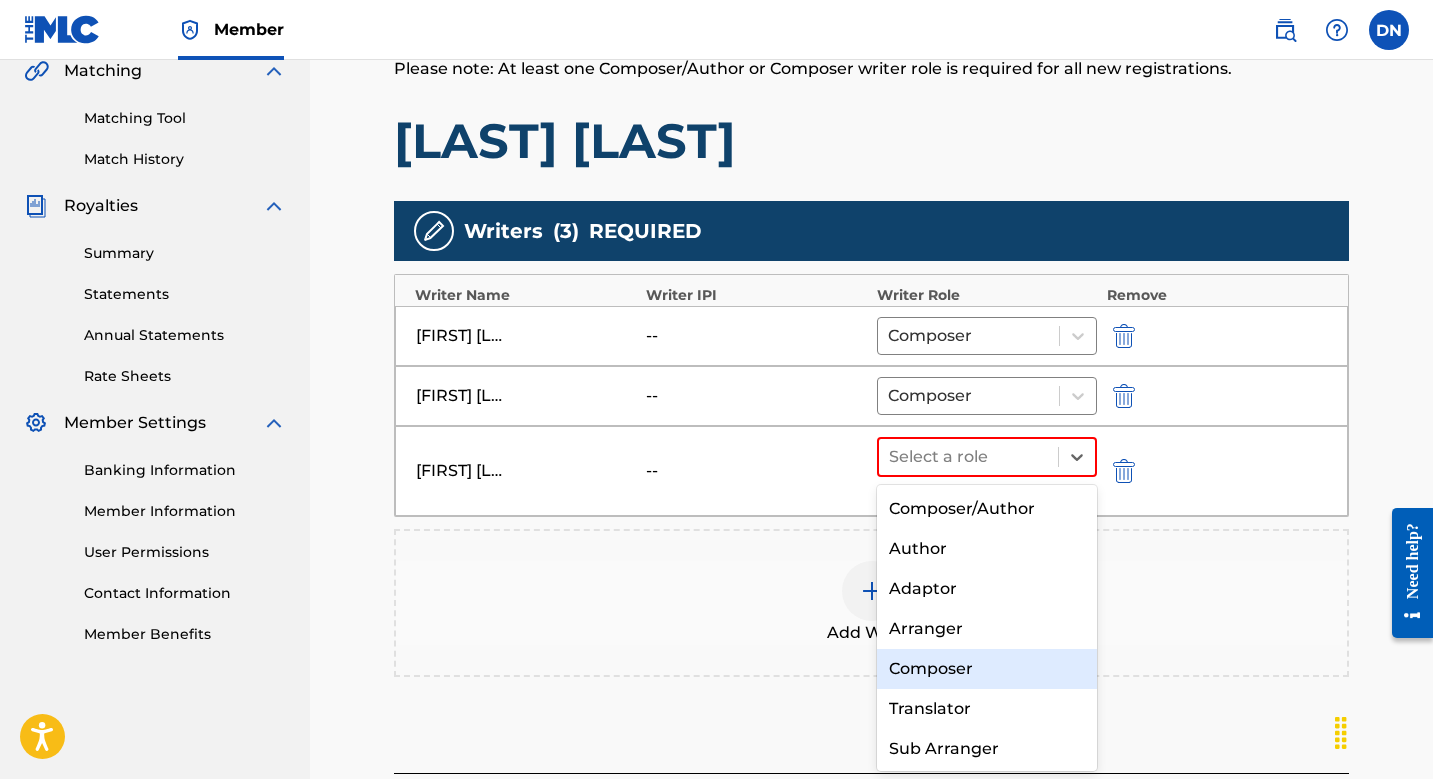 click on "Composer" at bounding box center (987, 669) 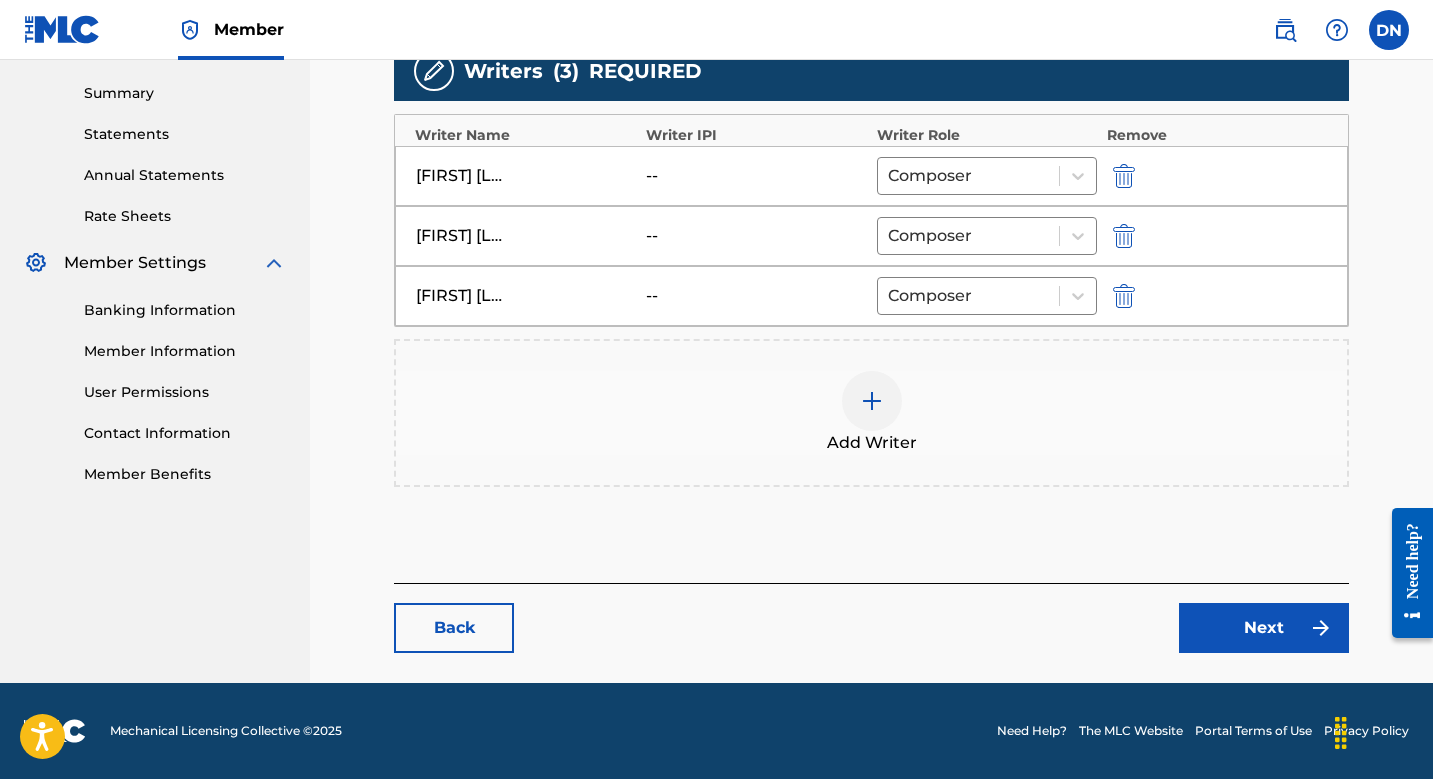 scroll, scrollTop: 635, scrollLeft: 0, axis: vertical 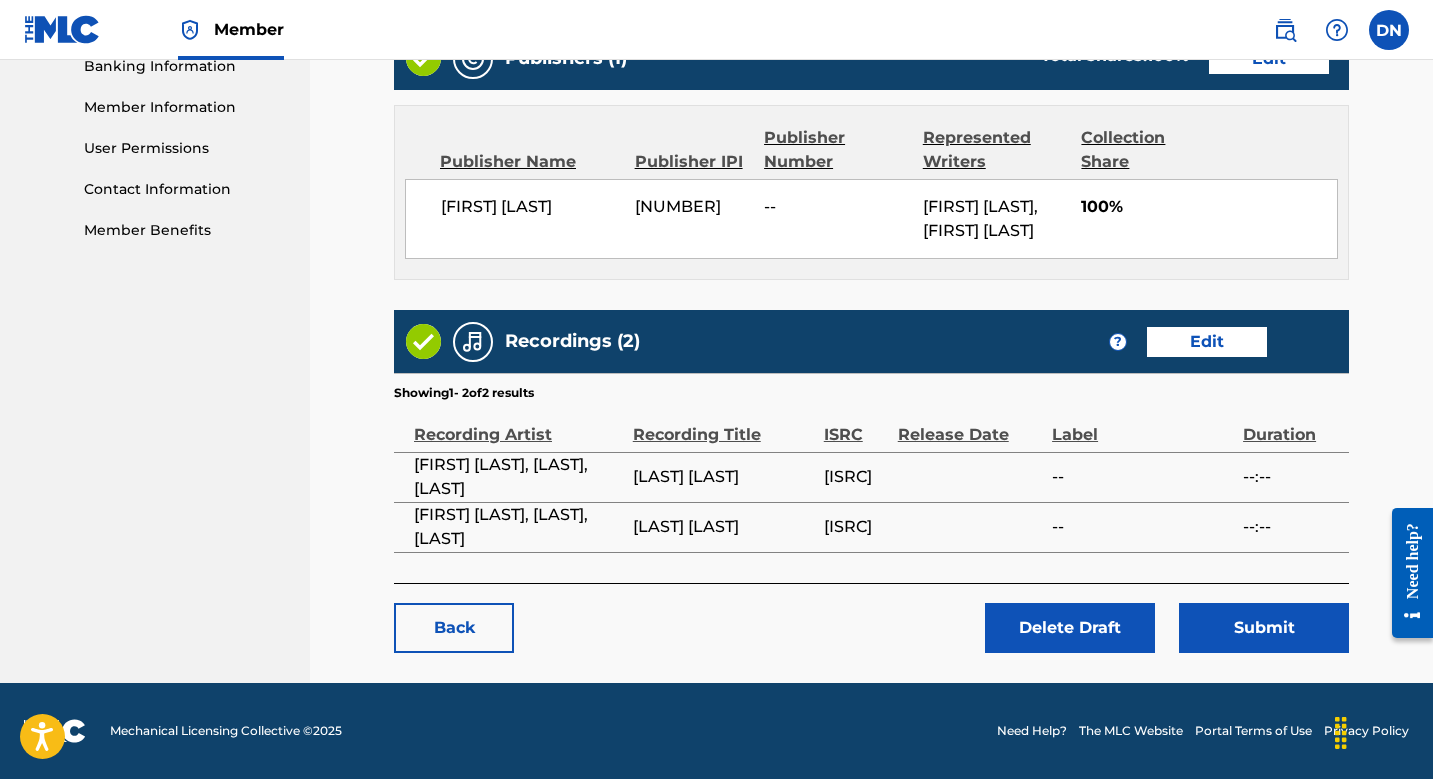 click on "Submit" at bounding box center [1264, 628] 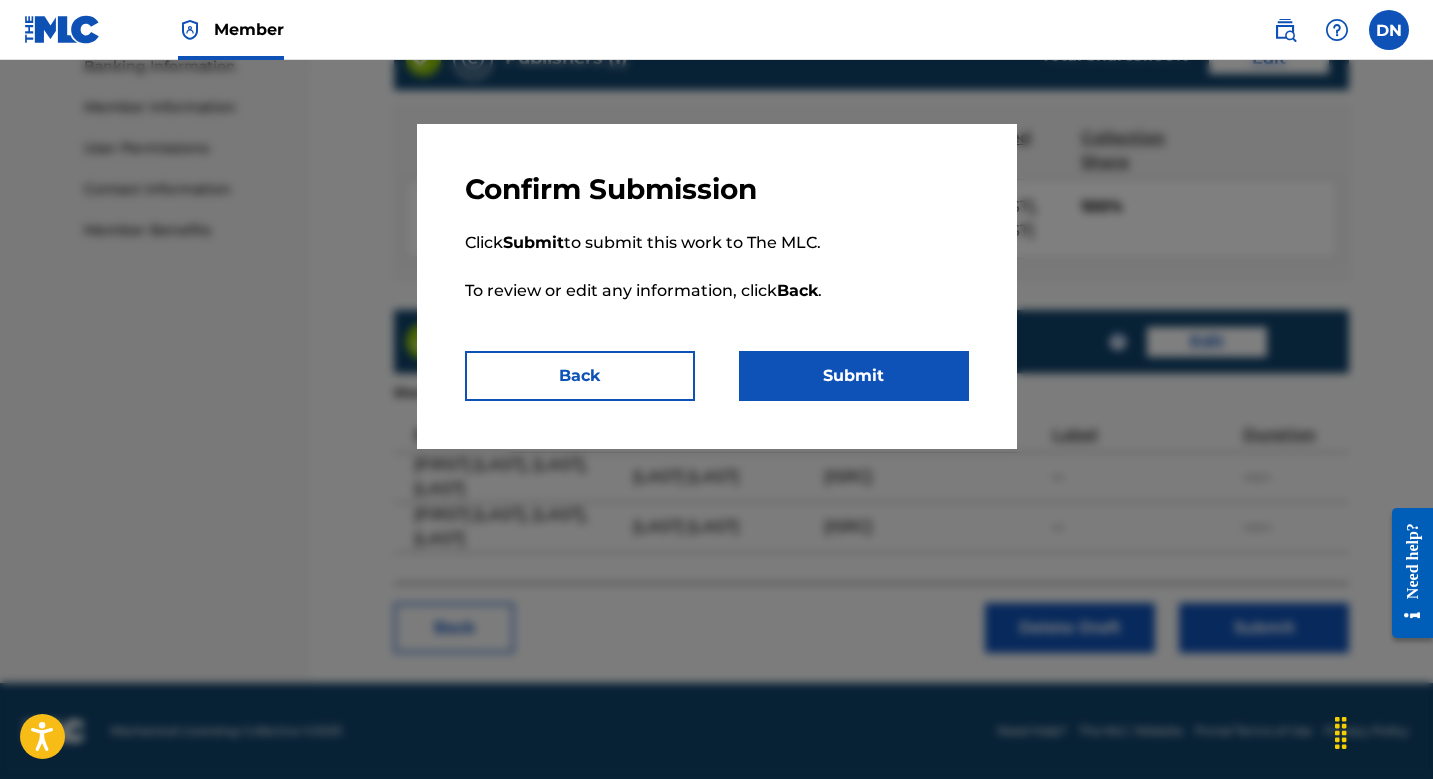 click on "Submit" at bounding box center [854, 376] 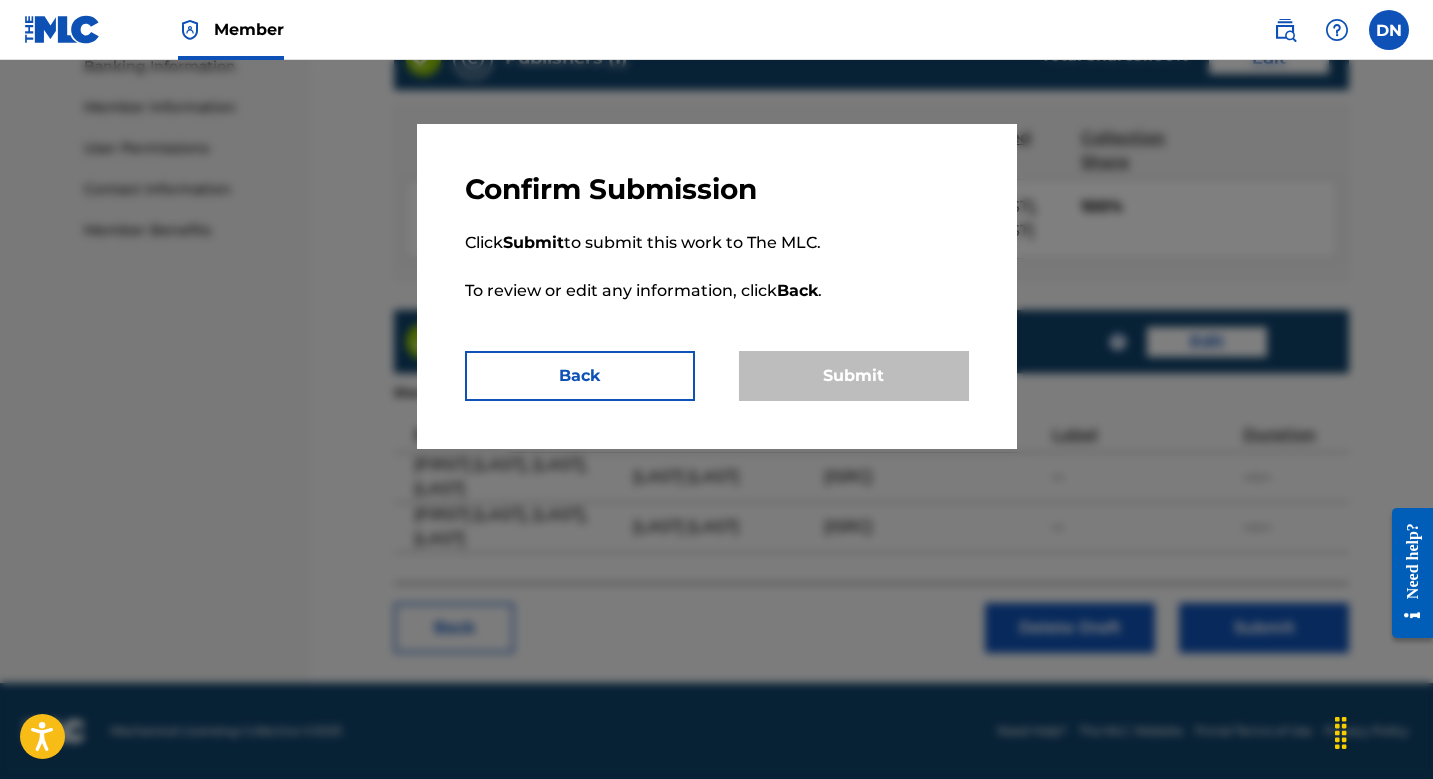 scroll, scrollTop: 0, scrollLeft: 0, axis: both 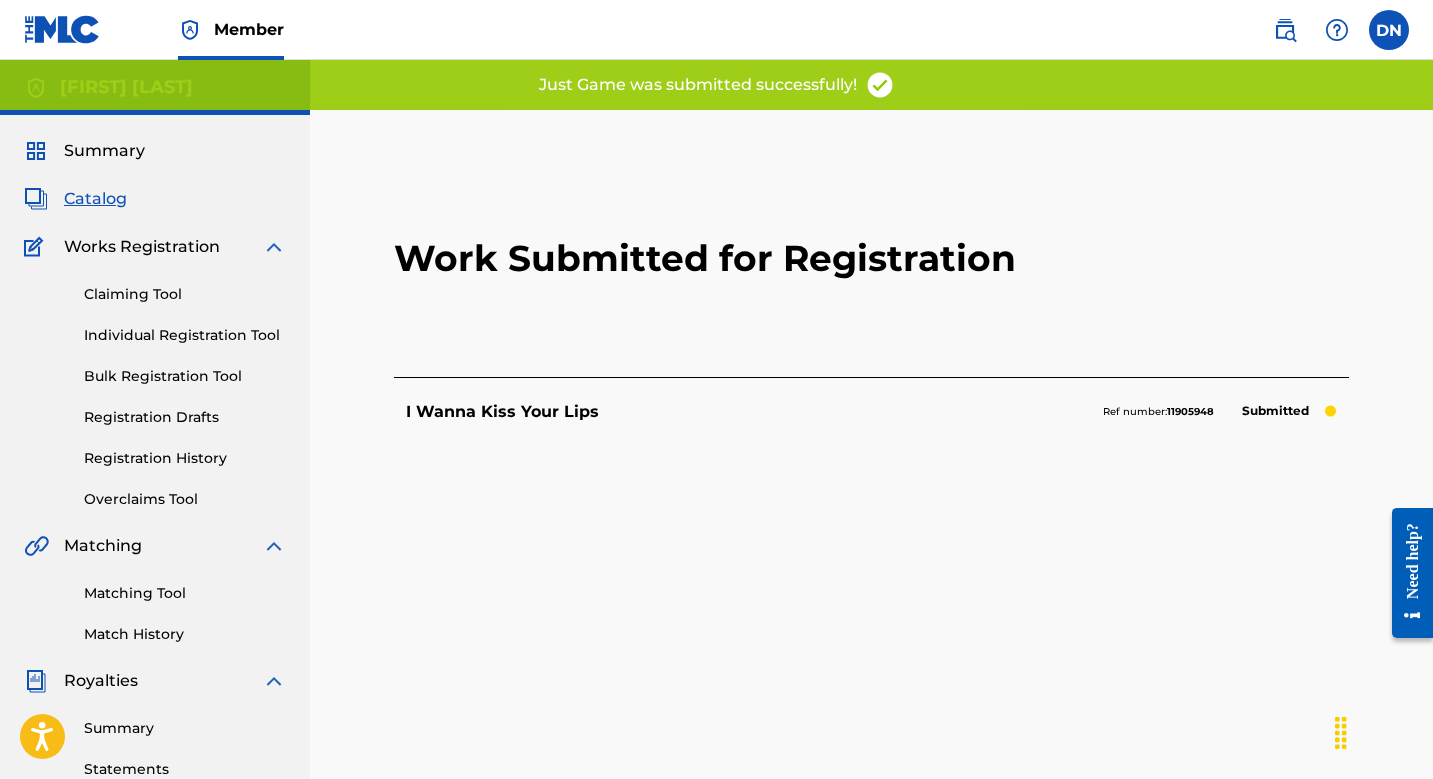 click on "Individual Registration Tool" at bounding box center (185, 335) 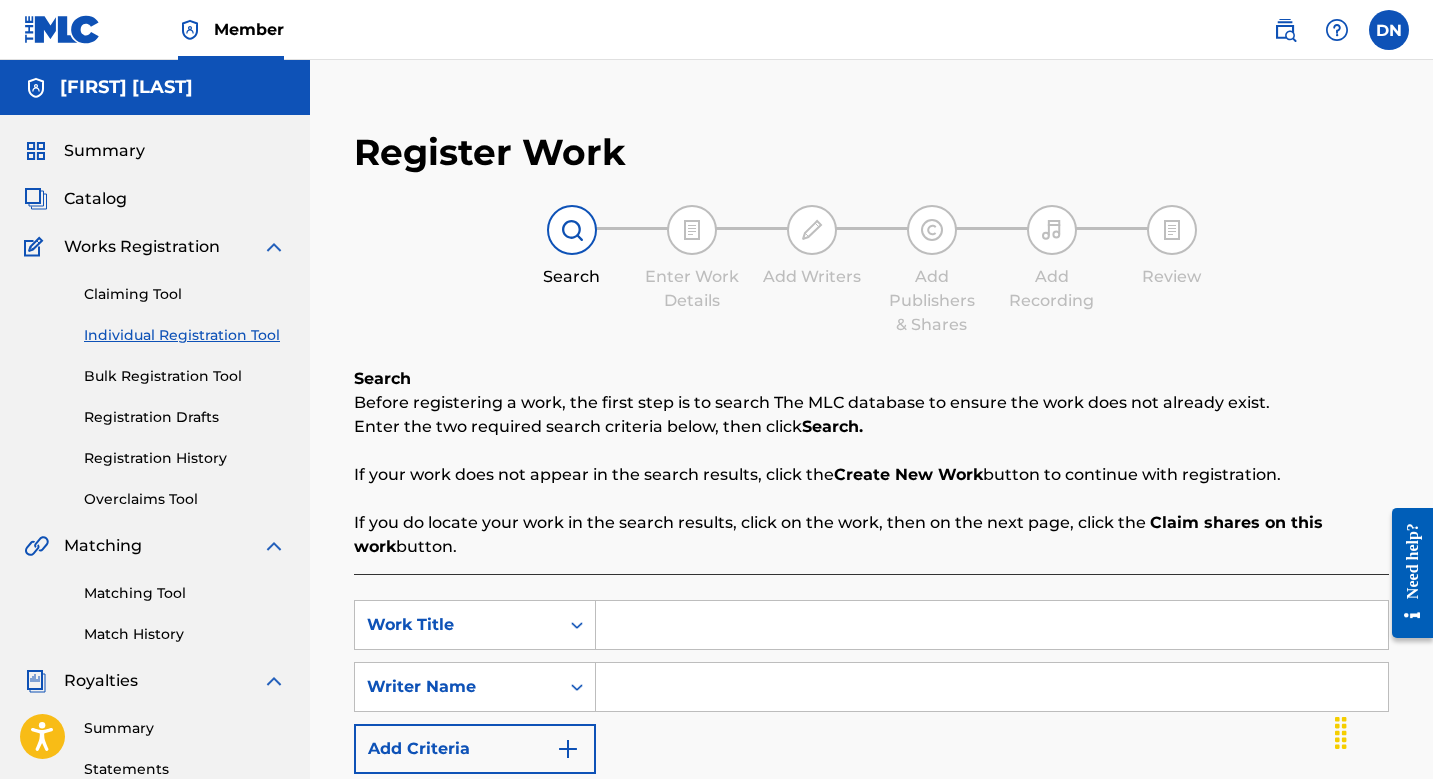 click at bounding box center (992, 625) 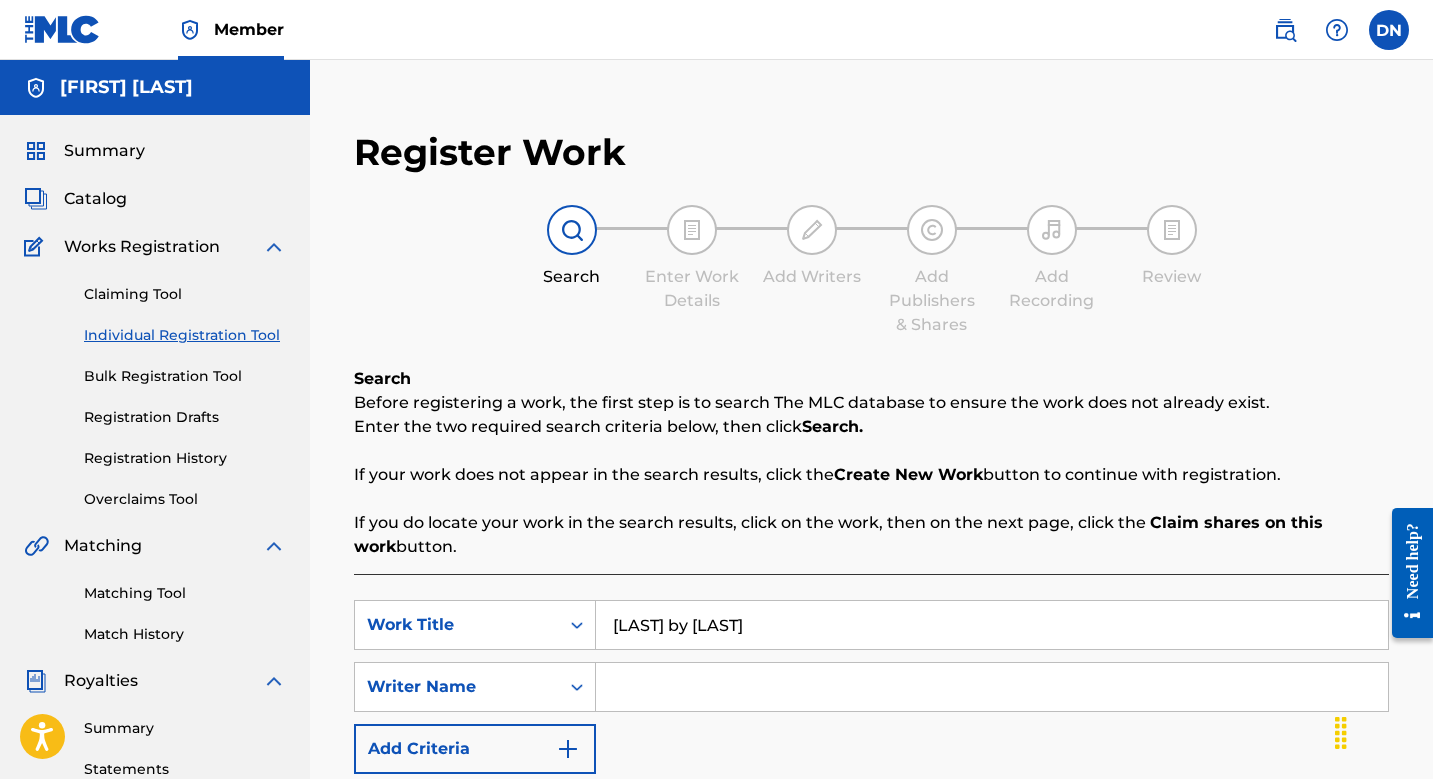 type on "[LAST] by [LAST]" 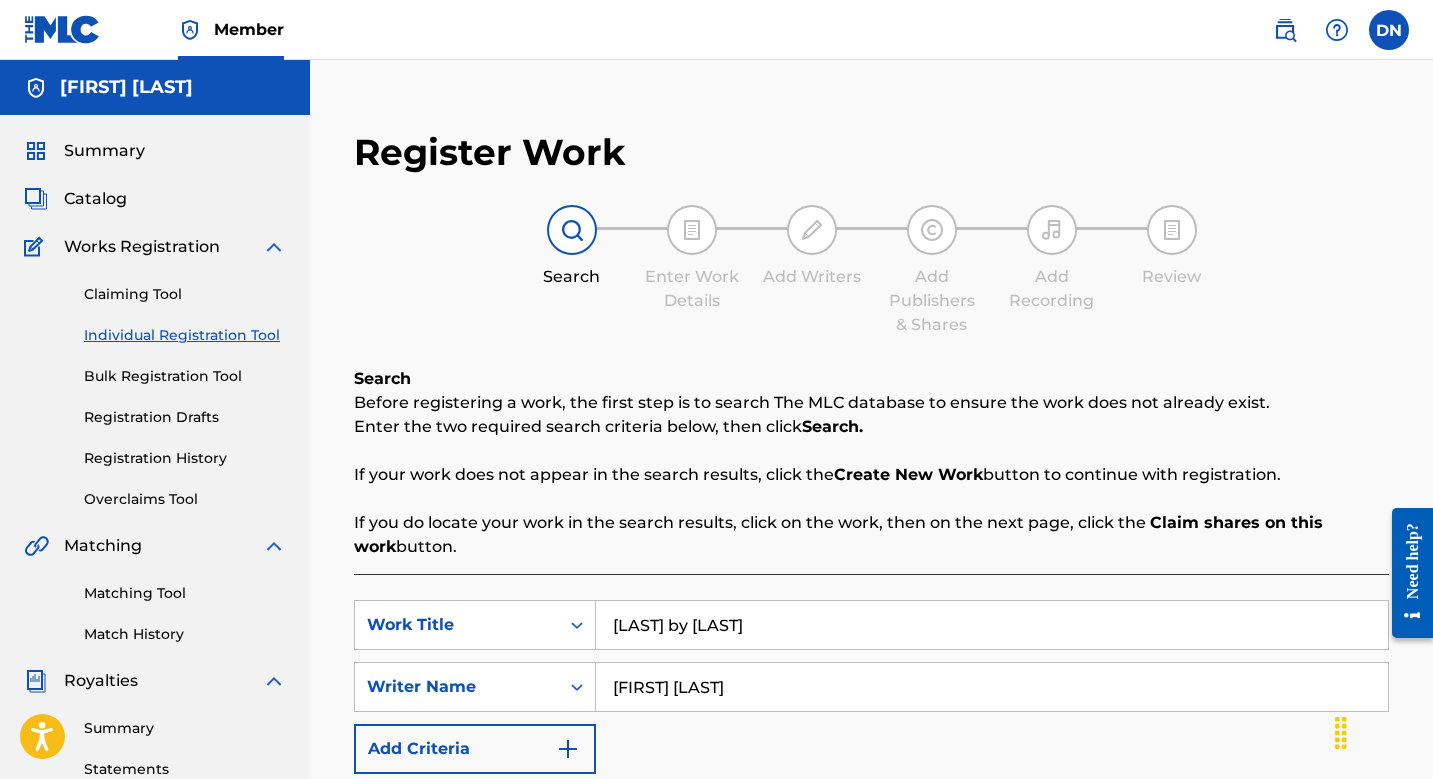 type on "[FIRST] [LAST]" 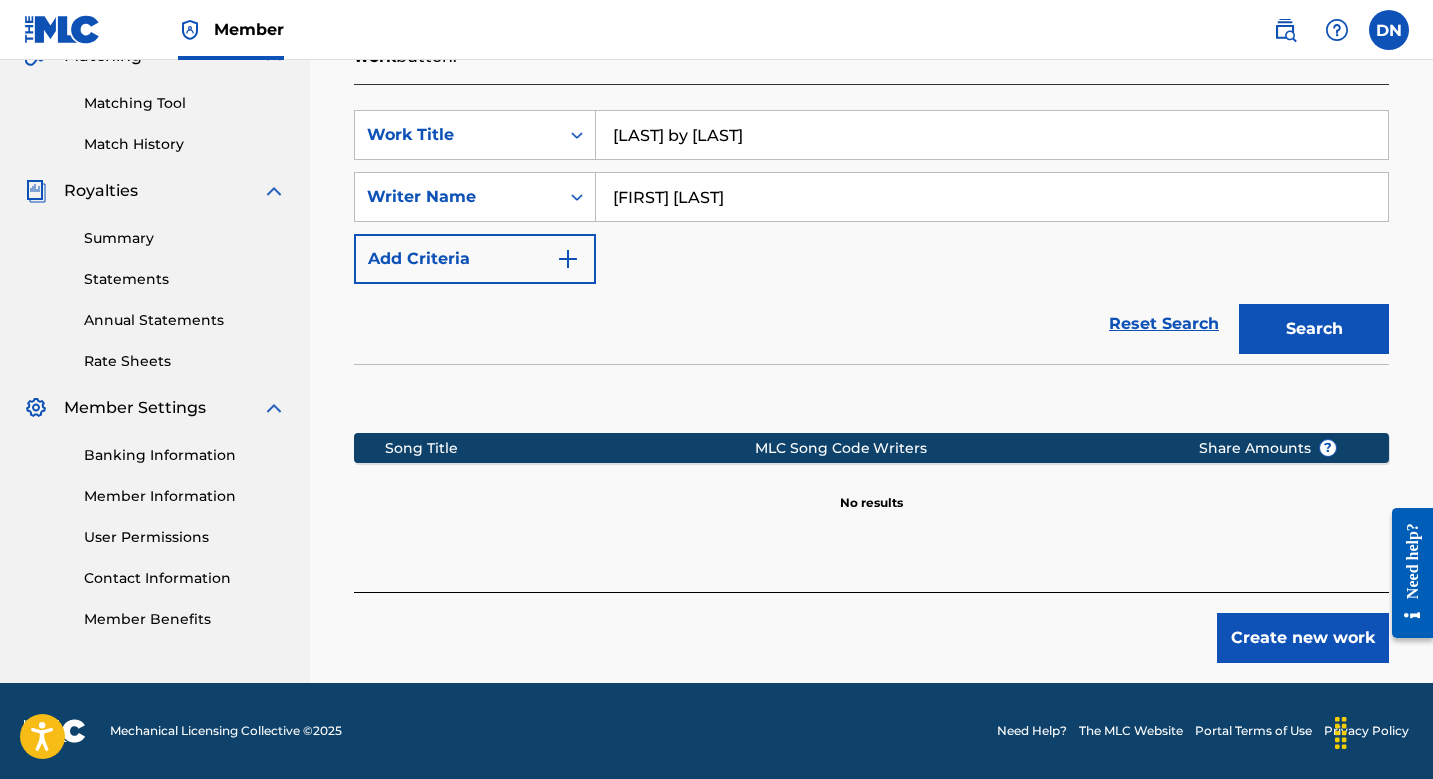 scroll, scrollTop: 490, scrollLeft: 0, axis: vertical 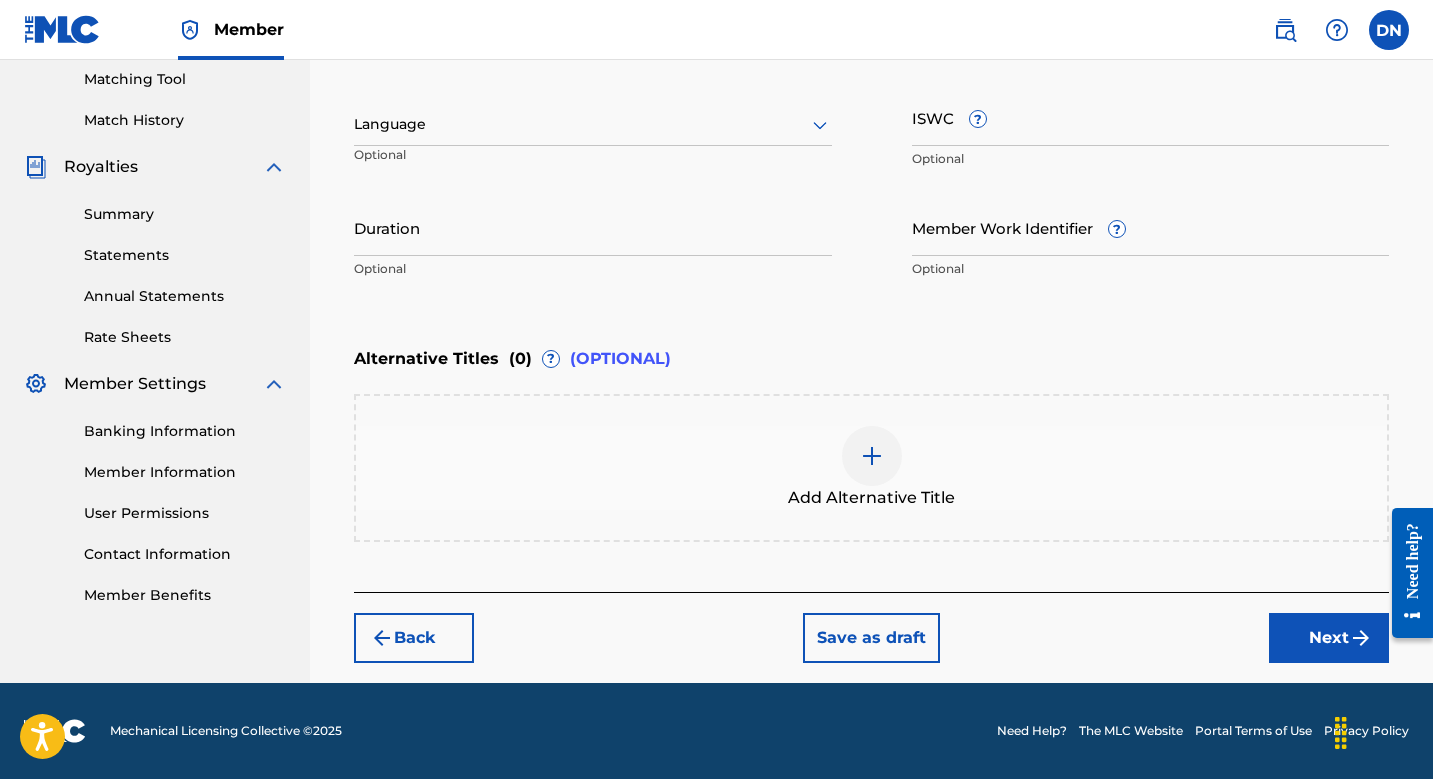 click on "Next" at bounding box center [1329, 638] 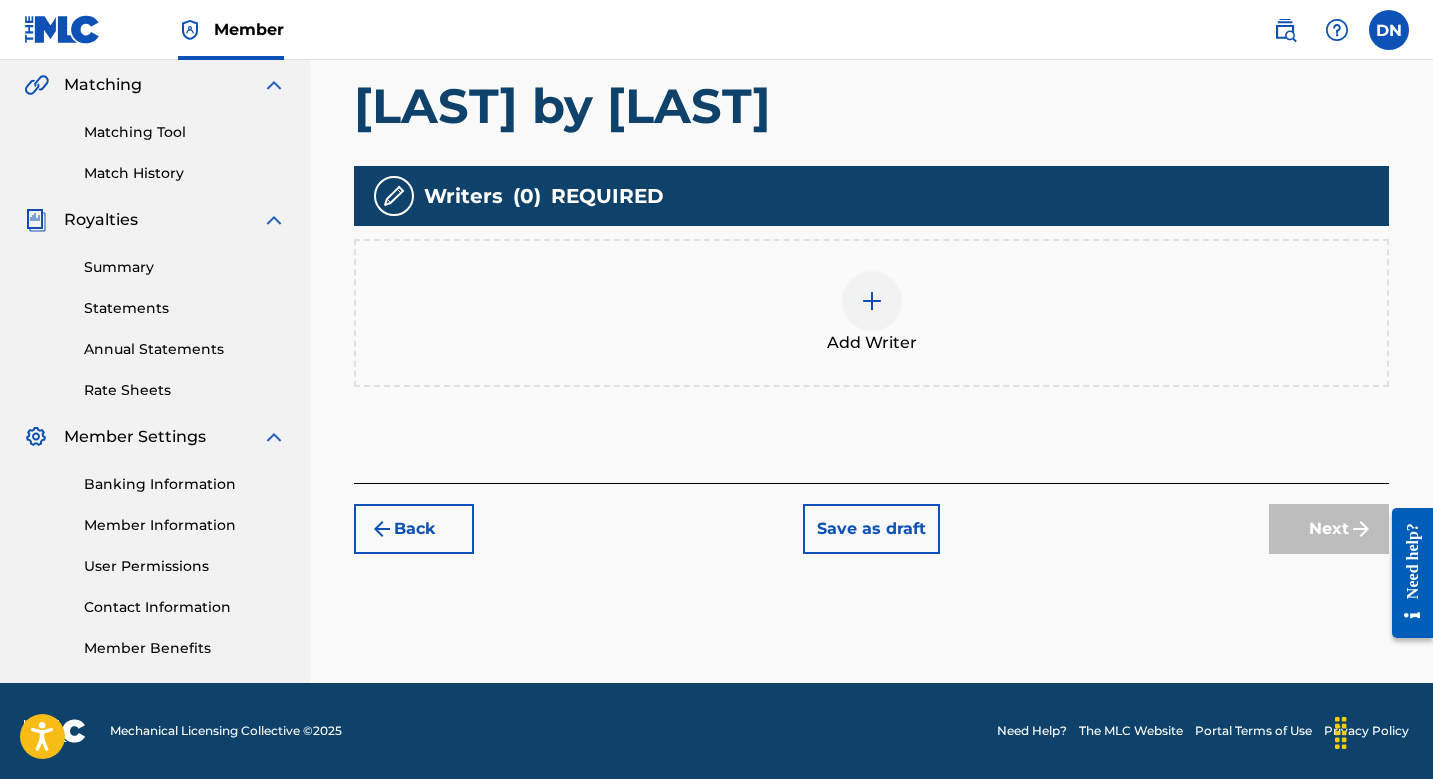scroll, scrollTop: 461, scrollLeft: 0, axis: vertical 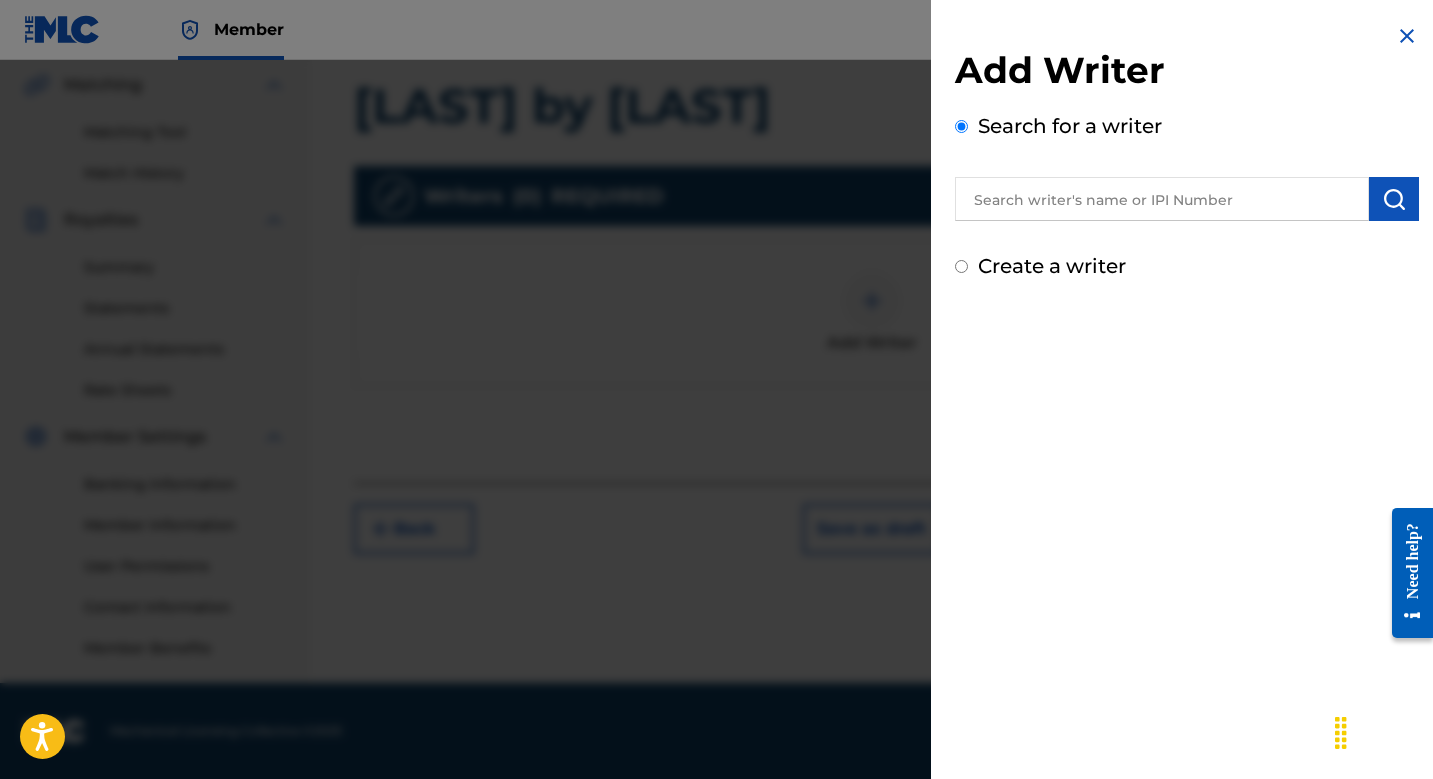 click at bounding box center (1162, 199) 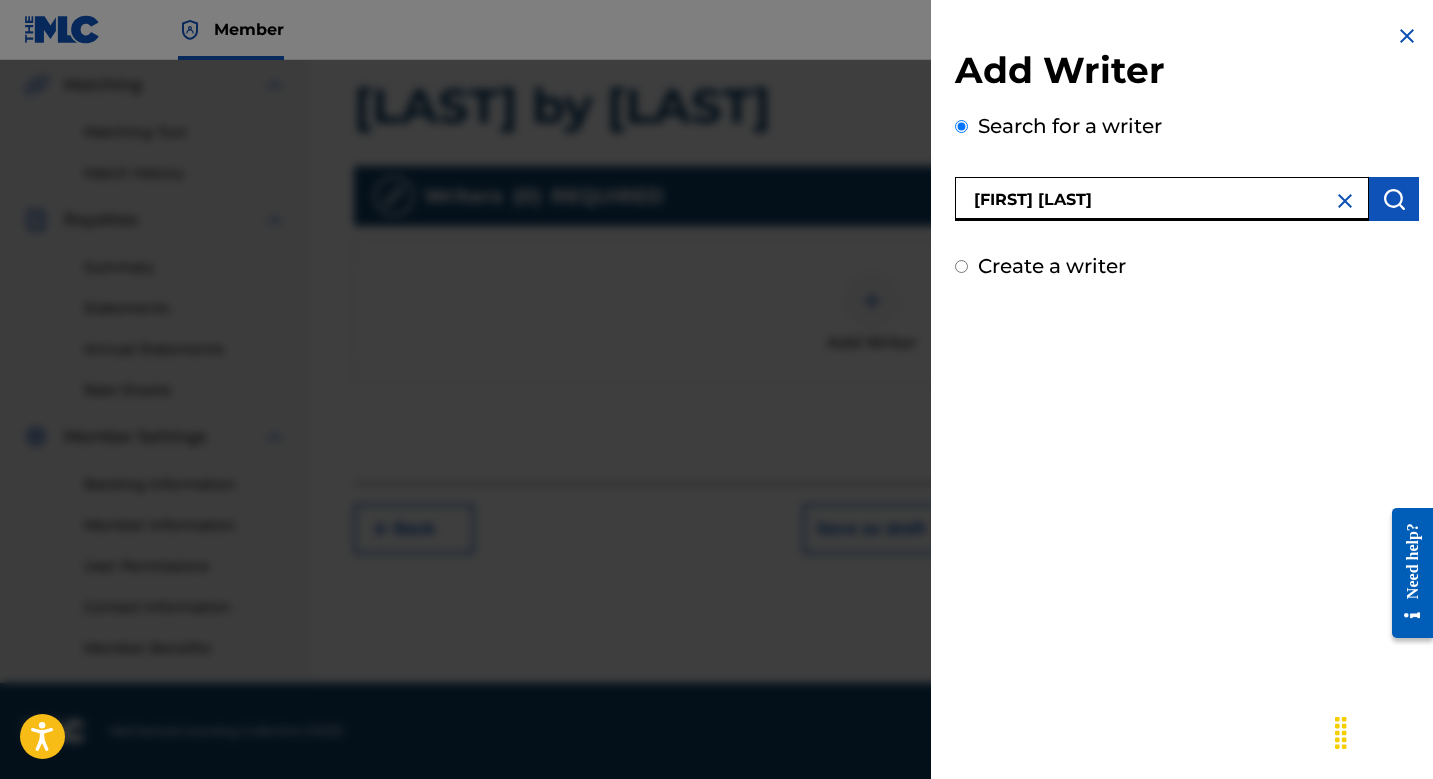 type on "[FIRST] [LAST]" 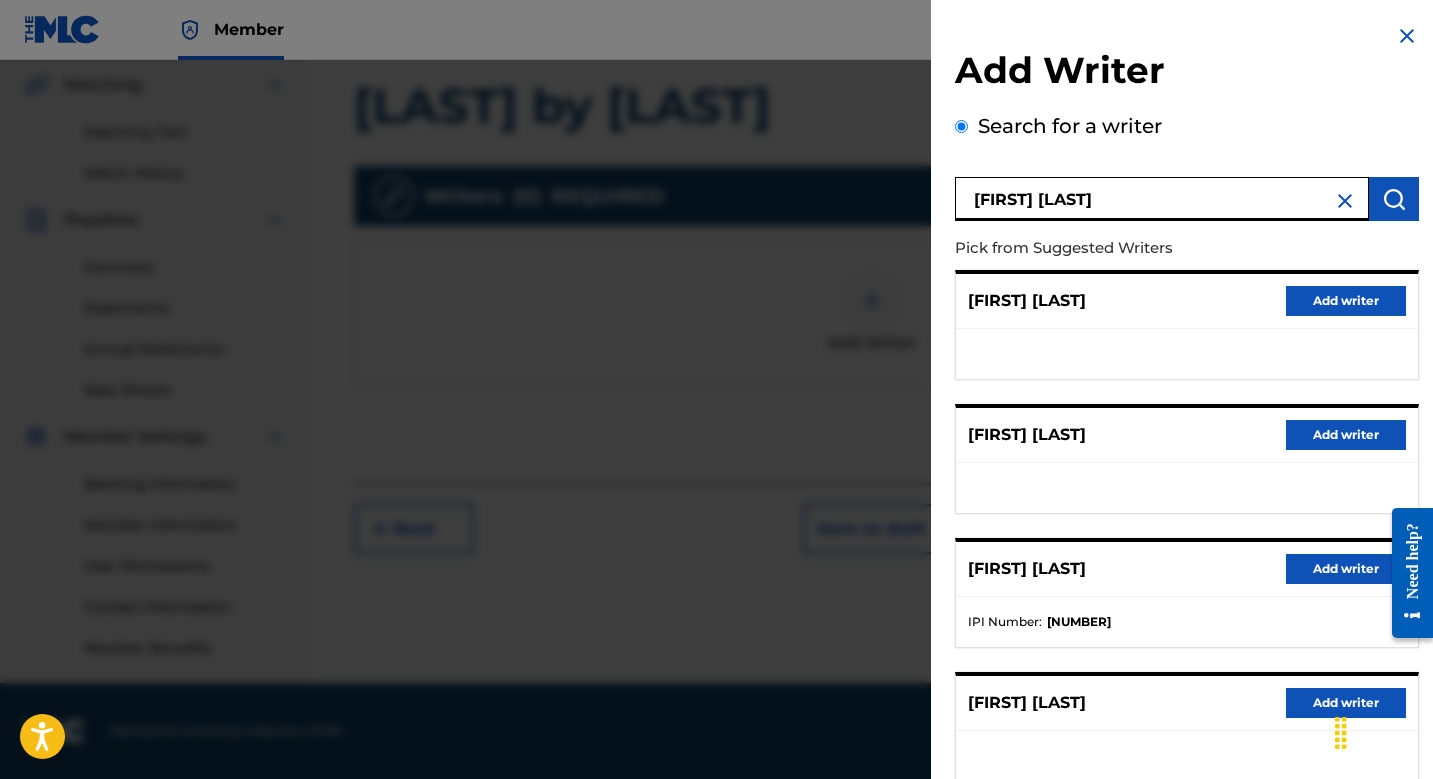 scroll, scrollTop: 195, scrollLeft: 0, axis: vertical 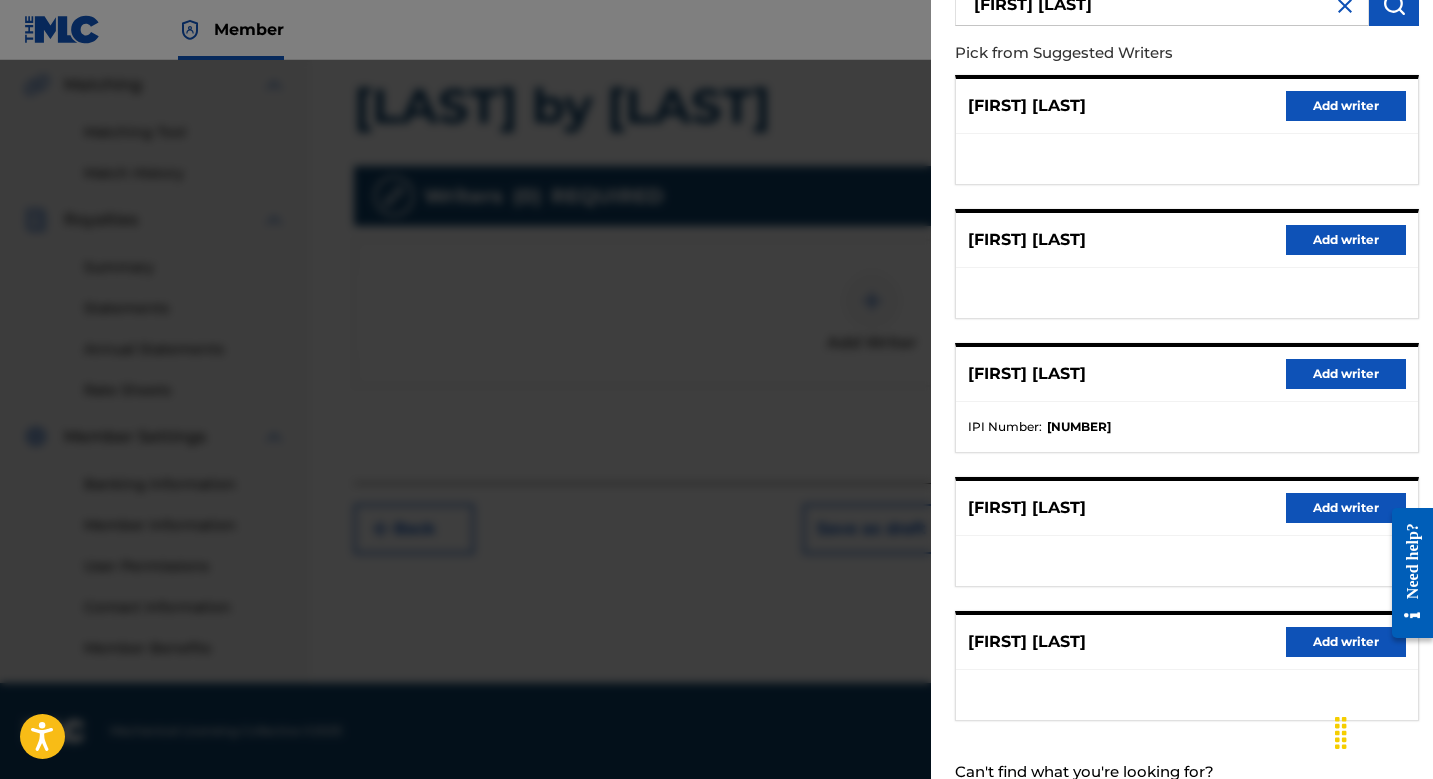 click on "Add writer" at bounding box center (1346, 642) 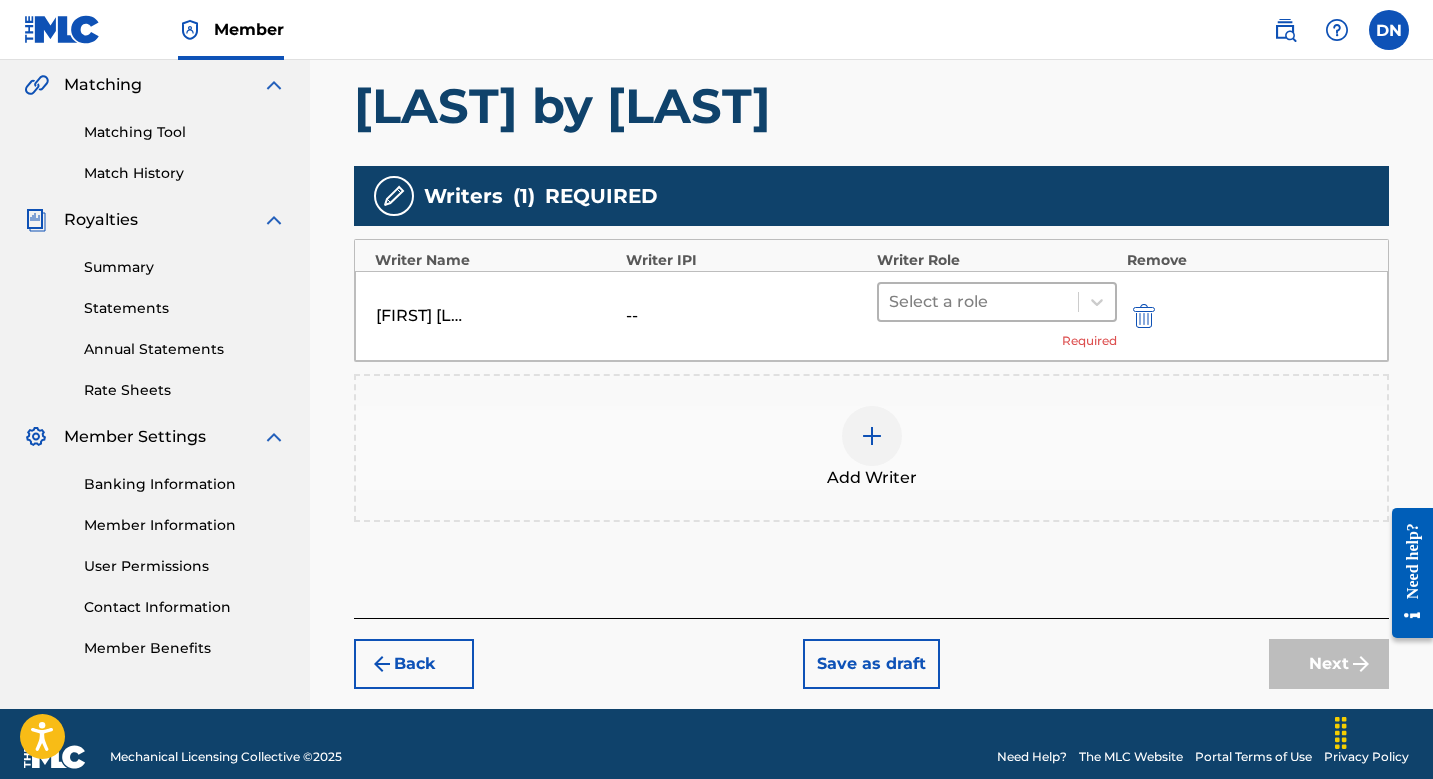 click at bounding box center (978, 302) 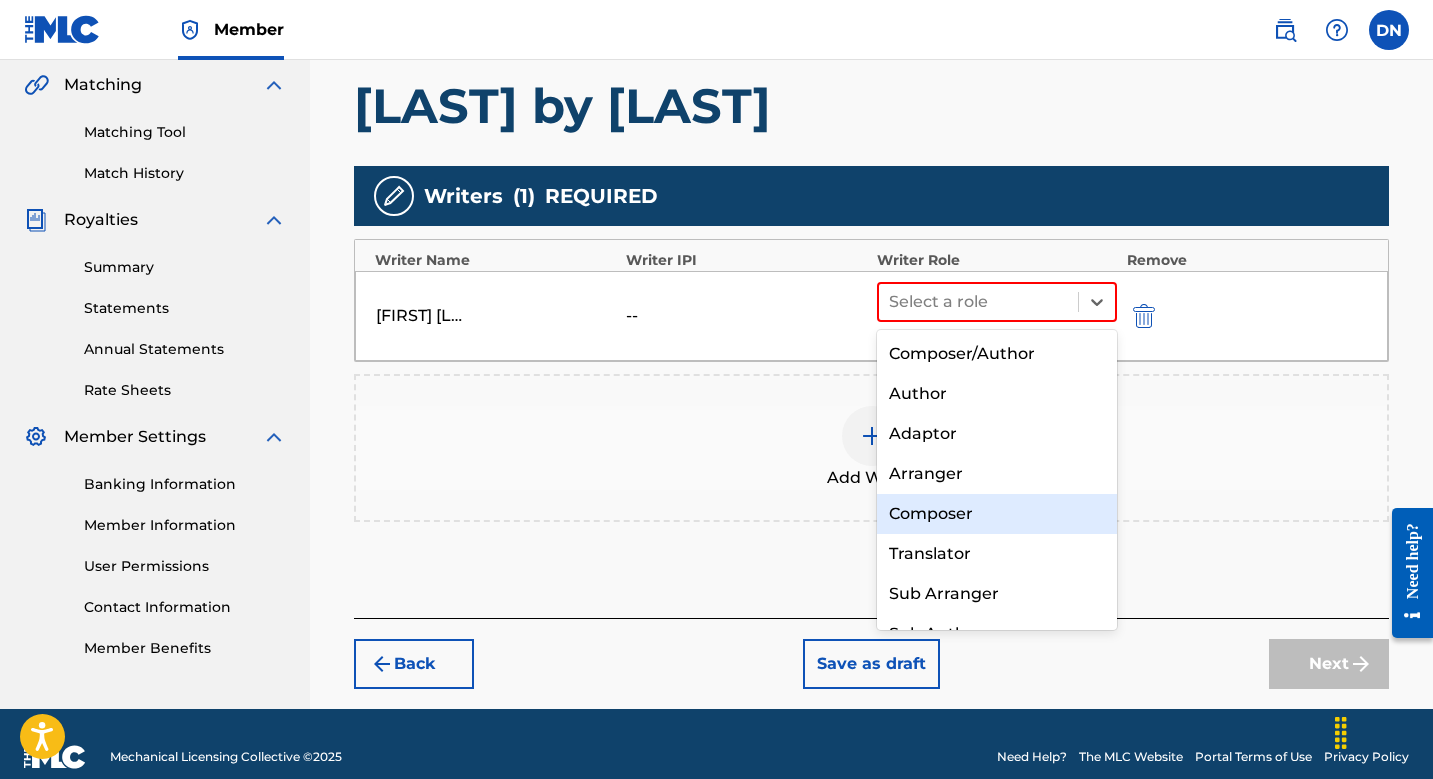 click on "Composer" at bounding box center (997, 514) 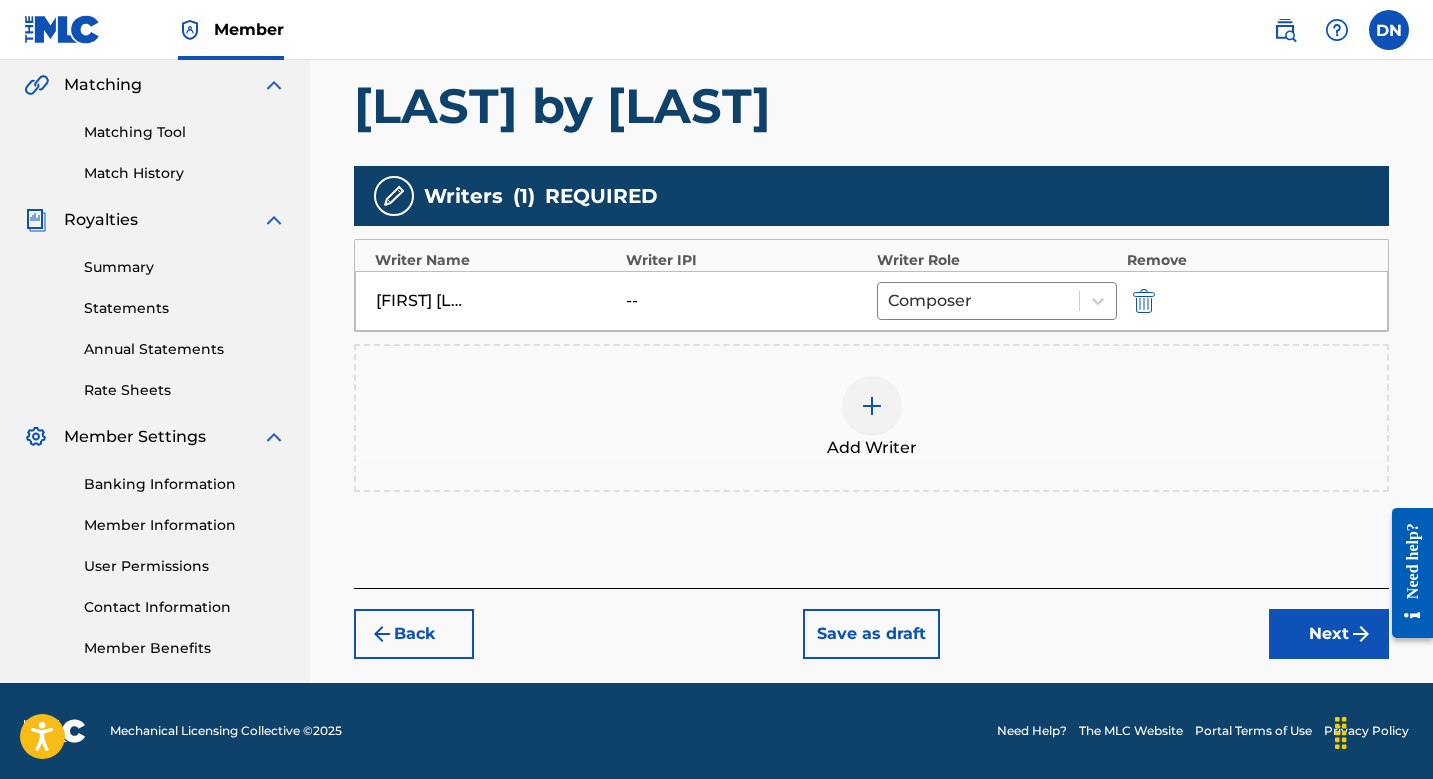 click on "Next" at bounding box center (1329, 634) 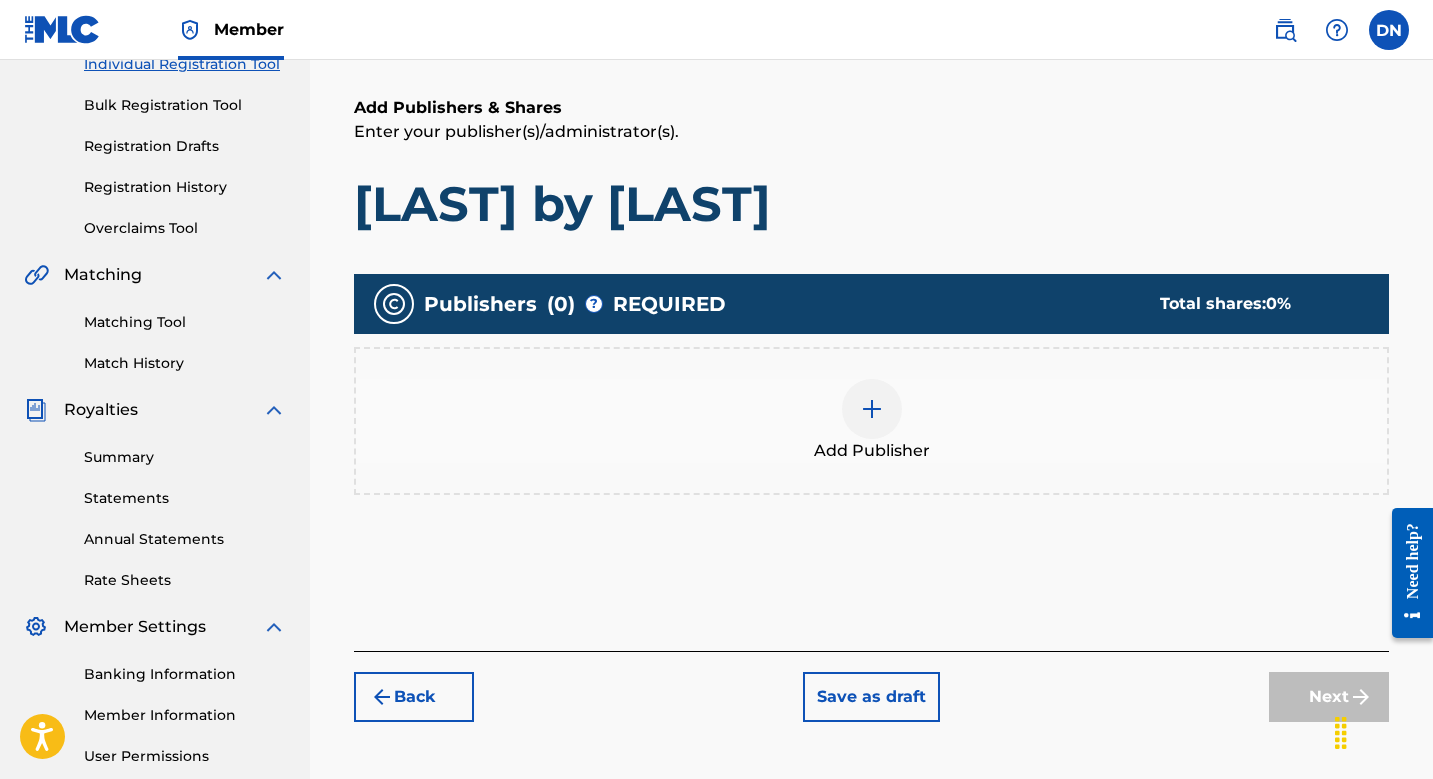 scroll, scrollTop: 461, scrollLeft: 0, axis: vertical 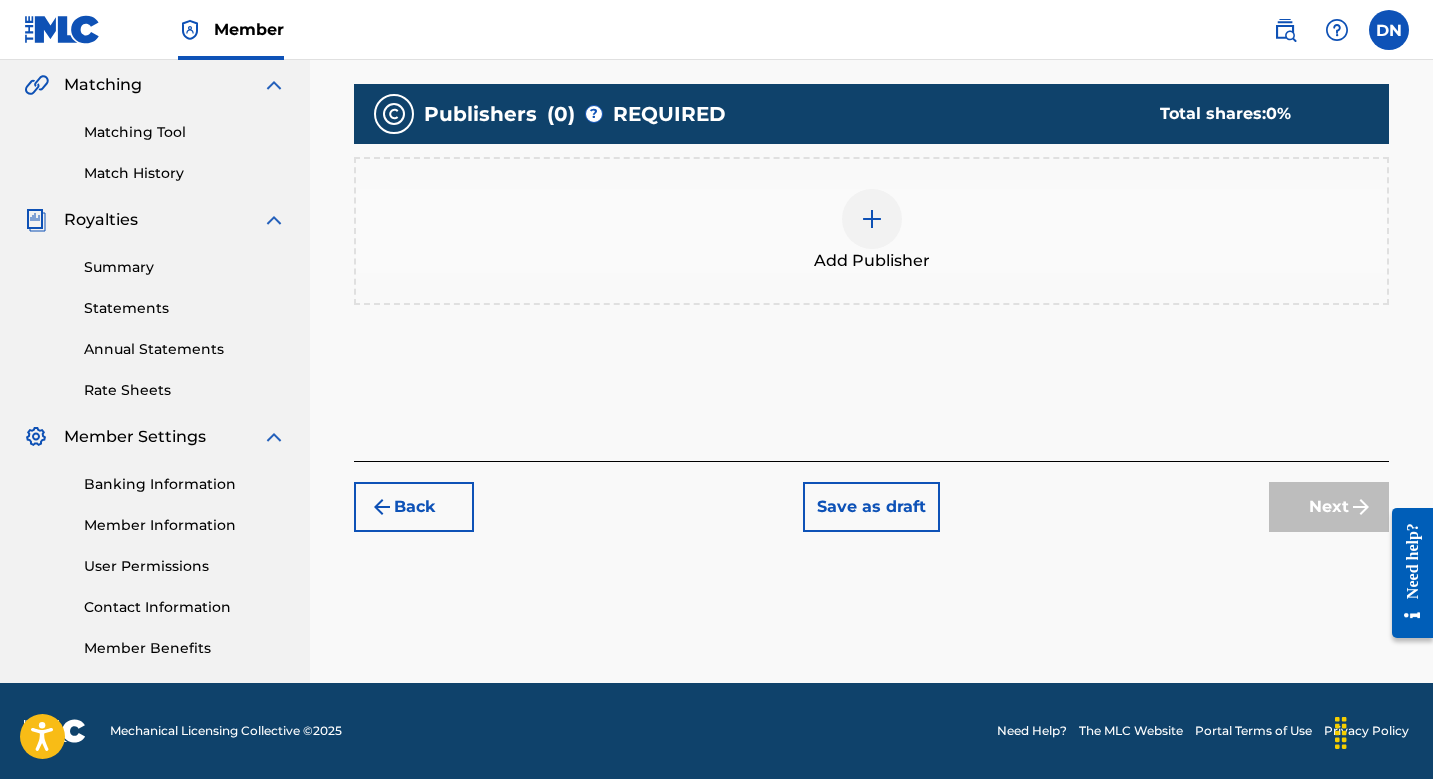 click at bounding box center (872, 219) 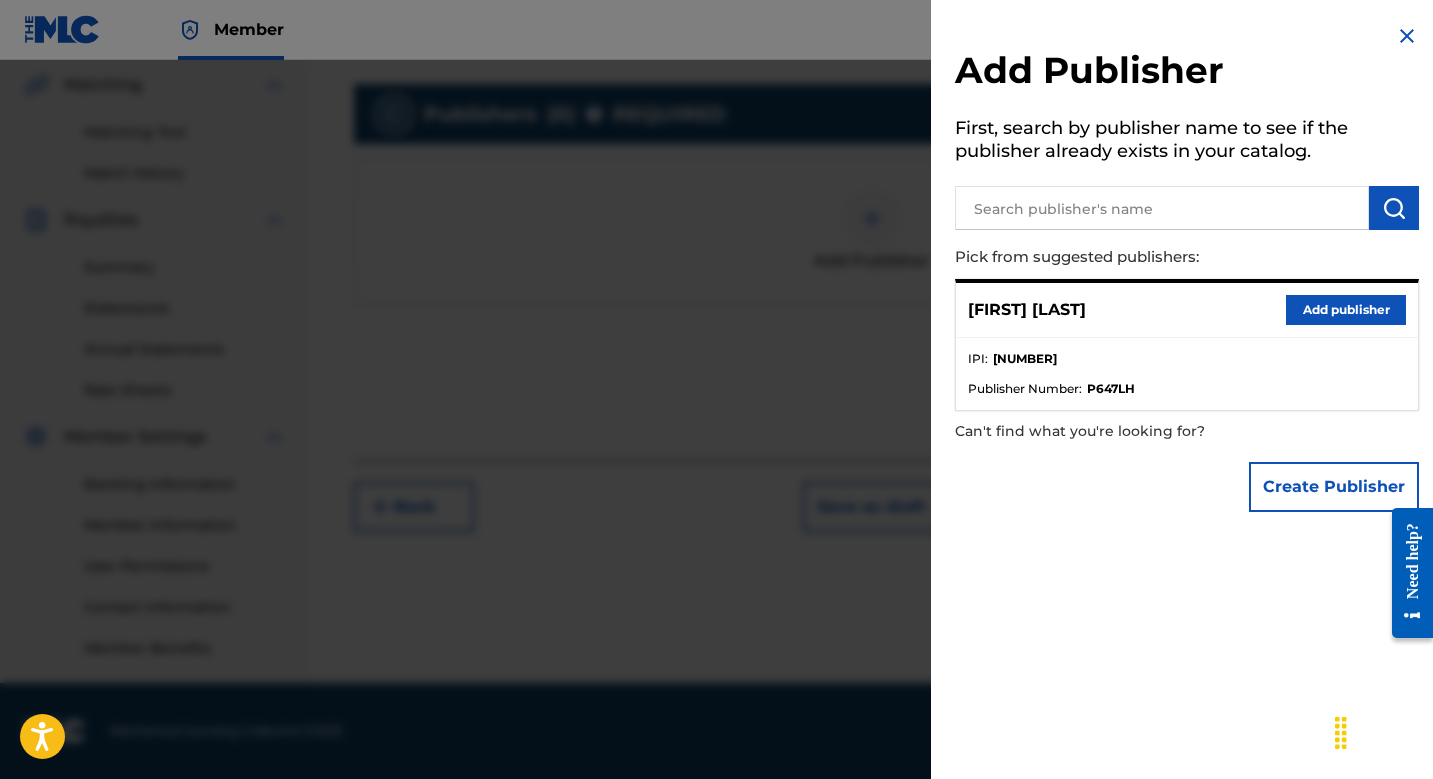 click on "Add publisher" at bounding box center (1346, 310) 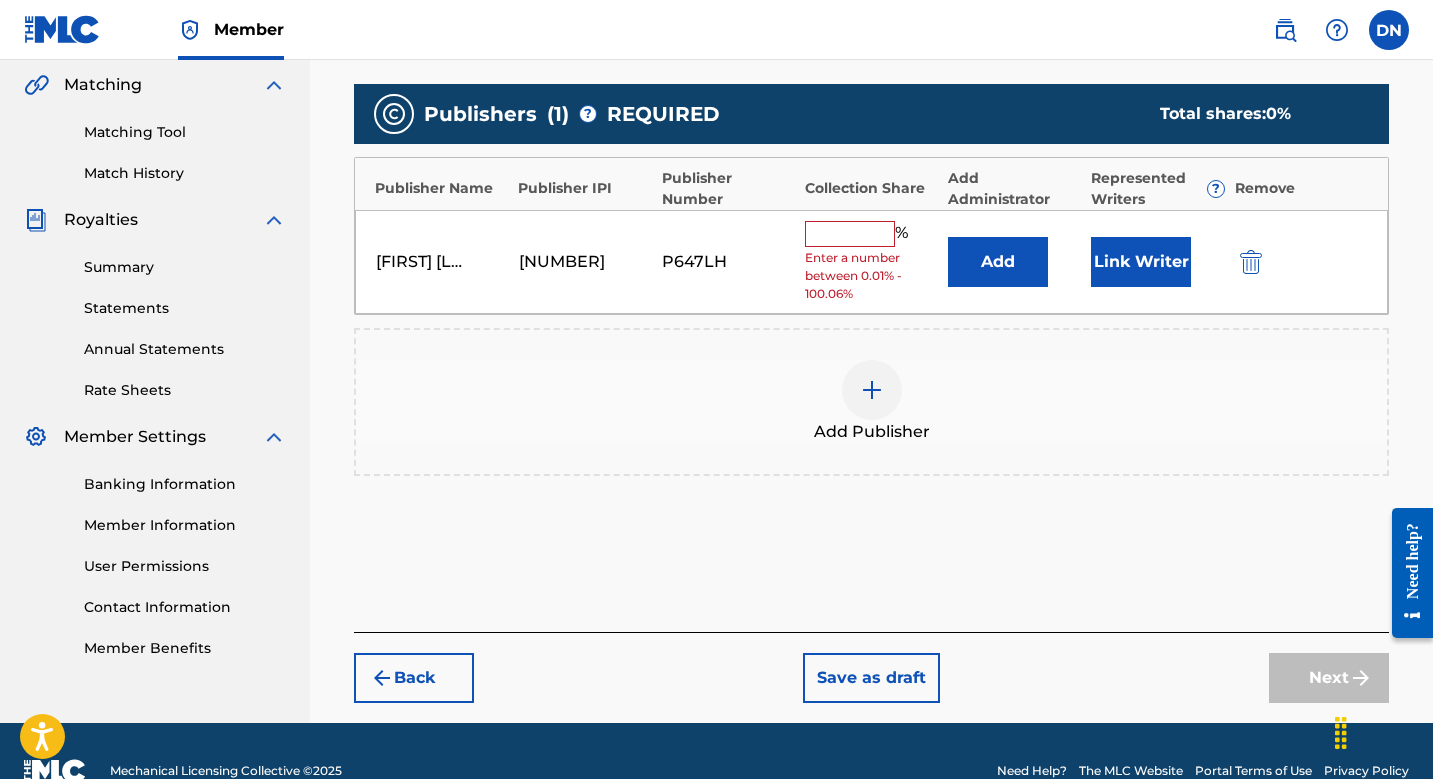 click on "[FIRST] [LAST] [NUMBER] P[NUMBER] % Enter a number between 0.01% - 100.06% Add Link Writer" at bounding box center (871, 262) 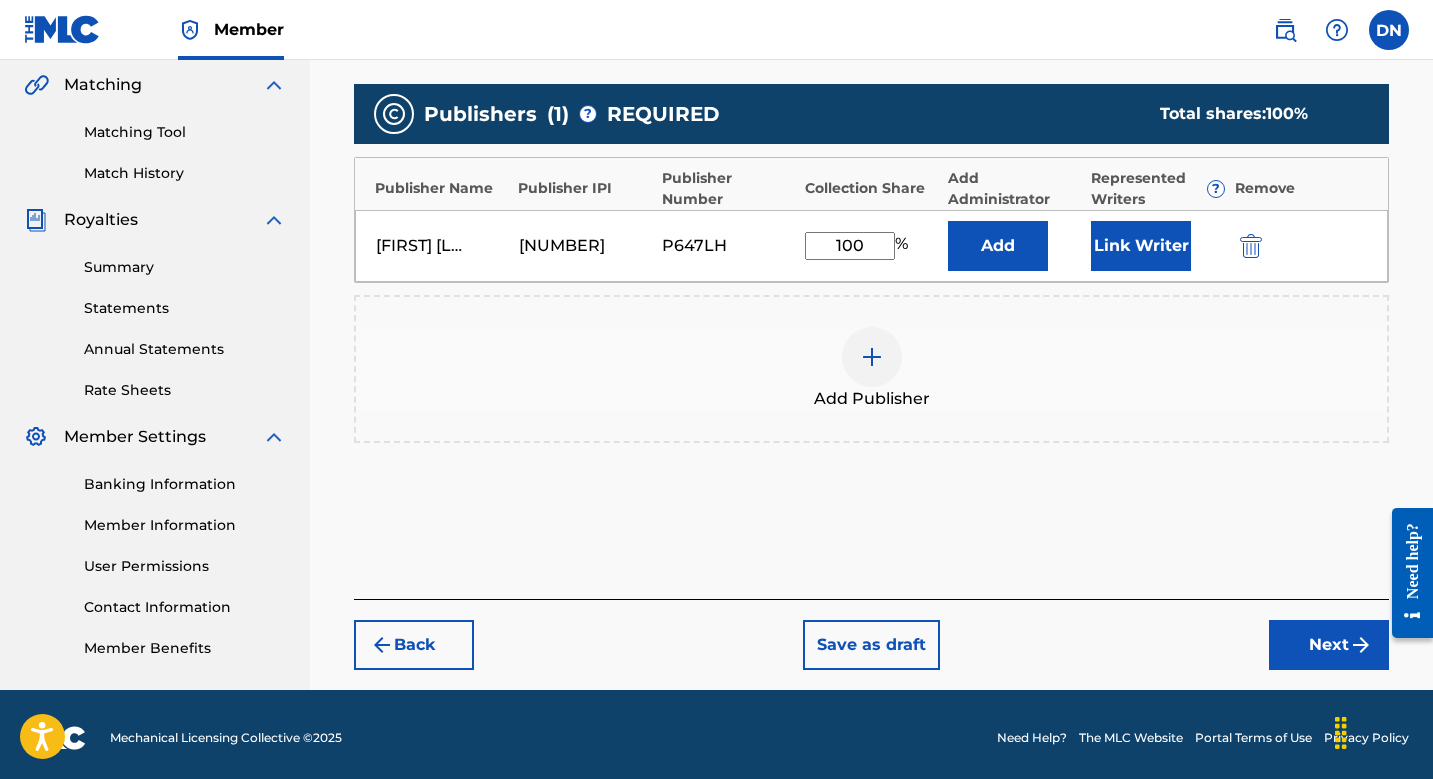 type on "100" 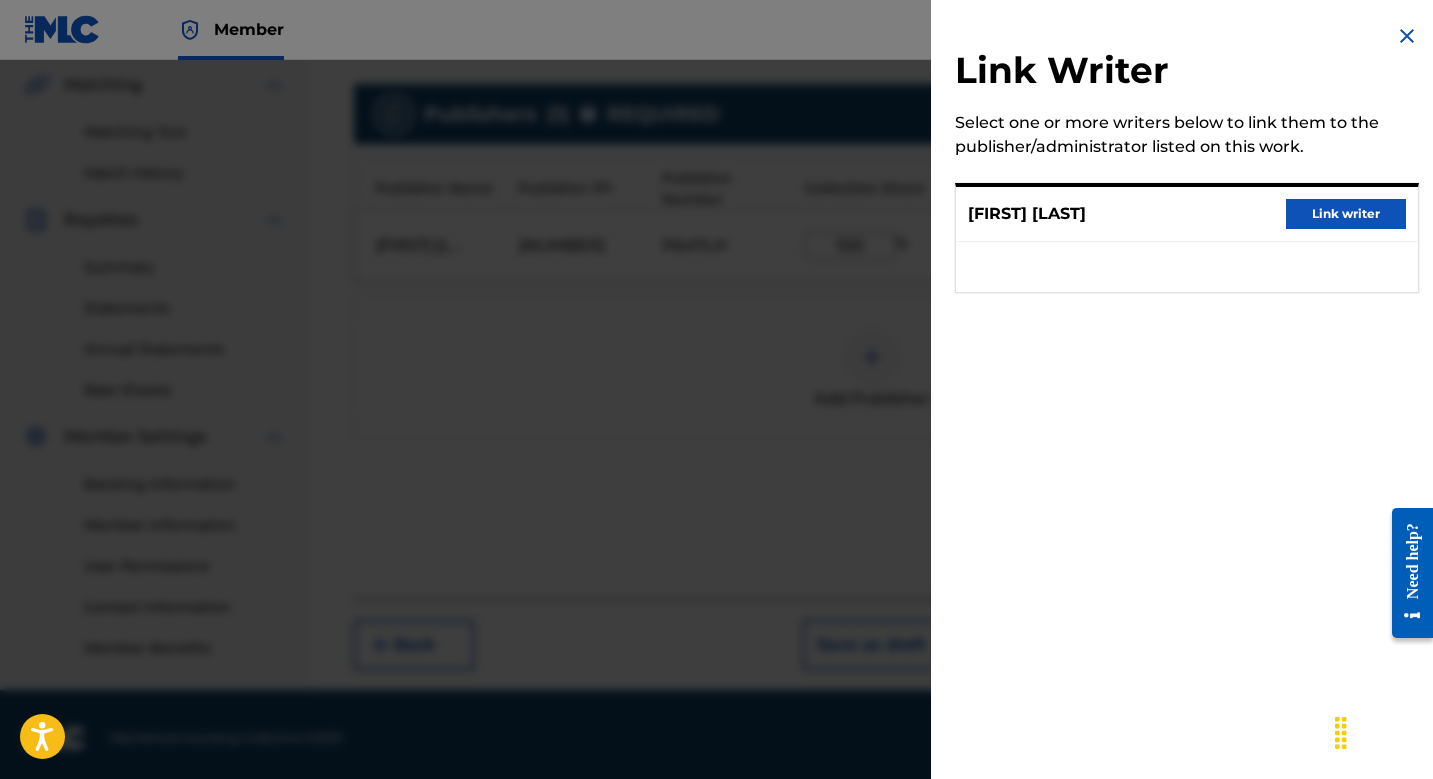 click on "Link writer" at bounding box center [1346, 214] 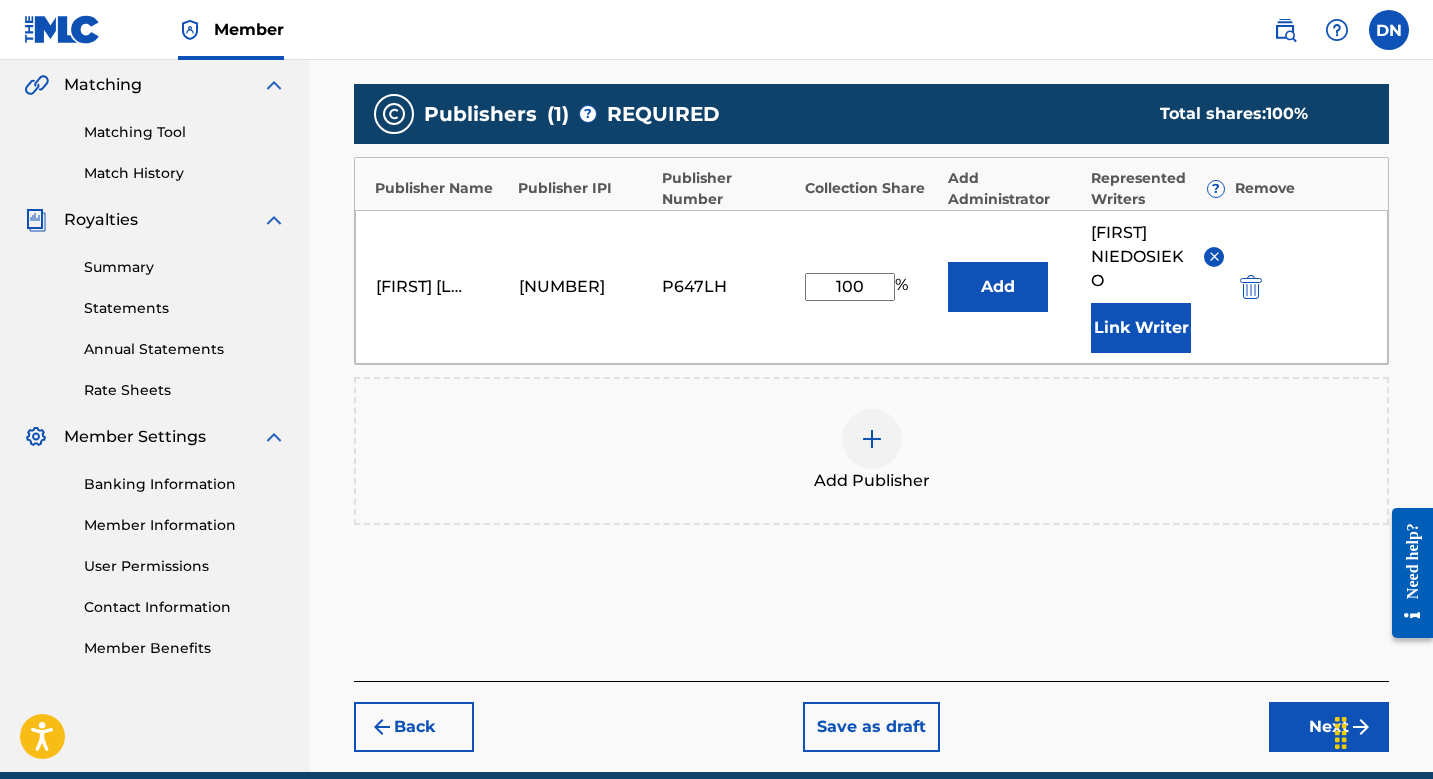 click on "Next" at bounding box center [1329, 727] 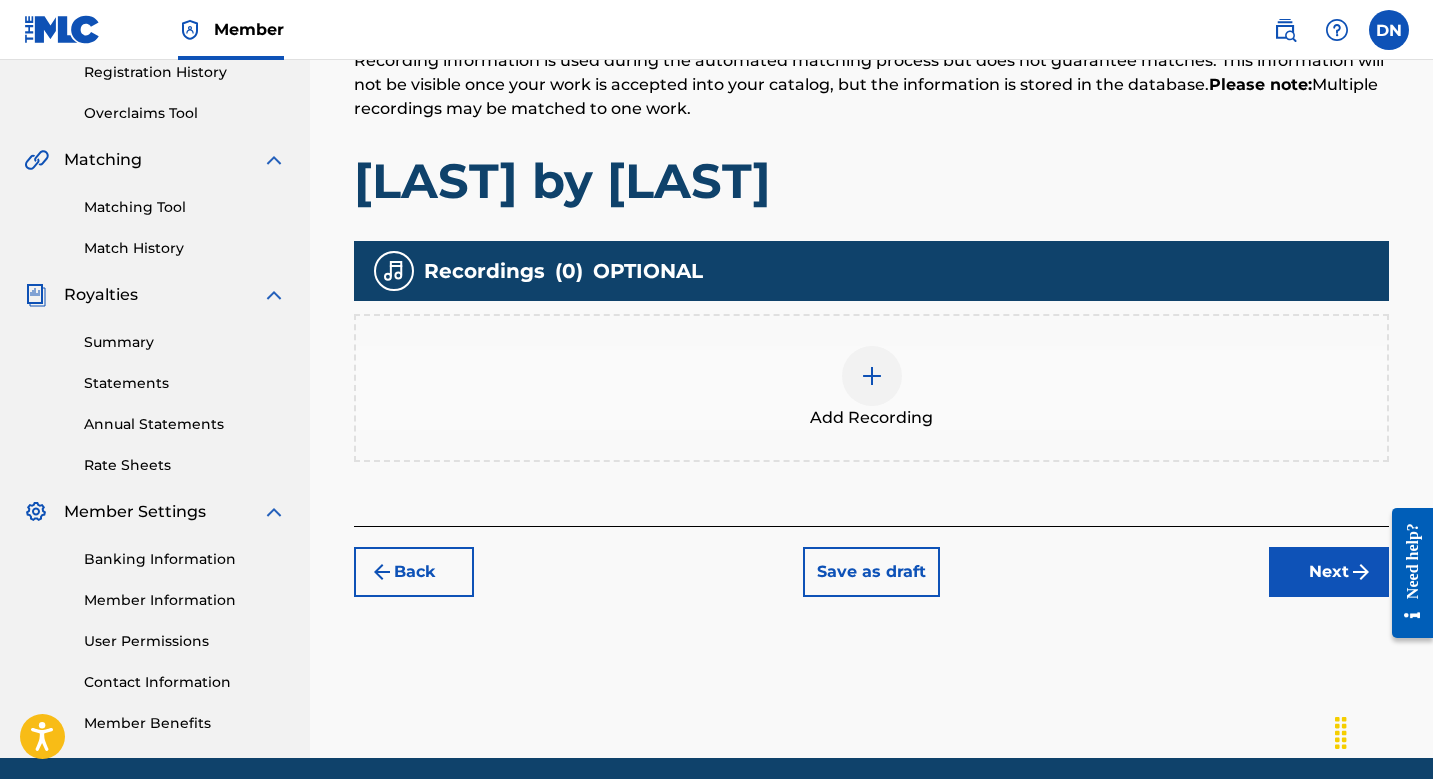 scroll, scrollTop: 398, scrollLeft: 0, axis: vertical 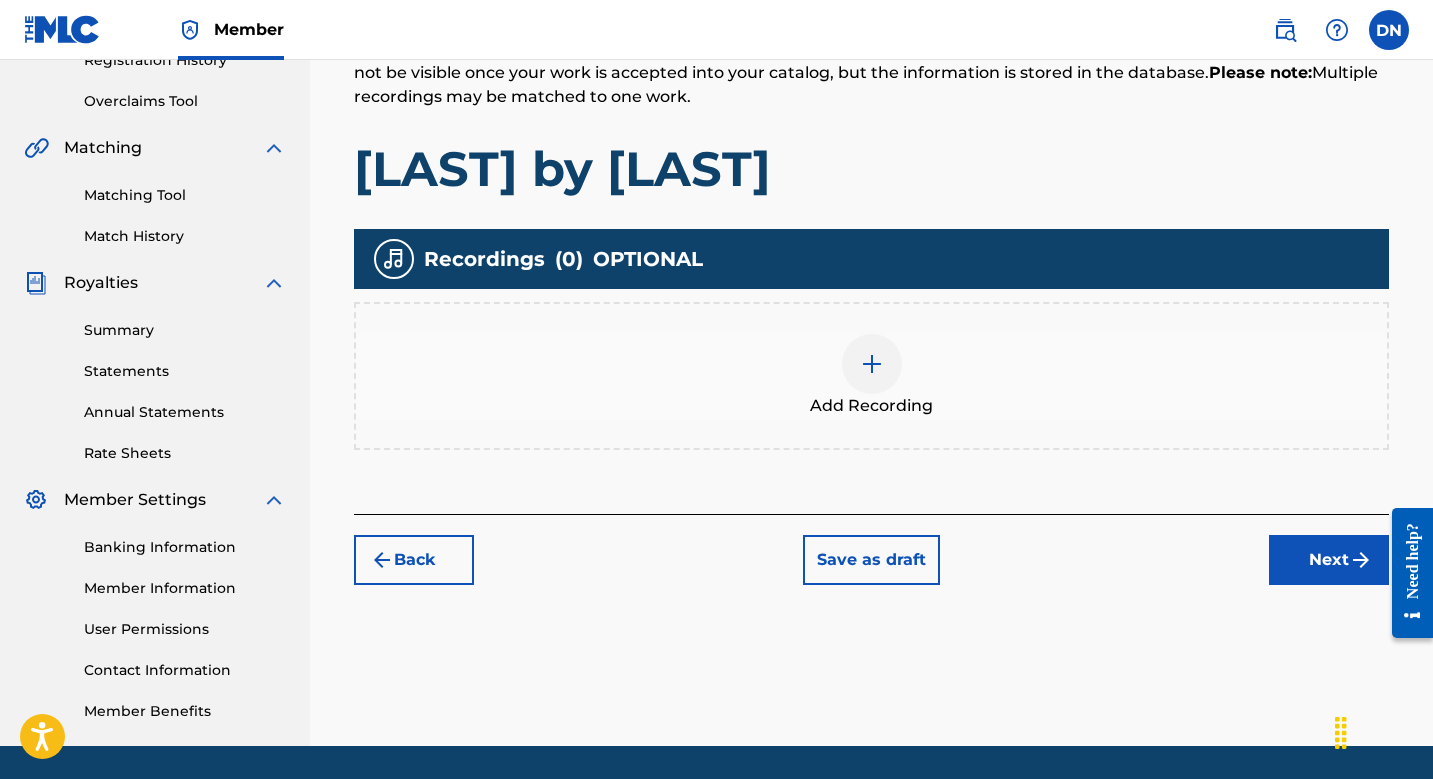 click at bounding box center [872, 364] 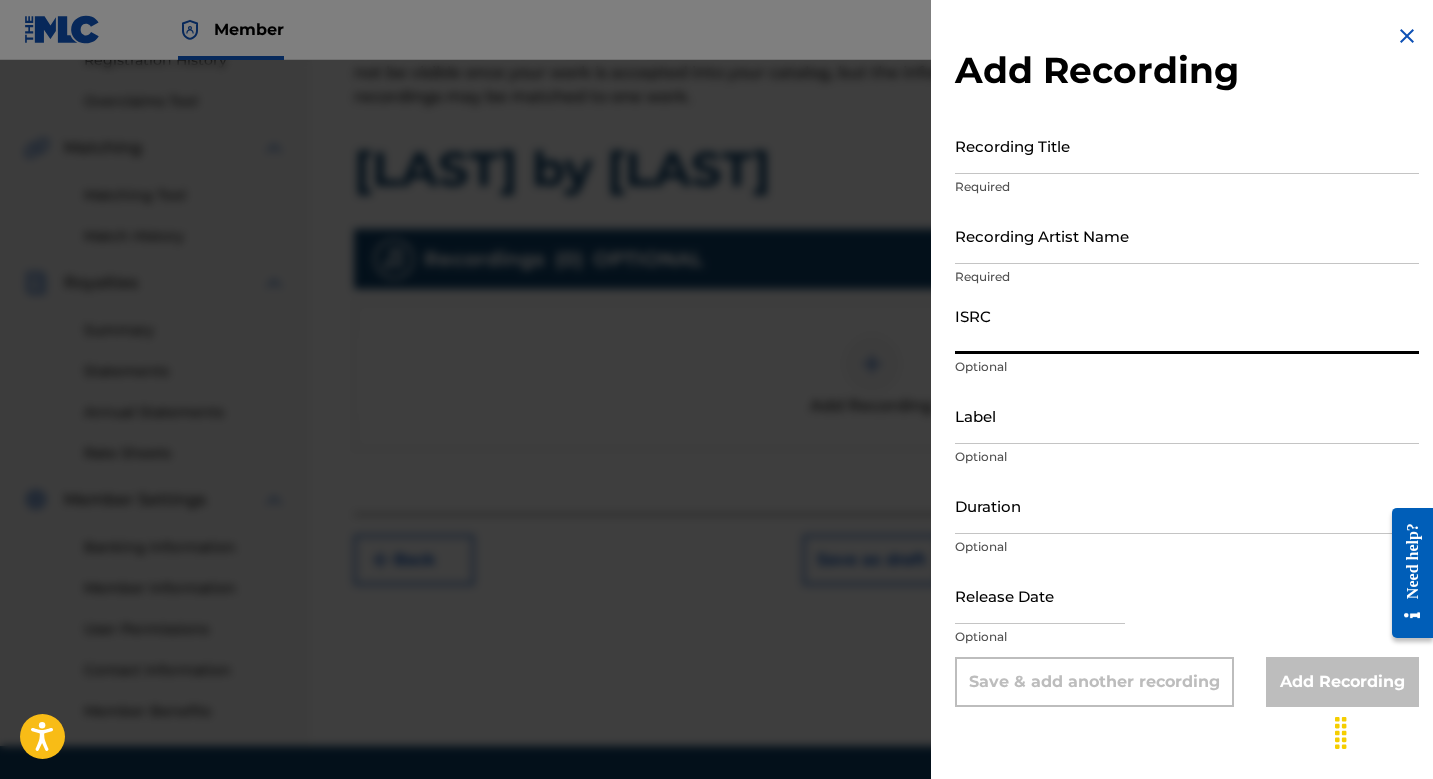click on "ISRC" at bounding box center [1187, 325] 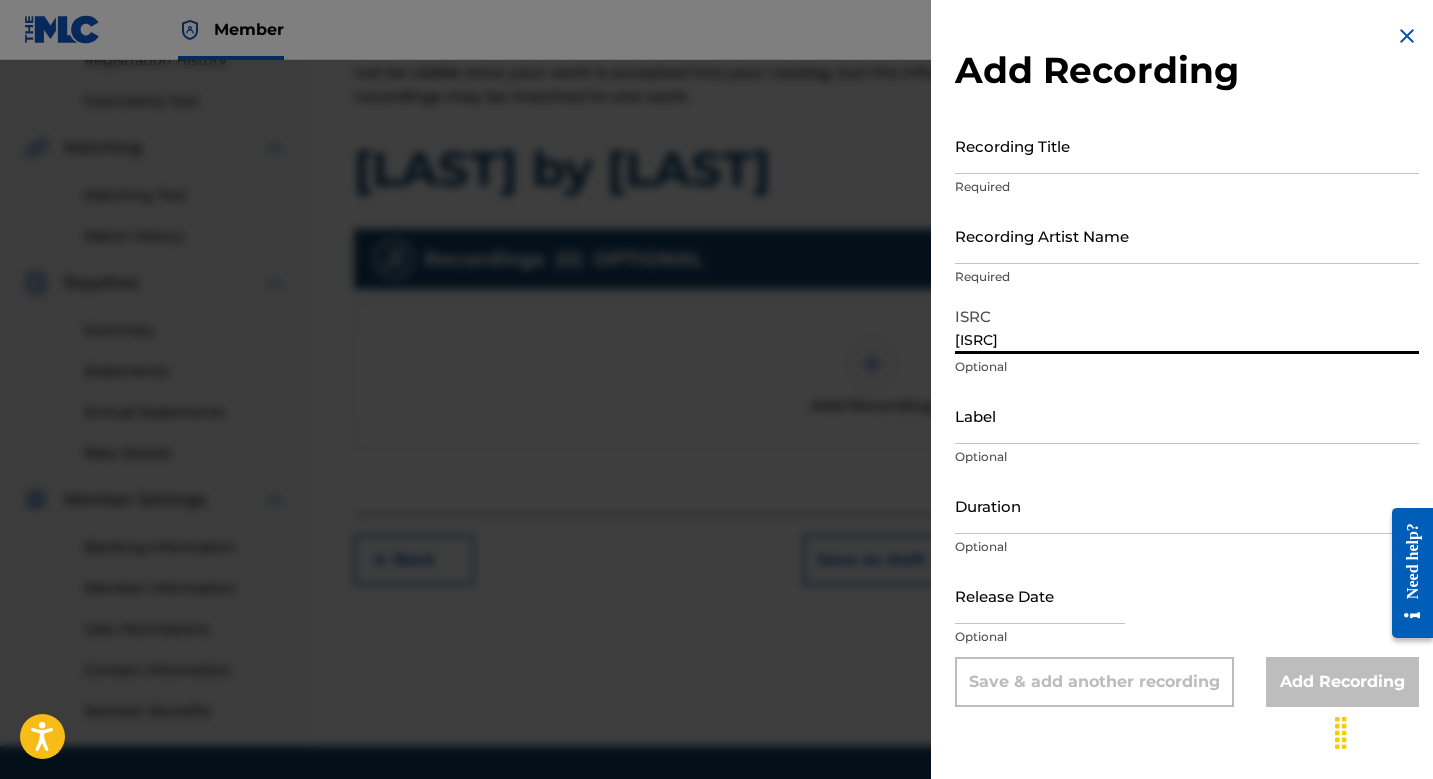 type on "[ISRC]" 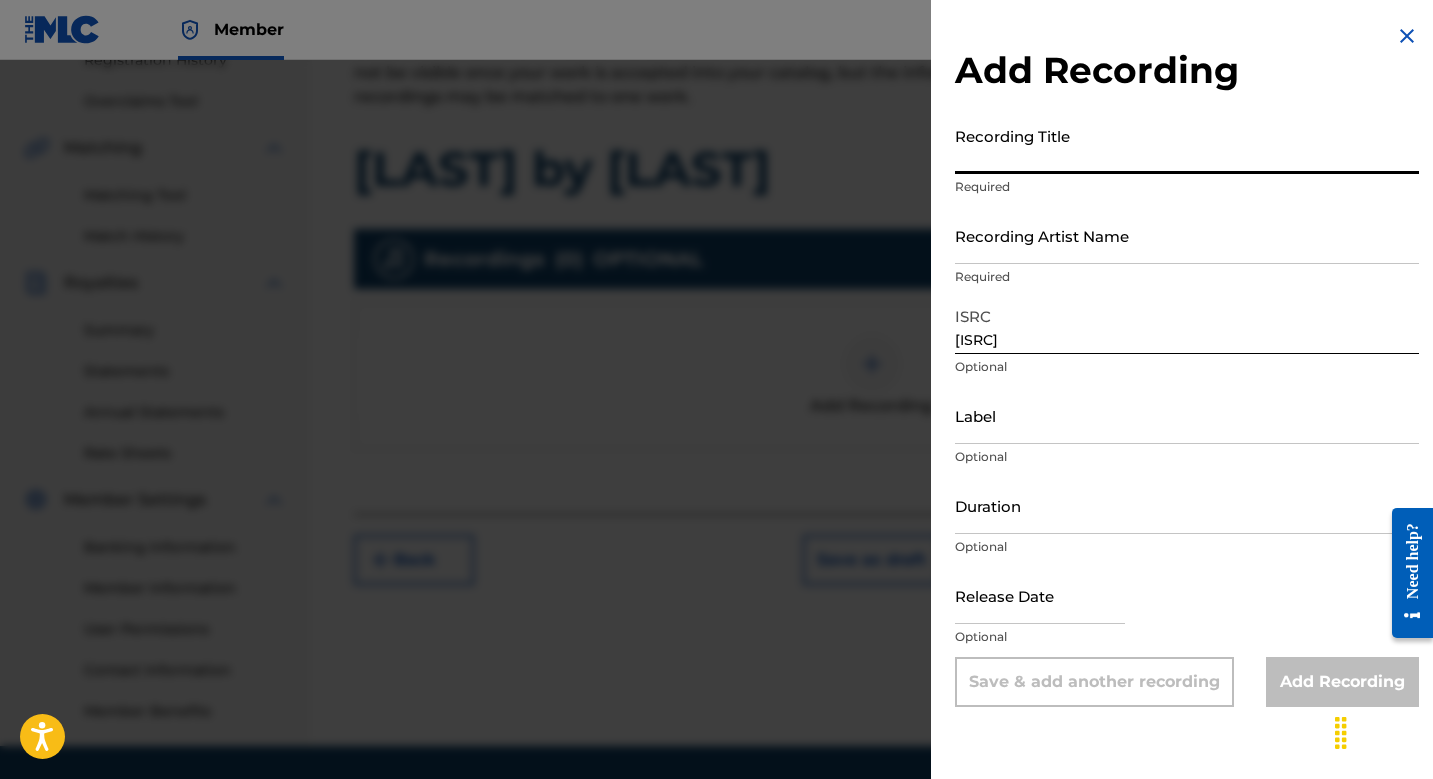 click on "Recording Title" at bounding box center (1187, 145) 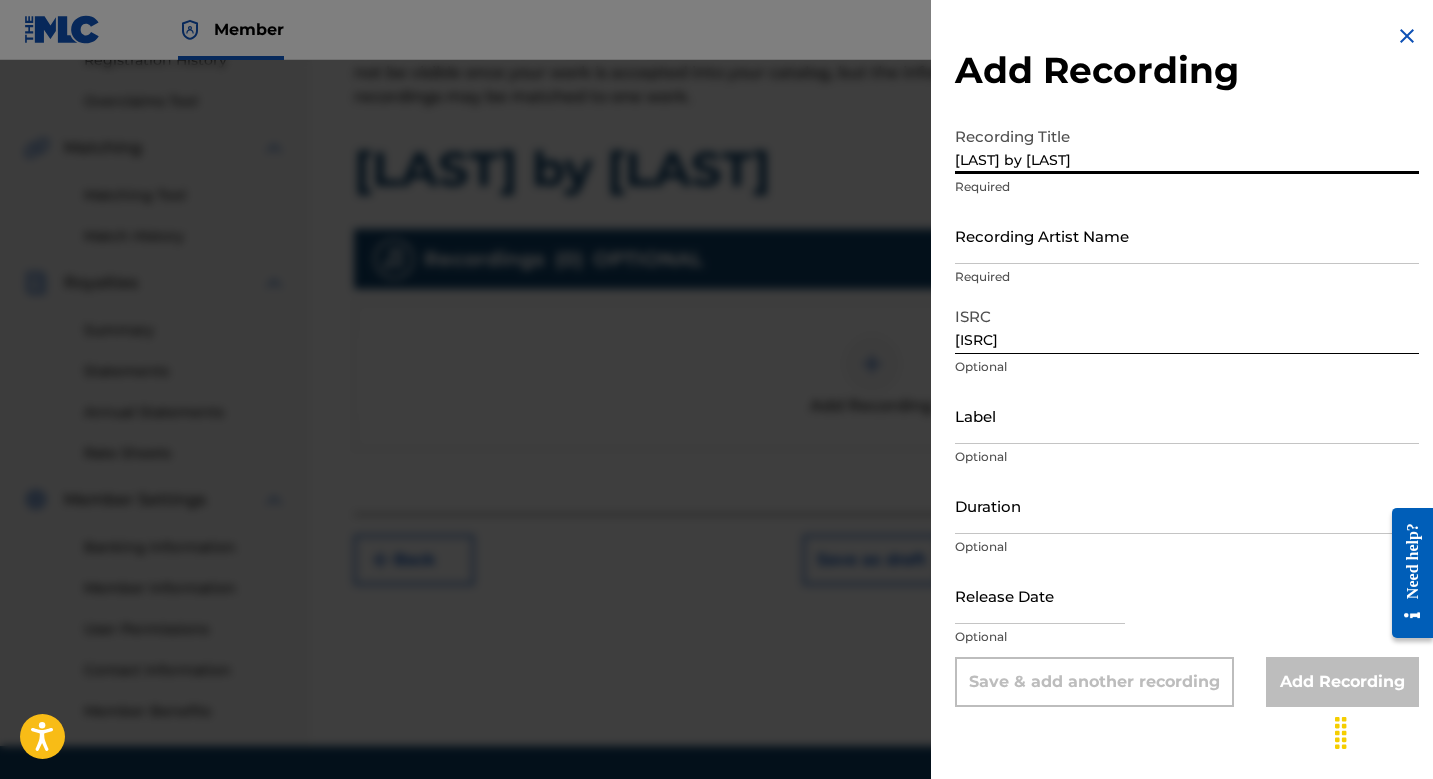 type on "[LAST] by [LAST]" 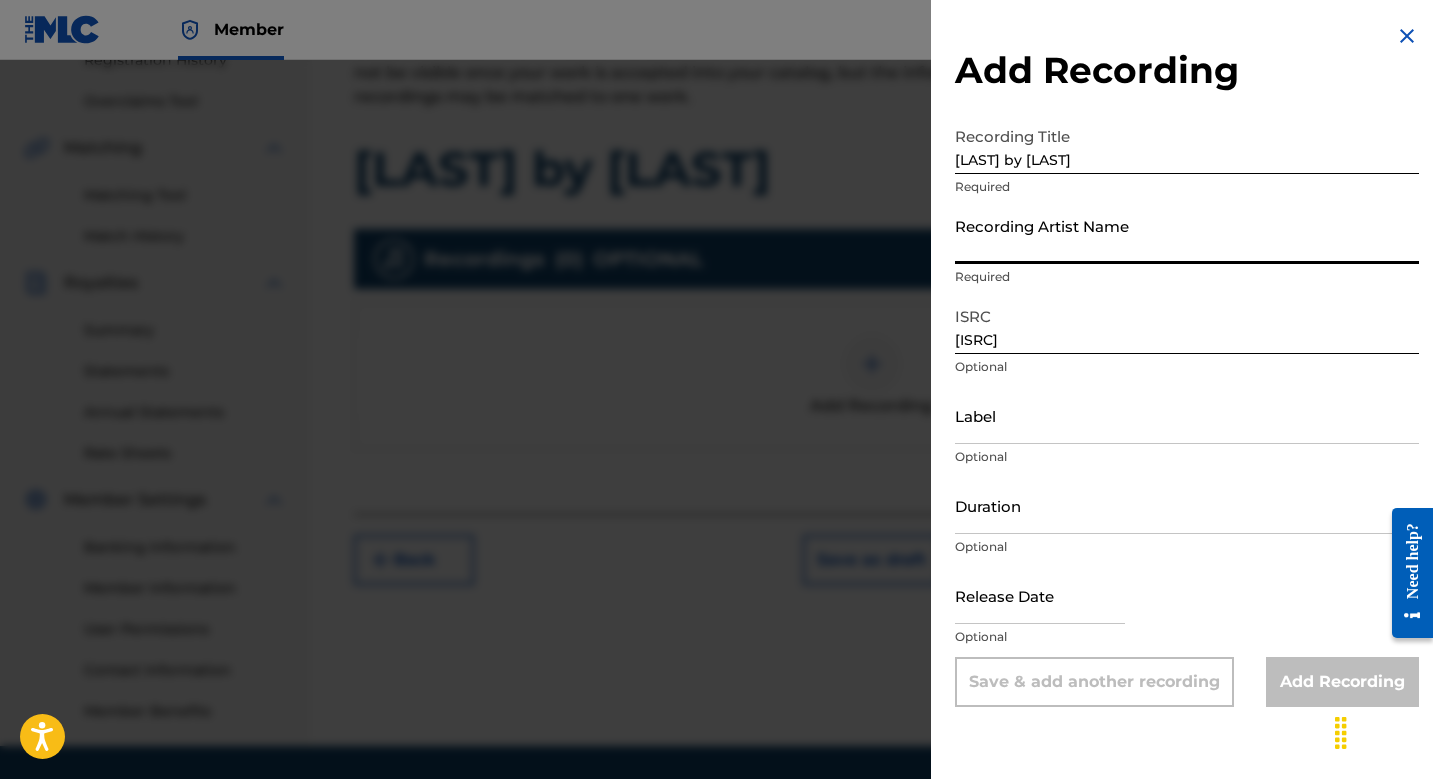 click on "Recording Artist Name" at bounding box center [1187, 235] 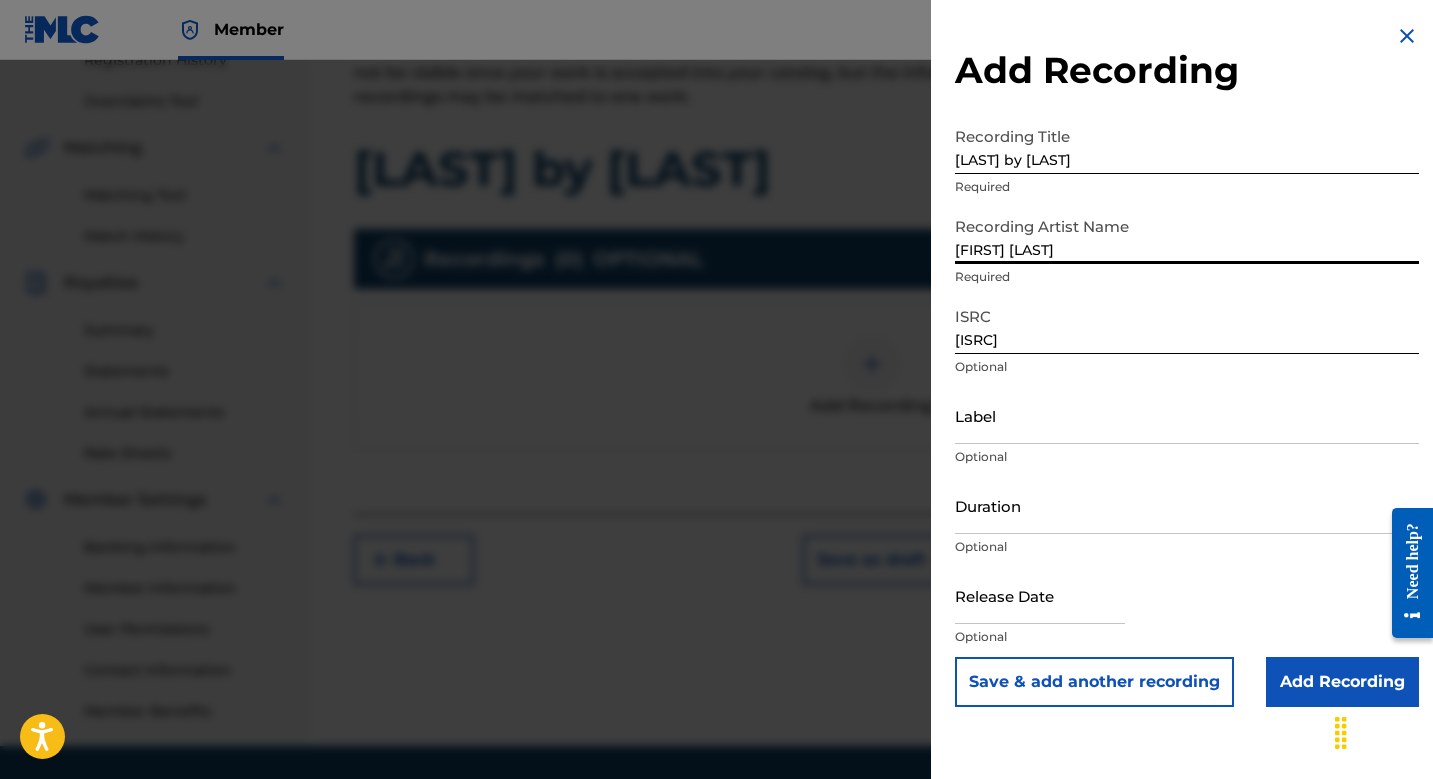 type on "[FIRST] [LAST]" 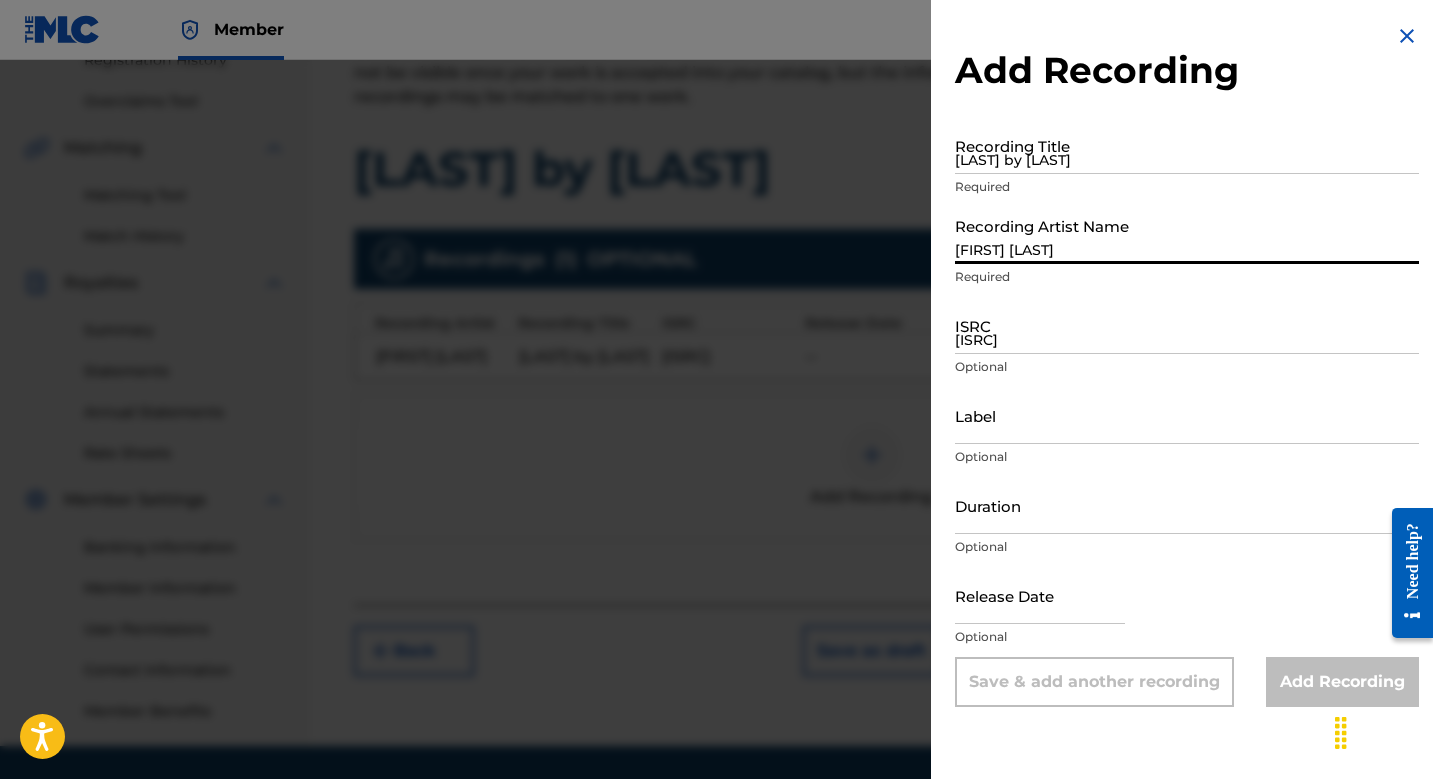 type 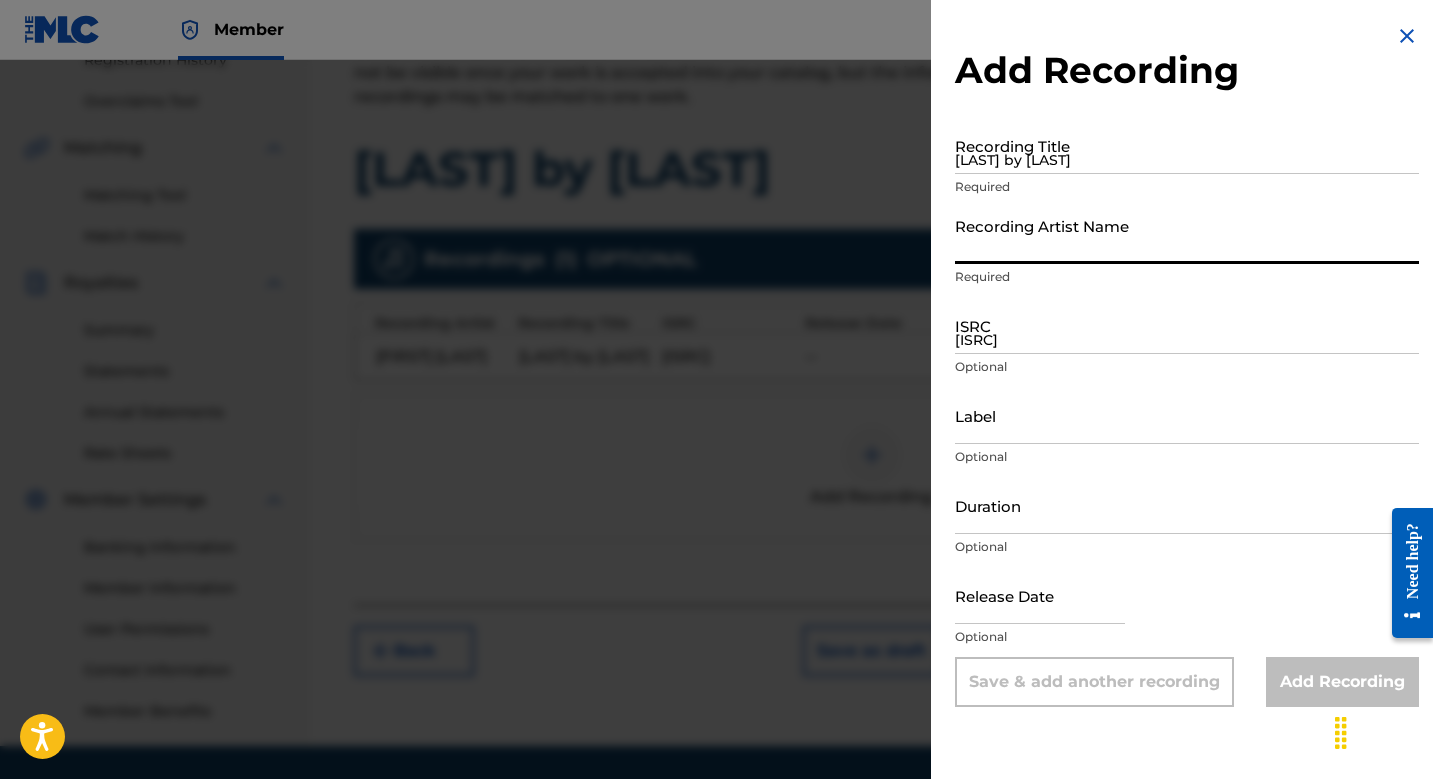 click on "[ISRC]" at bounding box center (1187, 325) 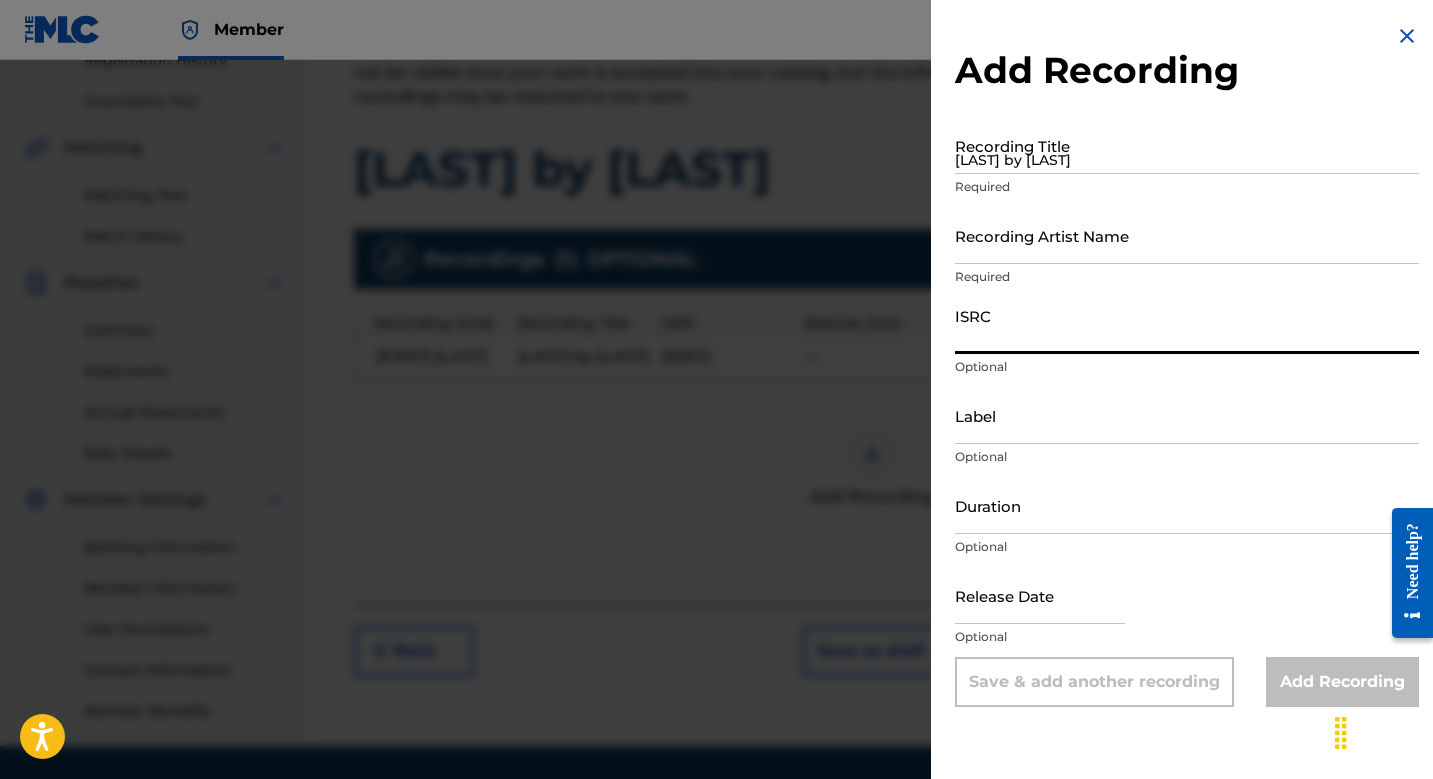 paste on "[ISRC]" 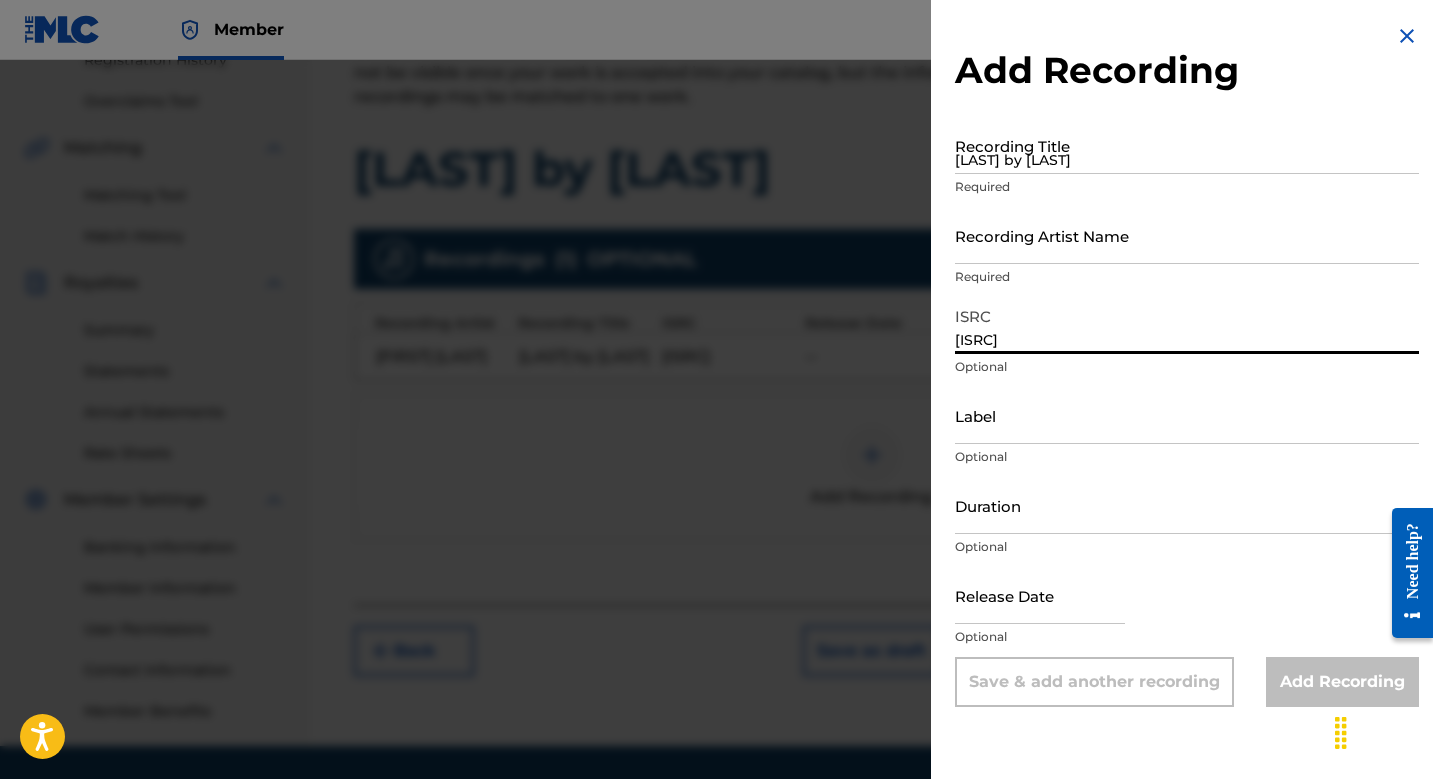 type on "[ISRC]" 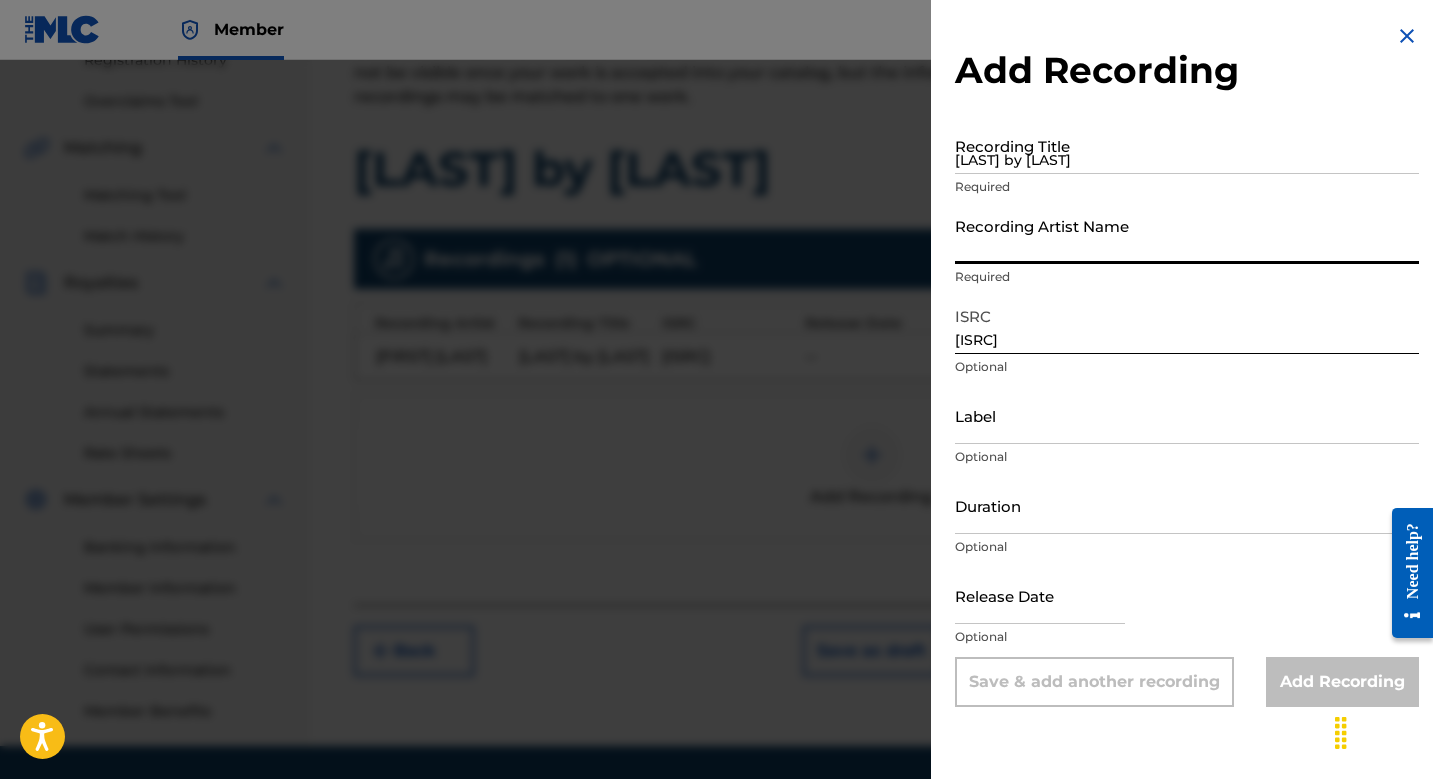 click on "Recording Artist Name" at bounding box center (1187, 235) 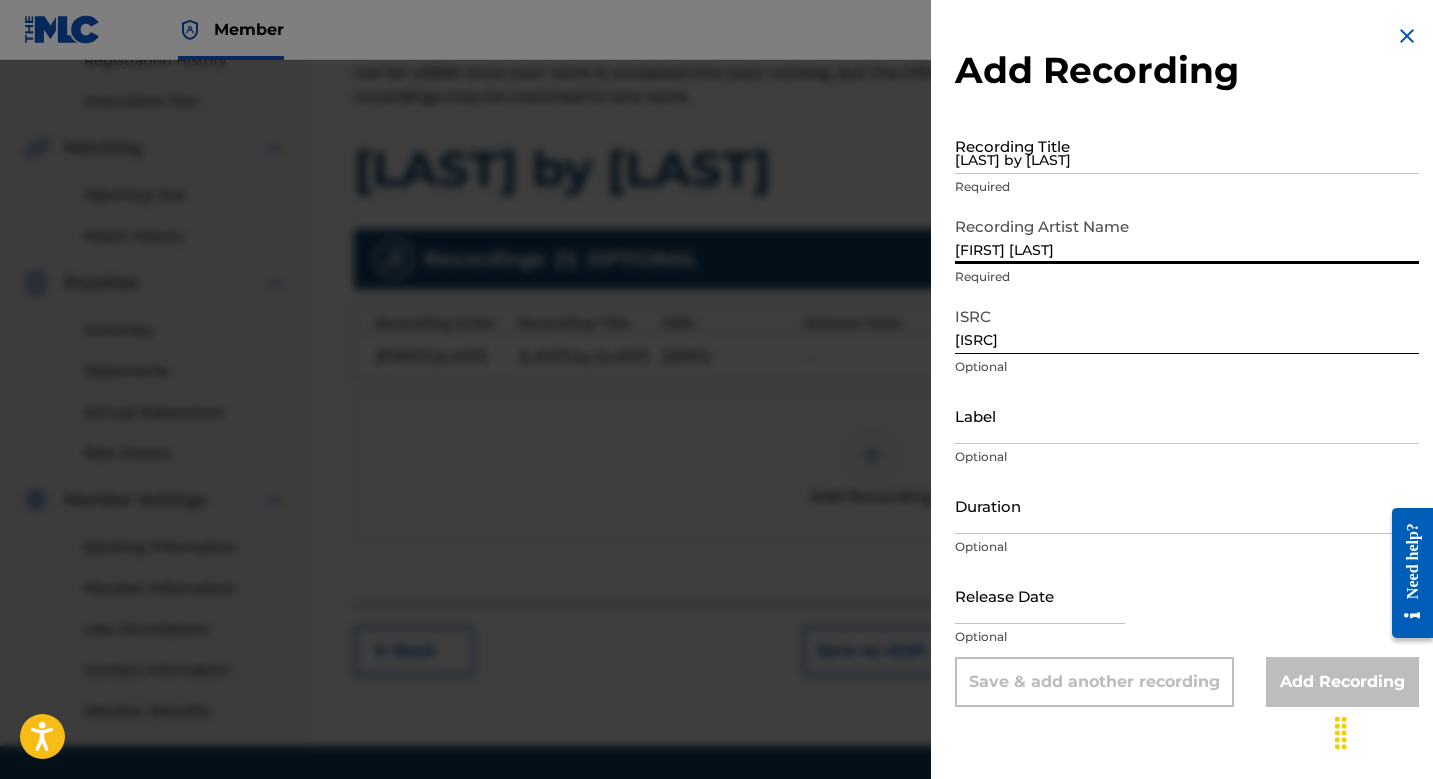 type on "[FIRST] [LAST]" 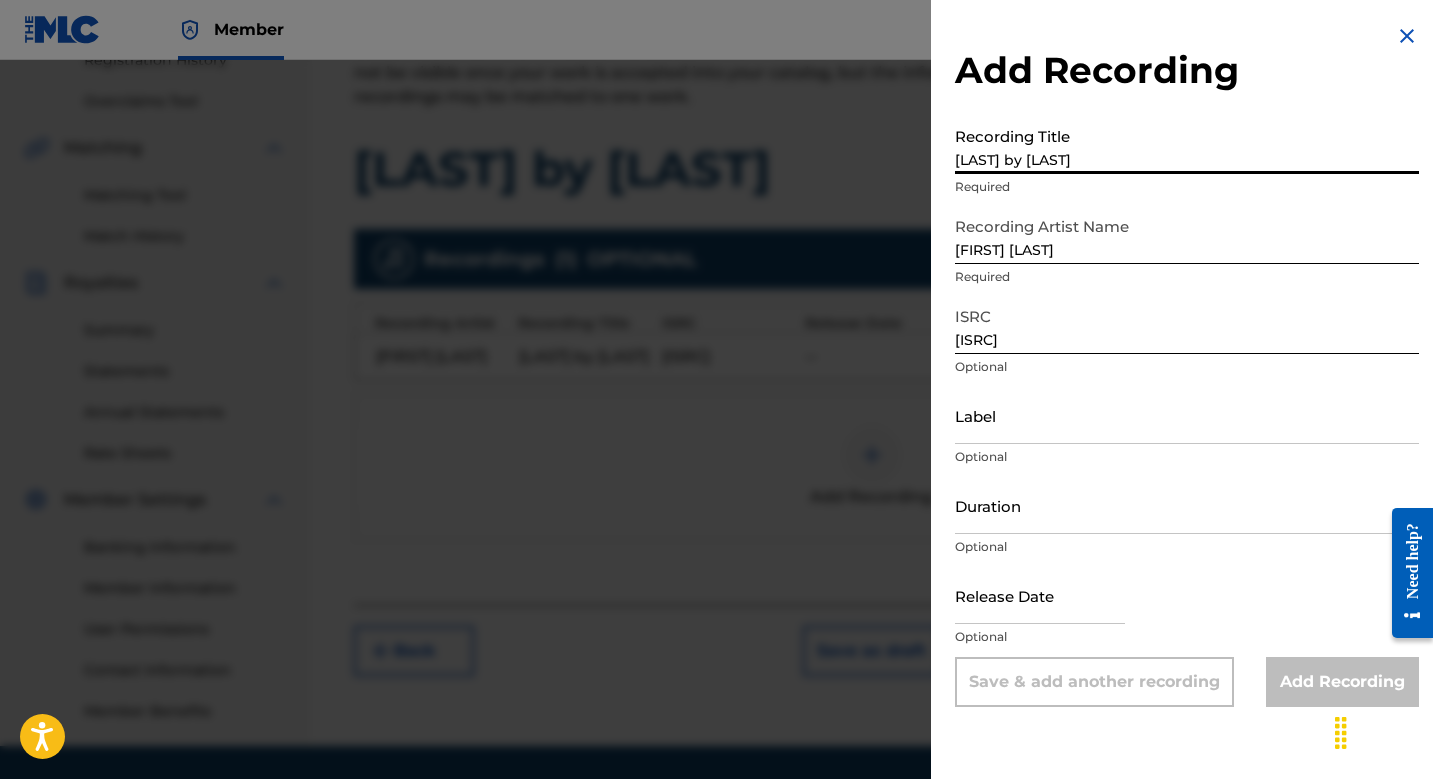 click on "[LAST] by [LAST]" at bounding box center (1187, 145) 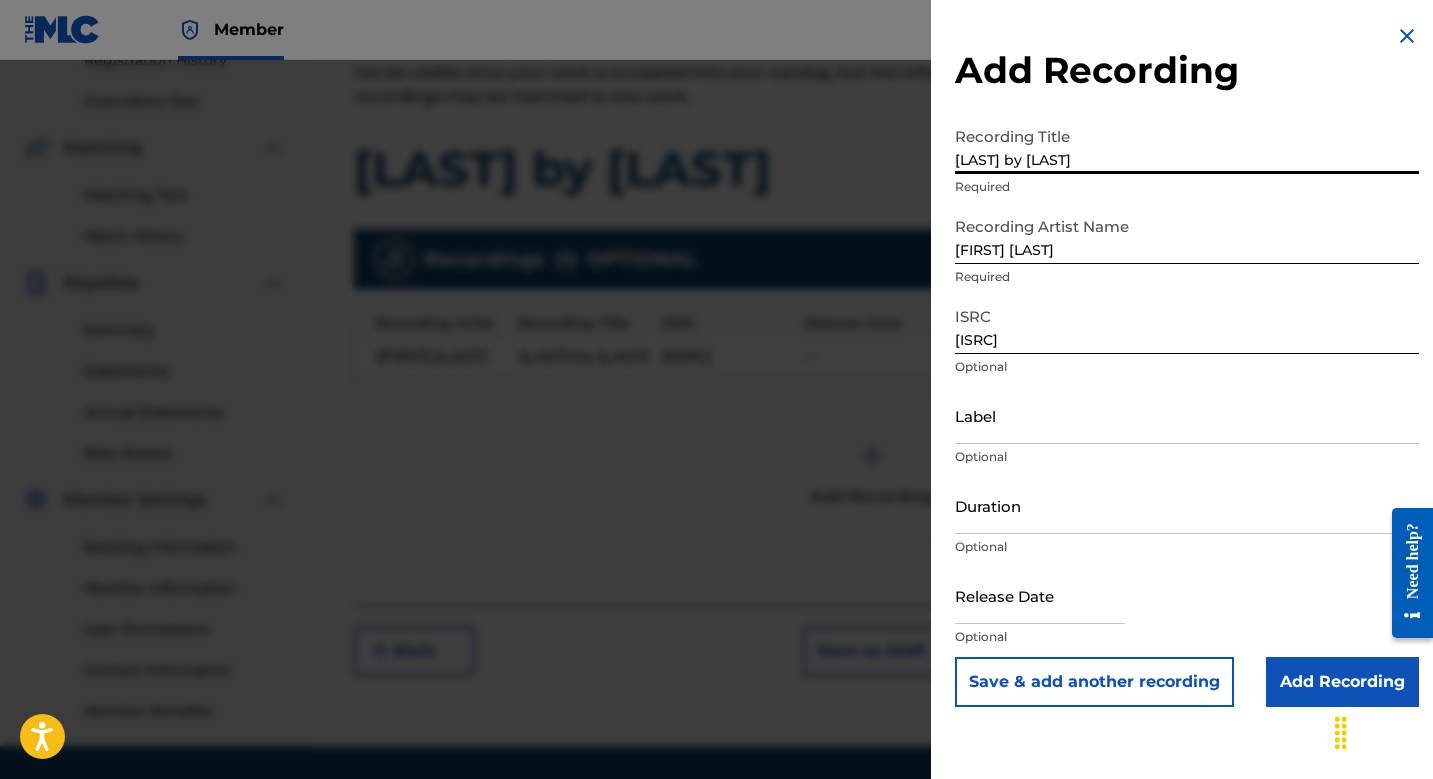 type on "[LAST] by [LAST]" 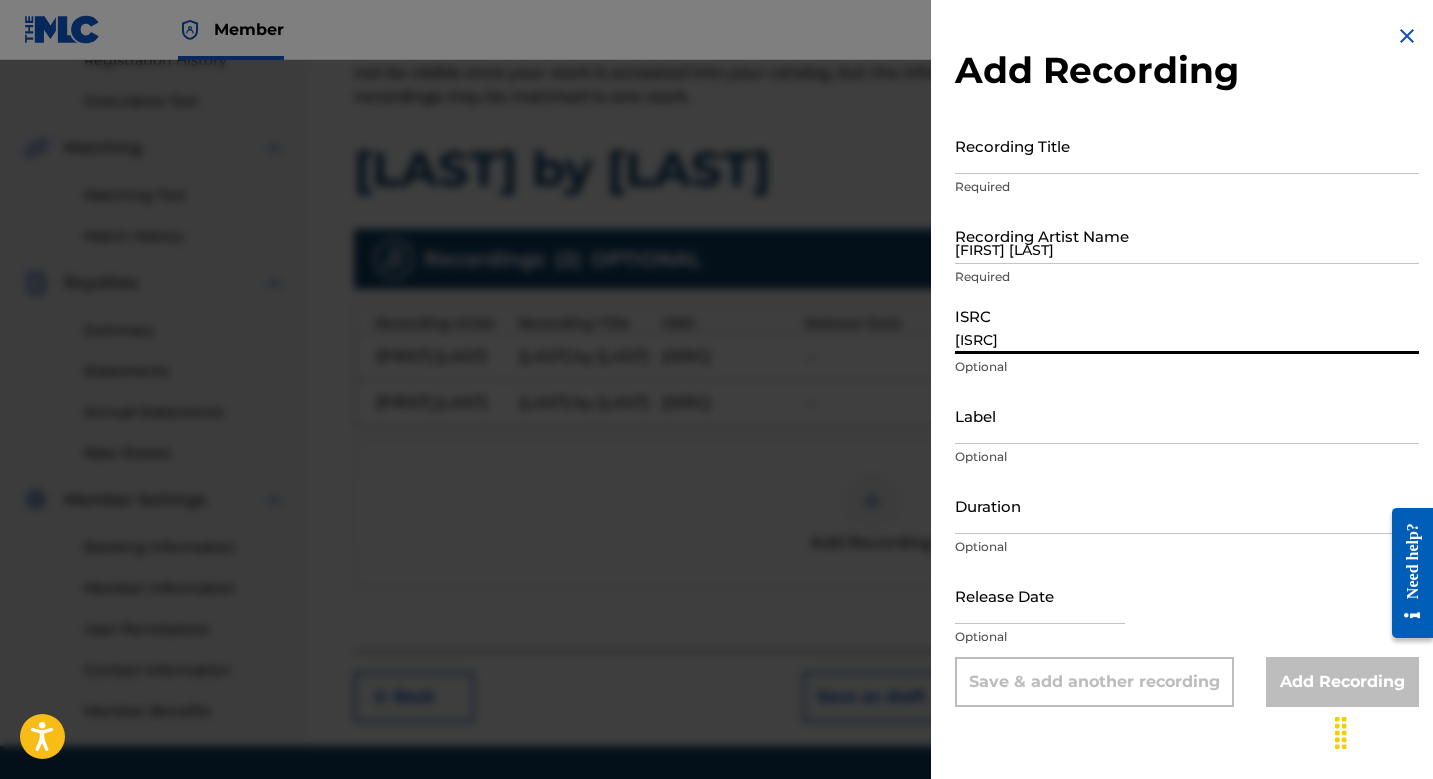 click on "[ISRC]" at bounding box center (1187, 325) 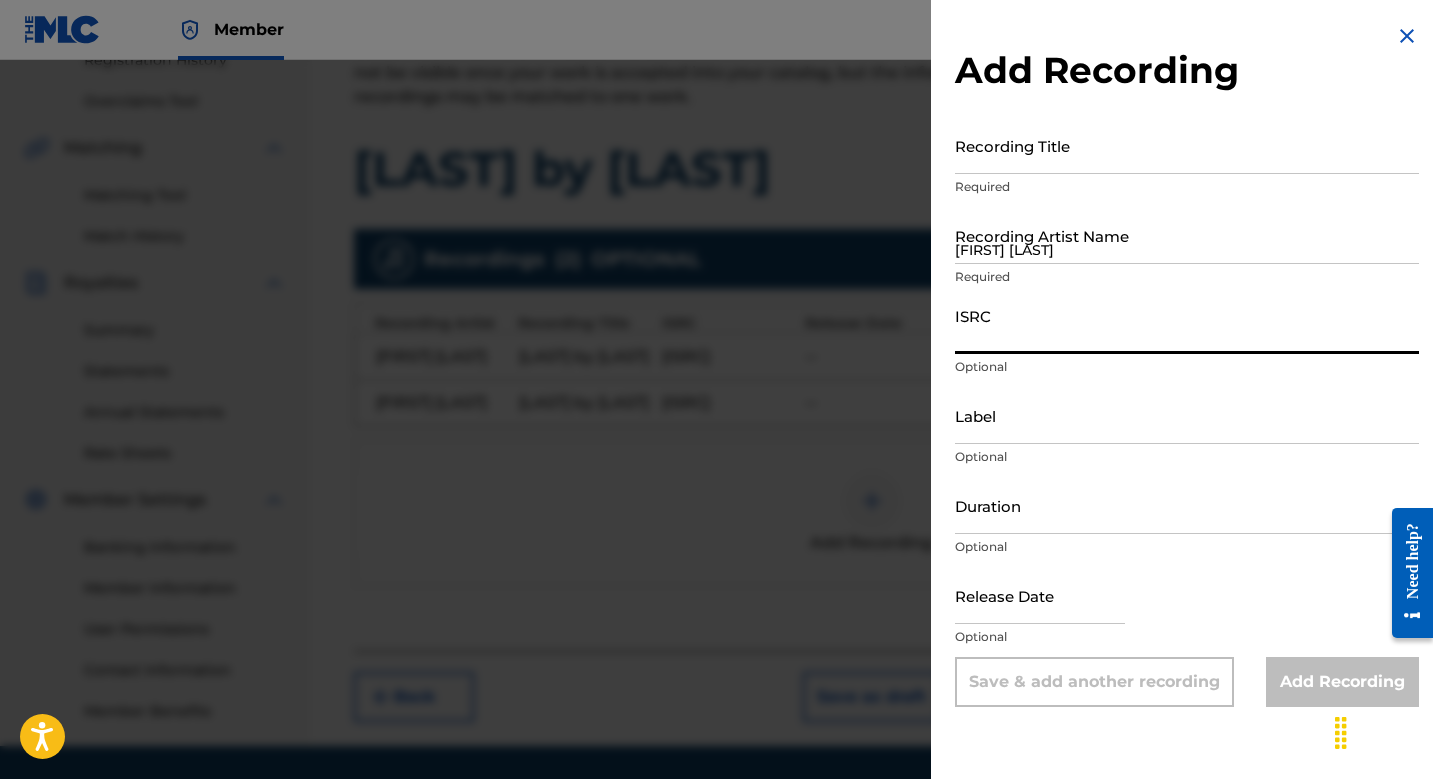 paste on "[ISRC]" 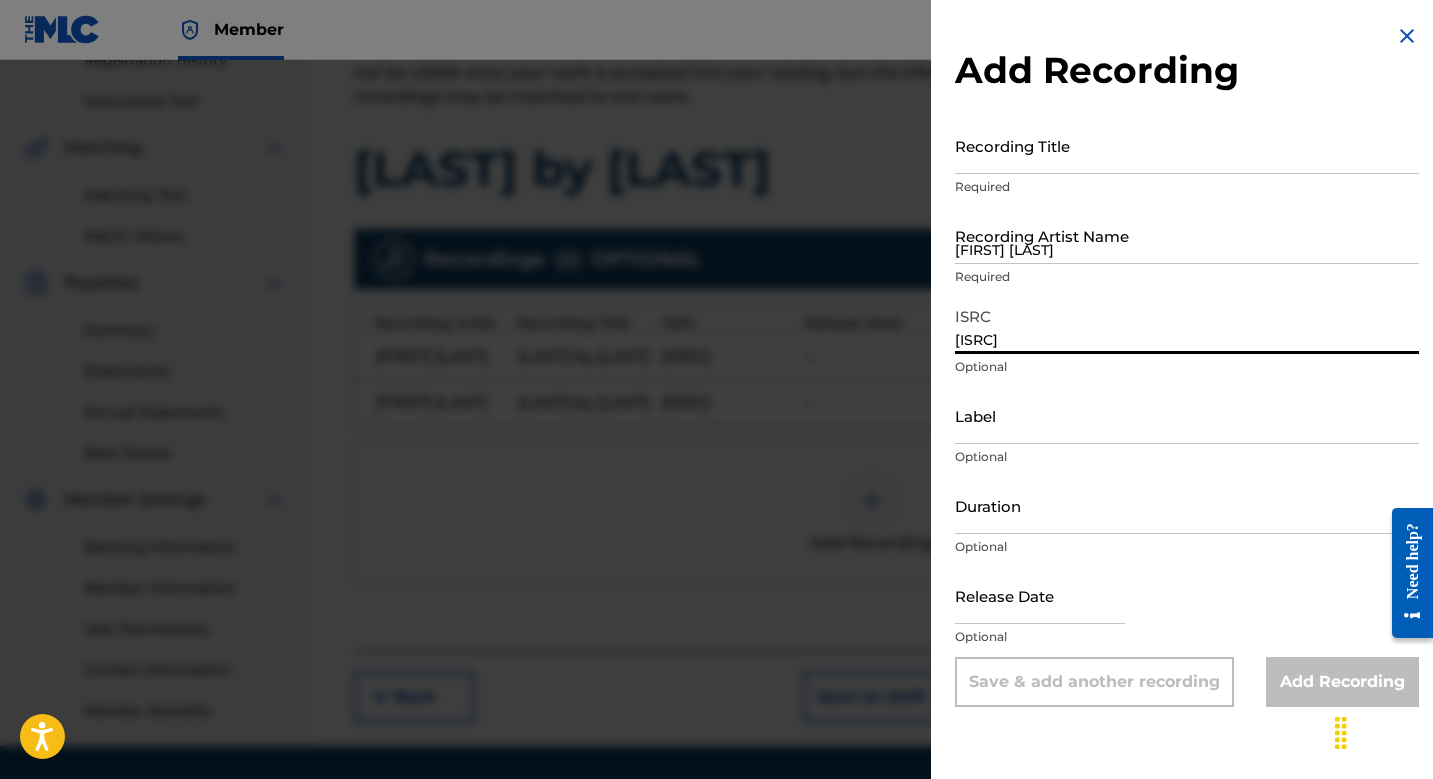 type on "[ISRC]" 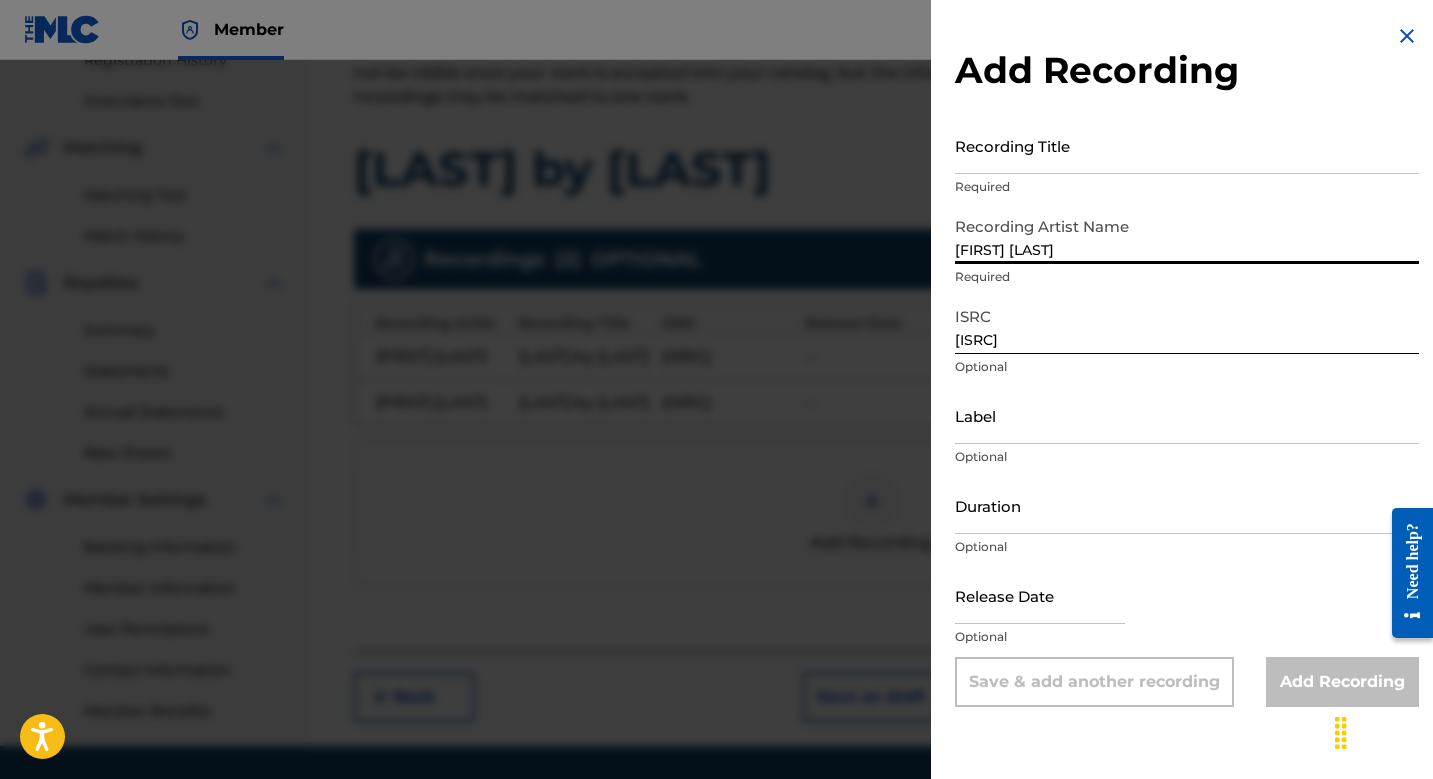 type on "[FIRST] [LAST]" 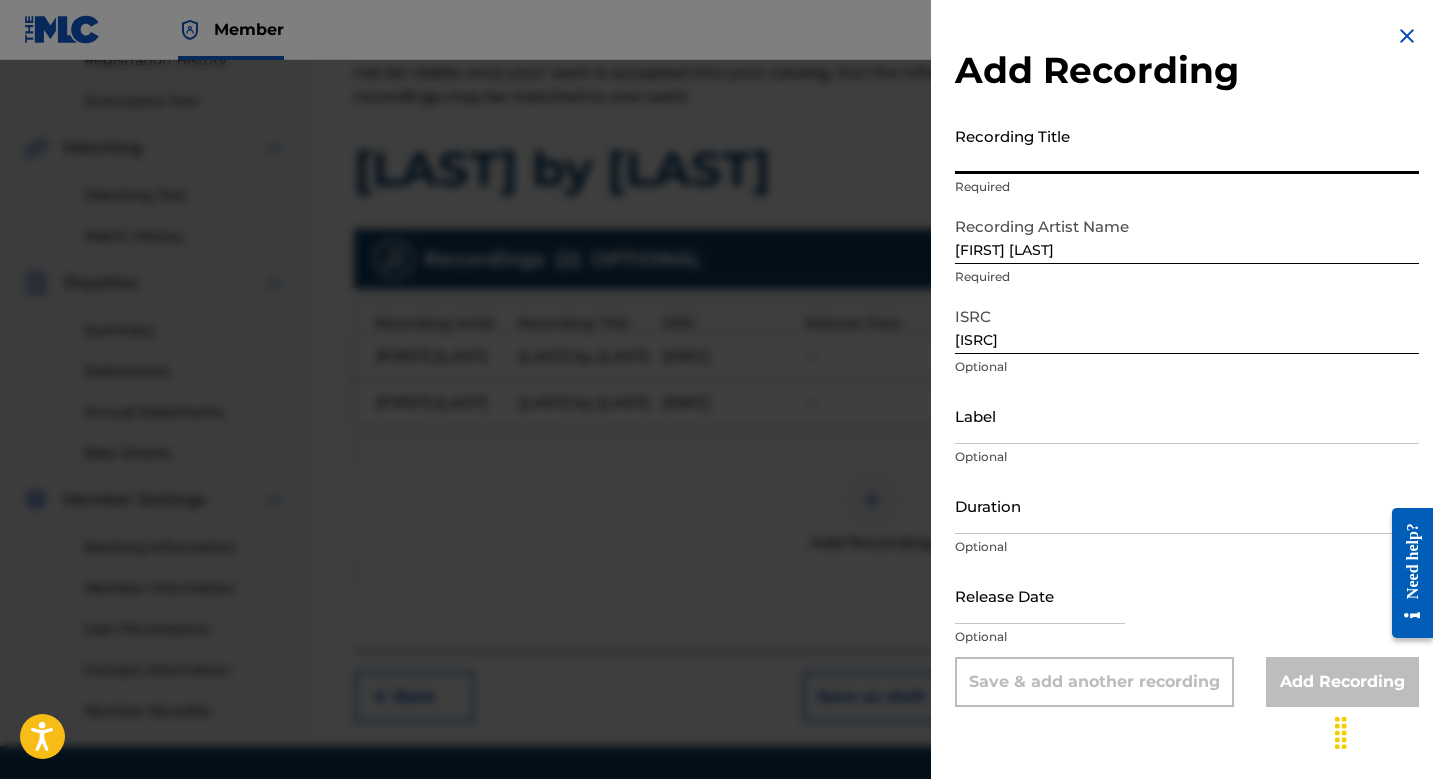 click on "Recording Title" at bounding box center (1187, 145) 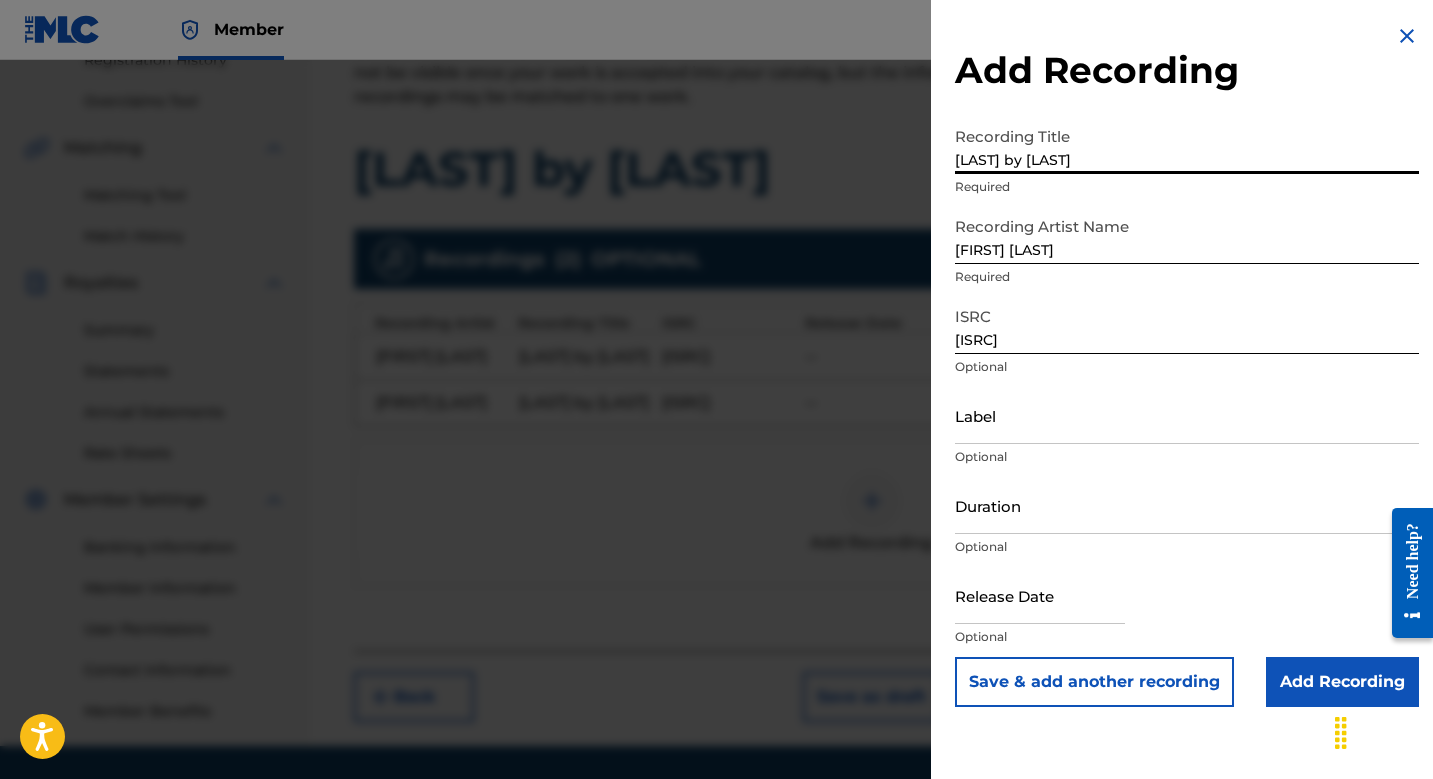 type on "[LAST] by [LAST]" 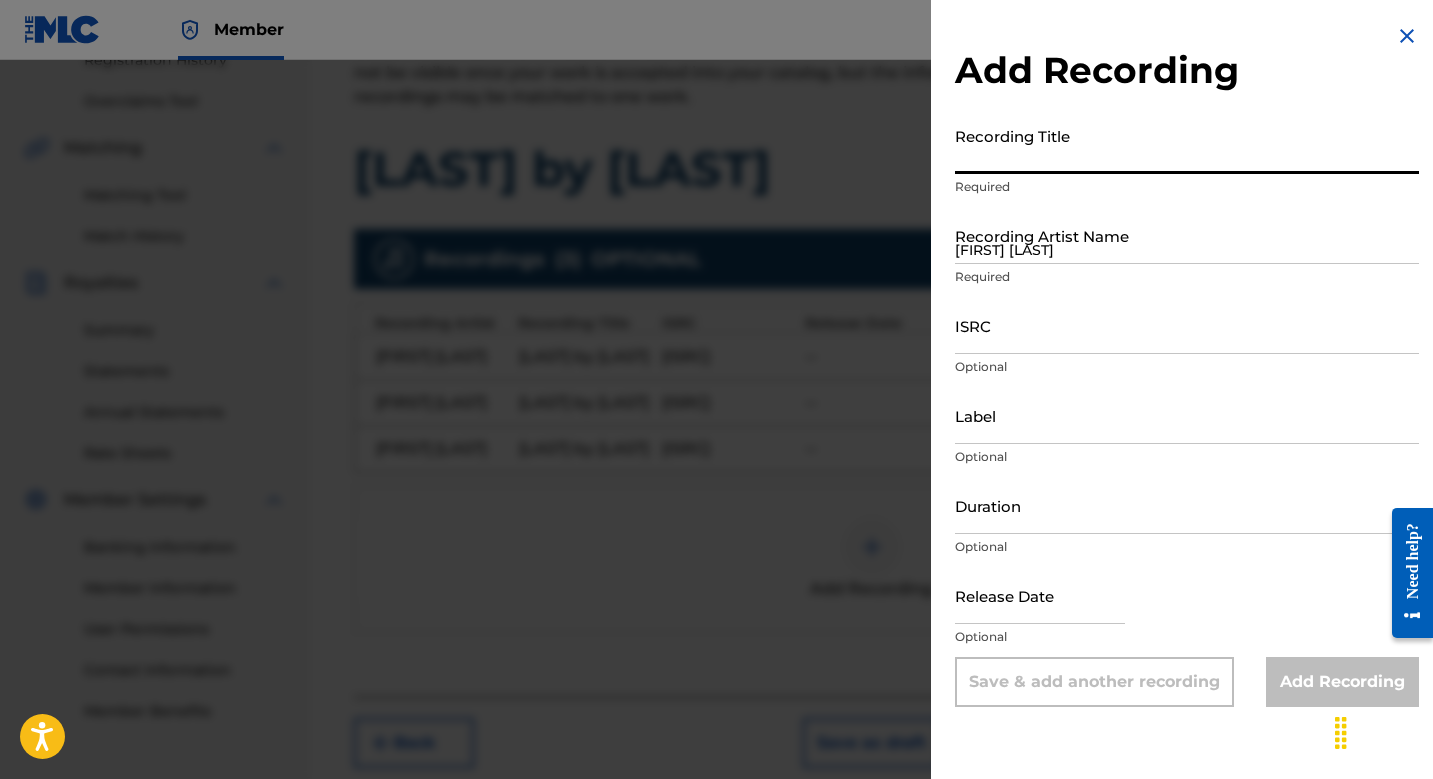 click on "ISRC" at bounding box center [1187, 325] 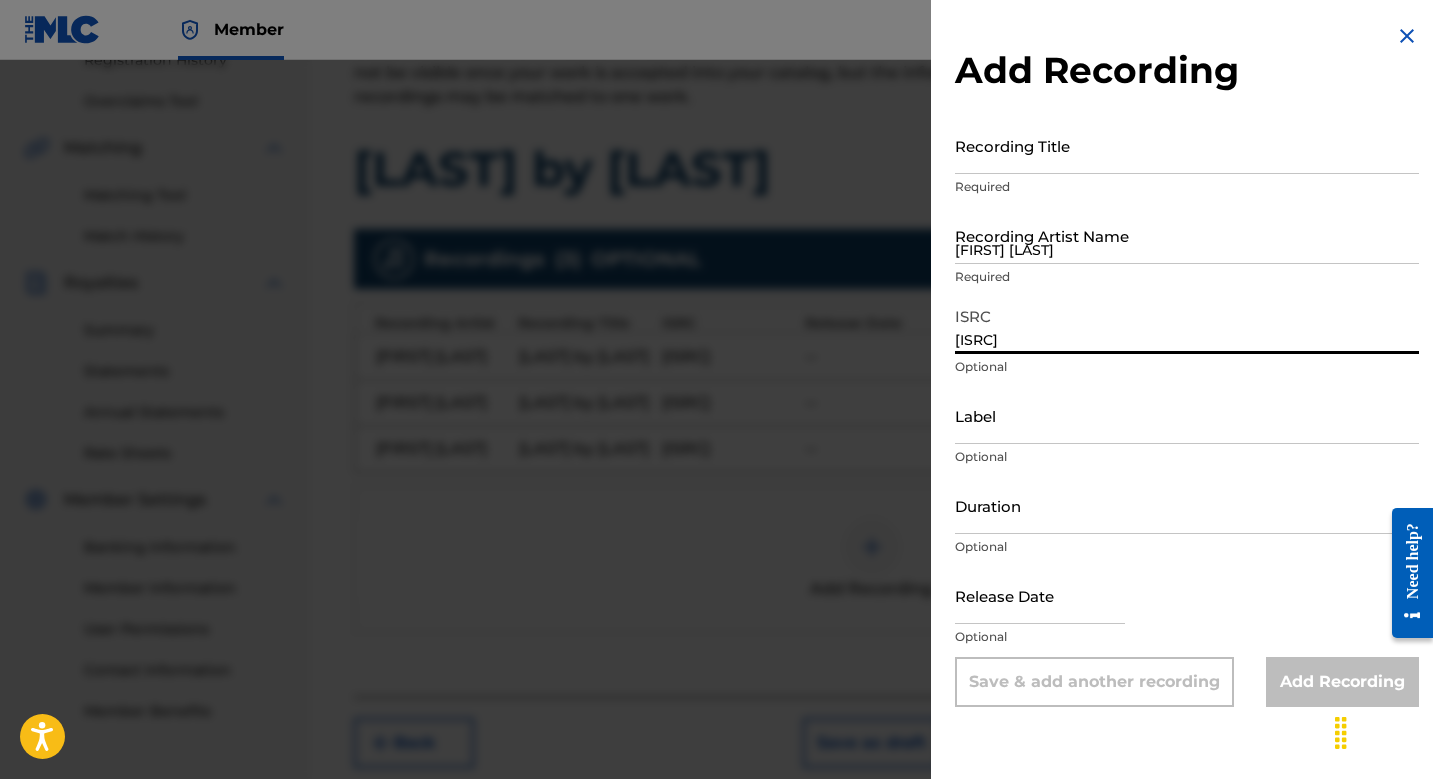 type on "[ISRC]" 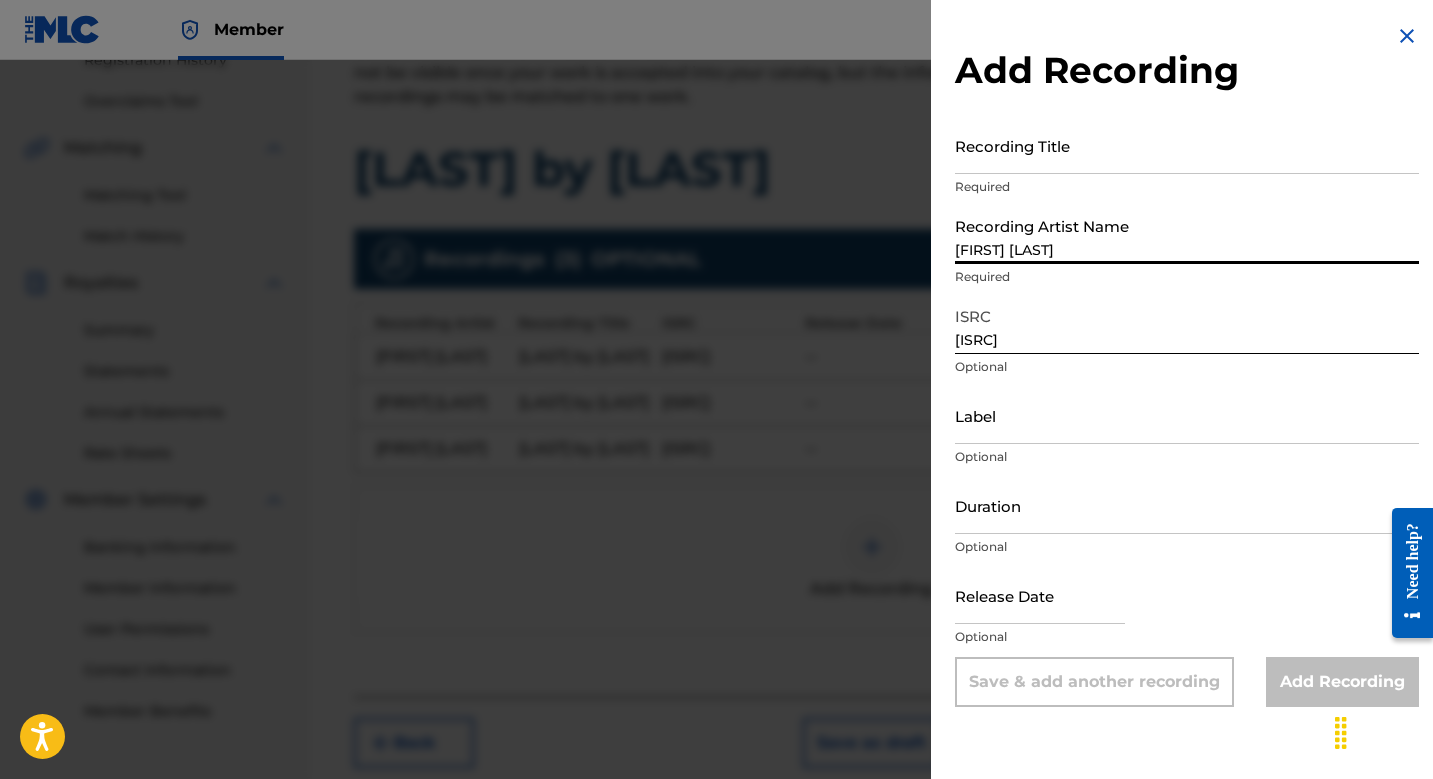 click on "[FIRST] [LAST]" at bounding box center [1187, 235] 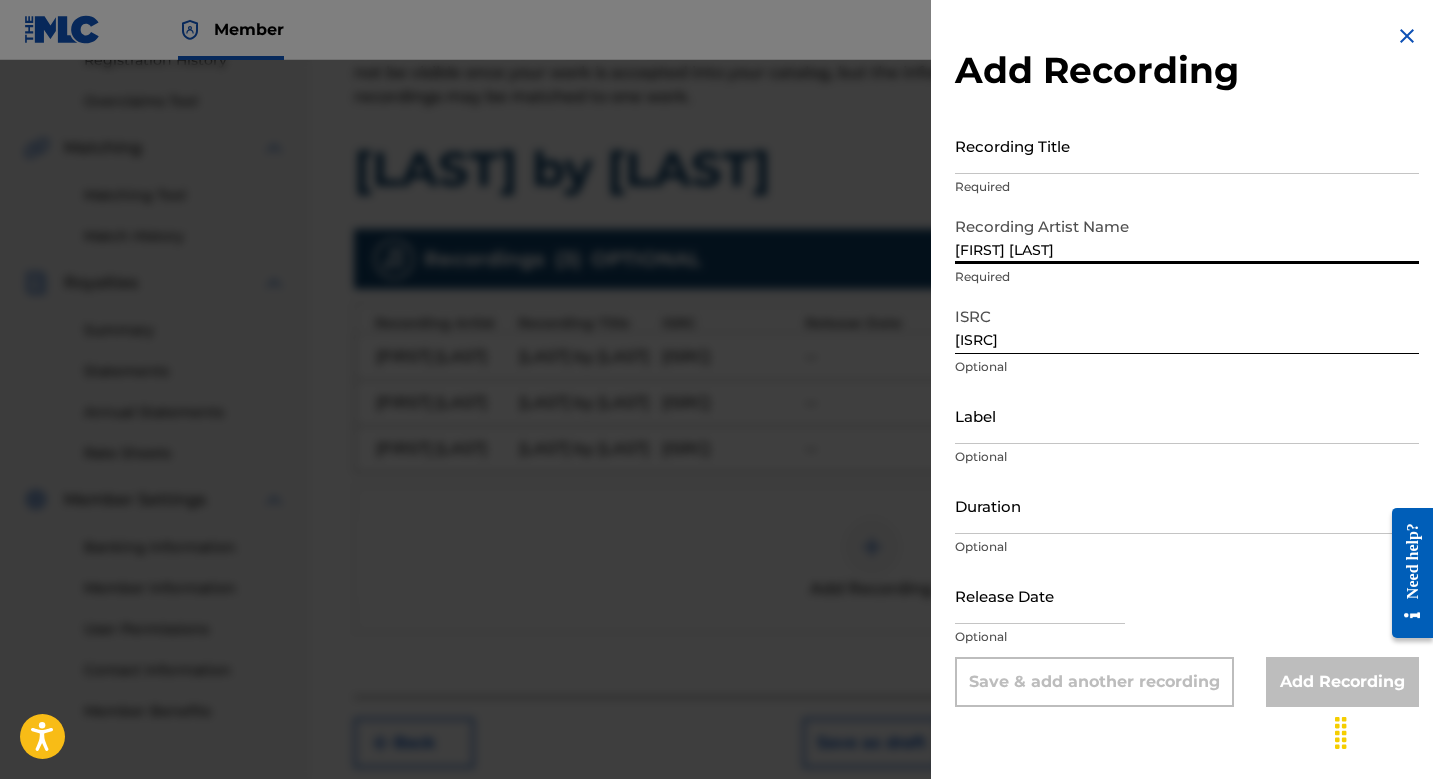 type on "[FIRST] [LAST]" 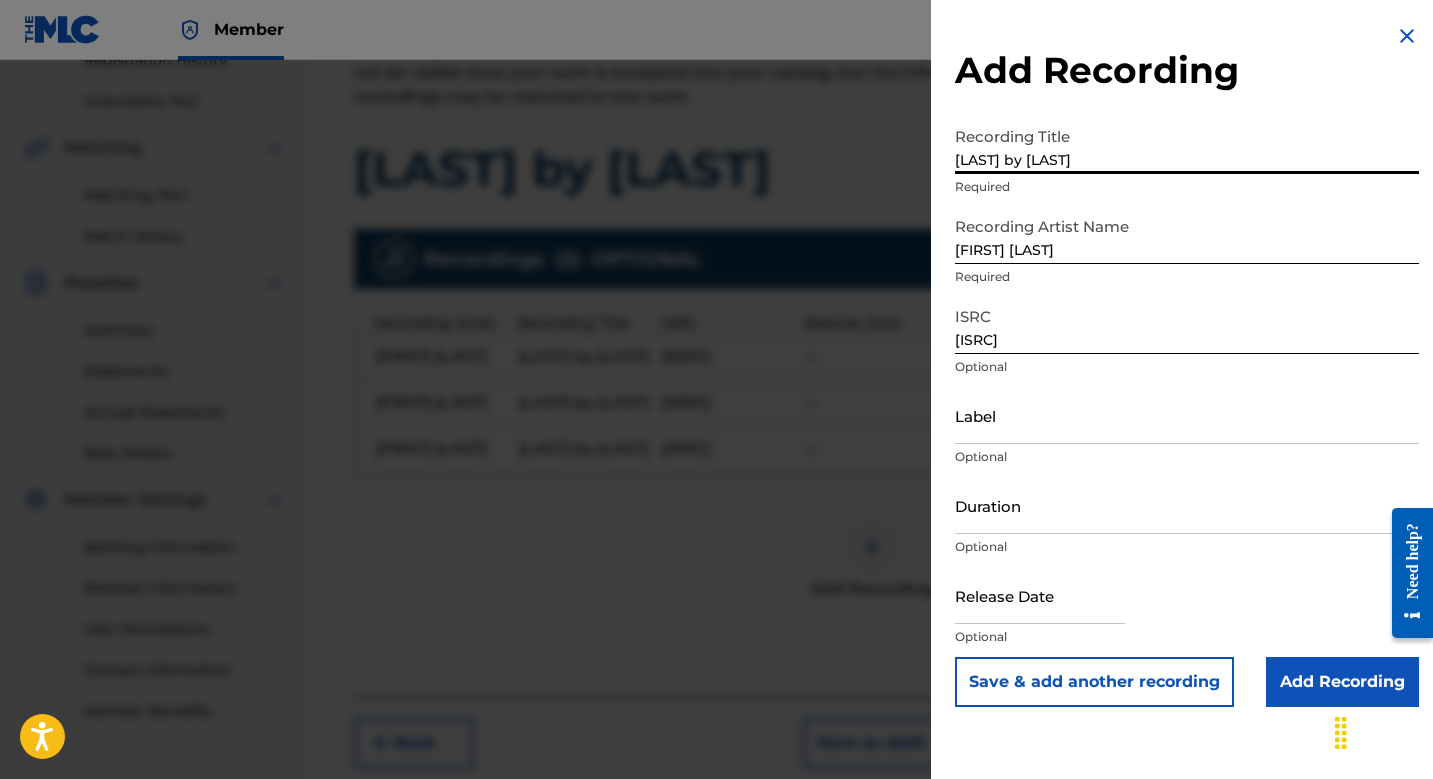 type on "[LAST] by [LAST]" 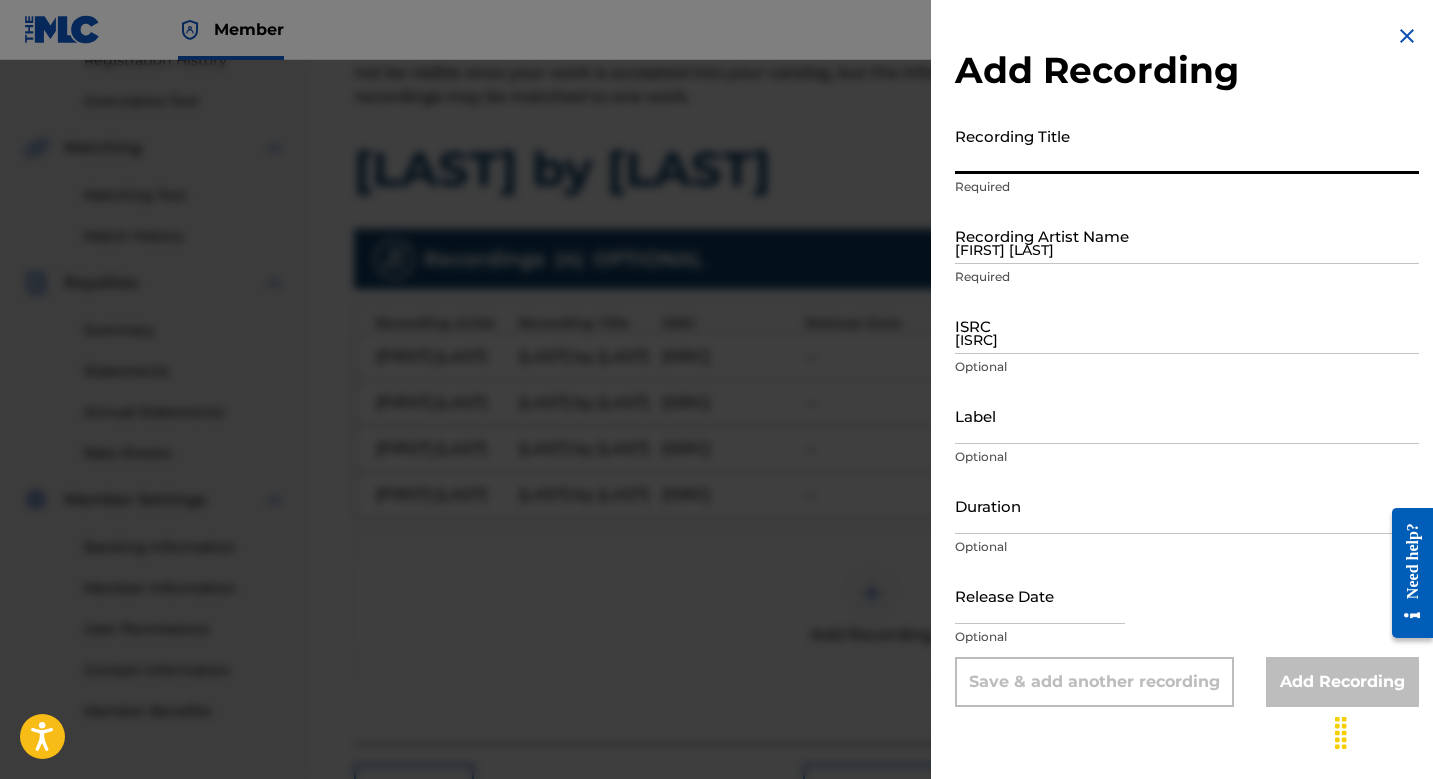 click on "[ISRC]" at bounding box center [1187, 325] 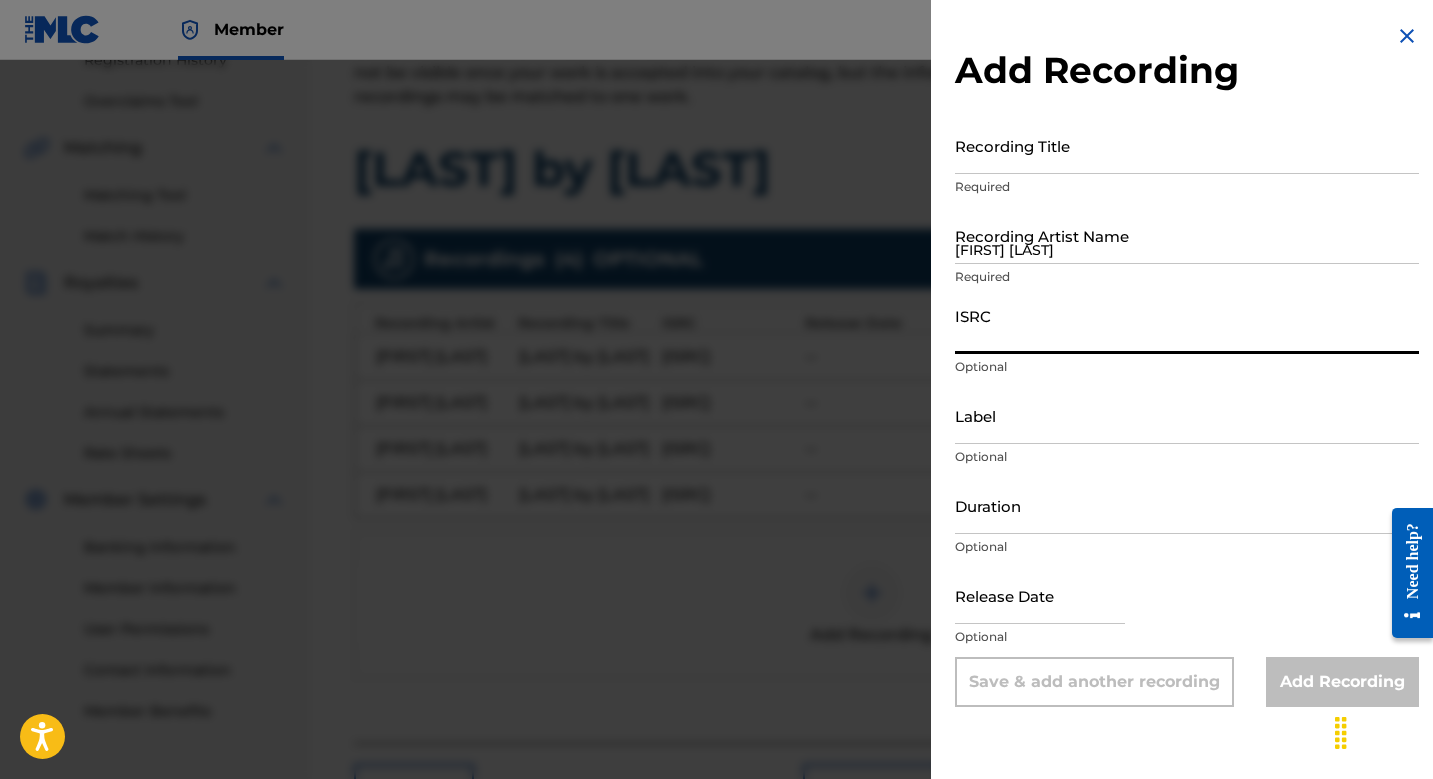 paste on "[ISRC]" 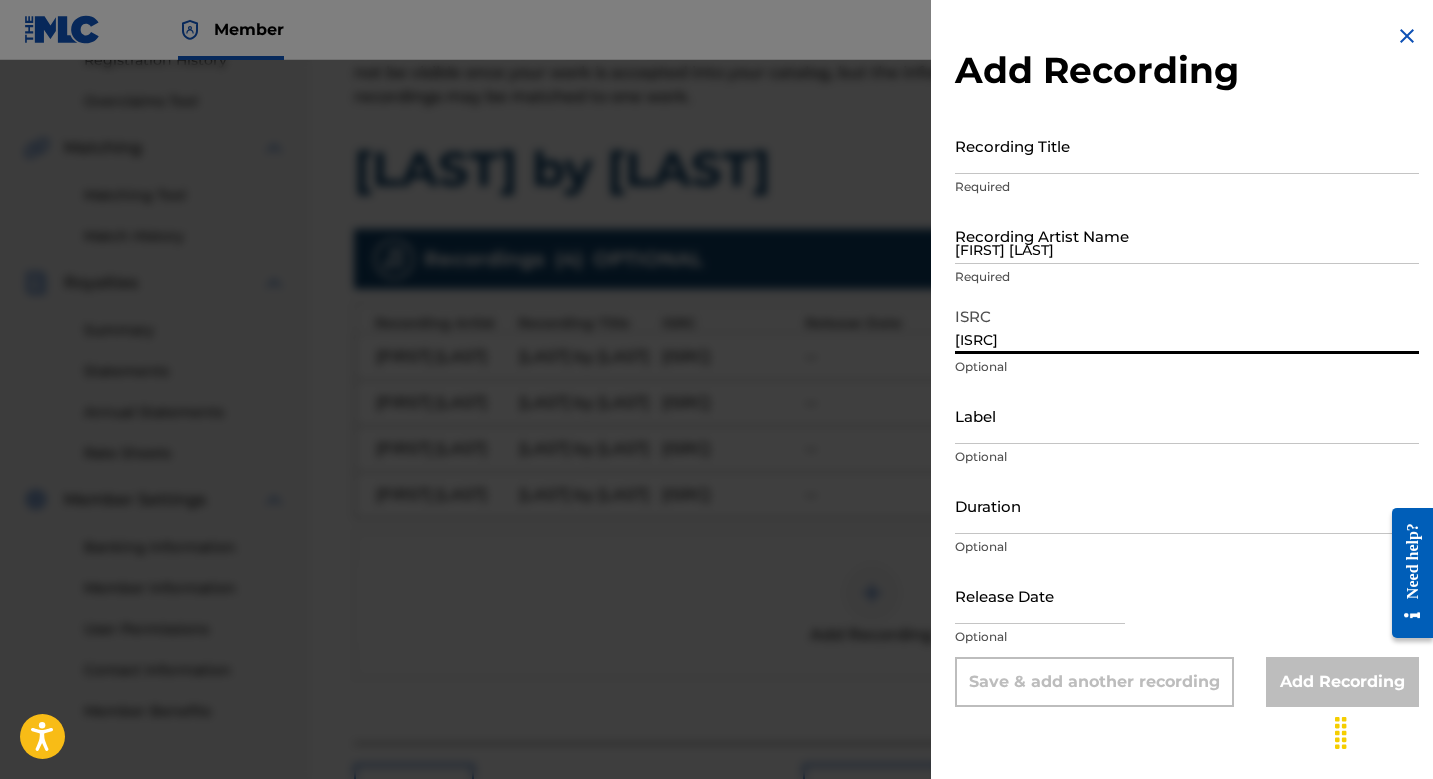 type on "[ISRC]" 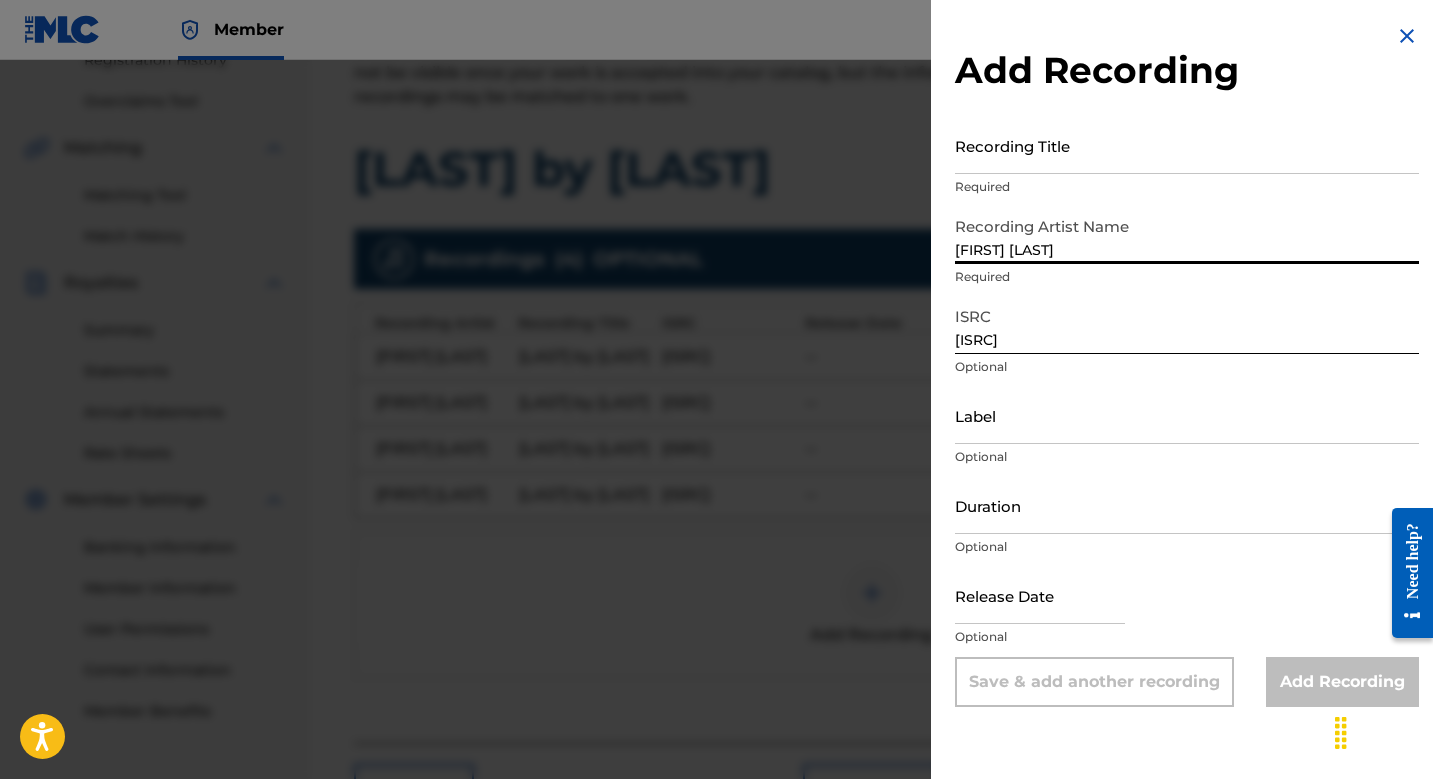 type on "[FIRST] [LAST]" 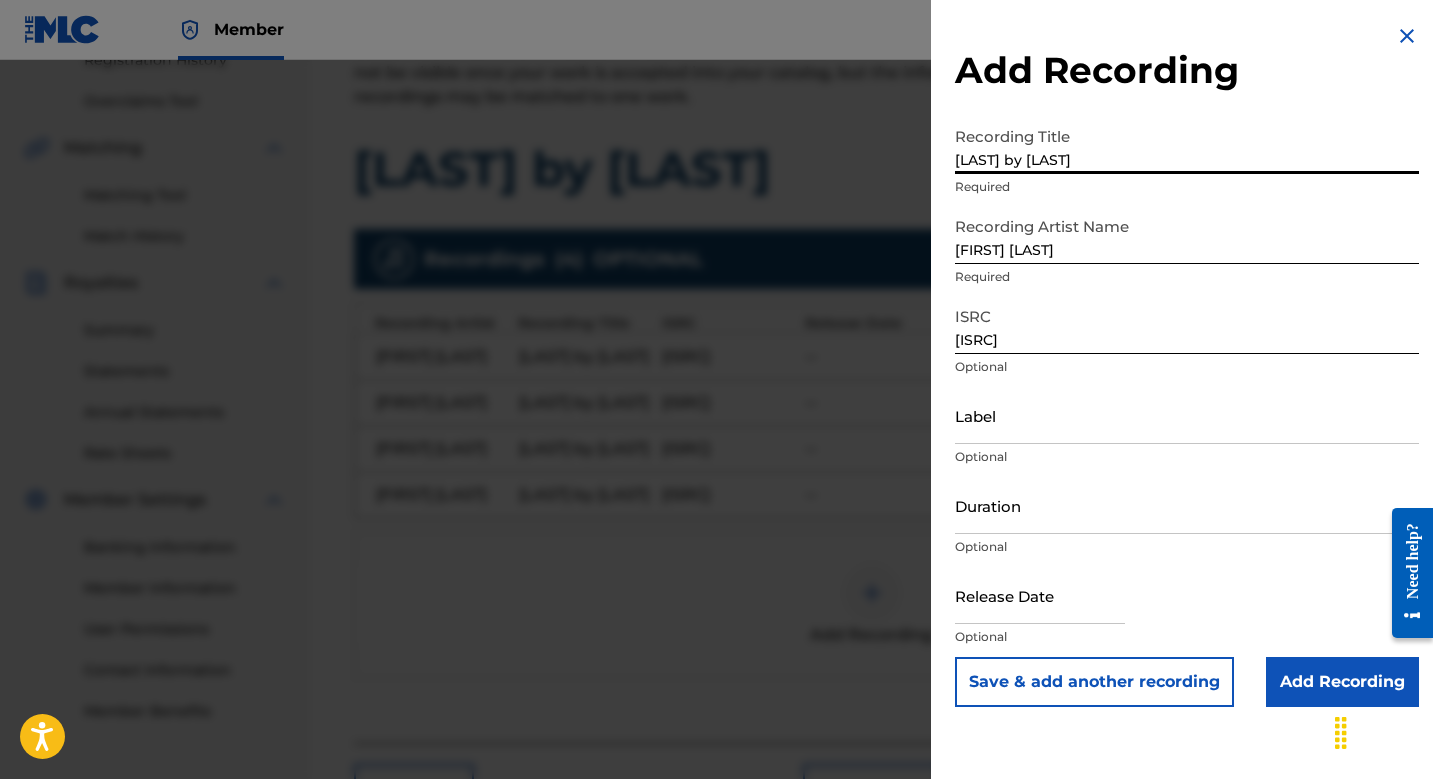 type on "[LAST] by [LAST]" 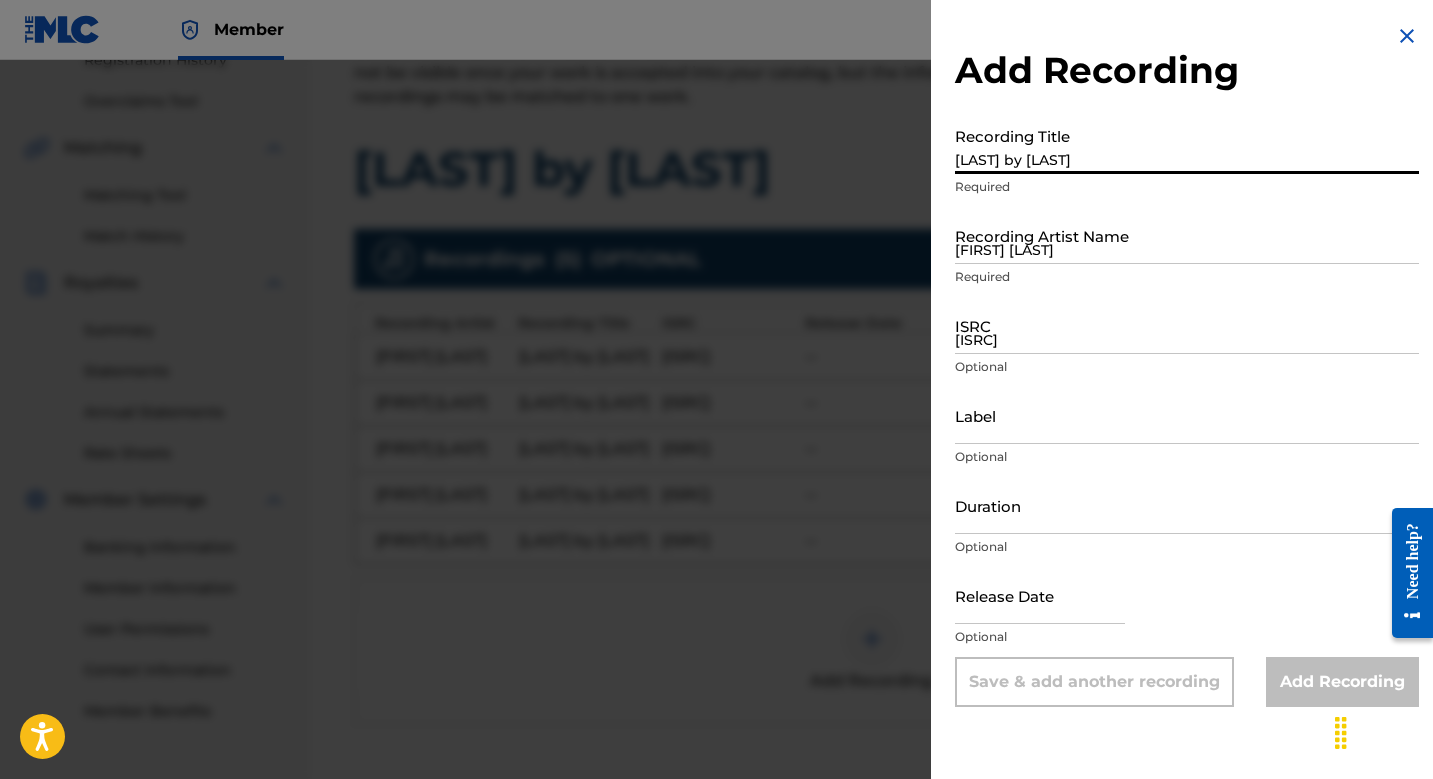 type 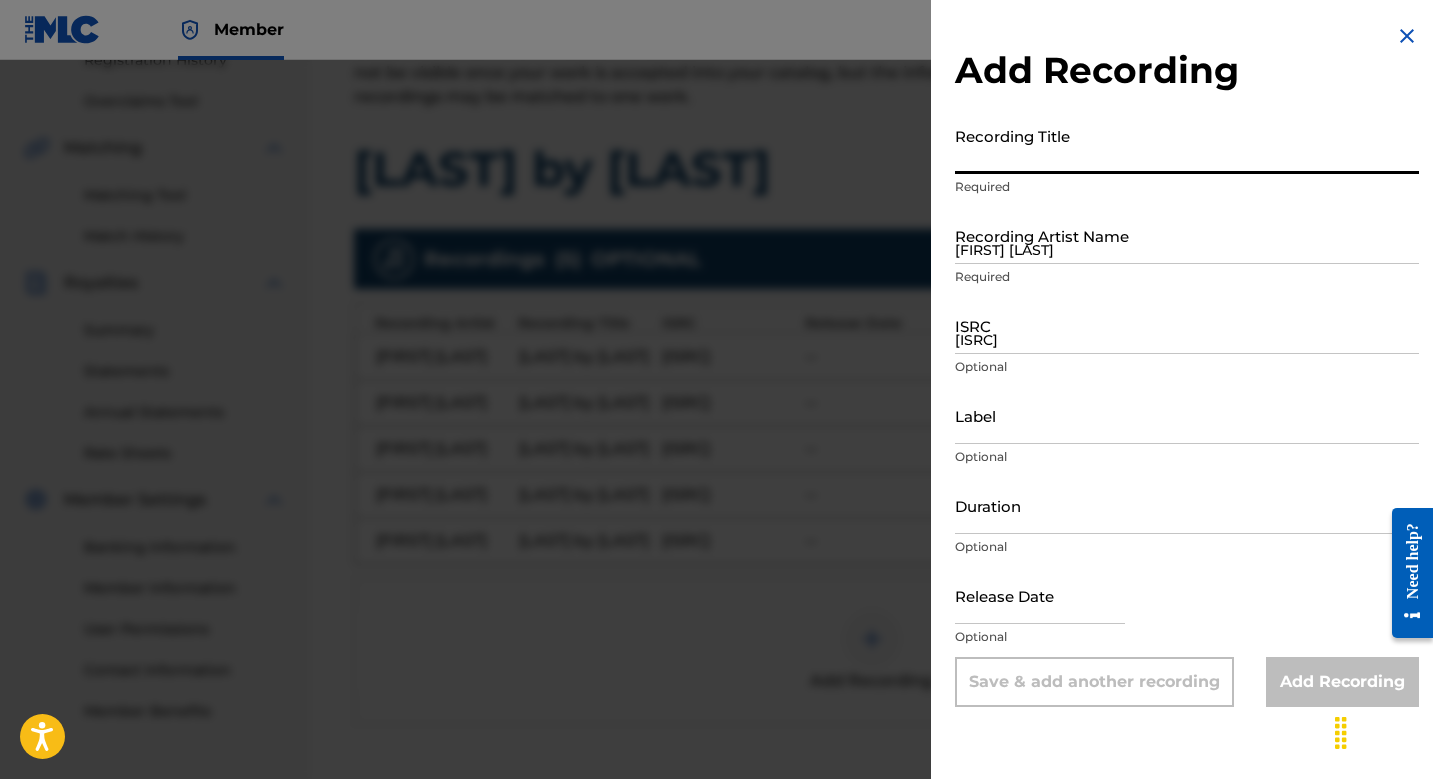 click on "[ISRC]" at bounding box center (1187, 325) 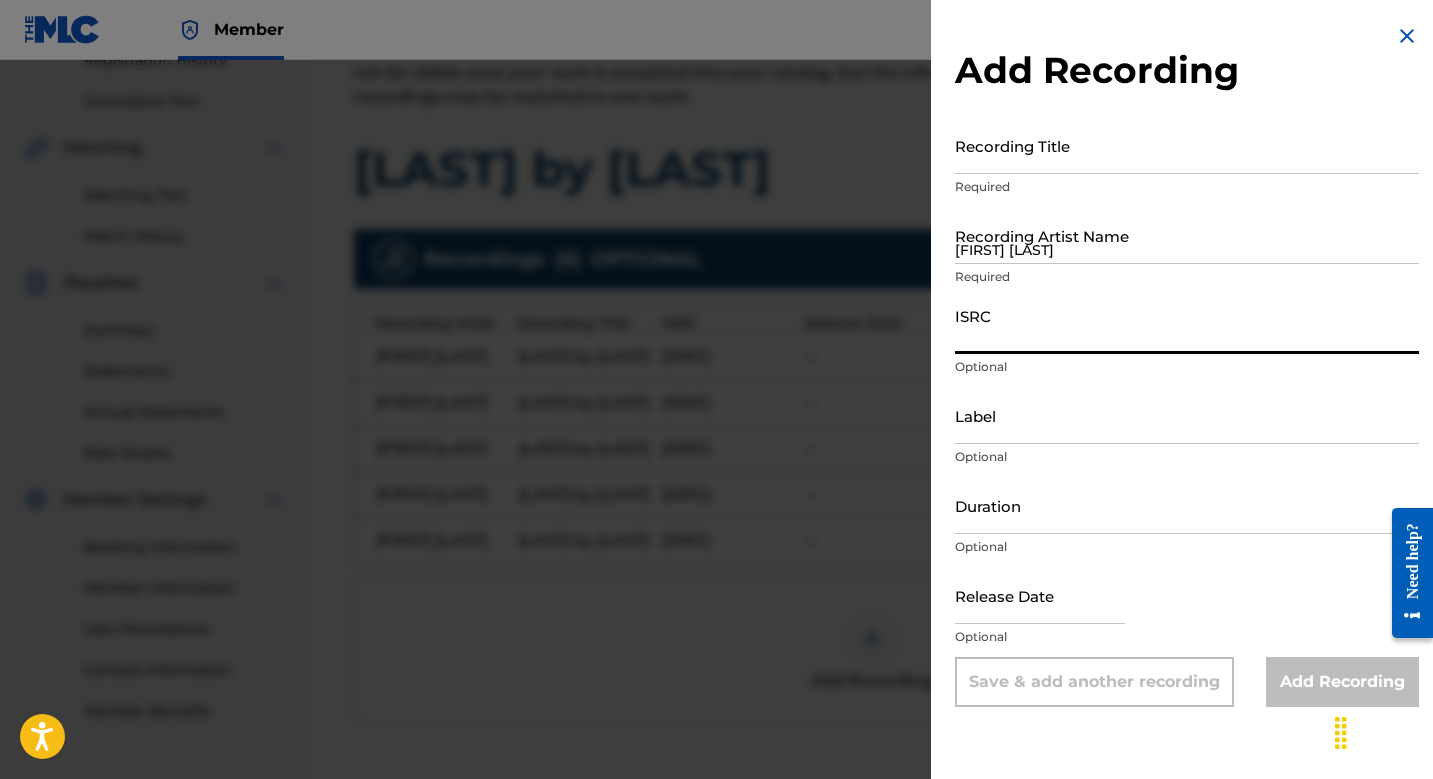 paste on "[ISRC]" 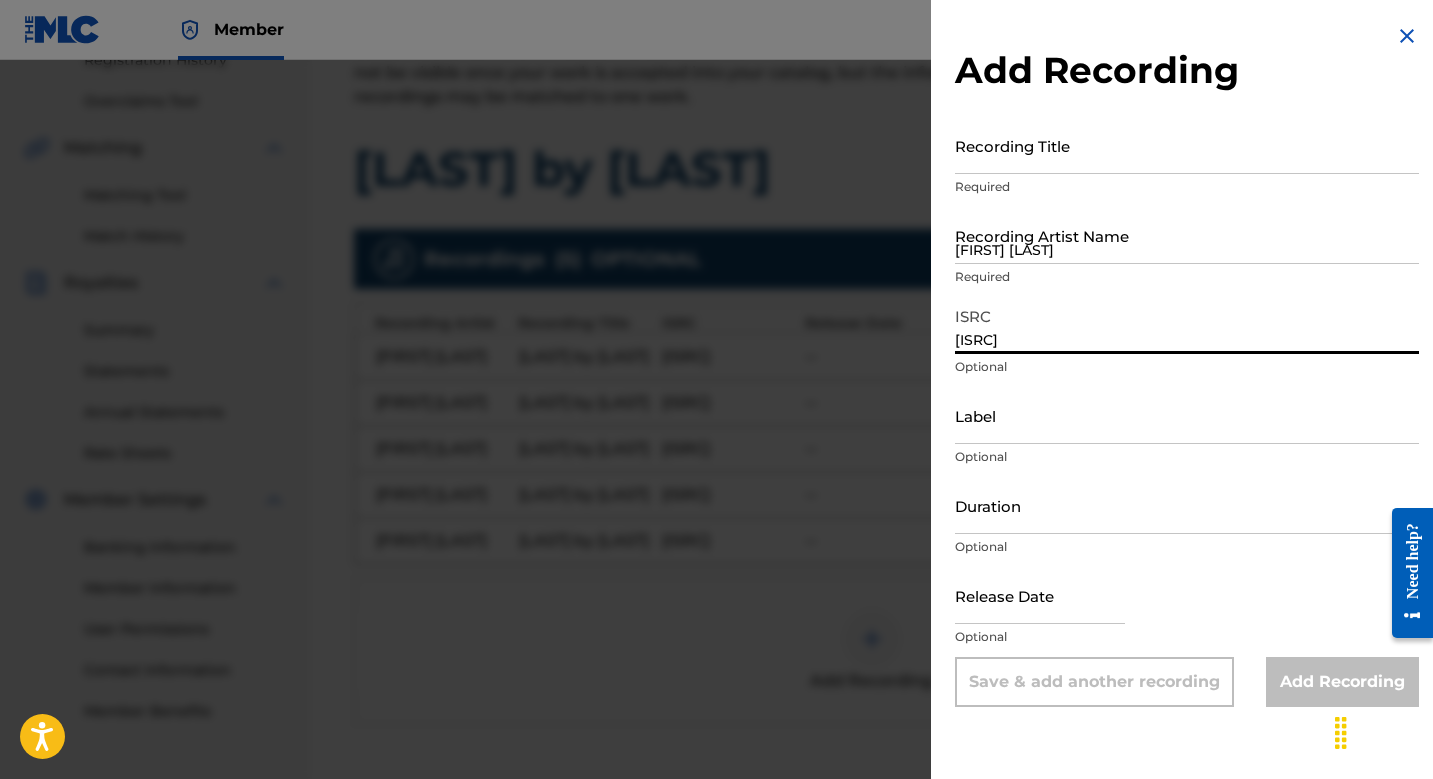 type on "[ISRC]" 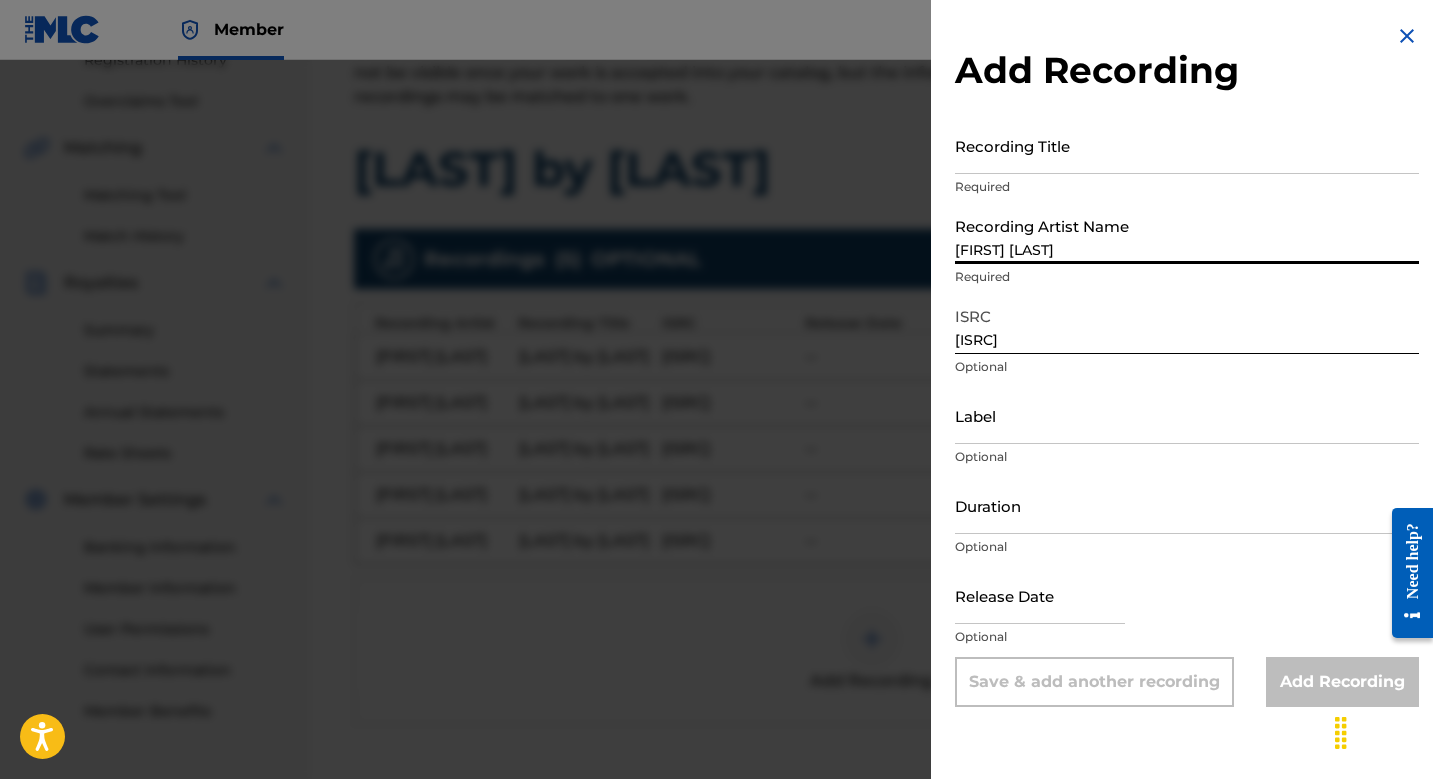 click on "[FIRST] [LAST]" at bounding box center (1187, 235) 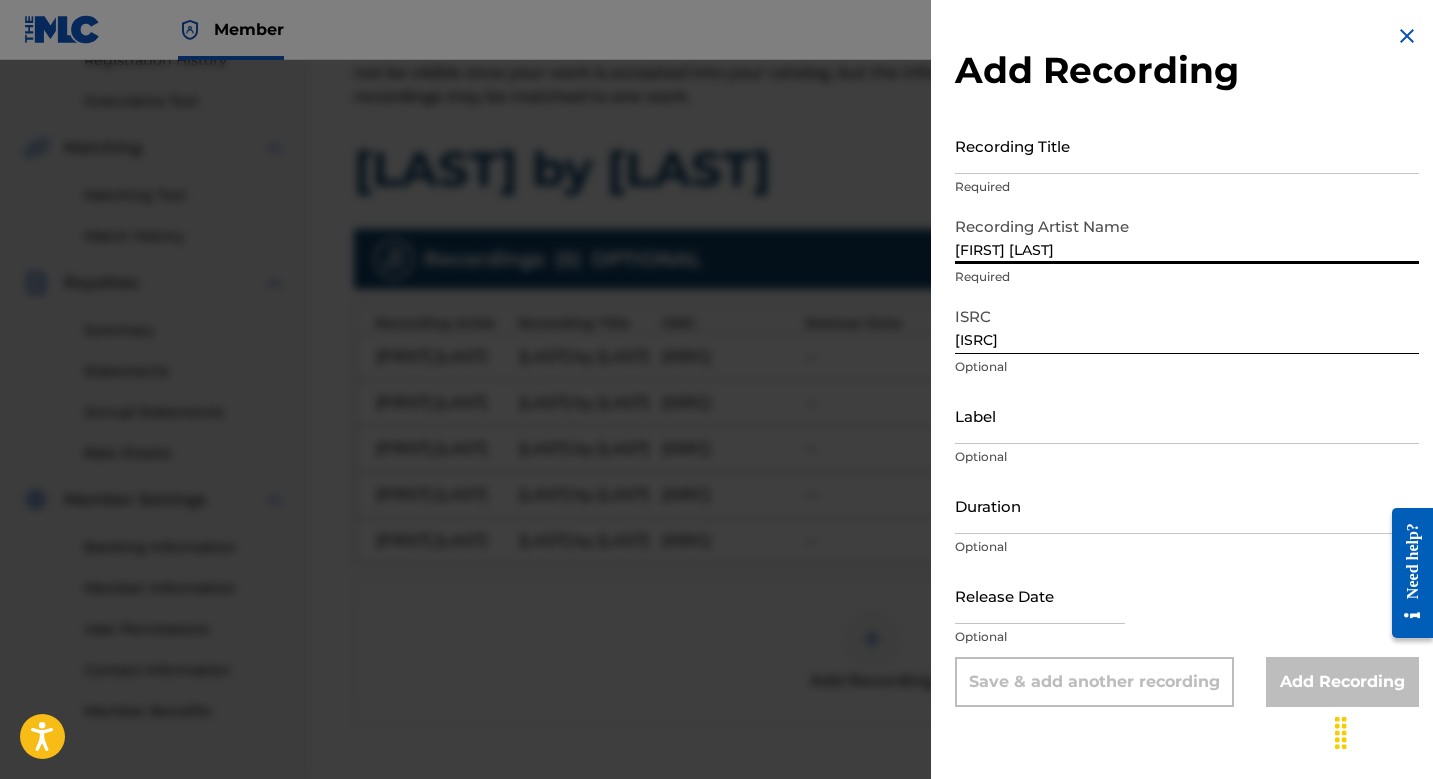 type on "[FIRST] [LAST]" 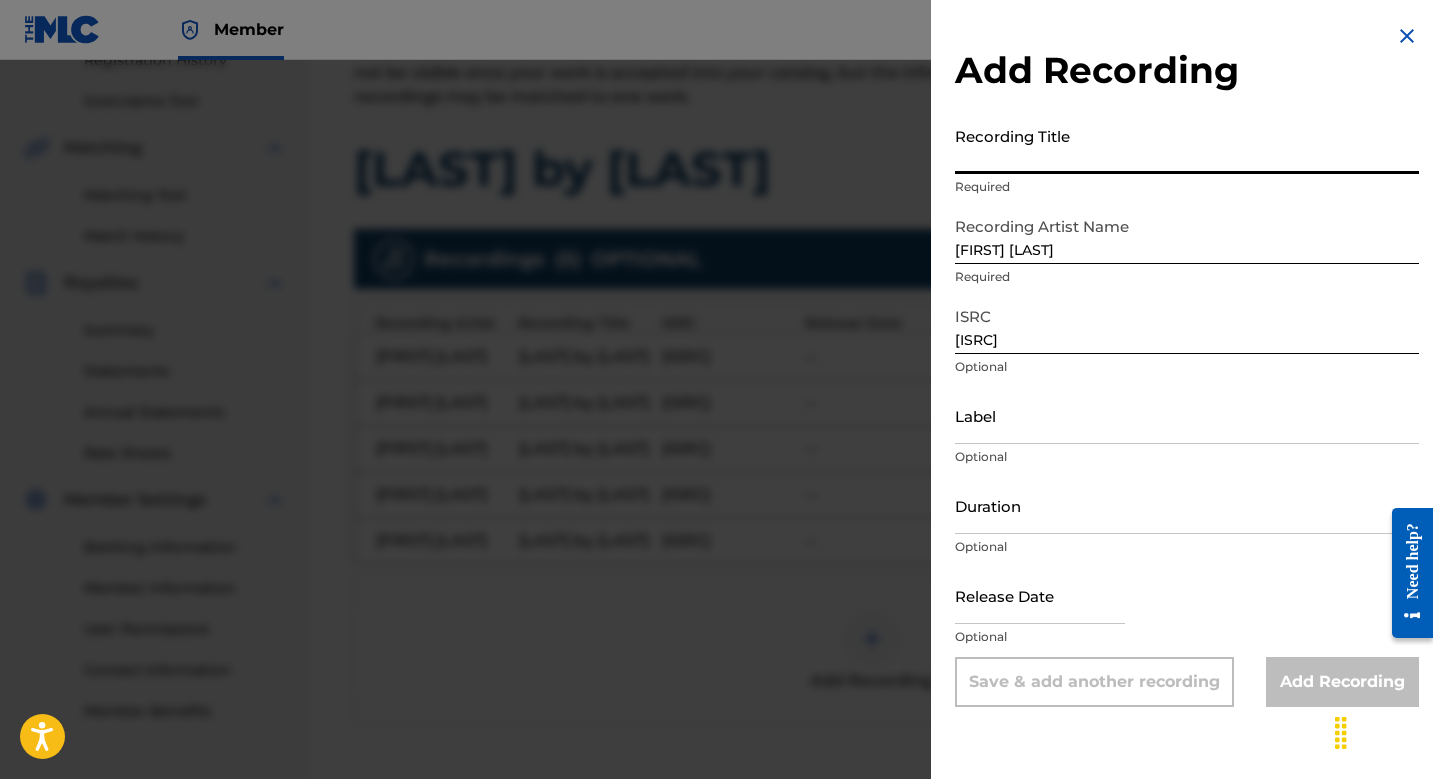 click on "Recording Title" at bounding box center [1187, 145] 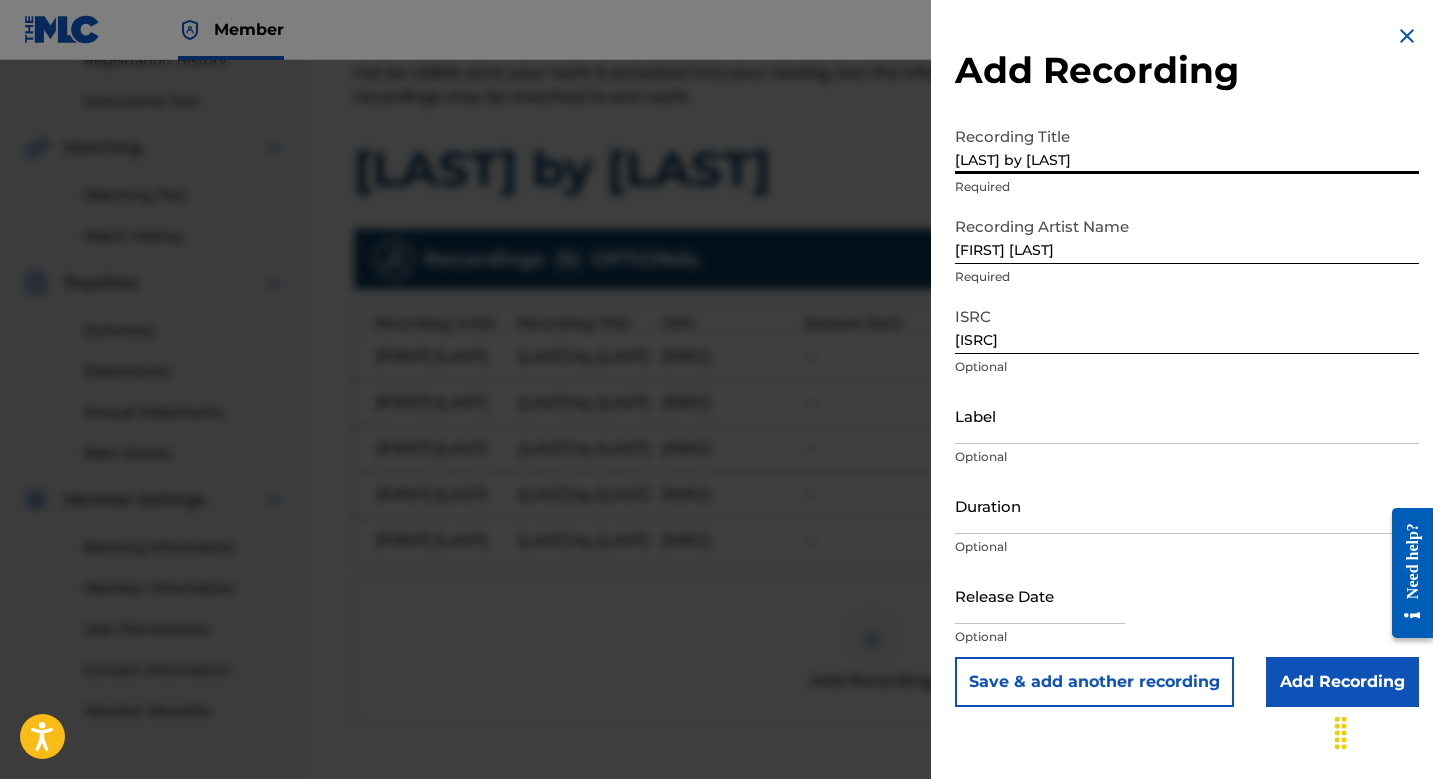type on "[LAST] by [LAST]" 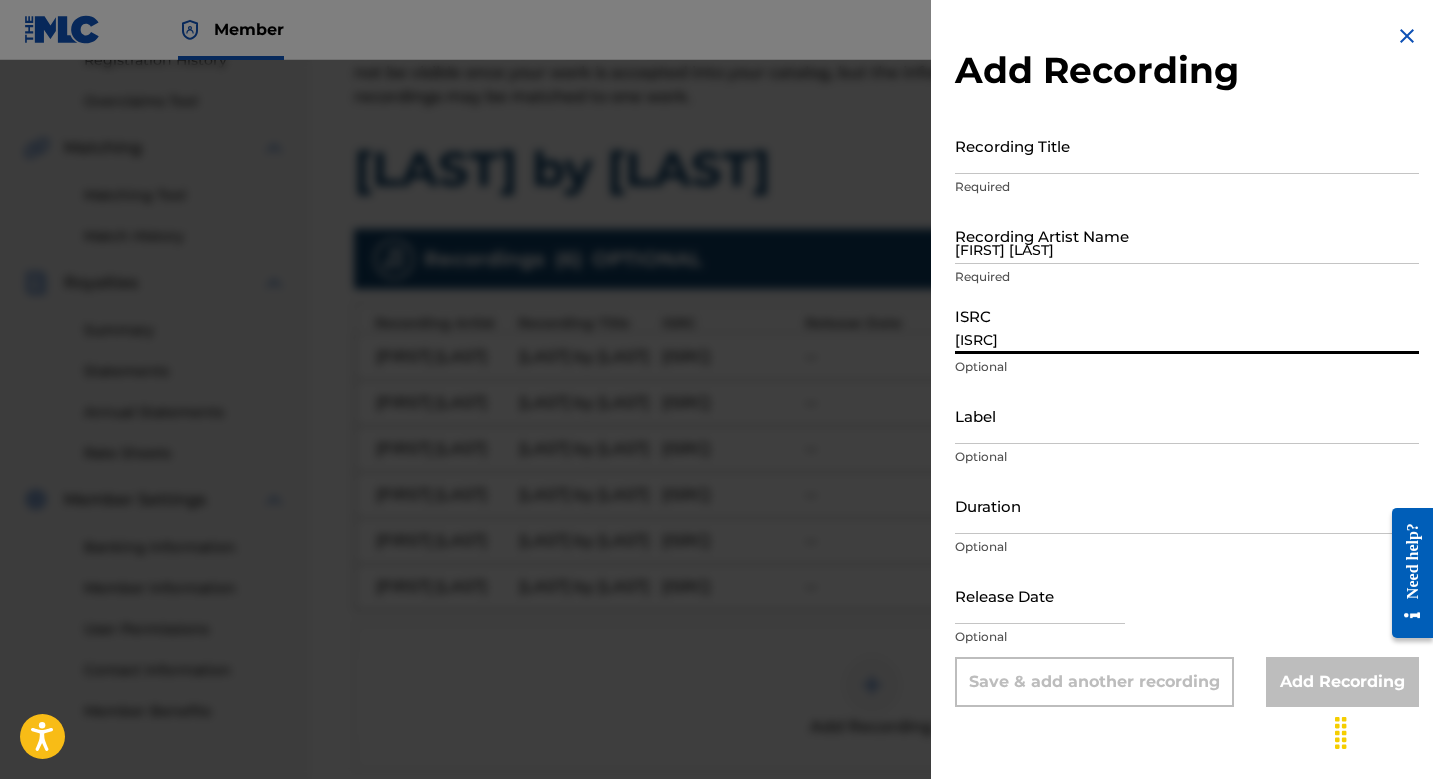 click on "[ISRC]" at bounding box center [1187, 325] 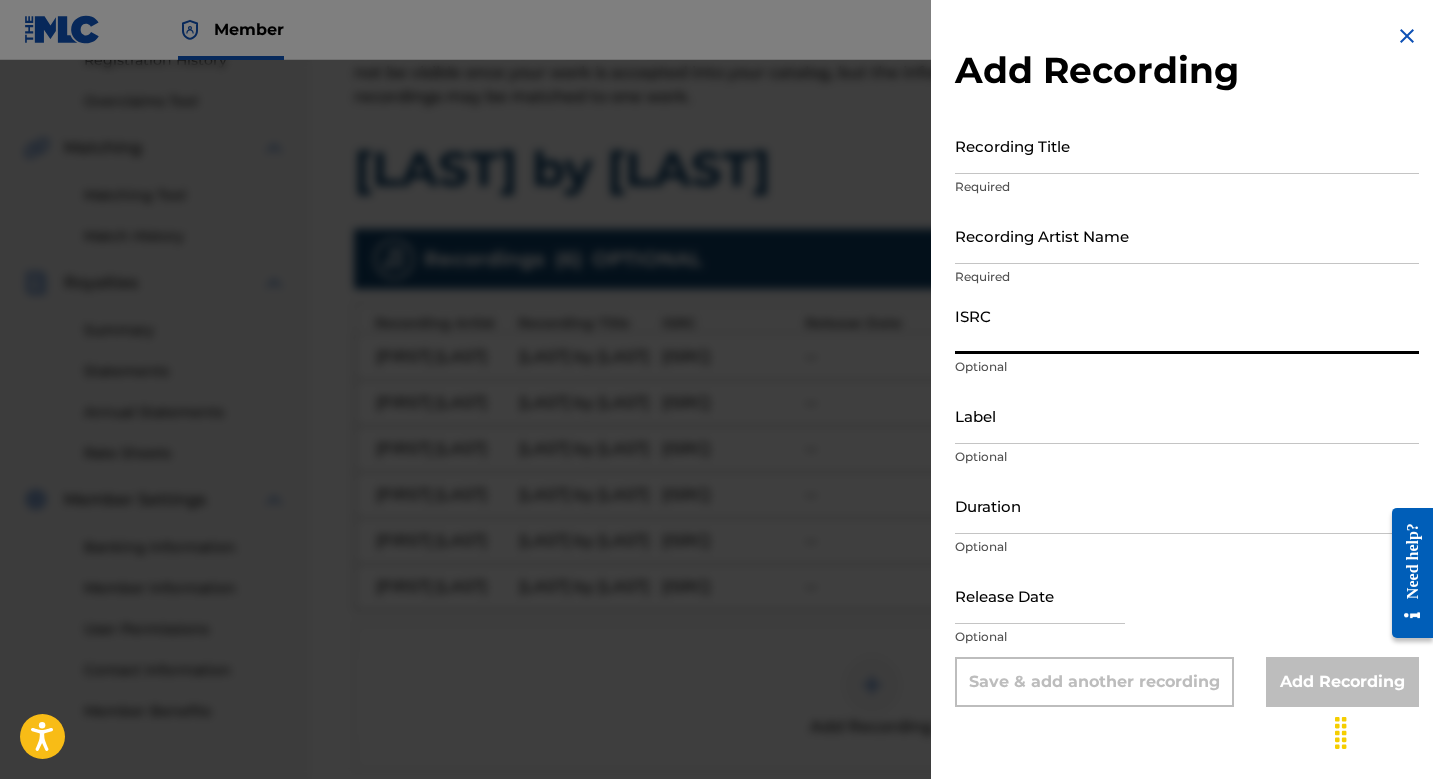click on "Recording Artist Name" at bounding box center [1187, 235] 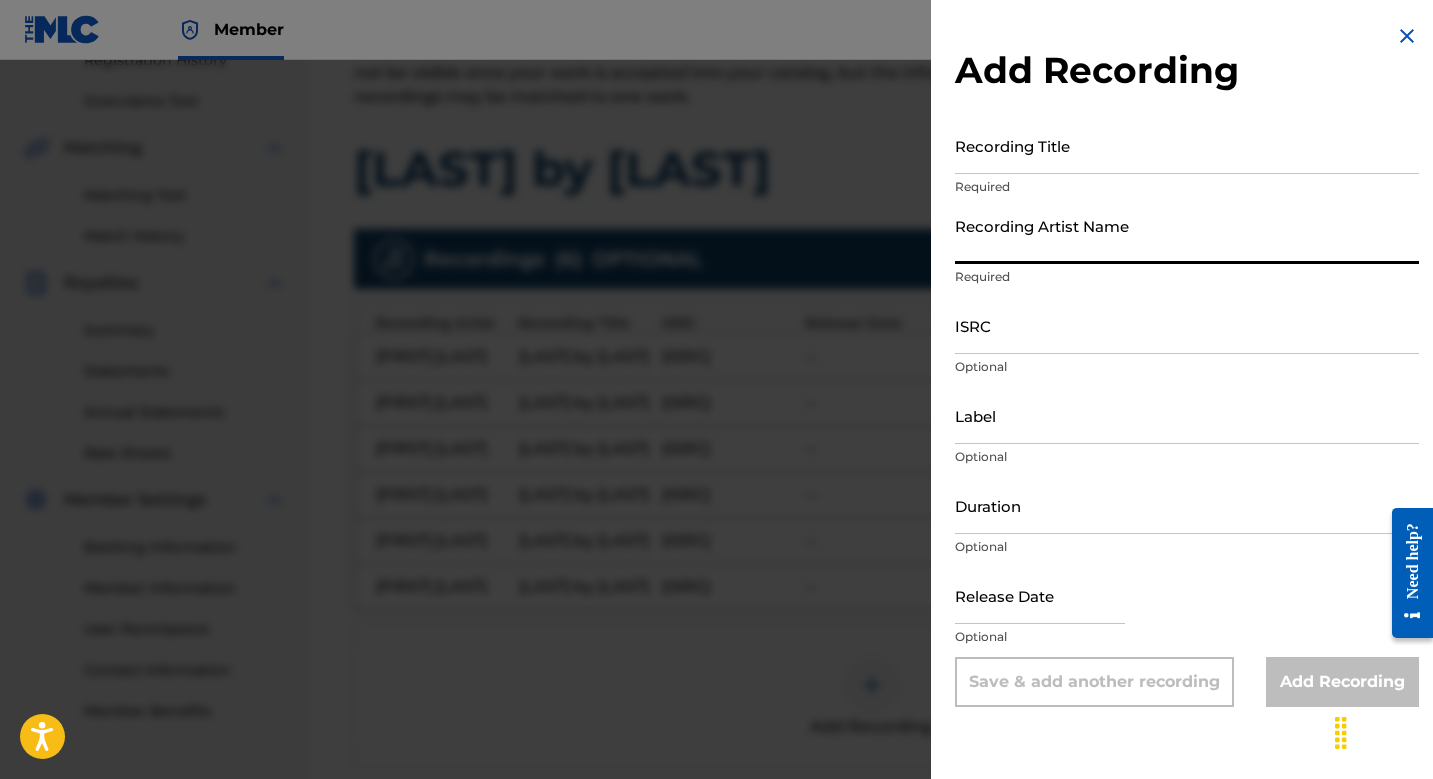 paste on "[ISRC]" 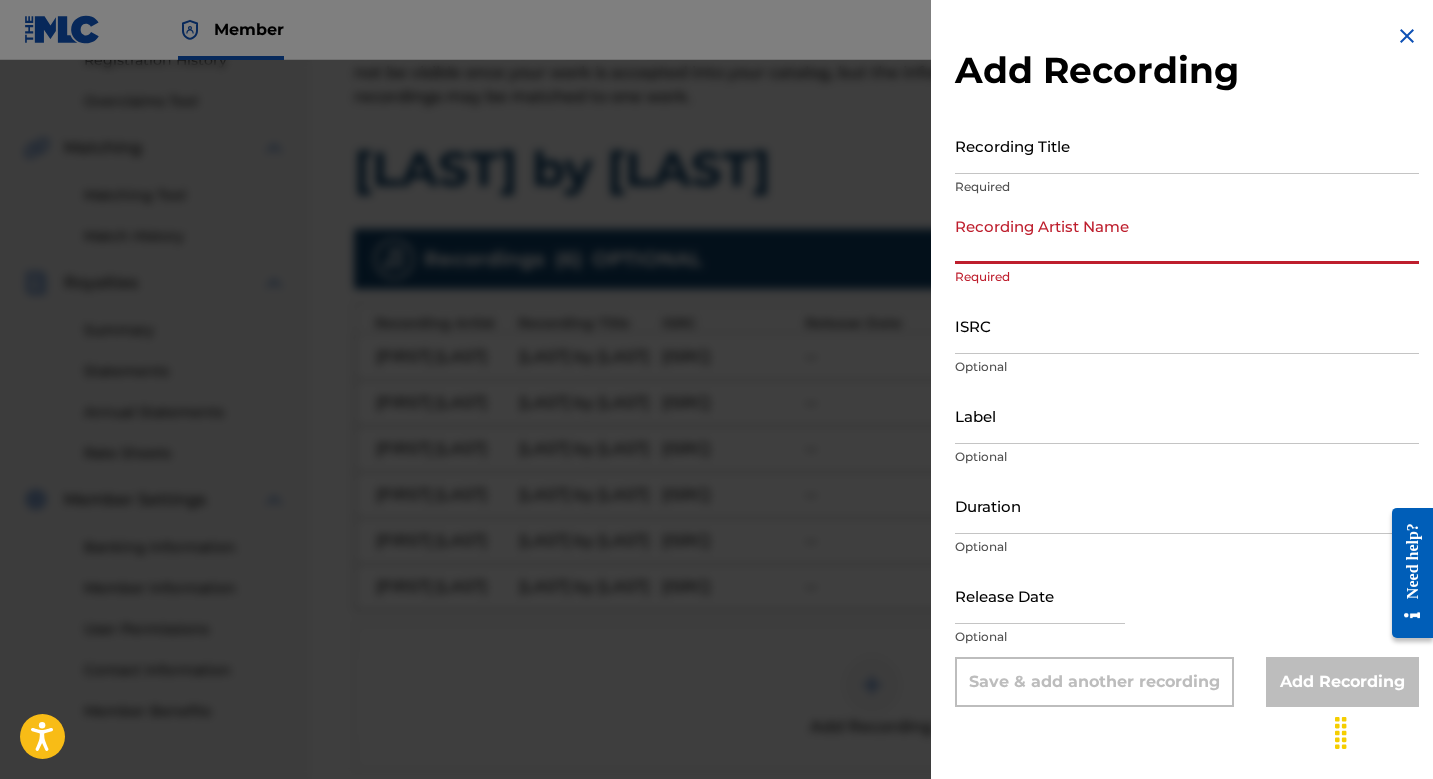 type 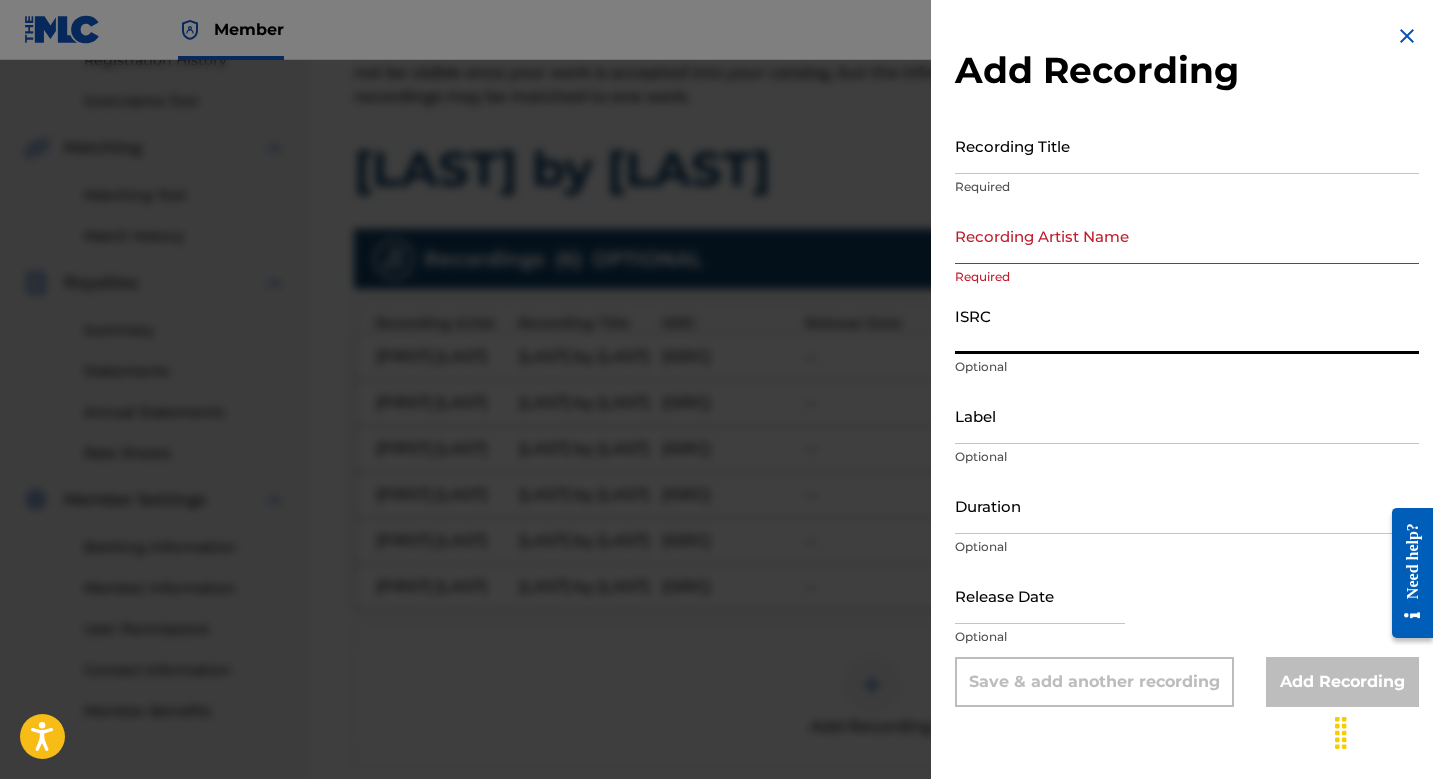 paste on "[ISRC]" 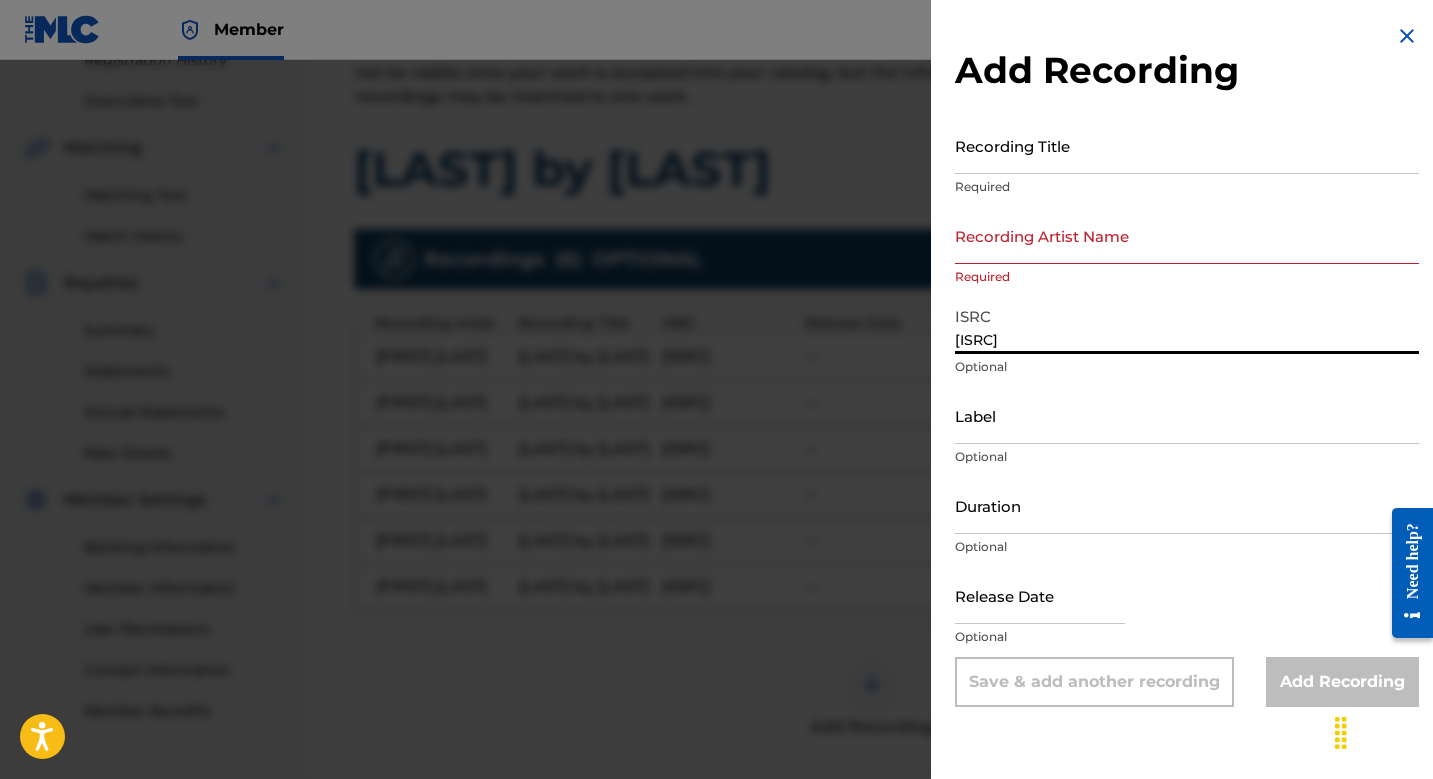 type on "[ISRC]" 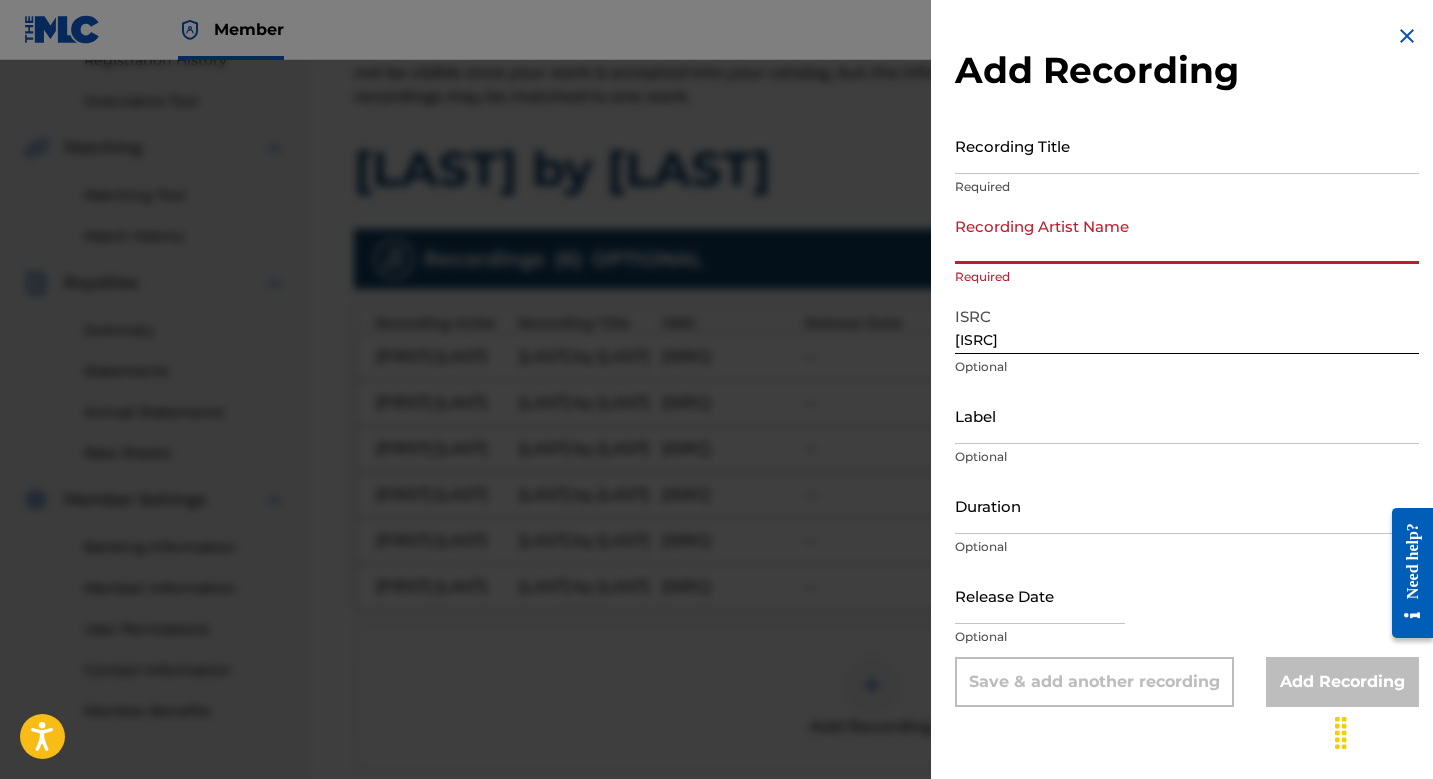 click on "Recording Artist Name" at bounding box center (1187, 235) 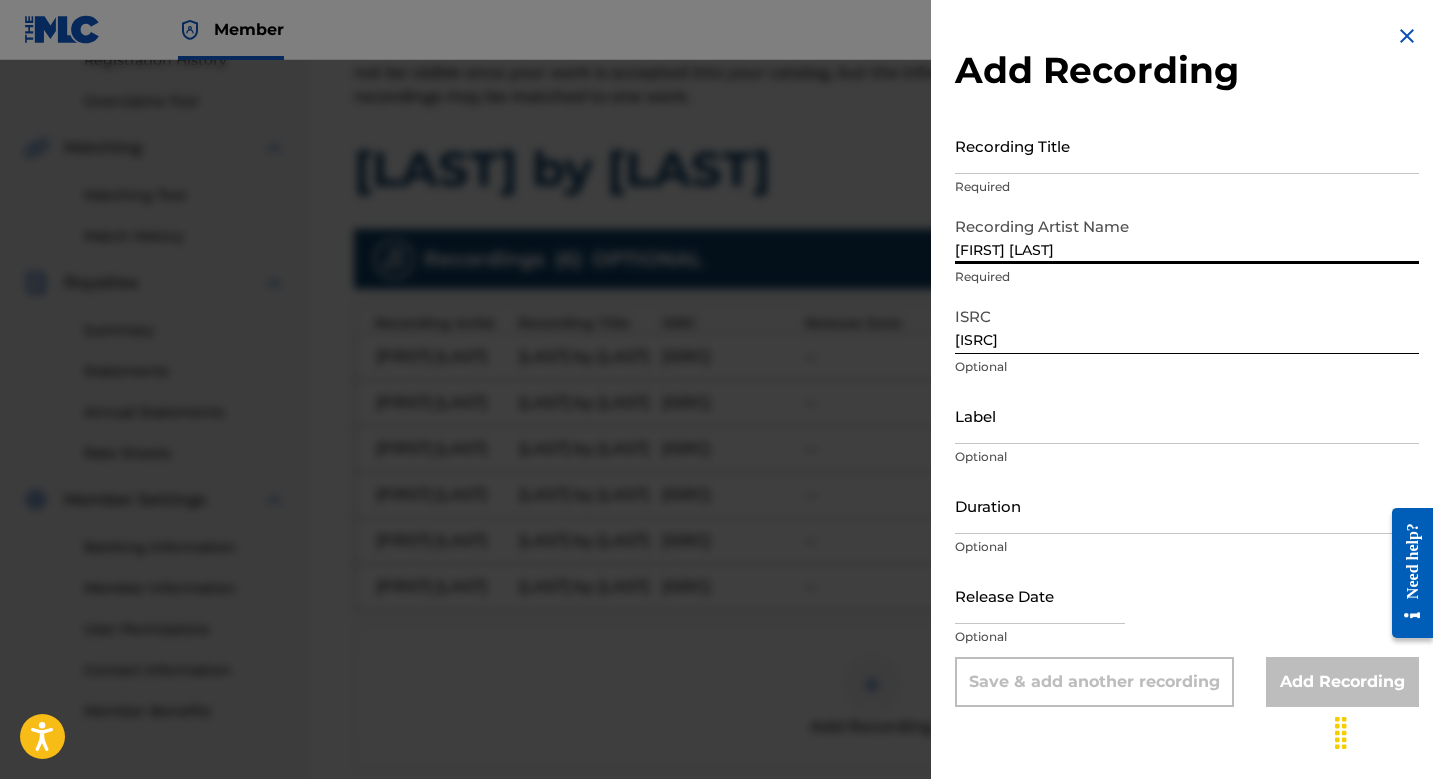 type on "[FIRST] [LAST]" 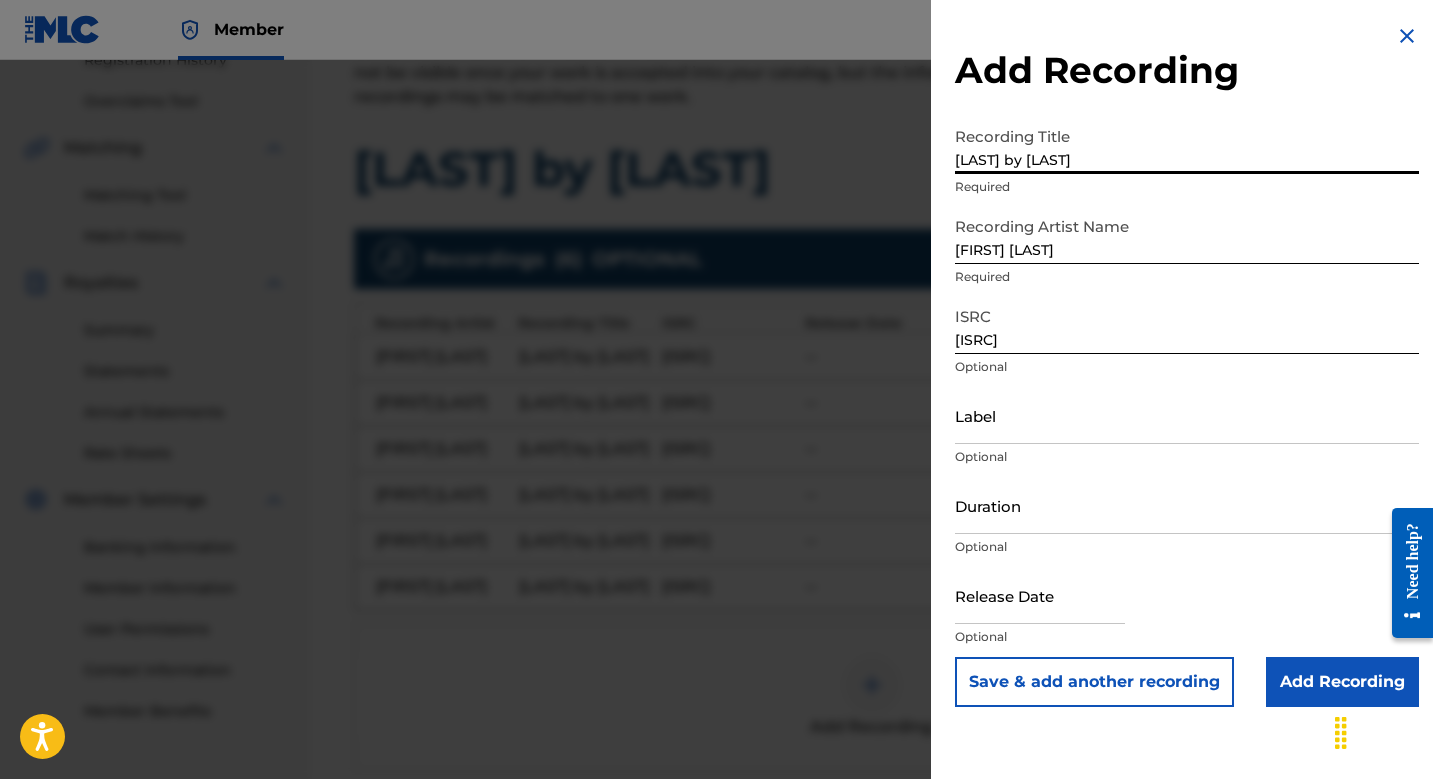 type on "[LAST] by [LAST]" 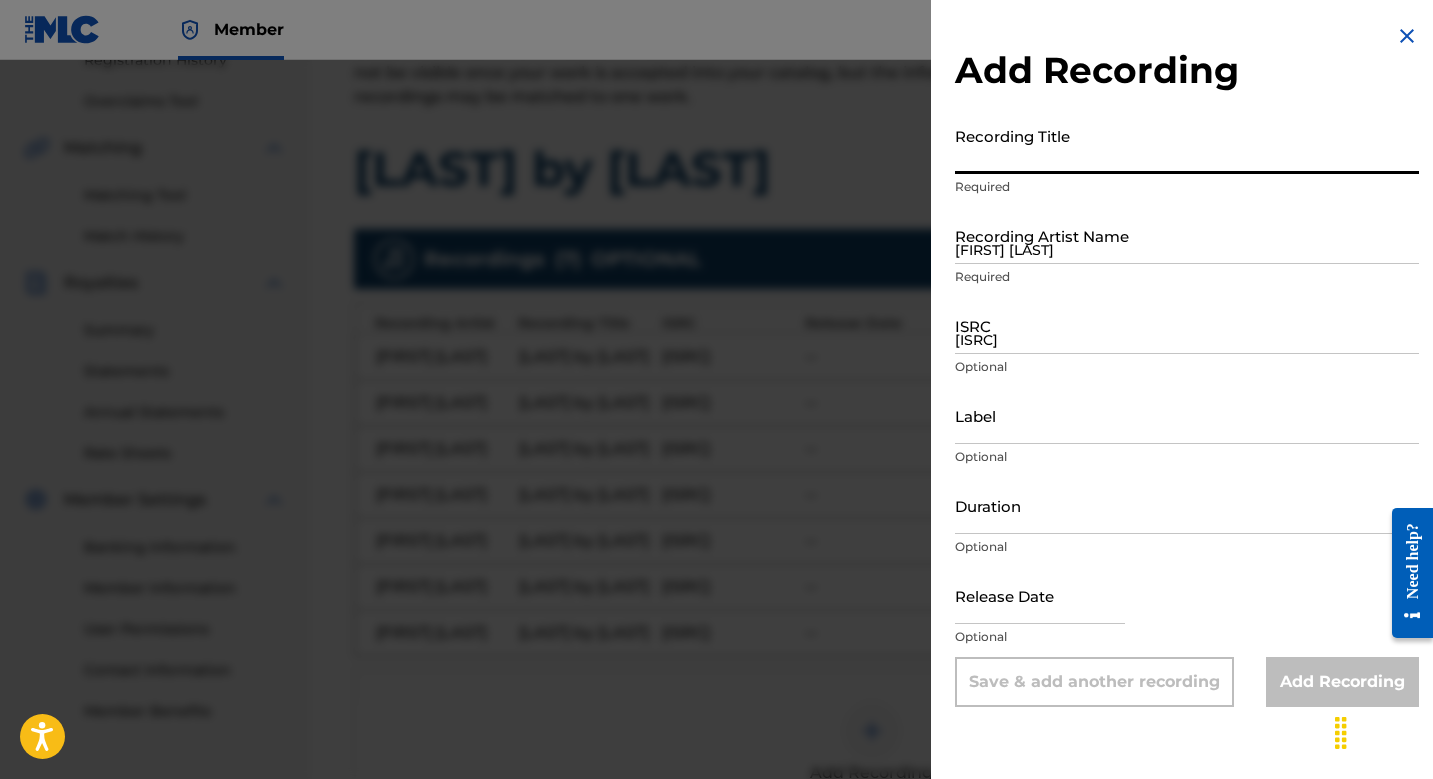 click on "[ISRC]" at bounding box center (1187, 325) 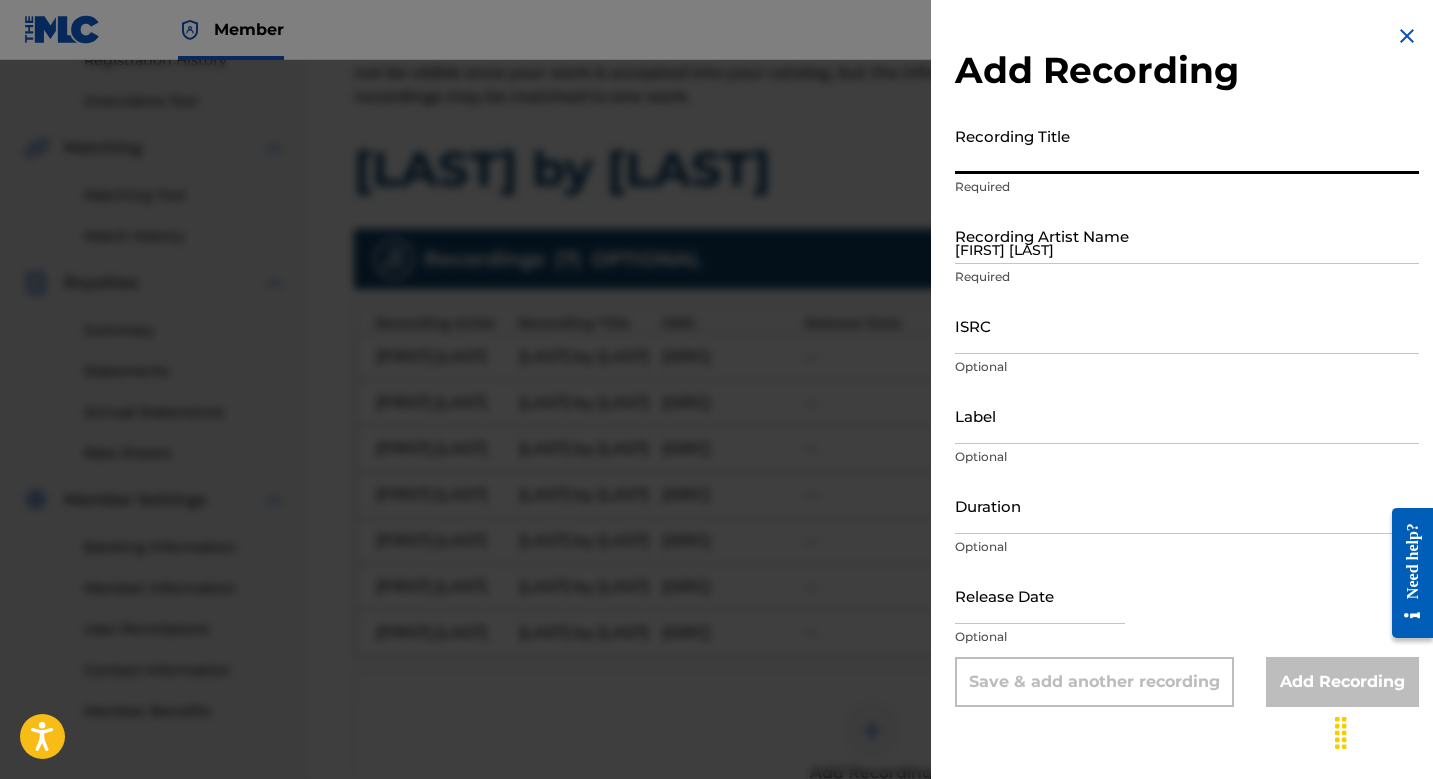 paste on "[ISRC]" 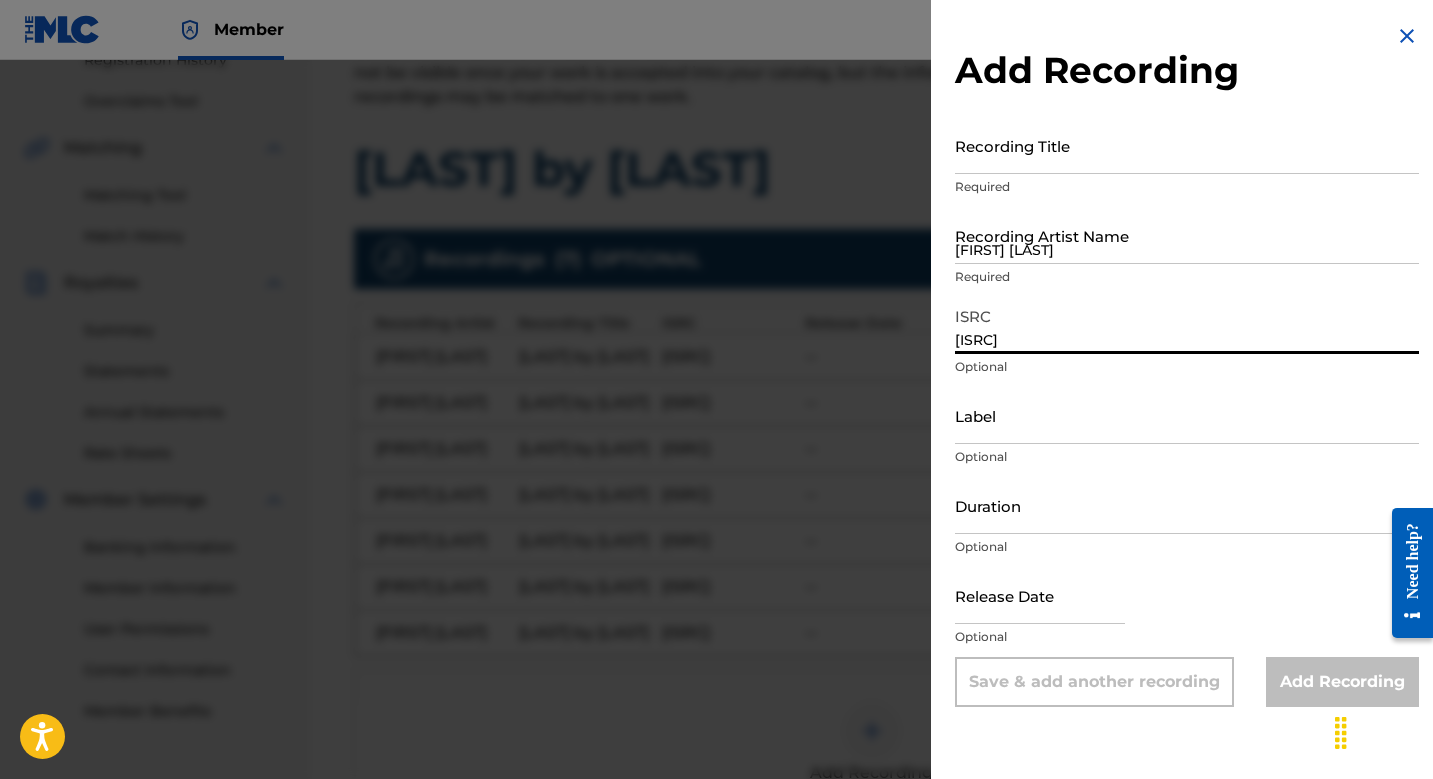 type on "[ISRC]" 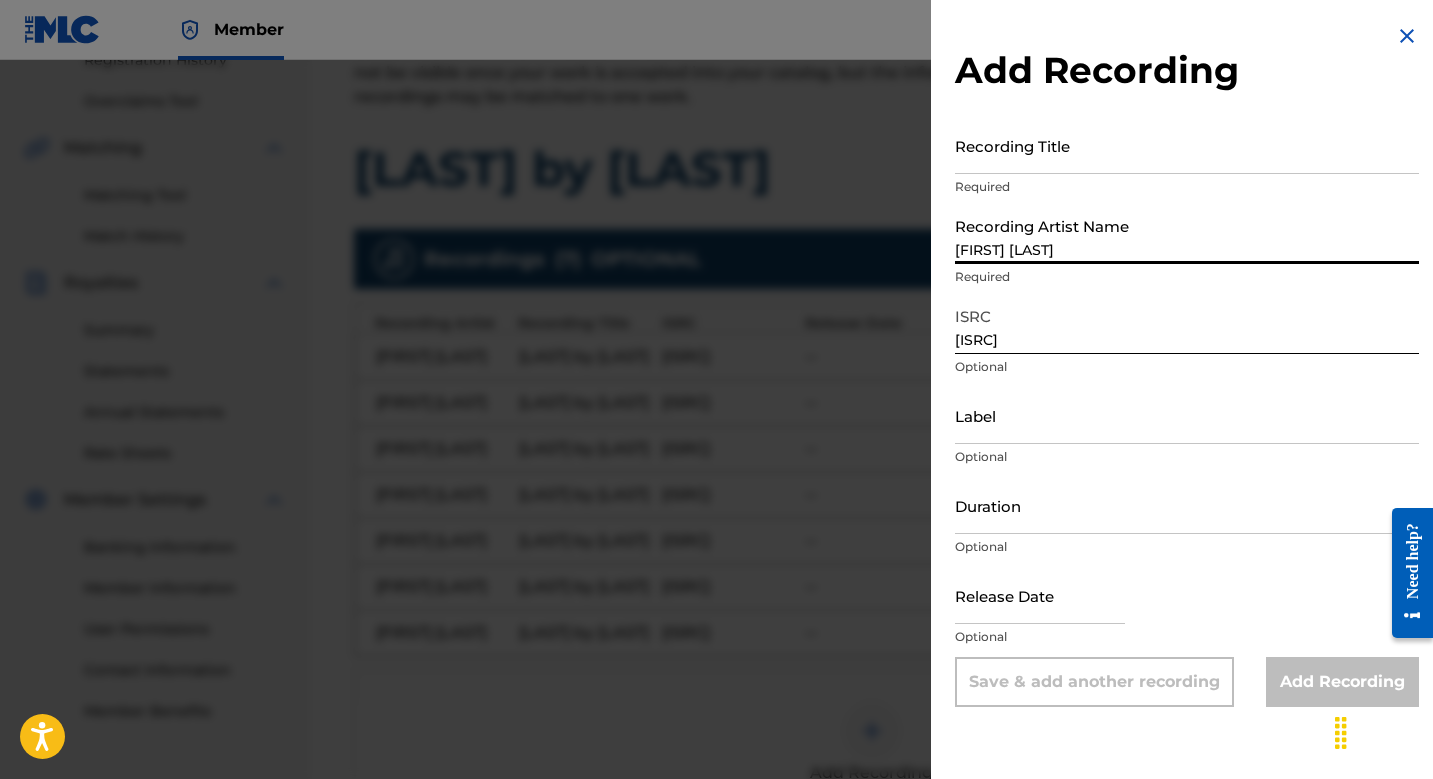 click on "[FIRST] [LAST]" at bounding box center (1187, 235) 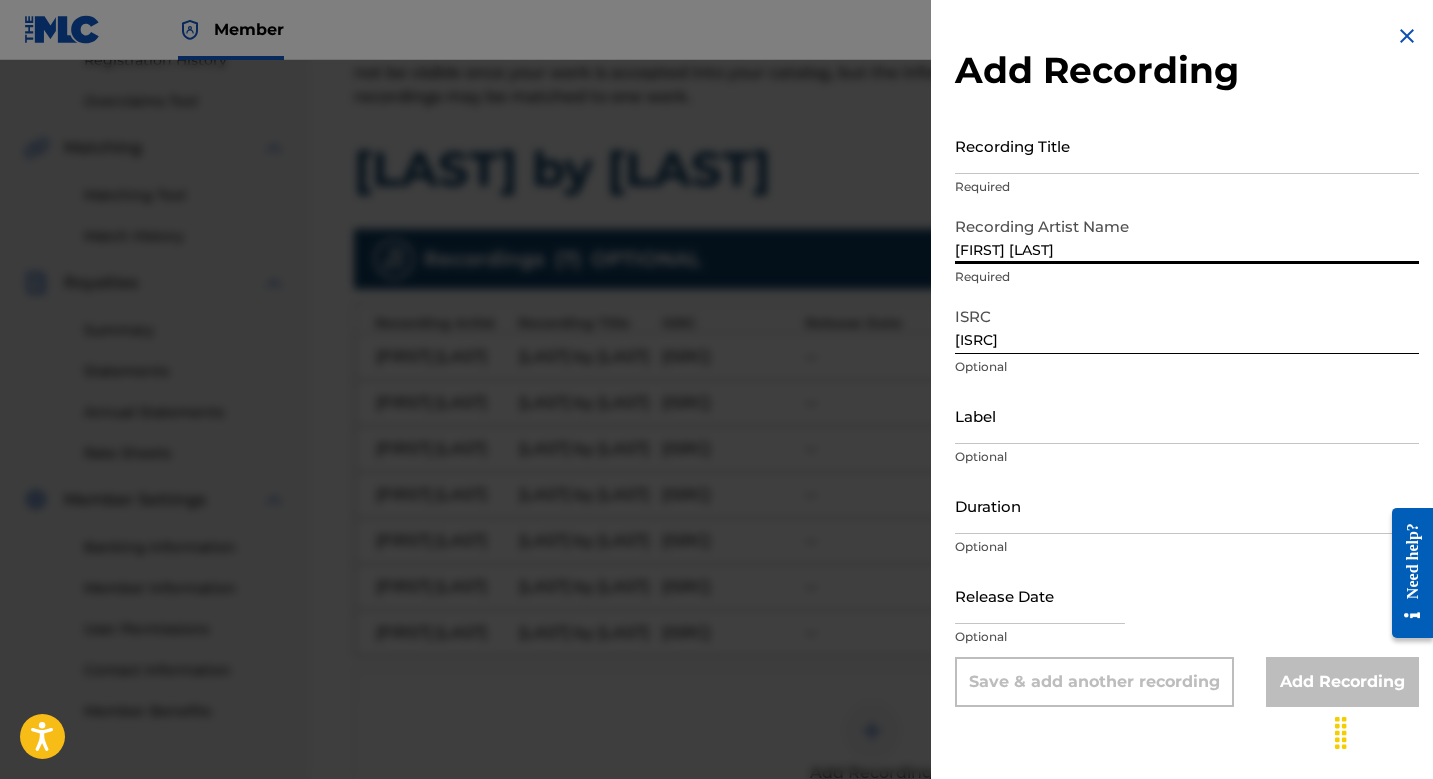 type on "[FIRST] [LAST]" 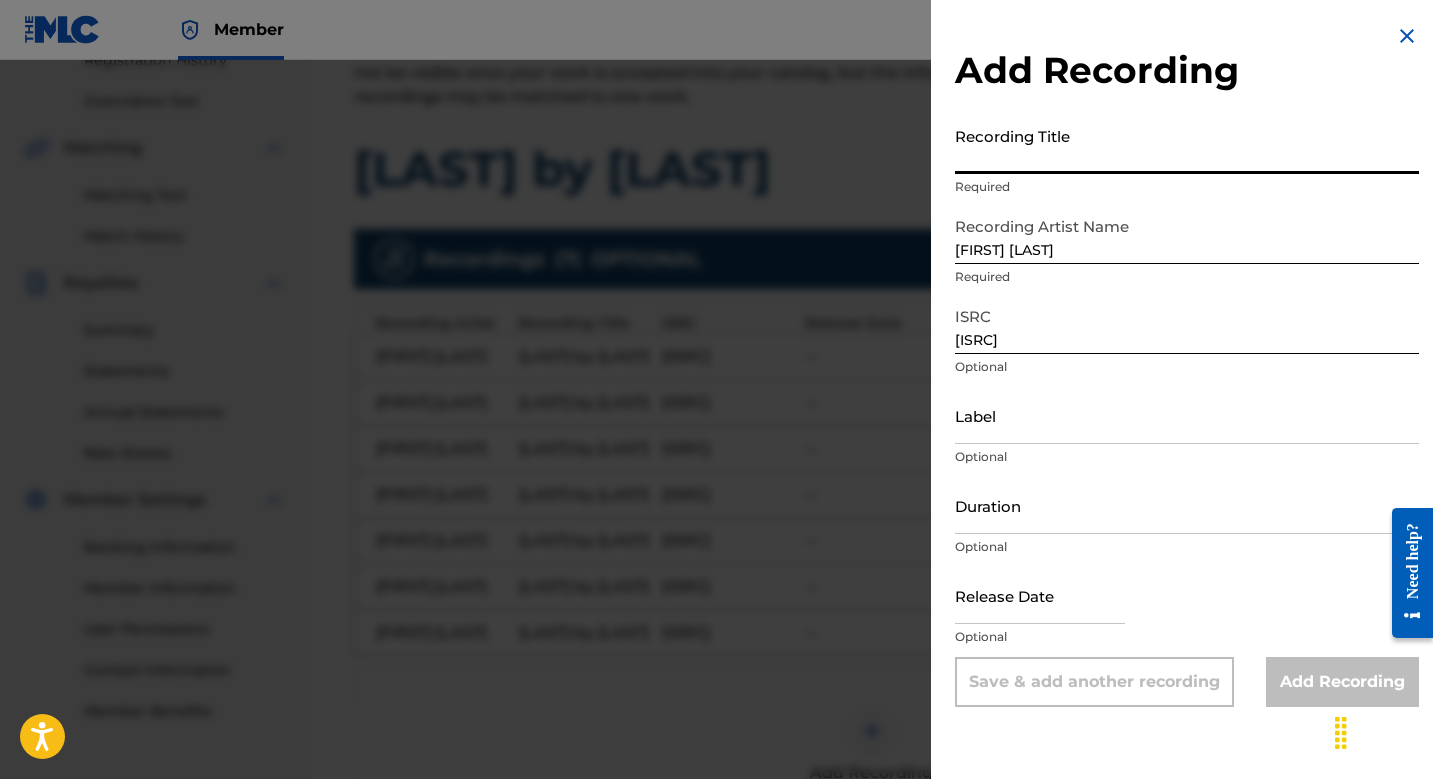 click on "Recording Title" at bounding box center (1187, 145) 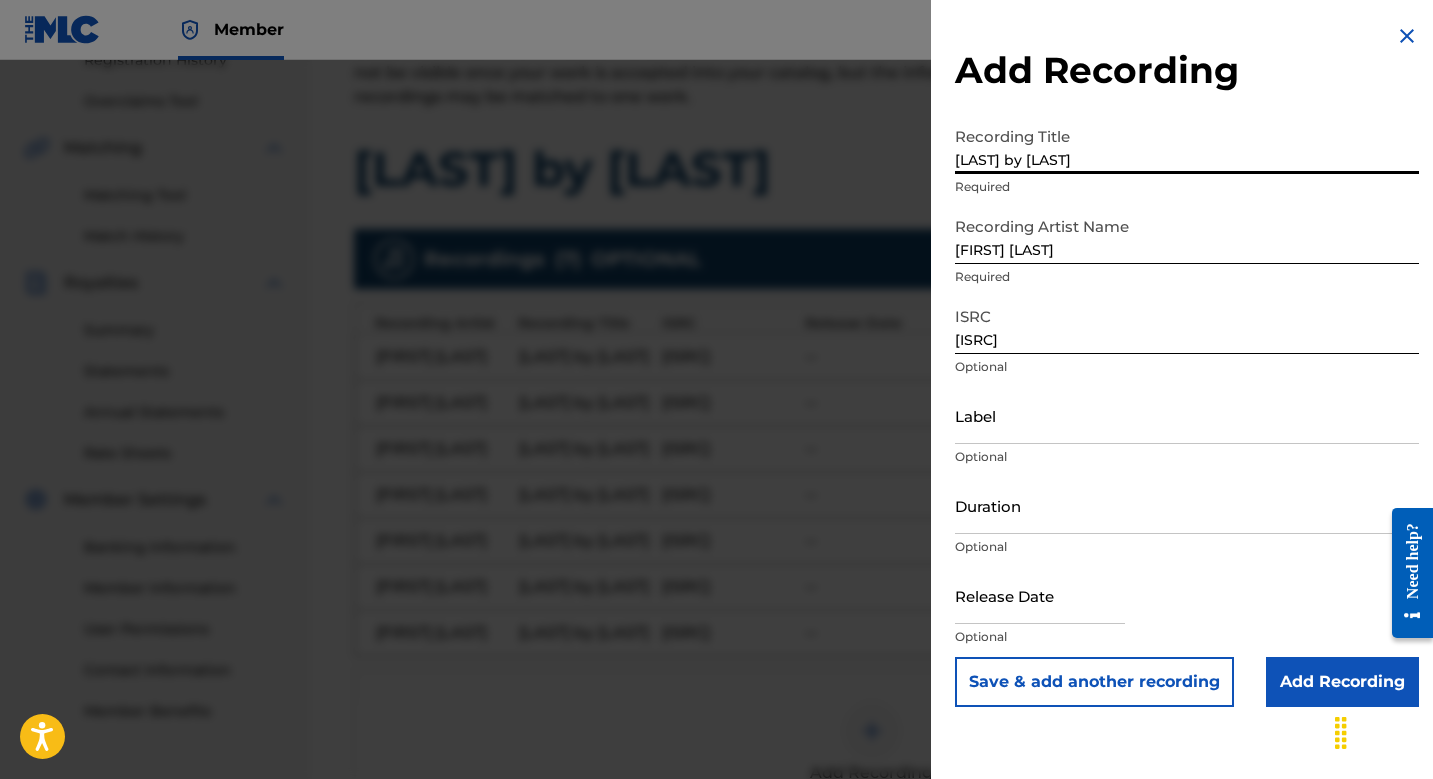 type on "[LAST] by [LAST]" 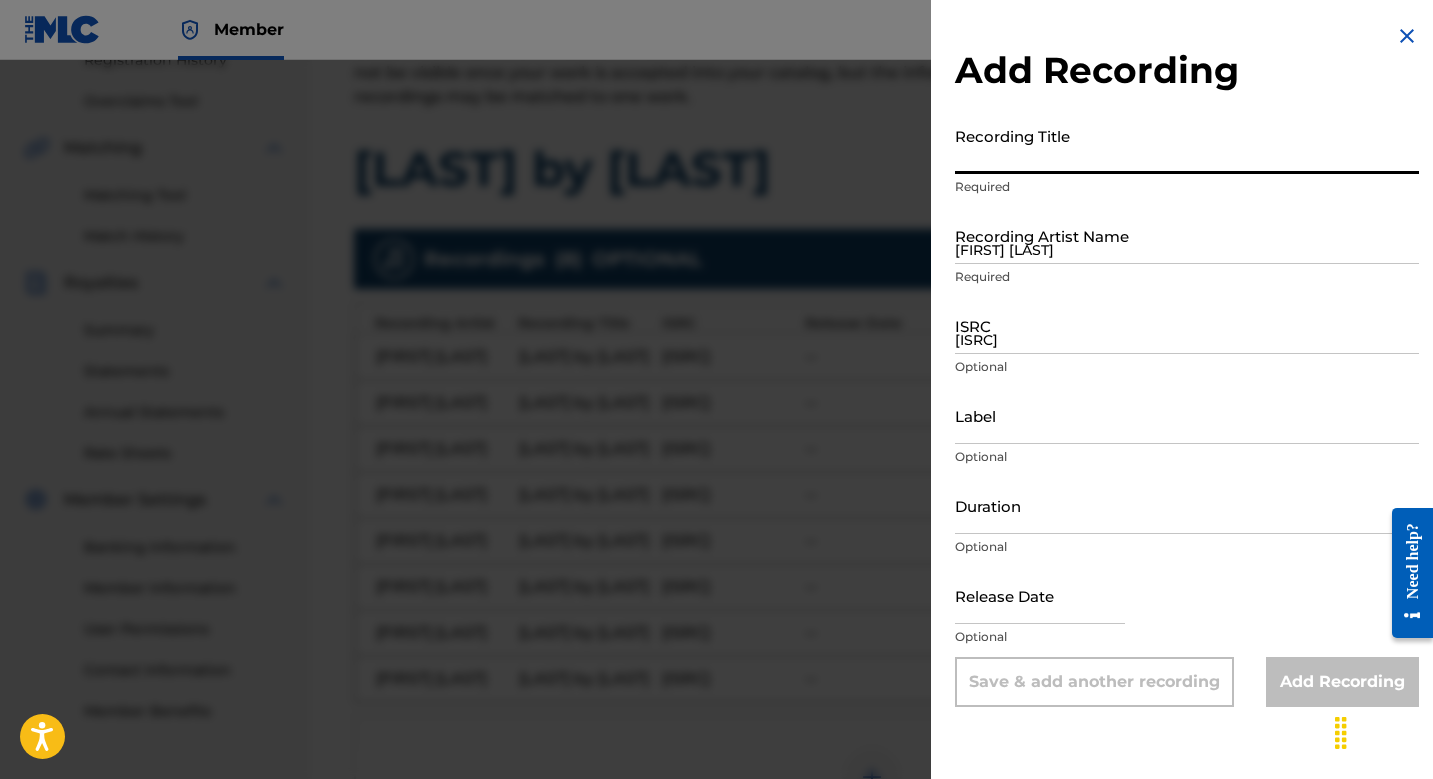 click on "[ISRC]" at bounding box center (1187, 325) 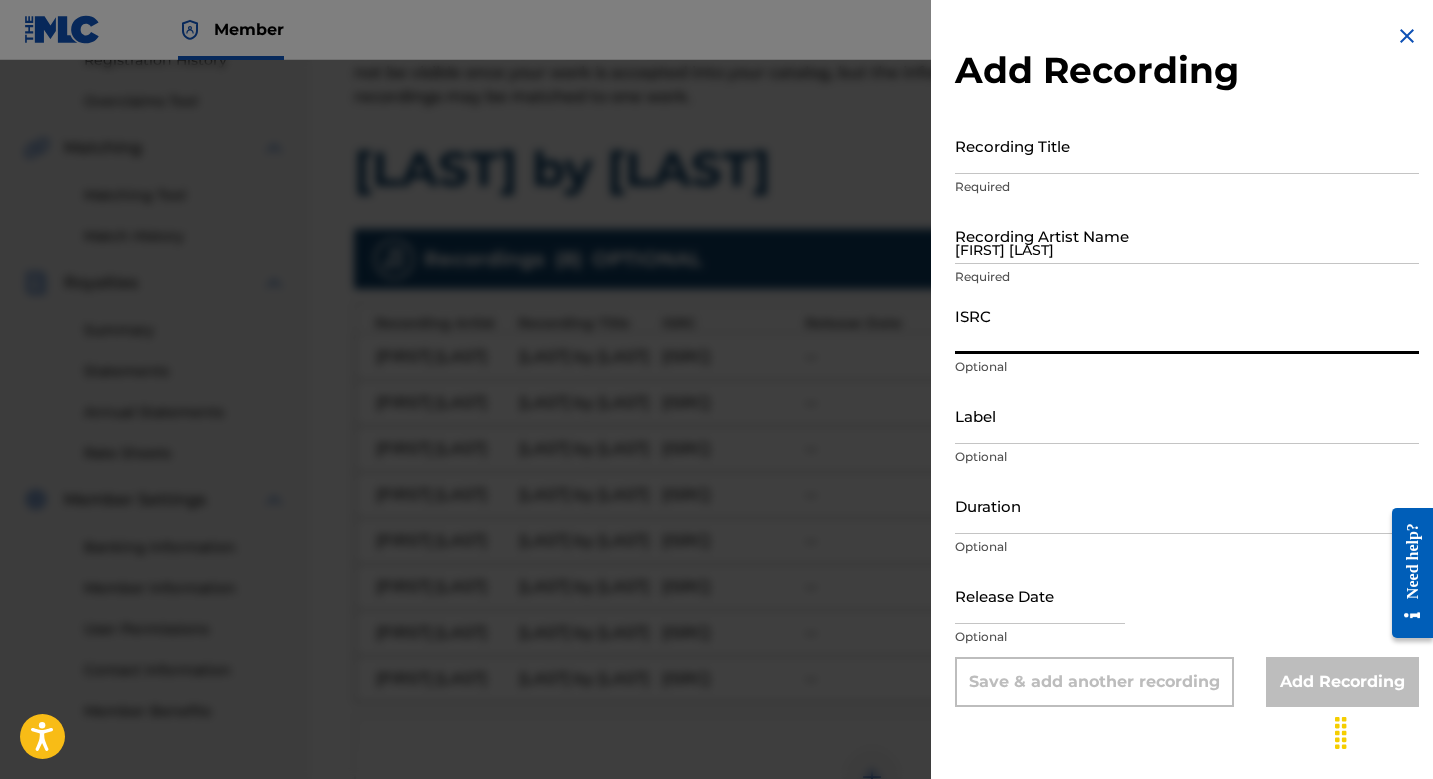 paste on "[ISRC]" 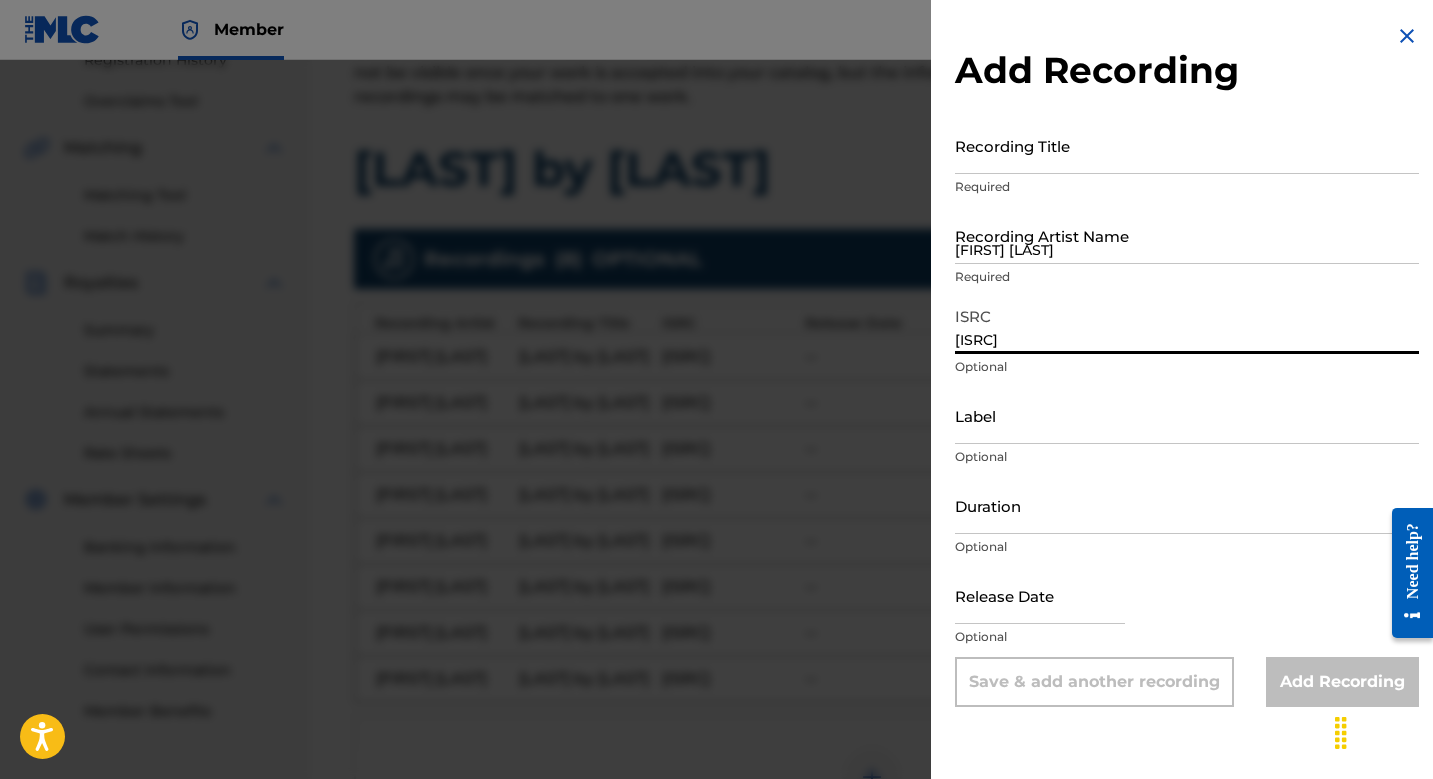 type on "[ISRC]" 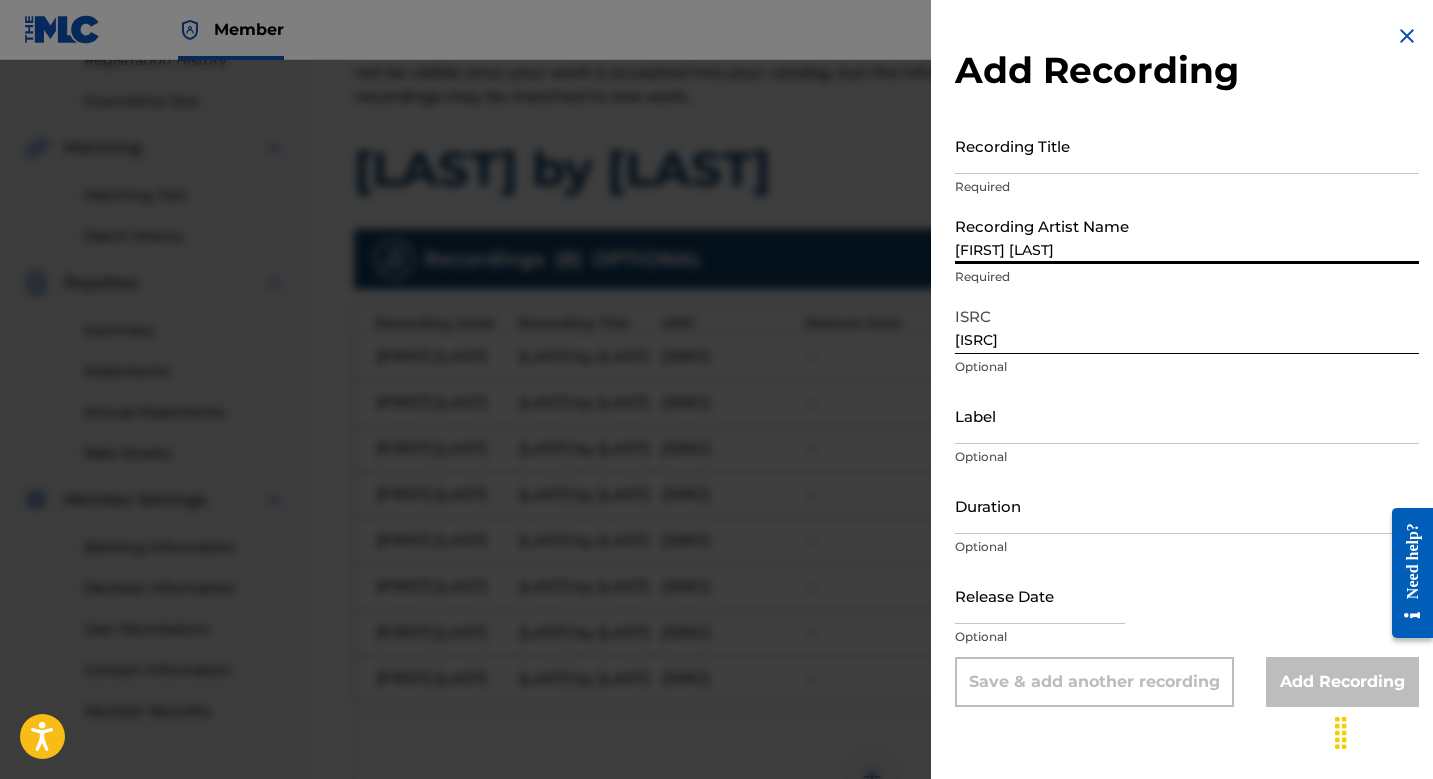 click on "[FIRST] [LAST]" at bounding box center [1187, 235] 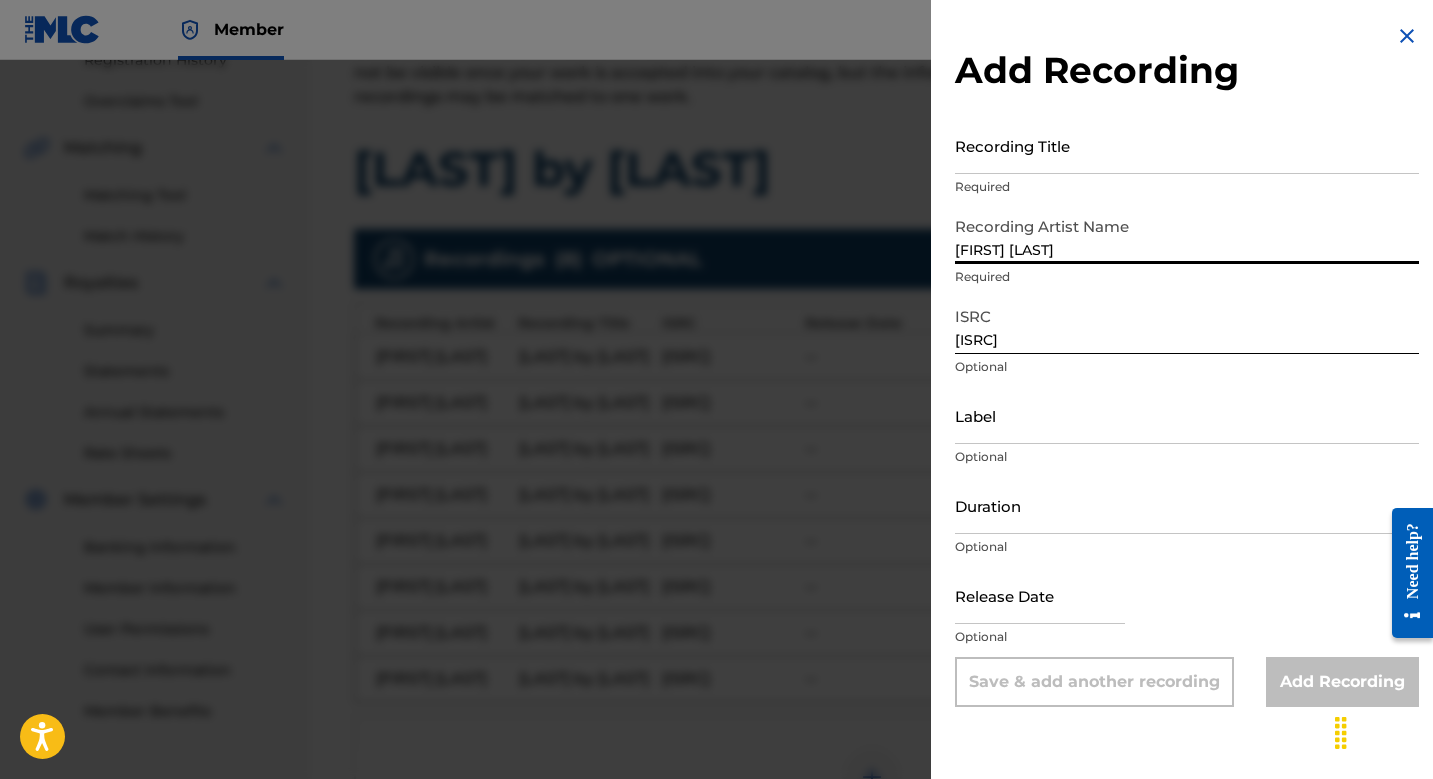 type on "[FIRST] [LAST]" 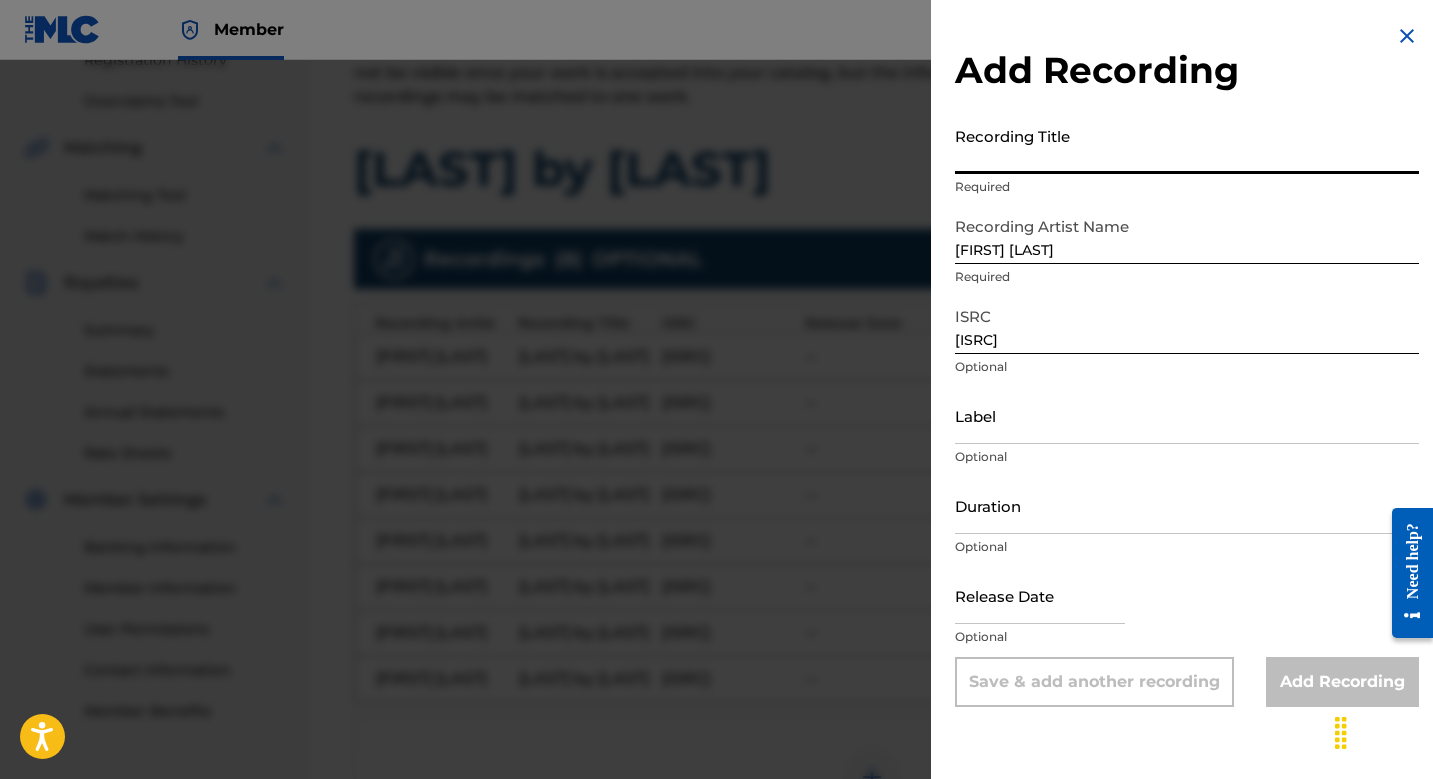 click on "Recording Title" at bounding box center (1187, 145) 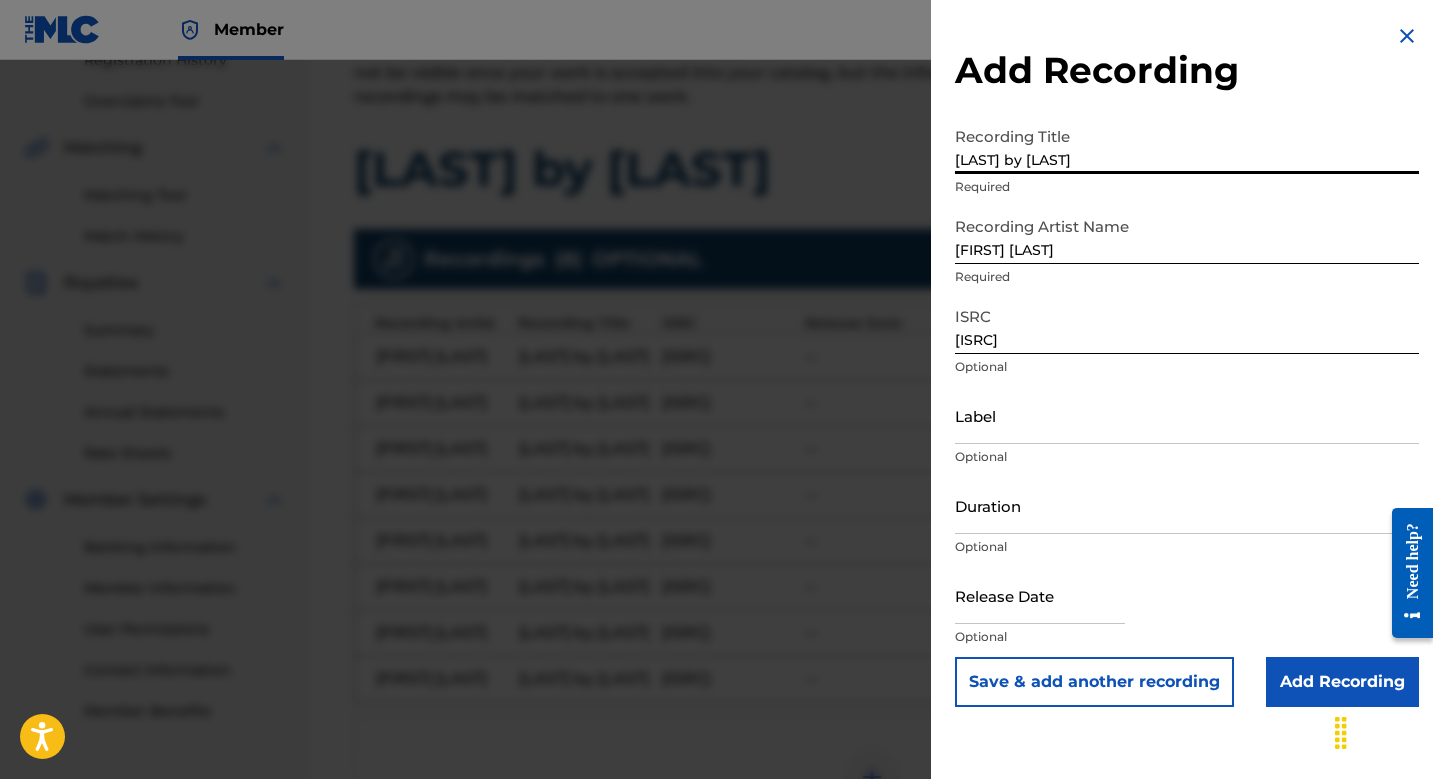 type on "[LAST] by [LAST]" 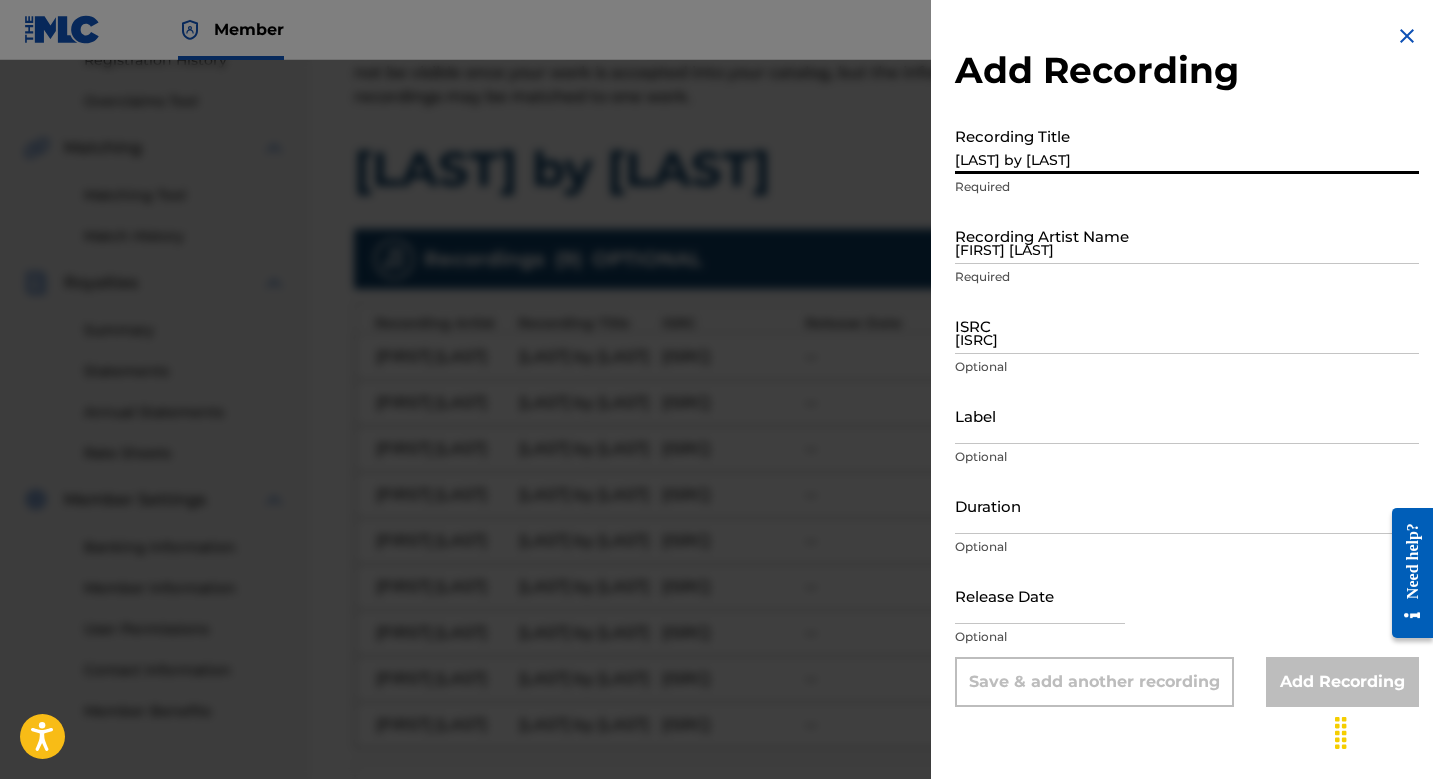 type 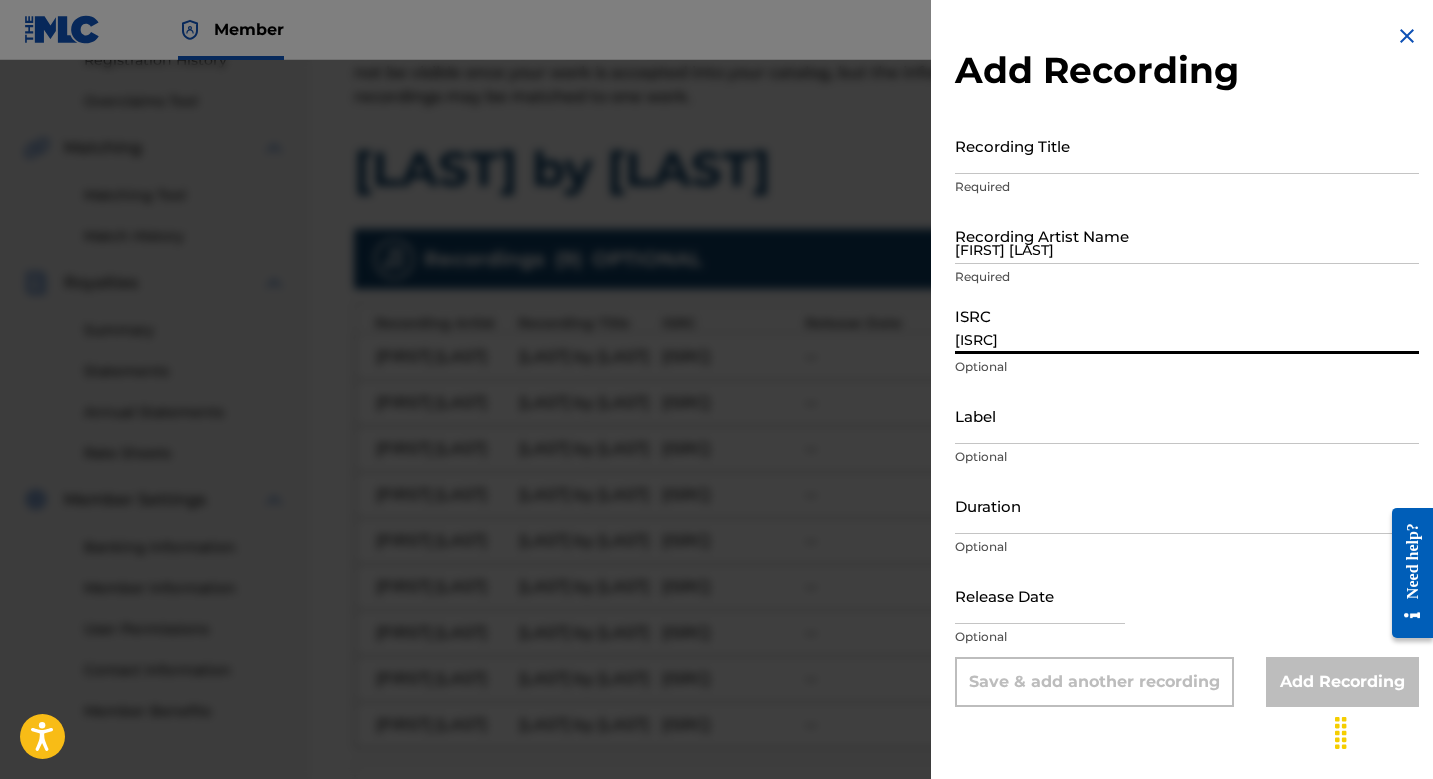 click on "[ISRC]" at bounding box center (1187, 325) 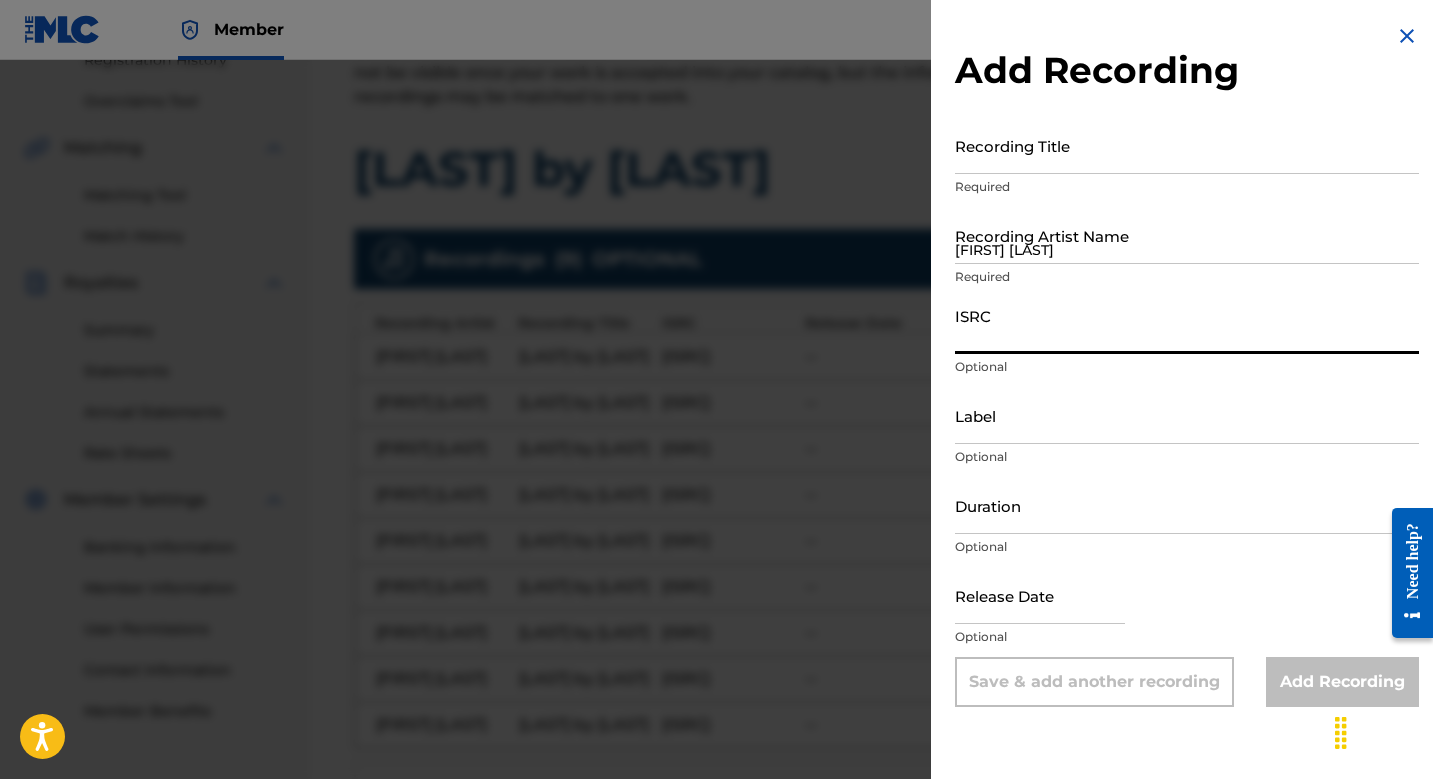 paste on "[ISRC]" 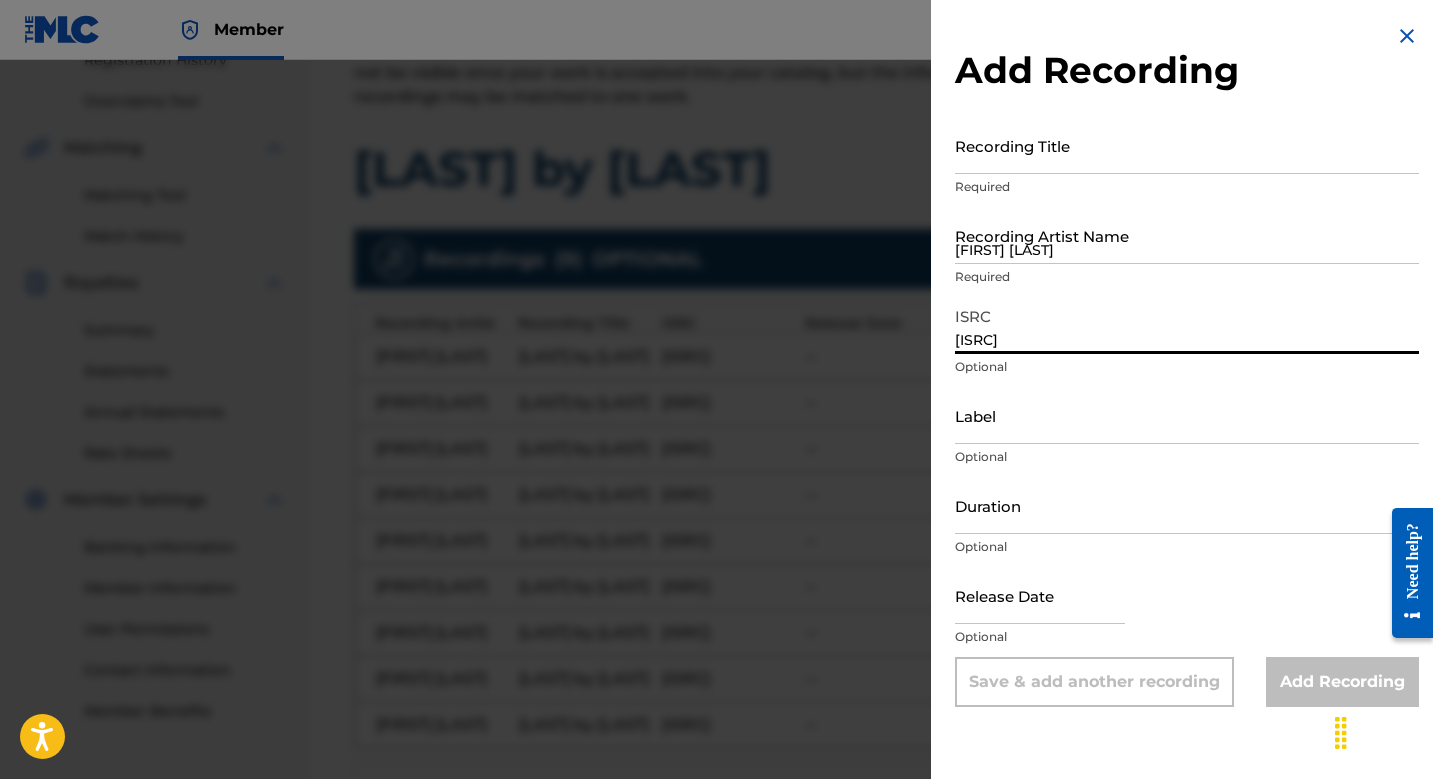type on "[ISRC]" 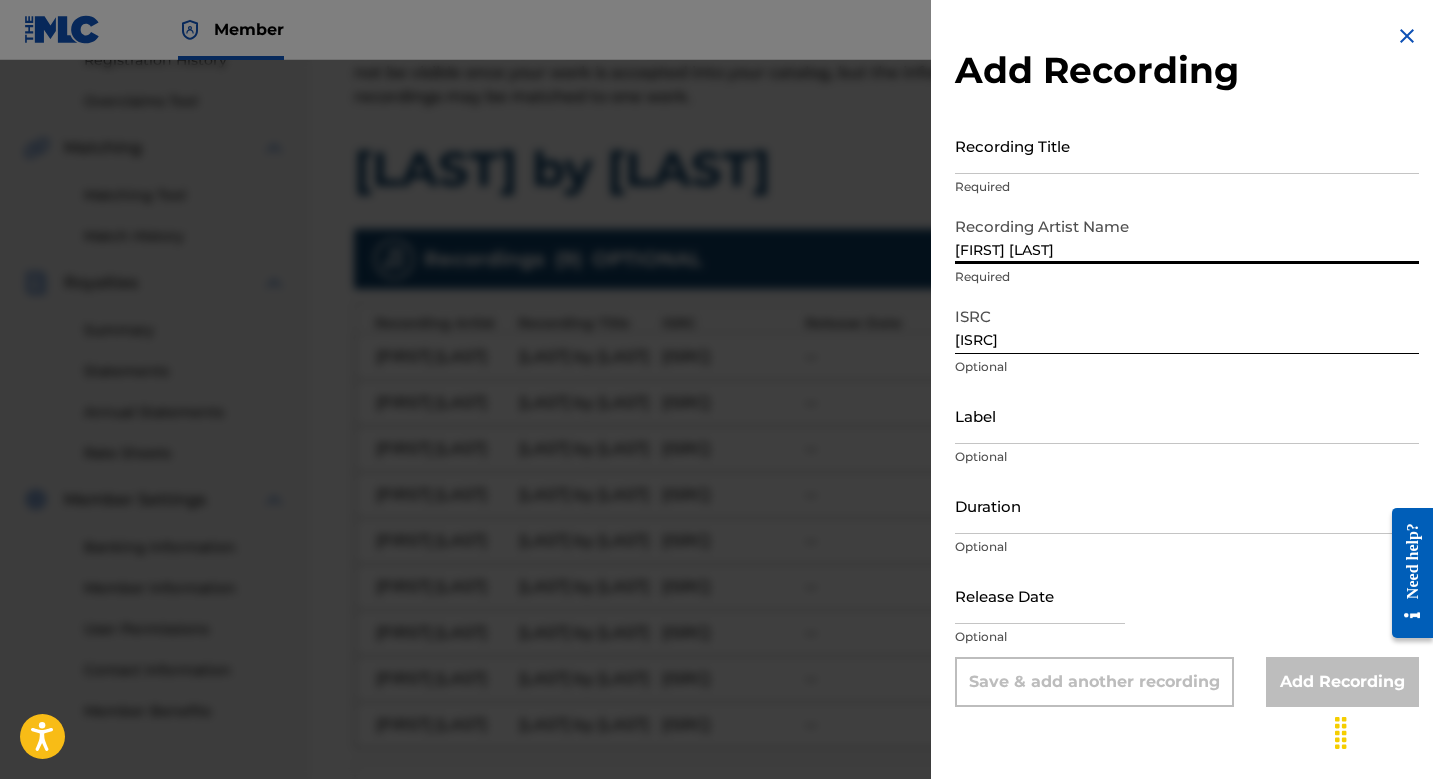 type on "[FIRST] [LAST]" 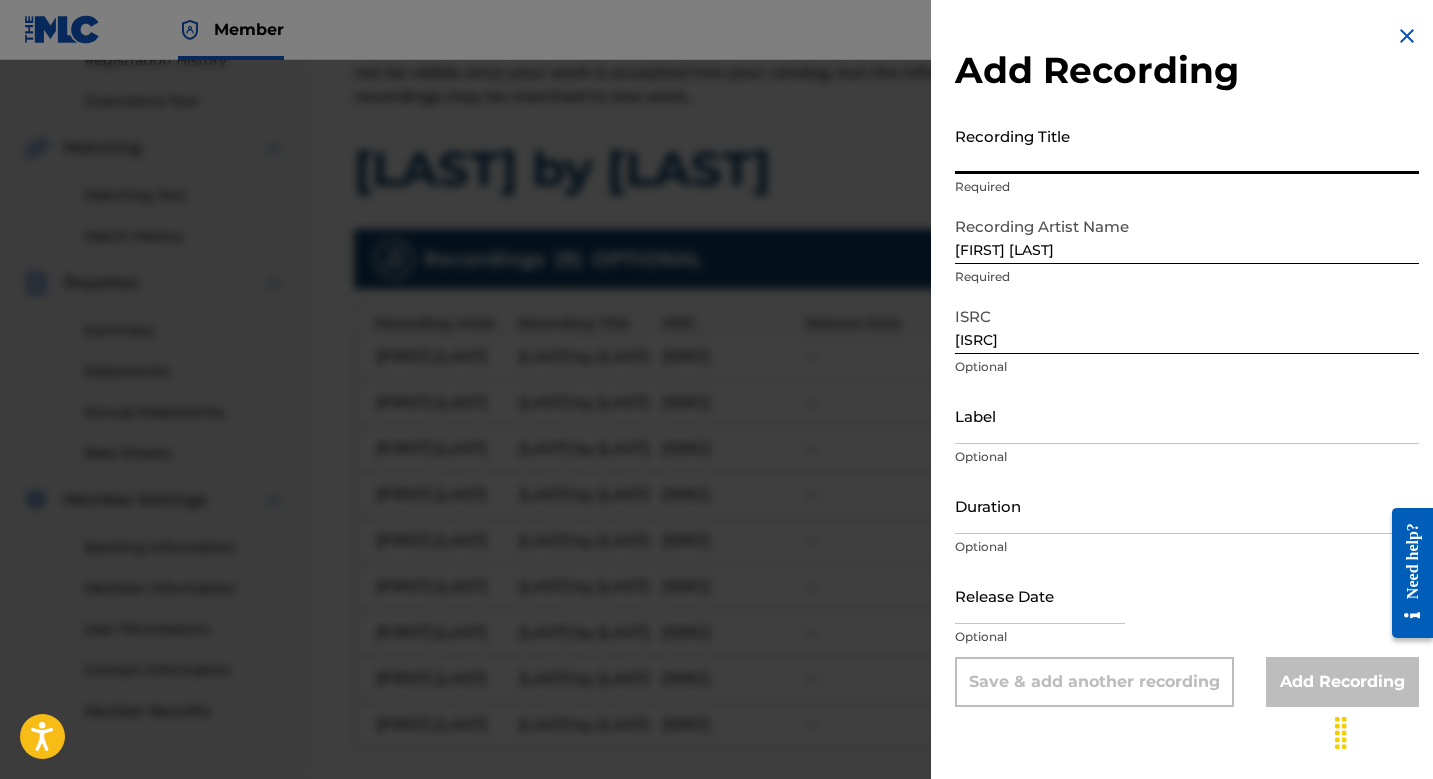 click on "Recording Title" at bounding box center (1187, 145) 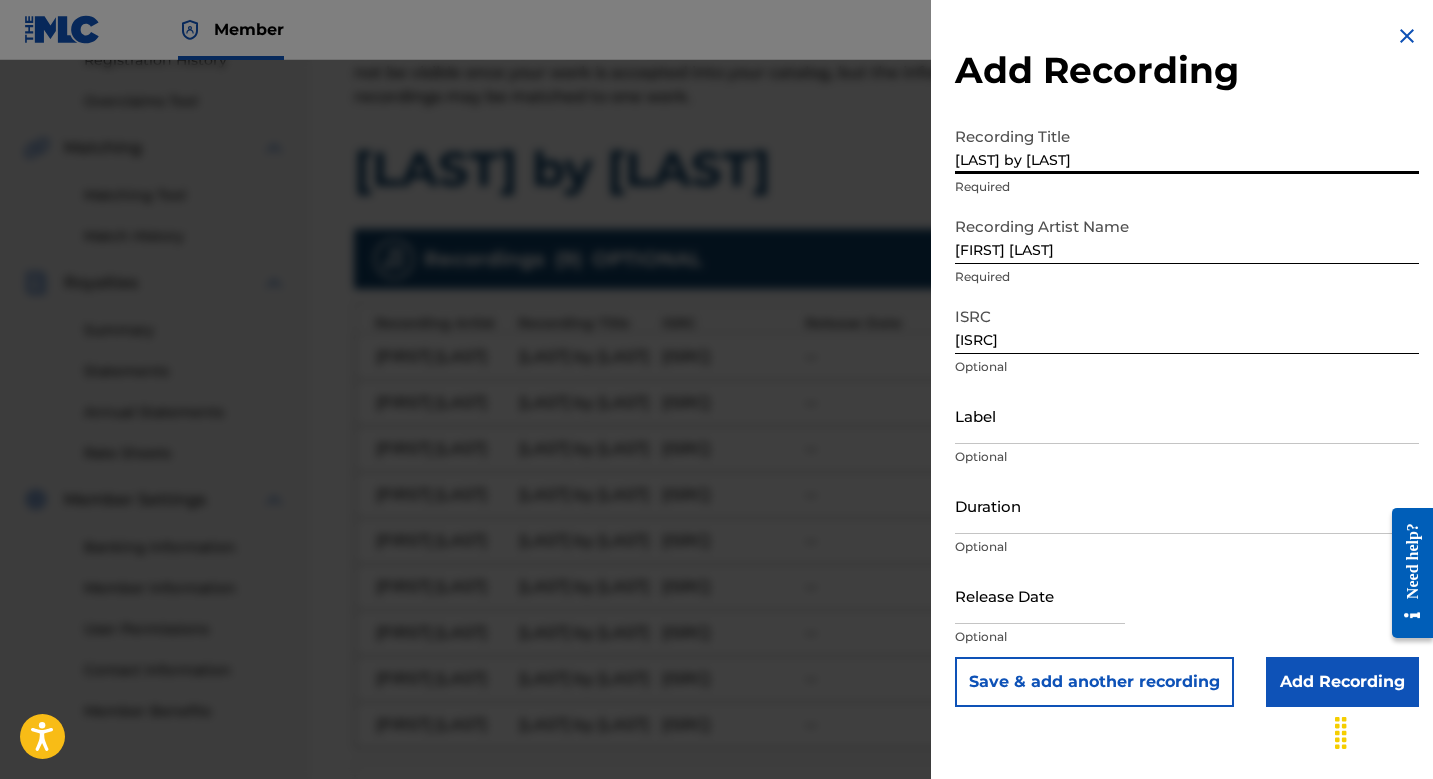 type on "[LAST] by [LAST]" 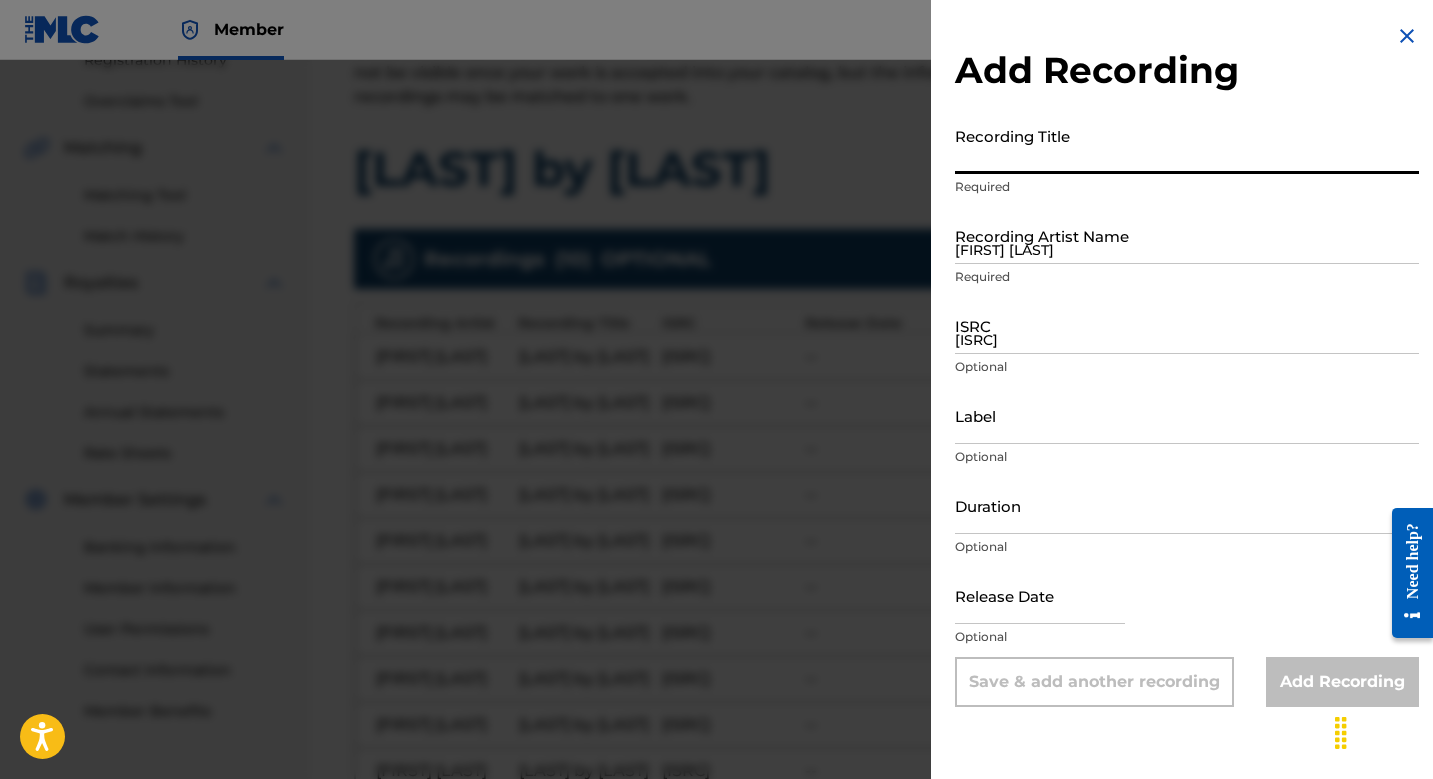 click on "[ISRC]" at bounding box center (1187, 325) 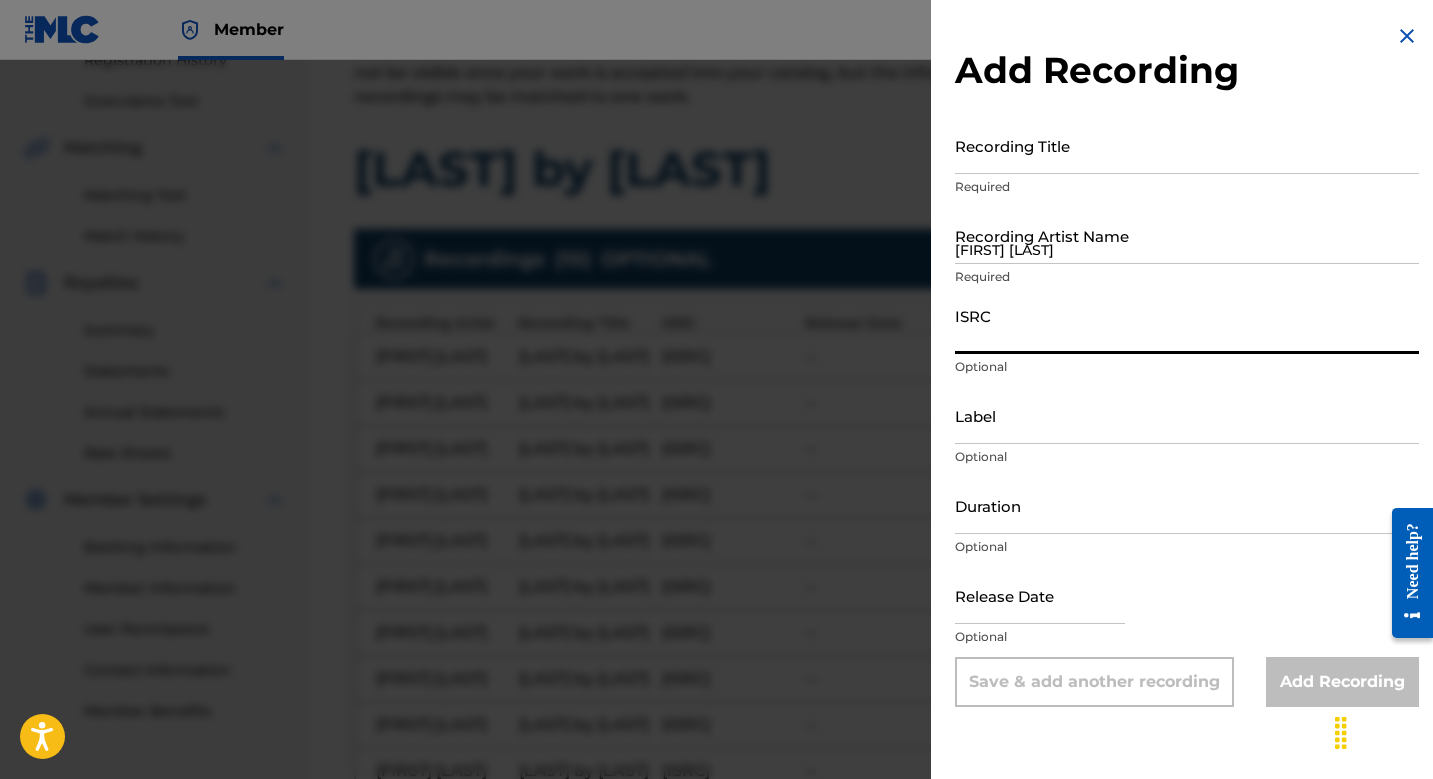 paste on "[ISRC]" 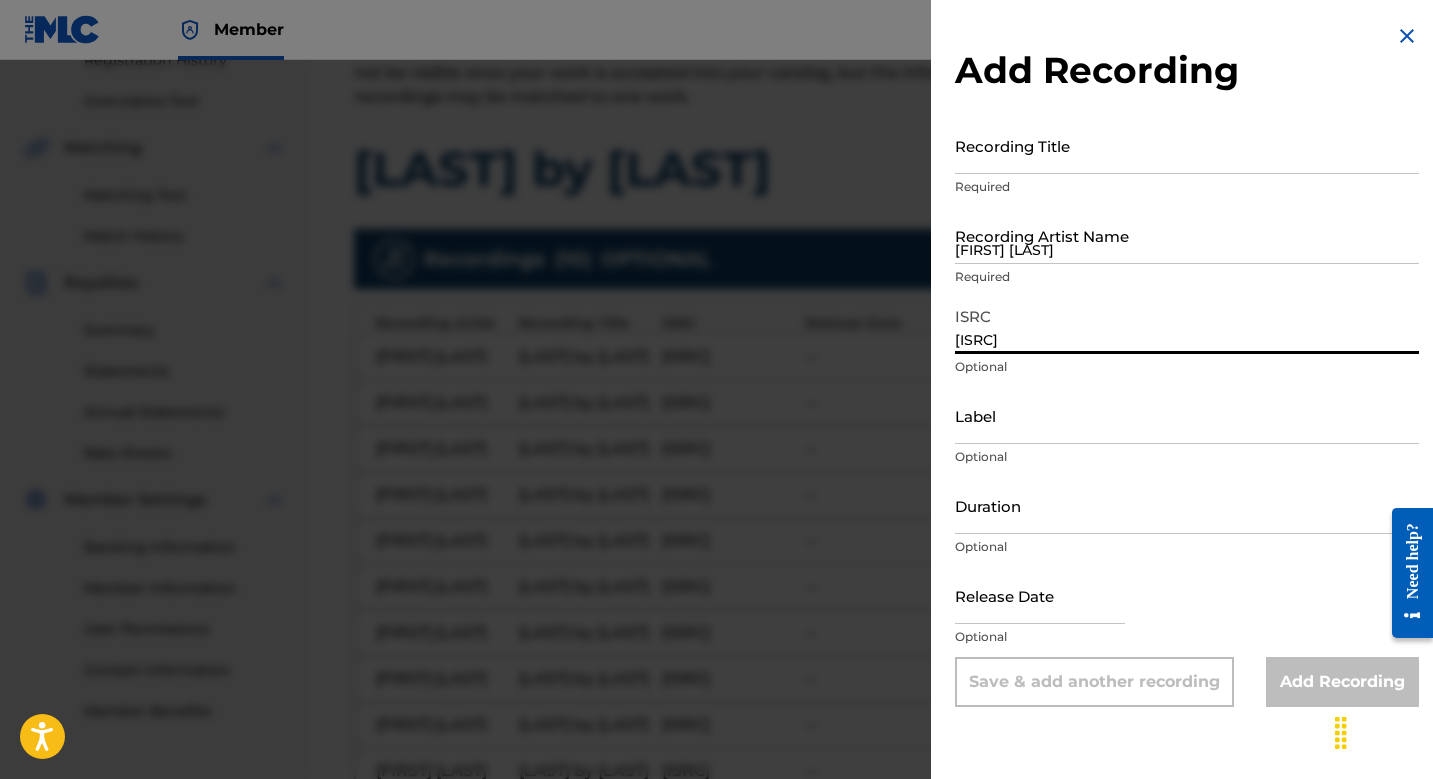type on "[ISRC]" 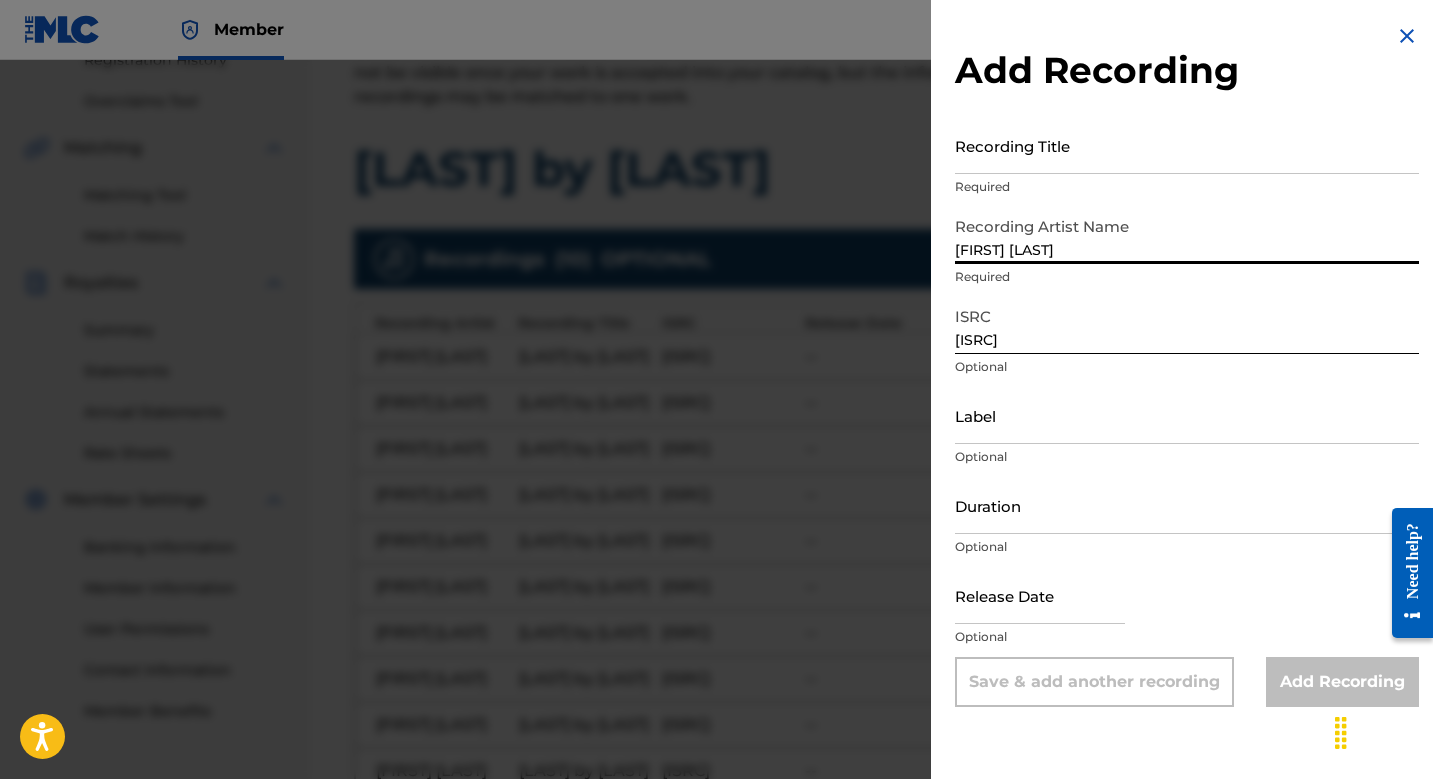 type on "[FIRST] [LAST]" 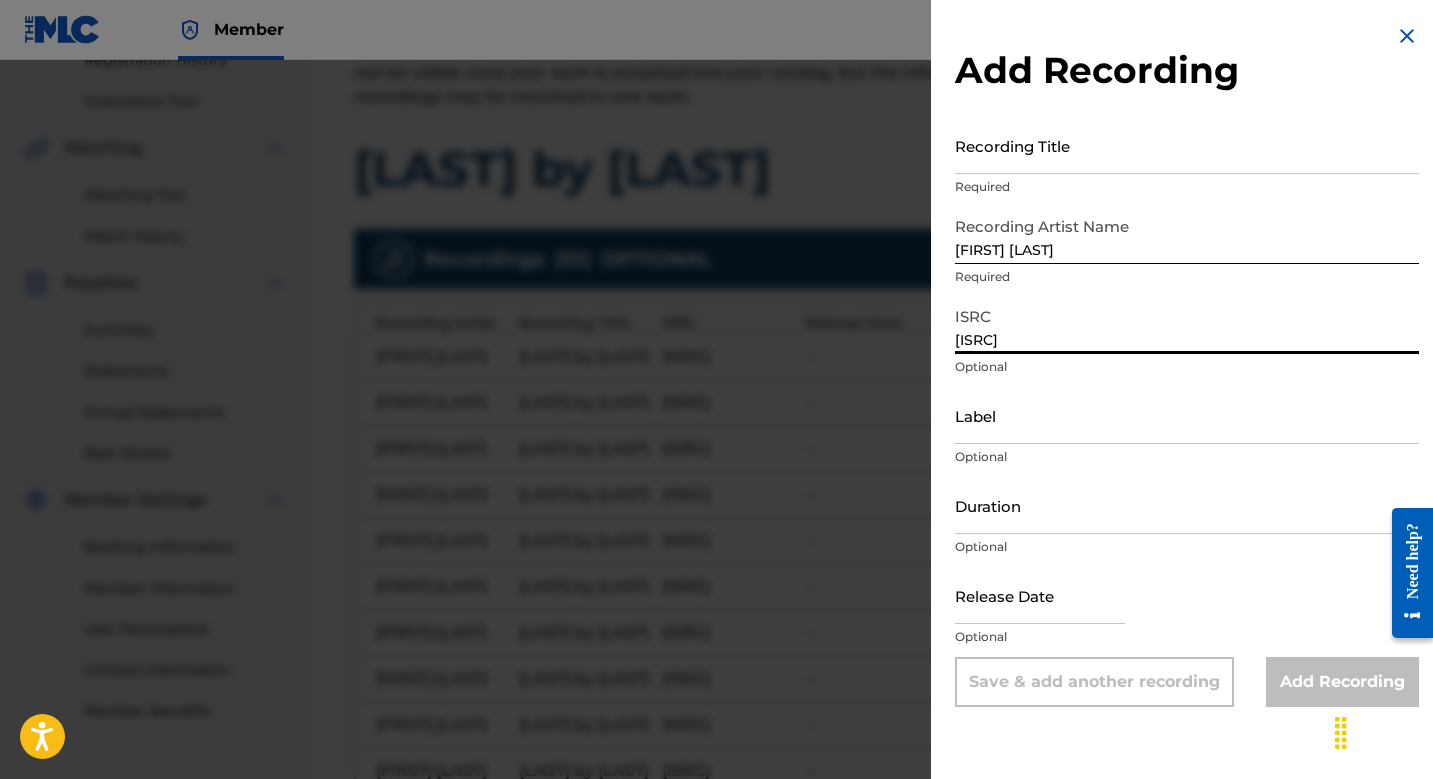 click on "Recording Title" at bounding box center [1187, 145] 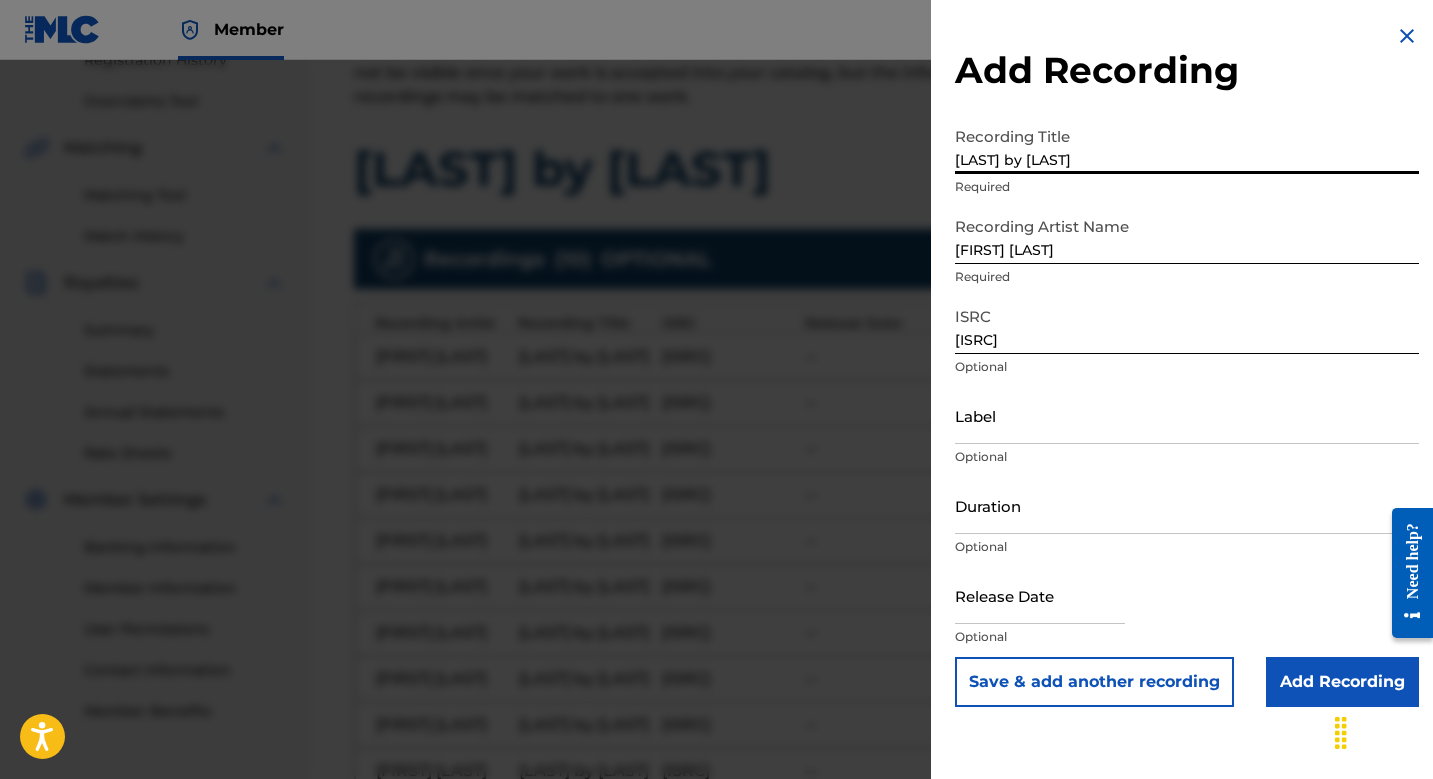 type on "[LAST] by [LAST]" 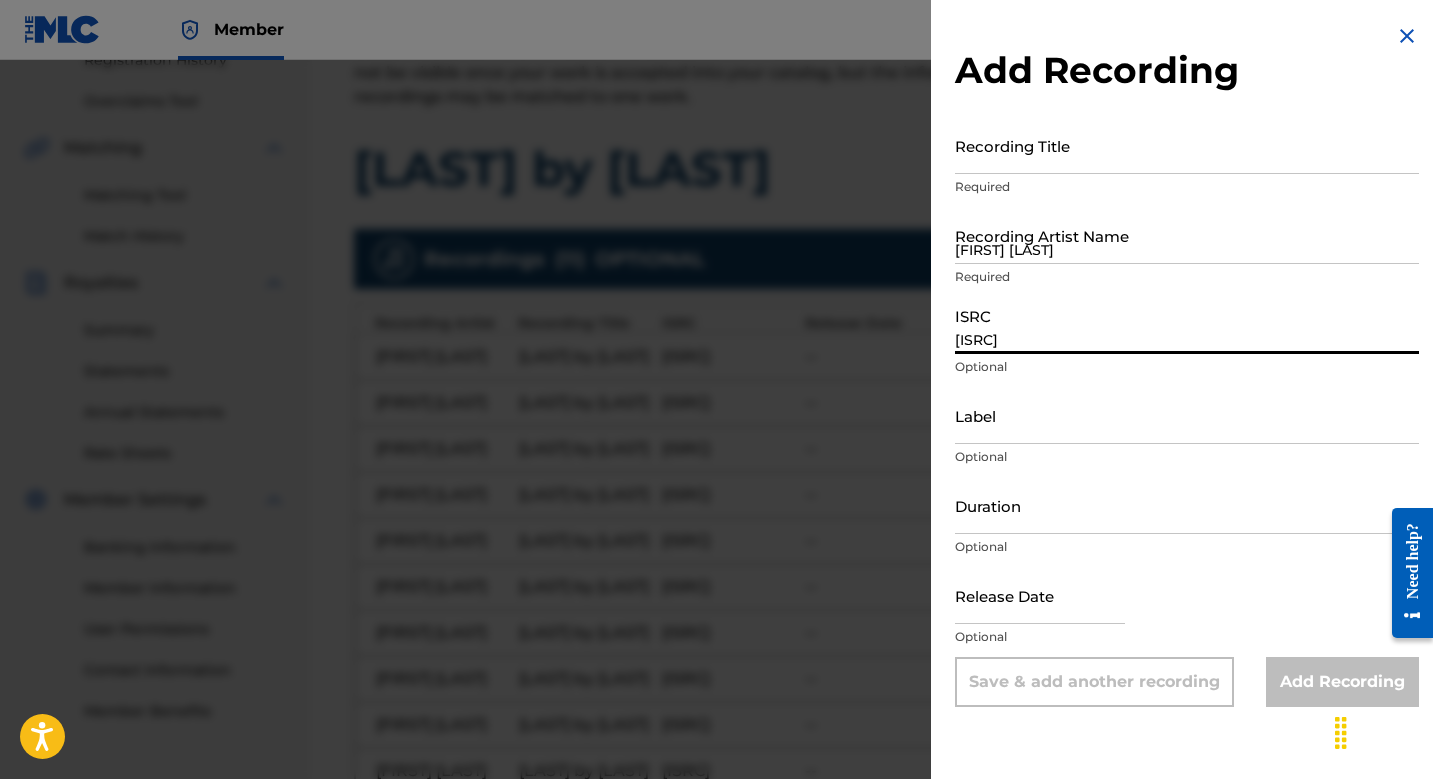 click on "[ISRC]" at bounding box center (1187, 325) 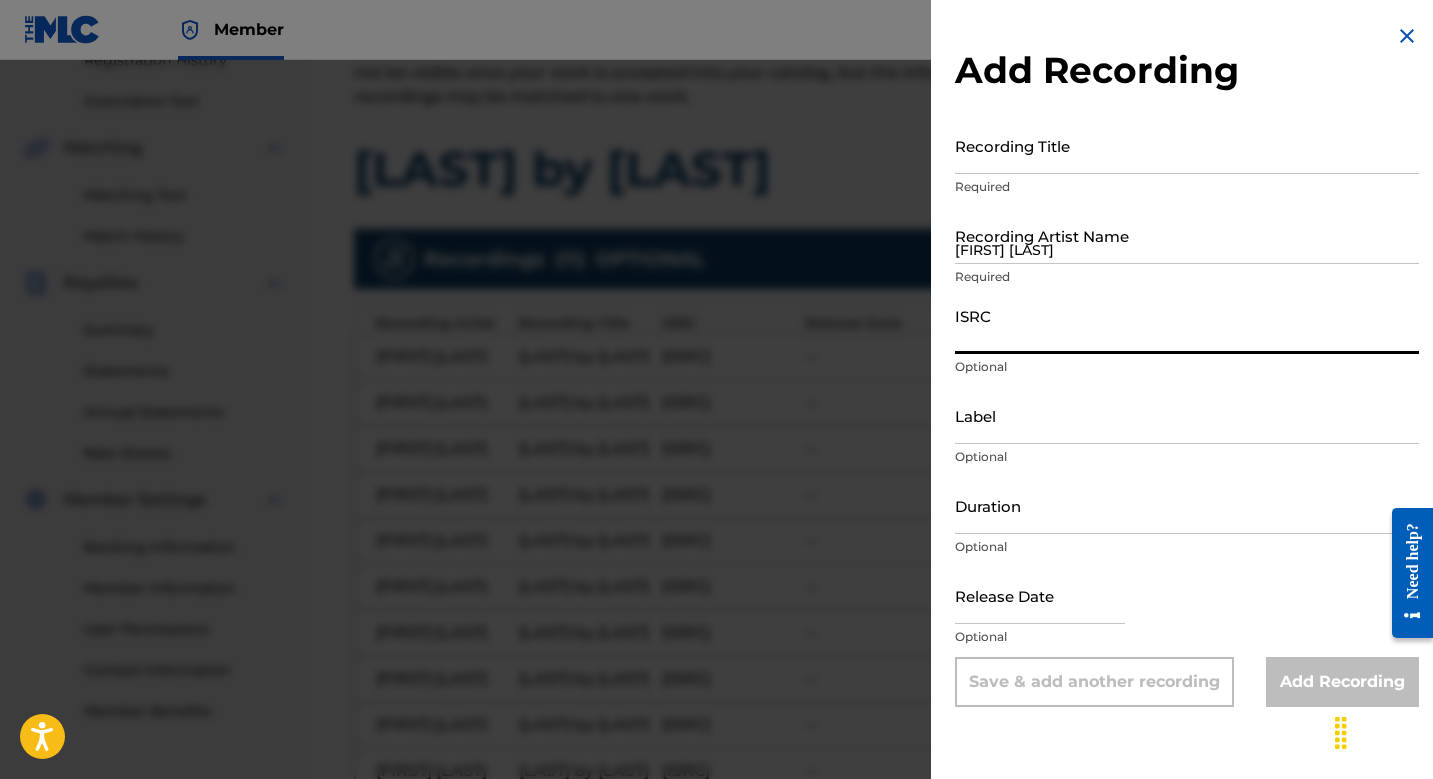 paste on "[ISRC]" 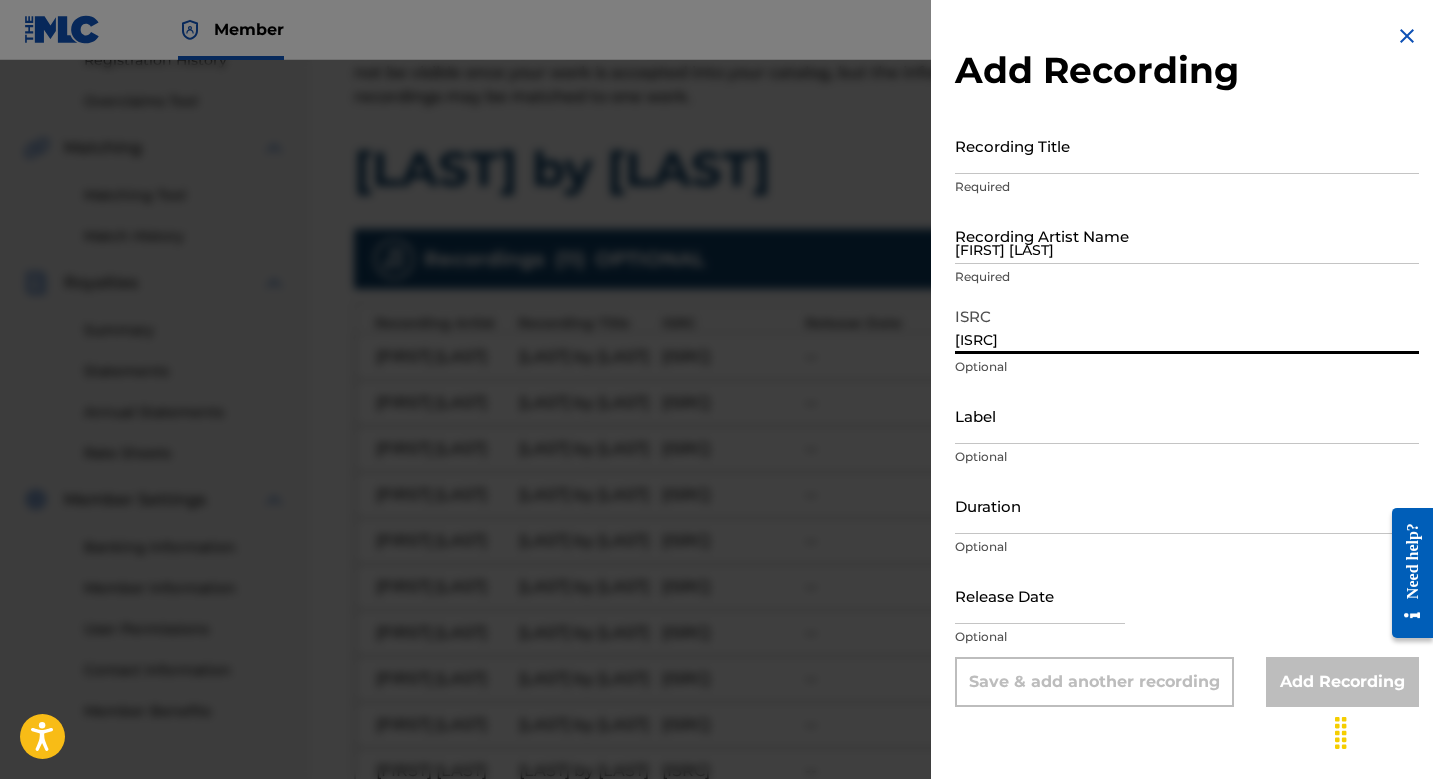 type on "[ISRC]" 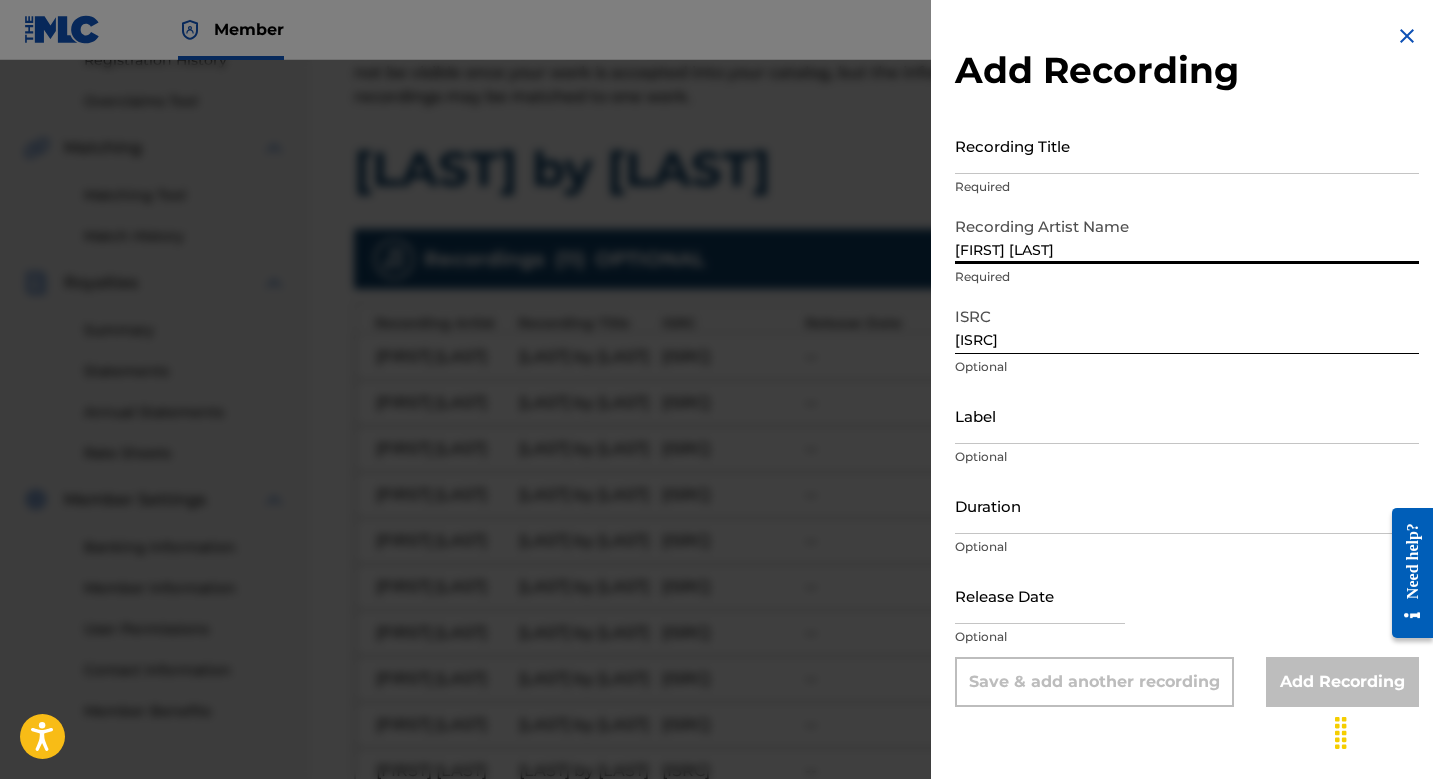 type on "[FIRST] [LAST]" 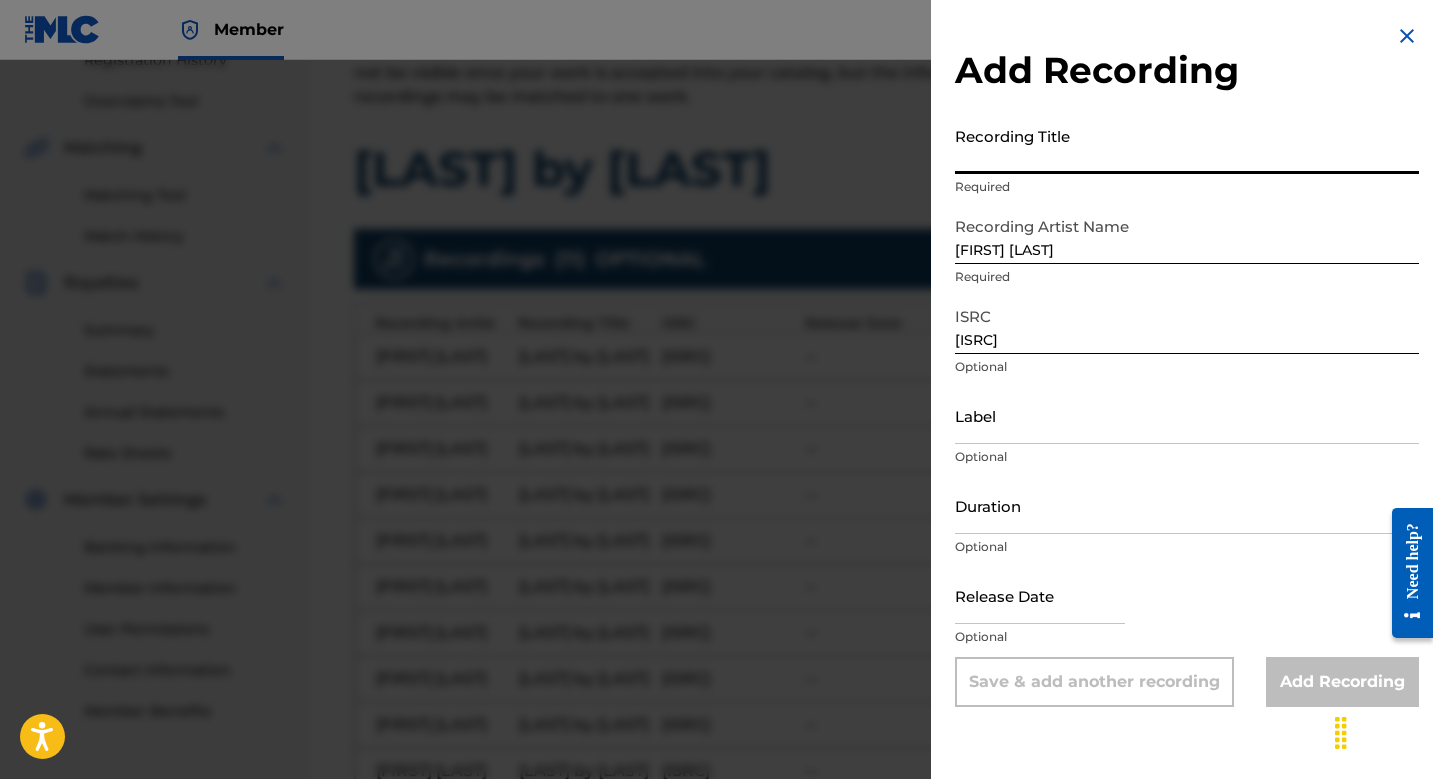 click on "Recording Title" at bounding box center [1187, 145] 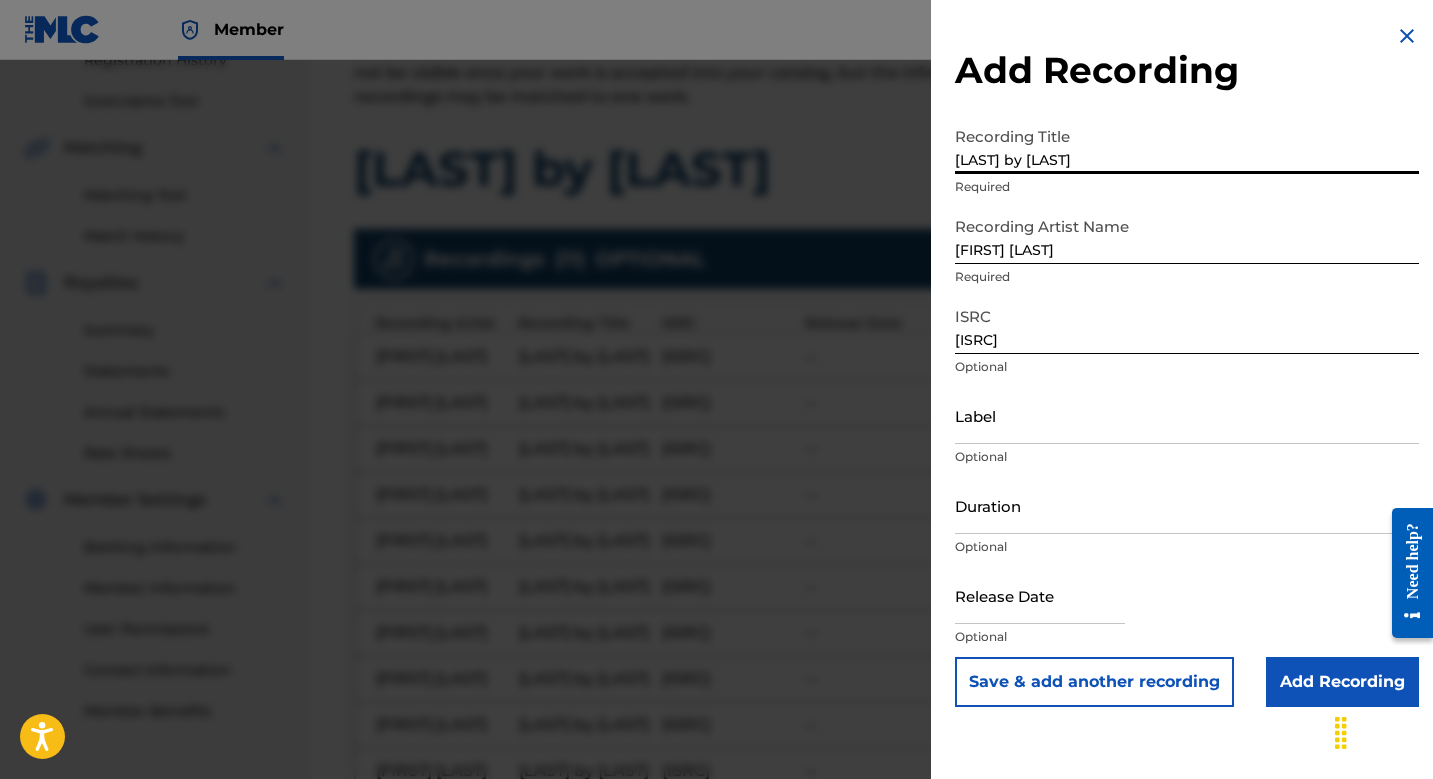 type on "[LAST] by [LAST]" 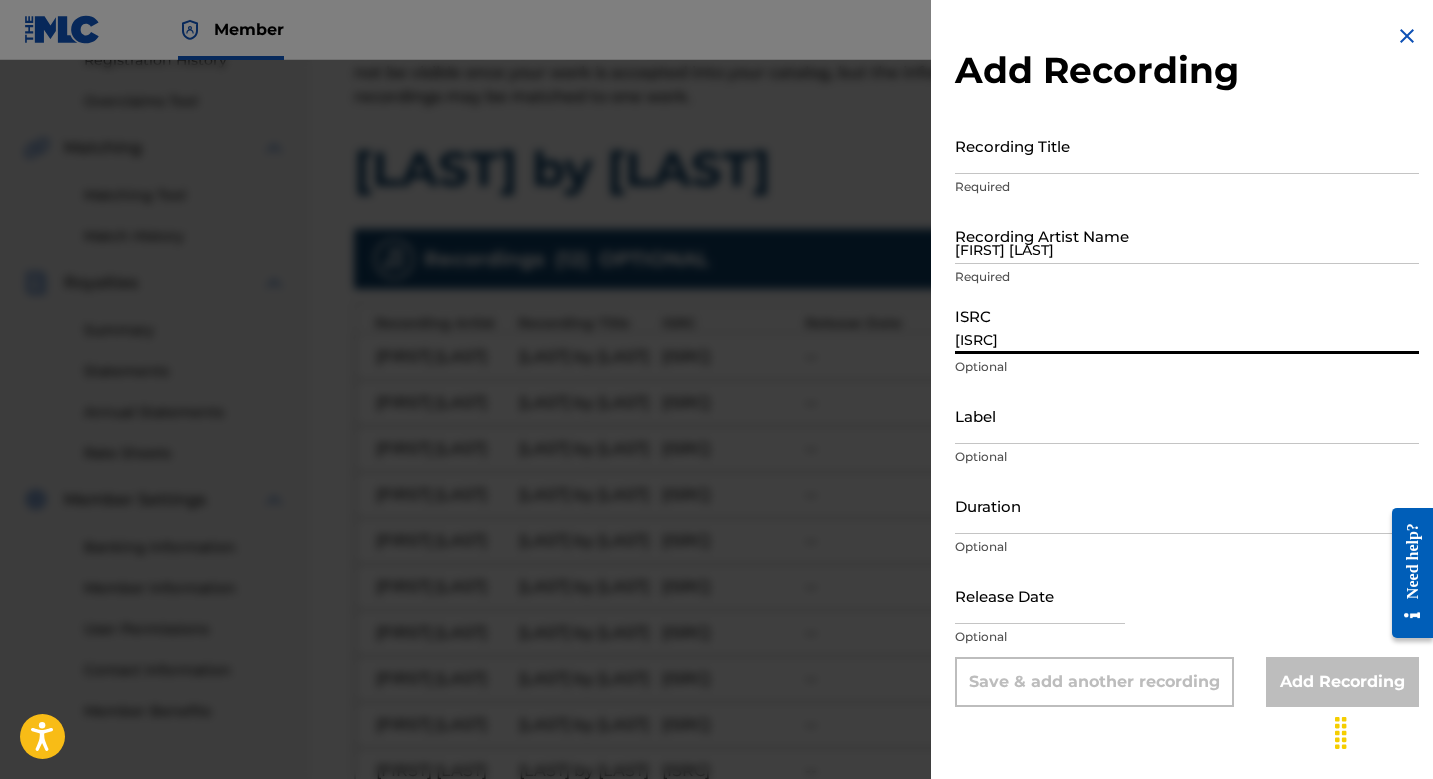 click on "[ISRC]" at bounding box center (1187, 325) 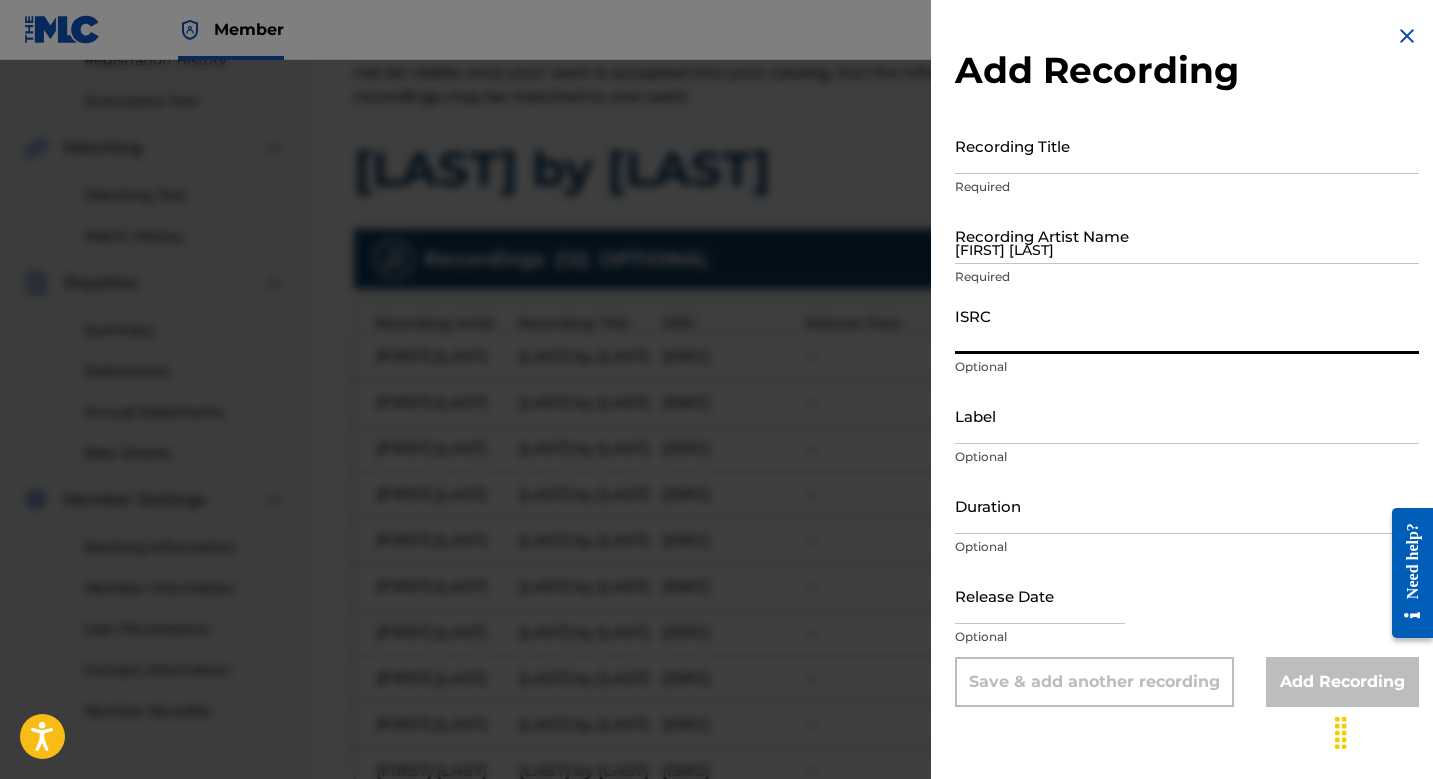 paste on "[ISRC]" 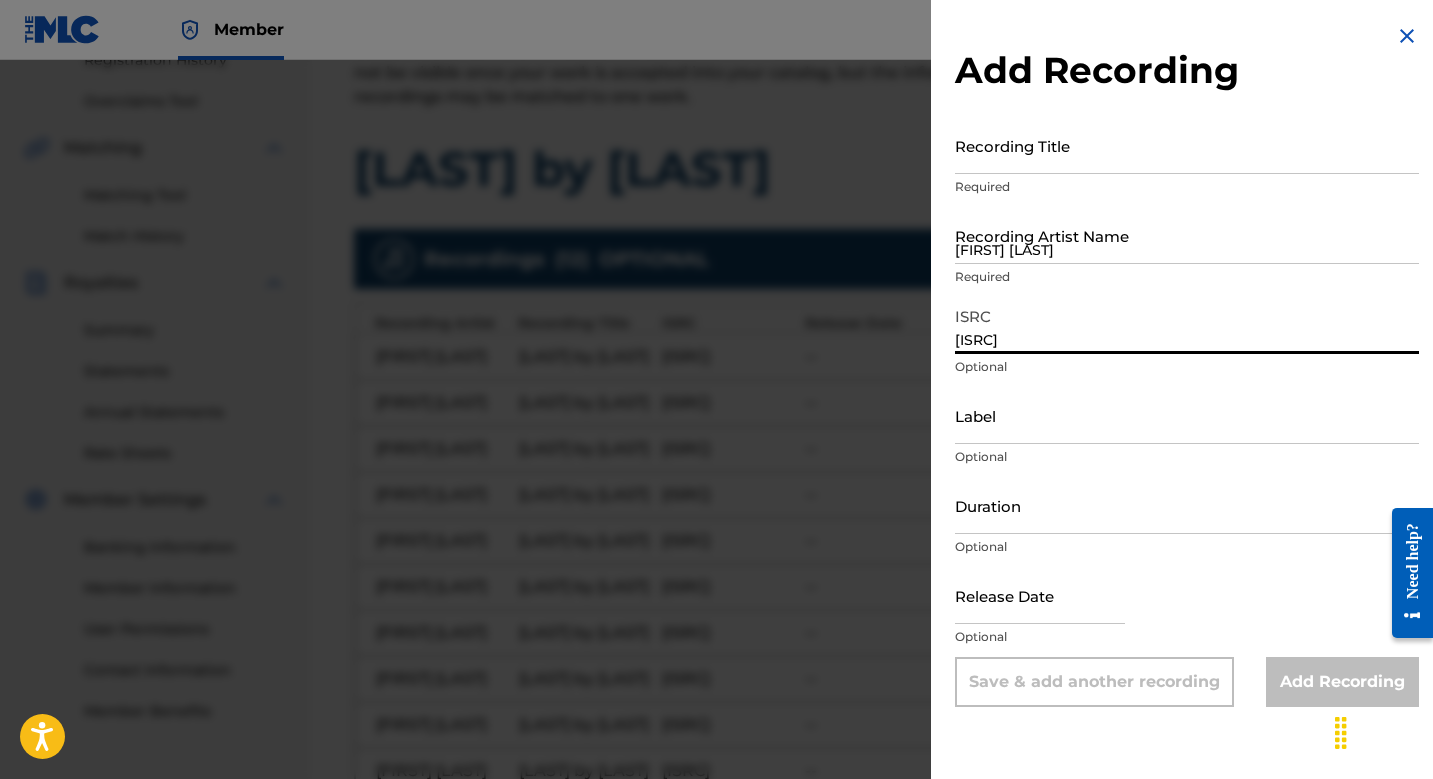 type on "[ISRC]" 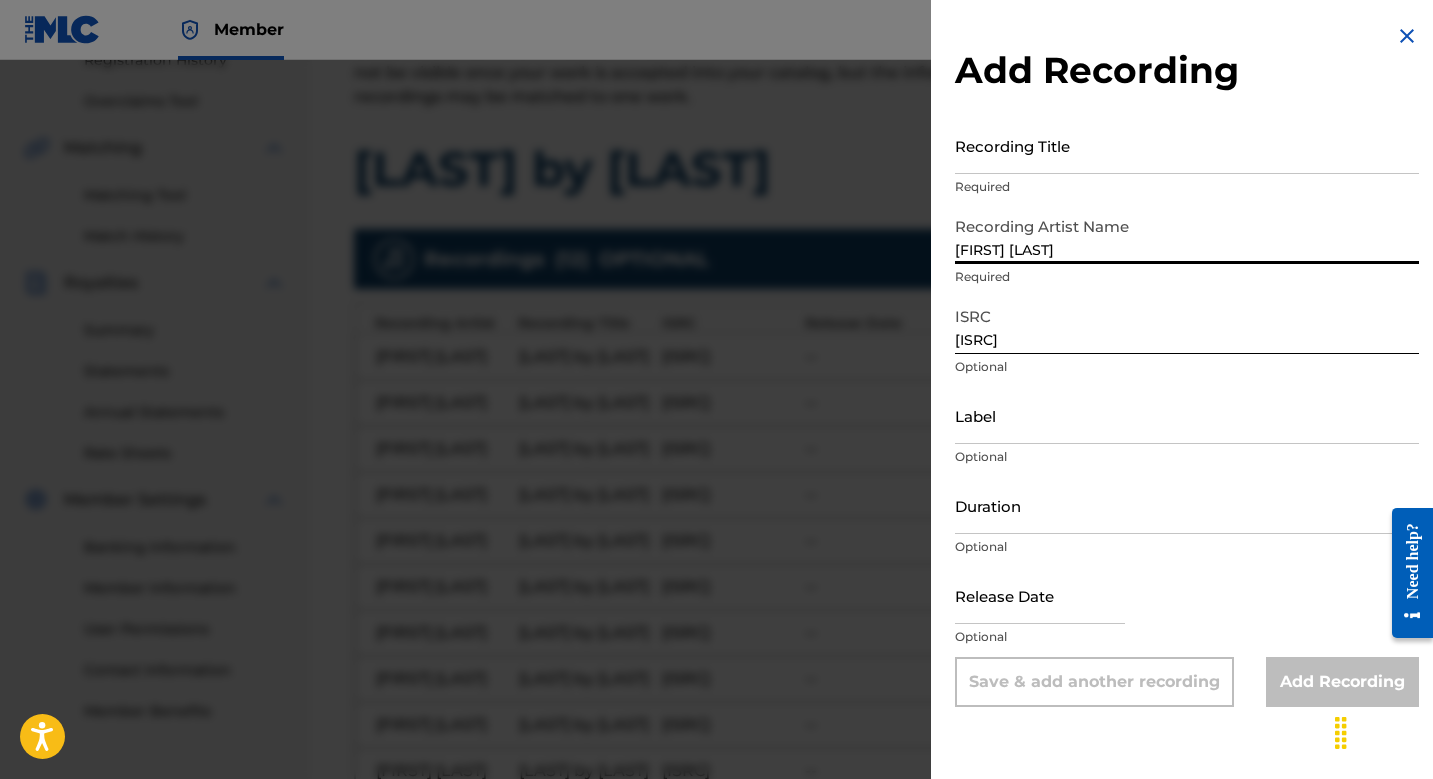 type on "[FIRST] [LAST]" 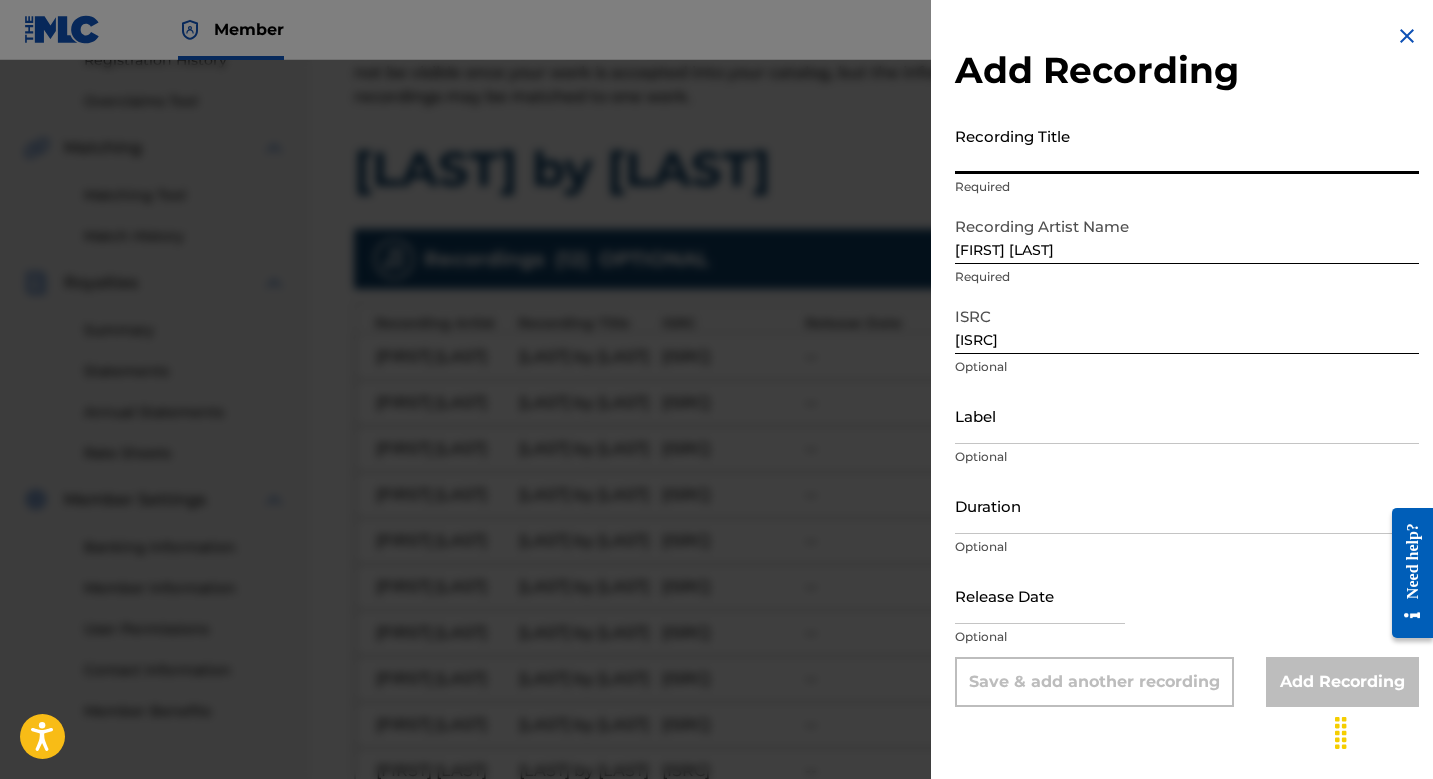 click on "Recording Title" at bounding box center [1187, 145] 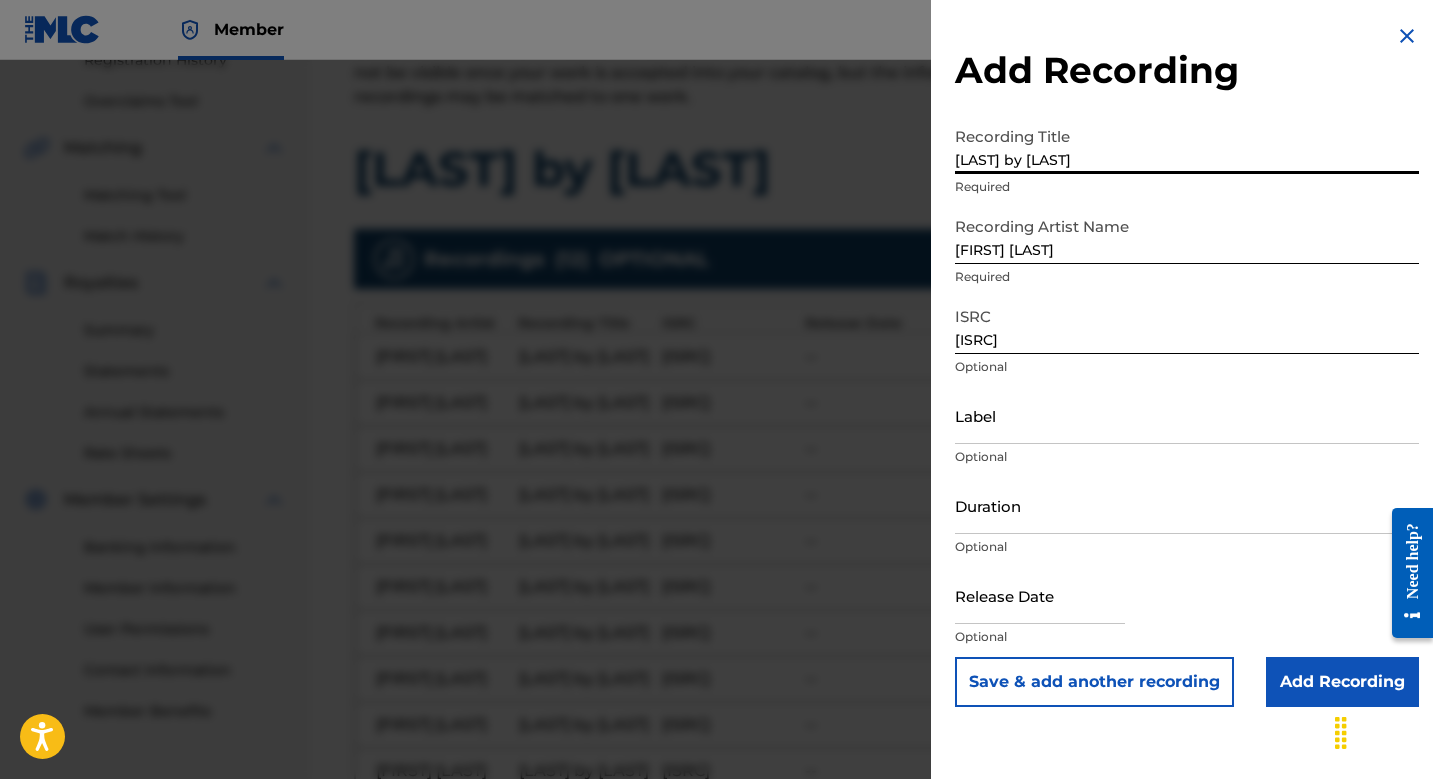 type on "[LAST] by [LAST]" 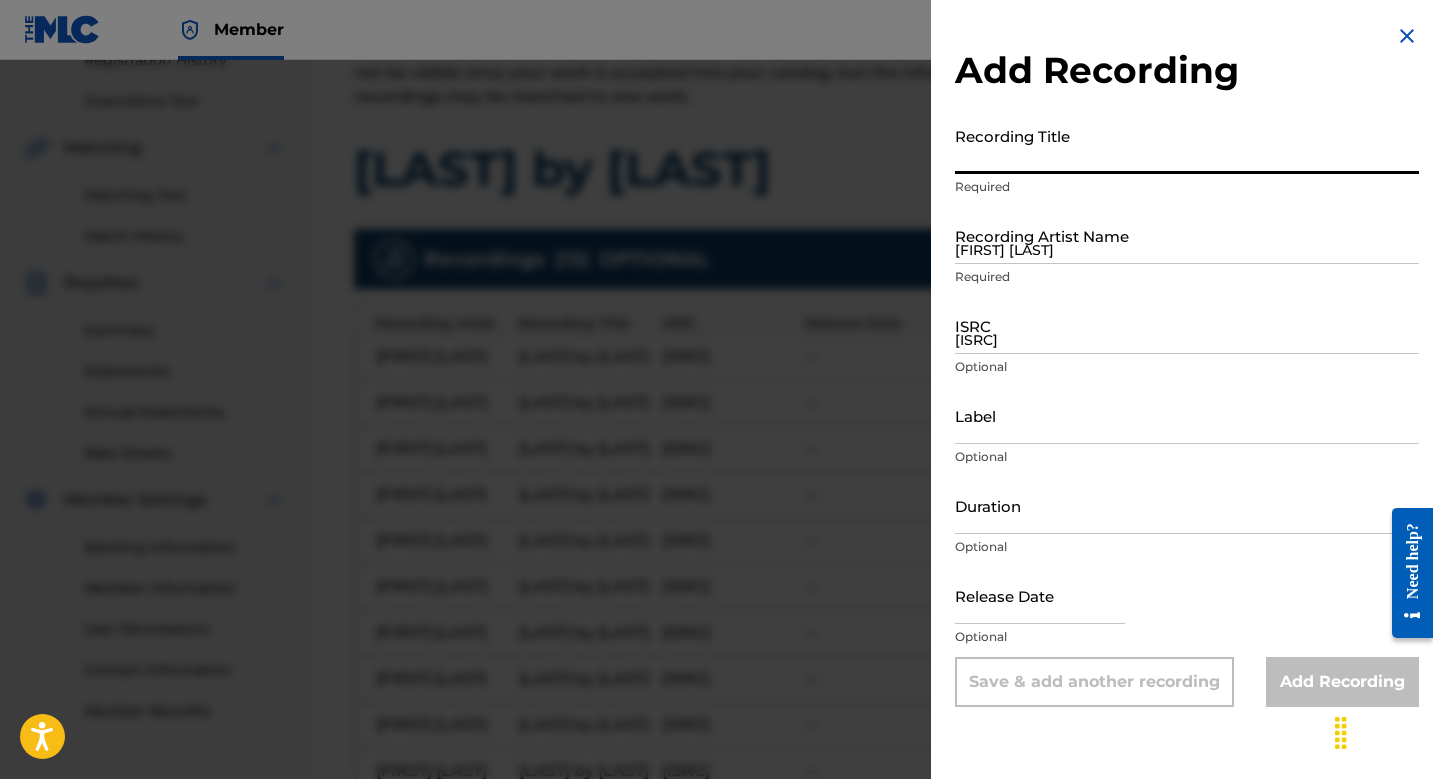 click at bounding box center (1407, 36) 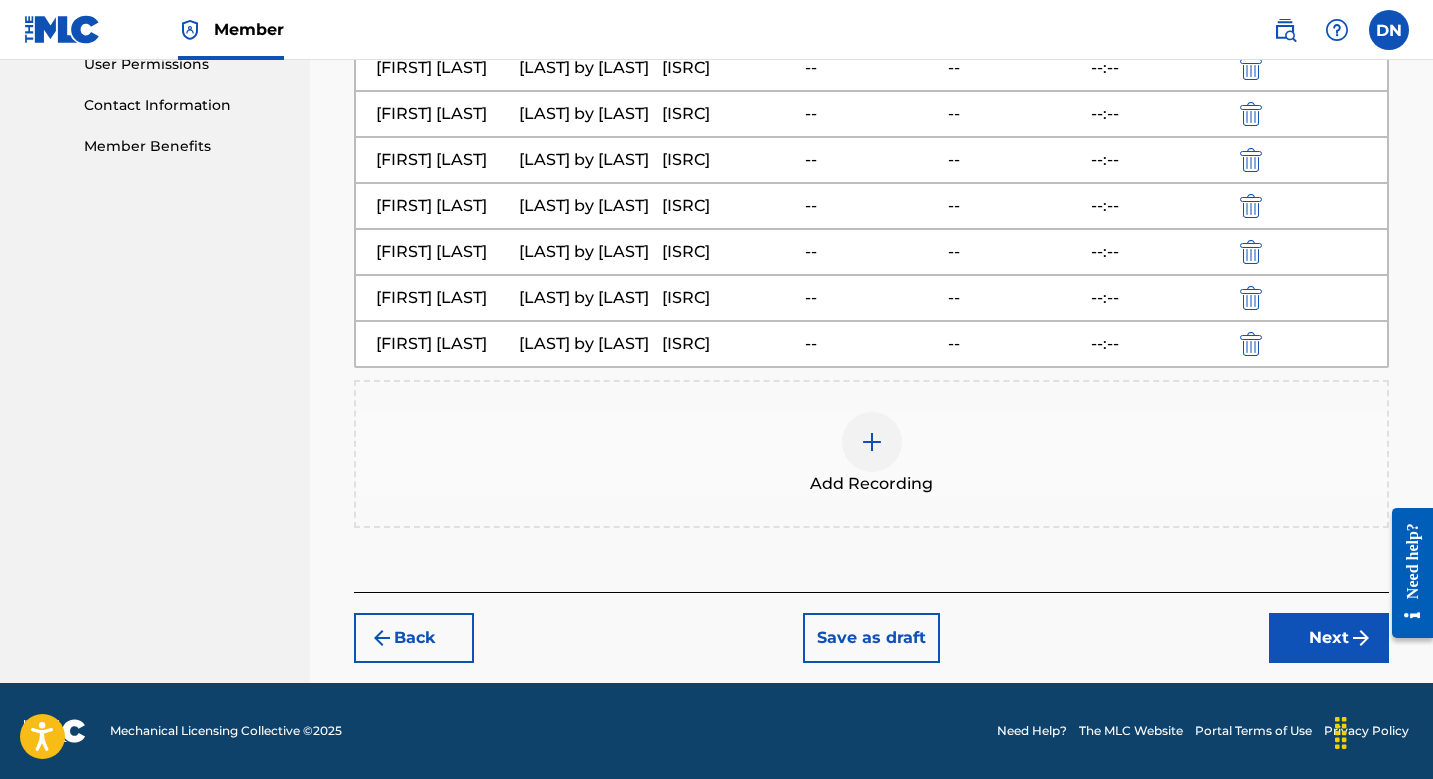 scroll, scrollTop: 963, scrollLeft: 0, axis: vertical 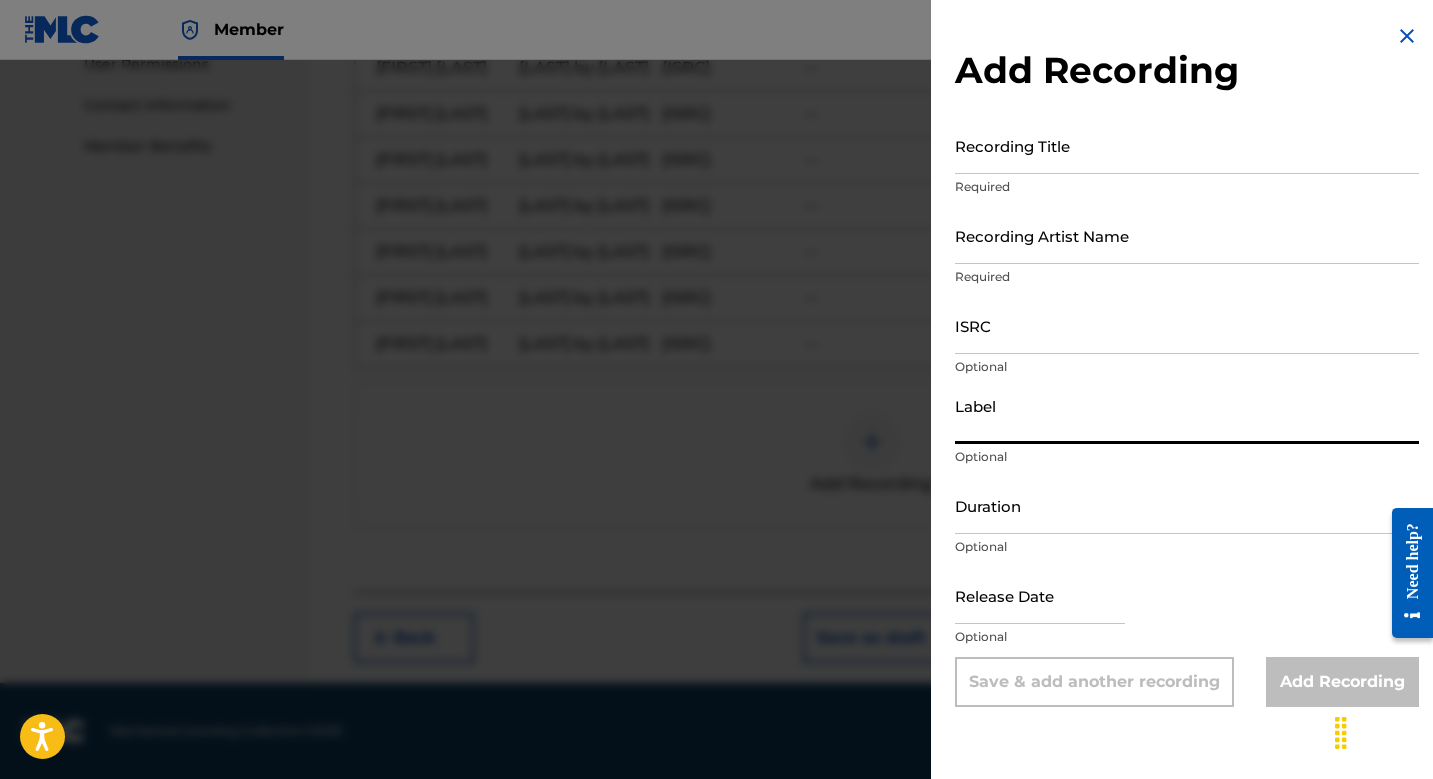 click on "Label" at bounding box center [1187, 415] 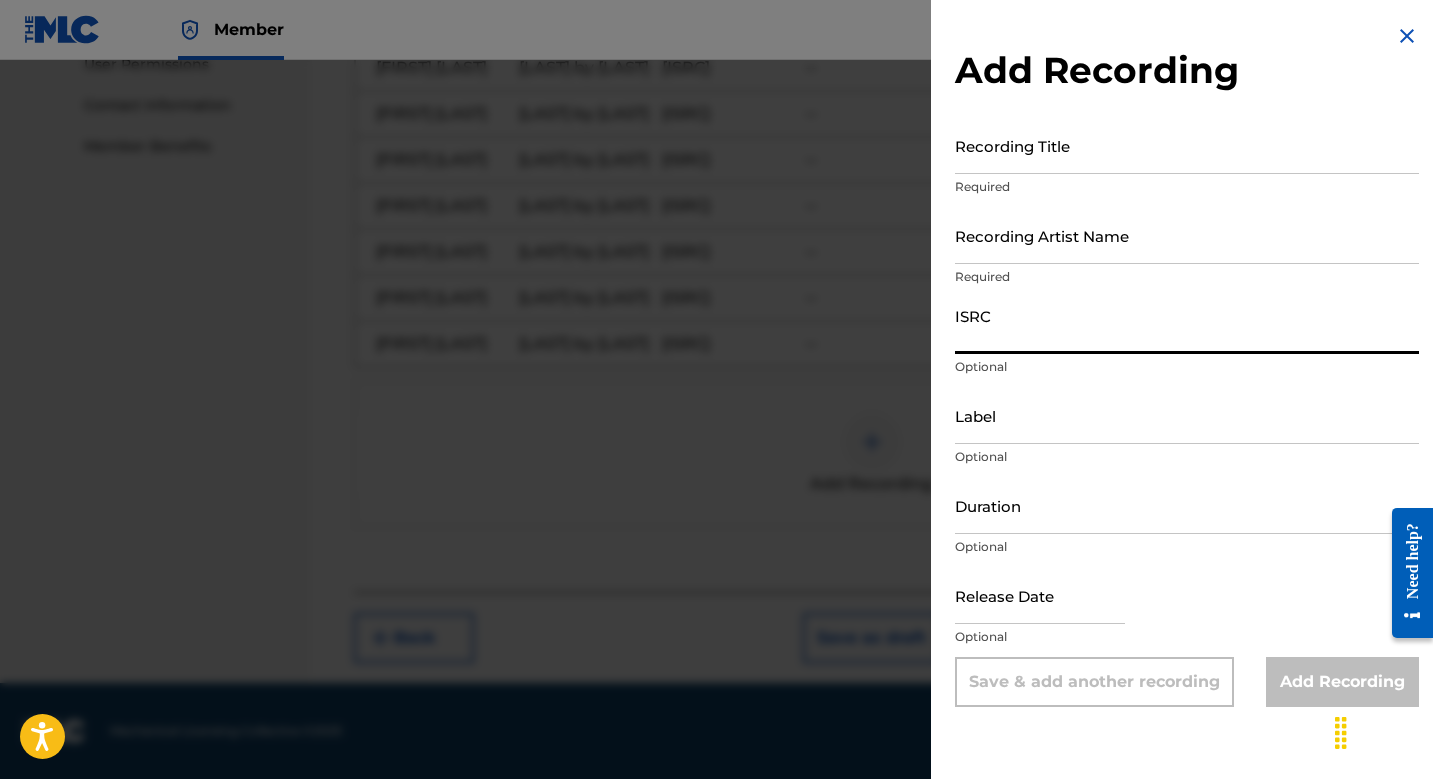 paste on "[ISRC]" 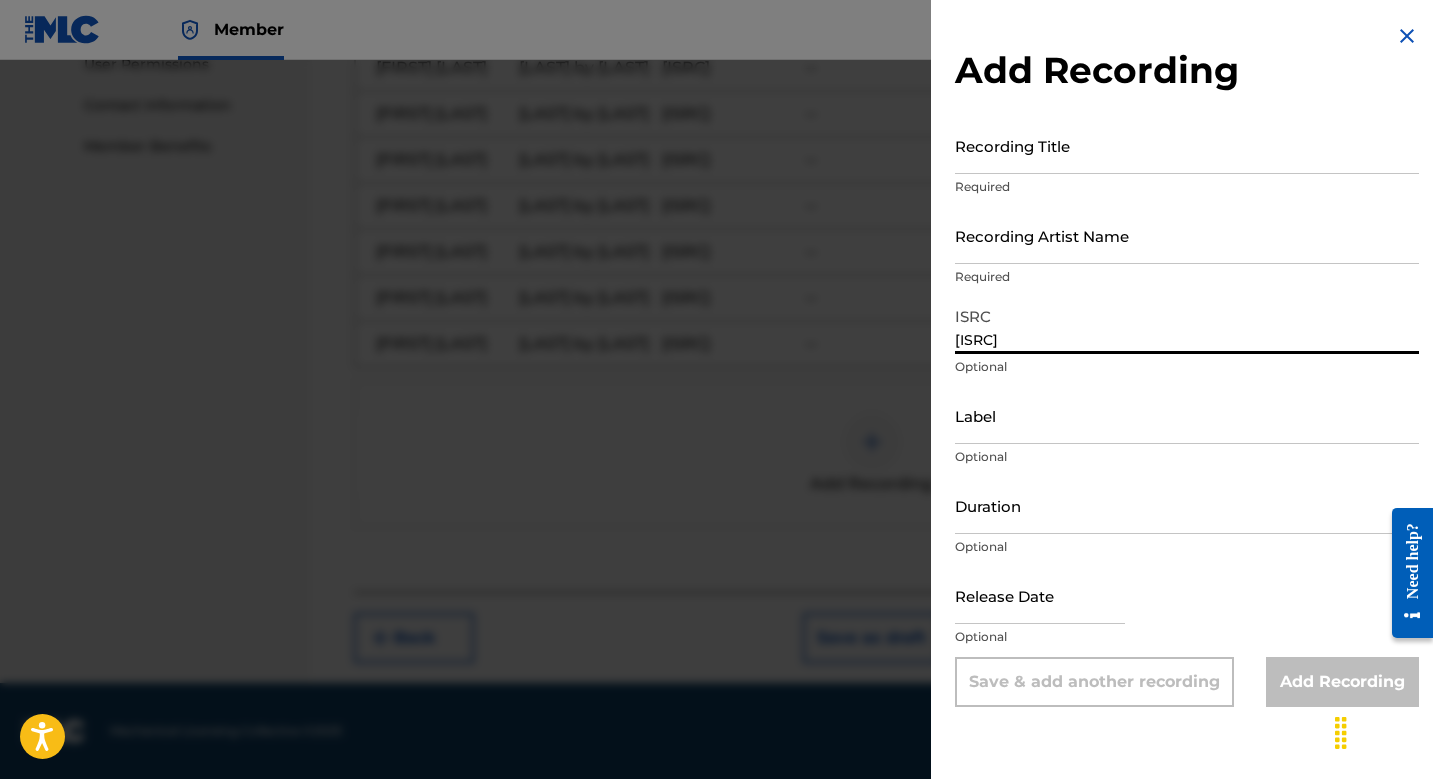 type on "[ISRC]" 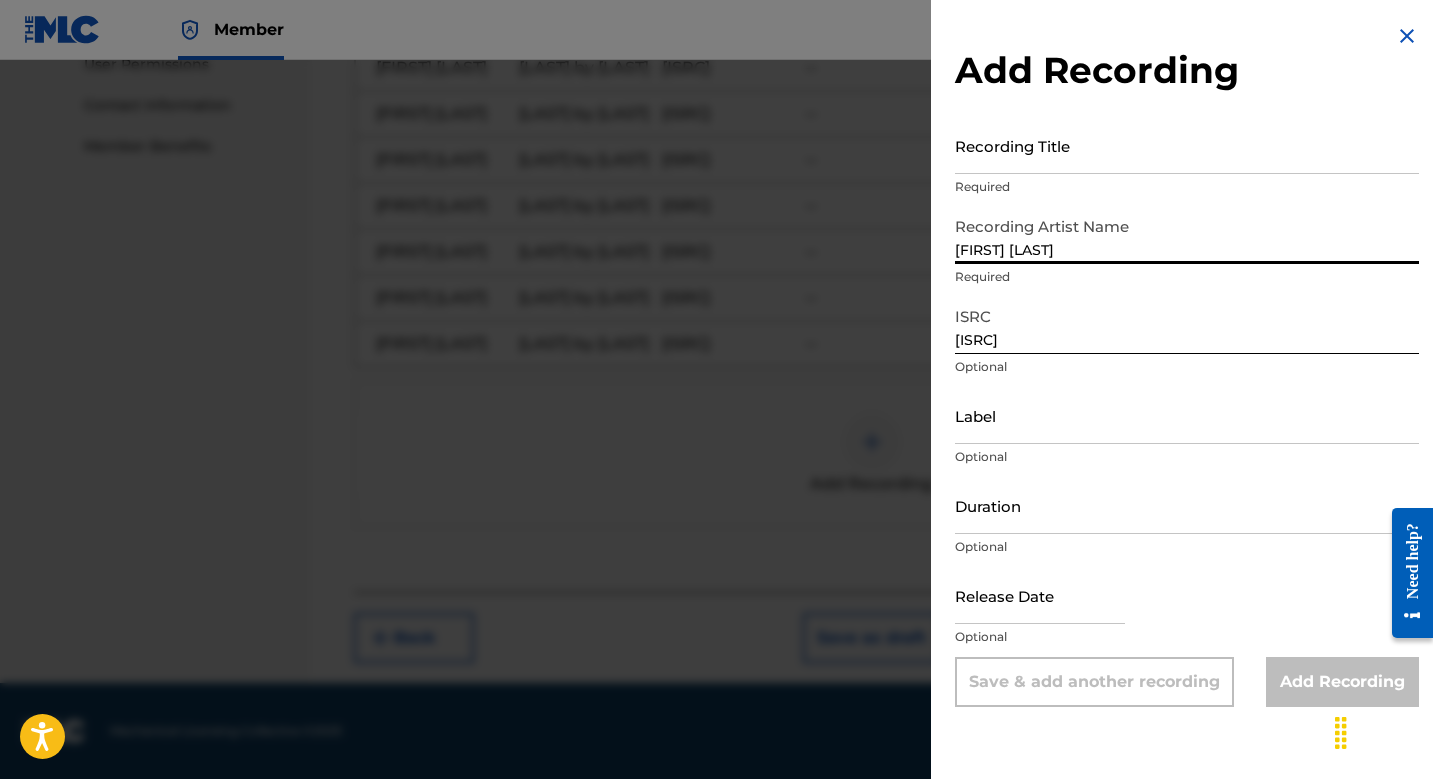 type on "[FIRST] [LAST]" 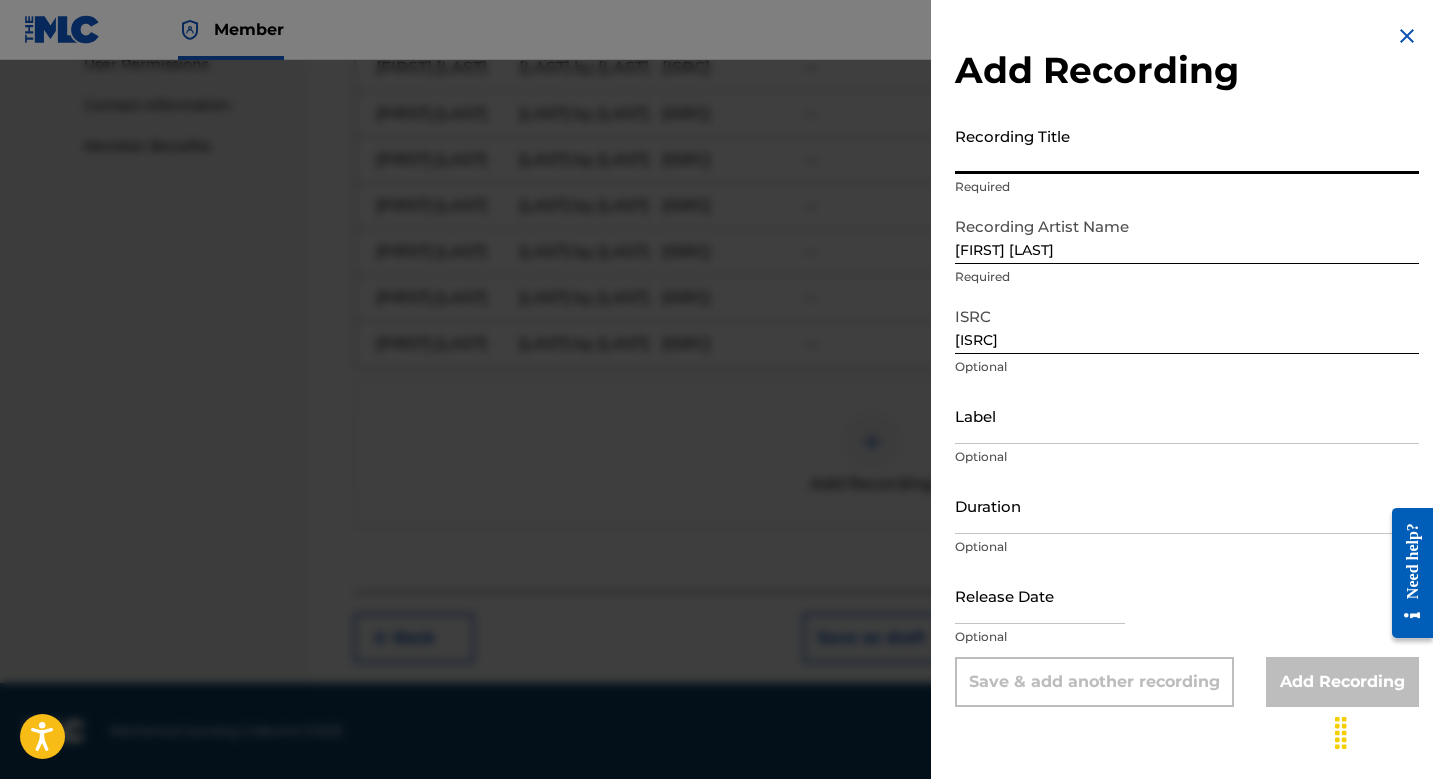 click on "Recording Title" at bounding box center [1187, 145] 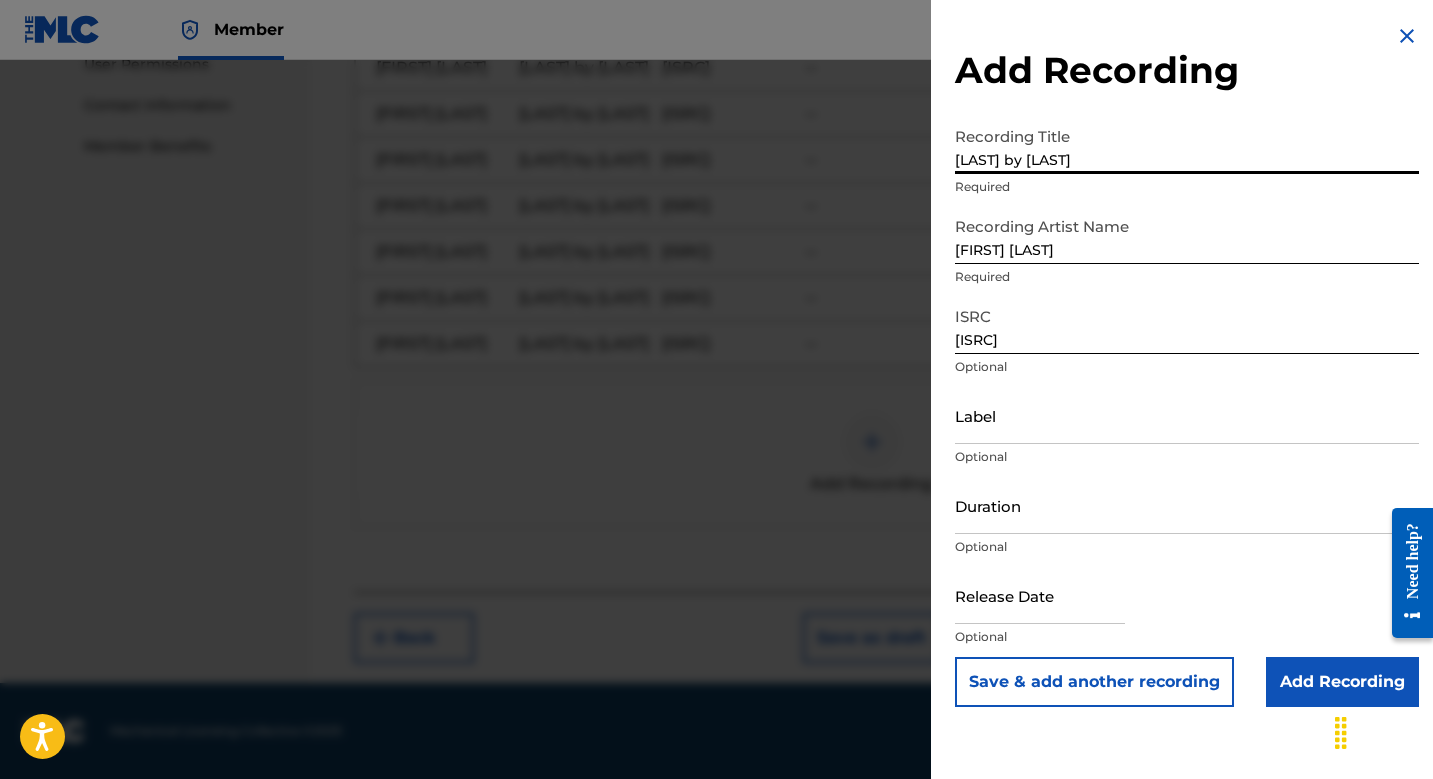 type on "[LAST] by [LAST]" 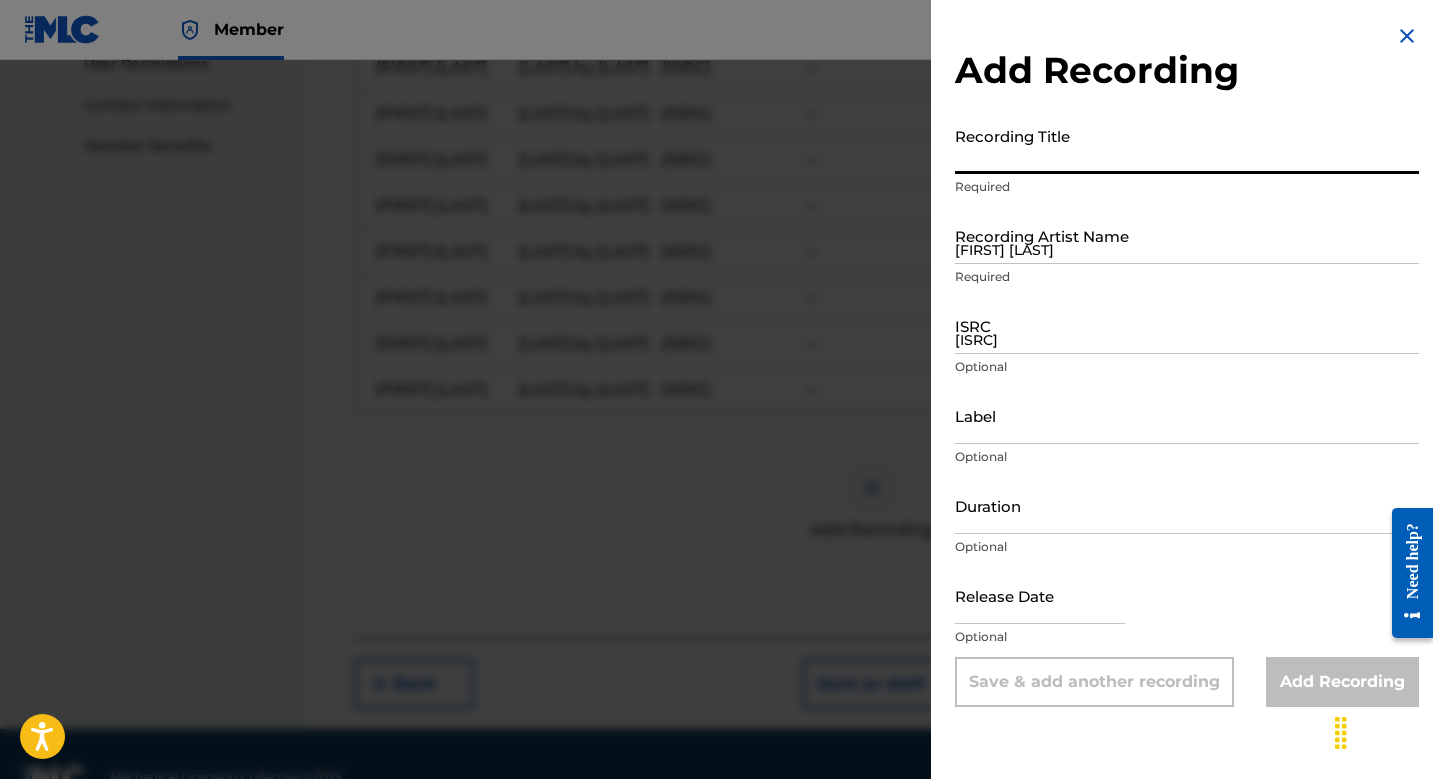click at bounding box center [716, 449] 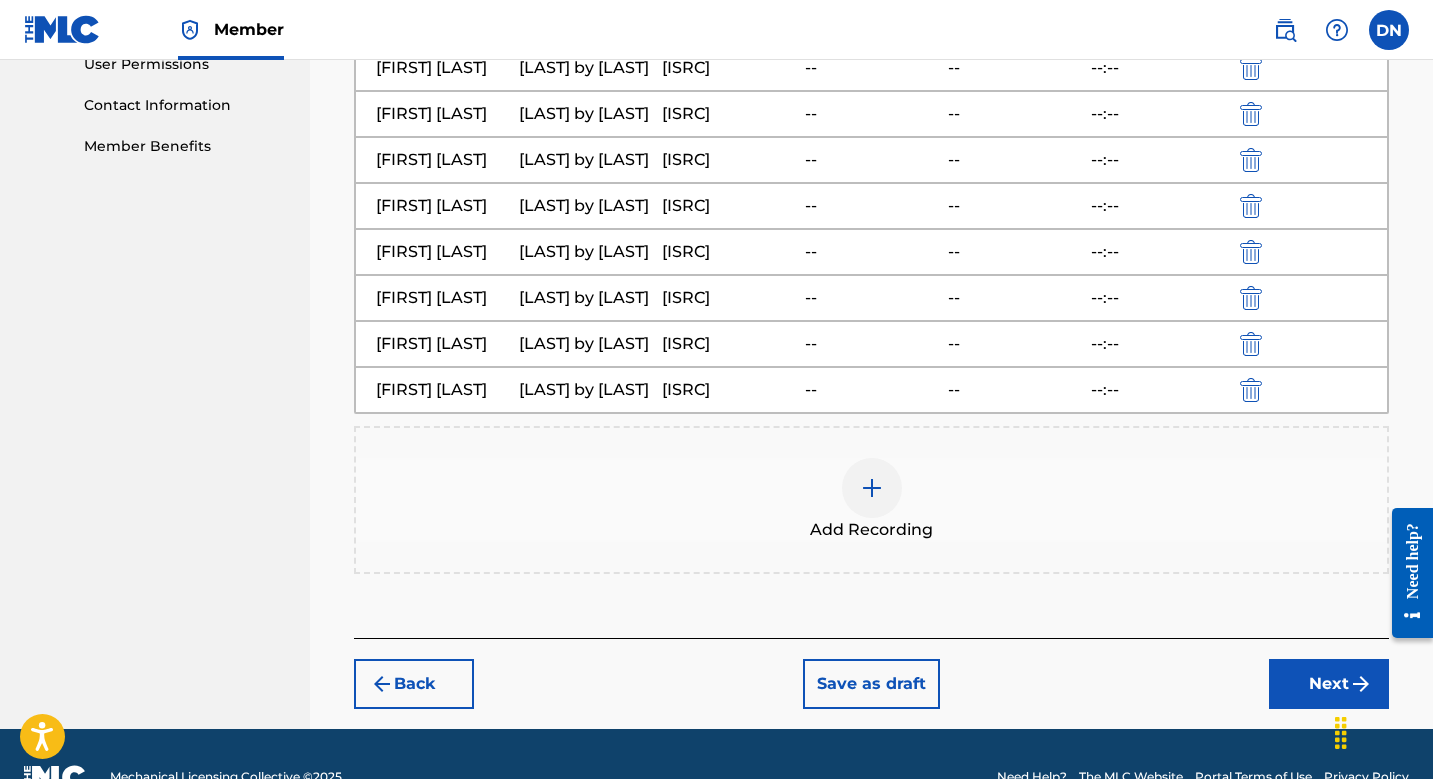 click at bounding box center (872, 488) 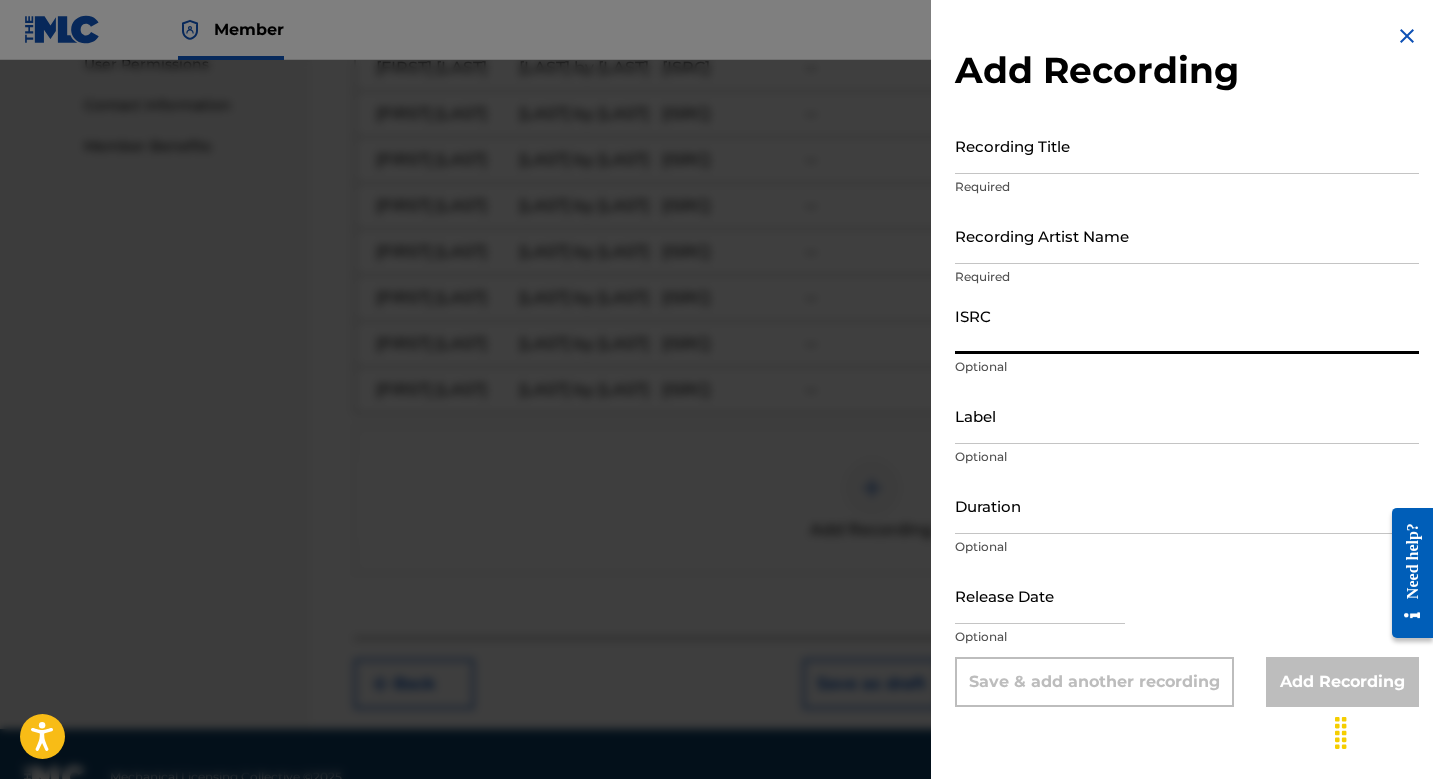 click on "ISRC" at bounding box center (1187, 325) 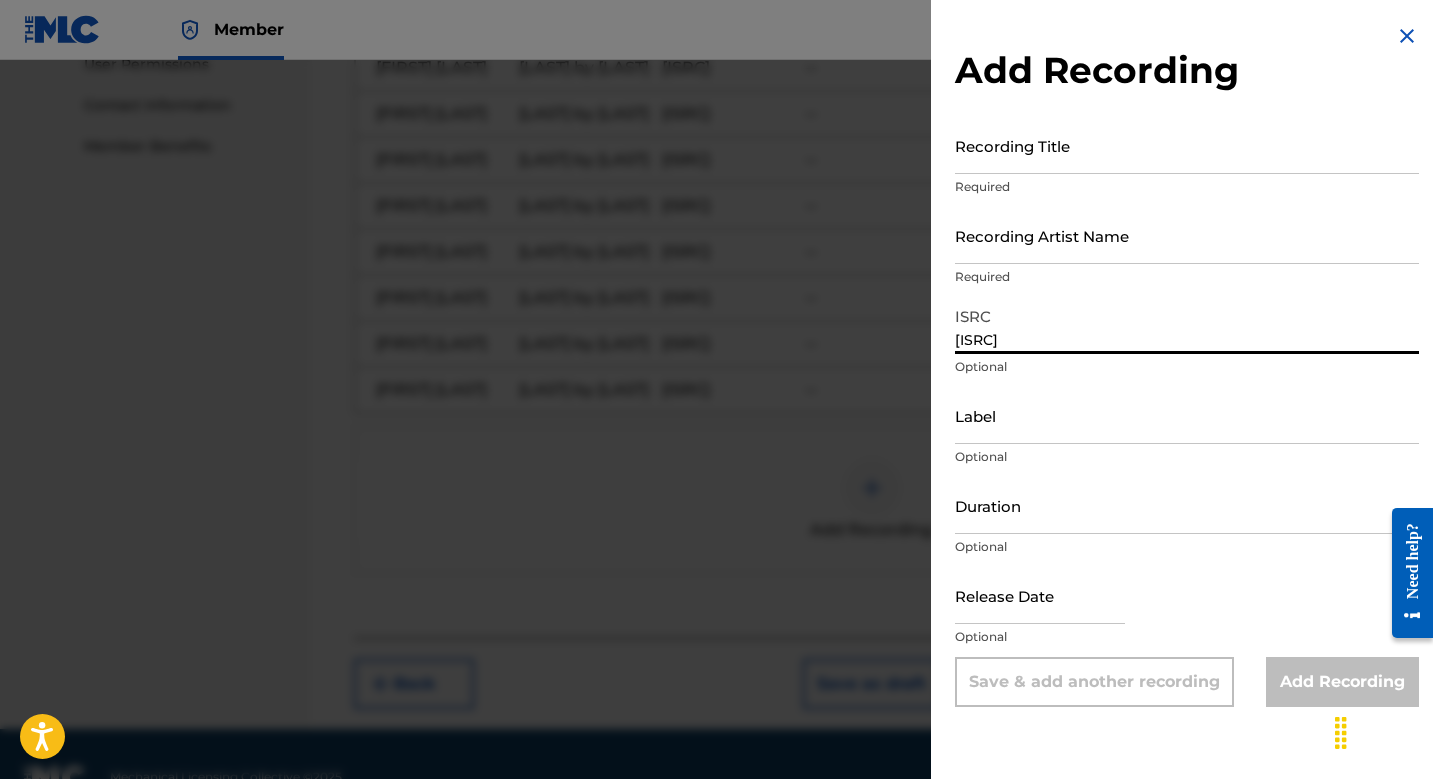 type on "[ISRC]" 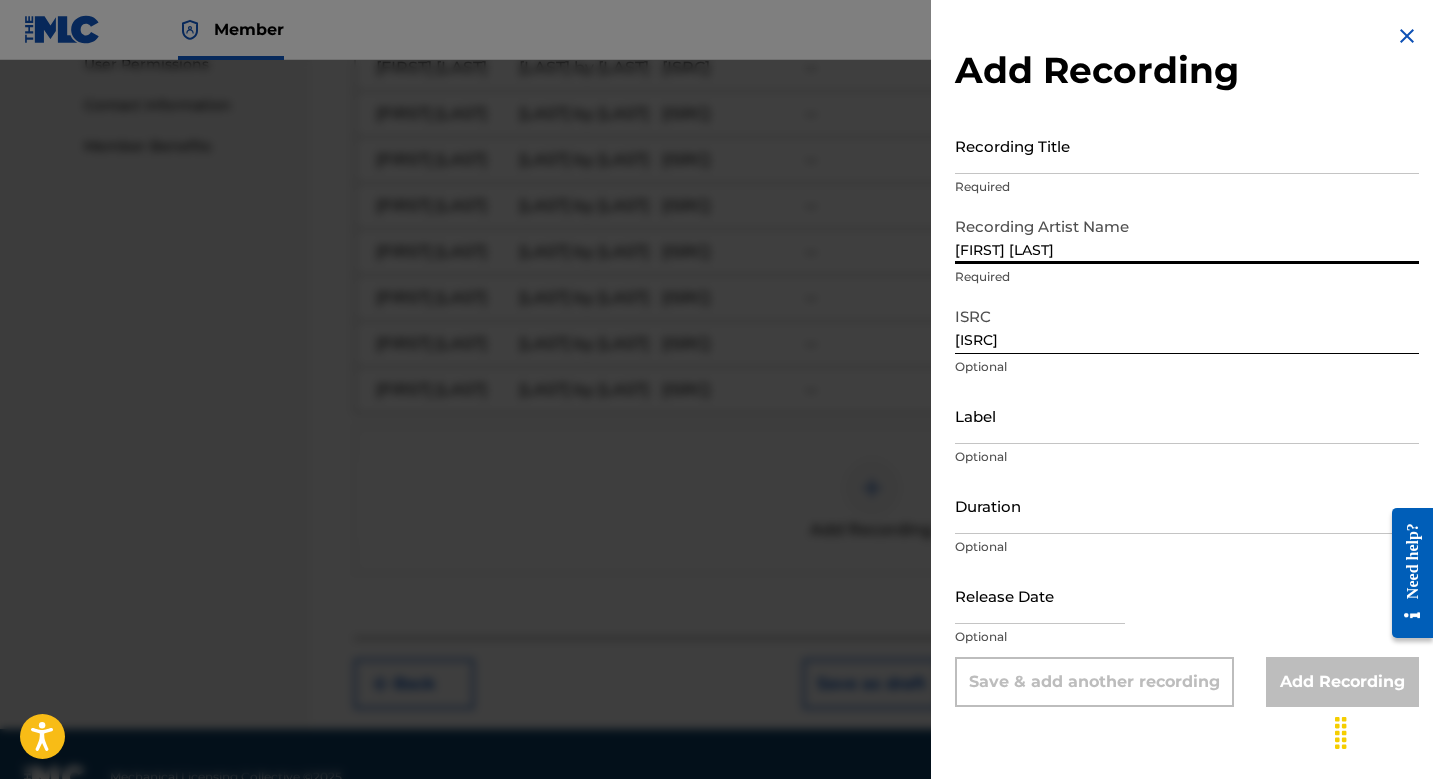 type on "[FIRST] [LAST]" 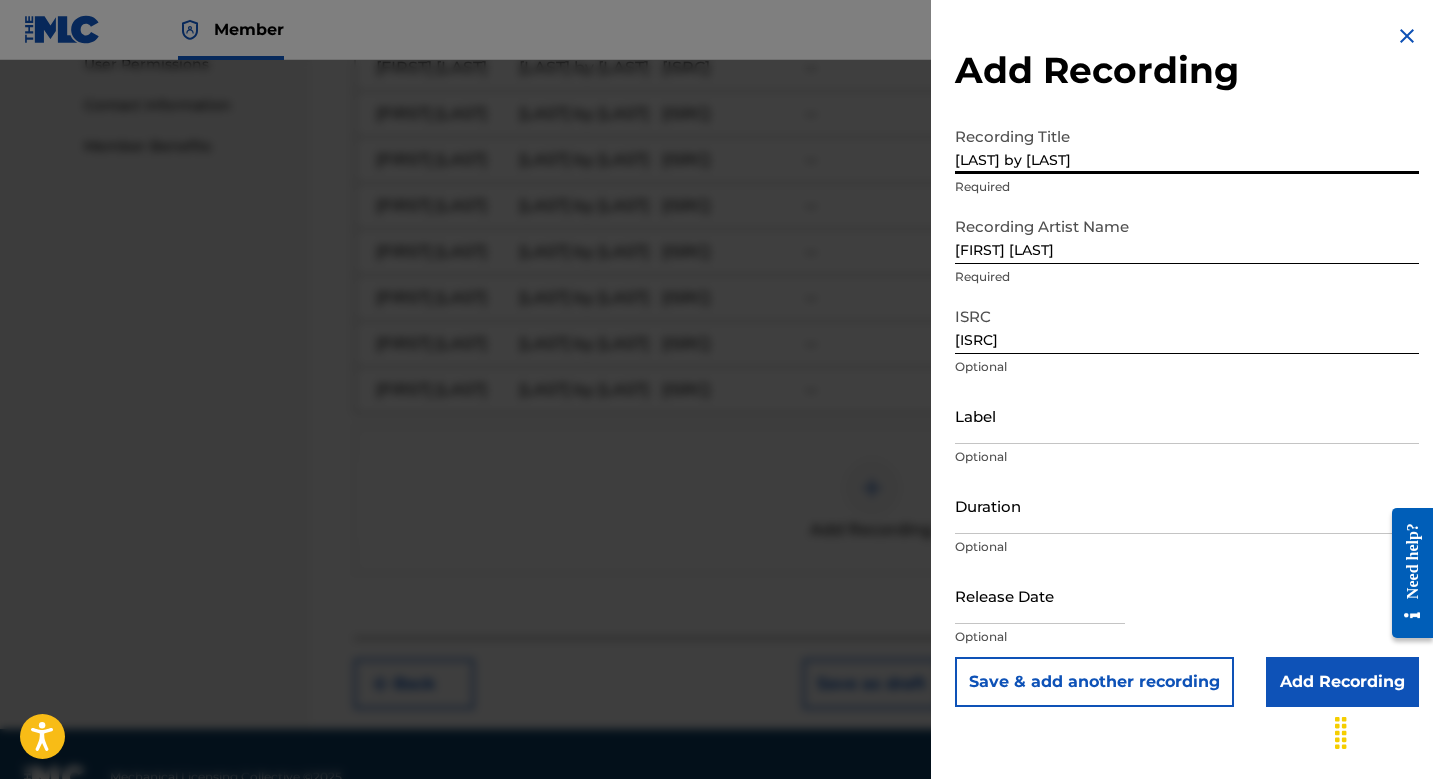 type on "[LAST] by [LAST]" 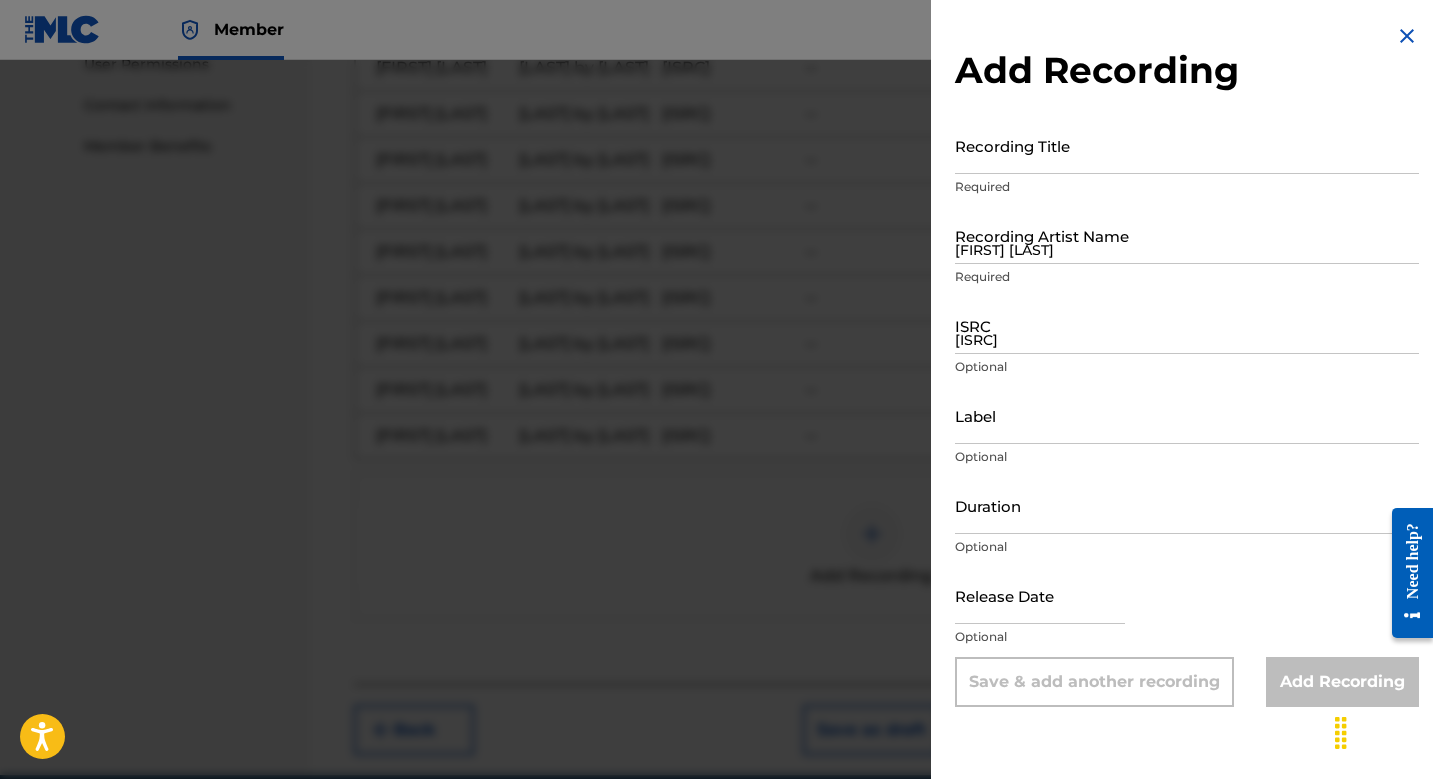 click at bounding box center [716, 449] 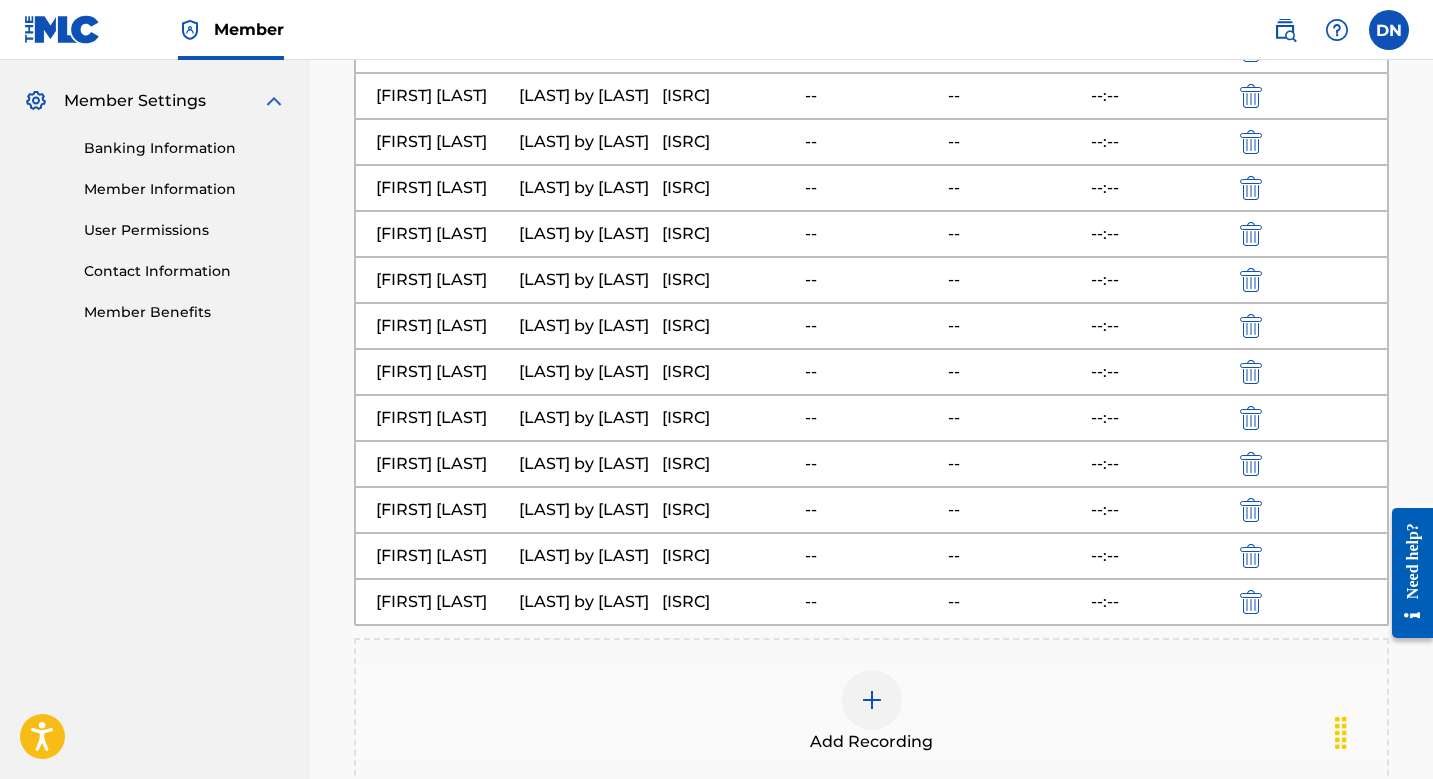 scroll, scrollTop: 819, scrollLeft: 0, axis: vertical 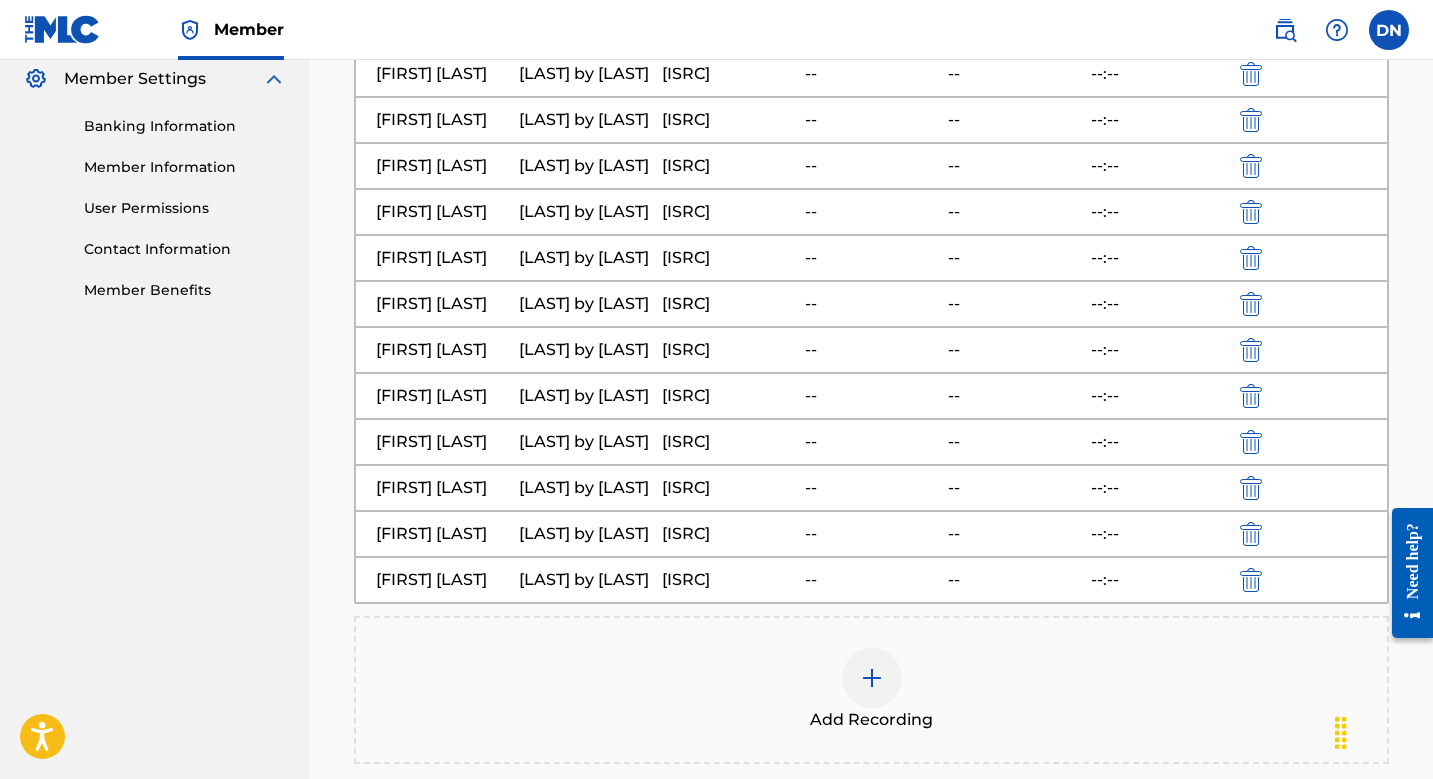 click on "Add Recording" at bounding box center (871, 690) 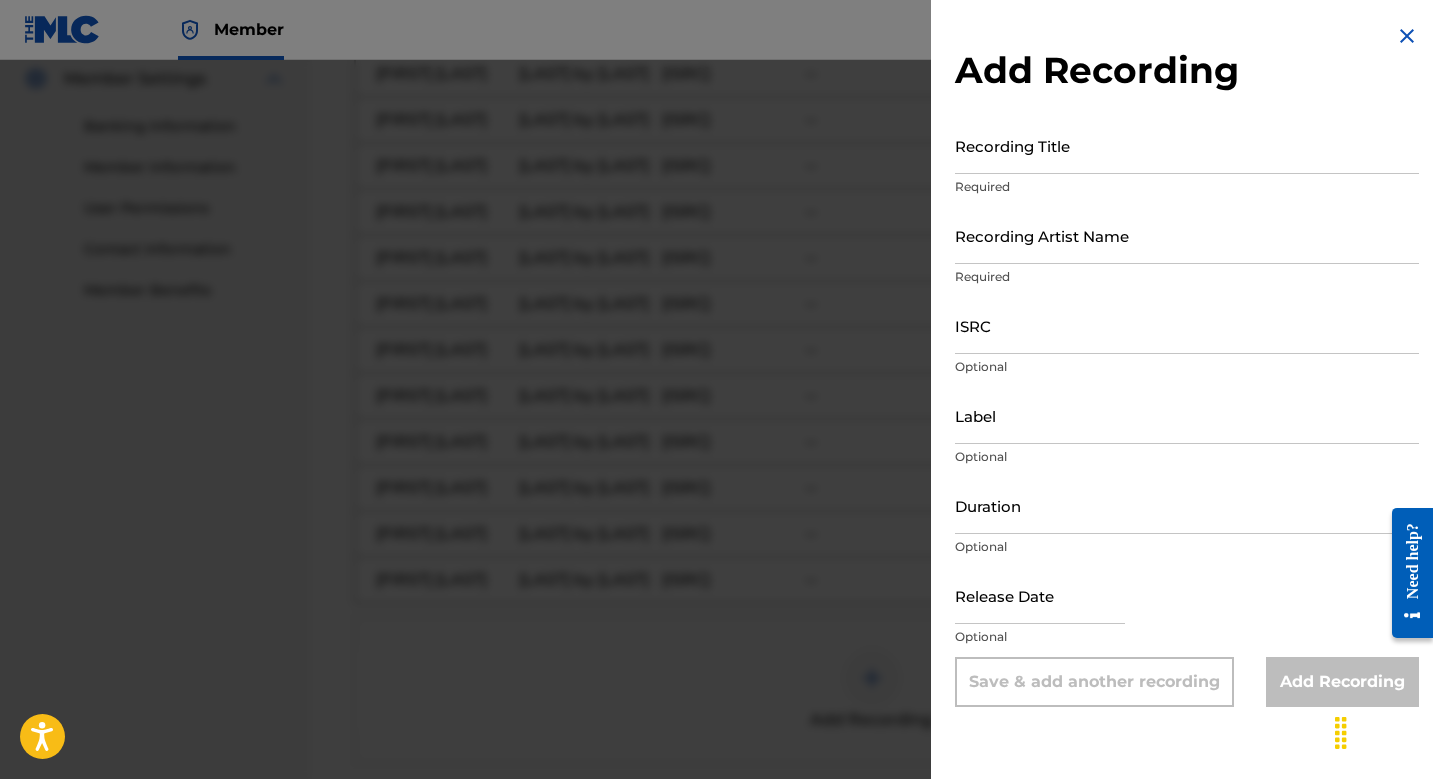 click on "ISRC" at bounding box center (1187, 325) 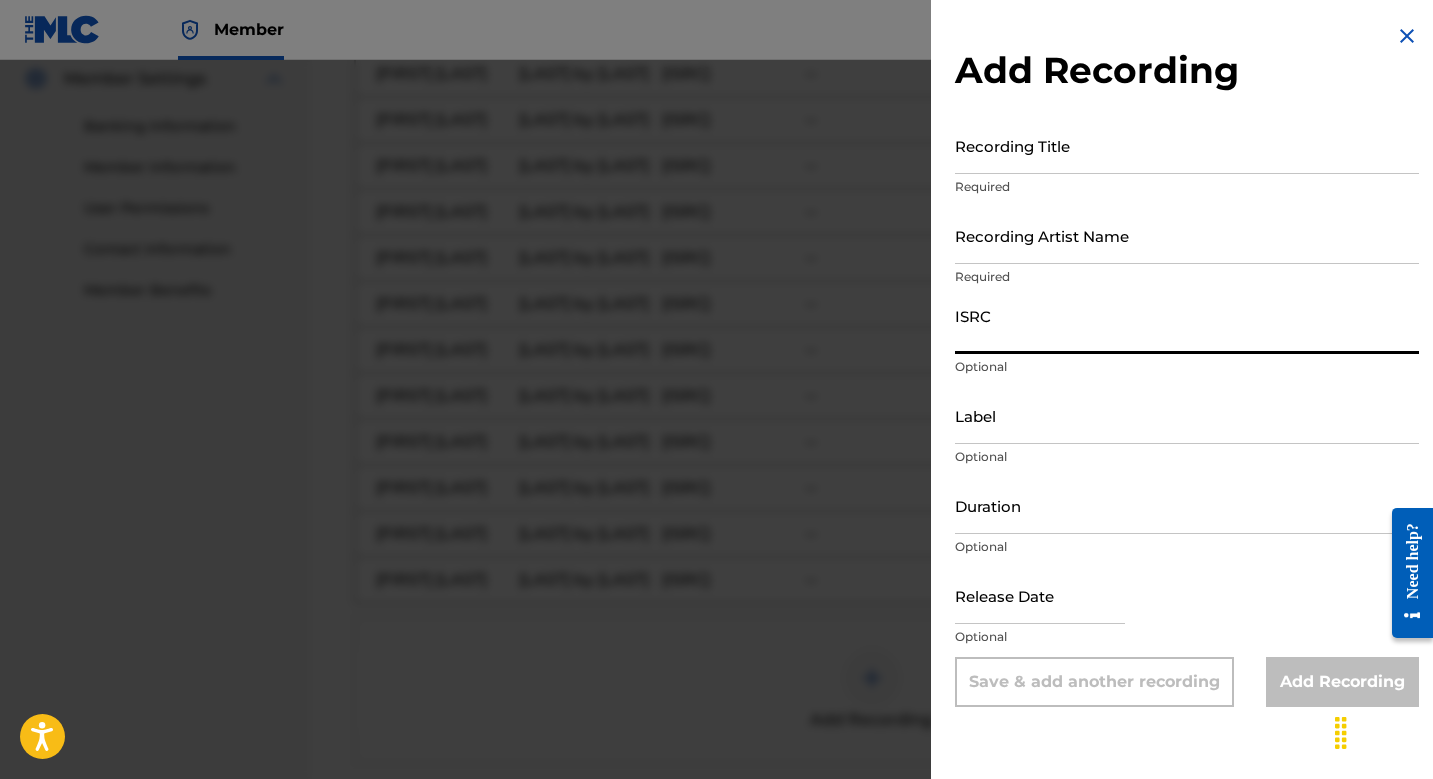 paste on "[ISRC]" 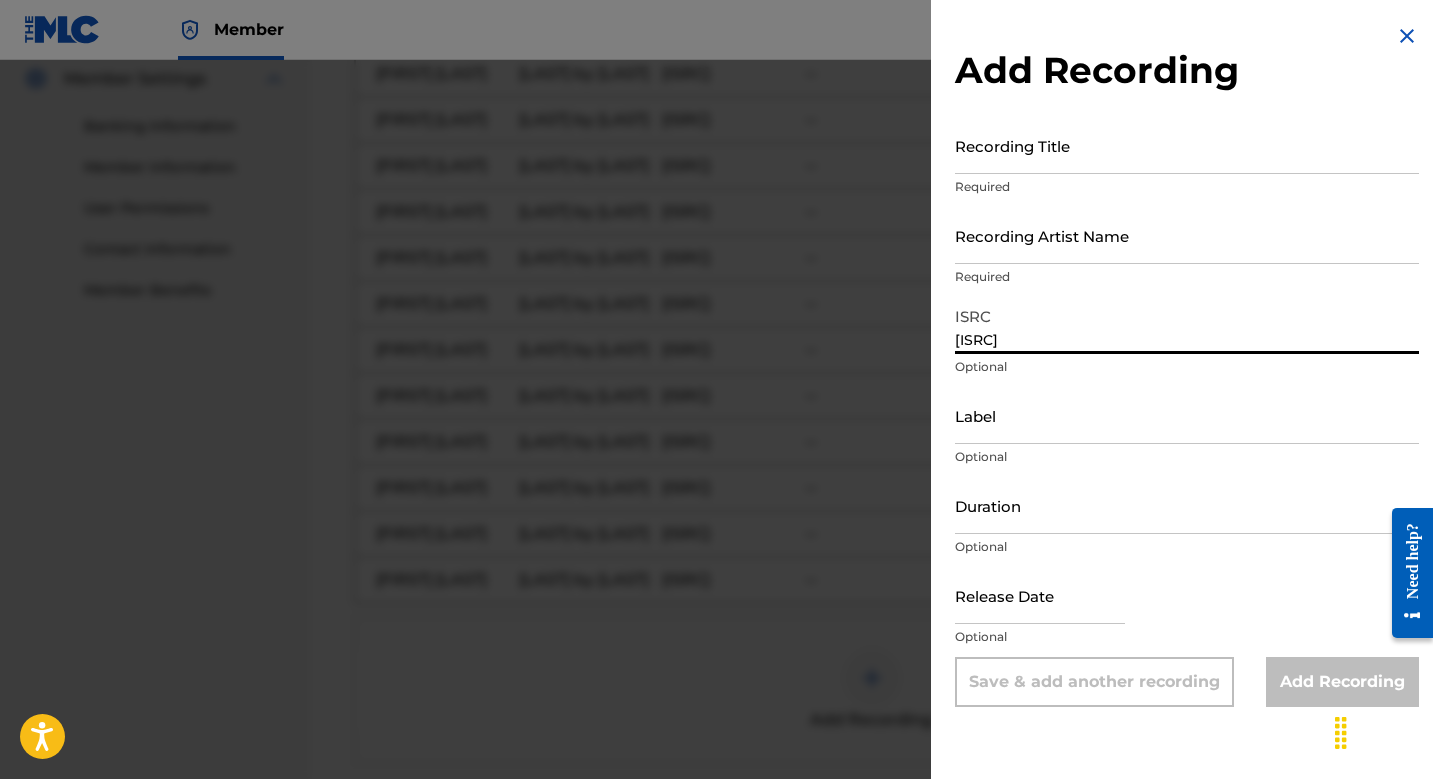 type on "[ISRC]" 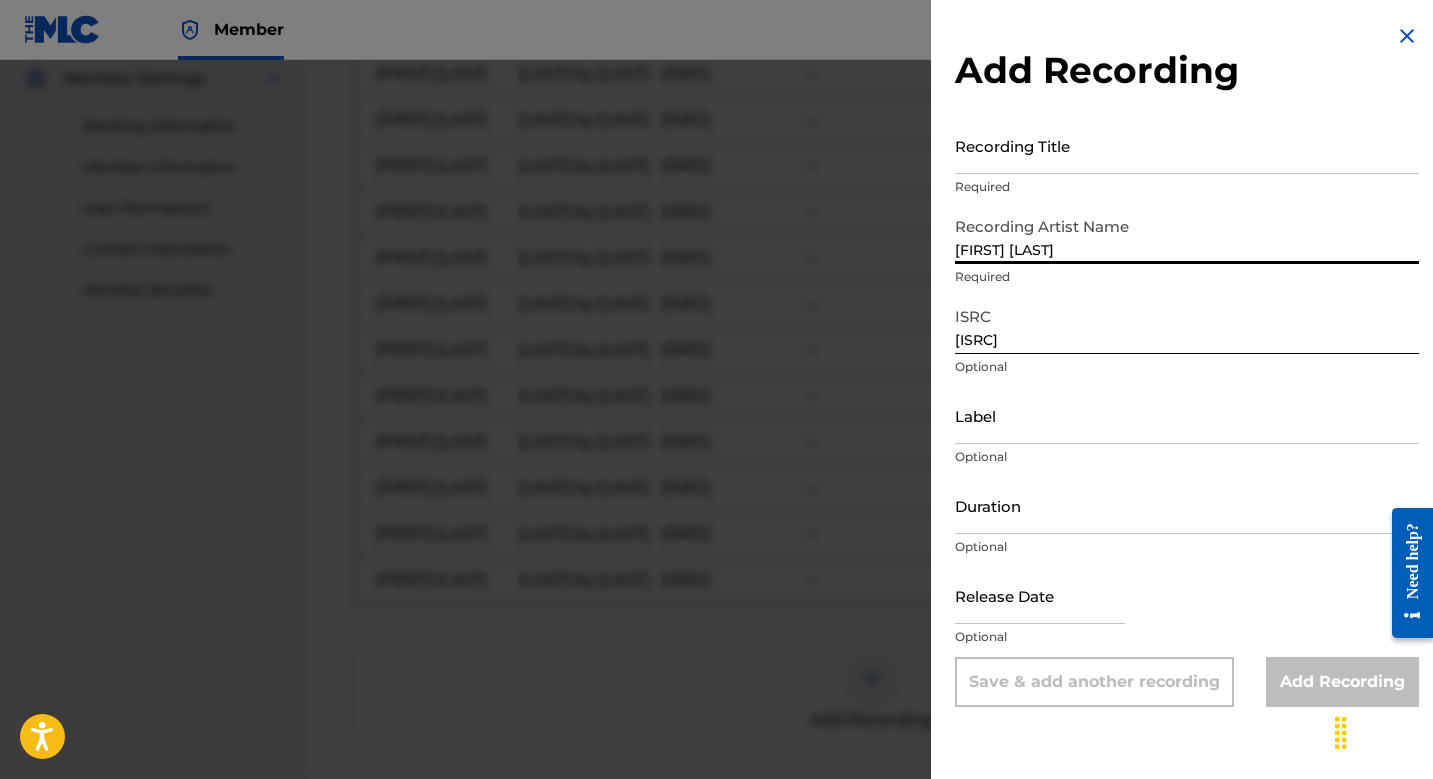 type on "[FIRST] [LAST]" 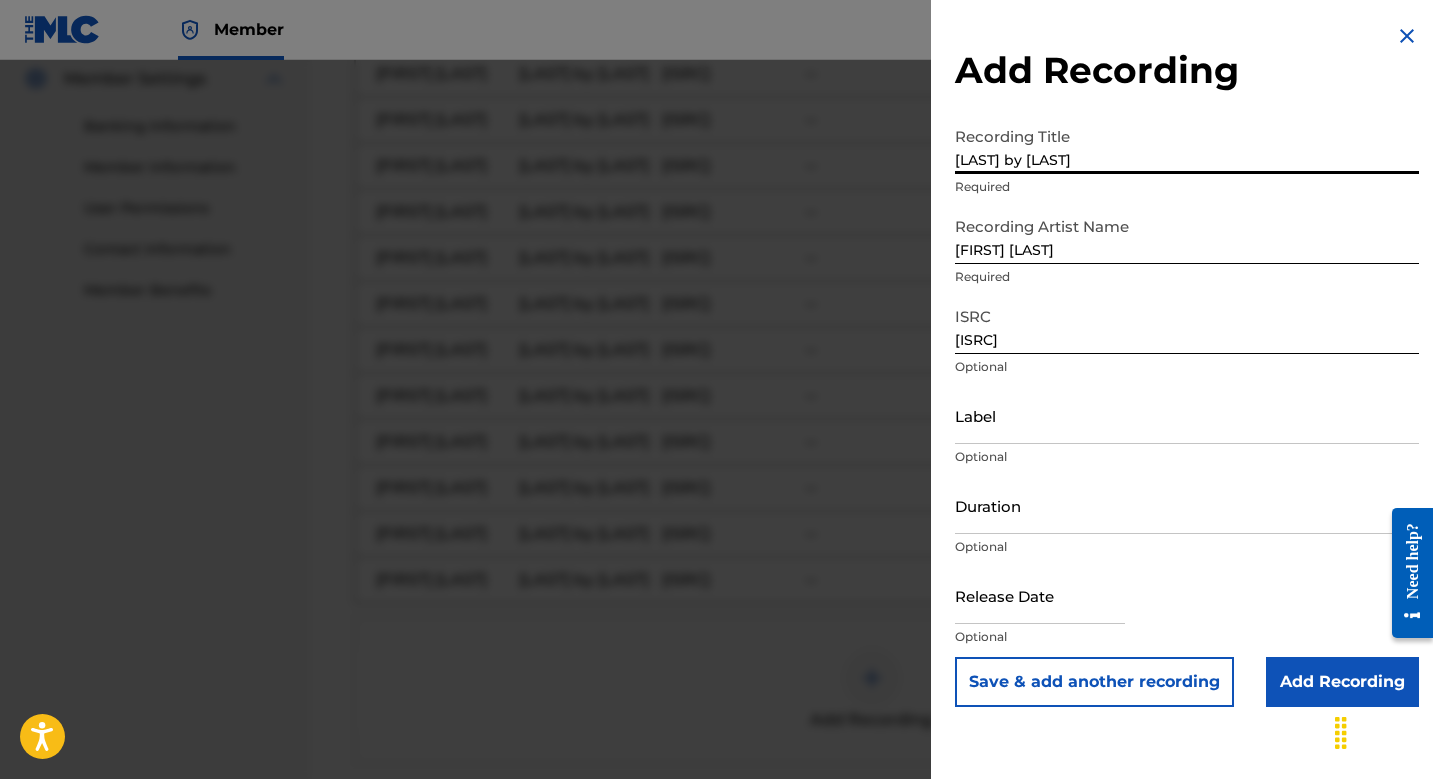type on "[LAST] by [LAST]" 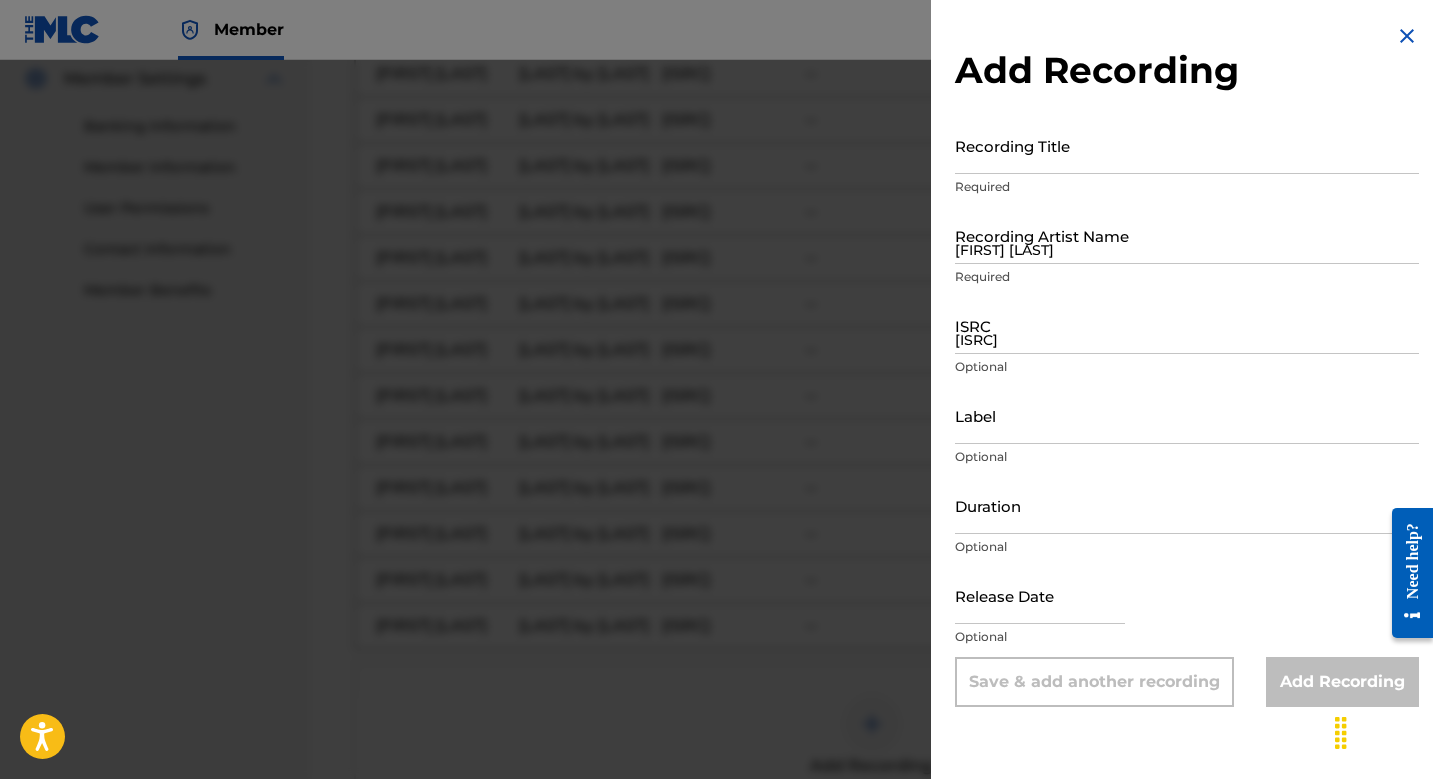 click at bounding box center (716, 449) 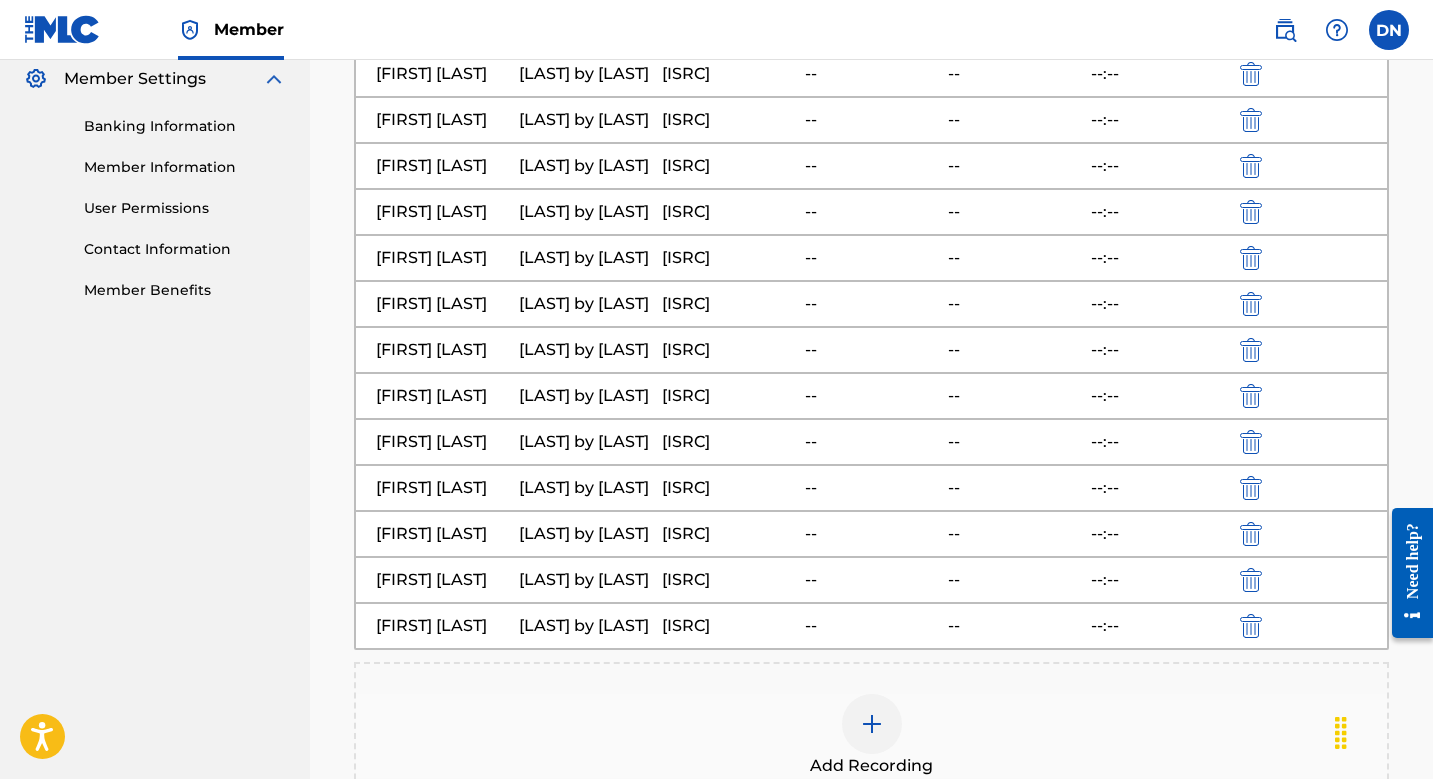 click on "[FIRST] [LAST] Killed by Victim [ISRC] -- -- --:--" at bounding box center (871, 258) 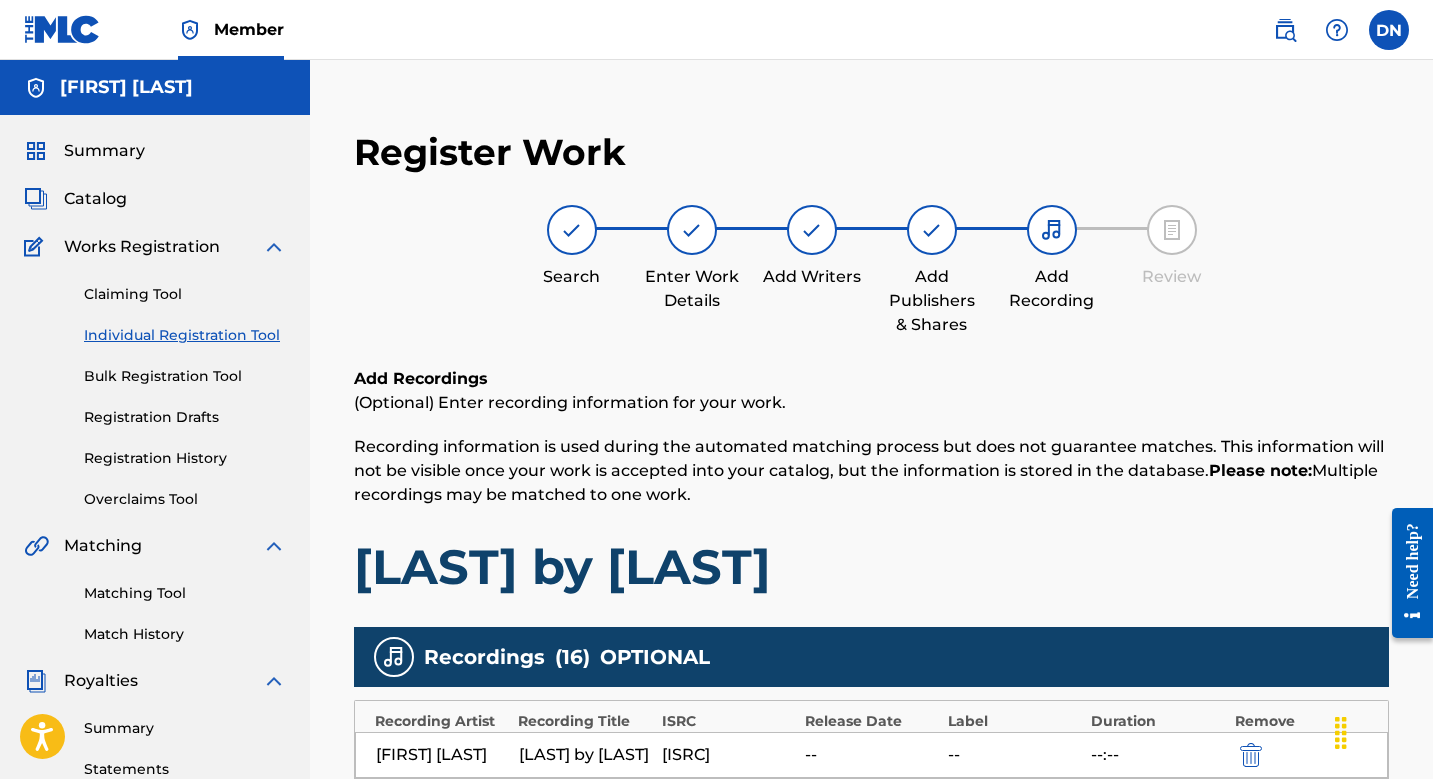 scroll, scrollTop: 0, scrollLeft: 0, axis: both 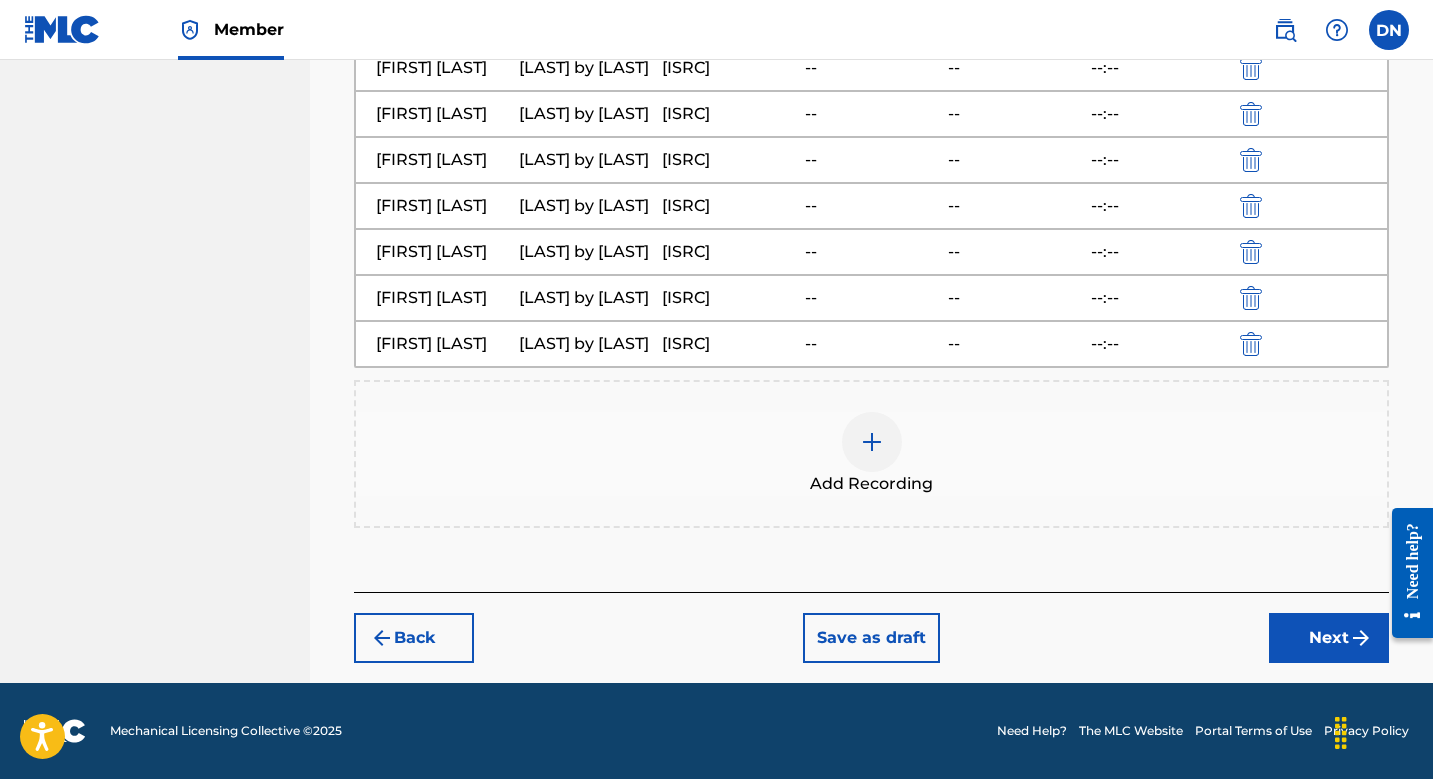click on "Next" at bounding box center (1329, 638) 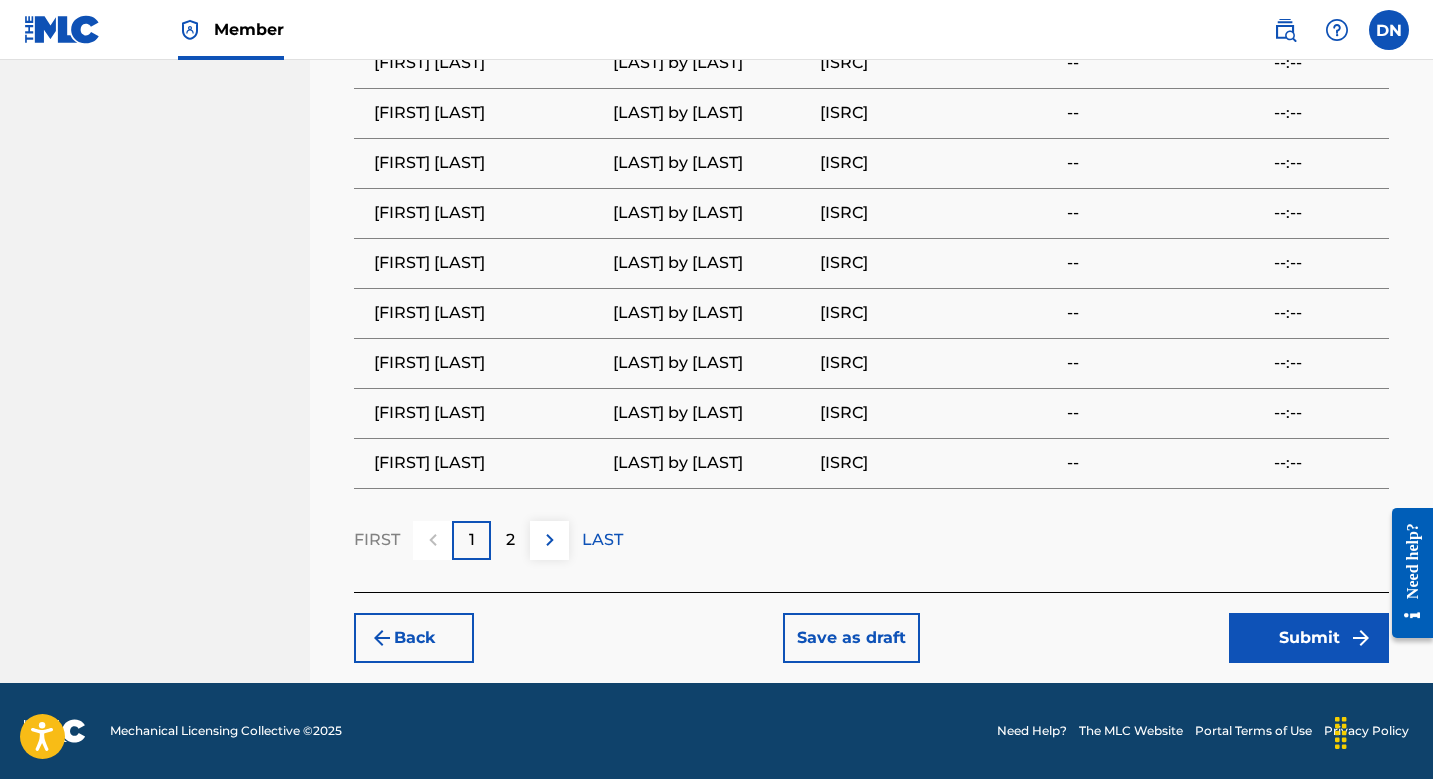 scroll, scrollTop: 1522, scrollLeft: 0, axis: vertical 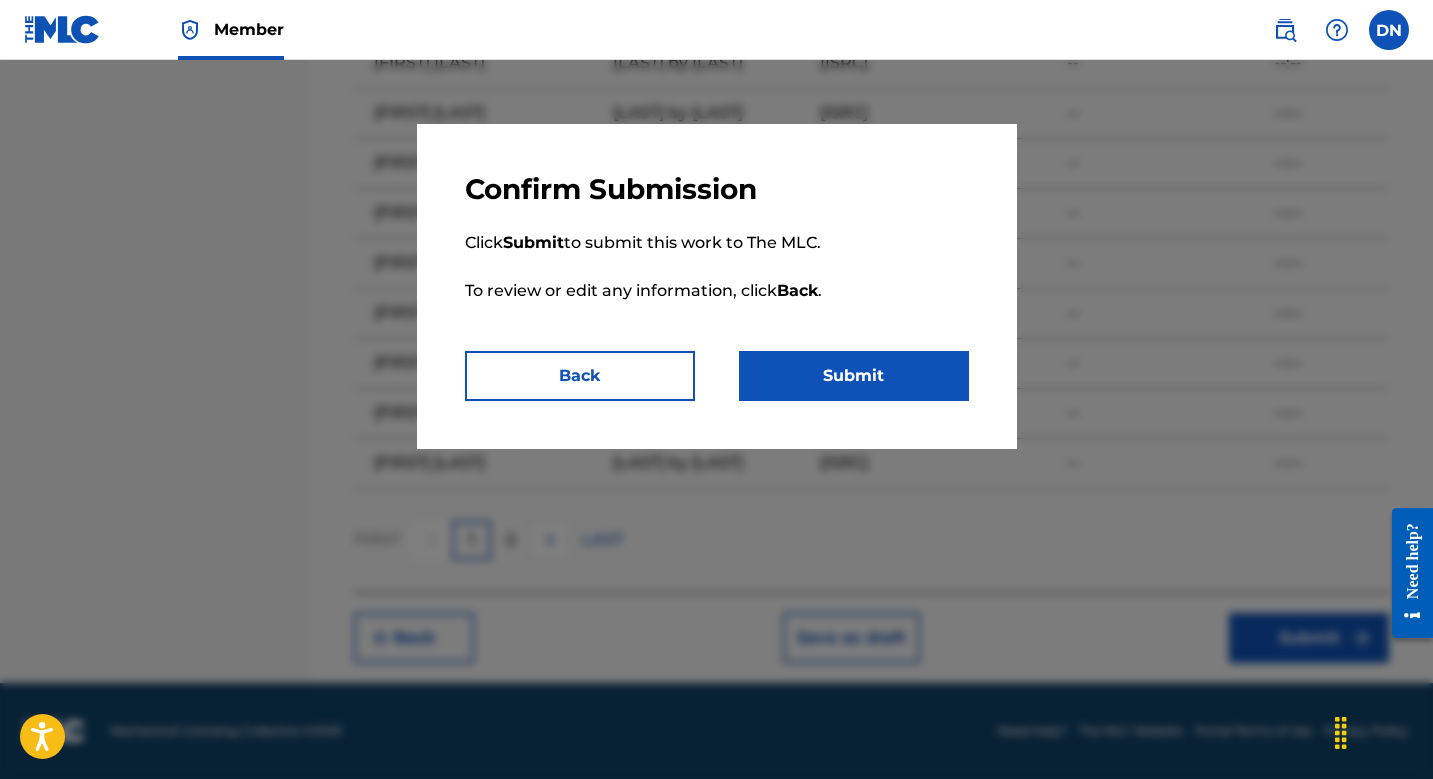 click on "Submit" at bounding box center (854, 376) 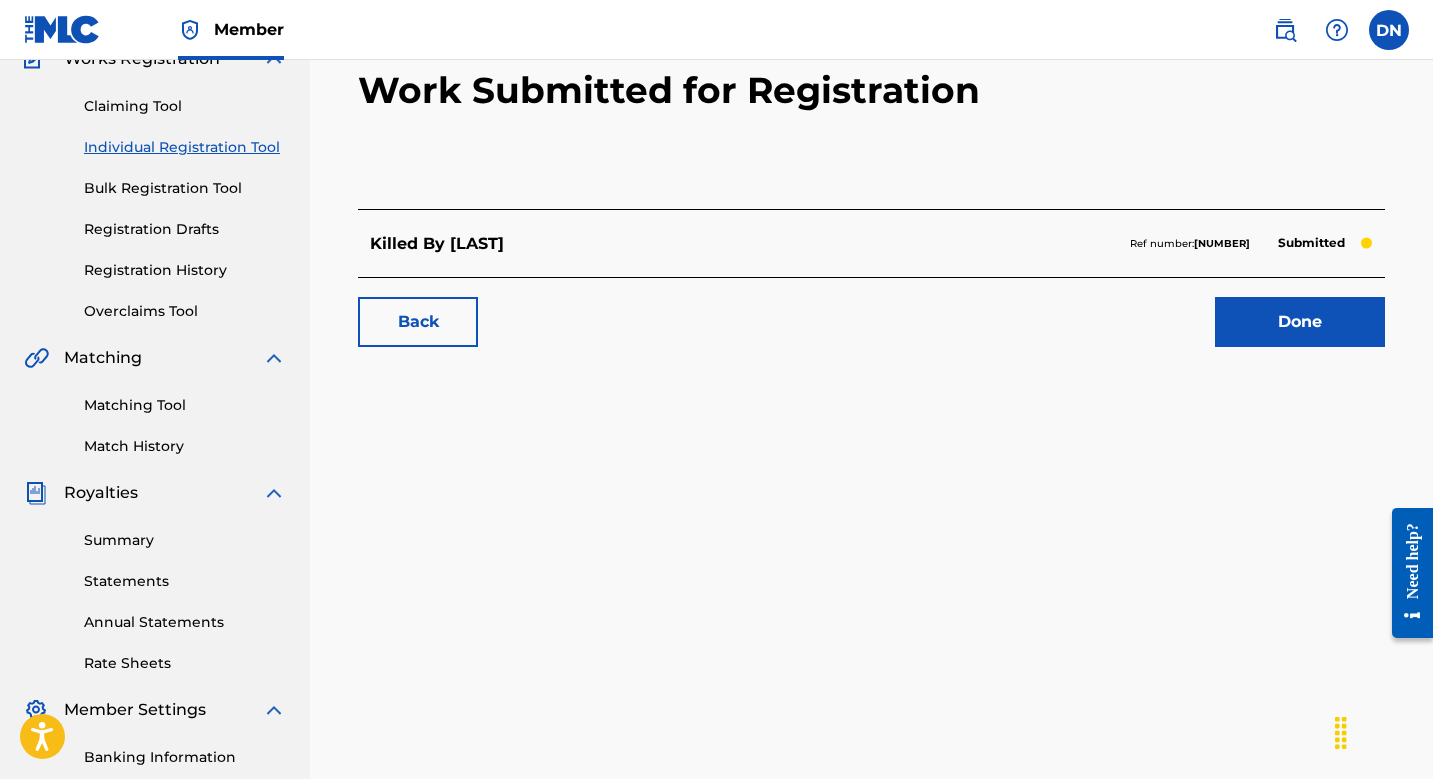 scroll, scrollTop: 239, scrollLeft: 0, axis: vertical 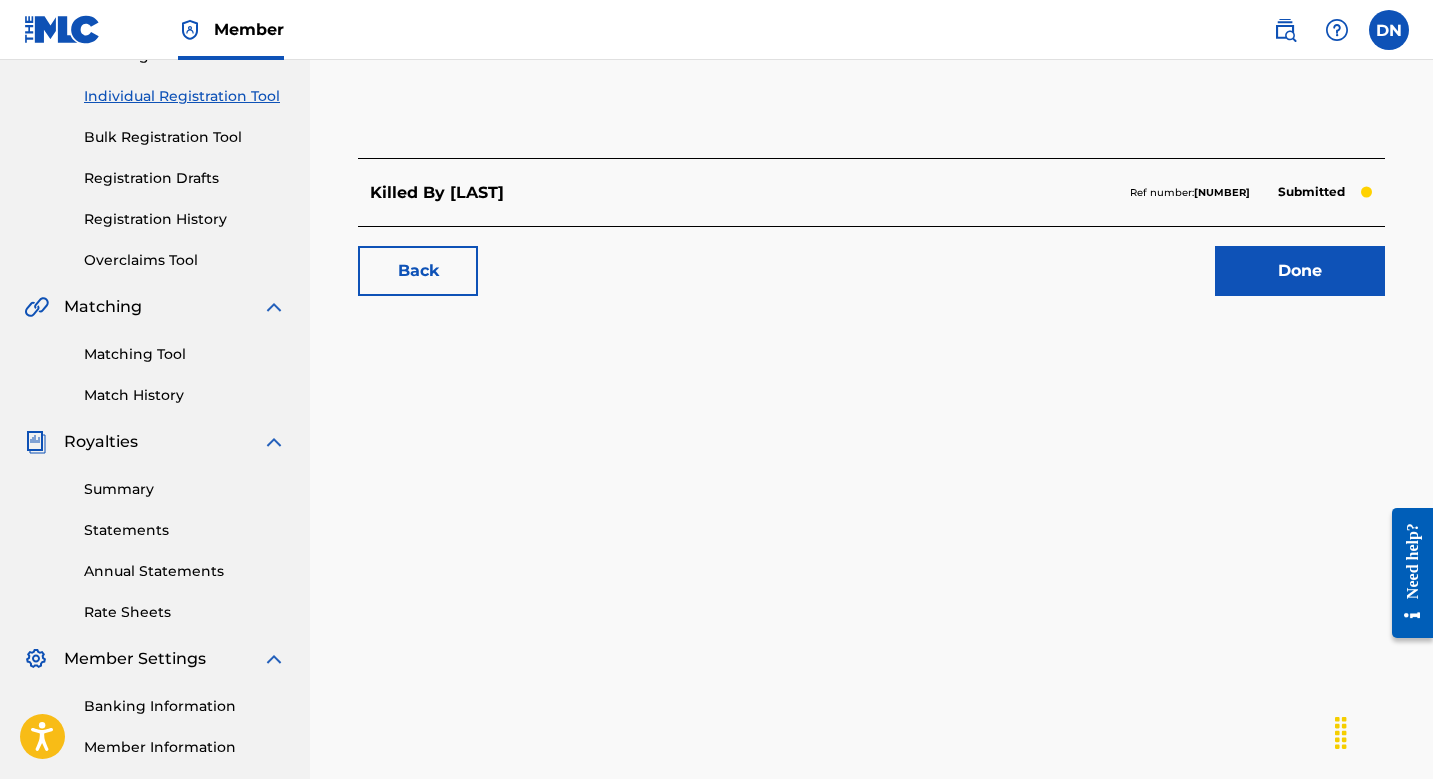 click on "Done" at bounding box center (1300, 271) 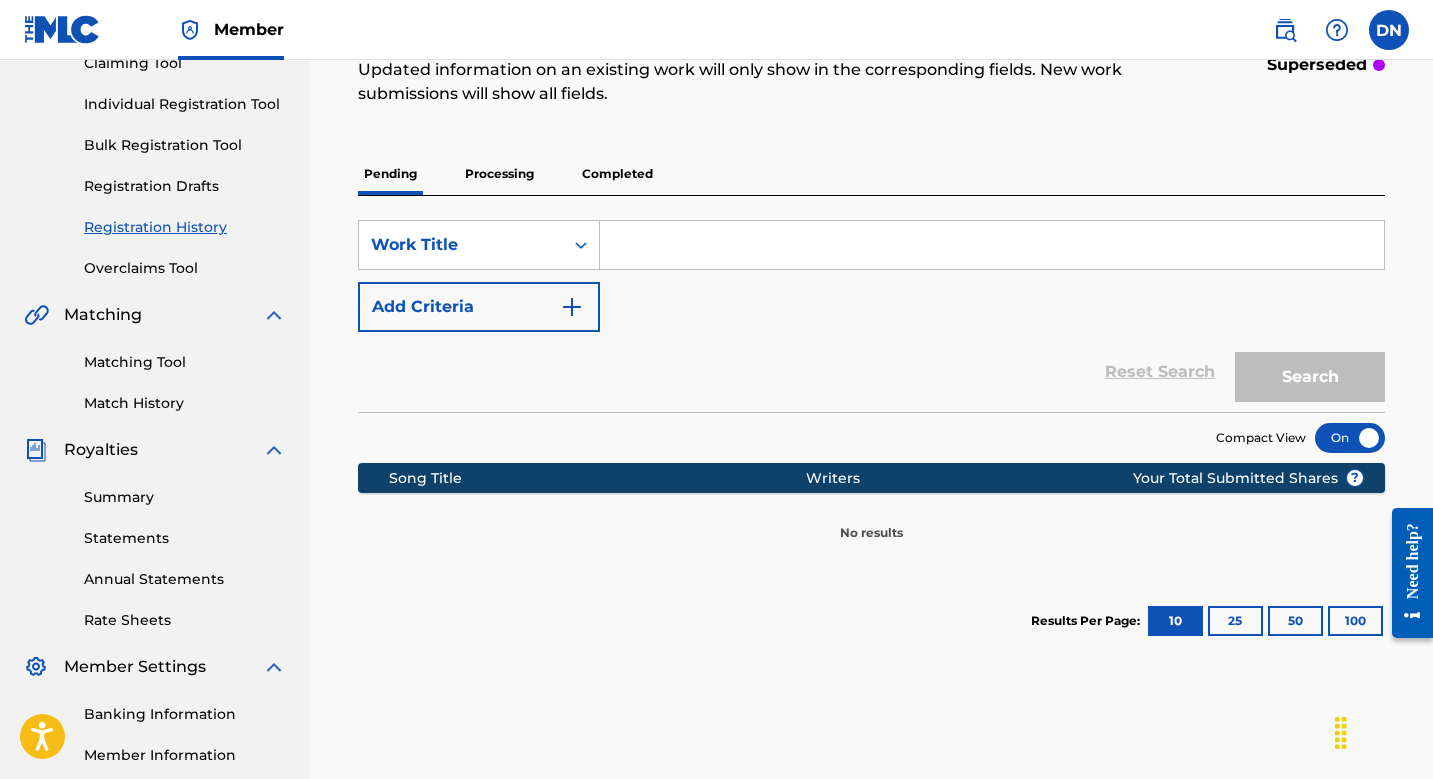 scroll, scrollTop: 268, scrollLeft: 0, axis: vertical 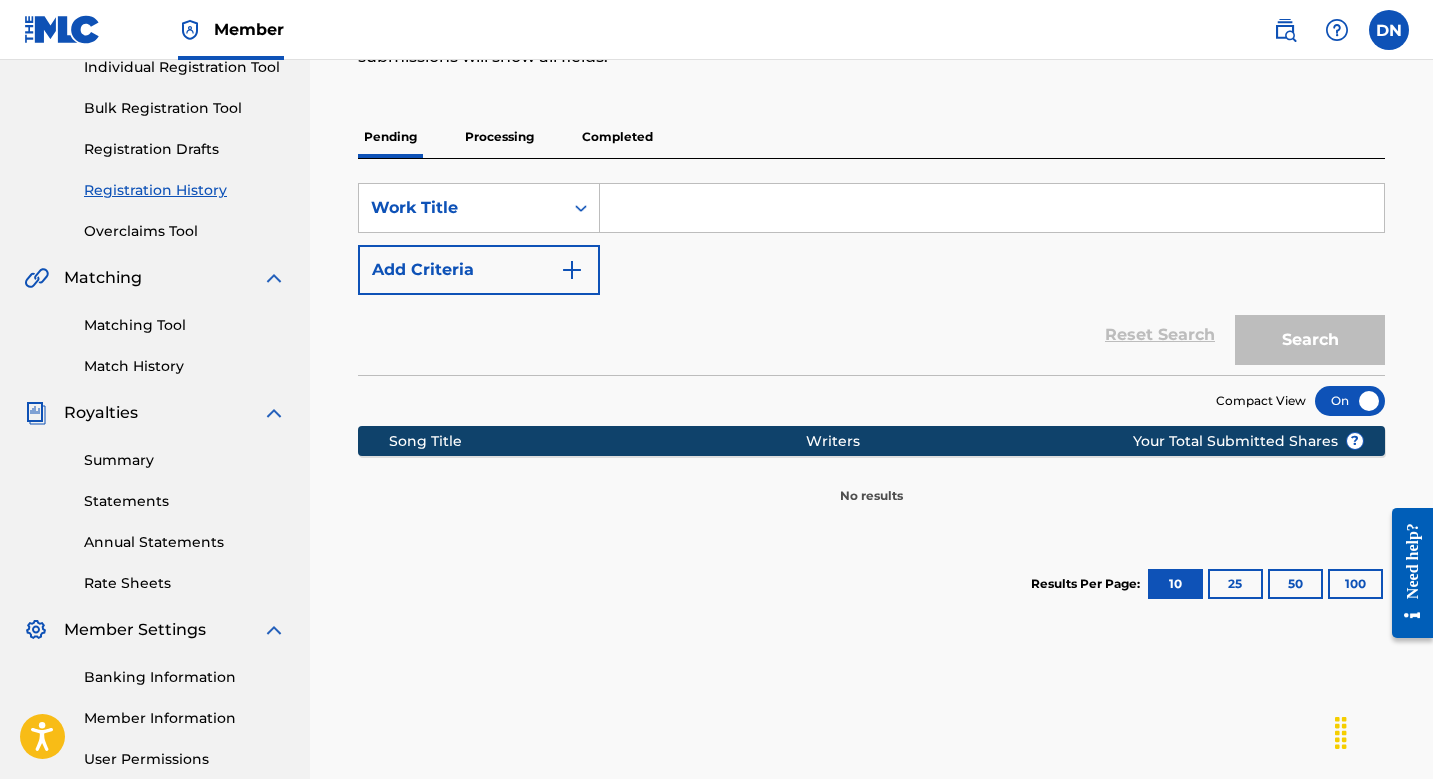click on "Registration History" at bounding box center [185, 190] 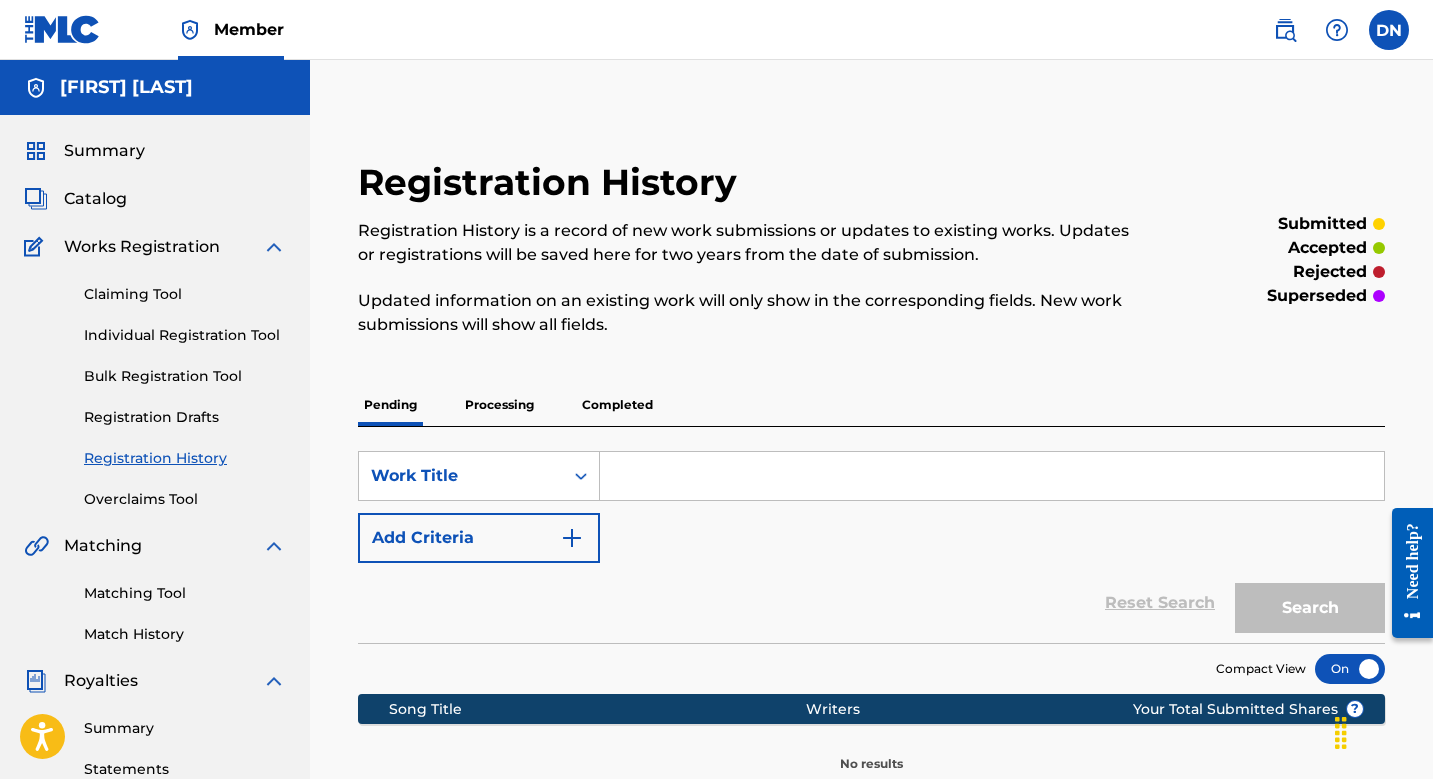 scroll, scrollTop: 0, scrollLeft: 0, axis: both 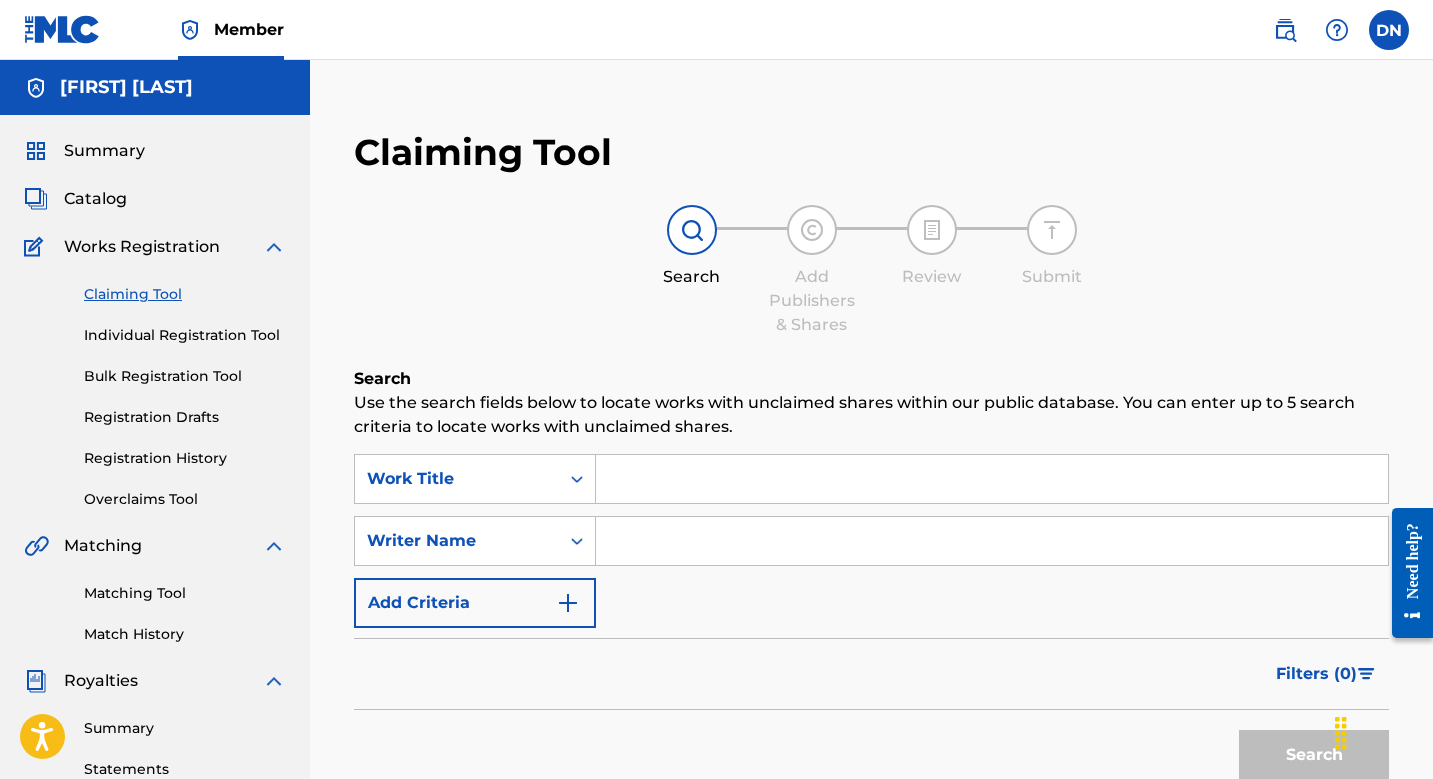 click on "Registration History" at bounding box center (185, 458) 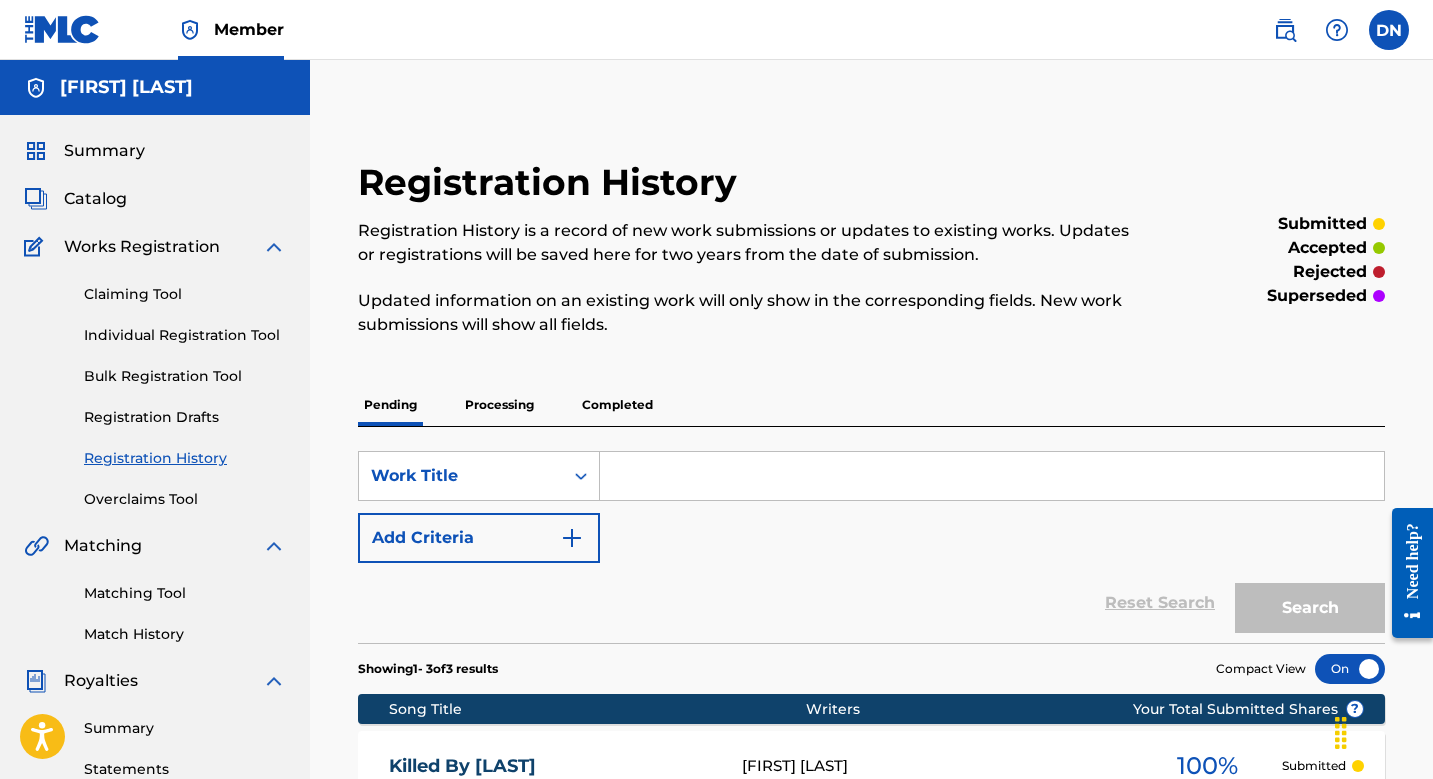 scroll, scrollTop: 0, scrollLeft: 0, axis: both 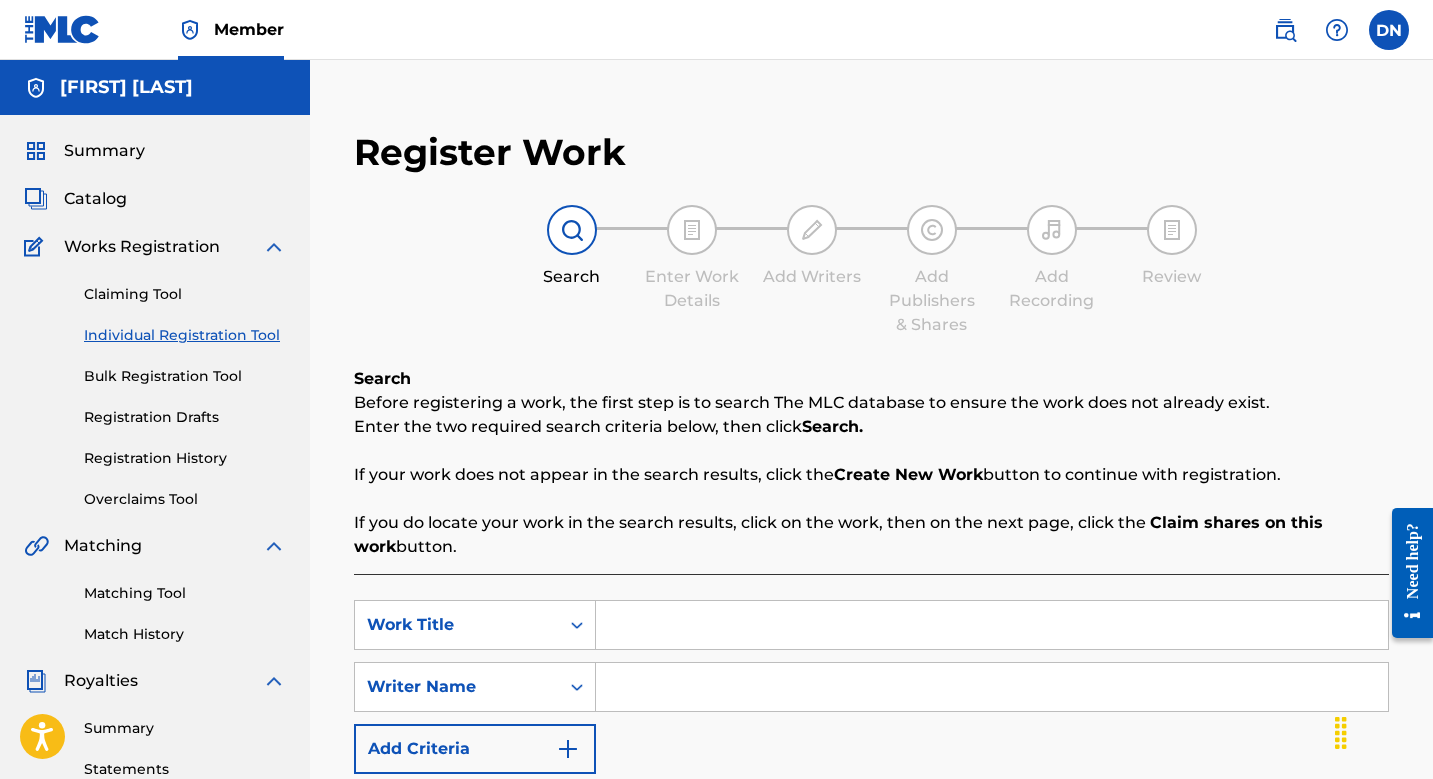 click at bounding box center [992, 625] 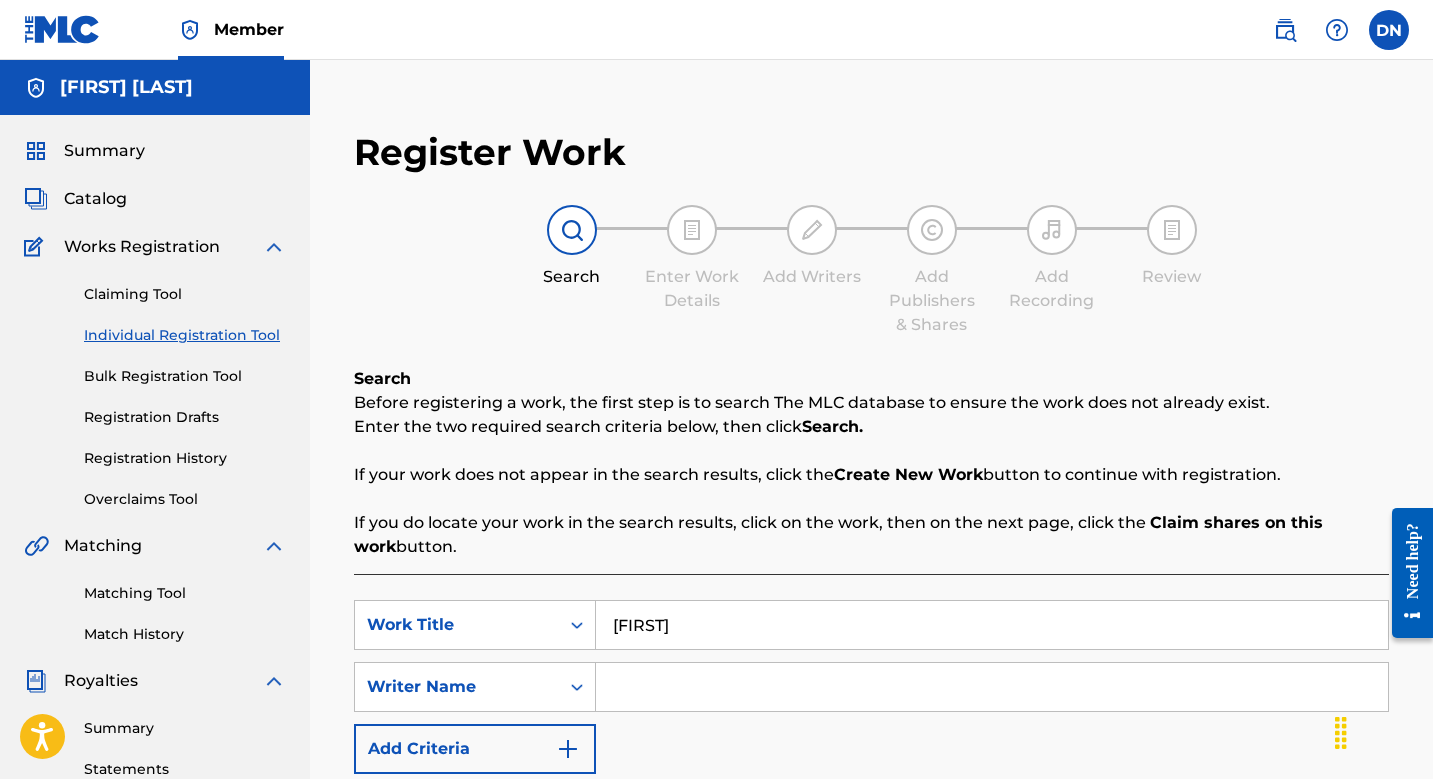 type on "[FIRST]" 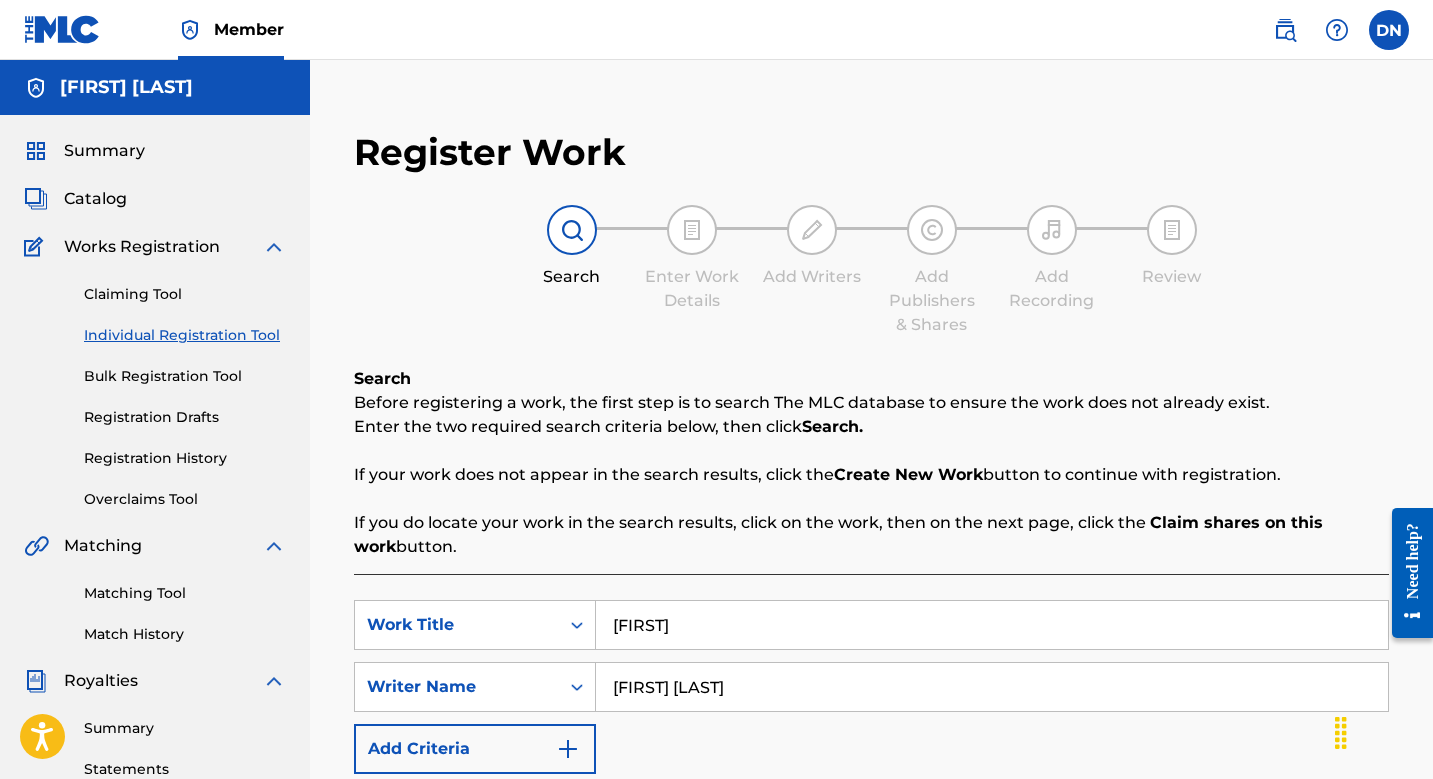 type on "[FIRST] [LAST]" 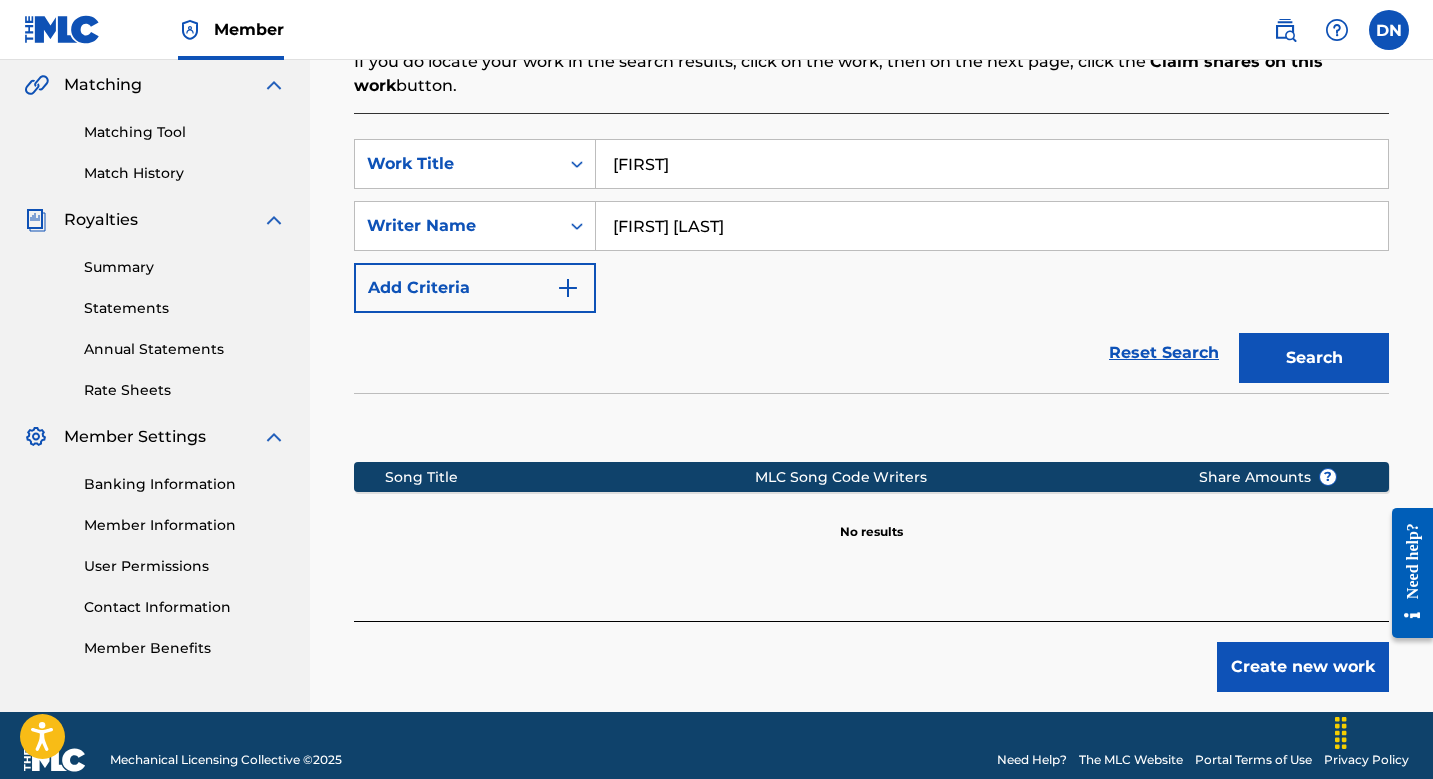 click on "Search" at bounding box center (1314, 358) 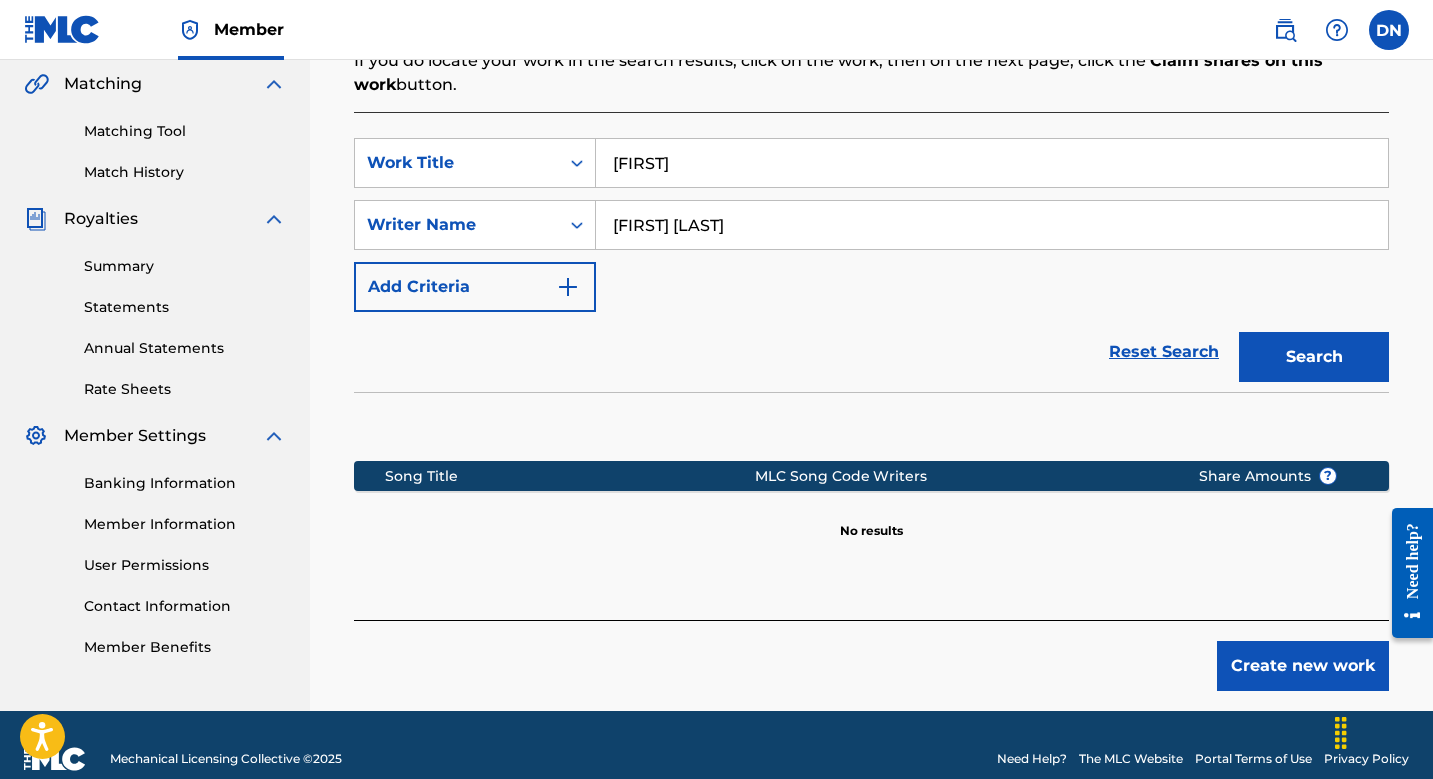 scroll, scrollTop: 461, scrollLeft: 0, axis: vertical 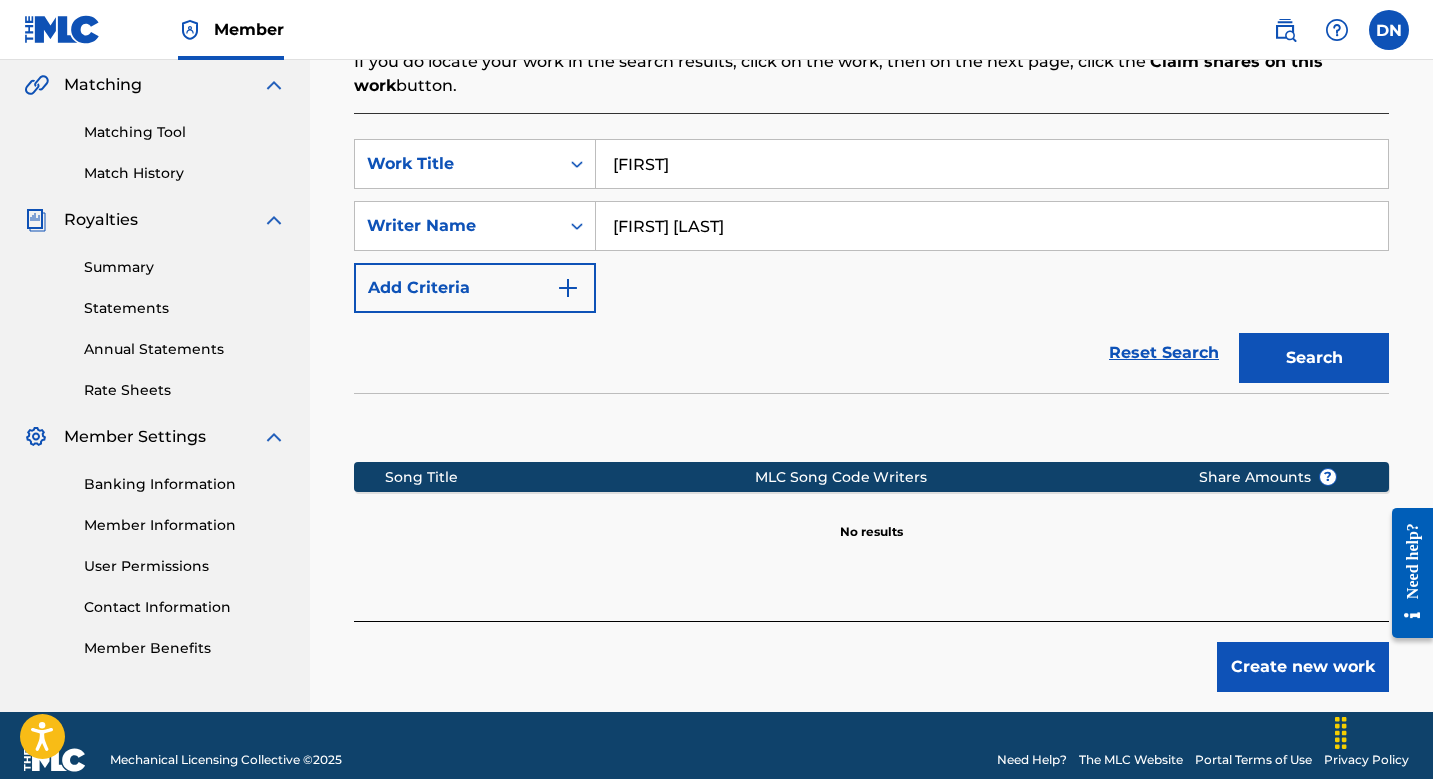 click on "Create new work" at bounding box center [1303, 667] 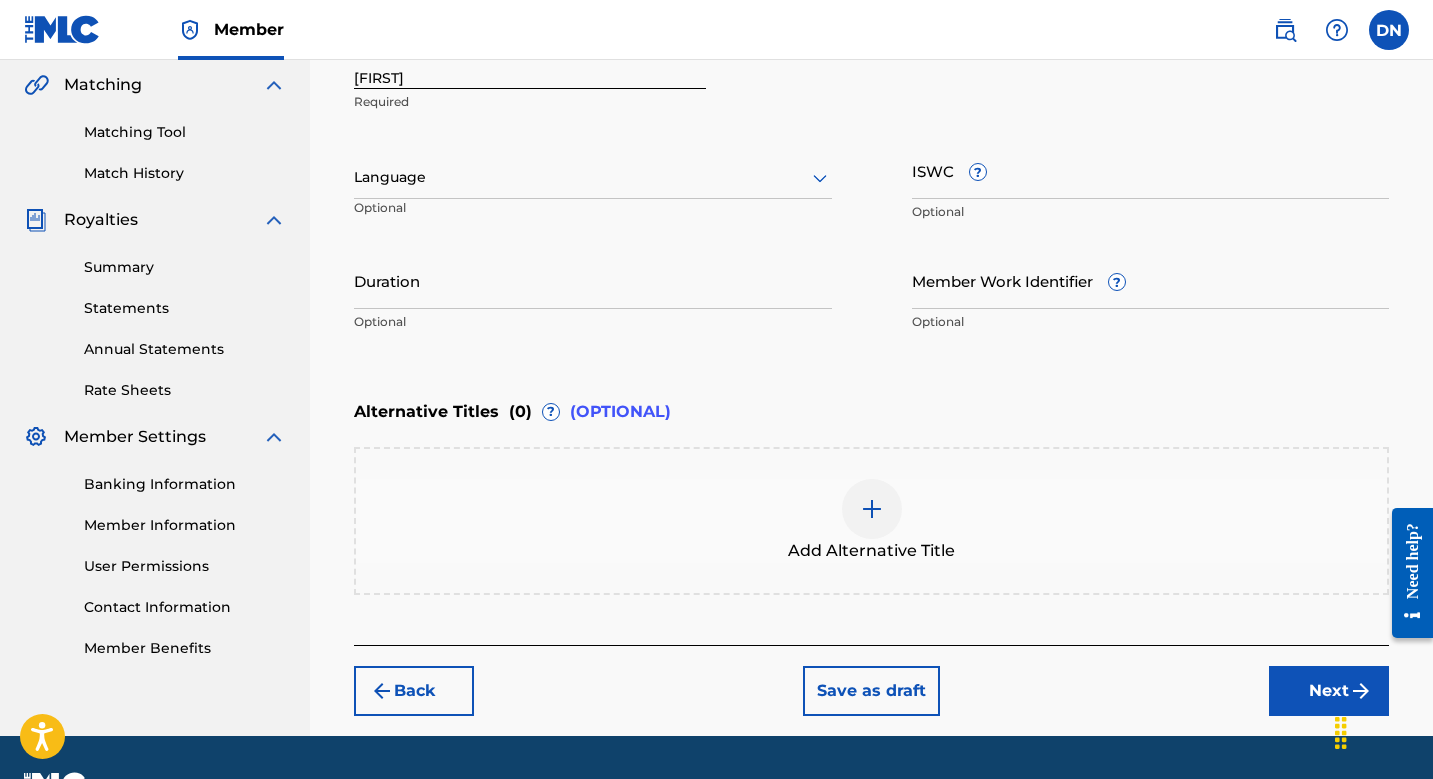 scroll, scrollTop: 473, scrollLeft: 0, axis: vertical 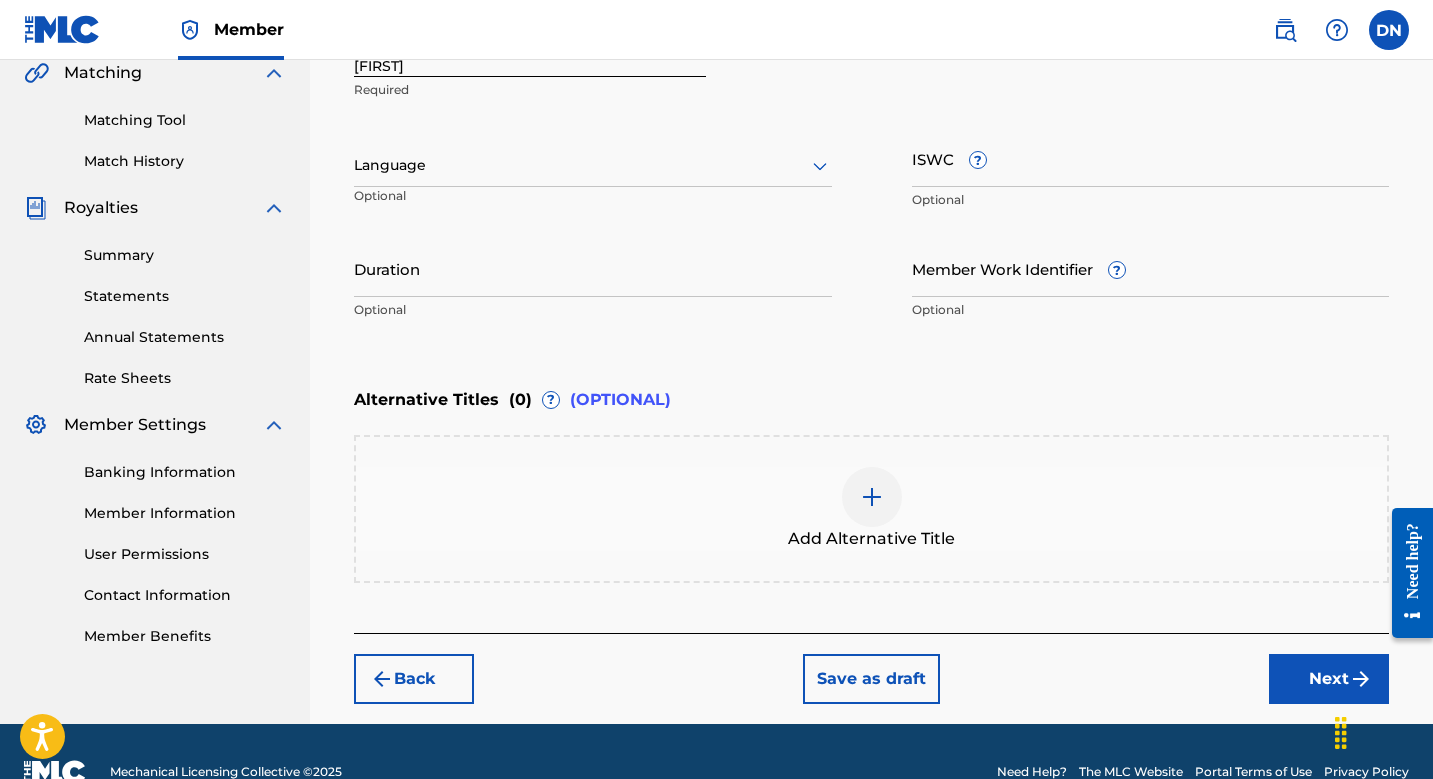 click on "Next" at bounding box center (1329, 679) 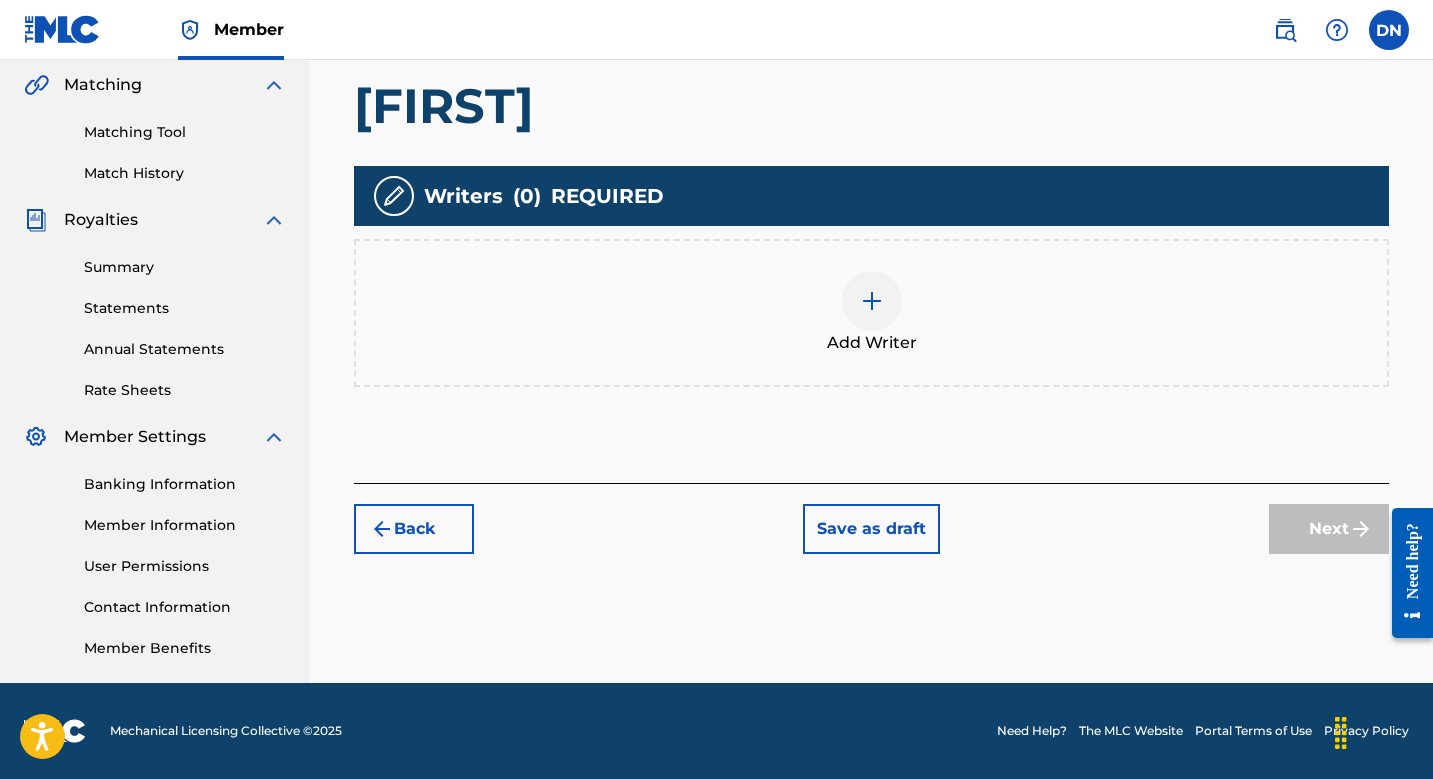 scroll, scrollTop: 461, scrollLeft: 0, axis: vertical 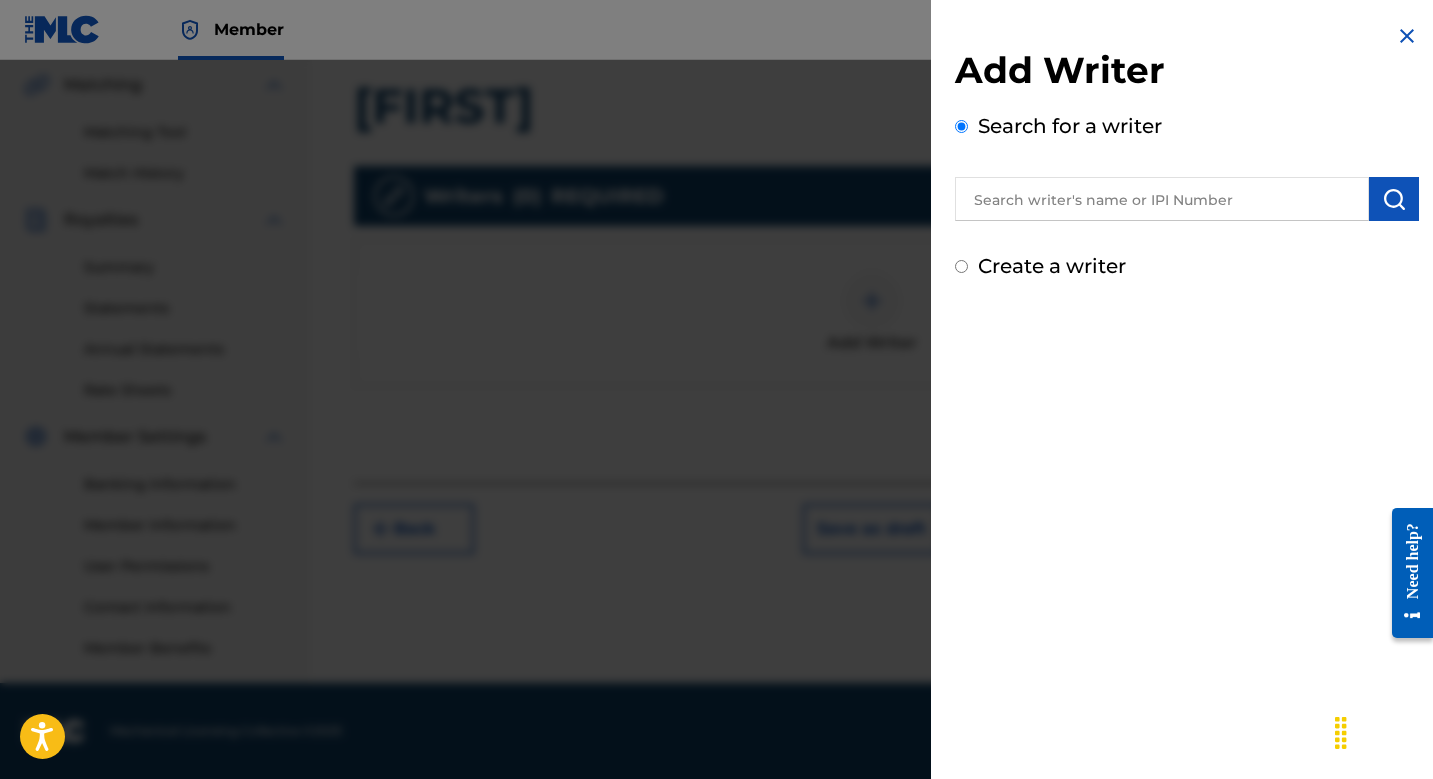 click at bounding box center (1162, 199) 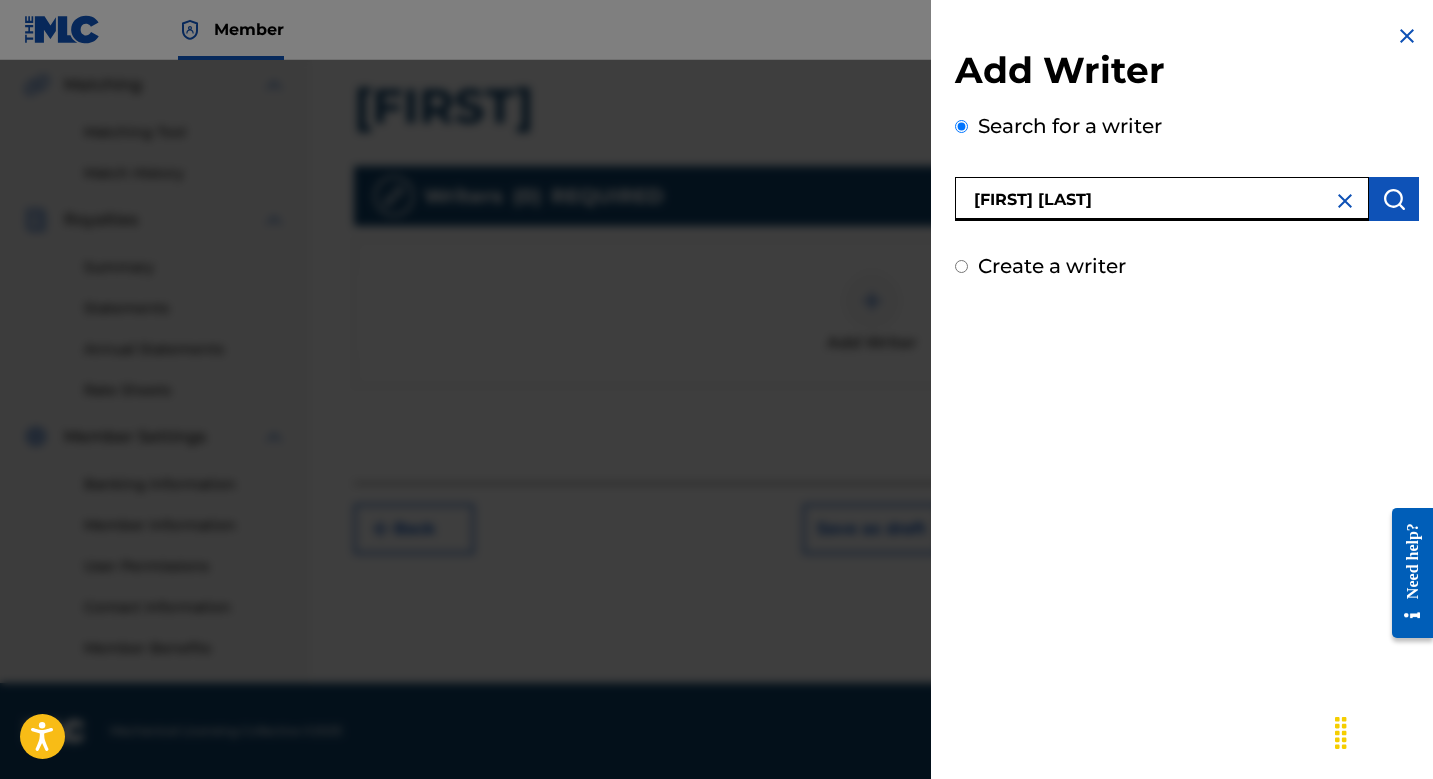 type on "[FIRST] [LAST]" 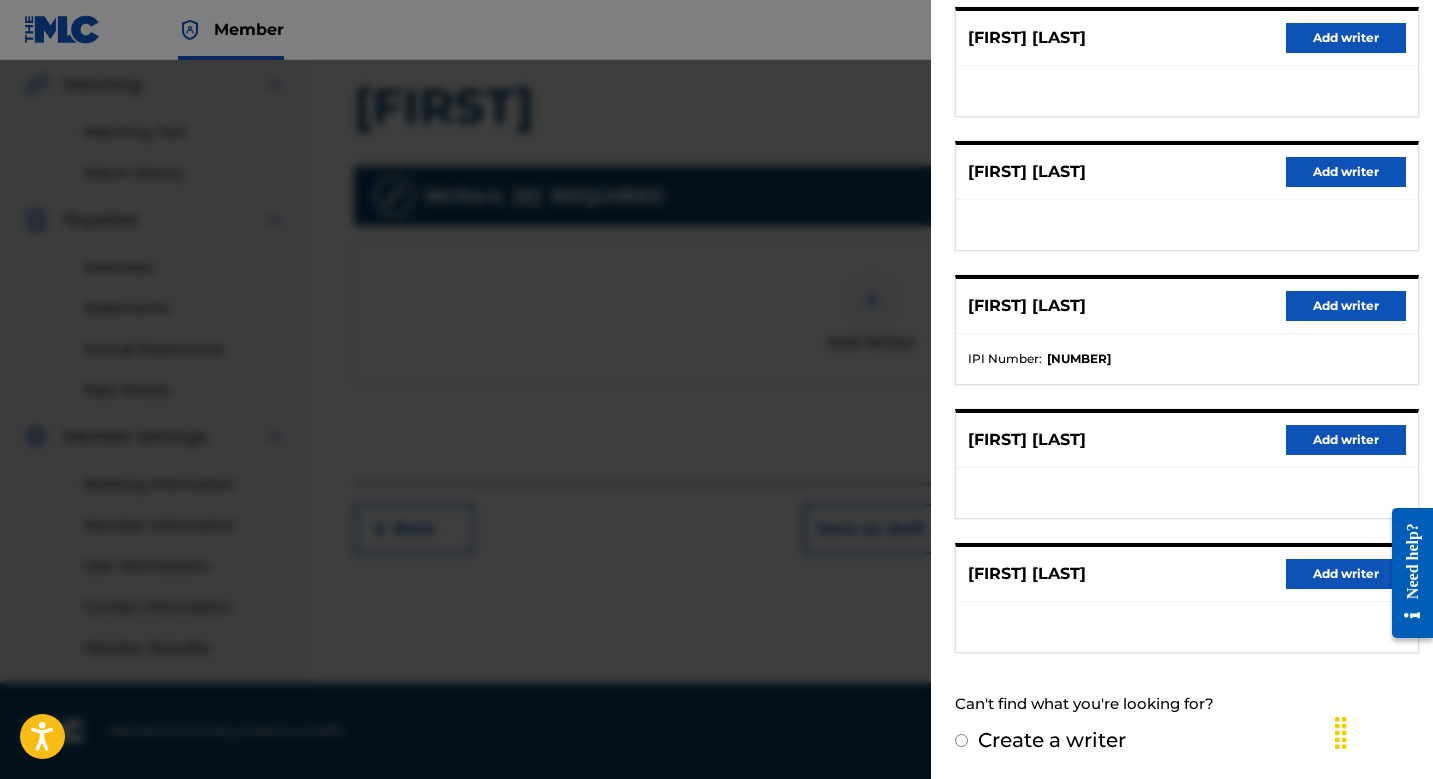 scroll, scrollTop: 262, scrollLeft: 0, axis: vertical 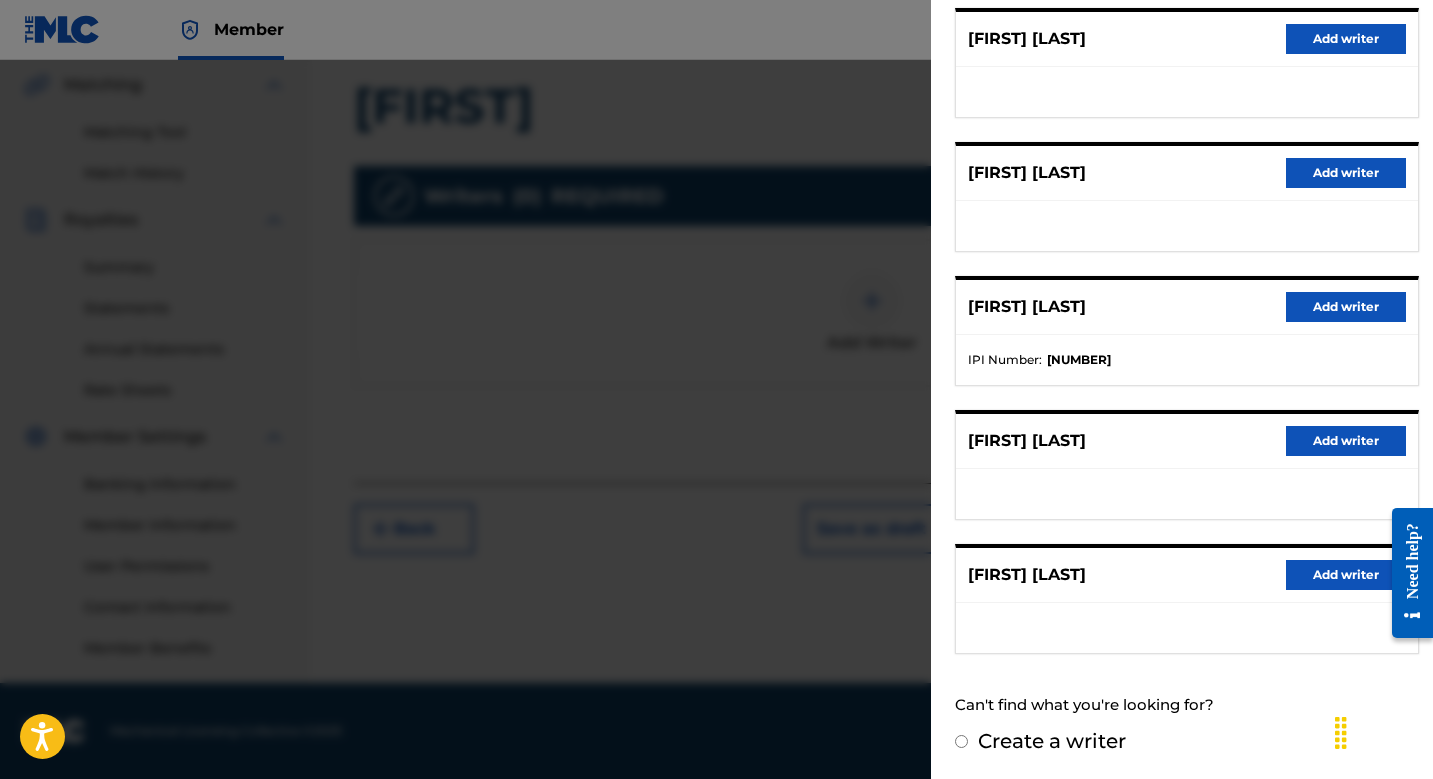 click on "Add writer" at bounding box center (1346, 575) 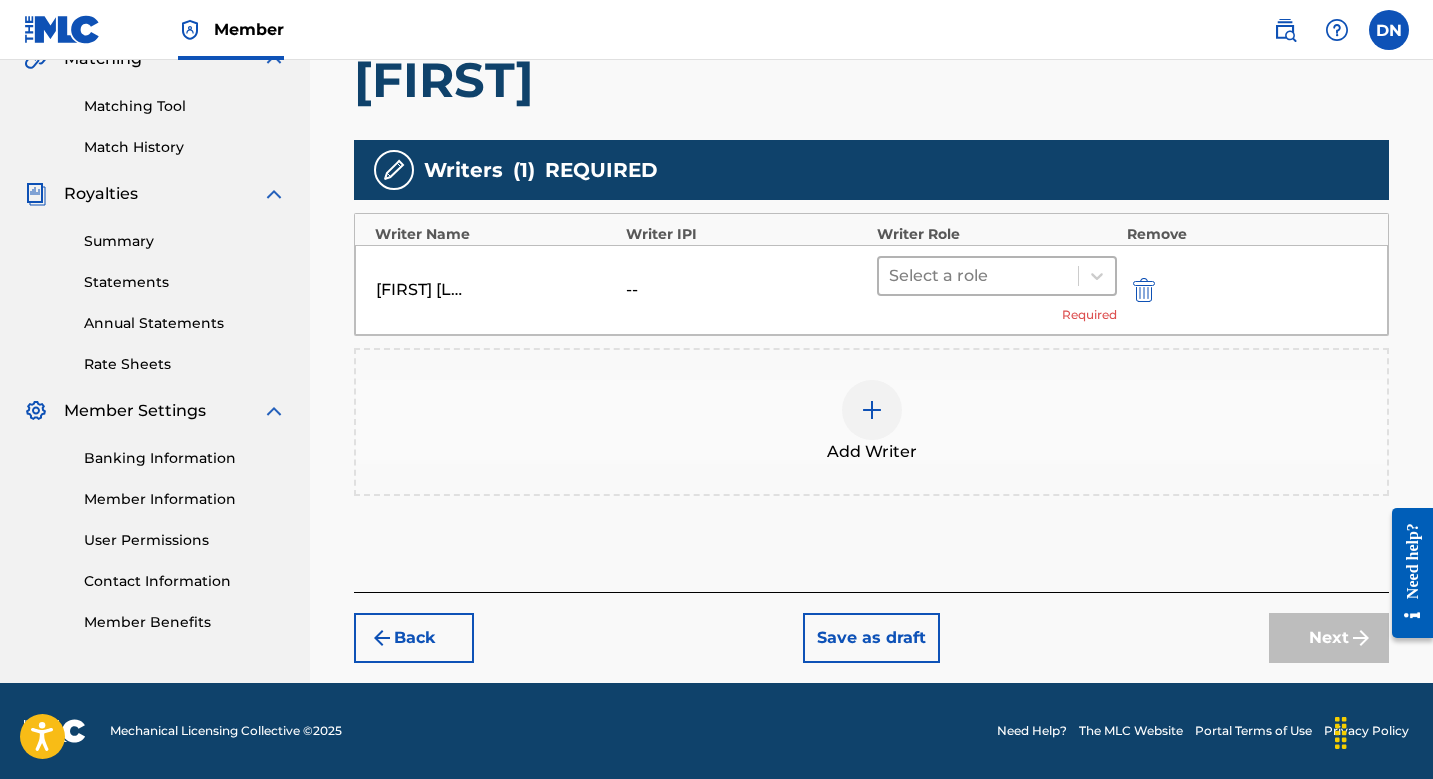scroll, scrollTop: 487, scrollLeft: 0, axis: vertical 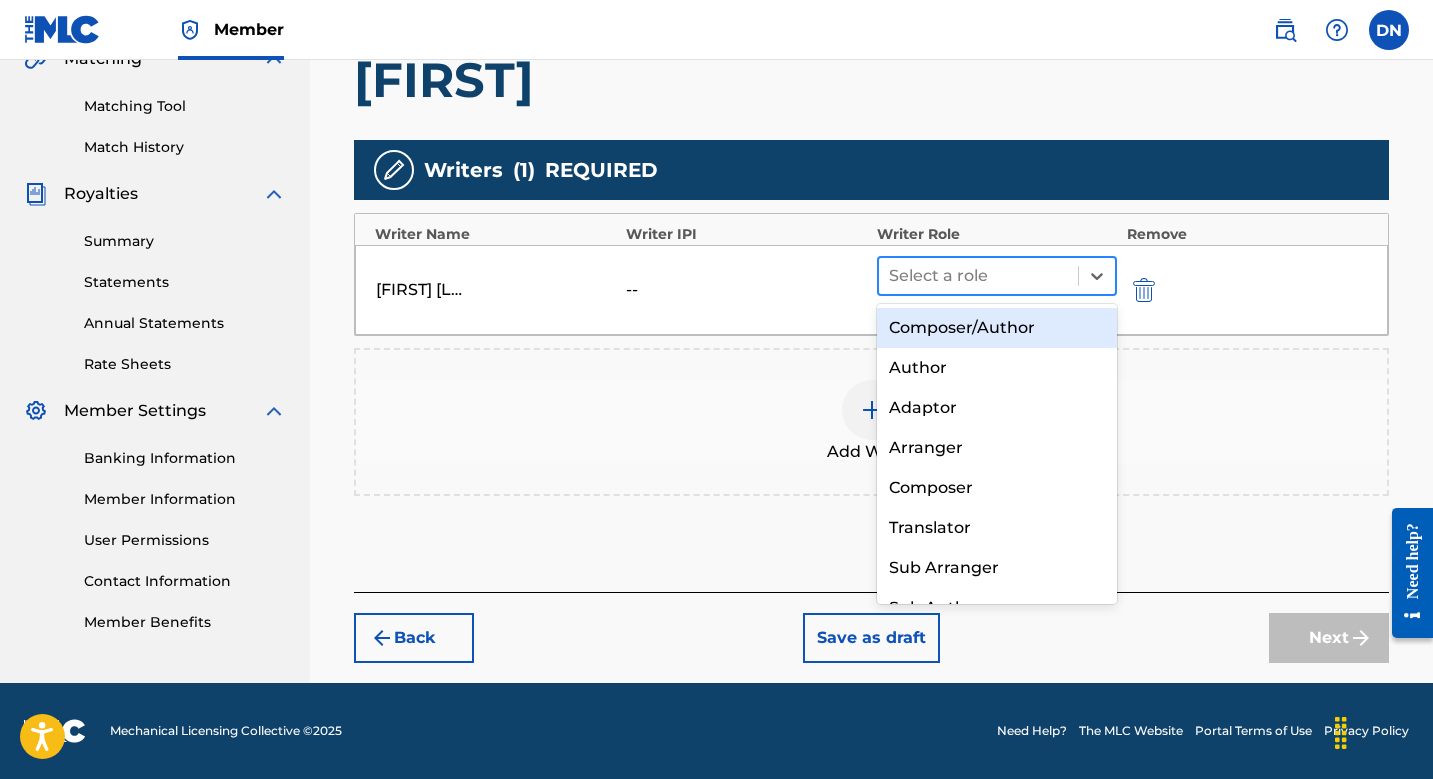 click at bounding box center [978, 276] 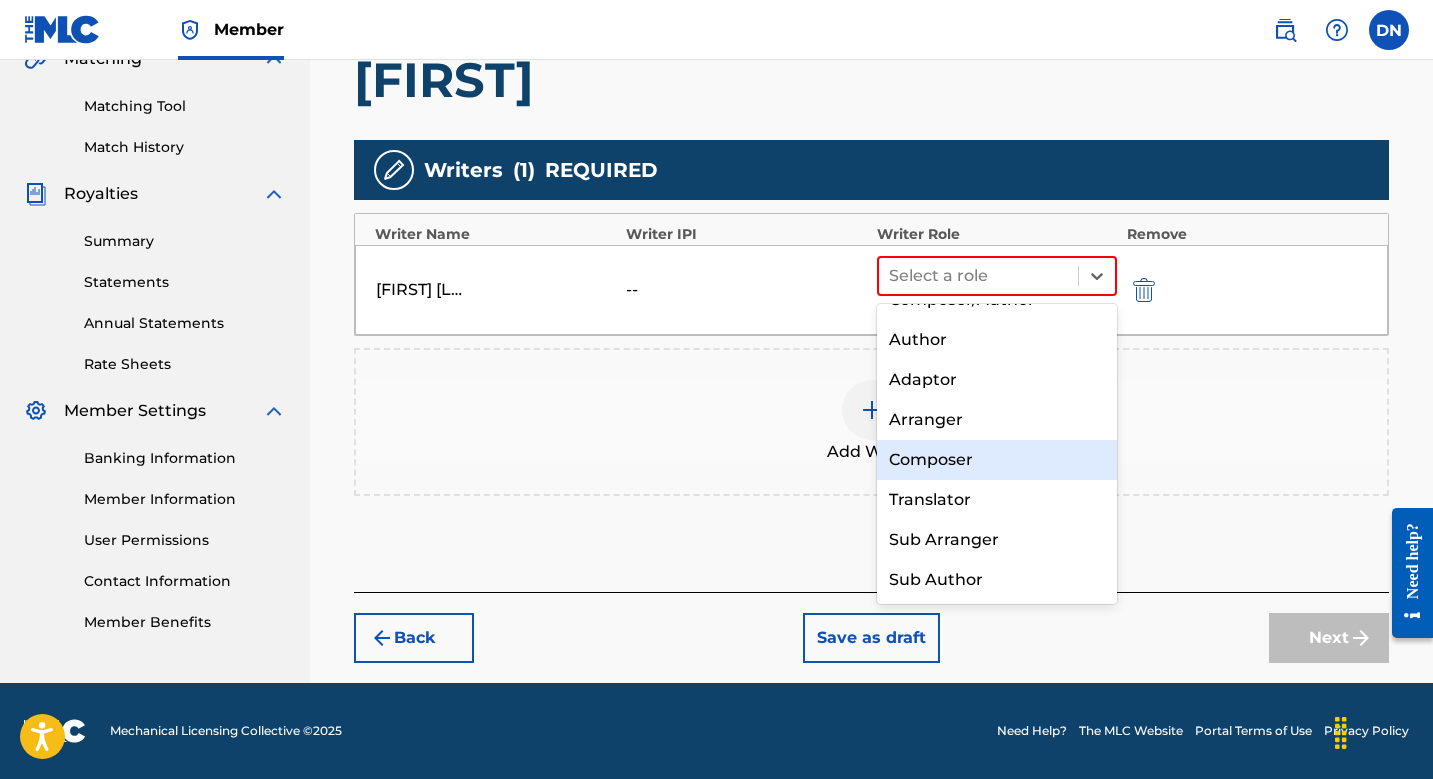 scroll, scrollTop: 28, scrollLeft: 0, axis: vertical 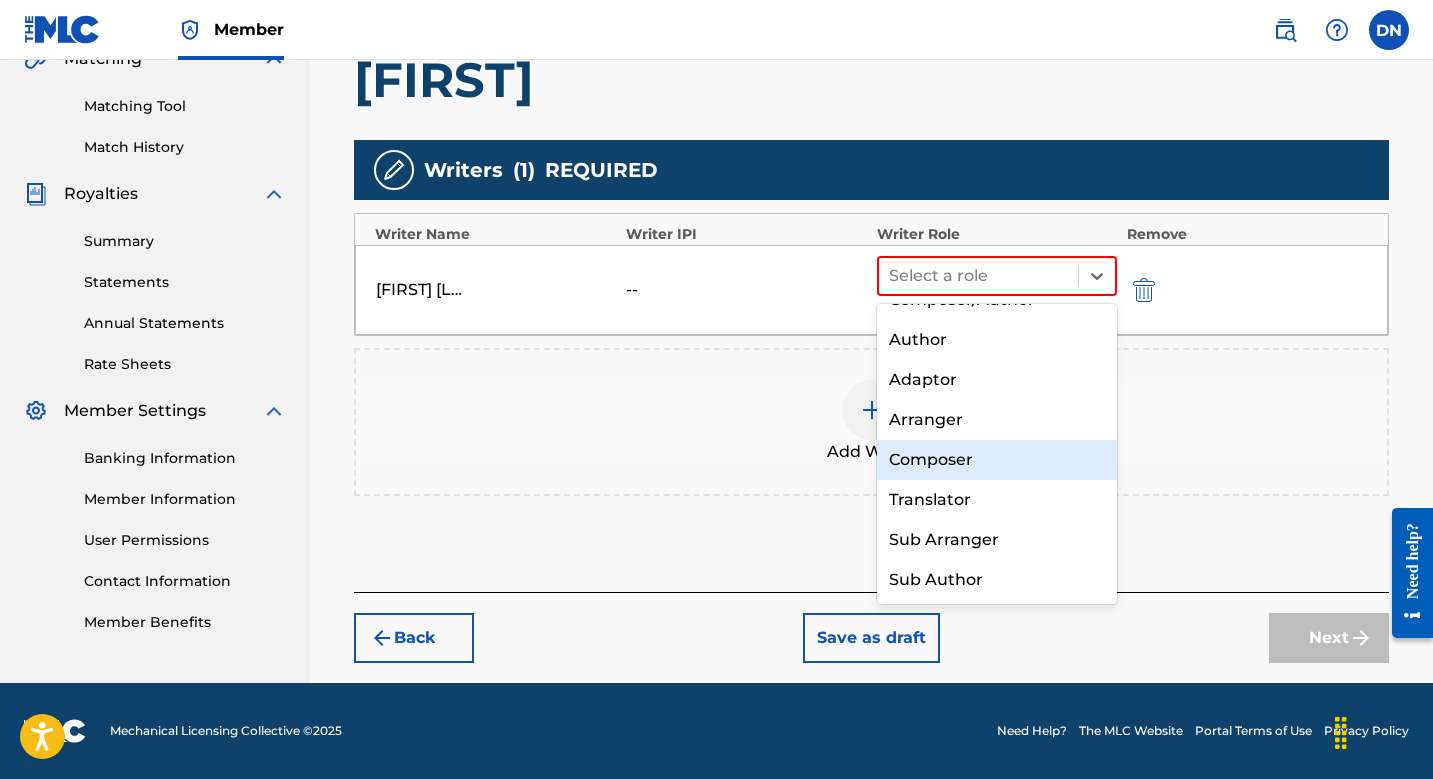 click on "Composer" at bounding box center (997, 460) 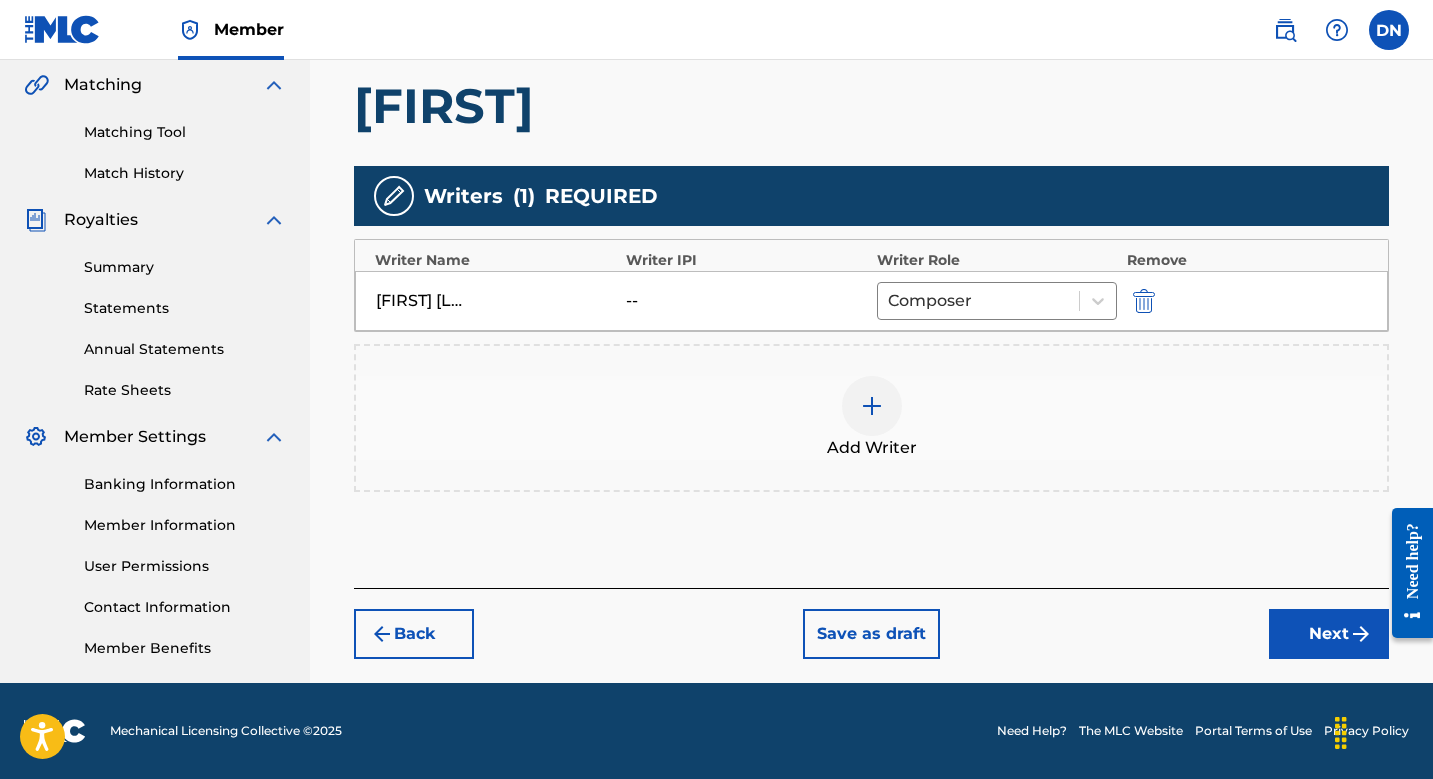 click at bounding box center (872, 406) 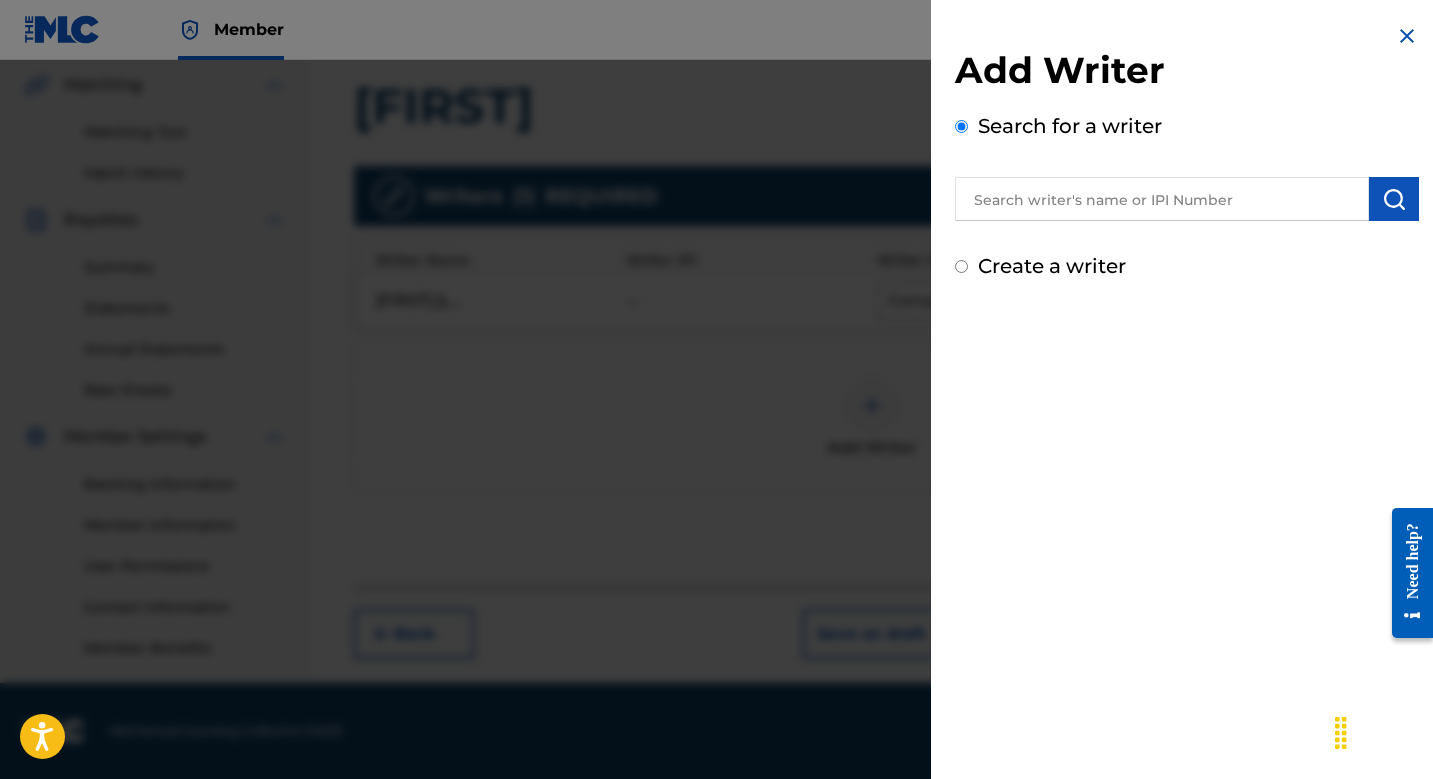 click at bounding box center [1407, 36] 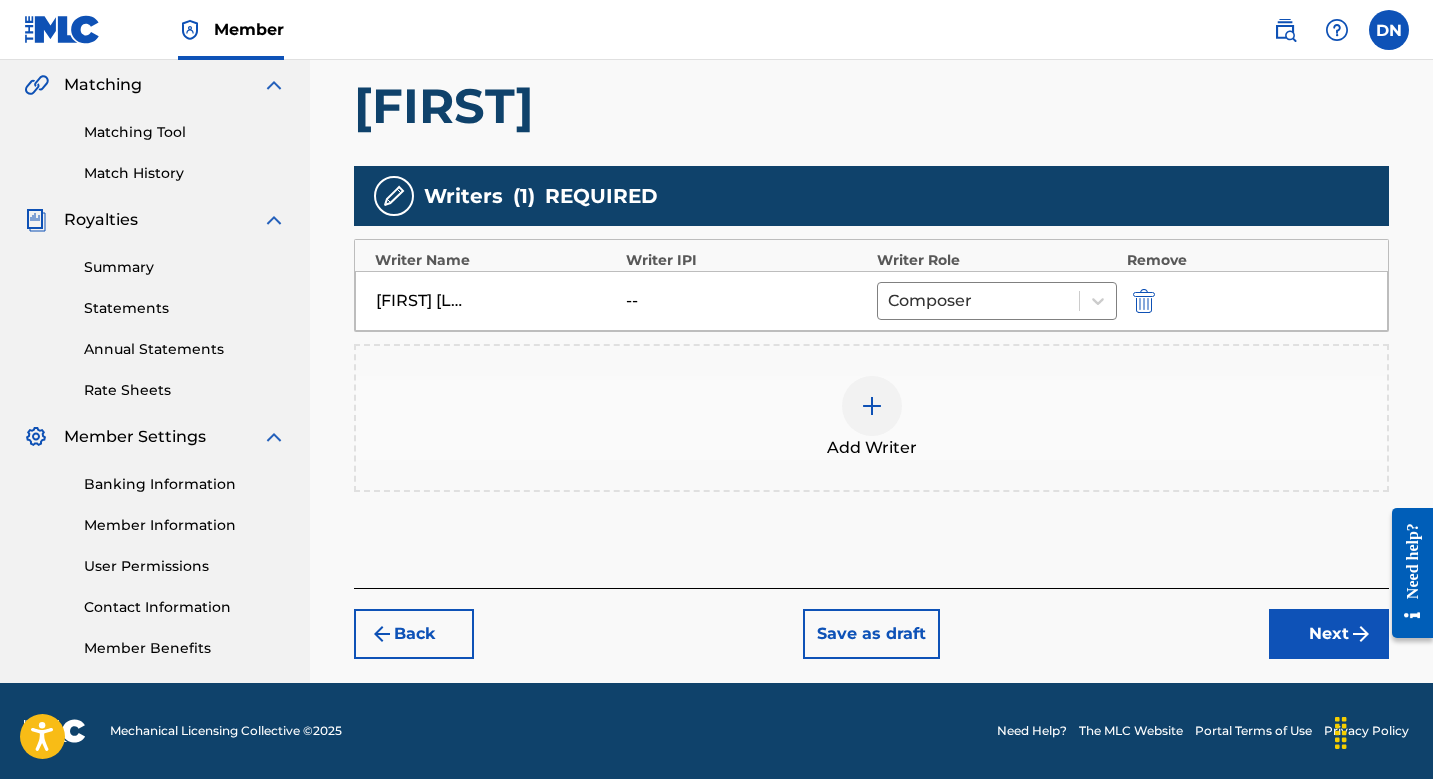 click on "Next" at bounding box center [1329, 634] 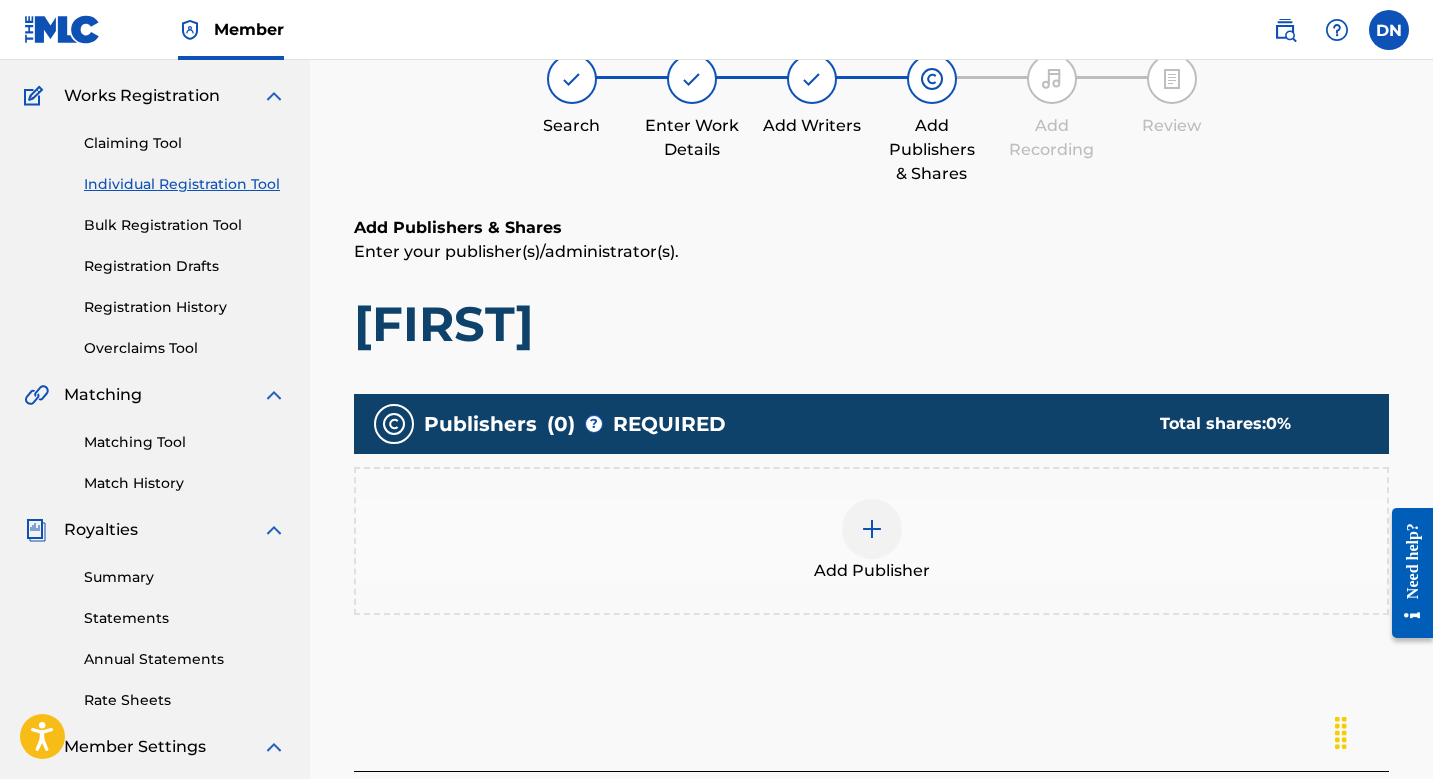 scroll, scrollTop: 90, scrollLeft: 0, axis: vertical 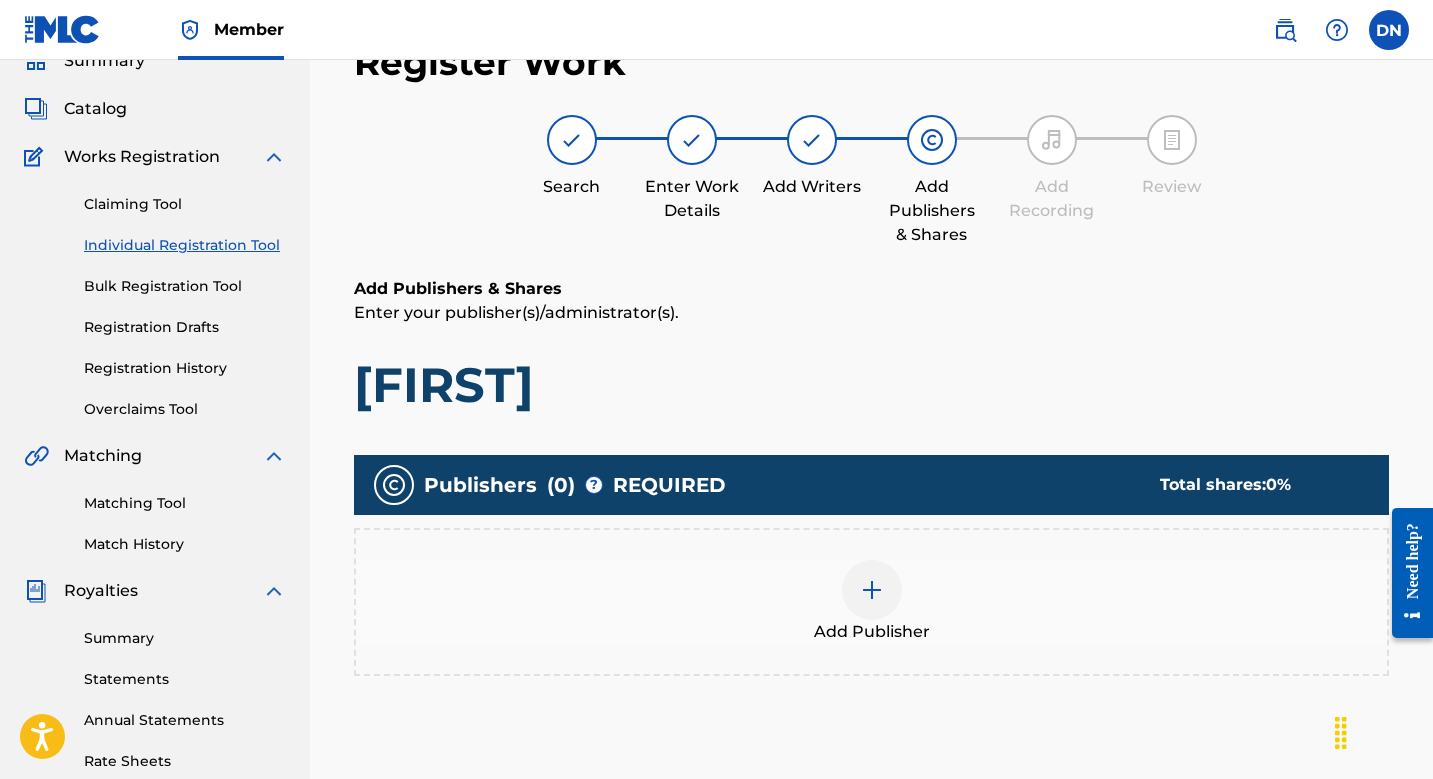 click at bounding box center [872, 590] 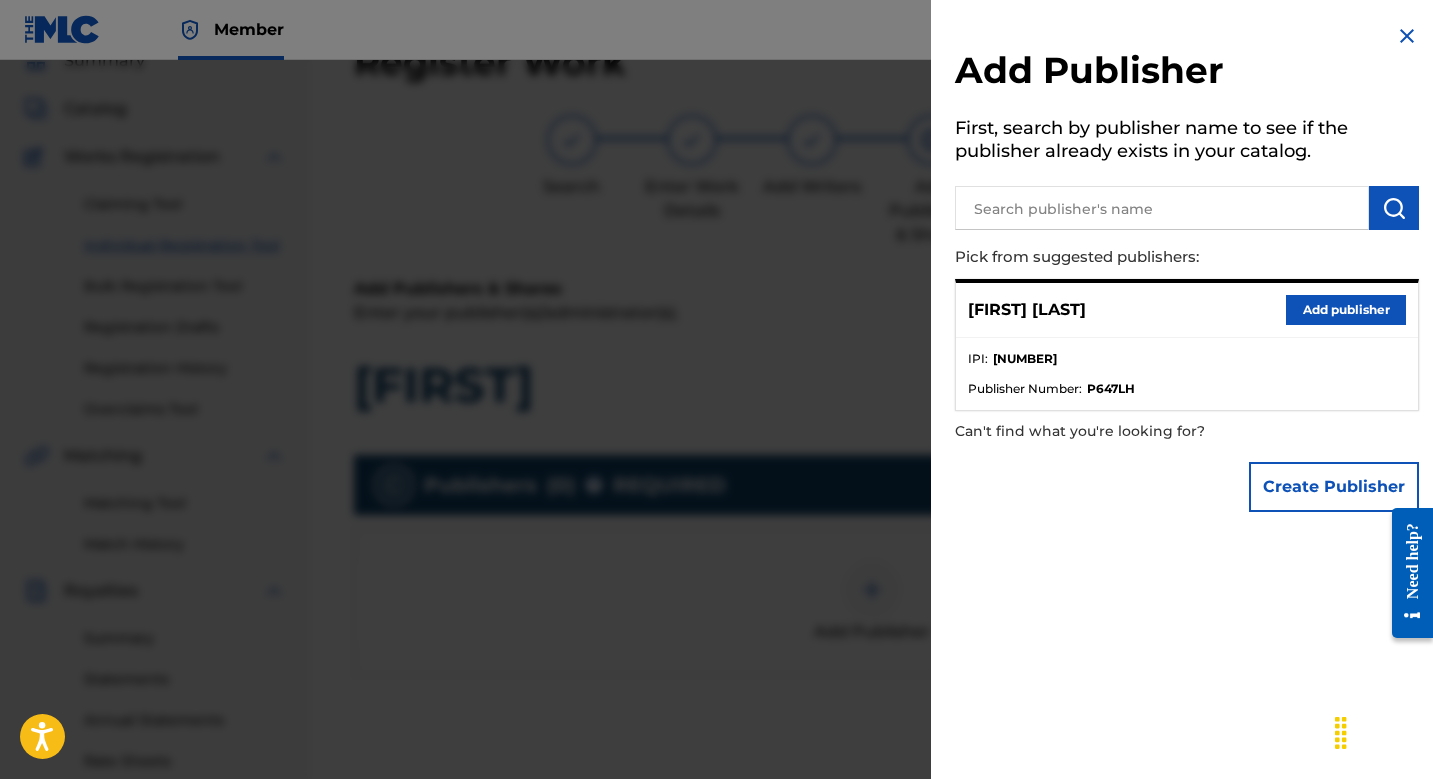 click at bounding box center (1162, 208) 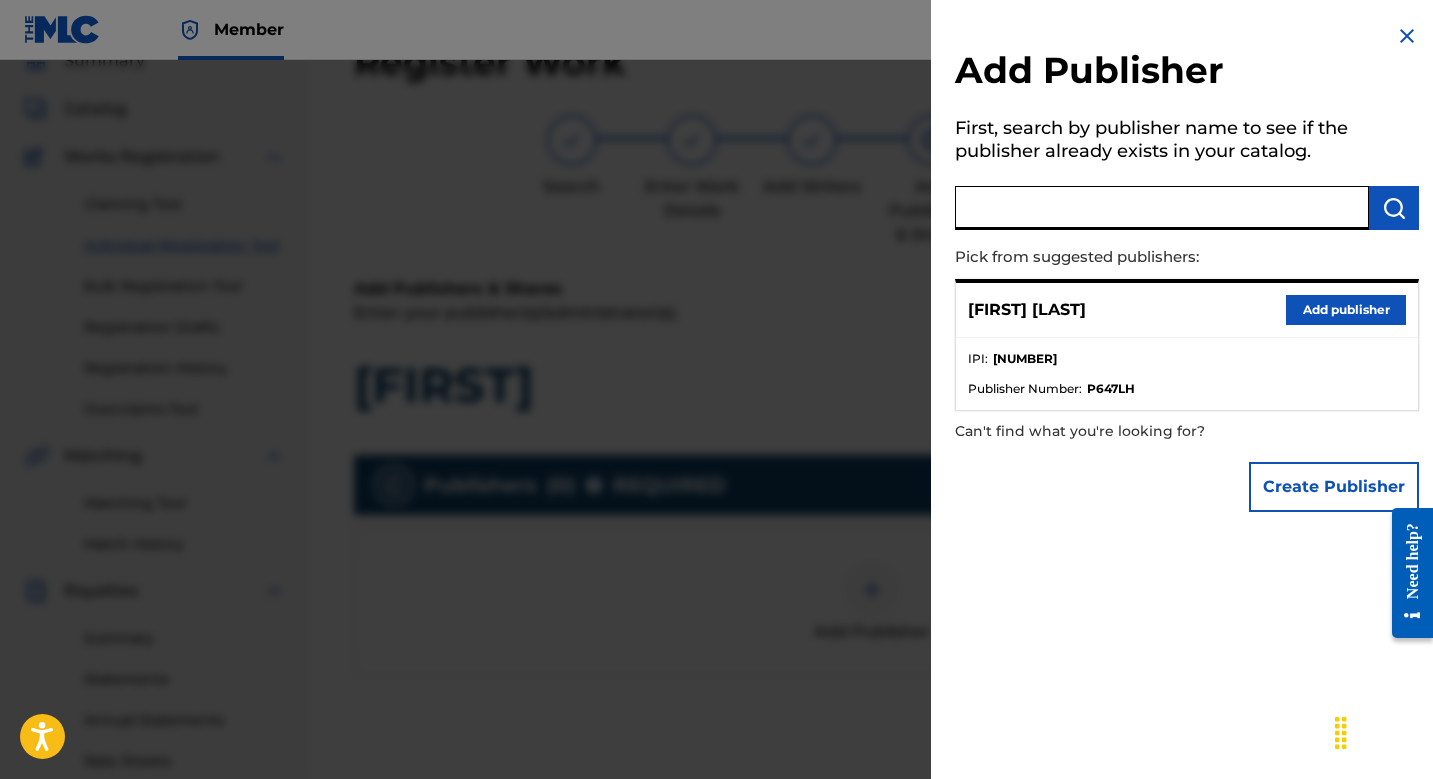 click on "Add publisher" at bounding box center (1346, 310) 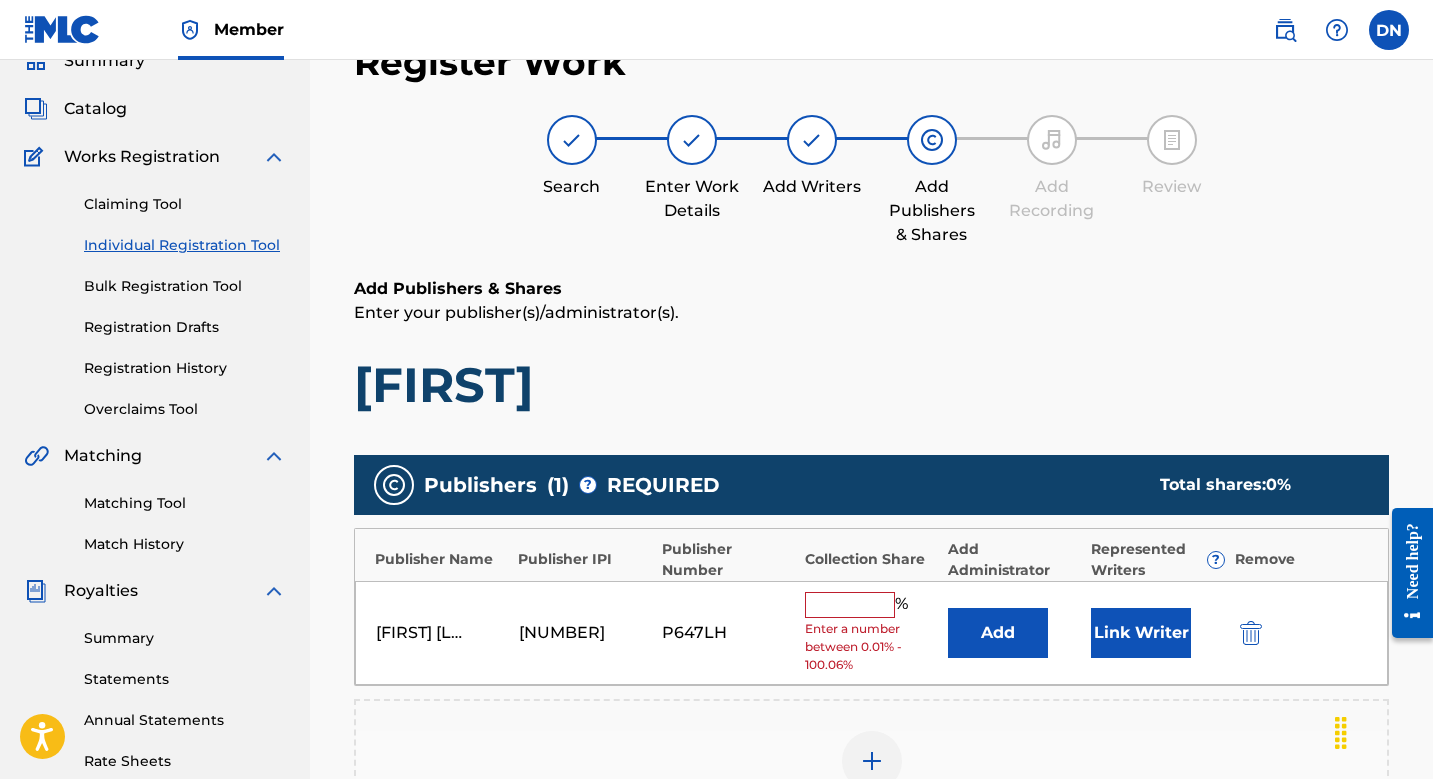 click at bounding box center [850, 605] 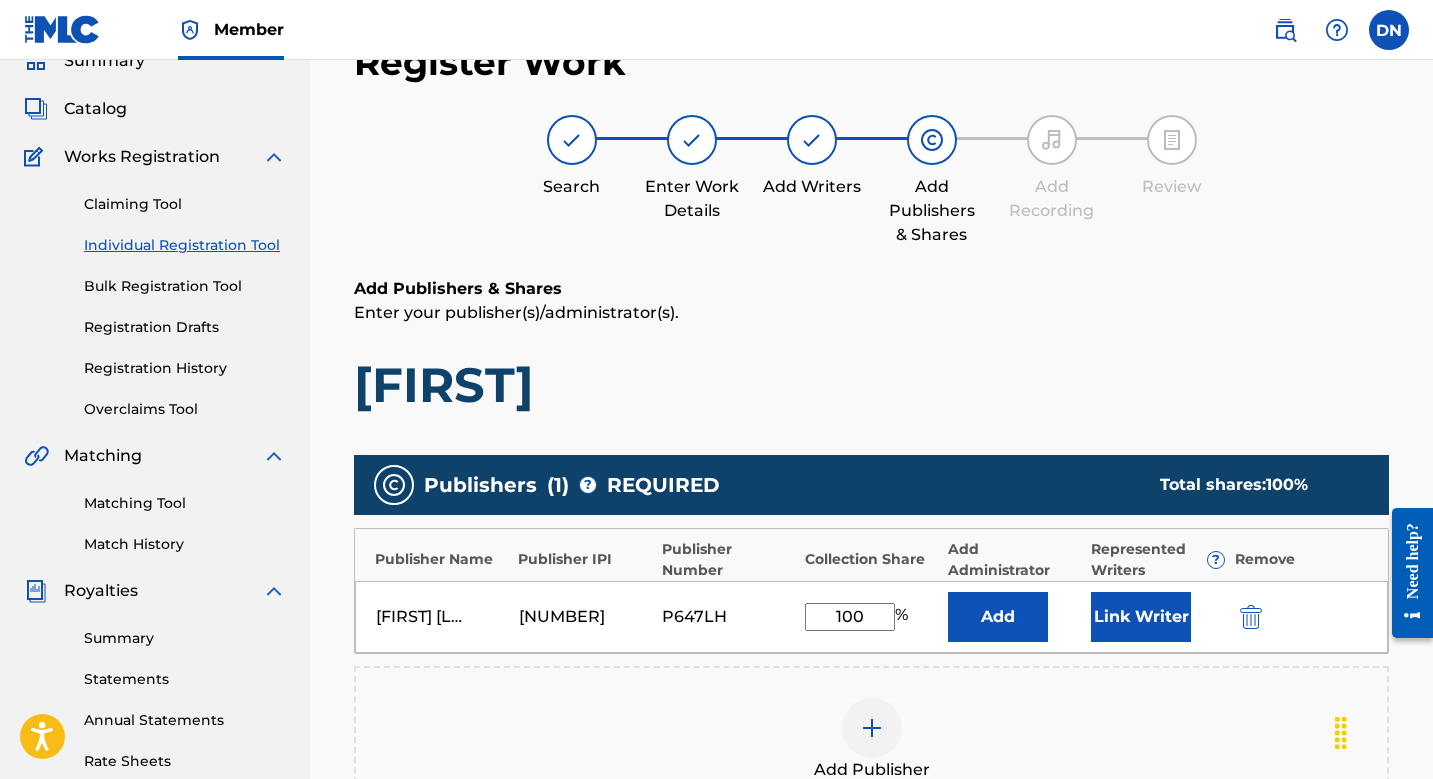 type on "100" 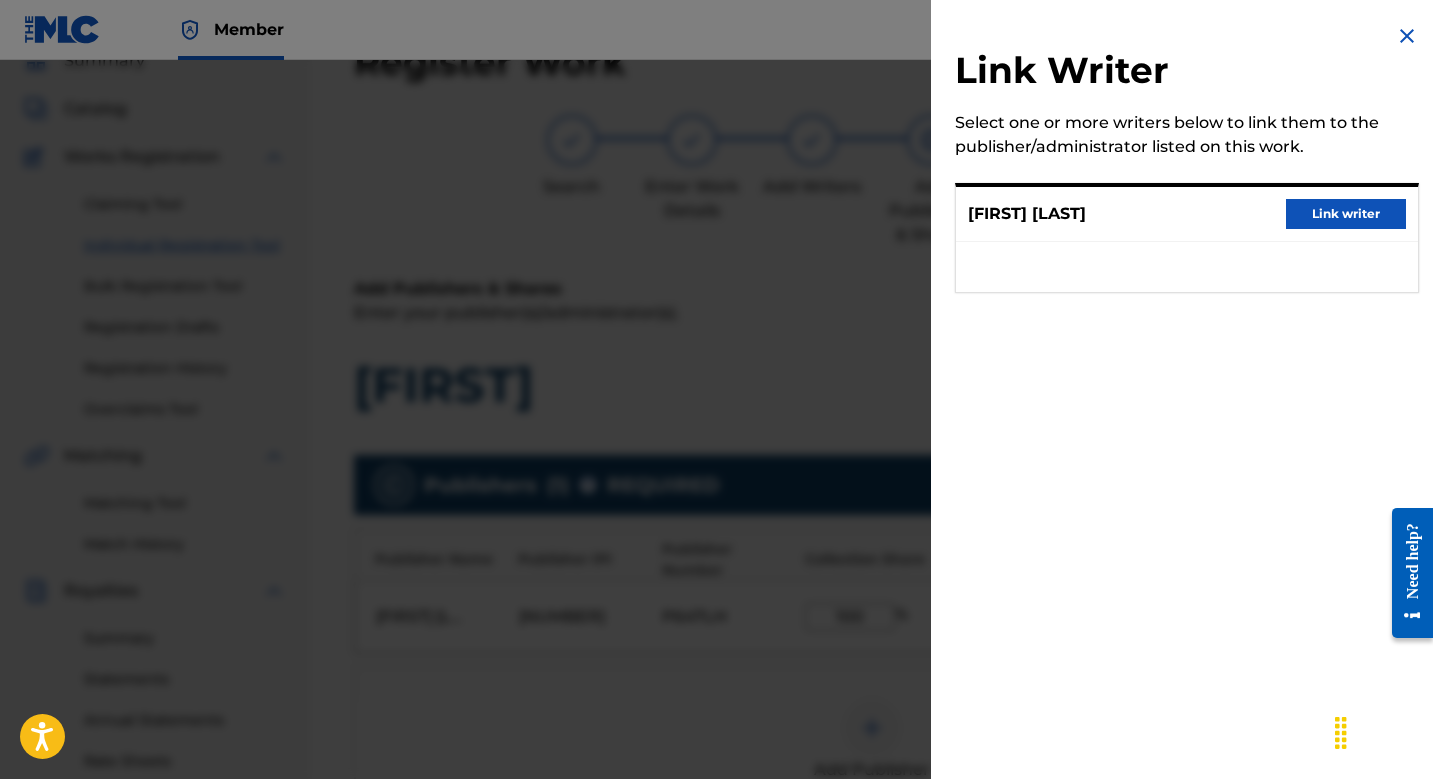 click on "Link writer" at bounding box center (1346, 214) 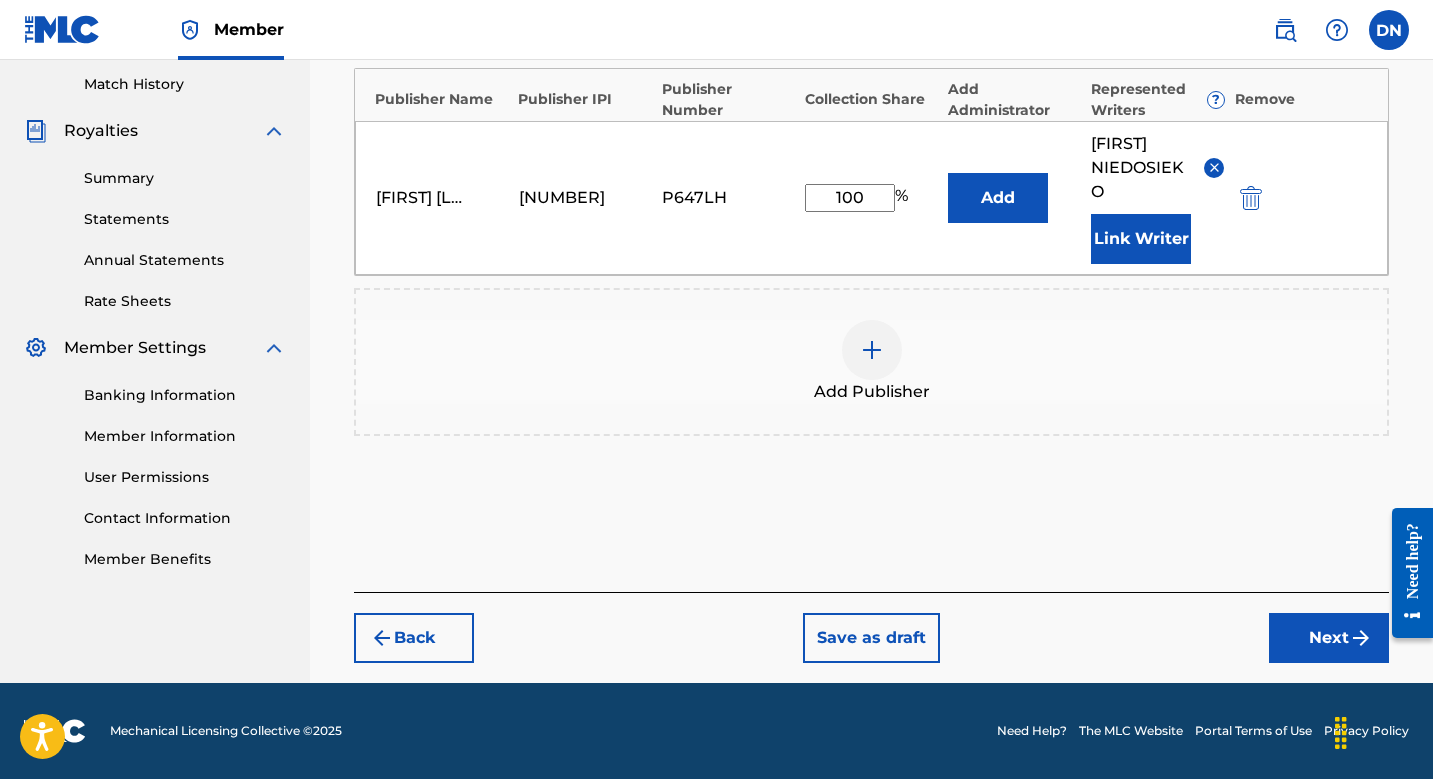 click on "Next" at bounding box center (1329, 638) 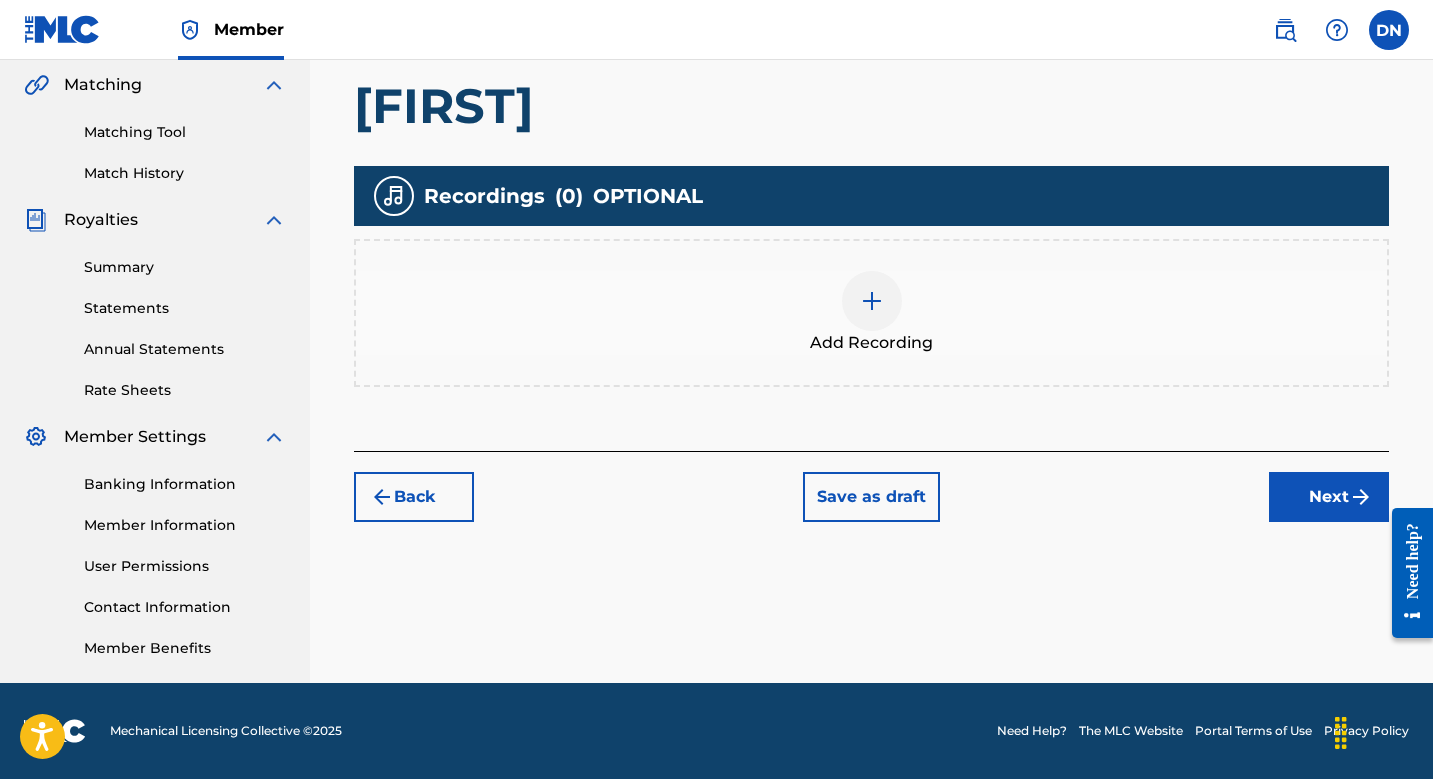 click on "Add Recording" at bounding box center (871, 313) 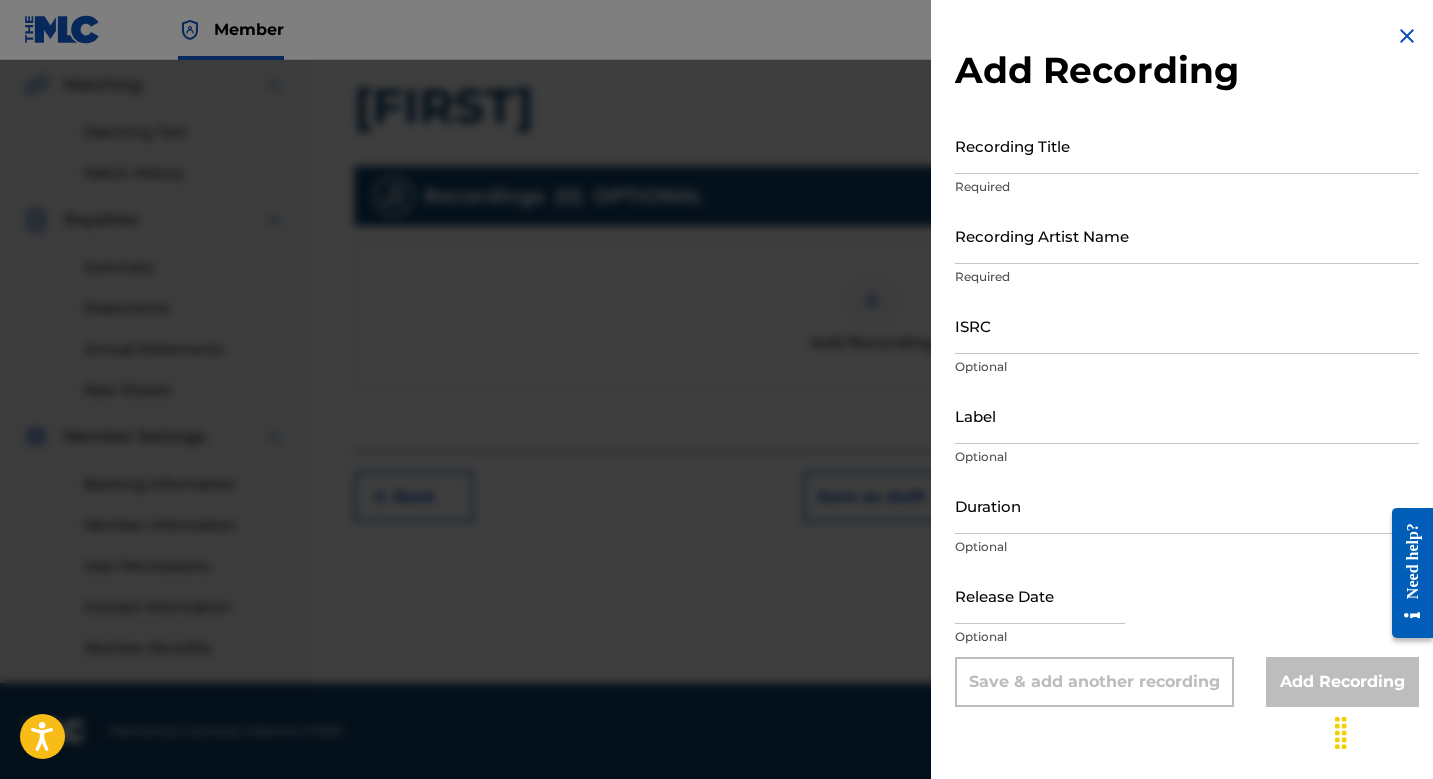 click on "Recording Title Required" at bounding box center (1187, 162) 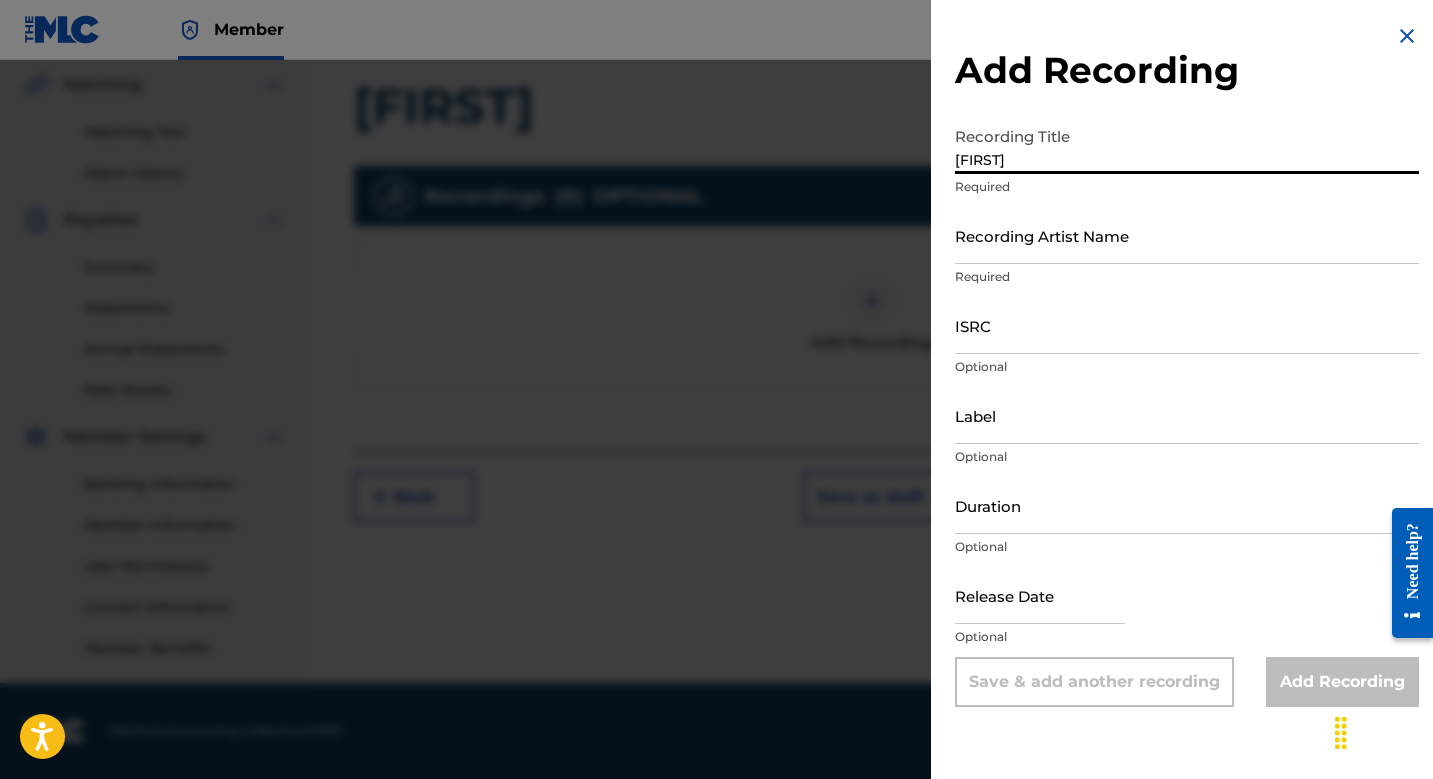 type on "[FIRST]" 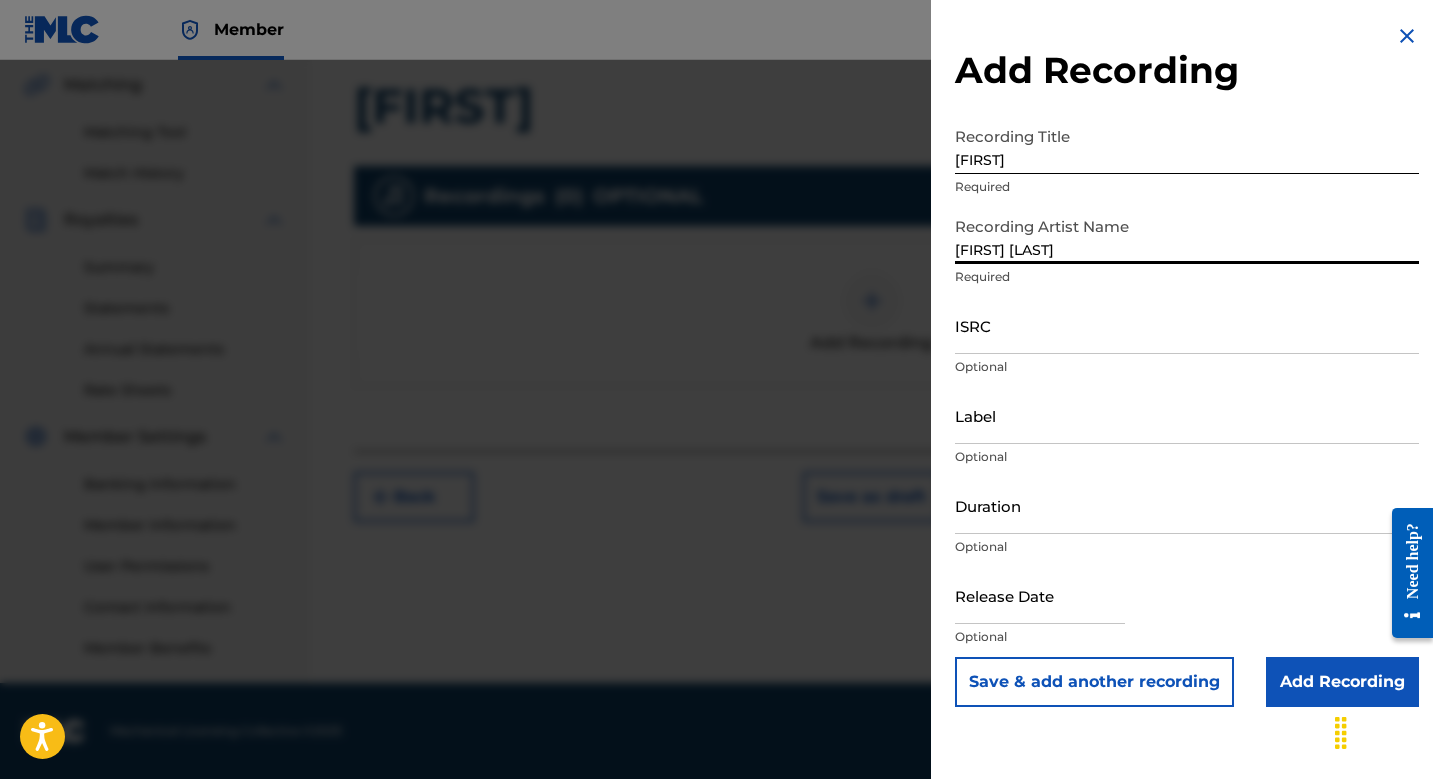 type on "[FIRST] [LAST]" 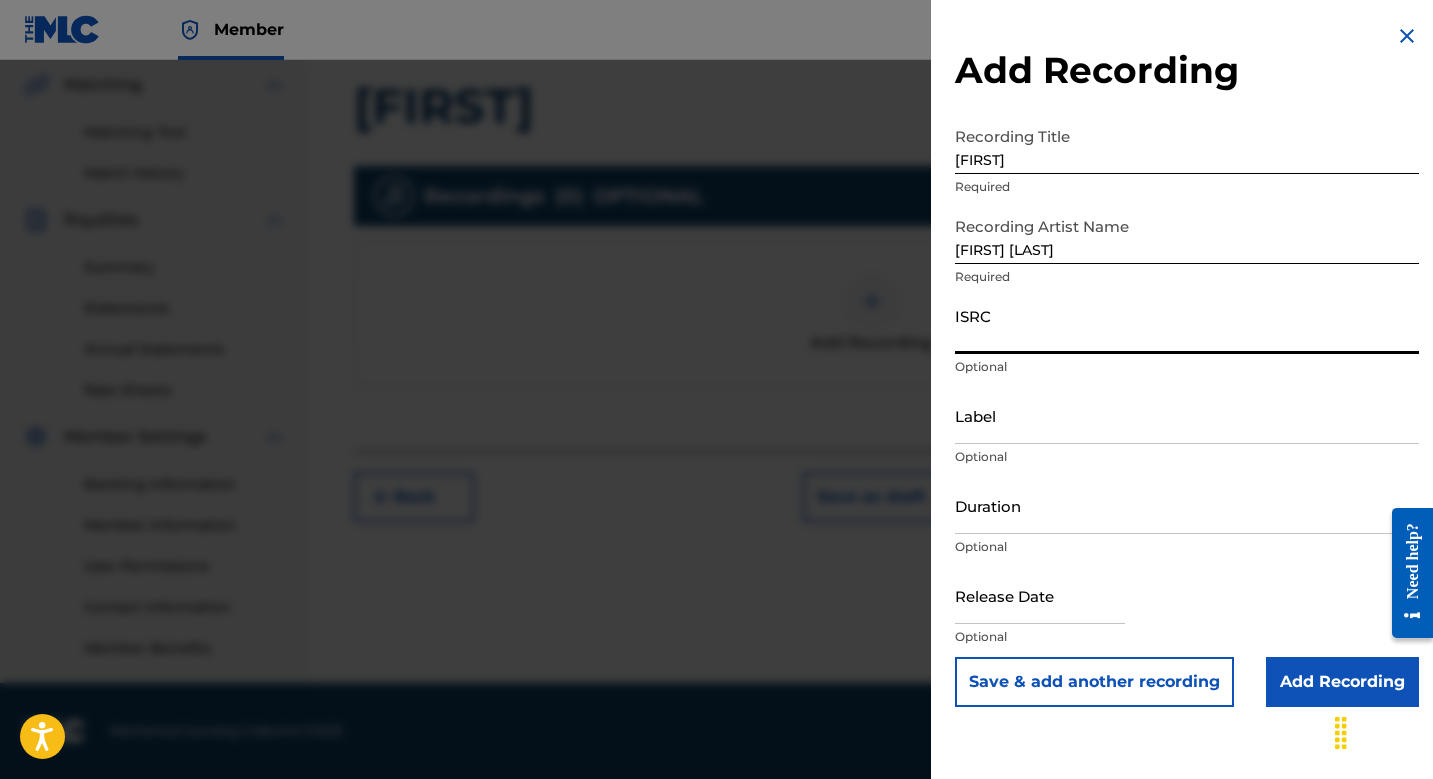 click on "ISRC" at bounding box center (1187, 325) 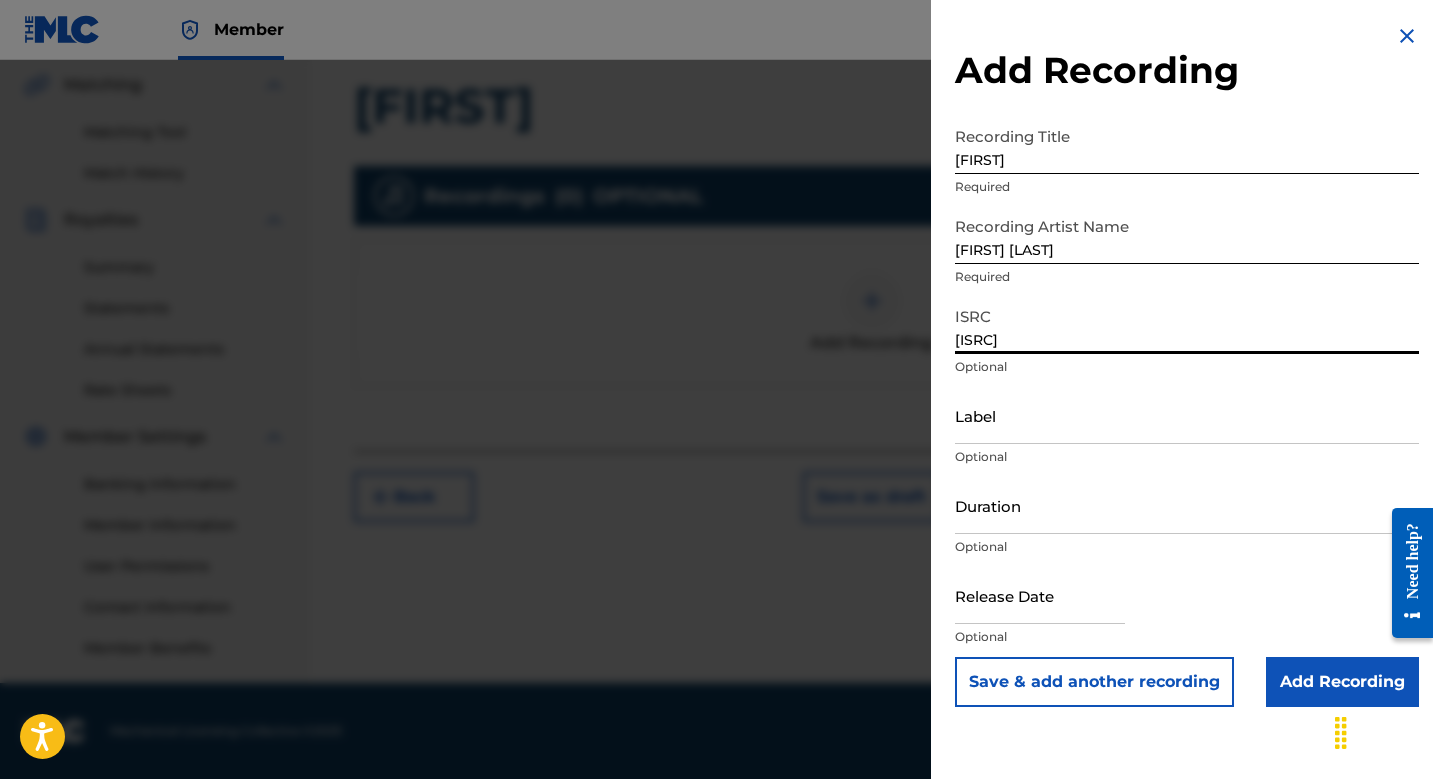 type on "[ISRC]" 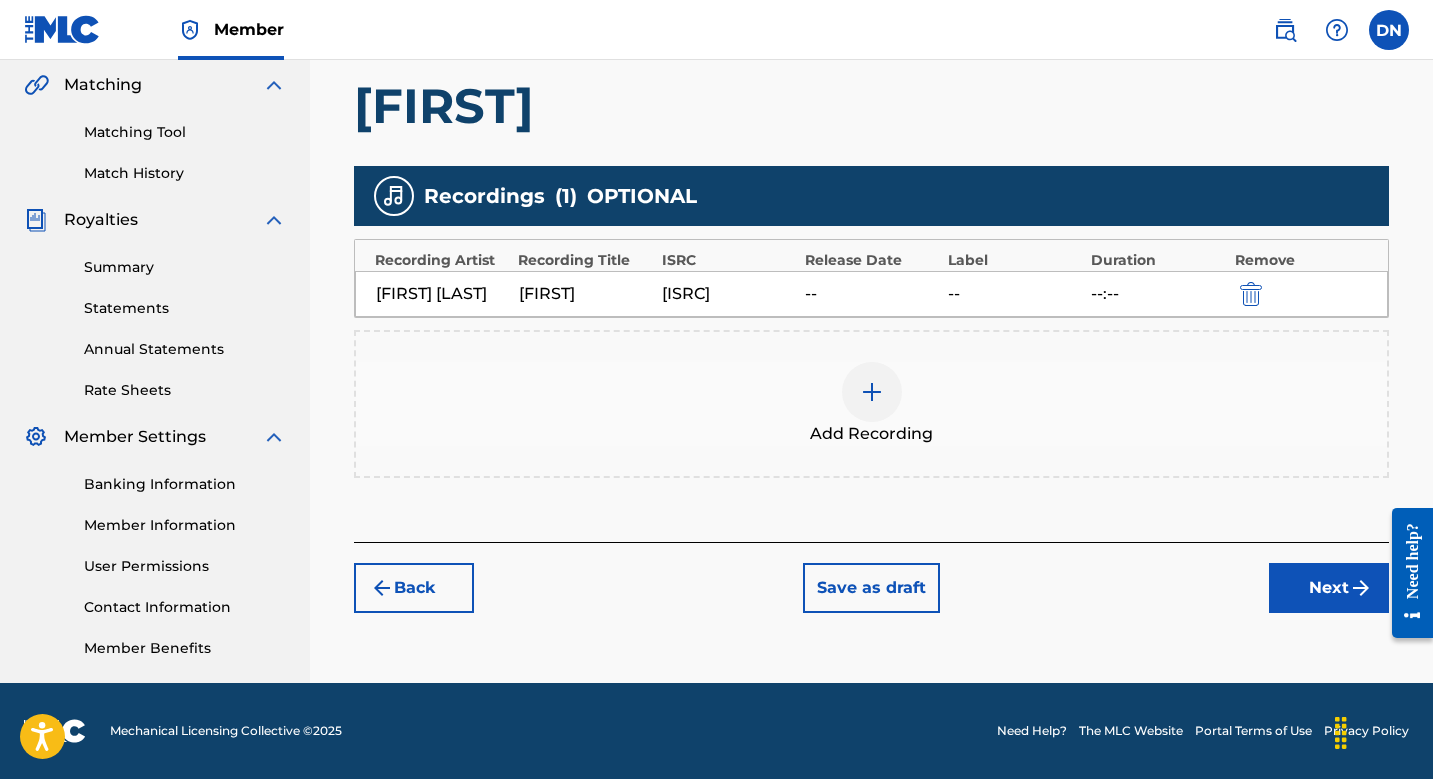 click at bounding box center [872, 392] 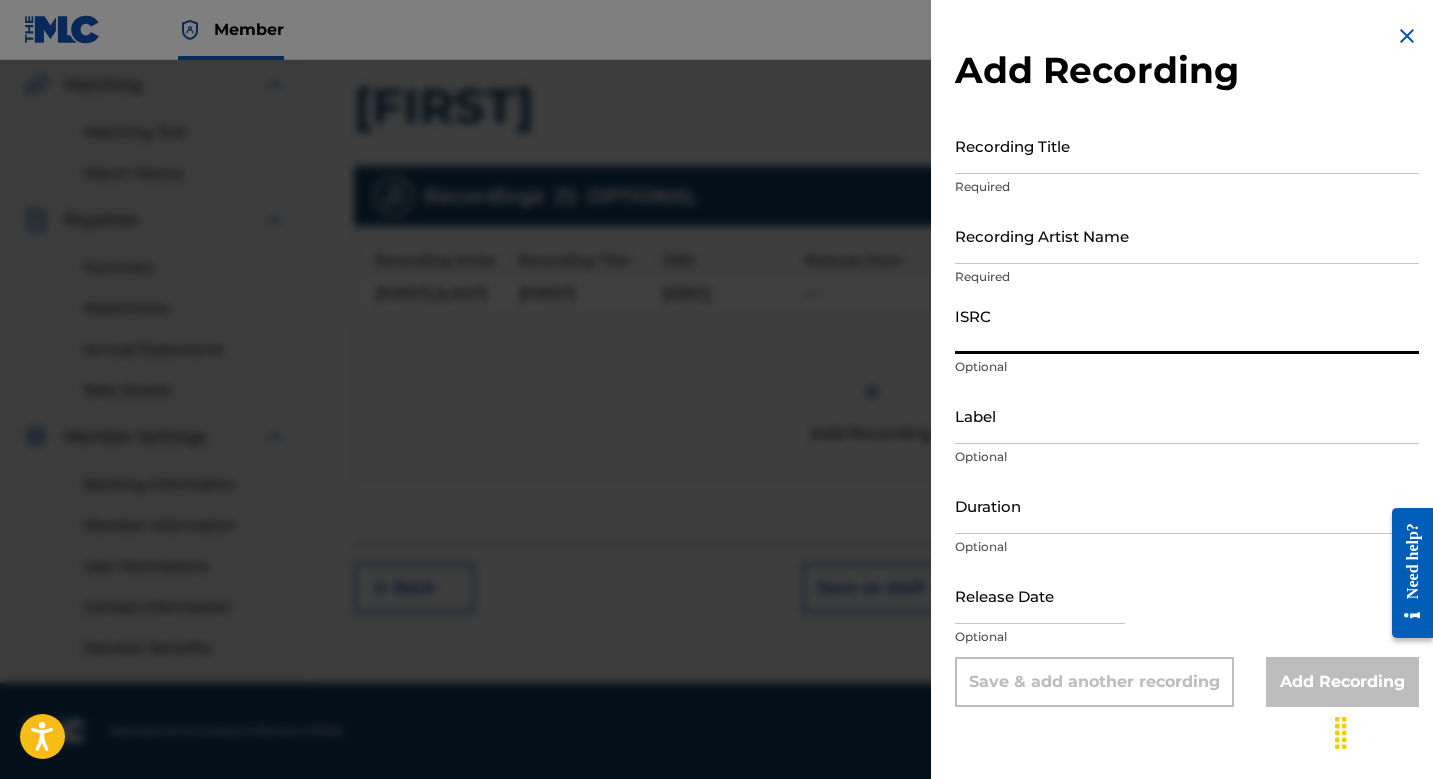 click on "ISRC" at bounding box center [1187, 325] 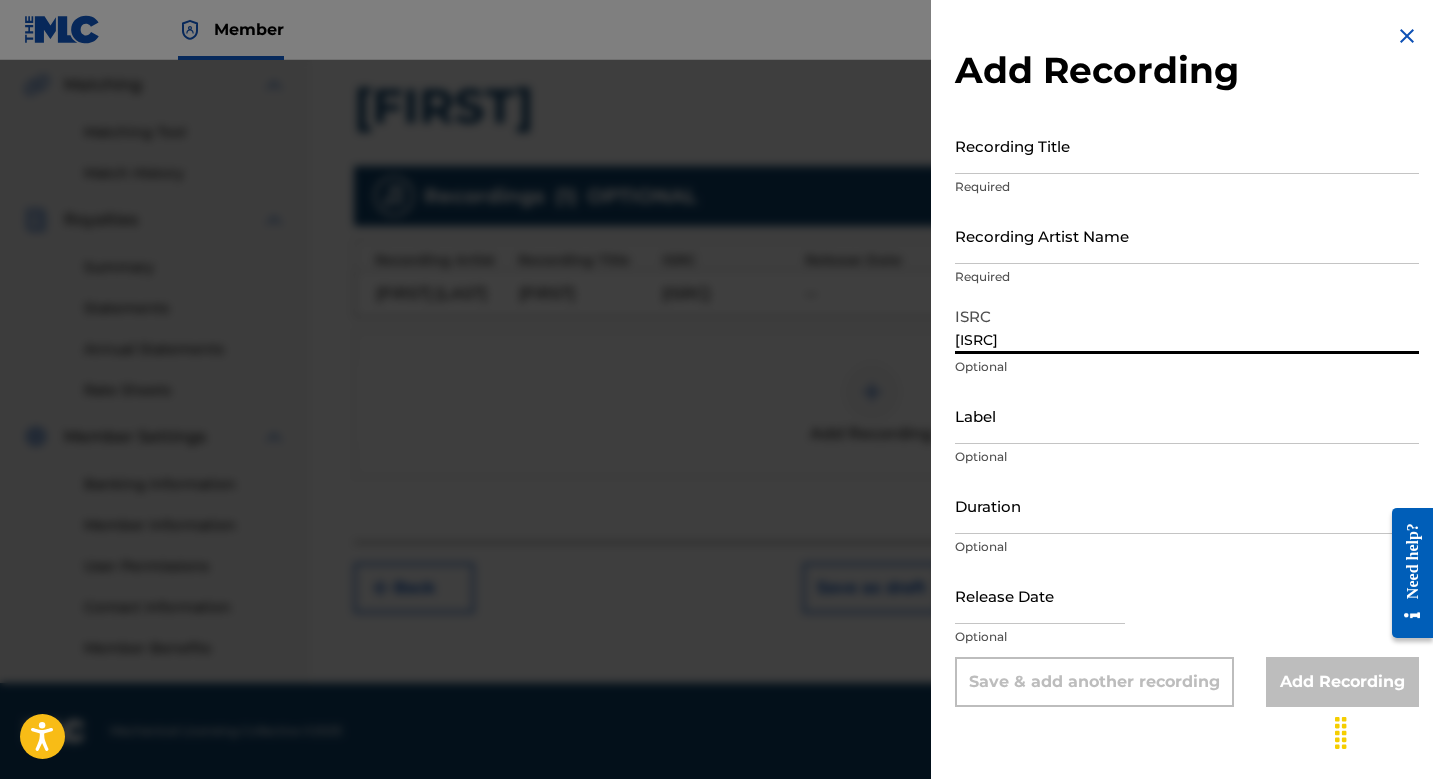 type on "[ISRC]" 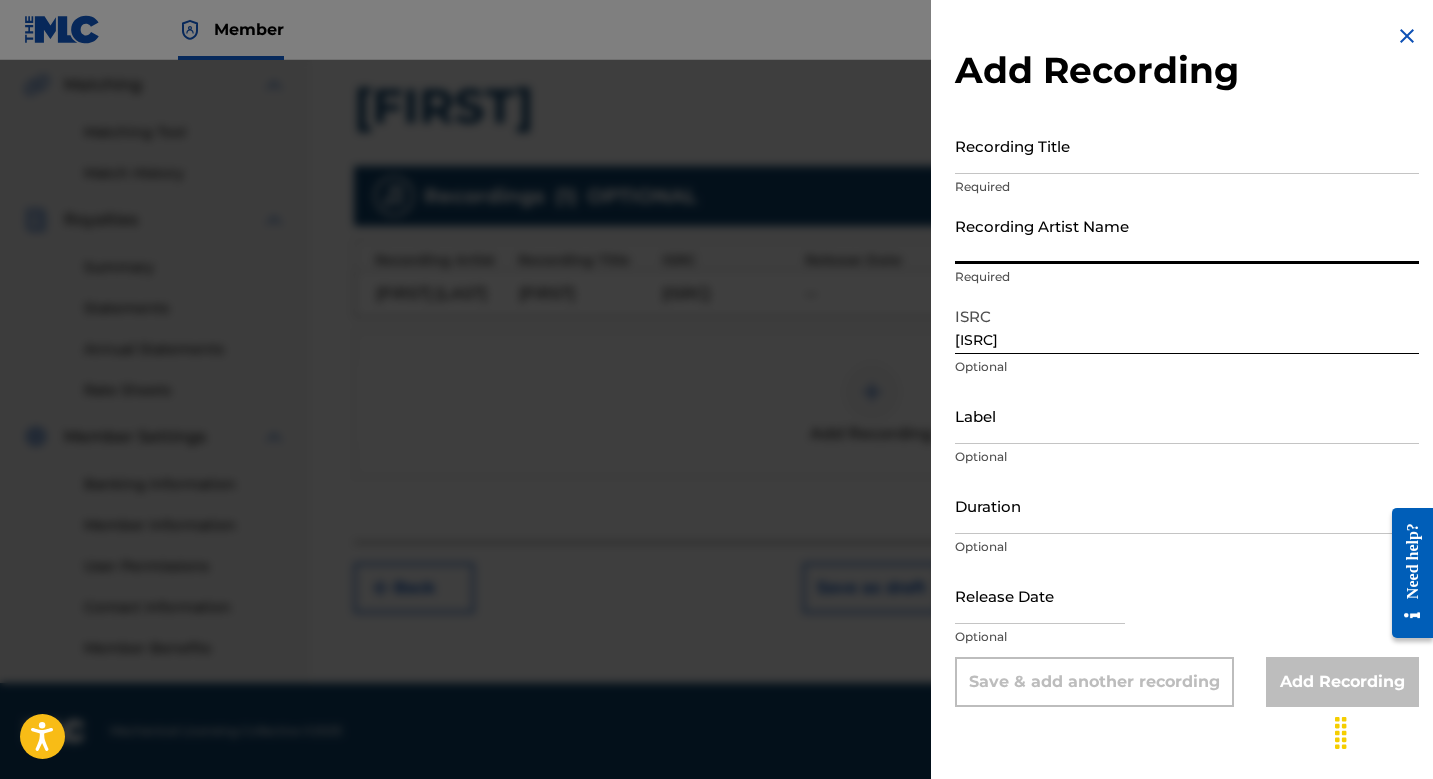 click on "Recording Artist Name" at bounding box center (1187, 235) 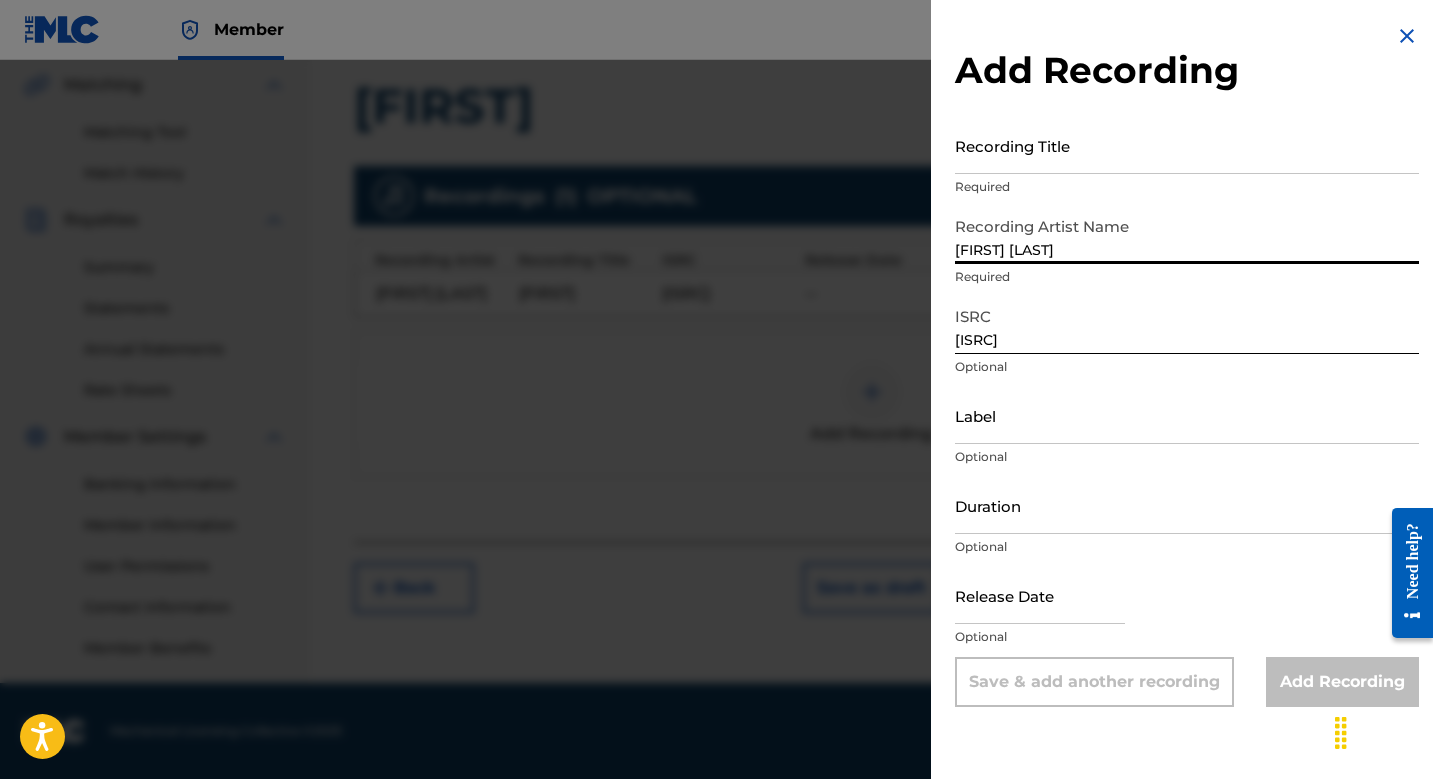 type on "[FIRST] [LAST]" 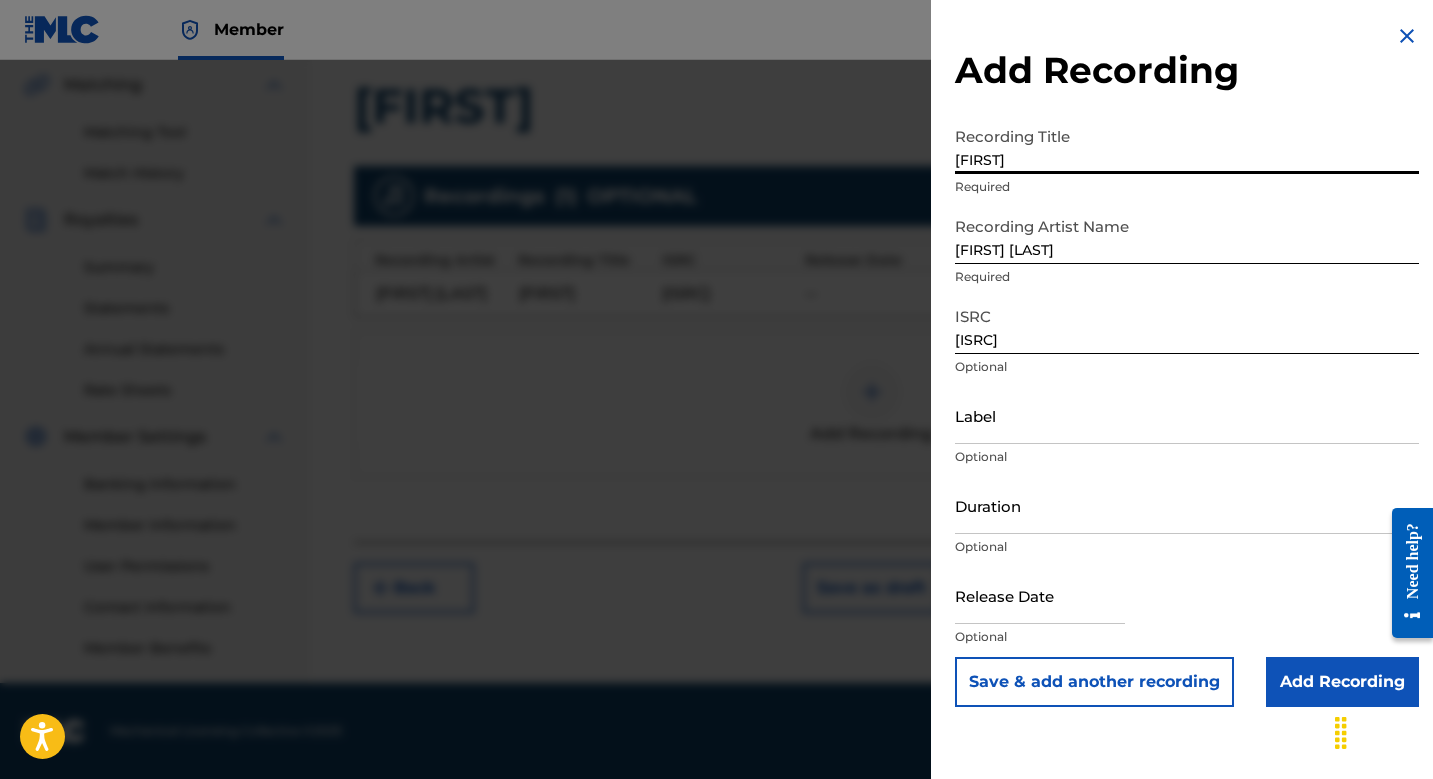 type on "[FIRST]" 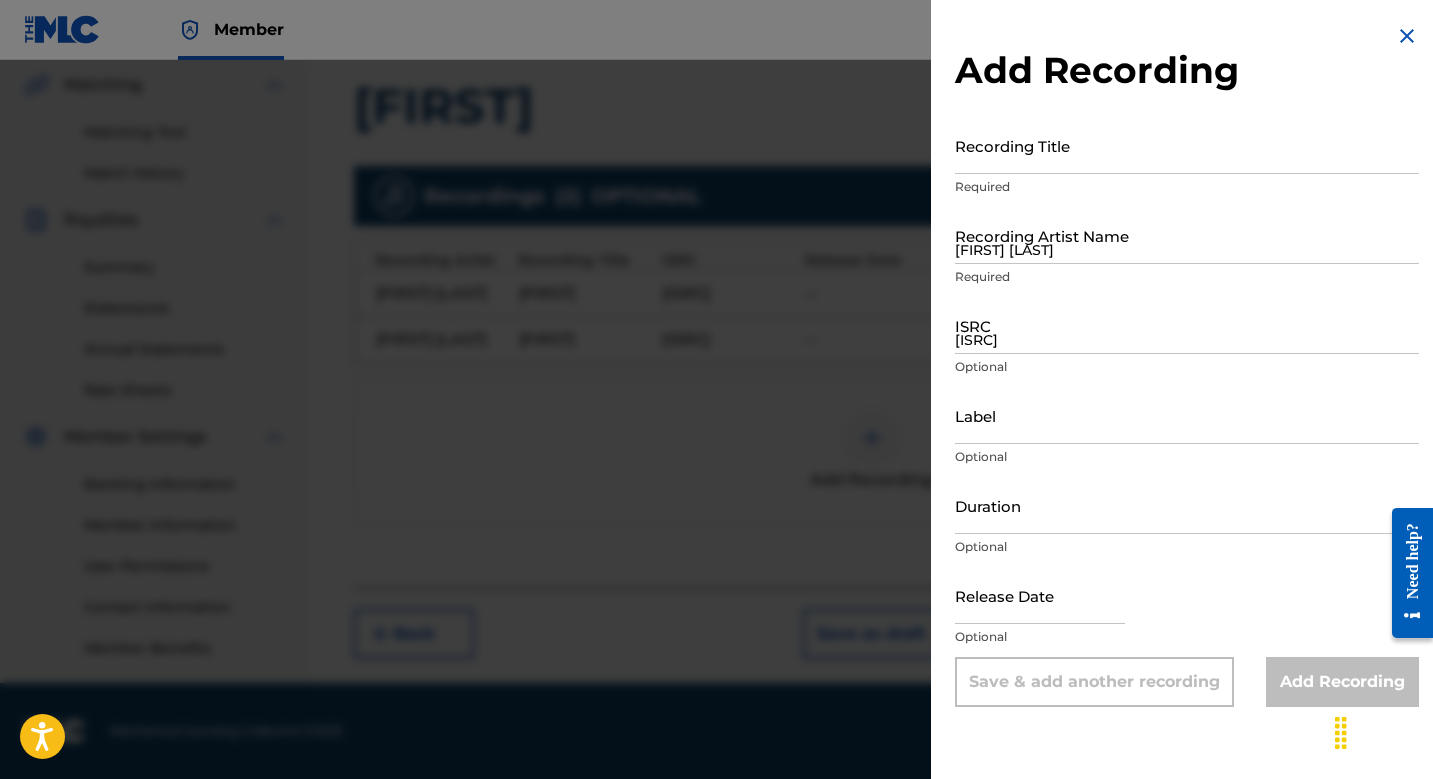 click at bounding box center (1407, 36) 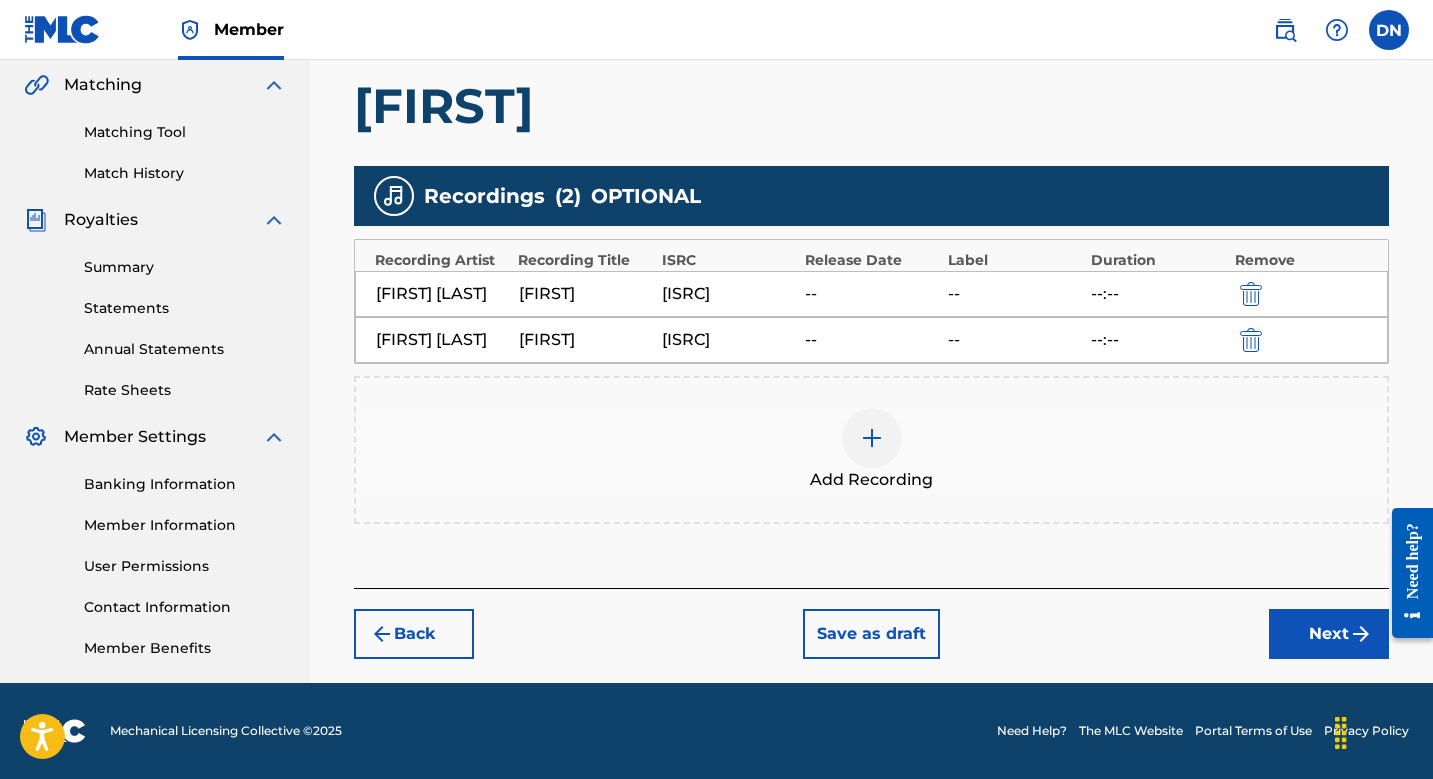 click on "Next" at bounding box center (1329, 634) 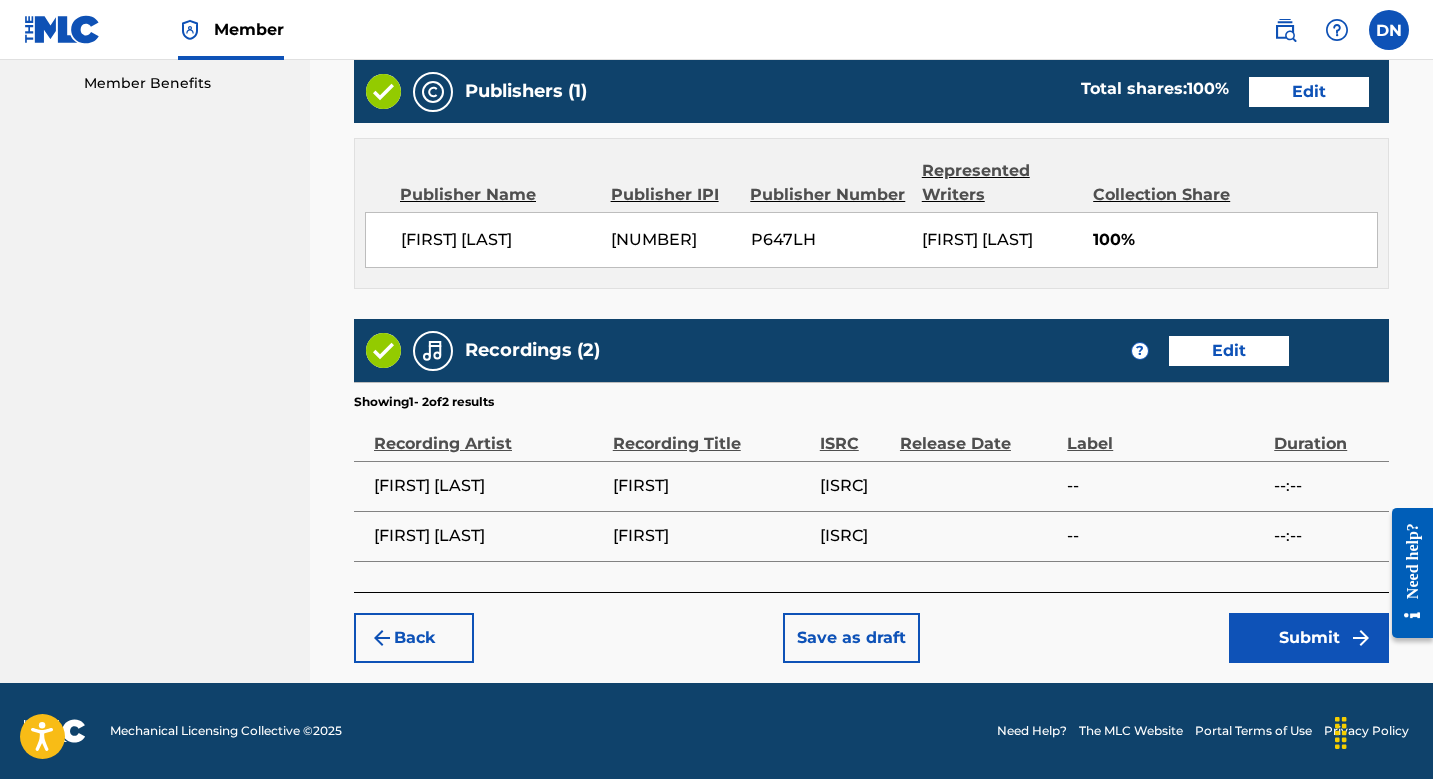 scroll, scrollTop: 1049, scrollLeft: 0, axis: vertical 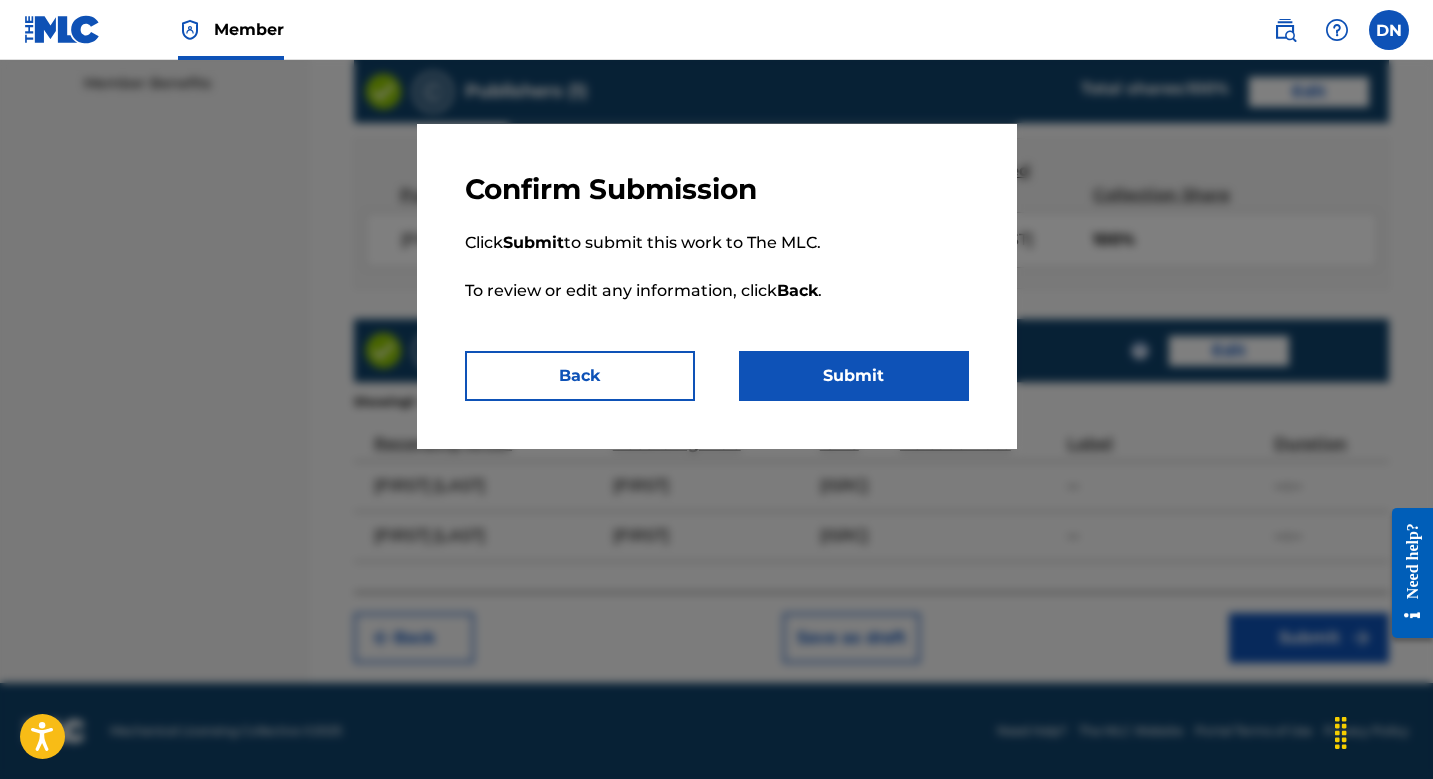 click on "Submit" at bounding box center (854, 376) 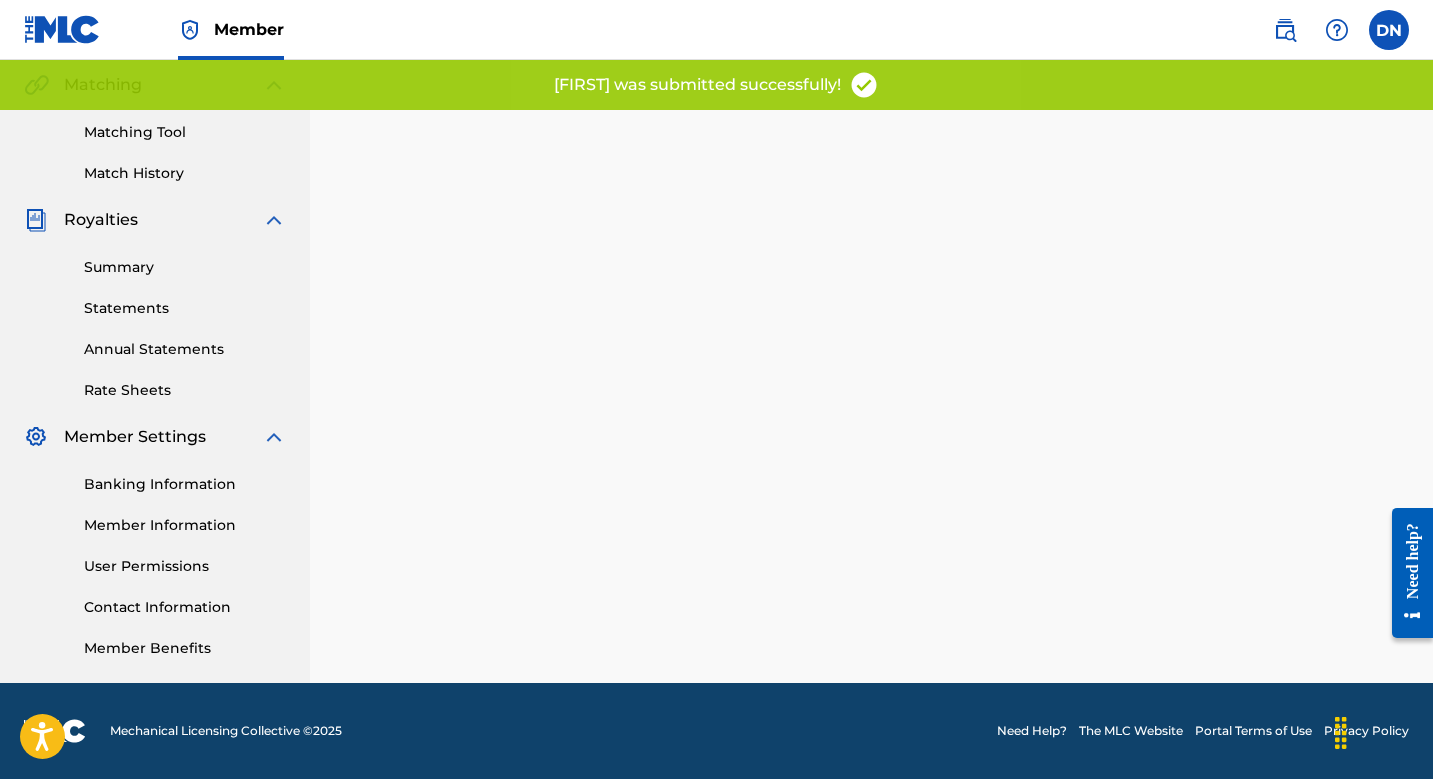 scroll, scrollTop: 0, scrollLeft: 0, axis: both 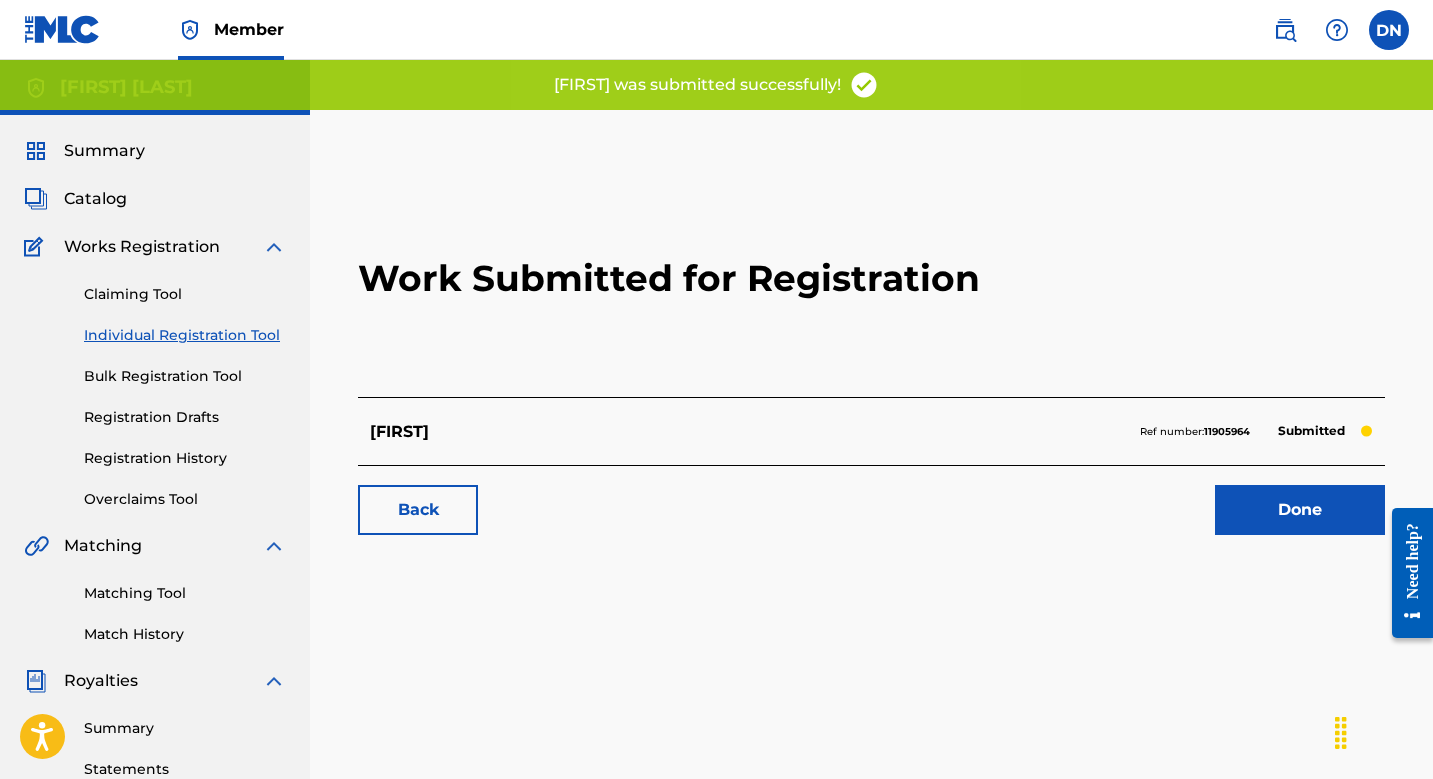 click on "Done" at bounding box center [1300, 510] 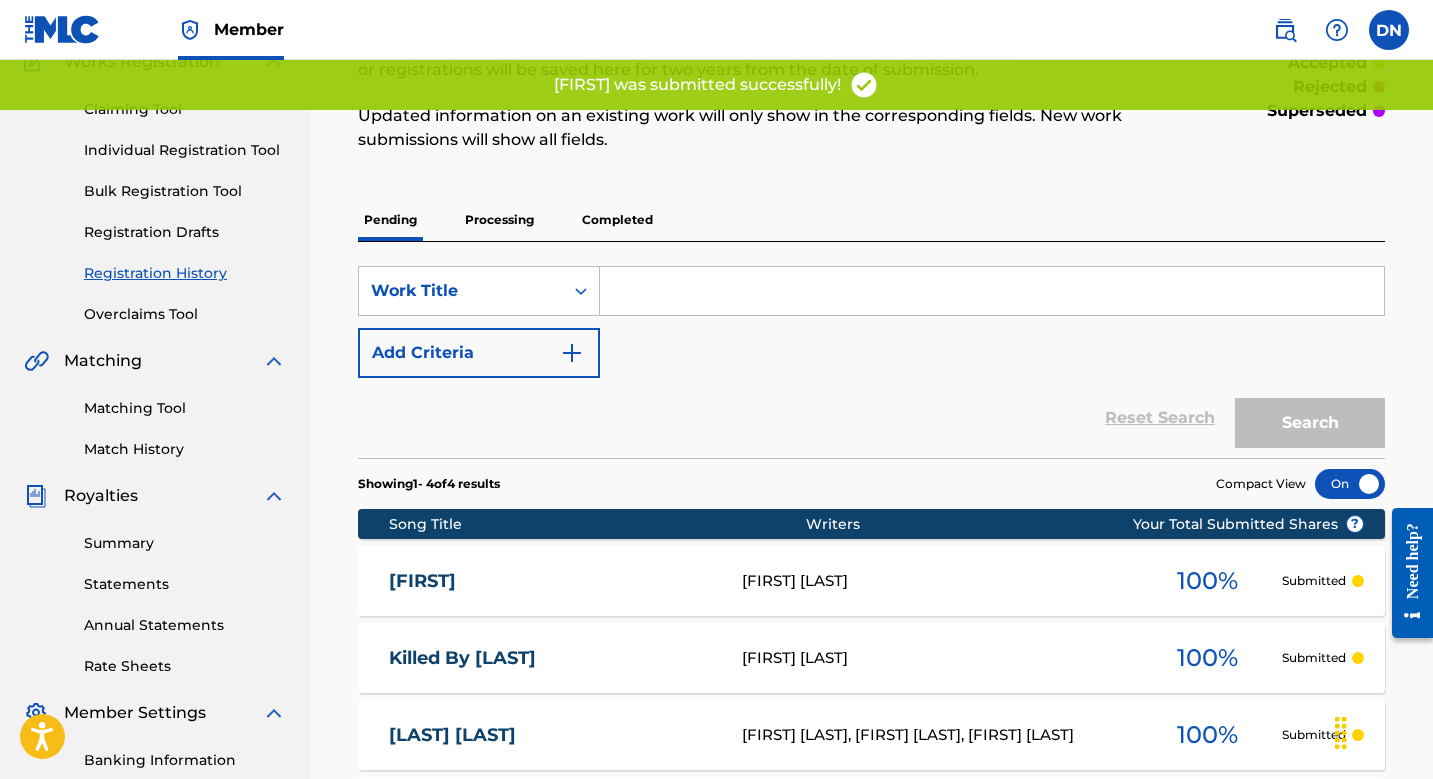scroll, scrollTop: 64, scrollLeft: 0, axis: vertical 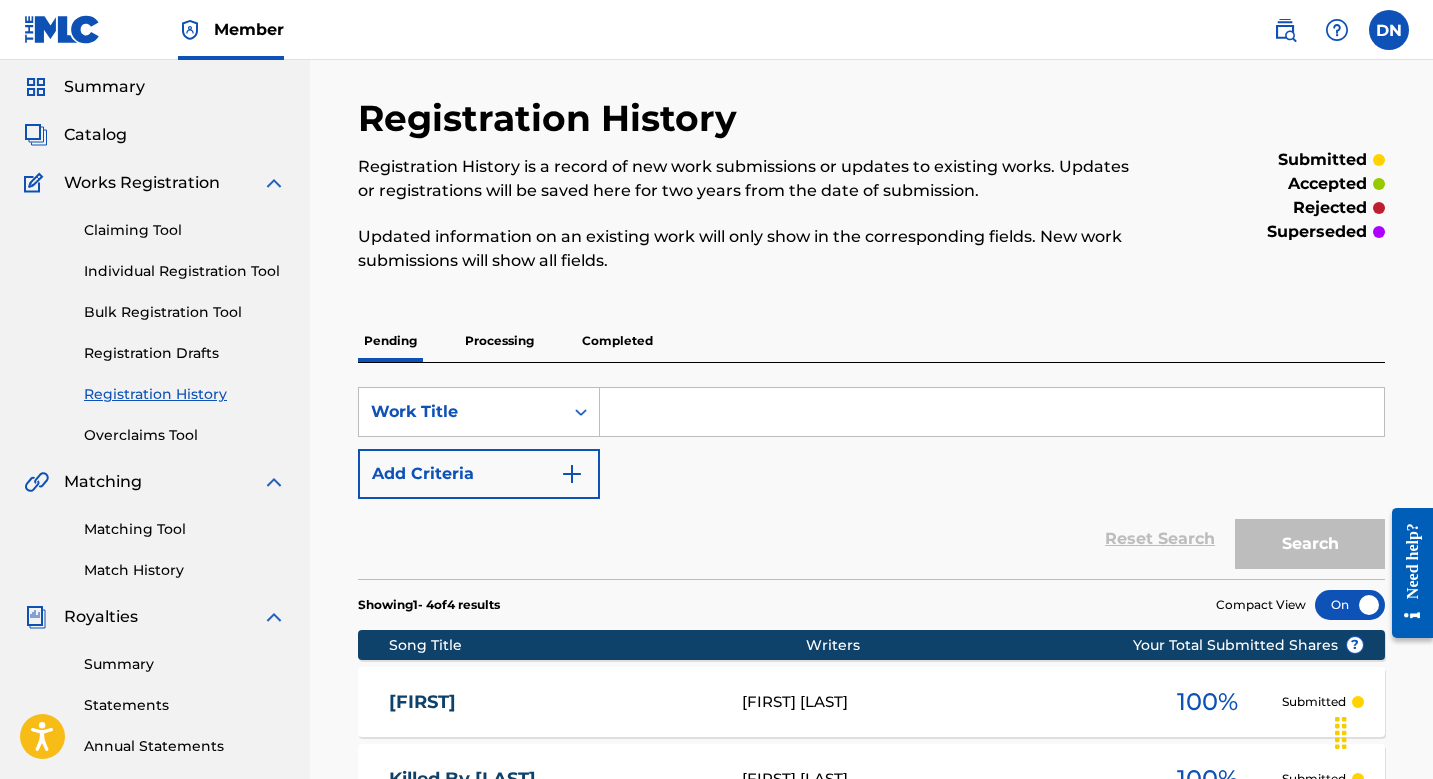 click on "Individual Registration Tool" at bounding box center [185, 271] 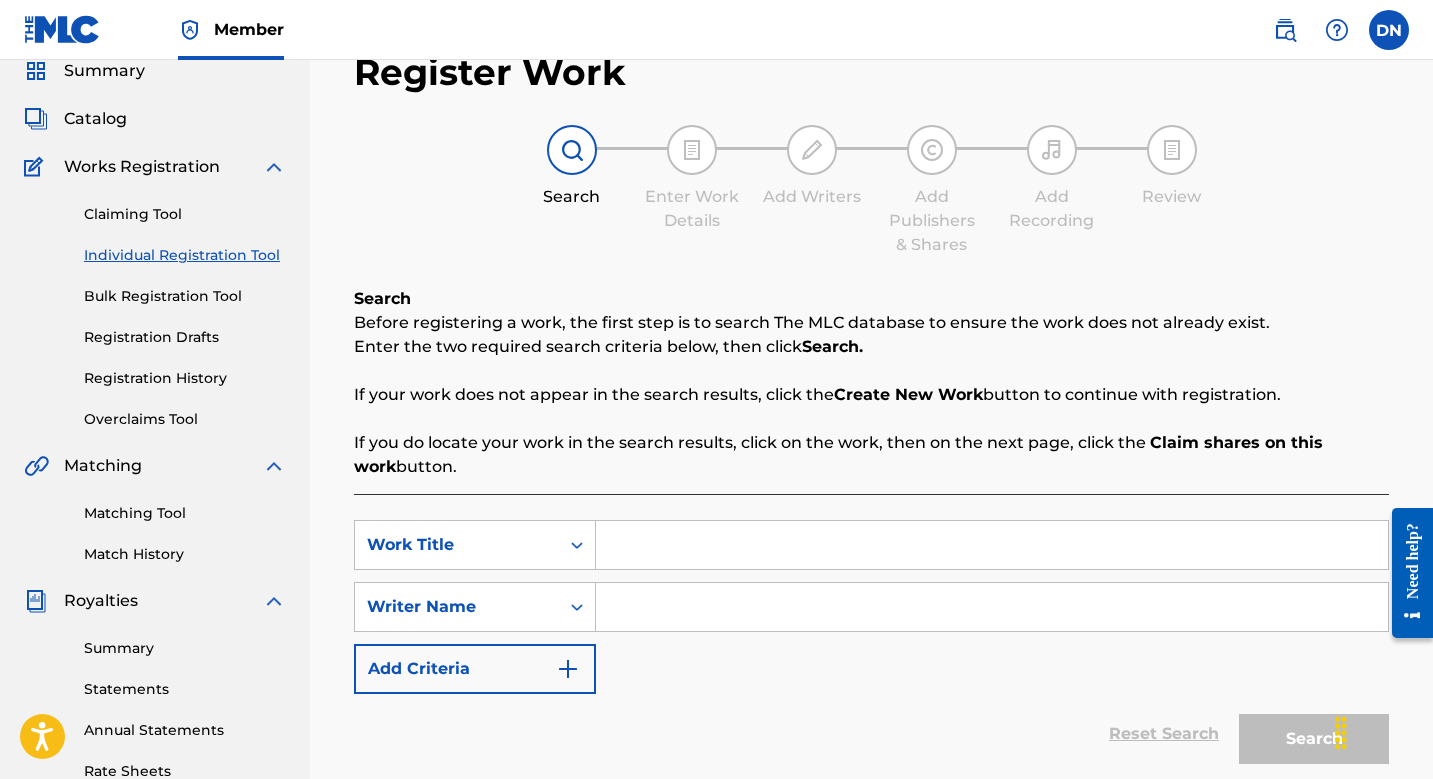 scroll, scrollTop: 220, scrollLeft: 0, axis: vertical 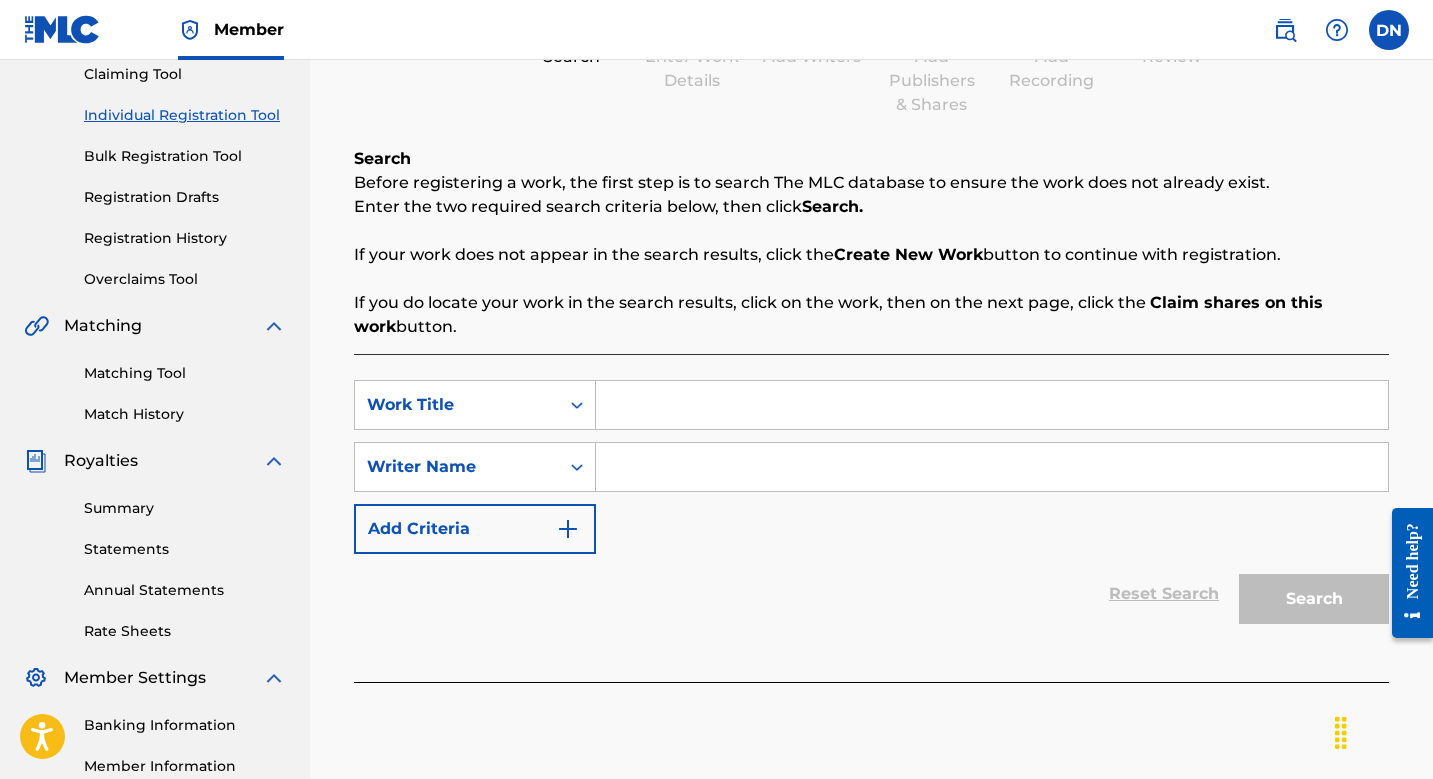 click at bounding box center (992, 405) 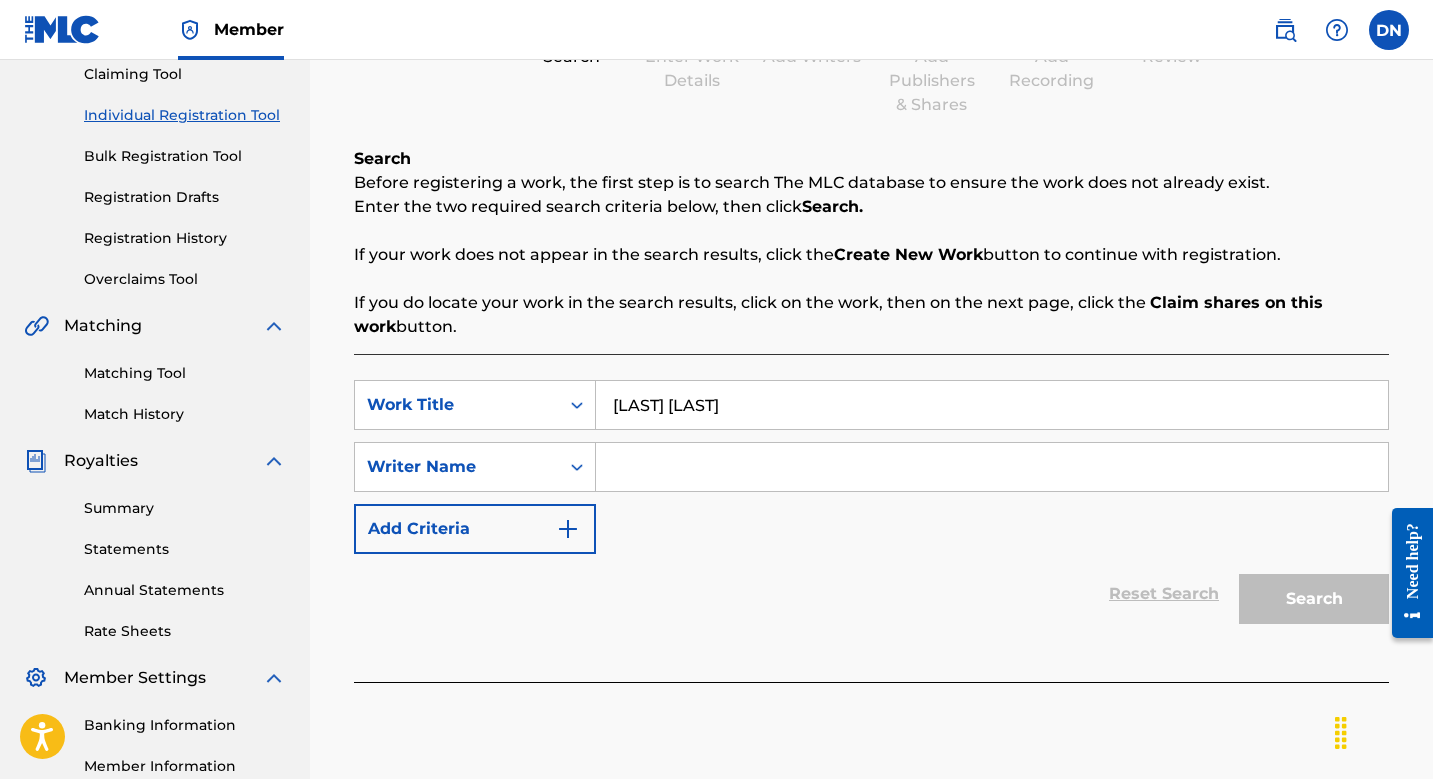 type on "[LAST] [LAST]" 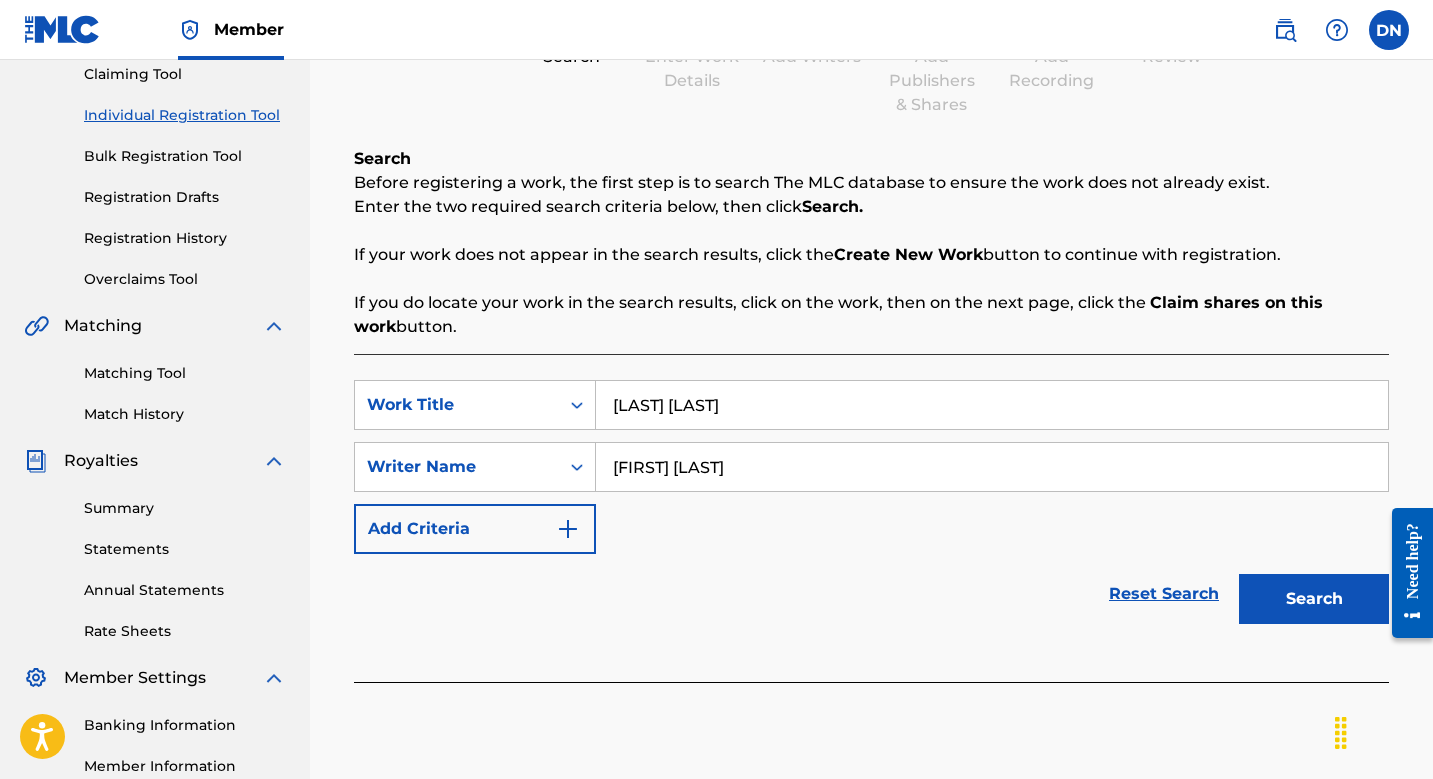 type on "[FIRST] [LAST]" 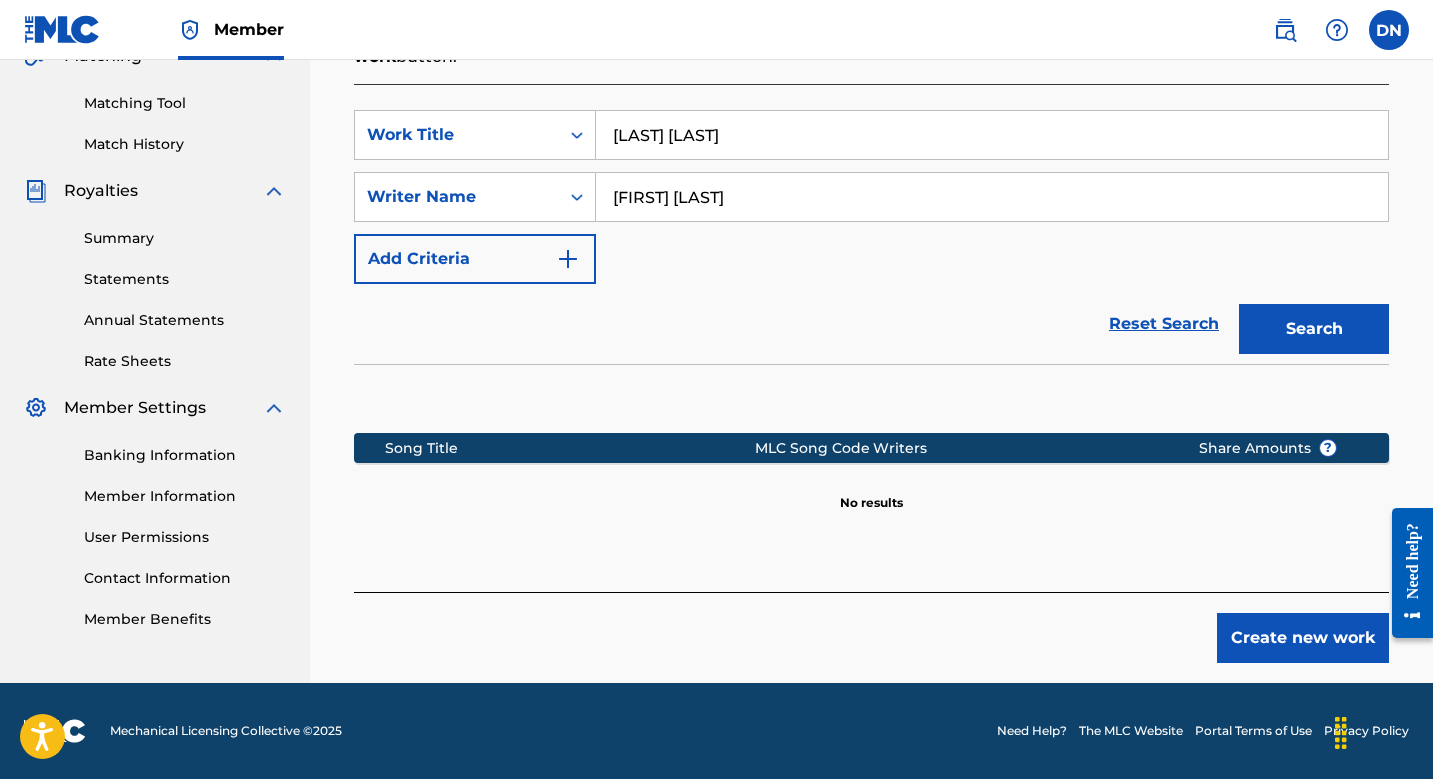 scroll, scrollTop: 490, scrollLeft: 0, axis: vertical 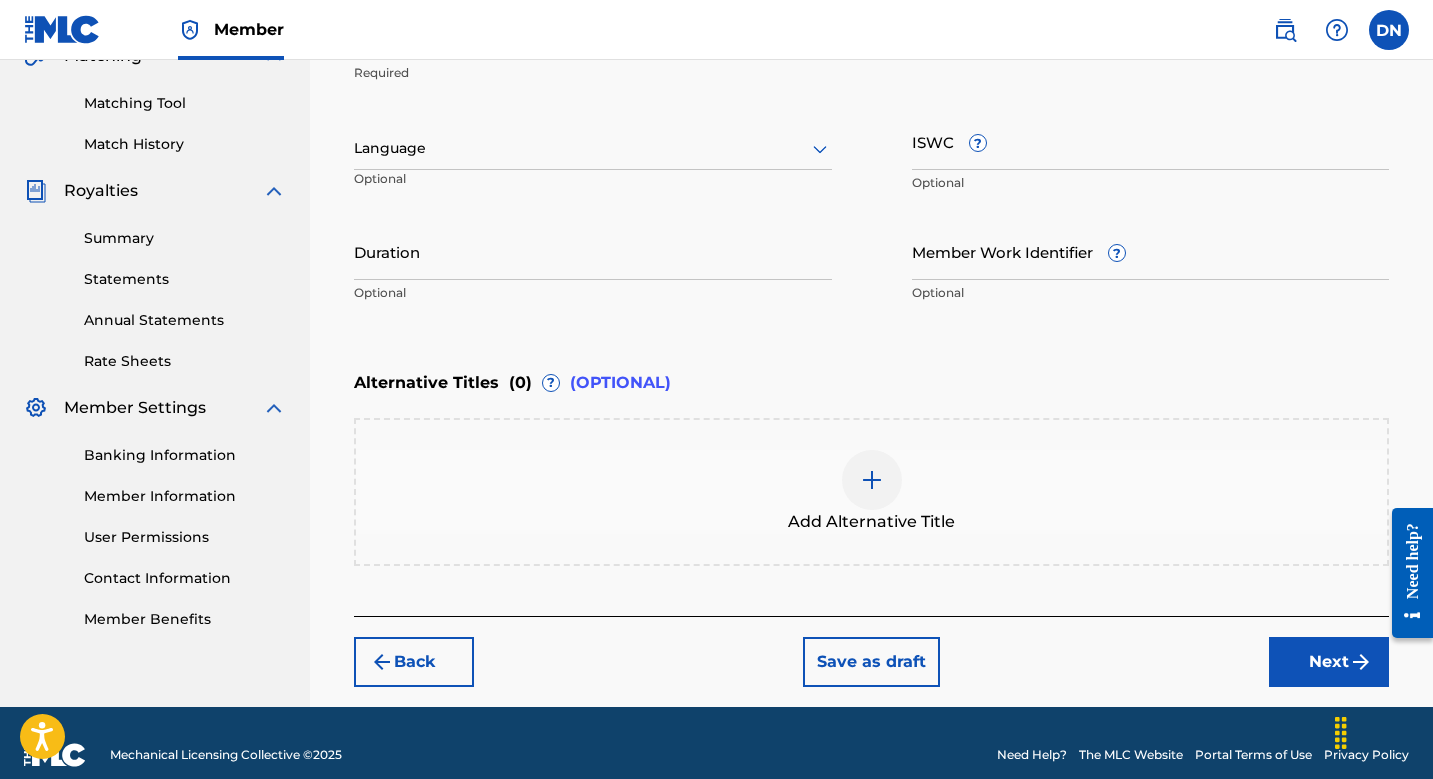 click at bounding box center [1361, 662] 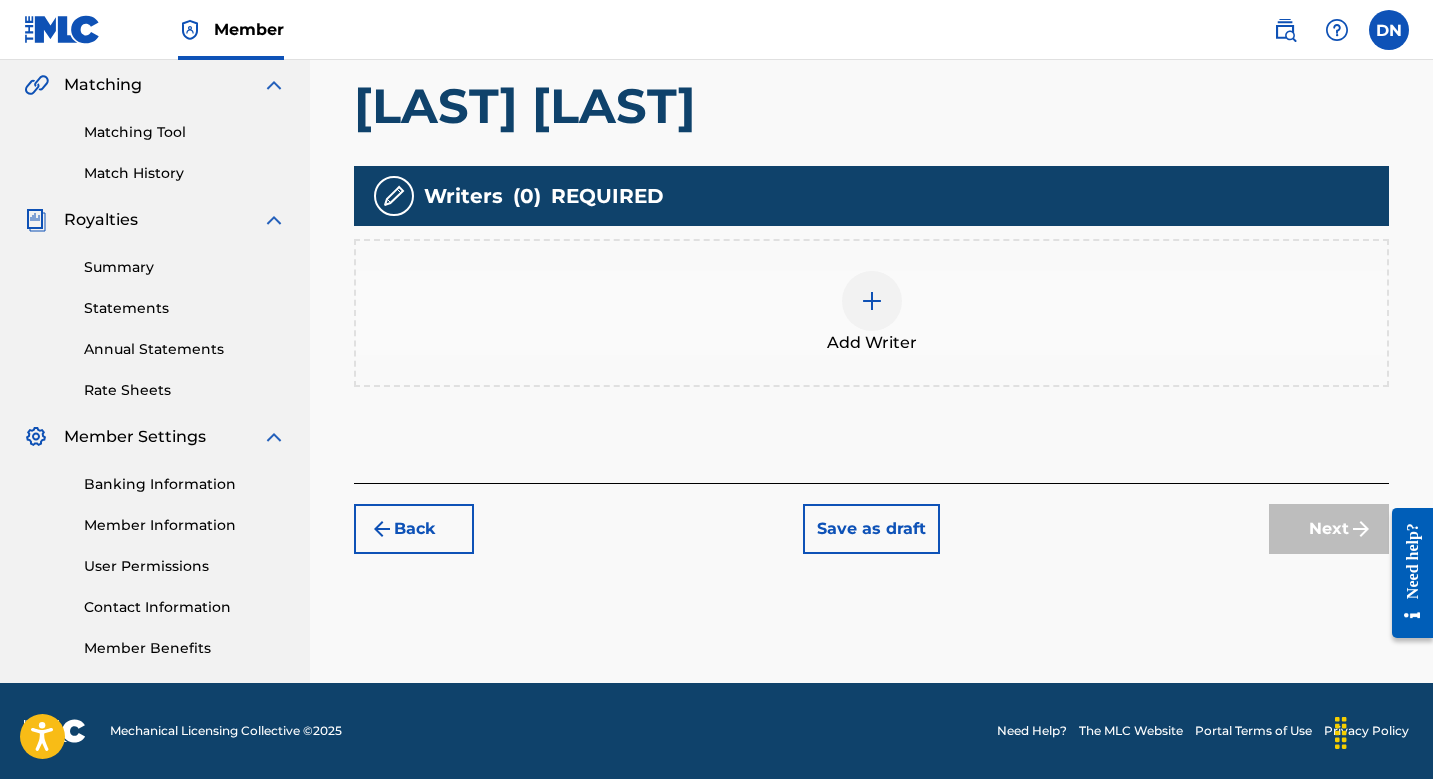 click on "Add Writer" at bounding box center (872, 343) 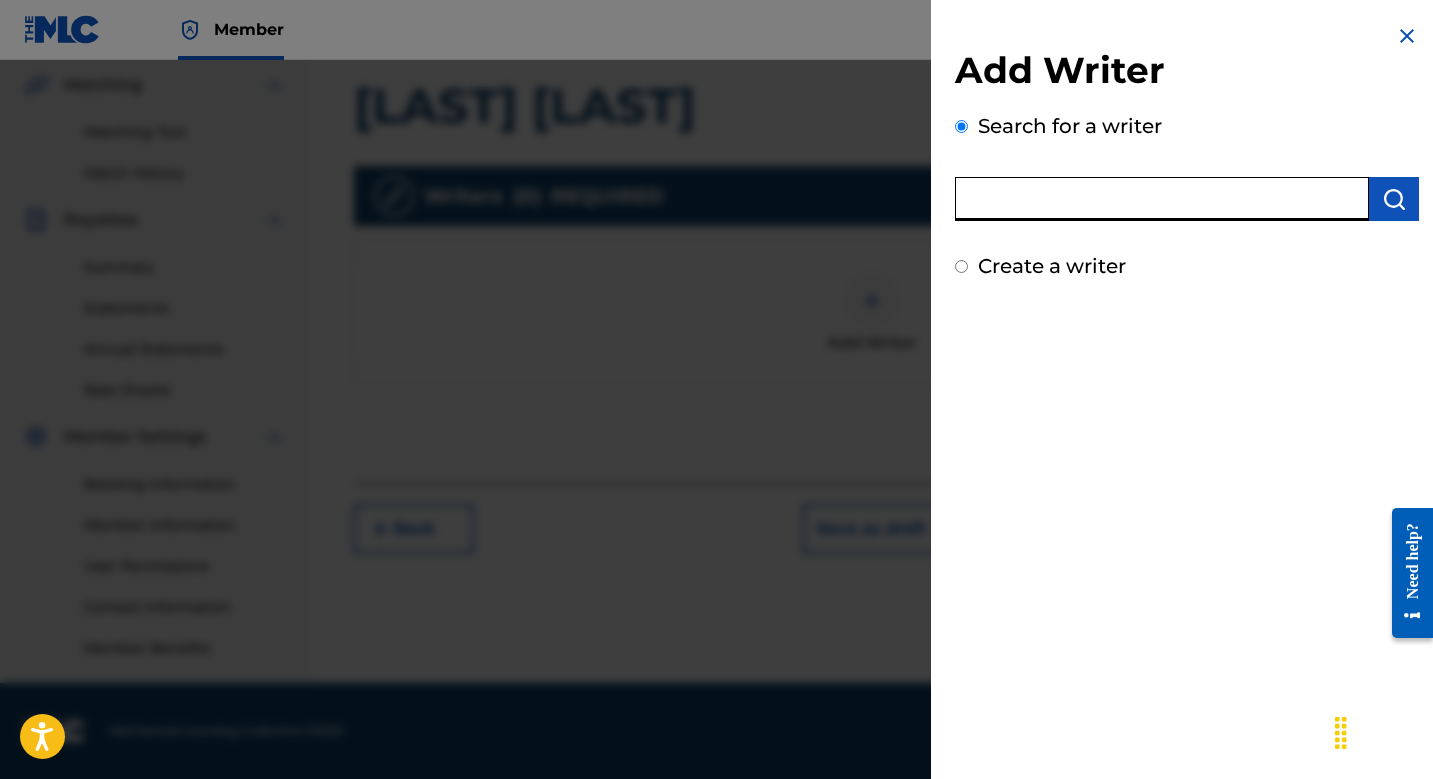 click at bounding box center (1162, 199) 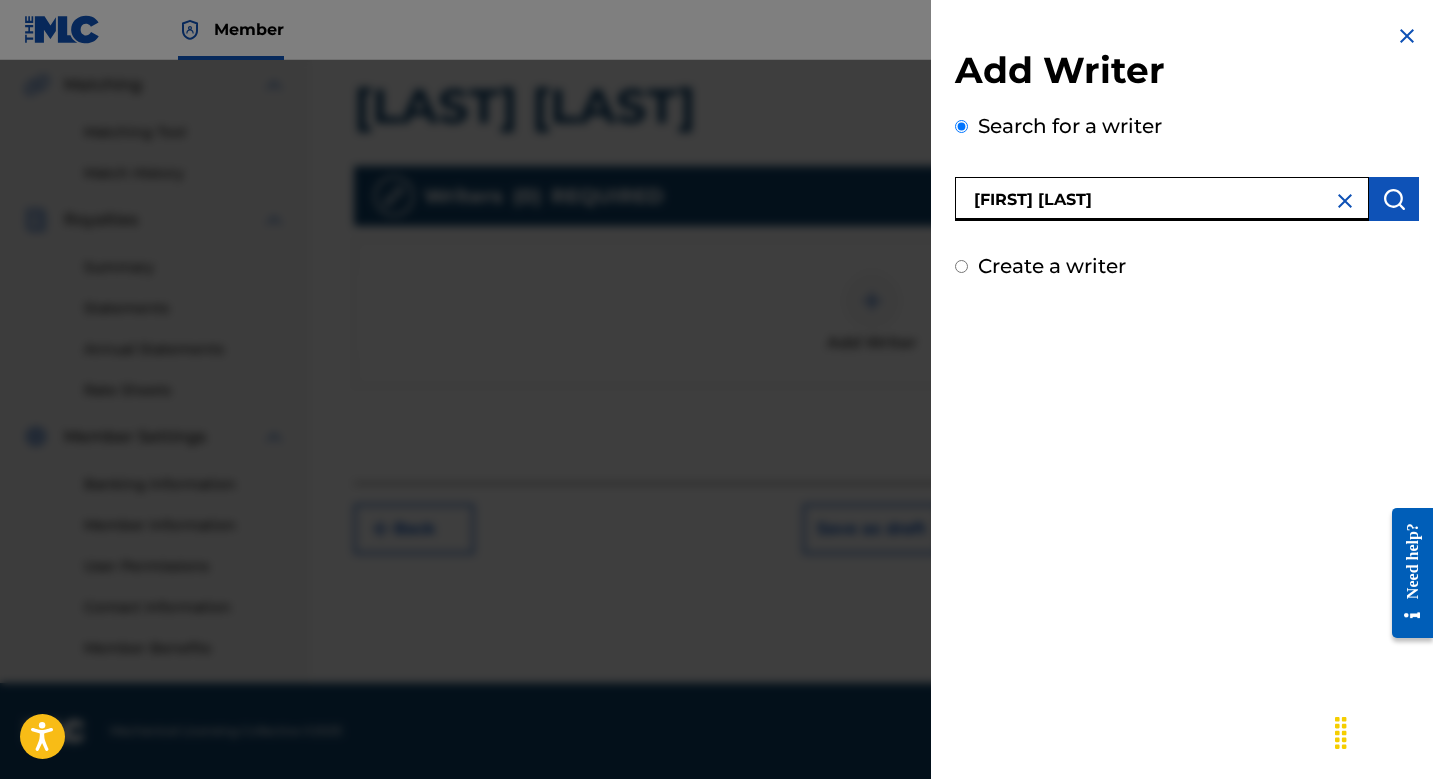 type on "[FIRST] [LAST]" 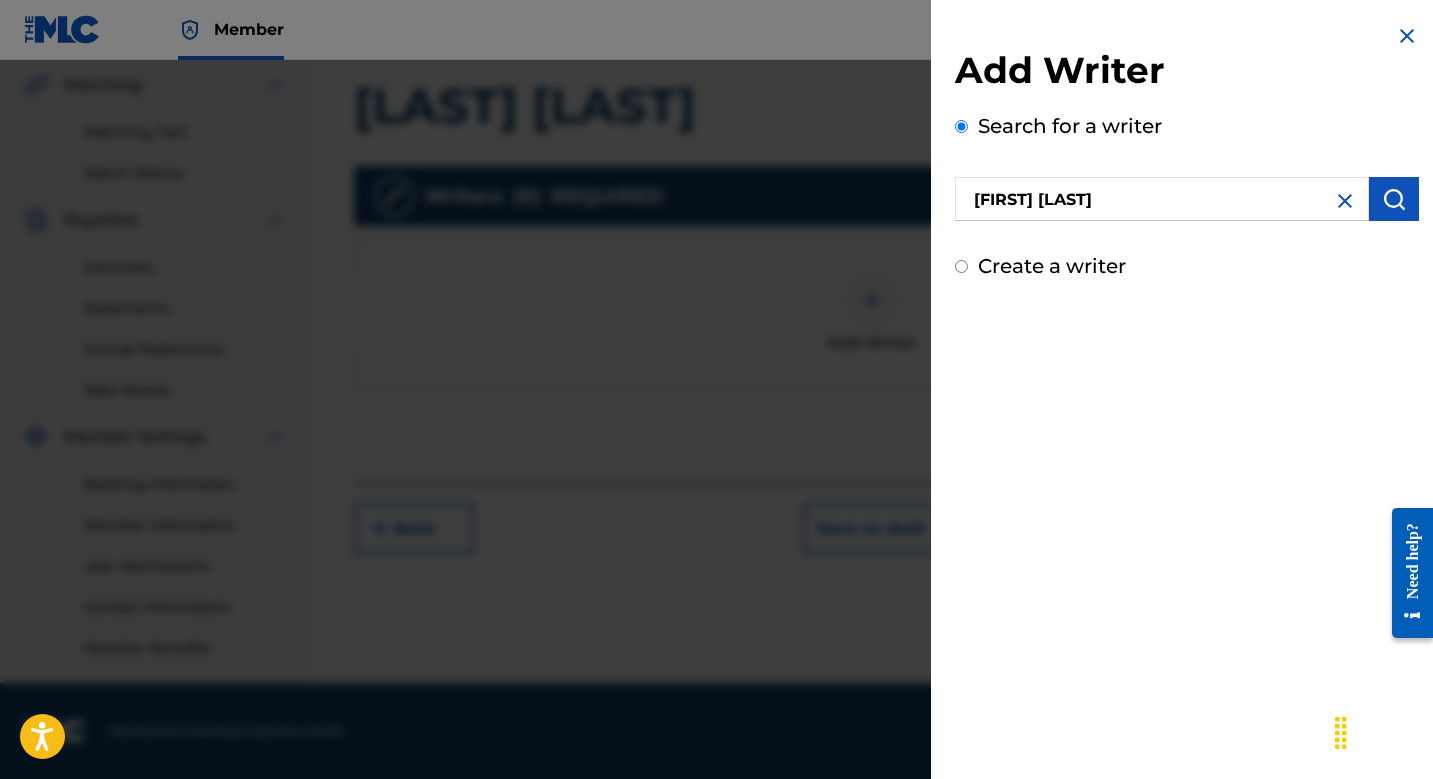 click at bounding box center [1394, 199] 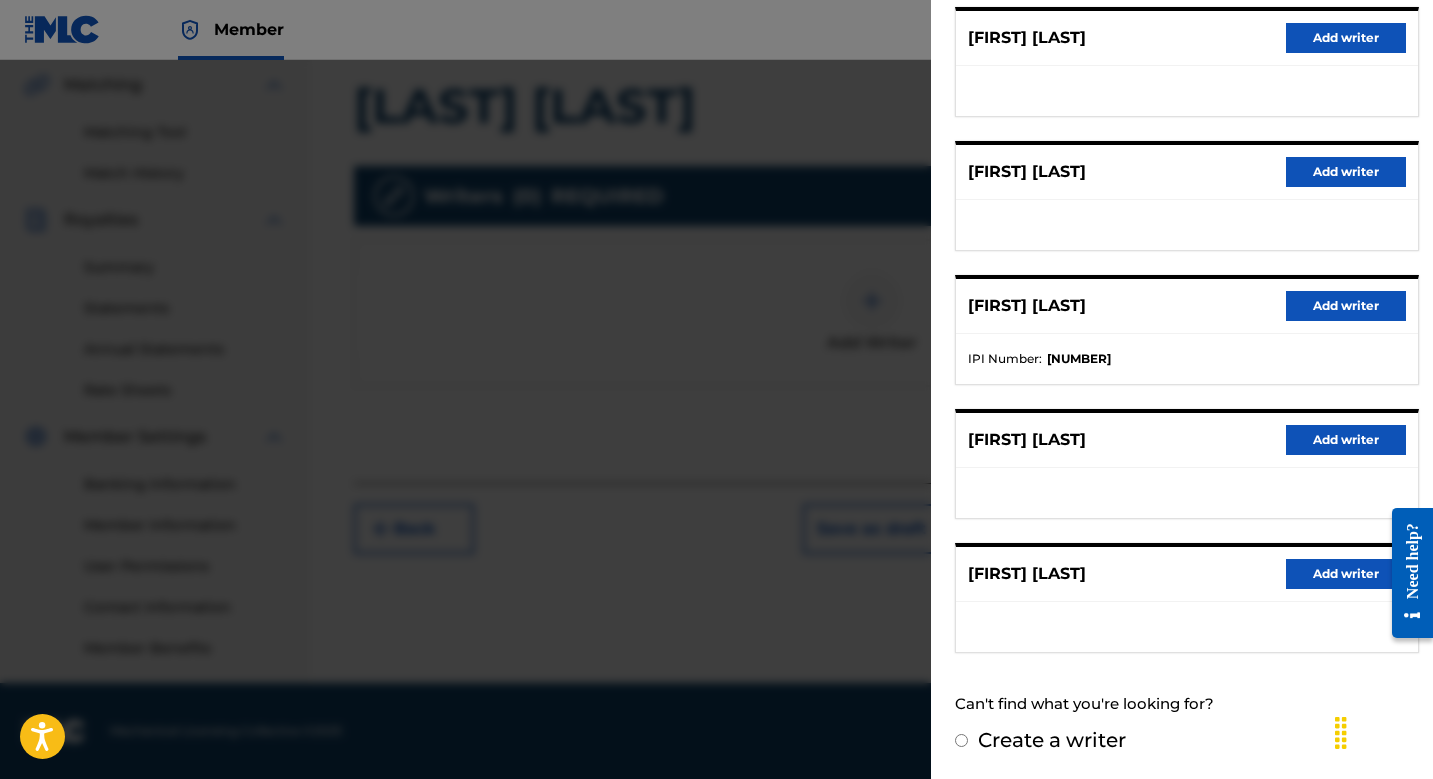 scroll, scrollTop: 262, scrollLeft: 0, axis: vertical 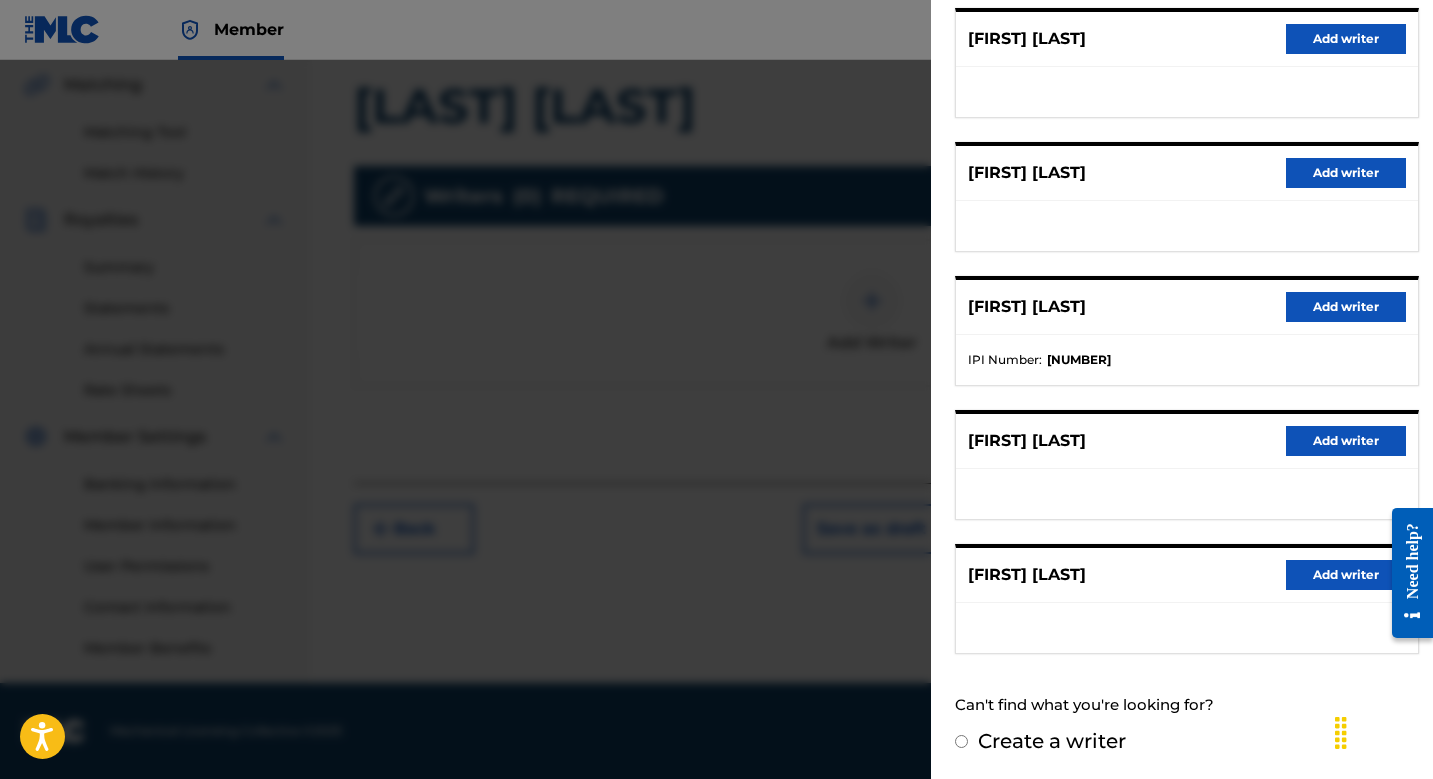 click on "Add writer" at bounding box center [1346, 575] 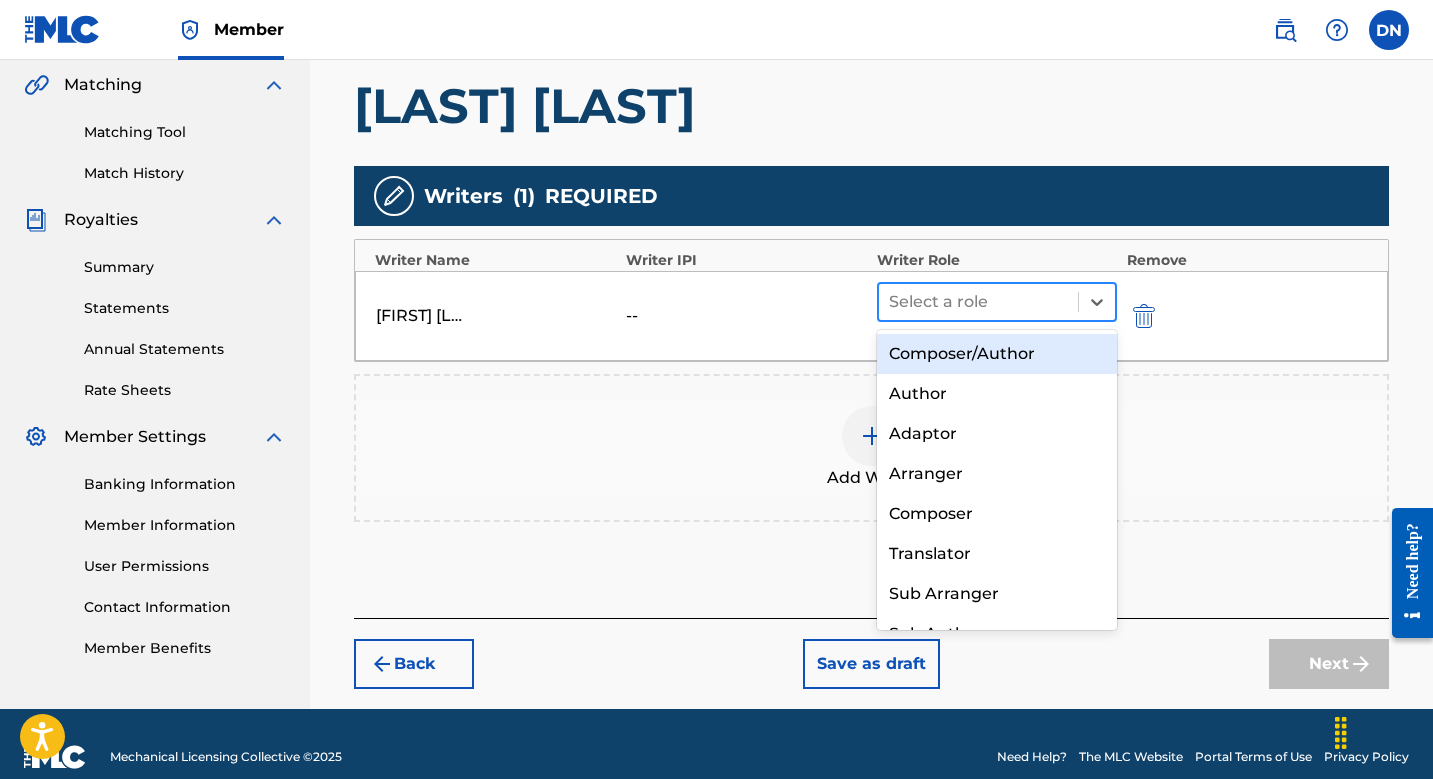 click on "Select a role" at bounding box center (978, 302) 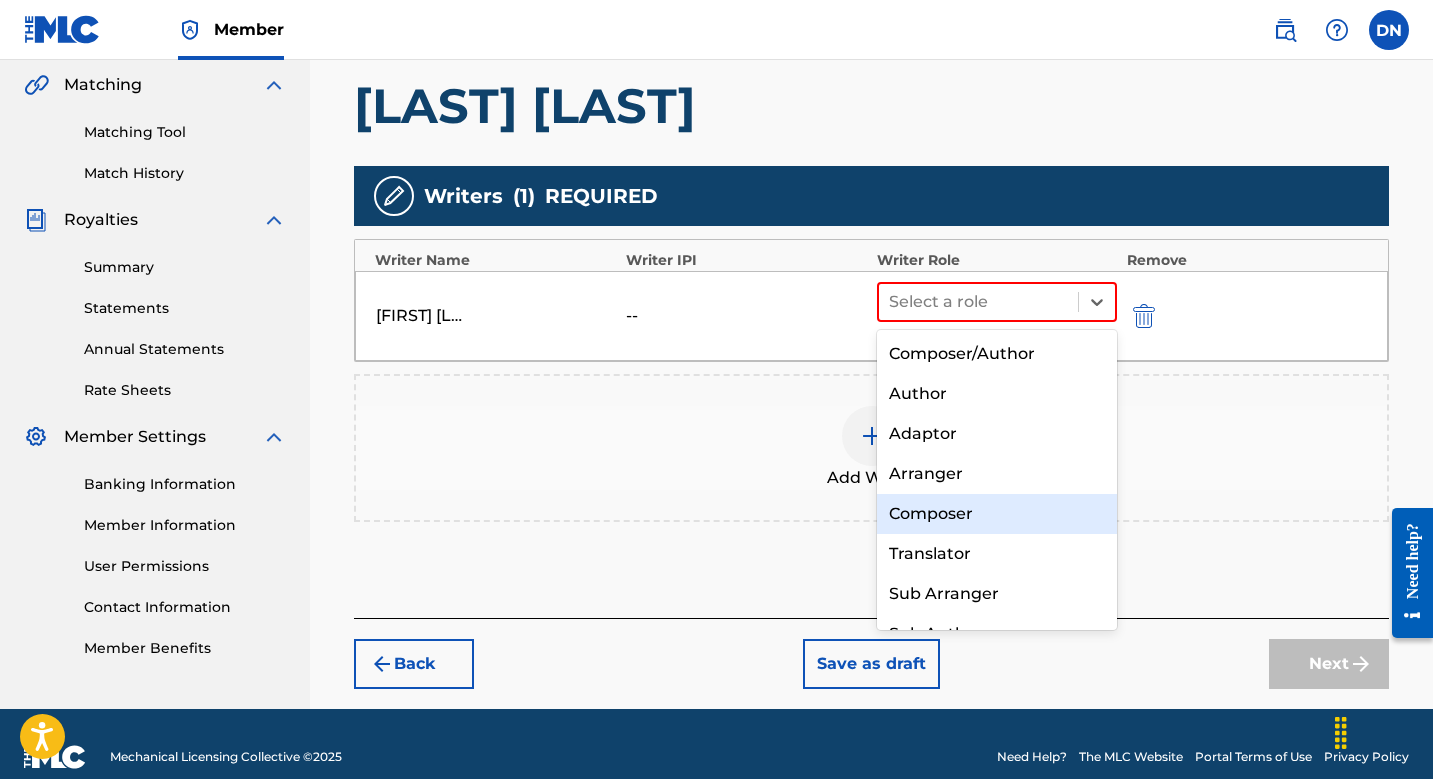 click on "Composer" at bounding box center [997, 514] 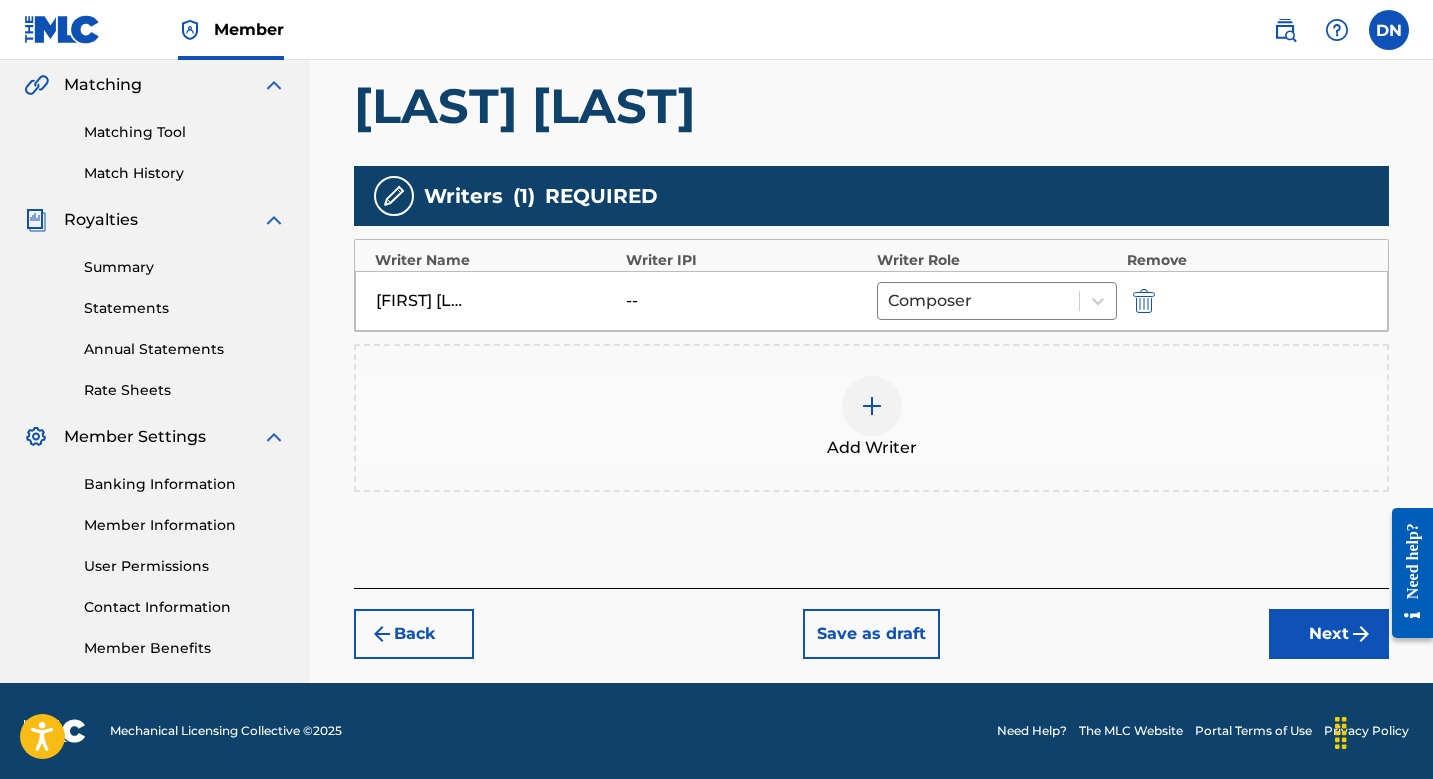 click at bounding box center [1361, 634] 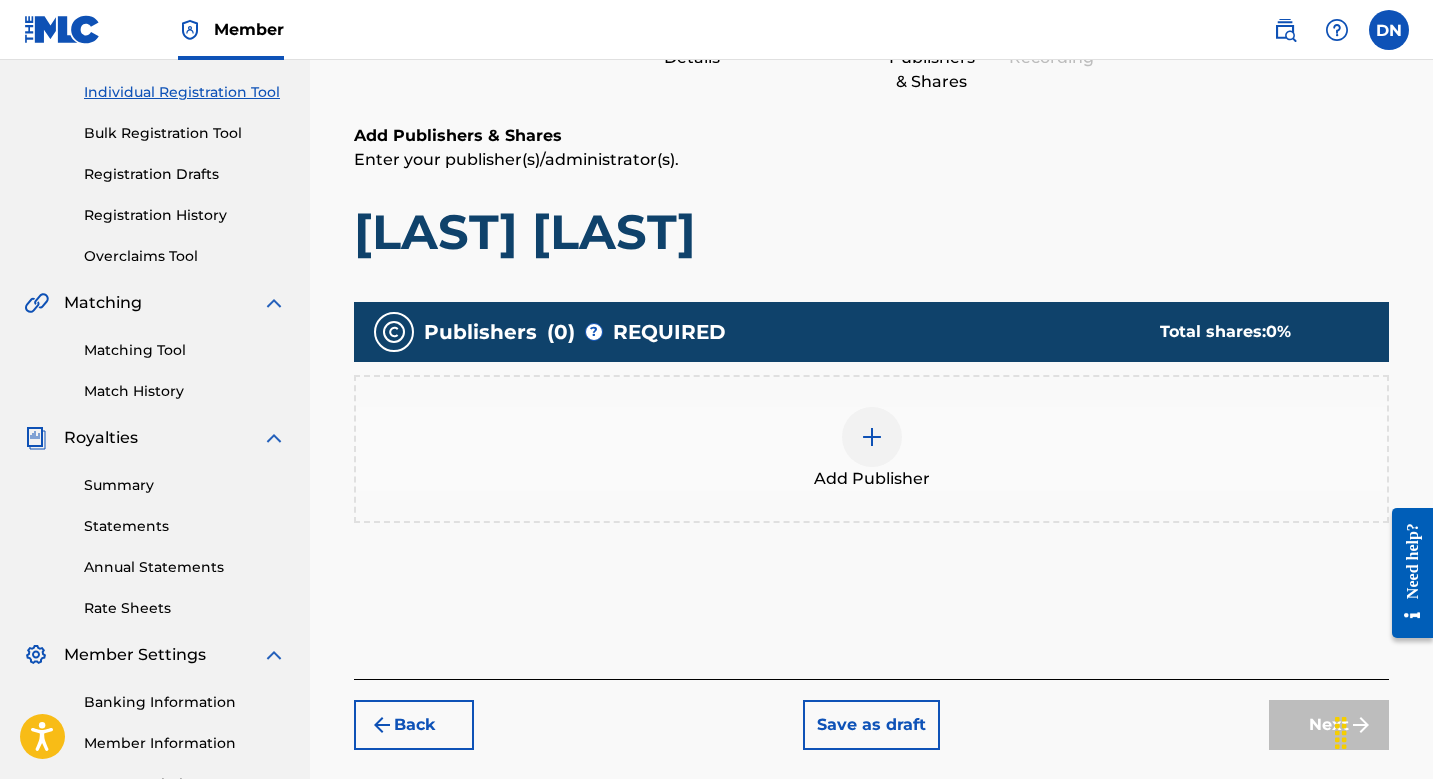 scroll, scrollTop: 262, scrollLeft: 0, axis: vertical 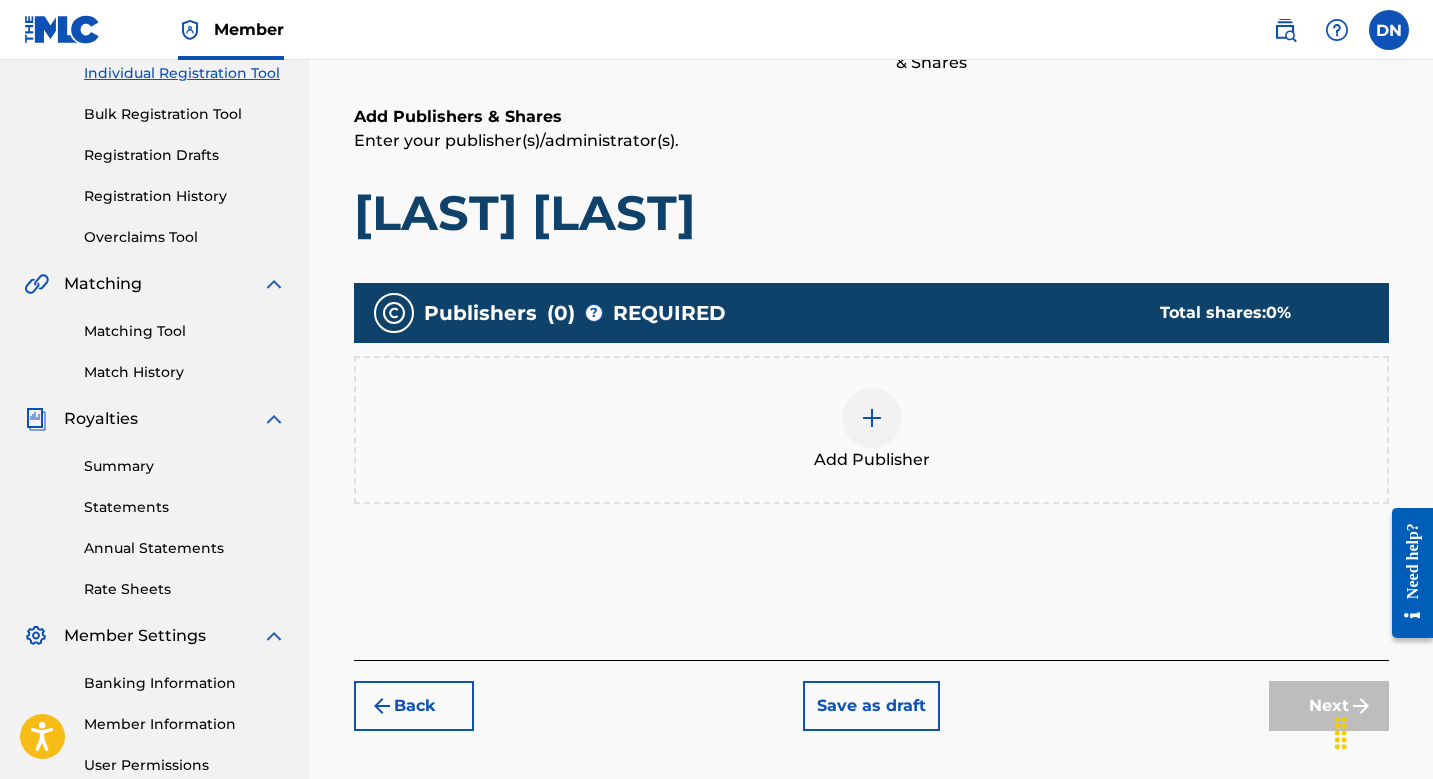 click at bounding box center (872, 418) 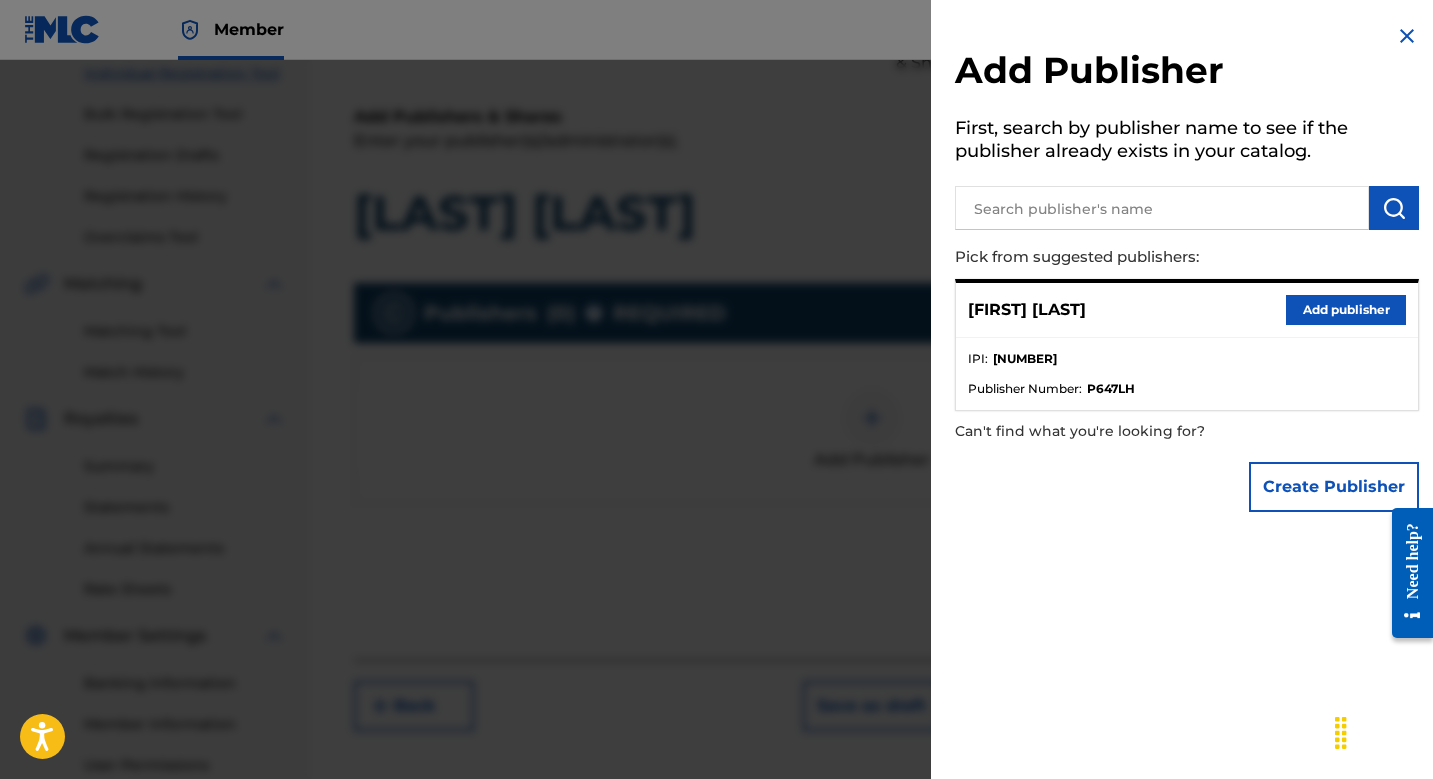 click on "Add publisher" at bounding box center [1346, 310] 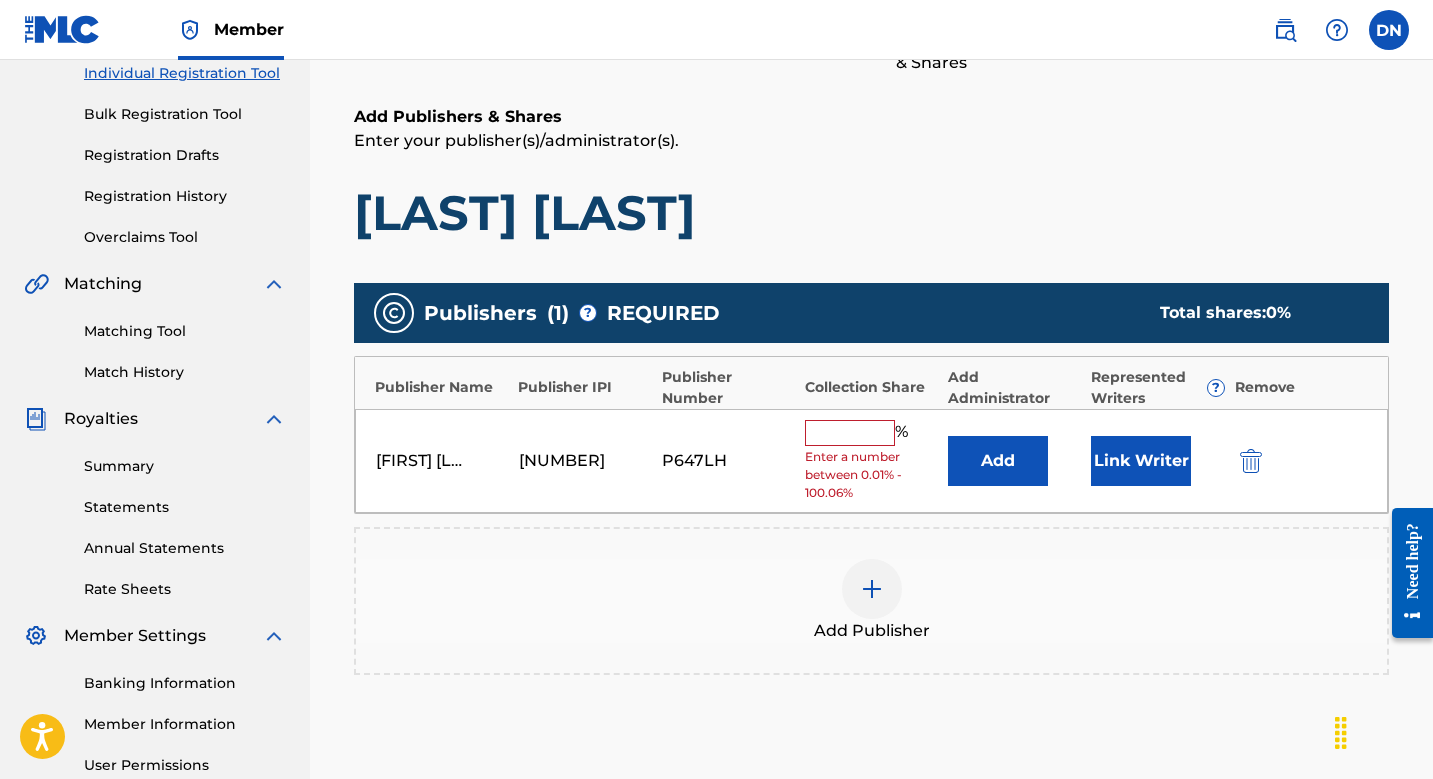 click at bounding box center [850, 433] 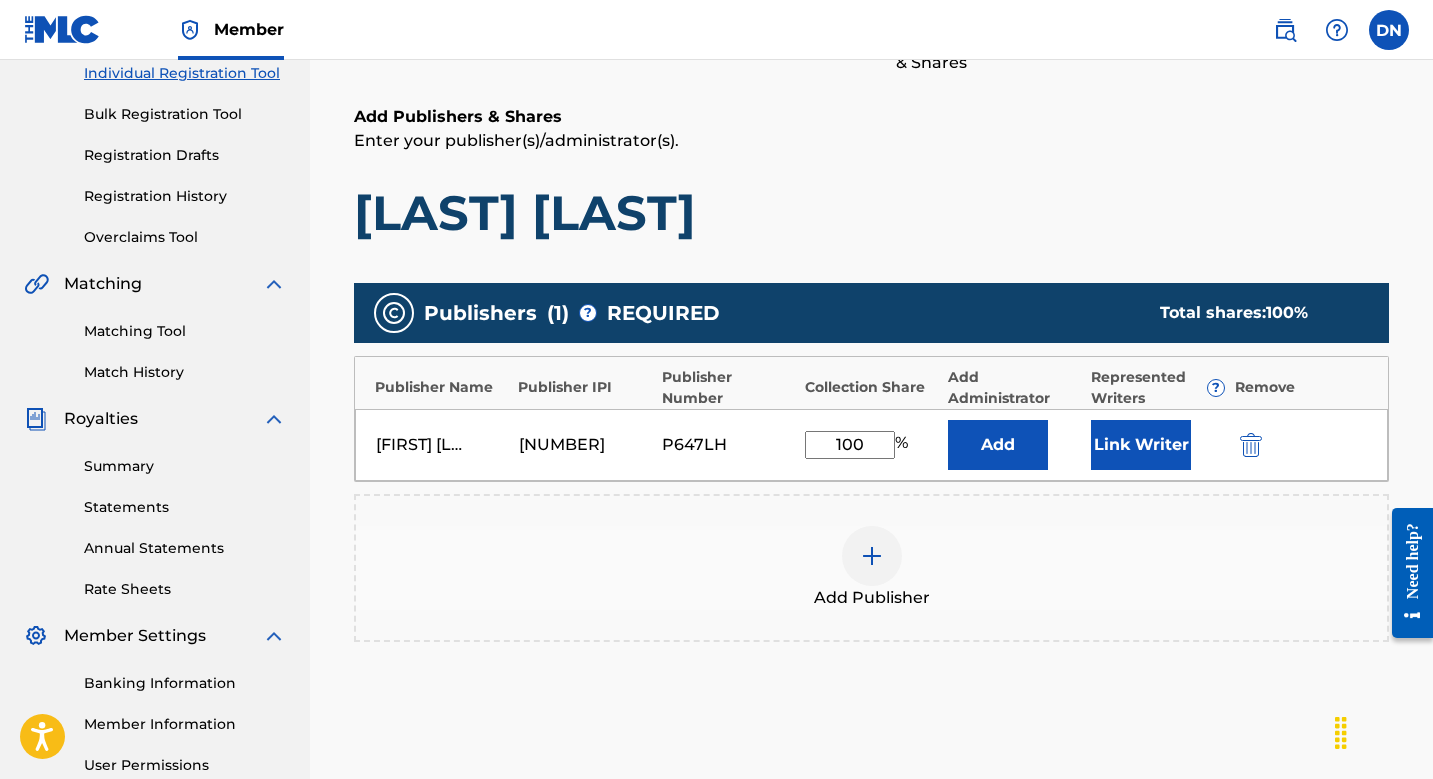 type on "100" 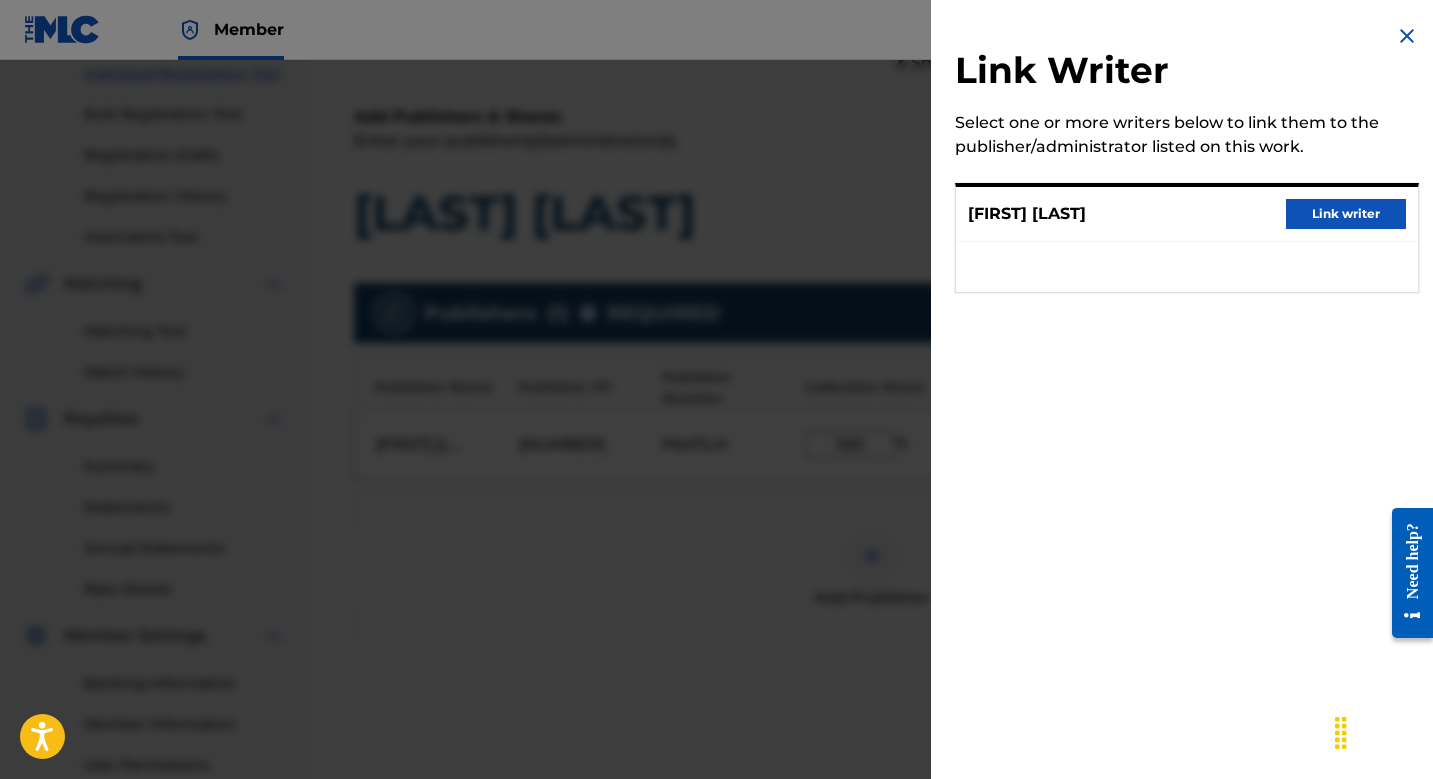 click on "Link writer" at bounding box center (1346, 214) 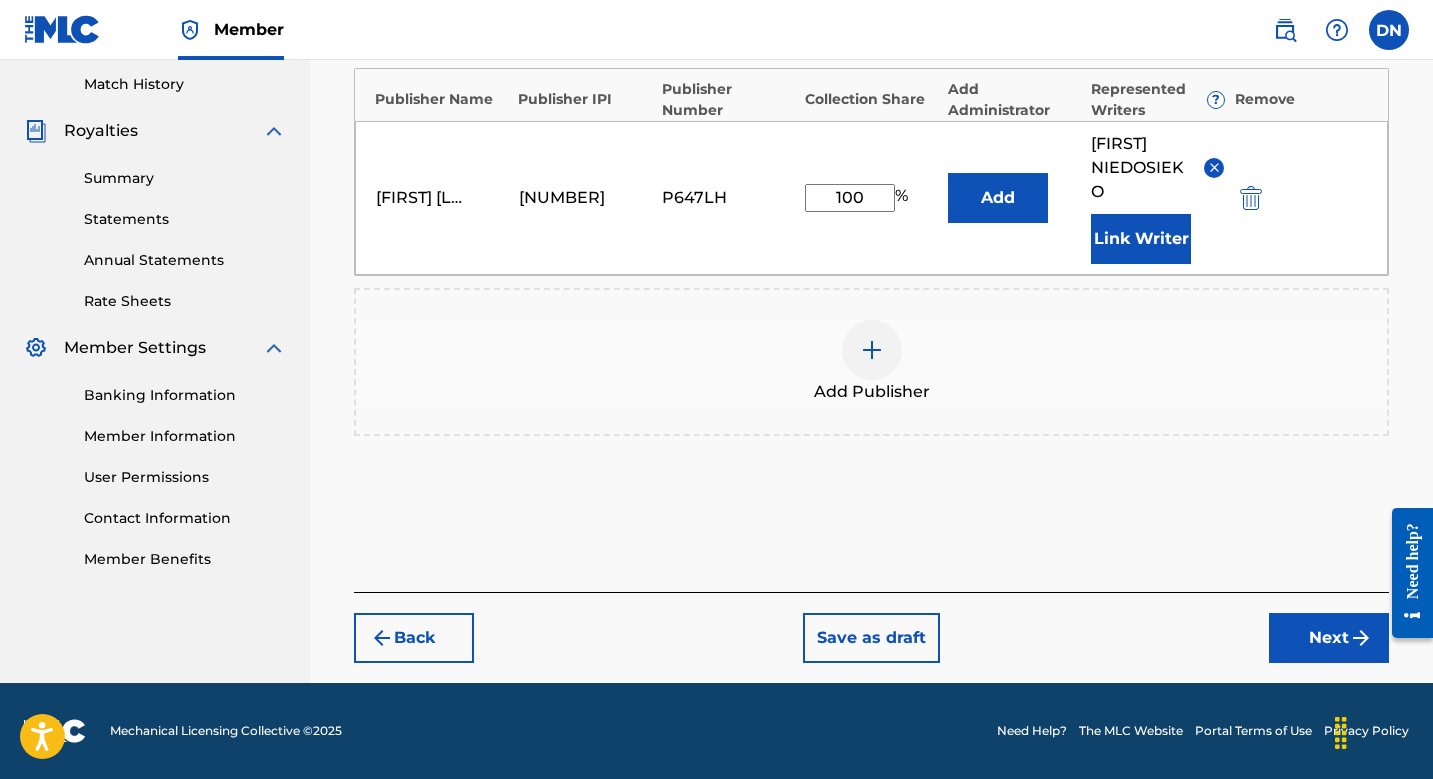 click on "Next" at bounding box center (1329, 638) 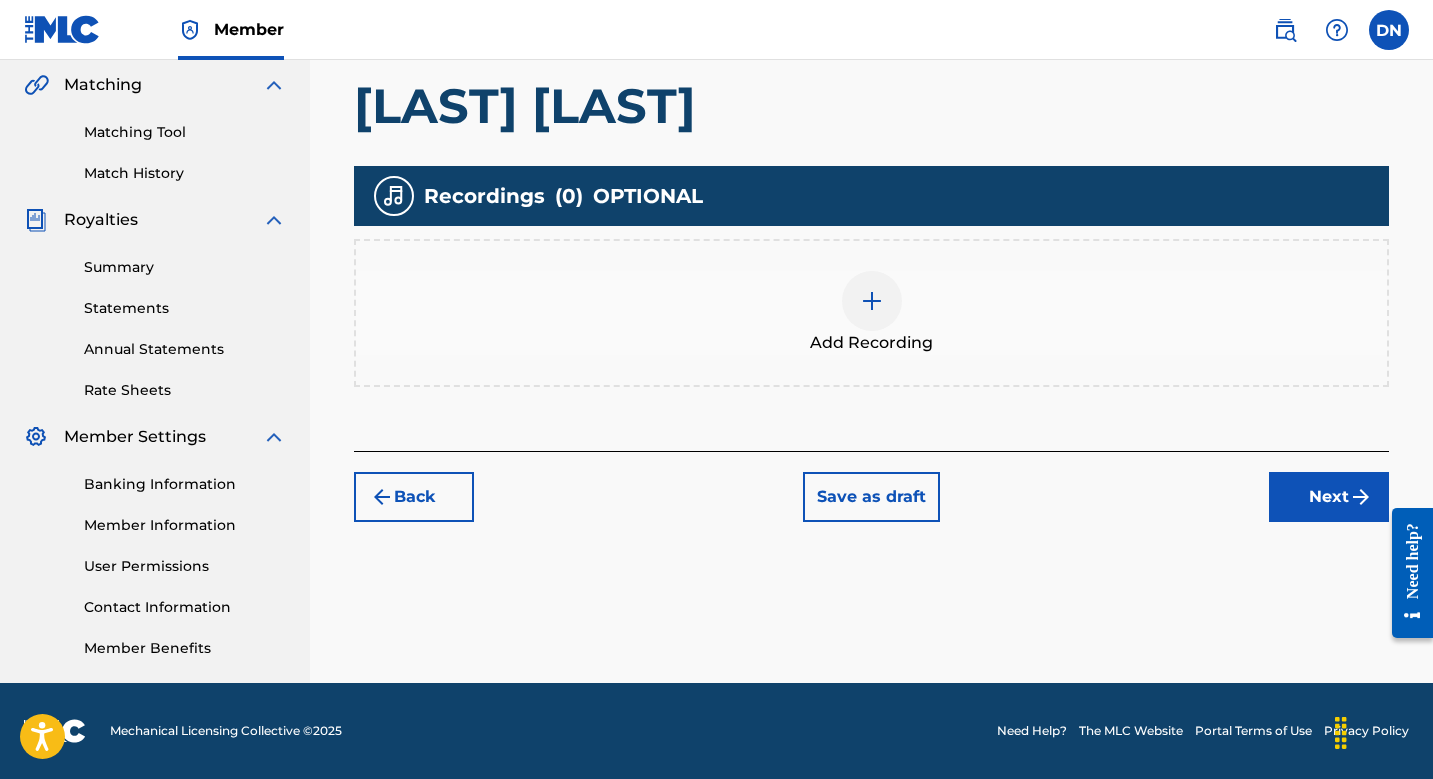 click at bounding box center [872, 301] 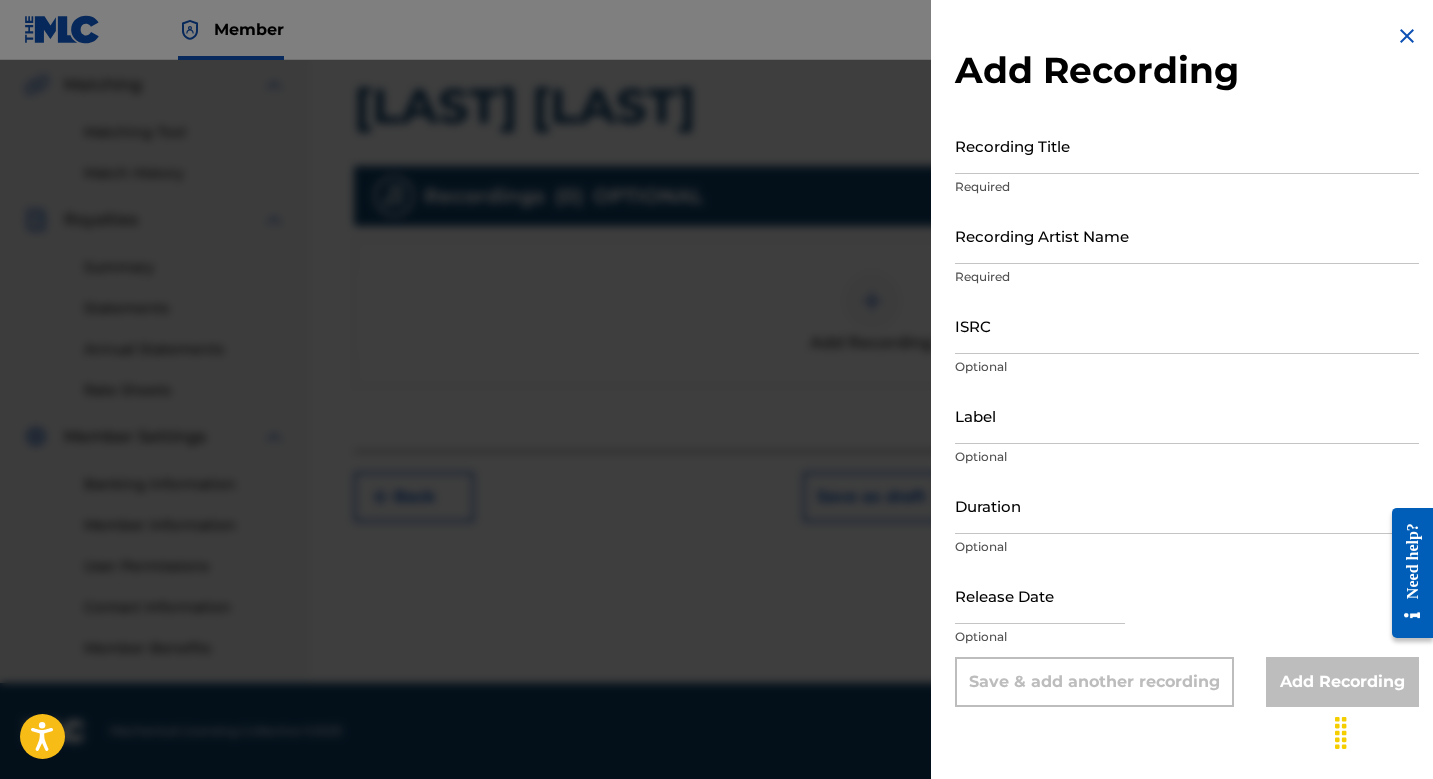 click on "Recording Title" at bounding box center (1187, 145) 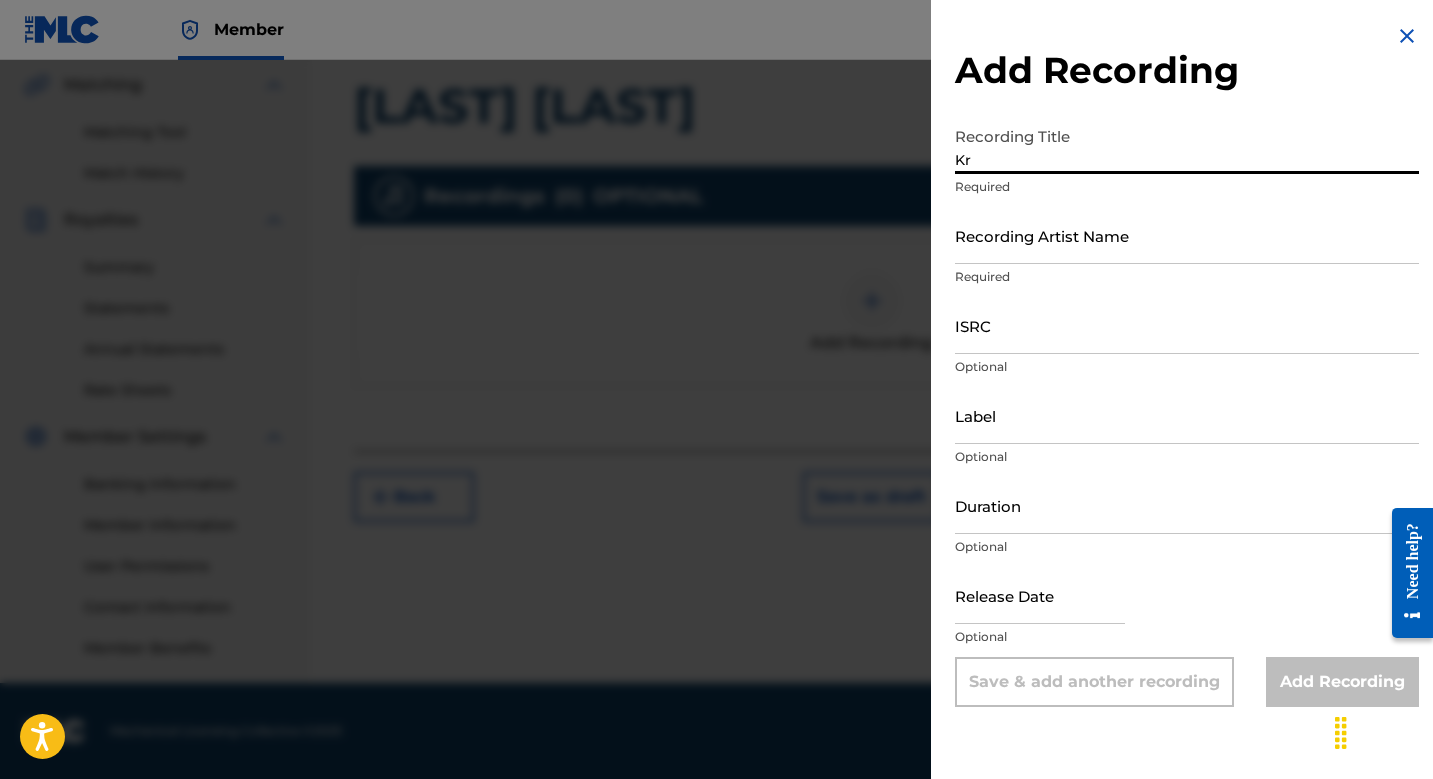 type on "K" 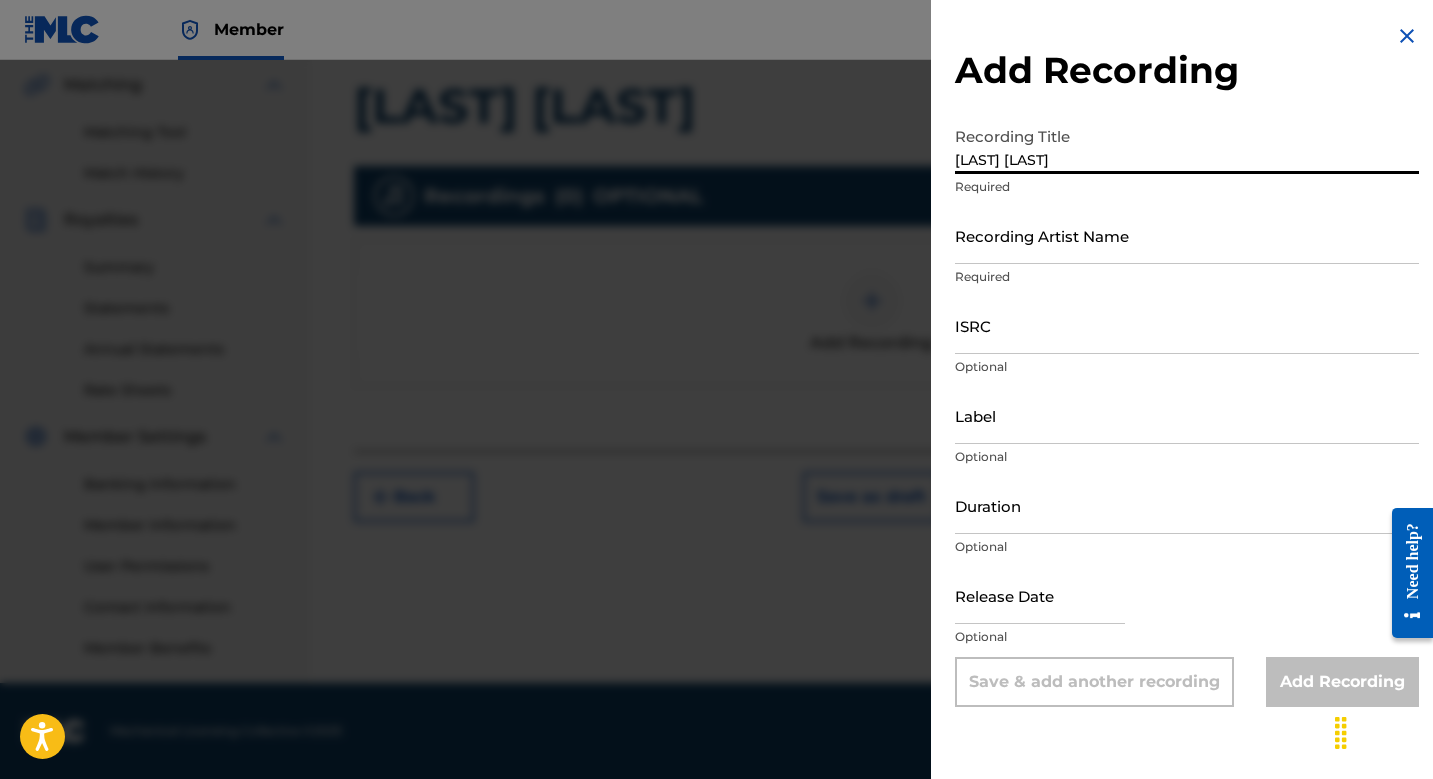 type on "[LAST] [LAST]" 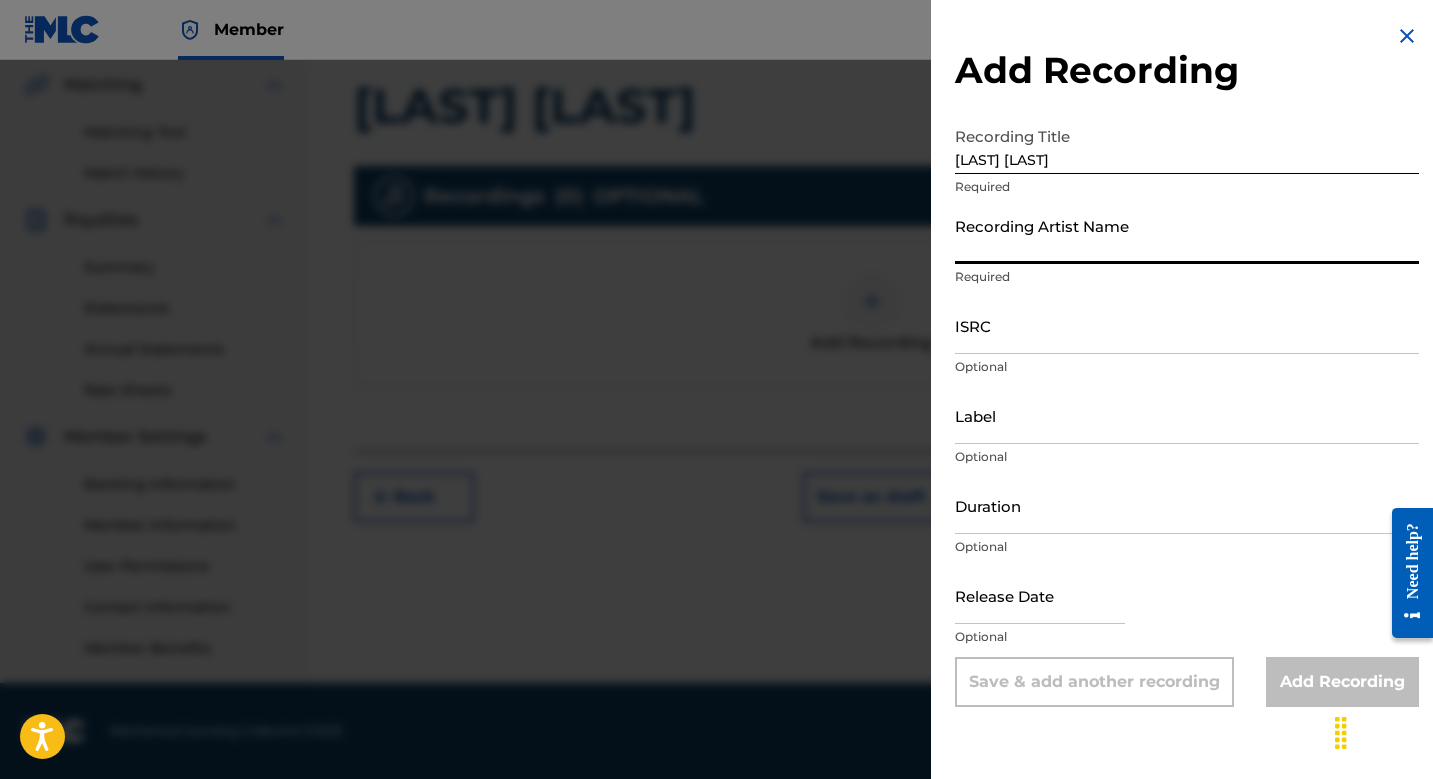 click on "Recording Artist Name" at bounding box center (1187, 235) 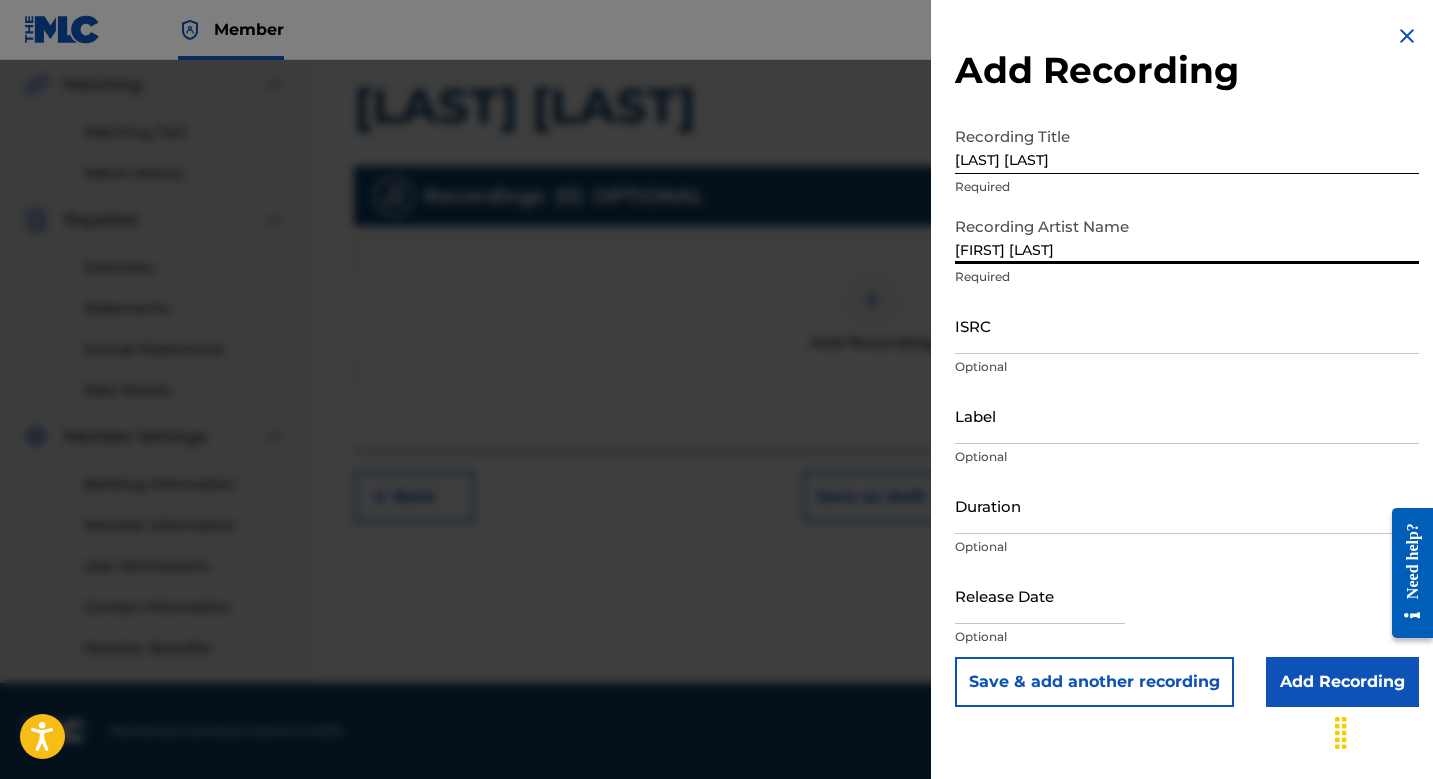 type on "[FIRST] [LAST]" 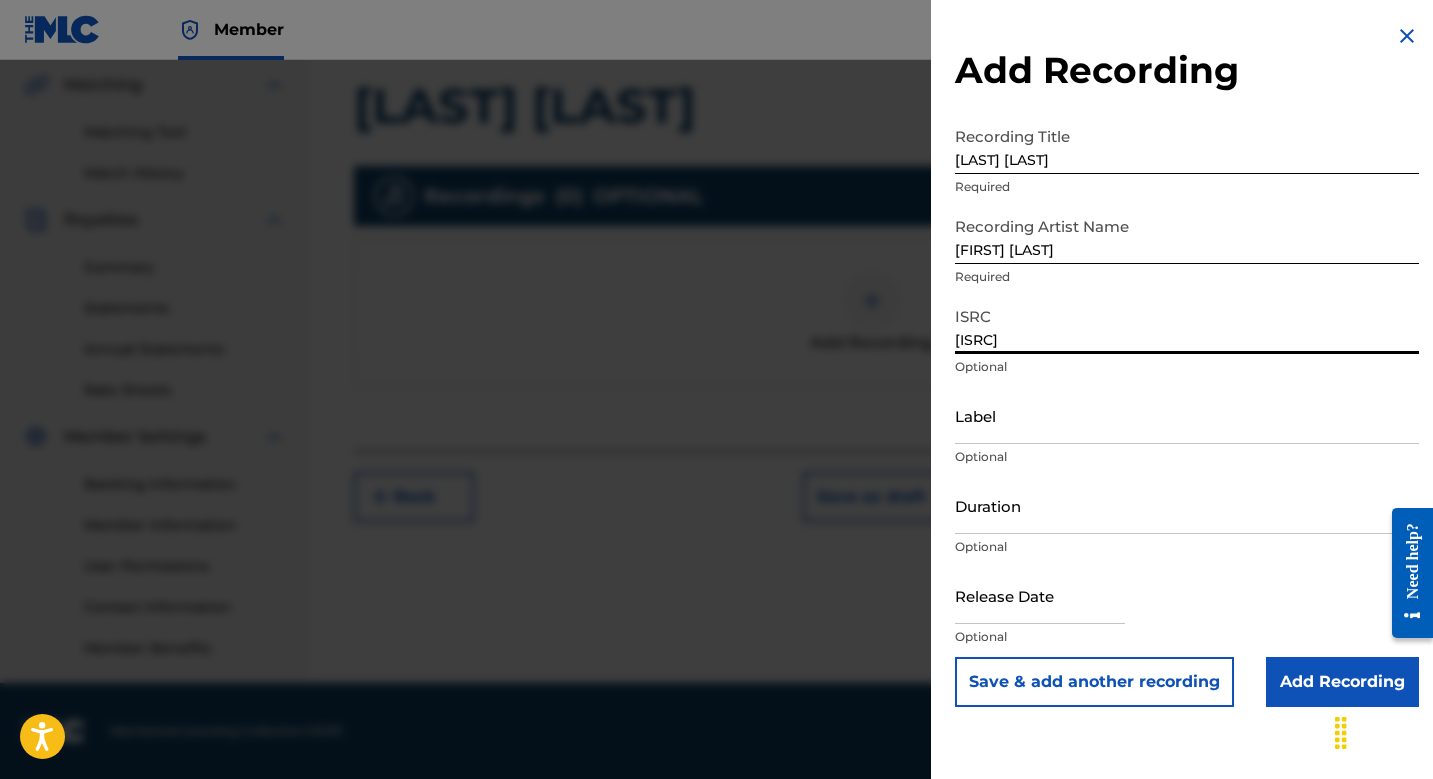 type on "[ISRC]" 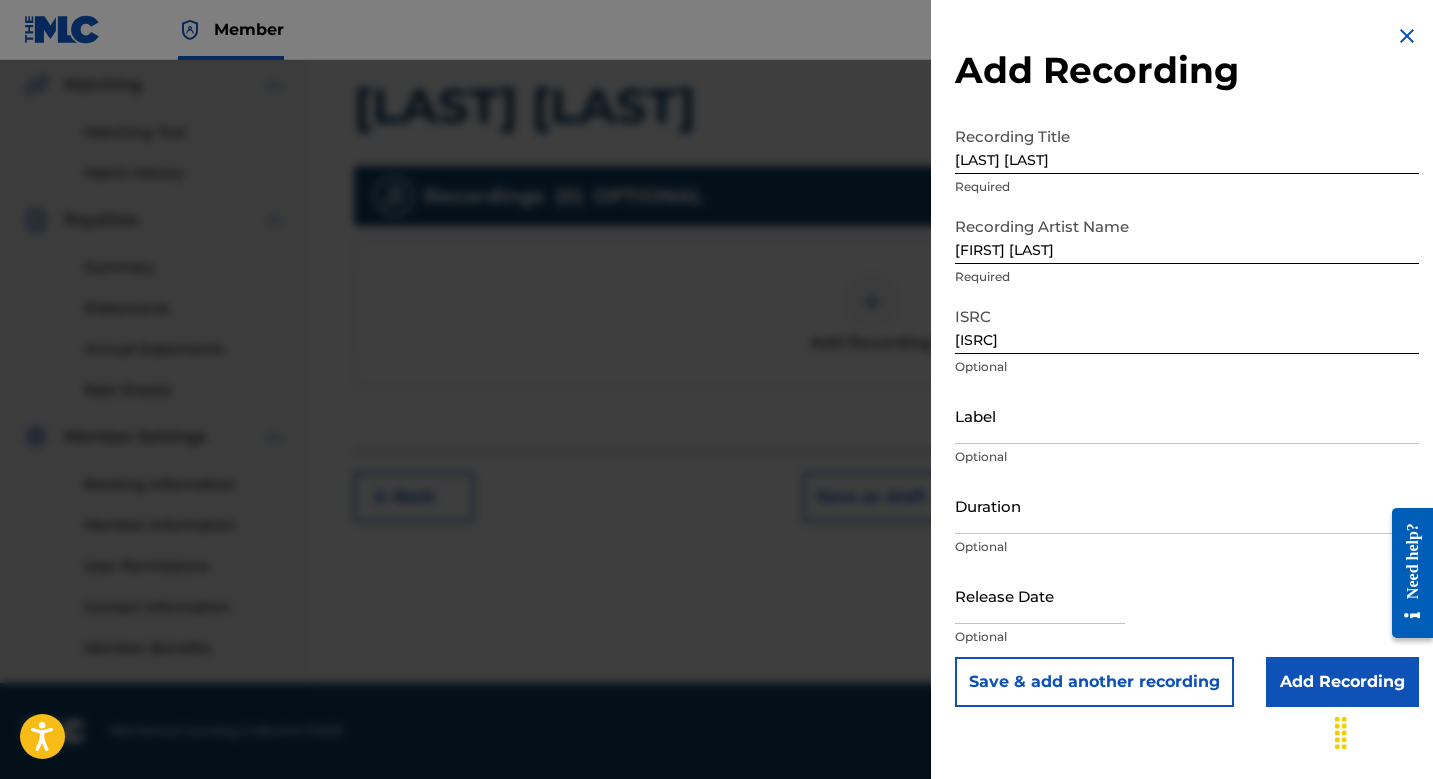 click on "Add Recording" at bounding box center [1342, 682] 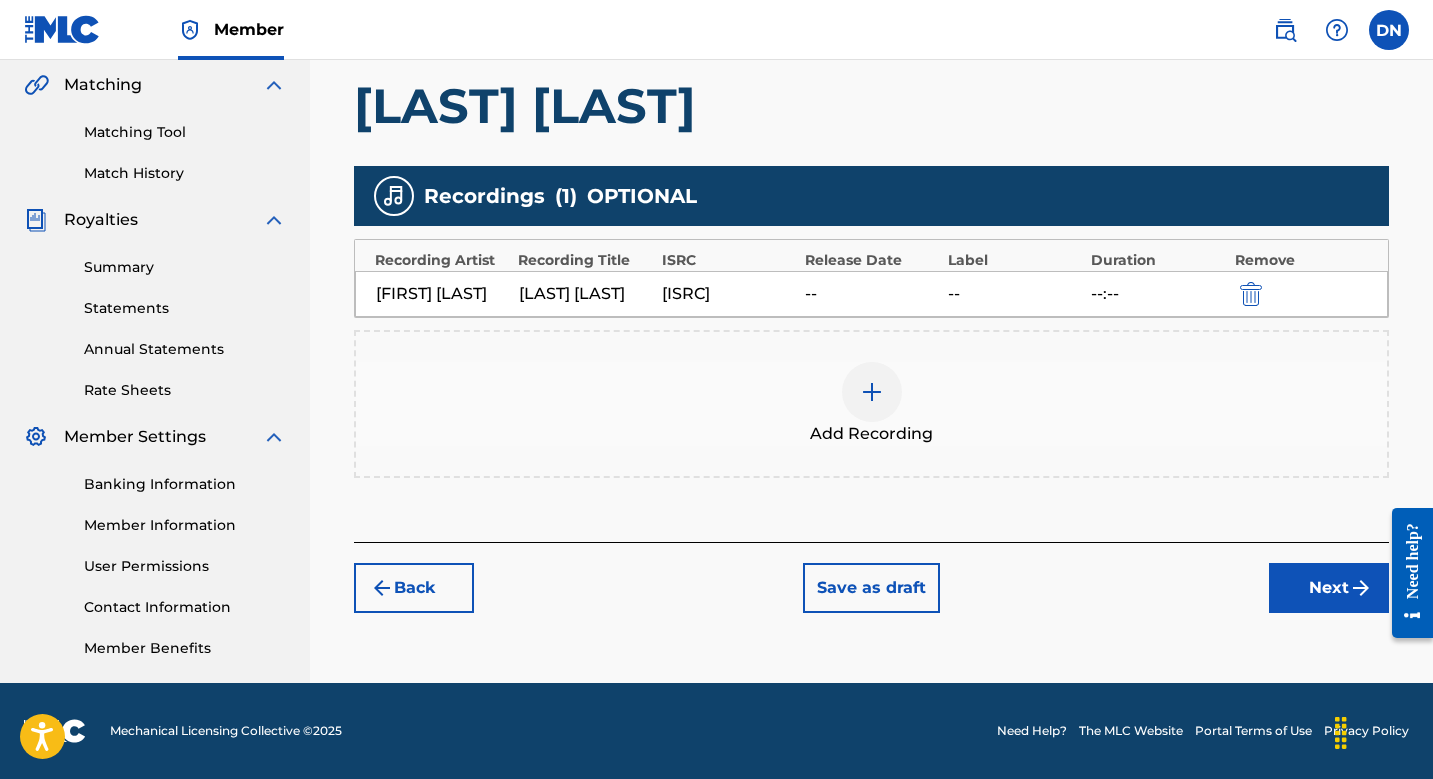click at bounding box center [872, 392] 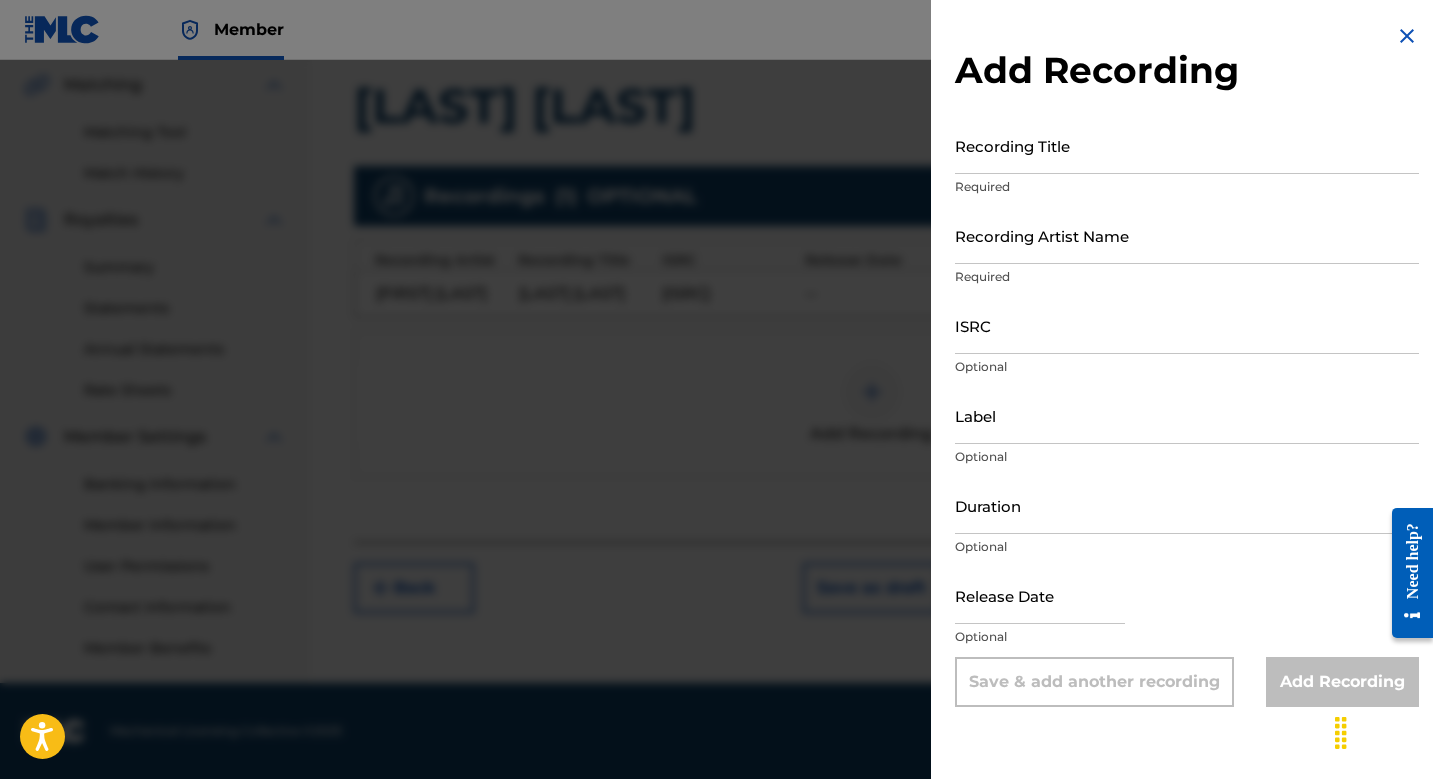 click on "ISRC" at bounding box center [1187, 325] 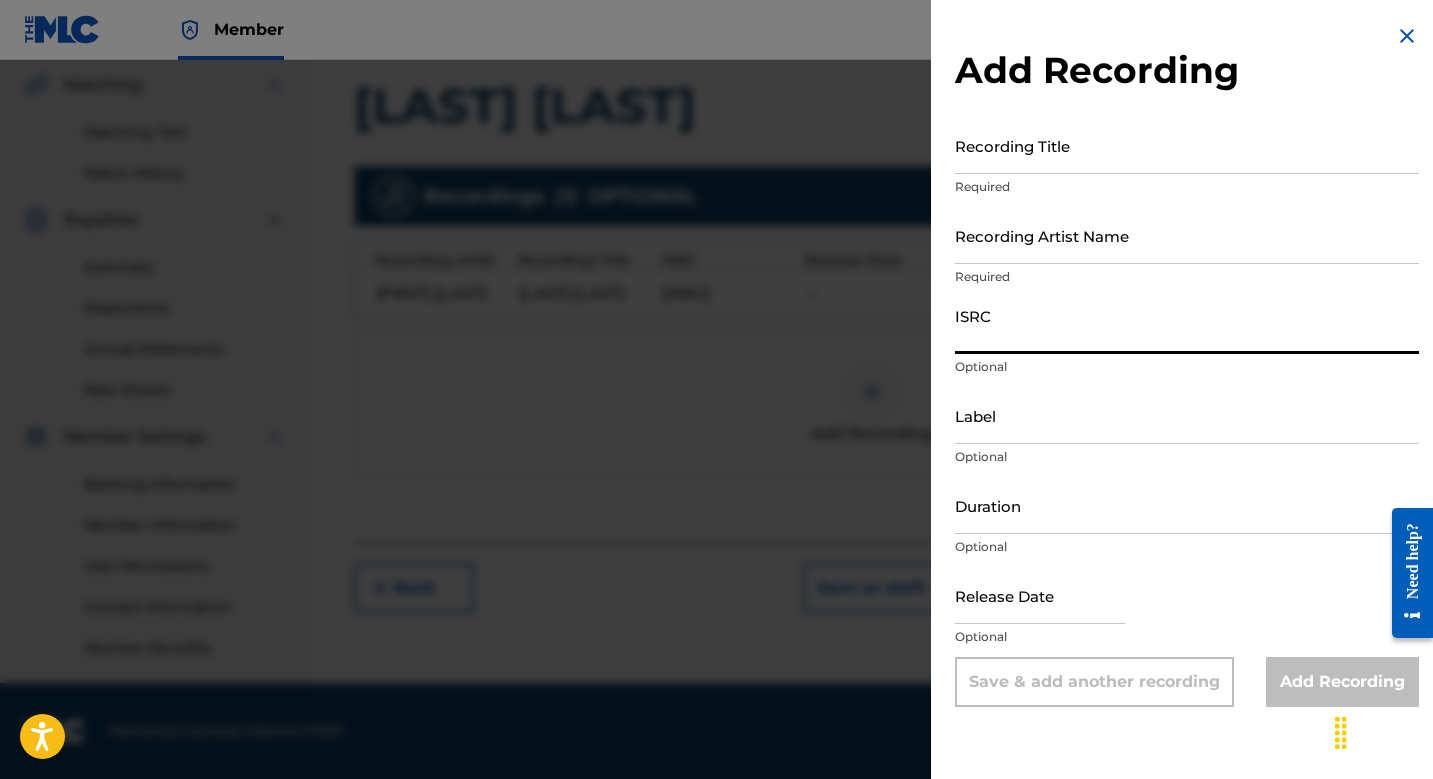 paste on "[ISRC]" 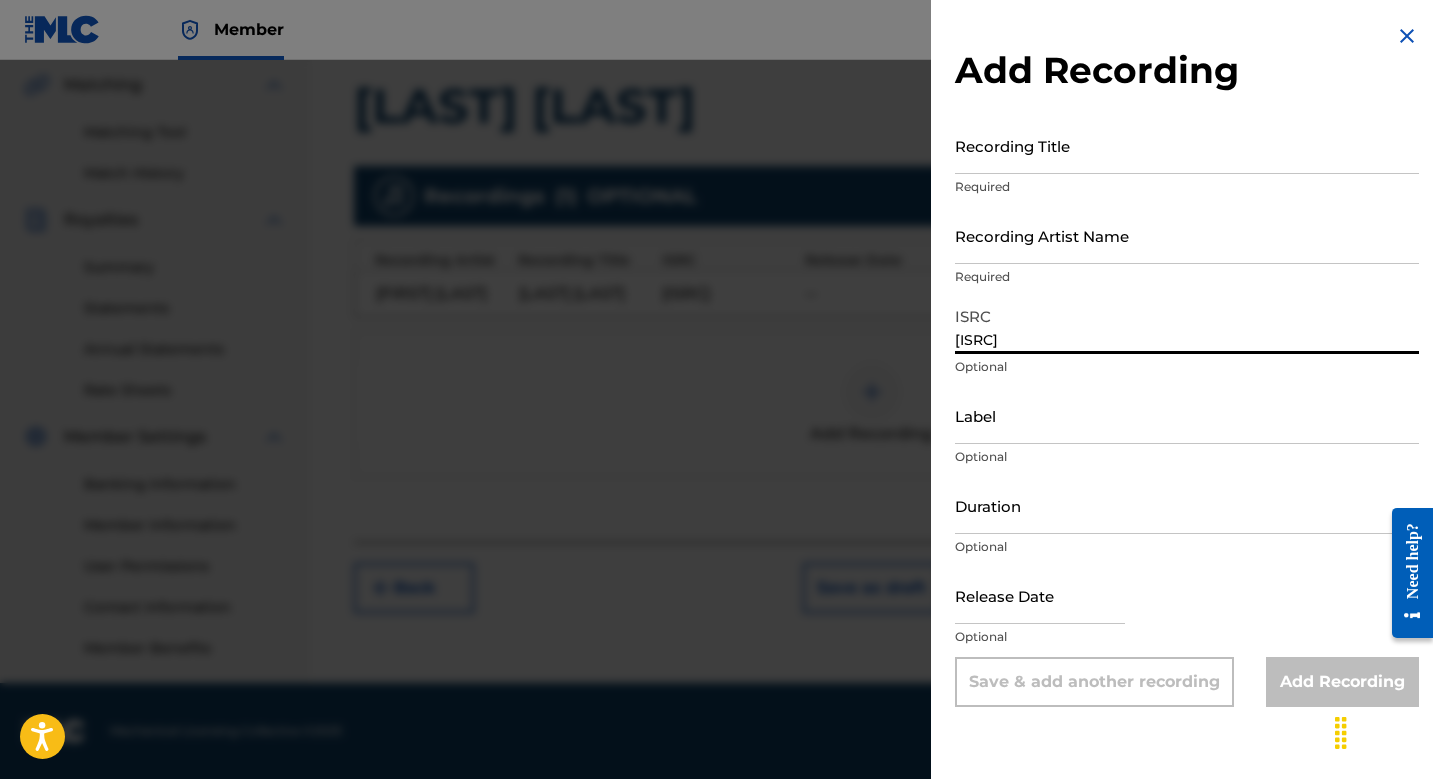 type on "[ISRC]" 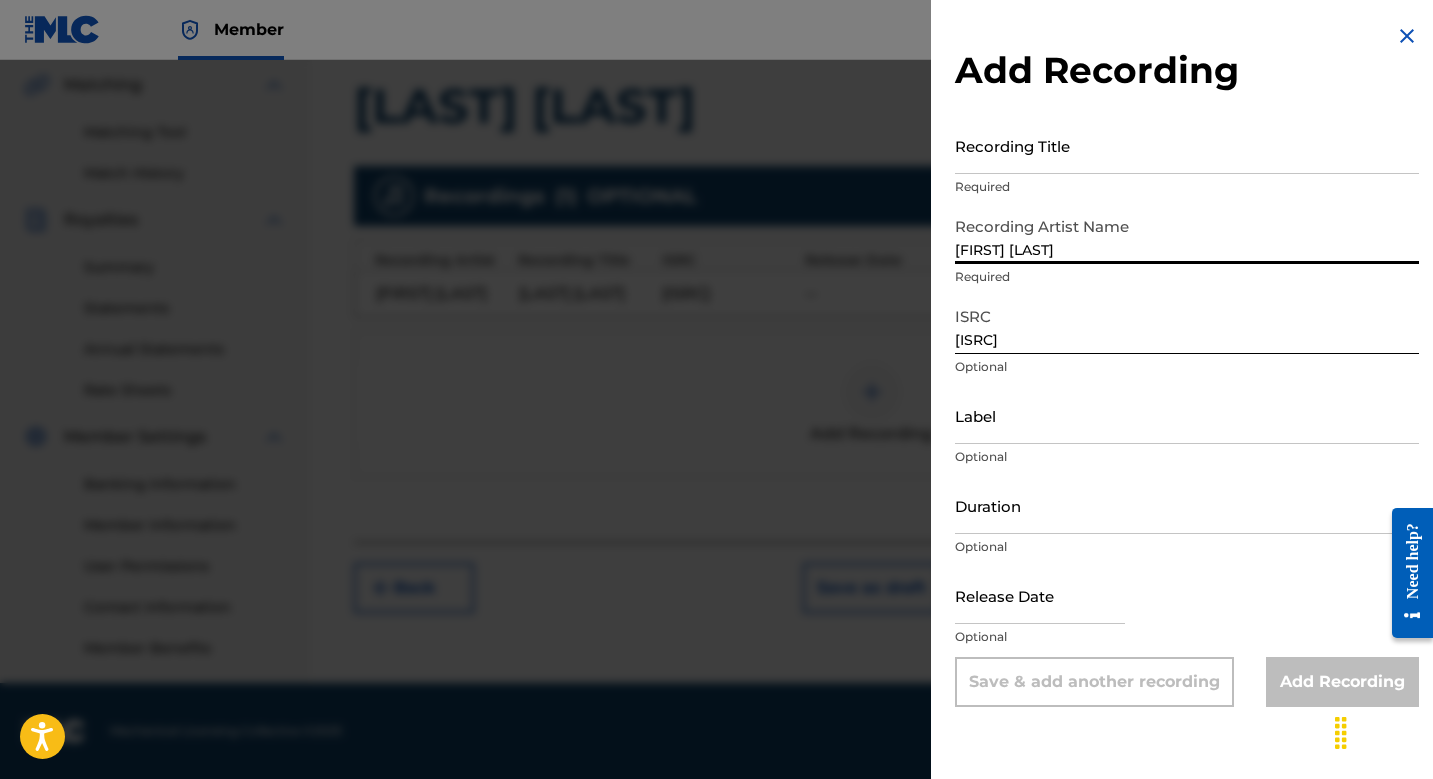 type on "[FIRST] [LAST]" 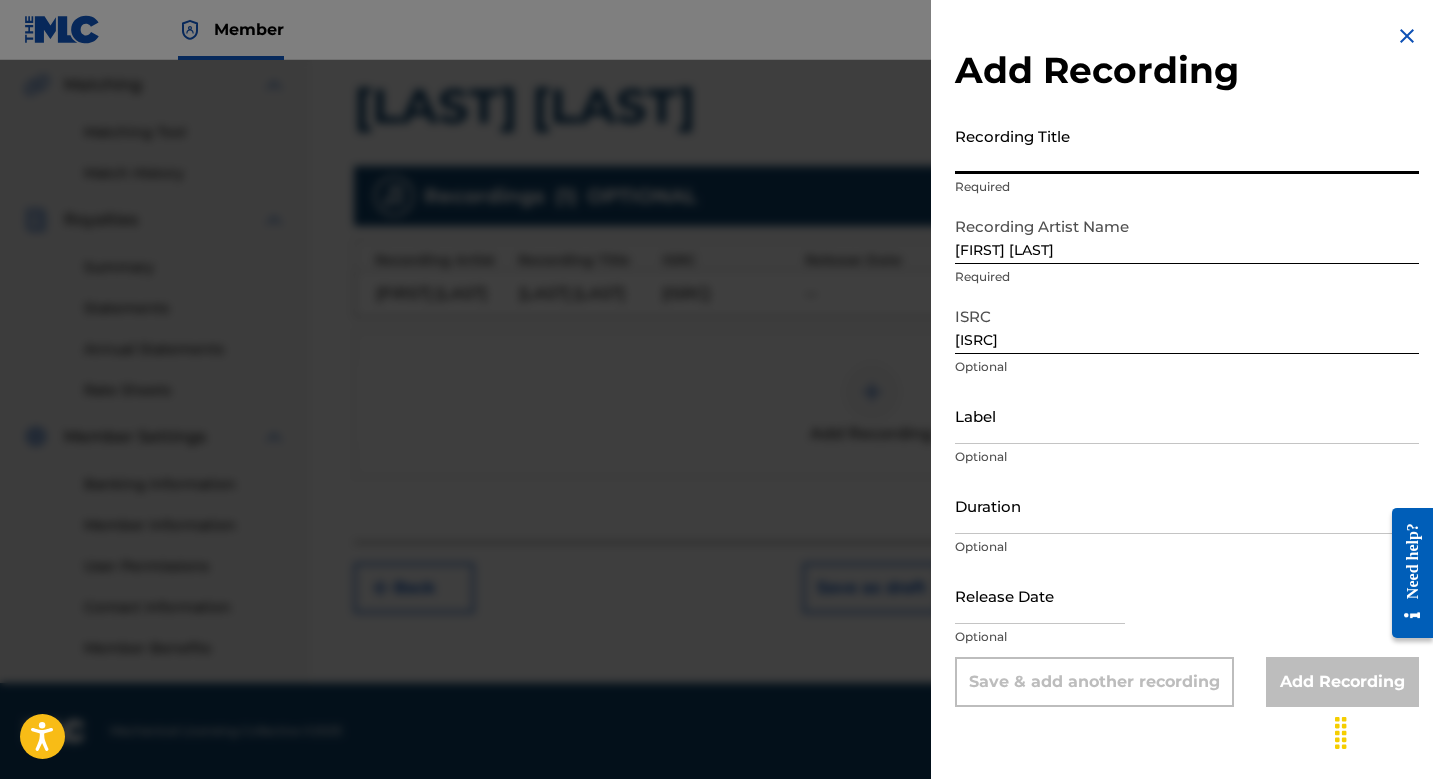 click on "Recording Title" at bounding box center [1187, 145] 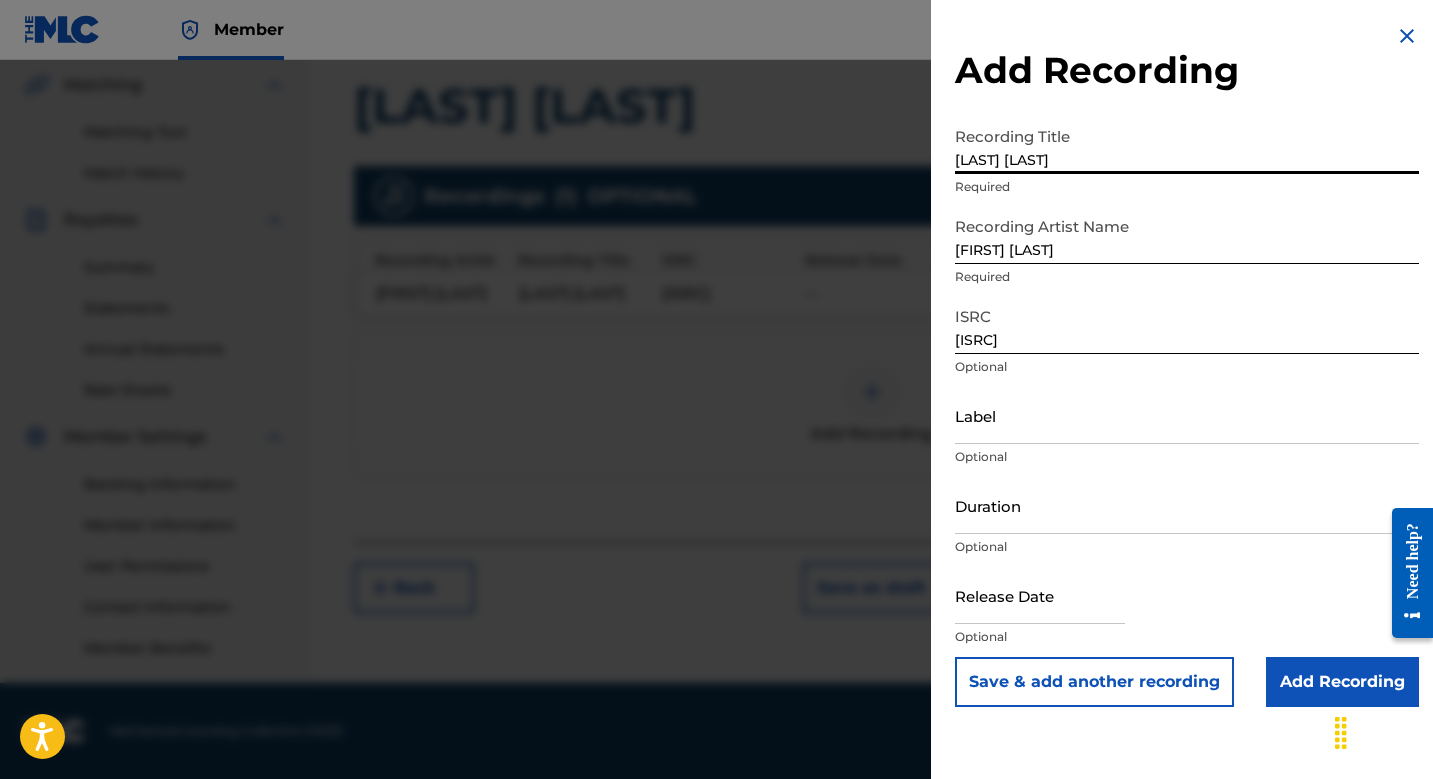 type on "[LAST] [LAST]" 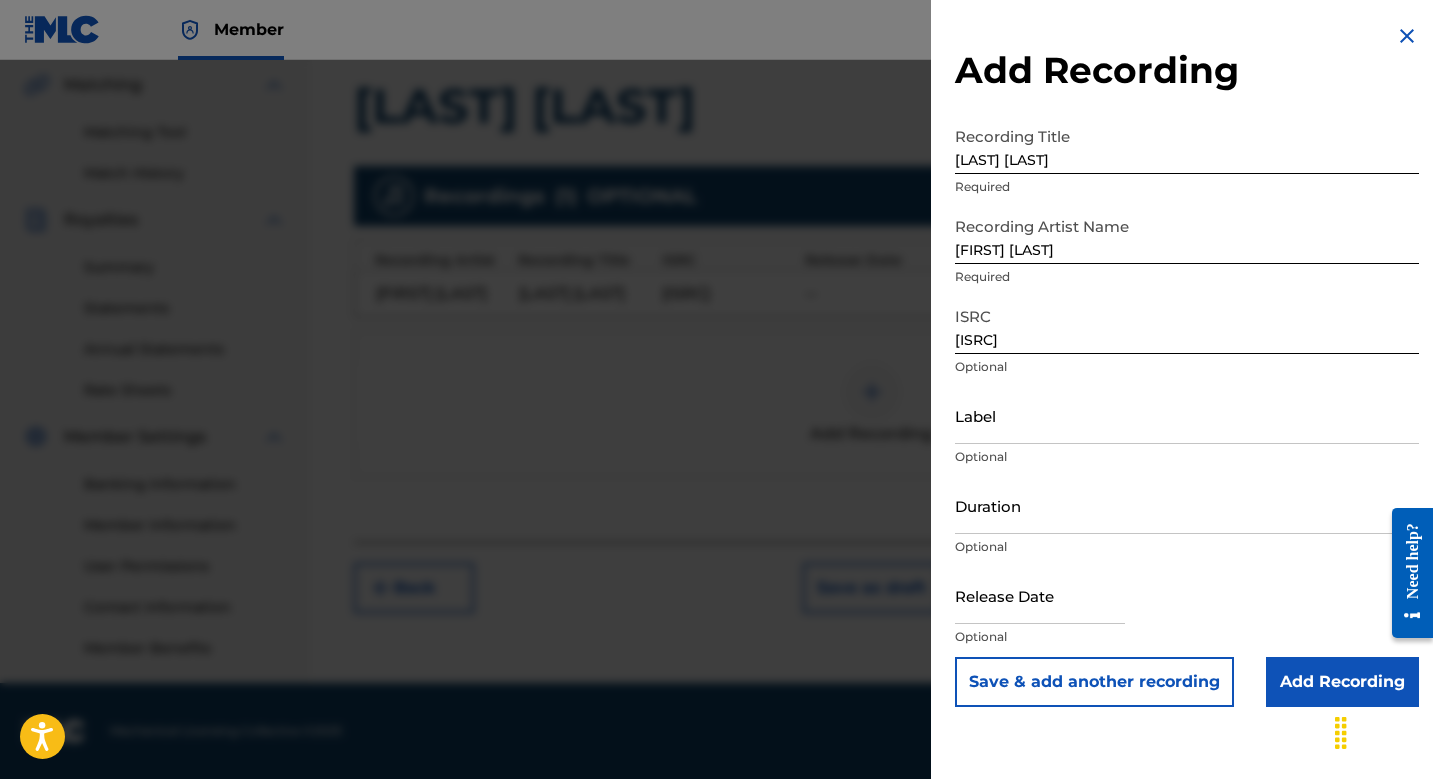 click on "Add Recording" at bounding box center (1342, 682) 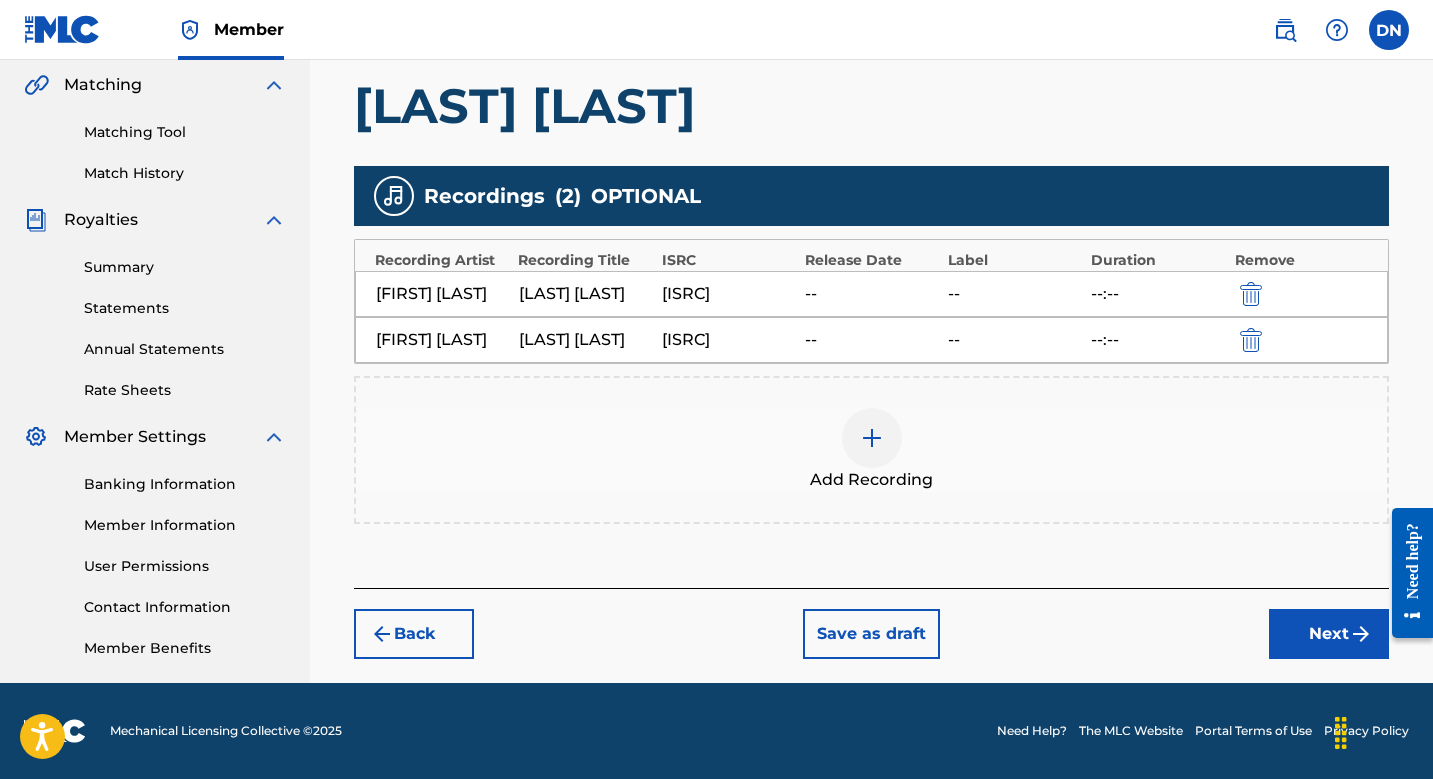 click at bounding box center [872, 438] 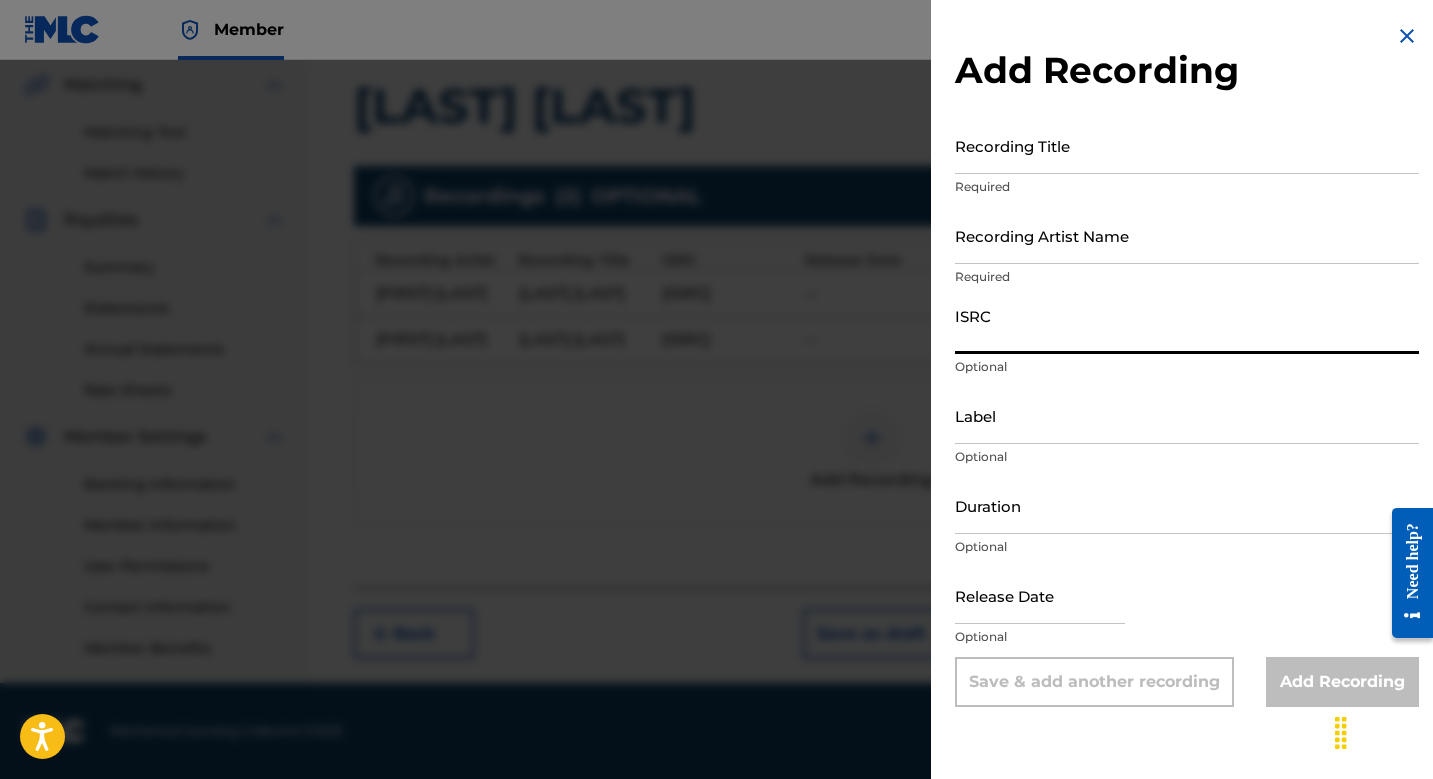 click on "ISRC" at bounding box center (1187, 325) 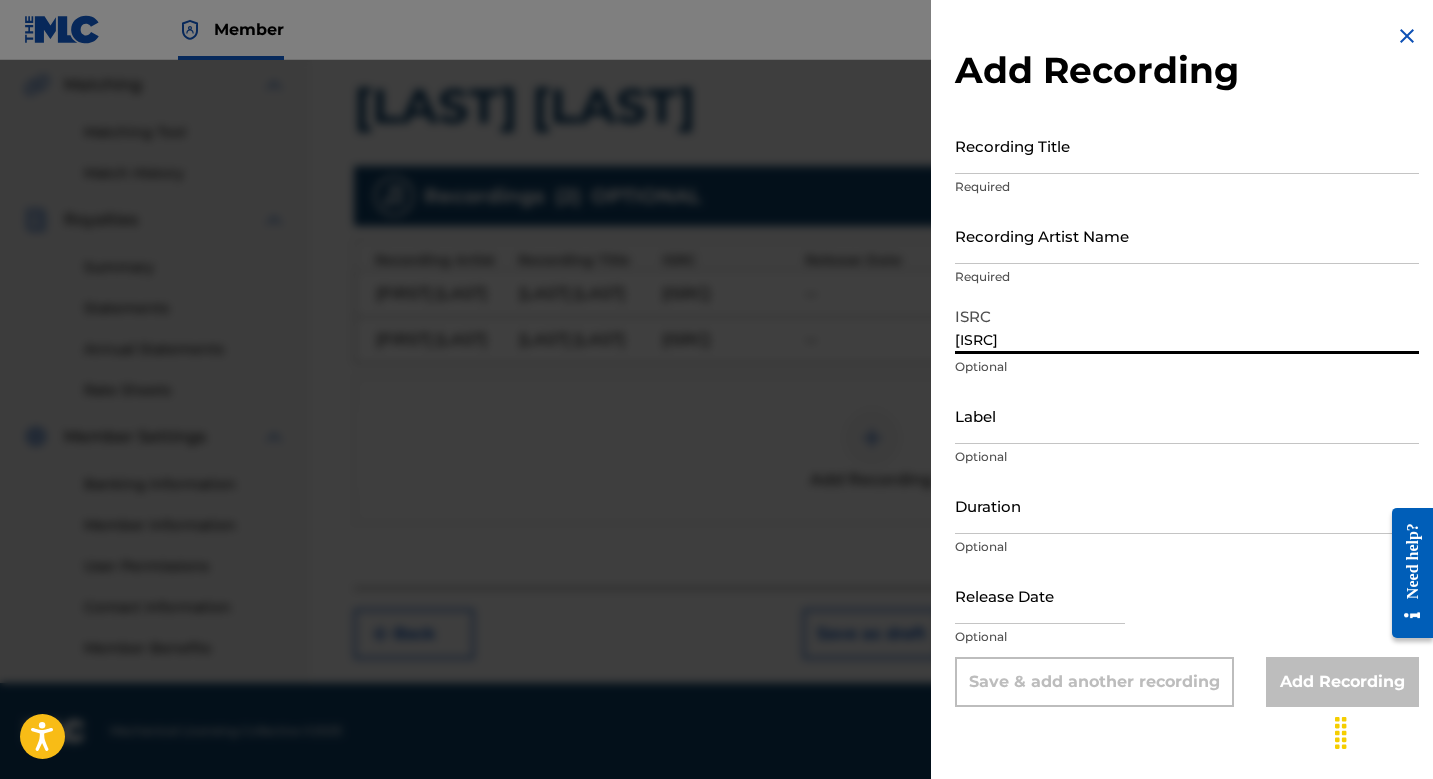 type on "[ISRC]" 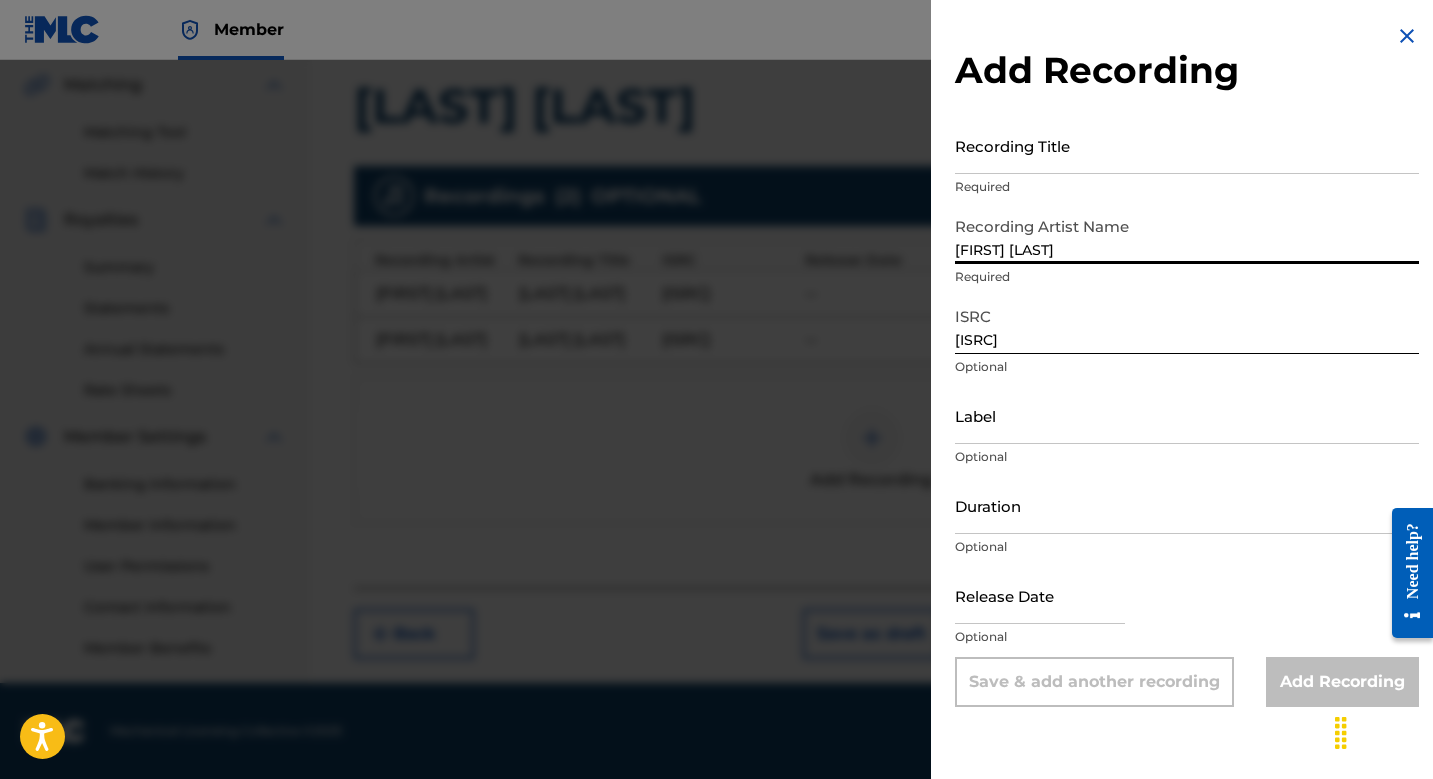 type on "[FIRST] [LAST]" 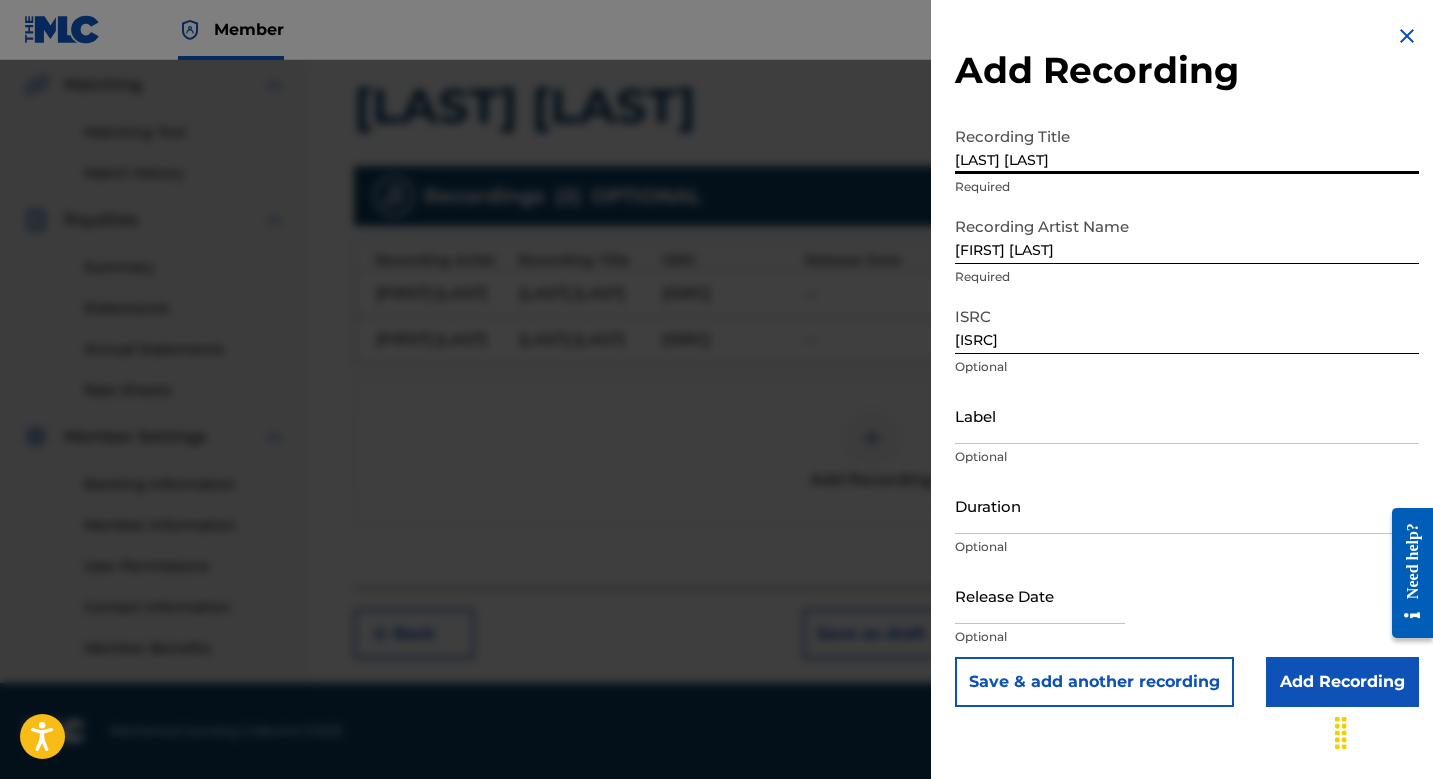 type on "[LAST] [LAST]" 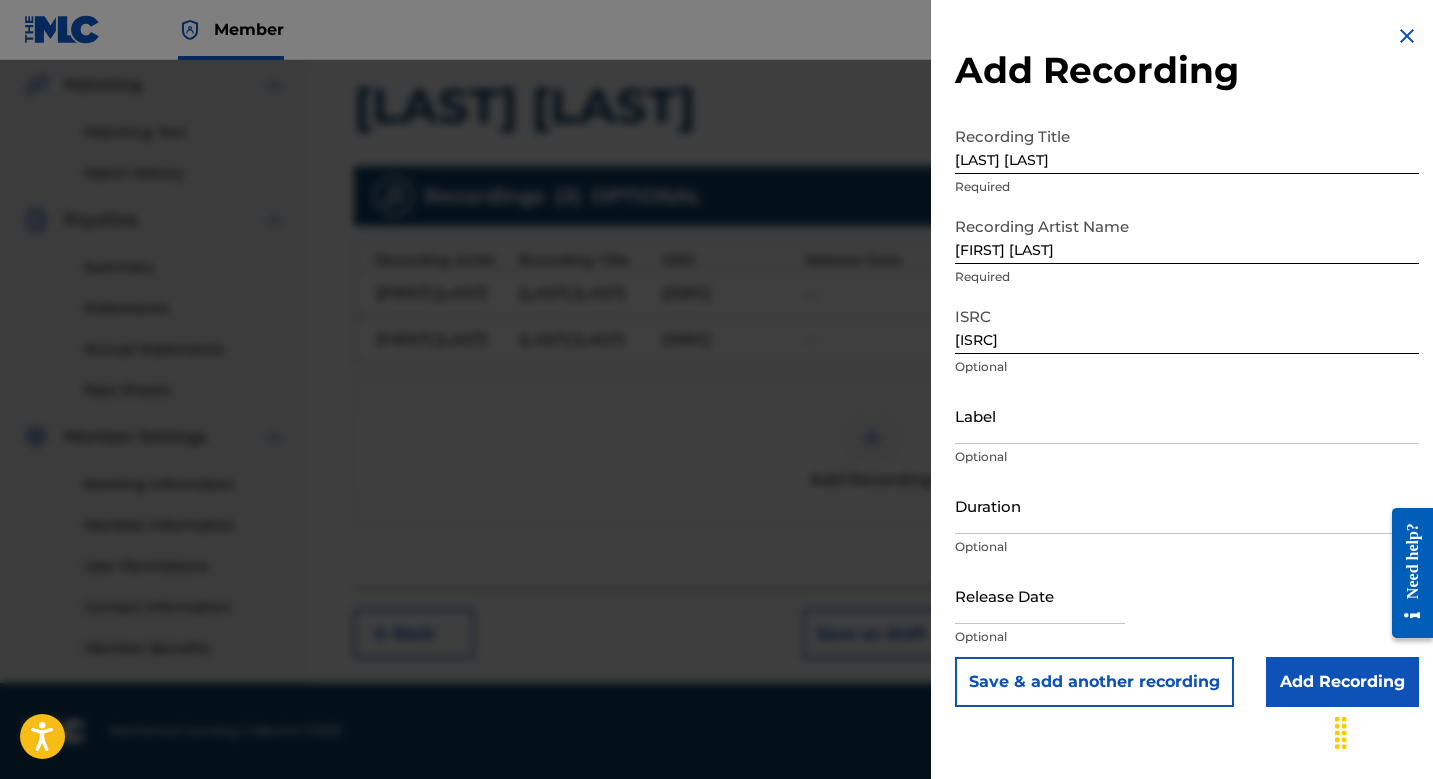 click on "Add Recording" at bounding box center (1342, 682) 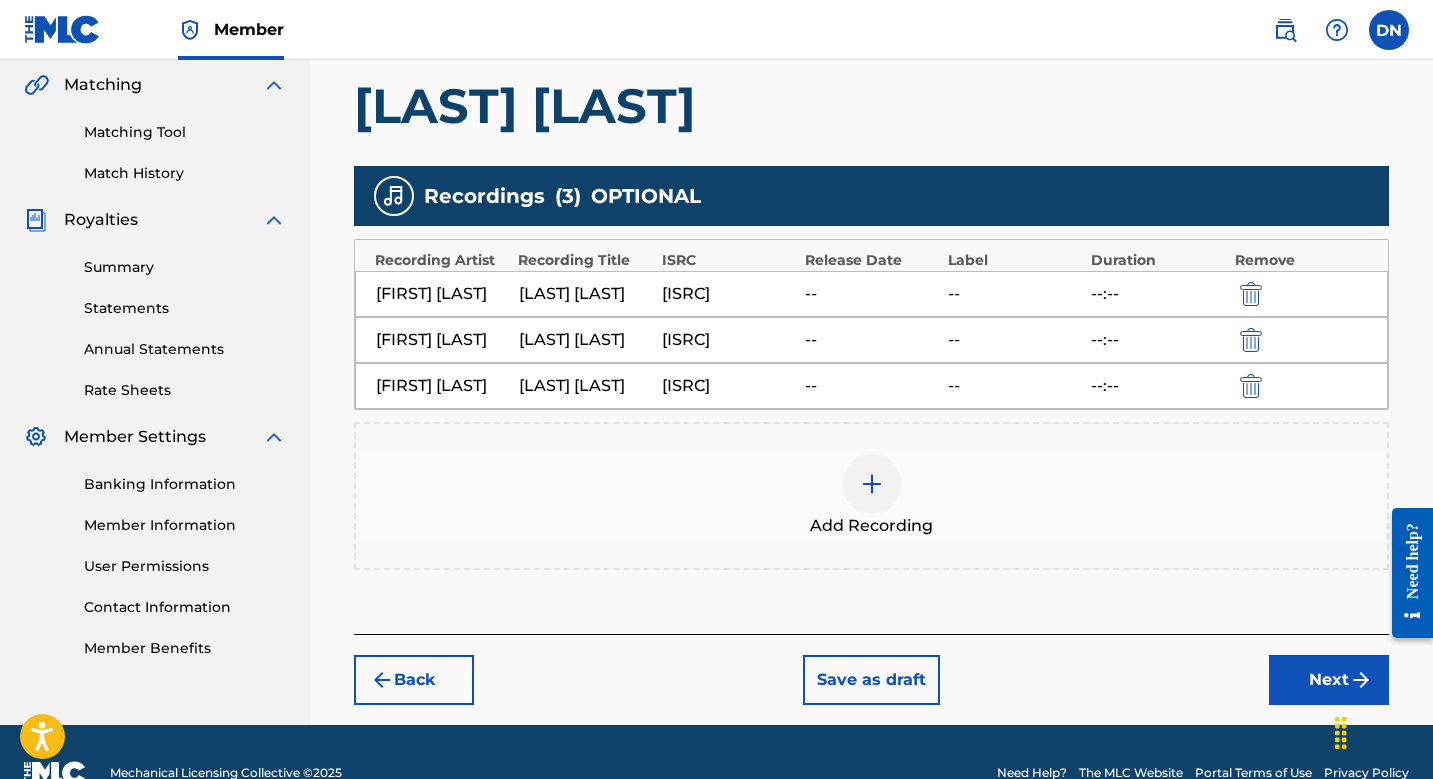 click at bounding box center (872, 484) 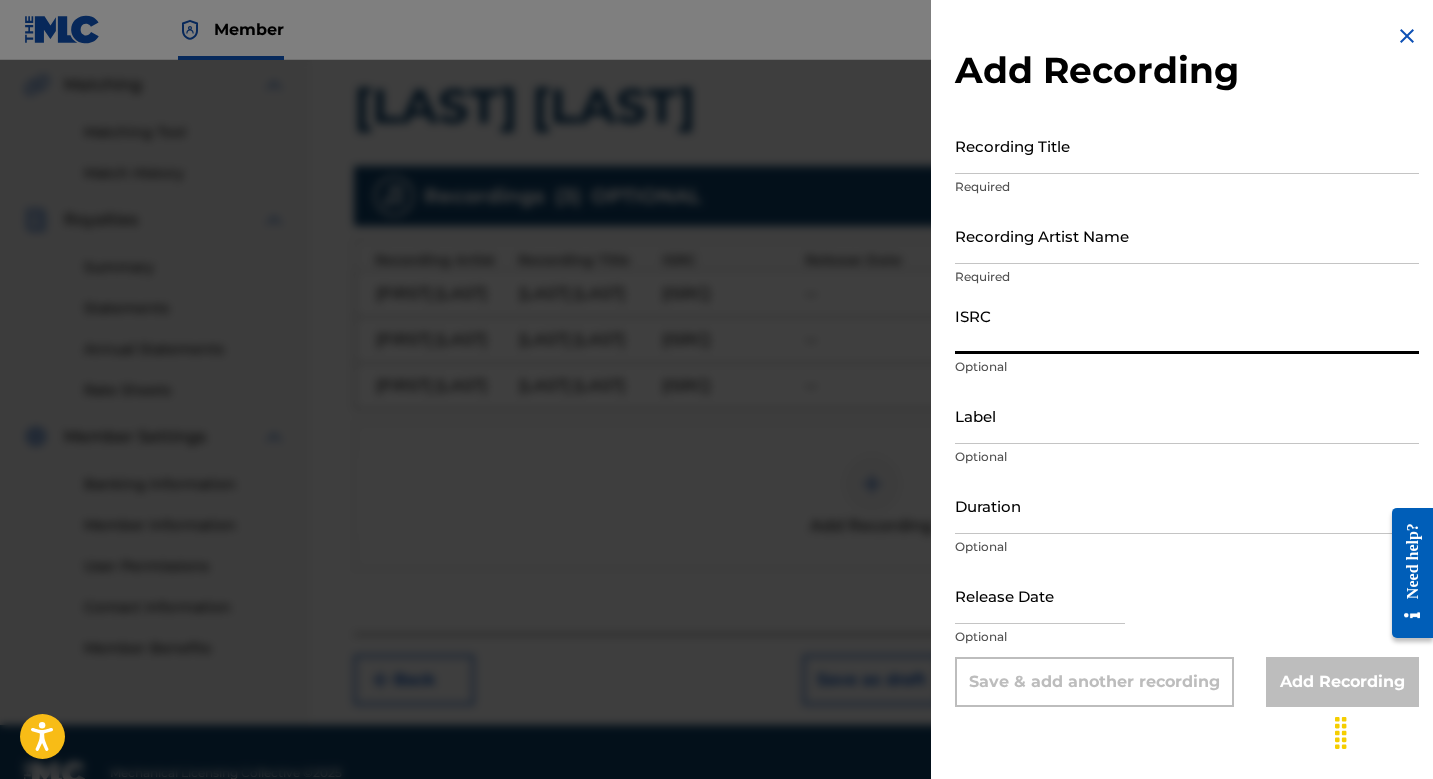 click on "ISRC" at bounding box center (1187, 325) 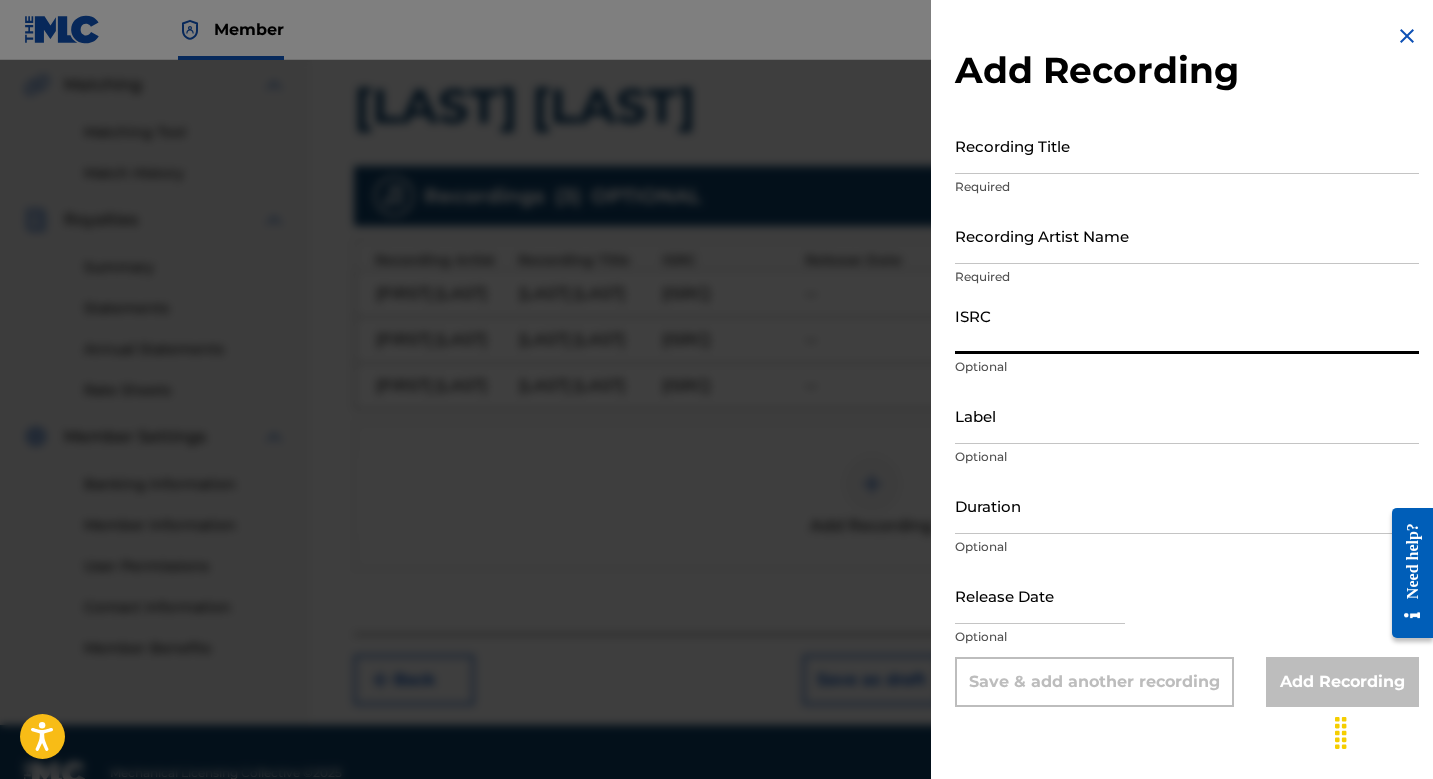 paste on "[ISRC]" 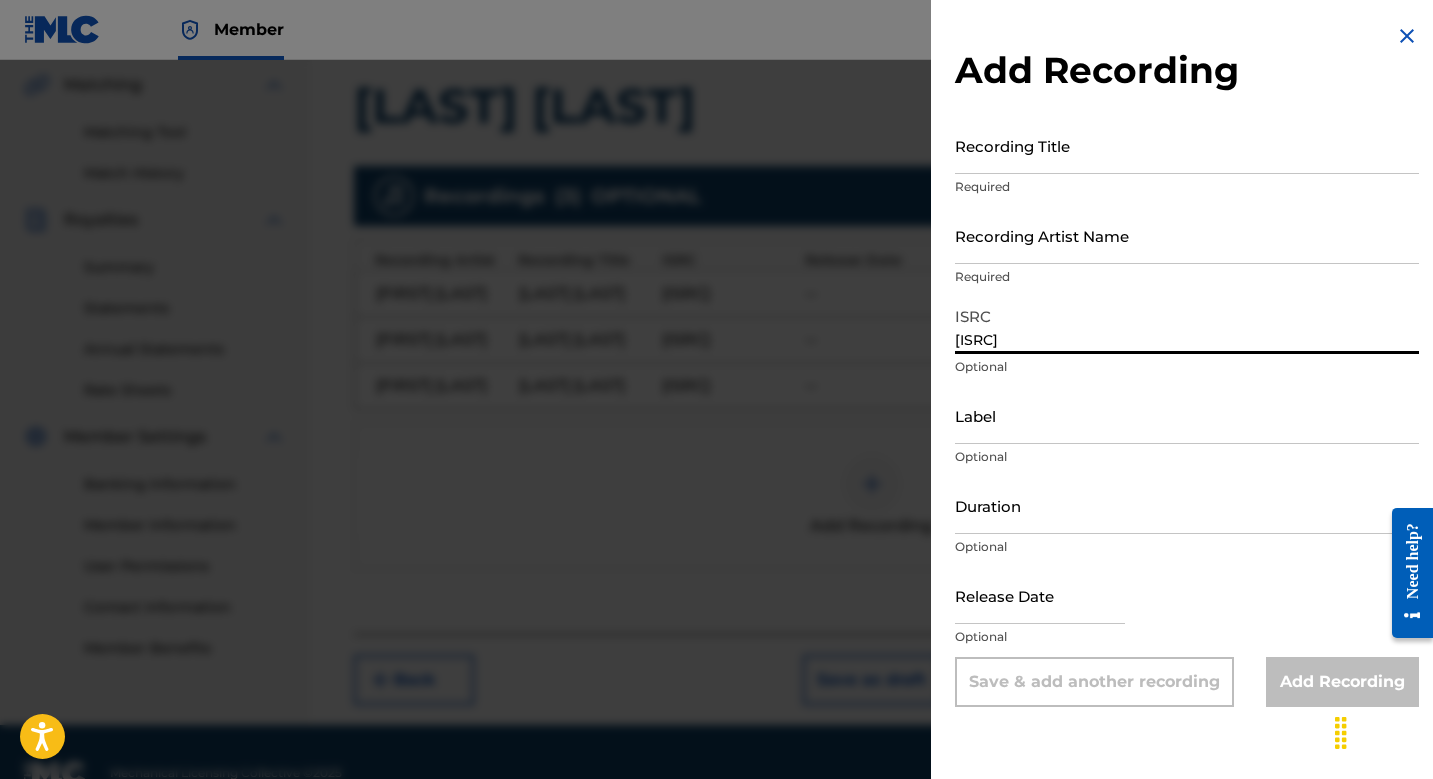 type on "[ISRC]" 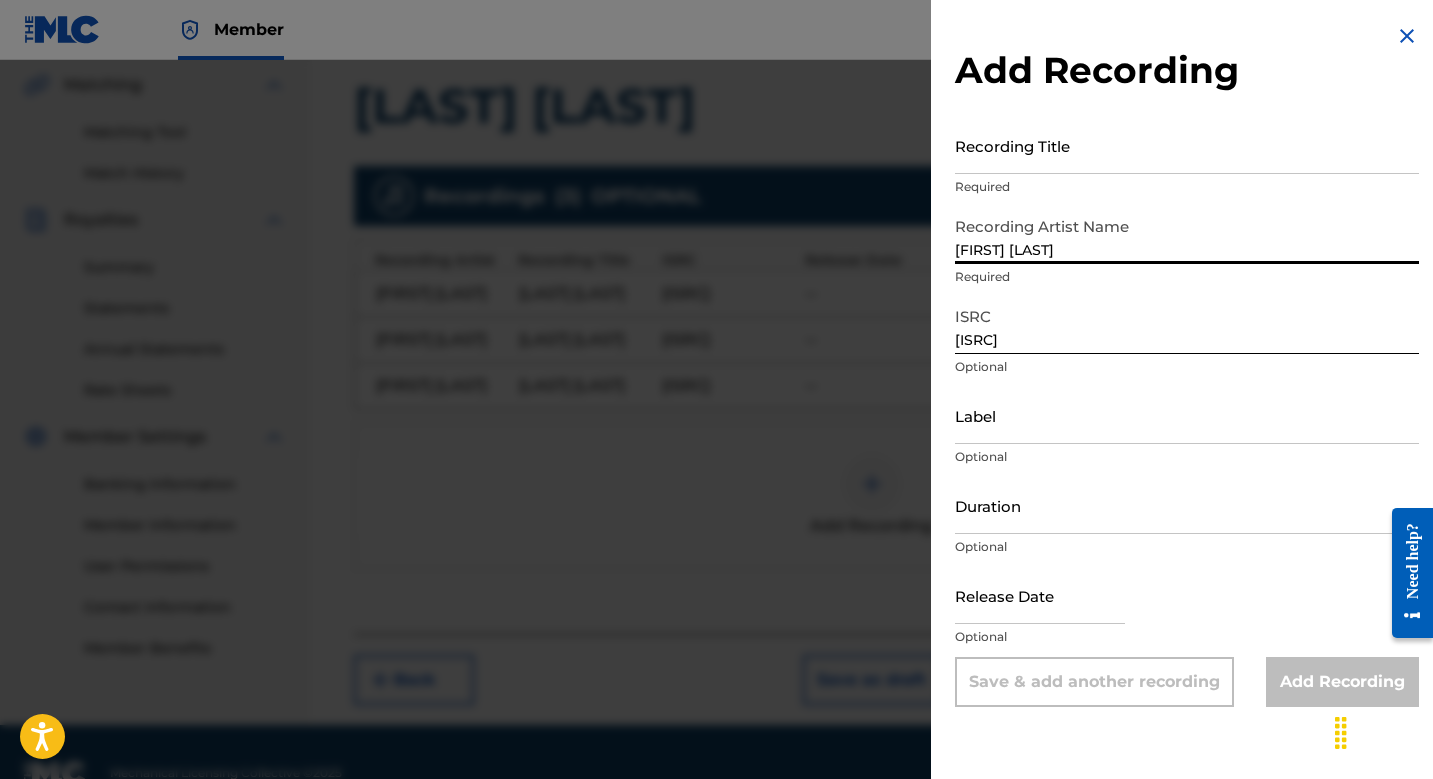 type on "[FIRST] [LAST]" 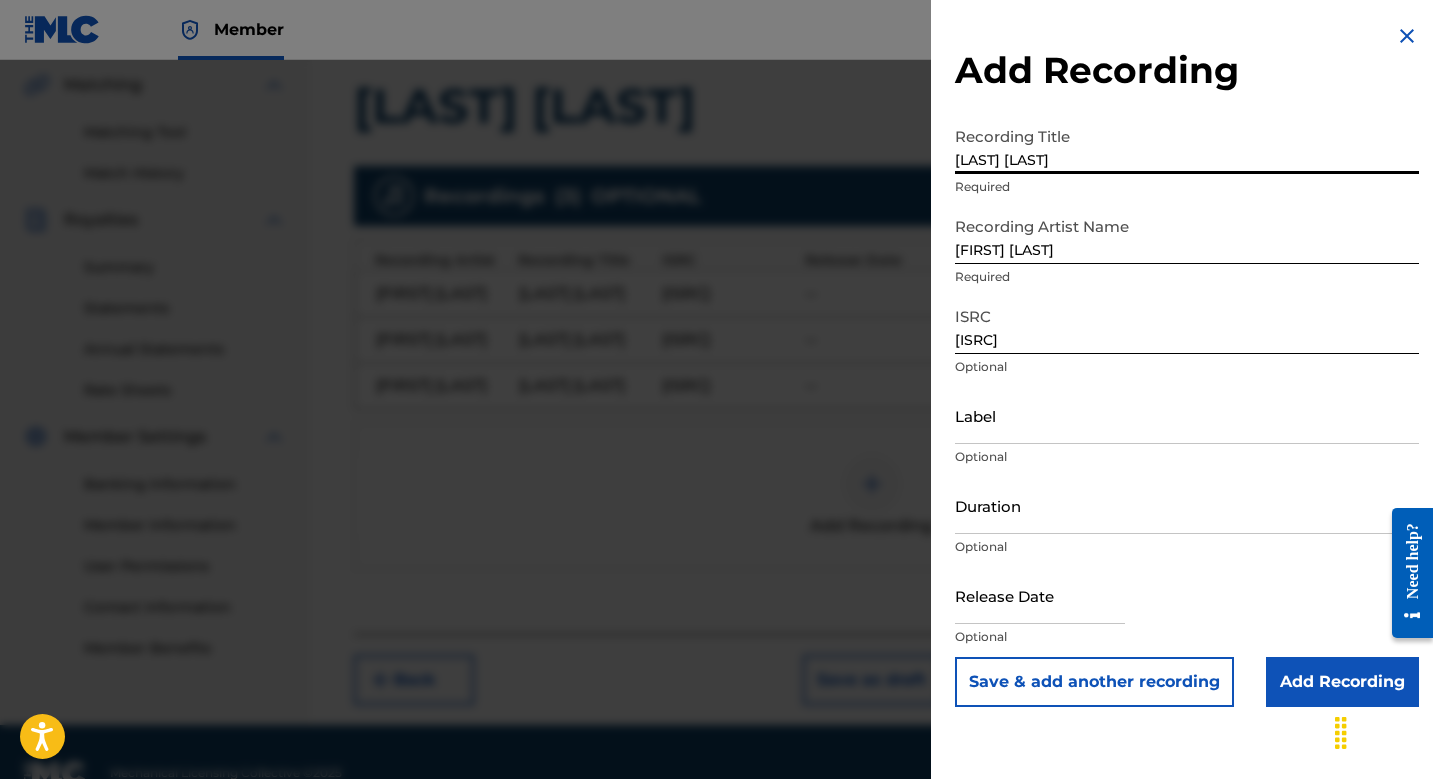 type on "[LAST] [LAST]" 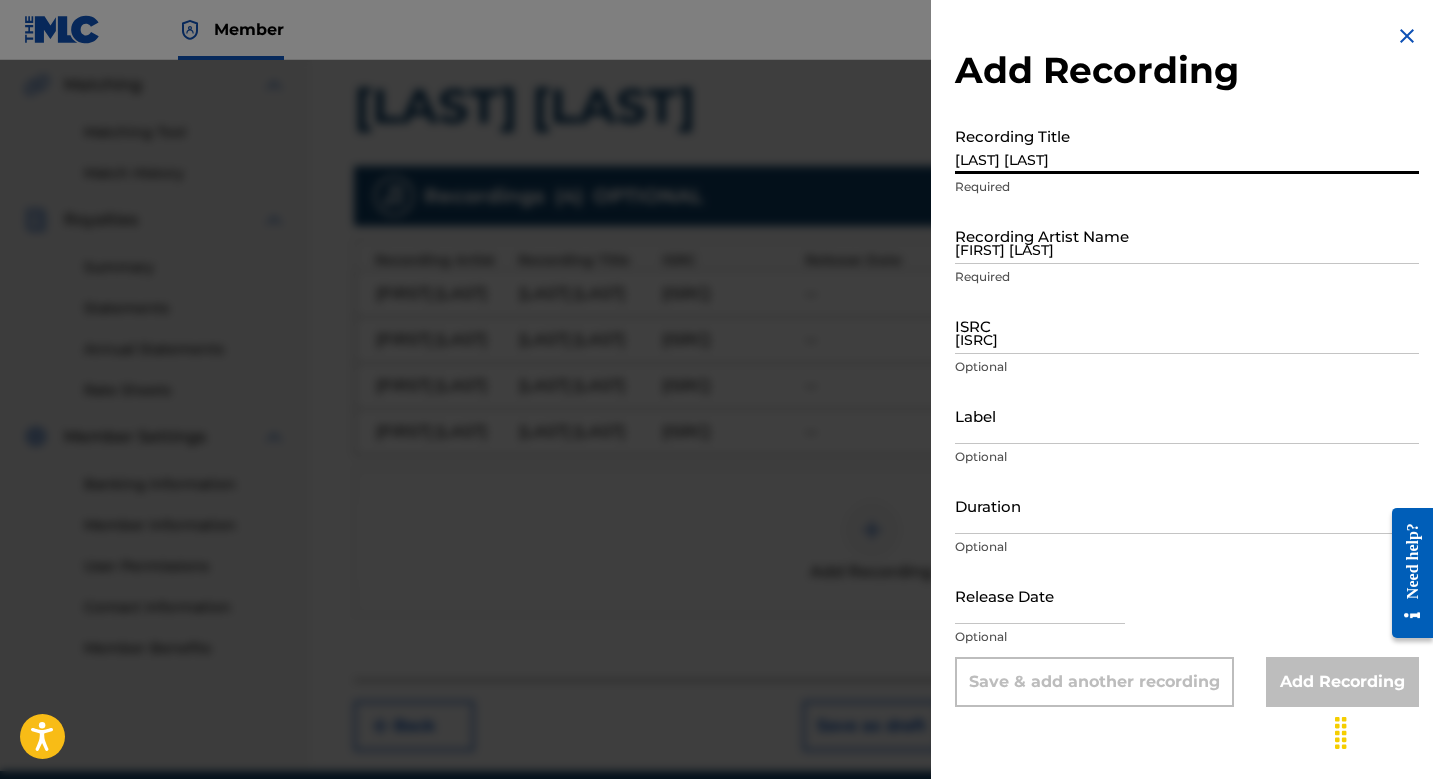 type 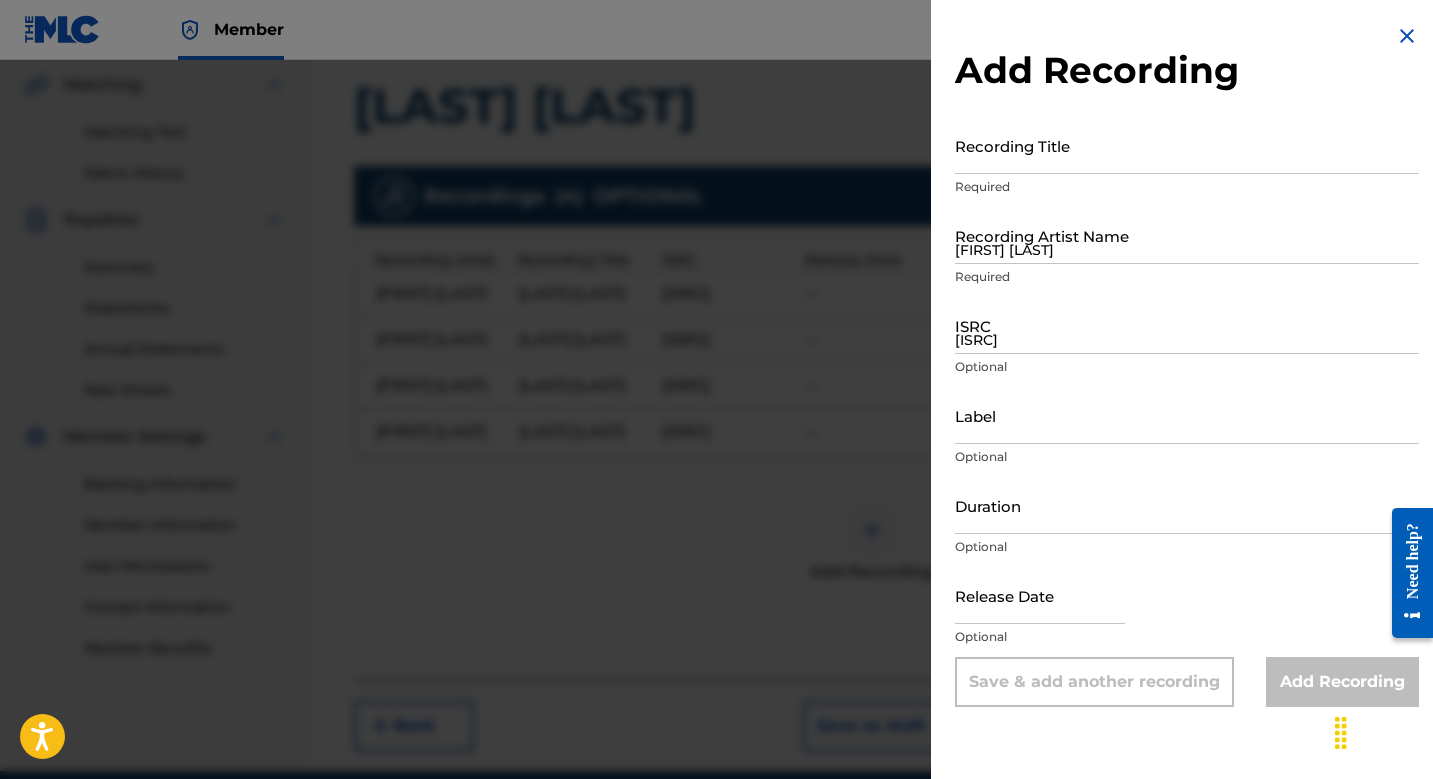 click at bounding box center (716, 449) 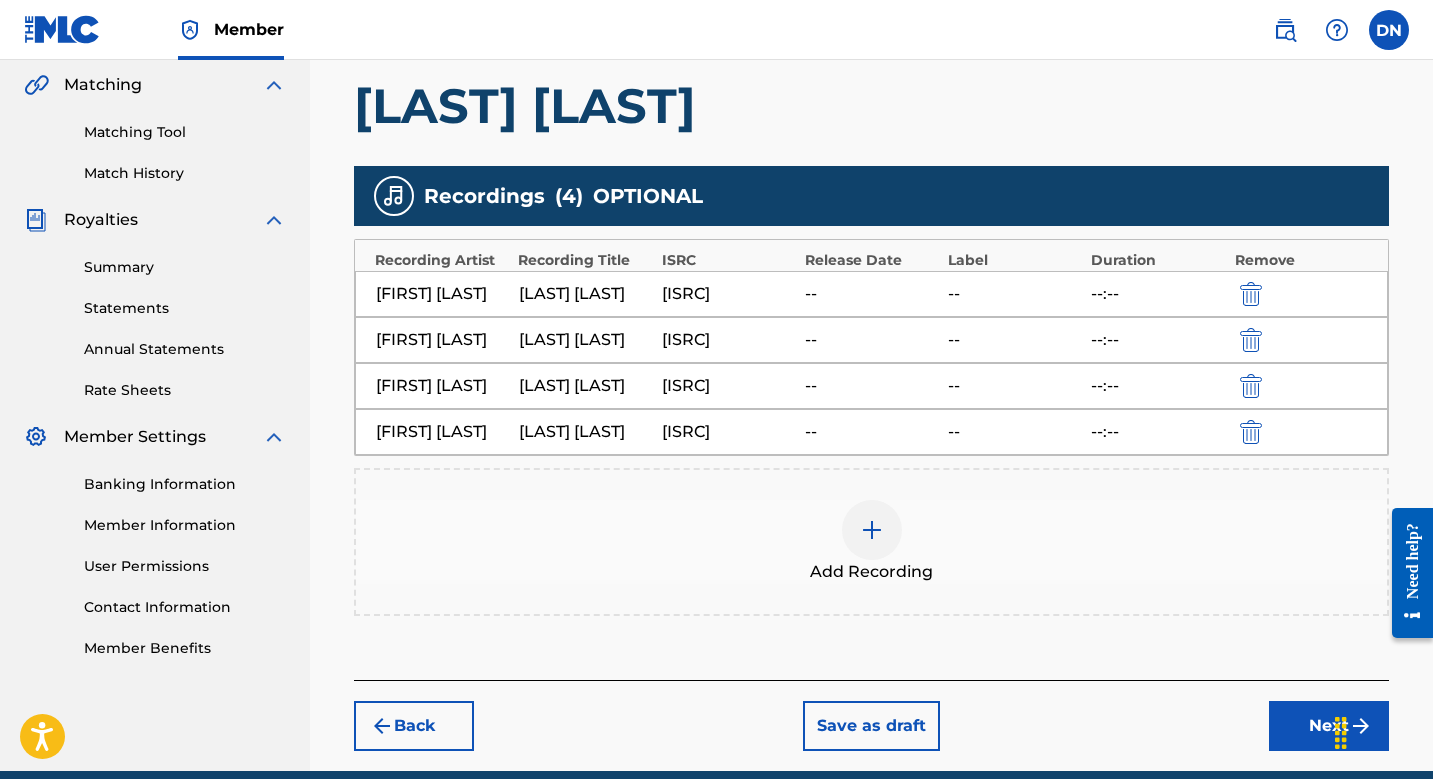 click at bounding box center [872, 530] 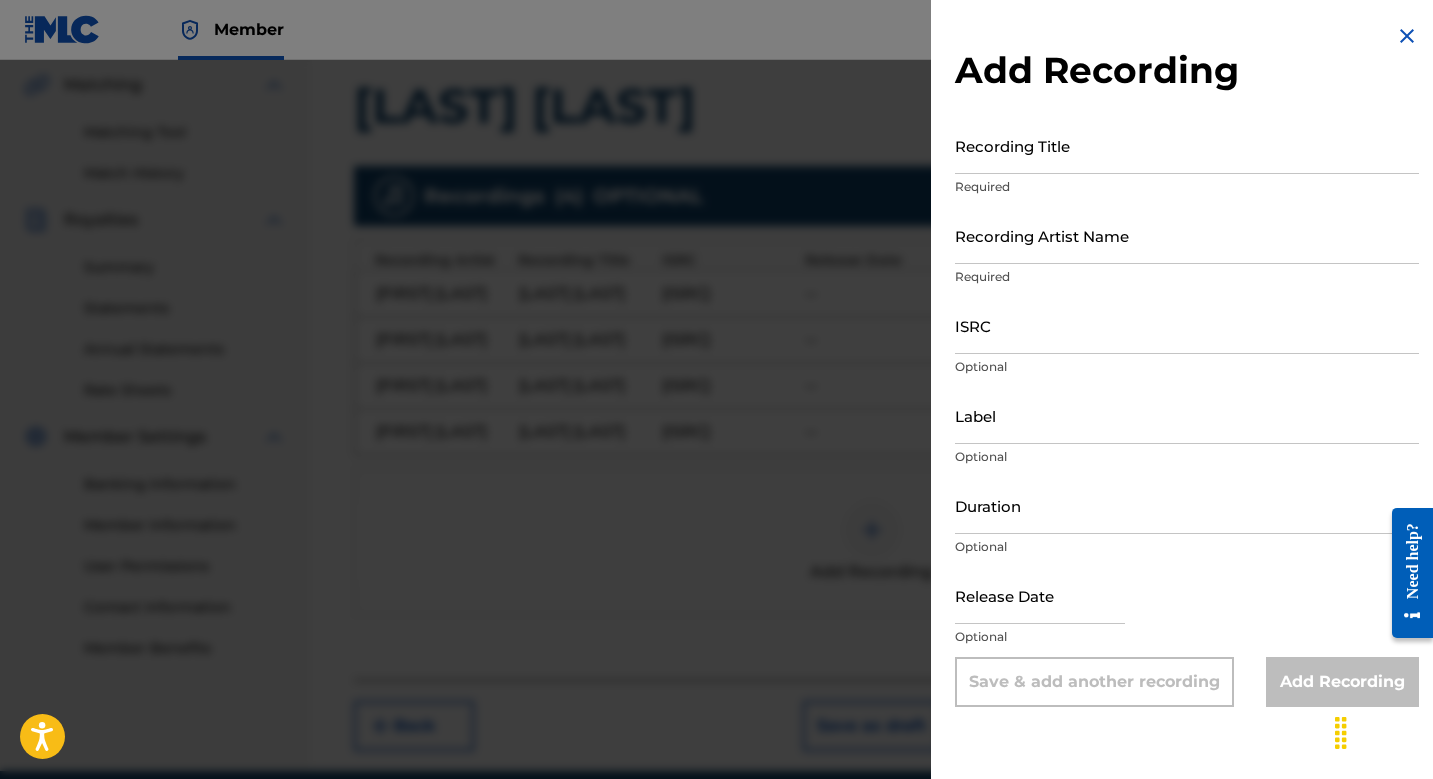 click on "ISRC" at bounding box center (1187, 325) 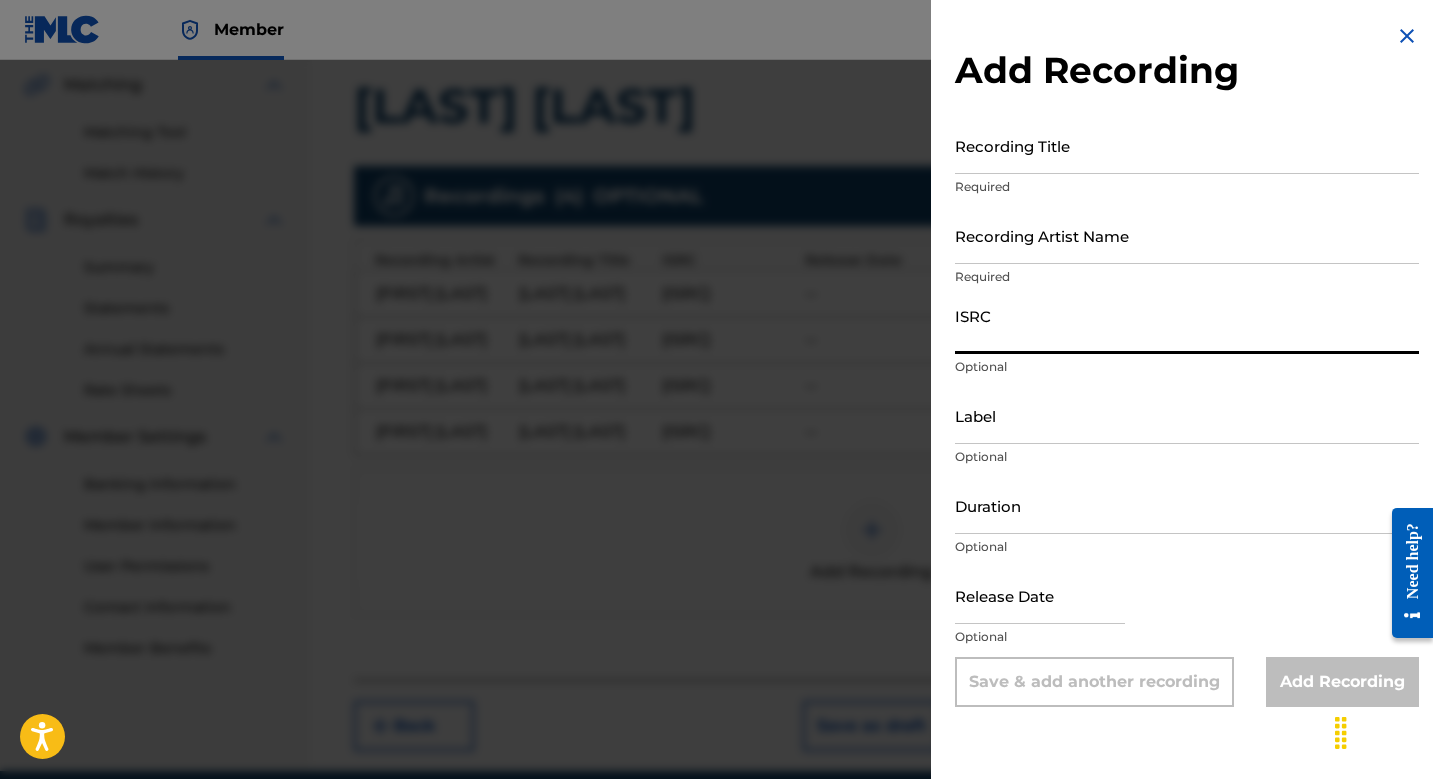 paste on "[ISRC]" 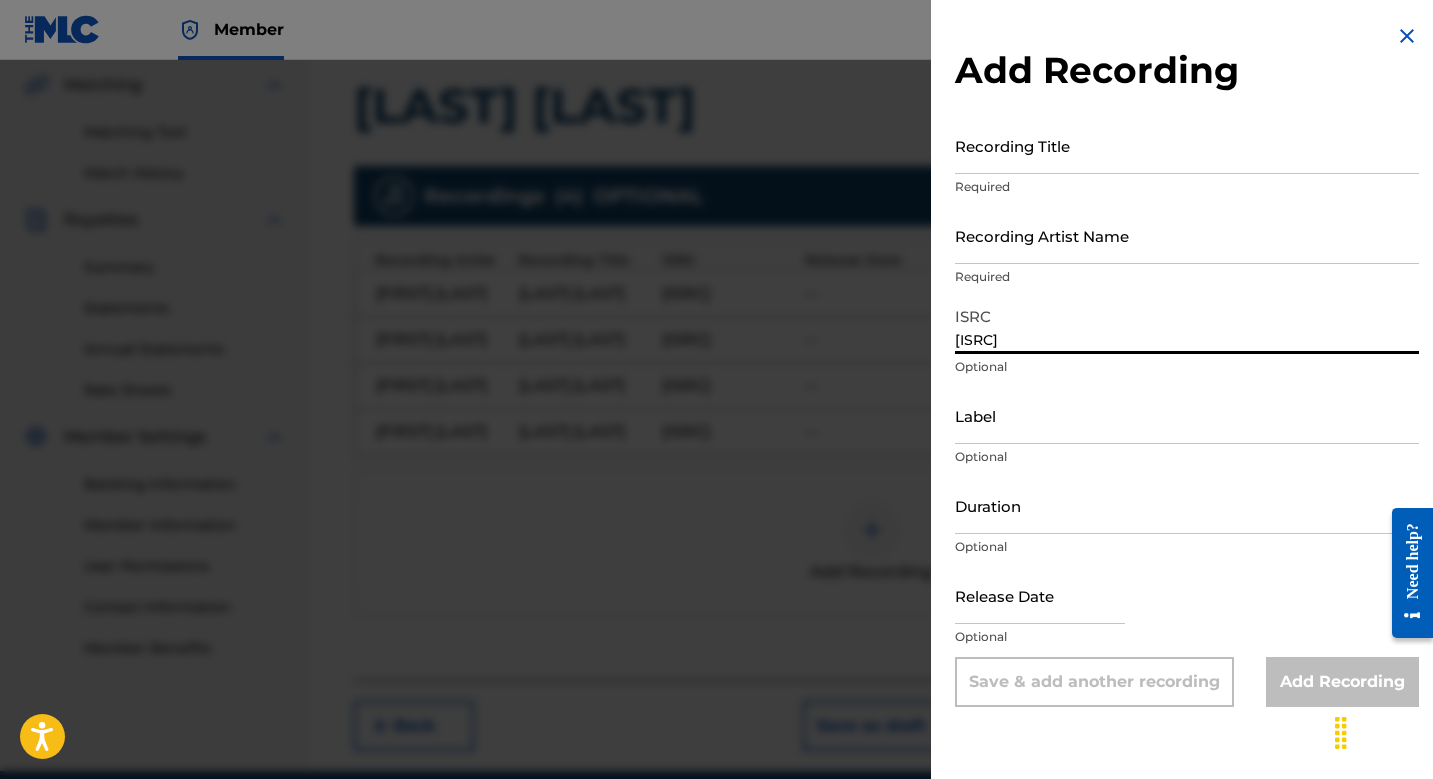 type on "[ISRC]" 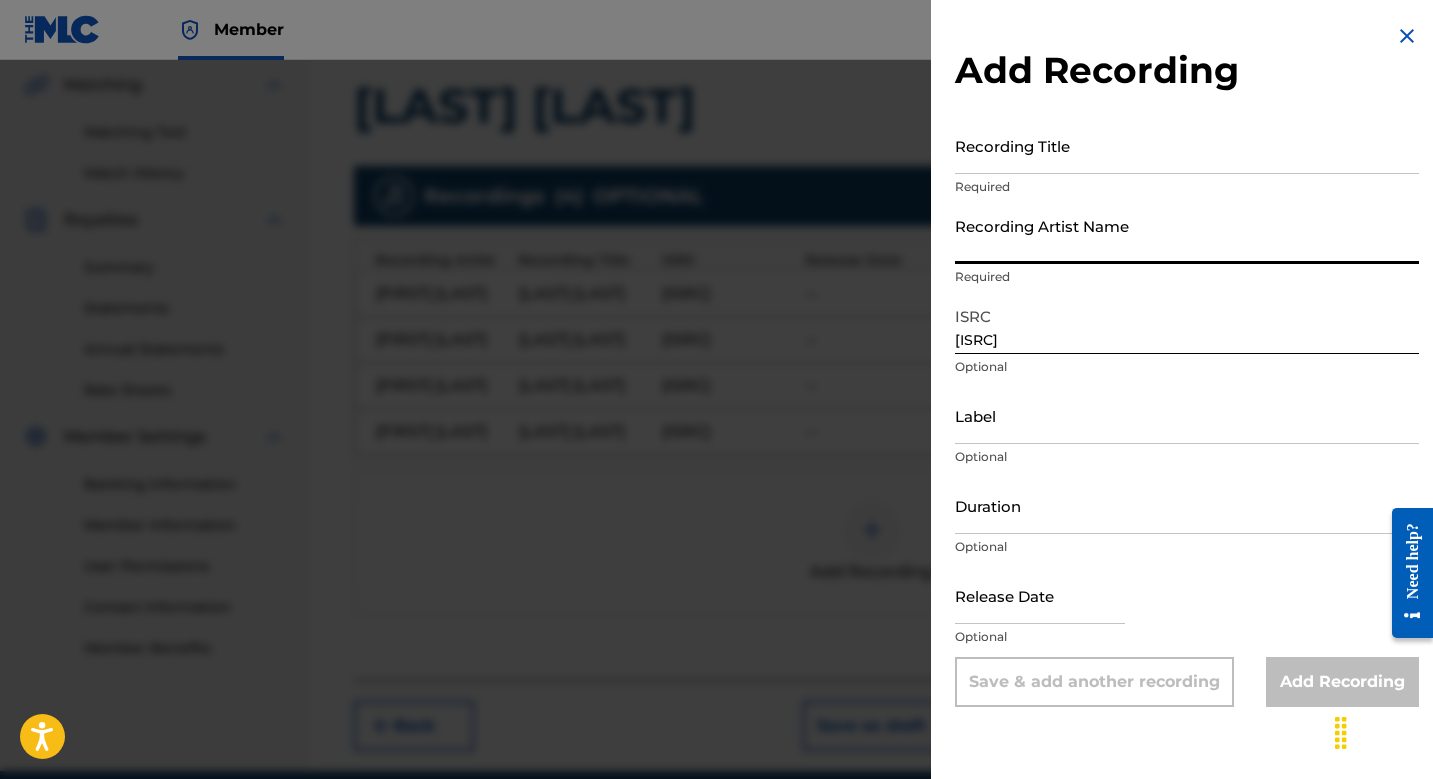 click on "Recording Artist Name" at bounding box center (1187, 235) 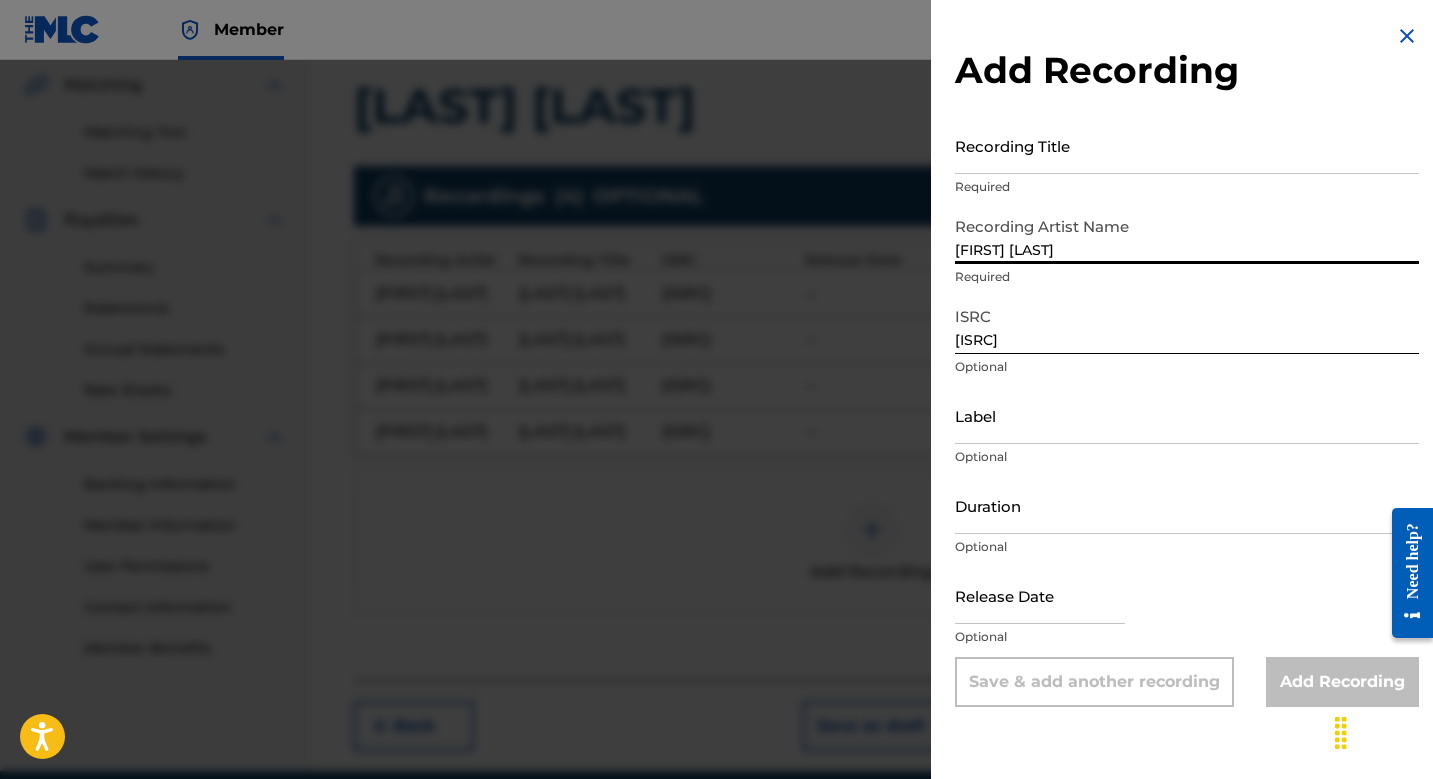 type on "[FIRST] [LAST]" 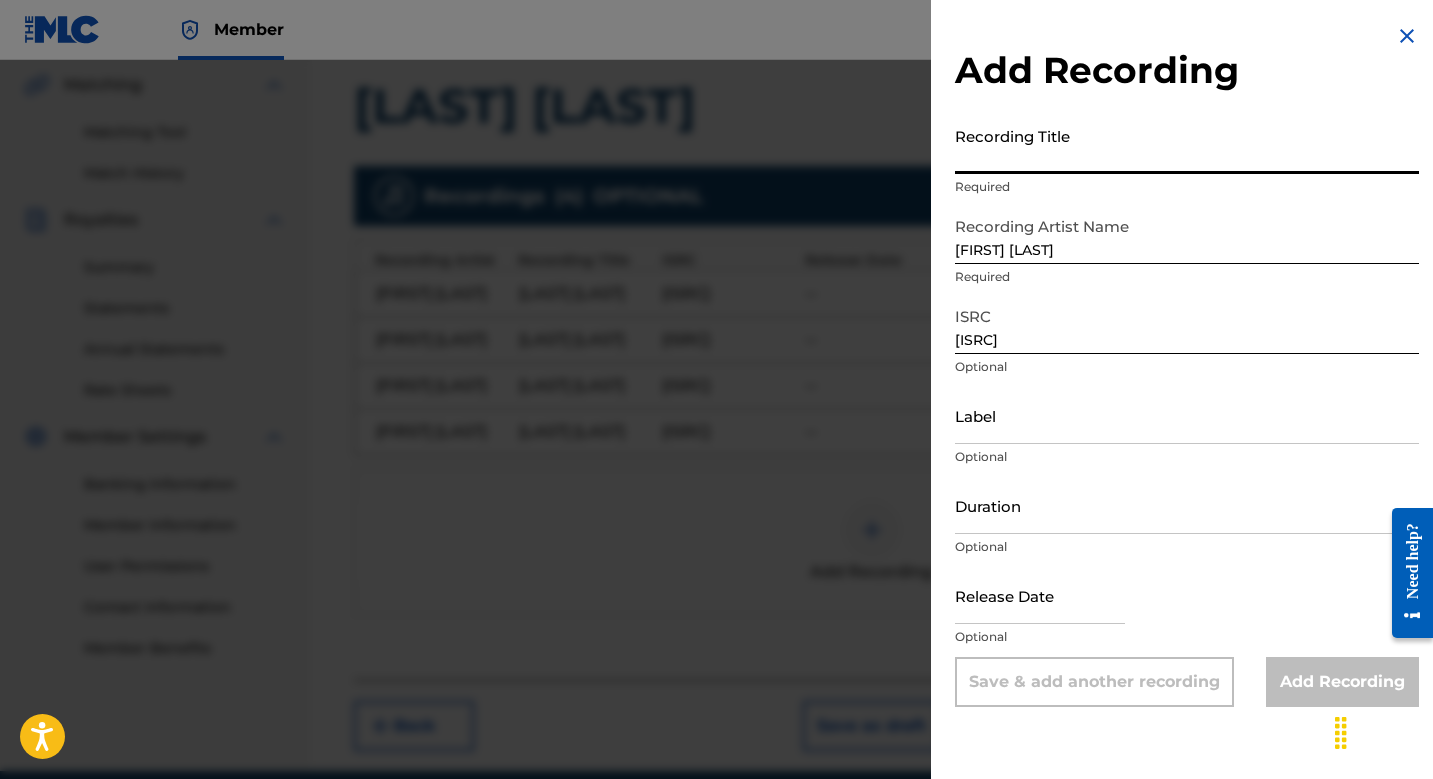 click on "Recording Title" at bounding box center [1187, 145] 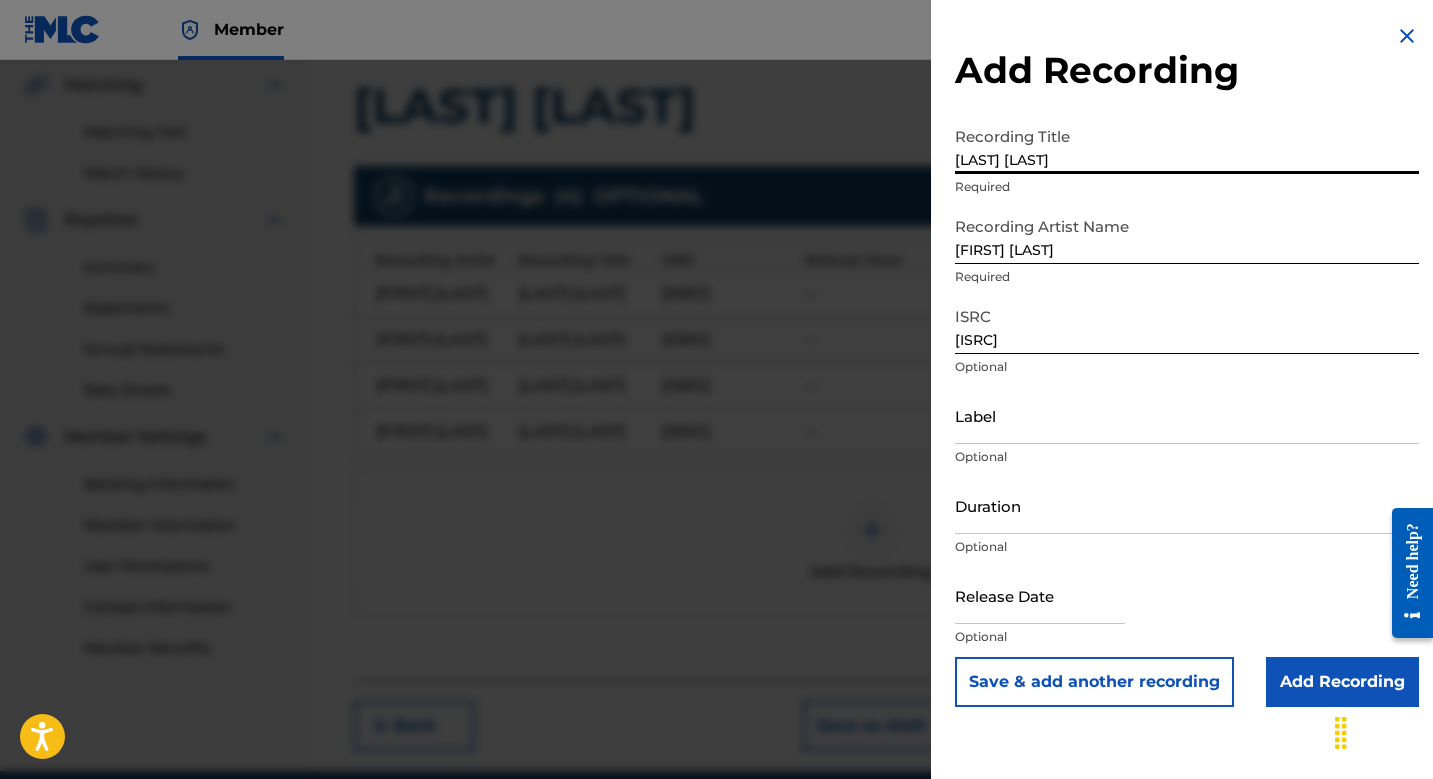 type on "[LAST] [LAST]" 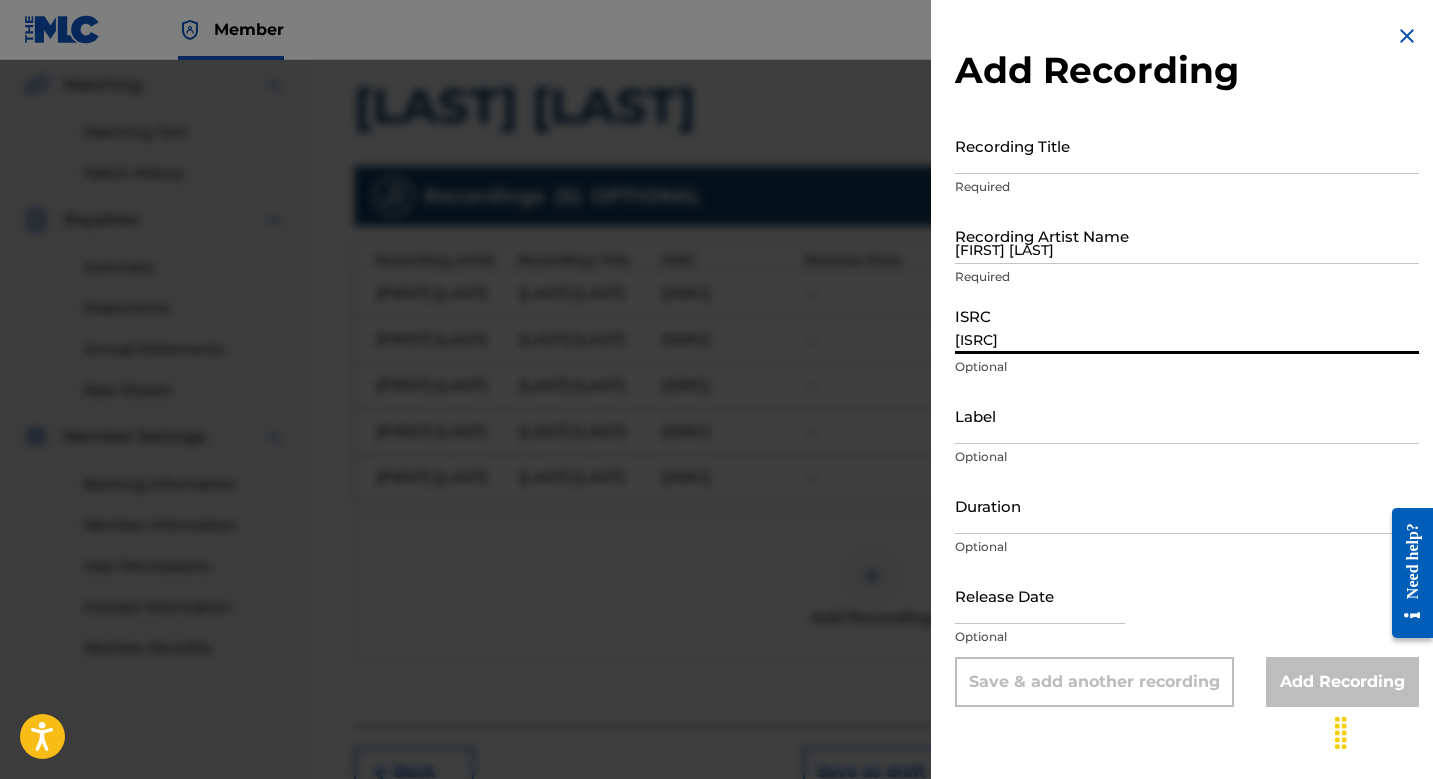 click on "[ISRC]" at bounding box center (1187, 325) 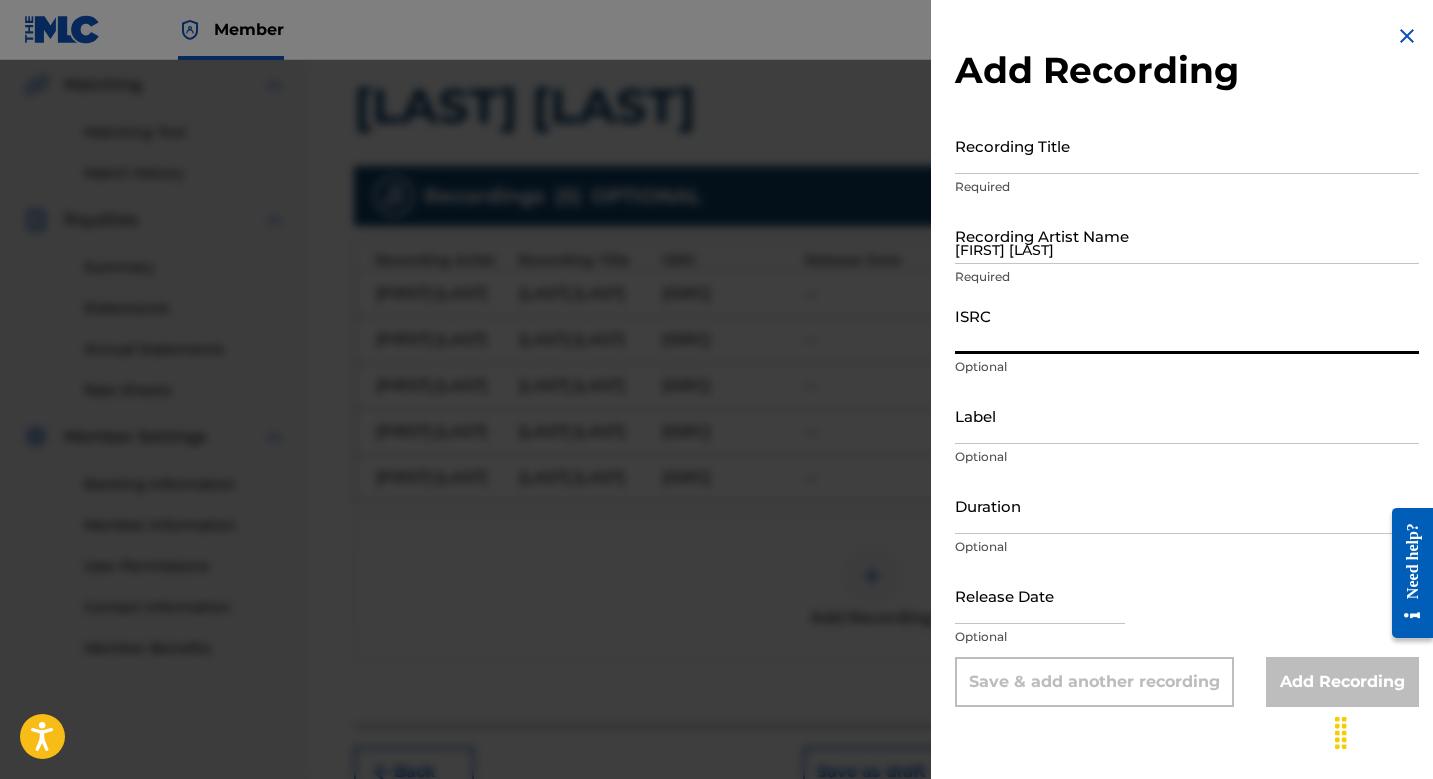 paste on "[ISRC]" 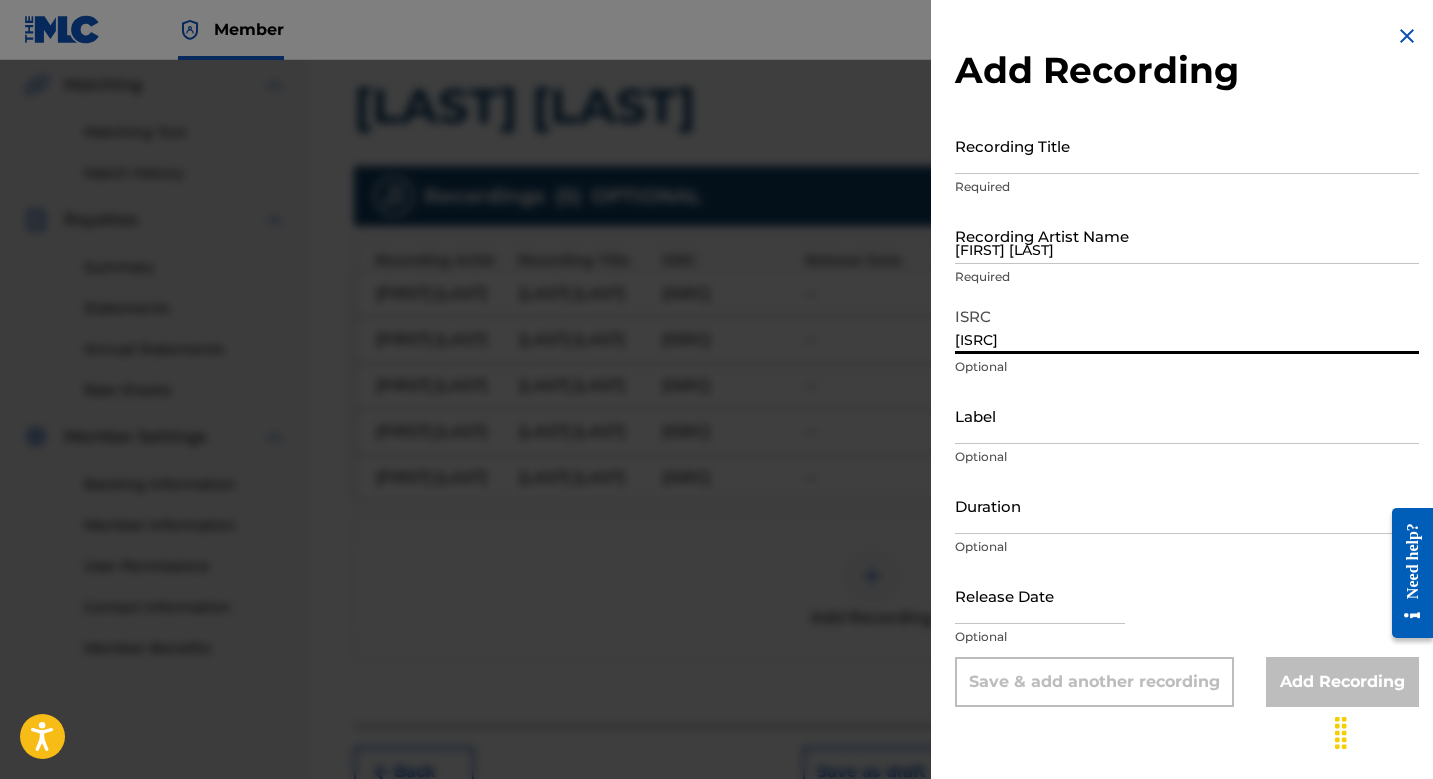 type on "[ISRC]" 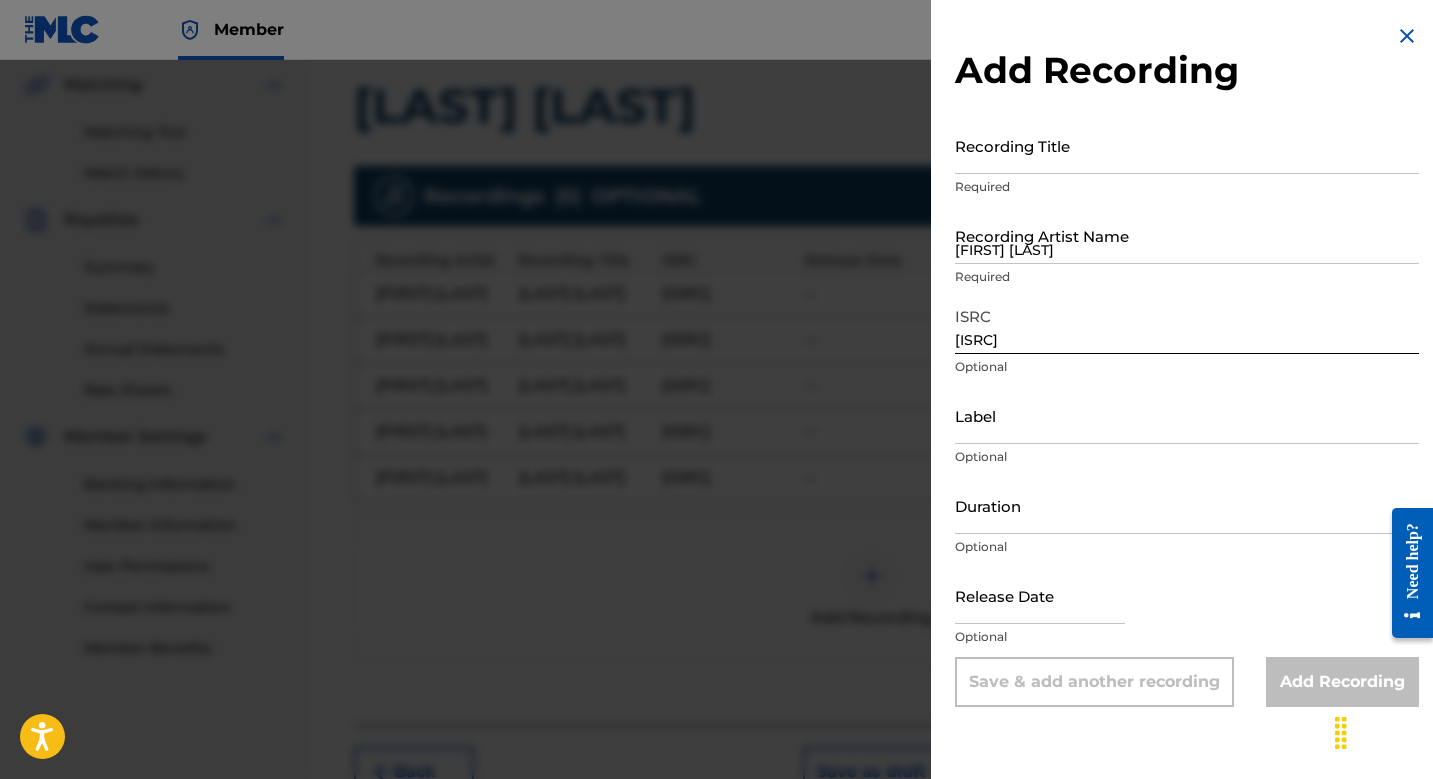 click on "Recording Artist Name [FIRST] [LAST] Required" at bounding box center (1187, 252) 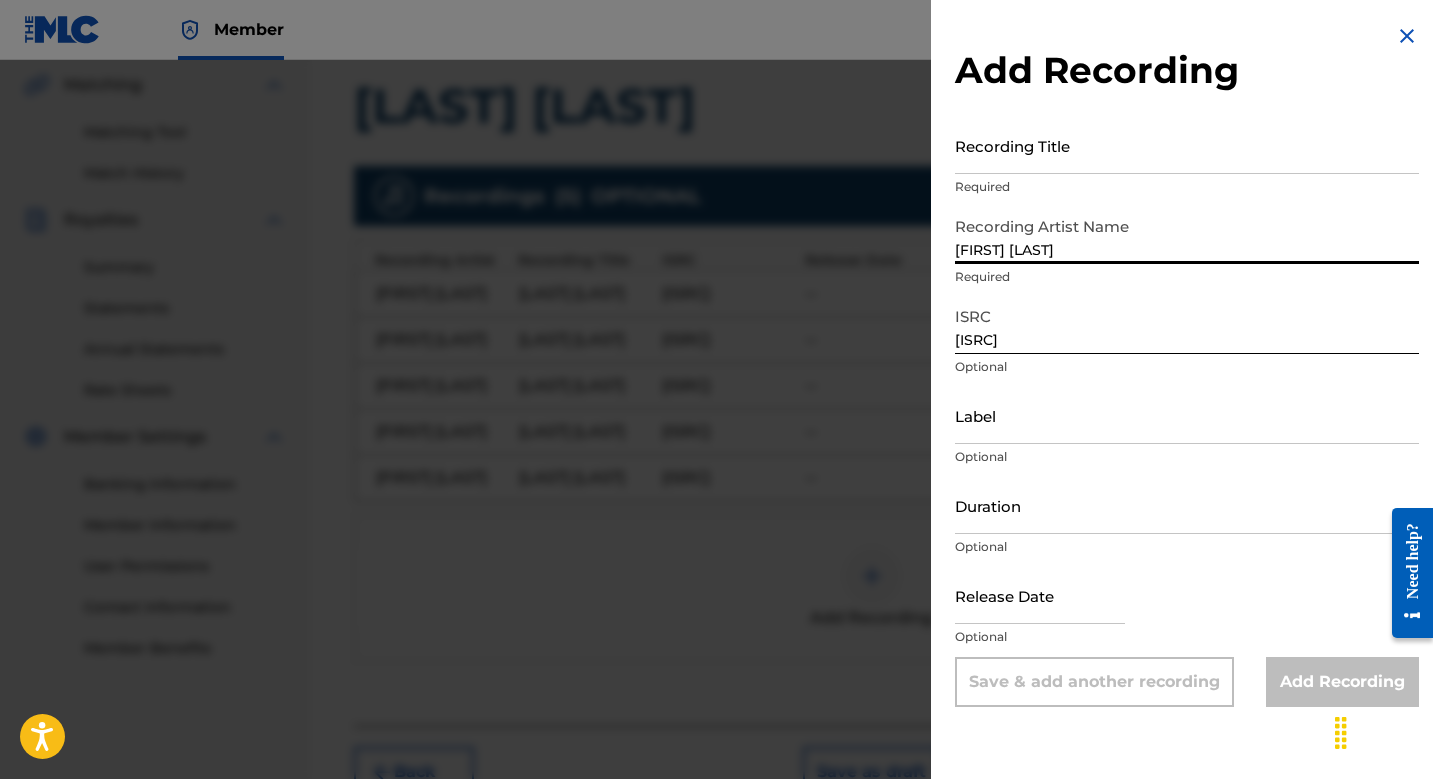 type on "[FIRST] [LAST]" 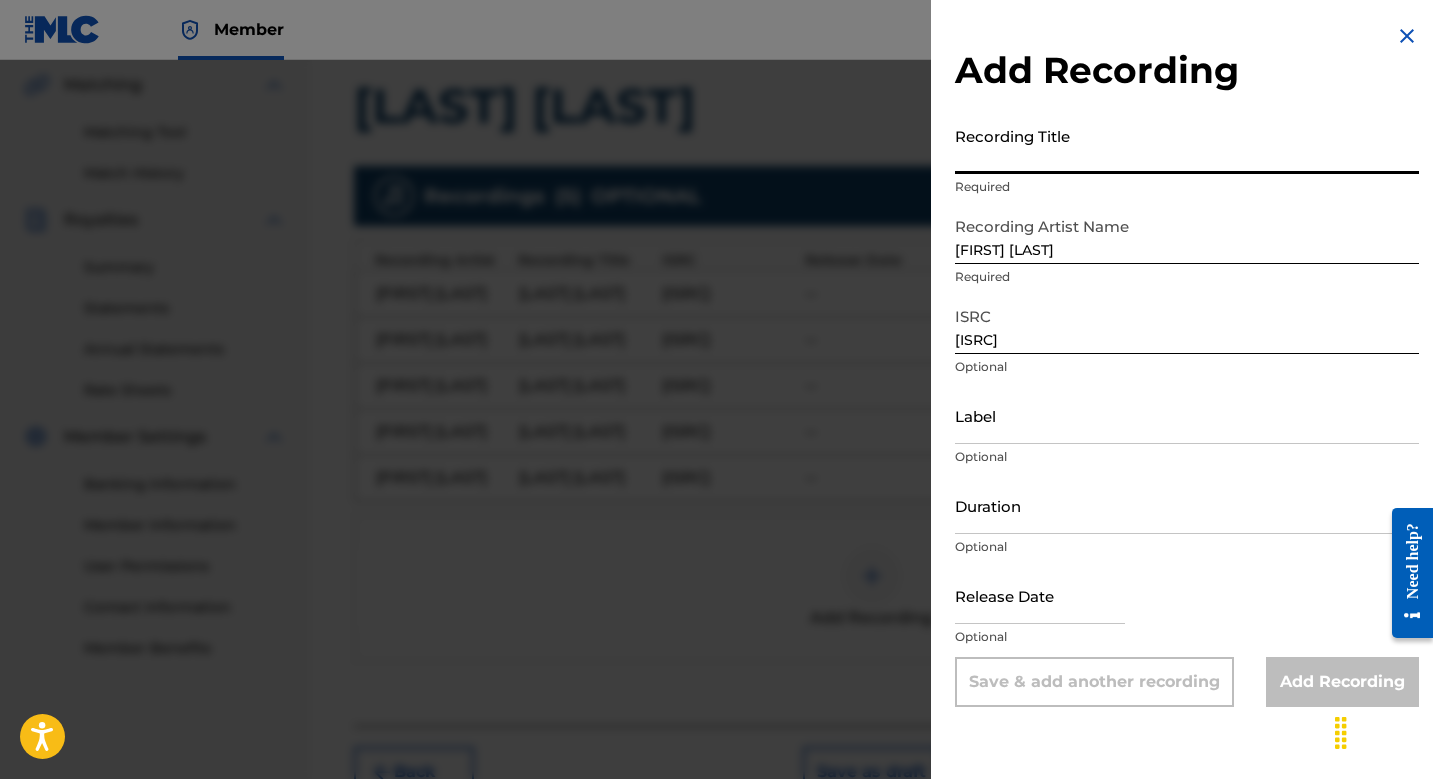 click on "Recording Title" at bounding box center (1187, 145) 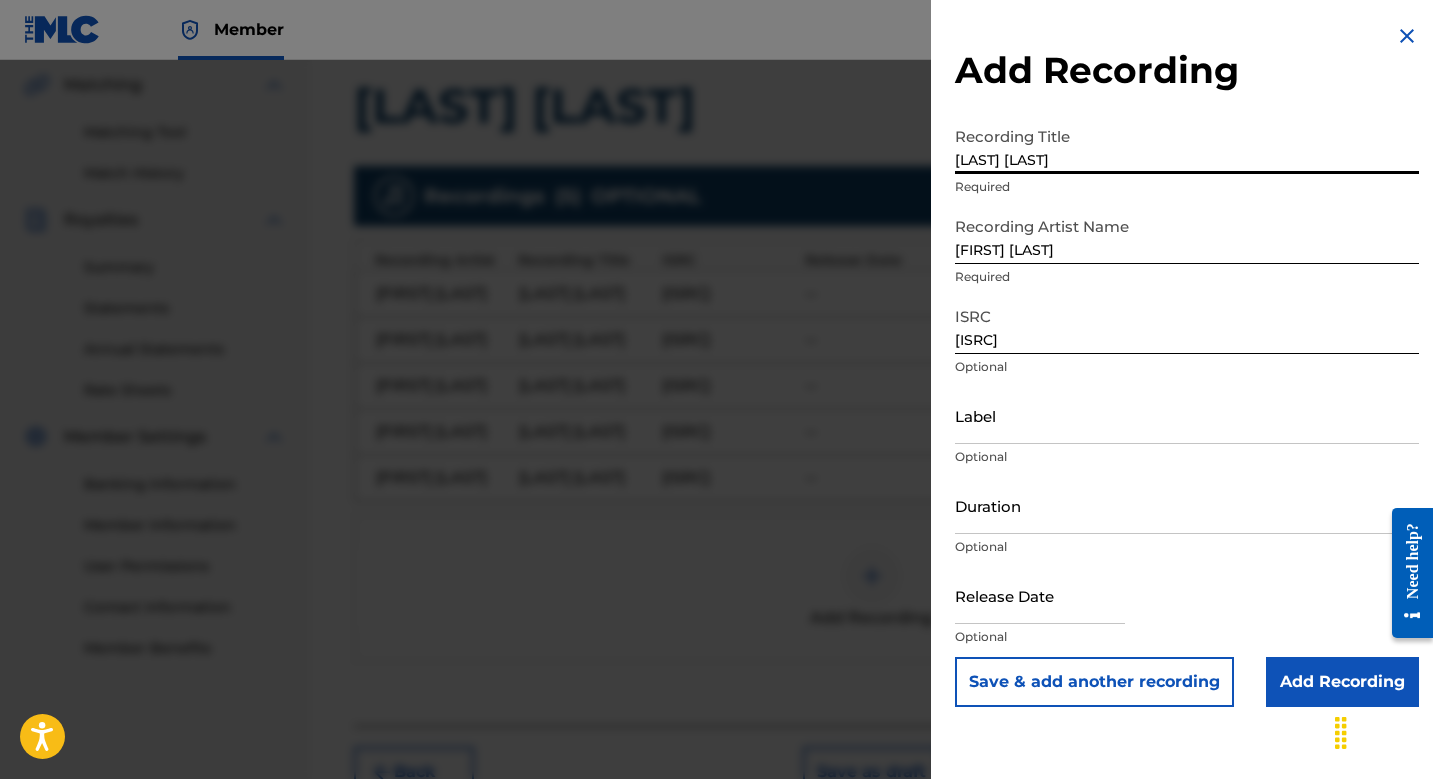 type on "[LAST] [LAST]" 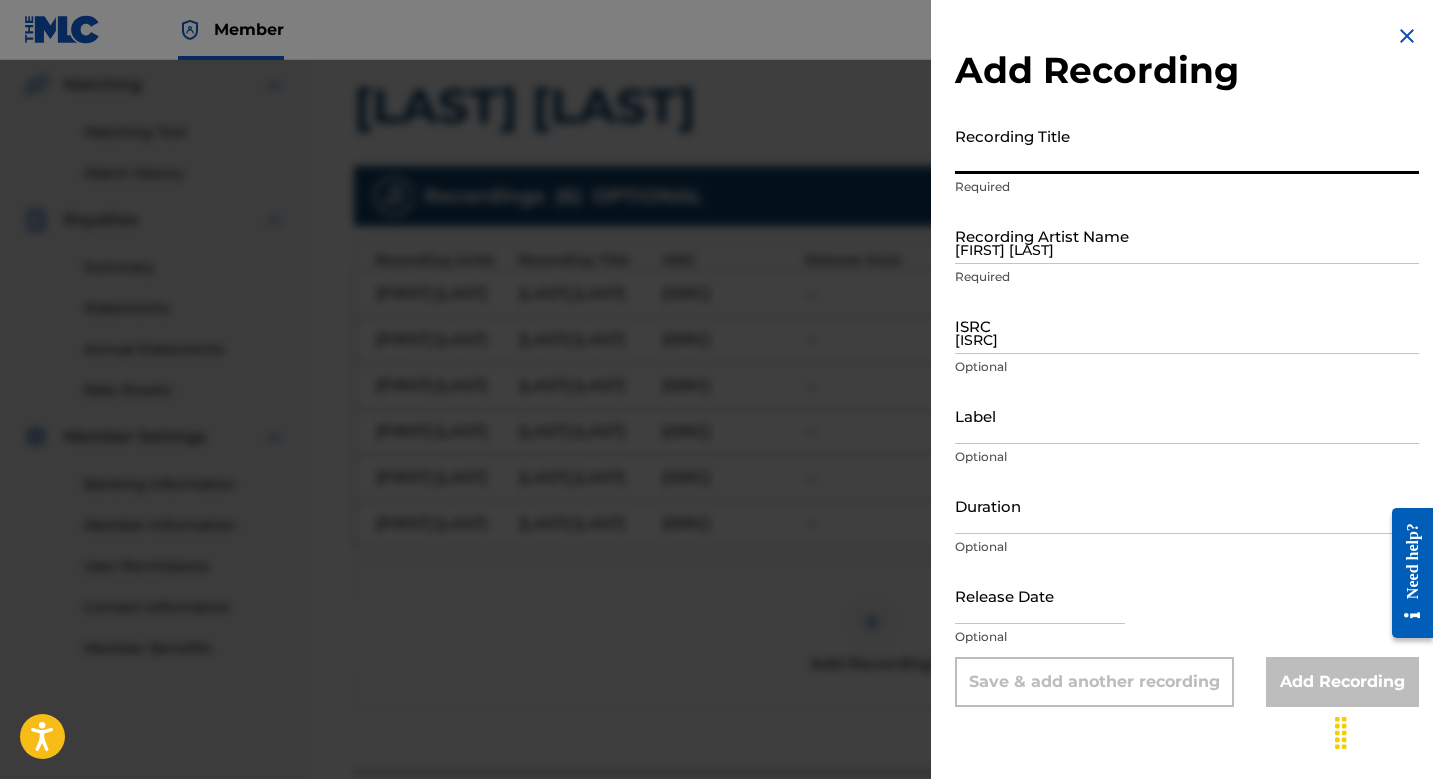 click on "[ISRC]" at bounding box center [1187, 325] 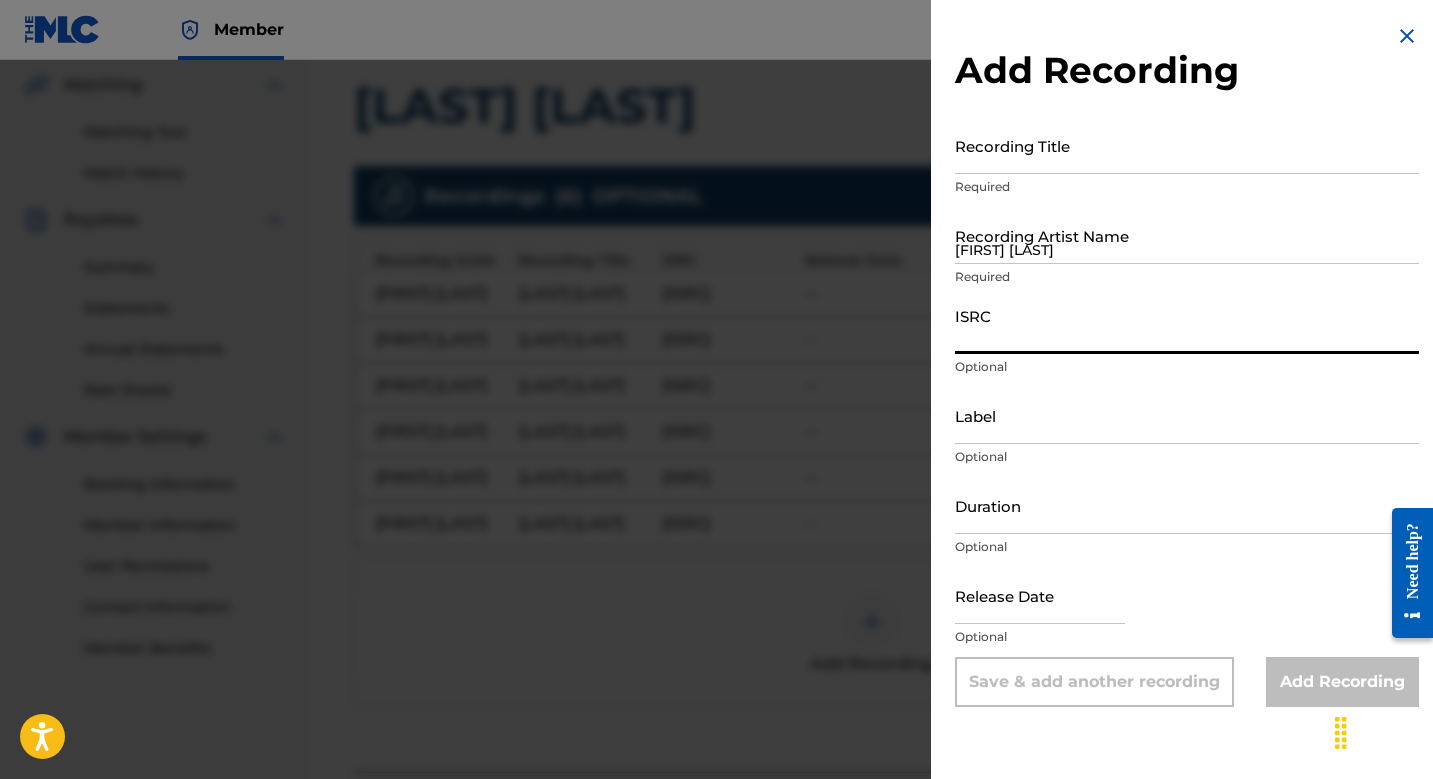 paste on "[ISRC]" 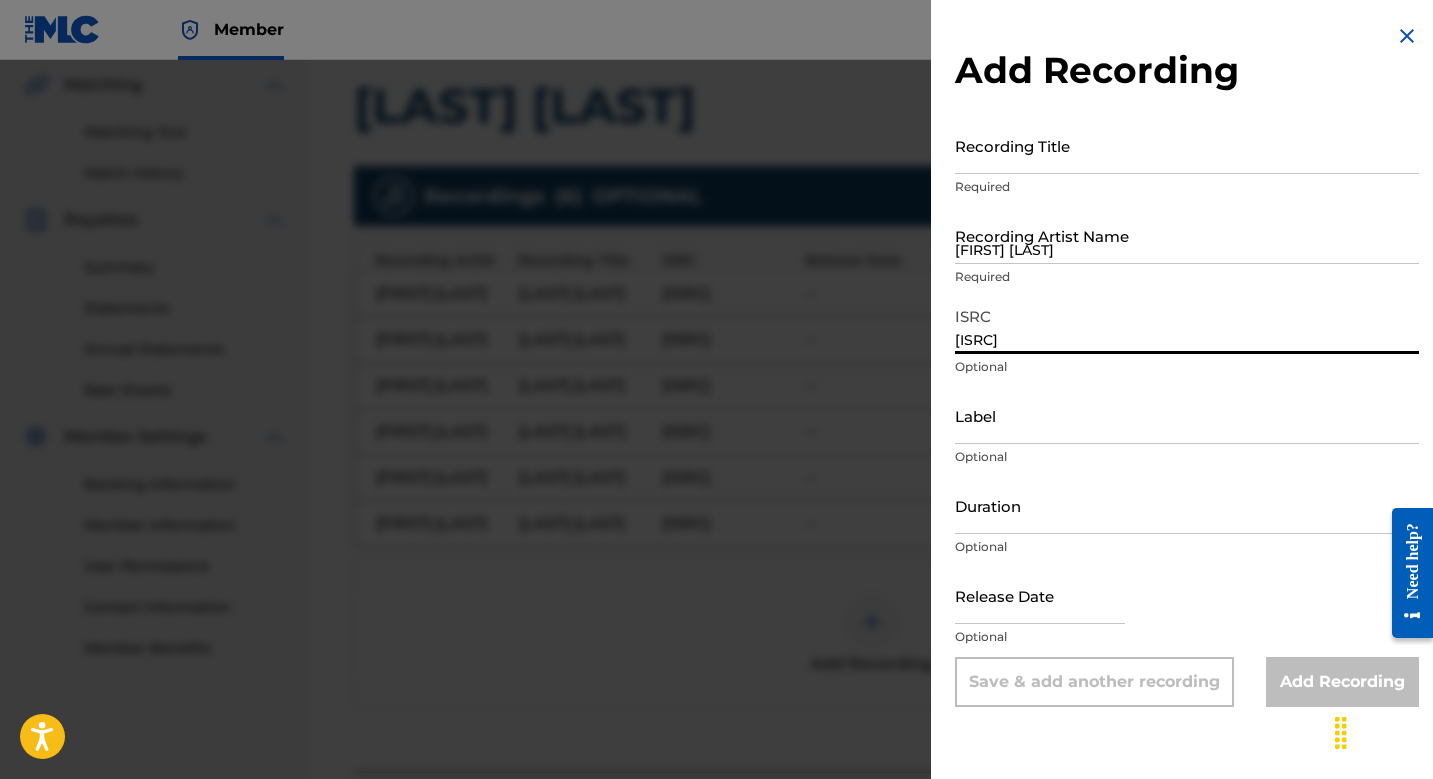 type on "[ISRC]" 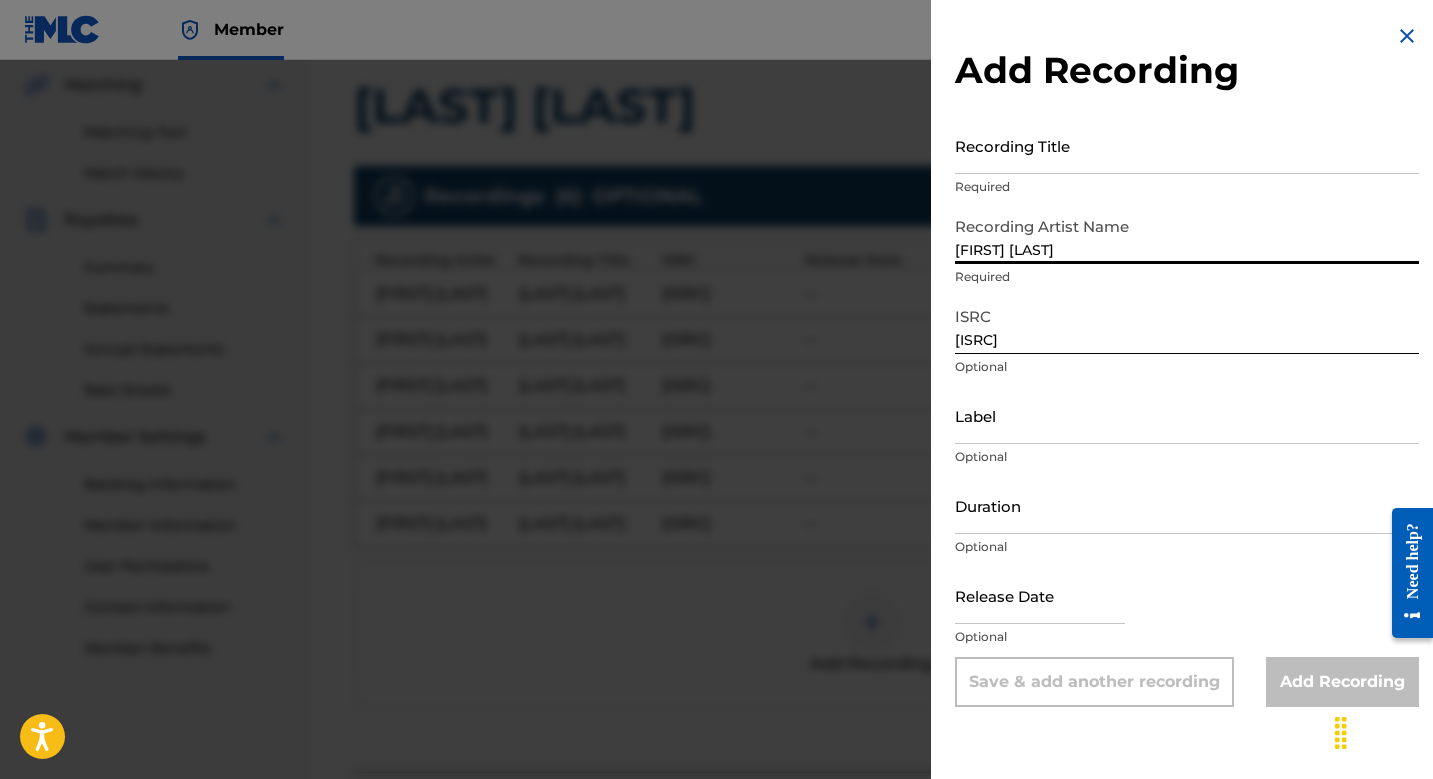 type on "[FIRST] [LAST]" 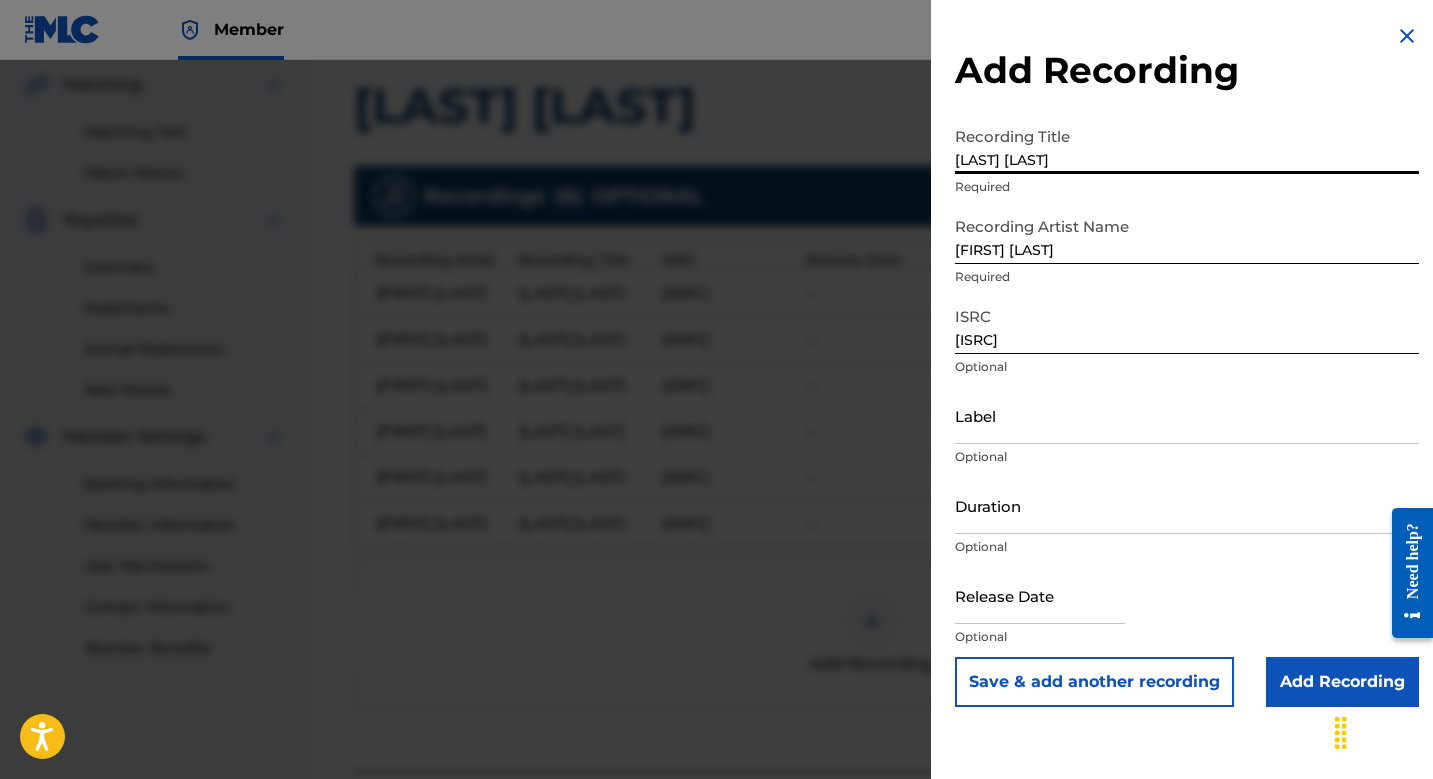 type on "[LAST] [LAST]" 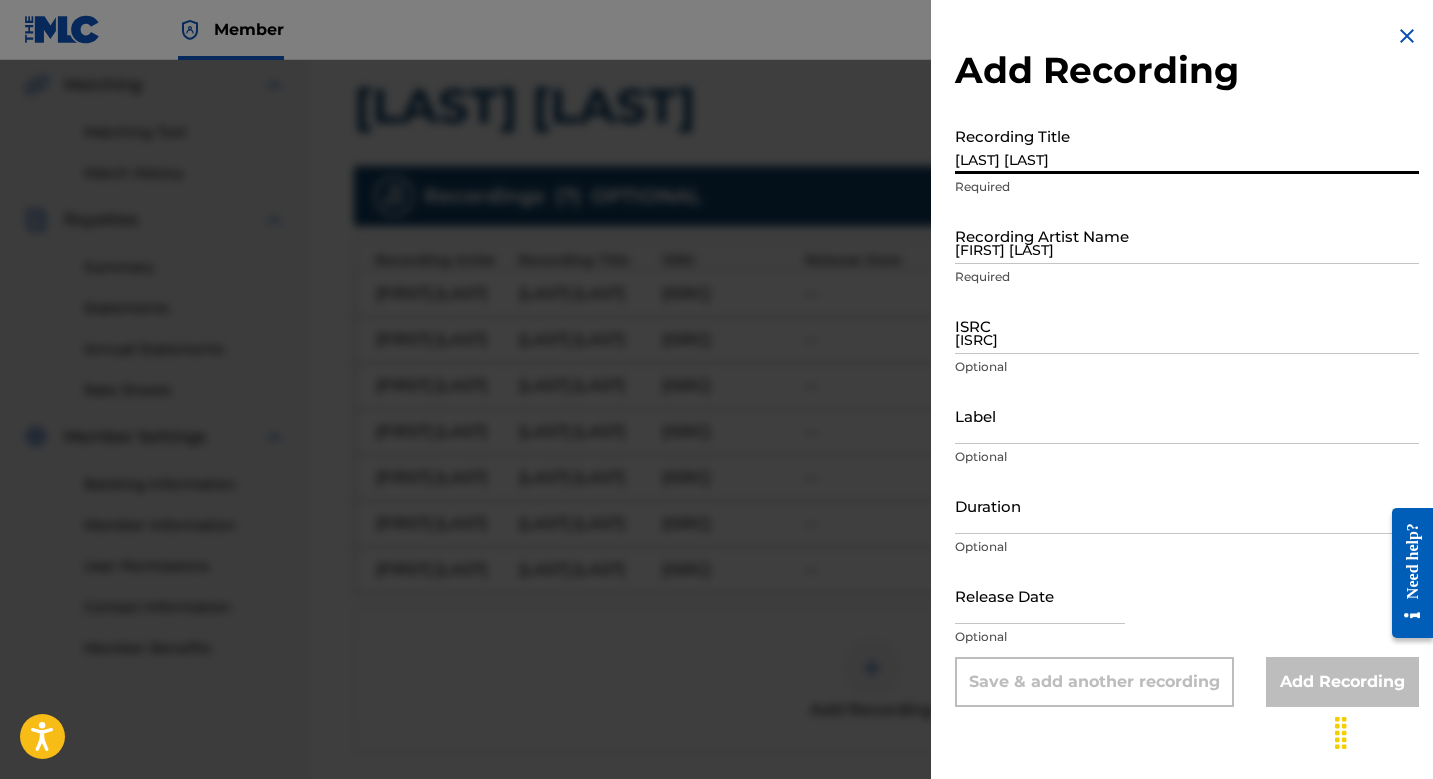 type 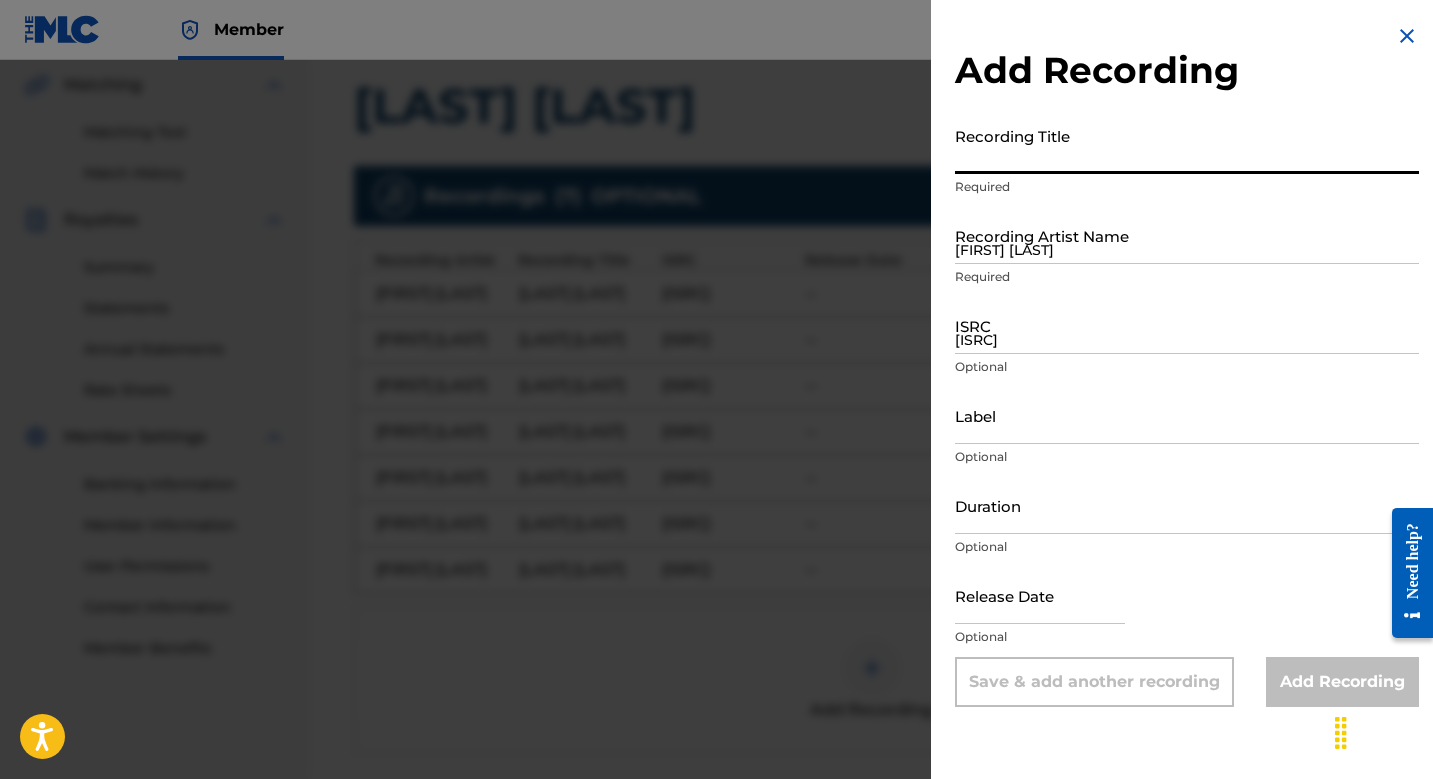 click on "[ISRC]" at bounding box center (1187, 325) 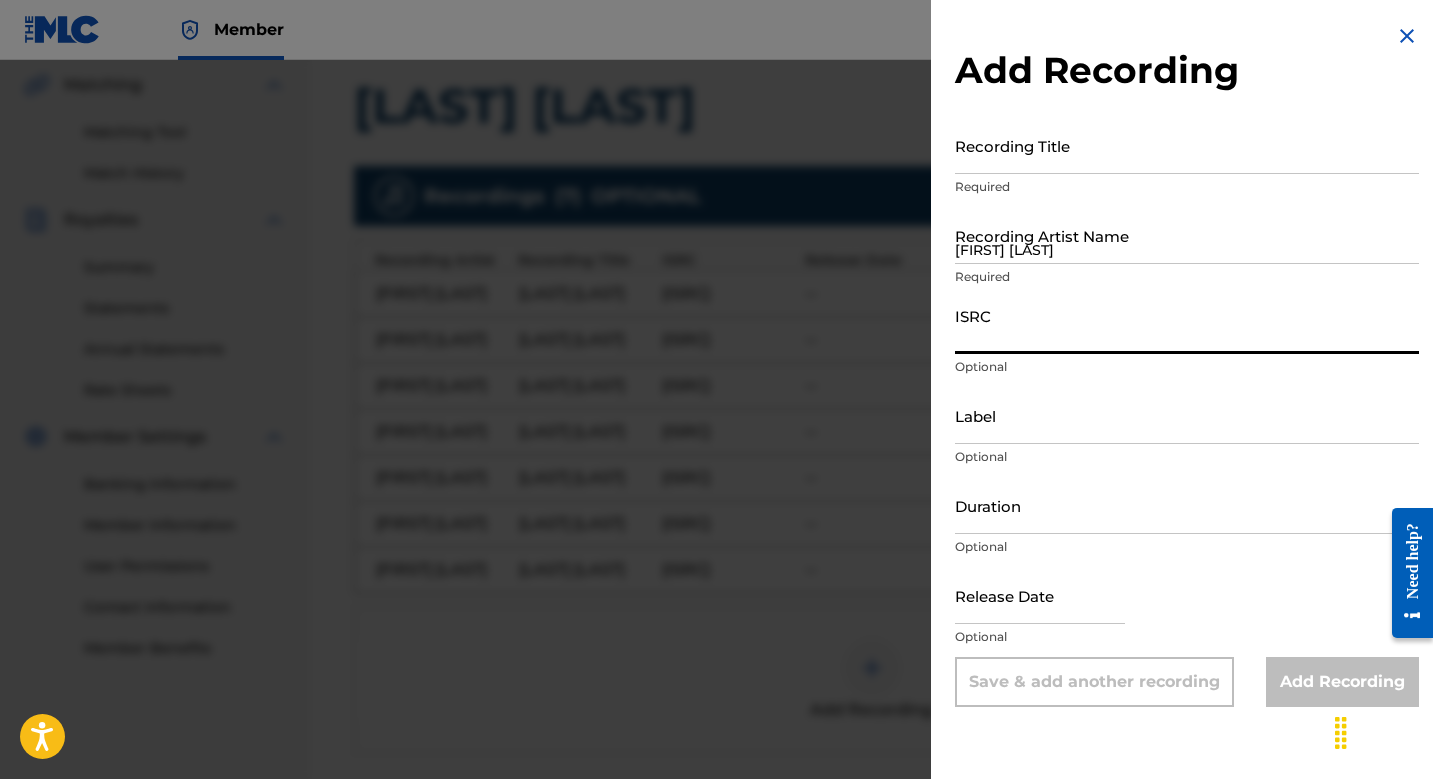 paste on "[ISRC]" 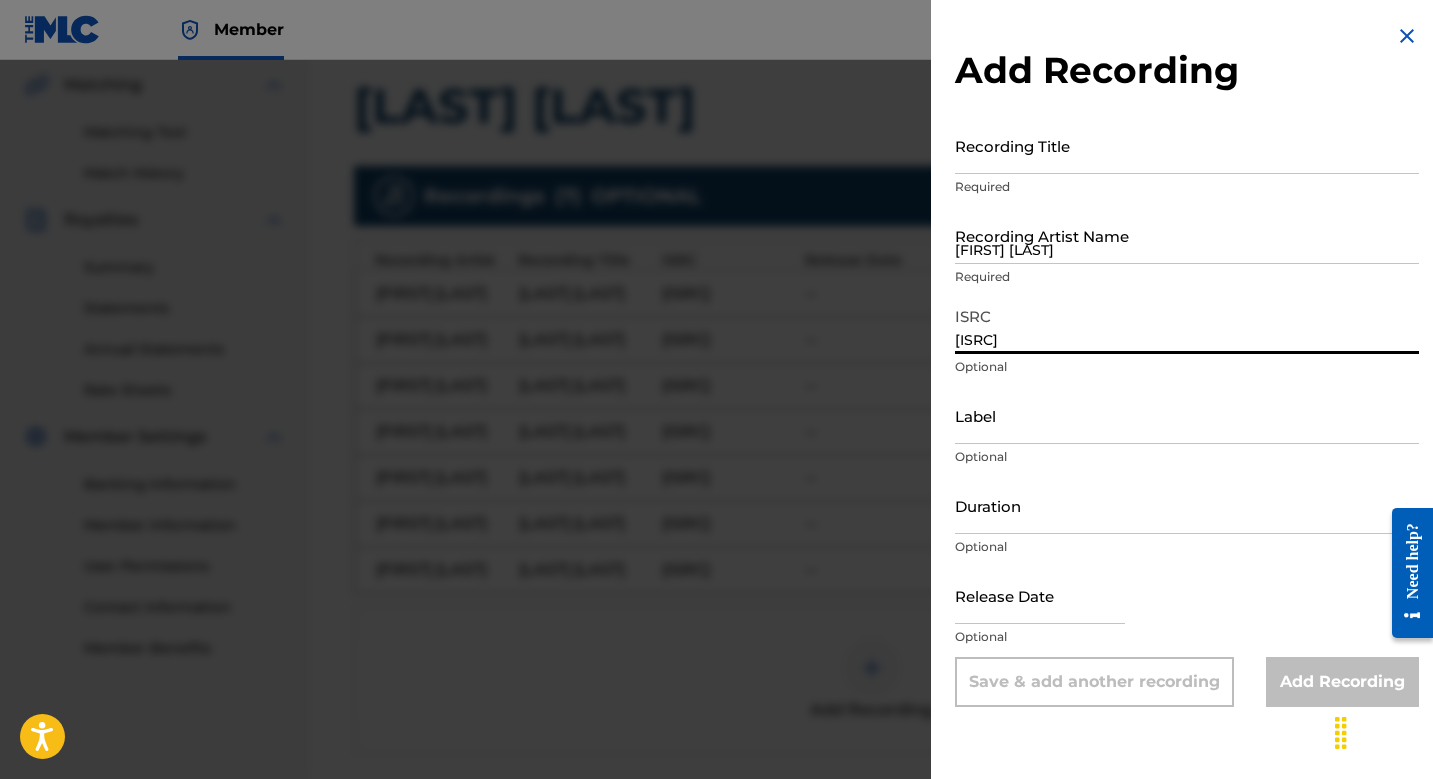type on "[ISRC]" 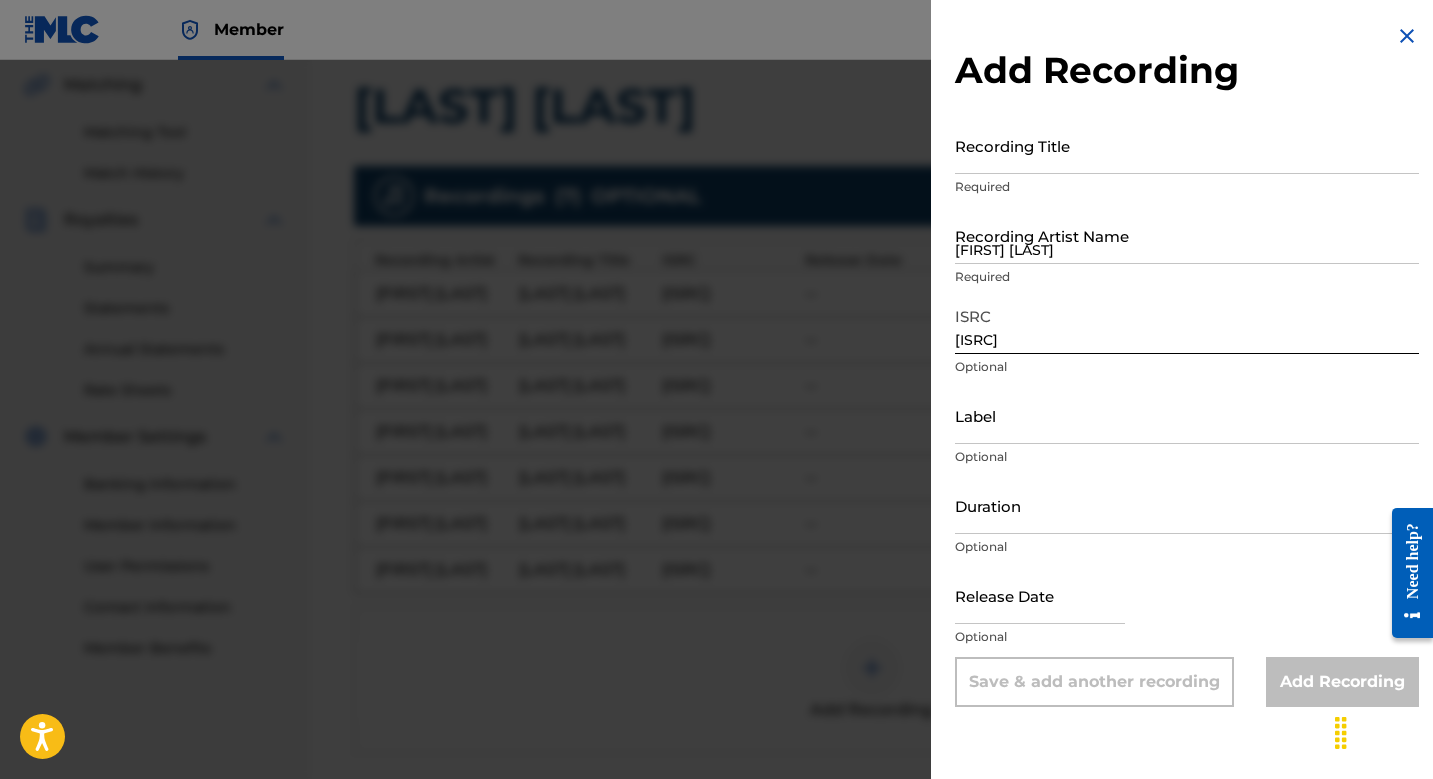click on "Recording Artist Name [FIRST] [LAST] Required" at bounding box center (1187, 252) 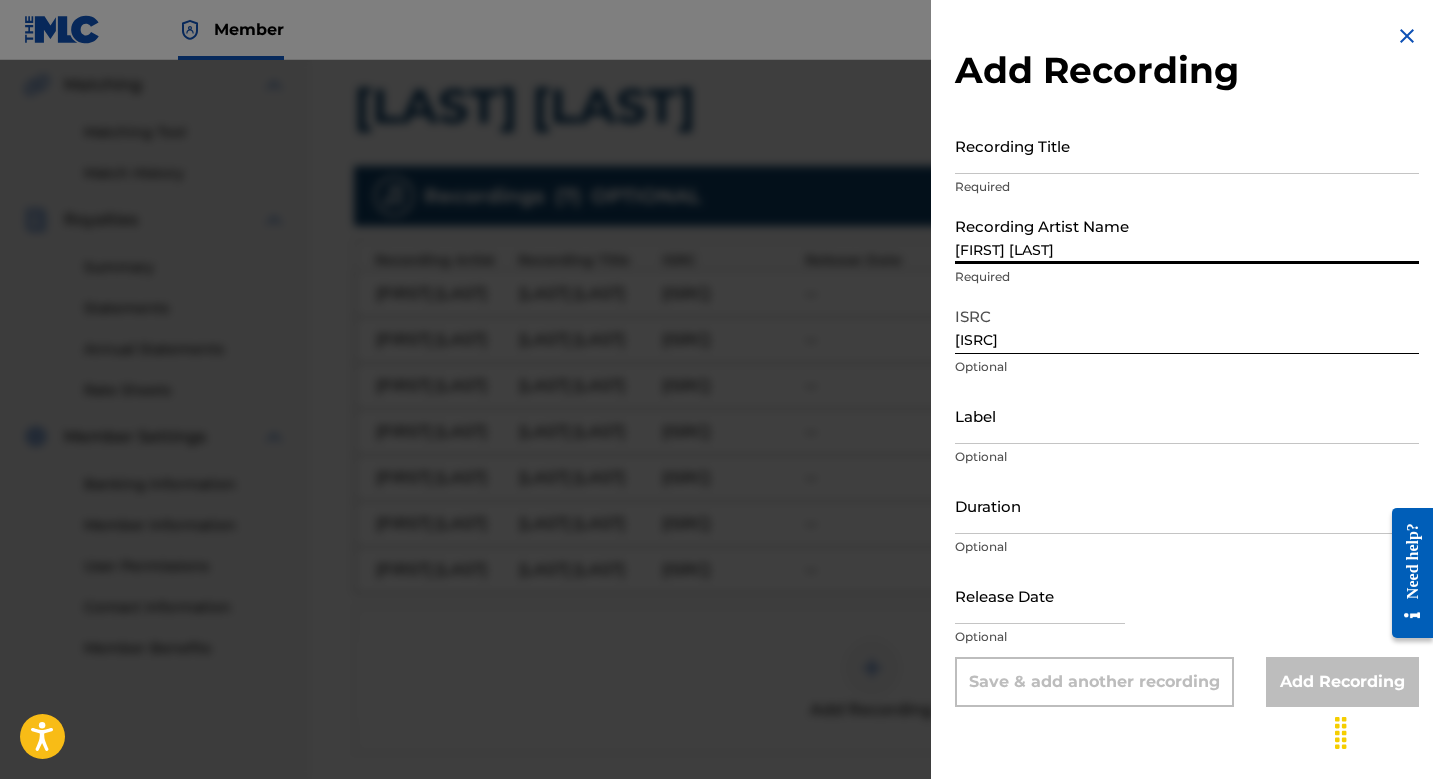 click on "[FIRST] [LAST]" at bounding box center (1187, 235) 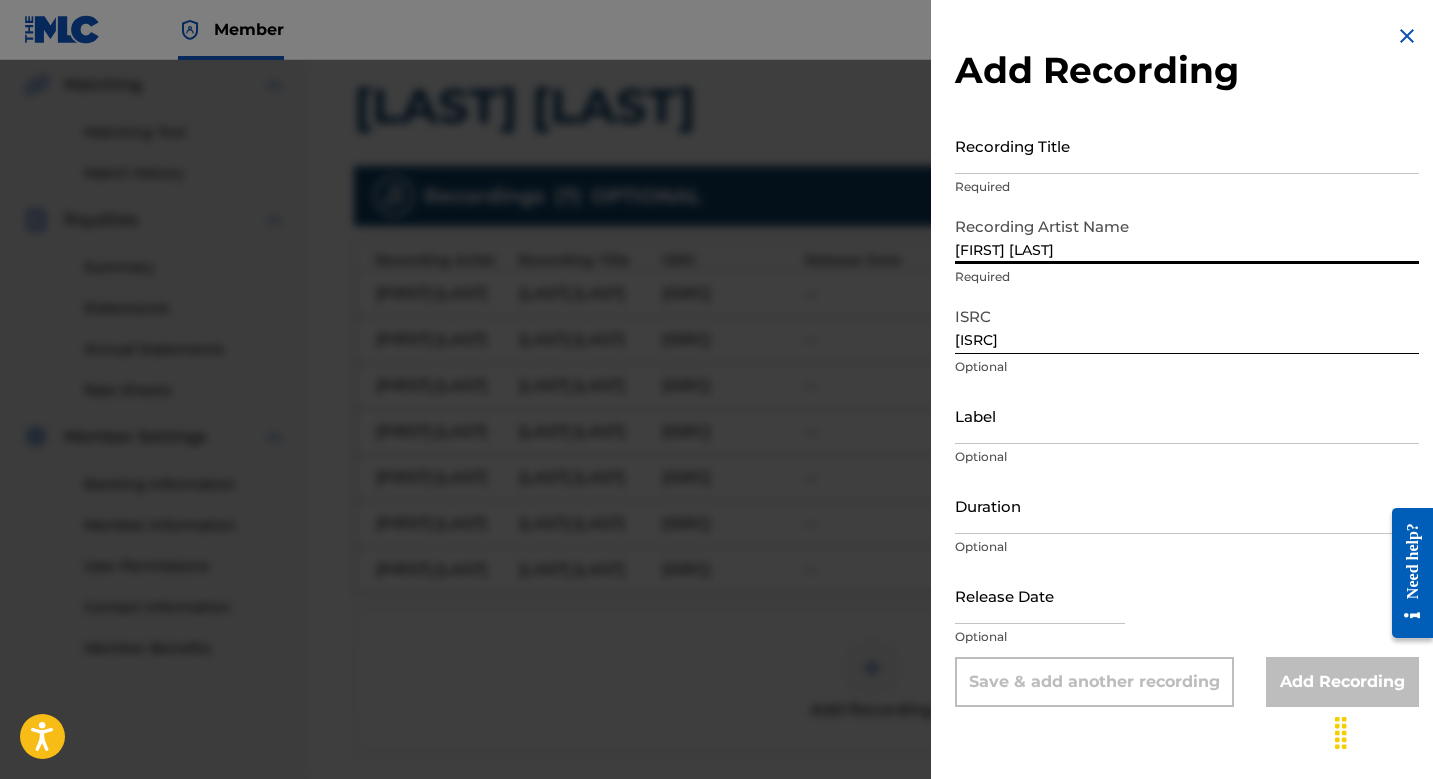 type on "[FIRST] [LAST]" 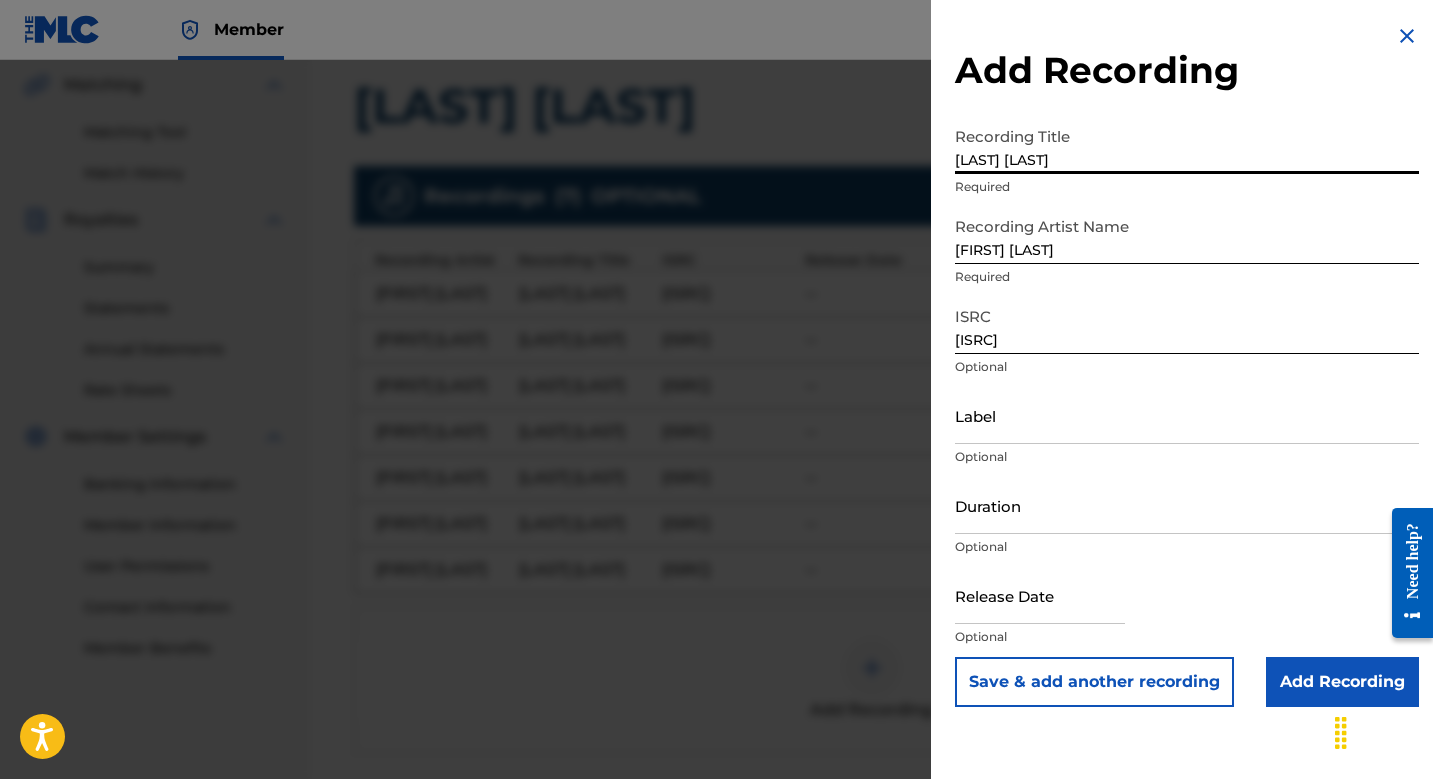 type on "[LAST] [LAST]" 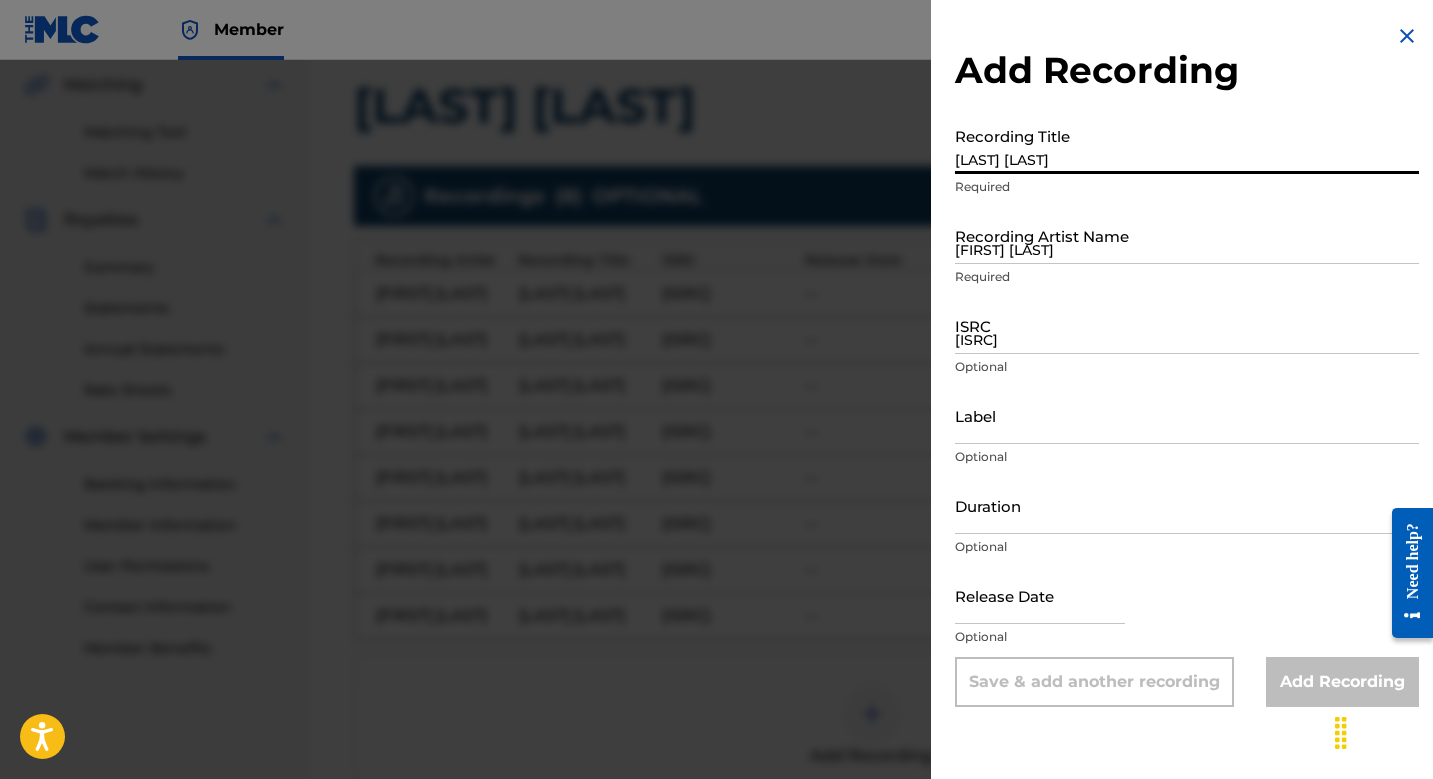 type 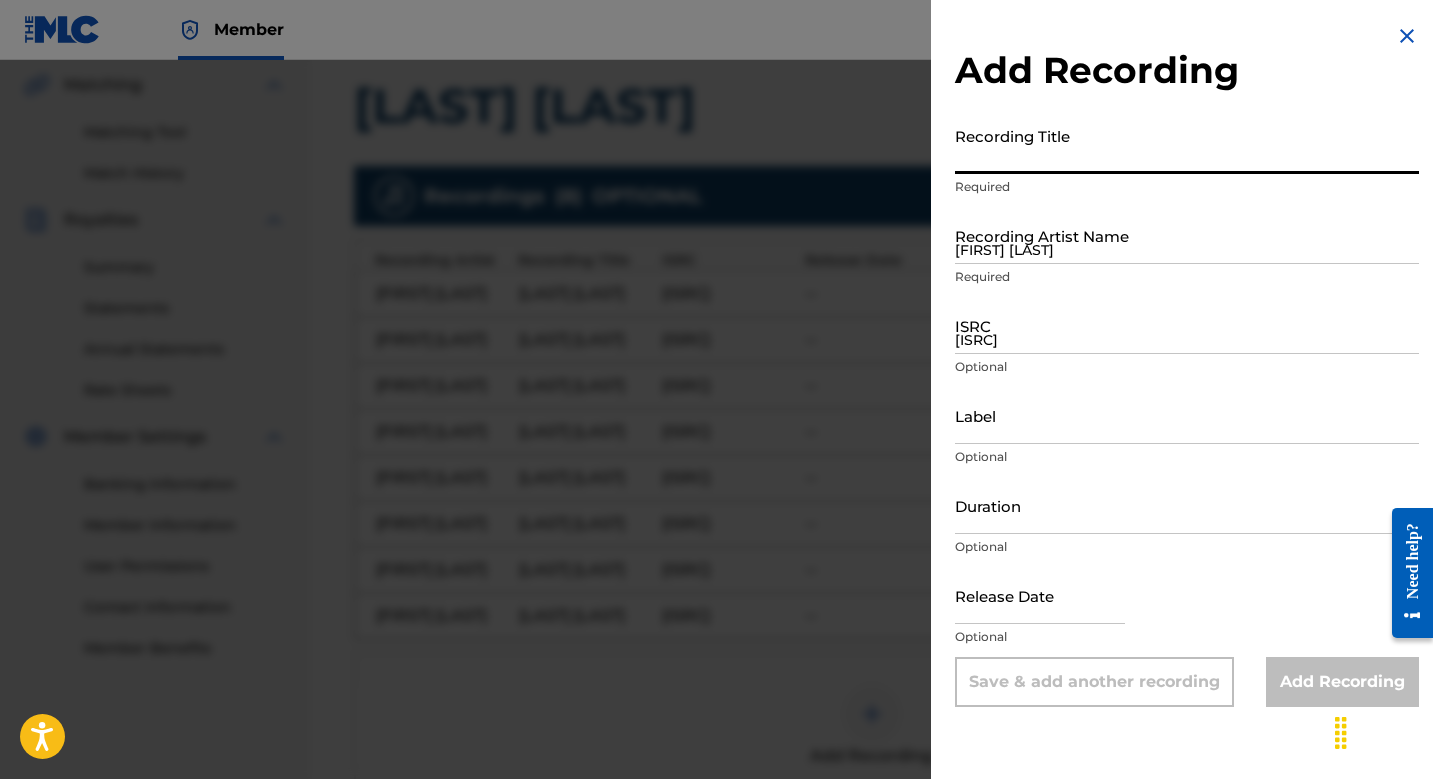 click on "[ISRC]" at bounding box center (1187, 325) 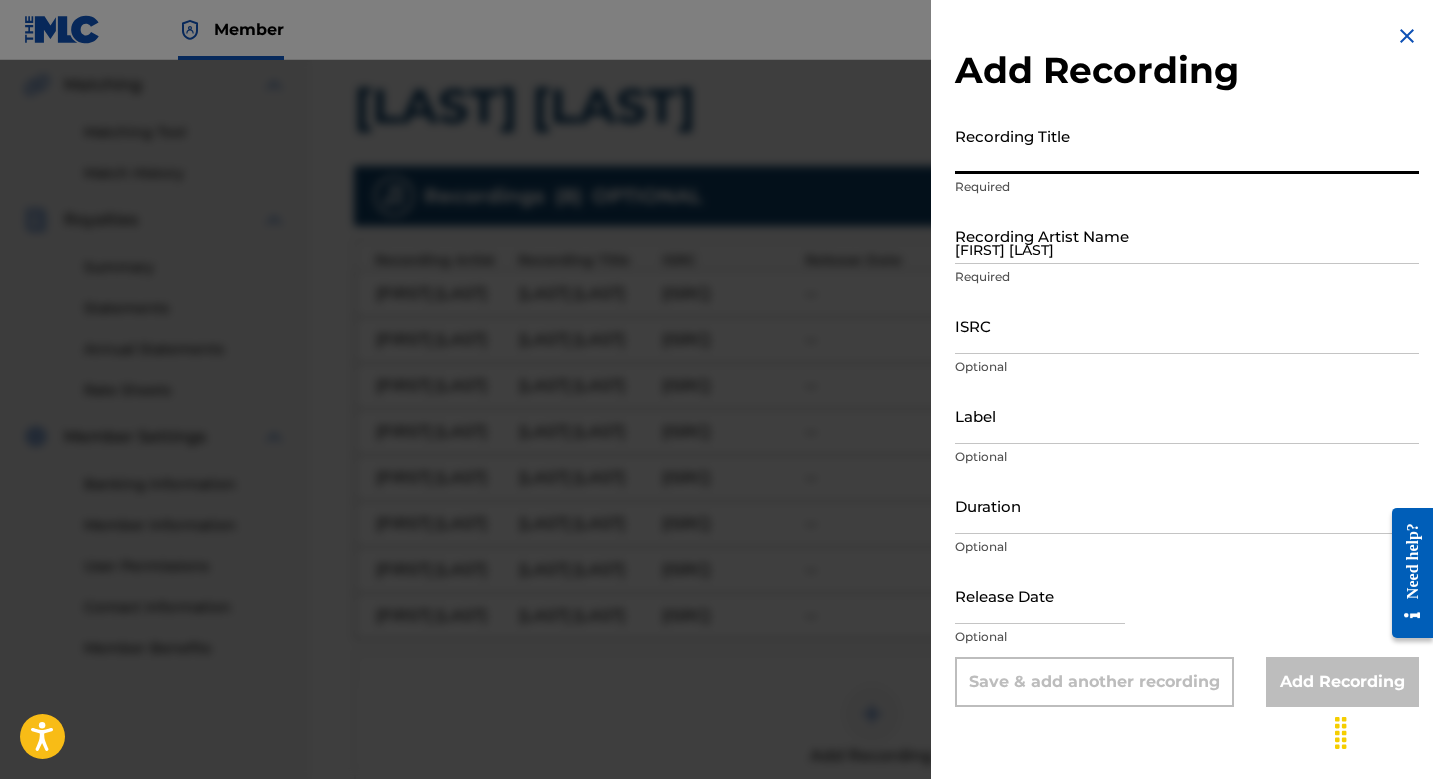 paste on "[ISRC]" 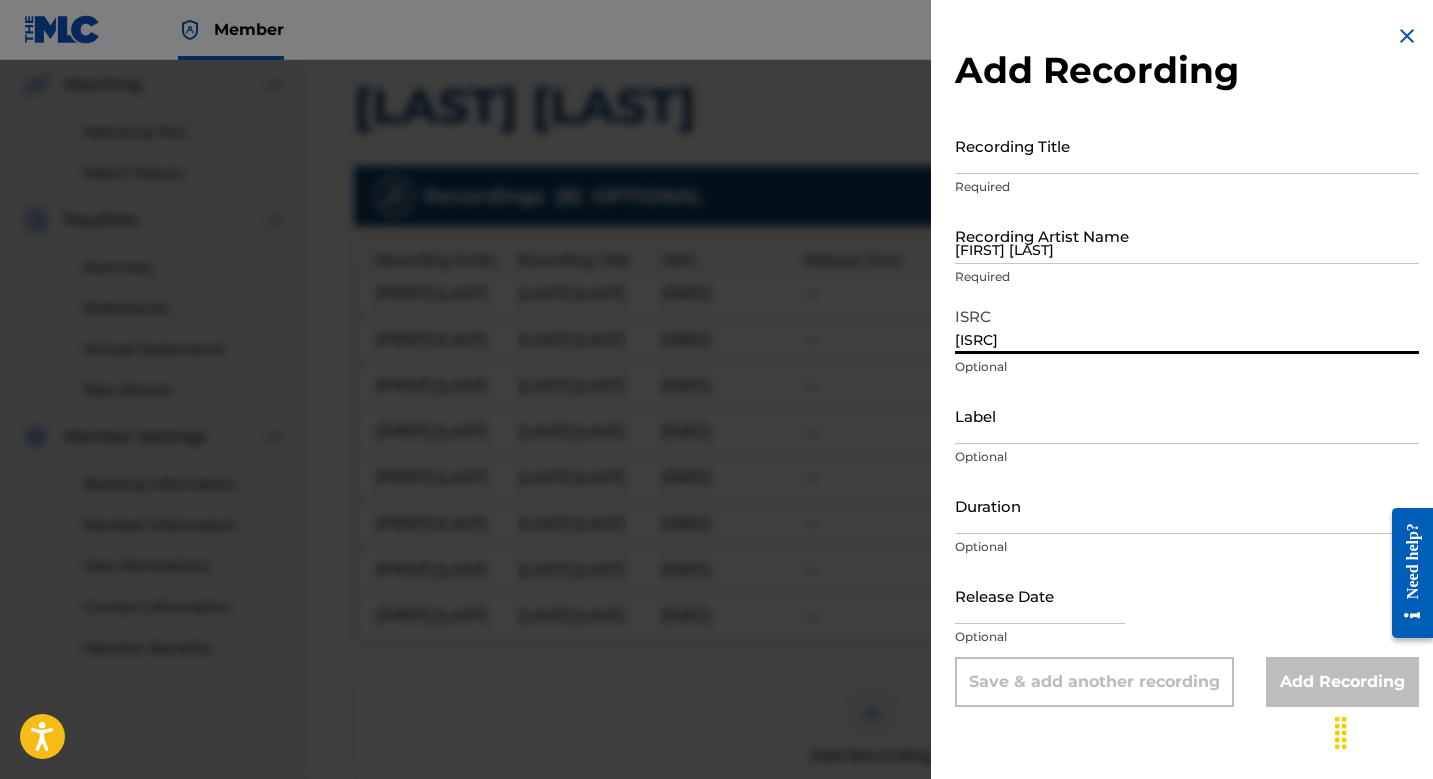type on "[ISRC]" 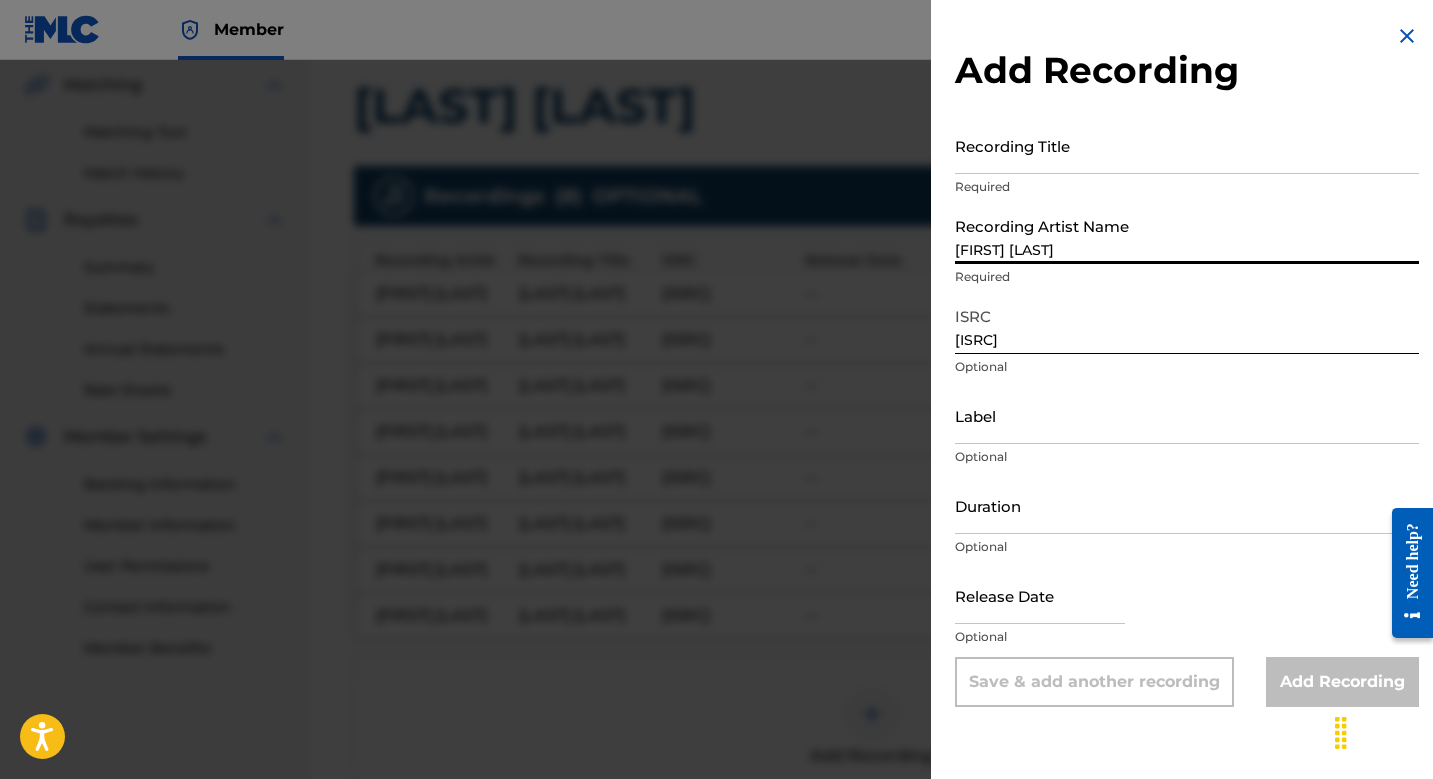 click on "[FIRST] [LAST]" at bounding box center [1187, 235] 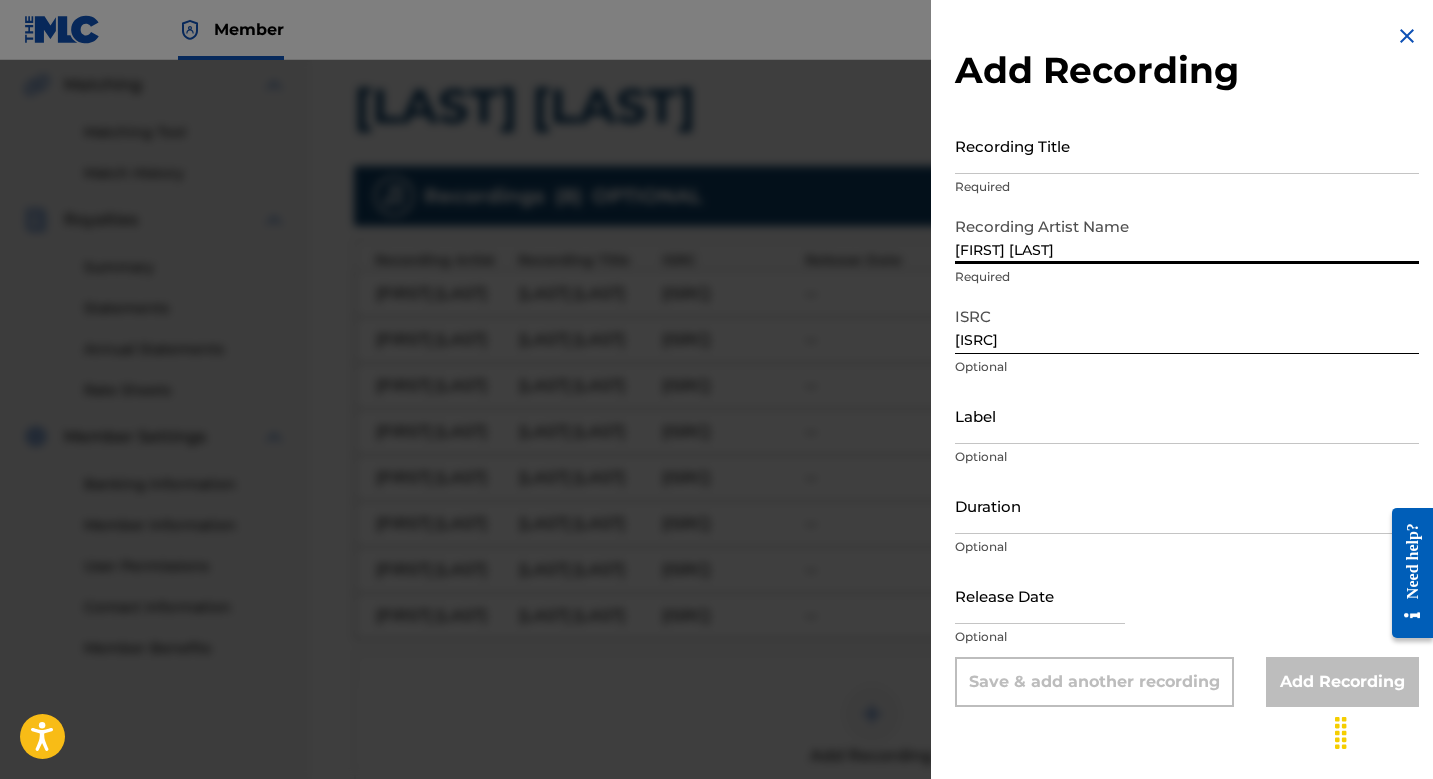 type on "[FIRST] [LAST]" 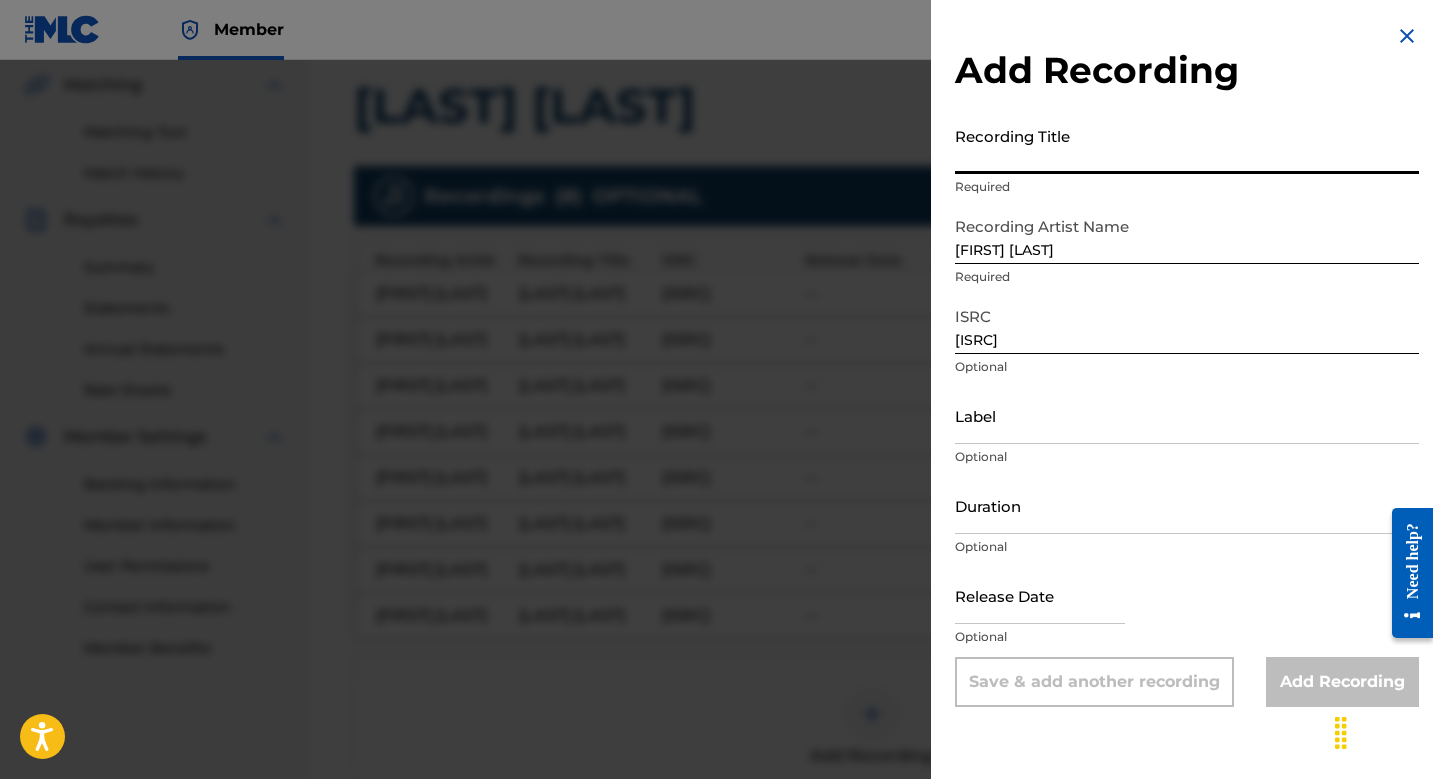 click on "Recording Title" at bounding box center [1187, 145] 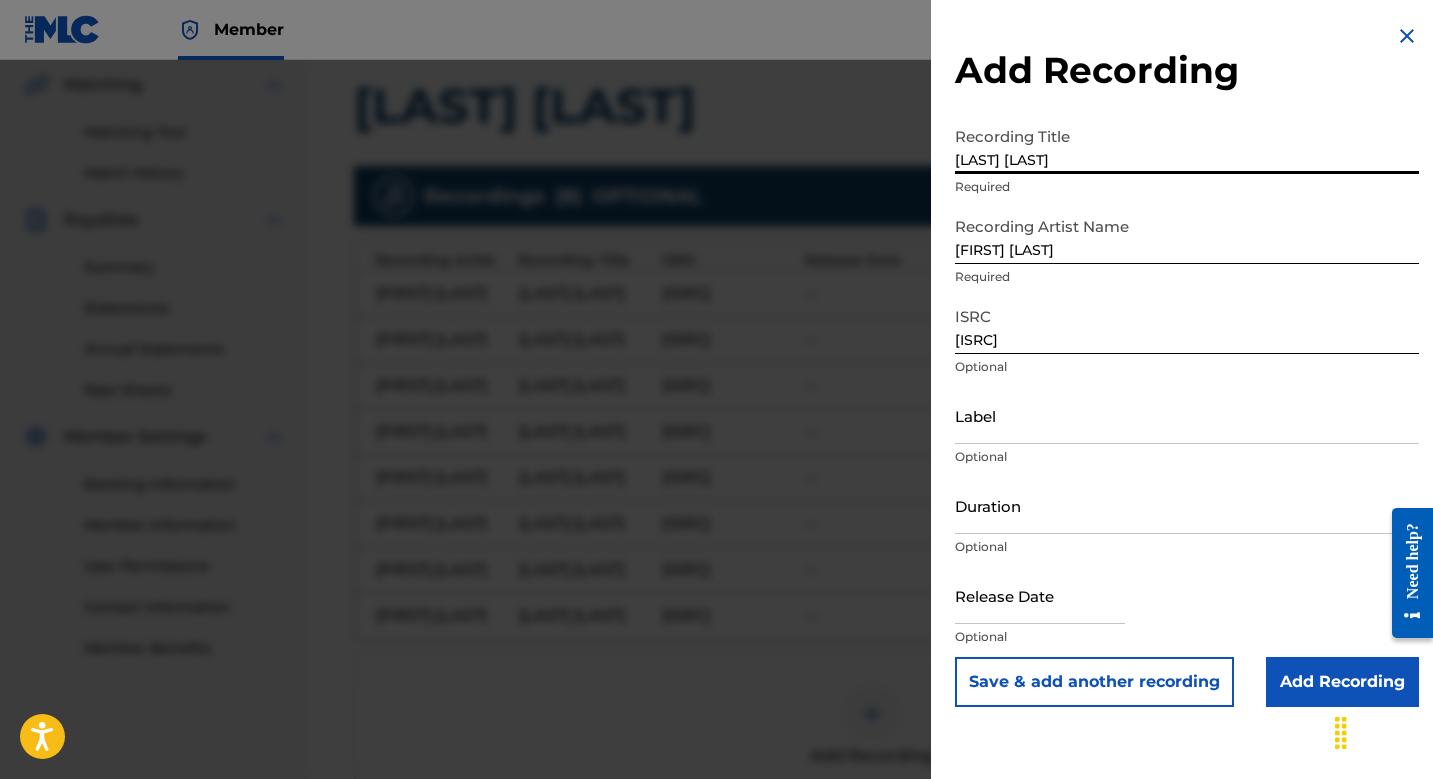 type on "[LAST] [LAST]" 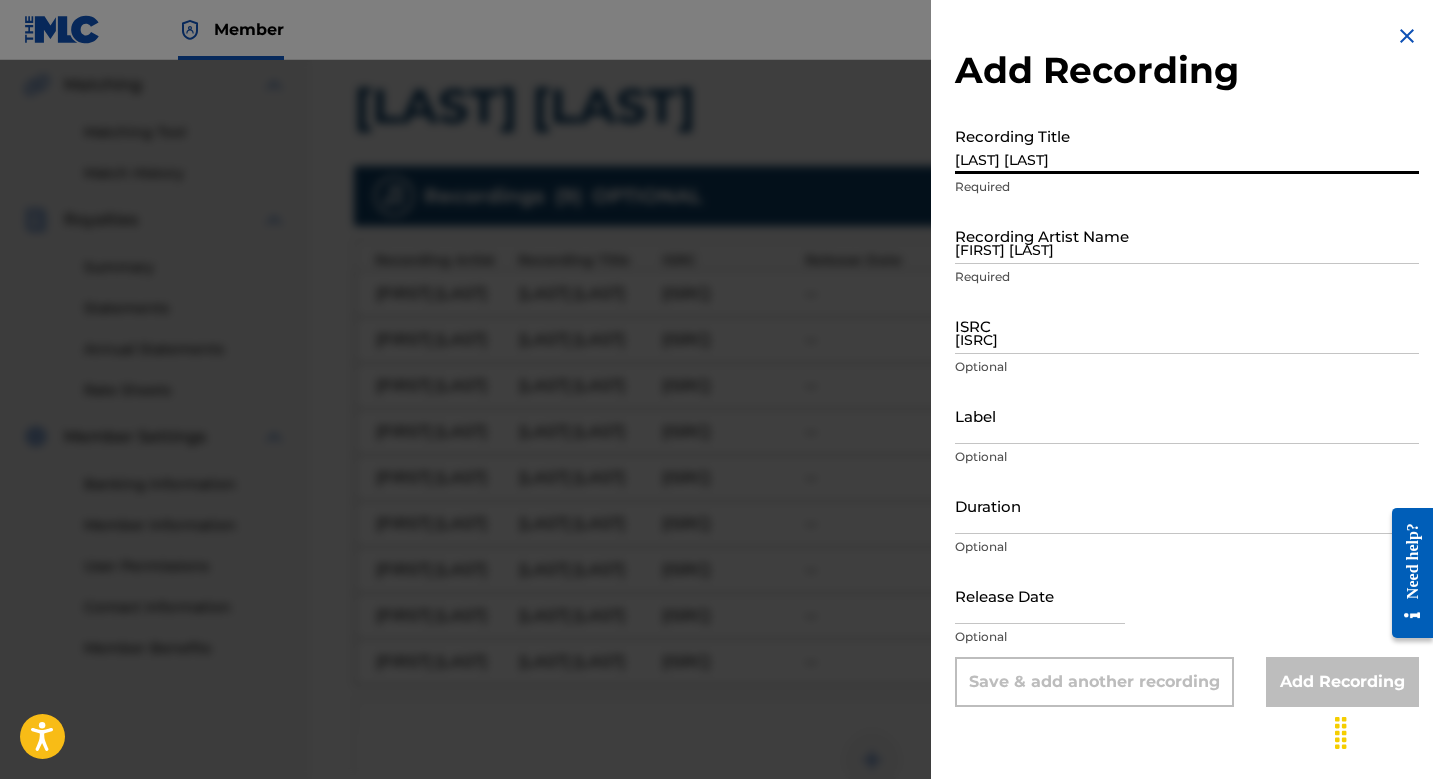 type 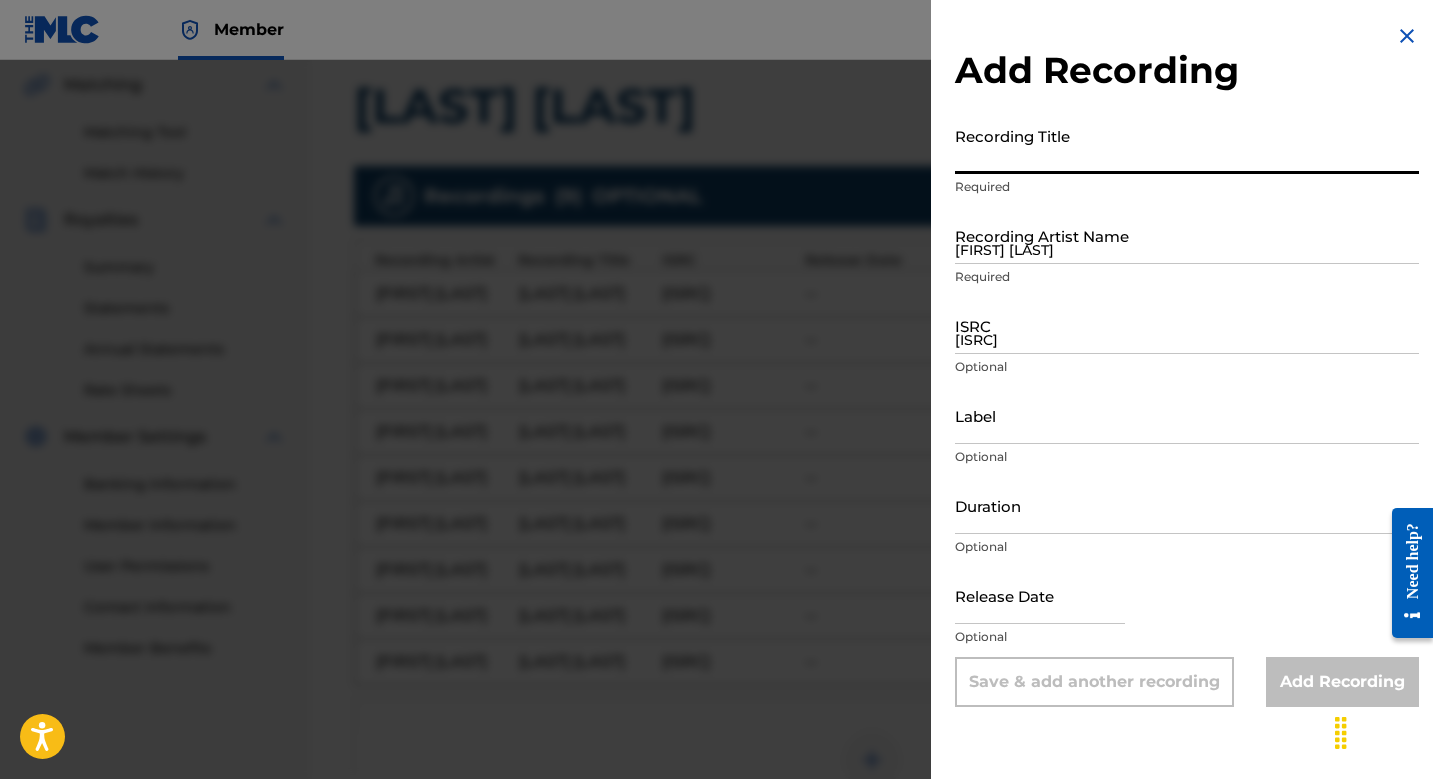click on "[ISRC]" at bounding box center (1187, 325) 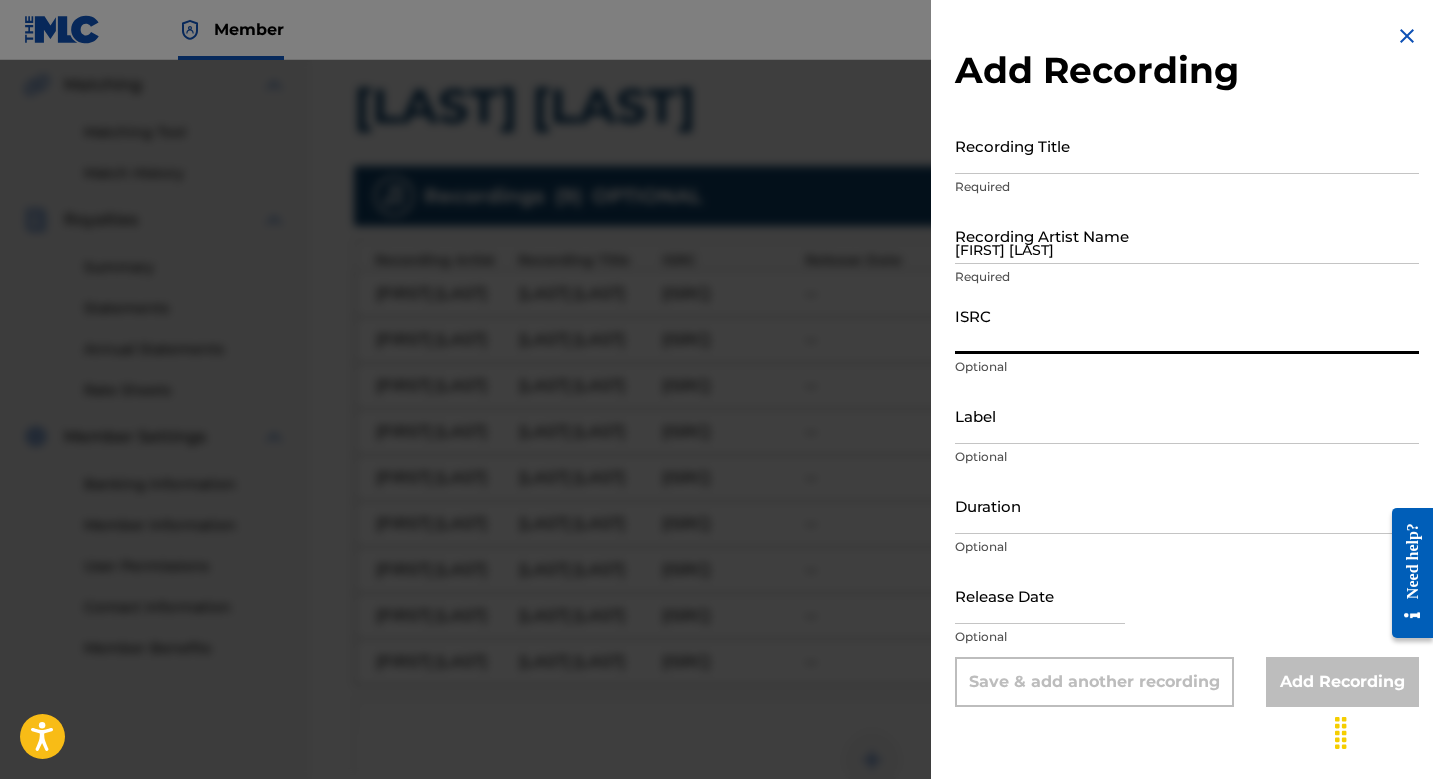 paste on "[ISRC]" 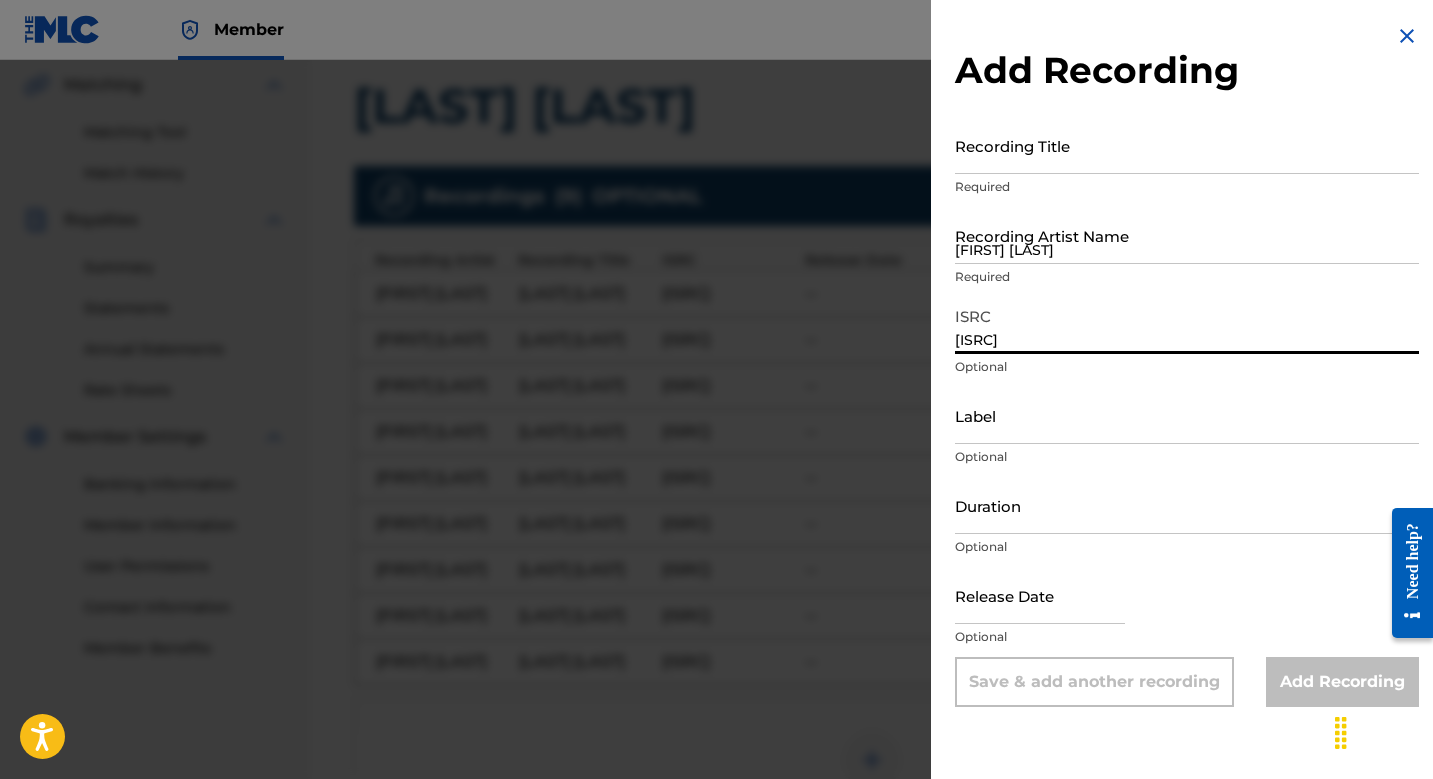 type on "[ISRC]" 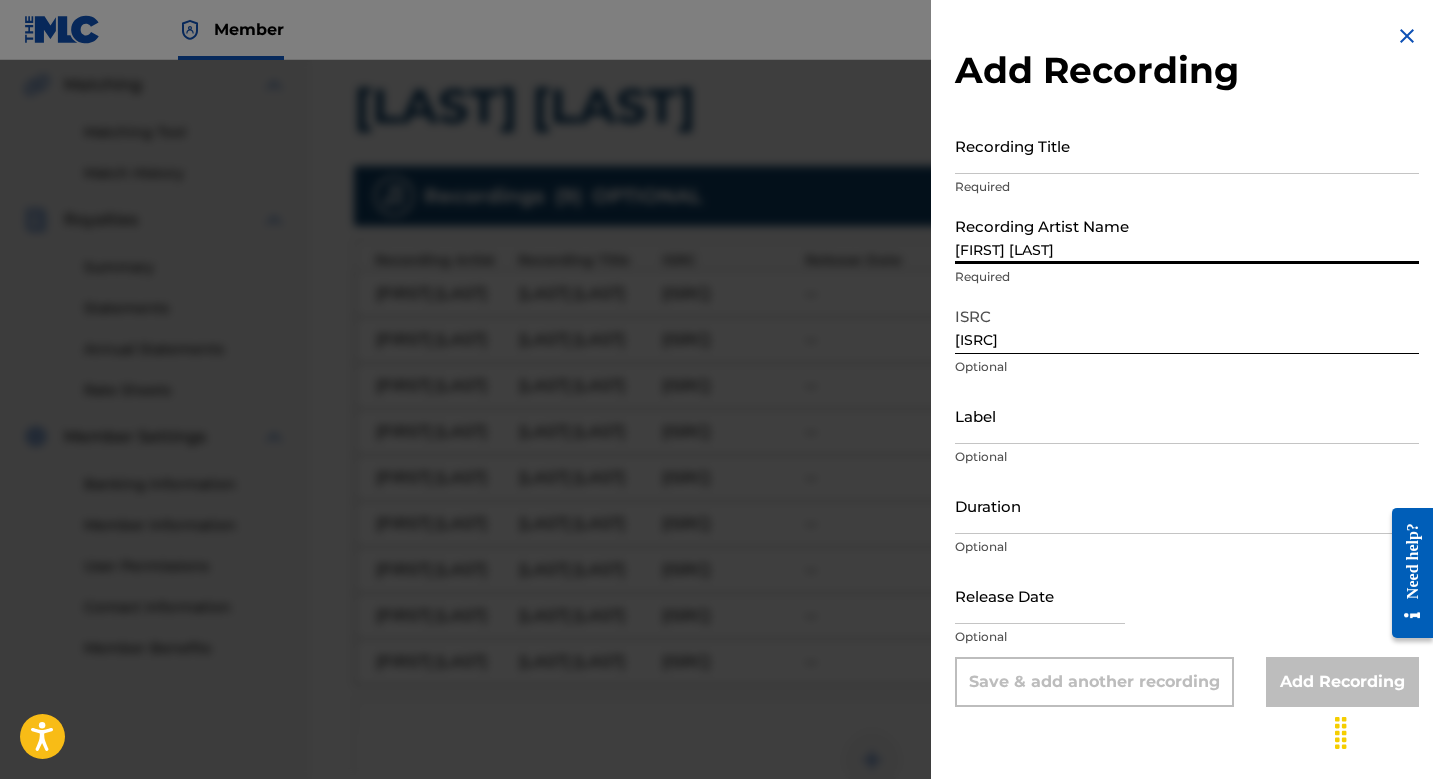 click on "[FIRST] [LAST]" at bounding box center [1187, 235] 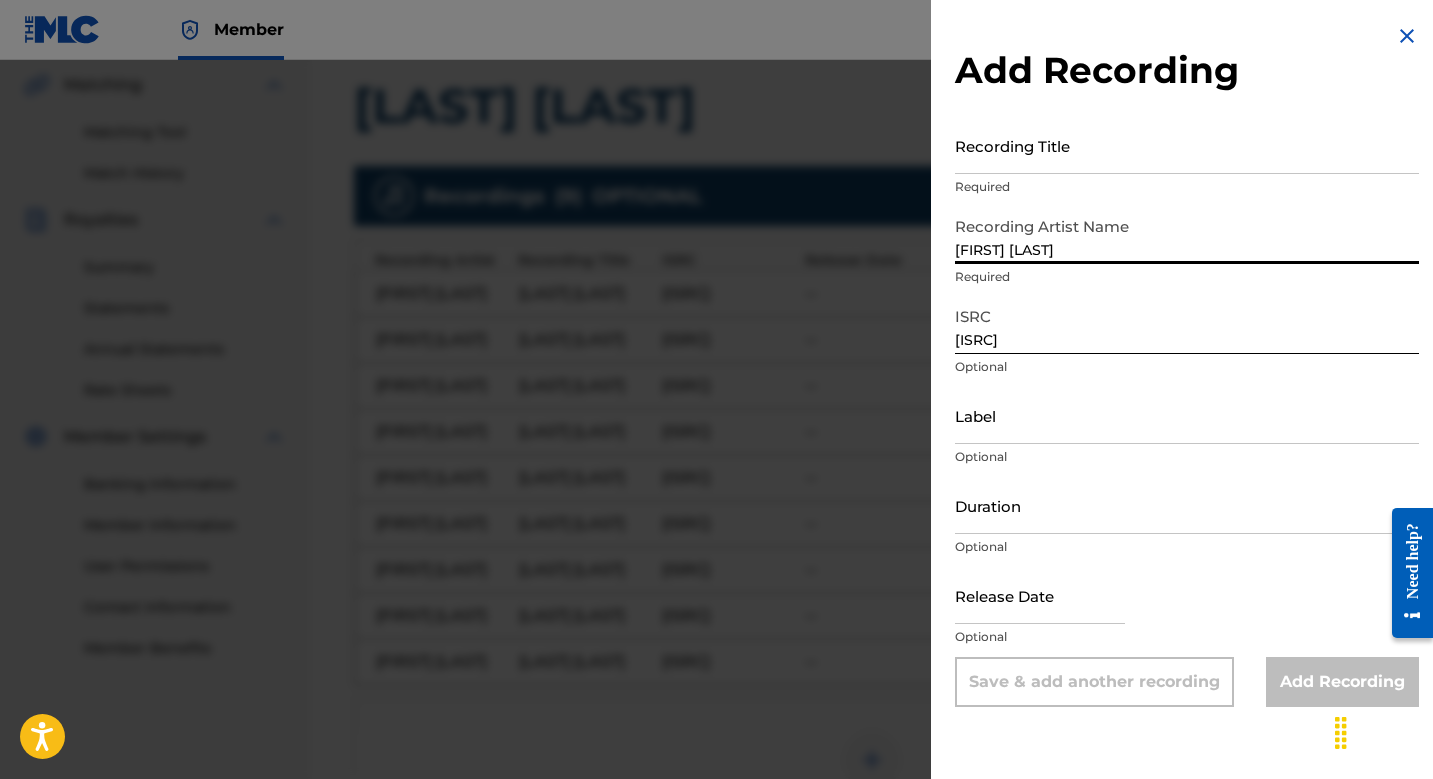 type on "[FIRST] [LAST]" 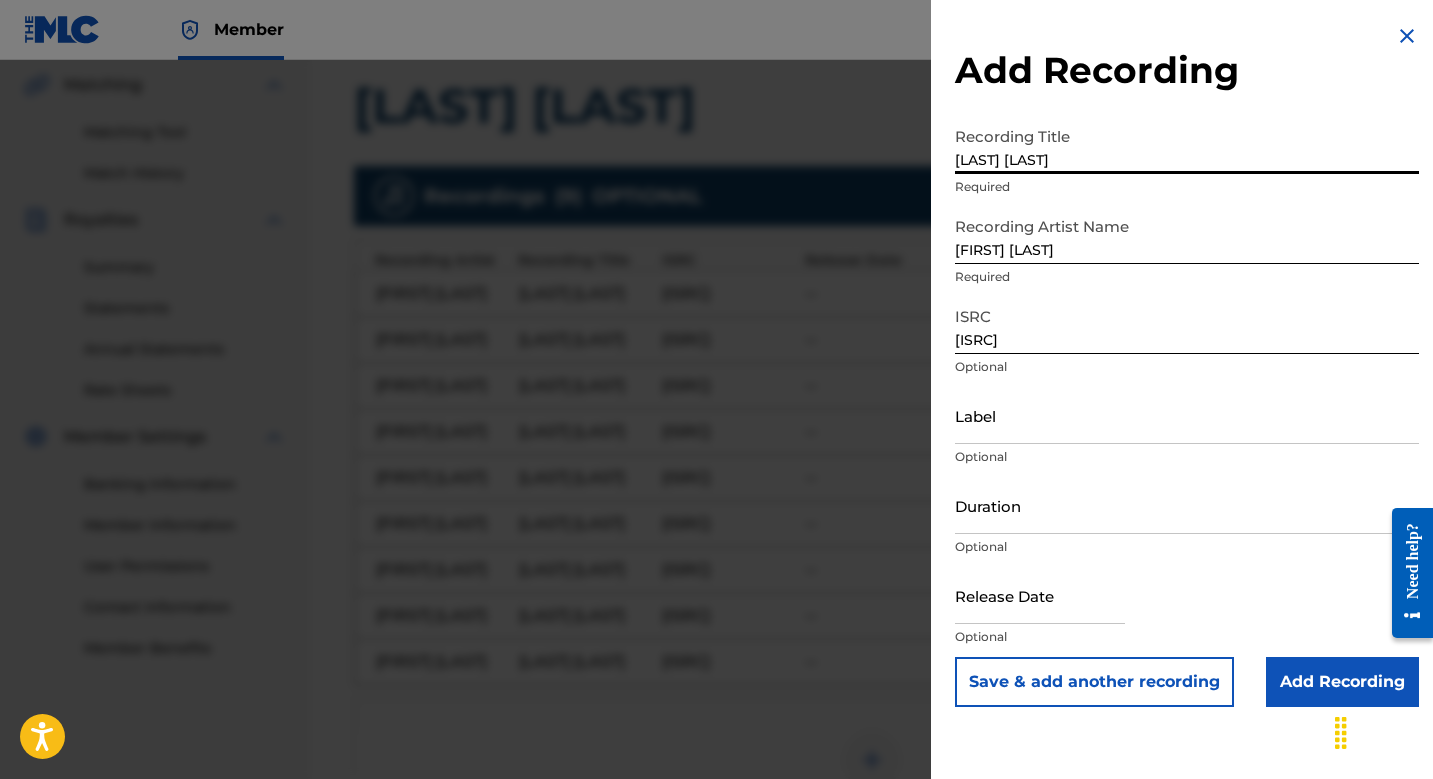 type on "[LAST] [LAST]" 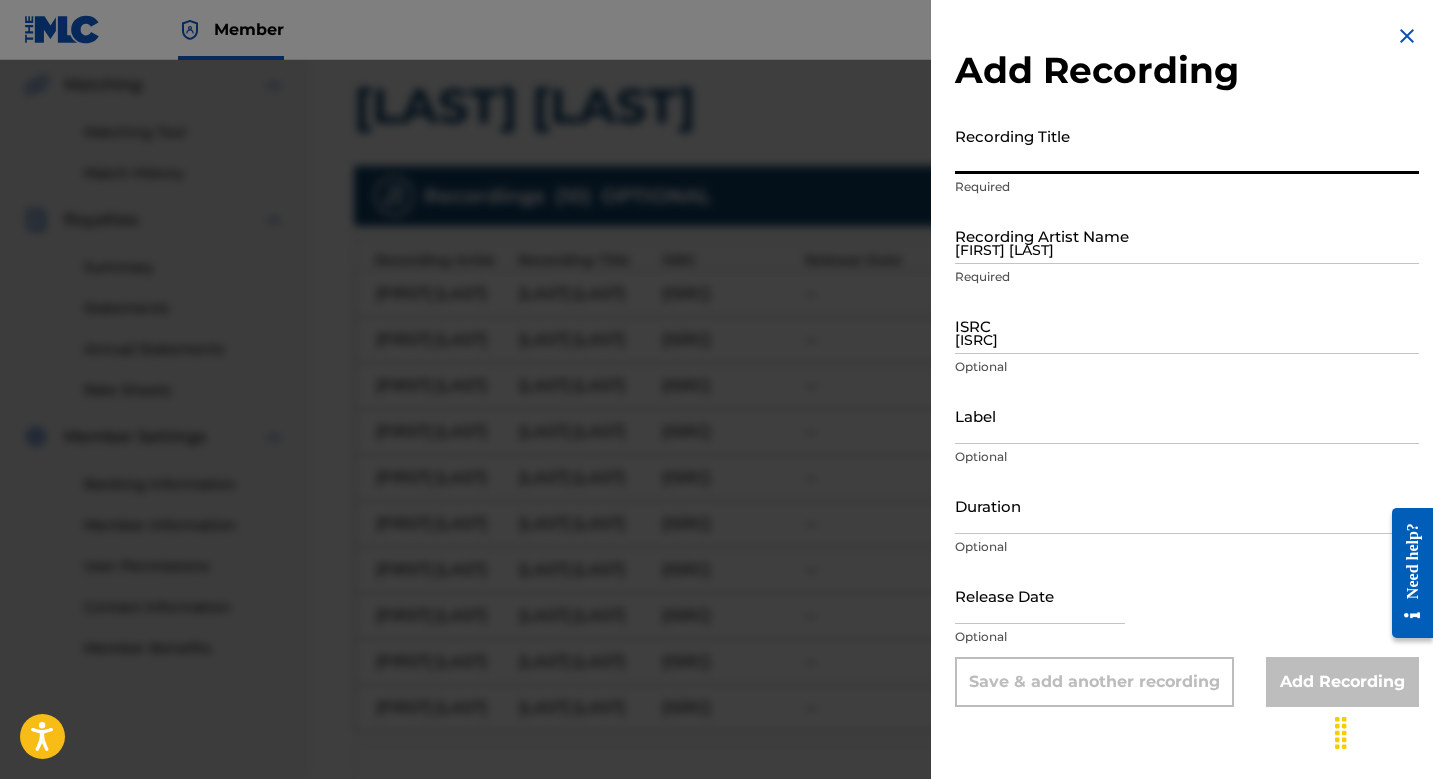 click on "[ISRC]" at bounding box center [1187, 325] 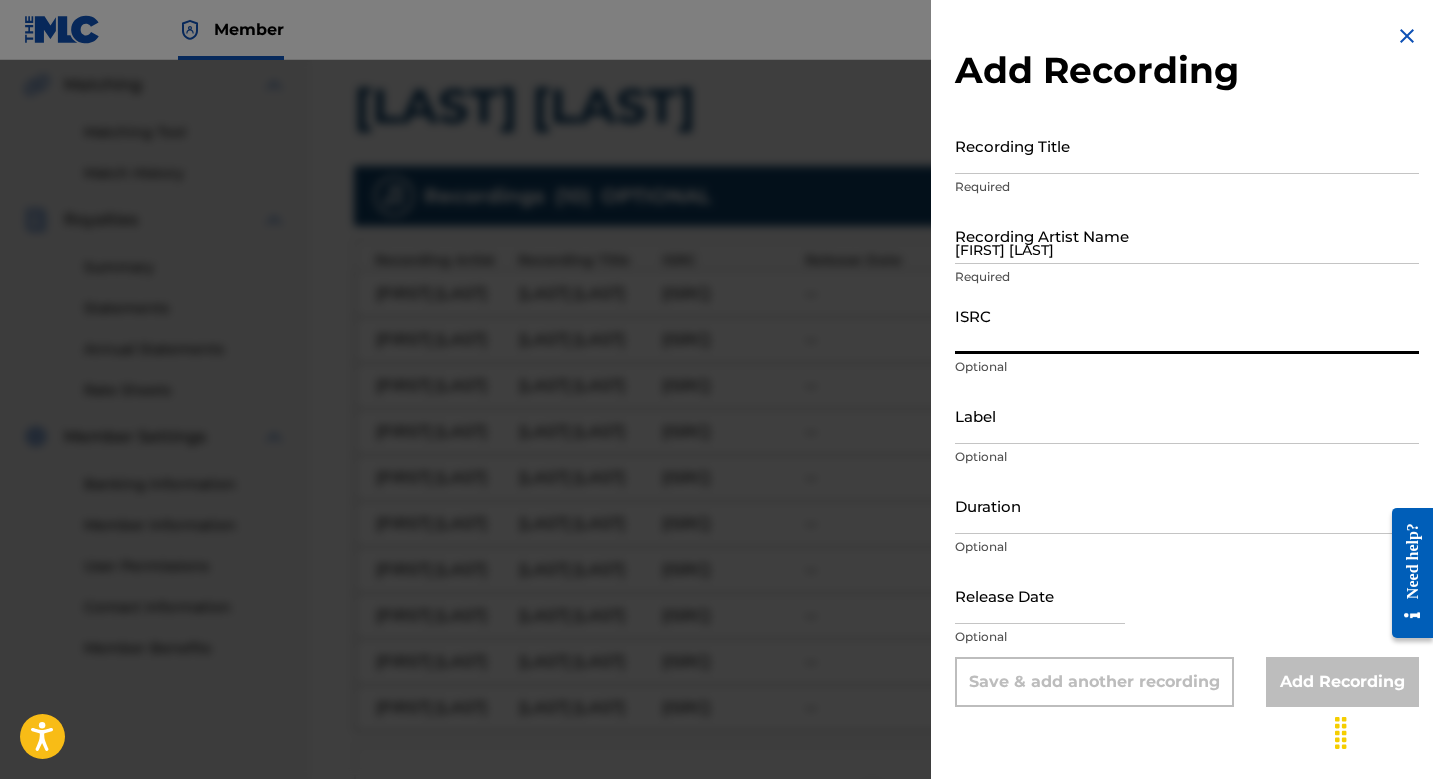 paste on "[ISRC]" 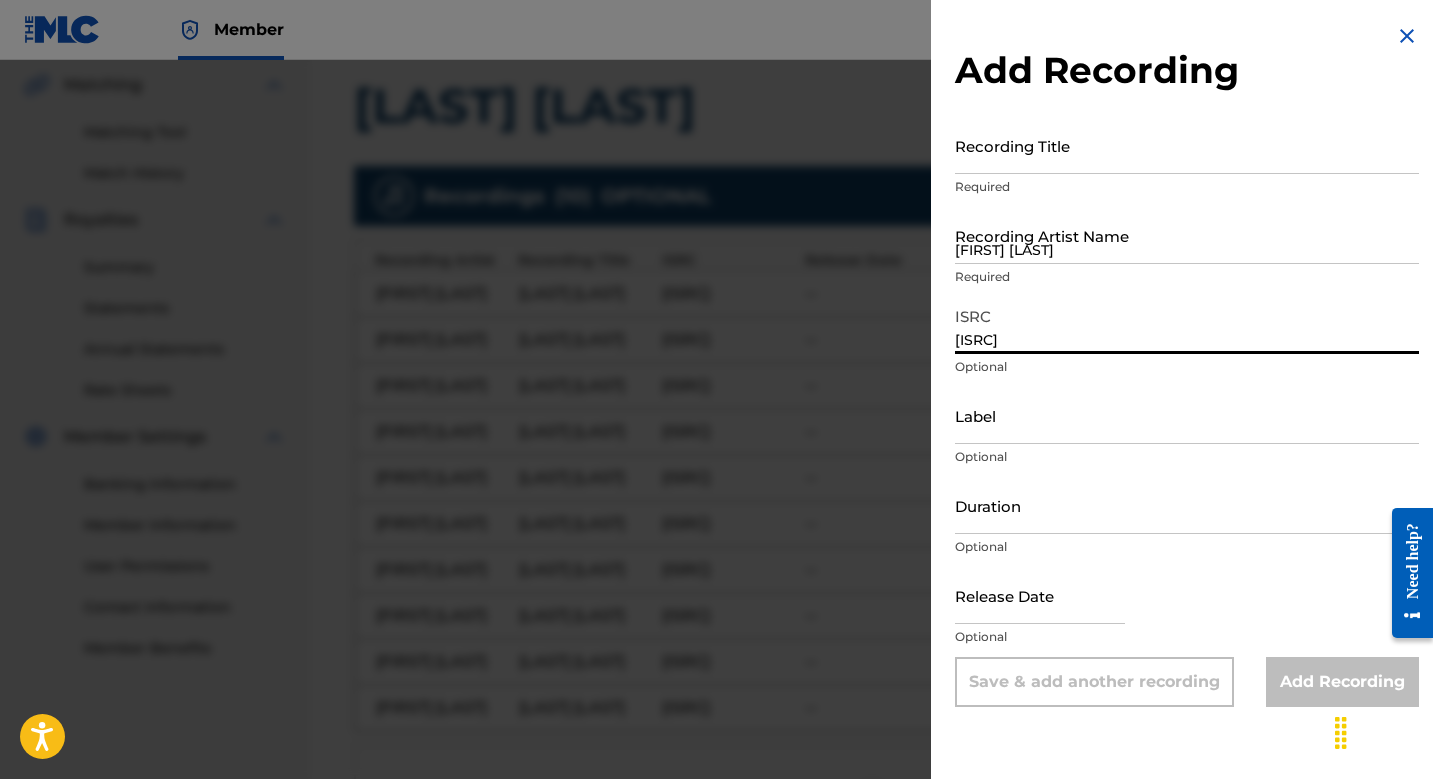 type on "[ISRC]" 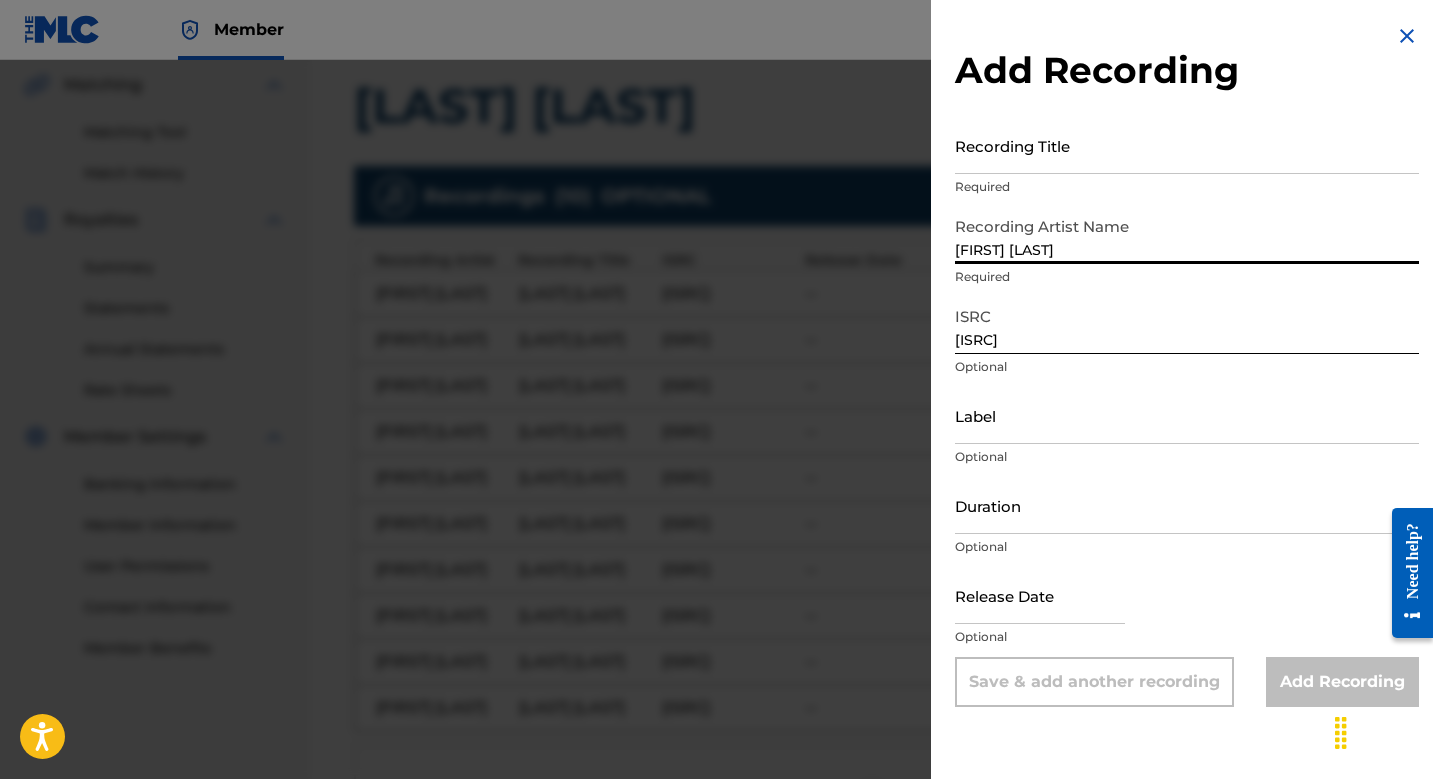 type on "[FIRST] [LAST]" 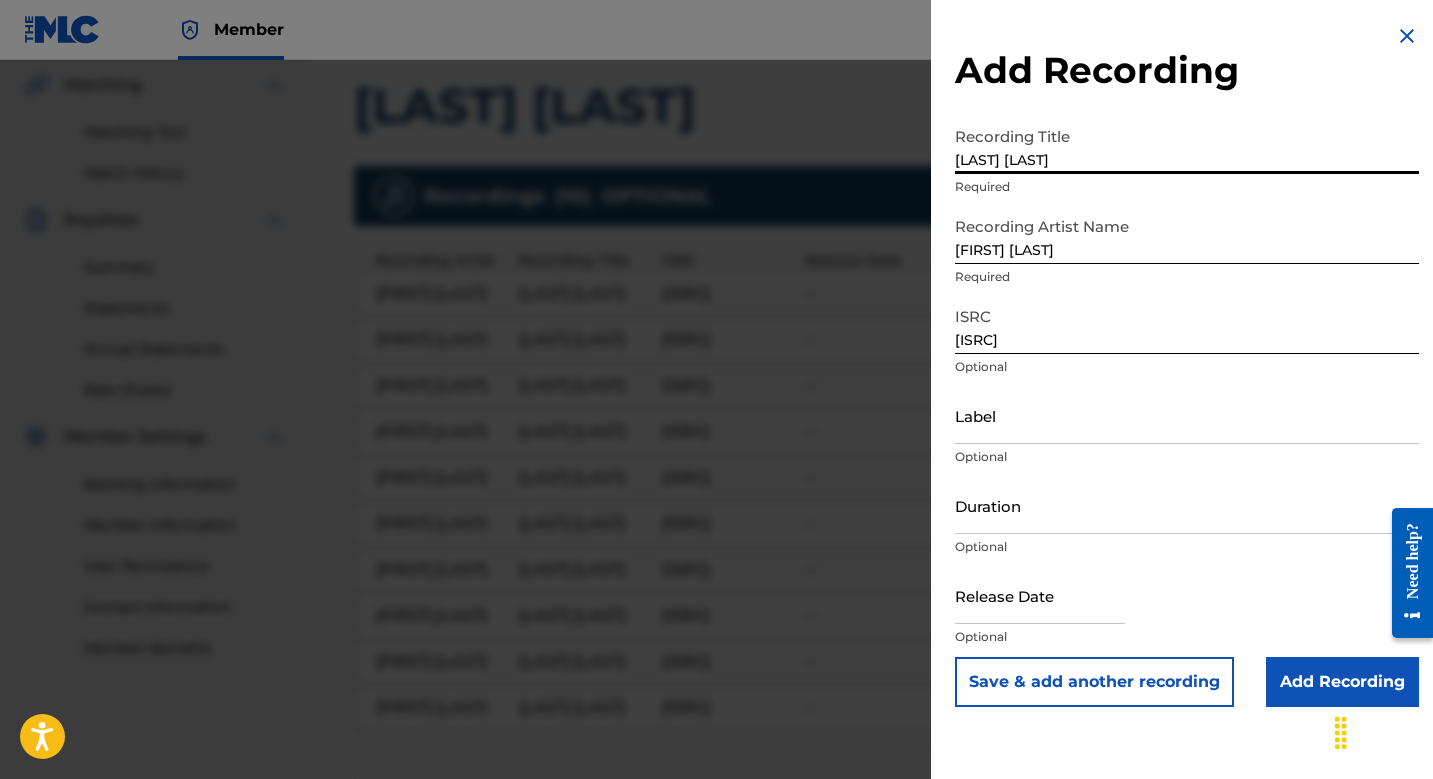type on "[LAST] [LAST]" 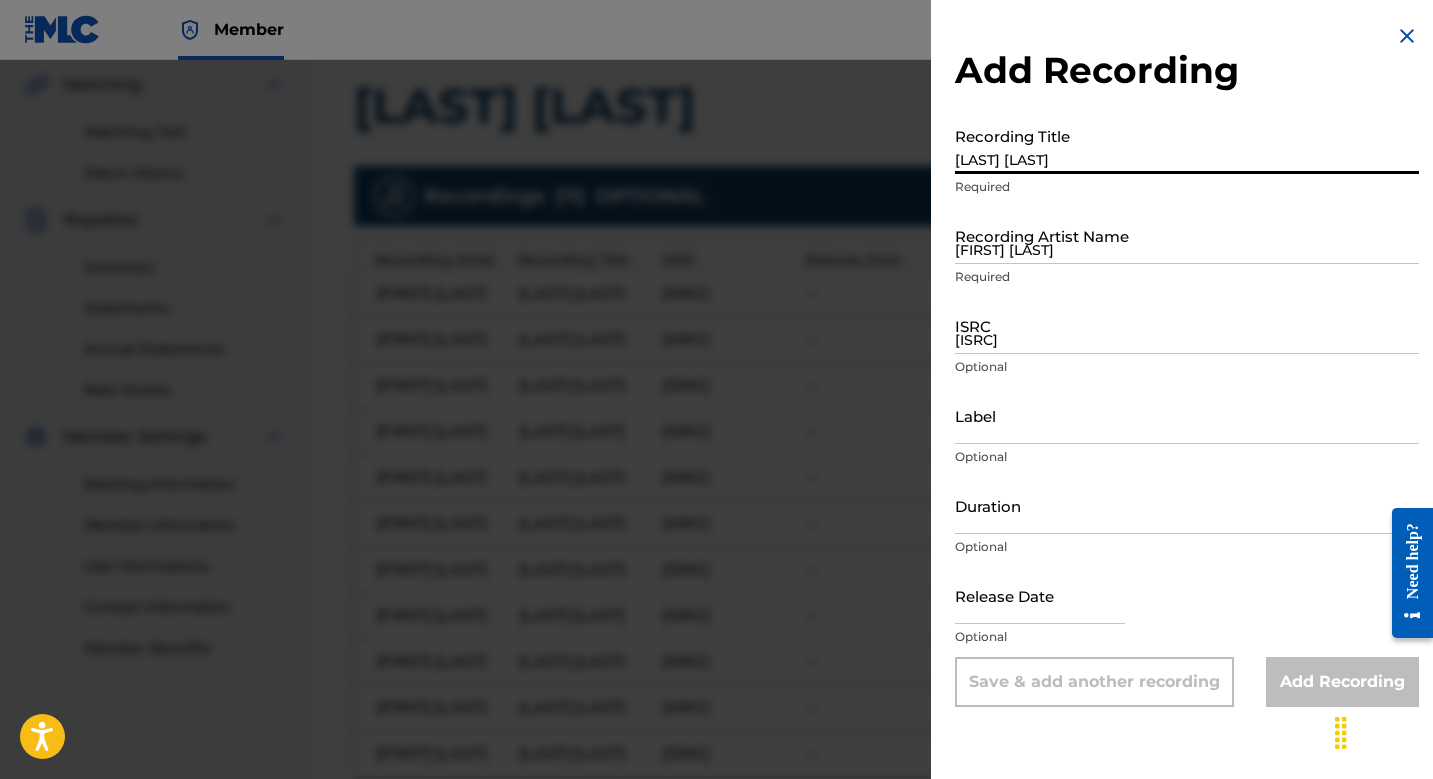 type 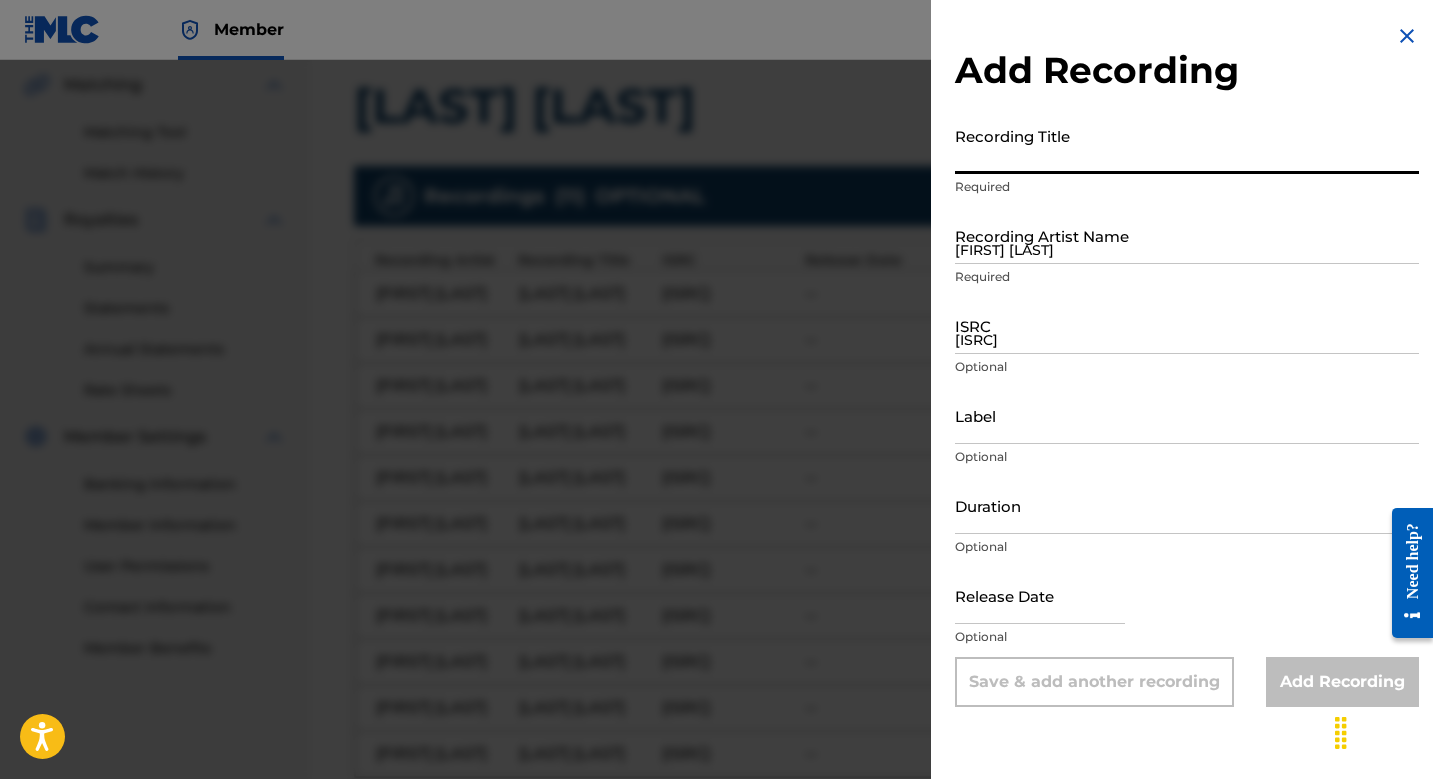 click on "[ISRC]" at bounding box center [1187, 325] 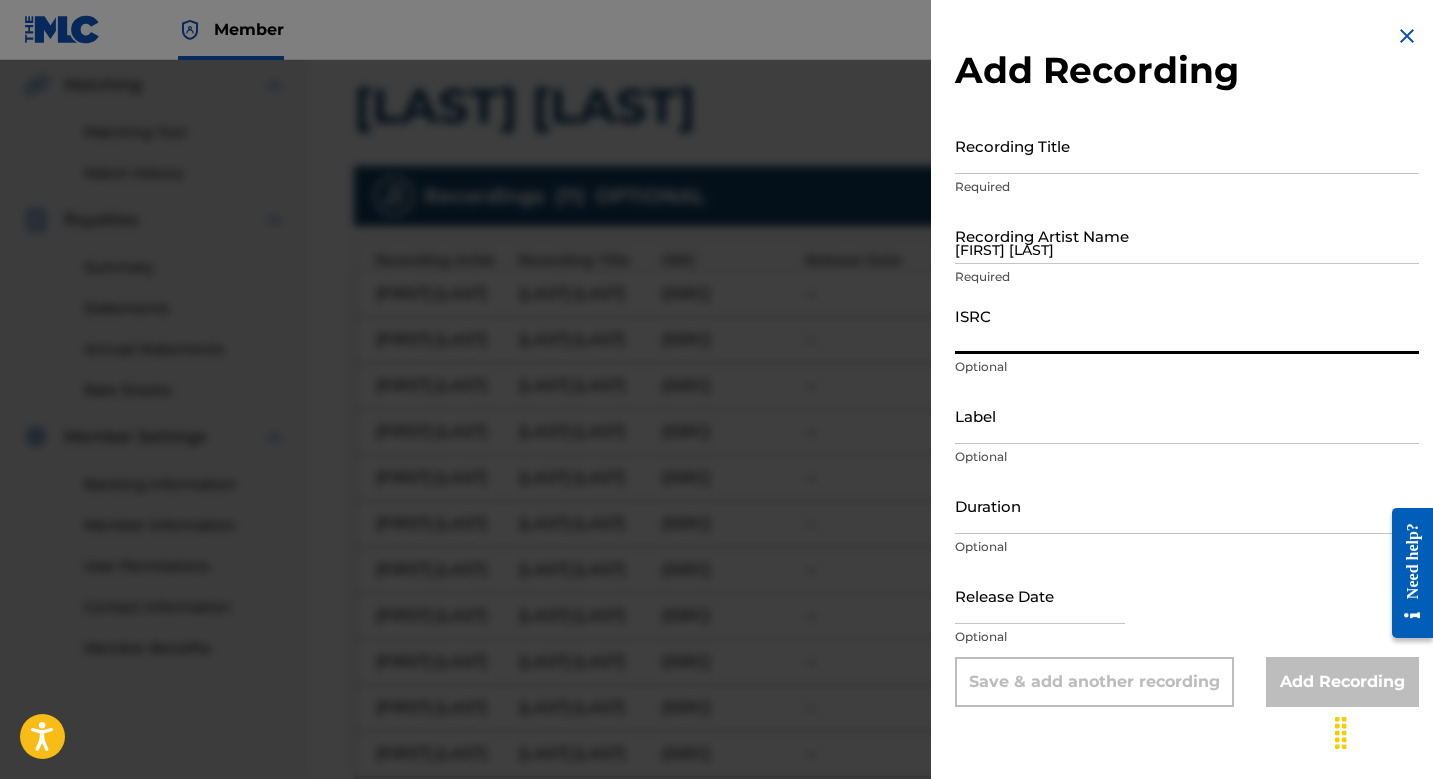 paste on "UKACT1614419" 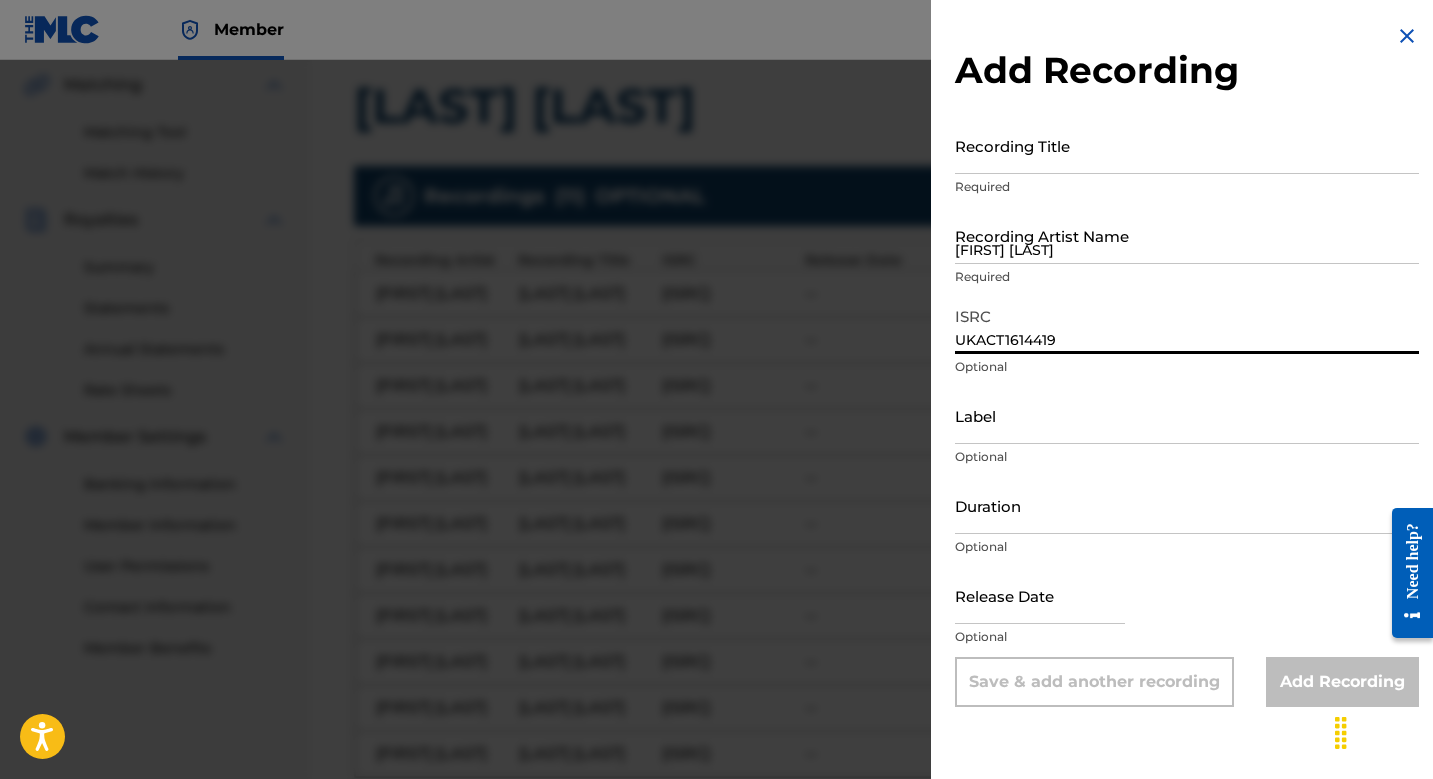 type on "UKACT1614419" 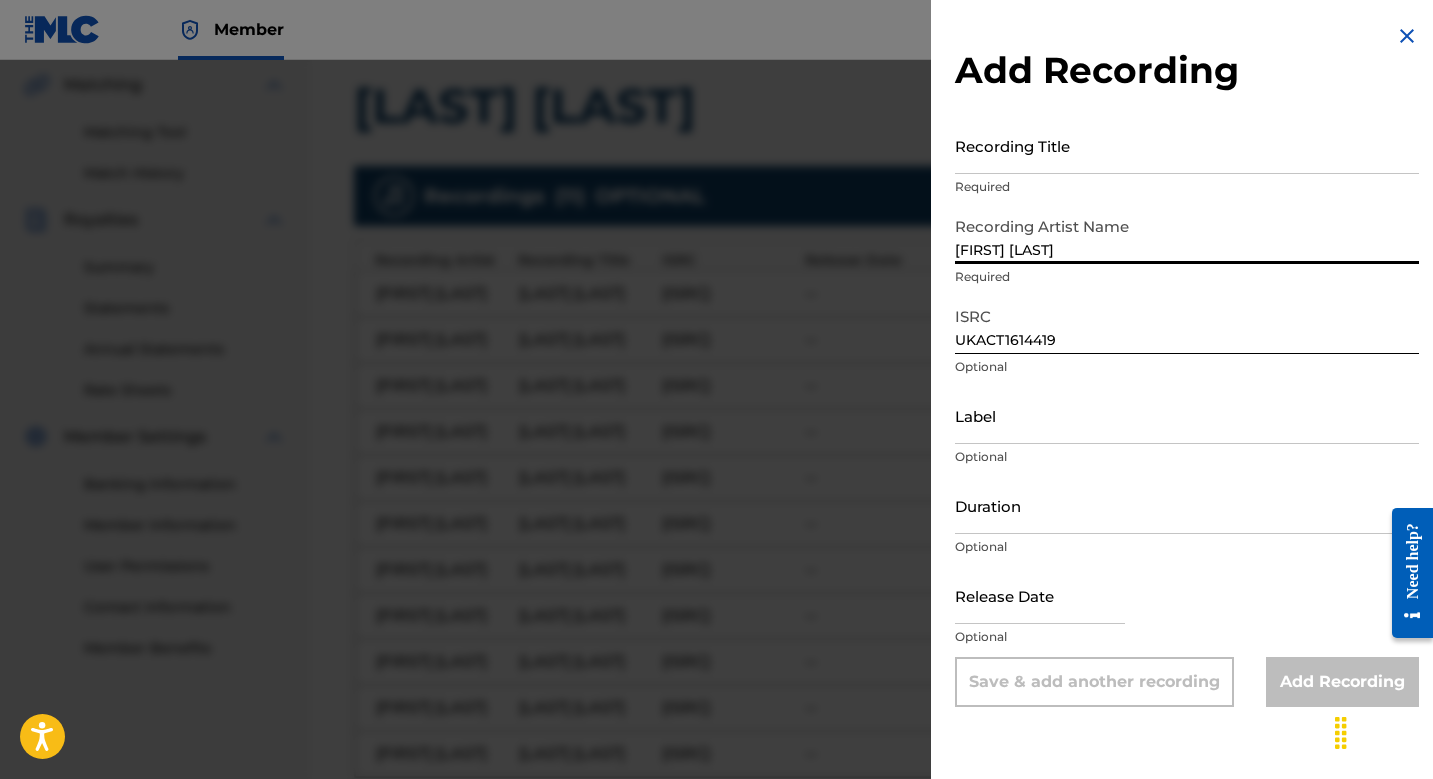 type on "[FIRST] [LAST]" 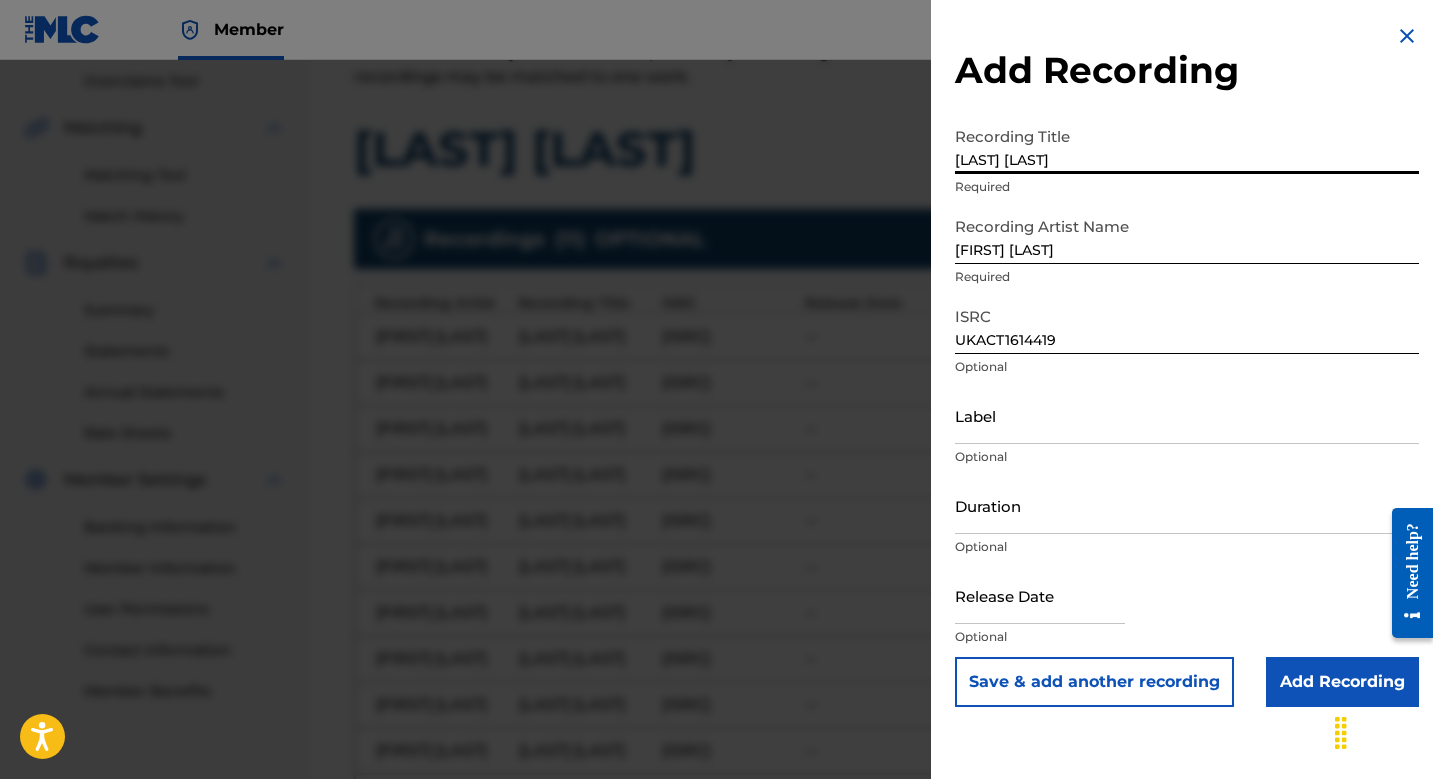 scroll, scrollTop: 394, scrollLeft: 0, axis: vertical 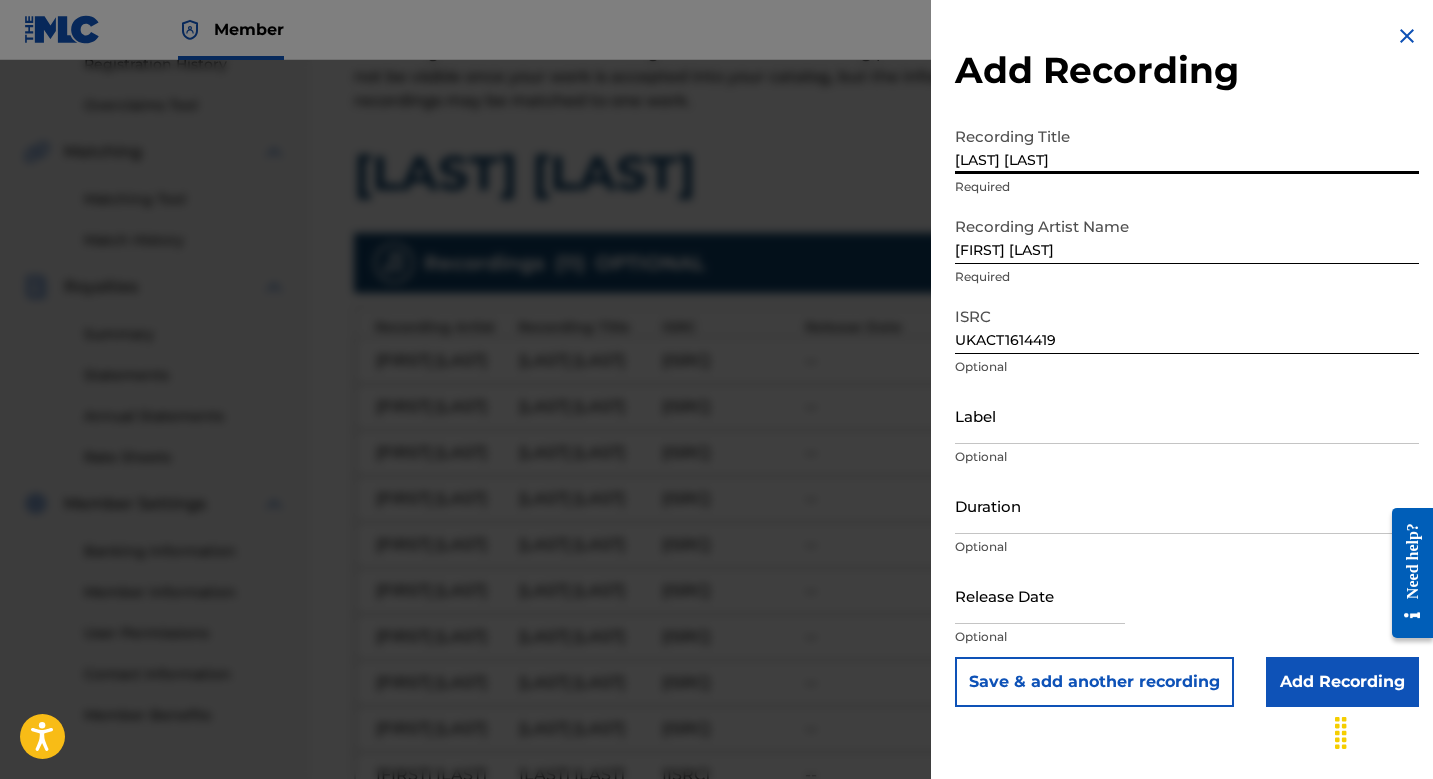 type on "[LAST] [LAST]" 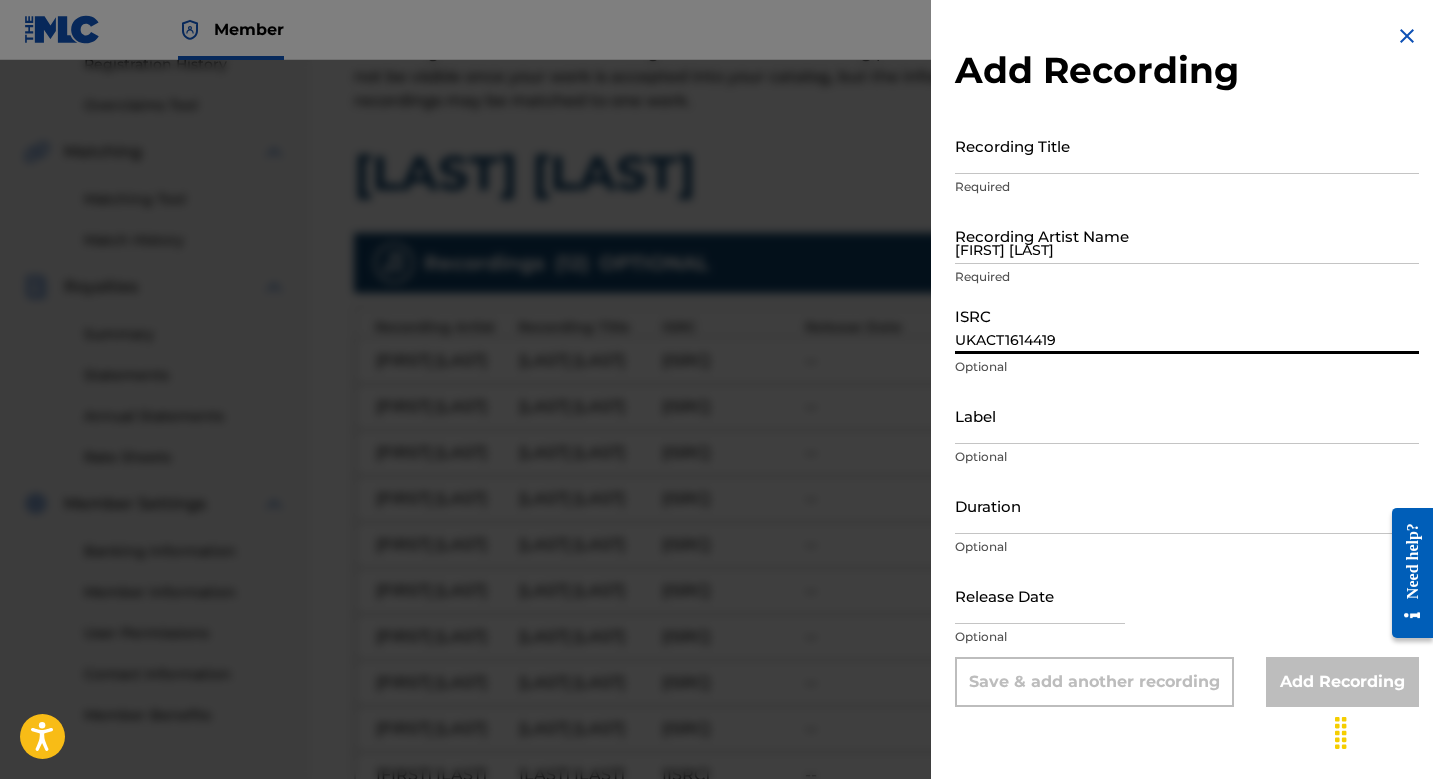 click on "UKACT1614419" at bounding box center (1187, 325) 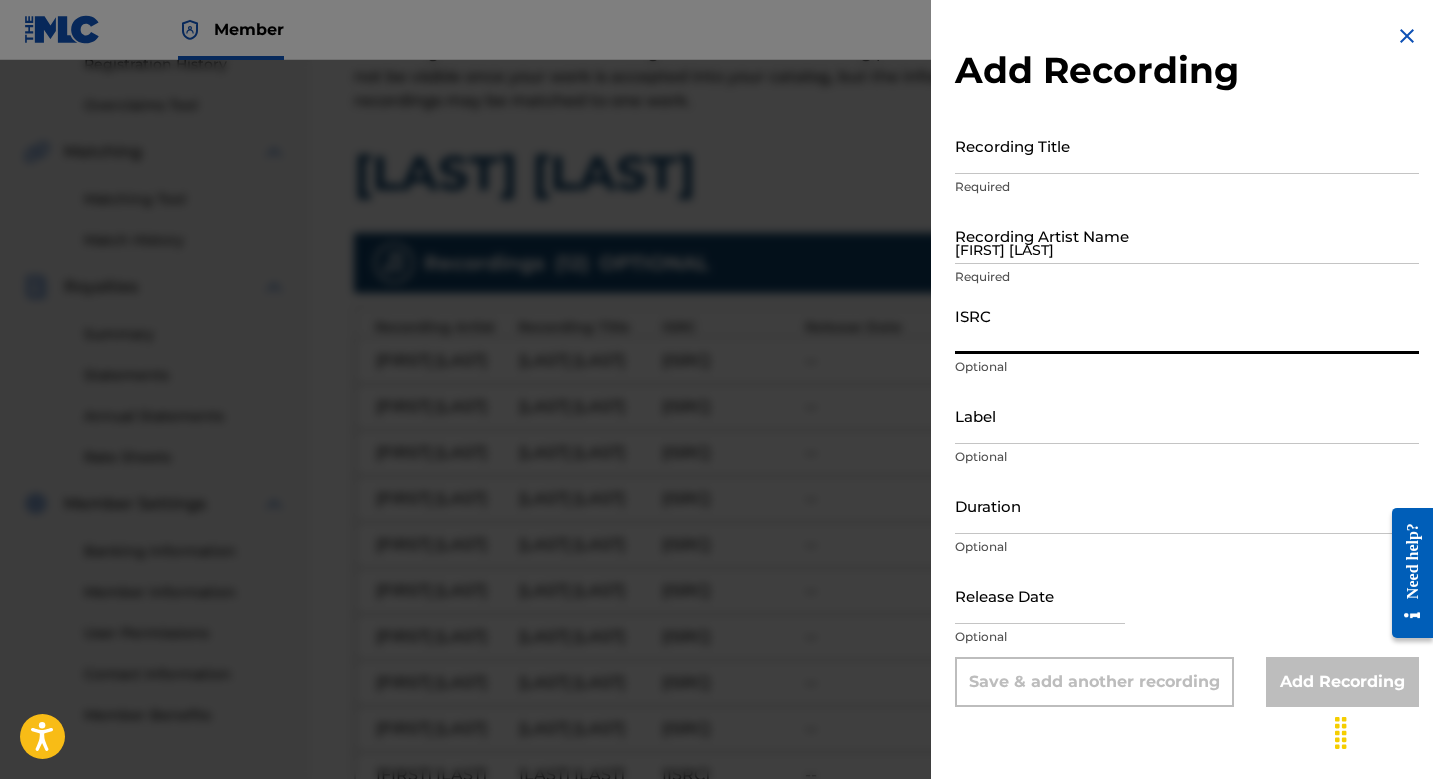 paste on "[ISRC]" 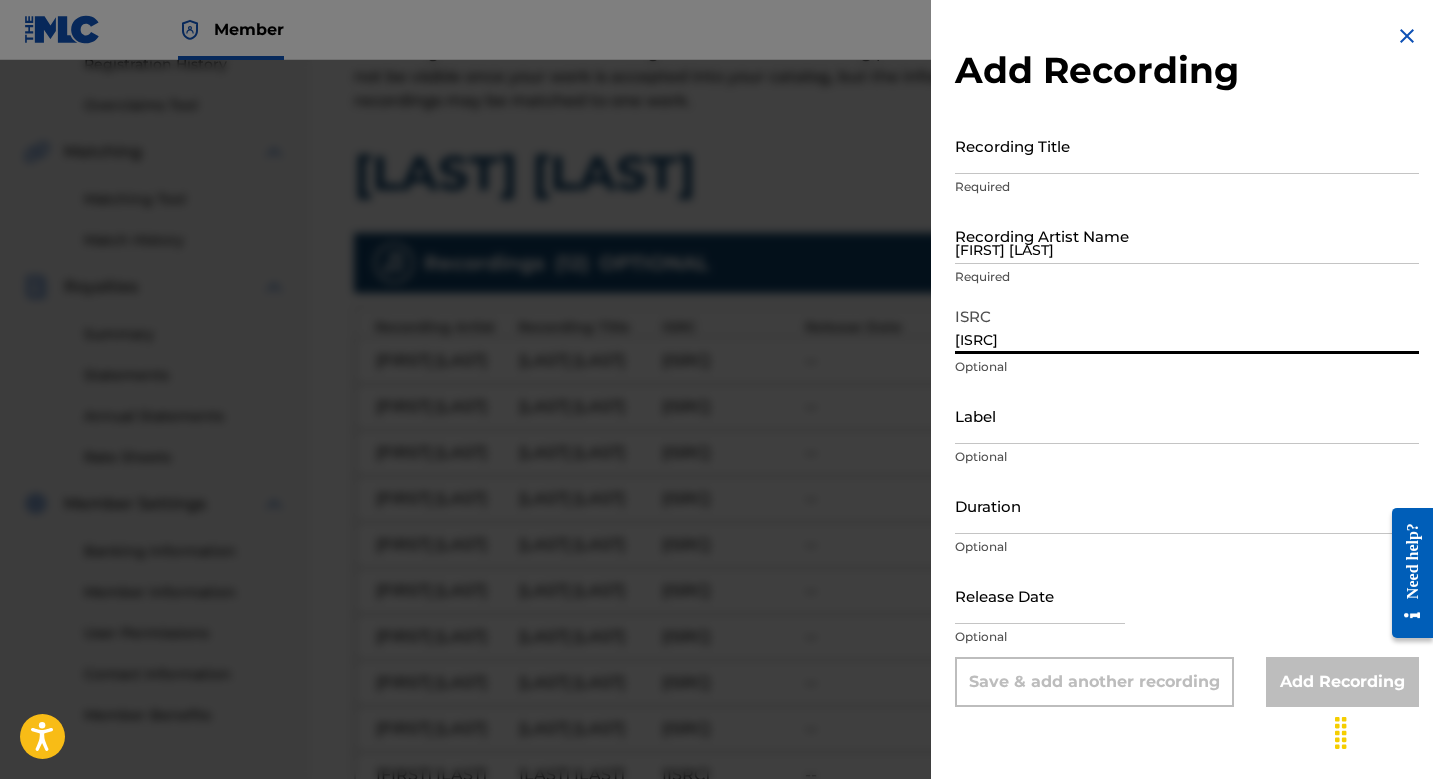 type on "[ISRC]" 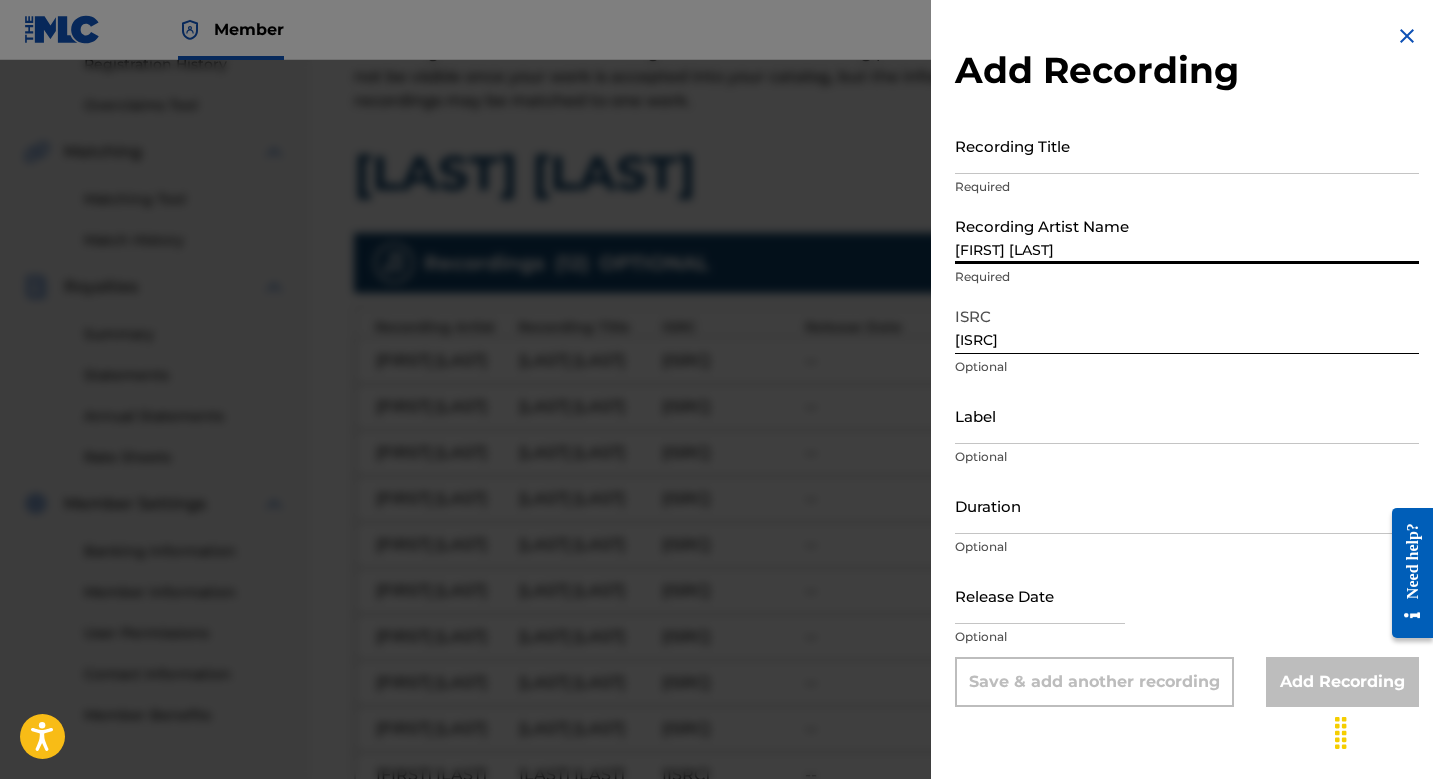 click on "[FIRST] [LAST]" at bounding box center (1187, 235) 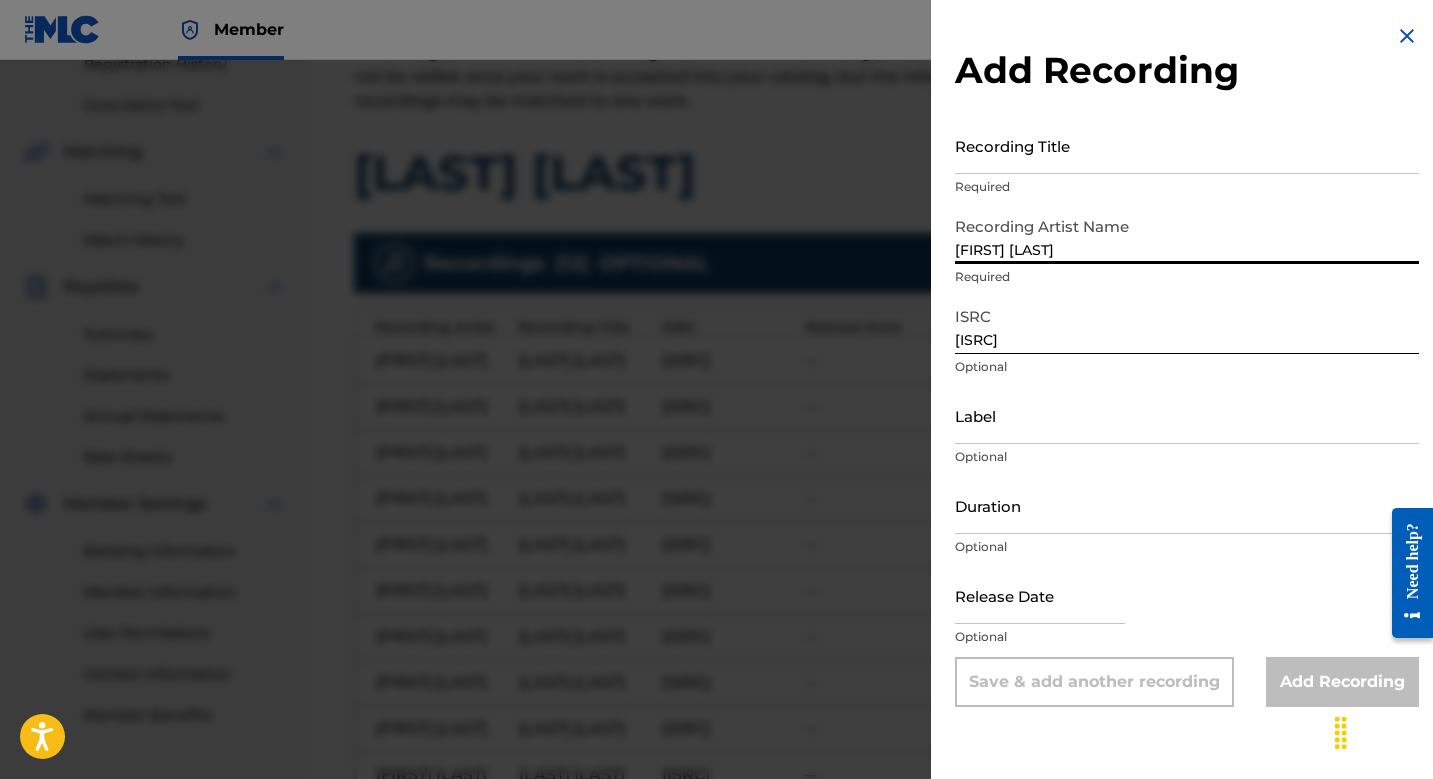 type on "[FIRST] [LAST]" 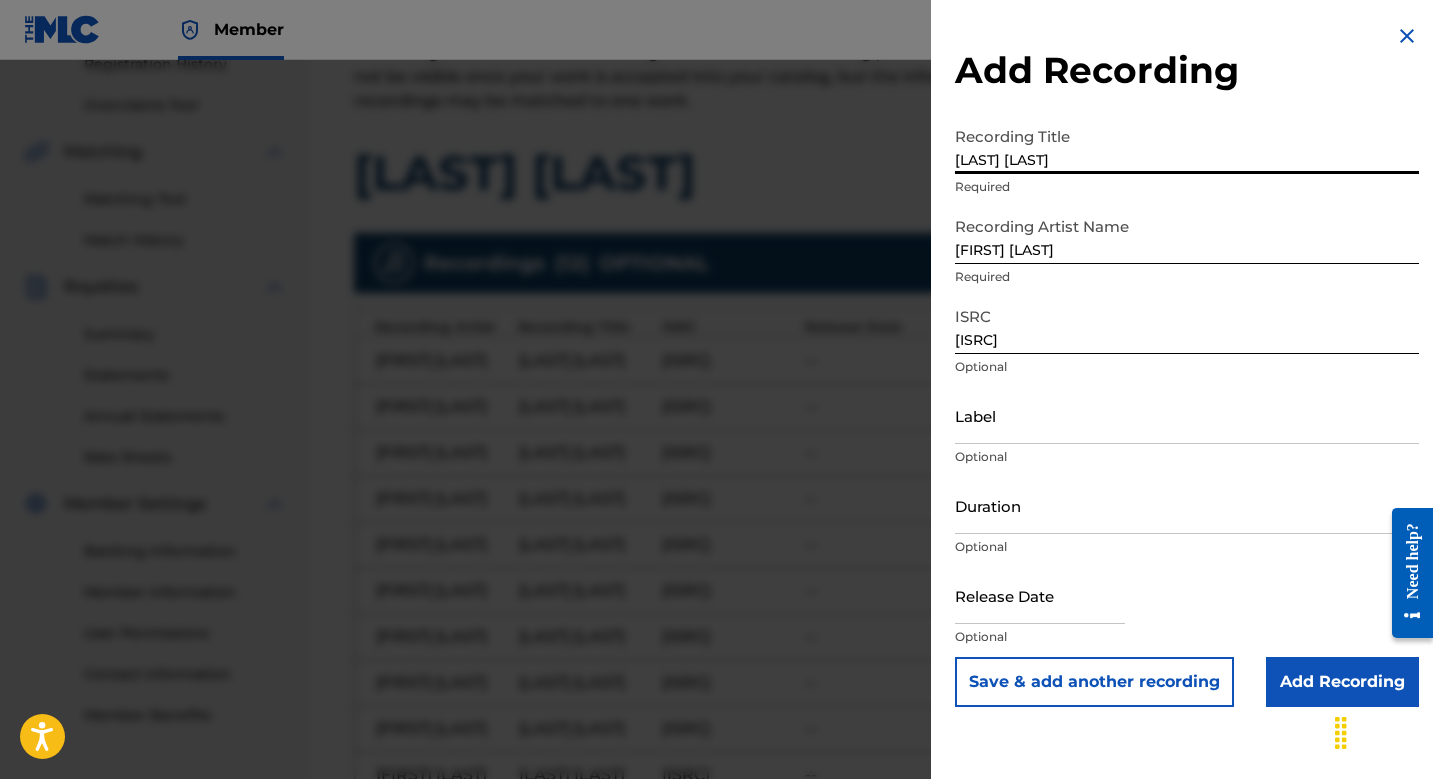 type on "[LAST] [LAST]" 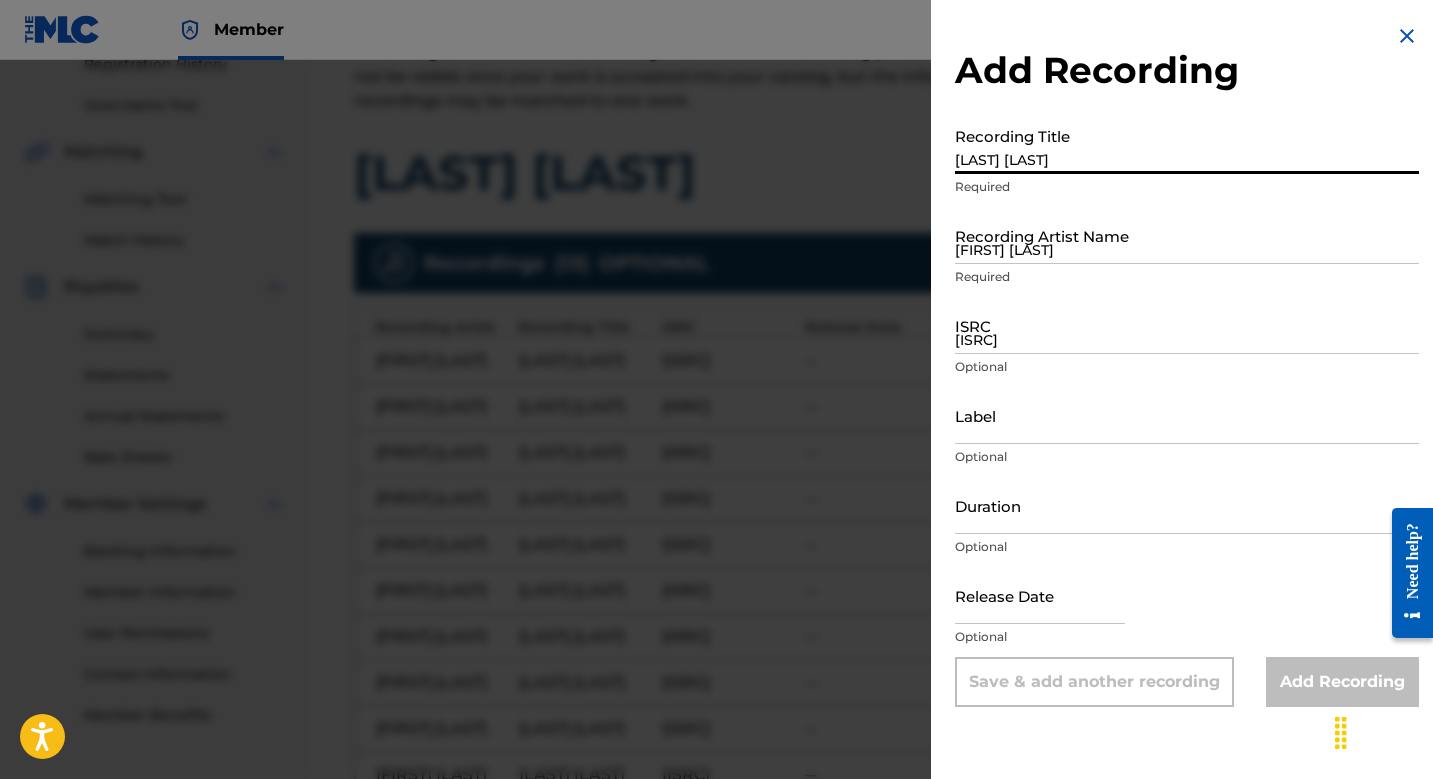 type 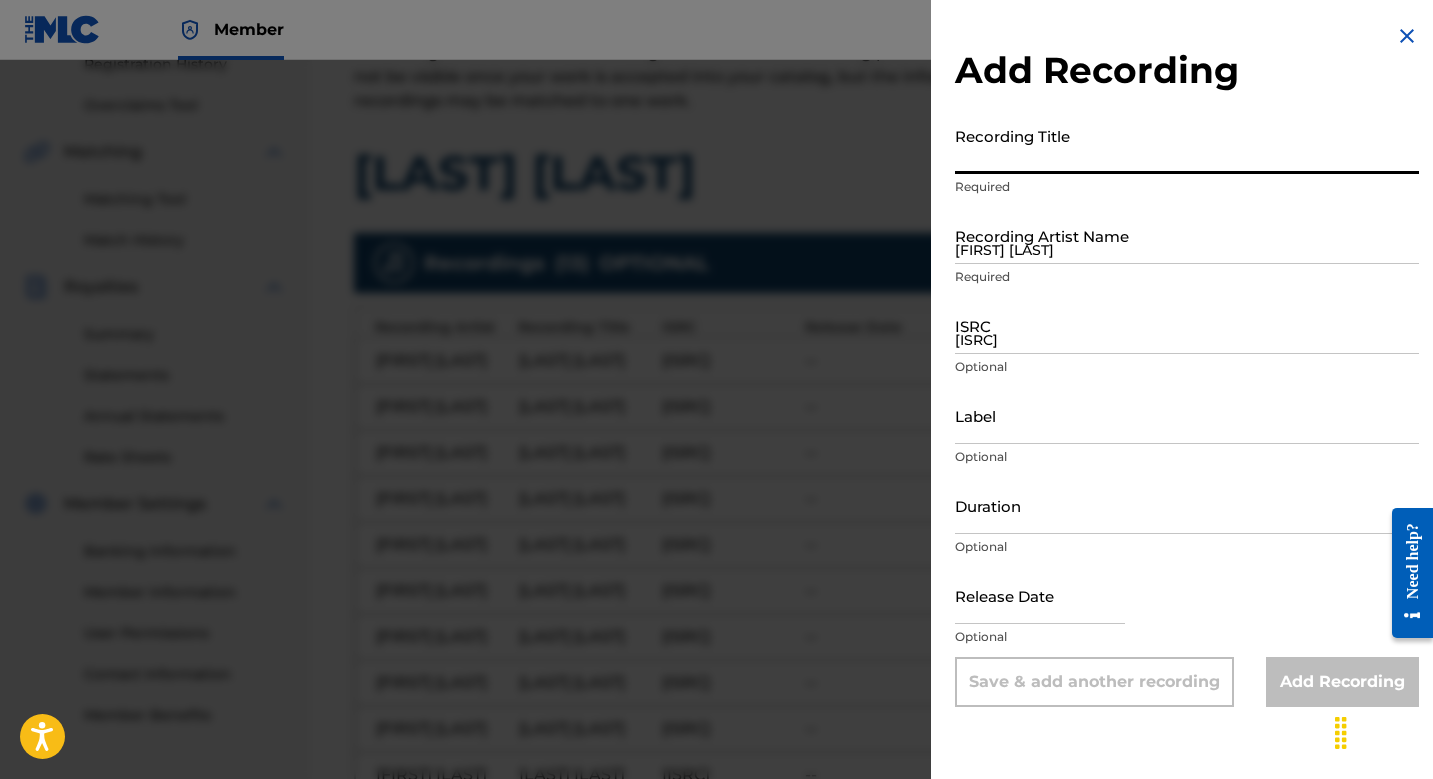 click on "[FIRST] [LAST]" at bounding box center (1187, 235) 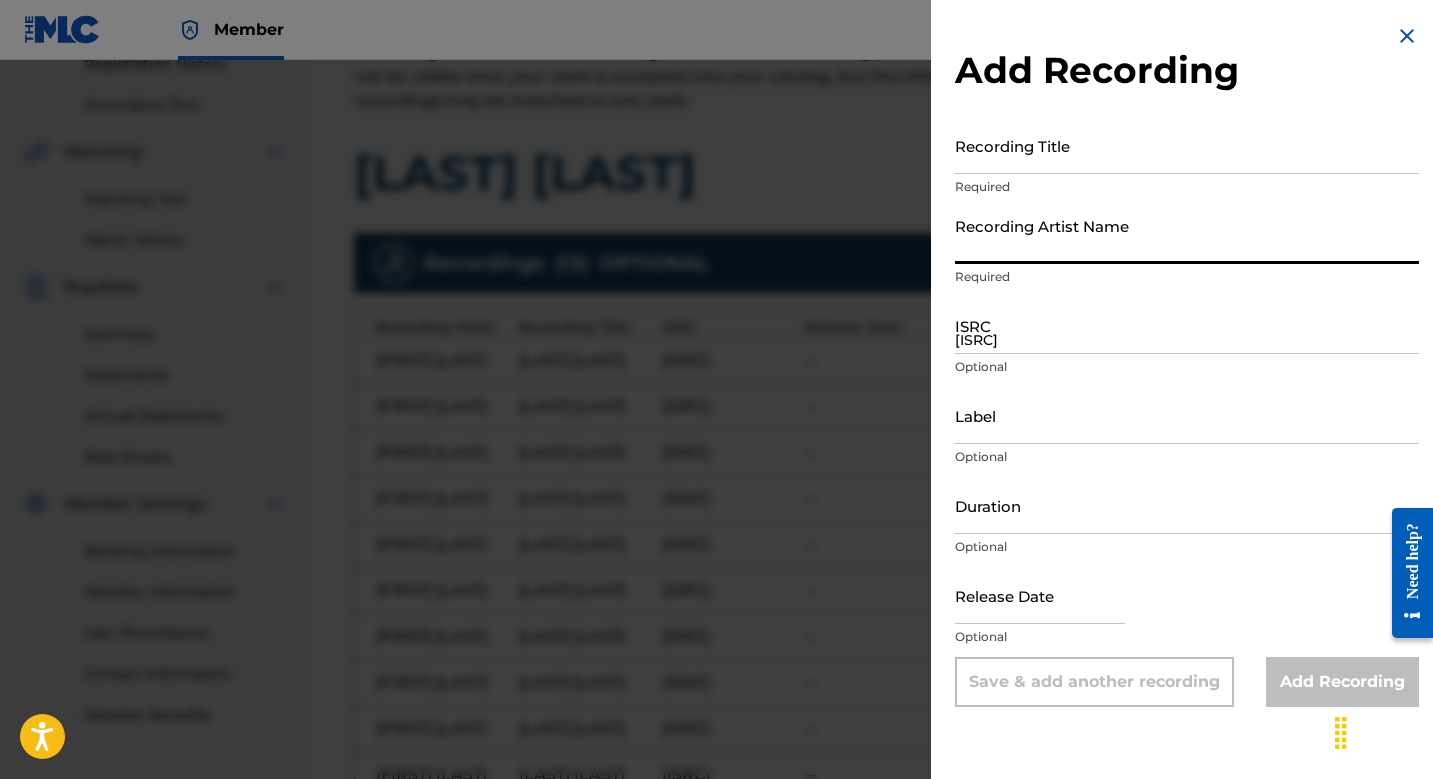 click on "[ISRC]" at bounding box center (1187, 325) 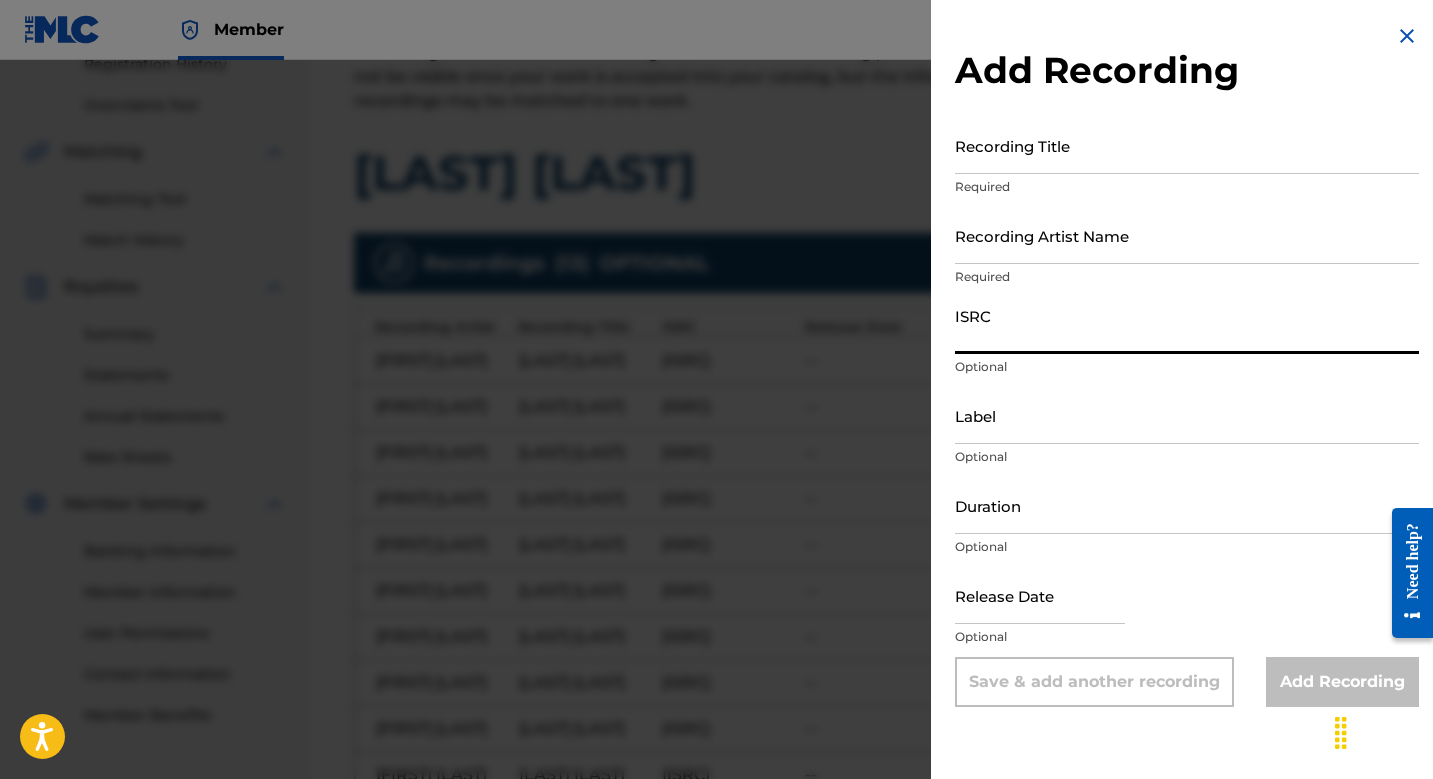 paste on "[ISRC]" 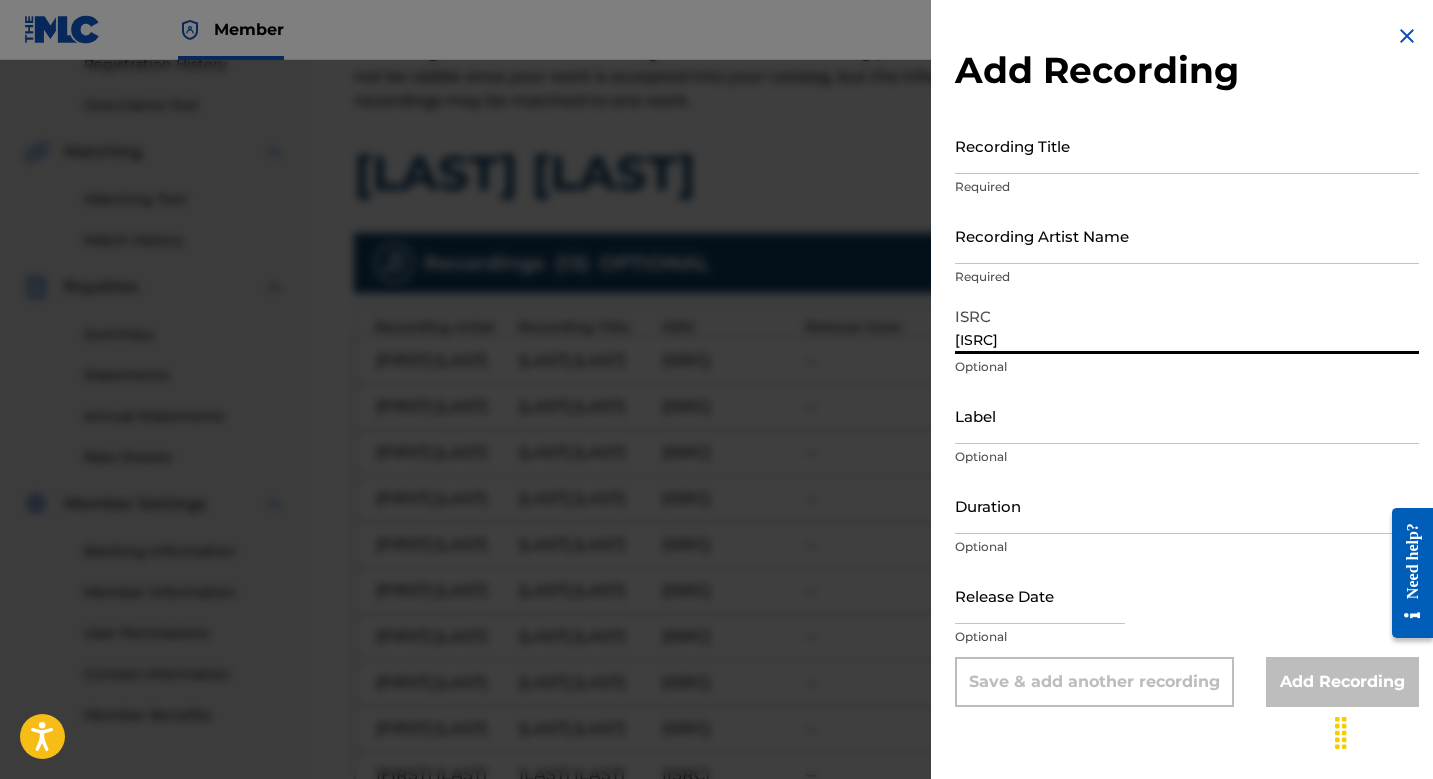 type on "[ISRC]" 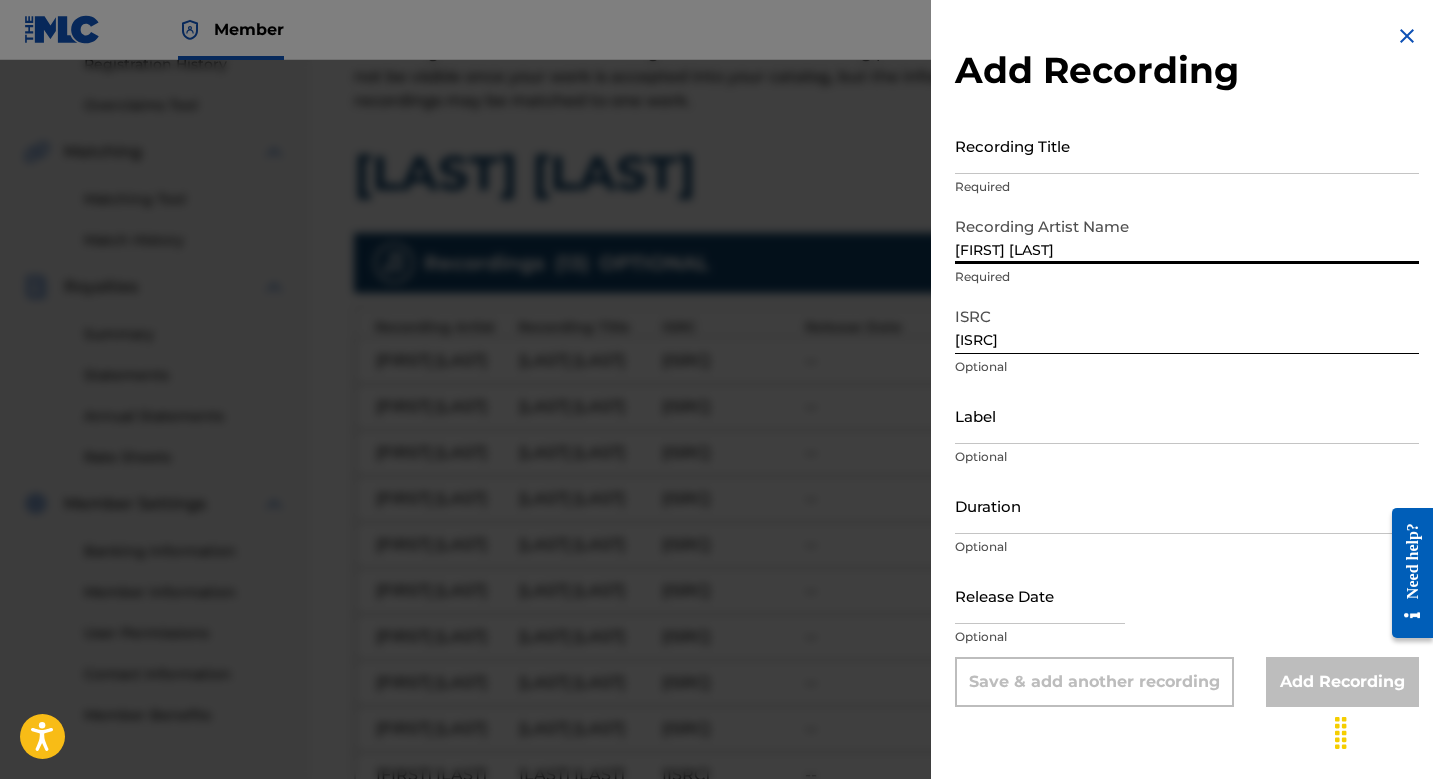 type on "[FIRST] [LAST]" 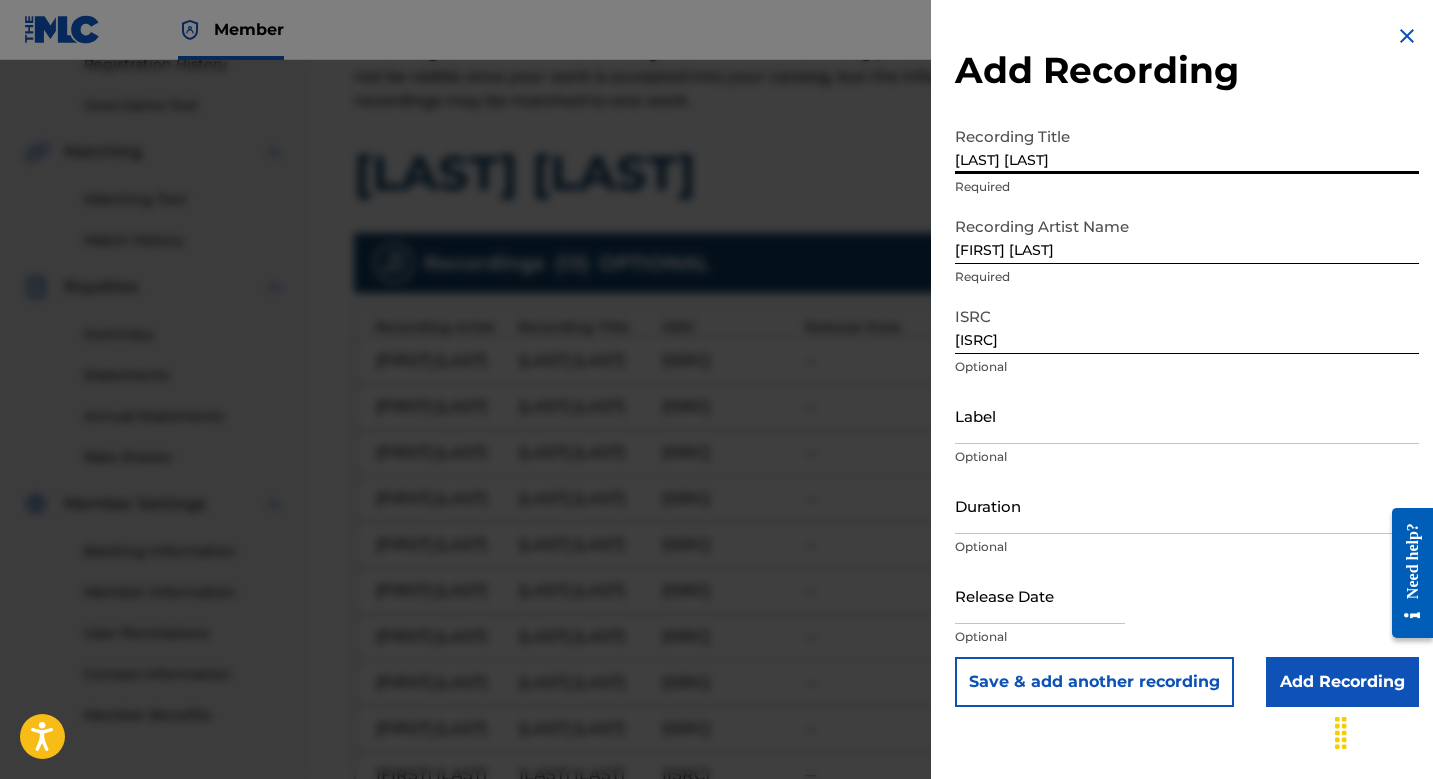type on "[LAST] [LAST]" 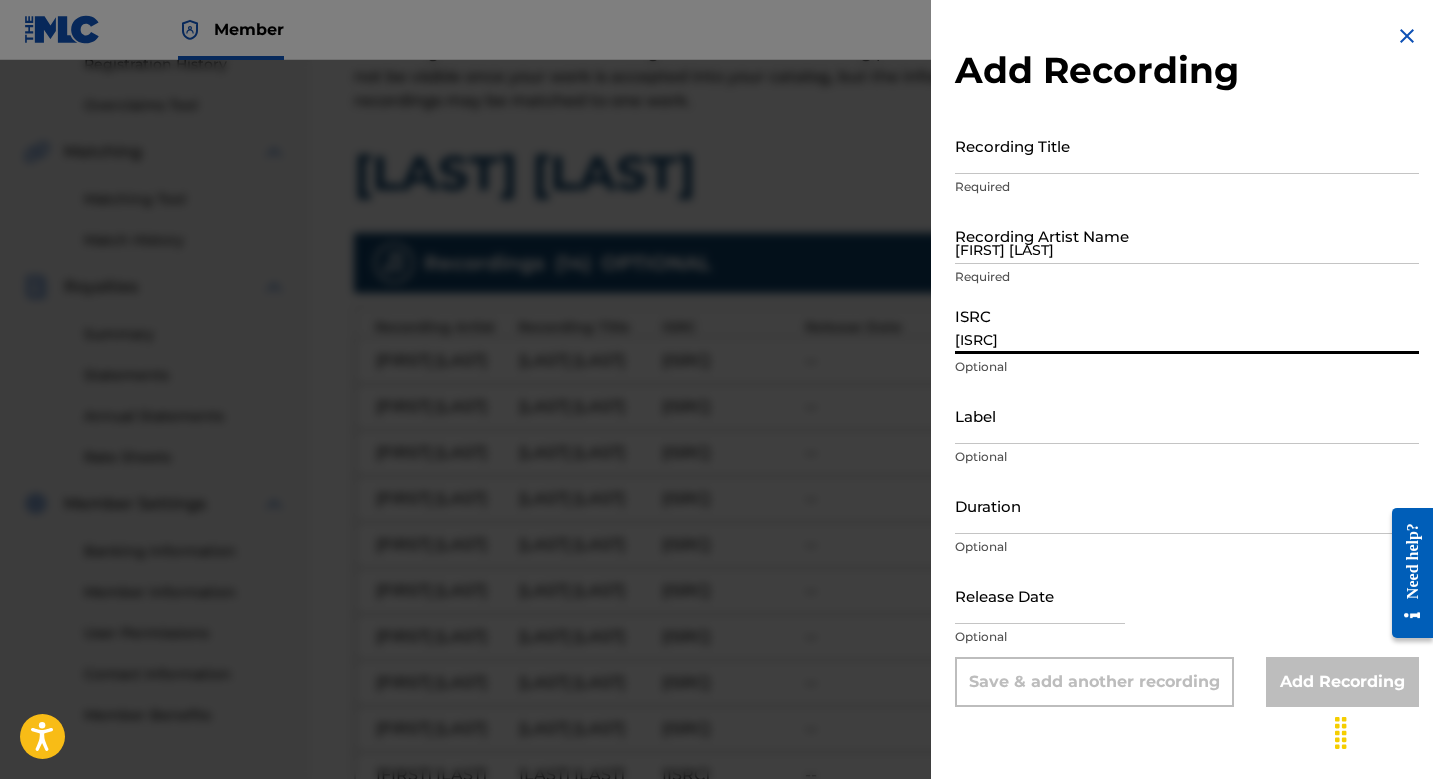 click on "[ISRC]" at bounding box center [1187, 325] 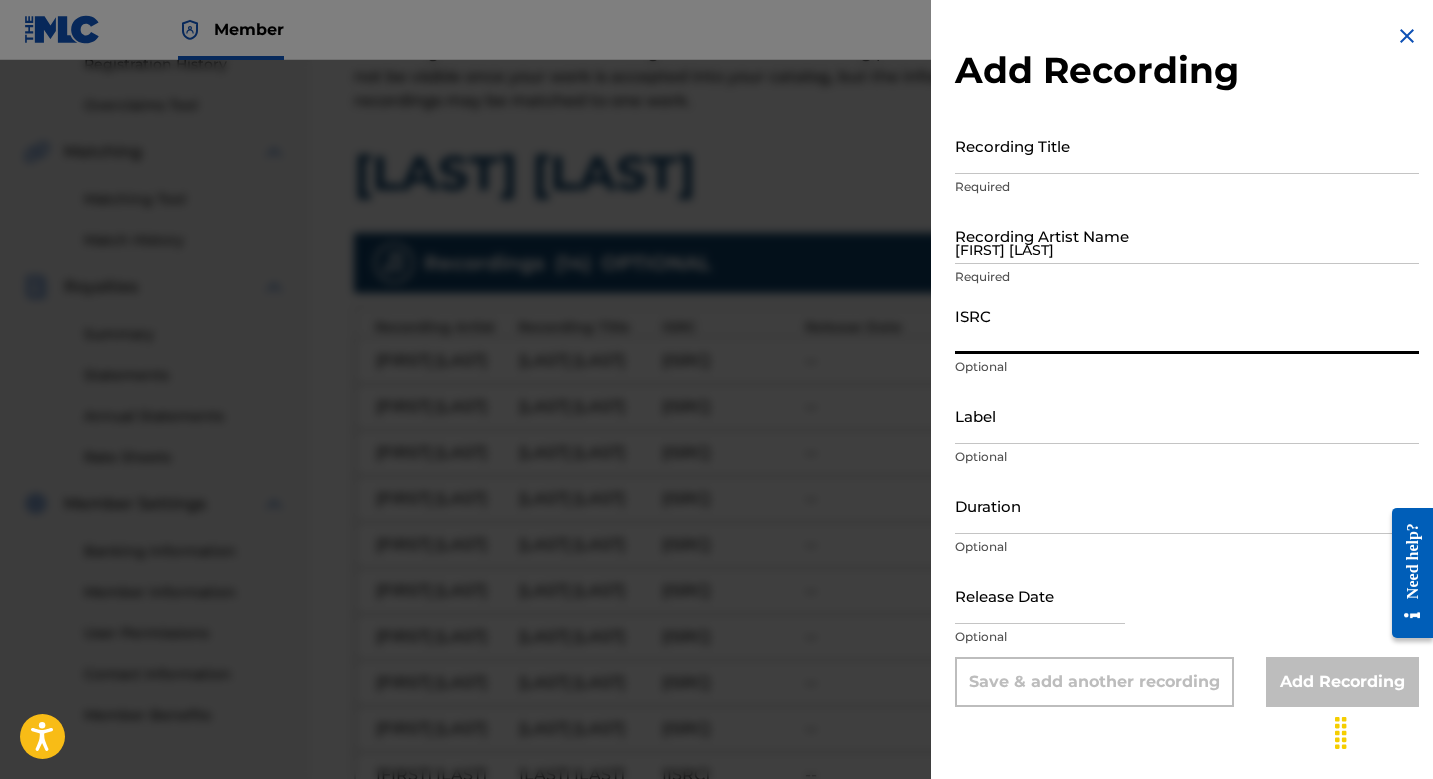 paste on "[ISRC]" 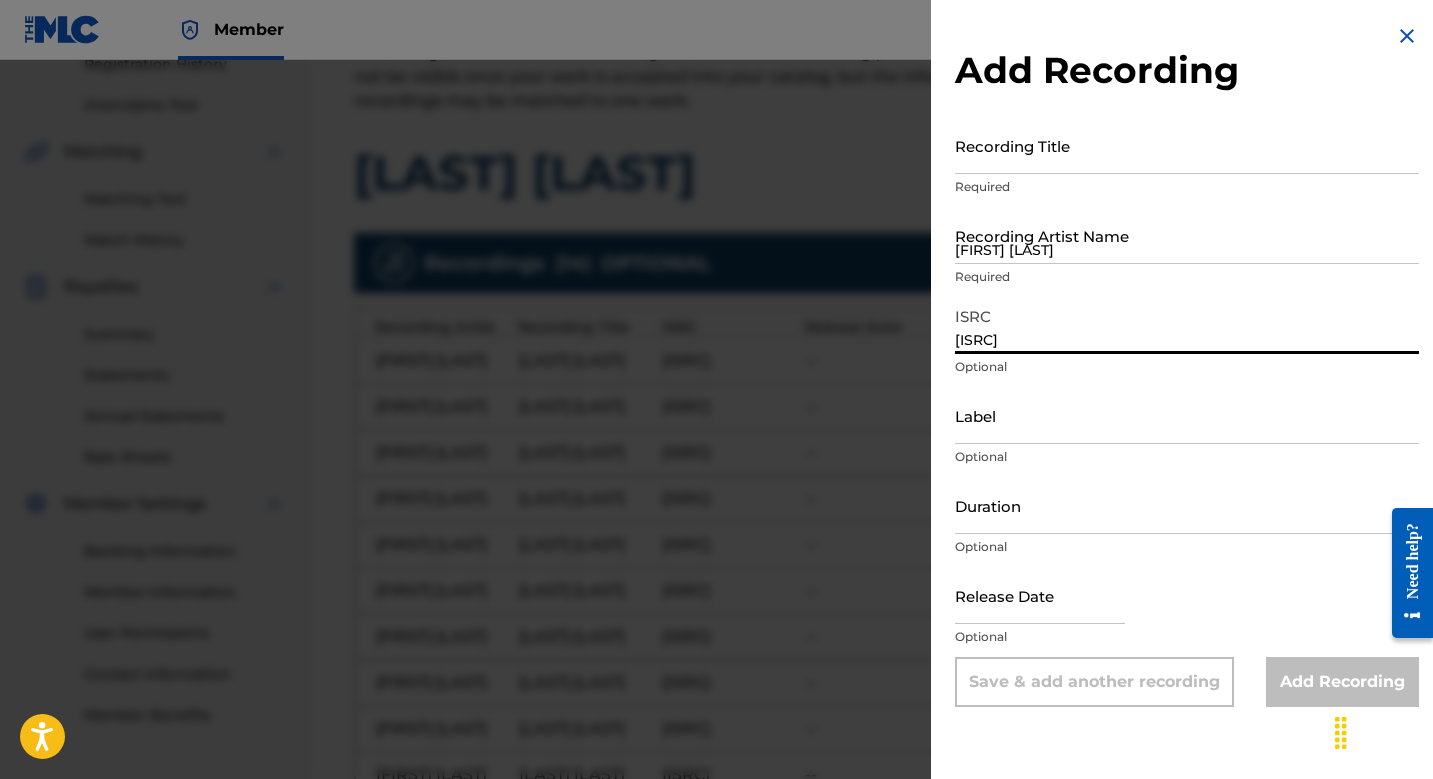type on "[ISRC]" 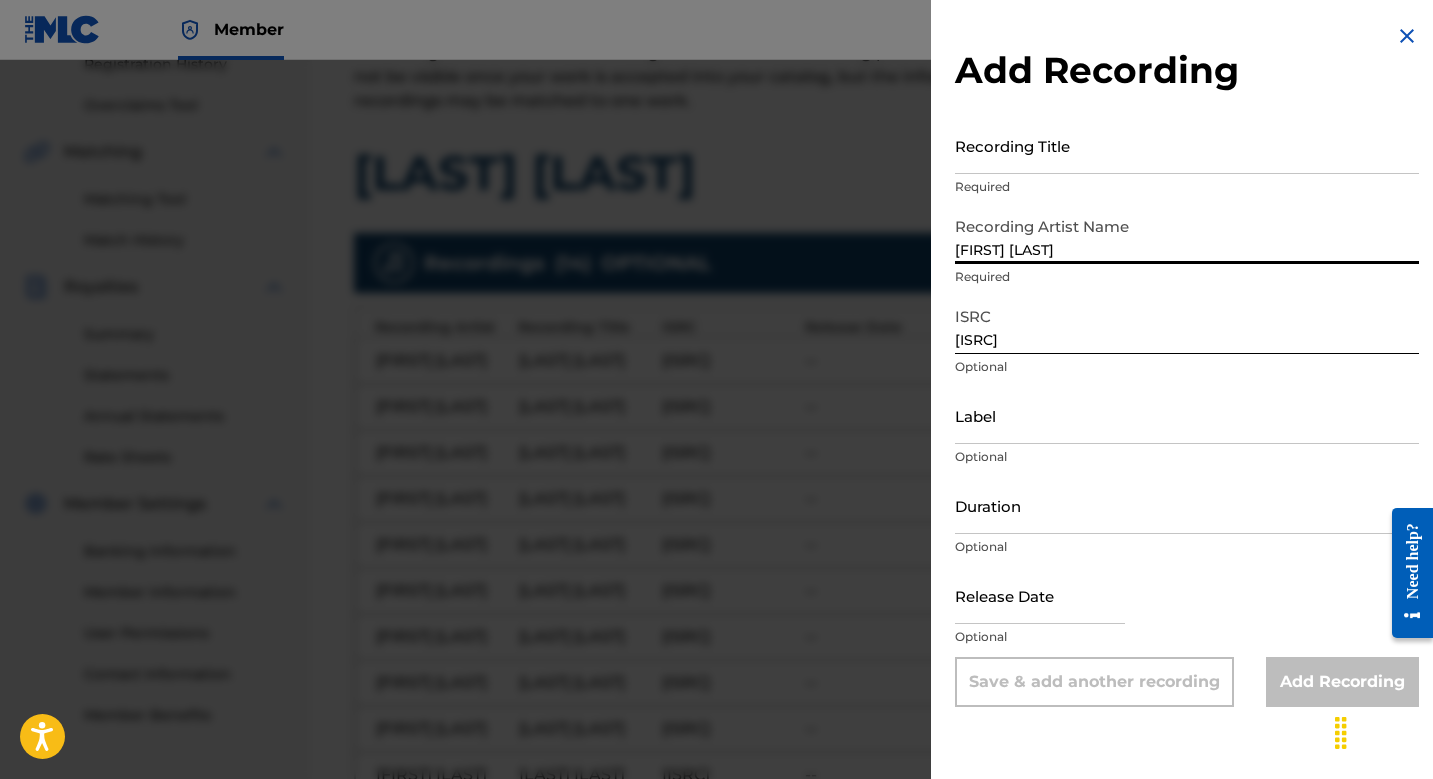 type on "[FIRST] [LAST]" 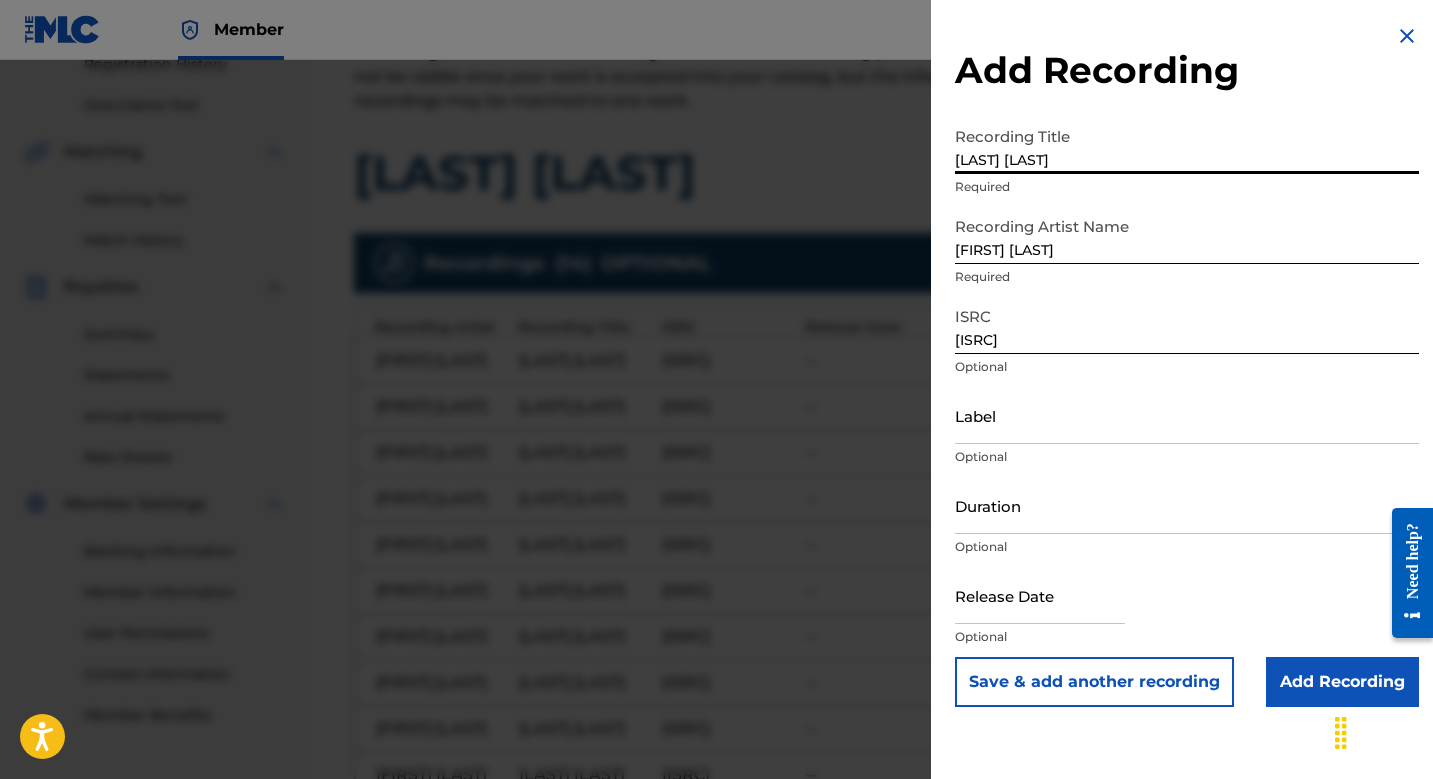 type on "[LAST] [LAST]" 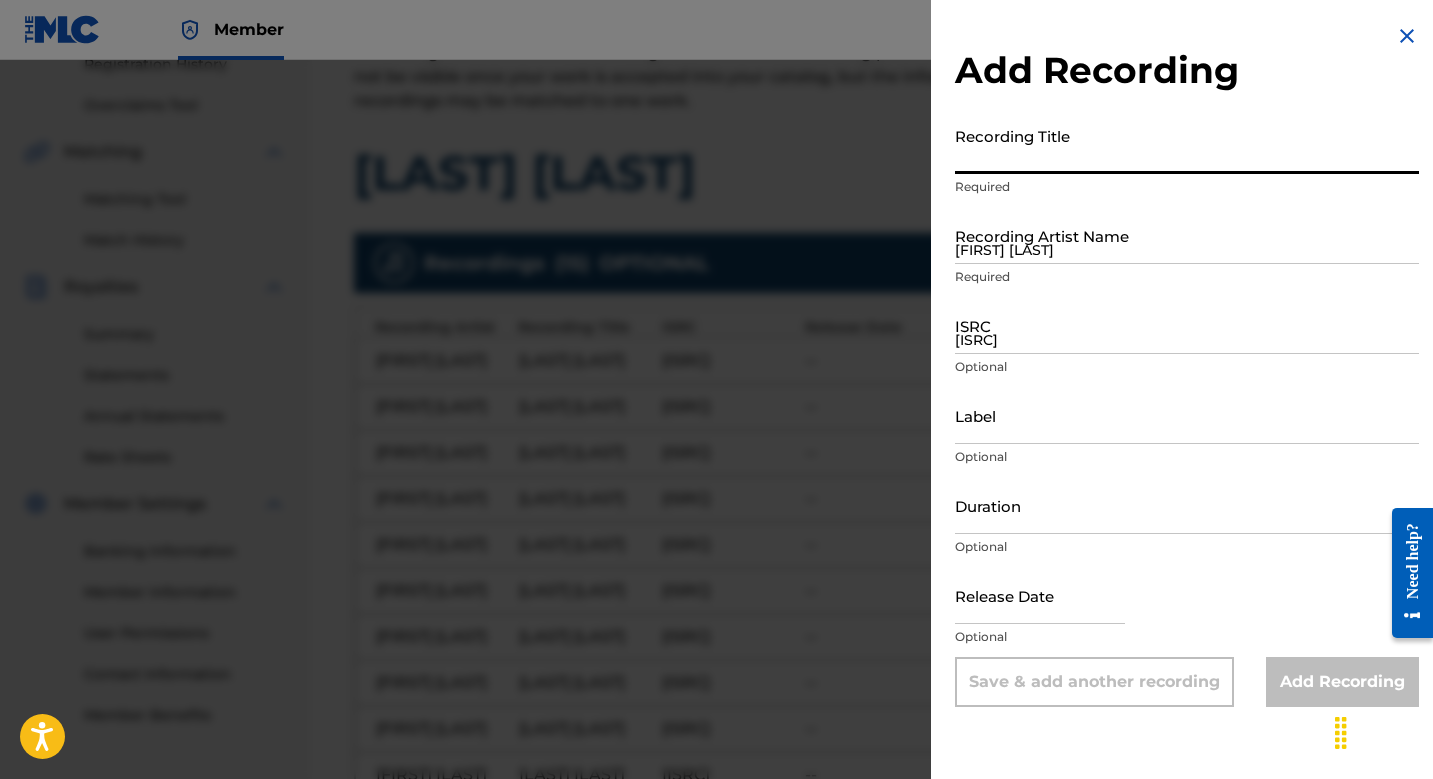 click at bounding box center (716, 449) 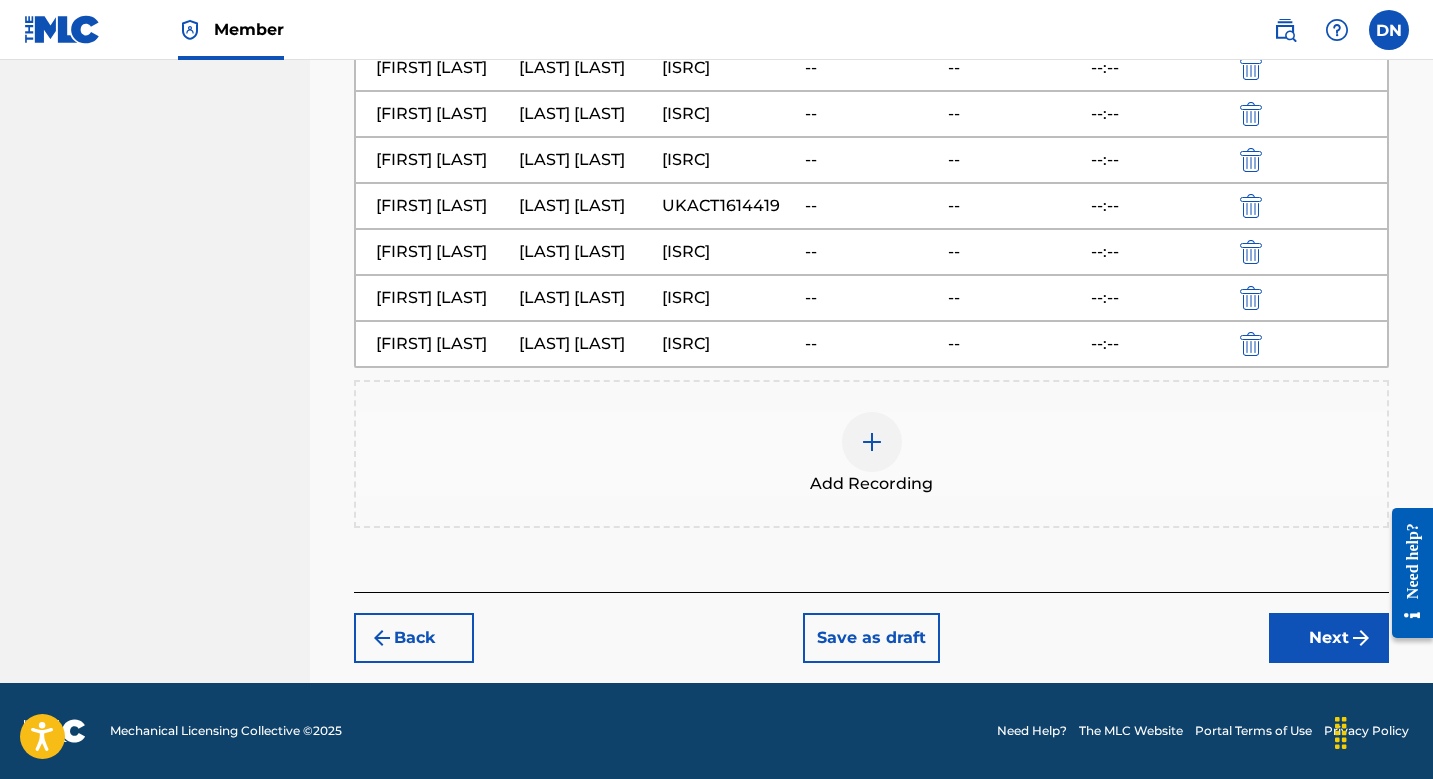 scroll, scrollTop: 1055, scrollLeft: 0, axis: vertical 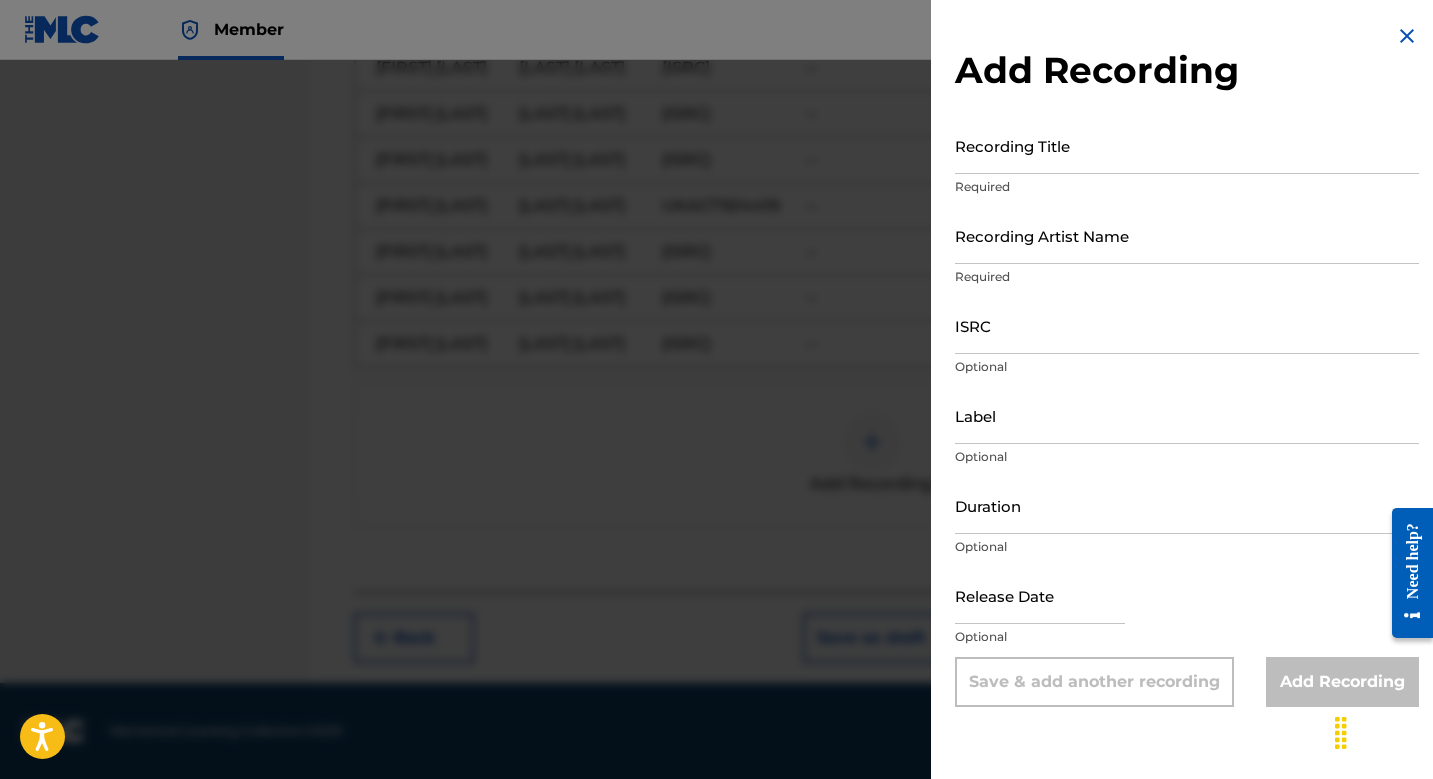 click on "ISRC" at bounding box center [1187, 325] 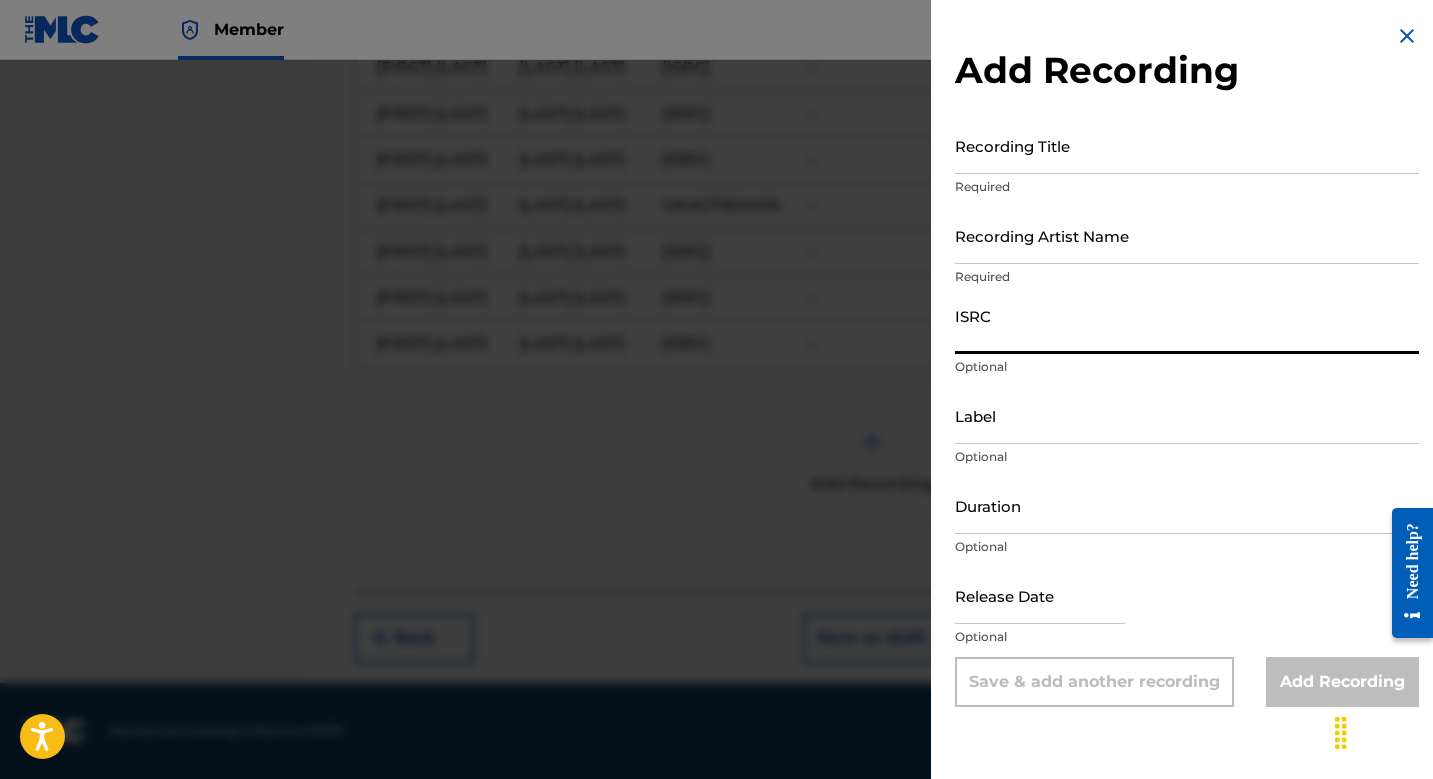 paste on "[ISRC]" 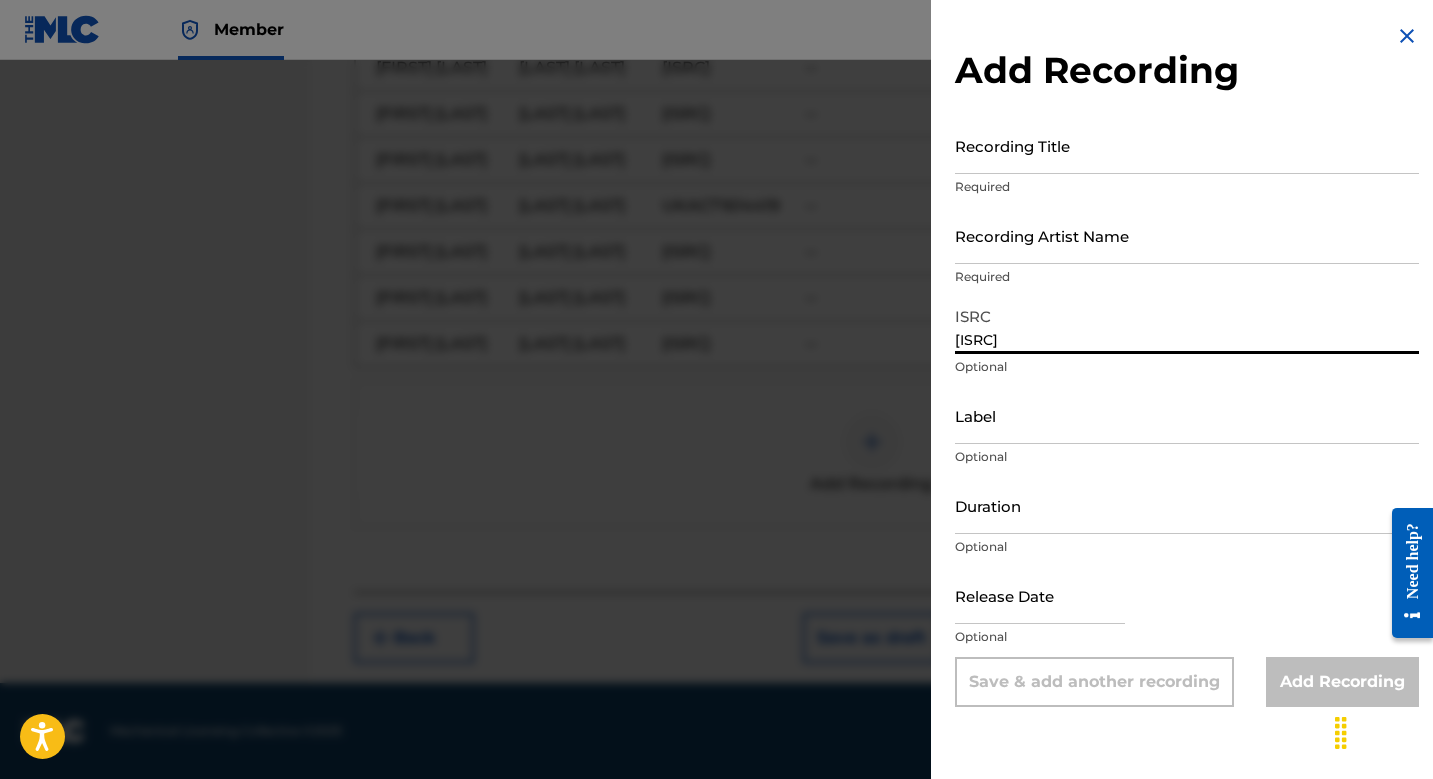 type on "[ISRC]" 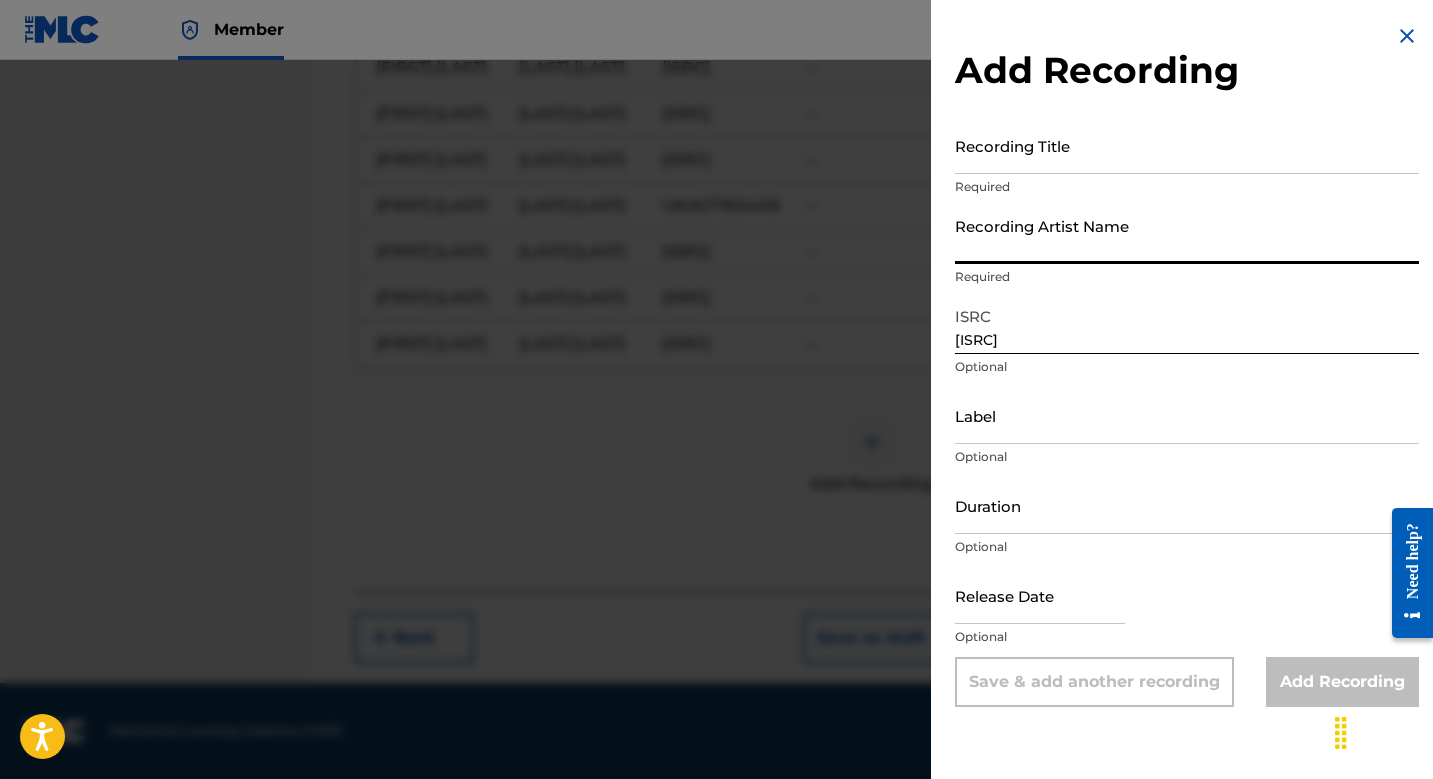 click on "Recording Artist Name" at bounding box center [1187, 235] 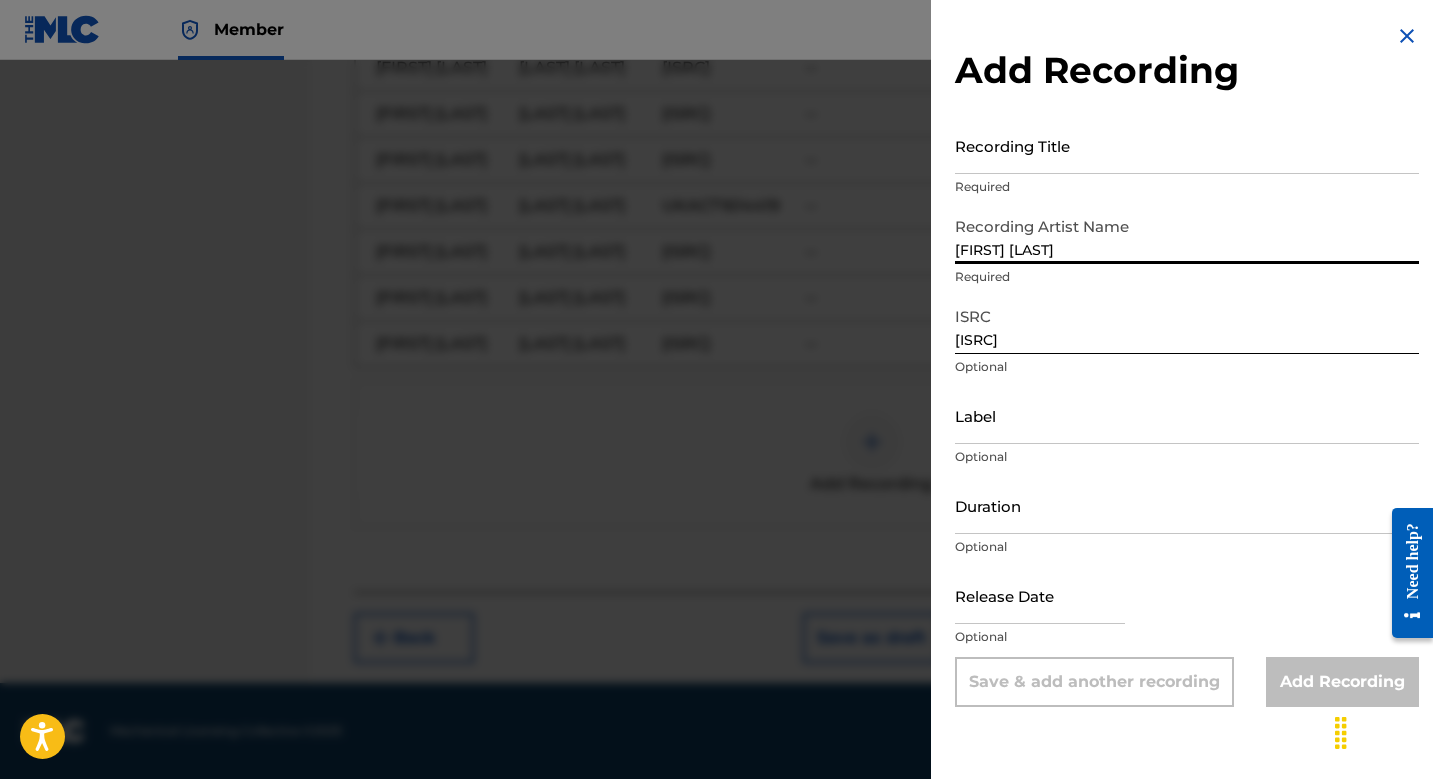 type on "[FIRST] [LAST]" 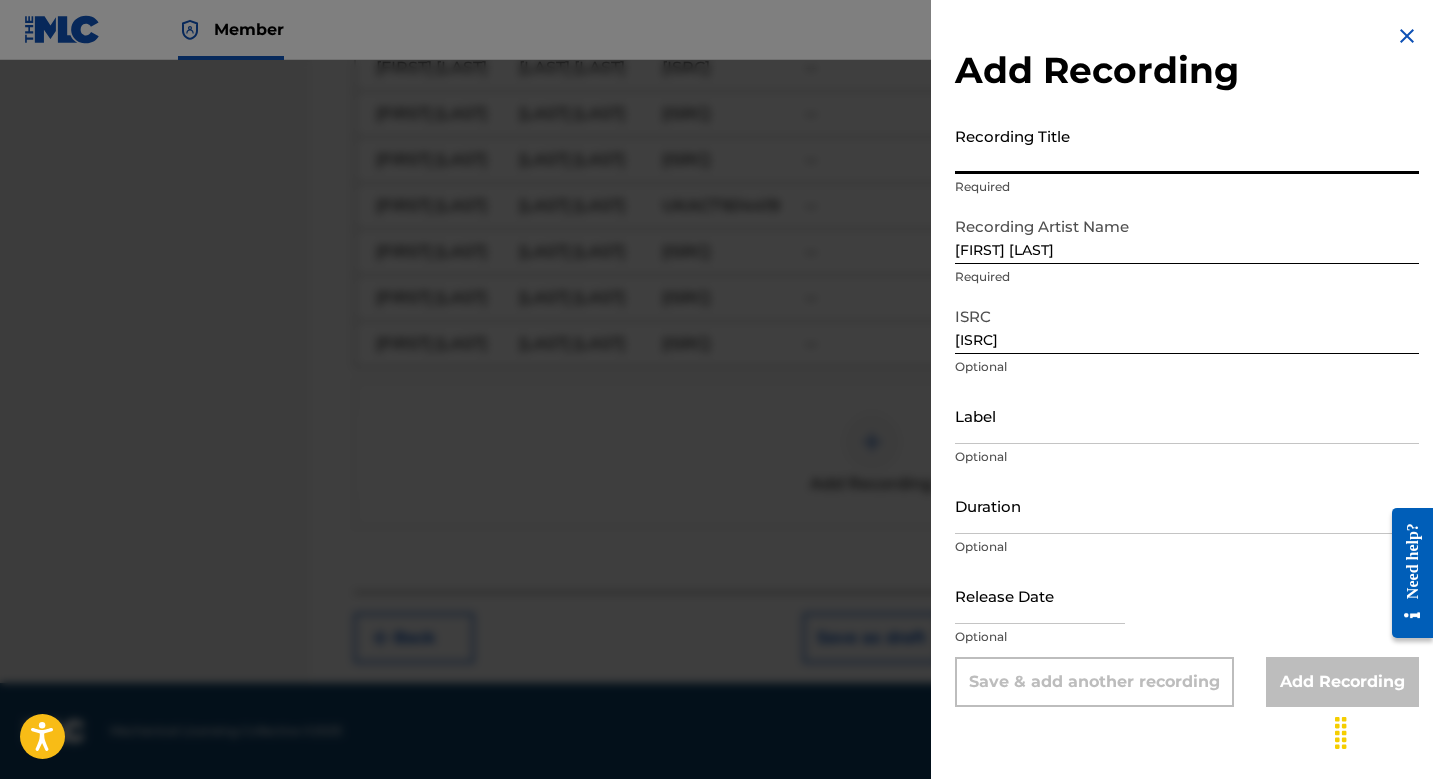 click on "Recording Title" at bounding box center [1187, 145] 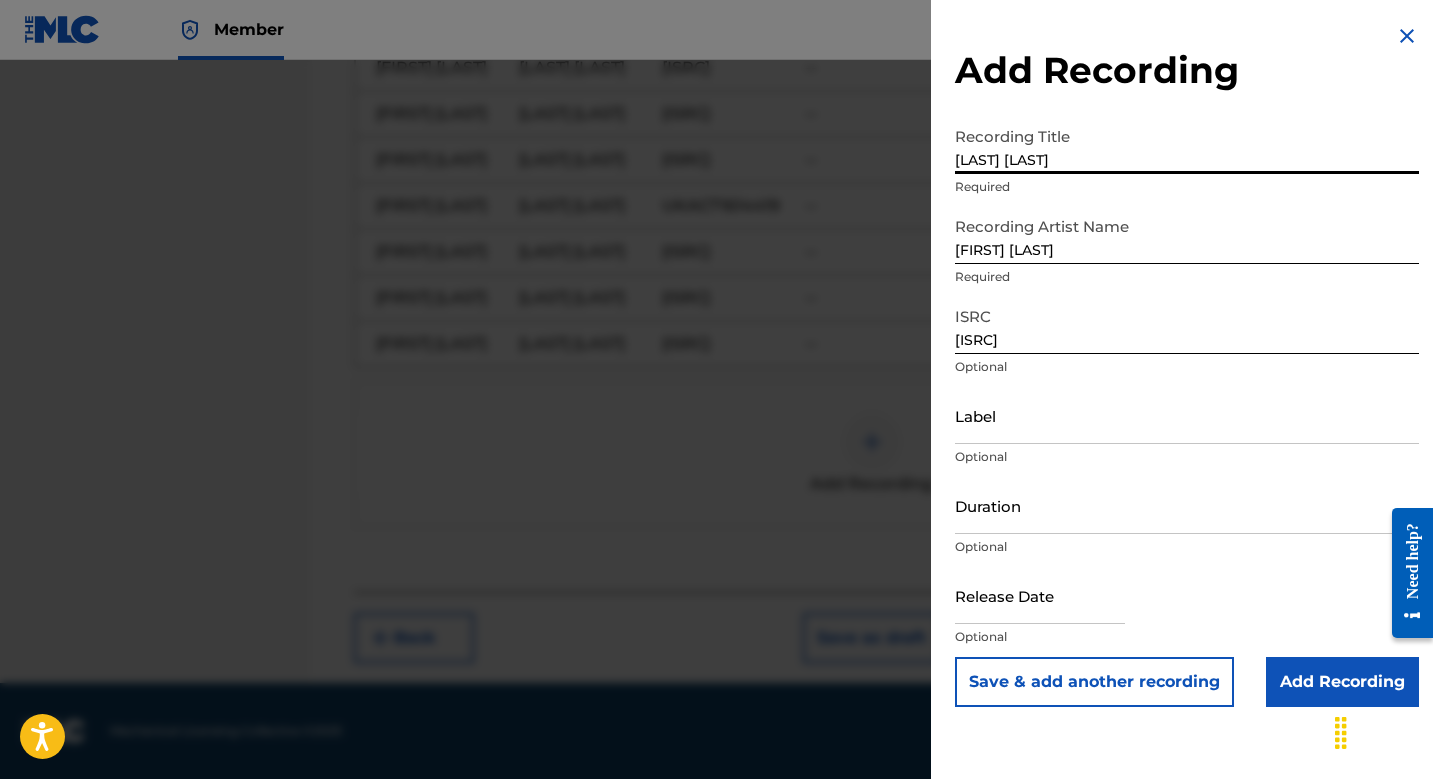 type on "[LAST] [LAST]" 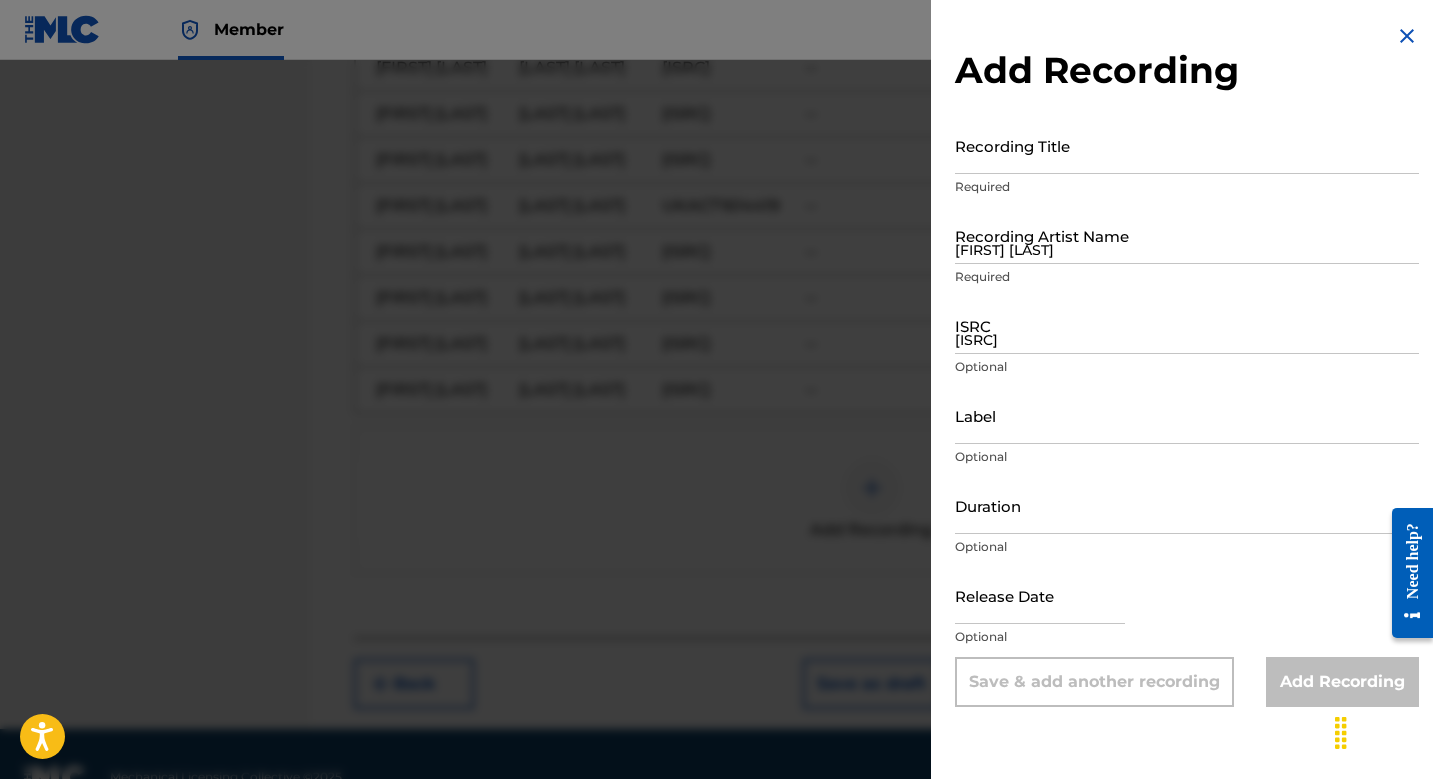 click at bounding box center (716, 449) 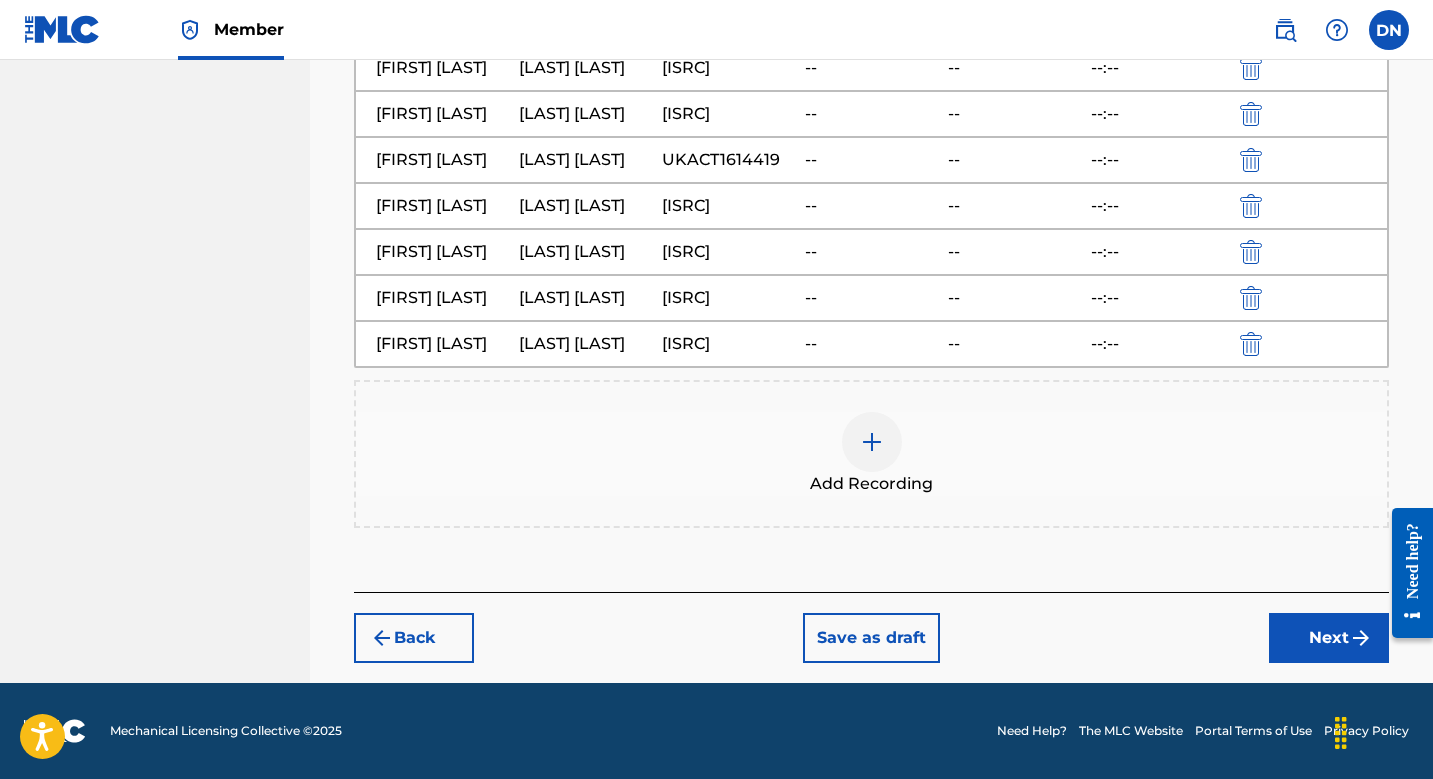 scroll, scrollTop: 1101, scrollLeft: 0, axis: vertical 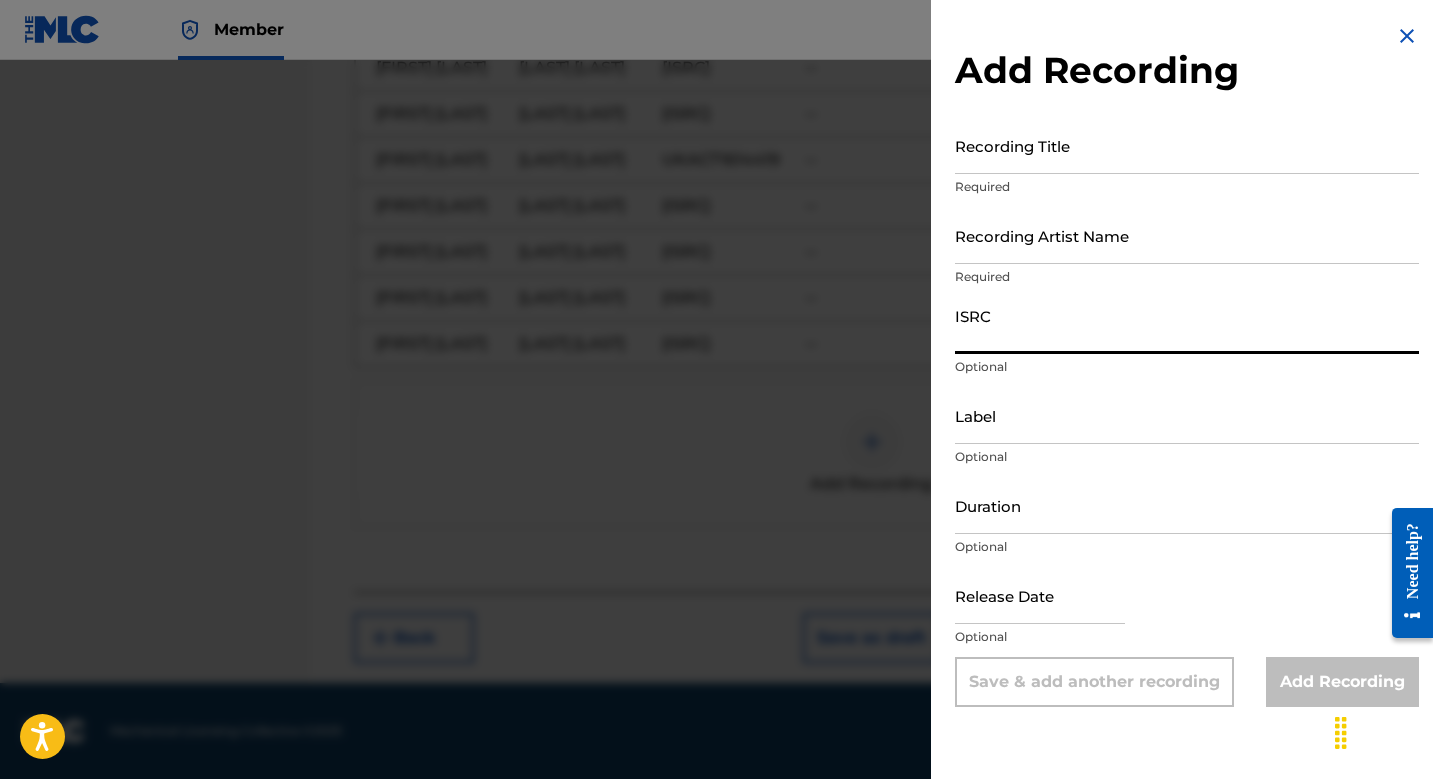click on "ISRC" at bounding box center [1187, 325] 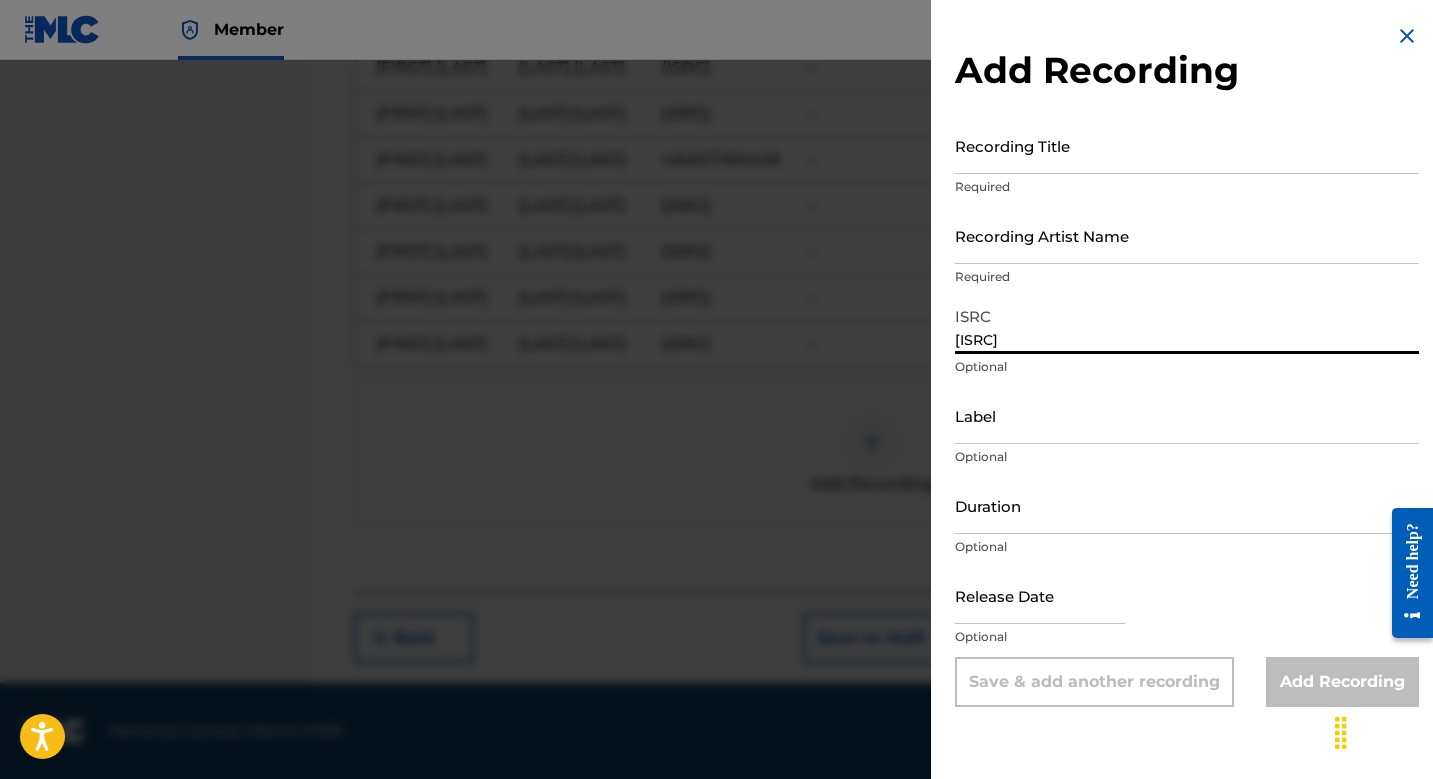 type on "[ISRC]" 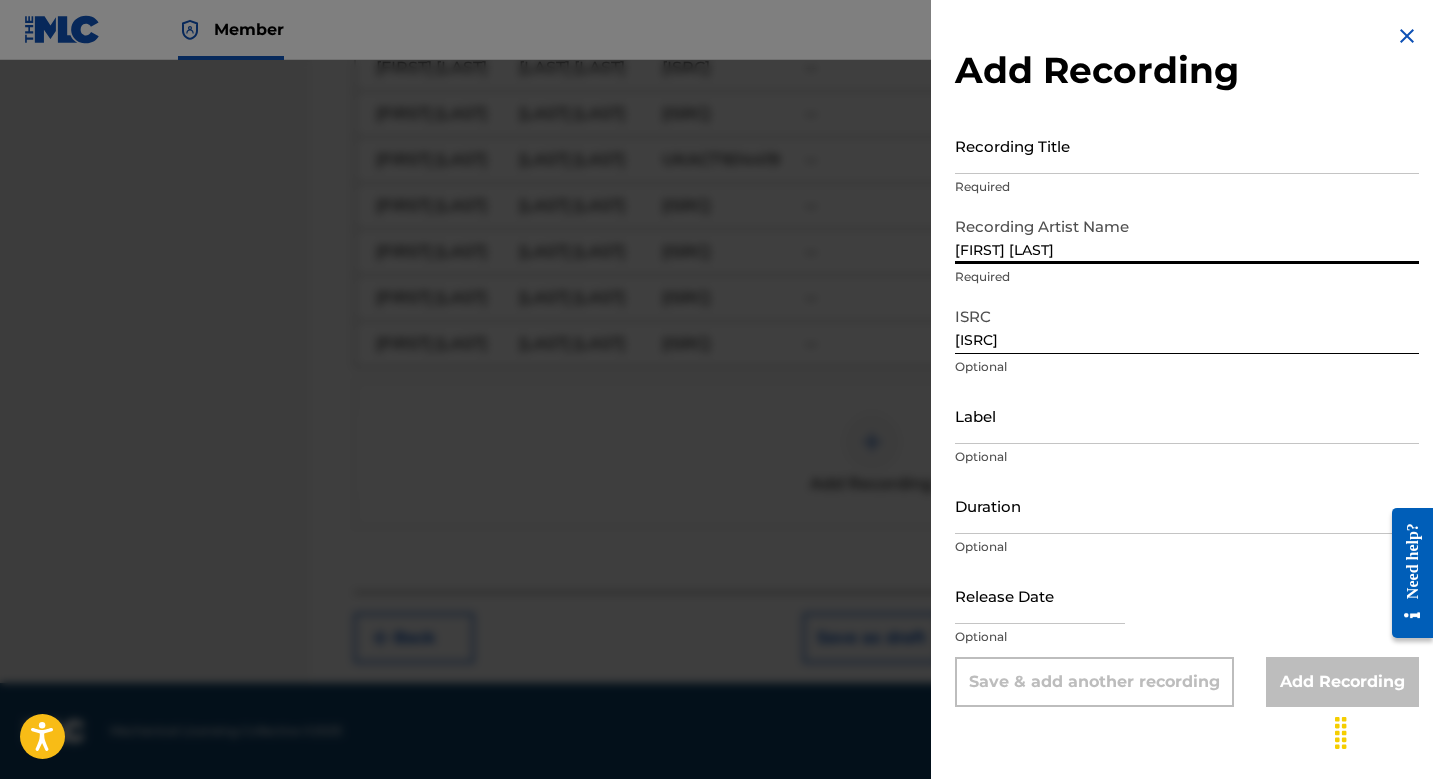 type on "[FIRST] [LAST]" 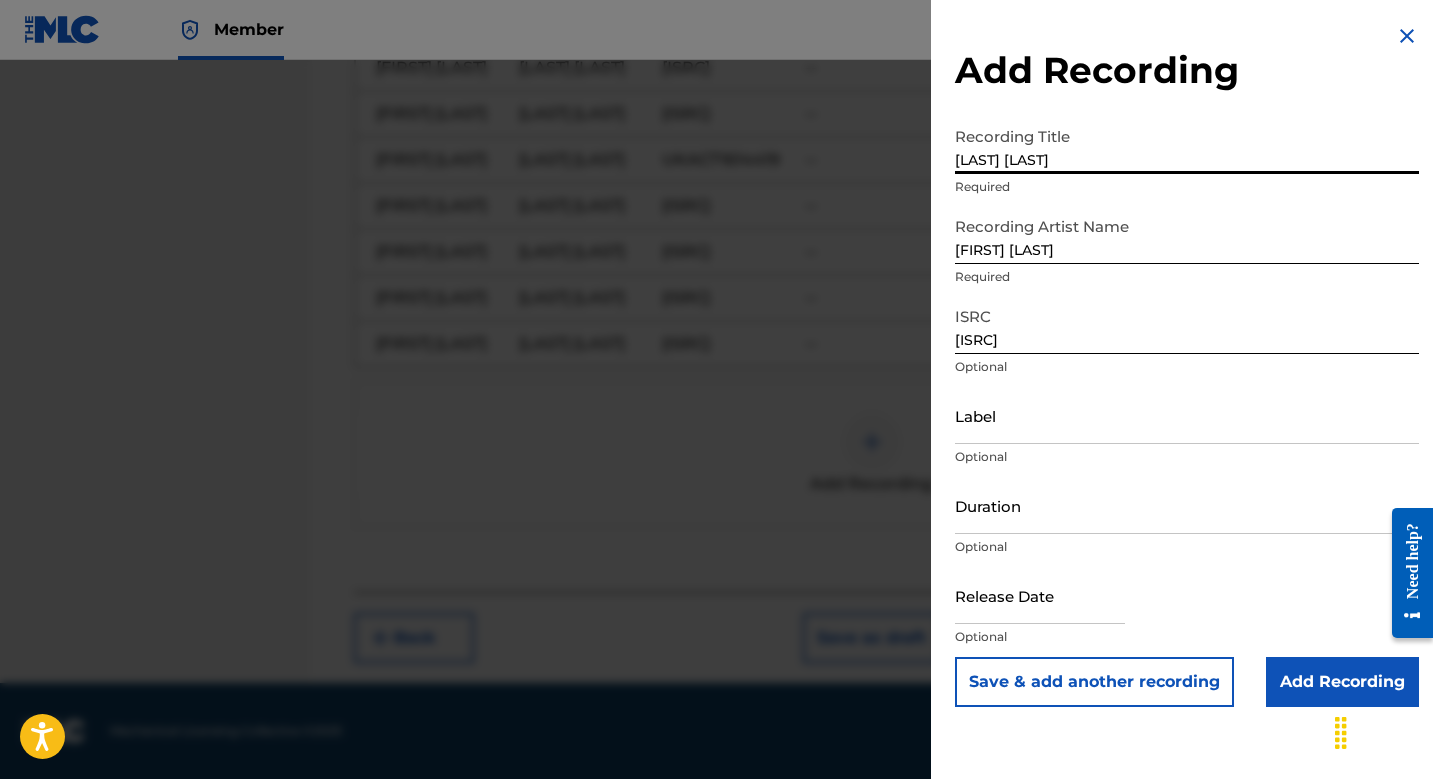 type on "[LAST] [LAST]" 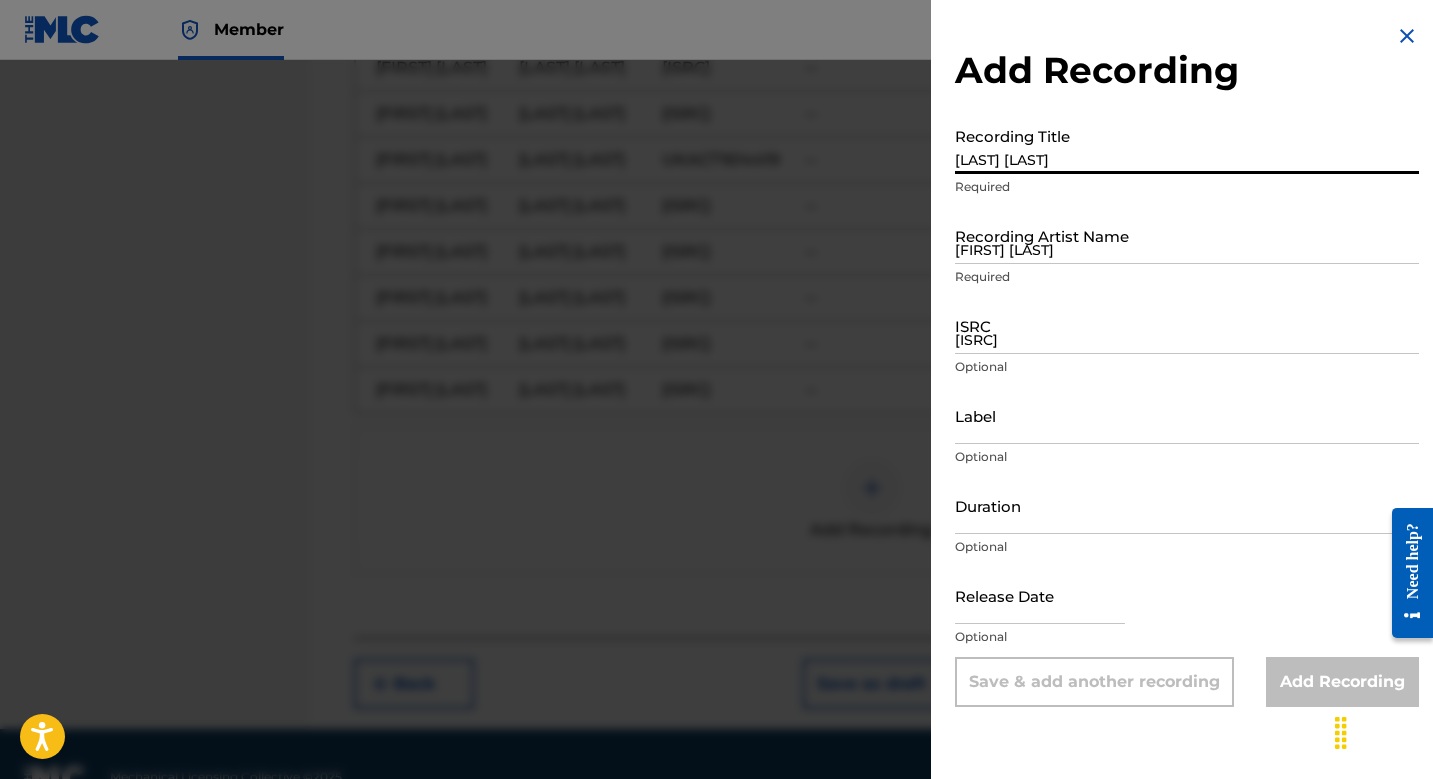 type 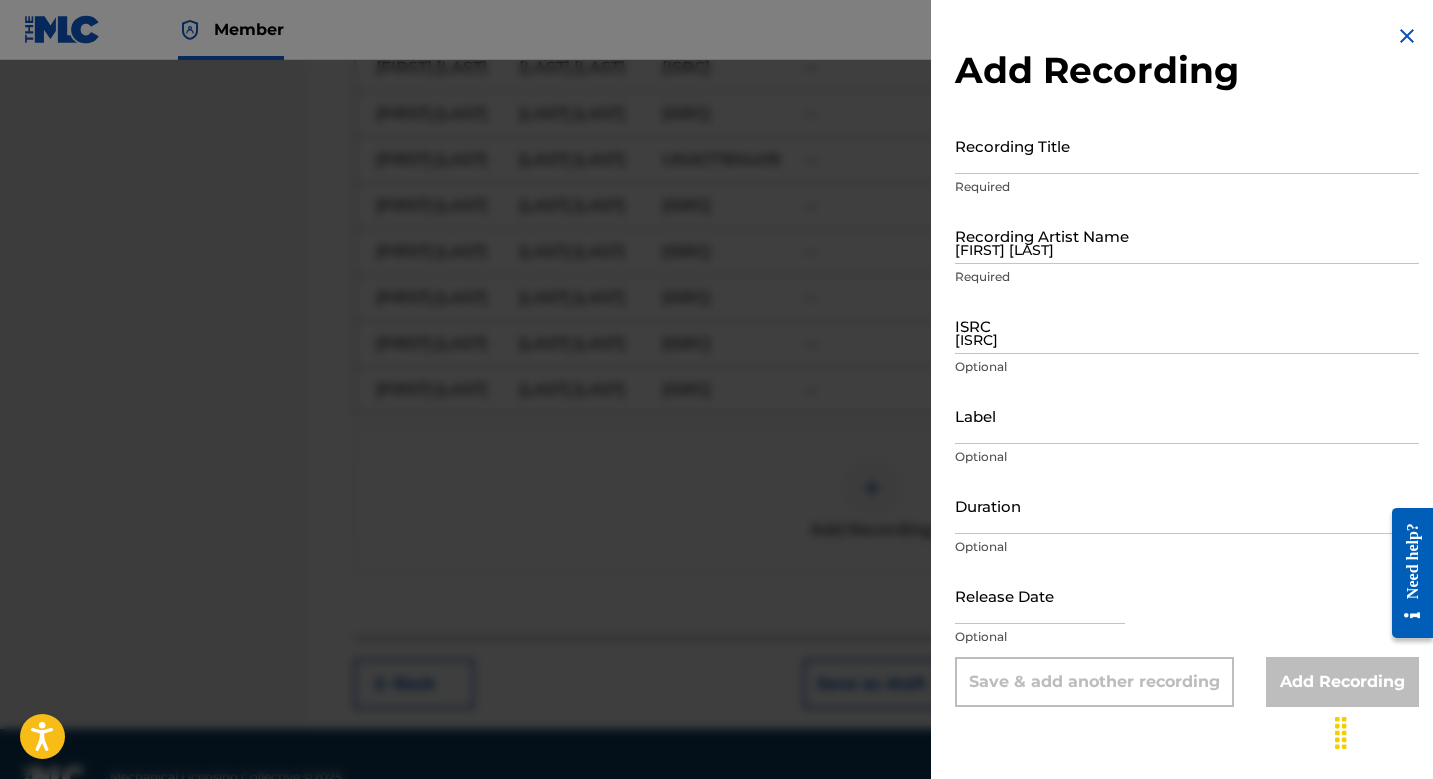 click at bounding box center [716, 449] 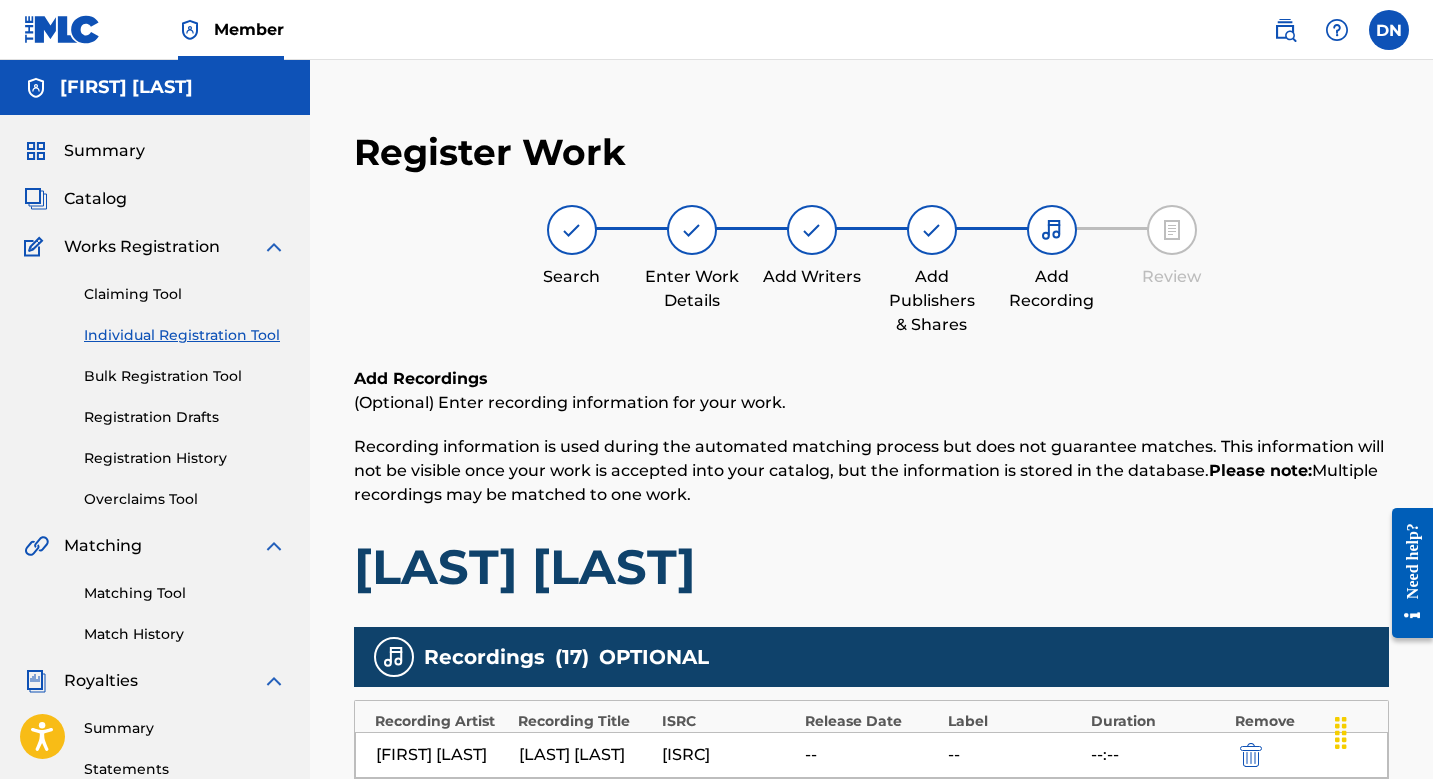scroll, scrollTop: 0, scrollLeft: 0, axis: both 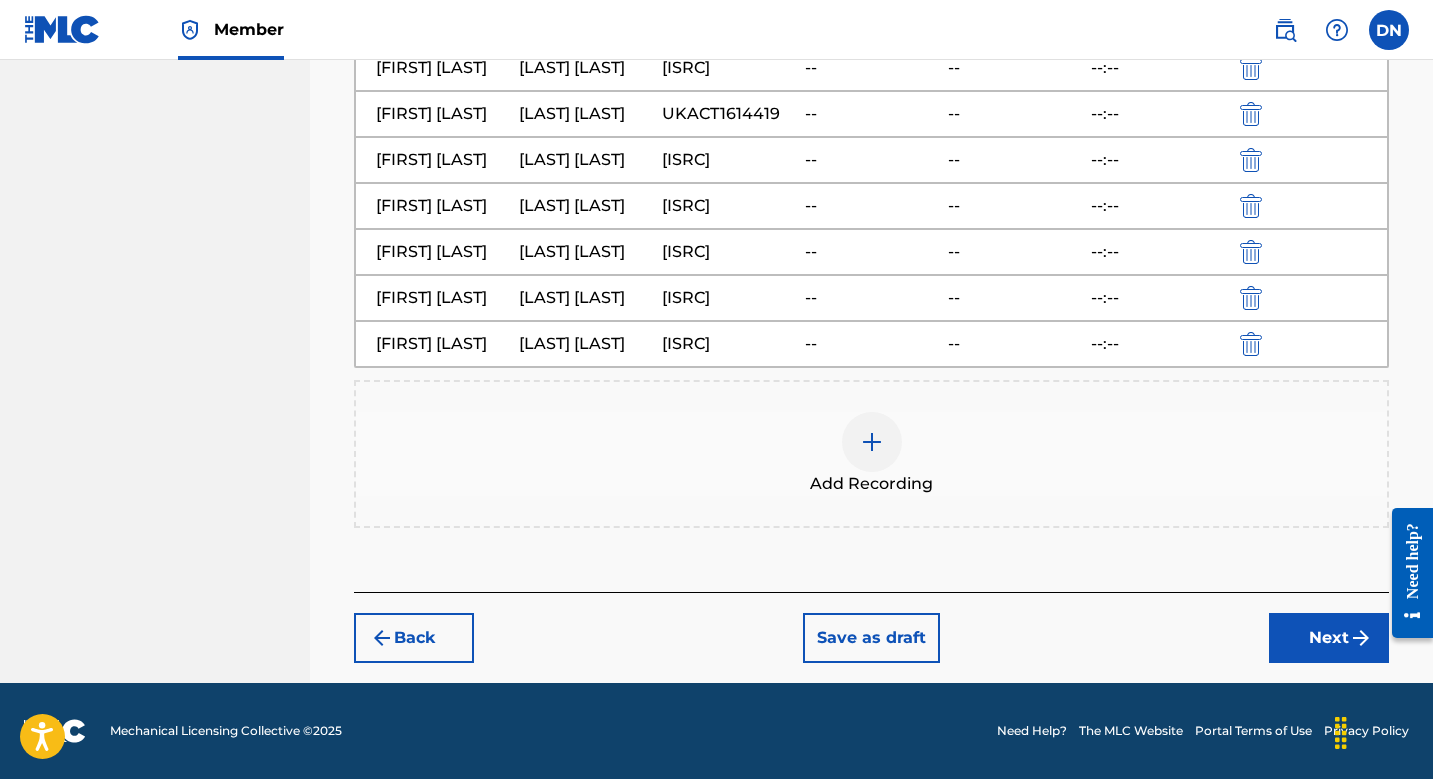 click on "Next" at bounding box center (1329, 638) 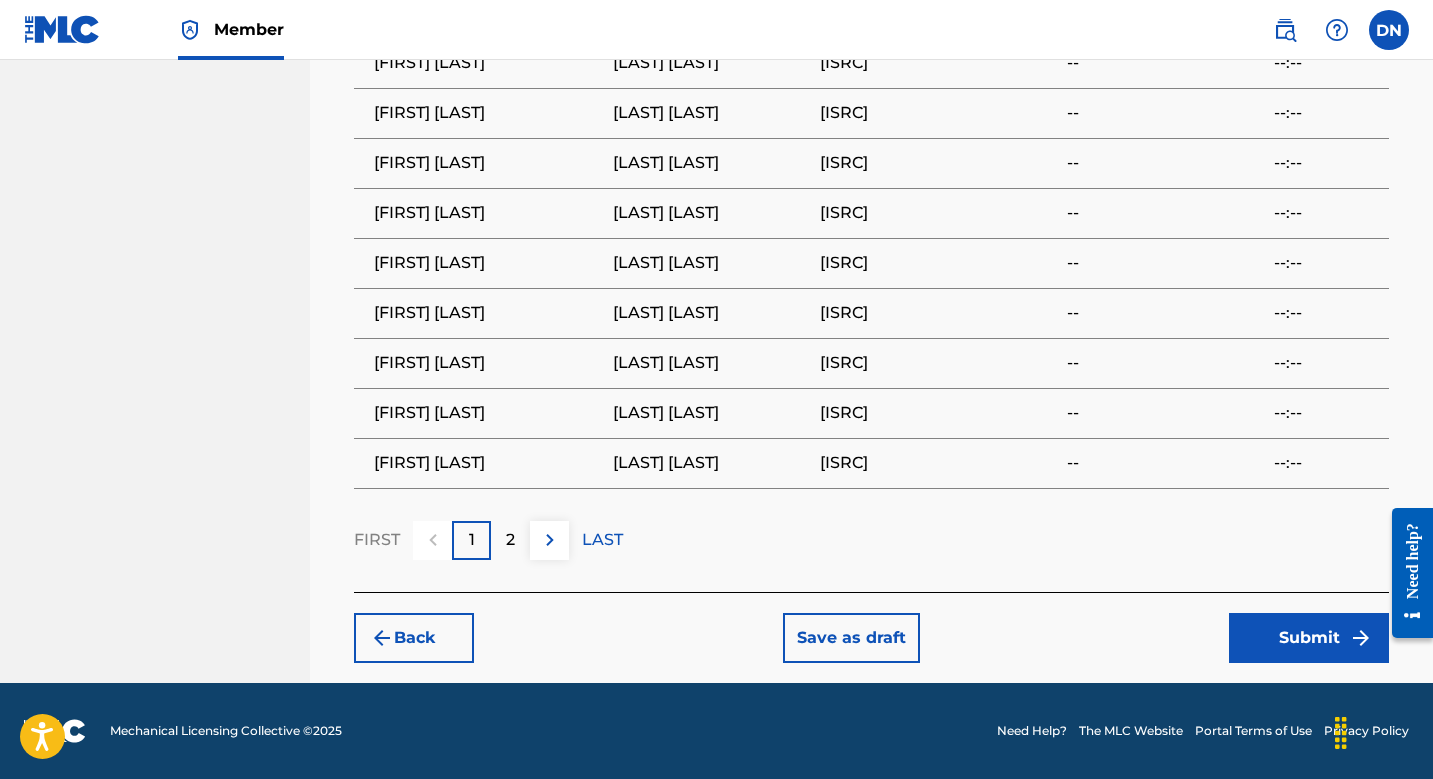scroll, scrollTop: 1522, scrollLeft: 0, axis: vertical 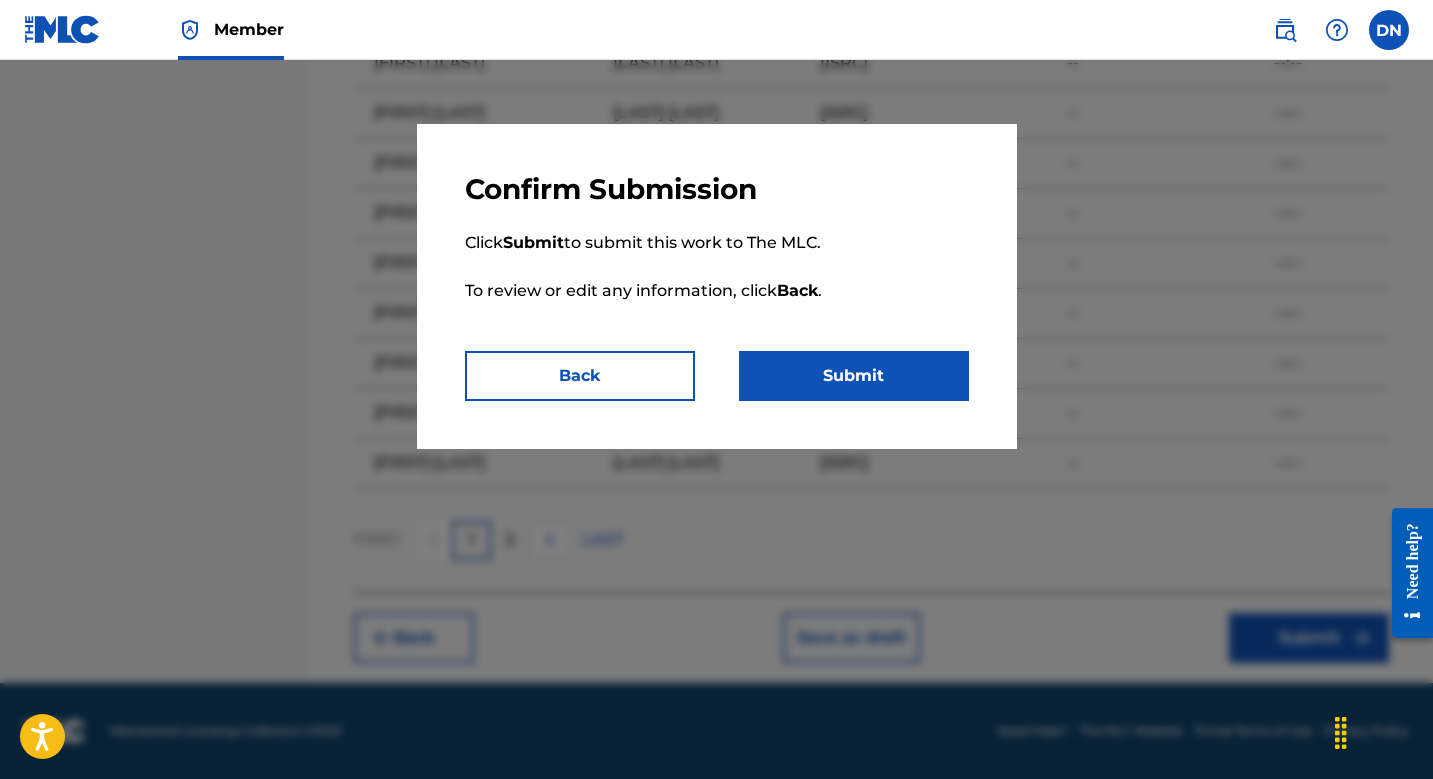 click on "Submit" at bounding box center [854, 376] 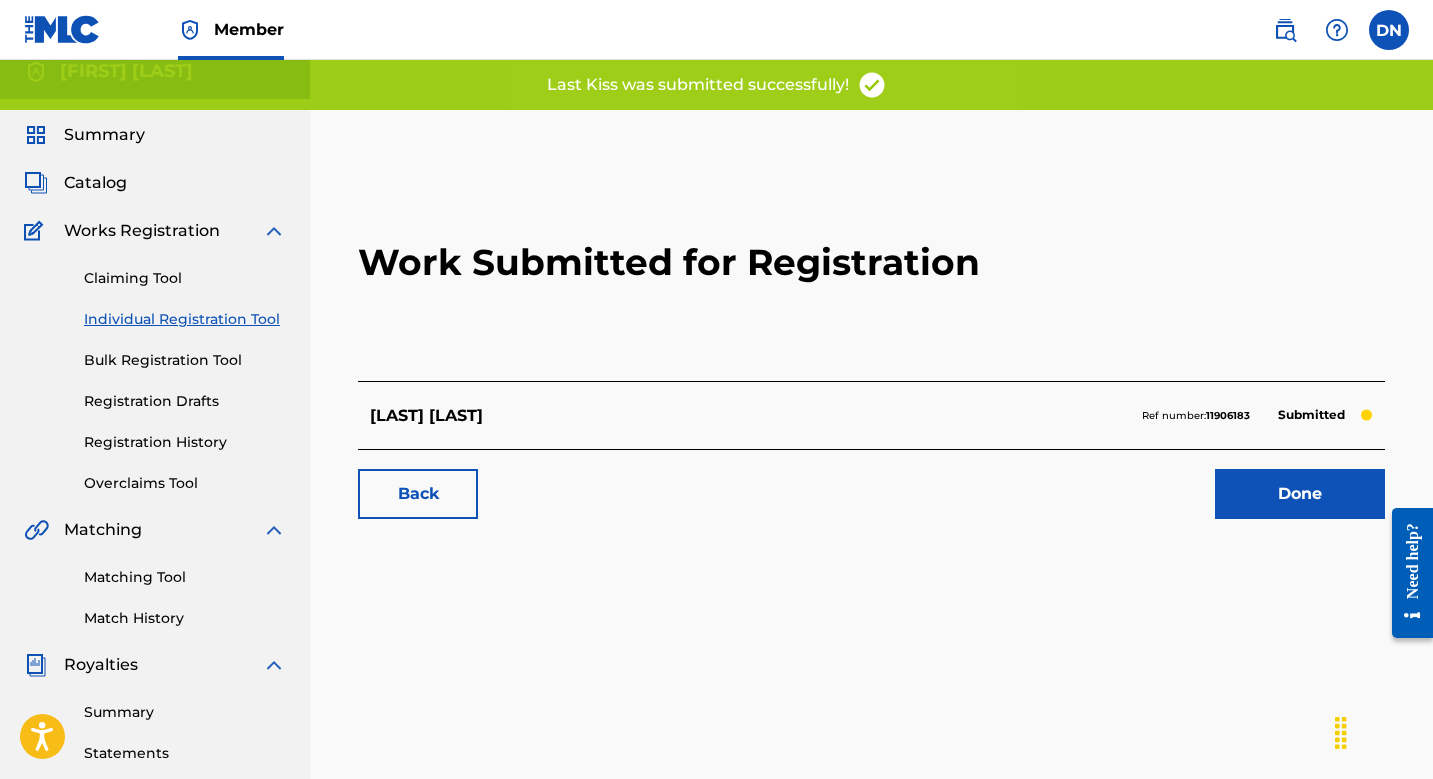 scroll, scrollTop: 131, scrollLeft: 0, axis: vertical 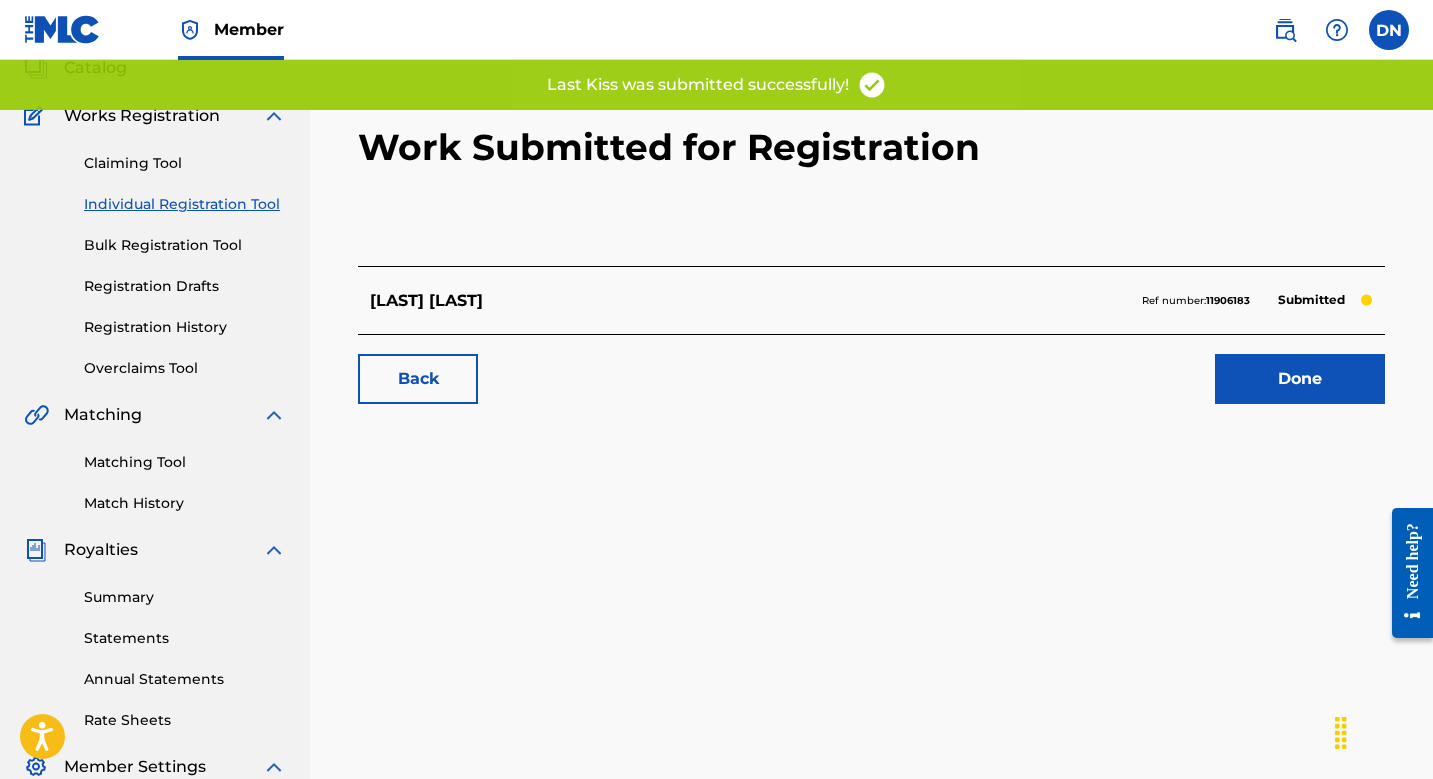 click on "Done" at bounding box center (1300, 379) 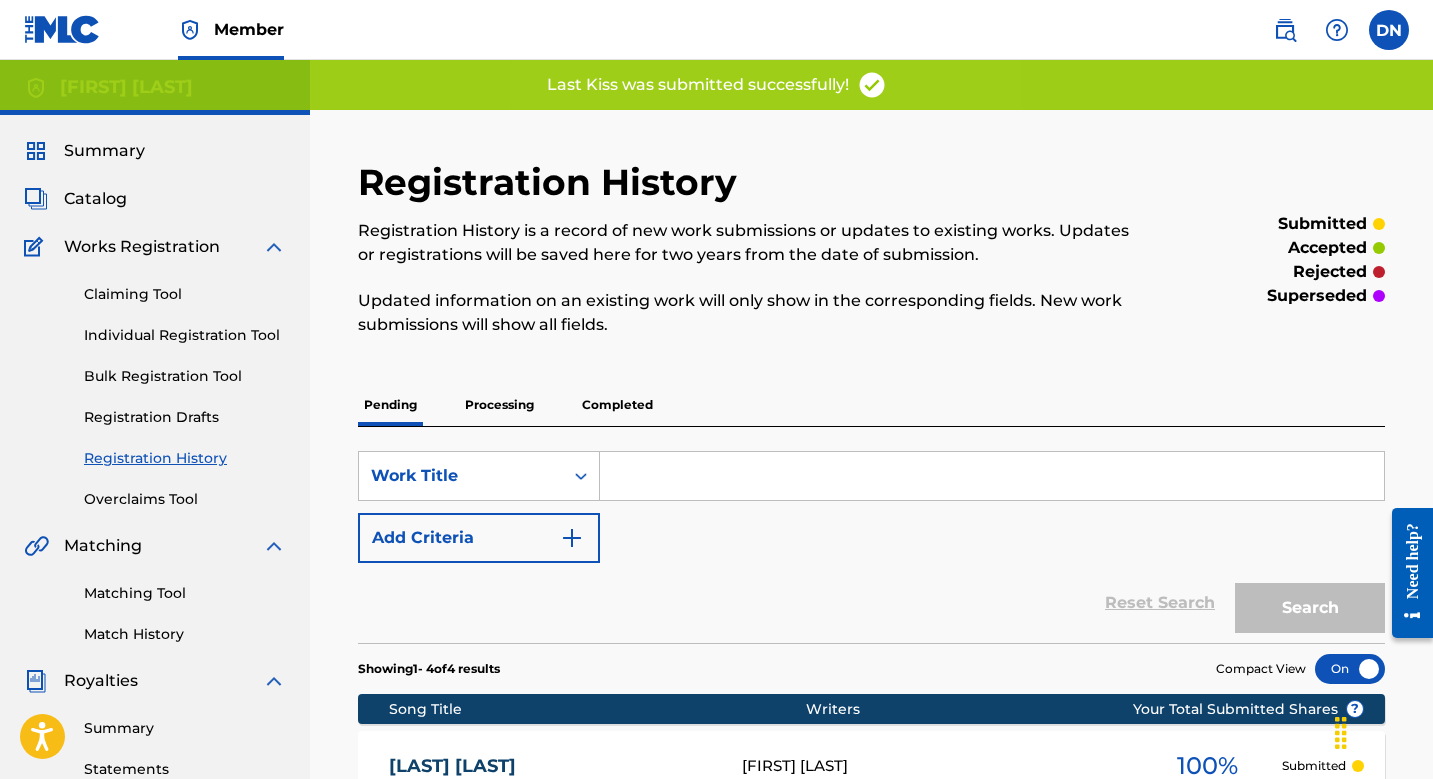 click on "Individual Registration Tool" at bounding box center [185, 335] 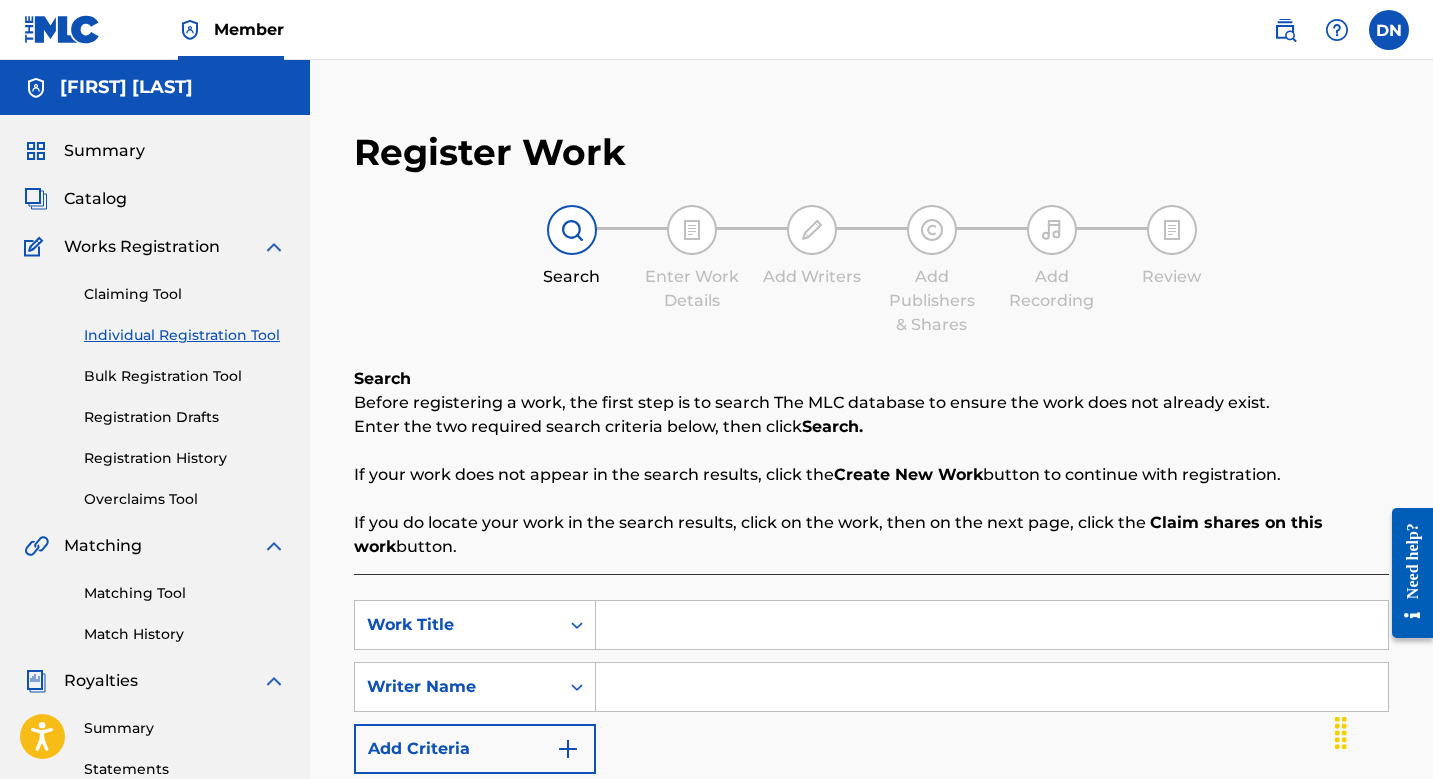 click at bounding box center [992, 625] 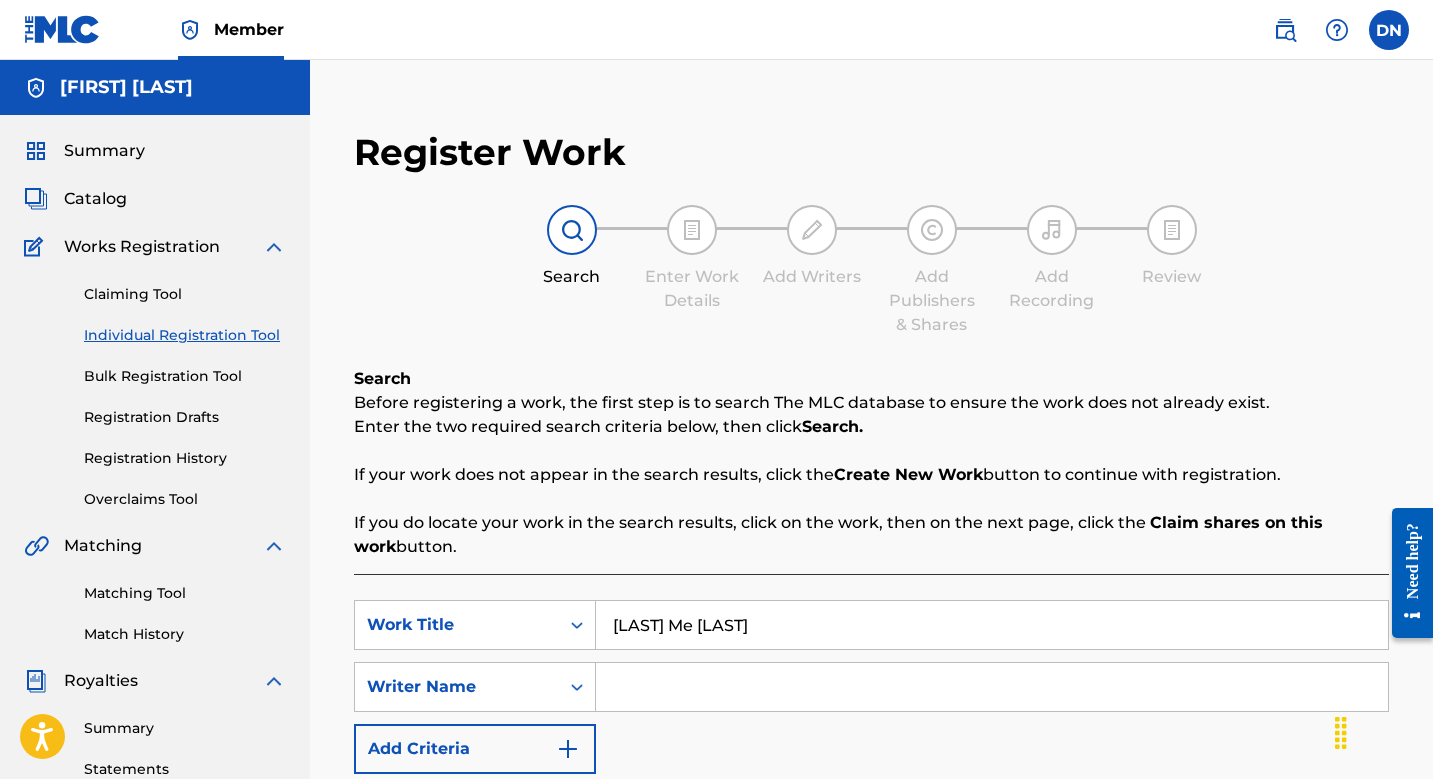 type on "[LAST] Me [LAST]" 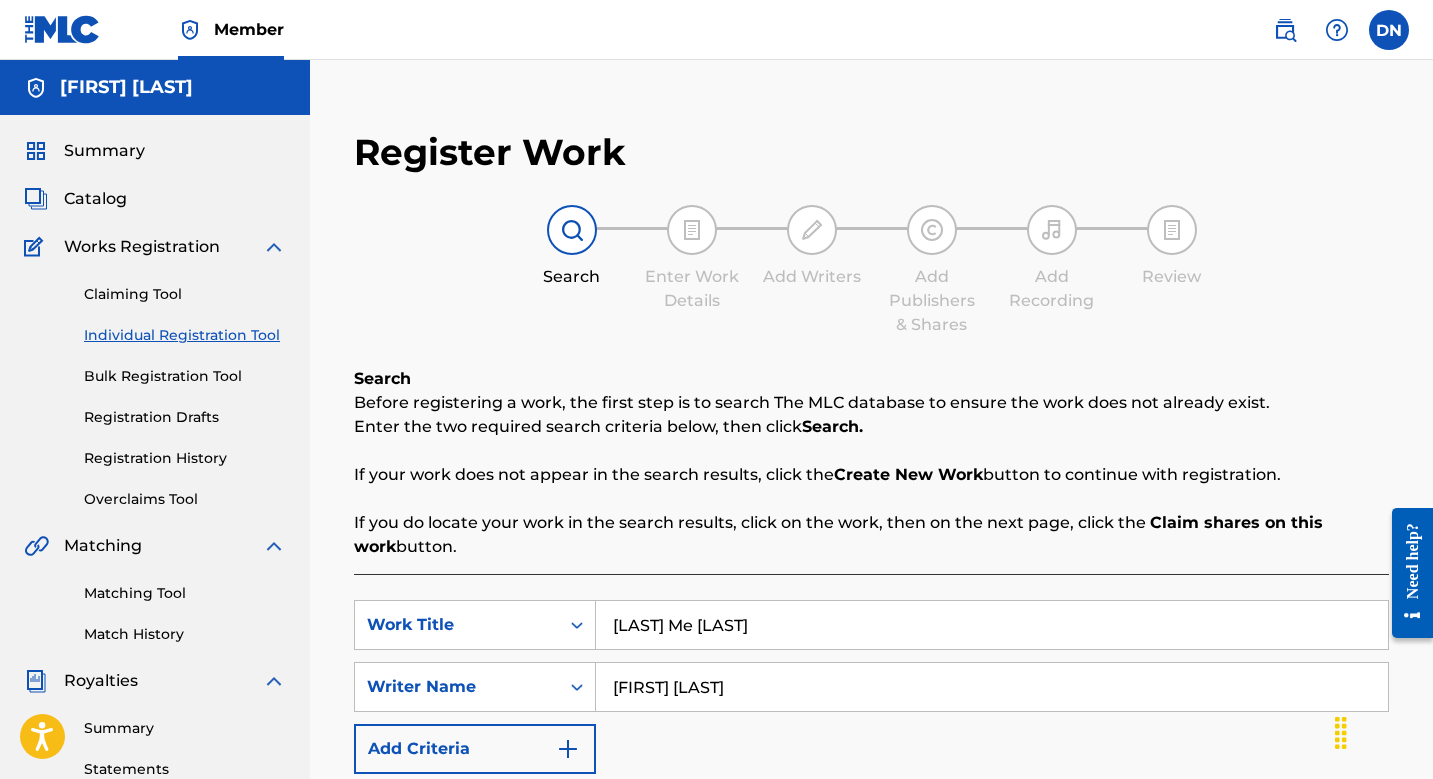 click on "Search" at bounding box center [1314, 819] 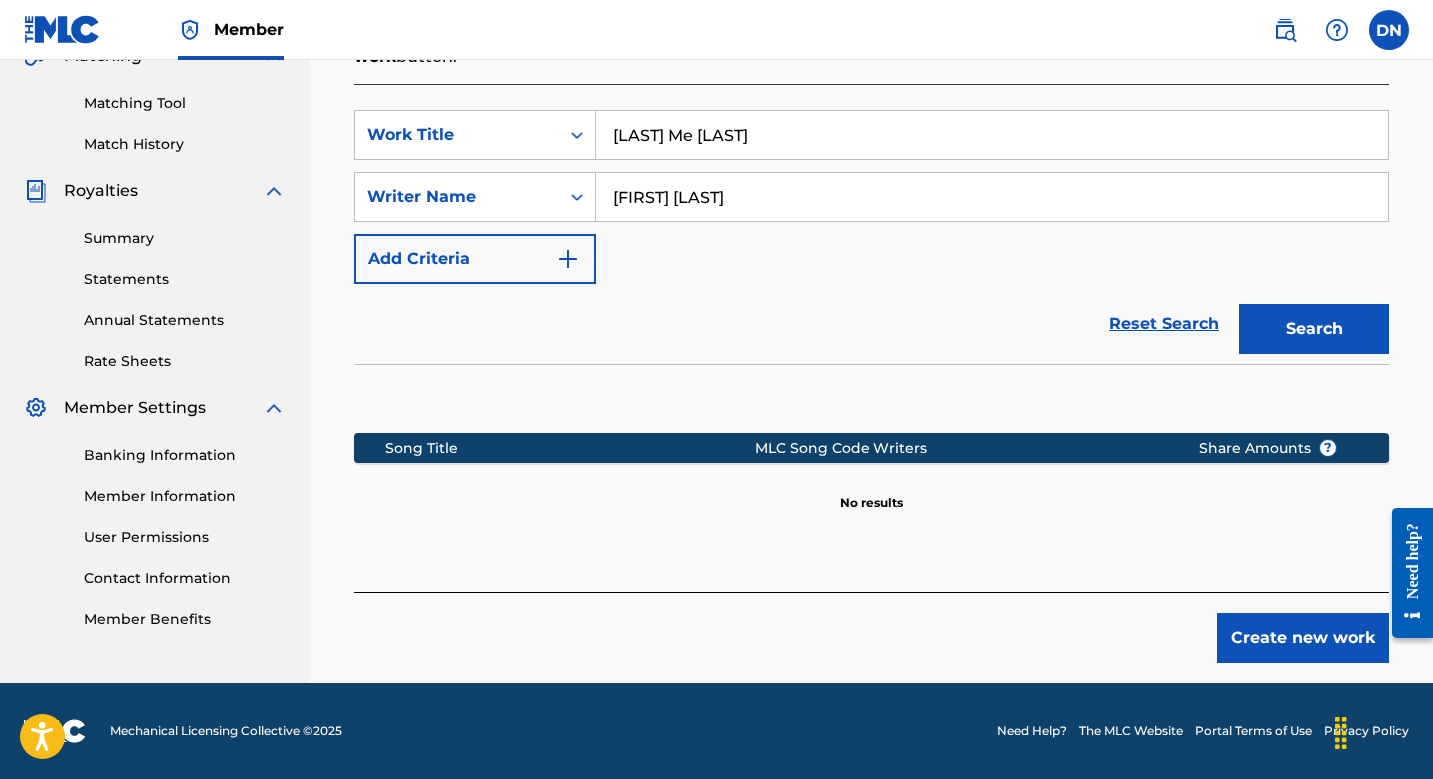 scroll, scrollTop: 490, scrollLeft: 0, axis: vertical 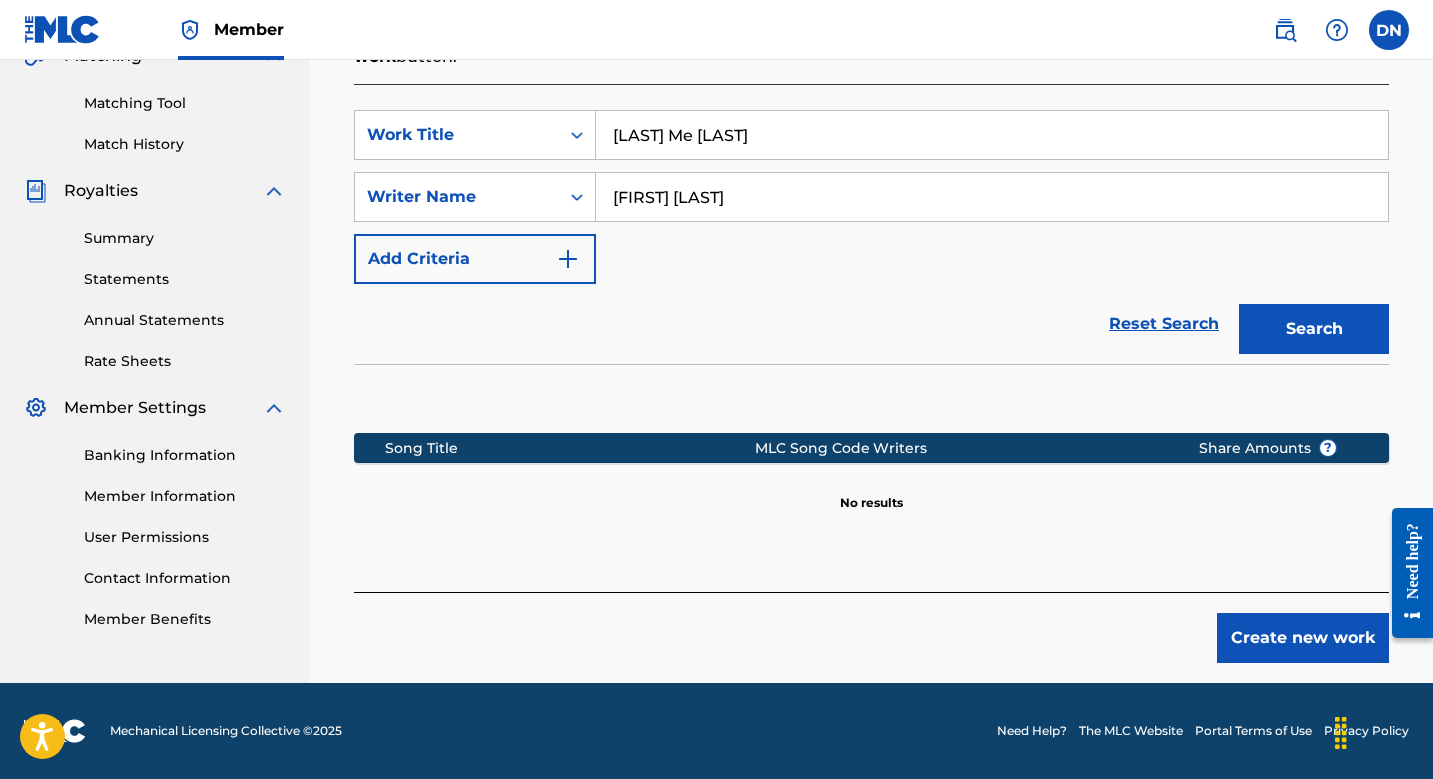 type on "[FIRST] [LAST]" 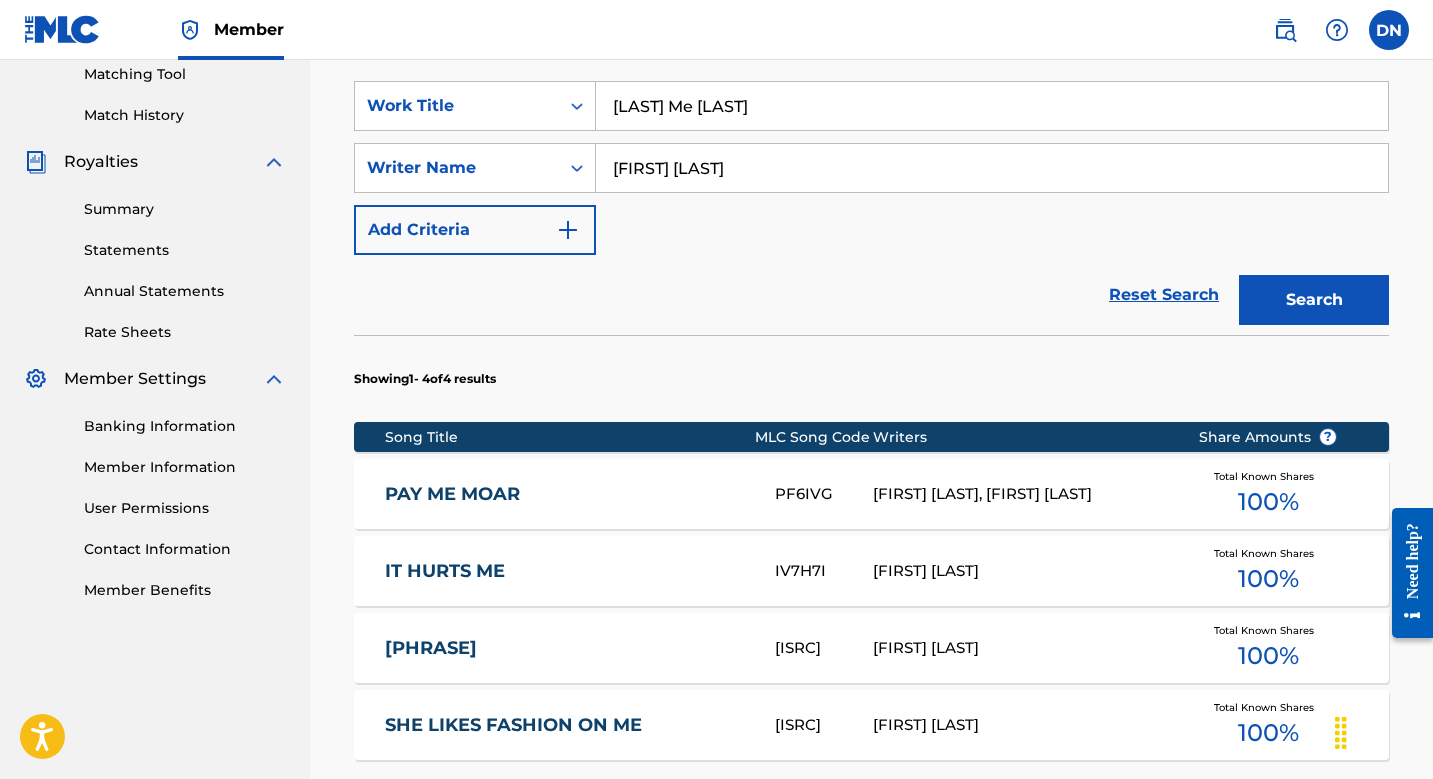 scroll, scrollTop: 472, scrollLeft: 0, axis: vertical 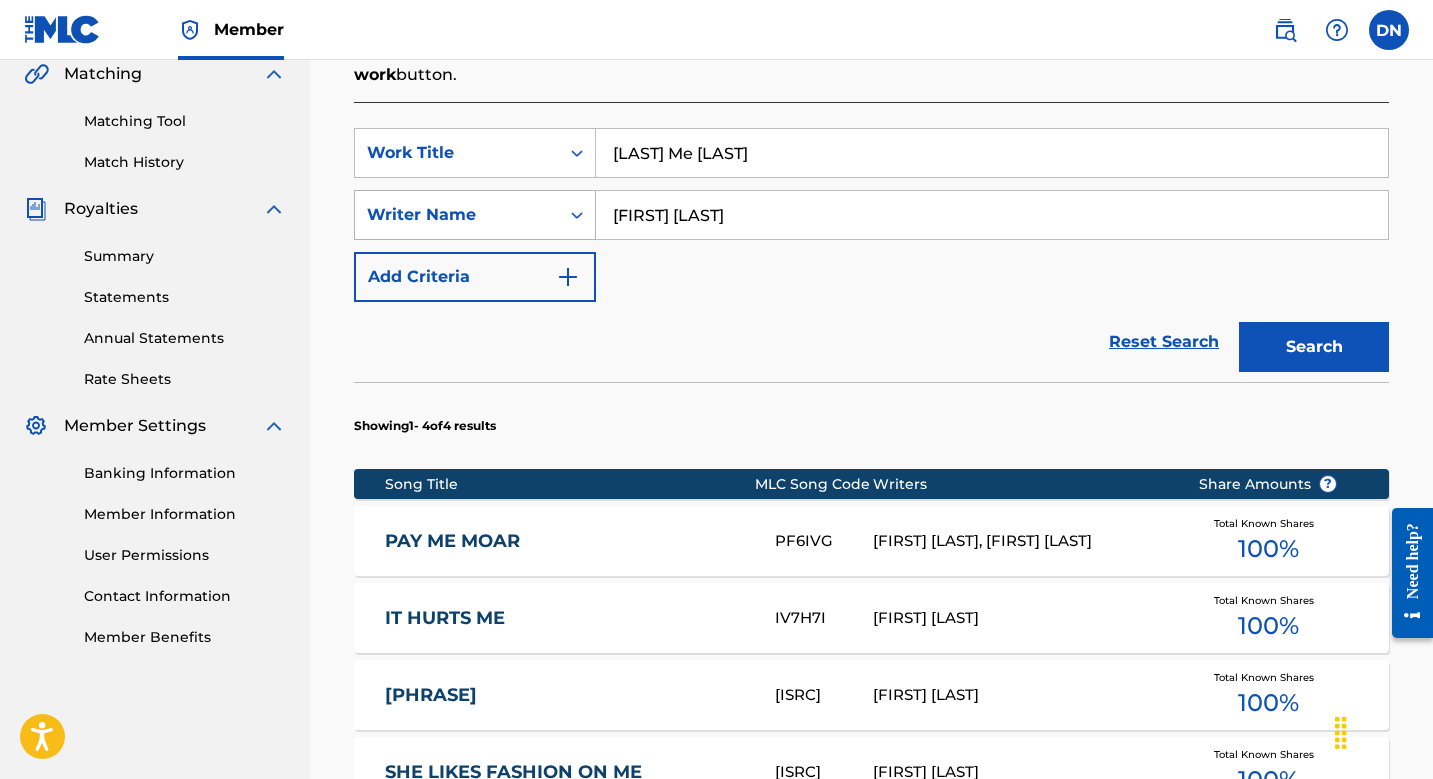 drag, startPoint x: 771, startPoint y: 214, endPoint x: 555, endPoint y: 207, distance: 216.1134 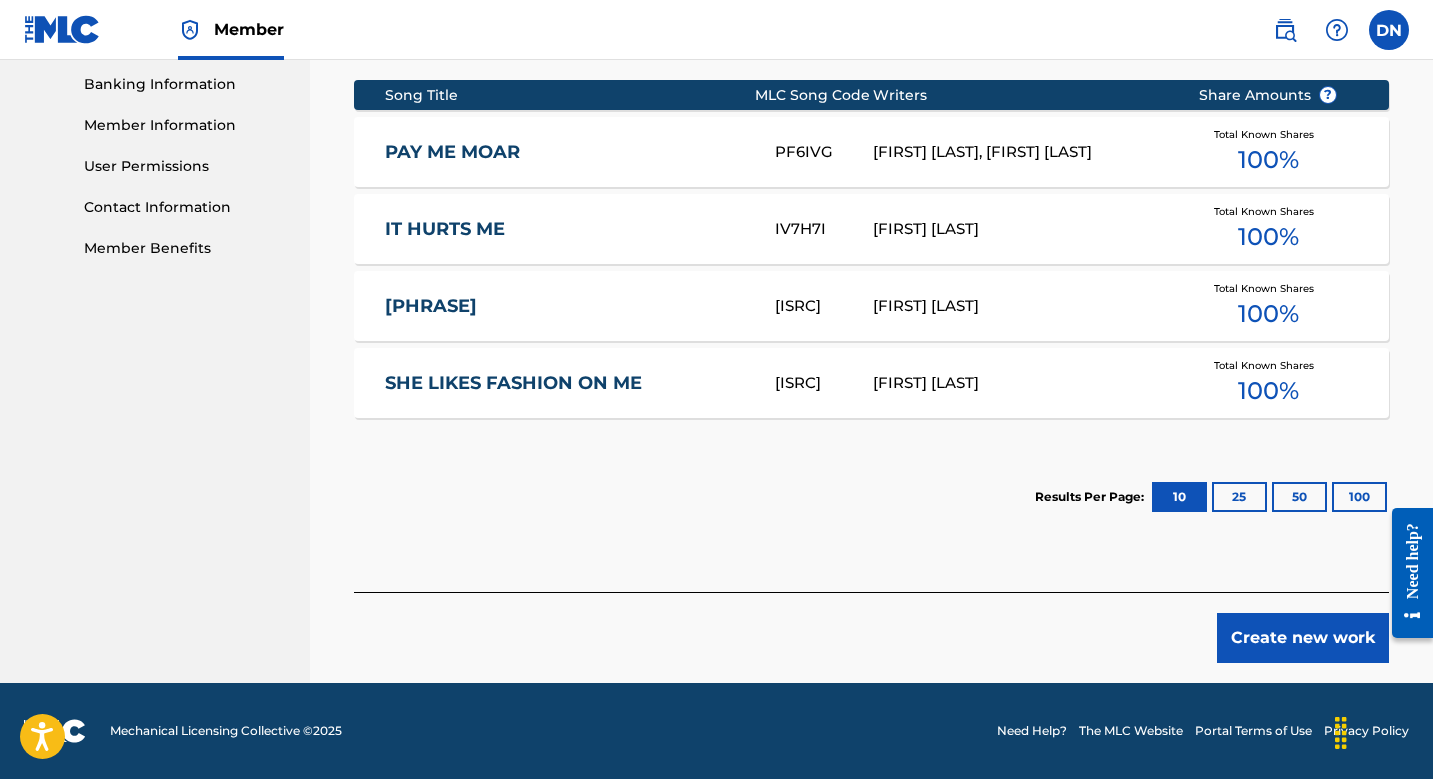 click on "Create new work" at bounding box center (1303, 638) 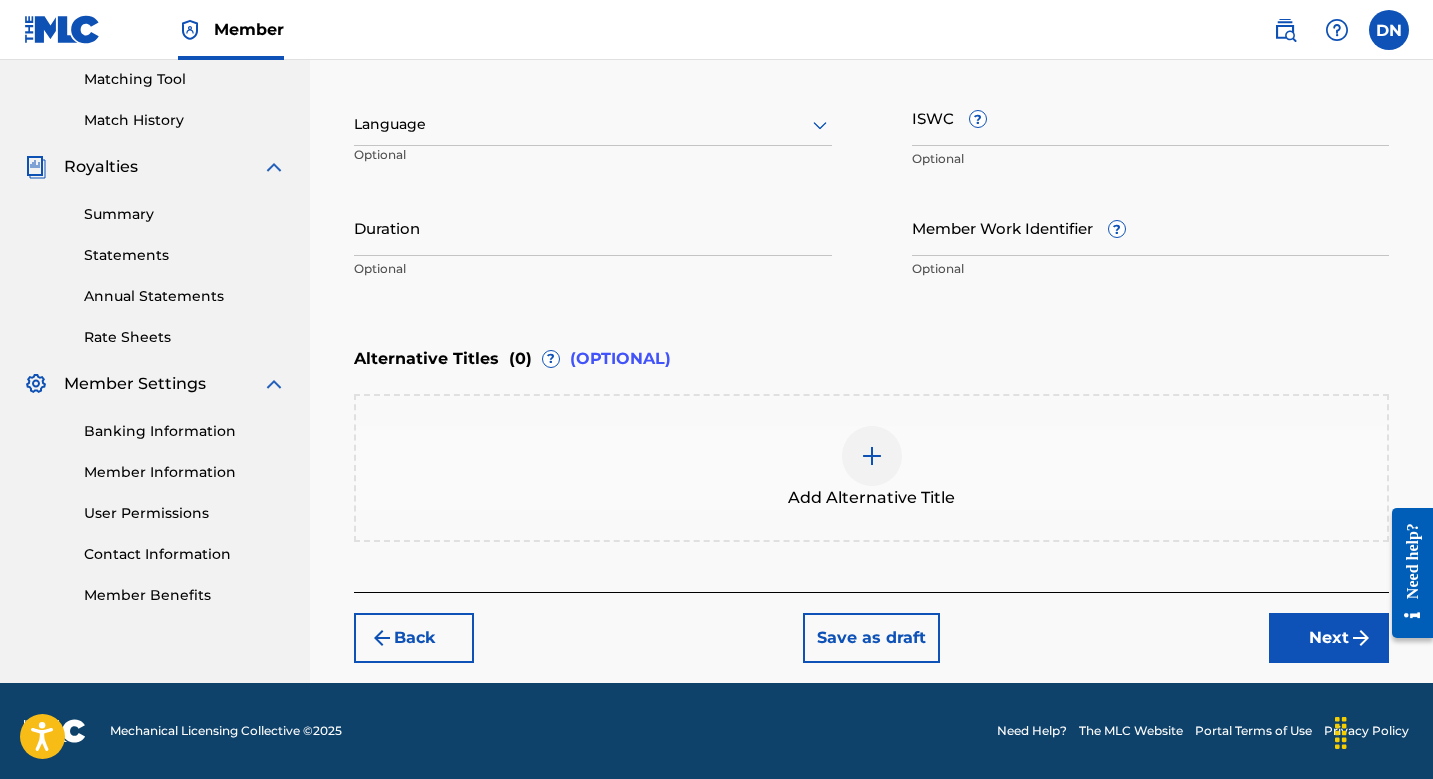click on "Next" at bounding box center [1329, 638] 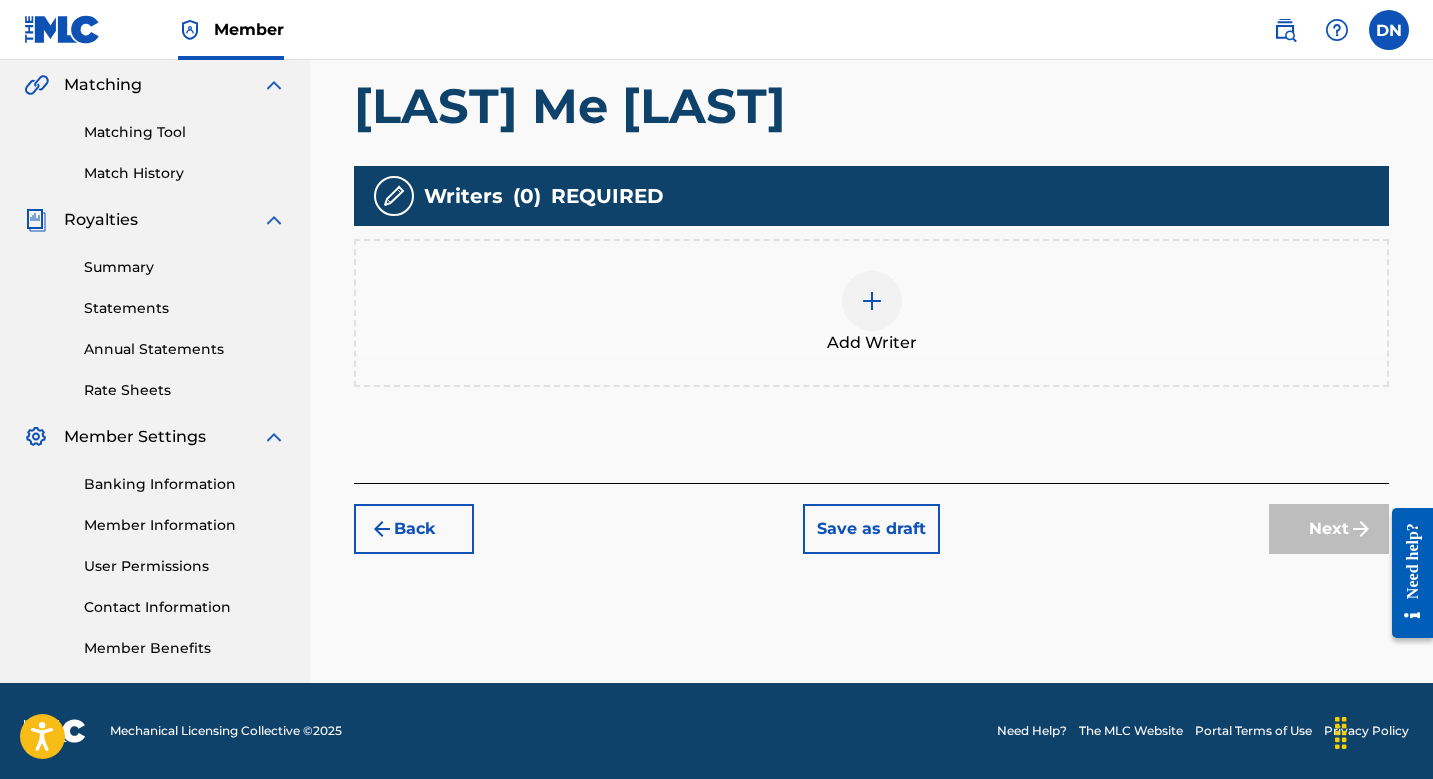 click at bounding box center [872, 301] 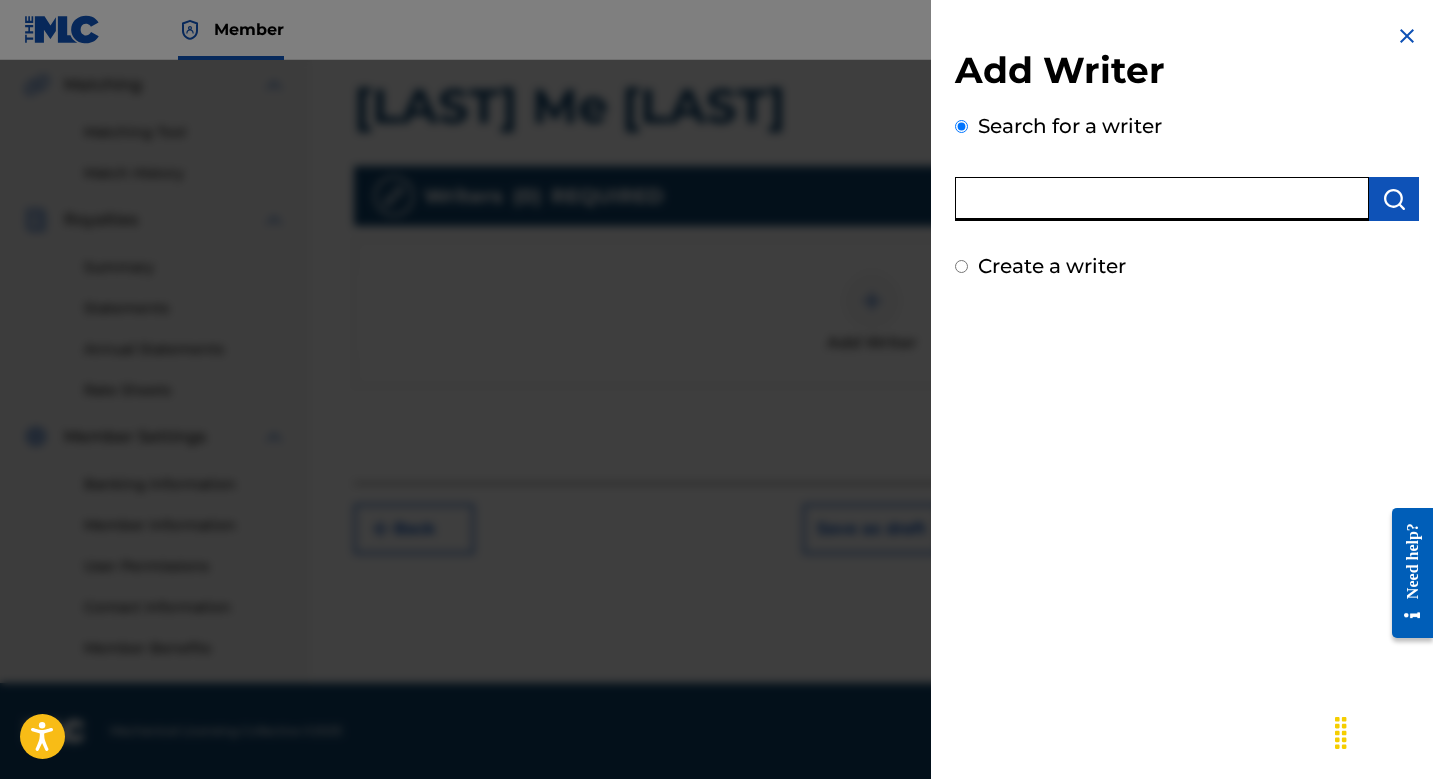 click at bounding box center (1162, 199) 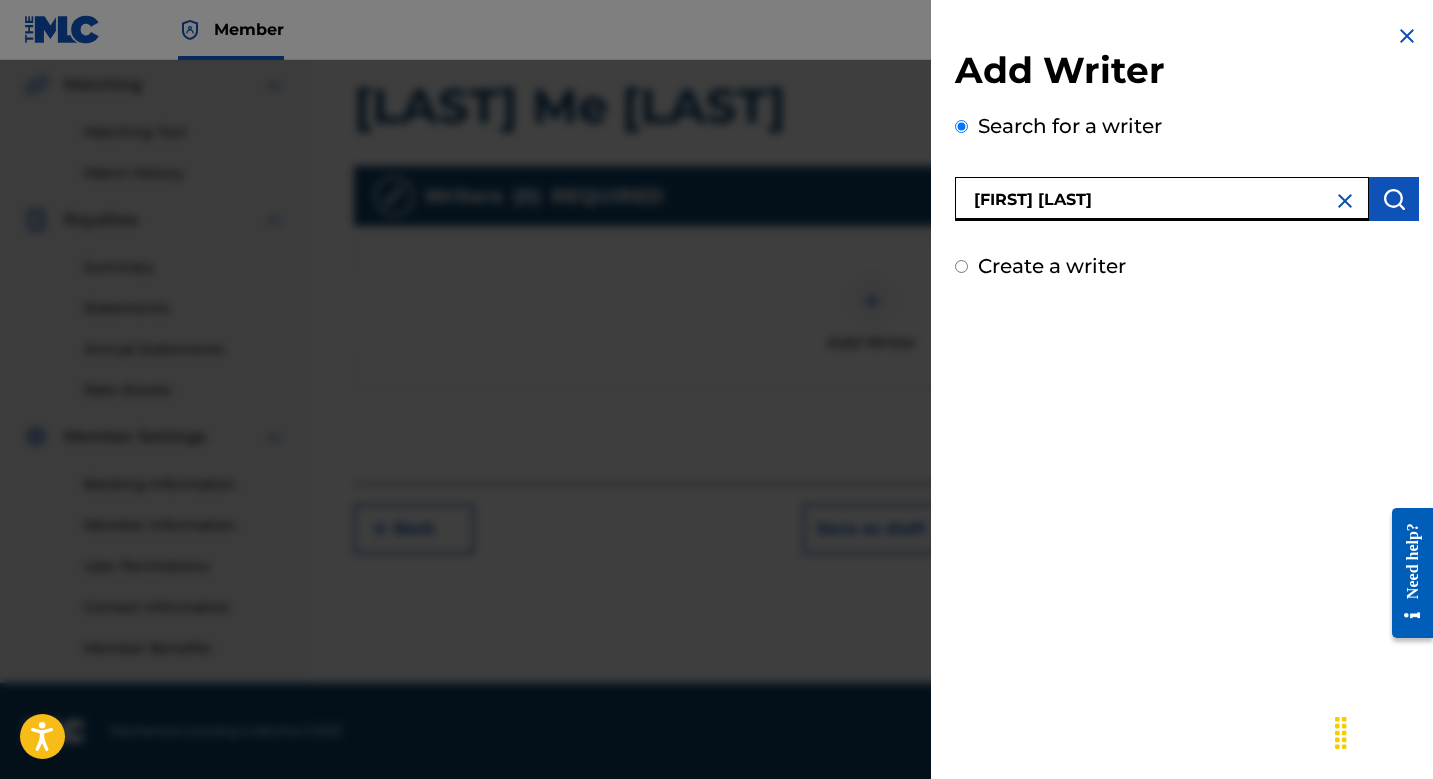 type on "[FIRST] [LAST]" 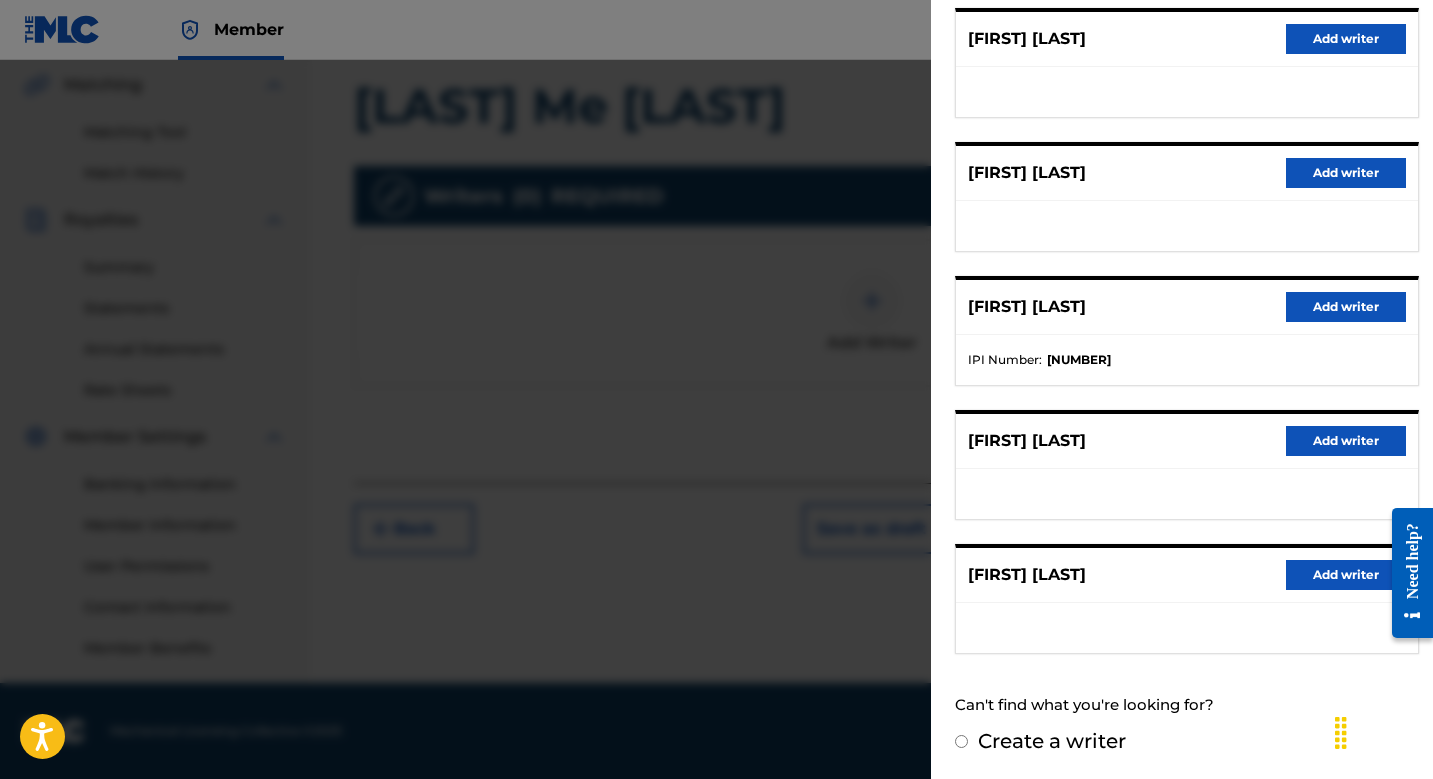 scroll, scrollTop: 263, scrollLeft: 0, axis: vertical 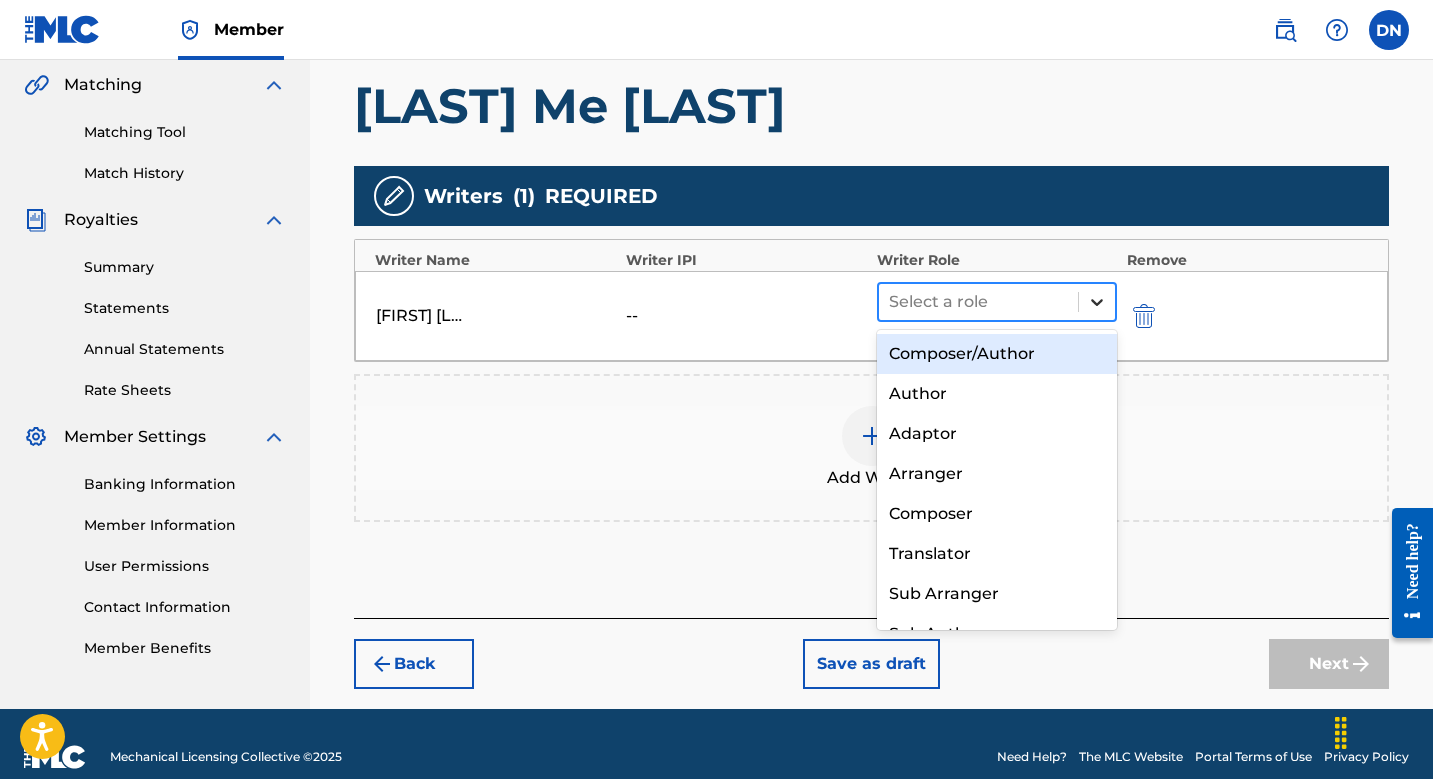 click at bounding box center (1097, 302) 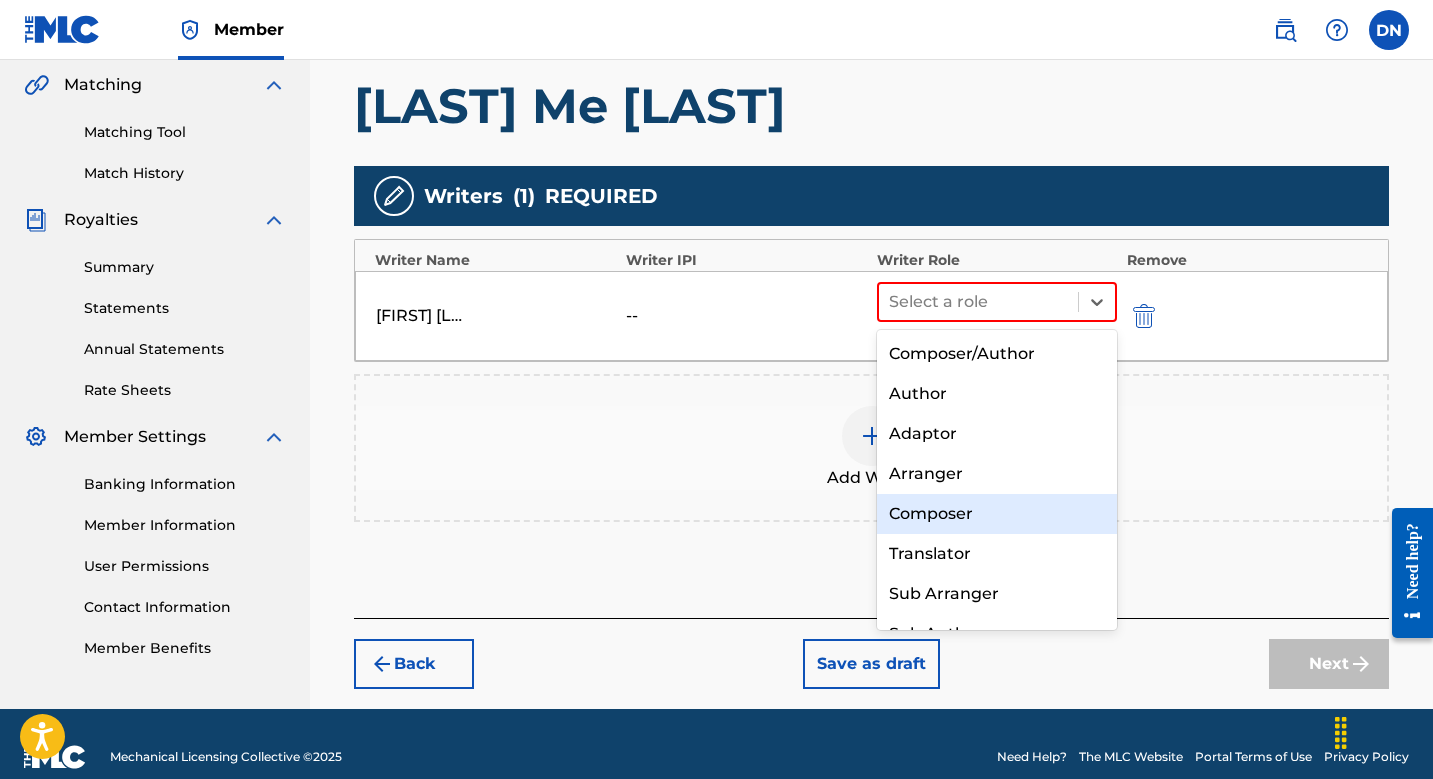 click on "Composer" at bounding box center [997, 514] 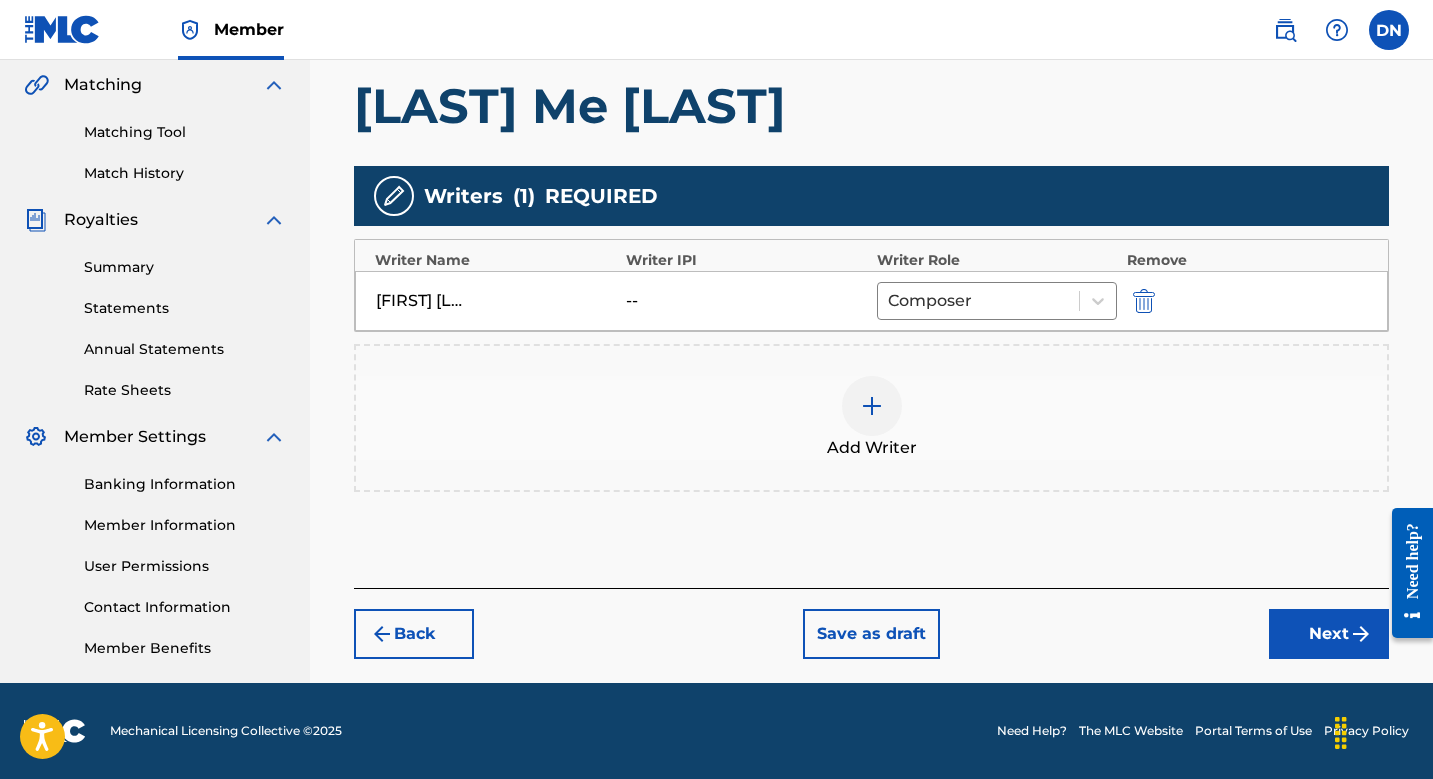 click on "--" at bounding box center (671, 301) 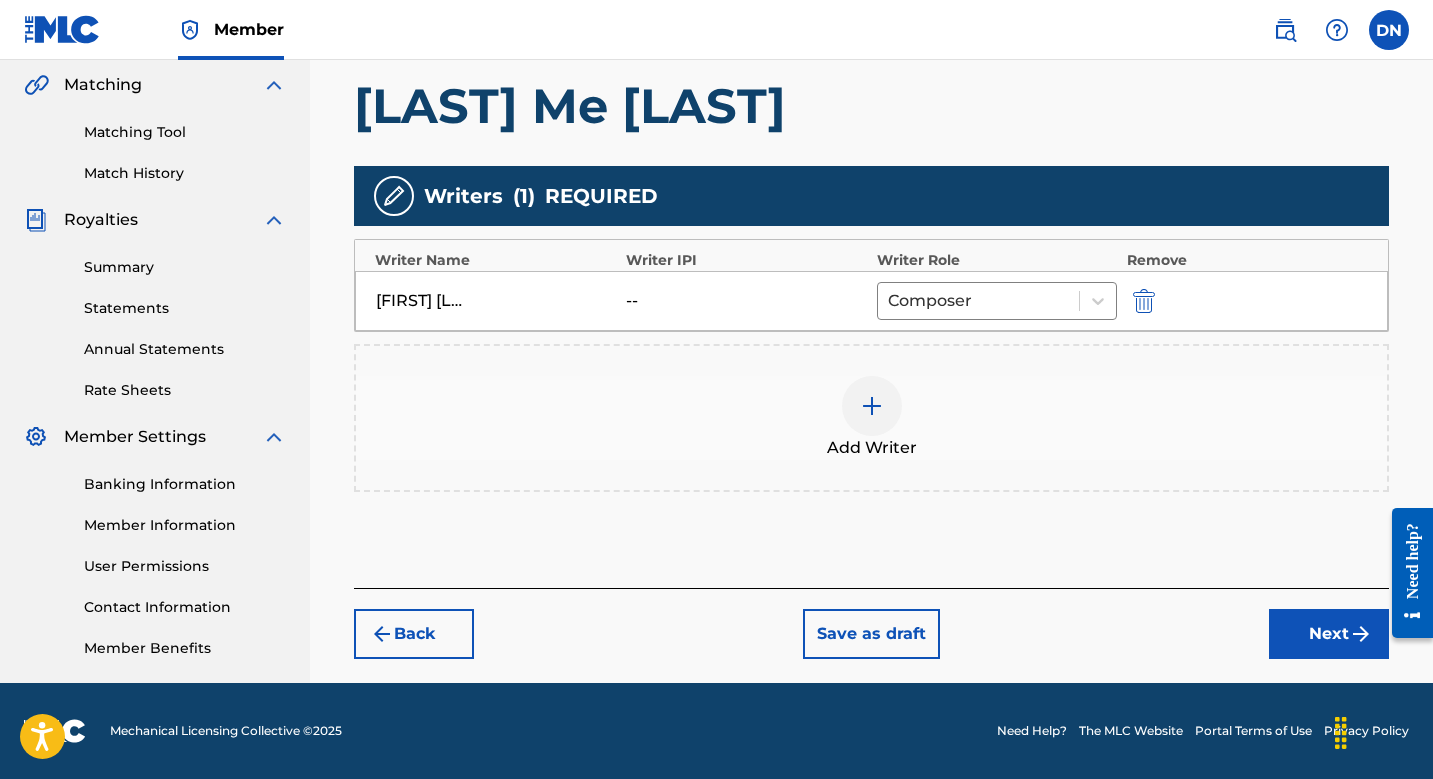 click on "Next" at bounding box center [1329, 634] 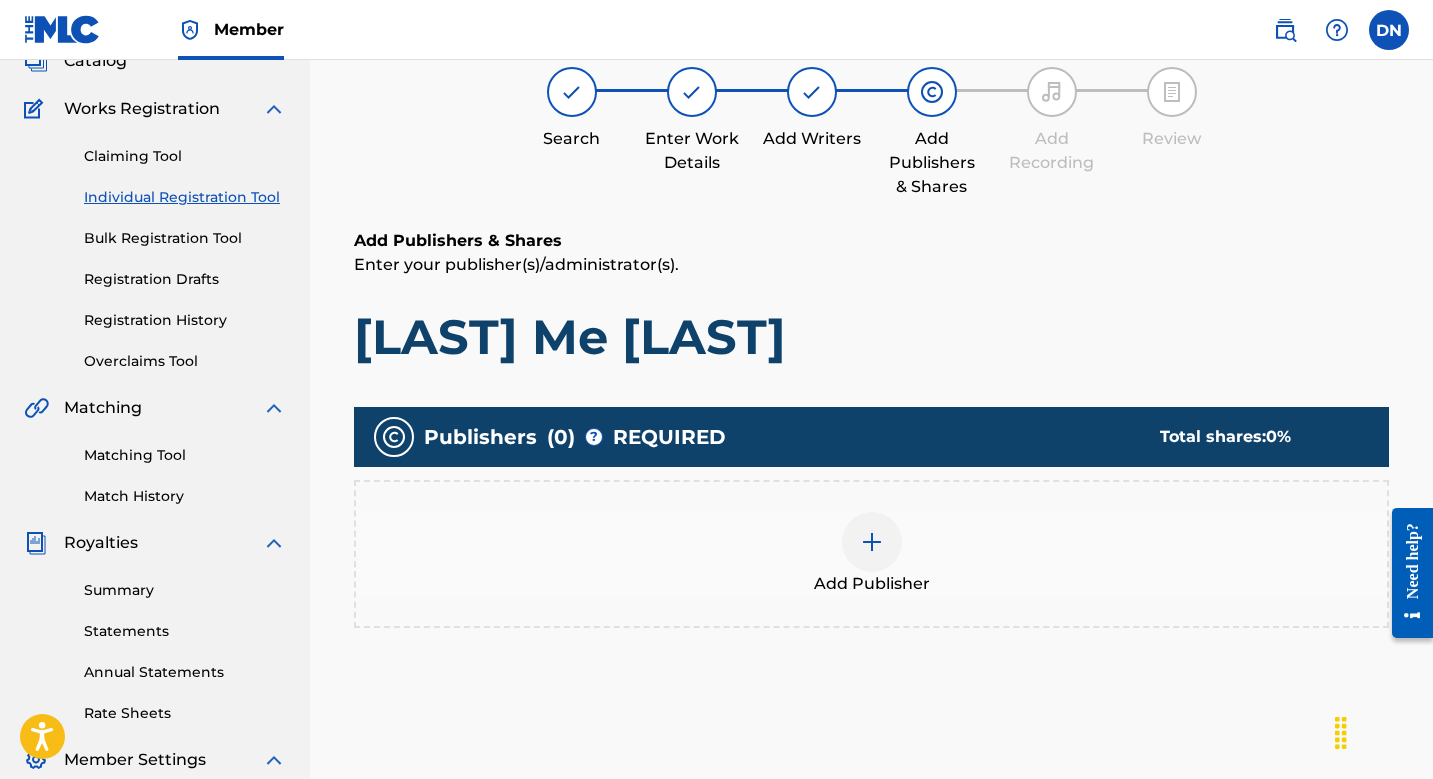 scroll, scrollTop: 90, scrollLeft: 0, axis: vertical 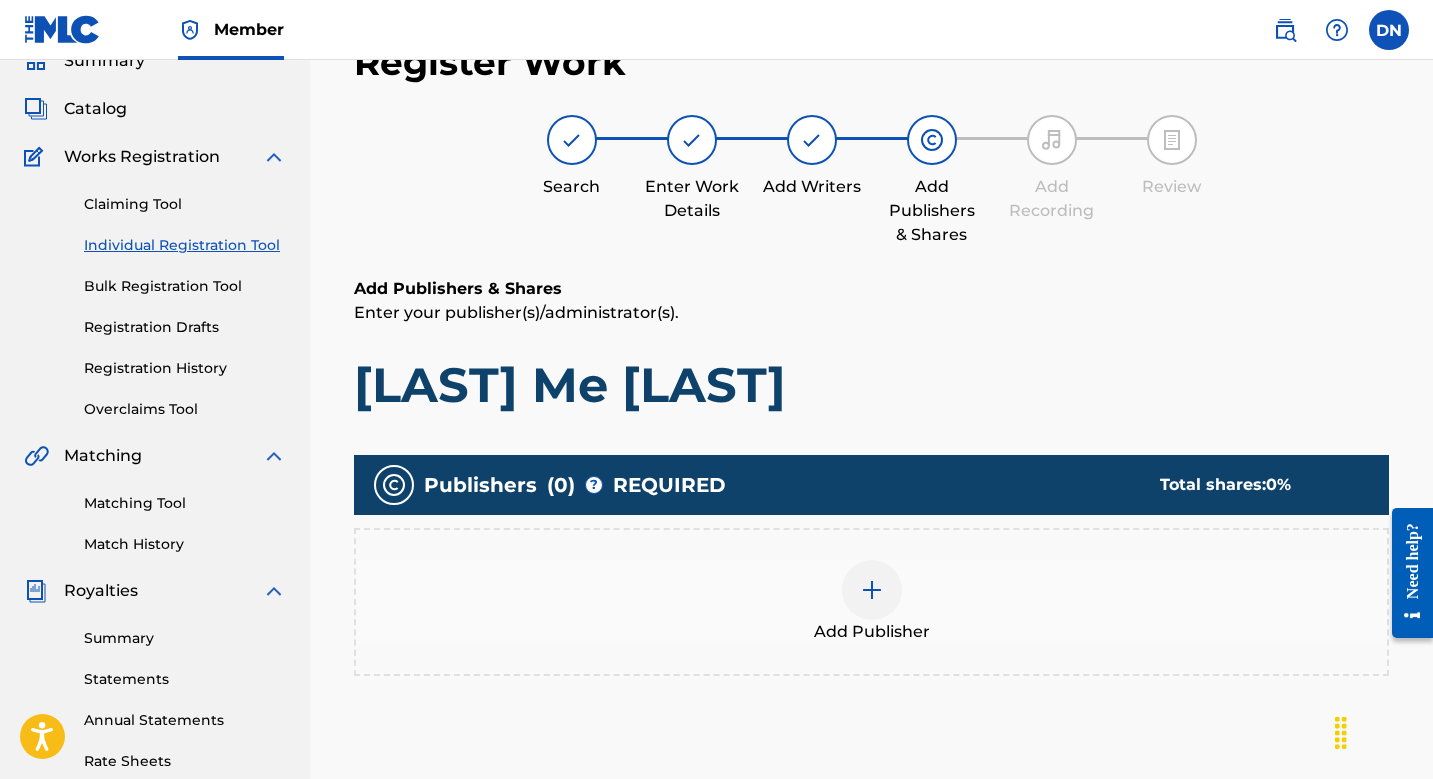 click at bounding box center (872, 590) 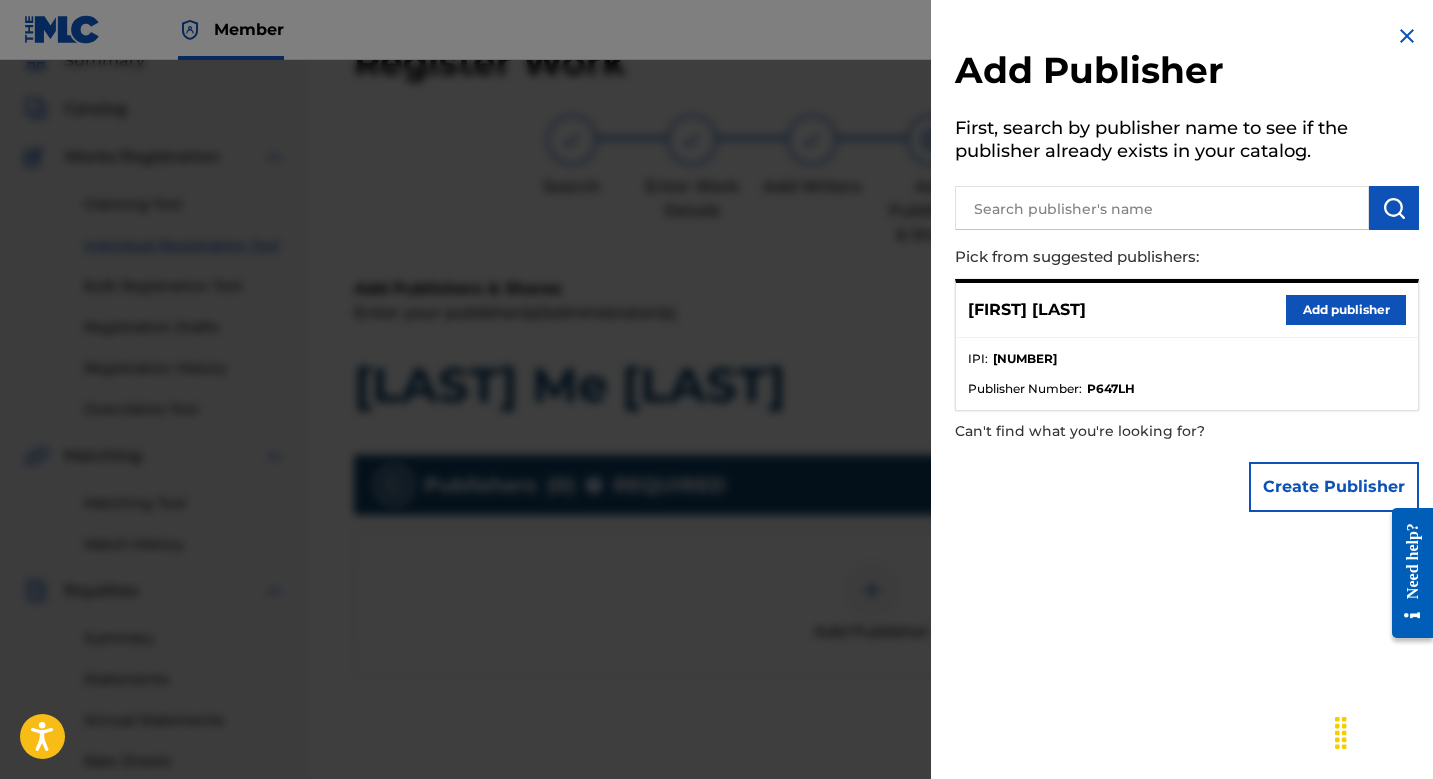 click on "Add publisher" at bounding box center [1346, 310] 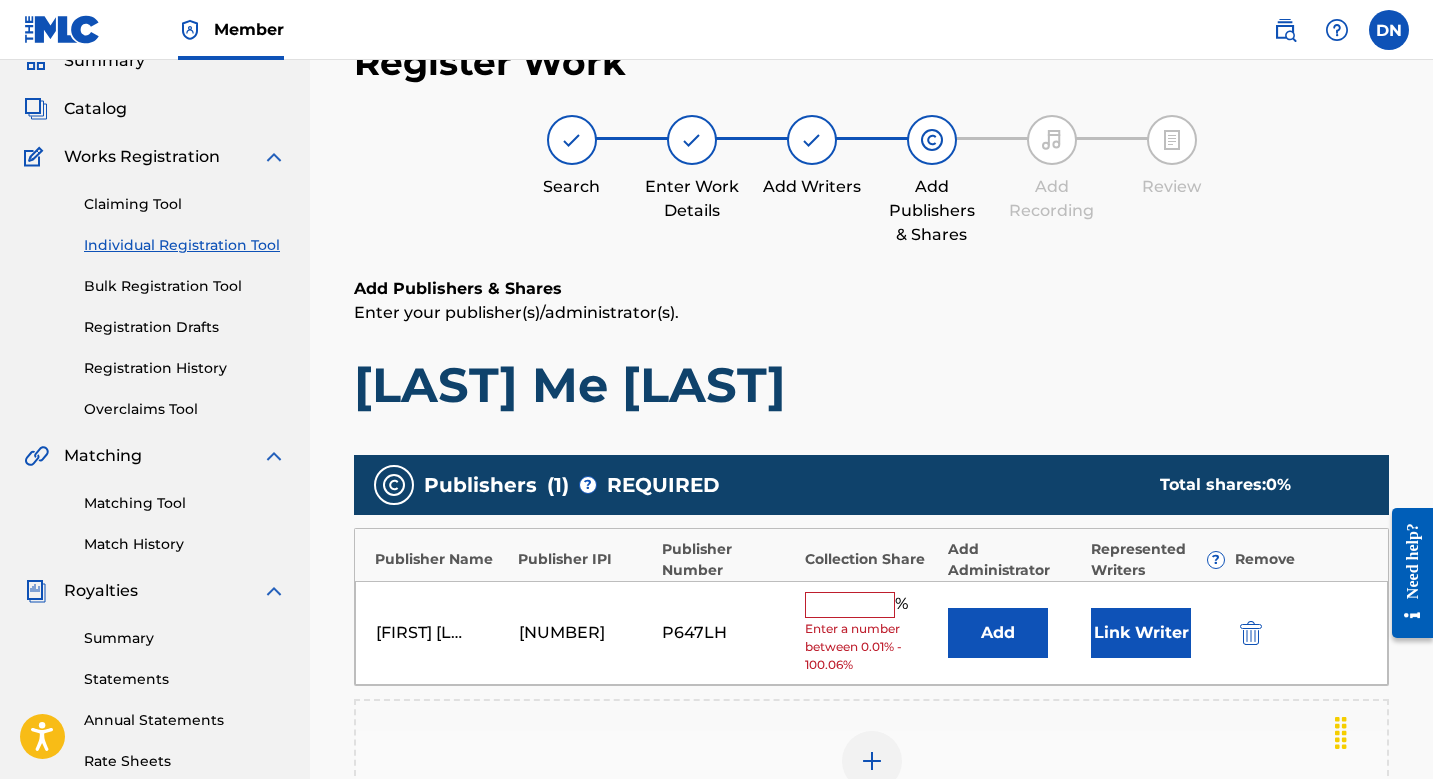 click at bounding box center [850, 605] 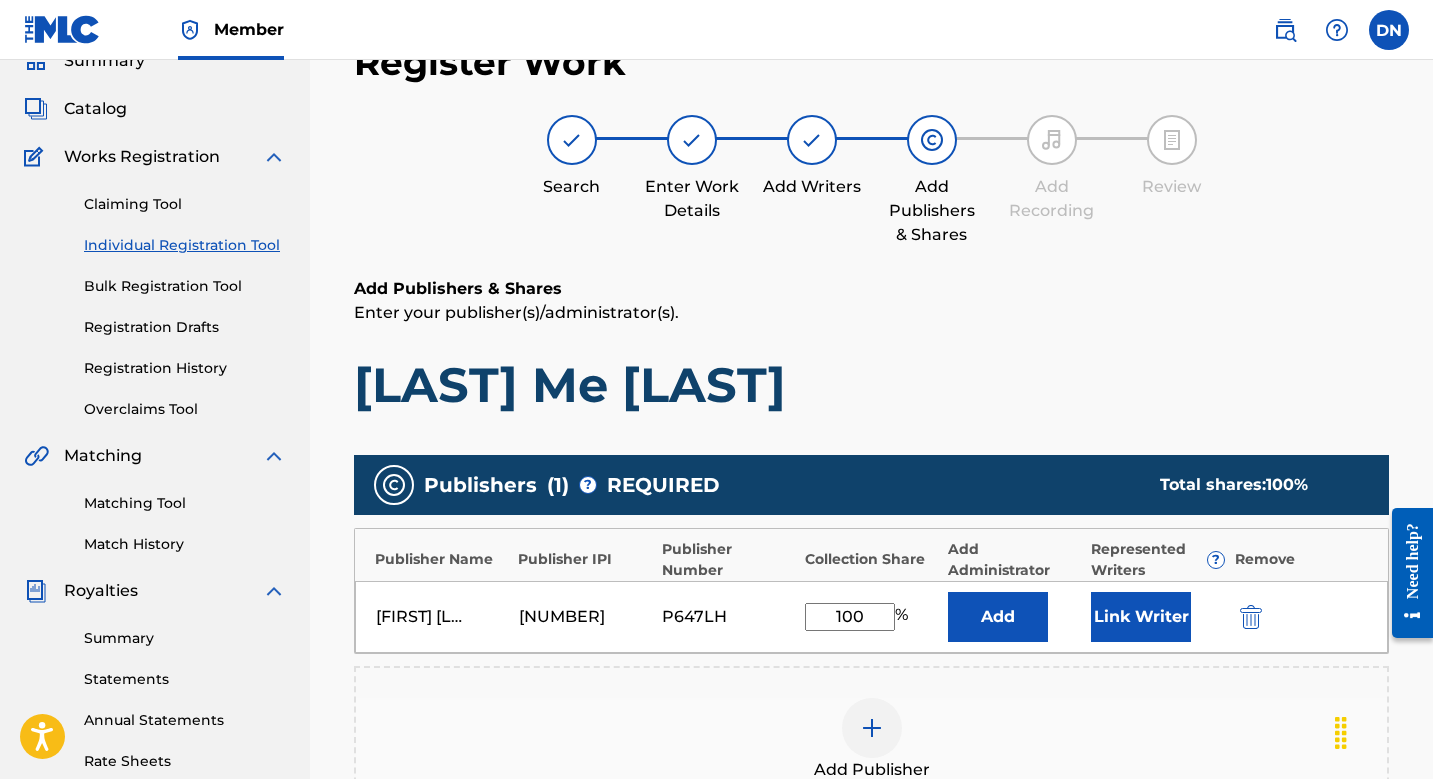type on "100" 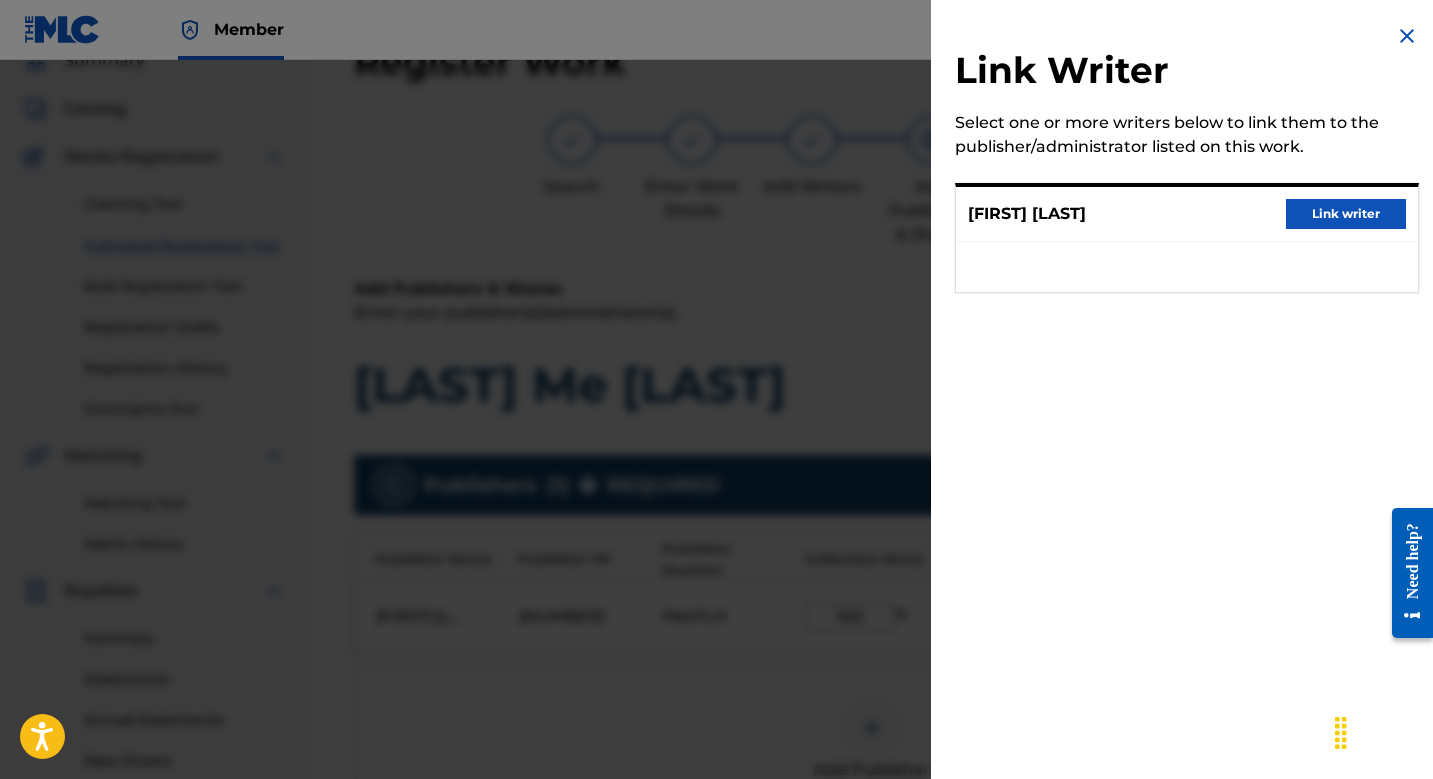 click on "Link writer" at bounding box center [1346, 214] 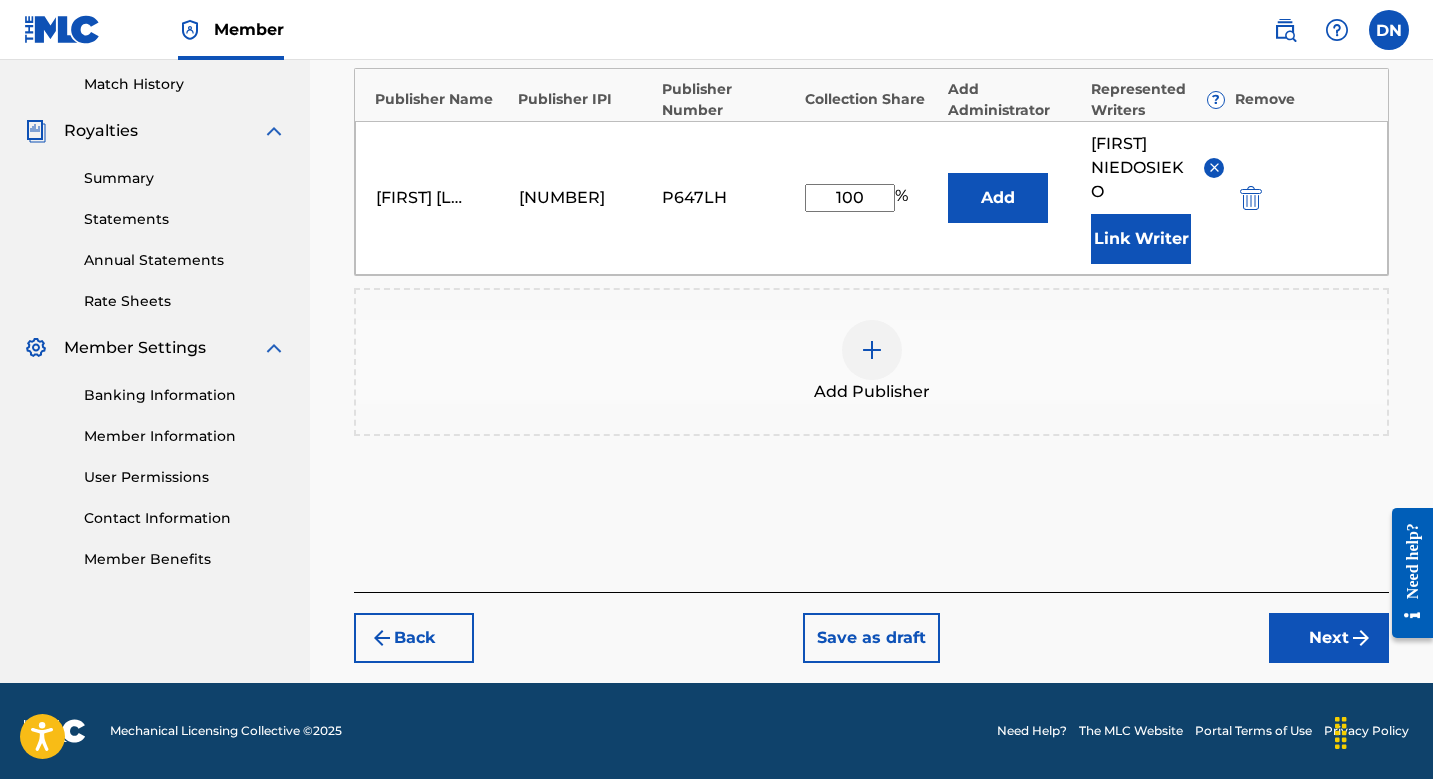 scroll, scrollTop: 550, scrollLeft: 0, axis: vertical 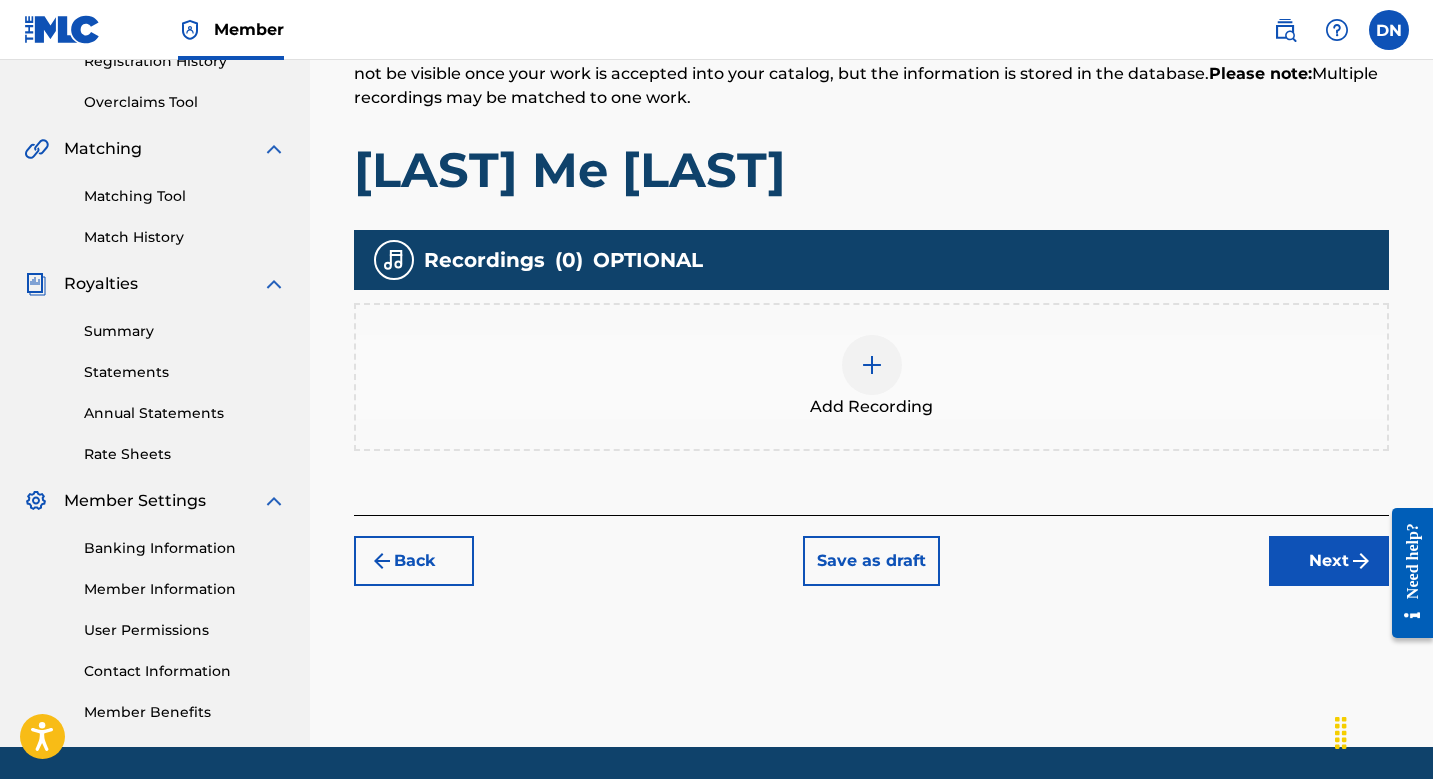 click at bounding box center (872, 365) 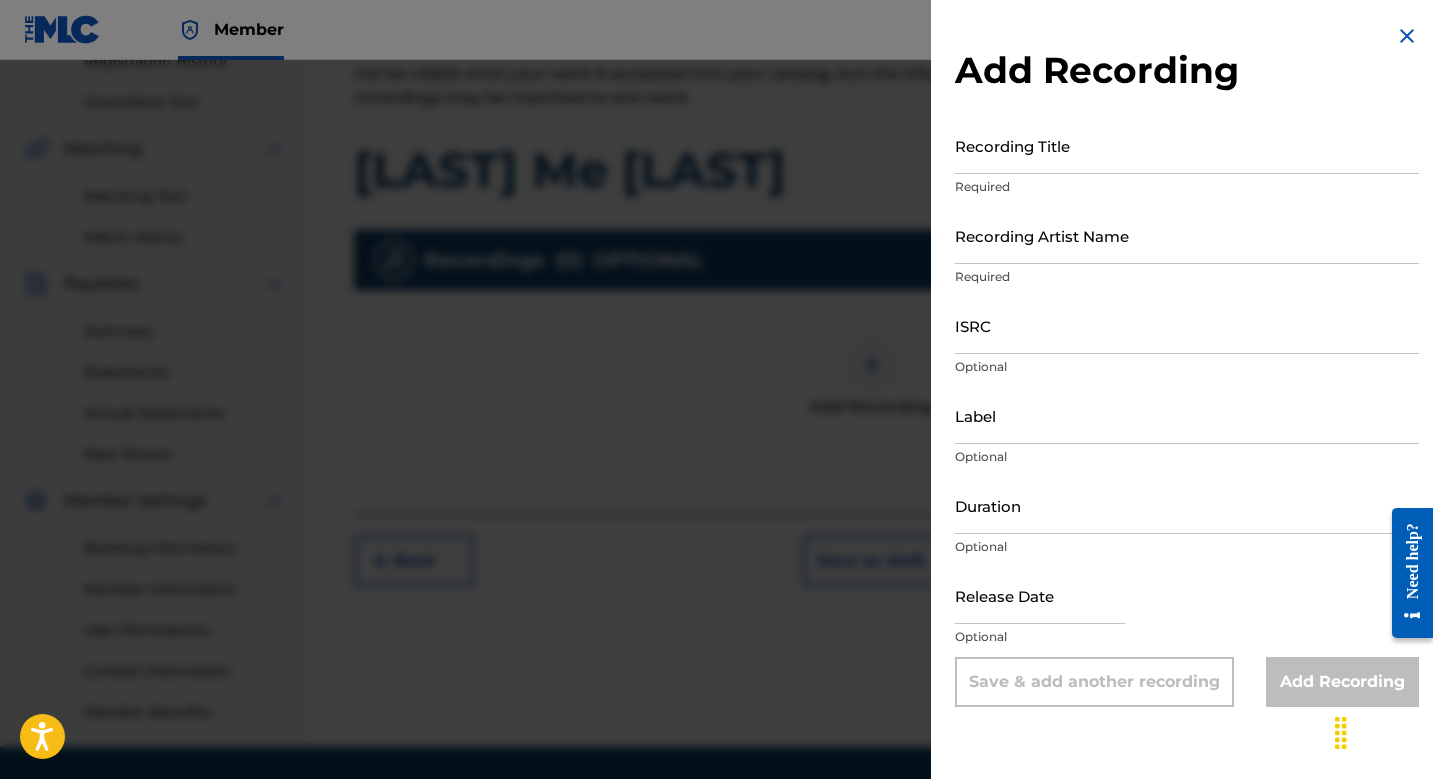 click on "ISRC" at bounding box center (1187, 325) 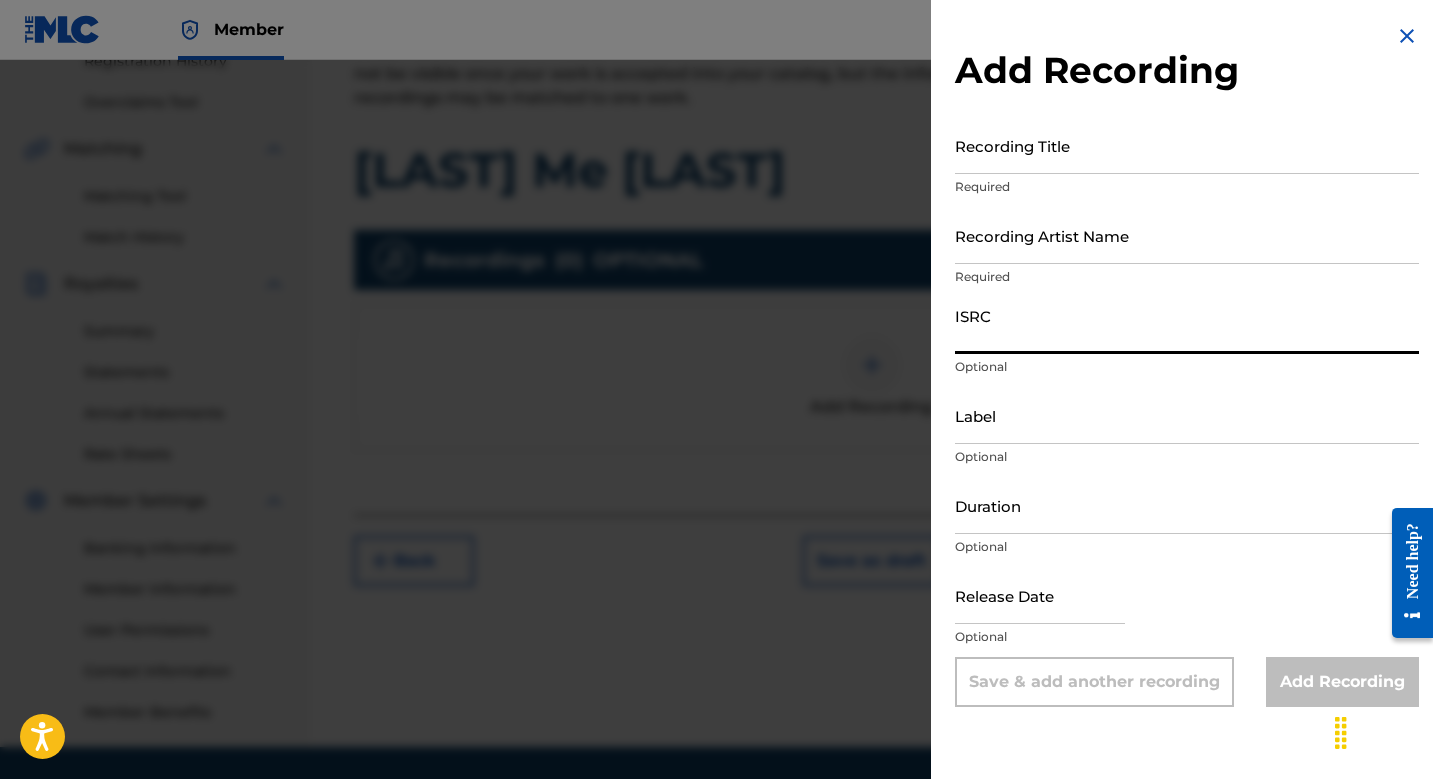 paste on "[ISRC]" 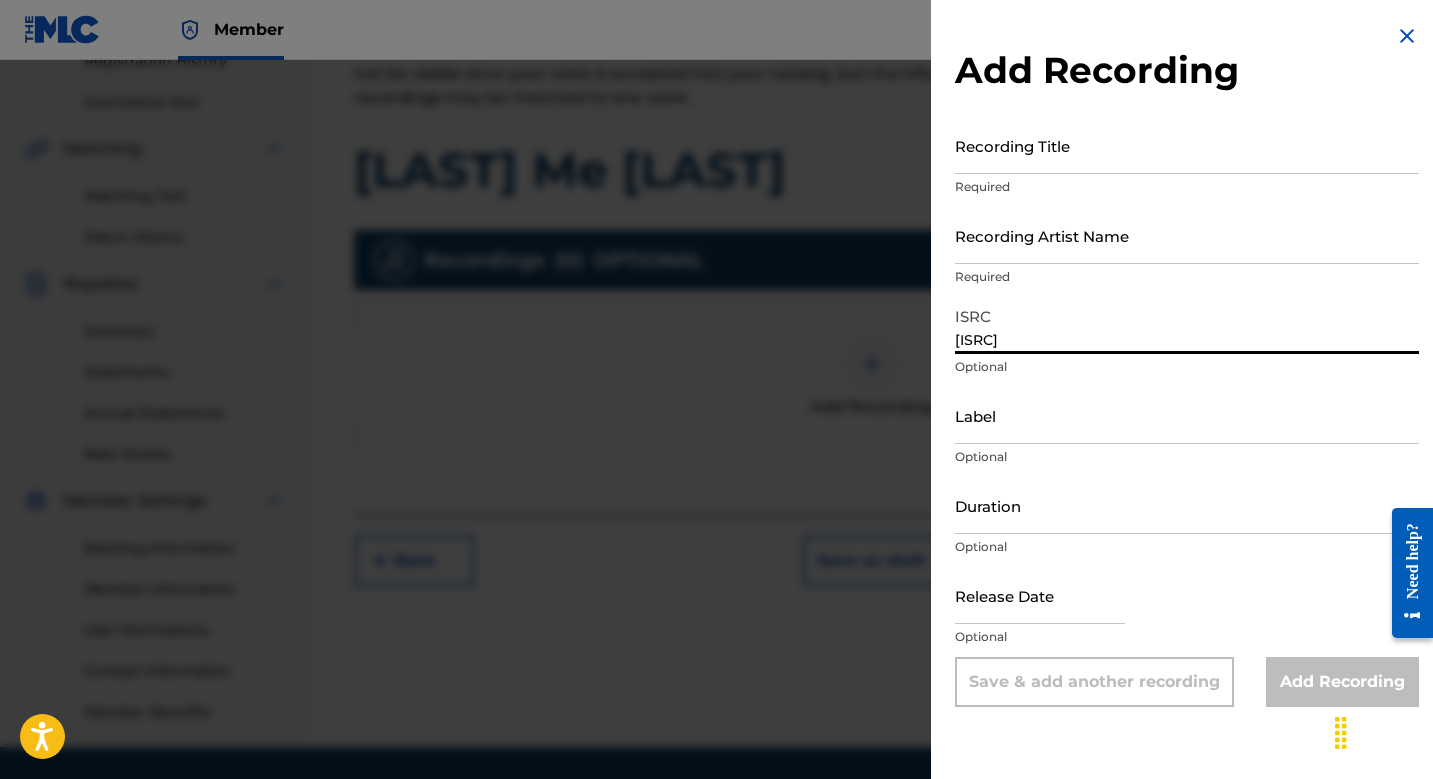 type on "[ISRC]" 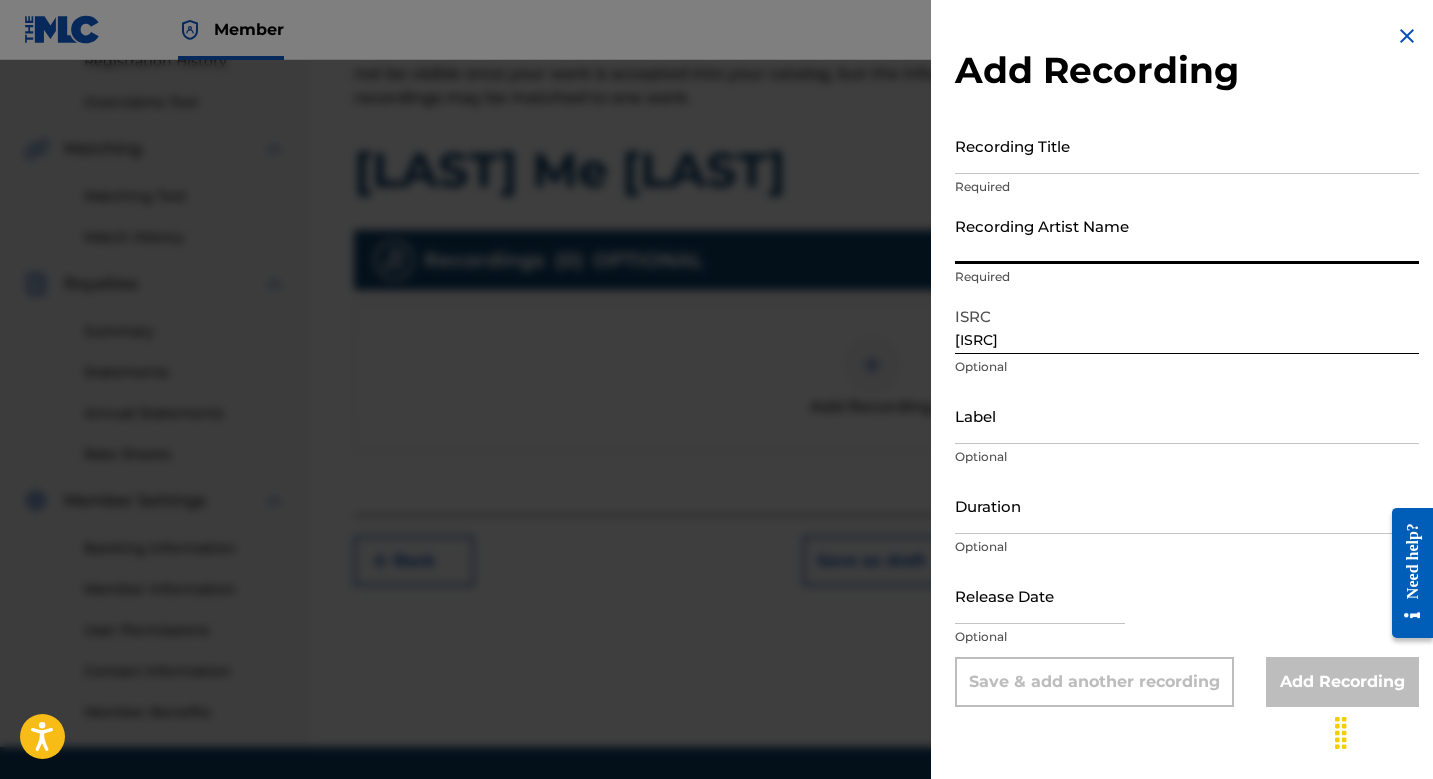 click on "Recording Artist Name" at bounding box center (1187, 235) 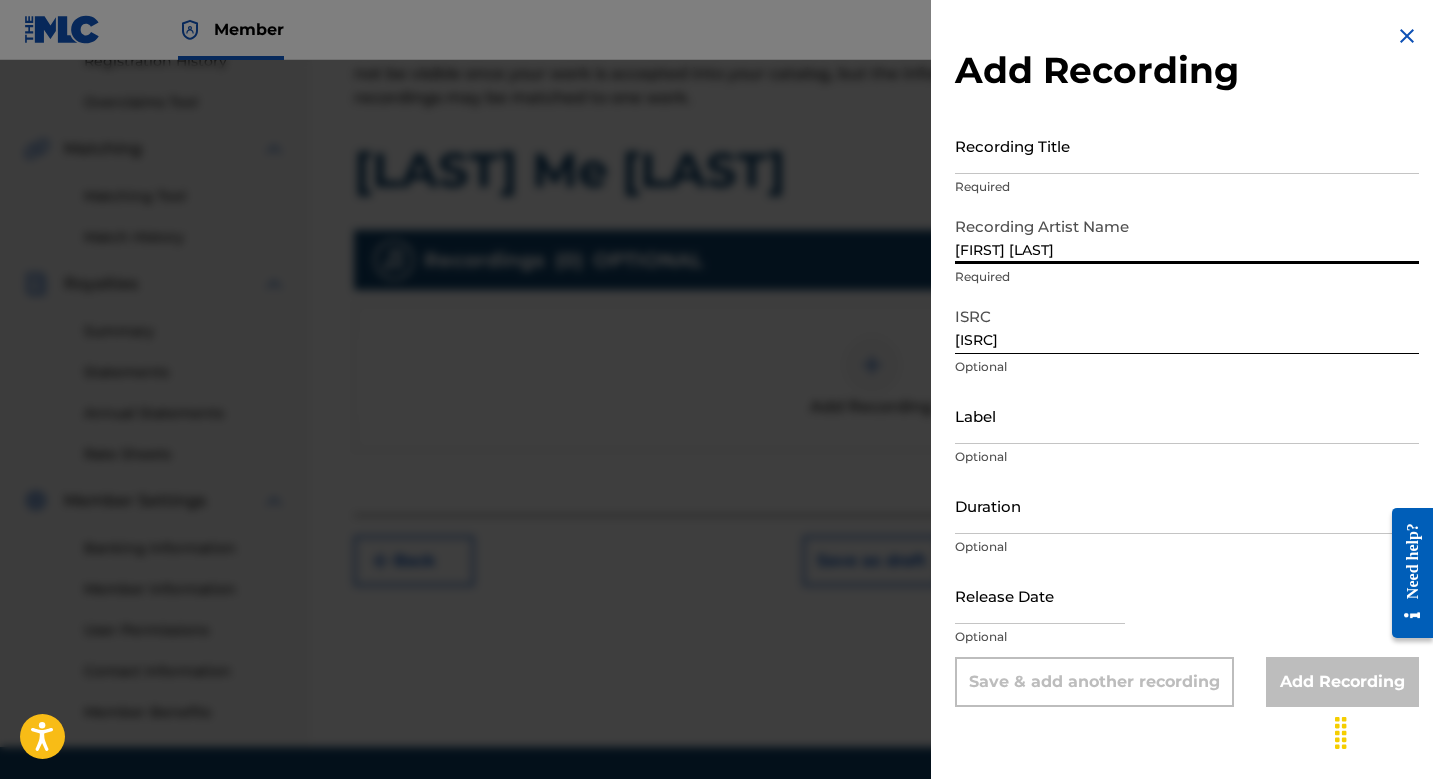 type on "[FIRST] [LAST]" 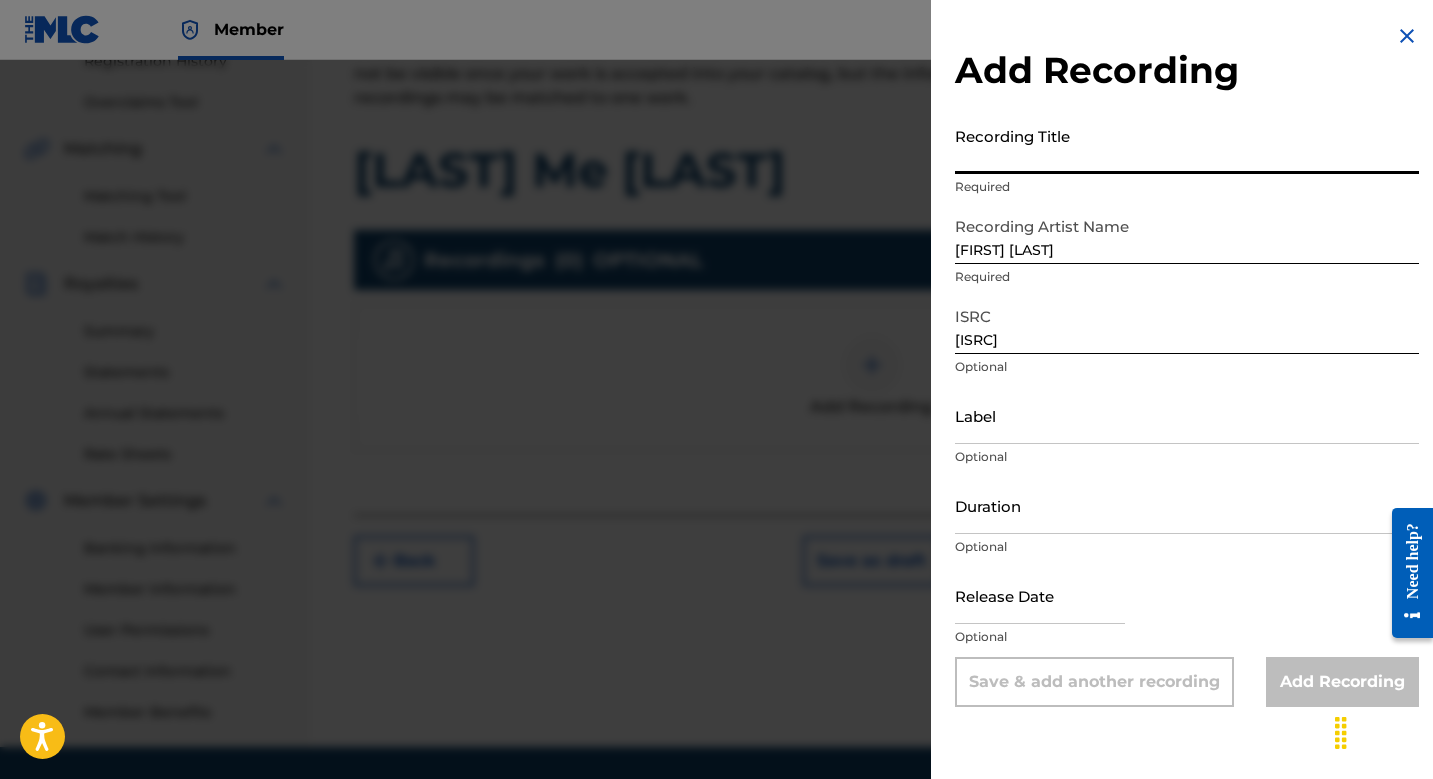click on "Recording Title" at bounding box center (1187, 145) 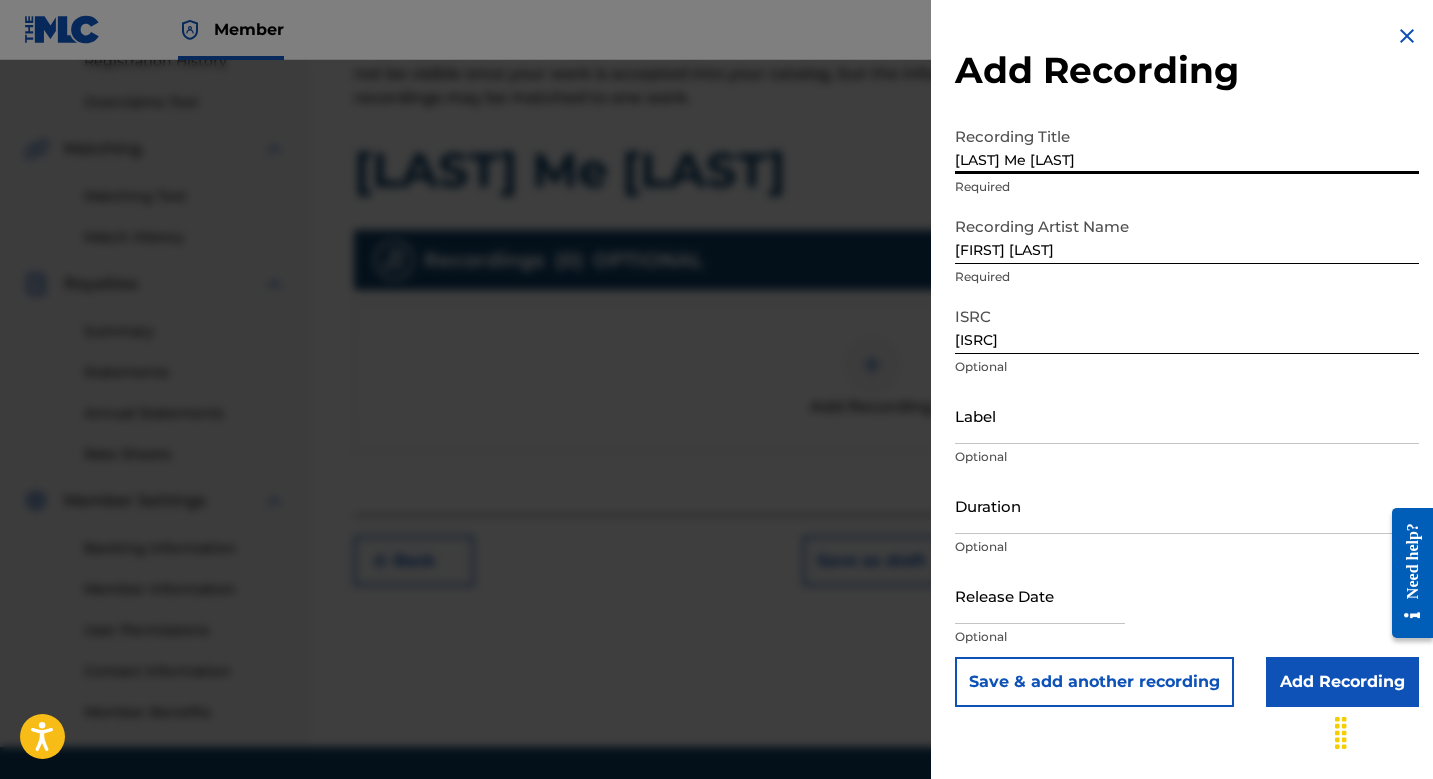 type on "[LAST] Me [LAST]" 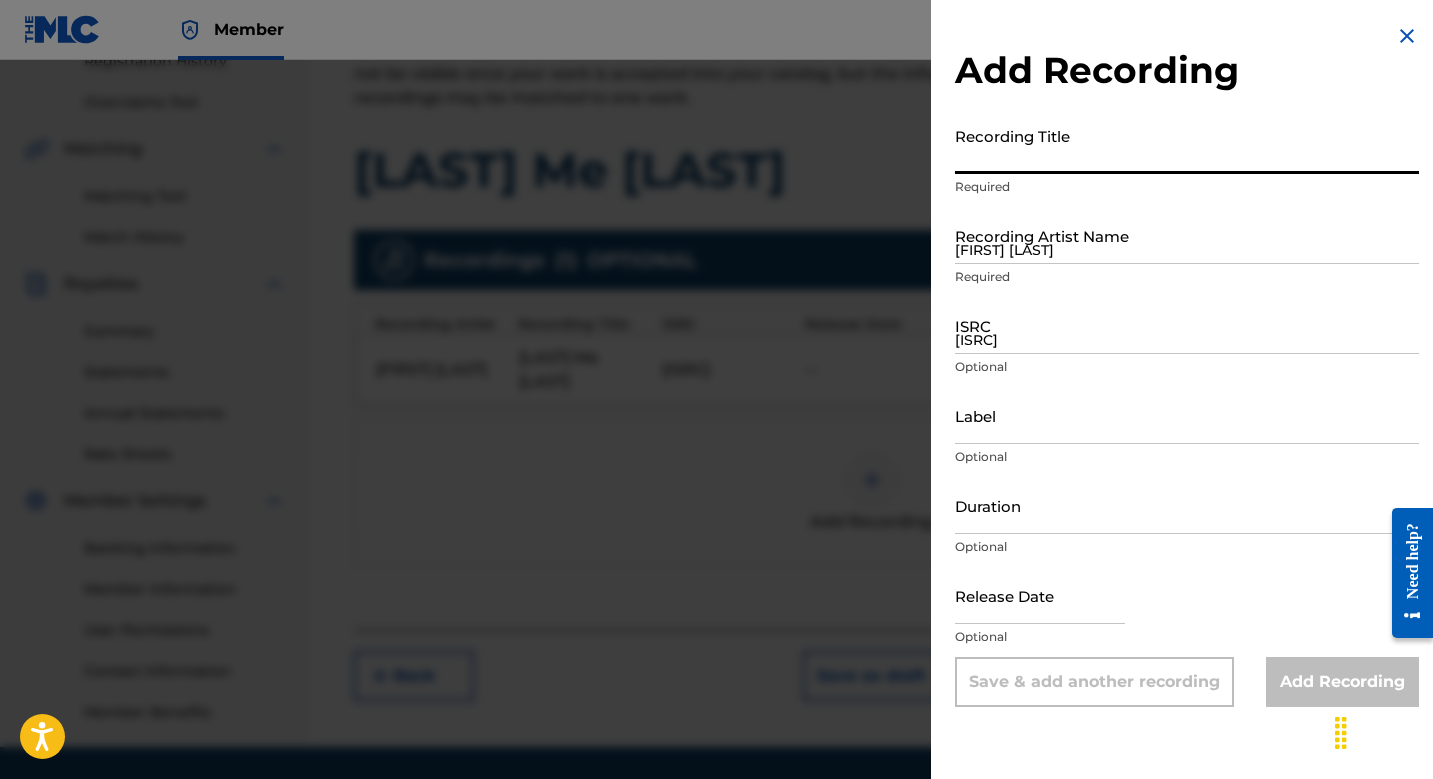click at bounding box center (716, 449) 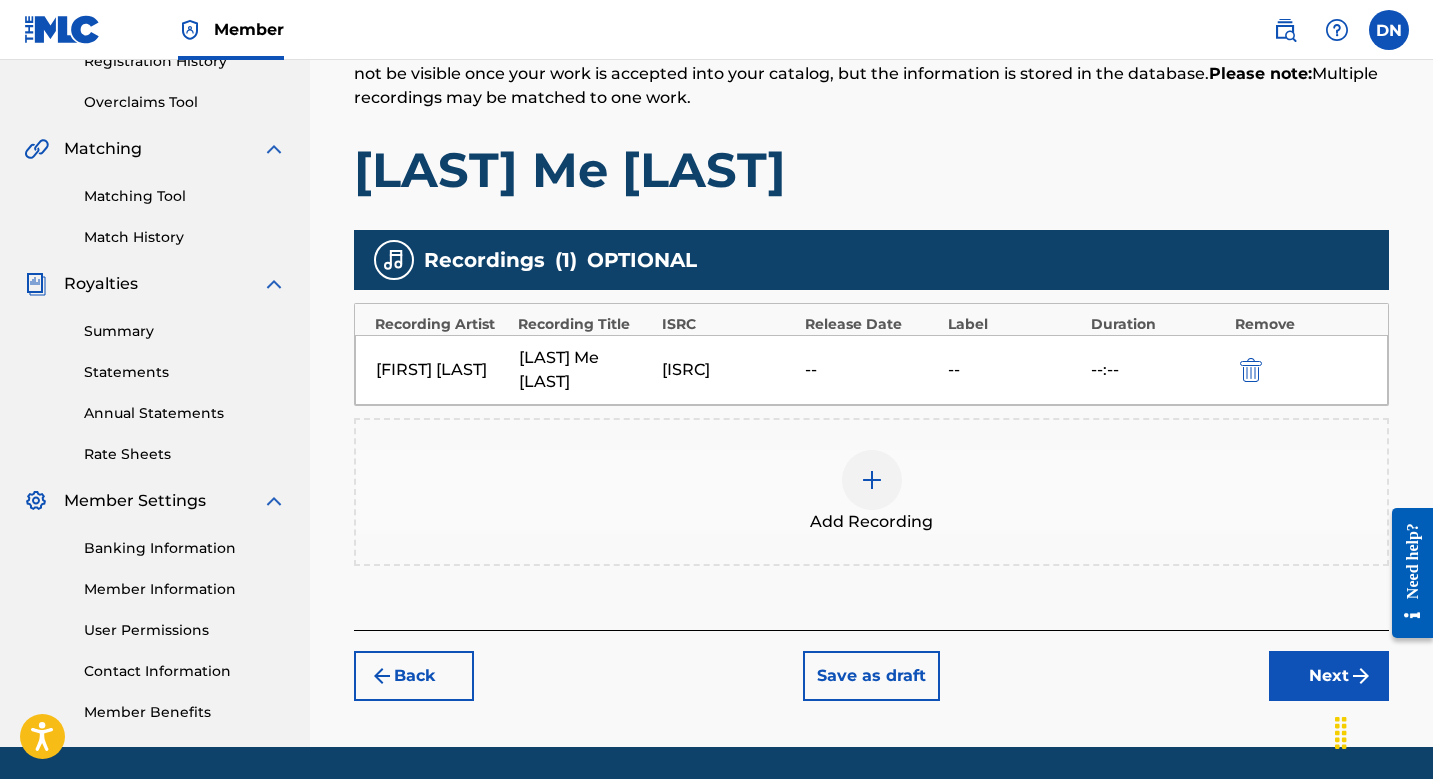 click at bounding box center [872, 480] 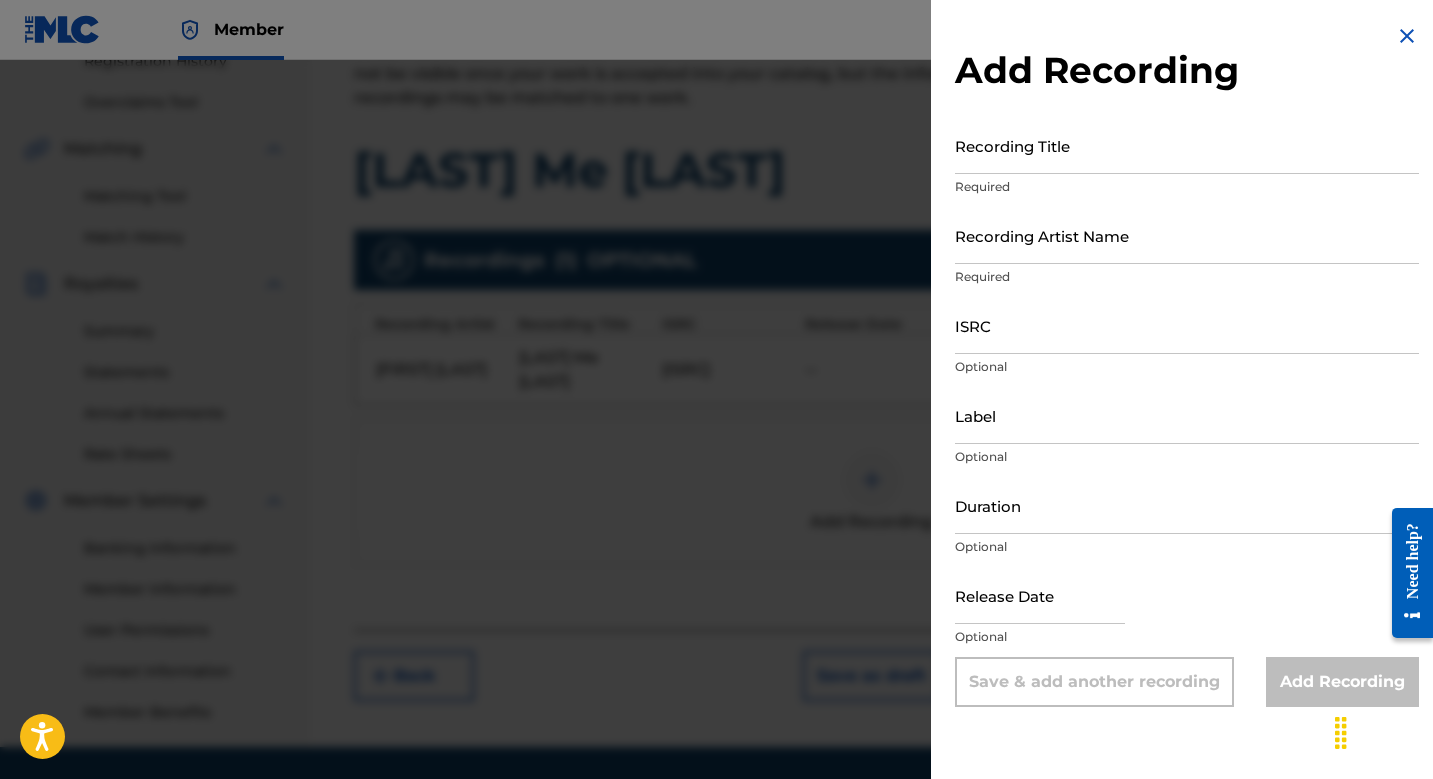 click on "ISRC" at bounding box center (1187, 325) 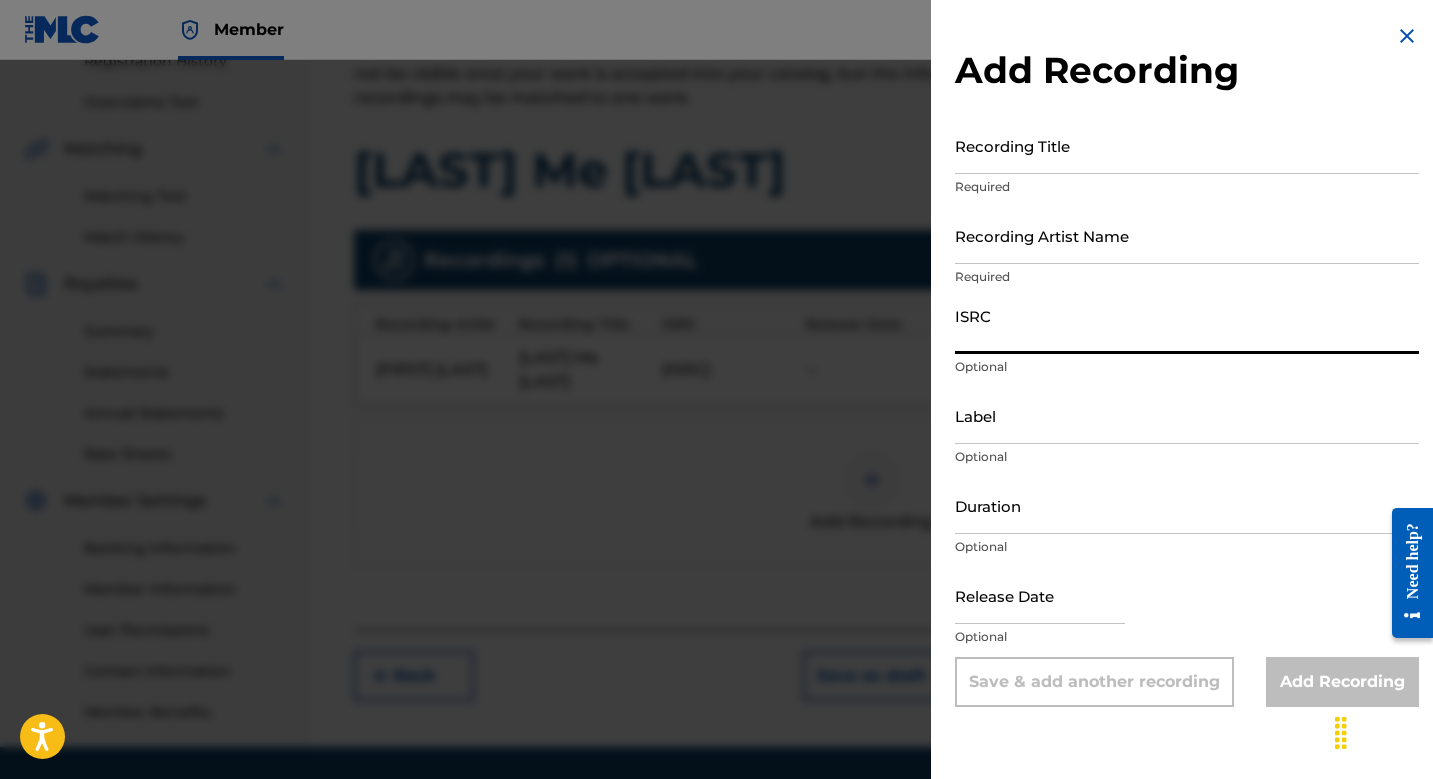 paste on "[ISRC]" 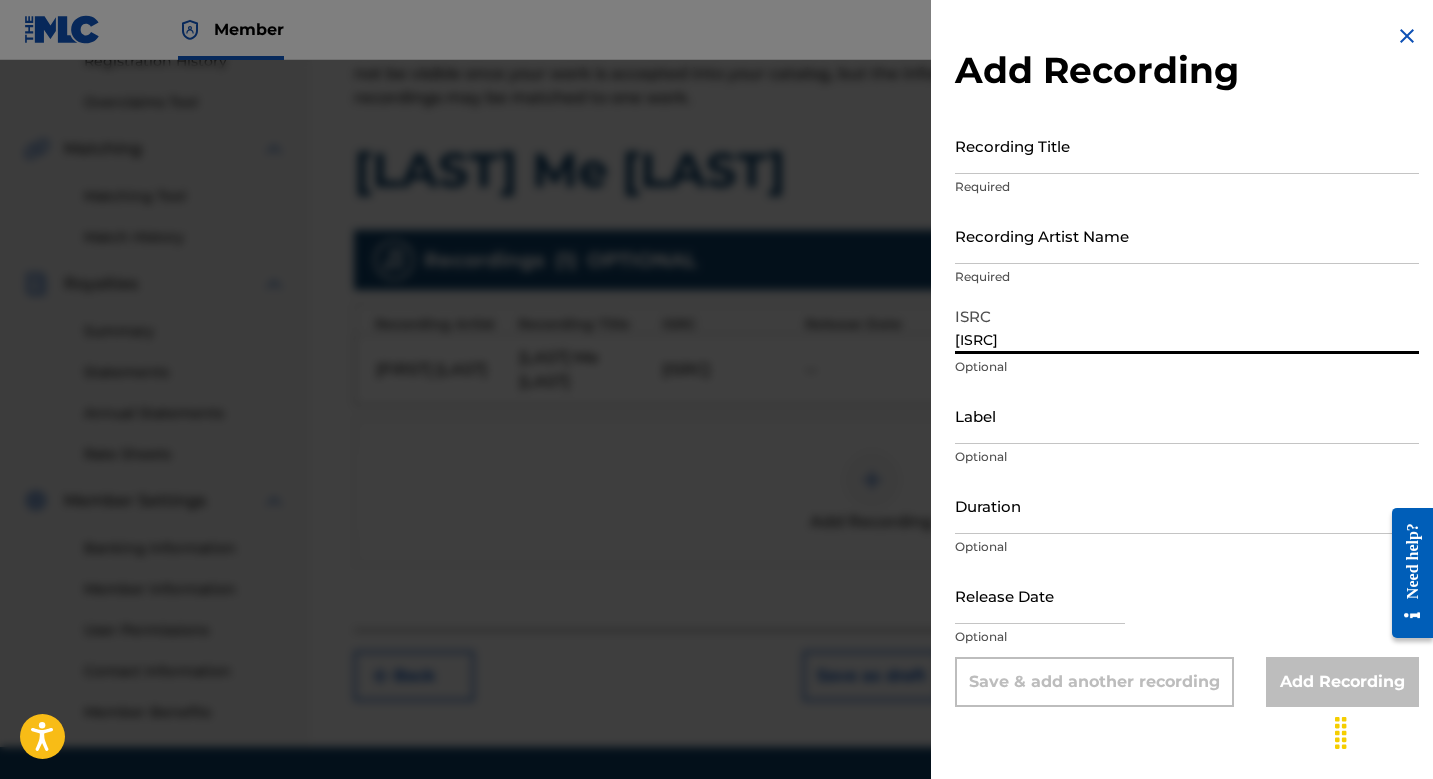 type on "[ISRC]" 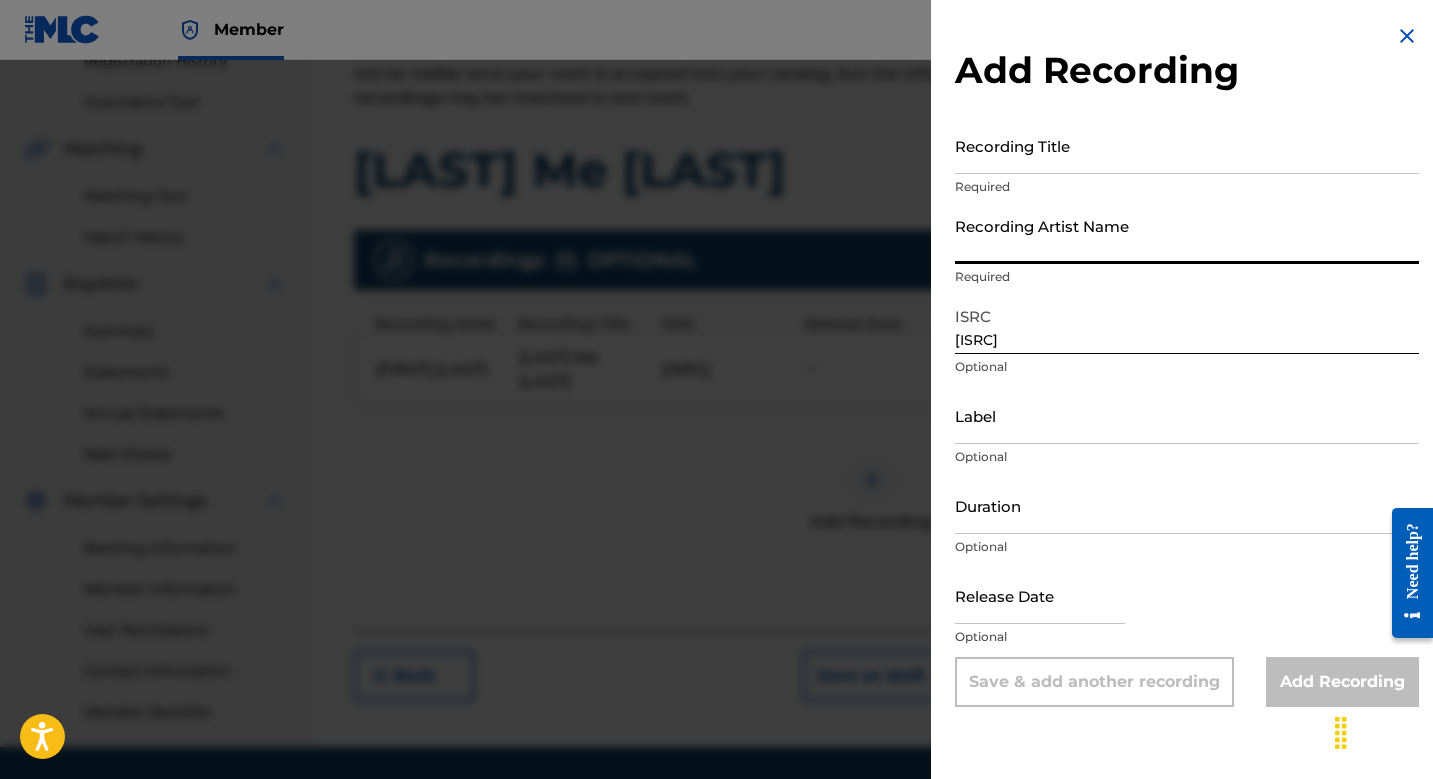 click on "Recording Artist Name" at bounding box center [1187, 235] 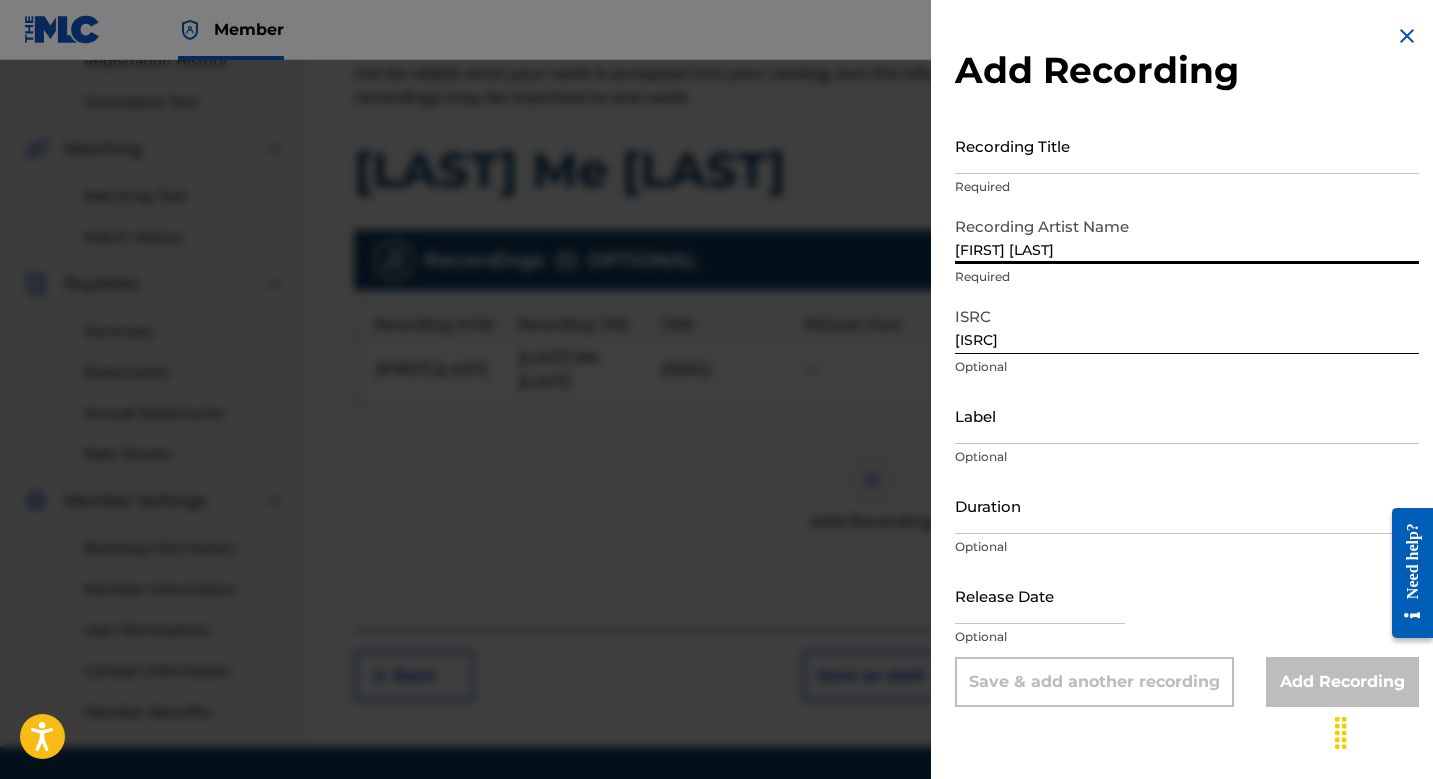 type on "[FIRST] [LAST]" 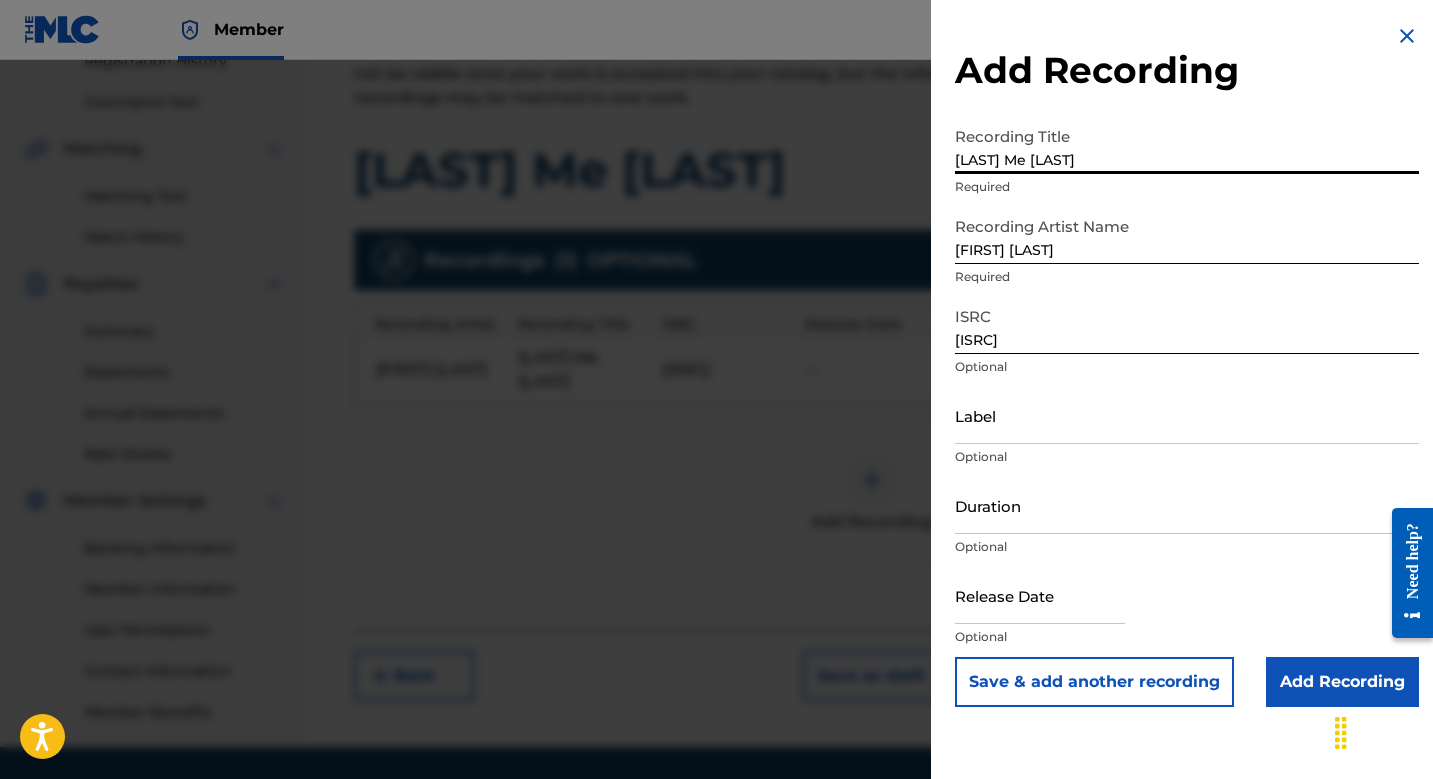 type on "[LAST] Me [LAST]" 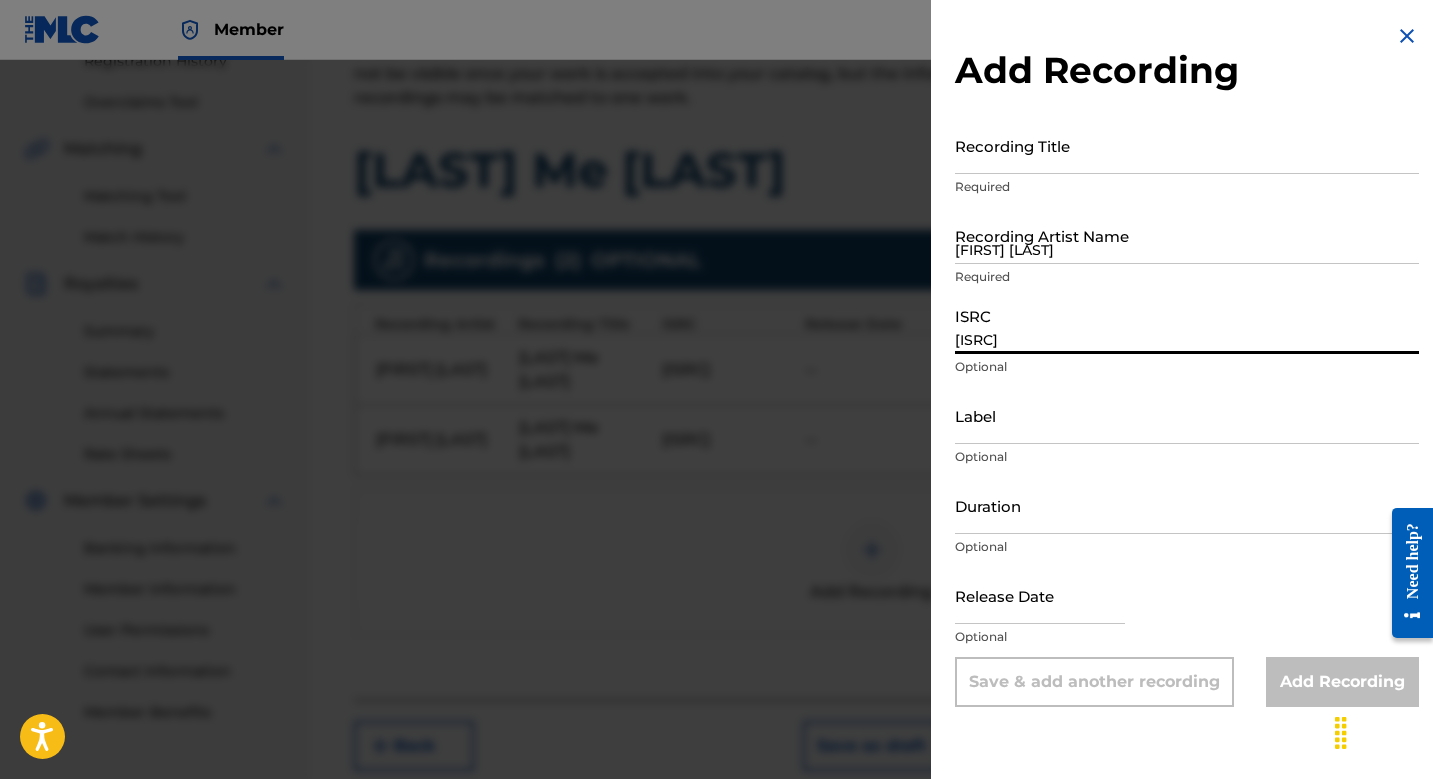 click on "[ISRC]" at bounding box center [1187, 325] 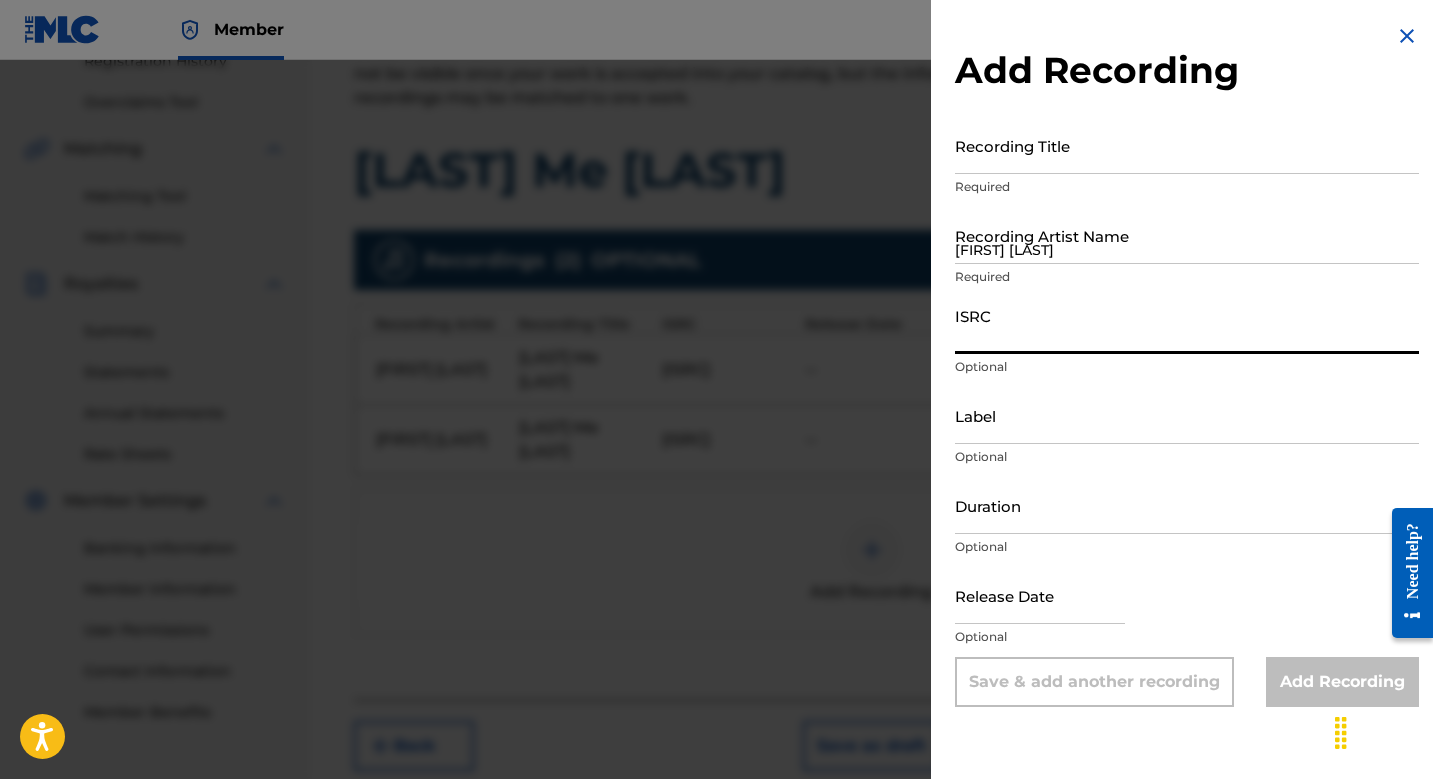 paste on "[ISRC]" 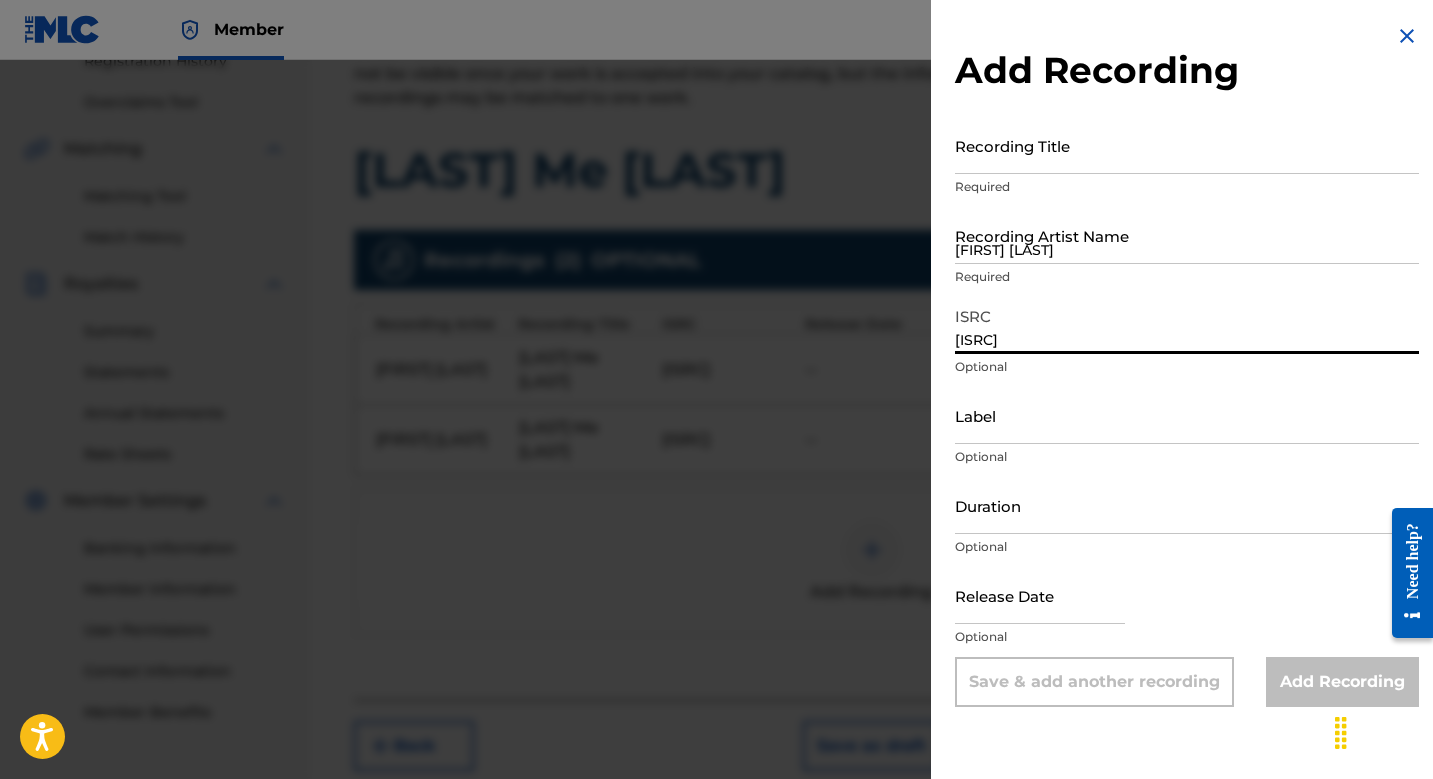 type 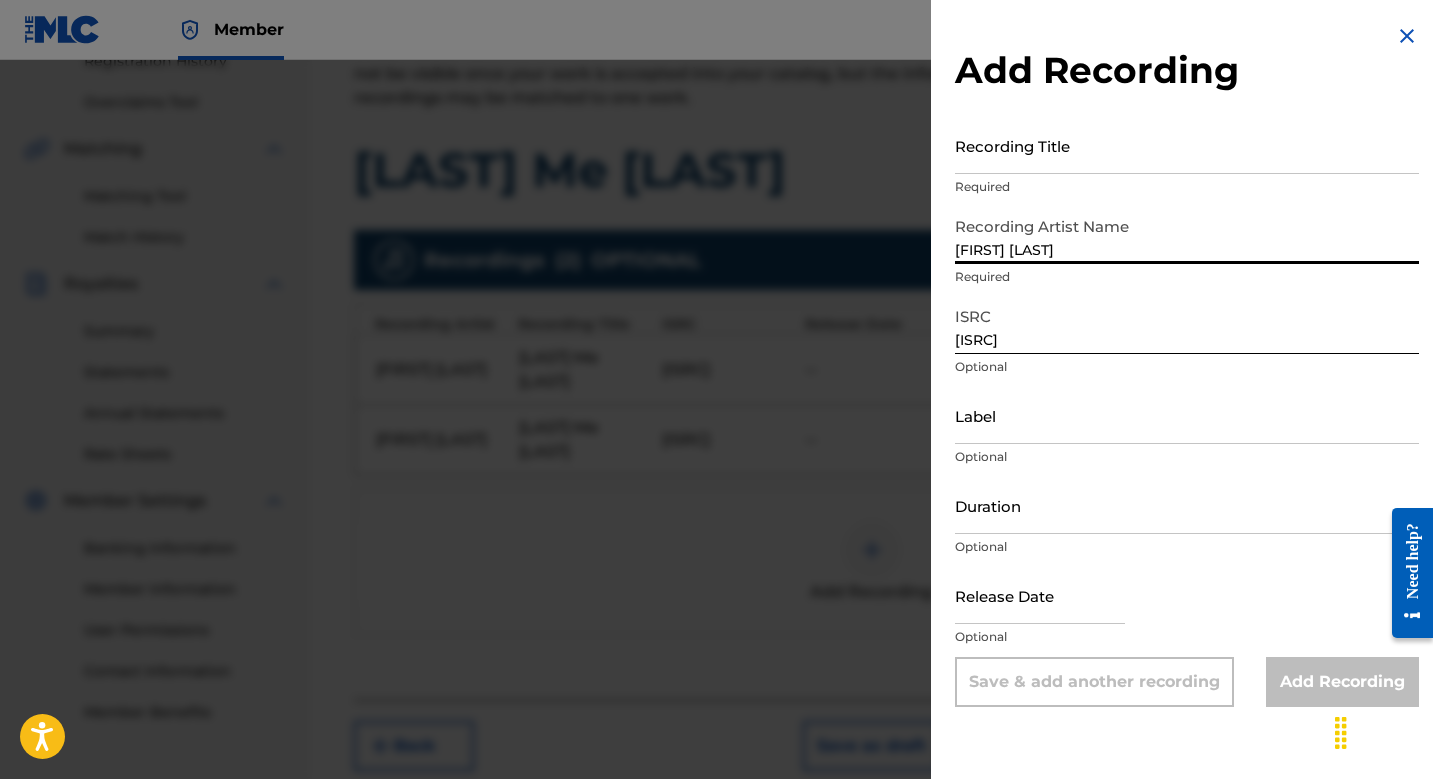 click on "Recording Title" at bounding box center [1187, 145] 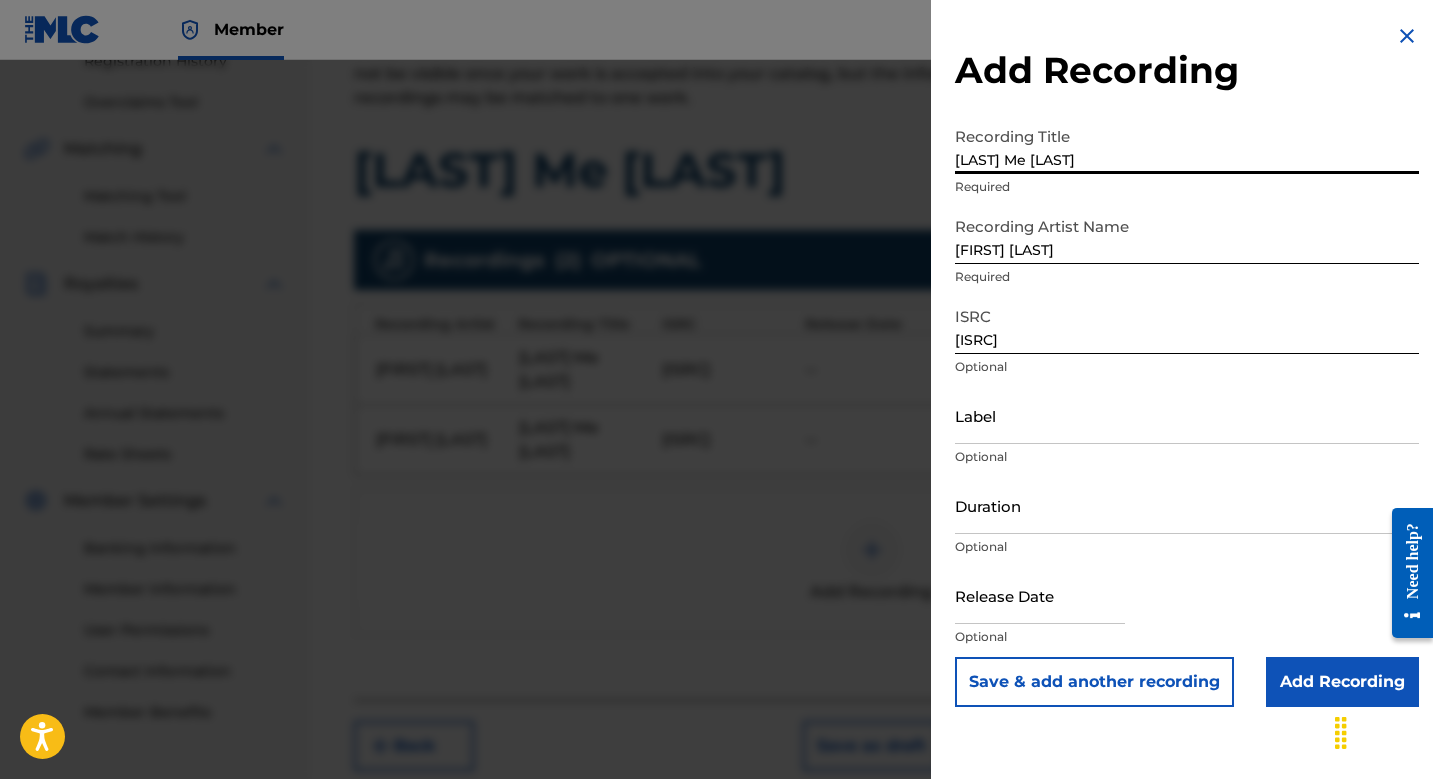 click on "Save & add another recording" at bounding box center [1094, 682] 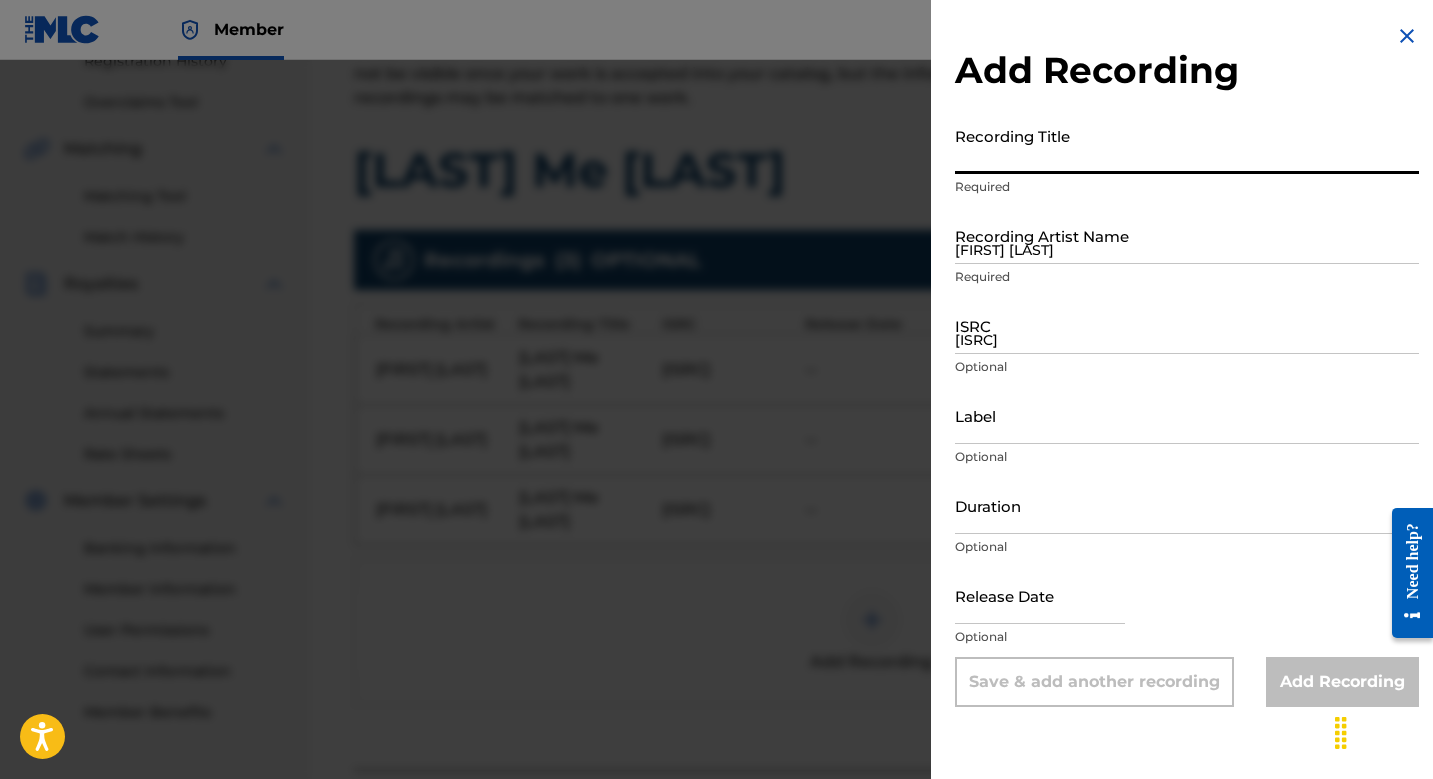 click on "[ISRC]" at bounding box center [1187, 325] 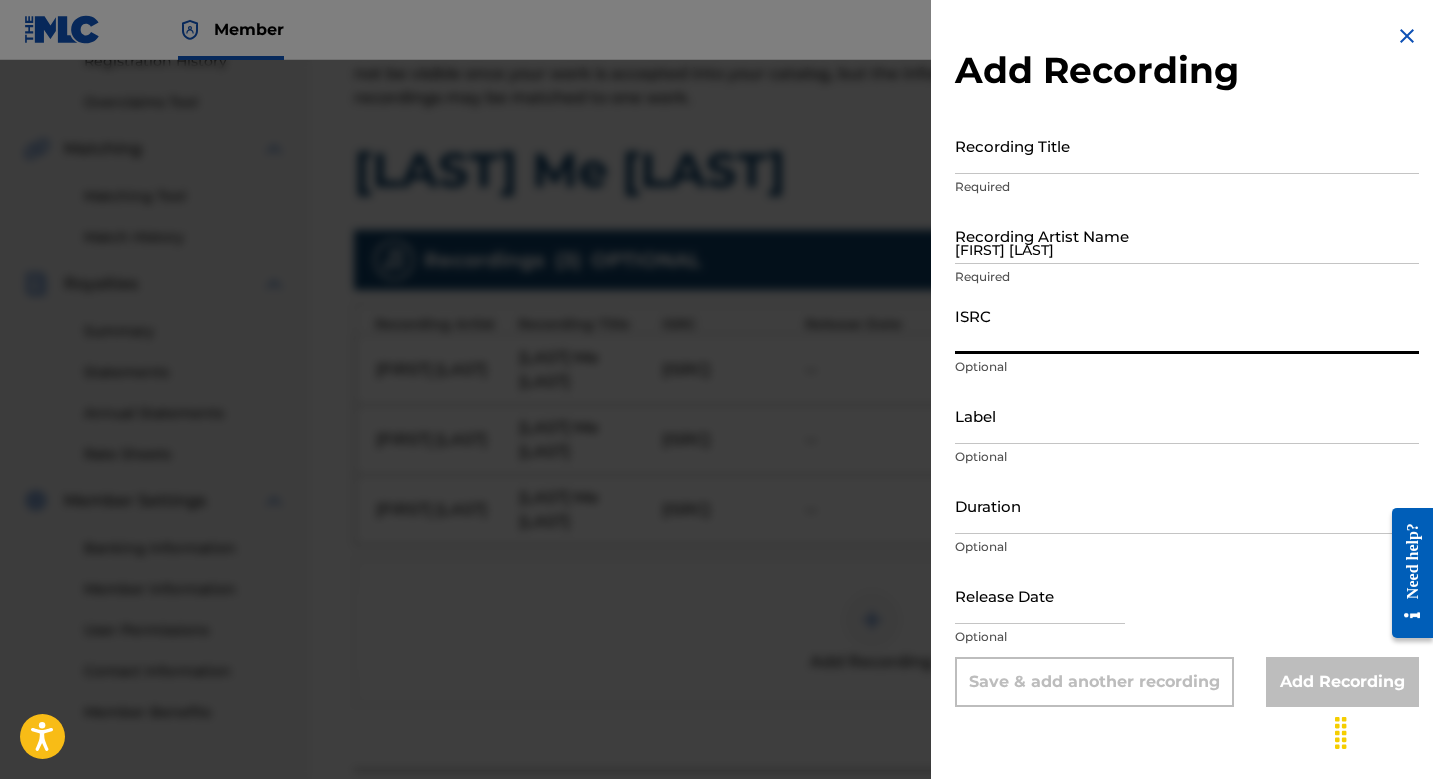 paste on "[ISRC]" 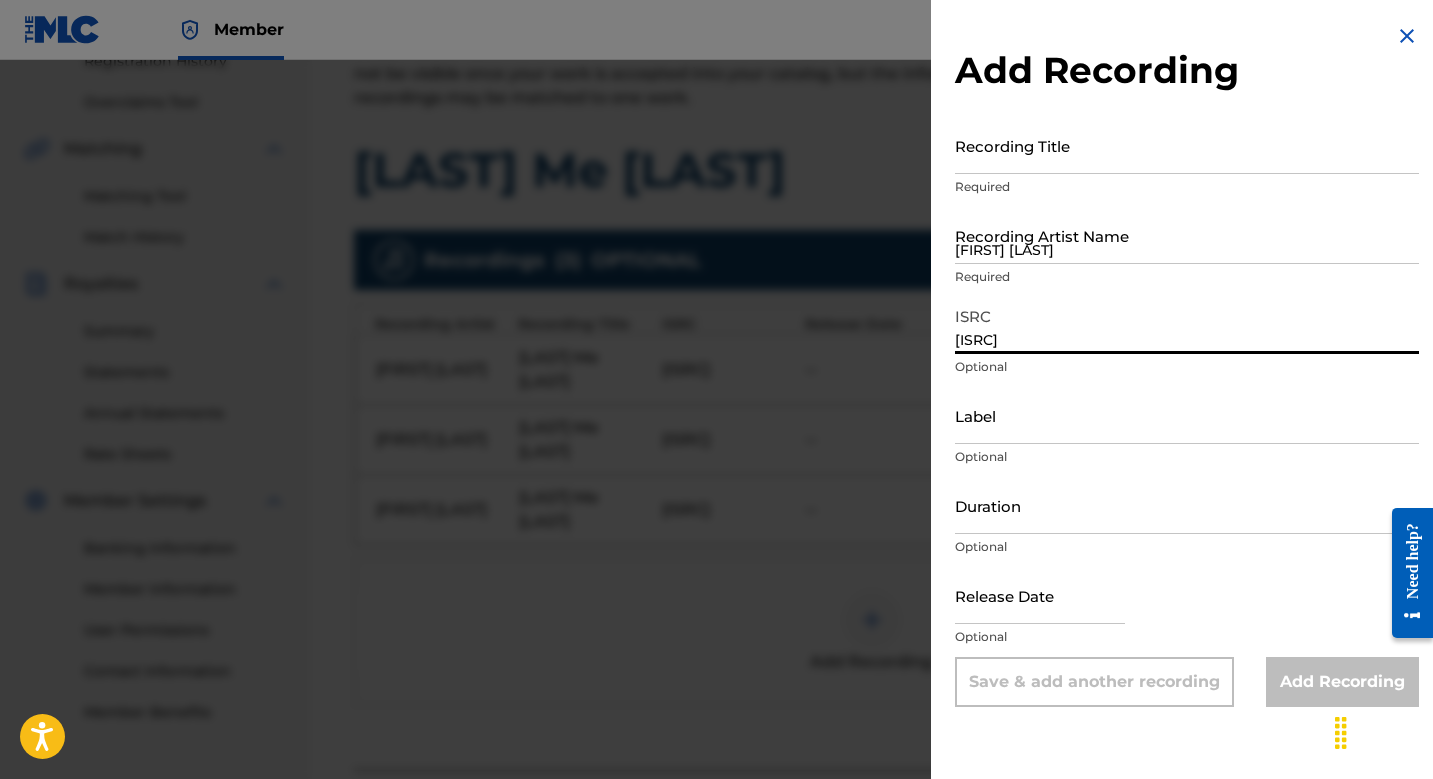 click on "[FIRST] [LAST]" at bounding box center [1187, 235] 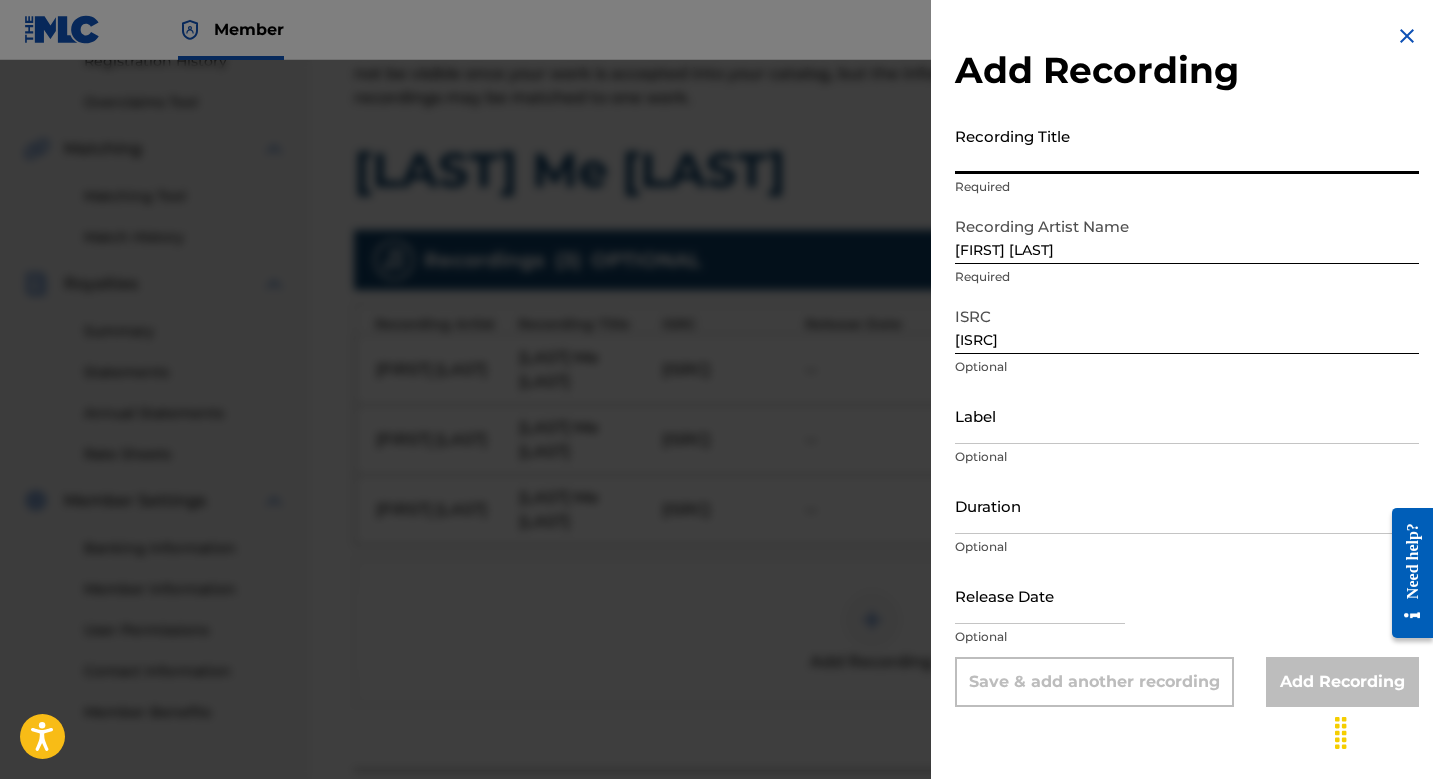 click on "Recording Title" at bounding box center [1187, 145] 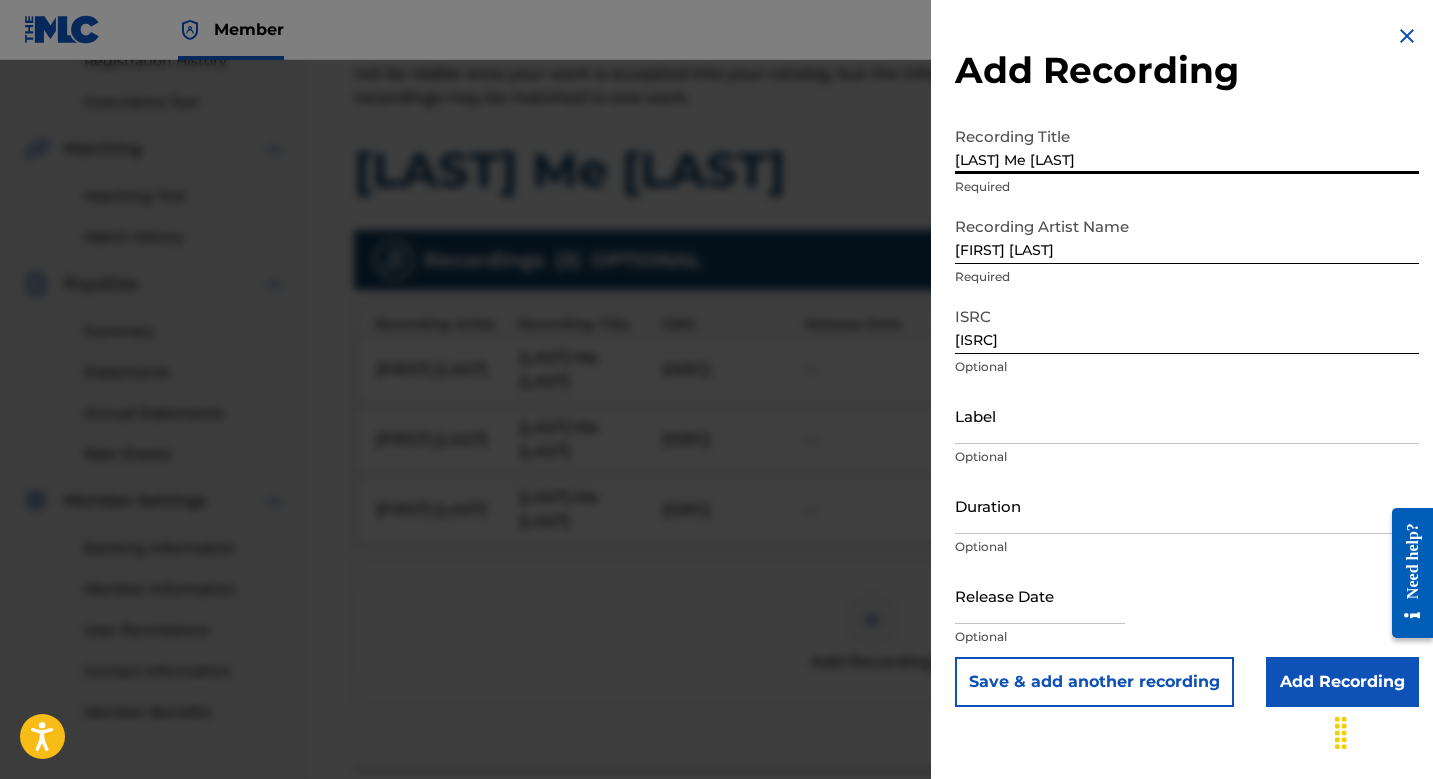 click on "Save & add another recording" at bounding box center (1094, 682) 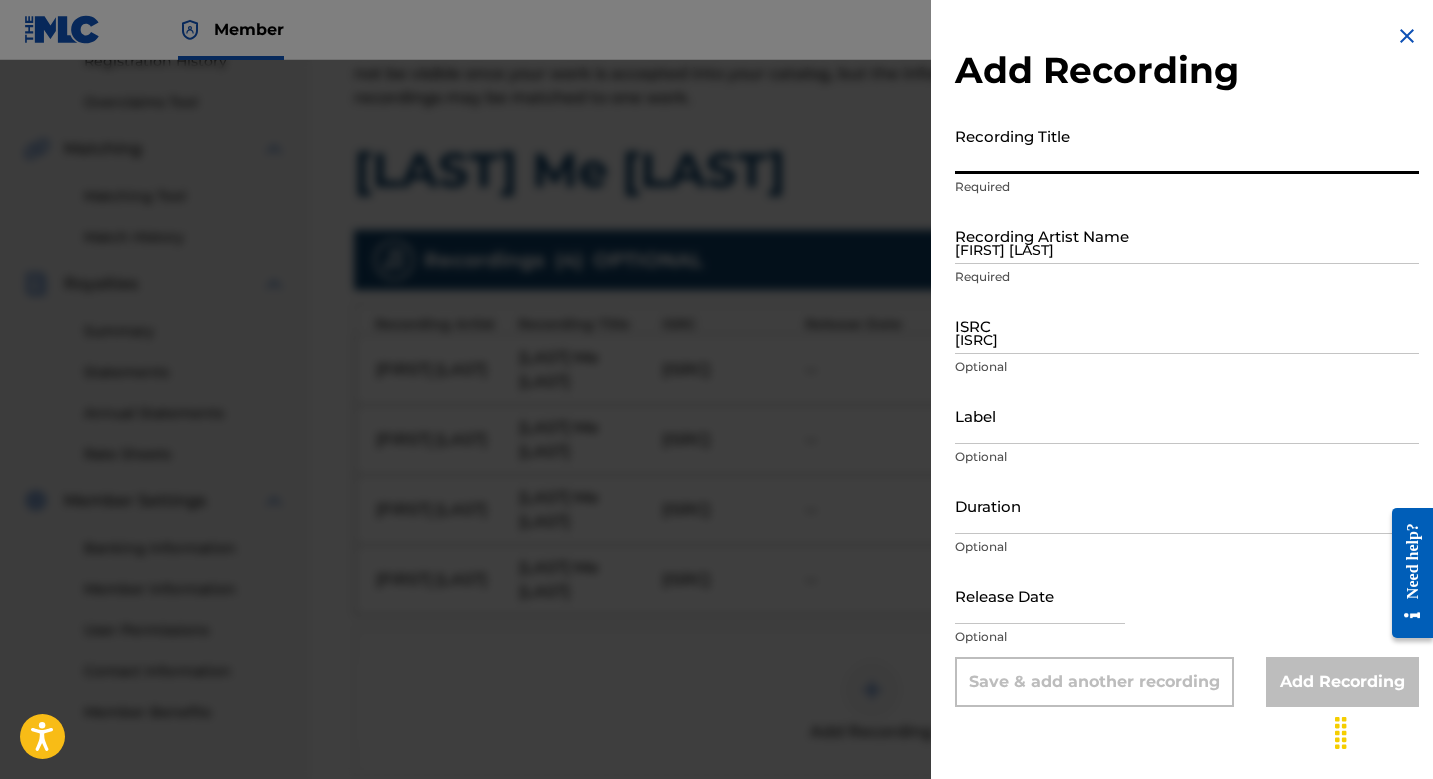 click at bounding box center (716, 449) 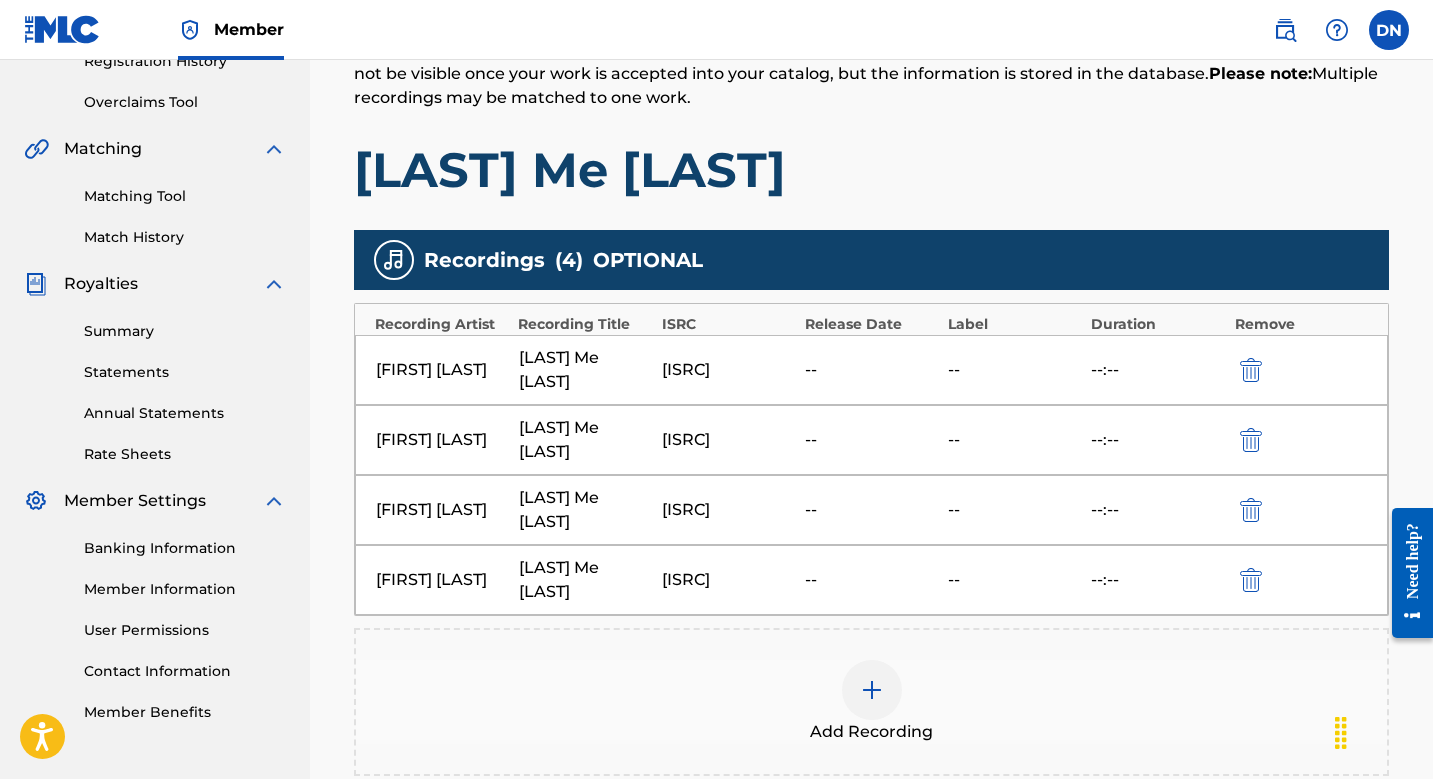 click at bounding box center (1251, 580) 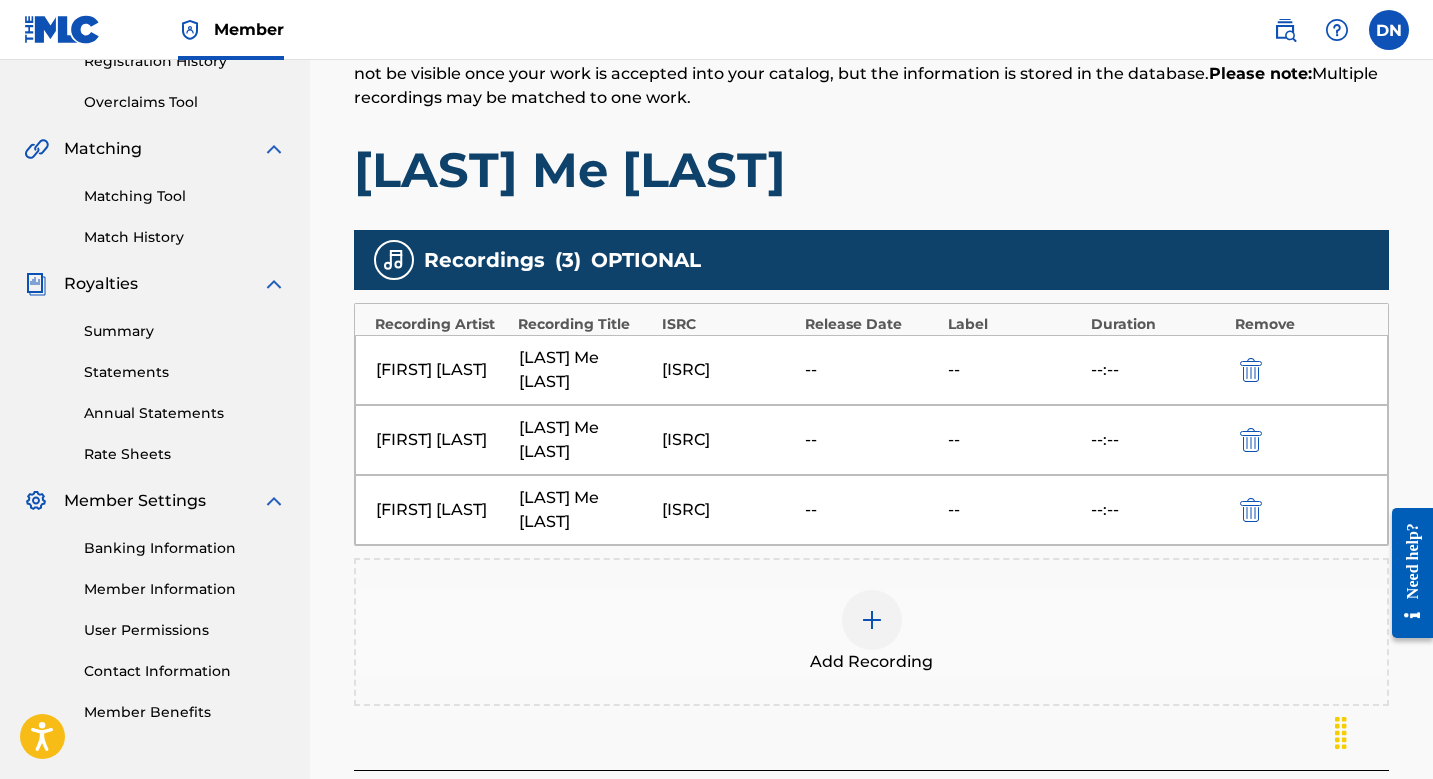 click at bounding box center (872, 620) 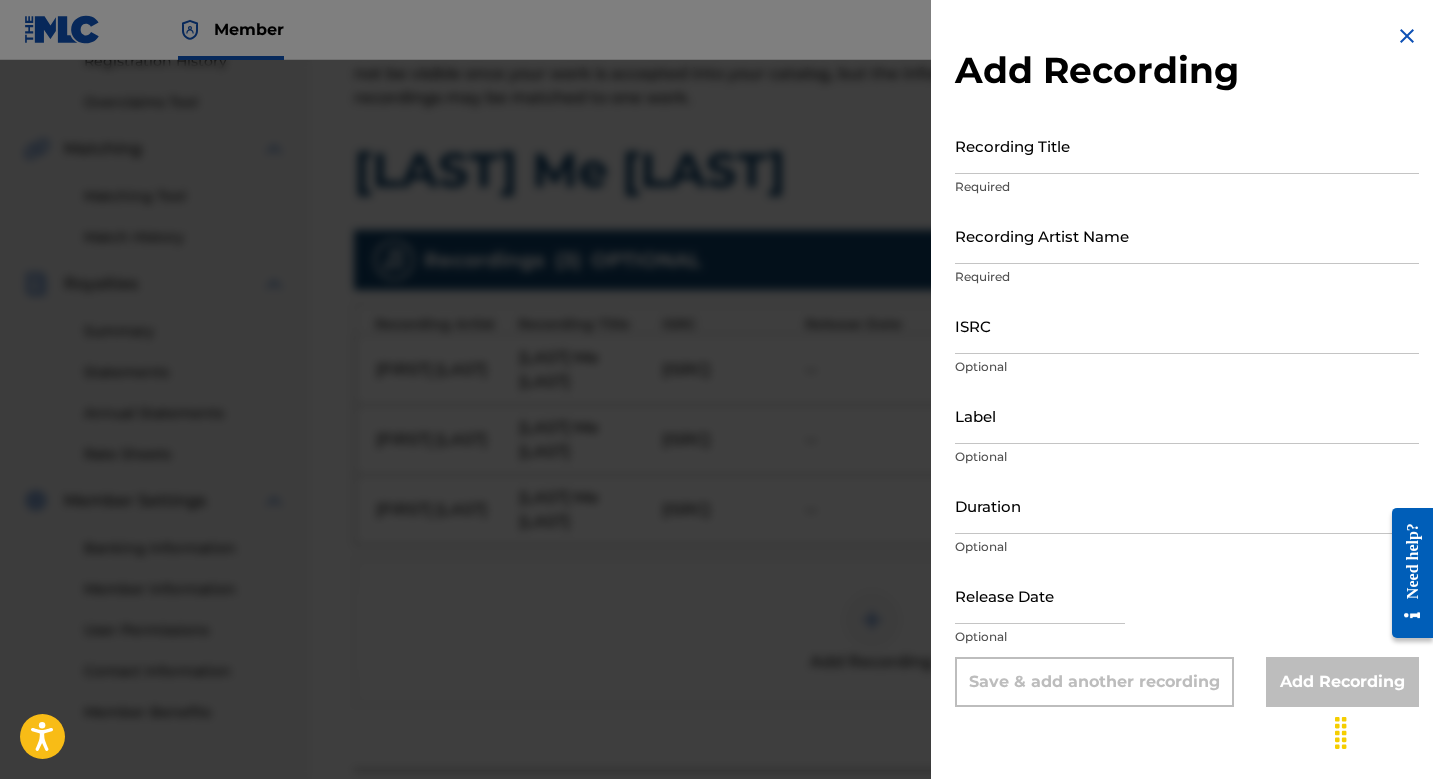 click on "ISRC" at bounding box center [1187, 325] 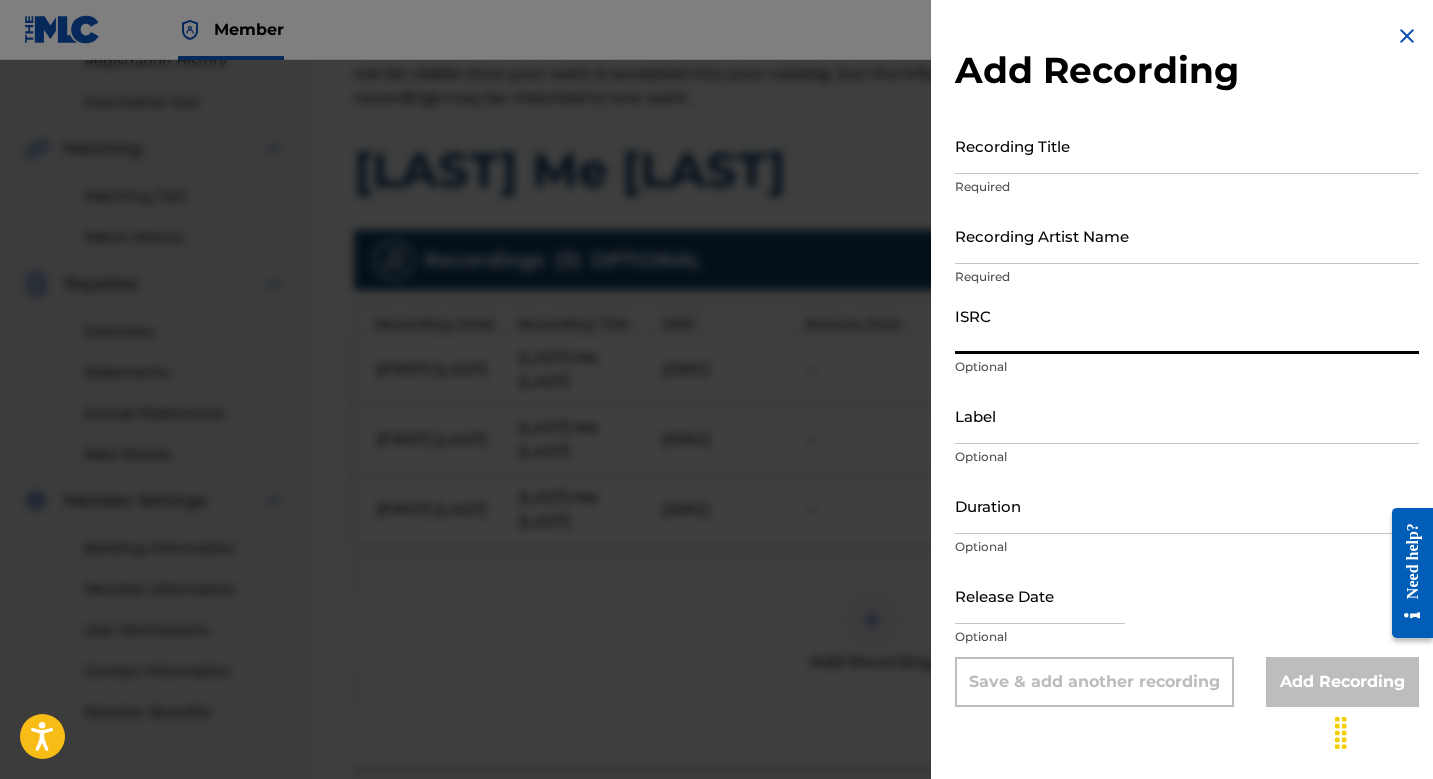paste on "[ISRC]" 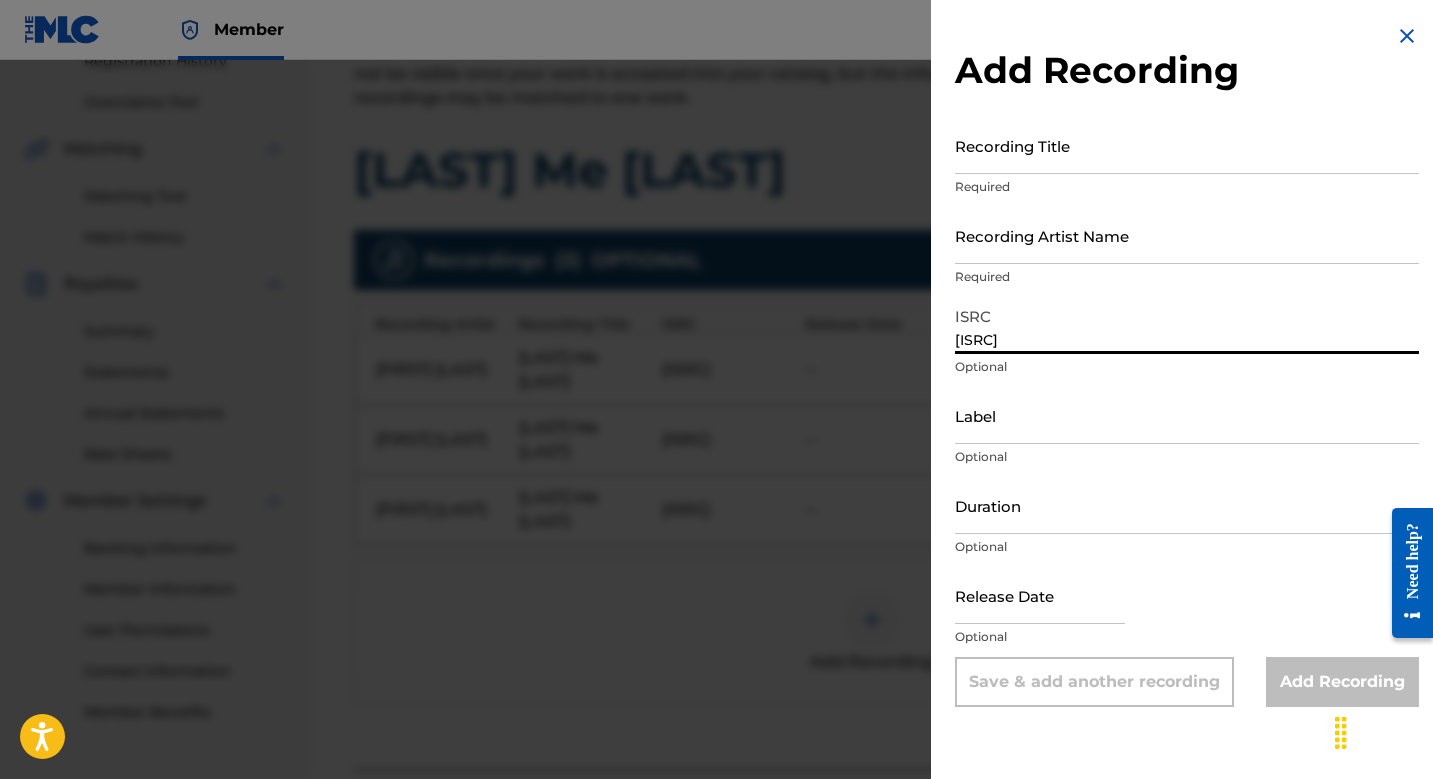 click on "Recording Artist Name" at bounding box center [1187, 235] 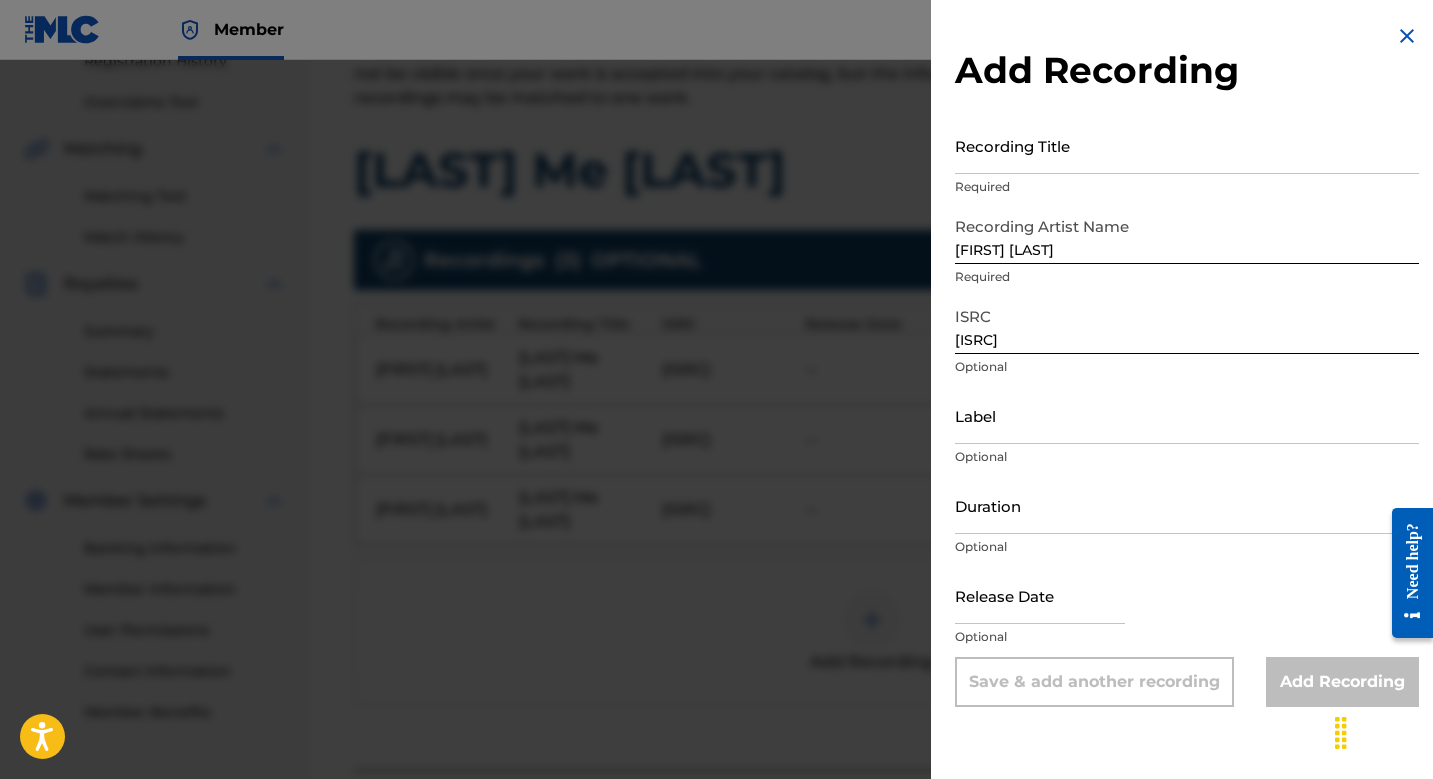 click on "Recording Title Required" at bounding box center [1187, 162] 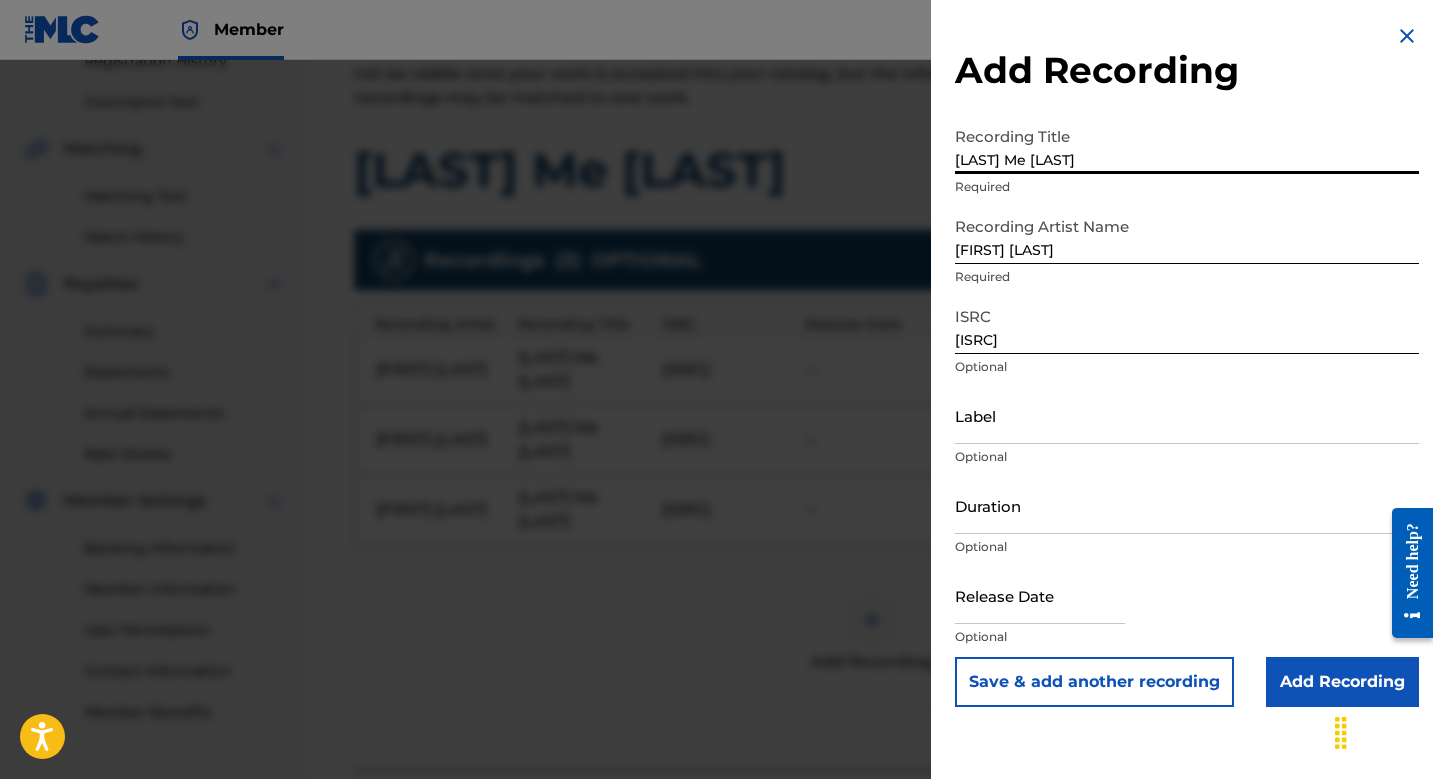 click on "Save & add another recording" at bounding box center (1094, 682) 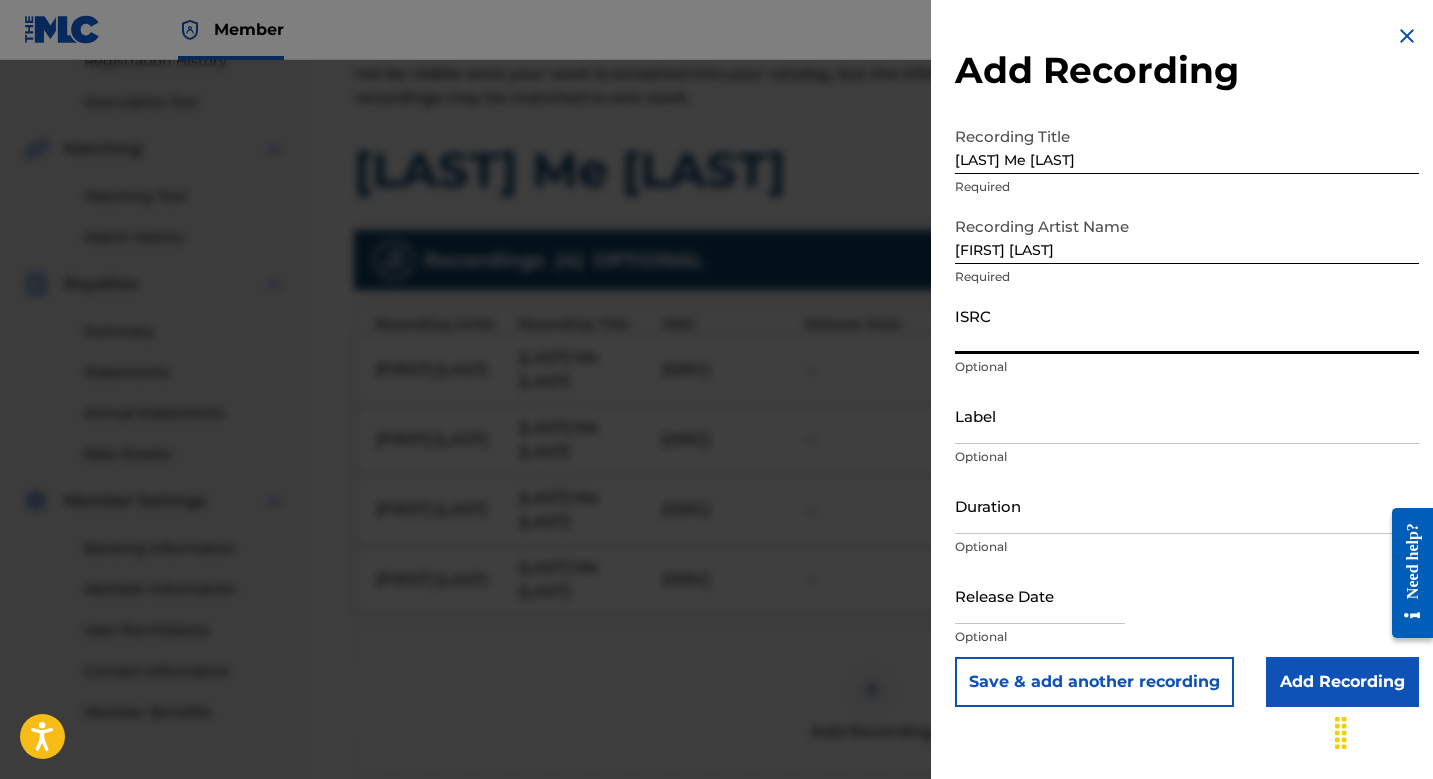click on "Save & add another recording" at bounding box center (1094, 682) 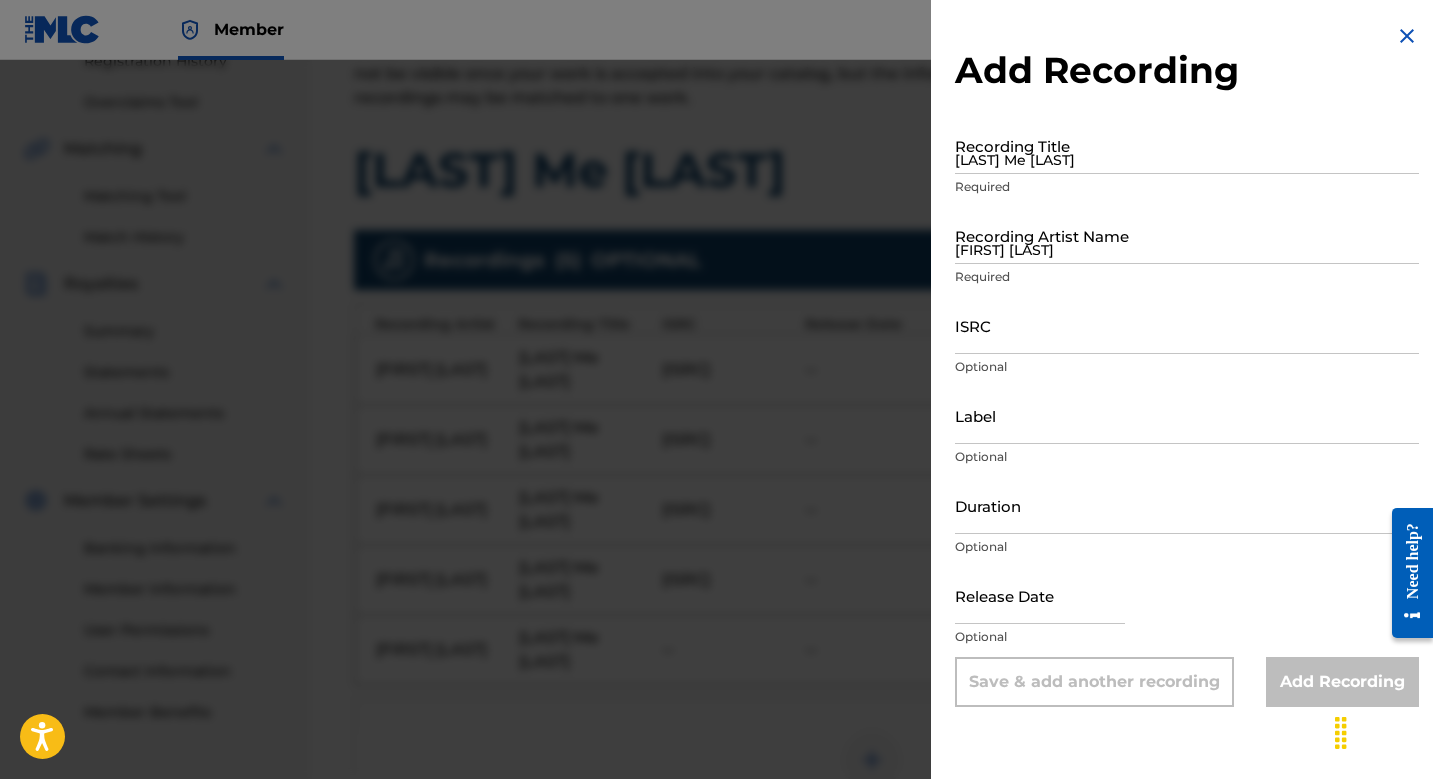 click at bounding box center (1407, 36) 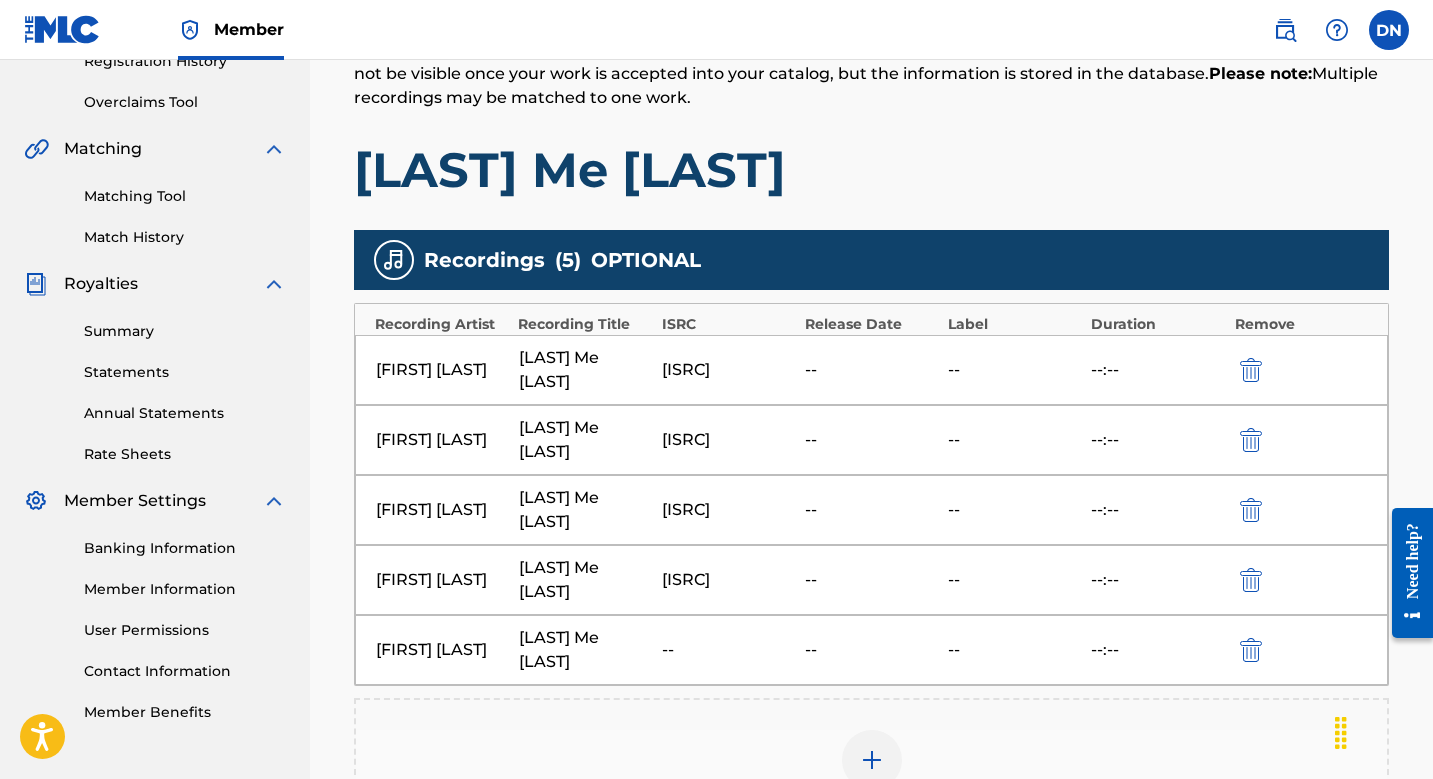 click at bounding box center (1251, 650) 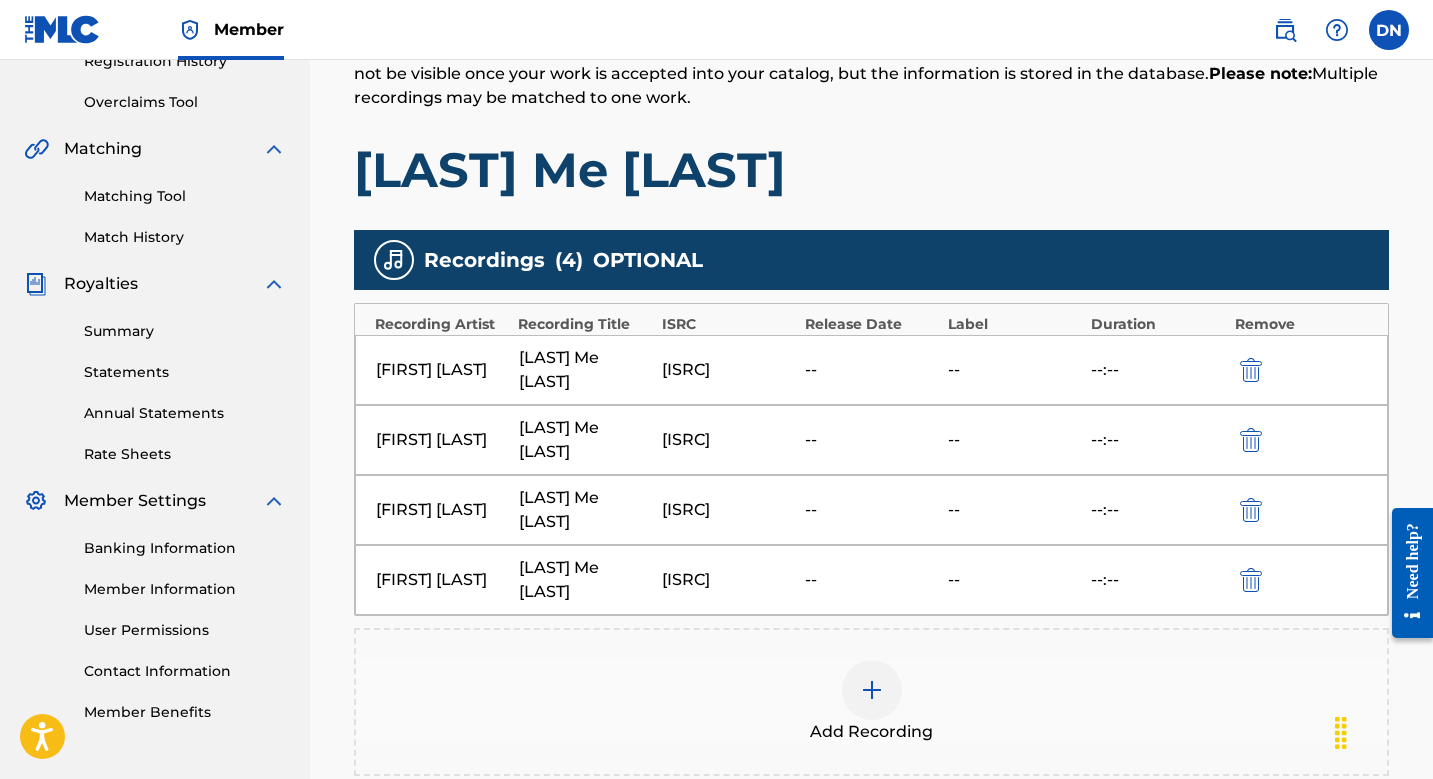 click at bounding box center [872, 690] 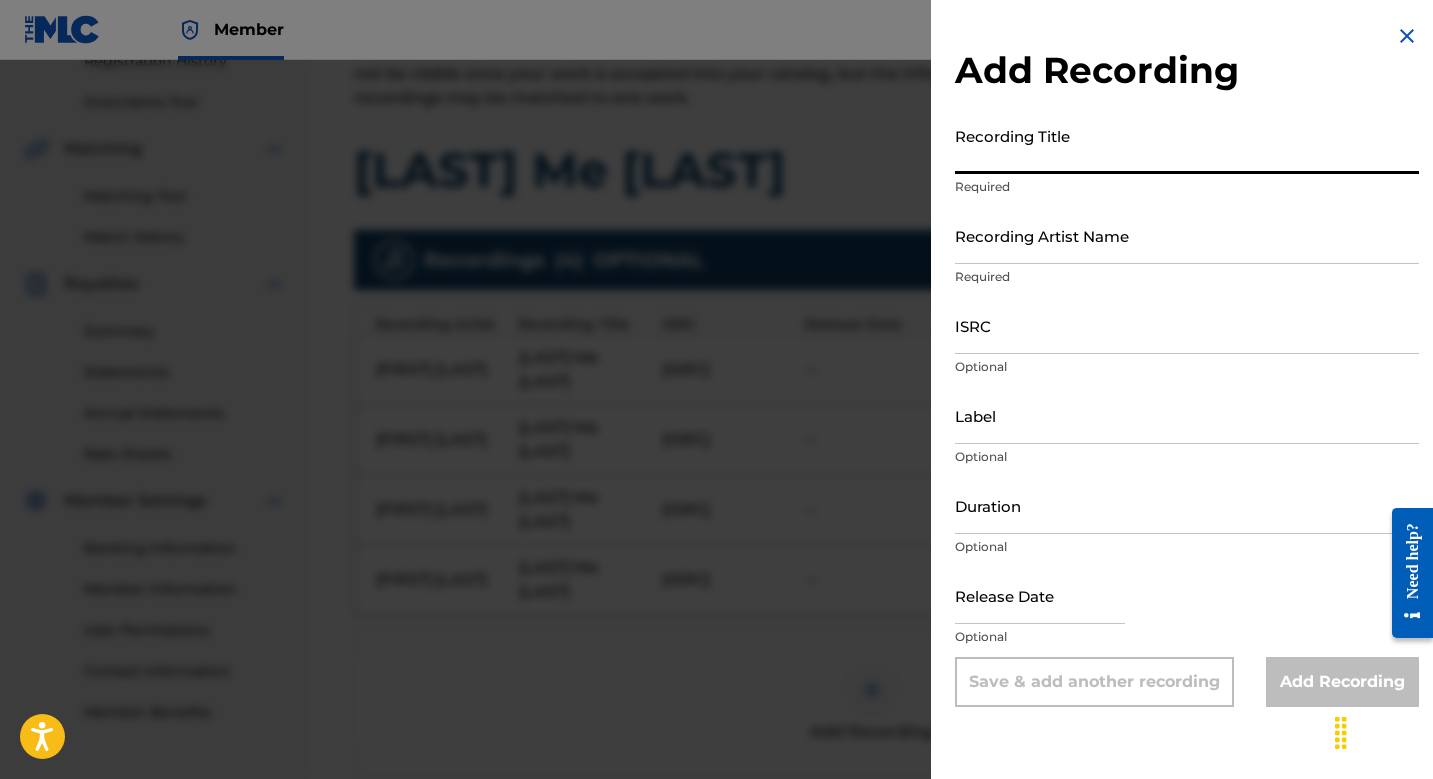 click on "Recording Title" at bounding box center (1187, 145) 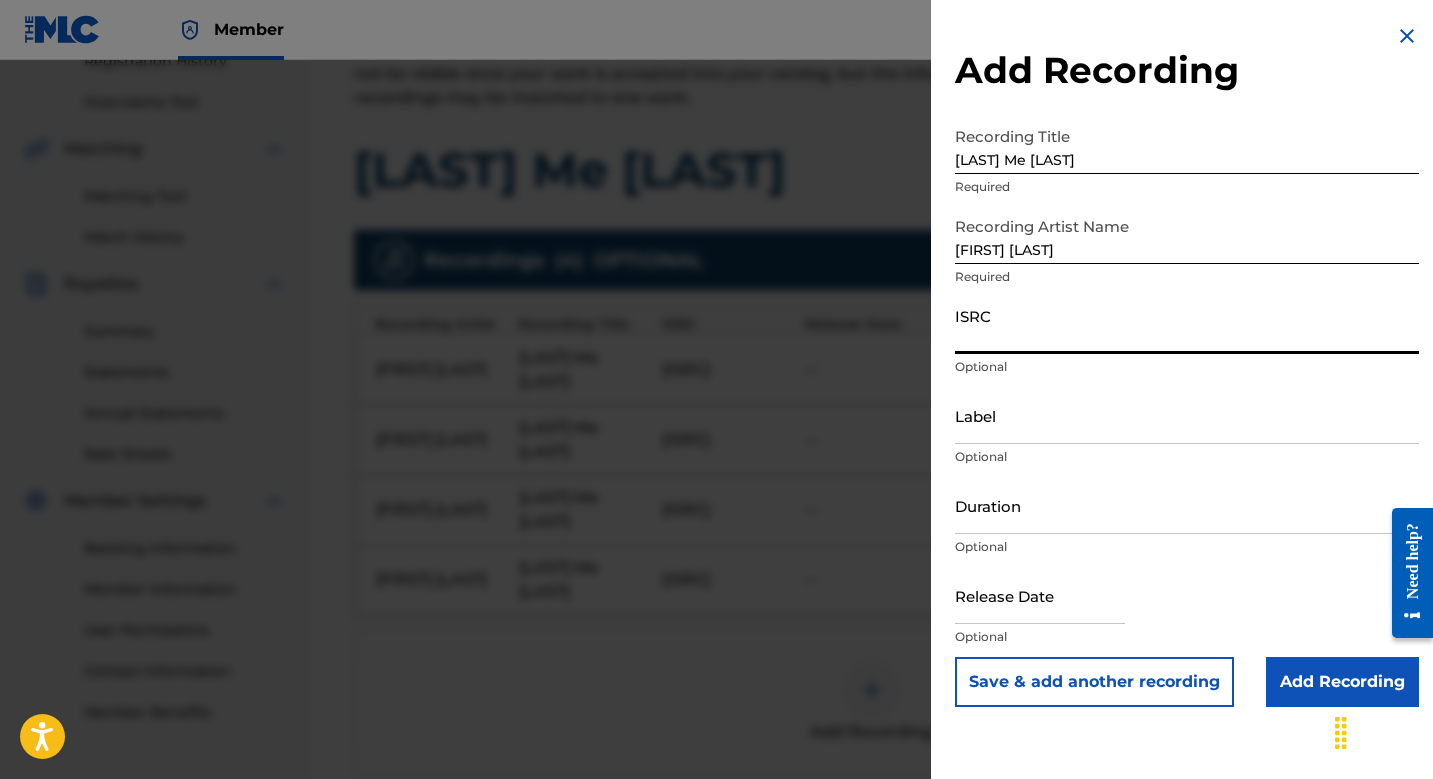 paste on "[ISRC]" 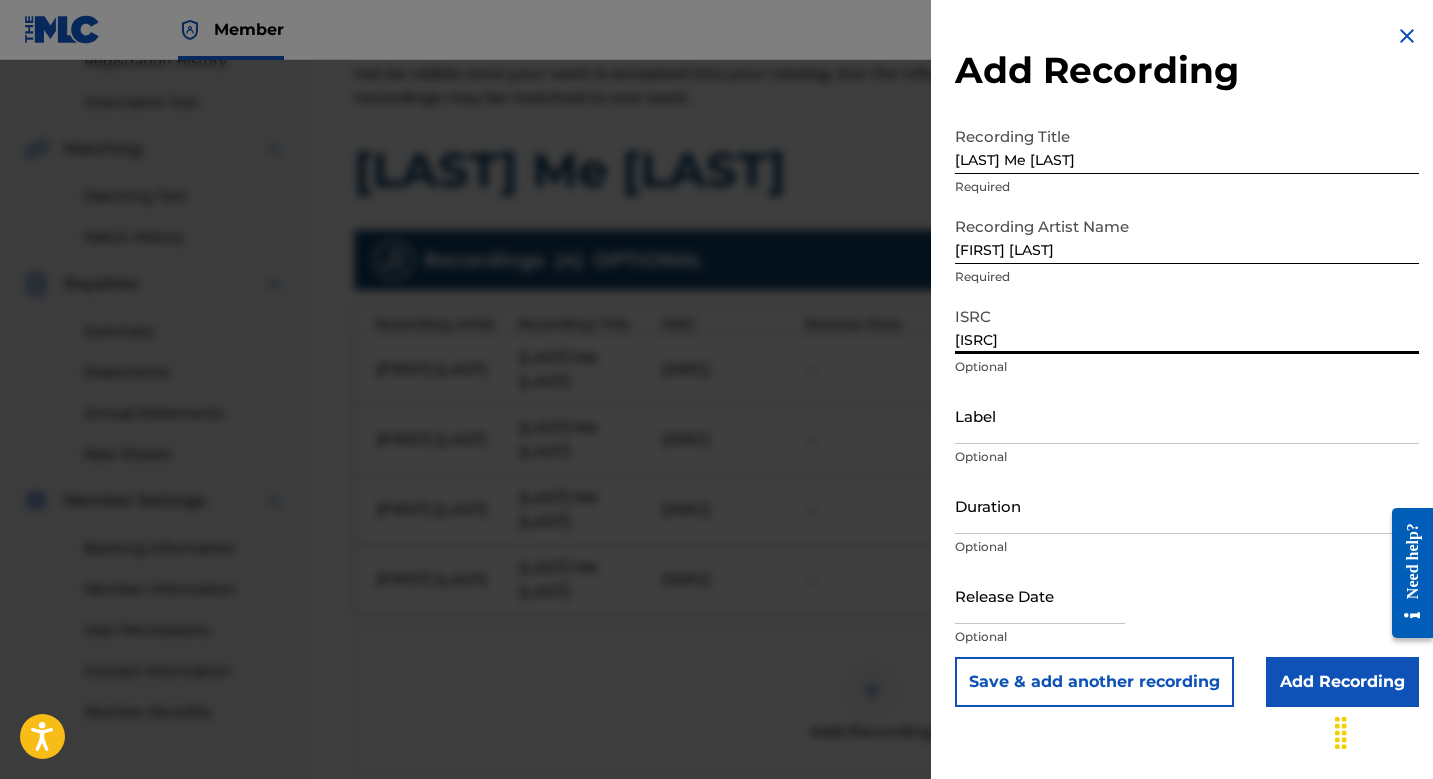 click on "Save & add another recording" at bounding box center (1094, 682) 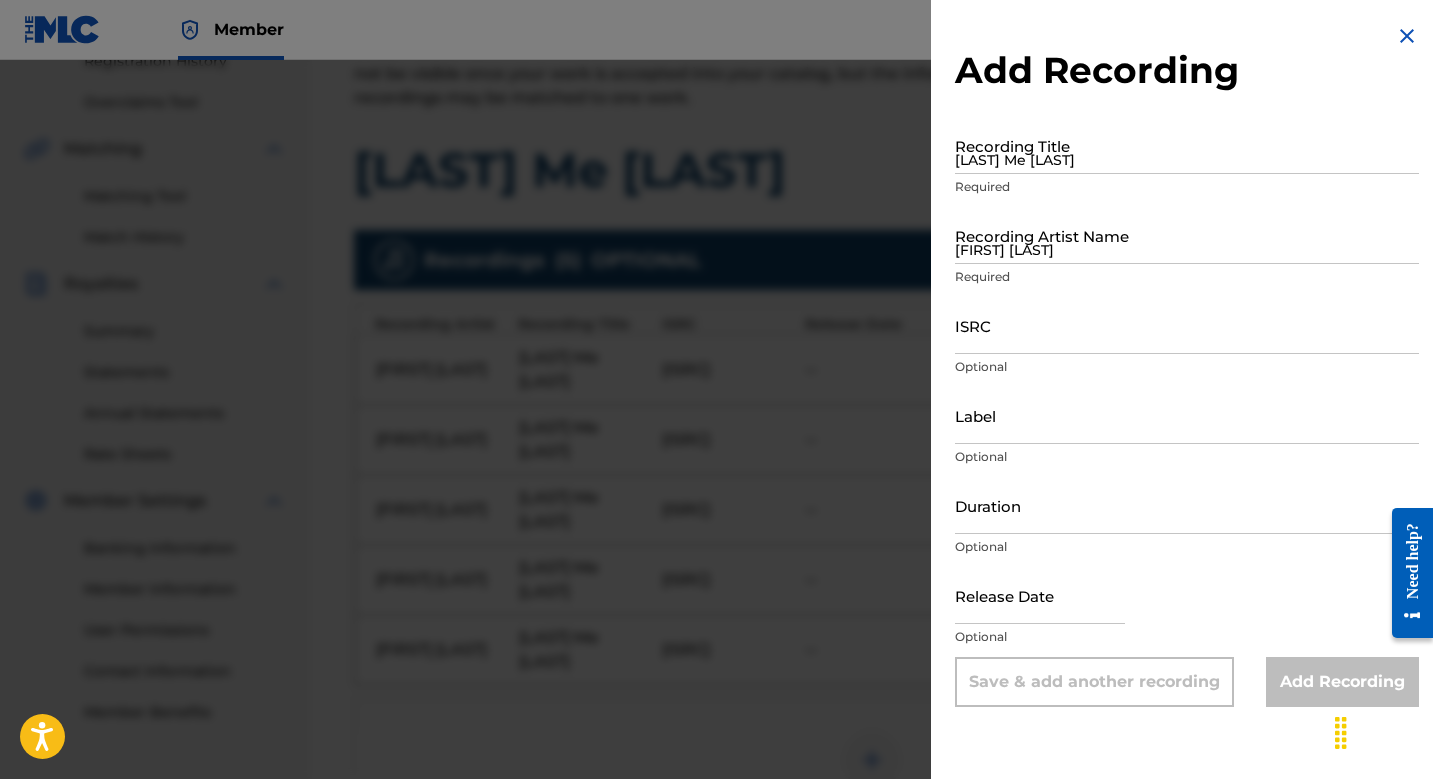click at bounding box center [716, 449] 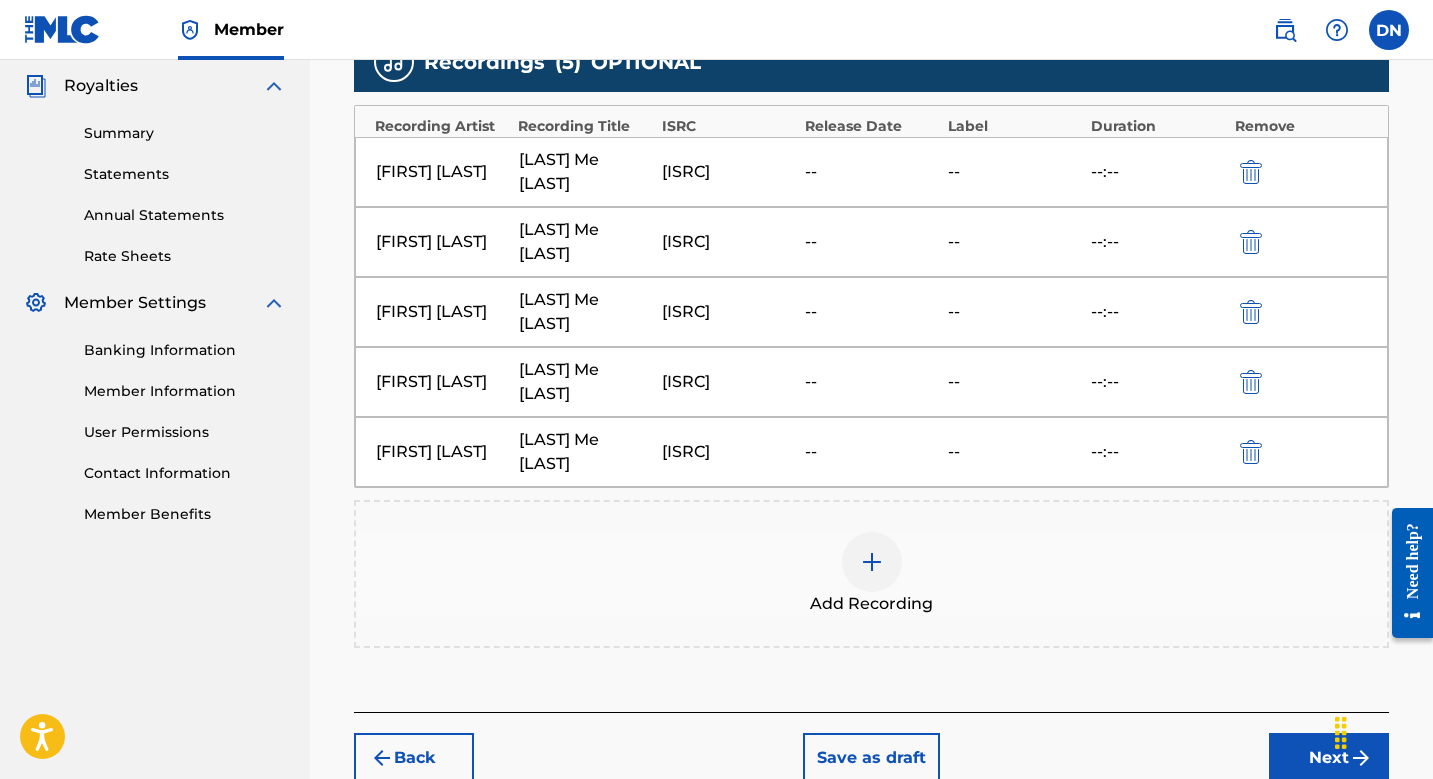 click on "Next" at bounding box center (1329, 758) 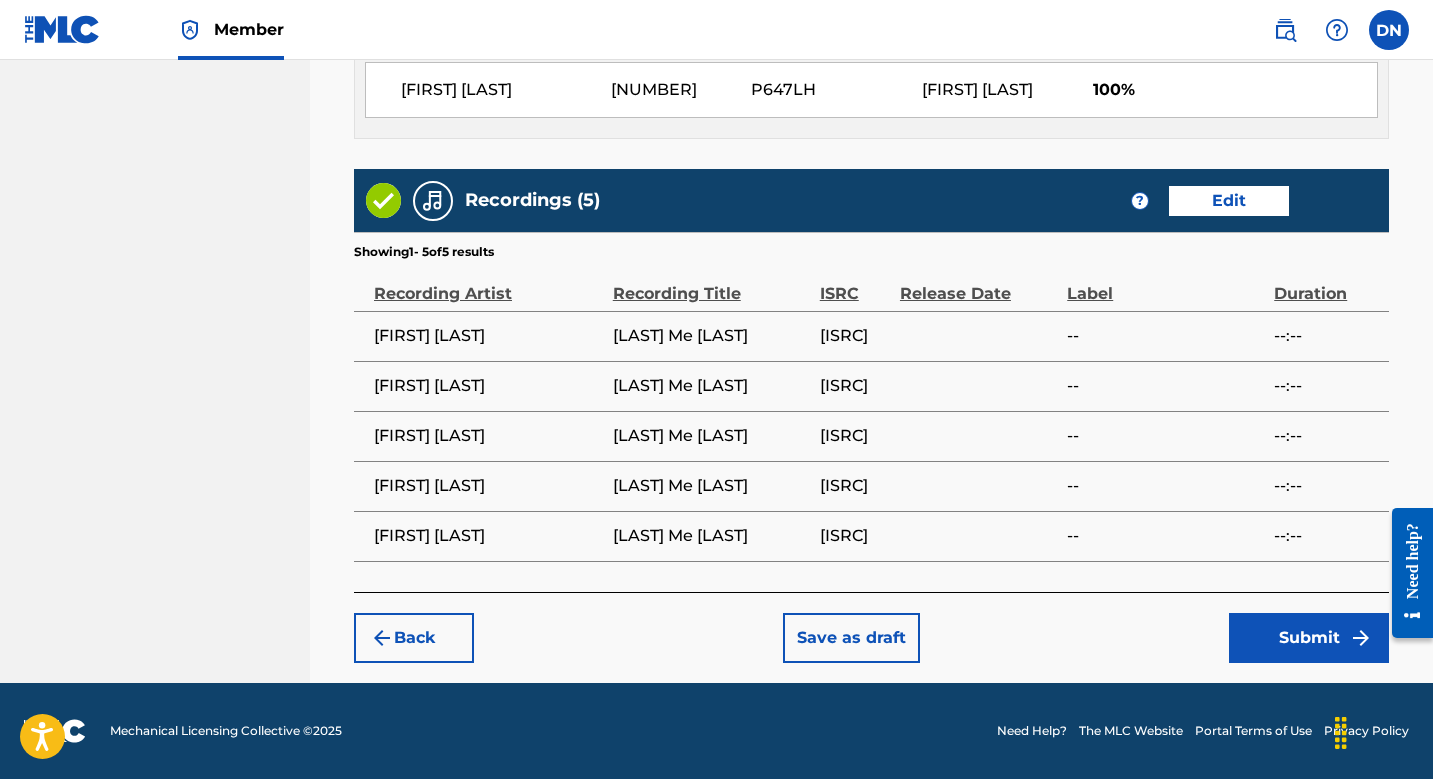 click on "Submit" at bounding box center (1309, 638) 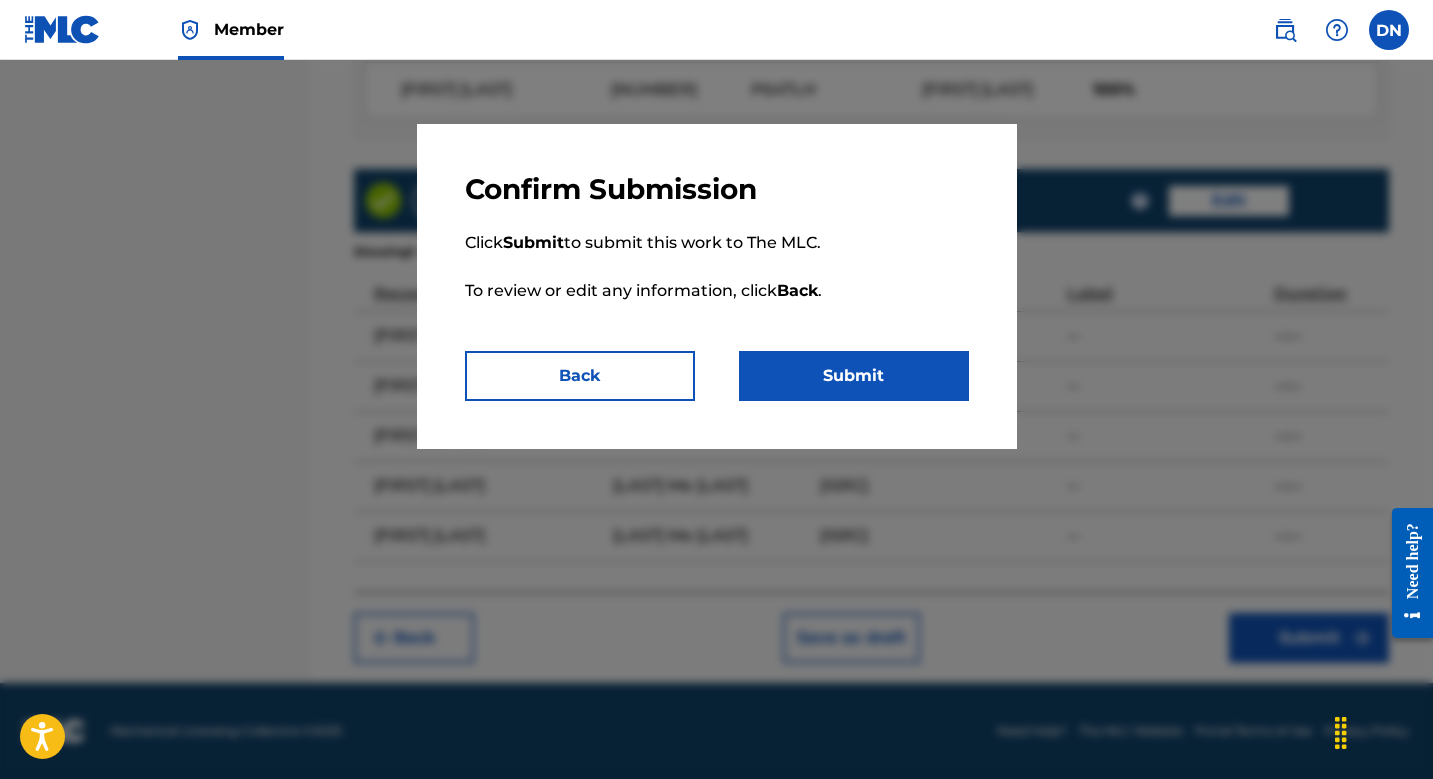 scroll, scrollTop: 1199, scrollLeft: 0, axis: vertical 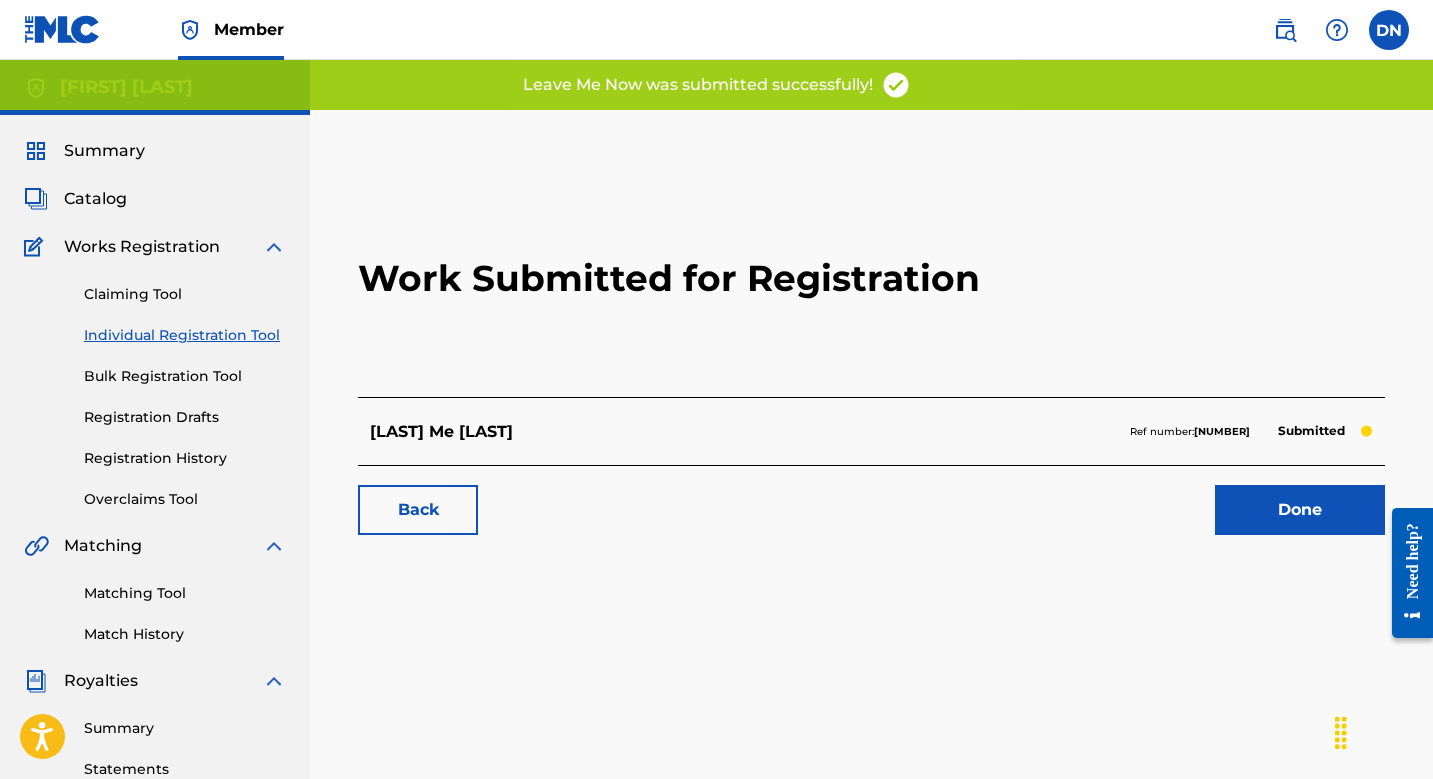 click on "Done" at bounding box center [1300, 510] 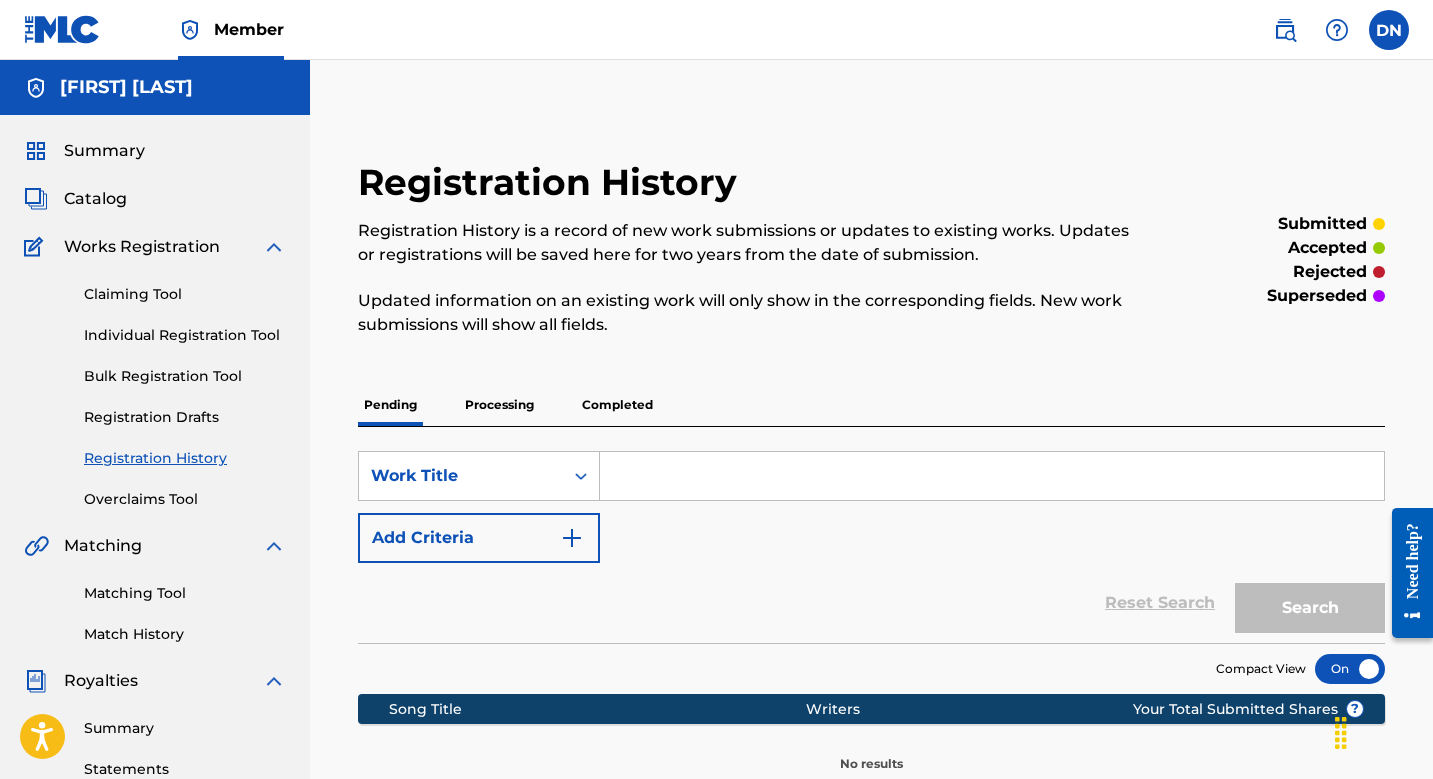 click at bounding box center (992, 476) 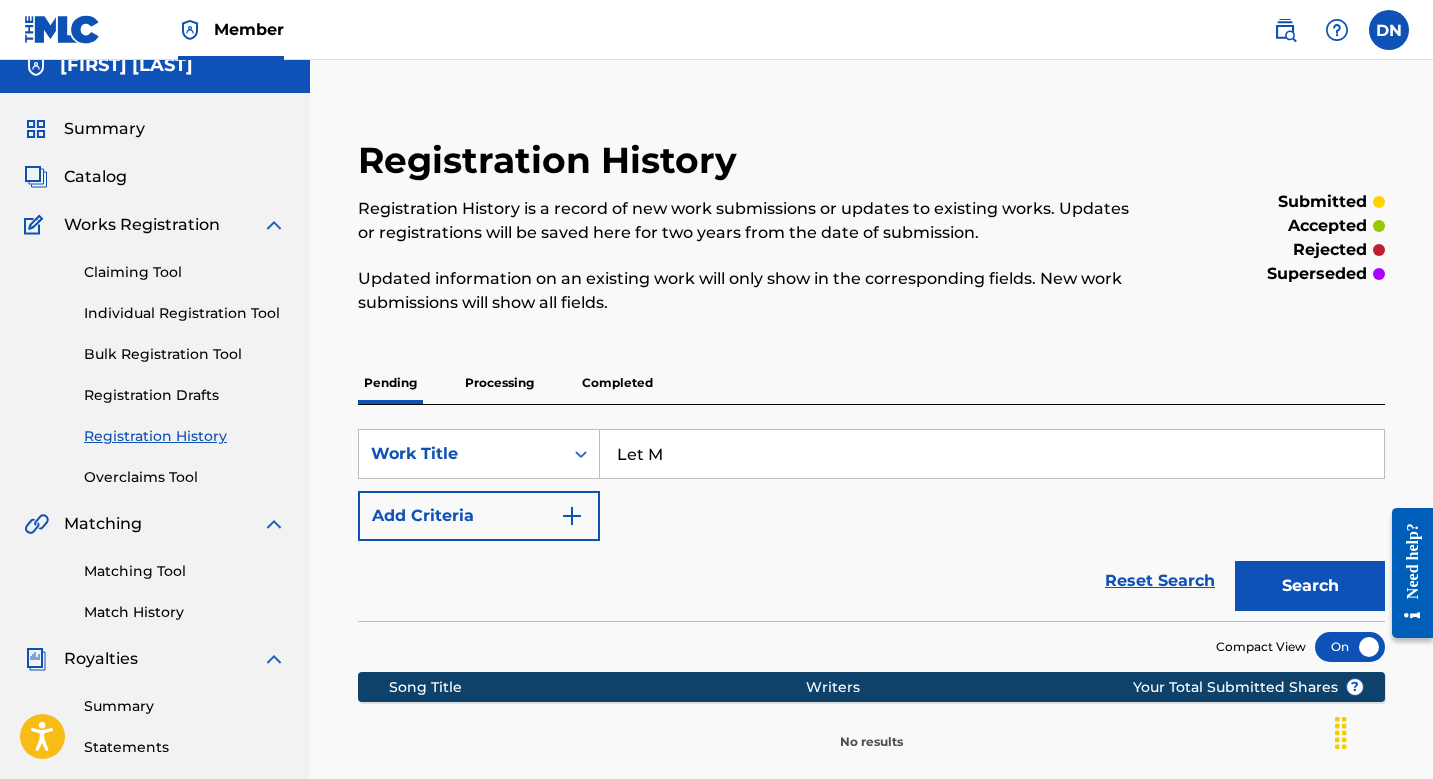scroll, scrollTop: 21, scrollLeft: 0, axis: vertical 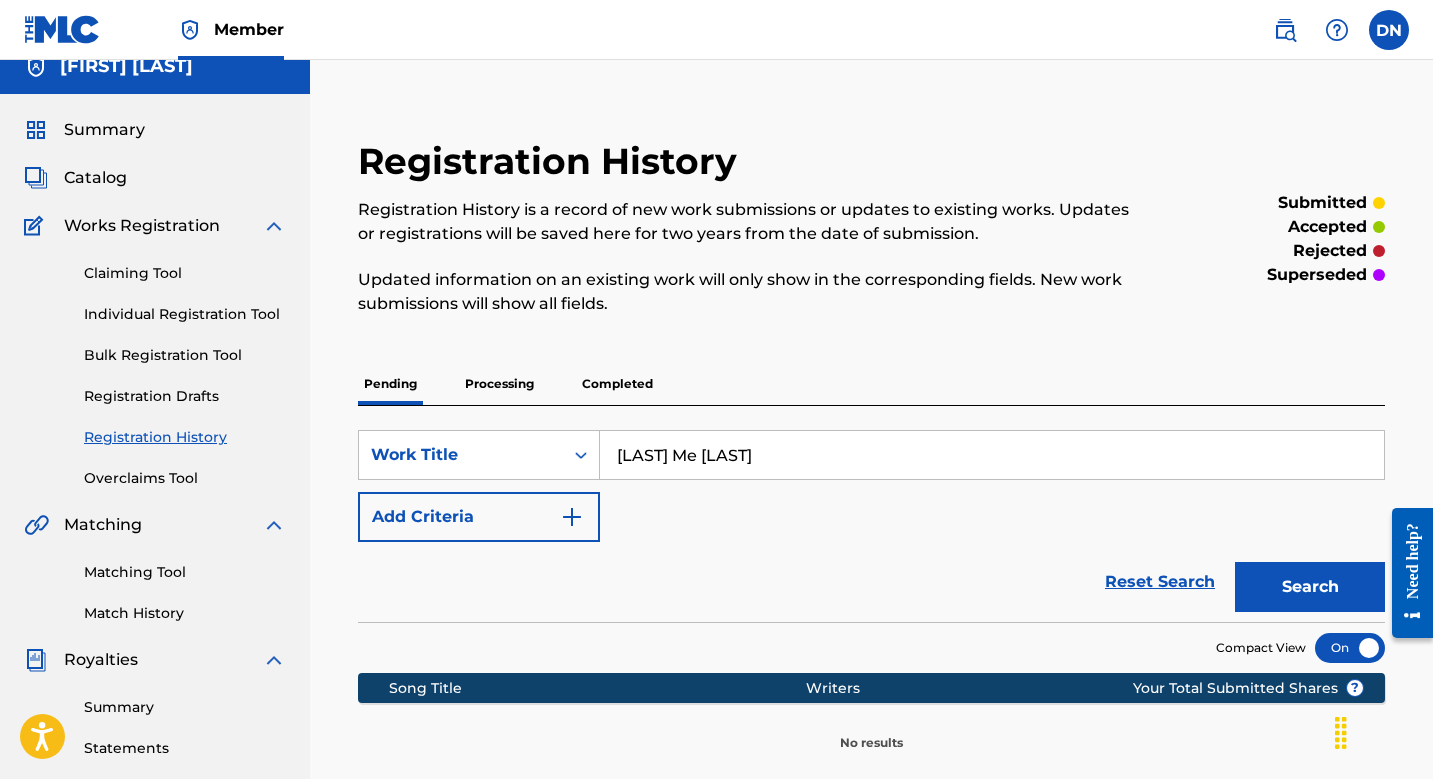 click on "Search" at bounding box center (1310, 587) 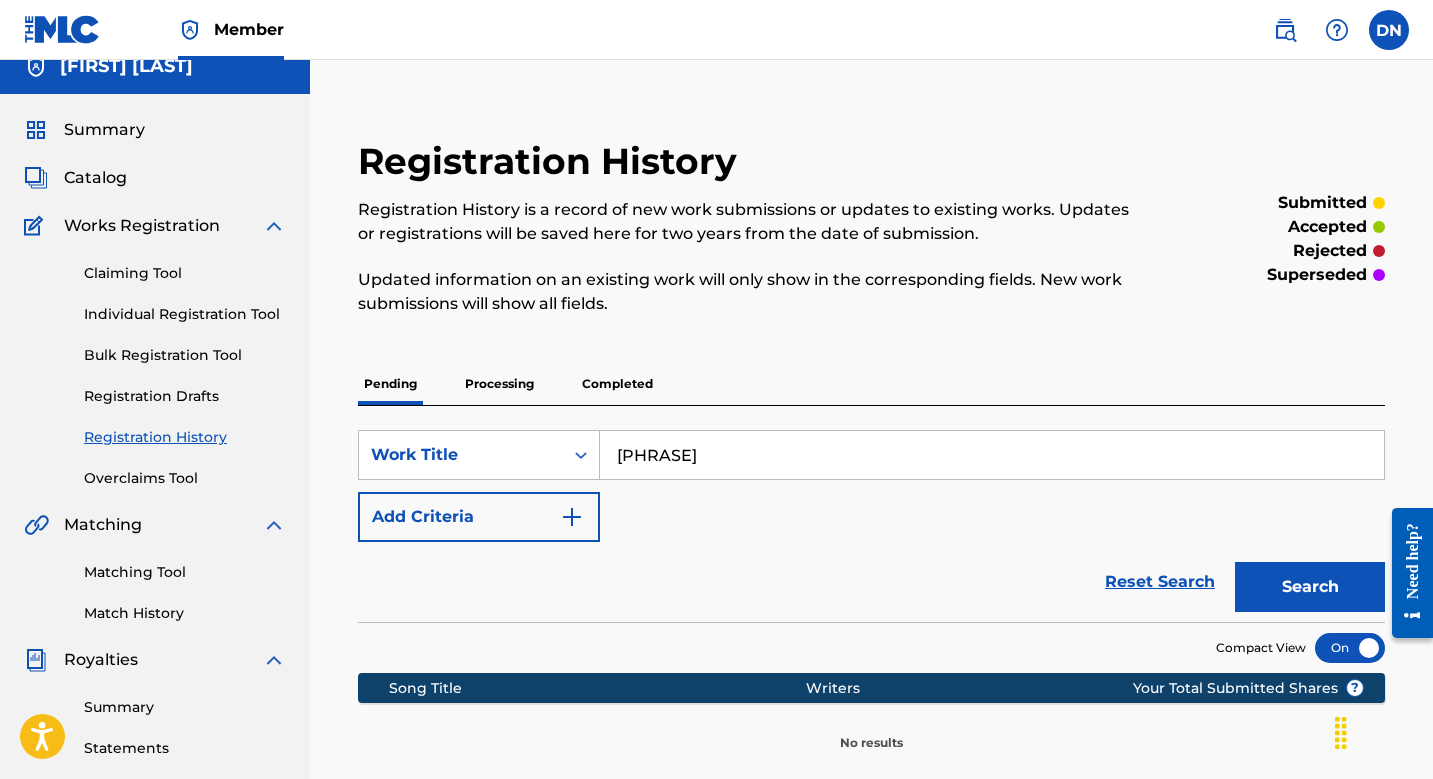 click on "Search" at bounding box center (1310, 587) 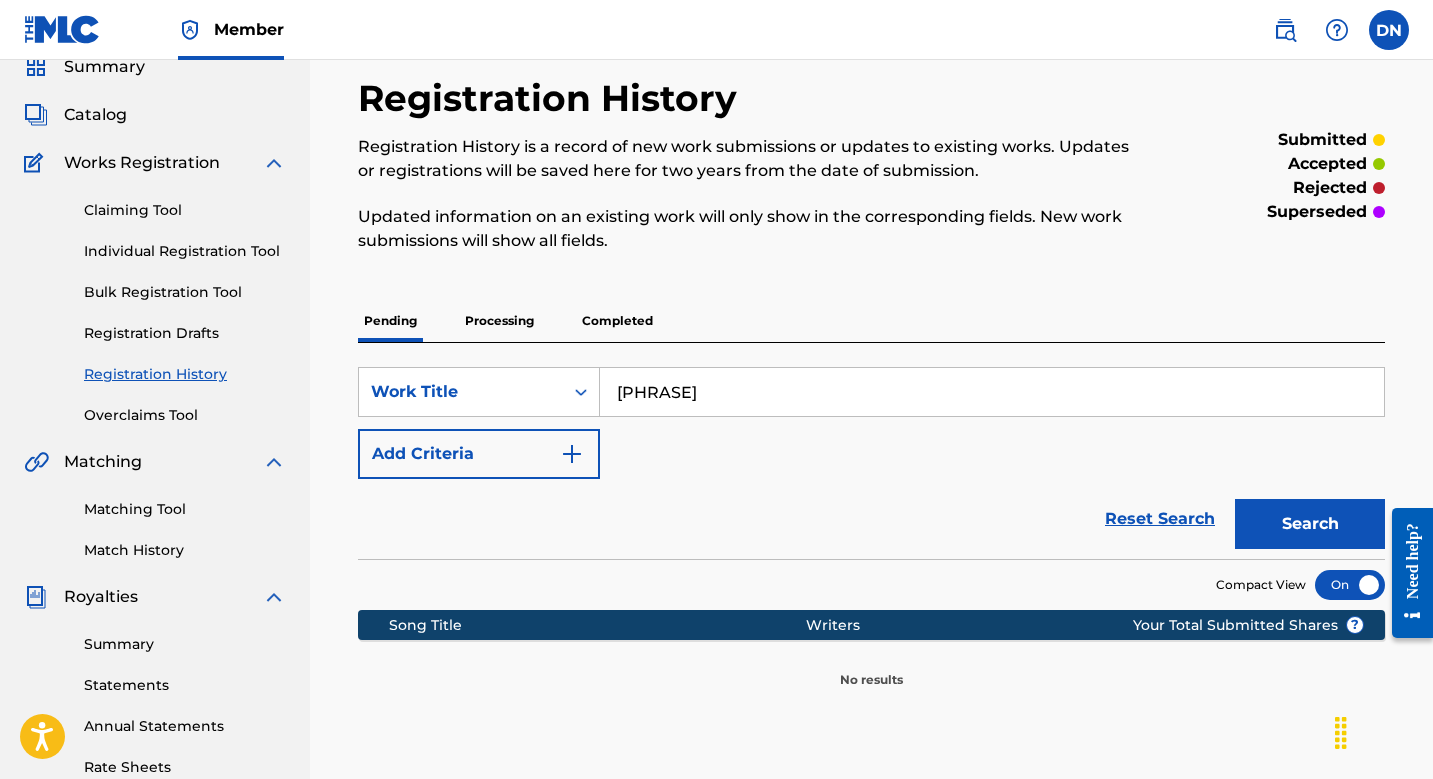 scroll, scrollTop: 60, scrollLeft: 0, axis: vertical 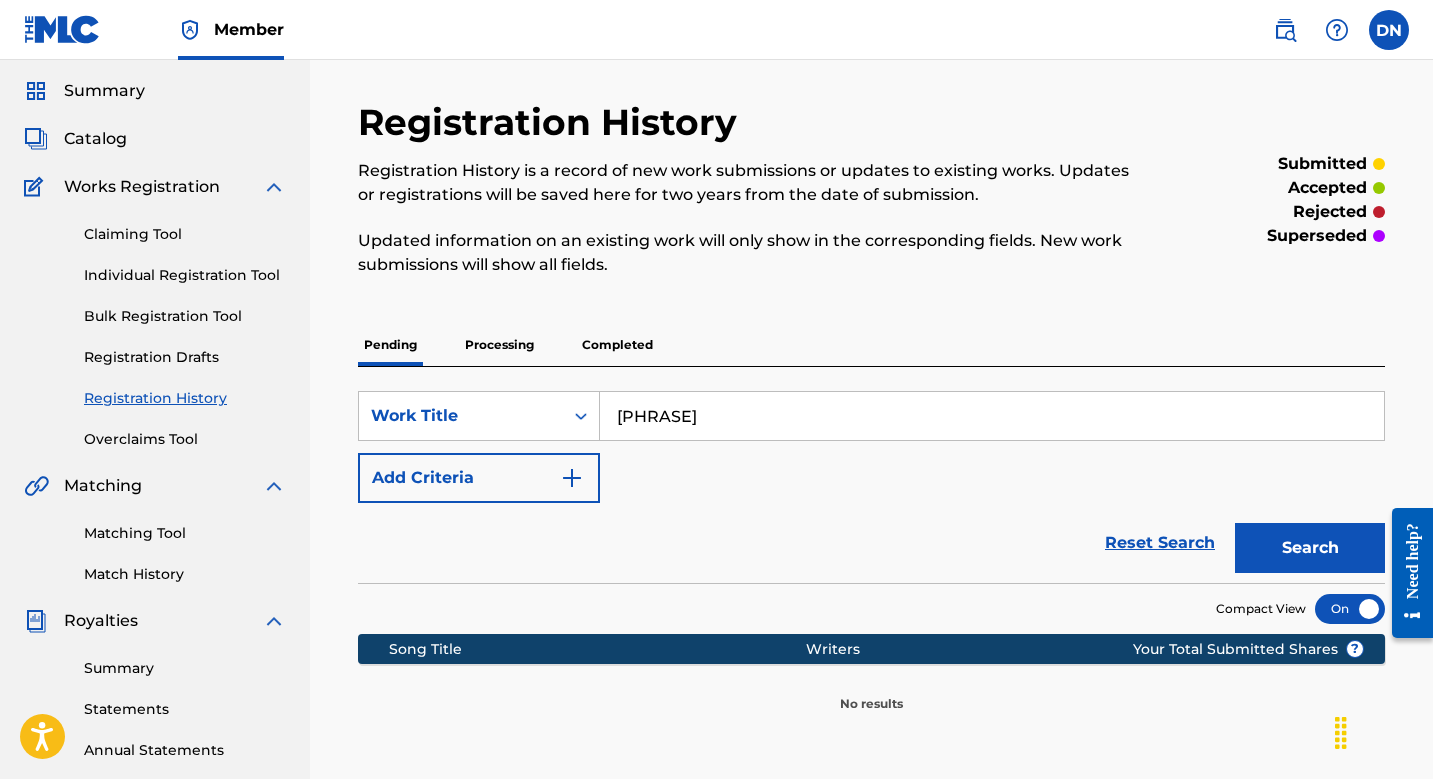 click on "Individual Registration Tool" at bounding box center (185, 275) 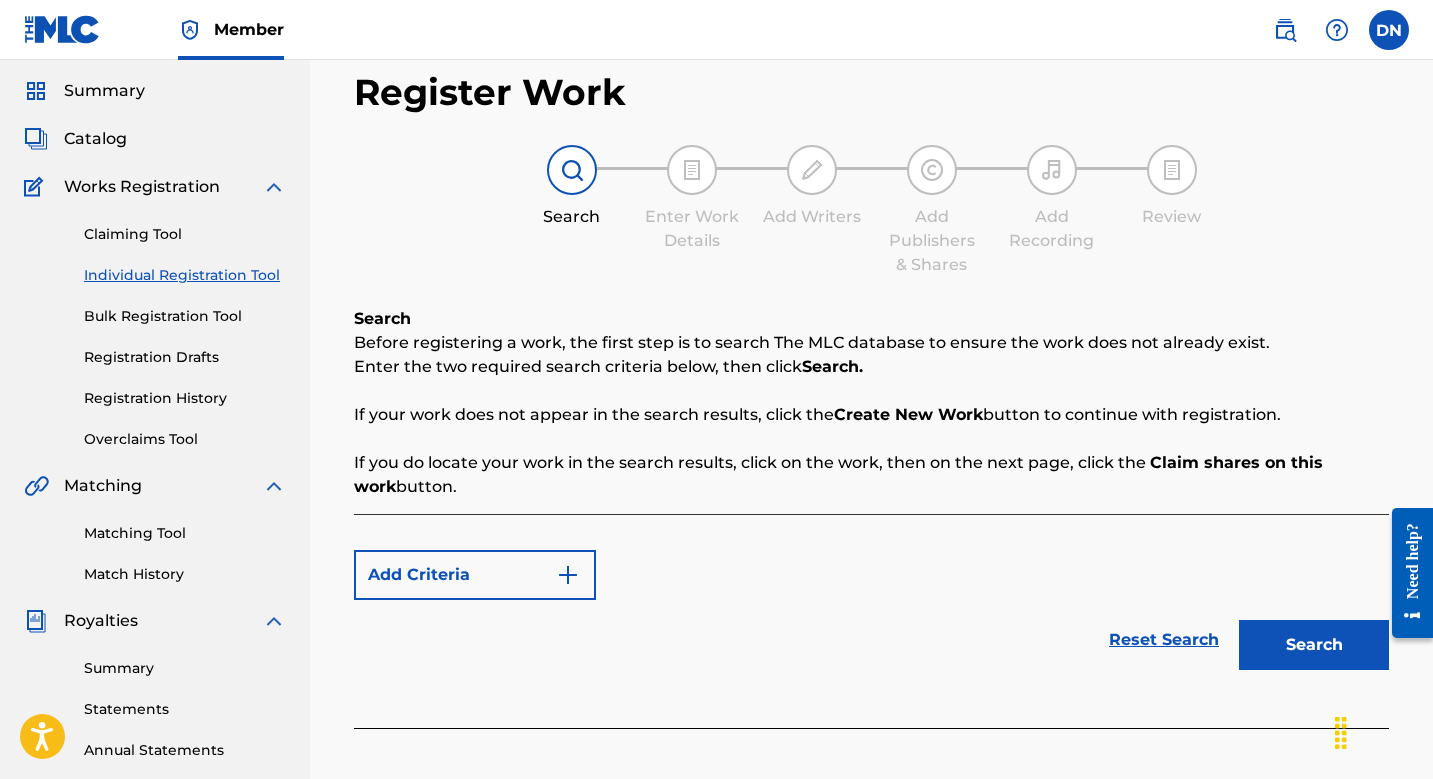 scroll, scrollTop: 0, scrollLeft: 0, axis: both 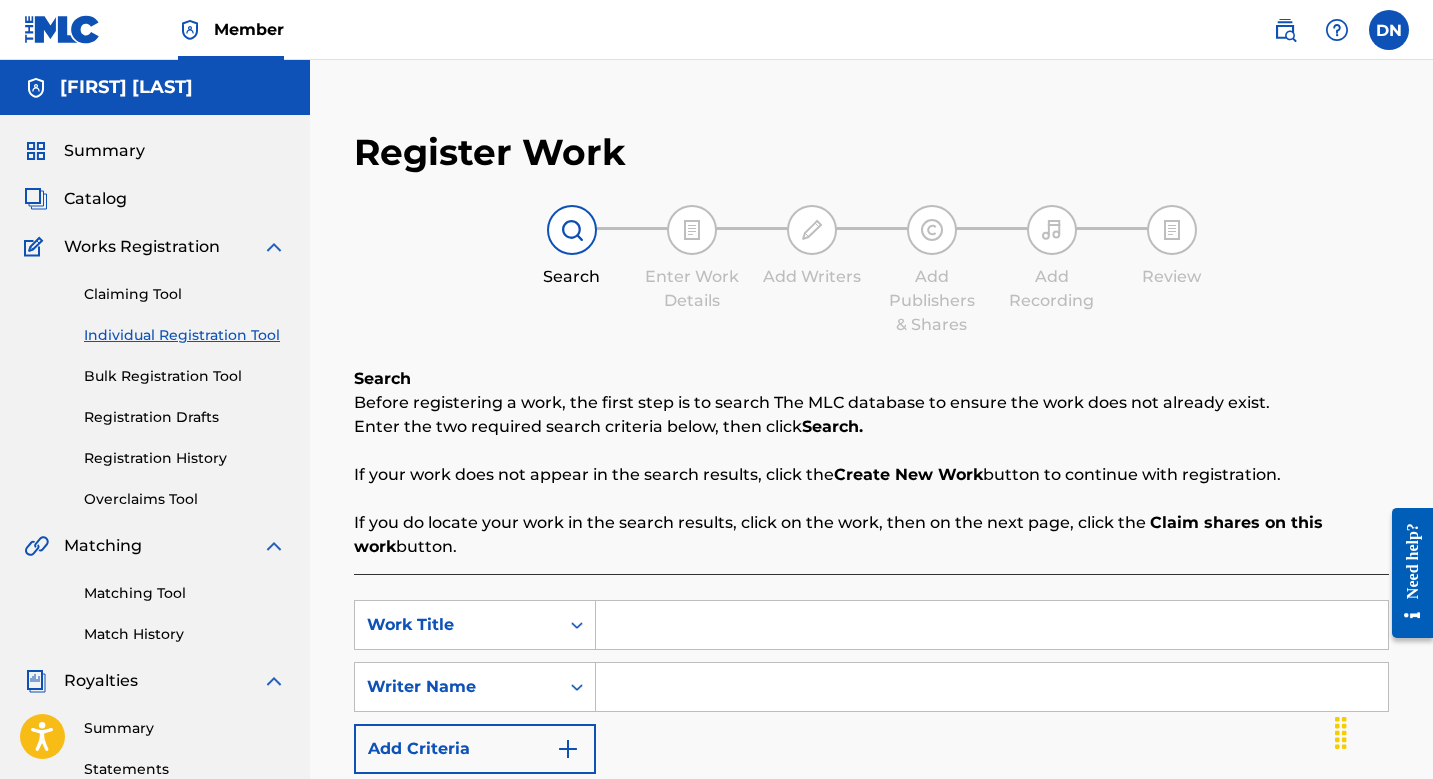 click at bounding box center [992, 625] 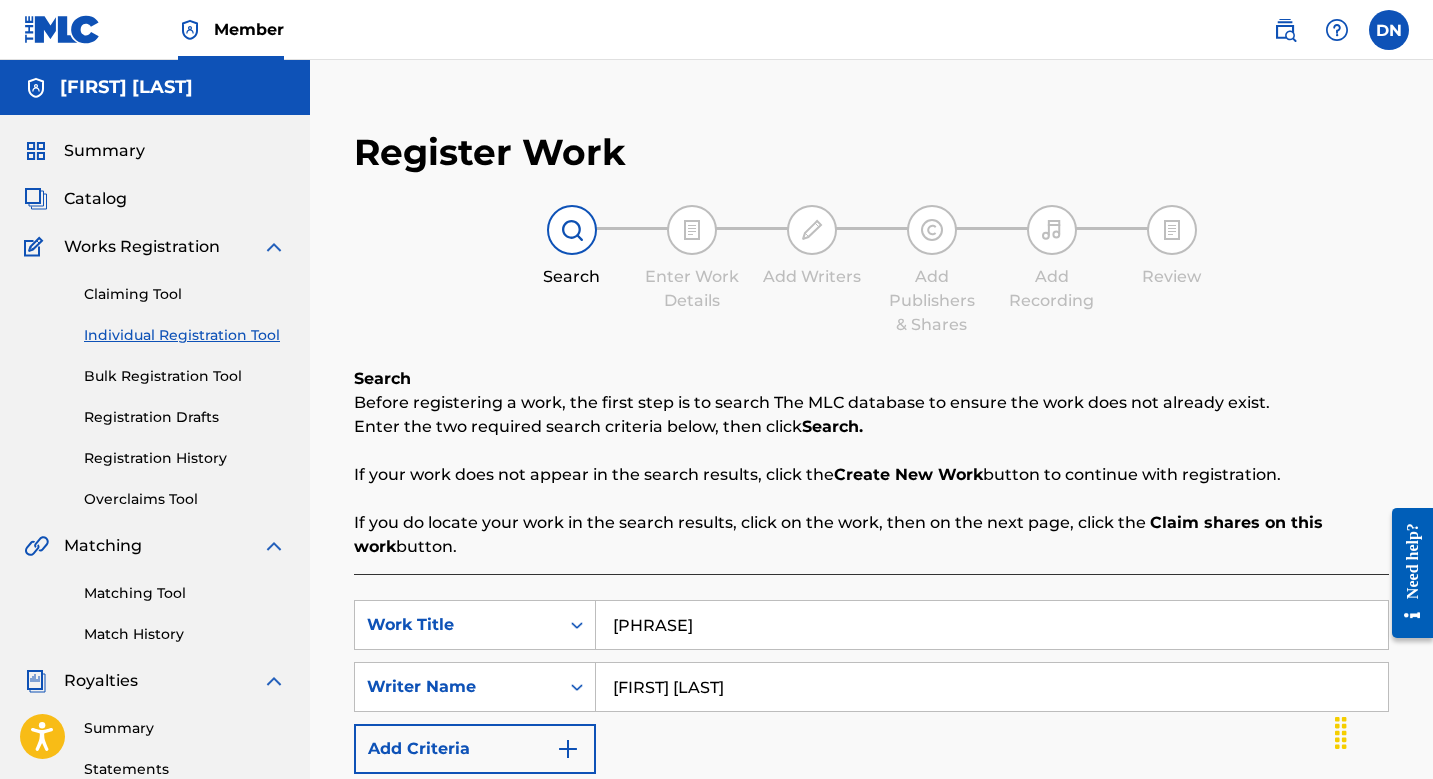 click on "Search" at bounding box center [1314, 819] 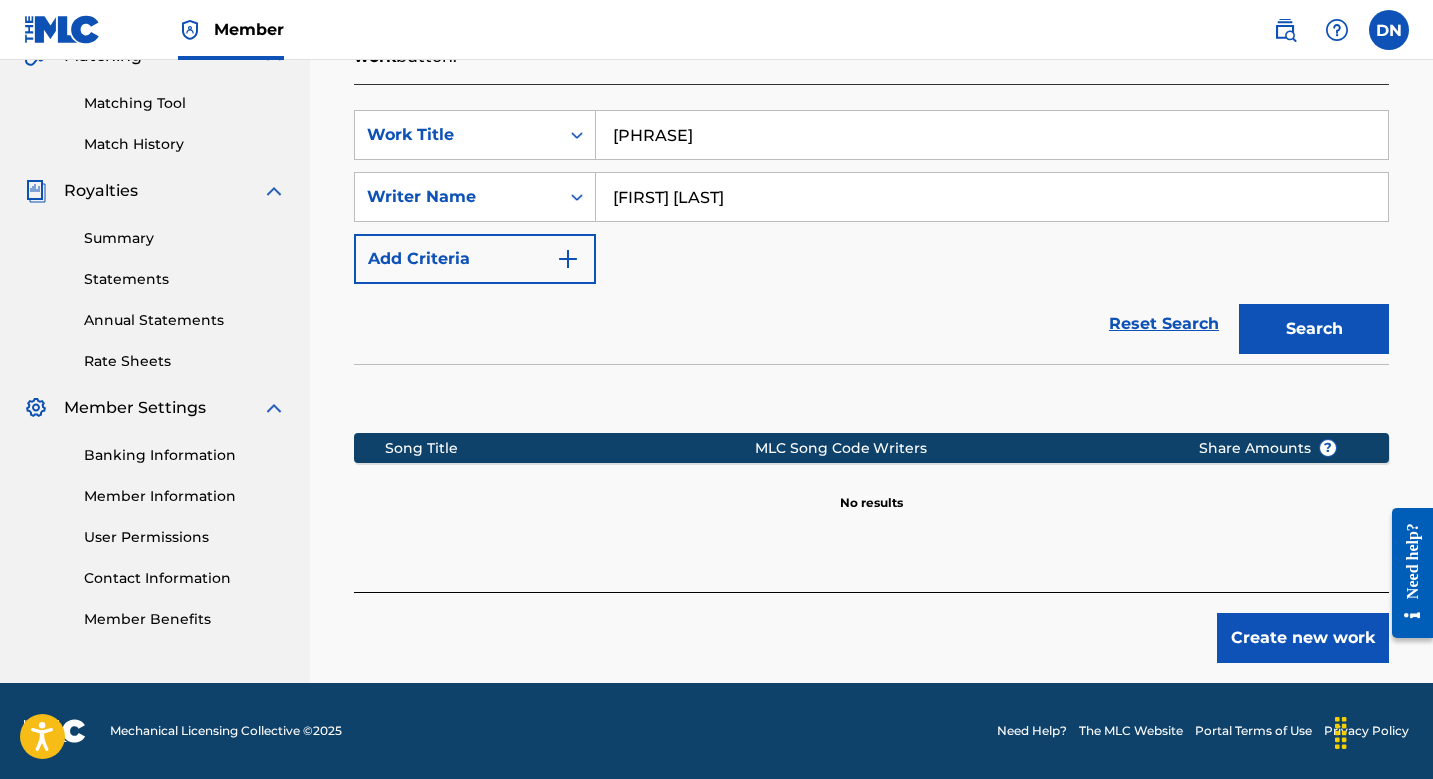 scroll, scrollTop: 490, scrollLeft: 0, axis: vertical 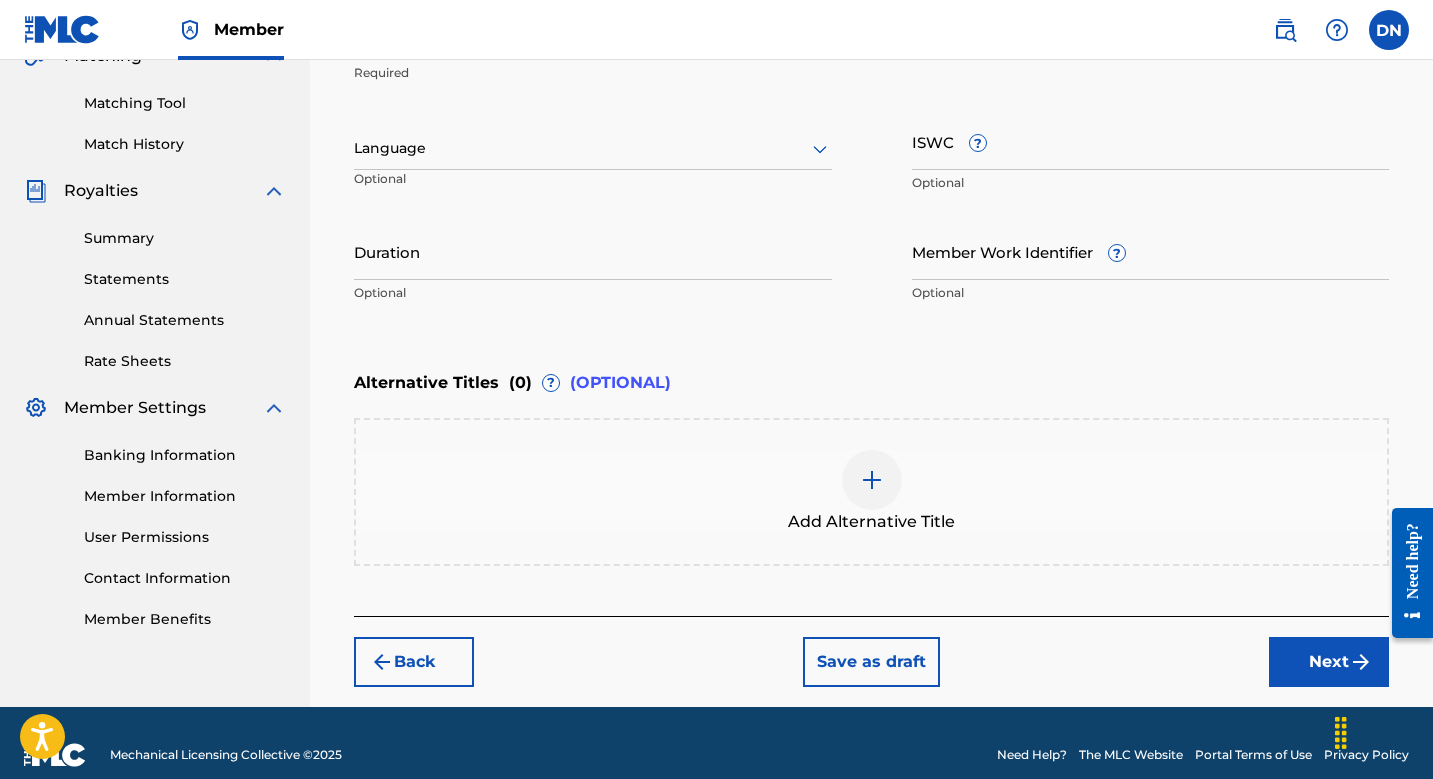 click on "Next" at bounding box center (1329, 662) 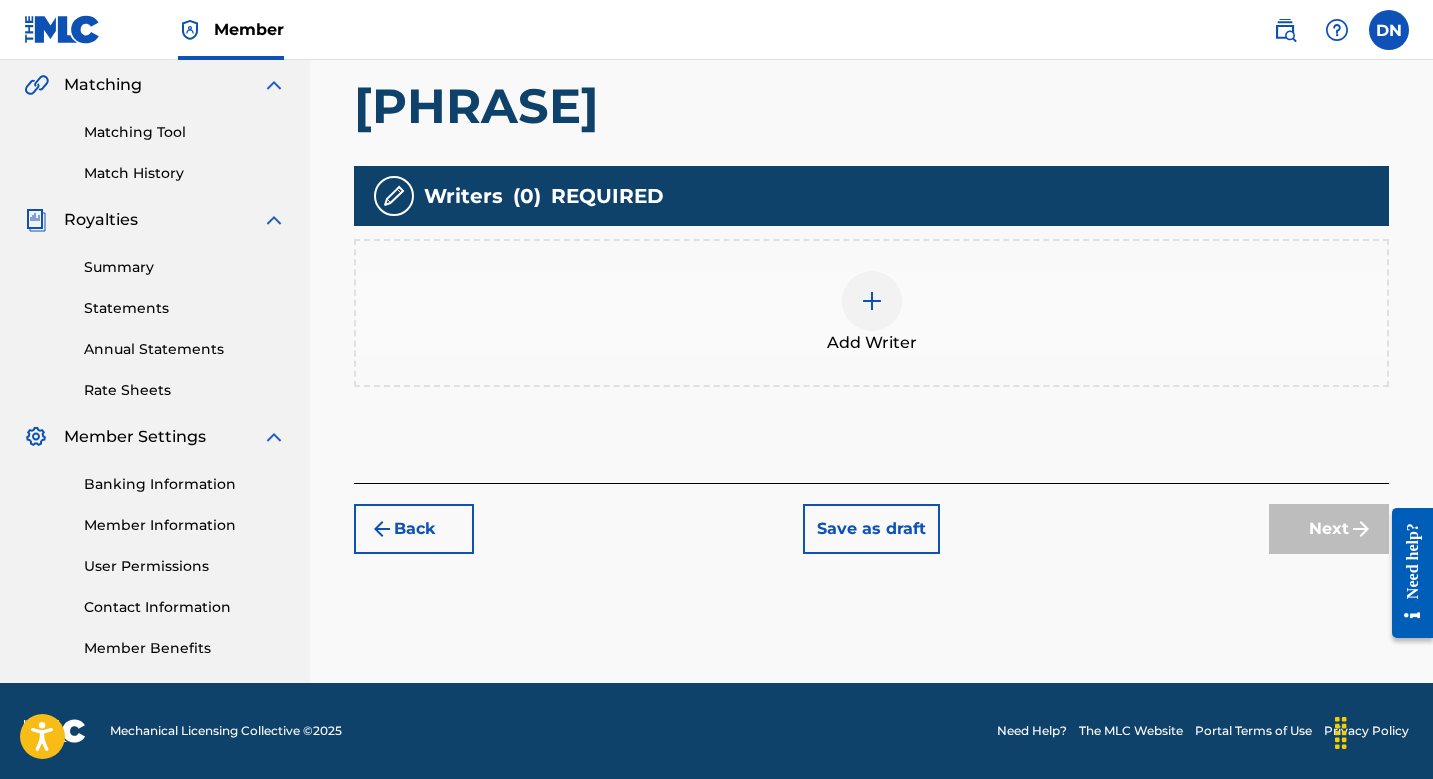 scroll, scrollTop: 461, scrollLeft: 0, axis: vertical 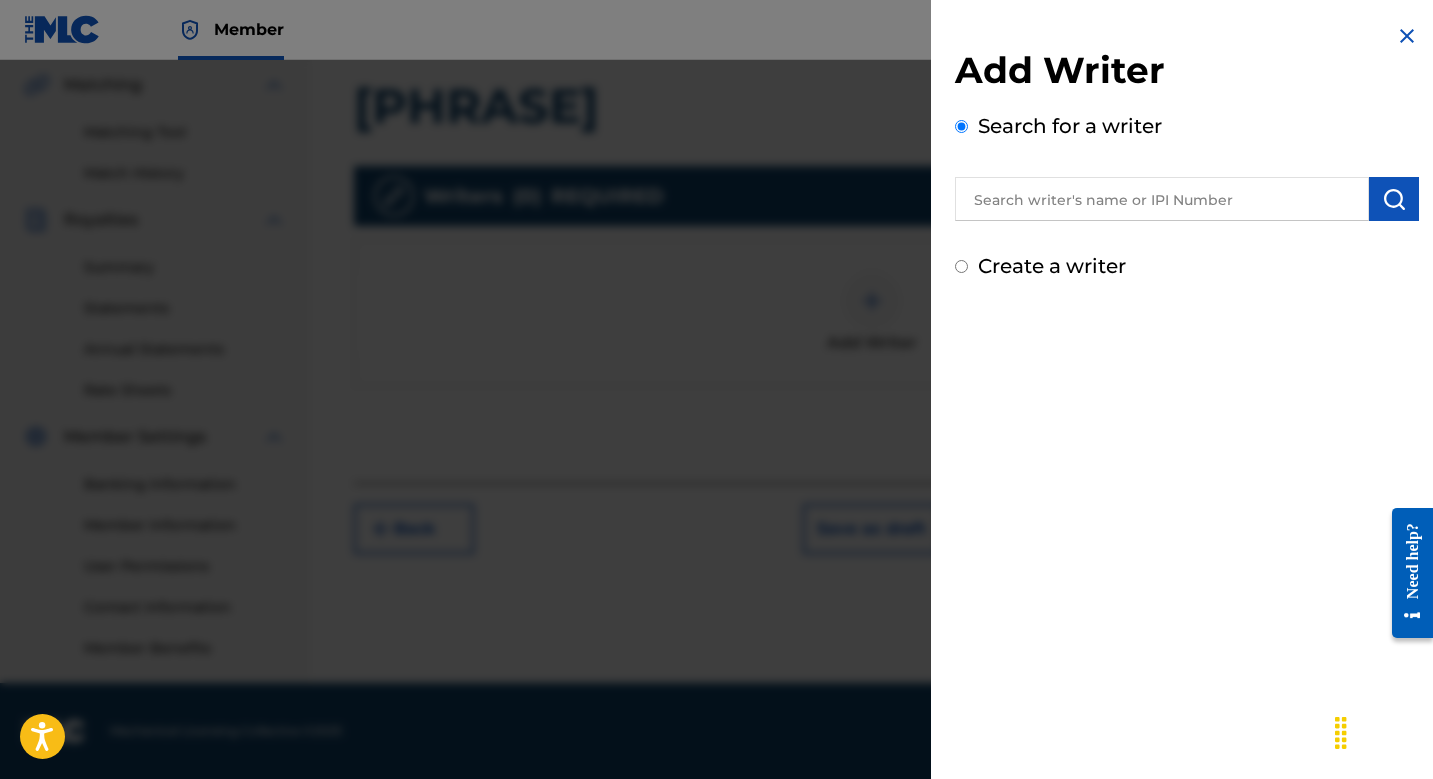 click at bounding box center [1162, 199] 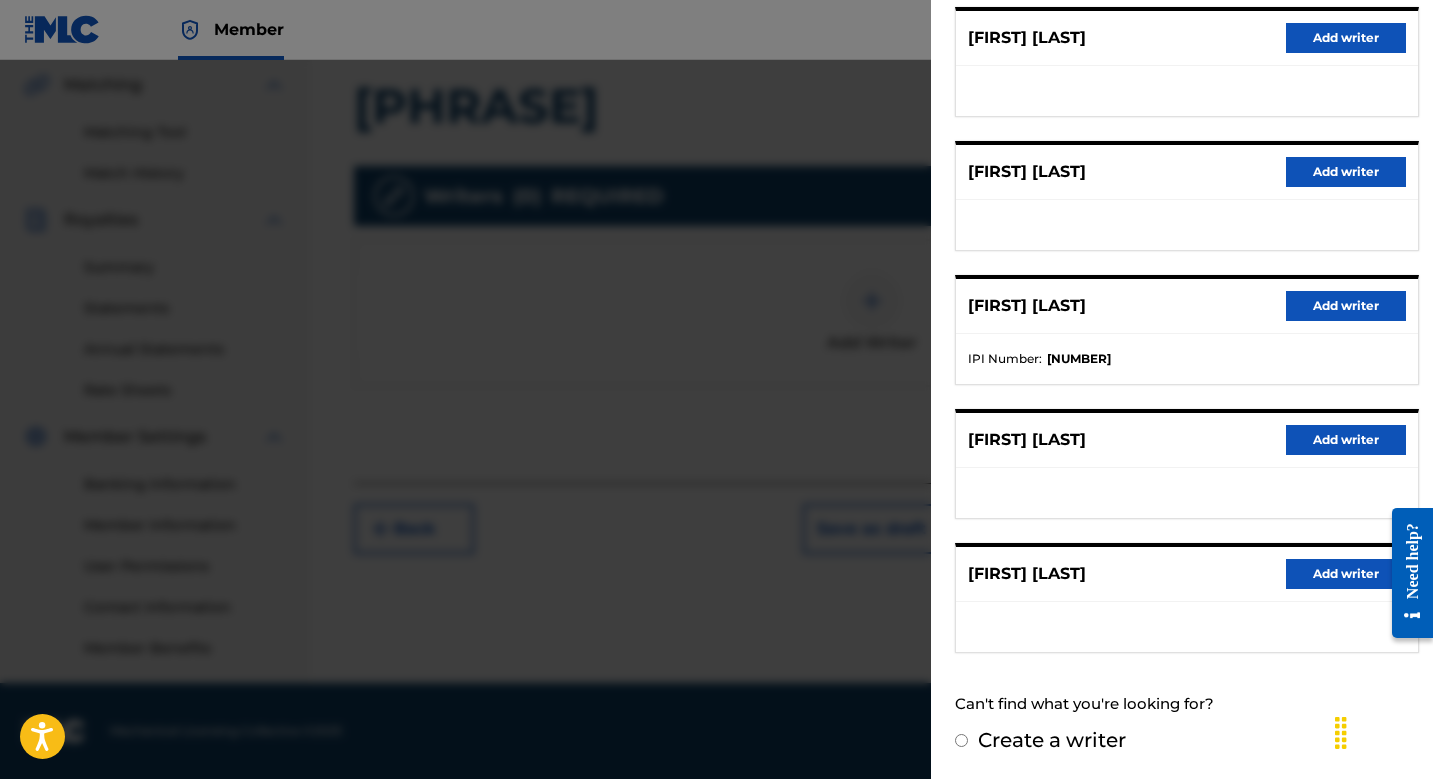 scroll, scrollTop: 262, scrollLeft: 0, axis: vertical 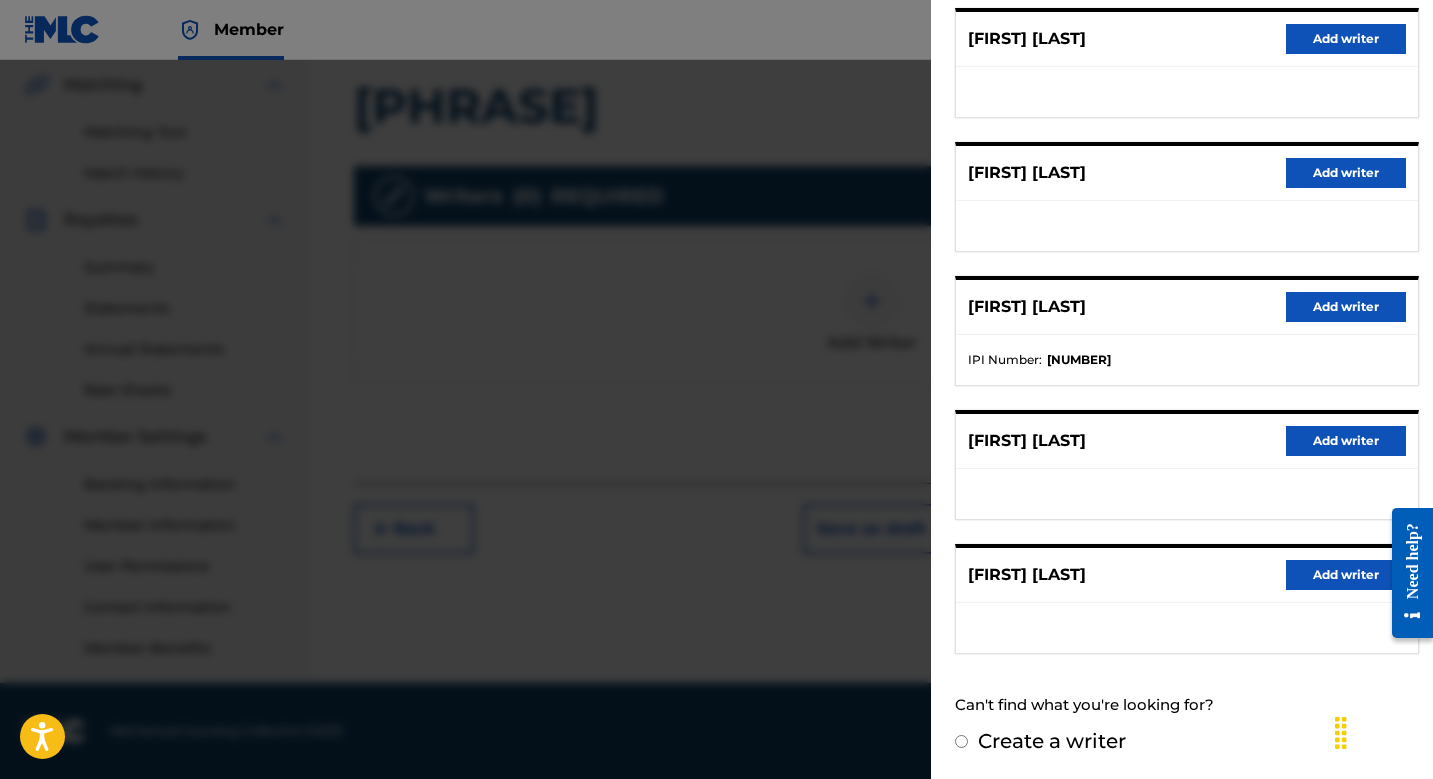 click on "Add writer" at bounding box center (1346, 575) 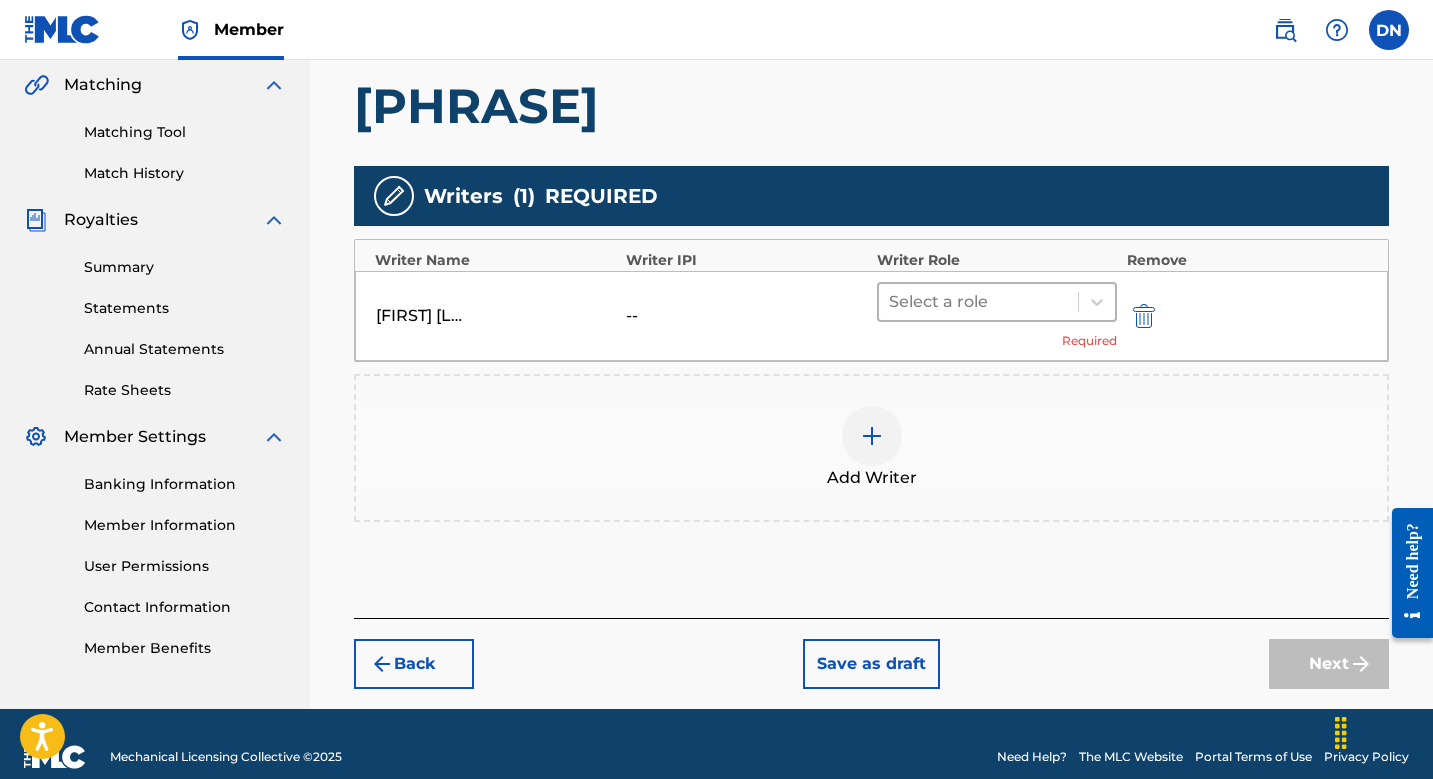 click on "Select a role" at bounding box center [997, 302] 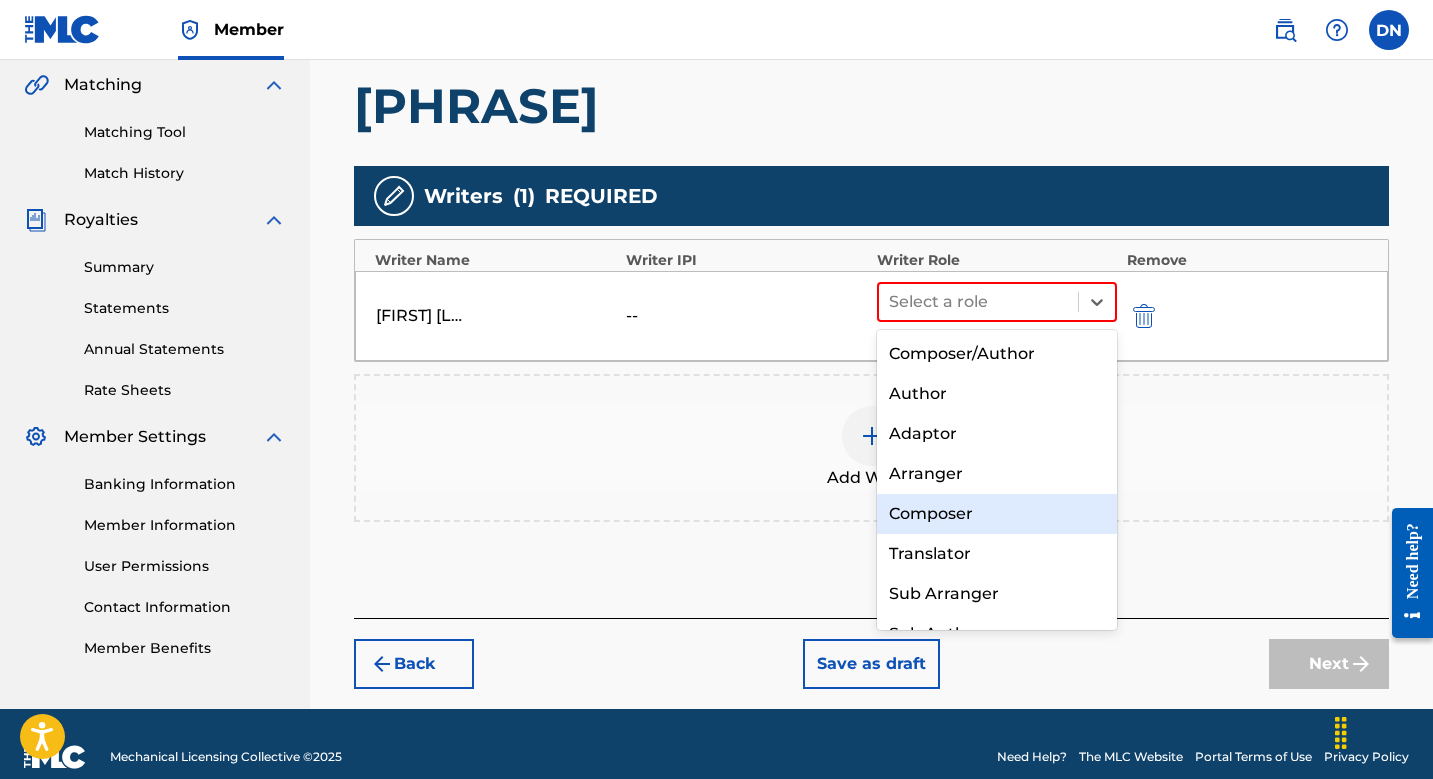 click on "Composer" at bounding box center [997, 514] 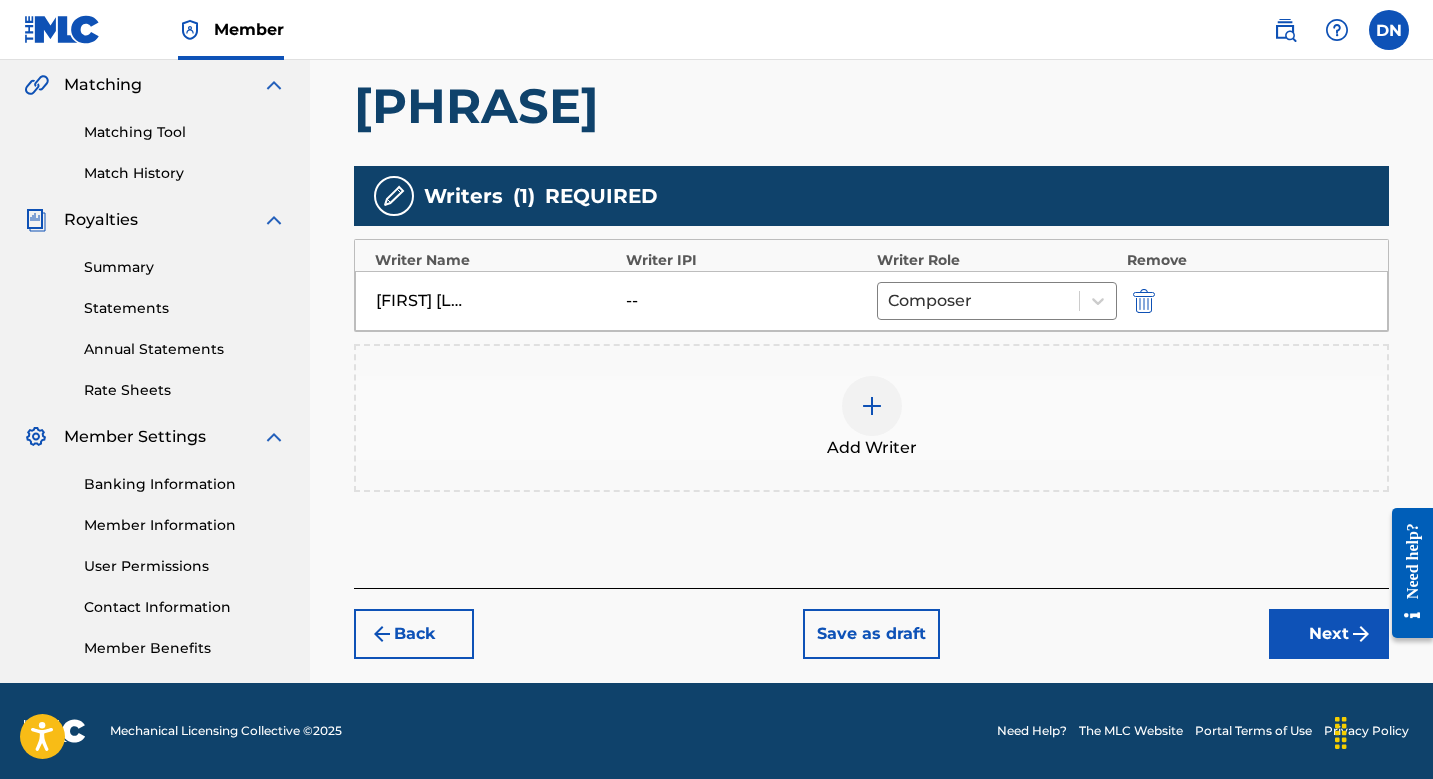 click on "Next" at bounding box center [1329, 634] 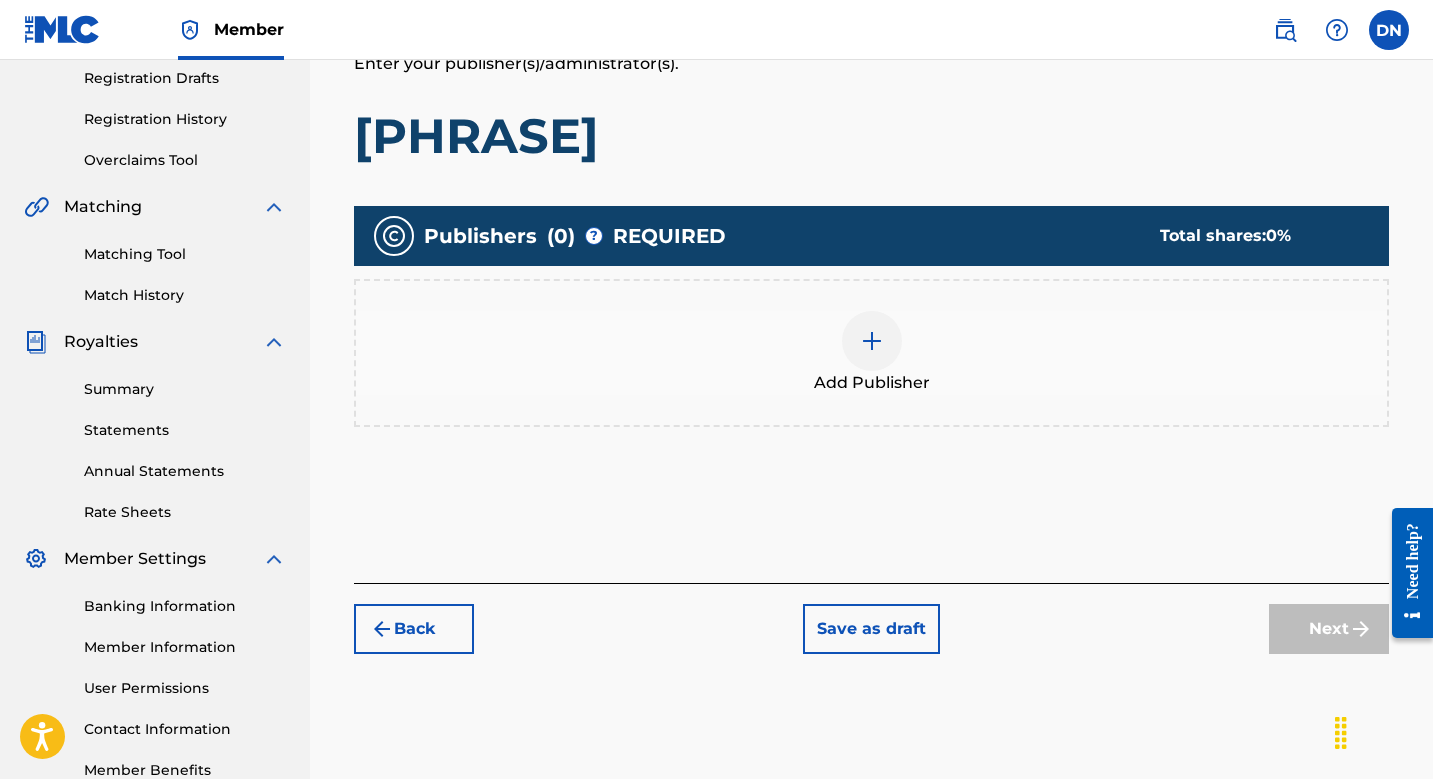 scroll, scrollTop: 377, scrollLeft: 0, axis: vertical 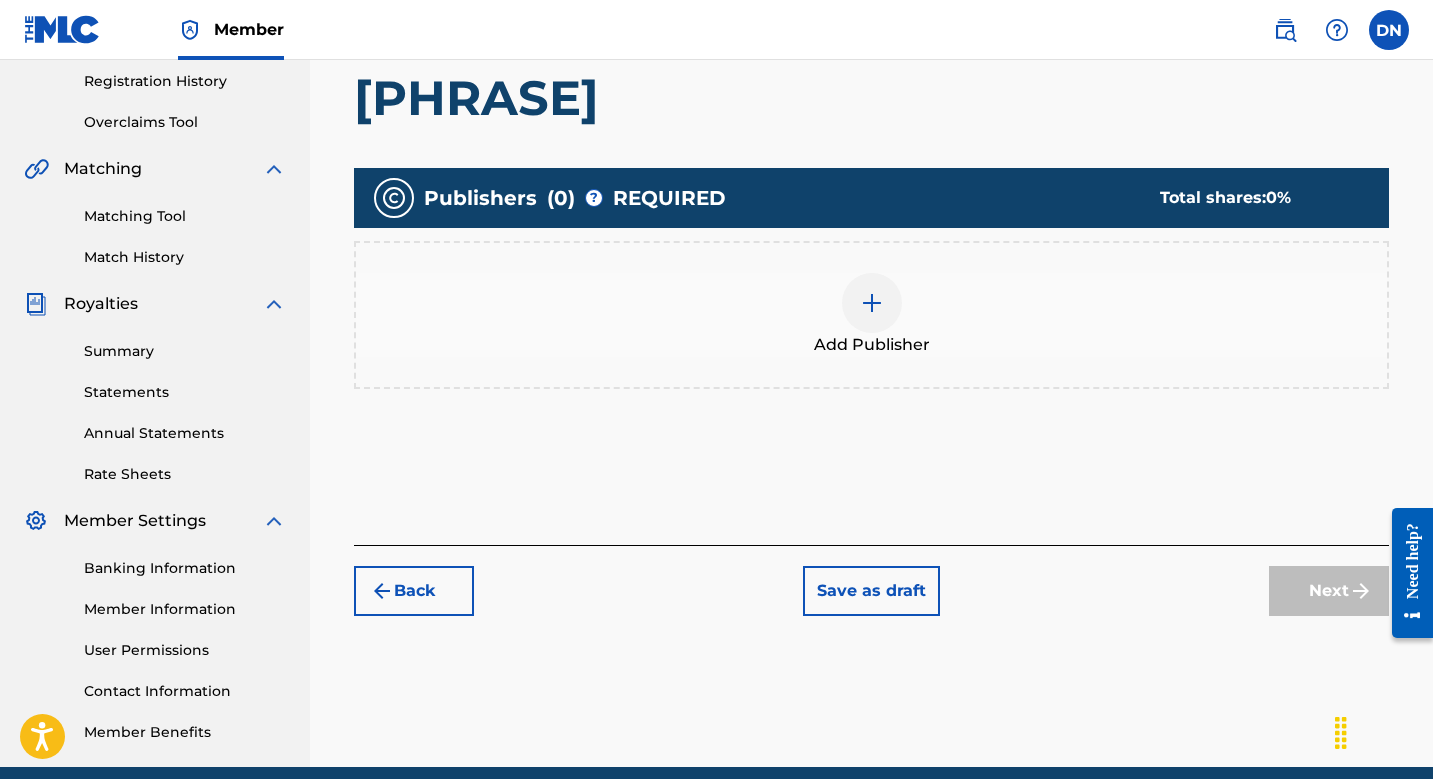 click at bounding box center (872, 303) 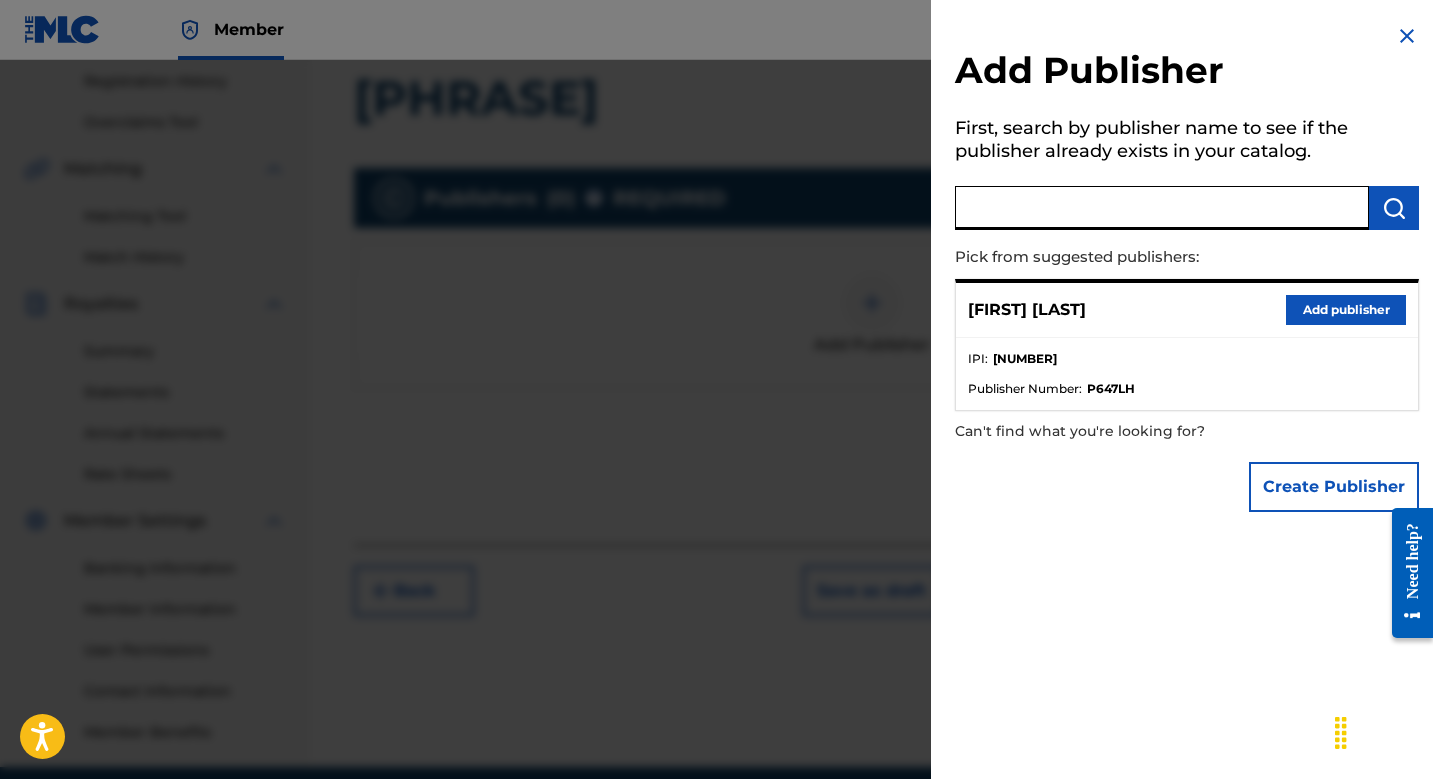 click at bounding box center (1162, 208) 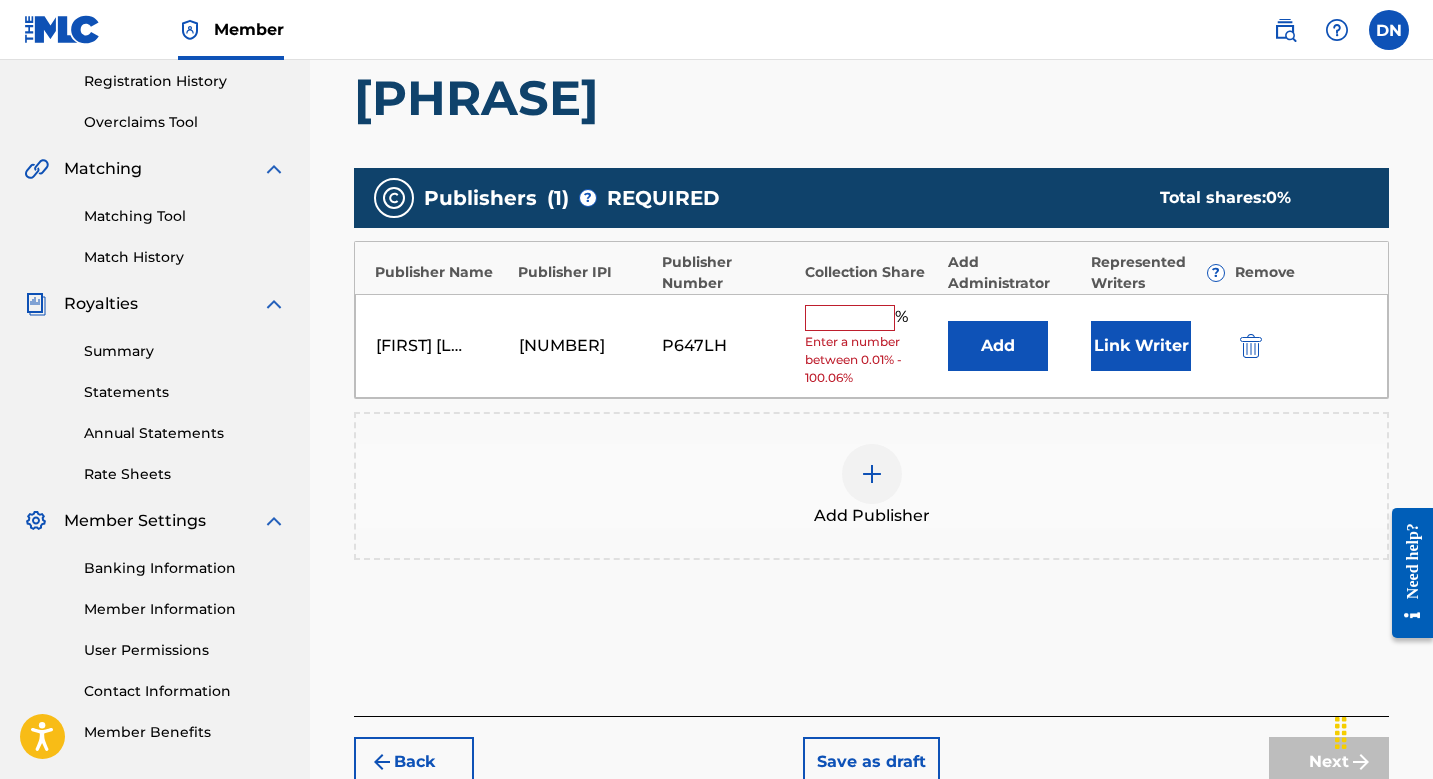 click on "[FIRST] [LAST] [NUMBER] P[NUMBER] % Enter a number between 0.01% - 100.06% Add Link Writer" at bounding box center [871, 346] 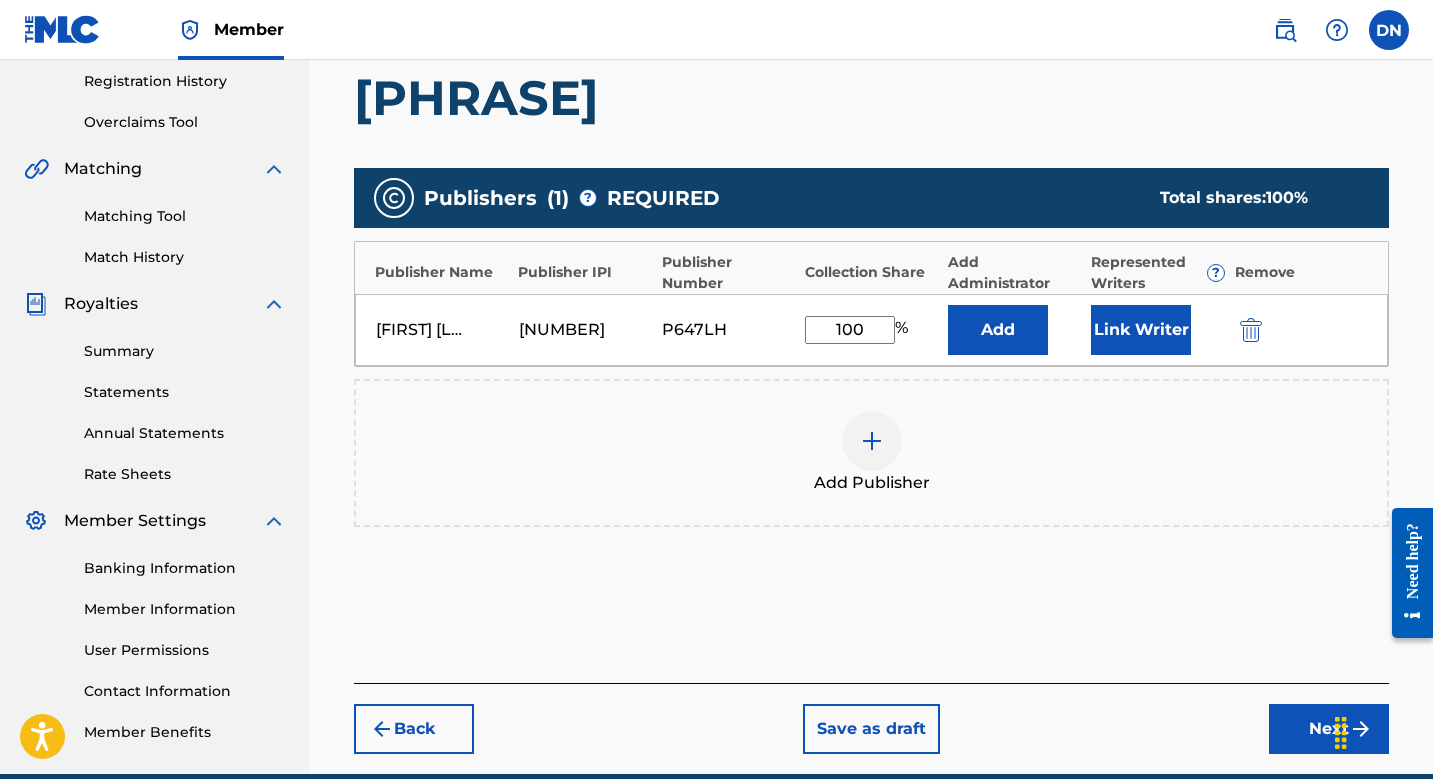 click on "Link Writer" at bounding box center (1141, 330) 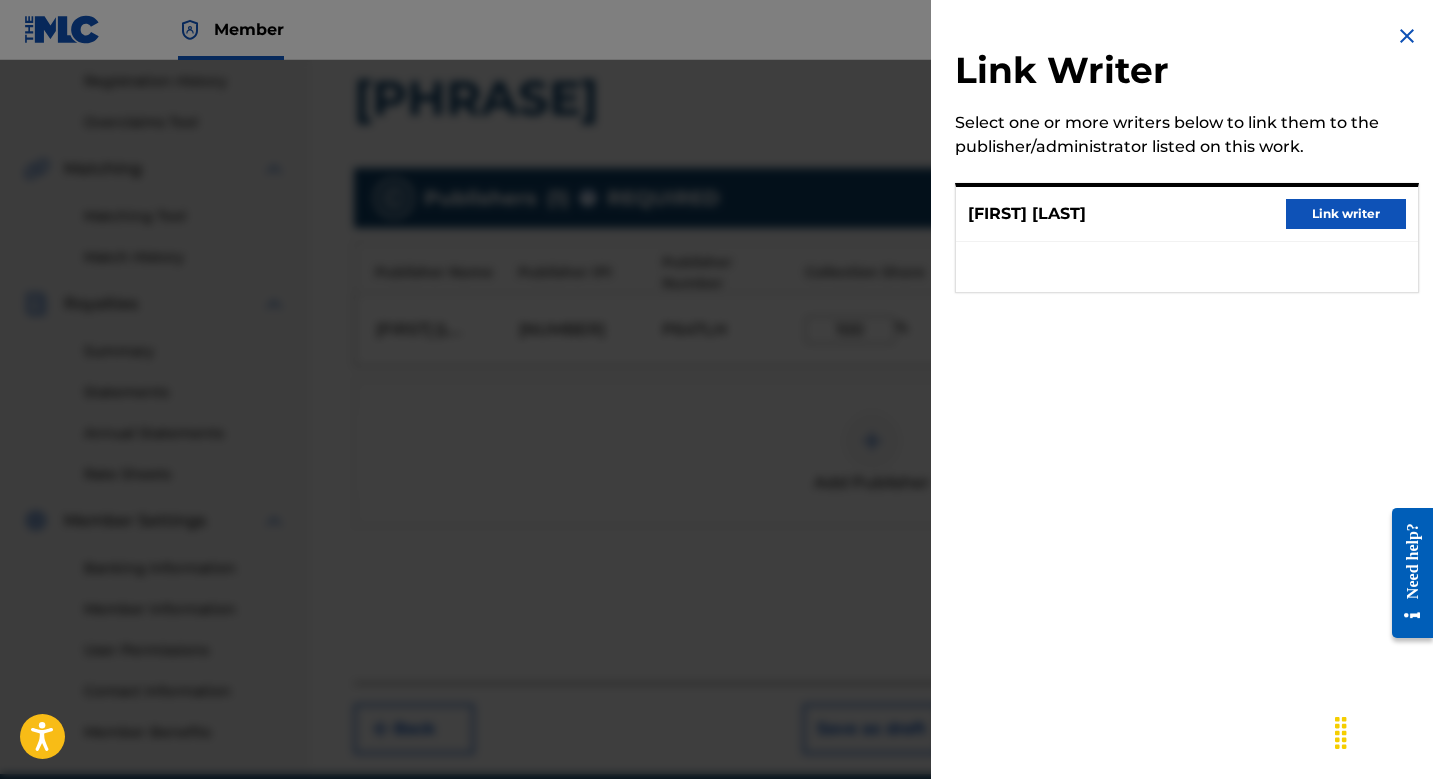 click on "[FIRST] [LAST] Link writer" at bounding box center (1187, 214) 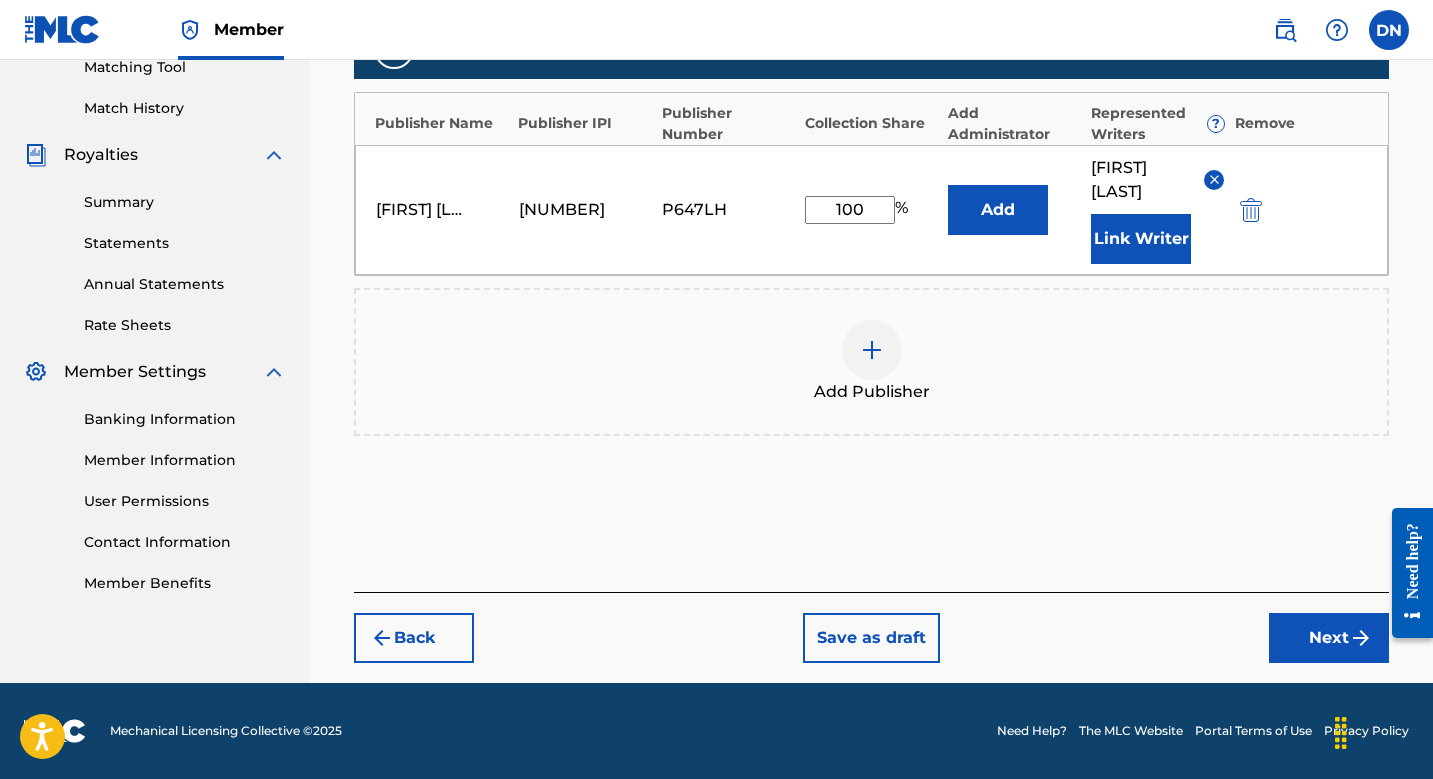 click on "Next" at bounding box center (1329, 638) 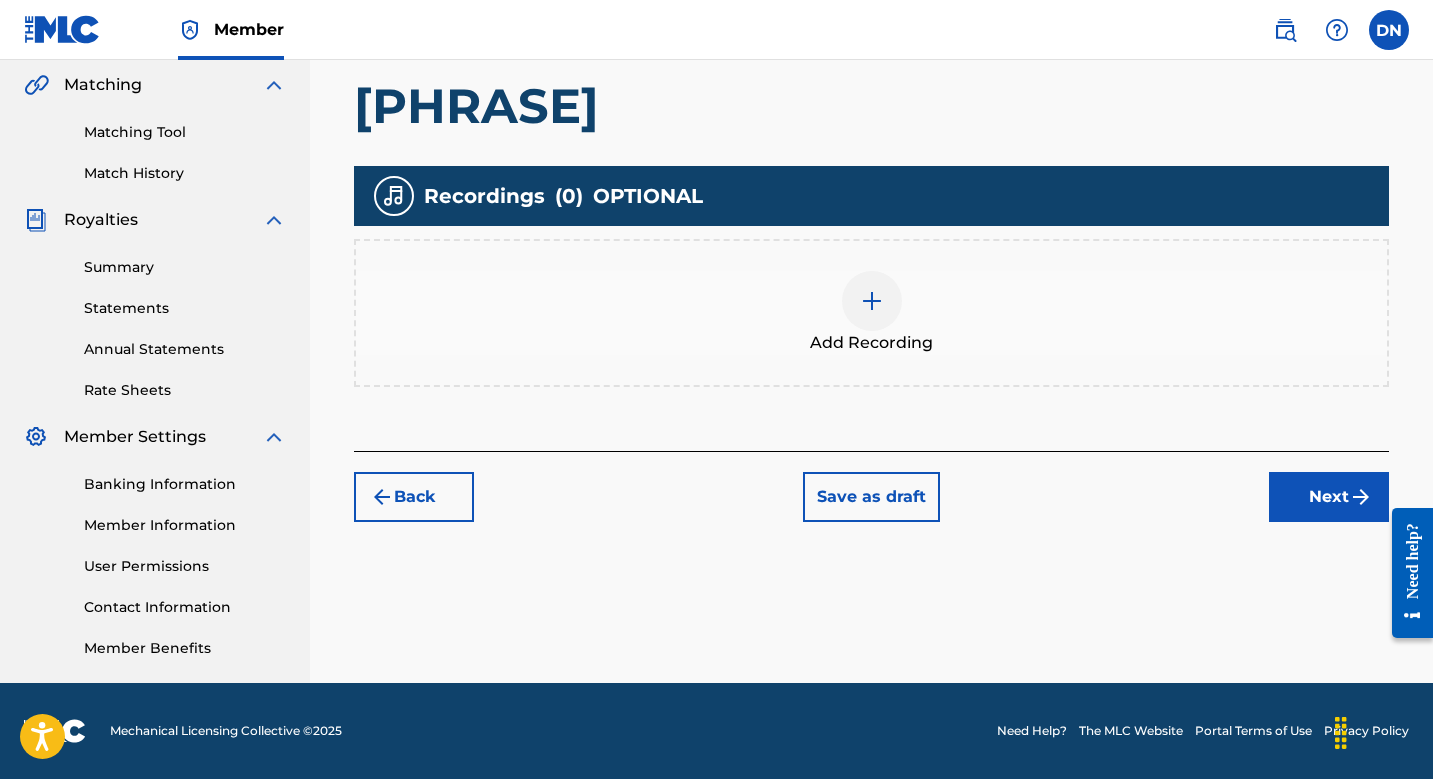 scroll, scrollTop: 461, scrollLeft: 0, axis: vertical 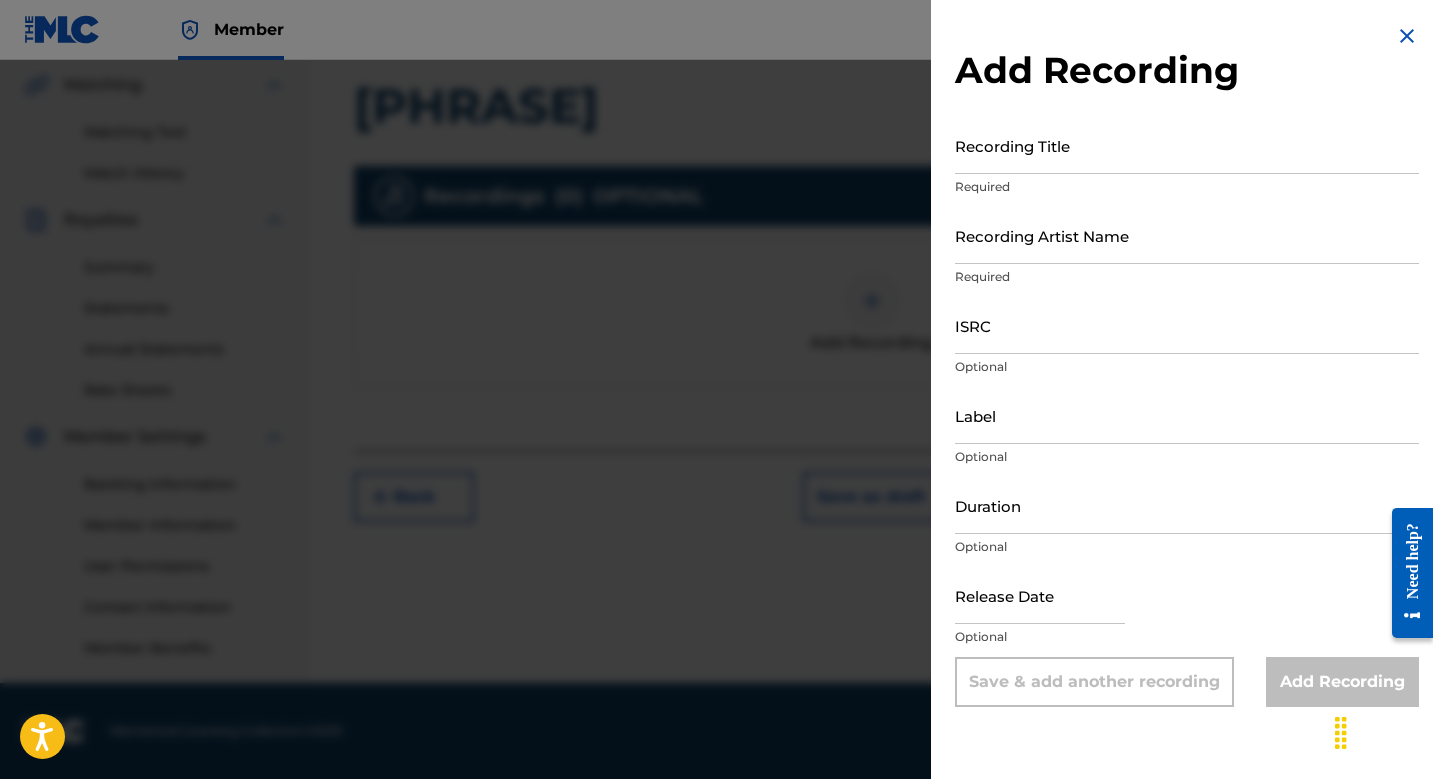 click on "ISRC" at bounding box center [1187, 325] 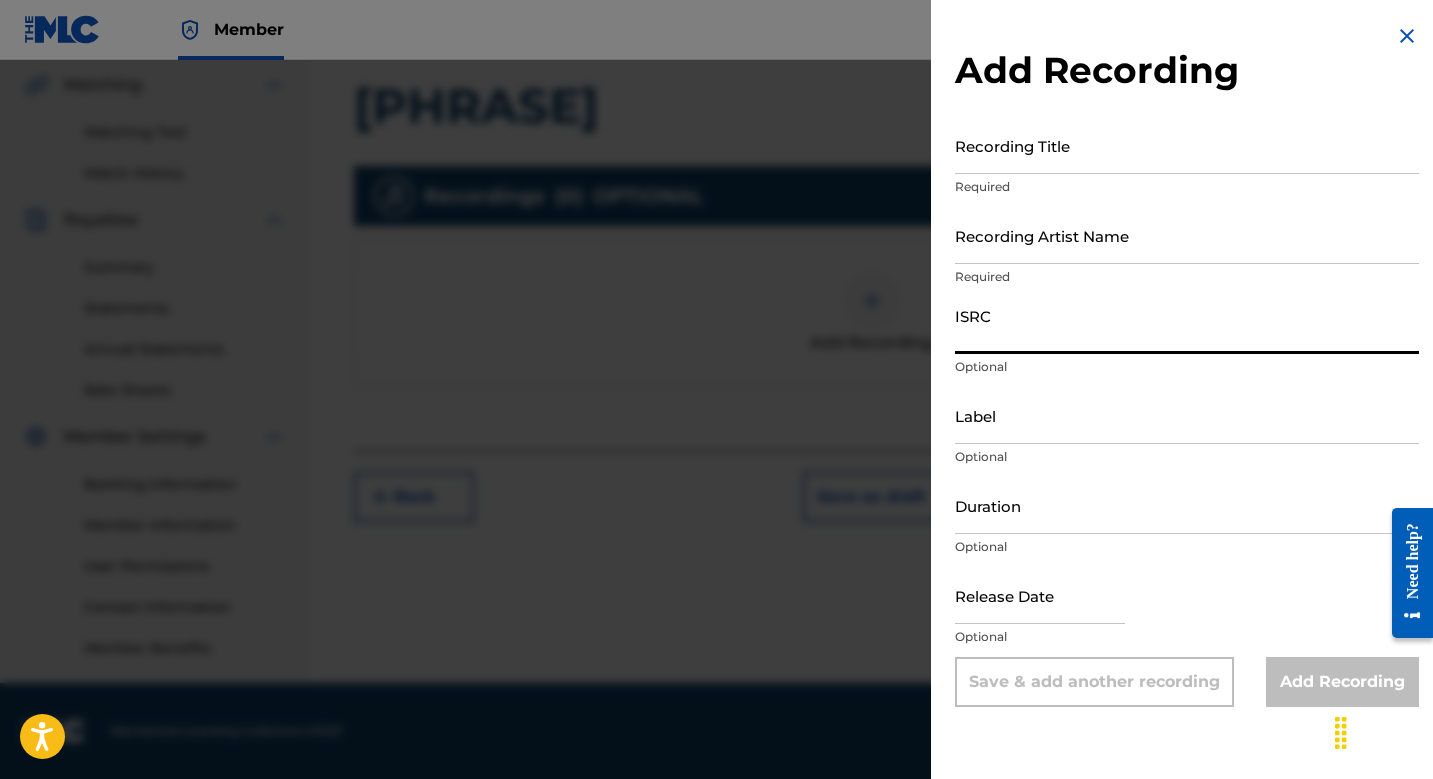 paste on "[ISRC]" 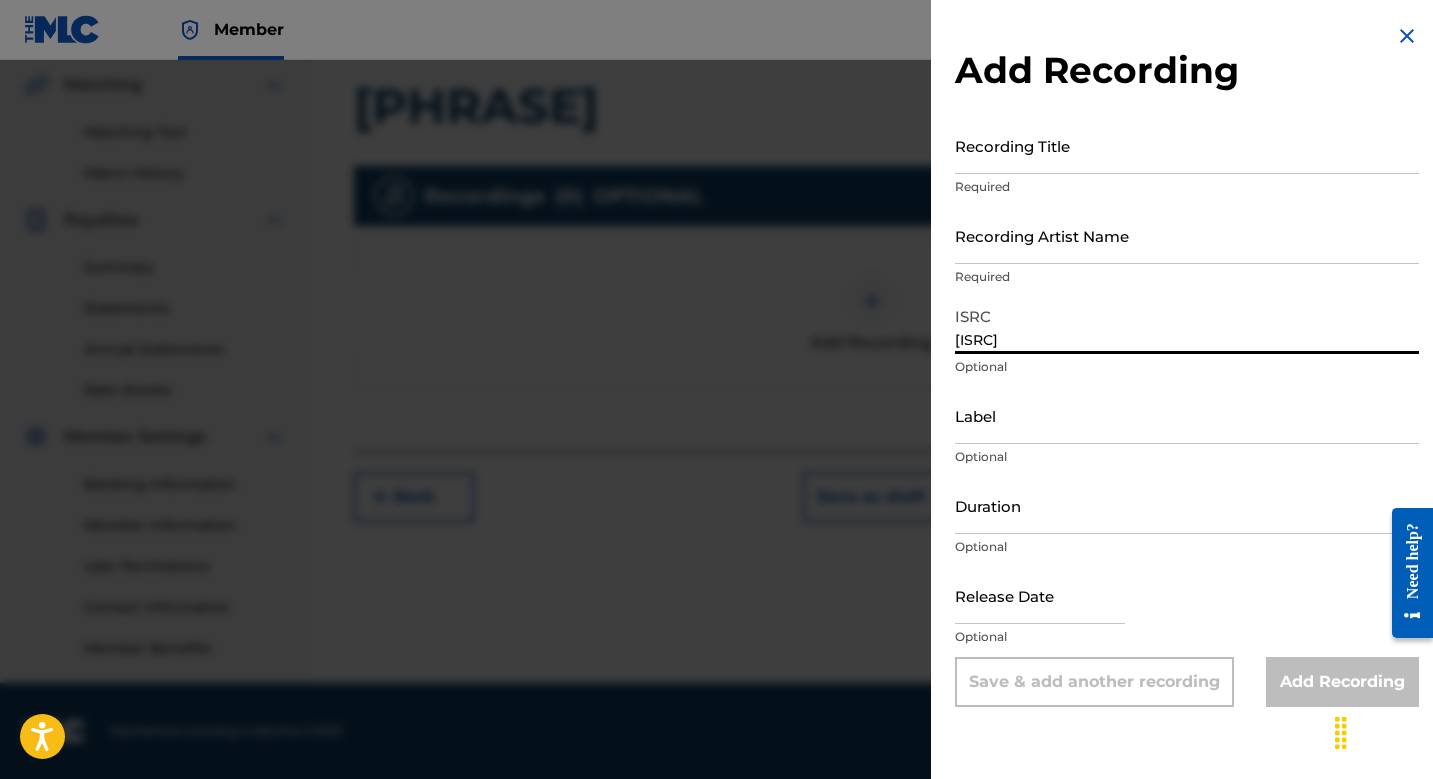 click on "Recording Title" at bounding box center [1187, 145] 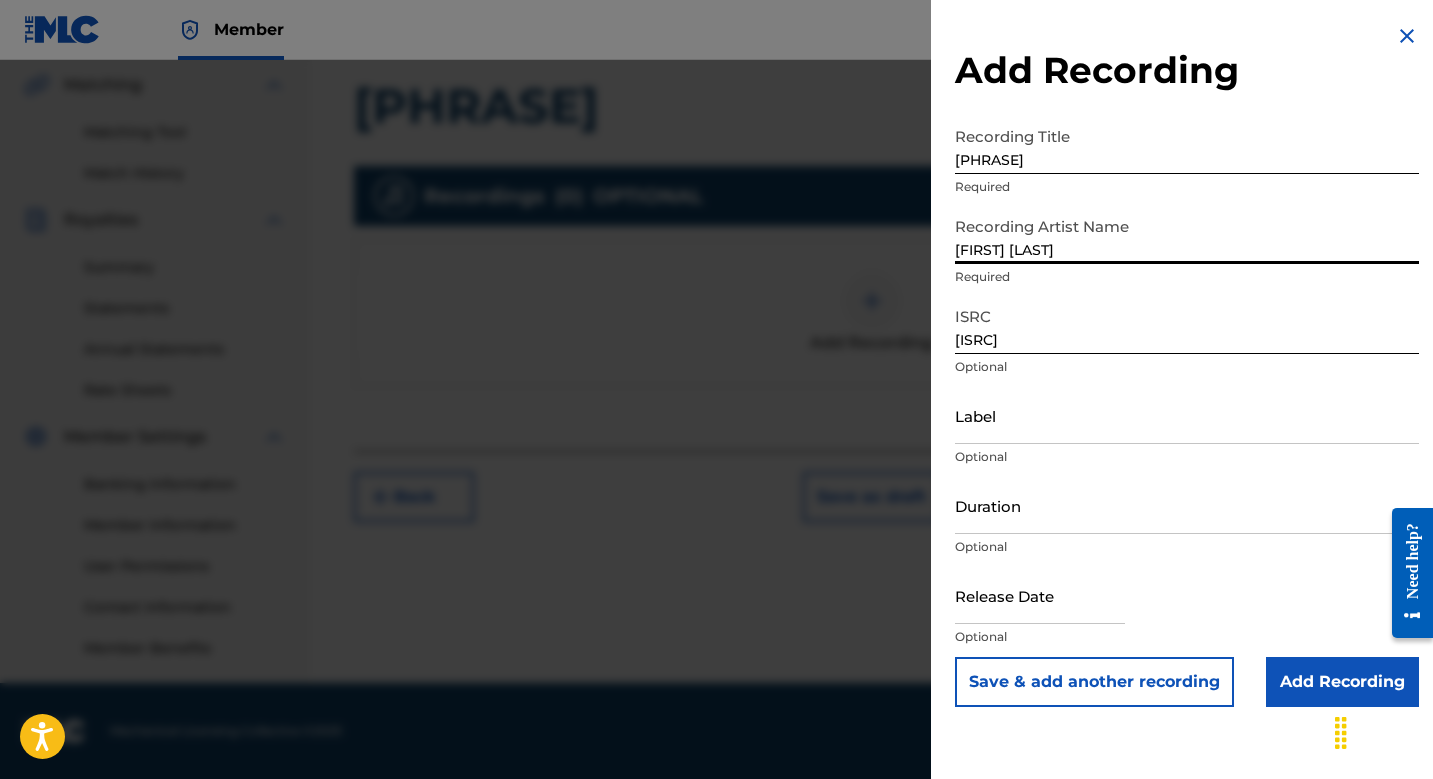click on "Save & add another recording" at bounding box center (1094, 682) 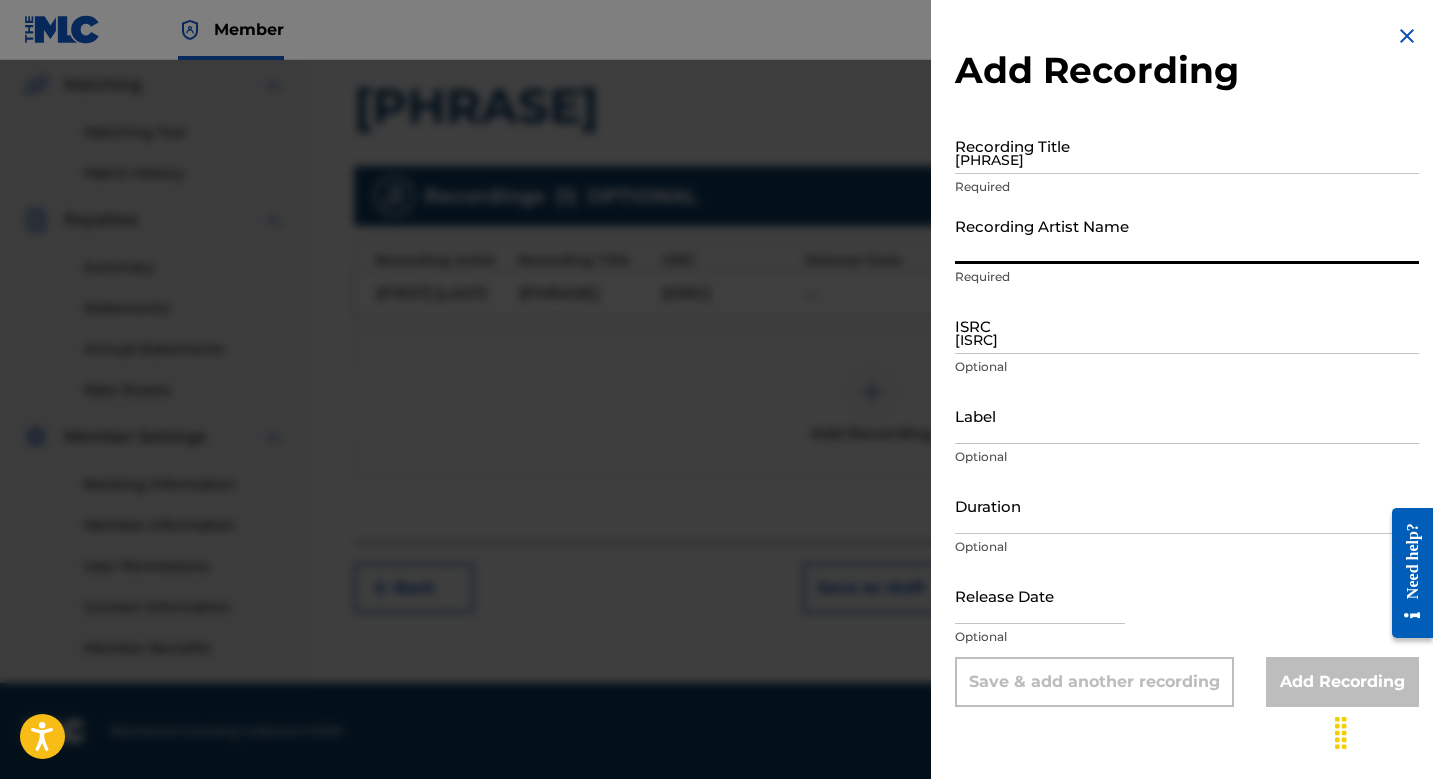 paste on "[LICENSE]" 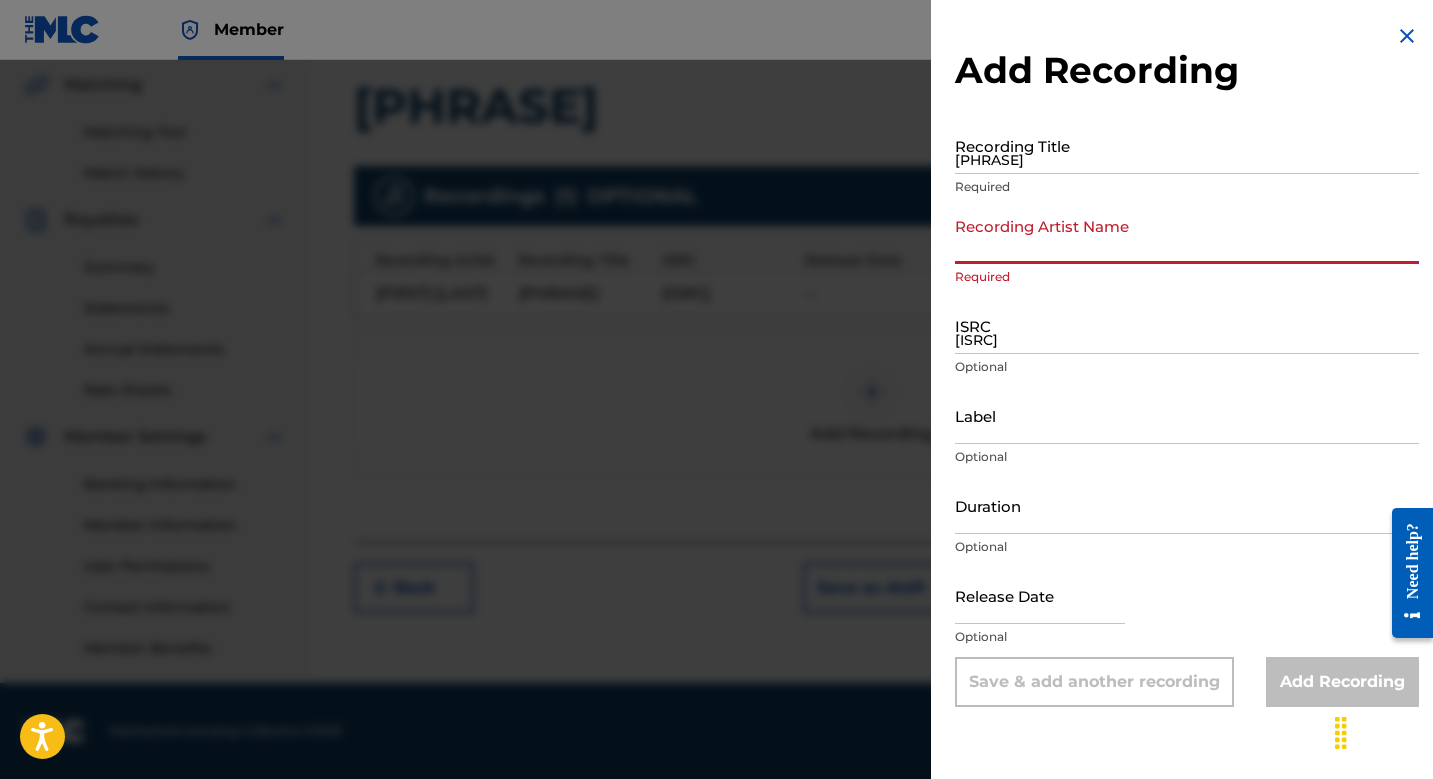 click on "[PHRASE]" at bounding box center (1187, 145) 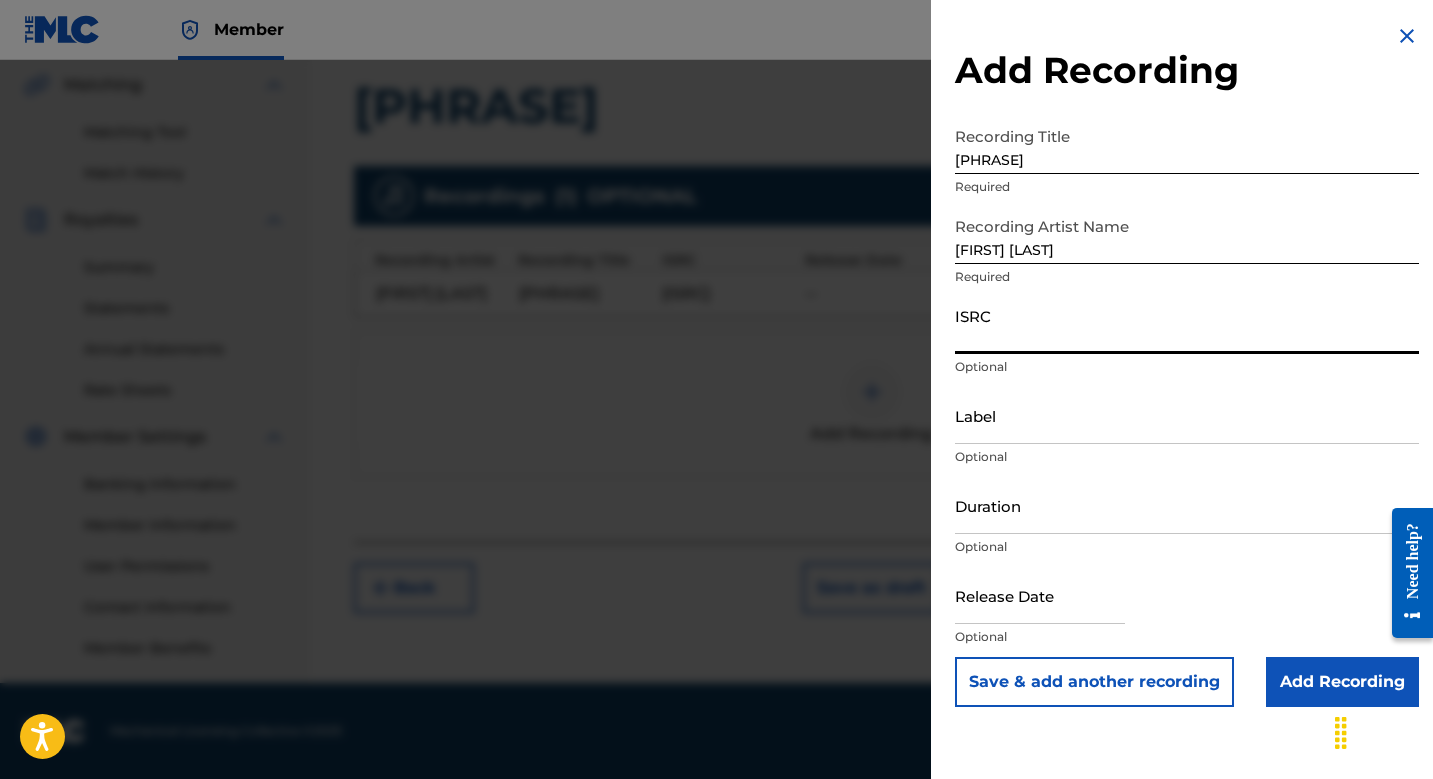paste on "[LICENSE]" 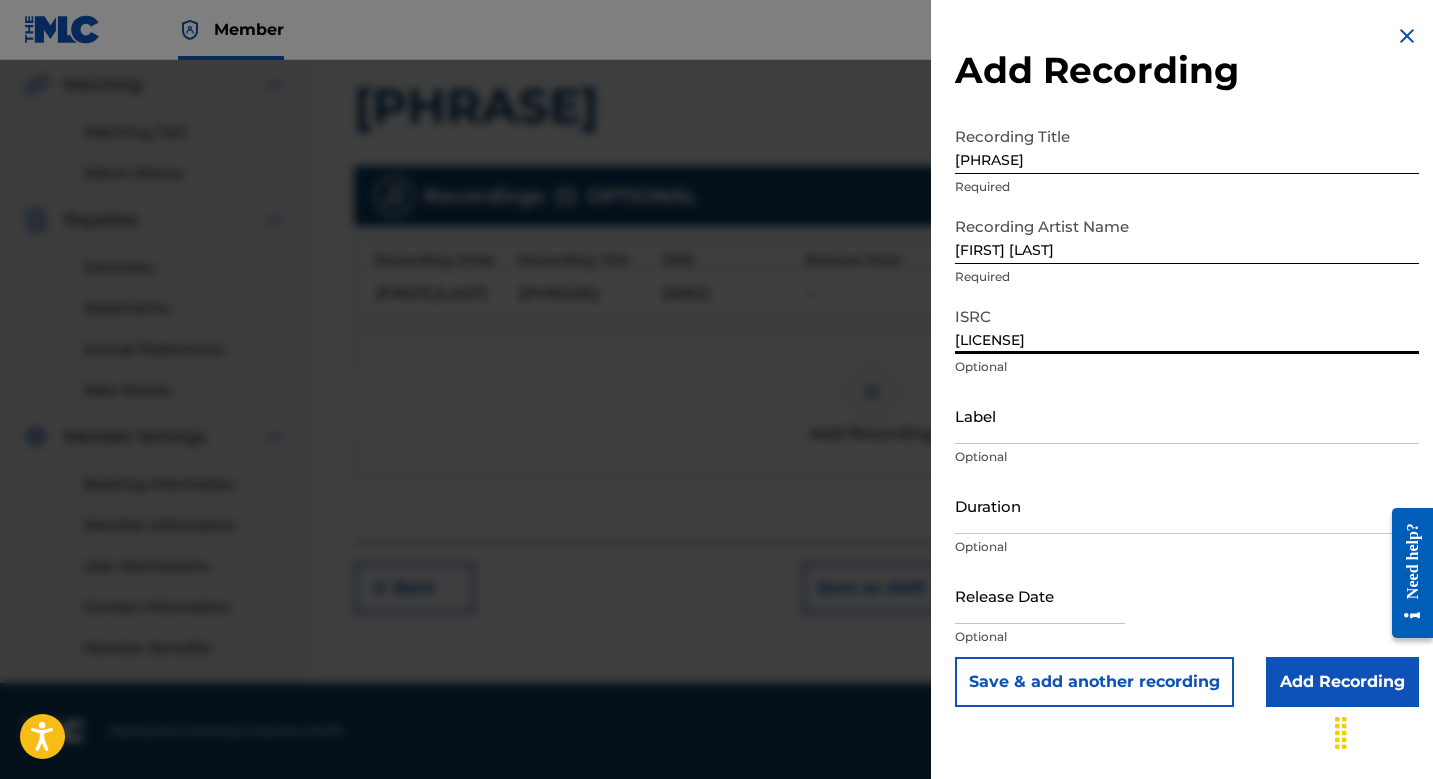 click on "Save & add another recording" at bounding box center [1094, 682] 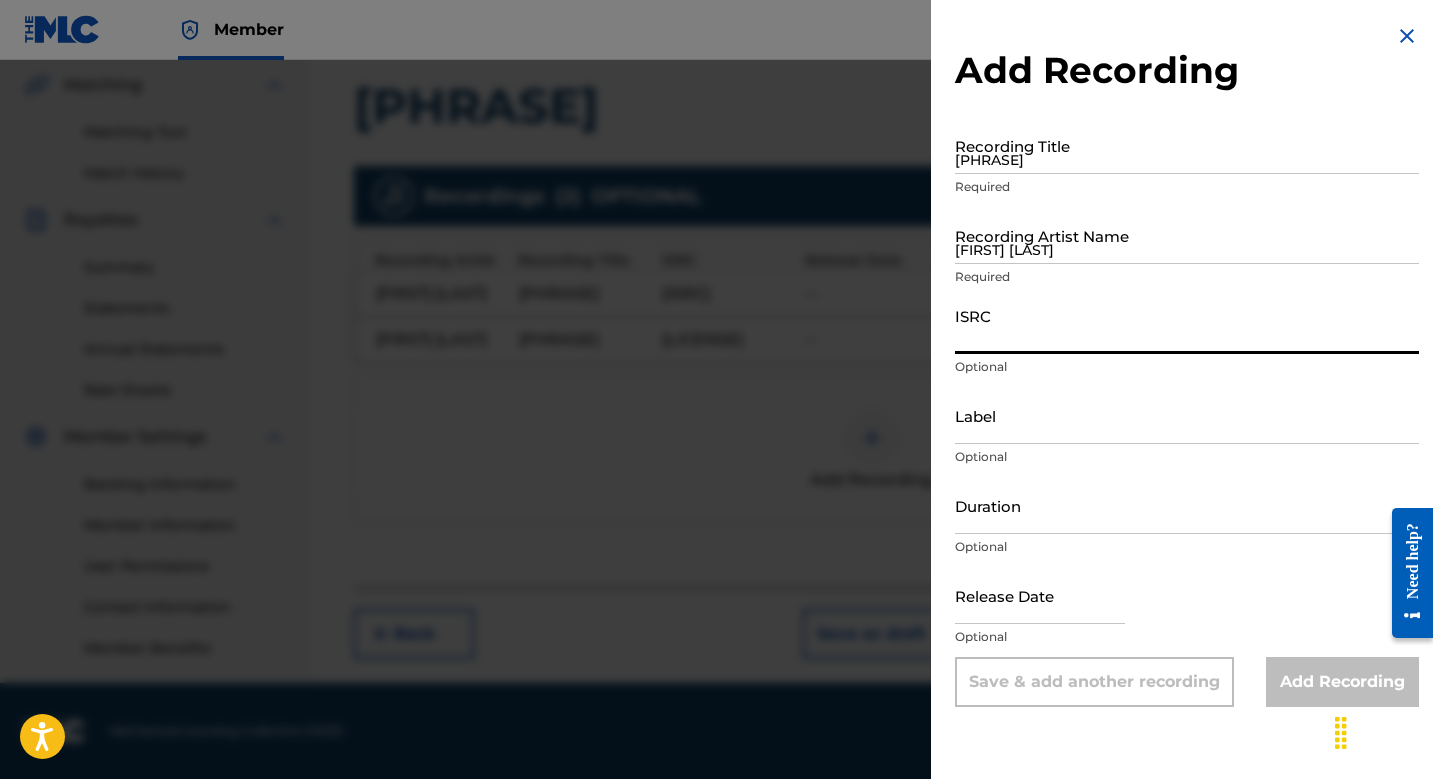 paste on "[ISRC]" 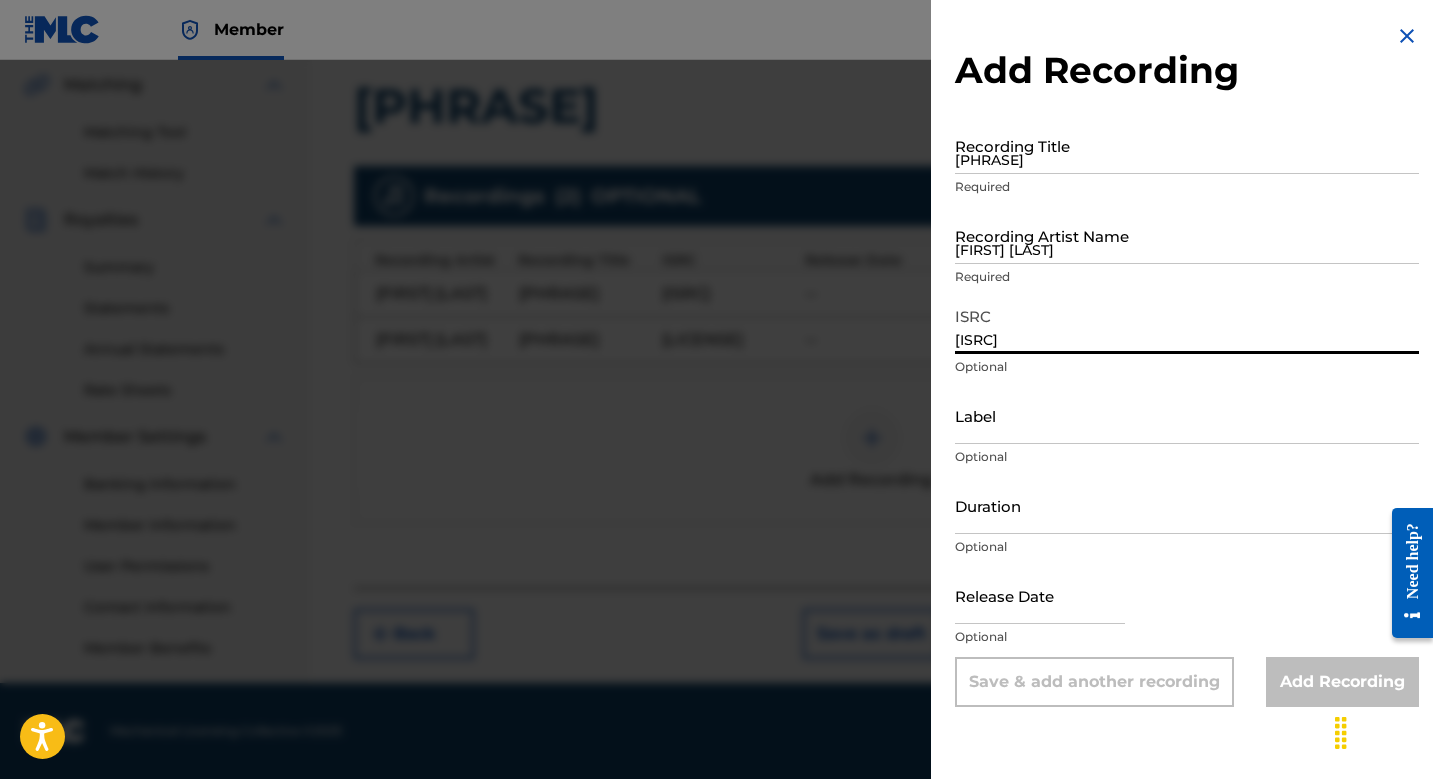click on "[PHRASE]" at bounding box center (1187, 145) 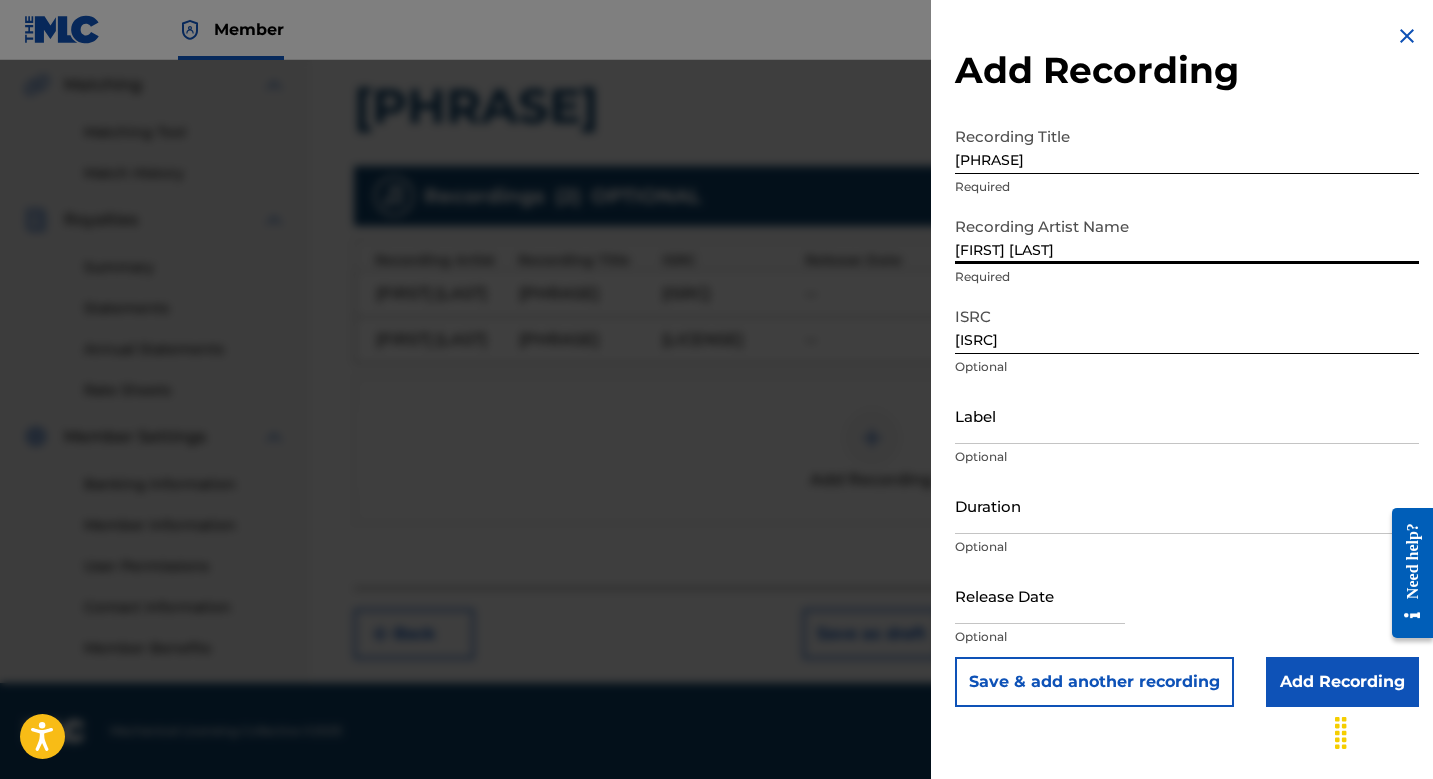 click on "Save & add another recording" at bounding box center (1094, 682) 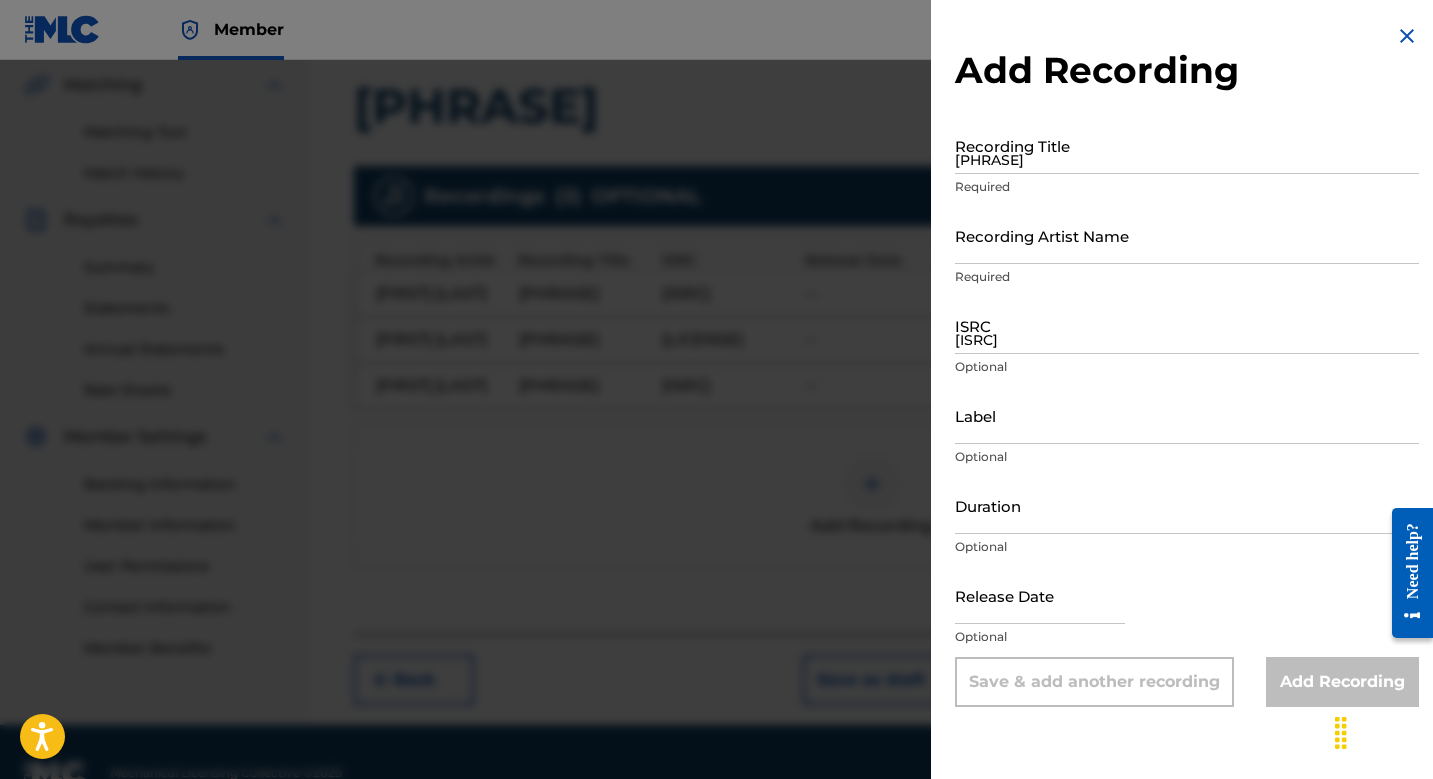 click at bounding box center (1407, 36) 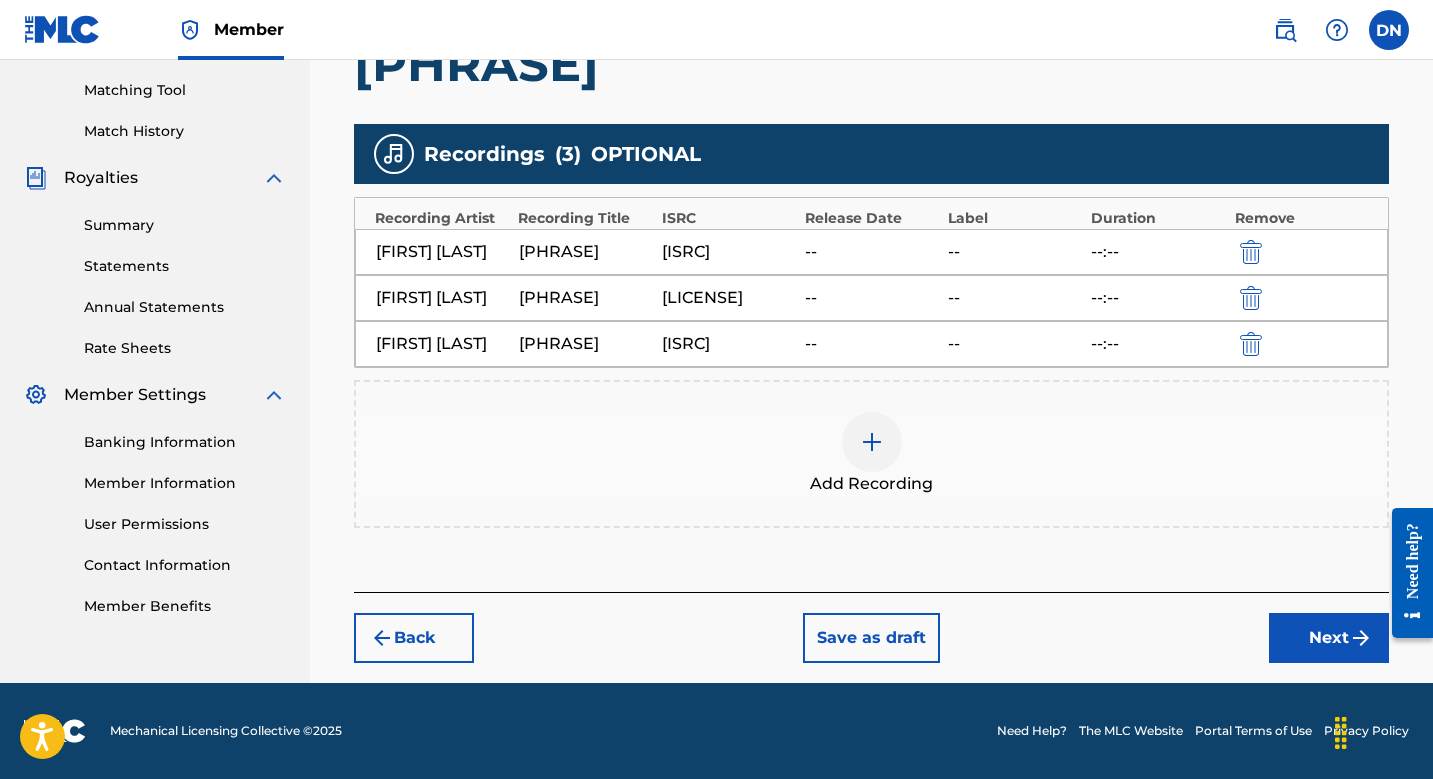 scroll, scrollTop: 503, scrollLeft: 0, axis: vertical 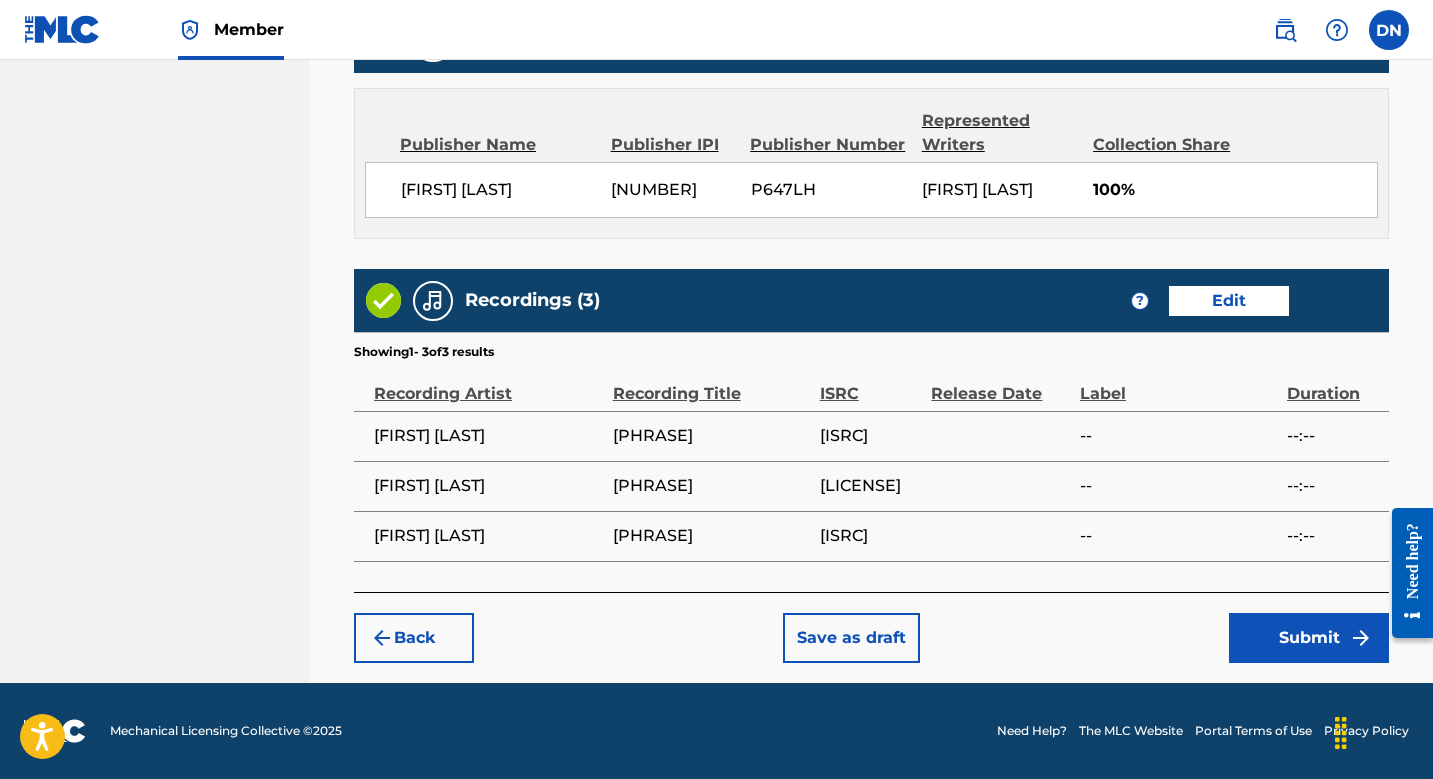 click on "Submit" at bounding box center [1309, 638] 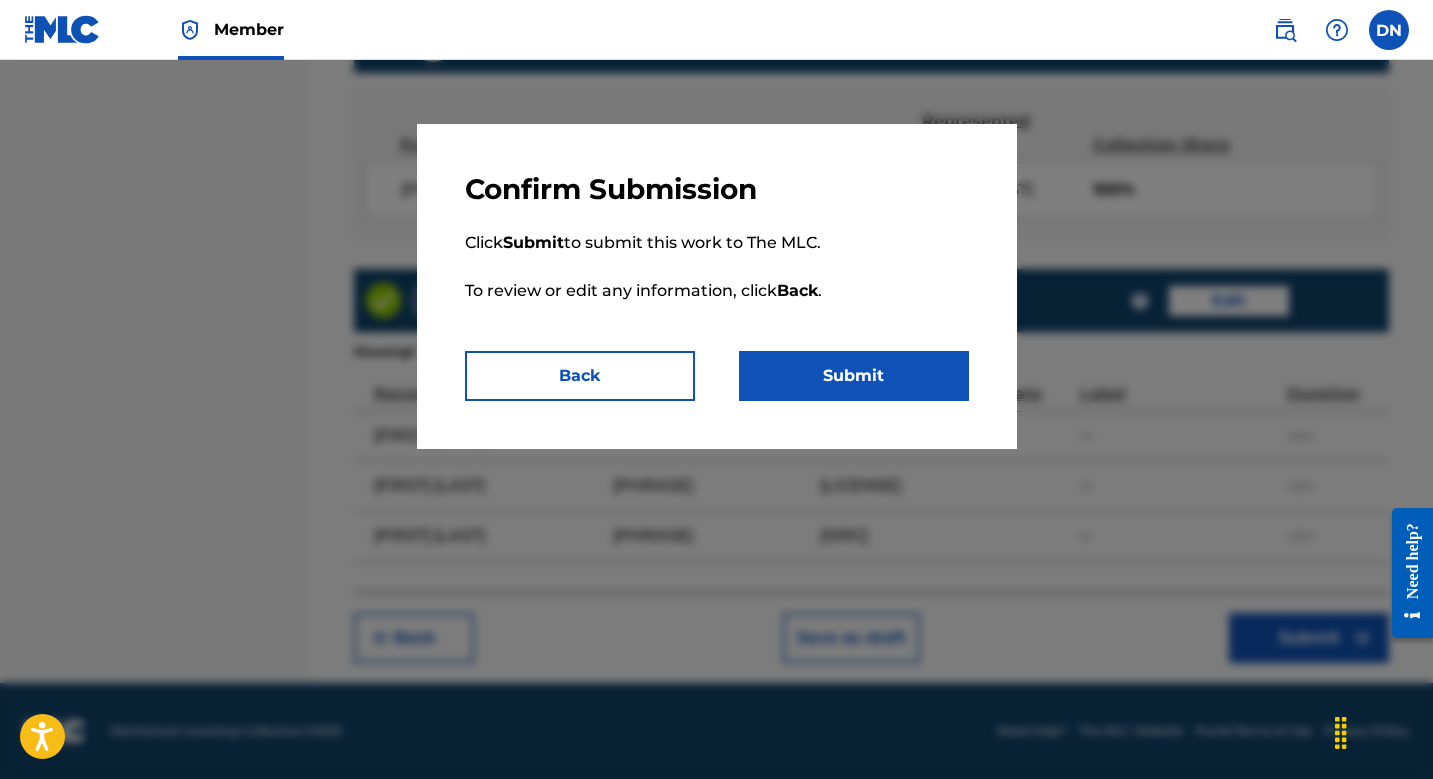 click on "Submit" at bounding box center (854, 376) 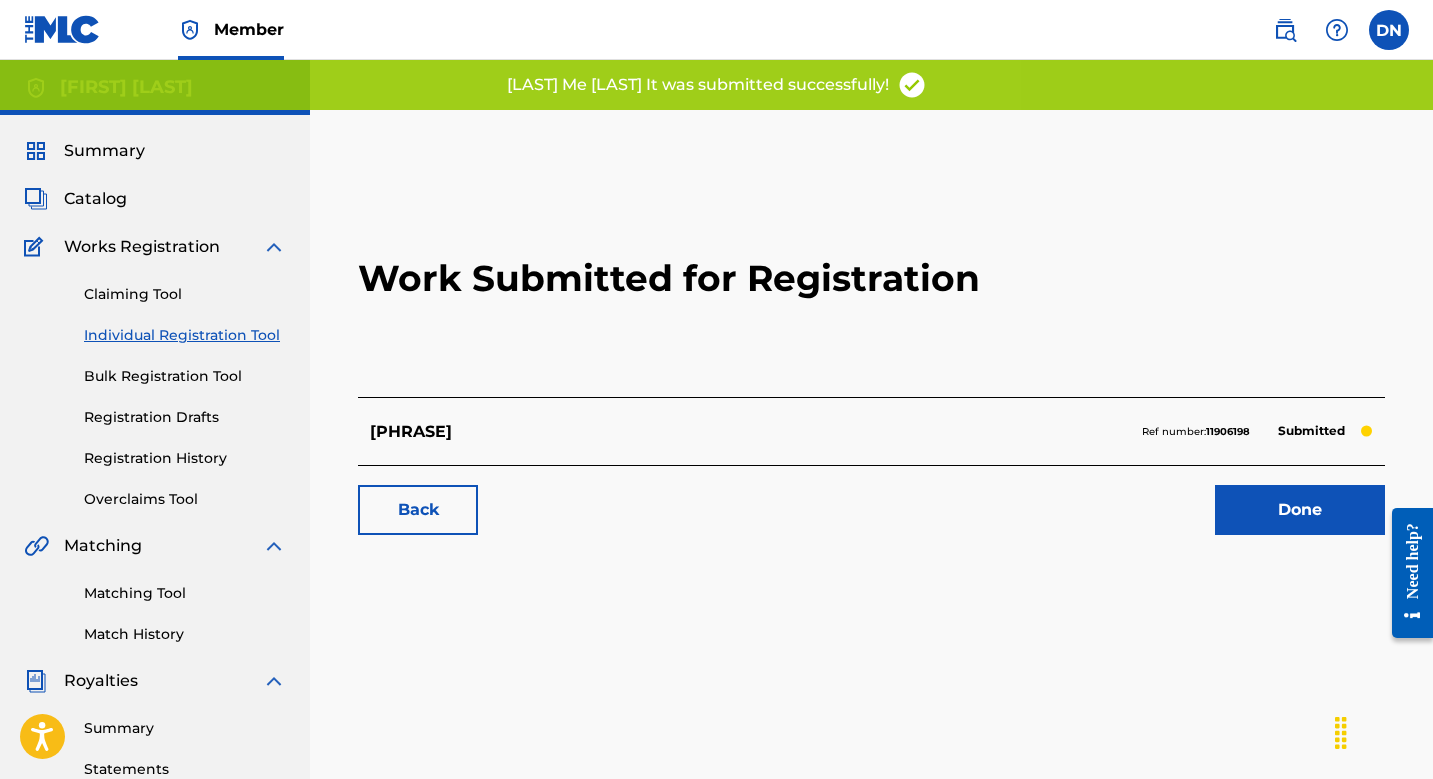 click on "Done" at bounding box center [1300, 510] 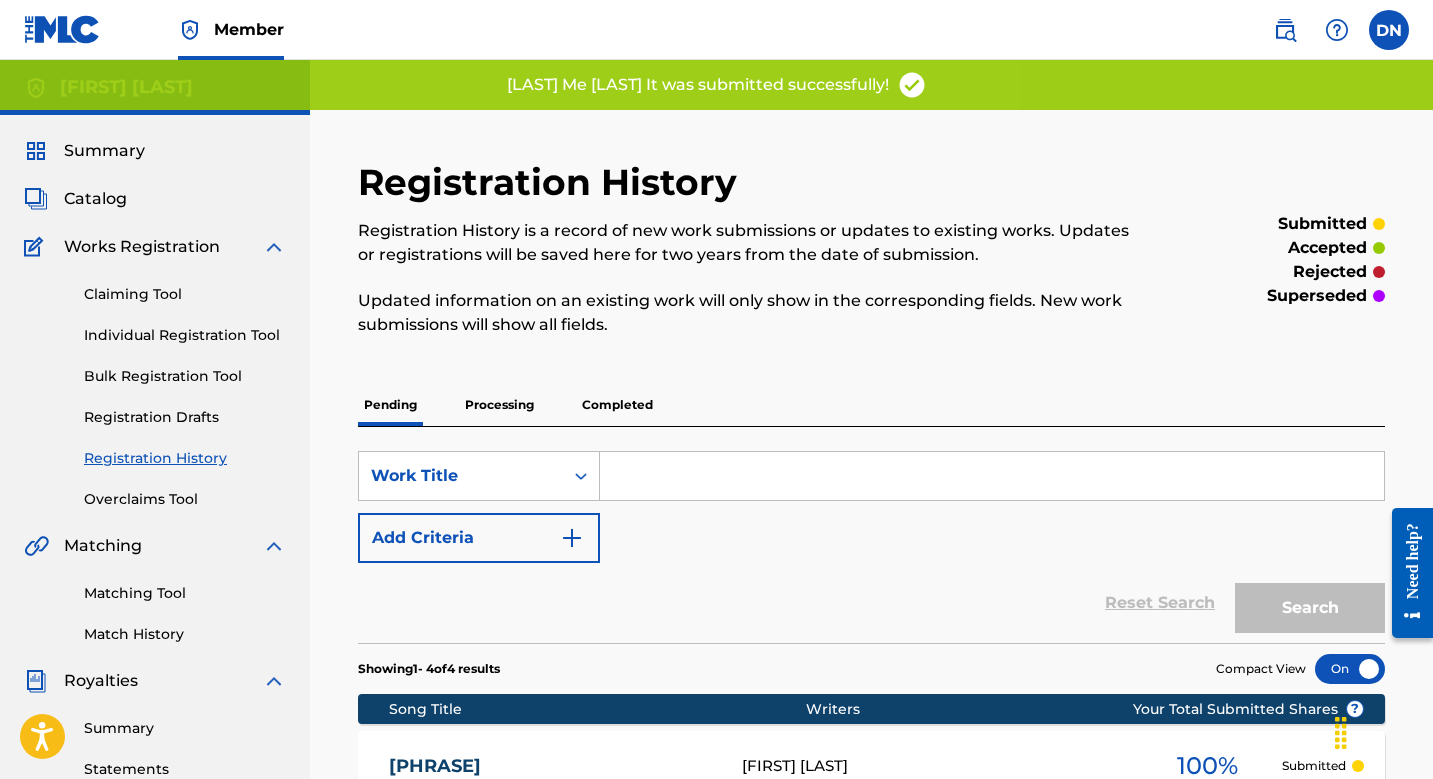 click on "Individual Registration Tool" at bounding box center (185, 335) 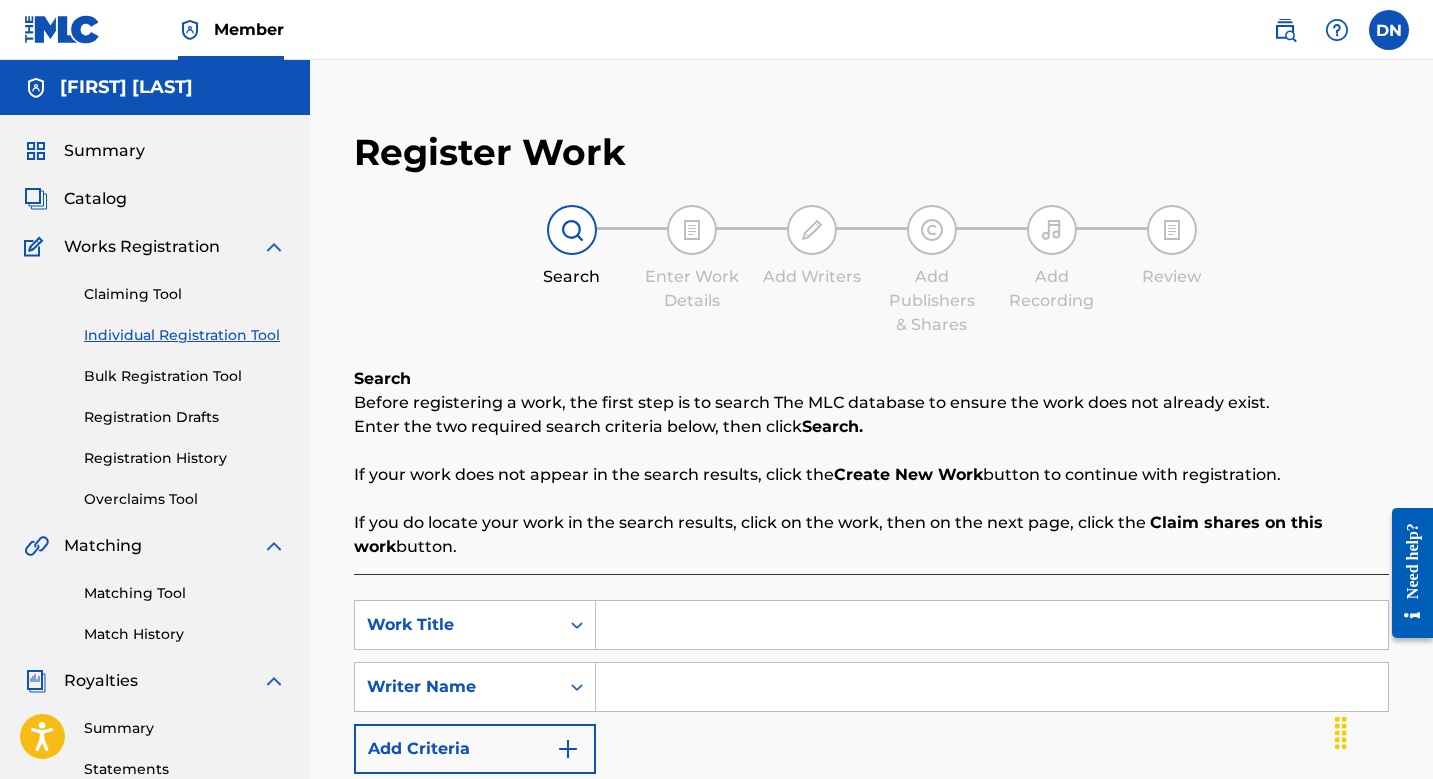 click at bounding box center (992, 625) 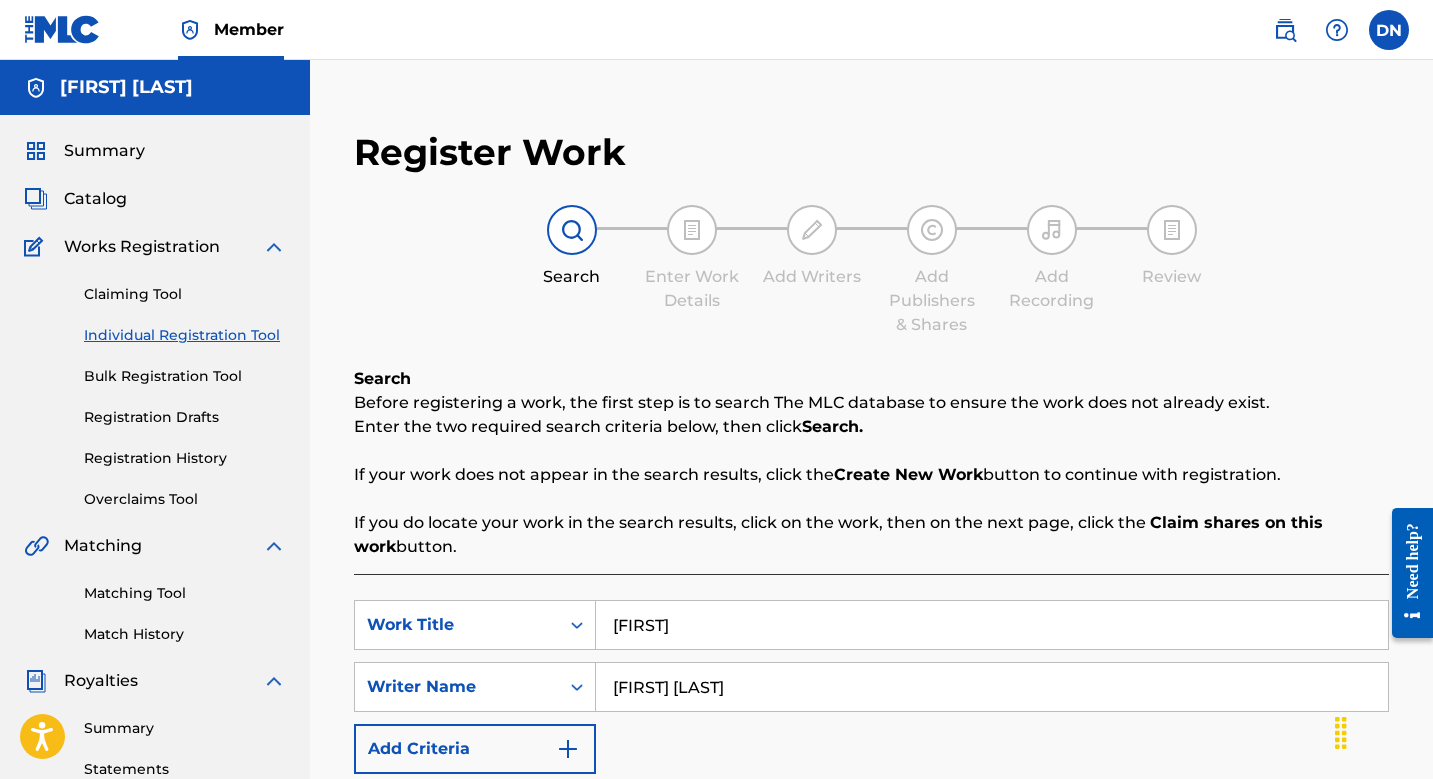 click on "Search" at bounding box center [1314, 819] 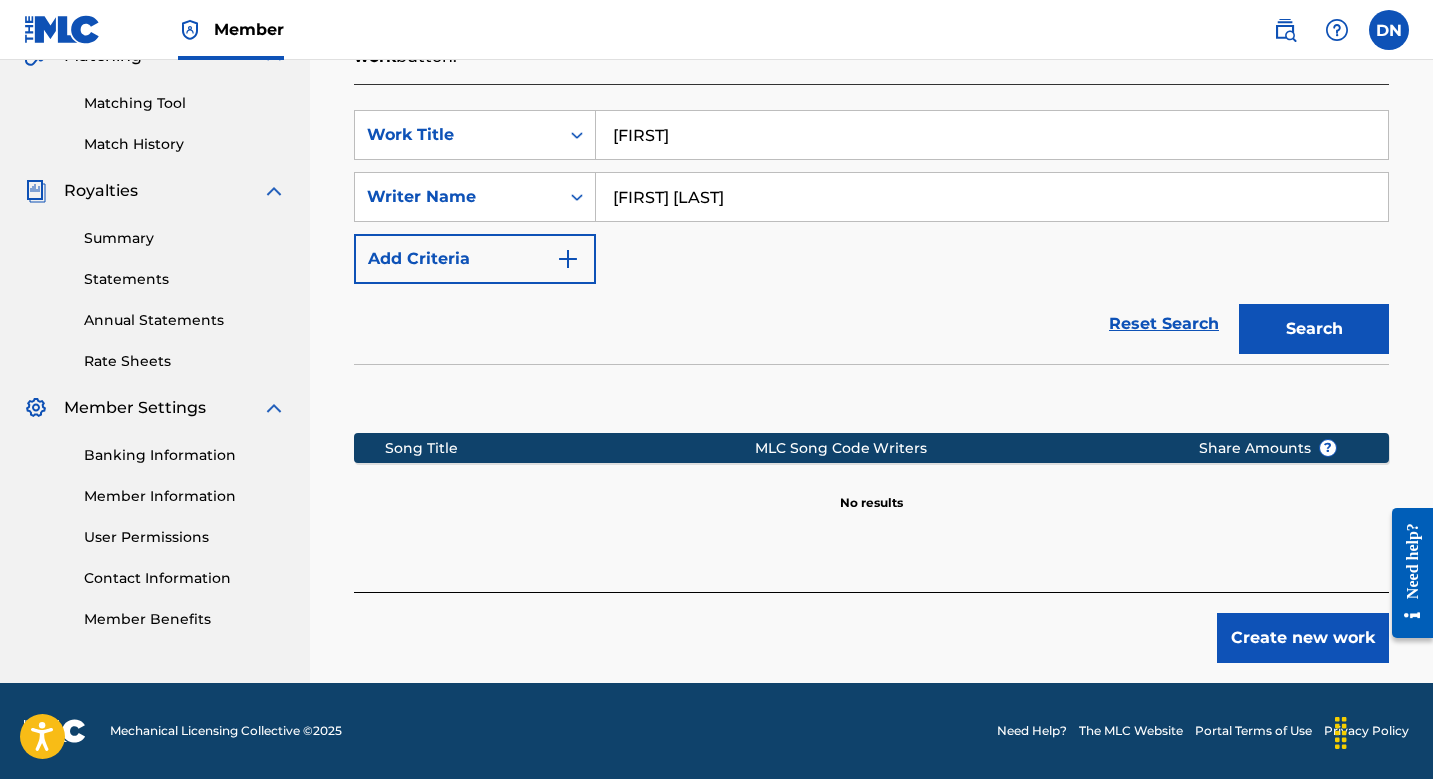 scroll, scrollTop: 490, scrollLeft: 0, axis: vertical 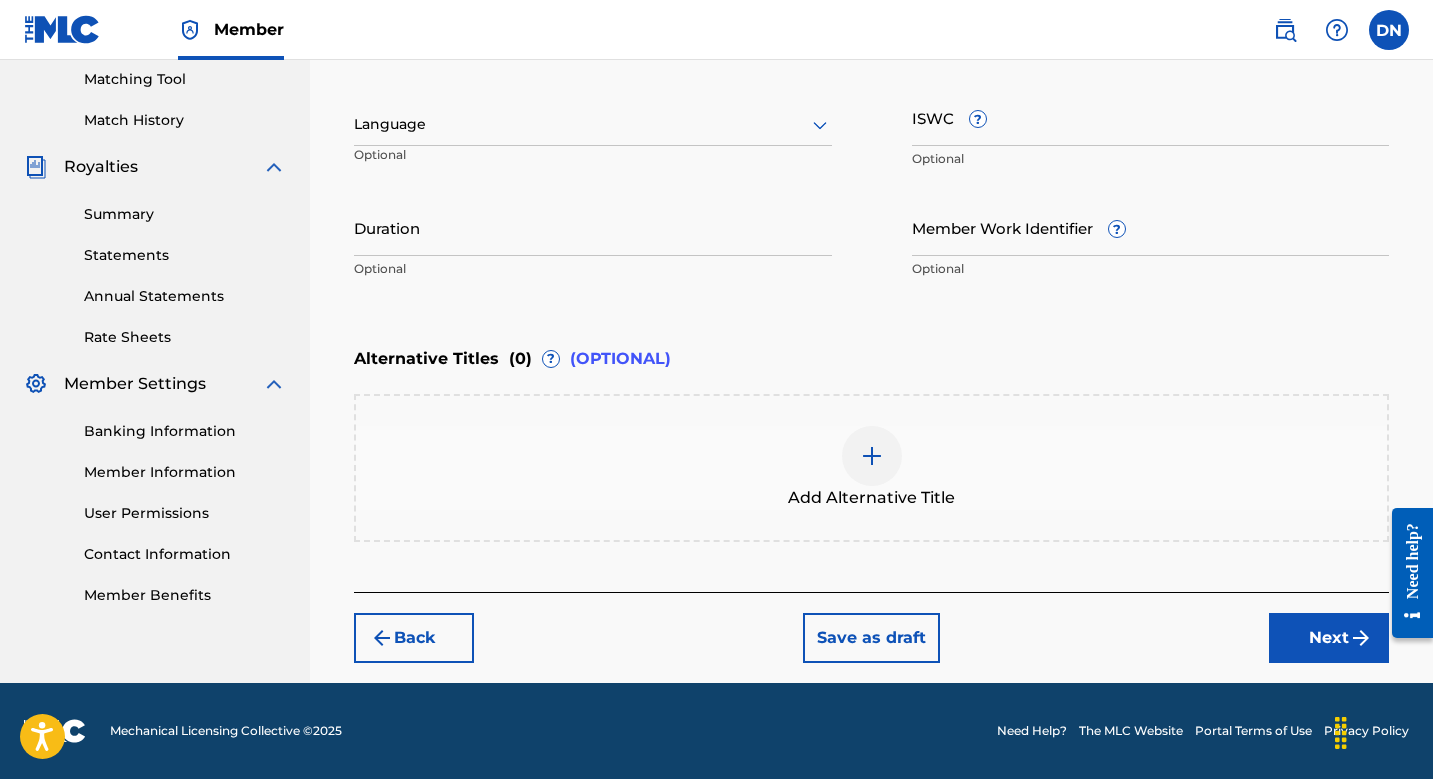 click at bounding box center (1361, 638) 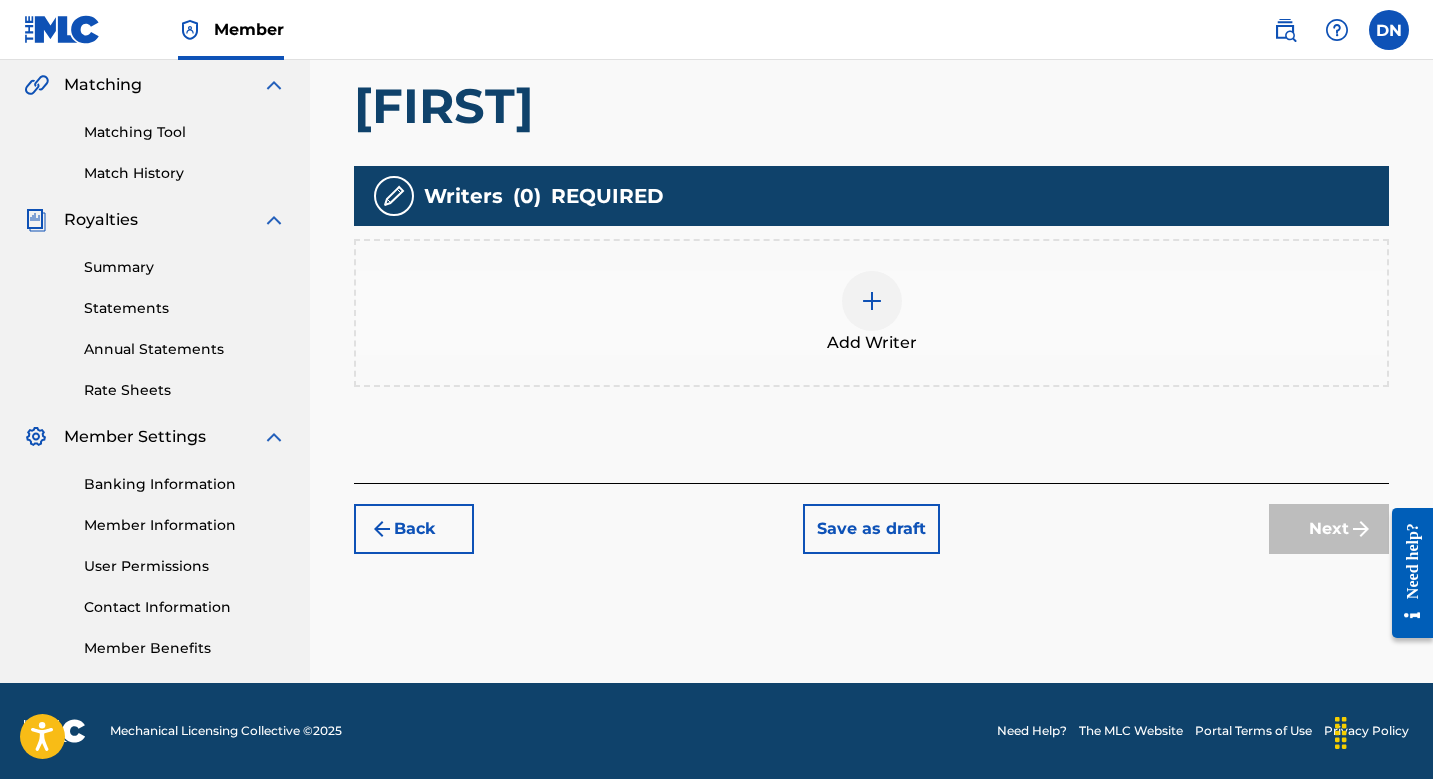 scroll, scrollTop: 461, scrollLeft: 0, axis: vertical 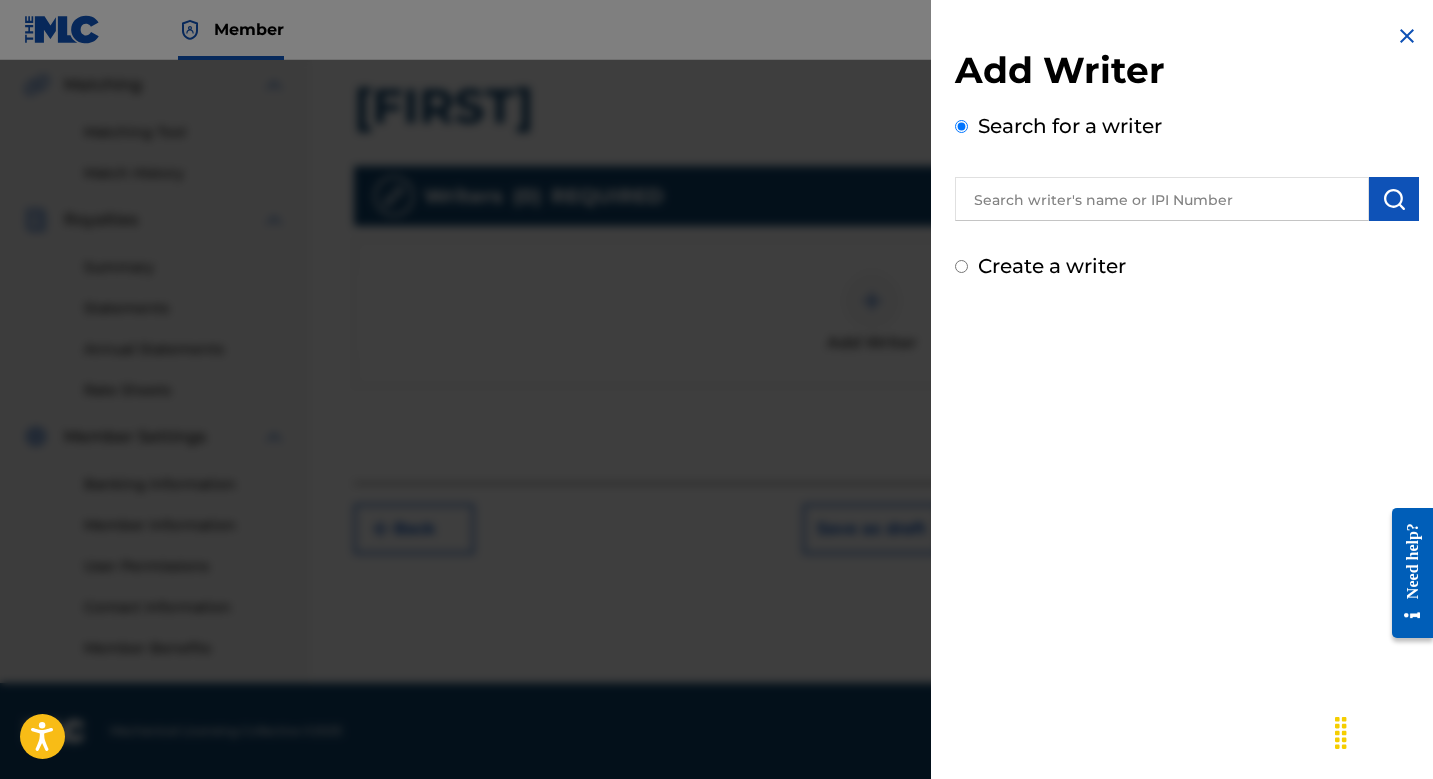 click at bounding box center (1162, 199) 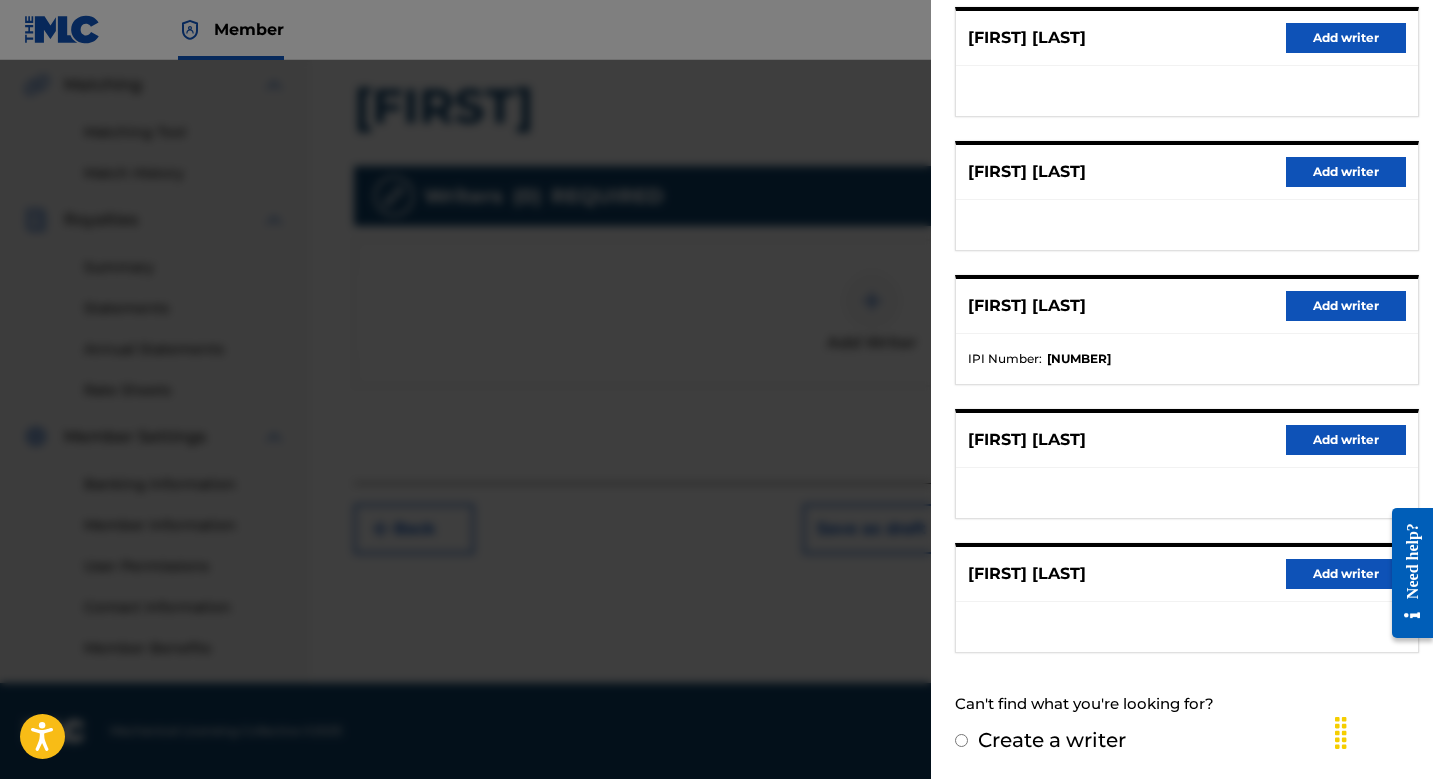scroll, scrollTop: 262, scrollLeft: 0, axis: vertical 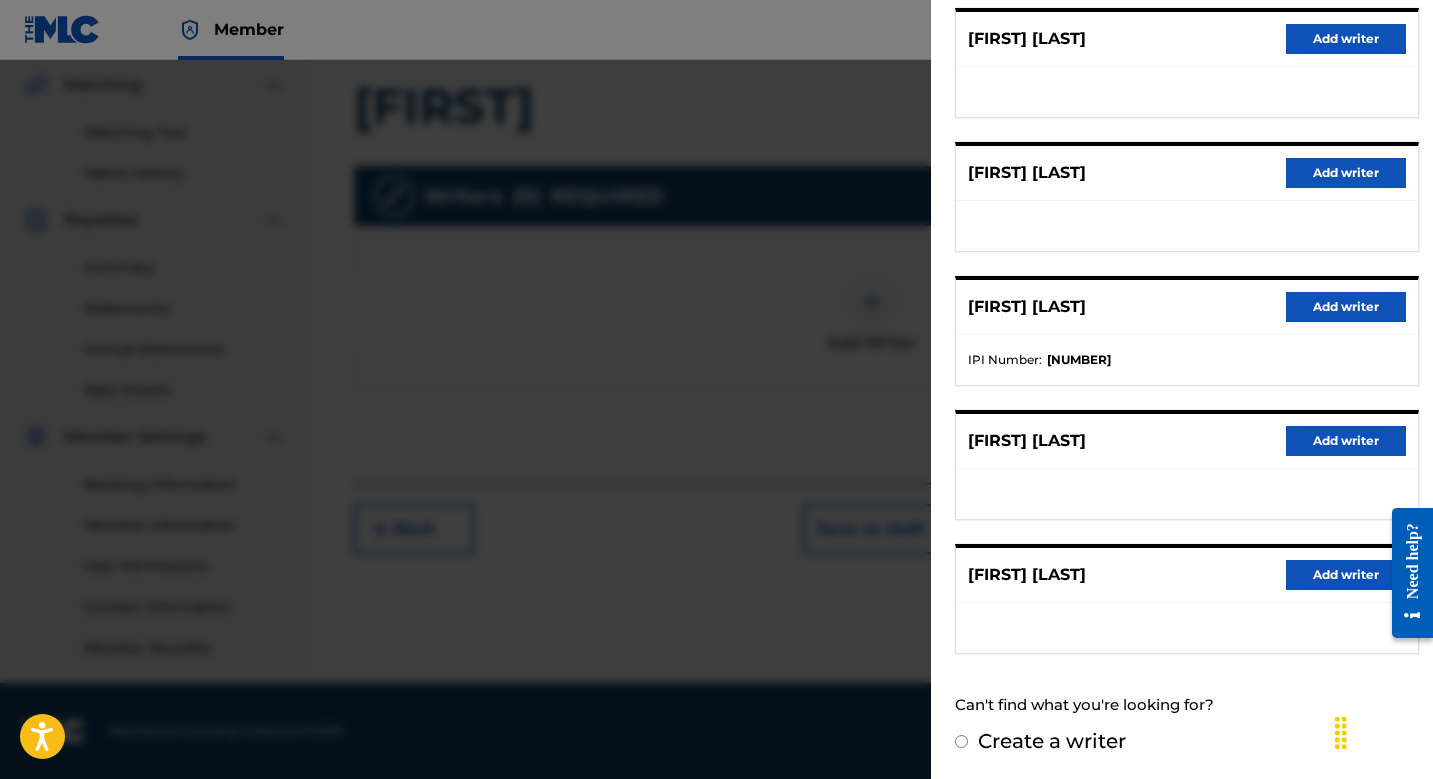 click on "Add writer" at bounding box center [1346, 575] 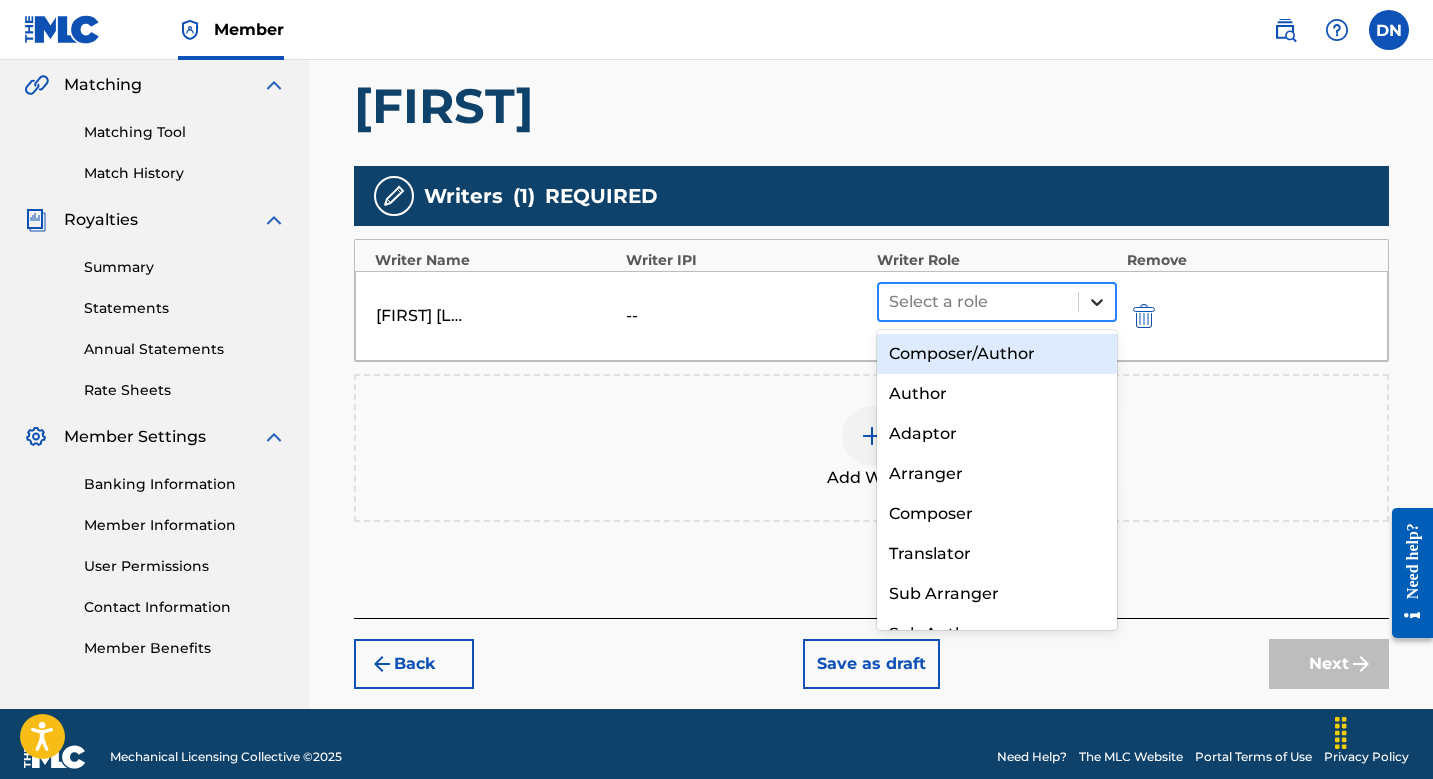 click 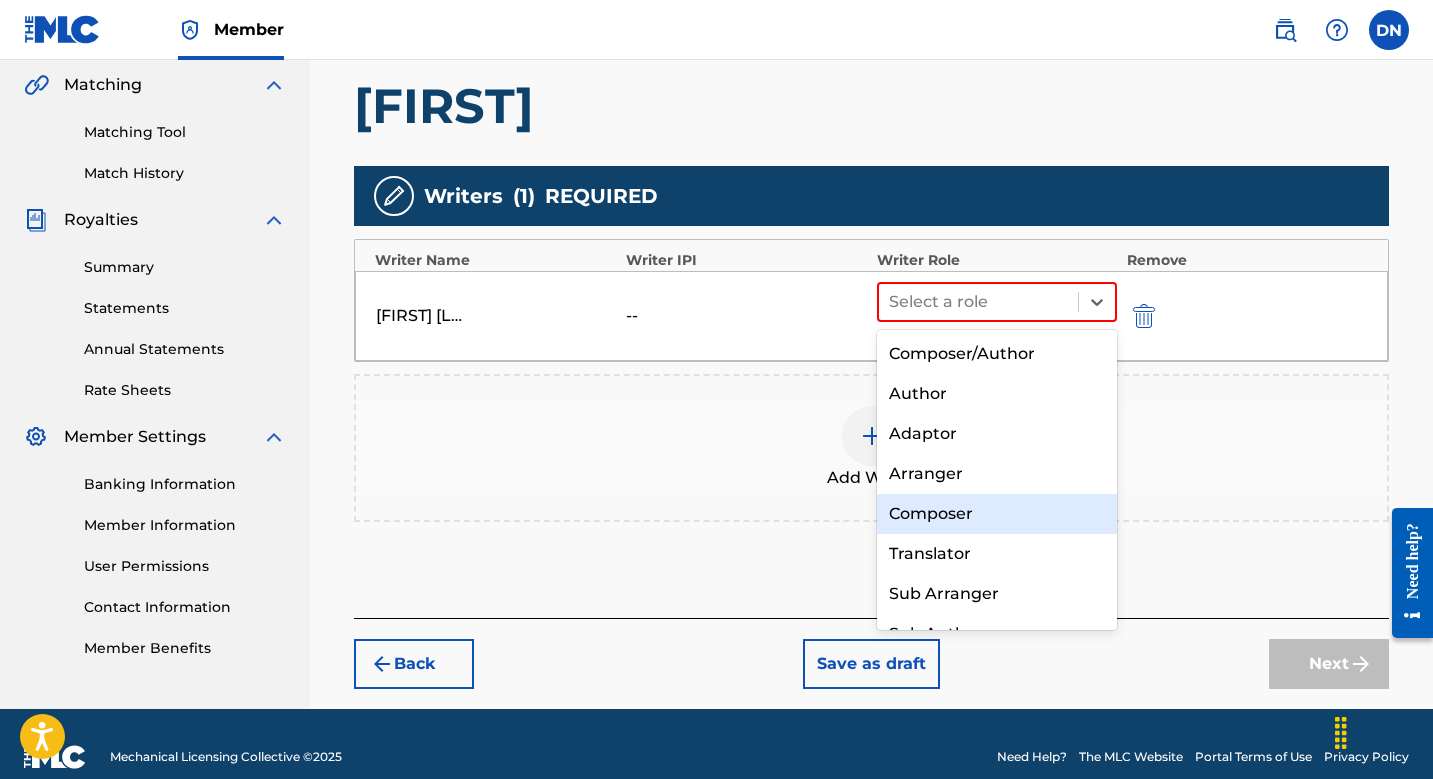 click on "Composer" at bounding box center [997, 514] 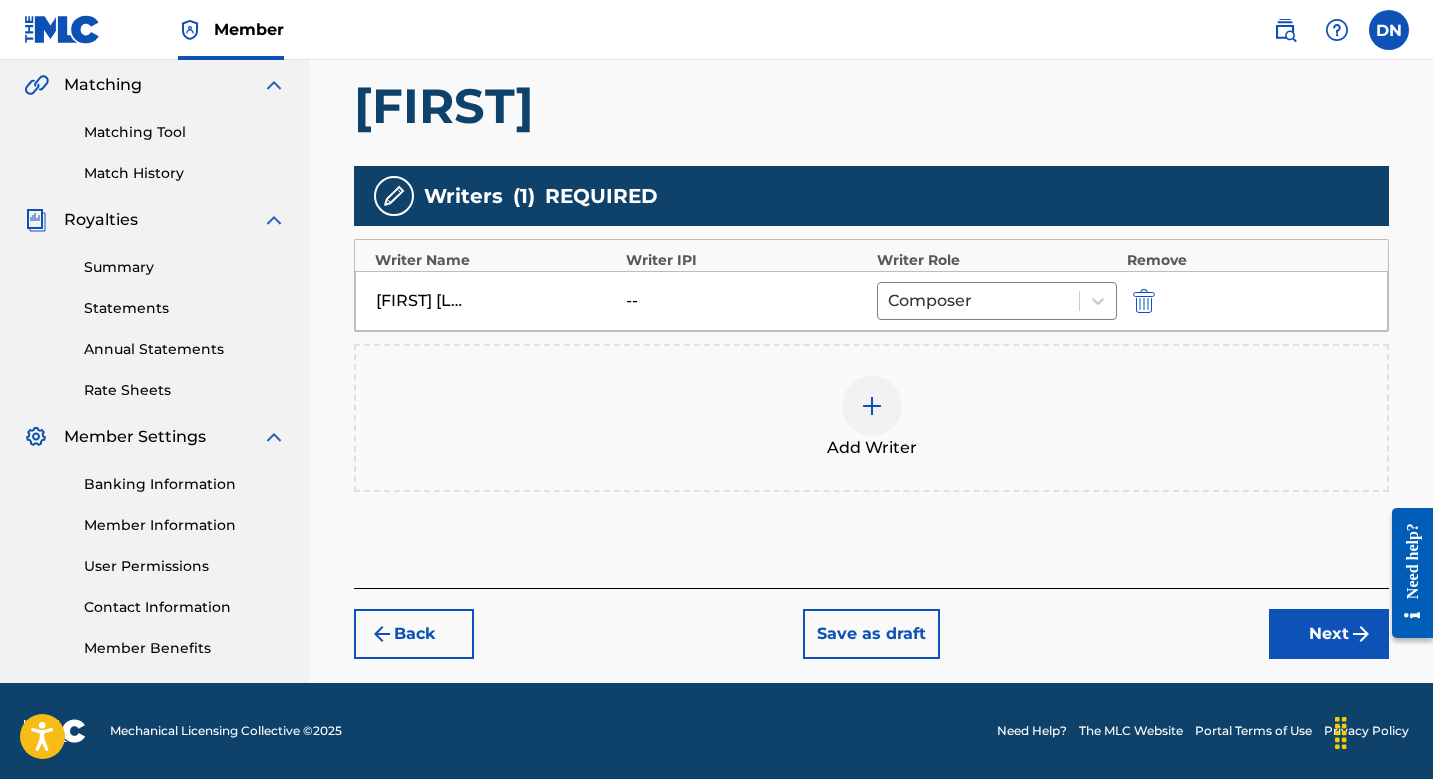 click on "Next" at bounding box center [1329, 634] 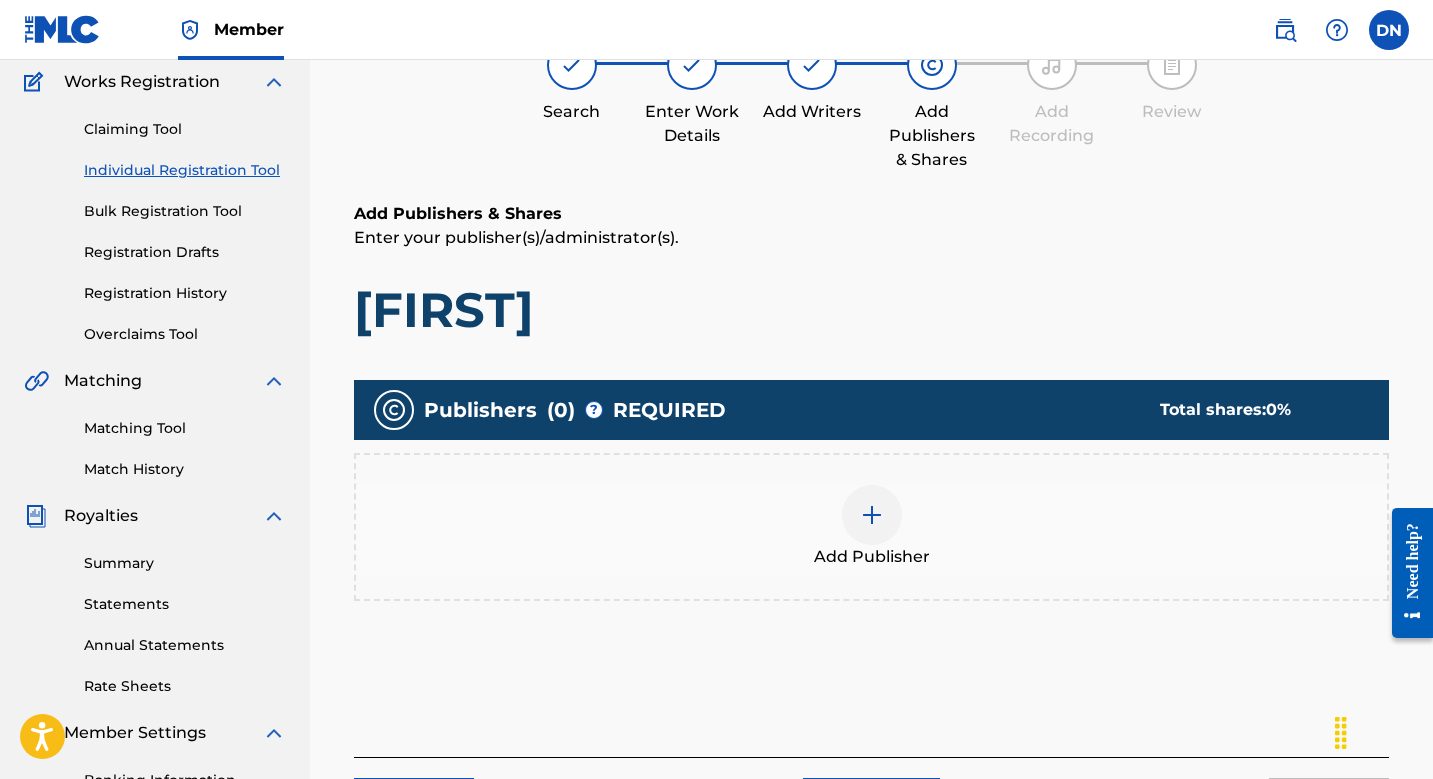 scroll, scrollTop: 200, scrollLeft: 0, axis: vertical 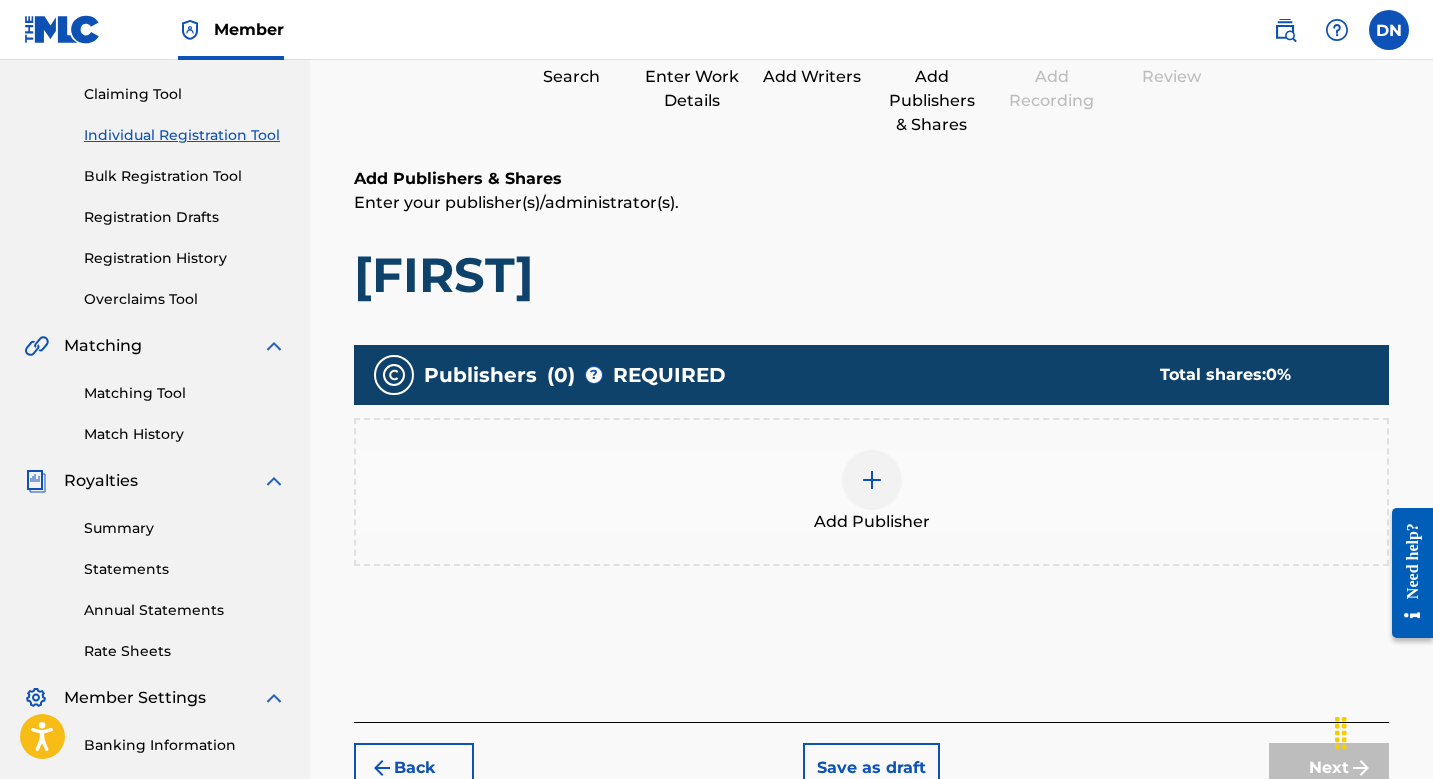 click at bounding box center (872, 480) 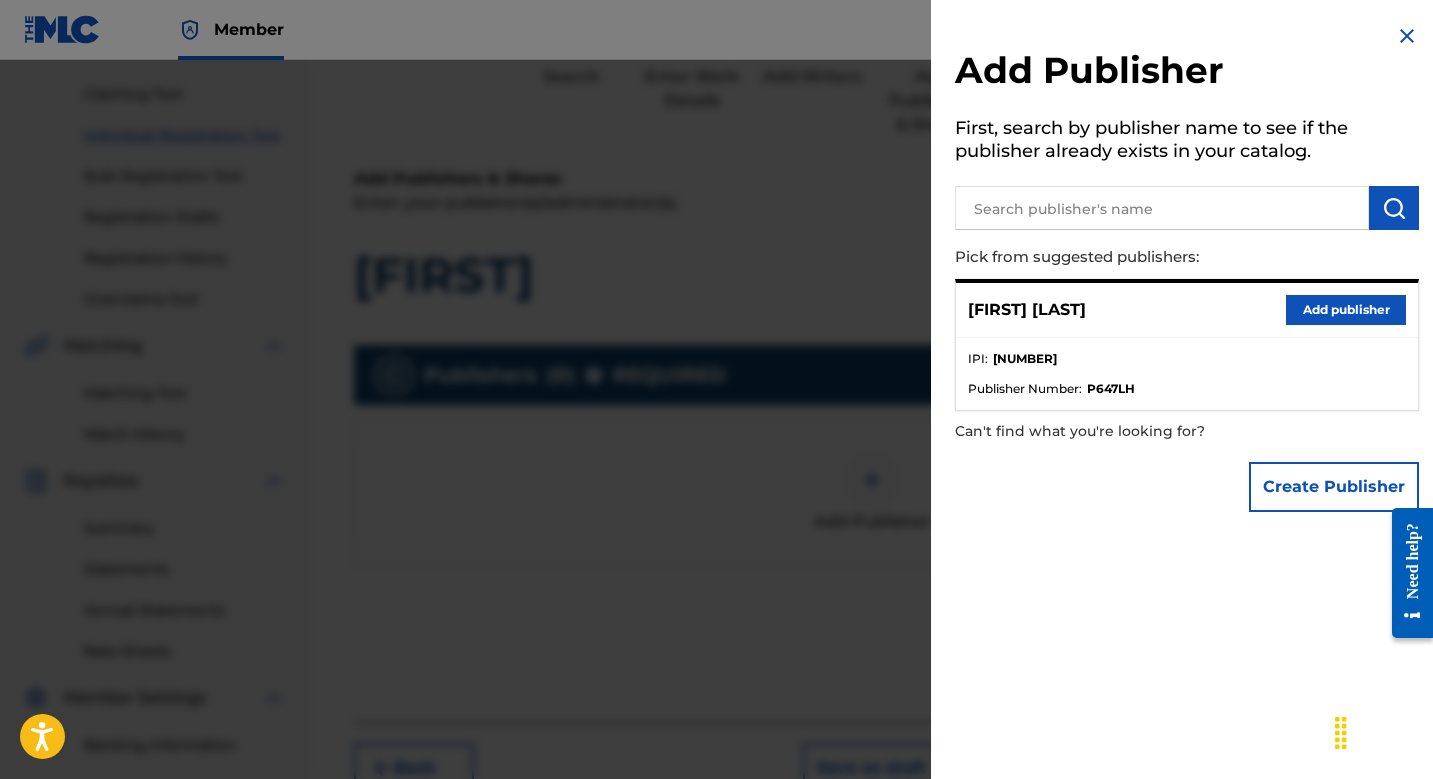 click on "Add publisher" at bounding box center (1346, 310) 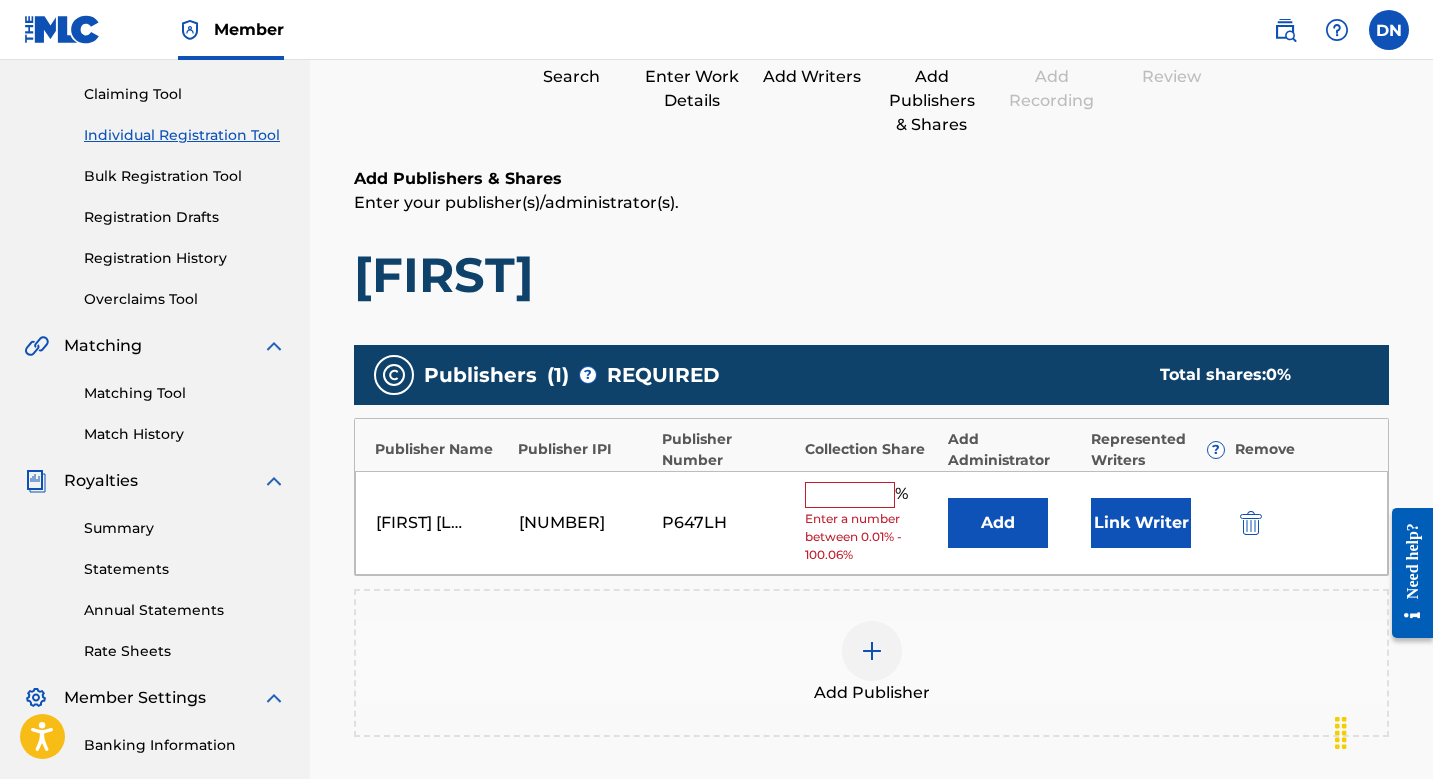 click at bounding box center (850, 495) 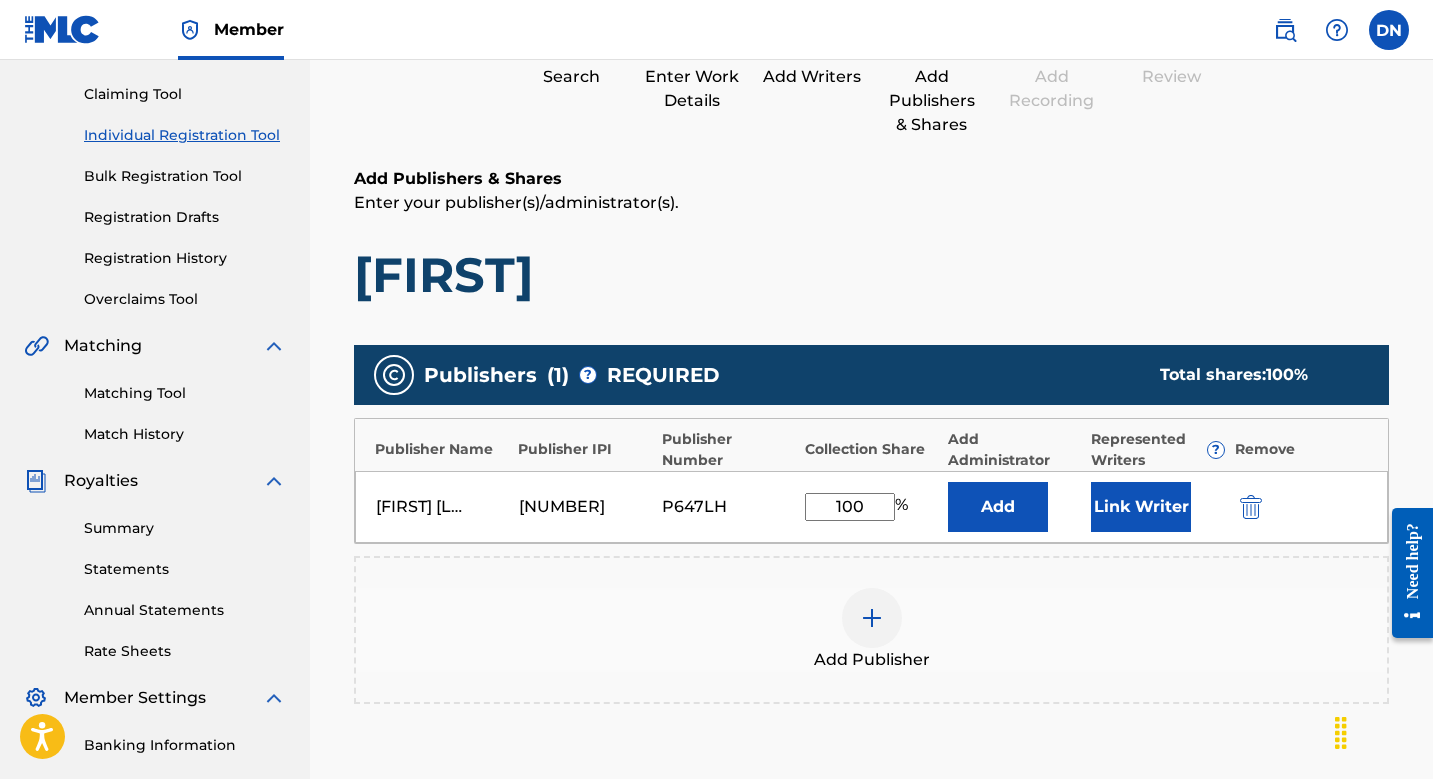 click on "Link Writer" at bounding box center (1141, 507) 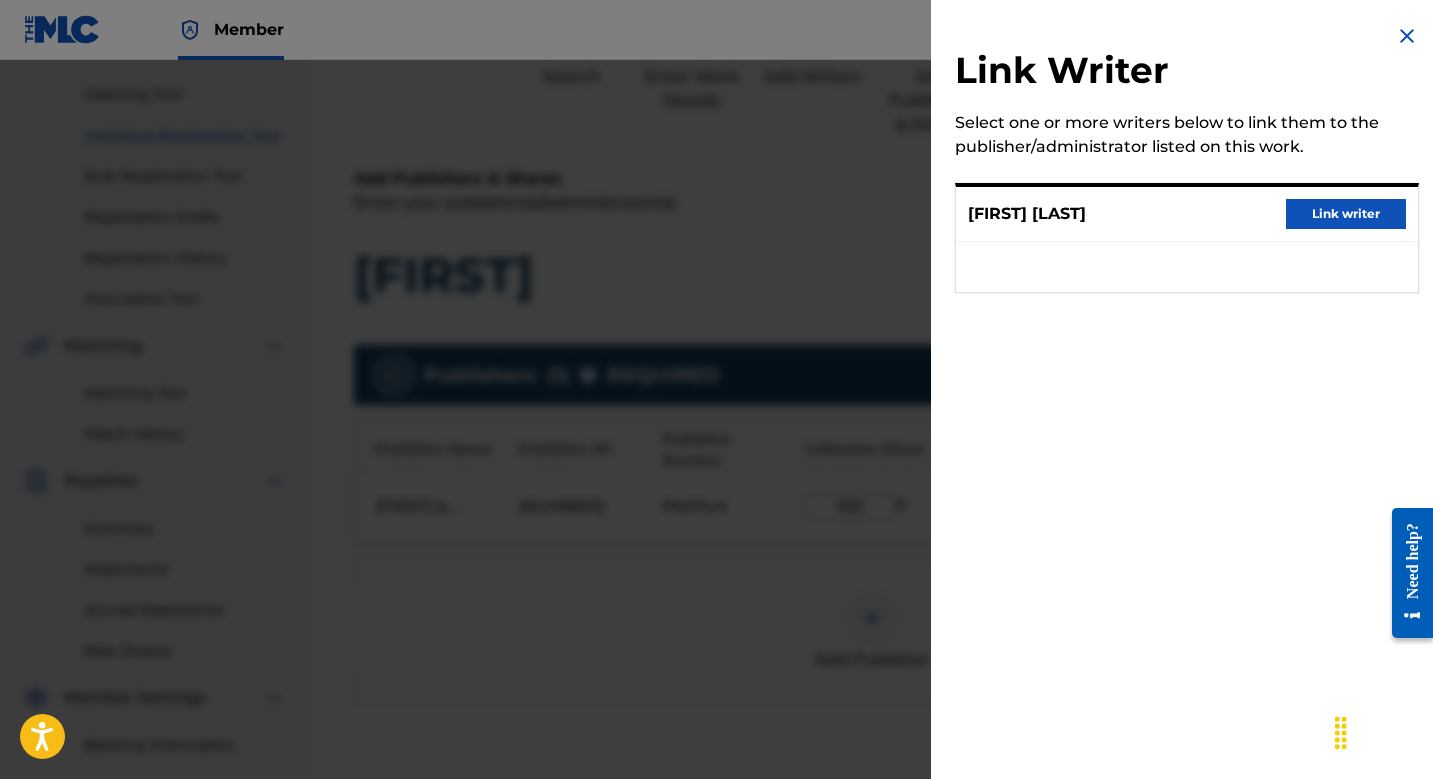 click on "Link writer" at bounding box center [1346, 214] 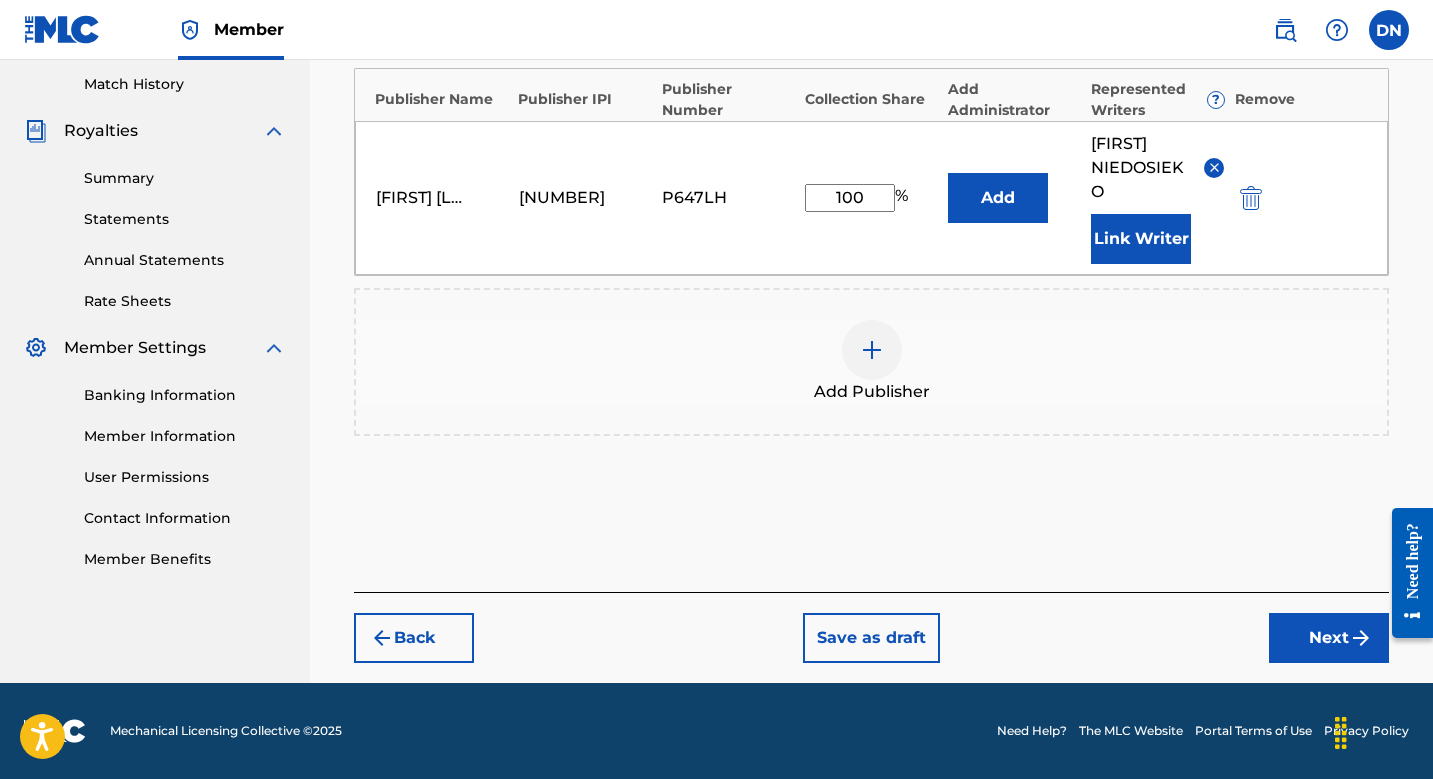 click on "Next" at bounding box center [1329, 638] 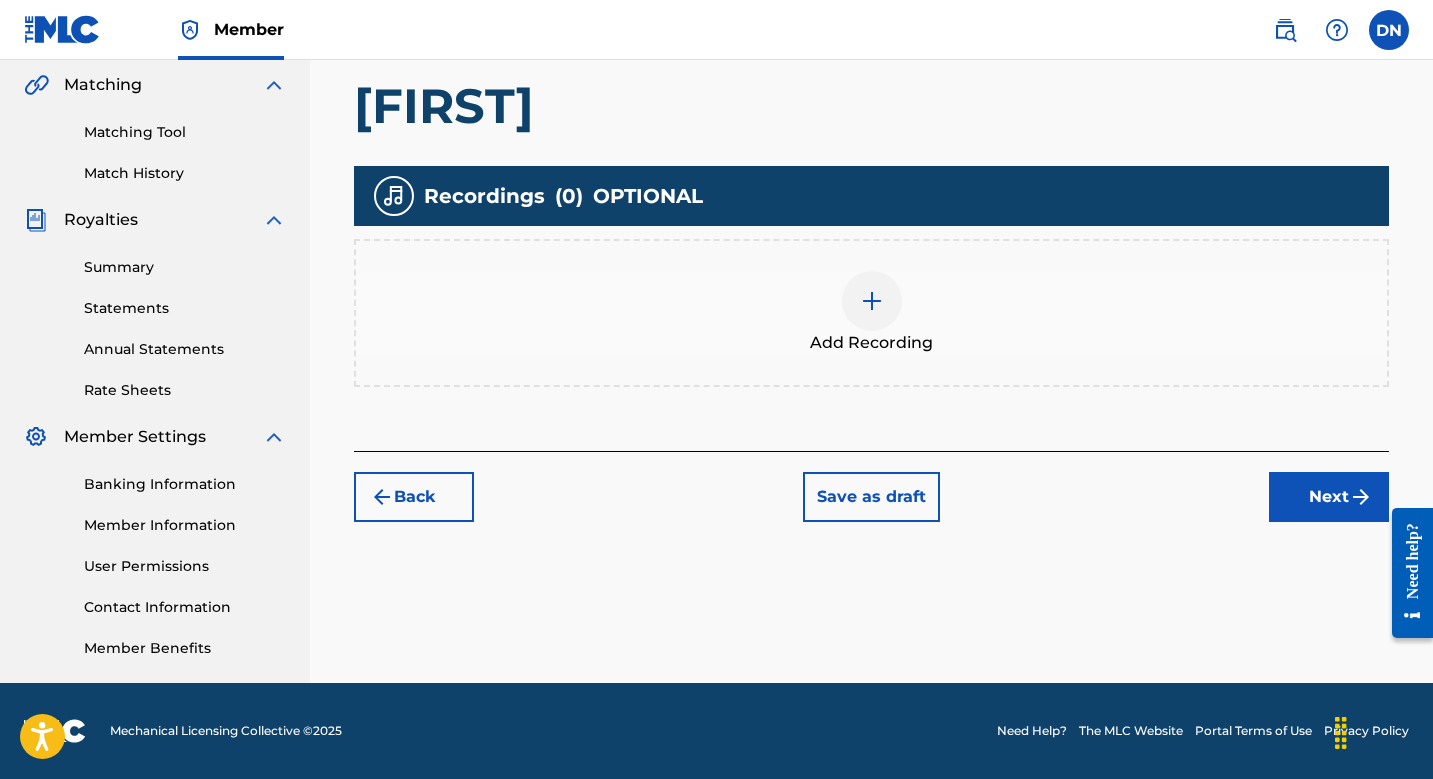 click at bounding box center [872, 301] 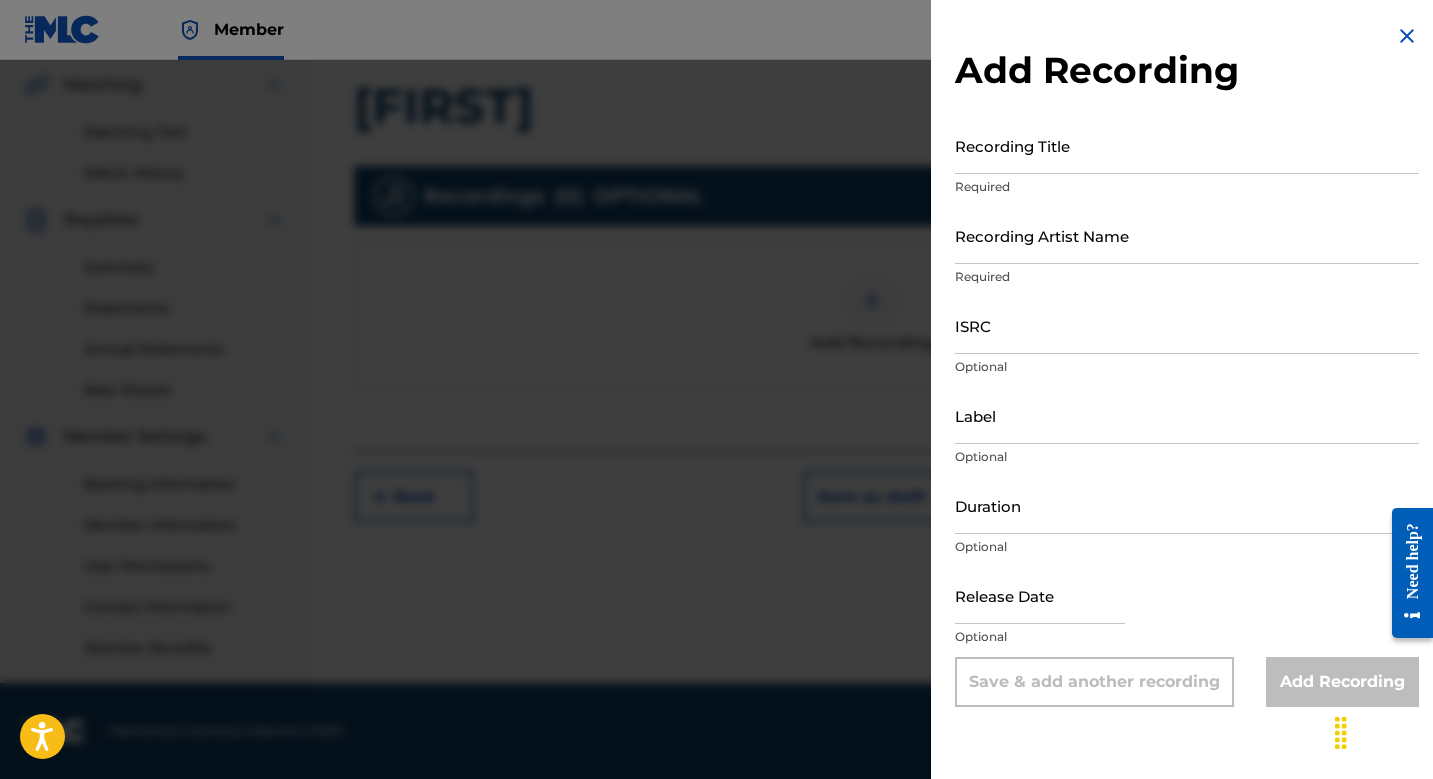 click on "Recording Title" at bounding box center (1187, 145) 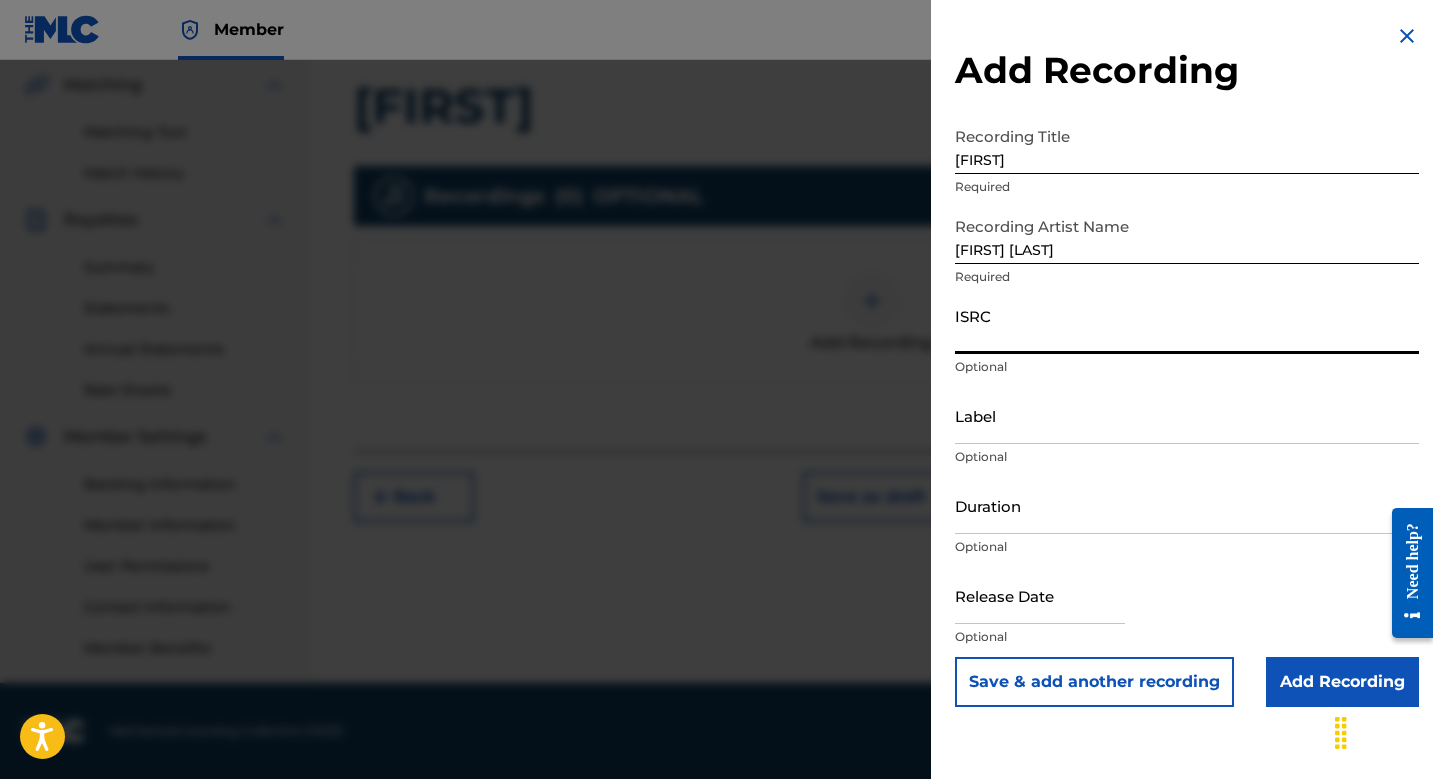 paste on "[ISRC]" 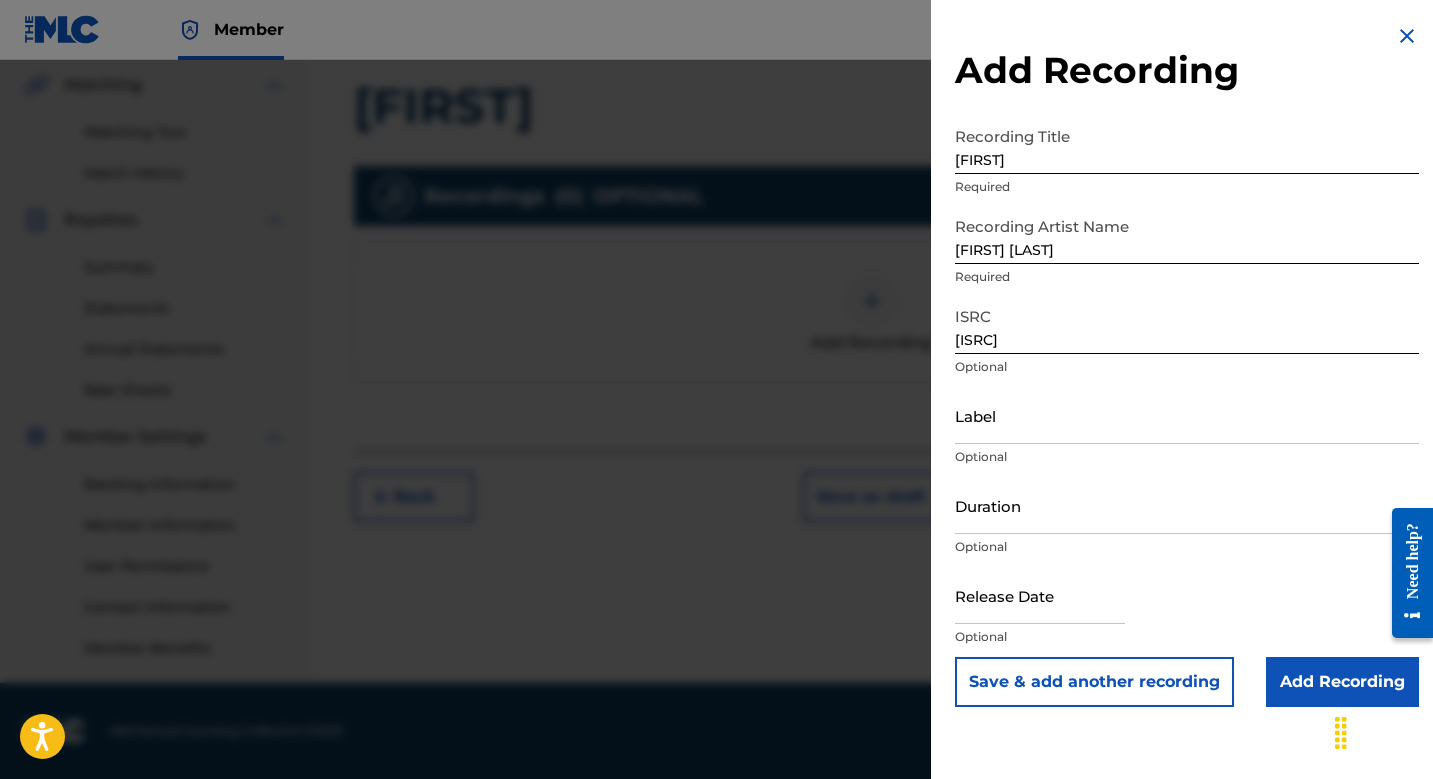 click on "Add Recording Recording Title Lightness Required Recording Artist Name [FIRST] [LAST] Required [ISRC] Optional Label Optional Duration Optional Release Date Optional Save &add another recording Add Recording" at bounding box center [1187, 365] 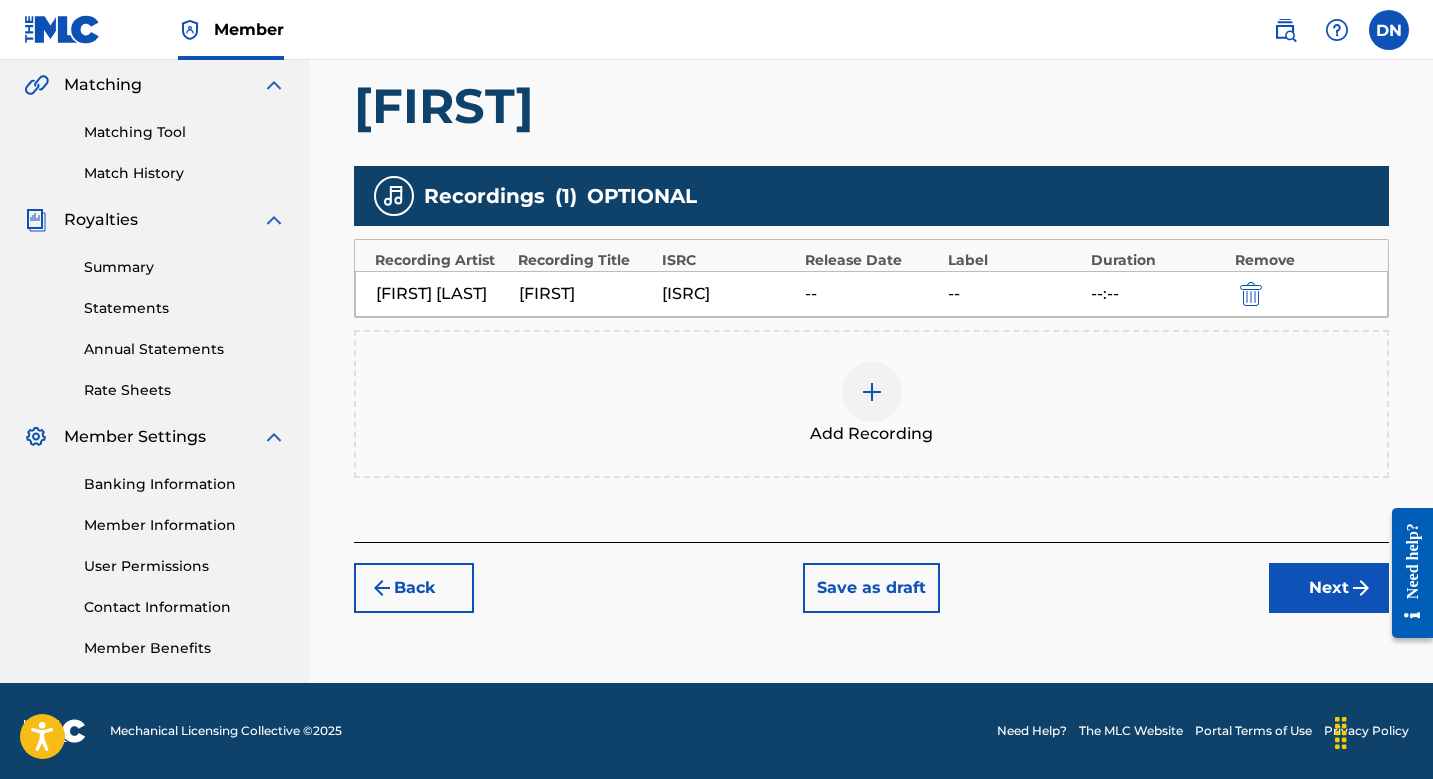 click on "Next" at bounding box center (1329, 588) 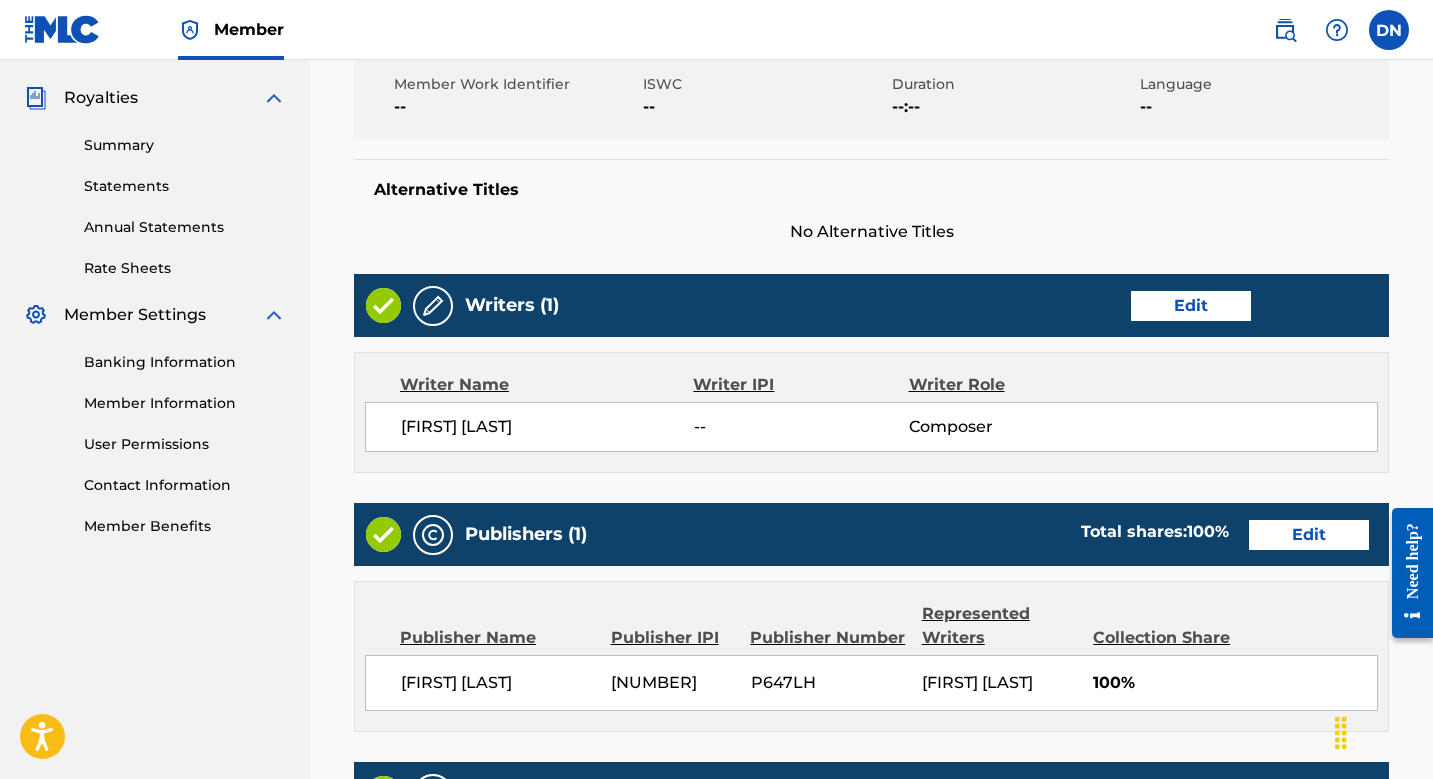 scroll, scrollTop: 907, scrollLeft: 0, axis: vertical 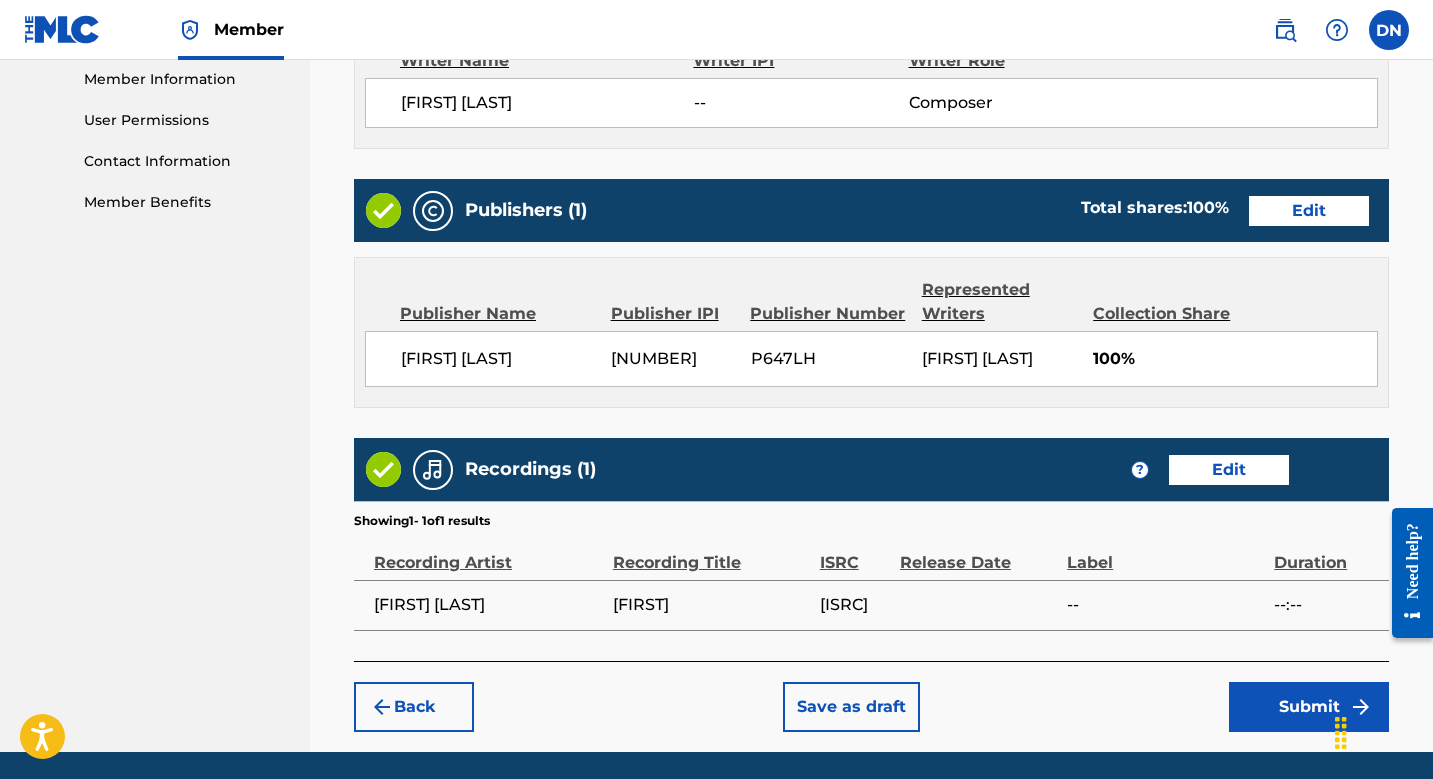 click on "Submit" at bounding box center [1309, 707] 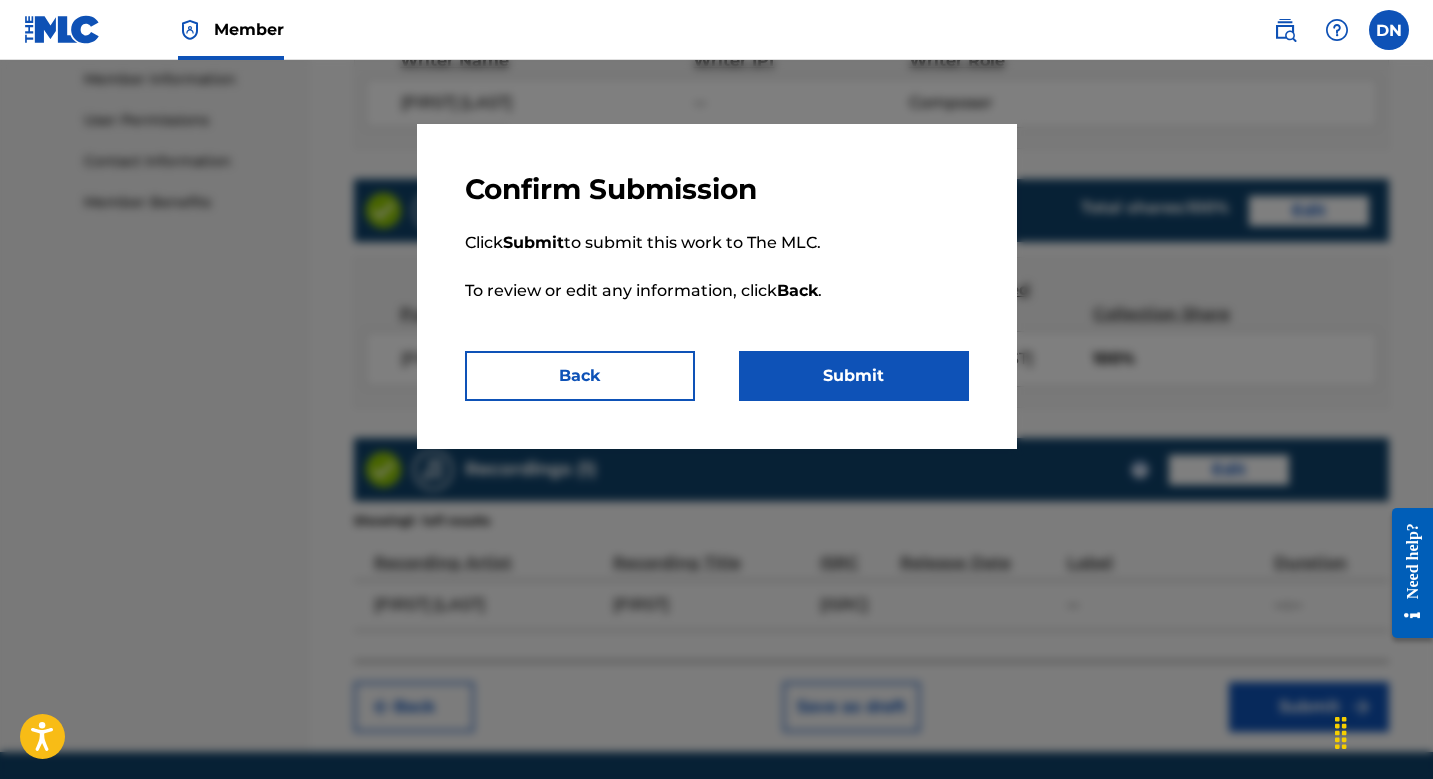 click on "Submit" at bounding box center [854, 376] 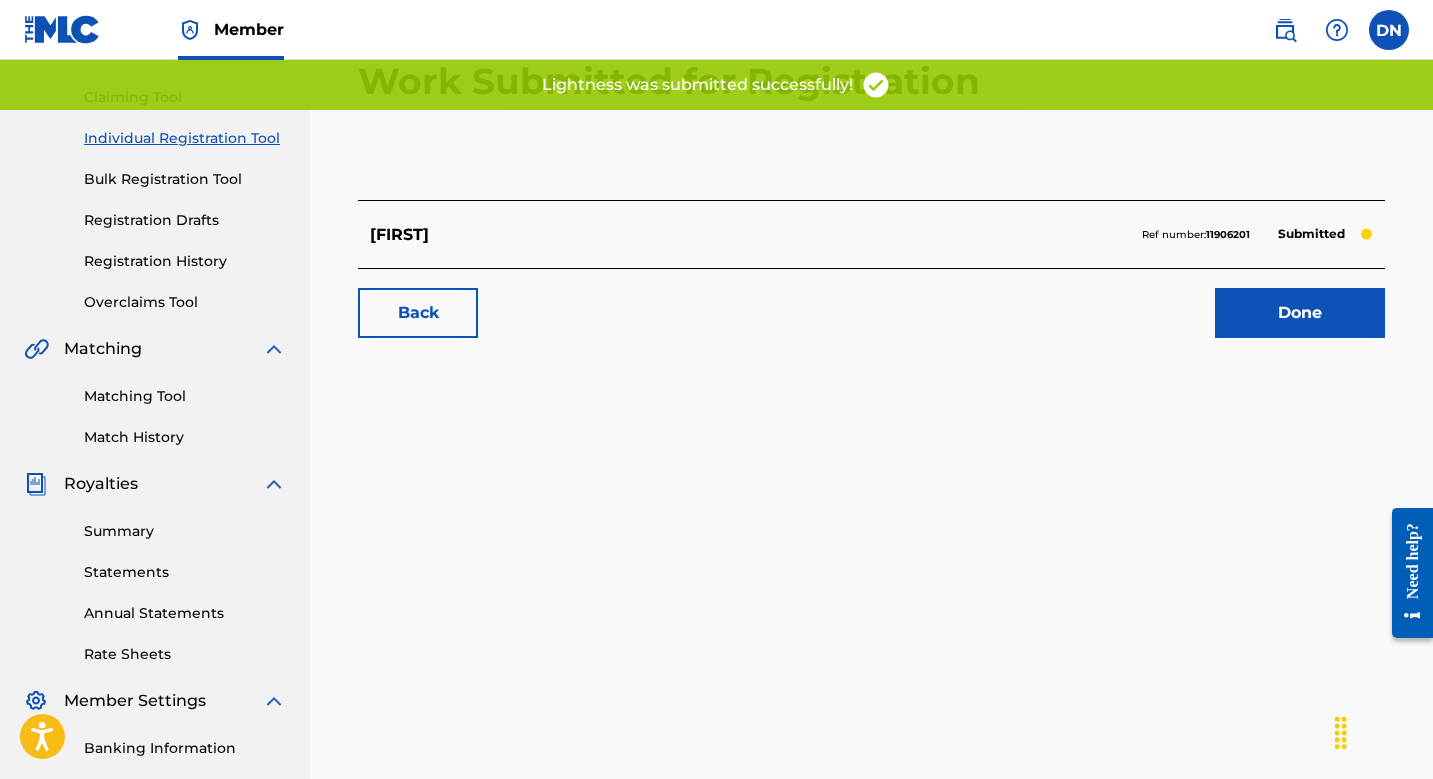 scroll, scrollTop: 119, scrollLeft: 0, axis: vertical 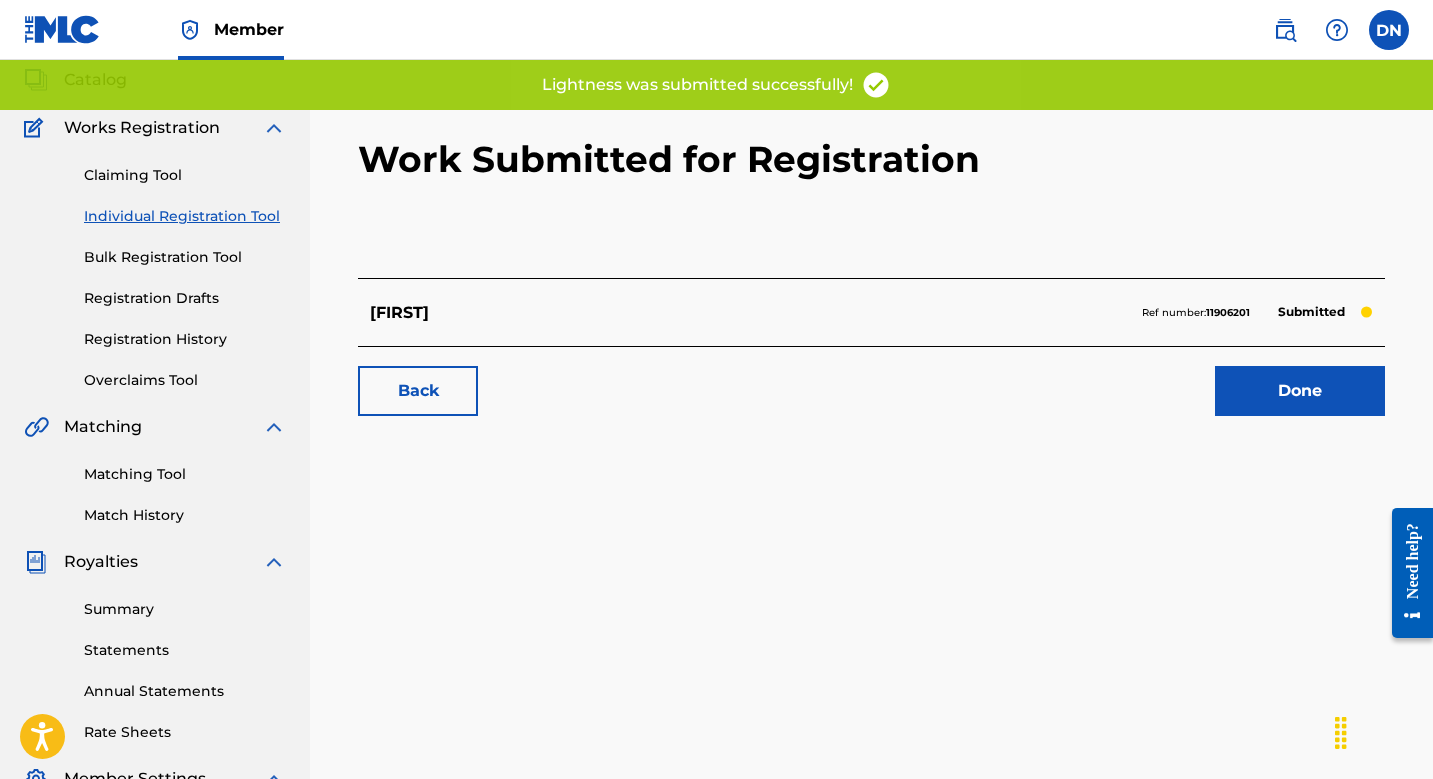 click on "Done" at bounding box center (1300, 391) 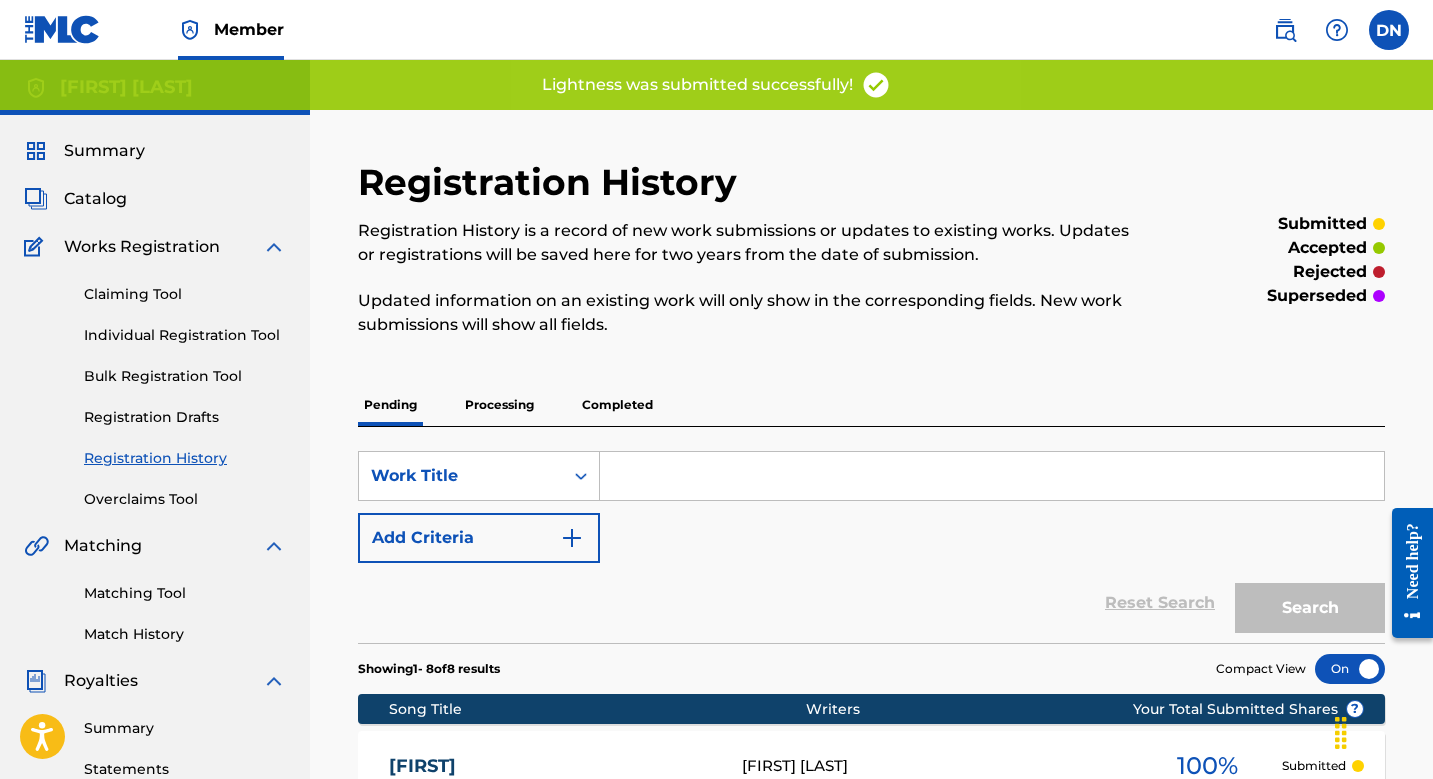 click on "Individual Registration Tool" at bounding box center [185, 335] 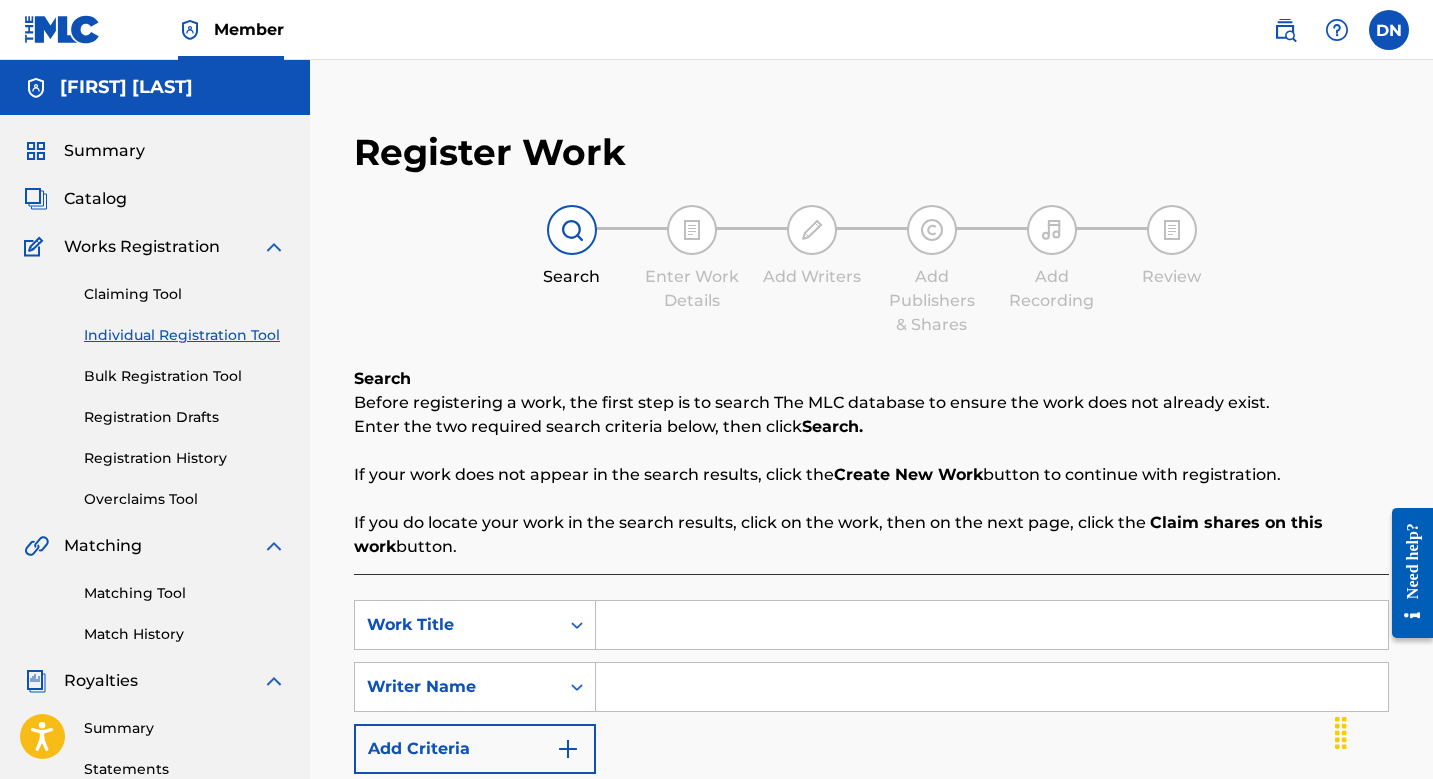 click at bounding box center [992, 625] 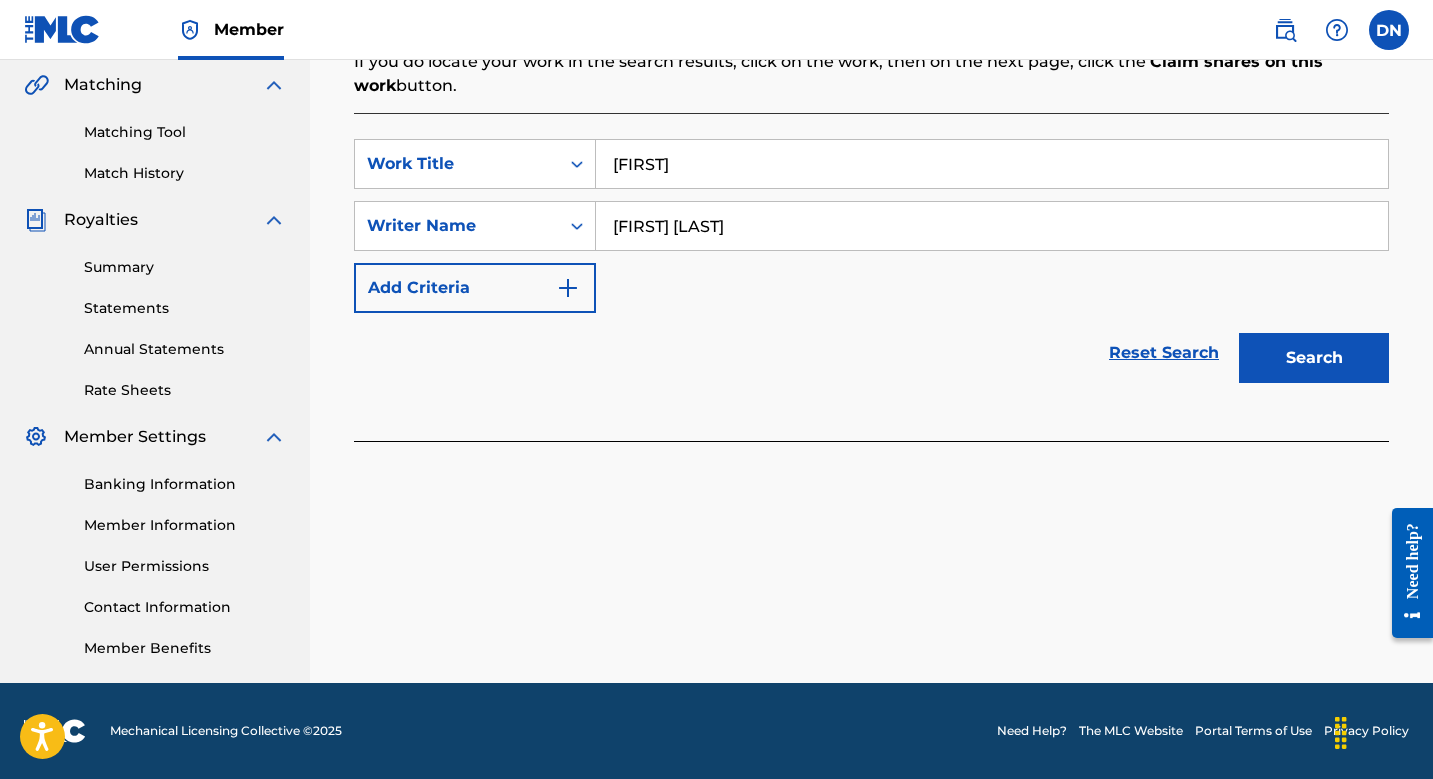scroll, scrollTop: 461, scrollLeft: 0, axis: vertical 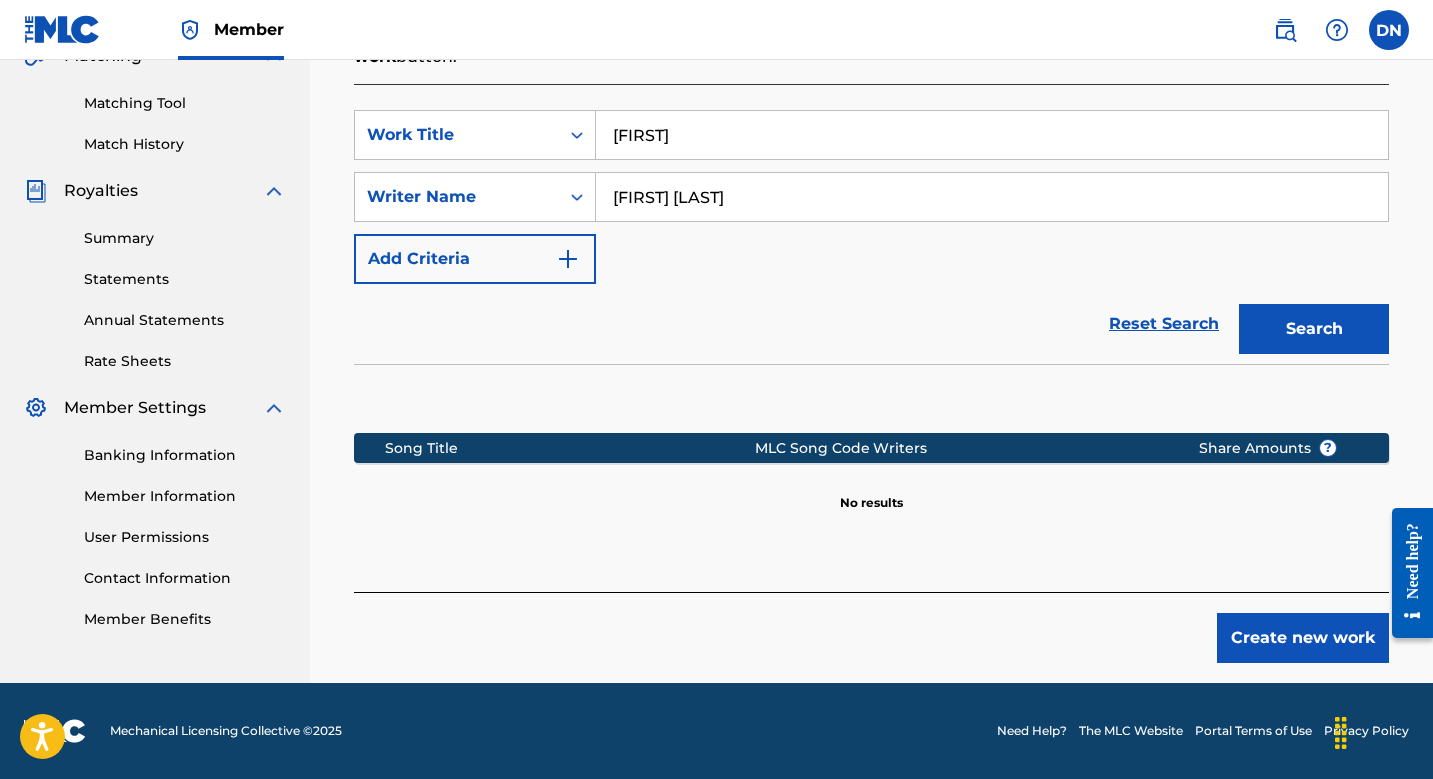 click on "Create new work" at bounding box center [1303, 638] 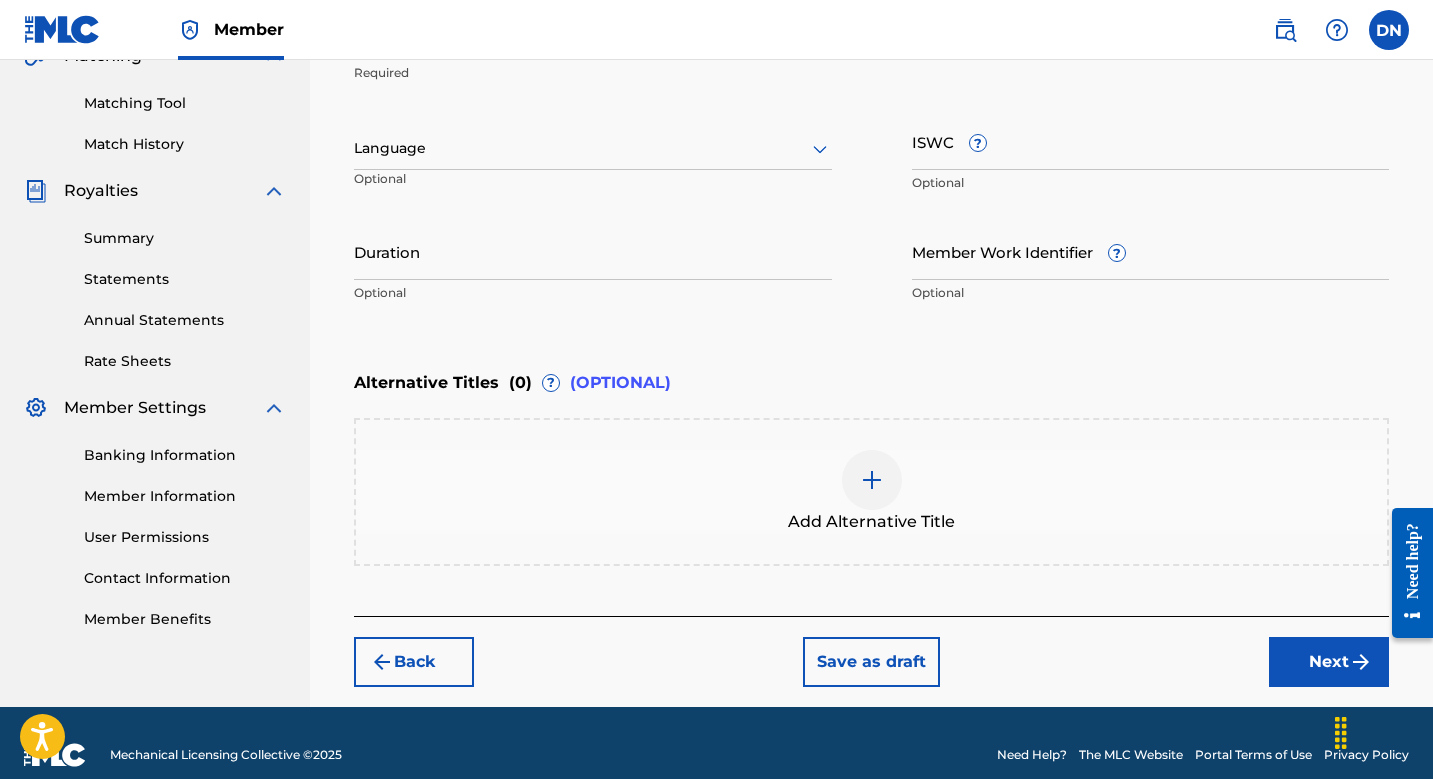 click on "Next" at bounding box center [1329, 662] 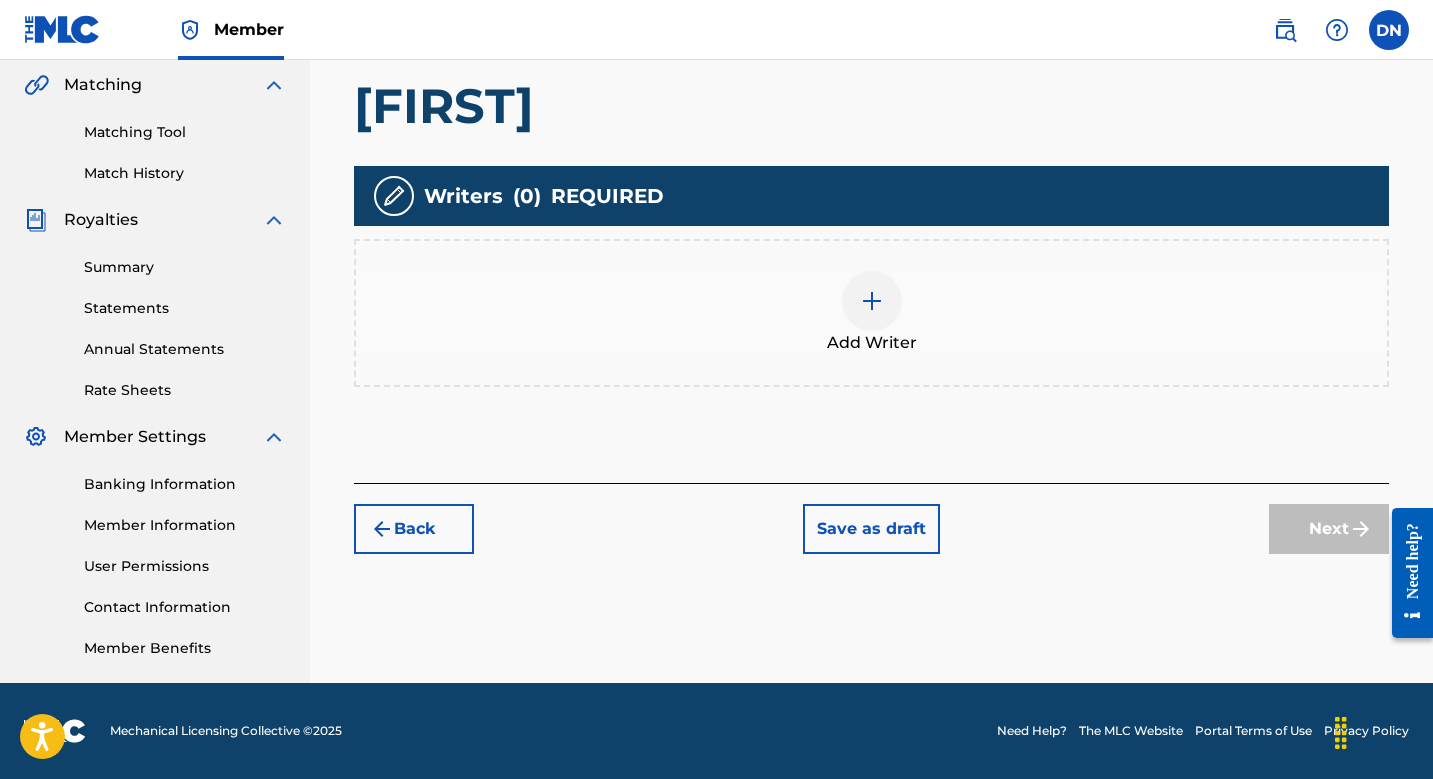 click at bounding box center (872, 301) 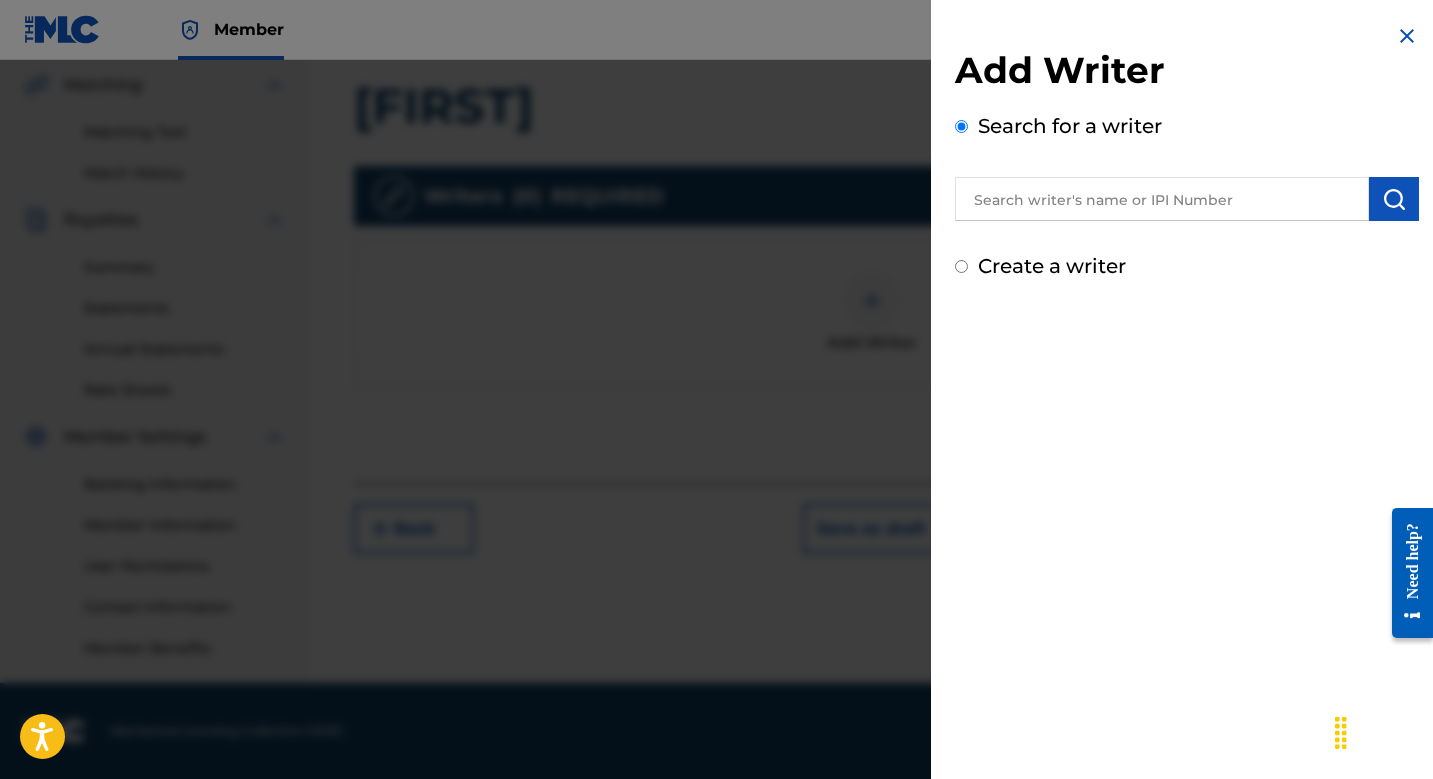 click at bounding box center [1162, 199] 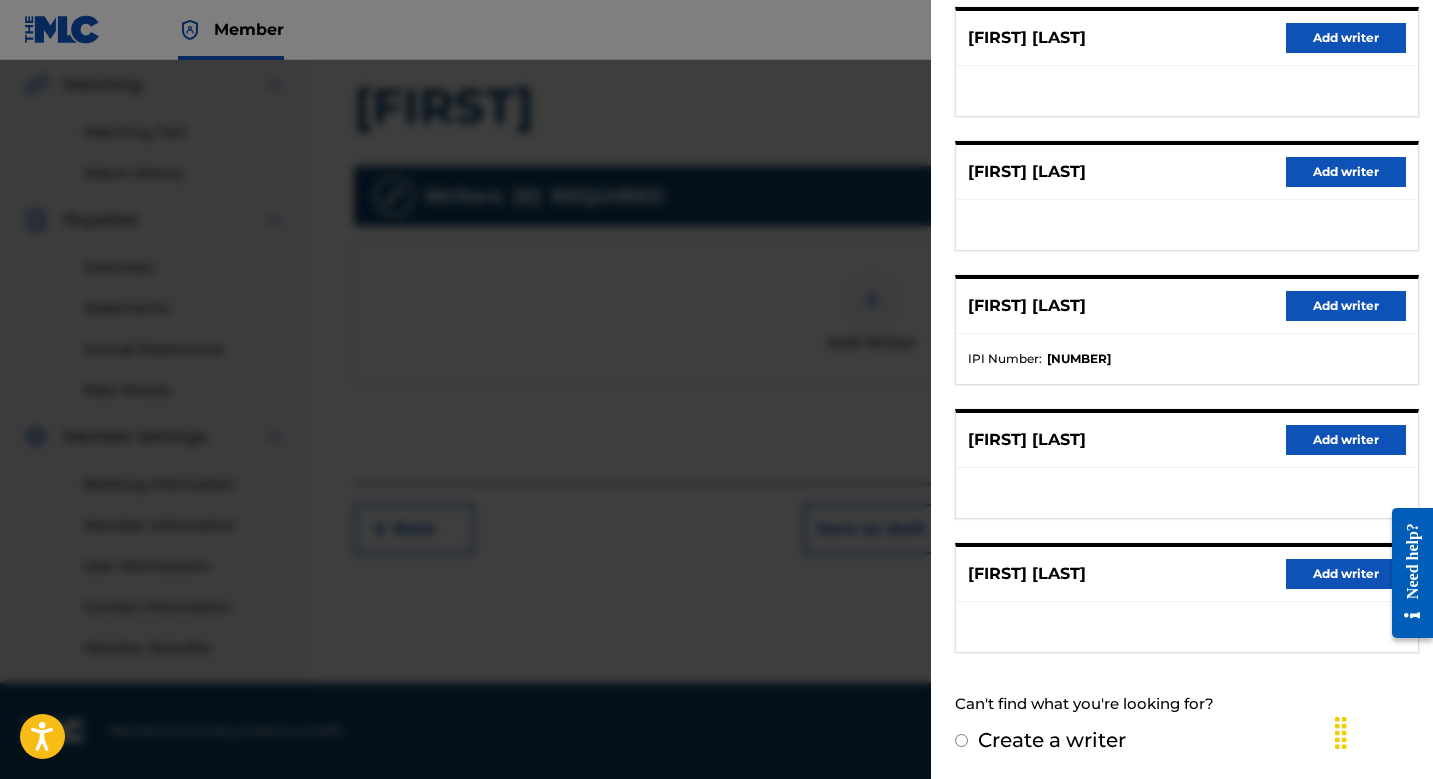 scroll, scrollTop: 262, scrollLeft: 0, axis: vertical 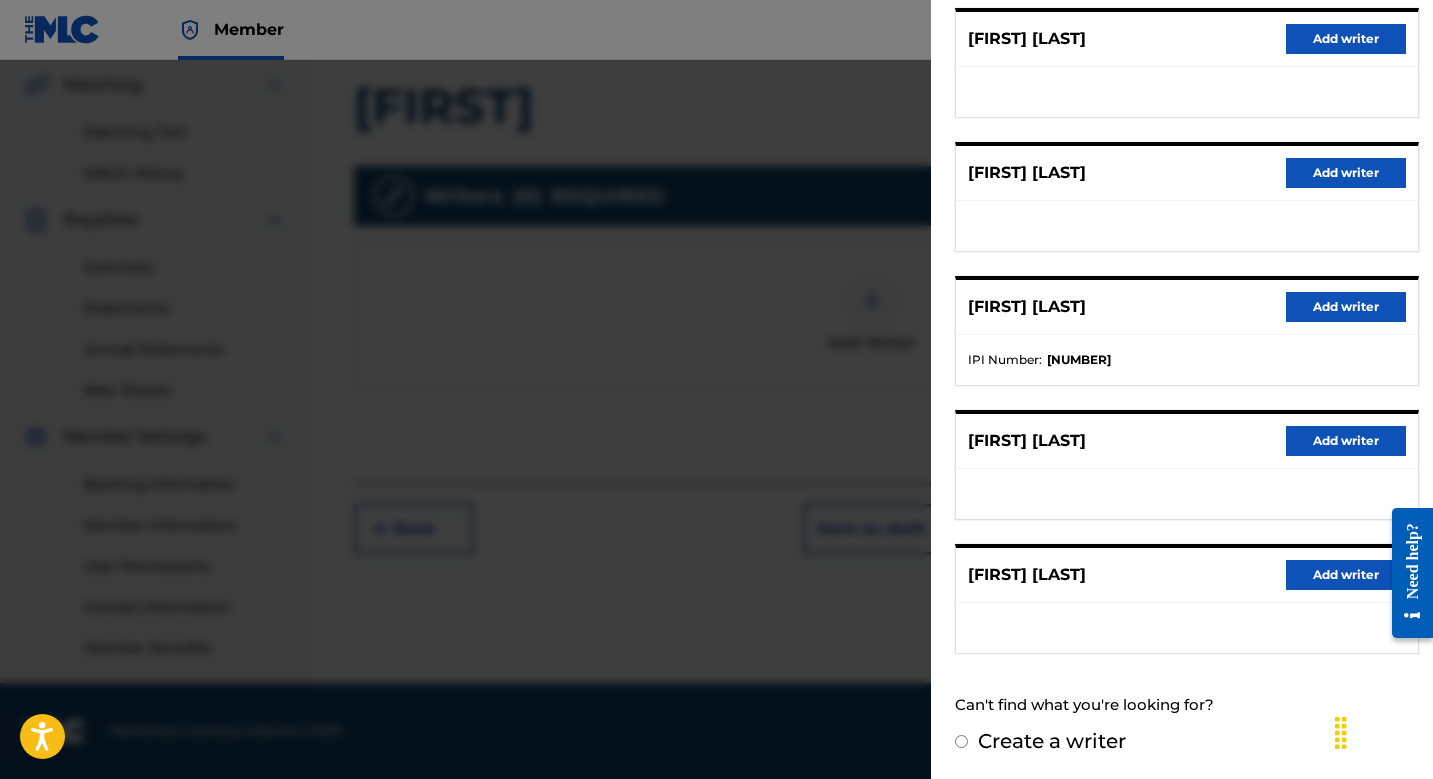 click on "Add writer" at bounding box center [1346, 575] 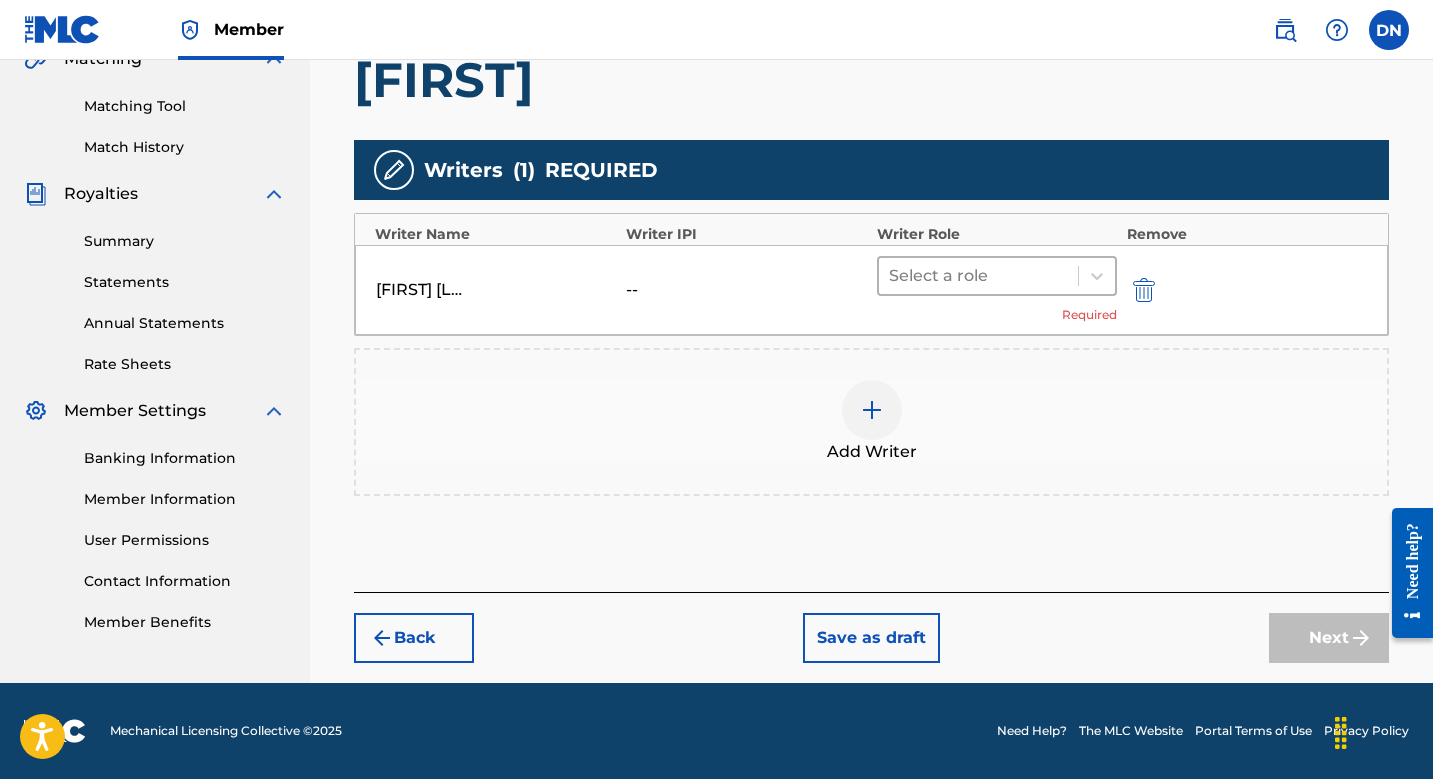click at bounding box center (978, 276) 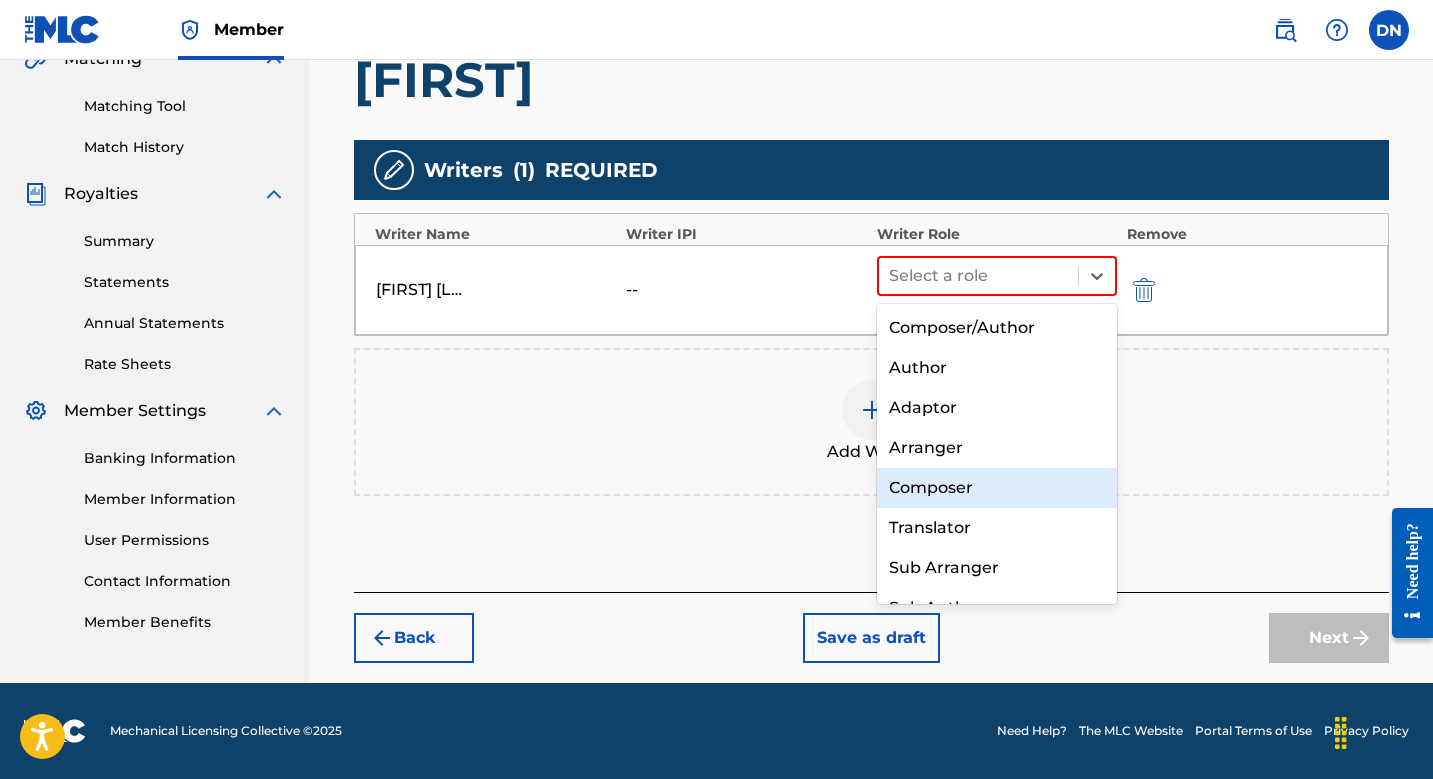 click on "Composer" at bounding box center (997, 488) 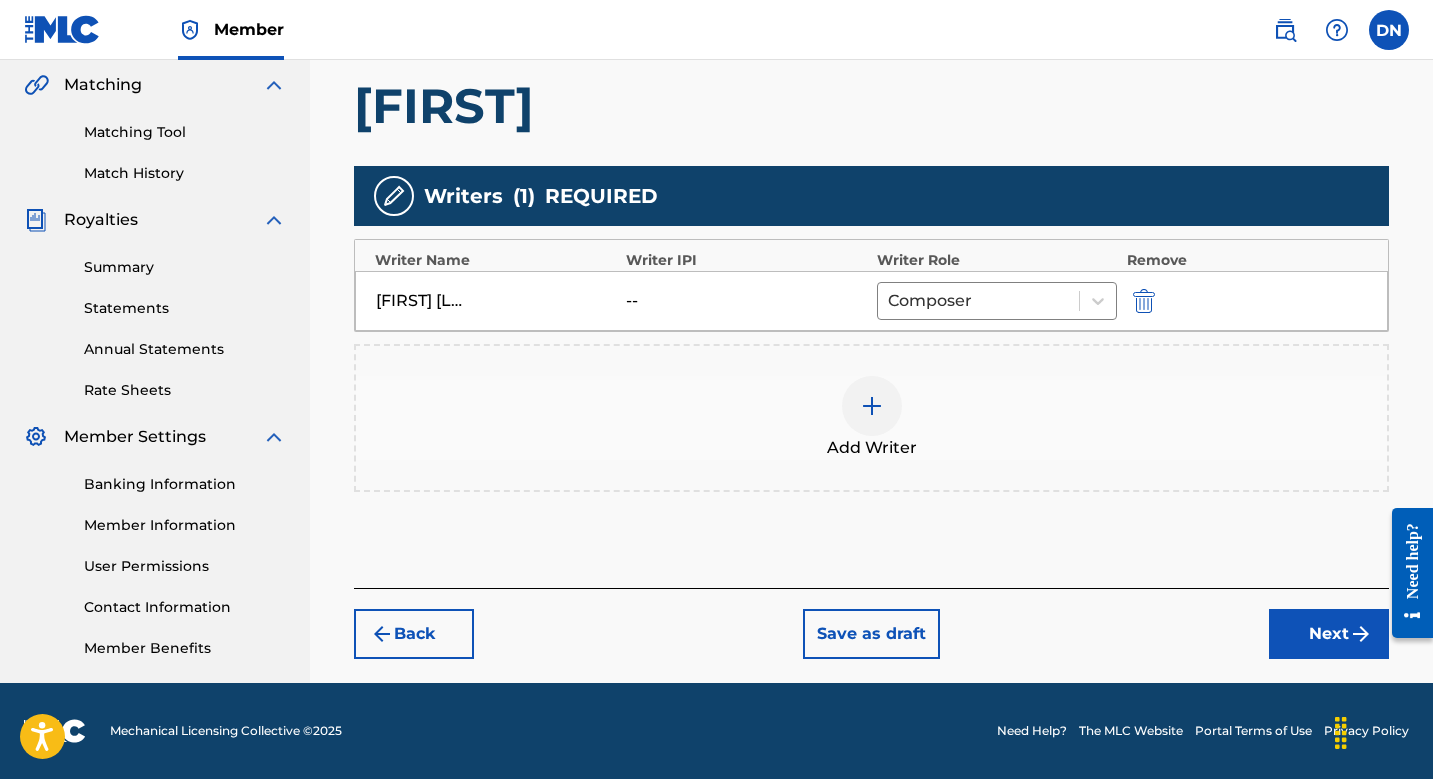 click on "Next" at bounding box center (1329, 634) 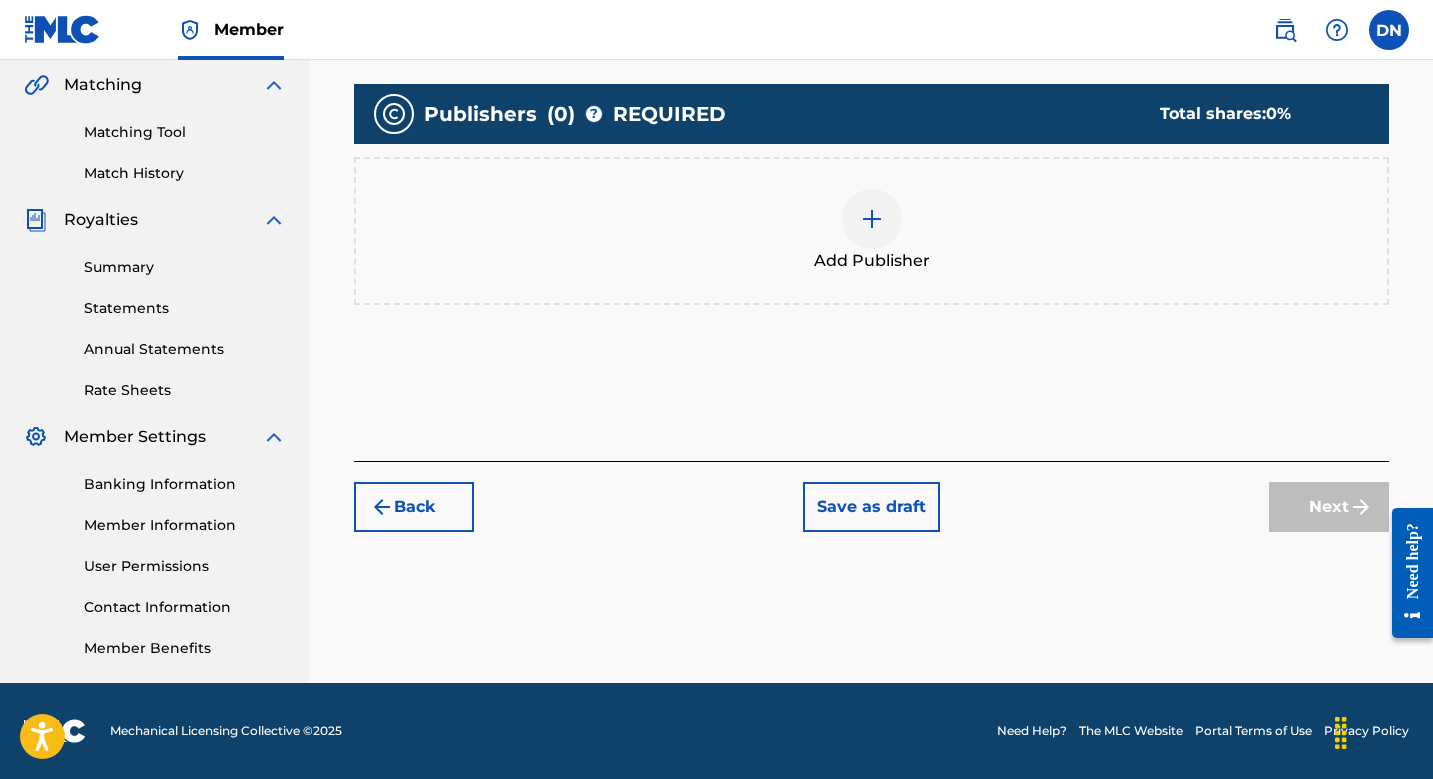 scroll, scrollTop: 461, scrollLeft: 0, axis: vertical 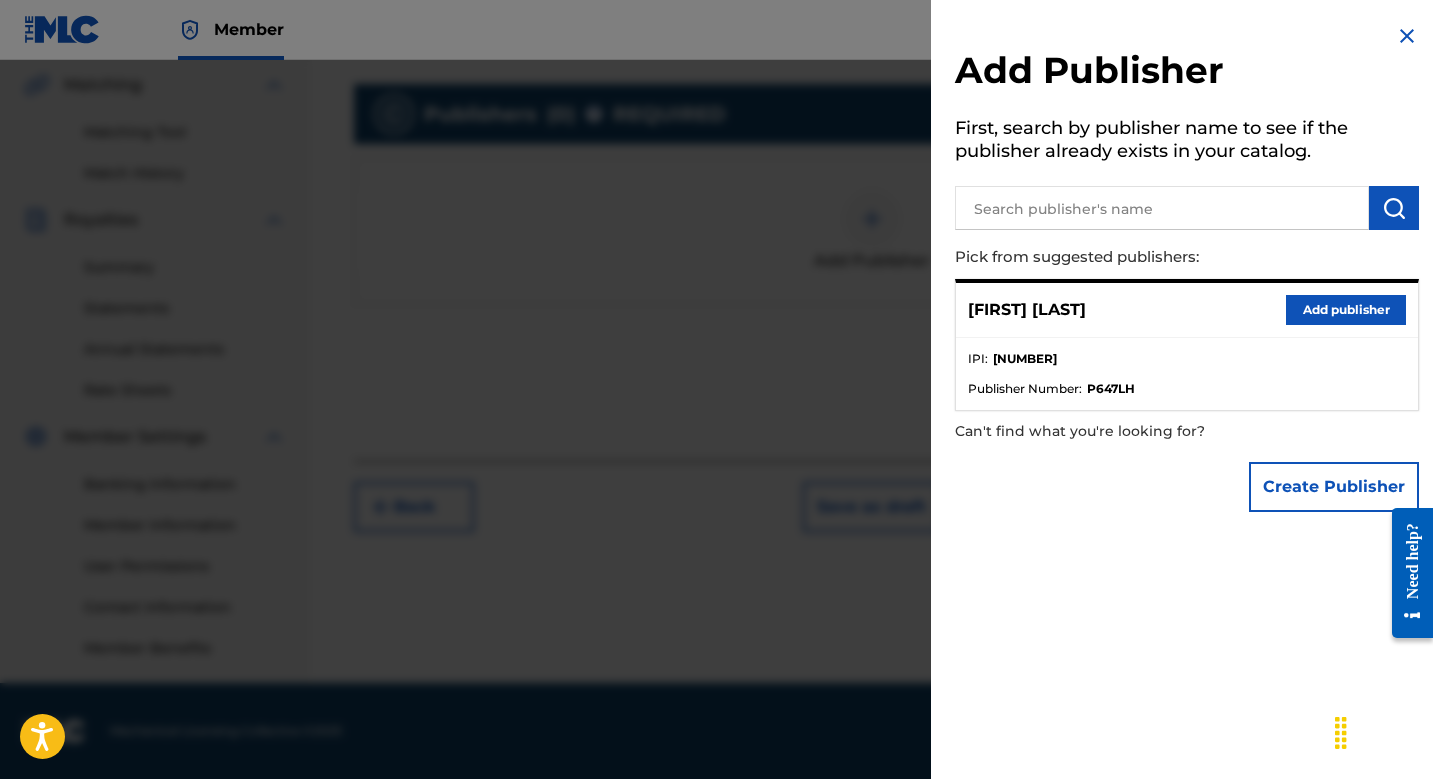 click at bounding box center [1162, 208] 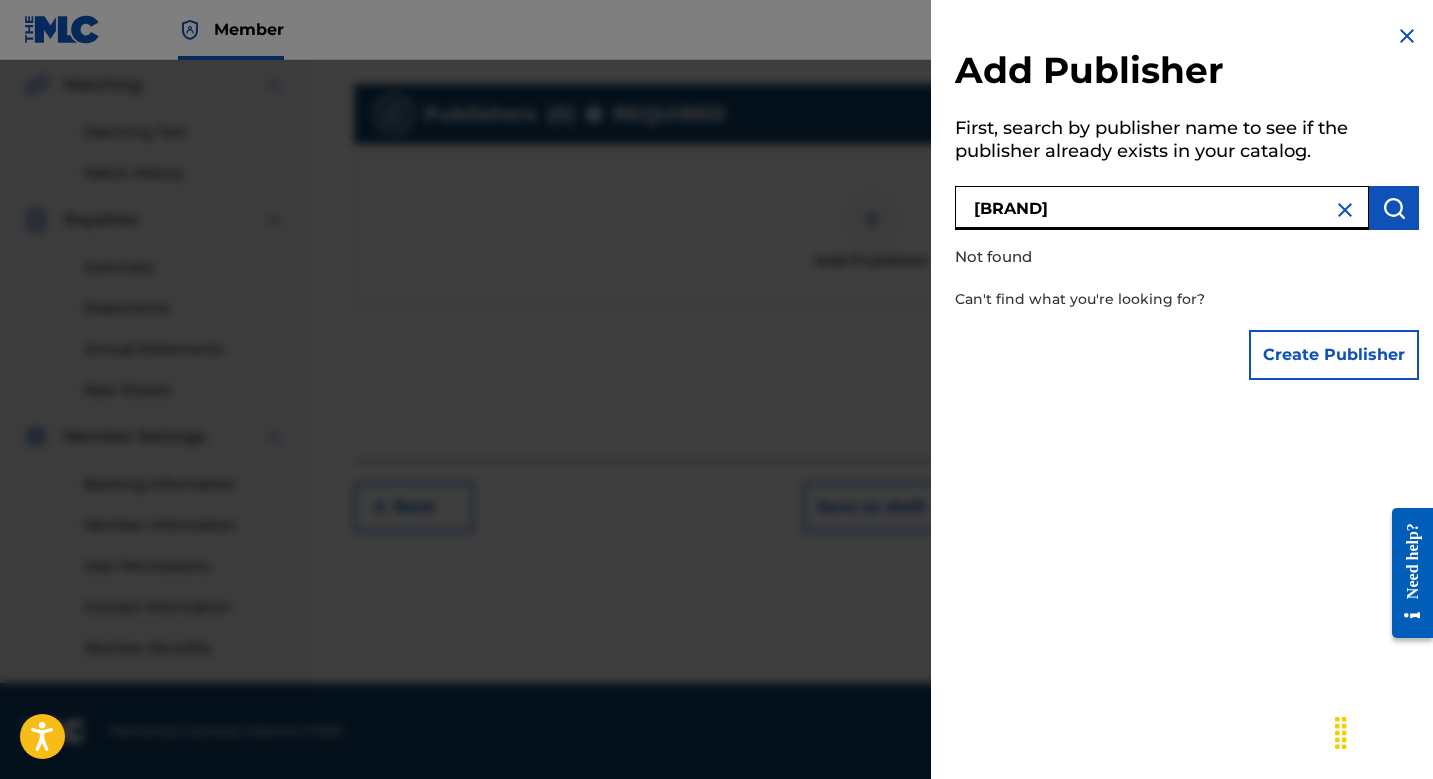drag, startPoint x: 1143, startPoint y: 206, endPoint x: 916, endPoint y: 206, distance: 227 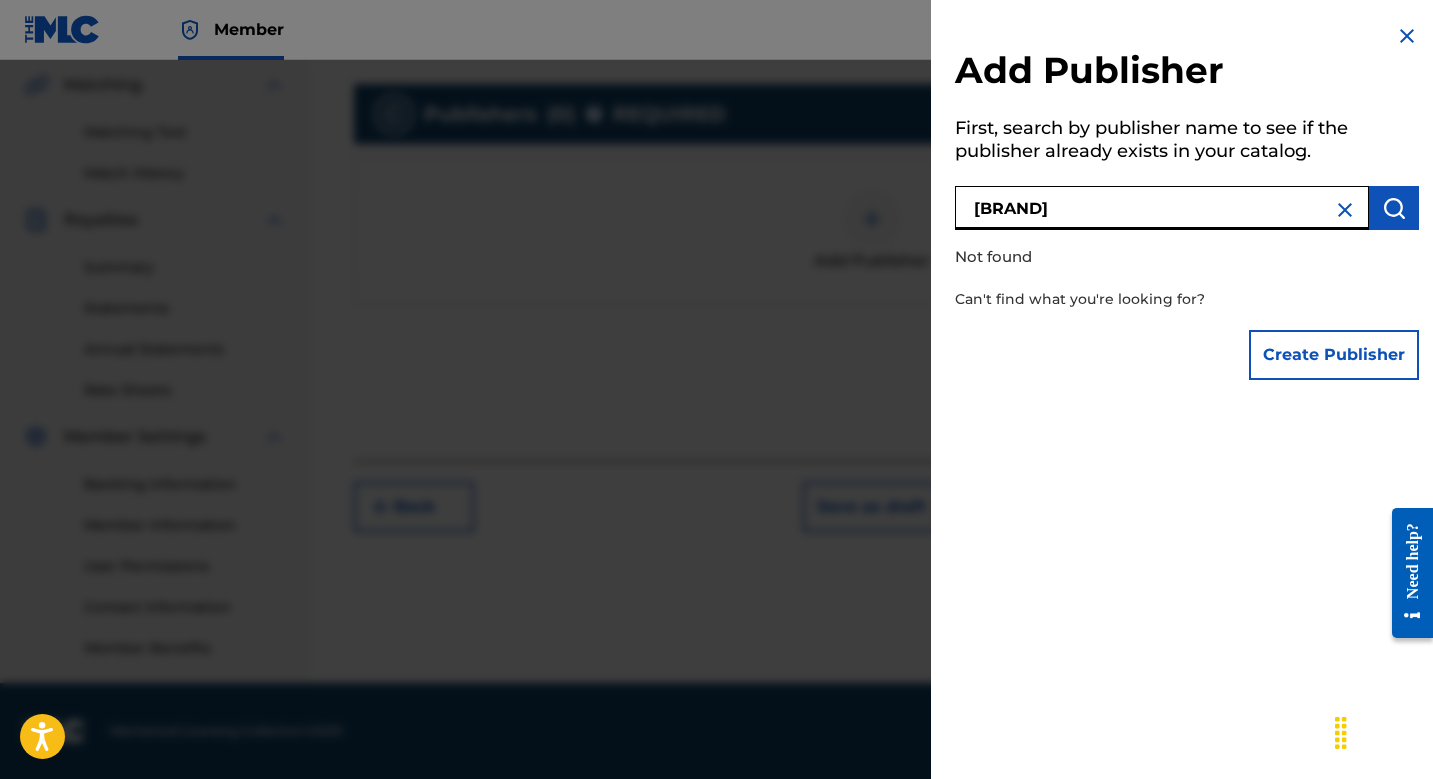 click on "[BRAND]" at bounding box center (1162, 208) 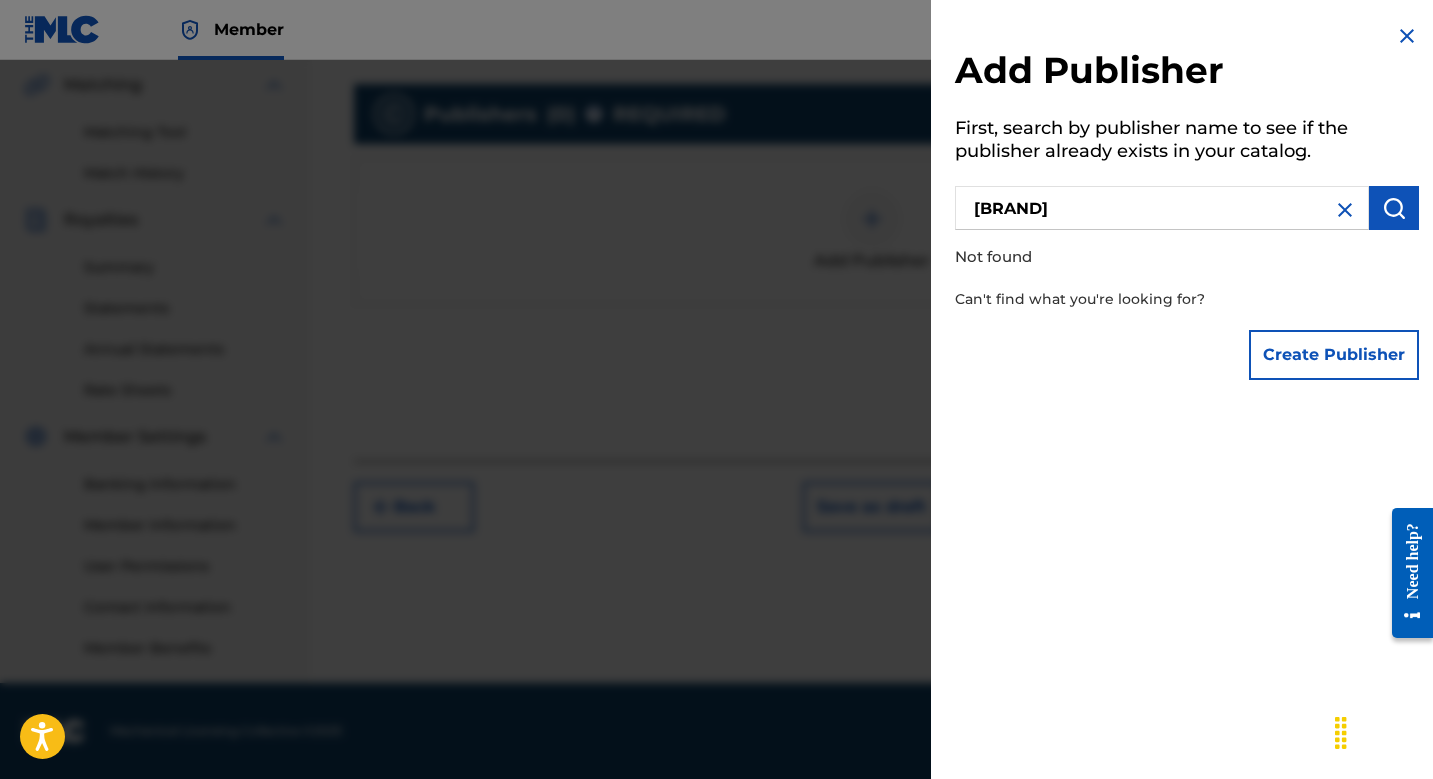 click at bounding box center (1345, 210) 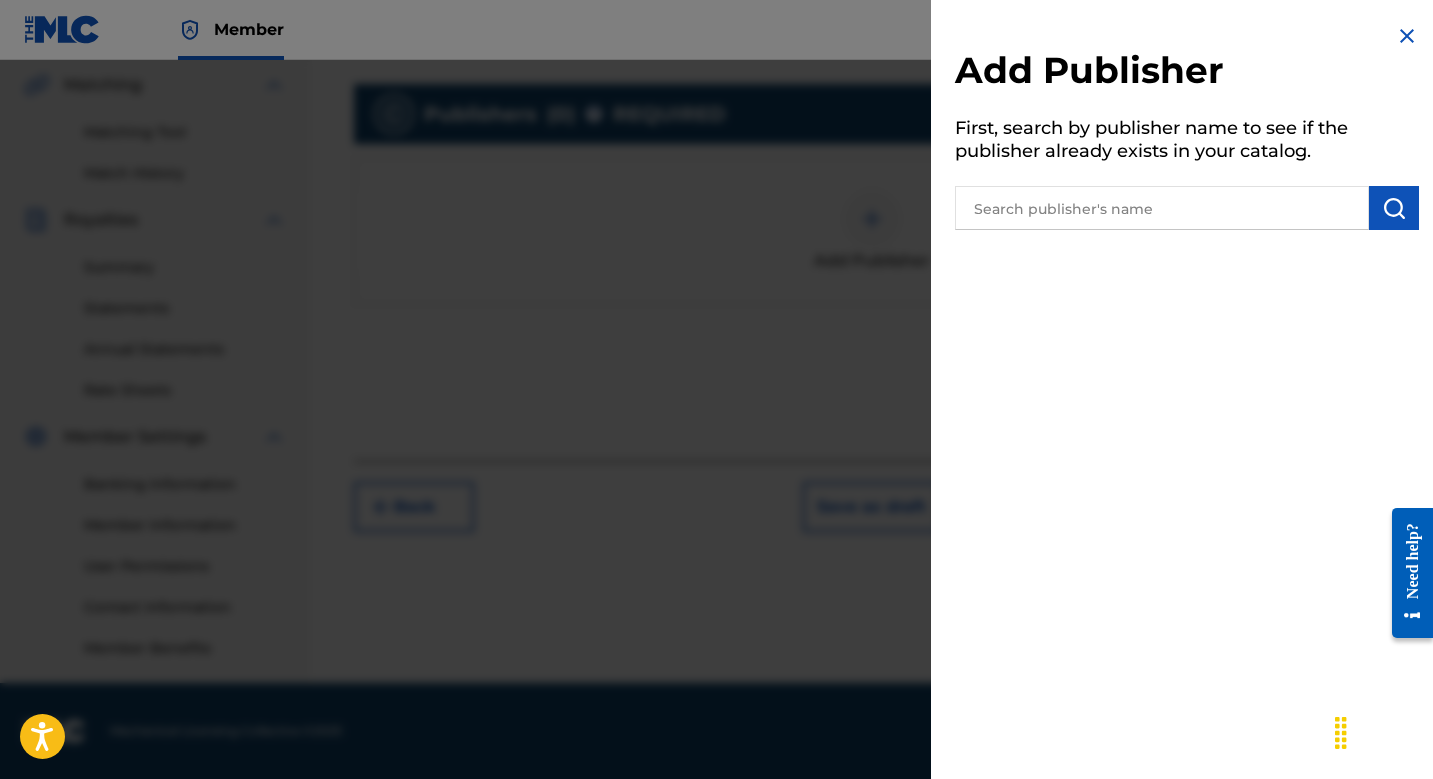 click at bounding box center (1162, 208) 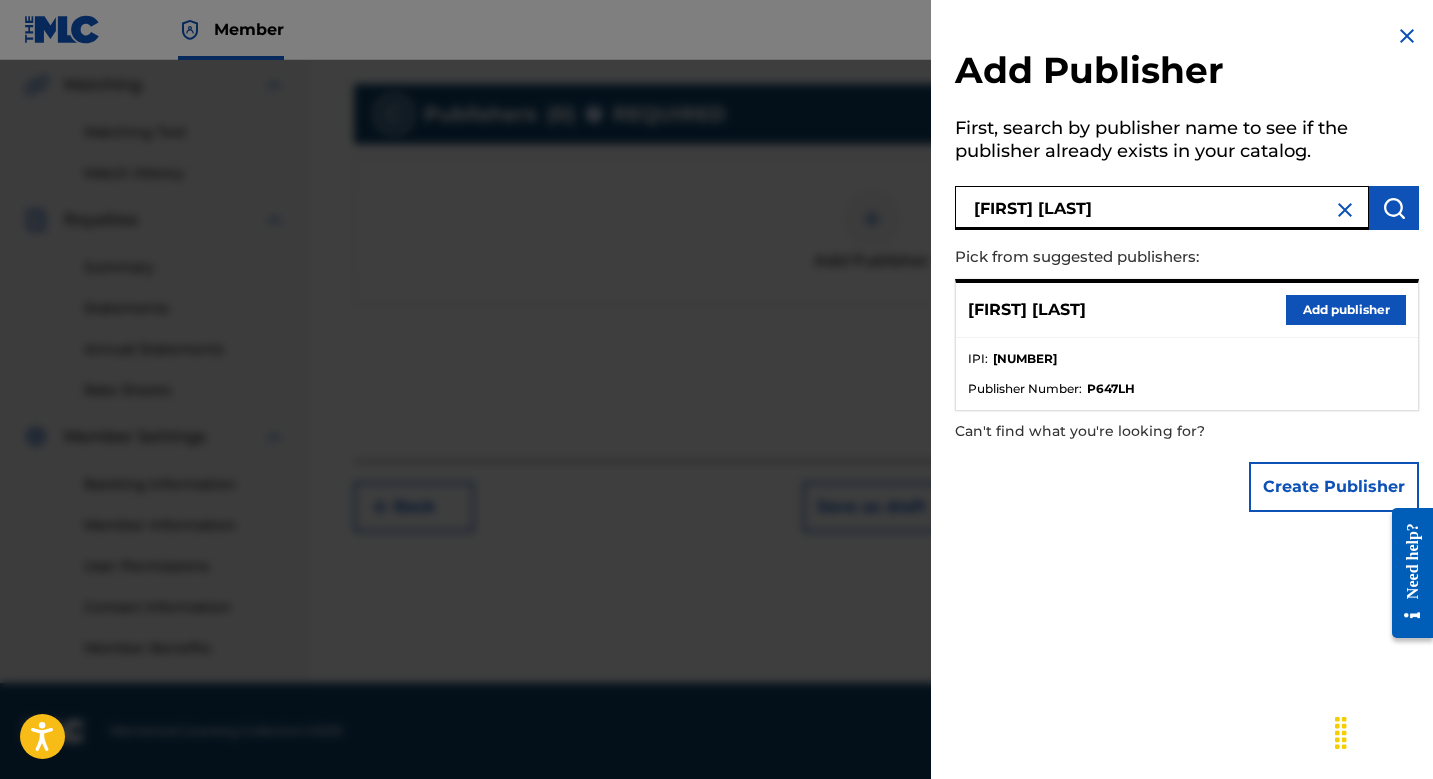 click on "Add publisher" at bounding box center [1346, 310] 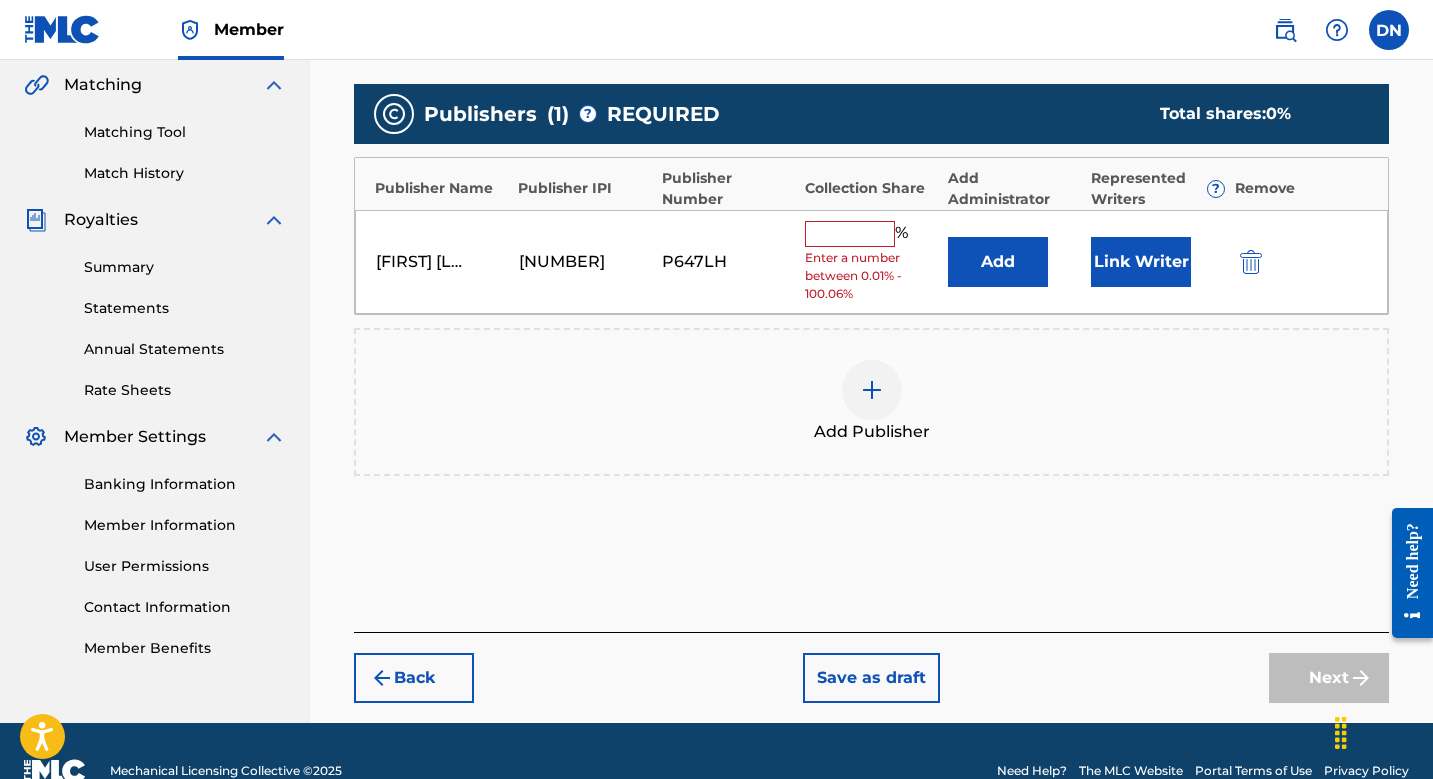 click on "Enter a number between 0.01% - 100.06%" at bounding box center [871, 276] 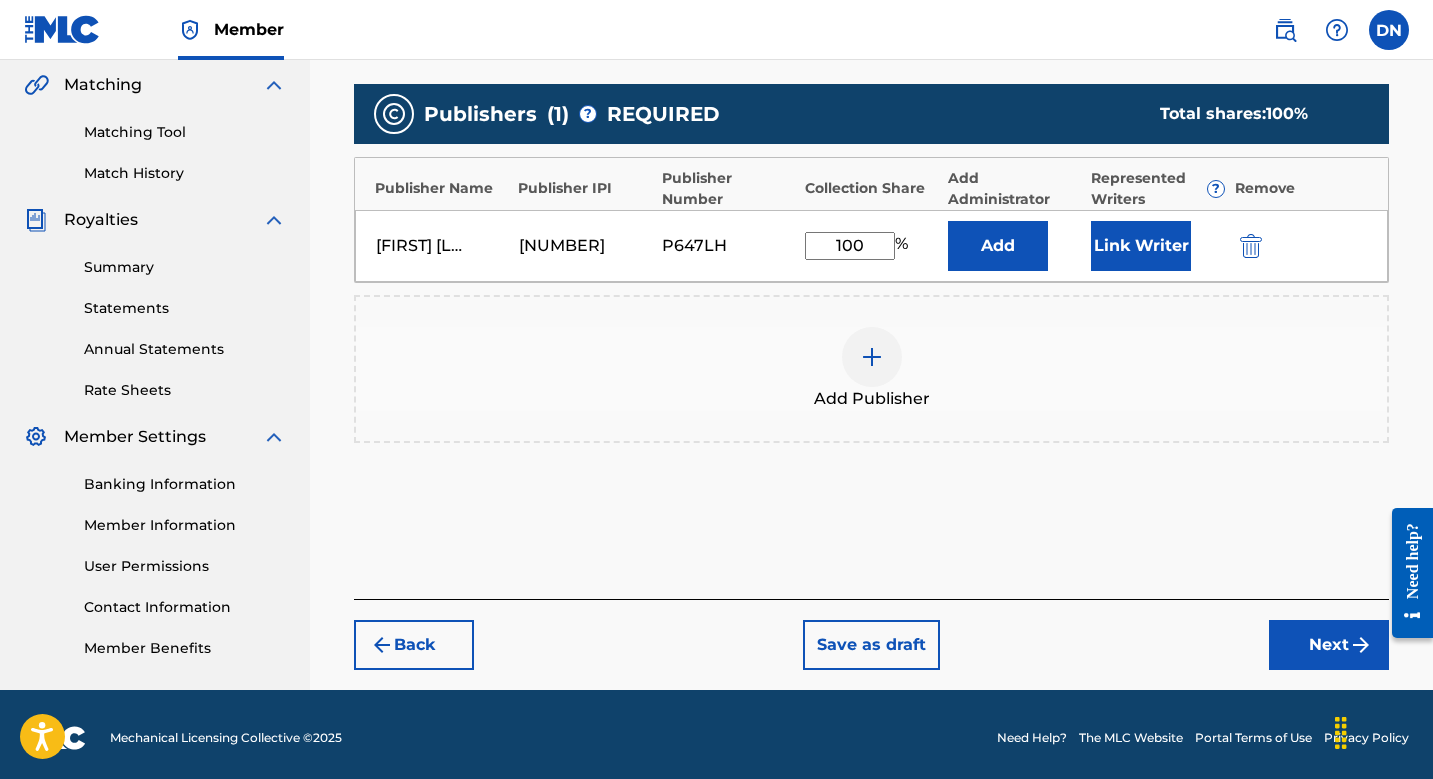 click on "Link Writer" at bounding box center (1141, 246) 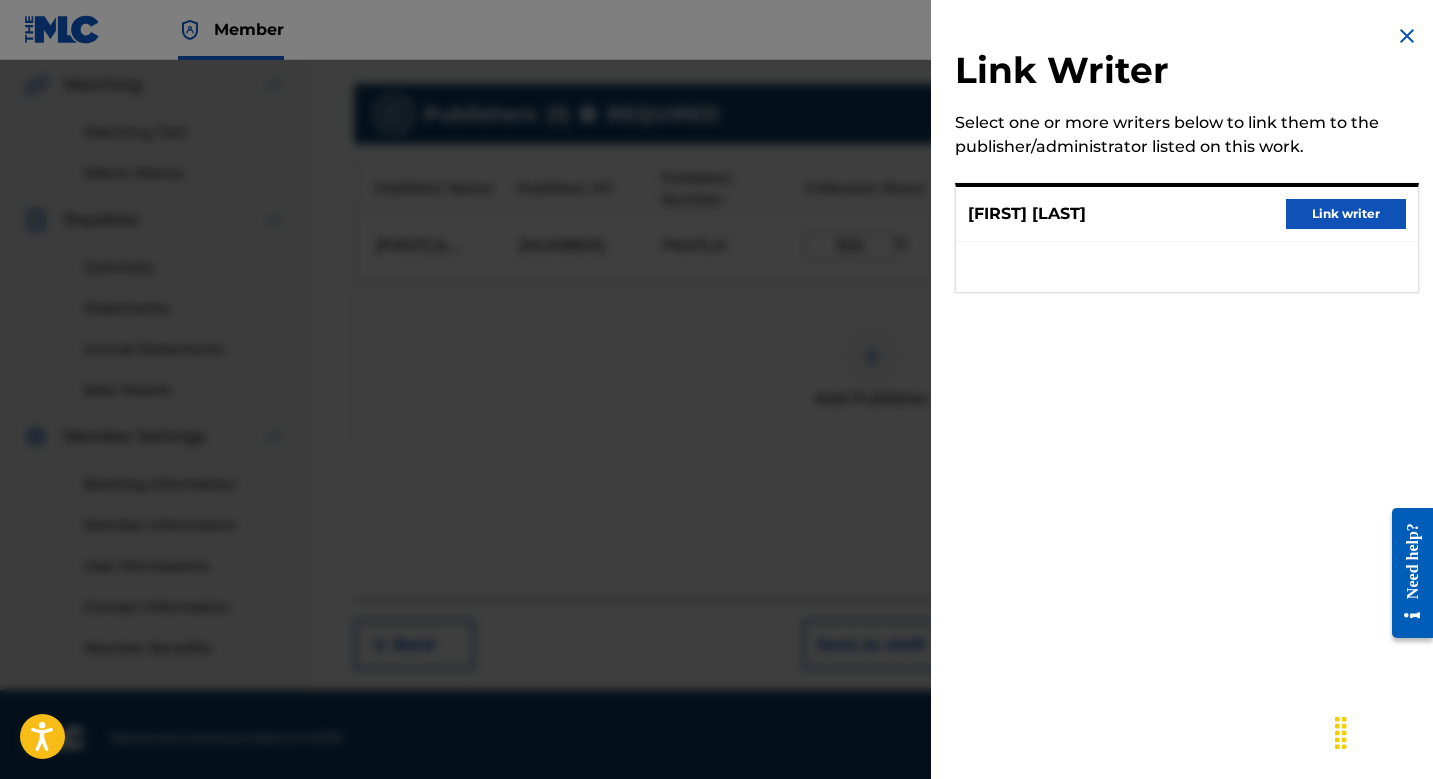 click on "Link writer" at bounding box center (1346, 214) 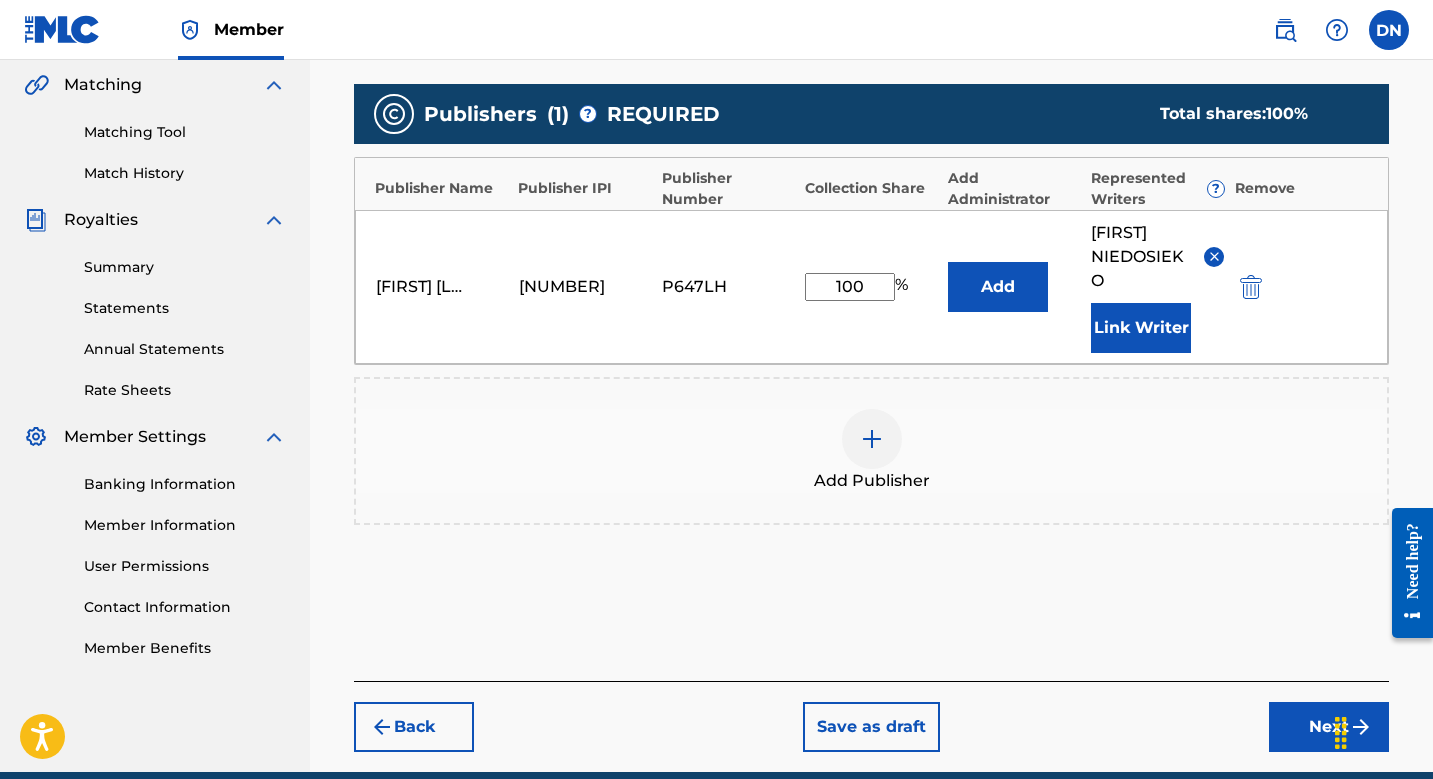 click on "Next" at bounding box center [1329, 727] 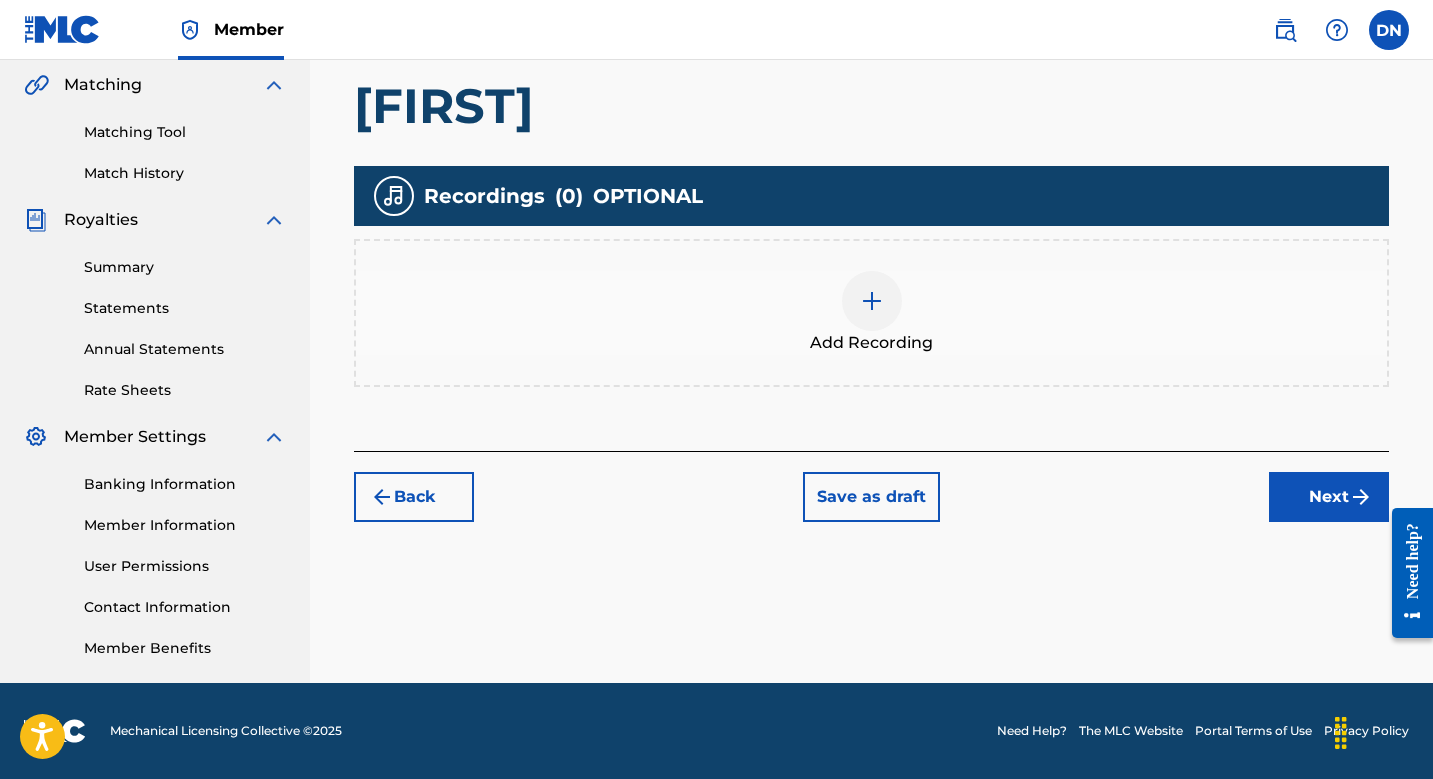 scroll, scrollTop: 461, scrollLeft: 0, axis: vertical 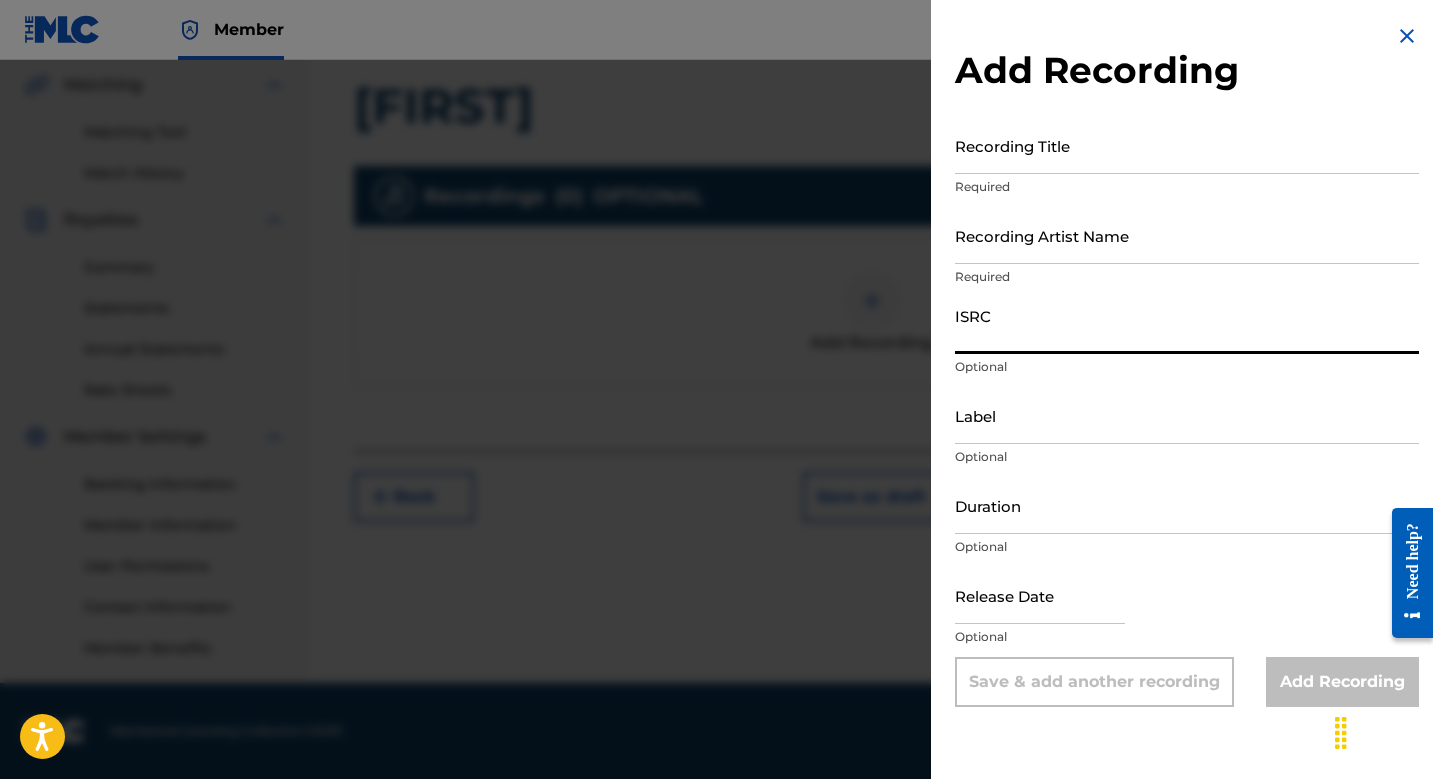 click on "ISRC" at bounding box center (1187, 325) 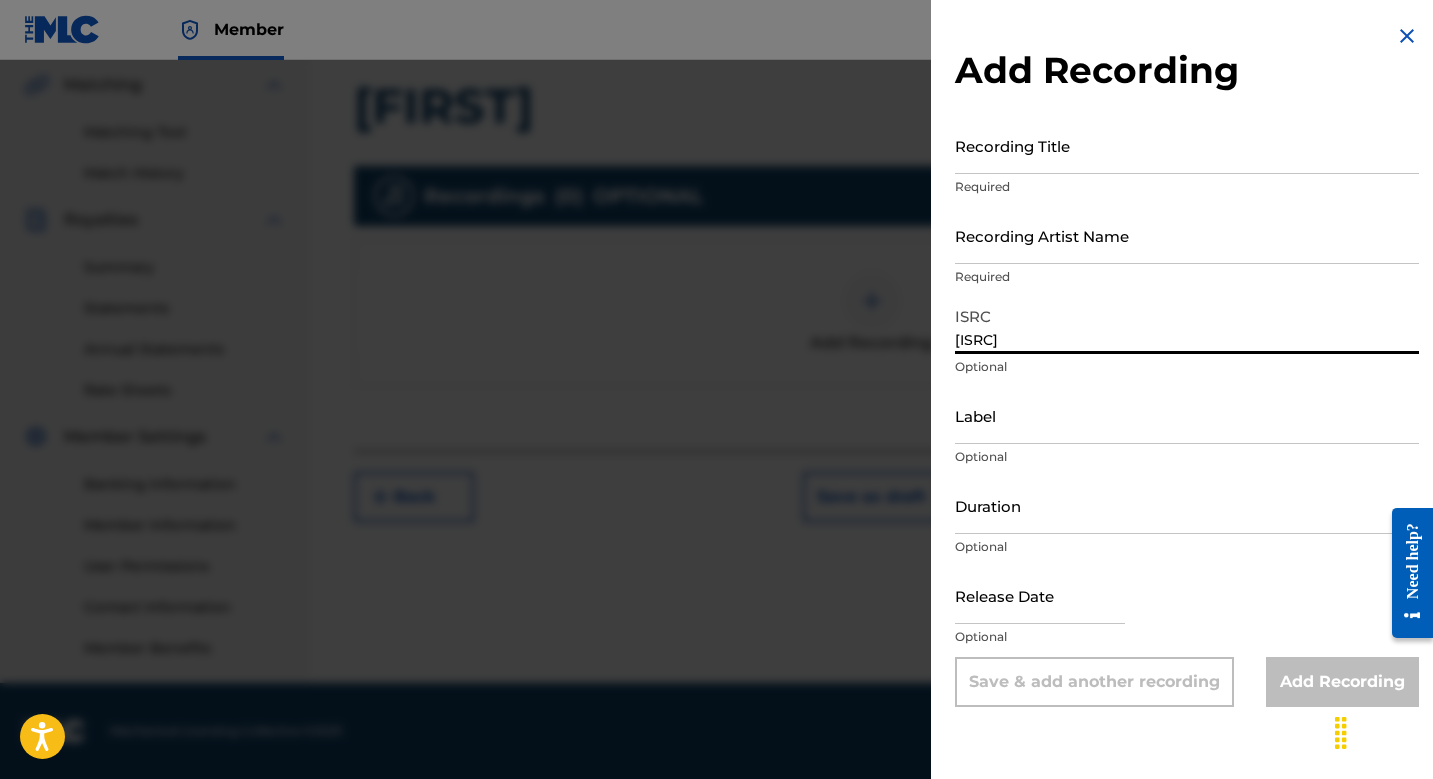 click on "Recording Title" at bounding box center (1187, 145) 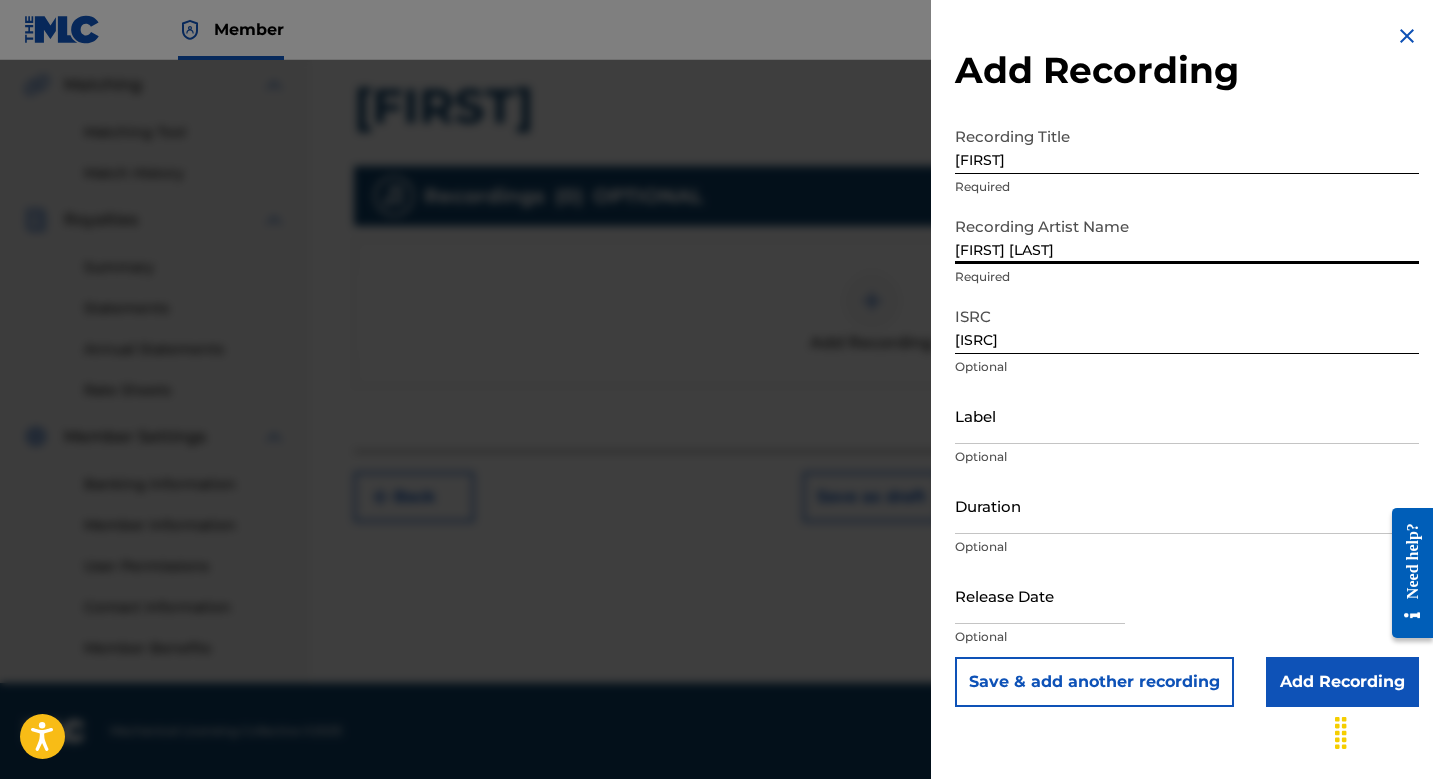 click on "Save & add another recording" at bounding box center (1094, 682) 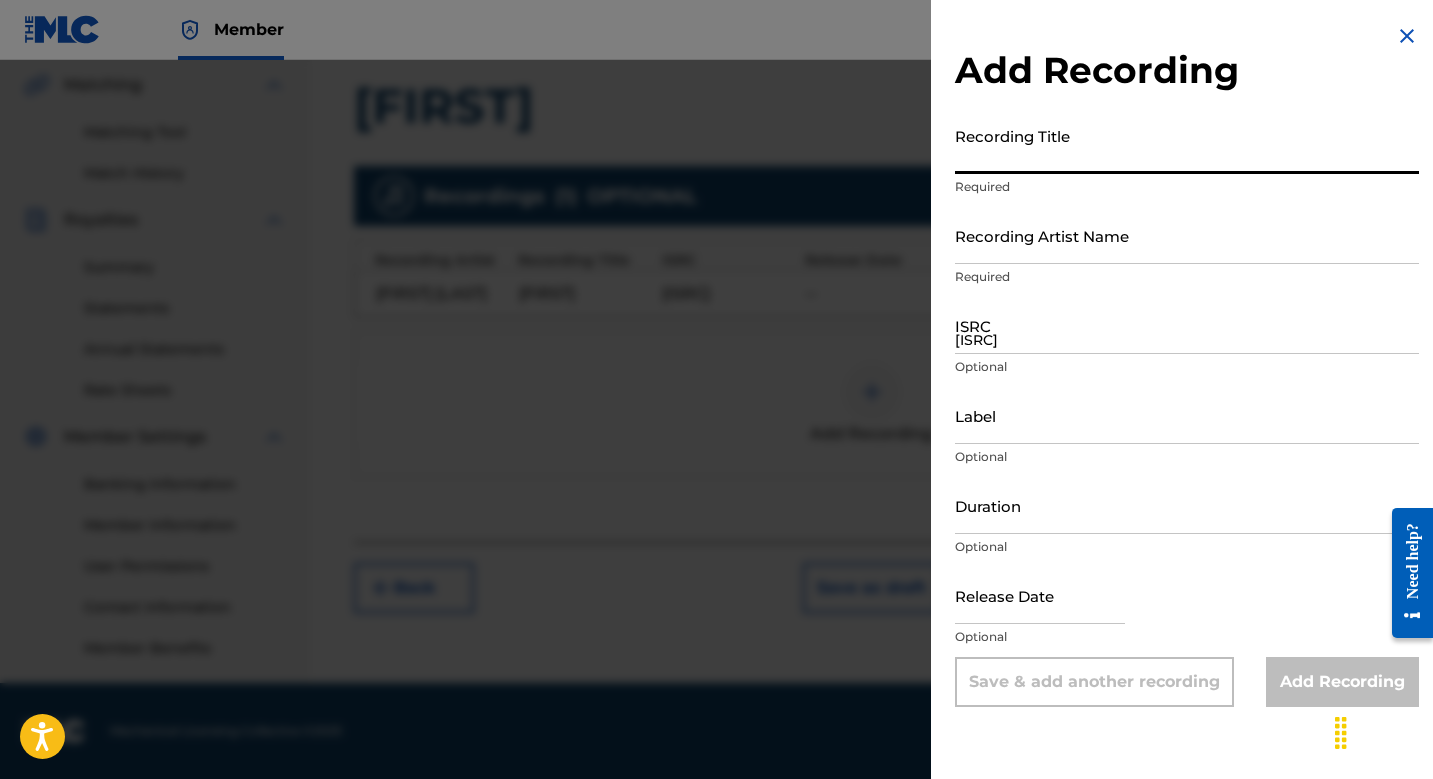 click on "Recording Title" at bounding box center [1187, 145] 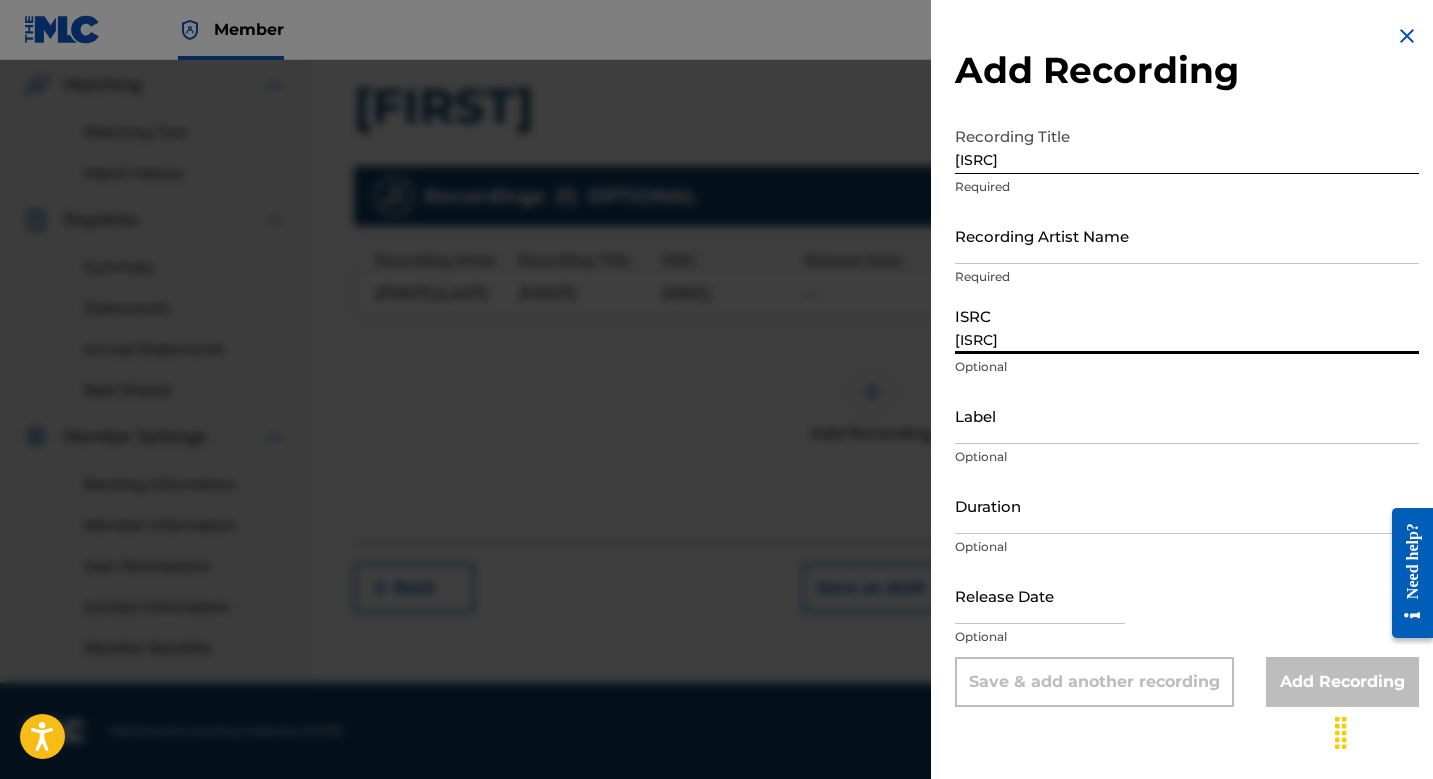 click on "[ISRC]" at bounding box center (1187, 325) 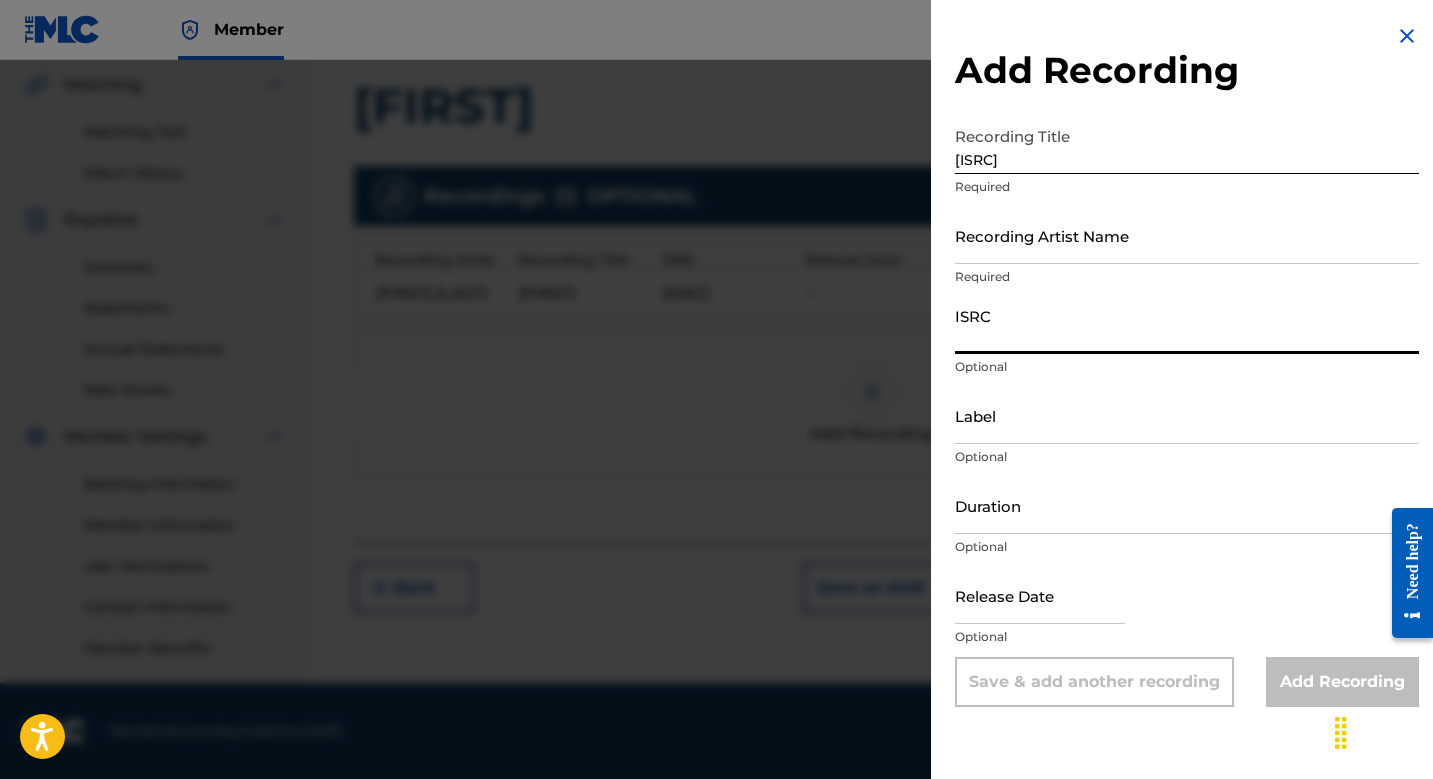 paste on "[ISRC]" 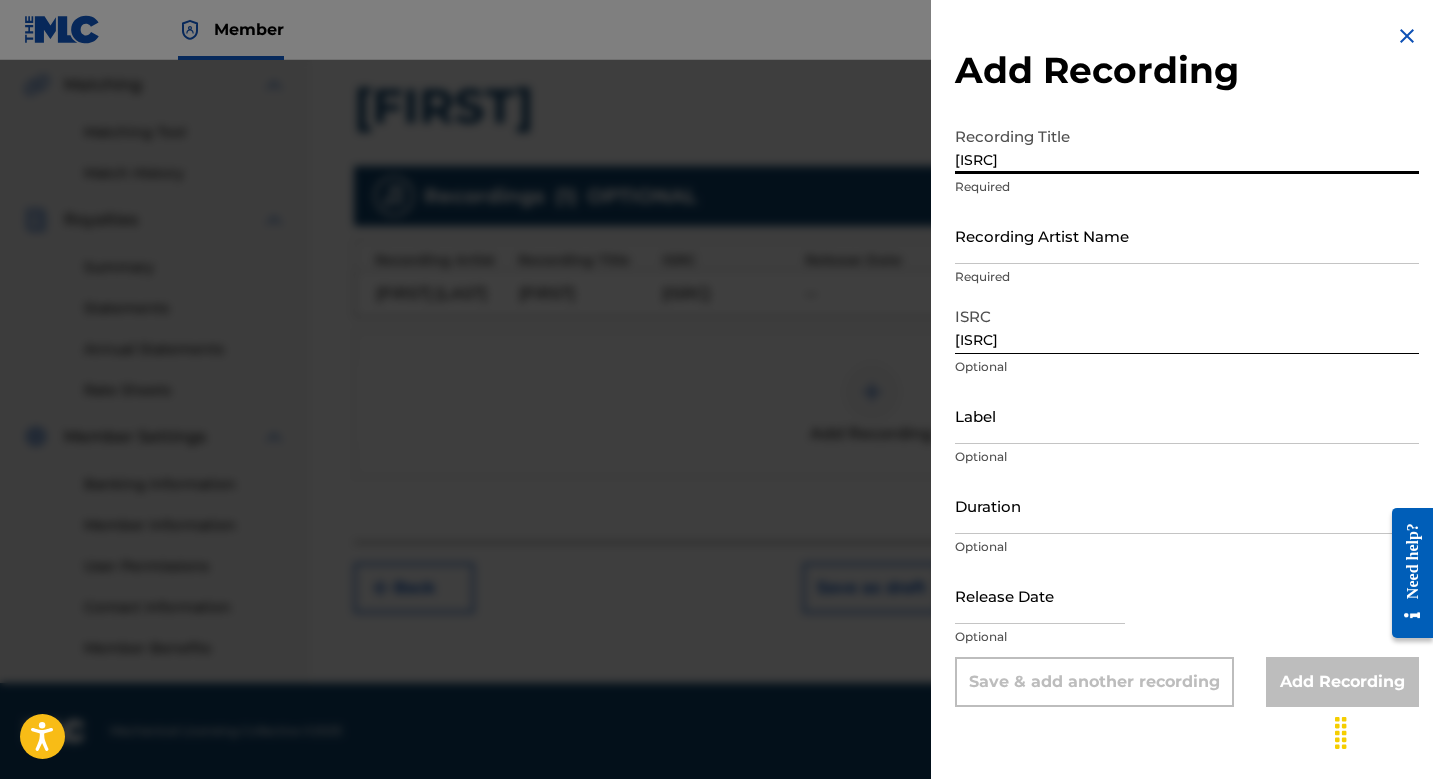 click on "[ISRC]" at bounding box center [1187, 145] 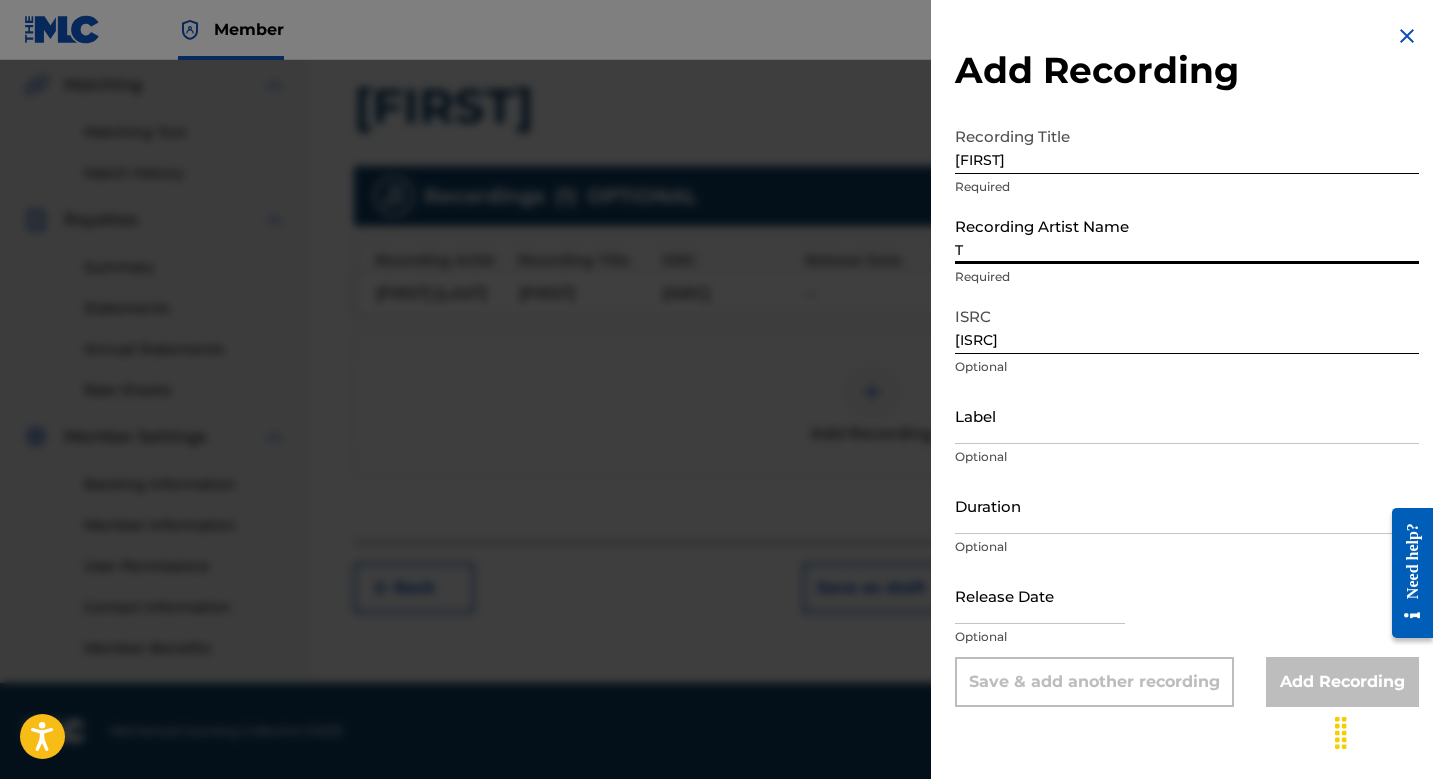 click on "[FIRST]" at bounding box center (1187, 145) 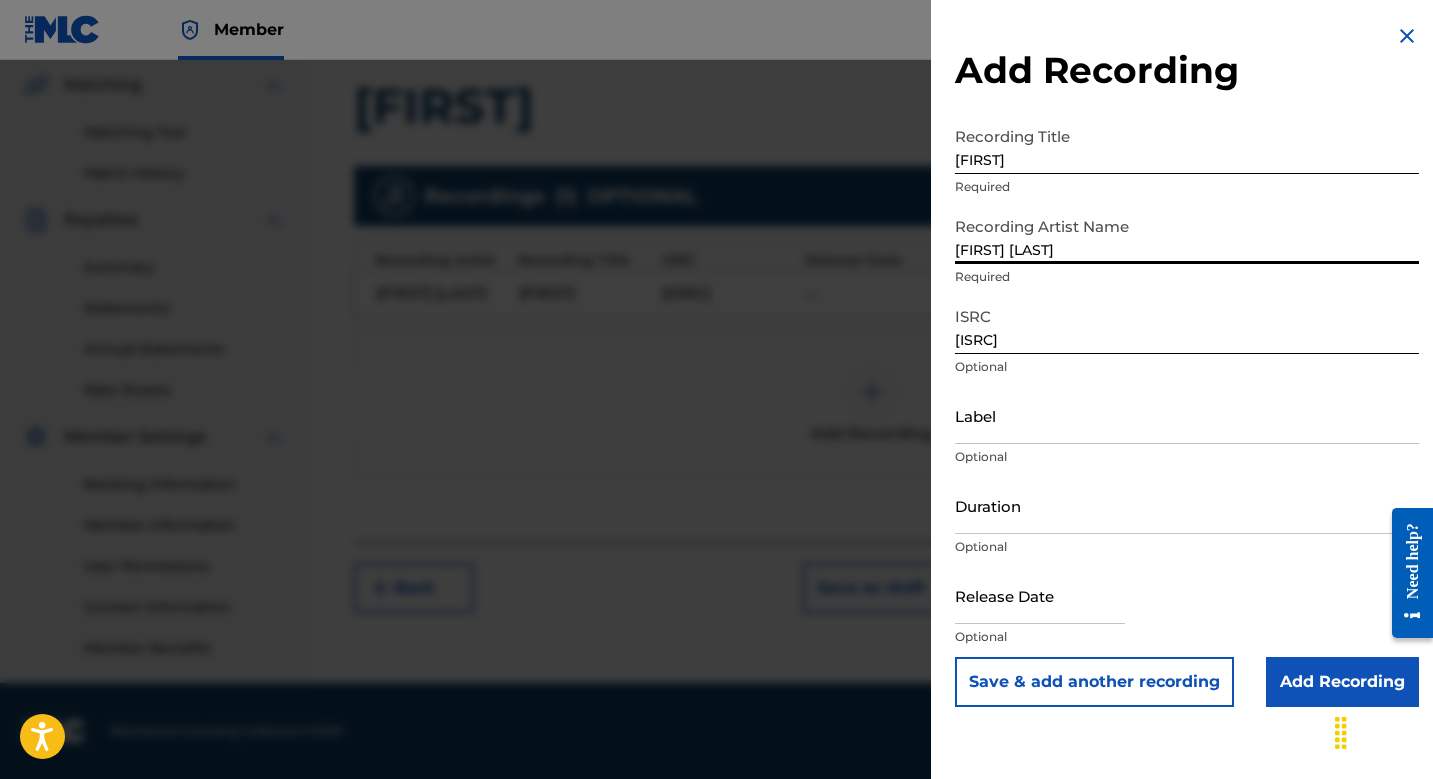 click on "Save & add another recording" at bounding box center [1094, 682] 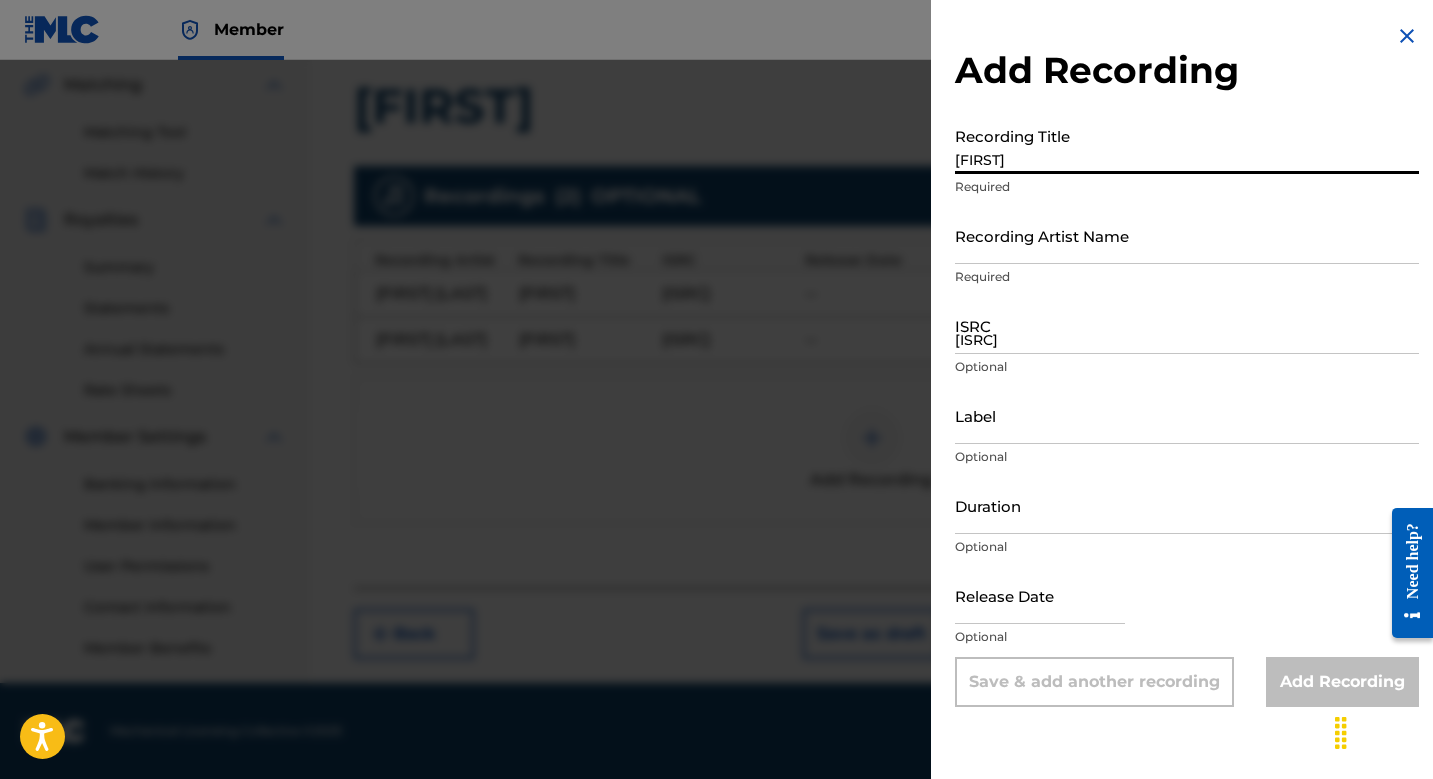 click on "[FIRST]" at bounding box center [1187, 145] 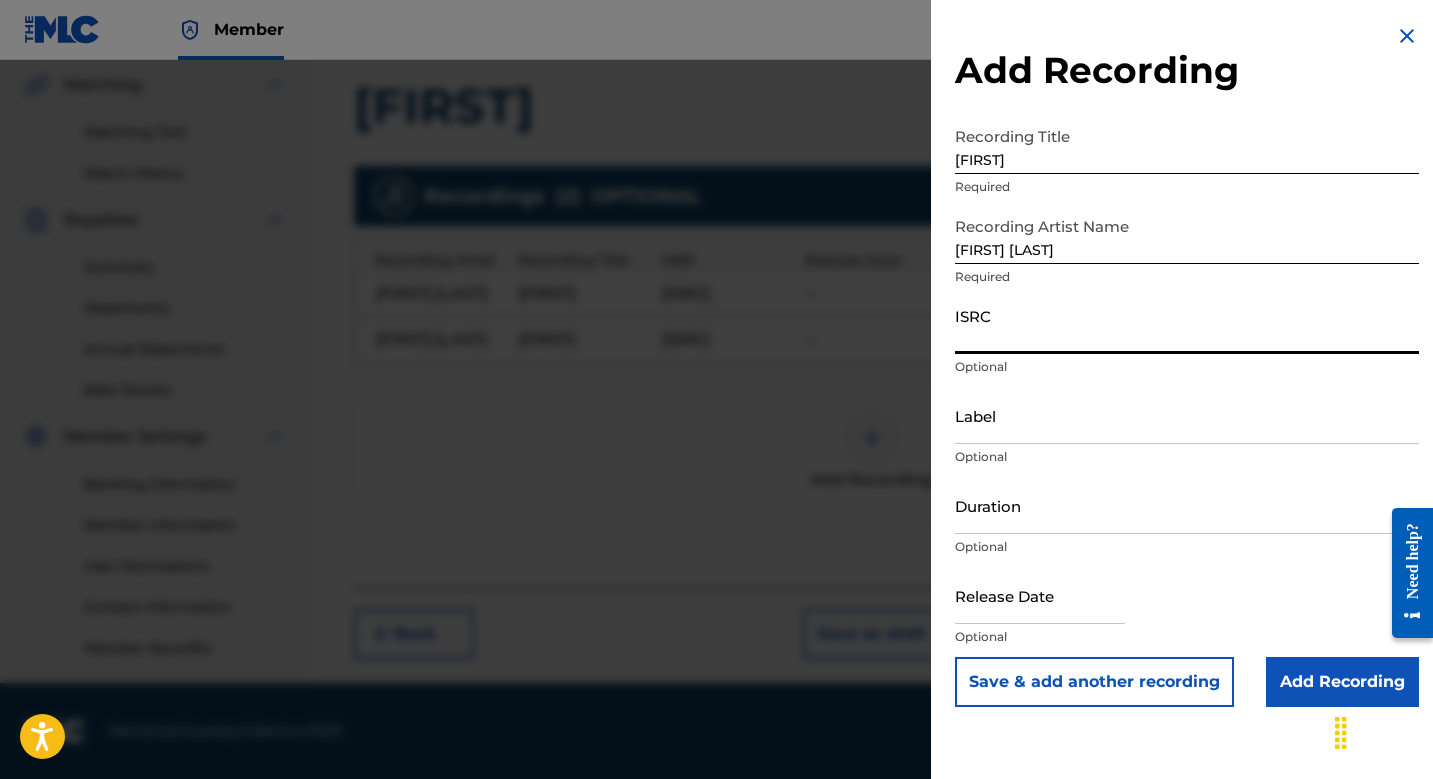 paste on "[ISRC]" 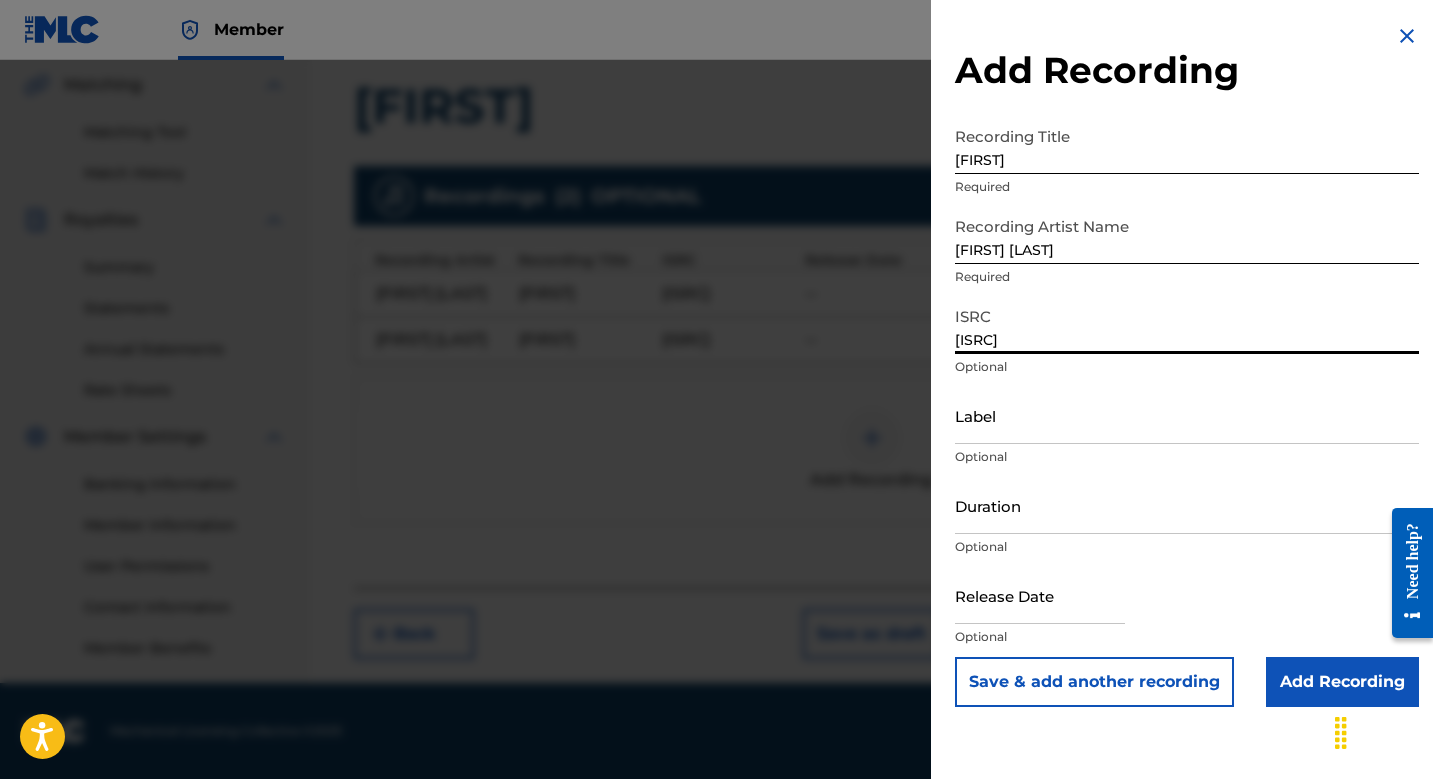 click on "Save & add another recording" at bounding box center (1094, 682) 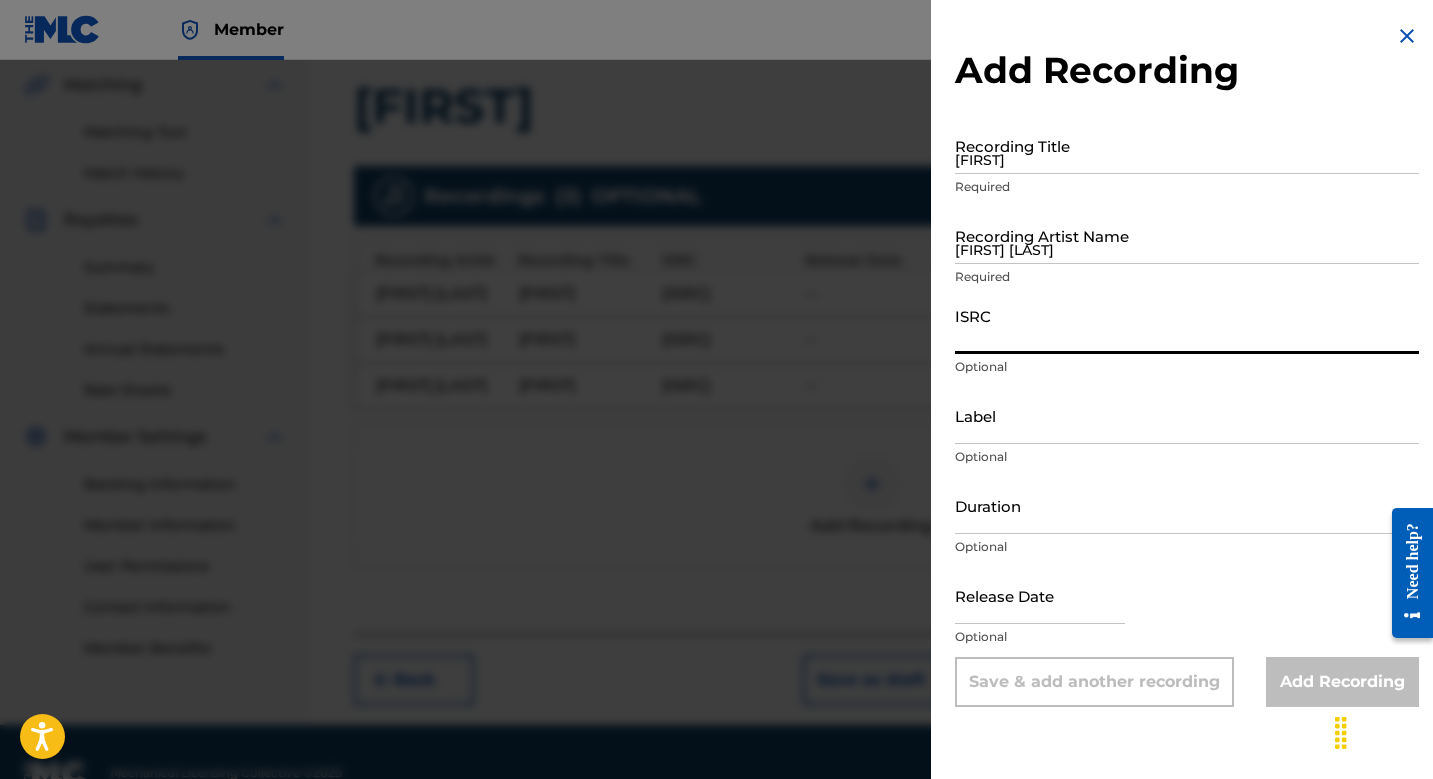 click at bounding box center (716, 449) 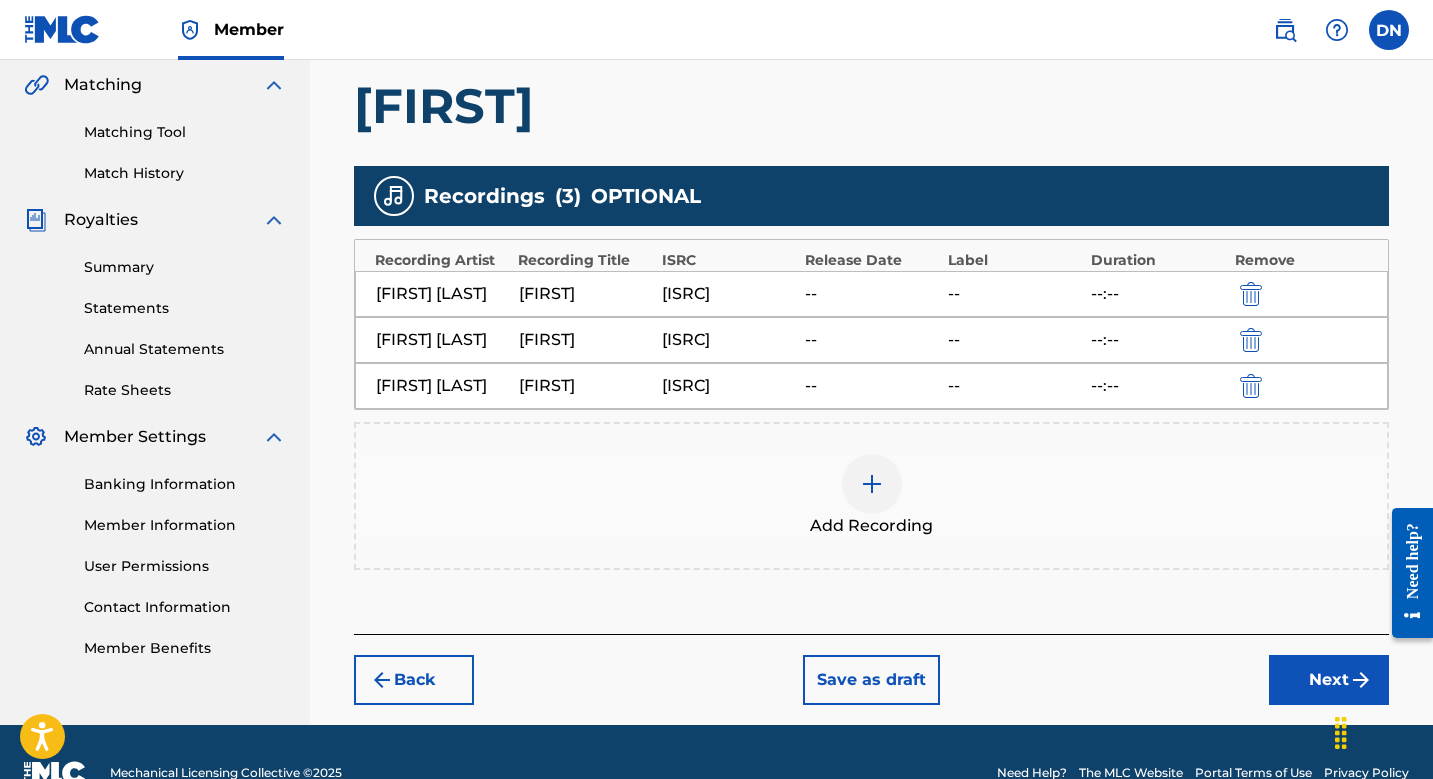 click on "Next" at bounding box center (1329, 680) 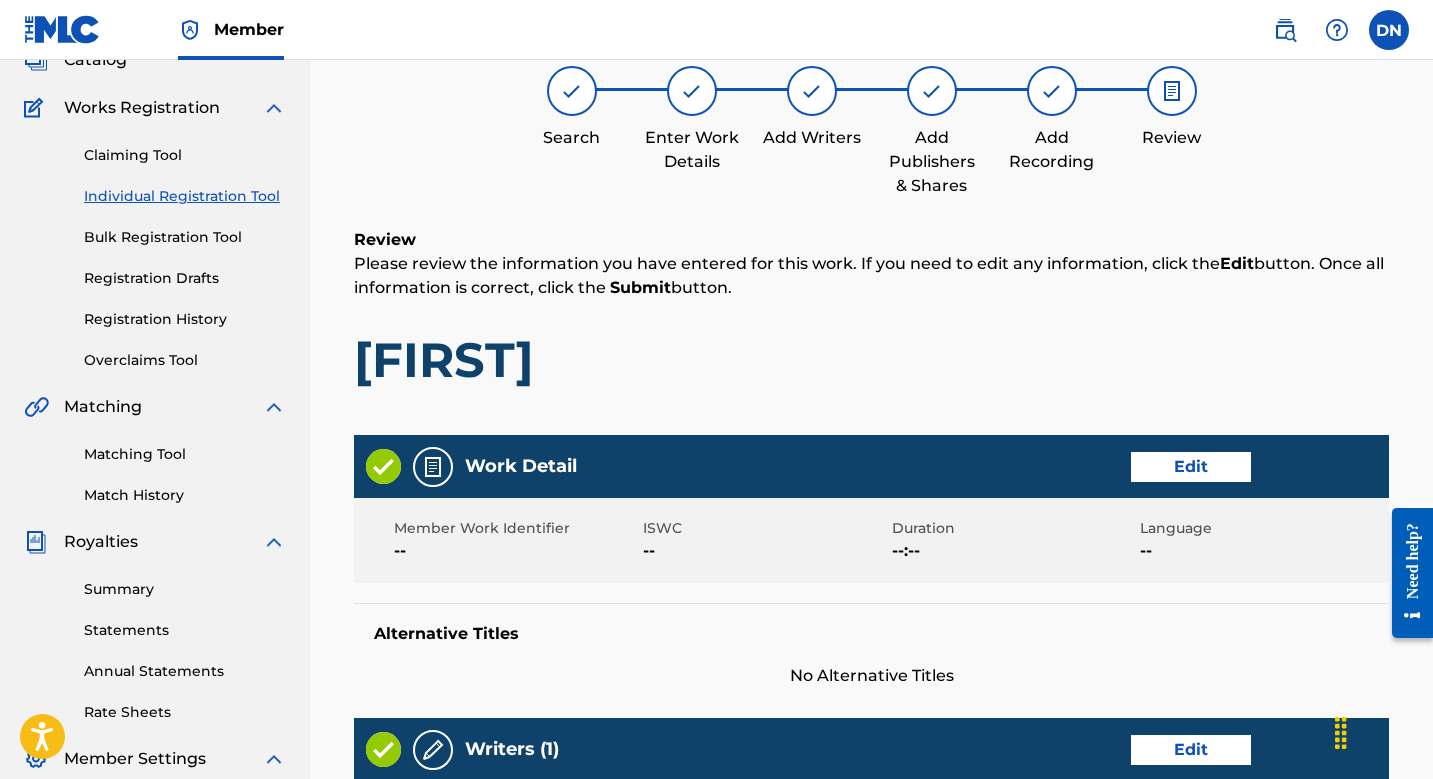 scroll, scrollTop: 90, scrollLeft: 0, axis: vertical 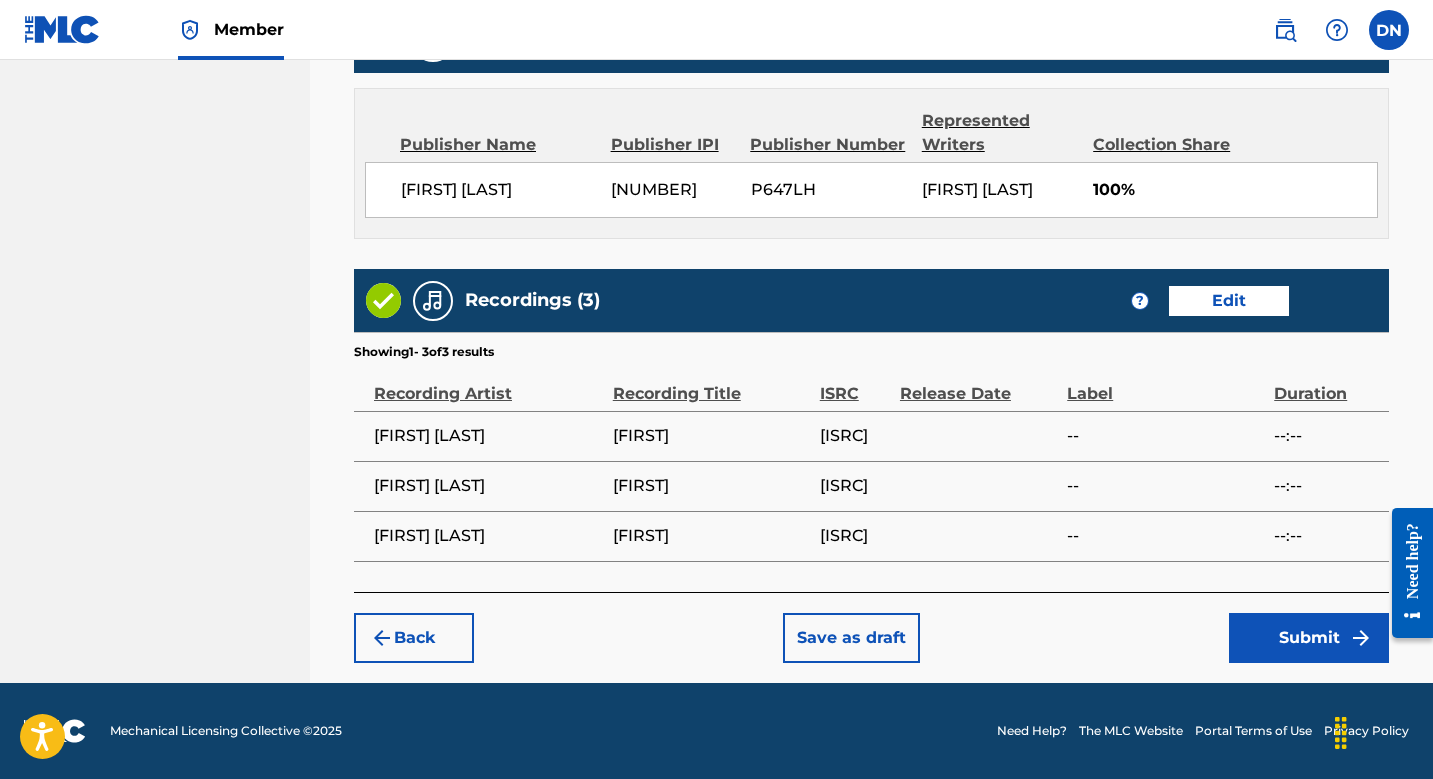 click on "Submit" at bounding box center [1309, 638] 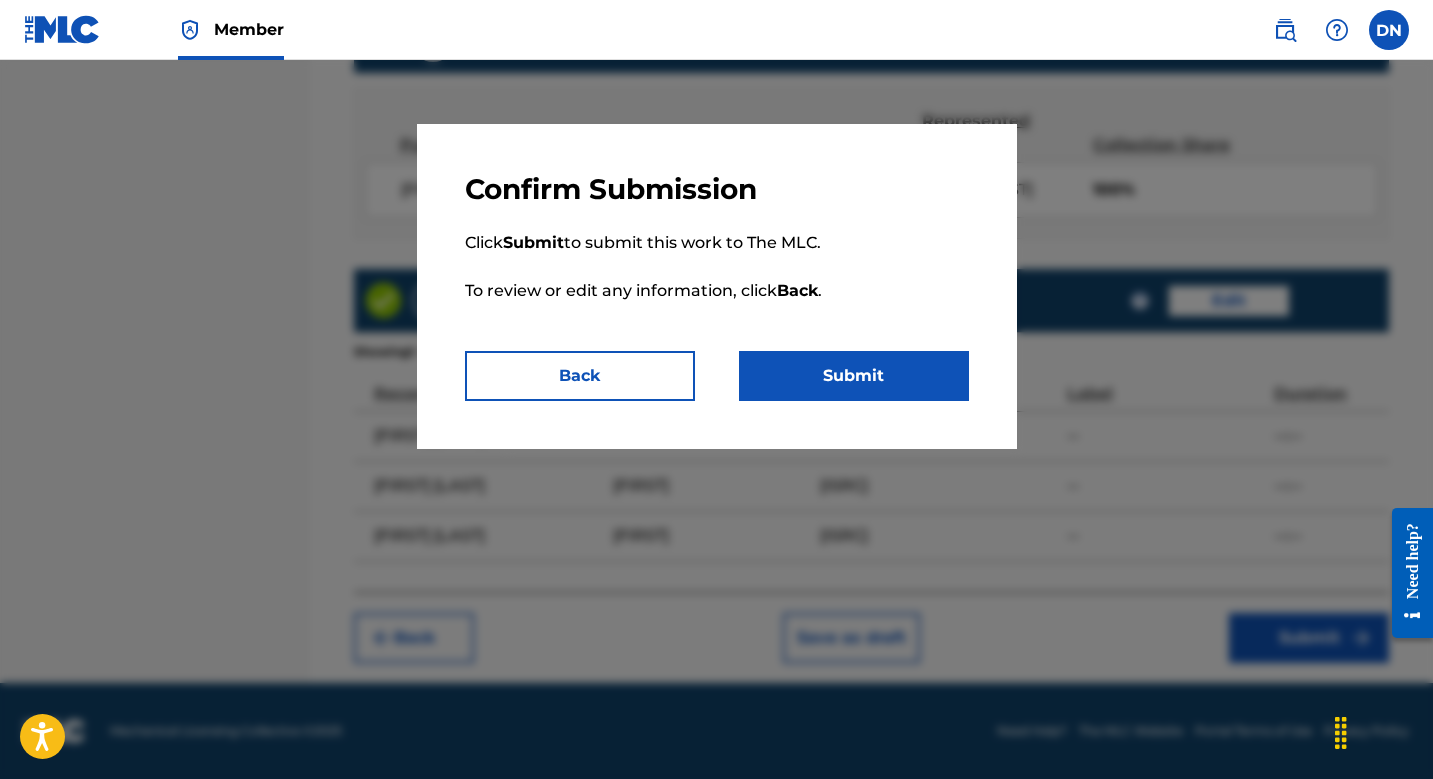 click on "Confirm Submission Click  Submit  to submit this work to The MLC. To review or edit any information, click  Back . Back Submit" at bounding box center [717, 286] 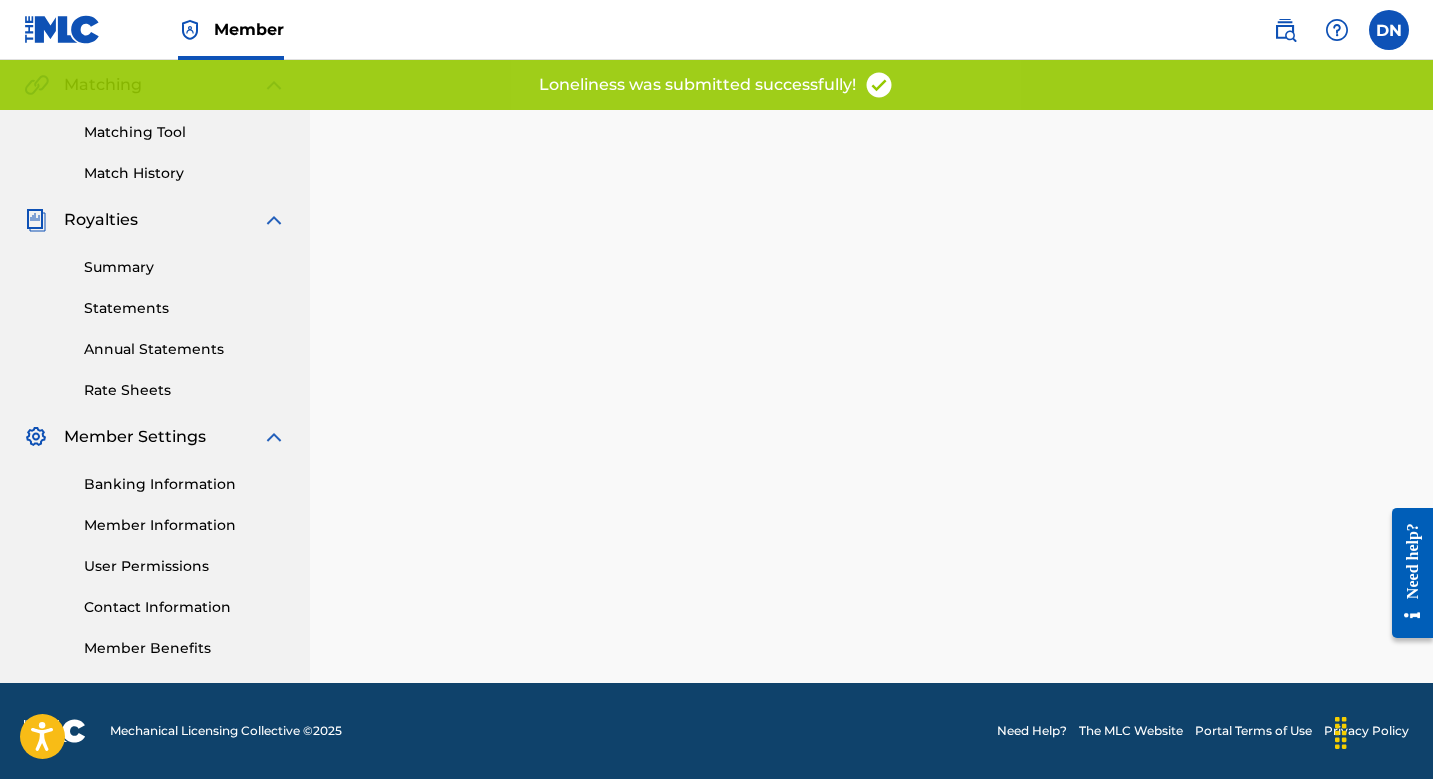 scroll, scrollTop: 0, scrollLeft: 0, axis: both 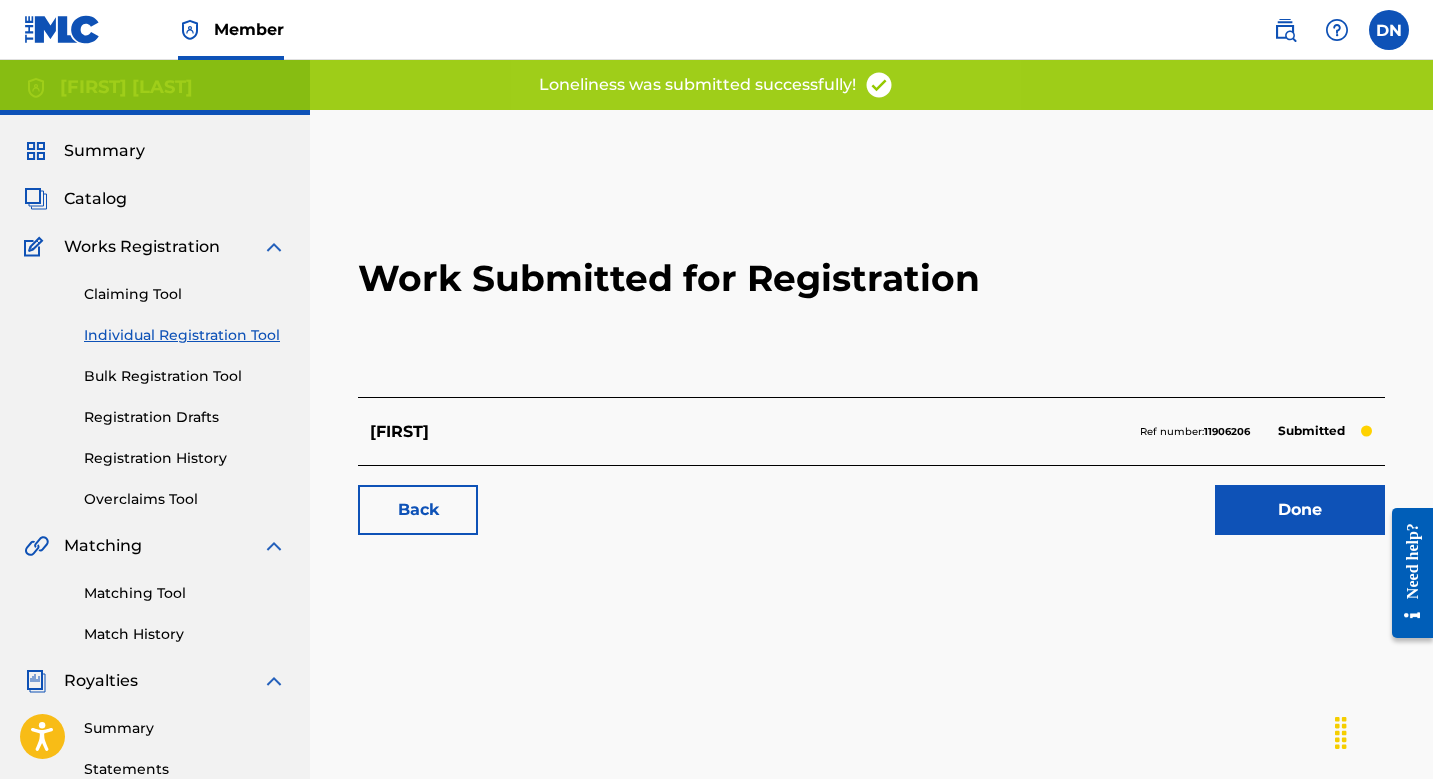 click on "Done" at bounding box center [1300, 510] 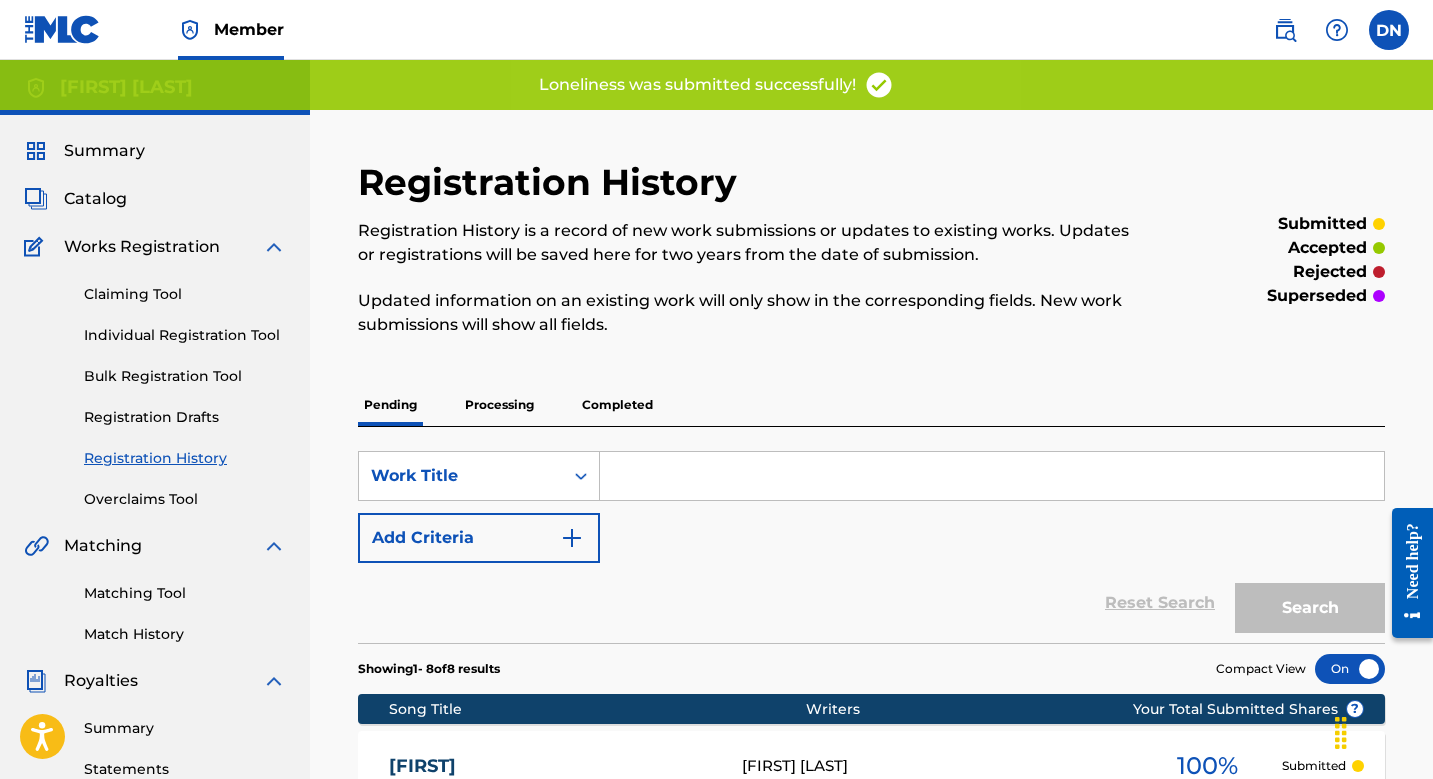 click on "Individual Registration Tool" at bounding box center [185, 335] 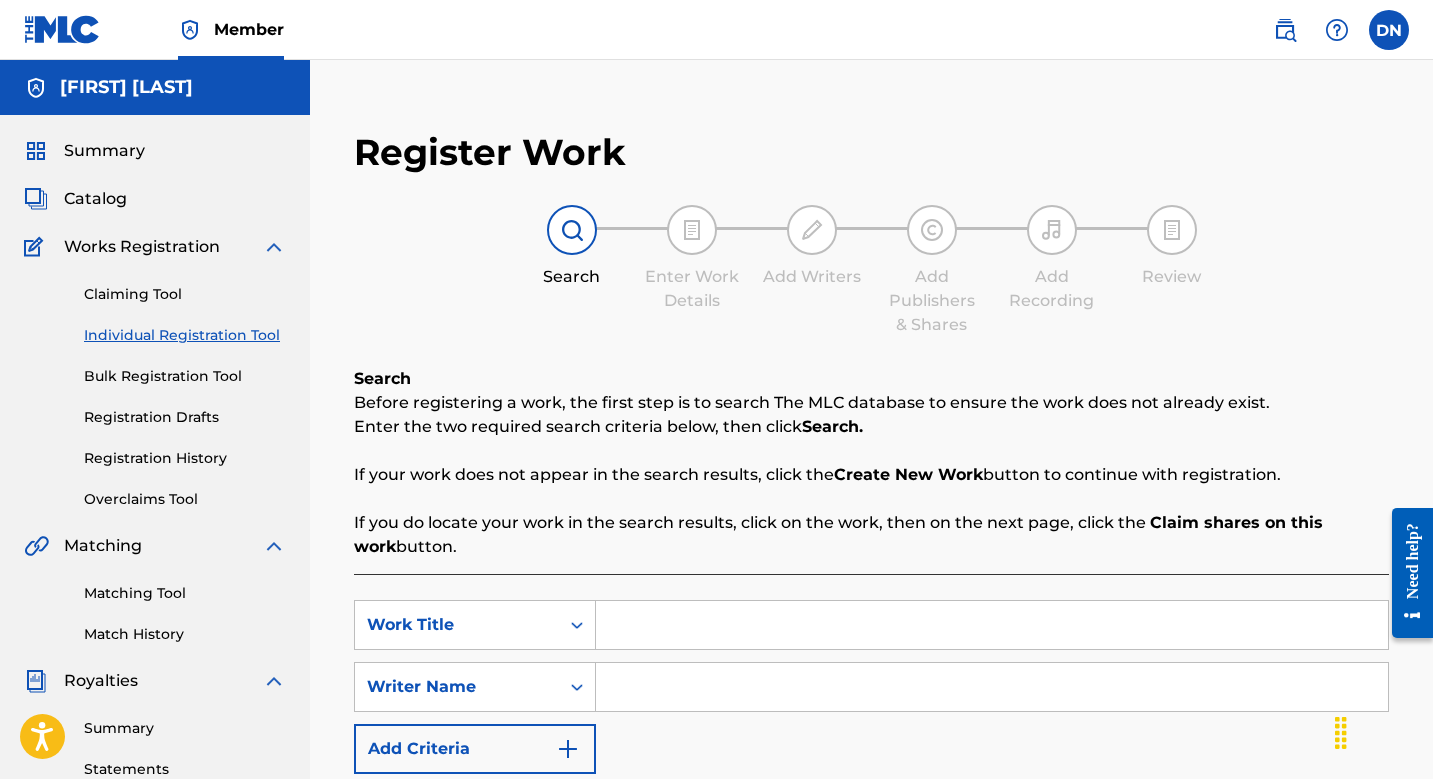 click at bounding box center [992, 625] 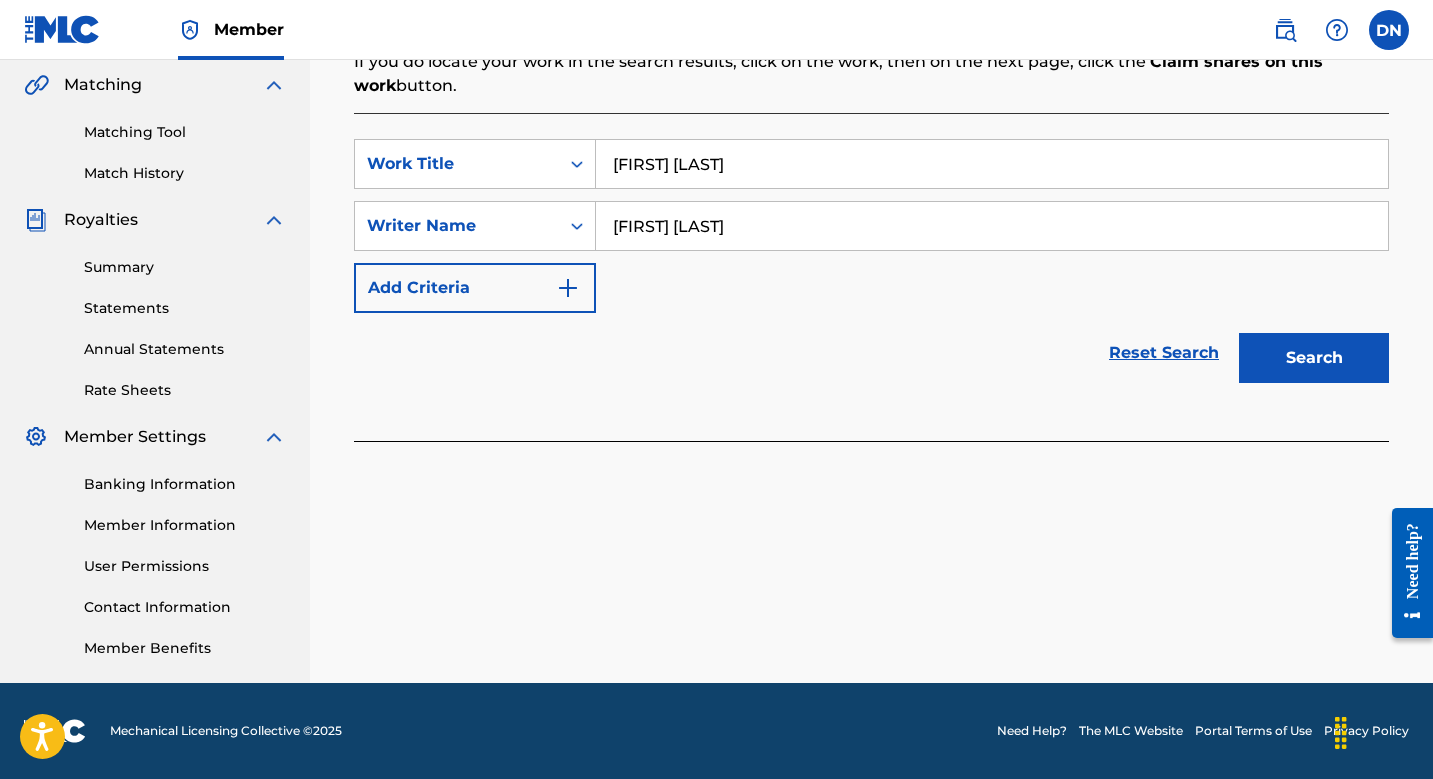 scroll, scrollTop: 461, scrollLeft: 0, axis: vertical 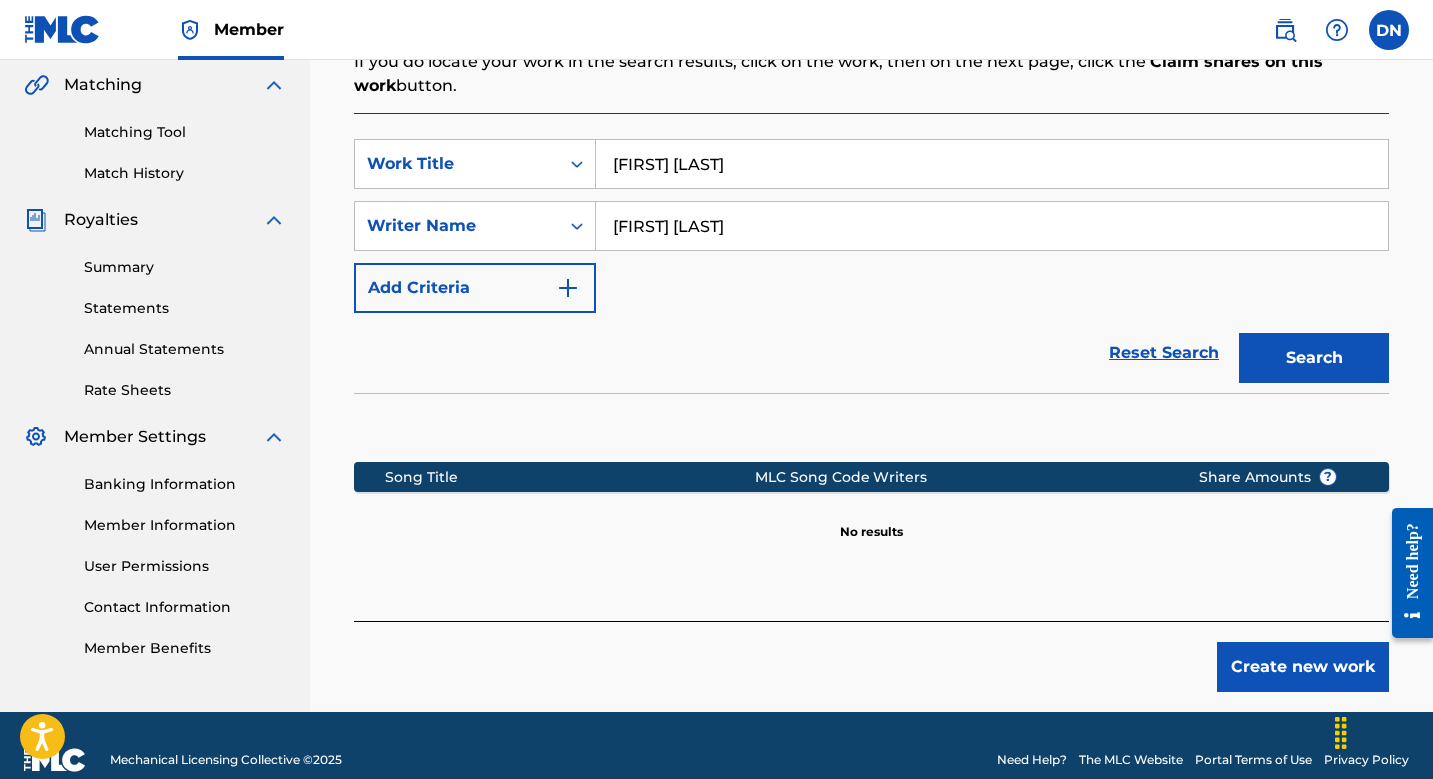 click on "Create new work" at bounding box center [1303, 667] 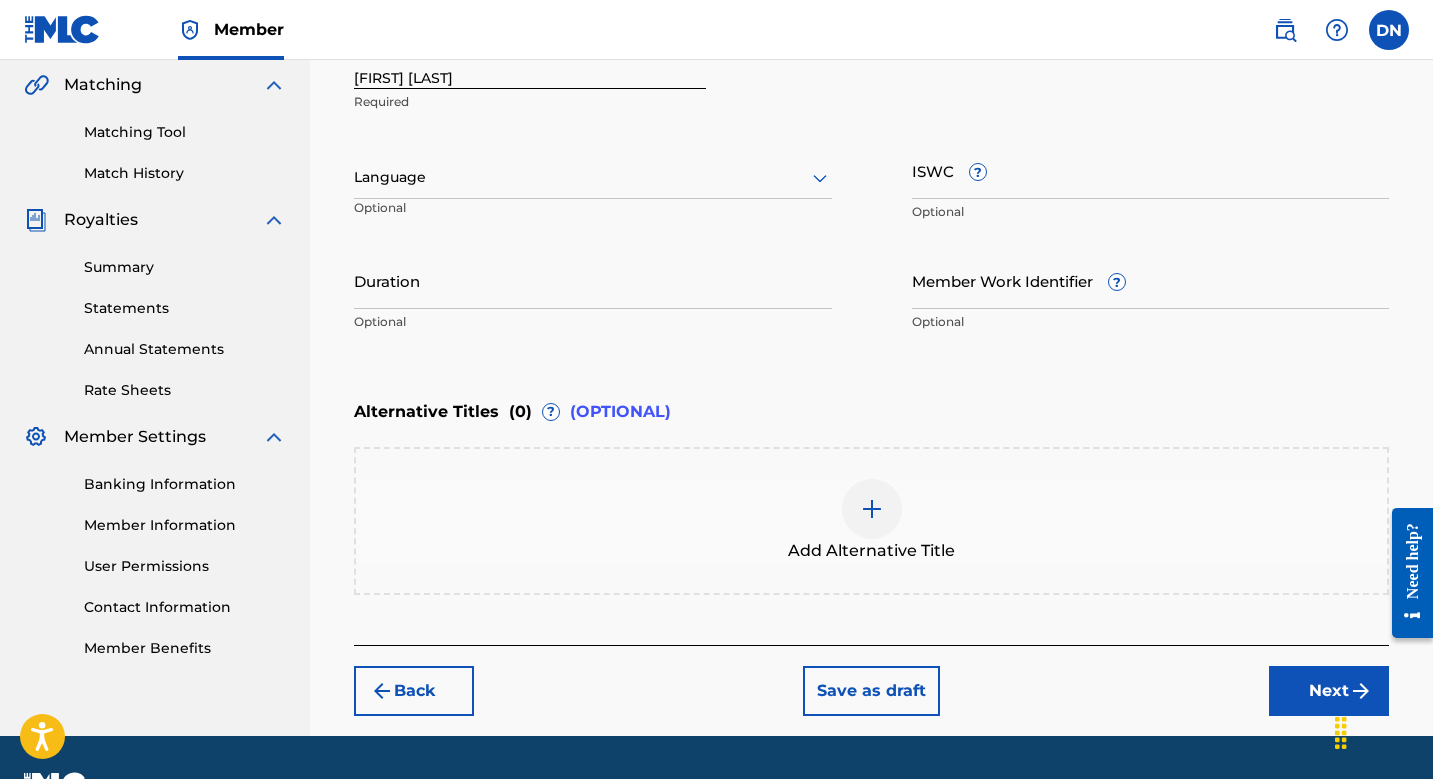 click on "Next" at bounding box center [1329, 691] 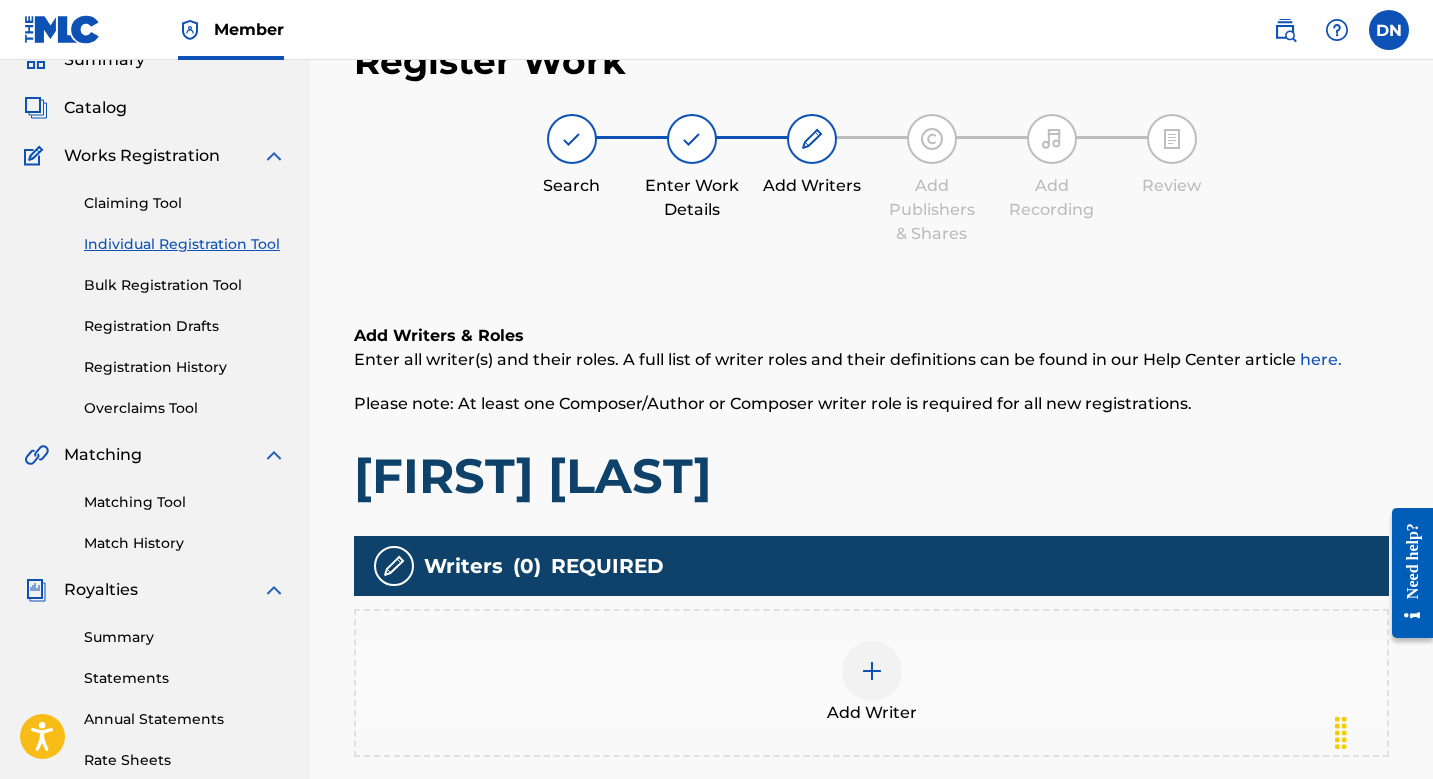 scroll, scrollTop: 90, scrollLeft: 0, axis: vertical 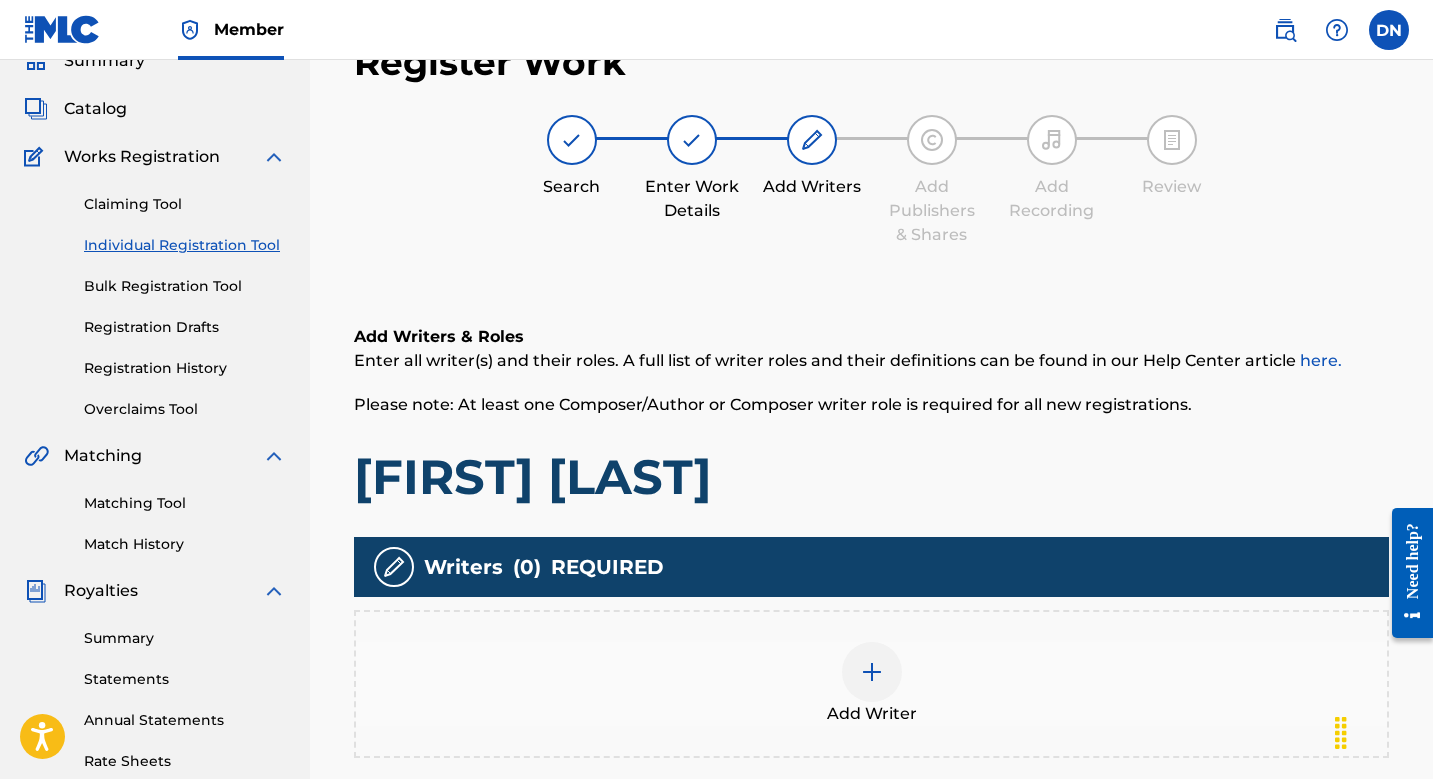 click on "Add Writer" at bounding box center (872, 714) 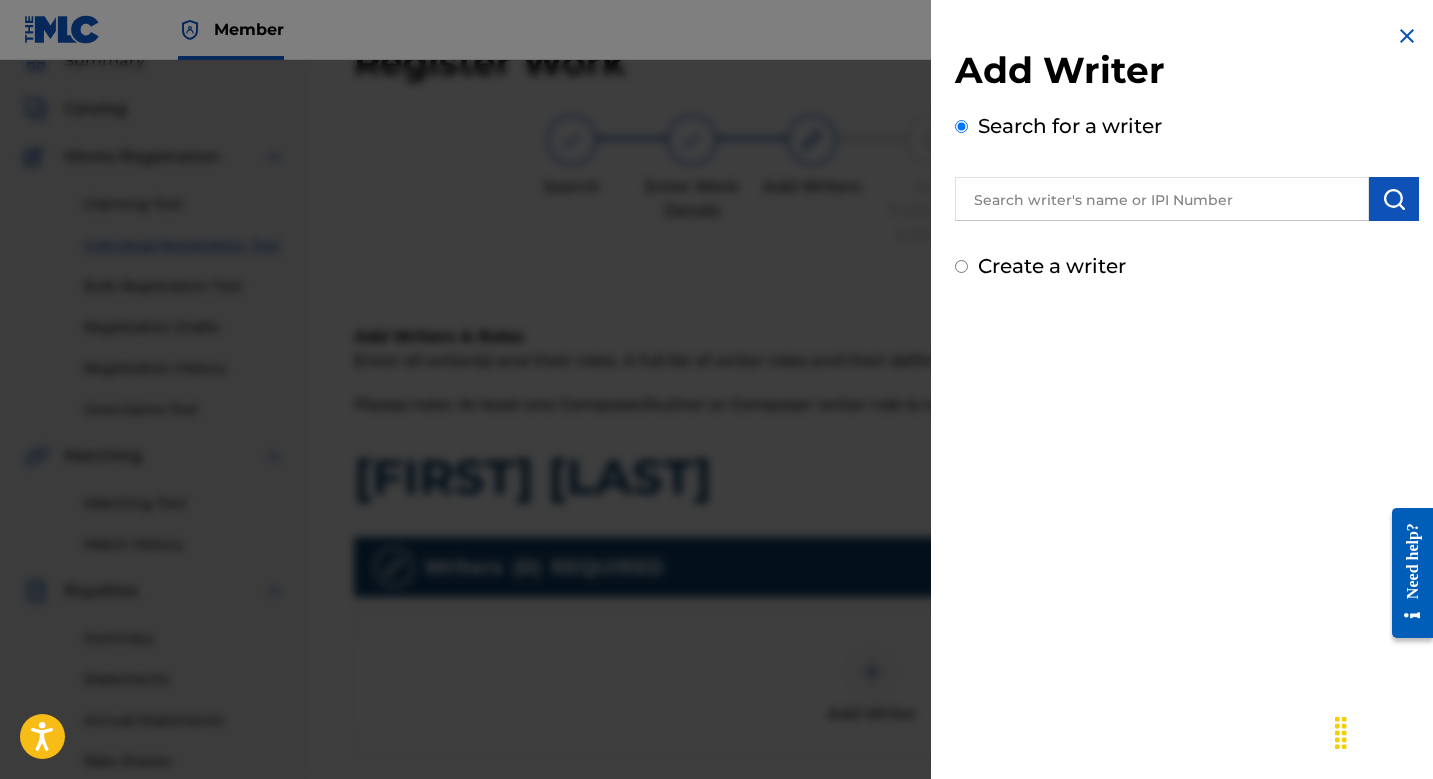 click at bounding box center [1162, 199] 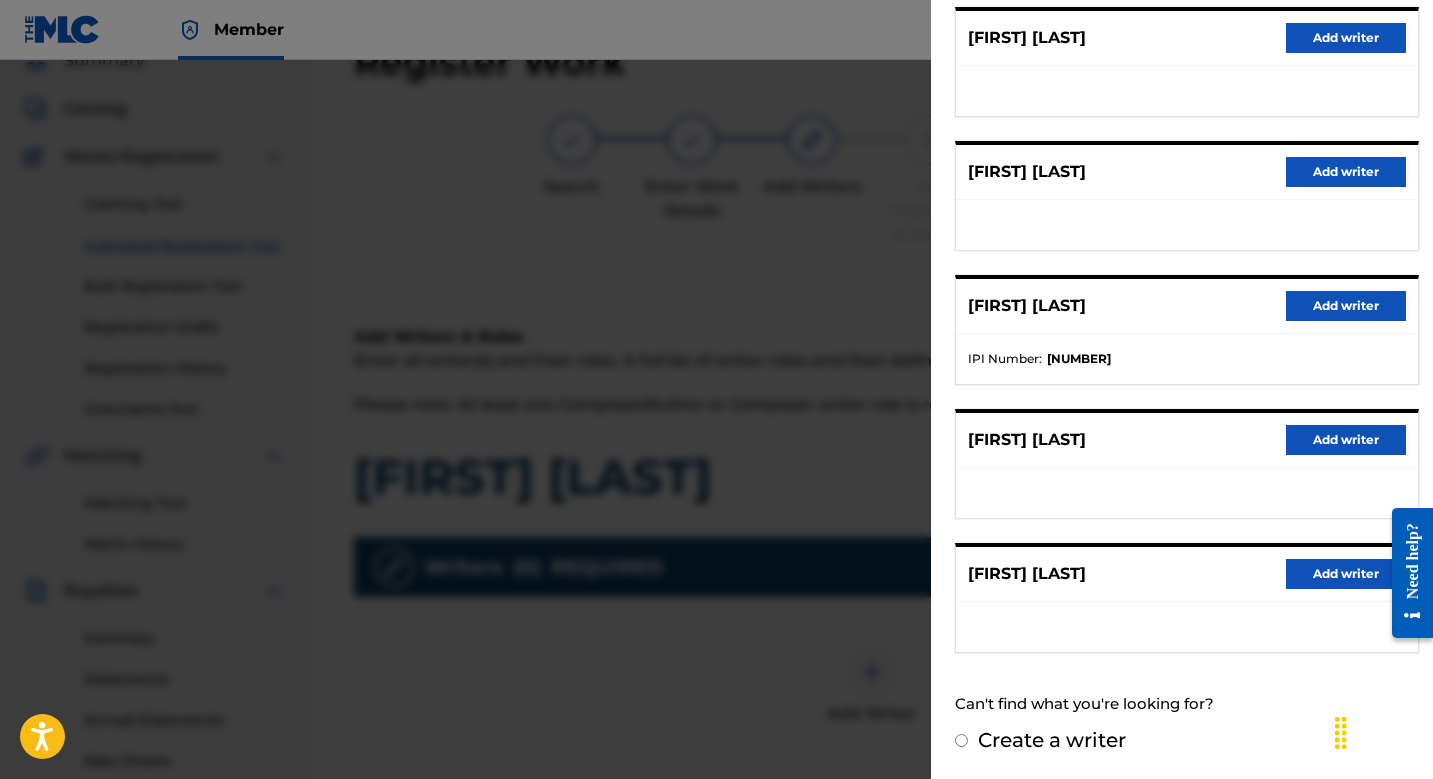 scroll, scrollTop: 262, scrollLeft: 0, axis: vertical 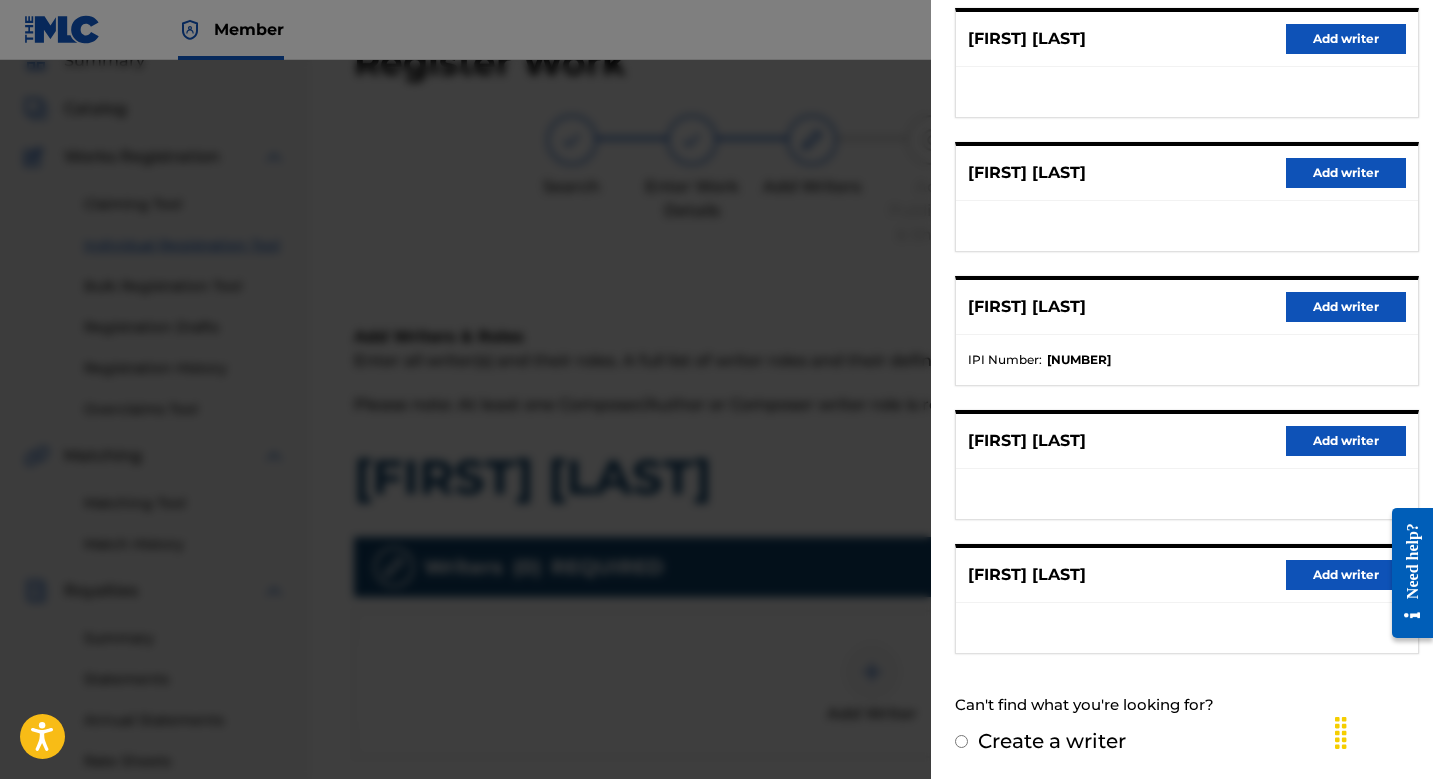 click on "Add writer" at bounding box center (1346, 575) 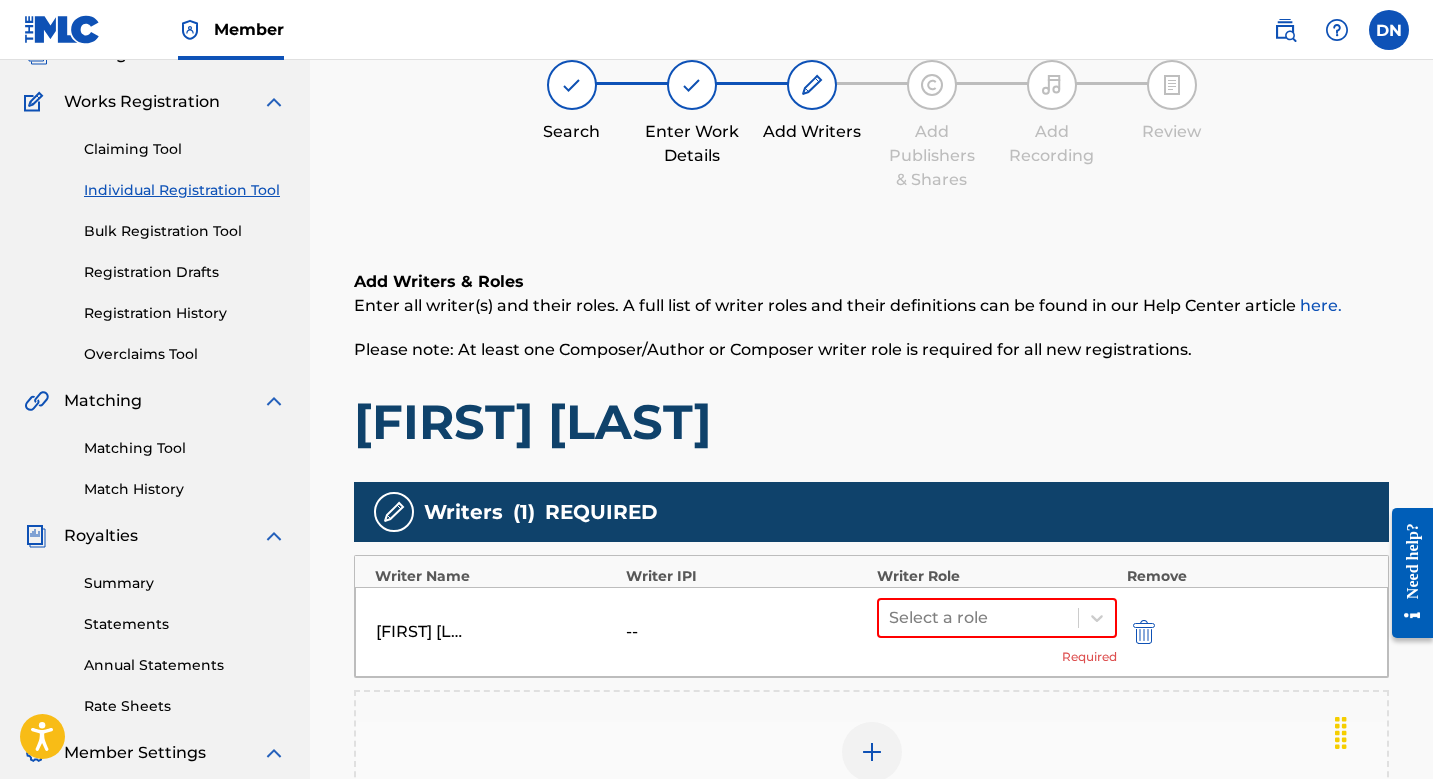 scroll, scrollTop: 230, scrollLeft: 0, axis: vertical 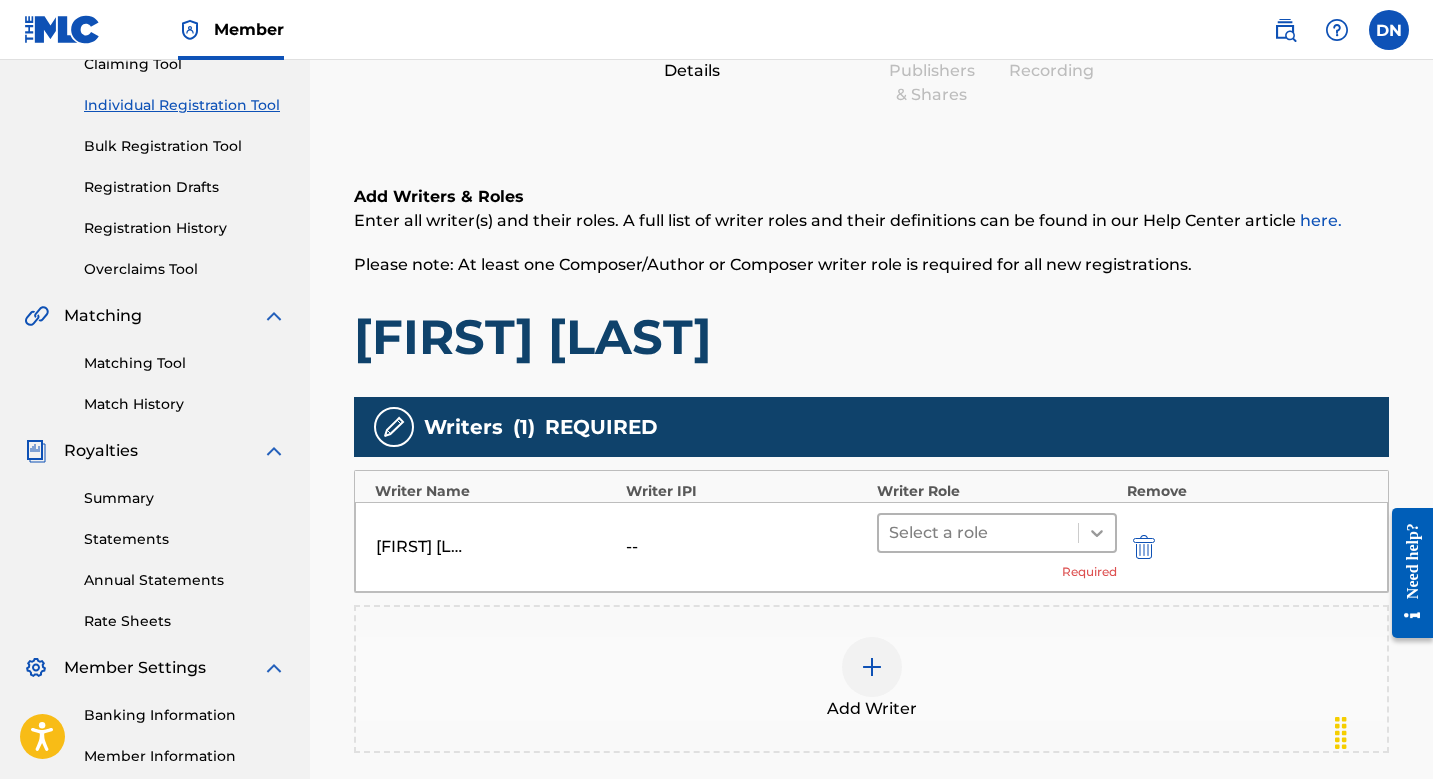 click 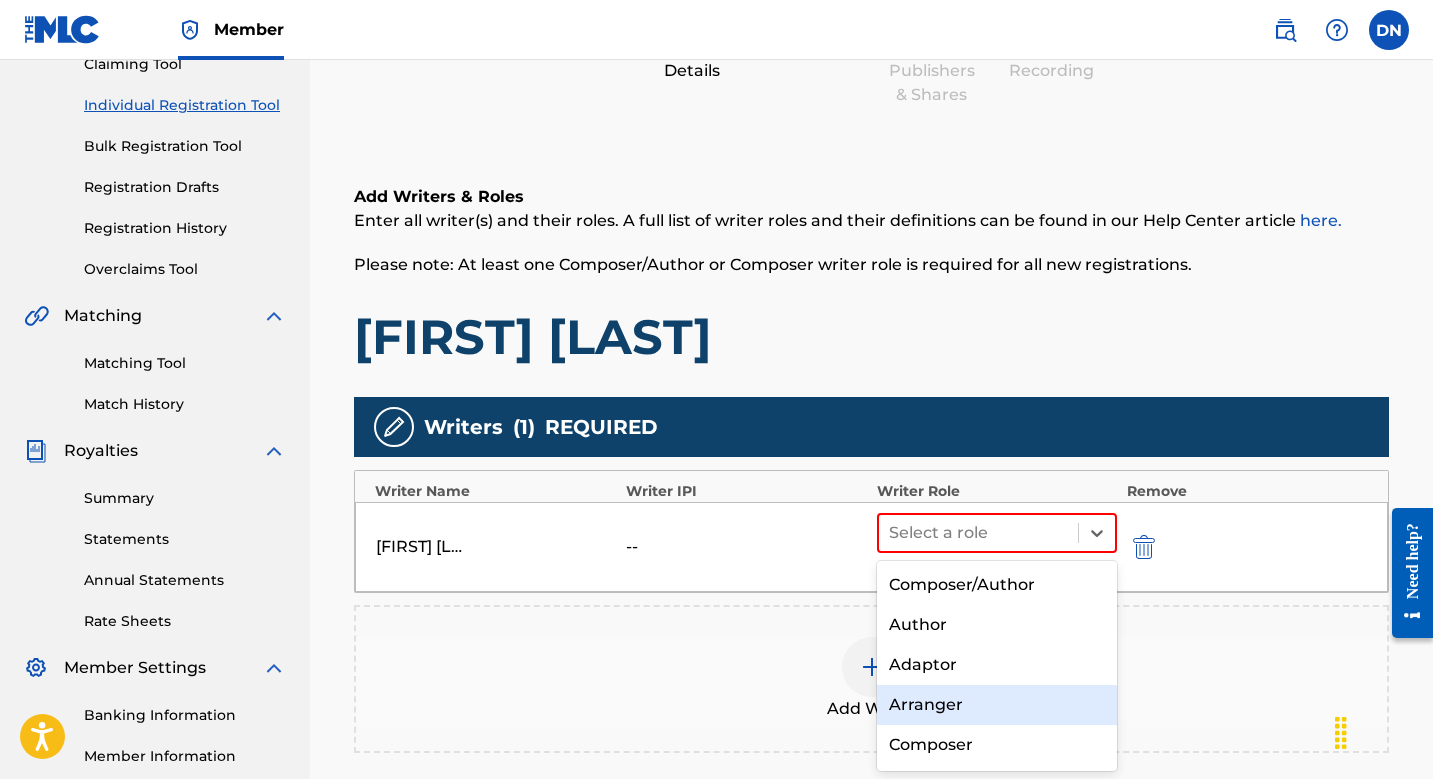 click on "Composer" at bounding box center [997, 745] 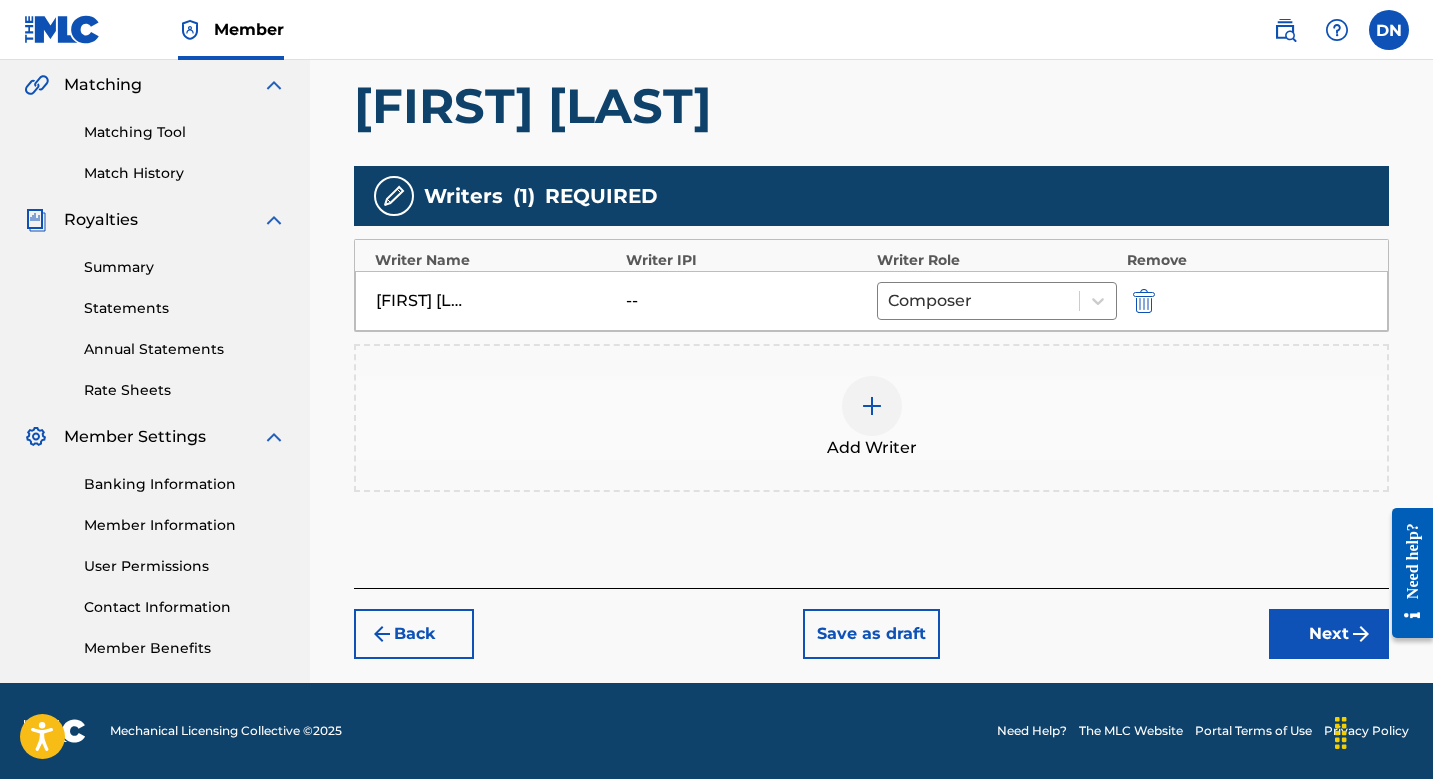 click on "Next" at bounding box center [1329, 634] 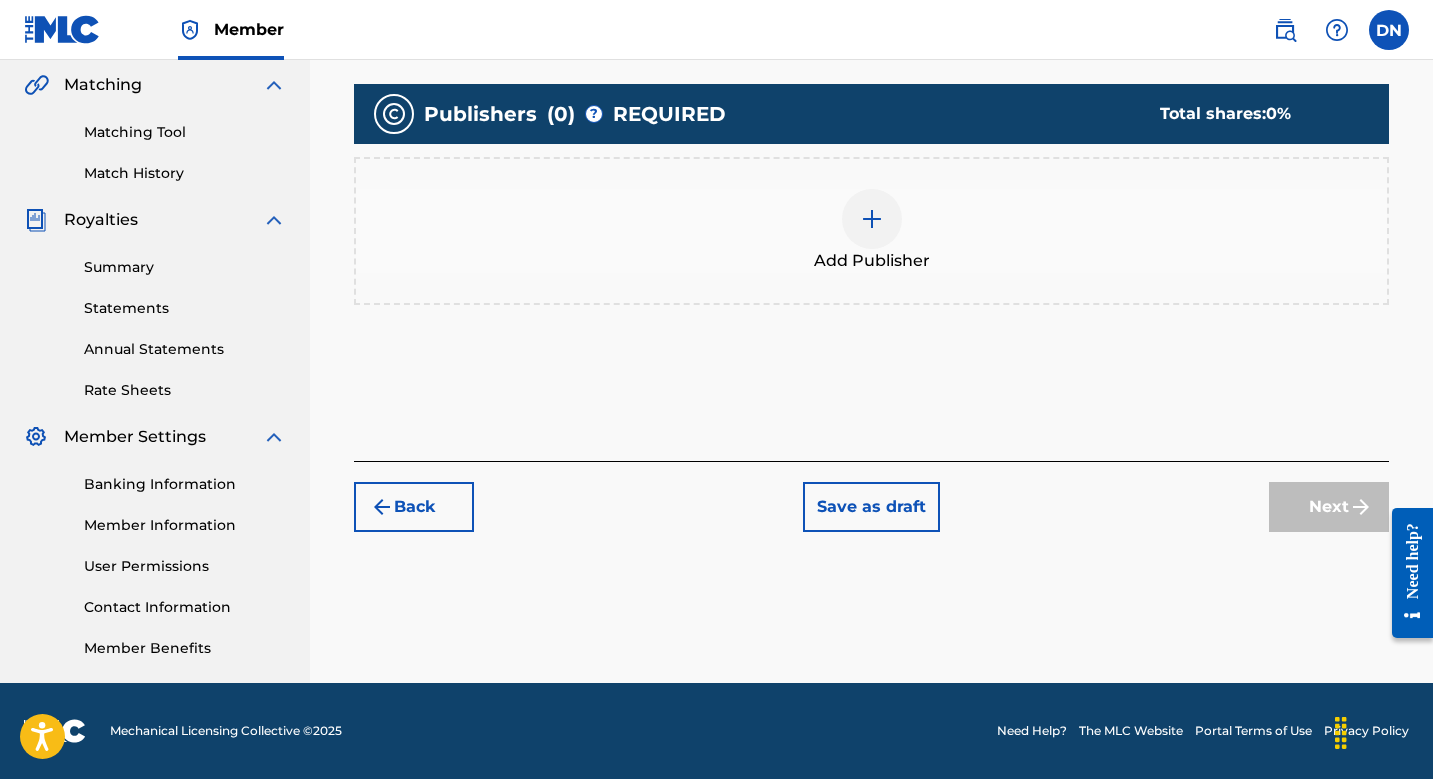 scroll, scrollTop: 461, scrollLeft: 0, axis: vertical 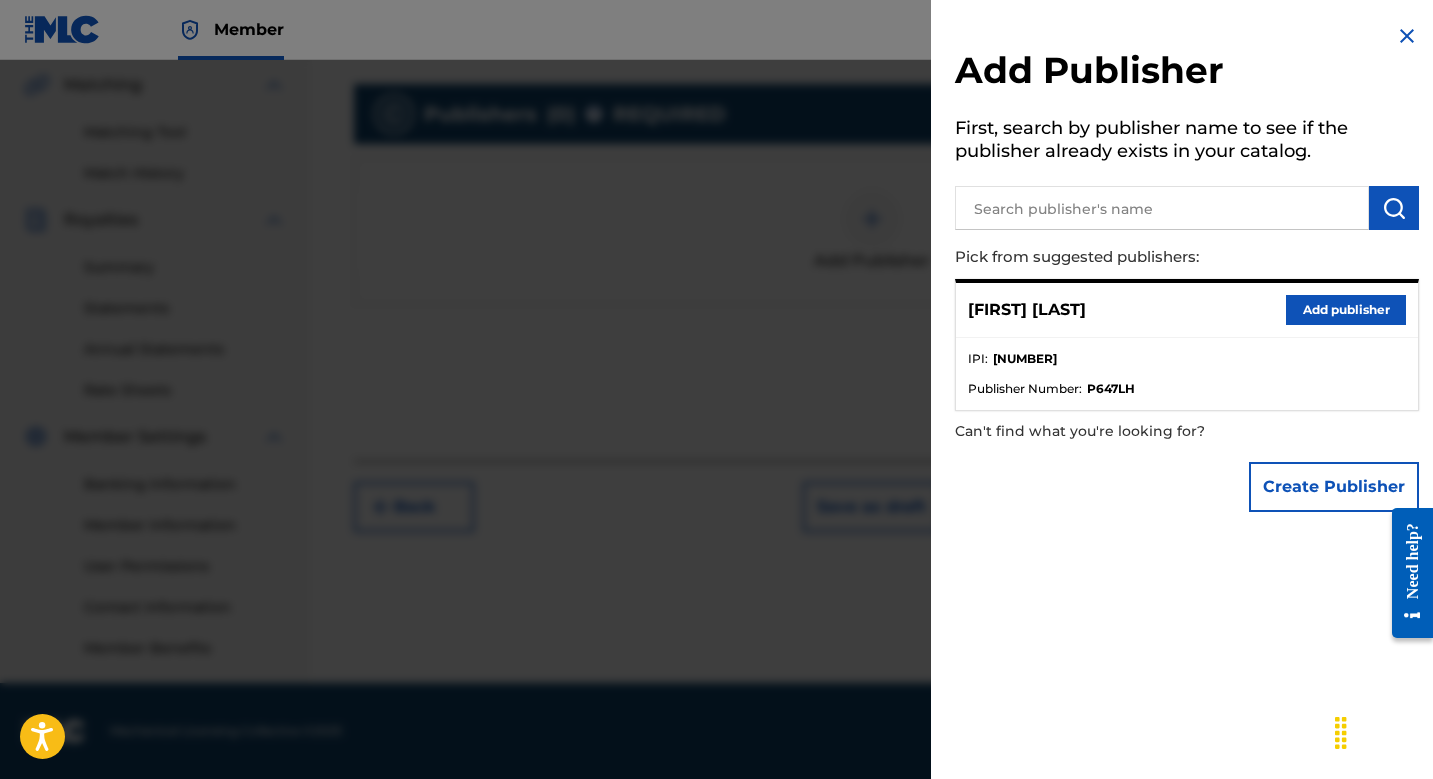 click on "Add publisher" at bounding box center (1346, 310) 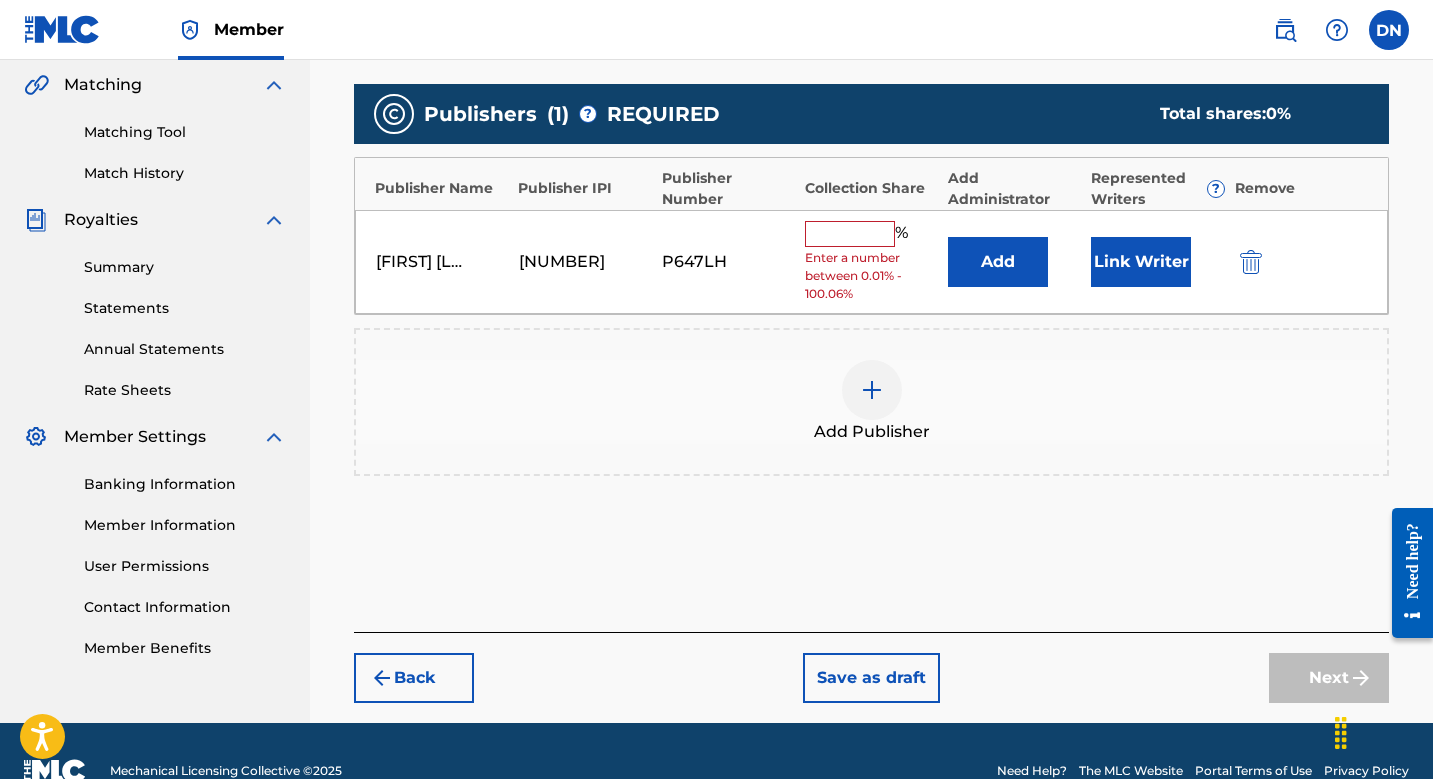 click at bounding box center [850, 234] 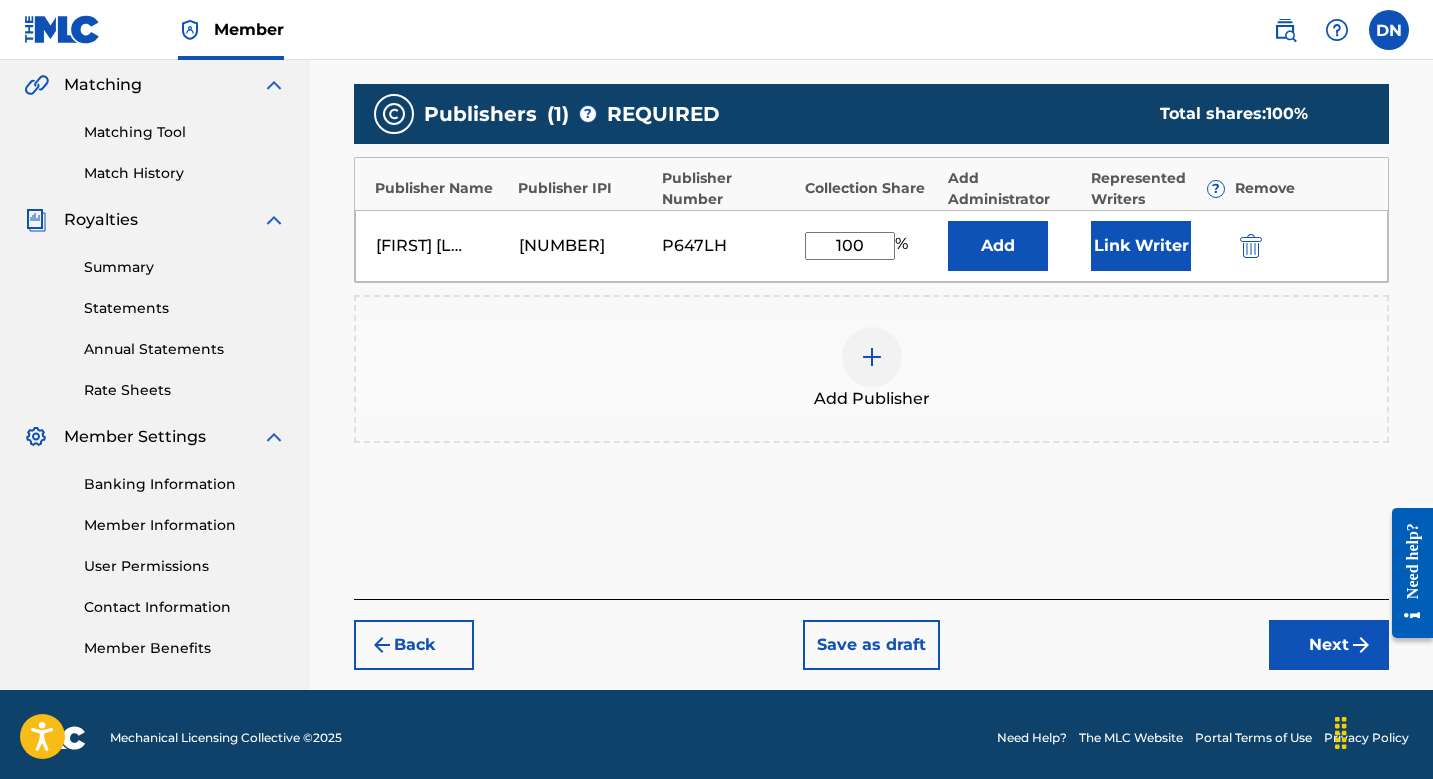 click on "Link Writer" at bounding box center (1141, 246) 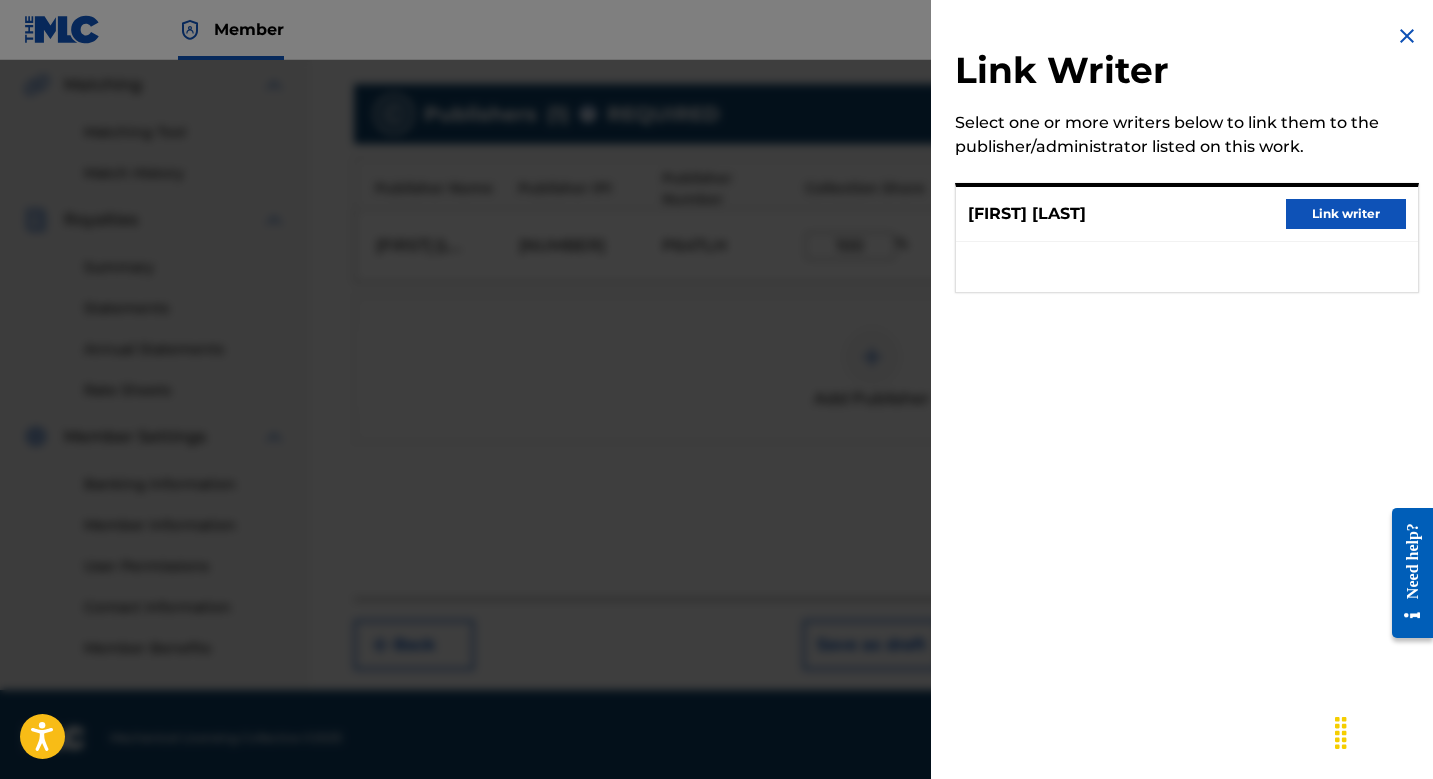 click on "Link writer" at bounding box center [1346, 214] 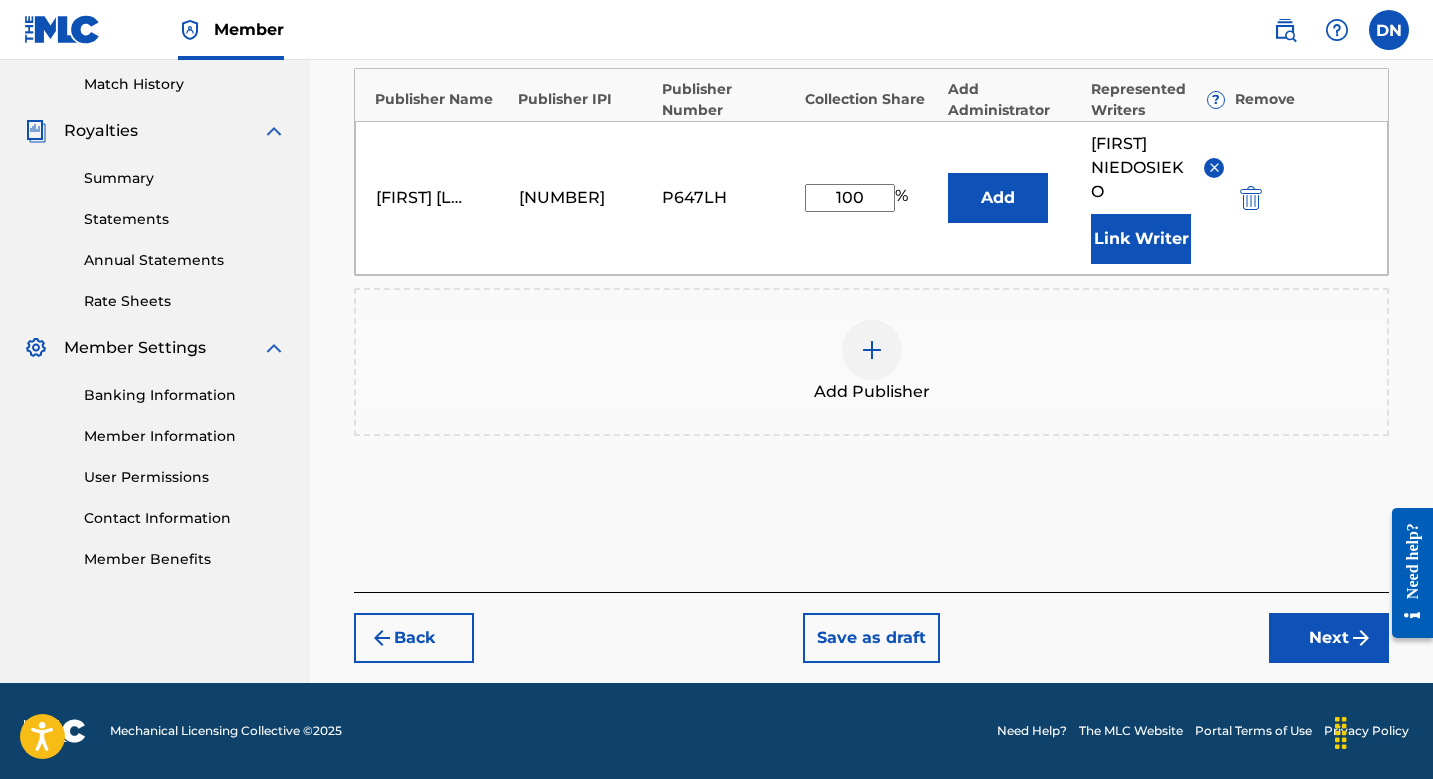 click on "Next" at bounding box center [1329, 638] 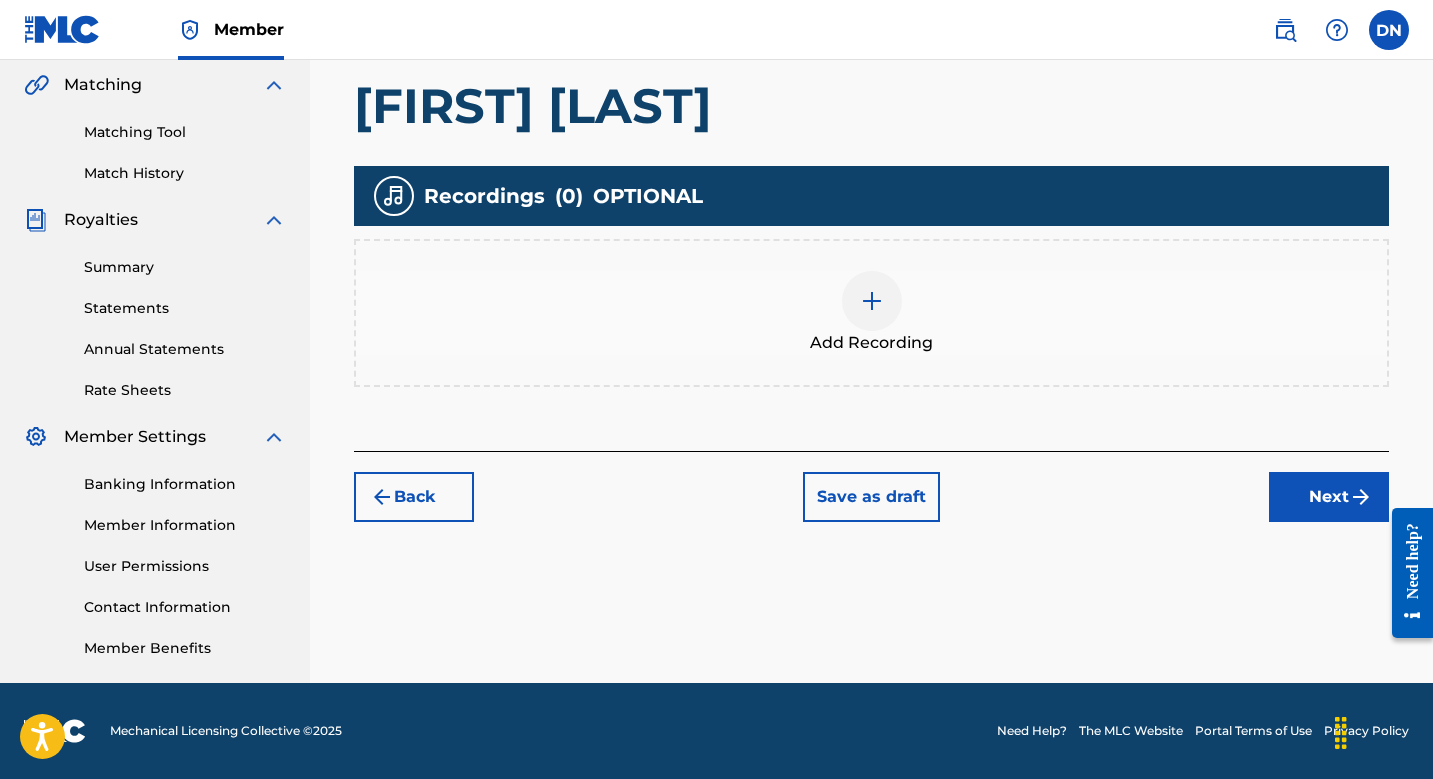 click at bounding box center (872, 301) 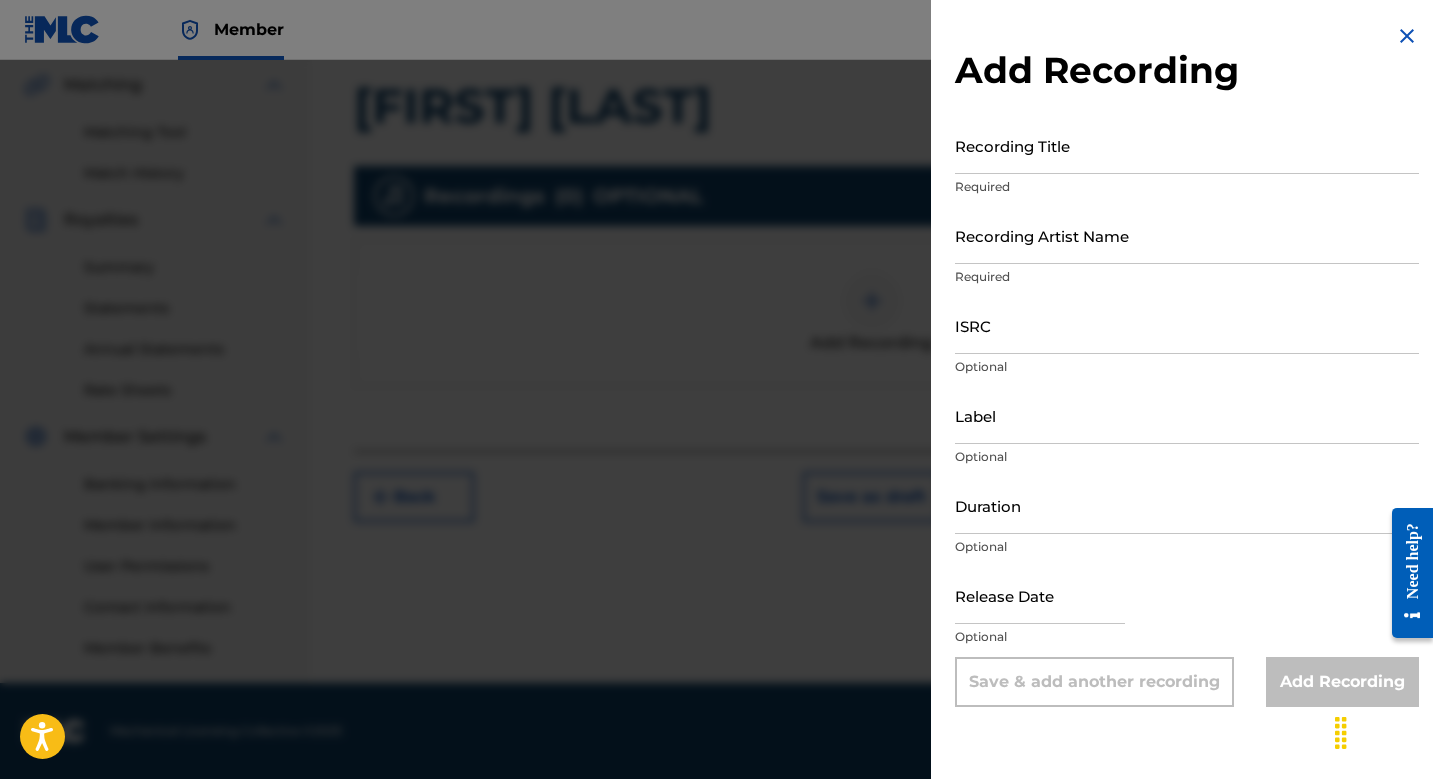 click on "ISRC" at bounding box center (1187, 325) 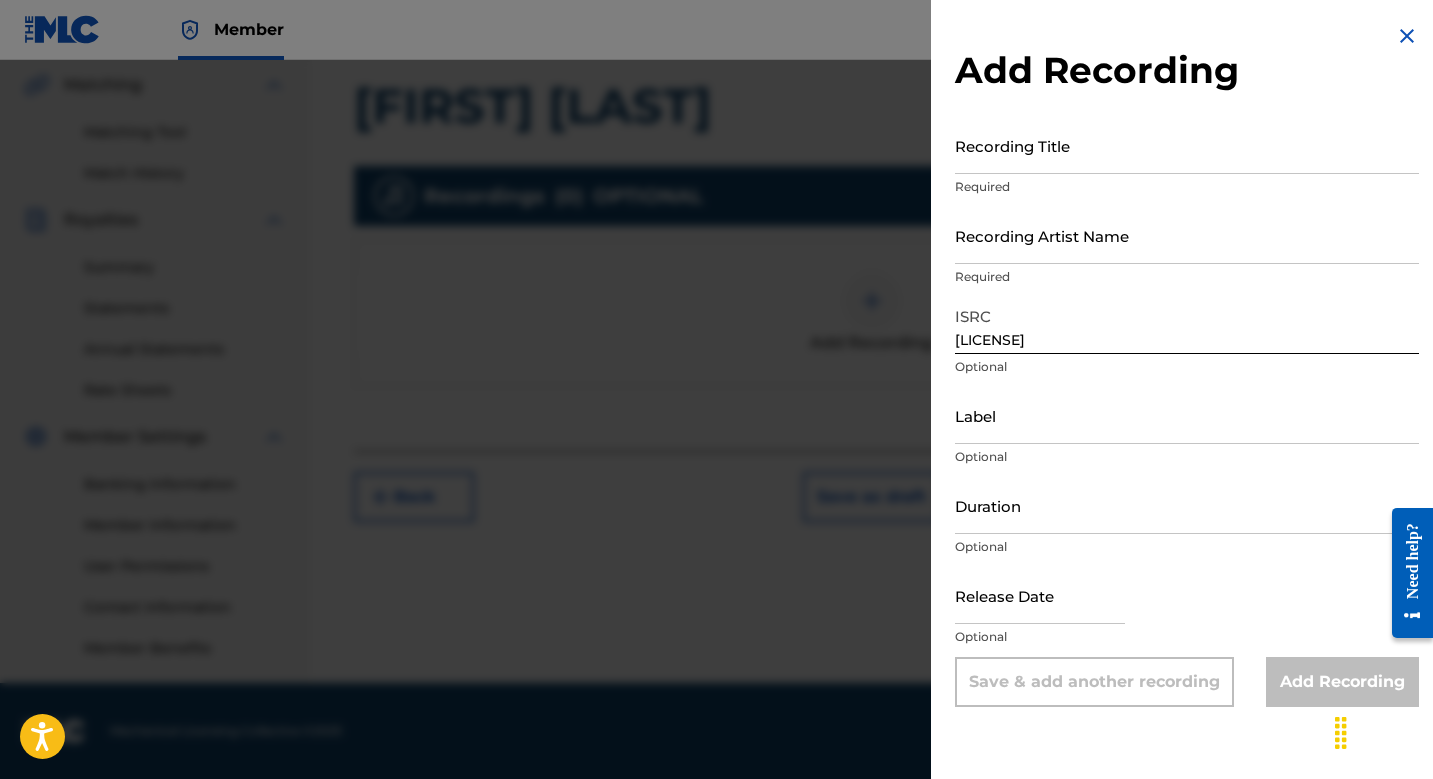 click on "Recording Artist Name Required" at bounding box center [1187, 252] 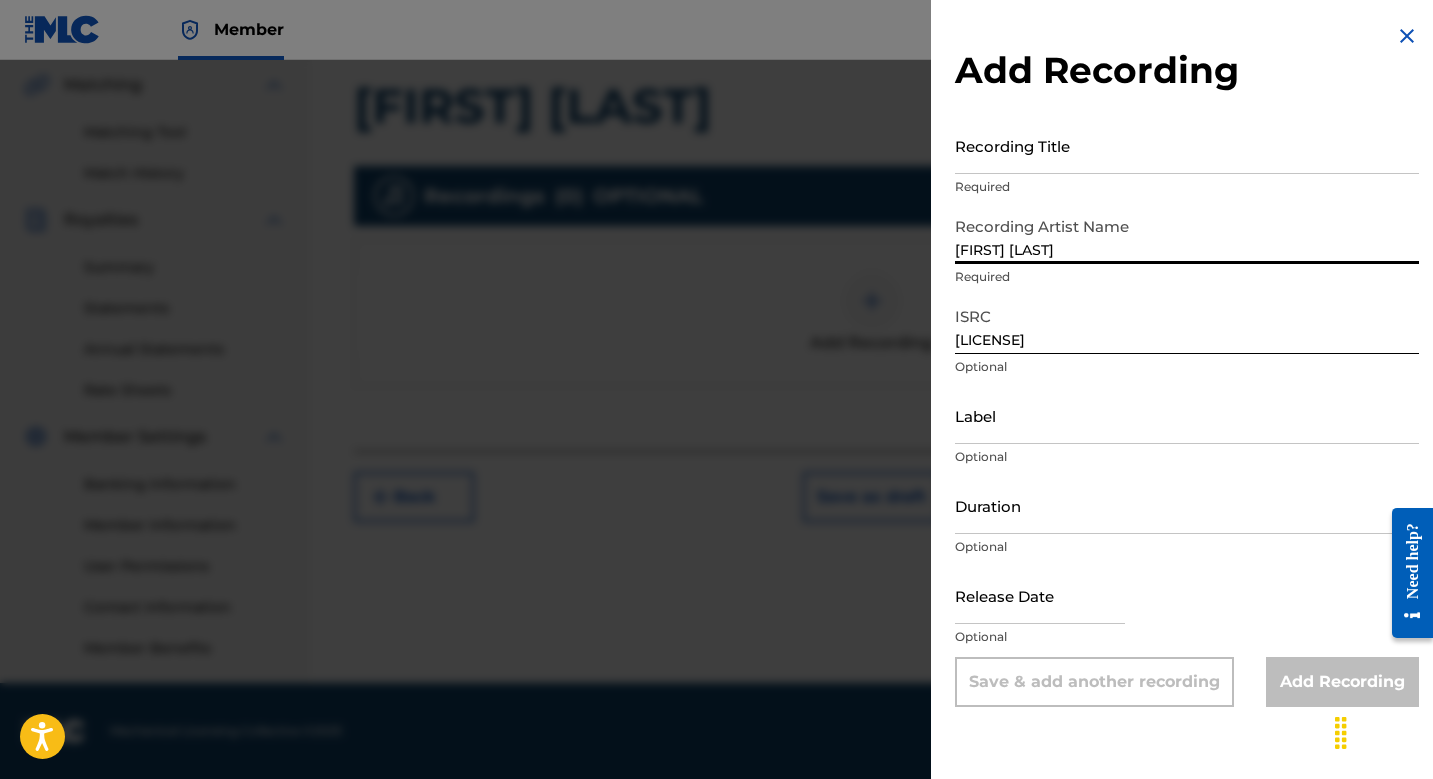click on "Recording Title" at bounding box center [1187, 145] 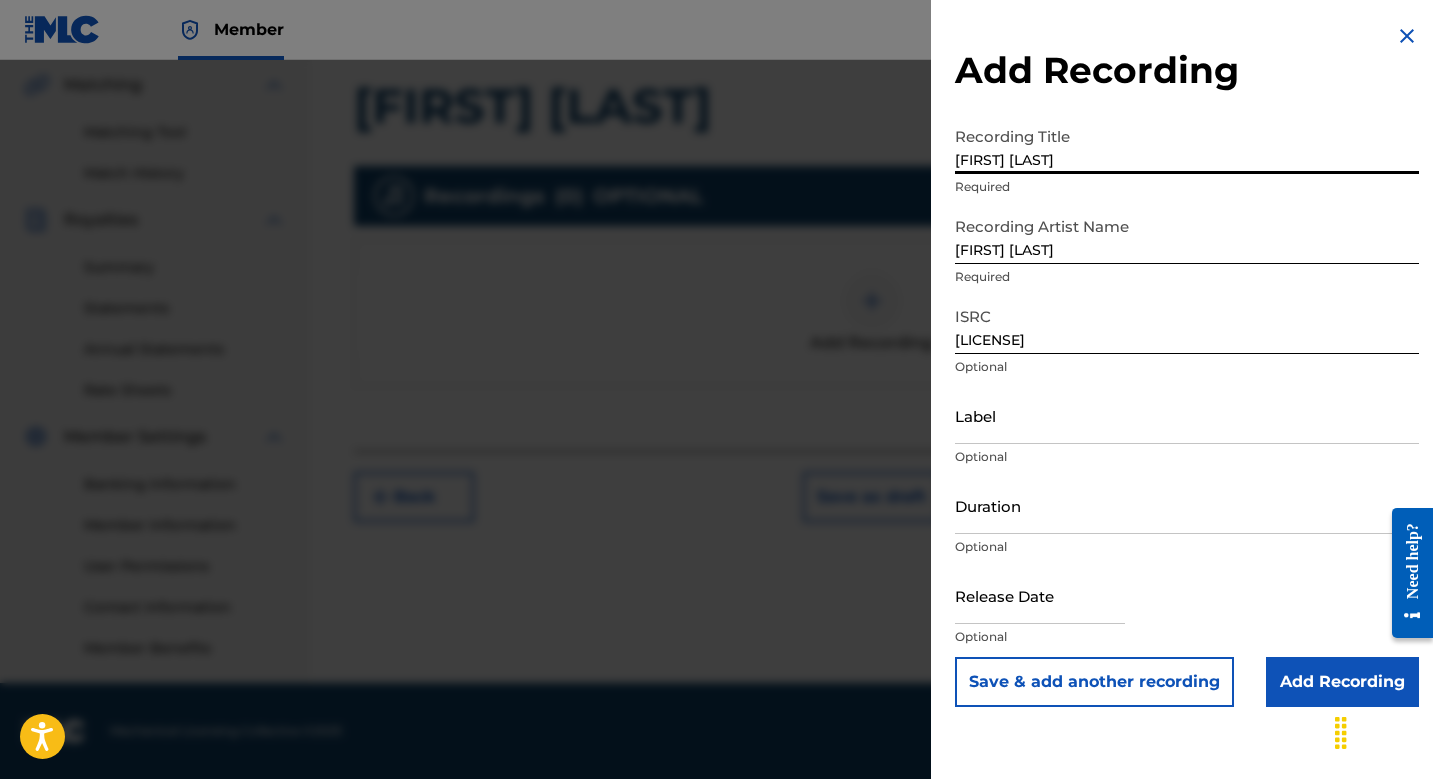 click on "Add Recording" at bounding box center (1342, 682) 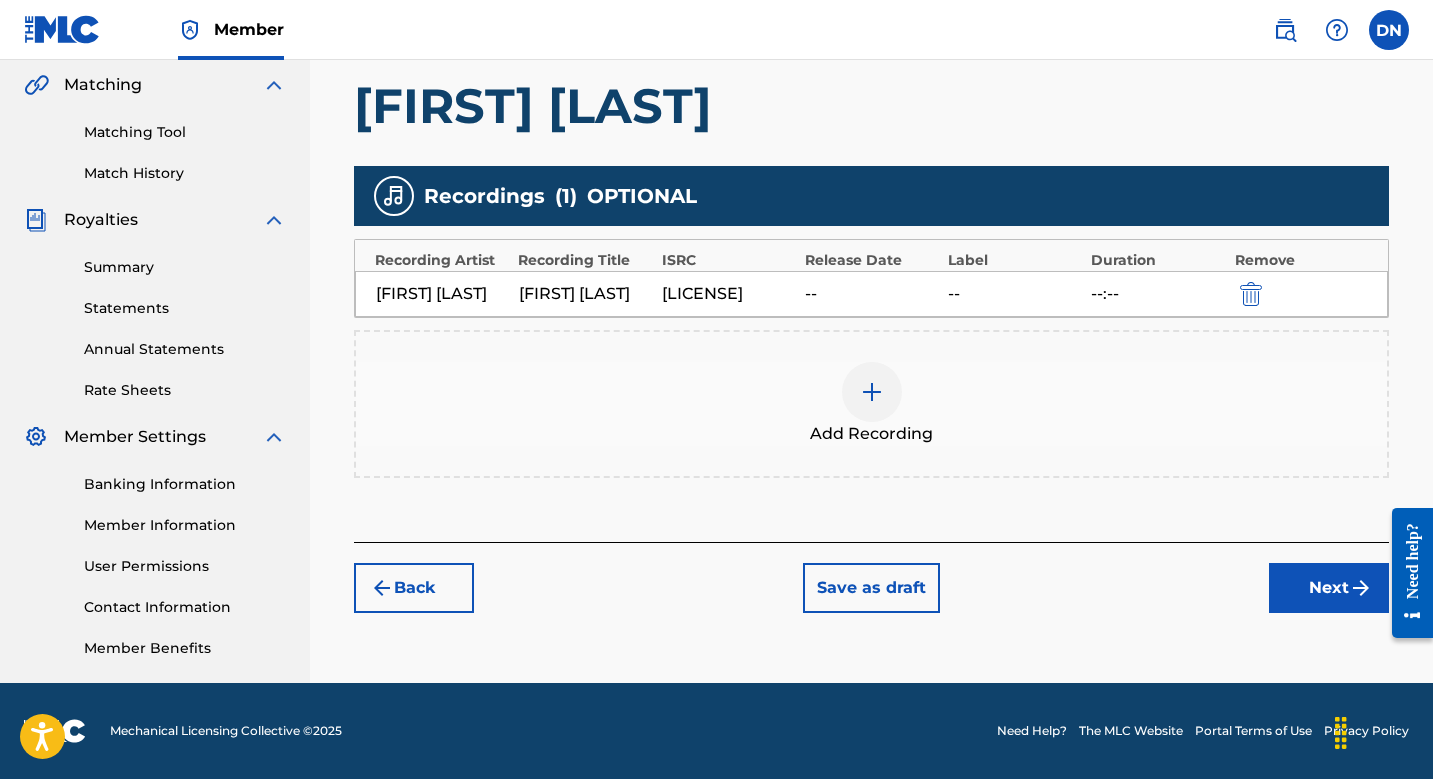 click on "Next" at bounding box center (1329, 588) 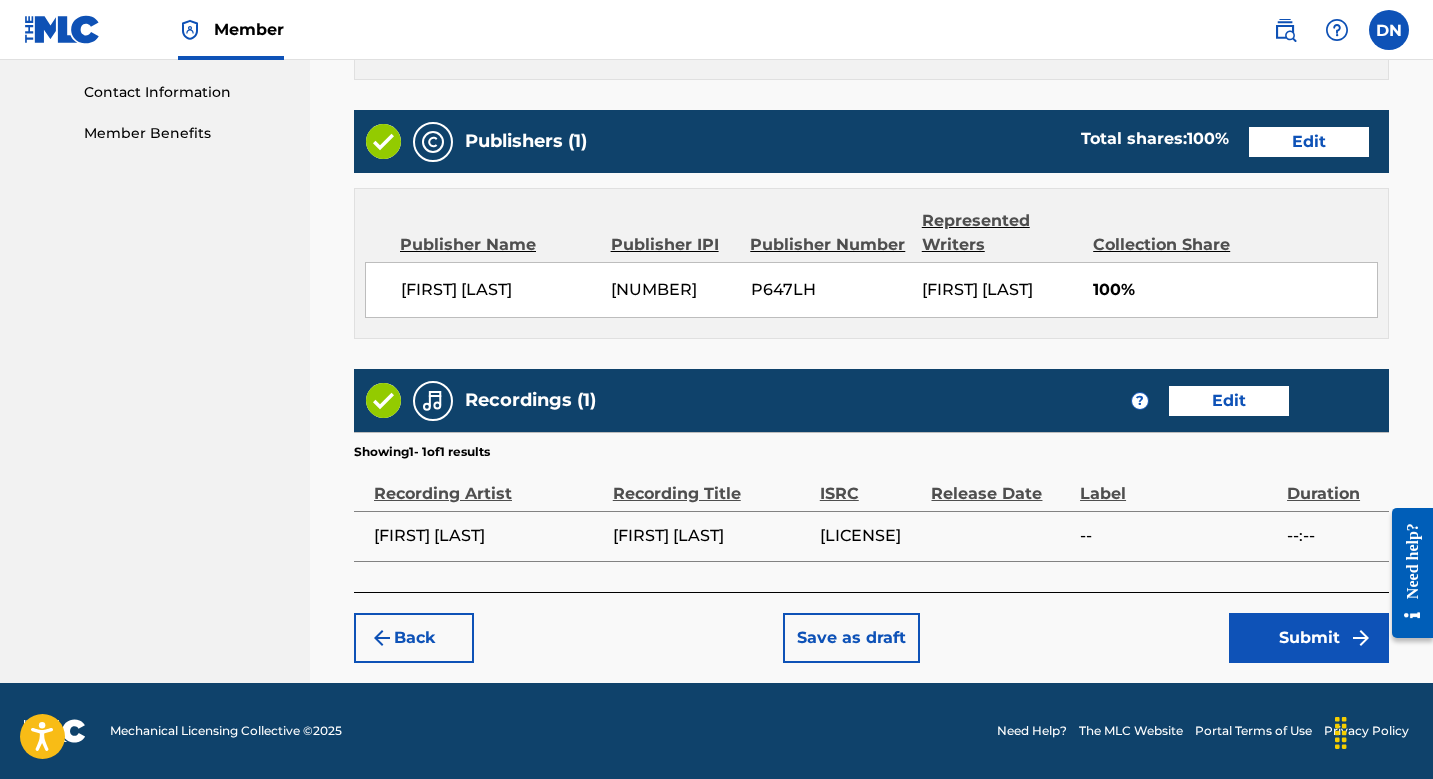 scroll, scrollTop: 999, scrollLeft: 0, axis: vertical 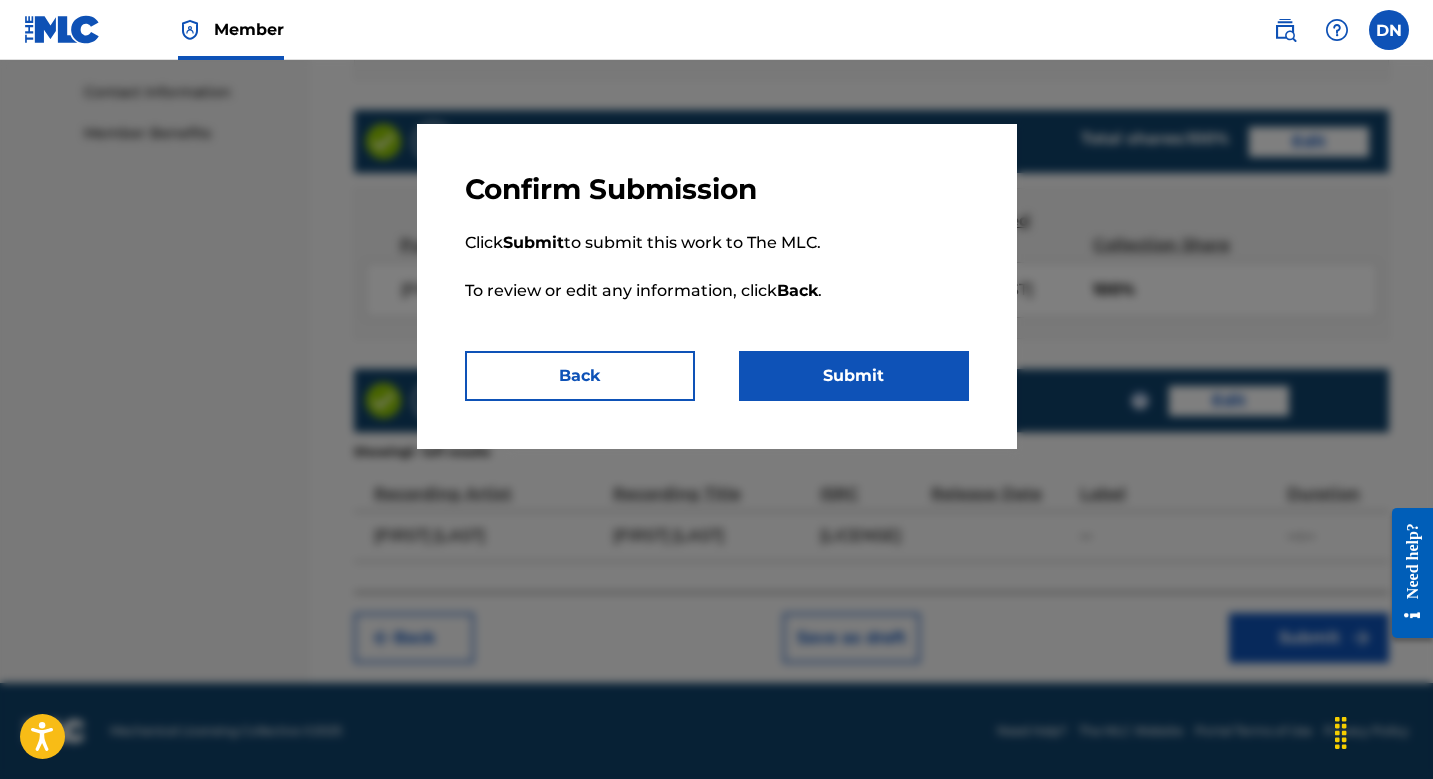 click on "Submit" at bounding box center (854, 376) 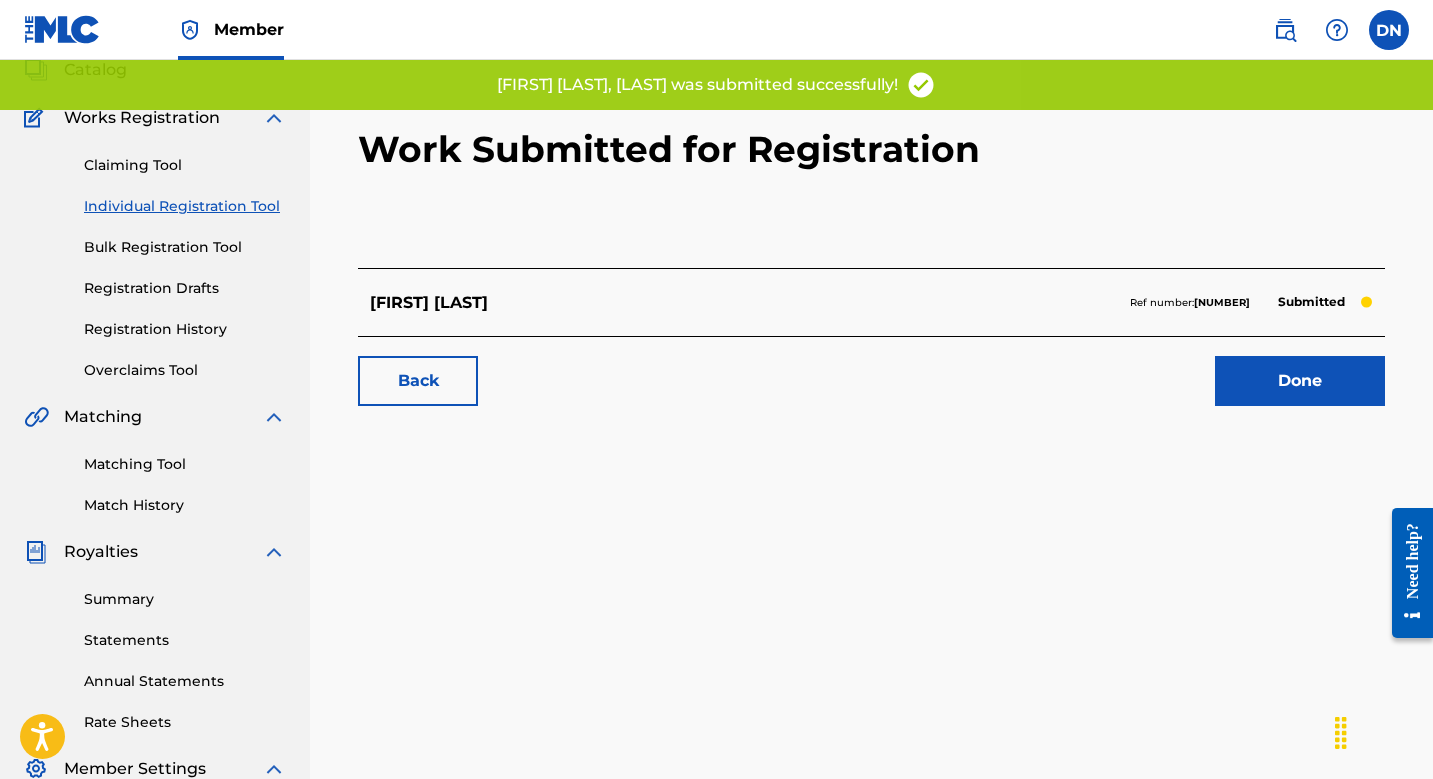 scroll, scrollTop: 217, scrollLeft: 0, axis: vertical 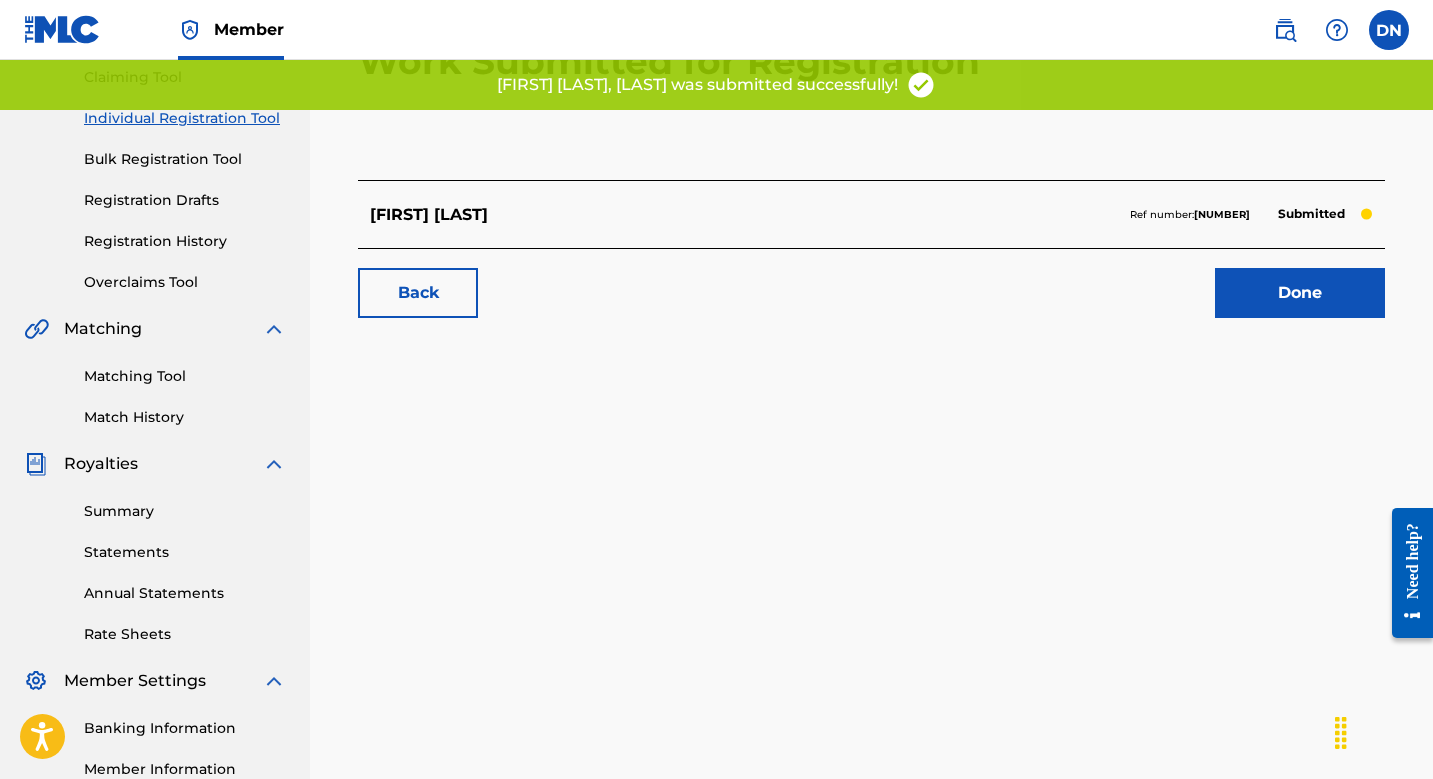 click on "Done" at bounding box center (1300, 293) 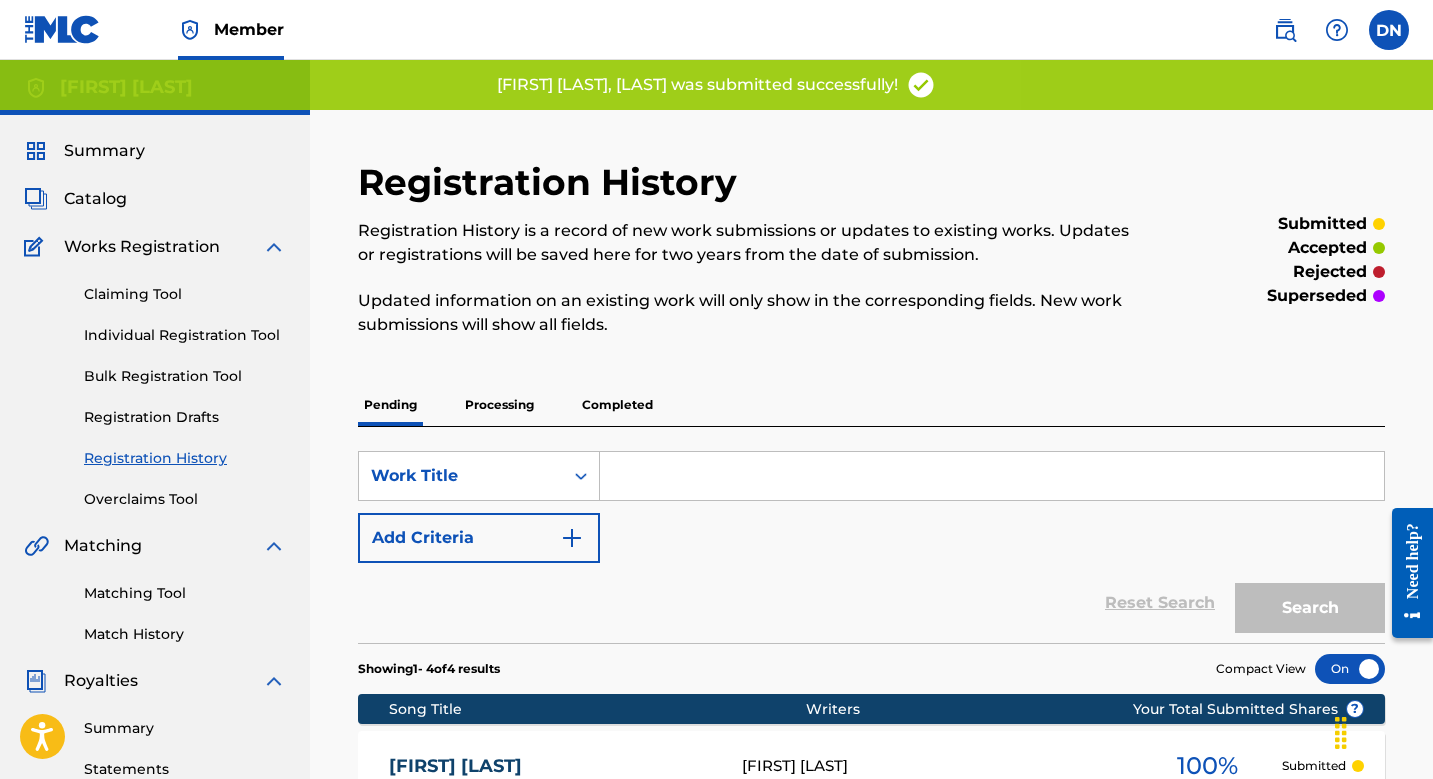 scroll, scrollTop: 0, scrollLeft: 0, axis: both 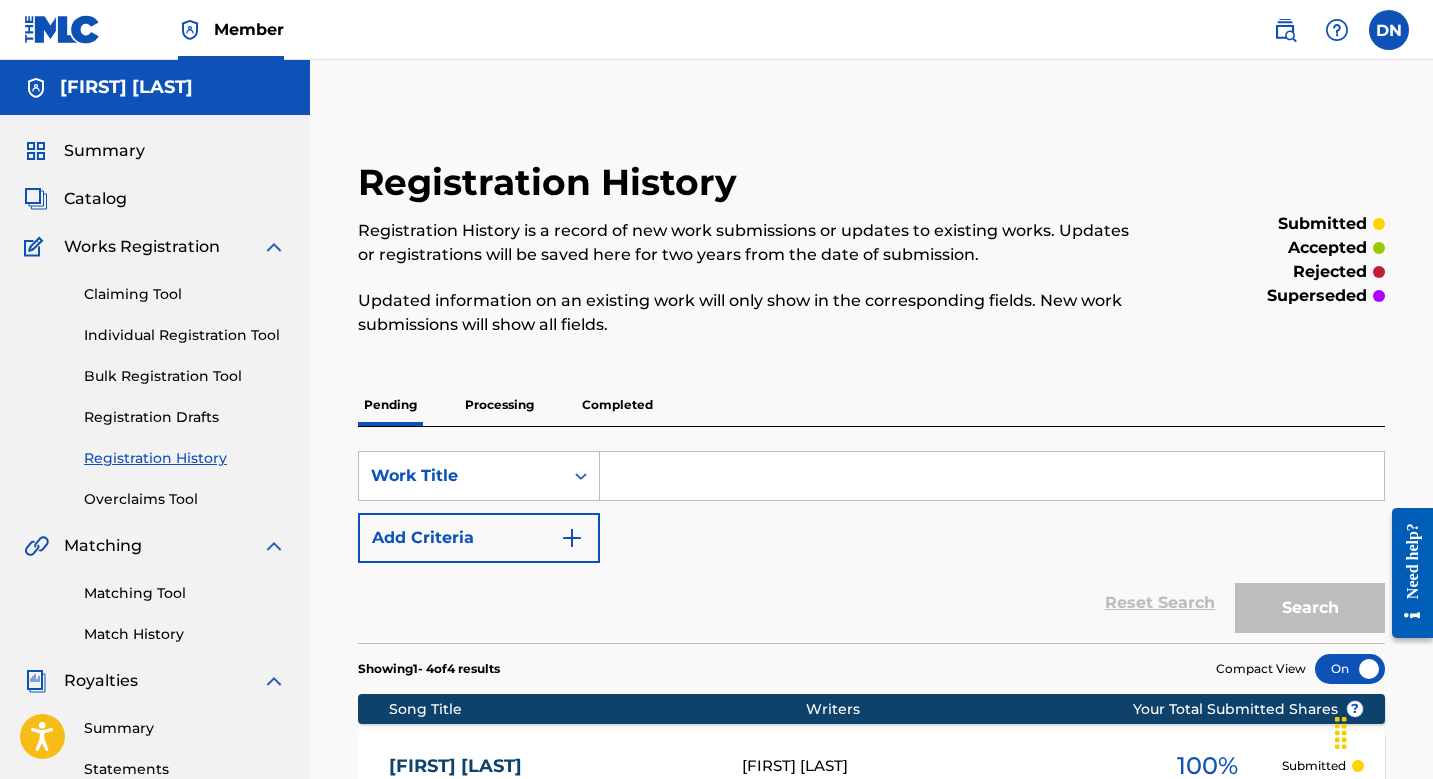 click on "Individual Registration Tool" at bounding box center (185, 335) 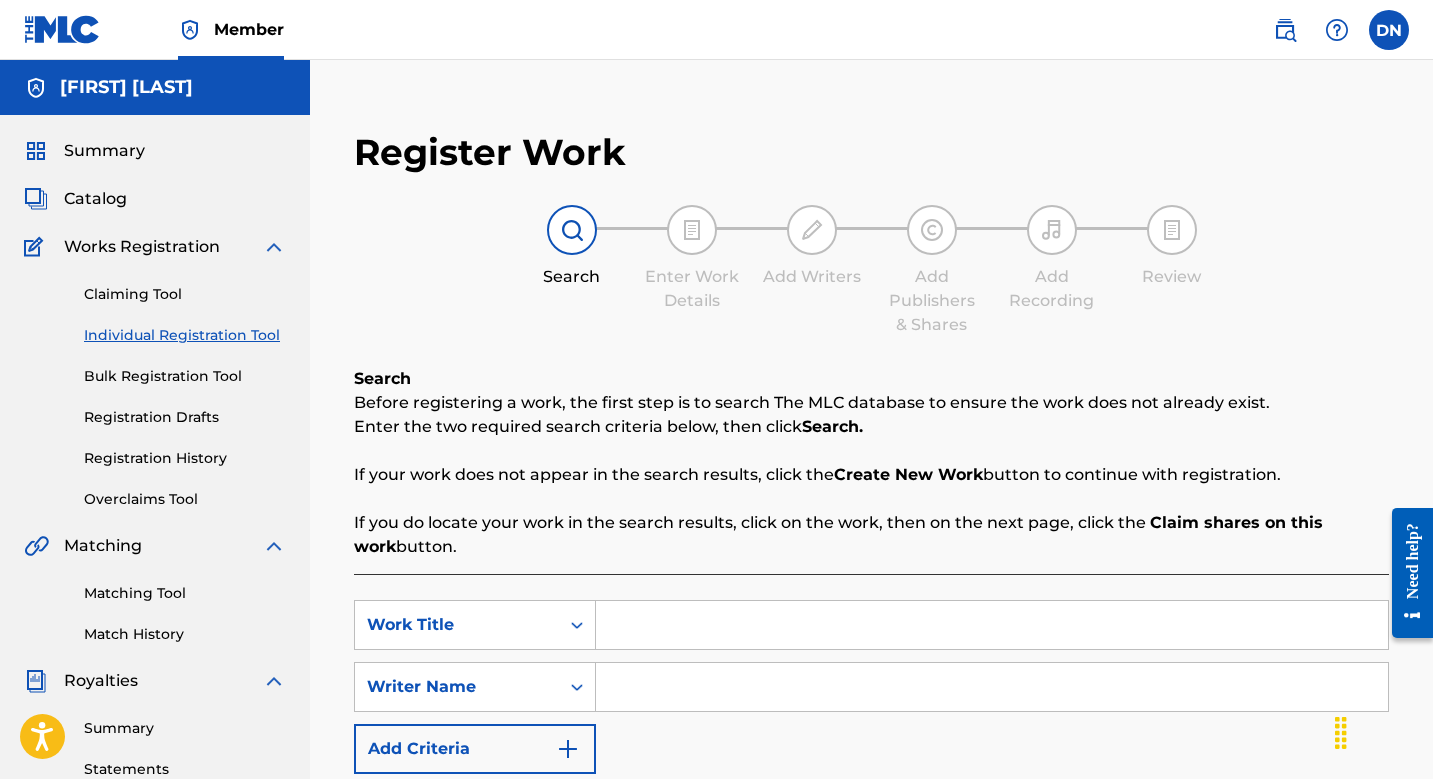 click at bounding box center (992, 625) 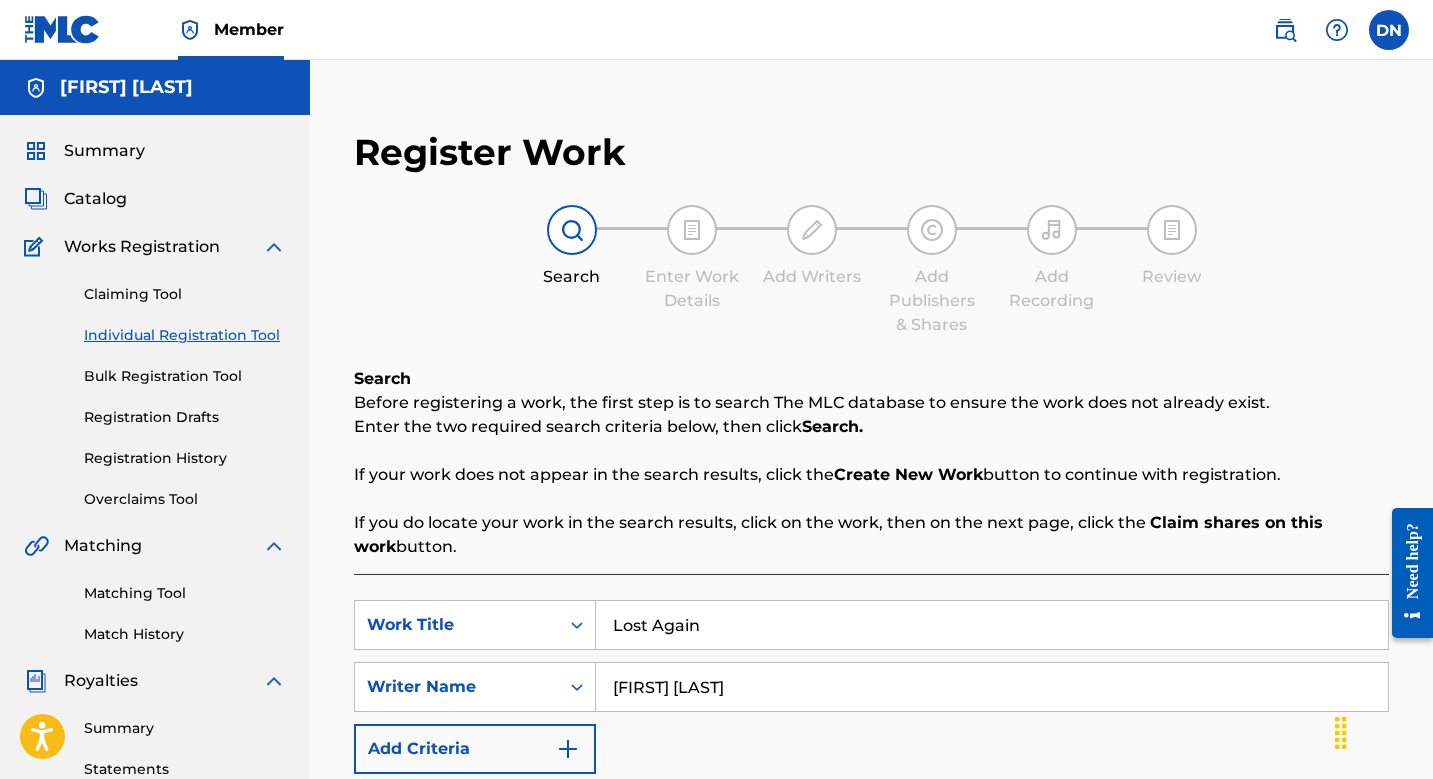 click on "Search" at bounding box center (1314, 819) 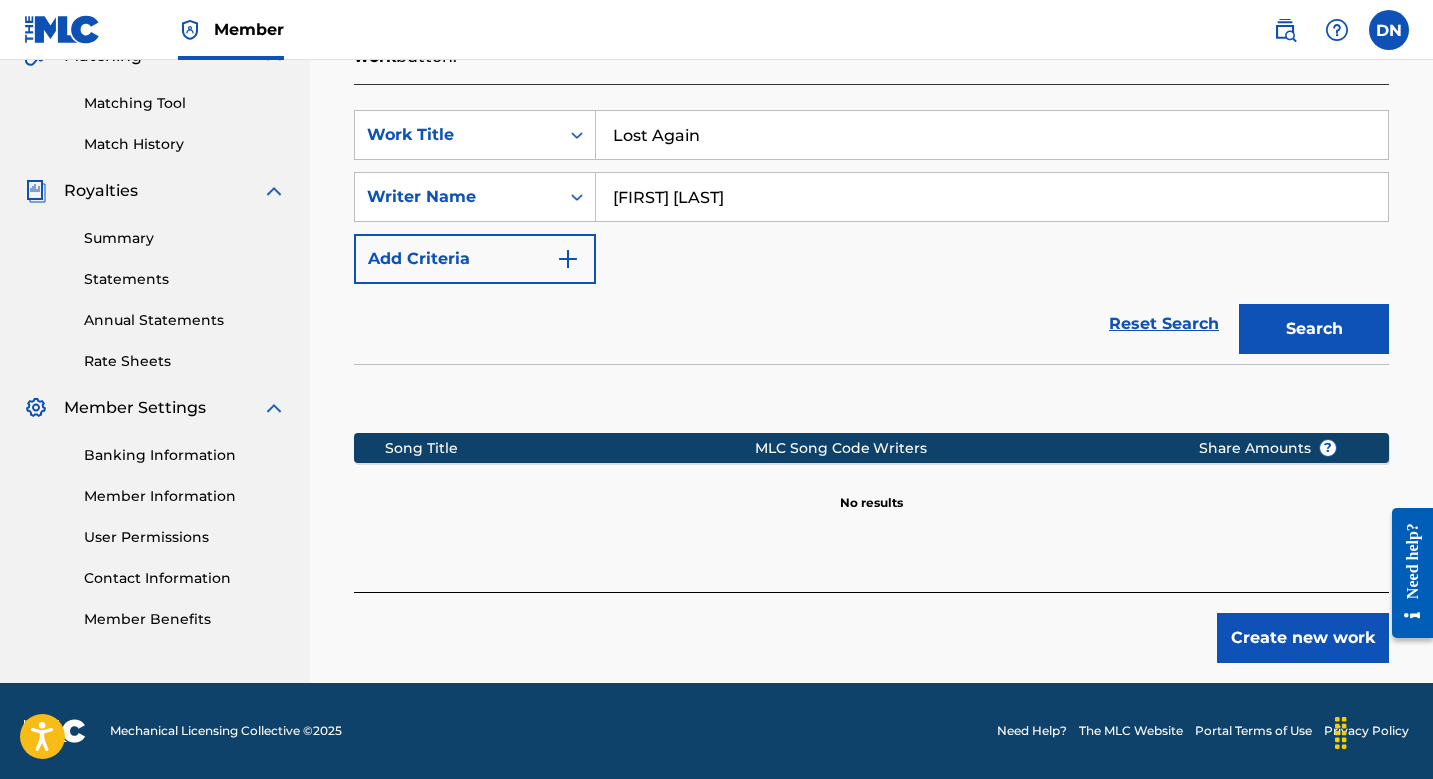 scroll, scrollTop: 490, scrollLeft: 0, axis: vertical 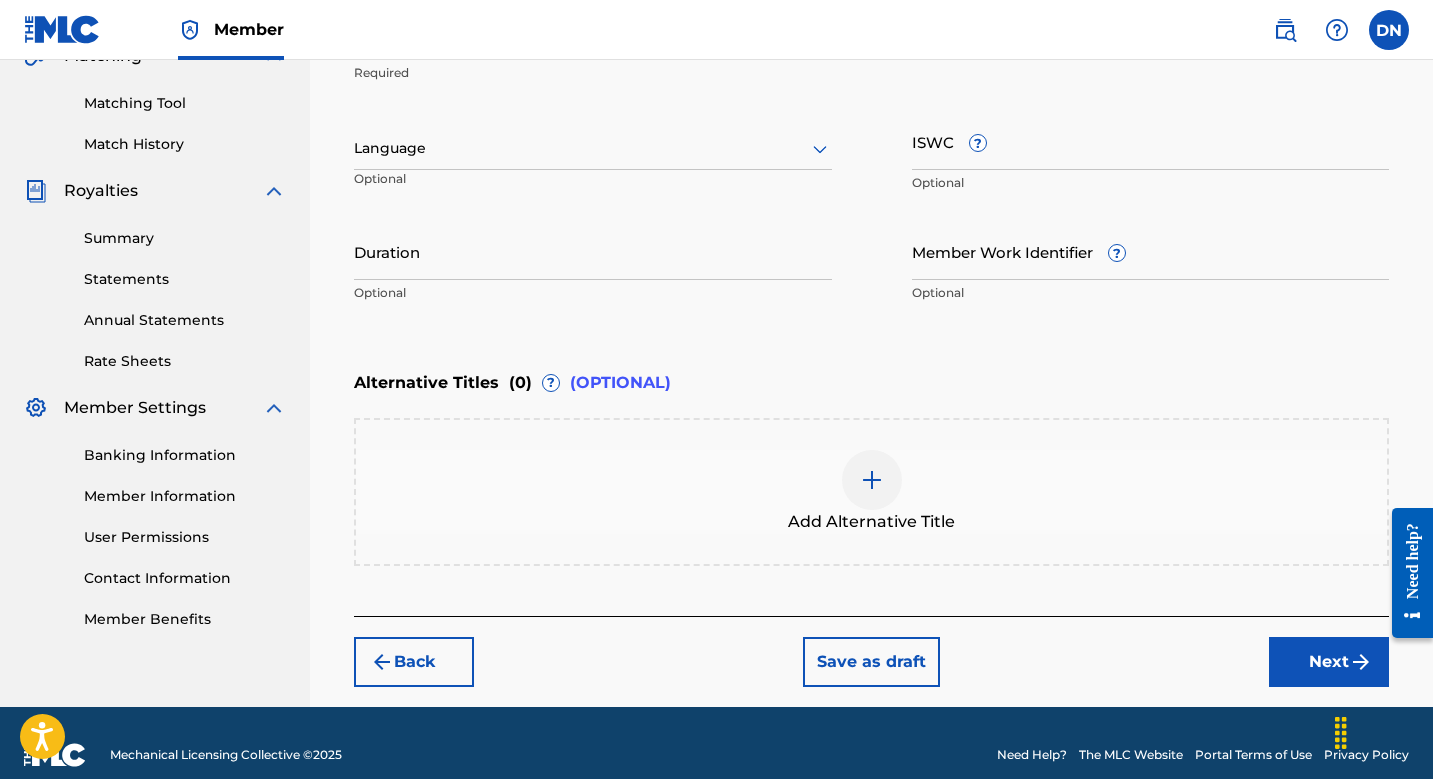 click on "Next" at bounding box center [1329, 662] 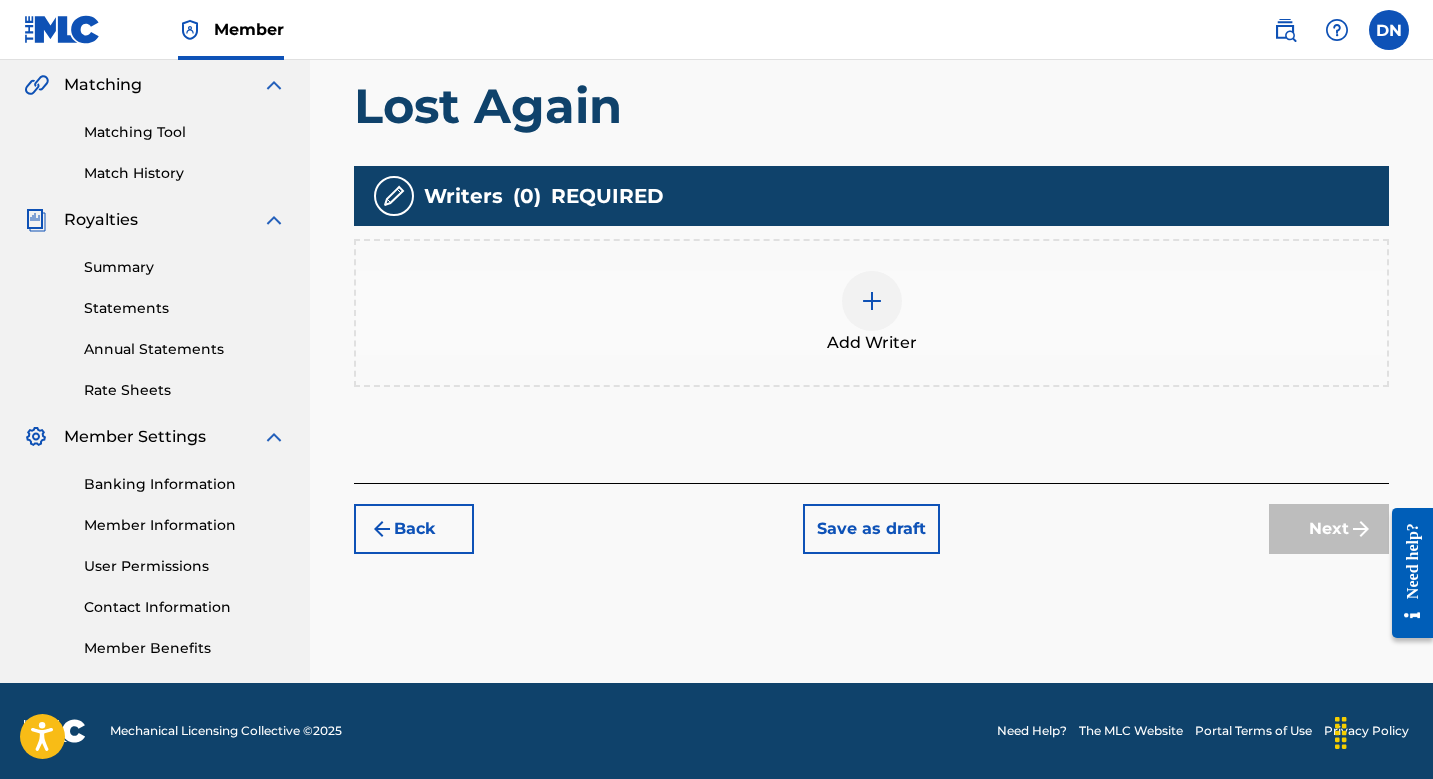 click at bounding box center (872, 301) 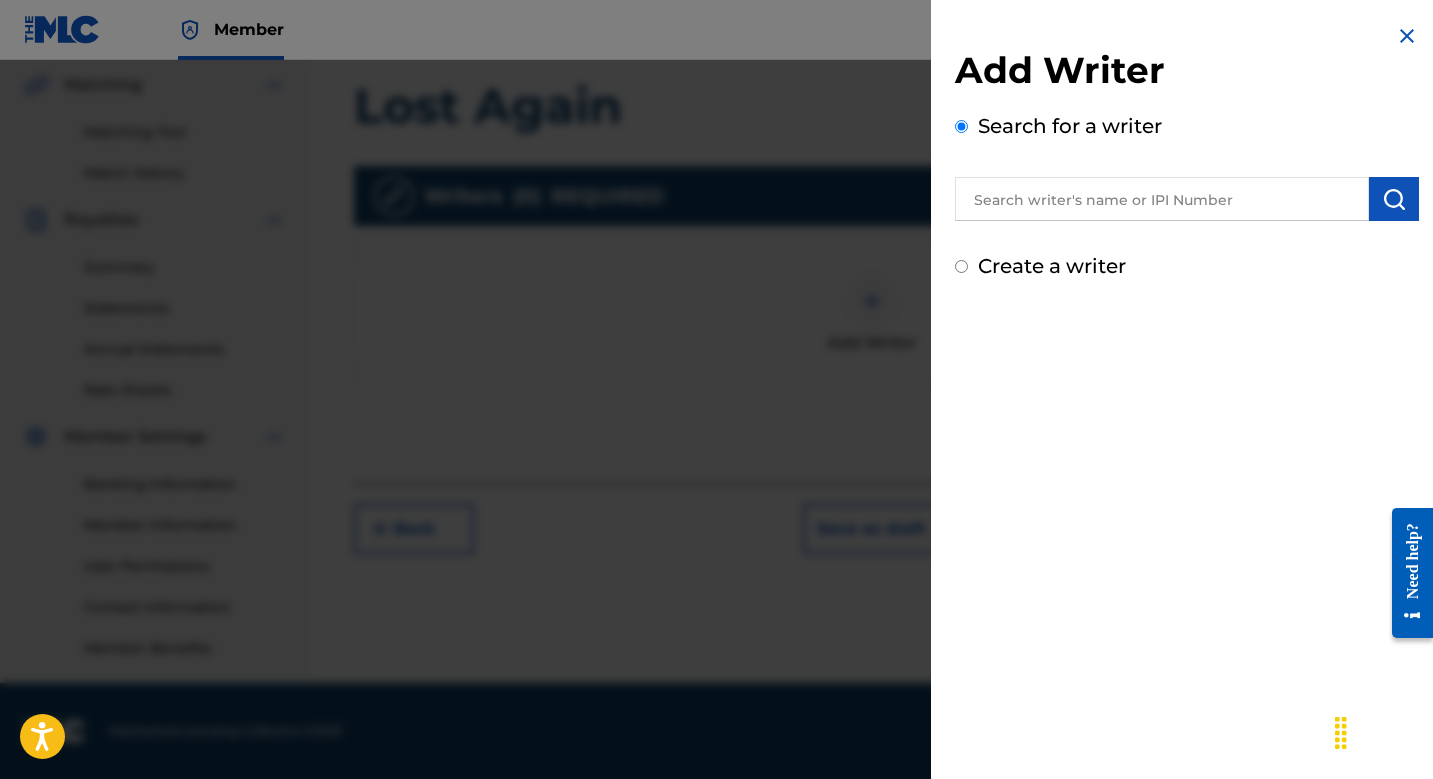 click at bounding box center (1162, 199) 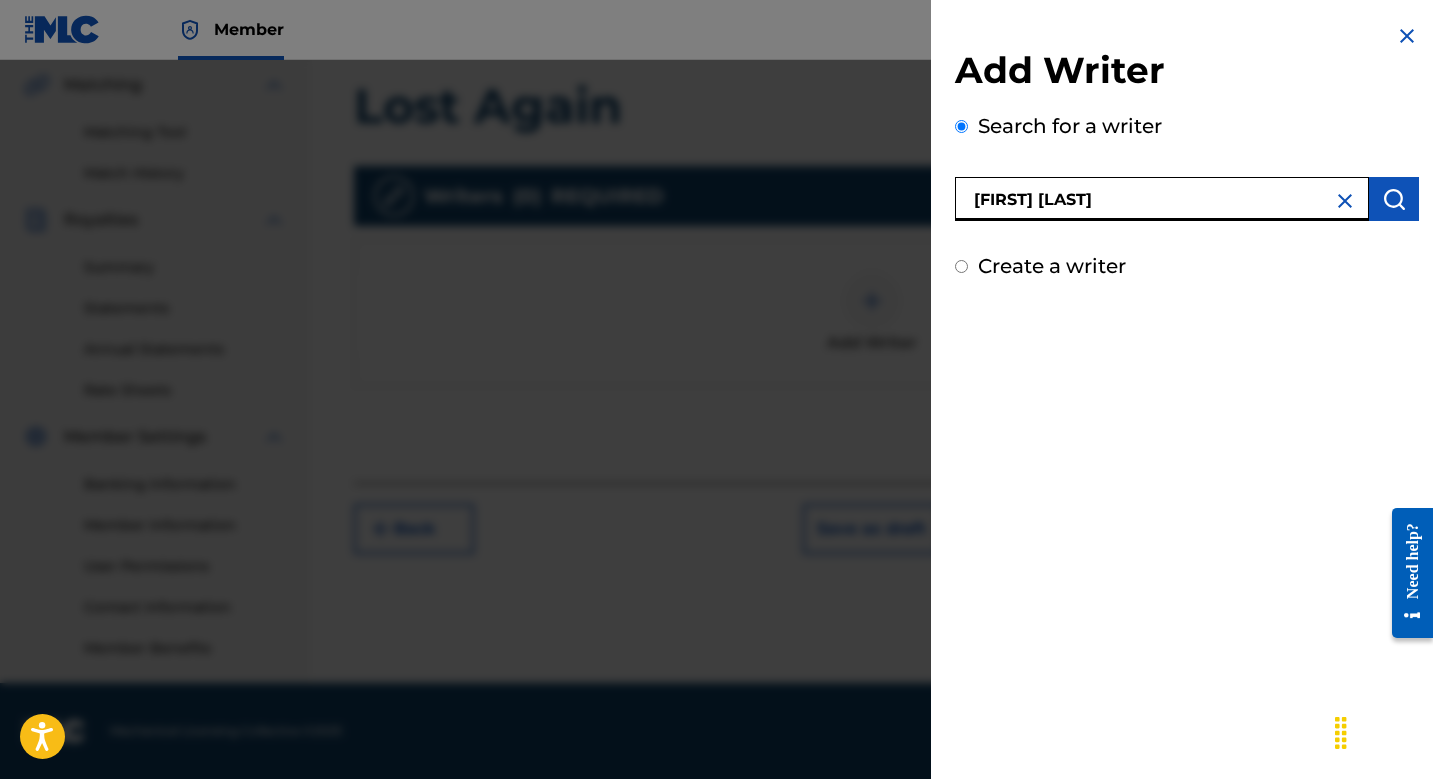 click at bounding box center [1394, 199] 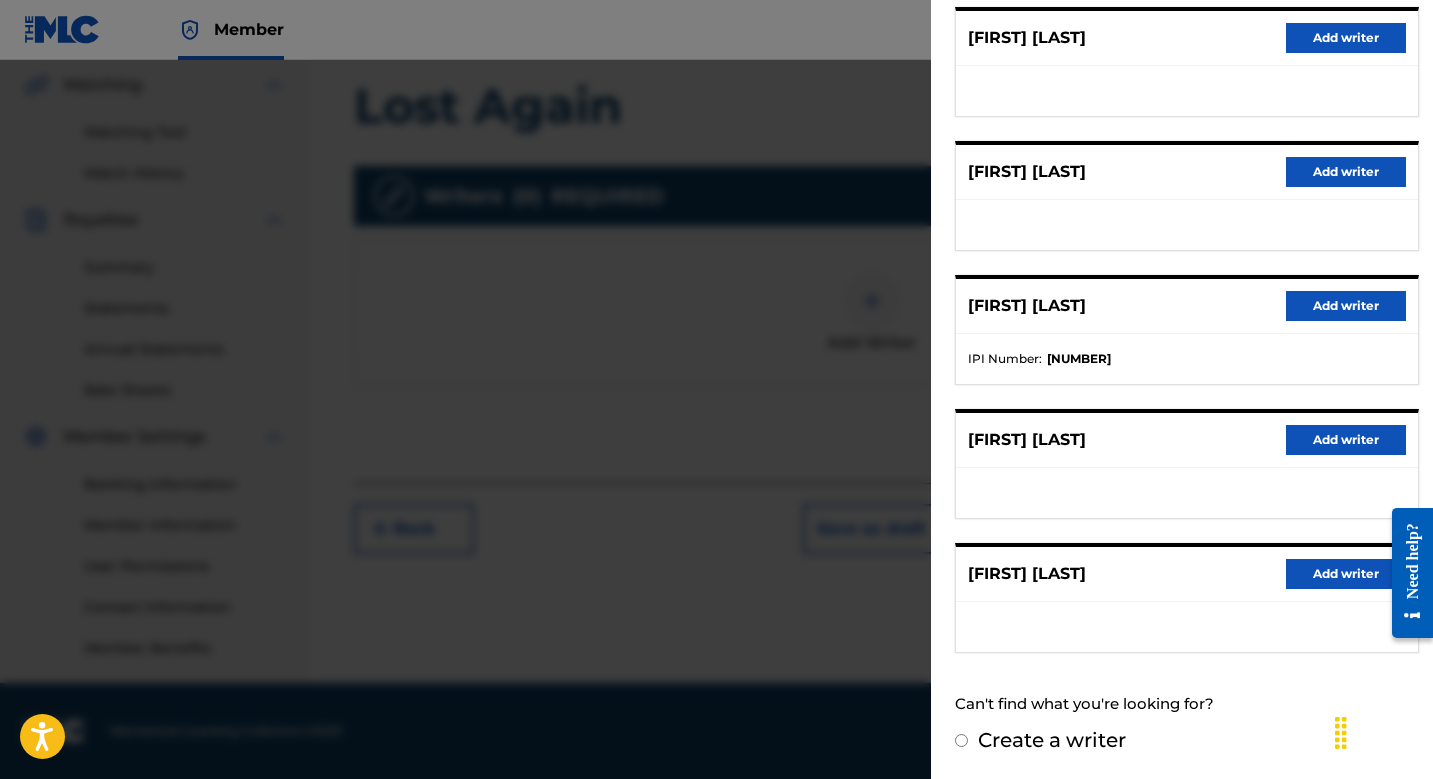 scroll, scrollTop: 262, scrollLeft: 0, axis: vertical 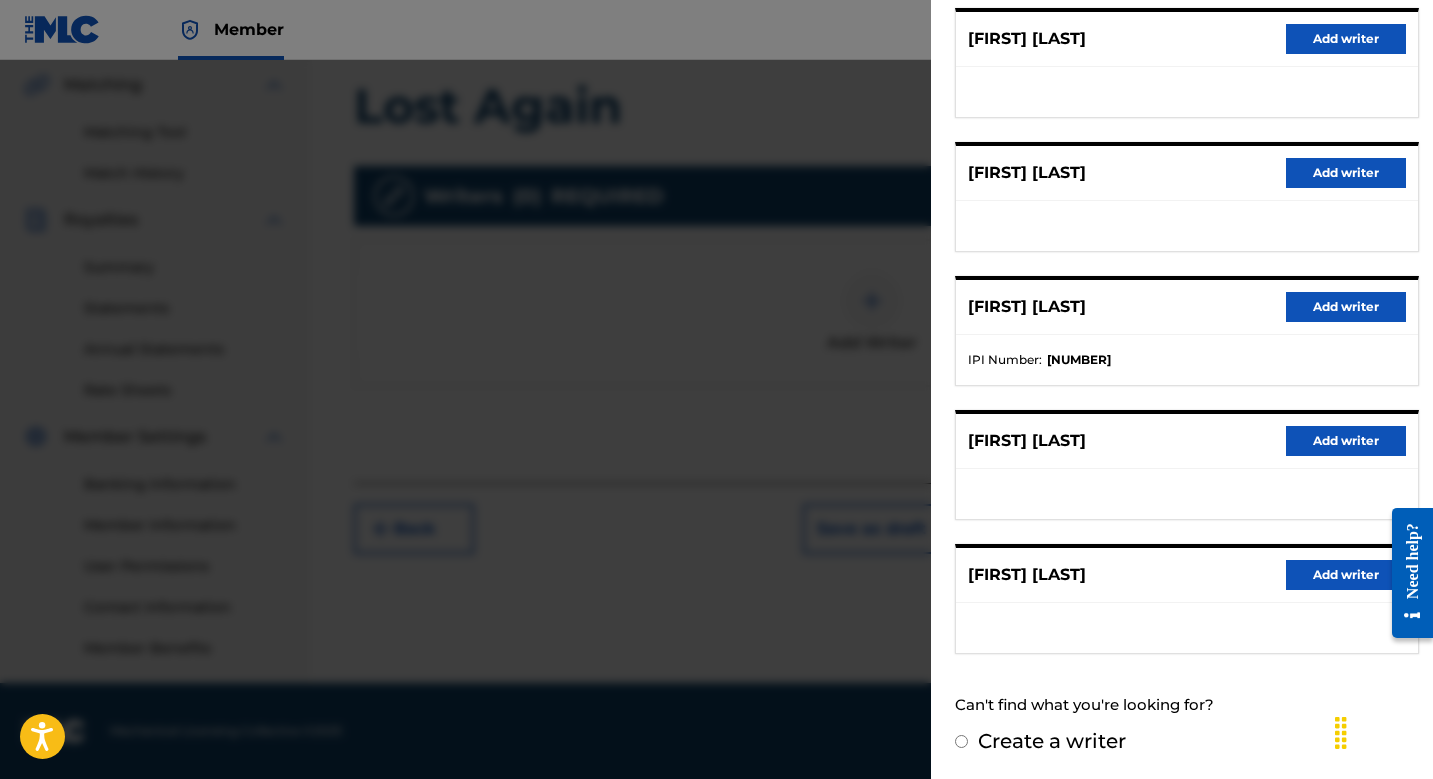 click on "Add writer" at bounding box center (1346, 575) 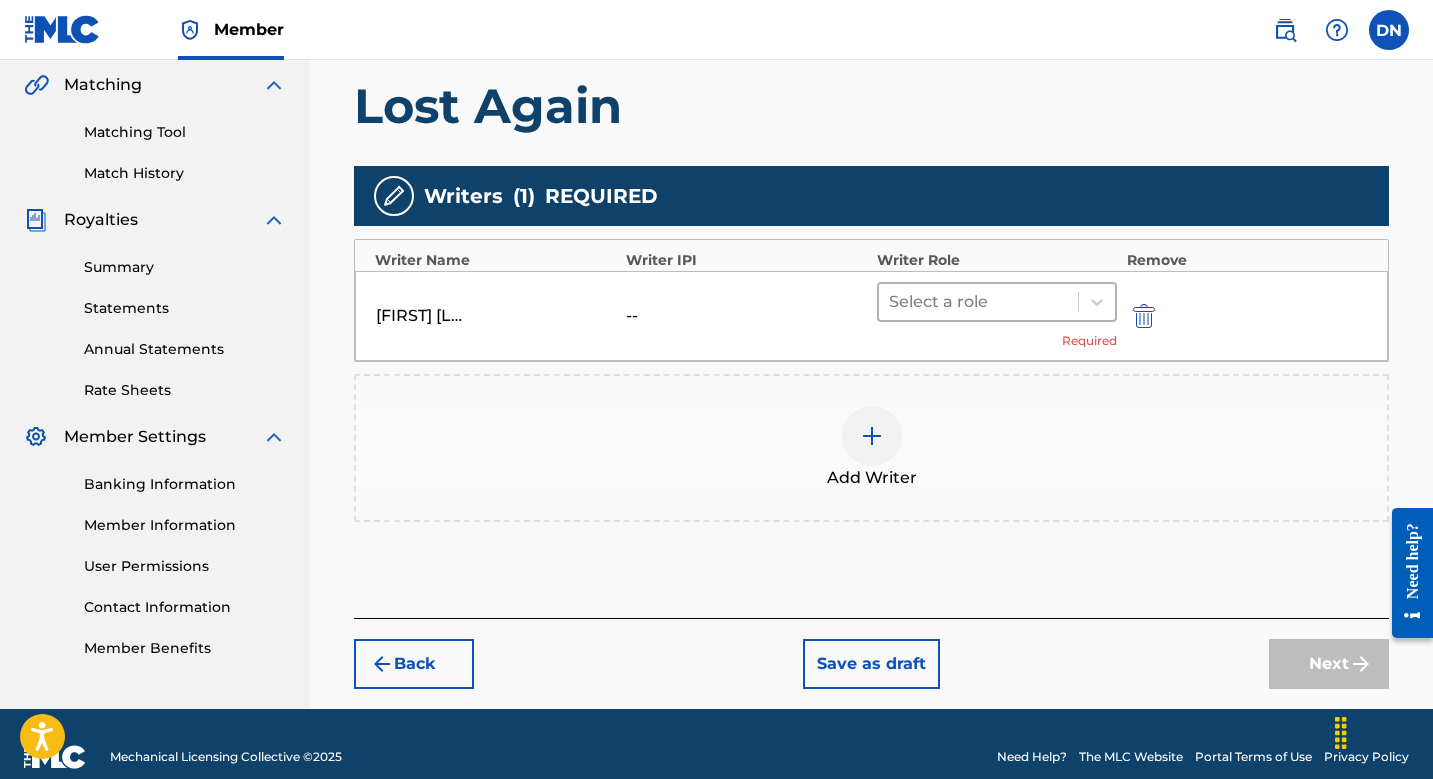 click at bounding box center (978, 302) 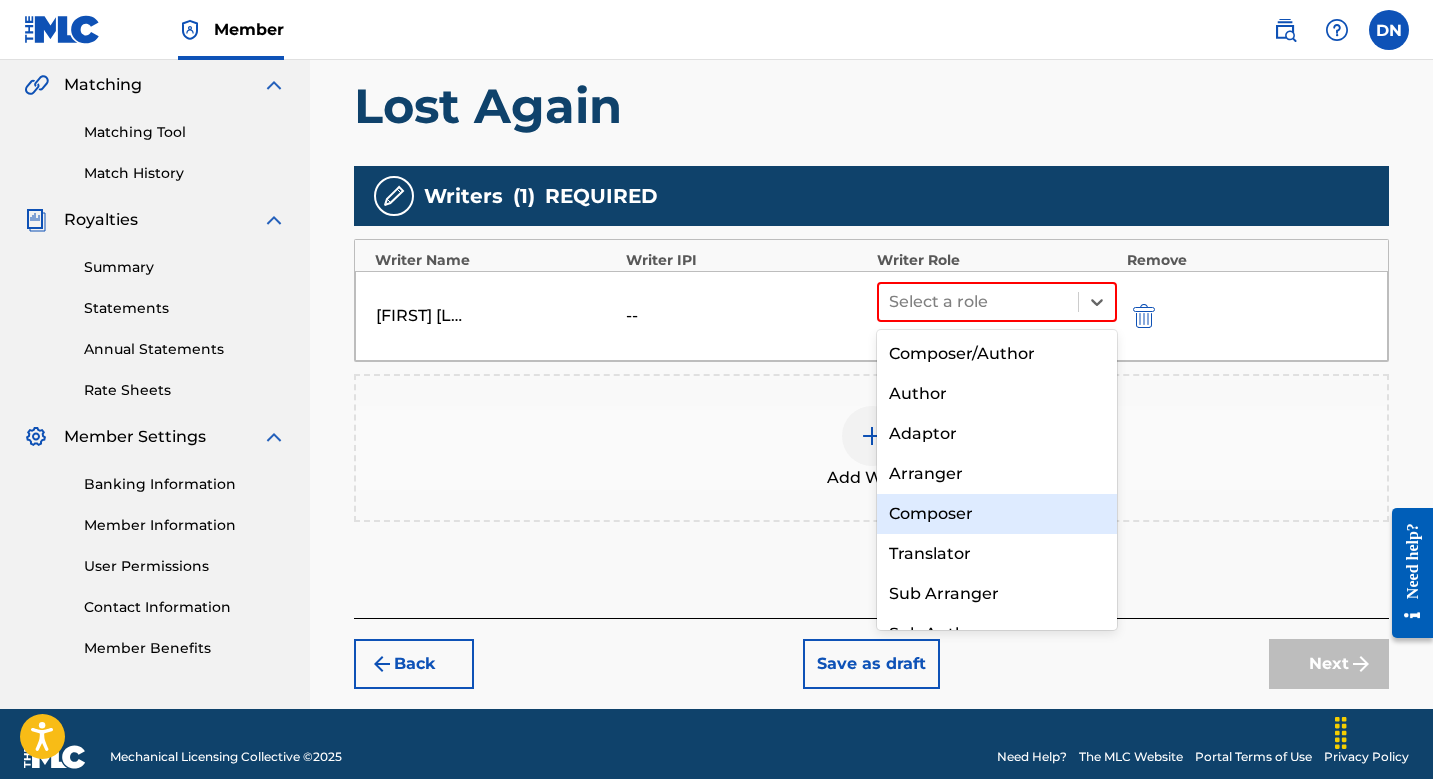 click on "Composer" at bounding box center (997, 514) 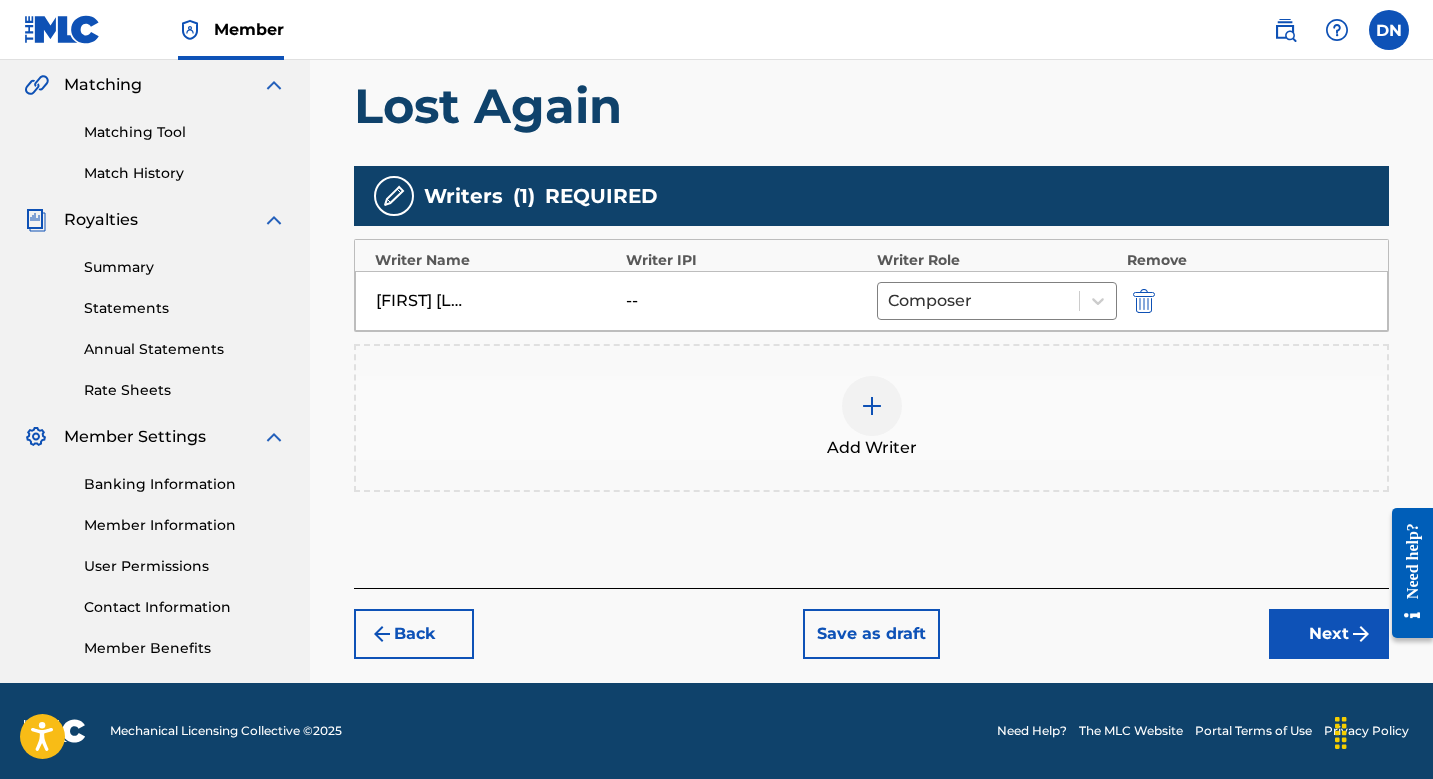 click on "Next" at bounding box center (1329, 634) 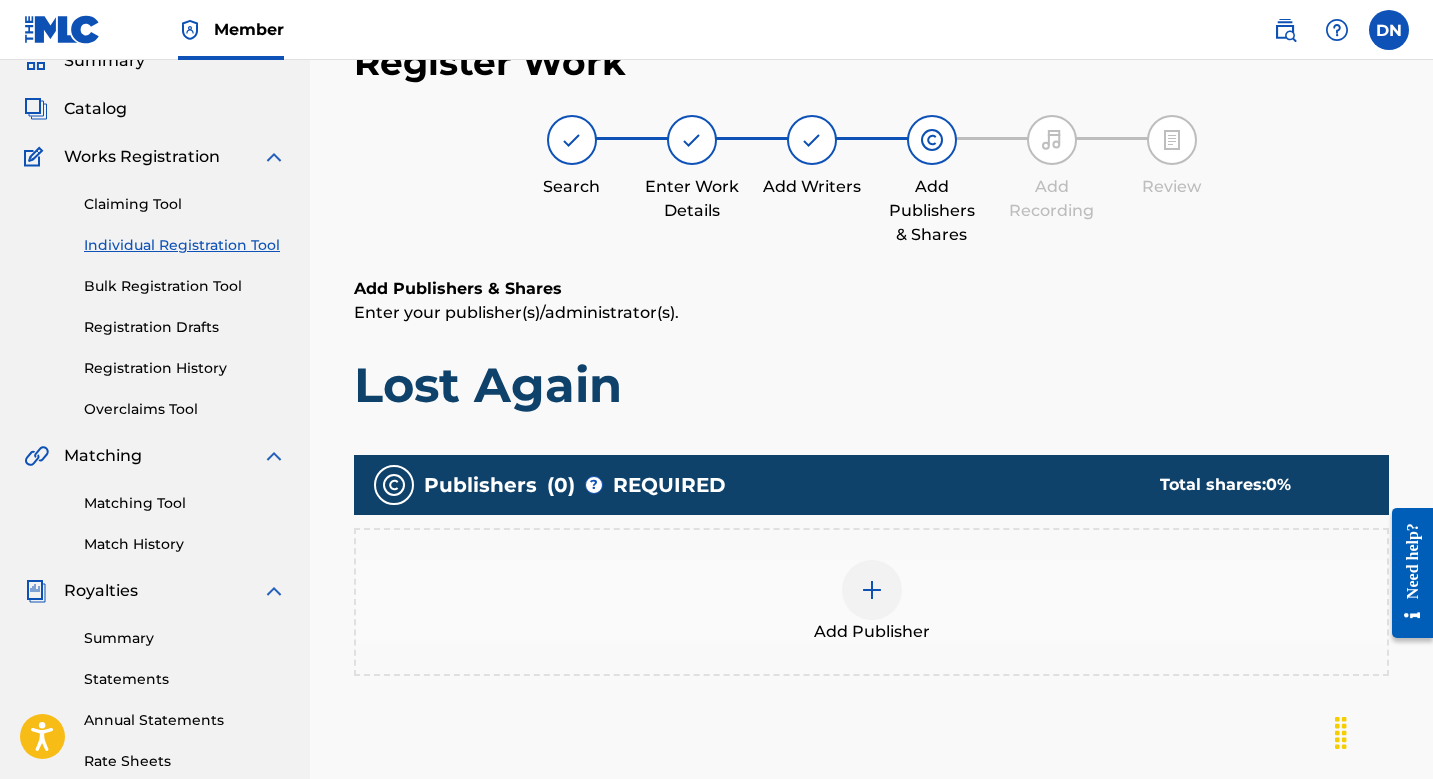 scroll, scrollTop: 245, scrollLeft: 0, axis: vertical 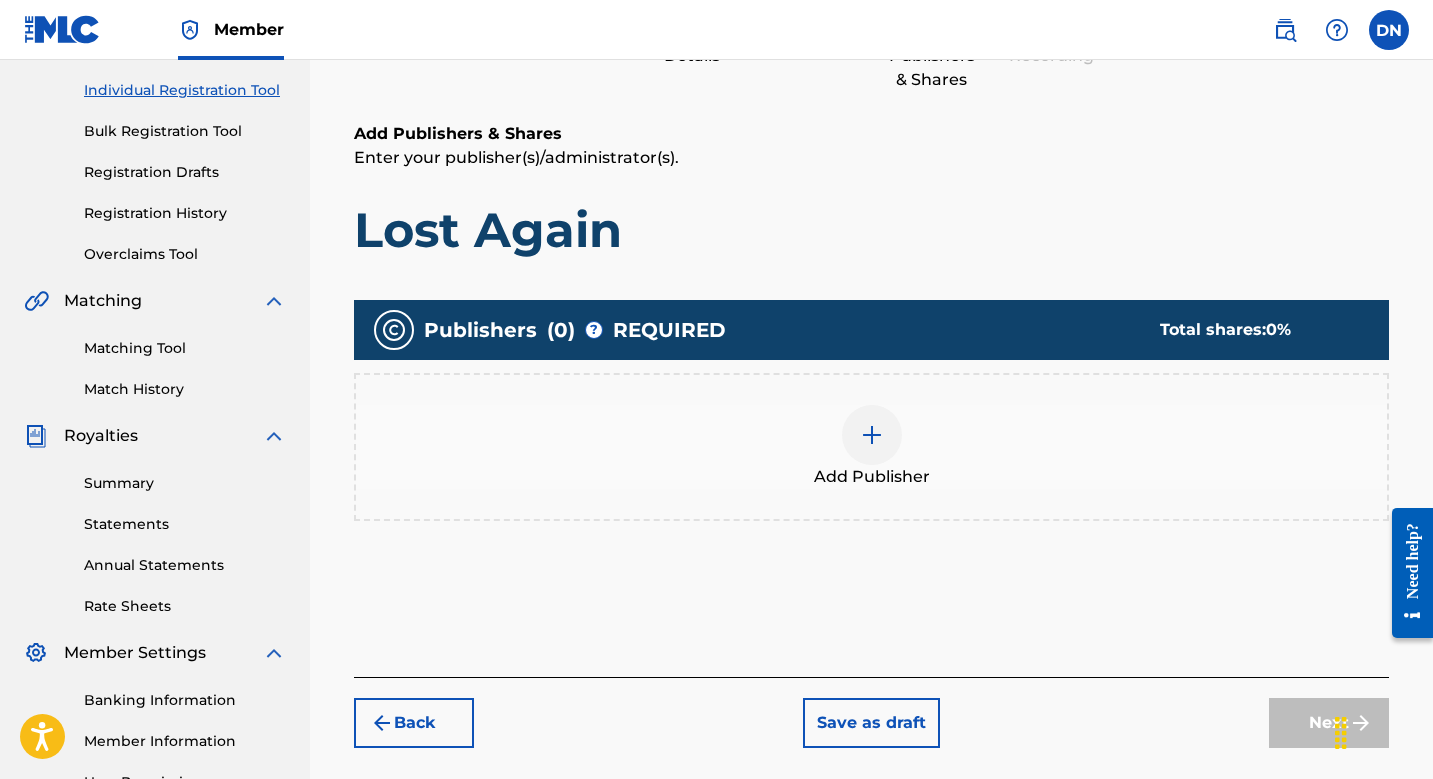 click at bounding box center (872, 435) 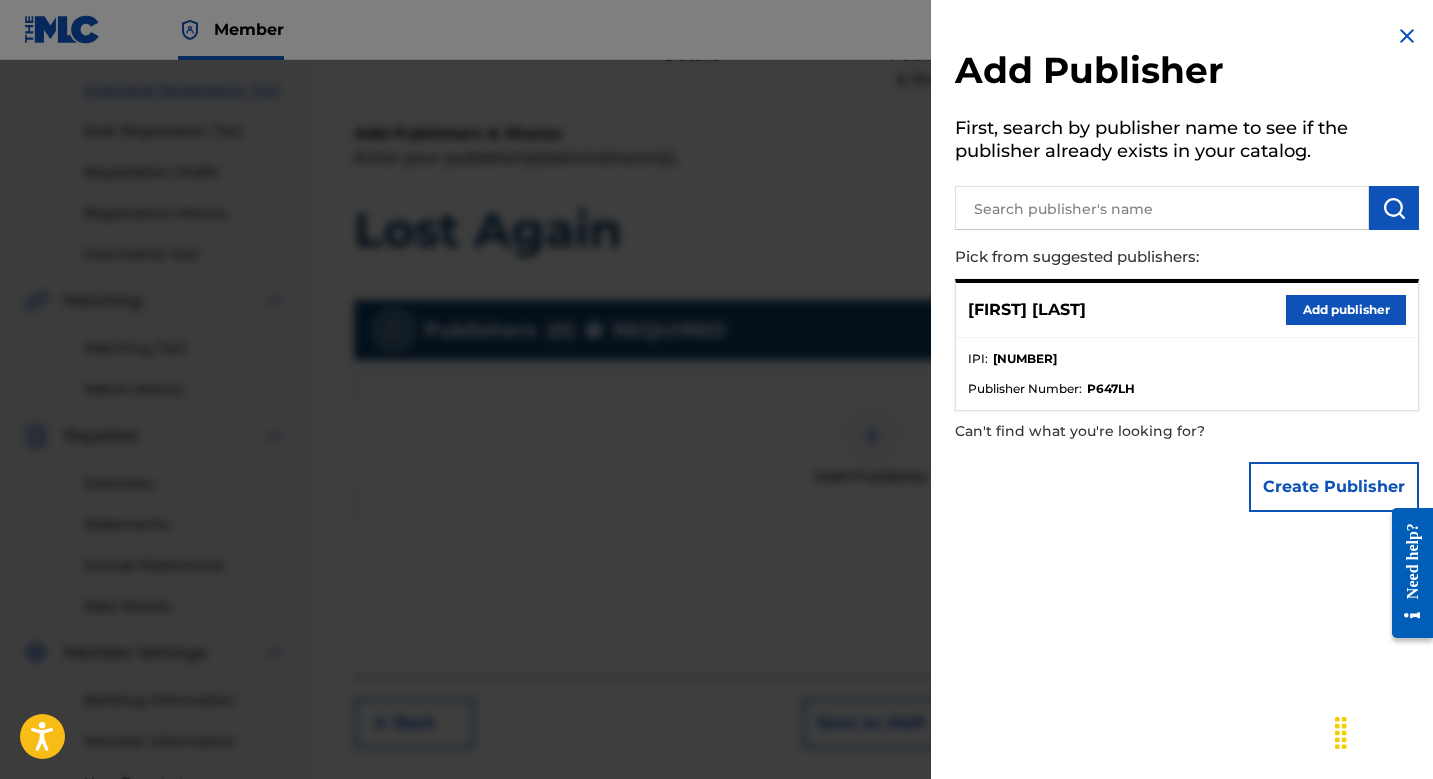 click on "Add publisher" at bounding box center [1346, 310] 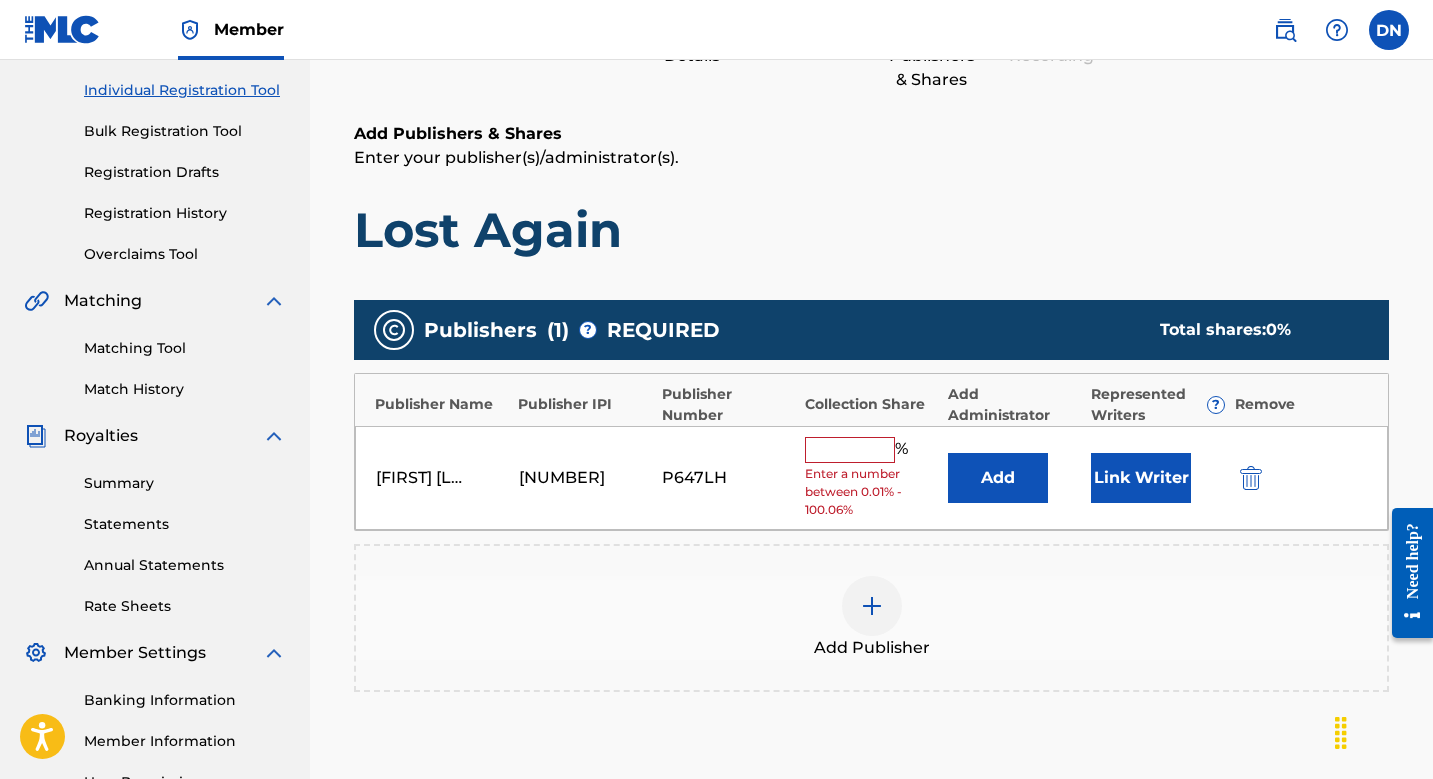 click at bounding box center (850, 450) 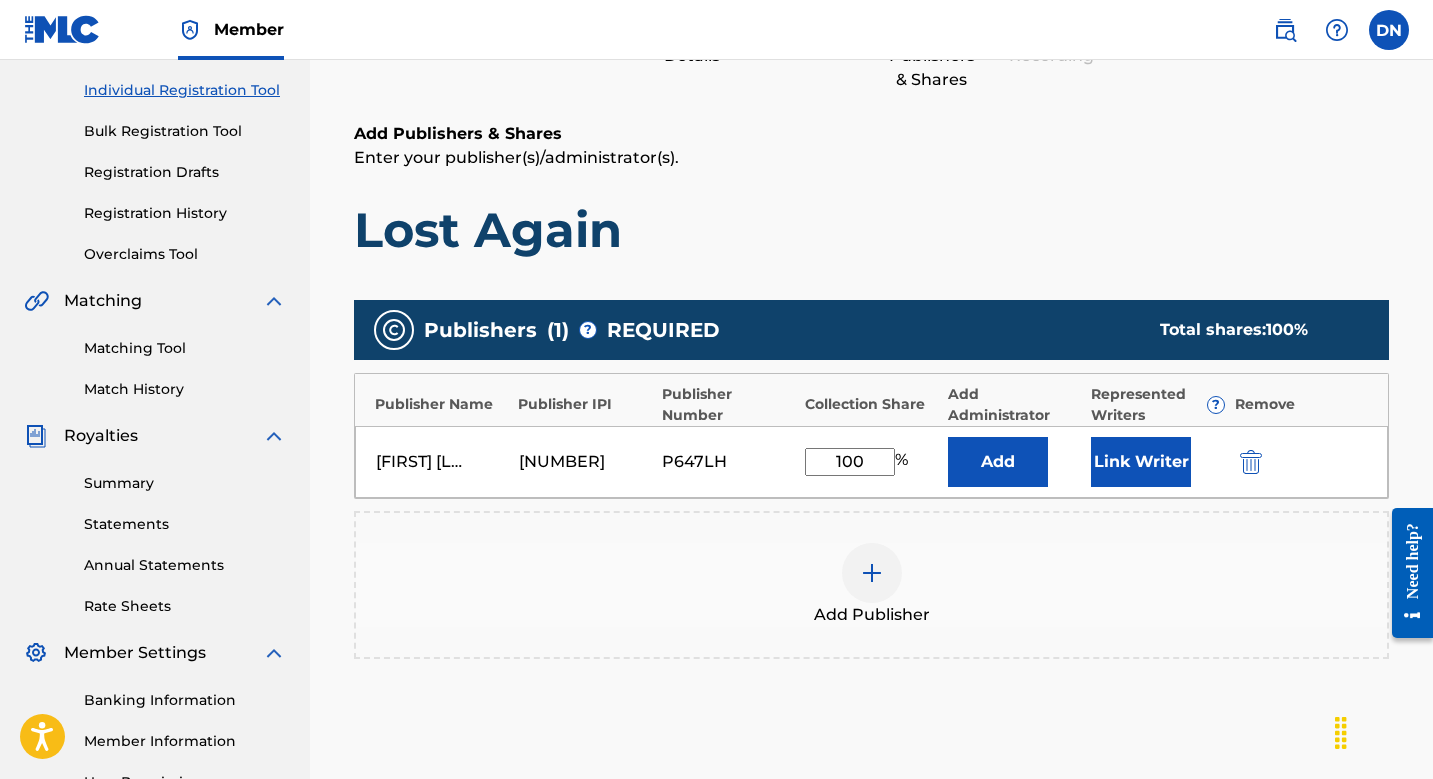 click on "Link Writer" at bounding box center (1141, 462) 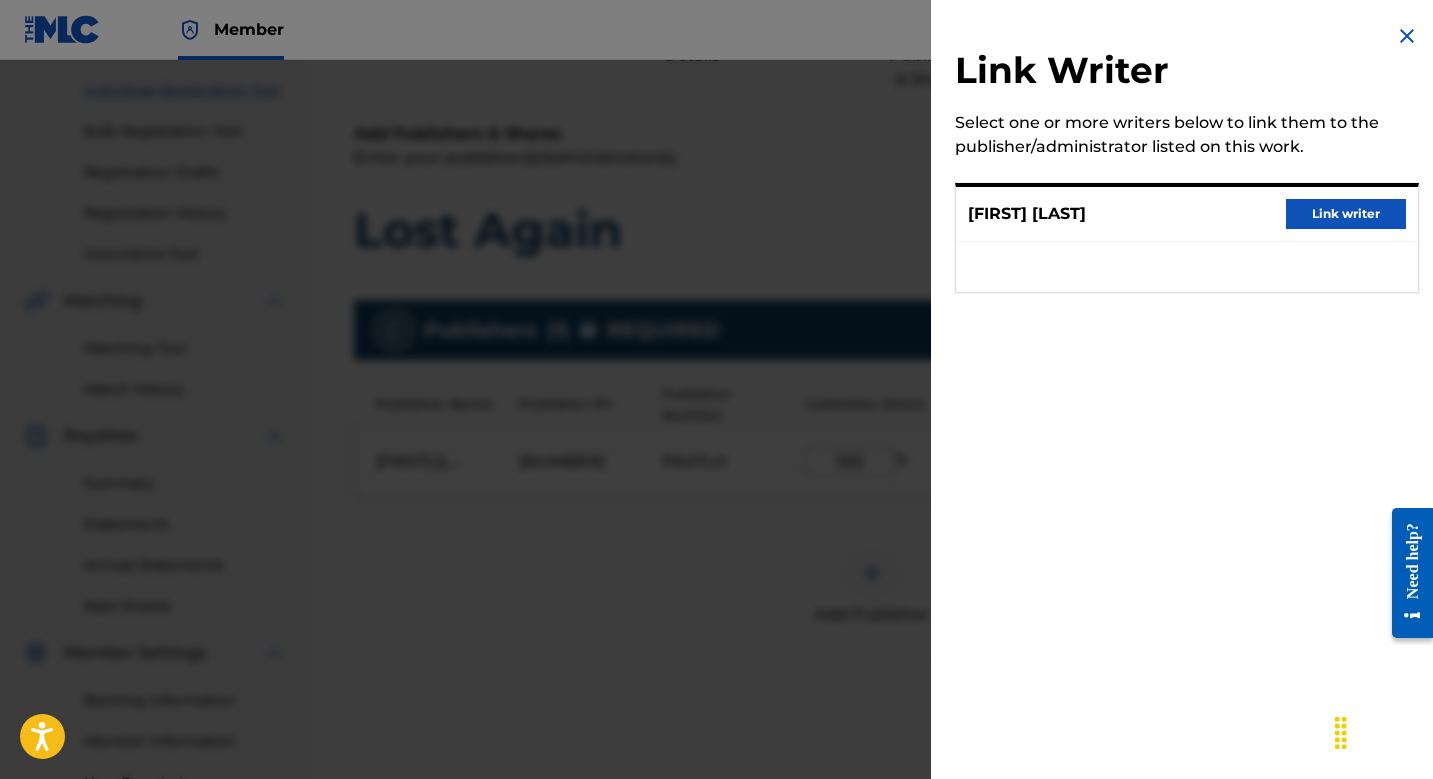 click on "Link writer" at bounding box center (1346, 214) 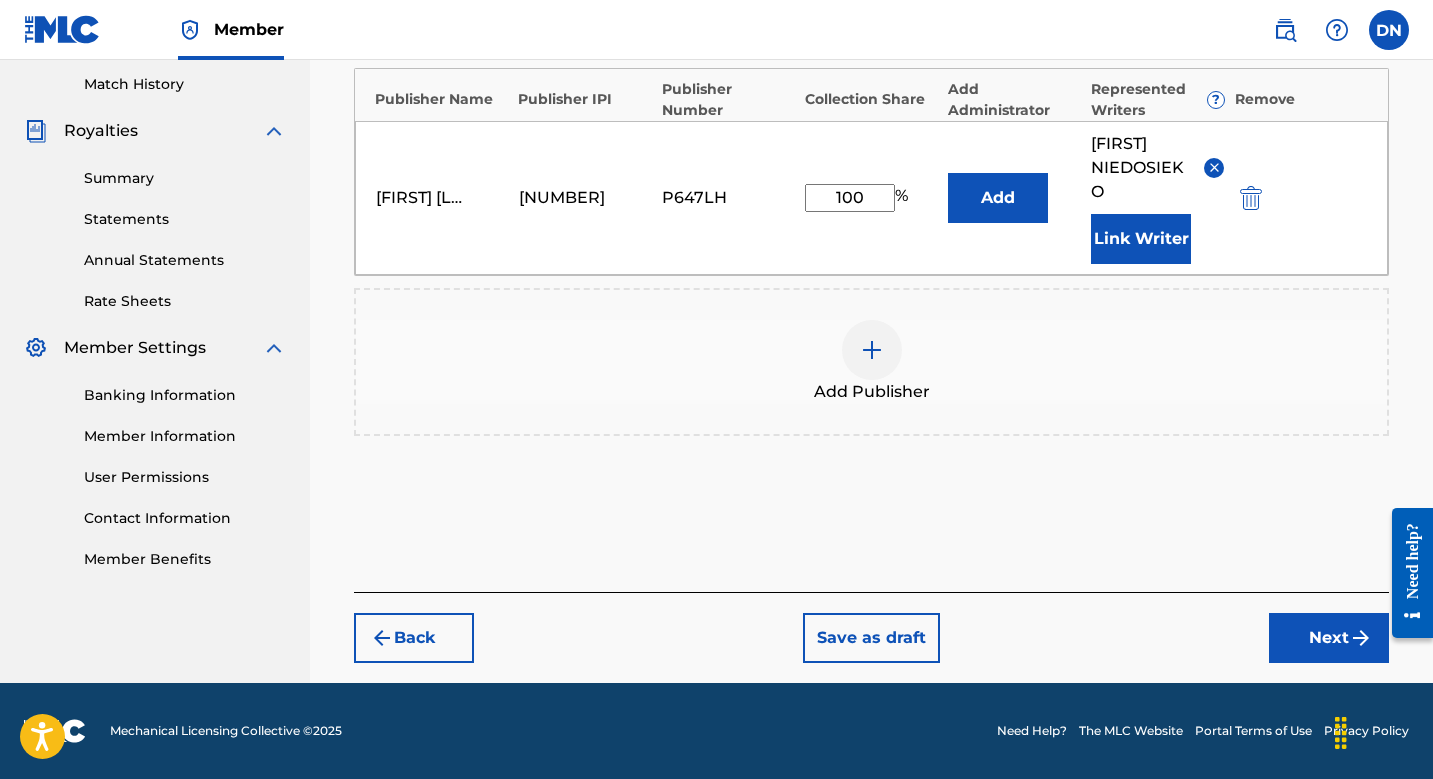 drag, startPoint x: 1377, startPoint y: 627, endPoint x: 2745, endPoint y: 1123, distance: 1455.1426 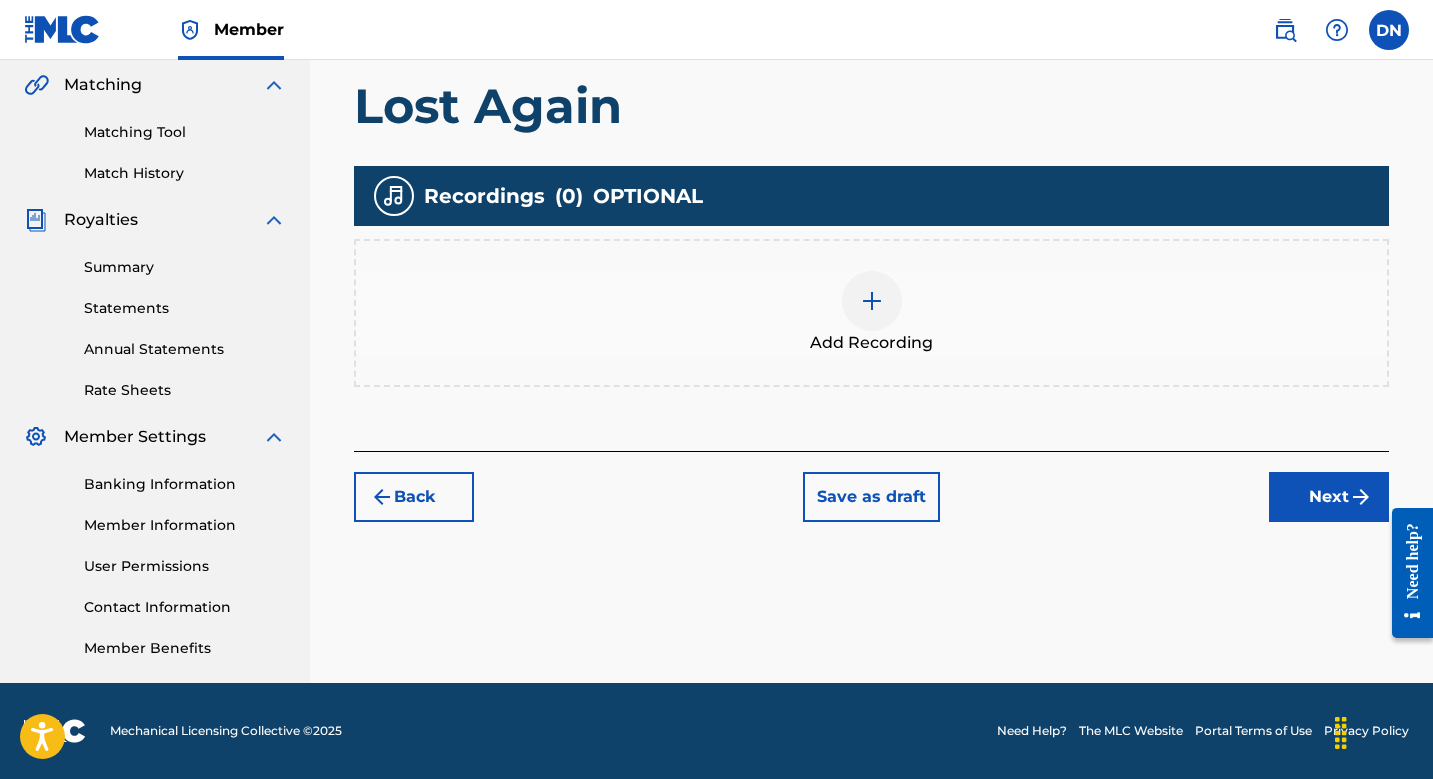click at bounding box center (872, 301) 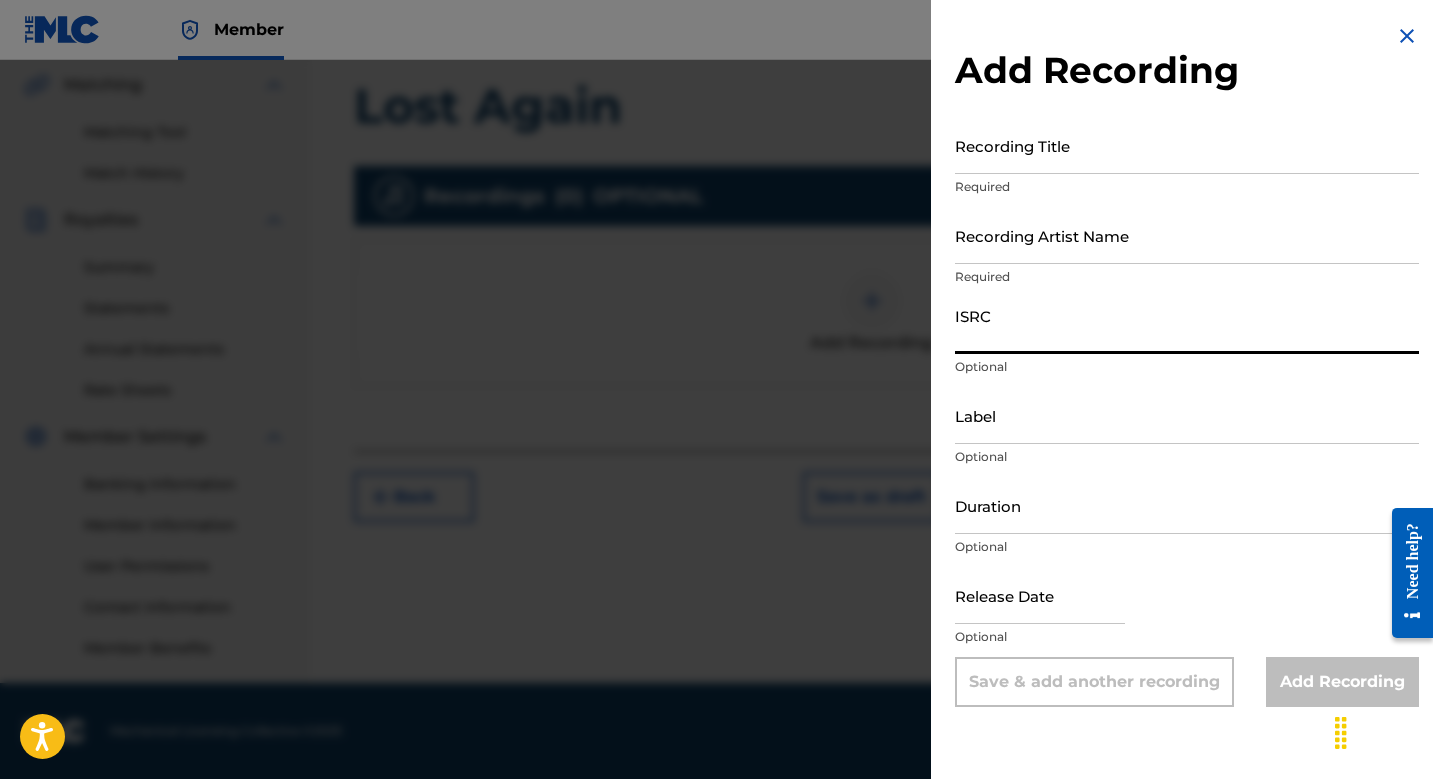 click on "ISRC" at bounding box center (1187, 325) 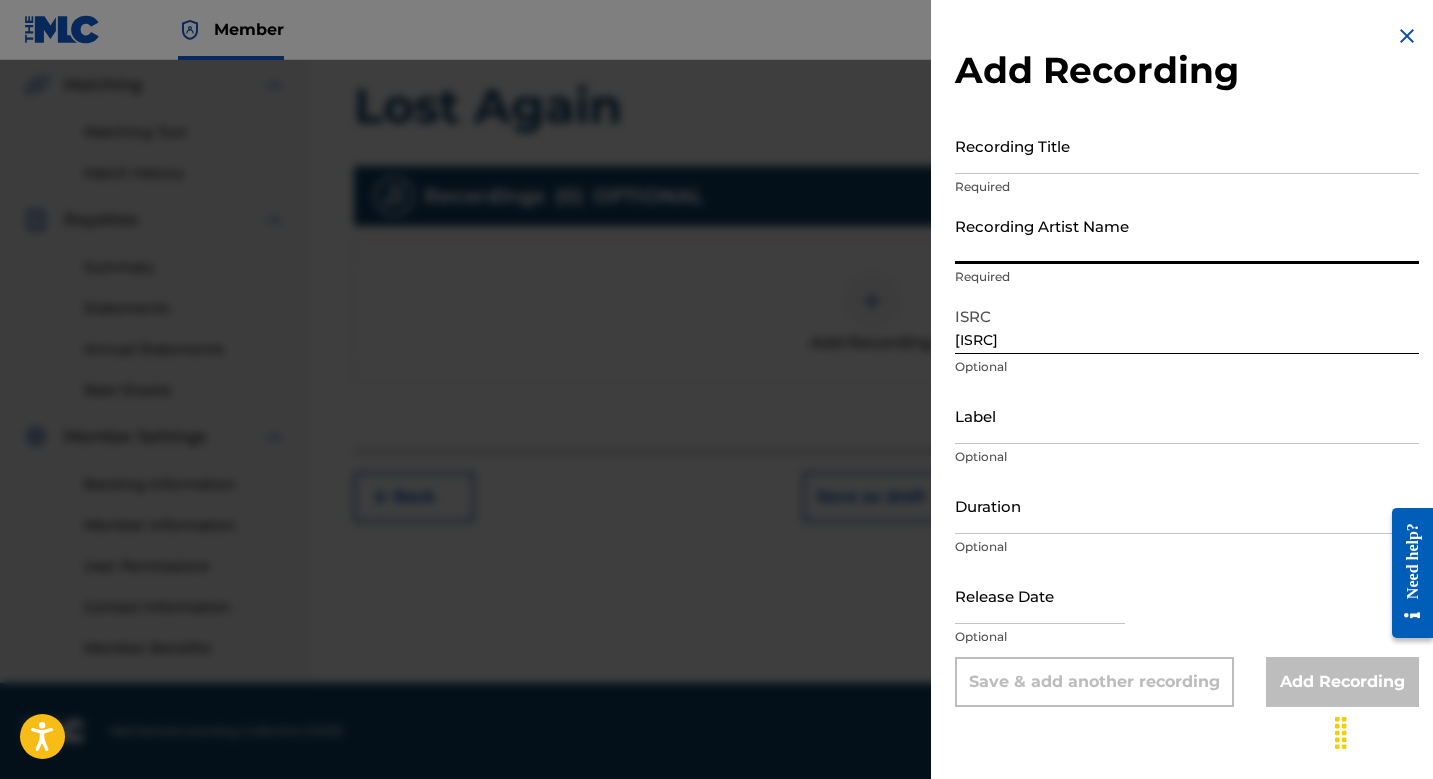 click on "Recording Artist Name" at bounding box center [1187, 235] 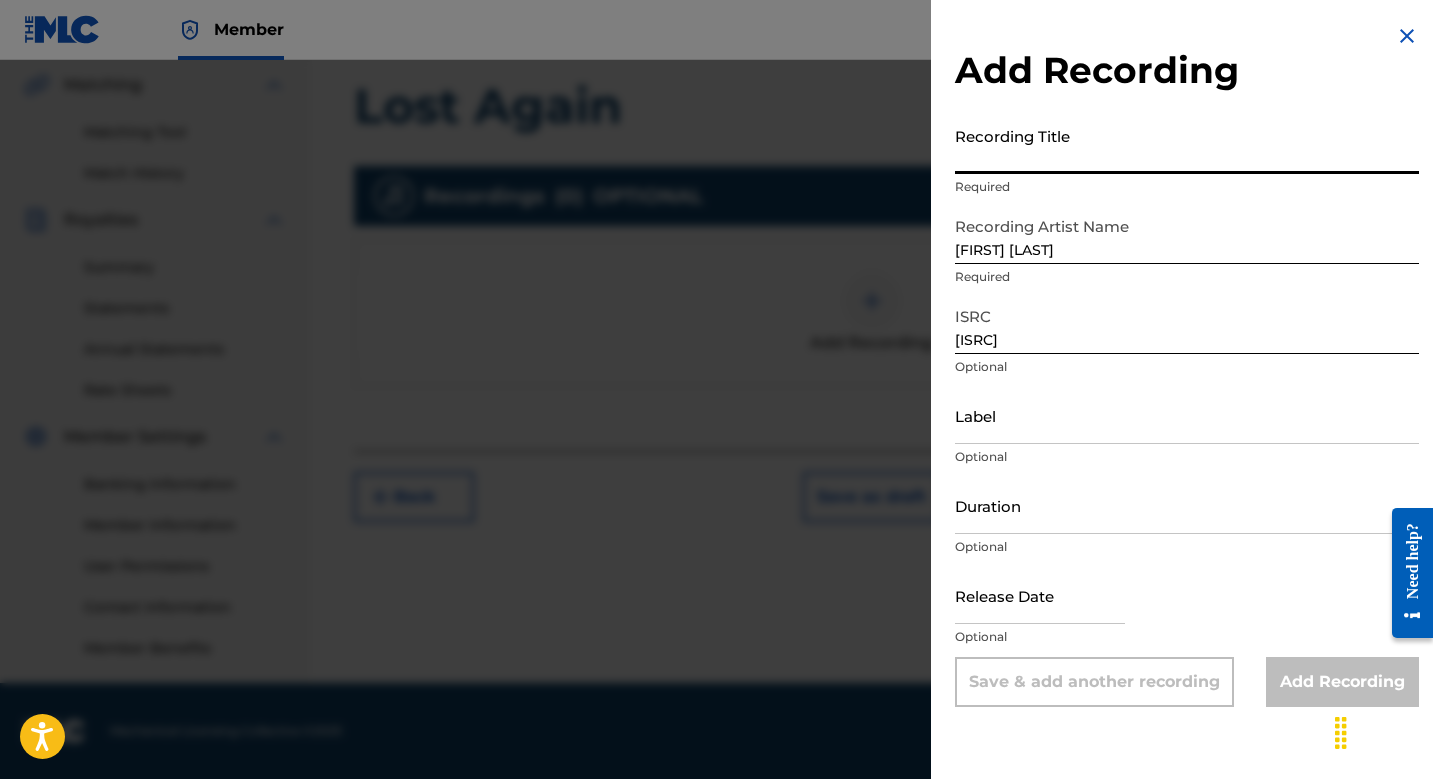 click on "Recording Title" at bounding box center (1187, 145) 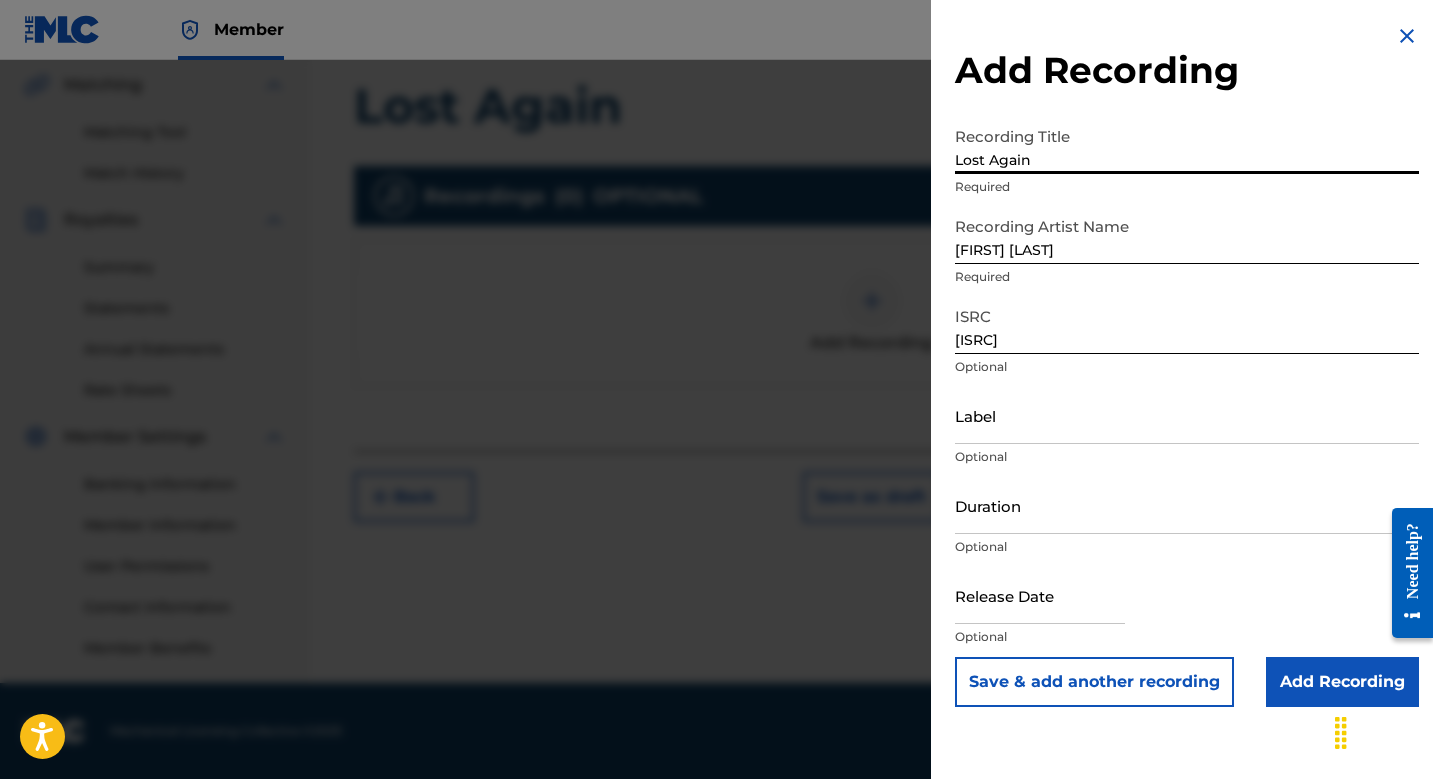 click on "Save & add another recording" at bounding box center [1094, 682] 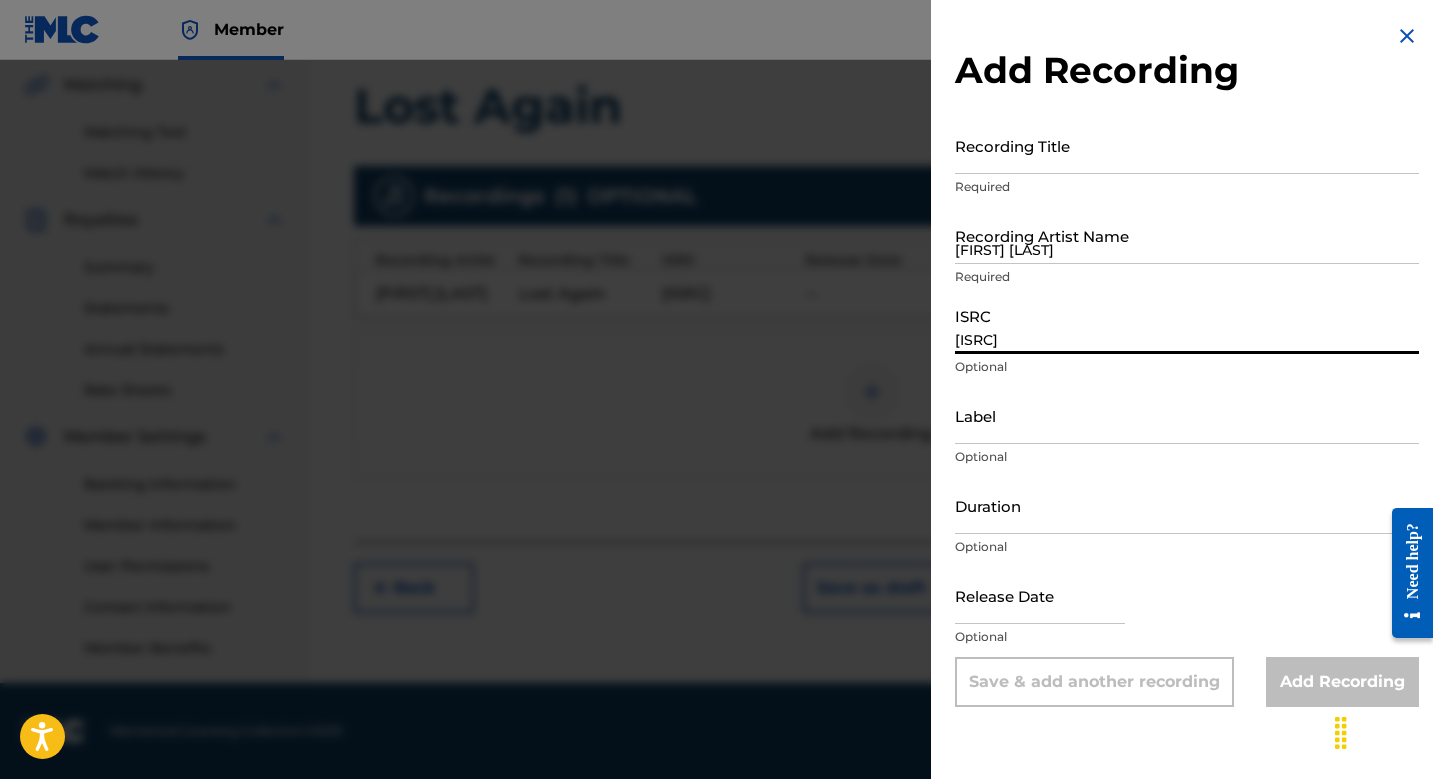 click on "[ISRC]" at bounding box center (1187, 325) 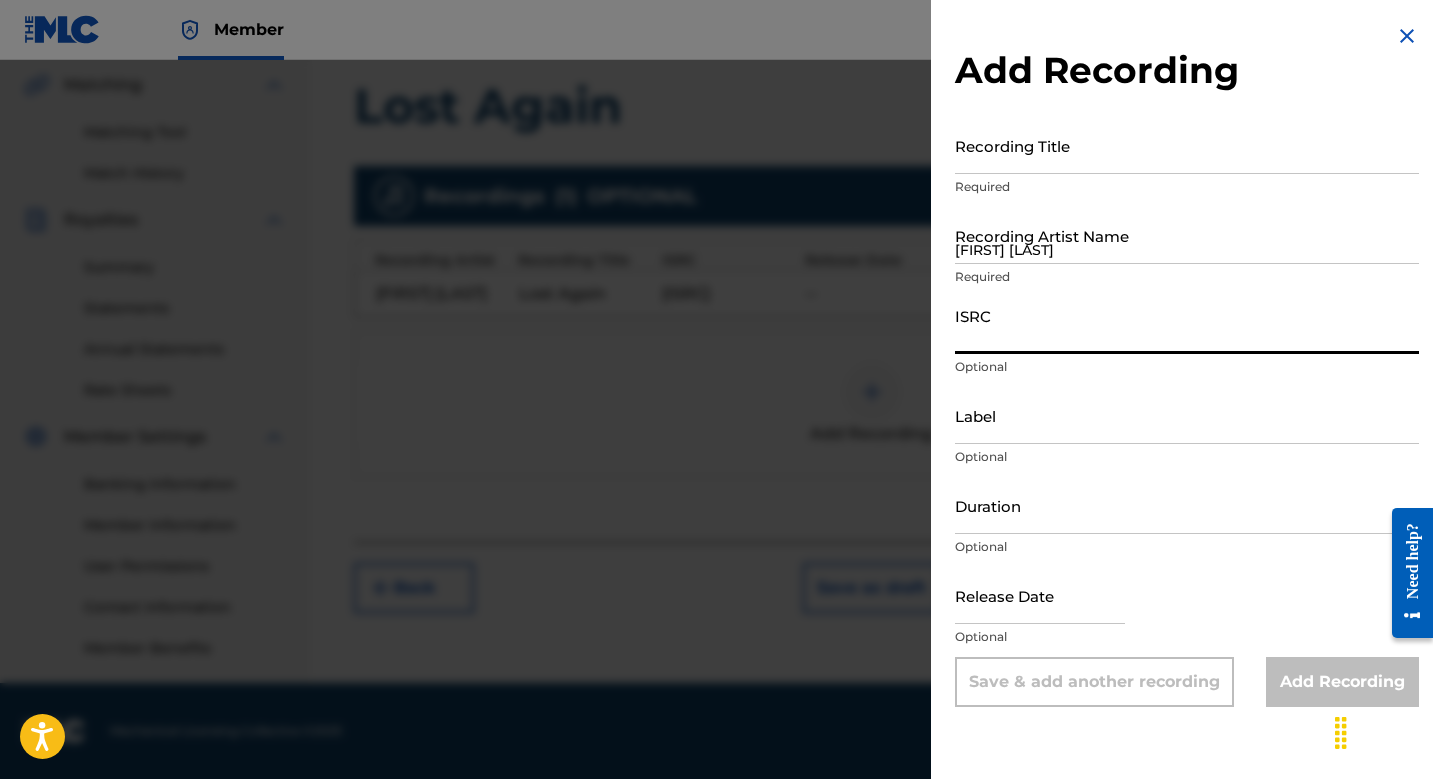paste on "[ISRC]" 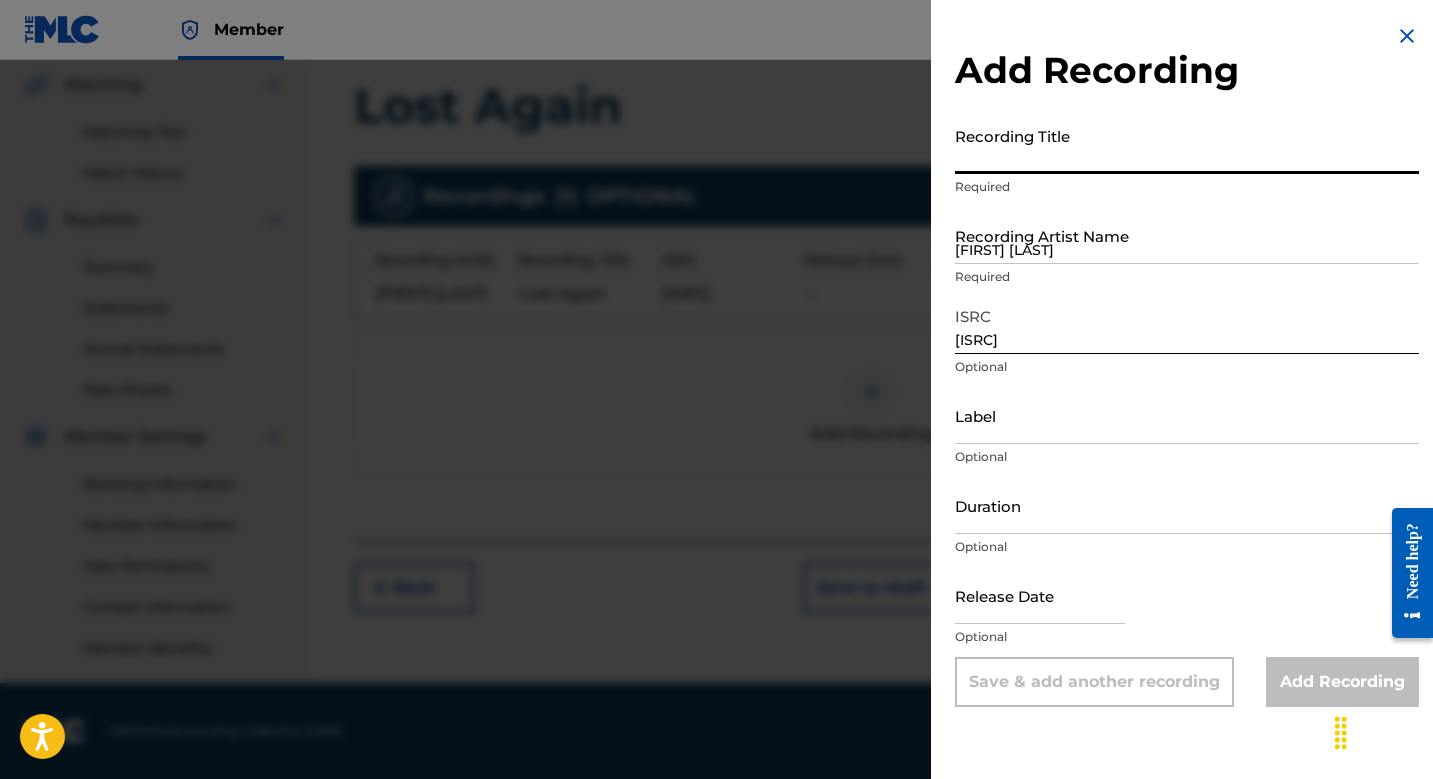 click on "Recording Title" at bounding box center [1187, 145] 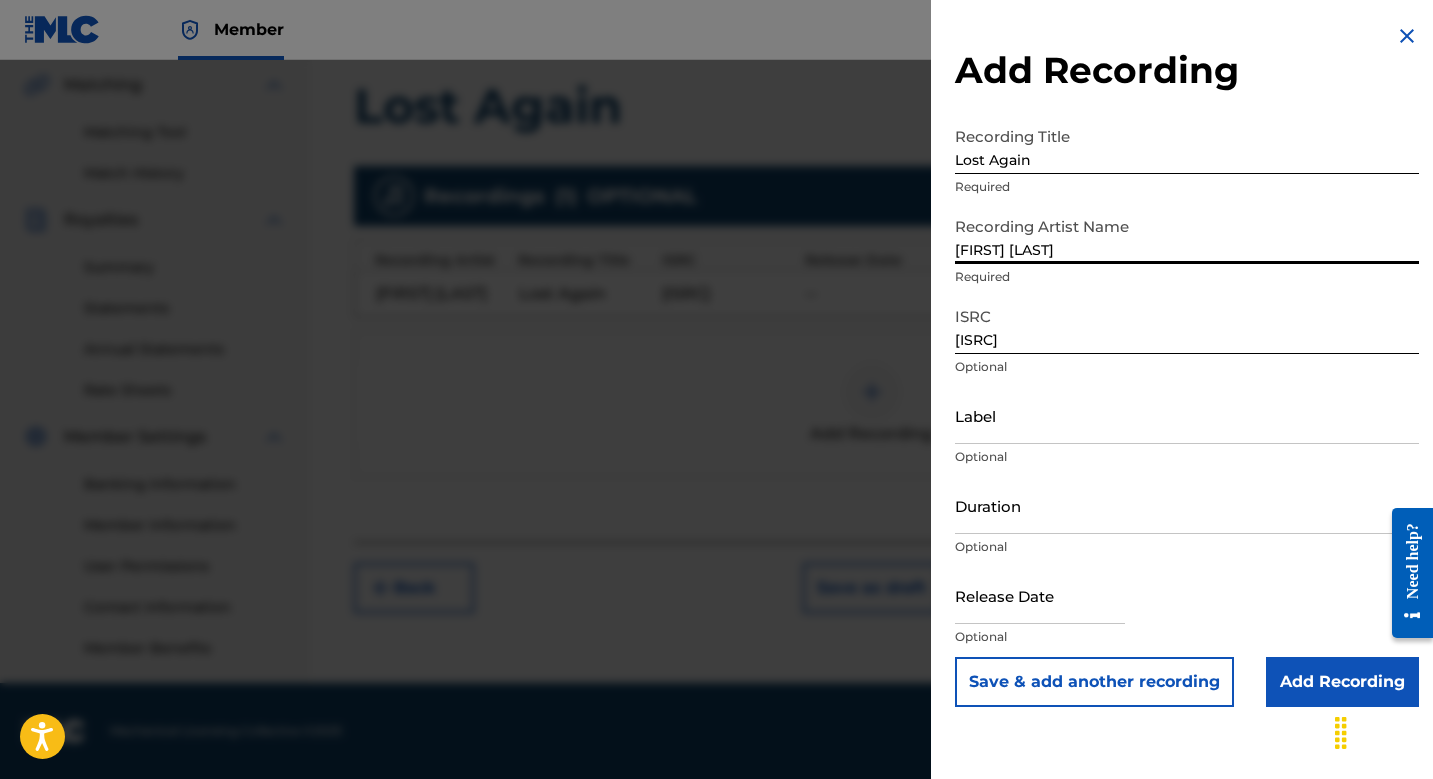 click on "Save & add another recording" at bounding box center (1094, 682) 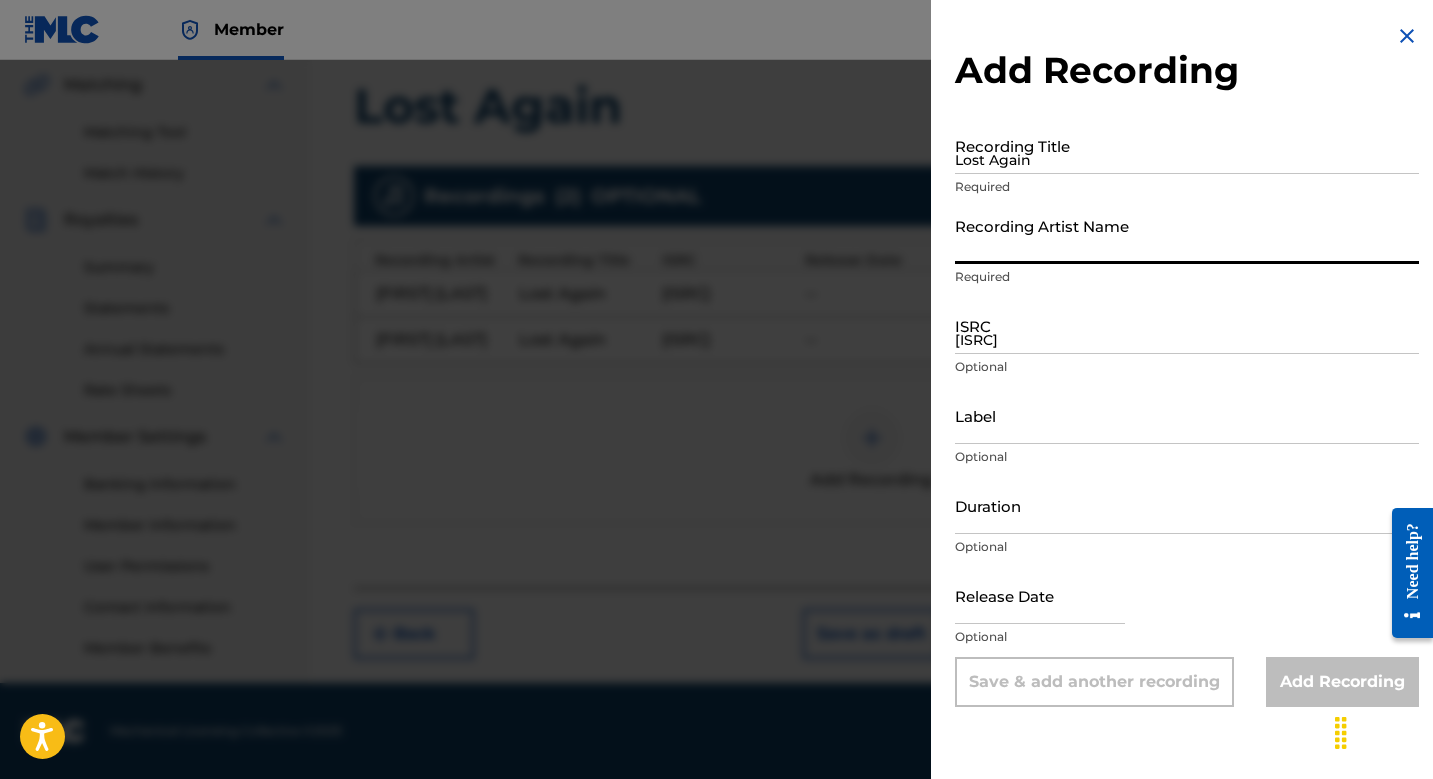 click at bounding box center (716, 449) 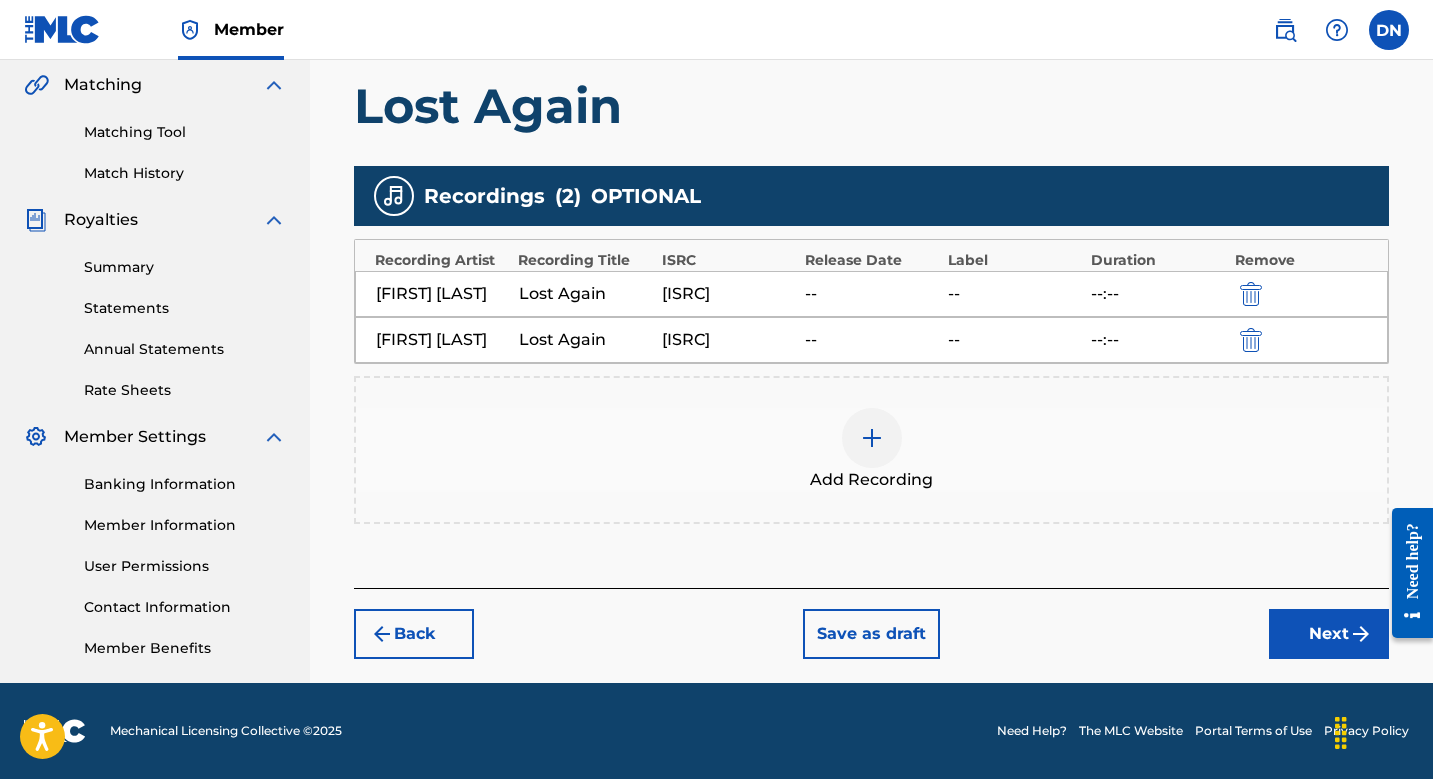 click at bounding box center [872, 438] 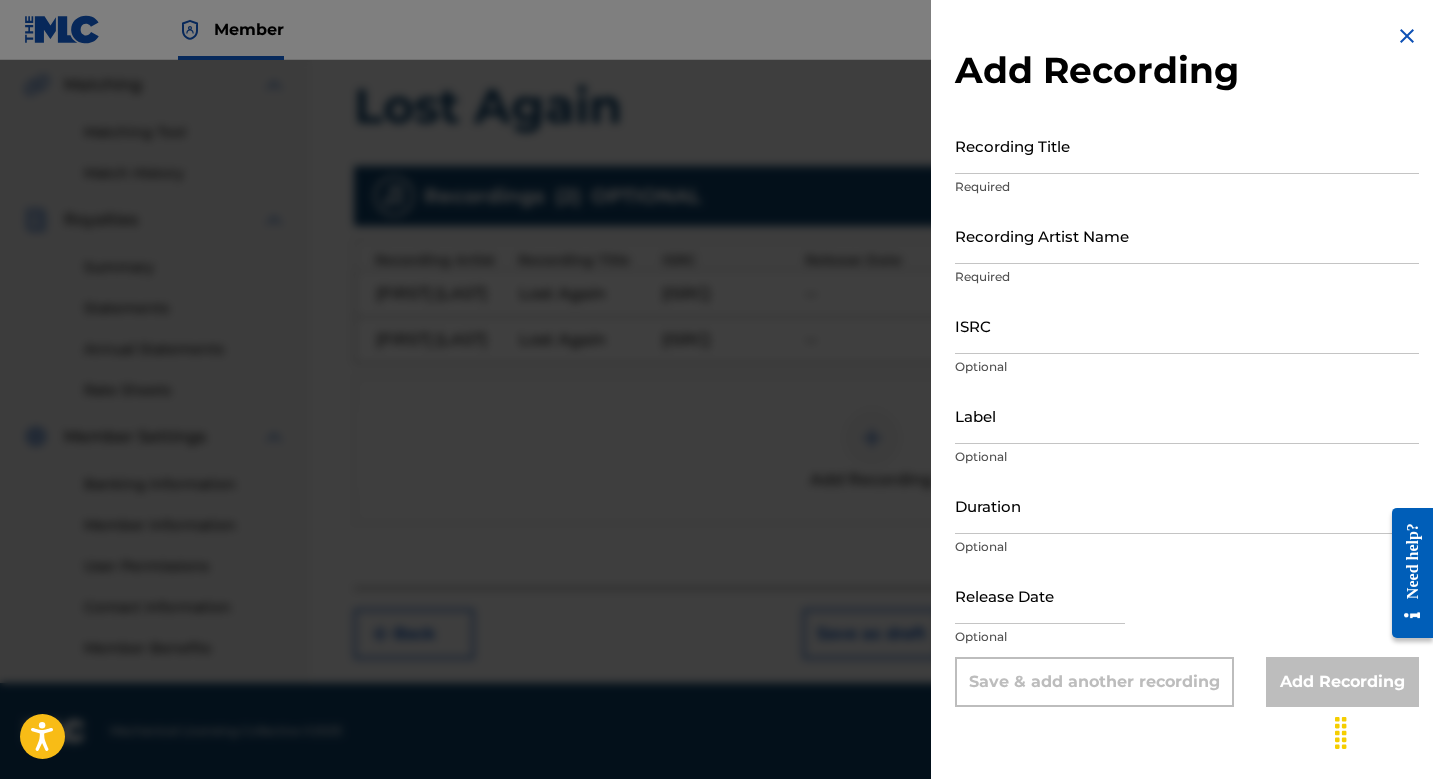 click on "ISRC" at bounding box center [1187, 325] 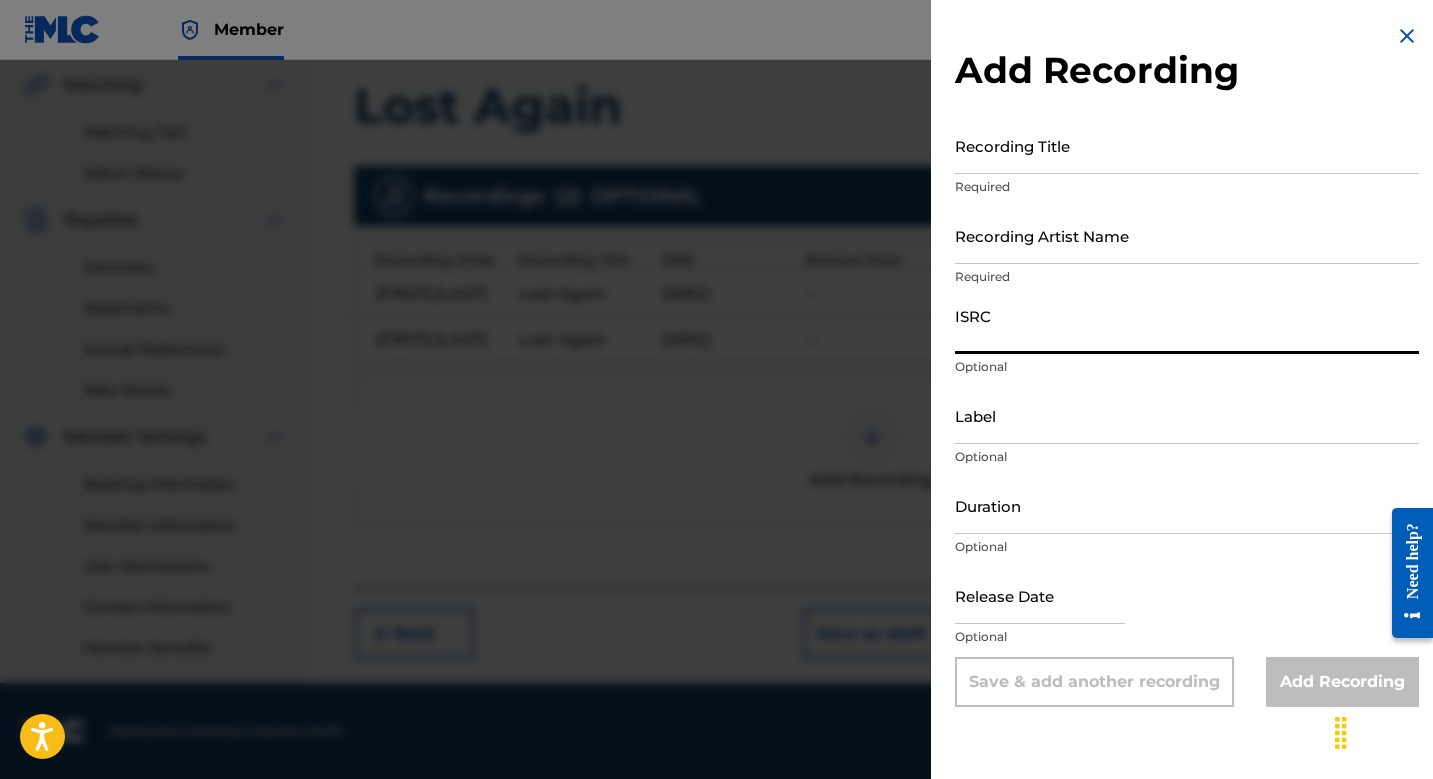 paste on "[ISRC]" 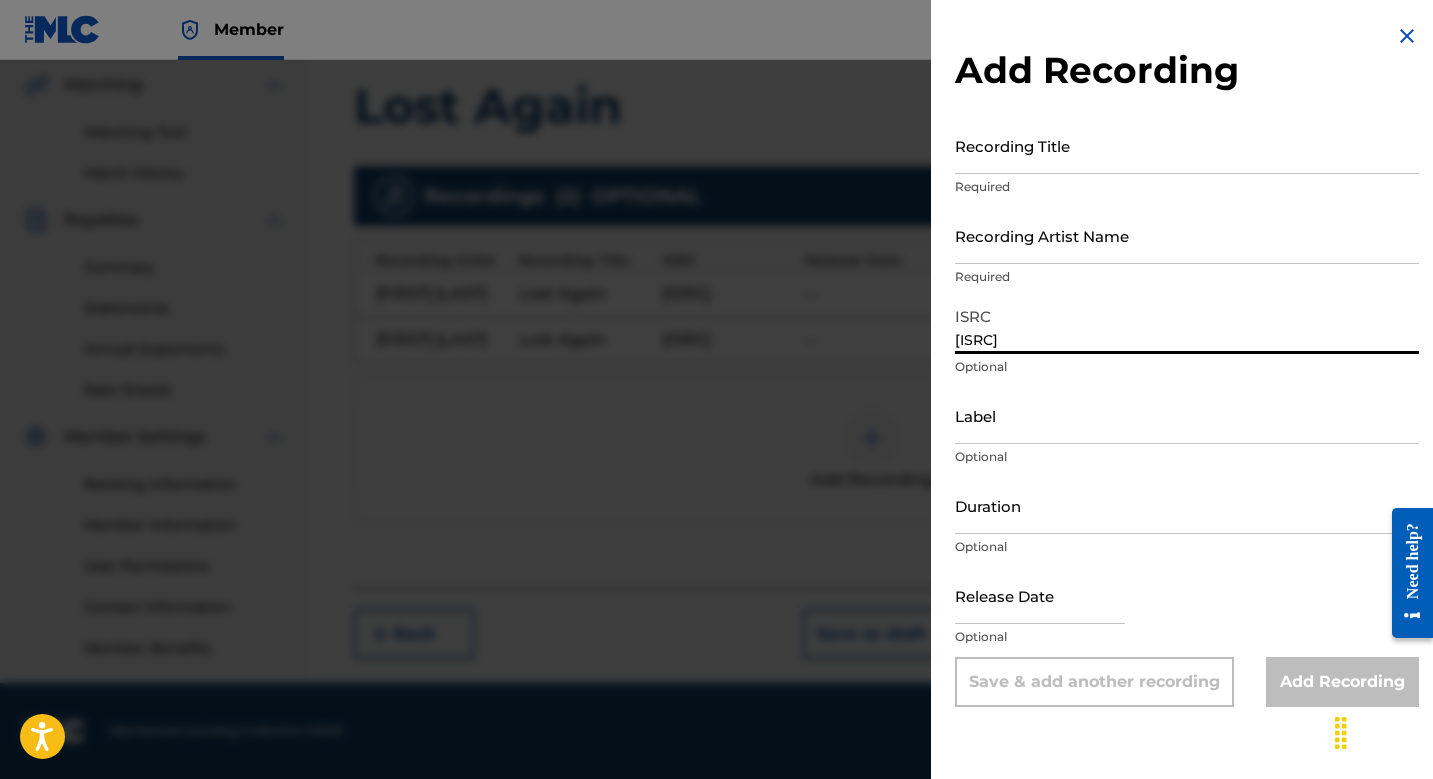 click on "Recording Title" at bounding box center [1187, 145] 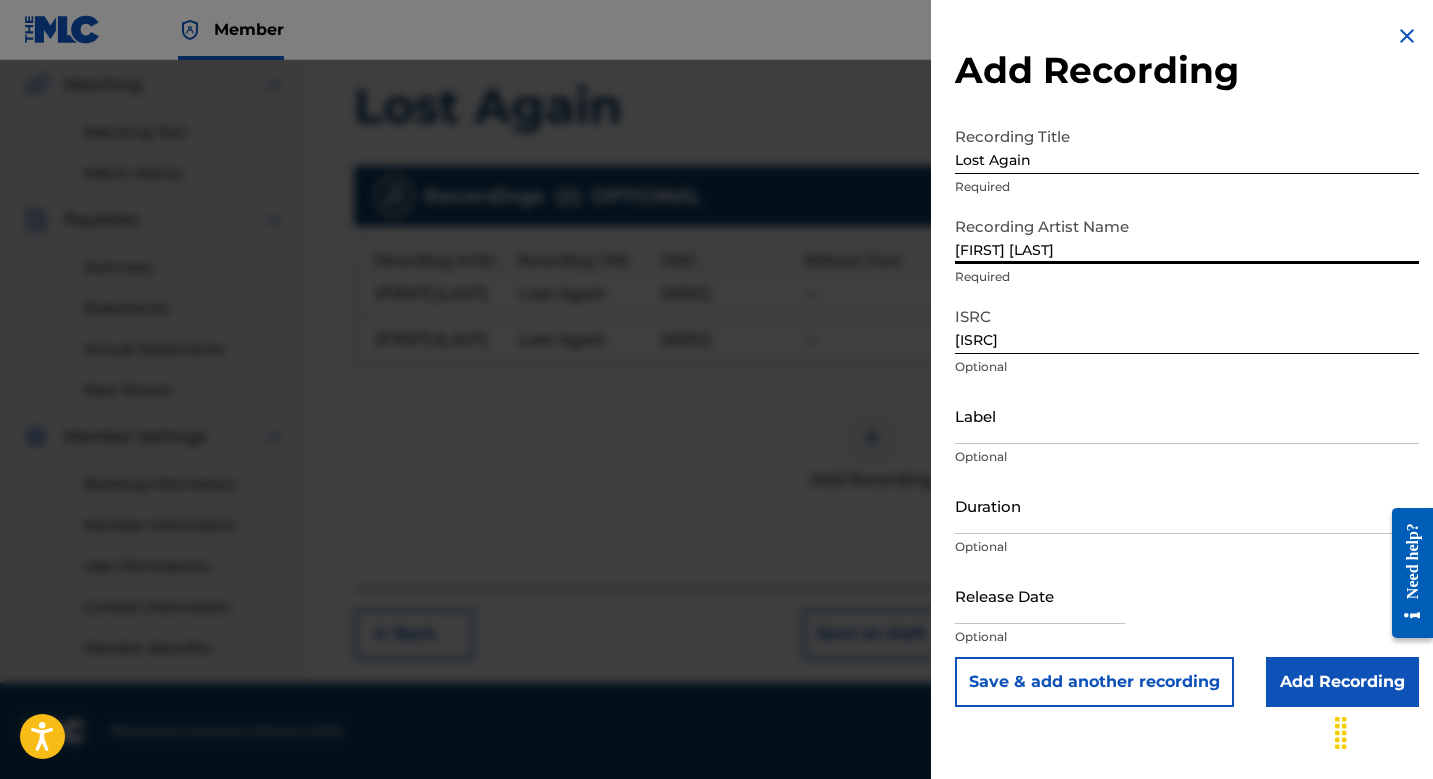 click on "Save & add another recording" at bounding box center [1094, 682] 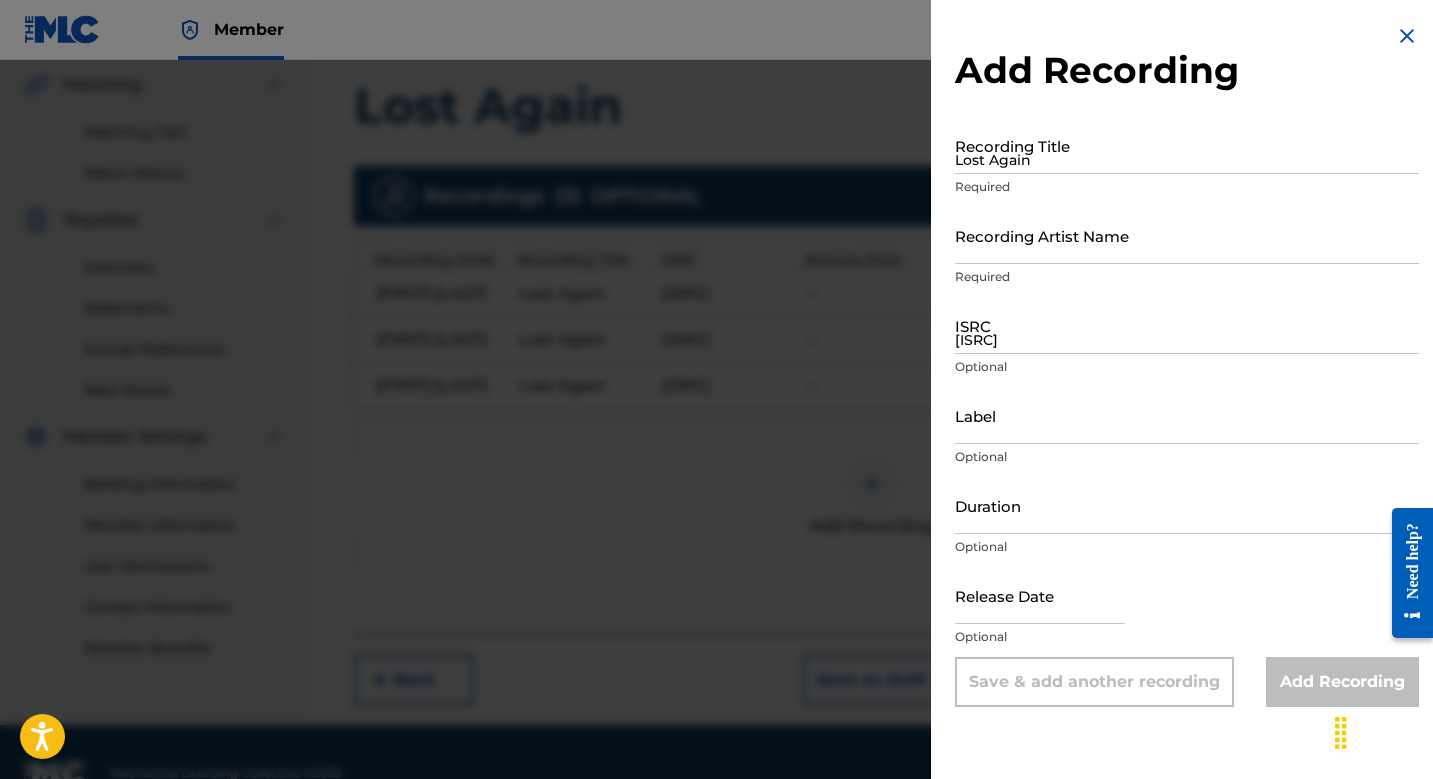 click at bounding box center [716, 449] 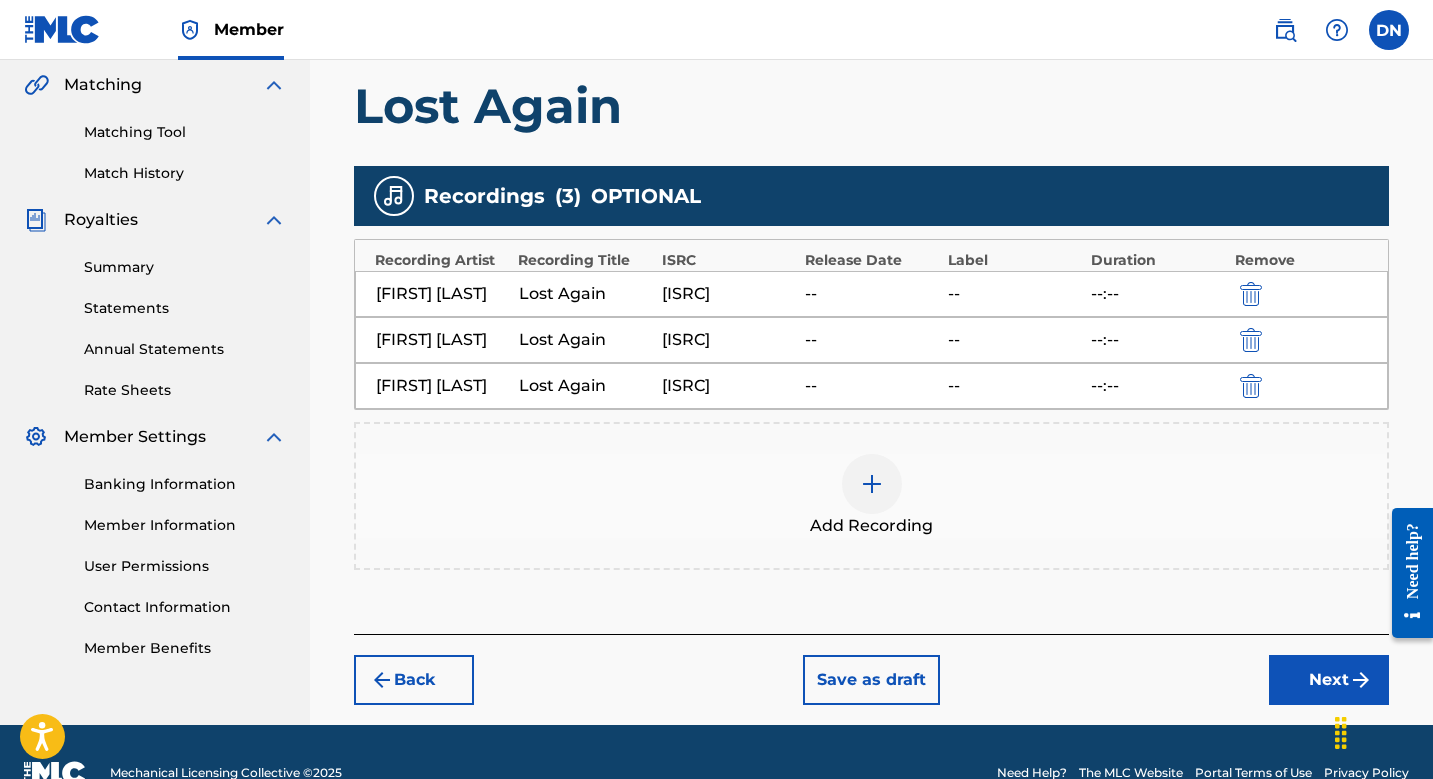 click at bounding box center [872, 484] 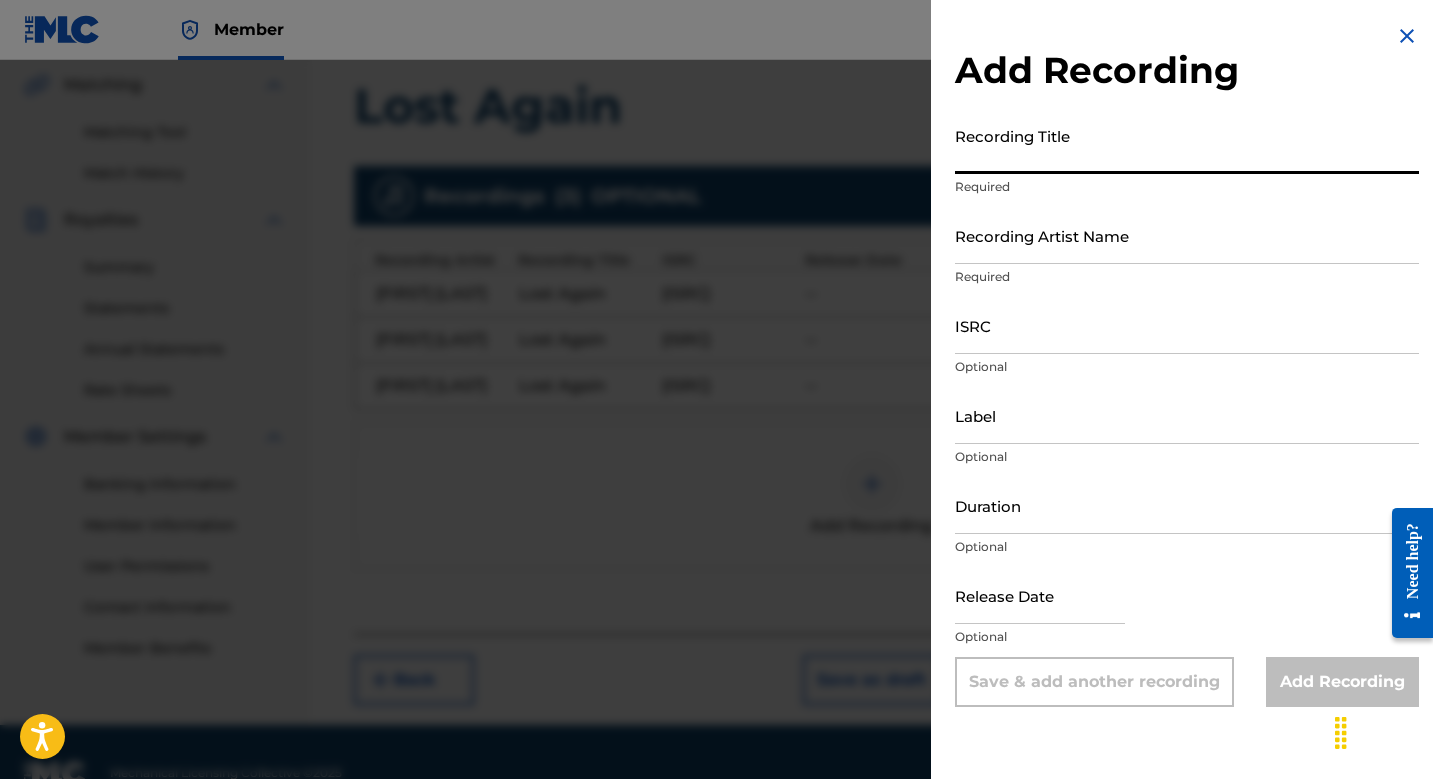 click on "Recording Title" at bounding box center (1187, 145) 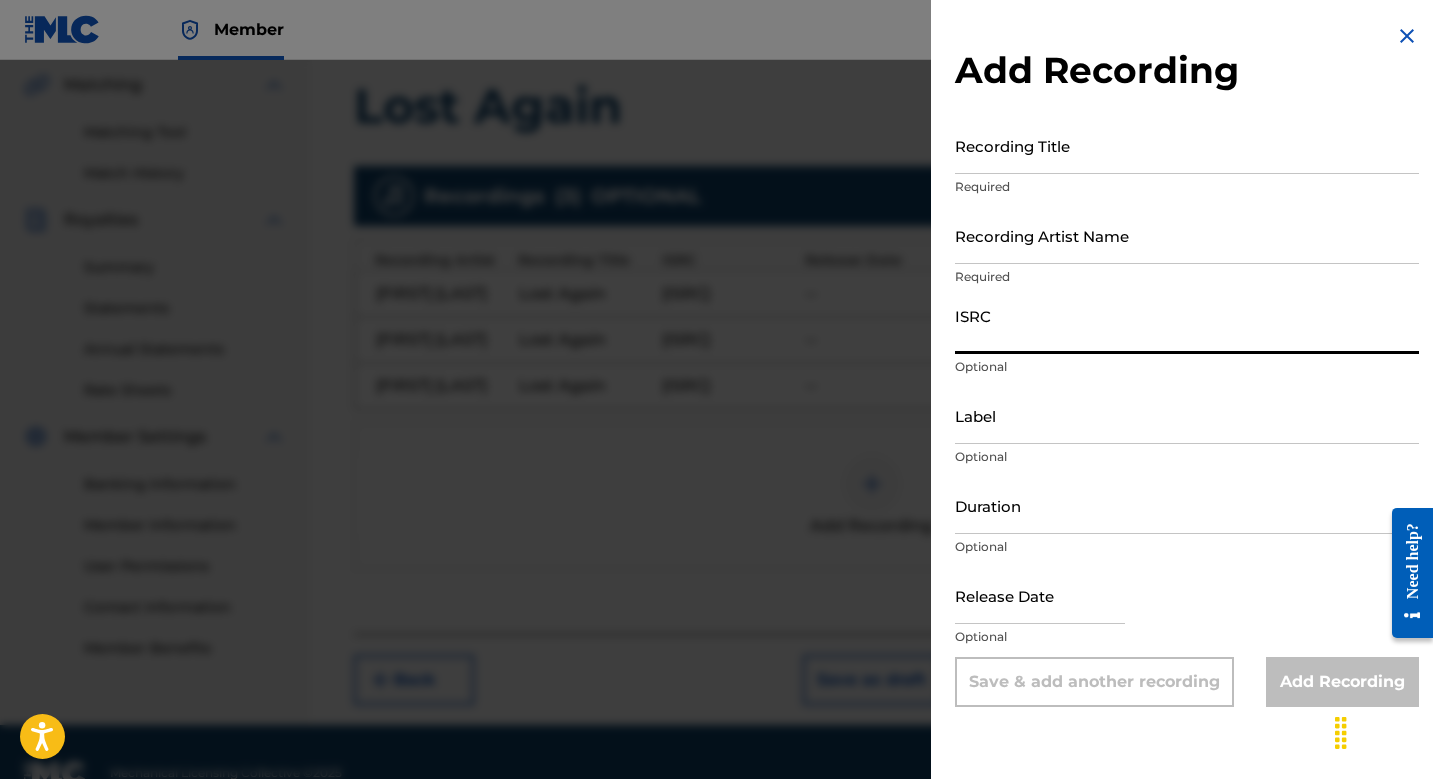paste on "[ISRC]" 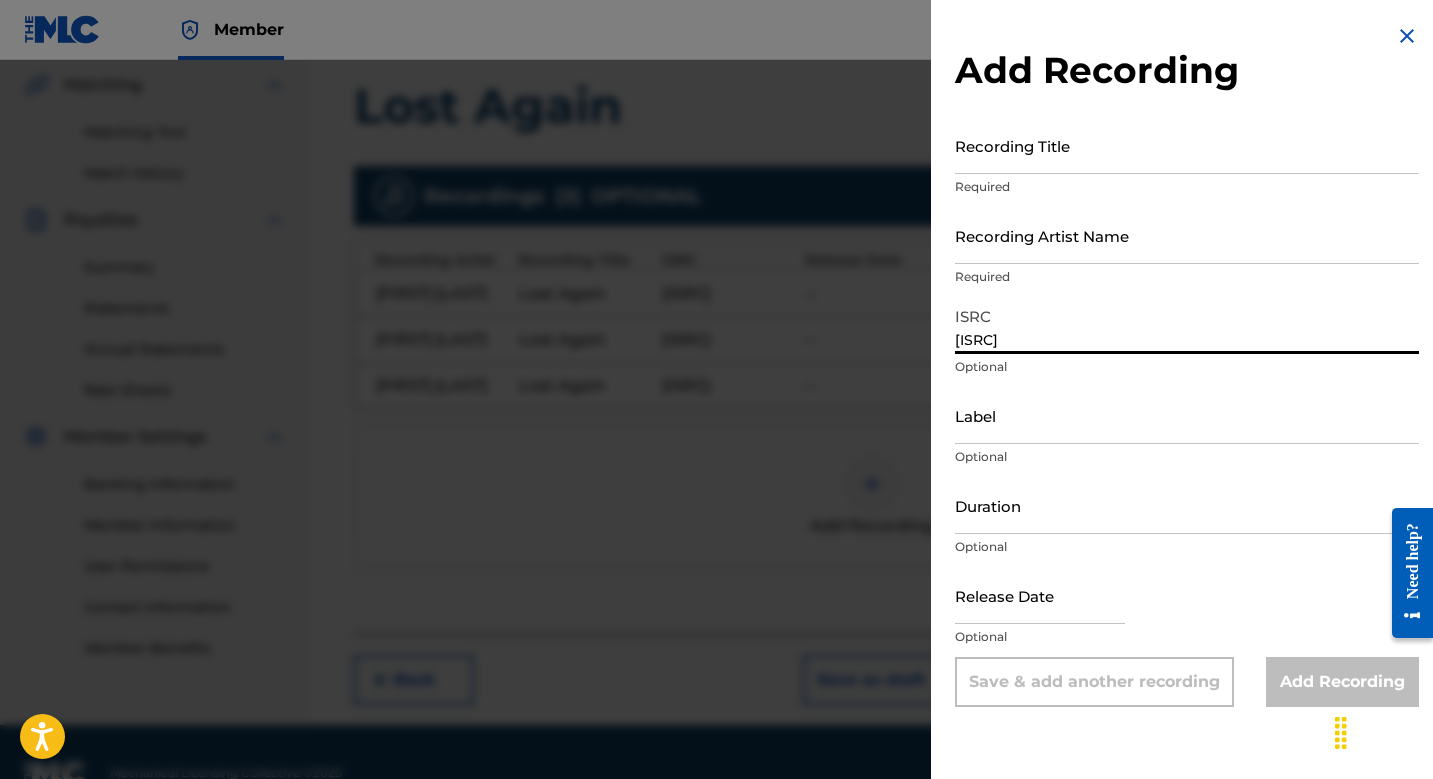 click on "Recording Title" at bounding box center [1187, 145] 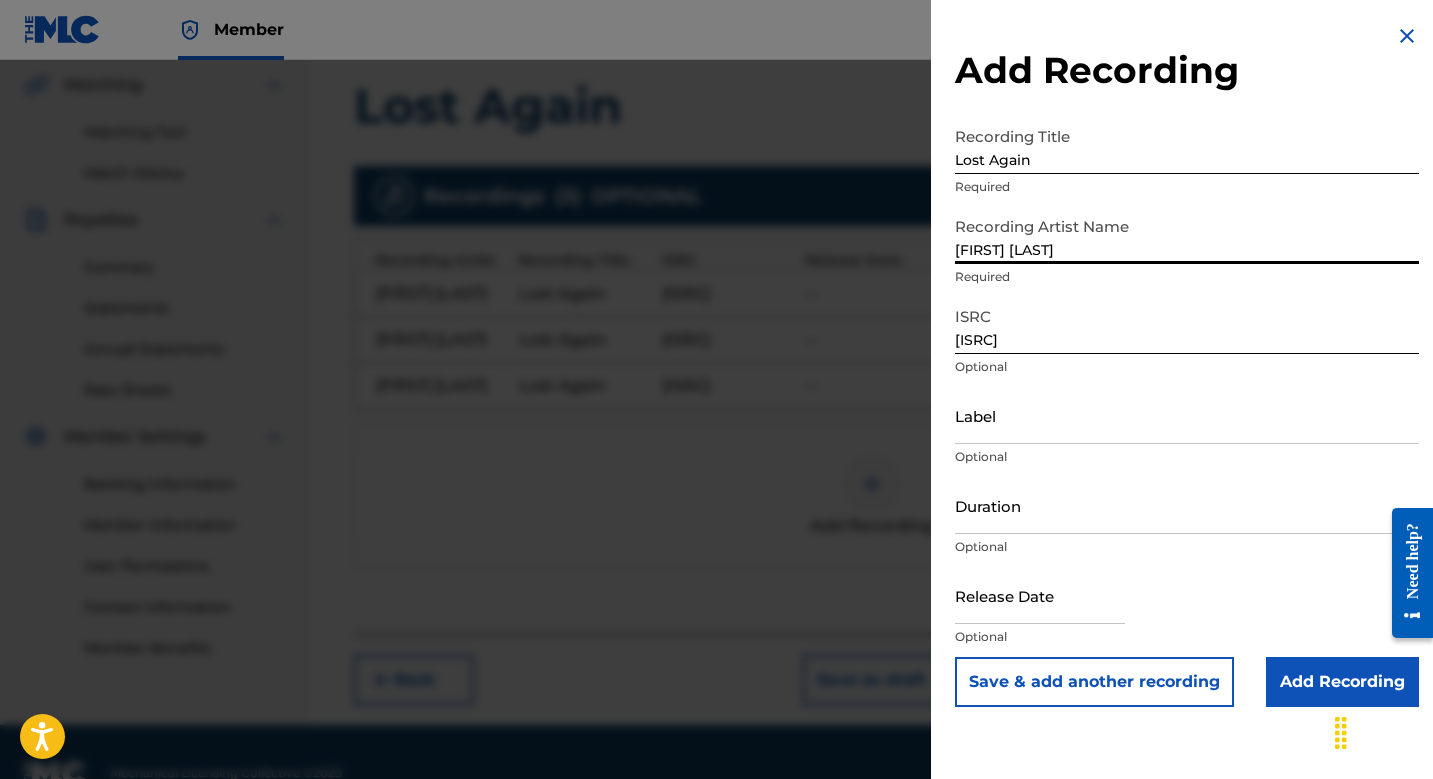 click on "Save & add another recording" at bounding box center (1094, 682) 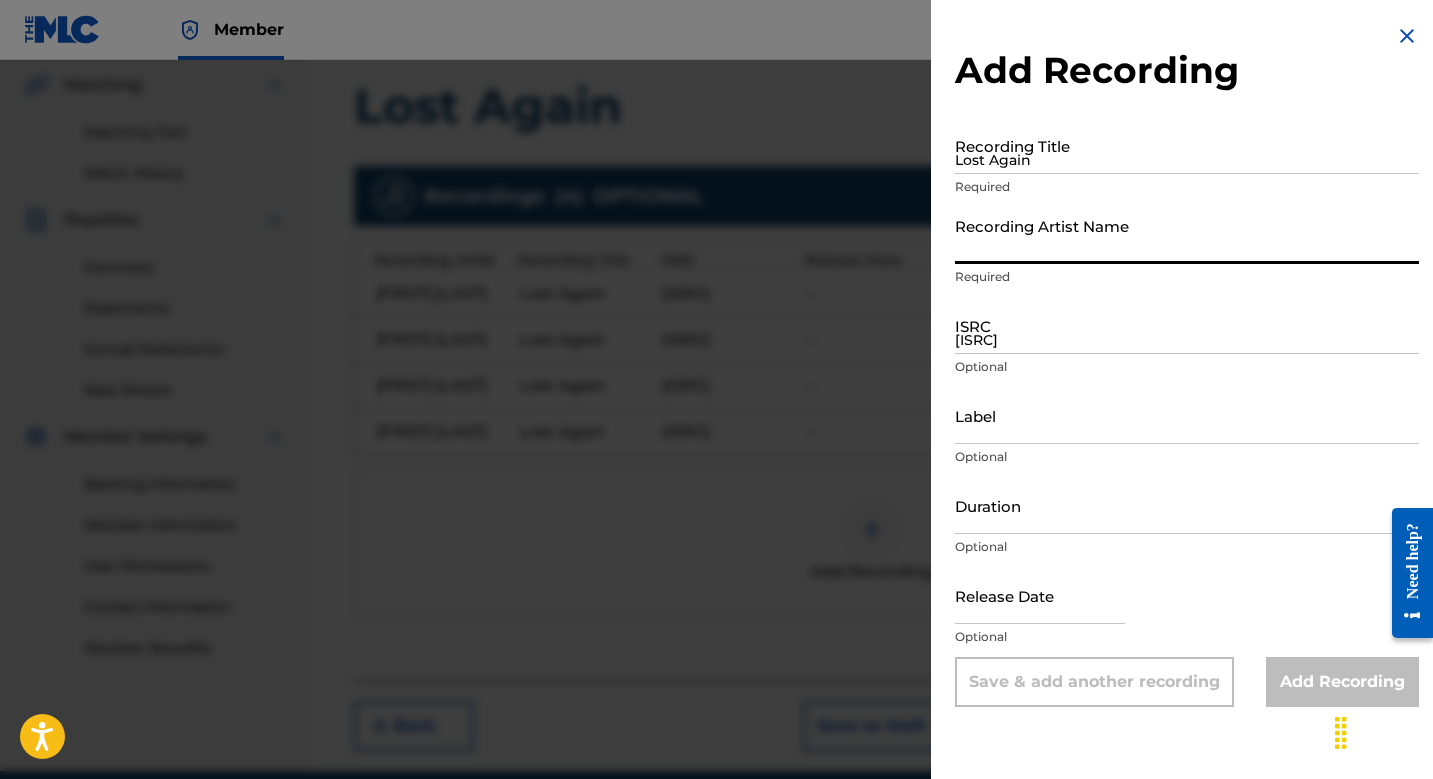 click at bounding box center (716, 449) 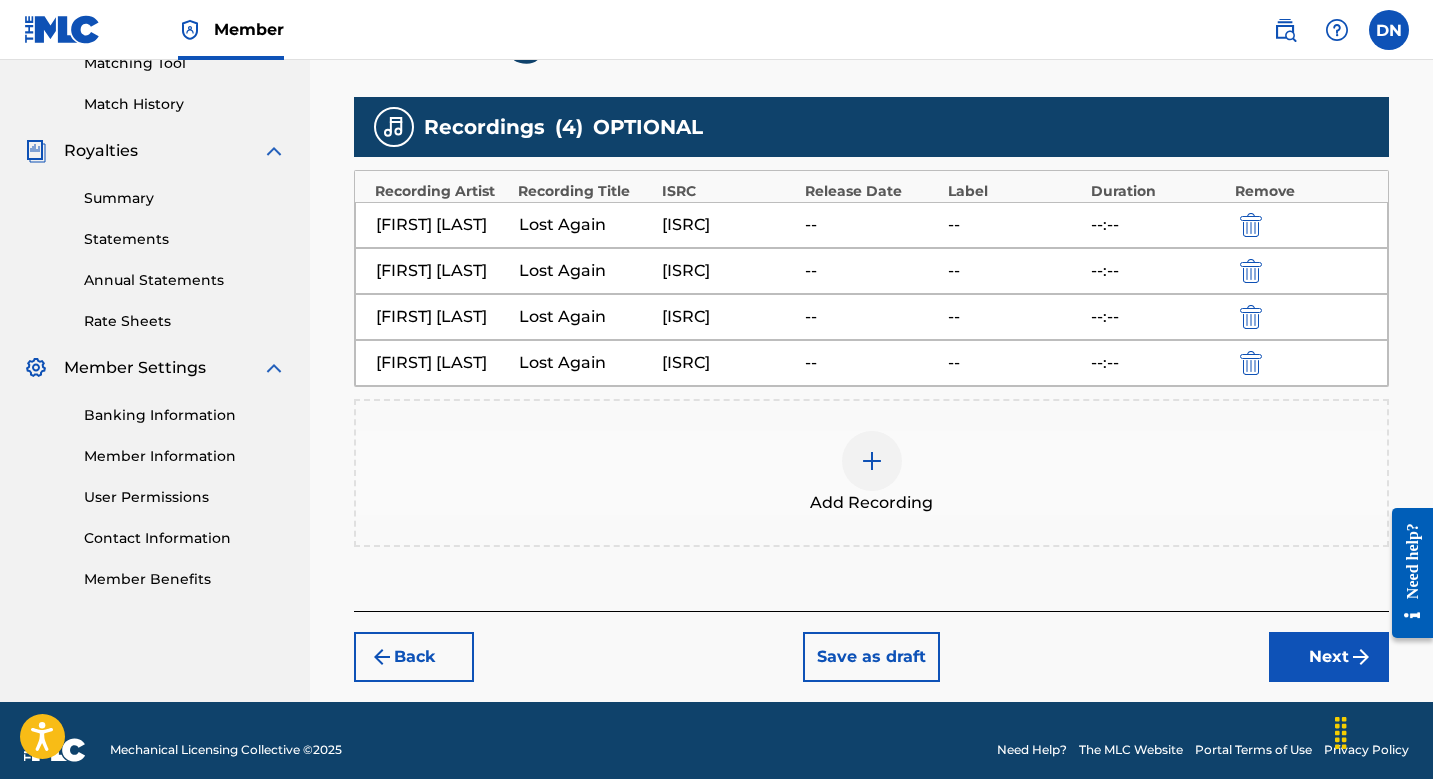 click on "Next" at bounding box center [1329, 657] 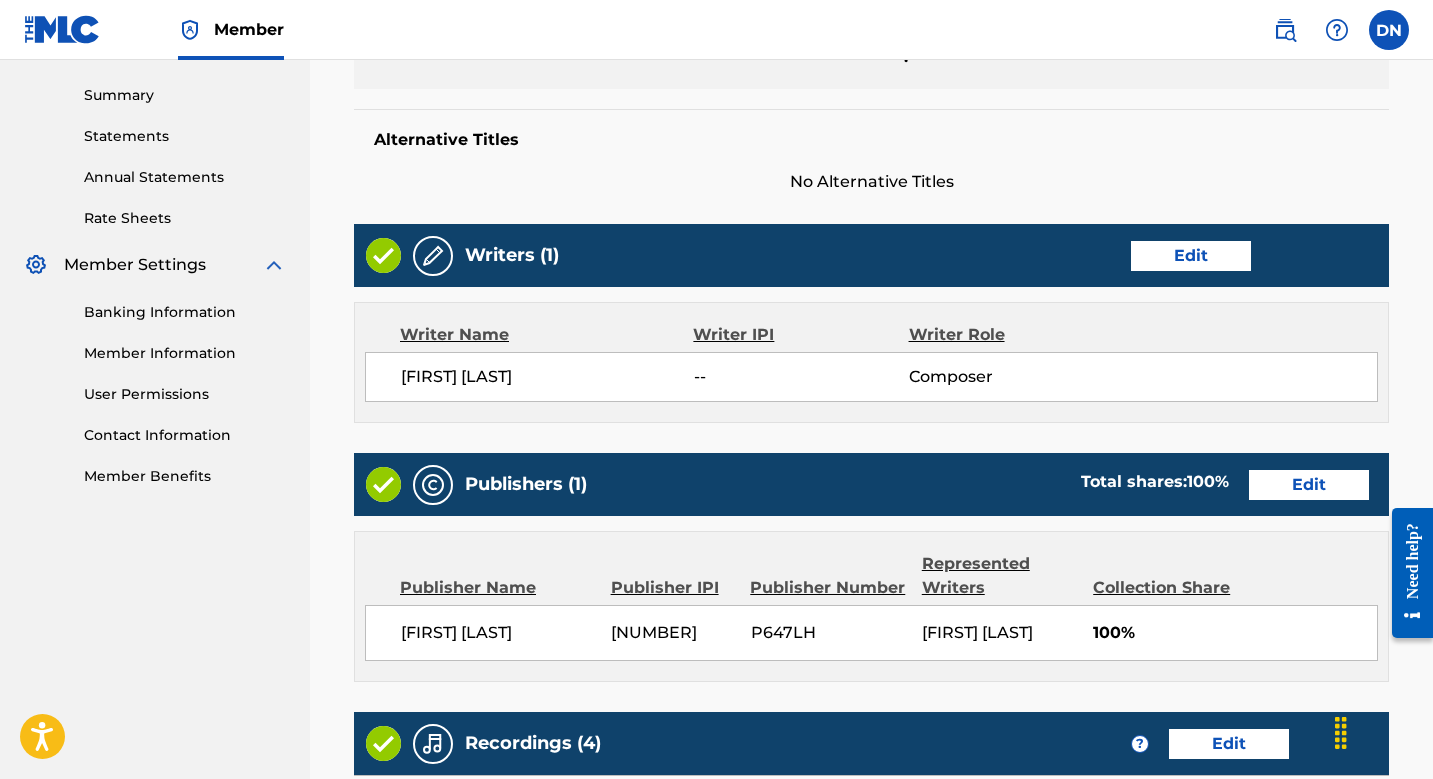 scroll, scrollTop: 1138, scrollLeft: 0, axis: vertical 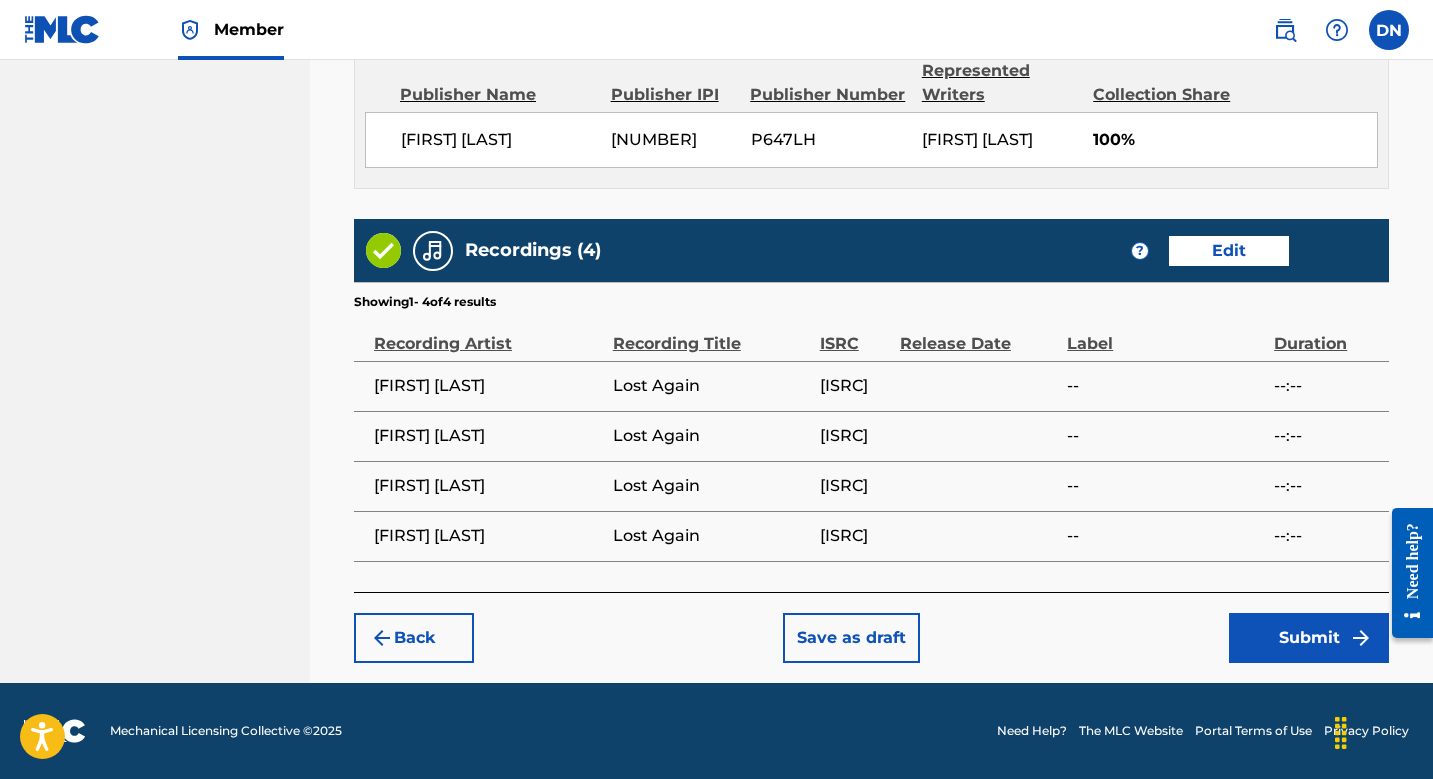 click on "Submit" at bounding box center [1309, 638] 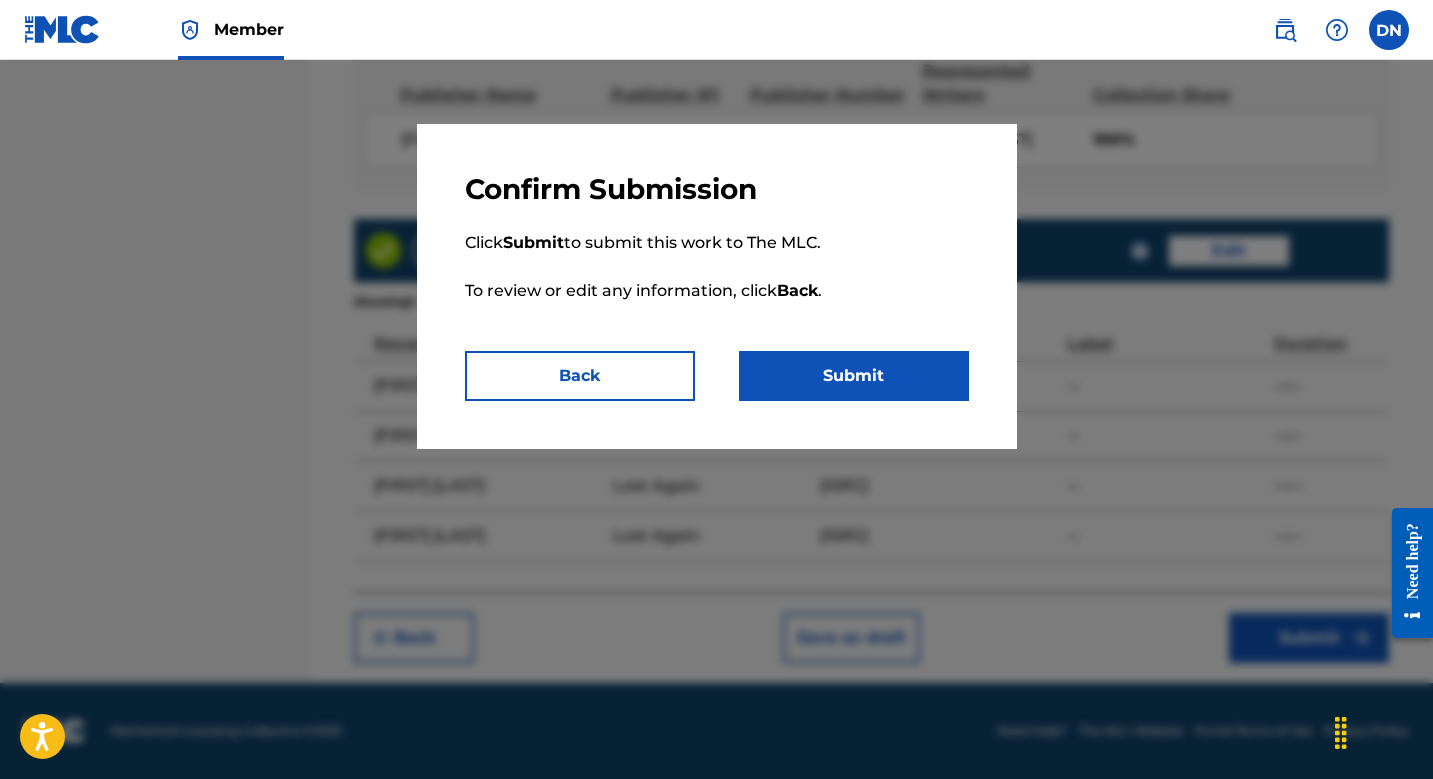 click on "Submit" at bounding box center (854, 376) 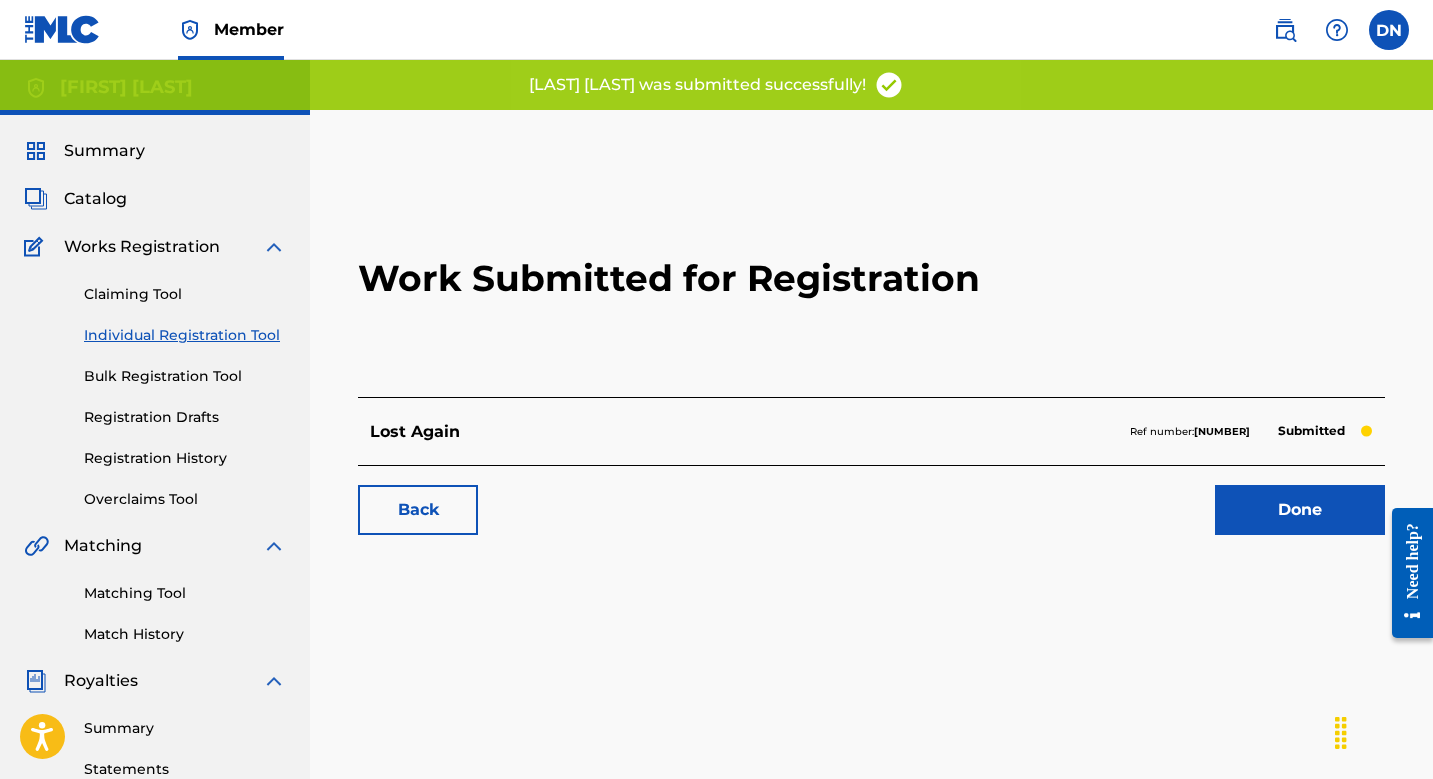 scroll, scrollTop: 219, scrollLeft: 0, axis: vertical 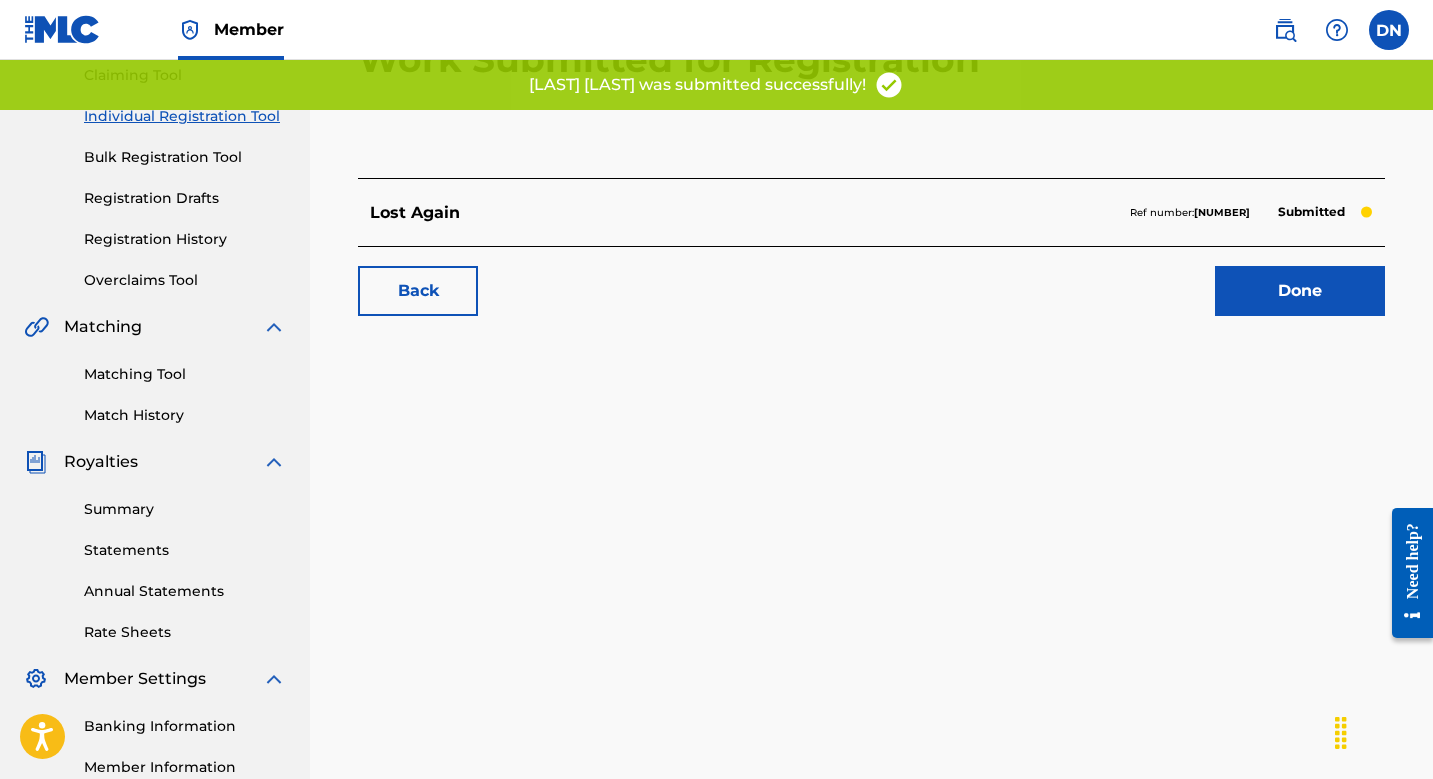 click on "Done" at bounding box center [1300, 291] 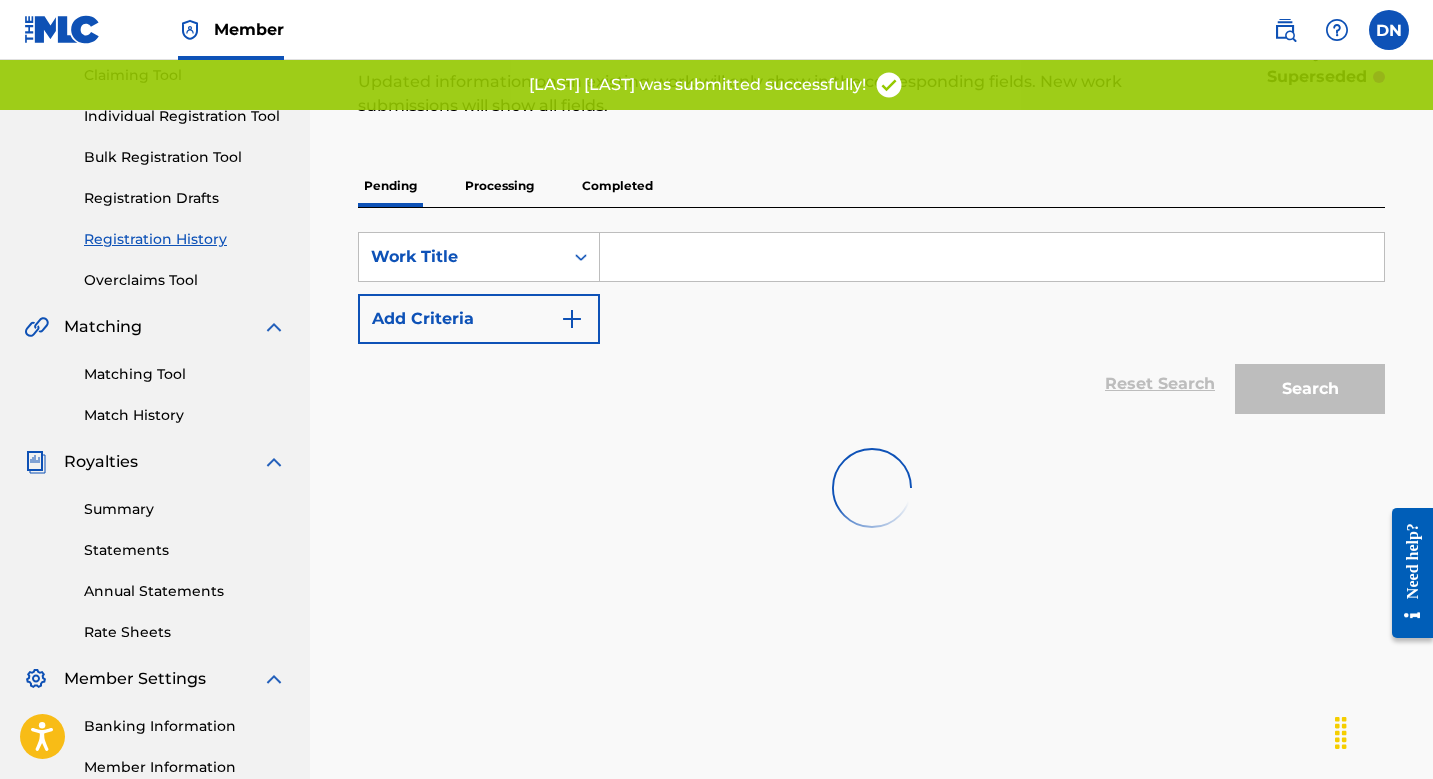 scroll, scrollTop: 0, scrollLeft: 0, axis: both 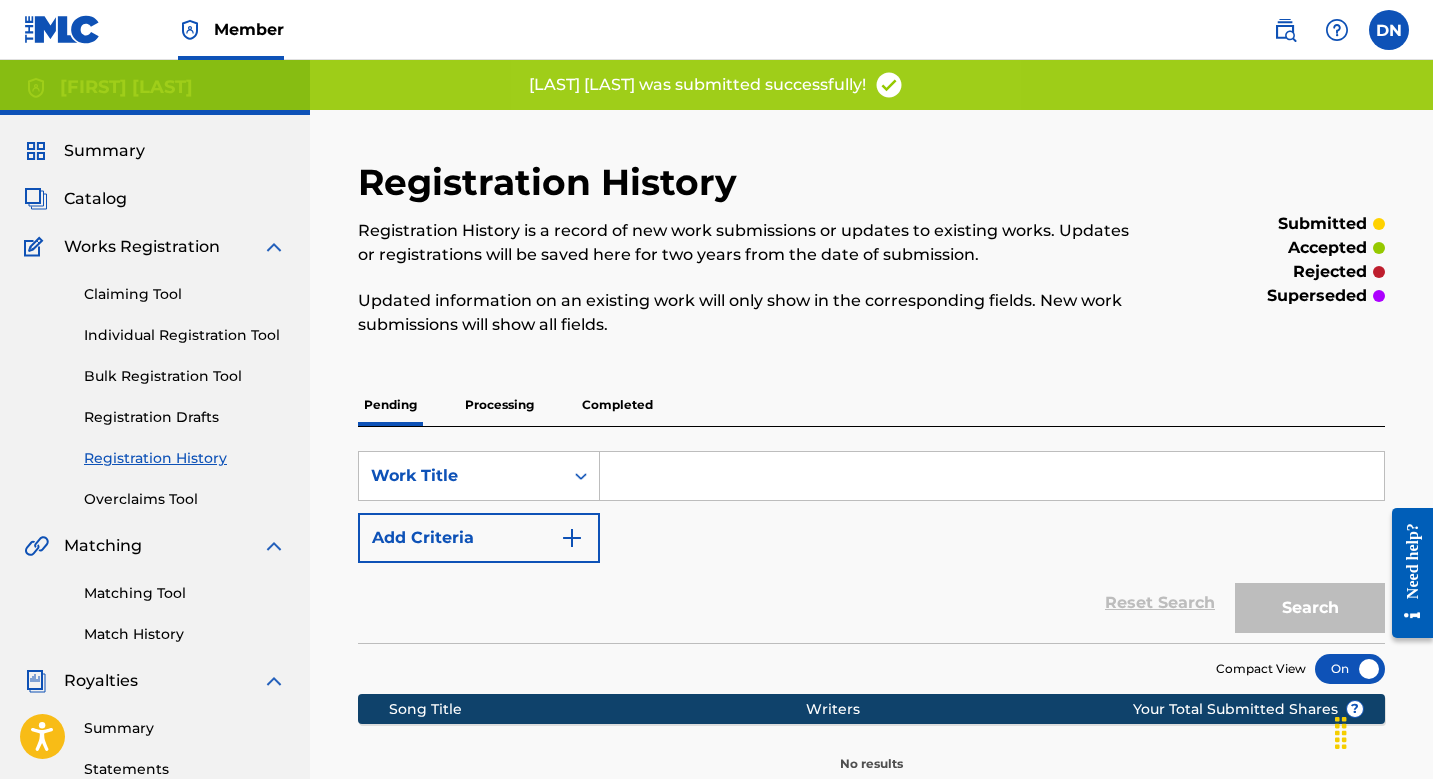 click on "Individual Registration Tool" at bounding box center (185, 335) 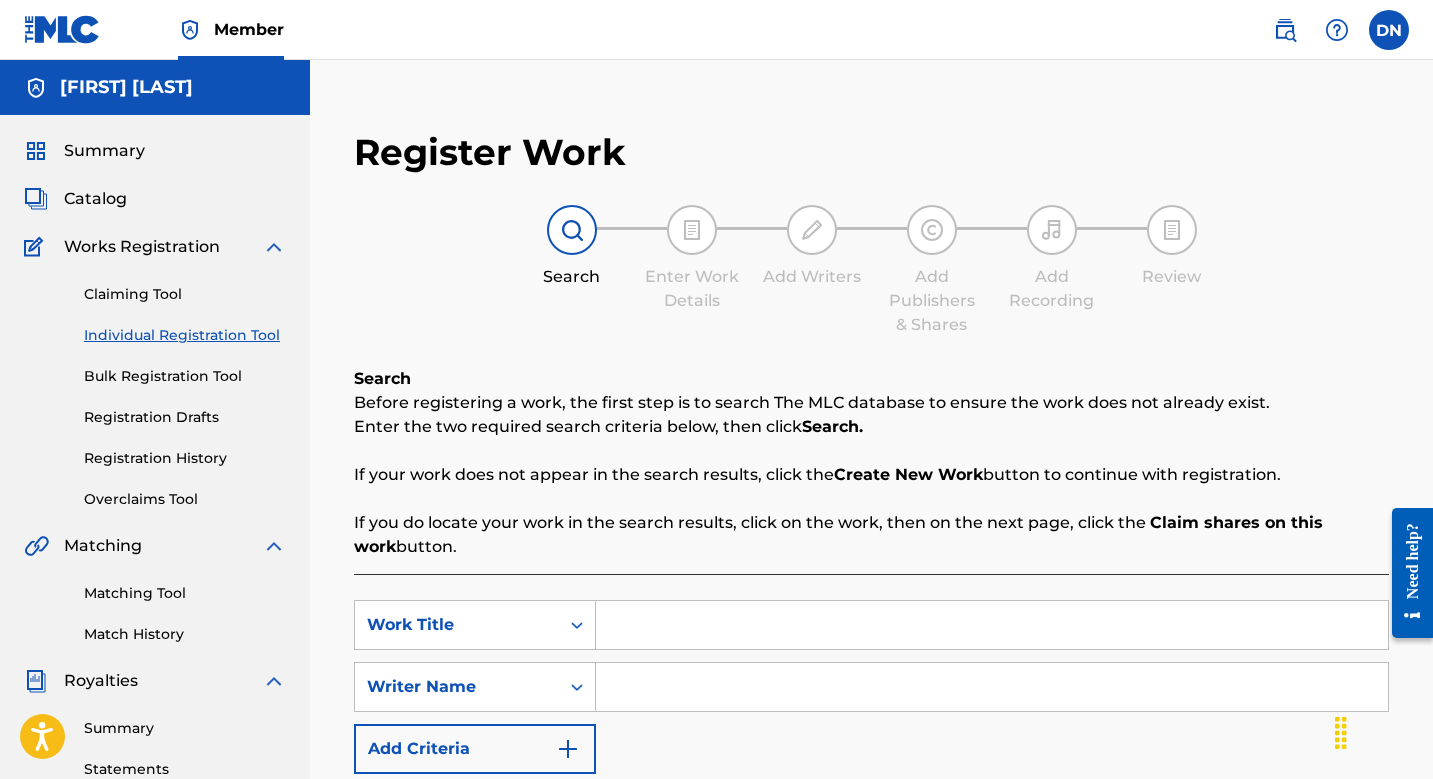 click at bounding box center [992, 625] 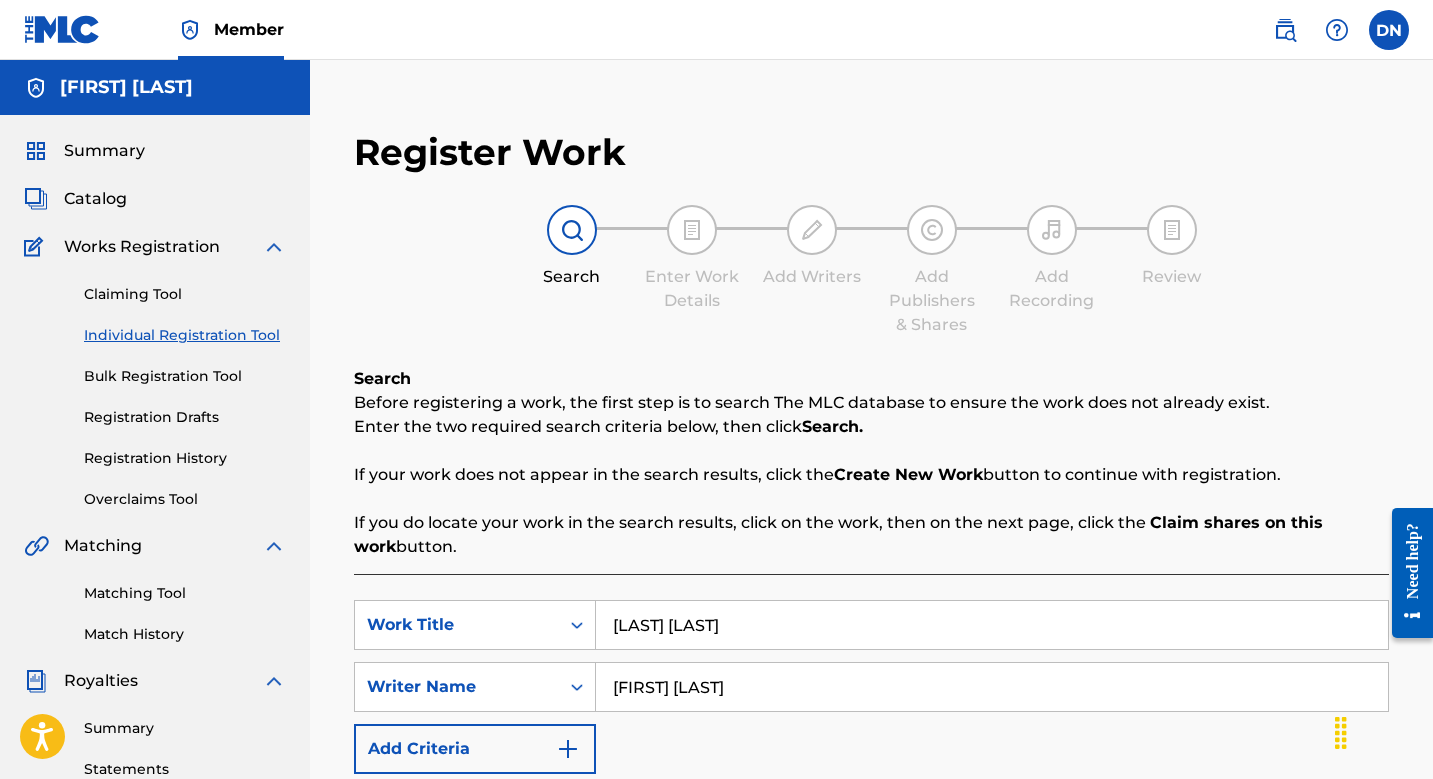 click on "Search" at bounding box center (1314, 819) 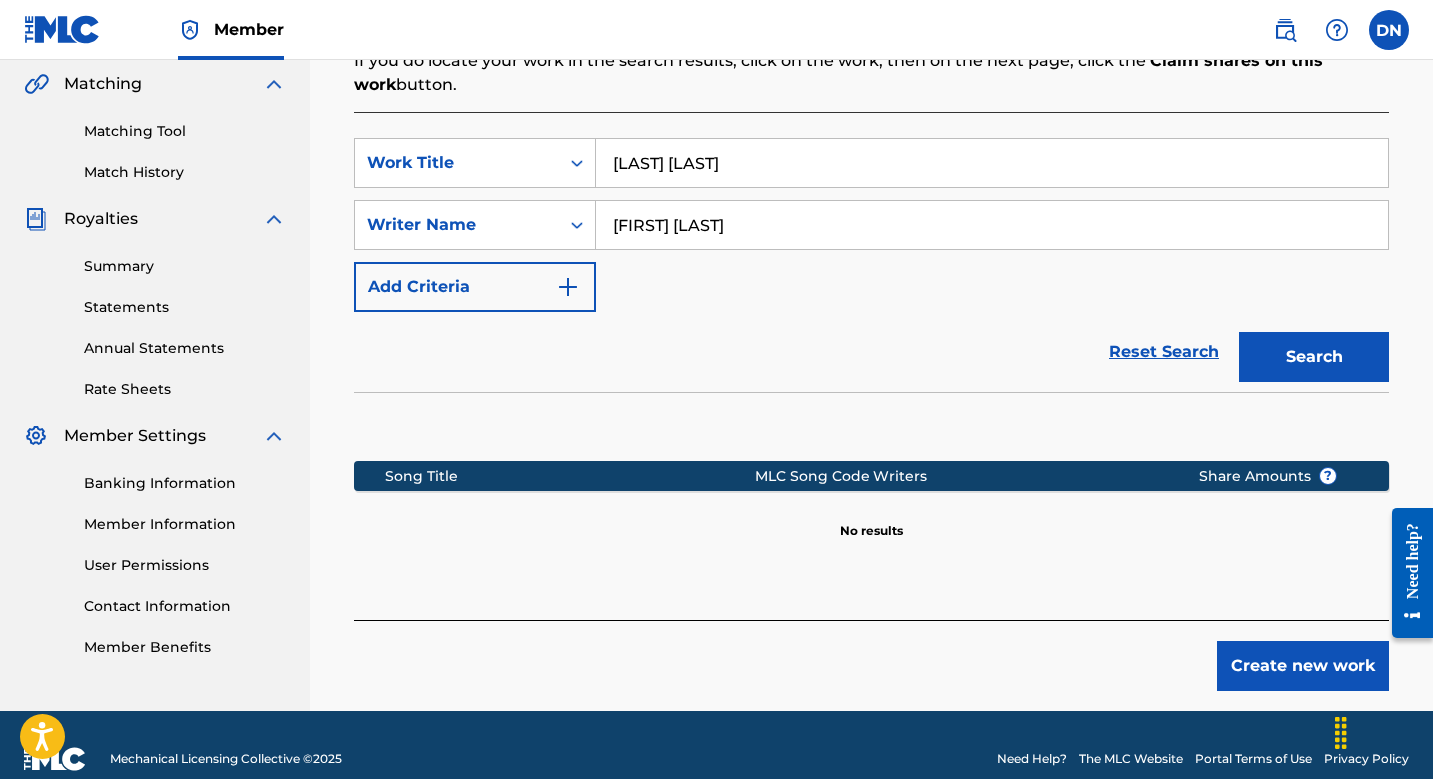 scroll, scrollTop: 461, scrollLeft: 0, axis: vertical 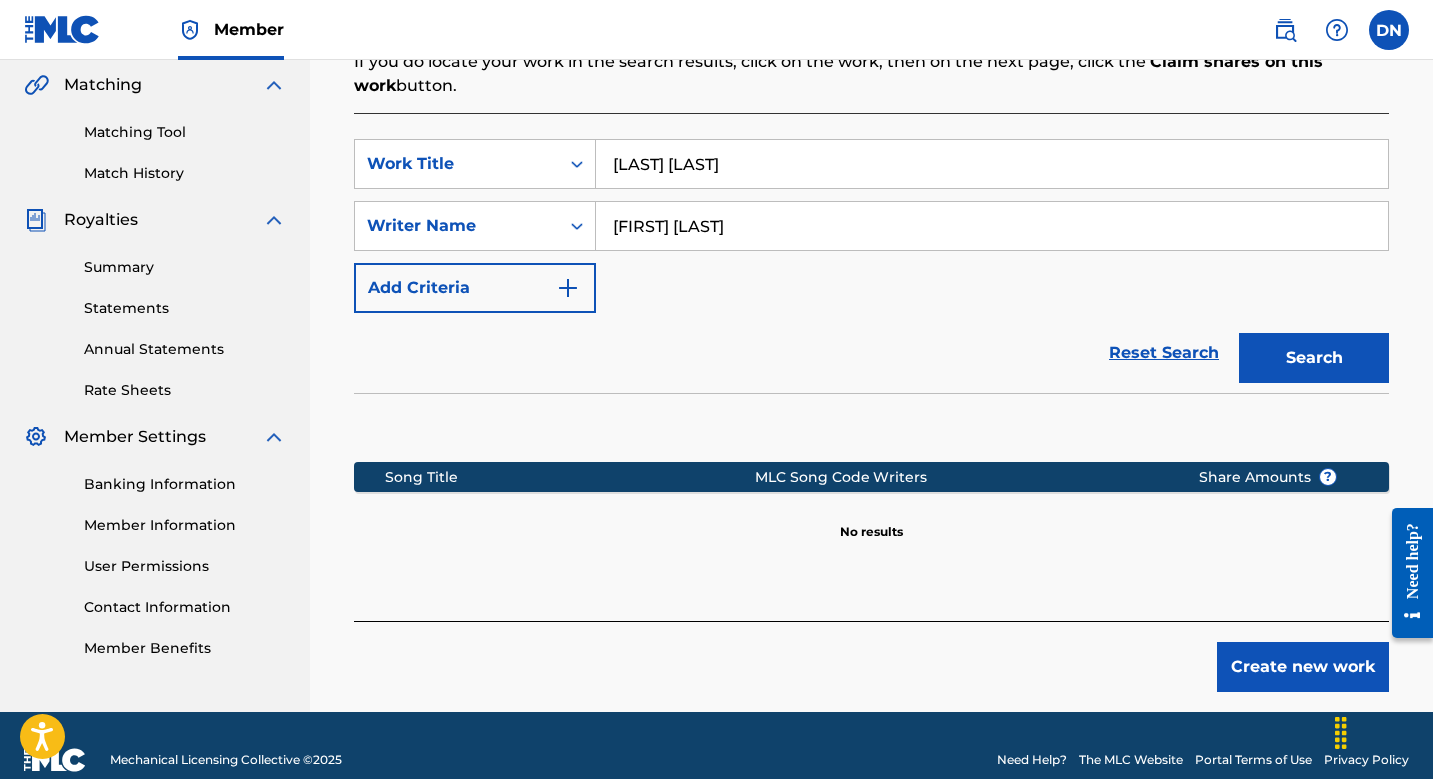 click on "Create new work" at bounding box center (1303, 667) 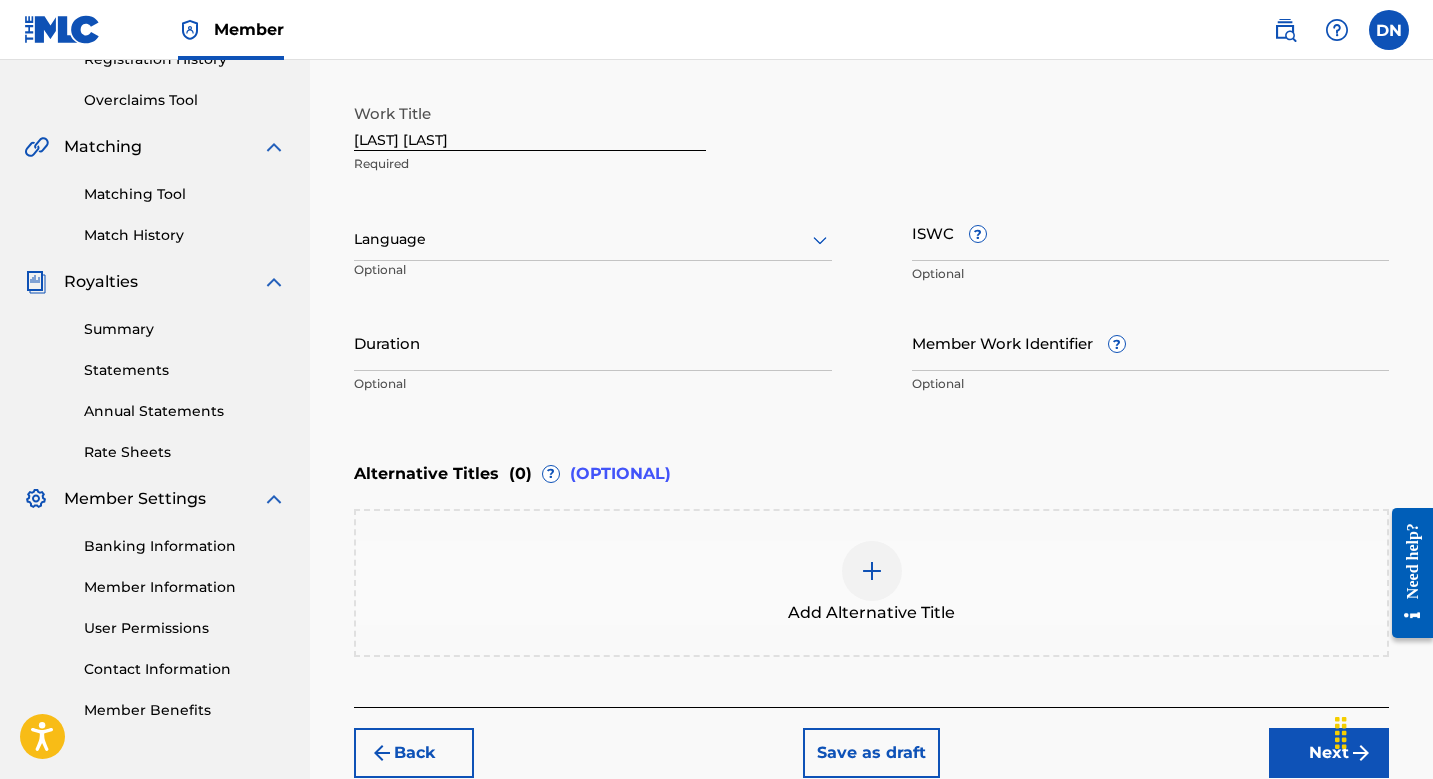 click on "Next" at bounding box center [1329, 753] 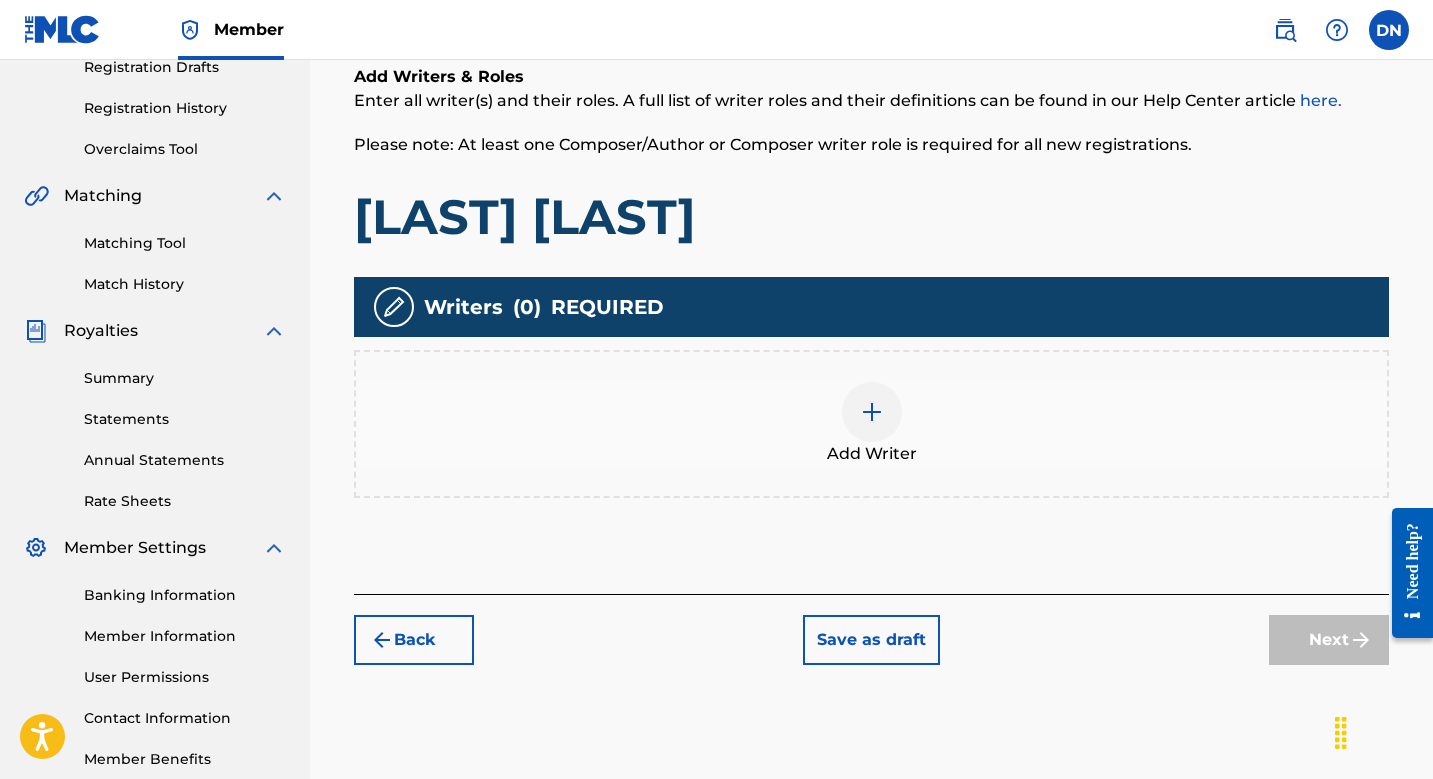 scroll, scrollTop: 90, scrollLeft: 0, axis: vertical 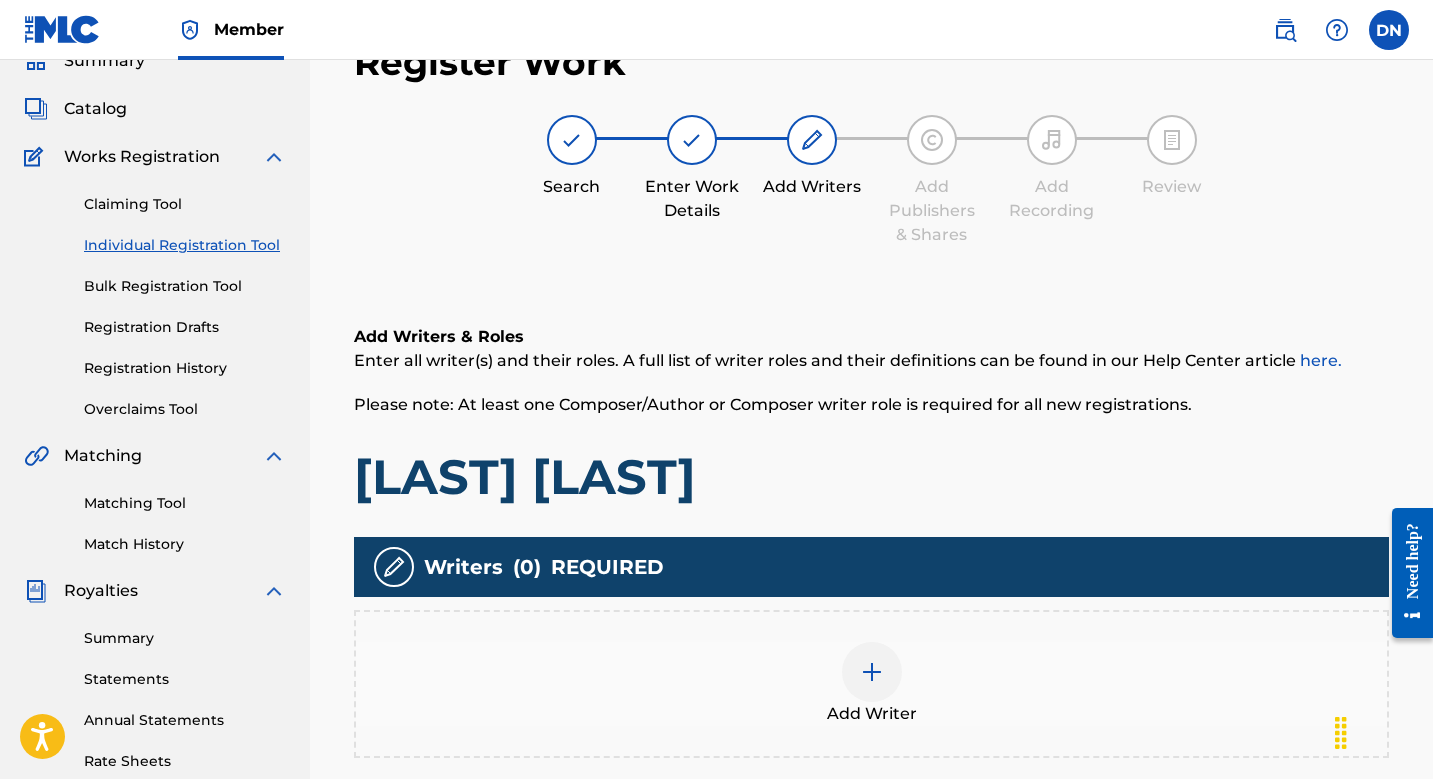 click on "Add Writer" at bounding box center (872, 714) 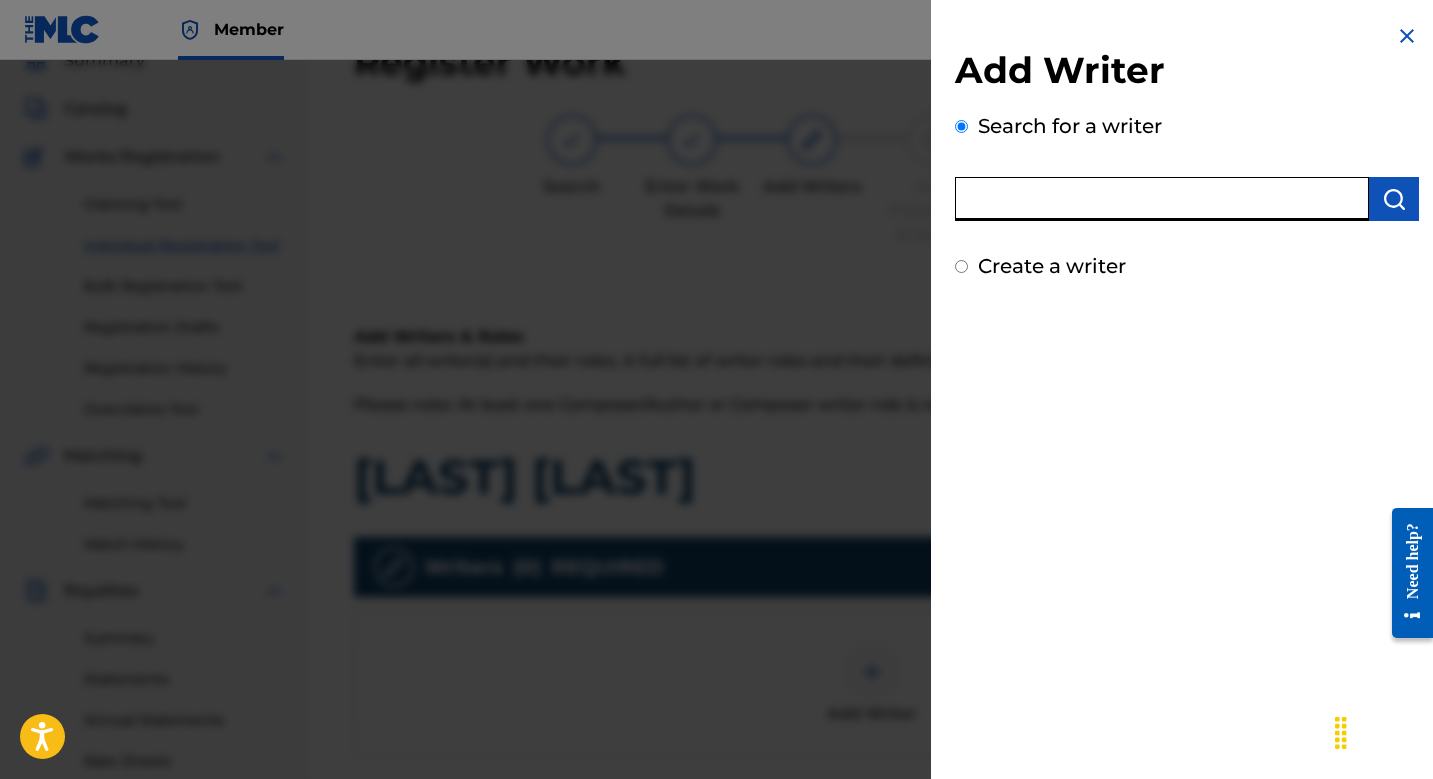 click at bounding box center (1162, 199) 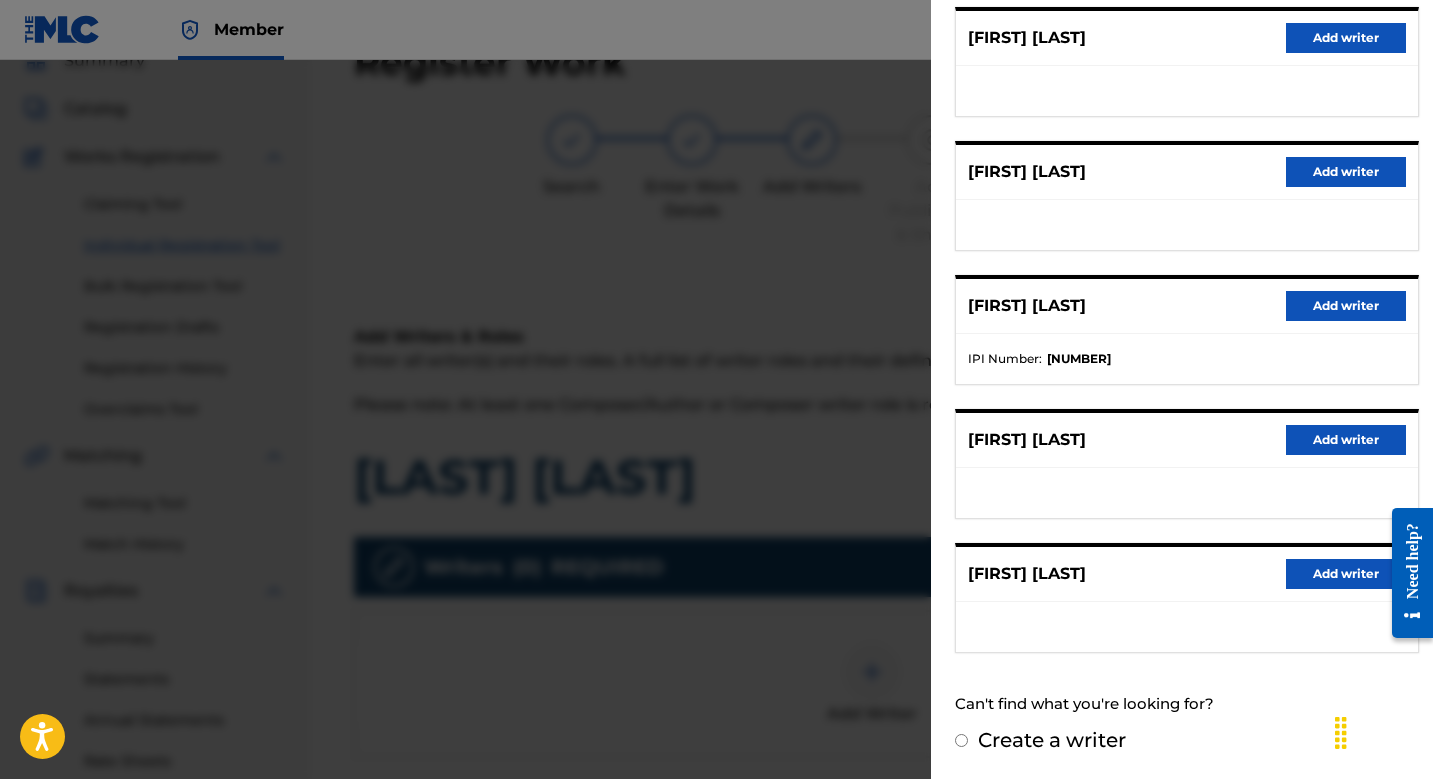 scroll, scrollTop: 262, scrollLeft: 0, axis: vertical 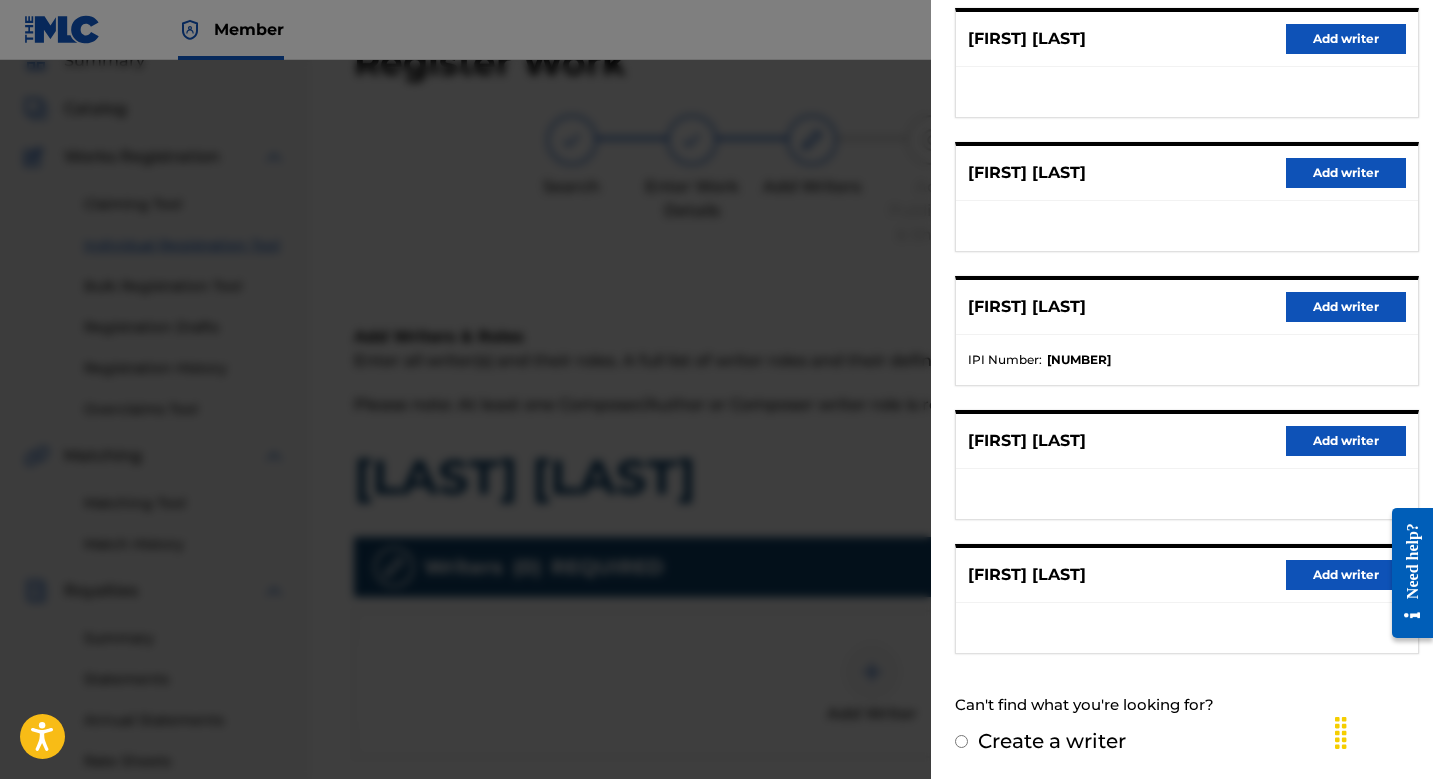 click on "Add writer" at bounding box center (1346, 575) 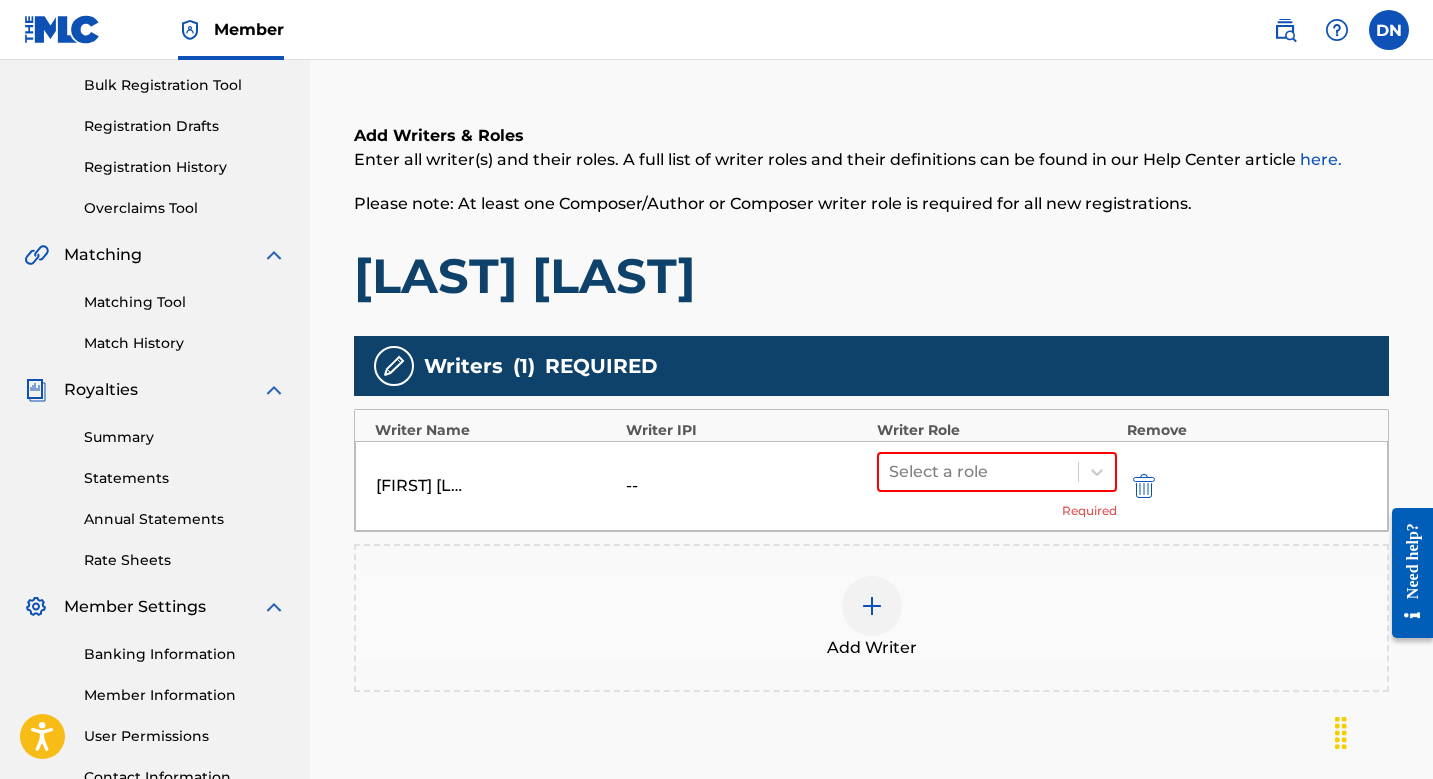 scroll, scrollTop: 312, scrollLeft: 0, axis: vertical 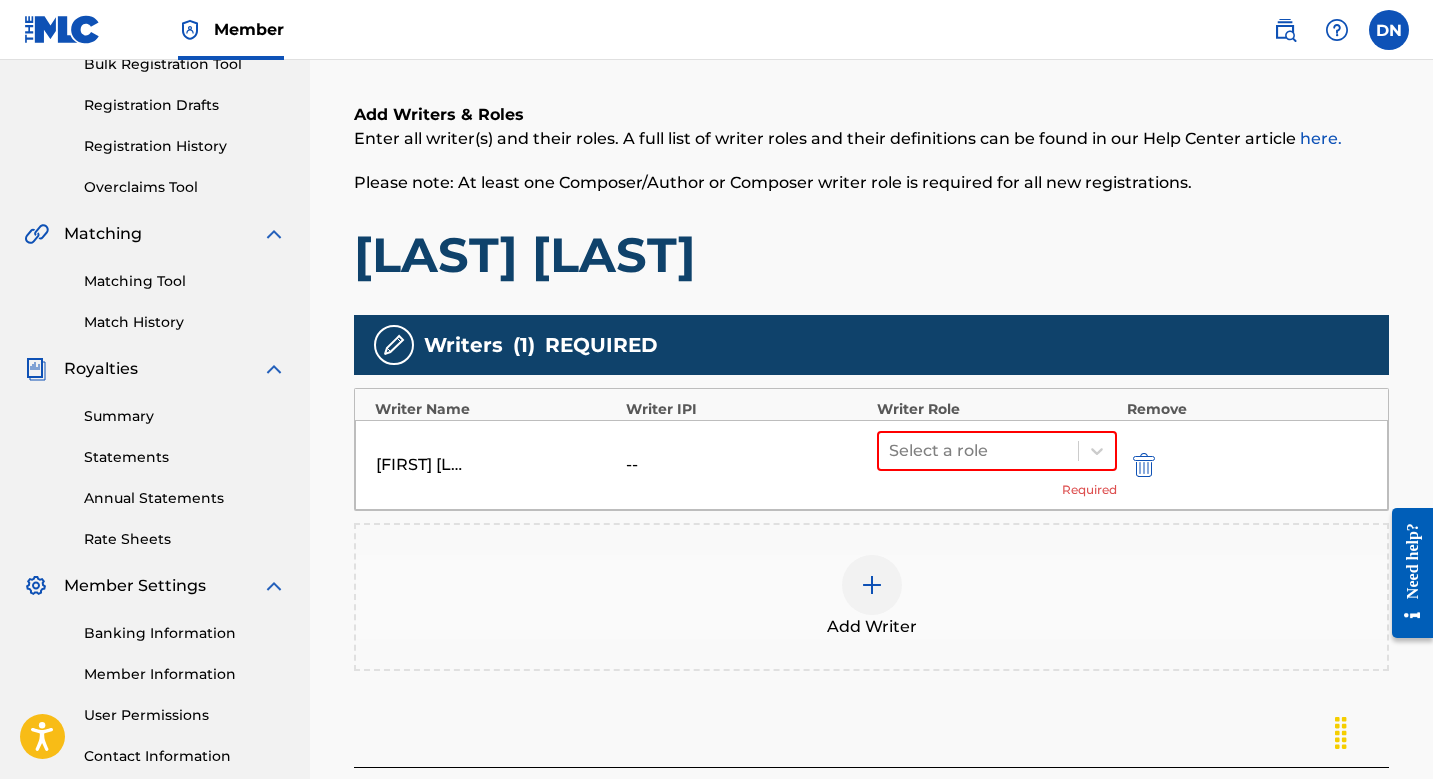 click on "[FIRST] [LAST] -- Select a role Required" at bounding box center (871, 465) 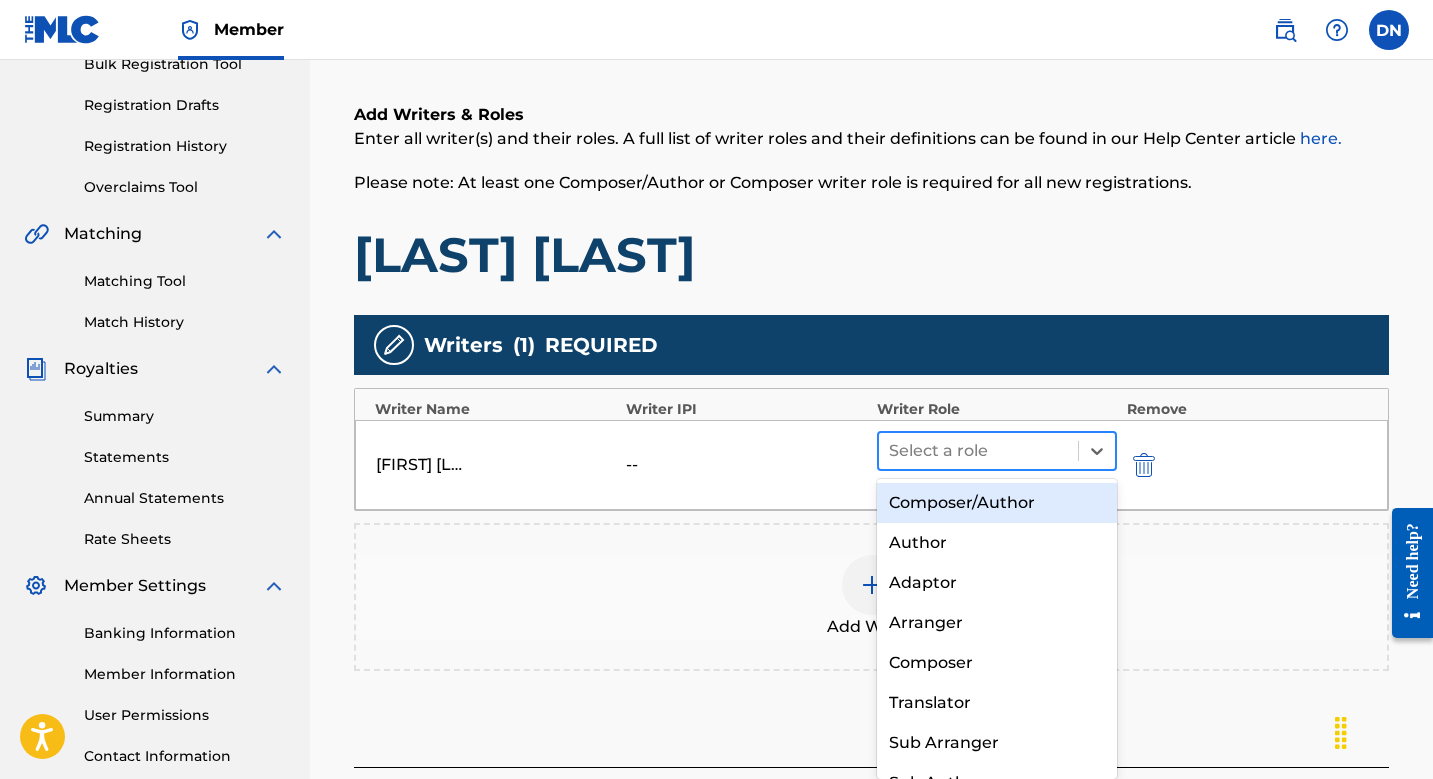 click at bounding box center (978, 451) 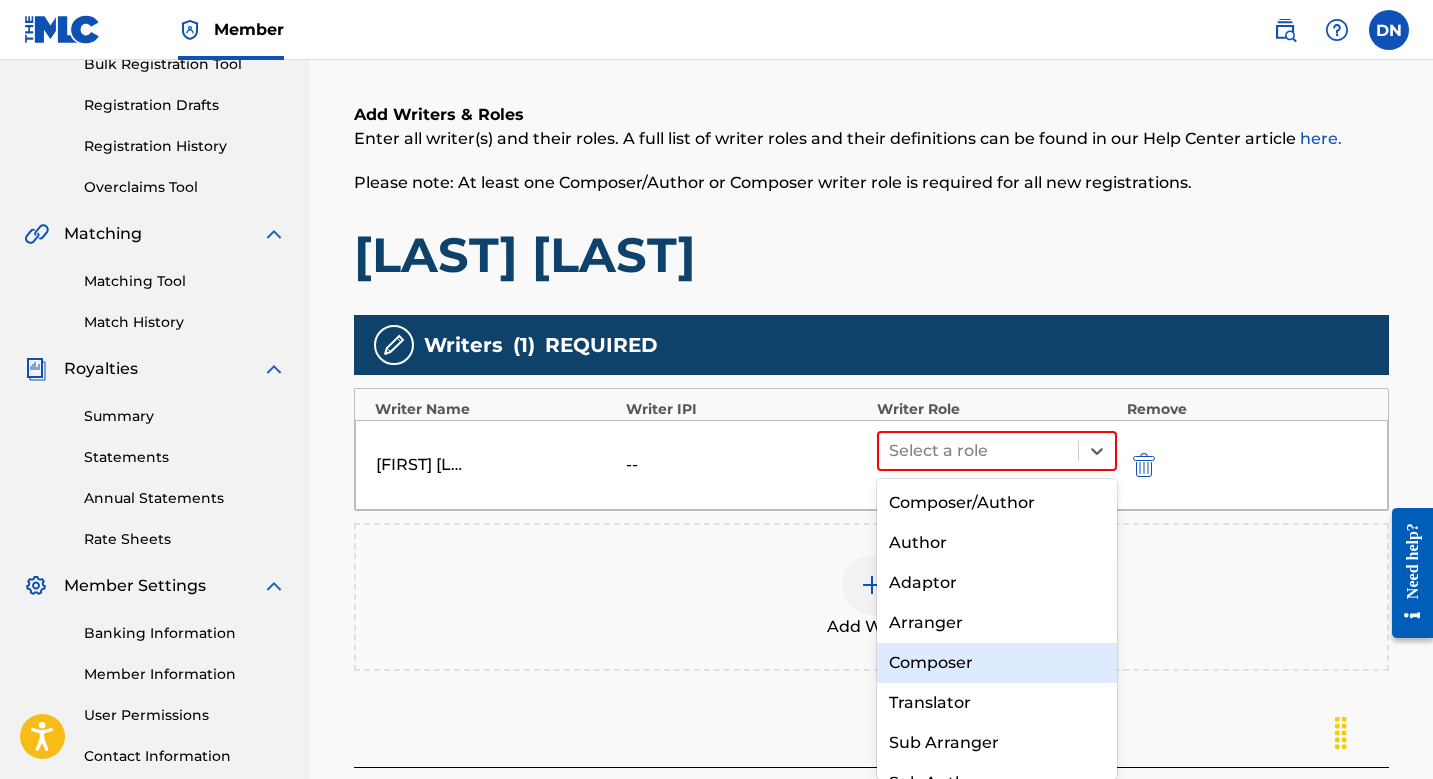 click on "Composer" at bounding box center (997, 663) 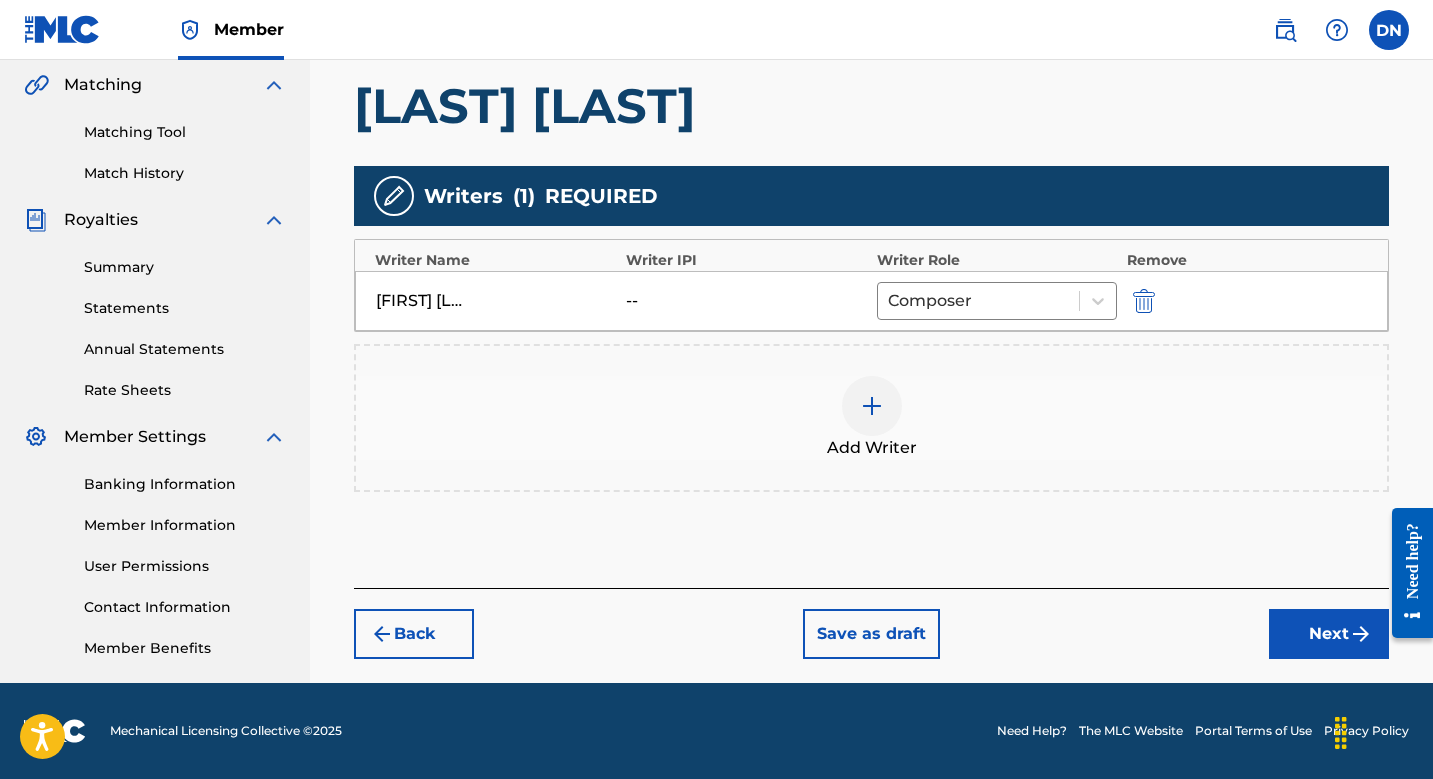 click on "Next" at bounding box center [1329, 634] 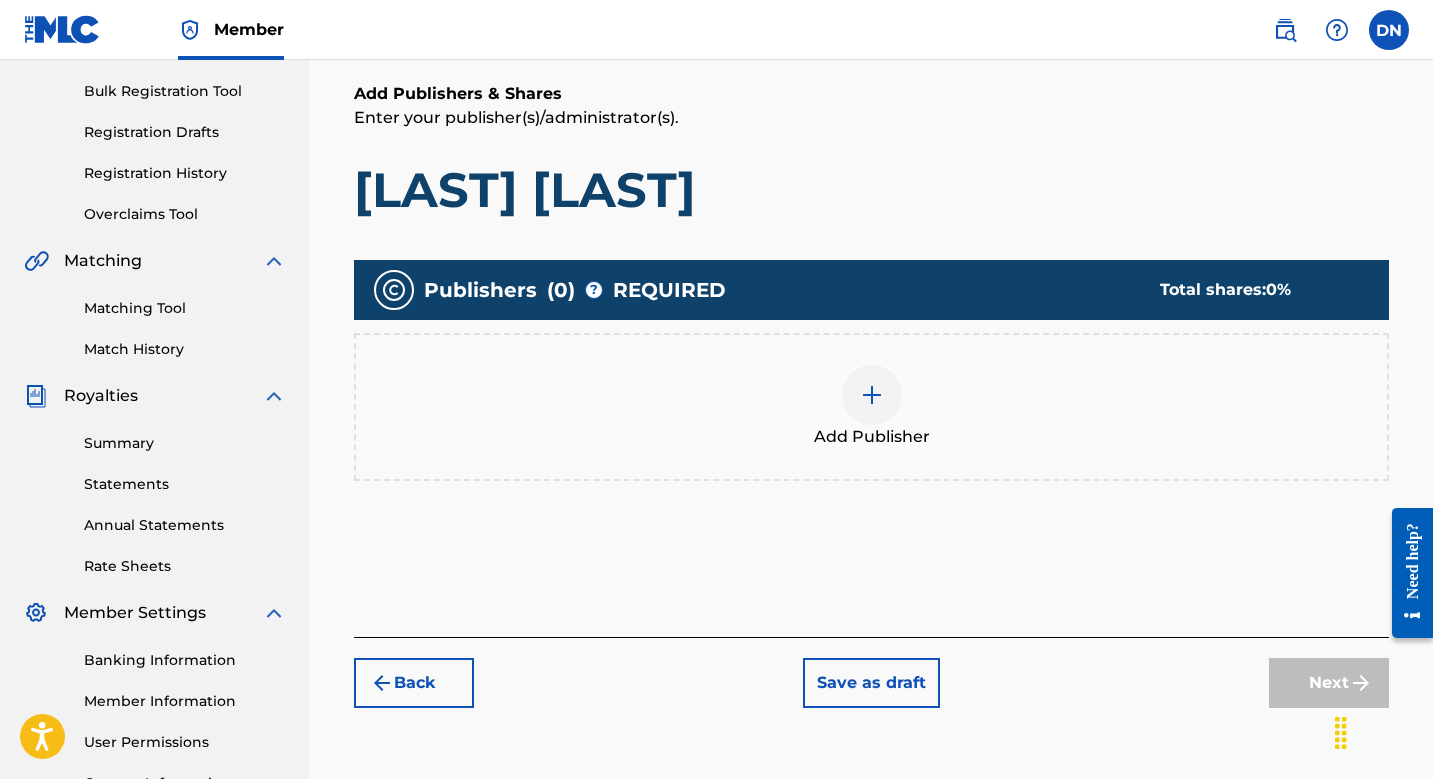 scroll, scrollTop: 321, scrollLeft: 0, axis: vertical 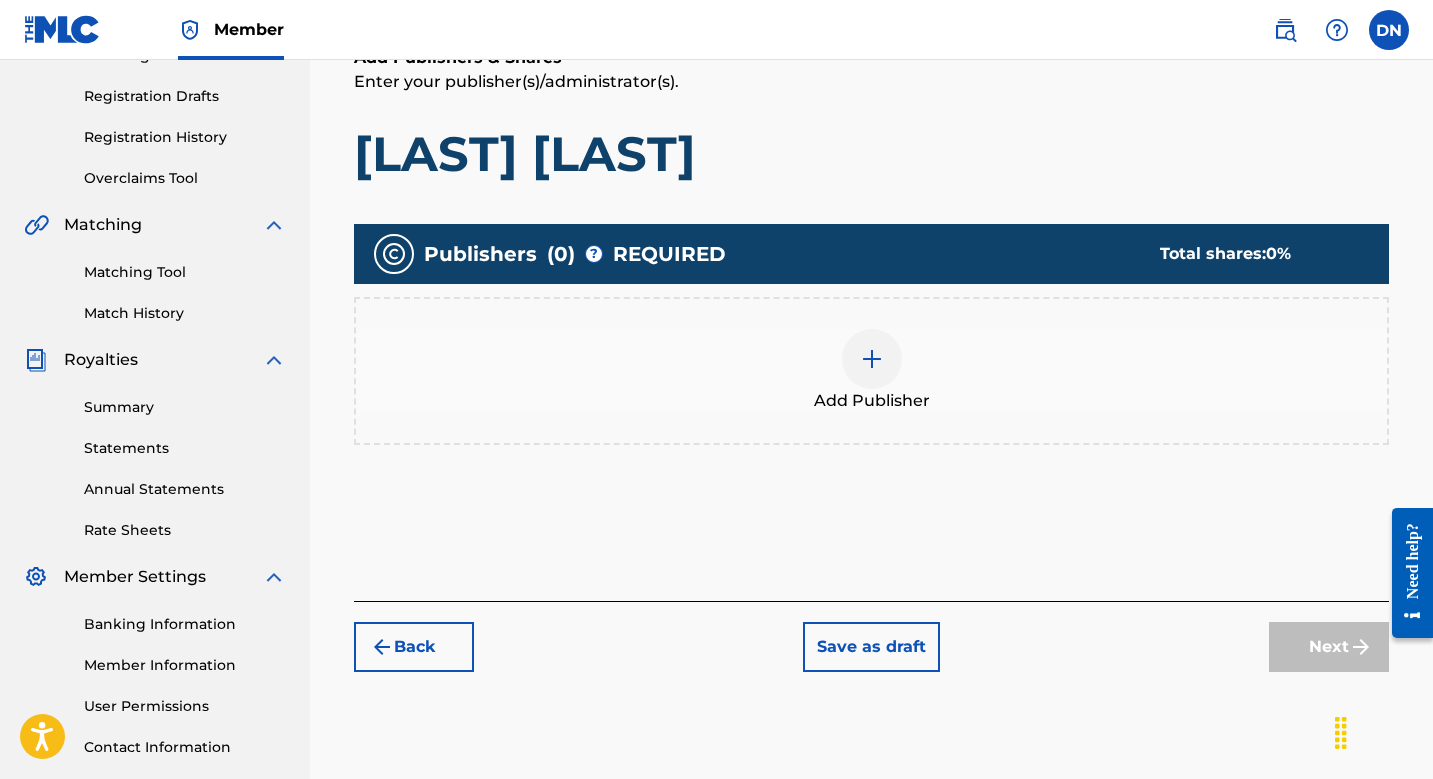click at bounding box center (872, 359) 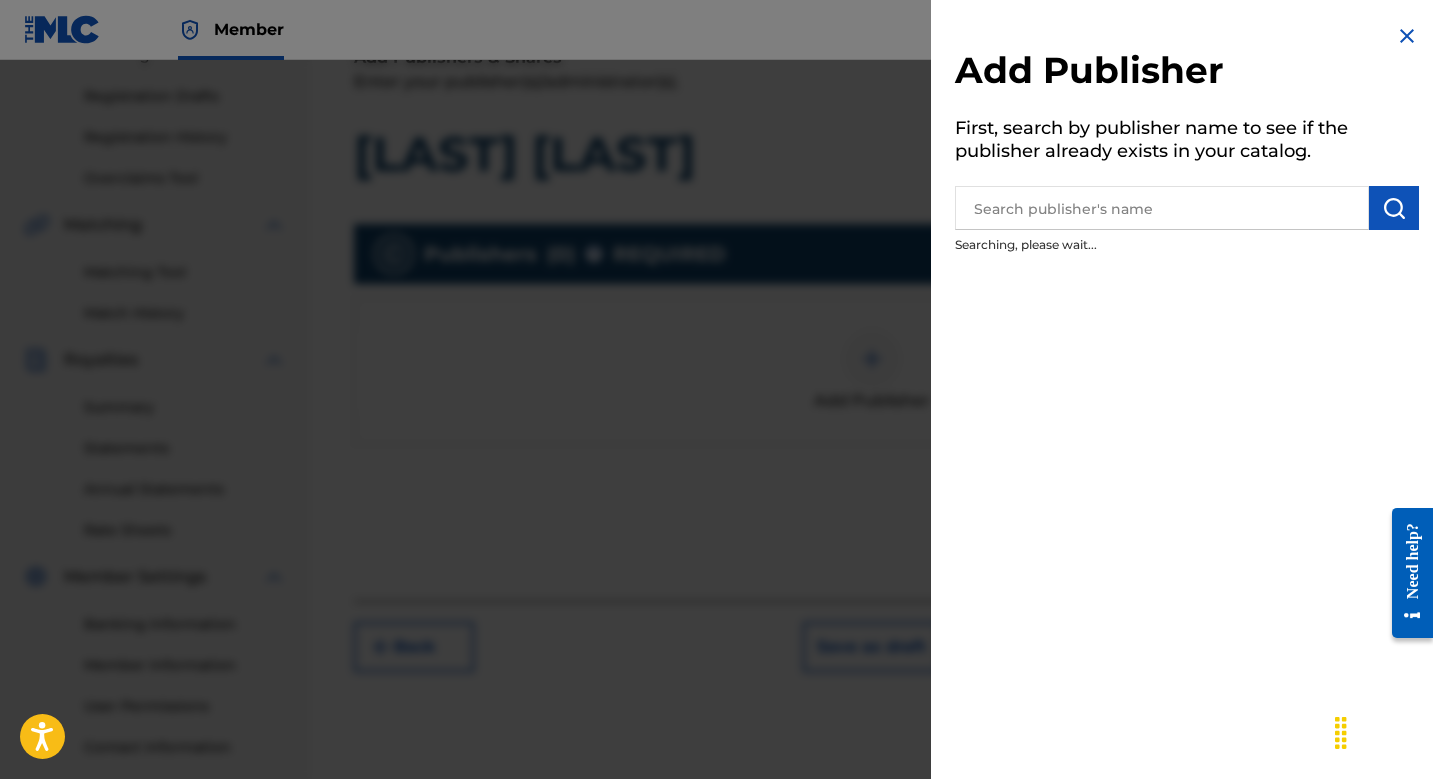 click at bounding box center [1162, 208] 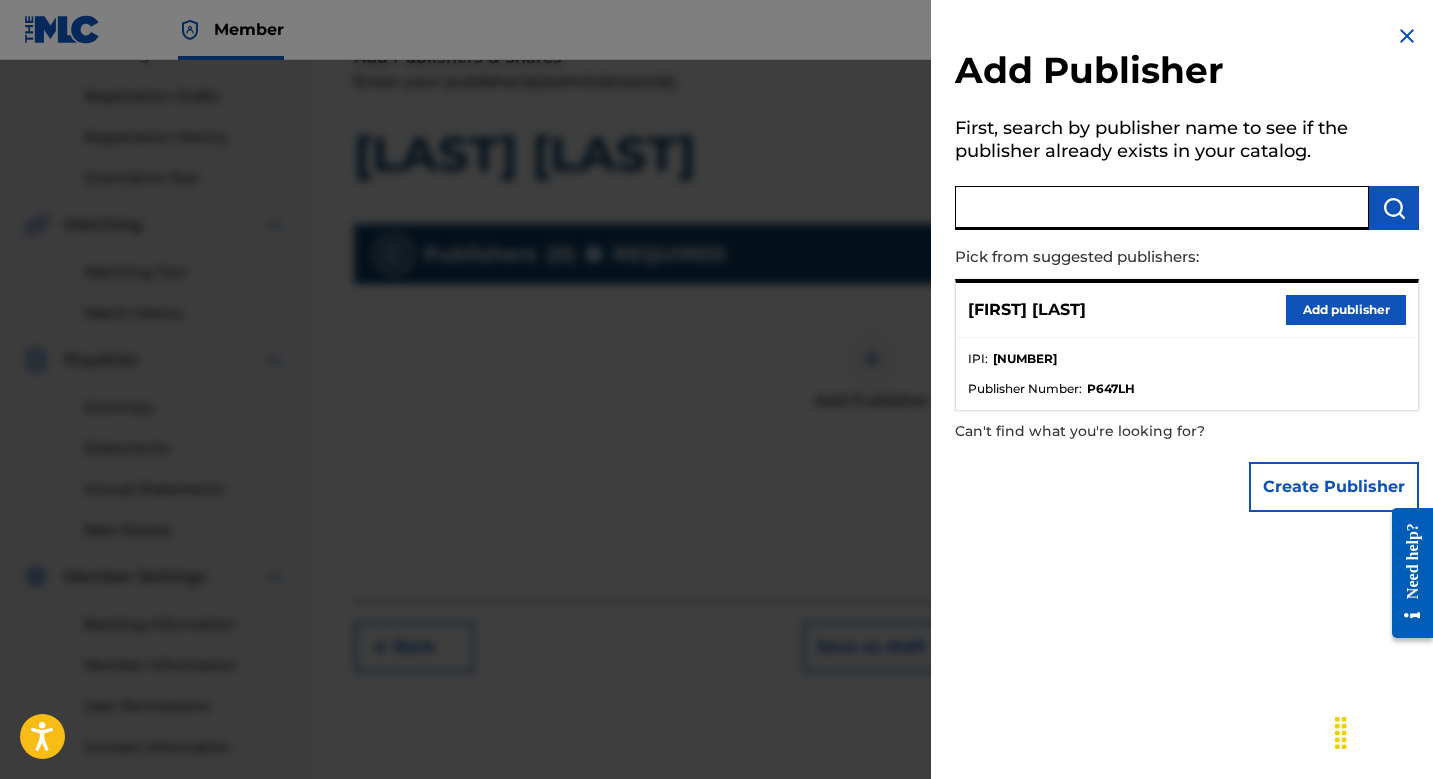 click on "Add publisher" at bounding box center (1346, 310) 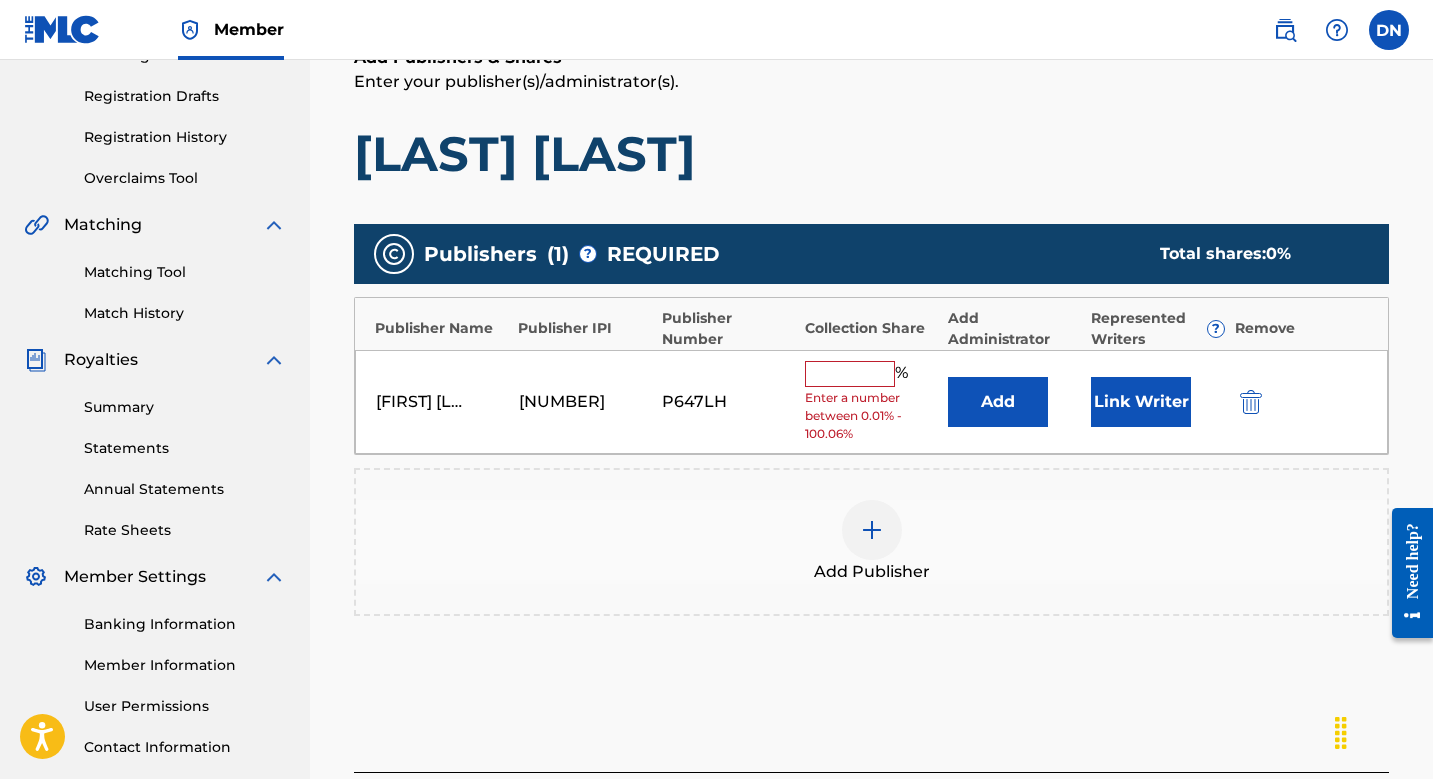 click at bounding box center (850, 374) 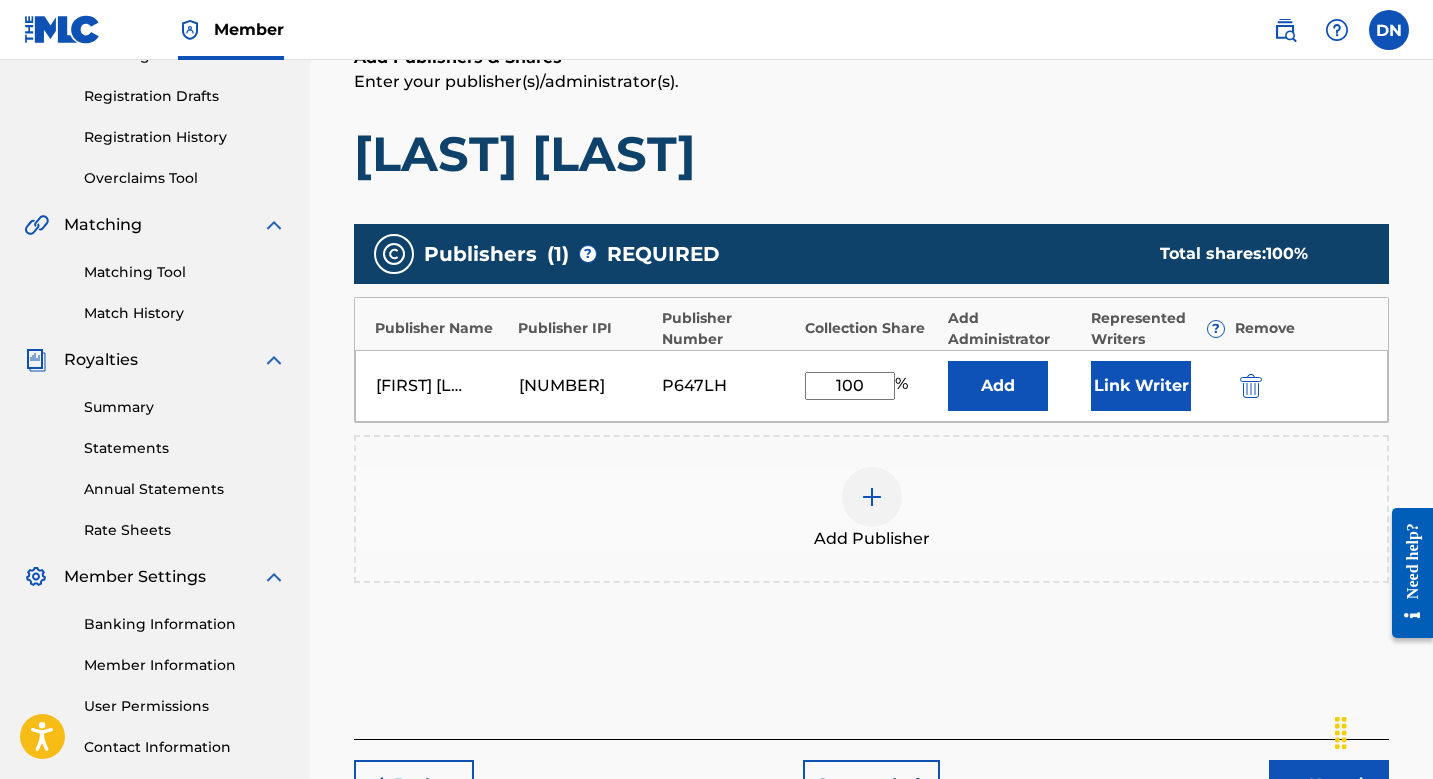 click on "Link Writer" at bounding box center [1141, 386] 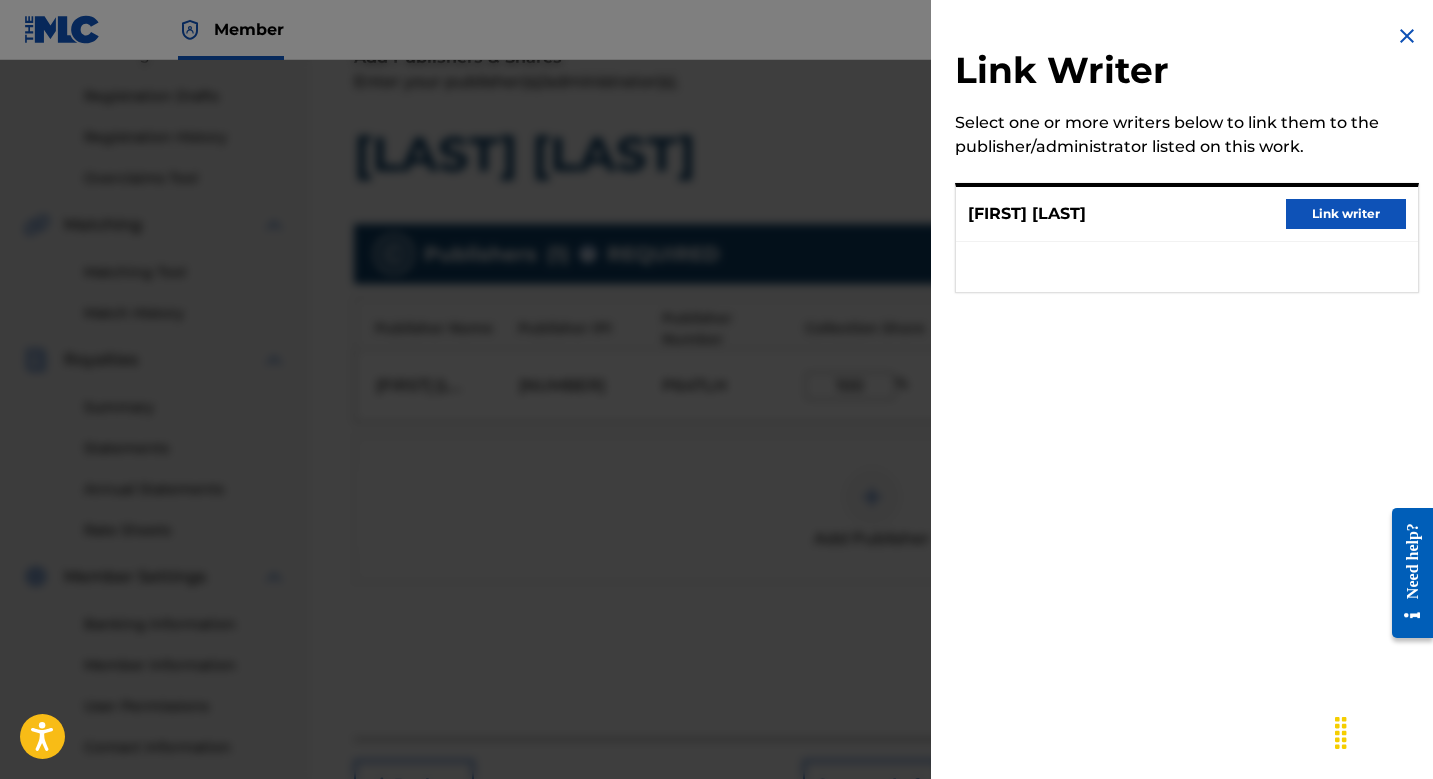 click on "Link writer" at bounding box center [1346, 214] 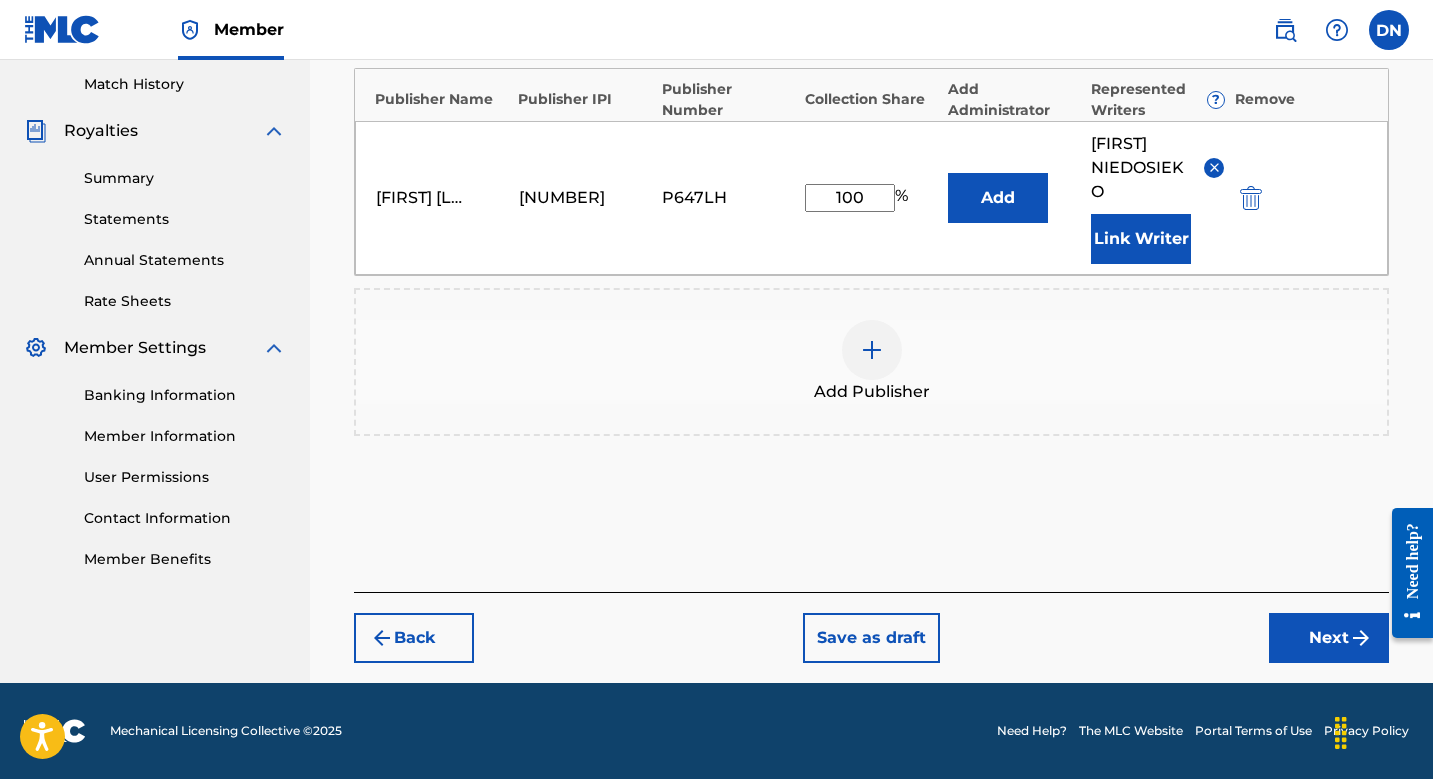 click on "Next" at bounding box center (1329, 638) 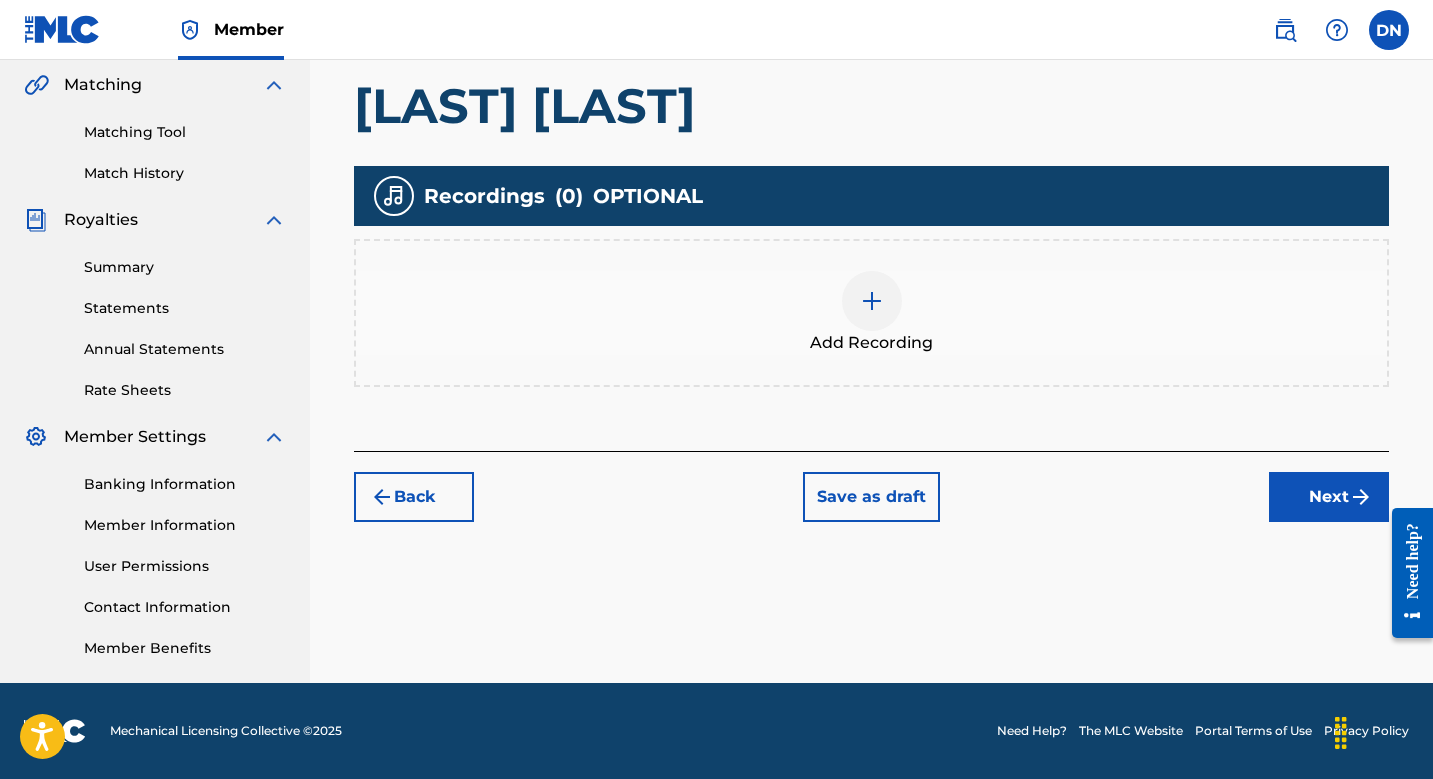 click at bounding box center [872, 301] 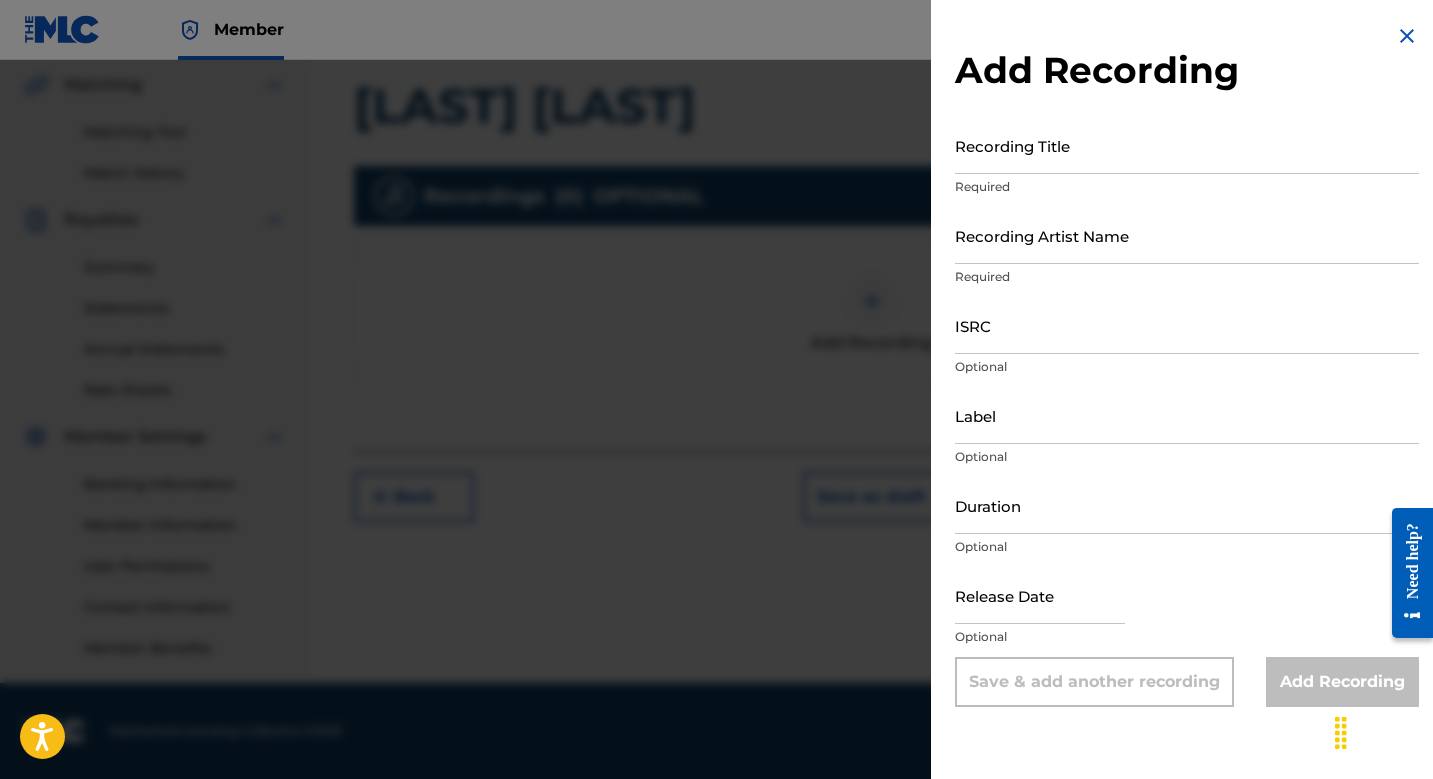 click on "ISRC" at bounding box center (1187, 325) 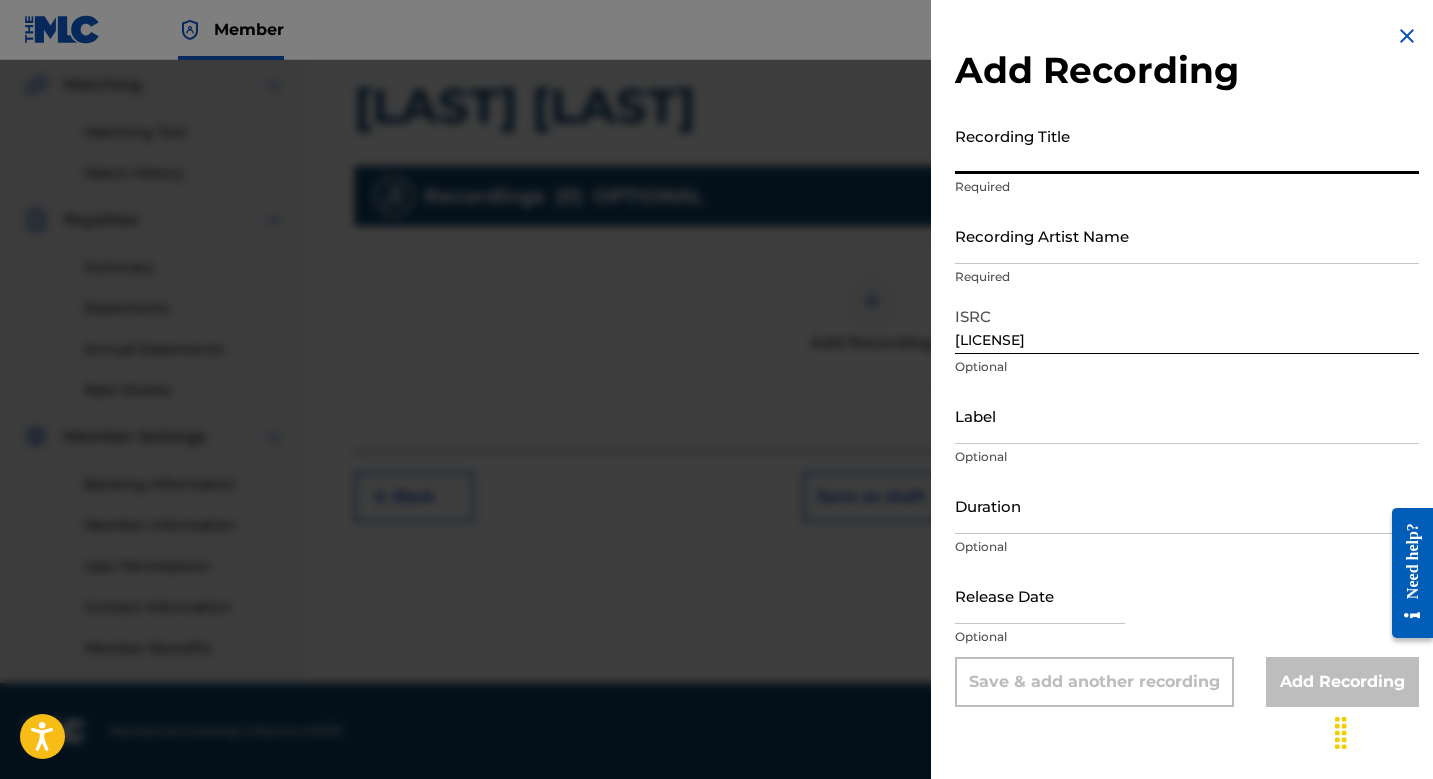 click on "Recording Title" at bounding box center (1187, 145) 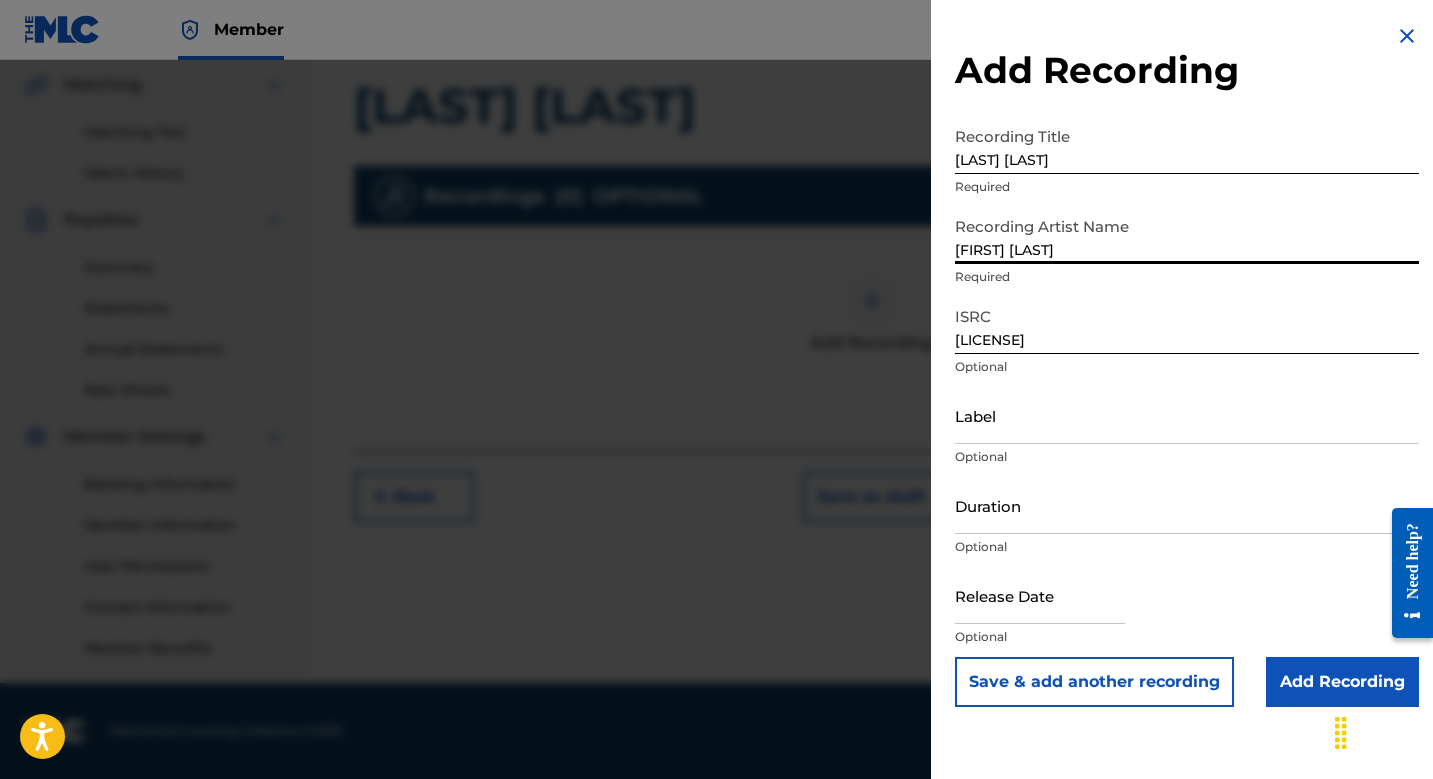 click on "Save & add another recording" at bounding box center [1094, 682] 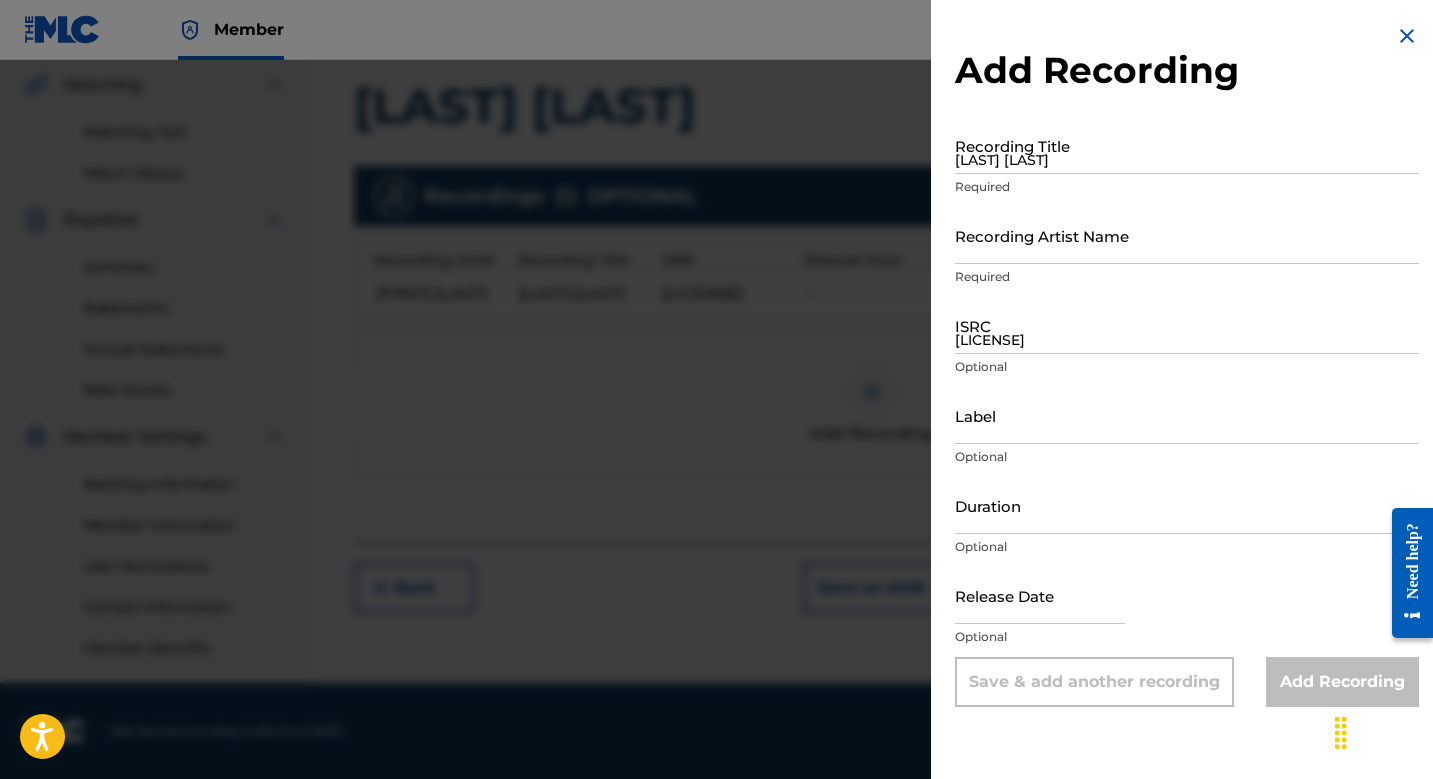 click at bounding box center [716, 449] 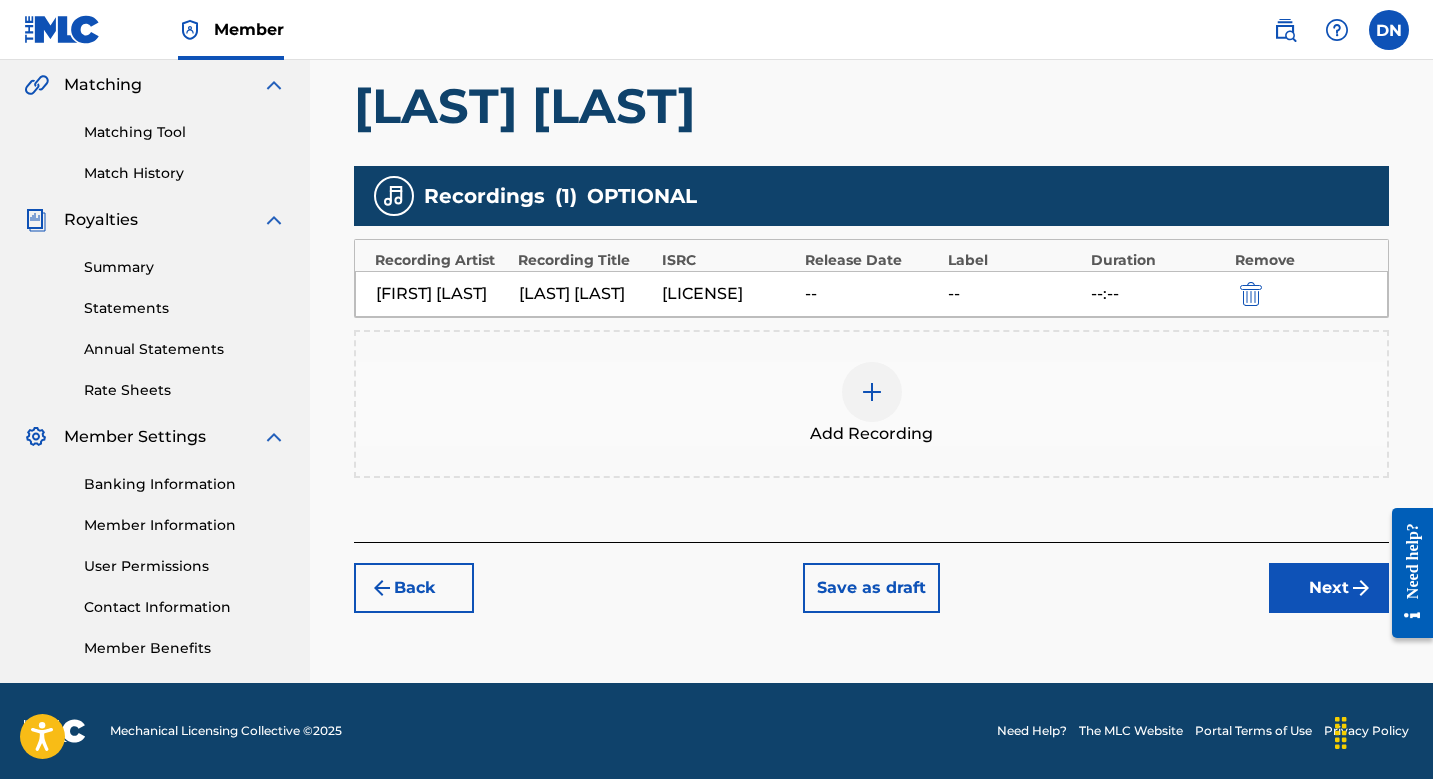 click at bounding box center (872, 392) 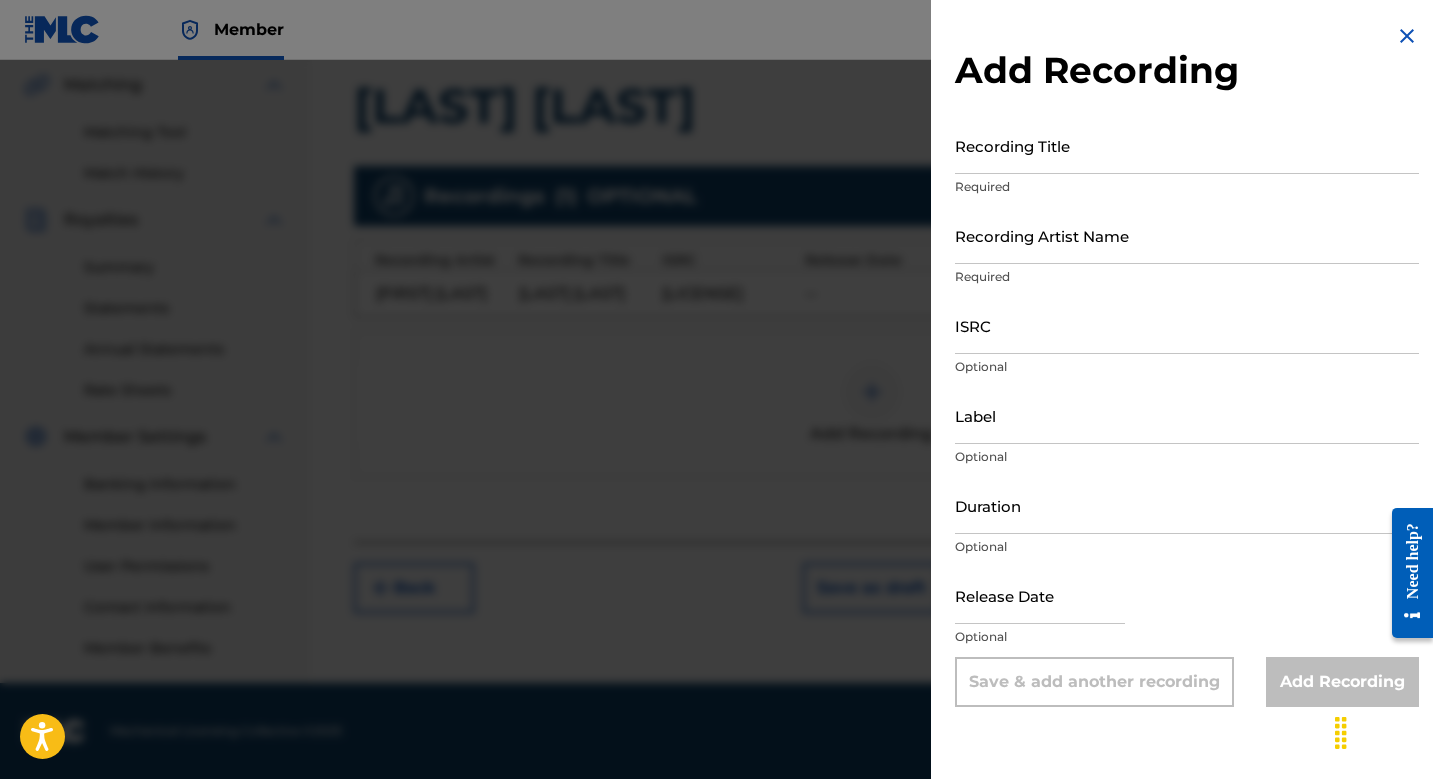 click on "Optional" at bounding box center (1187, 367) 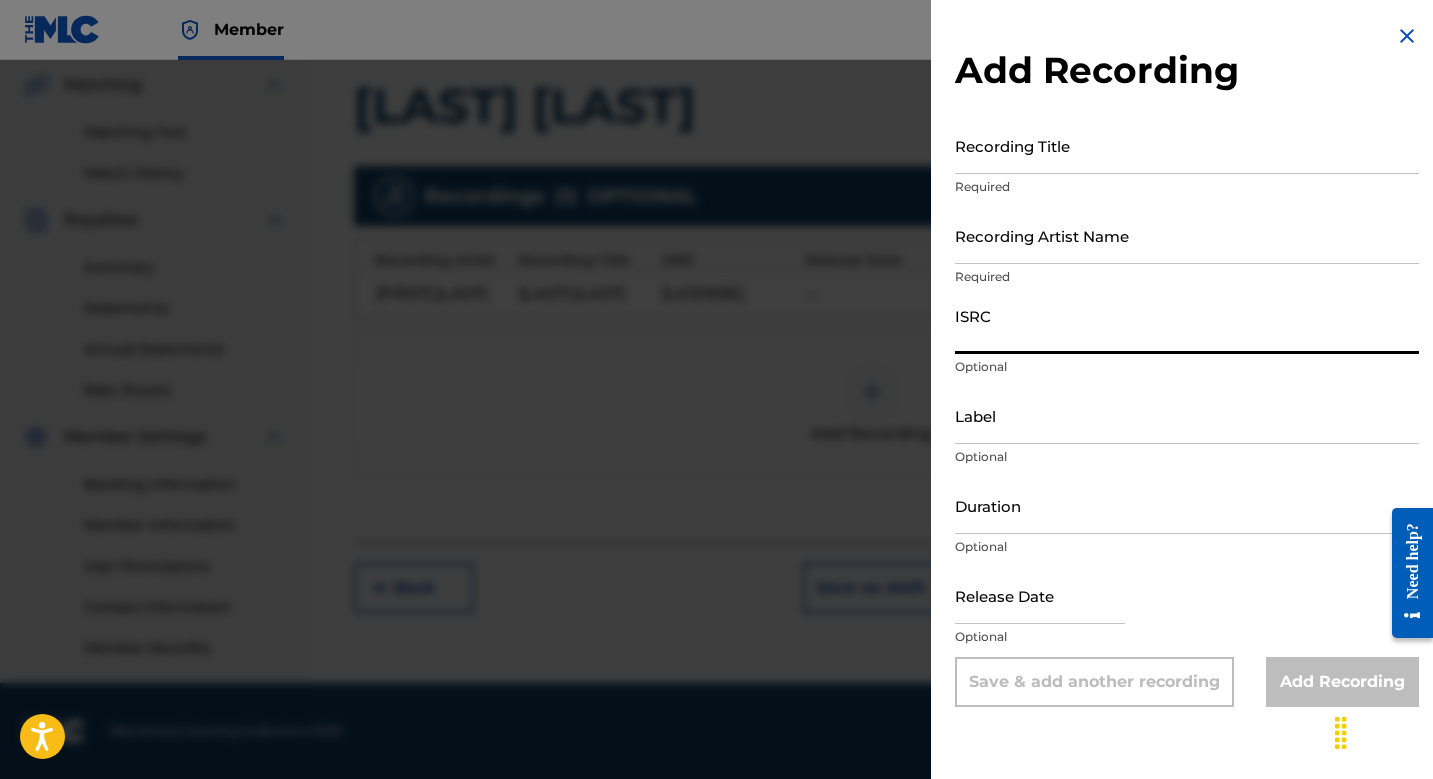 click on "ISRC" at bounding box center [1187, 325] 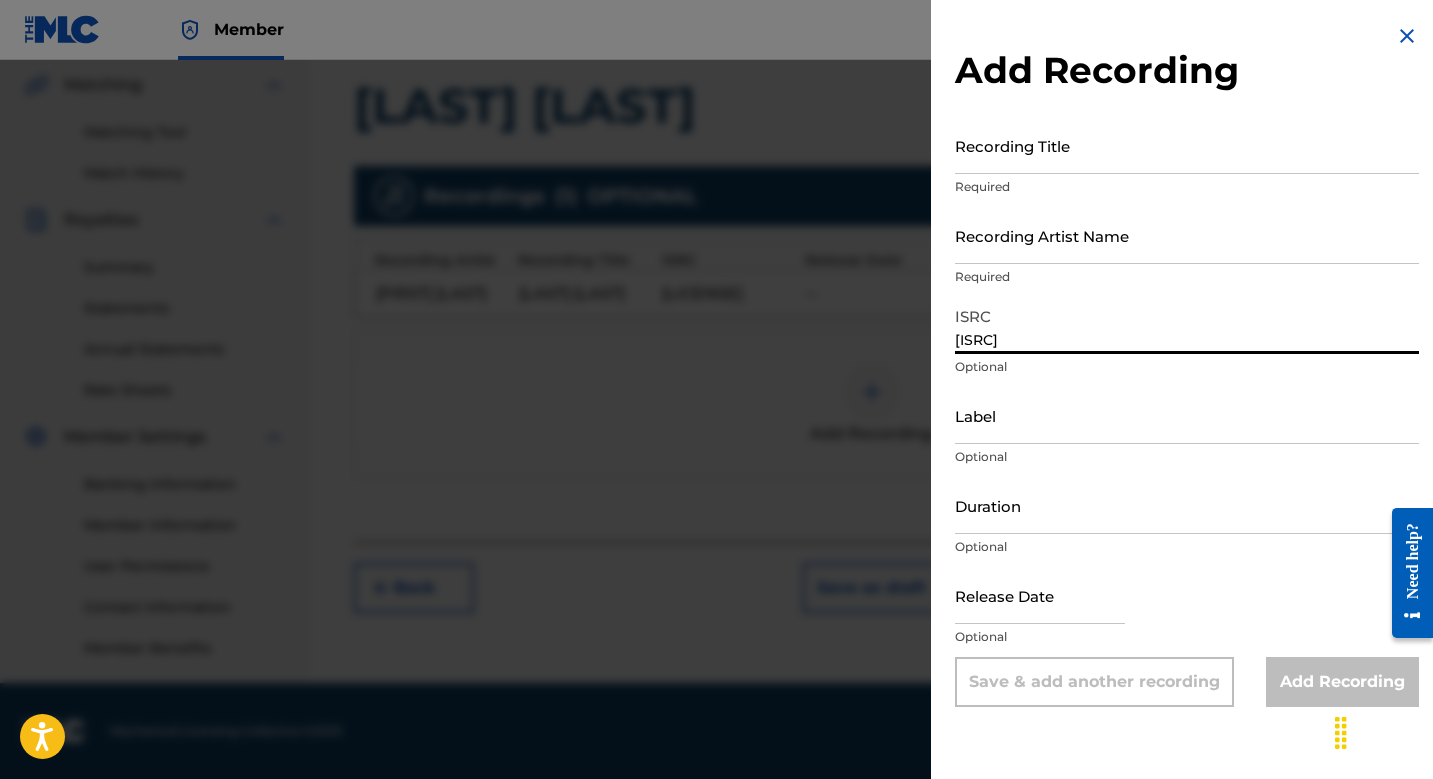 click on "Recording Artist Name Required" at bounding box center (1187, 252) 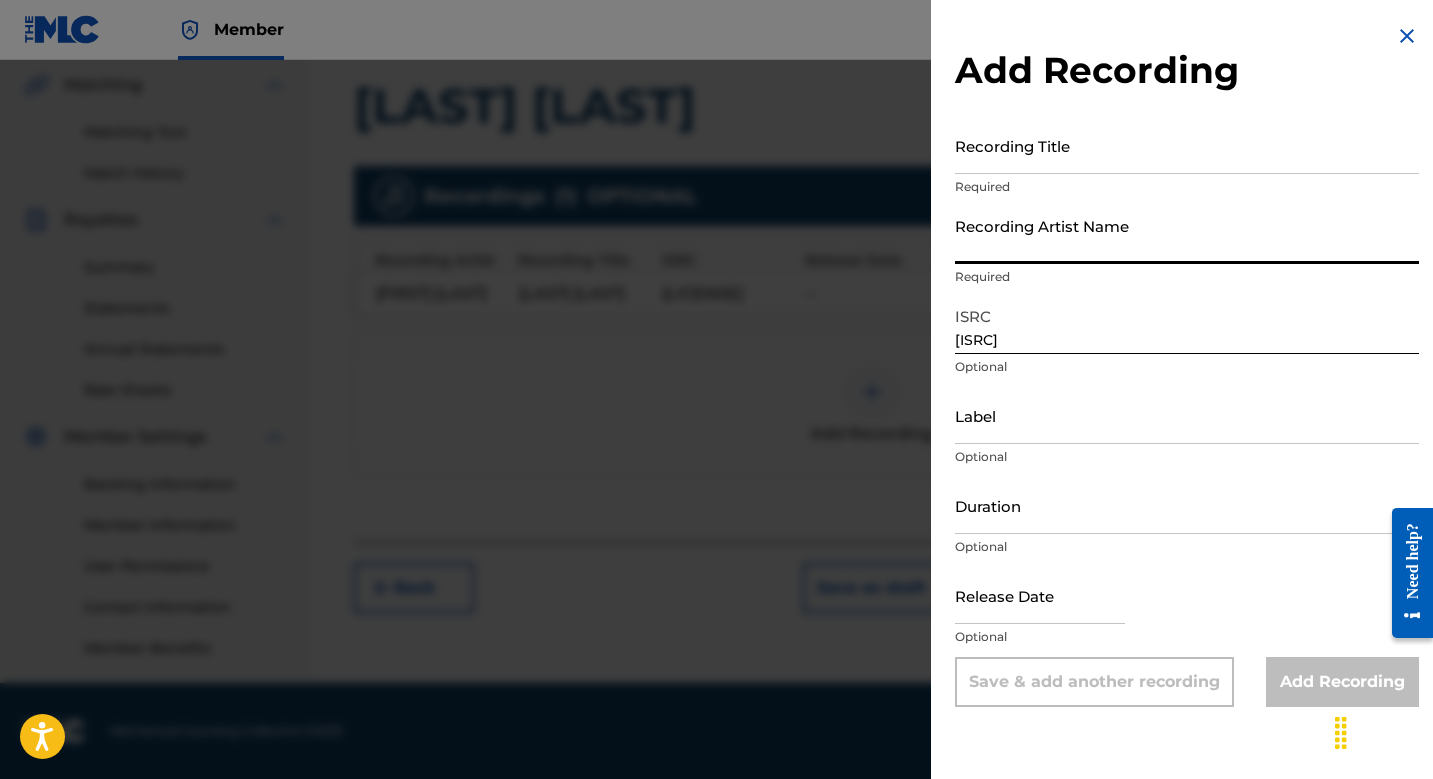 click on "Recording Artist Name" at bounding box center [1187, 235] 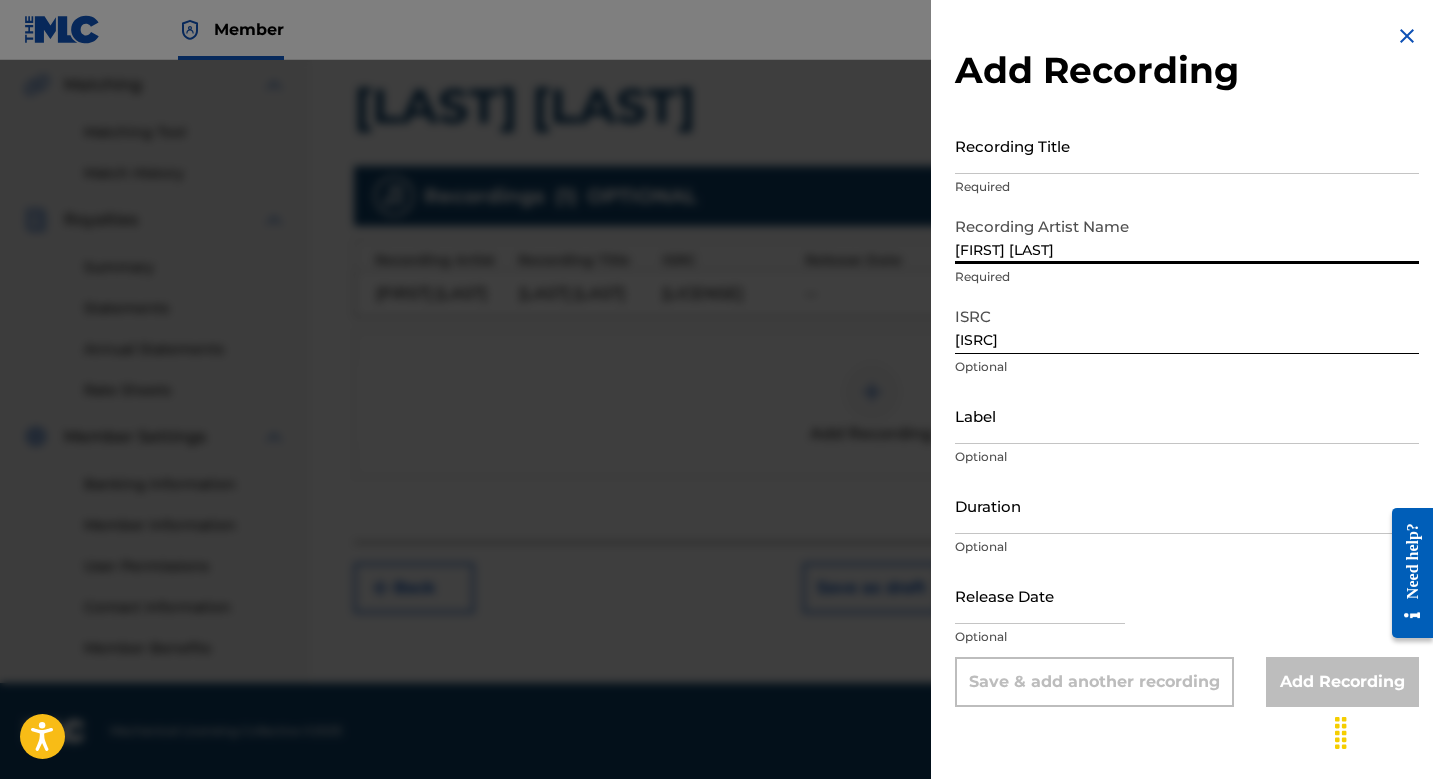 click on "Recording Title" at bounding box center (1187, 145) 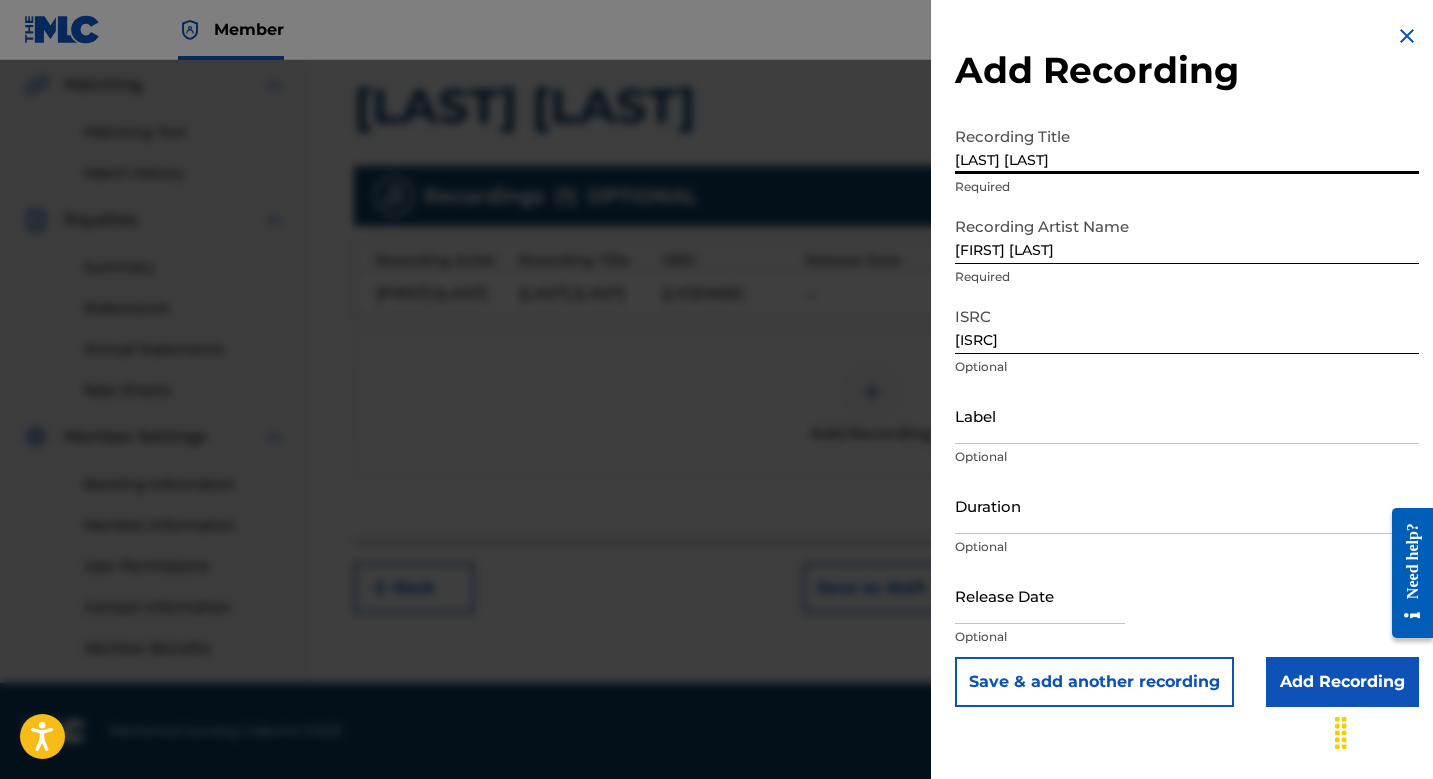 click on "Save & add another recording" at bounding box center [1094, 682] 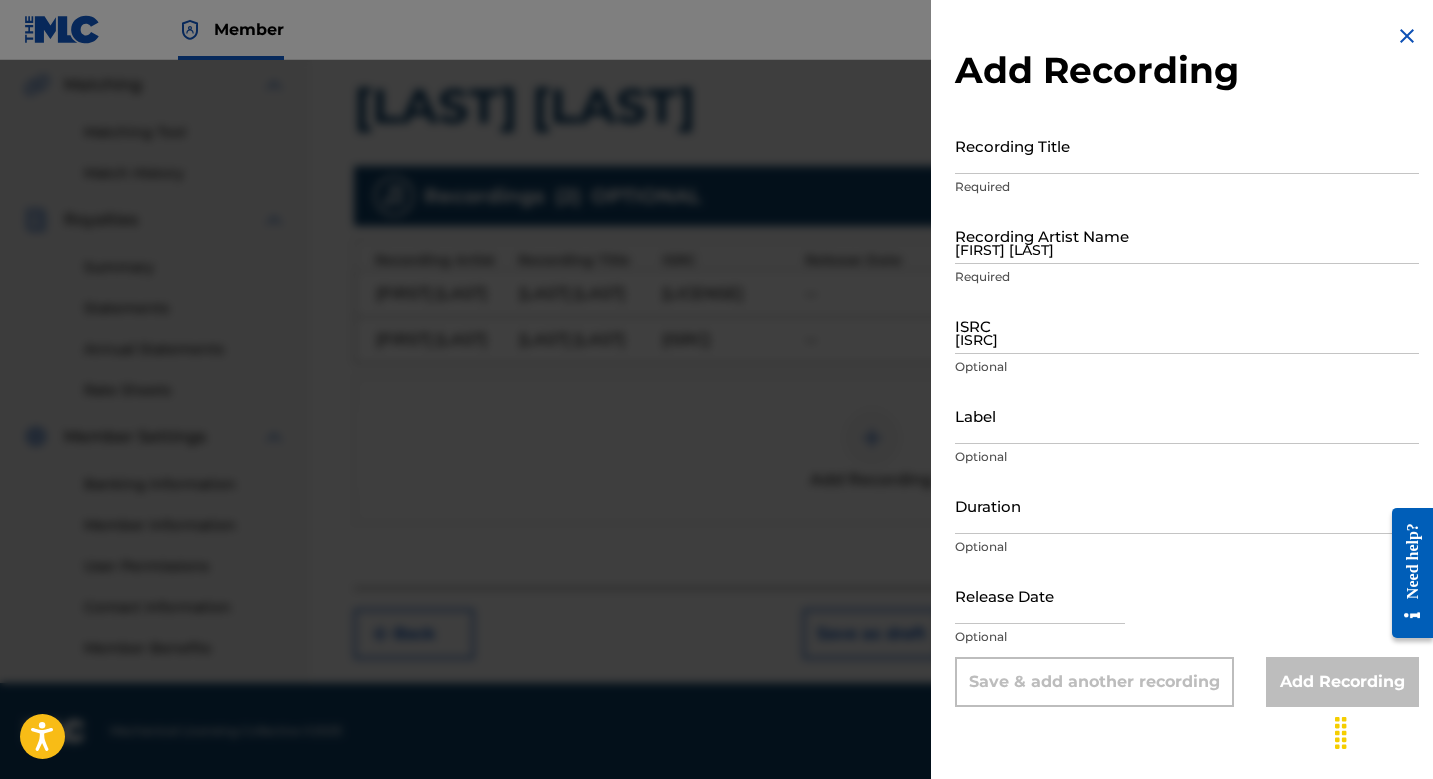 click at bounding box center (716, 449) 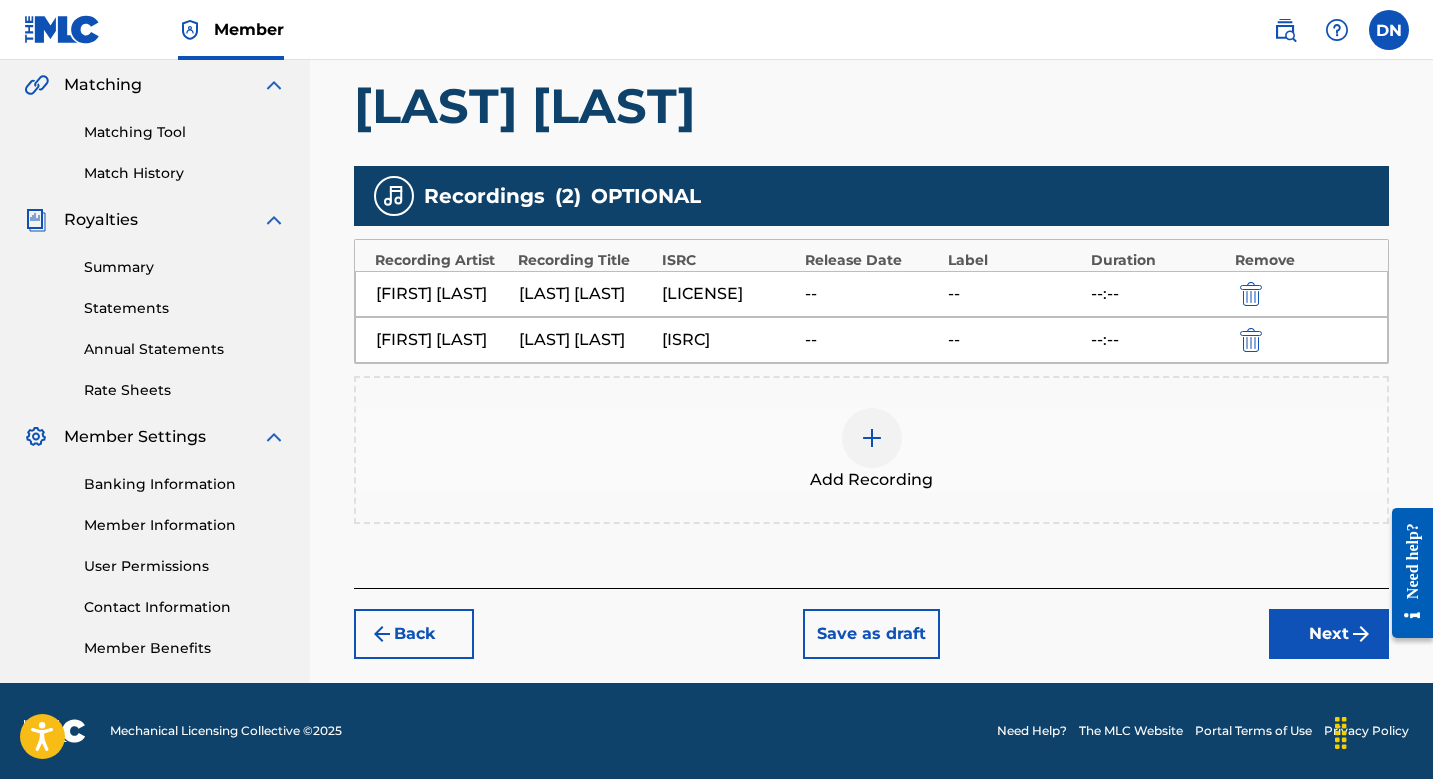 click at bounding box center [872, 438] 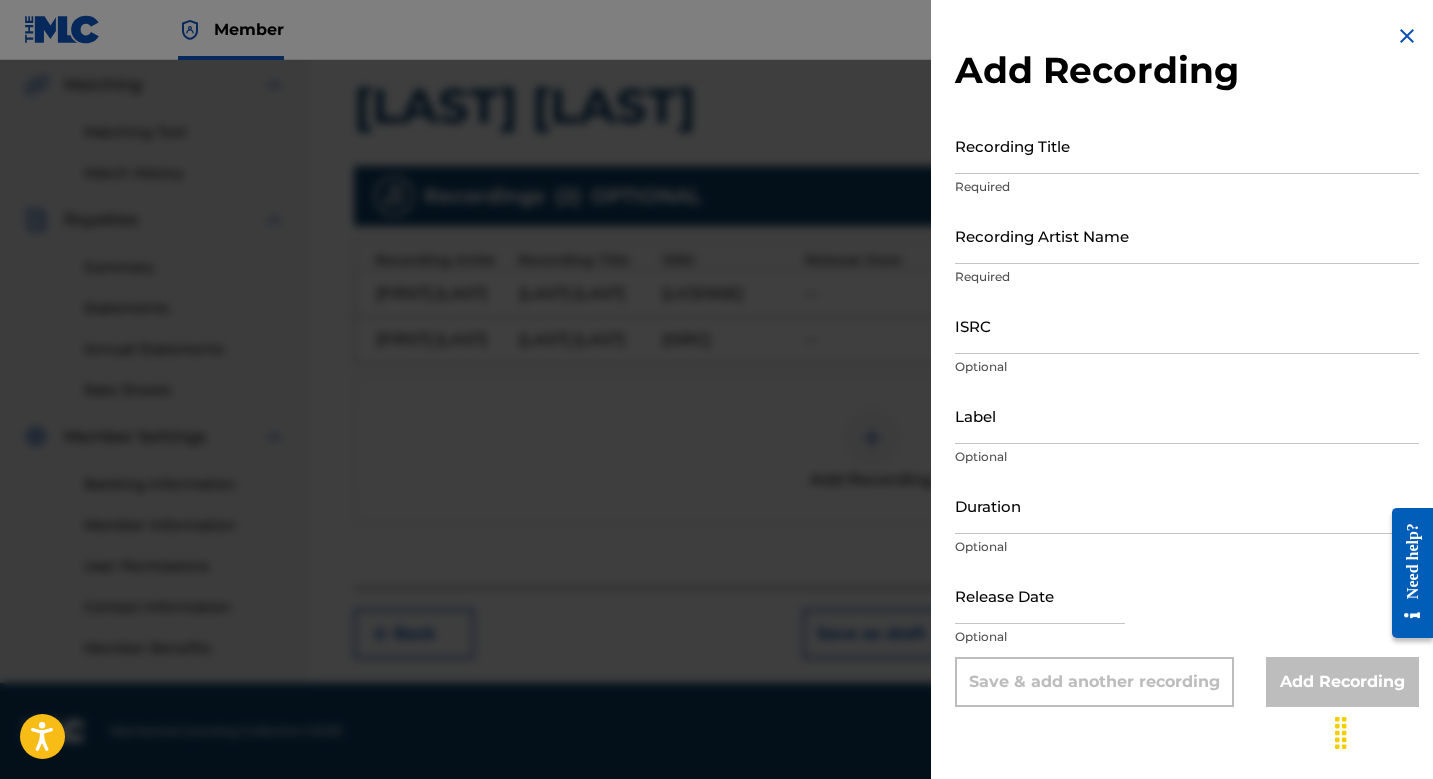 click on "ISRC" at bounding box center [1187, 325] 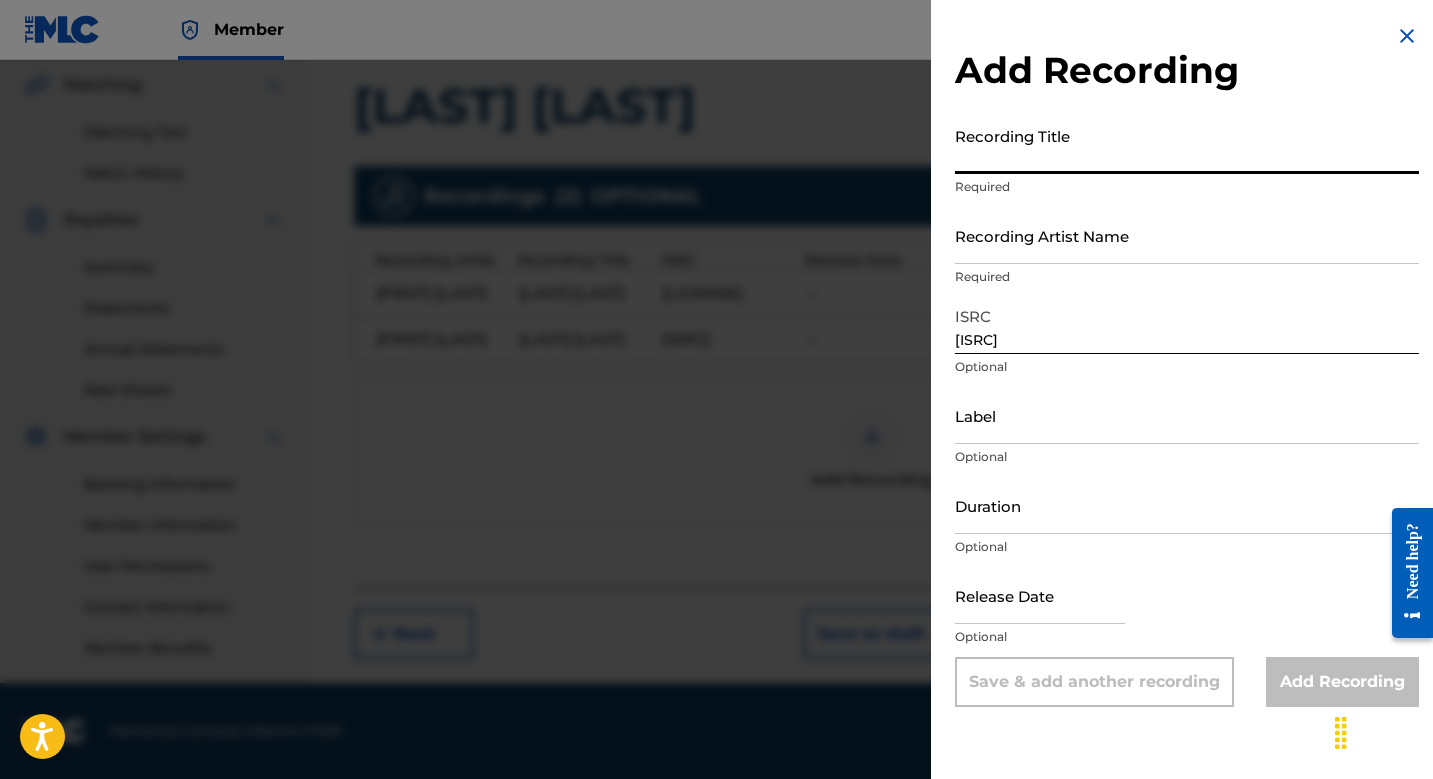 click on "Recording Title" at bounding box center [1187, 145] 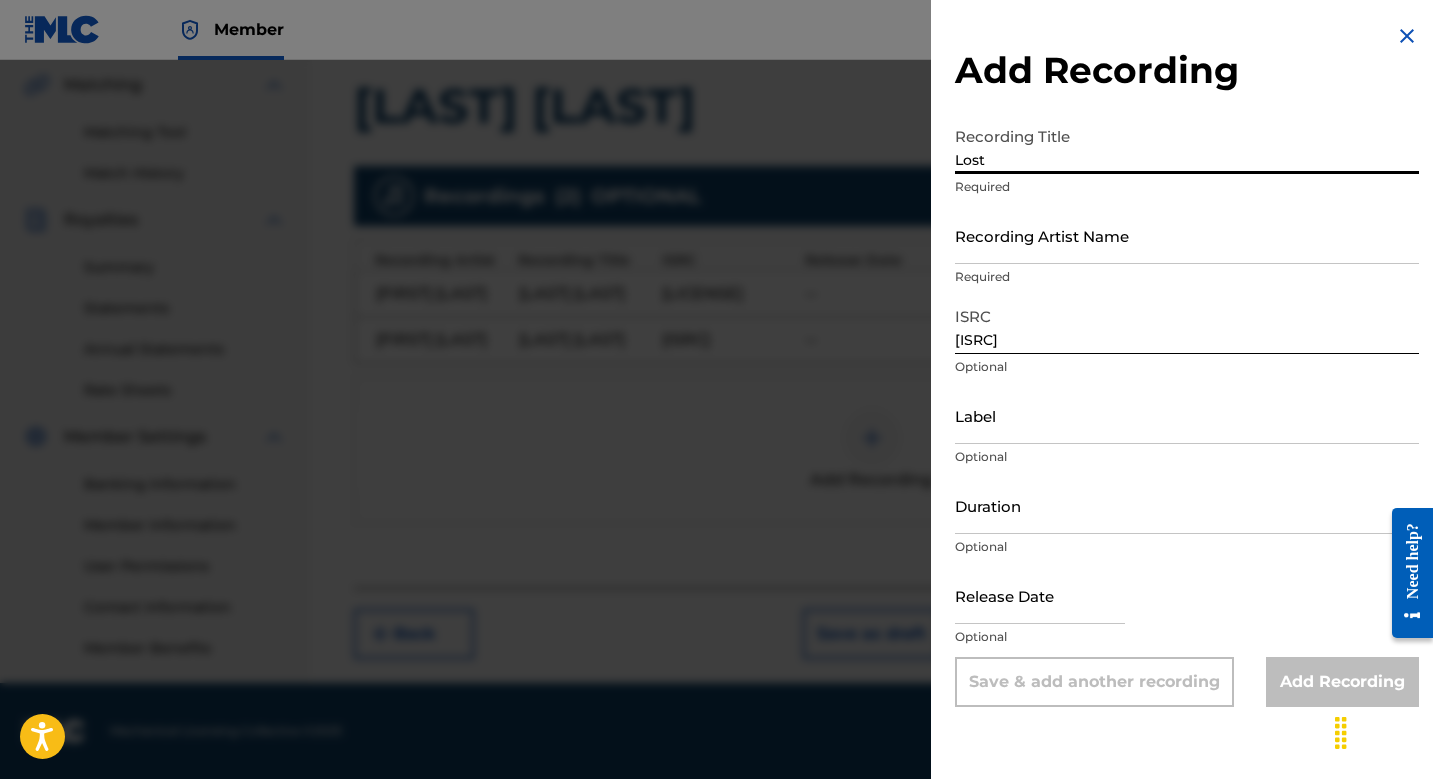click on "Lost" at bounding box center (1187, 145) 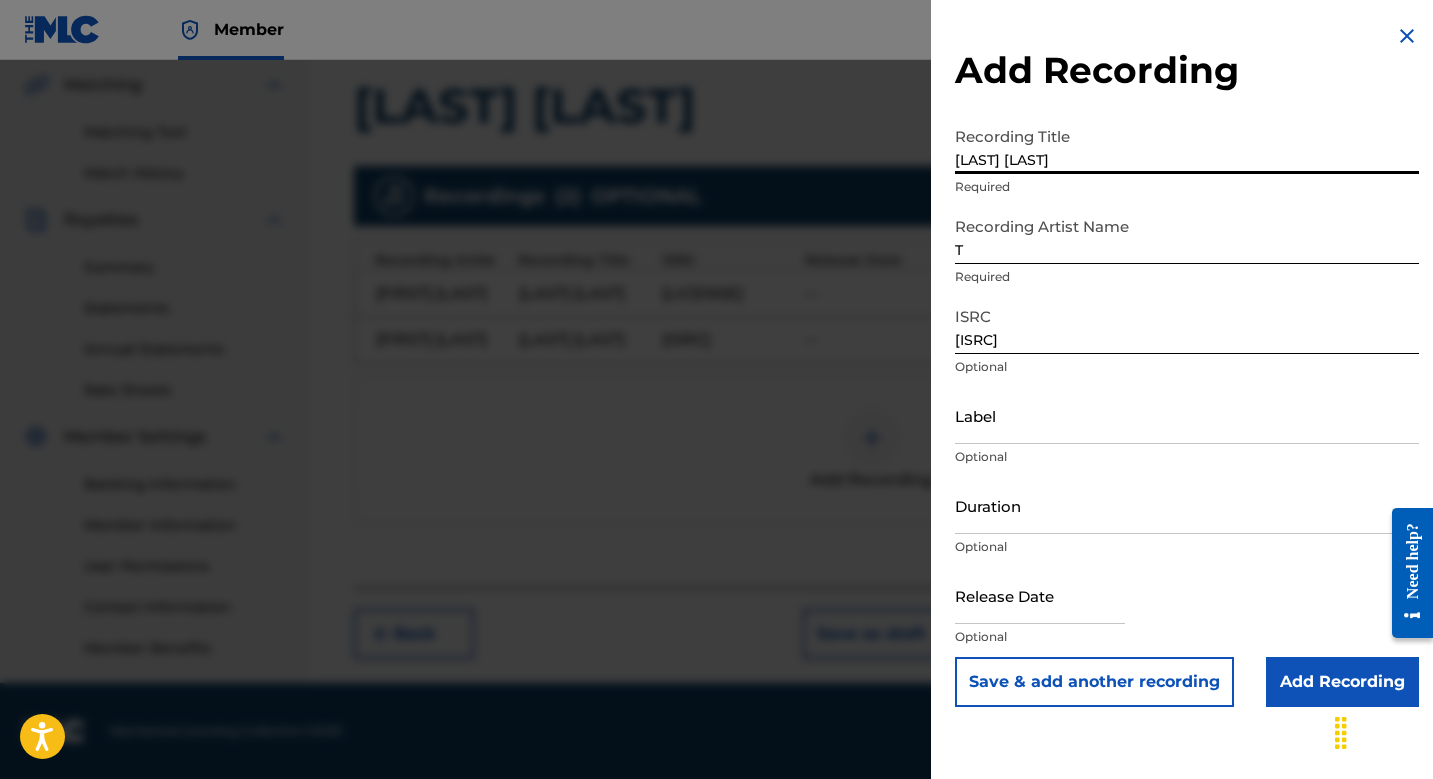 click on "[LAST] [LAST]" at bounding box center (1187, 145) 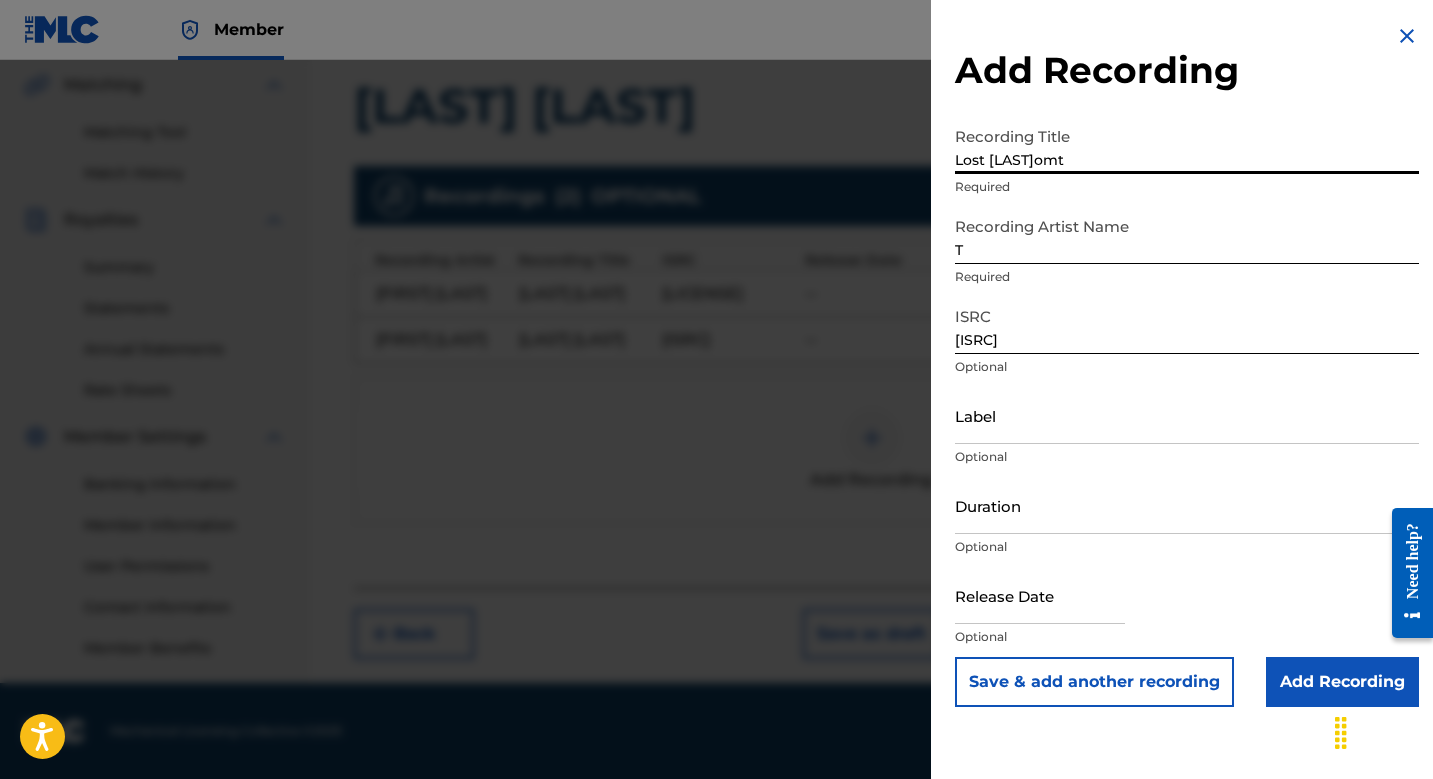 click on "Lost [LAST]omt" at bounding box center (1187, 145) 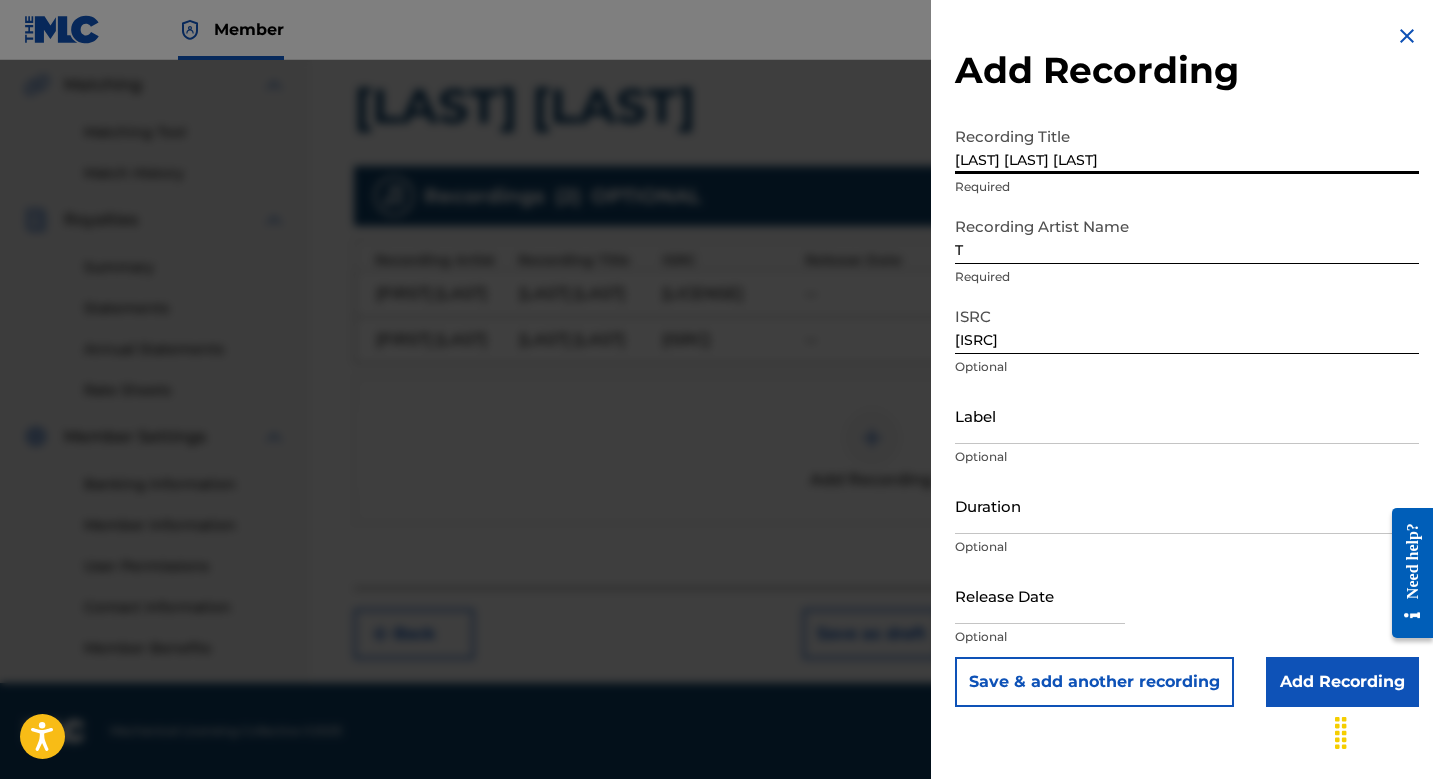click on "T" at bounding box center [1187, 235] 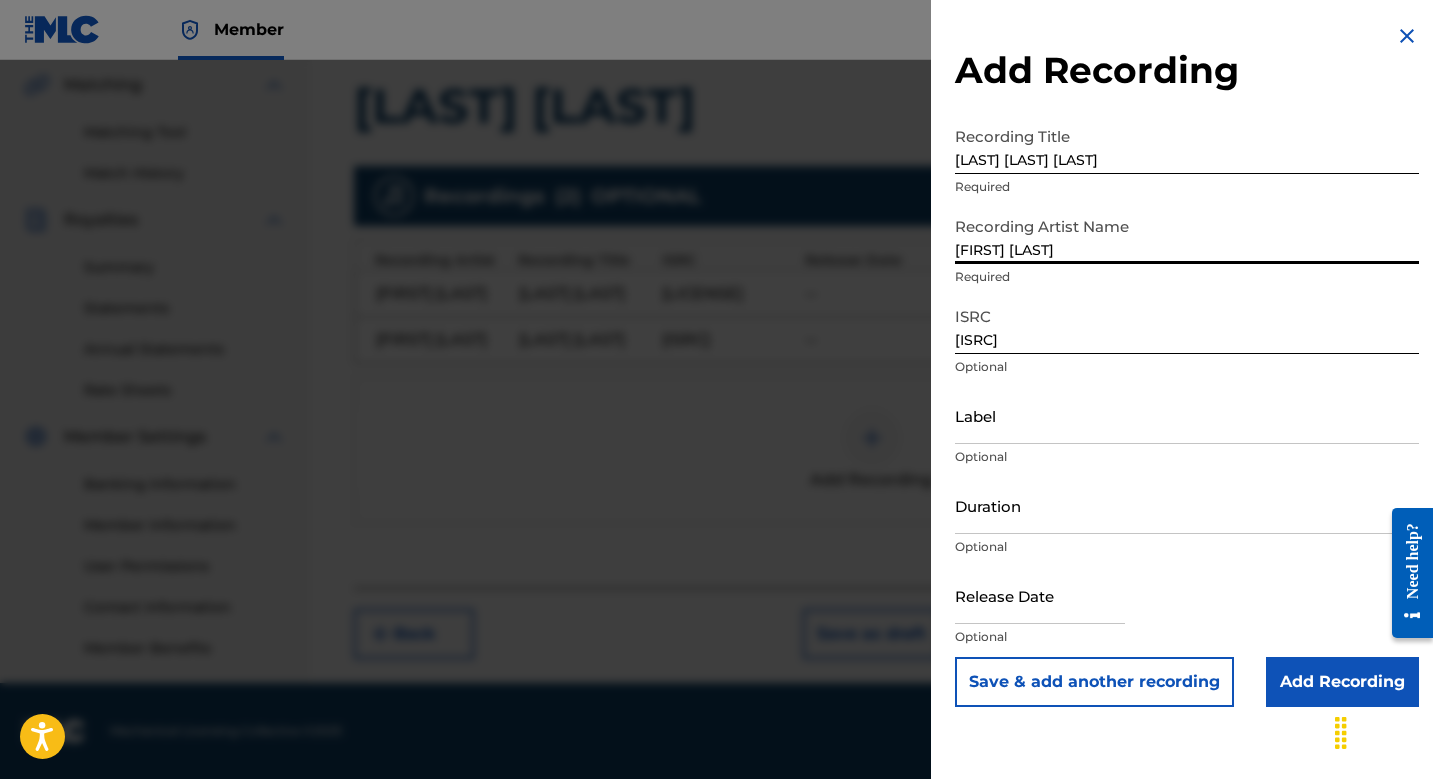 click on "Save & add another recording" at bounding box center [1094, 682] 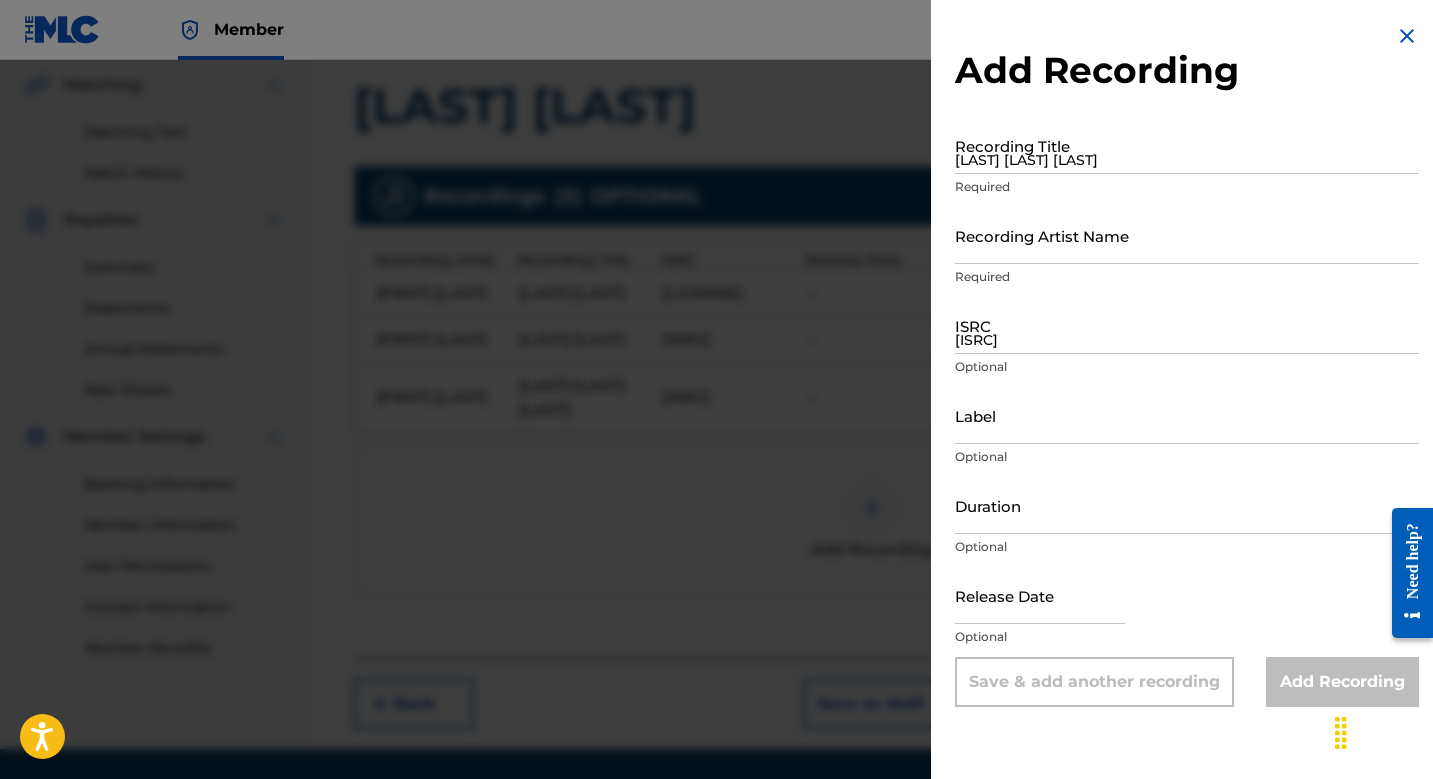 click at bounding box center (716, 449) 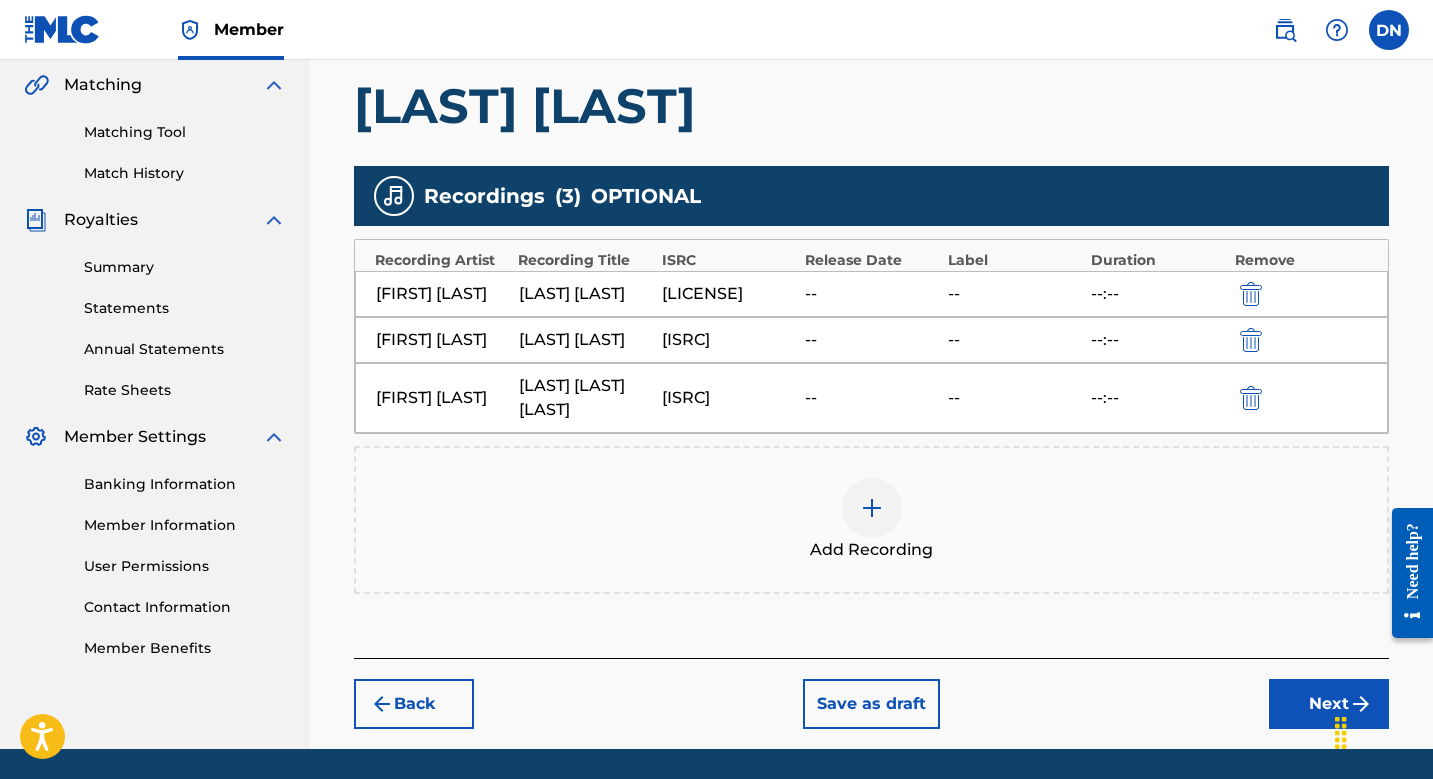 click on "[ISRC]" at bounding box center (728, 398) 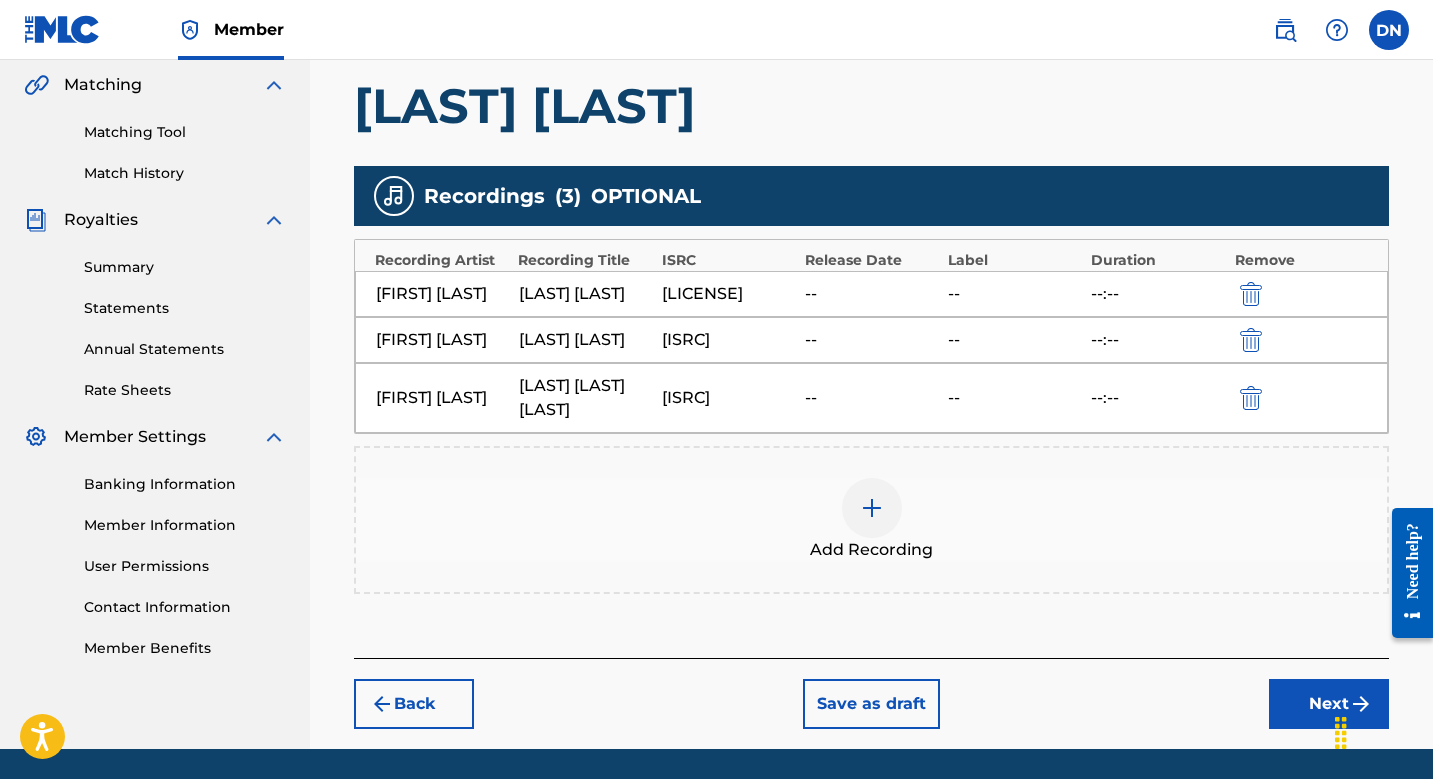 click at bounding box center [1251, 398] 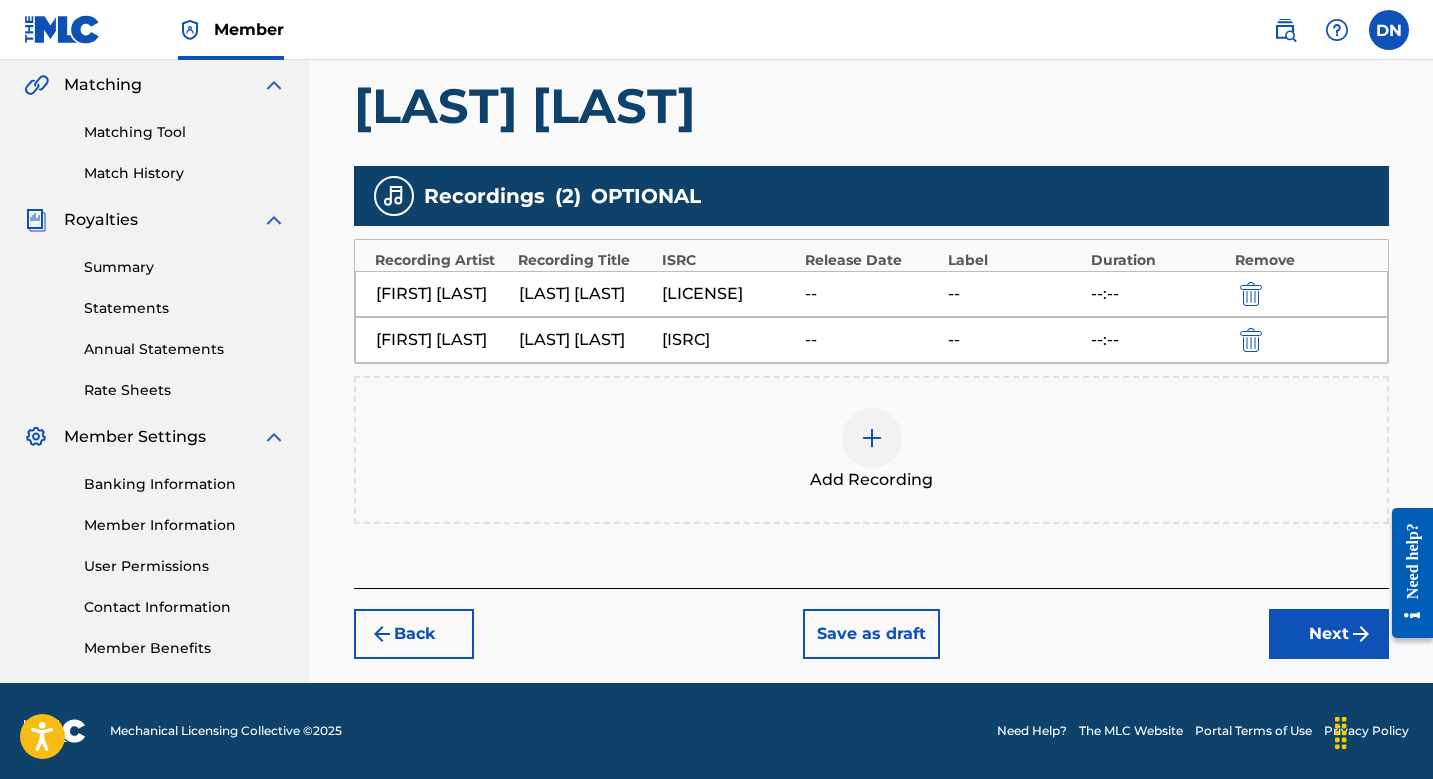 click at bounding box center [872, 438] 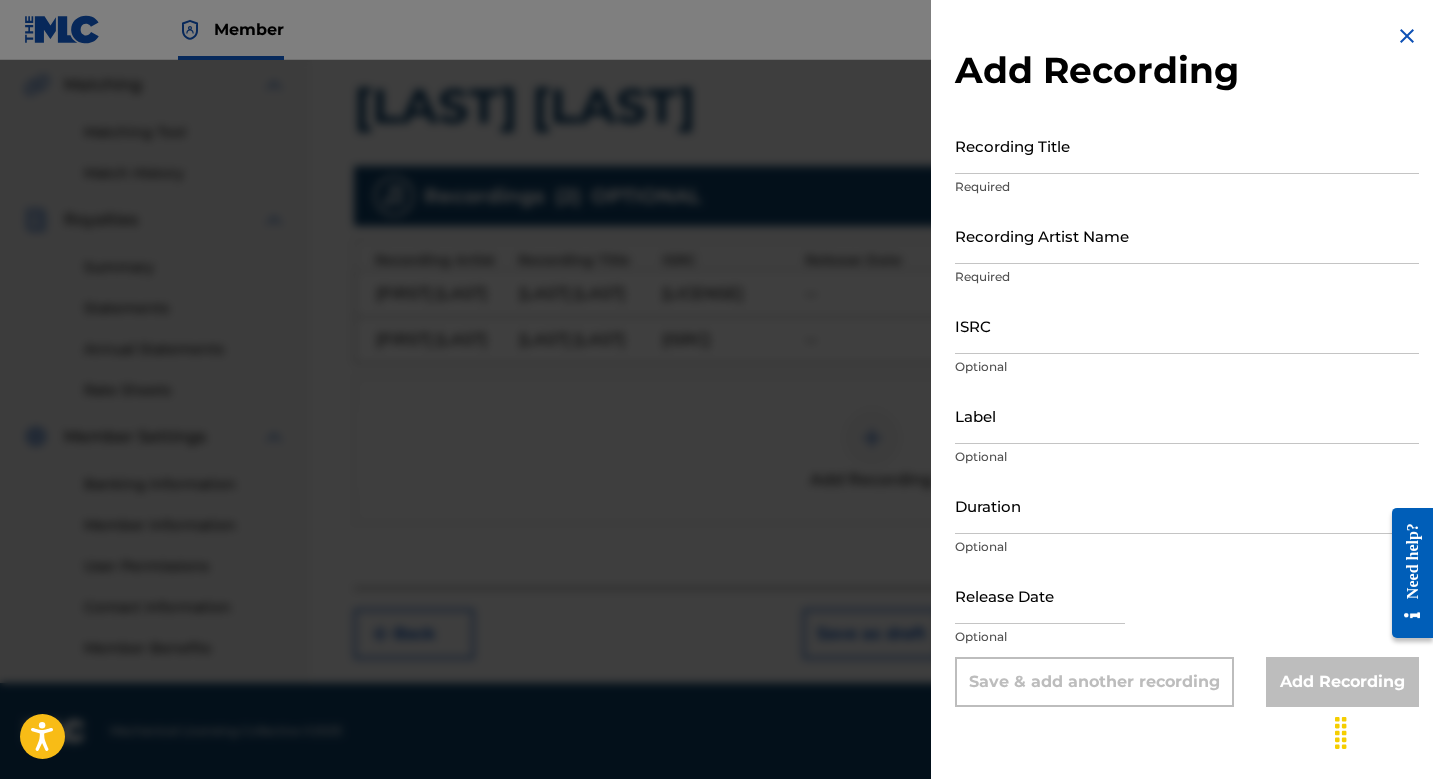 click on "ISRC" at bounding box center [1187, 325] 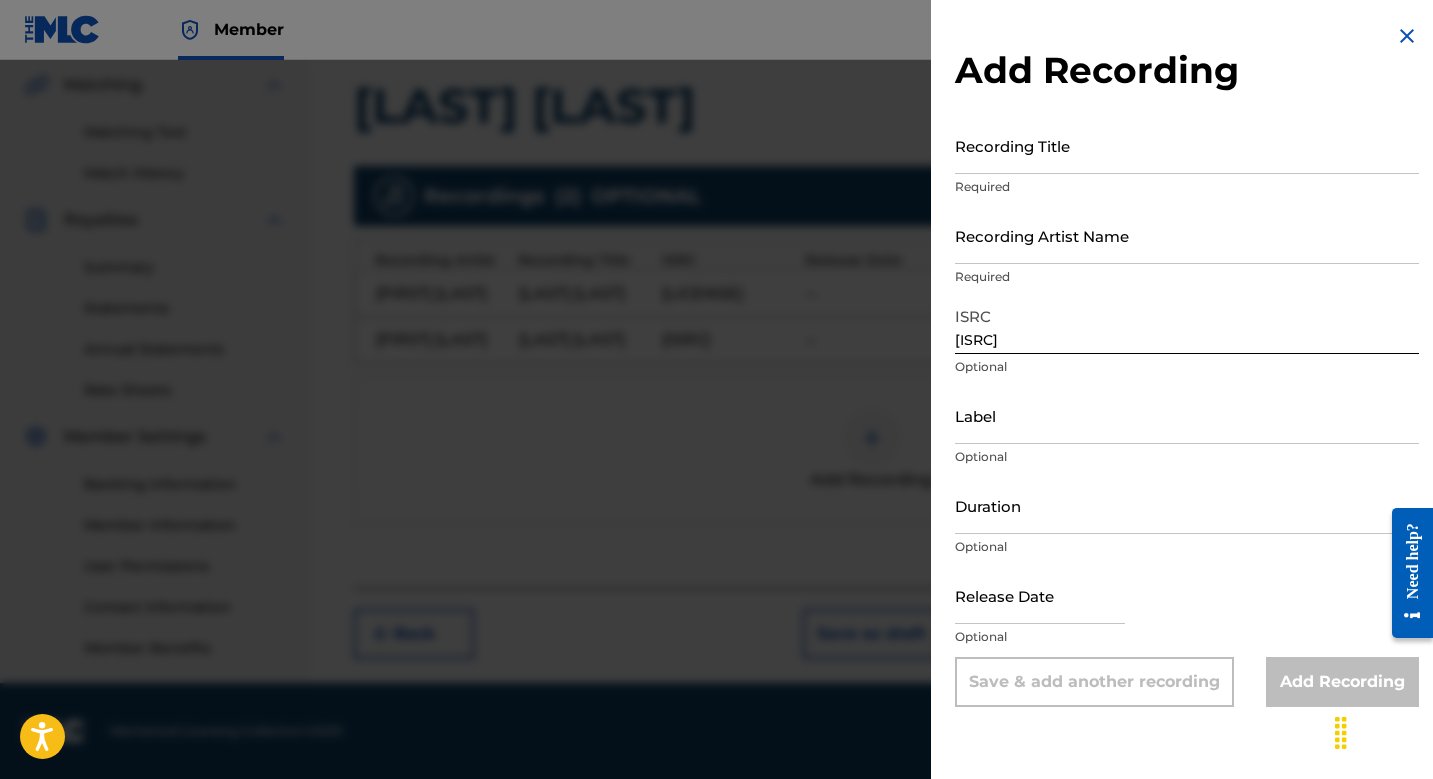 click on "Required" at bounding box center [1187, 187] 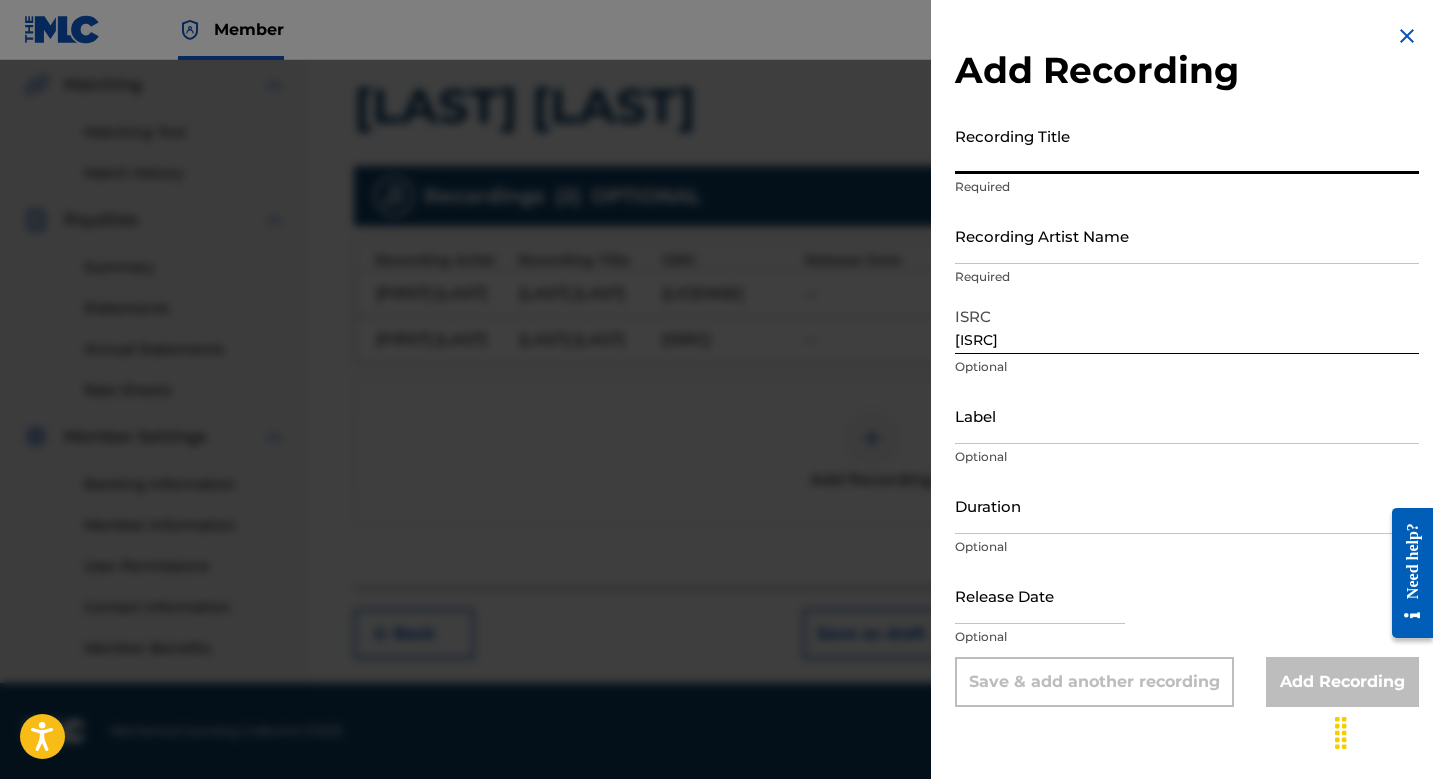 click on "Recording Title" at bounding box center (1187, 145) 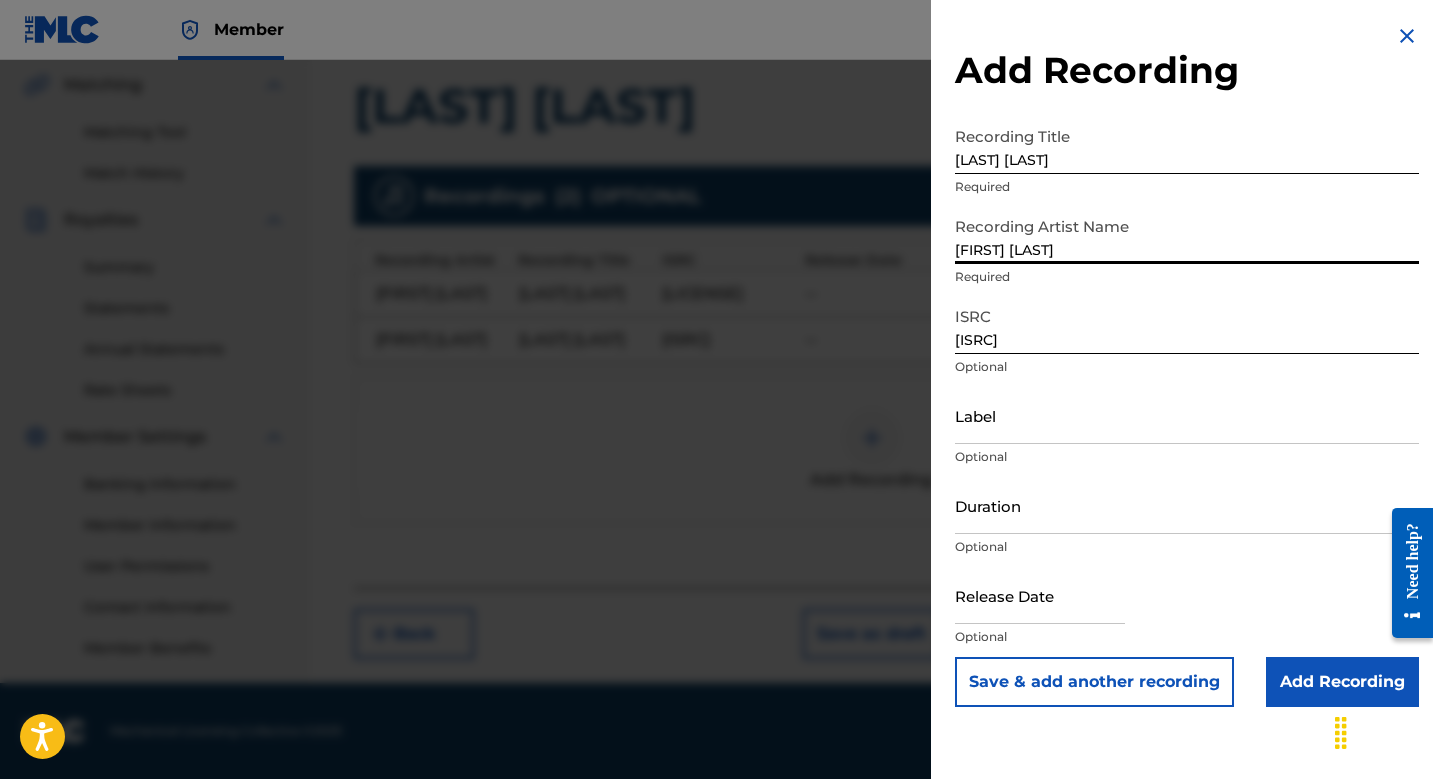 click on "Save & add another recording" at bounding box center [1094, 682] 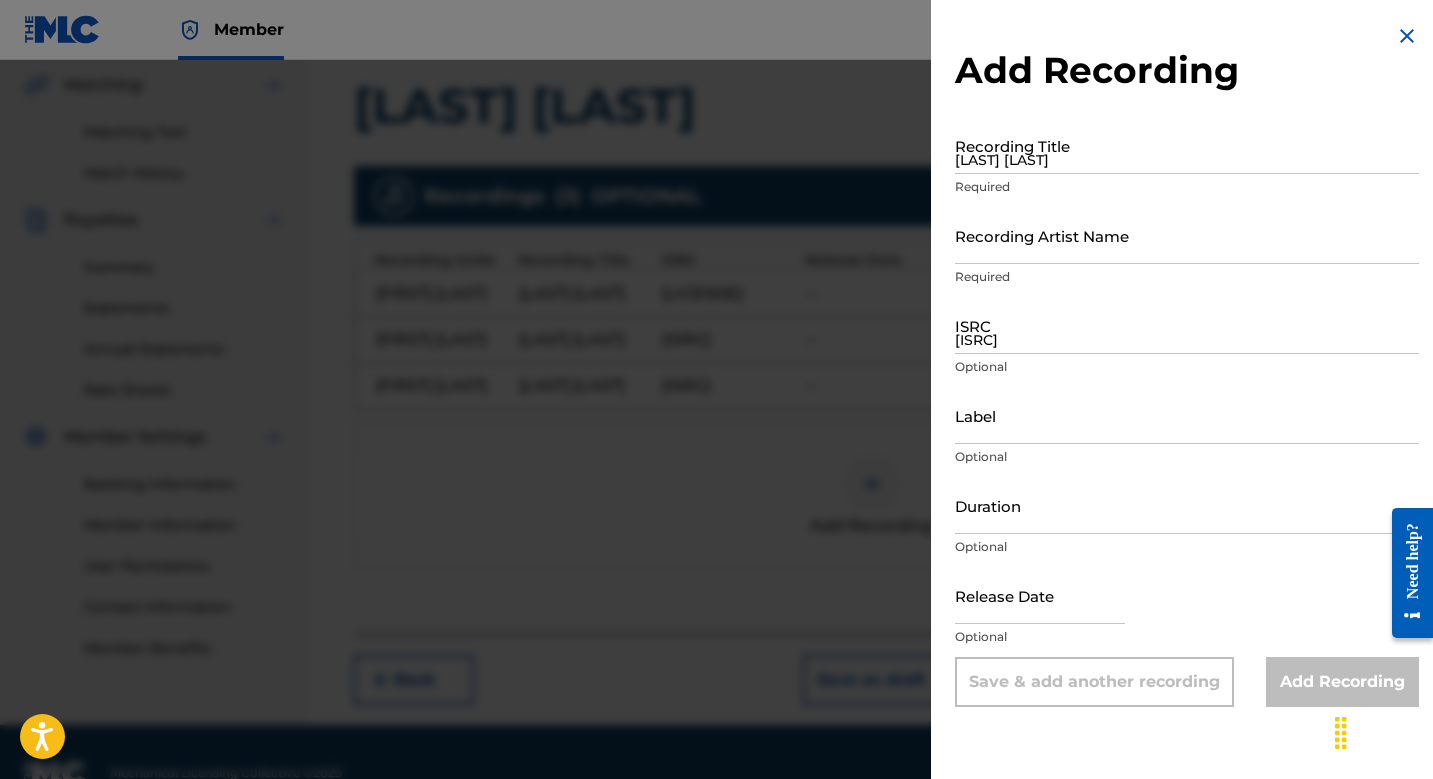 click at bounding box center (1407, 36) 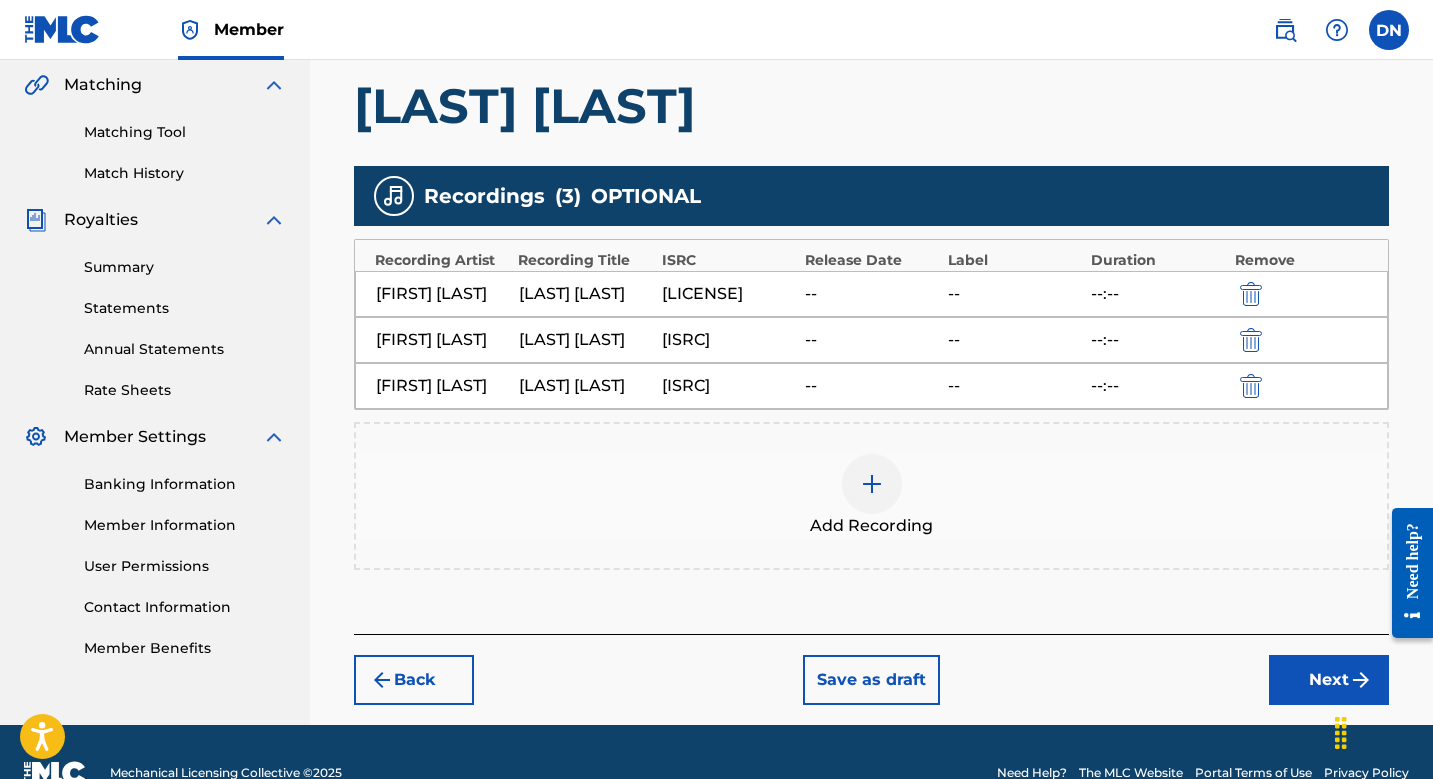 click on "Next" at bounding box center (1329, 680) 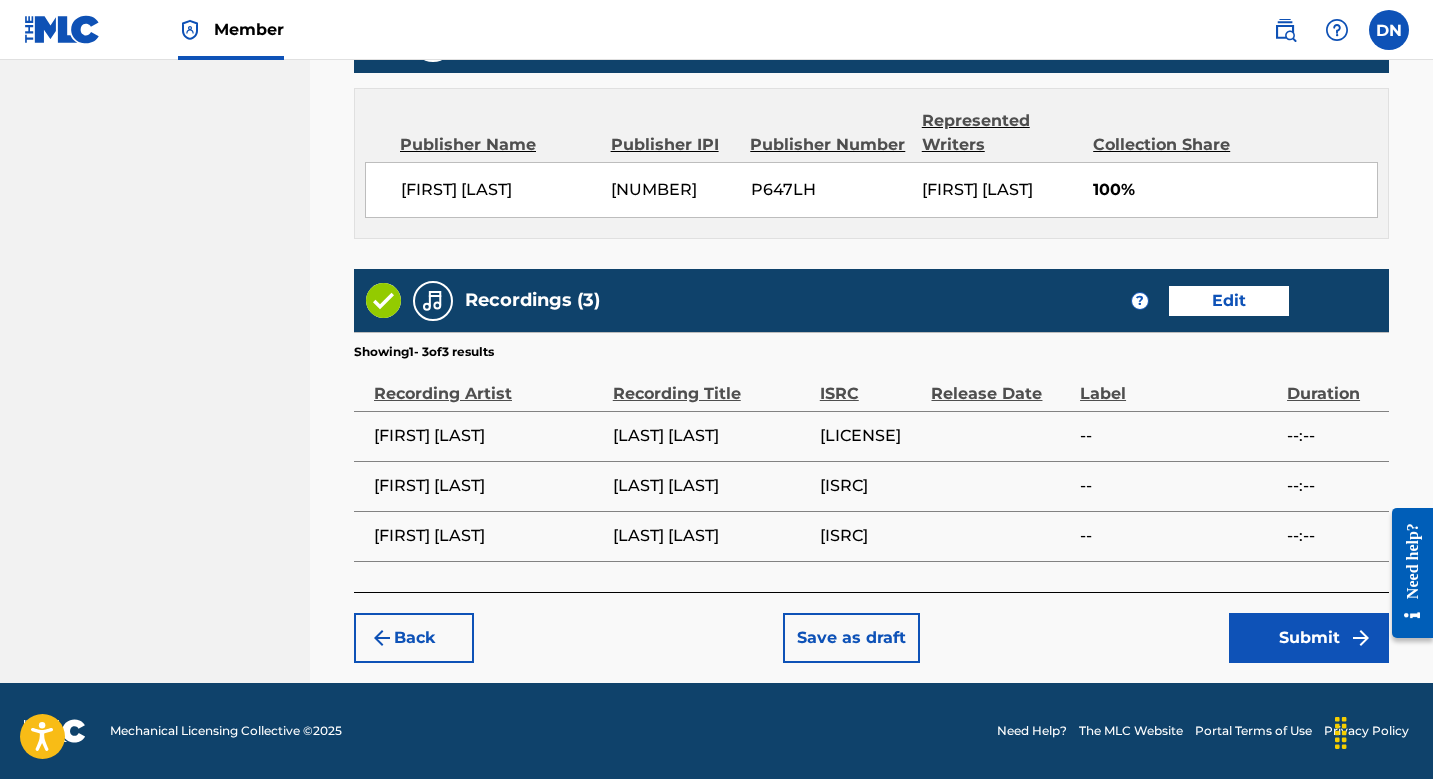 scroll, scrollTop: 1099, scrollLeft: 0, axis: vertical 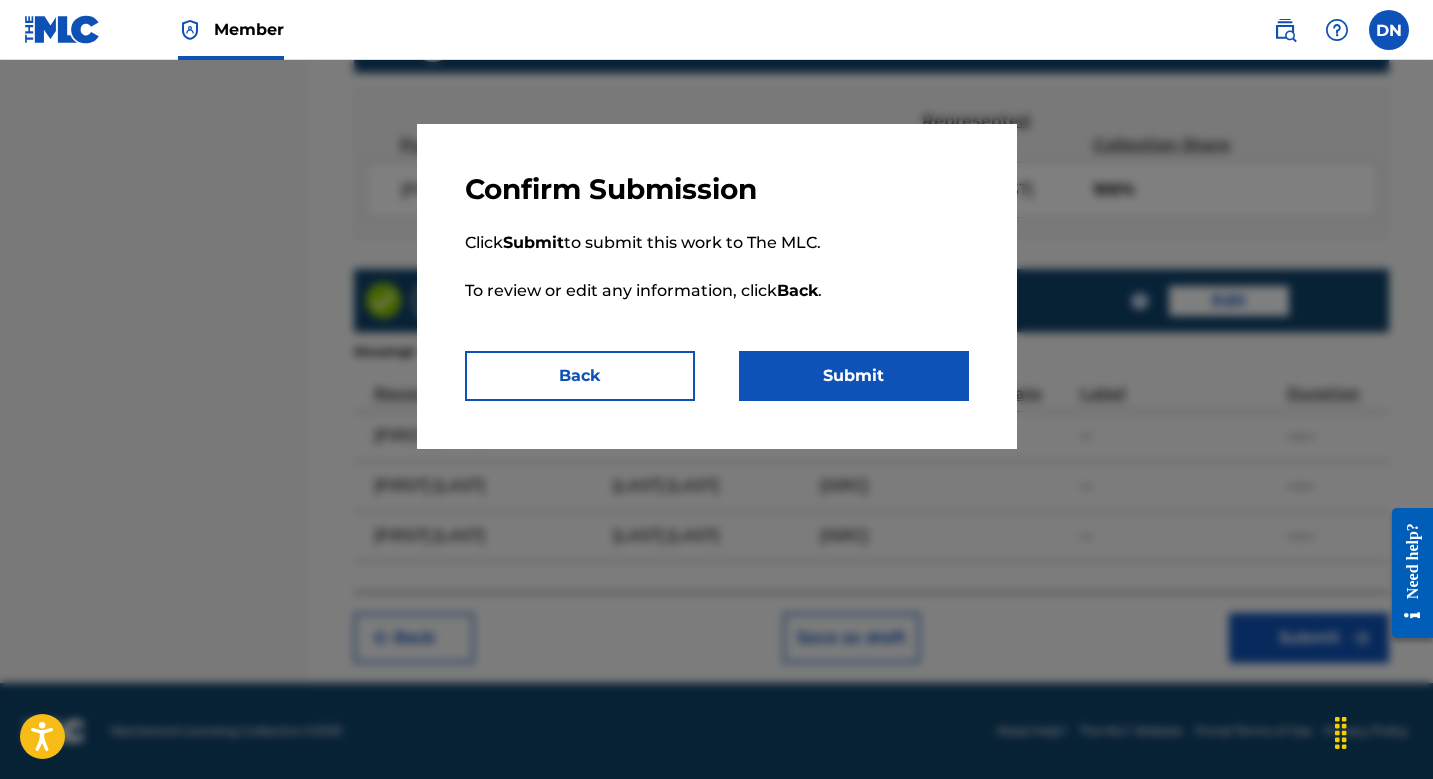 click on "Submit" at bounding box center (854, 376) 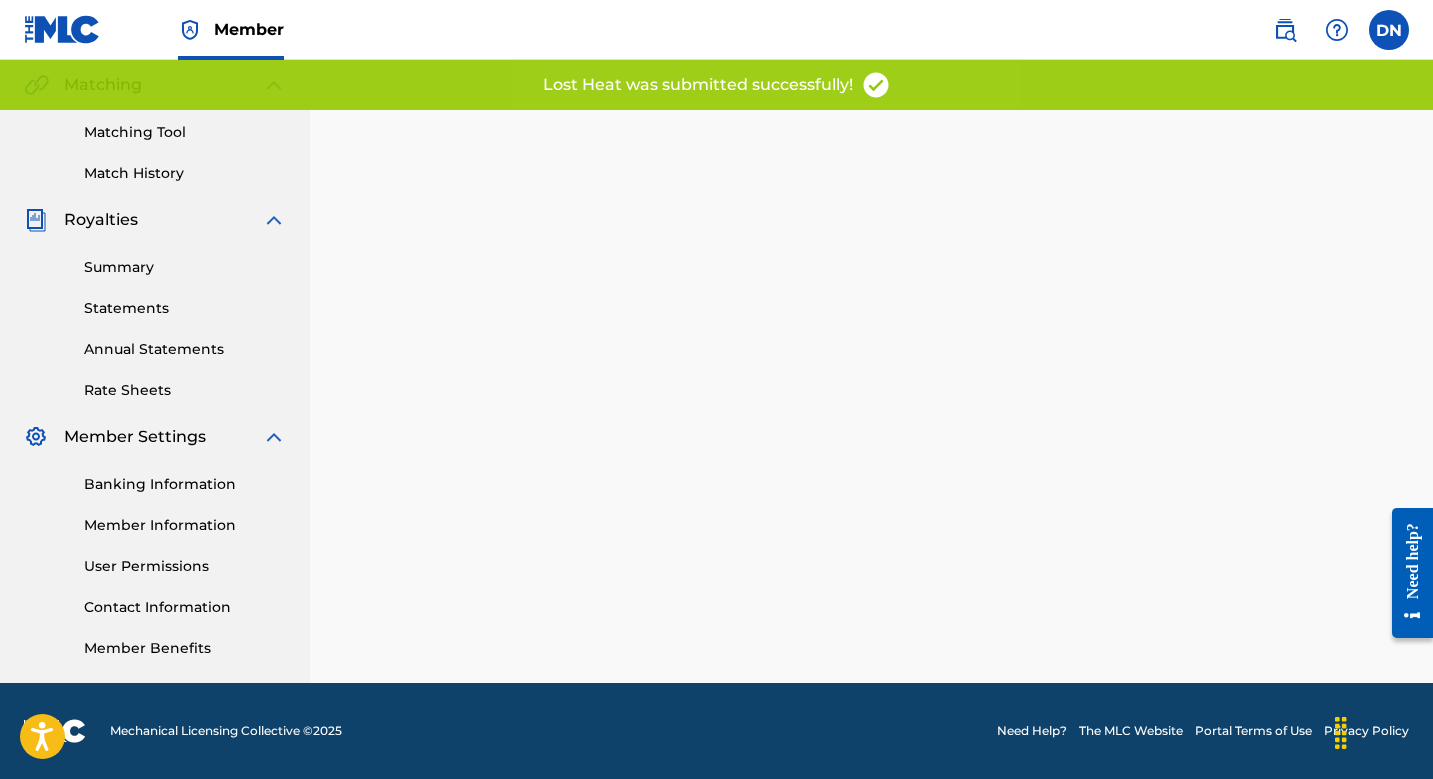 scroll, scrollTop: 0, scrollLeft: 0, axis: both 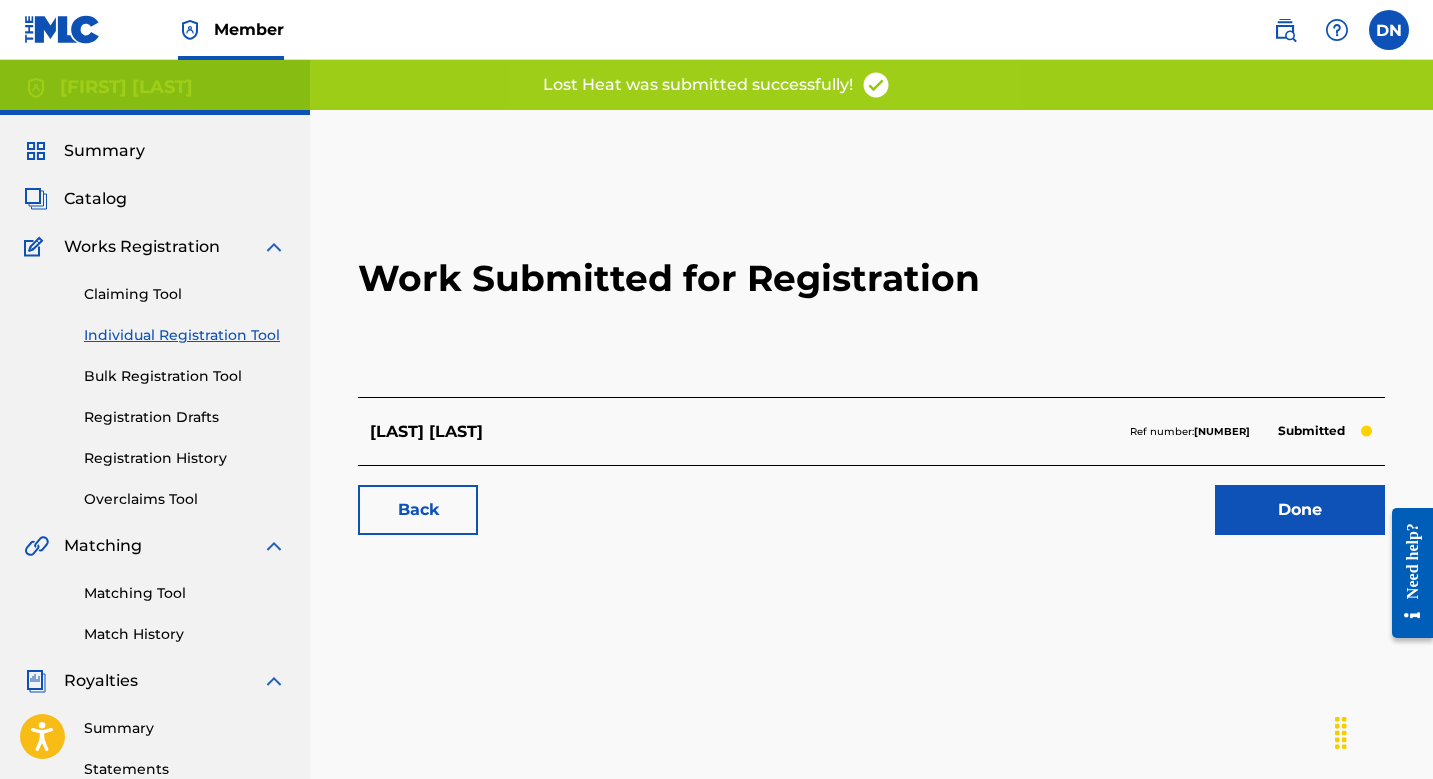 click on "Work Submitted for Registration" at bounding box center [871, 278] 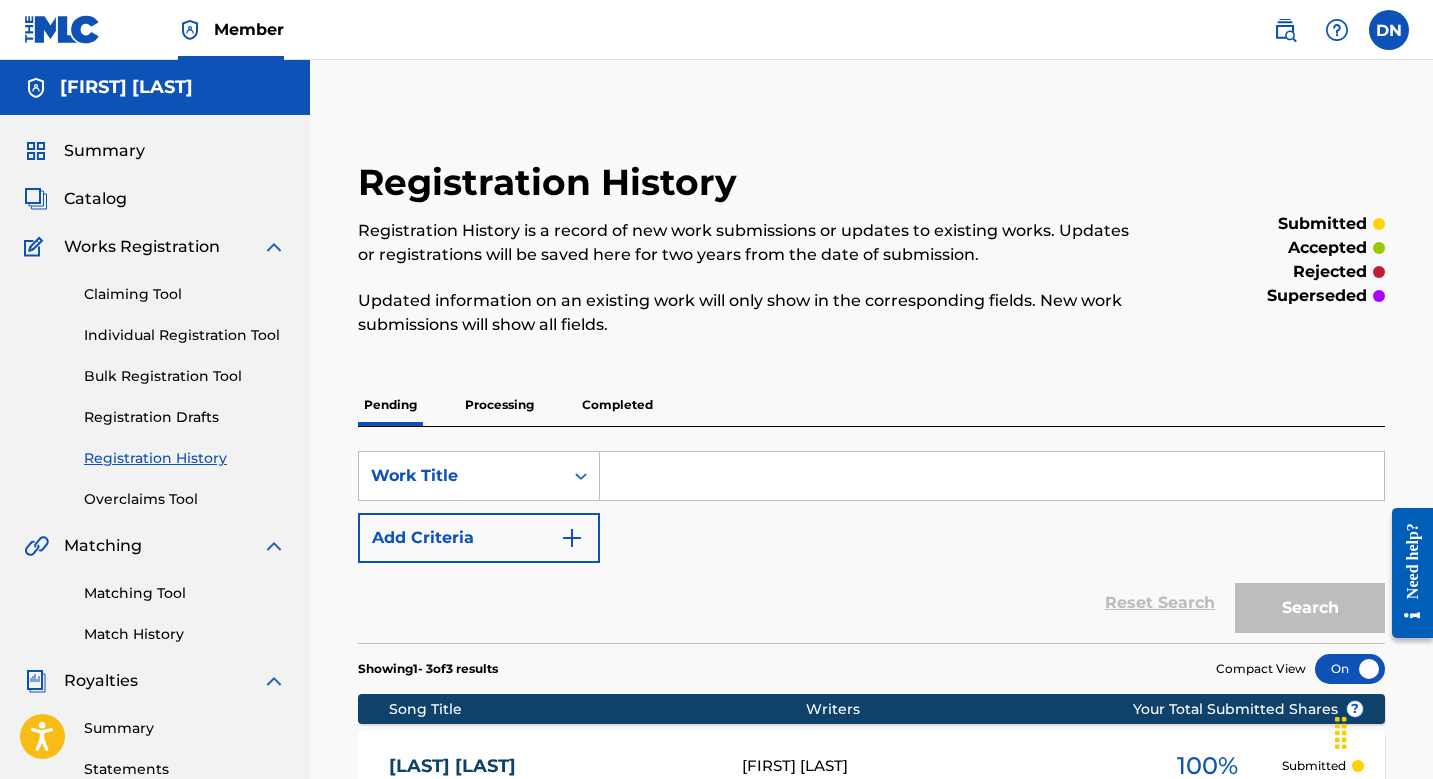 scroll, scrollTop: 0, scrollLeft: 0, axis: both 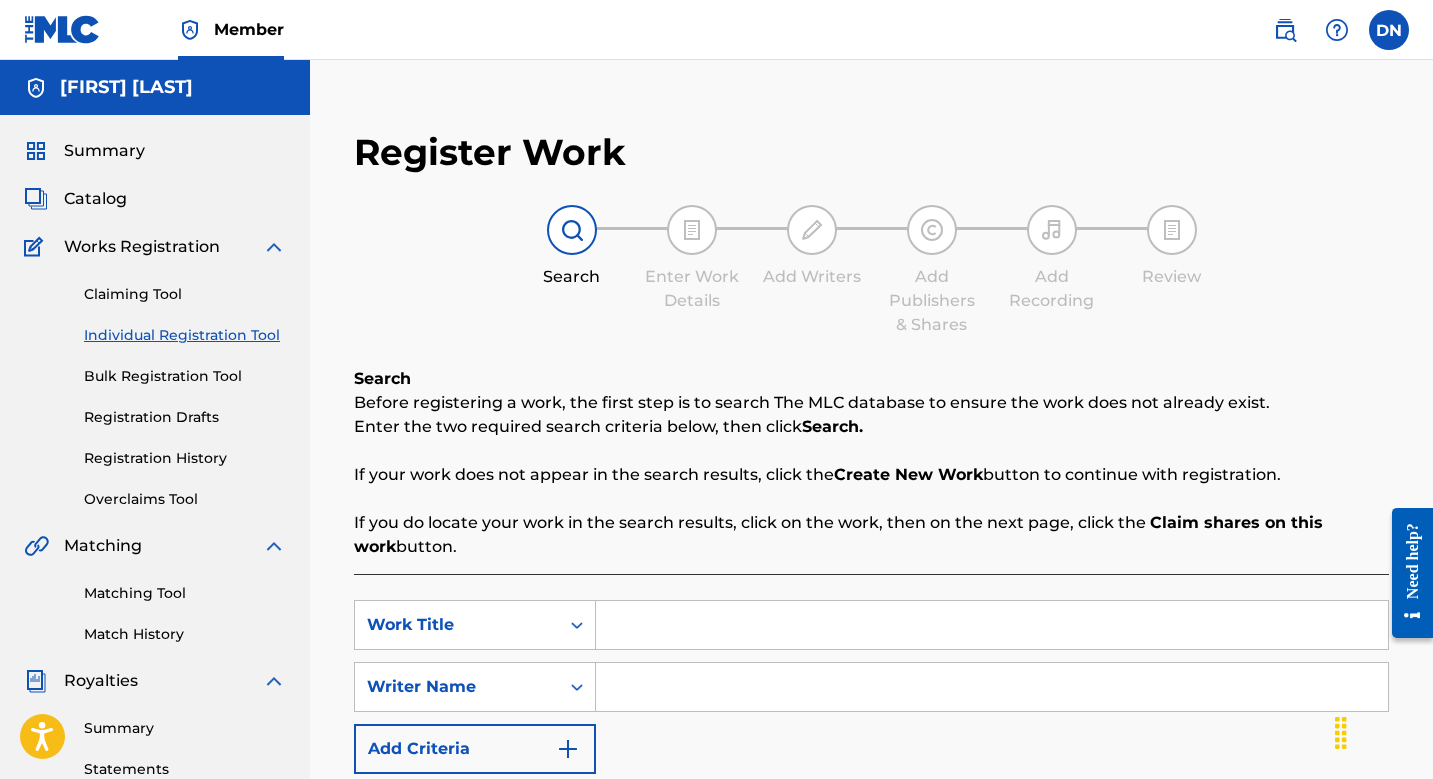 click at bounding box center (992, 625) 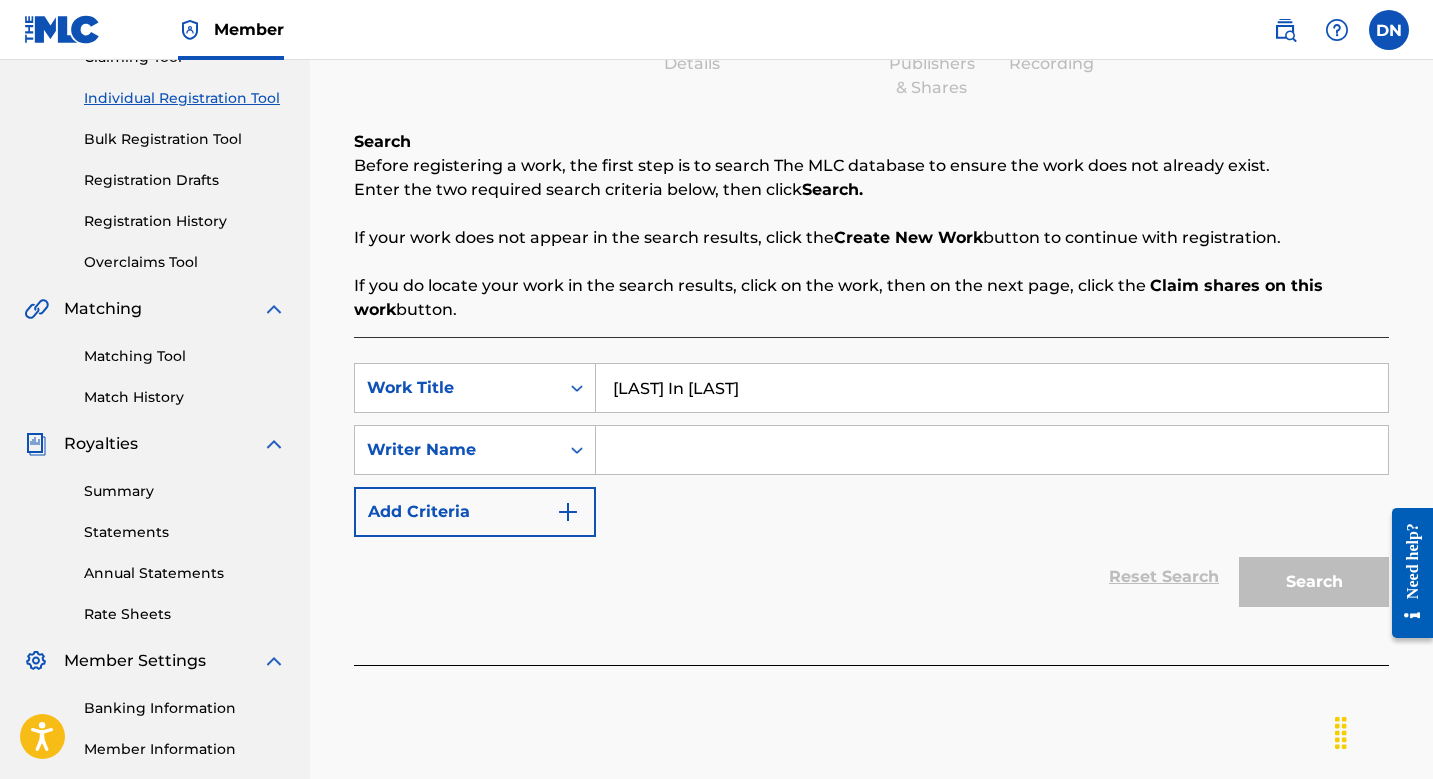 scroll, scrollTop: 270, scrollLeft: 0, axis: vertical 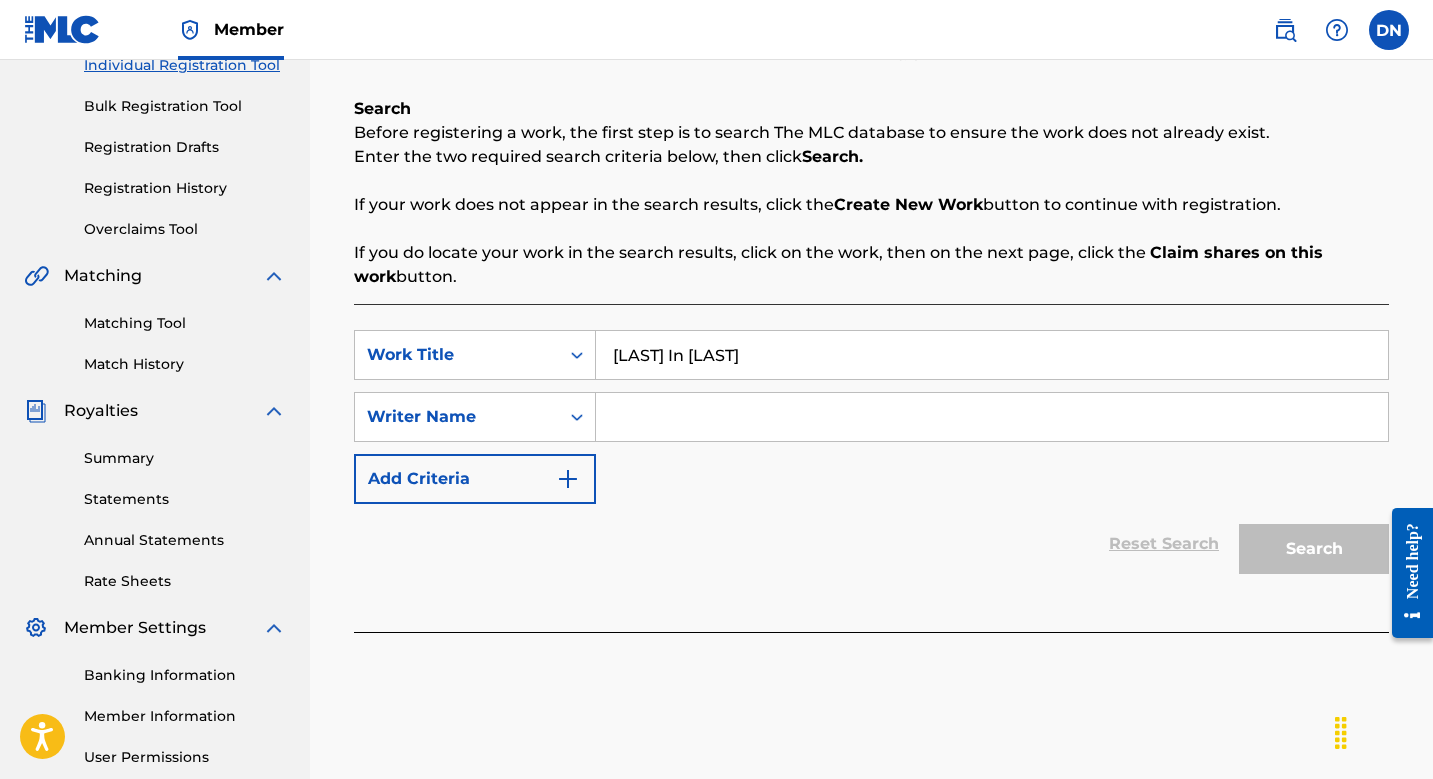 click at bounding box center (992, 417) 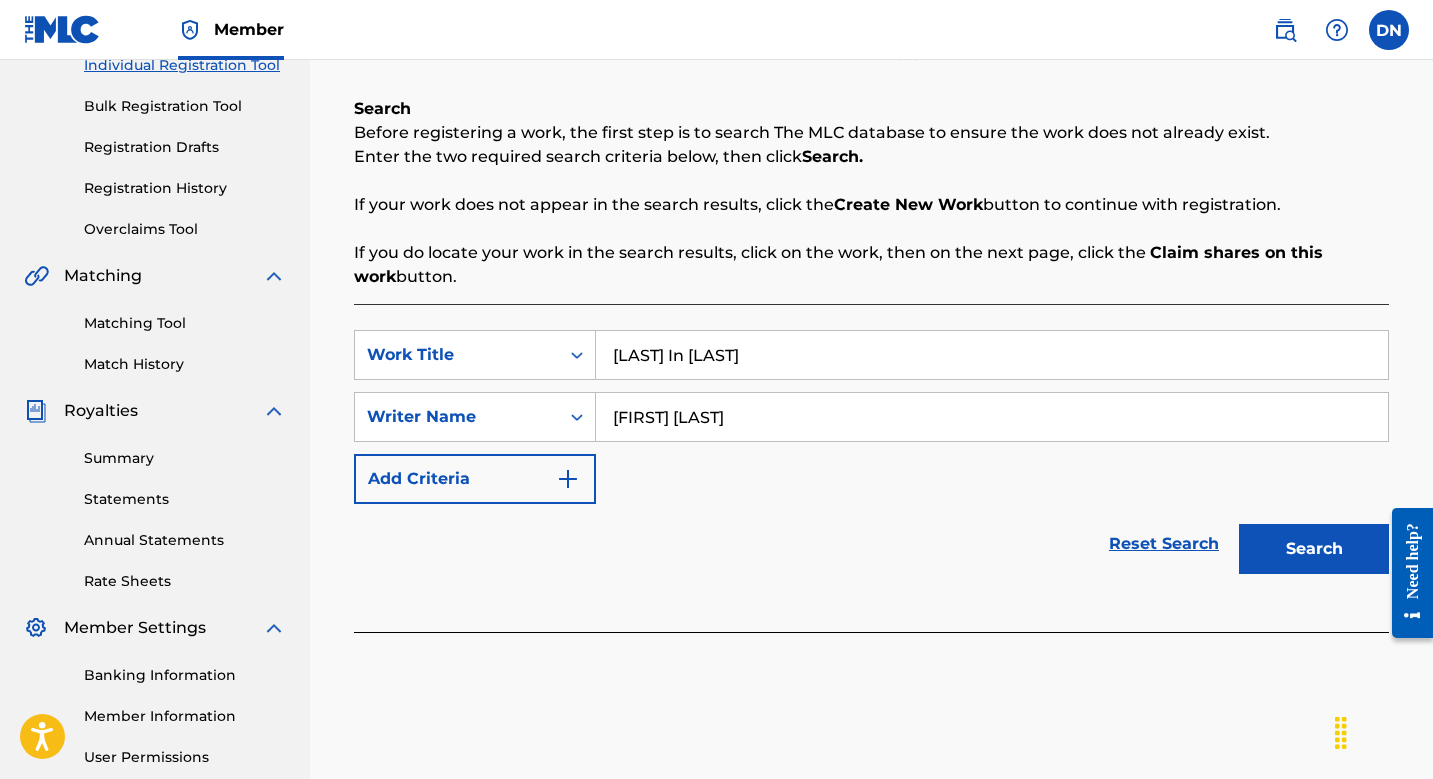 click on "Search" at bounding box center [1314, 549] 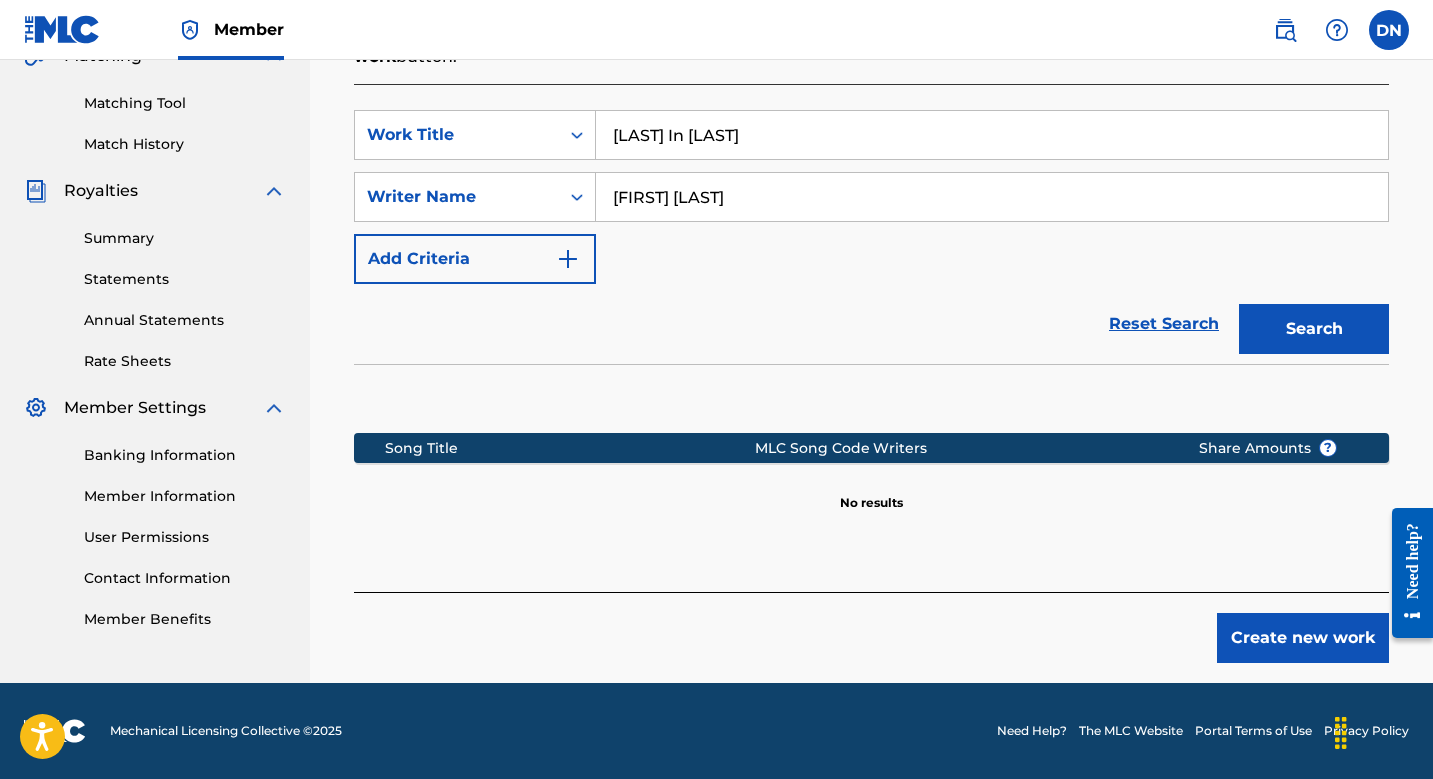 scroll, scrollTop: 490, scrollLeft: 0, axis: vertical 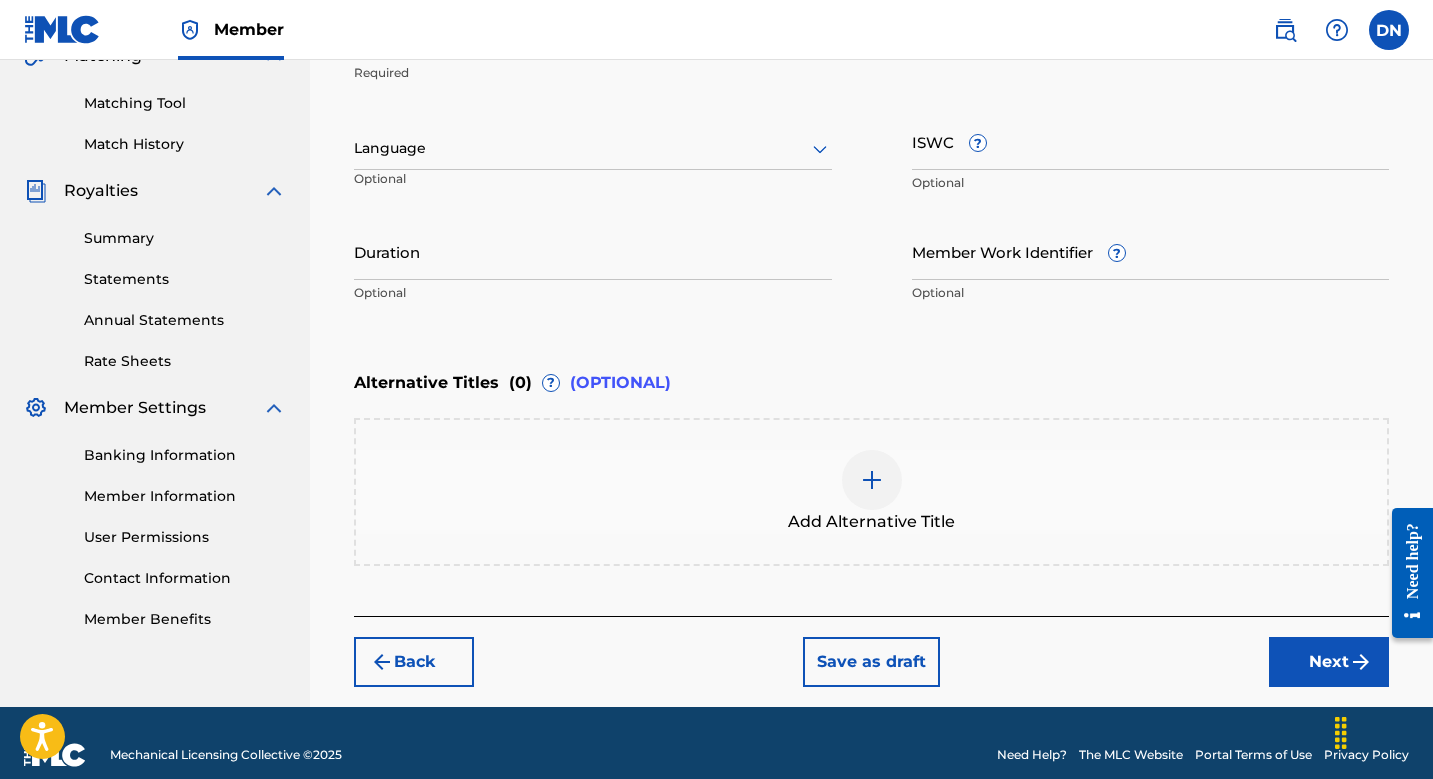 click on "Next" at bounding box center (1329, 662) 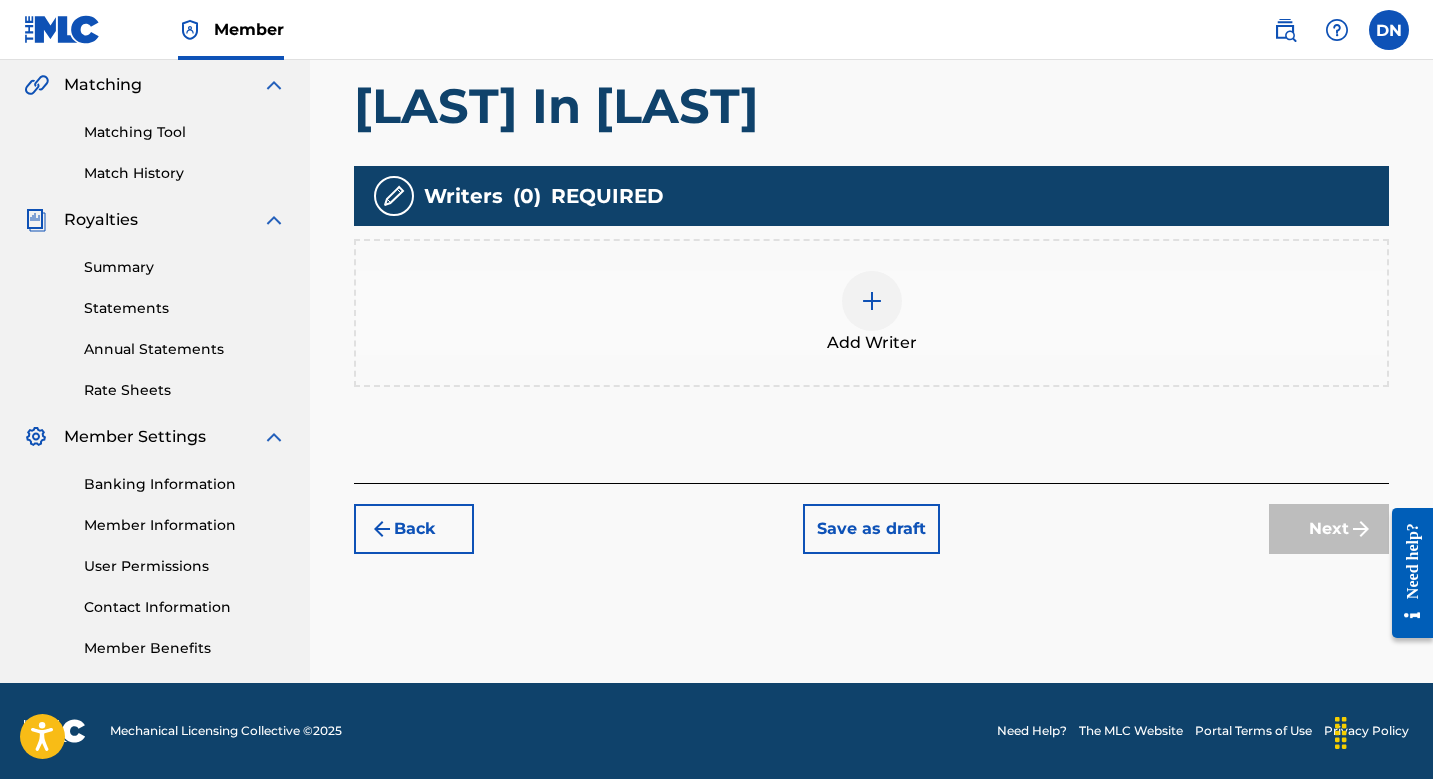 scroll, scrollTop: 461, scrollLeft: 0, axis: vertical 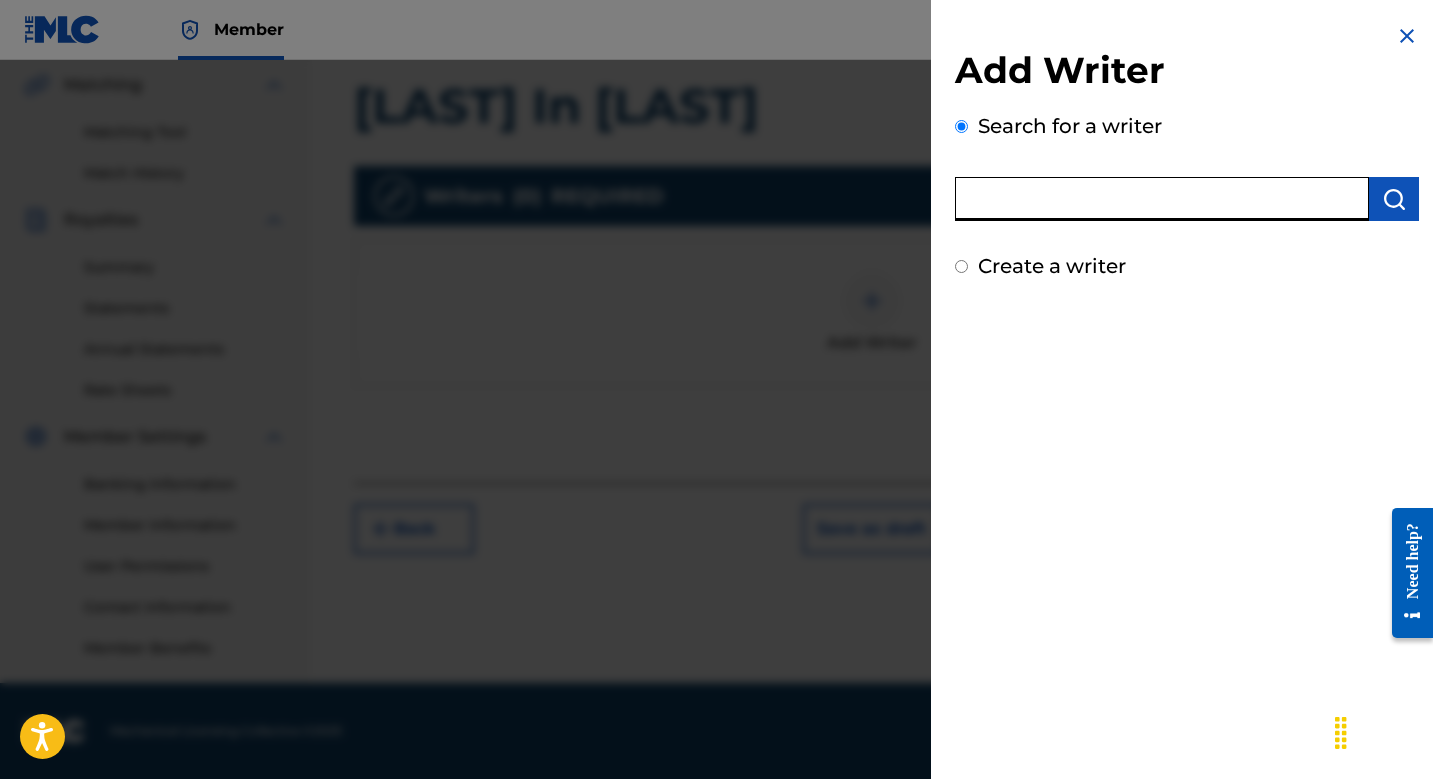 click at bounding box center (1162, 199) 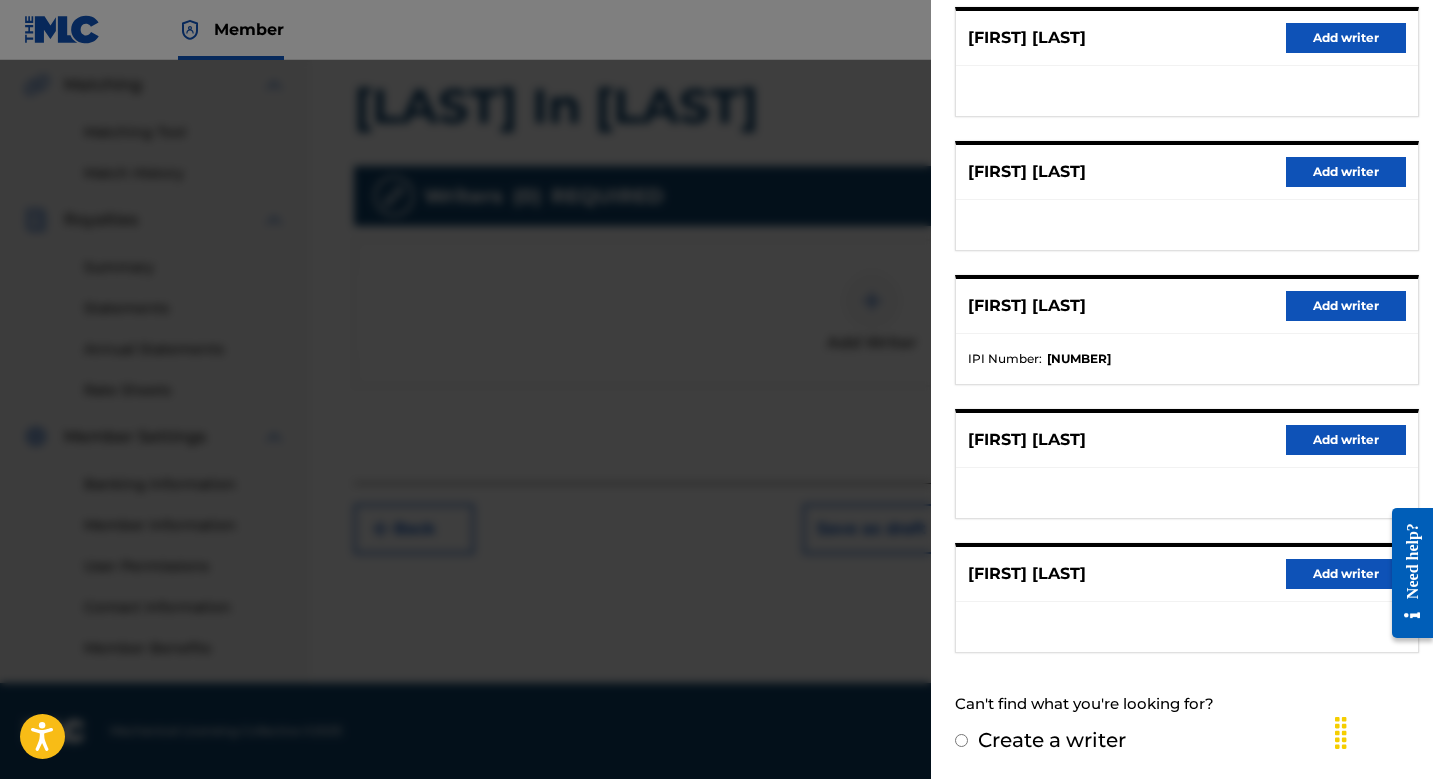 scroll, scrollTop: 262, scrollLeft: 0, axis: vertical 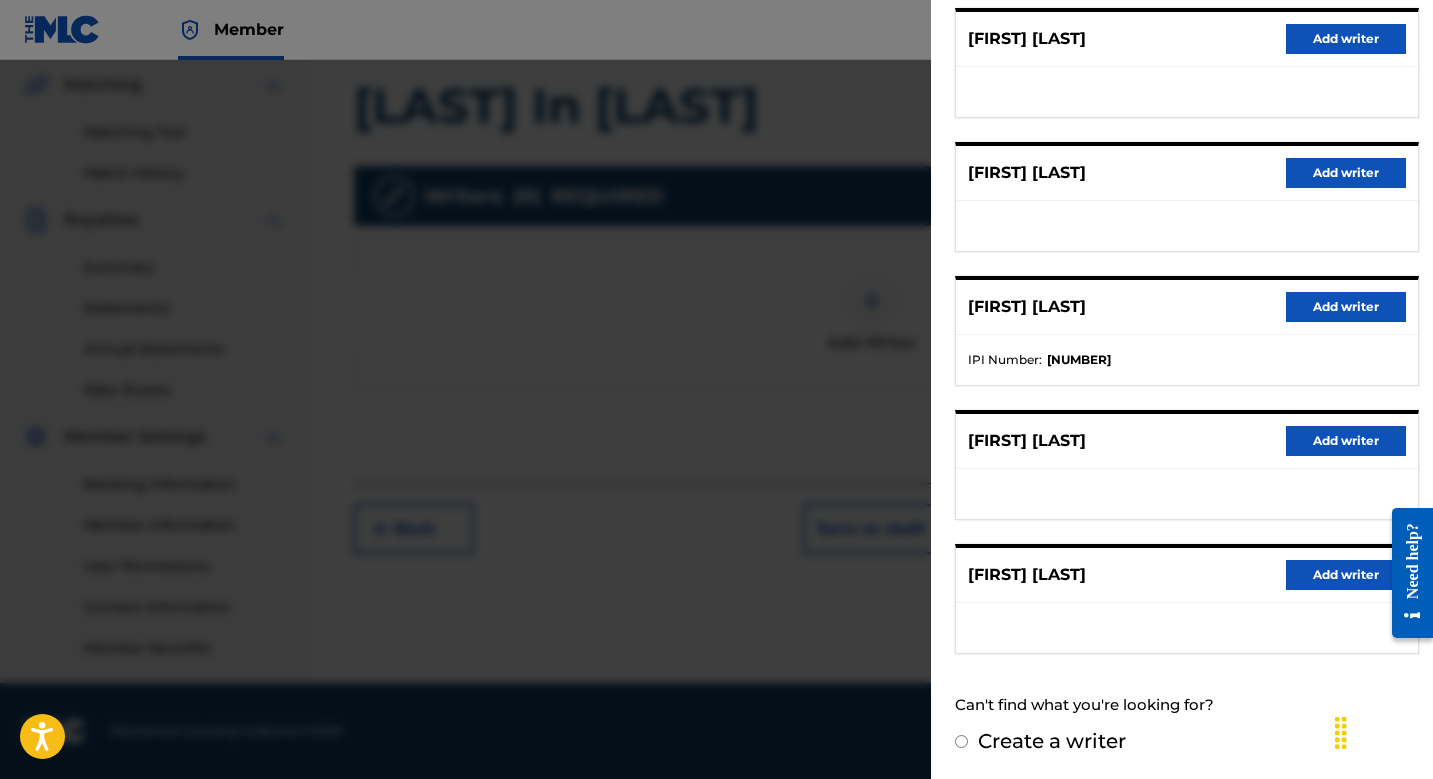 click on "Add writer" at bounding box center [1346, 575] 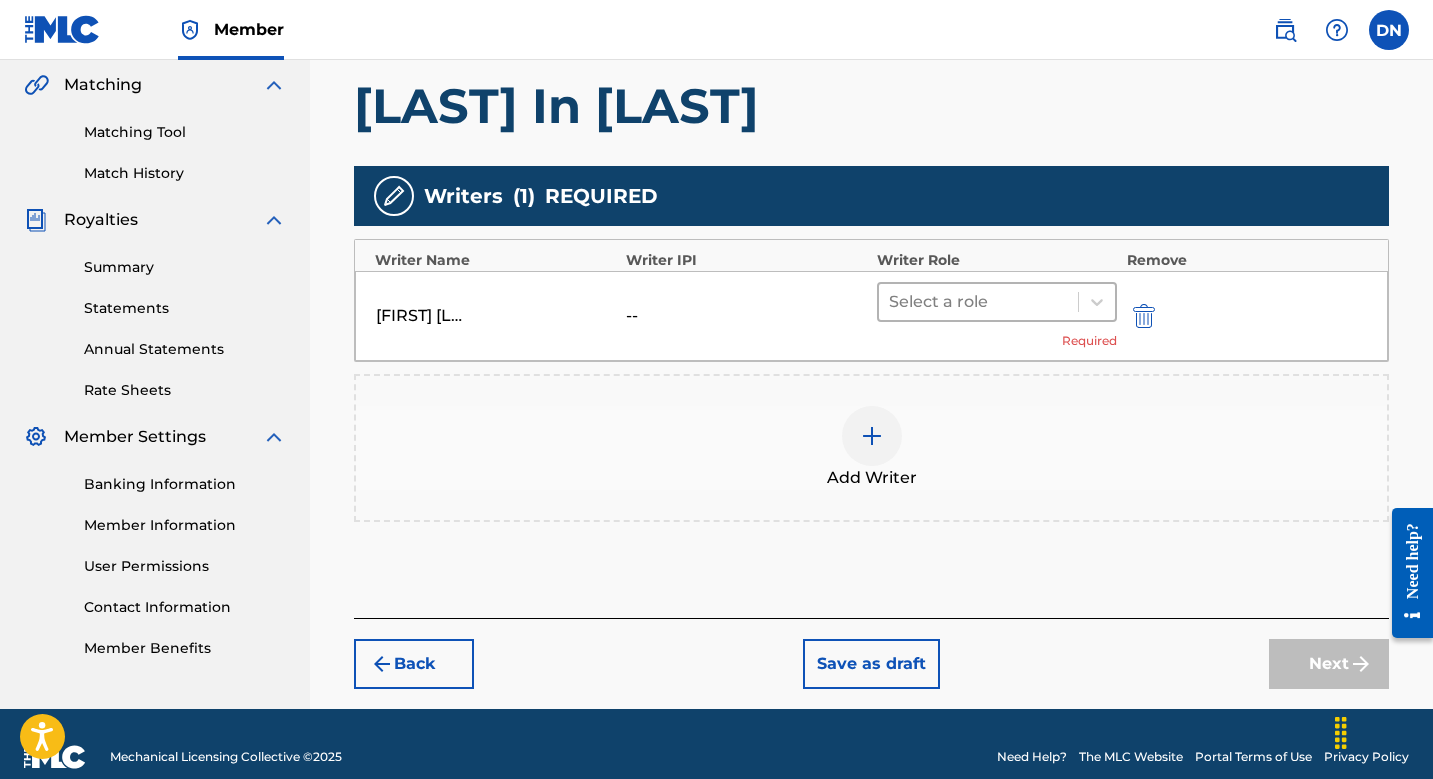 click at bounding box center (978, 302) 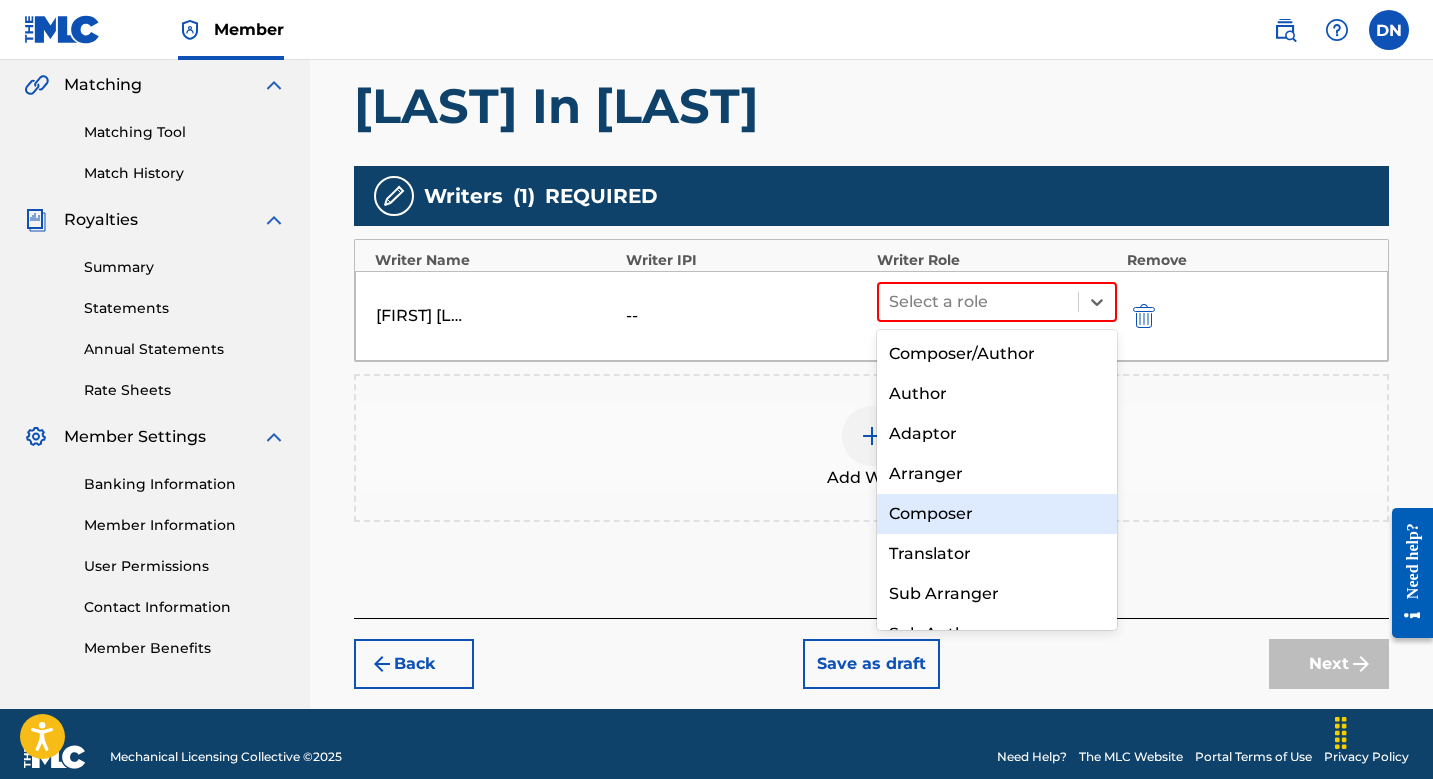 click on "Composer" at bounding box center (997, 514) 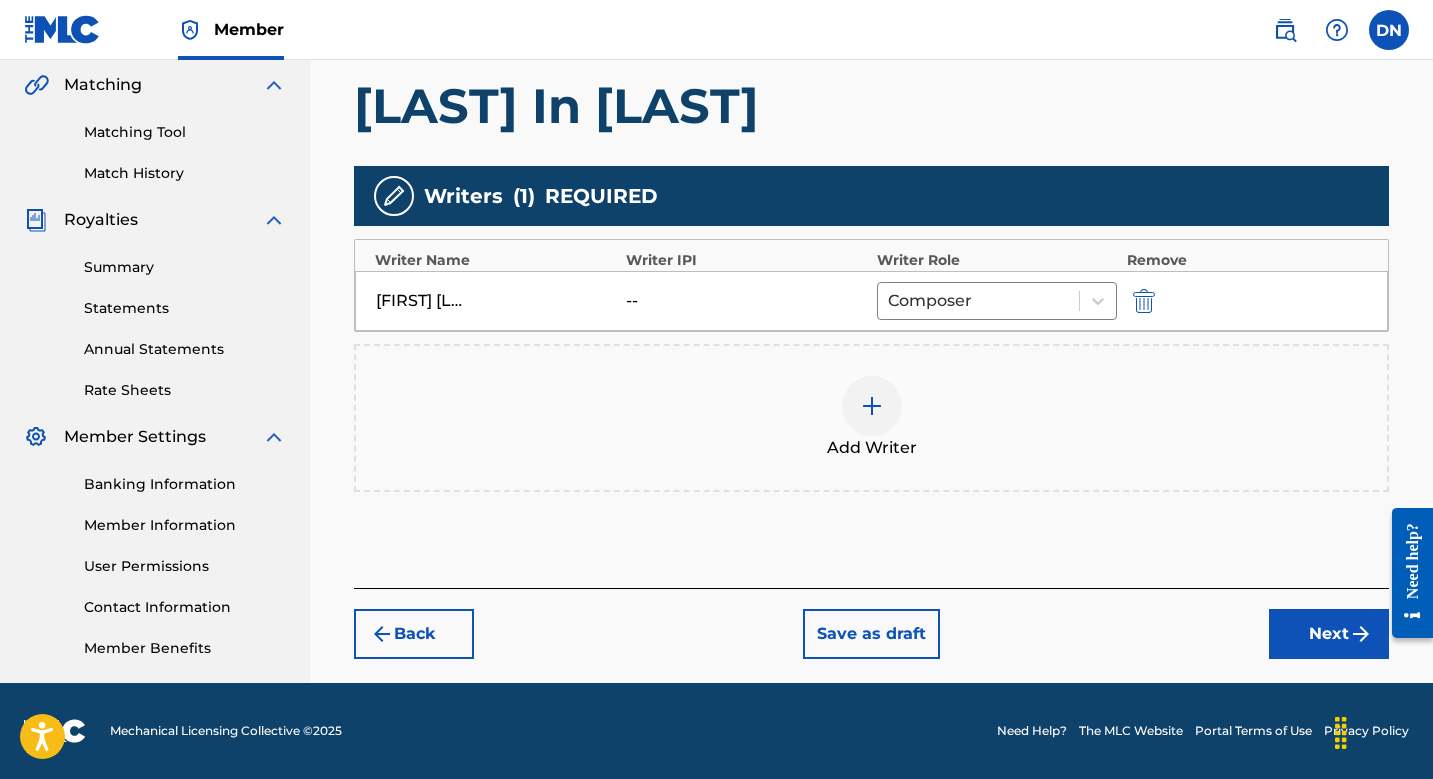 click on "Next" at bounding box center [1329, 634] 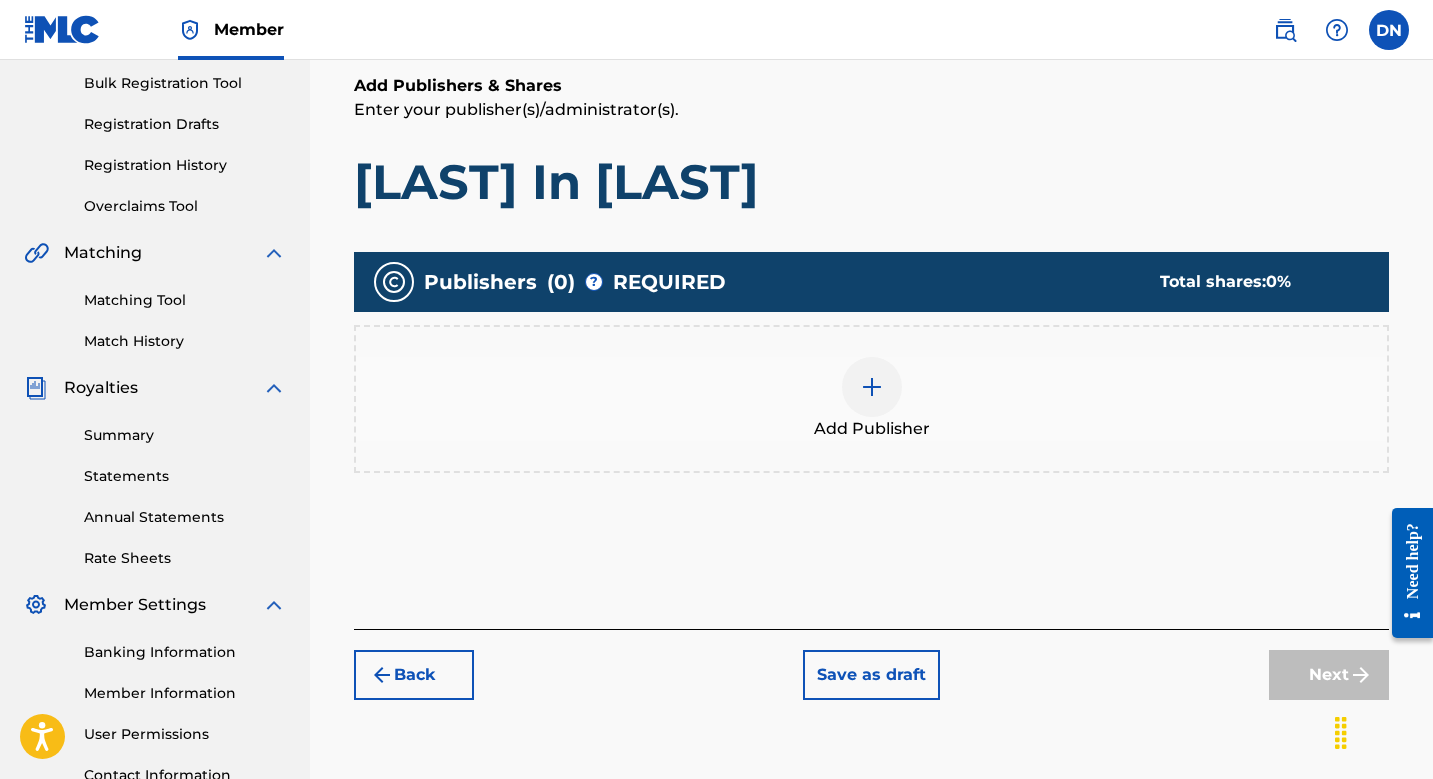 scroll, scrollTop: 327, scrollLeft: 0, axis: vertical 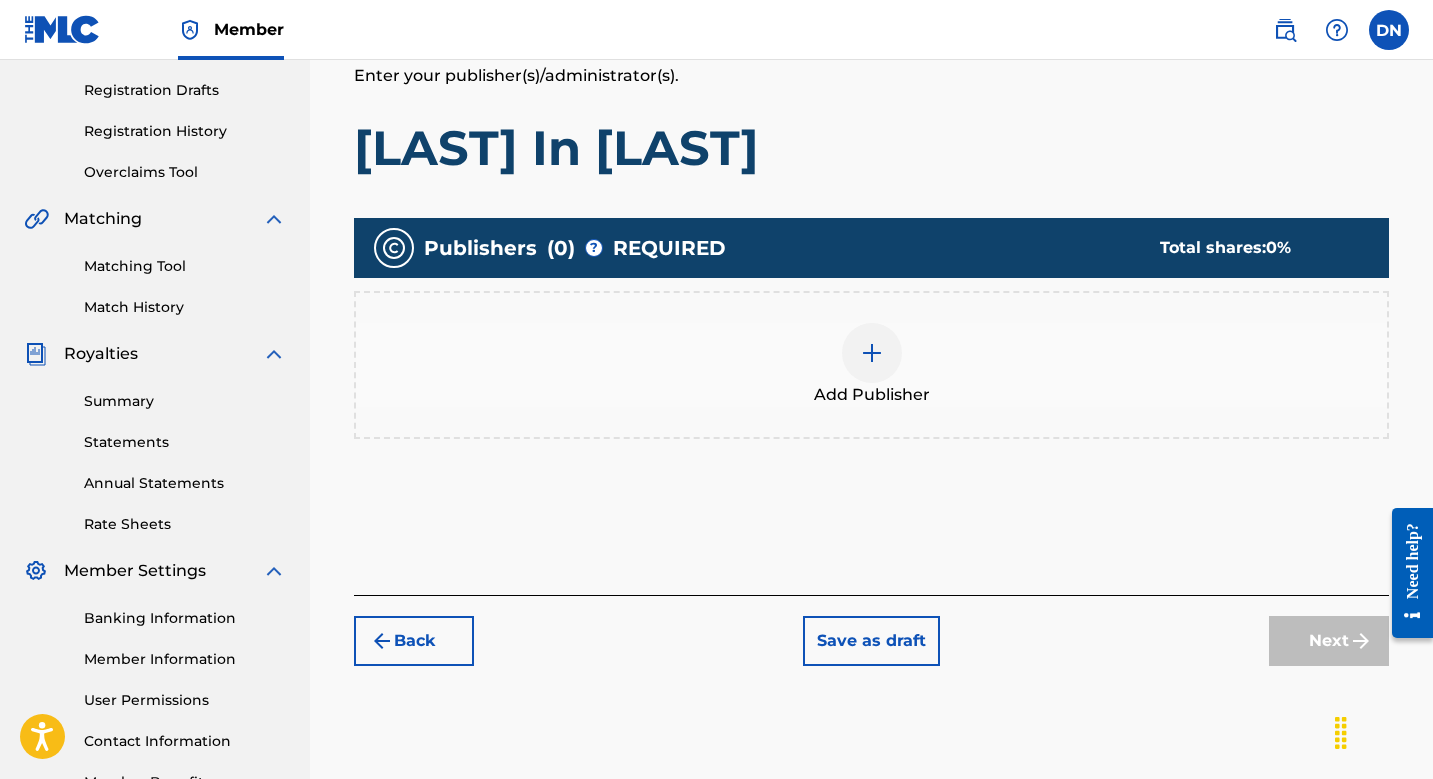 click at bounding box center (872, 353) 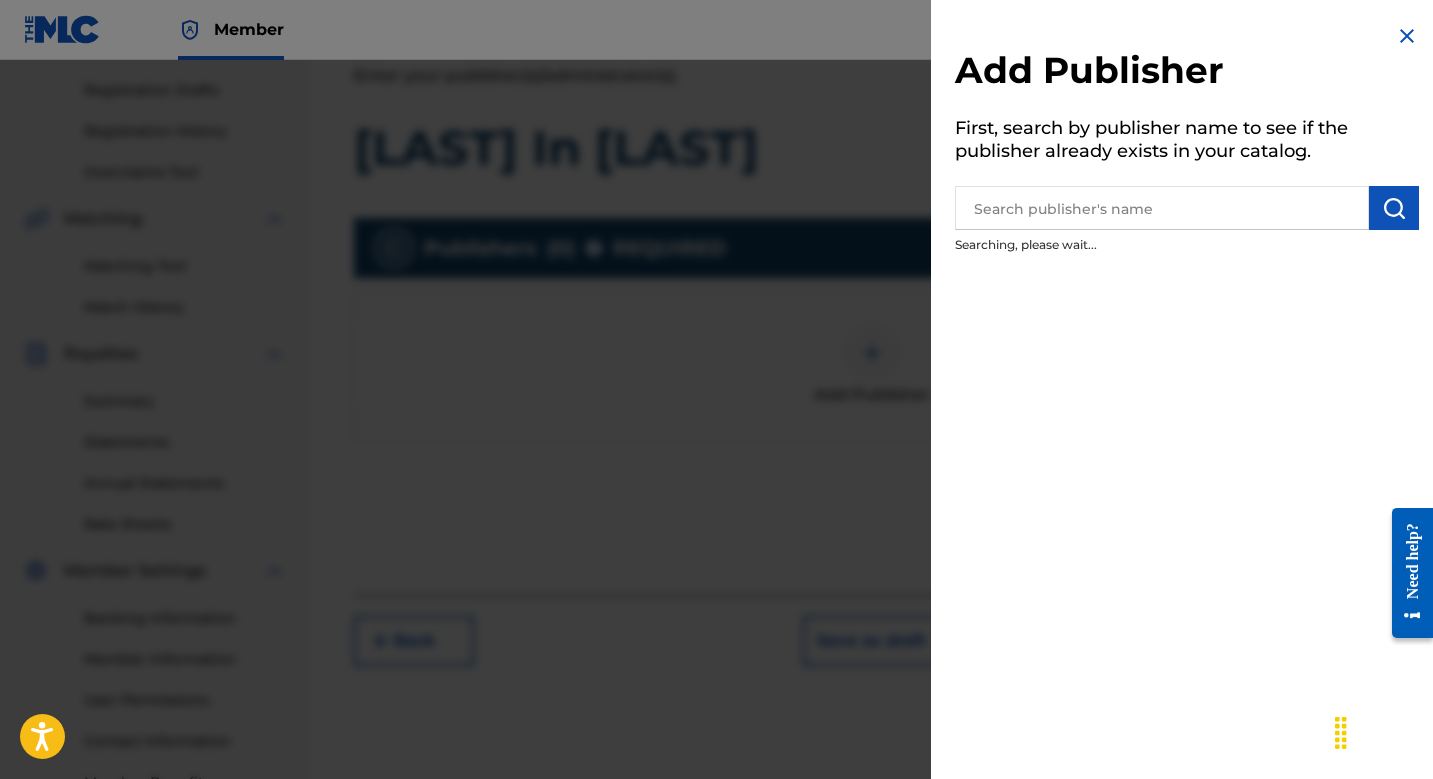 click at bounding box center [1162, 208] 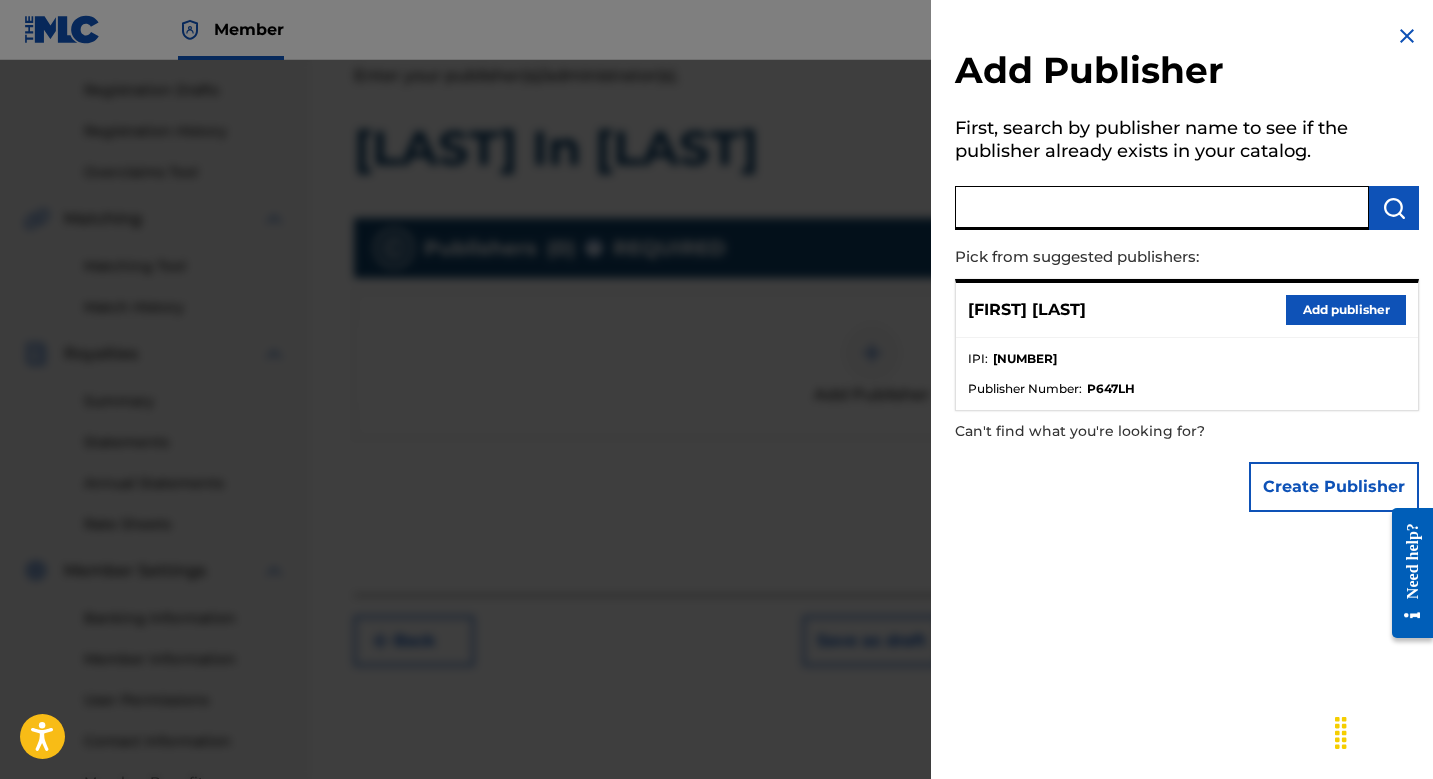click on "Add publisher" at bounding box center [1346, 310] 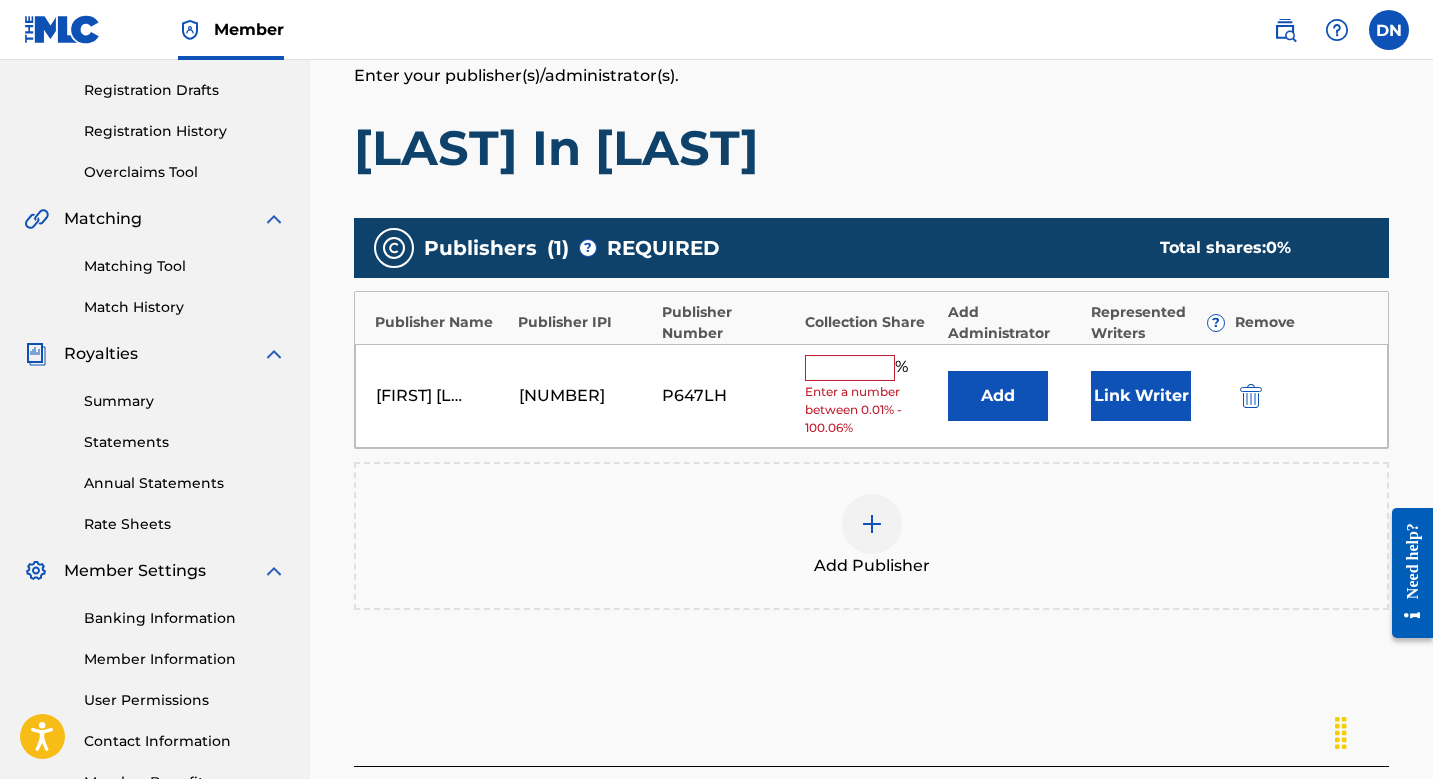 click at bounding box center (850, 368) 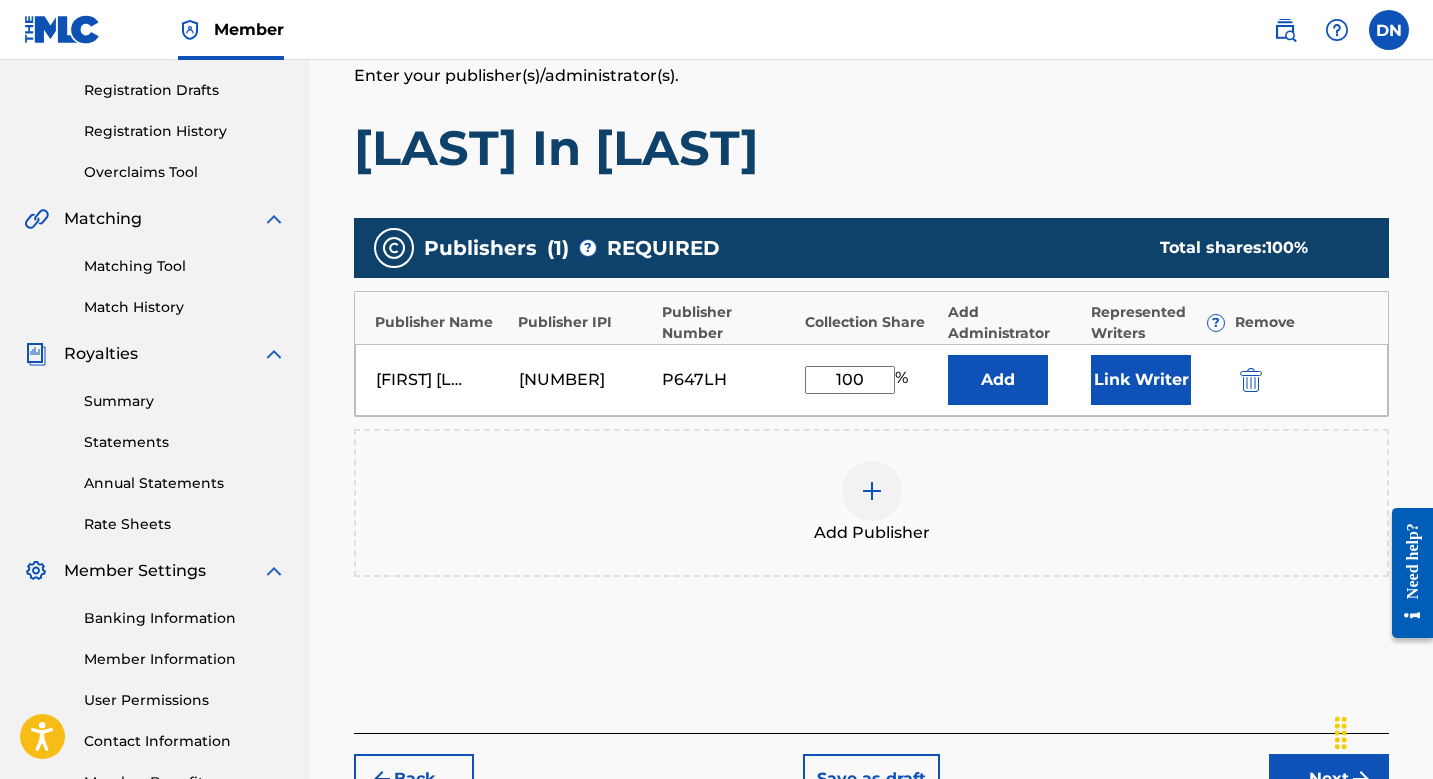 click on "Link Writer" at bounding box center (1141, 380) 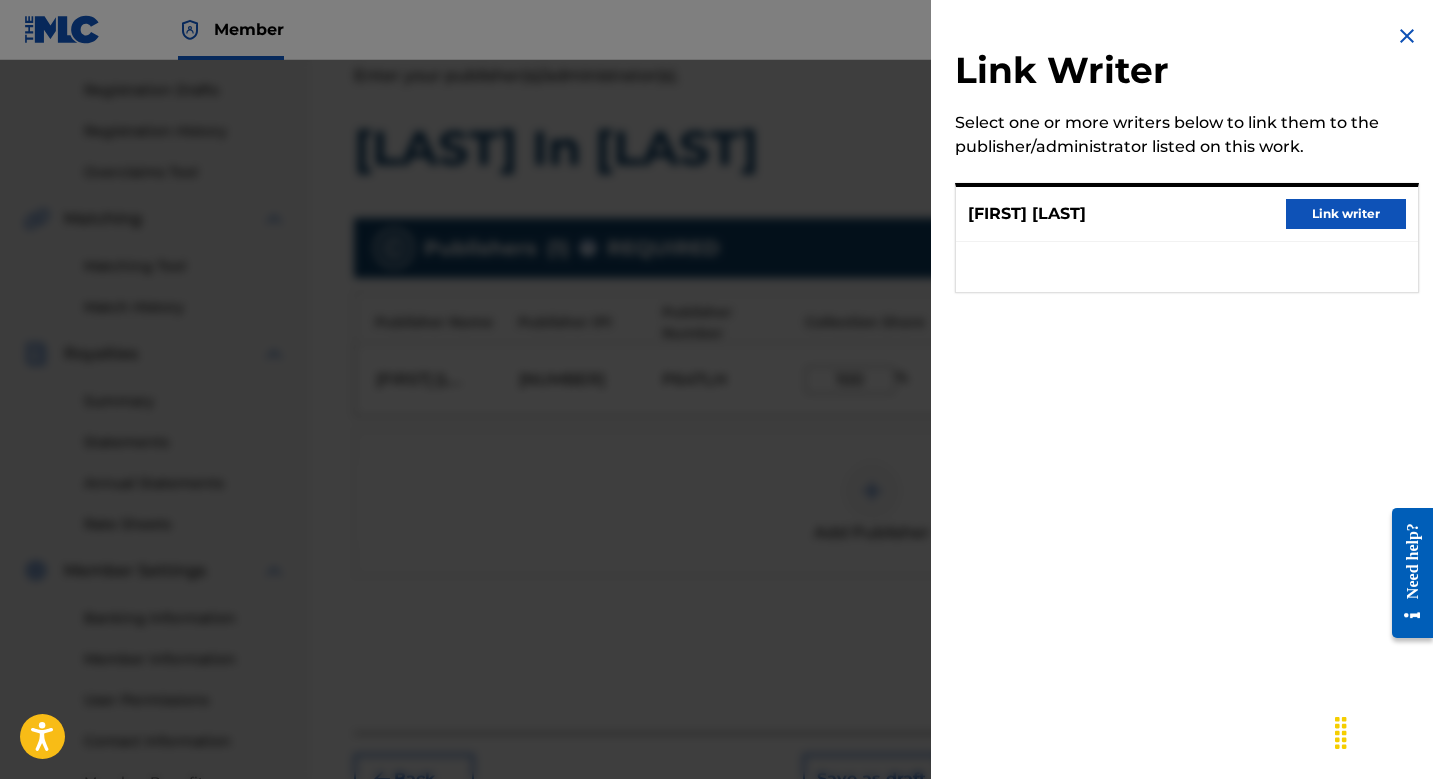 click on "Link writer" at bounding box center [1346, 214] 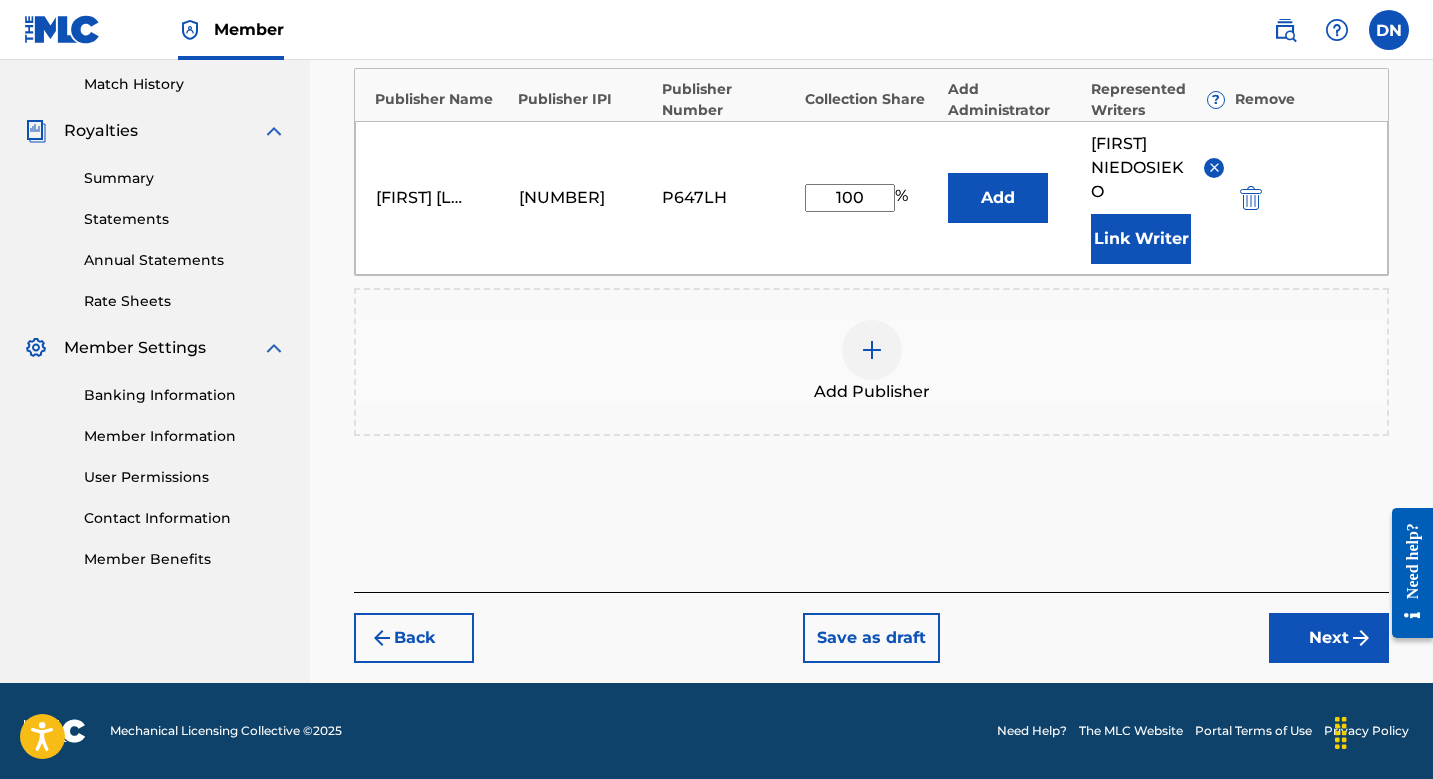 scroll, scrollTop: 461, scrollLeft: 0, axis: vertical 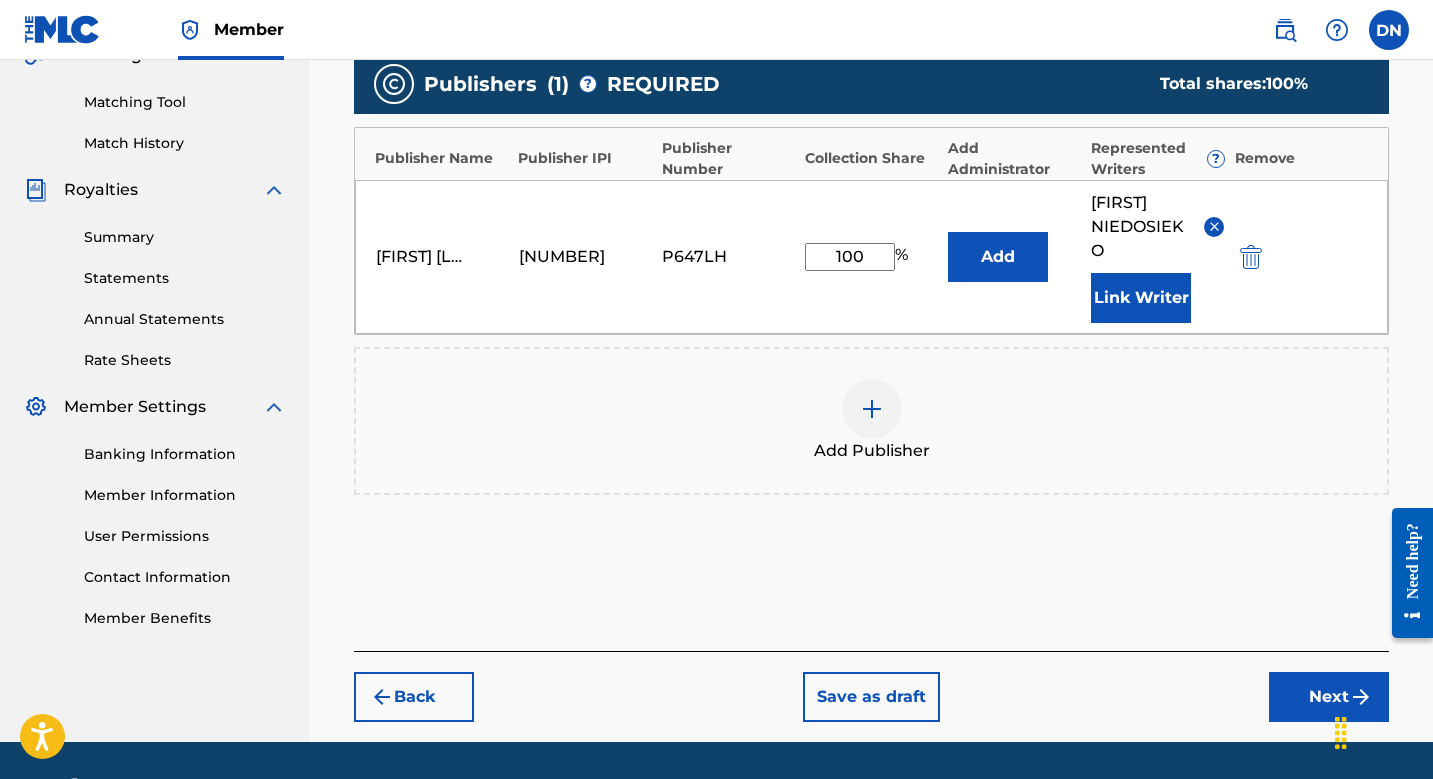 click on "Next" at bounding box center (1329, 697) 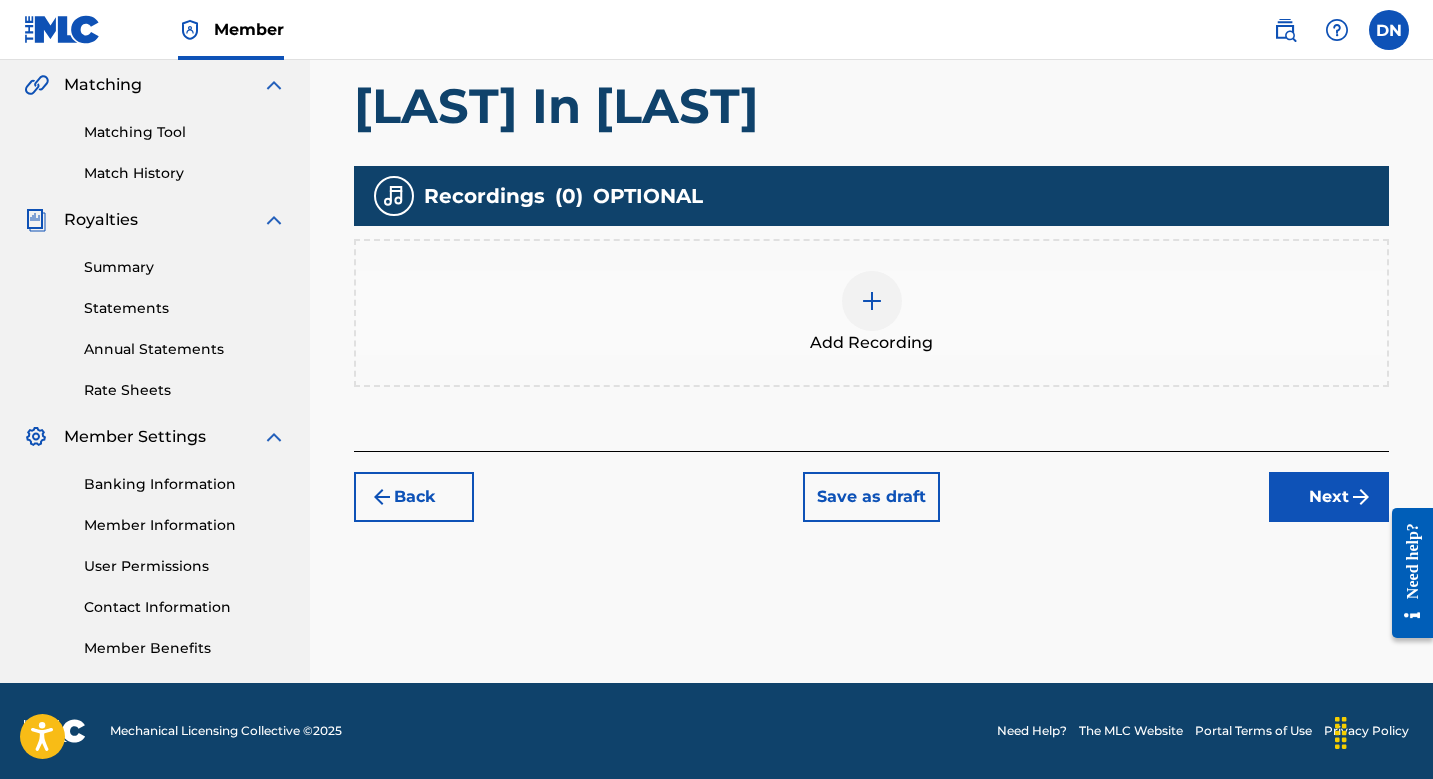 click at bounding box center [872, 301] 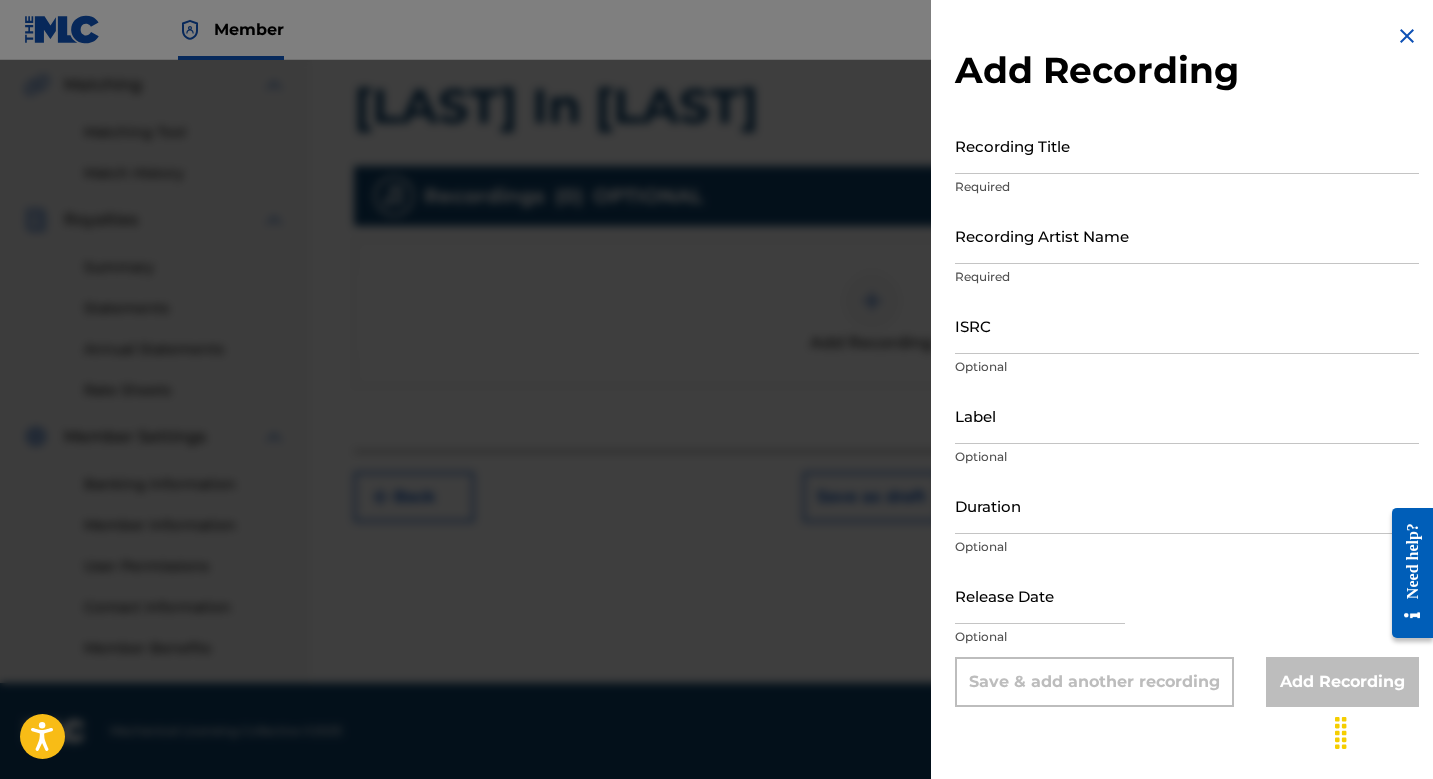 click on "ISRC" at bounding box center [1187, 325] 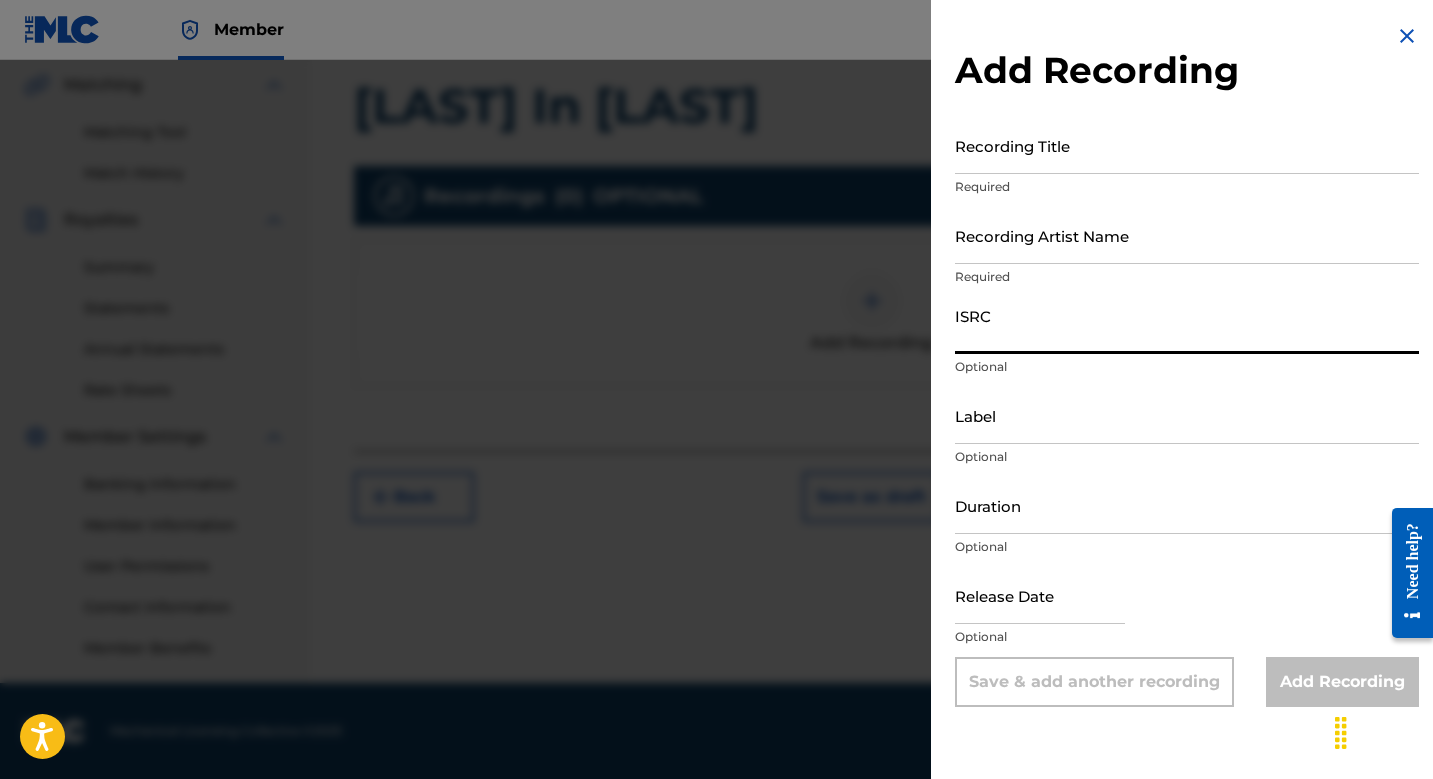 paste on "[ISRC]" 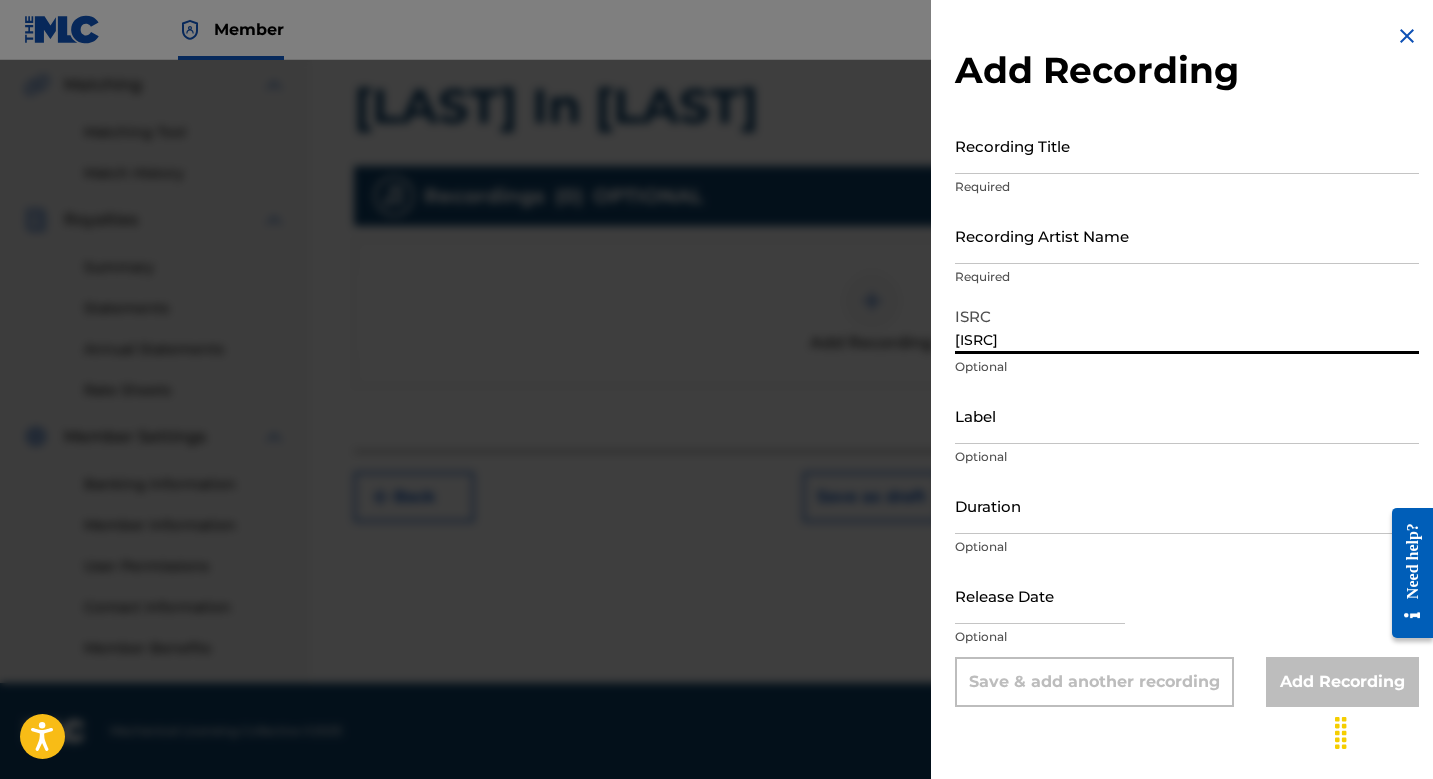 click on "Recording Title" at bounding box center (1187, 145) 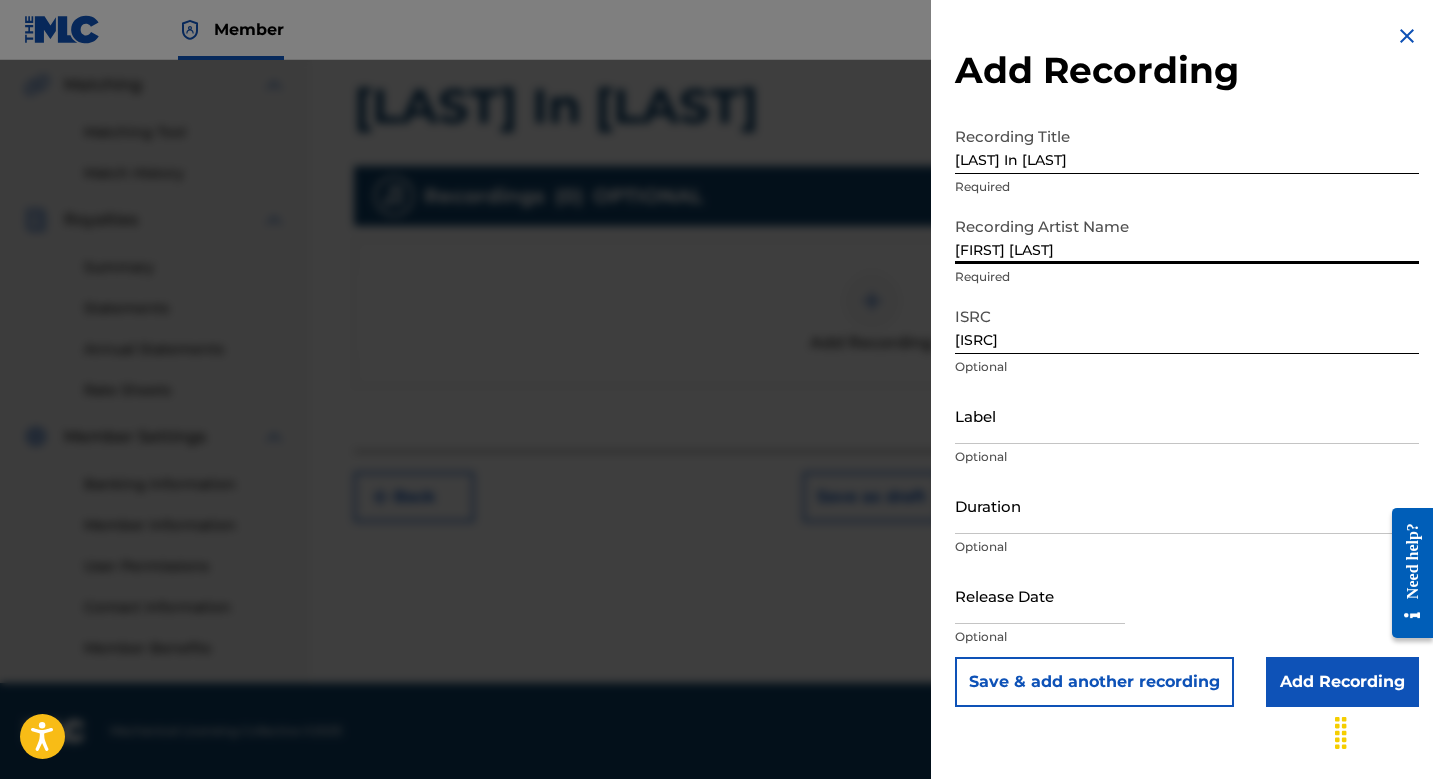 click on "Save & add another recording" at bounding box center (1094, 682) 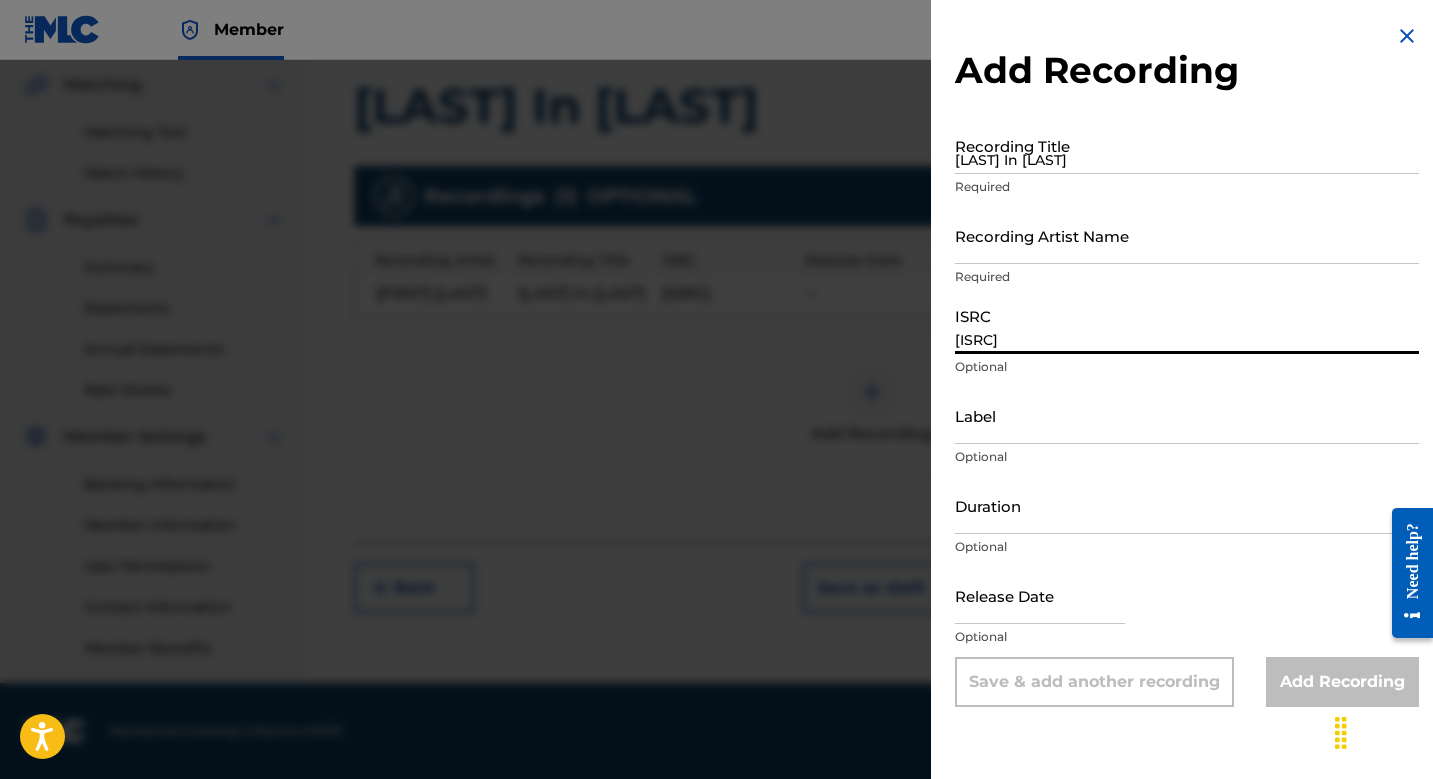 click on "[ISRC]" at bounding box center [1187, 325] 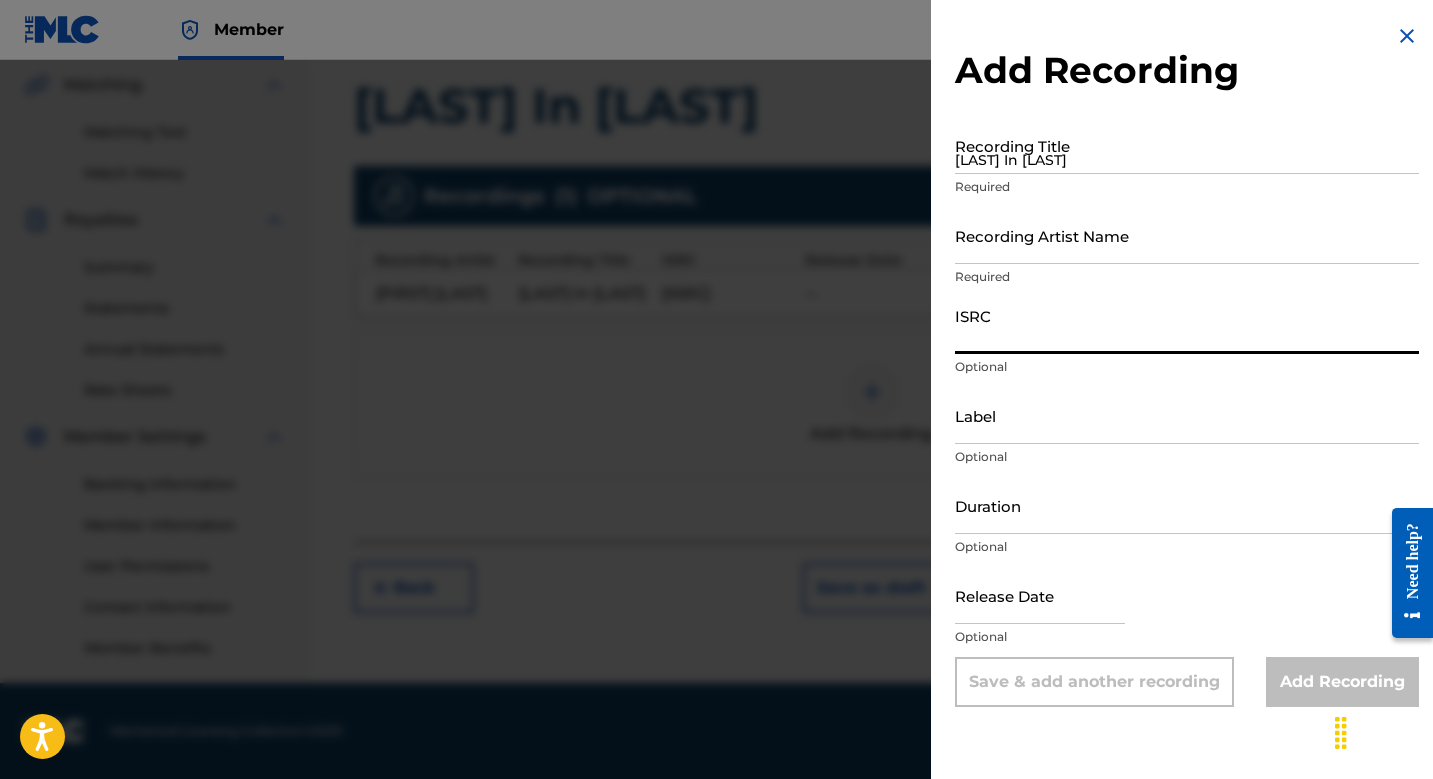 paste on "[ISRC]" 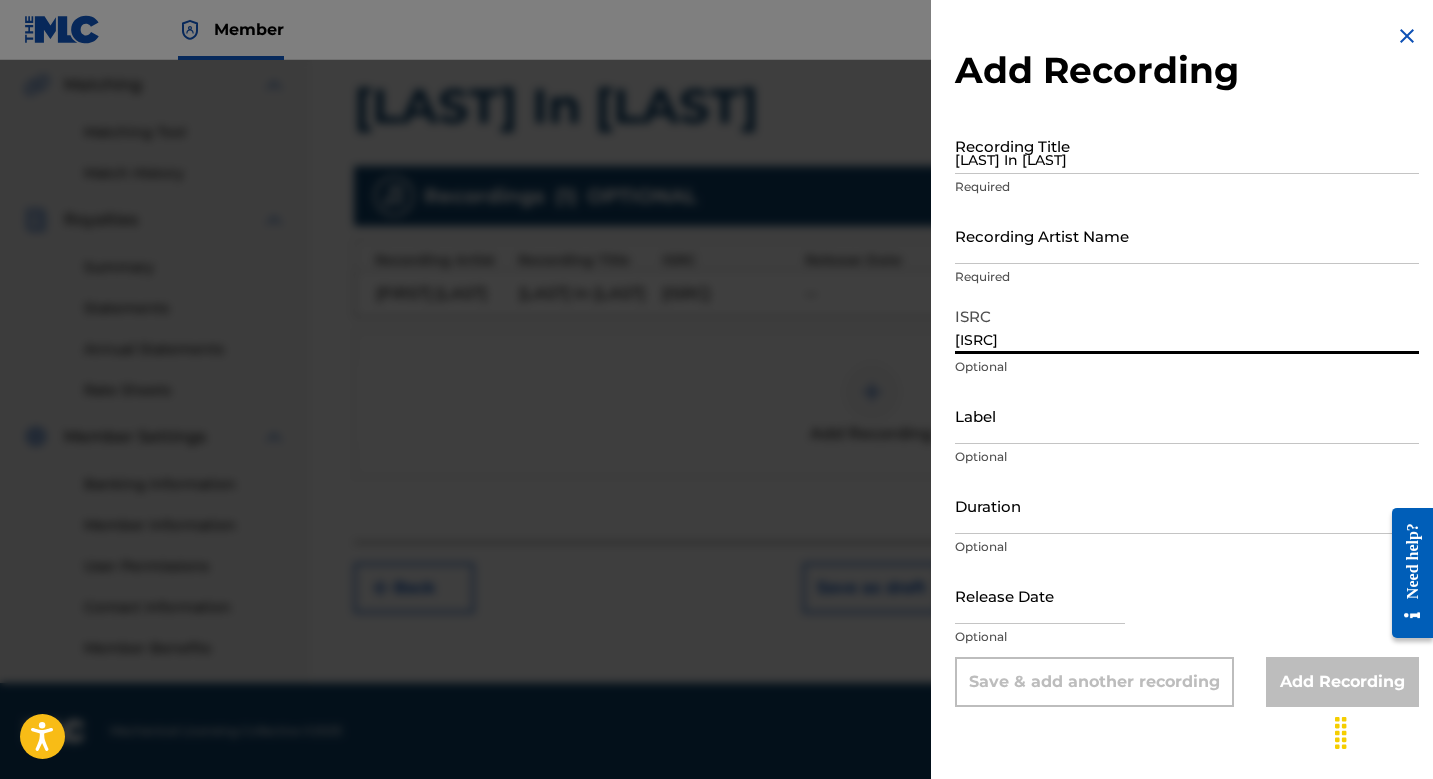 click on "Recording Artist Name" at bounding box center [1187, 235] 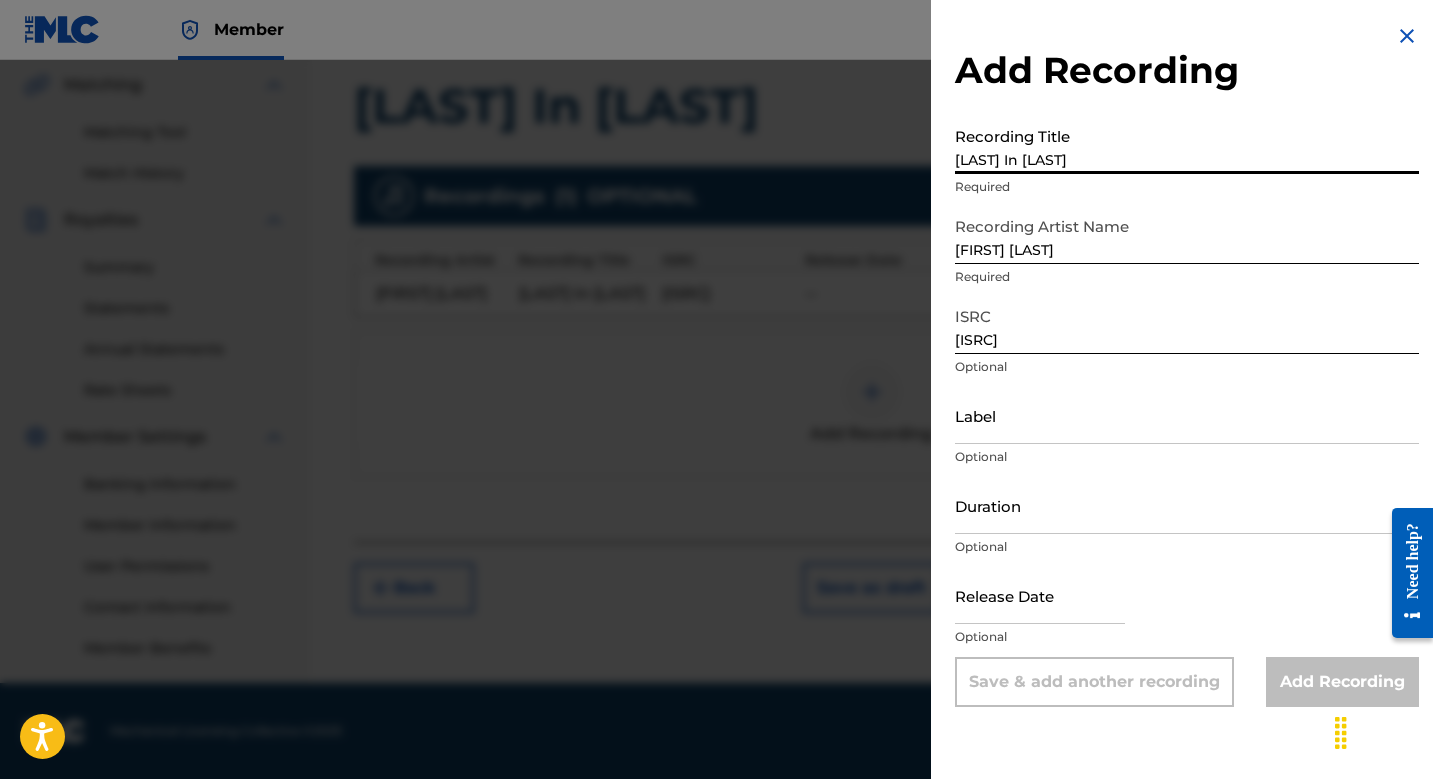 click on "[LAST] In [LAST]" at bounding box center [1187, 145] 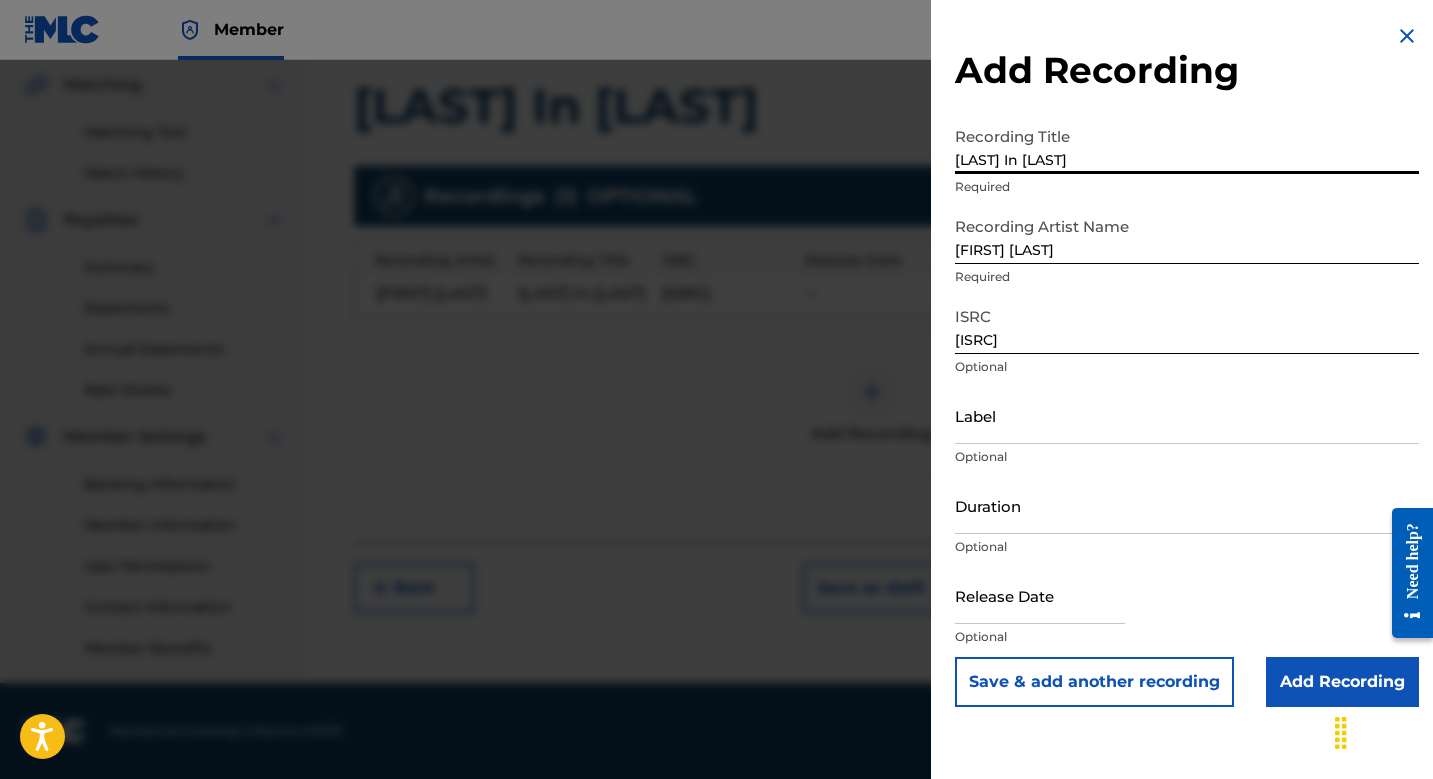 click on "Save & add another recording" at bounding box center [1094, 682] 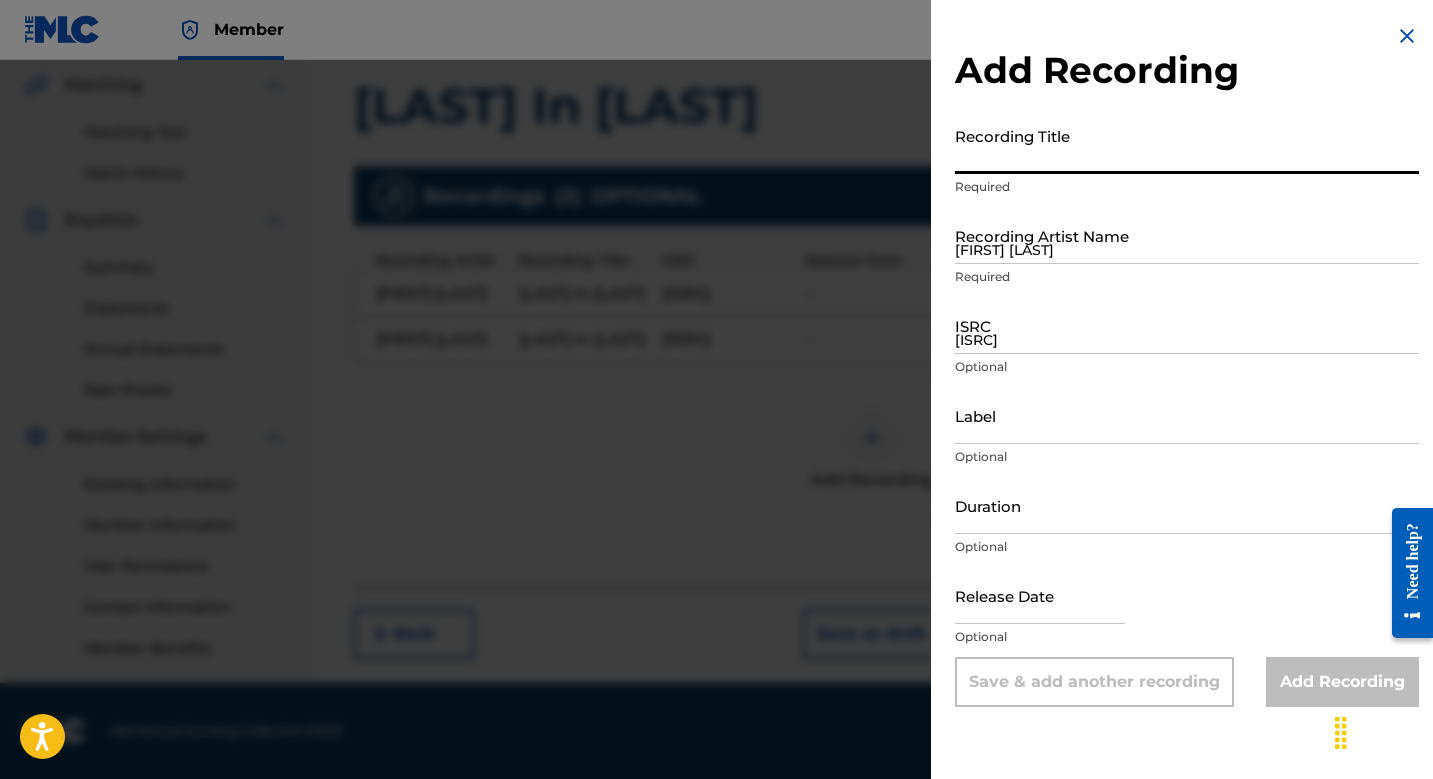 click on "[FIRST] [LAST]" at bounding box center (1187, 235) 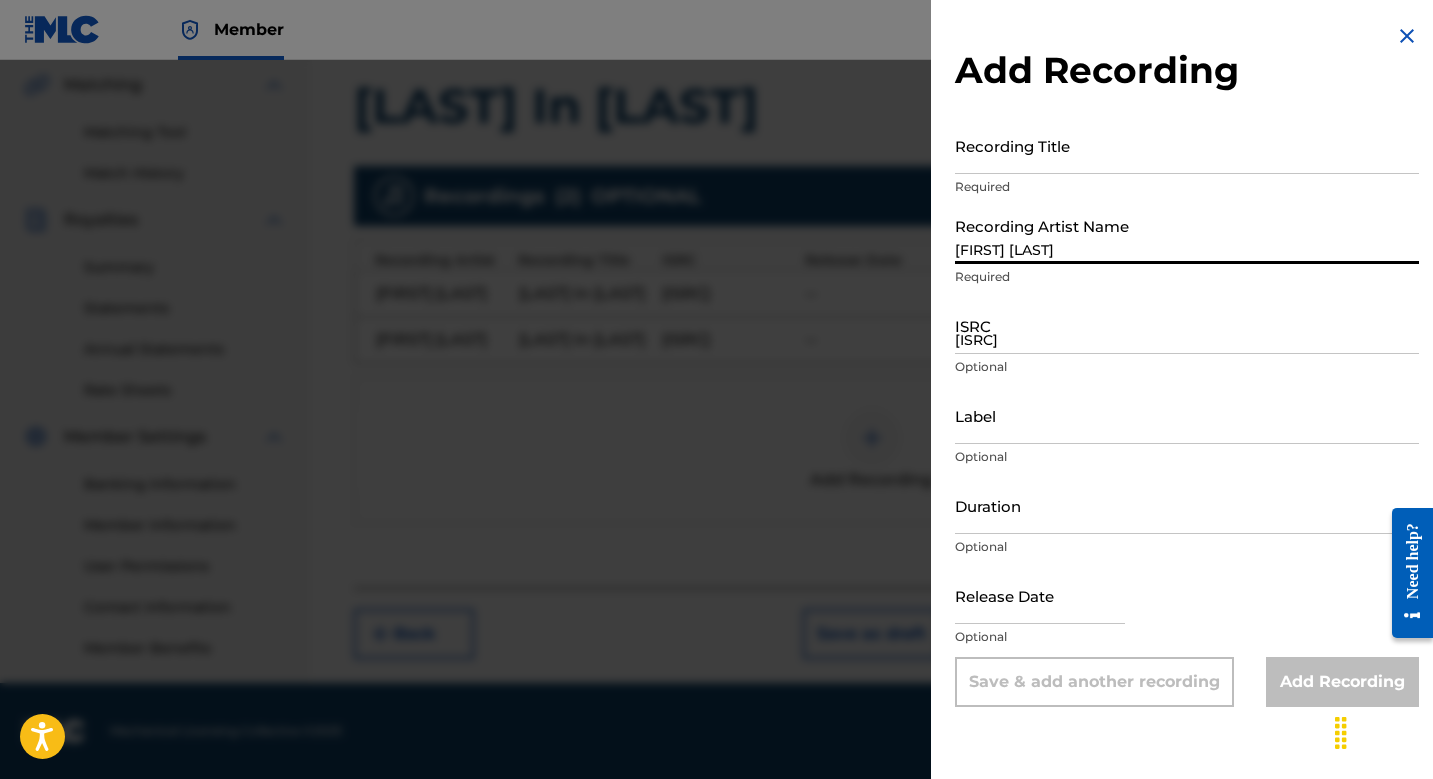 click on "[ISRC]" at bounding box center [1187, 325] 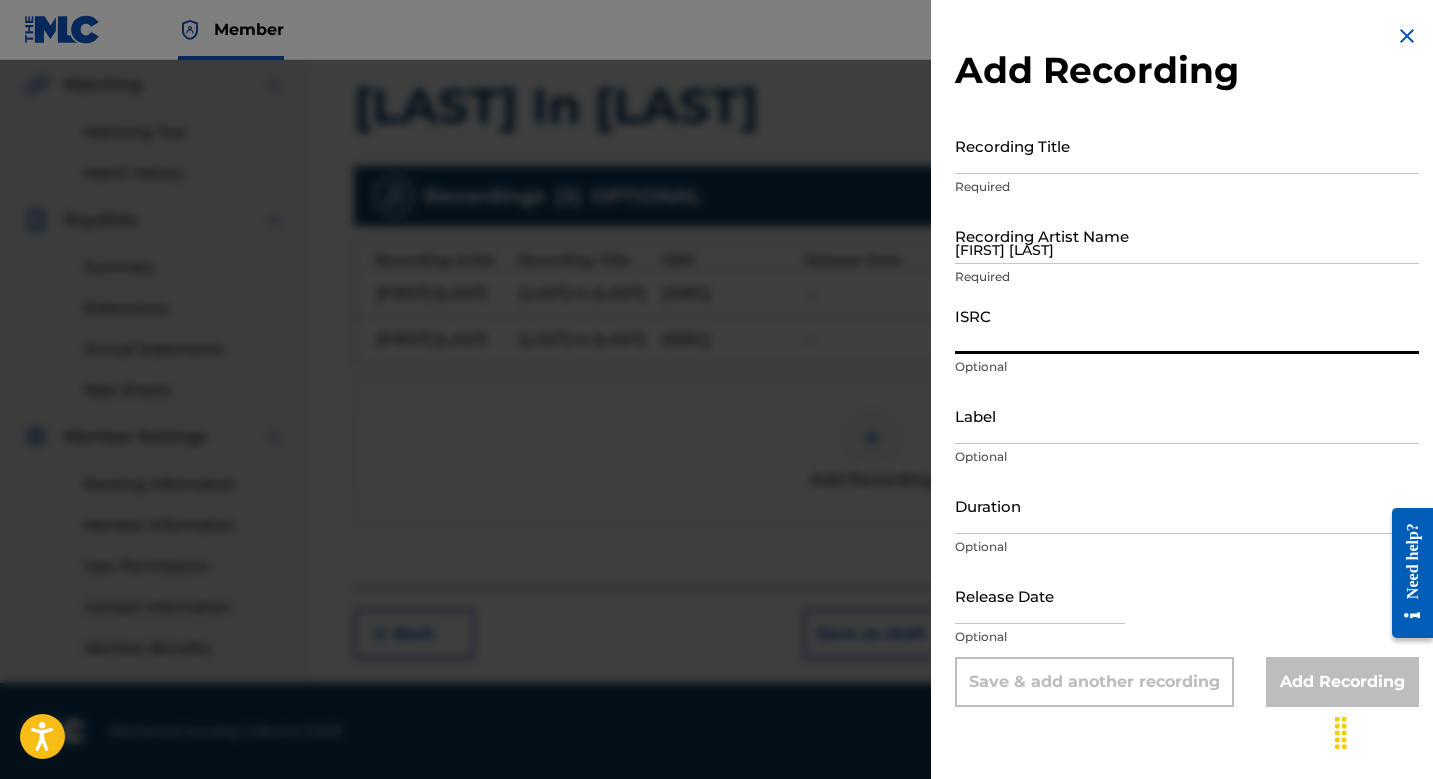 paste on "[ISRC]" 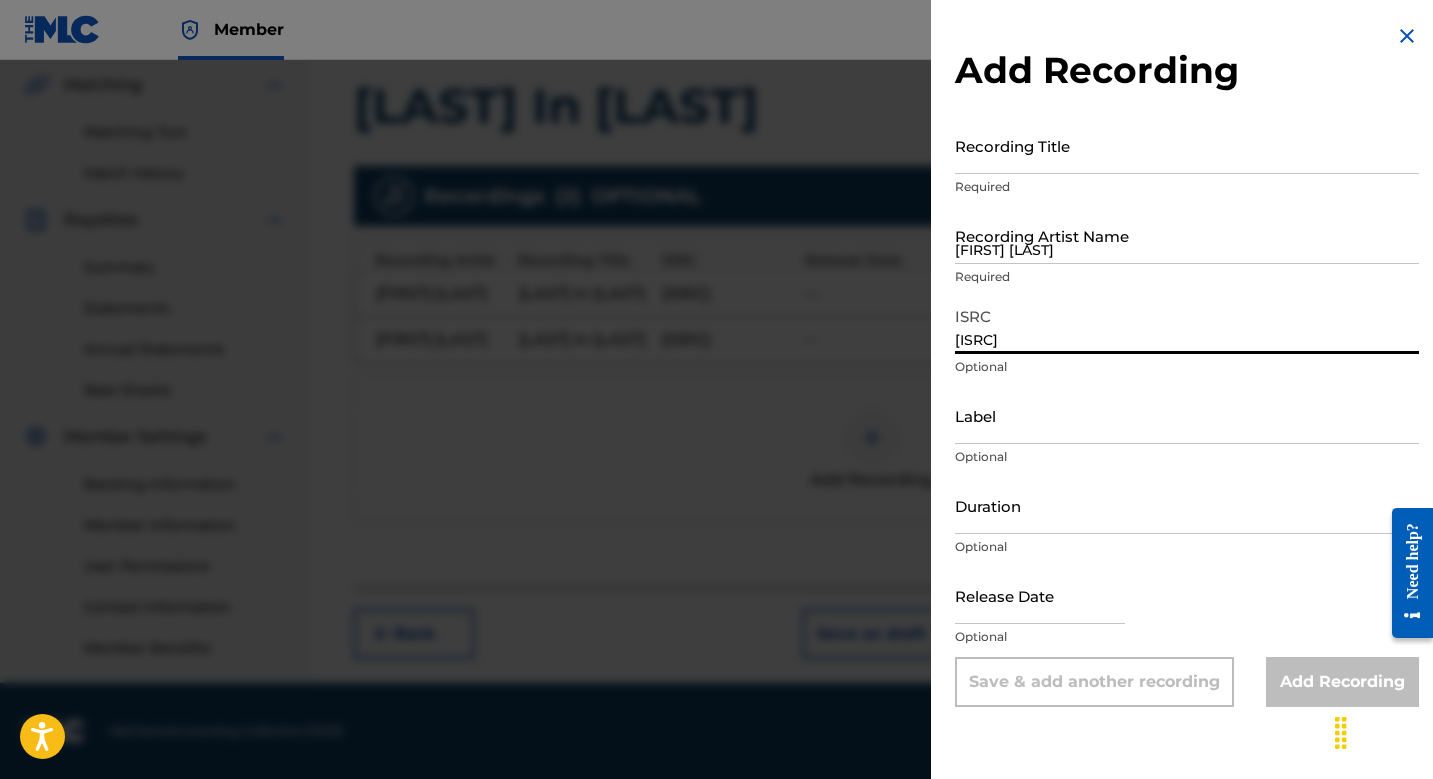 click on "Recording Title" at bounding box center (1187, 145) 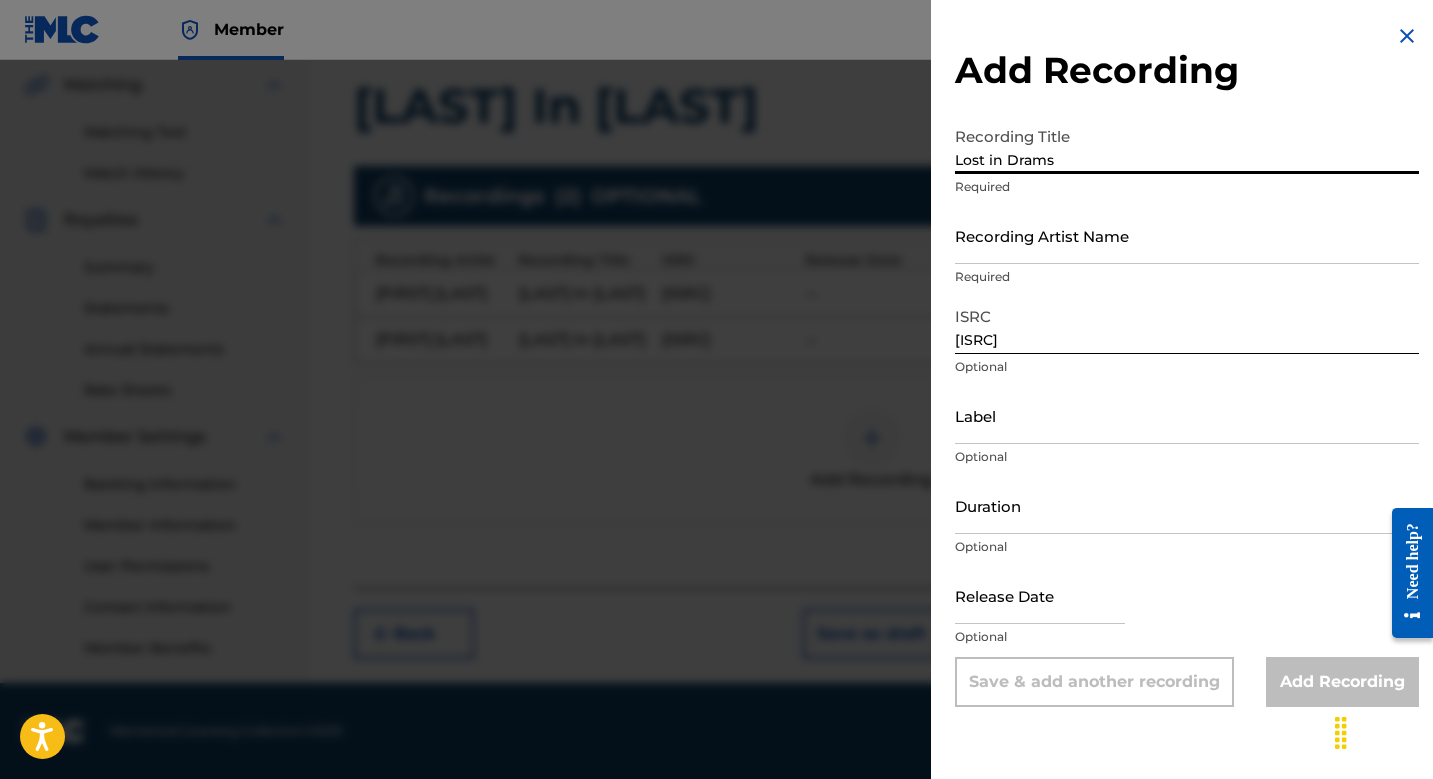 click on "Lost in Drams" at bounding box center [1187, 145] 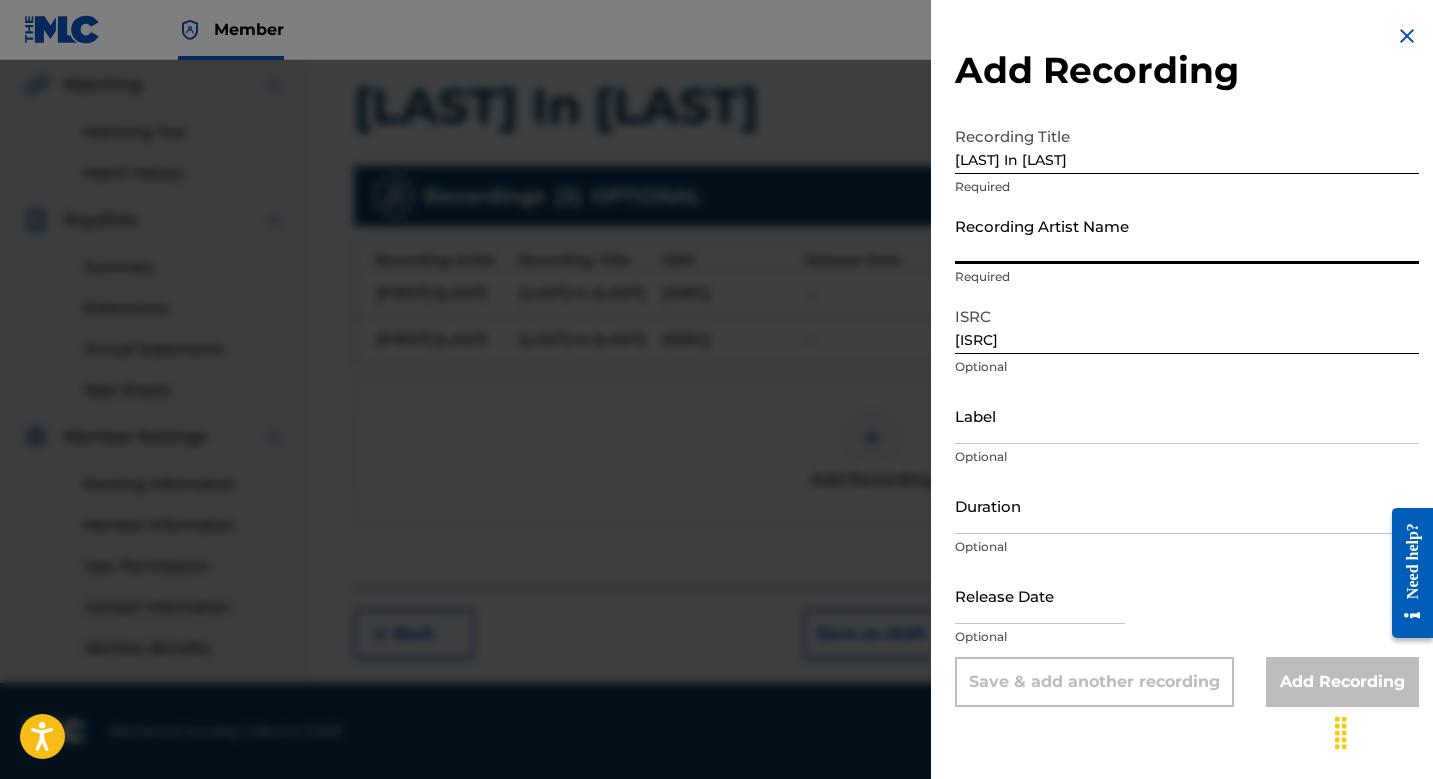 click on "Recording Artist Name" at bounding box center (1187, 235) 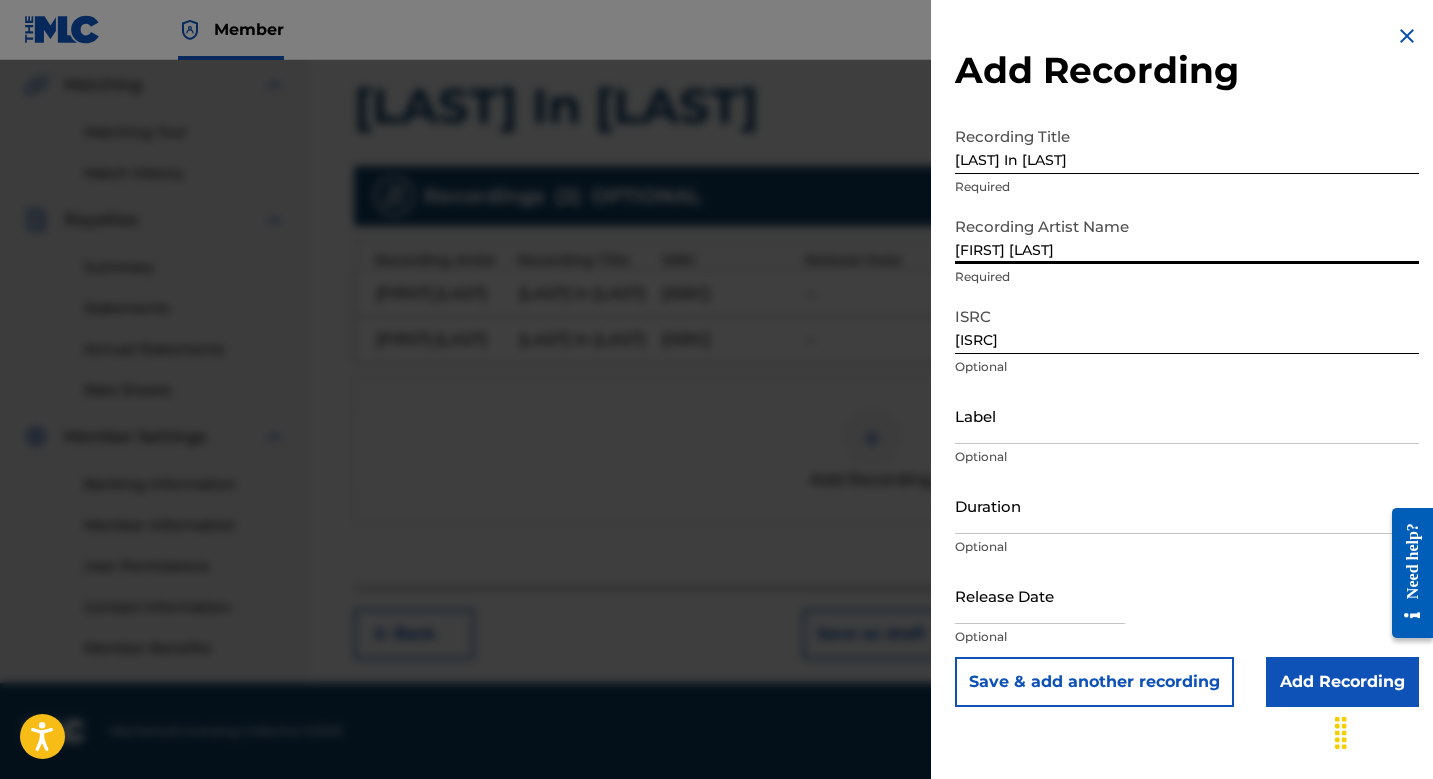 click on "Save & add another recording" at bounding box center (1094, 682) 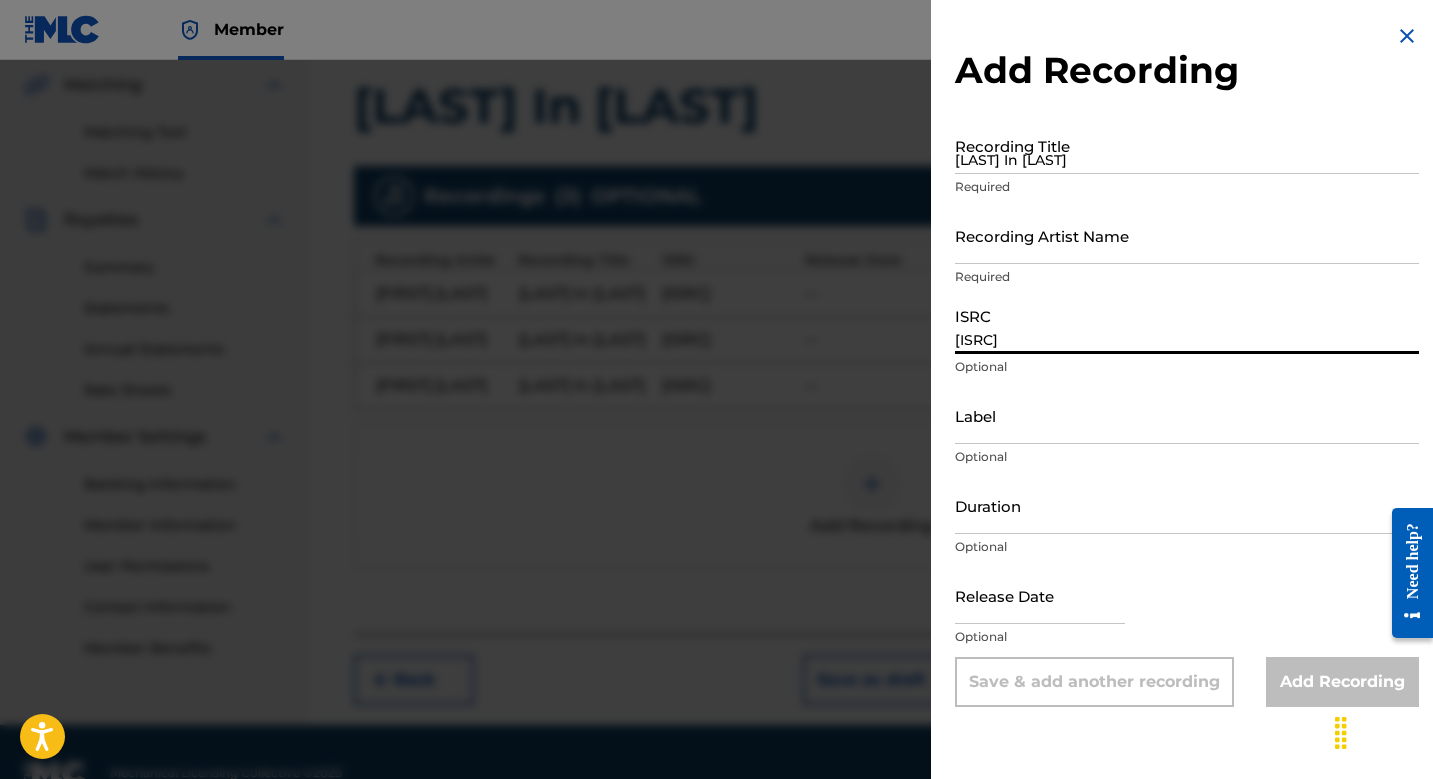 click on "[ISRC]" at bounding box center [1187, 325] 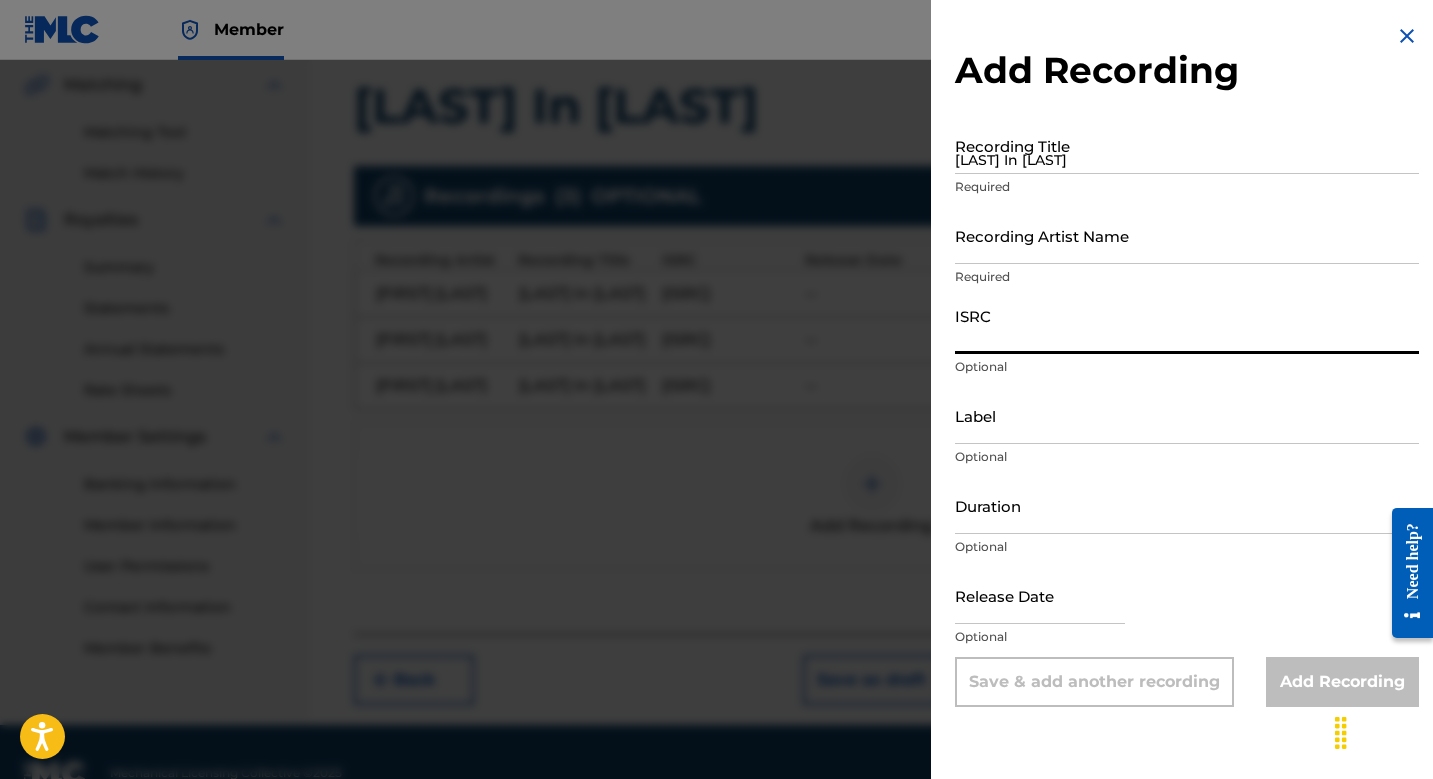 paste on "[ISRC]" 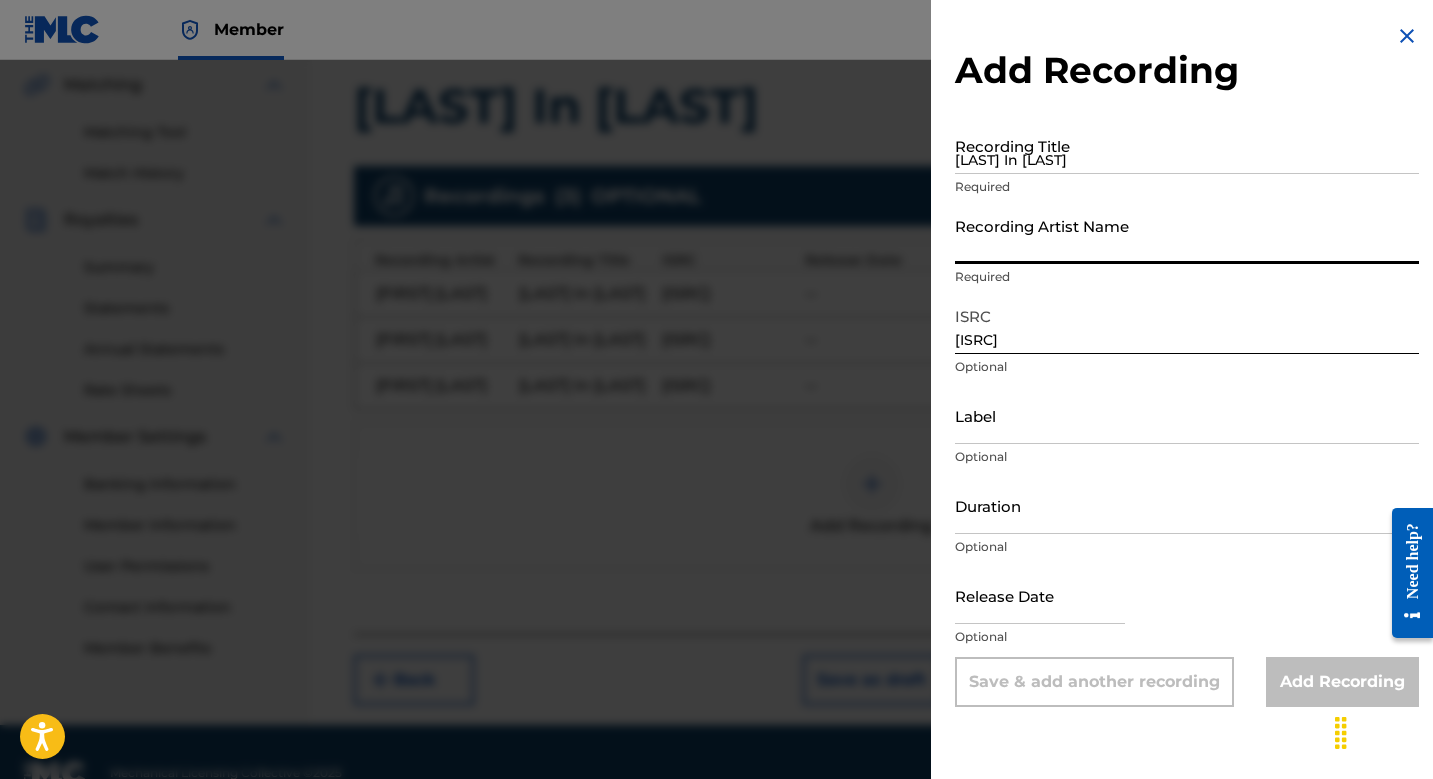click on "Recording Artist Name" at bounding box center (1187, 235) 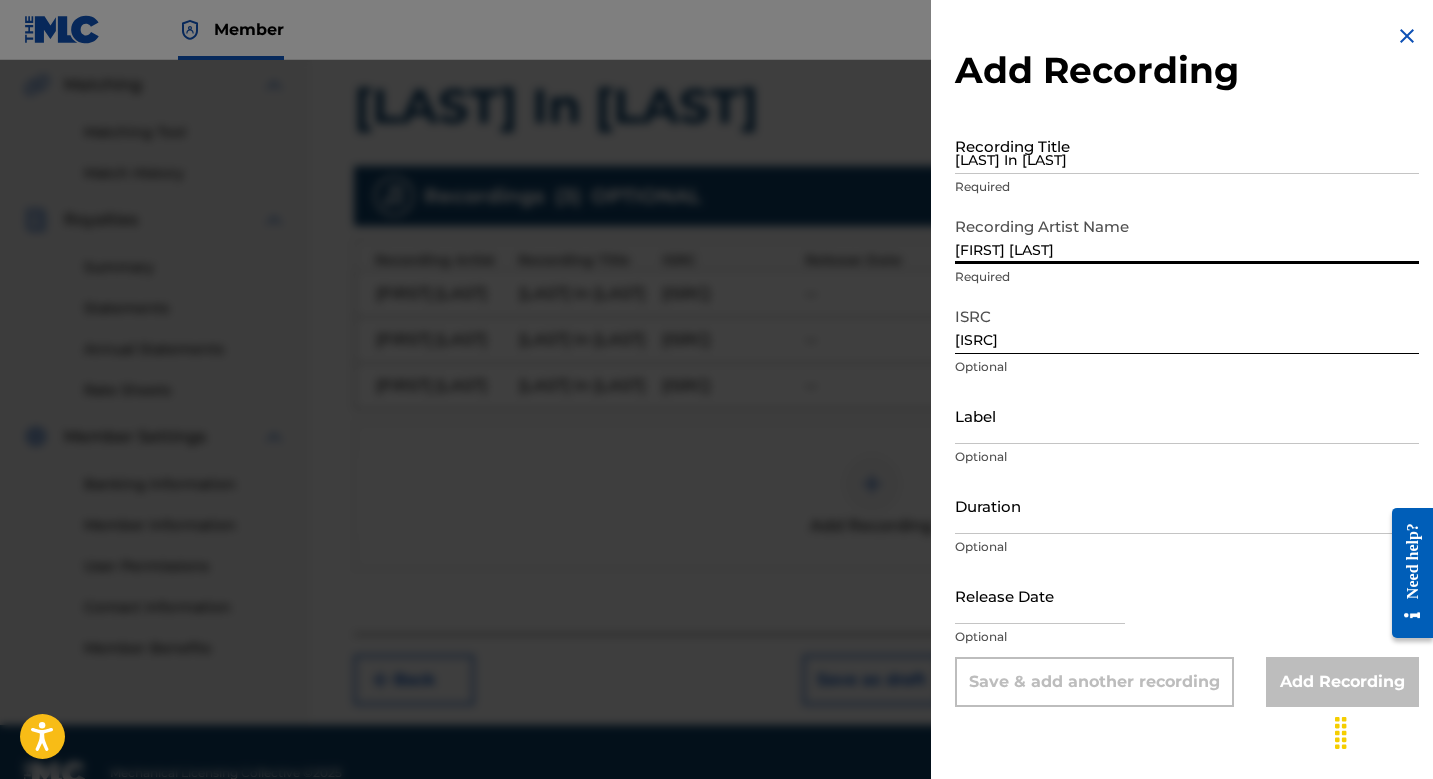 click on "[LAST] In [LAST]" at bounding box center [1187, 145] 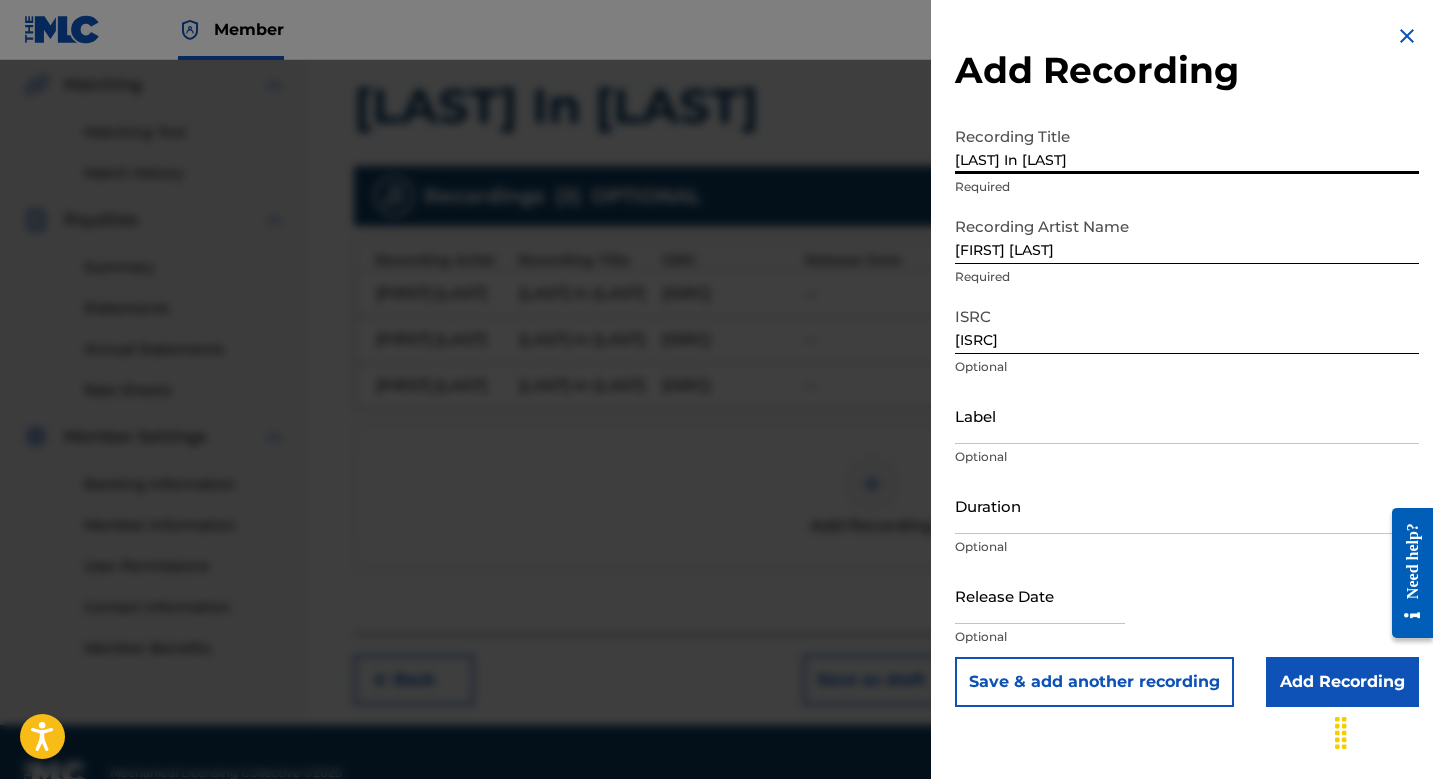 click on "Save & add another recording" at bounding box center (1094, 682) 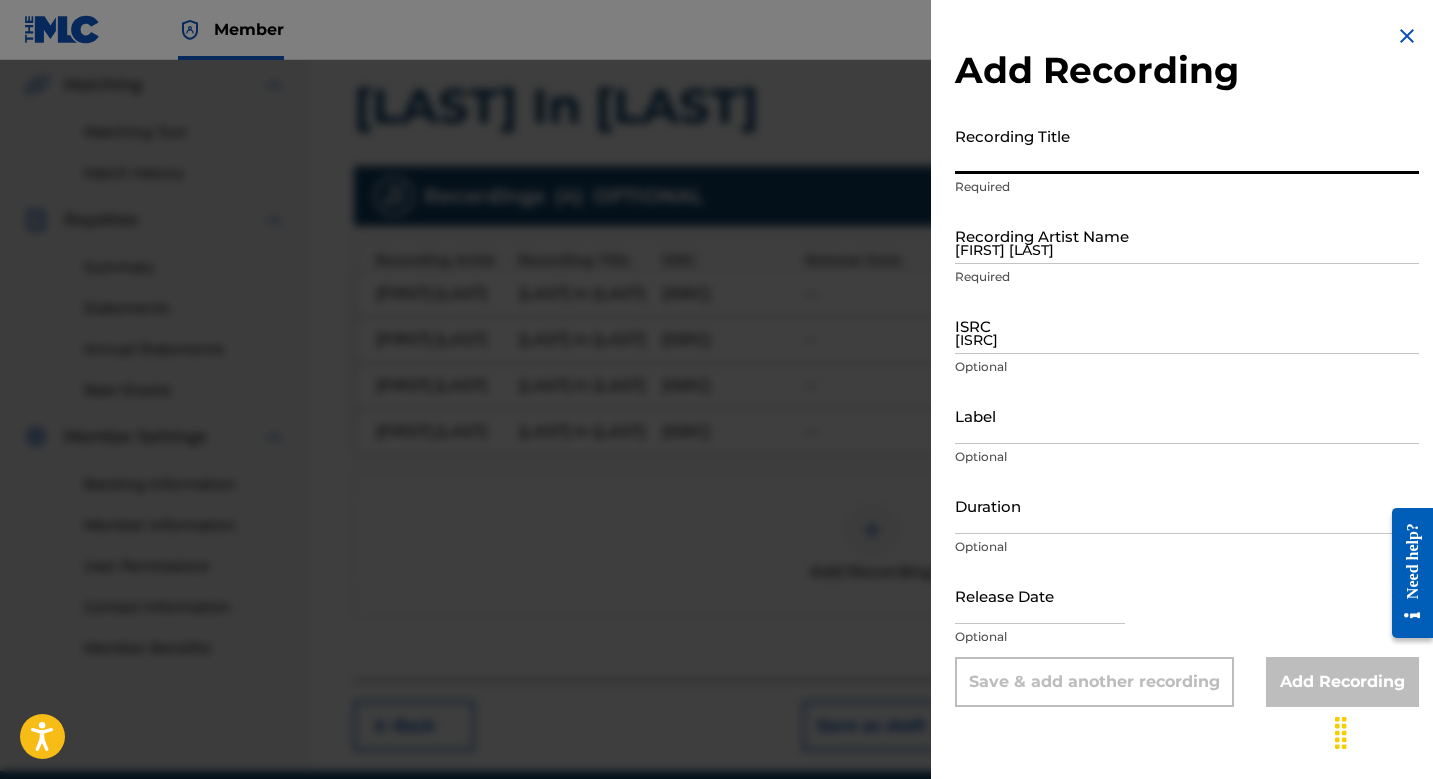 click on "[ISRC]" at bounding box center [1187, 325] 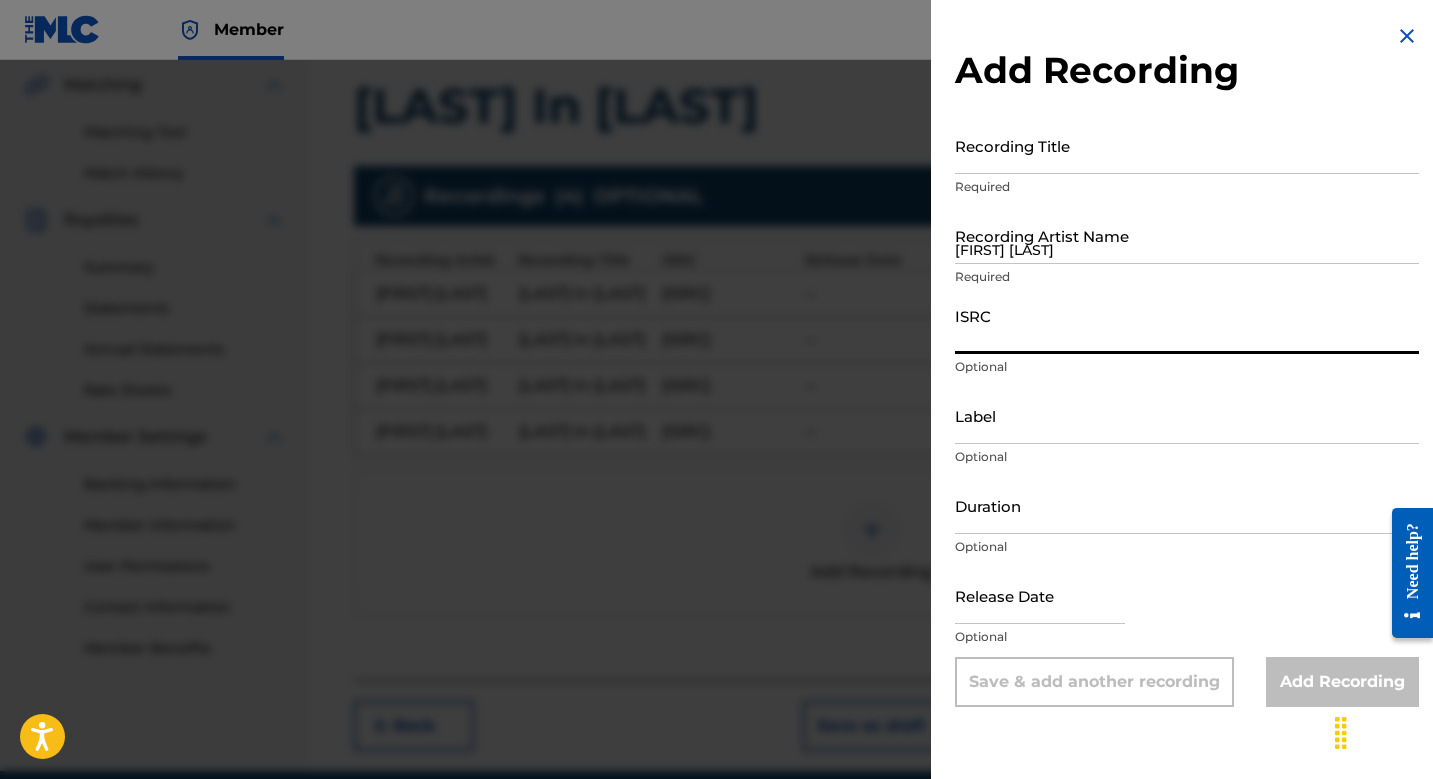paste on "[ISRC]" 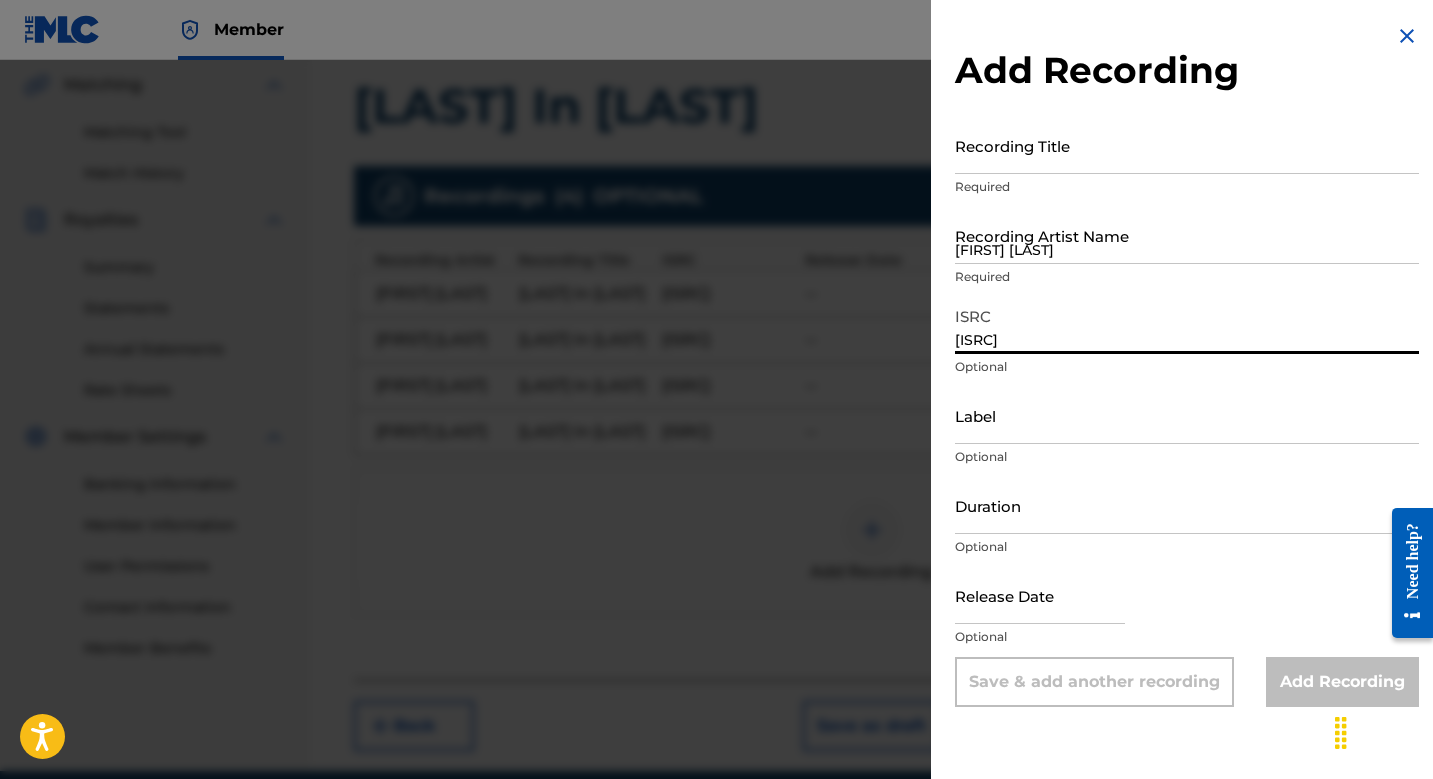 click on "[FIRST] [LAST]" at bounding box center [1187, 235] 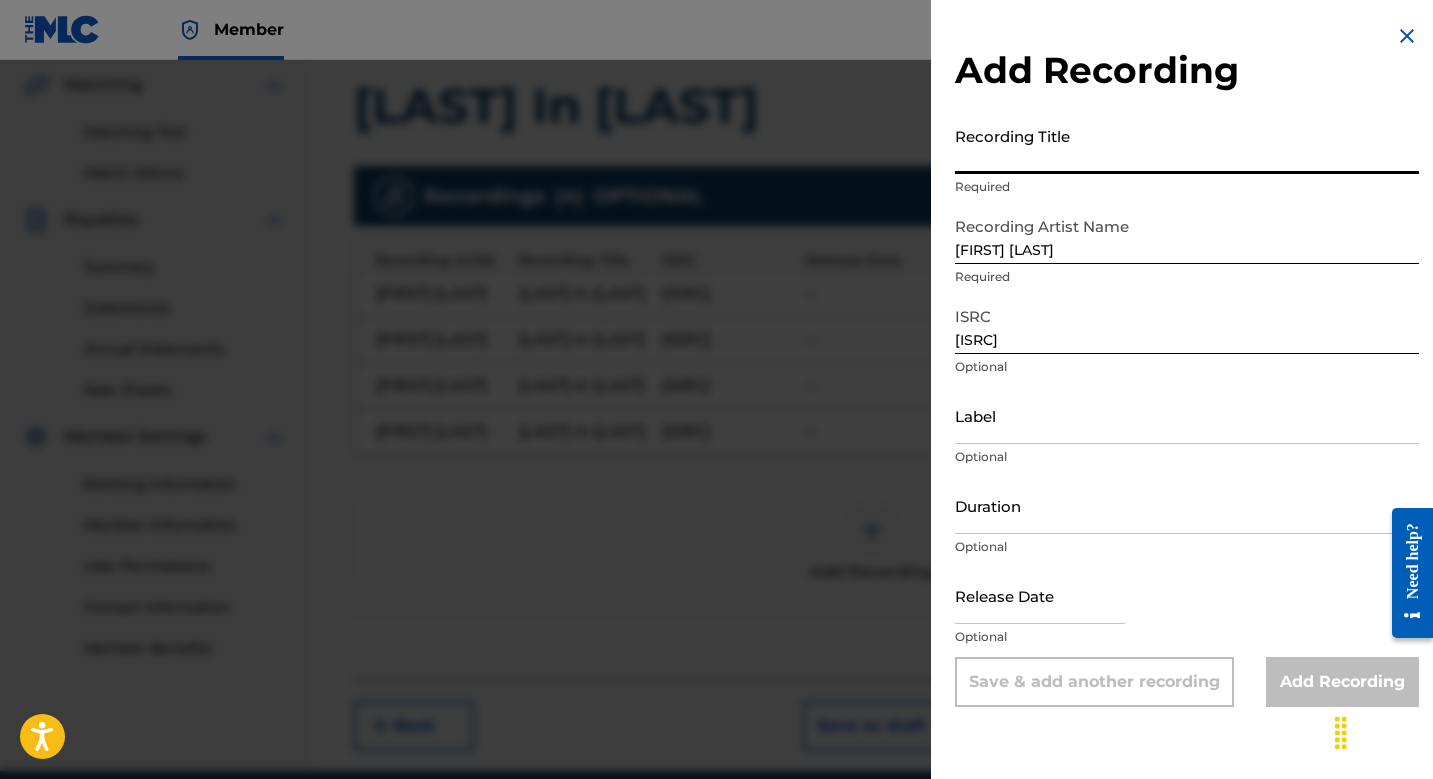 click on "Recording Title" at bounding box center [1187, 145] 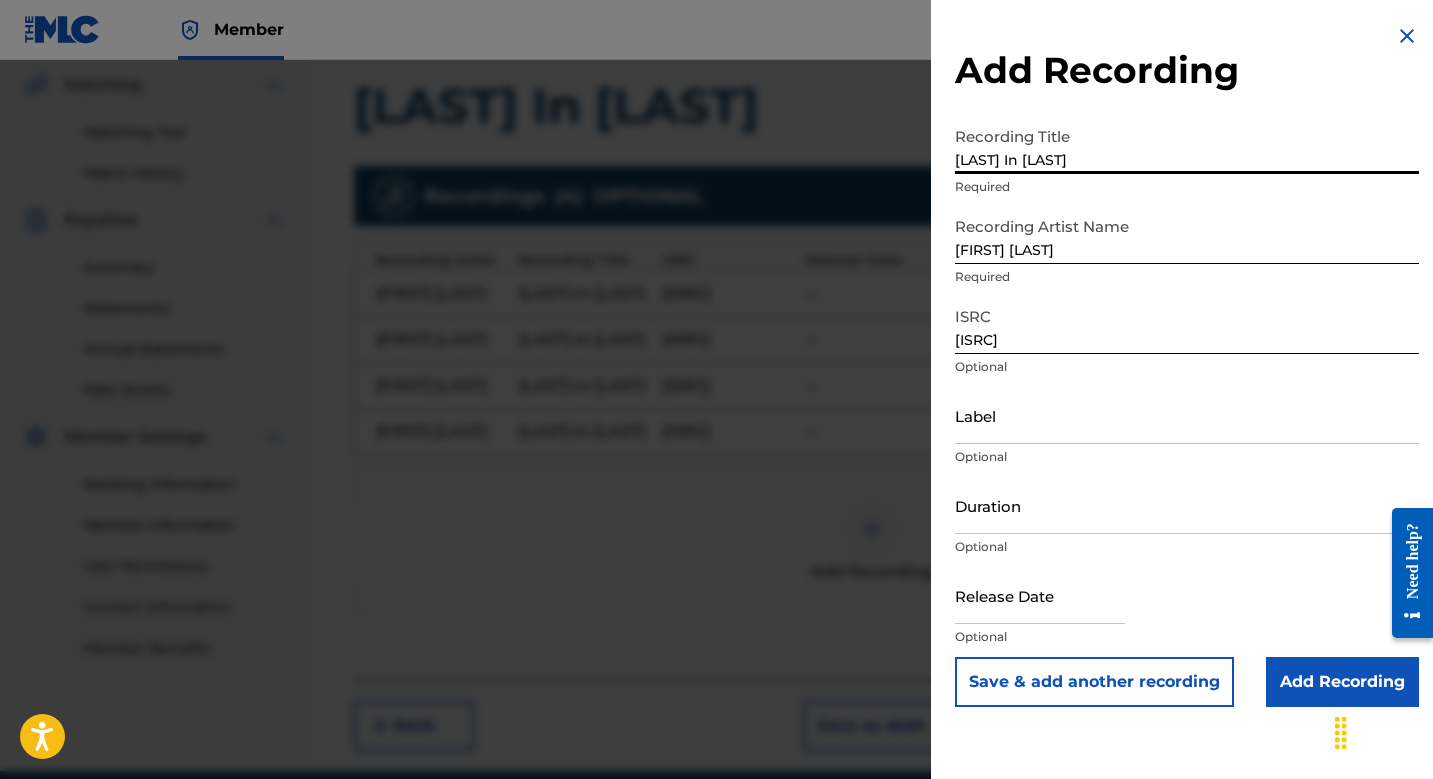 click on "Save & add another recording" at bounding box center (1094, 682) 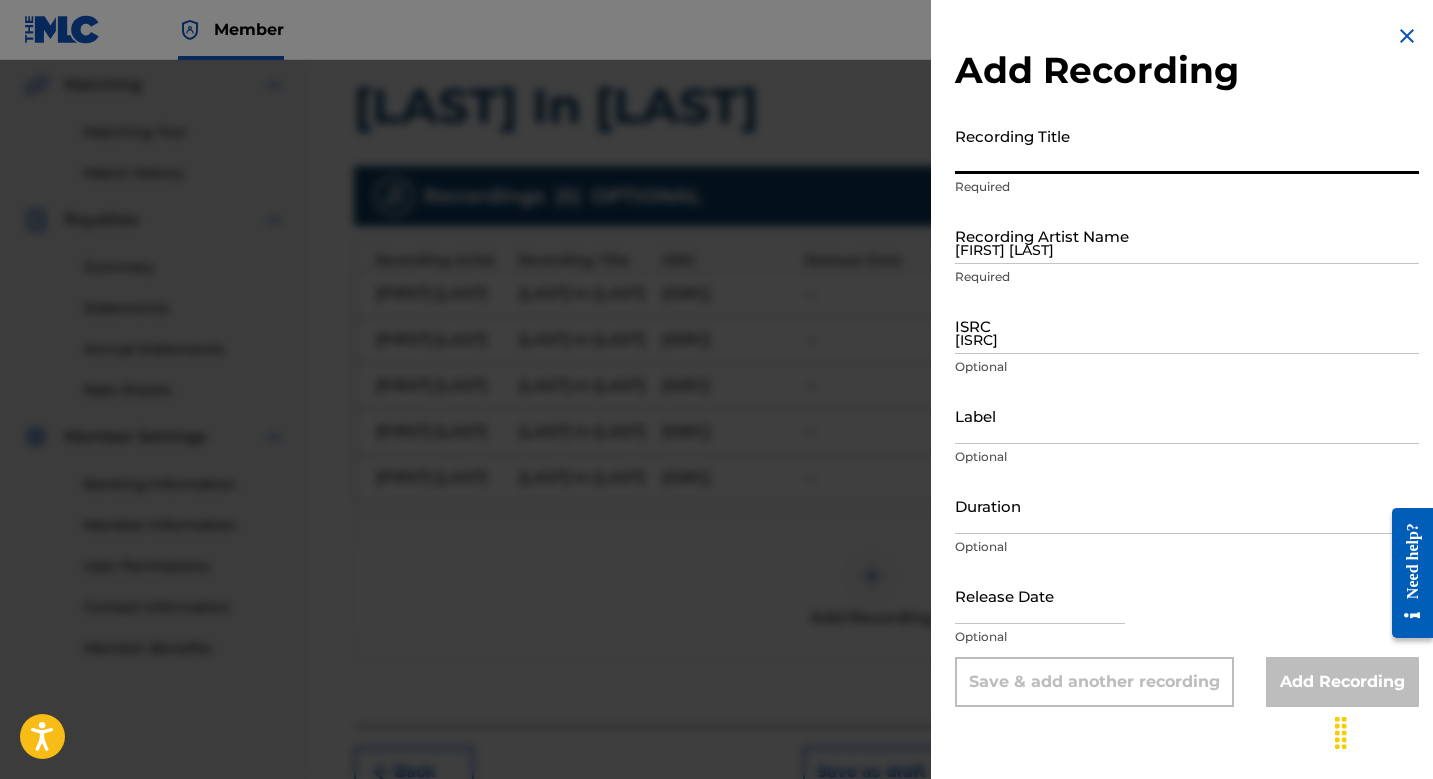 click on "[ISRC]" at bounding box center (1187, 325) 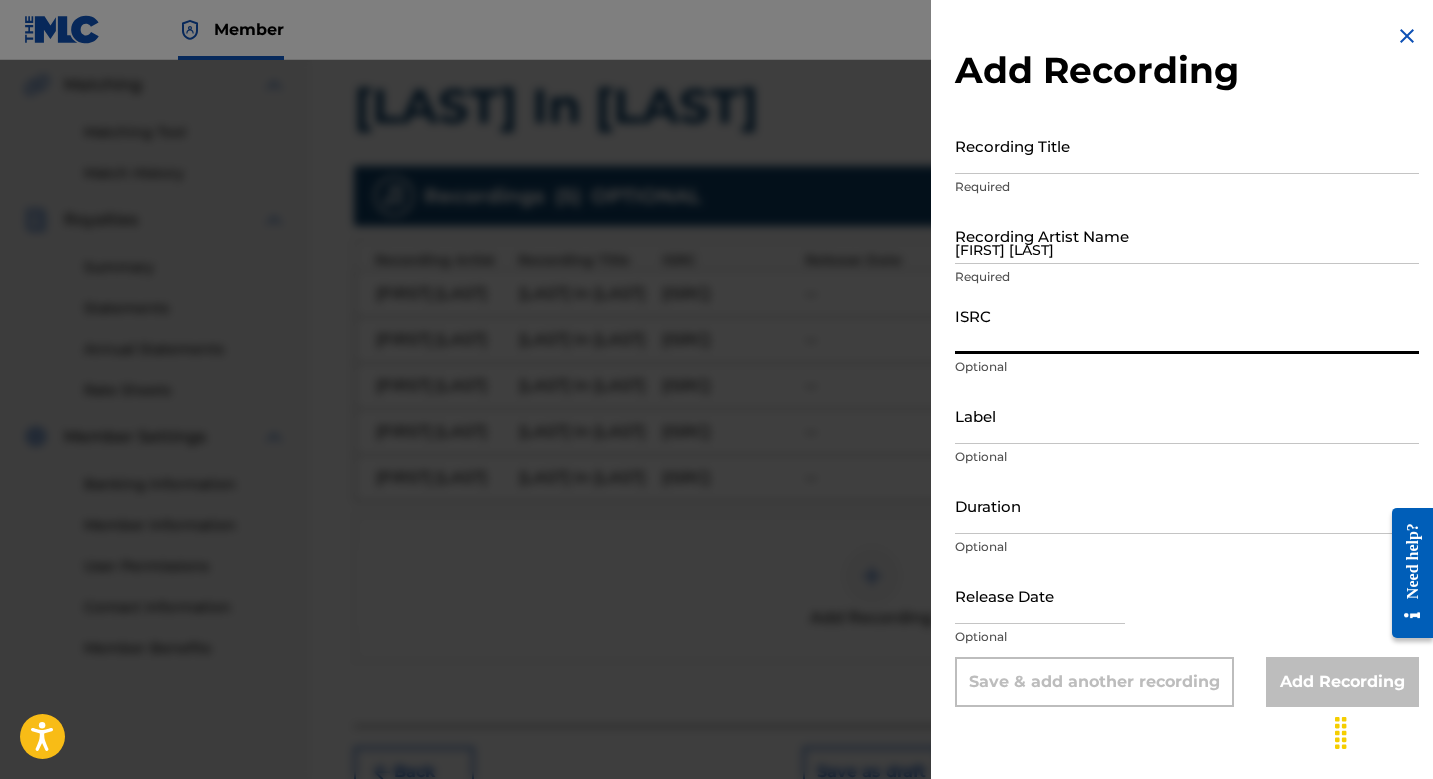 paste on "[ISRC]" 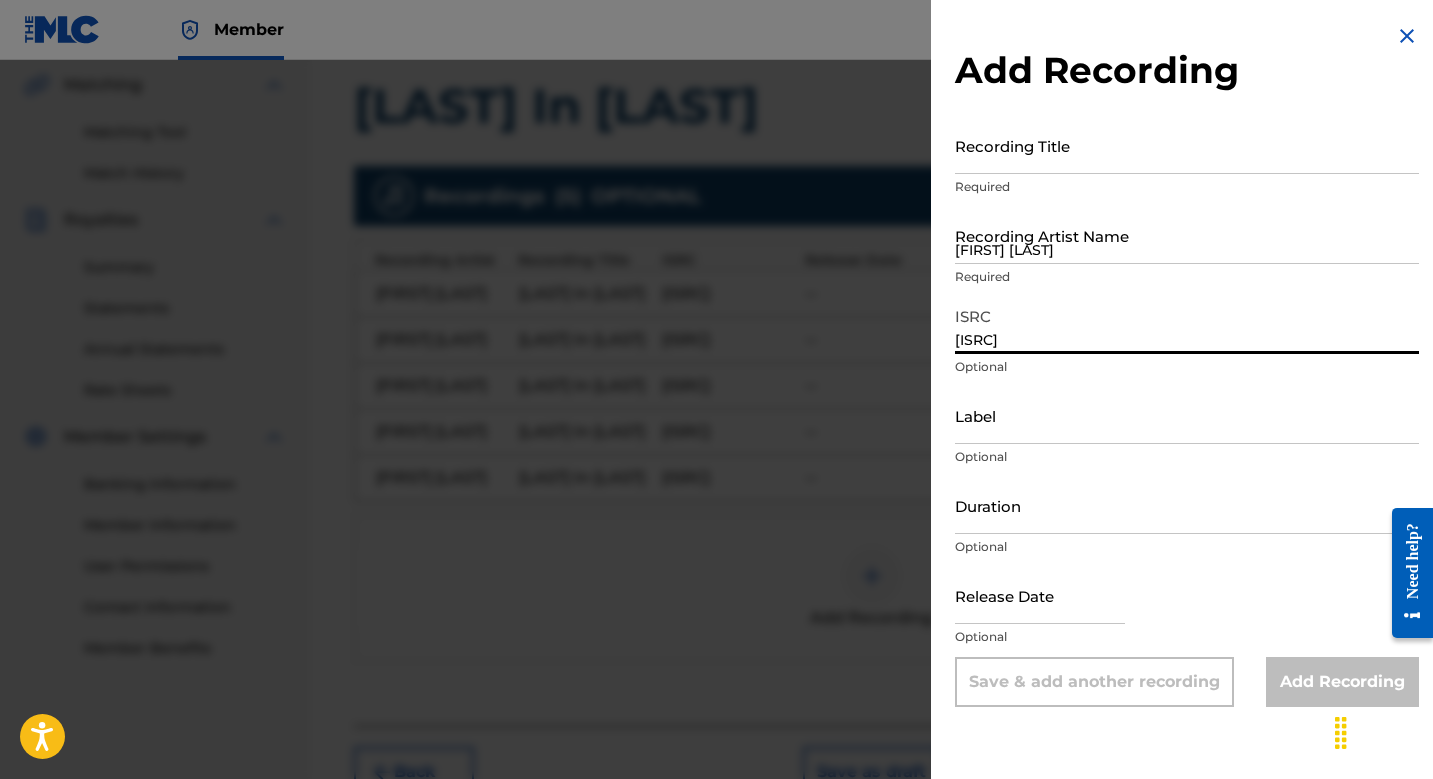click on "[FIRST] [LAST]" at bounding box center [1187, 235] 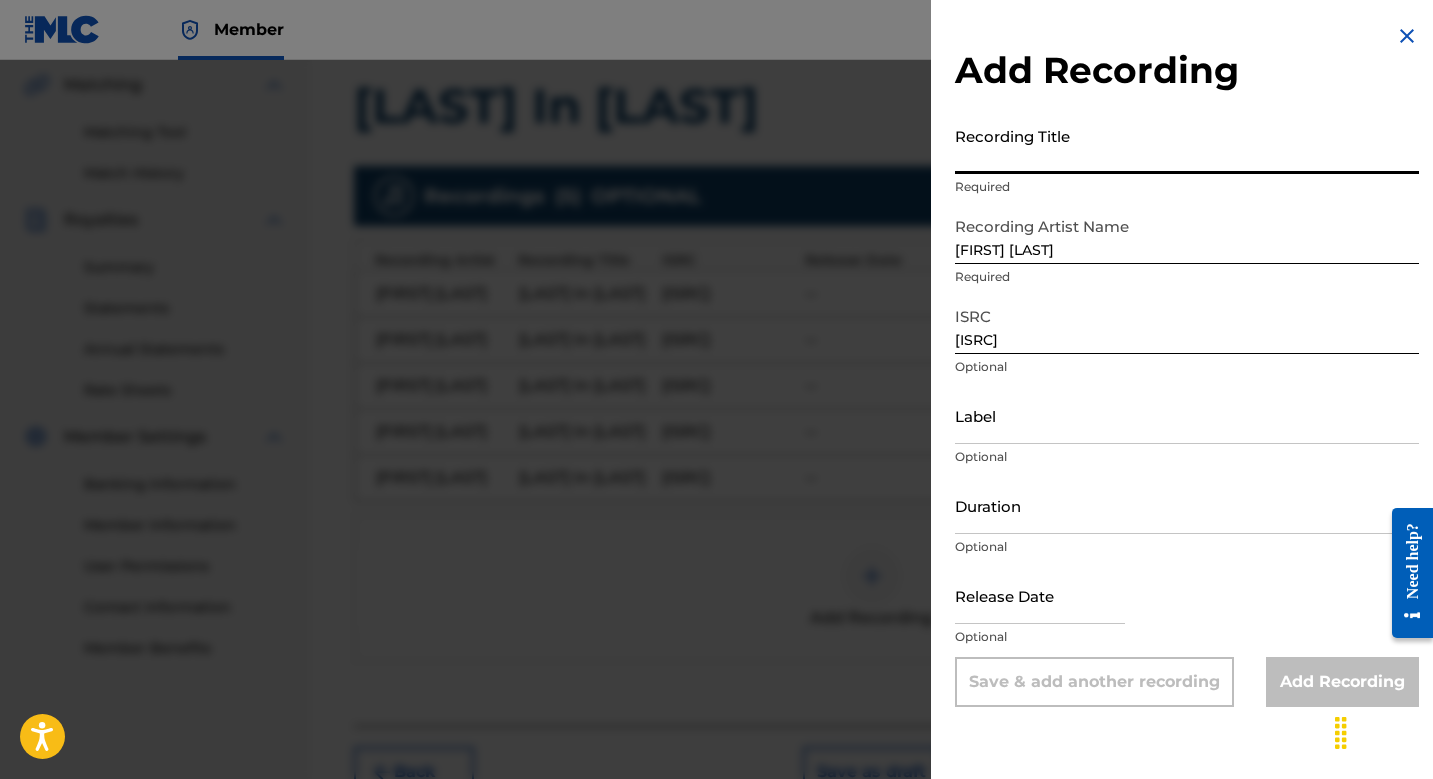 click on "Recording Title" at bounding box center (1187, 145) 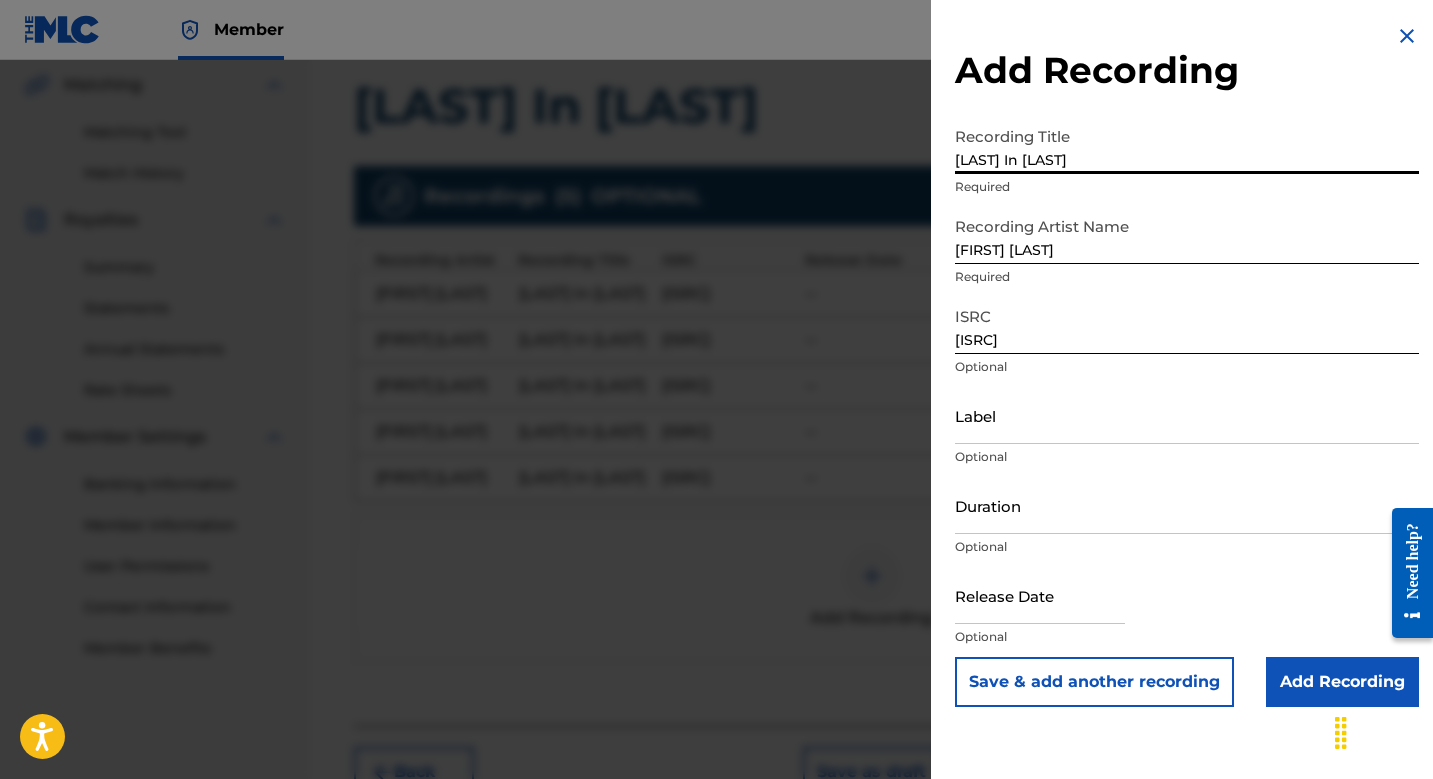 click on "Save & add another recording" at bounding box center [1094, 682] 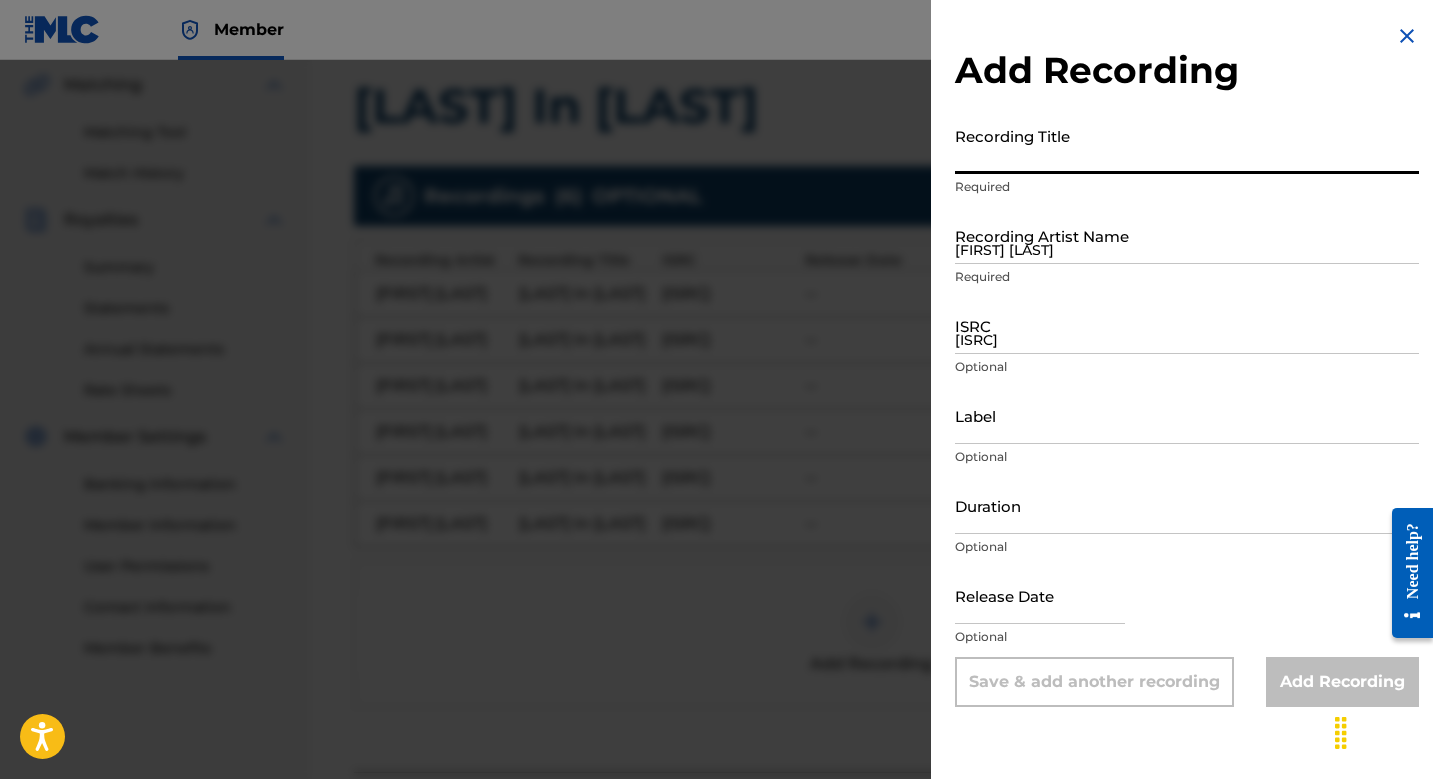 click on "[ISRC]" at bounding box center [1187, 325] 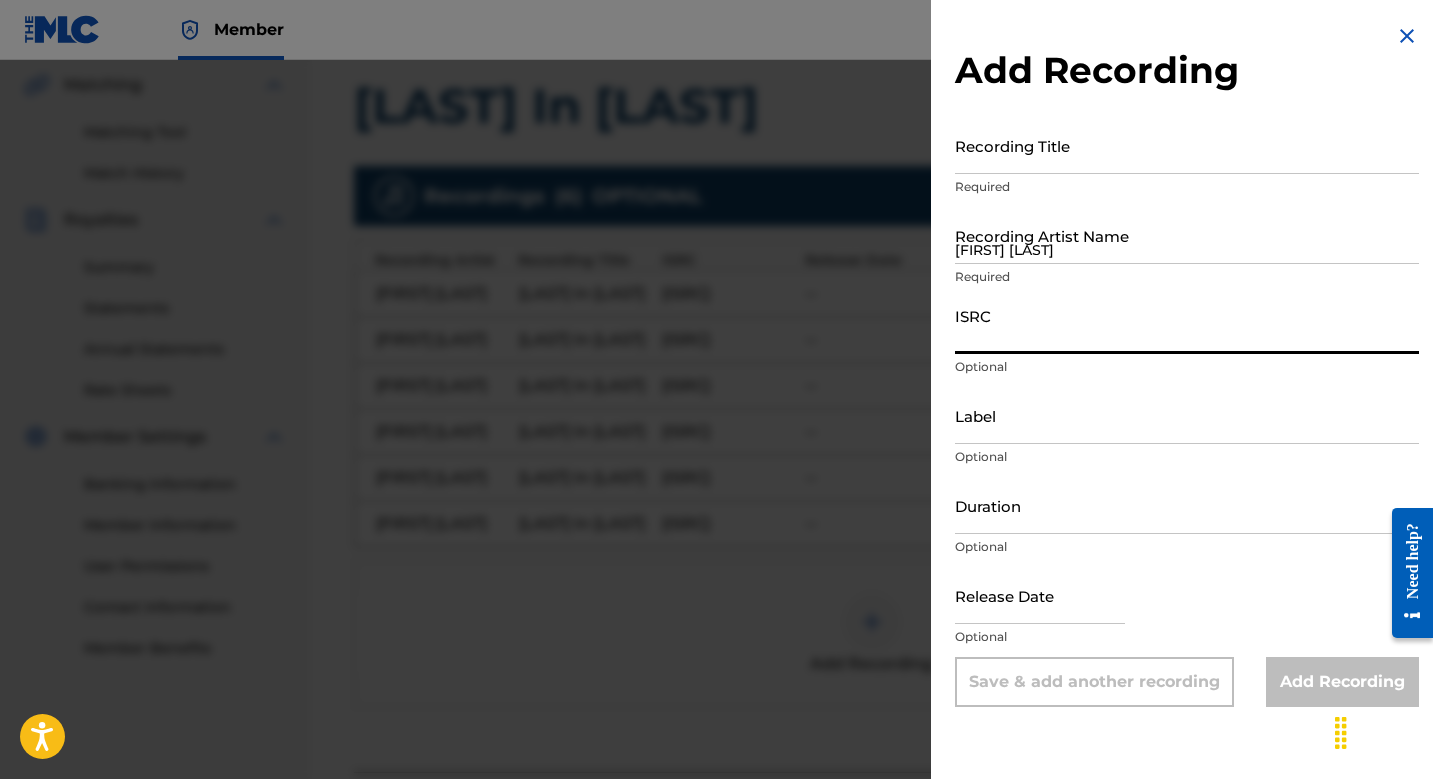 paste on "[ISRC]" 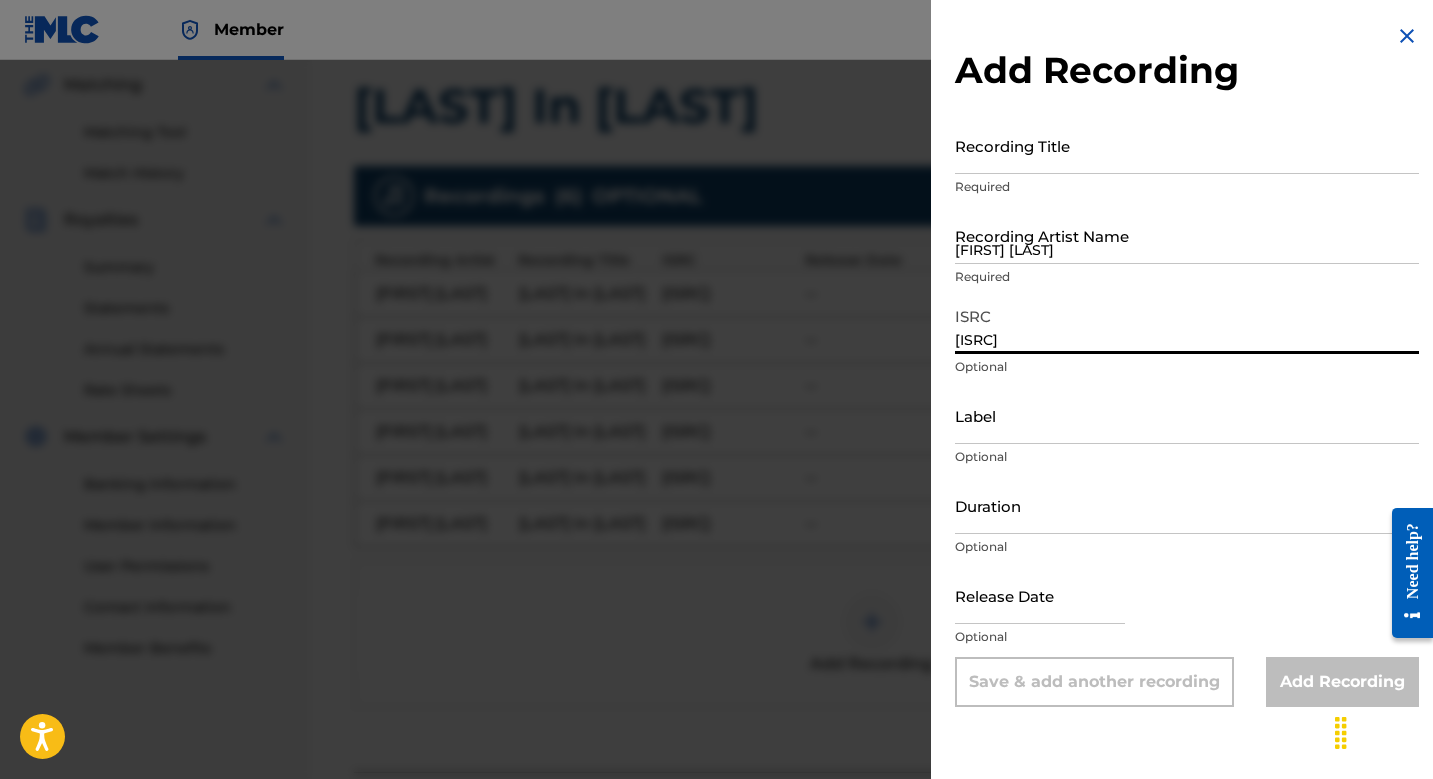 click on "[FIRST] [LAST]" at bounding box center (1187, 235) 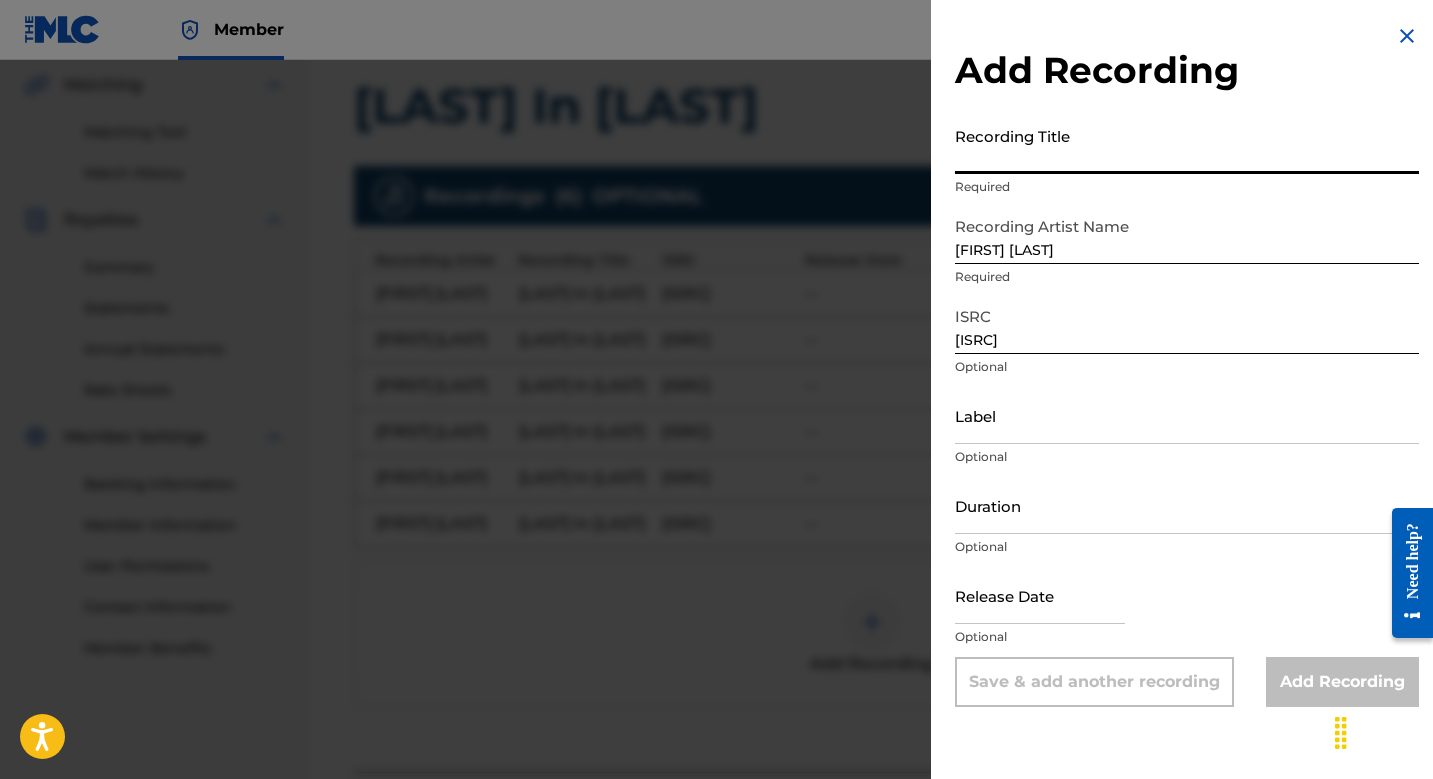 click on "Recording Title" at bounding box center [1187, 145] 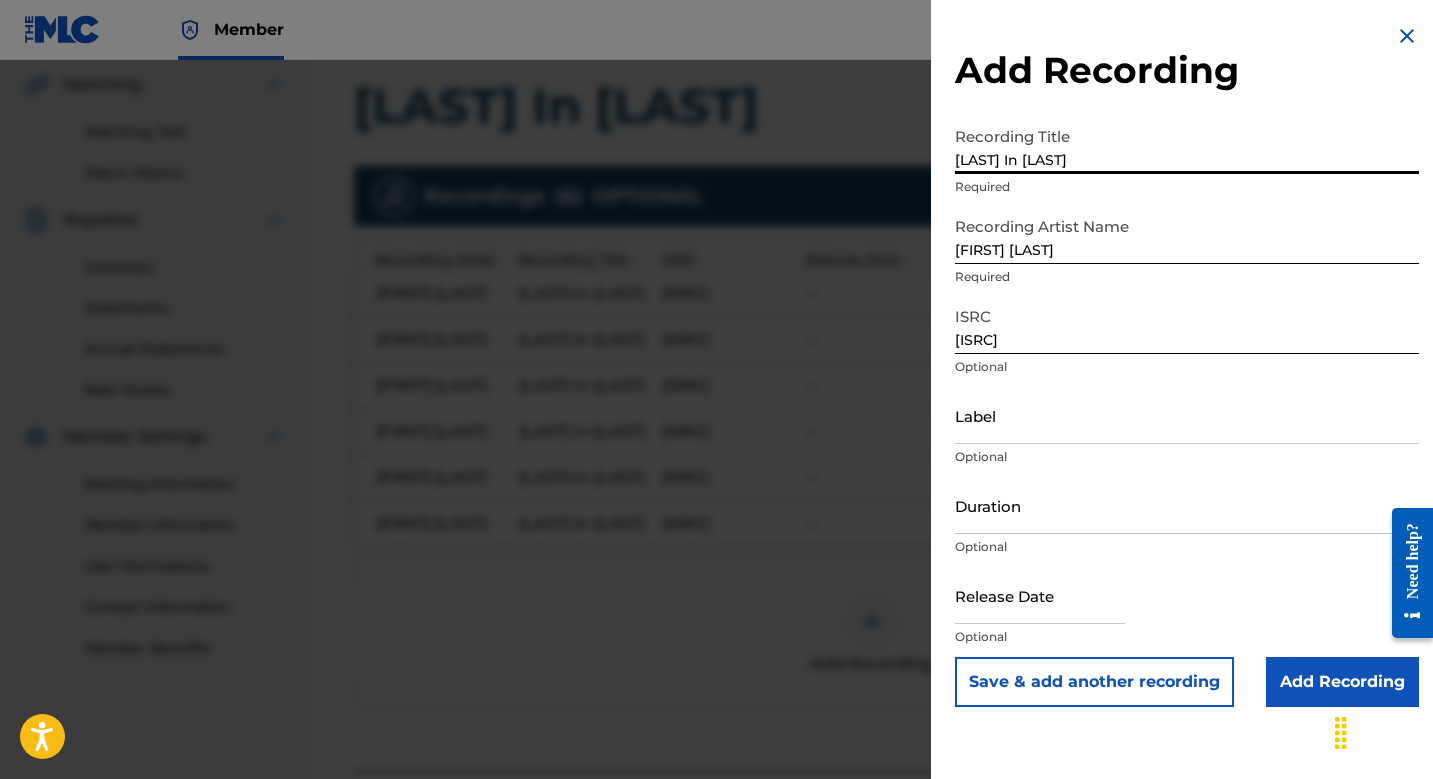 click on "Save & add another recording" at bounding box center (1094, 682) 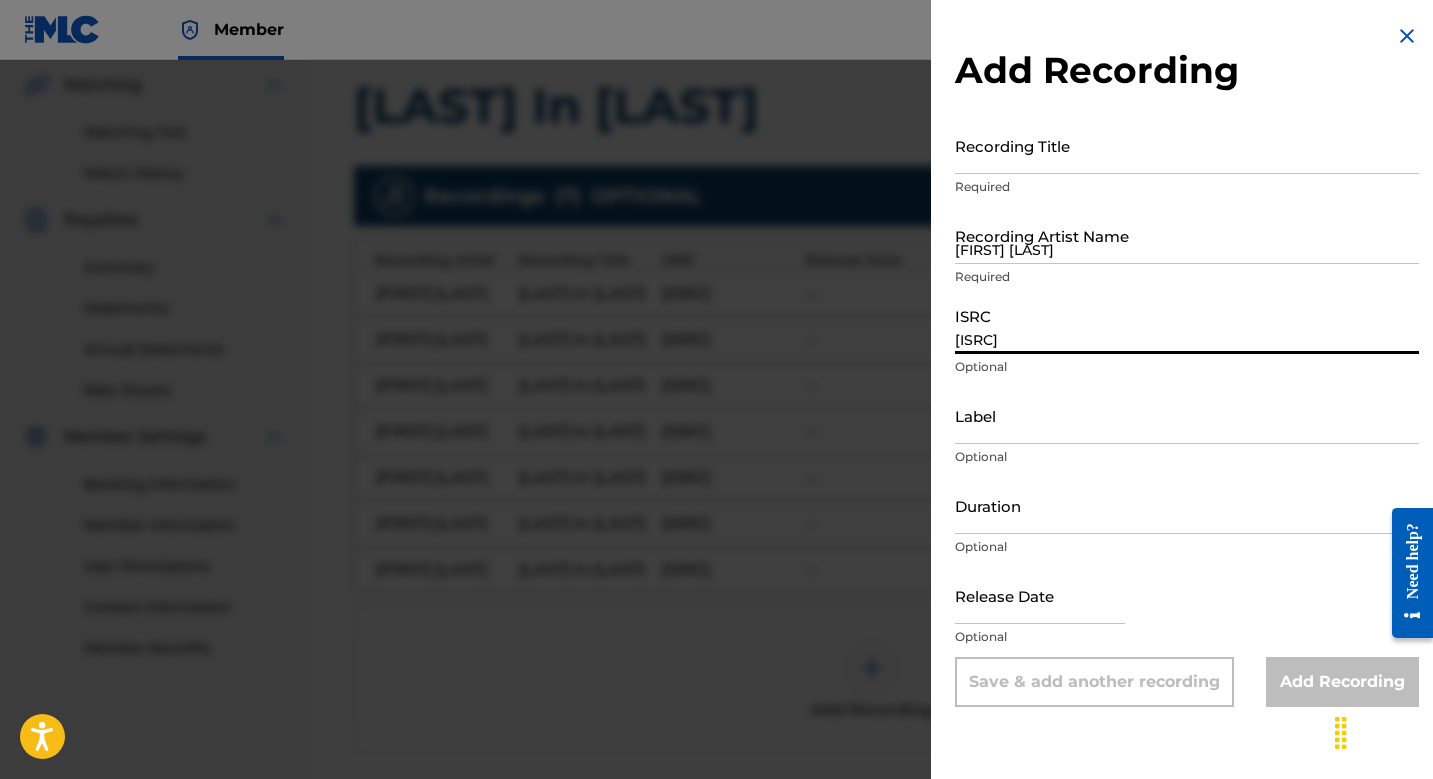 click on "[ISRC]" at bounding box center (1187, 325) 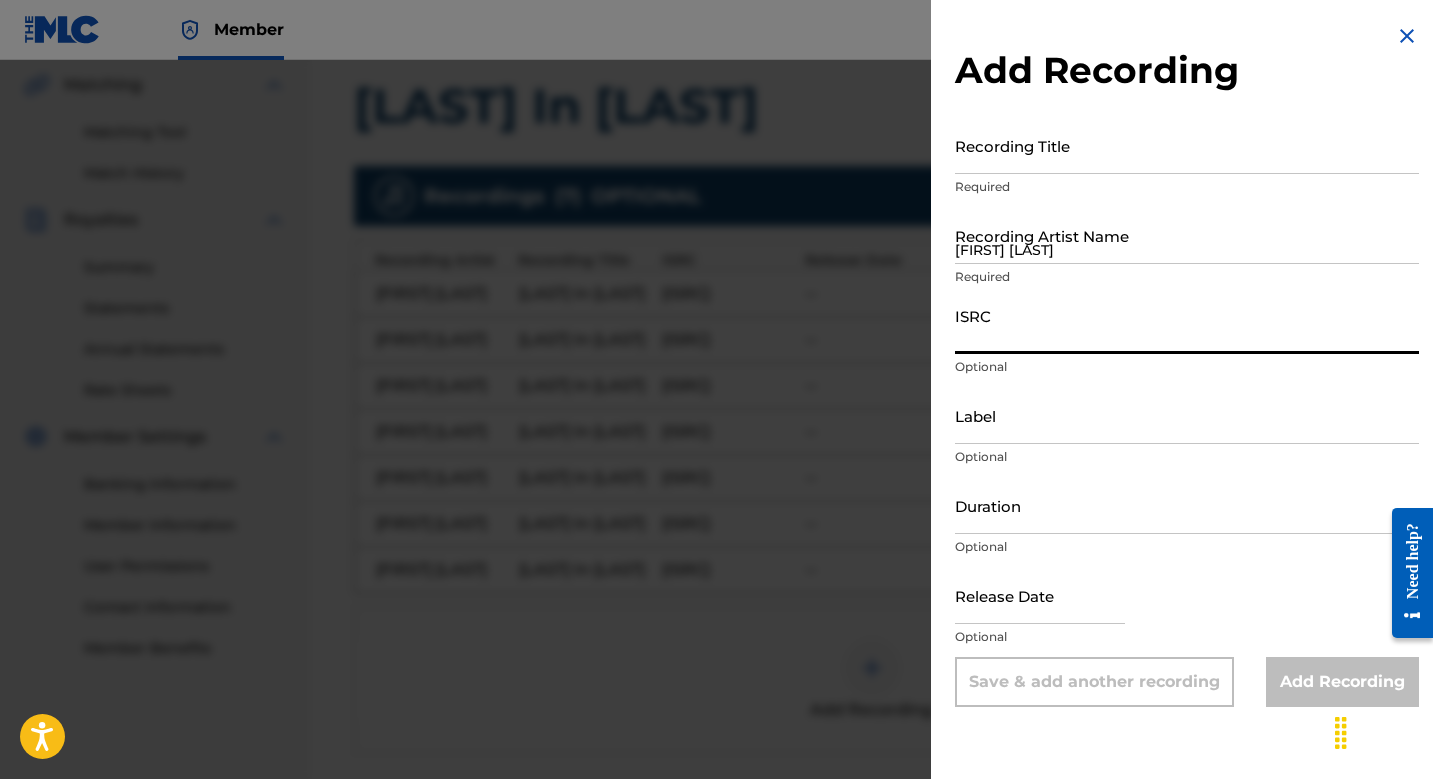 paste on "[ISRC]" 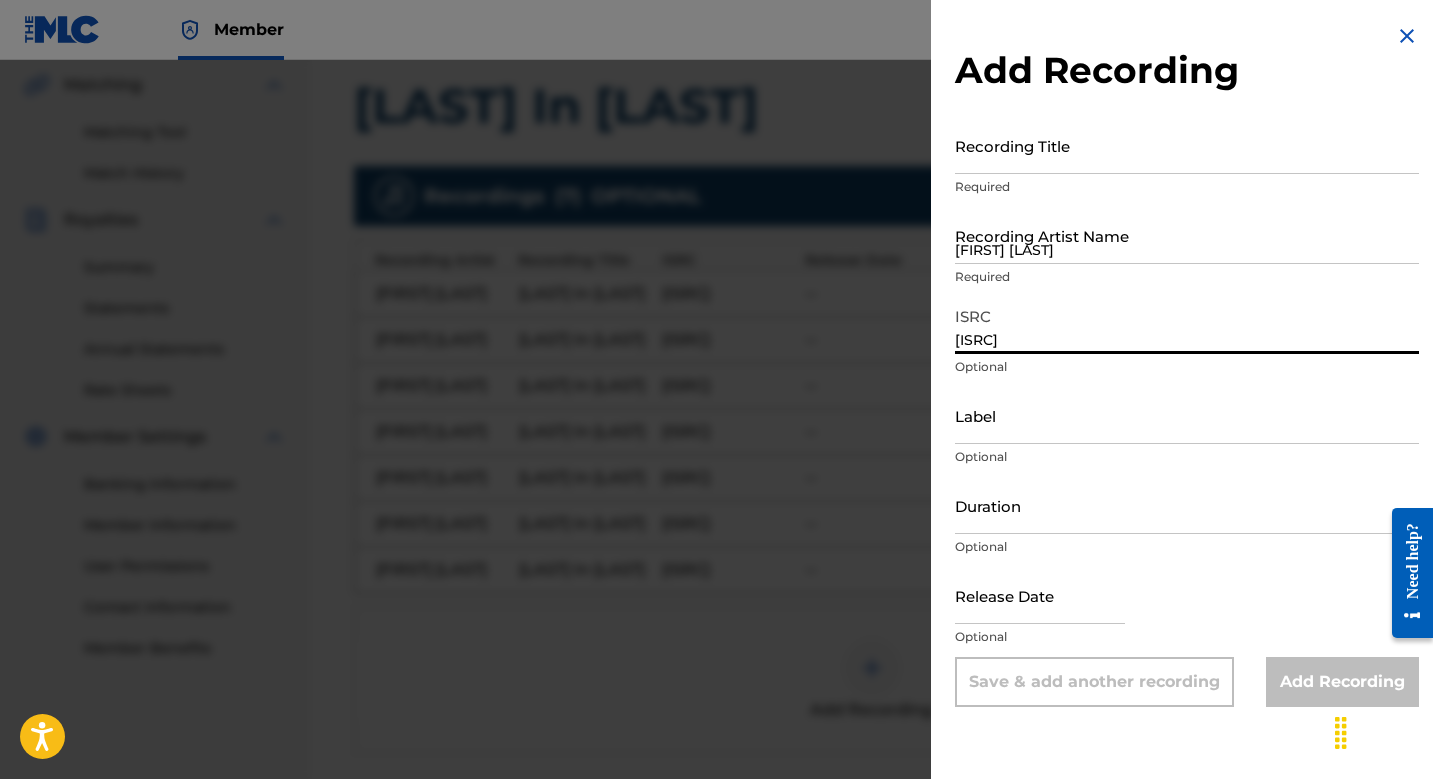 click on "[FIRST] [LAST]" at bounding box center (1187, 235) 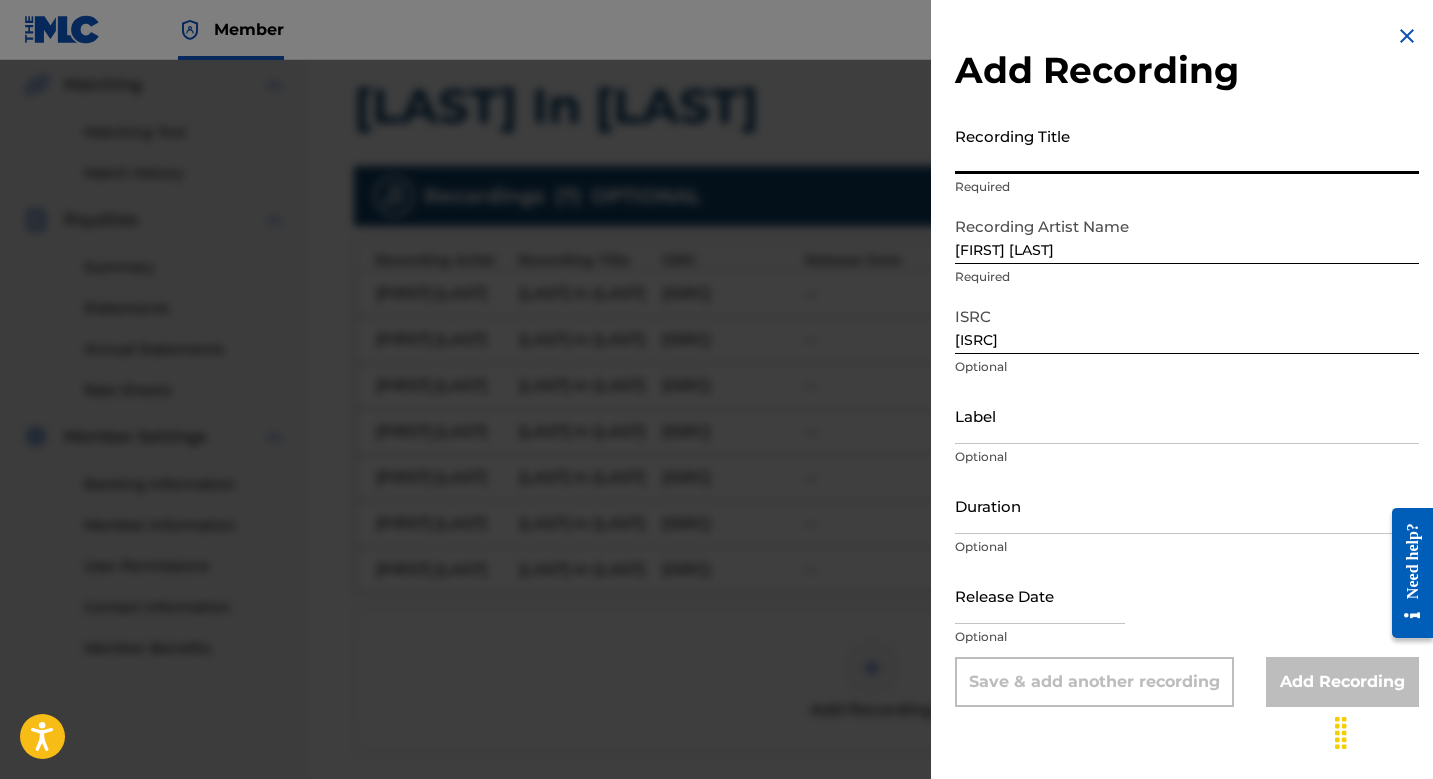 click on "Recording Title" at bounding box center [1187, 145] 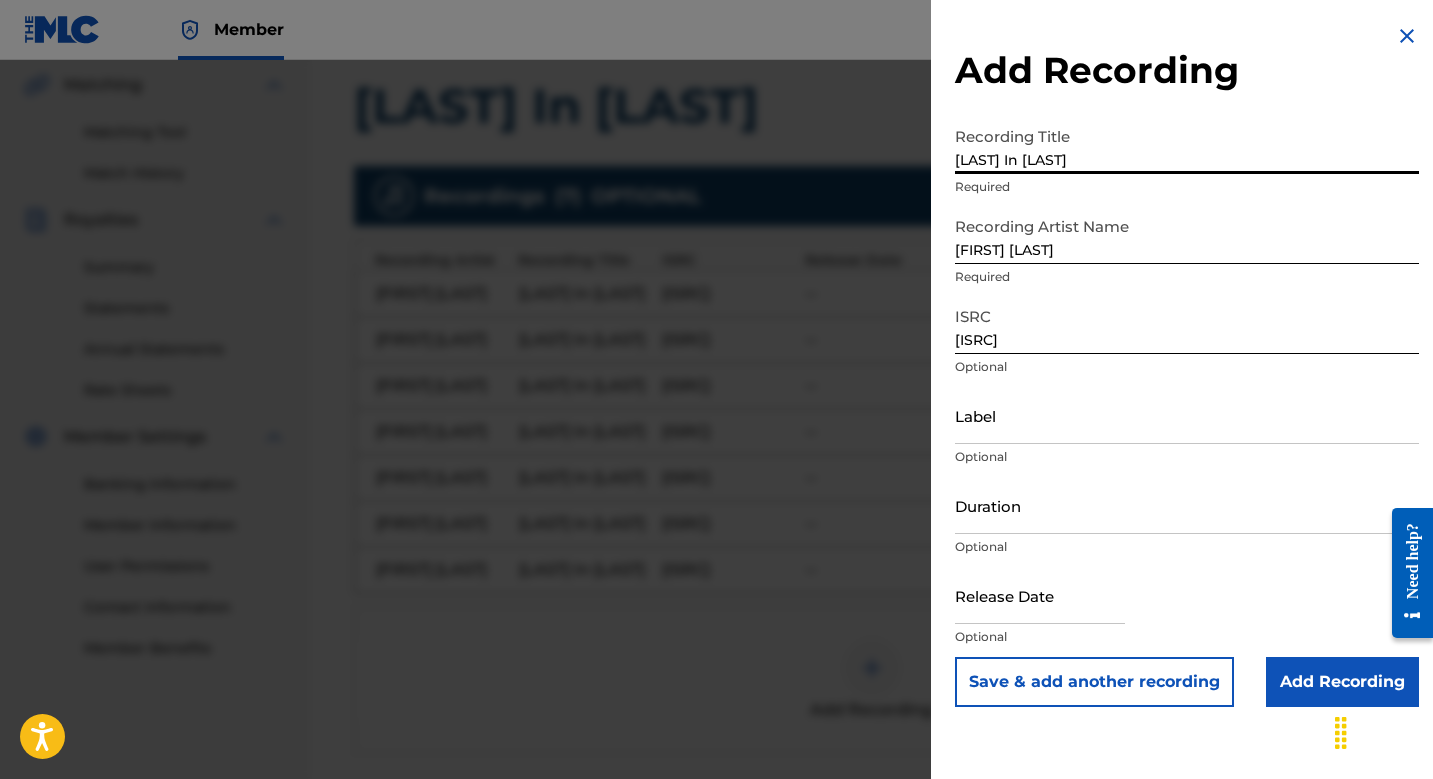 click on "Save & add another recording" at bounding box center (1094, 682) 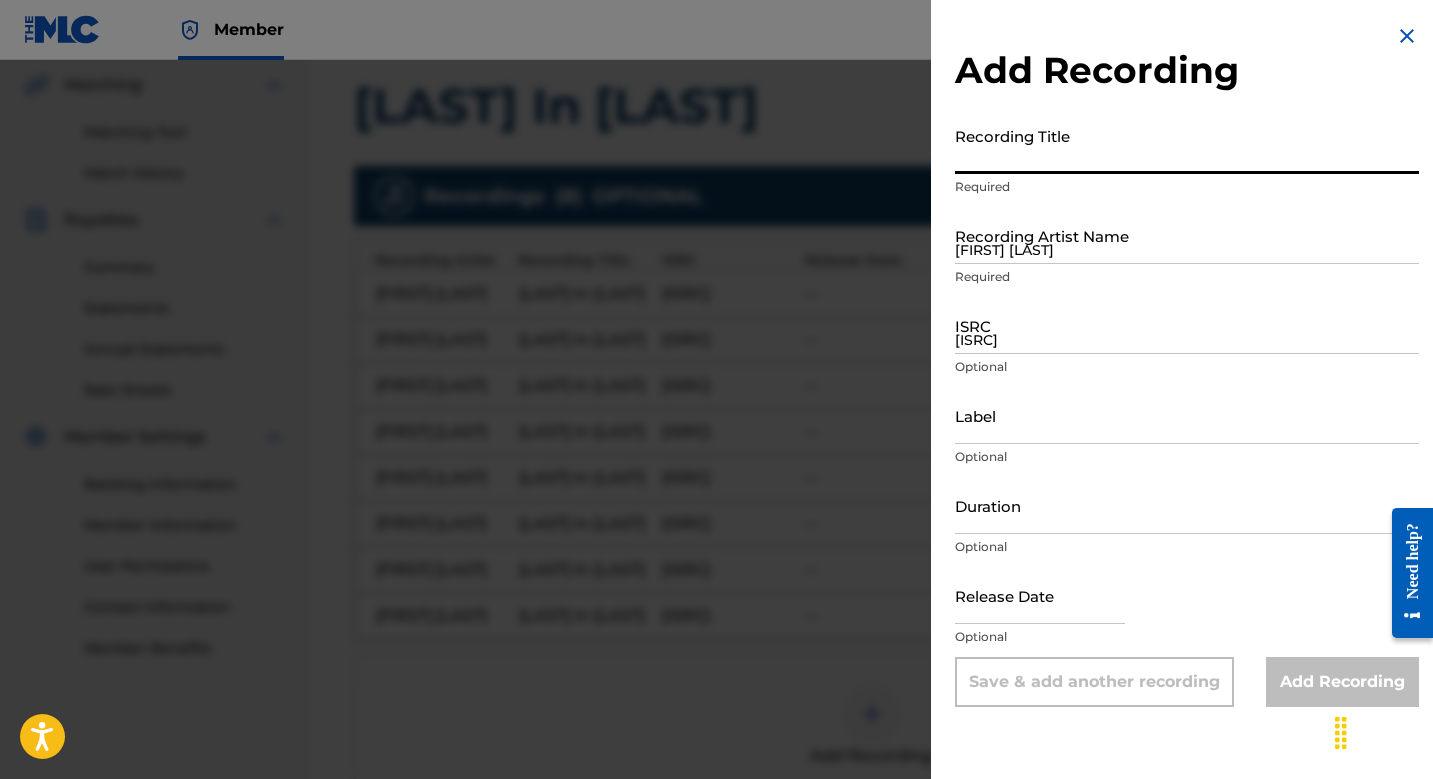 click on "[ISRC]" at bounding box center (1187, 325) 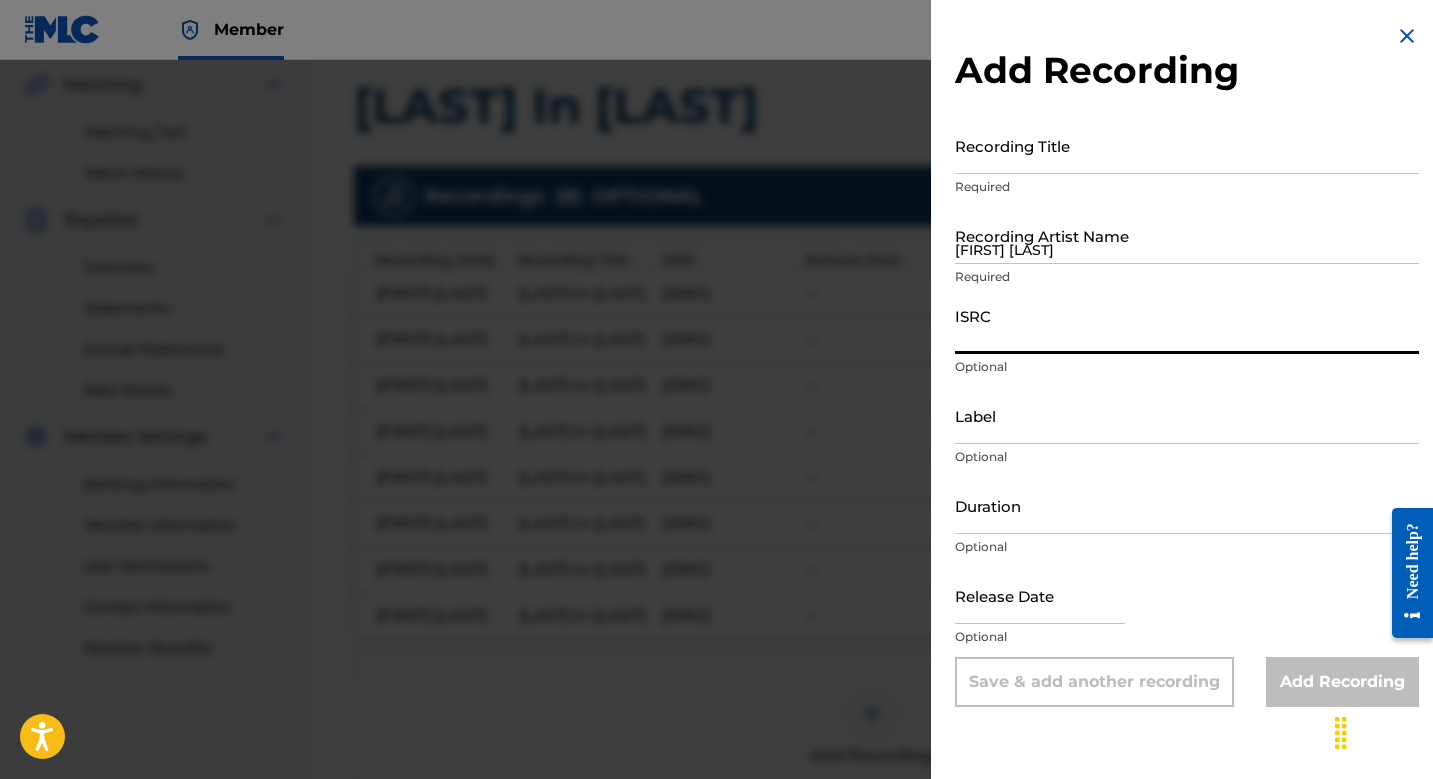 paste on "[ISRC]" 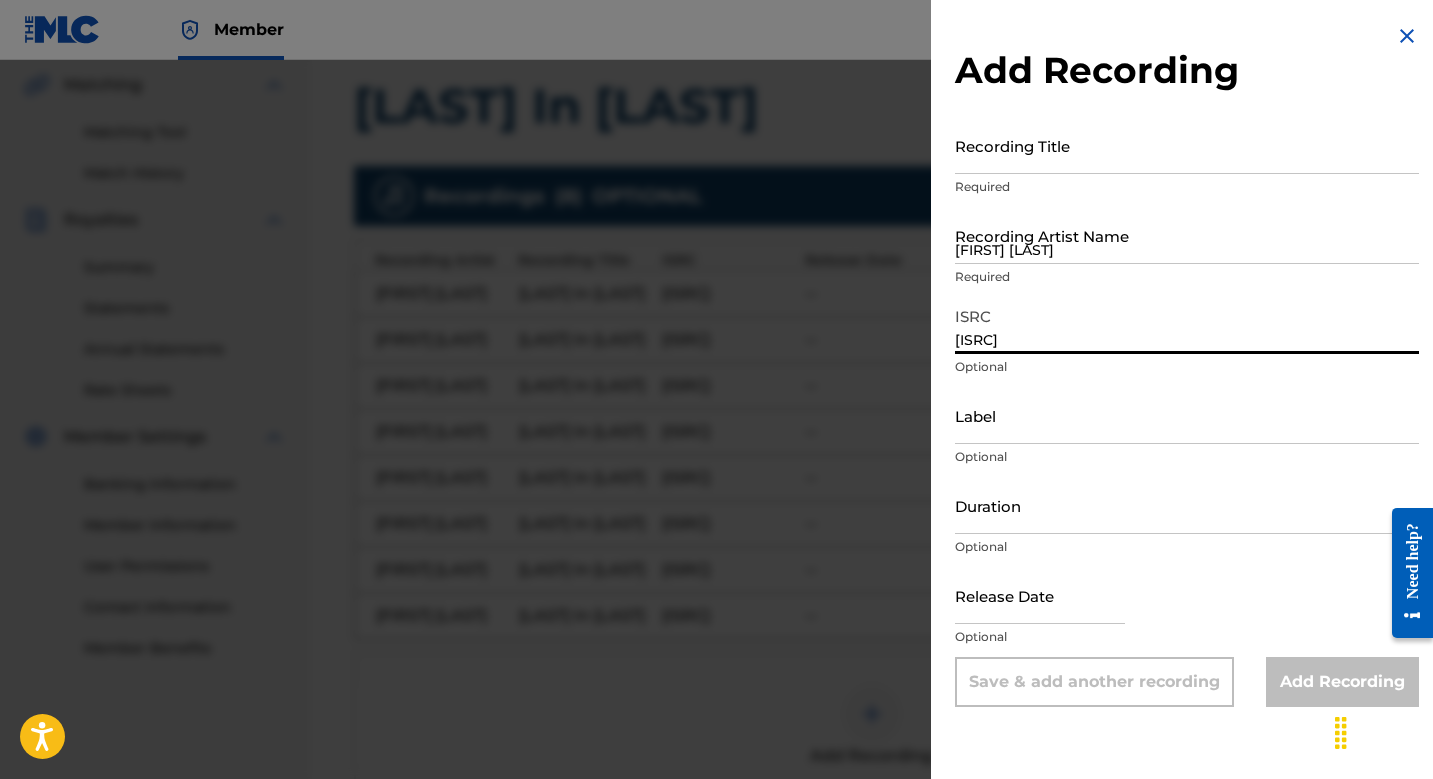 click on "Recording Title Required" at bounding box center (1187, 162) 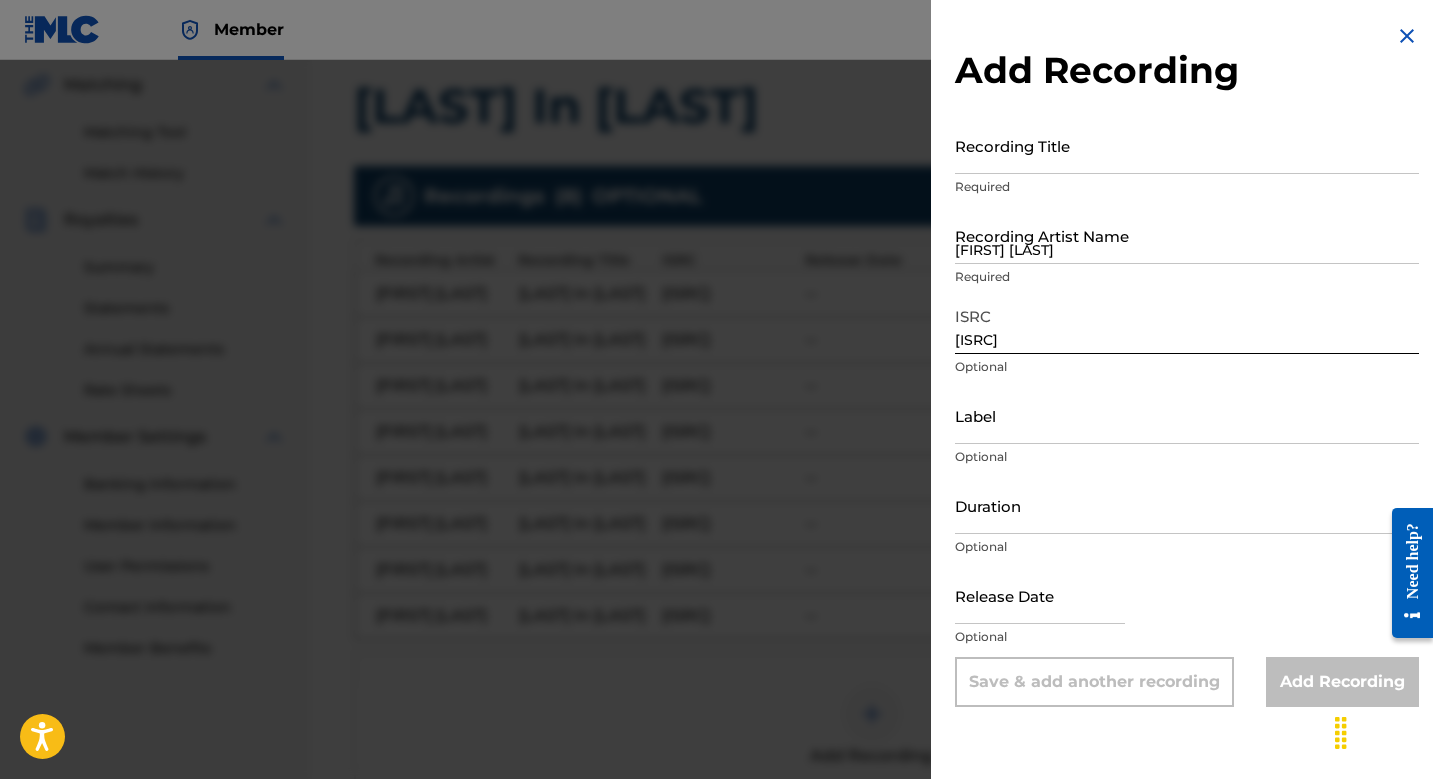click on "Recording Title" at bounding box center (1187, 145) 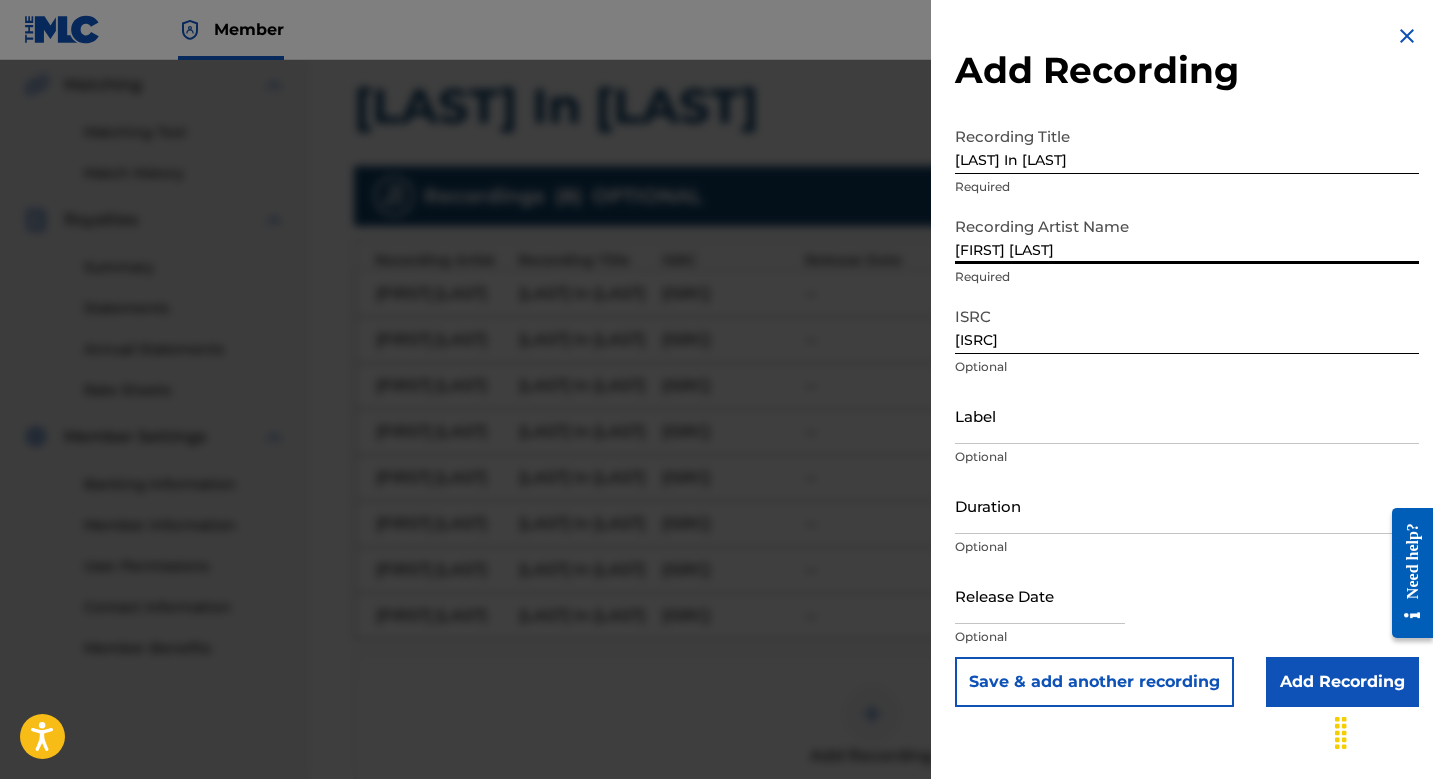 click on "Save & add another recording" at bounding box center [1094, 682] 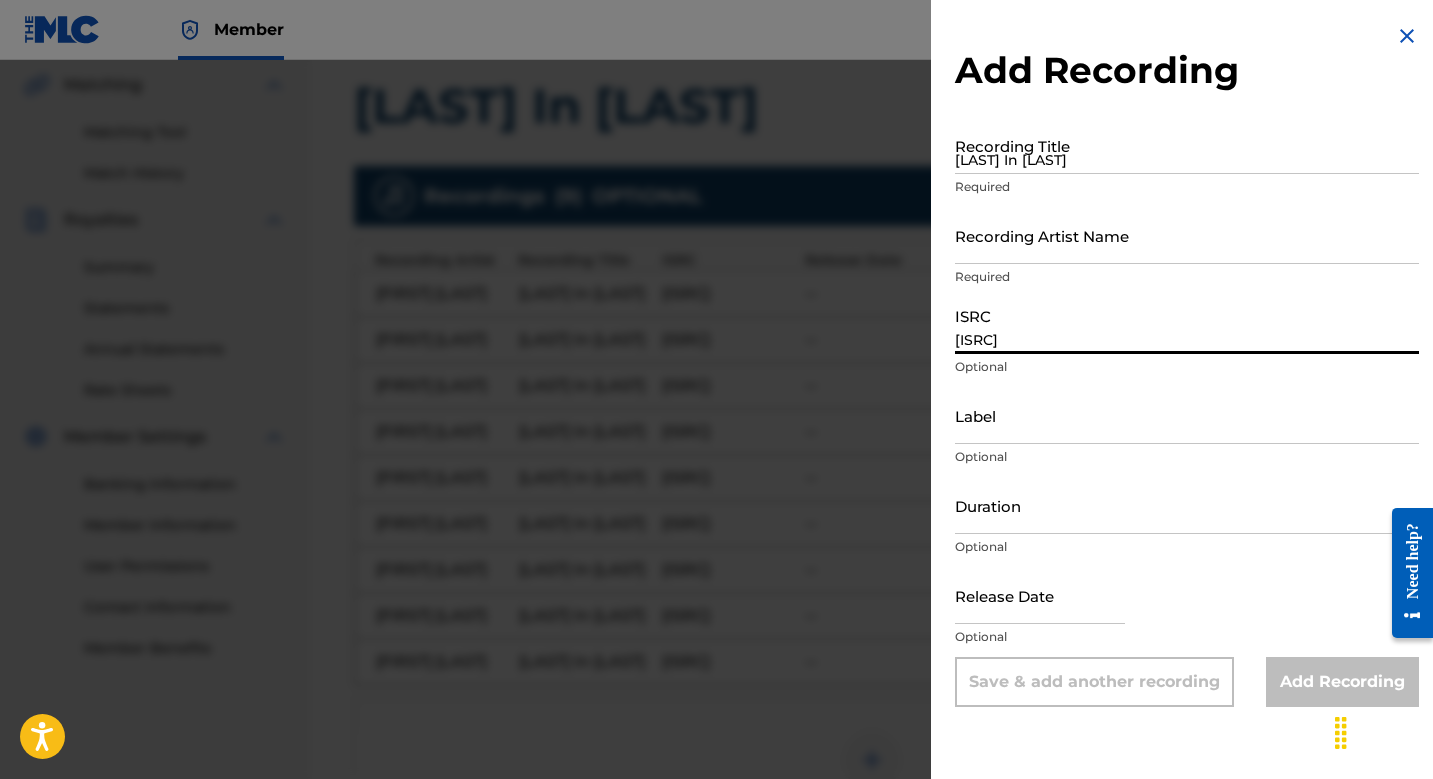 click on "[ISRC]" at bounding box center (1187, 325) 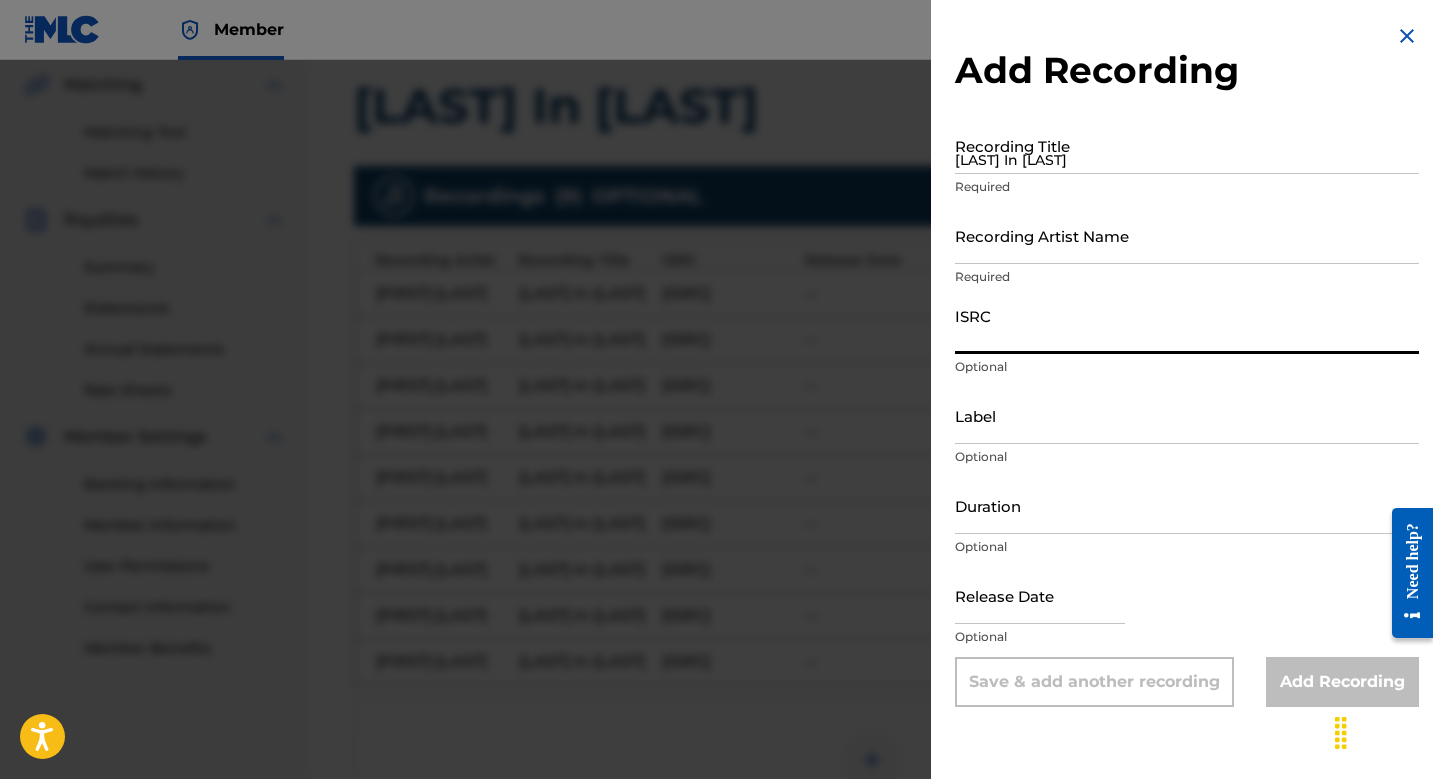 paste on "[ISRC]" 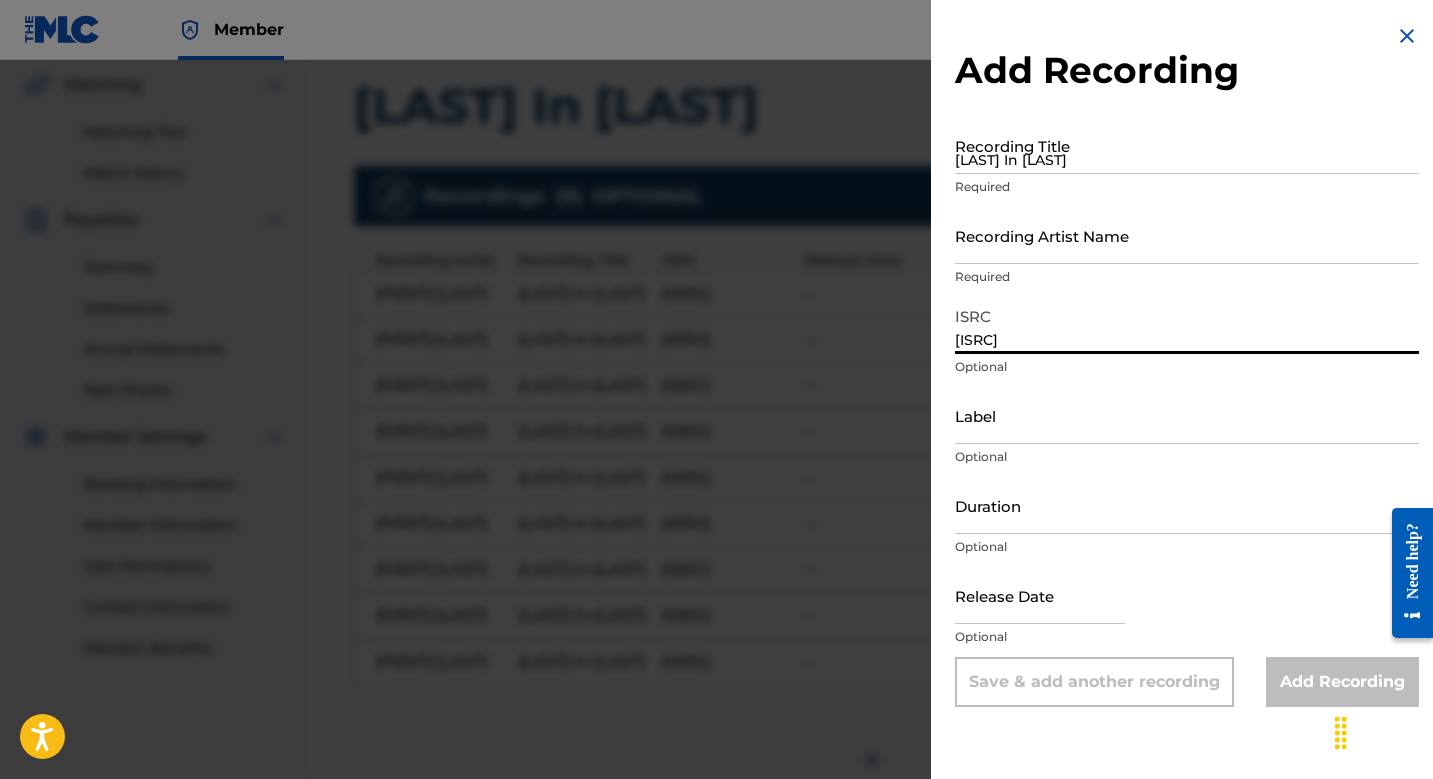 click on "[LAST] In [LAST]" at bounding box center (1187, 145) 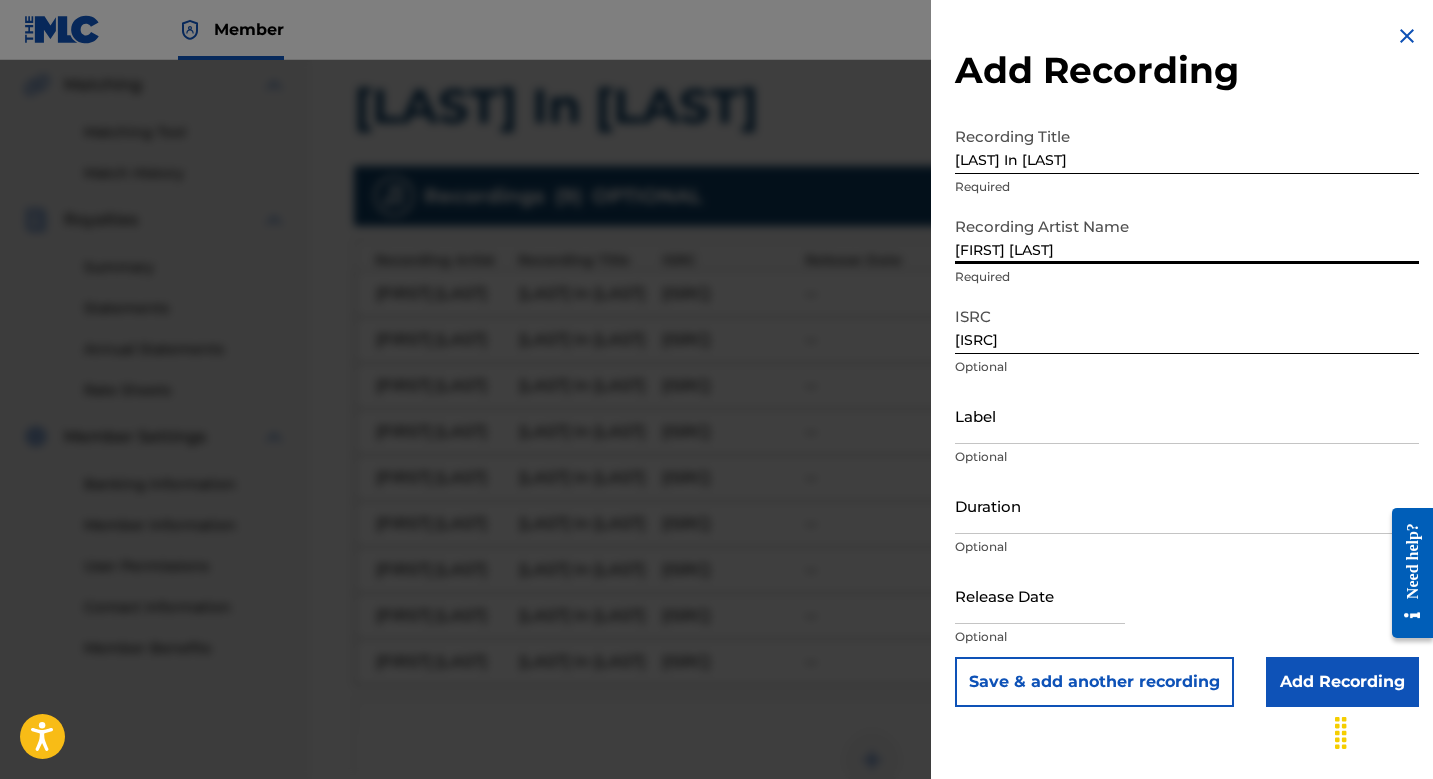 click on "Save & add another recording" at bounding box center [1094, 682] 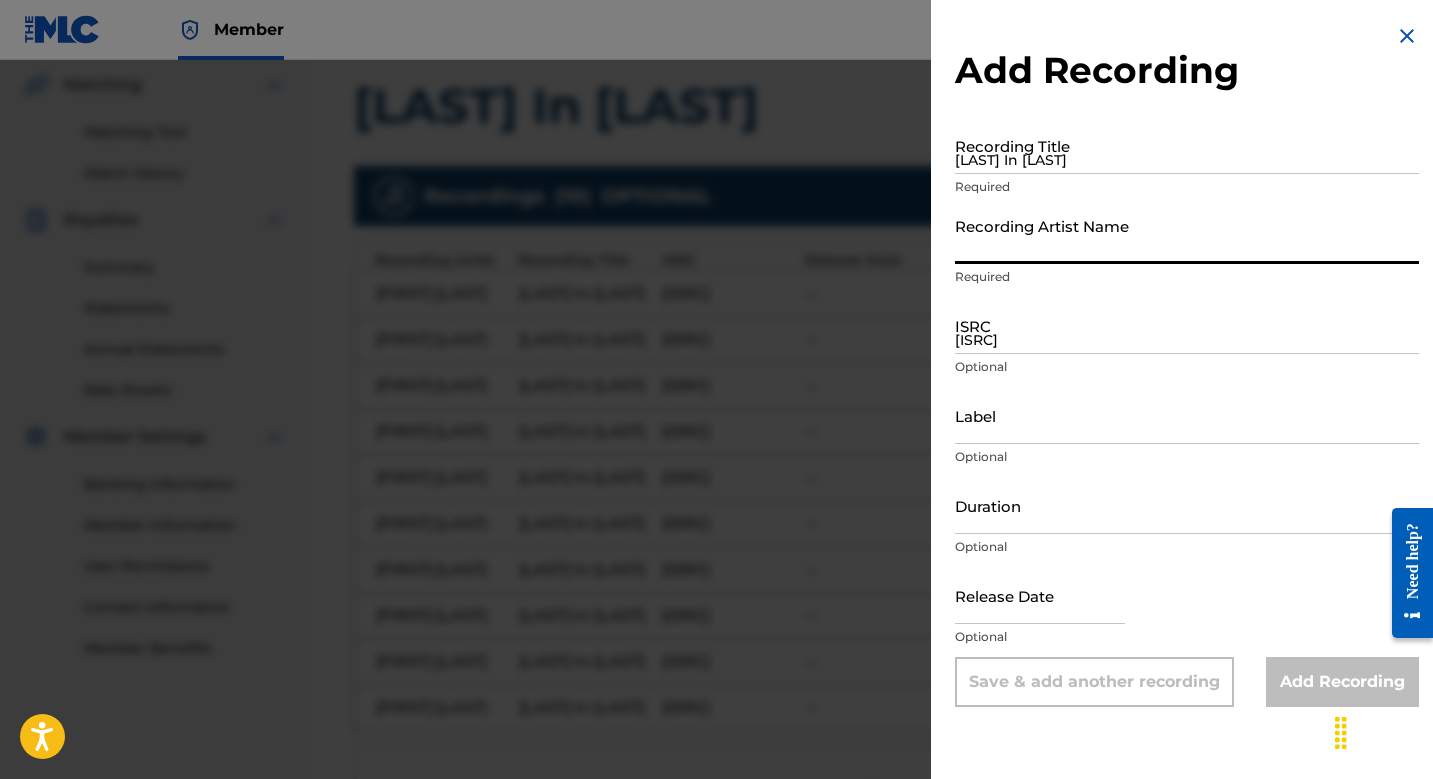 click on "[ISRC]" at bounding box center [1187, 325] 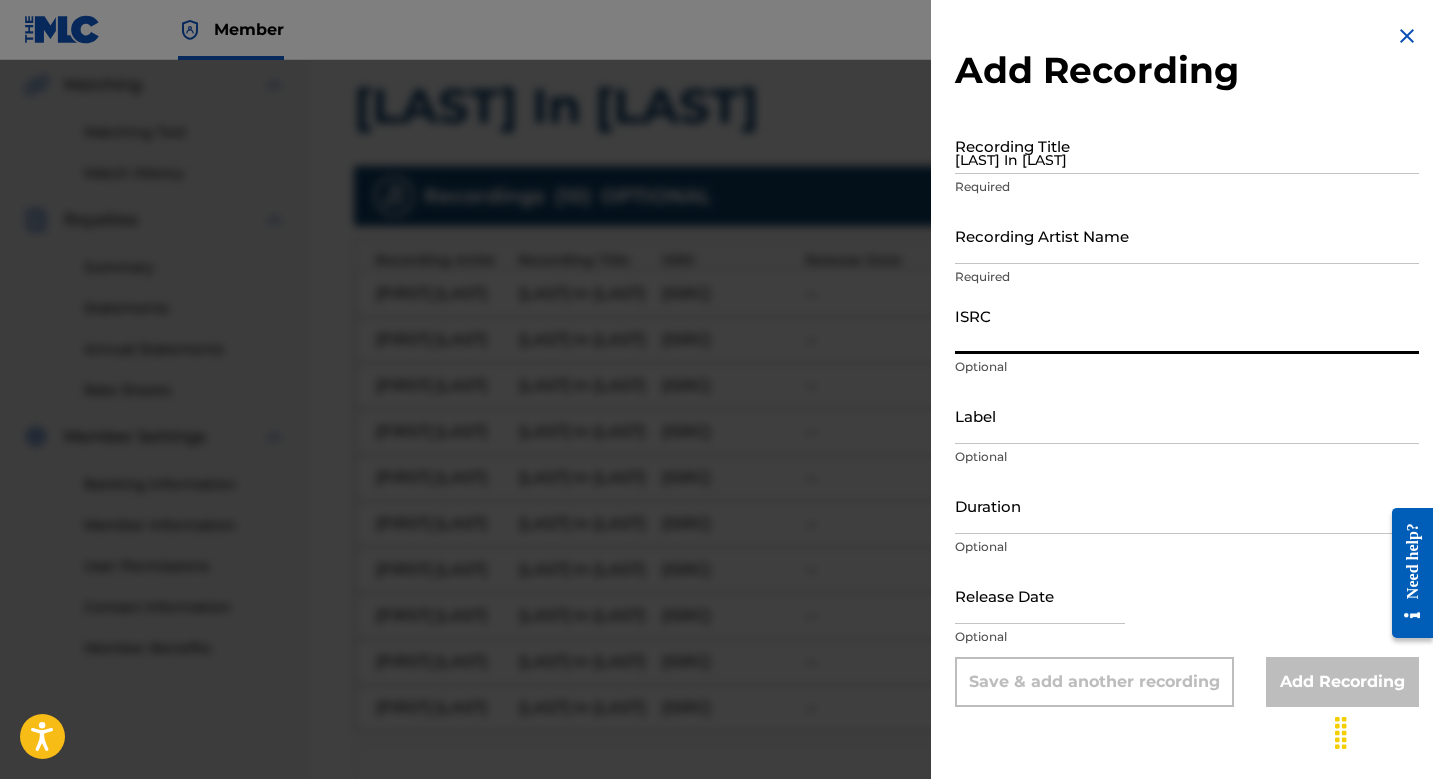 paste on "[LICENSE]" 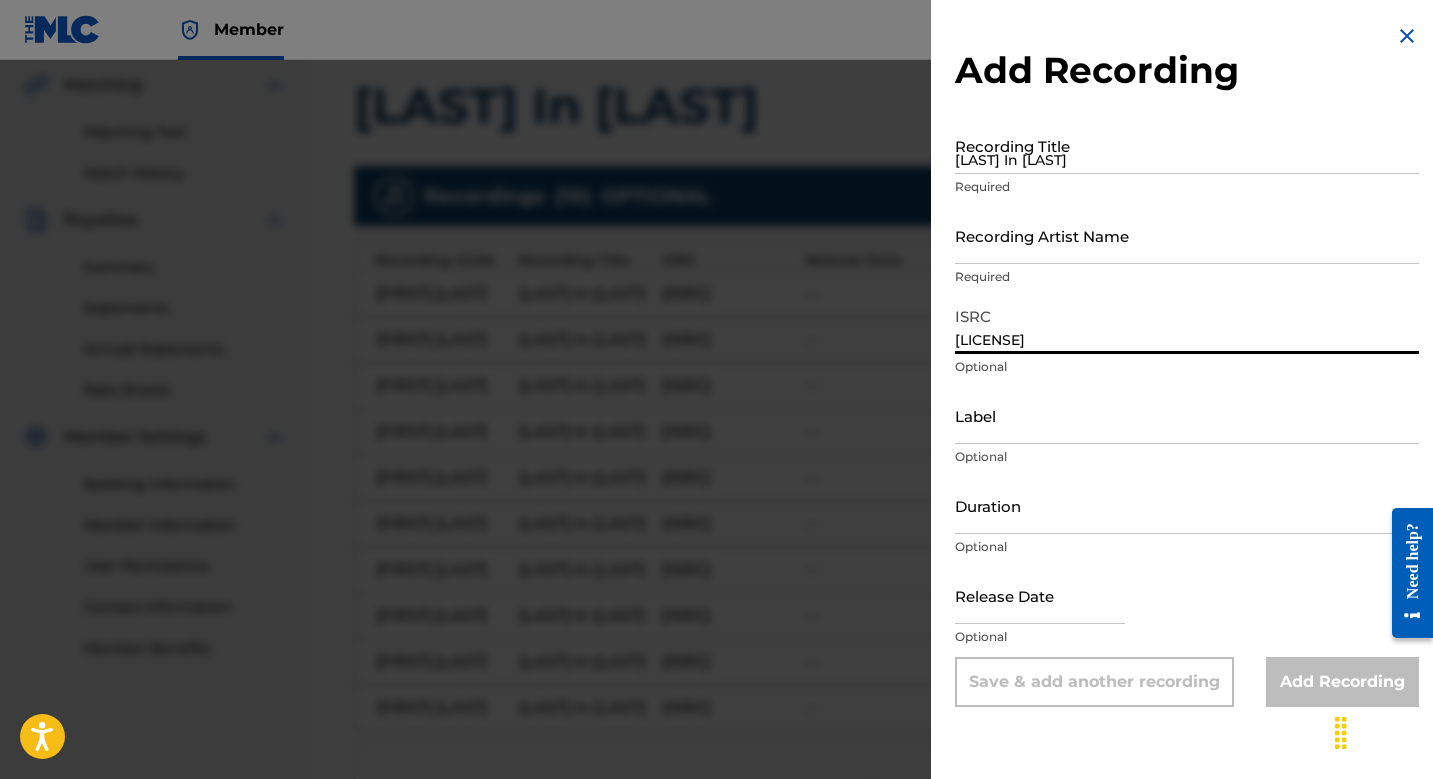 click on "Recording Artist Name" at bounding box center [1187, 235] 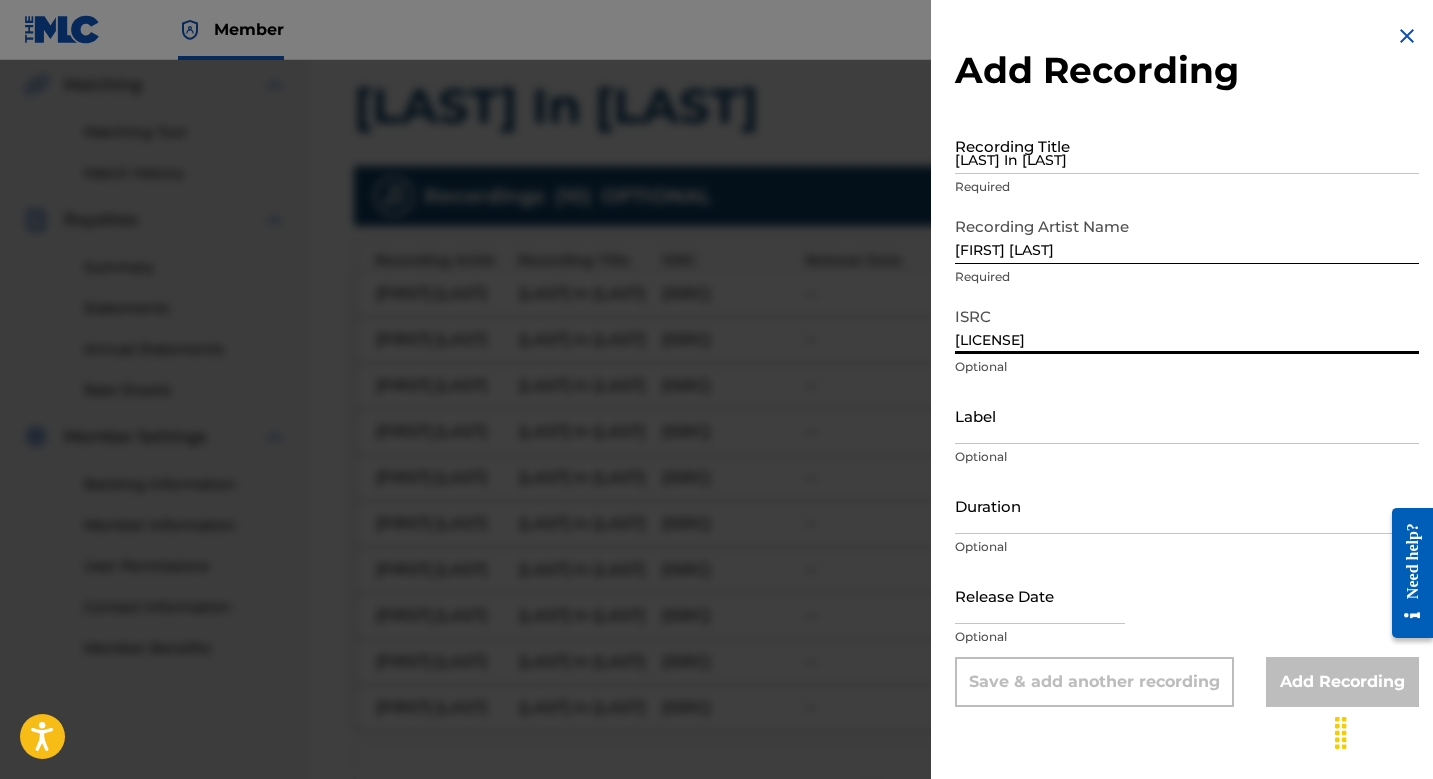 click on "[LAST] In [LAST]" at bounding box center (1187, 145) 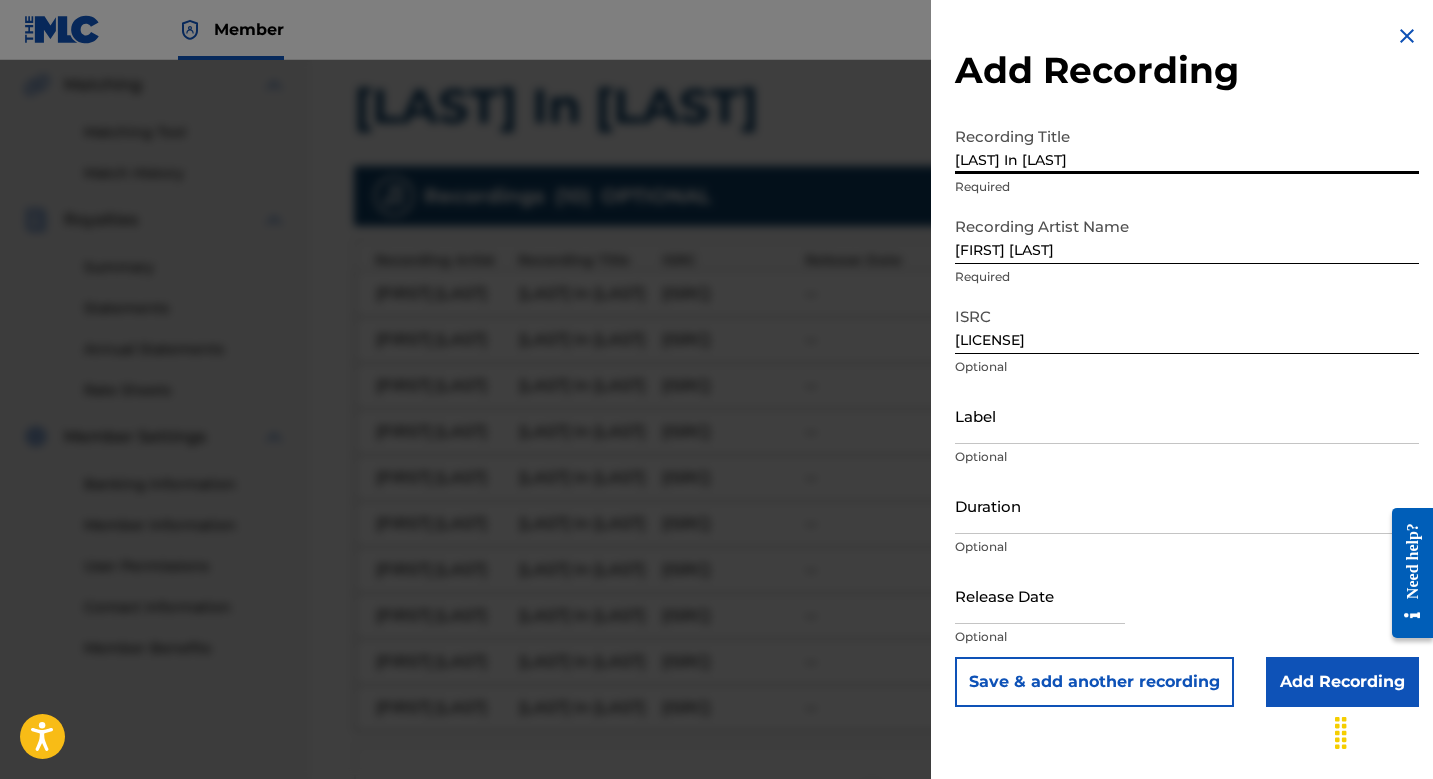 click on "Save & add another recording" at bounding box center [1094, 682] 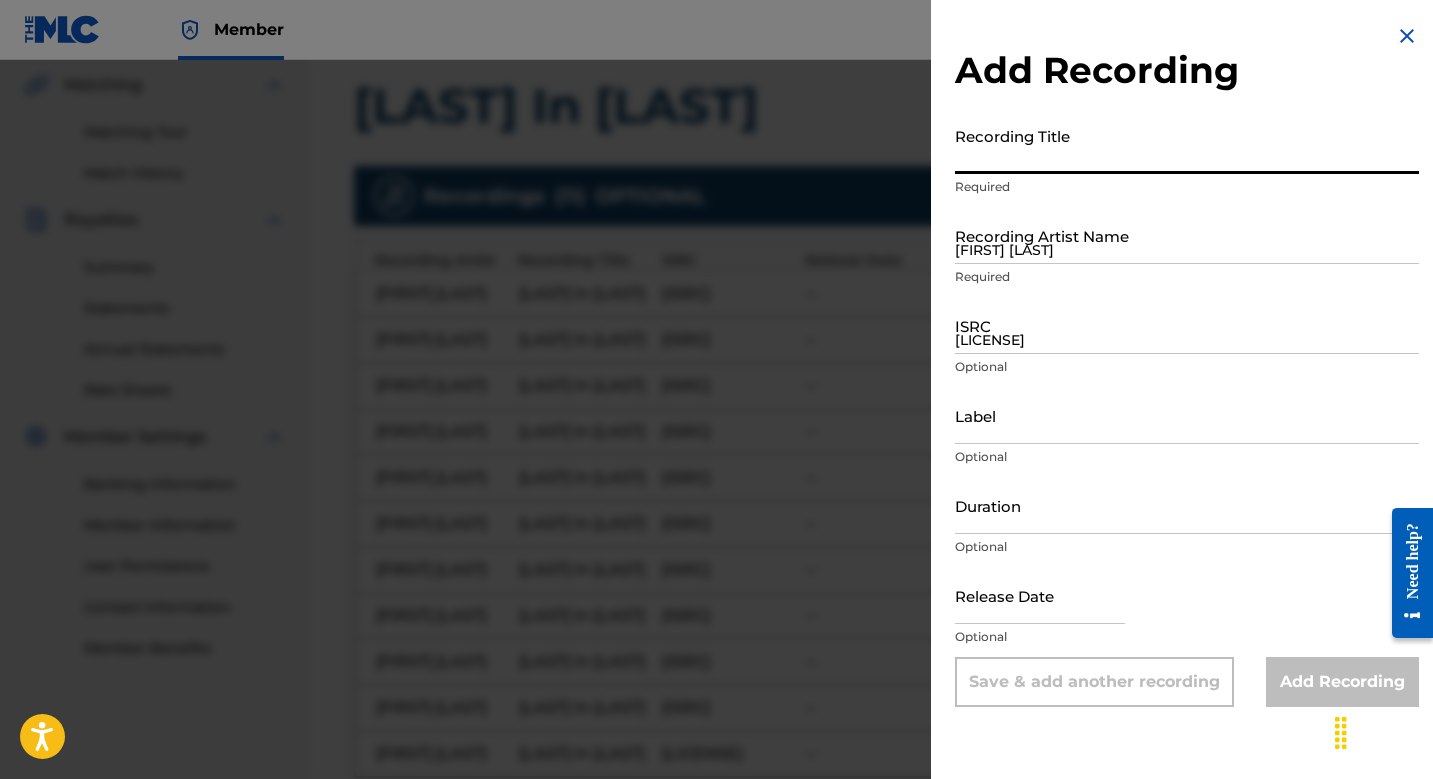 click on "[LICENSE]" at bounding box center [1187, 325] 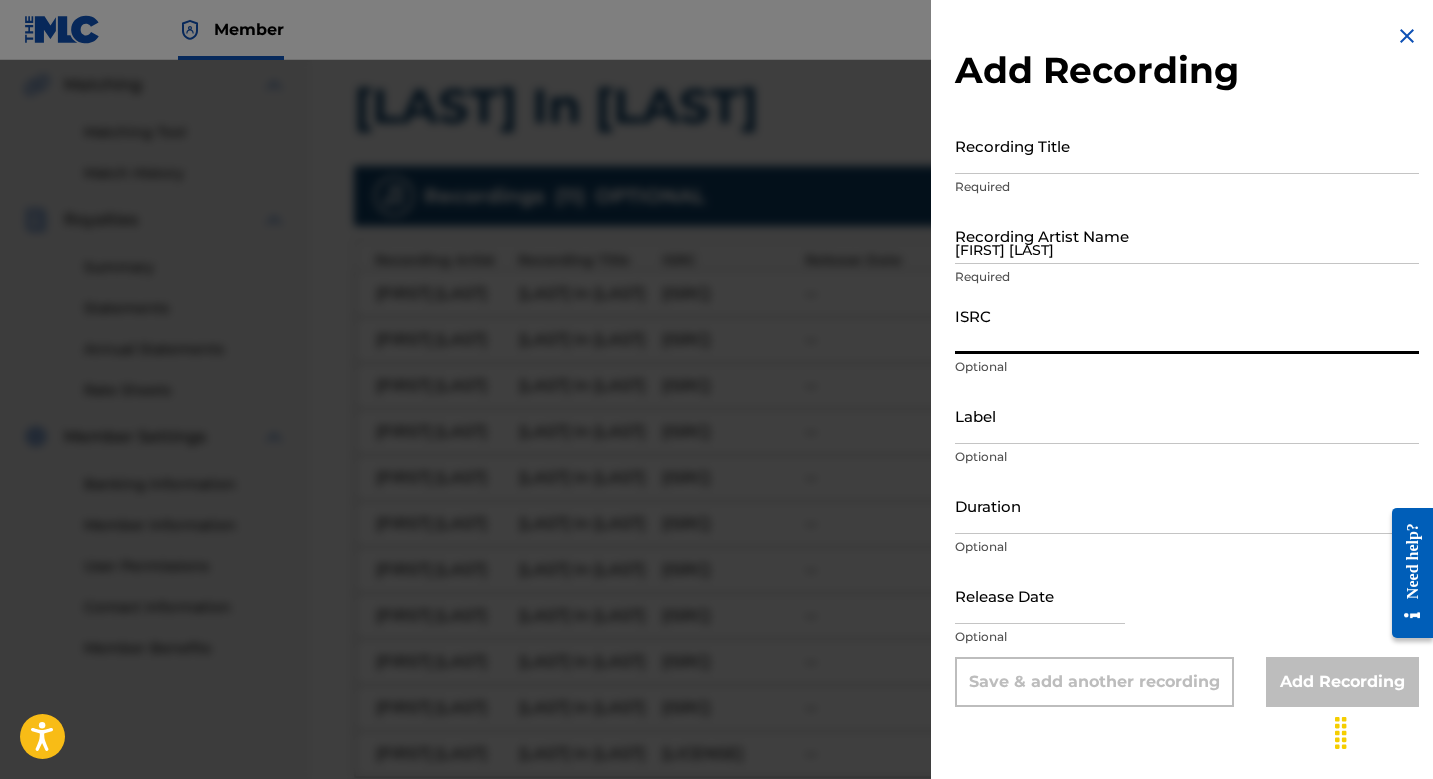 paste on "[ISRC]" 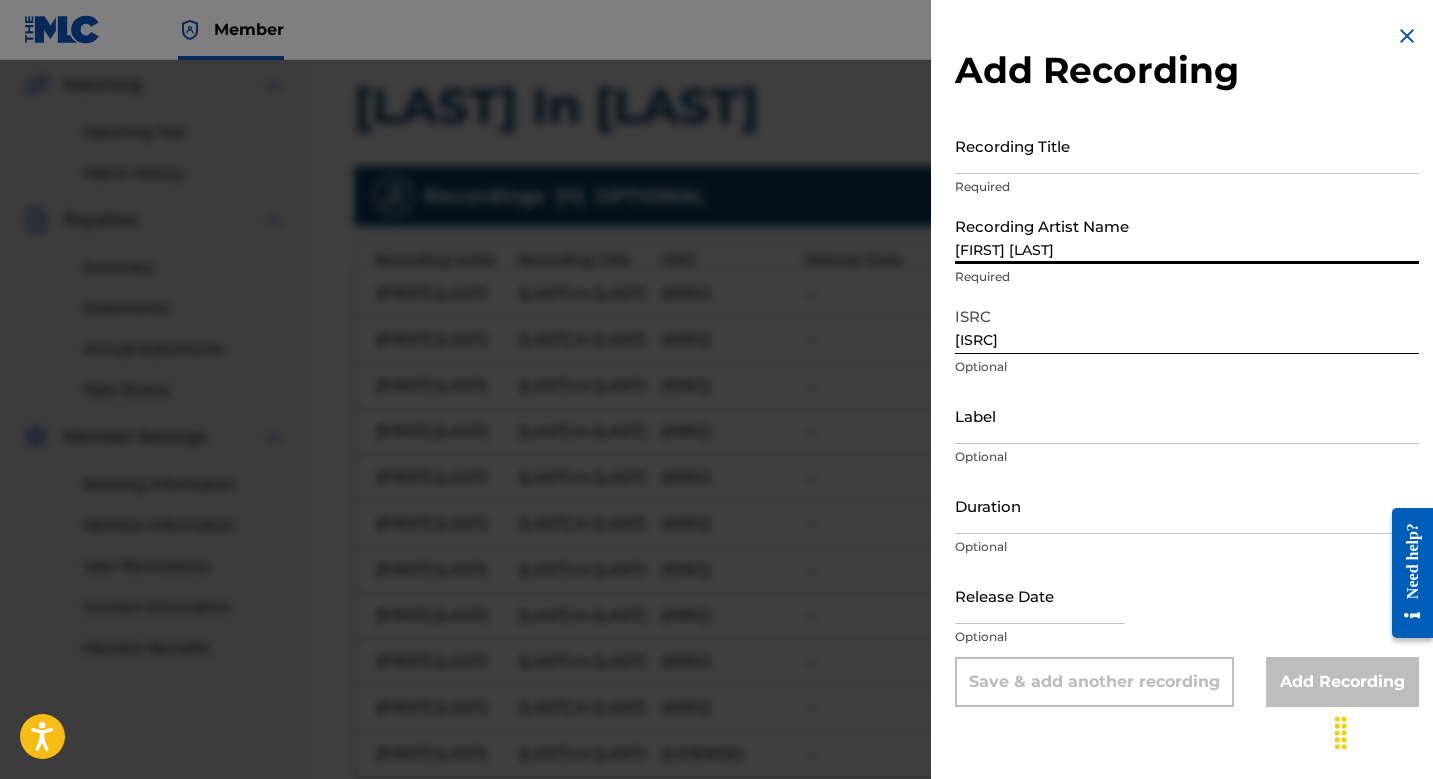 click on "[FIRST] [LAST]" at bounding box center (1187, 235) 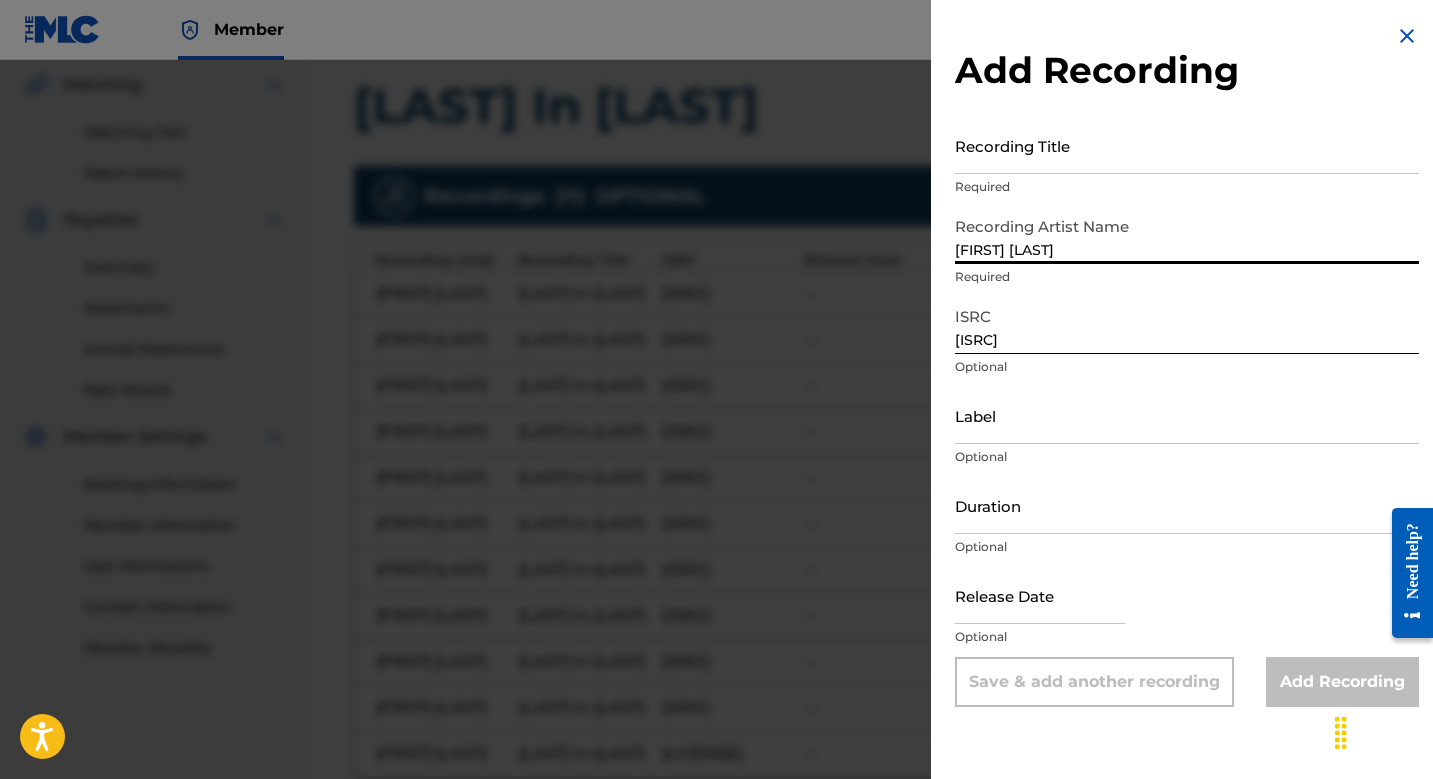 click on "Recording Title" at bounding box center [1187, 145] 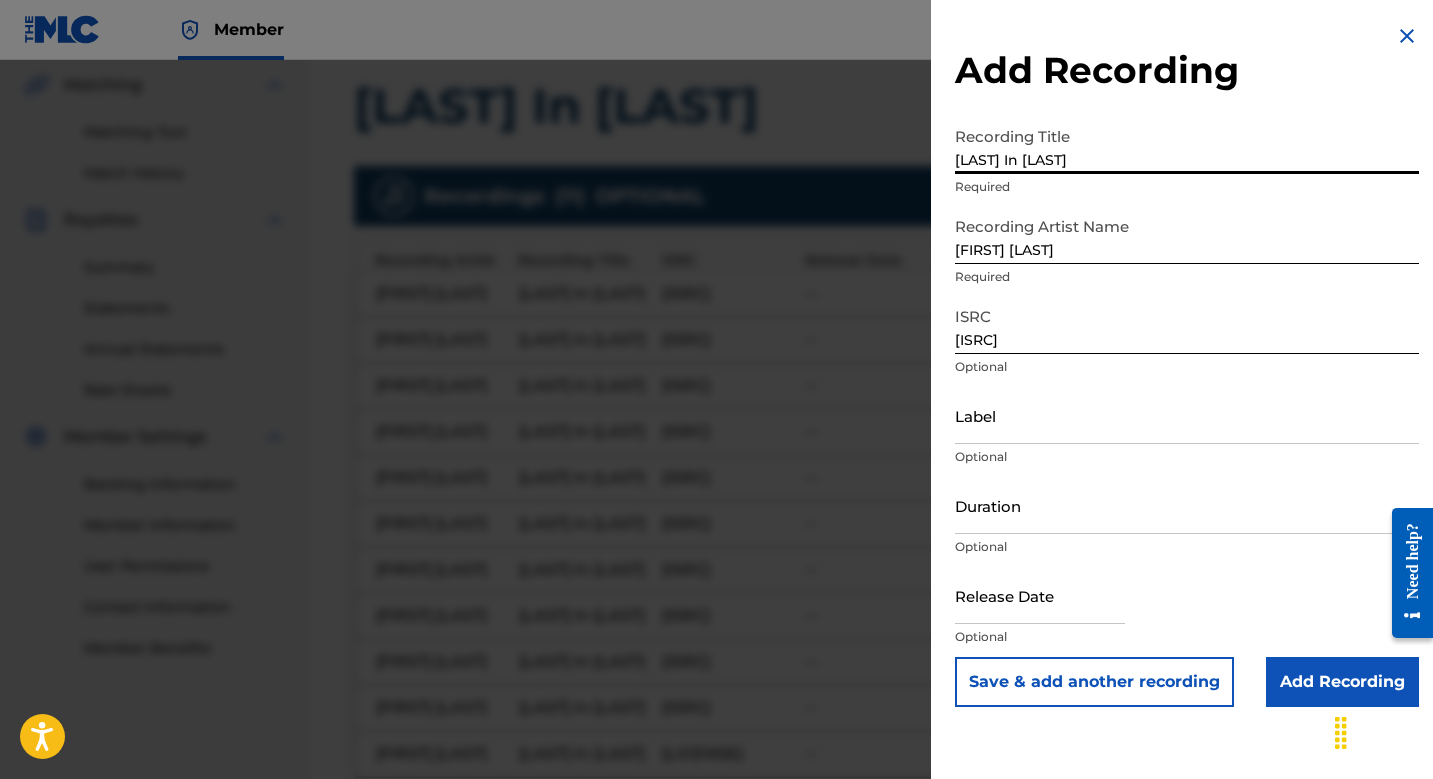 click on "Save & add another recording" at bounding box center [1094, 682] 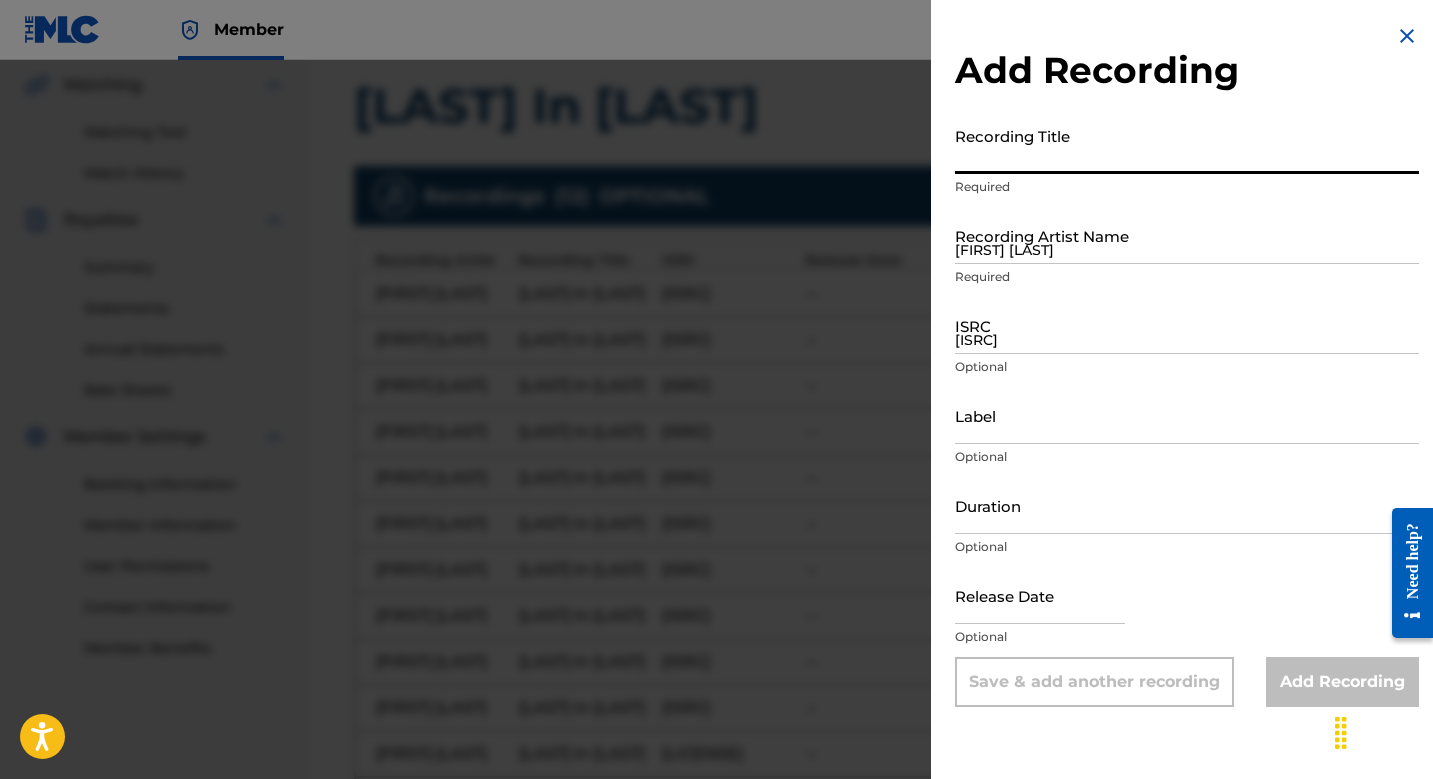 click on "[ISRC]" at bounding box center (1187, 325) 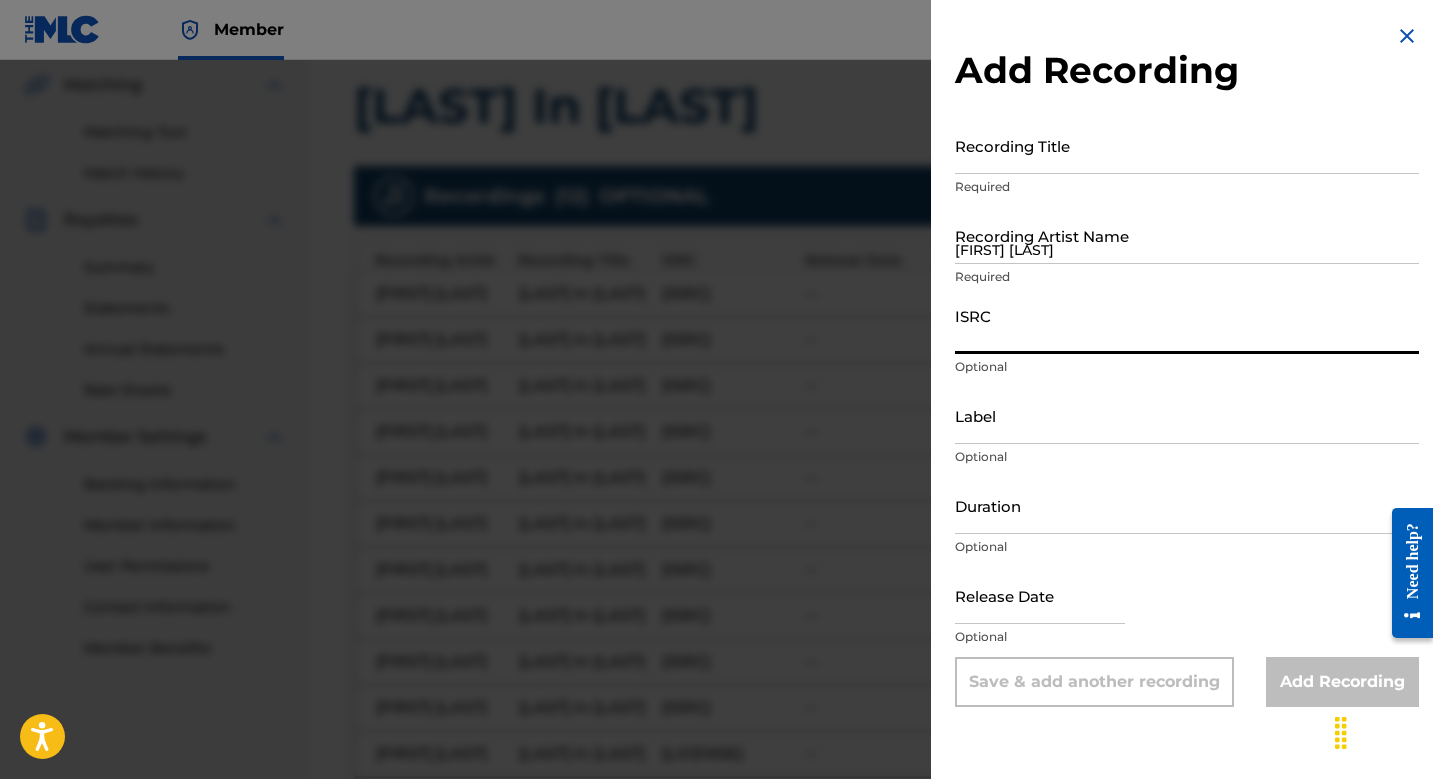 paste on "[ISRC]" 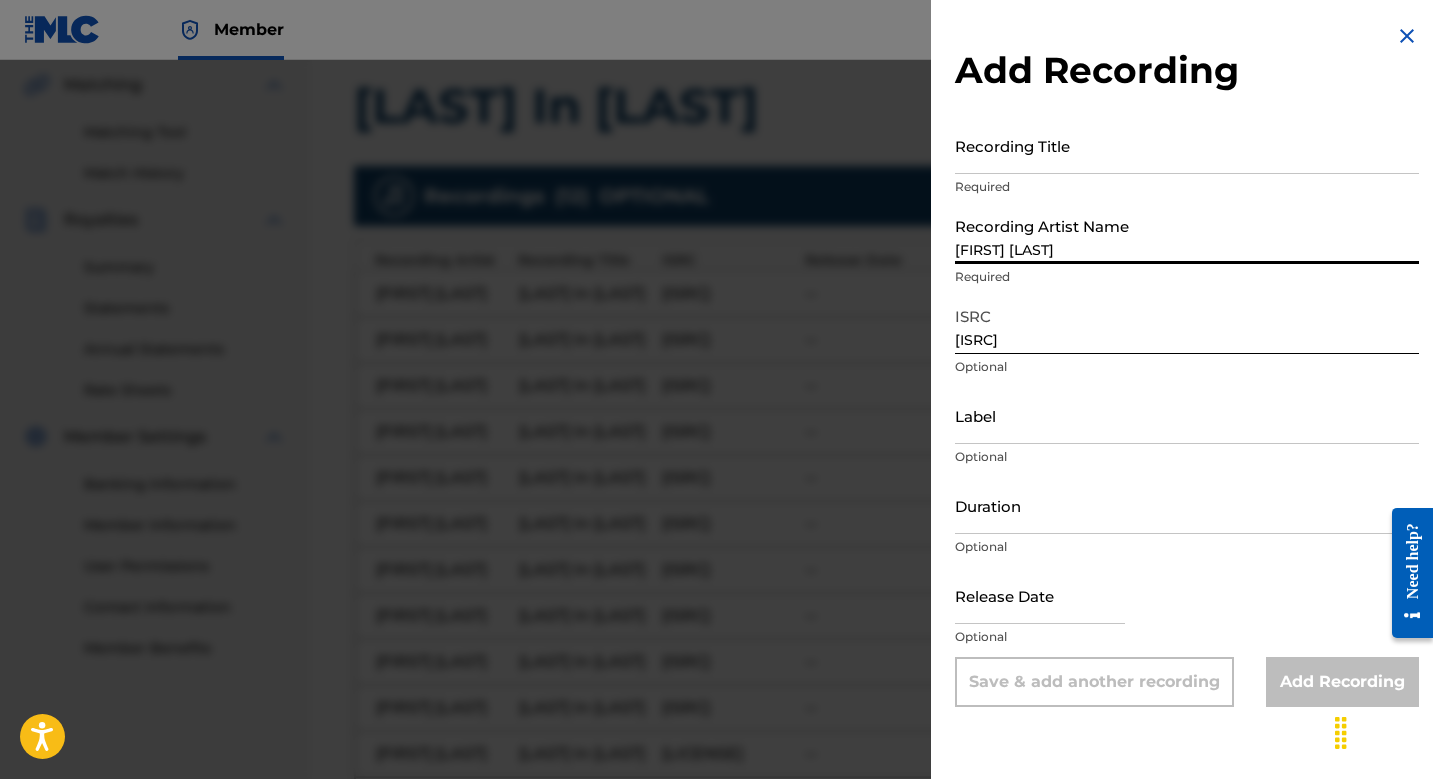 click on "[FIRST] [LAST]" at bounding box center [1187, 235] 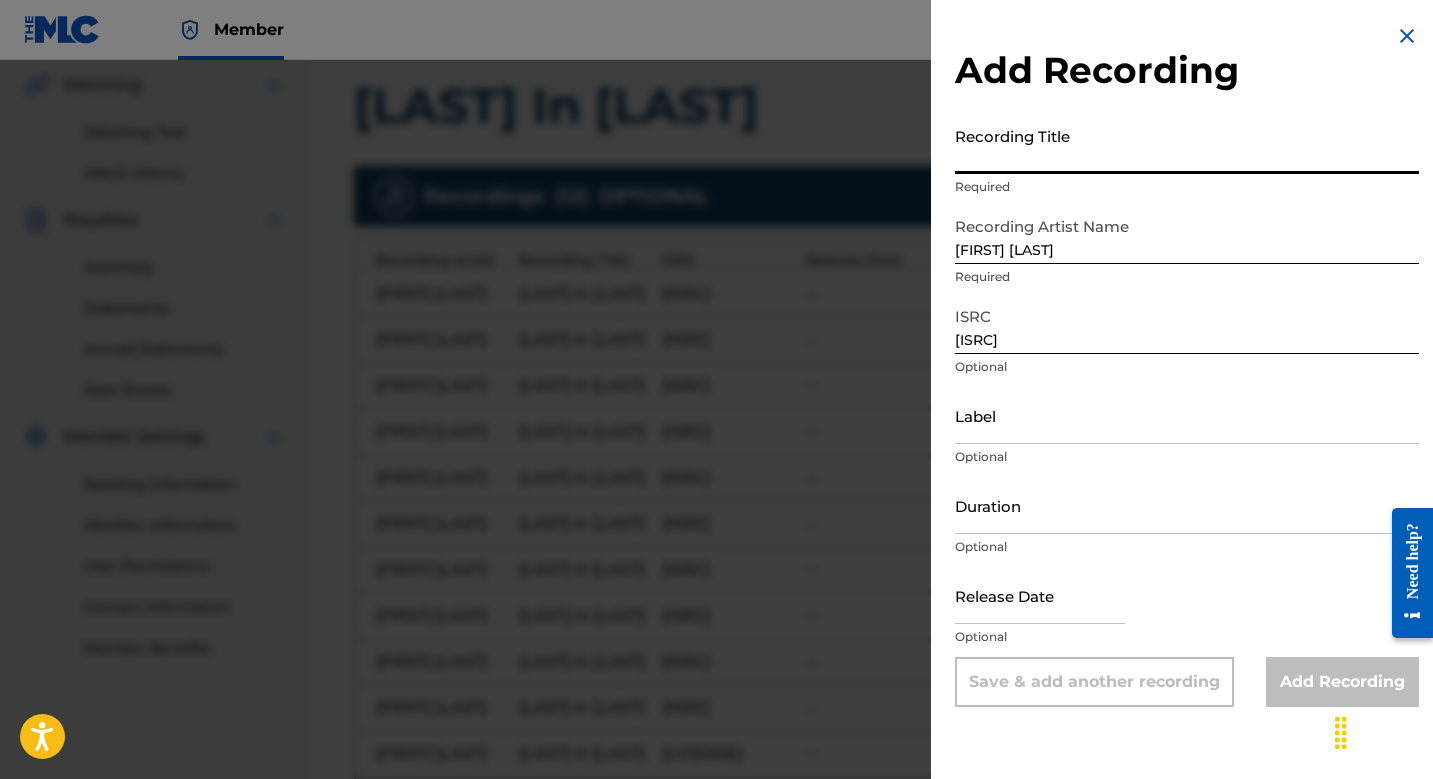 click on "Recording Title" at bounding box center (1187, 145) 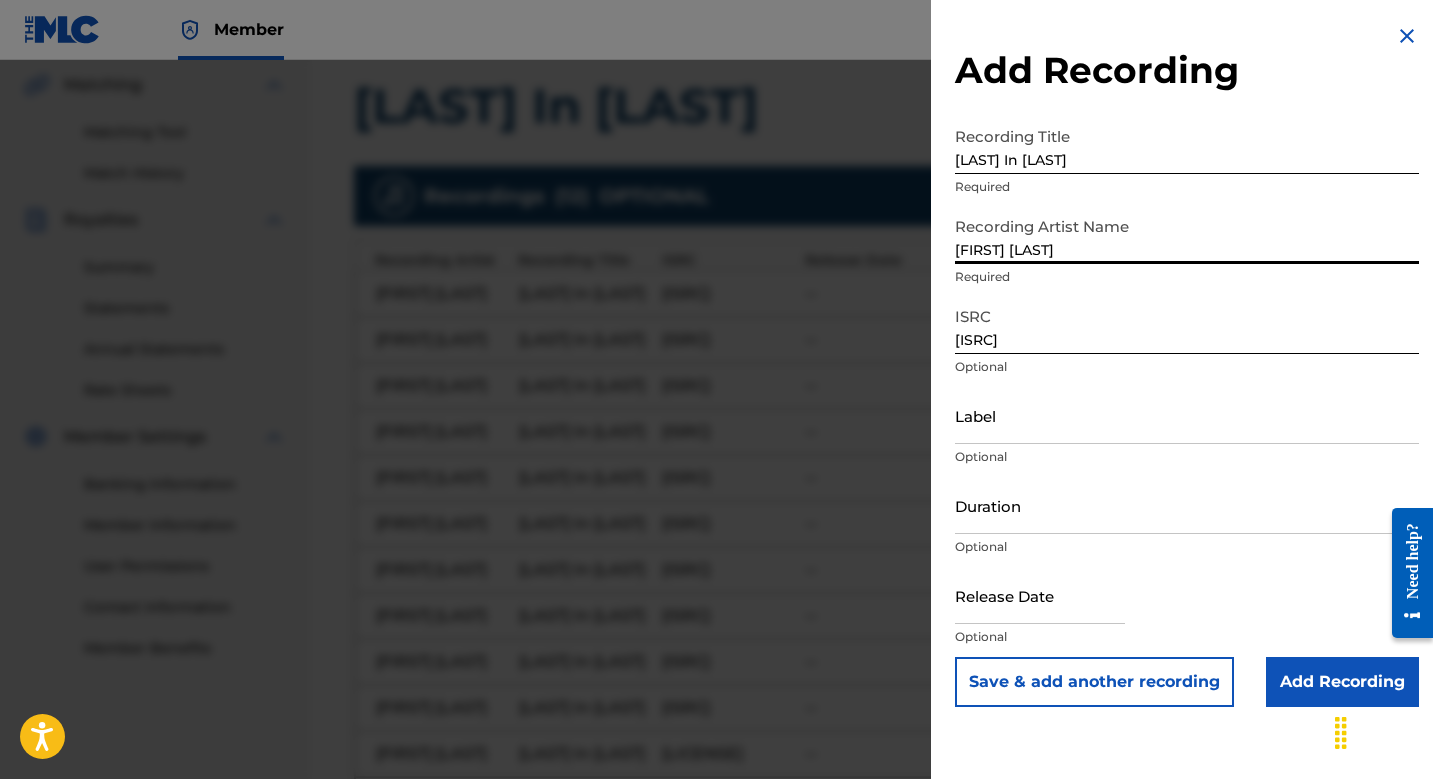 click on "[FIRST] [LAST]" at bounding box center (1187, 235) 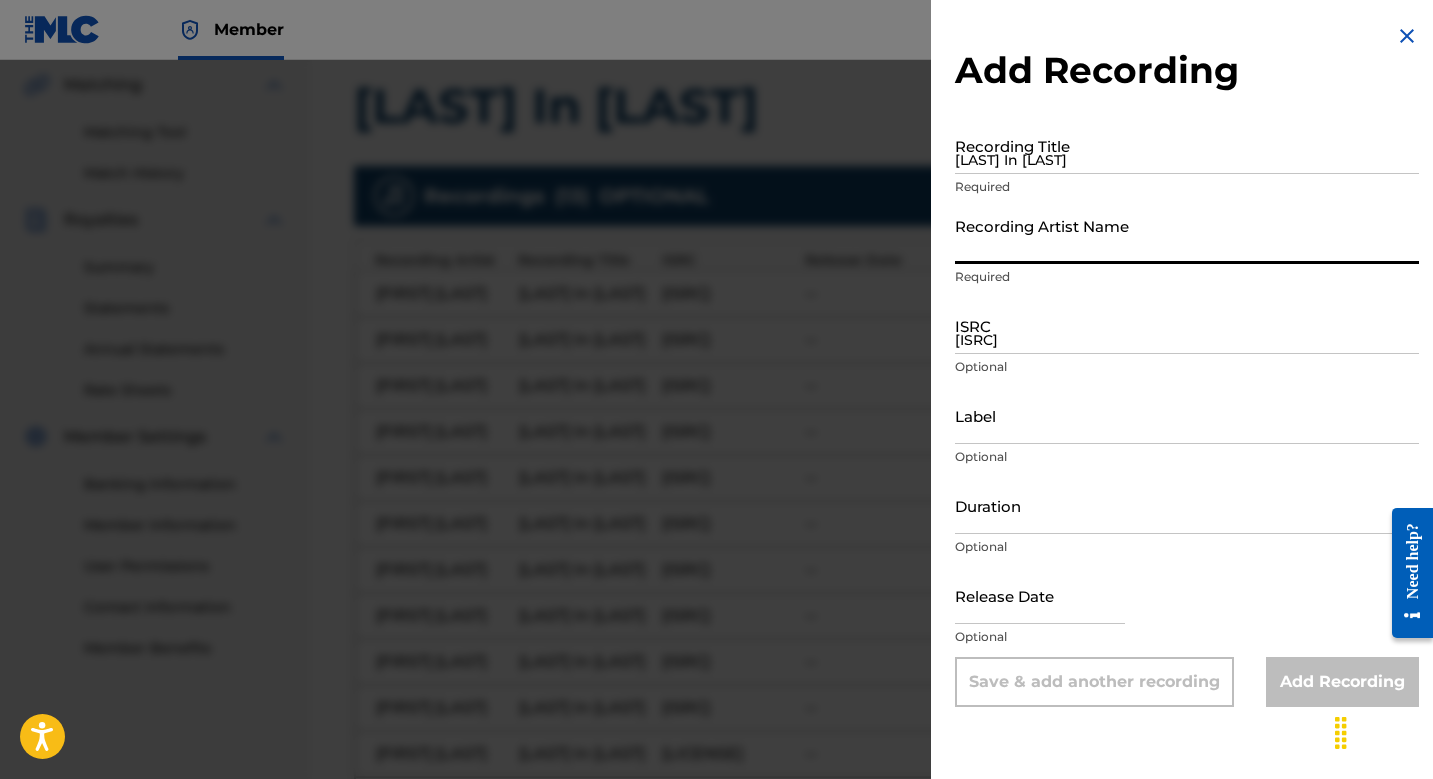 click on "[ISRC]" at bounding box center (1187, 325) 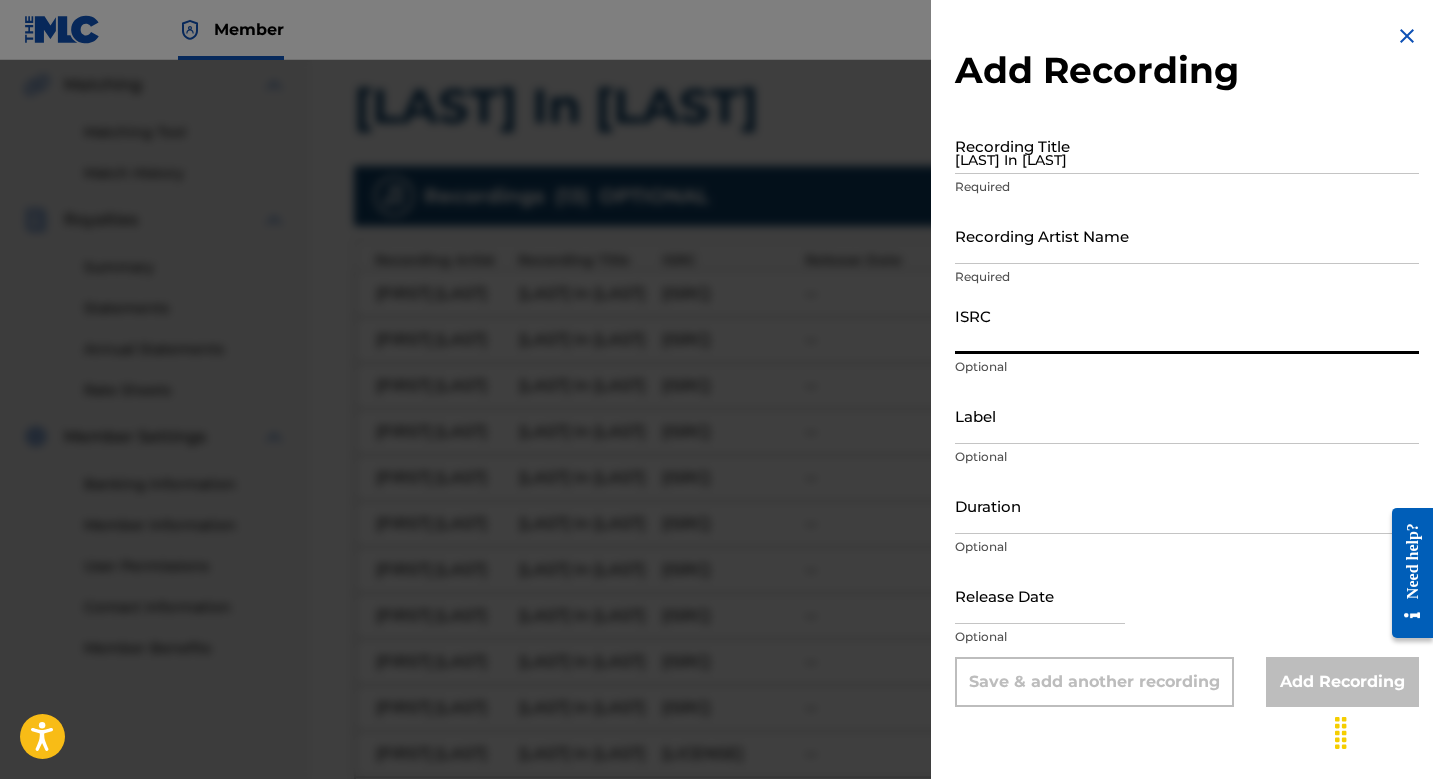 paste on "[ISRC]" 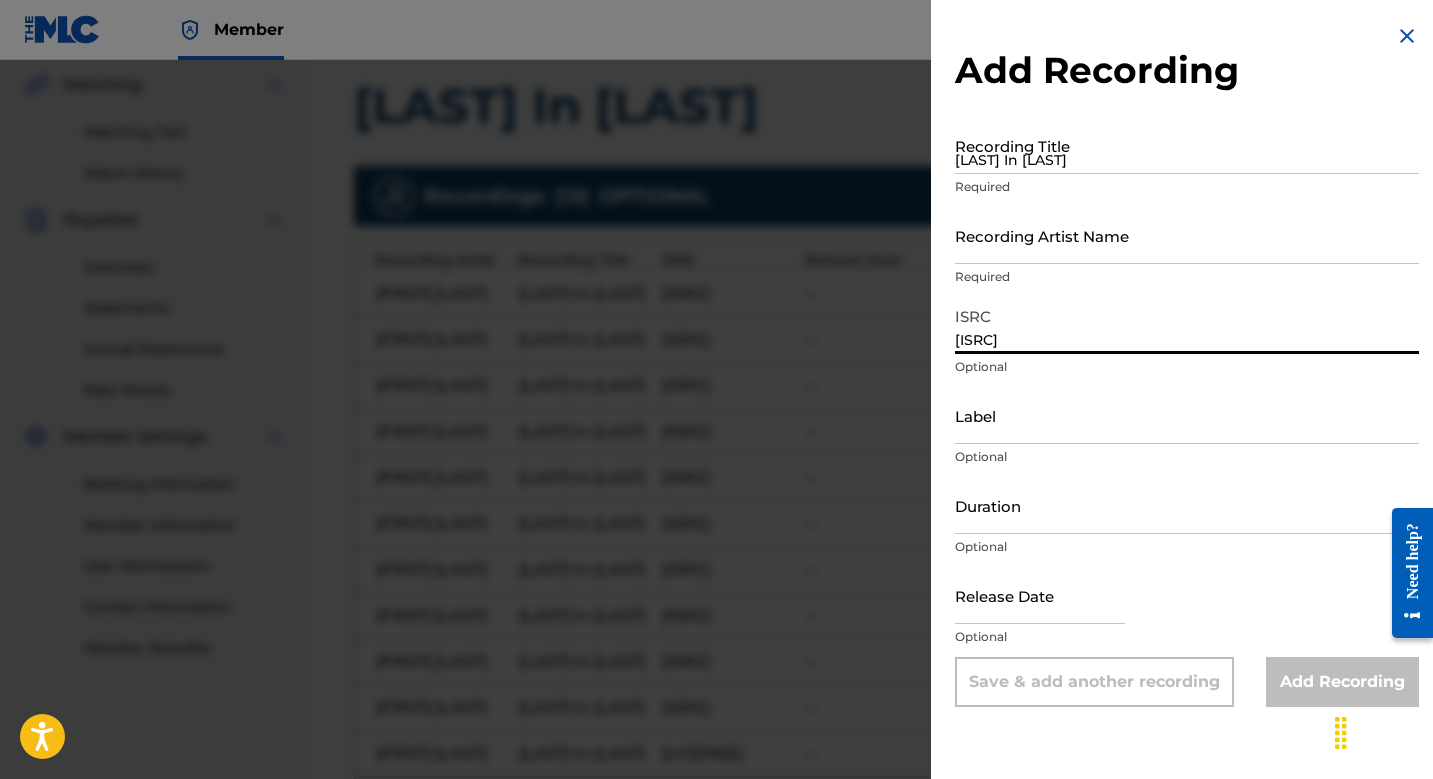 click on "Recording Artist Name" at bounding box center [1187, 235] 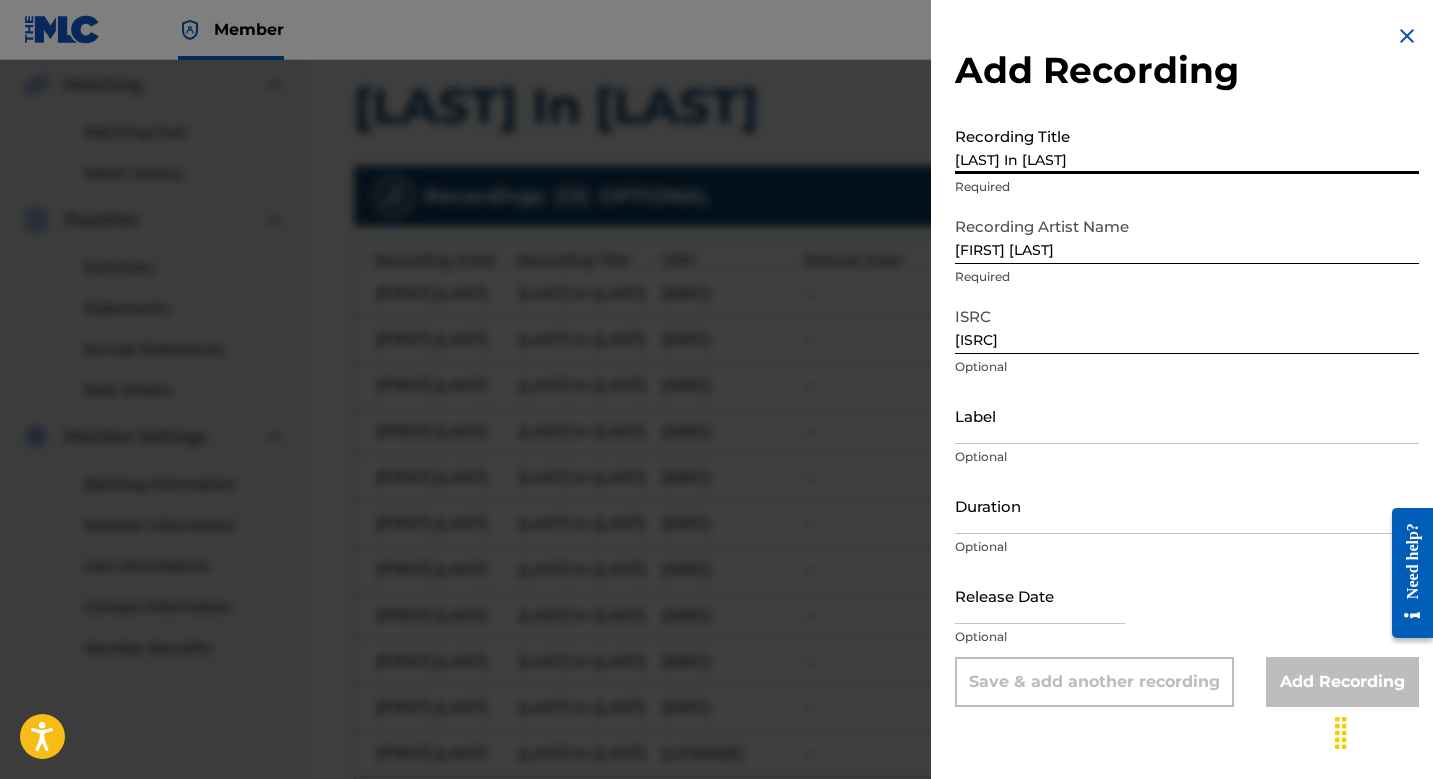 click on "[LAST] In [LAST]" at bounding box center (1187, 145) 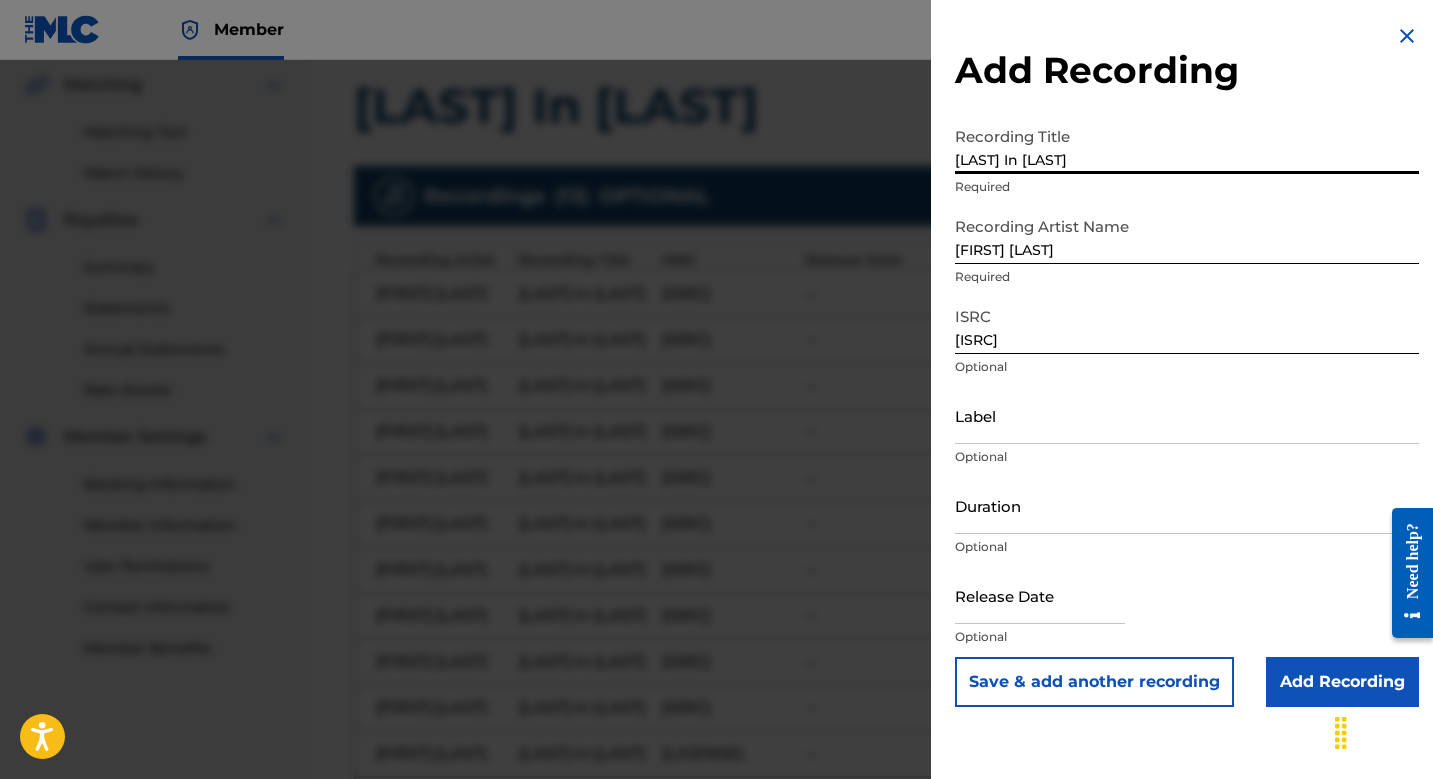 click on "Save & add another recording" at bounding box center [1094, 682] 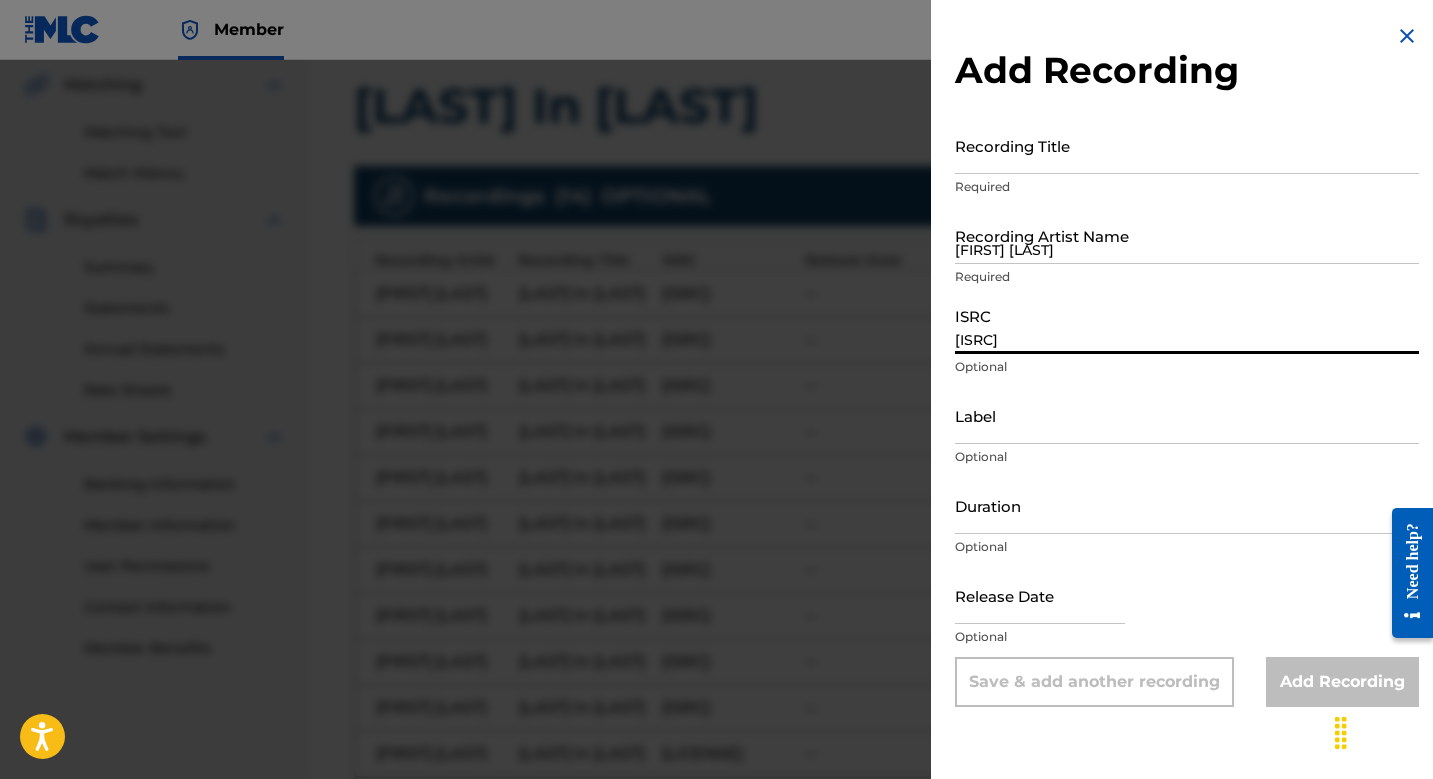 click on "[ISRC]" at bounding box center [1187, 325] 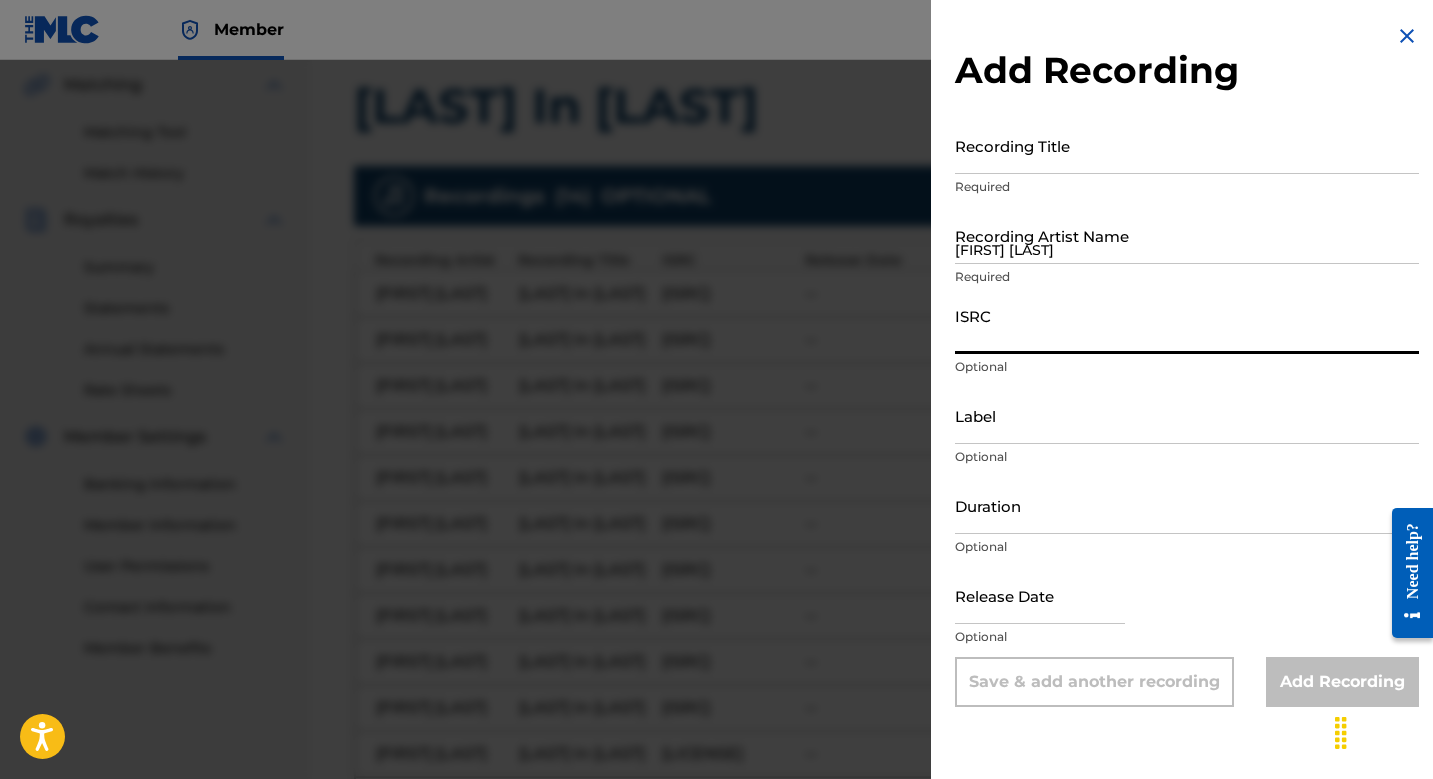 paste on "[ISRC]" 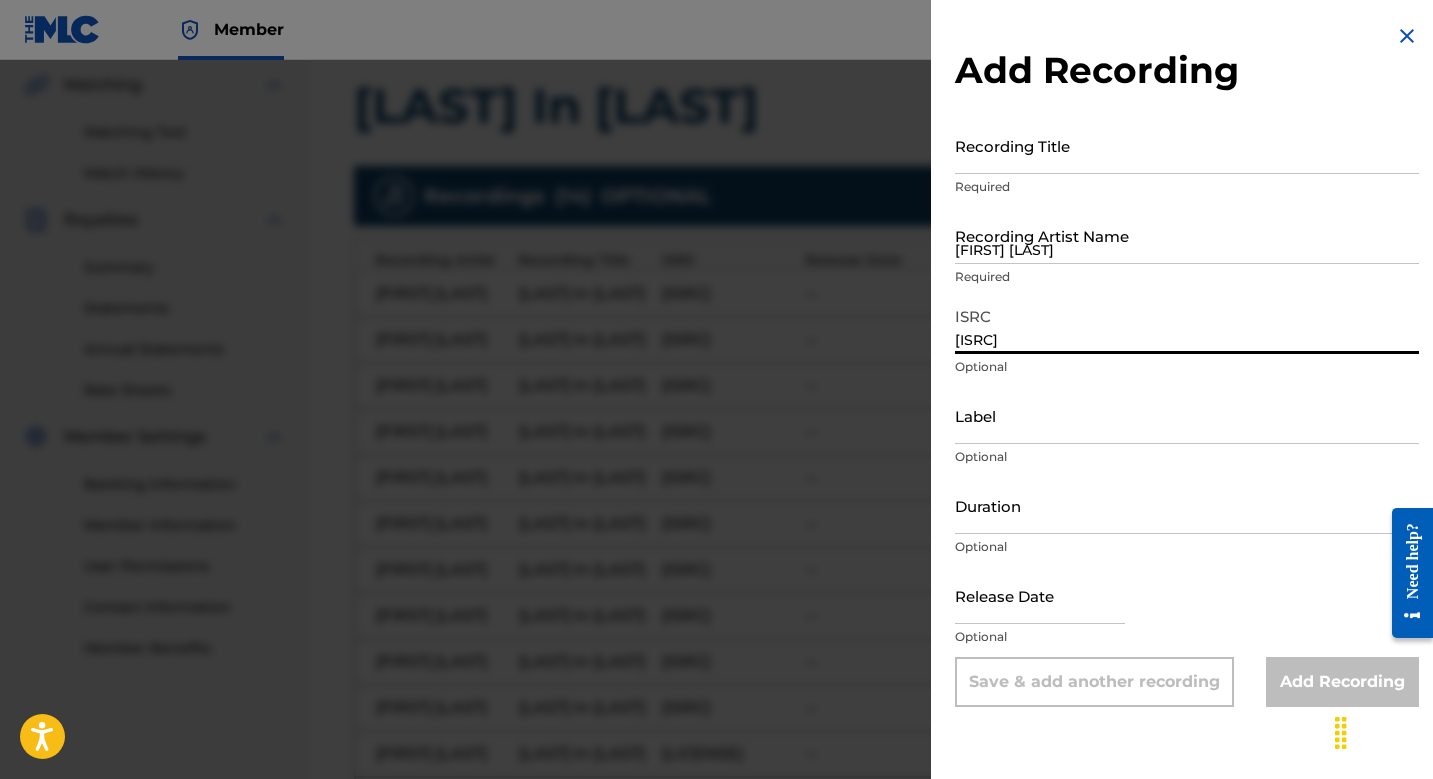 click on "[FIRST] [LAST]" at bounding box center (1187, 235) 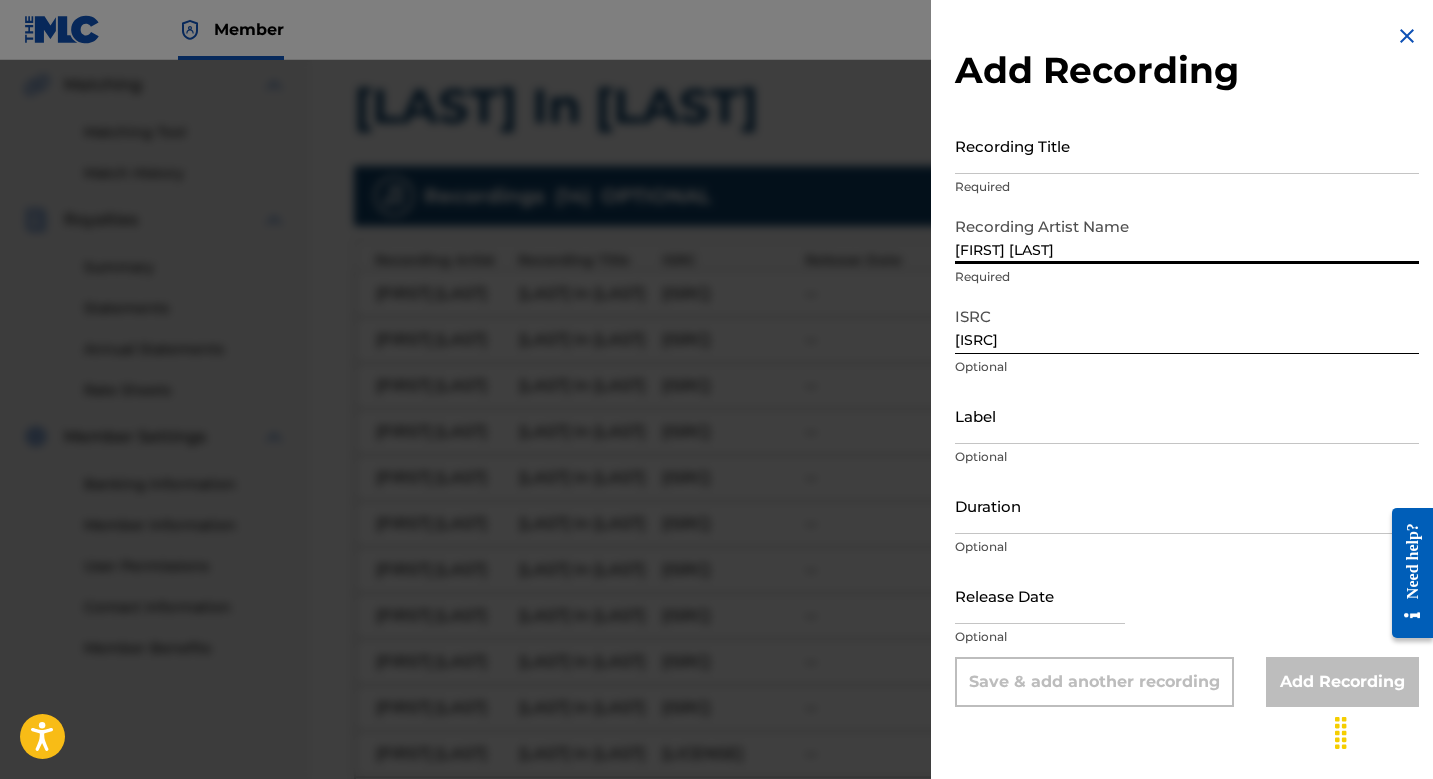click on "Recording Title" at bounding box center [1187, 145] 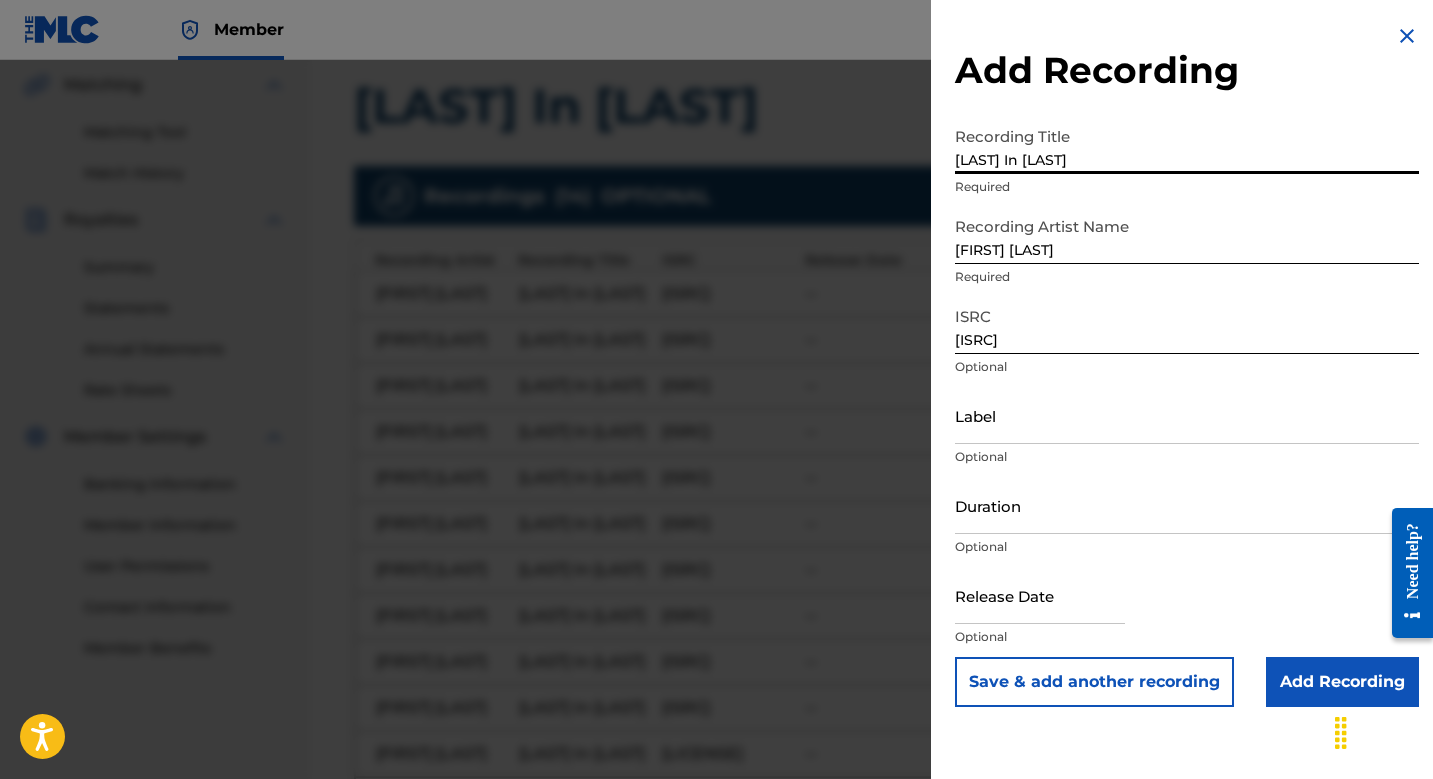 click on "Save & add another recording" at bounding box center (1094, 682) 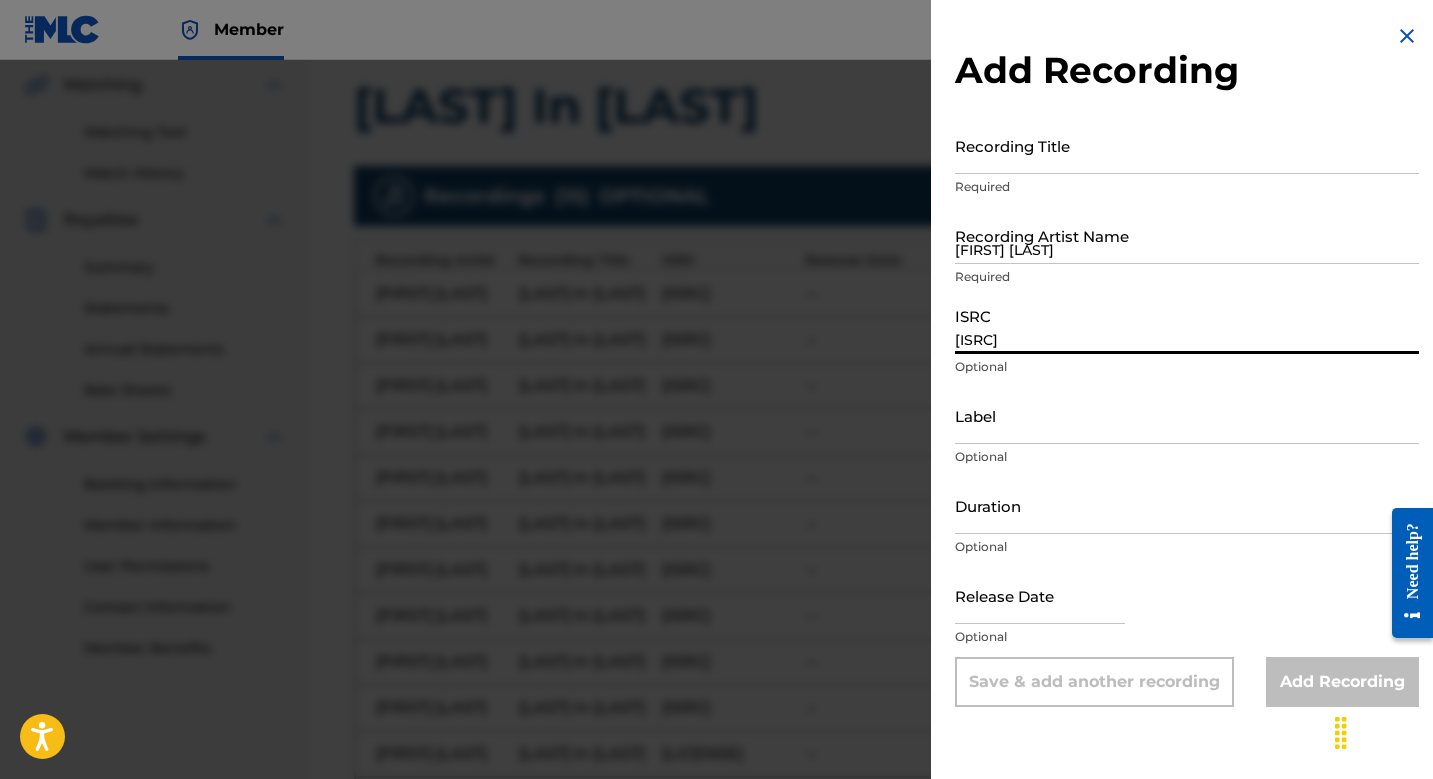 click on "[ISRC]" at bounding box center (1187, 325) 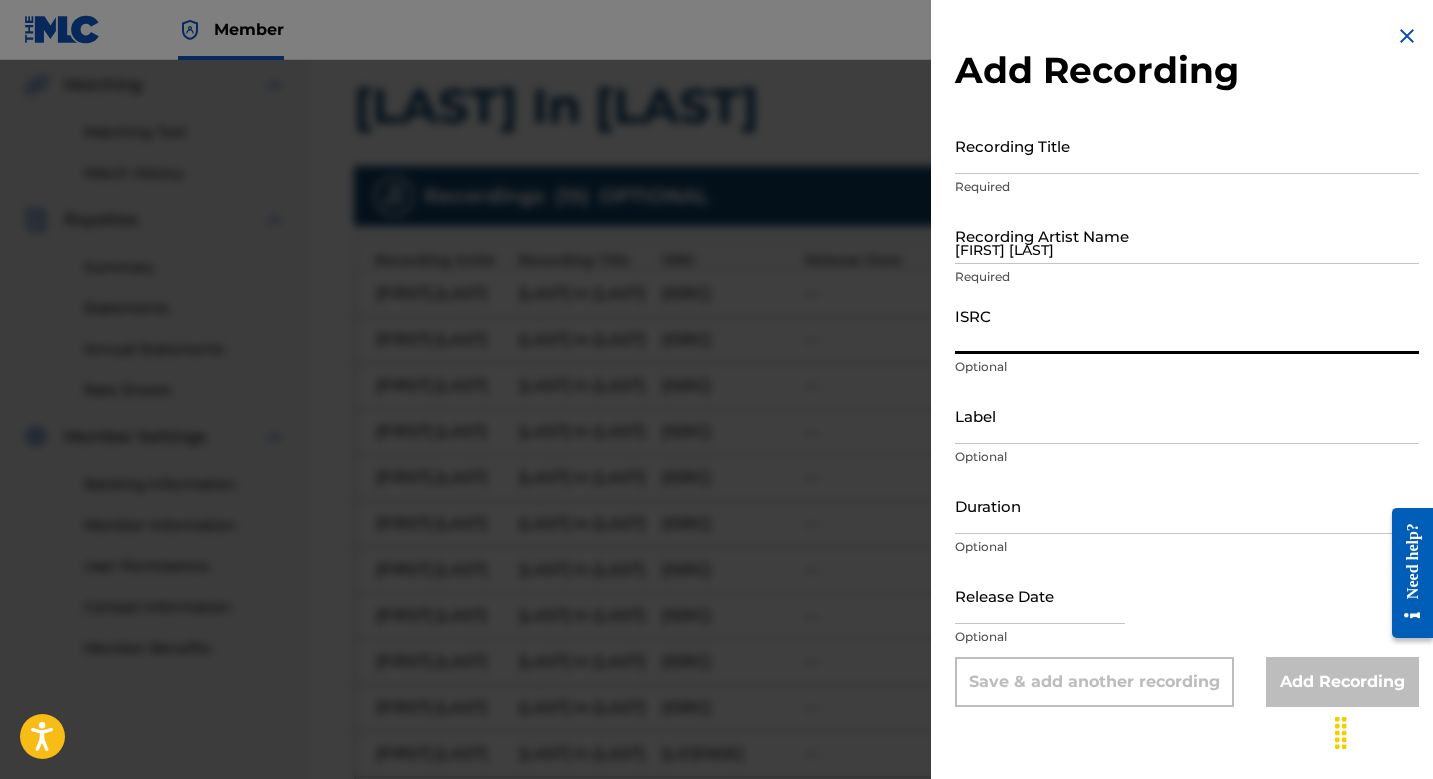 paste on "[LICENSE]" 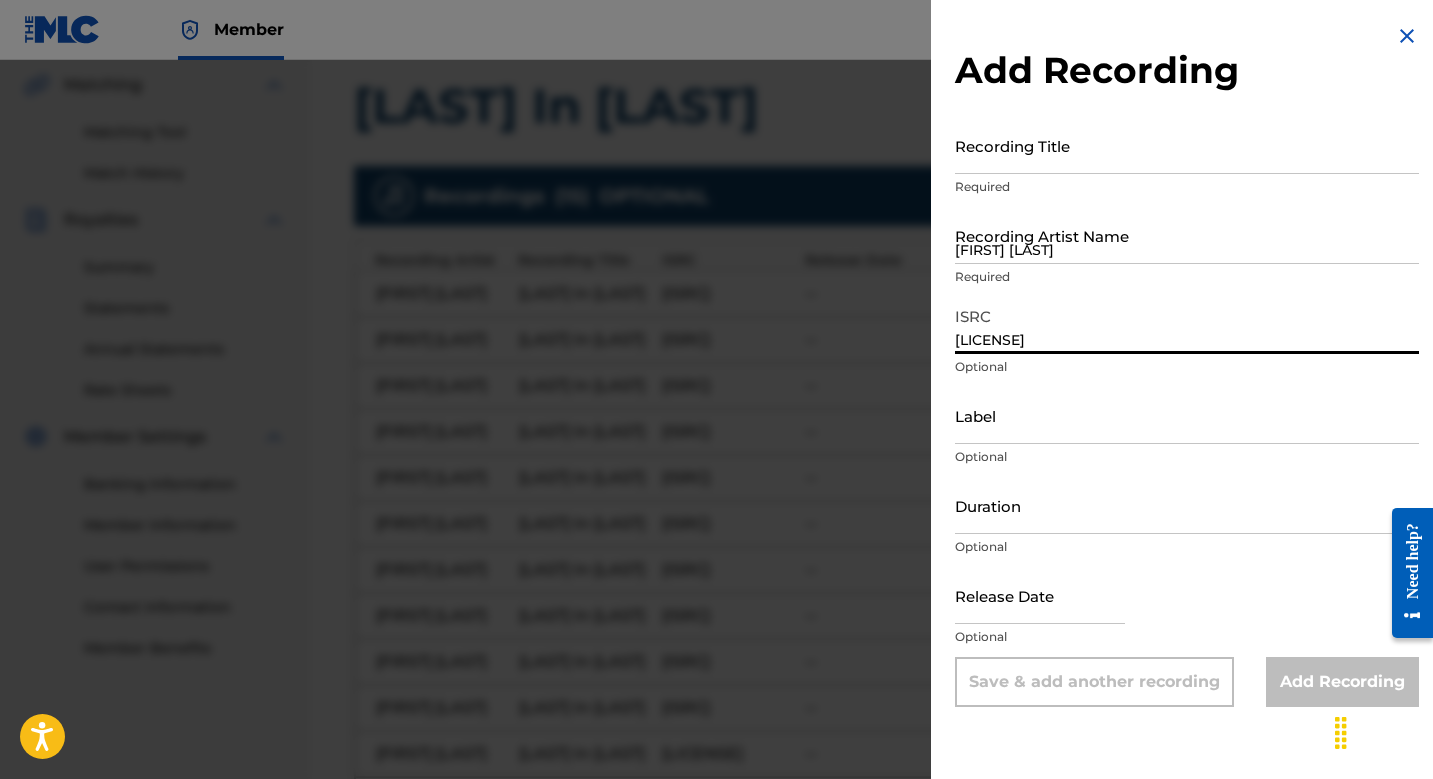 click on "[FIRST] [LAST]" at bounding box center (1187, 235) 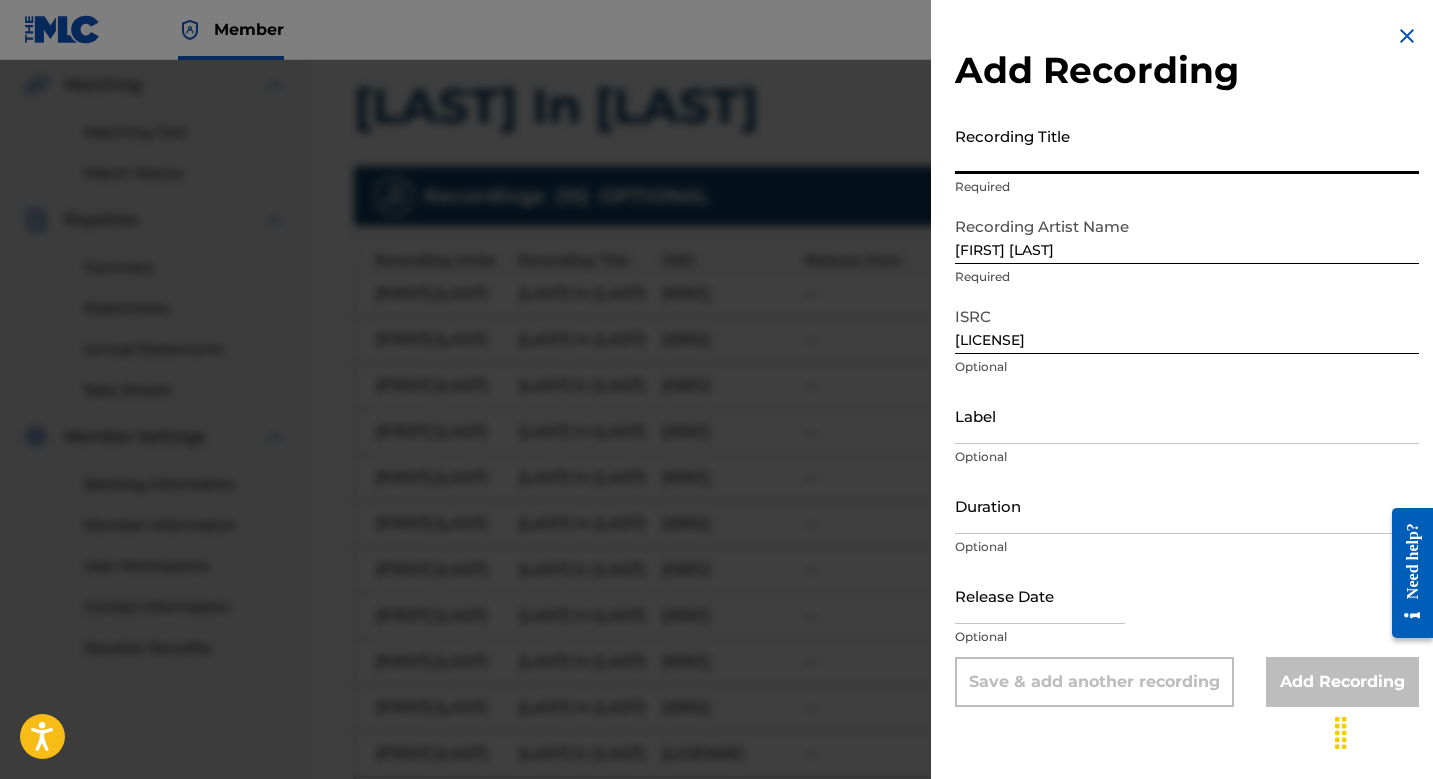 click on "Recording Title" at bounding box center (1187, 145) 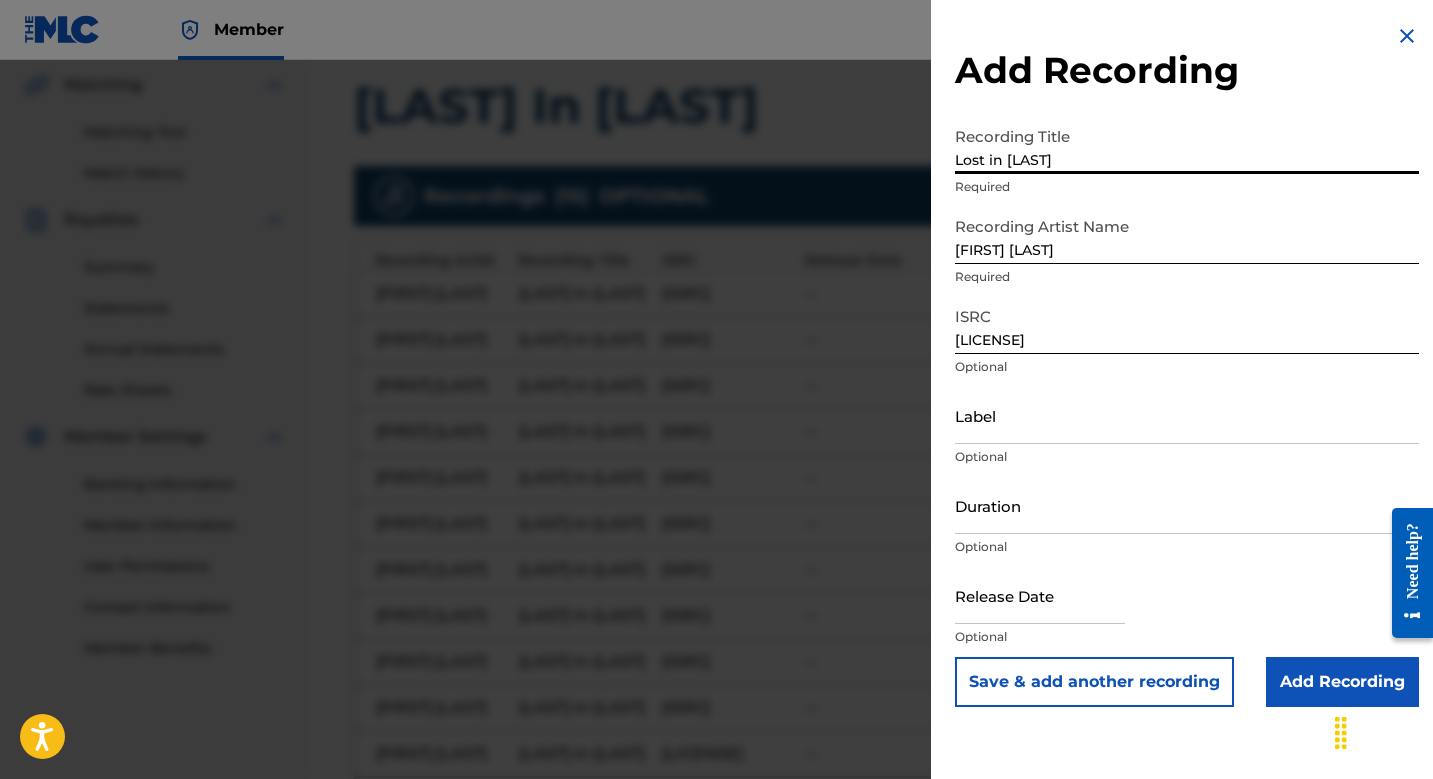 click on "Add Recording" at bounding box center (1342, 682) 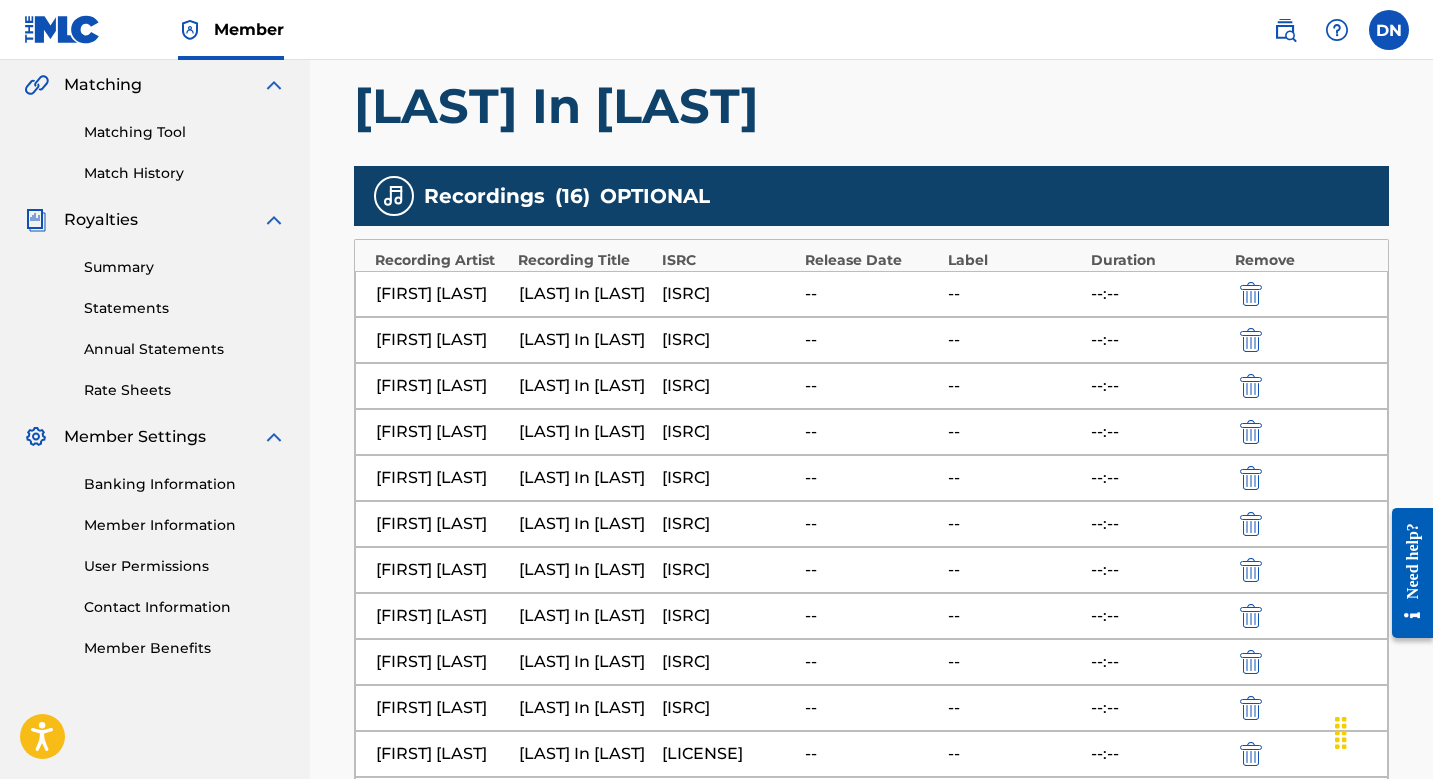 scroll, scrollTop: 1009, scrollLeft: 0, axis: vertical 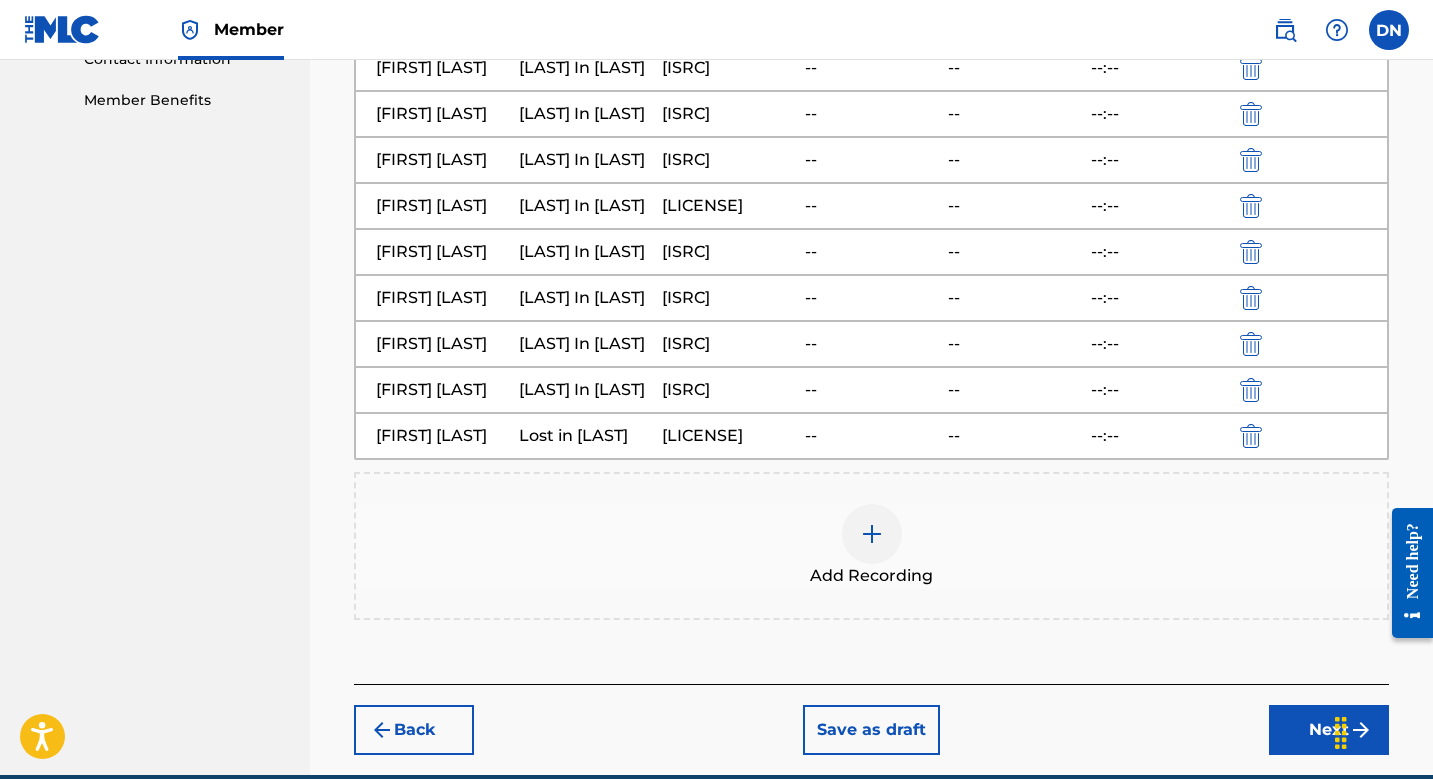 click on "Add Recording" at bounding box center [871, 576] 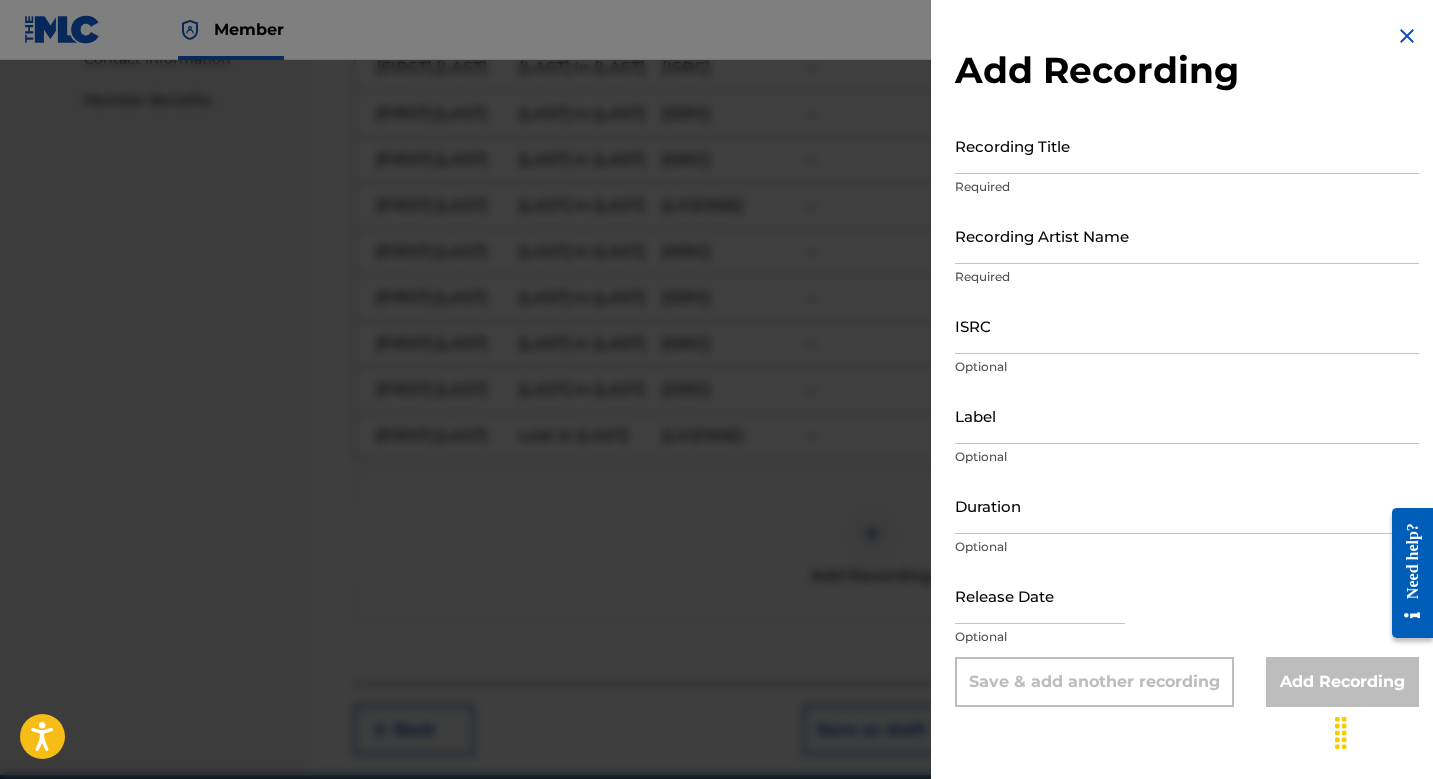 click on "ISRC" at bounding box center [1187, 325] 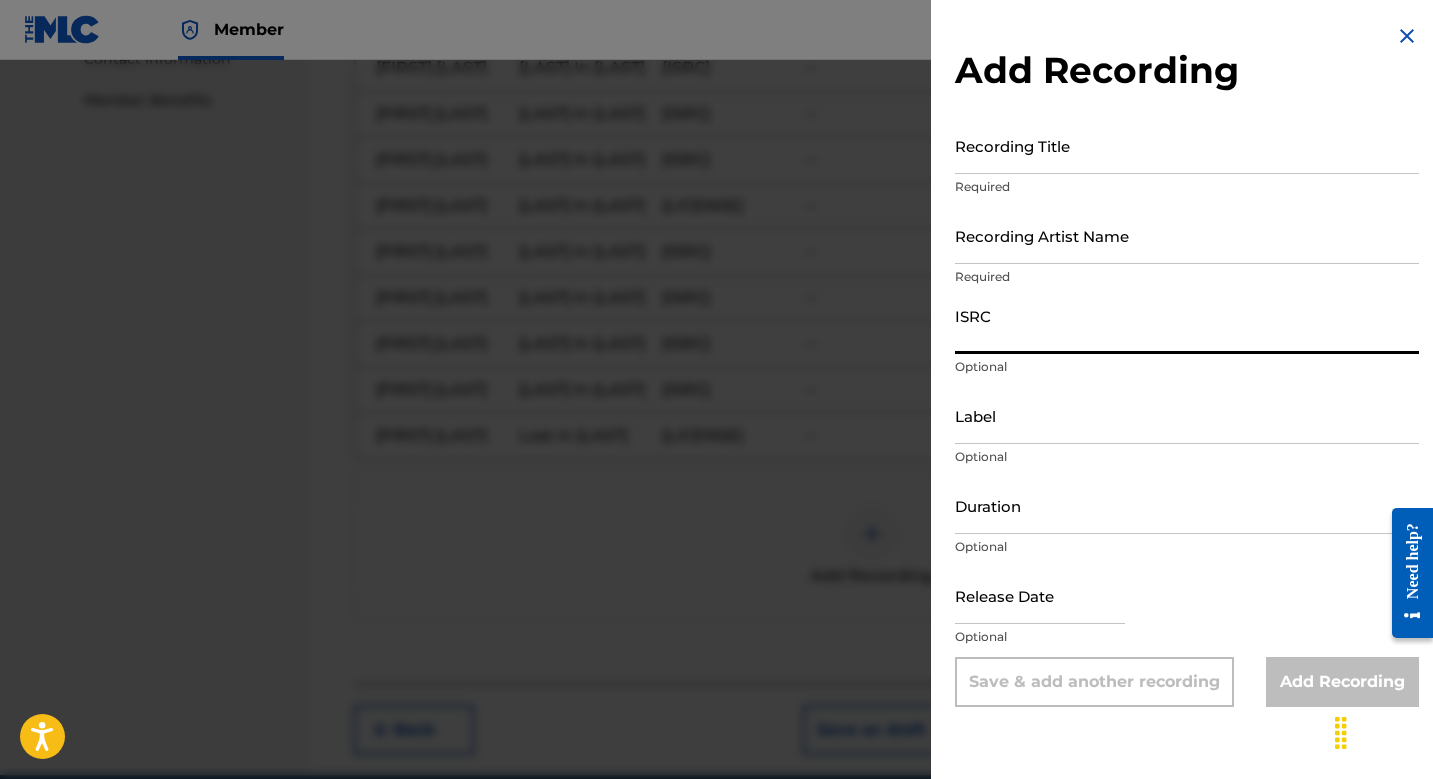paste on "[LICENSE]" 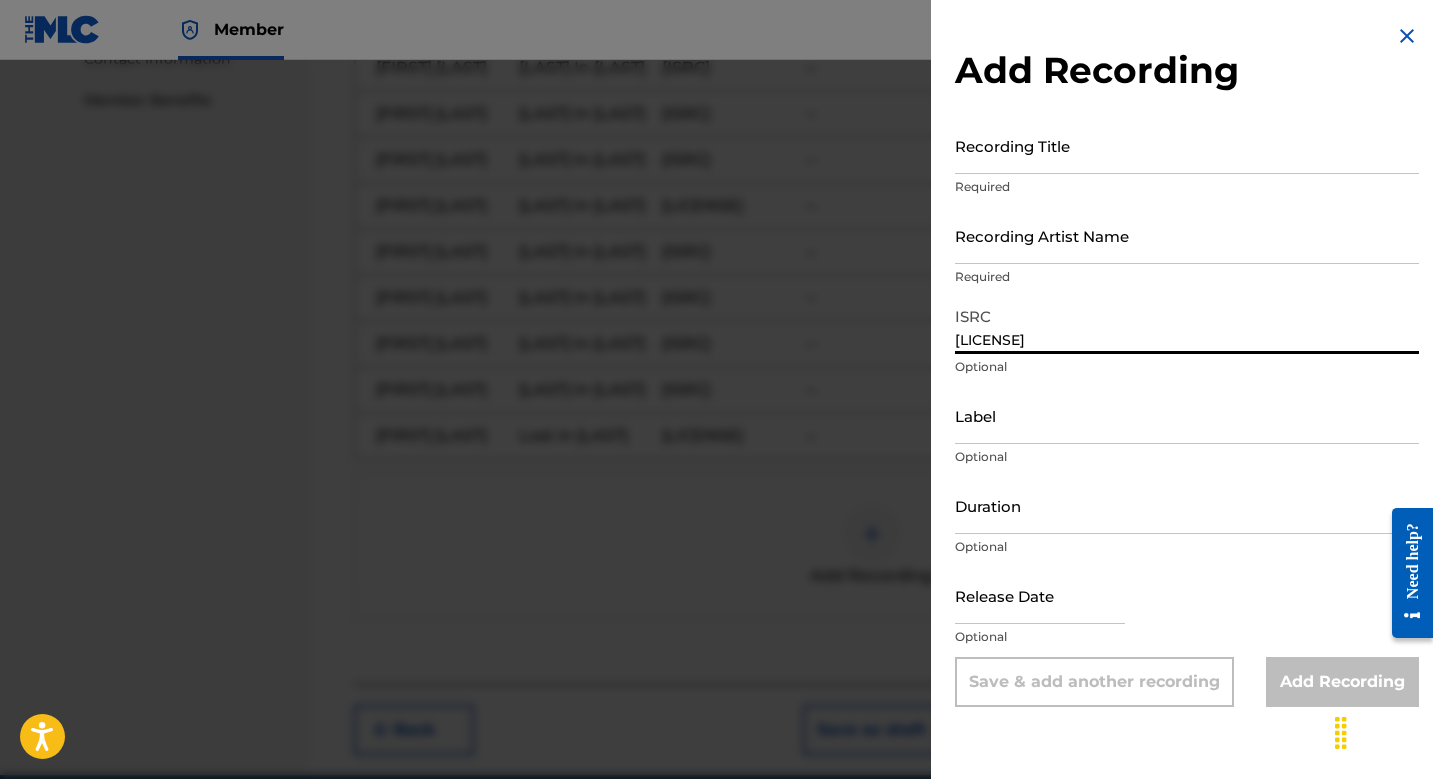 click on "Recording Artist Name" at bounding box center [1187, 235] 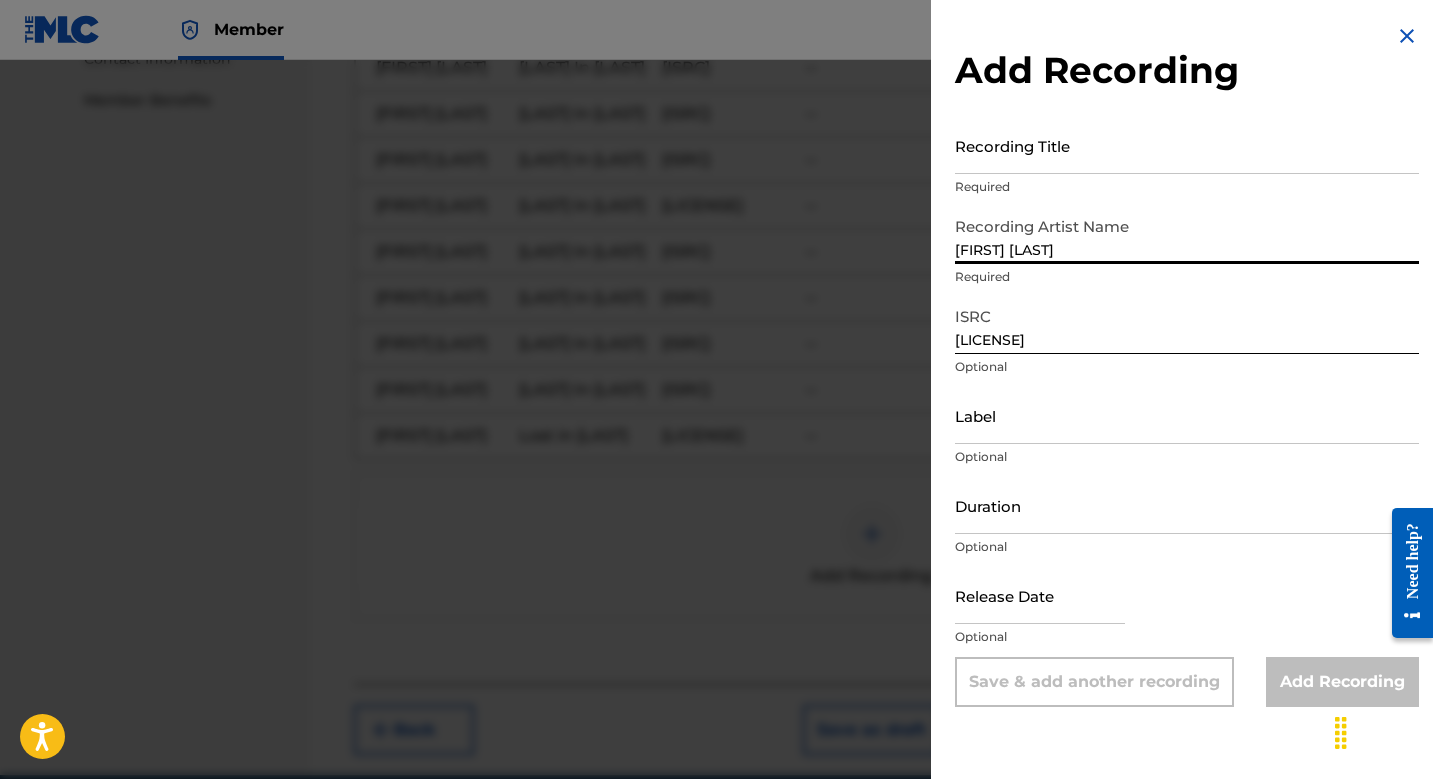 click on "Recording Title" at bounding box center (1187, 145) 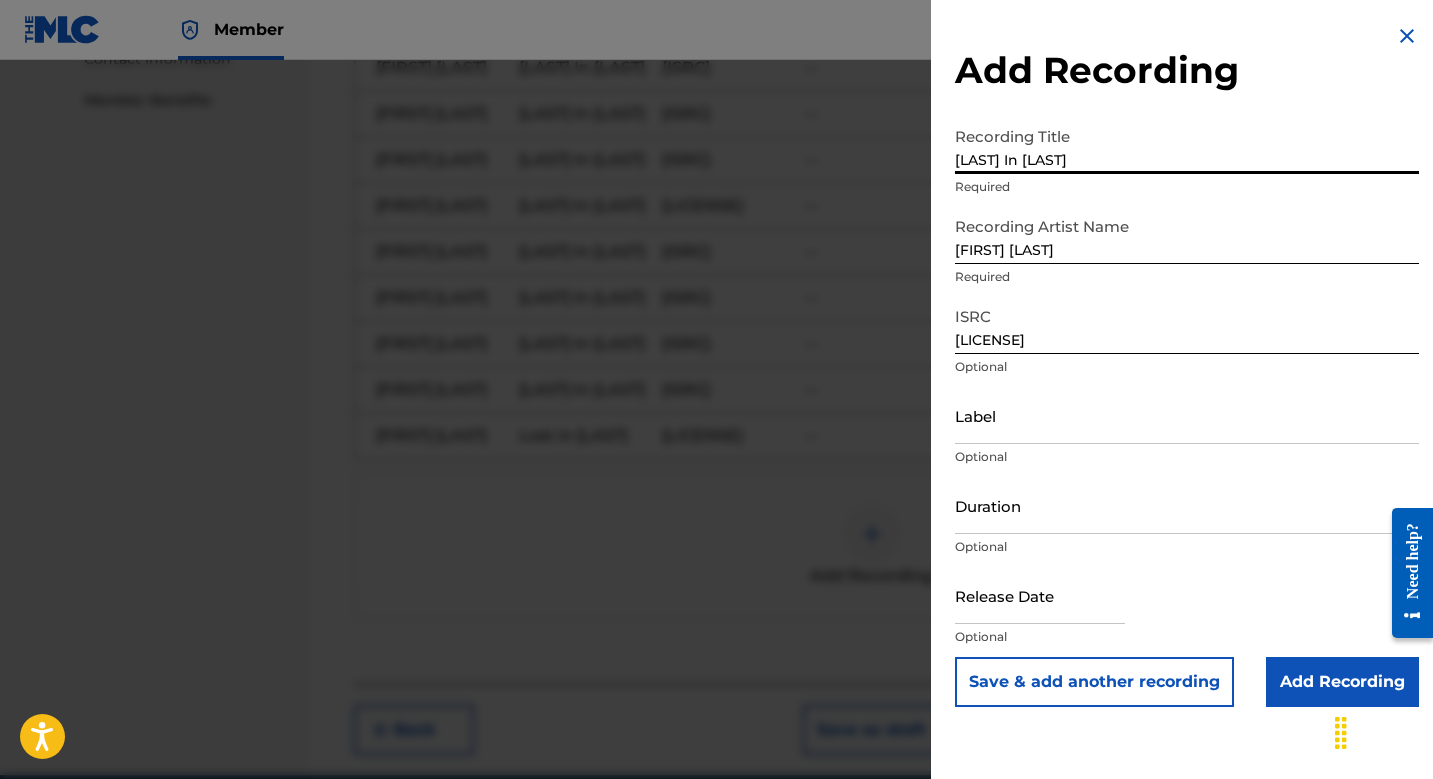click on "Save & add another recording" at bounding box center [1094, 682] 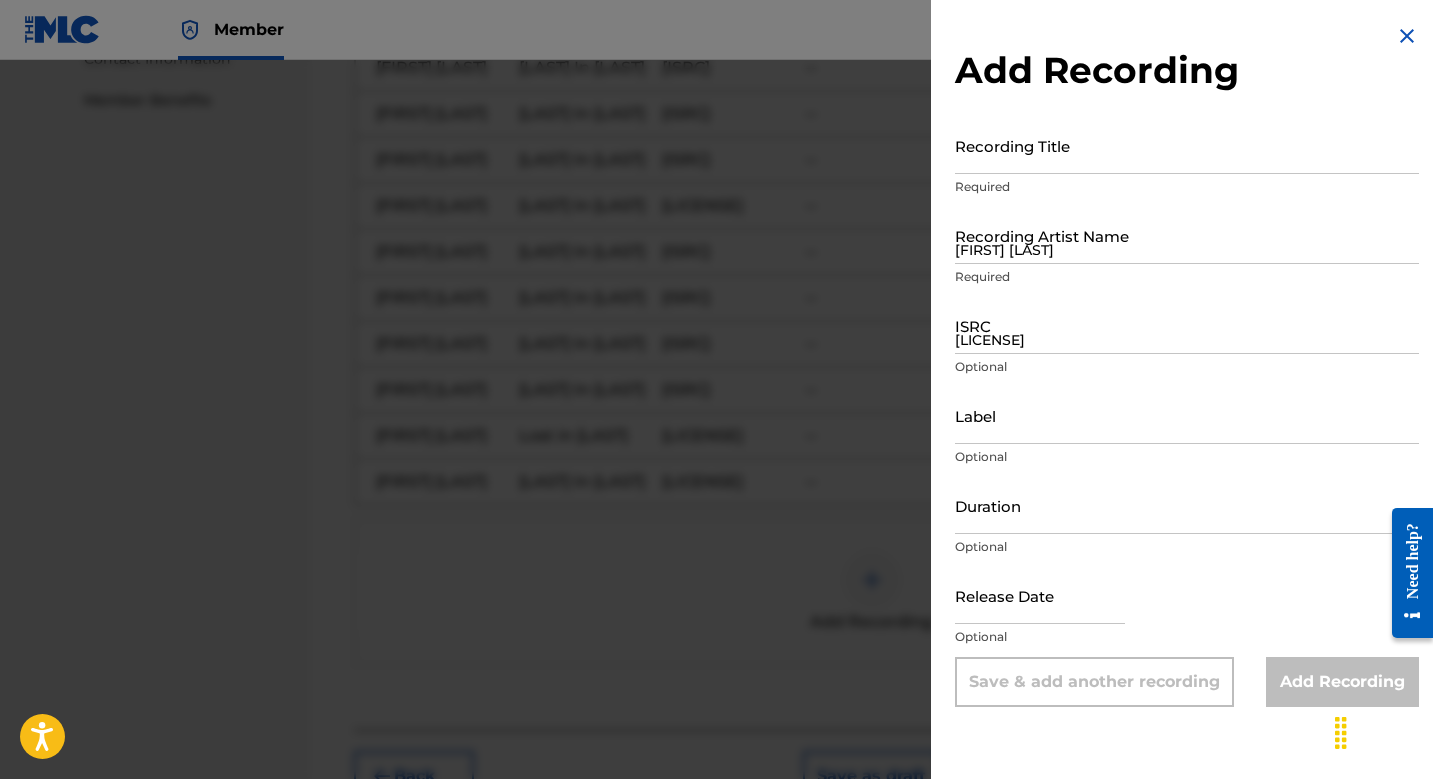 click at bounding box center (716, 449) 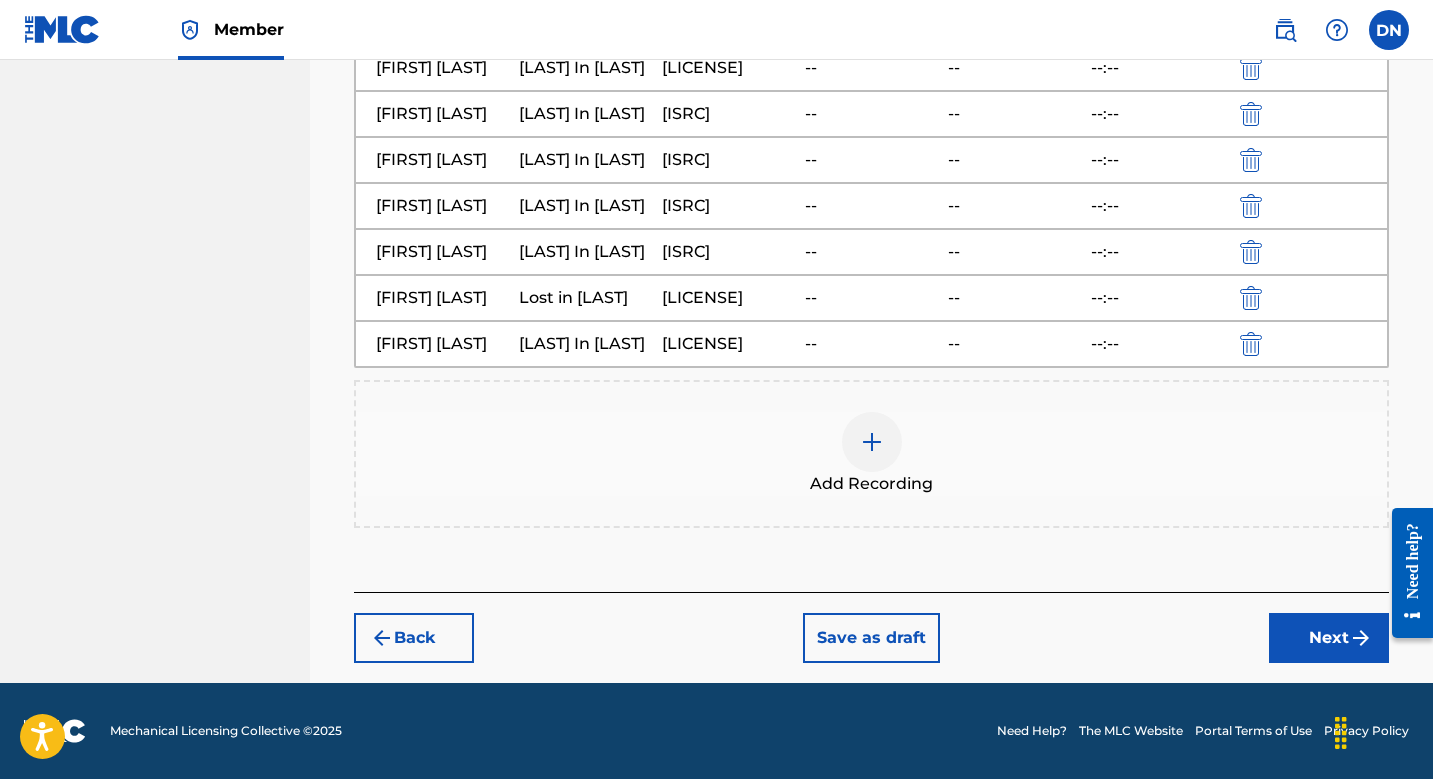 scroll, scrollTop: 1171, scrollLeft: 0, axis: vertical 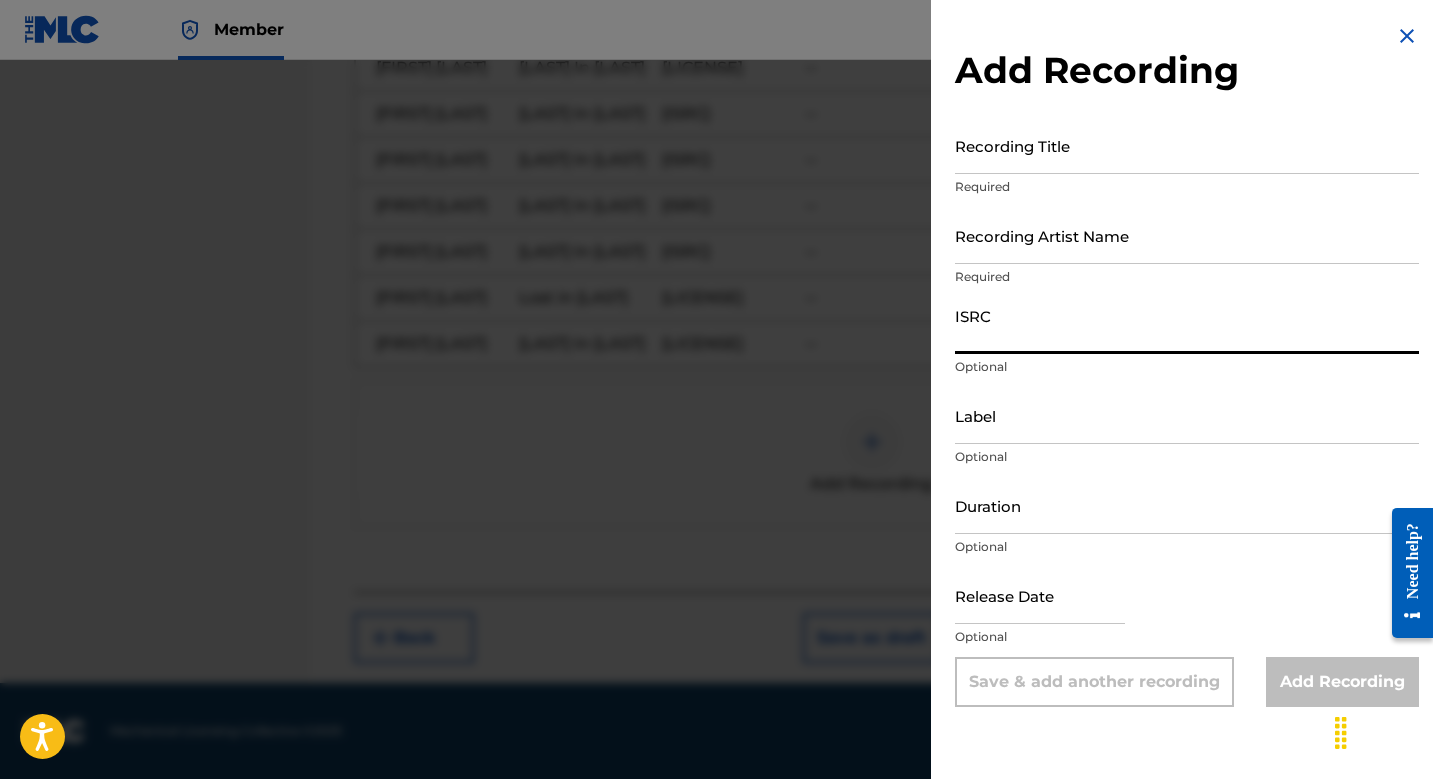 click on "ISRC" at bounding box center (1187, 325) 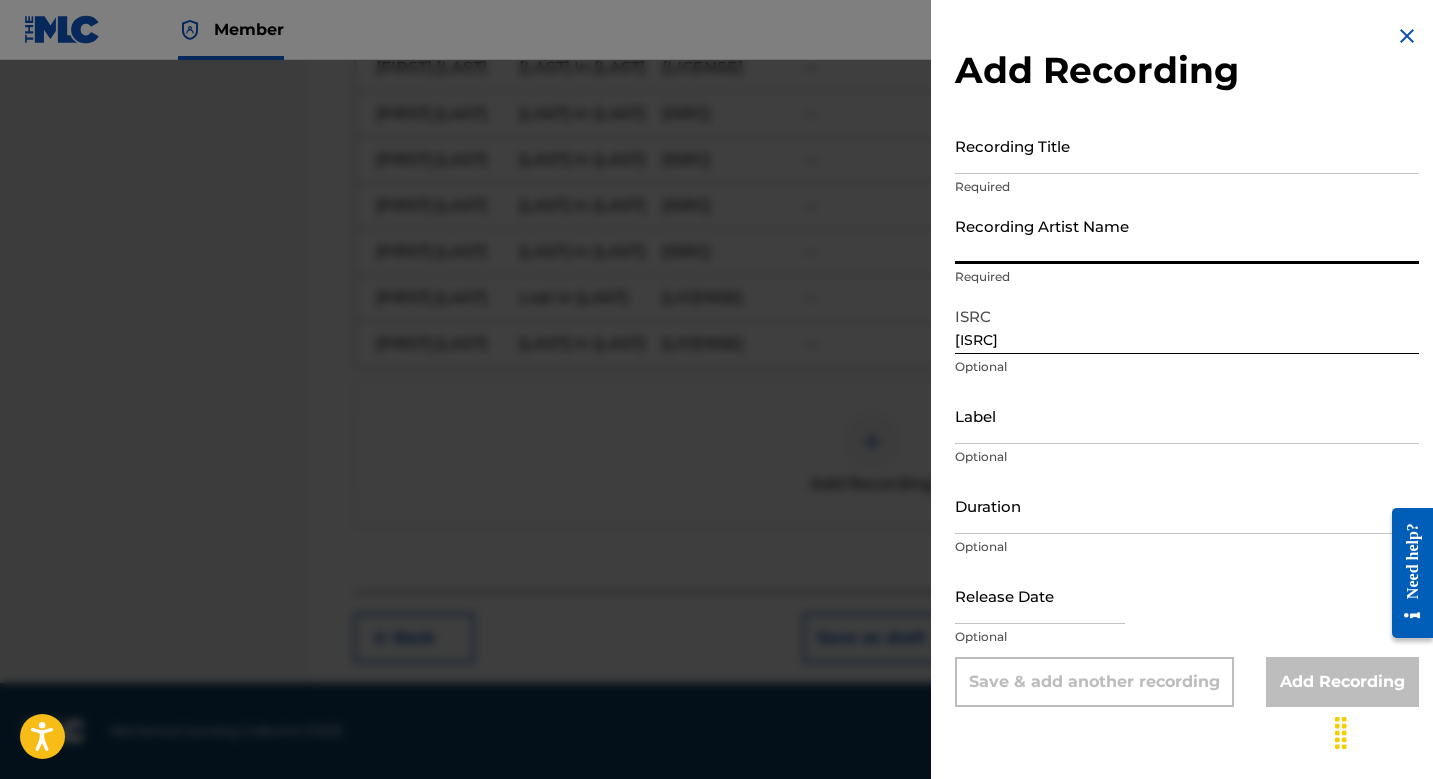 click on "Recording Artist Name" at bounding box center (1187, 235) 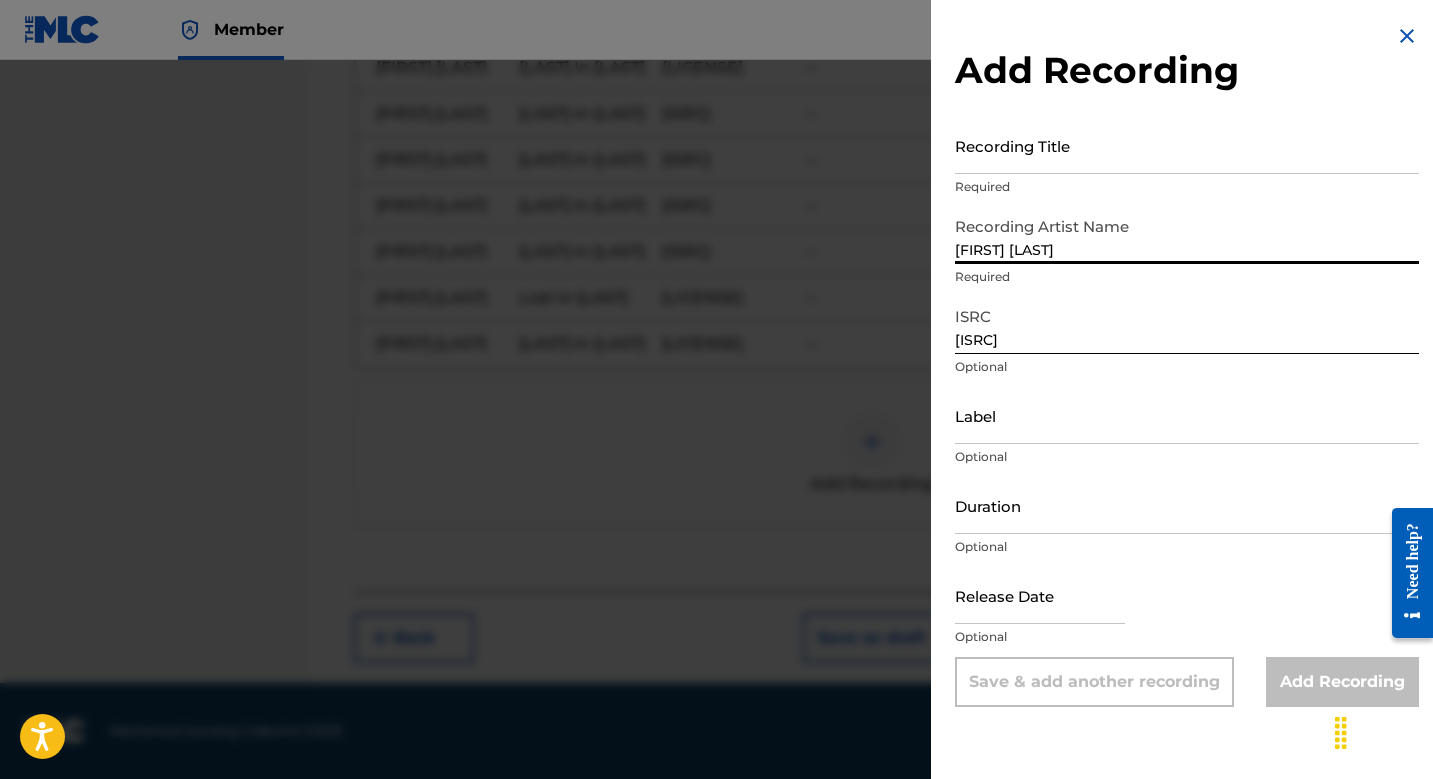 click on "Recording Title" at bounding box center [1187, 145] 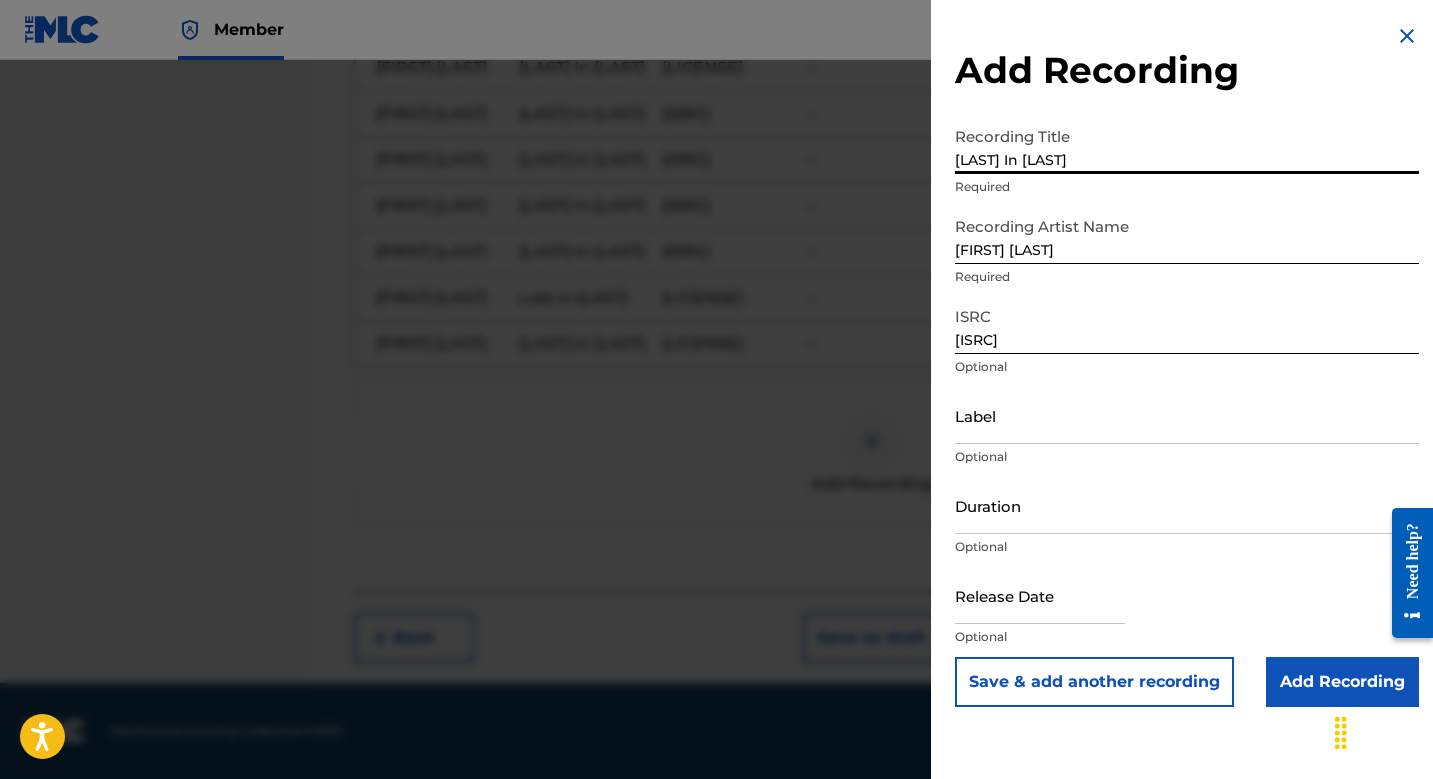 click on "Add Recording" at bounding box center (1342, 682) 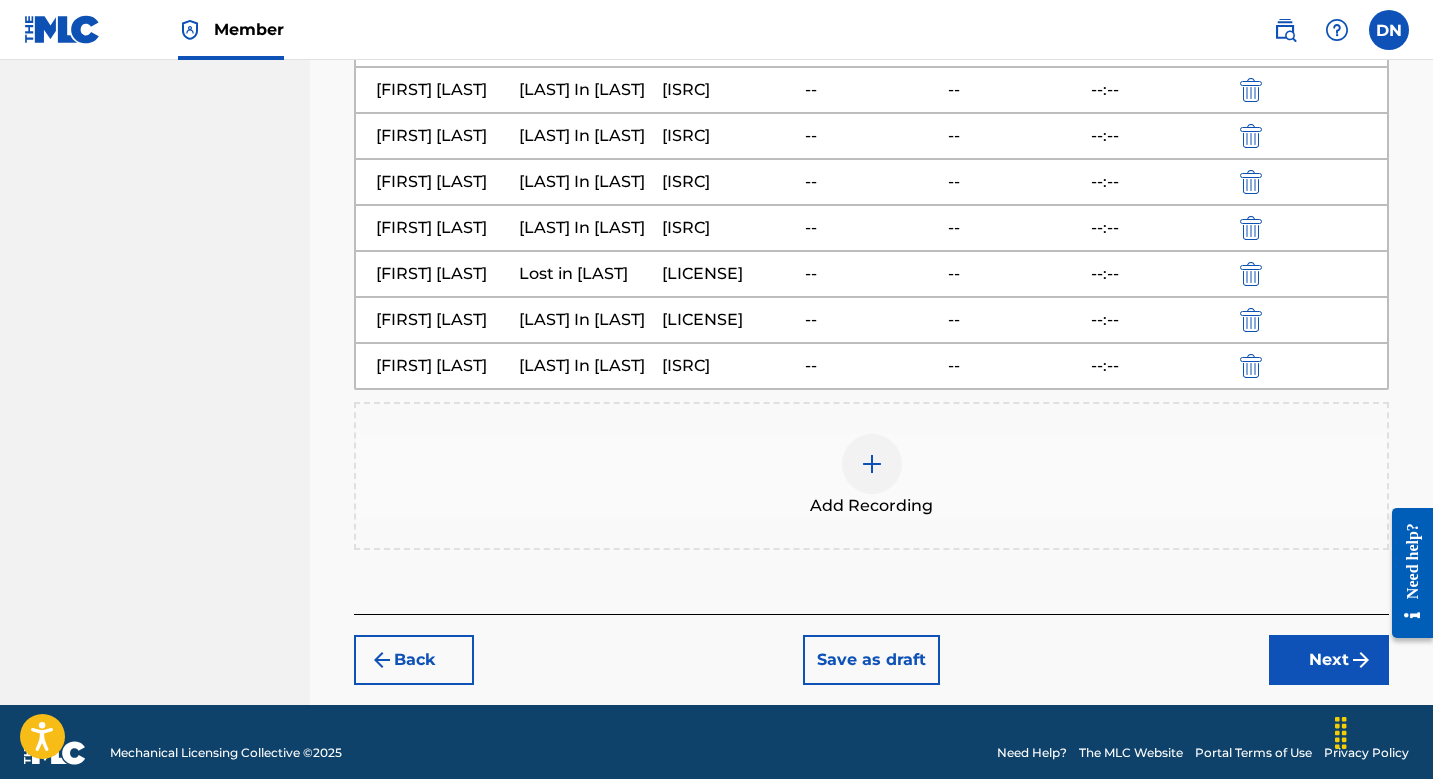click on "Add Recording" at bounding box center (871, 476) 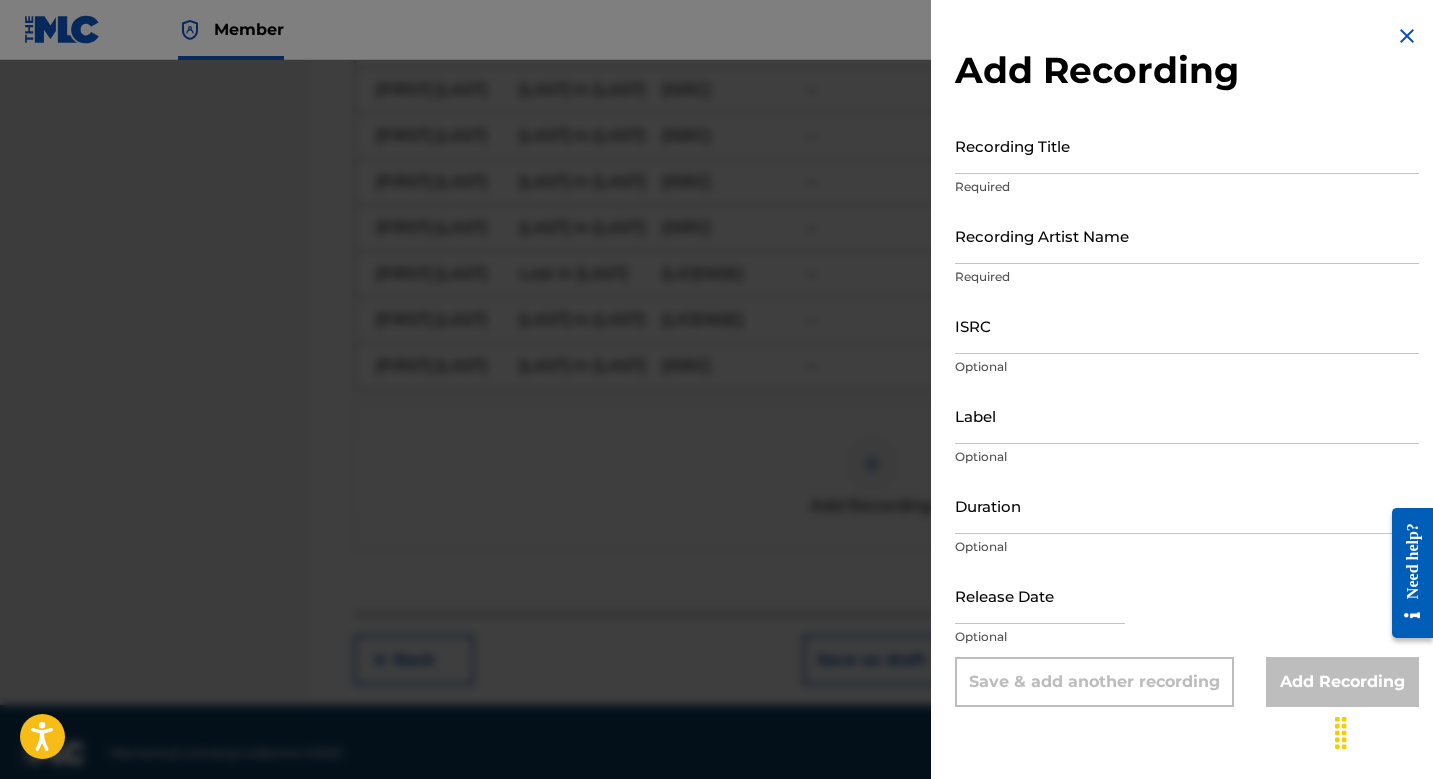 click at bounding box center [716, 449] 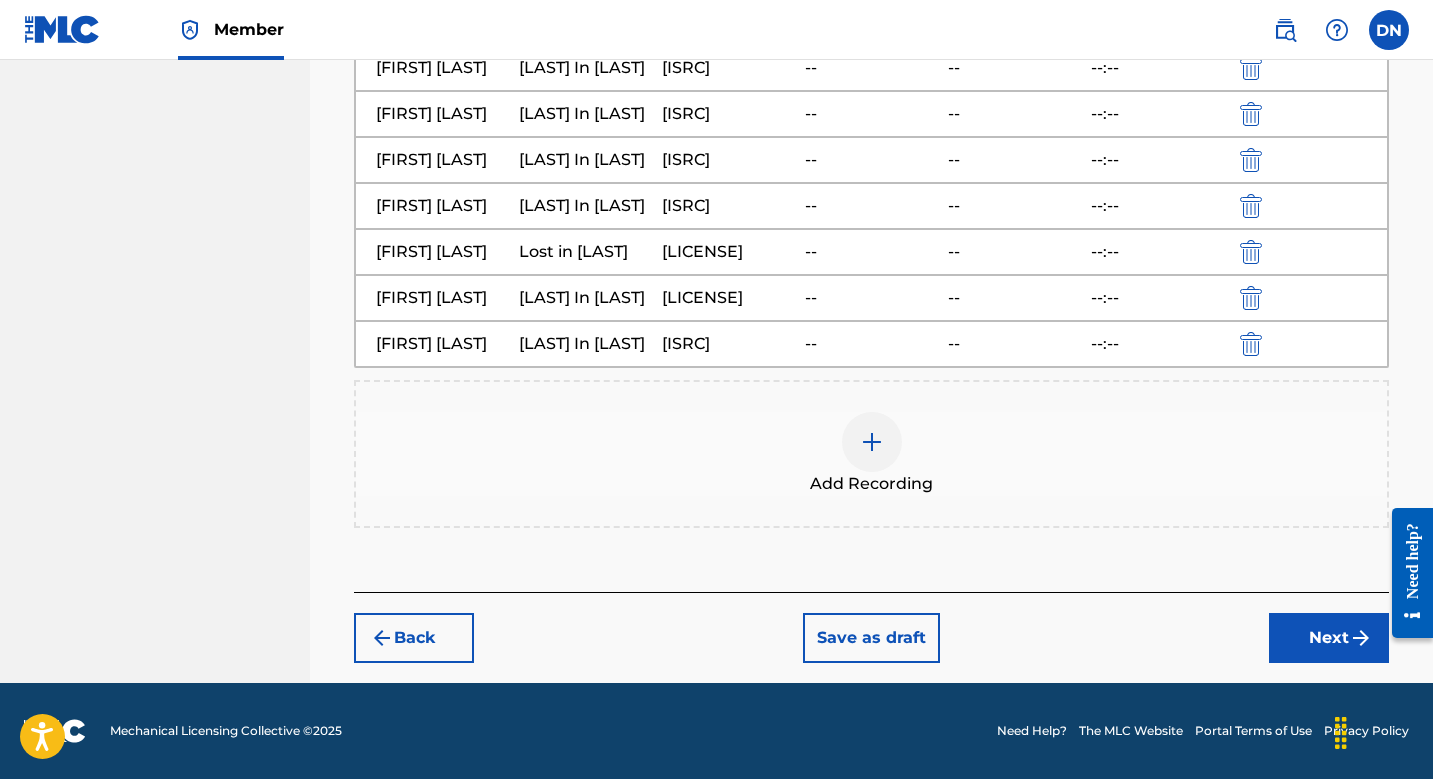 click on "Next" at bounding box center (1329, 638) 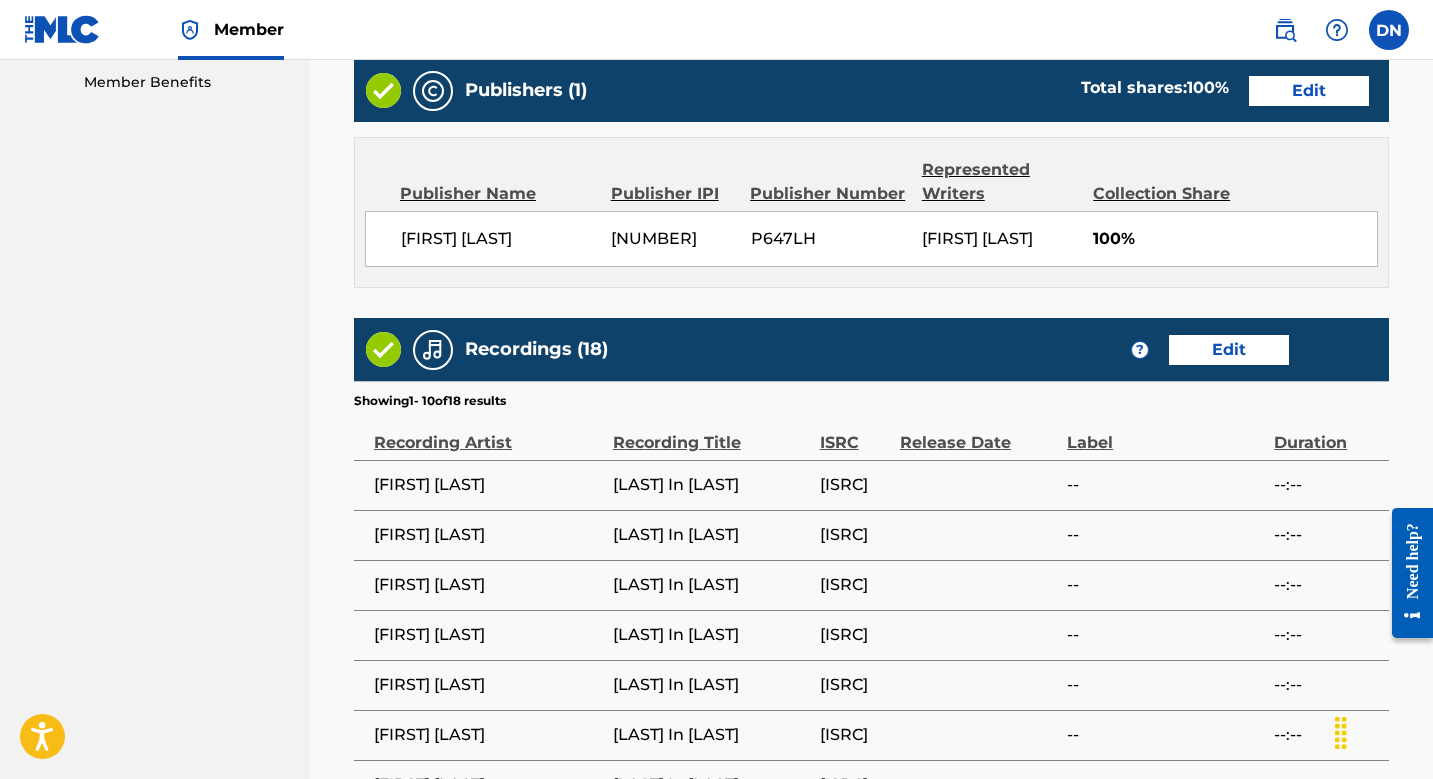 scroll, scrollTop: 1522, scrollLeft: 0, axis: vertical 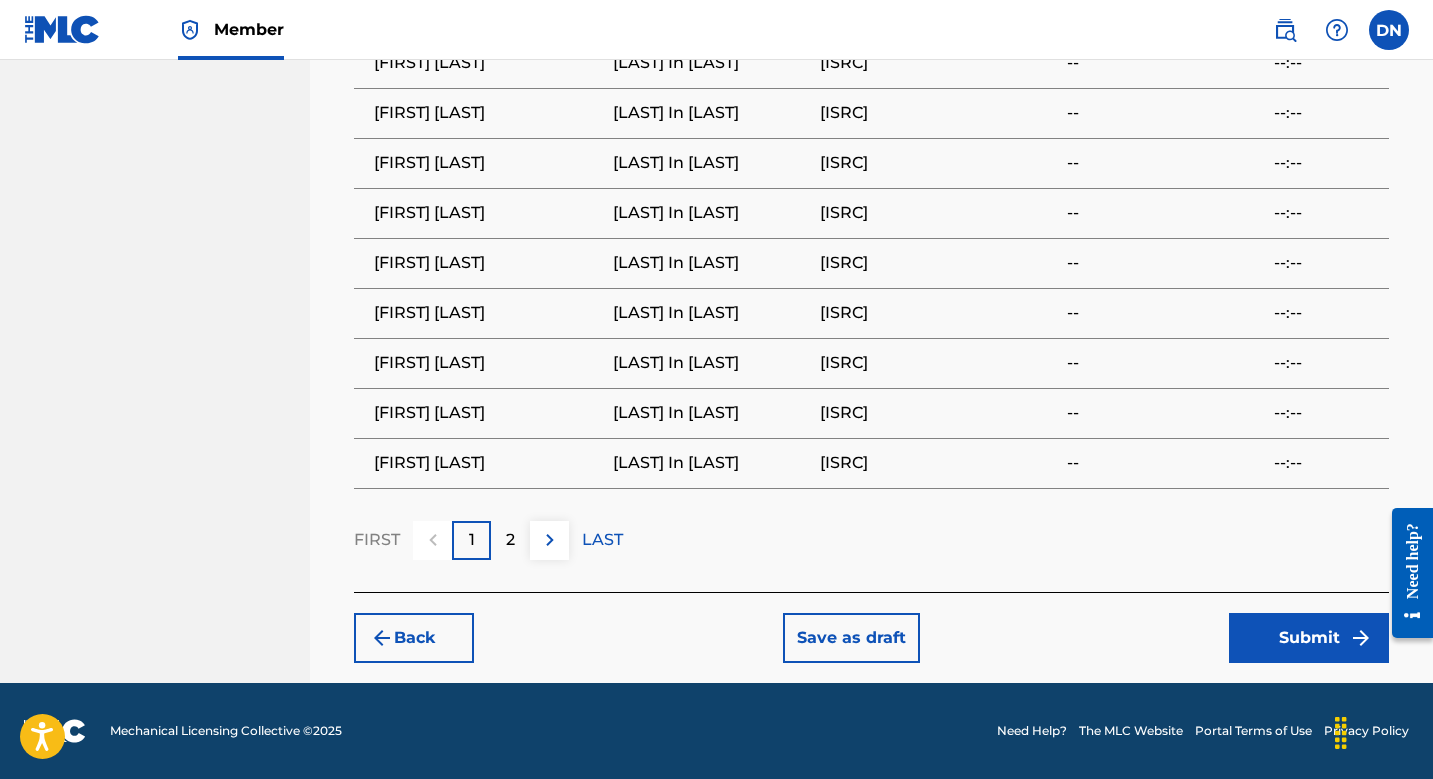 click on "Submit" at bounding box center (1309, 638) 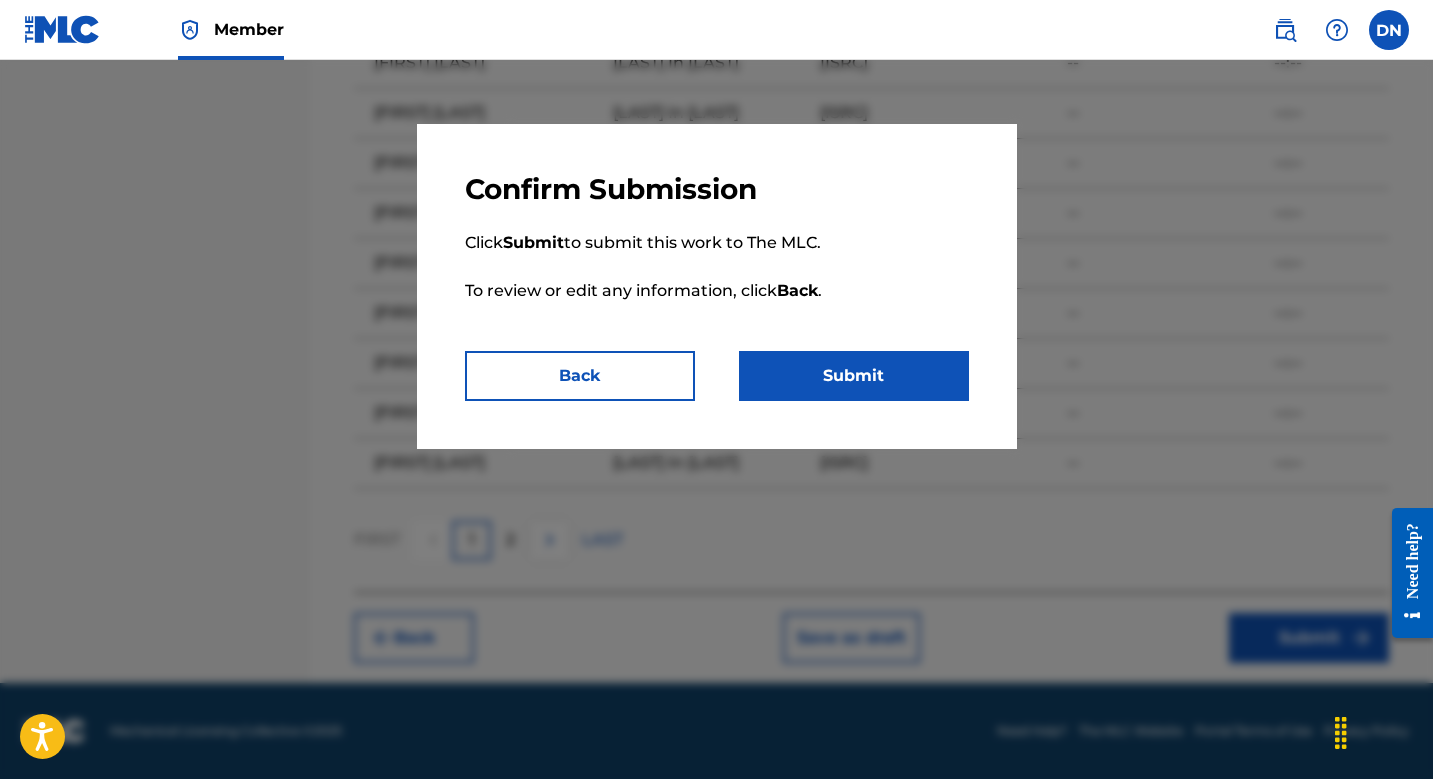 click on "Submit" at bounding box center [854, 376] 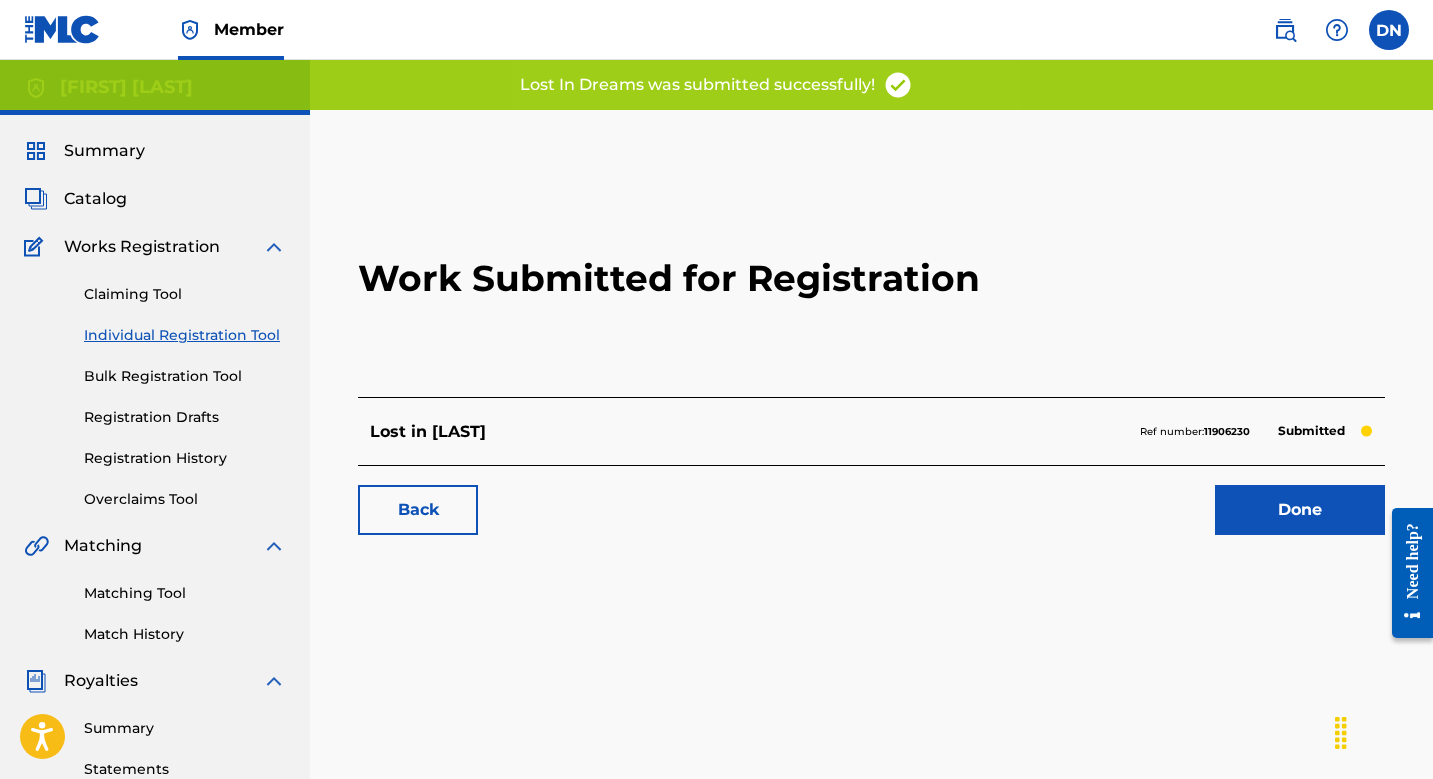click on "Done" at bounding box center [1300, 510] 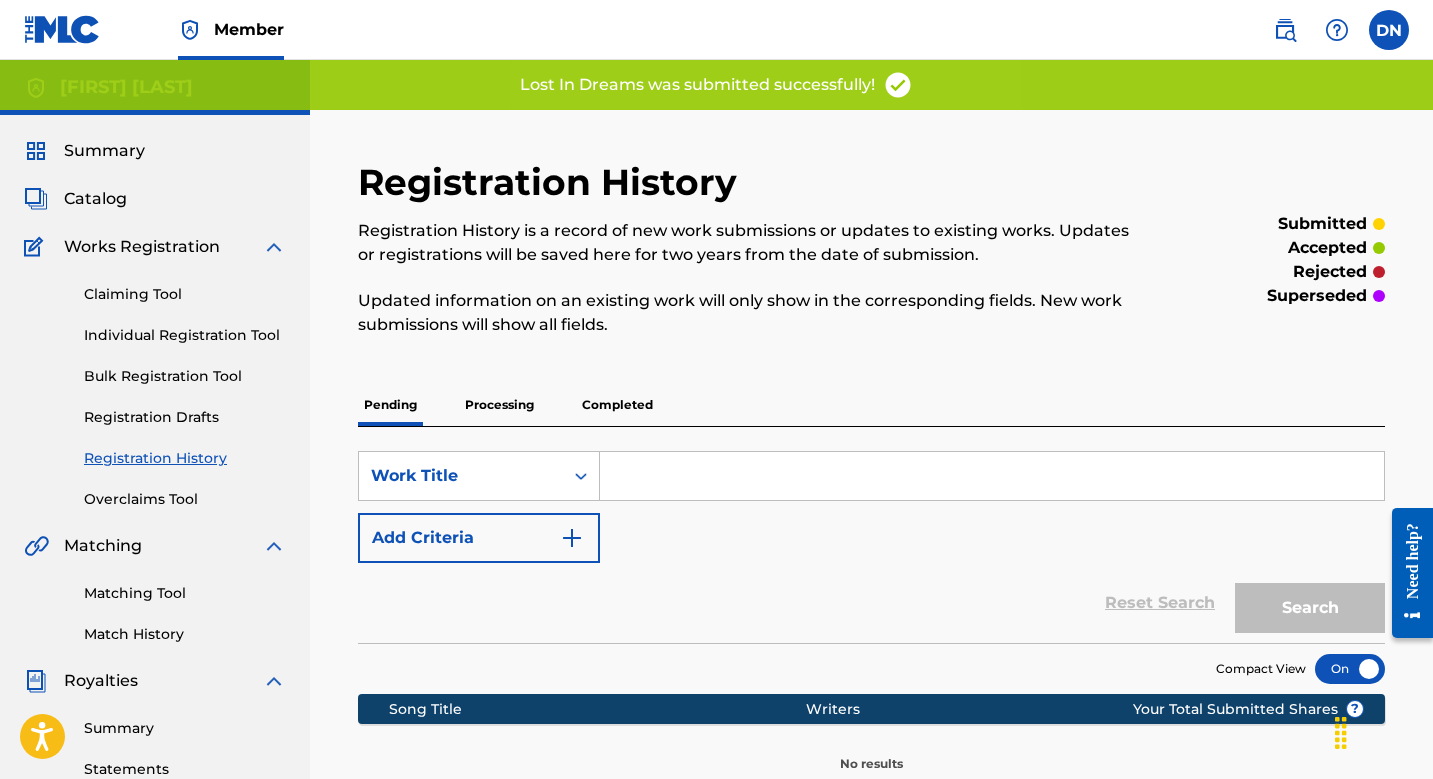click on "Individual Registration Tool" at bounding box center [185, 335] 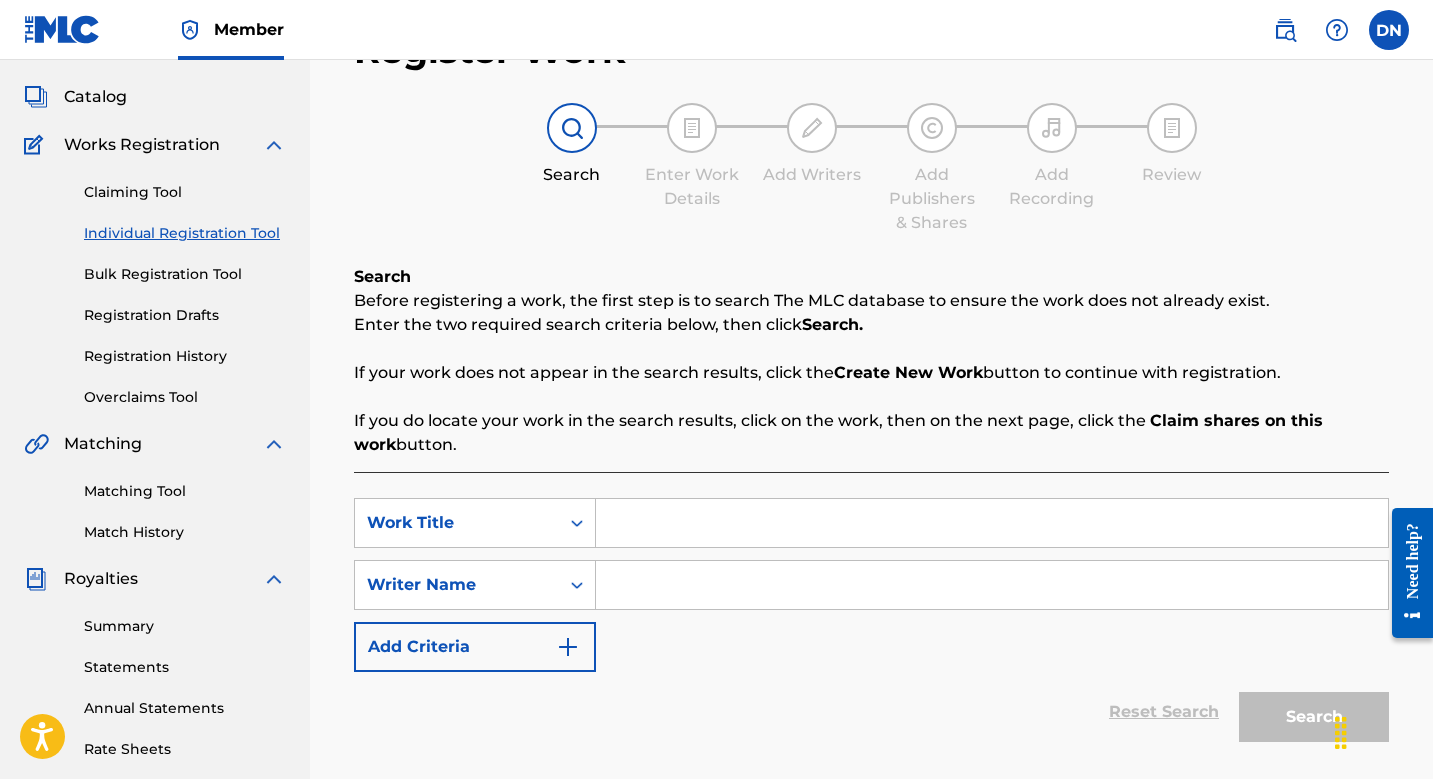 scroll, scrollTop: 138, scrollLeft: 0, axis: vertical 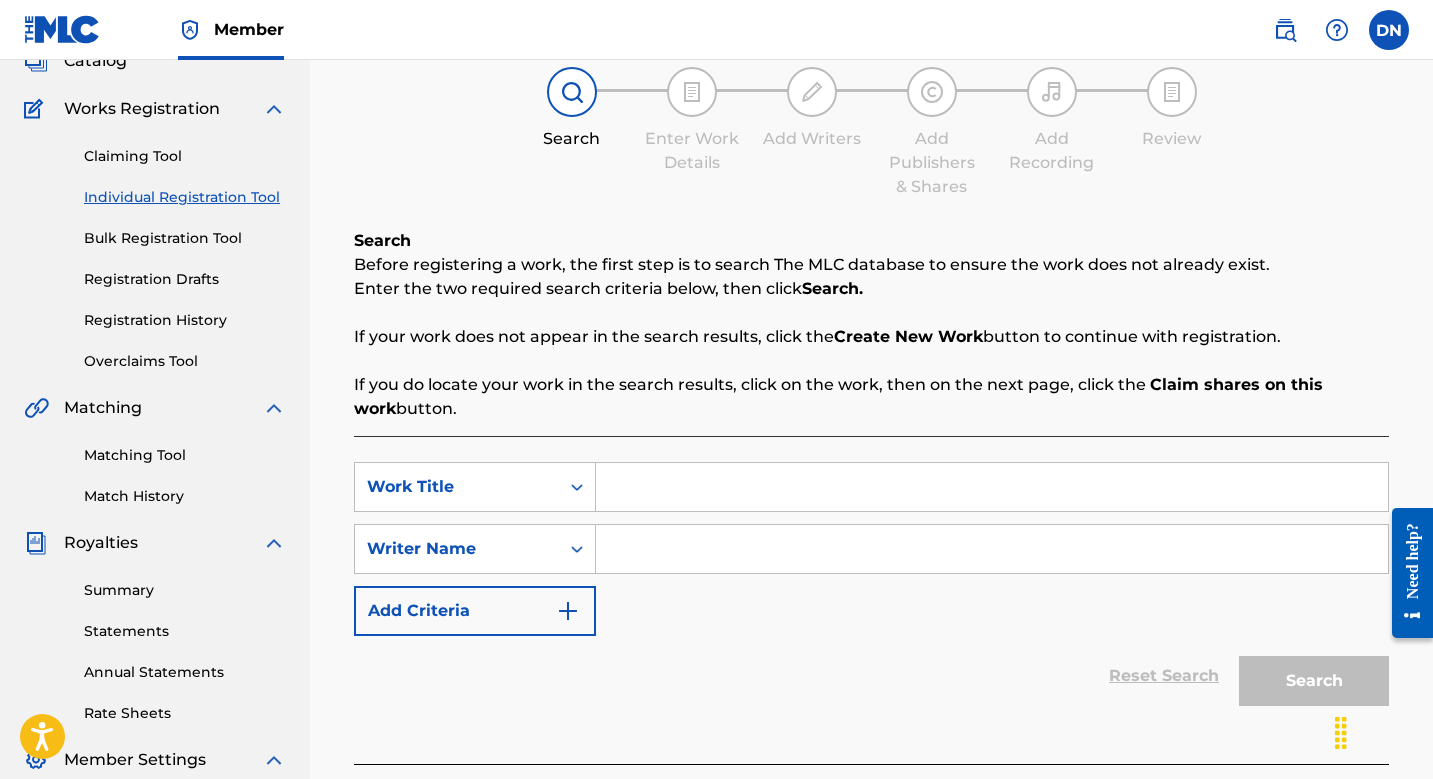 click at bounding box center [992, 487] 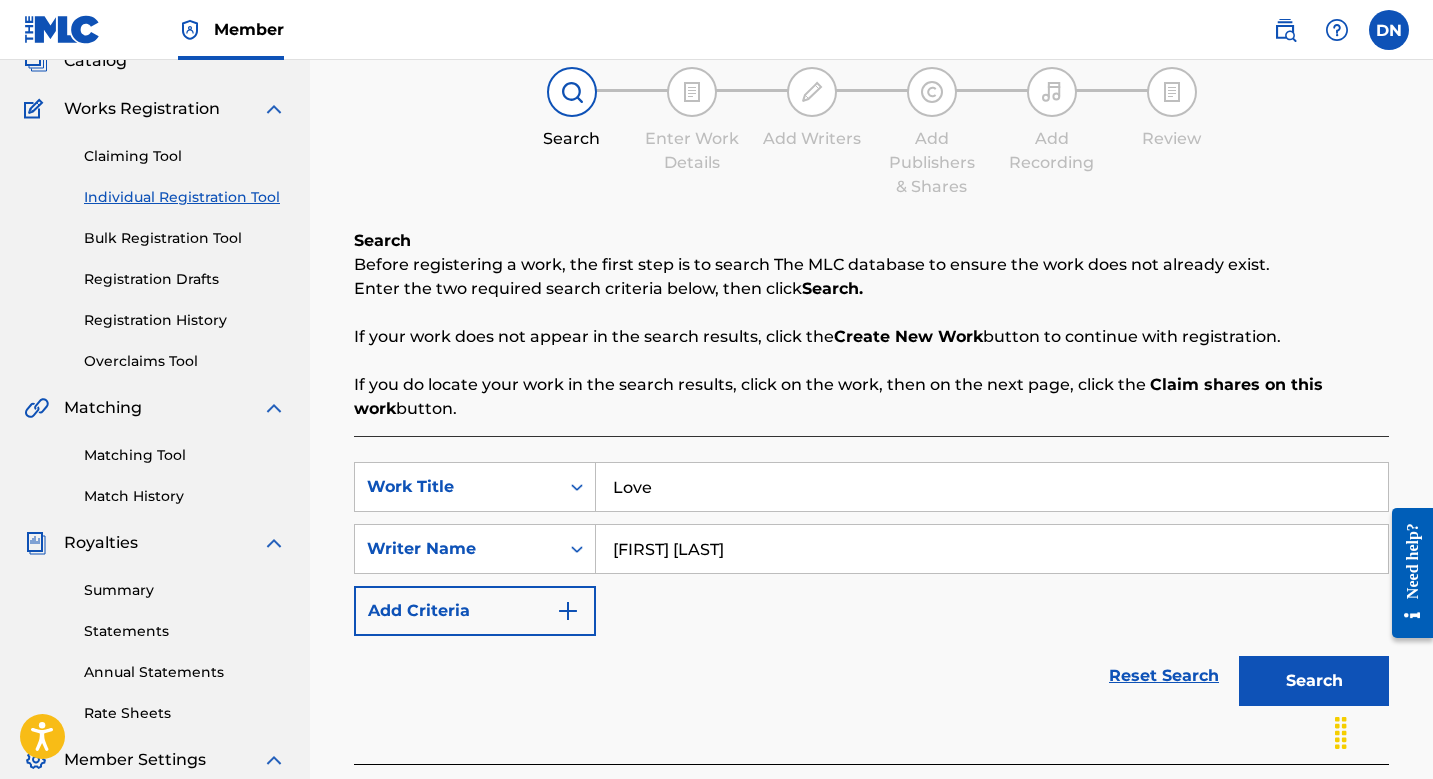 click on "Search" at bounding box center (1314, 681) 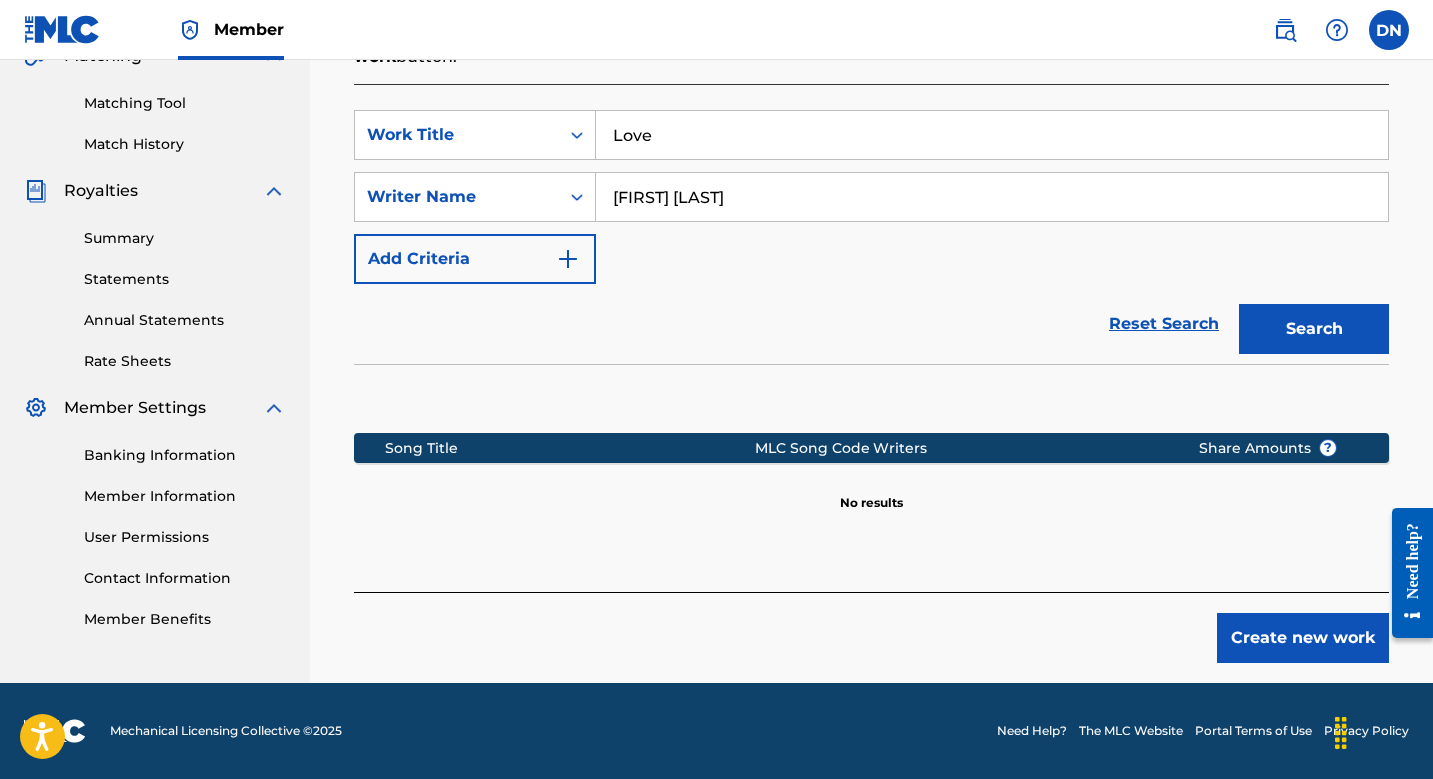 scroll, scrollTop: 490, scrollLeft: 0, axis: vertical 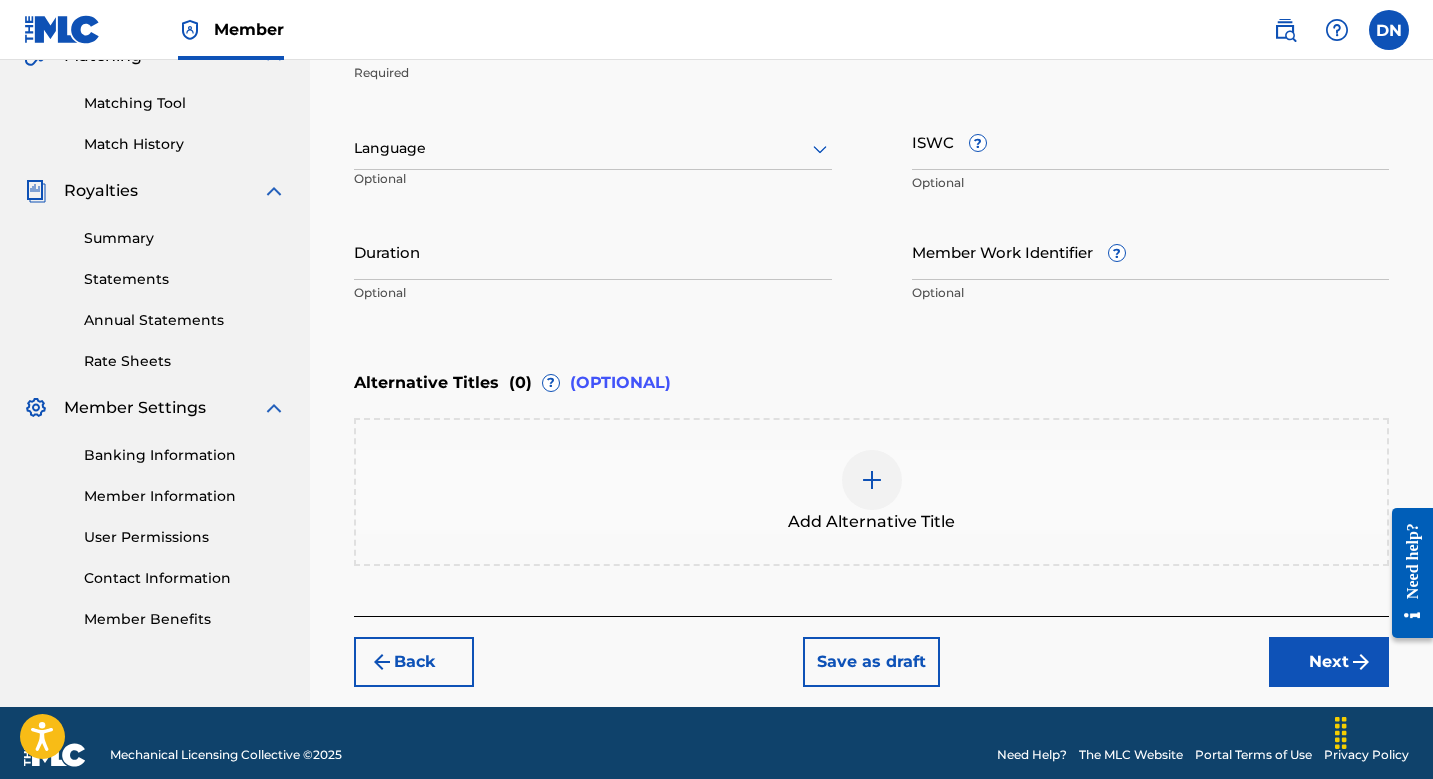 click on "Next" at bounding box center (1329, 662) 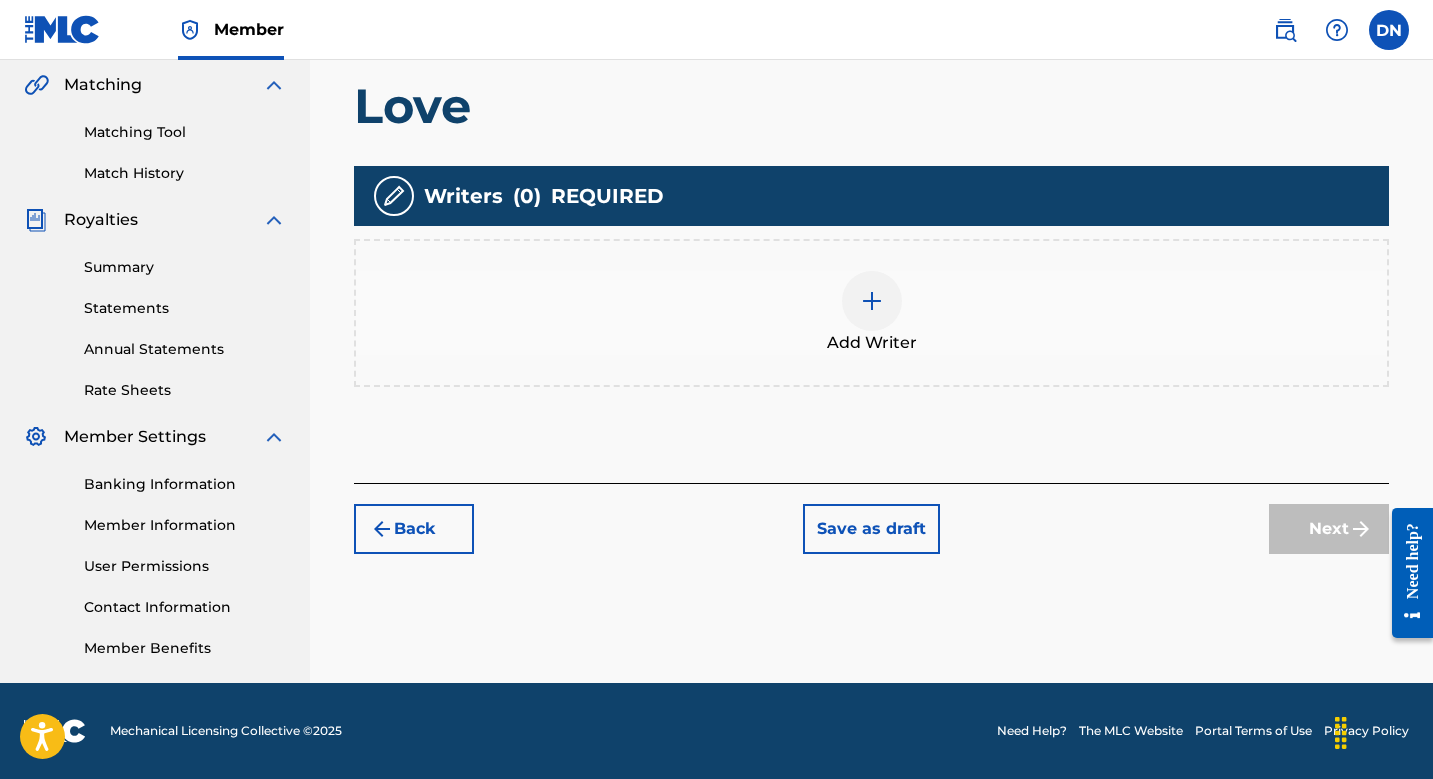 click at bounding box center [872, 301] 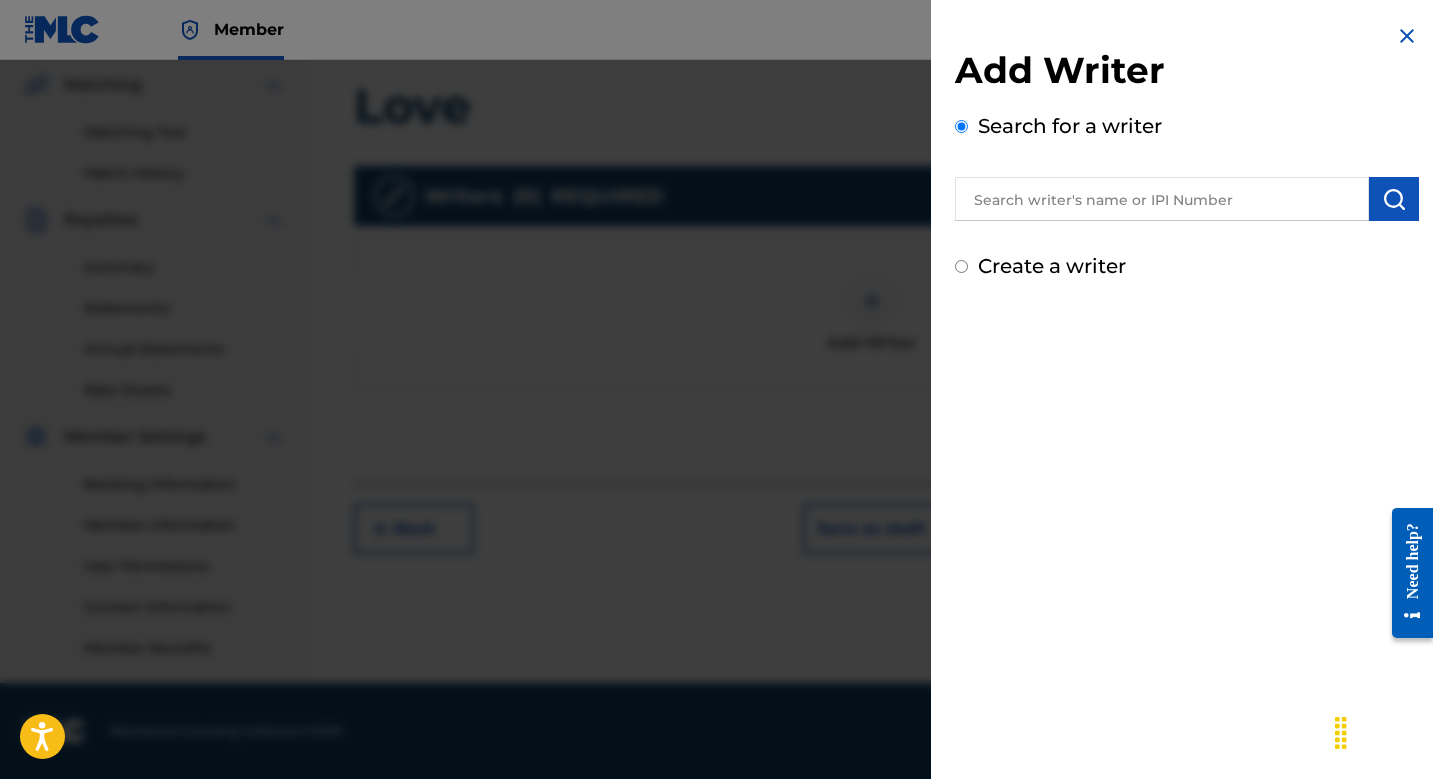 click at bounding box center [1162, 199] 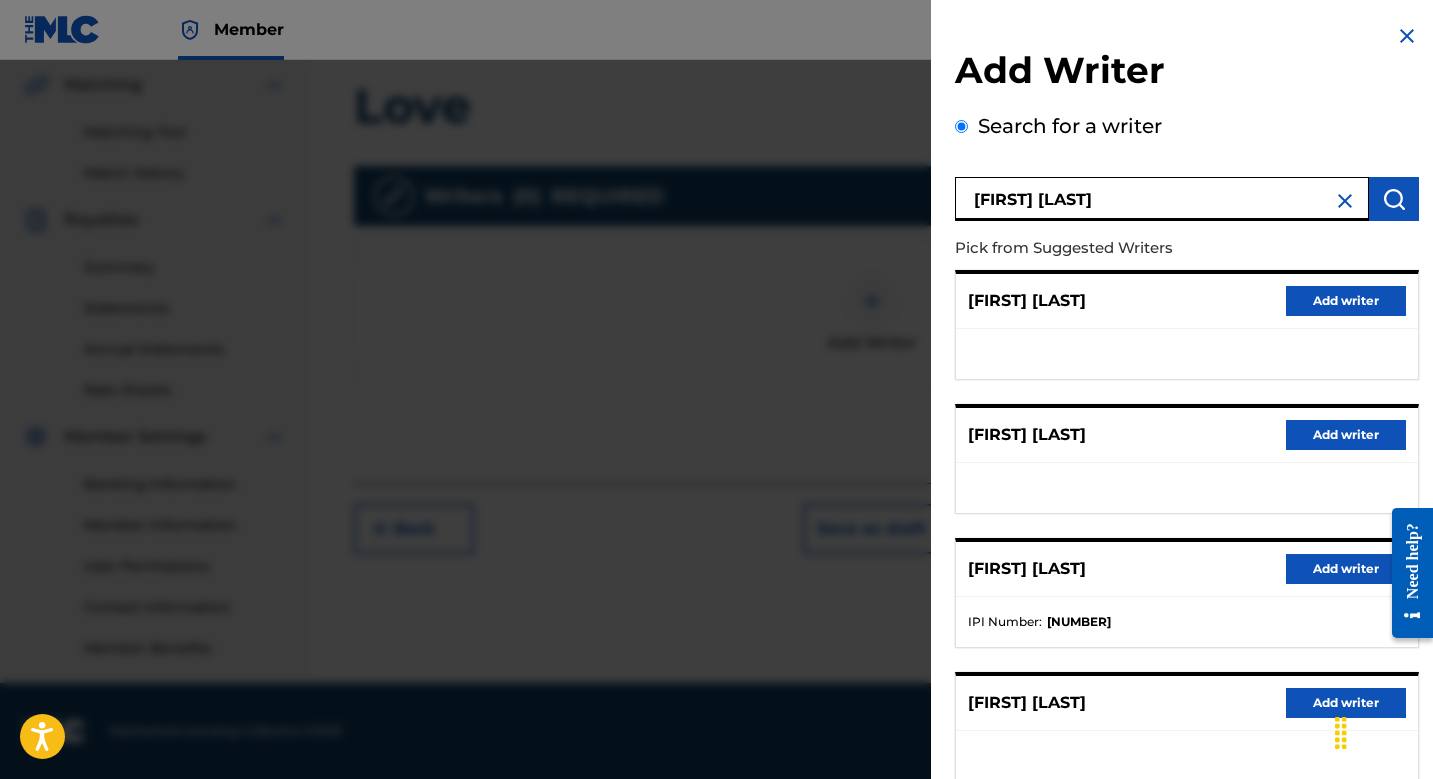 scroll, scrollTop: 262, scrollLeft: 0, axis: vertical 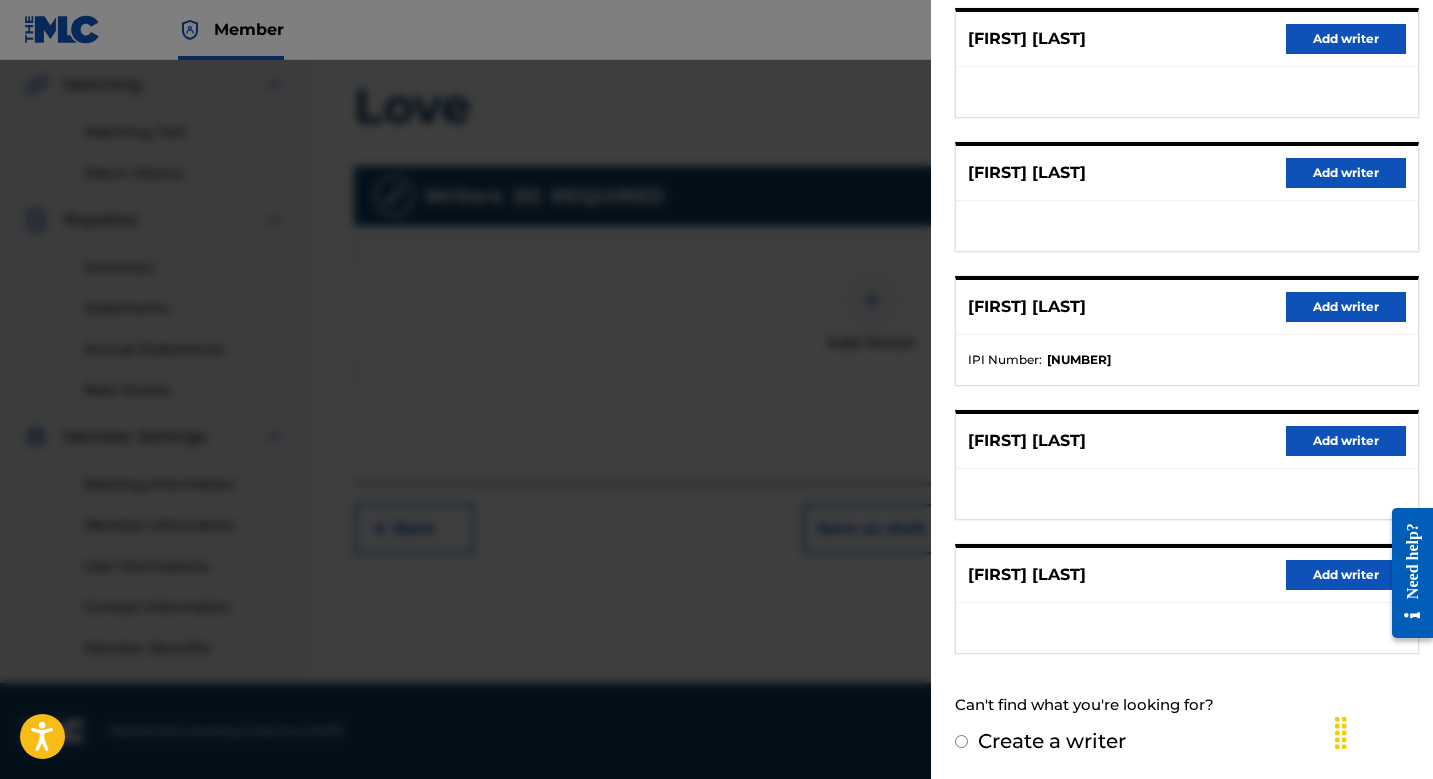 click on "Add writer" at bounding box center [1346, 575] 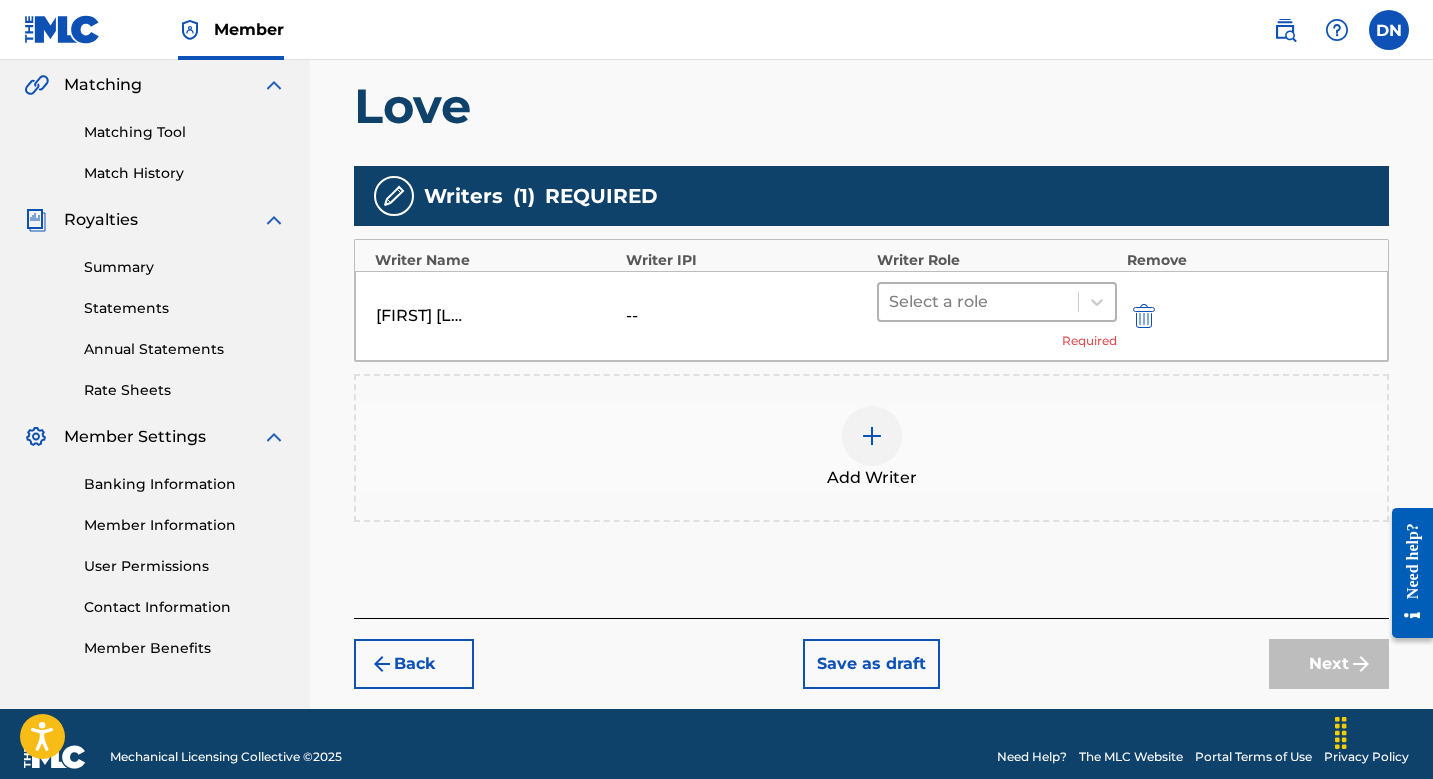 click at bounding box center (978, 302) 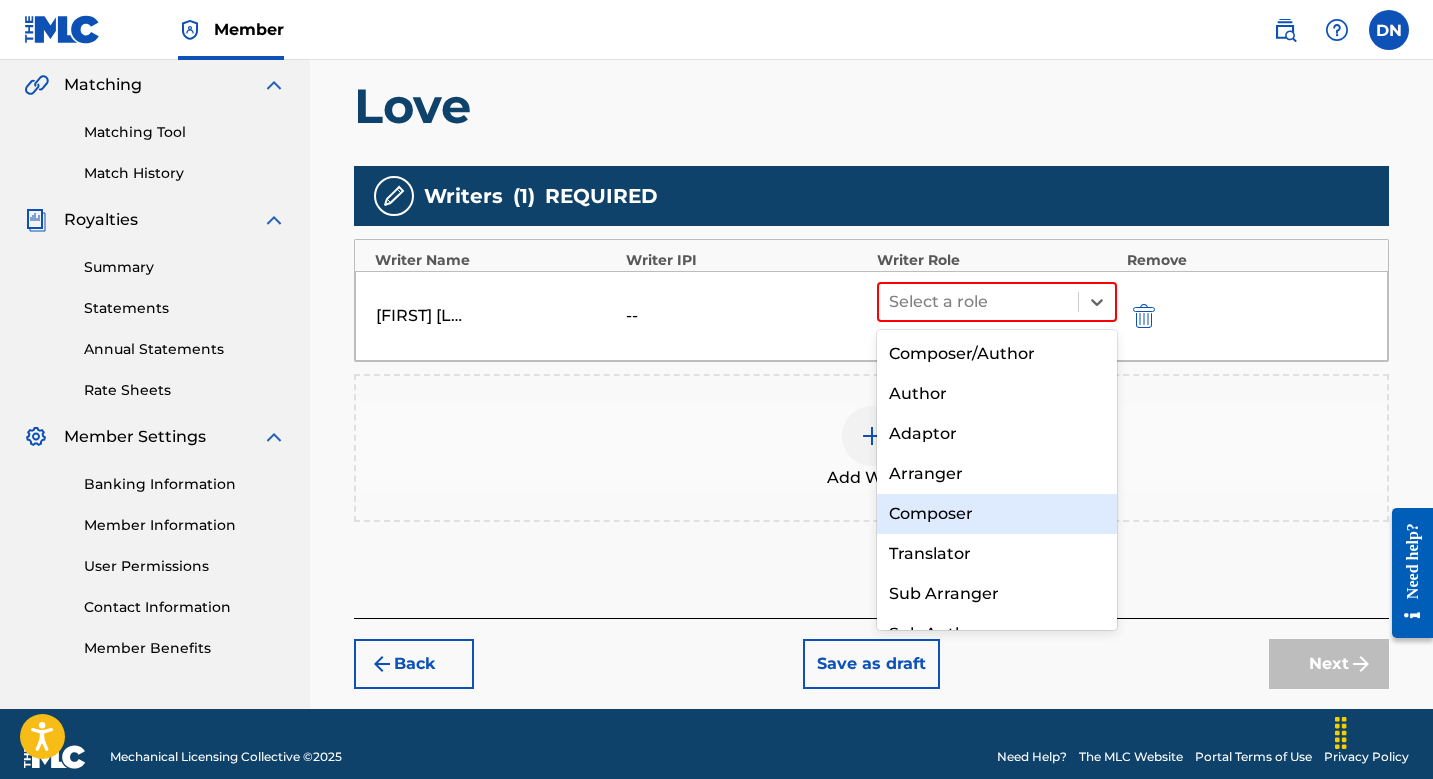click on "Composer" at bounding box center [997, 514] 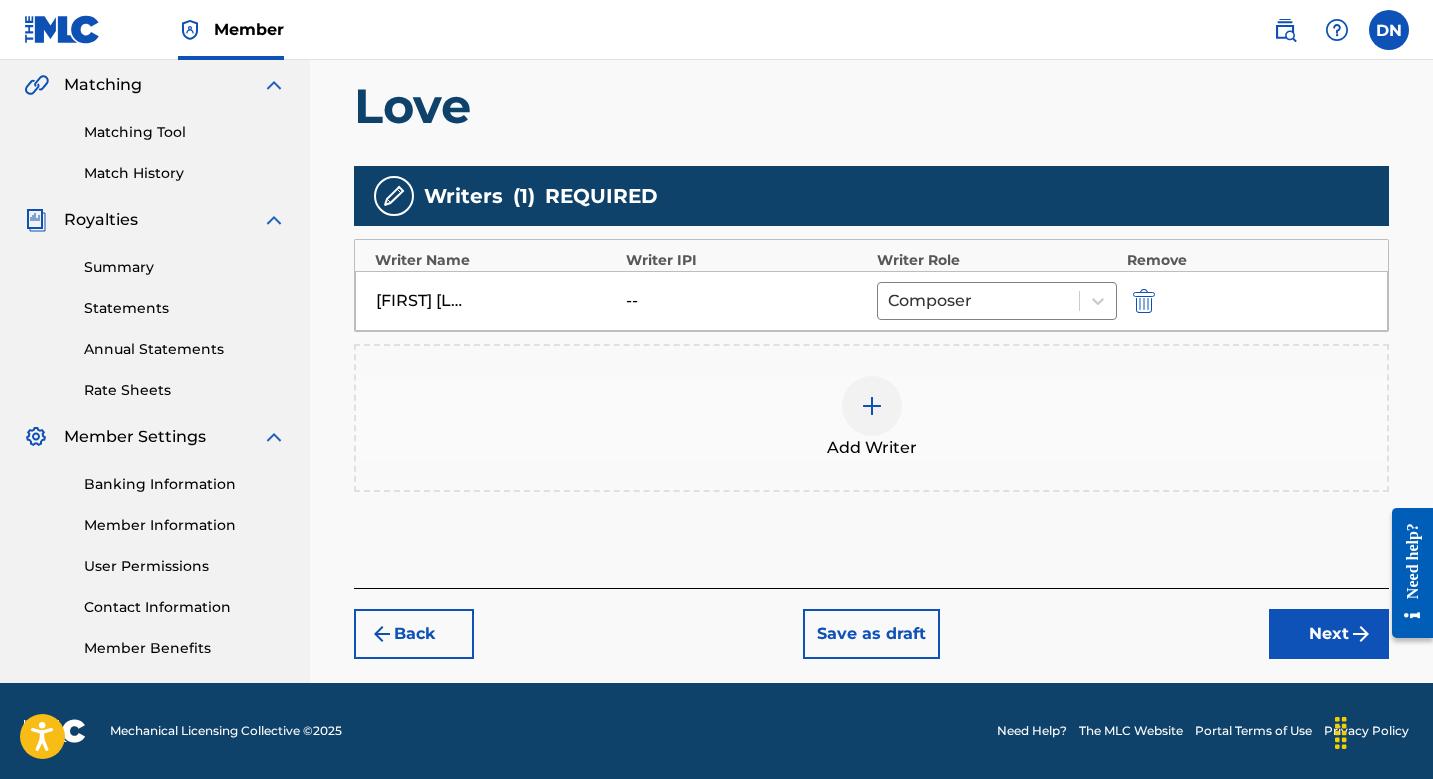 click on "Next" at bounding box center (1329, 634) 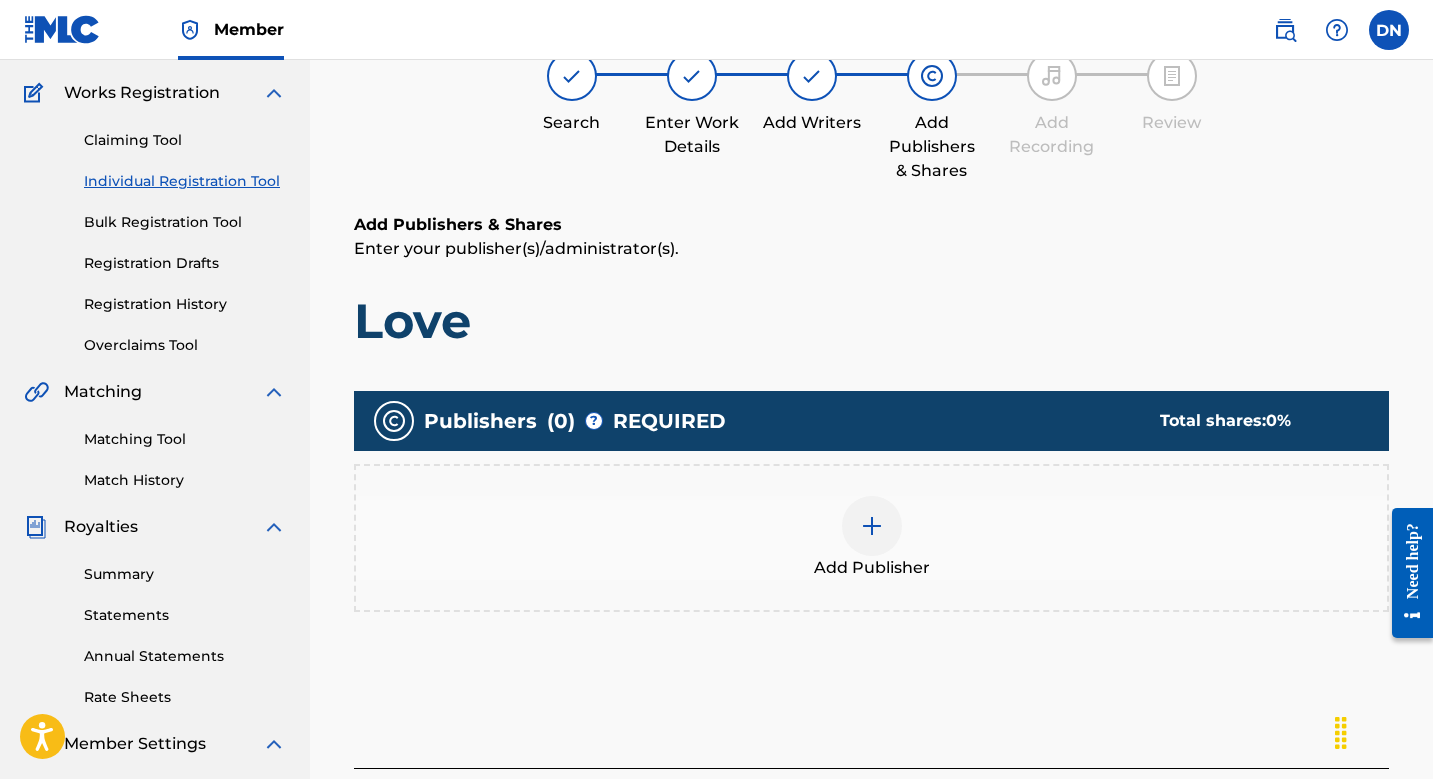 scroll, scrollTop: 90, scrollLeft: 0, axis: vertical 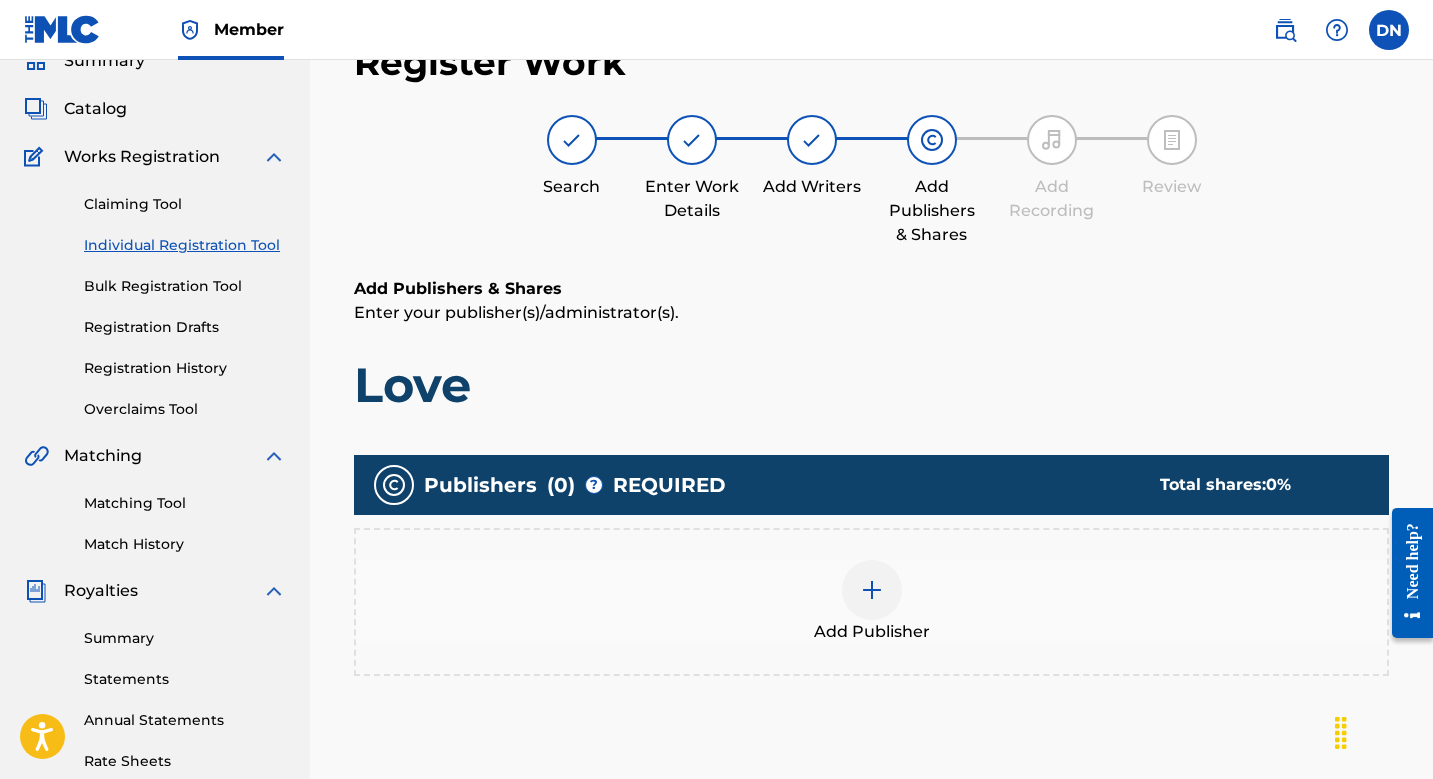 click at bounding box center [872, 590] 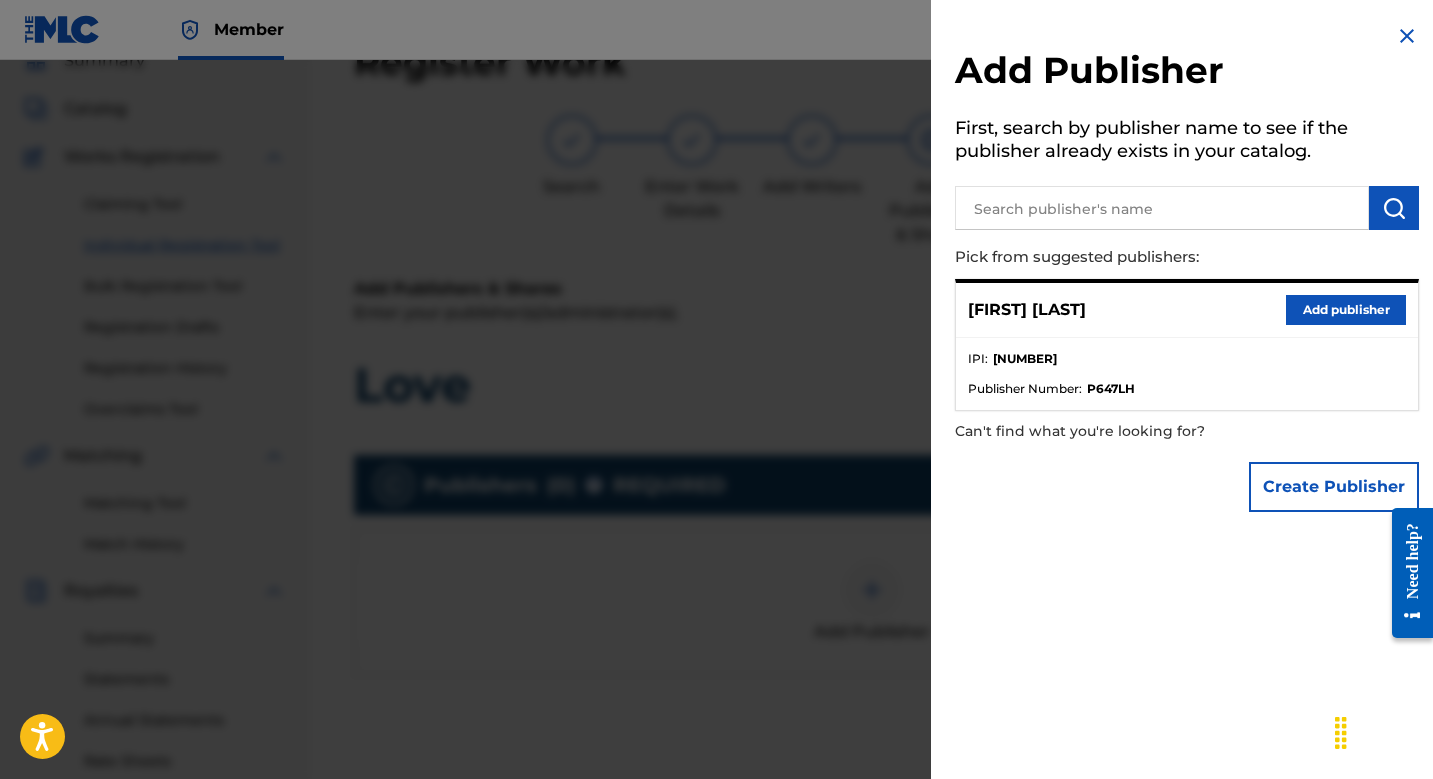 click on "Add publisher" at bounding box center (1346, 310) 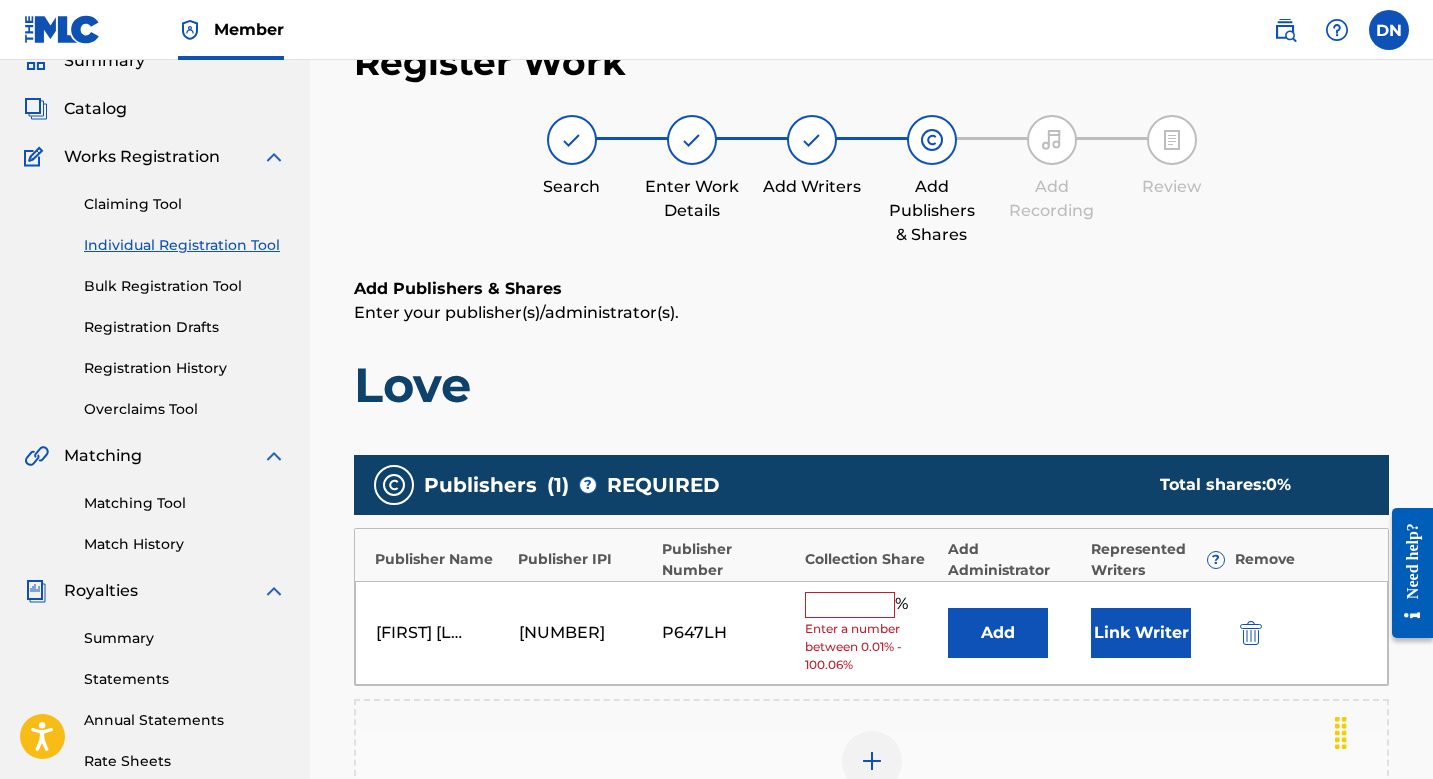 click at bounding box center (850, 605) 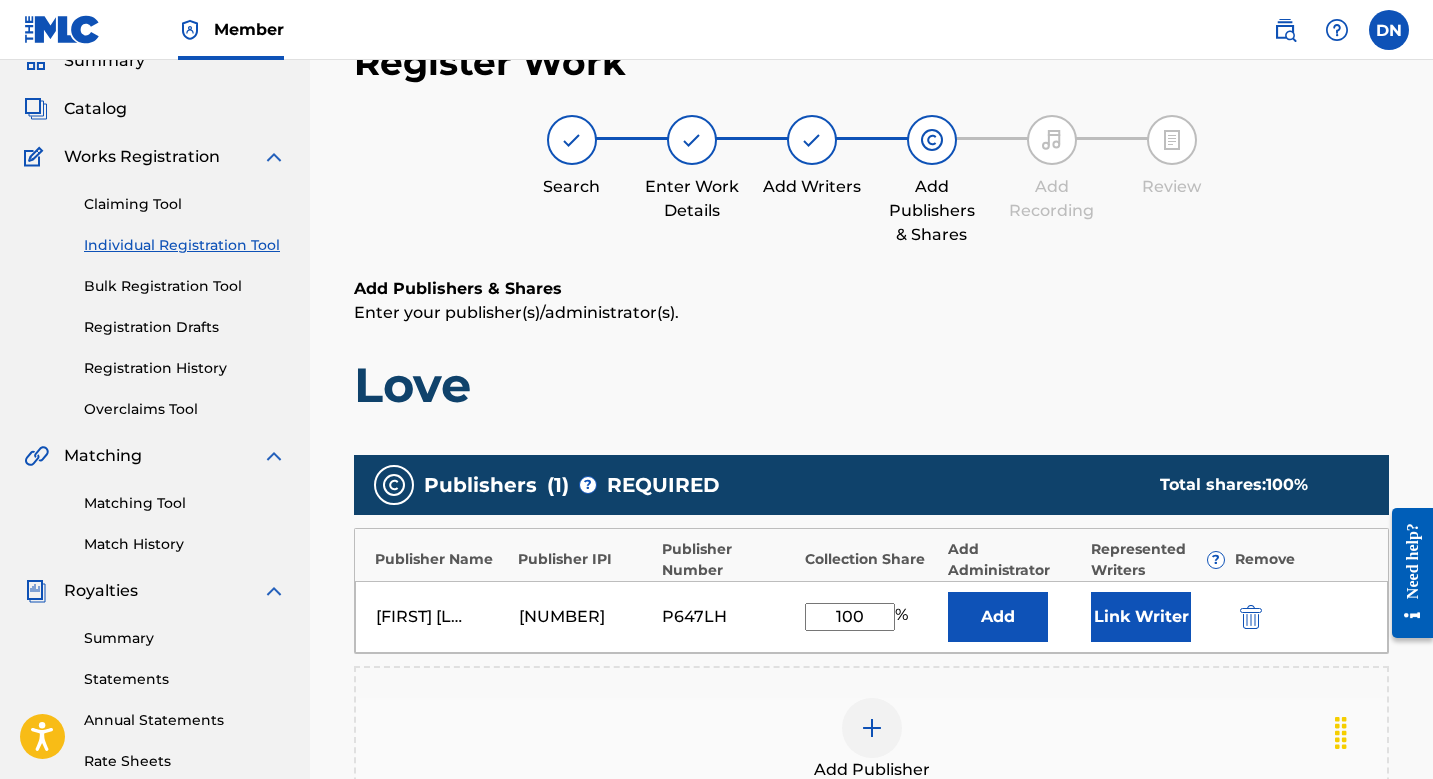 click on "Link Writer" at bounding box center [1141, 617] 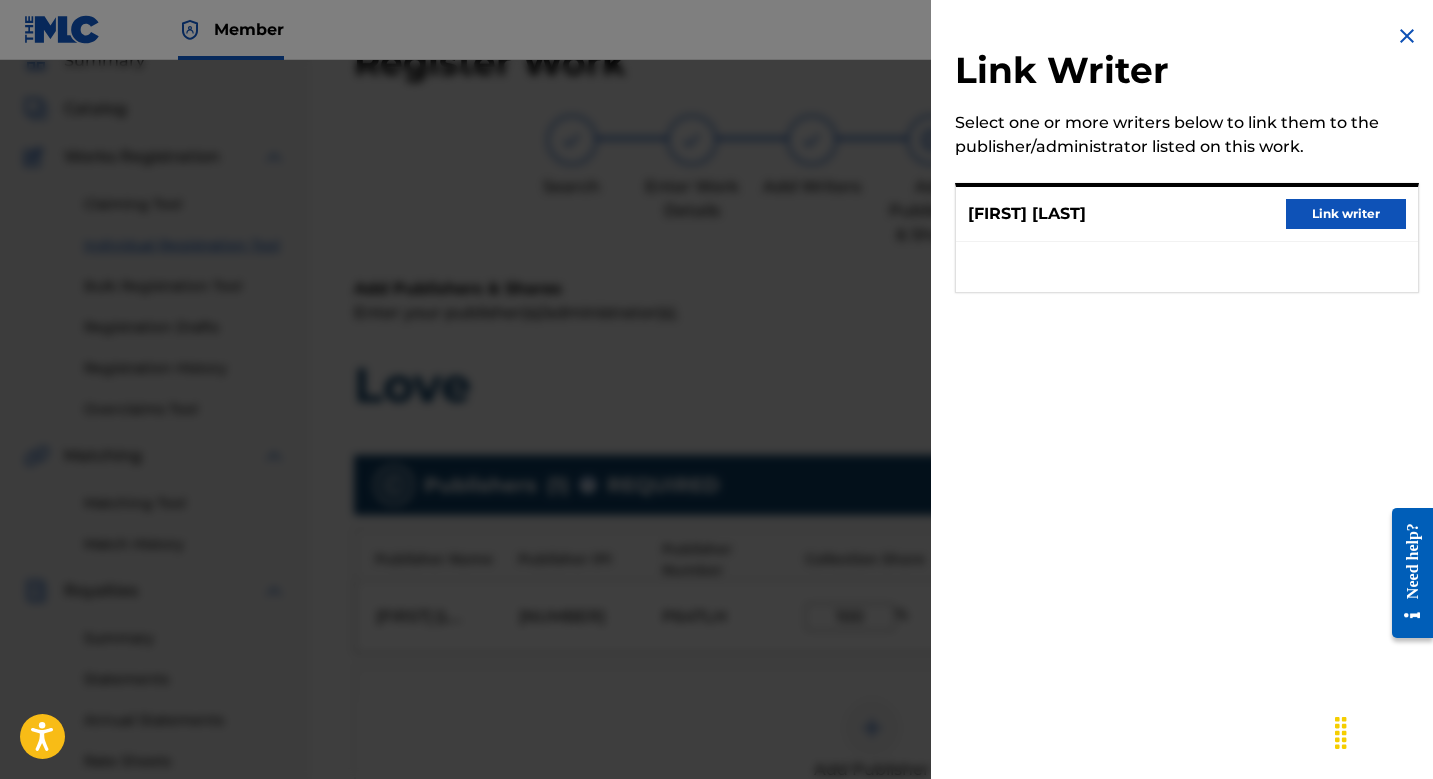 click on "Link writer" at bounding box center (1346, 214) 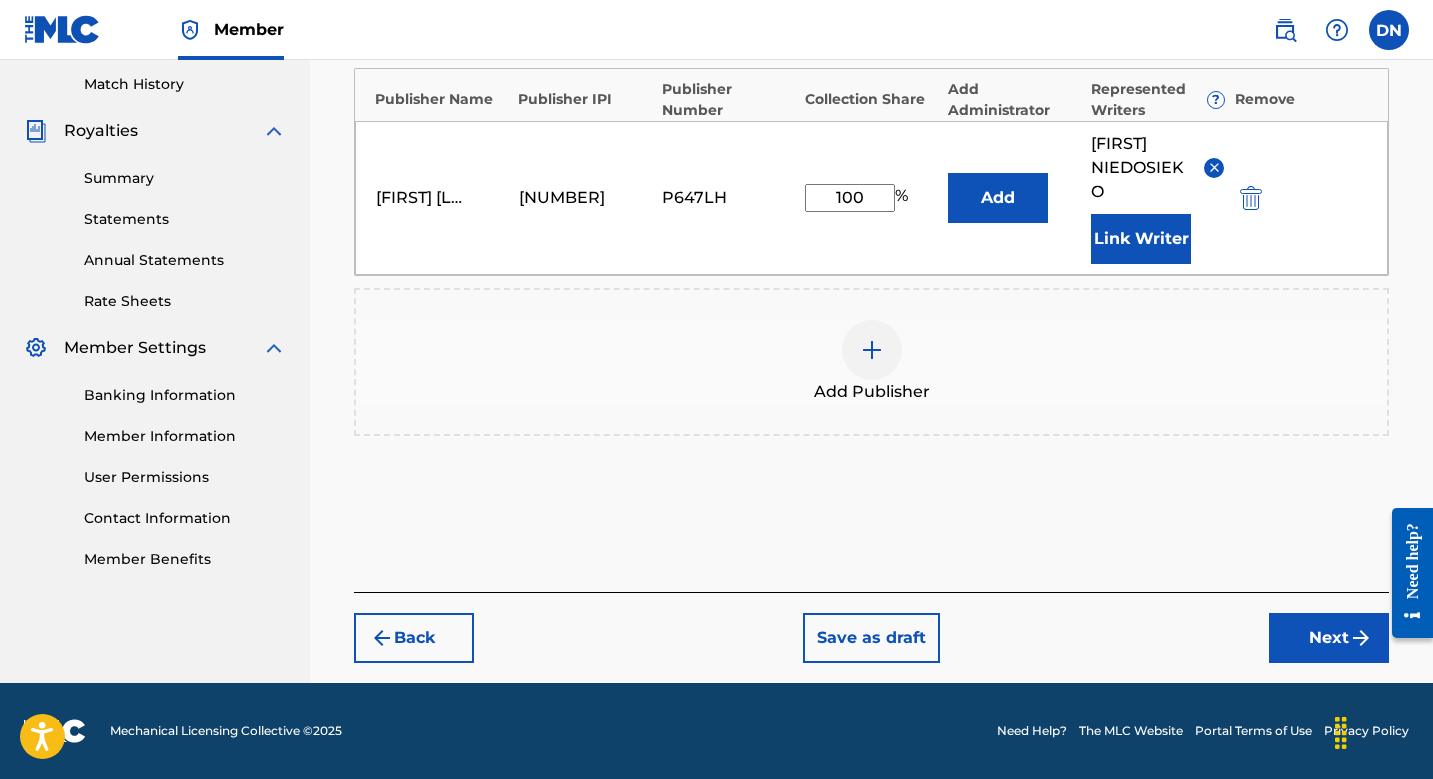 click on "Next" at bounding box center (1329, 638) 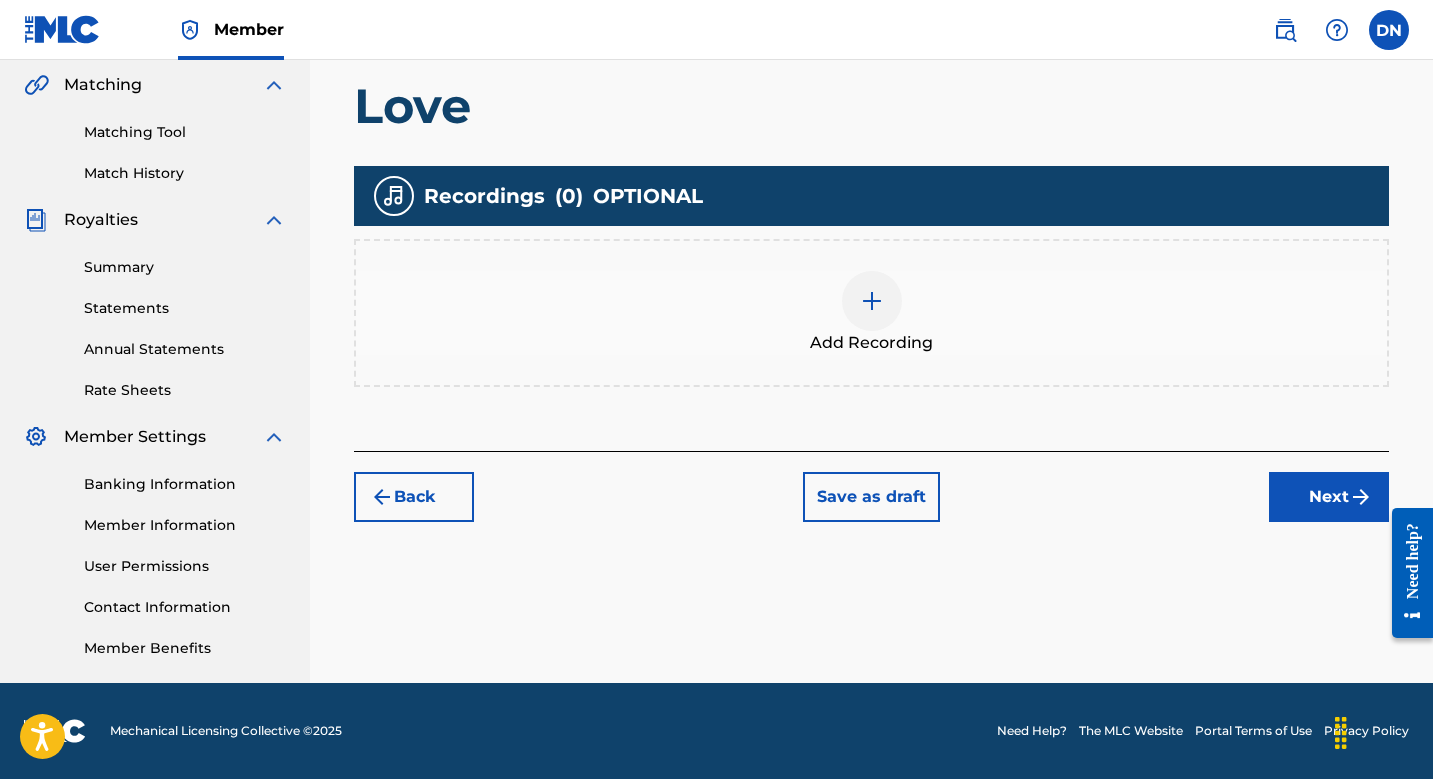 click on "Add Recording" at bounding box center [871, 313] 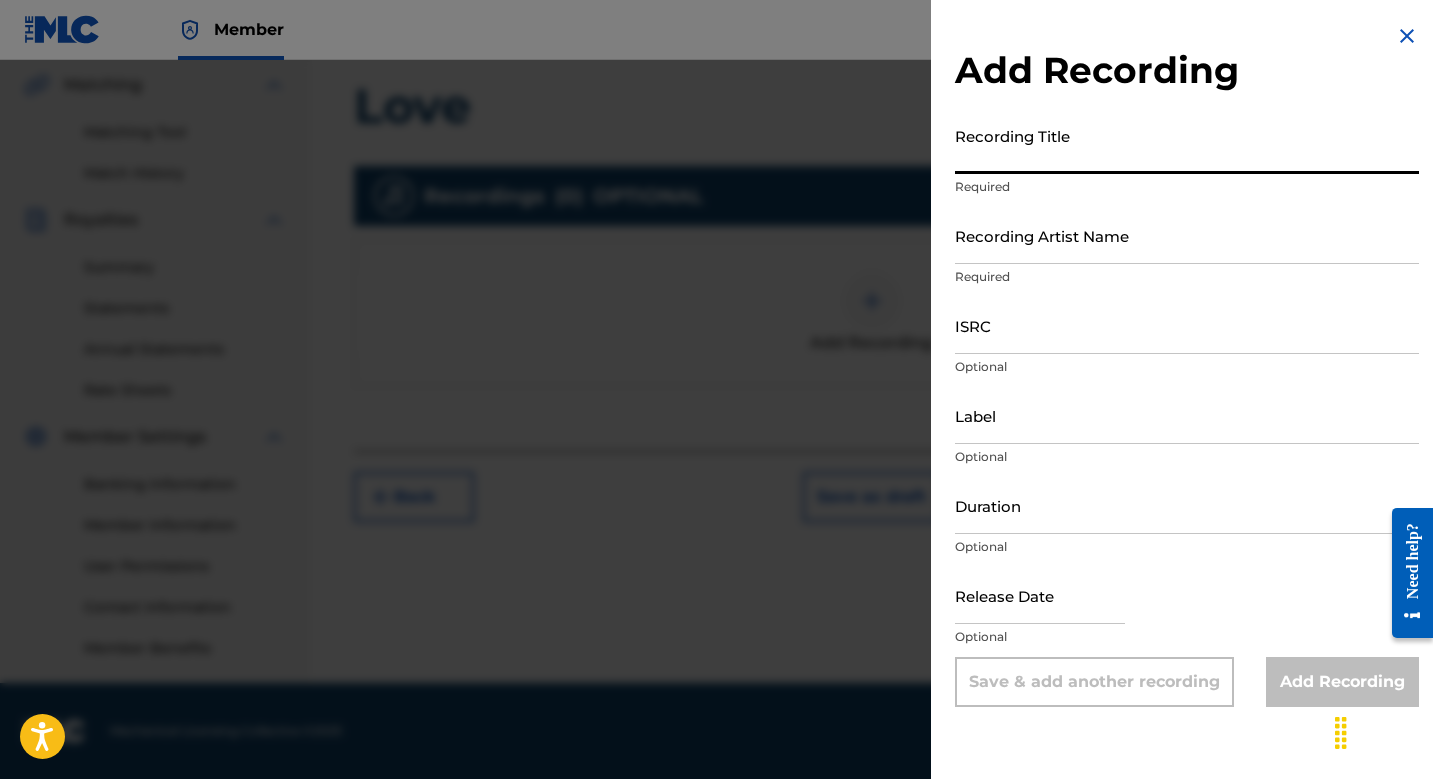 click on "Recording Title" at bounding box center (1187, 145) 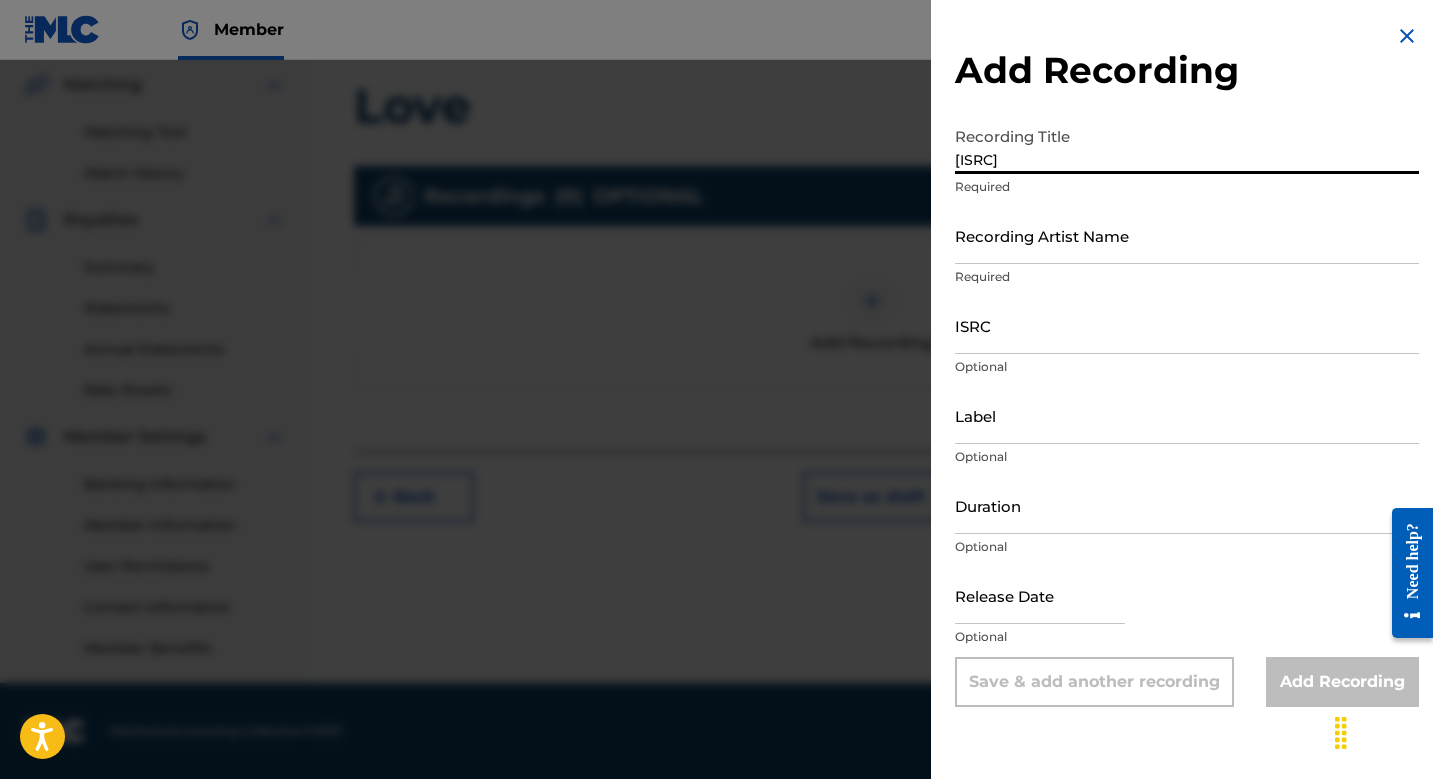 click on "ISRC" at bounding box center [1187, 325] 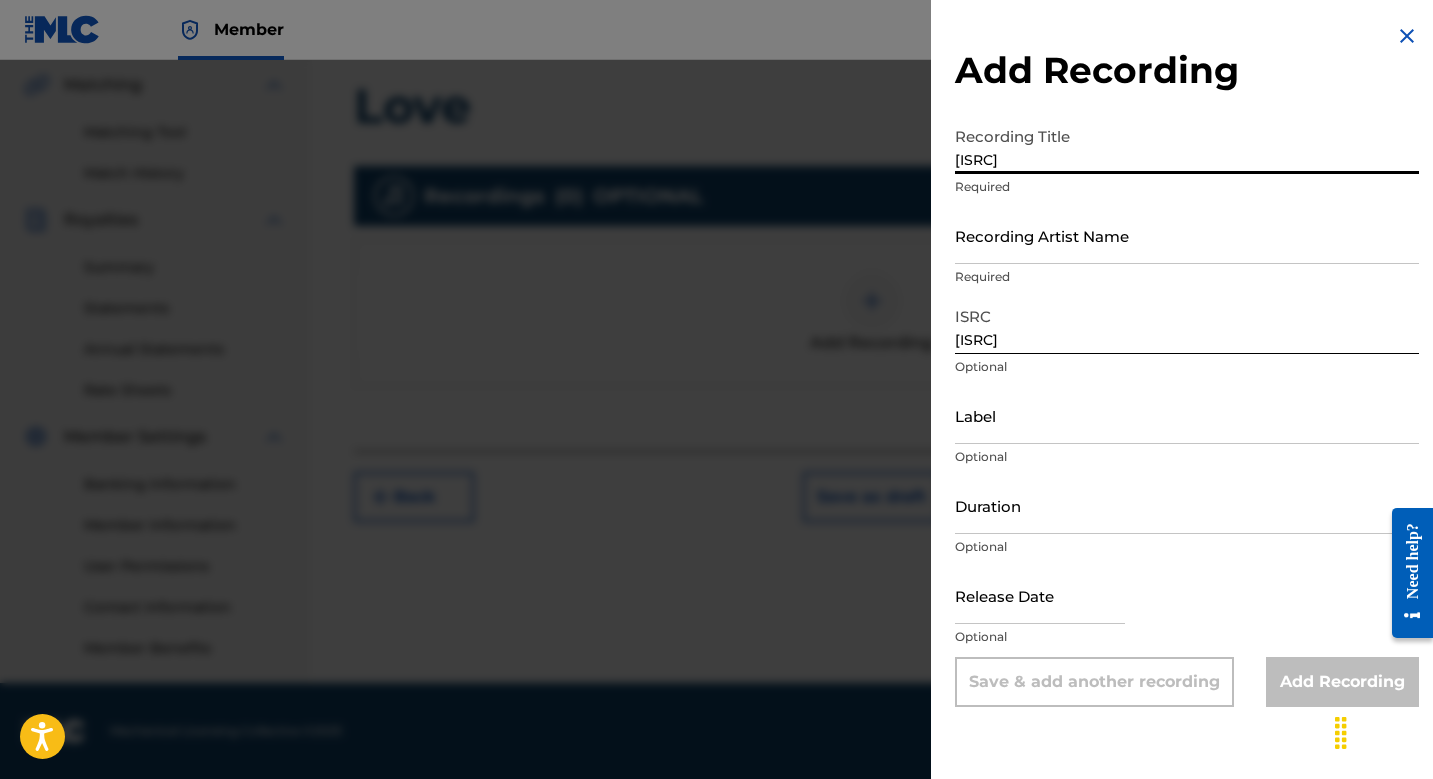 click on "[ISRC]" at bounding box center [1187, 145] 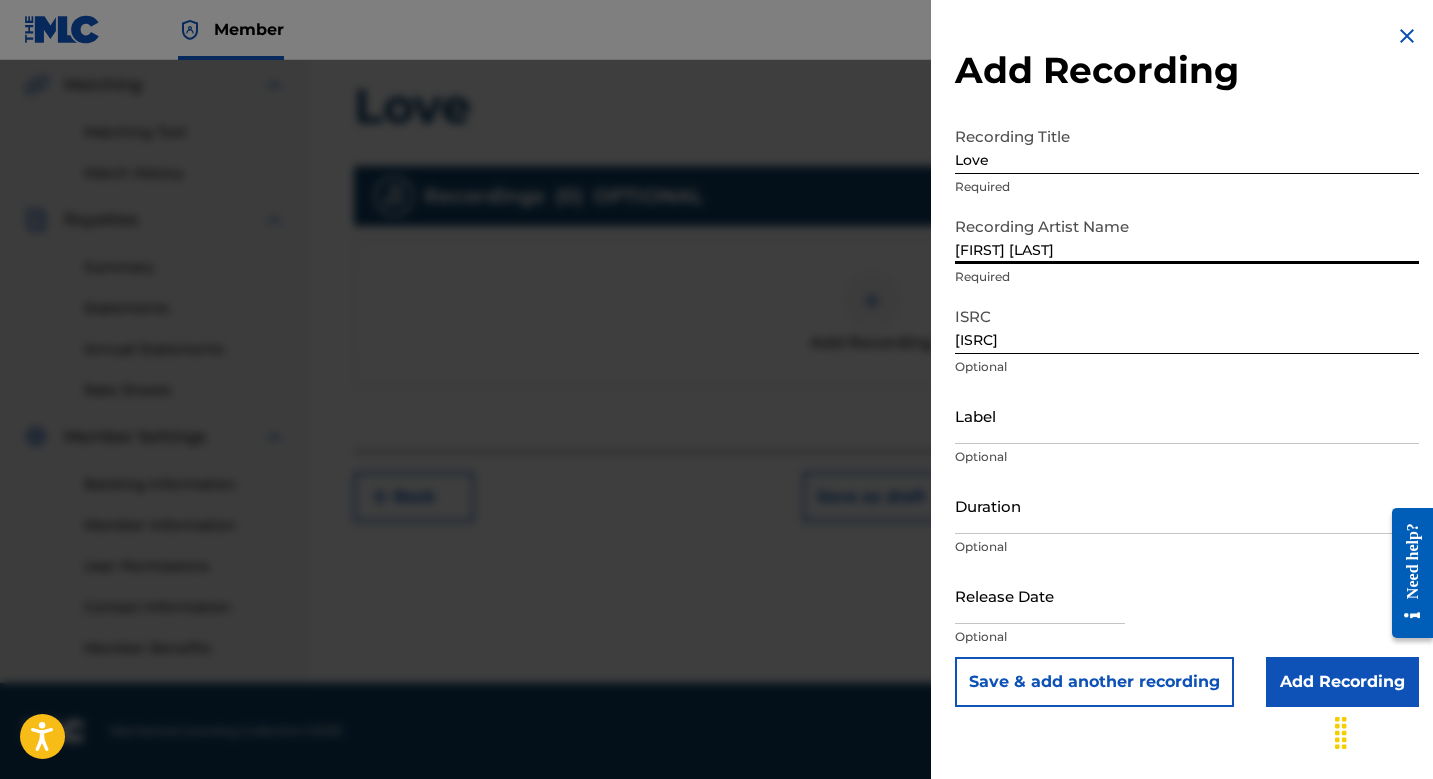 click on "Save & add another recording" at bounding box center (1094, 682) 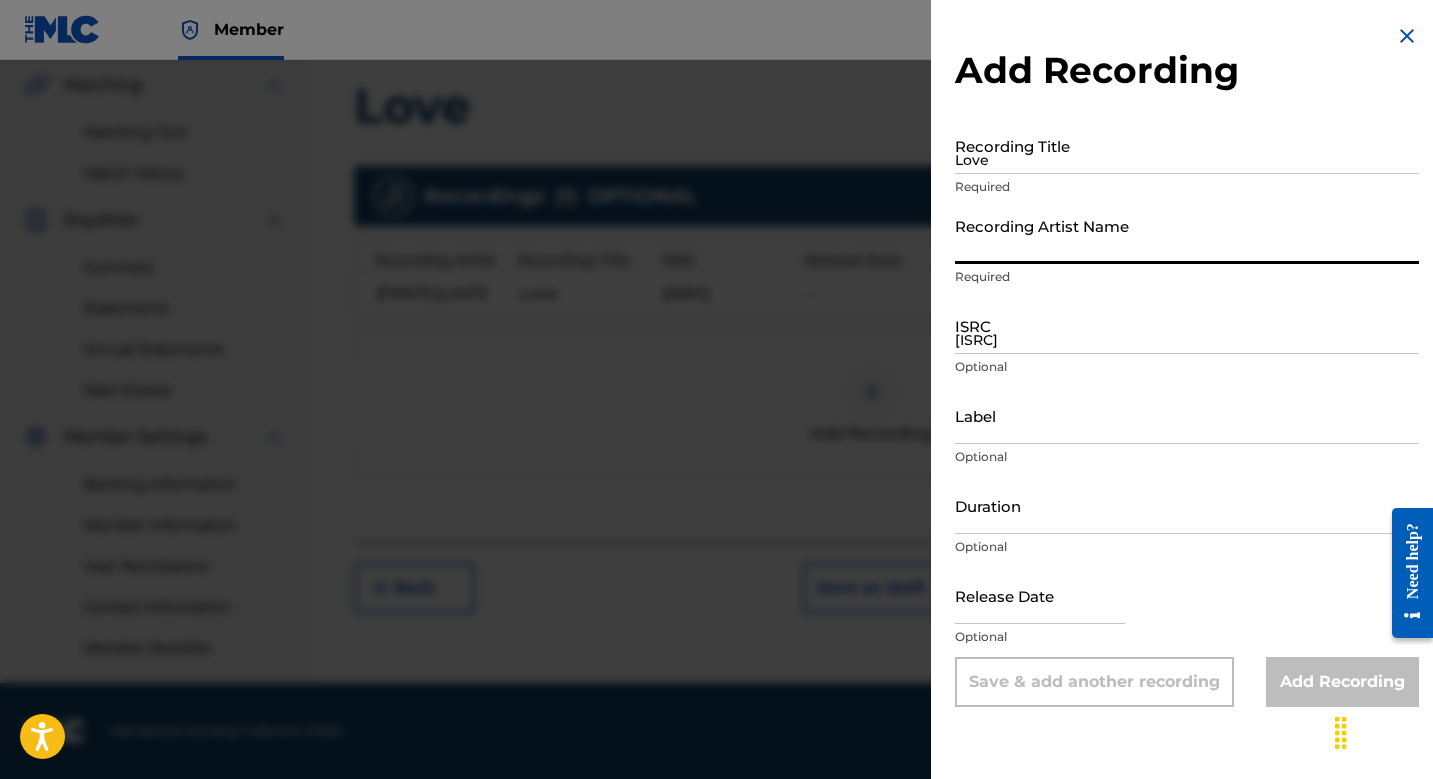 click at bounding box center (716, 449) 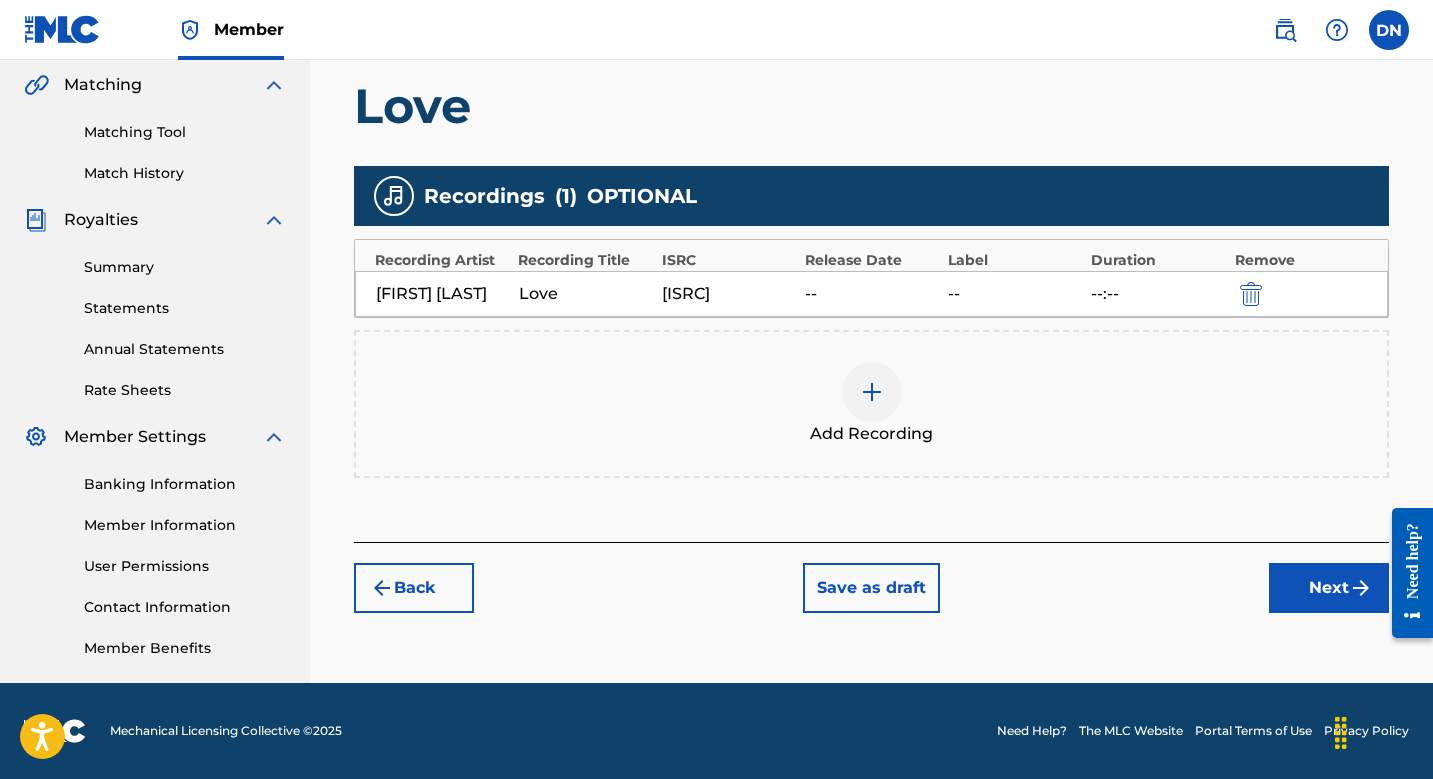 click at bounding box center [872, 392] 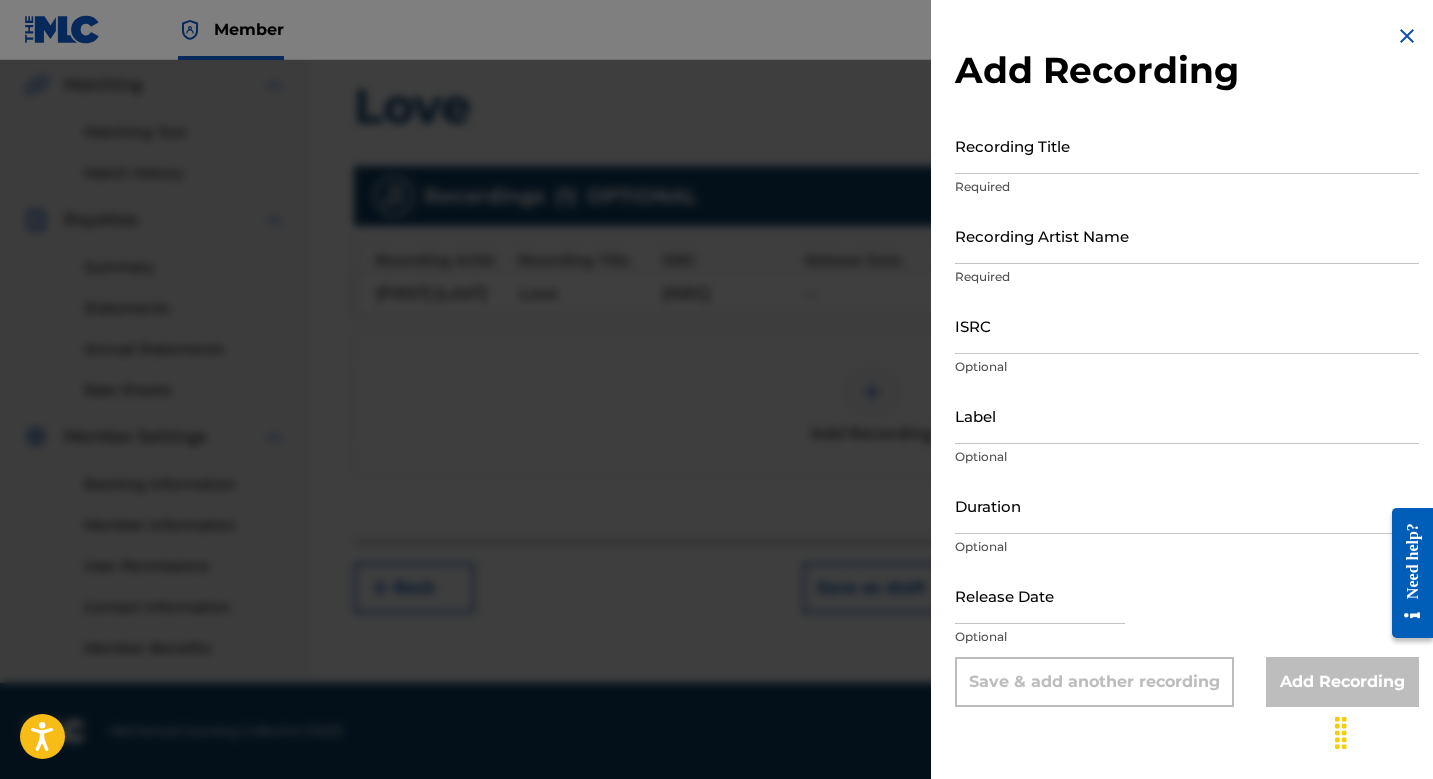 click on "ISRC" at bounding box center (1187, 325) 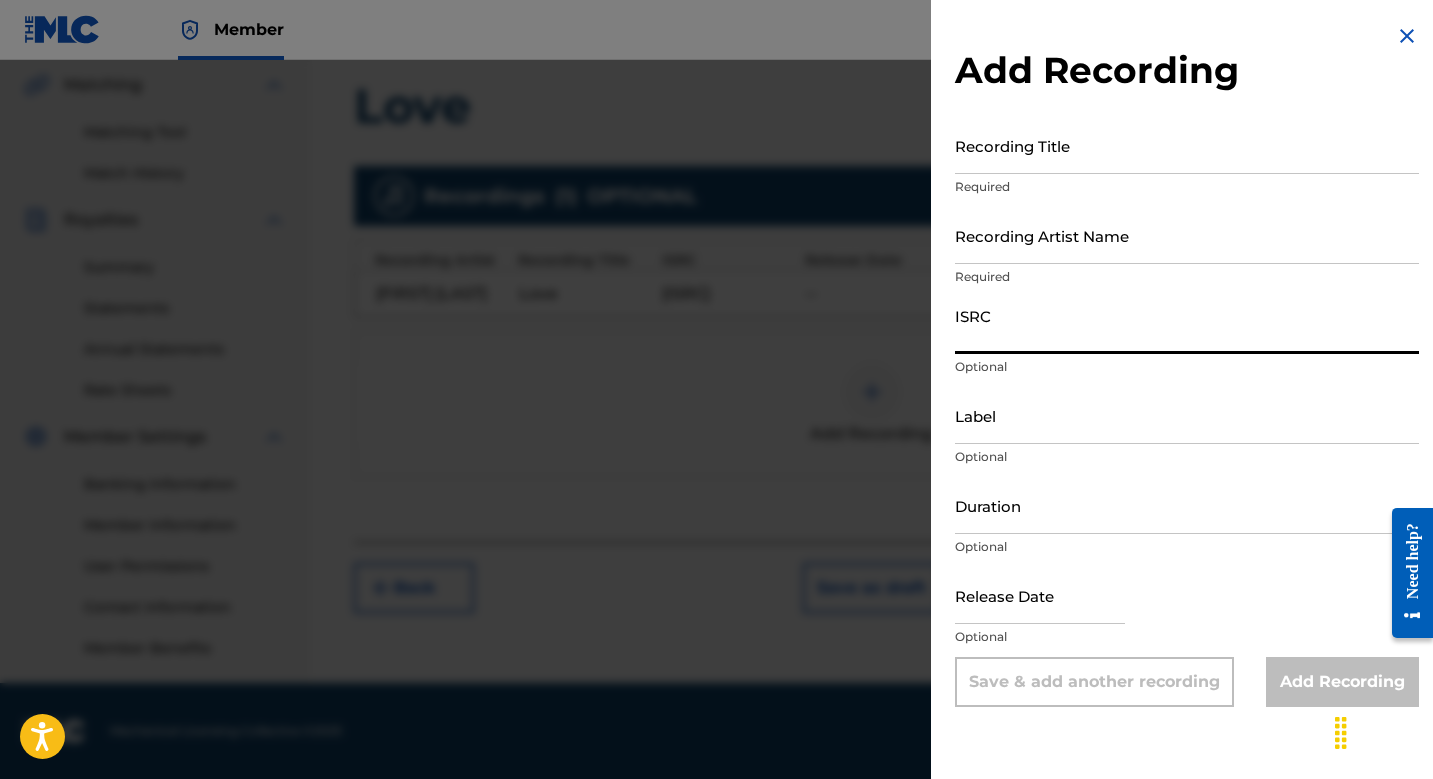 paste on "[ISRC]" 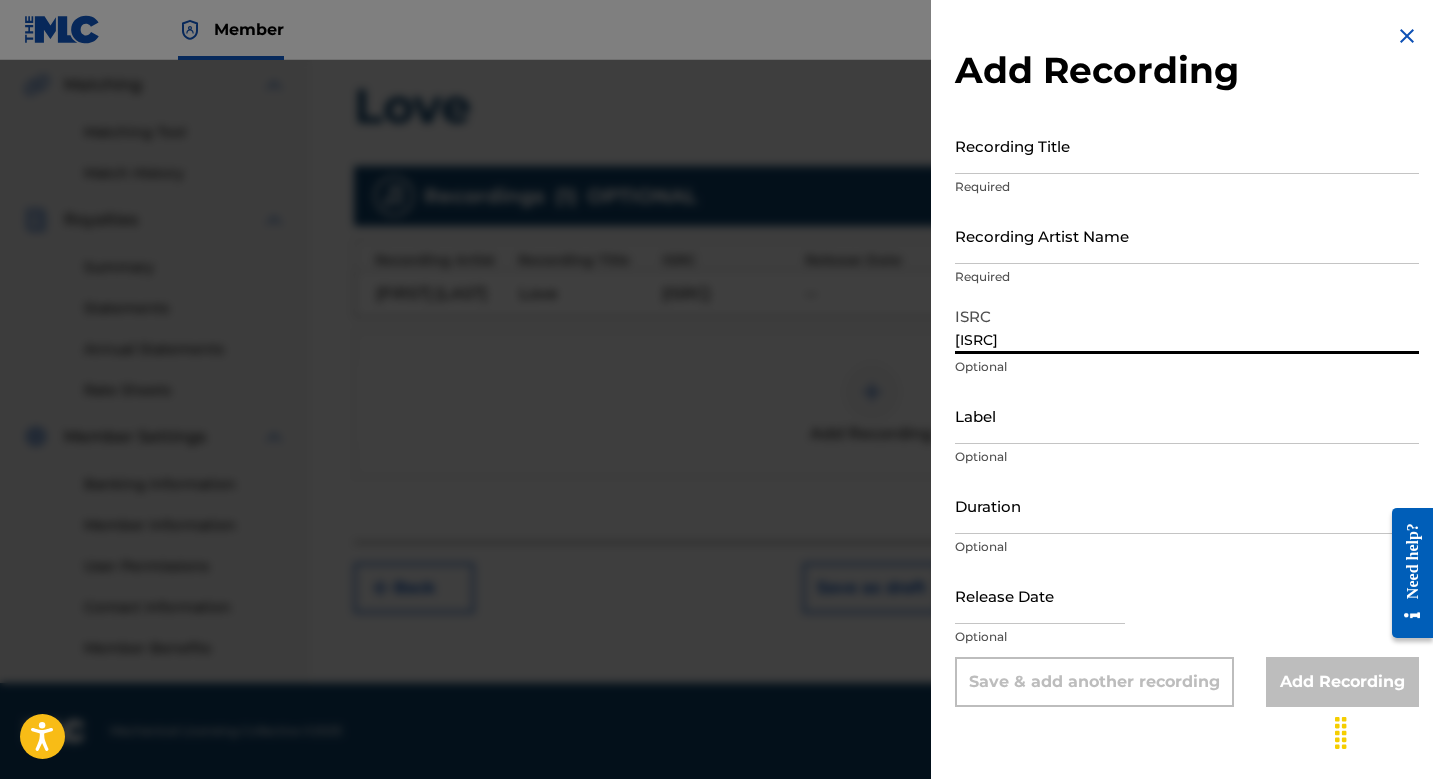 click on "Recording Artist Name" at bounding box center (1187, 235) 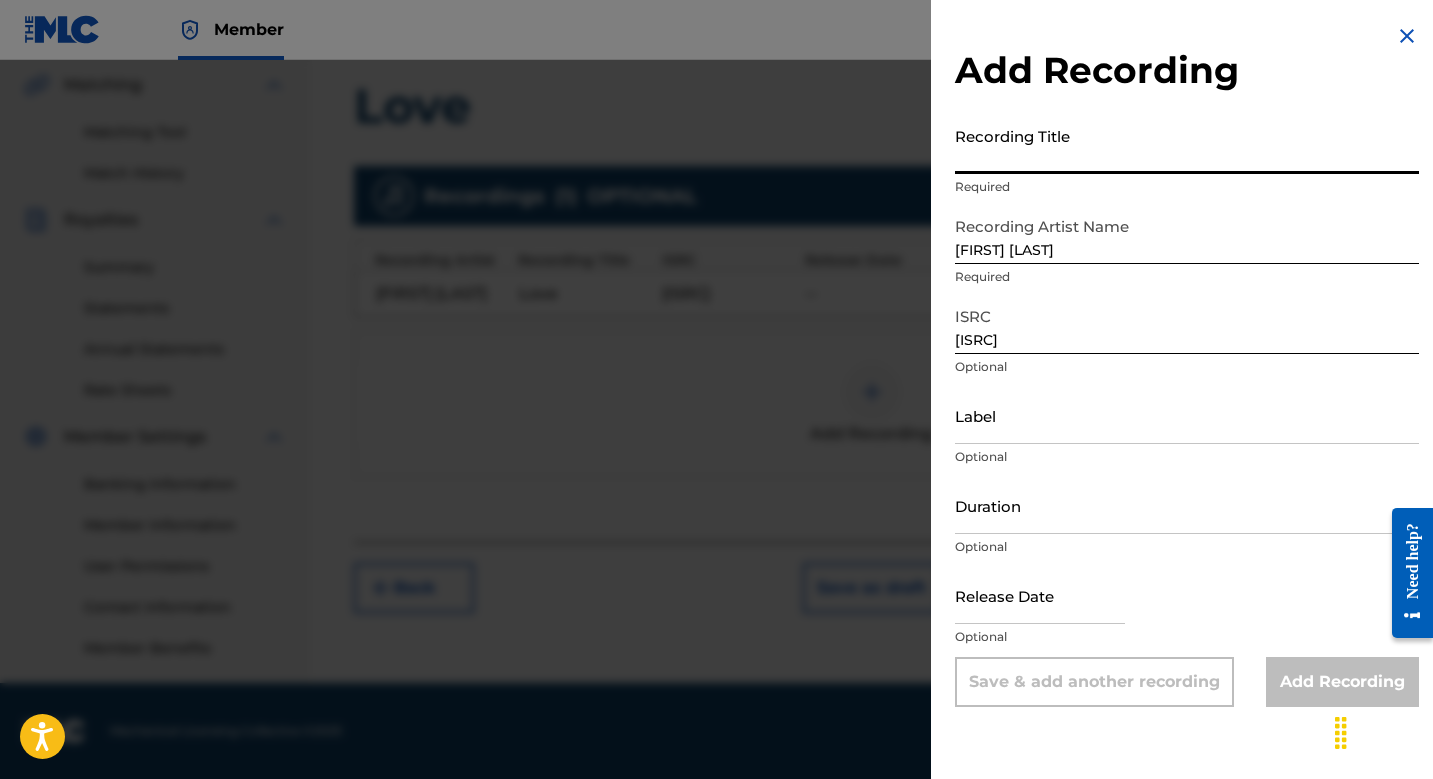 click on "Recording Title" at bounding box center [1187, 145] 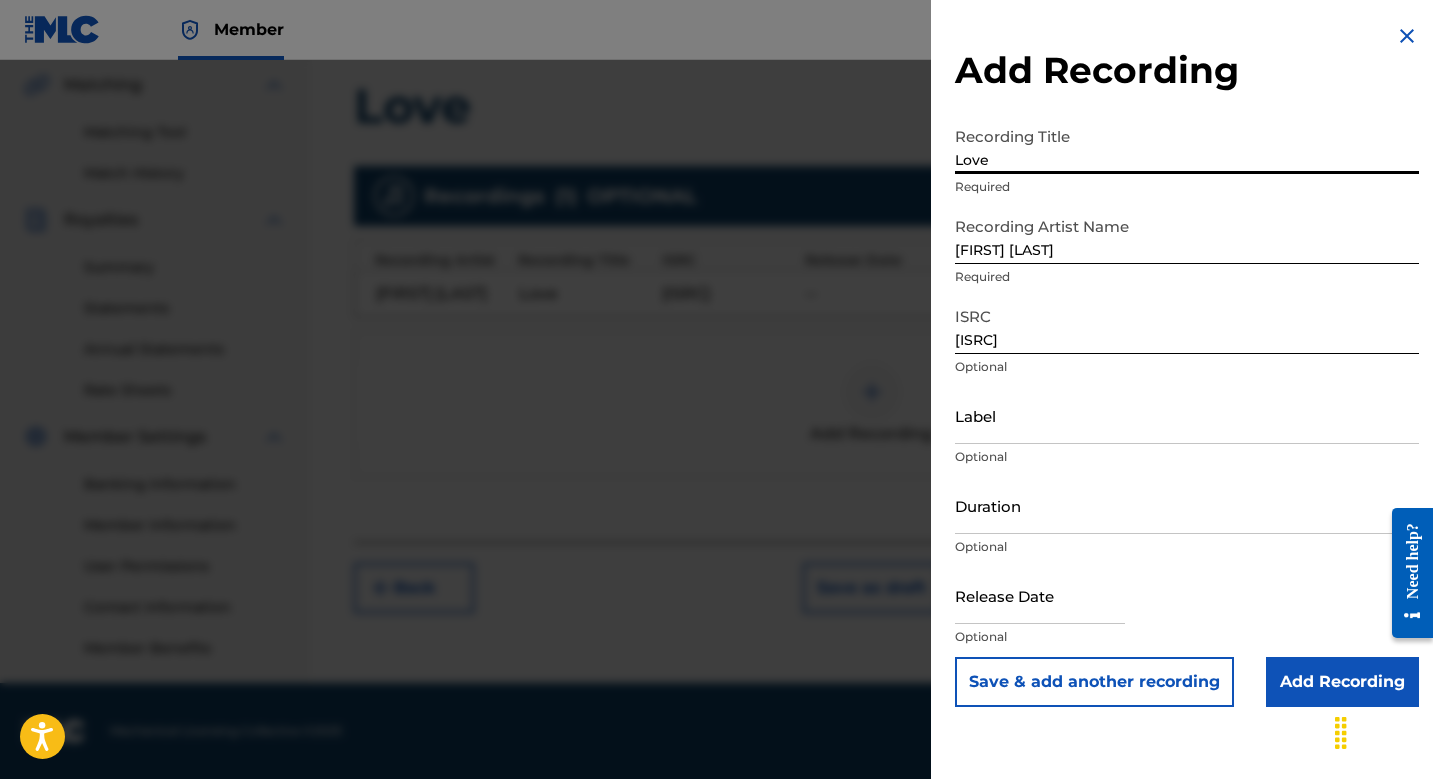 click on "Add Recording" at bounding box center [1342, 682] 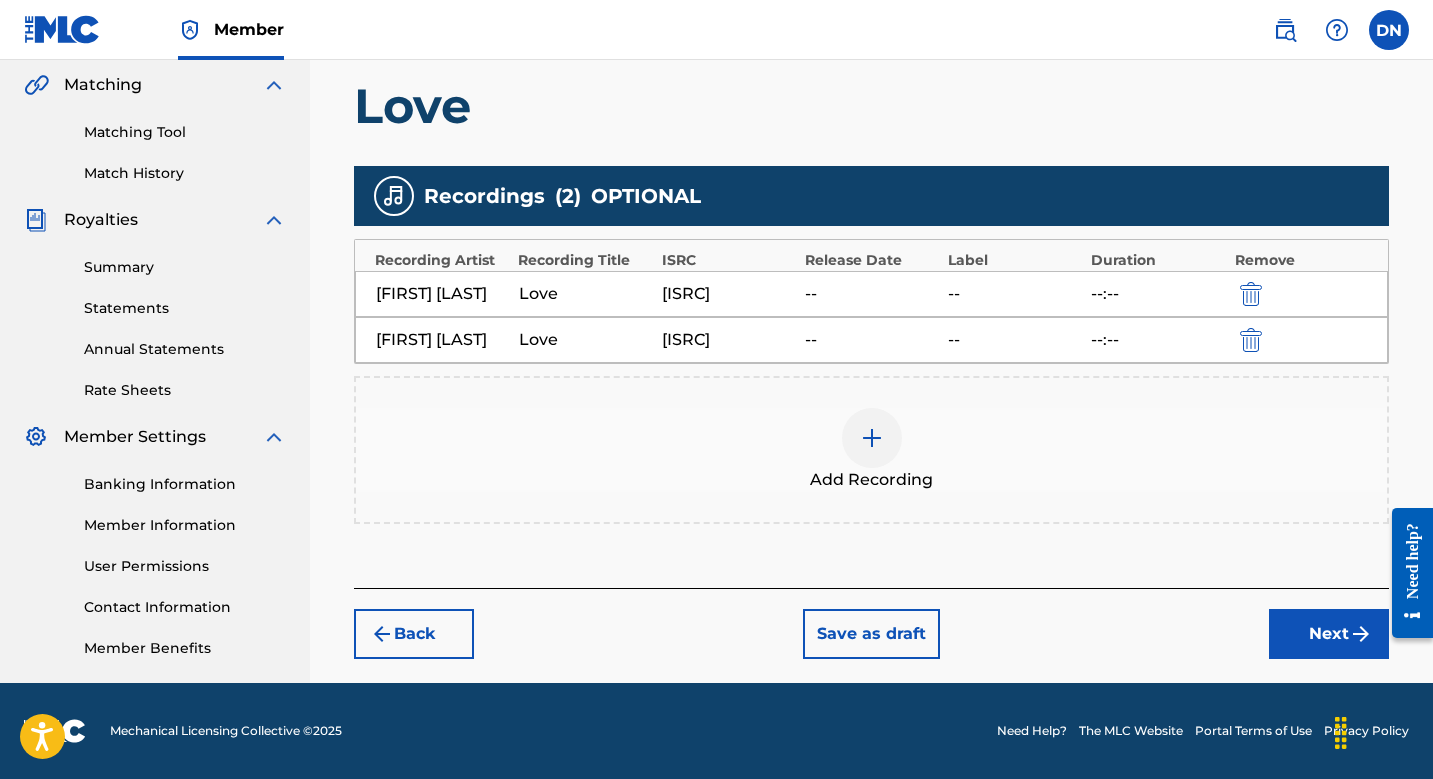 click on "Add Recording" at bounding box center (871, 450) 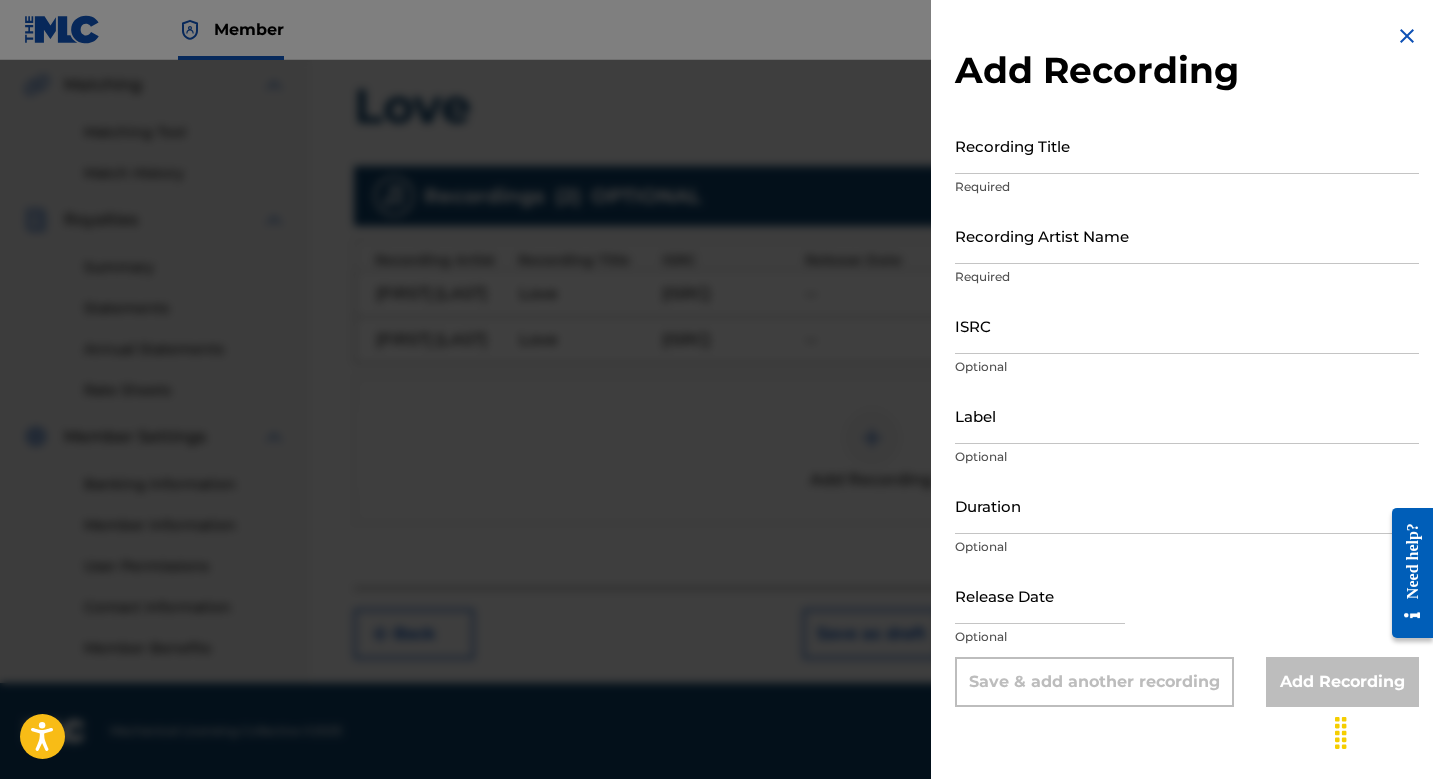 click on "ISRC" at bounding box center [1187, 325] 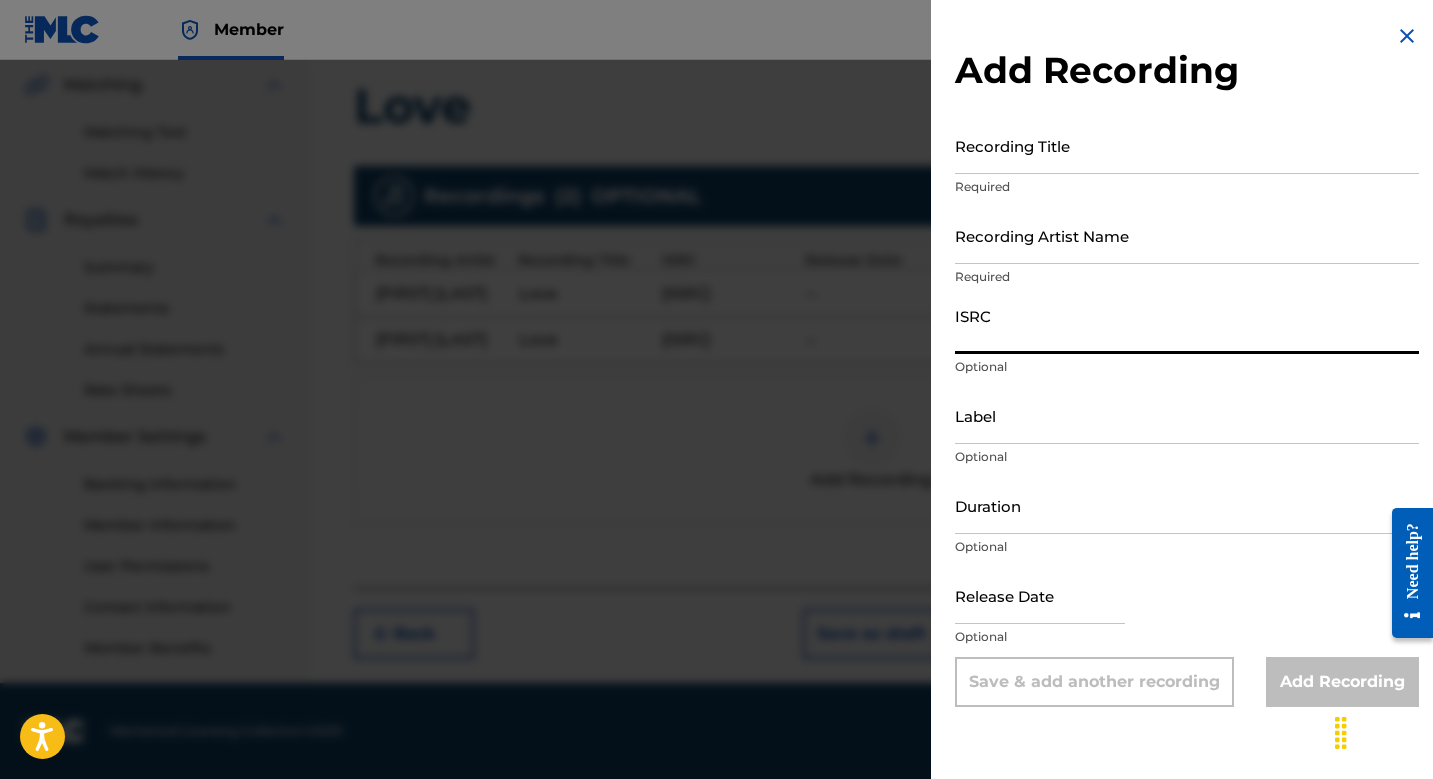 paste on "[ISRC]" 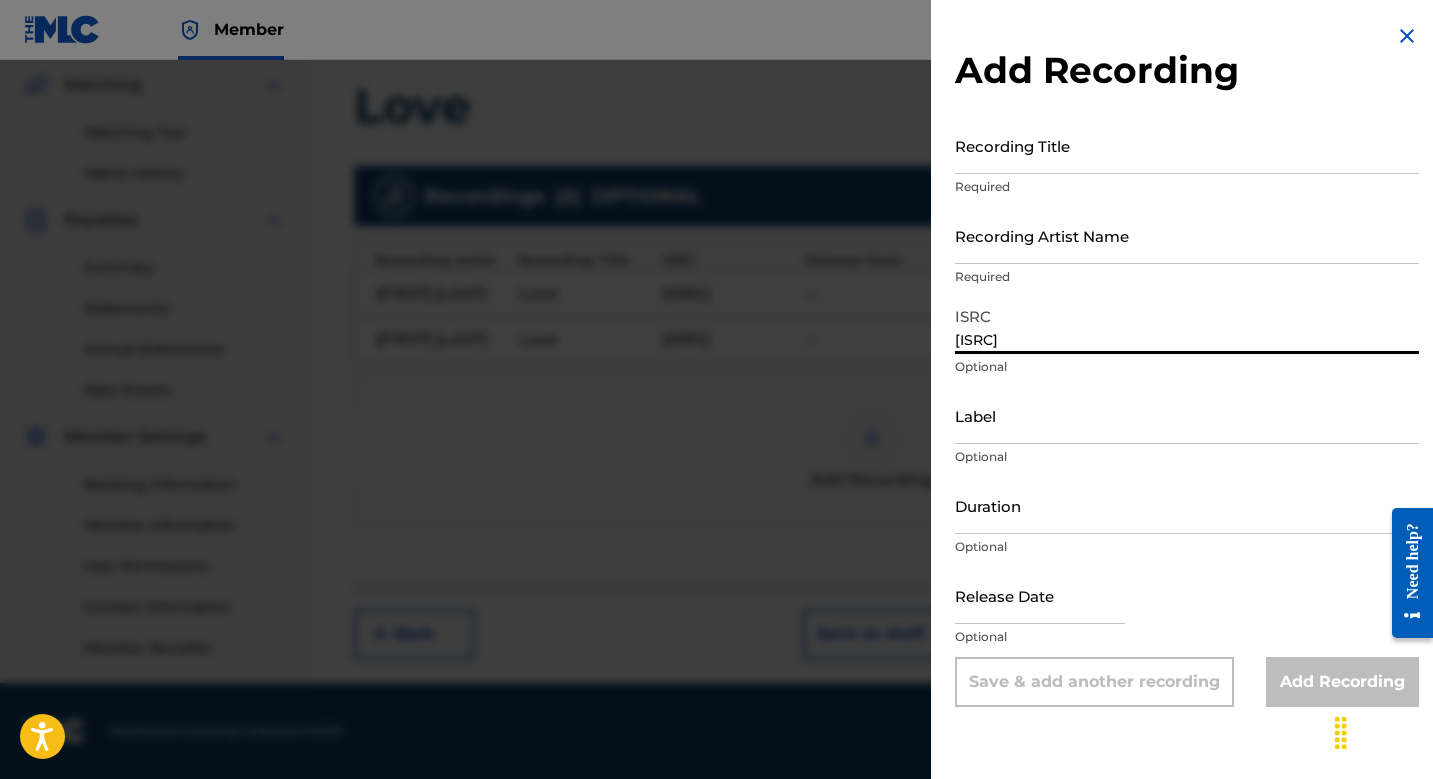 click on "Recording Artist Name" at bounding box center (1187, 235) 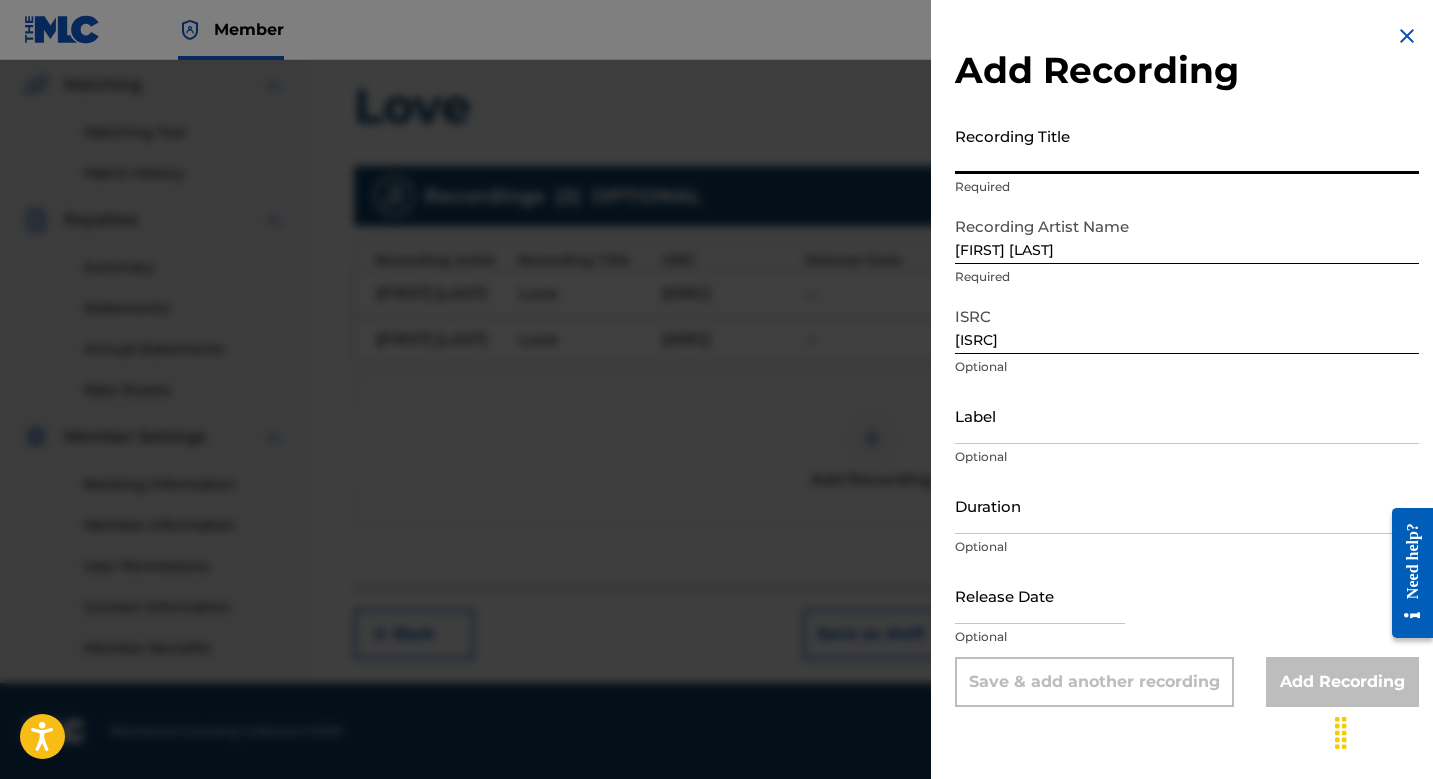 click on "Recording Title" at bounding box center (1187, 145) 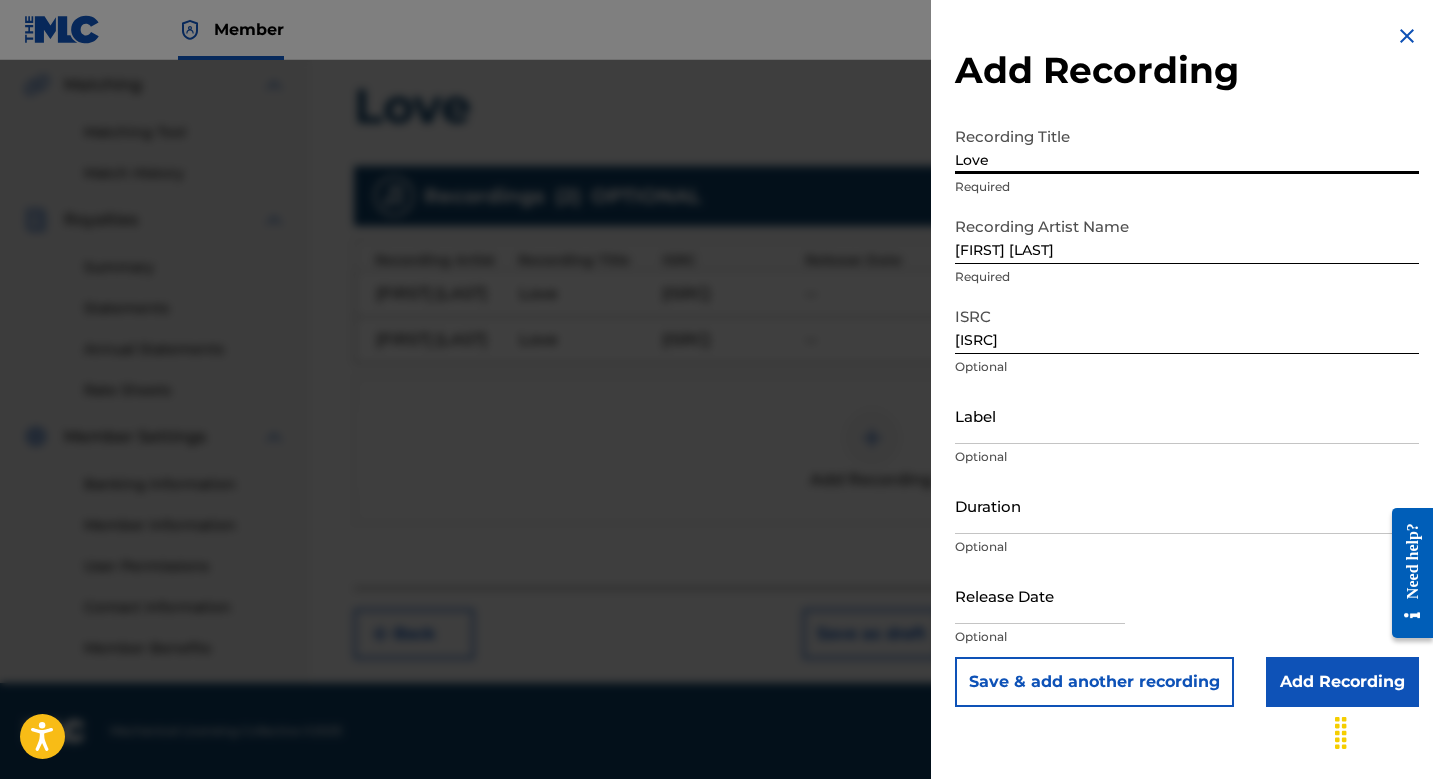 click on "Save & add another recording" at bounding box center (1094, 682) 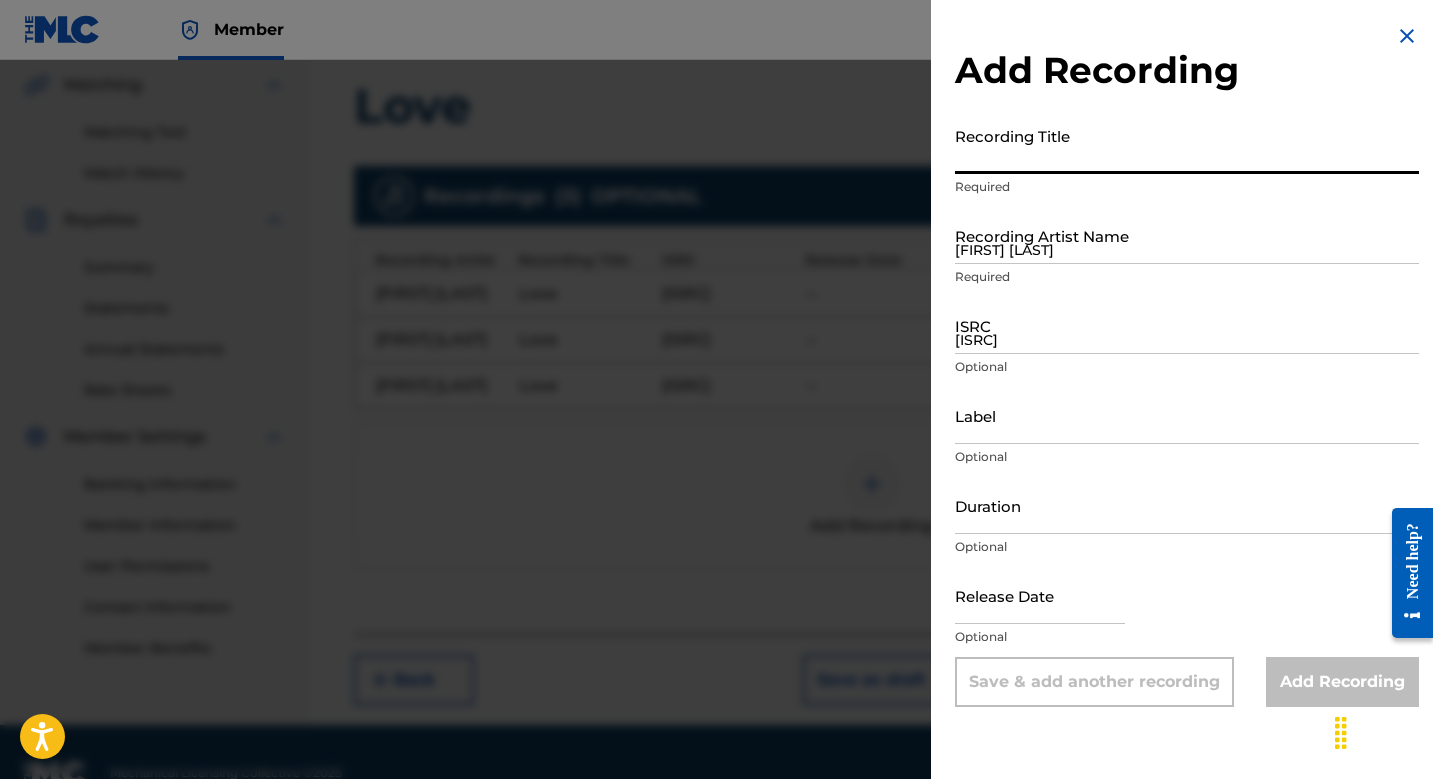 click at bounding box center [716, 449] 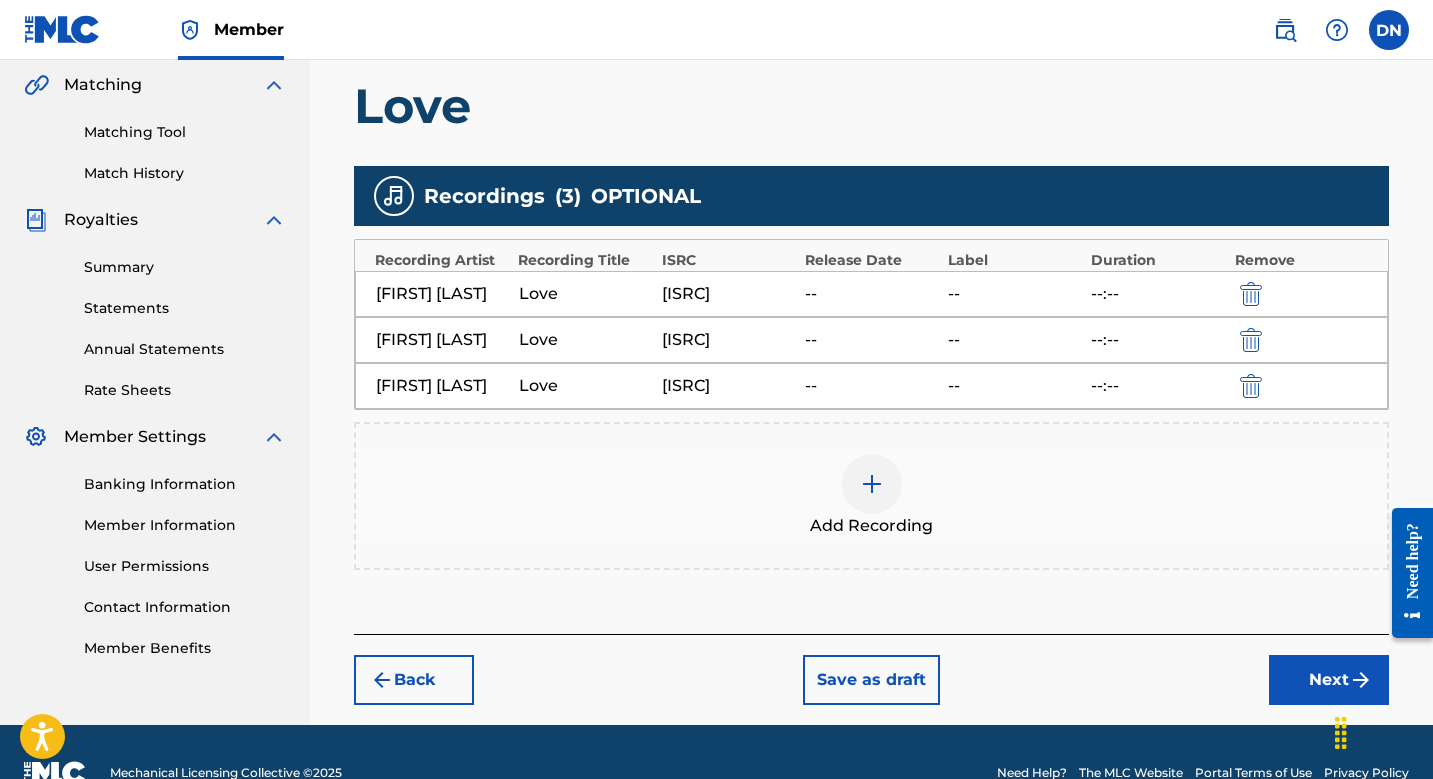 click at bounding box center [872, 484] 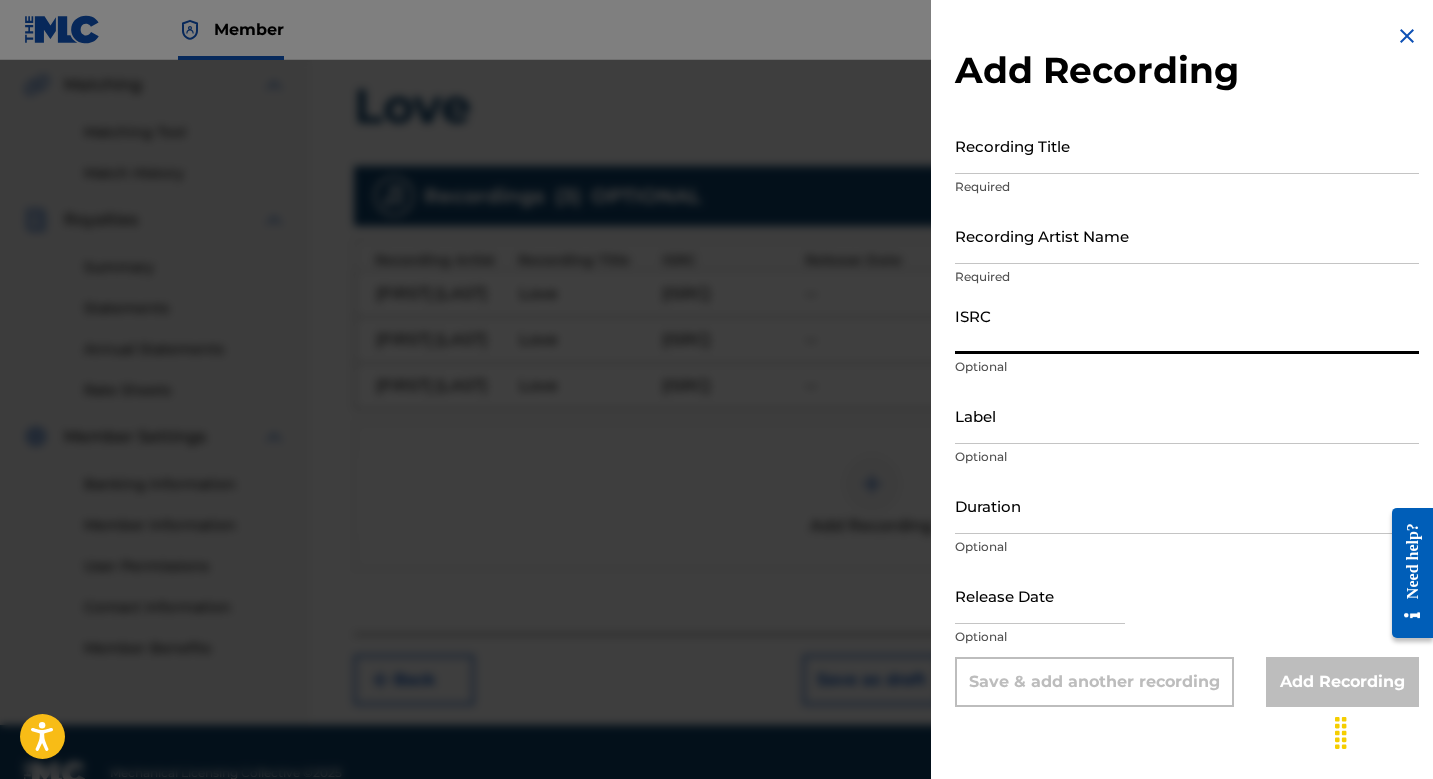 click on "ISRC" at bounding box center [1187, 325] 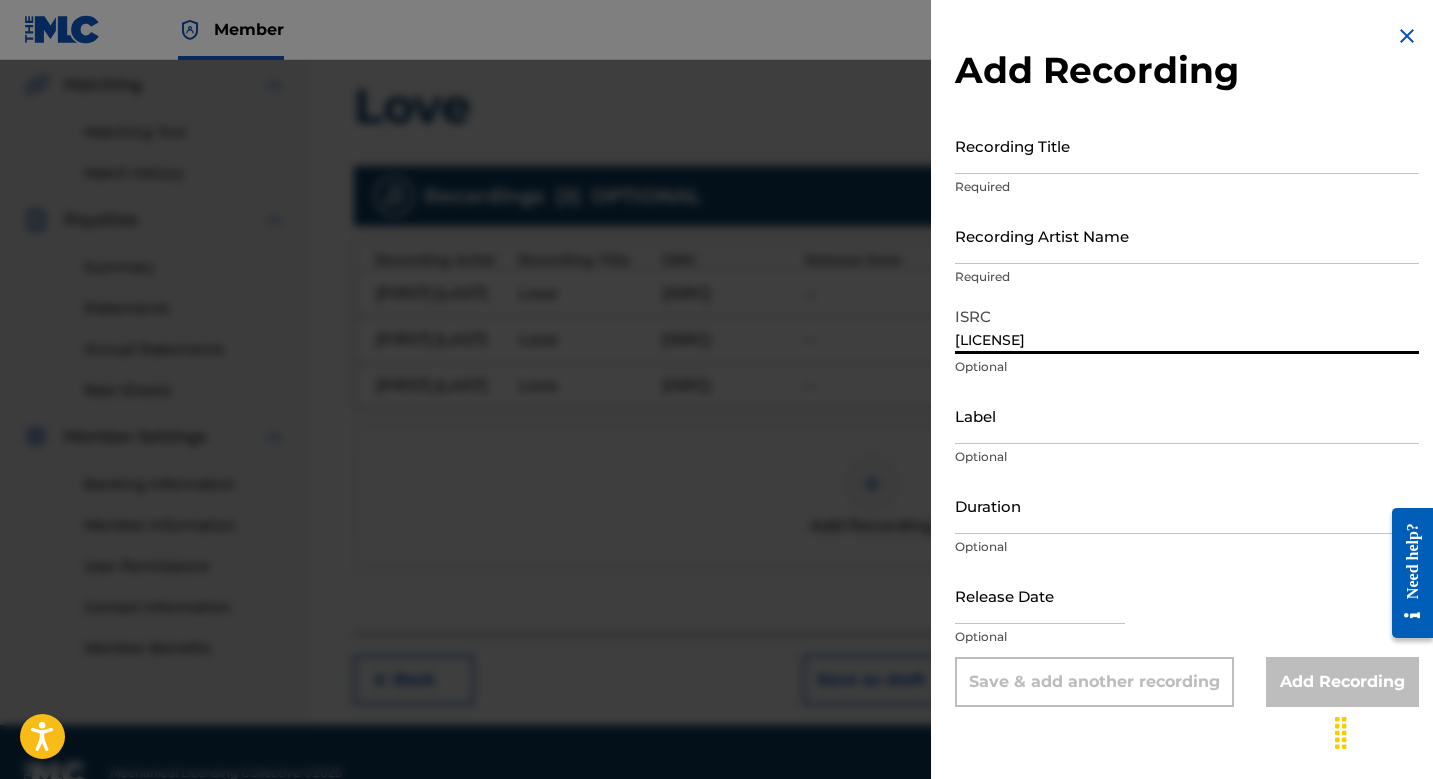 click on "Recording Artist Name" at bounding box center [1187, 235] 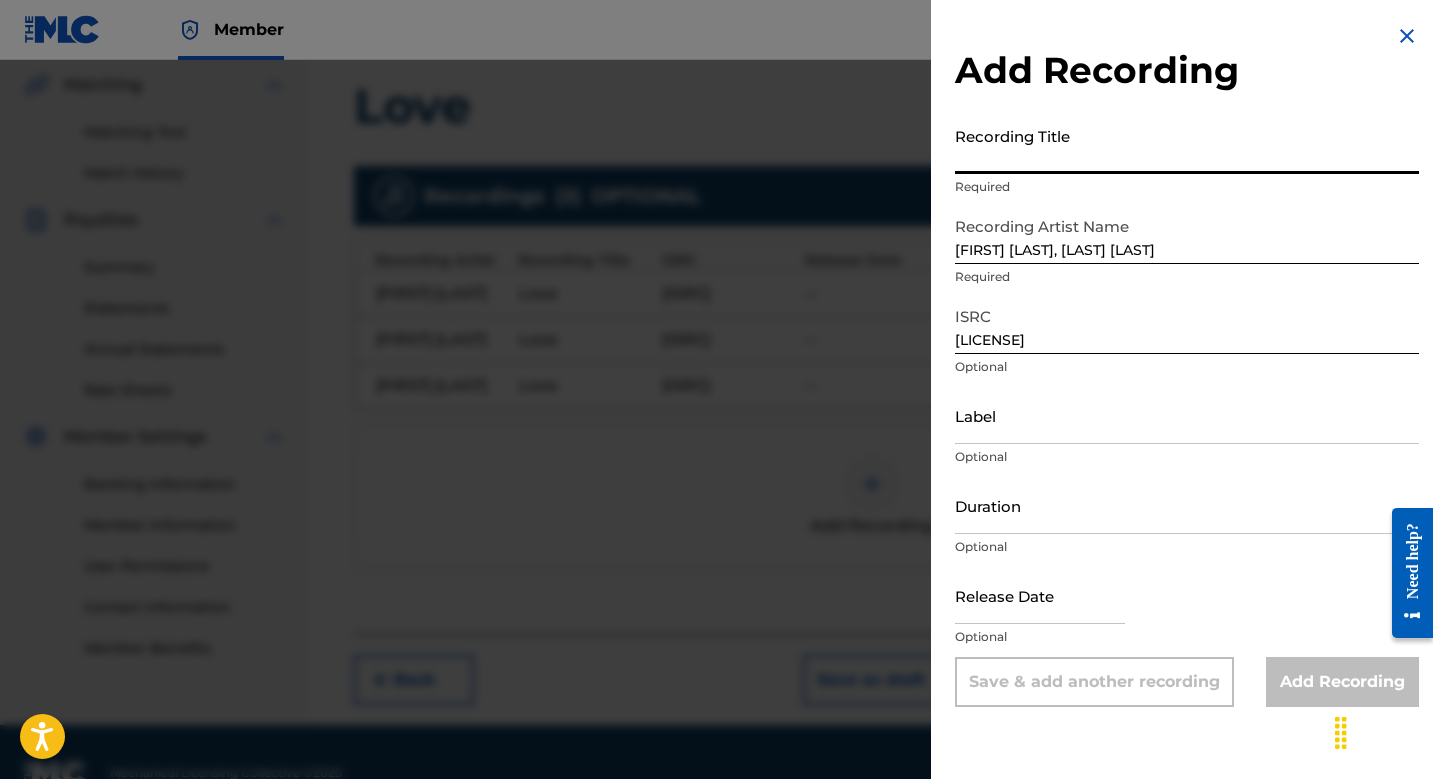 click on "Recording Title" at bounding box center (1187, 145) 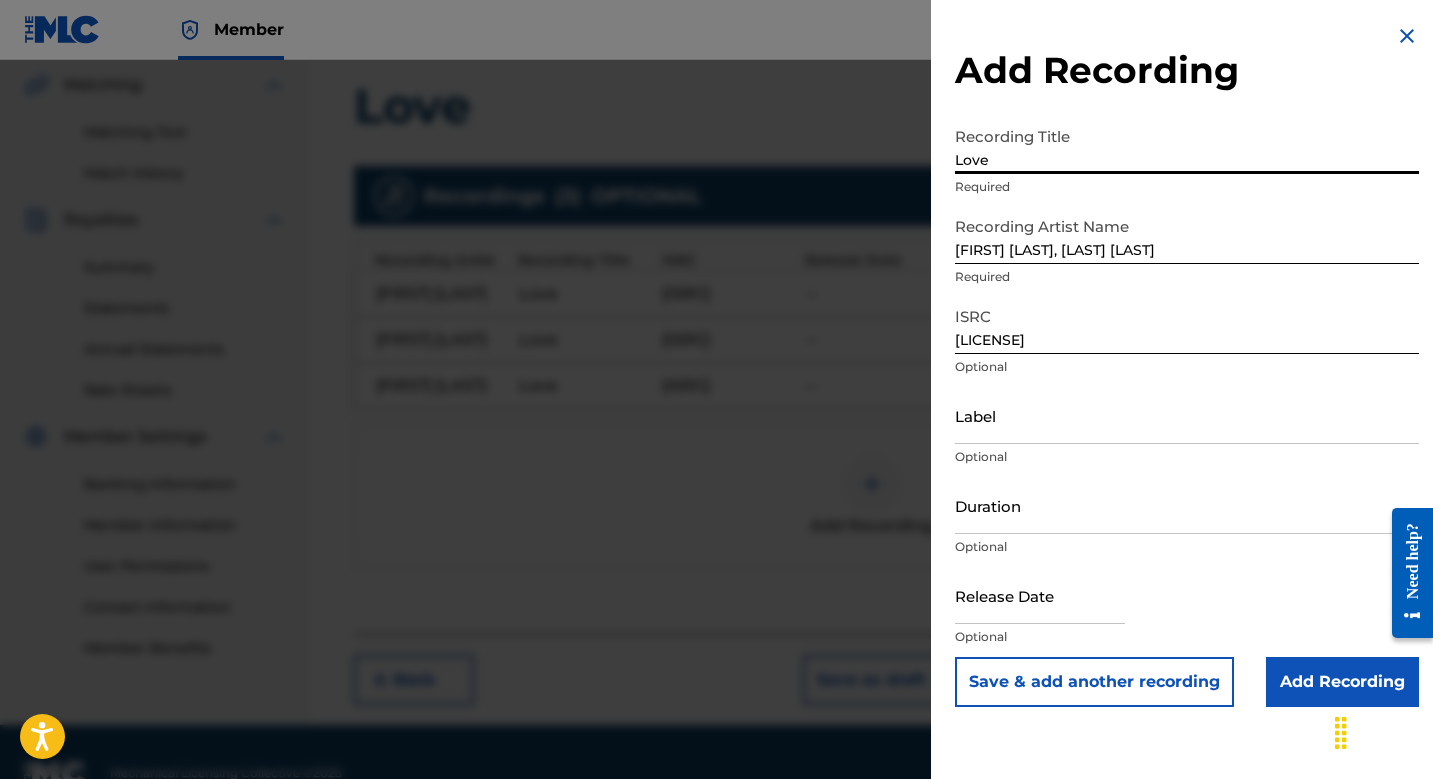click on "Save & add another recording" at bounding box center (1094, 682) 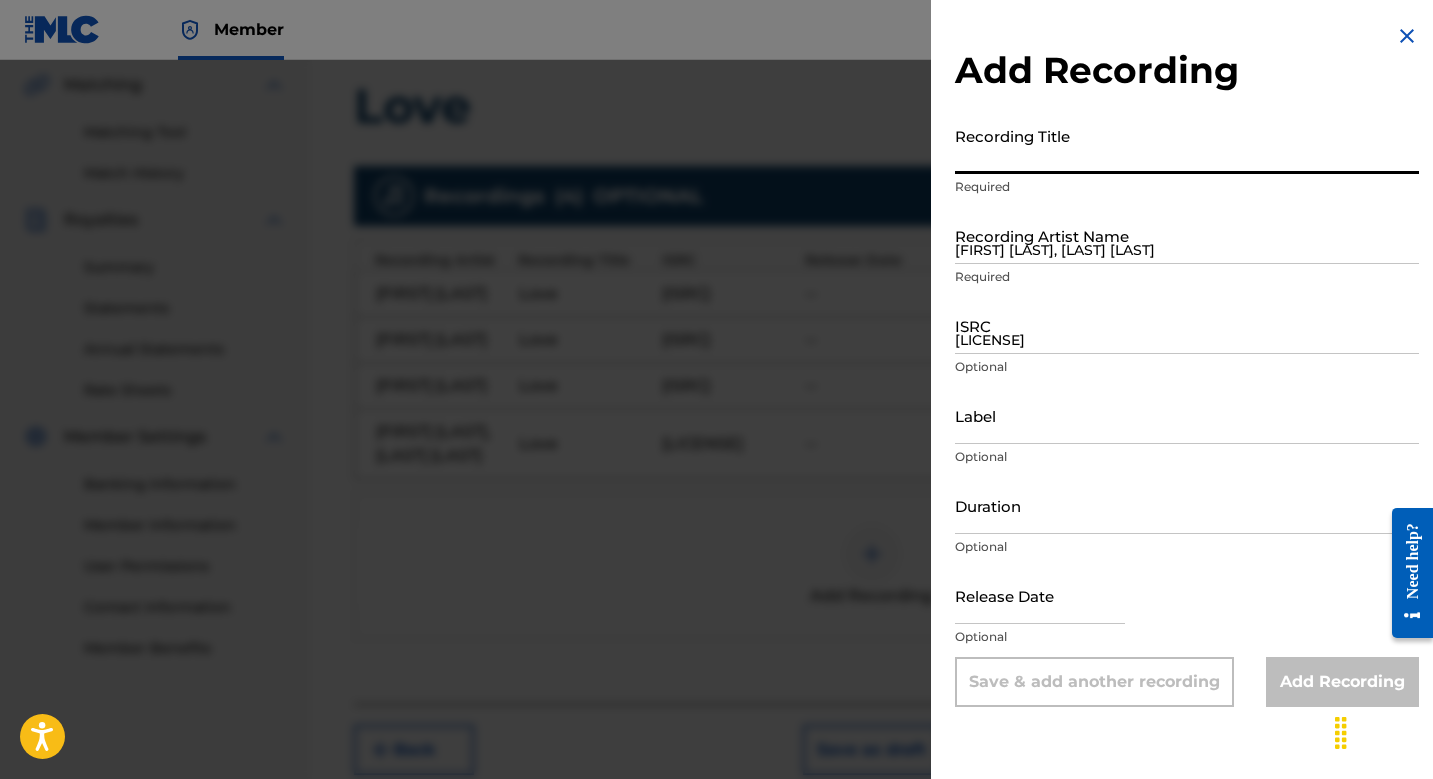 click at bounding box center (716, 449) 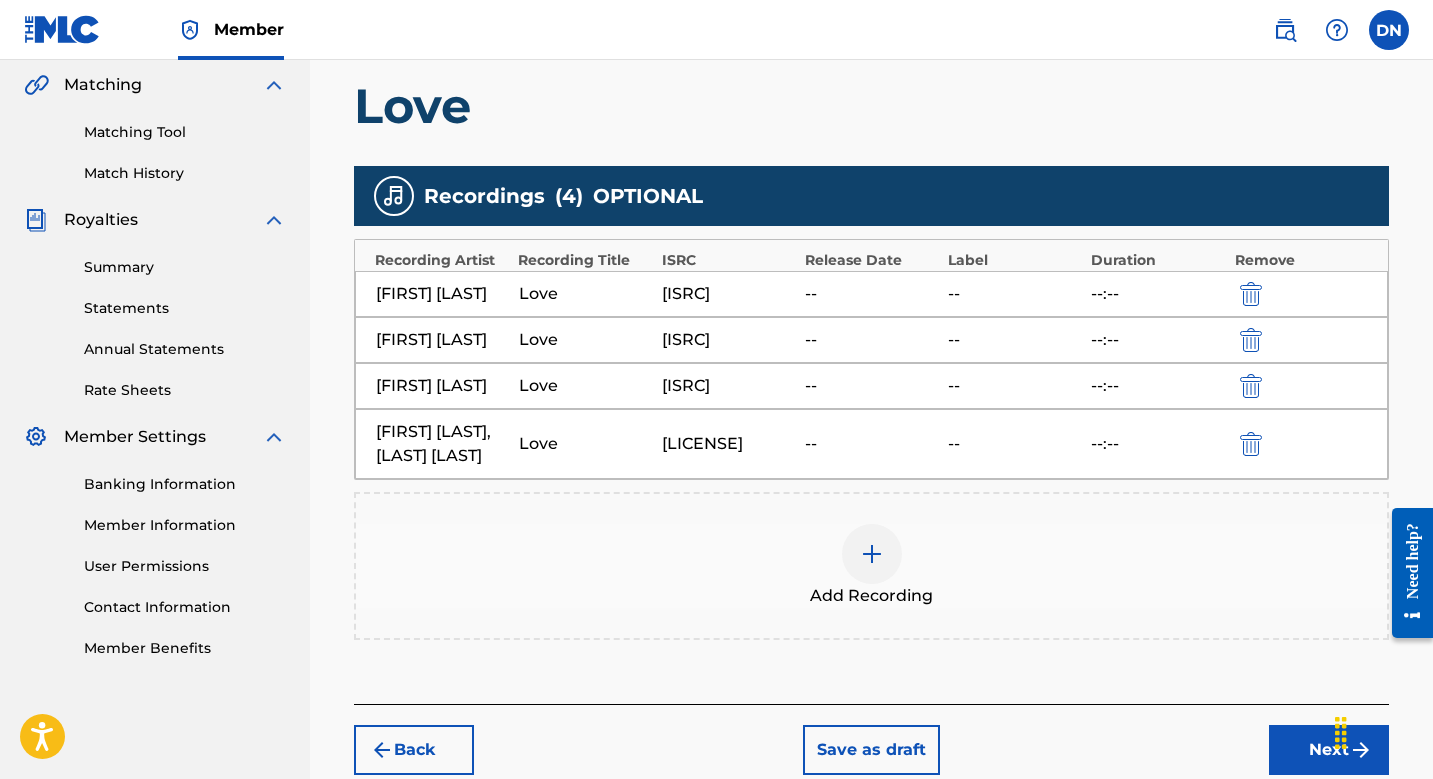 click at bounding box center (872, 554) 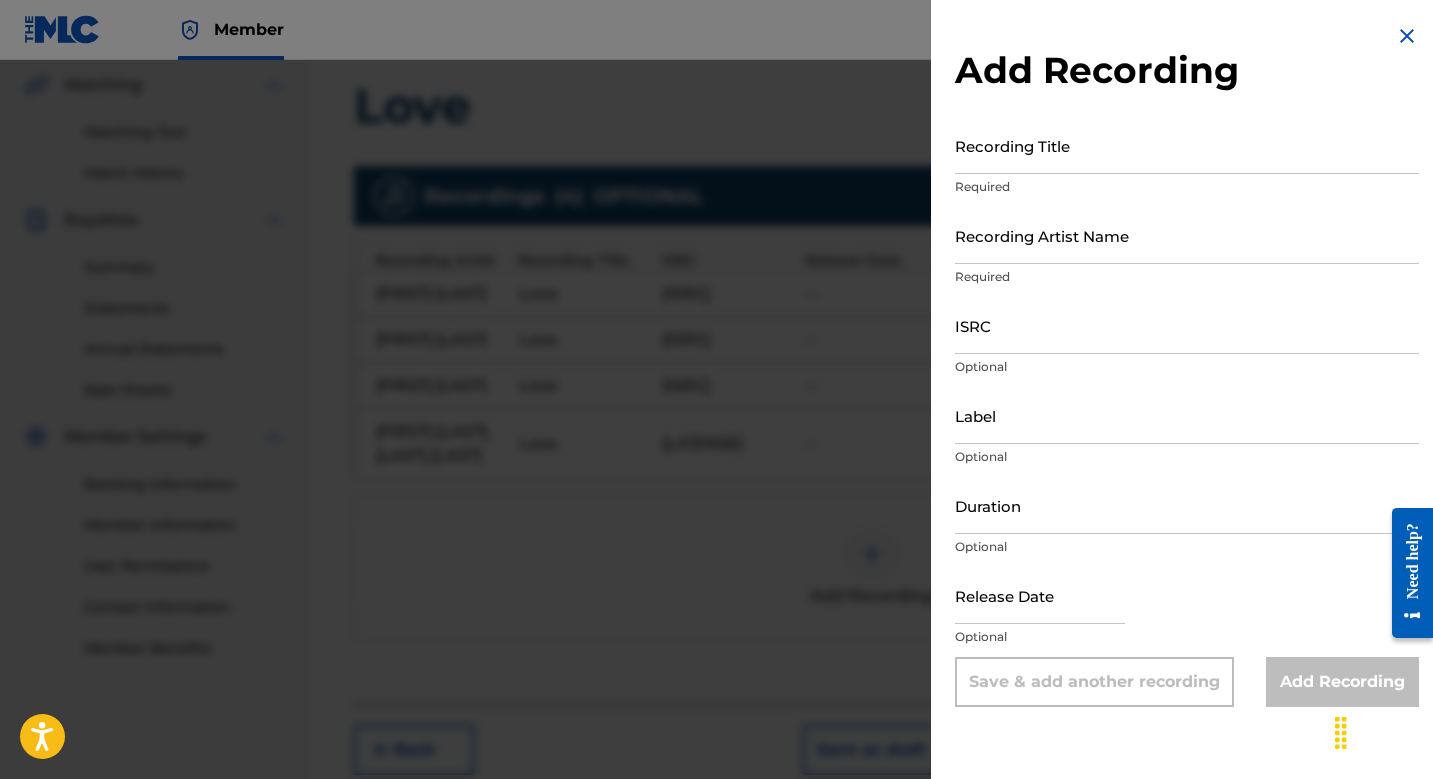 click on "ISRC" at bounding box center [1187, 325] 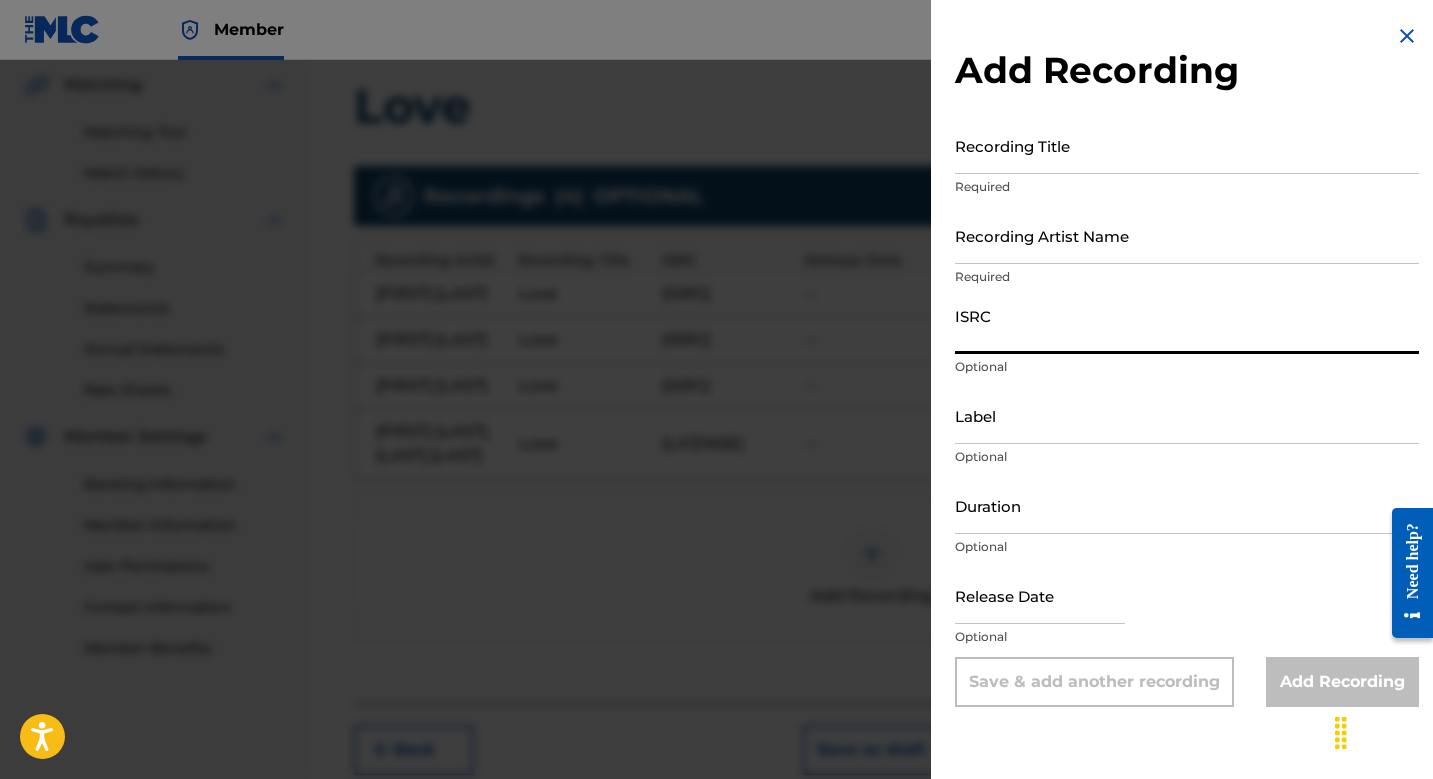 paste on "[ISRC]" 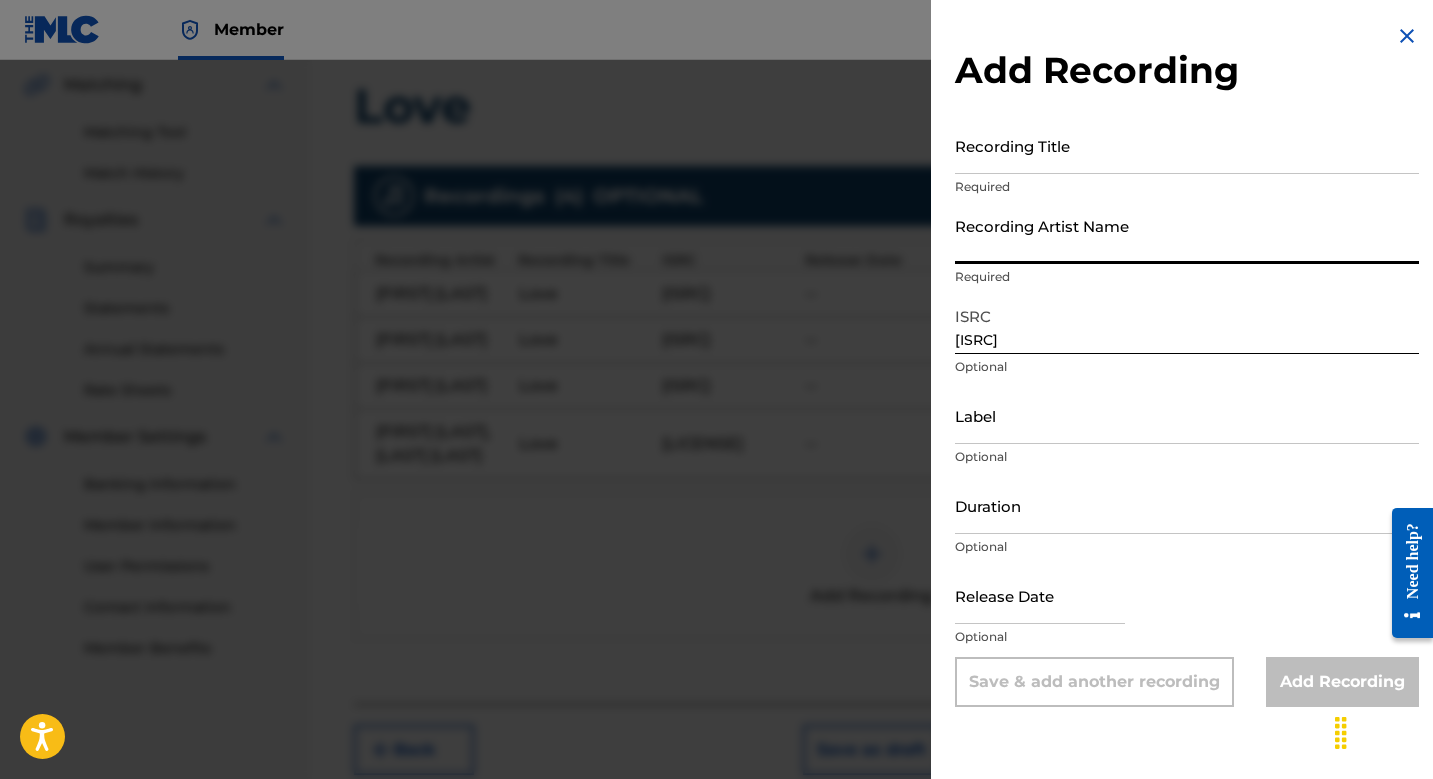 click on "Recording Artist Name" at bounding box center [1187, 235] 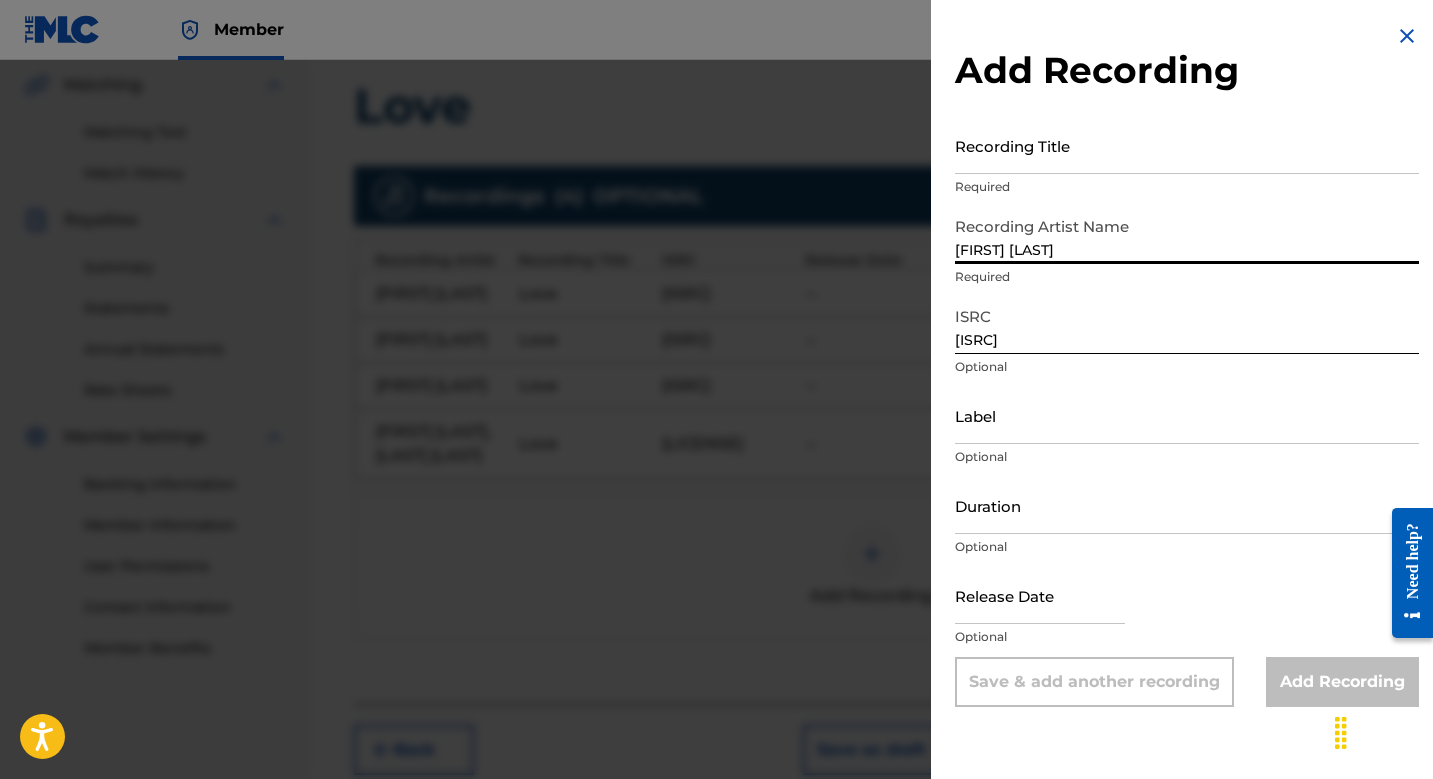 click on "Recording Title" at bounding box center (1187, 145) 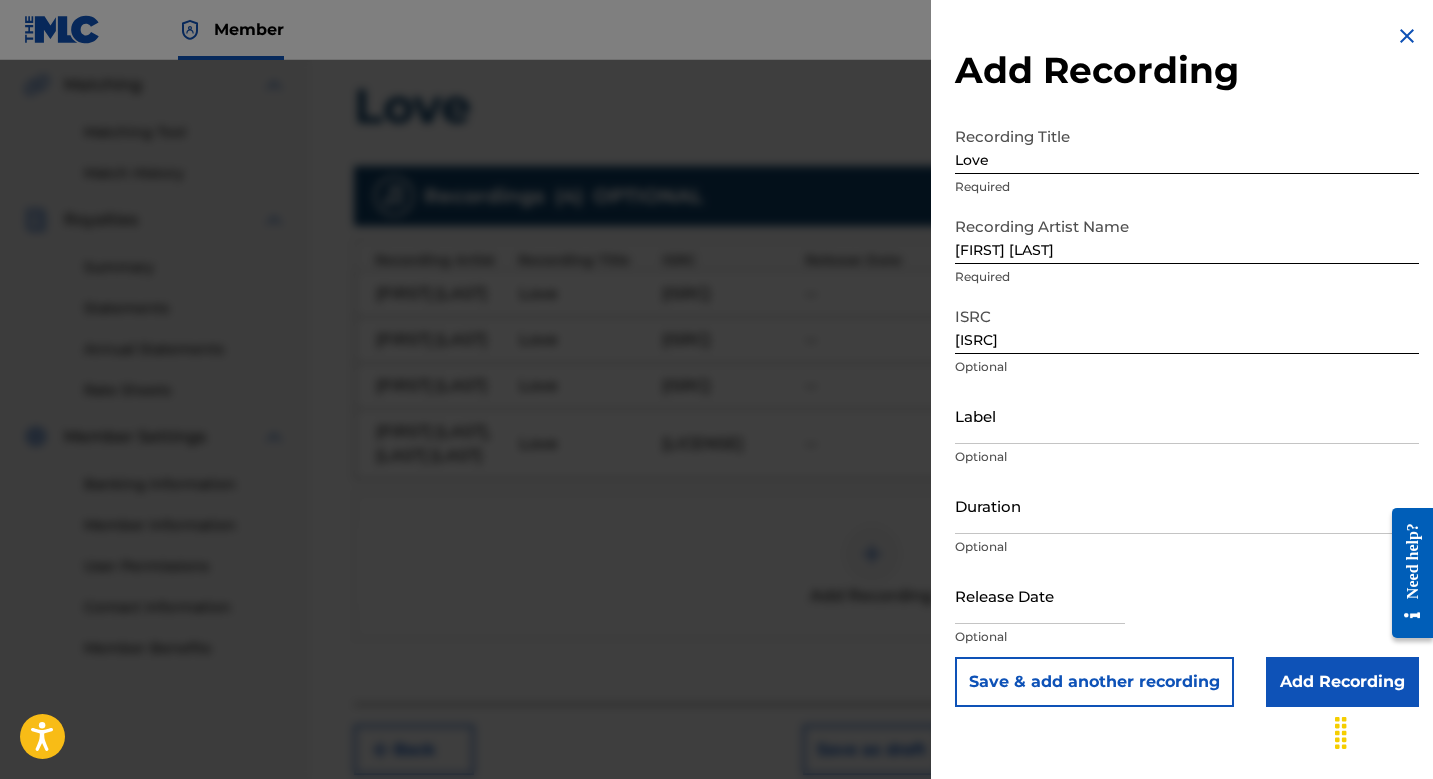 click on "Required" at bounding box center [1187, 277] 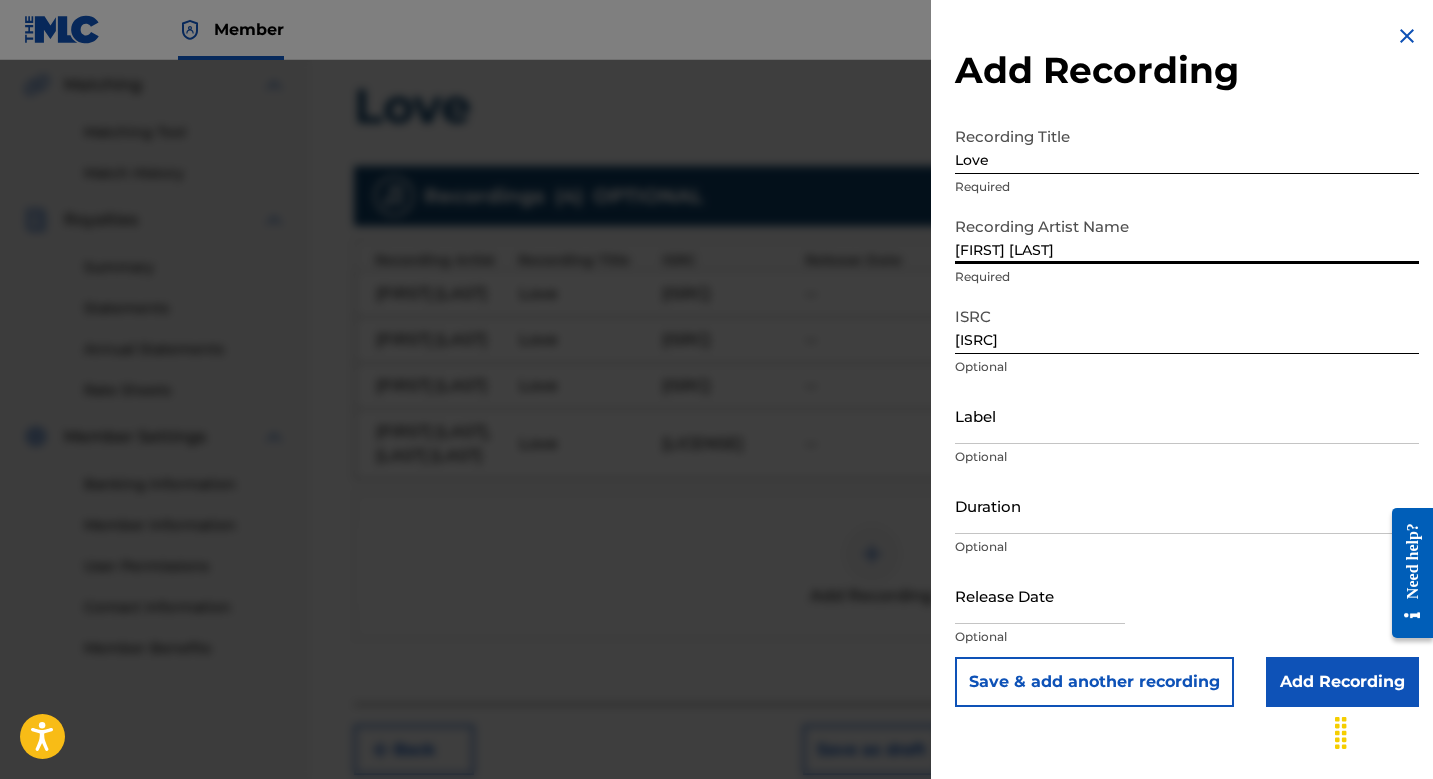 click on "[FIRST] [LAST]" at bounding box center (1187, 235) 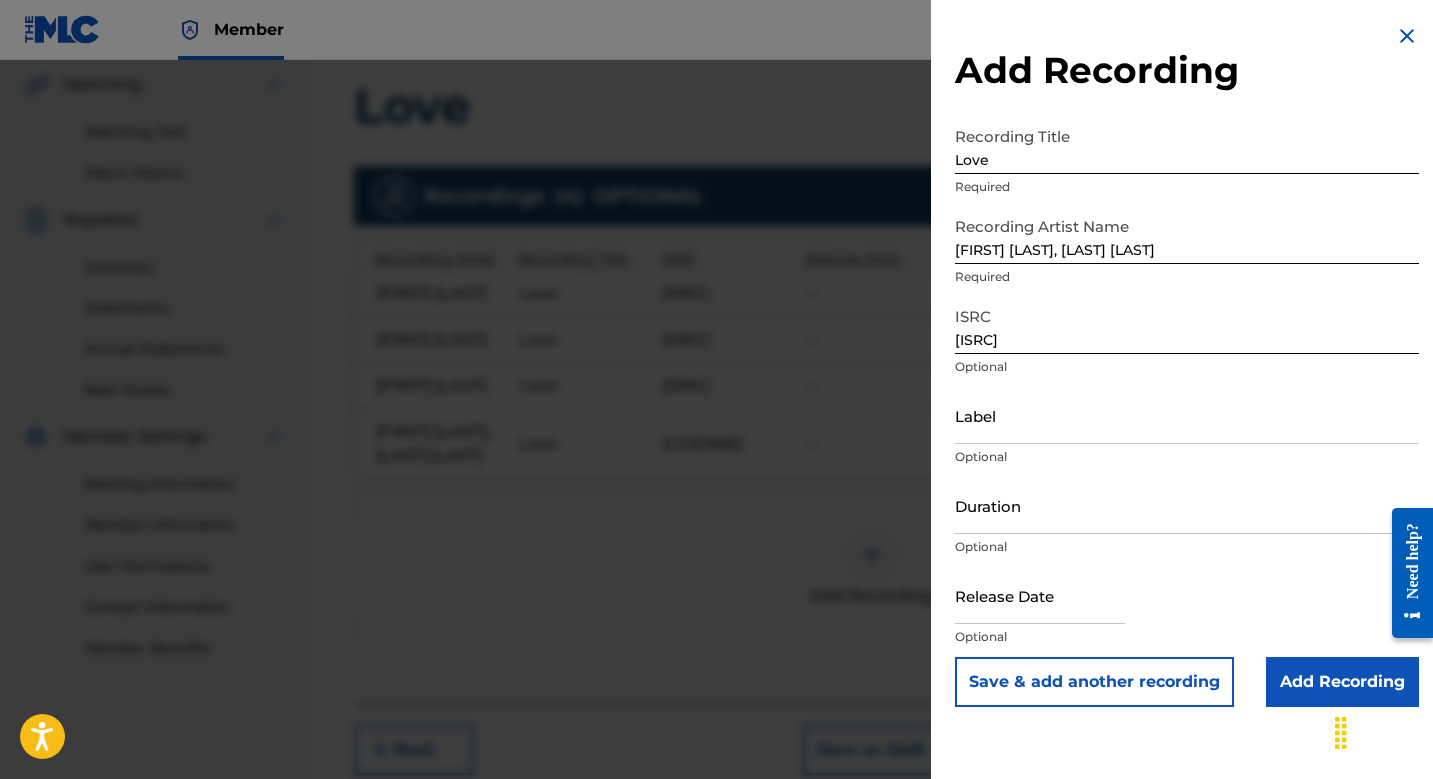 click on "Add Recording" at bounding box center [1342, 682] 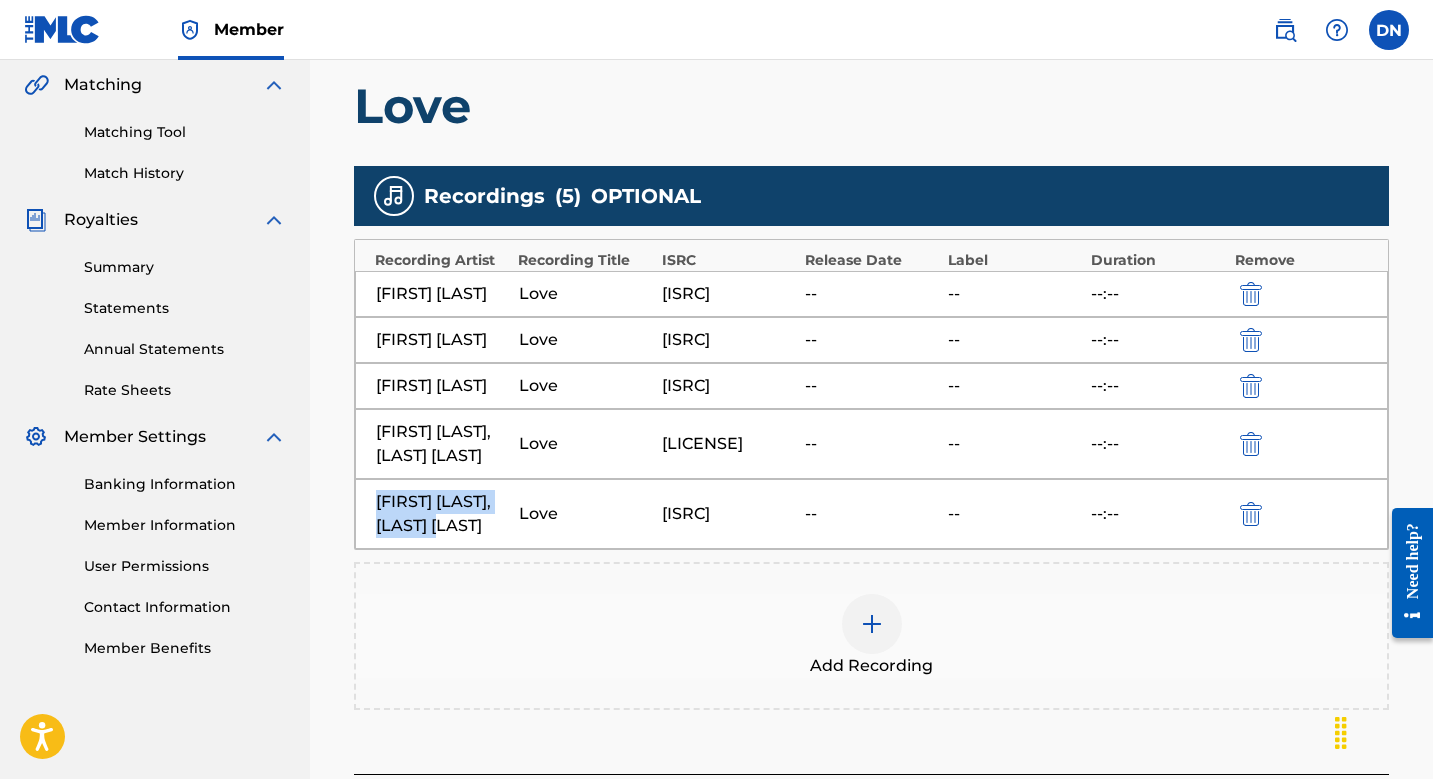 drag, startPoint x: 443, startPoint y: 571, endPoint x: 351, endPoint y: 513, distance: 108.75661 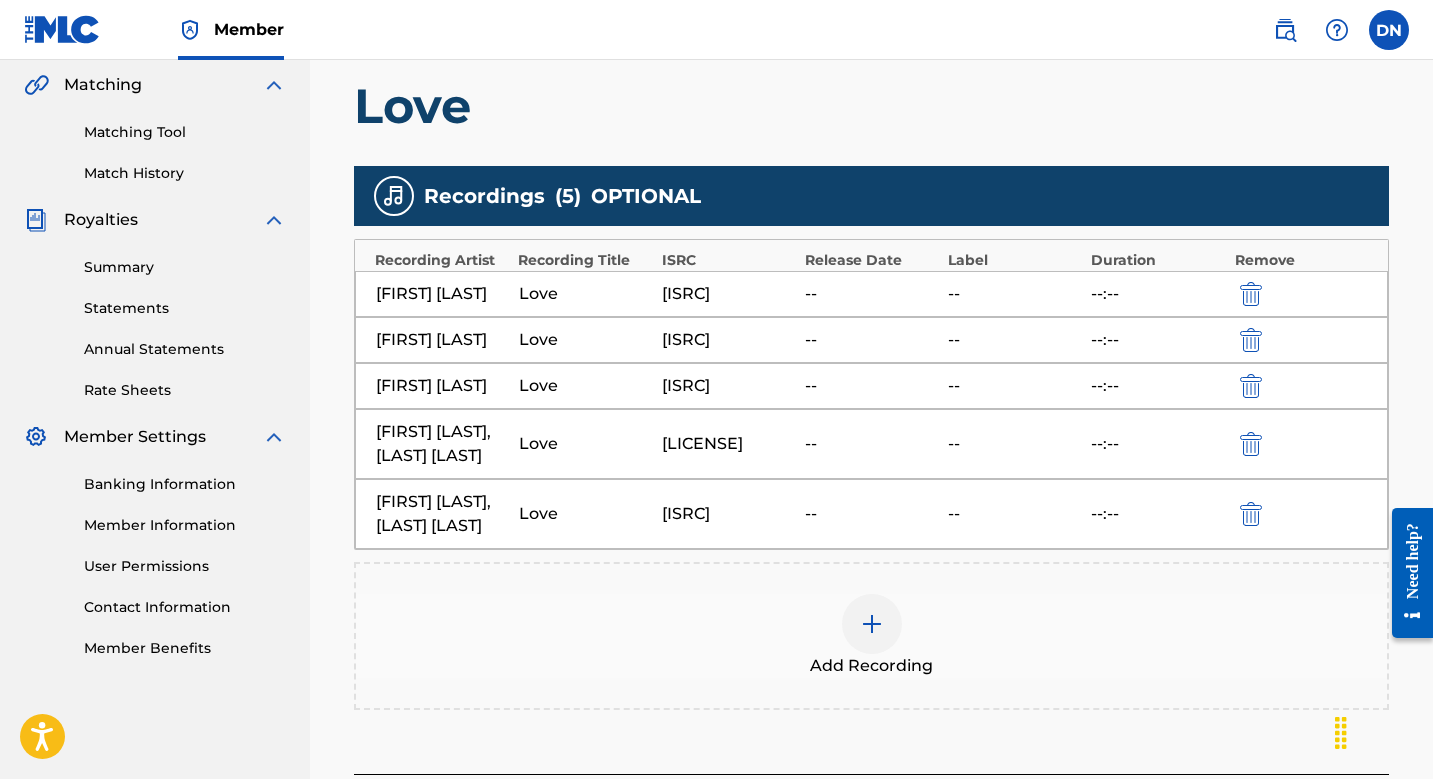 click at bounding box center (872, 624) 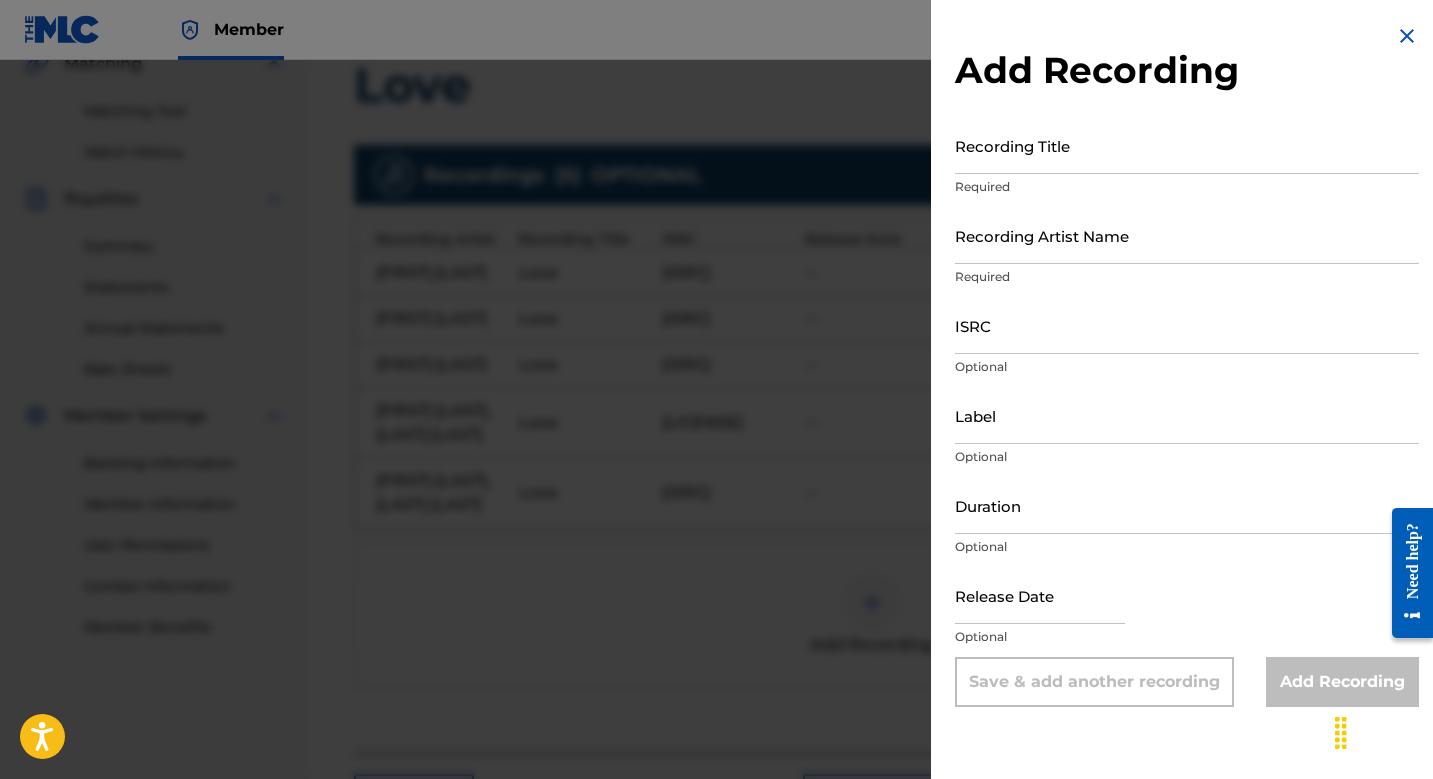 scroll, scrollTop: 494, scrollLeft: 0, axis: vertical 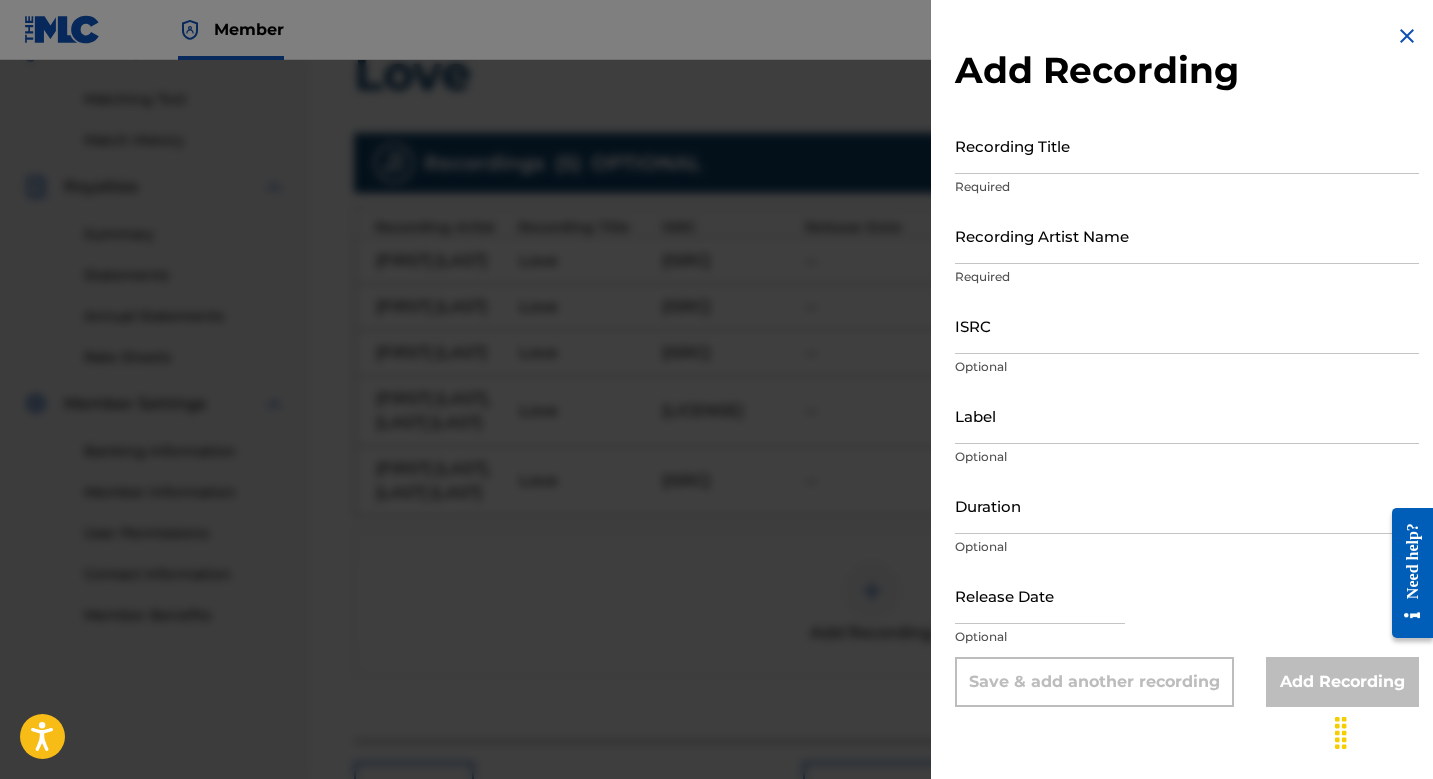 click on "ISRC" at bounding box center [1187, 325] 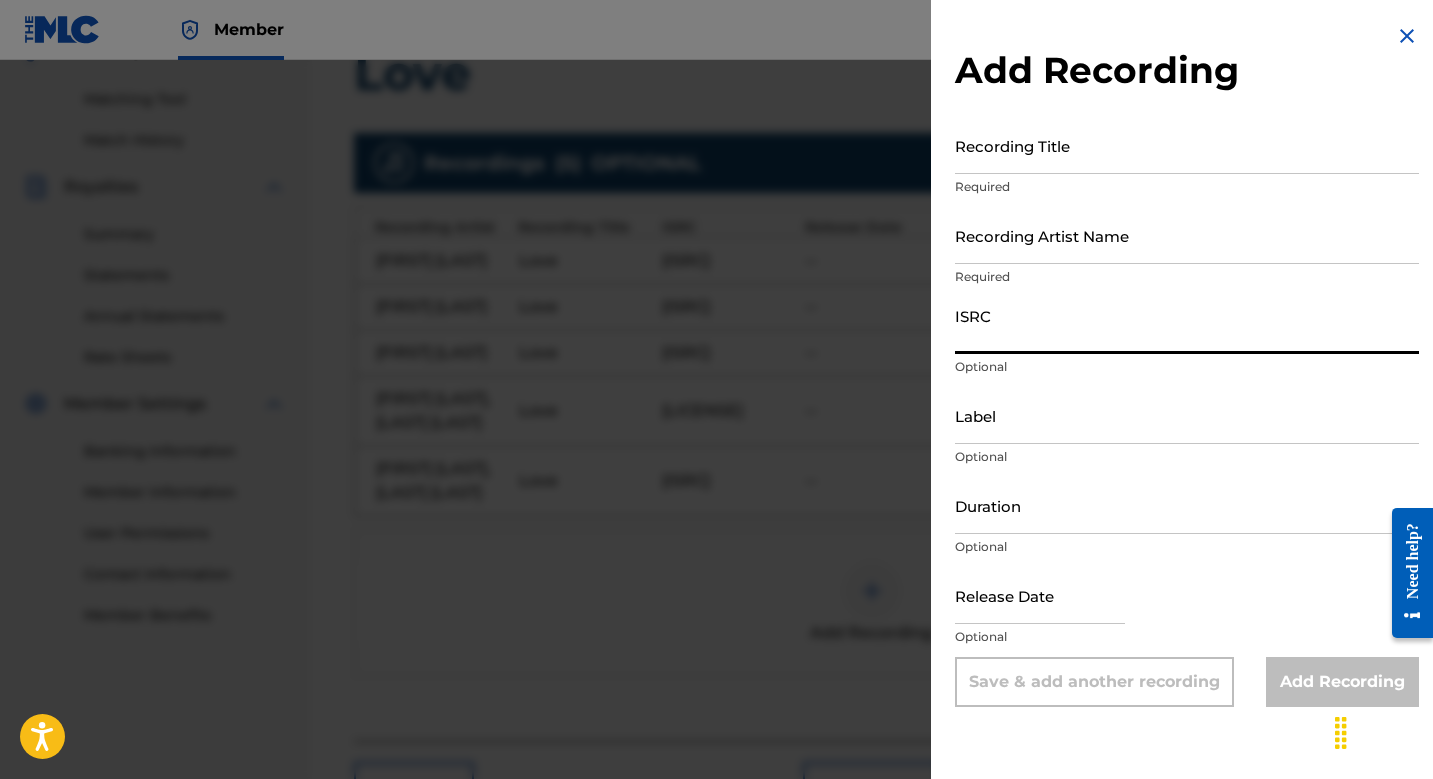 paste on "[ISRC]" 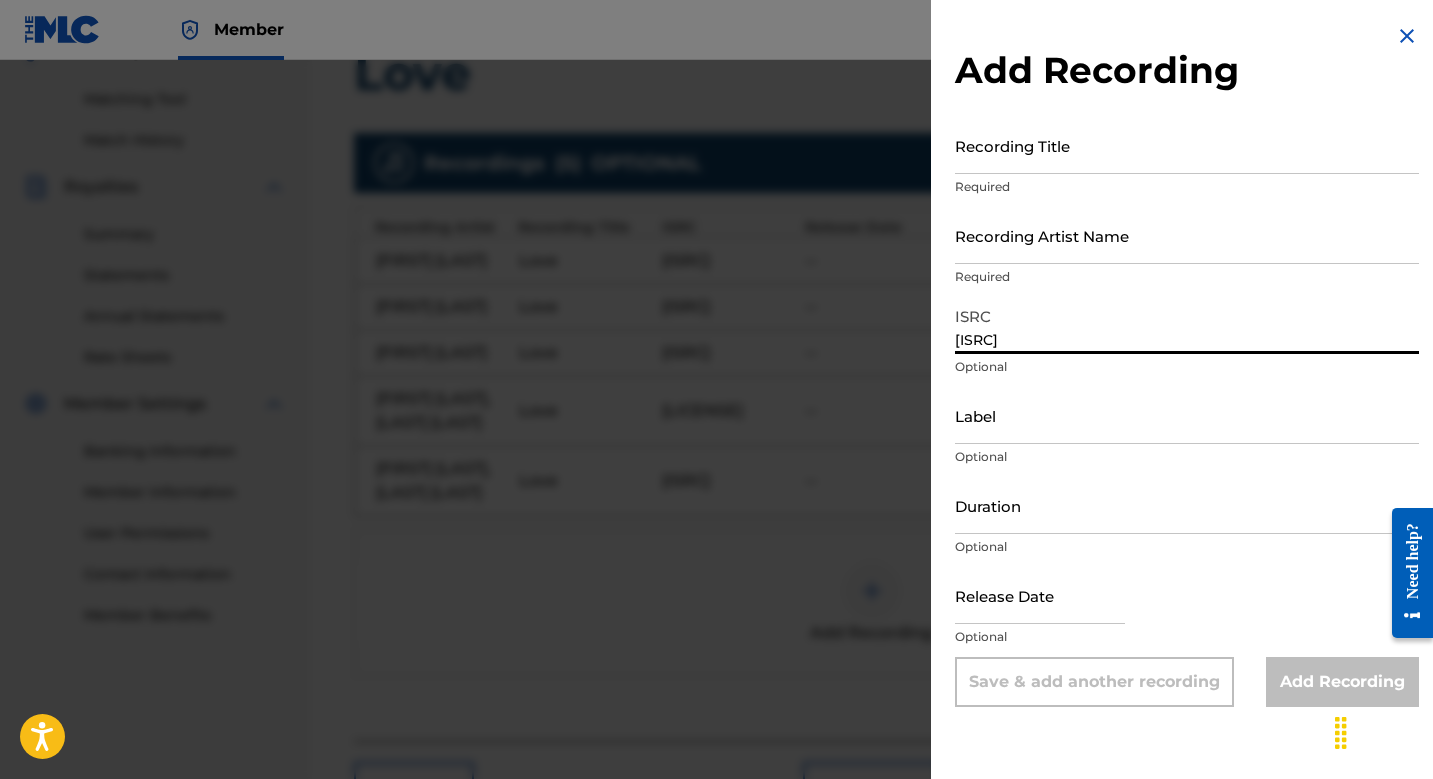 click on "Recording Artist Name" at bounding box center (1187, 235) 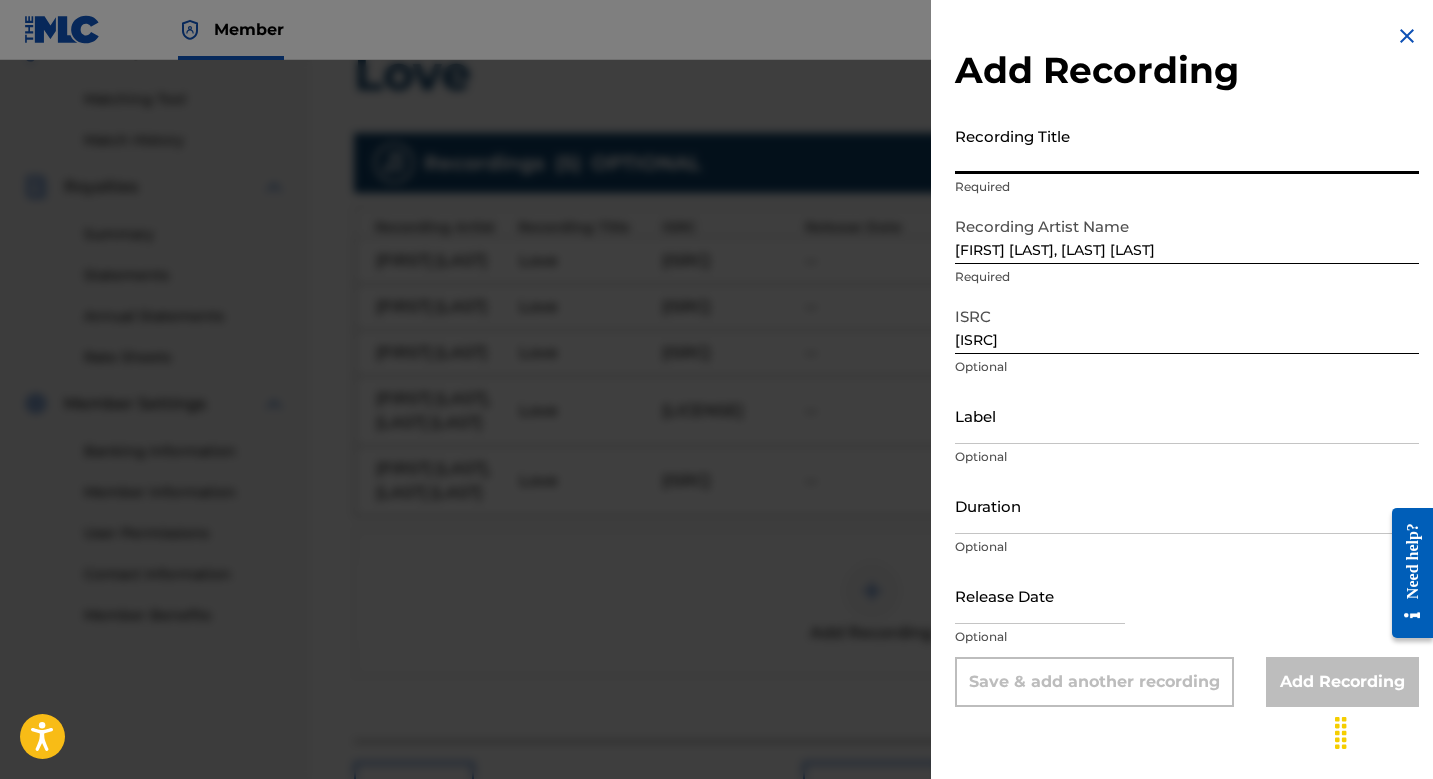 click on "Recording Title" at bounding box center [1187, 145] 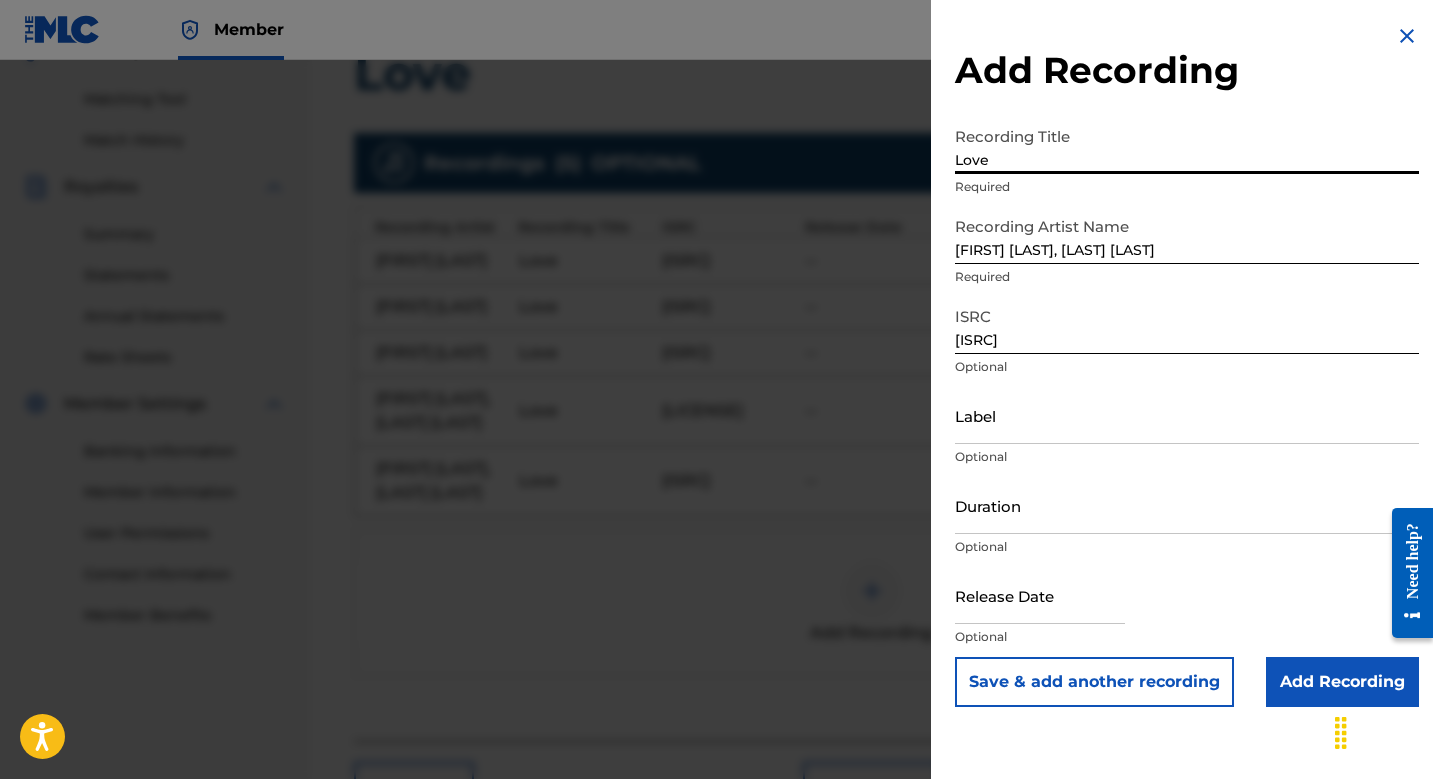 click on "Save & add another recording" at bounding box center [1094, 682] 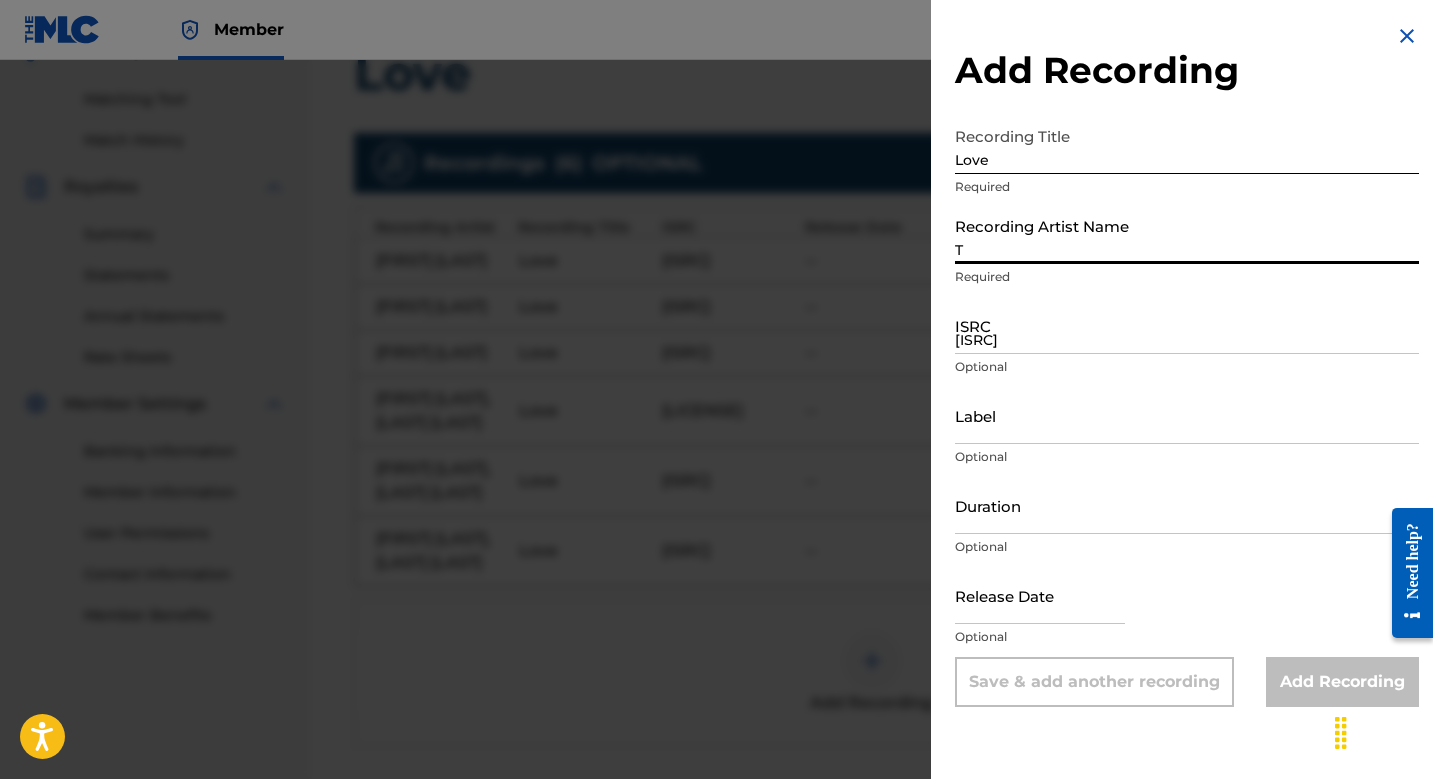 click on "Recording Artist Name [FIRST] Required" at bounding box center (1187, 252) 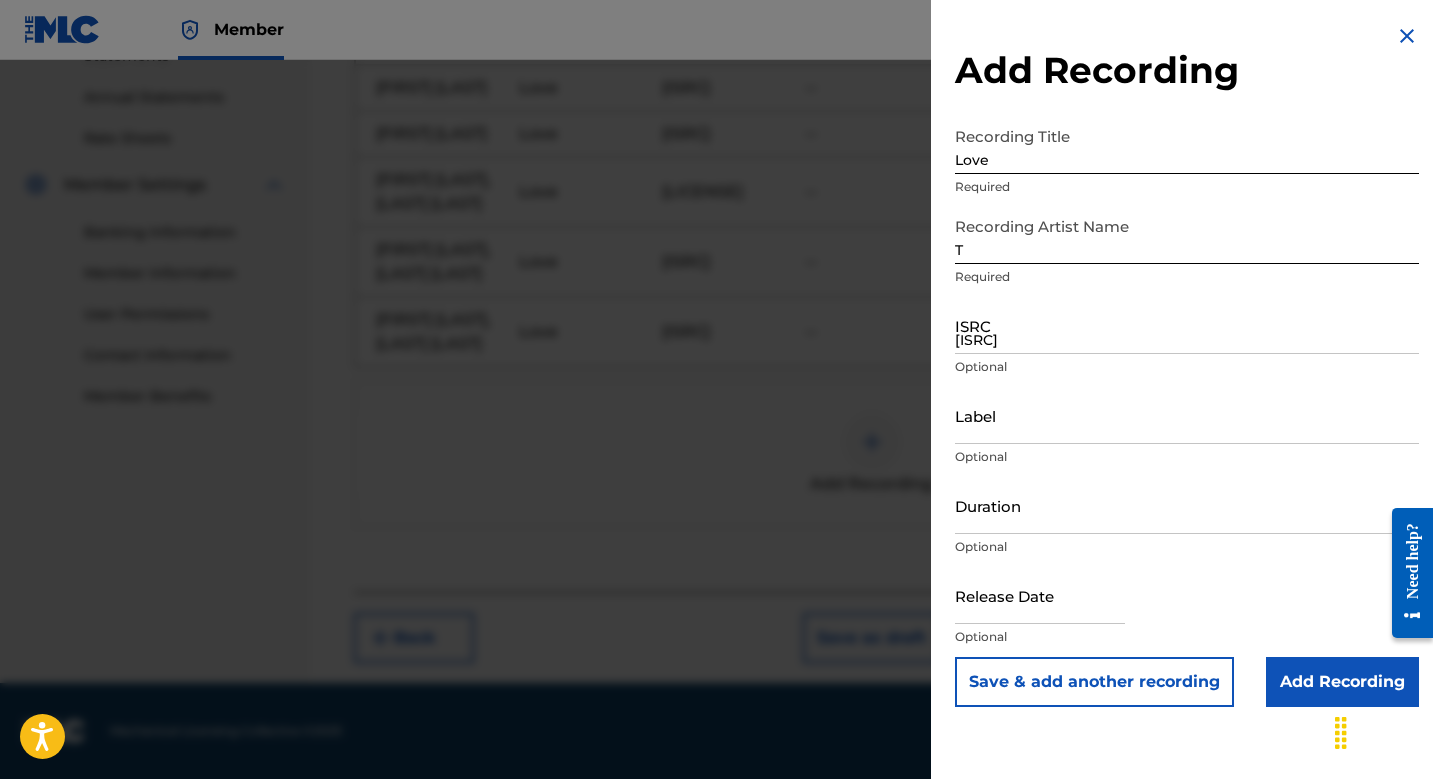 scroll, scrollTop: 785, scrollLeft: 0, axis: vertical 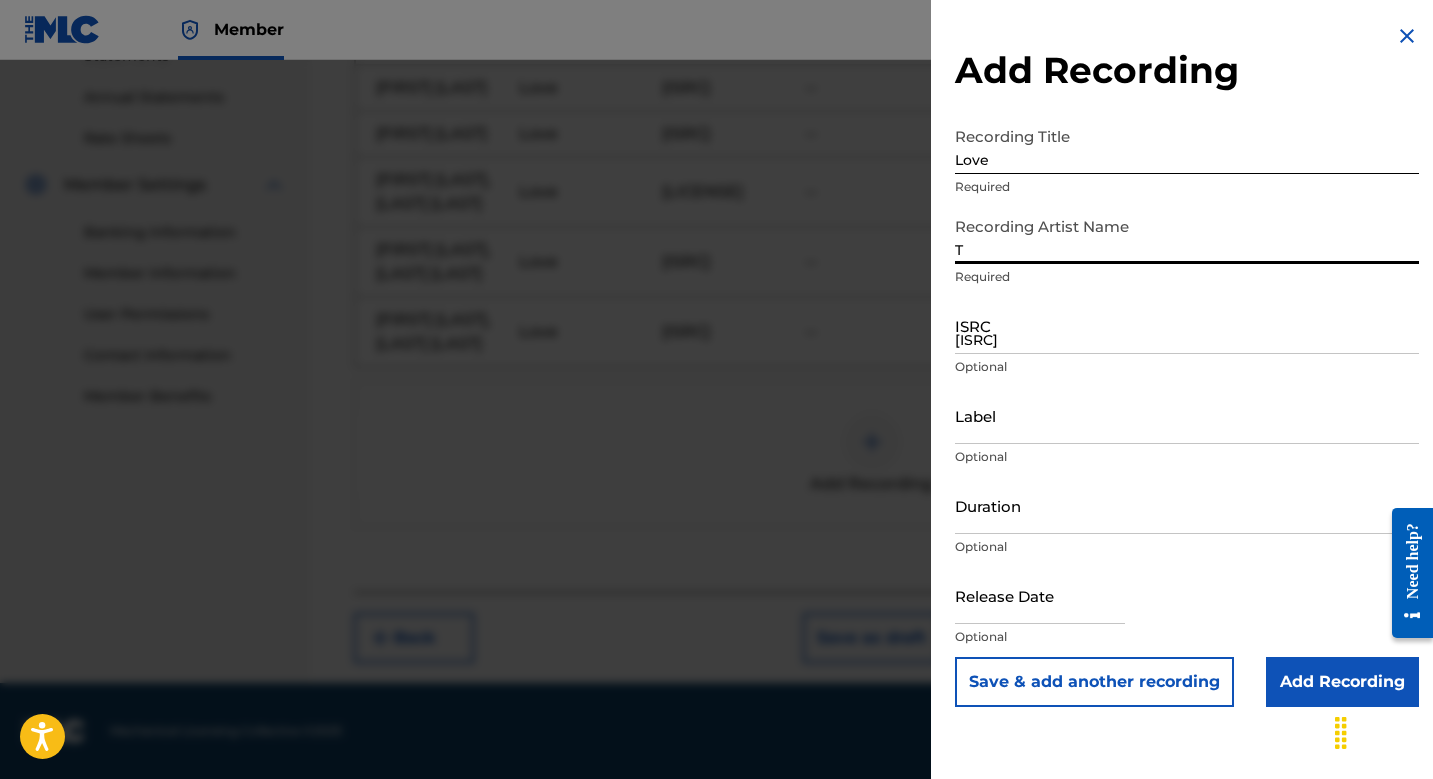 click on "T" at bounding box center (1187, 235) 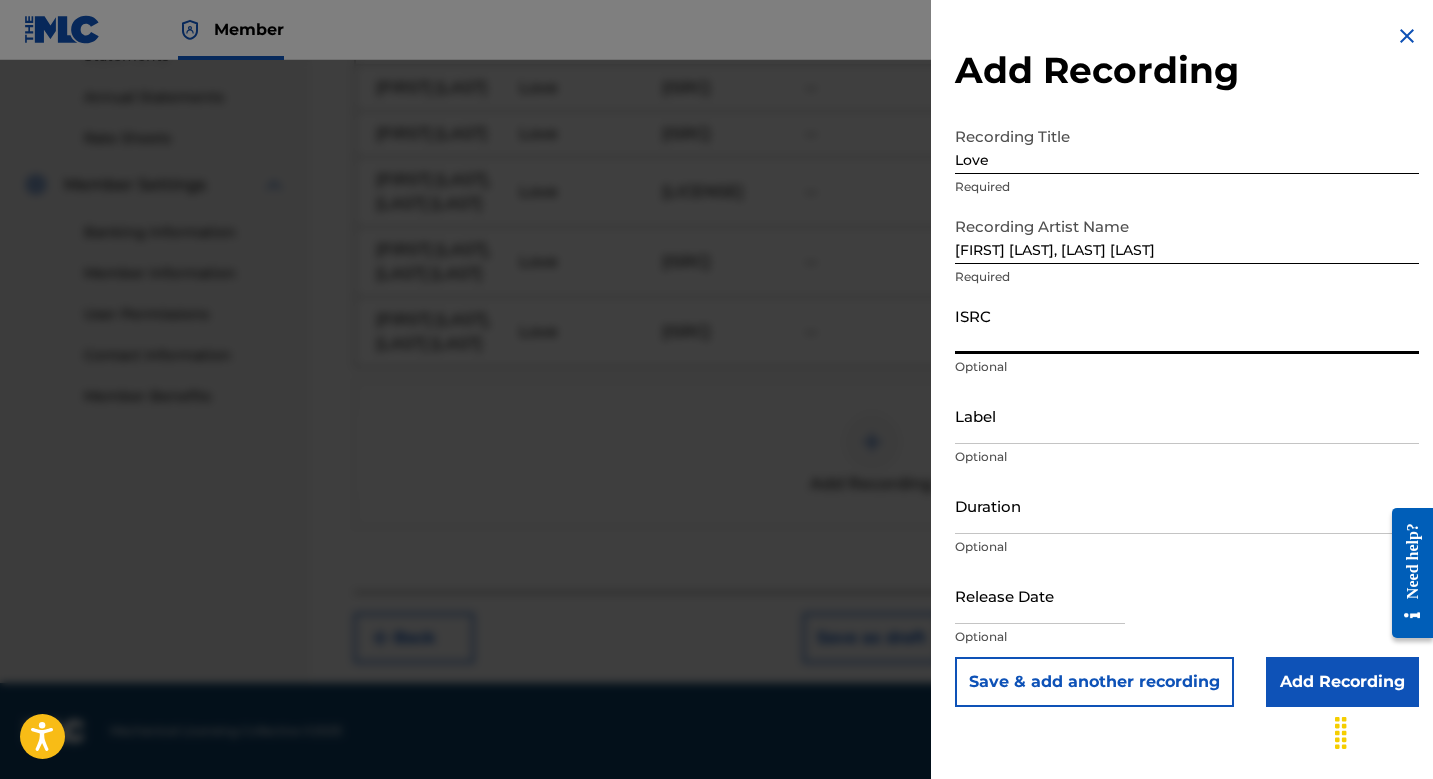 paste on "[ISRC]" 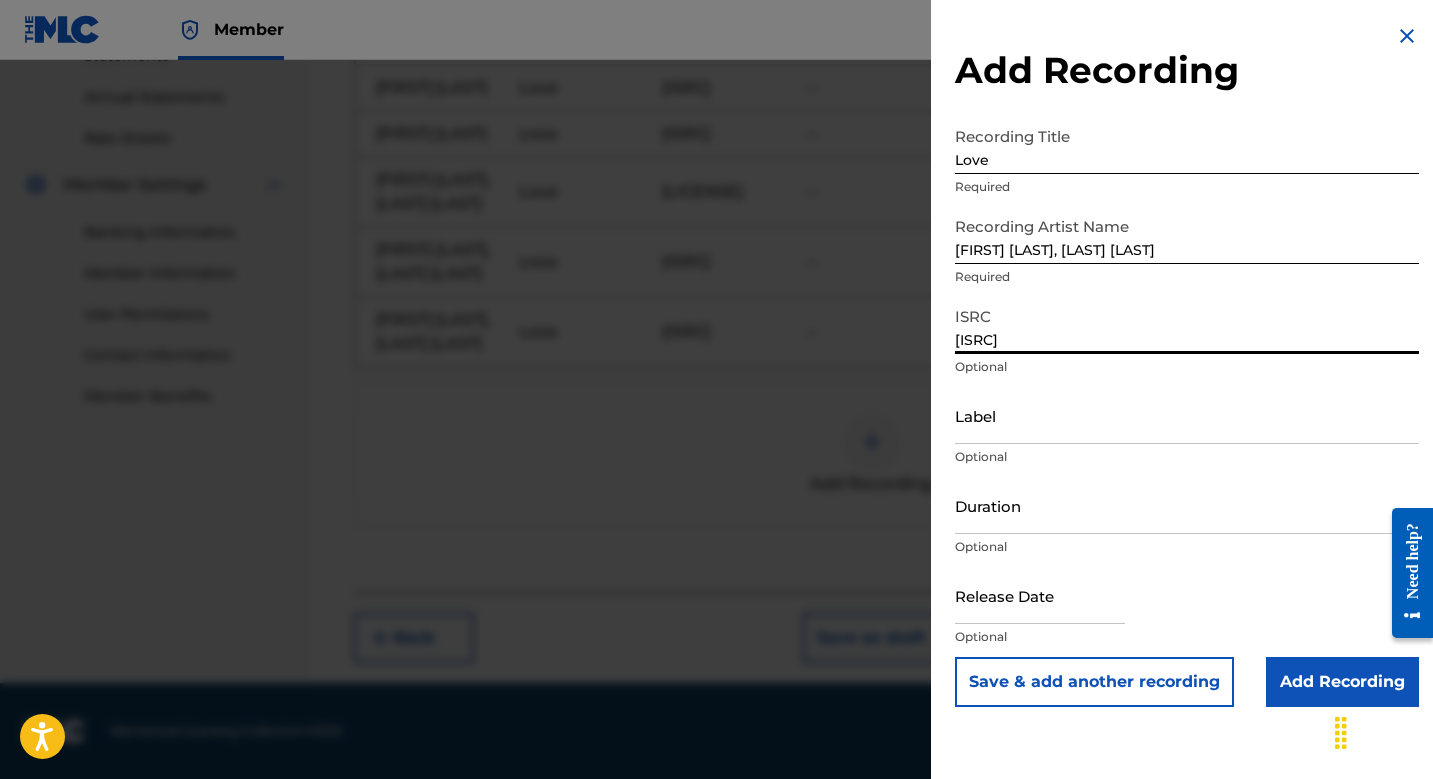 click on "Save & add another recording" at bounding box center (1094, 682) 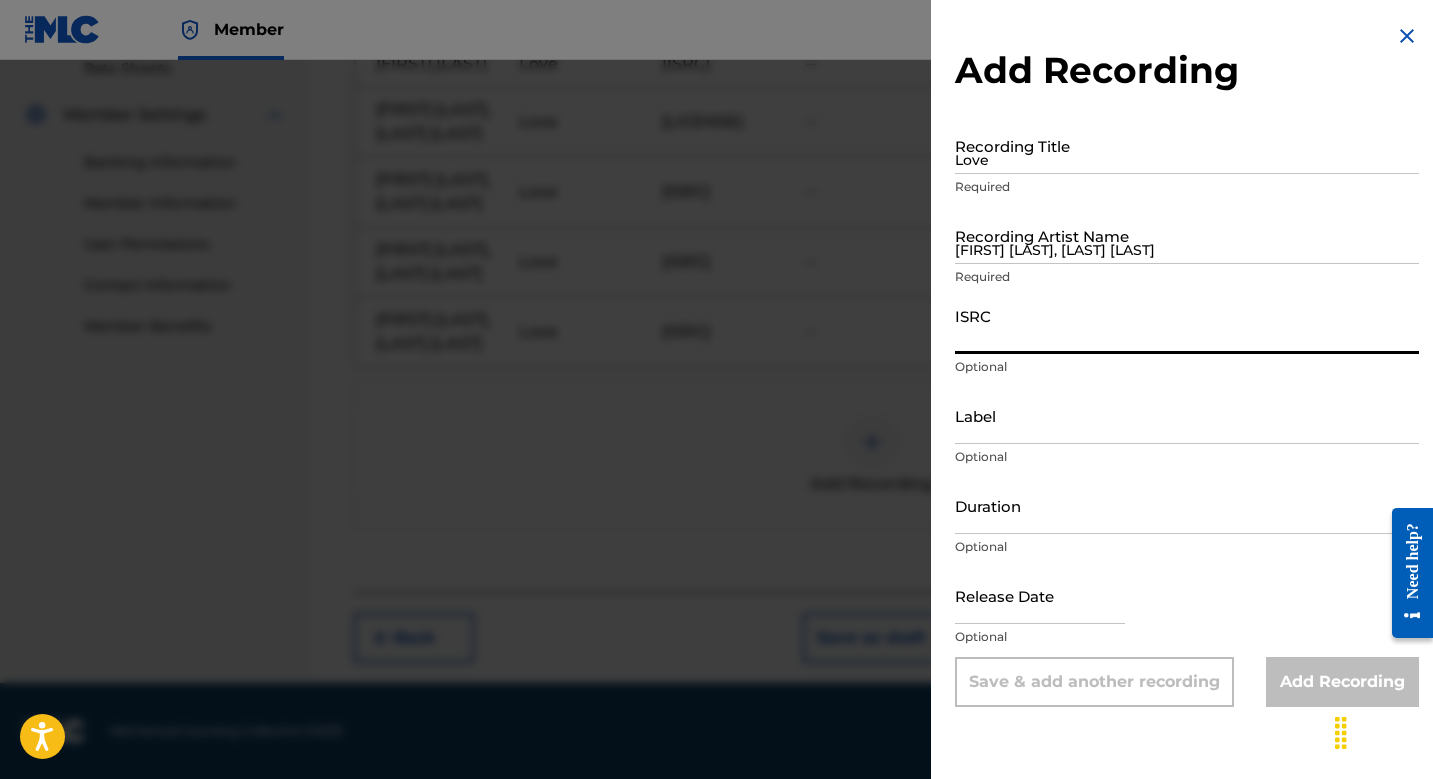 paste on "[ISRC]" 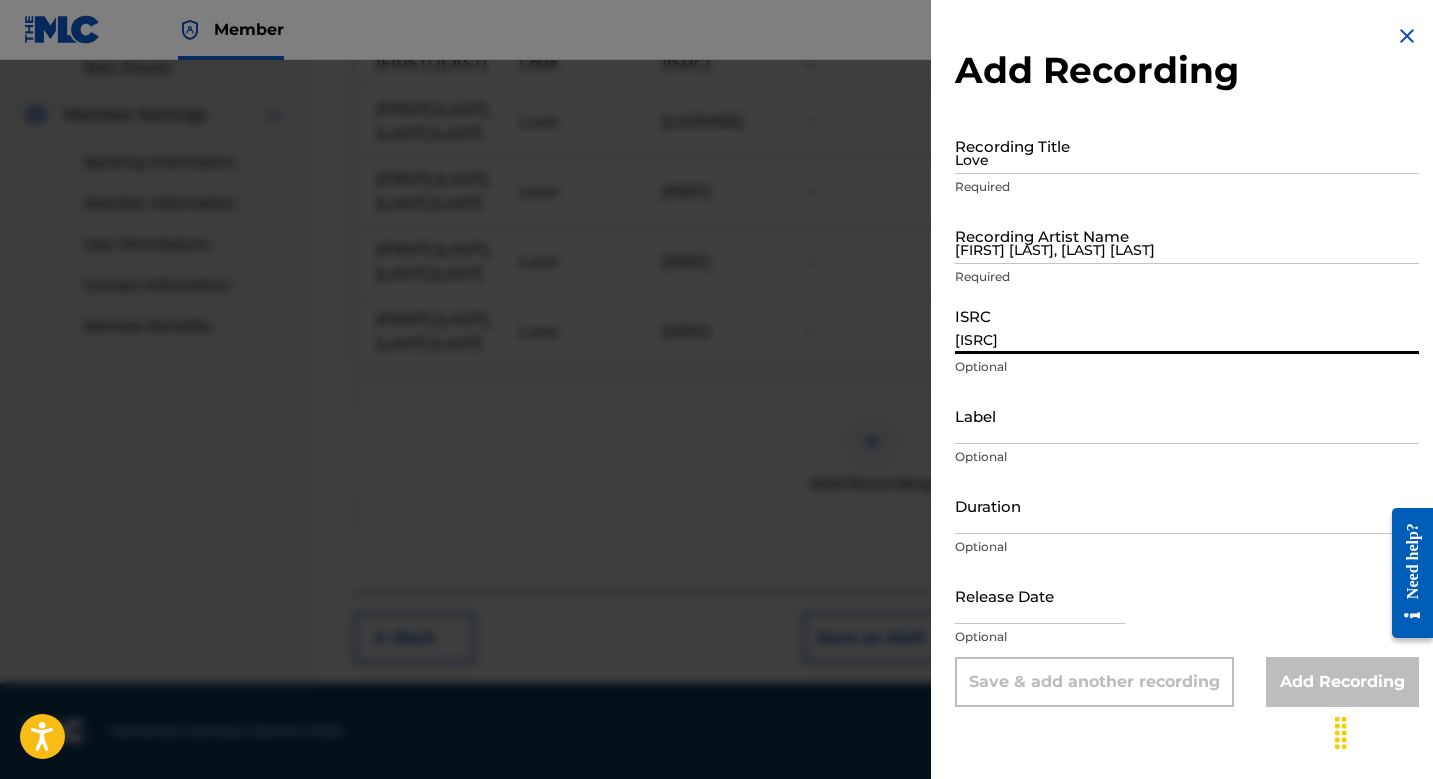 click on "Love" at bounding box center (1187, 145) 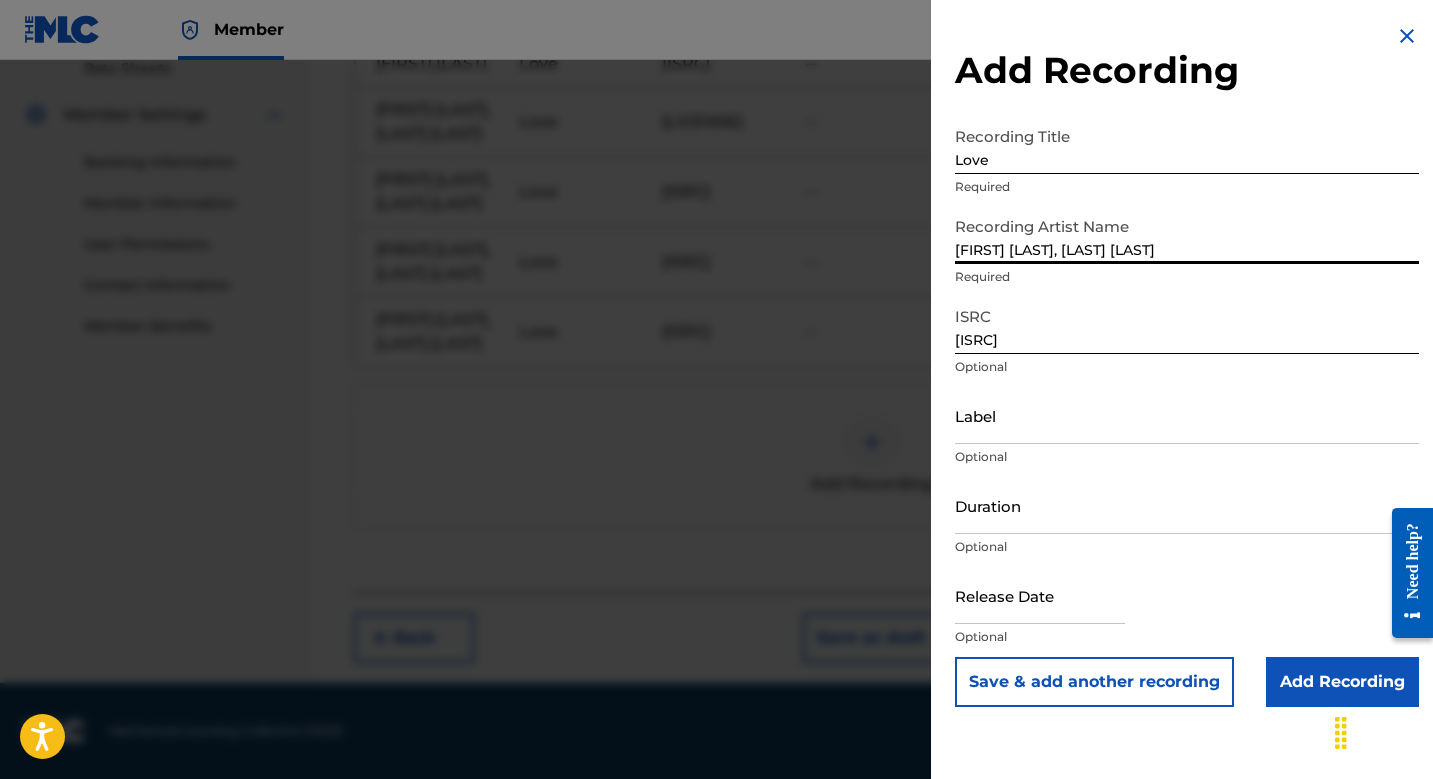 click on "Save & add another recording" at bounding box center (1094, 682) 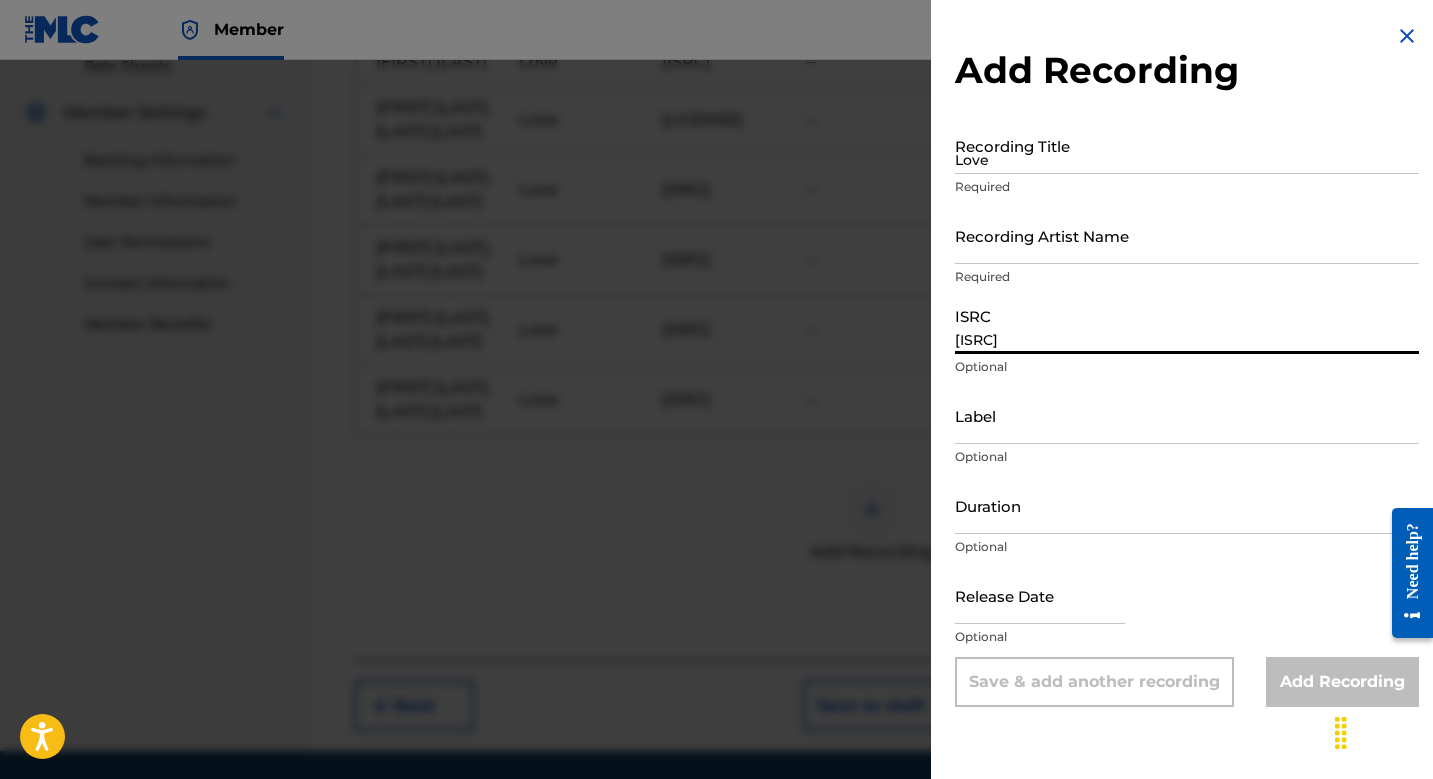 click on "[ISRC]" at bounding box center (1187, 325) 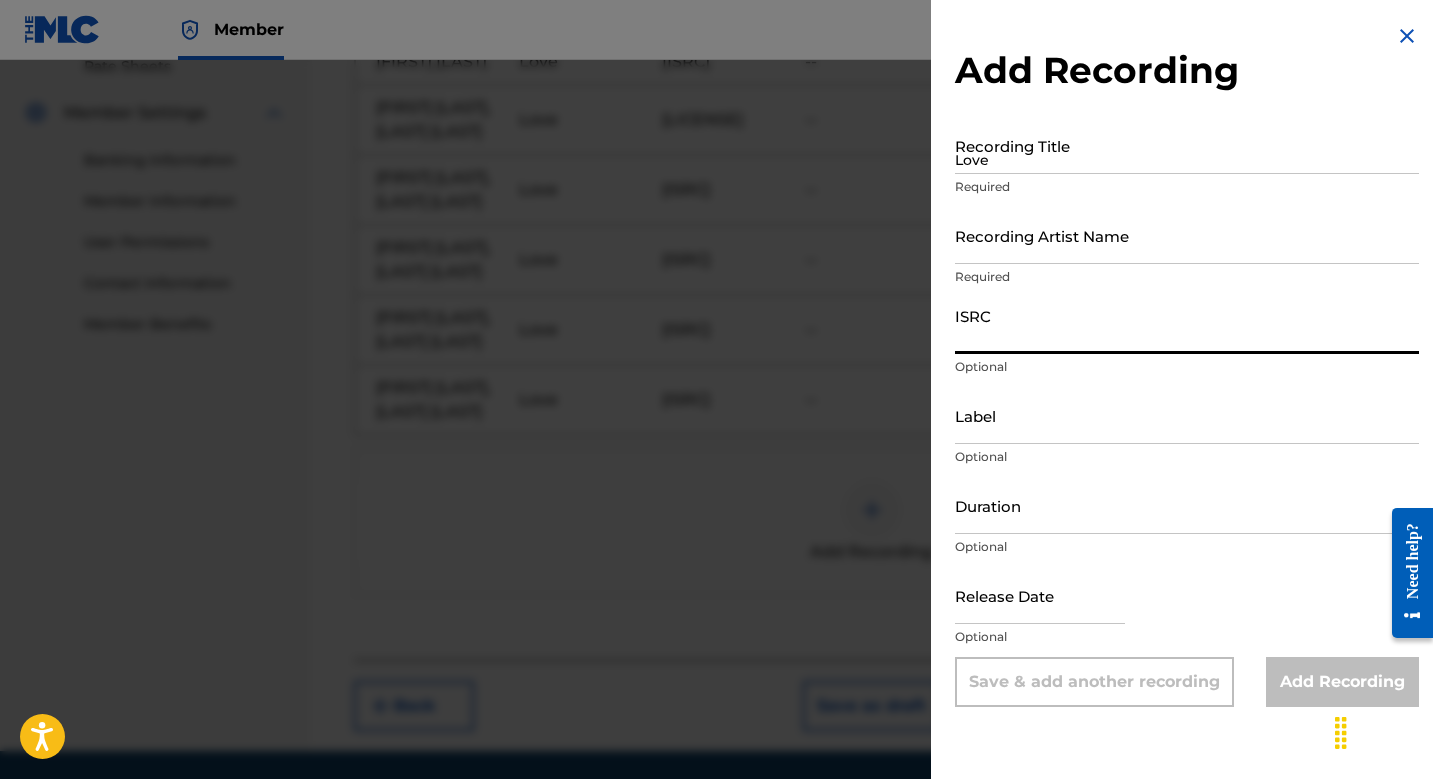 paste on "[ISRC]" 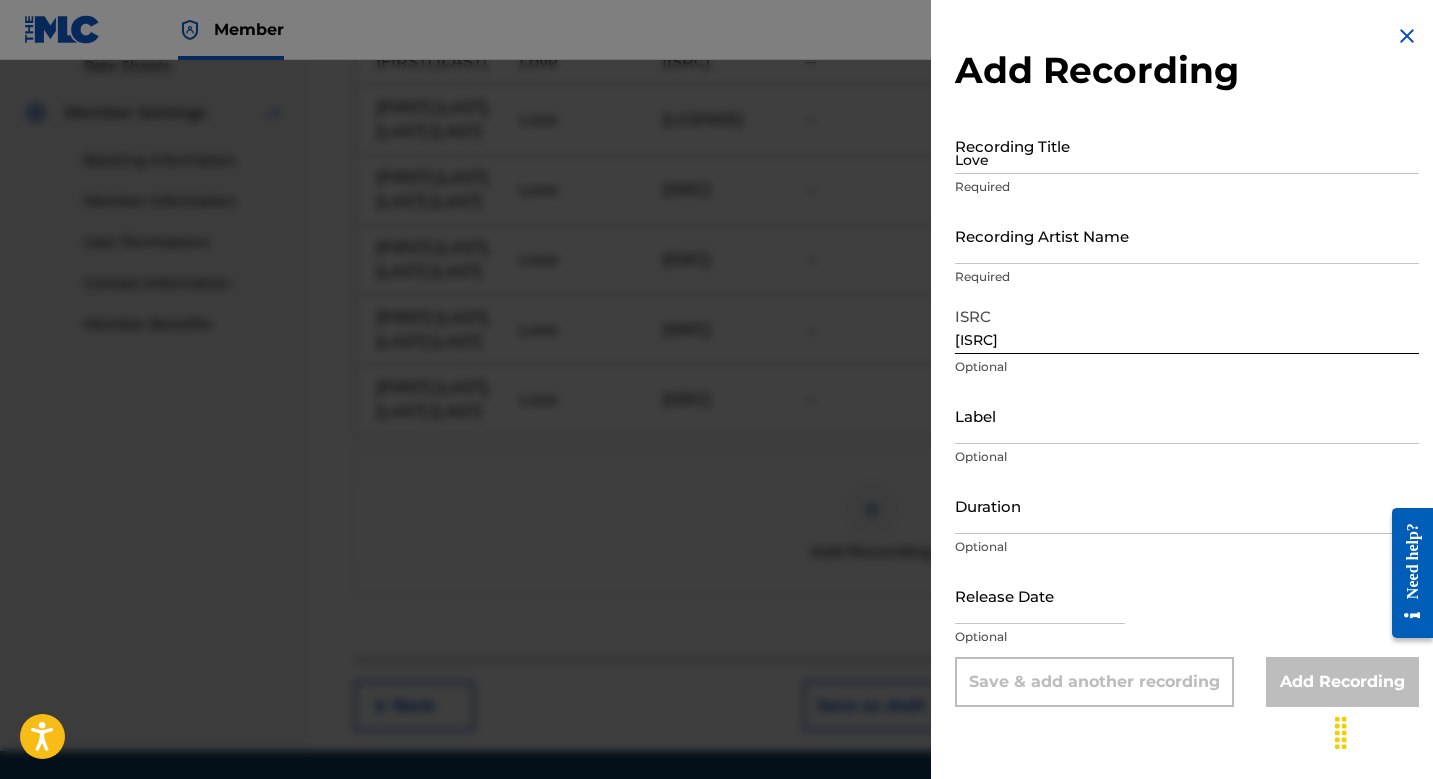 click on "Required" at bounding box center [1187, 187] 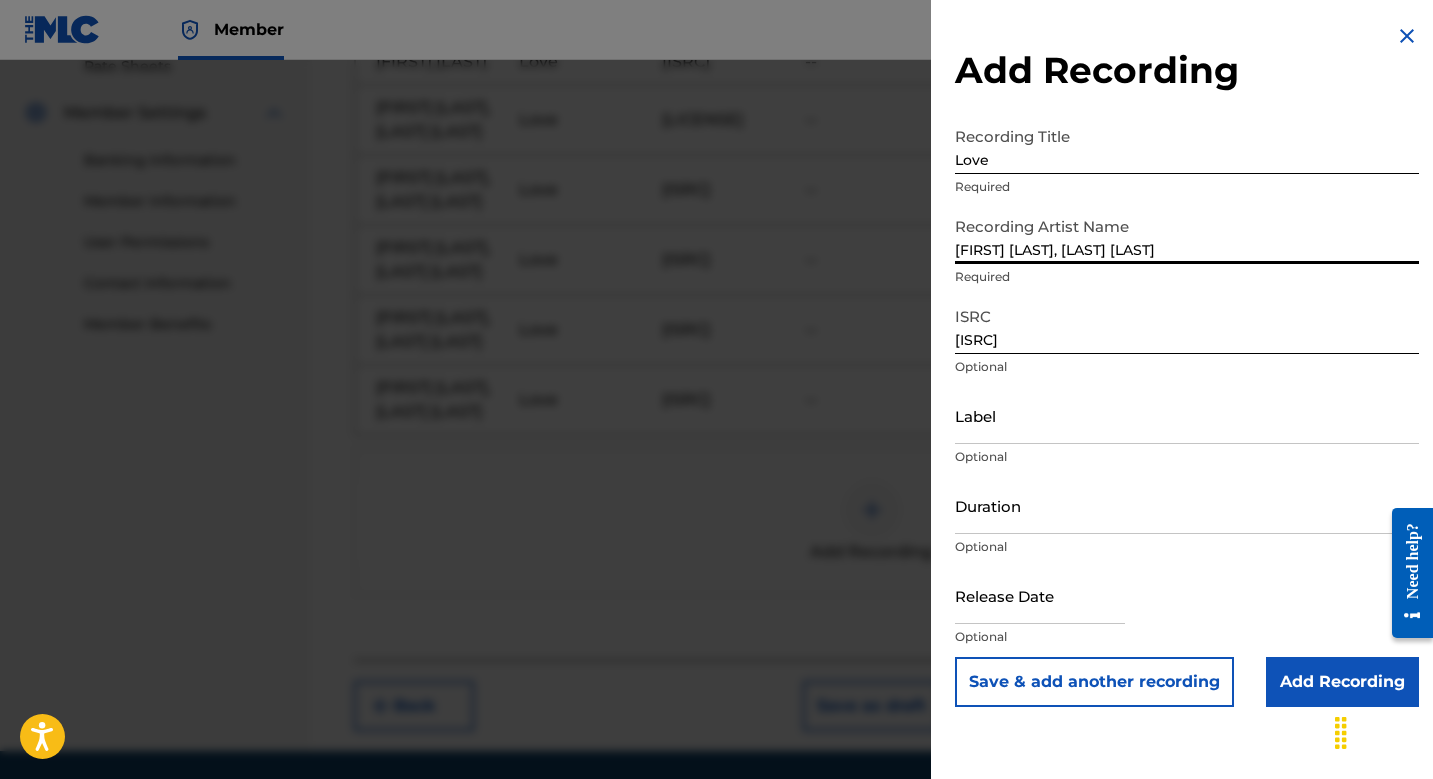 click on "Save & add another recording" at bounding box center [1094, 682] 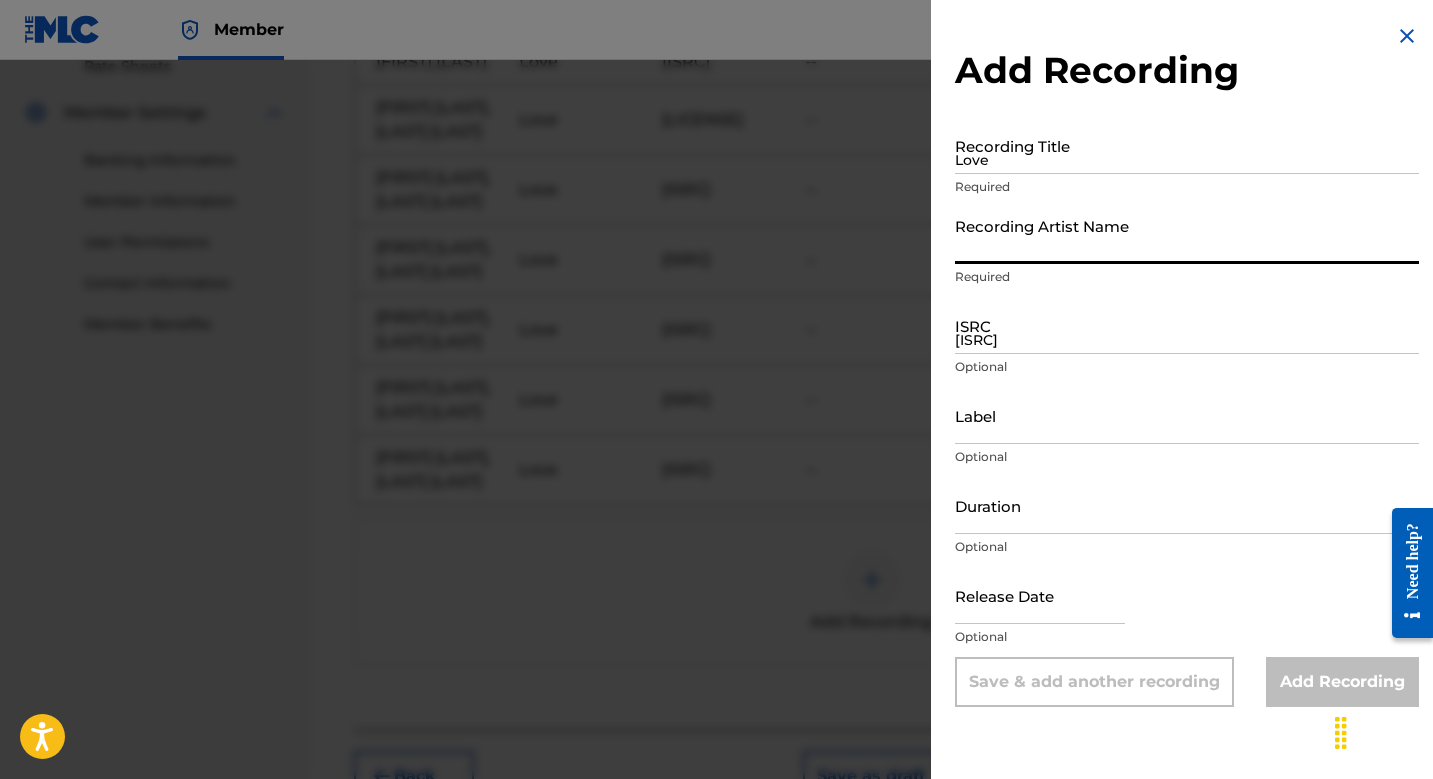 click on "[ISRC]" at bounding box center [1187, 325] 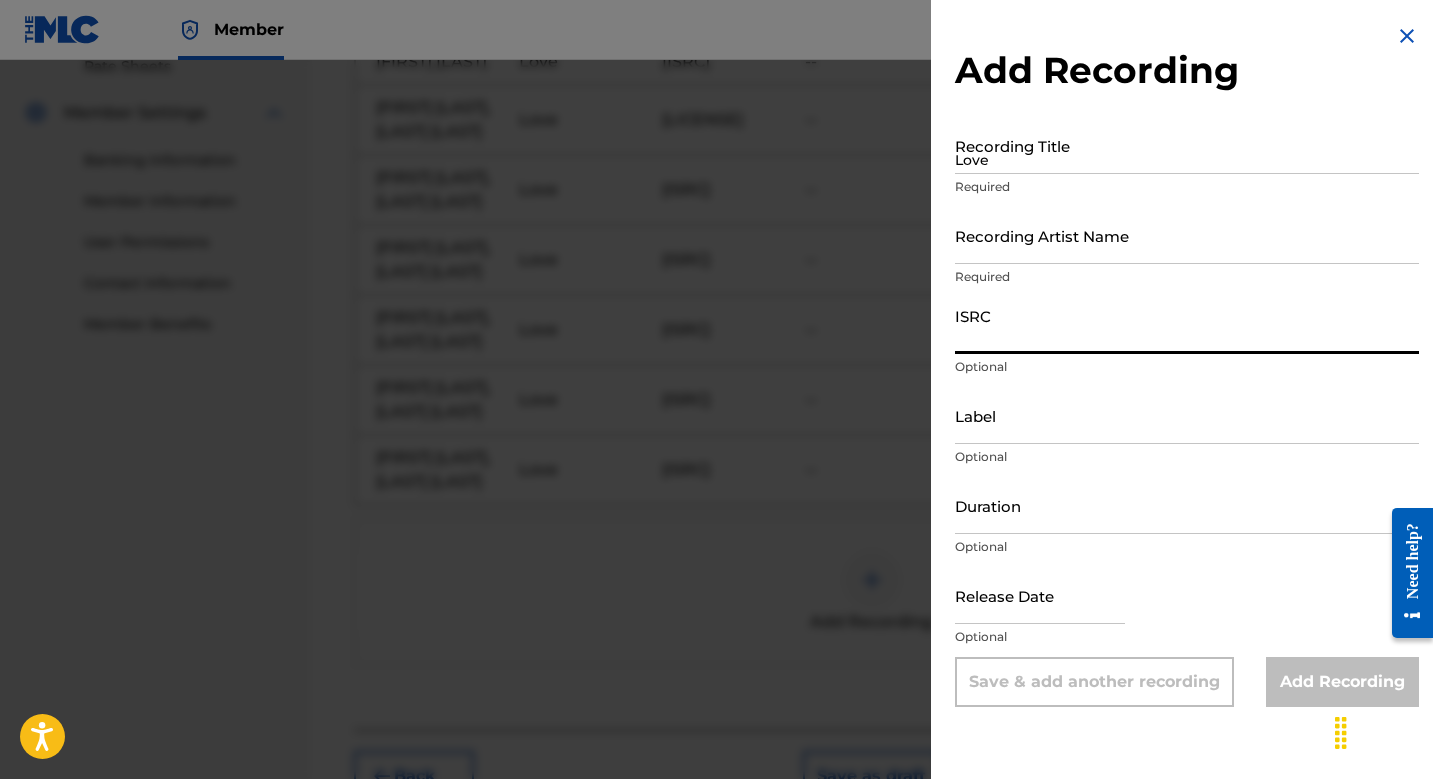 paste on "[ISRC]" 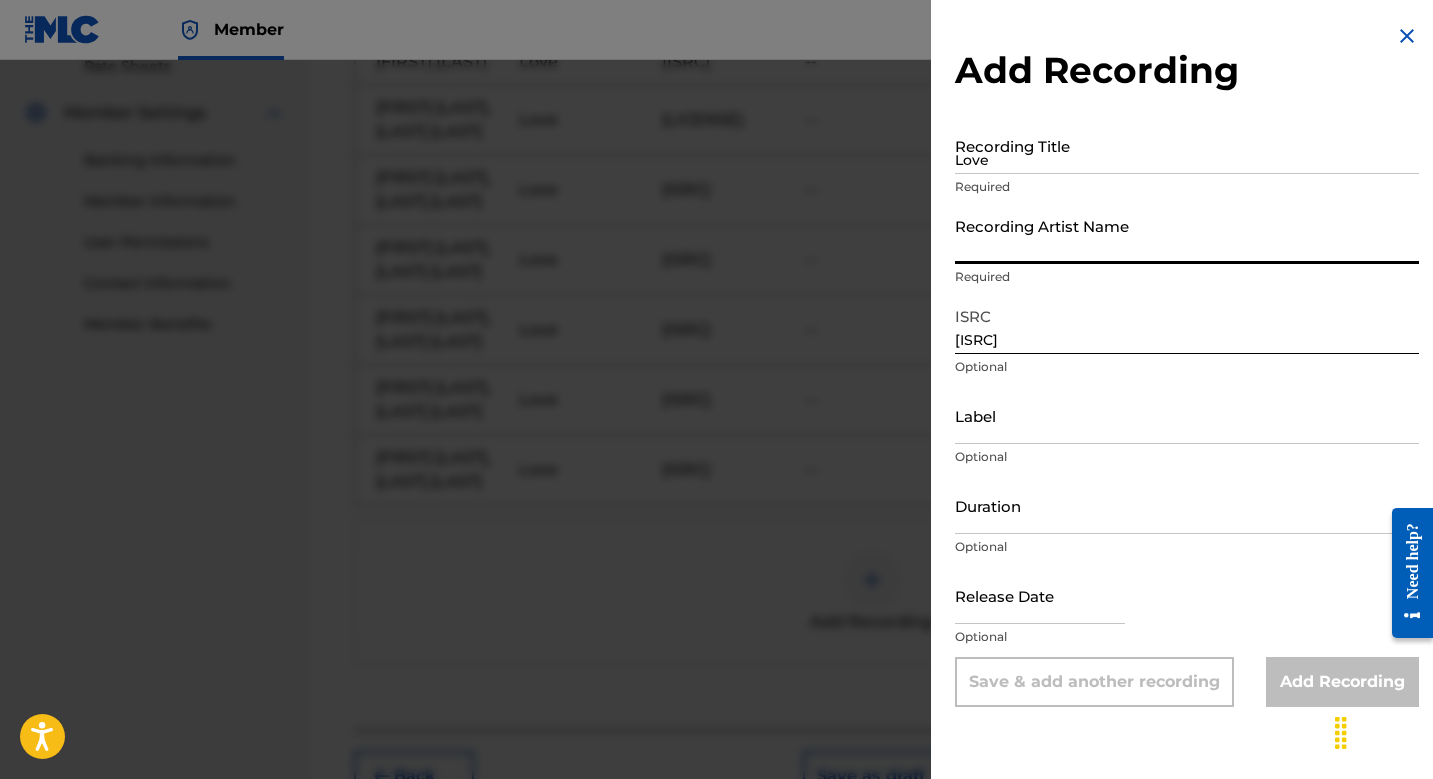 click on "Recording Artist Name" at bounding box center (1187, 235) 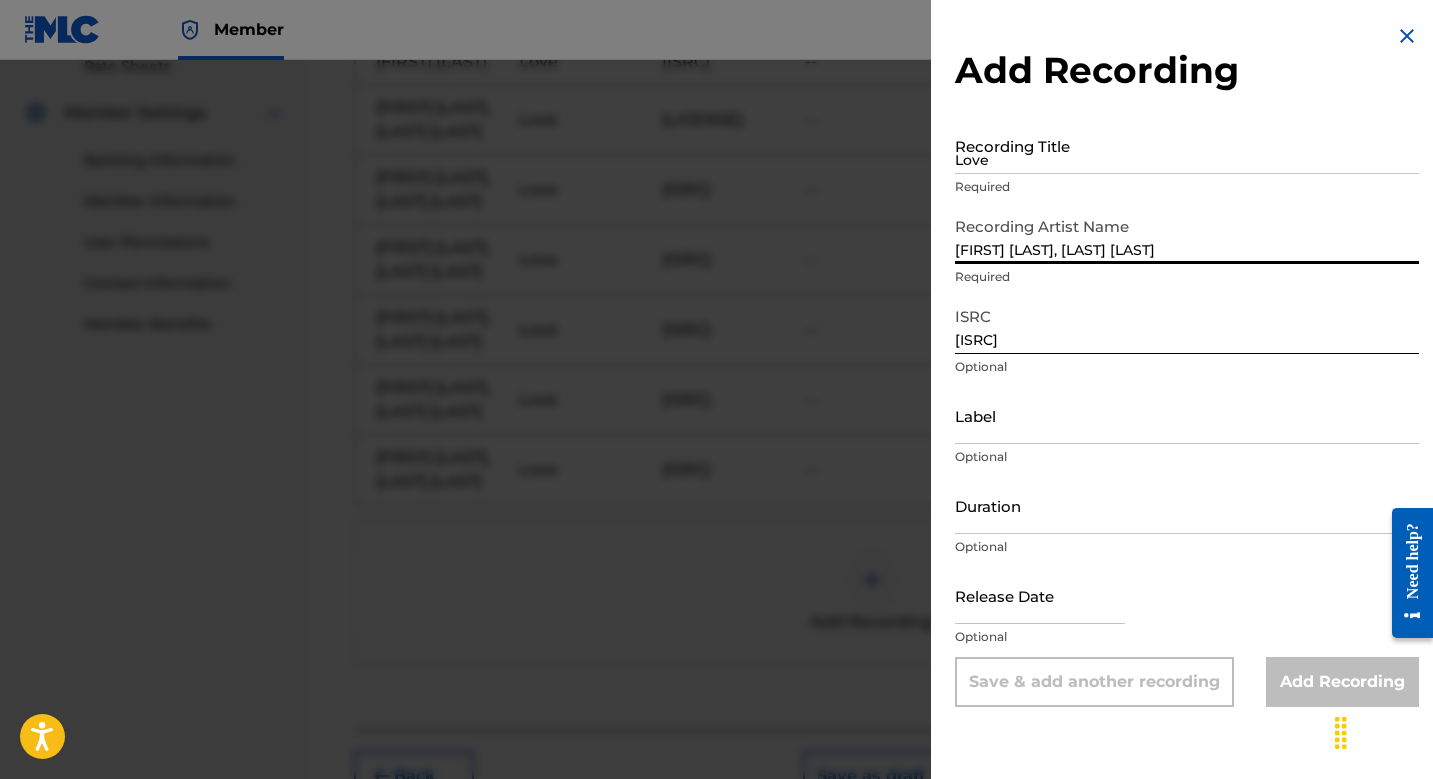 click on "Love" at bounding box center [1187, 145] 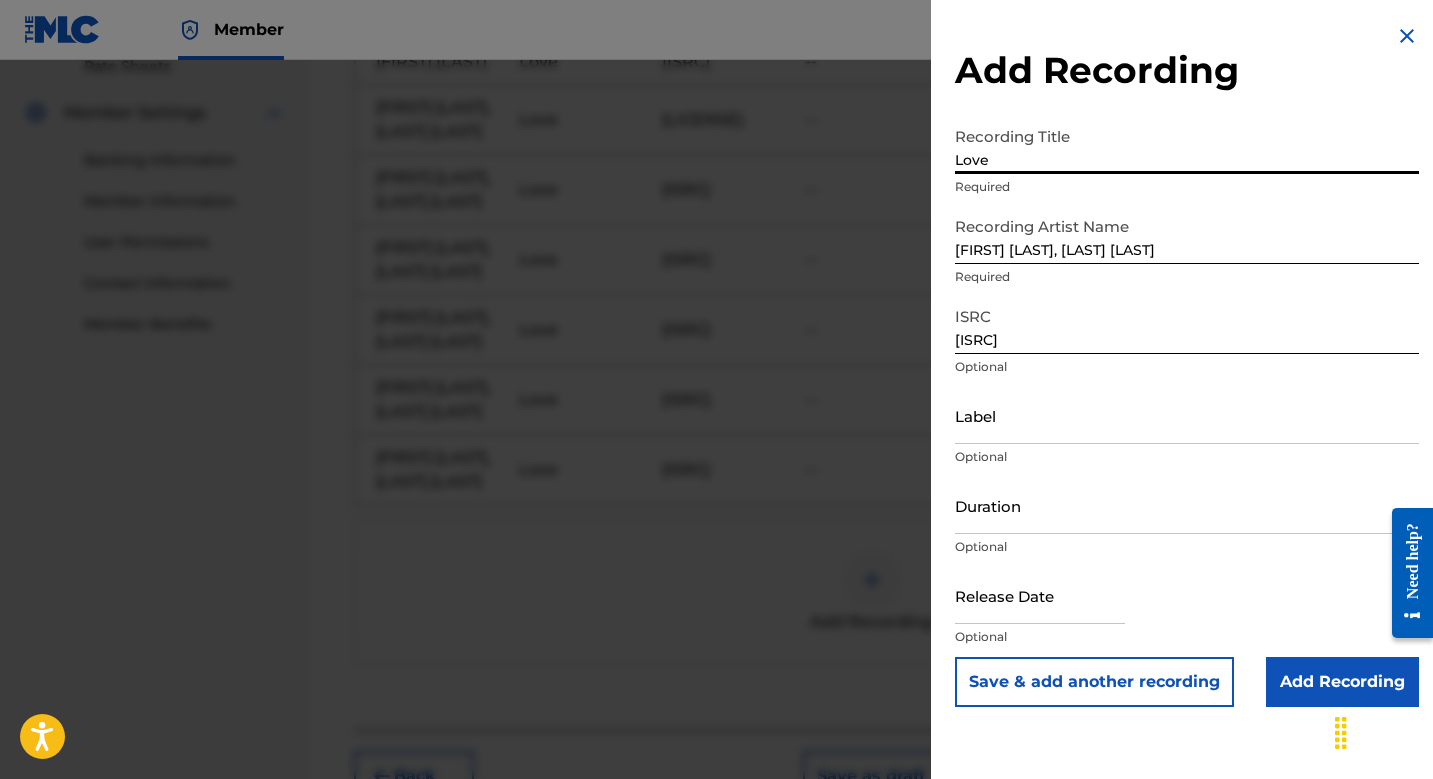 click on "Save & add another recording" at bounding box center (1094, 682) 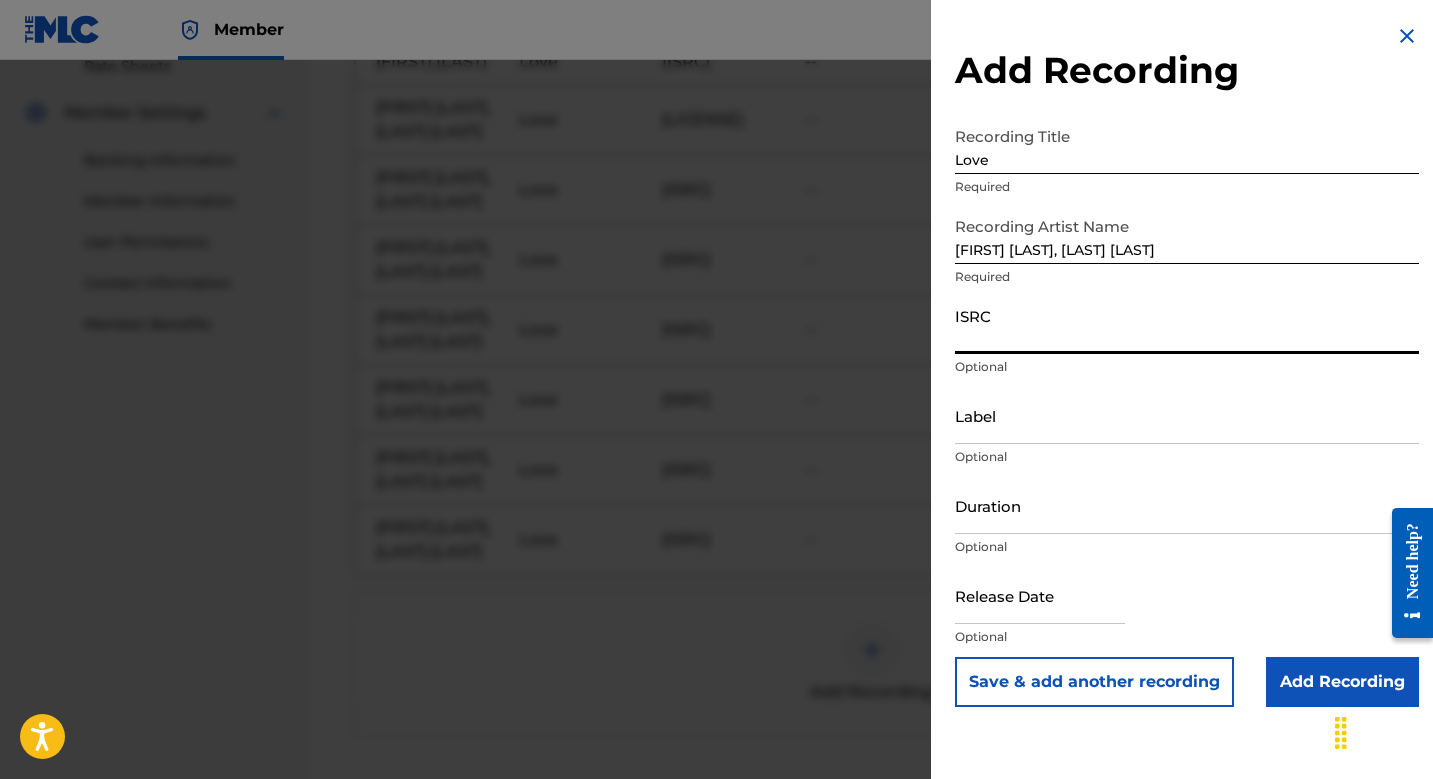 paste on "[ISRC]" 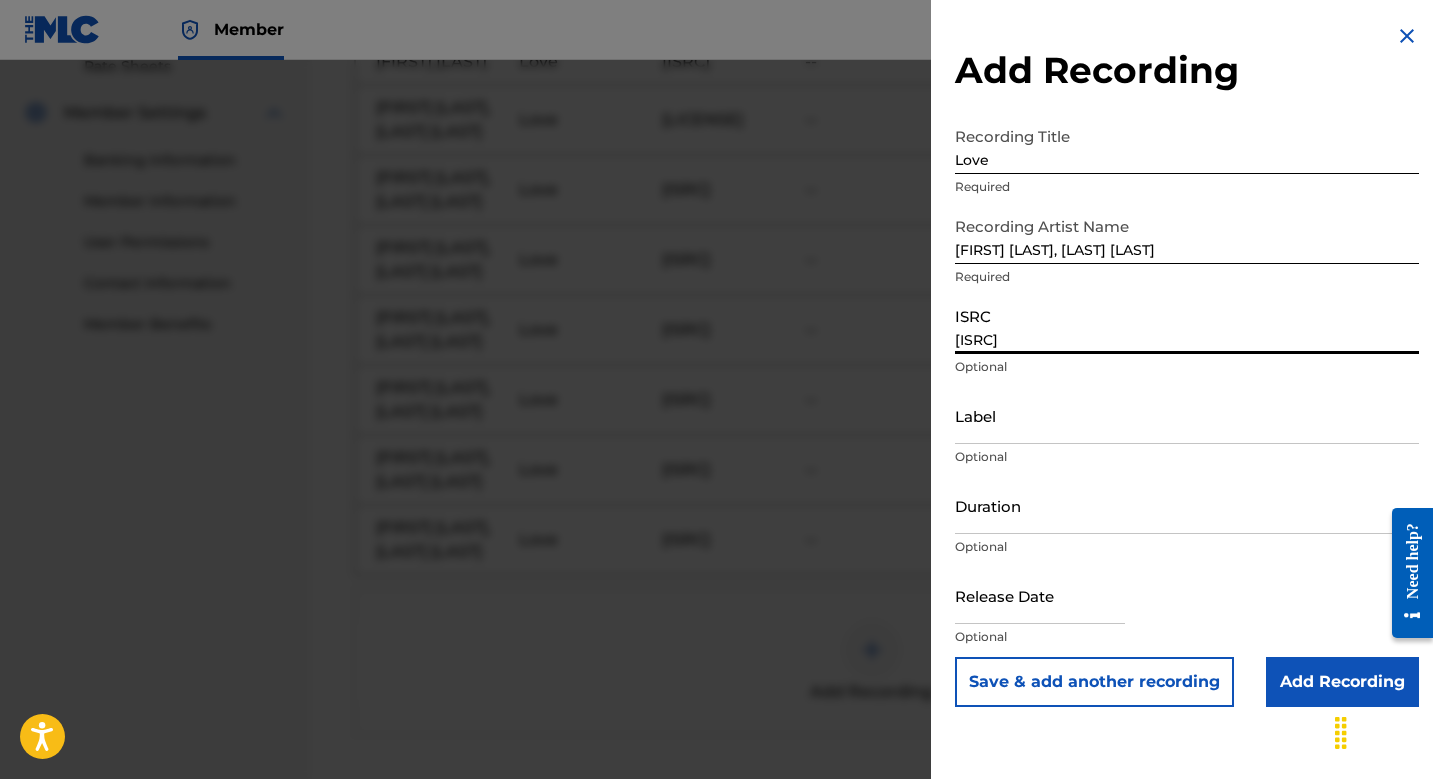 click on "Save & add another recording" at bounding box center [1094, 682] 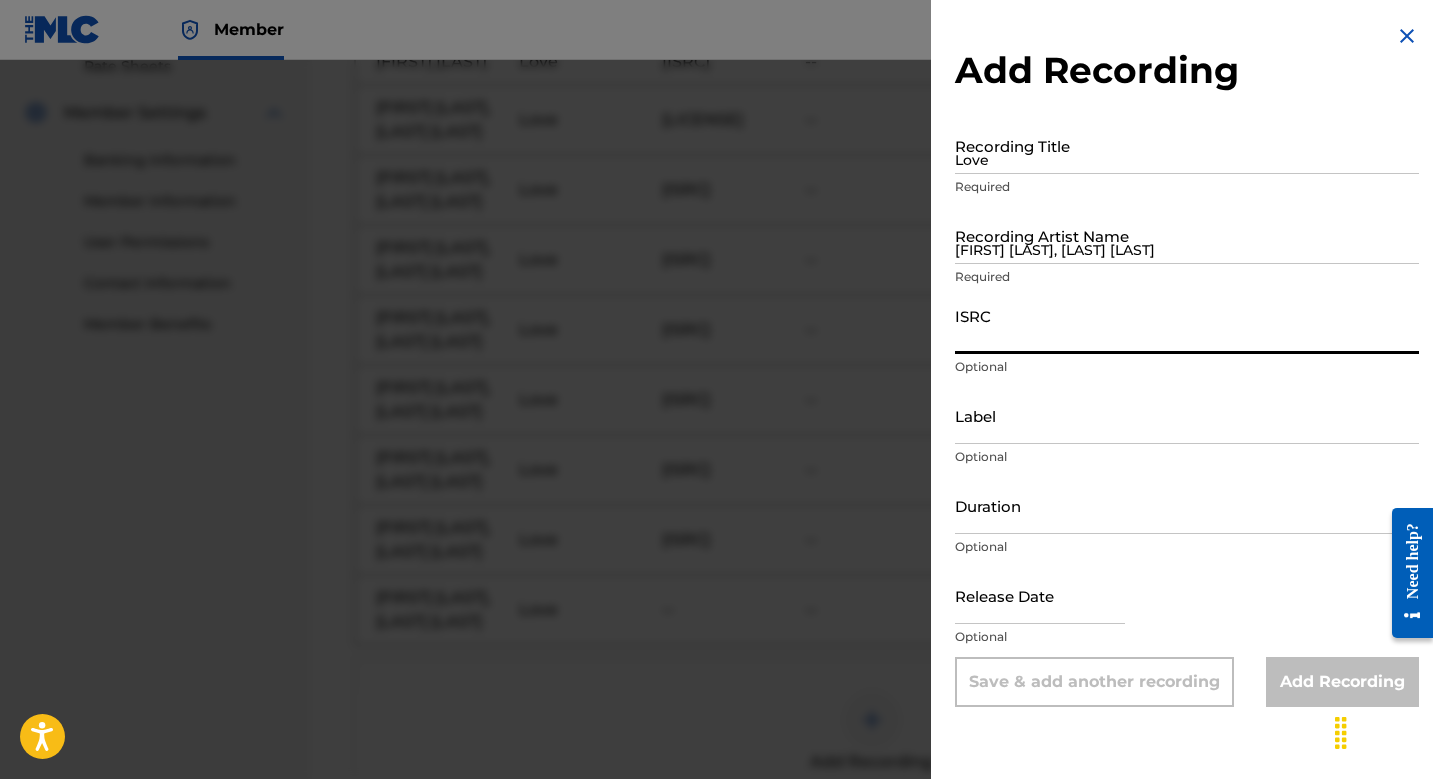 paste on "[ISRC]" 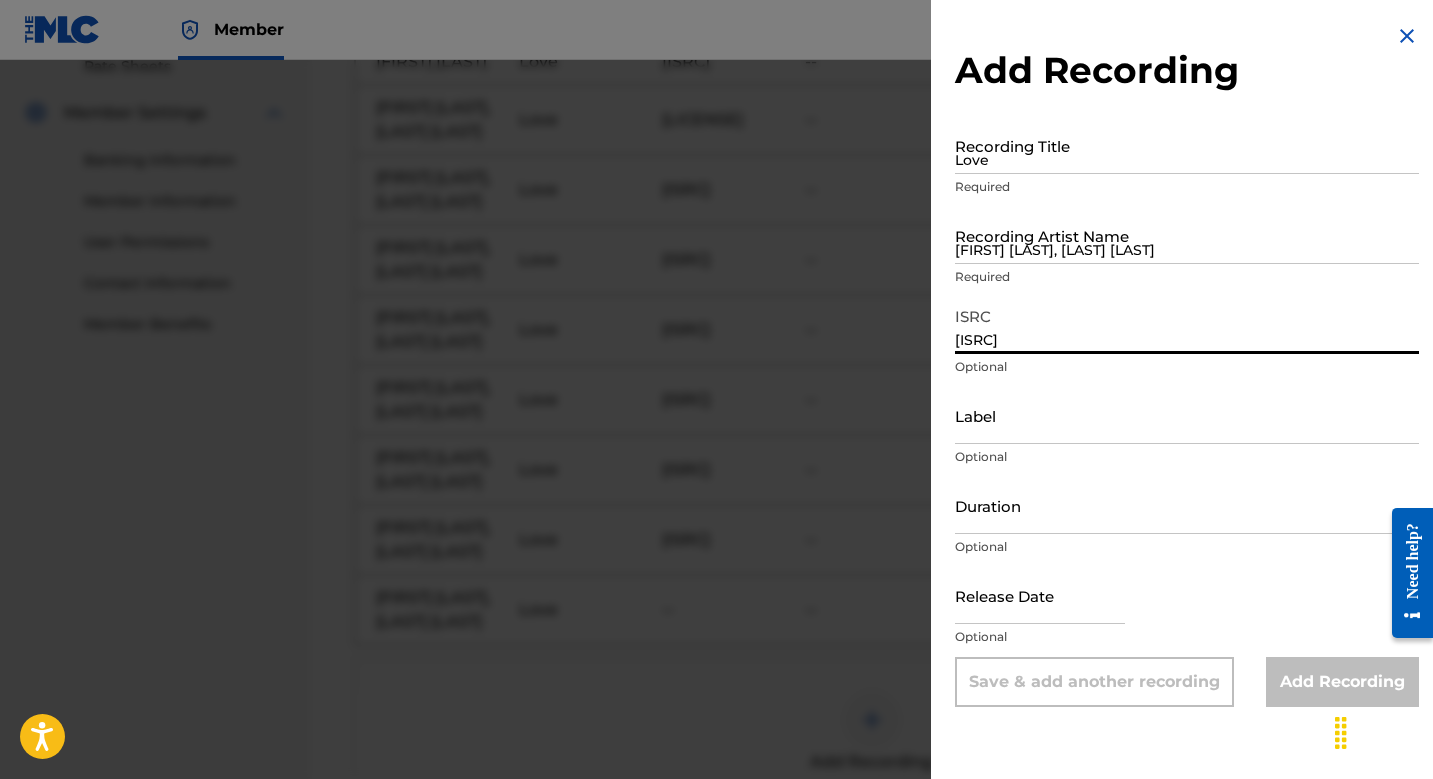 click on "Love" at bounding box center (1187, 145) 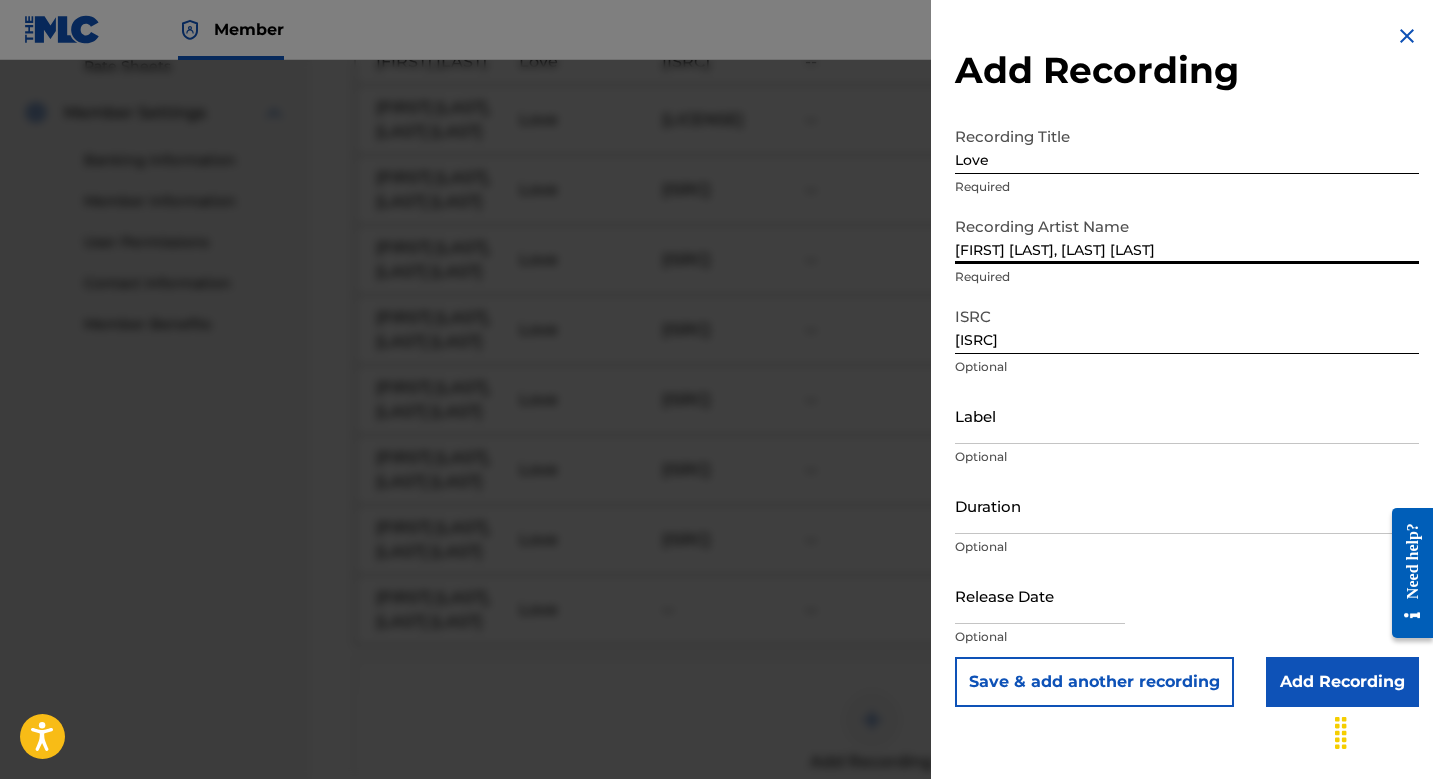 click on "Save & add another recording" at bounding box center (1094, 682) 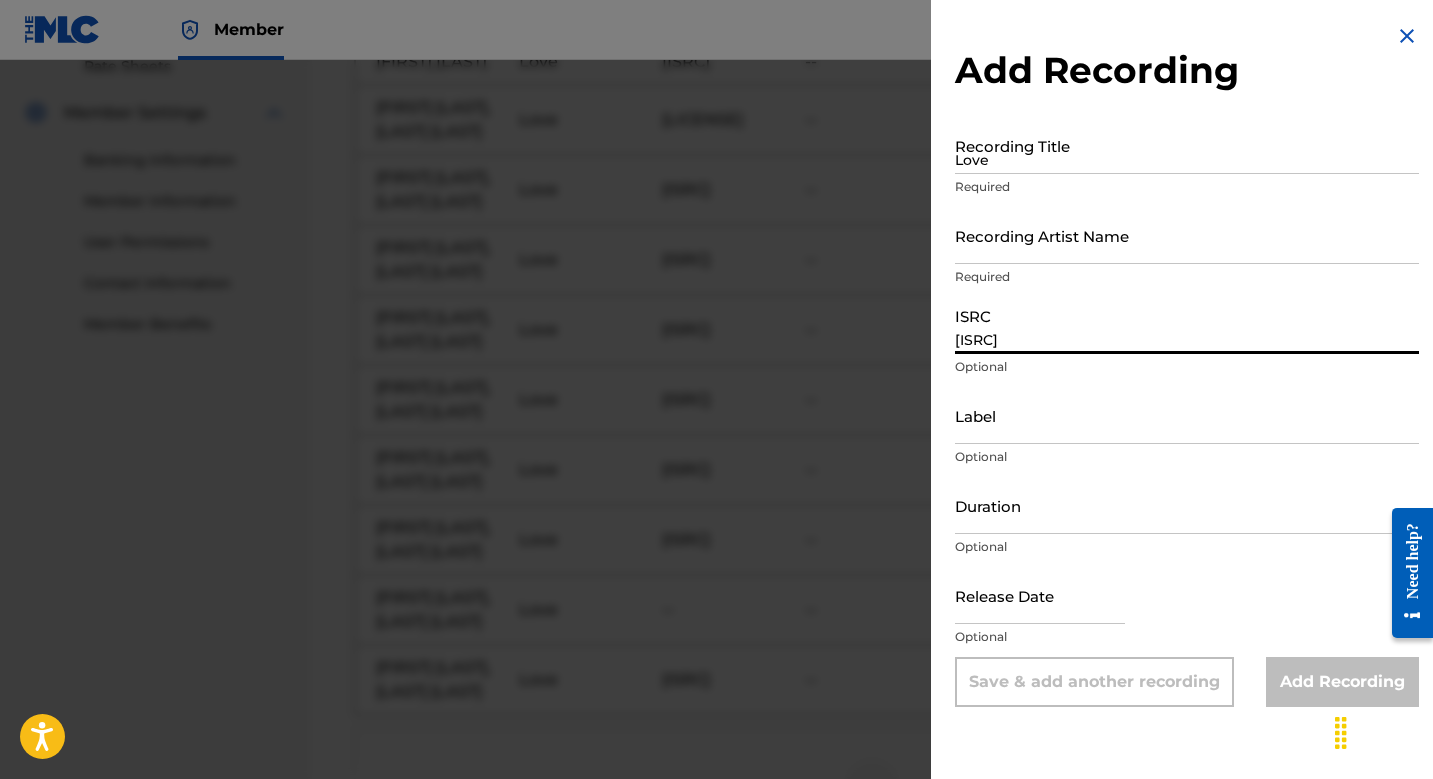 click on "[ISRC]" at bounding box center (1187, 325) 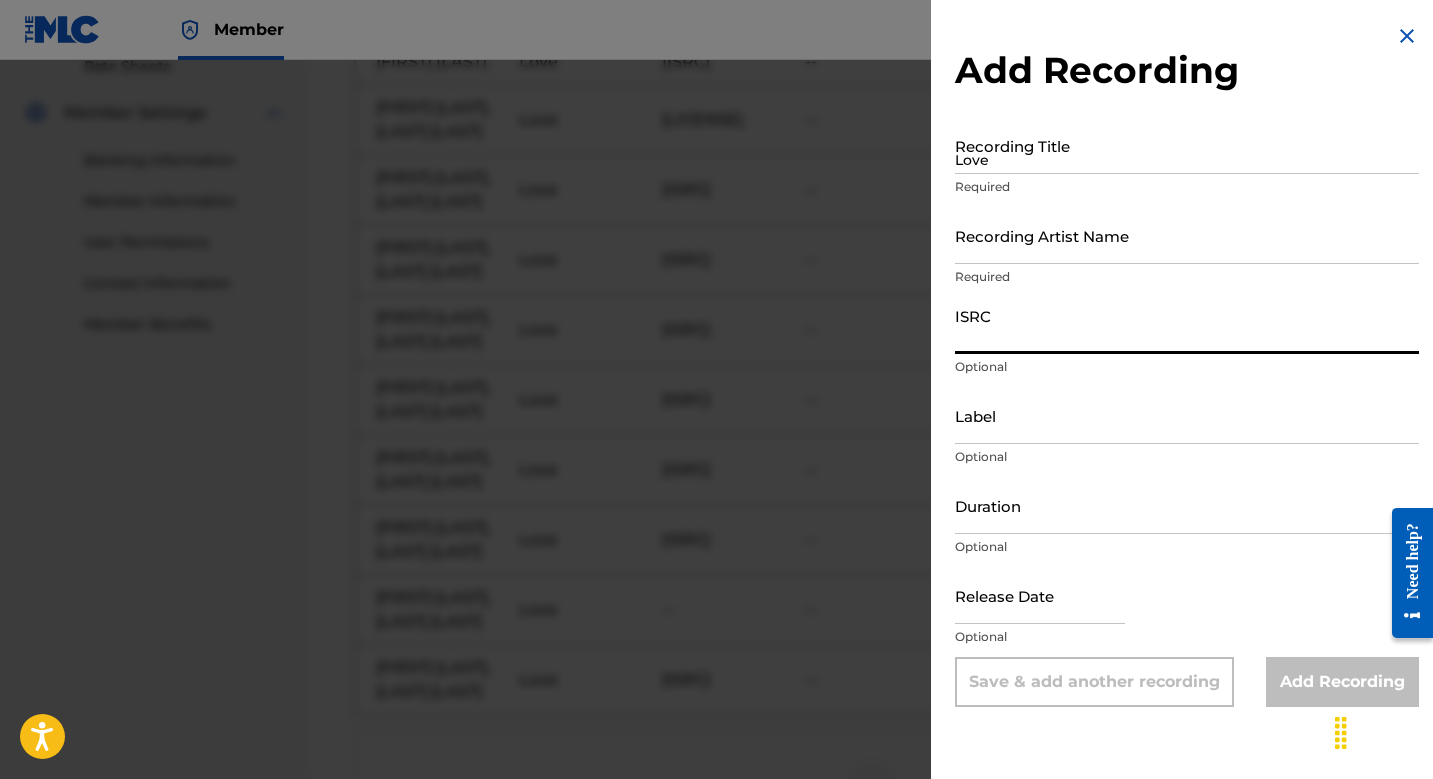 paste on "[ISRC]" 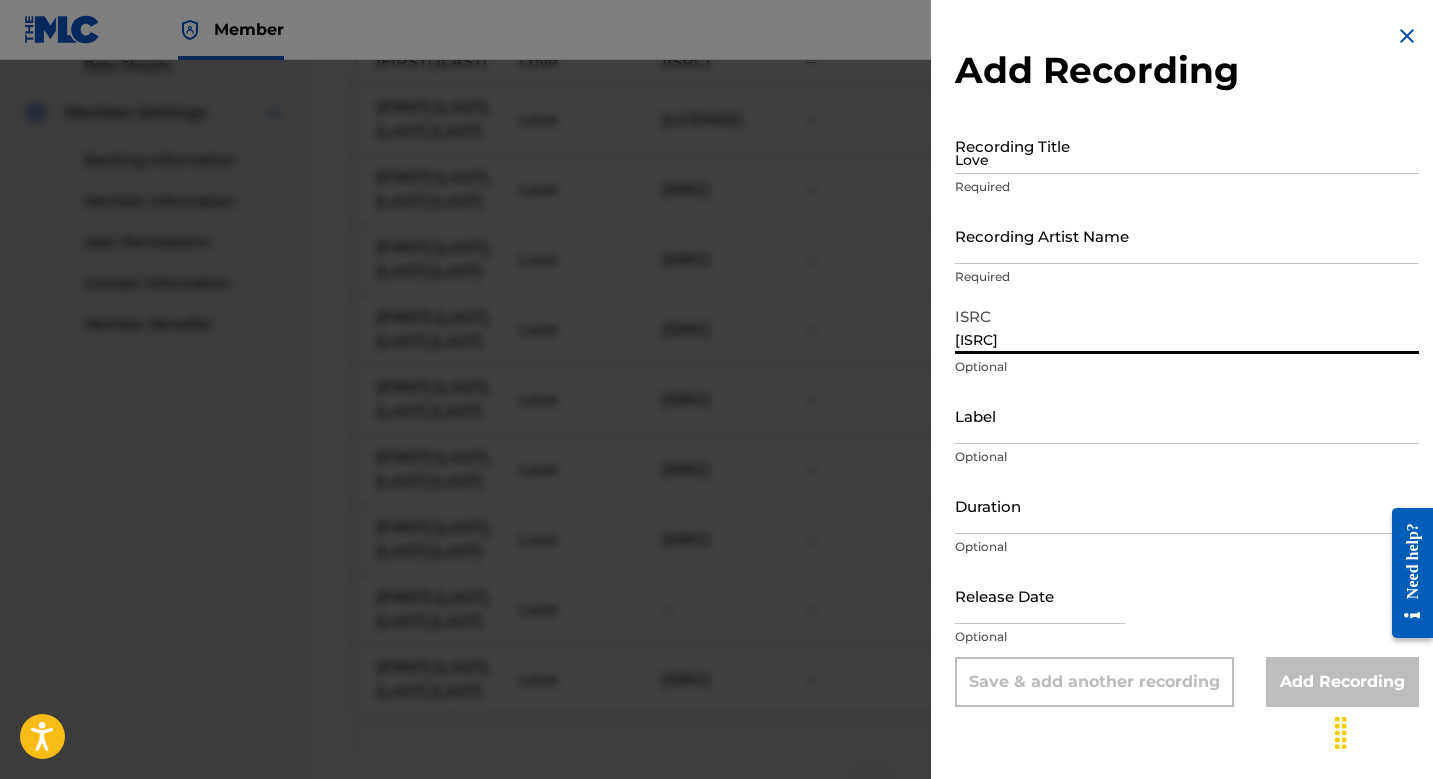 click on "Recording Artist Name" at bounding box center [1187, 235] 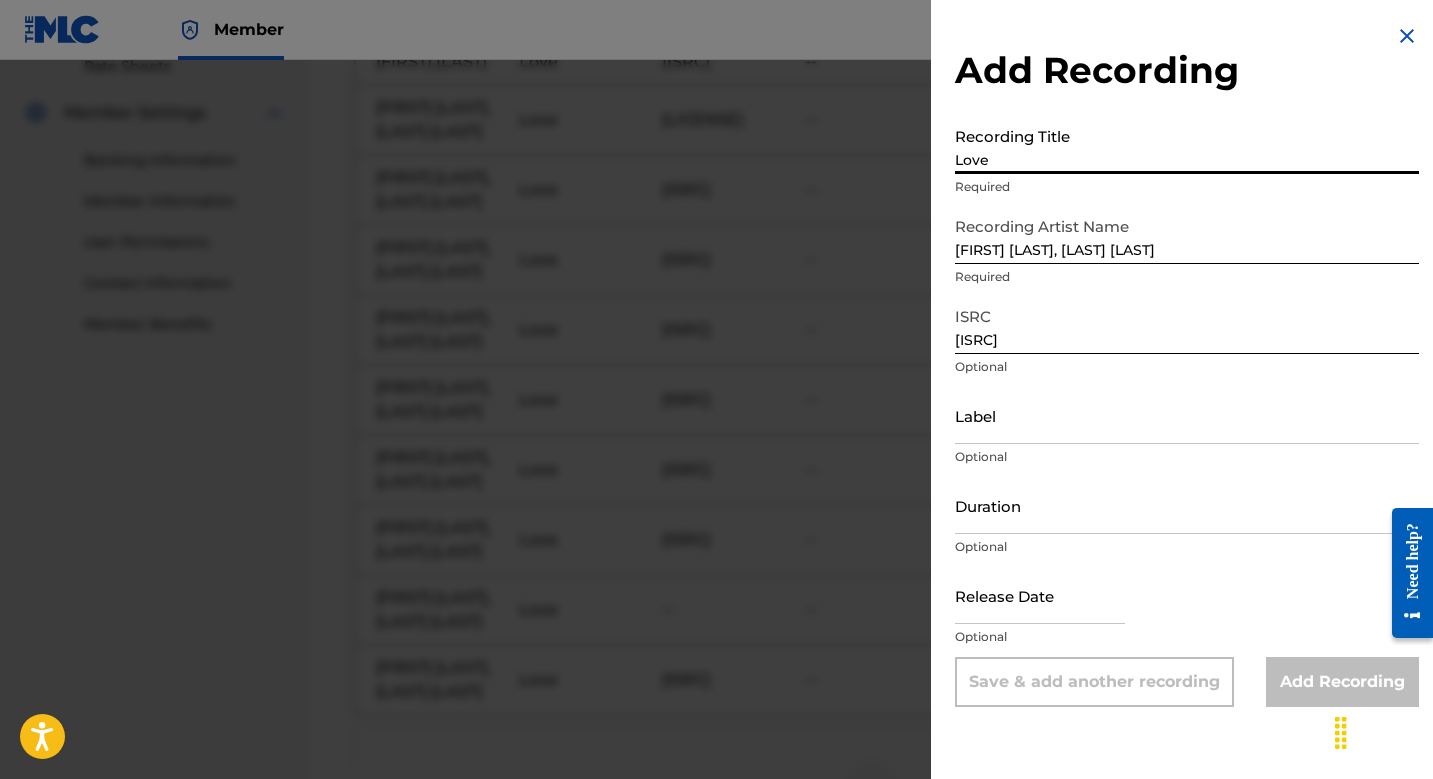 click on "Love" at bounding box center (1187, 145) 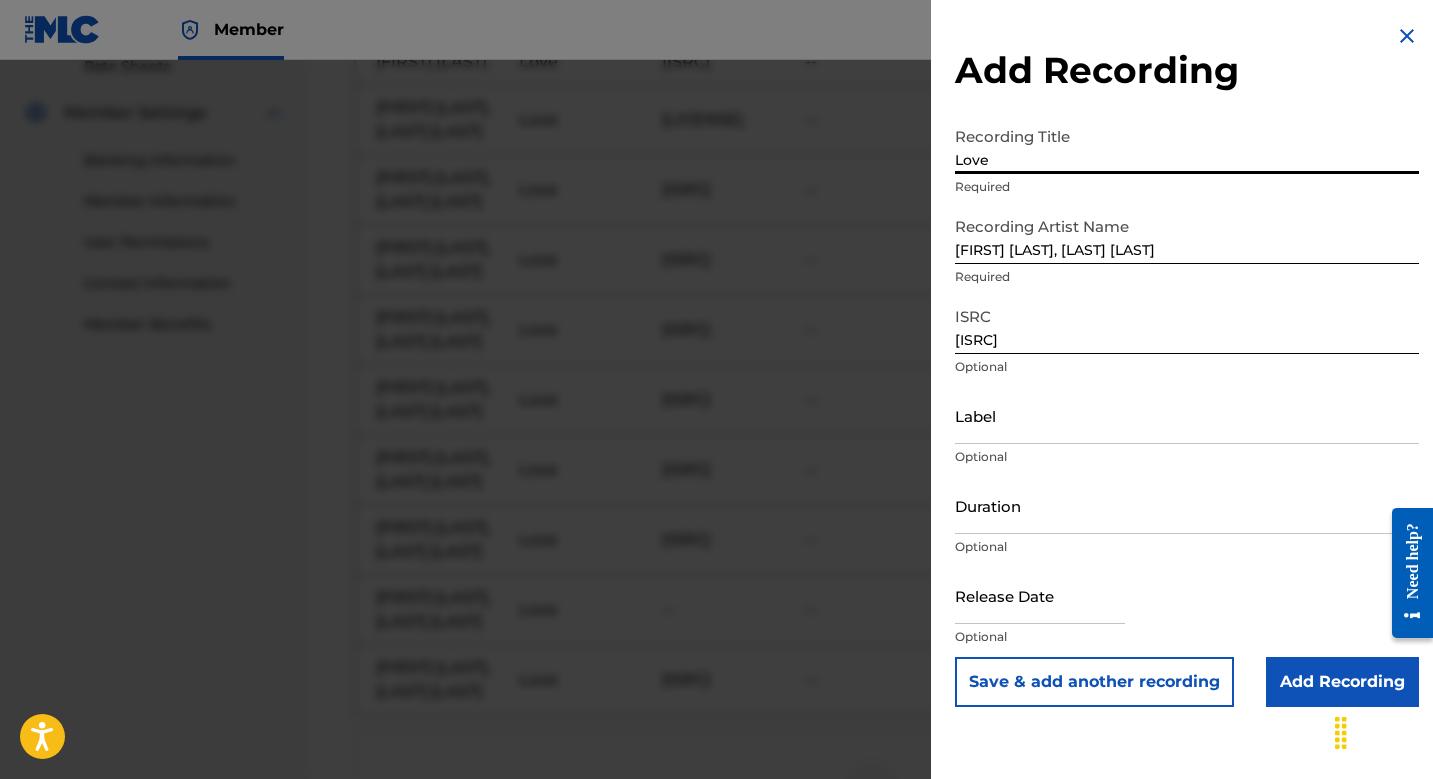 click on "Save & add another recording" at bounding box center [1094, 682] 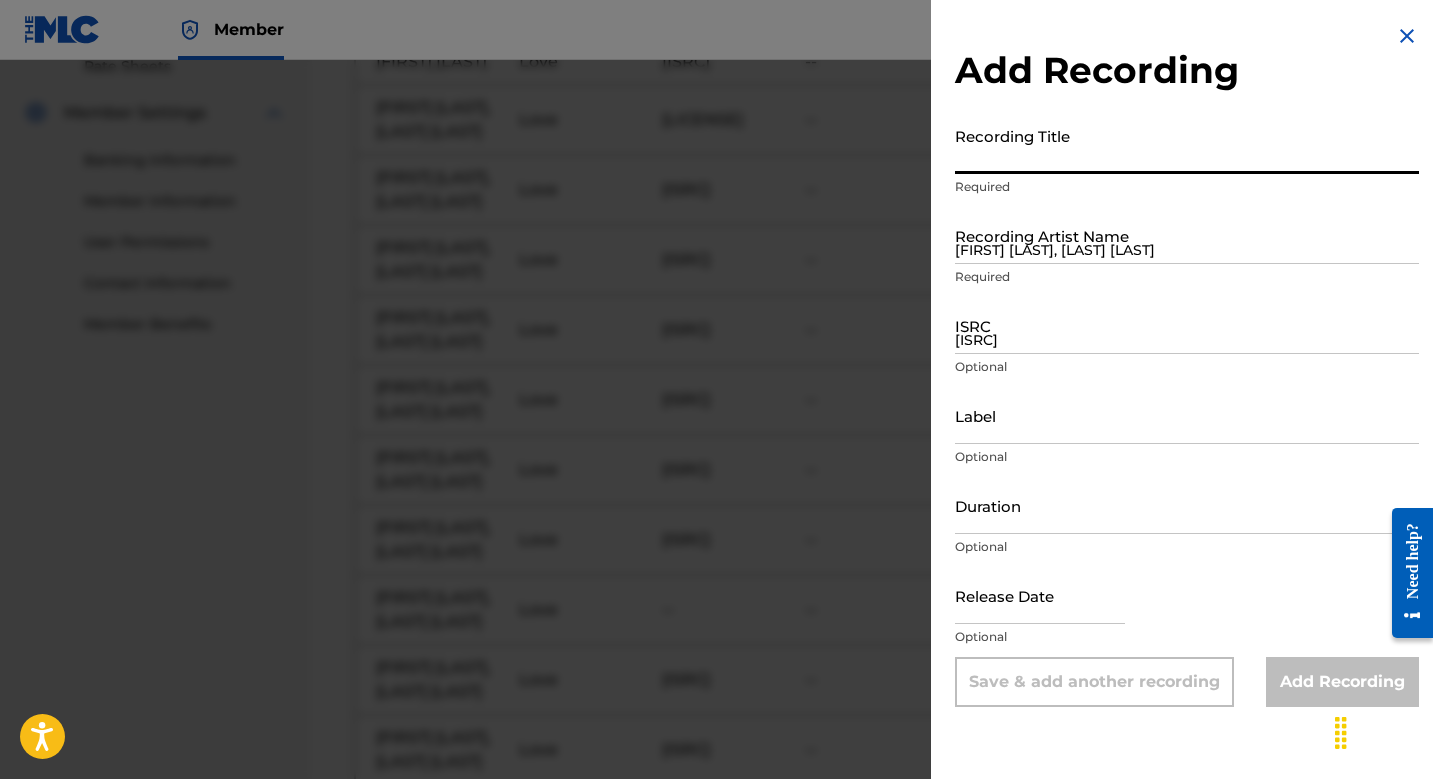 click on "[ISRC]" at bounding box center [1187, 325] 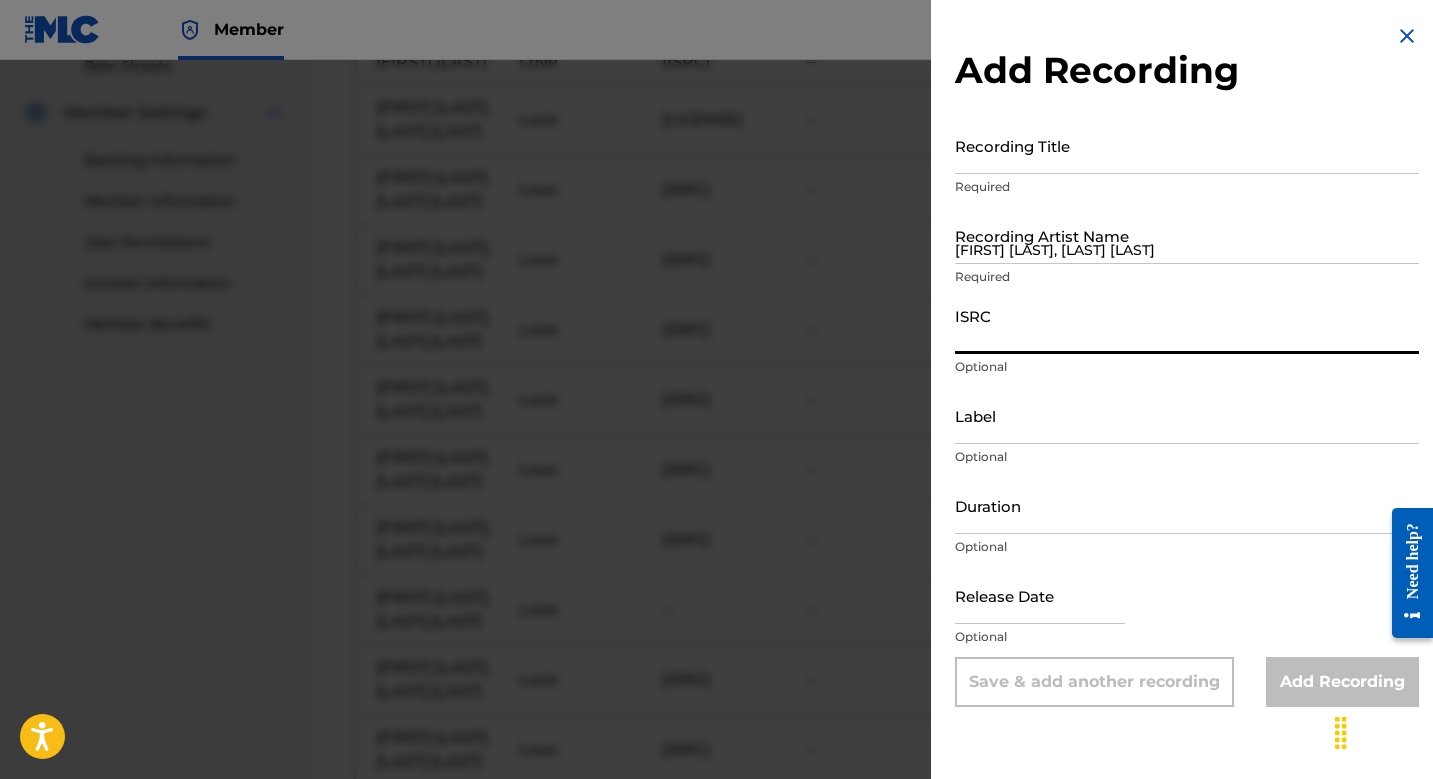 paste on "[ISRC]" 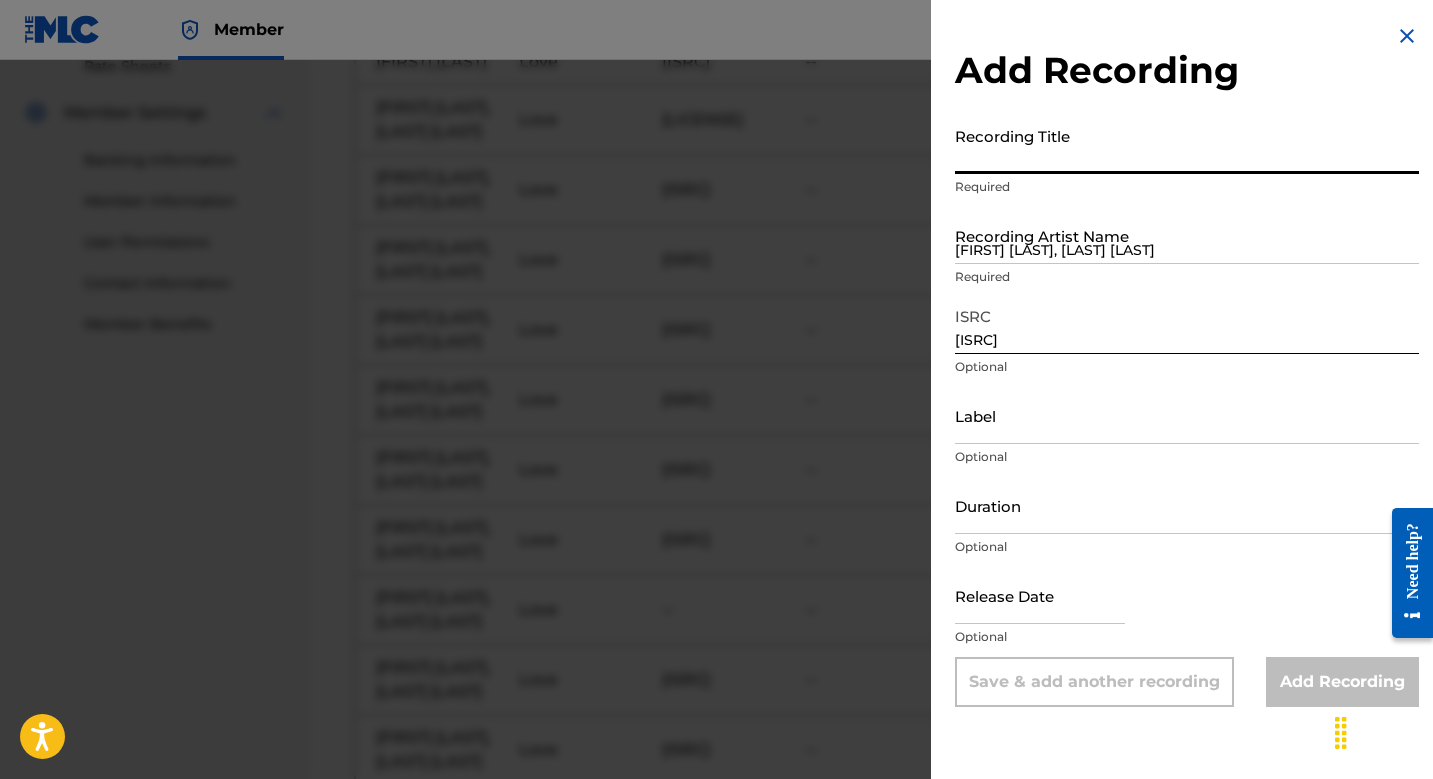 click on "Recording Title" at bounding box center (1187, 145) 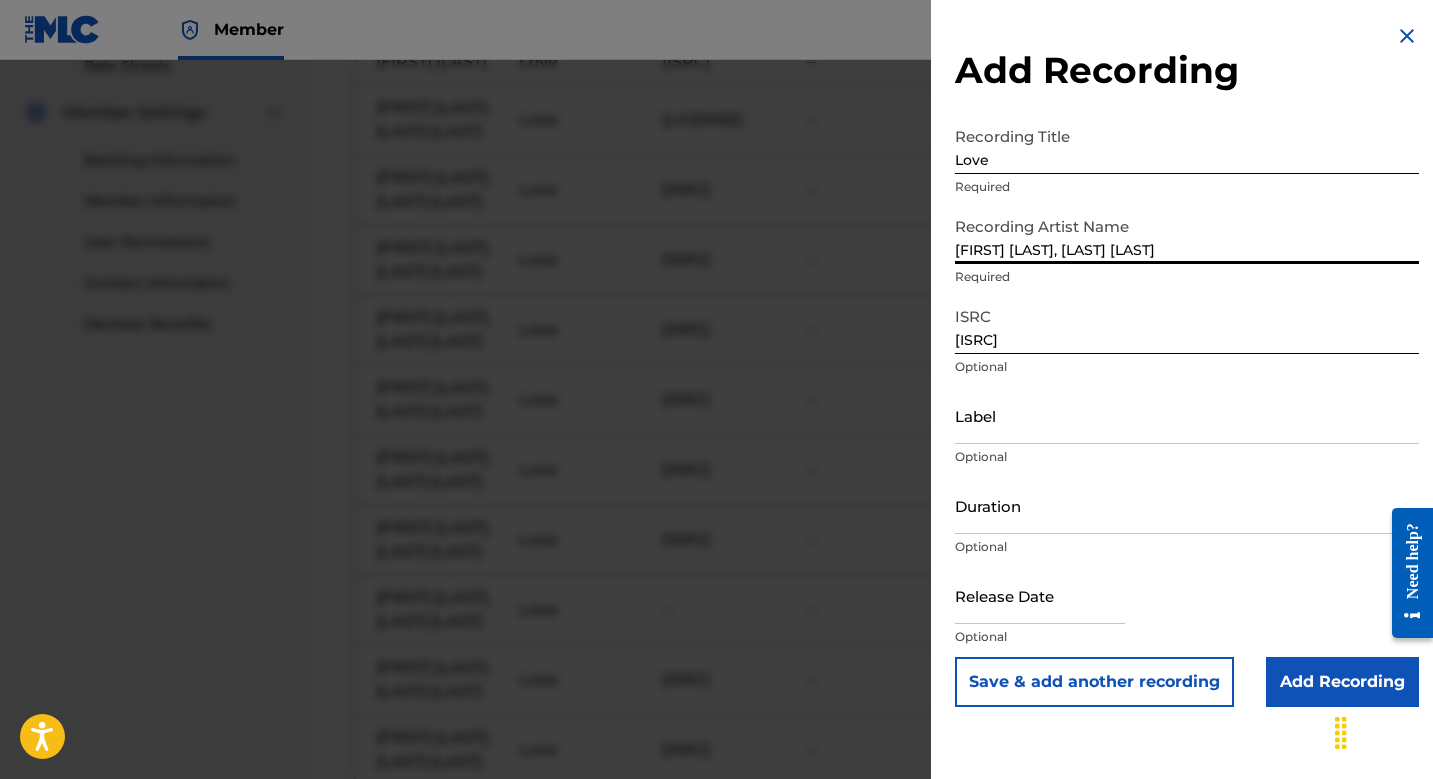 click on "Save & add another recording" at bounding box center [1094, 682] 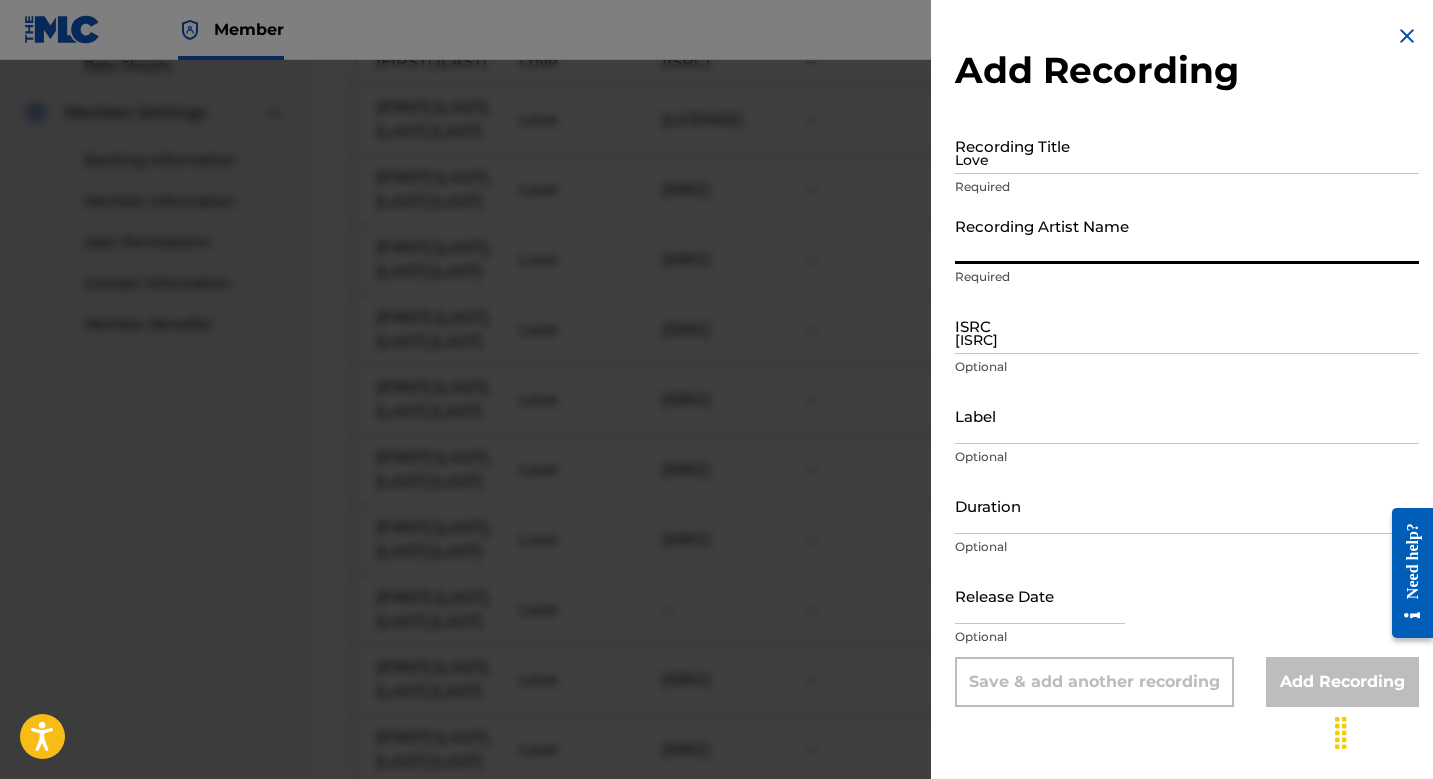 click on "Love" at bounding box center (1187, 145) 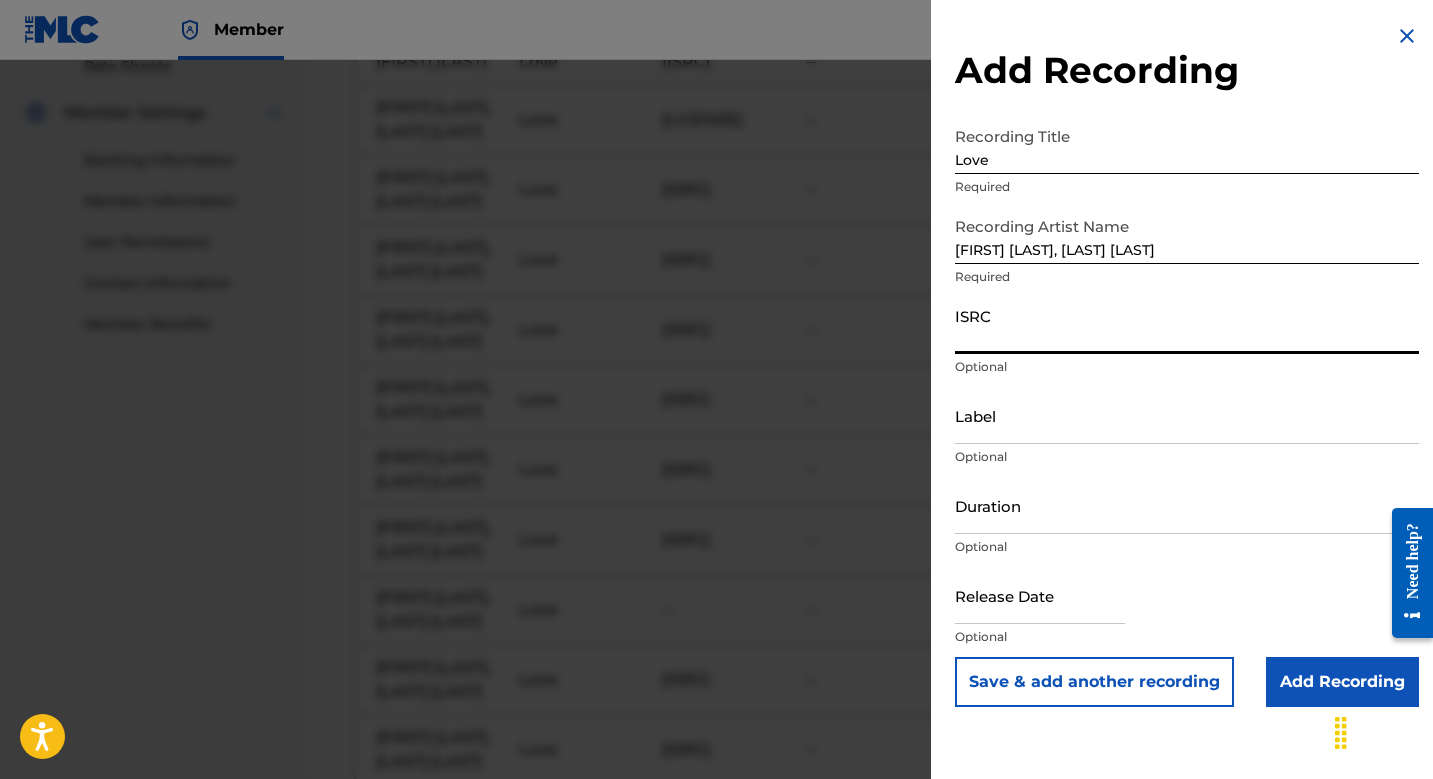 paste on "[ISRC]" 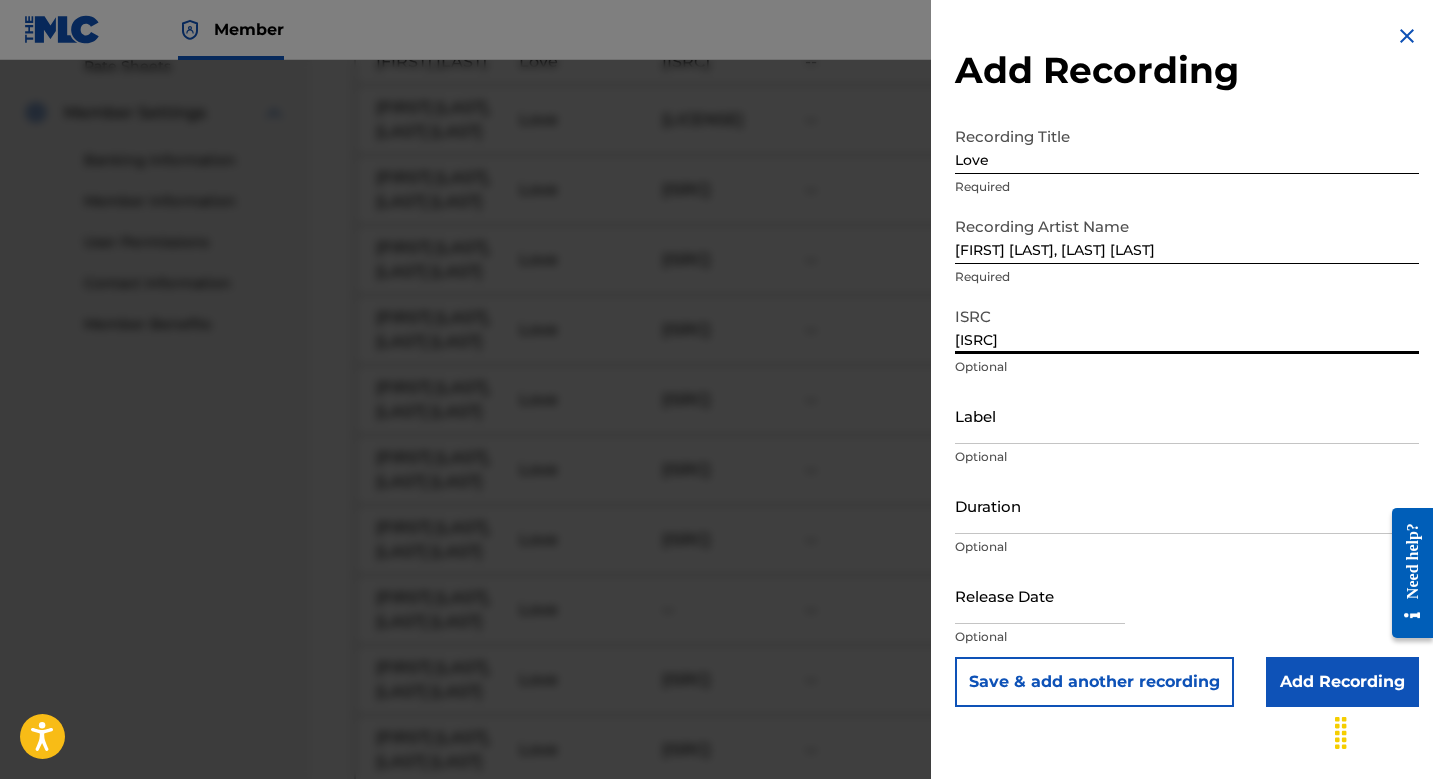 click on "Save & add another recording" at bounding box center (1094, 682) 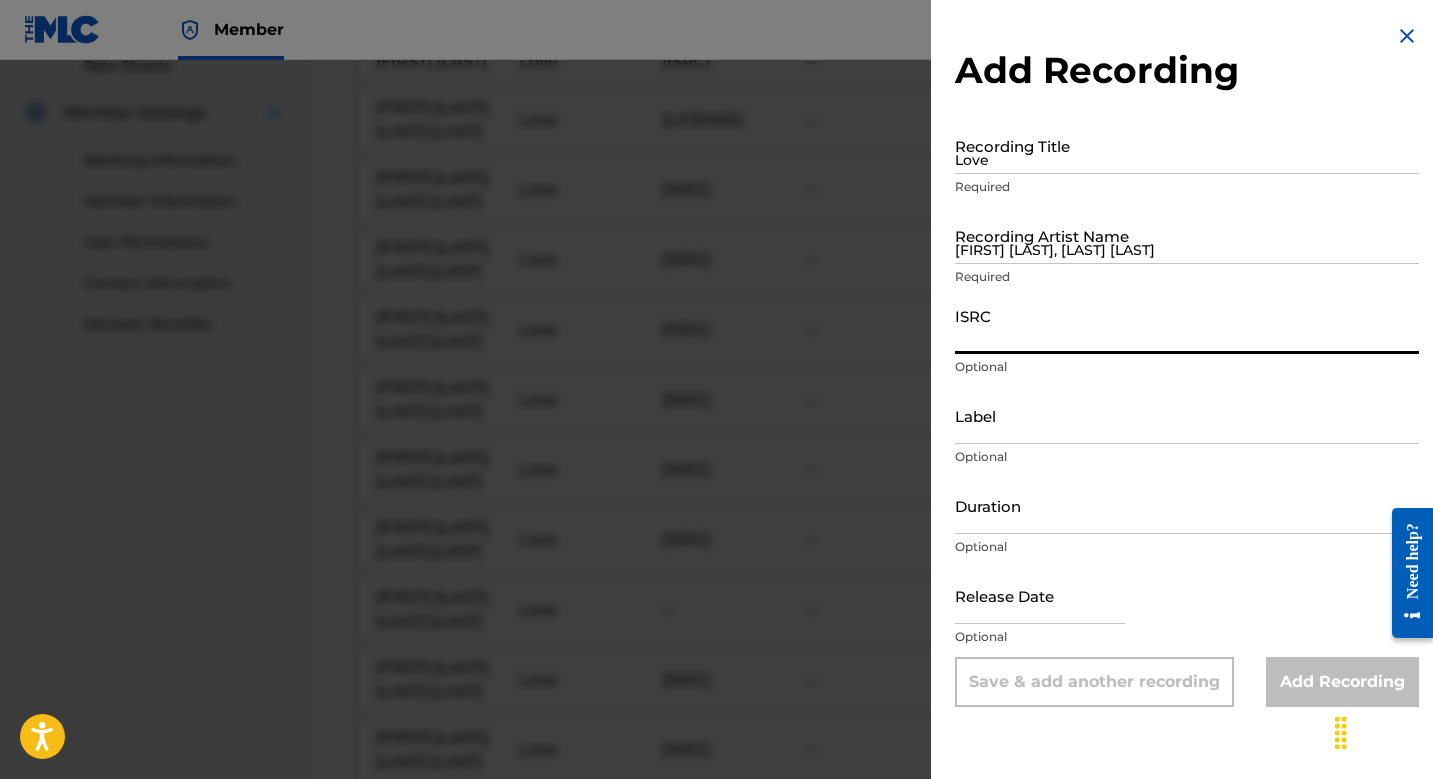 paste 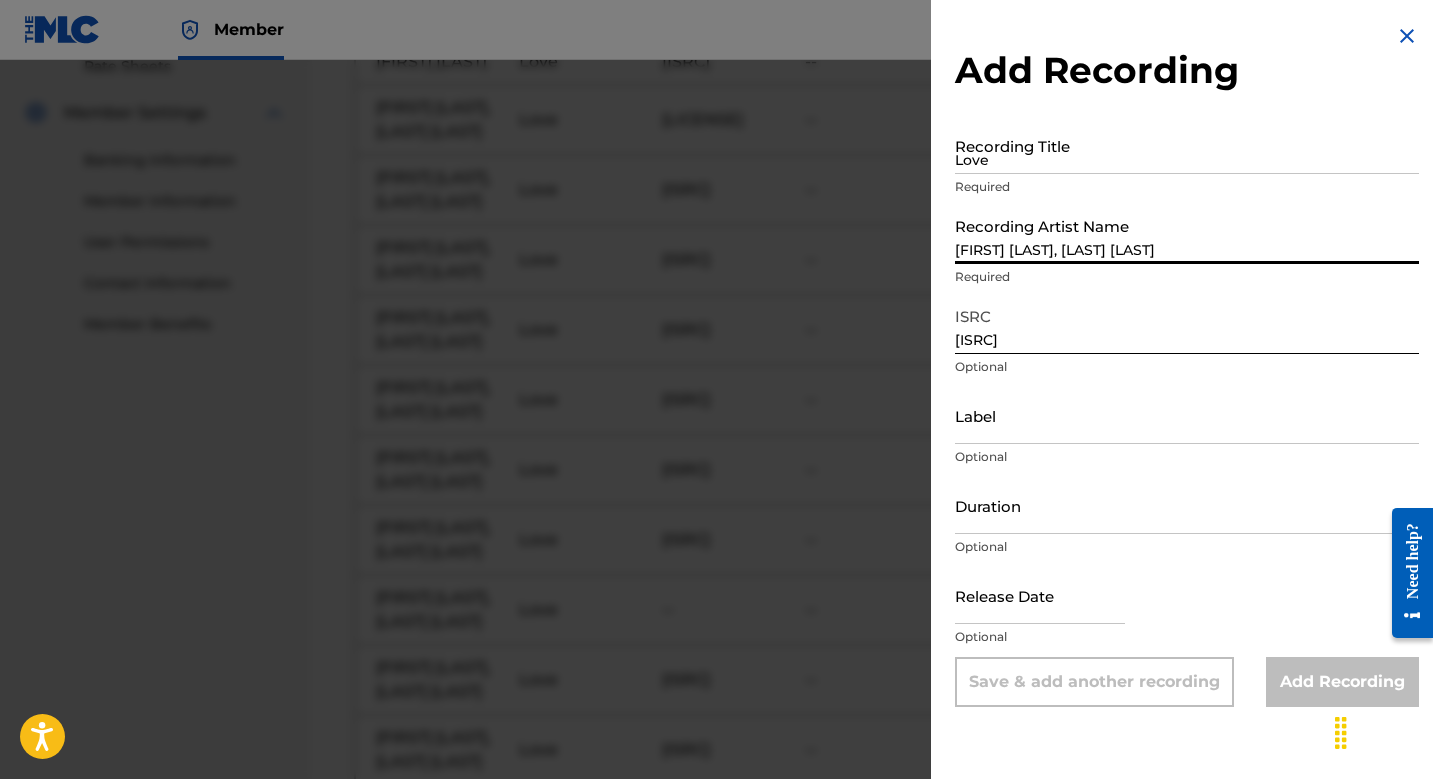 click on "[FIRST] [LAST], [LAST] [LAST]" at bounding box center [1187, 235] 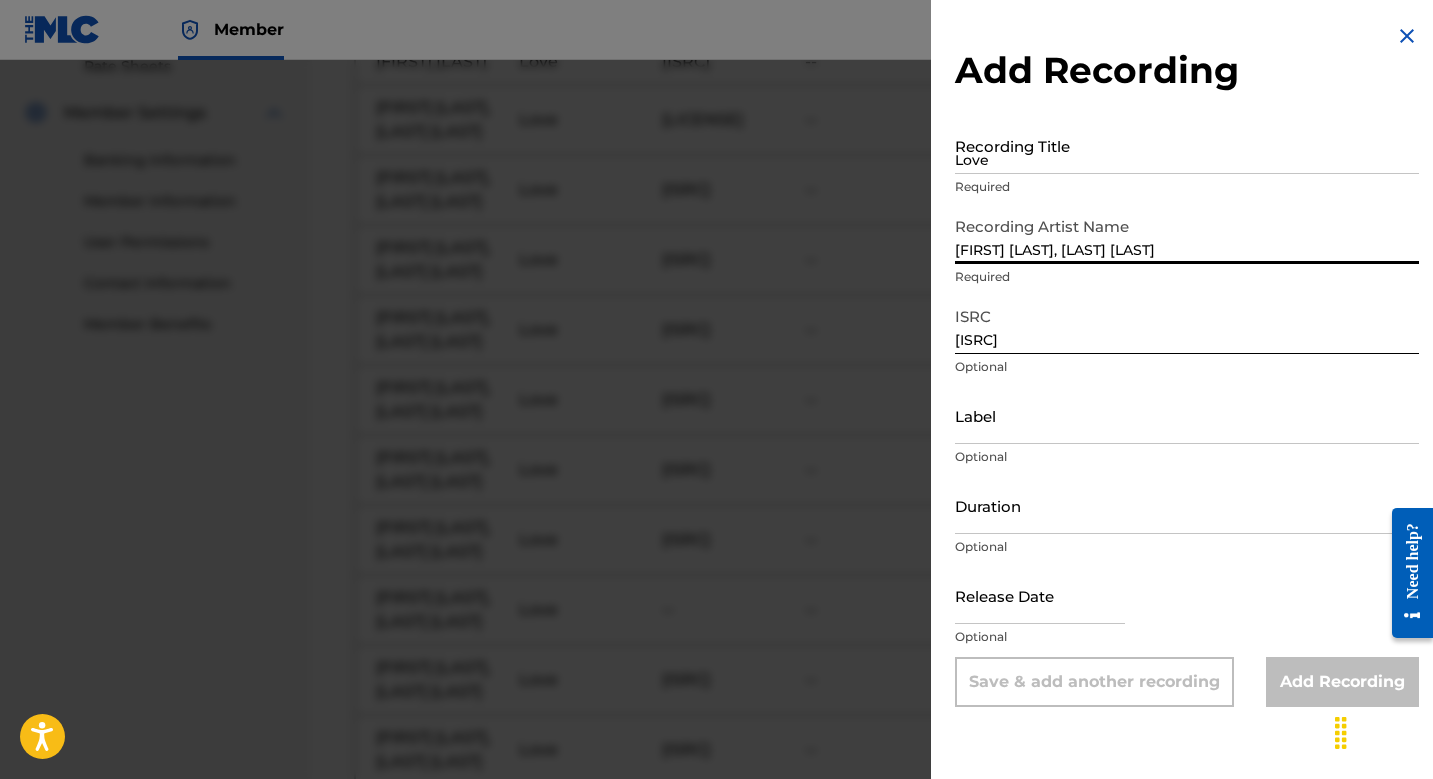 click on "Love" at bounding box center [1187, 145] 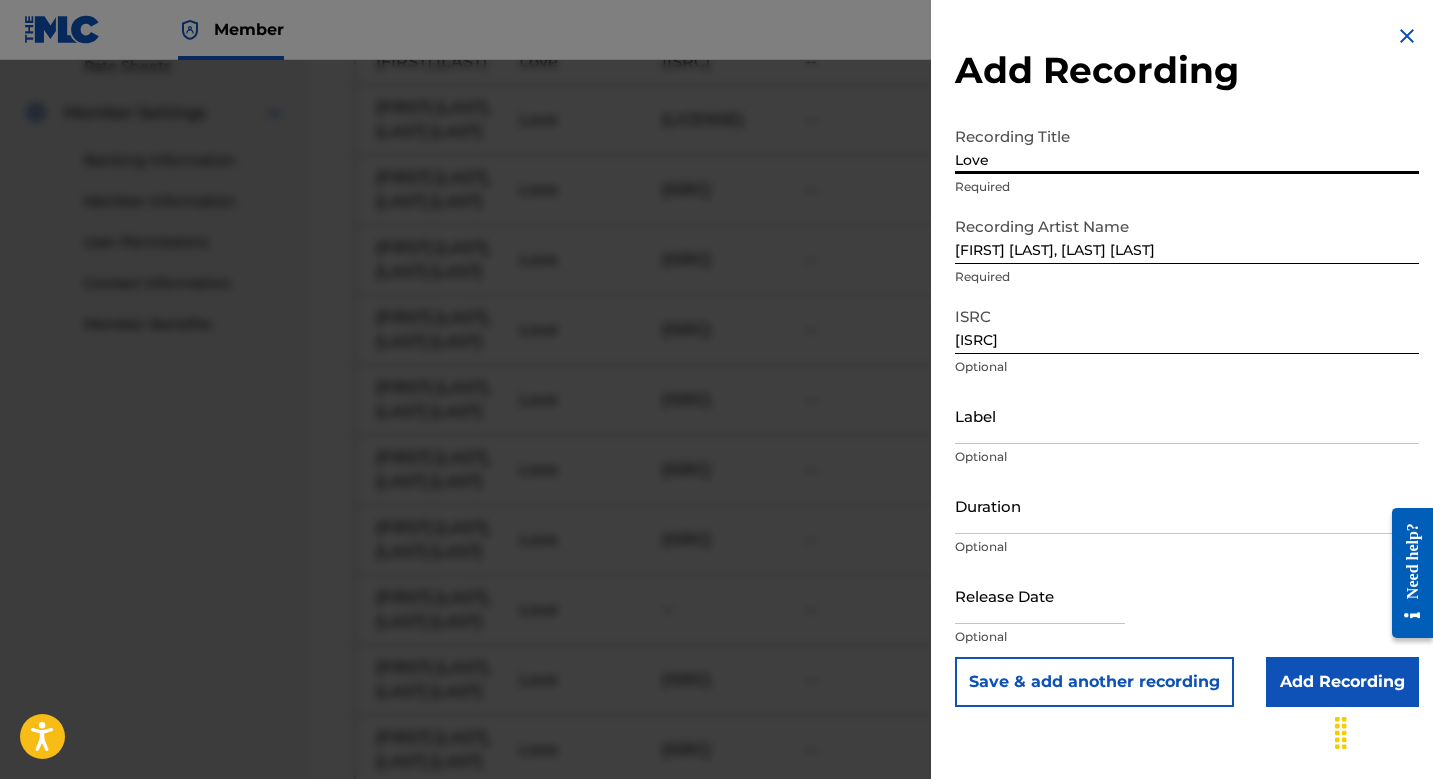 click on "Save & add another recording" at bounding box center (1094, 682) 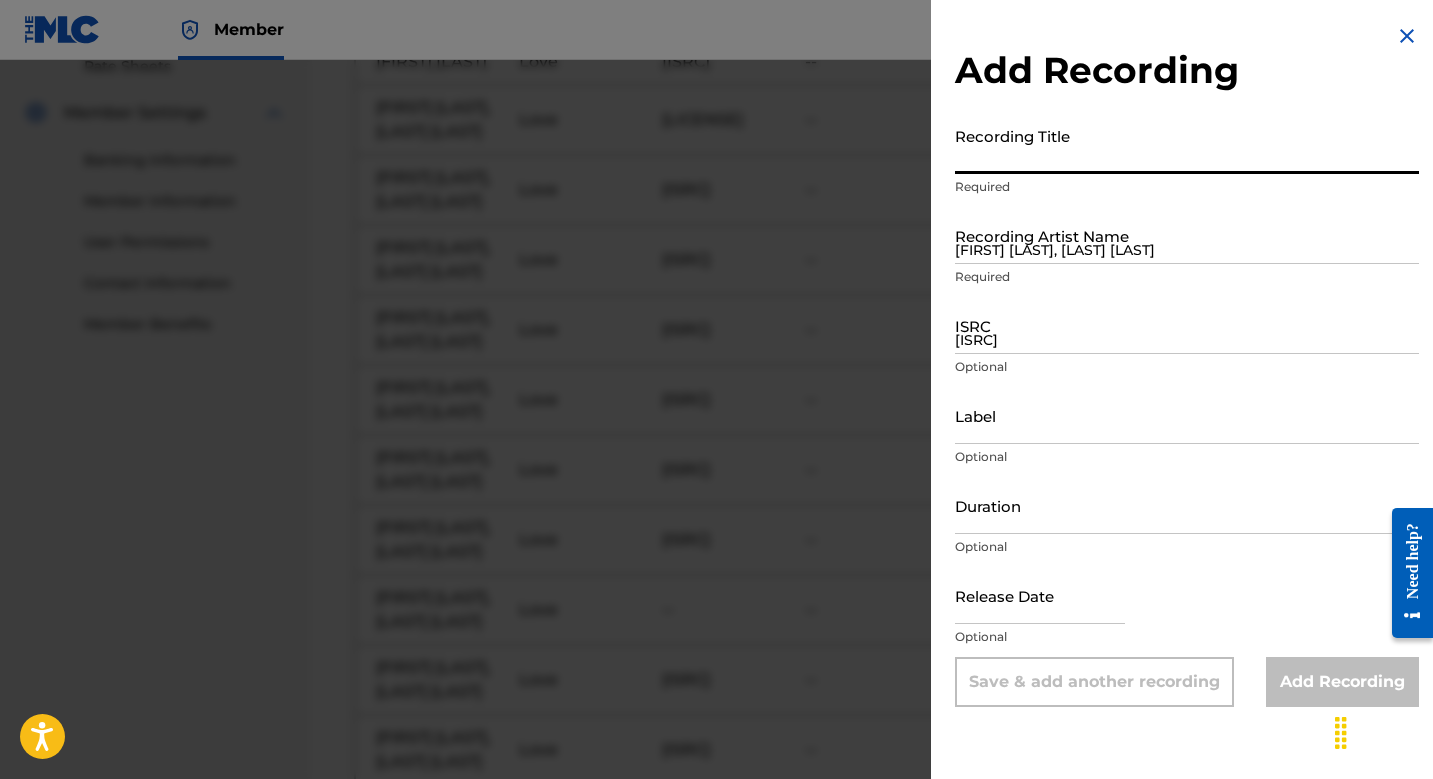 click at bounding box center (716, 449) 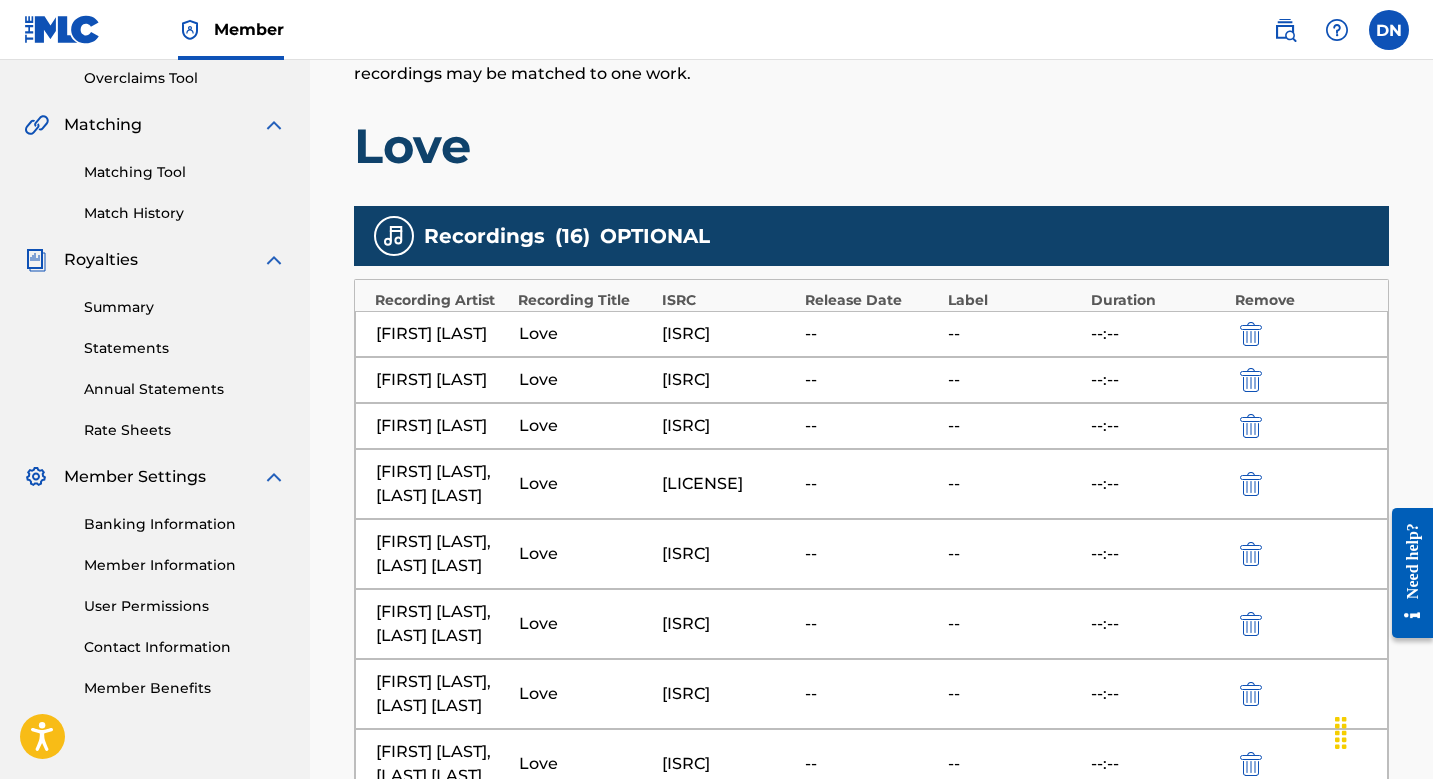 scroll, scrollTop: 412, scrollLeft: 0, axis: vertical 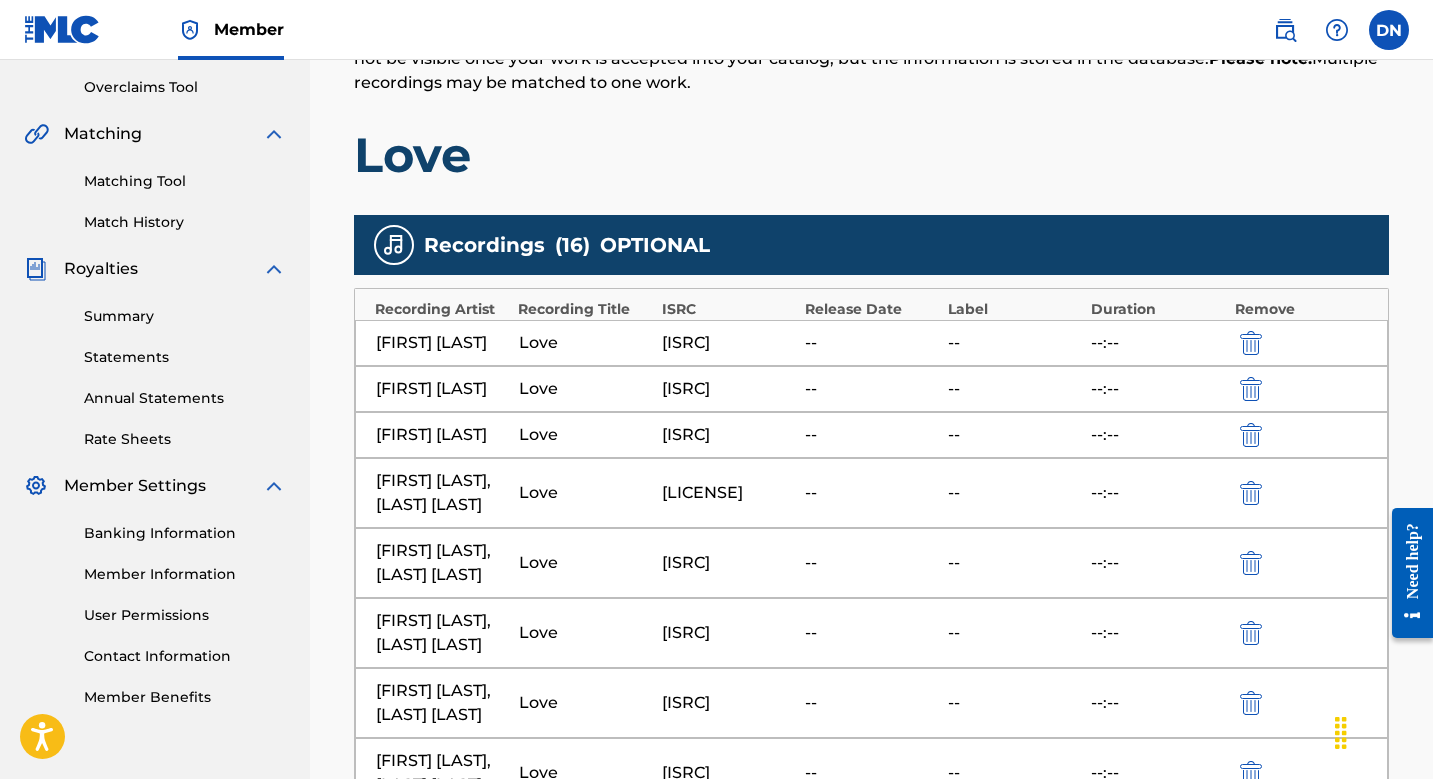 click on "[ISRC]" at bounding box center (728, 435) 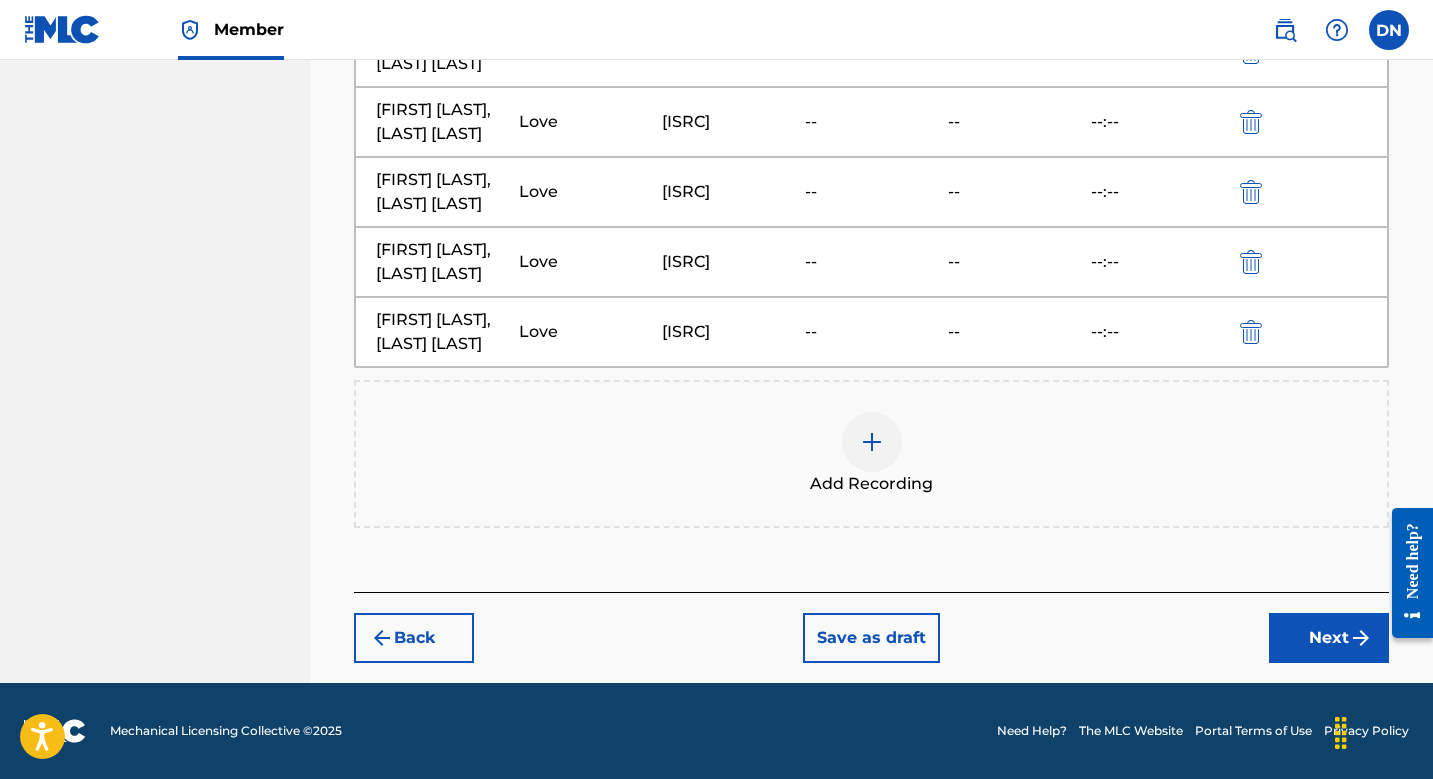 scroll, scrollTop: 1679, scrollLeft: 0, axis: vertical 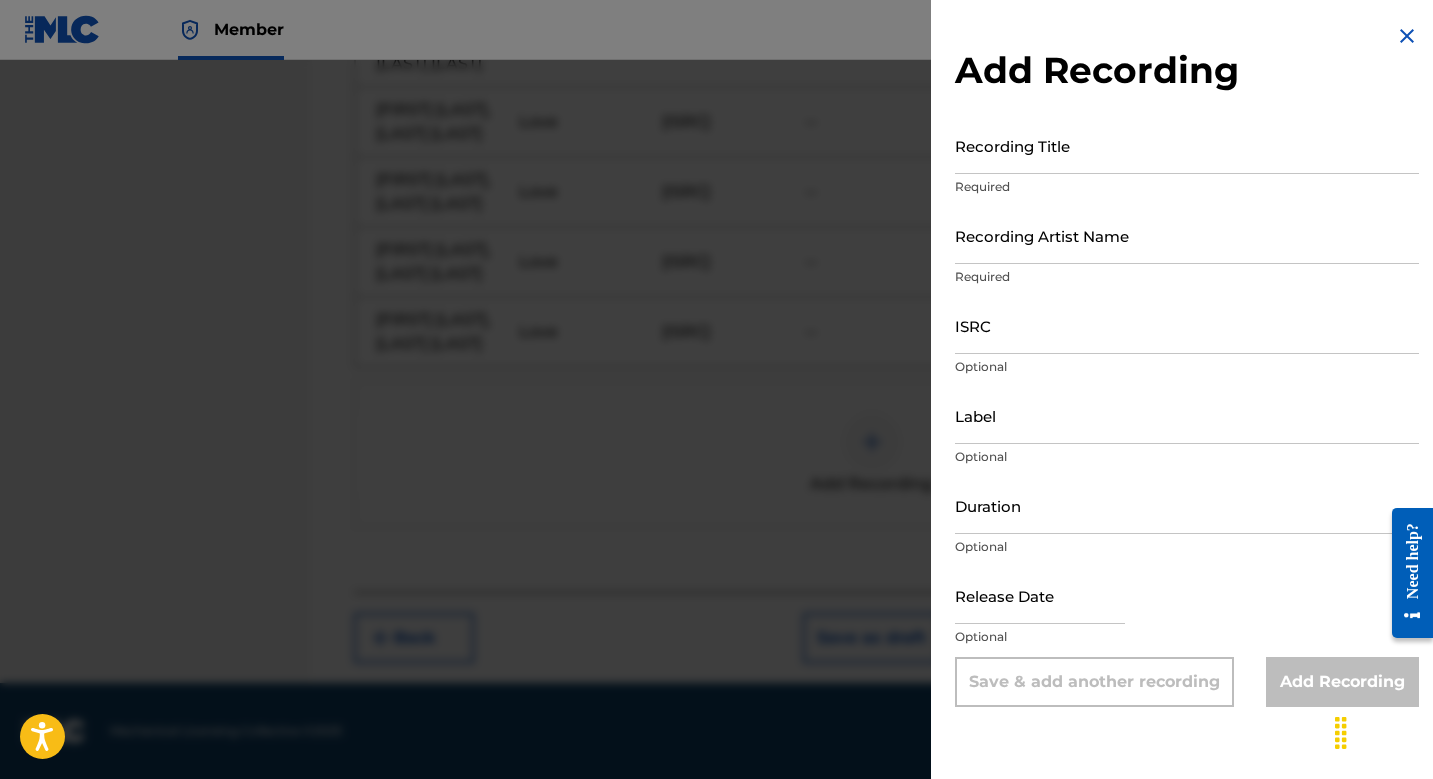 click on "ISRC" at bounding box center [1187, 325] 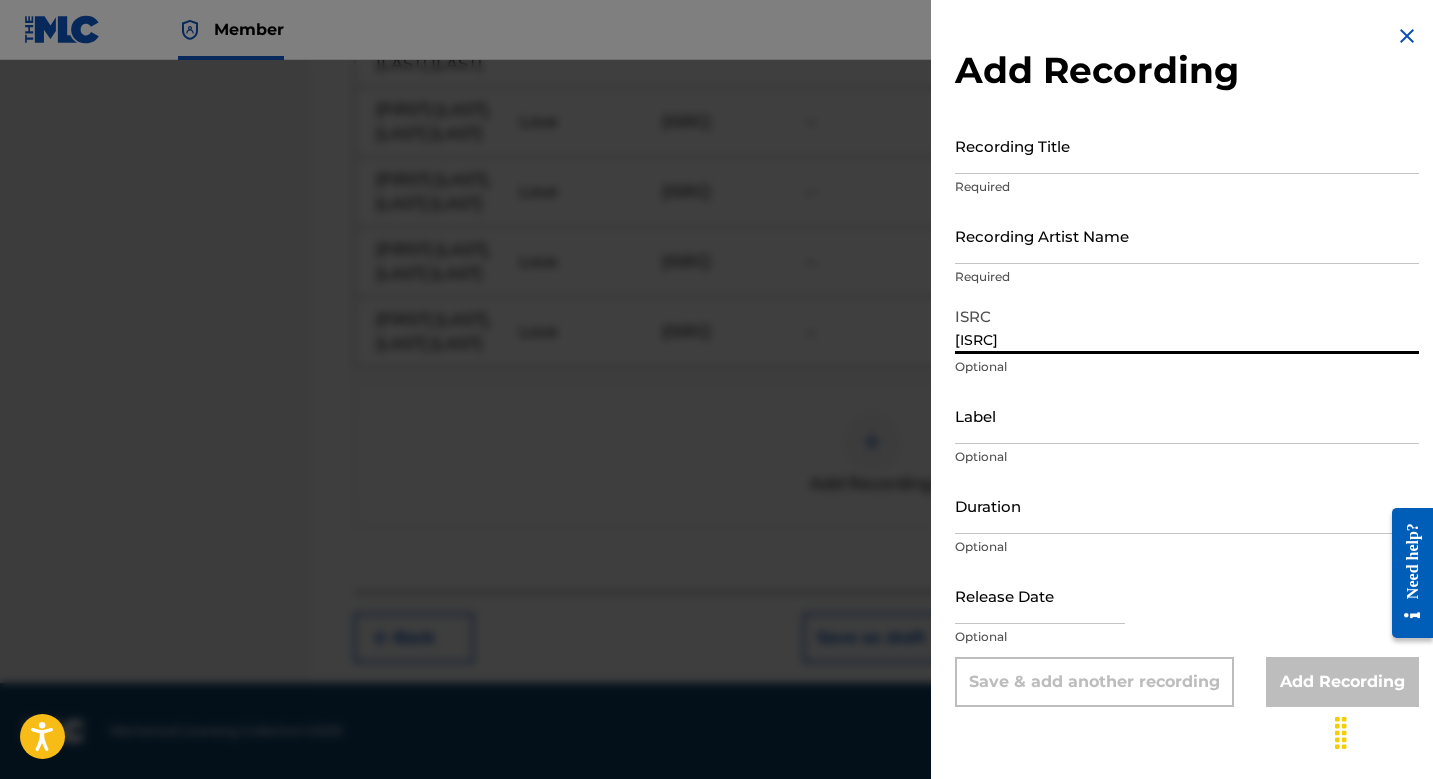 click on "Recording Artist Name" at bounding box center (1187, 235) 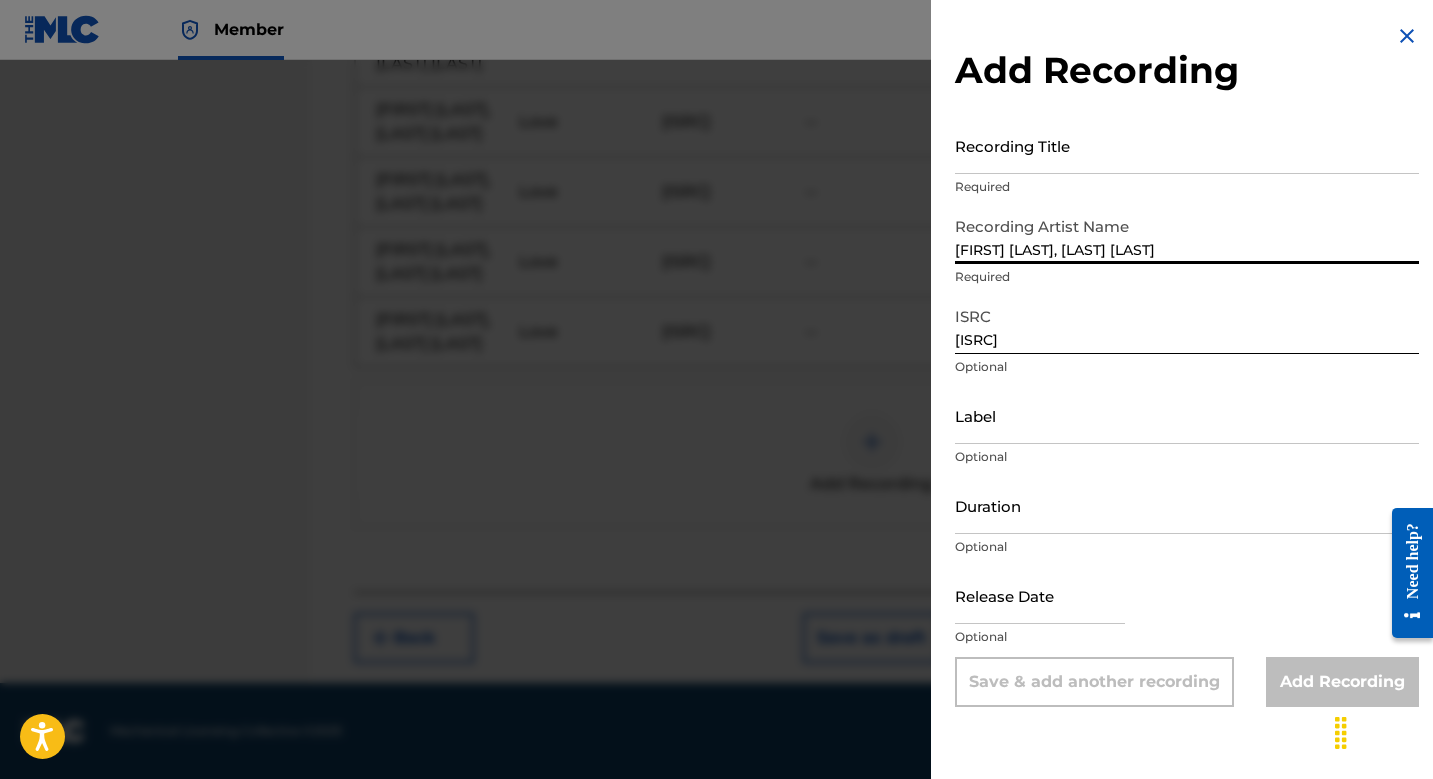 click on "Recording Title" at bounding box center [1187, 145] 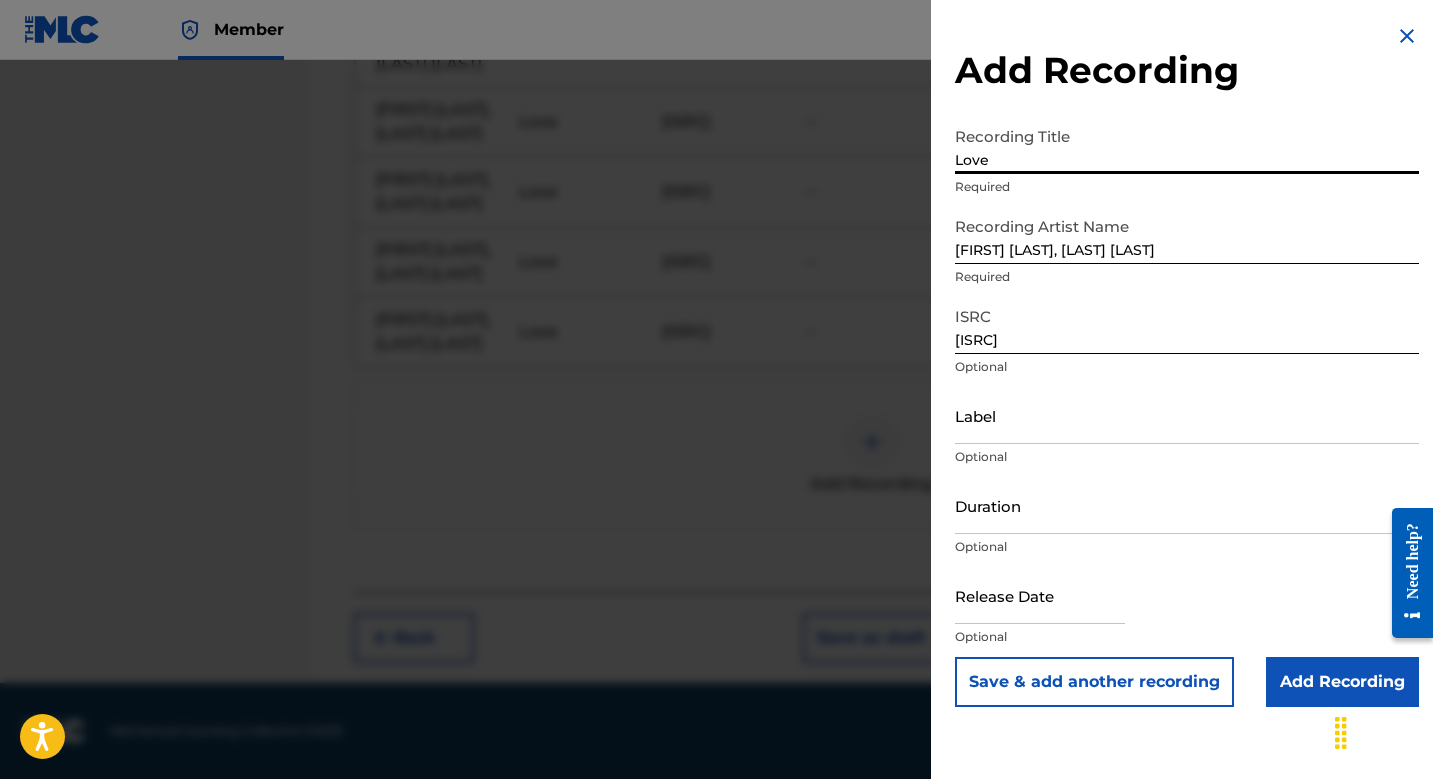 click on "Save & add another recording" at bounding box center [1094, 682] 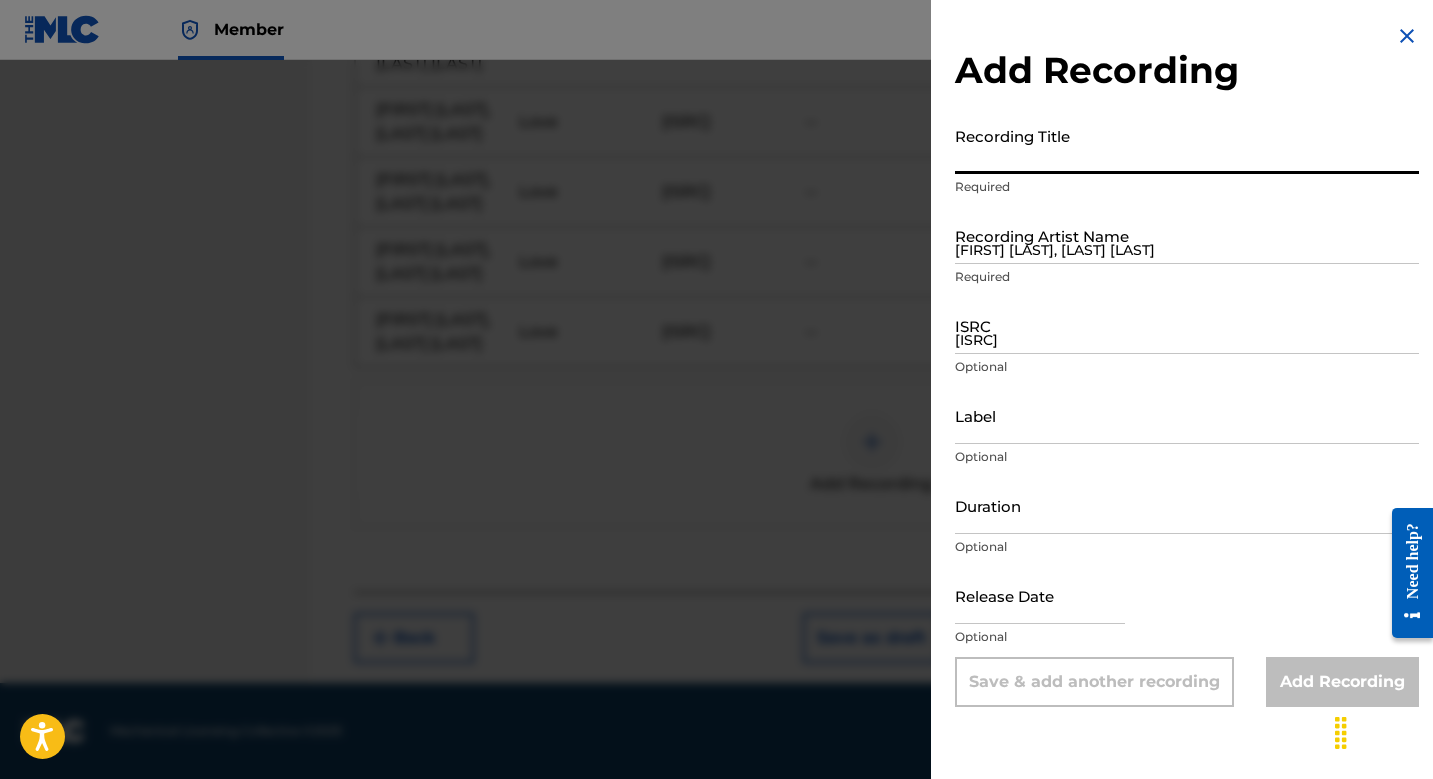 click at bounding box center [716, 449] 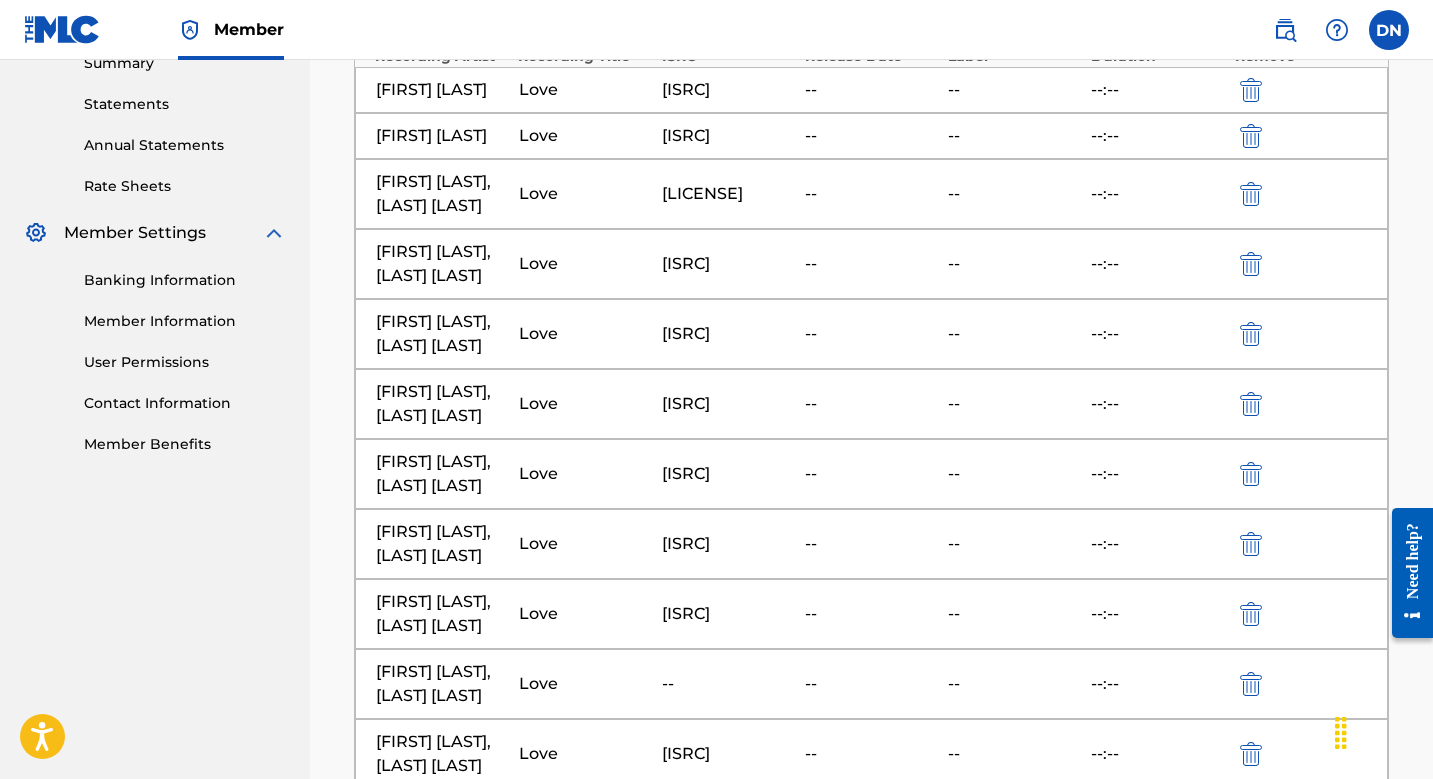 scroll, scrollTop: 219, scrollLeft: 0, axis: vertical 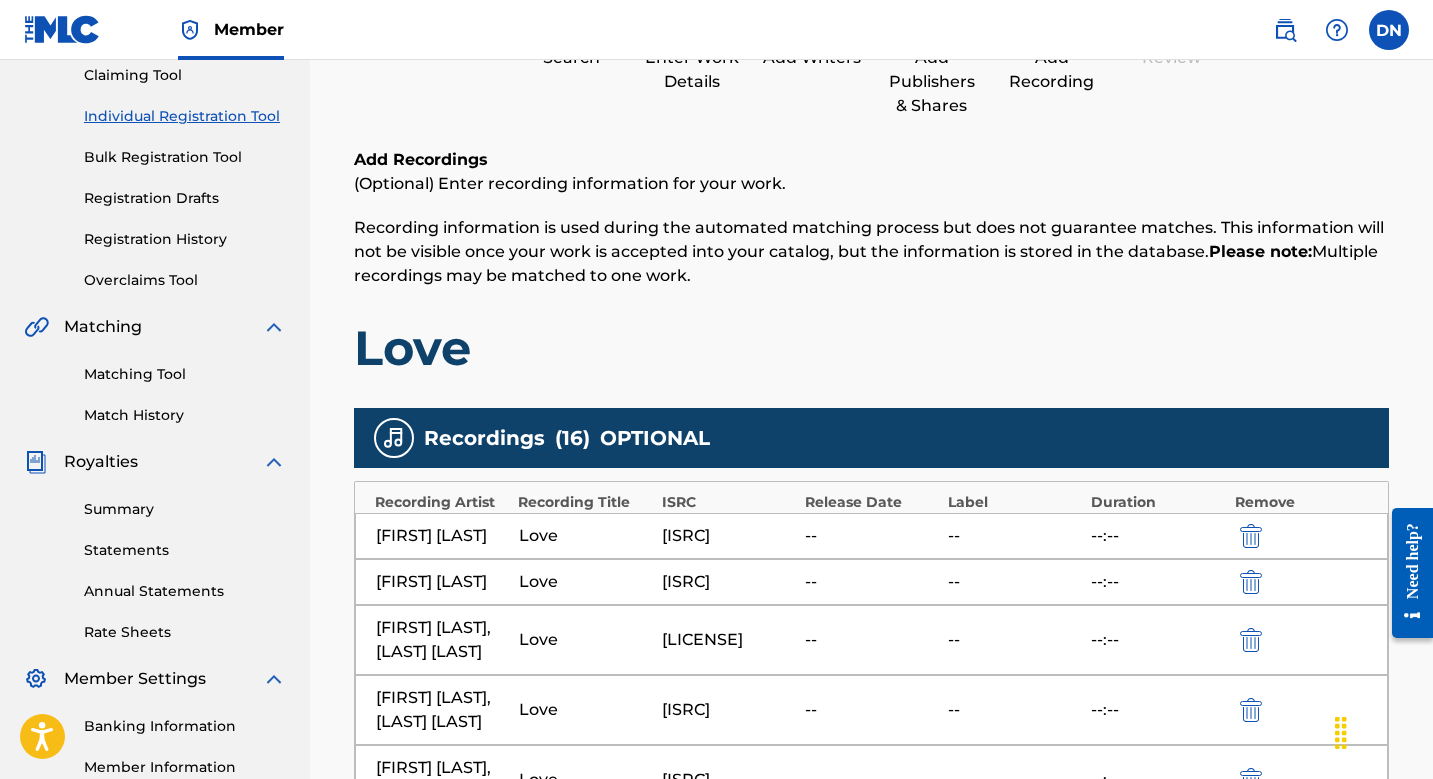 click on "[ISRC]" at bounding box center [728, 582] 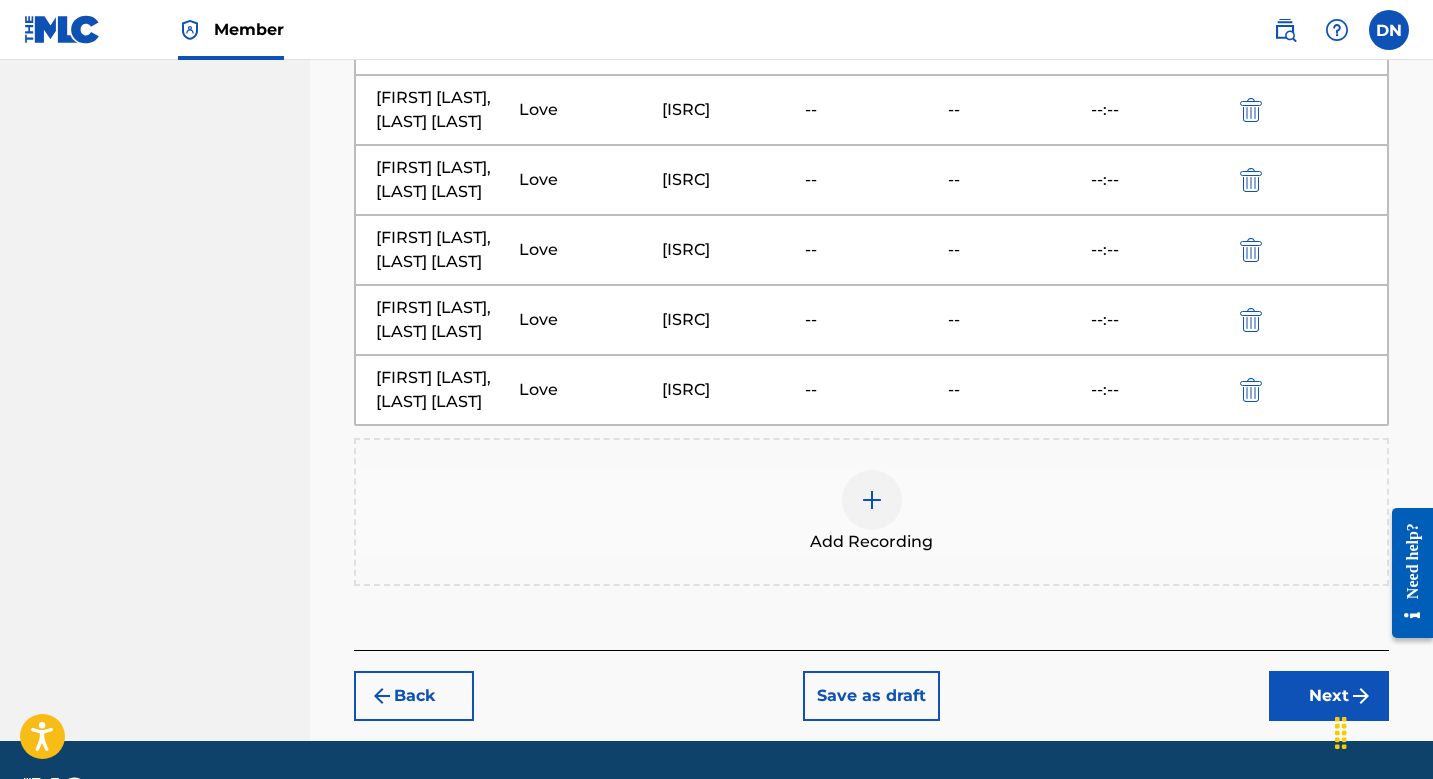 scroll, scrollTop: 1274, scrollLeft: 0, axis: vertical 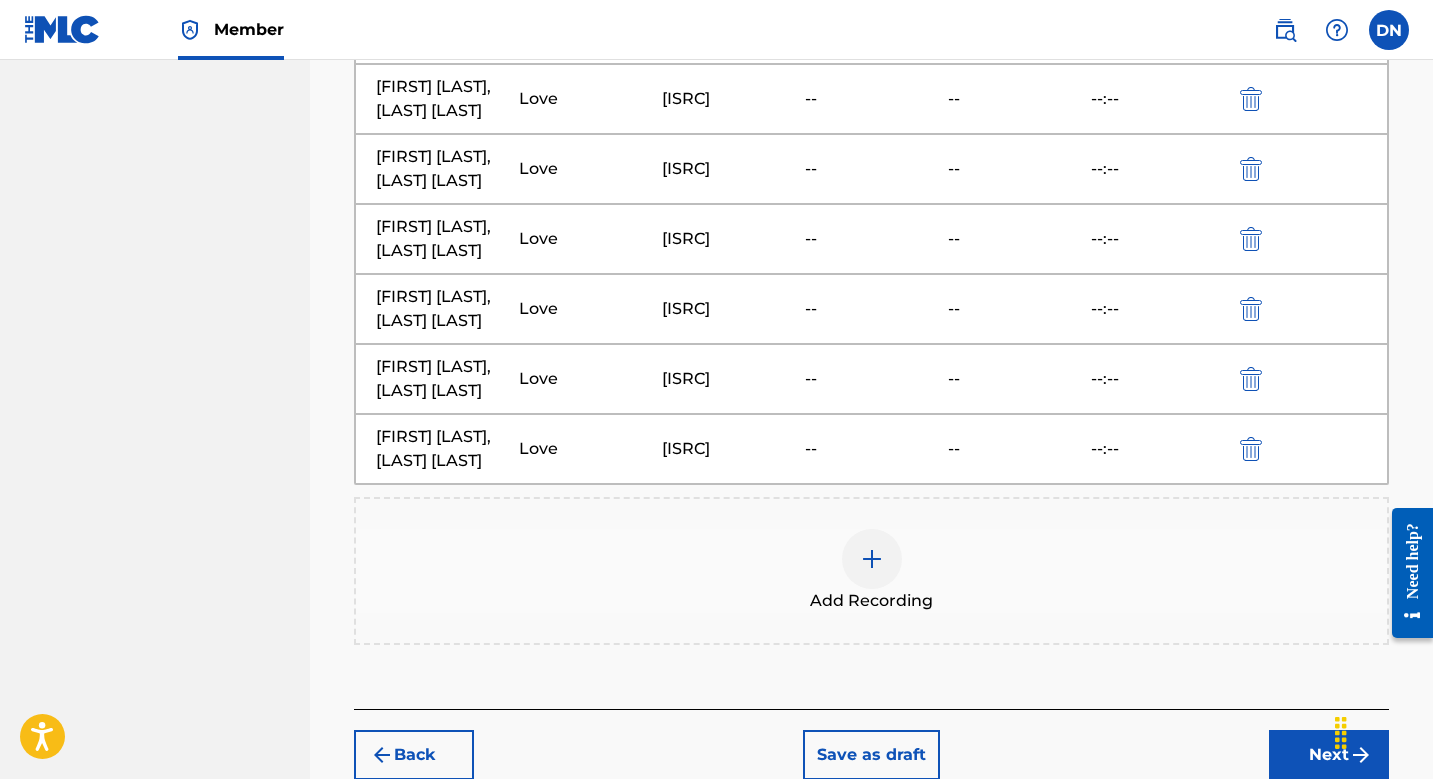 click at bounding box center (1251, 29) 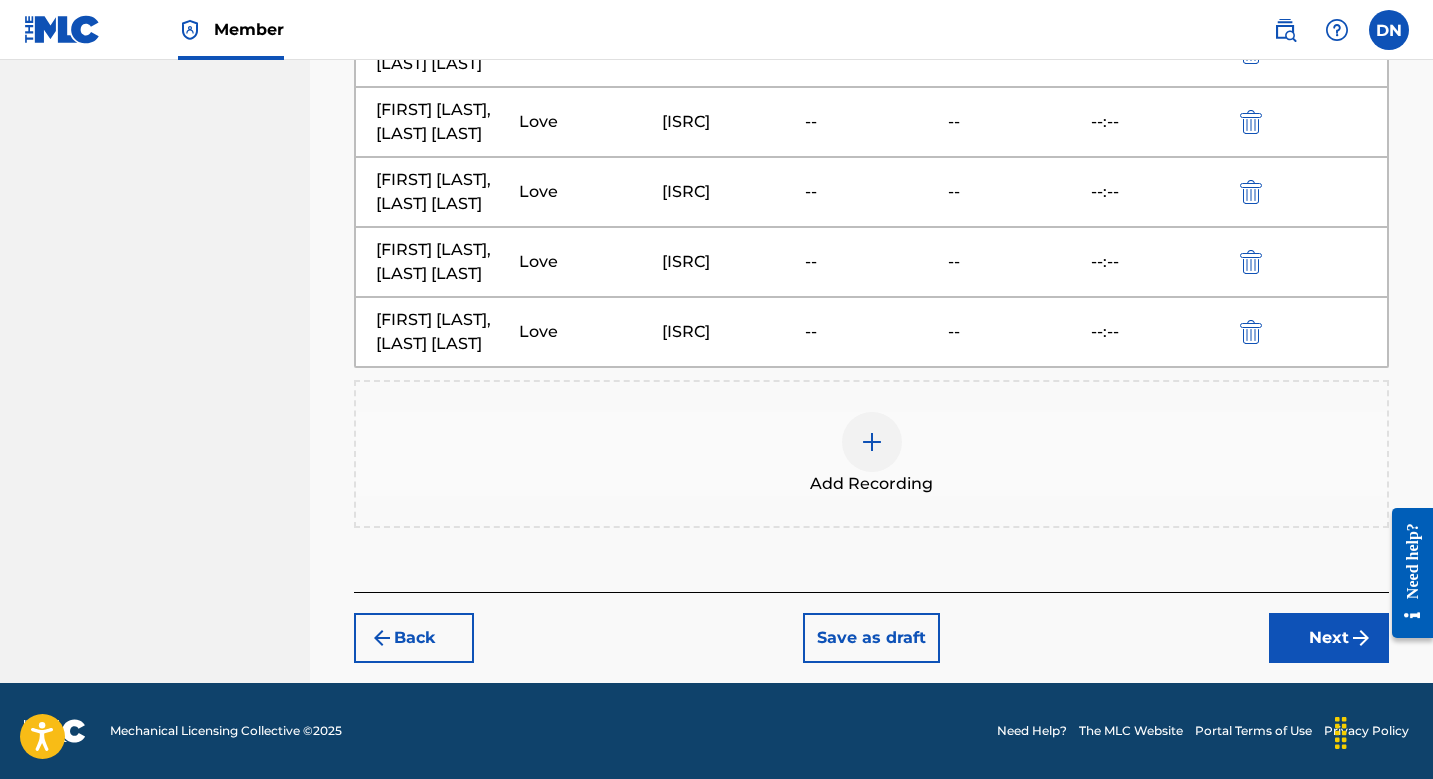 scroll, scrollTop: 1577, scrollLeft: 0, axis: vertical 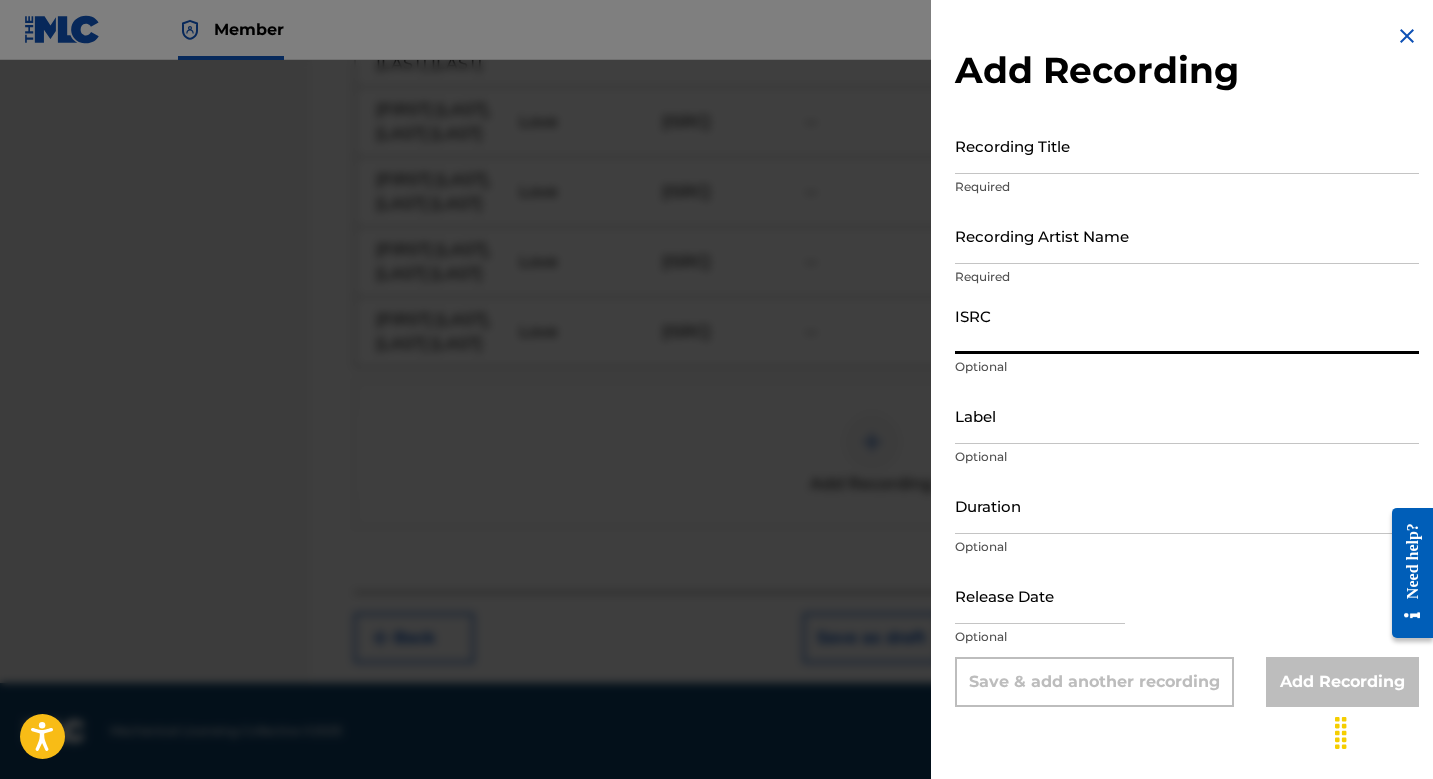 click on "ISRC" at bounding box center [1187, 325] 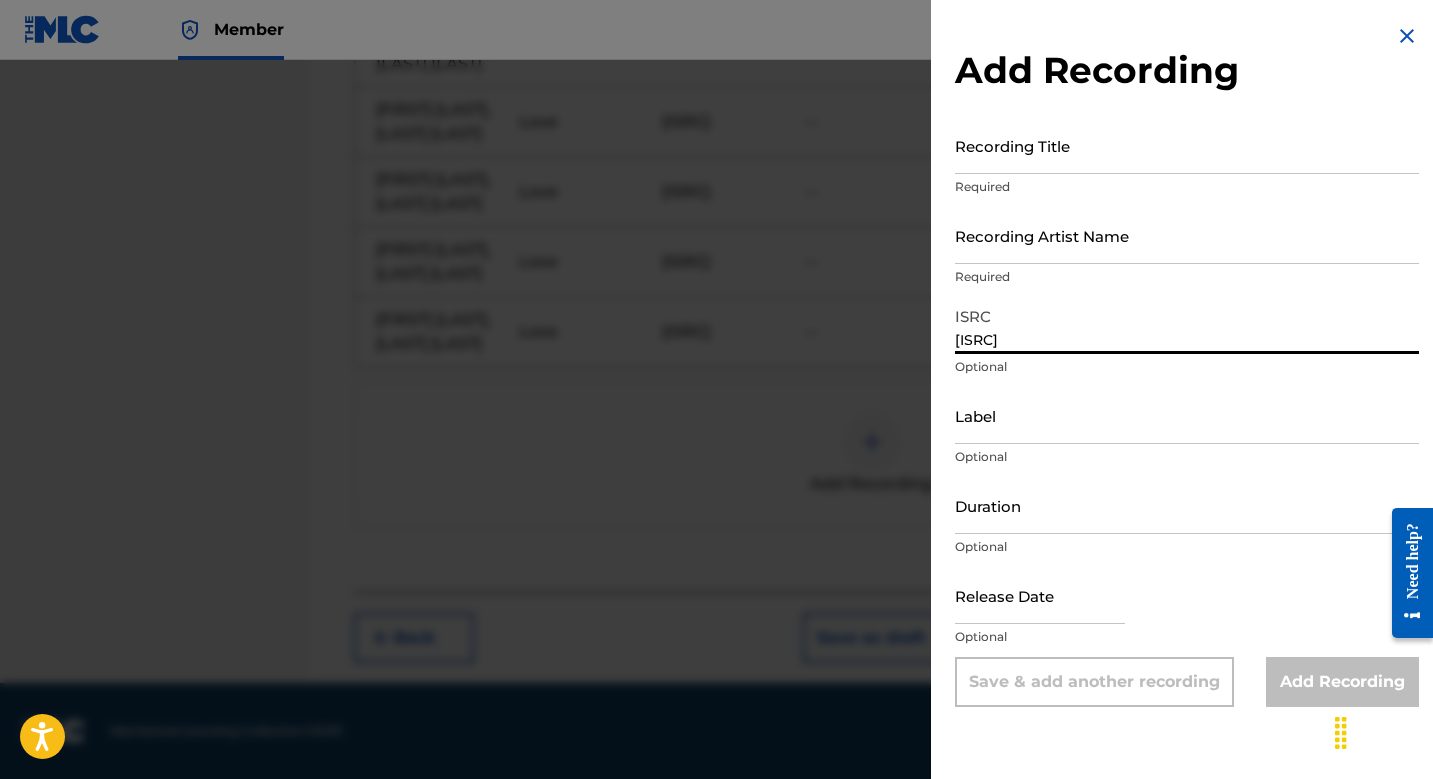 click on "Recording Title" at bounding box center (1187, 145) 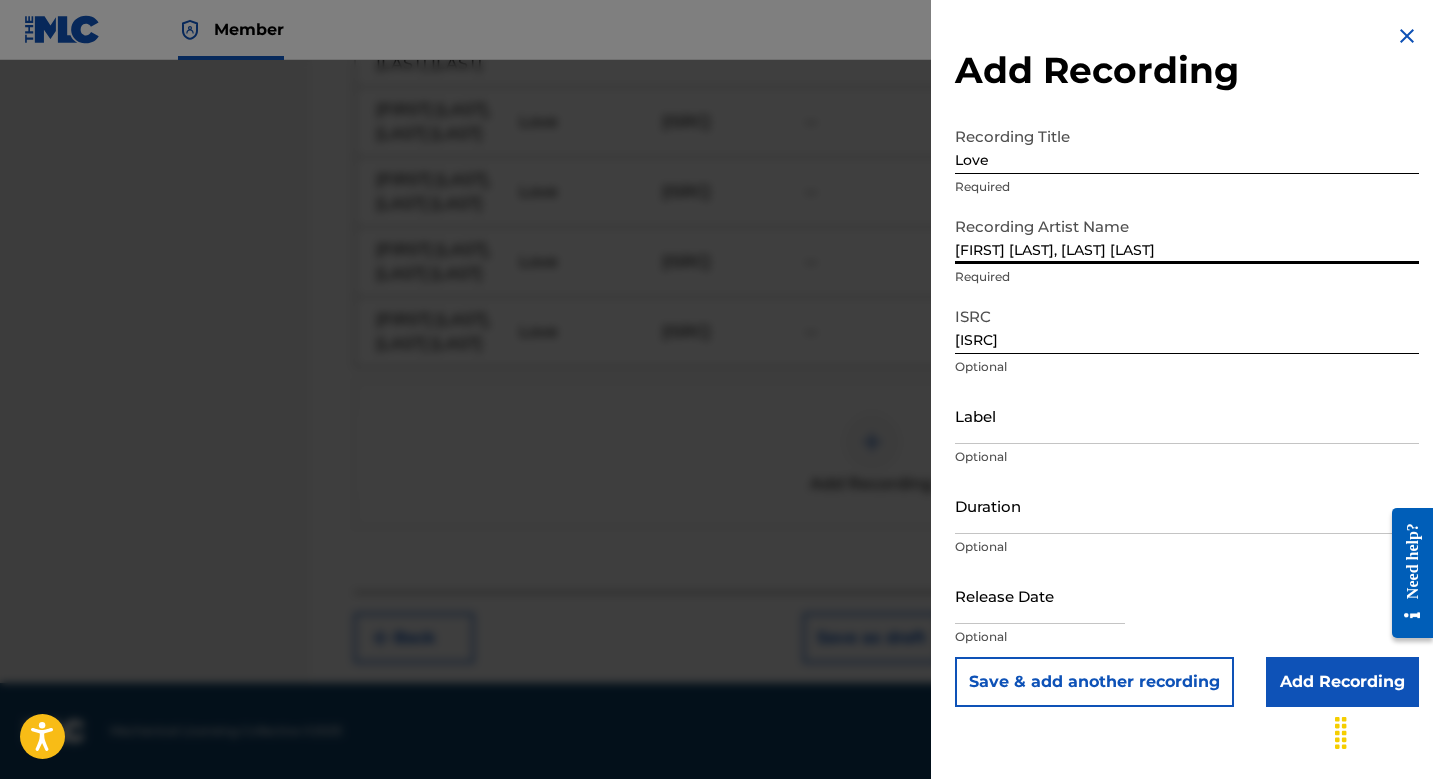 click on "Save & add another recording" at bounding box center [1094, 682] 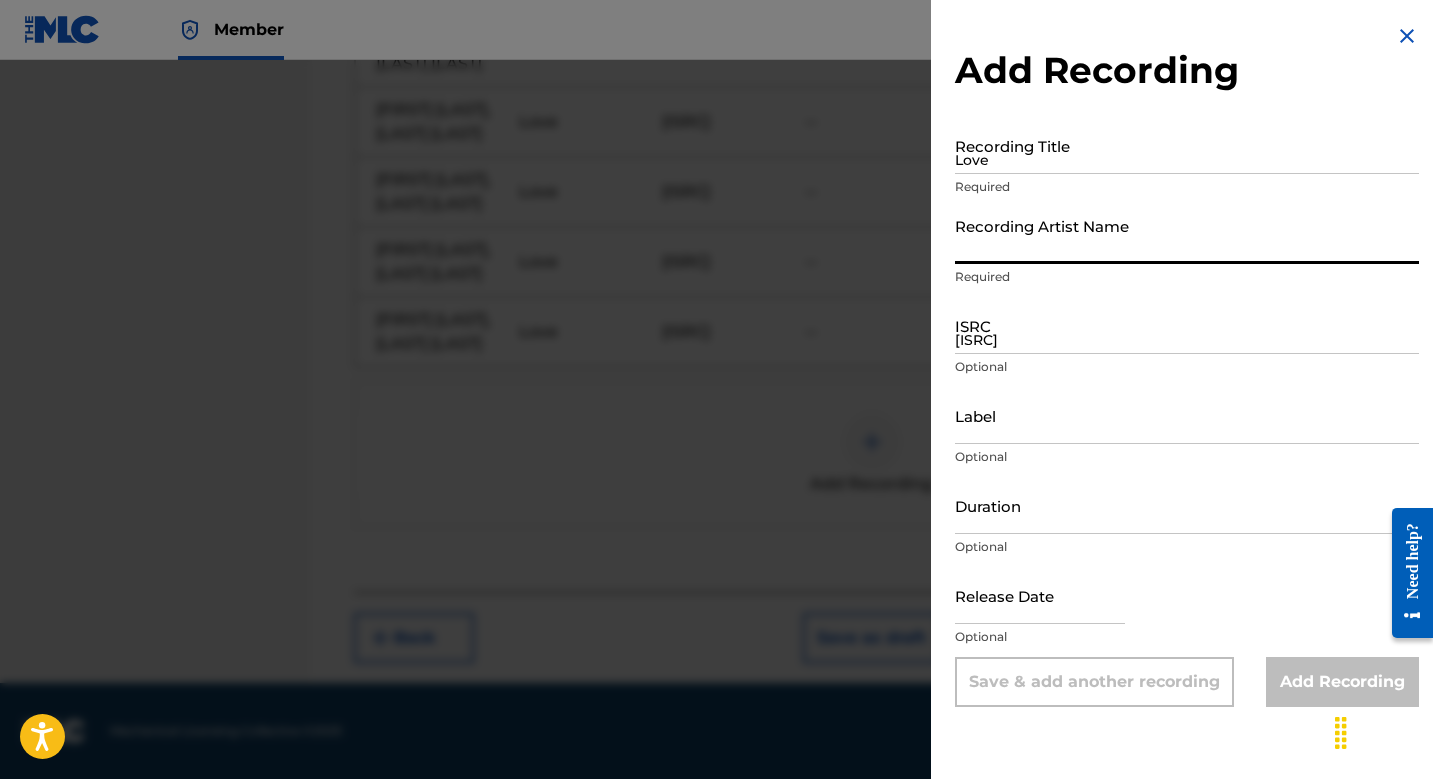 click at bounding box center [716, 449] 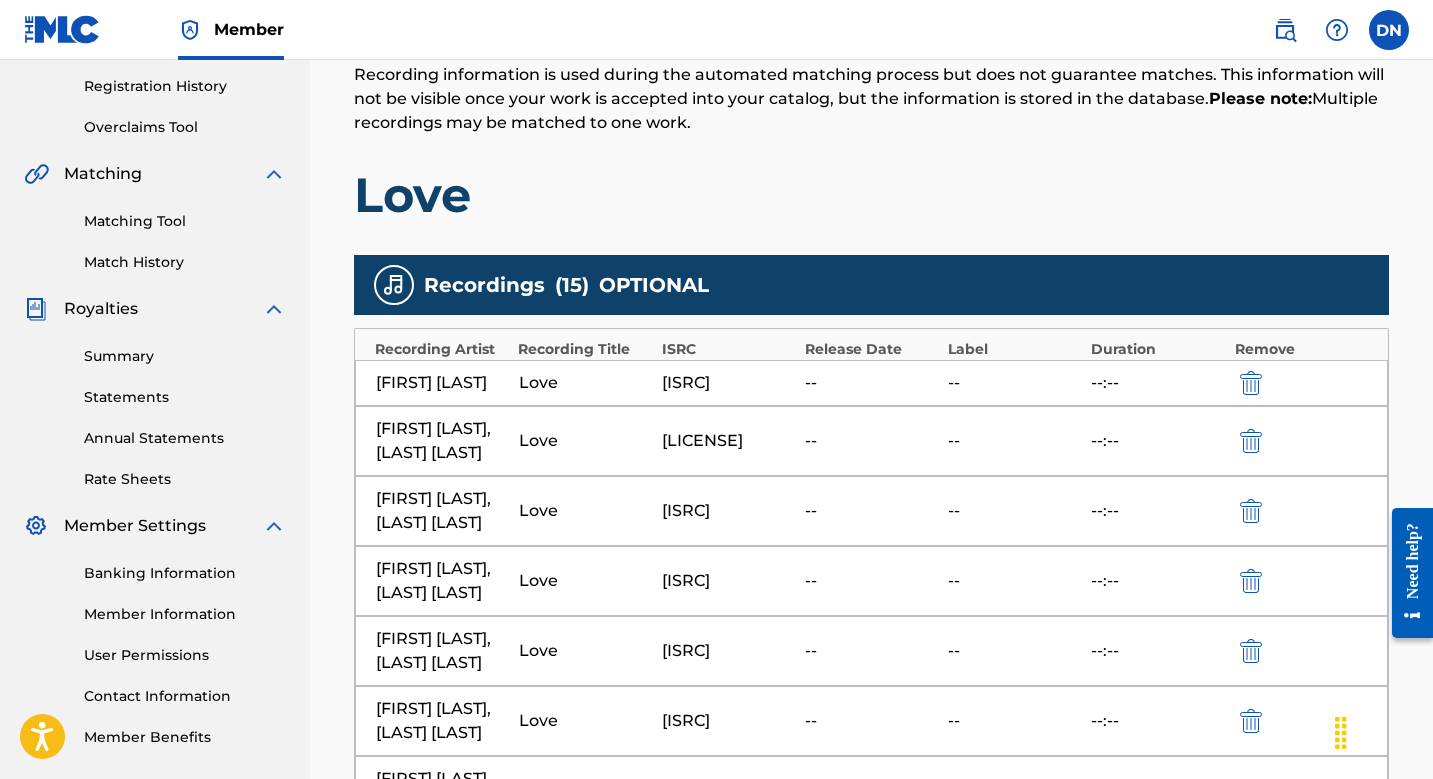 scroll, scrollTop: 383, scrollLeft: 0, axis: vertical 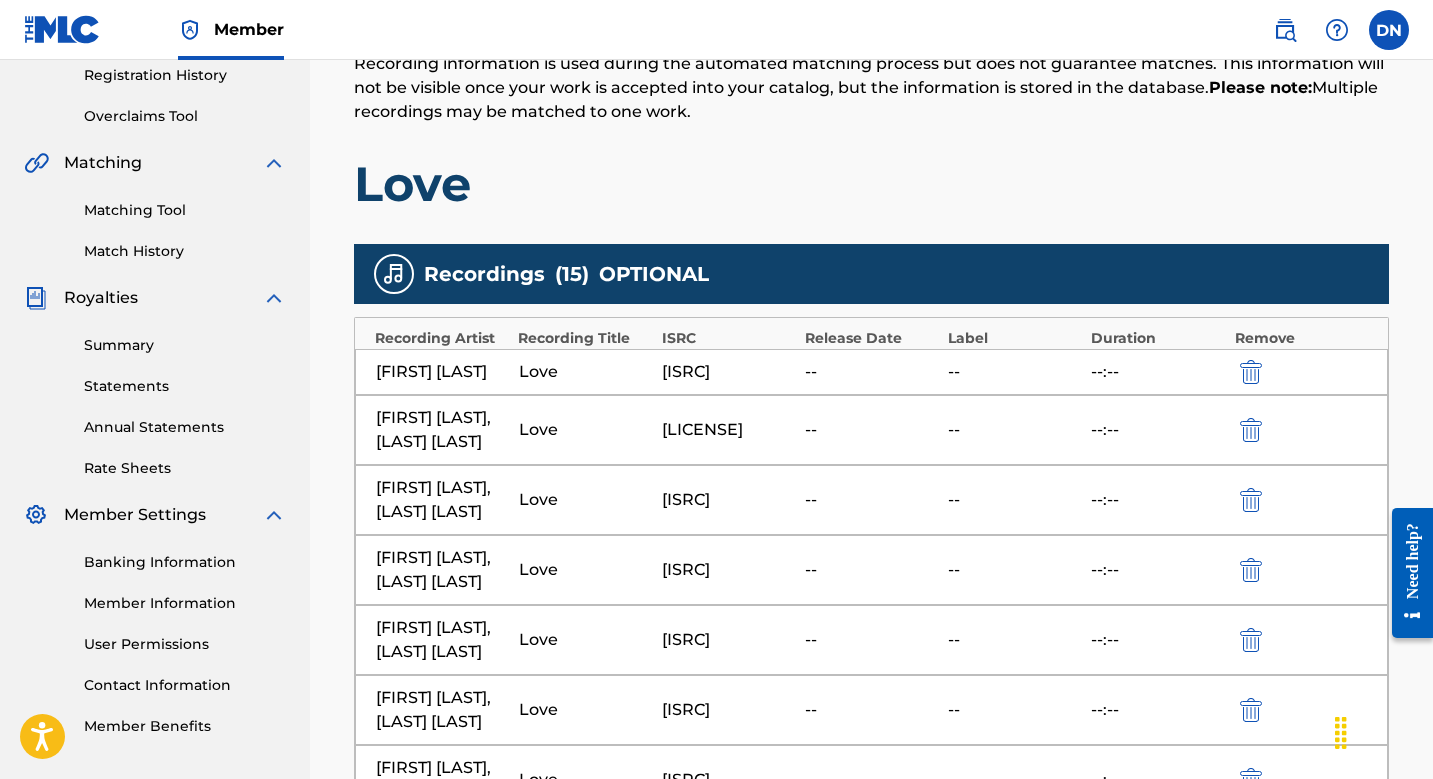 click on "[ISRC]" at bounding box center [728, 372] 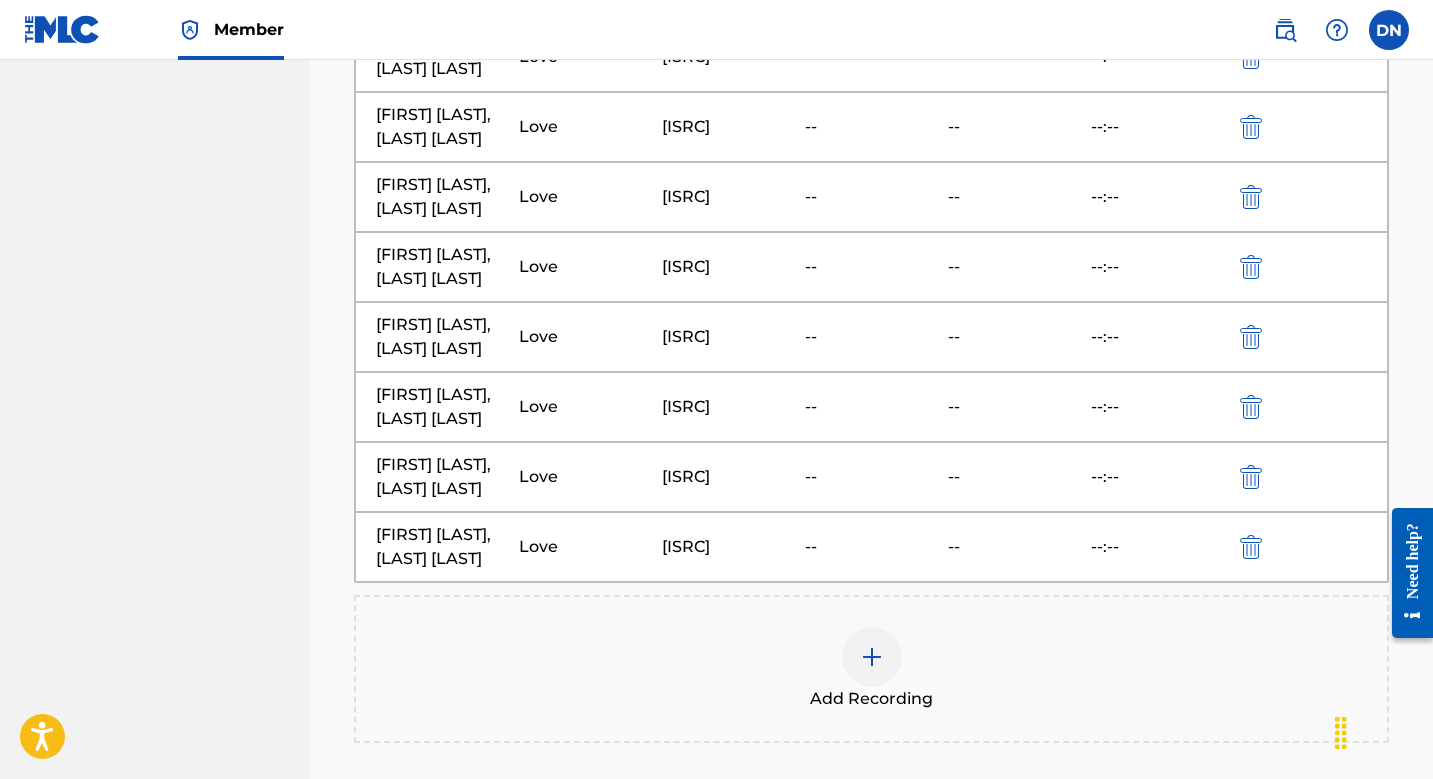 scroll, scrollTop: 1410, scrollLeft: 0, axis: vertical 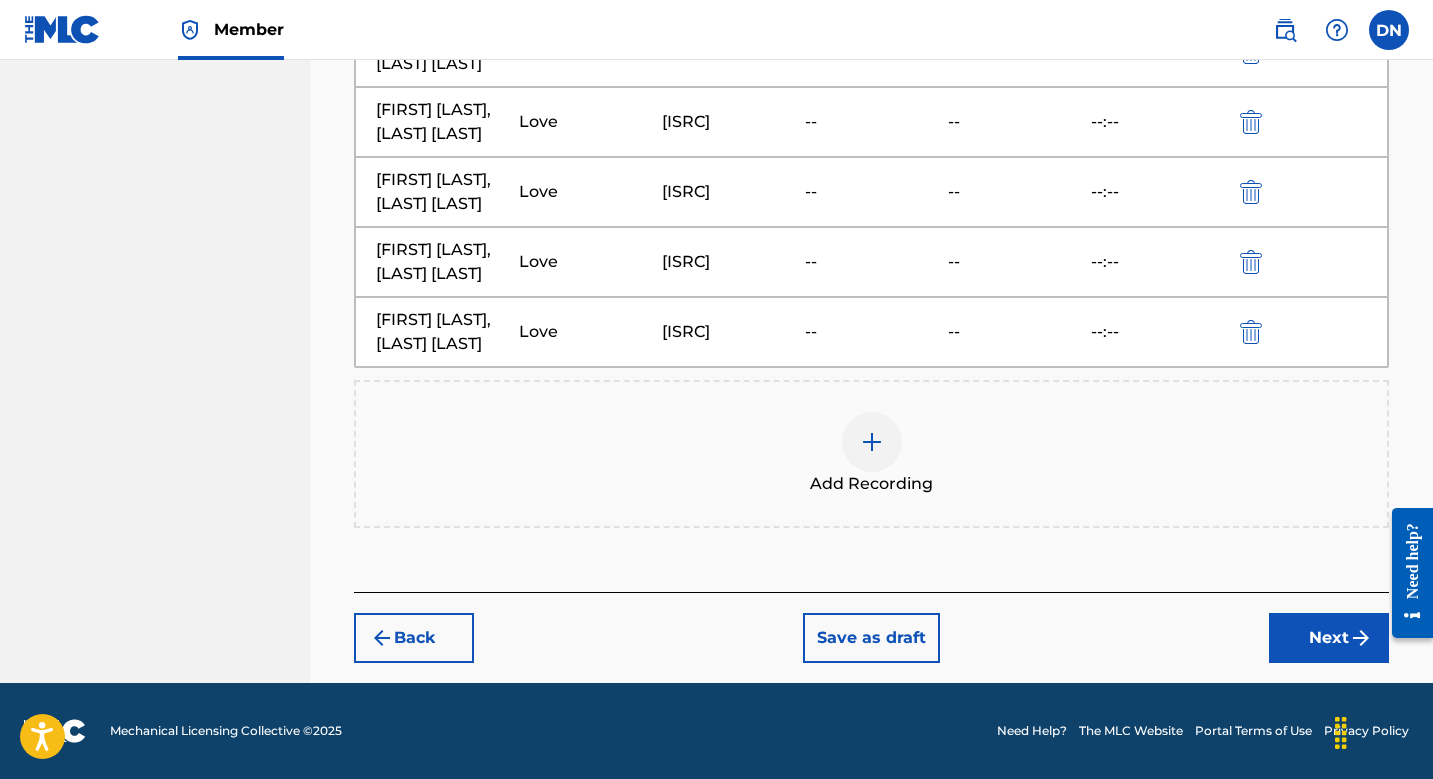 click at bounding box center (872, 442) 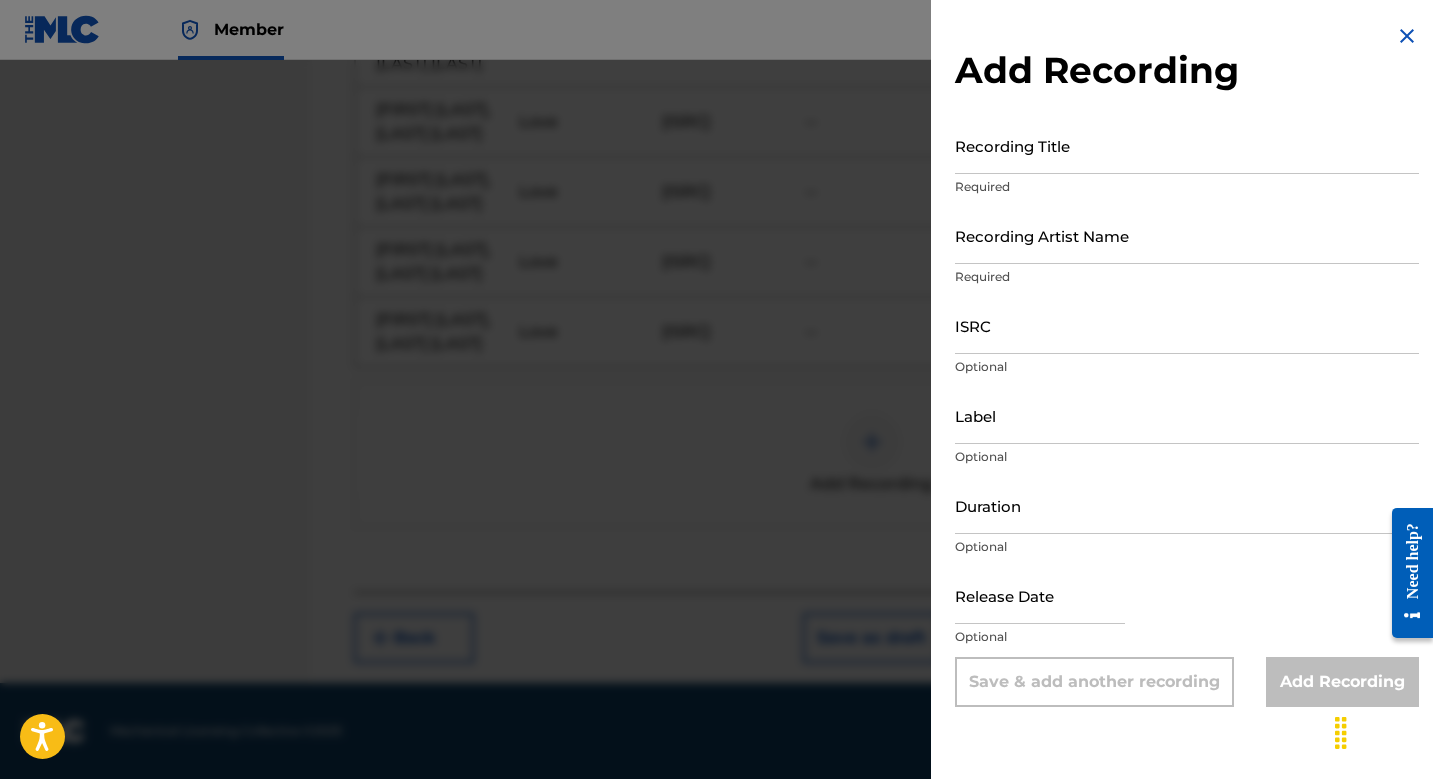 click on "ISRC" at bounding box center (1187, 325) 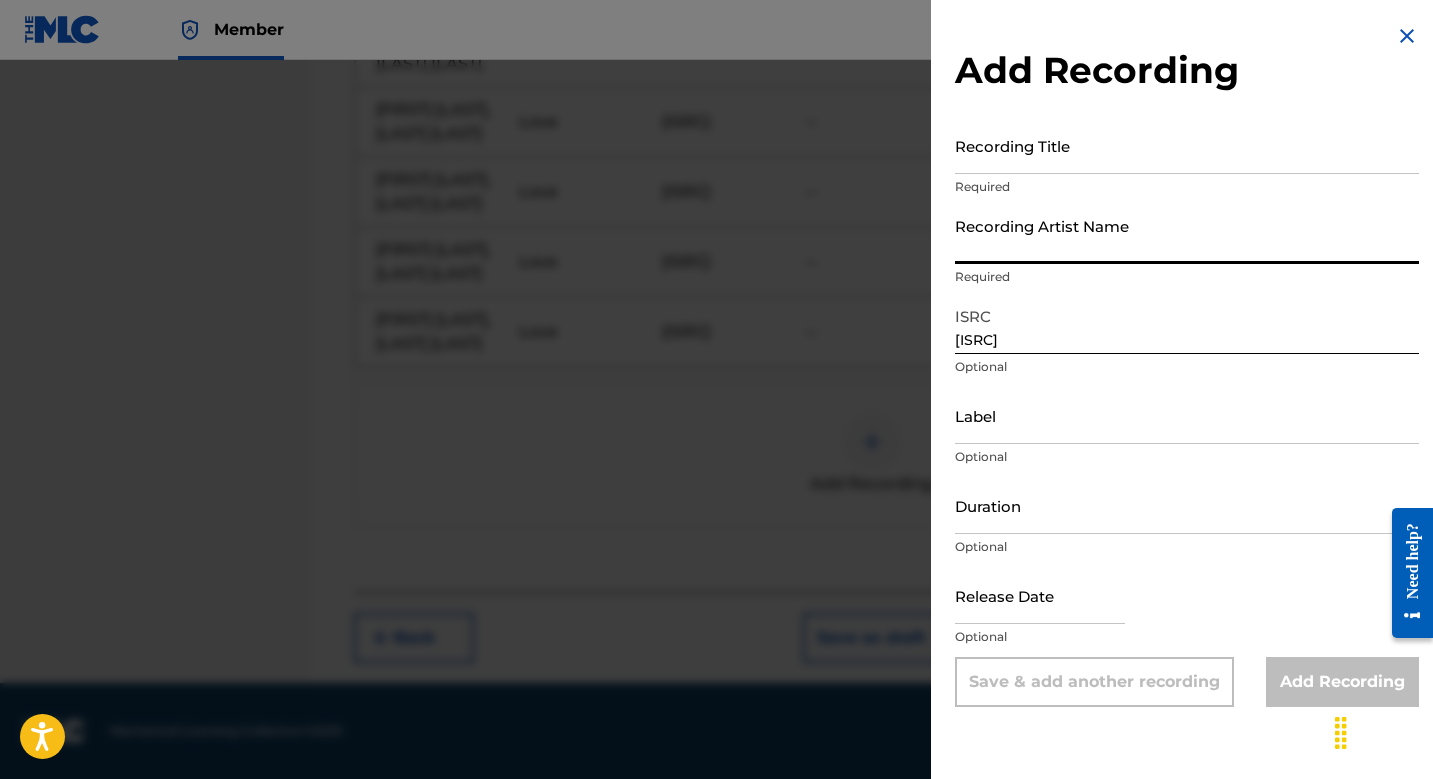 click on "Recording Artist Name" at bounding box center [1187, 235] 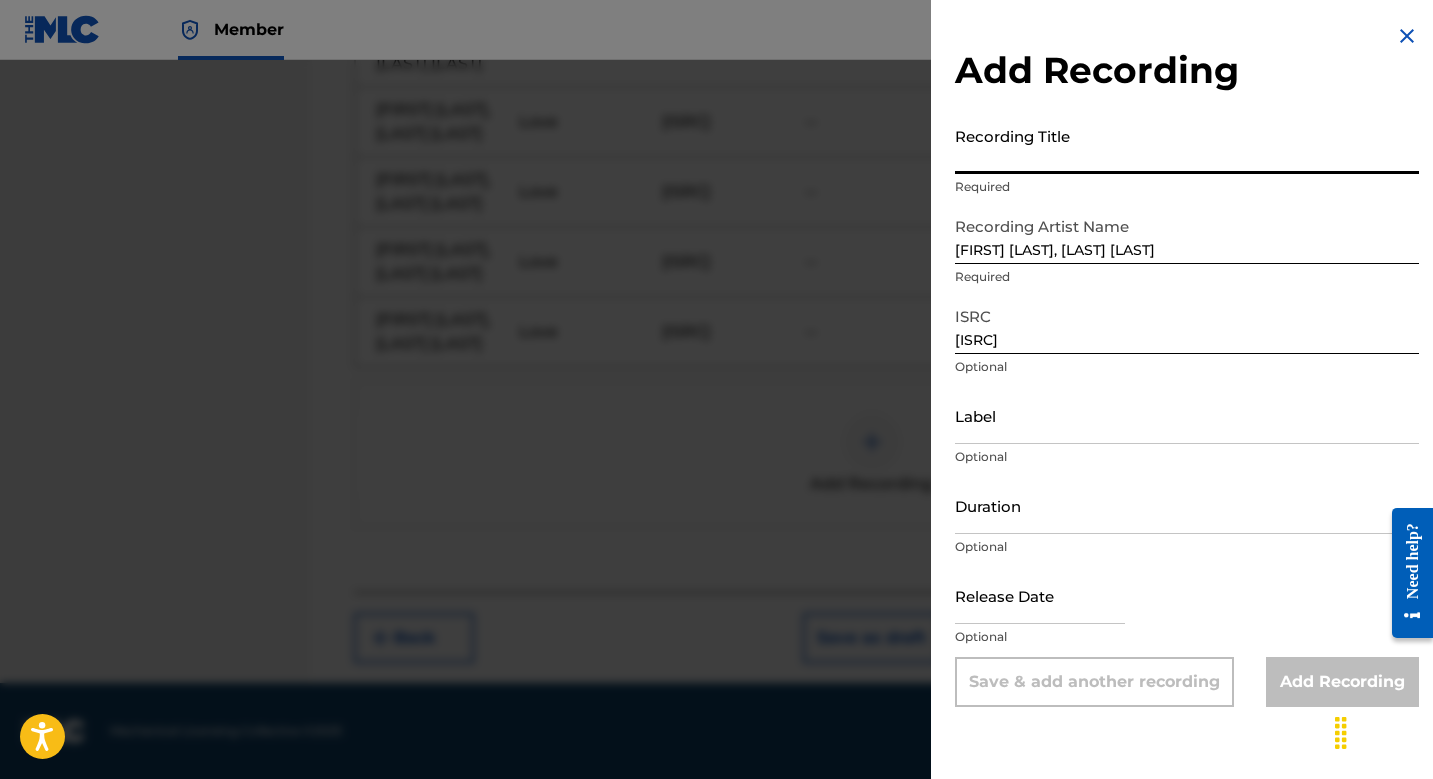 click on "Recording Title" at bounding box center (1187, 145) 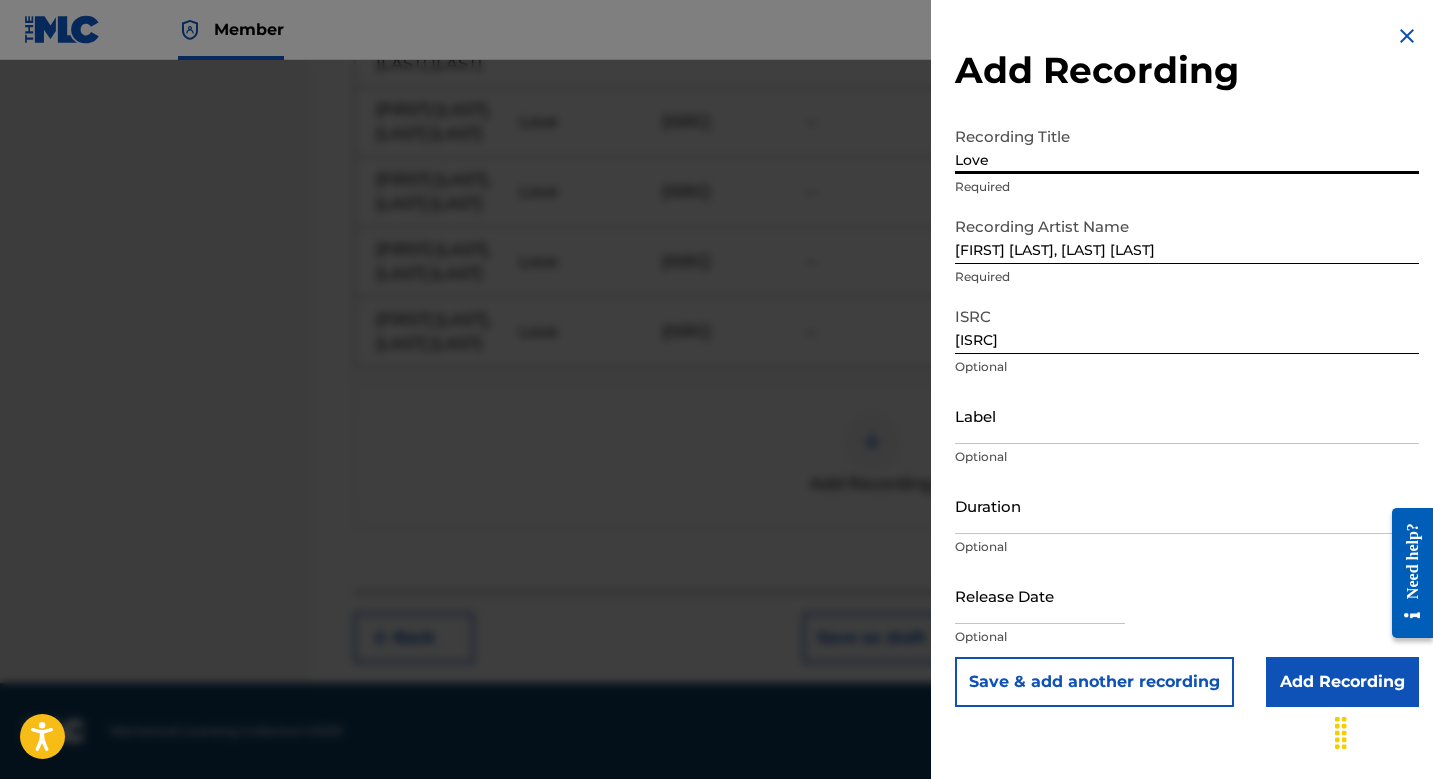 click on "Save & add another recording" at bounding box center [1094, 682] 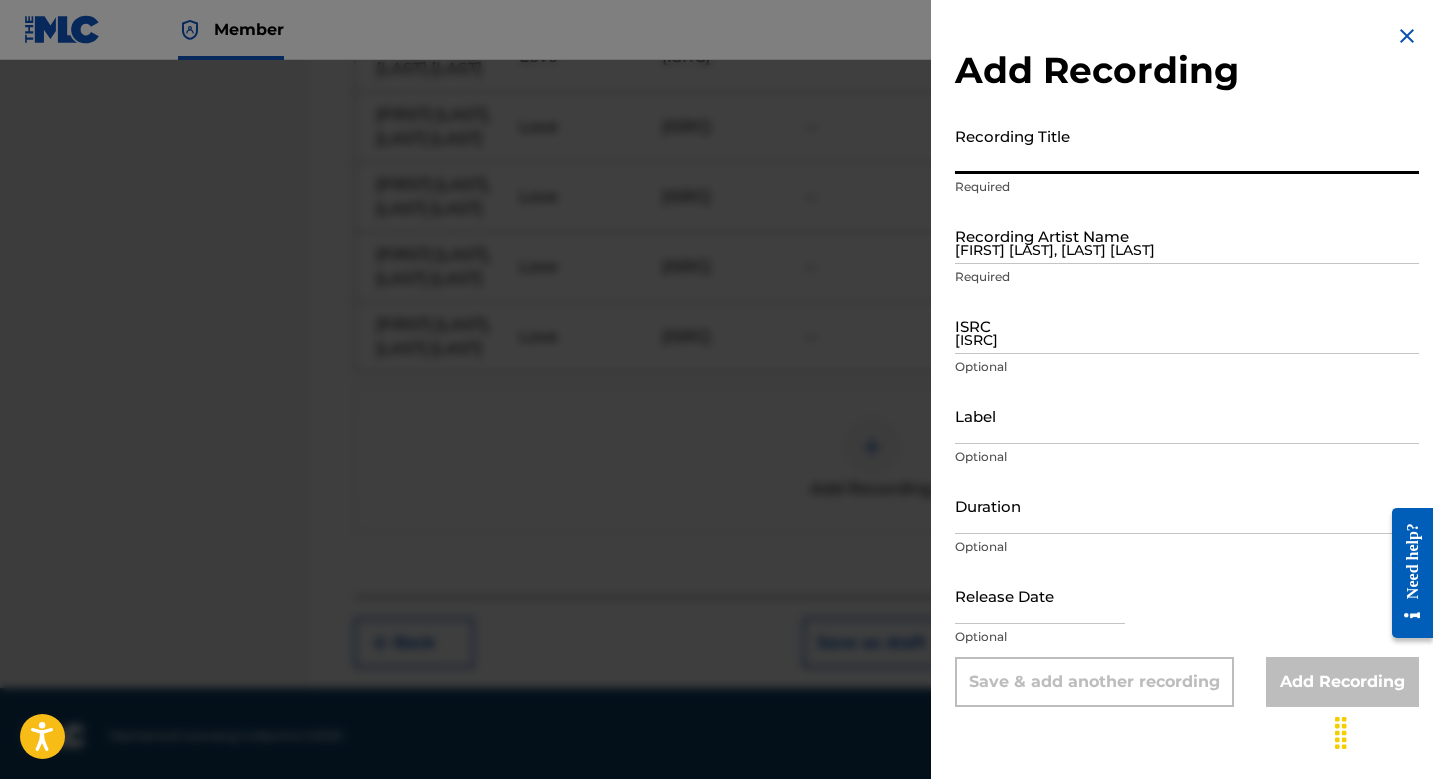 click at bounding box center (716, 449) 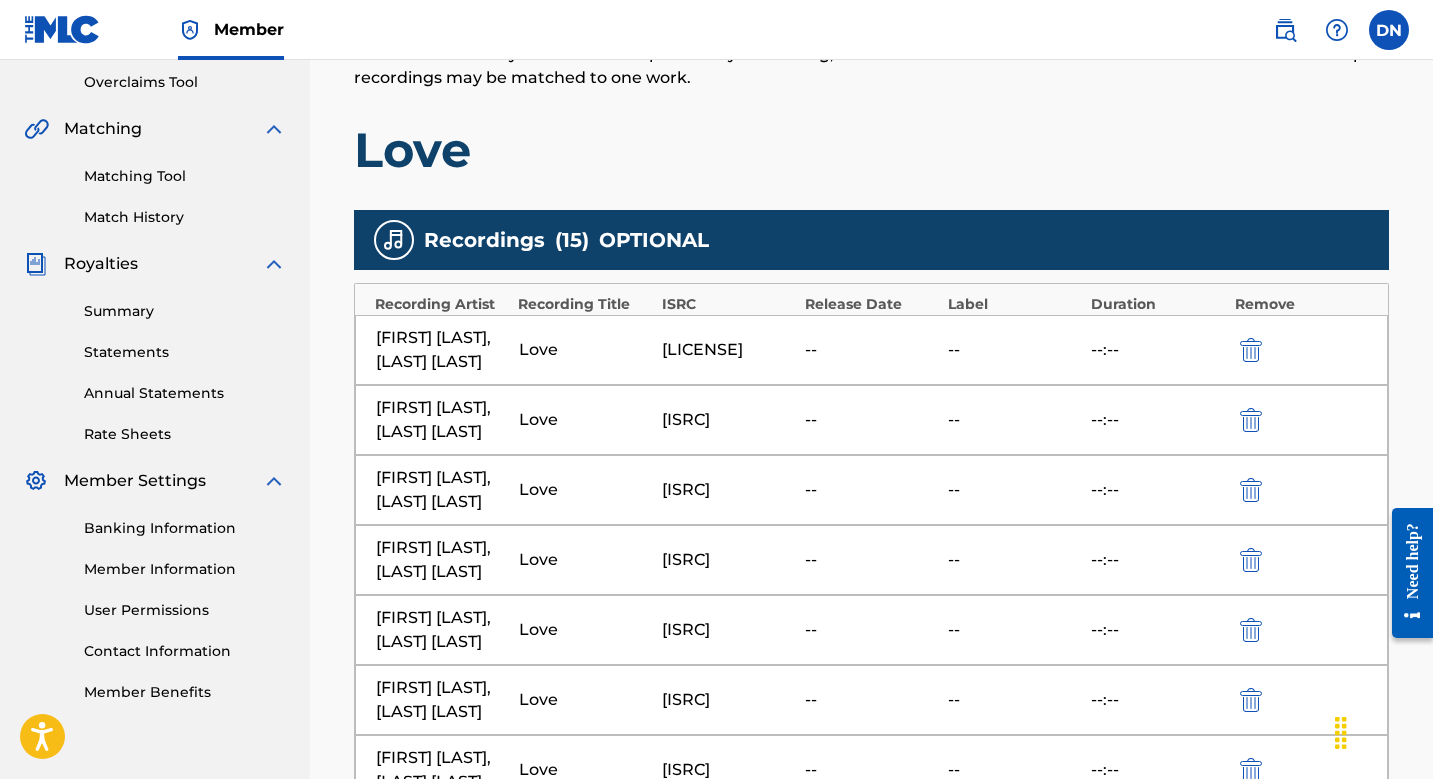 scroll, scrollTop: 424, scrollLeft: 0, axis: vertical 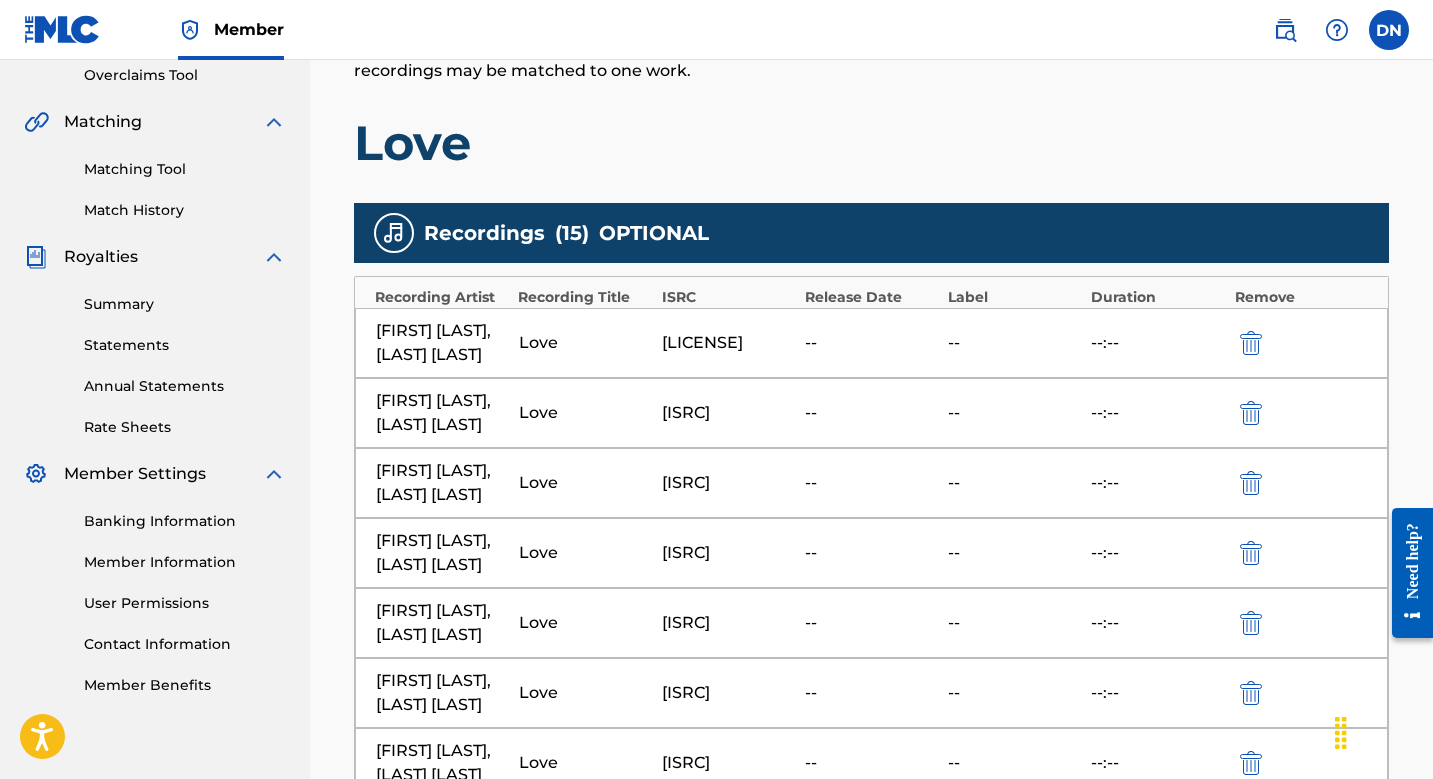 click on "[LICENSE]" at bounding box center (728, 343) 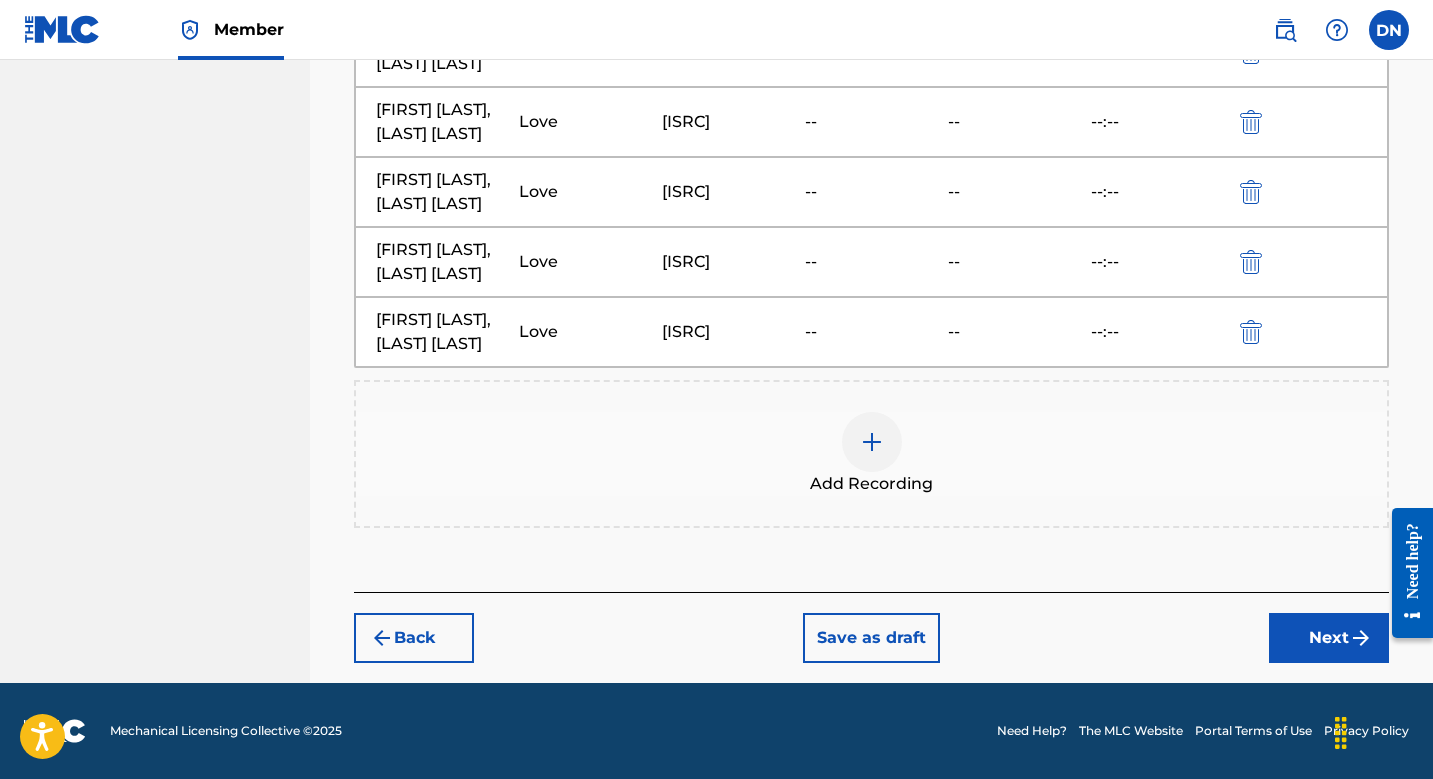 scroll, scrollTop: 1681, scrollLeft: 0, axis: vertical 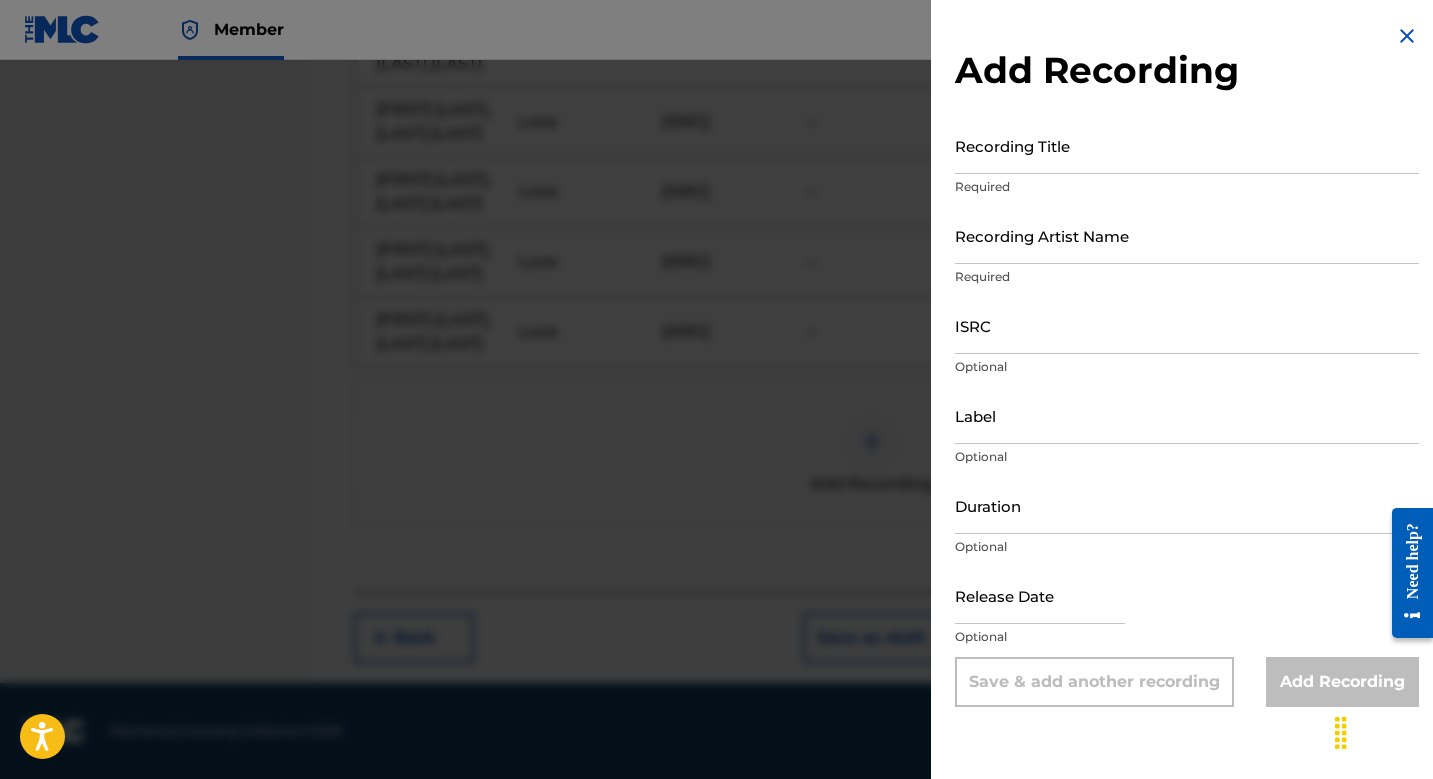 click on "ISRC" at bounding box center (1187, 325) 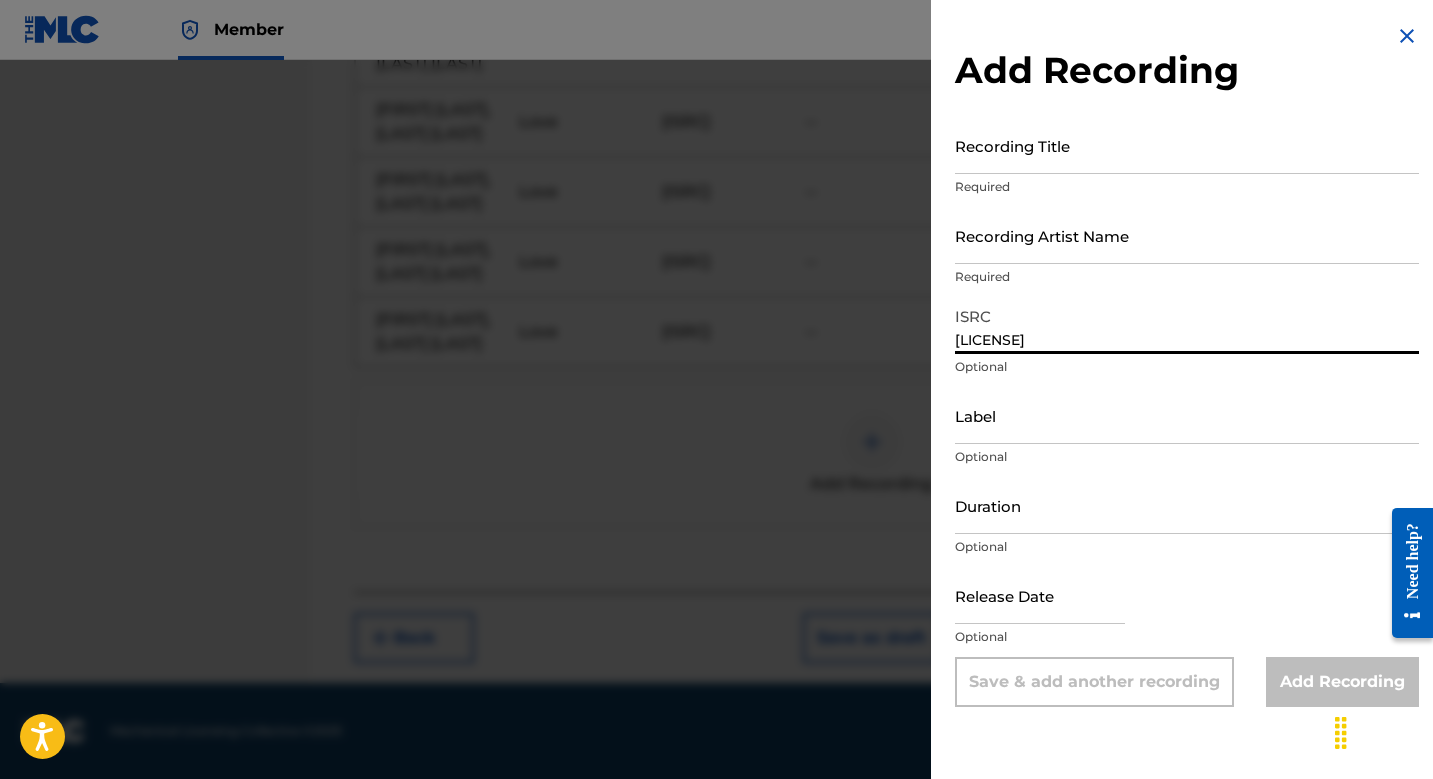 click on "Recording Artist Name" at bounding box center [1187, 235] 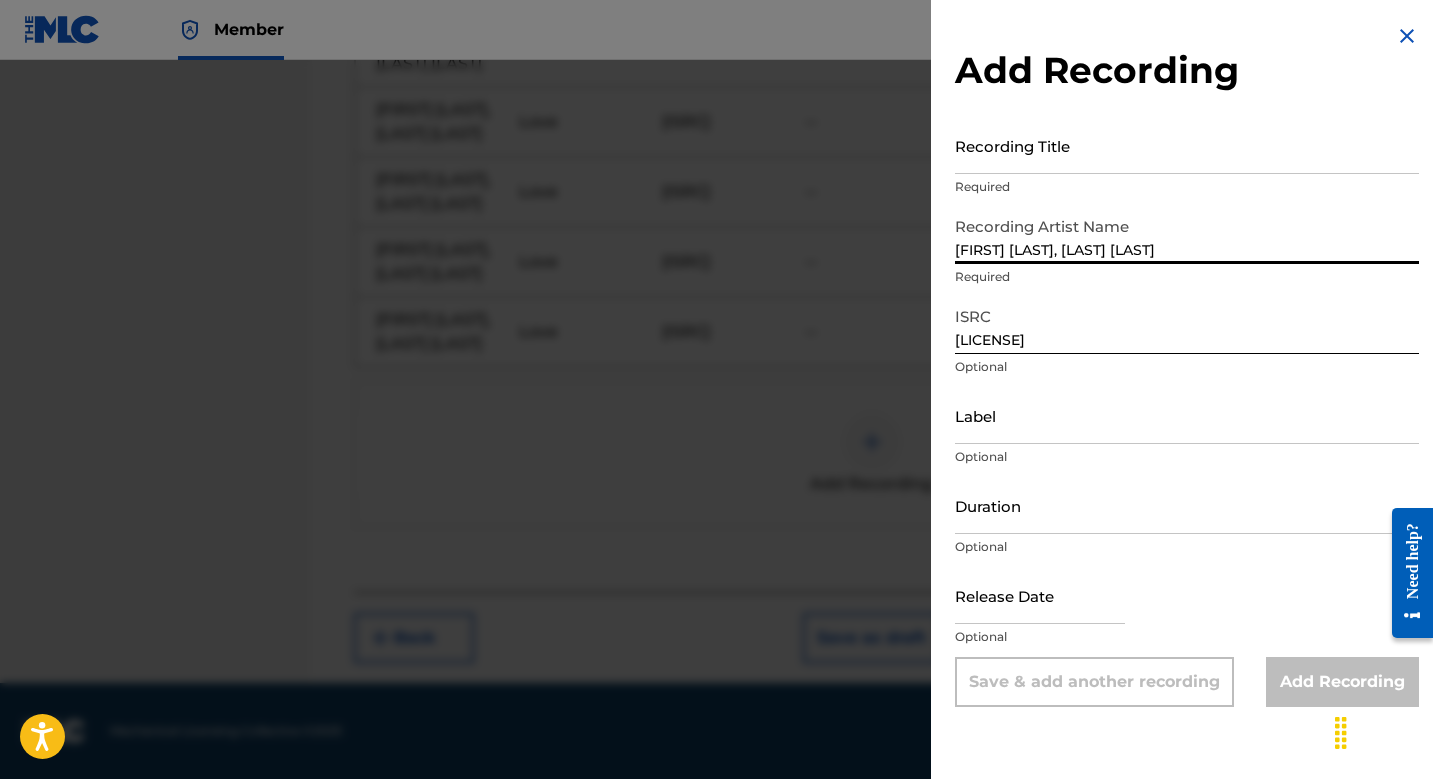 click on "Recording Title" at bounding box center [1187, 145] 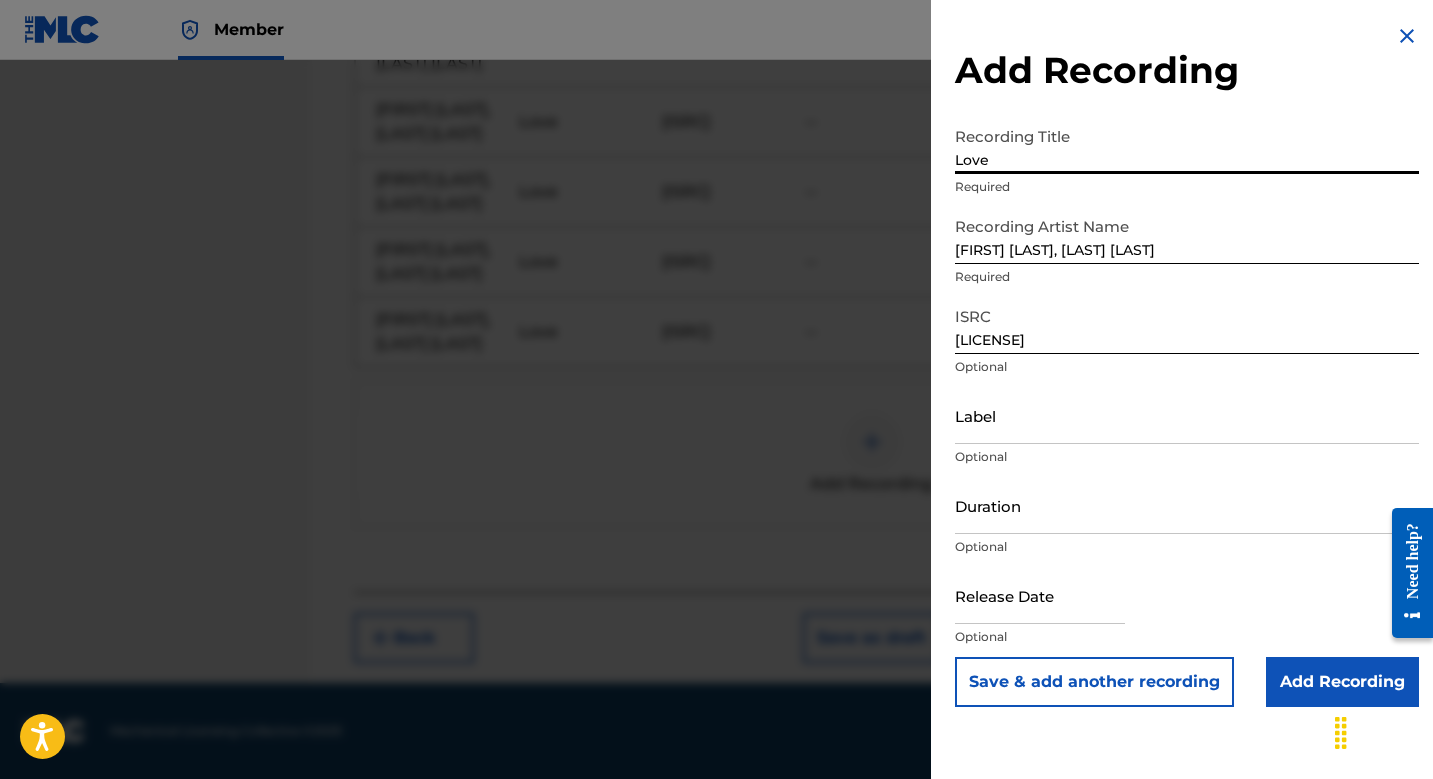 click on "Save & add another recording" at bounding box center (1094, 682) 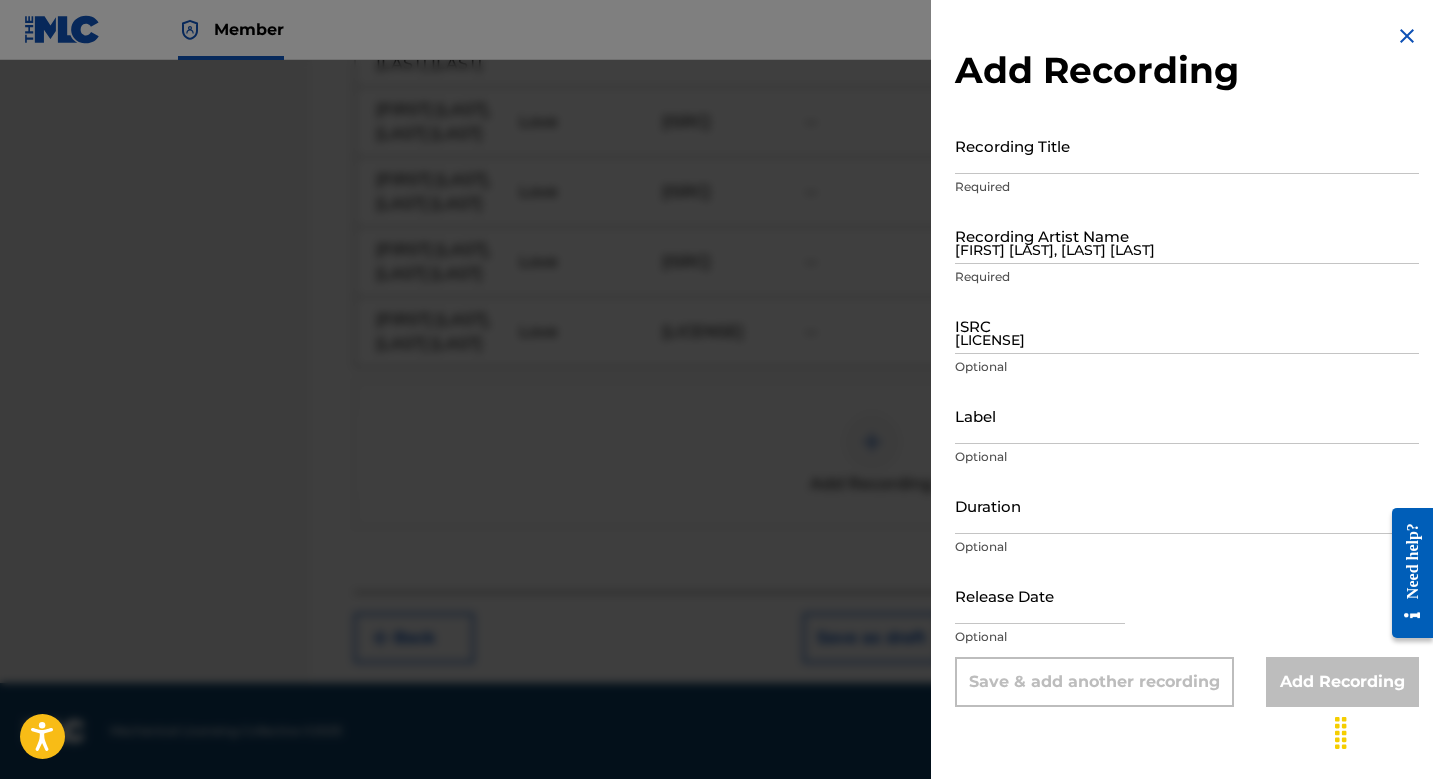 click at bounding box center (716, 449) 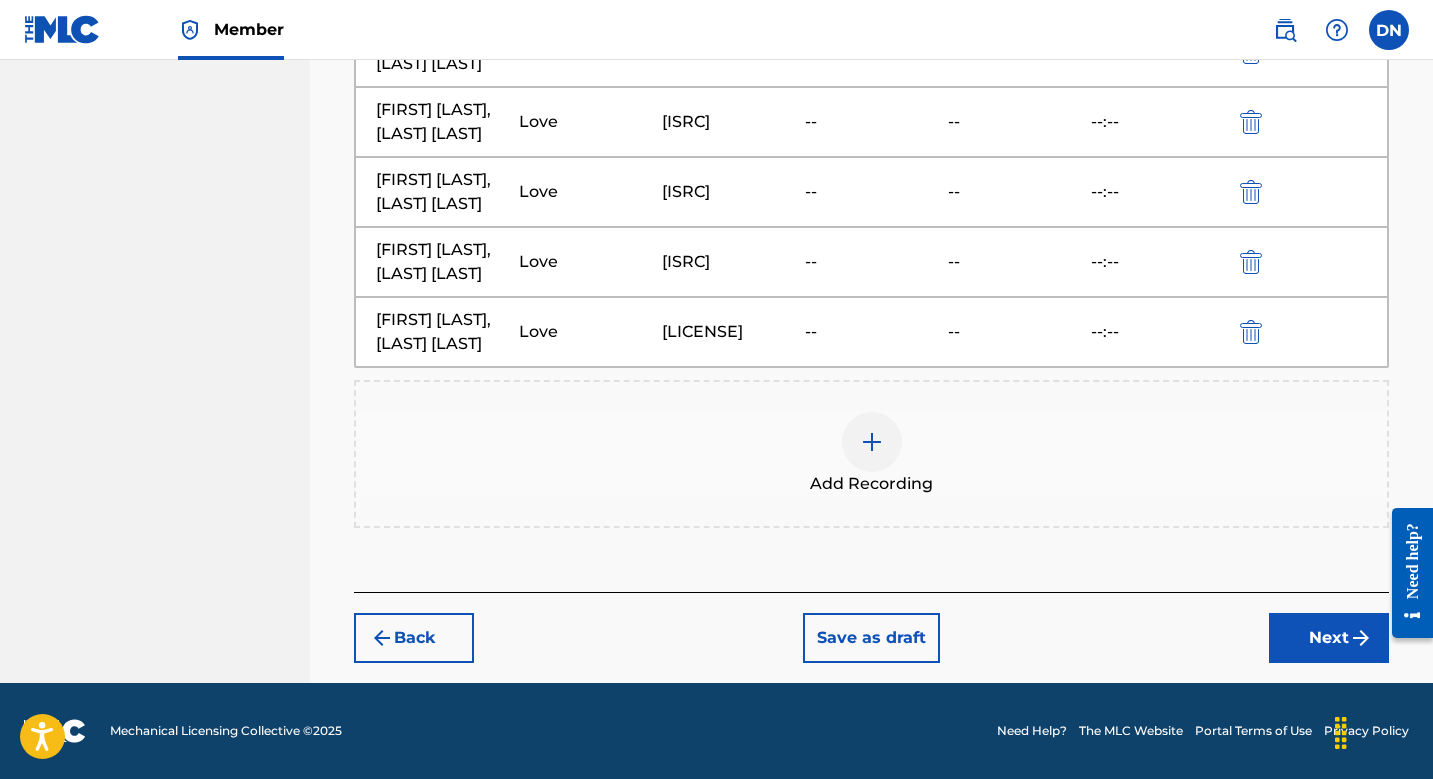 scroll, scrollTop: 1775, scrollLeft: 0, axis: vertical 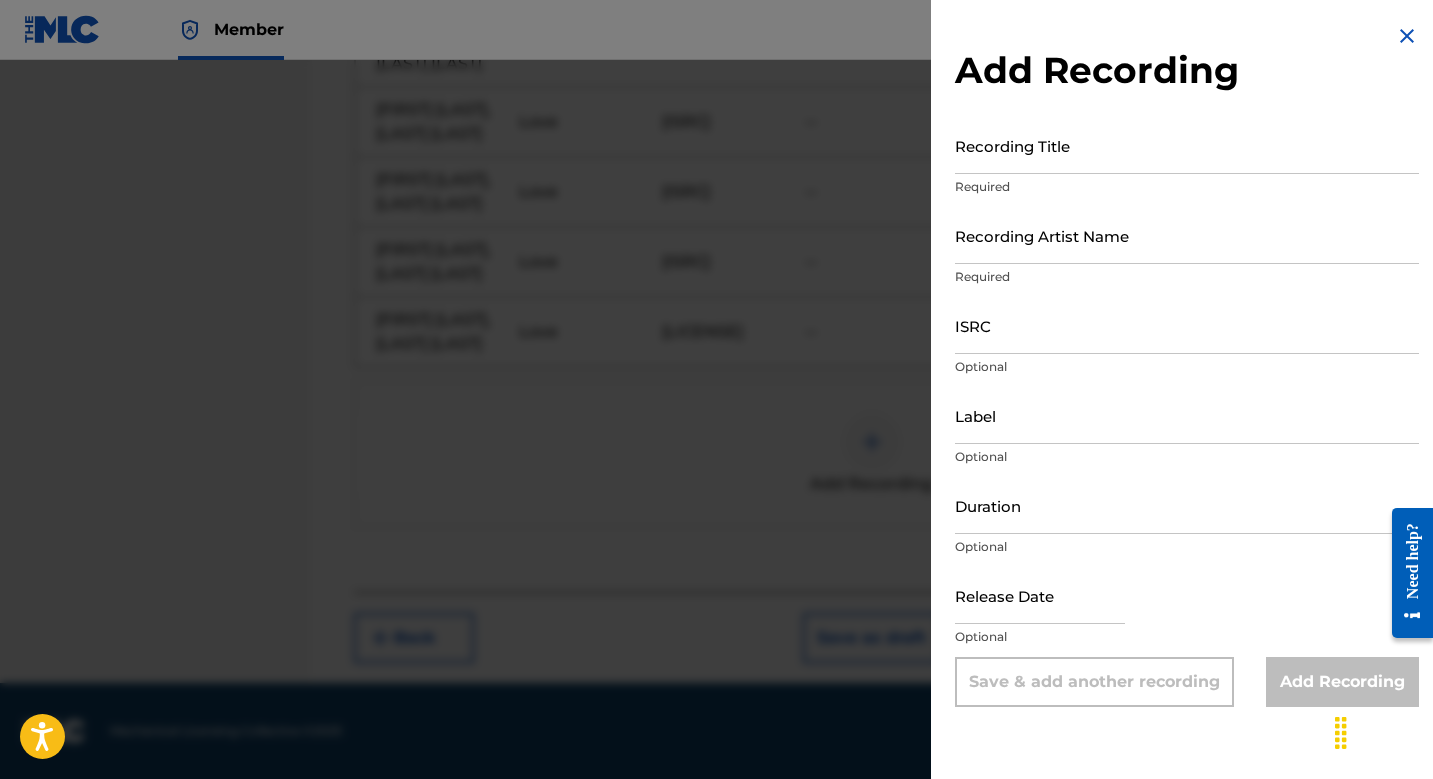 click on "ISRC" at bounding box center [1187, 325] 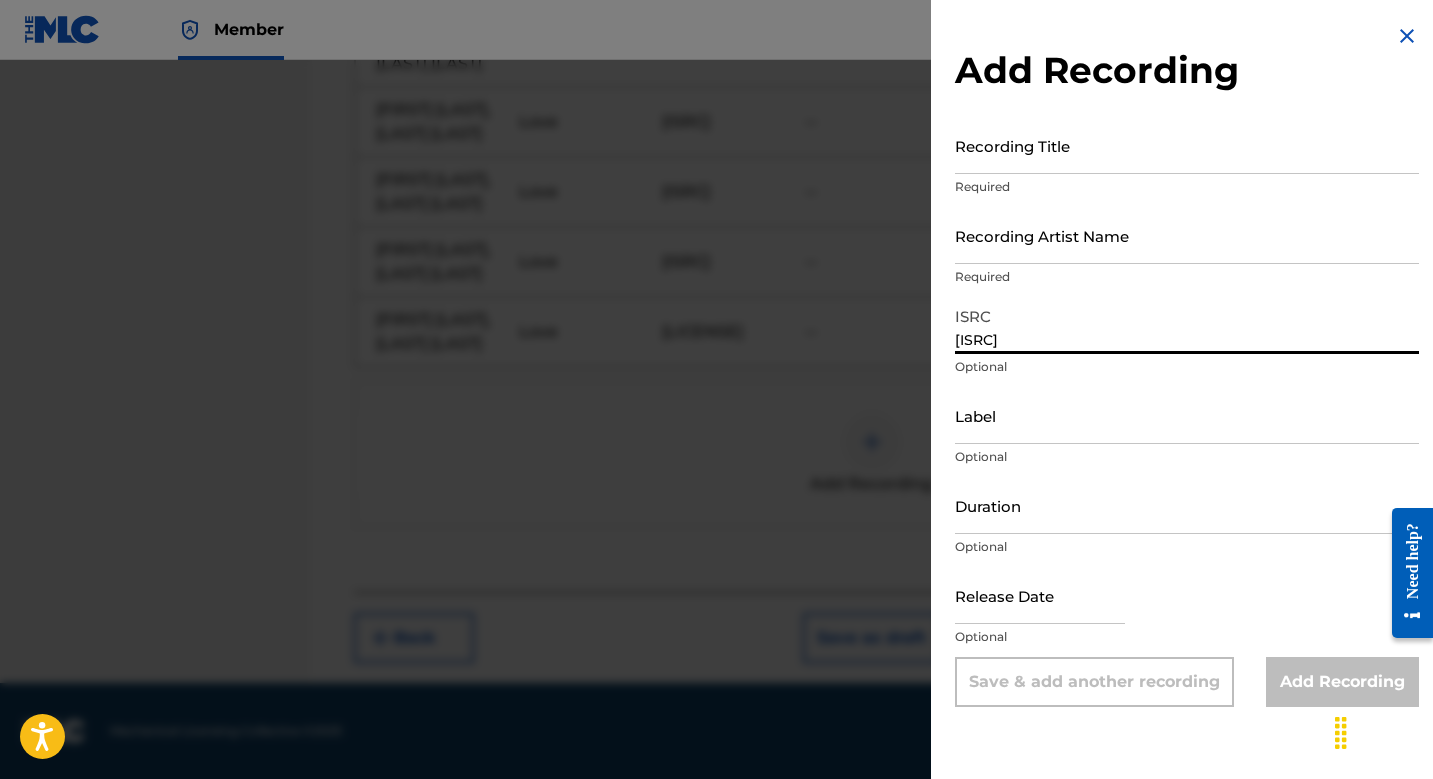 click on "Recording Artist Name" at bounding box center [1187, 235] 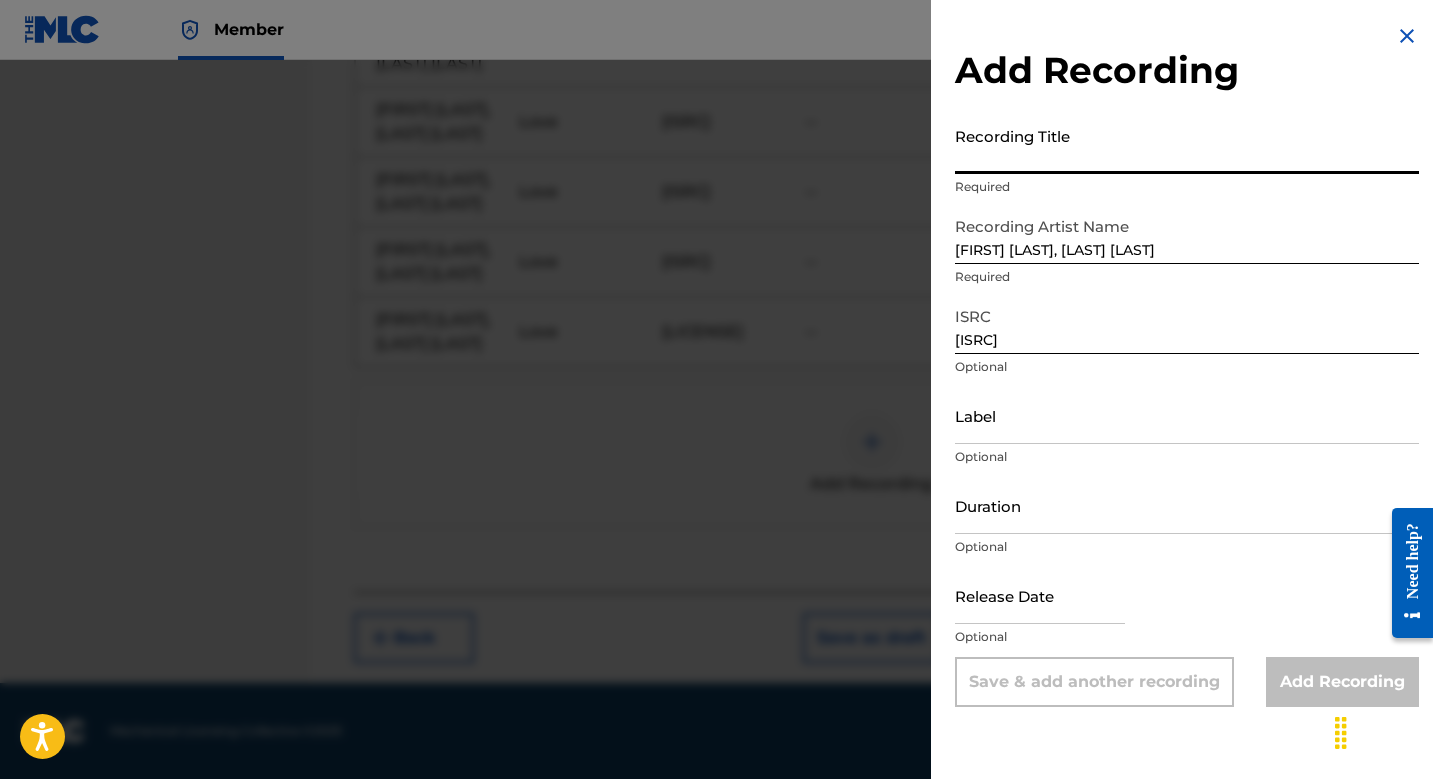 click on "Recording Title" at bounding box center (1187, 145) 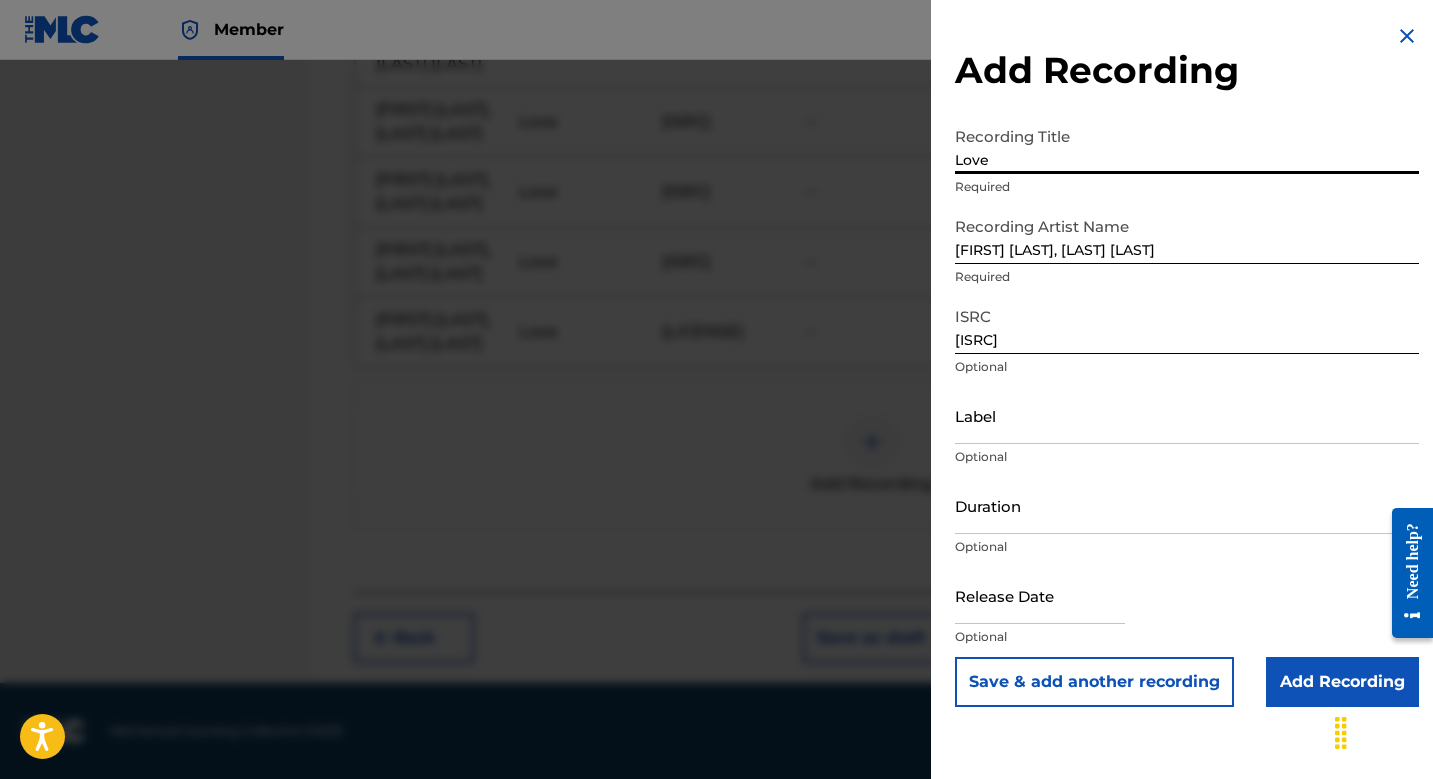 click on "Save & add another recording" at bounding box center [1094, 682] 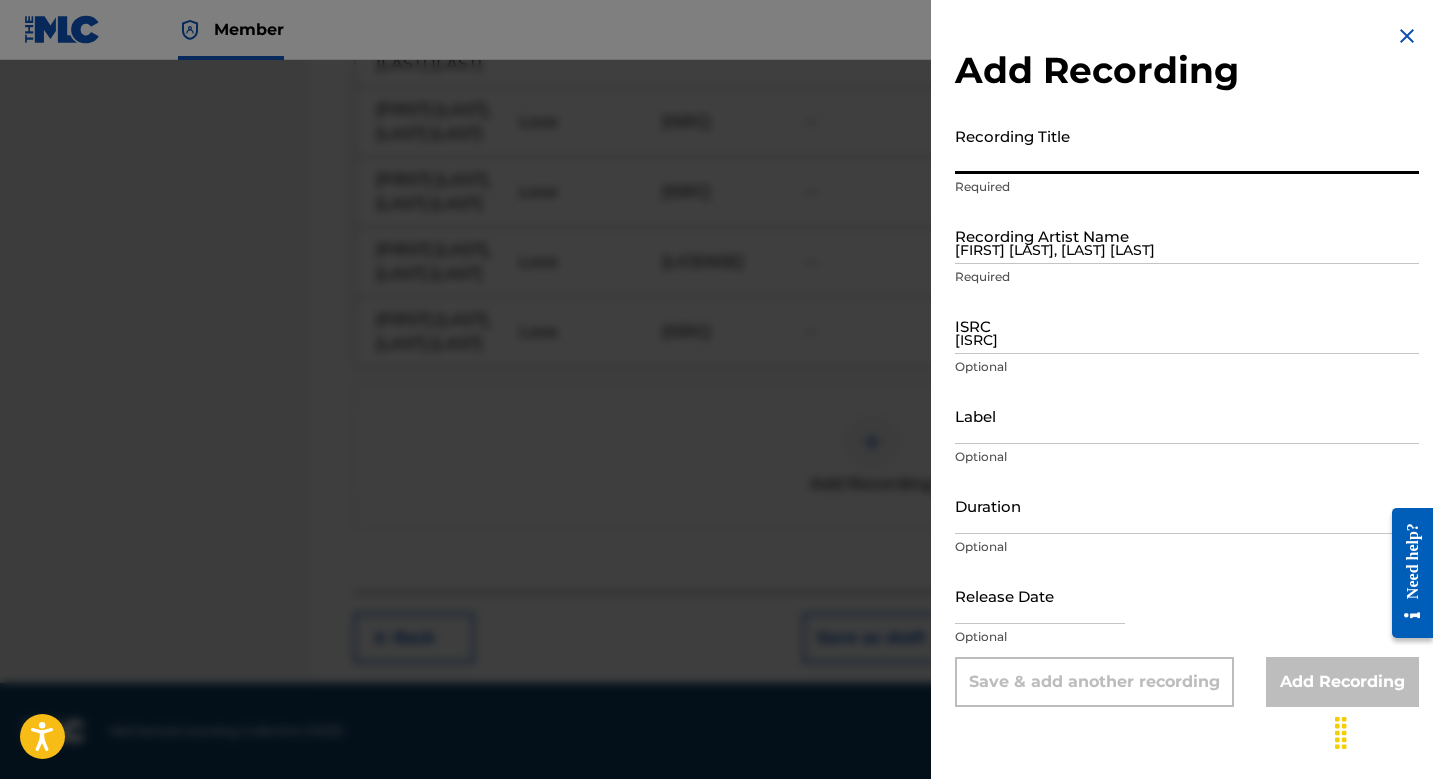 click at bounding box center (716, 449) 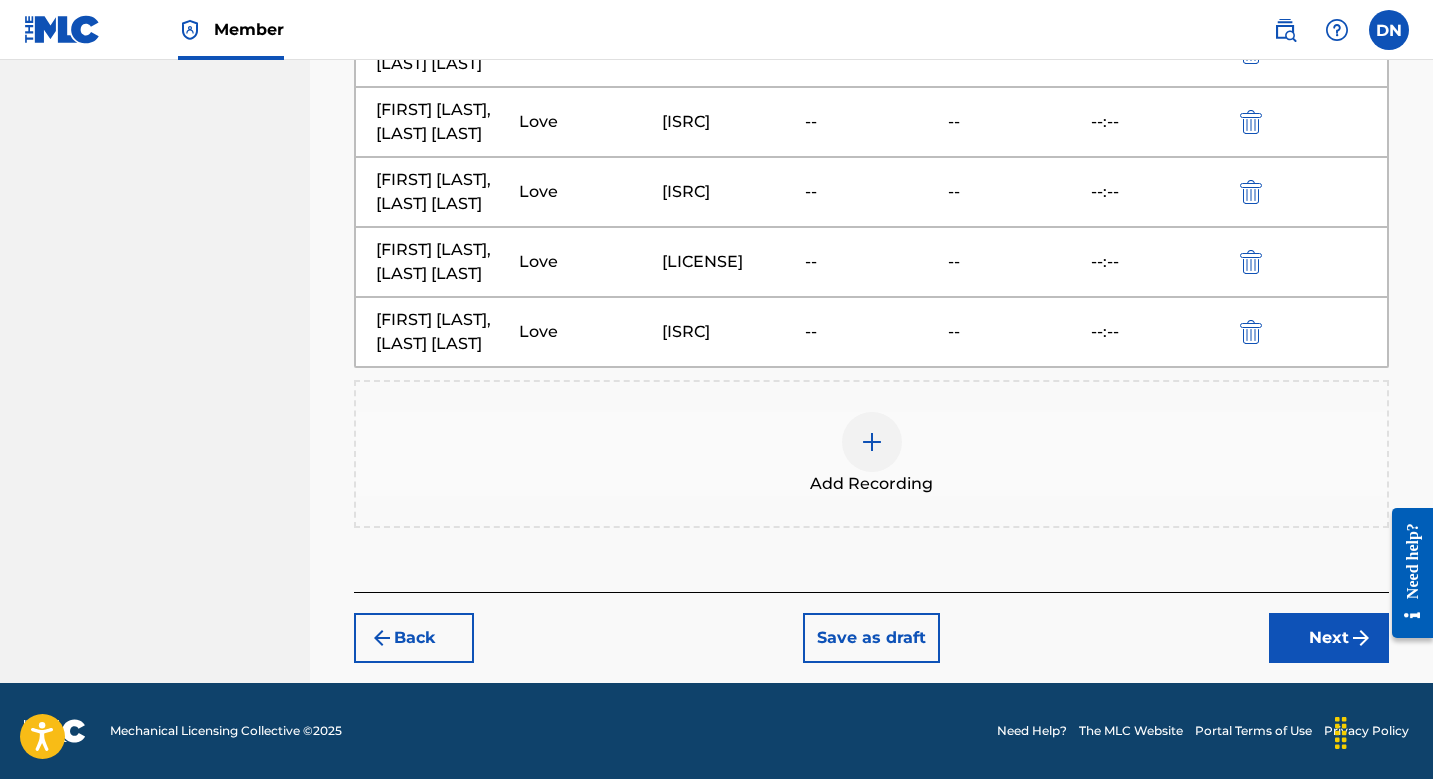 scroll, scrollTop: 1235, scrollLeft: 0, axis: vertical 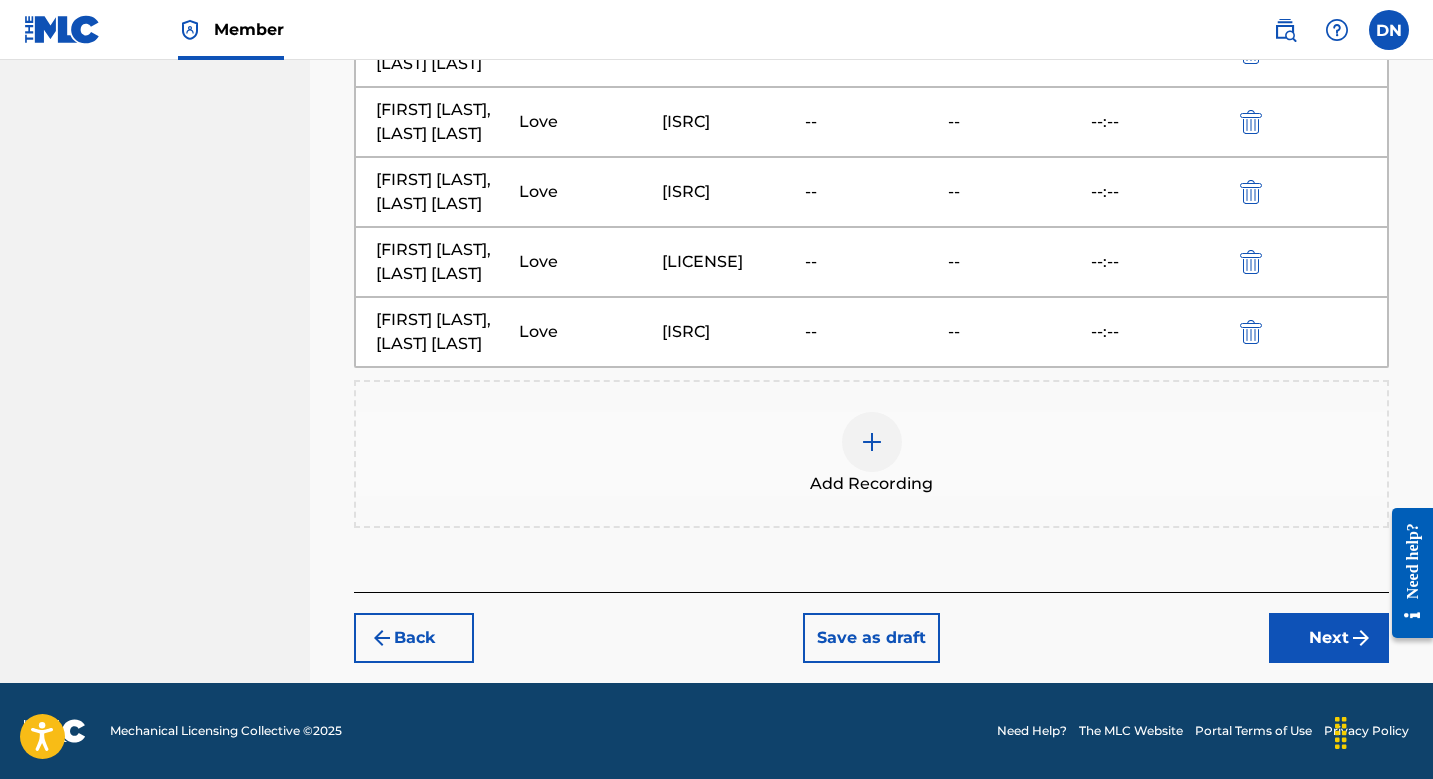click at bounding box center (872, 442) 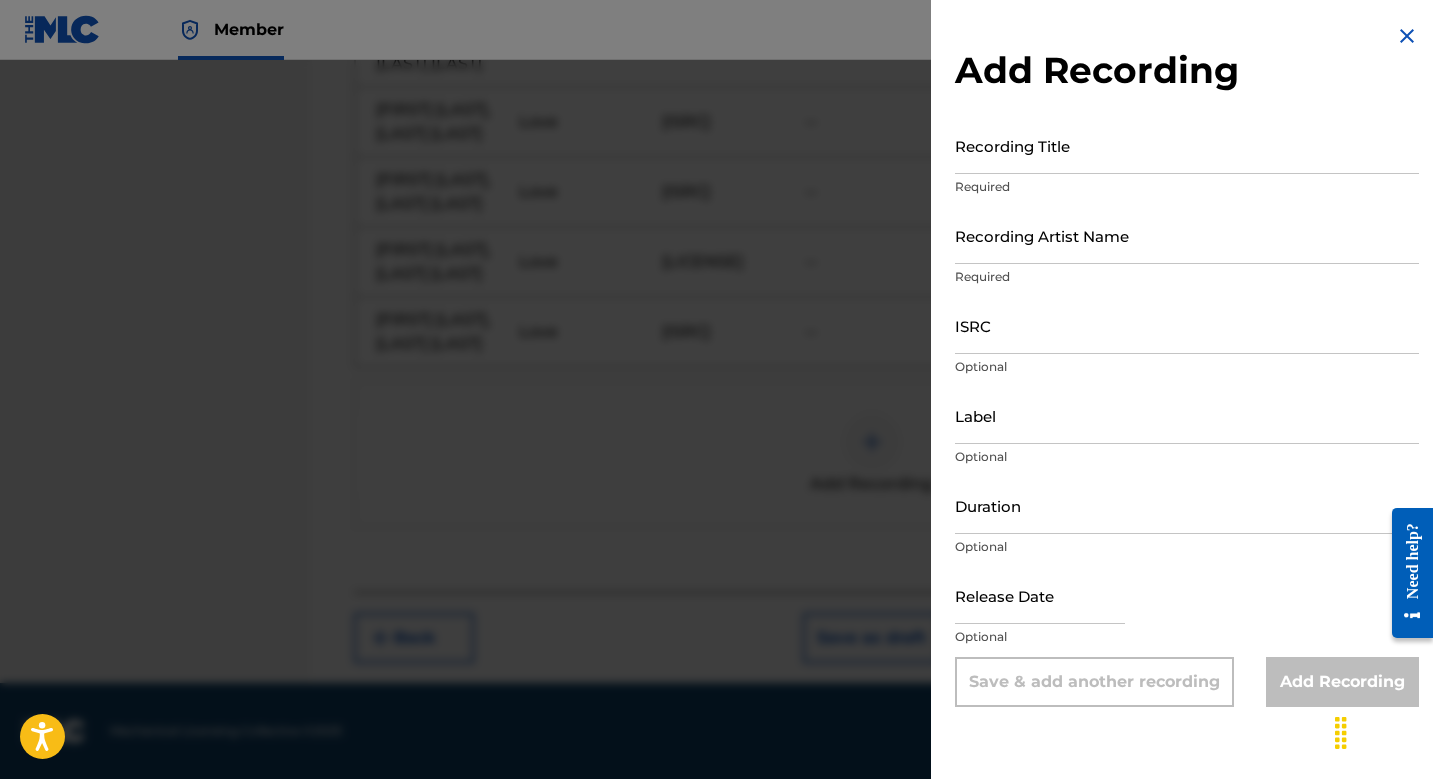 scroll, scrollTop: 1869, scrollLeft: 0, axis: vertical 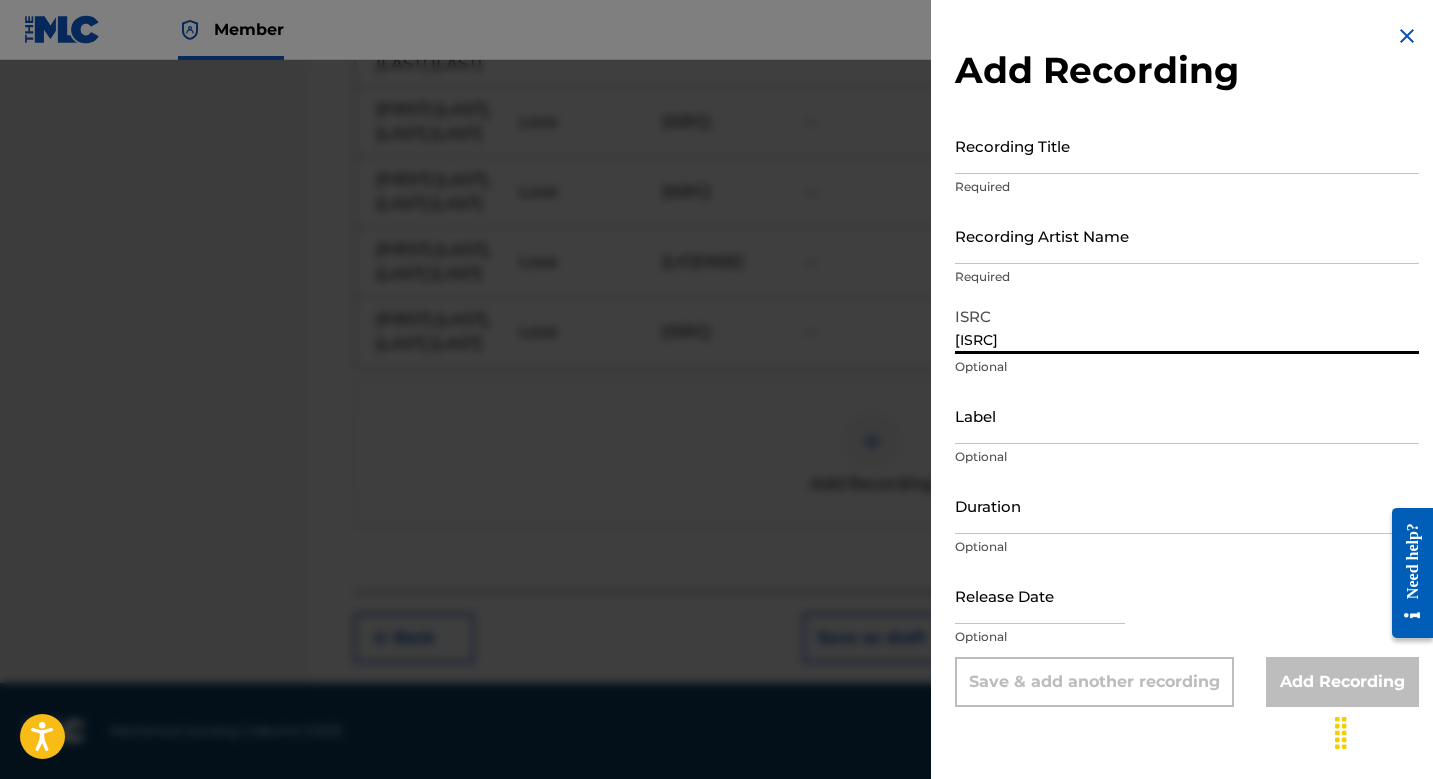 click on "Recording Artist Name" at bounding box center (1187, 235) 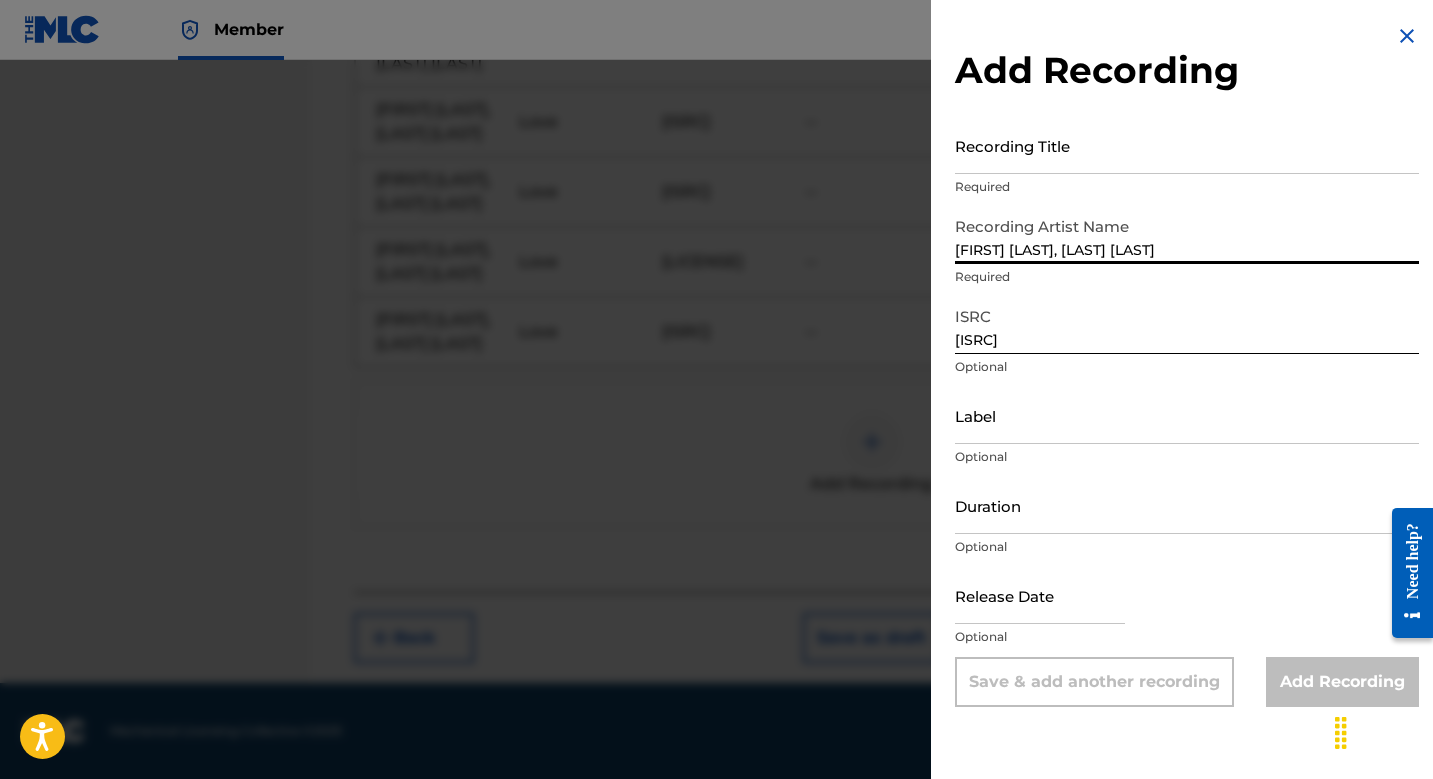 click on "[FIRST] [LAST], [LAST] [LAST]" at bounding box center [1187, 235] 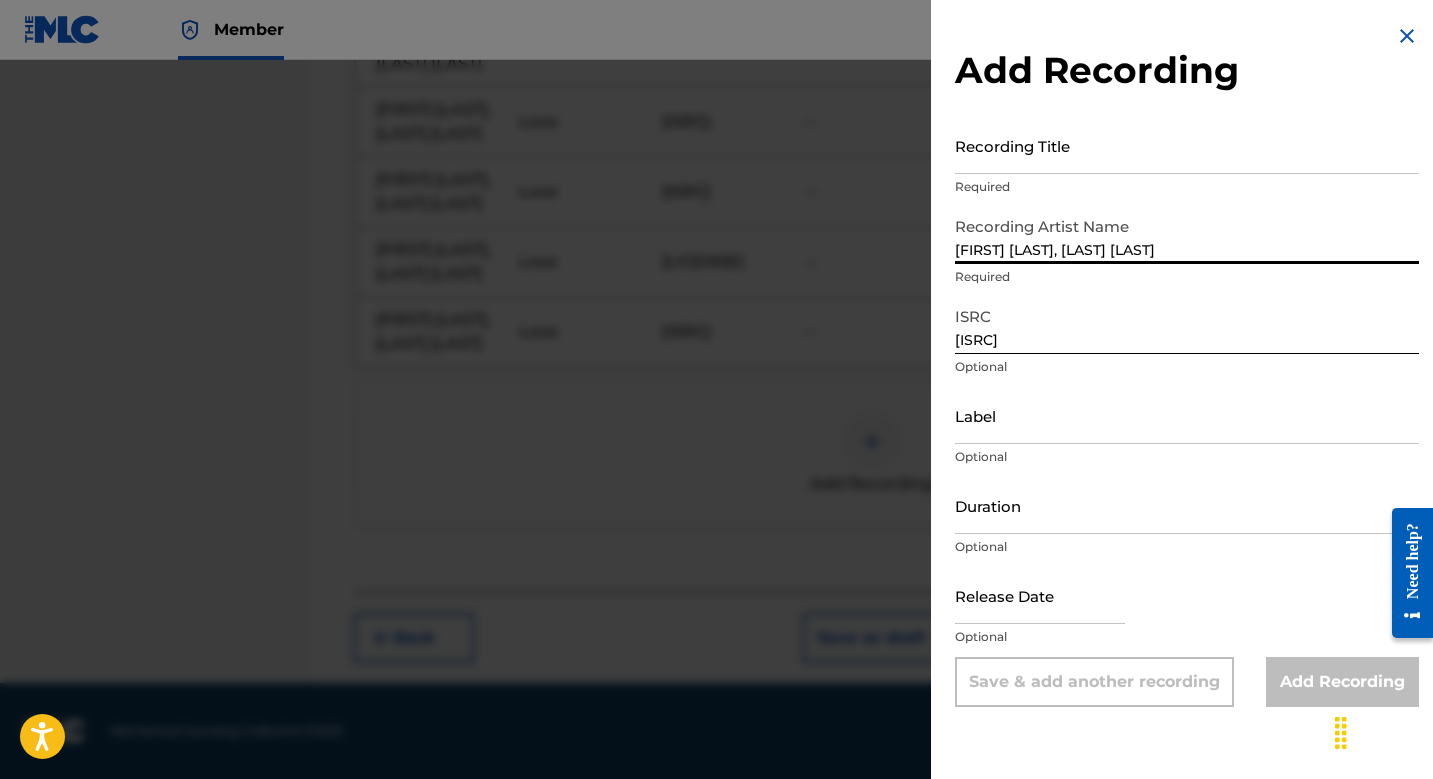 click on "Recording Title" at bounding box center [1187, 145] 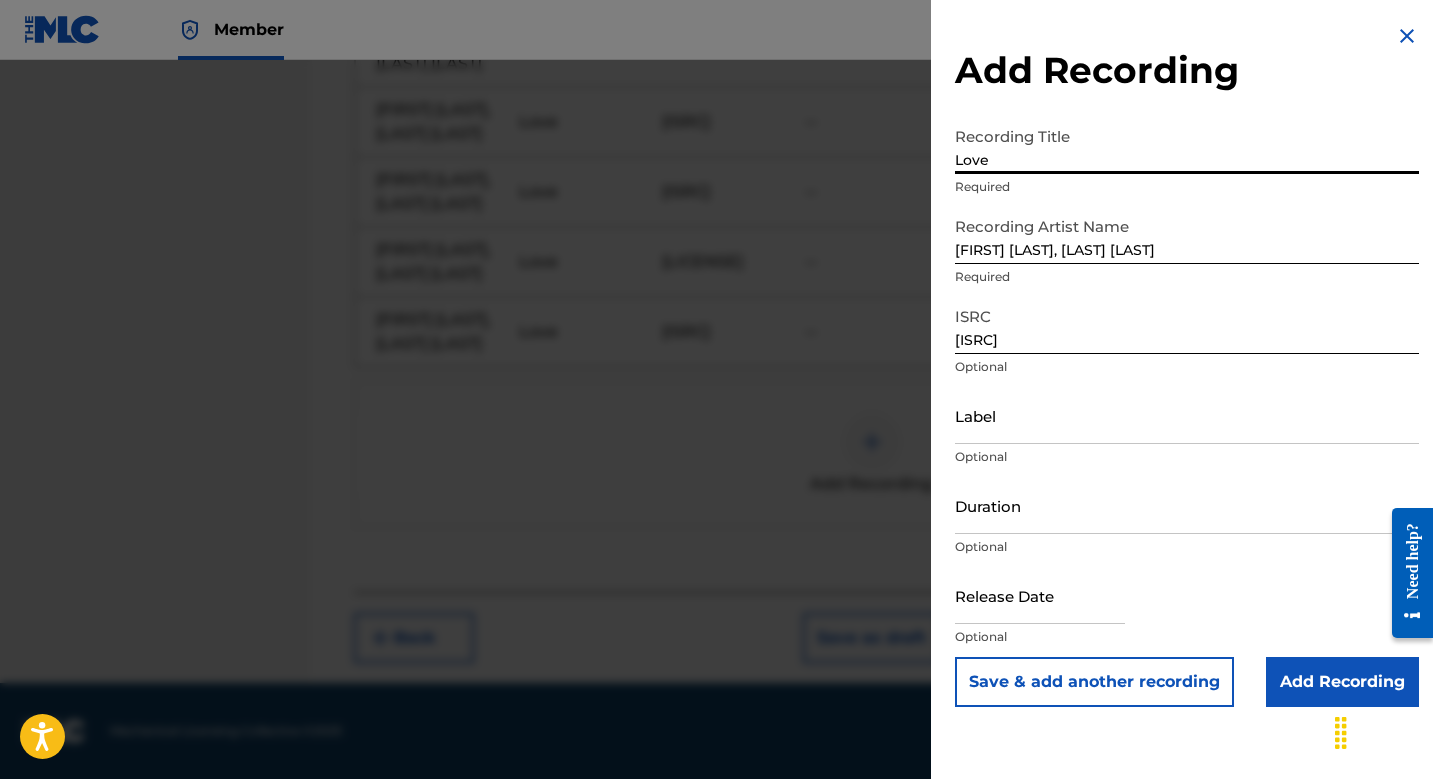 click on "Save & add another recording" at bounding box center (1094, 682) 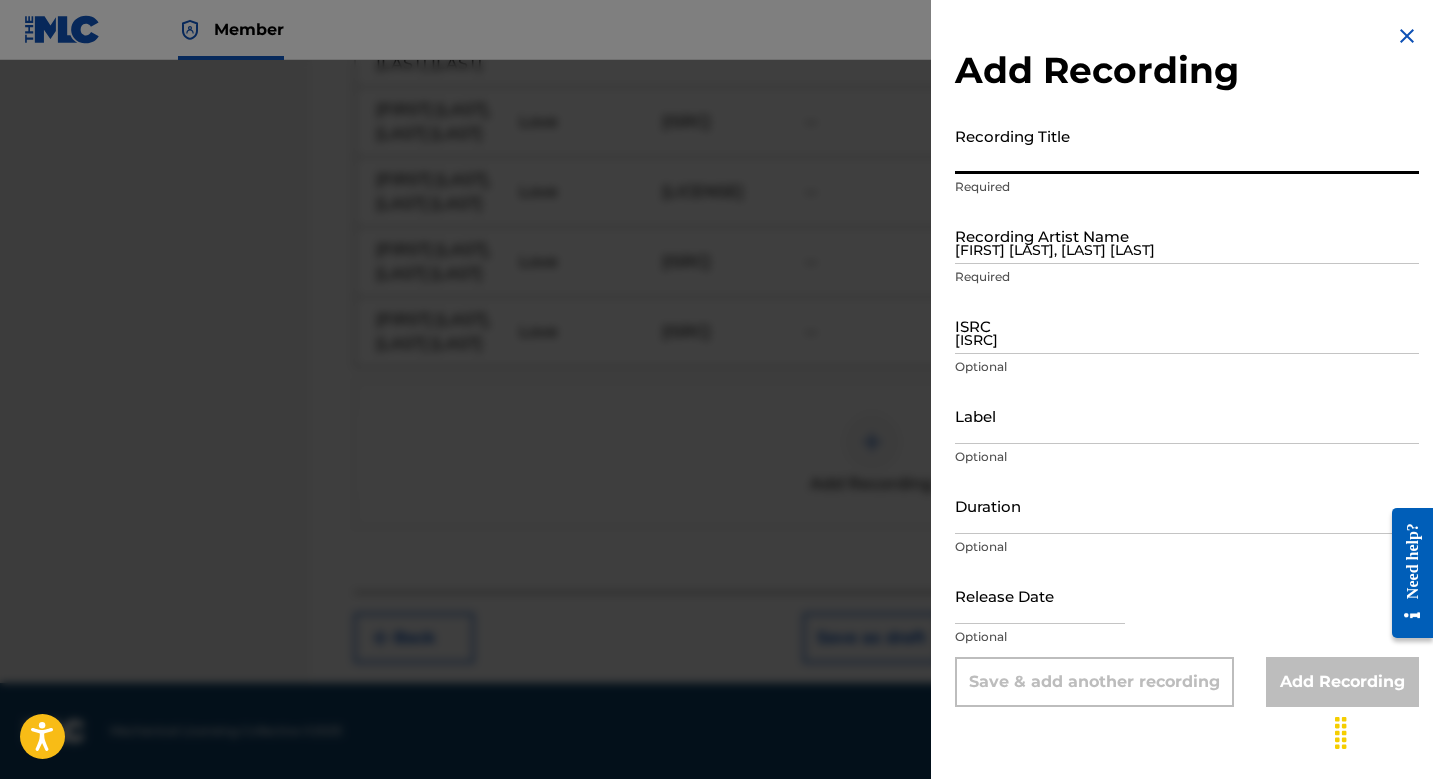 click at bounding box center [716, 449] 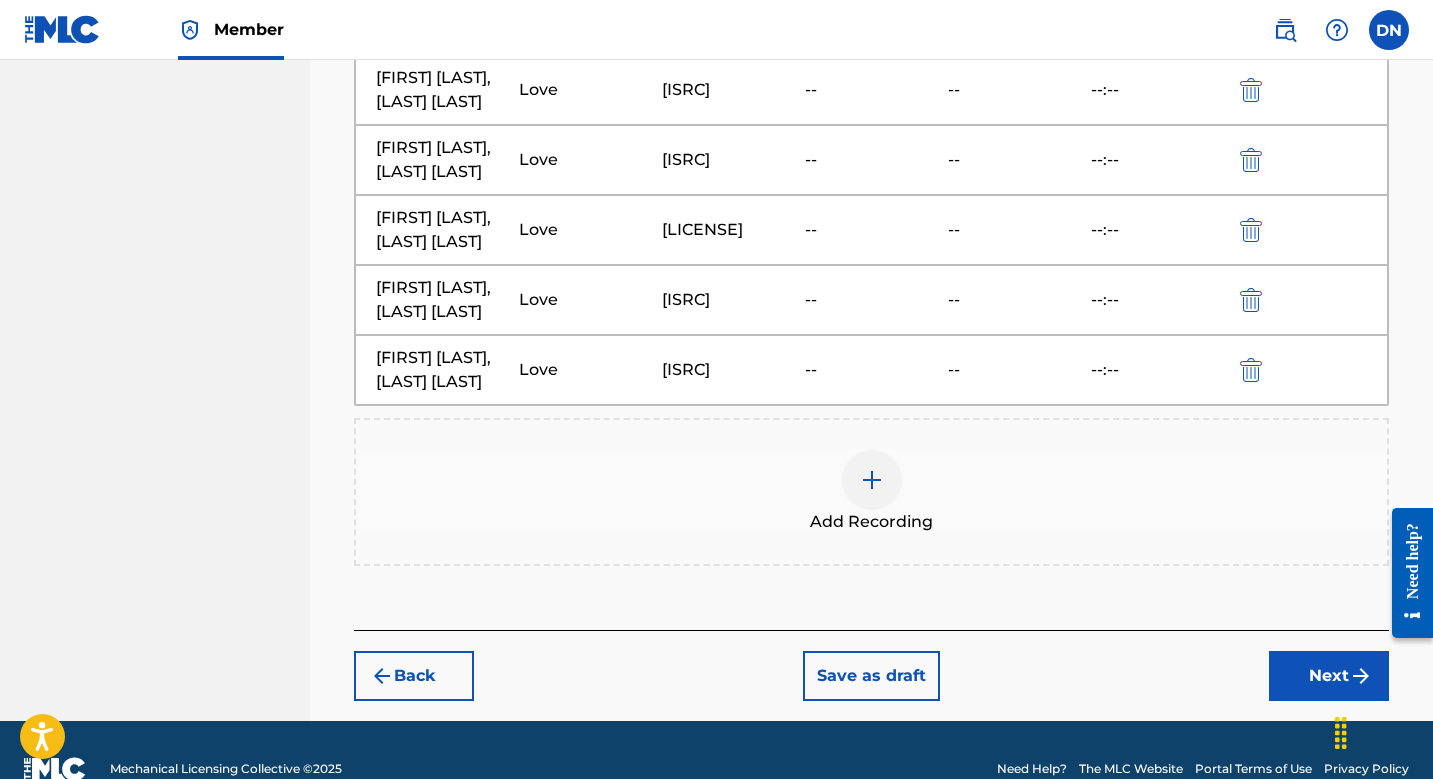 scroll, scrollTop: 389, scrollLeft: 0, axis: vertical 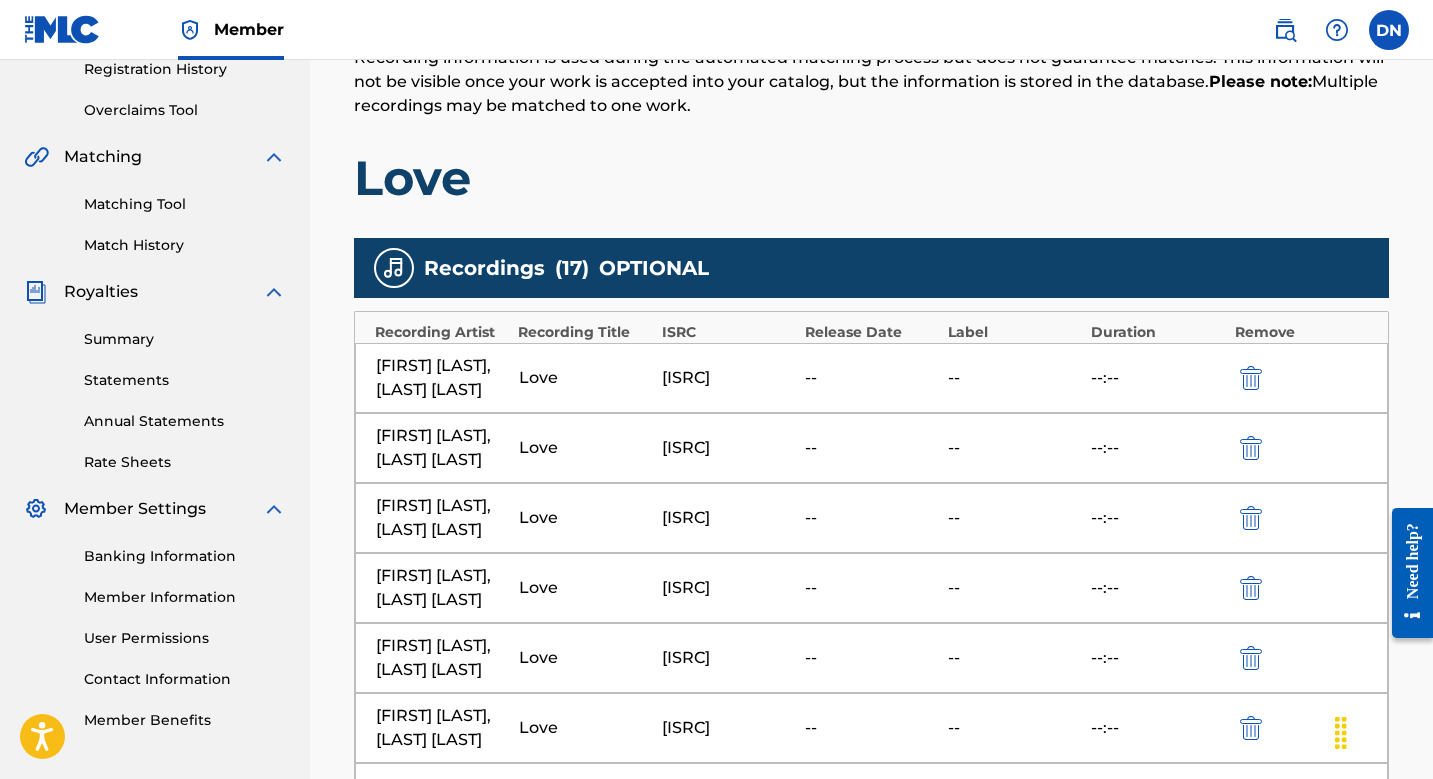 click on "--:--" at bounding box center (1157, 518) 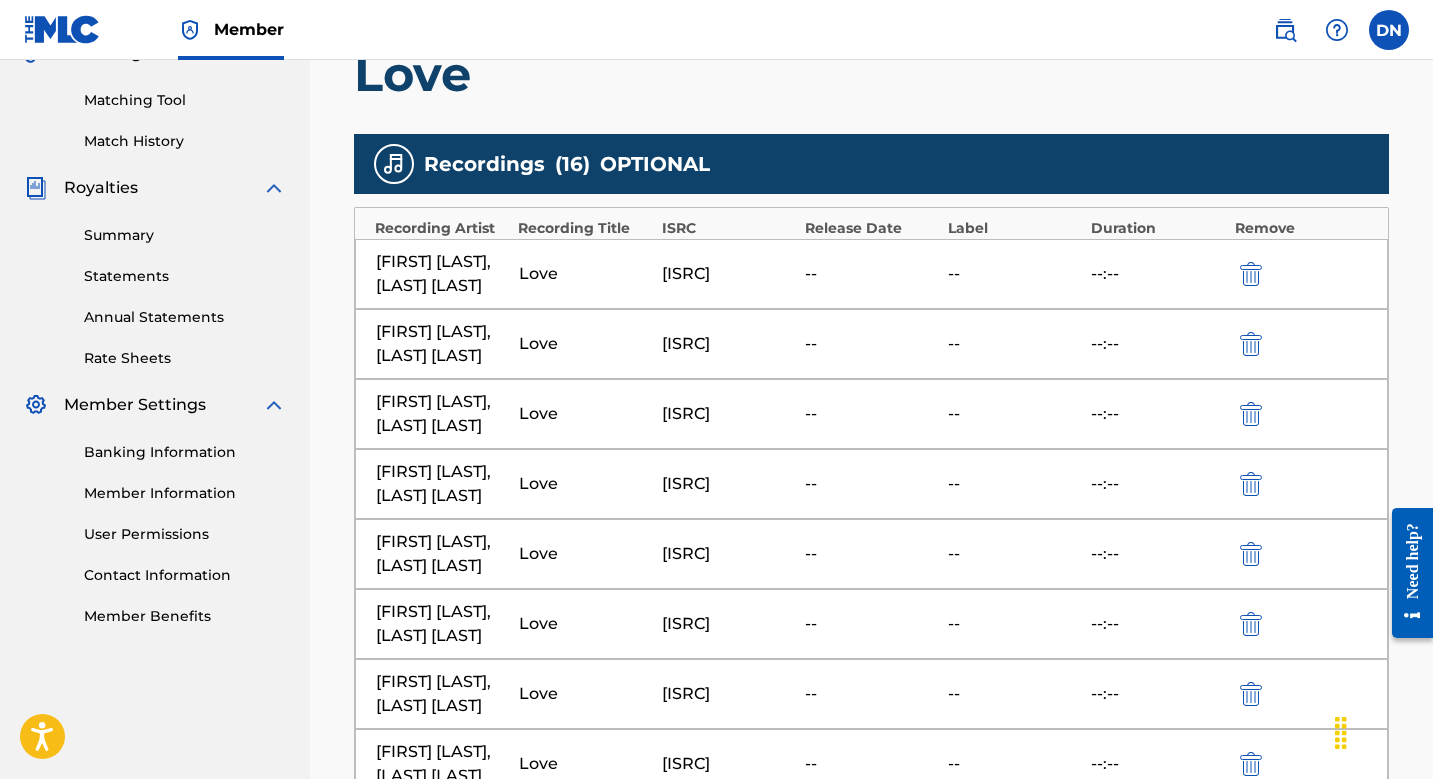 scroll, scrollTop: 494, scrollLeft: 0, axis: vertical 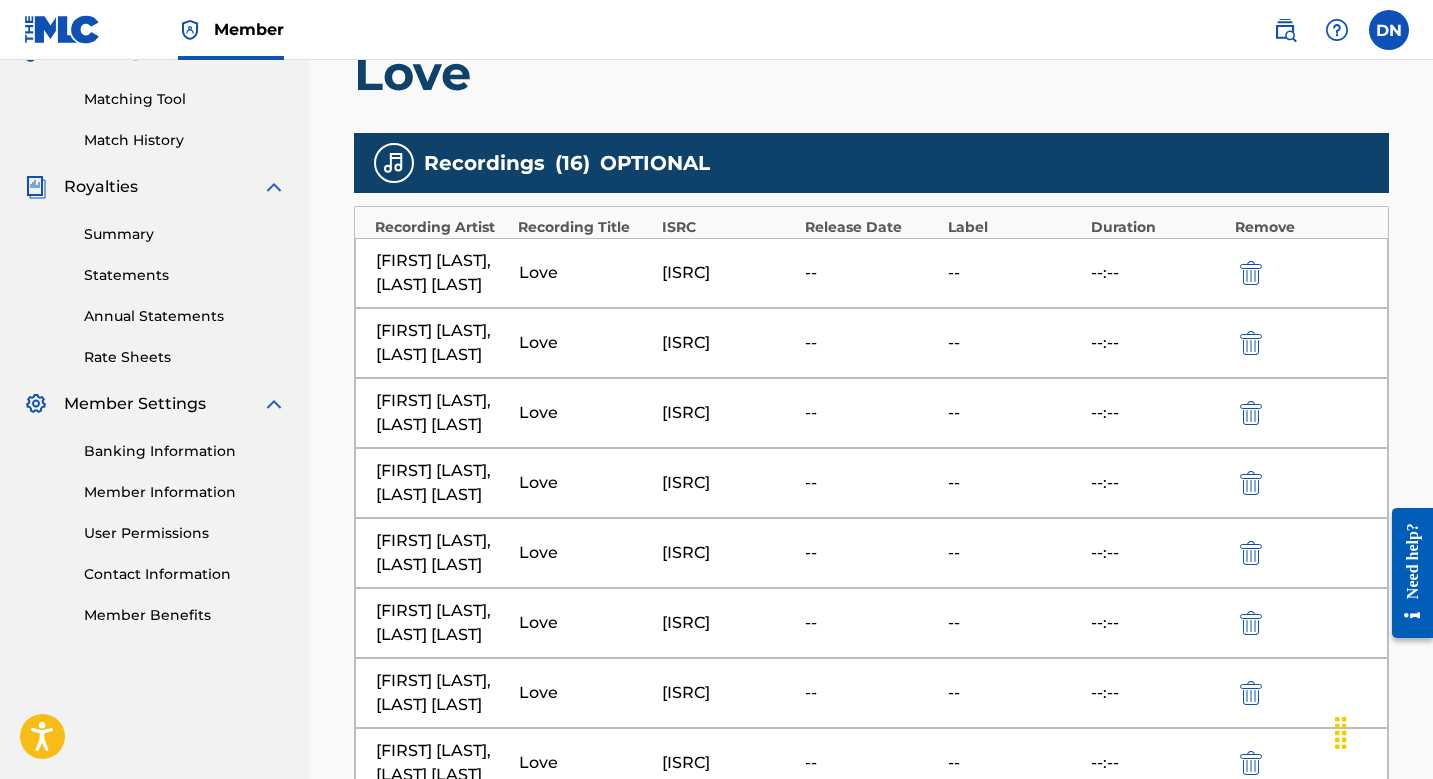 click at bounding box center [1251, 483] 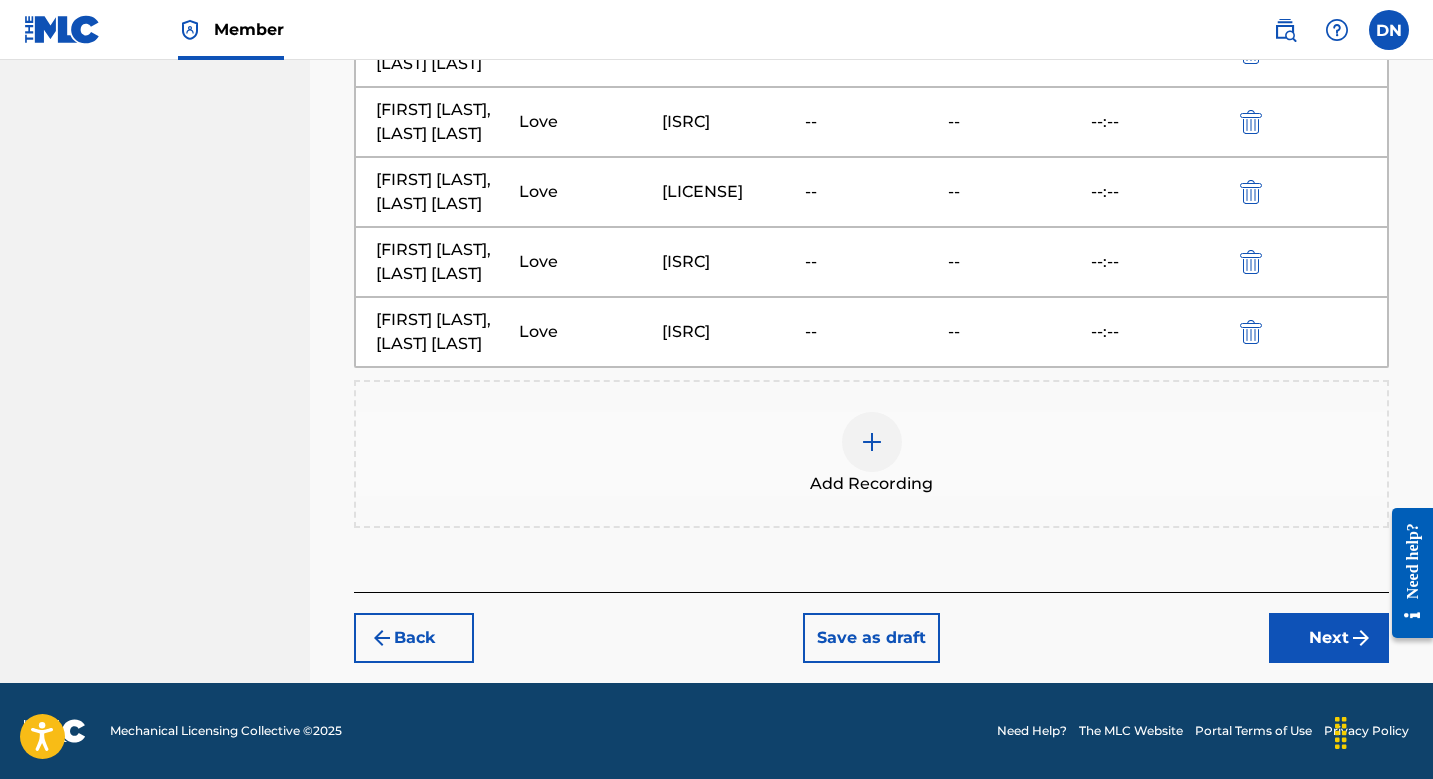 scroll, scrollTop: 1775, scrollLeft: 0, axis: vertical 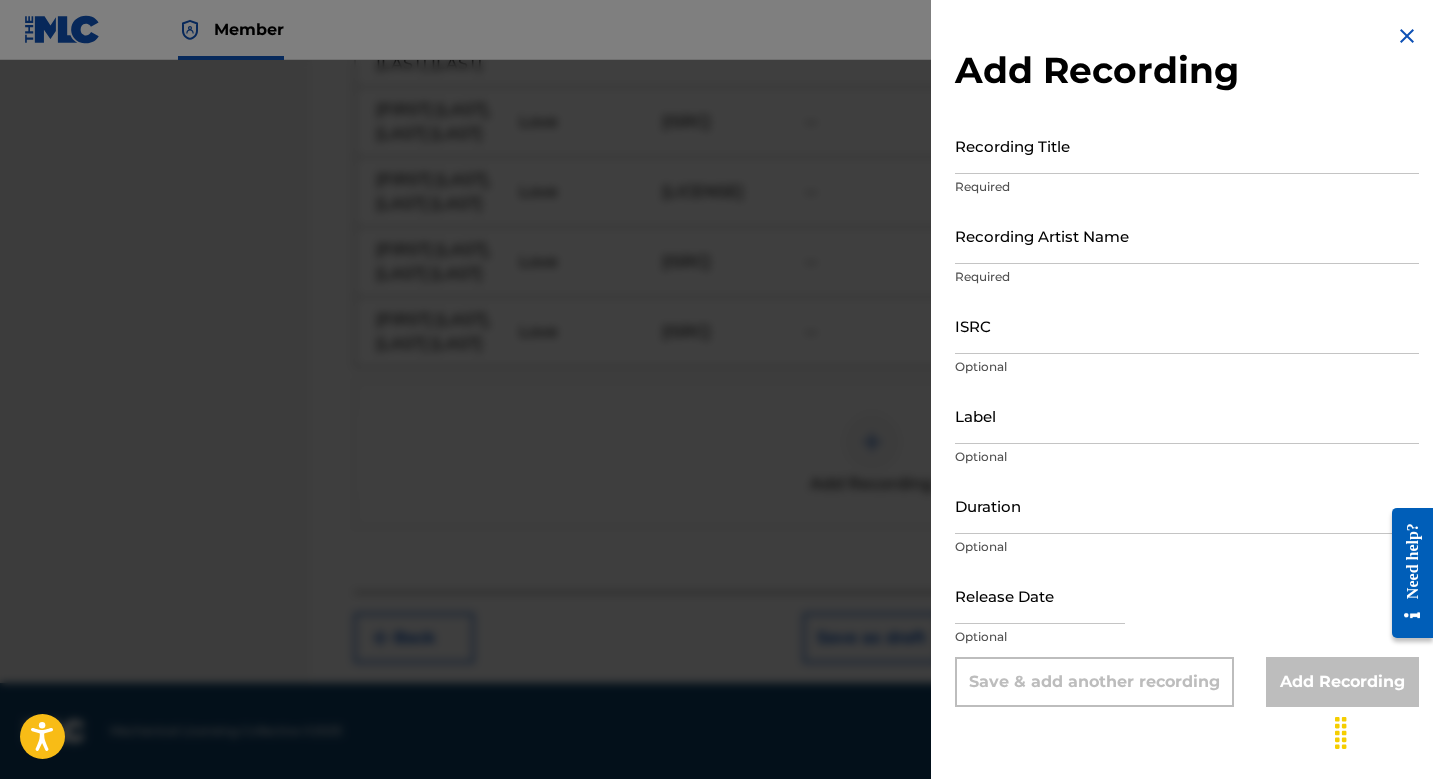 click on "ISRC" at bounding box center [1187, 325] 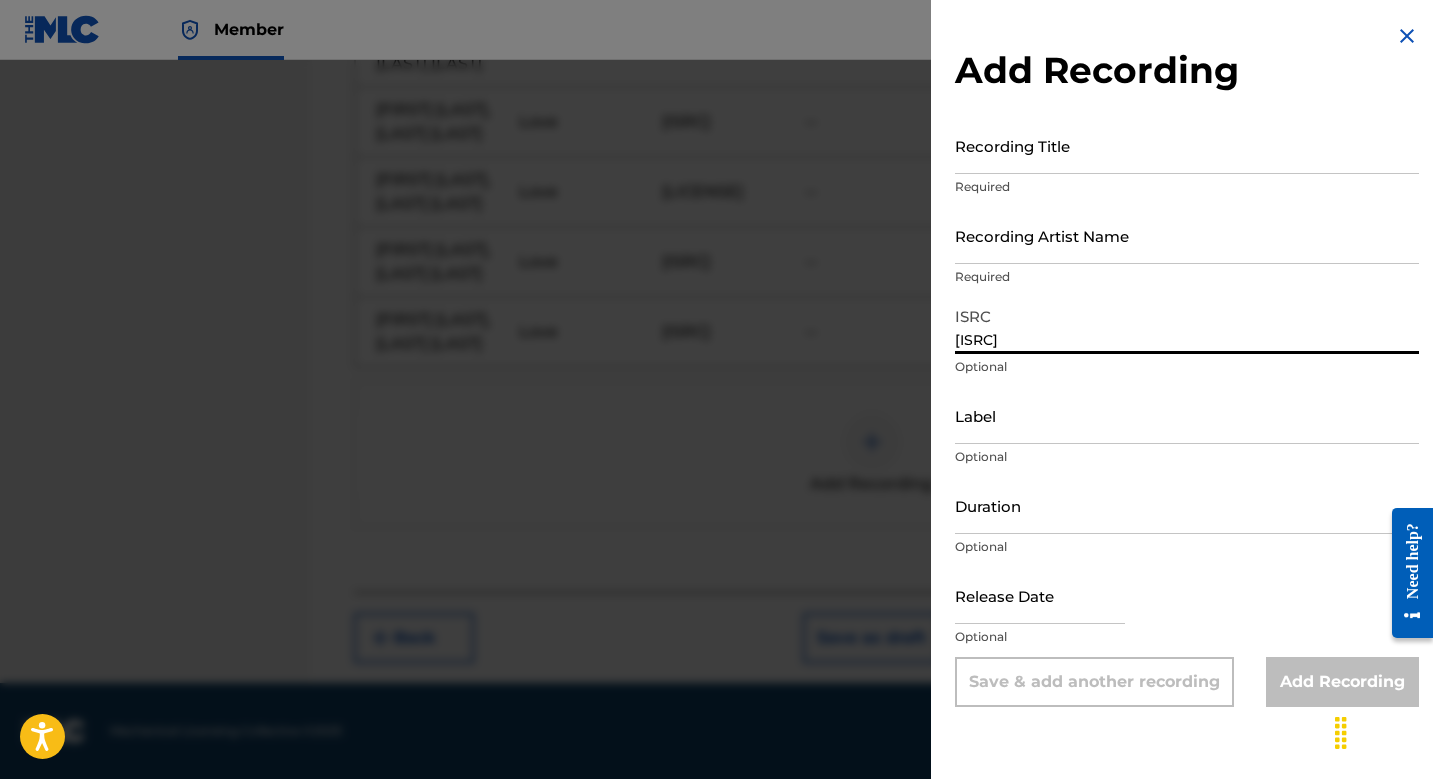 click on "Recording Artist Name" at bounding box center (1187, 235) 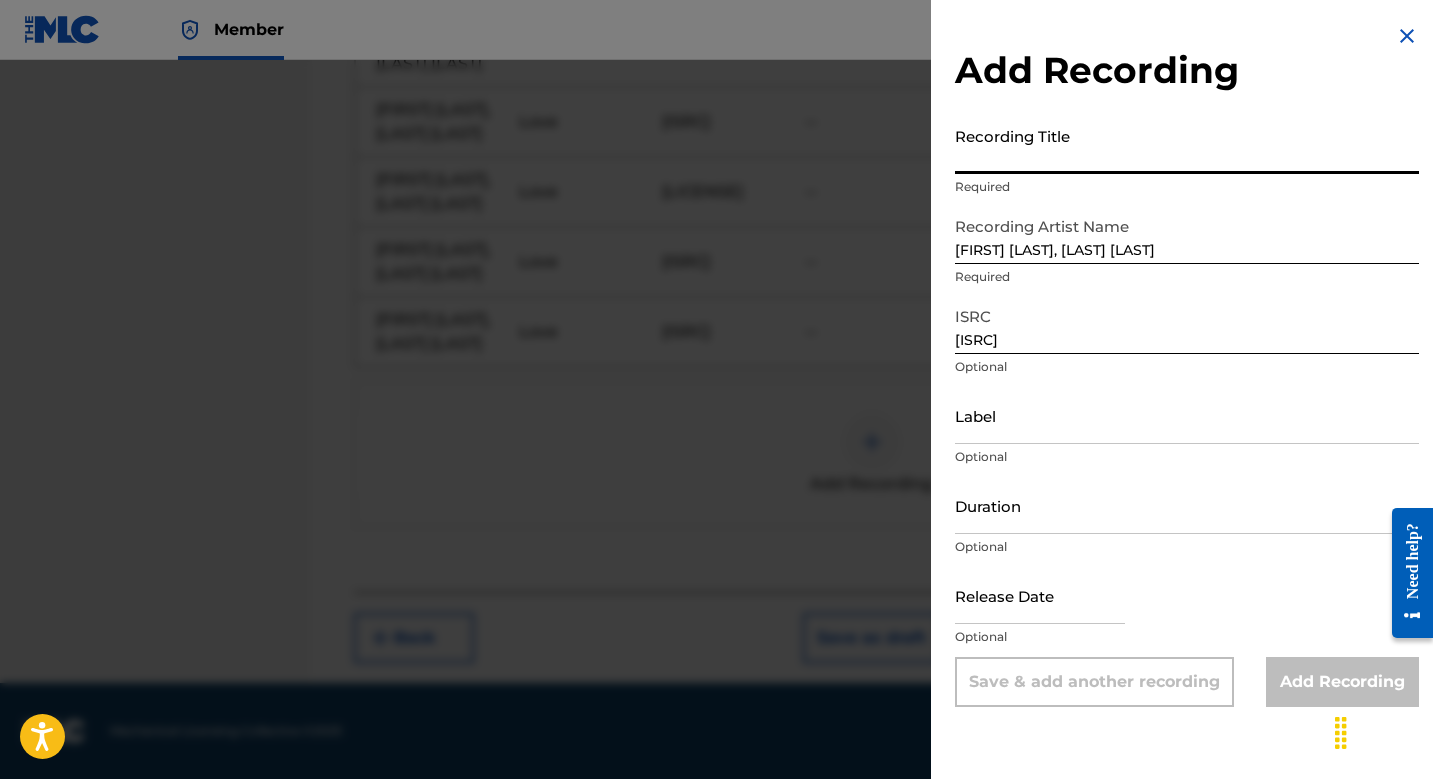 click on "Recording Title" at bounding box center [1187, 145] 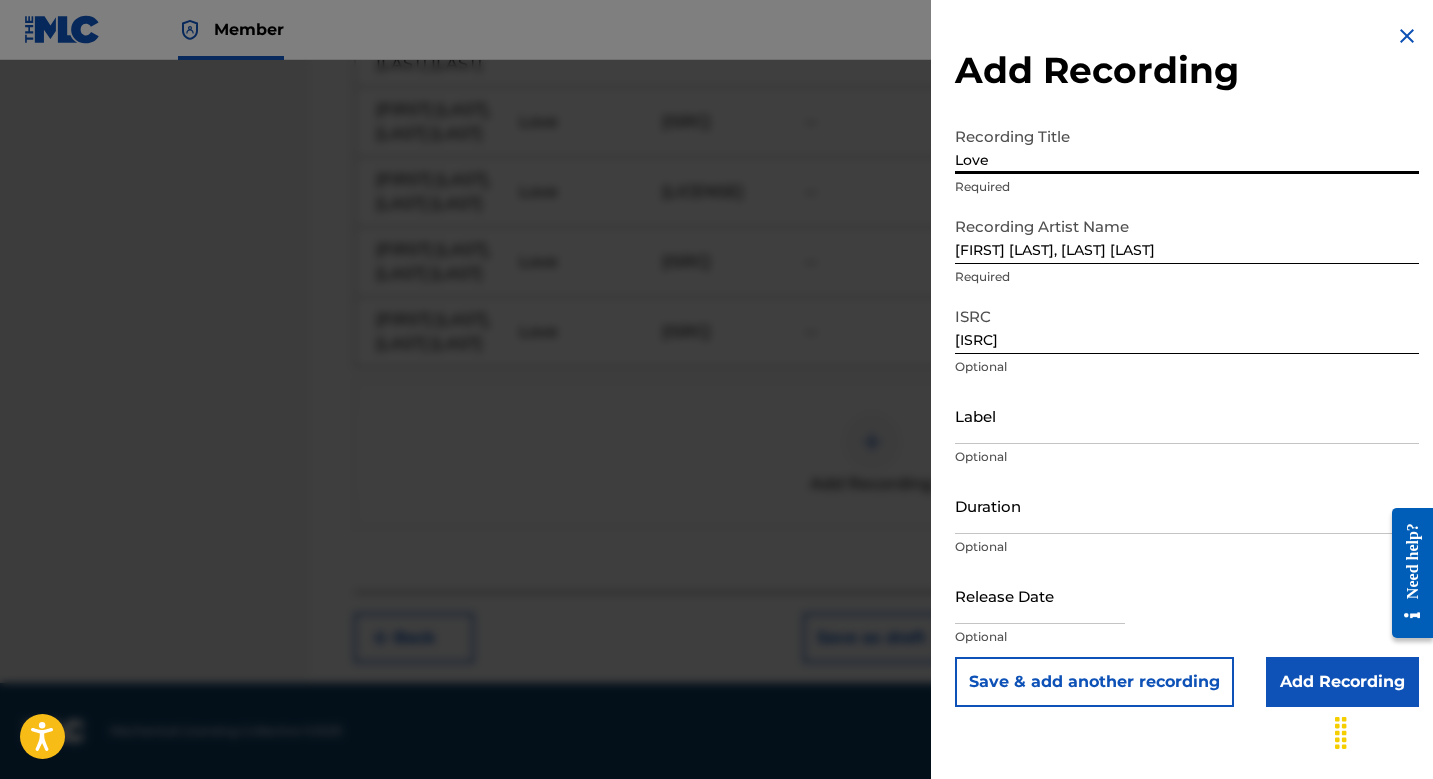 click on "Save & add another recording" at bounding box center (1094, 682) 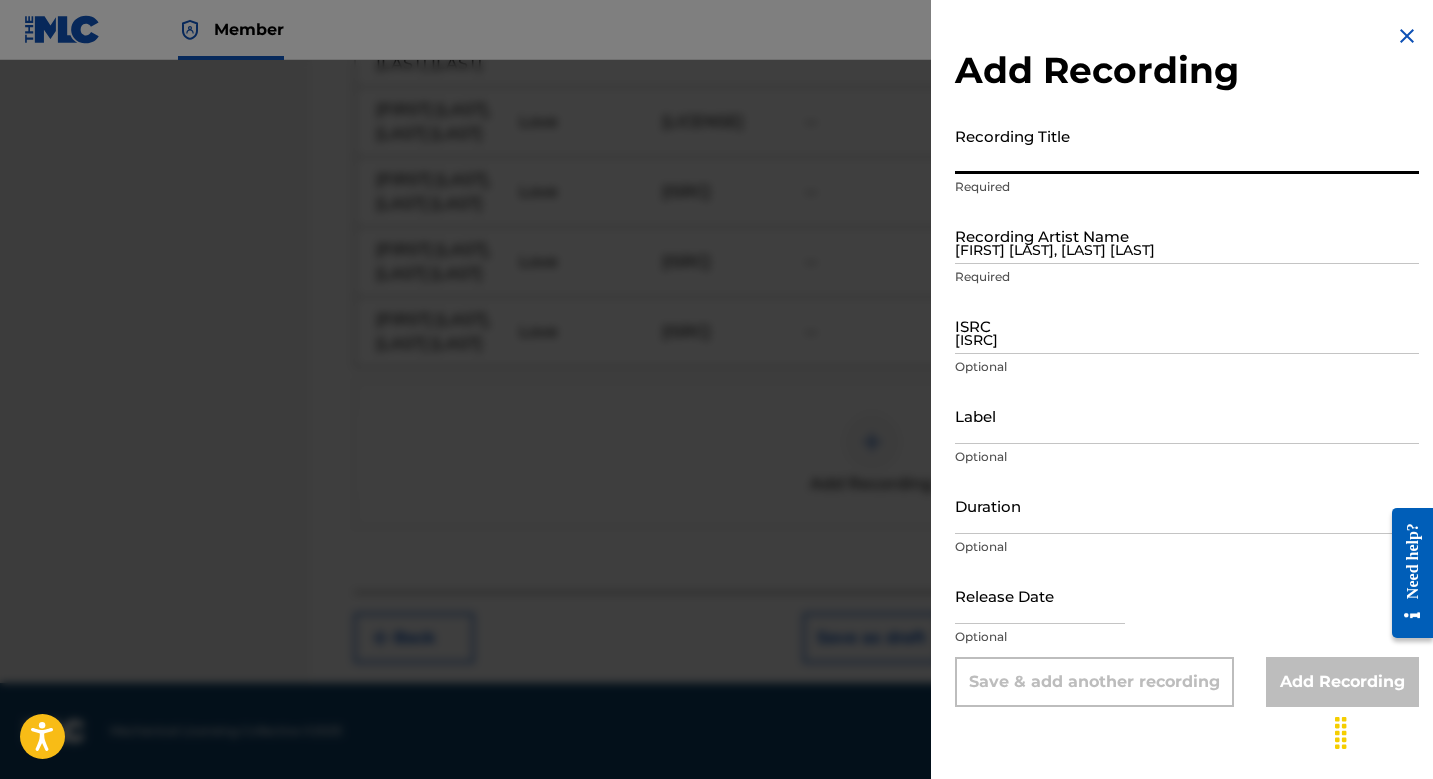 click at bounding box center [716, 449] 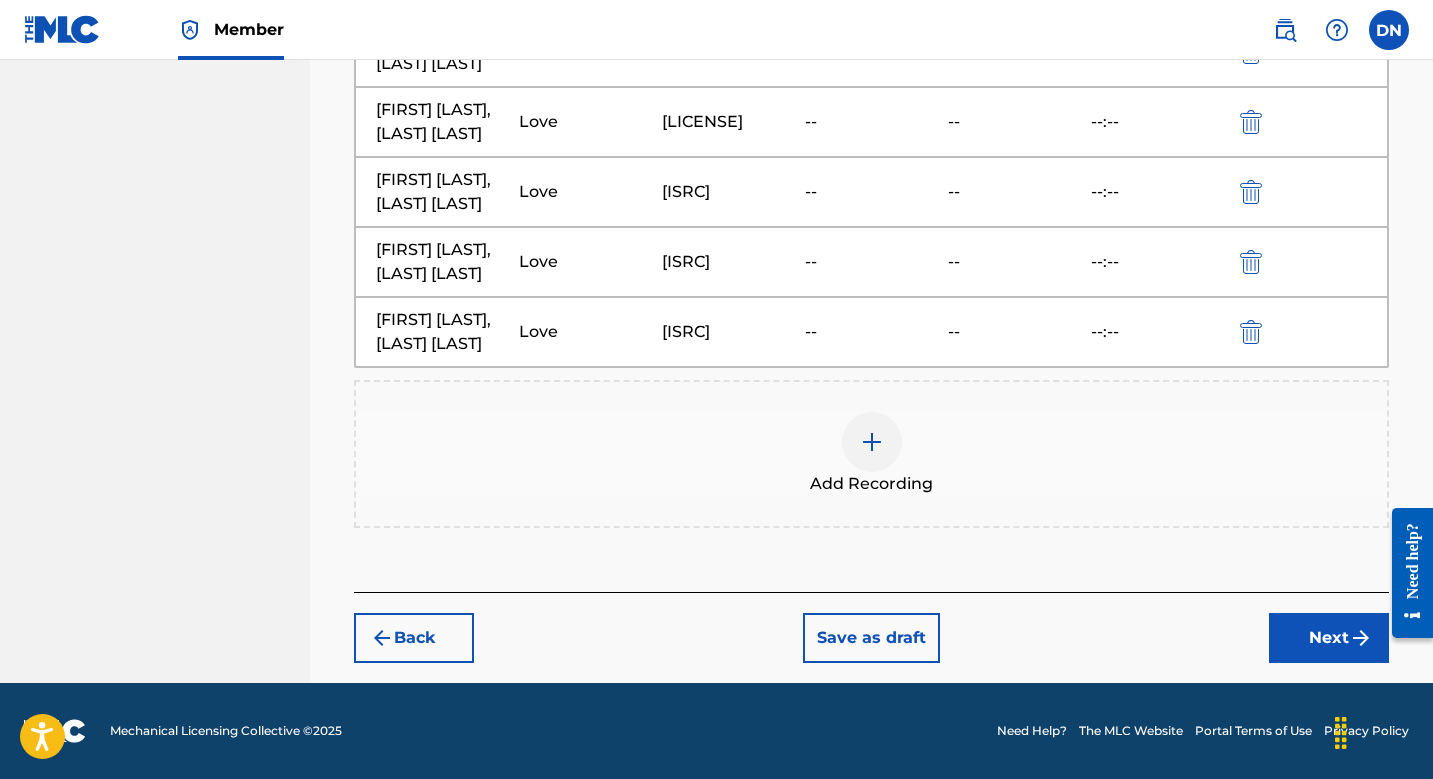 scroll, scrollTop: 1869, scrollLeft: 0, axis: vertical 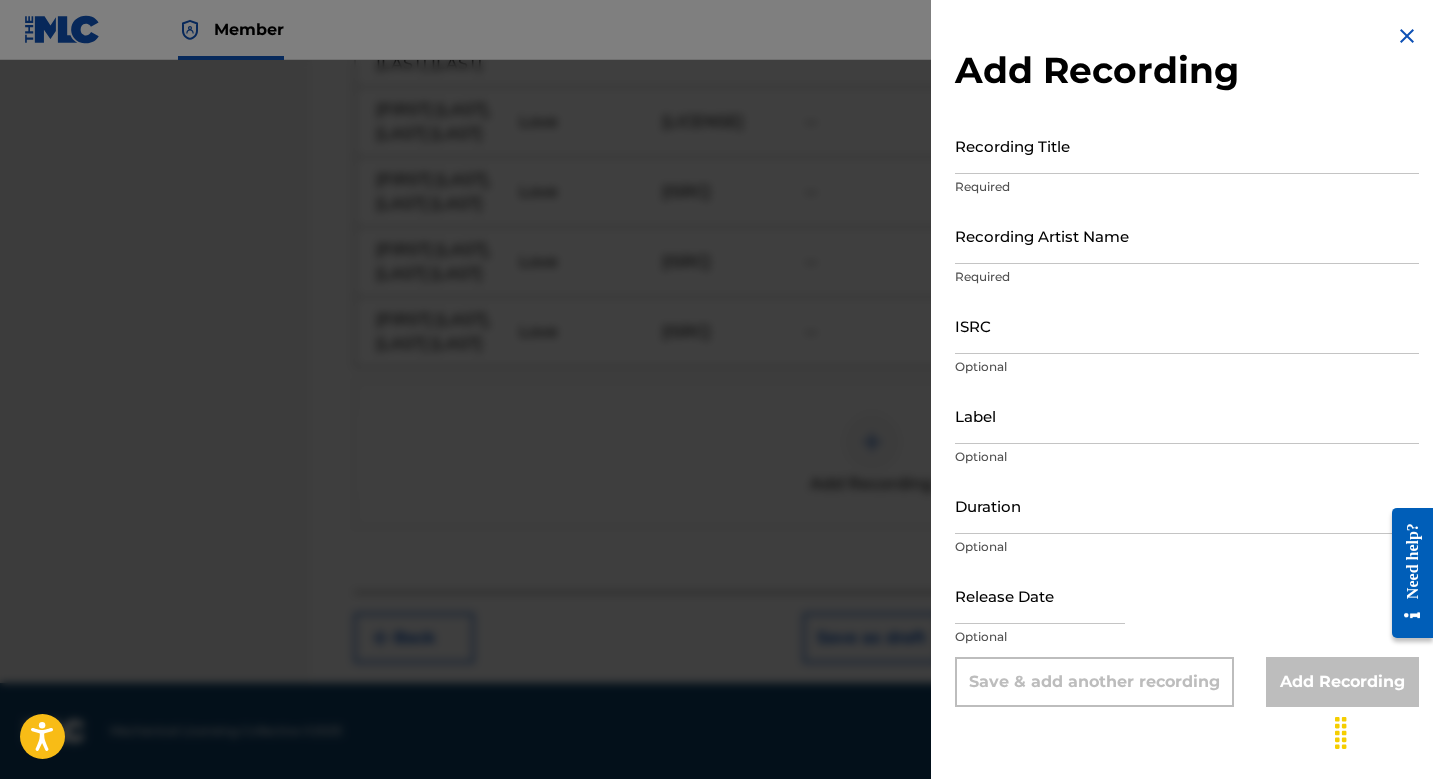 click on "ISRC Optional" at bounding box center (1187, 342) 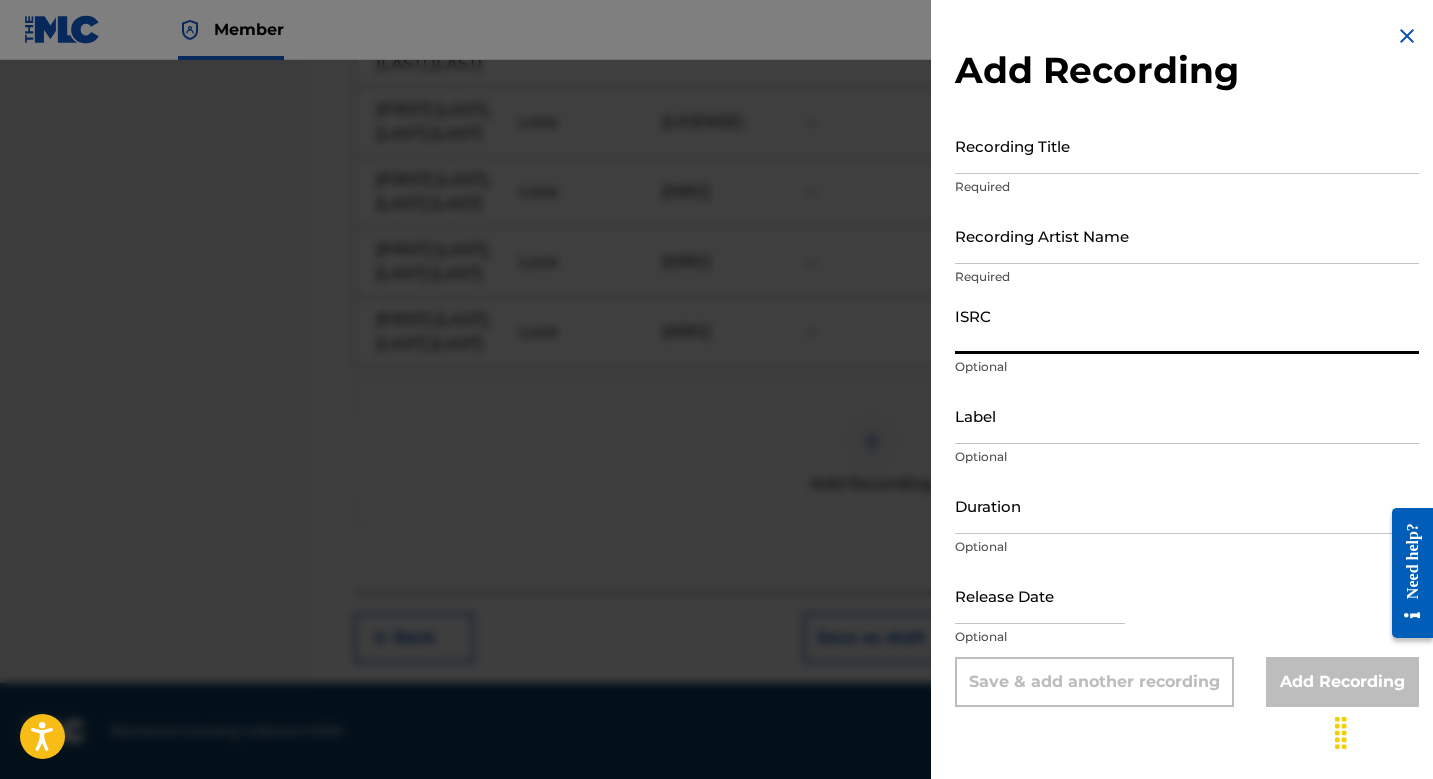 click on "ISRC" at bounding box center [1187, 325] 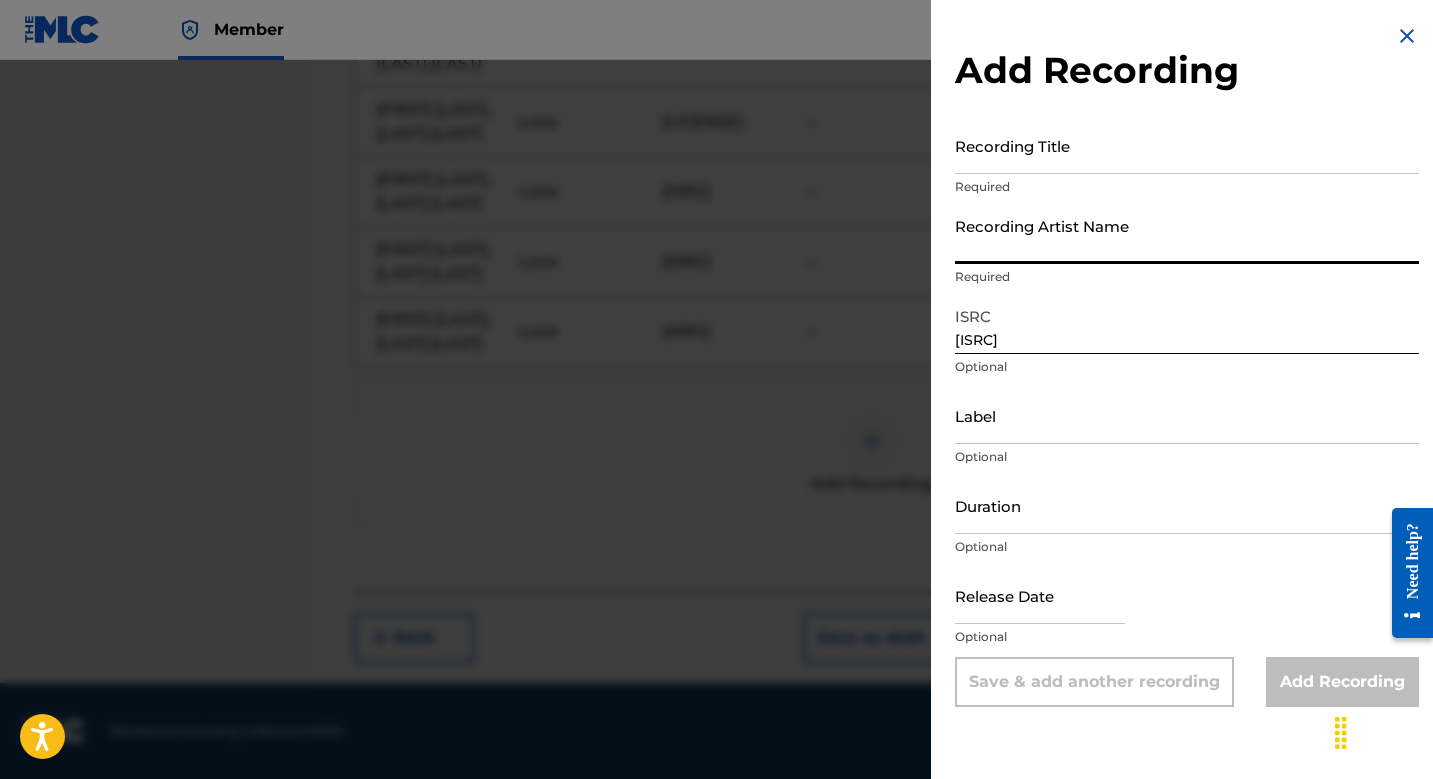 click on "Recording Artist Name" at bounding box center [1187, 235] 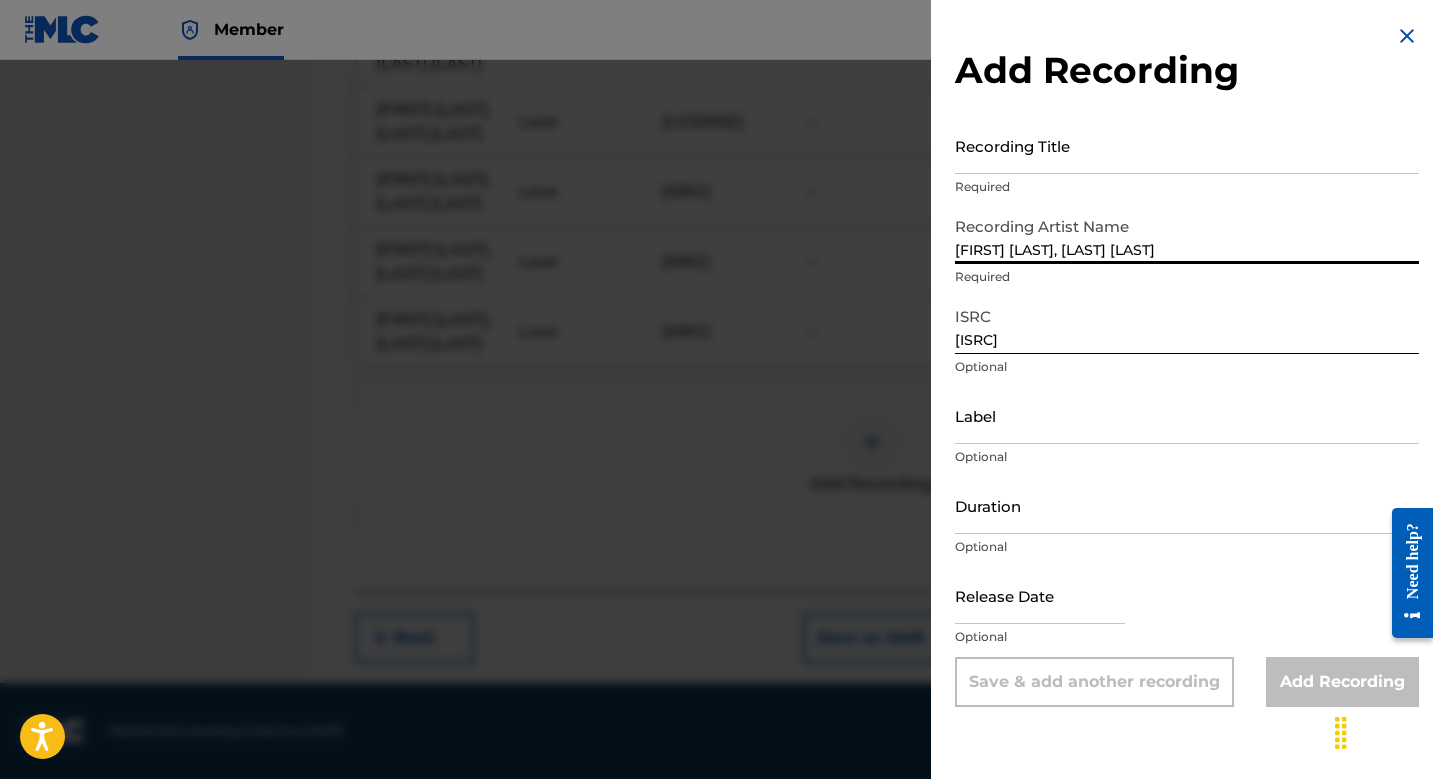 click on "Recording Title" at bounding box center (1187, 145) 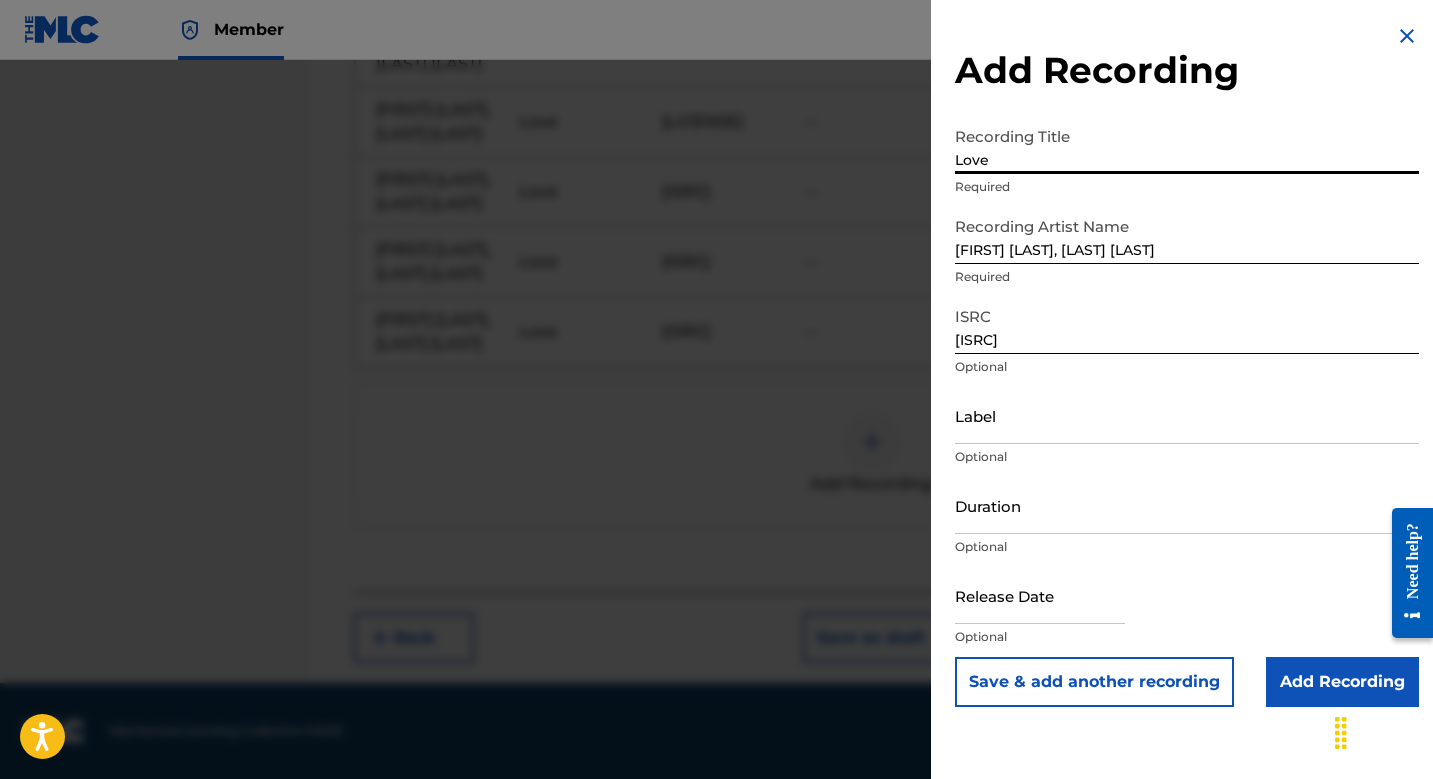 click on "Save & add another recording" at bounding box center (1094, 682) 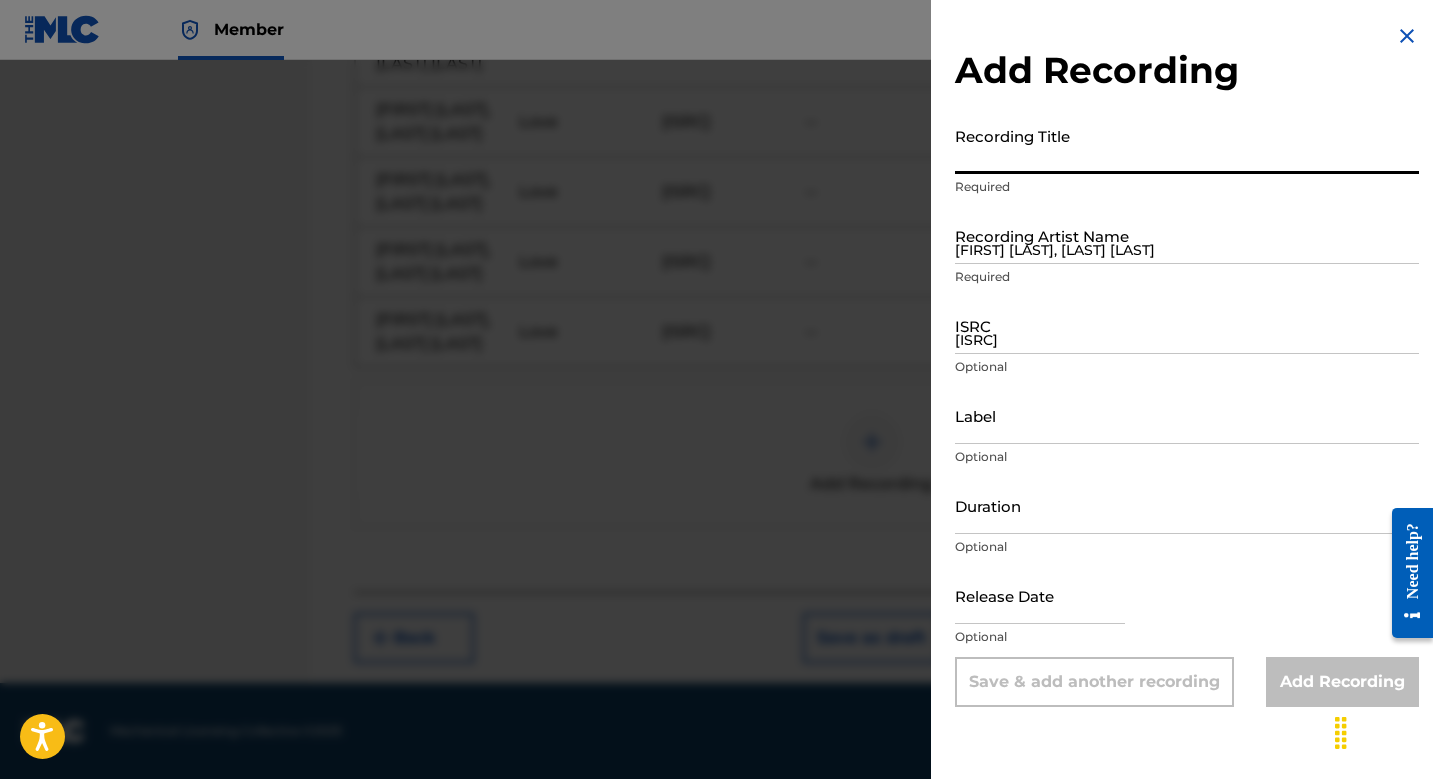 click at bounding box center [716, 449] 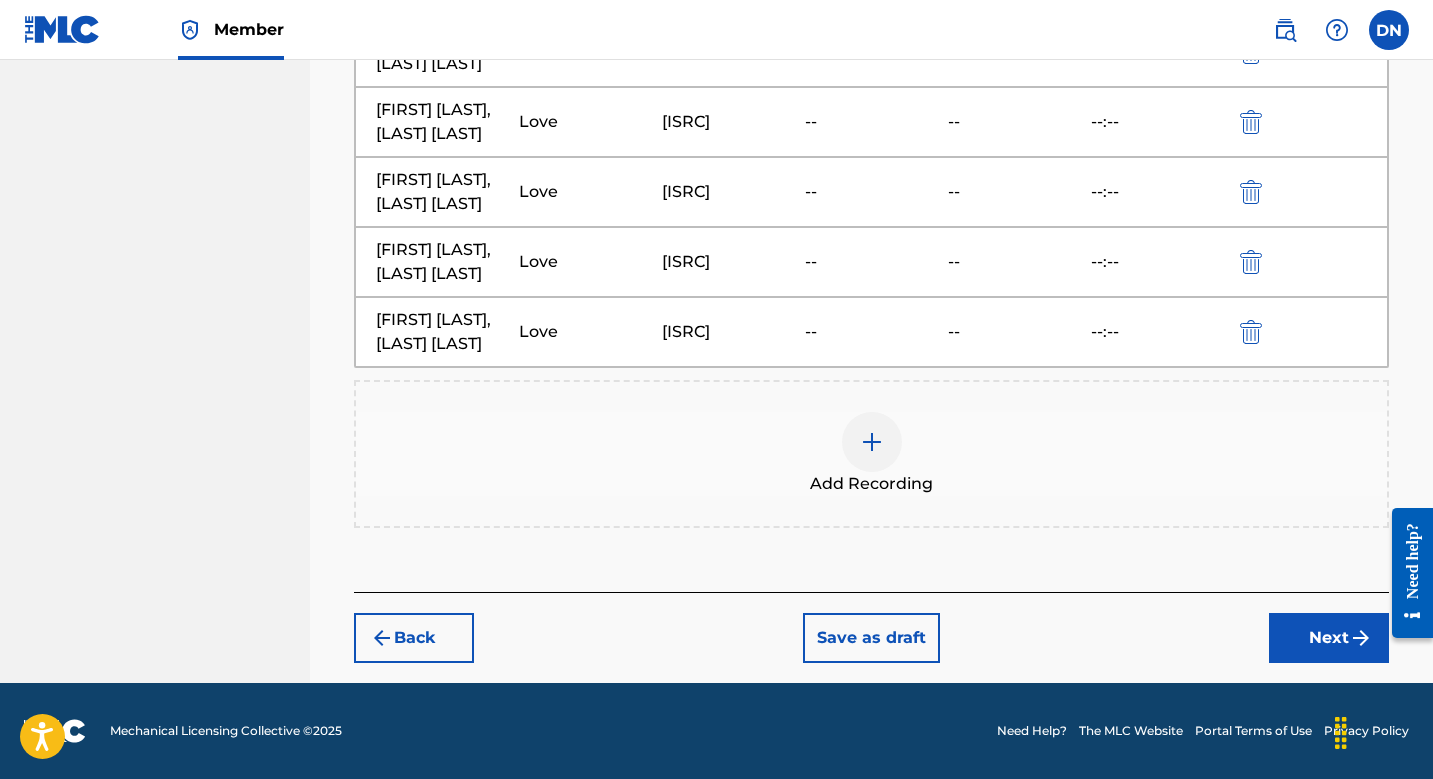 scroll, scrollTop: 1891, scrollLeft: 0, axis: vertical 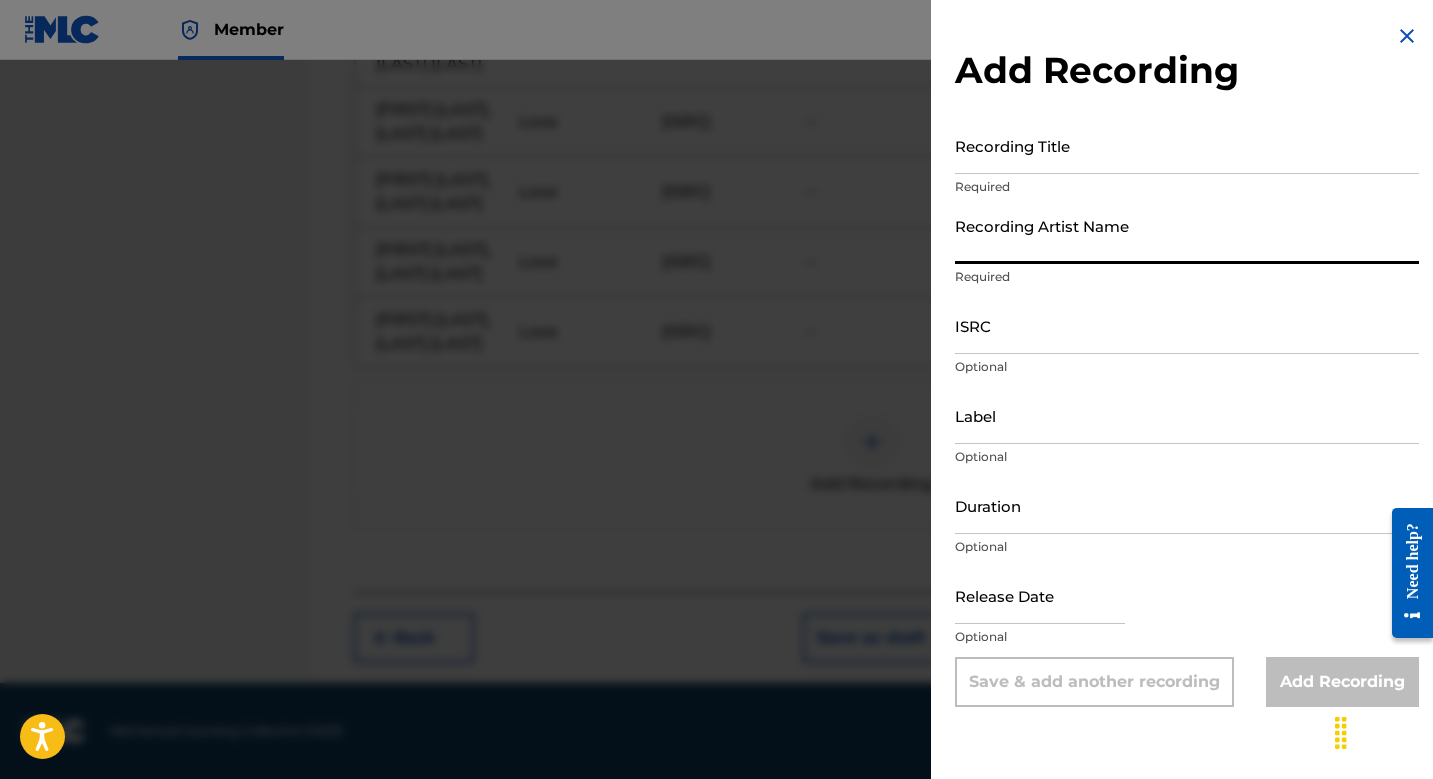 click on "Recording Artist Name" at bounding box center [1187, 235] 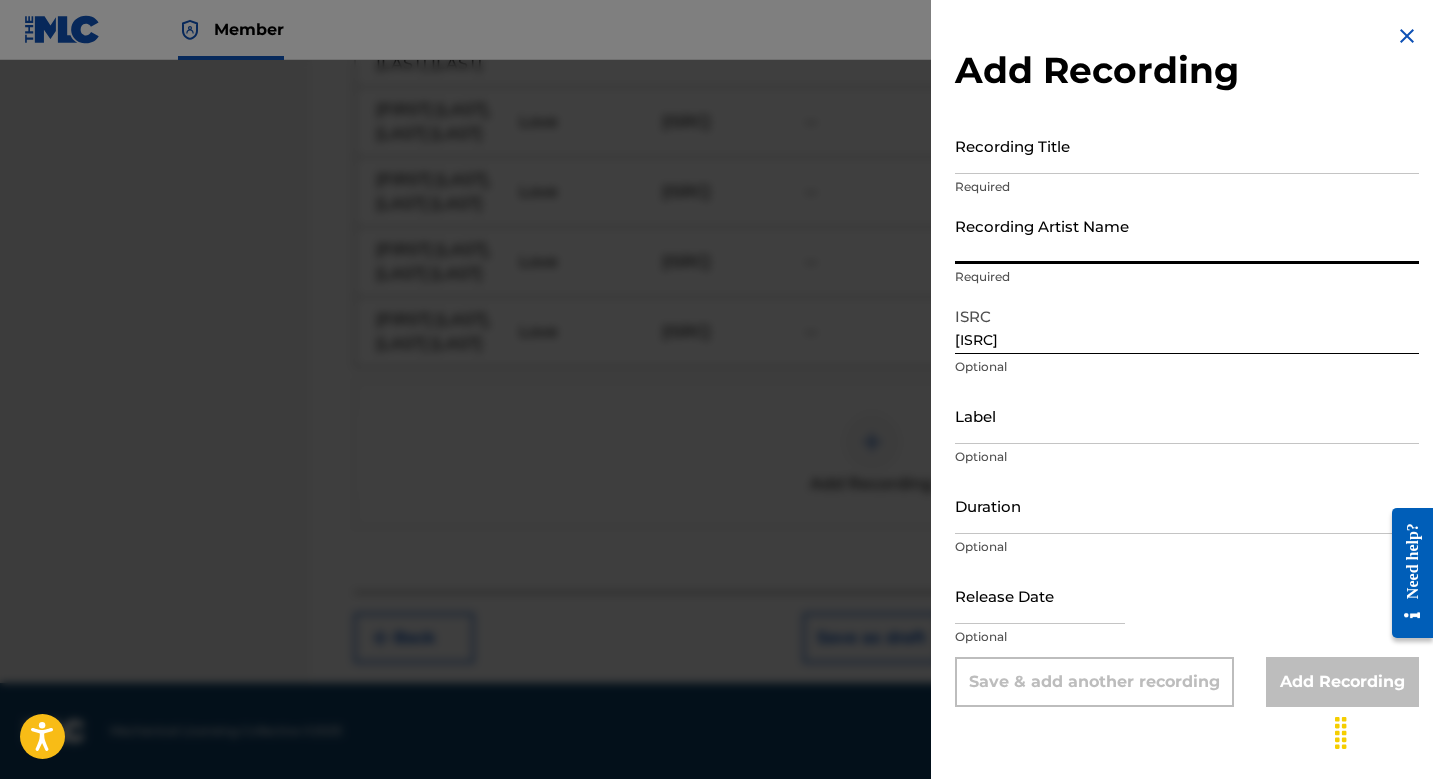 click on "Recording Artist Name" at bounding box center [1187, 235] 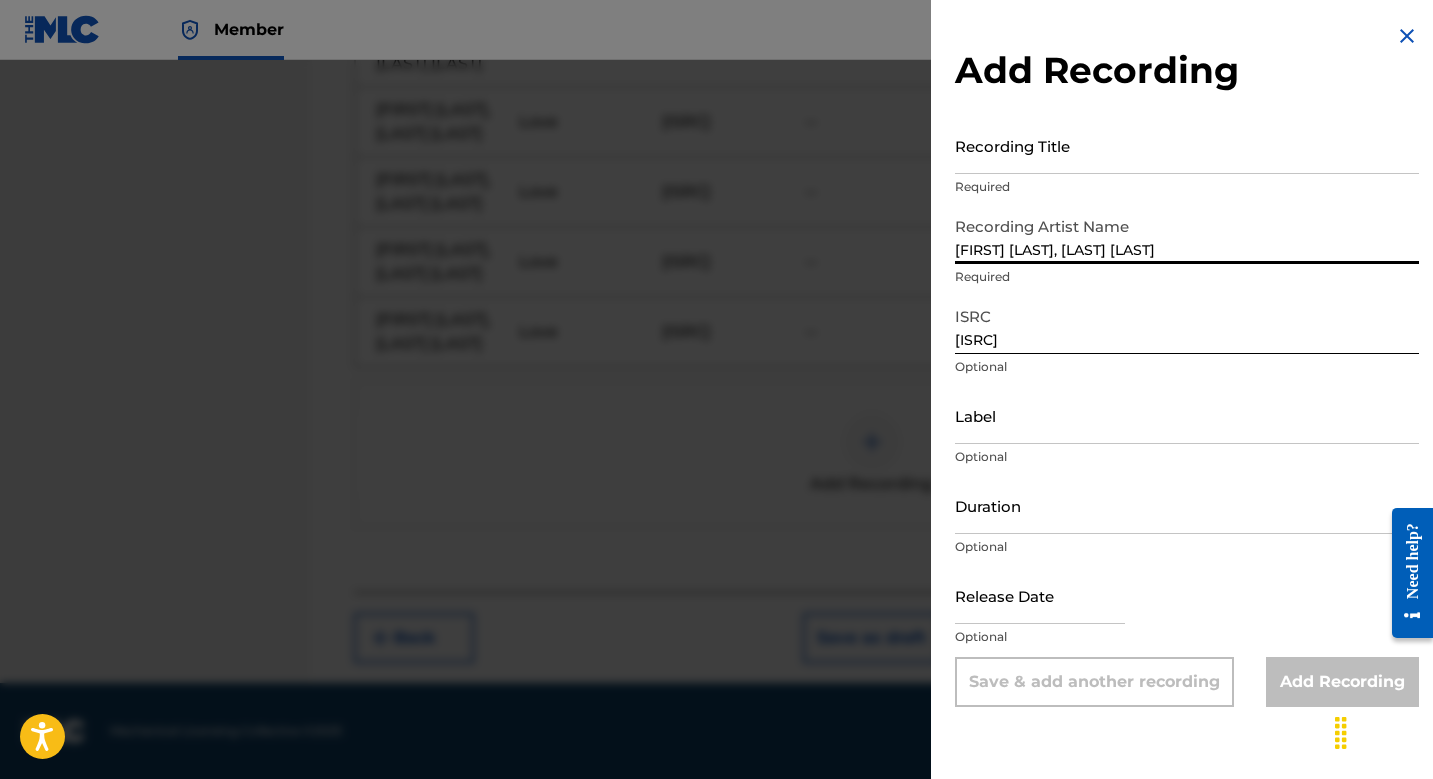 click on "Recording Title" at bounding box center [1187, 145] 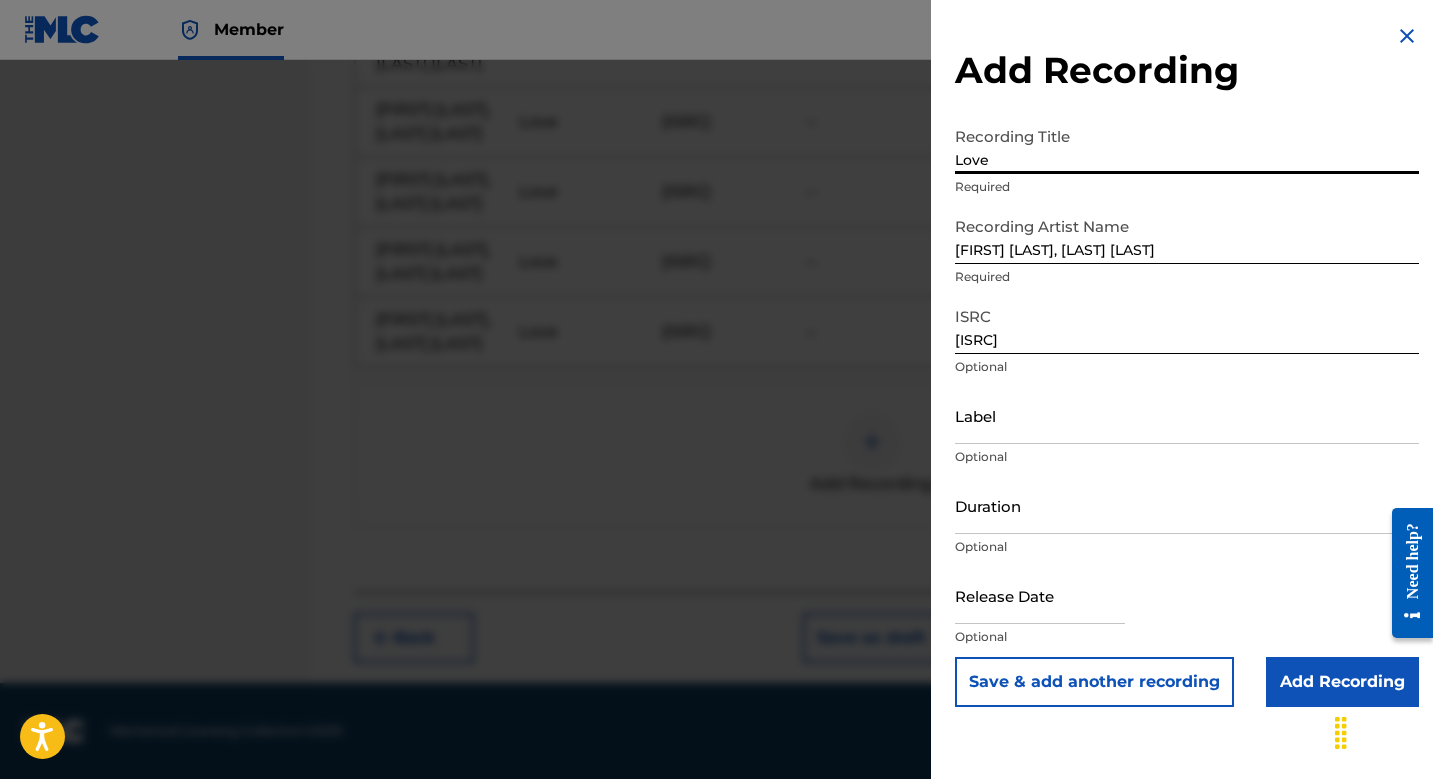 click on "Save & add another recording" at bounding box center [1094, 682] 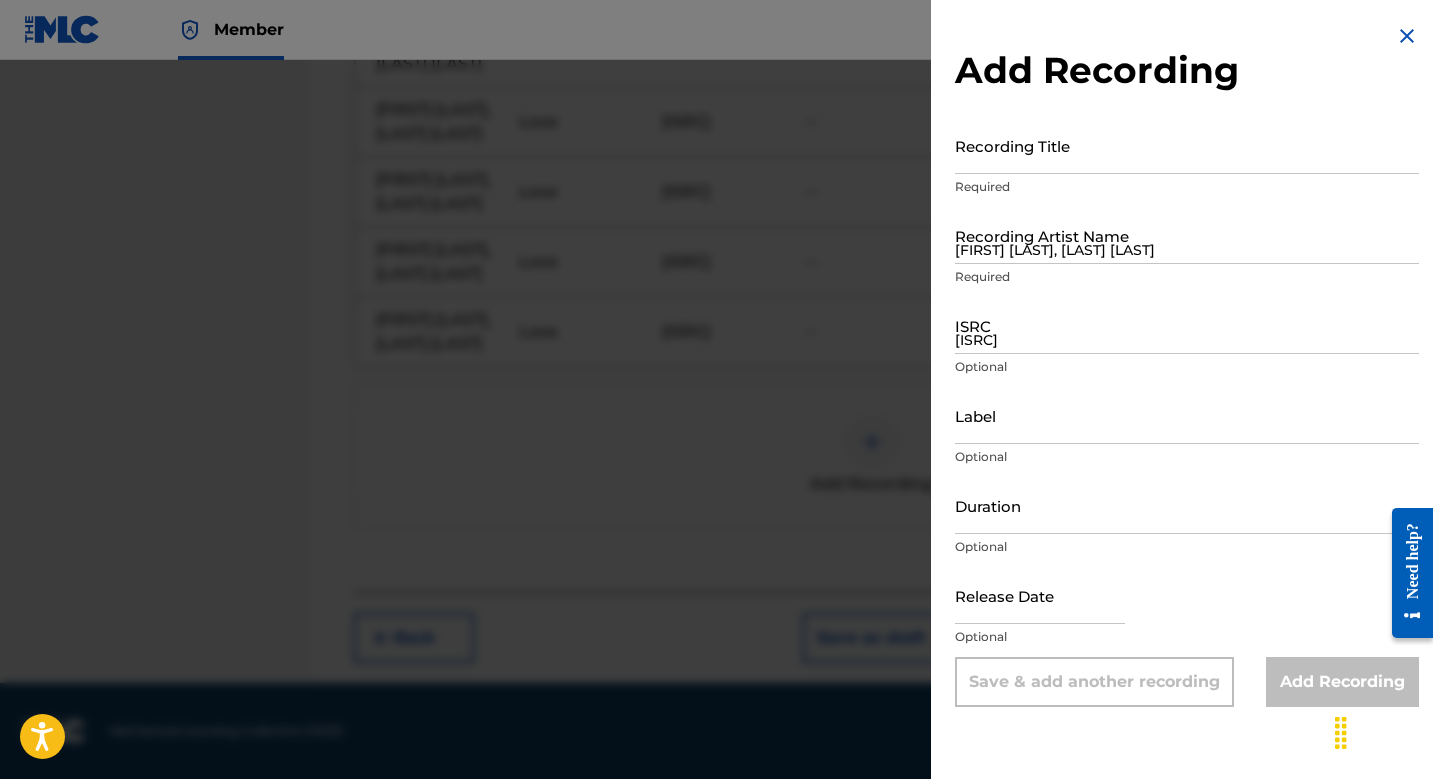 click at bounding box center [716, 449] 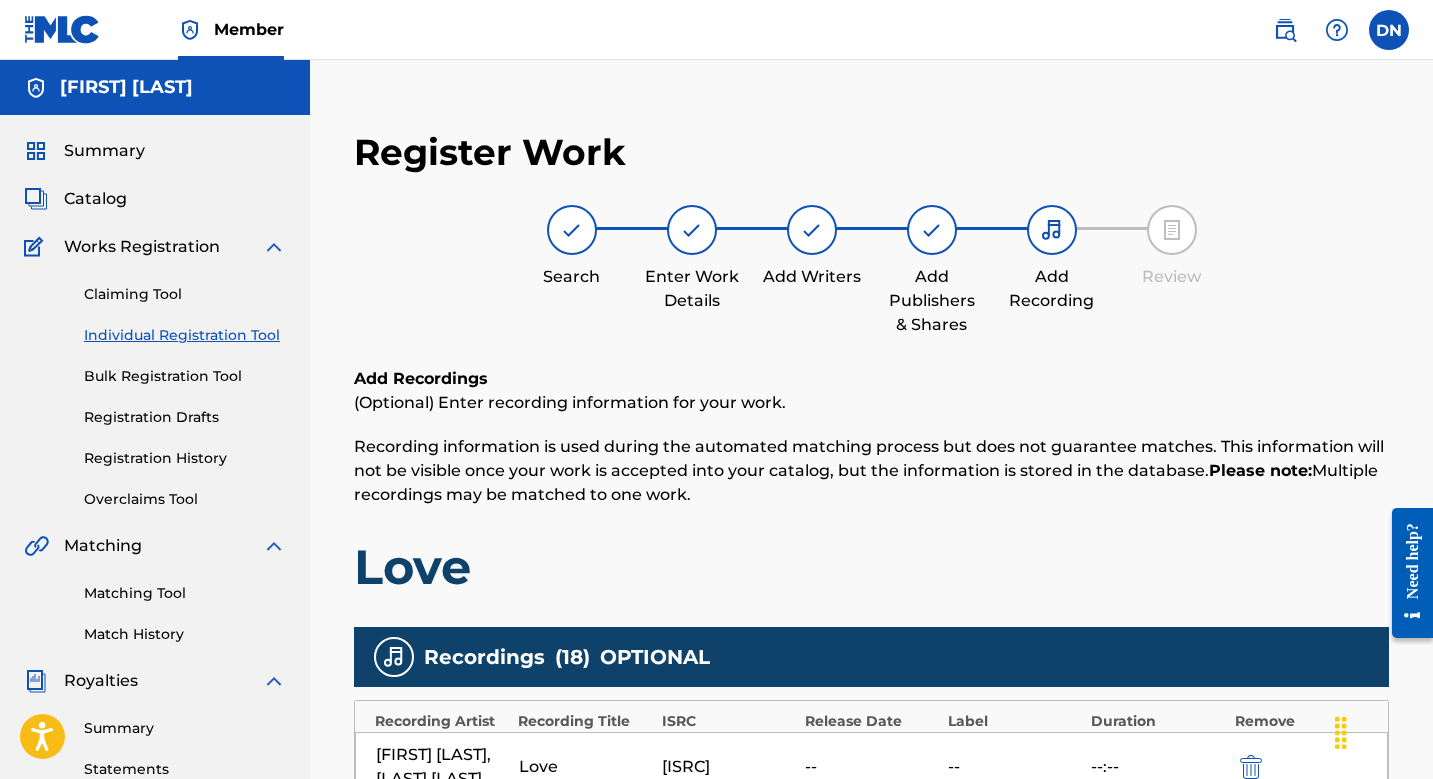 scroll, scrollTop: 0, scrollLeft: 0, axis: both 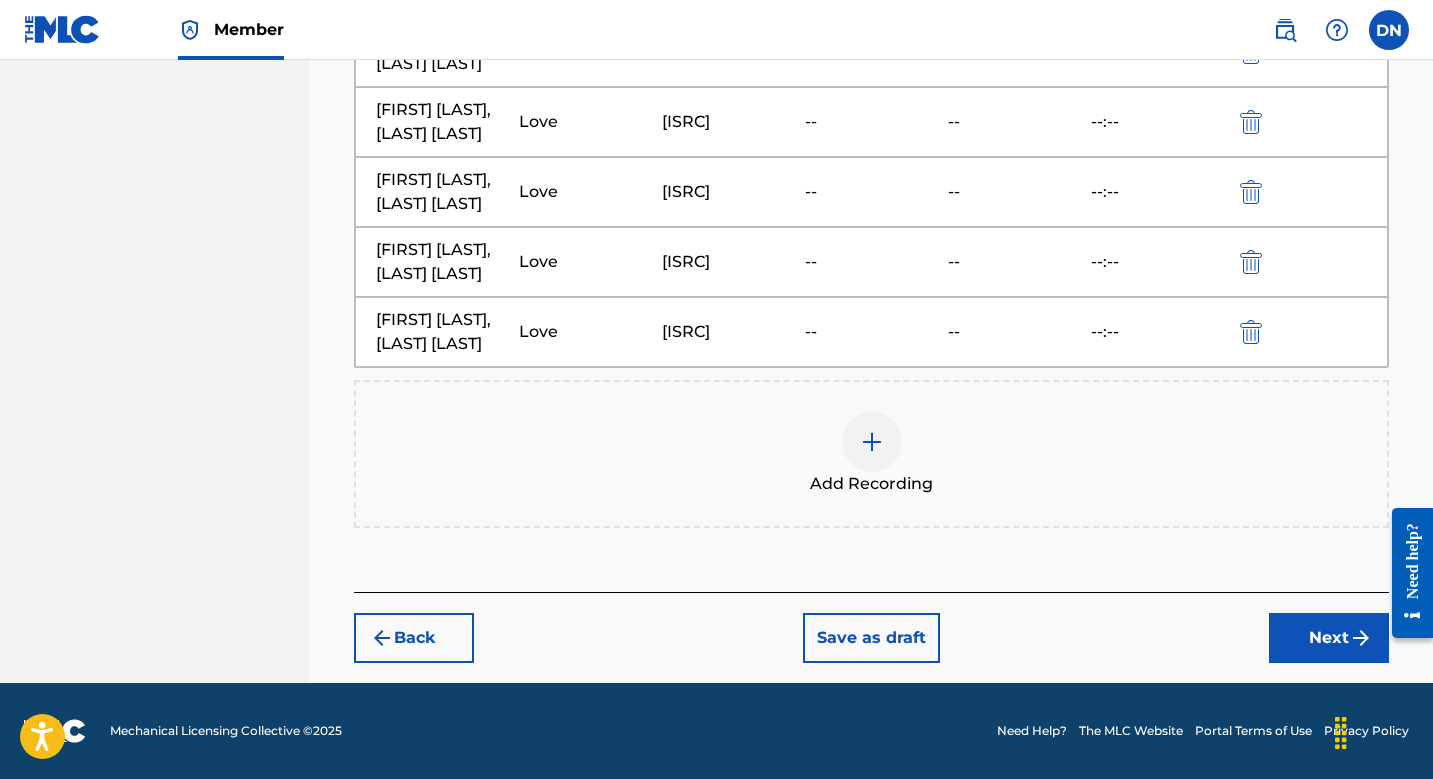 click on "Next" at bounding box center (1329, 638) 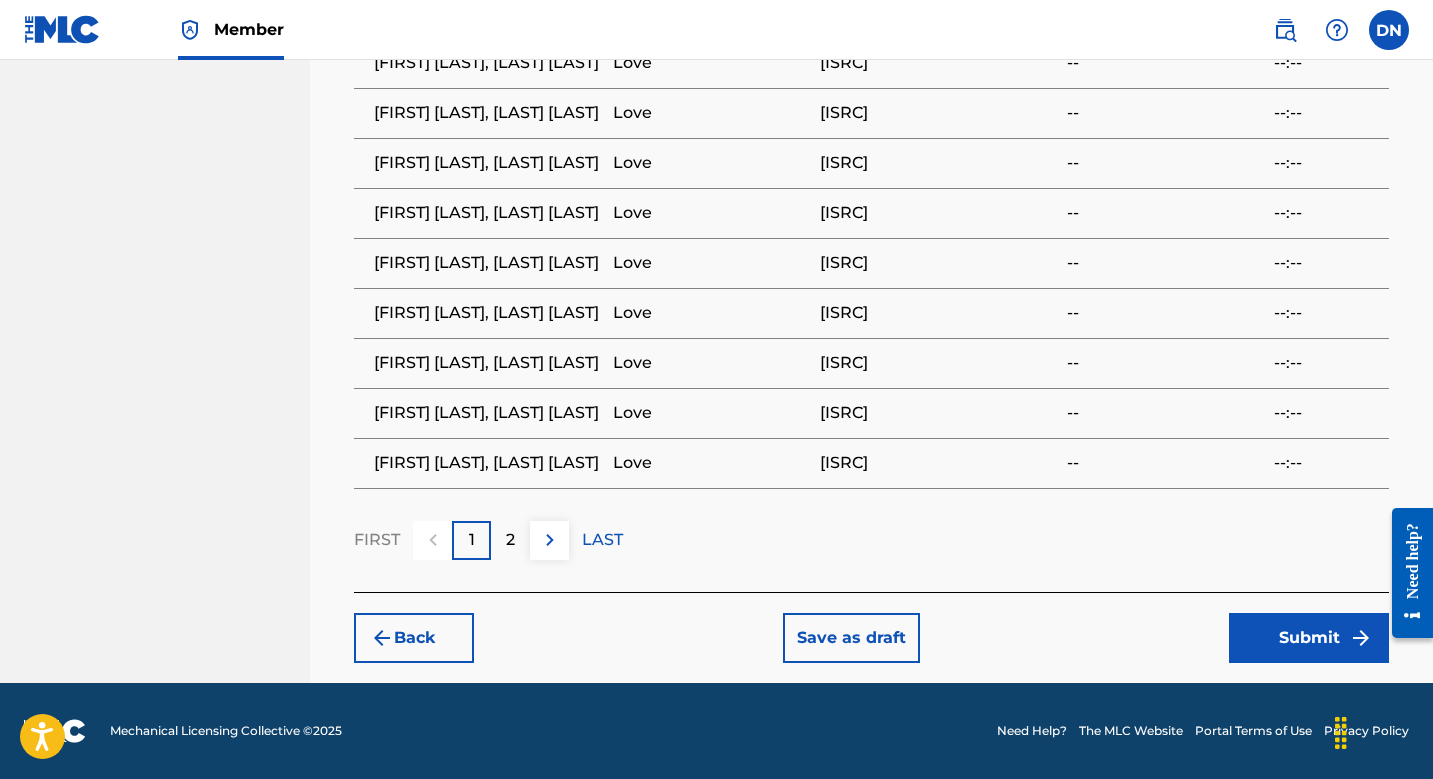 click on "Submit" at bounding box center [1309, 638] 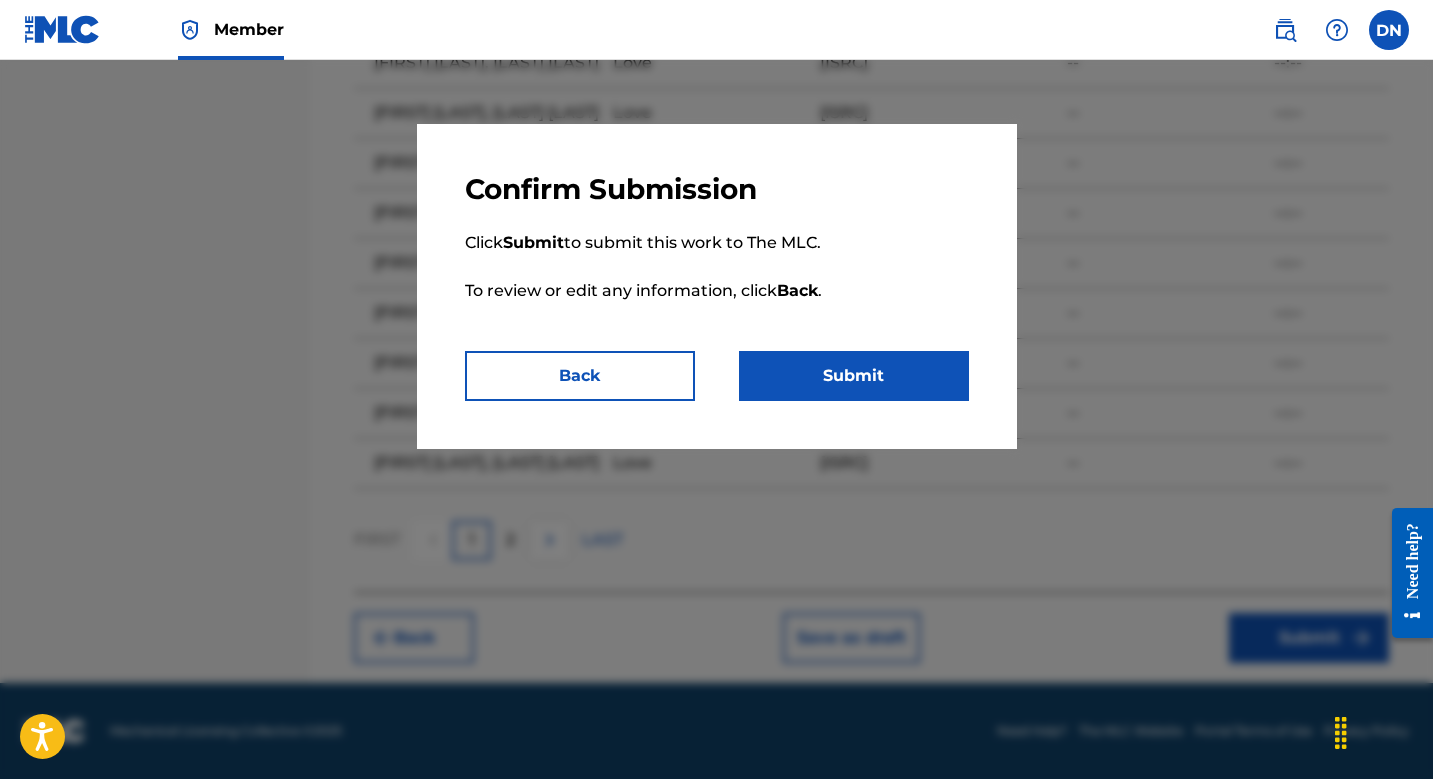 click on "Submit" at bounding box center [854, 376] 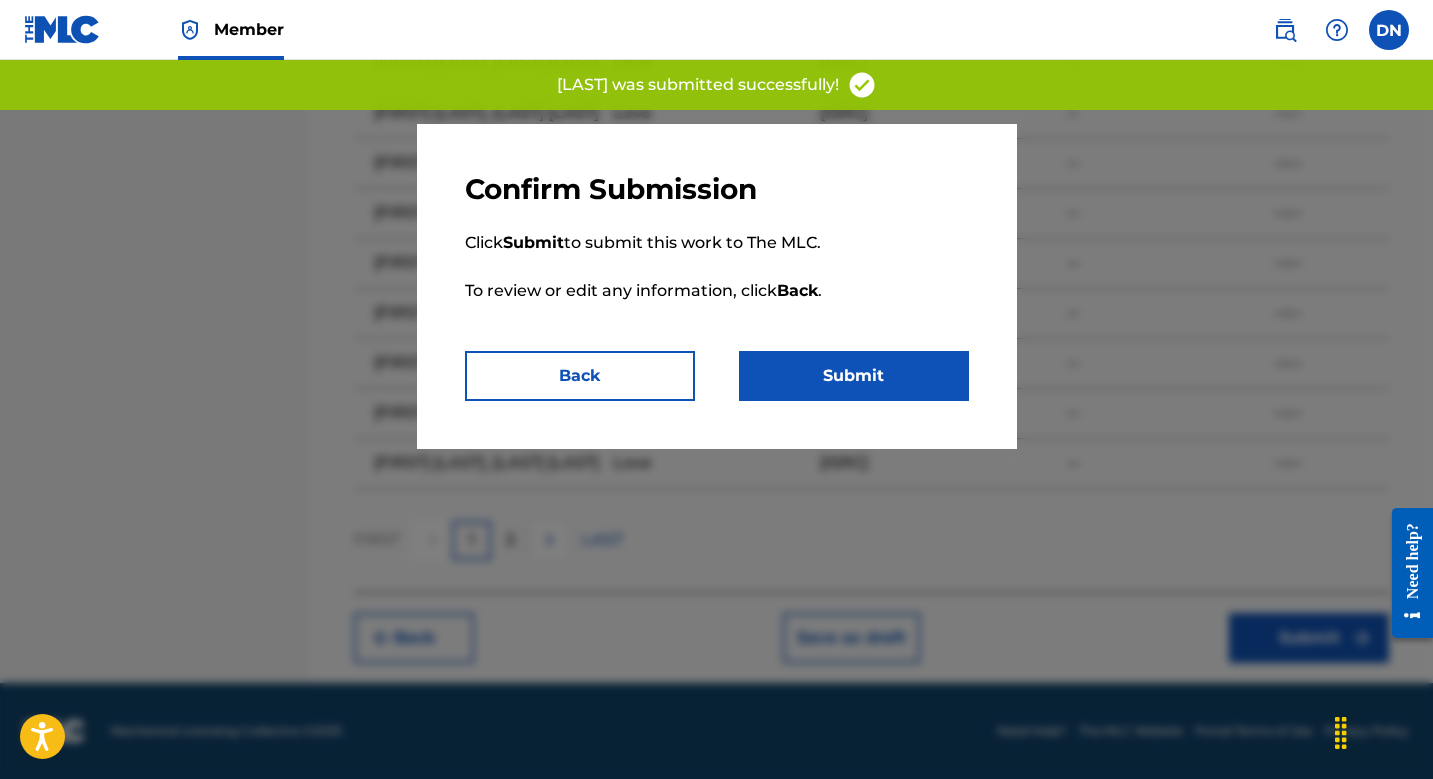 scroll, scrollTop: 0, scrollLeft: 0, axis: both 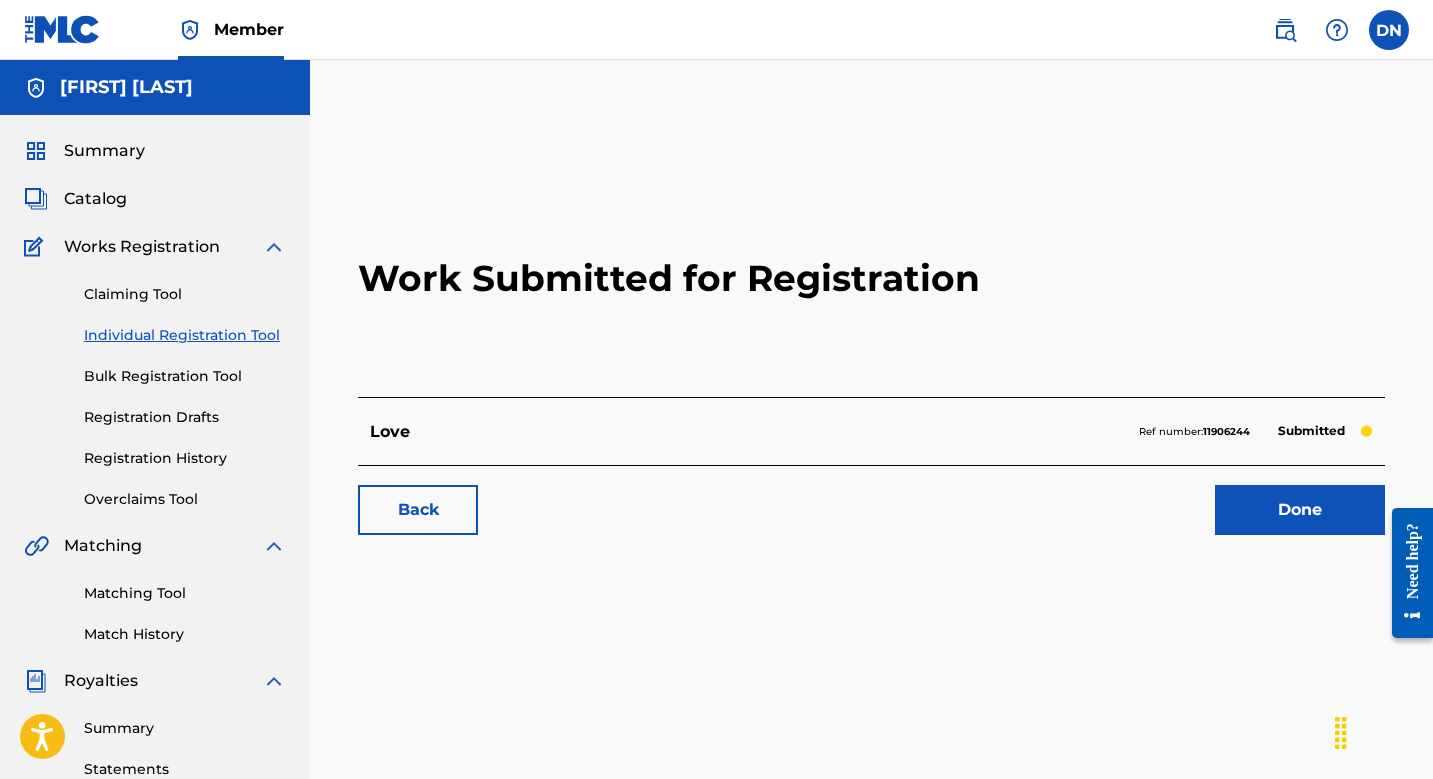 click on "Done" at bounding box center [1300, 510] 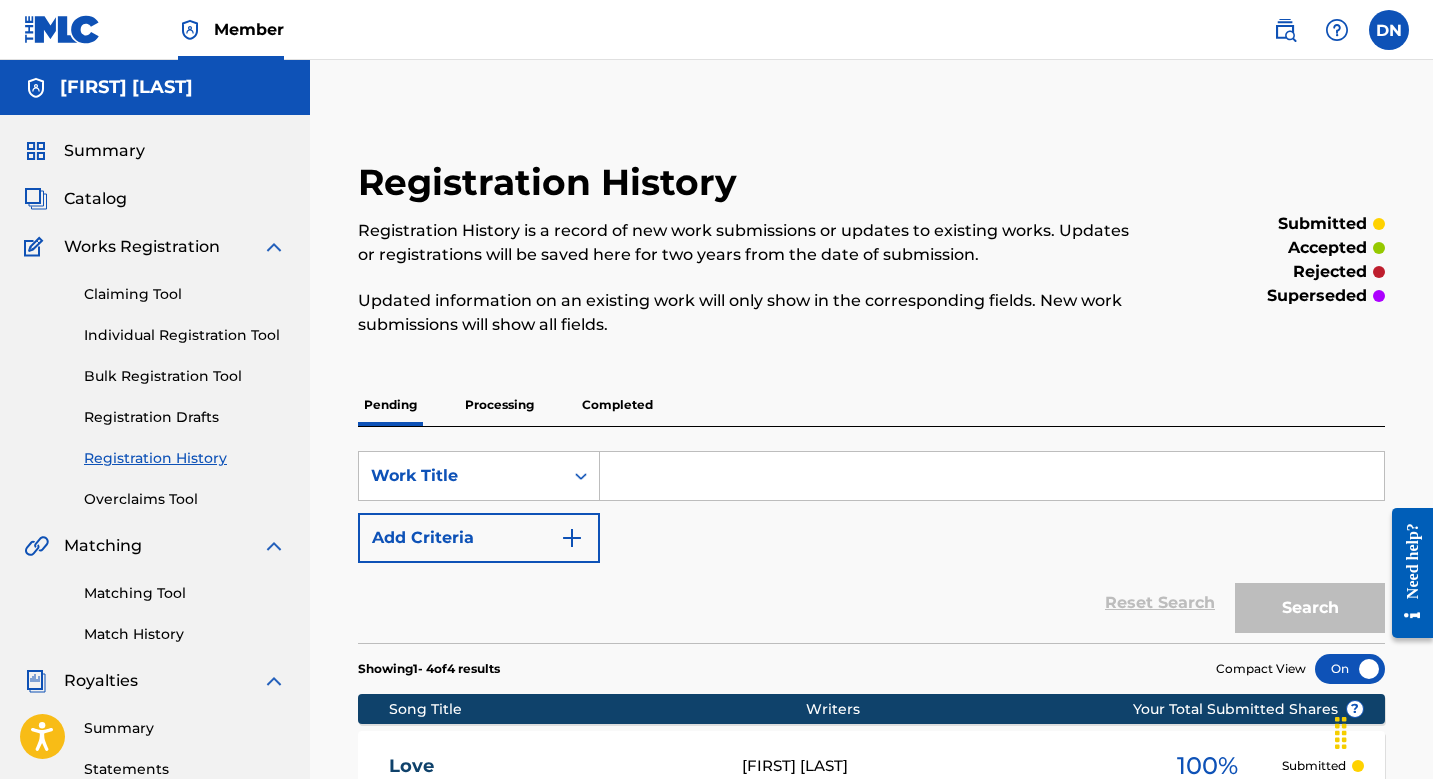 click on "Individual Registration Tool" at bounding box center (185, 335) 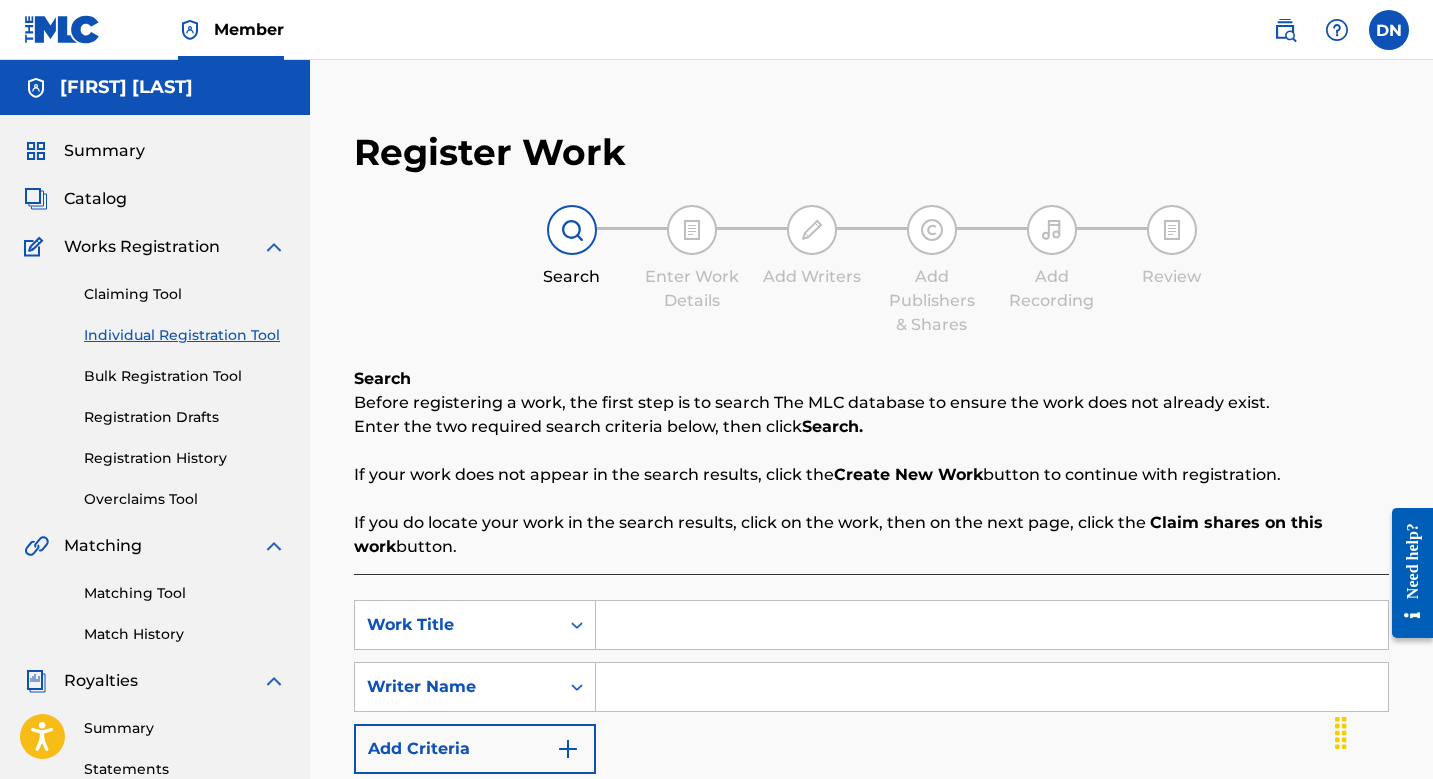 click at bounding box center (992, 625) 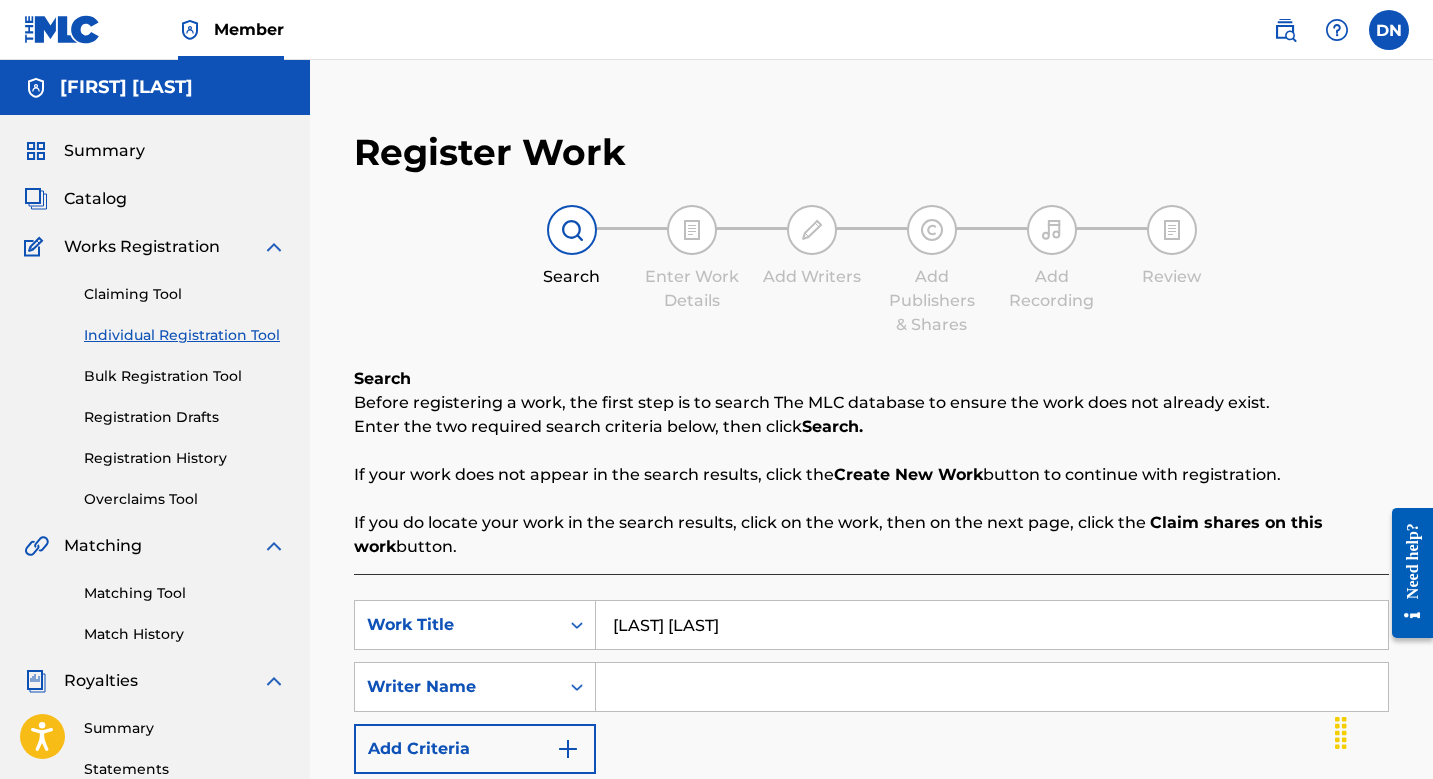 click at bounding box center (992, 687) 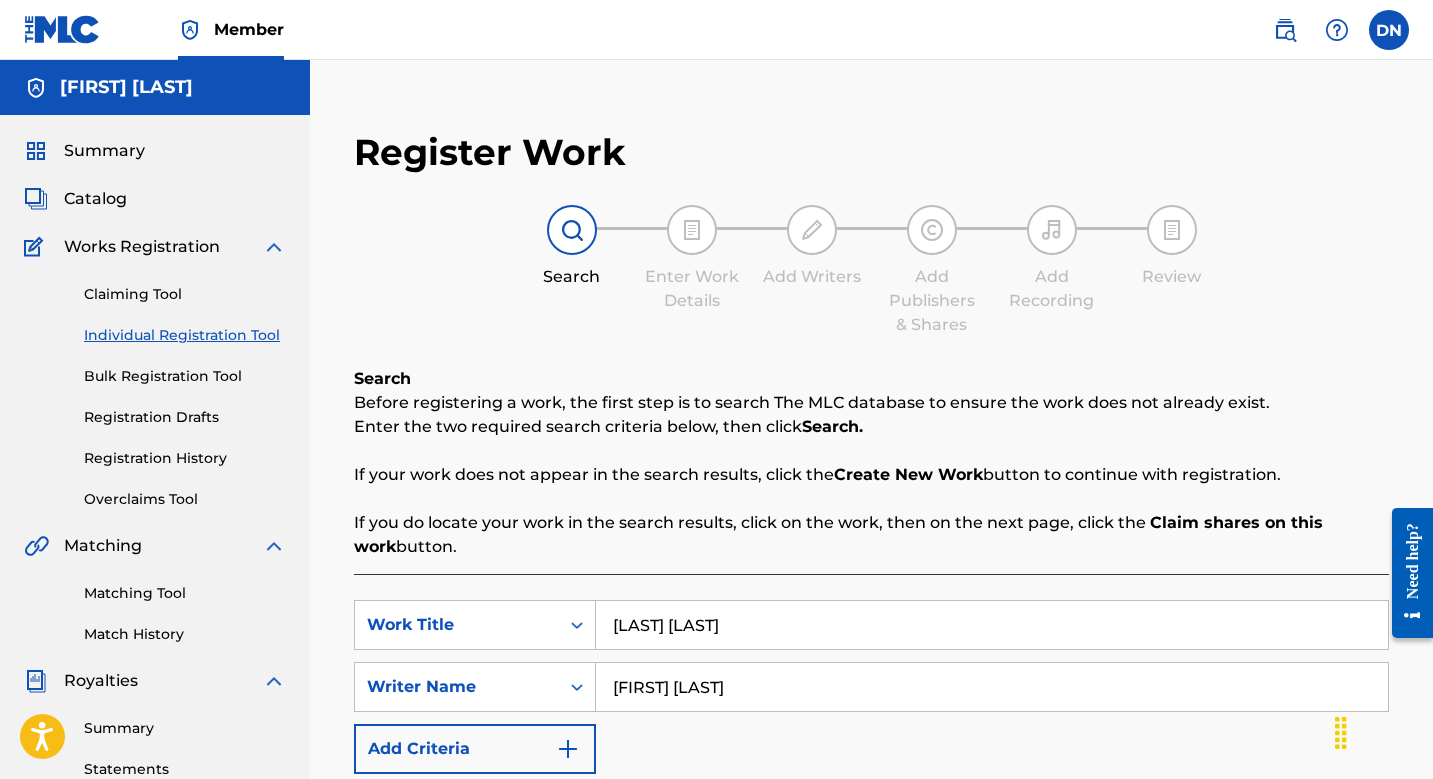 click on "Search" at bounding box center (1314, 819) 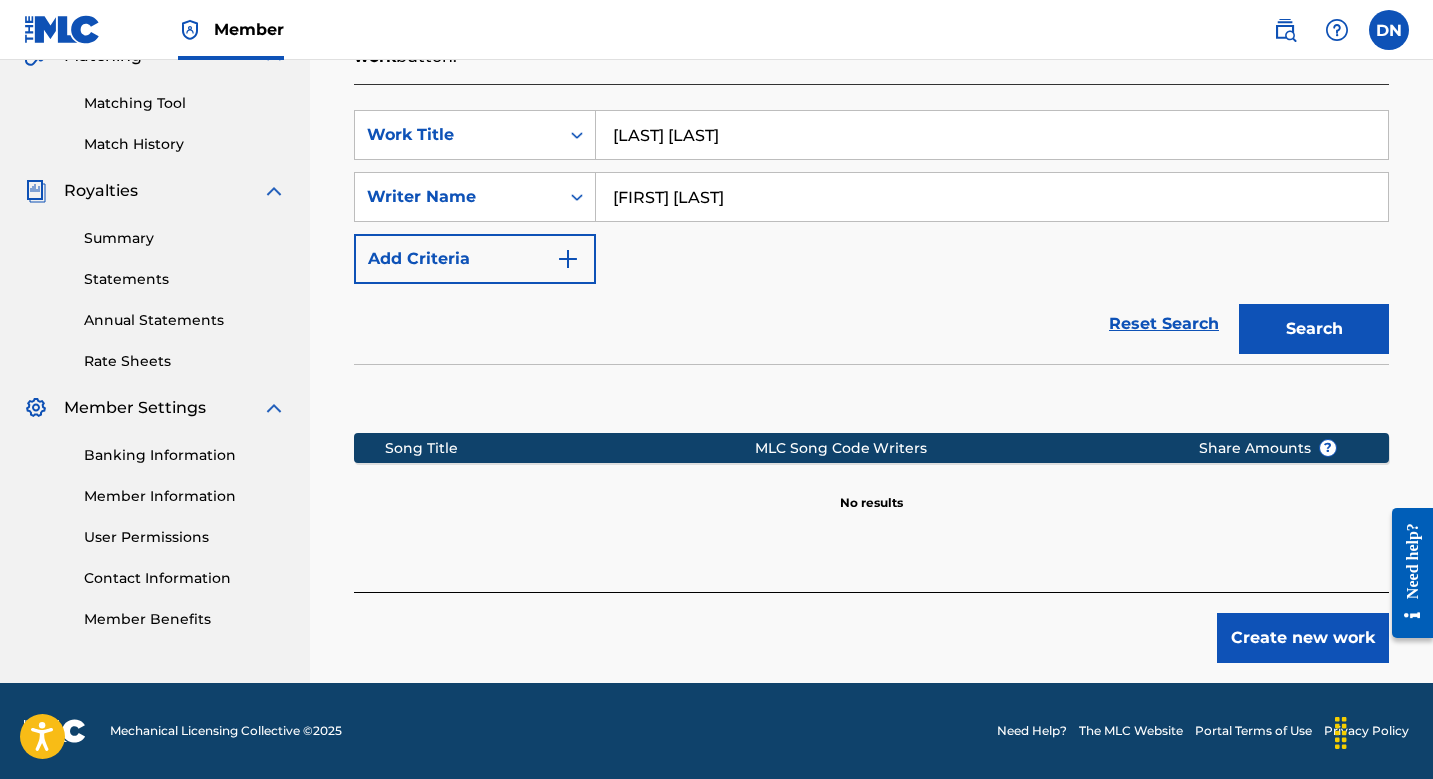 scroll, scrollTop: 490, scrollLeft: 0, axis: vertical 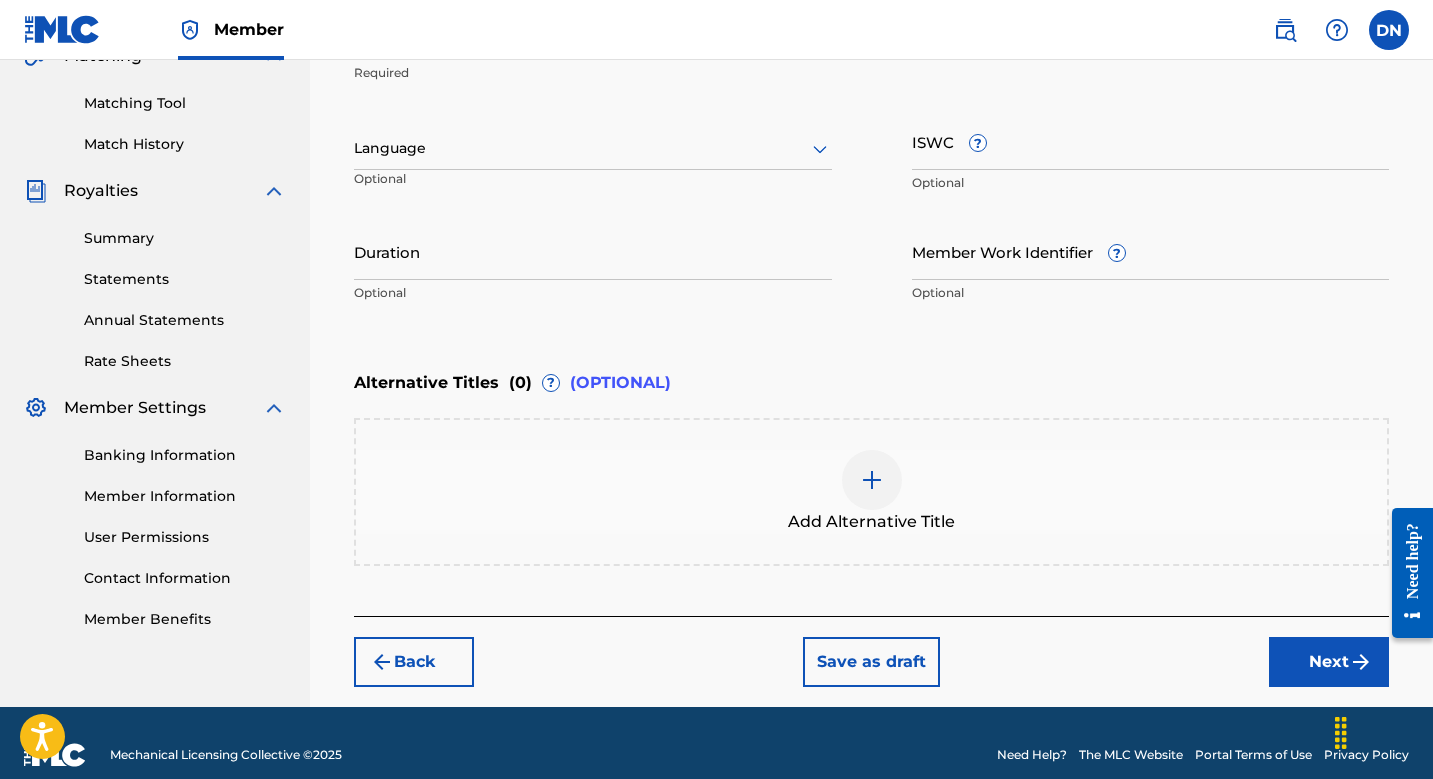 click at bounding box center [1361, 662] 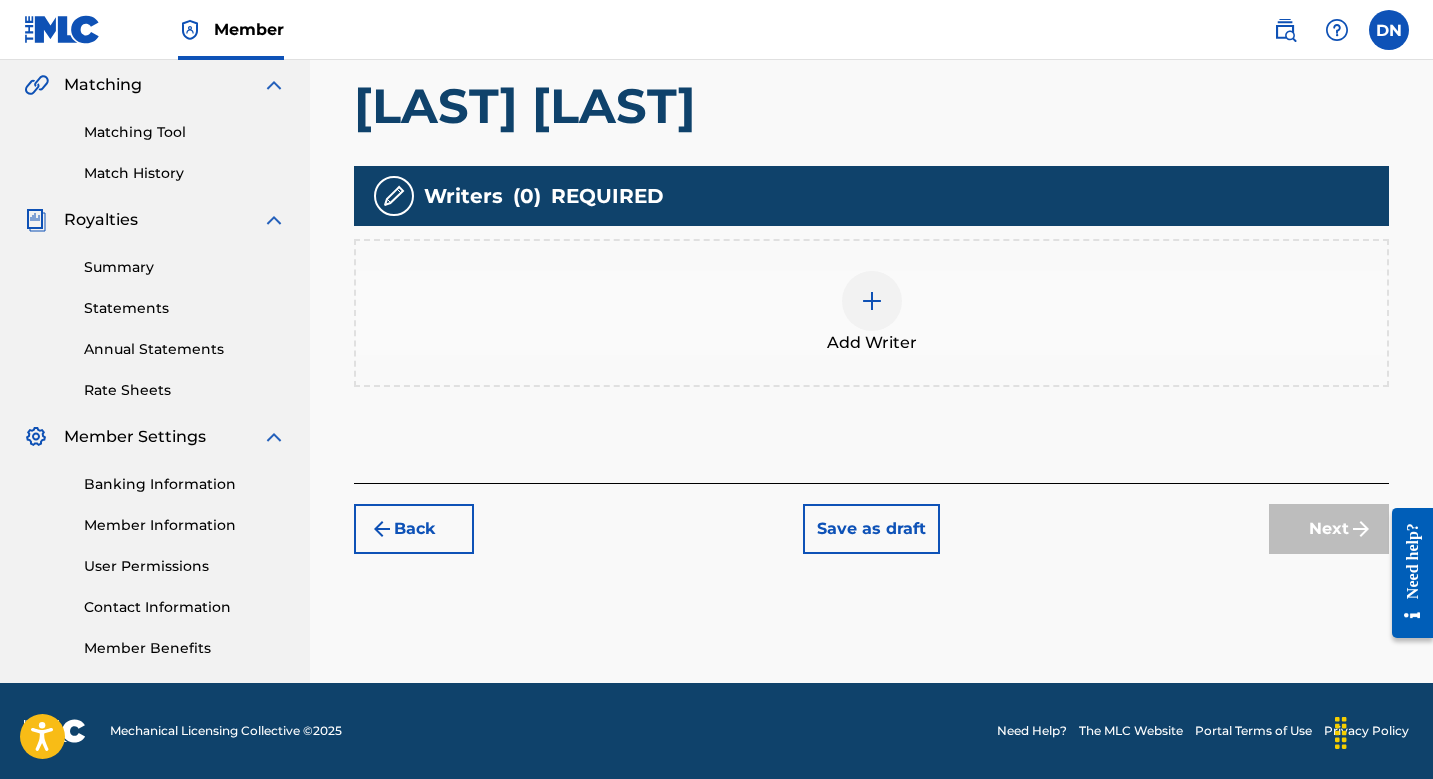 click at bounding box center (872, 301) 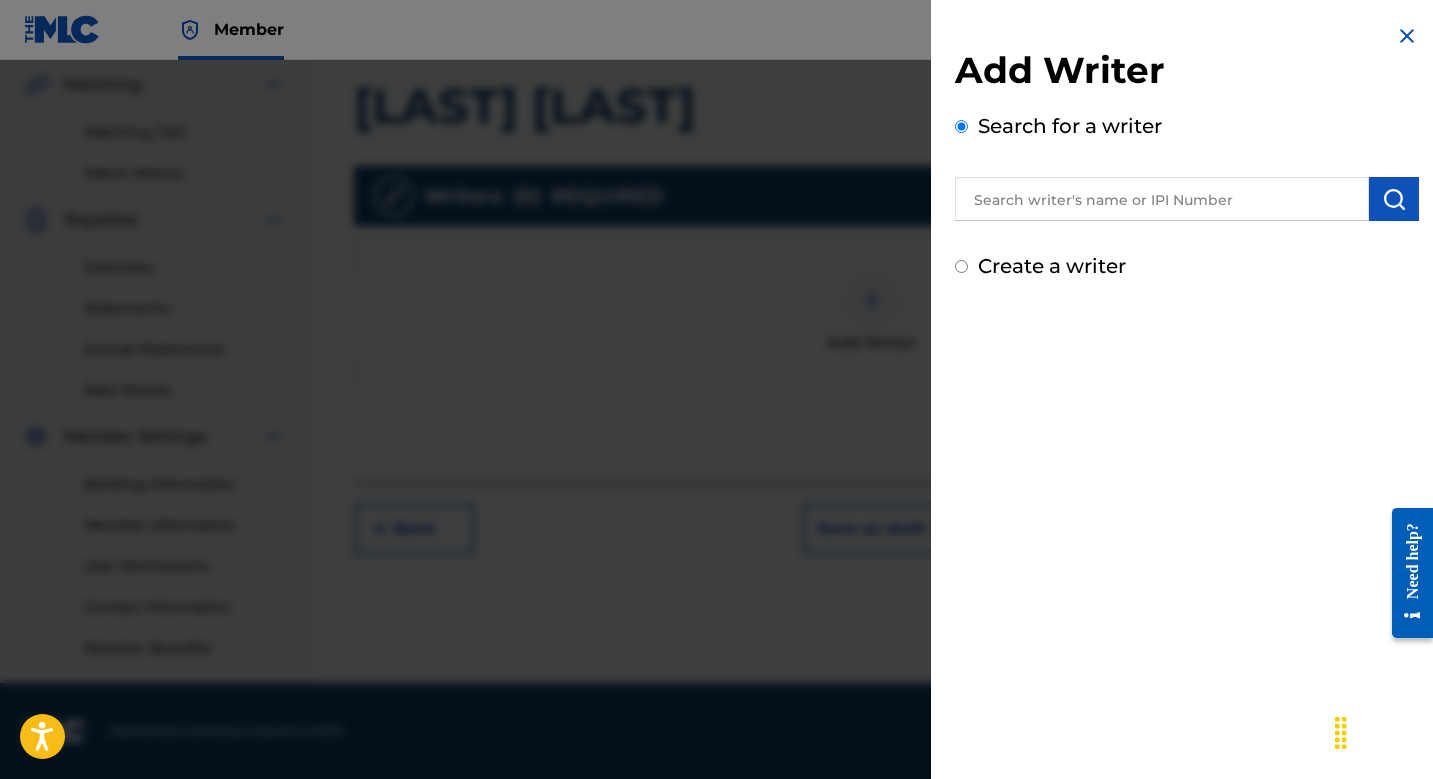 click at bounding box center [1187, 196] 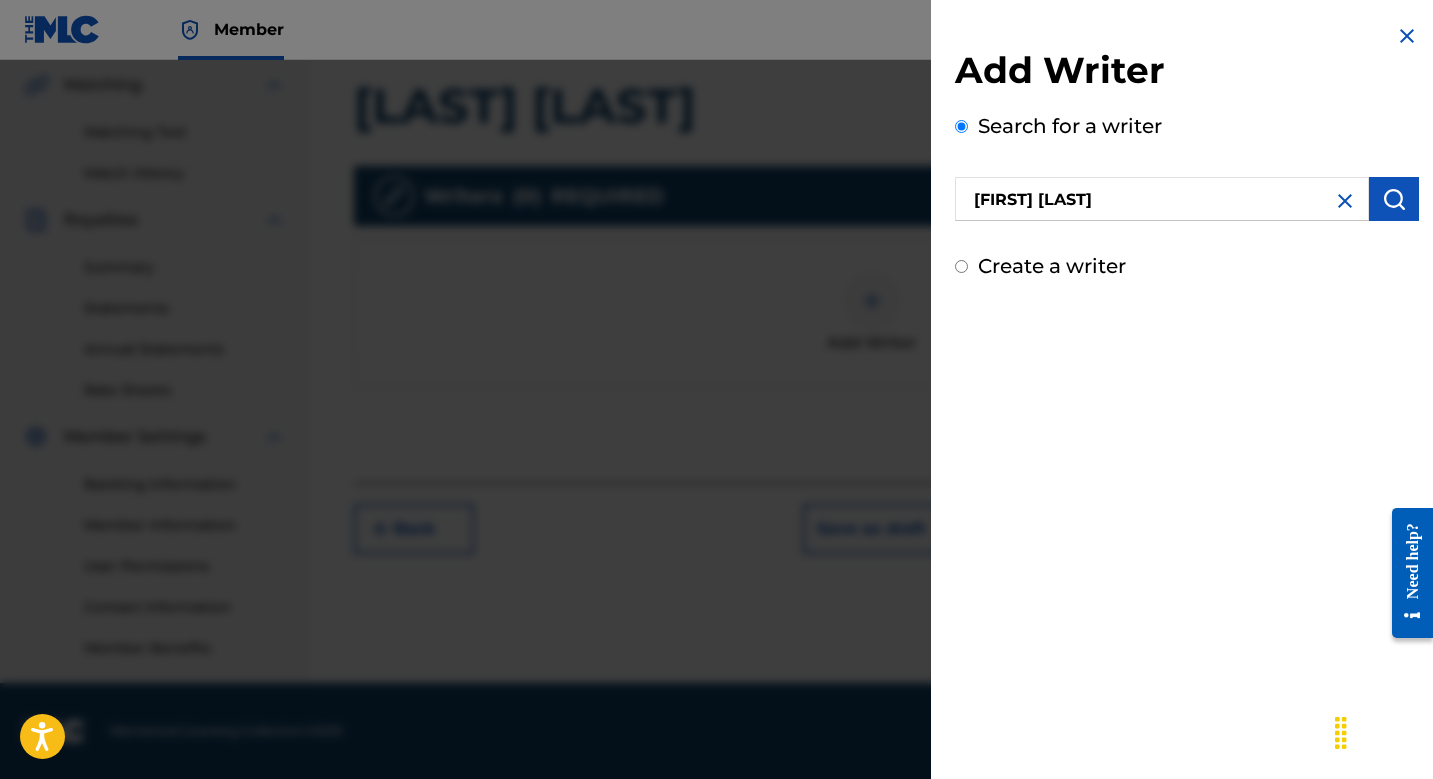 click at bounding box center (1394, 199) 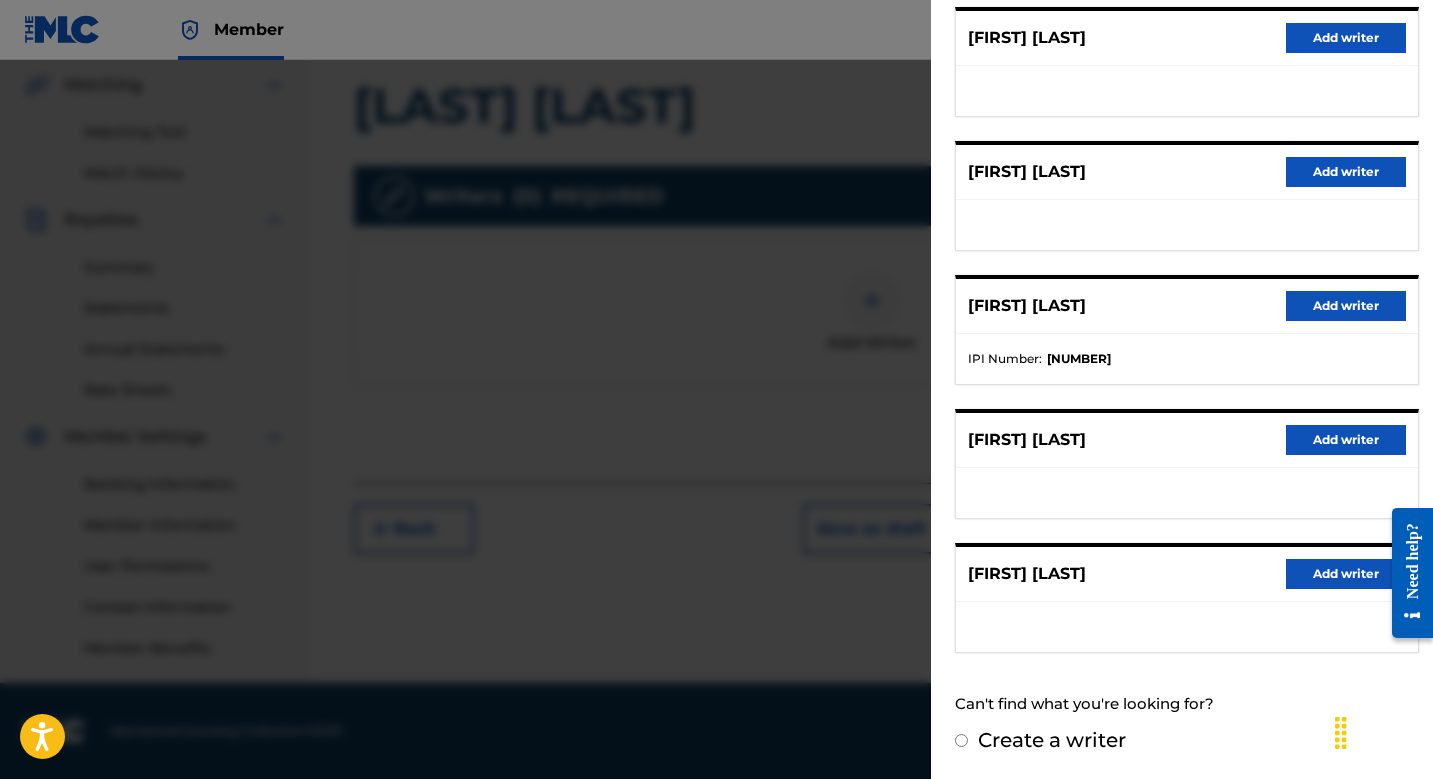 scroll, scrollTop: 262, scrollLeft: 0, axis: vertical 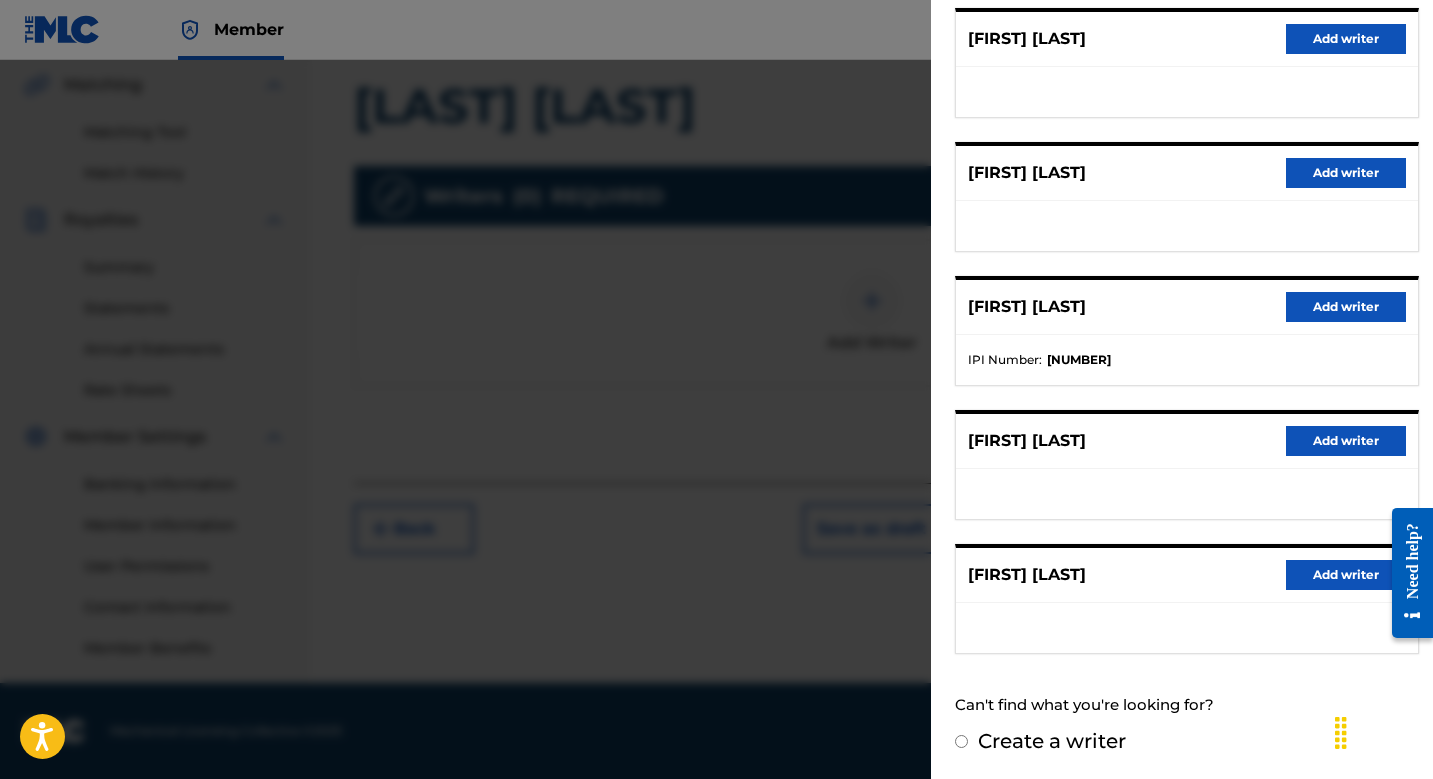 click on "Add writer" at bounding box center (1346, 575) 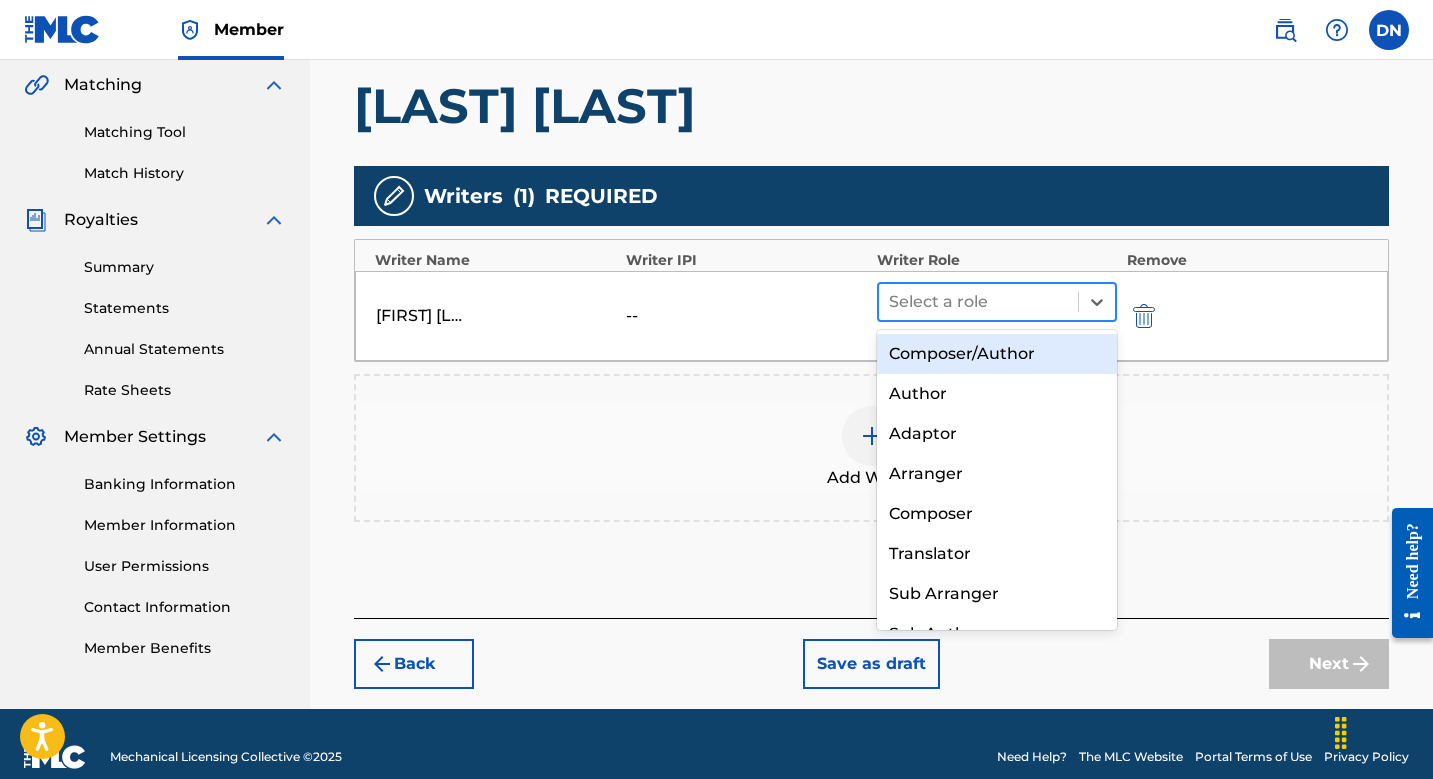 click at bounding box center (978, 302) 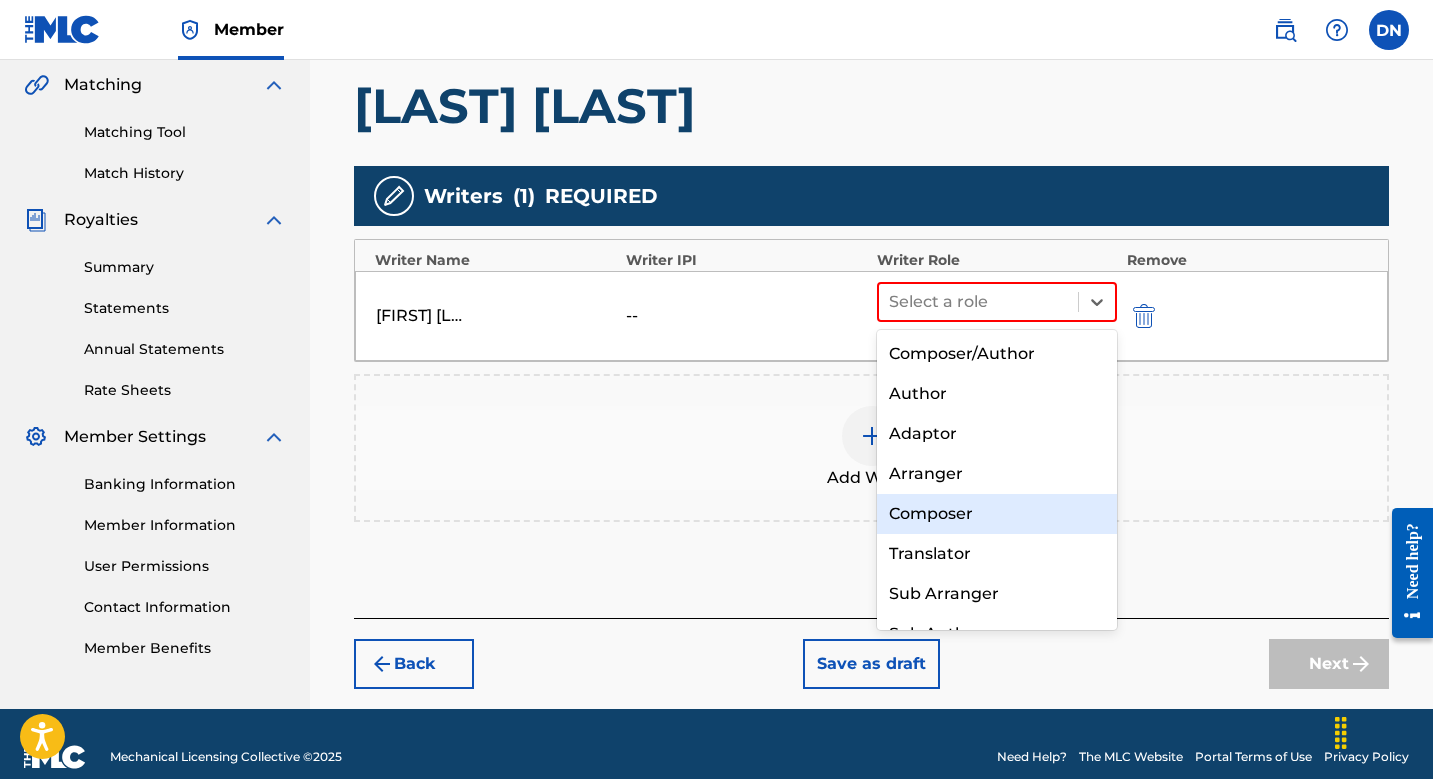click on "Composer" at bounding box center (997, 514) 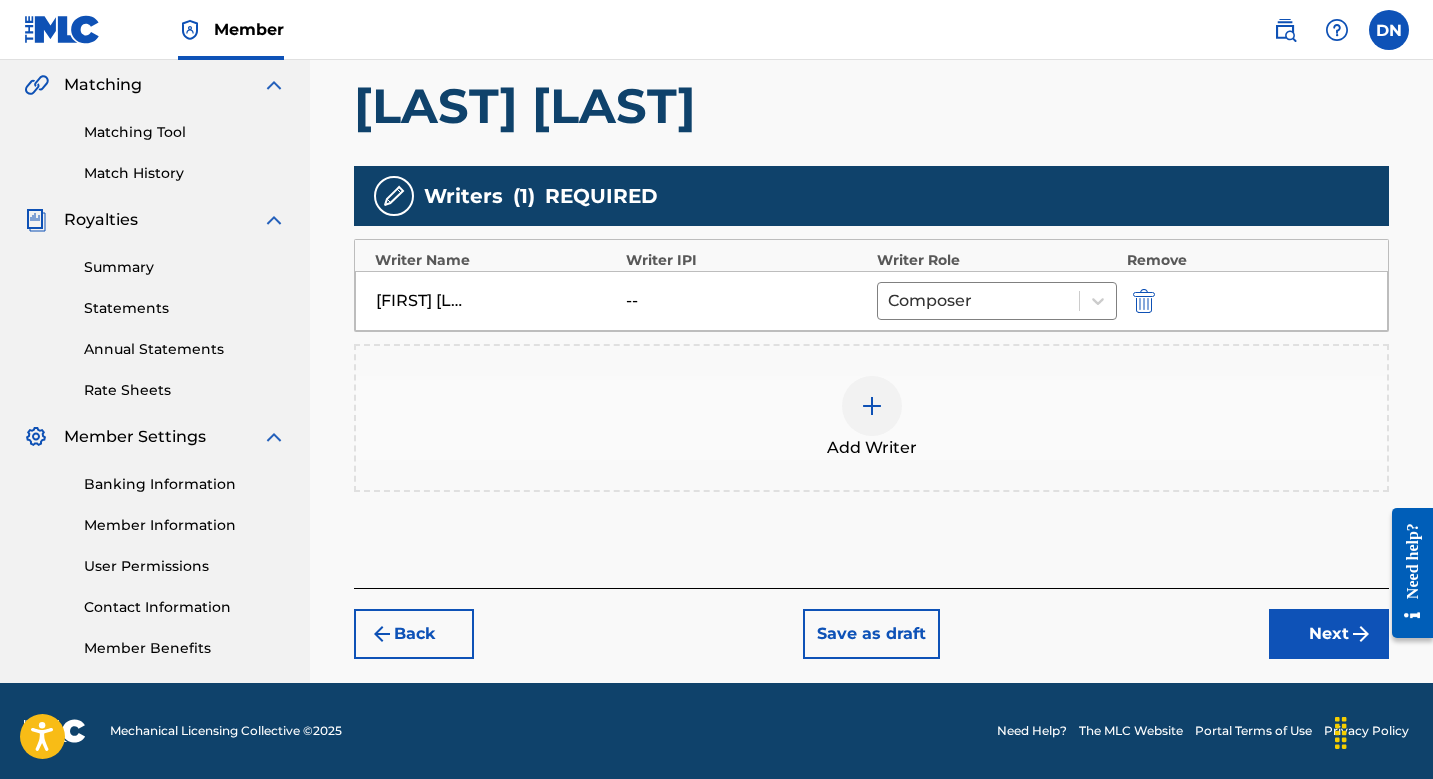 click on "Next" at bounding box center (1329, 634) 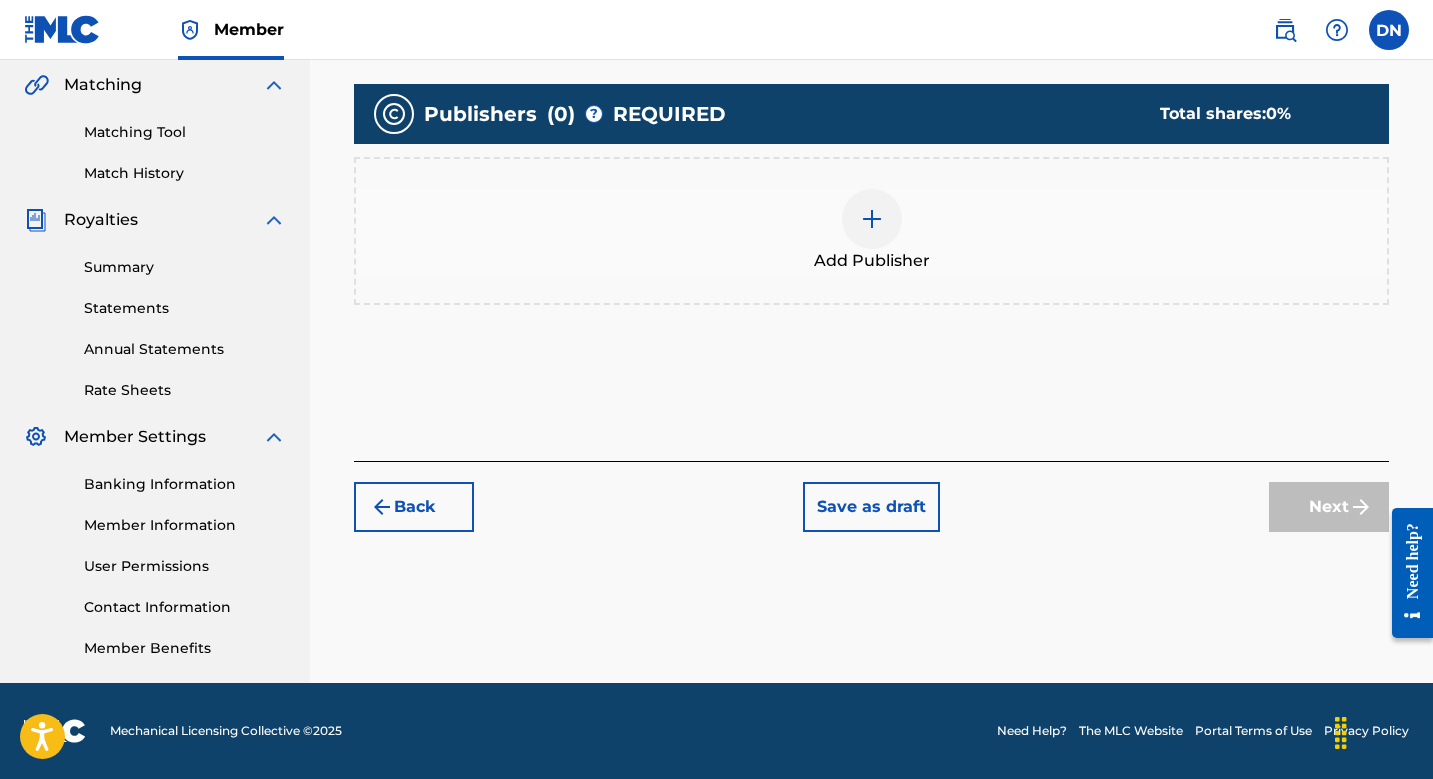 scroll, scrollTop: 461, scrollLeft: 0, axis: vertical 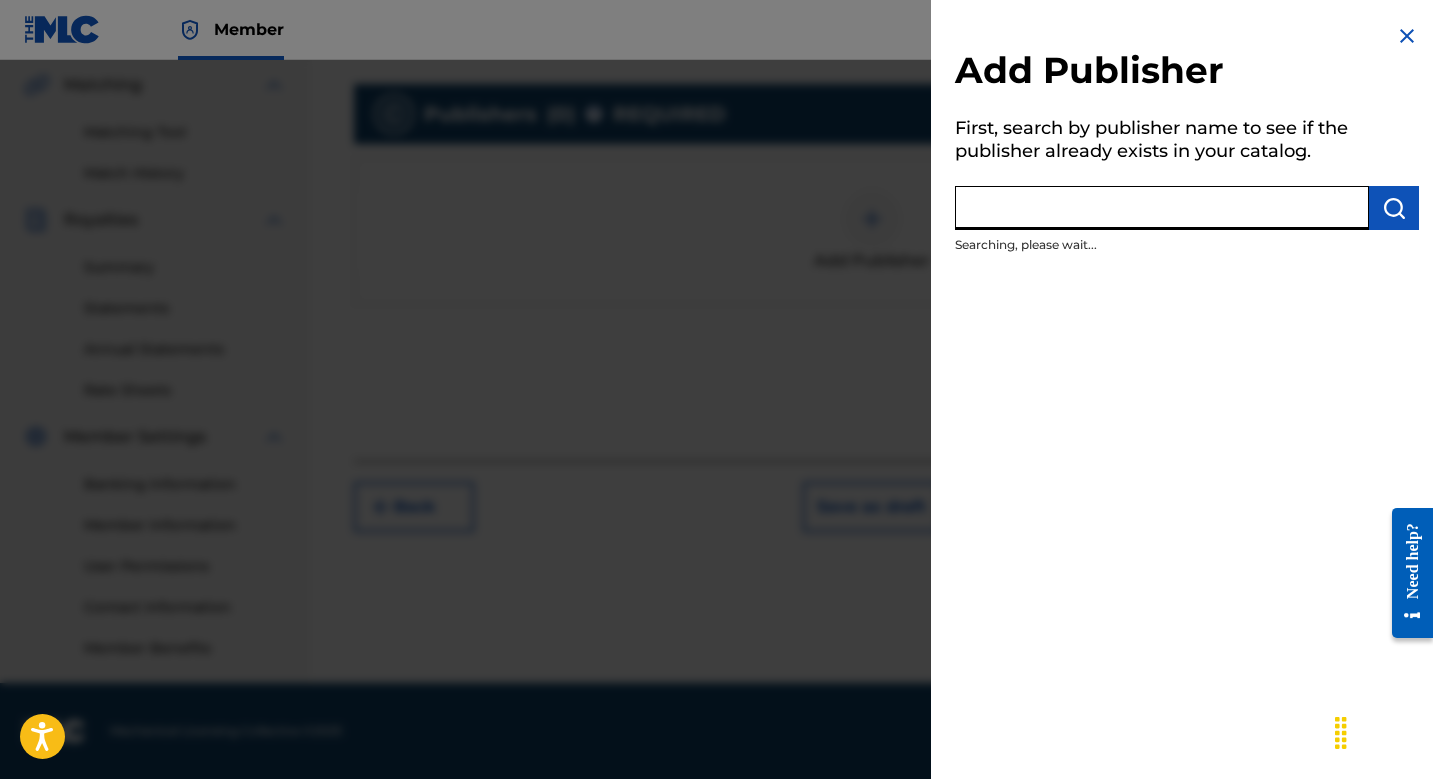 click at bounding box center (1162, 208) 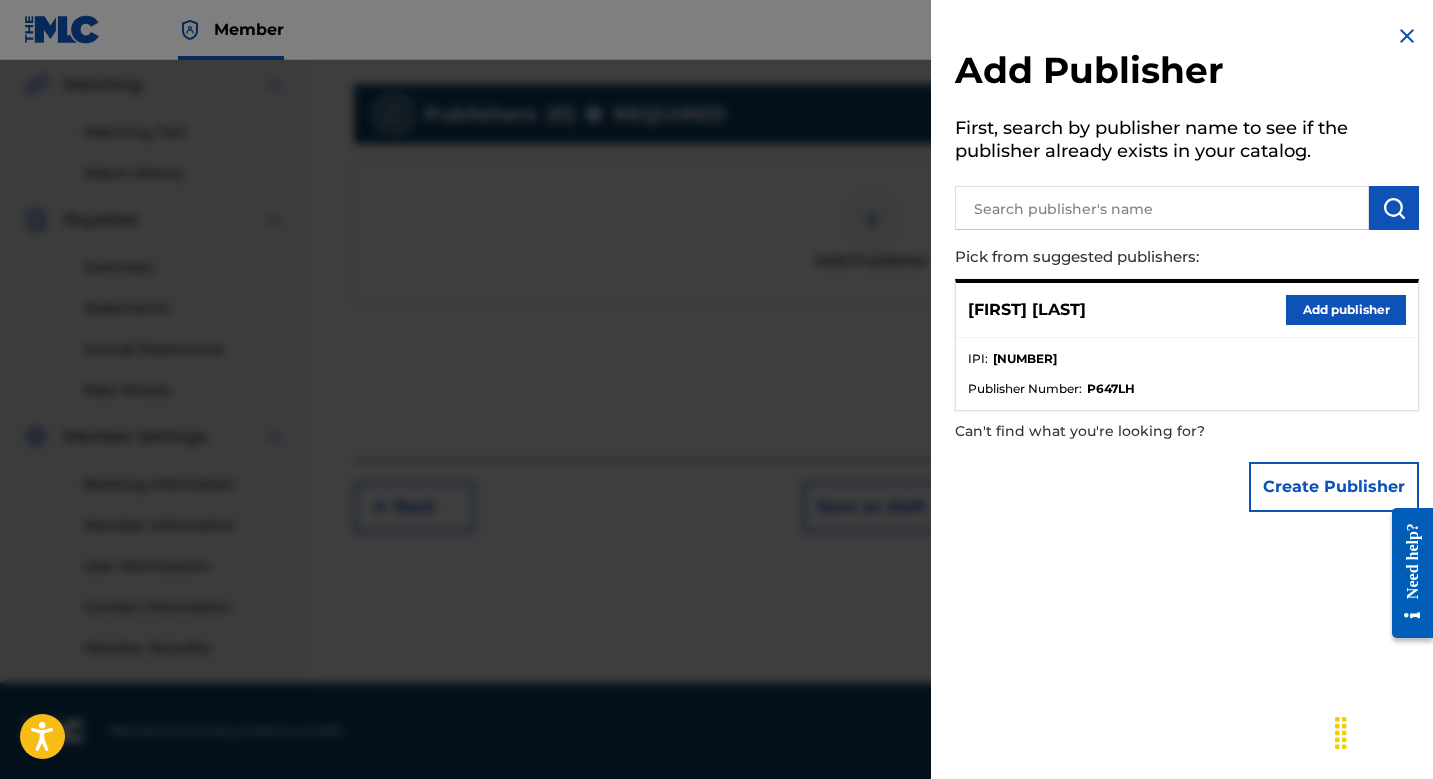 click on "Add publisher" at bounding box center [1346, 310] 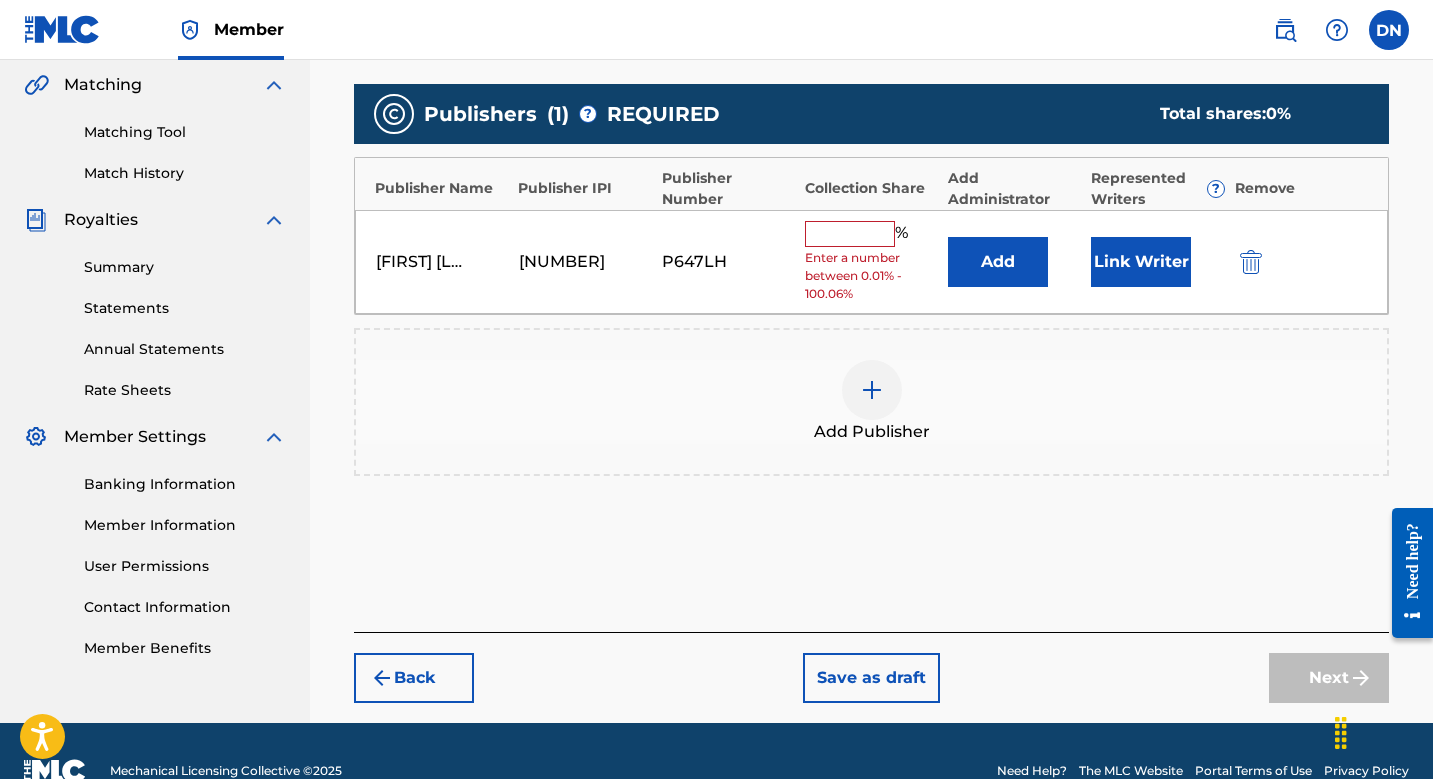 click at bounding box center (850, 234) 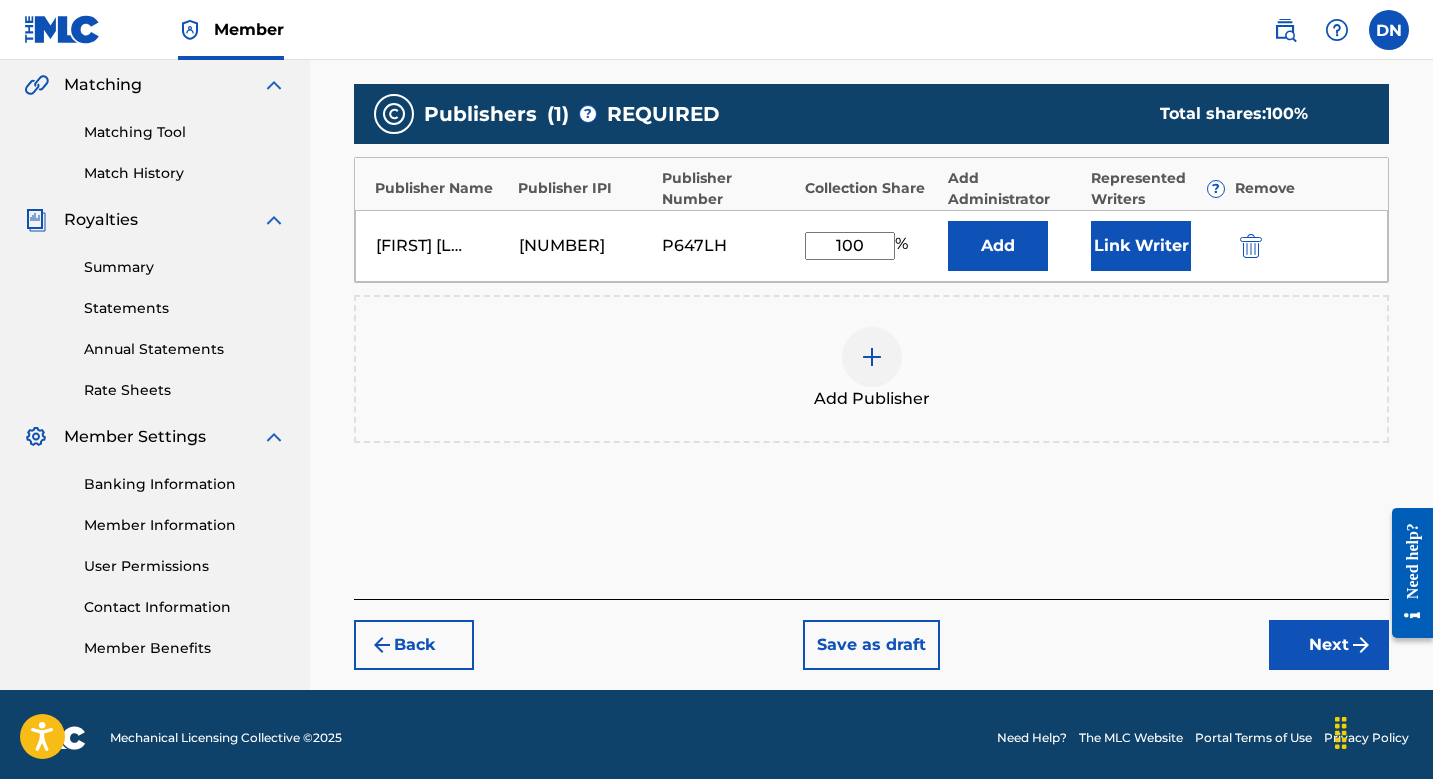 click on "Link Writer" at bounding box center (1141, 246) 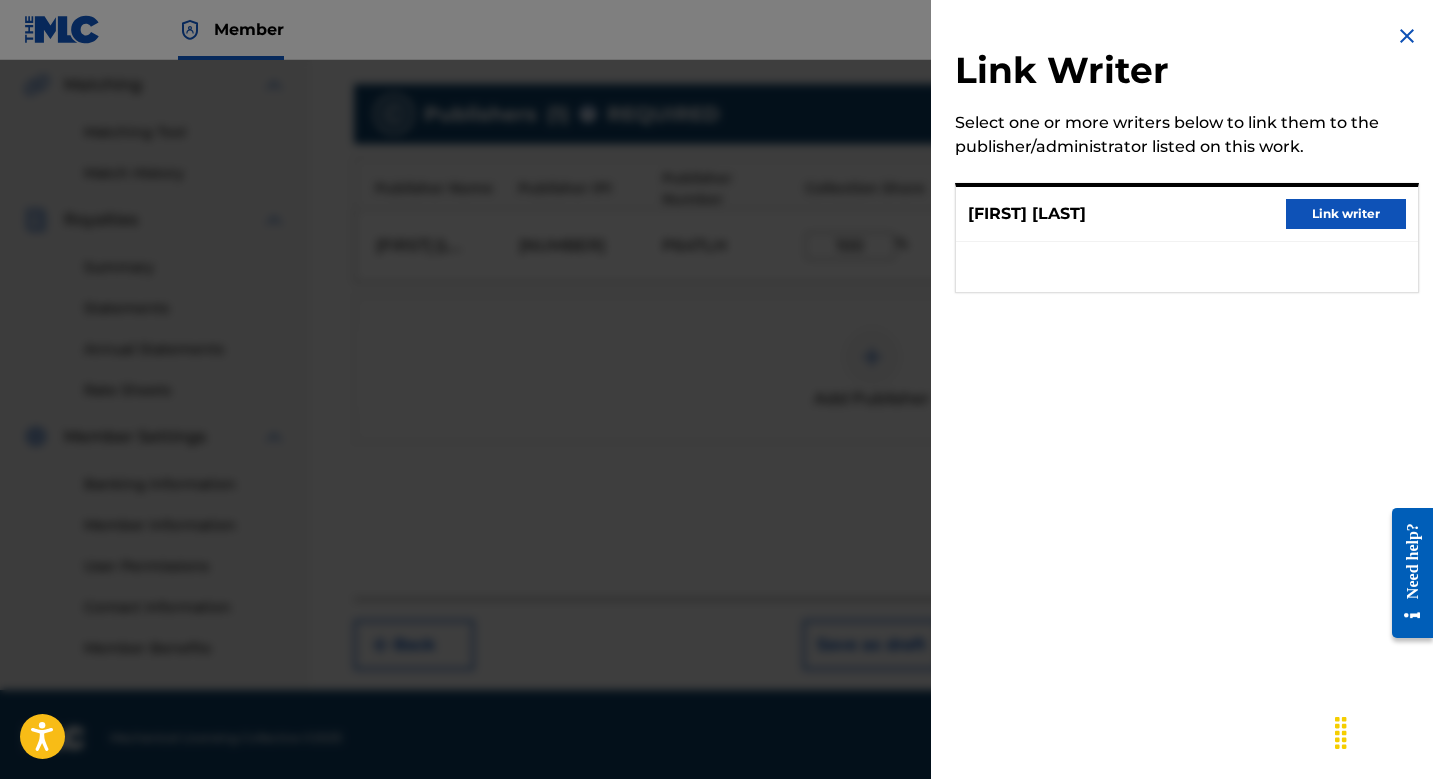 click on "Link writer" at bounding box center (1346, 214) 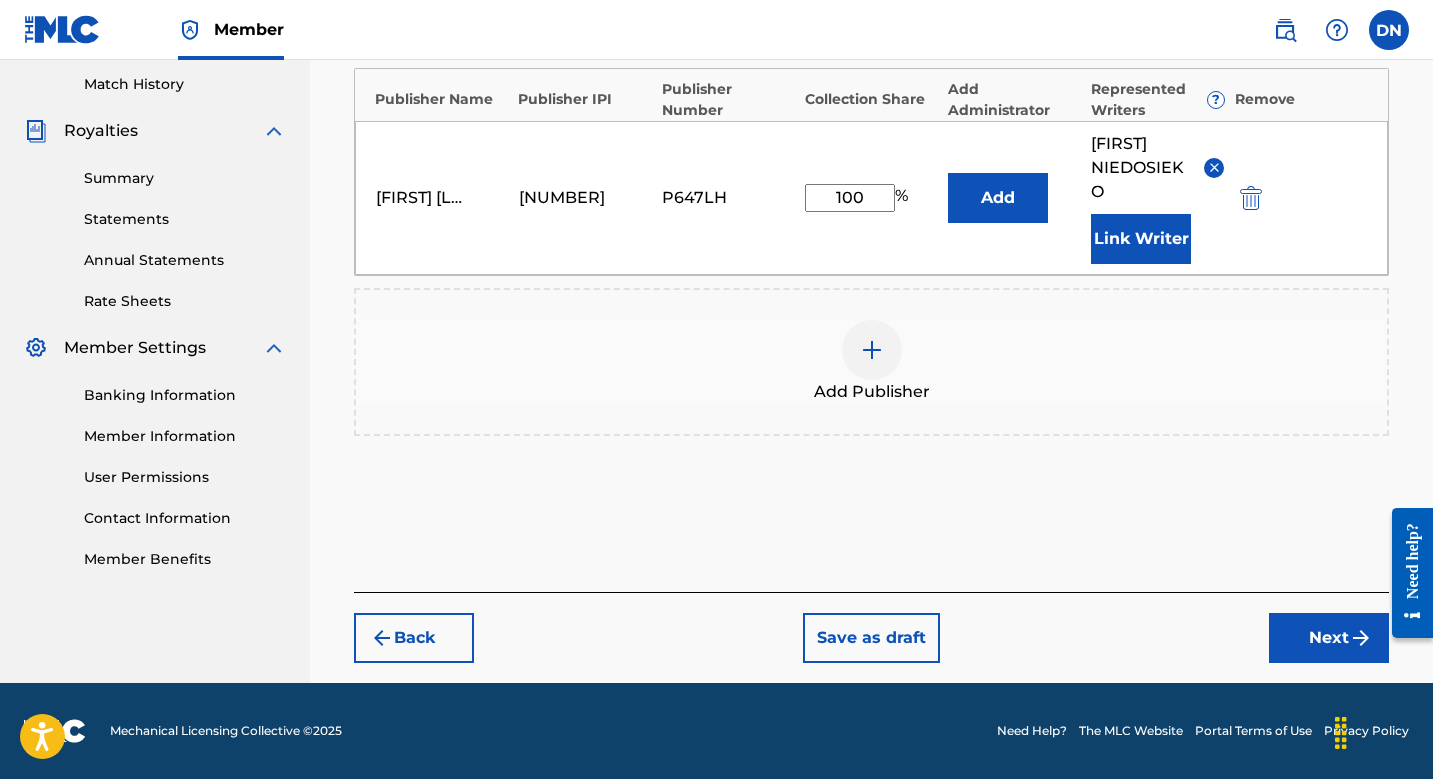 click on "Next" at bounding box center [1329, 638] 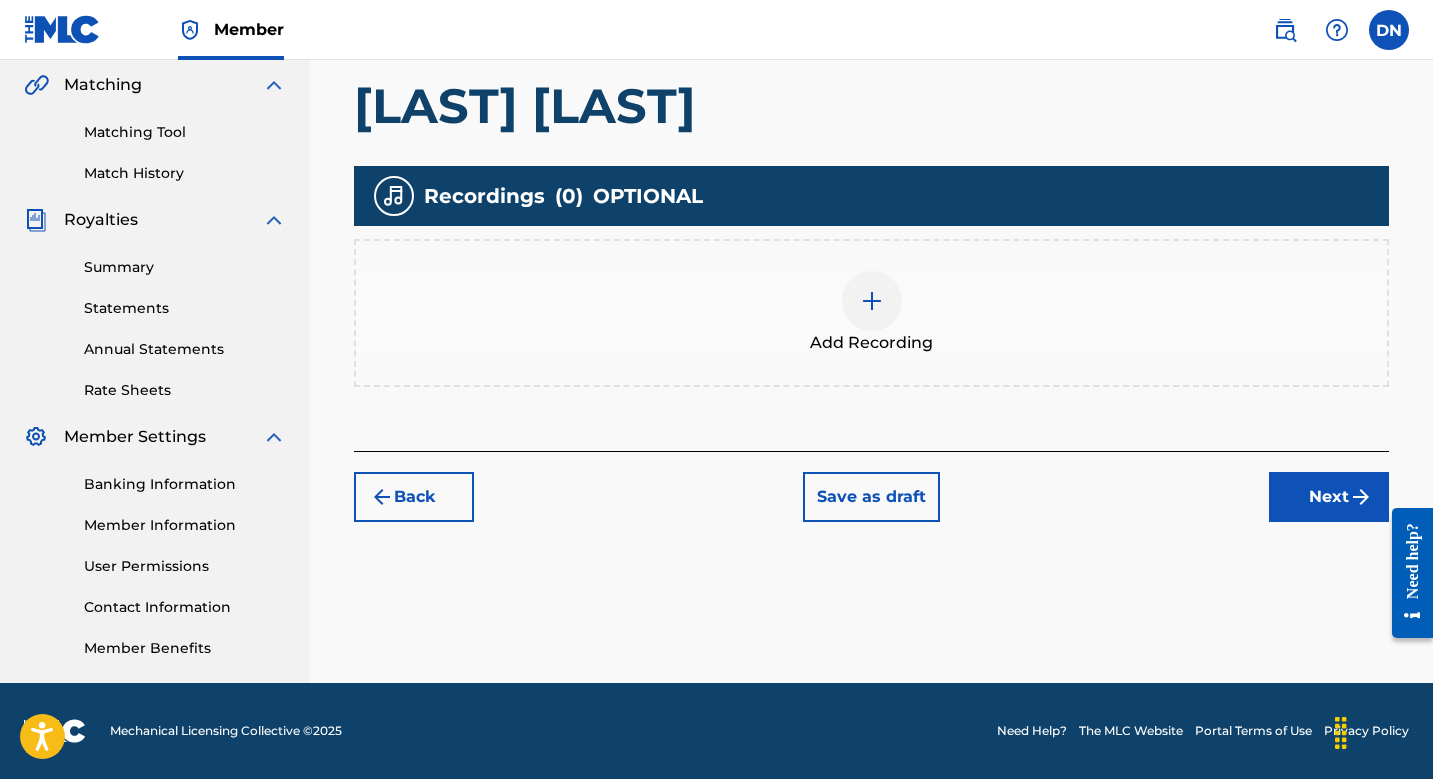 scroll, scrollTop: 461, scrollLeft: 0, axis: vertical 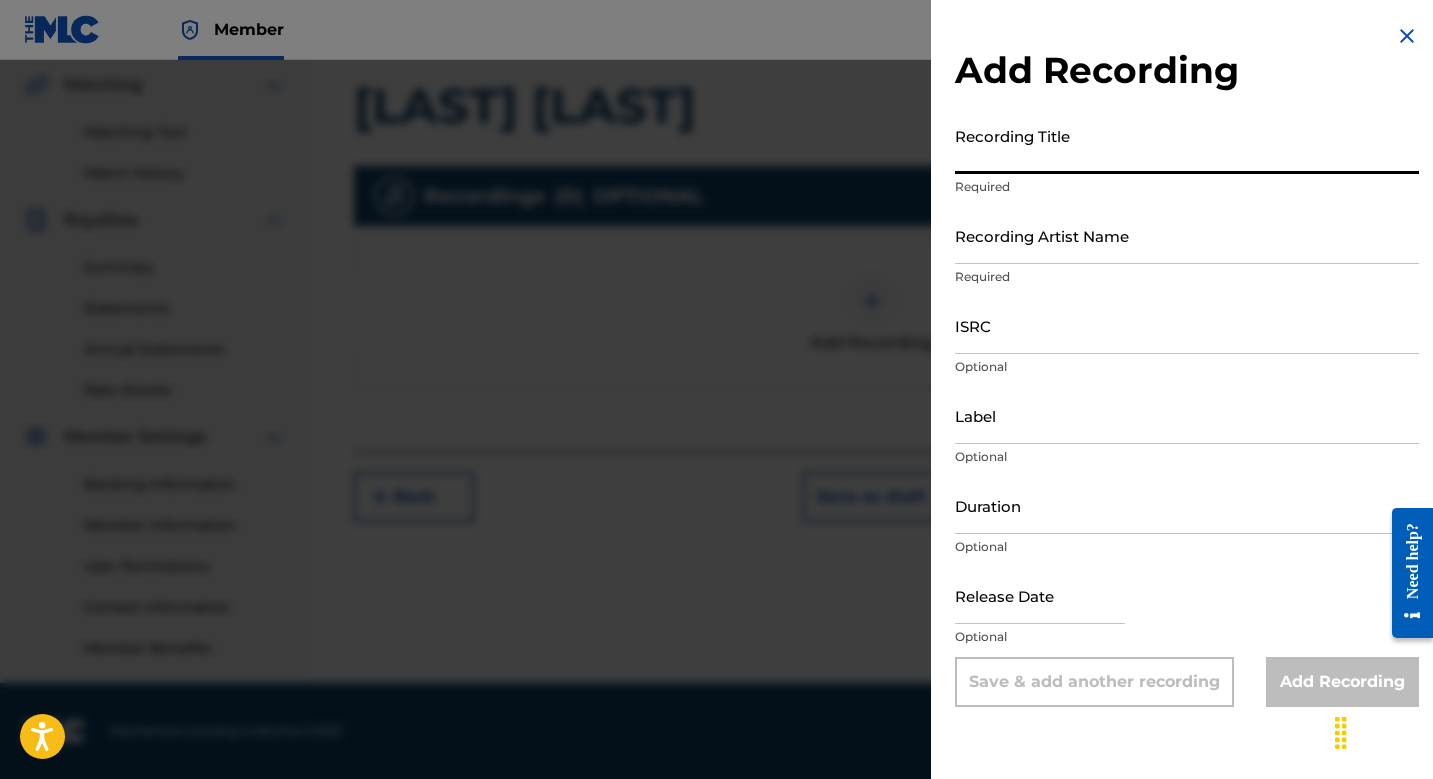 click on "Recording Title" at bounding box center [1187, 145] 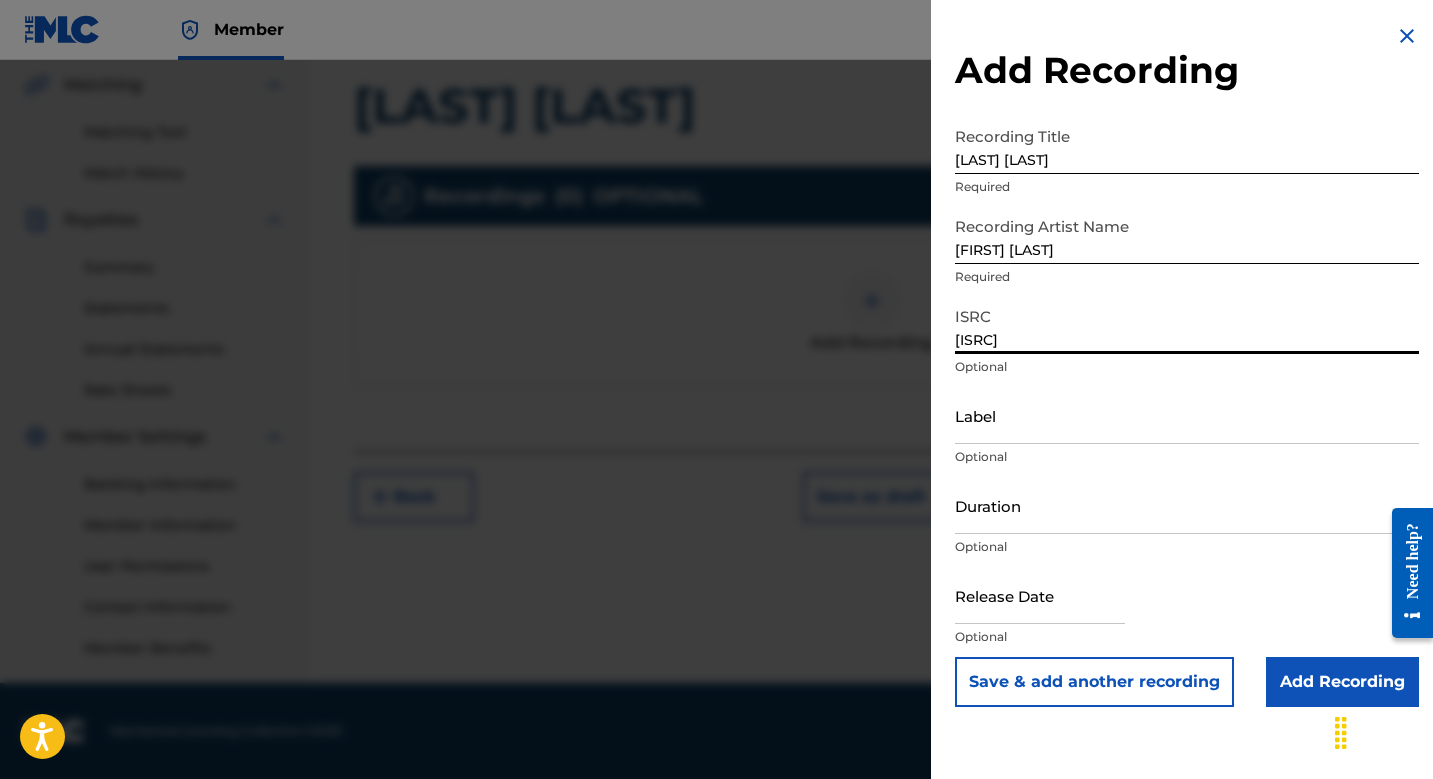 click on "Save & add another recording" at bounding box center (1094, 682) 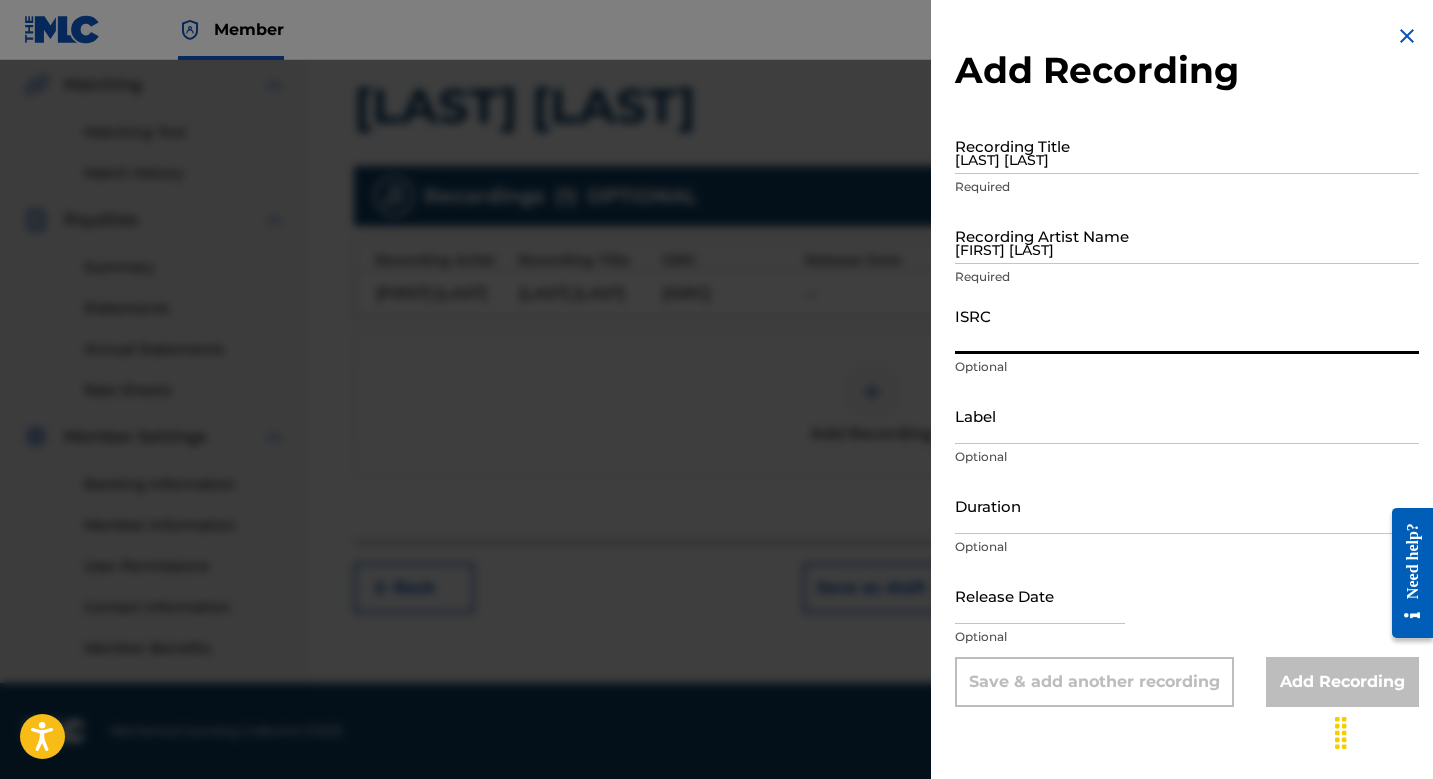 click at bounding box center (716, 449) 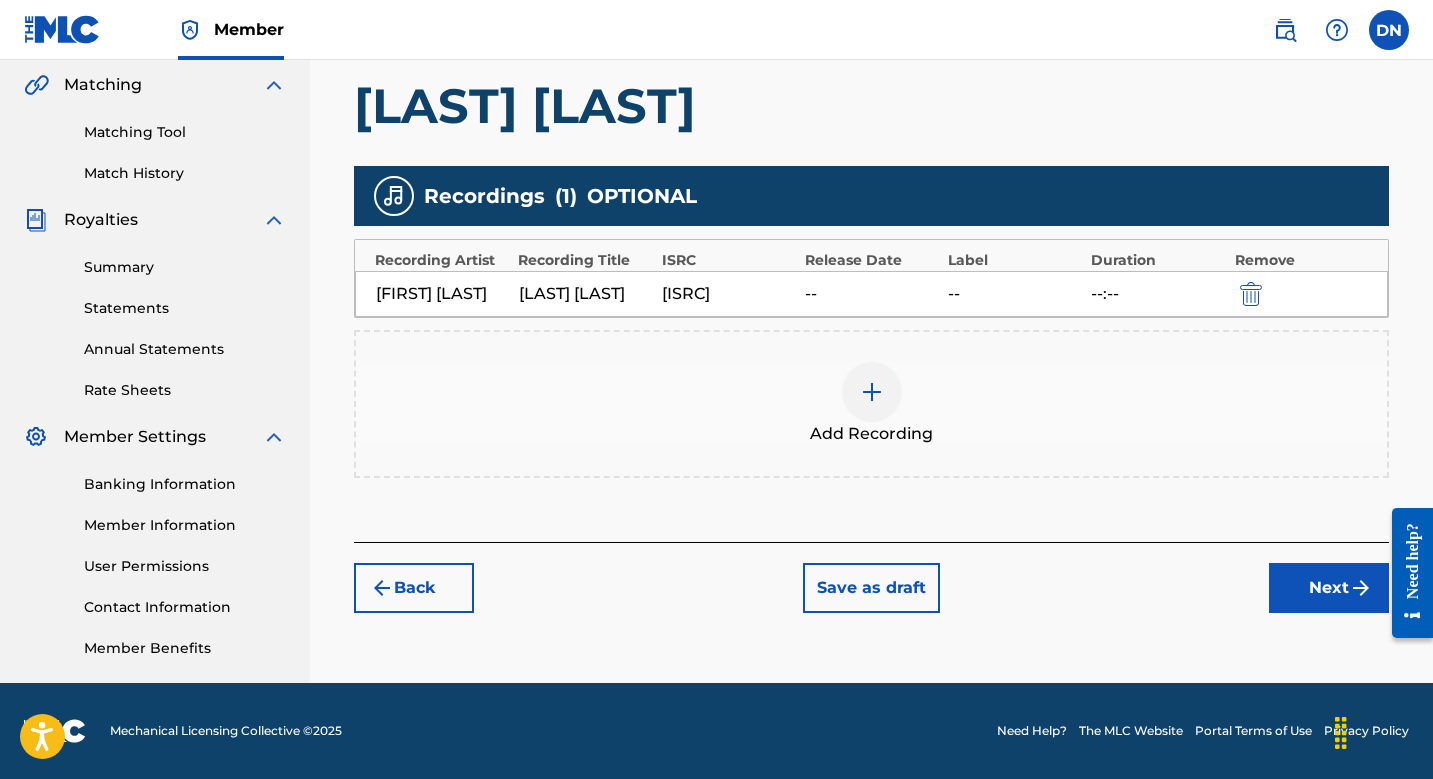 click on "Next" at bounding box center [1329, 588] 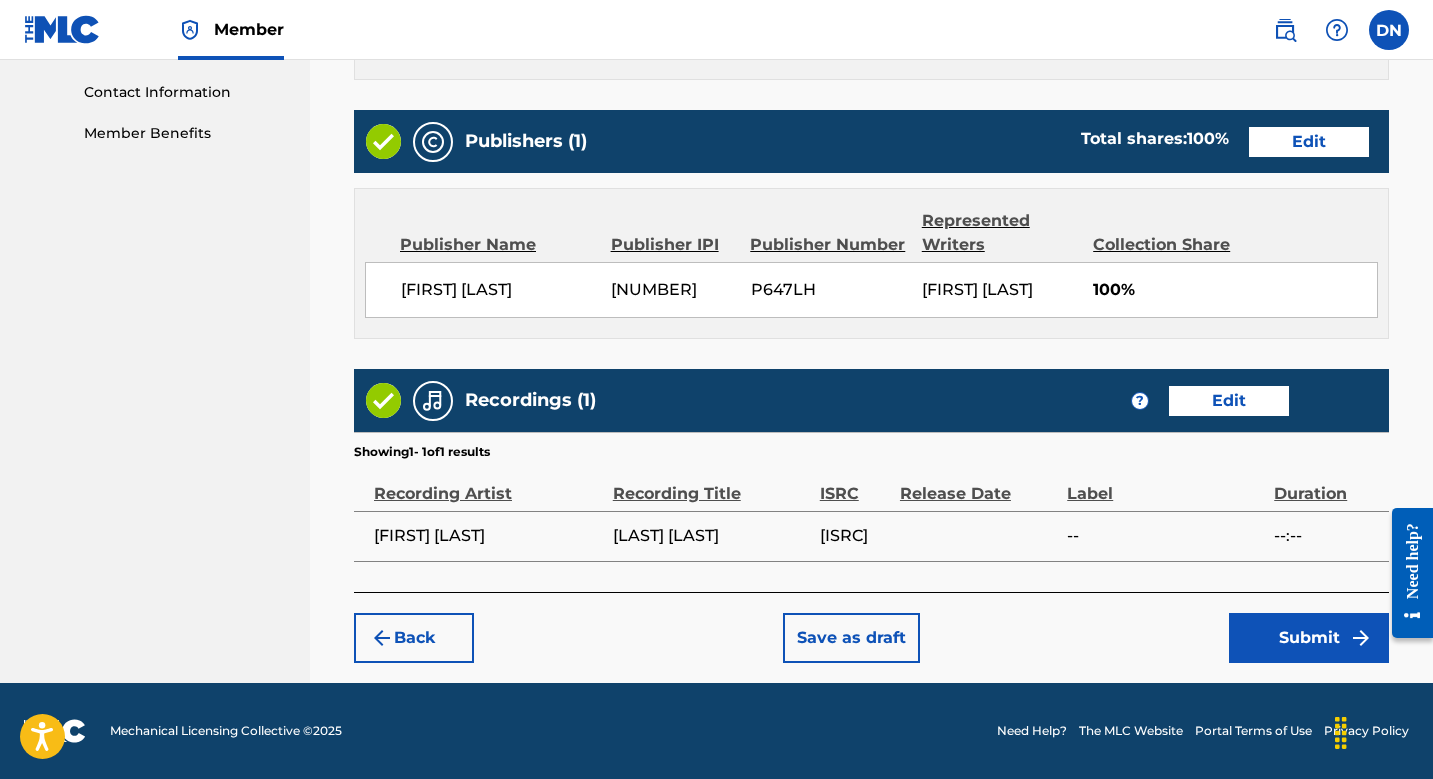 scroll, scrollTop: 999, scrollLeft: 0, axis: vertical 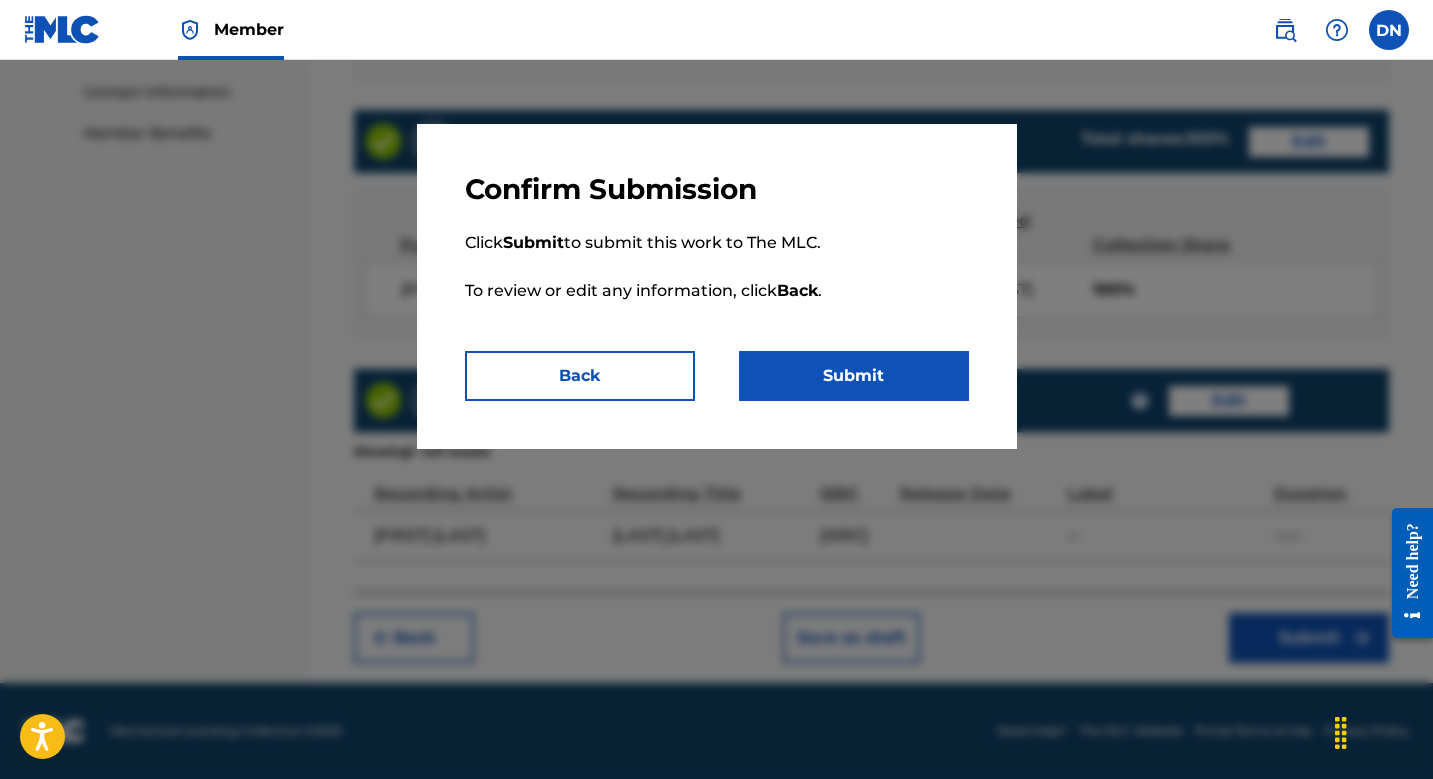 click on "Click  Submit  to submit this work to The MLC. To review or edit any information, click  Back ." at bounding box center [717, 279] 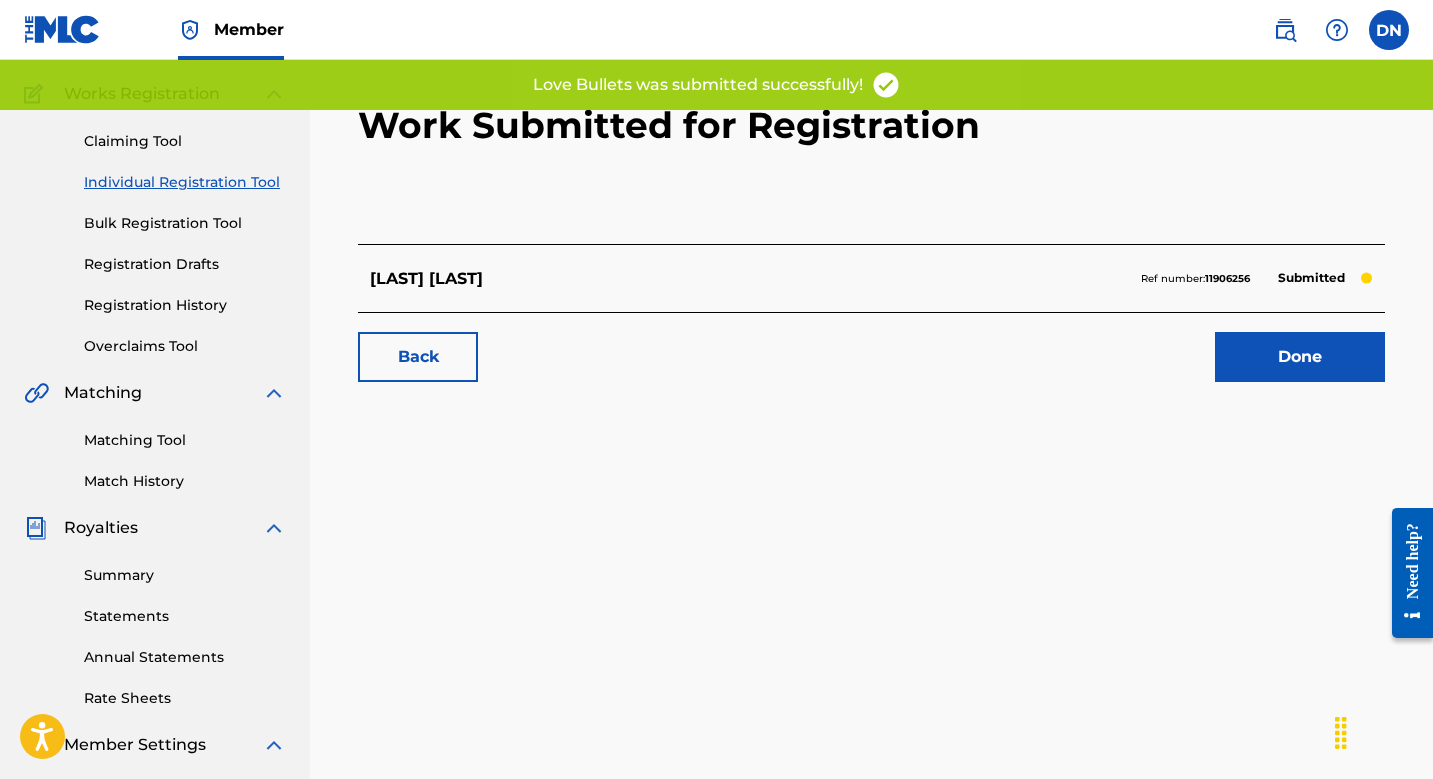 scroll, scrollTop: 136, scrollLeft: 0, axis: vertical 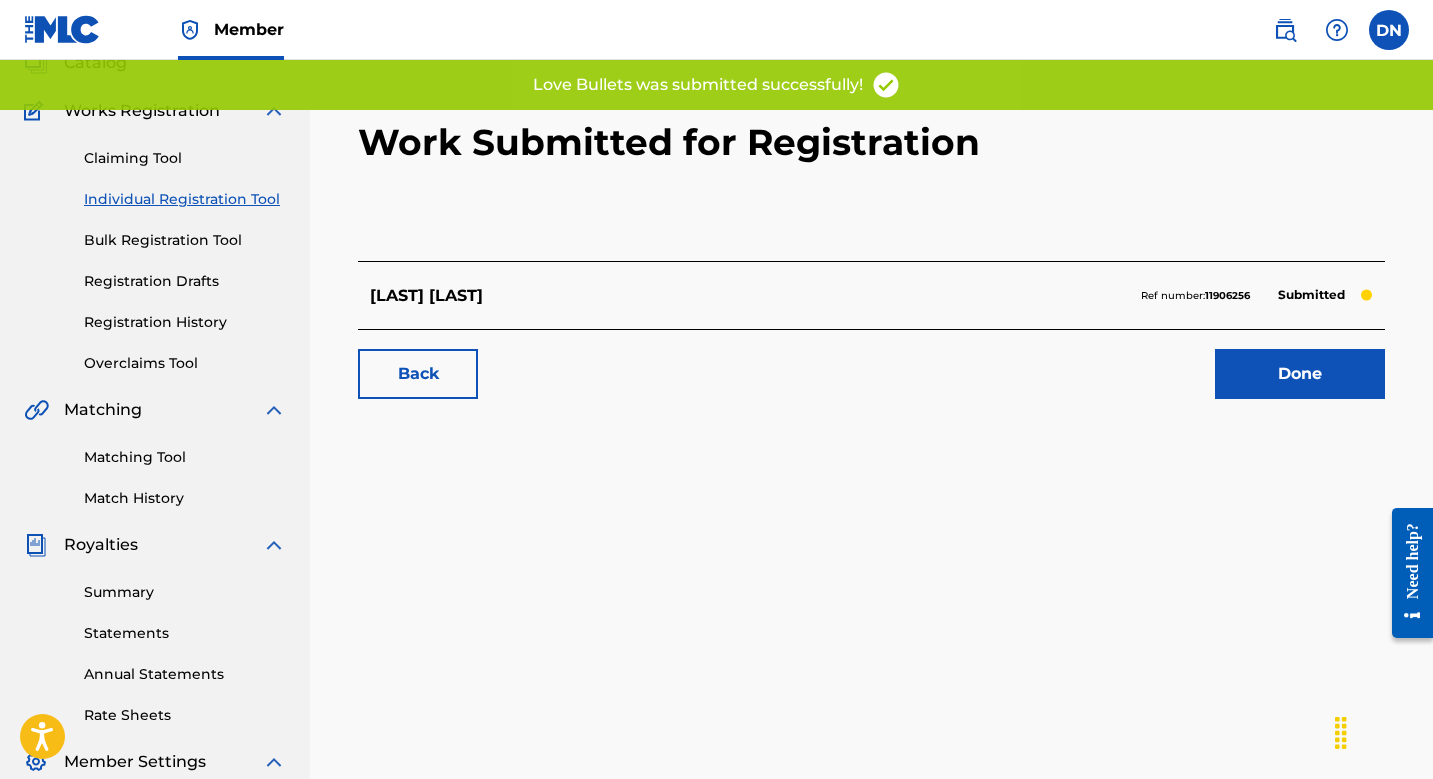 click on "Done" at bounding box center (1300, 374) 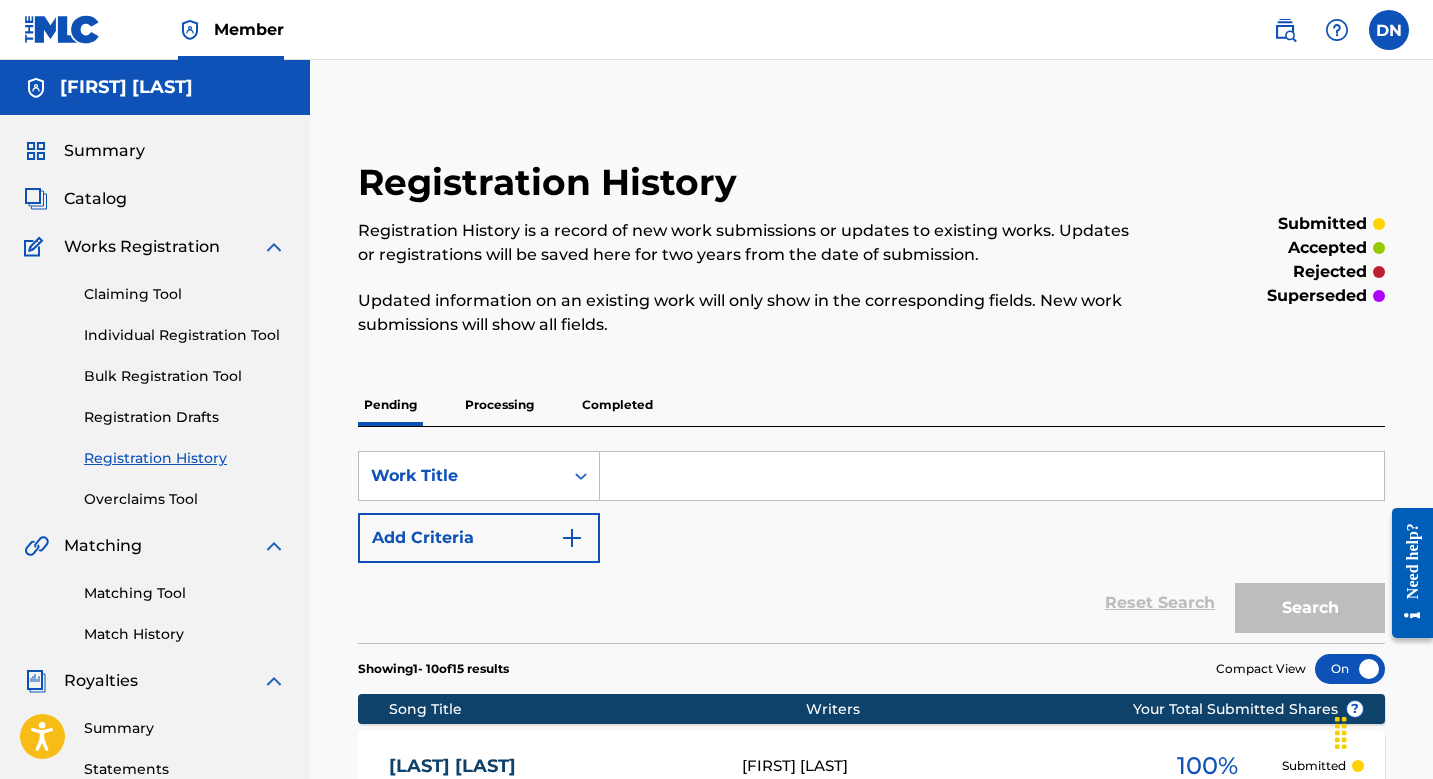 scroll, scrollTop: 0, scrollLeft: 0, axis: both 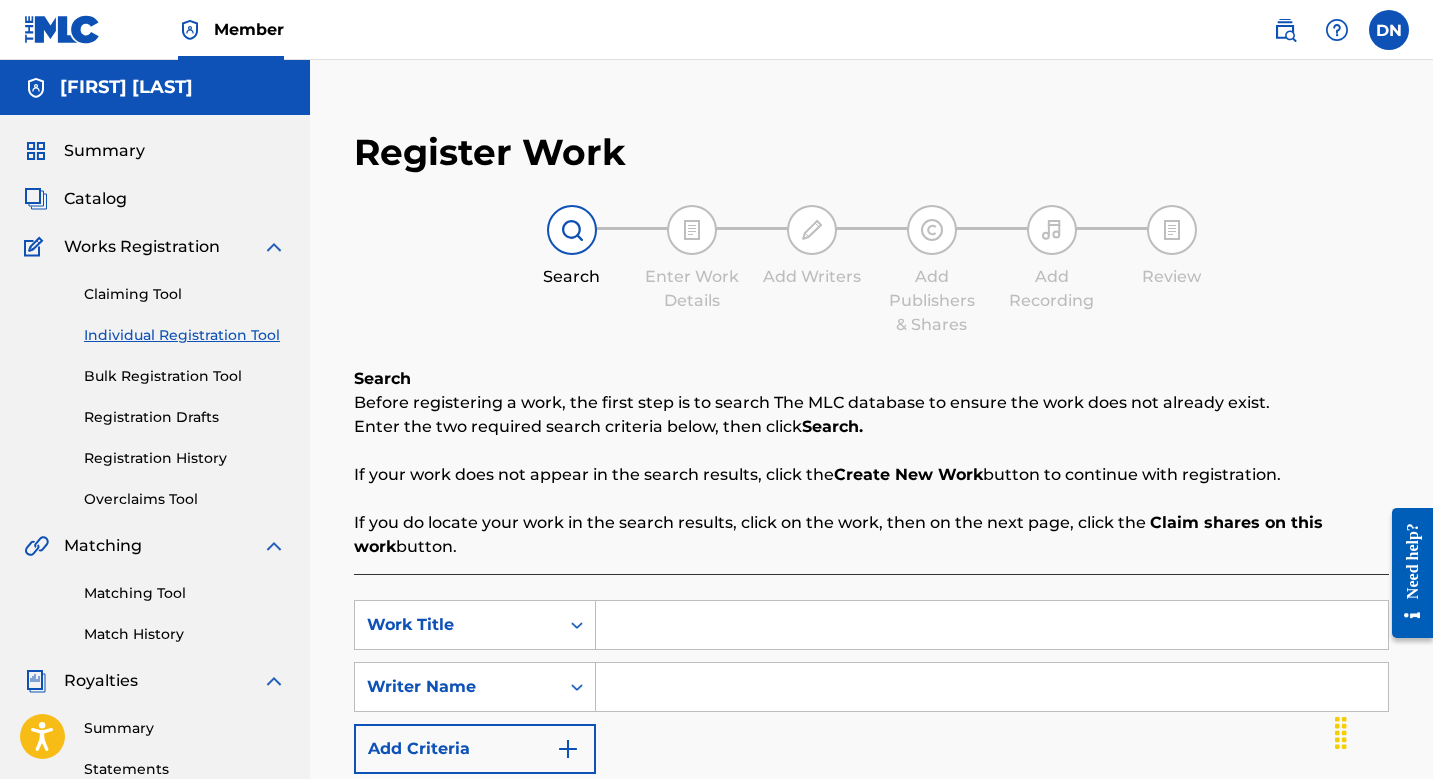click at bounding box center [992, 625] 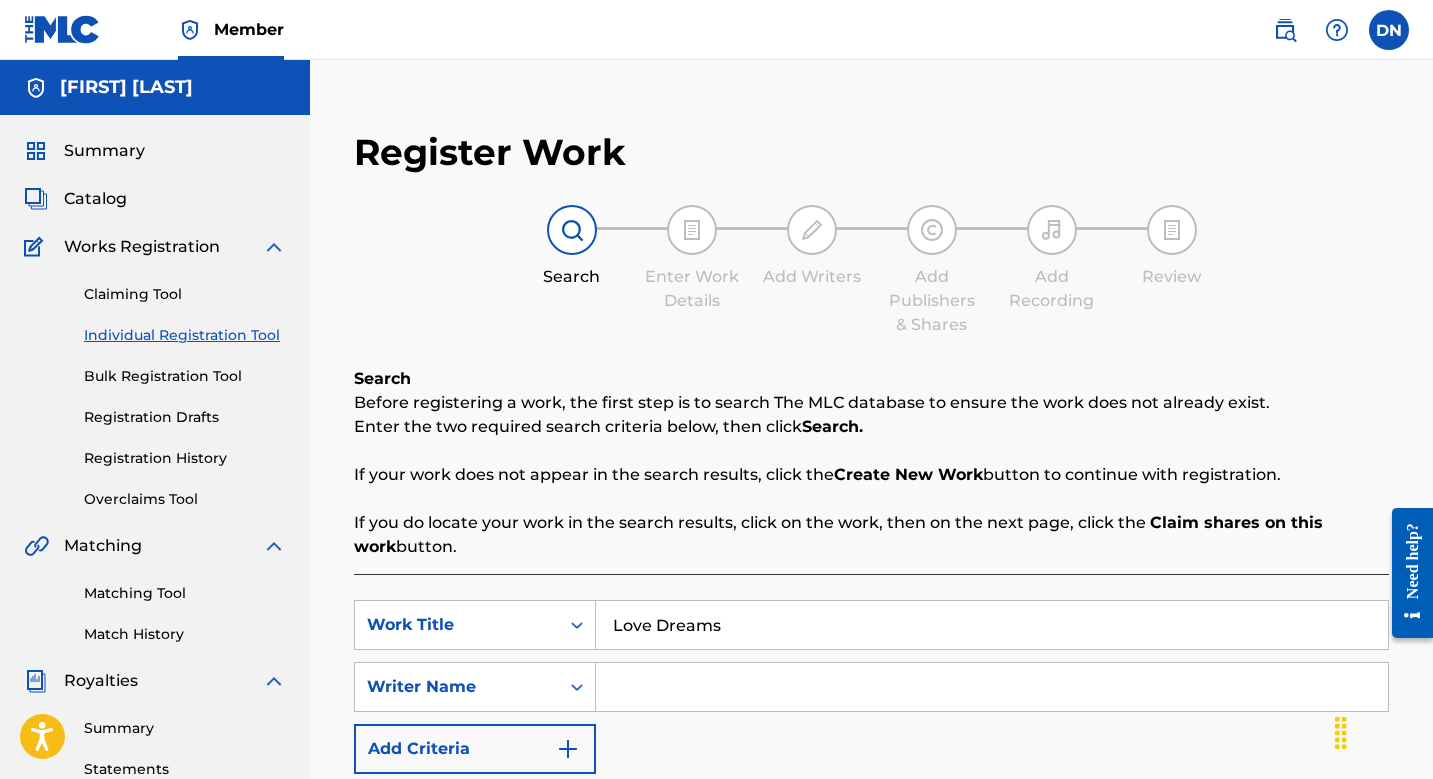 click at bounding box center [992, 687] 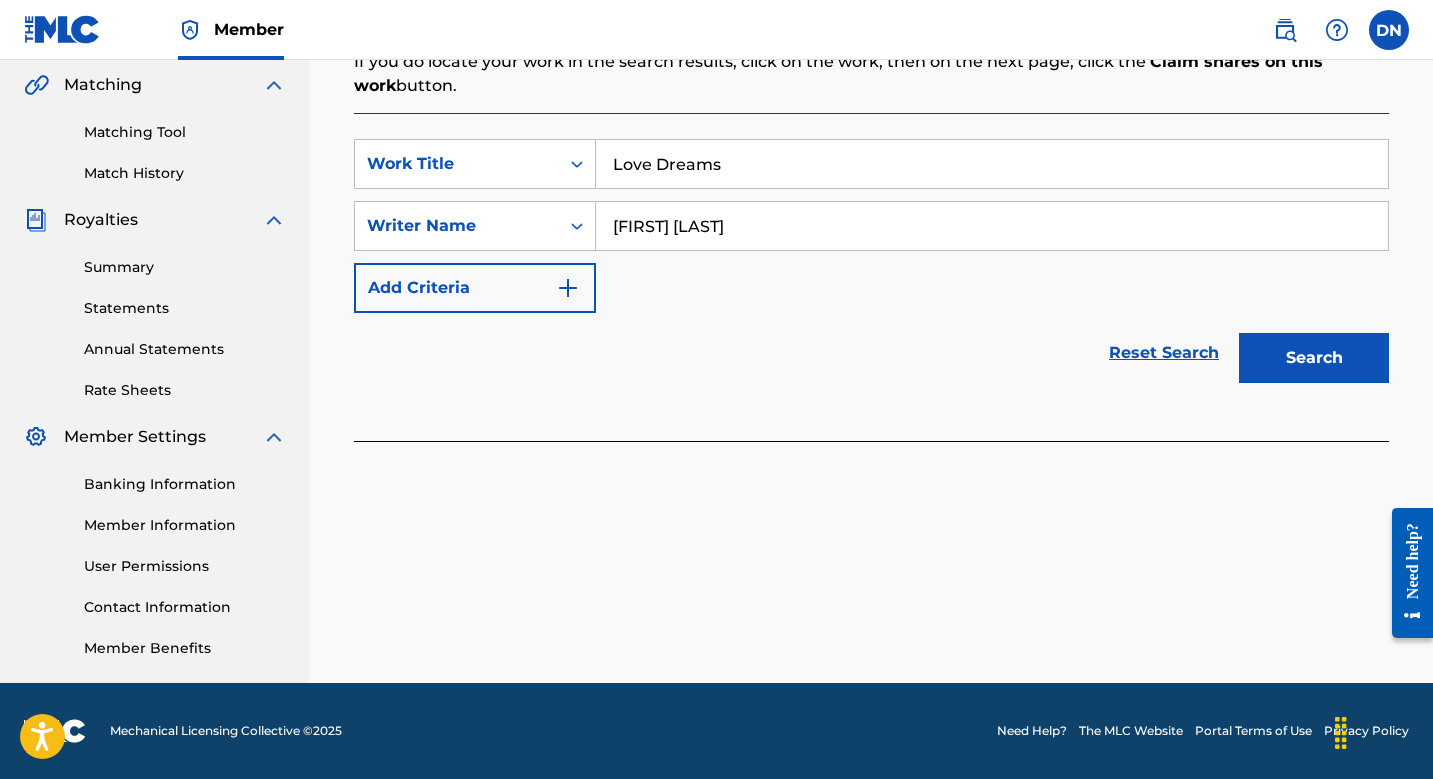 scroll, scrollTop: 461, scrollLeft: 0, axis: vertical 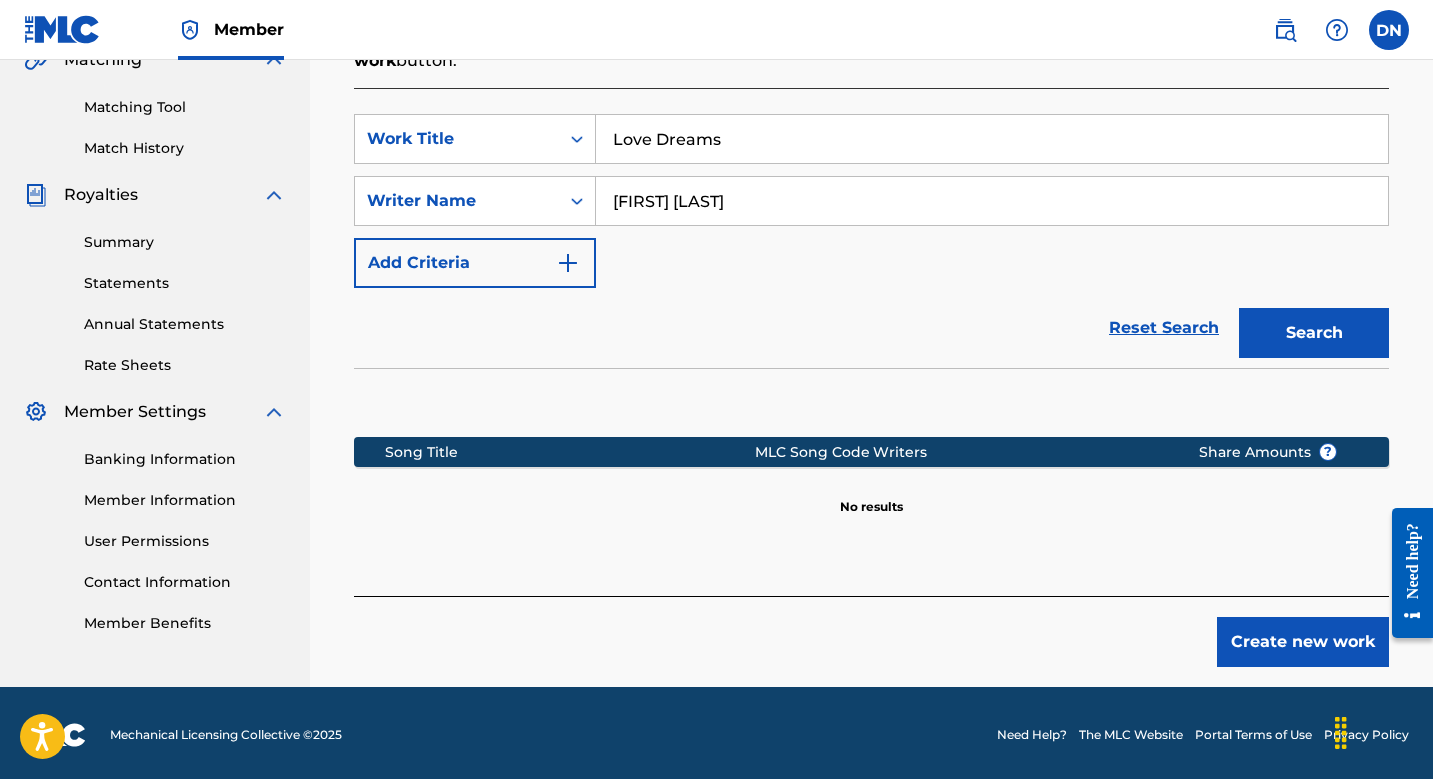click on "Create new work" at bounding box center [1303, 642] 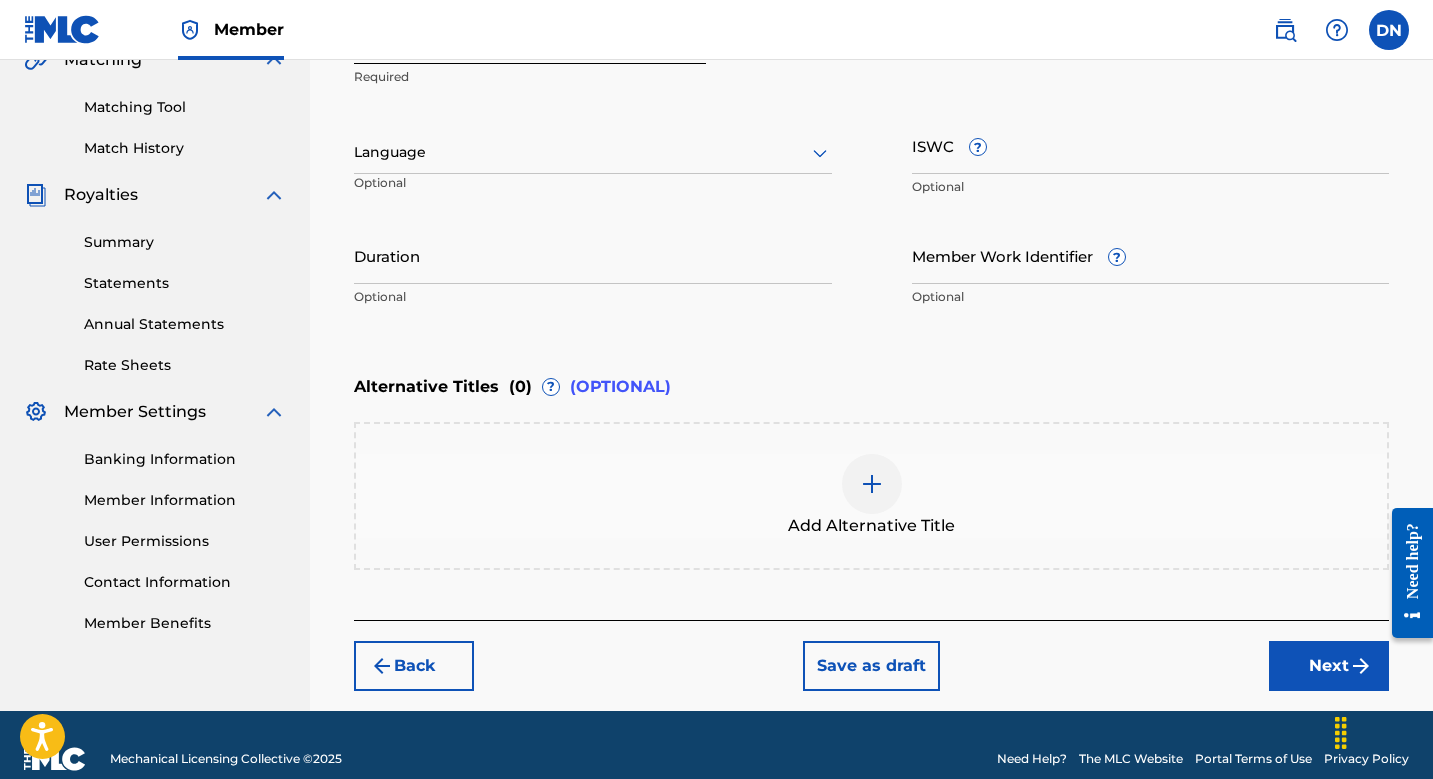 click on "Next" at bounding box center (1329, 666) 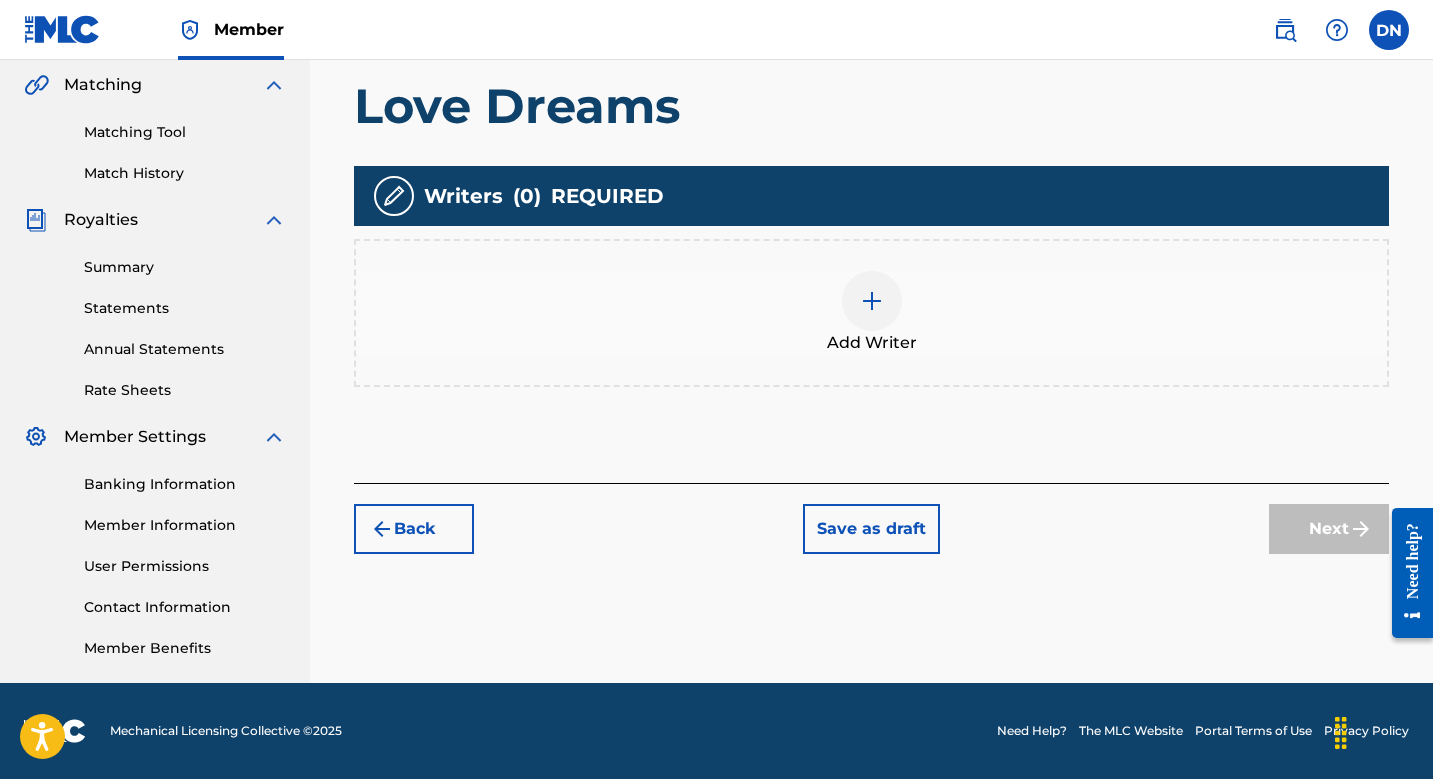 click on "Add Writer" at bounding box center (872, 343) 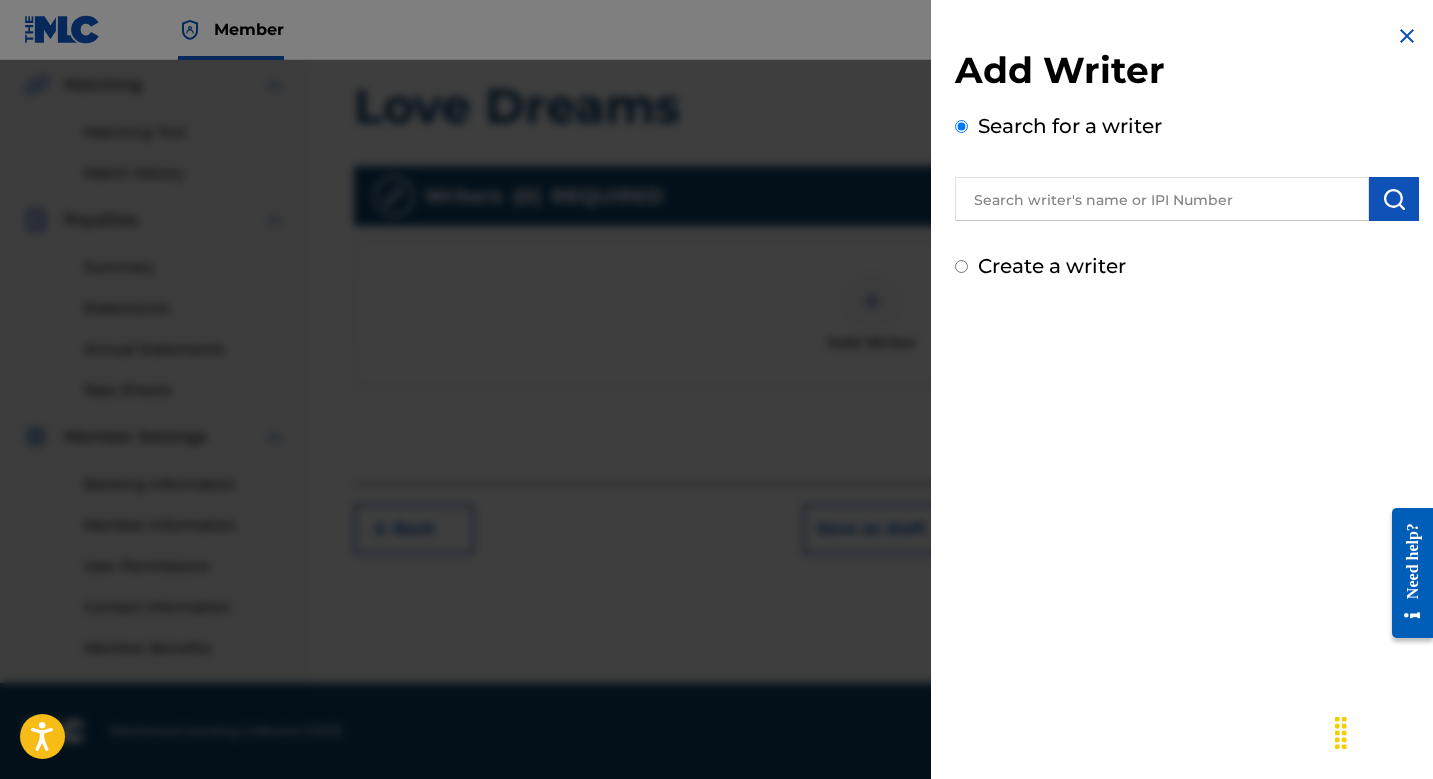 click at bounding box center [1162, 199] 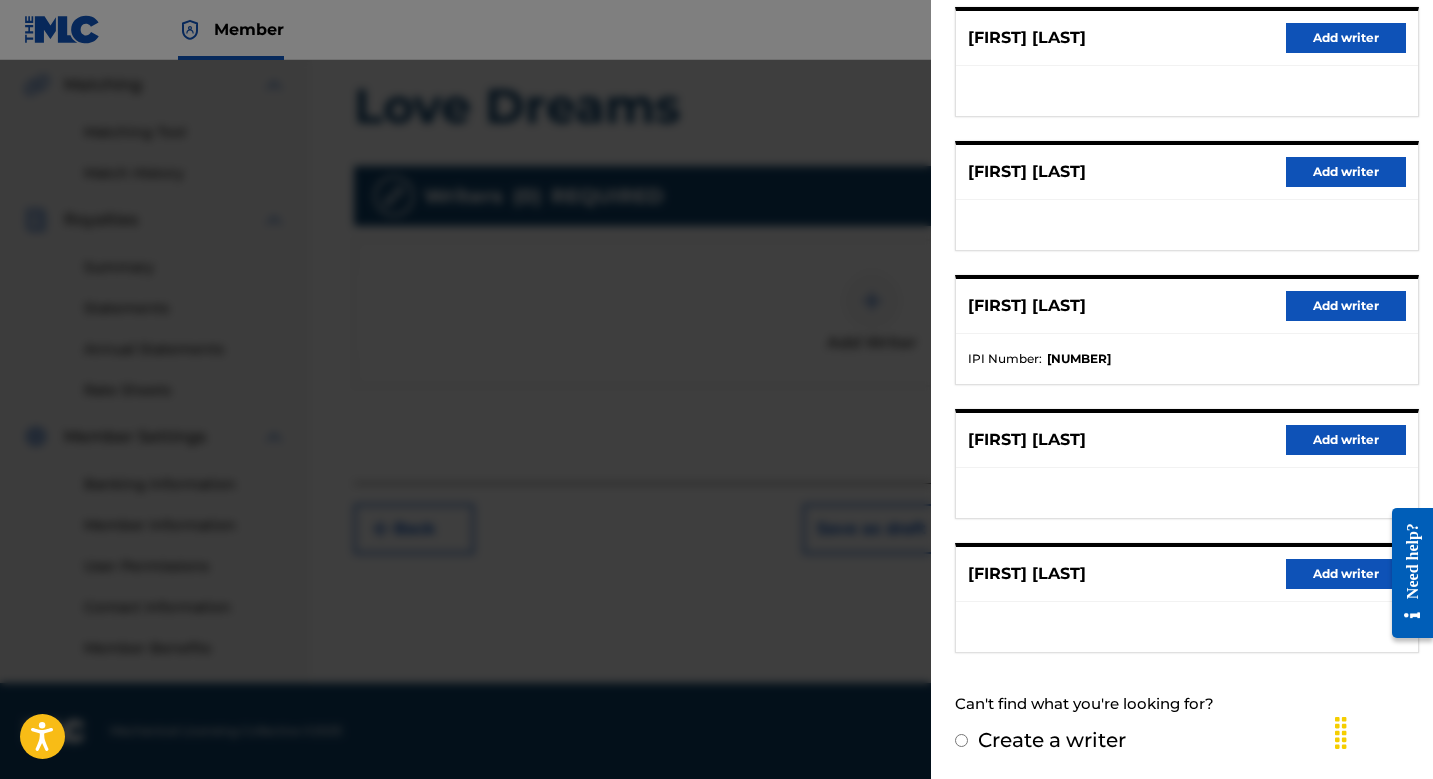 scroll, scrollTop: 262, scrollLeft: 0, axis: vertical 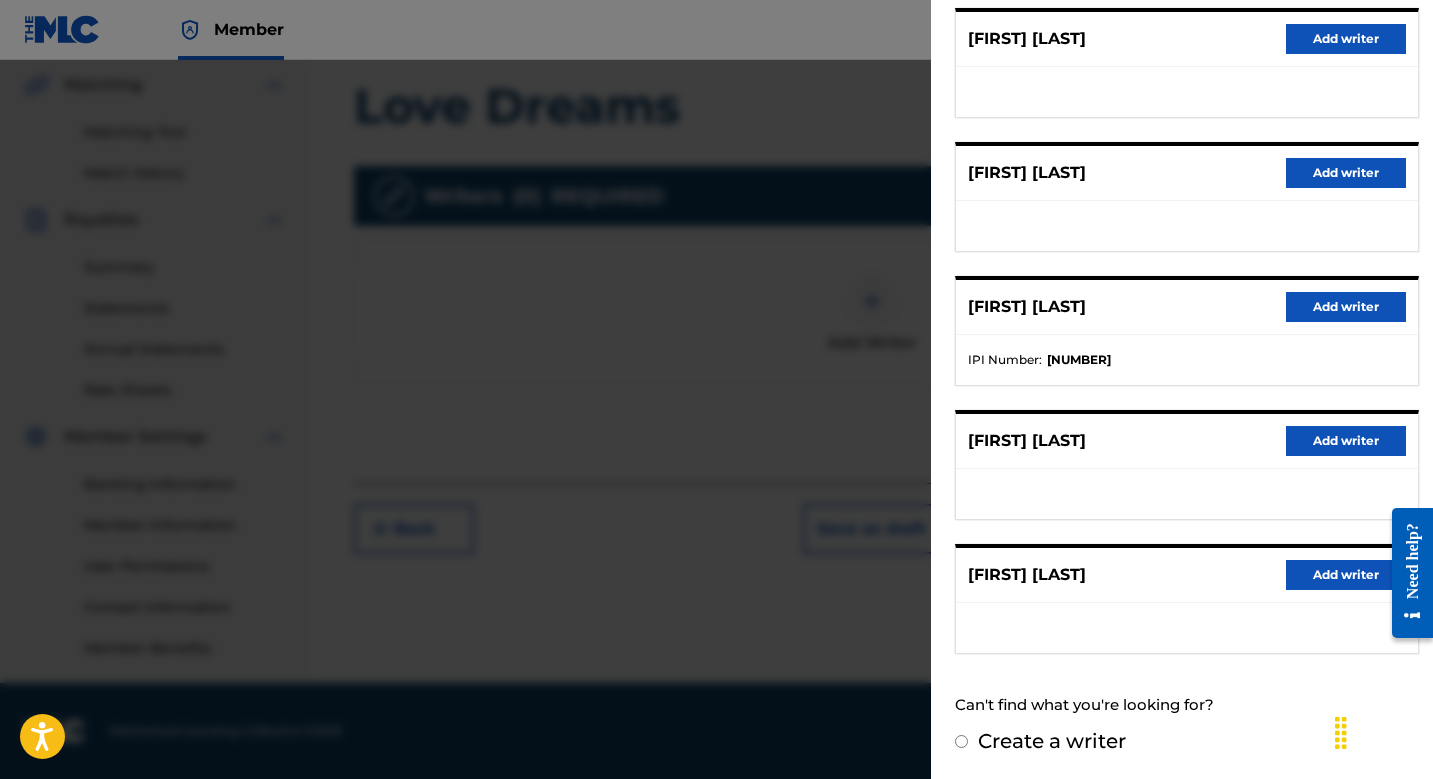 click on "Add writer" at bounding box center [1346, 575] 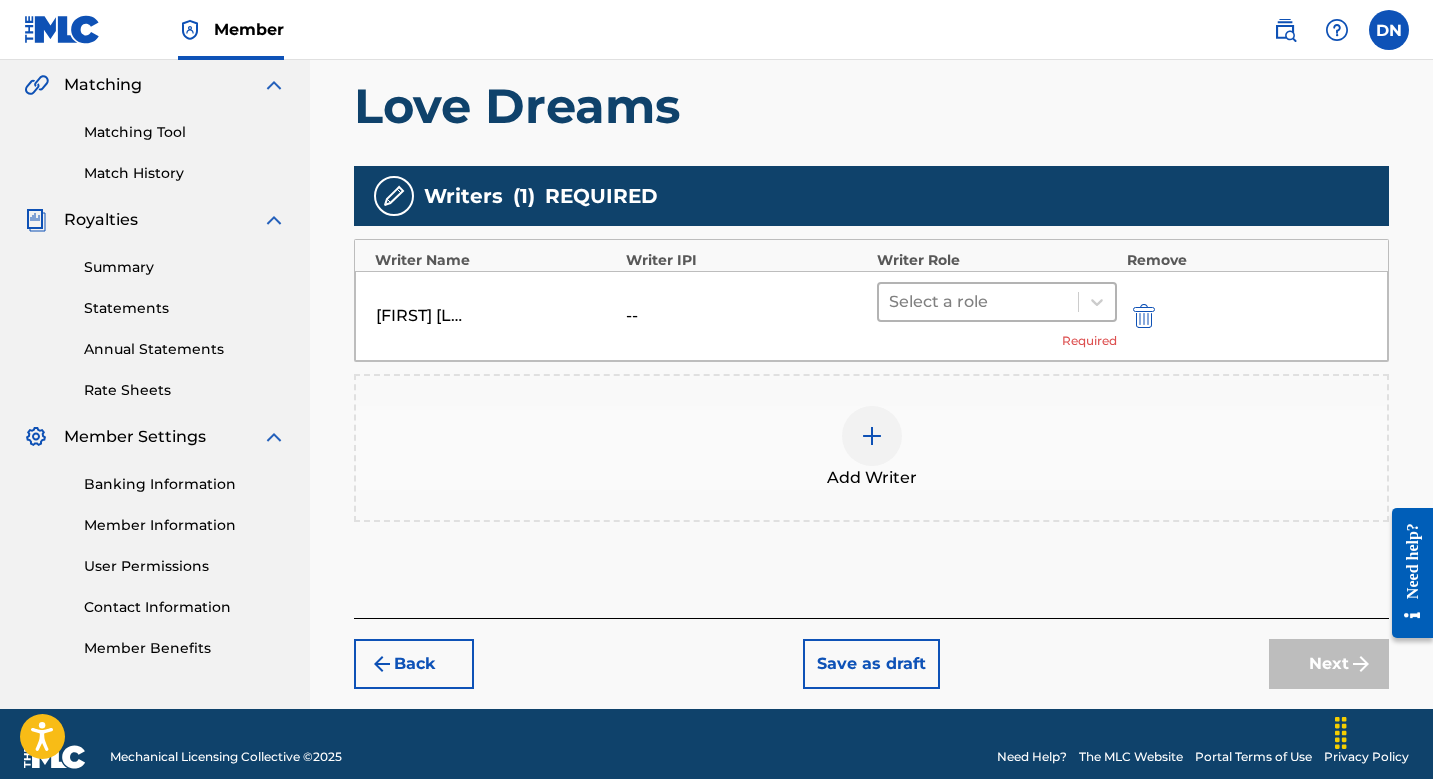 click at bounding box center [978, 302] 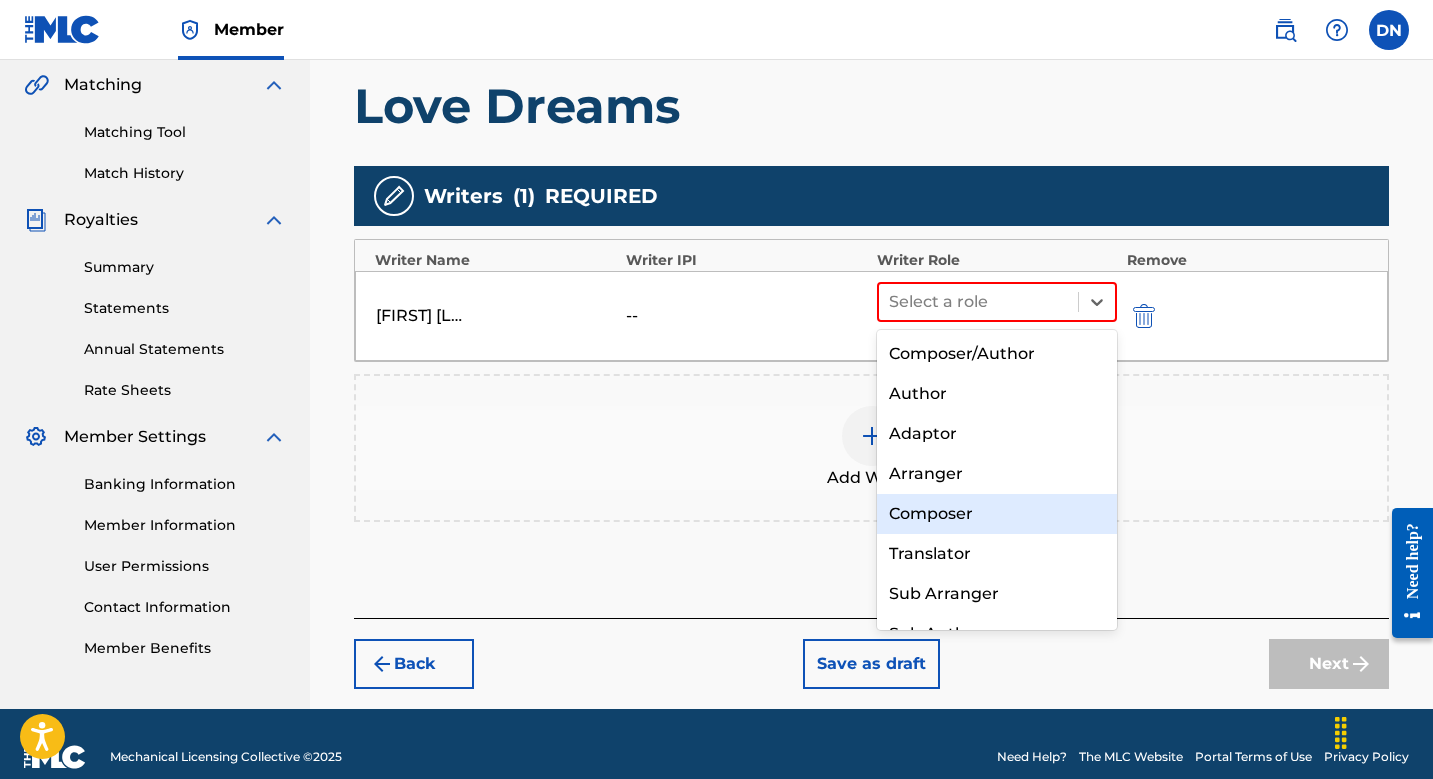click on "Composer" at bounding box center [997, 514] 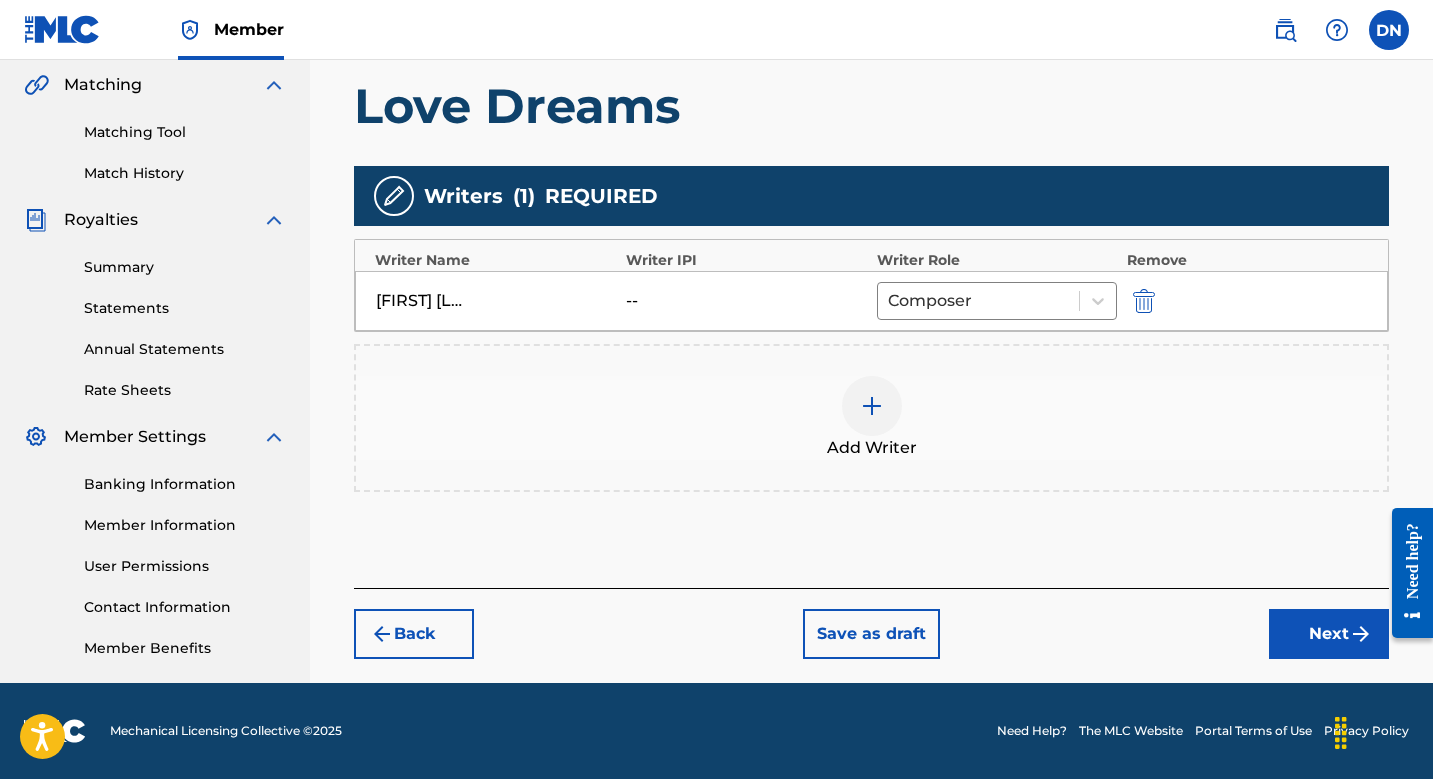 click on "Love Dreams Writers ( 1 ) REQUIRED Writer Name [FIRST] [LAST] -- Composer Add Writer Back Save as draft Next" at bounding box center (871, 164) 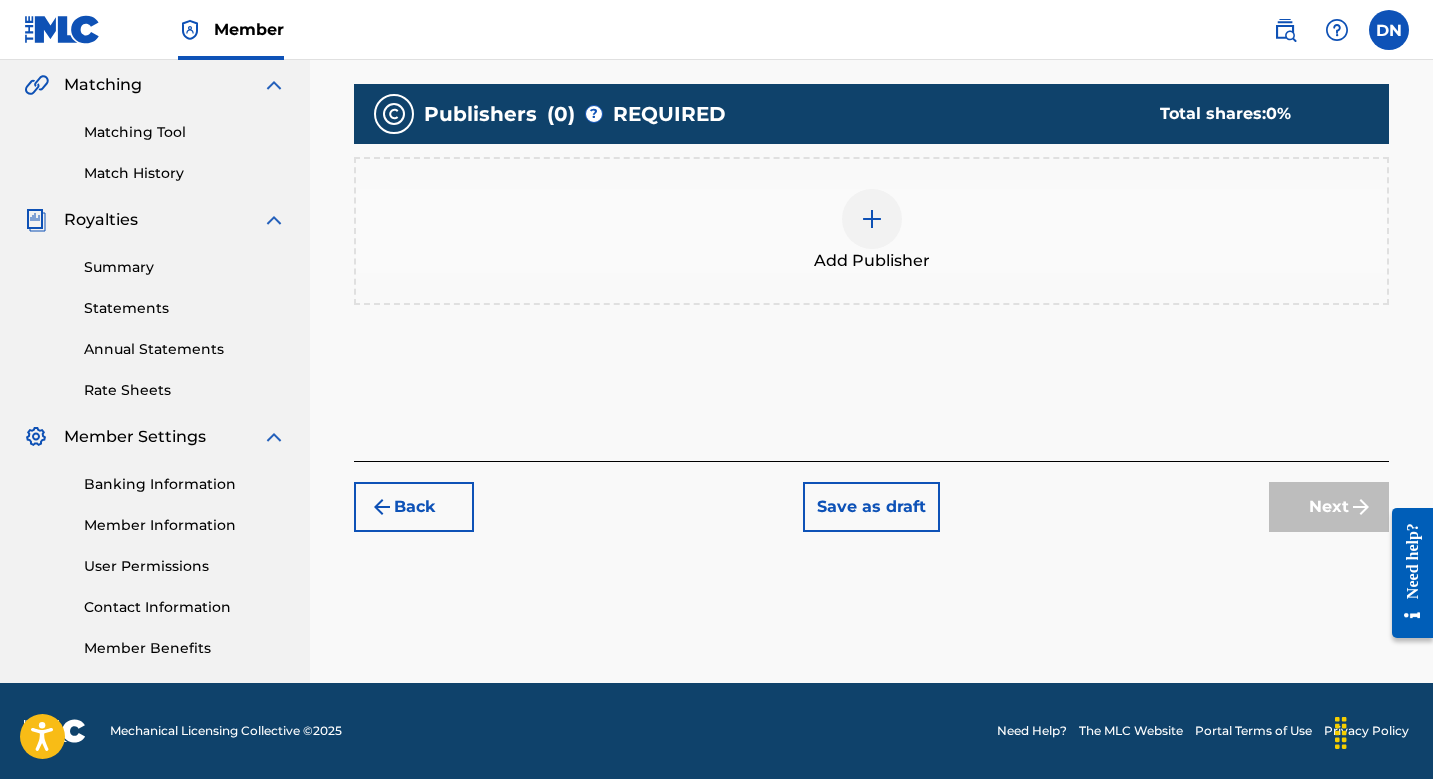 scroll, scrollTop: 90, scrollLeft: 0, axis: vertical 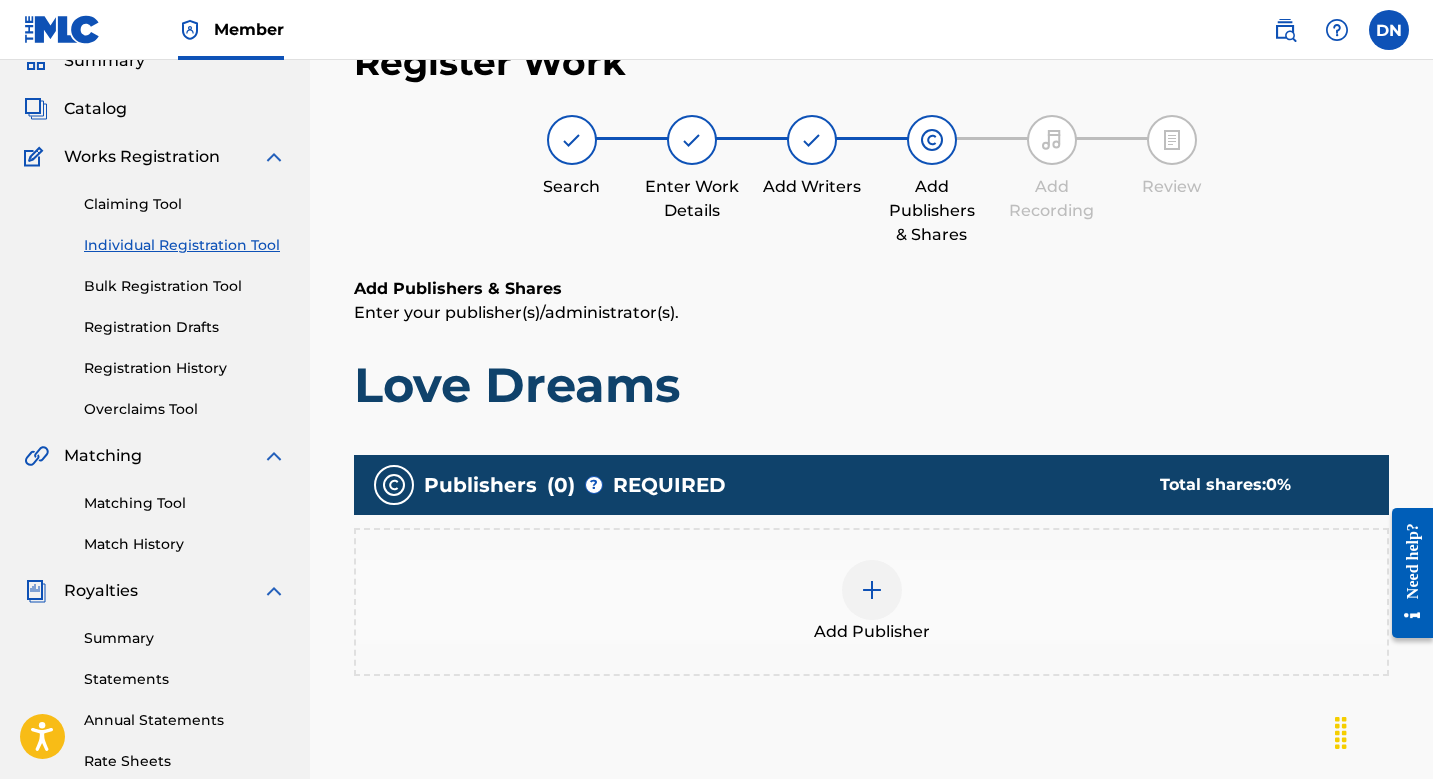 click at bounding box center (872, 590) 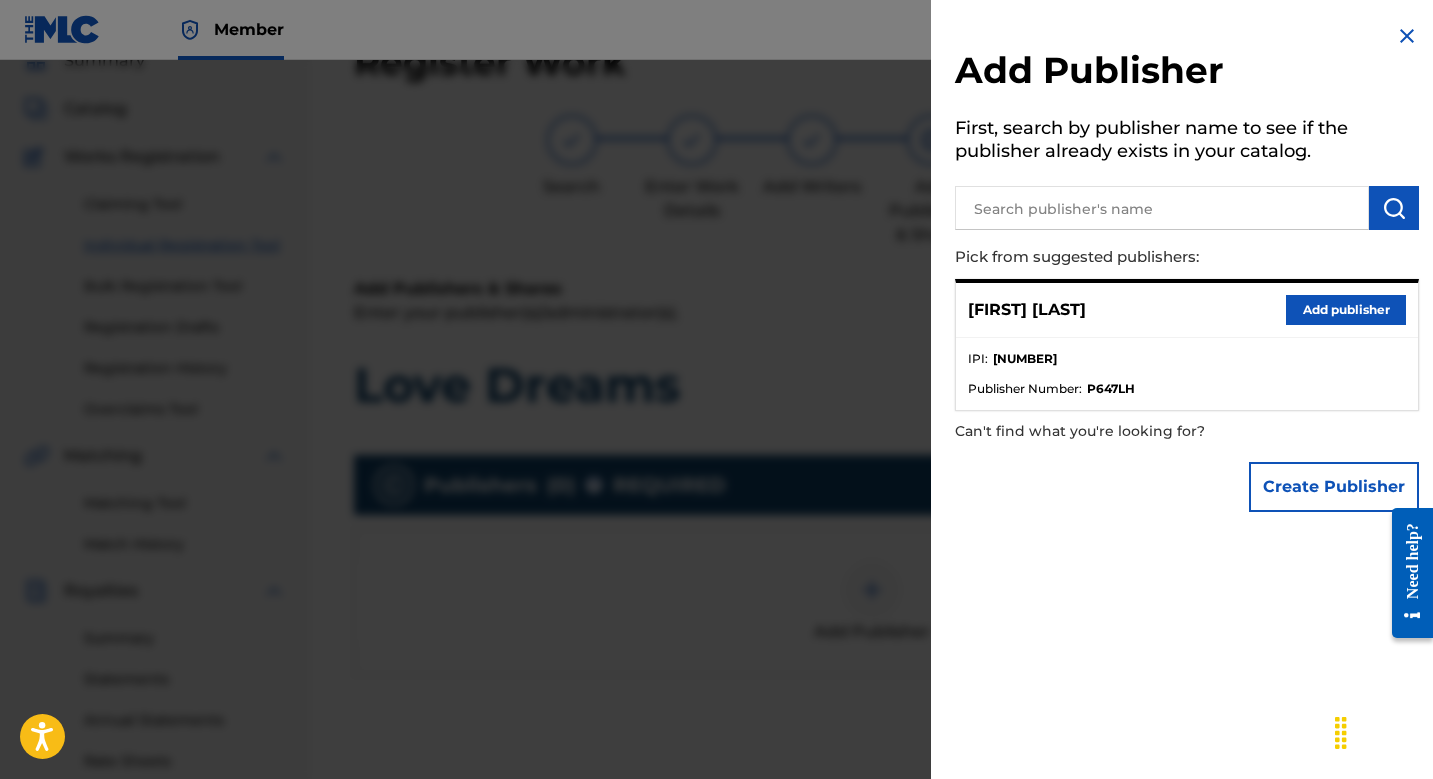 click on "Add publisher" at bounding box center (1346, 310) 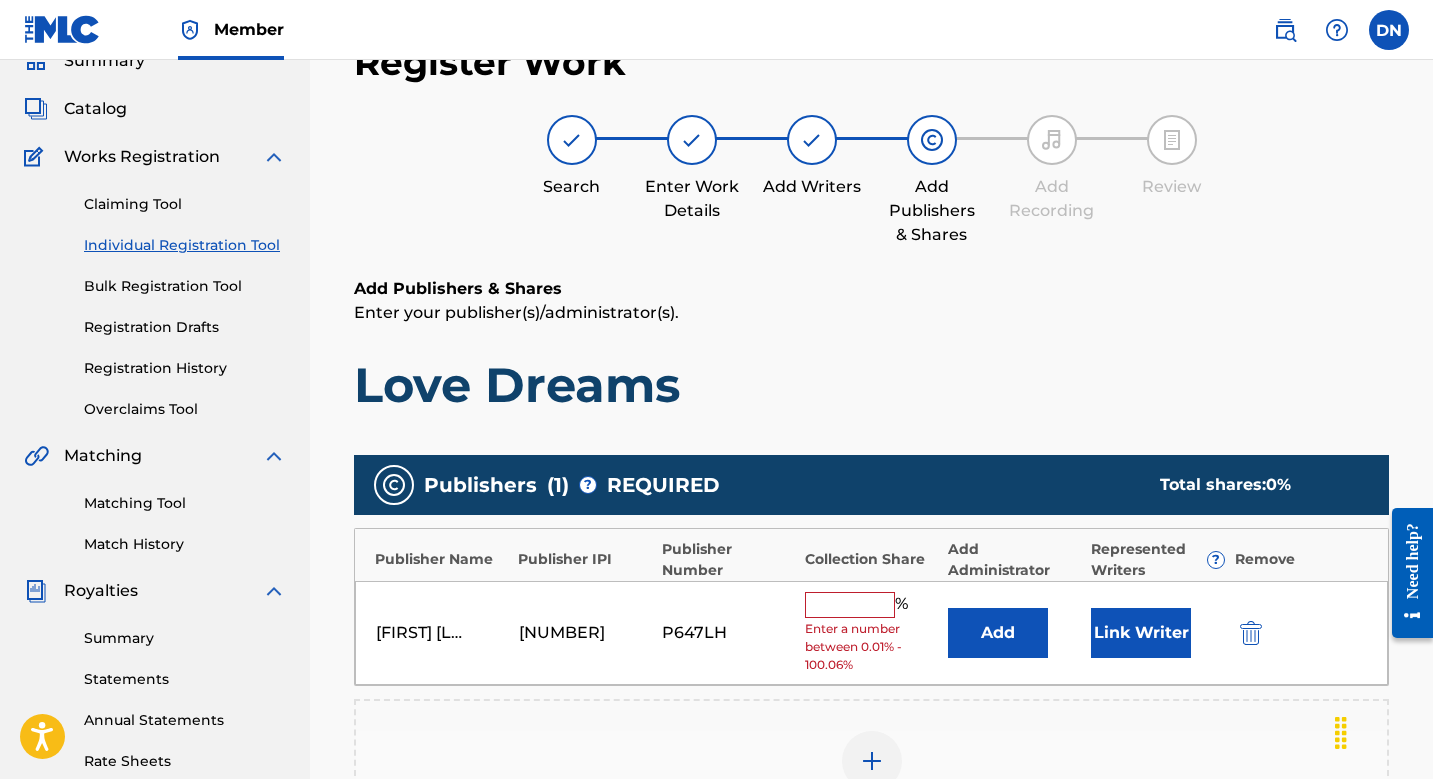 click at bounding box center (850, 605) 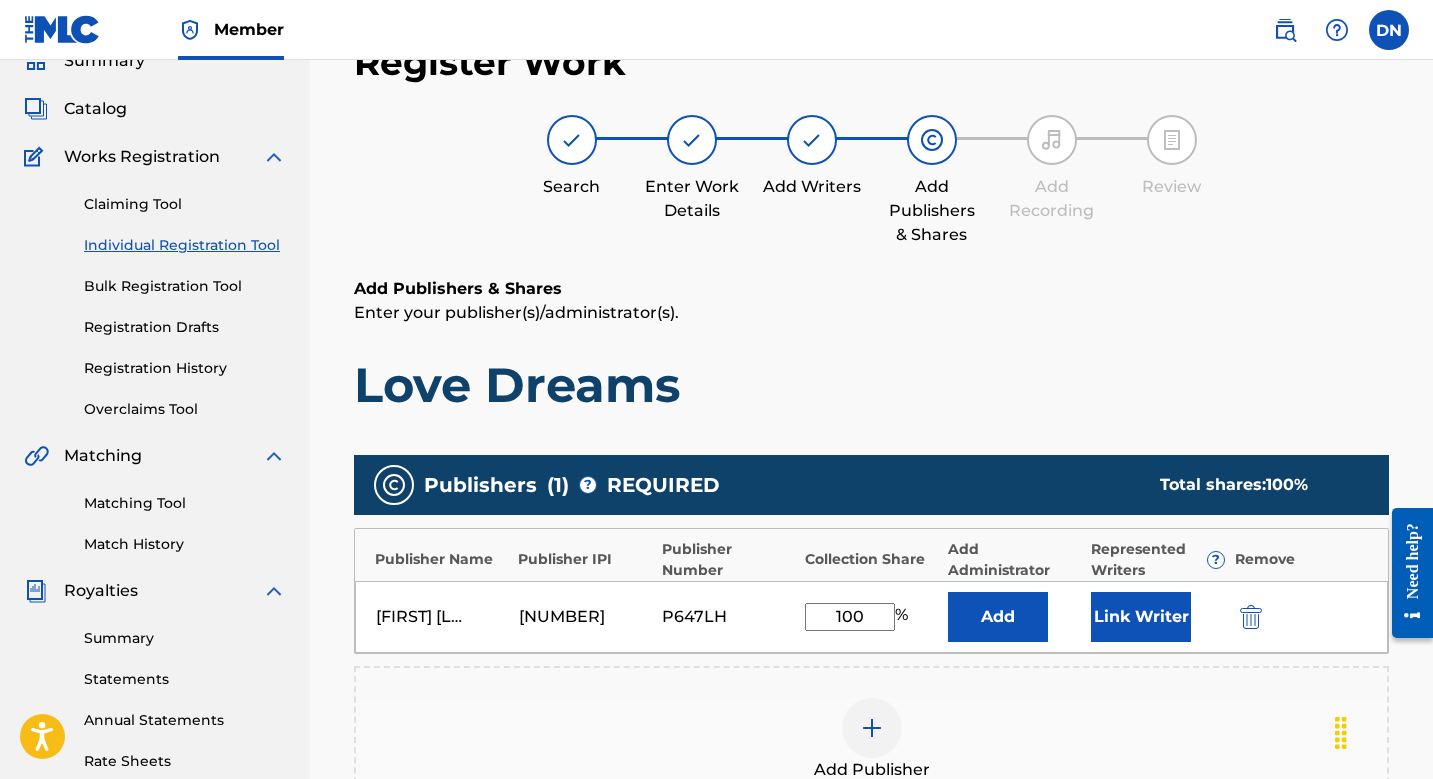 click on "Link Writer" at bounding box center [1141, 617] 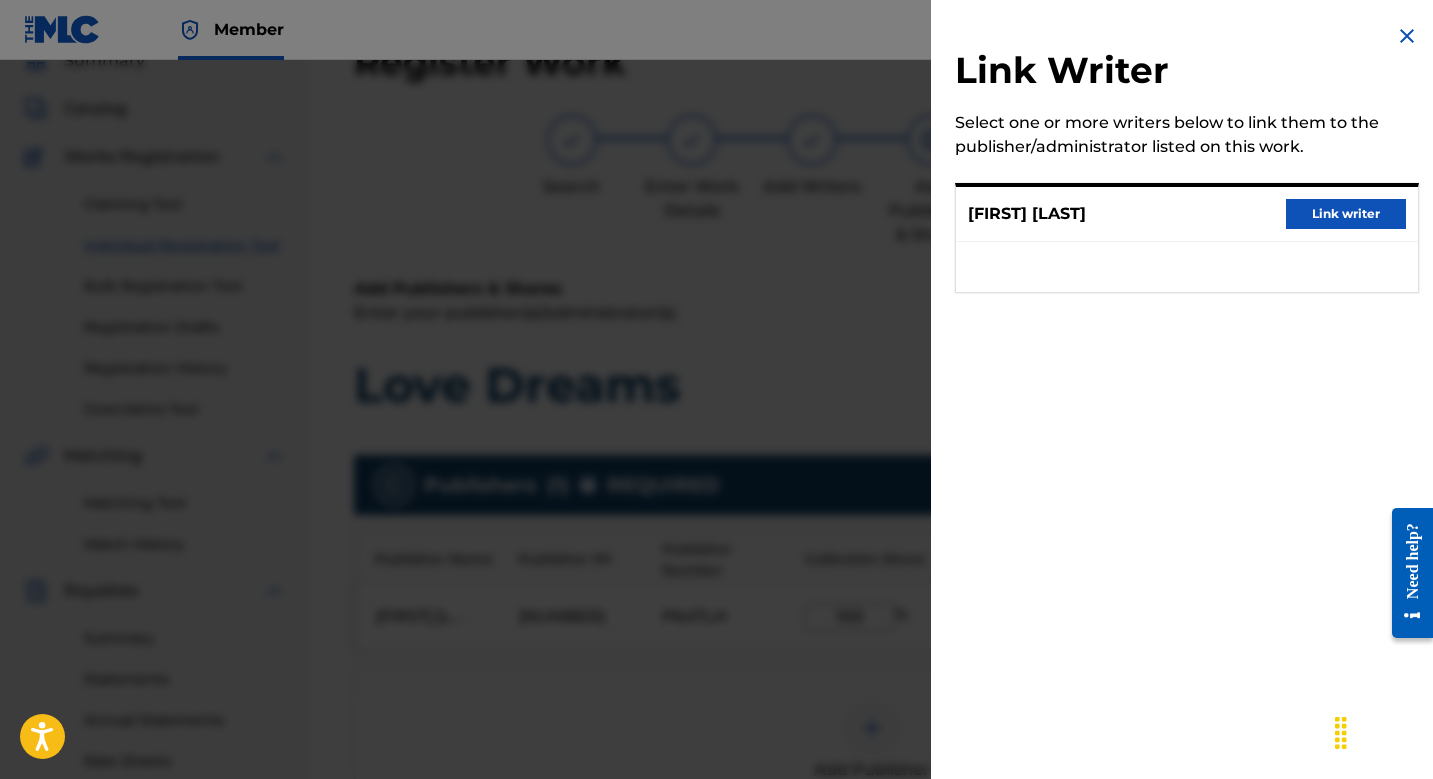 click on "Link writer" at bounding box center [1346, 214] 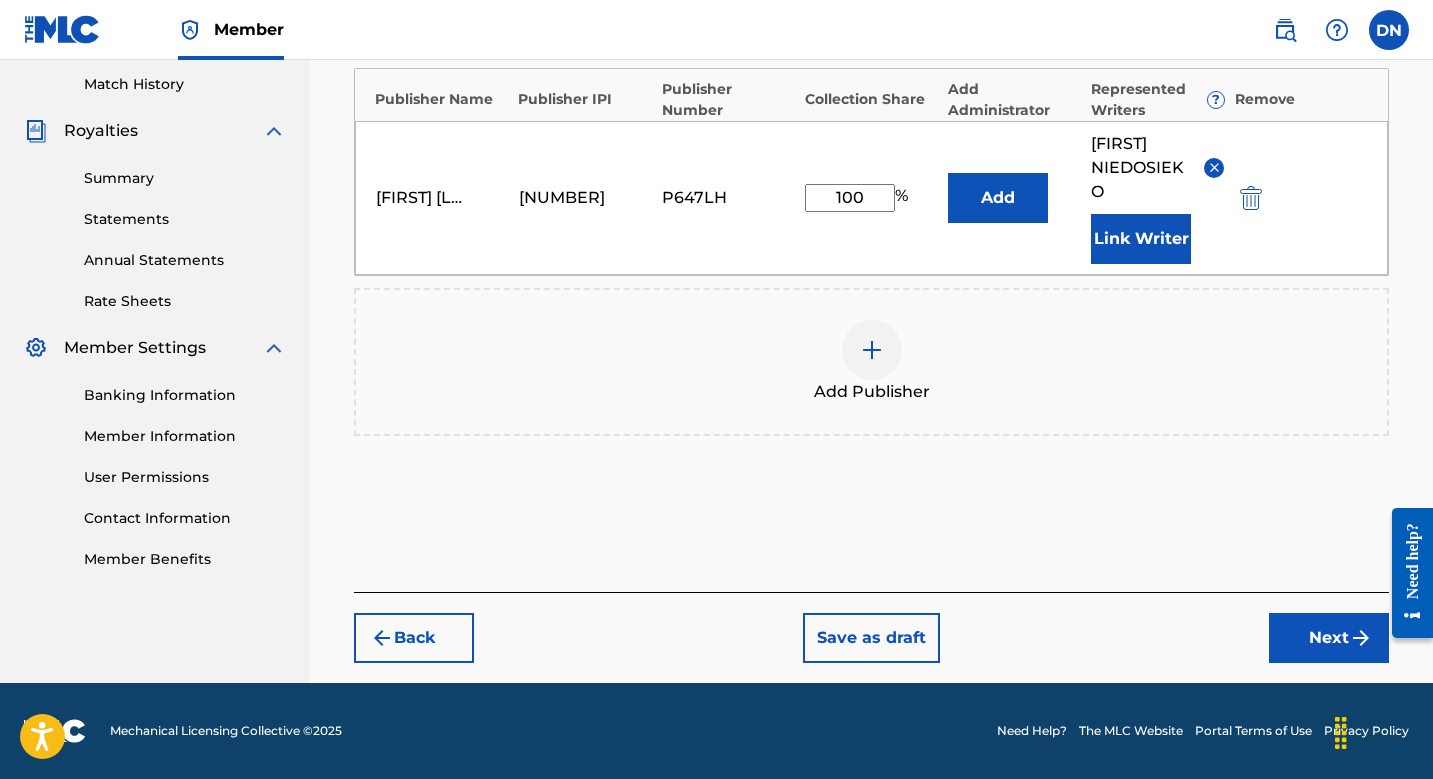 click at bounding box center (1361, 638) 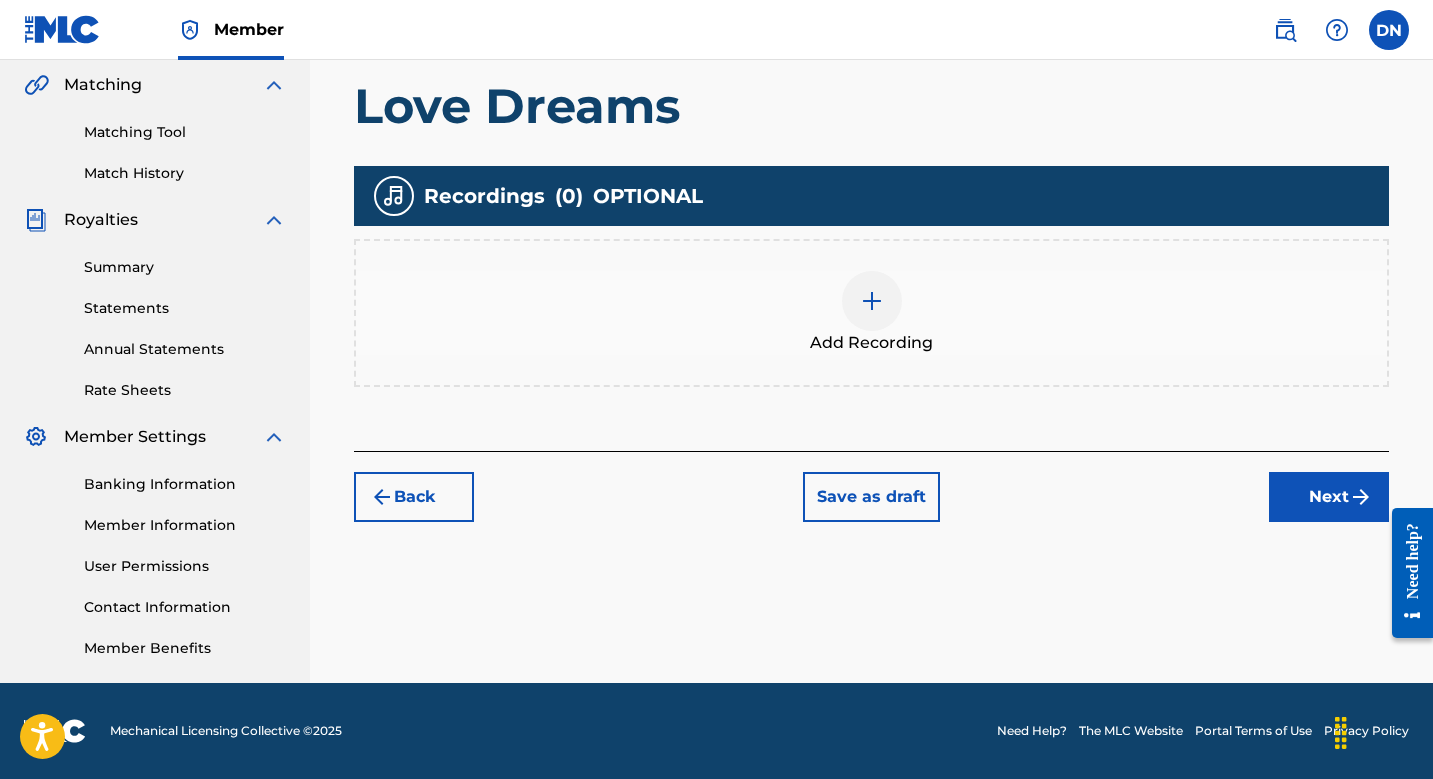 click at bounding box center [872, 301] 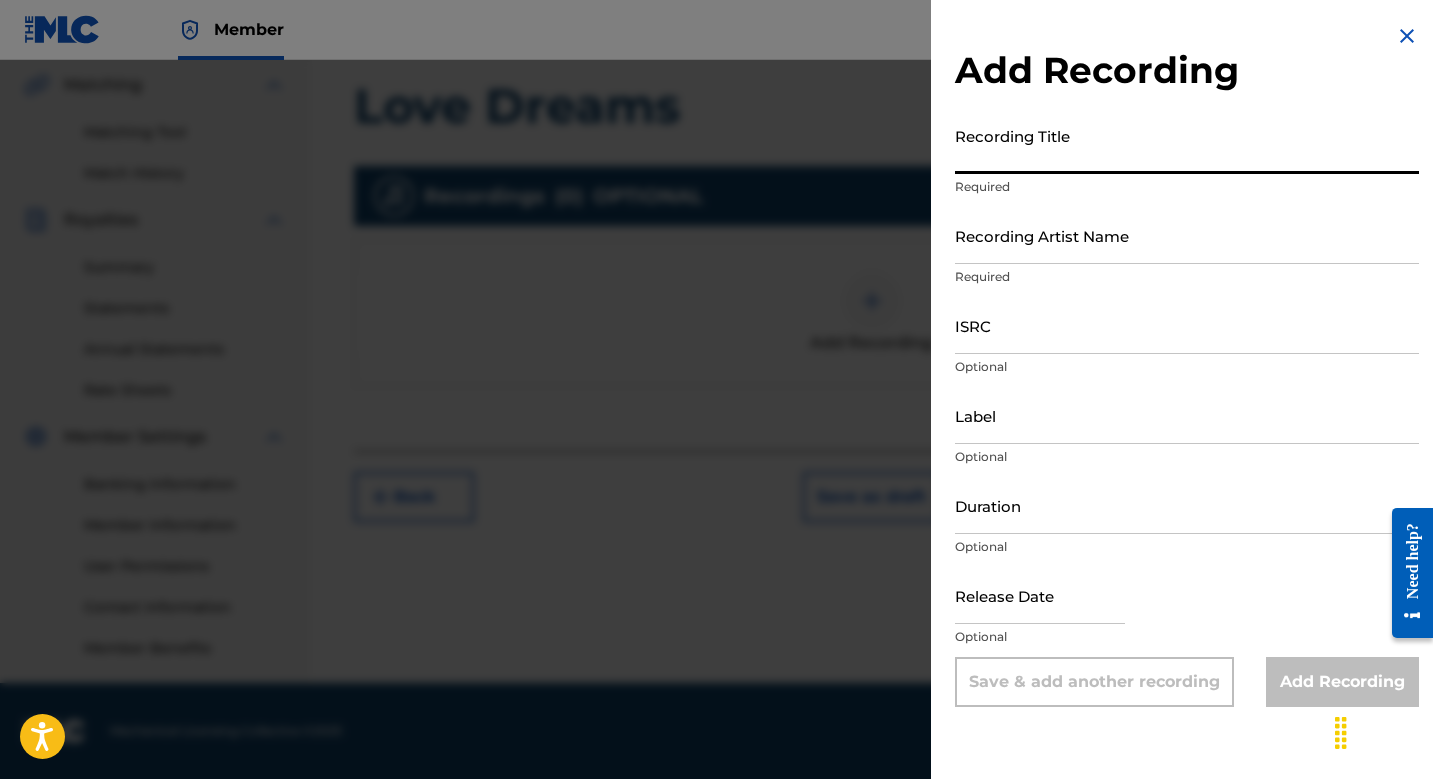 click on "Recording Title" at bounding box center (1187, 145) 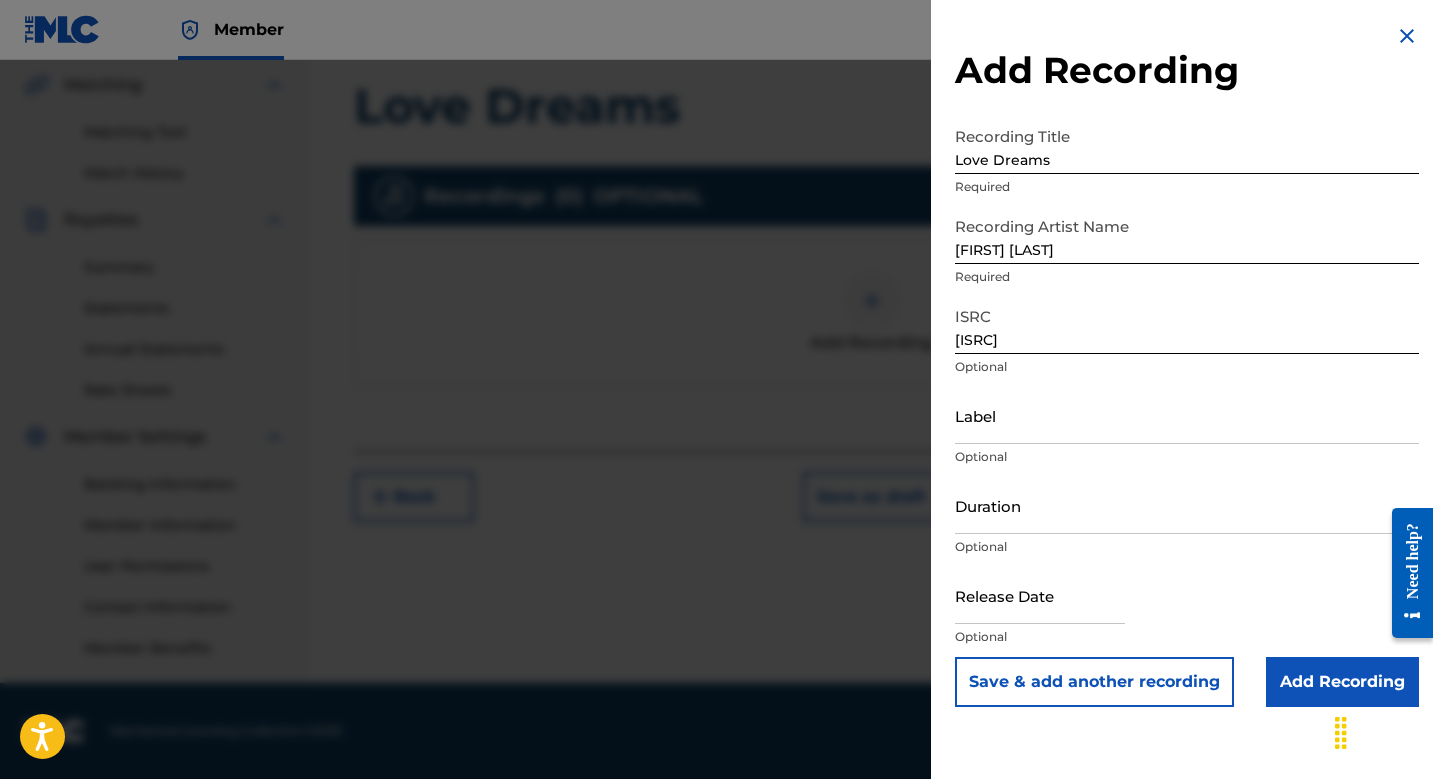 click on "Add Recording" at bounding box center [1342, 682] 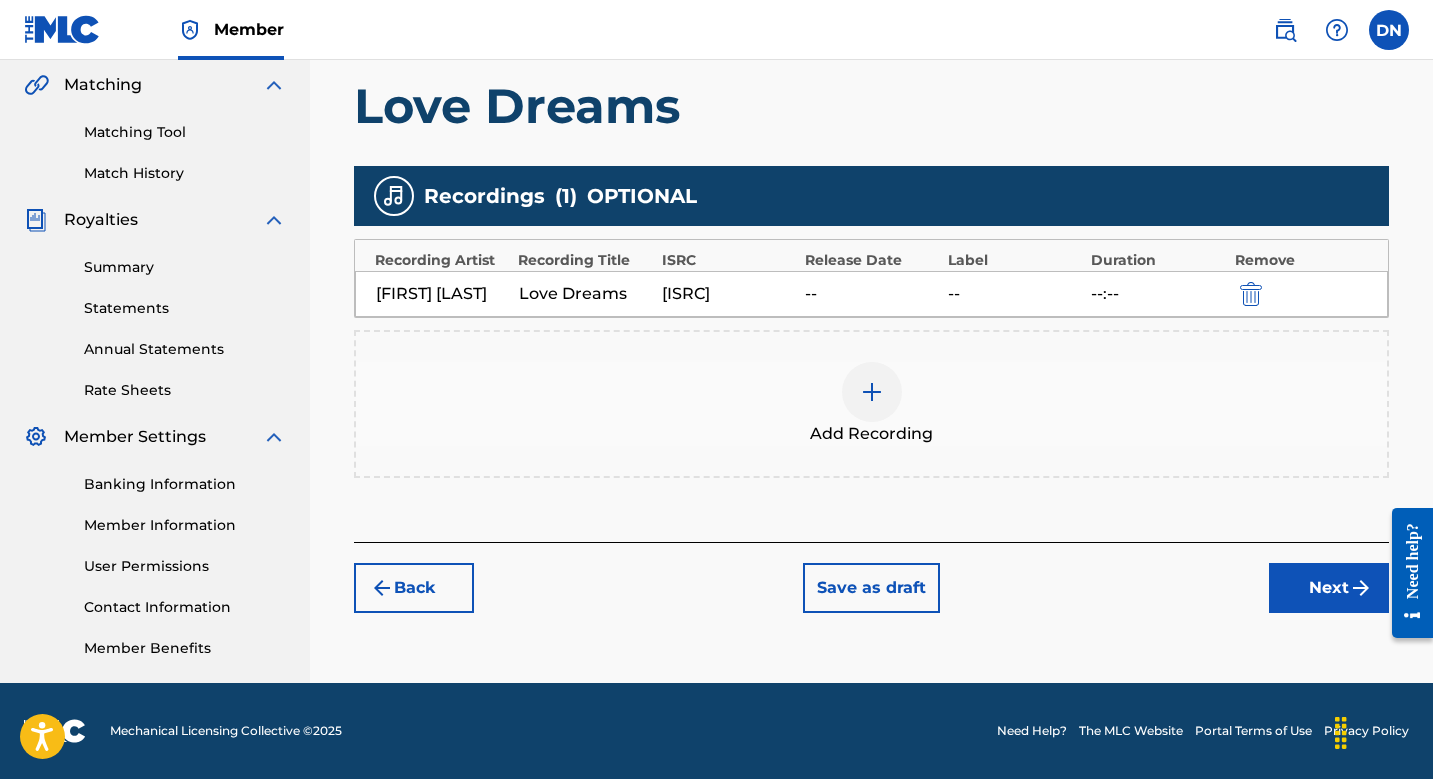 click on "Next" at bounding box center (1329, 588) 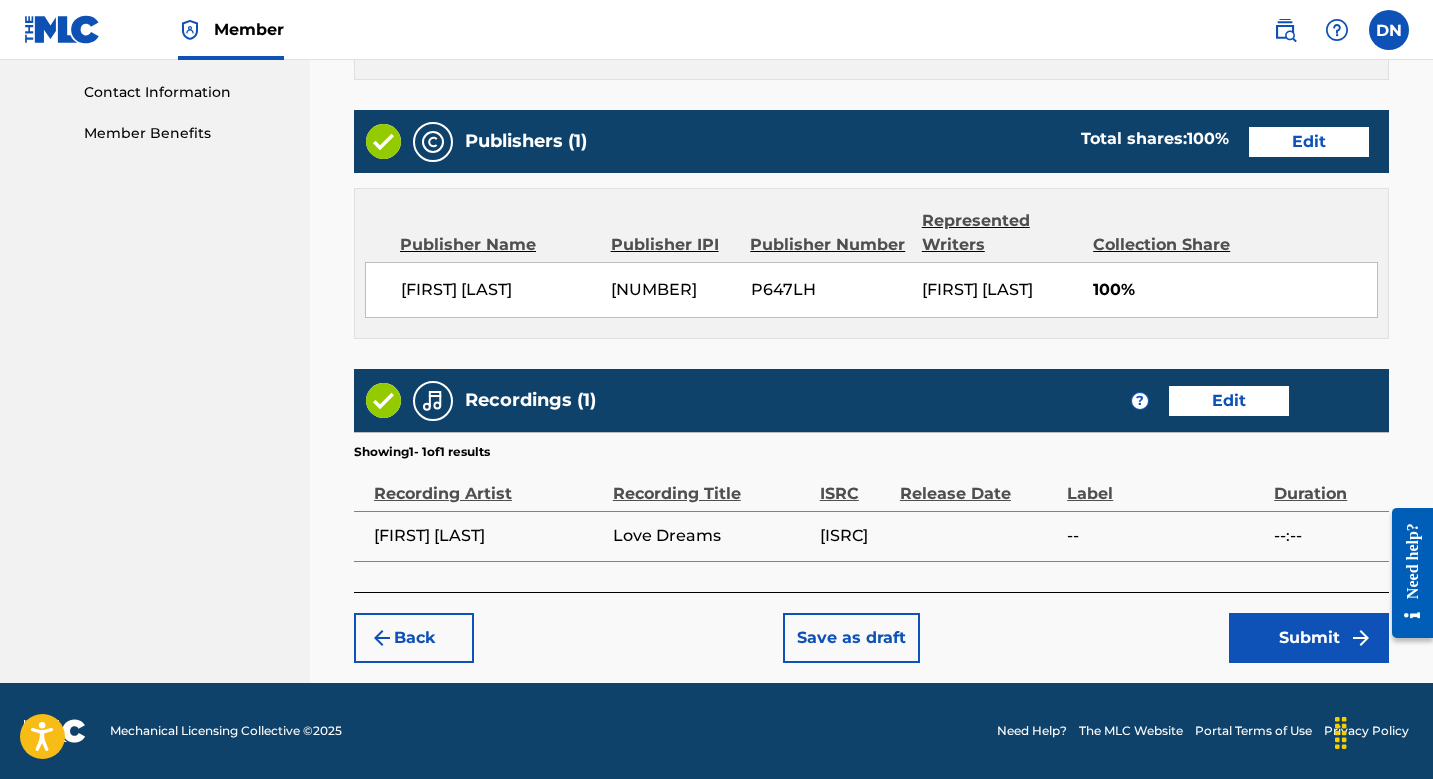 scroll, scrollTop: 999, scrollLeft: 0, axis: vertical 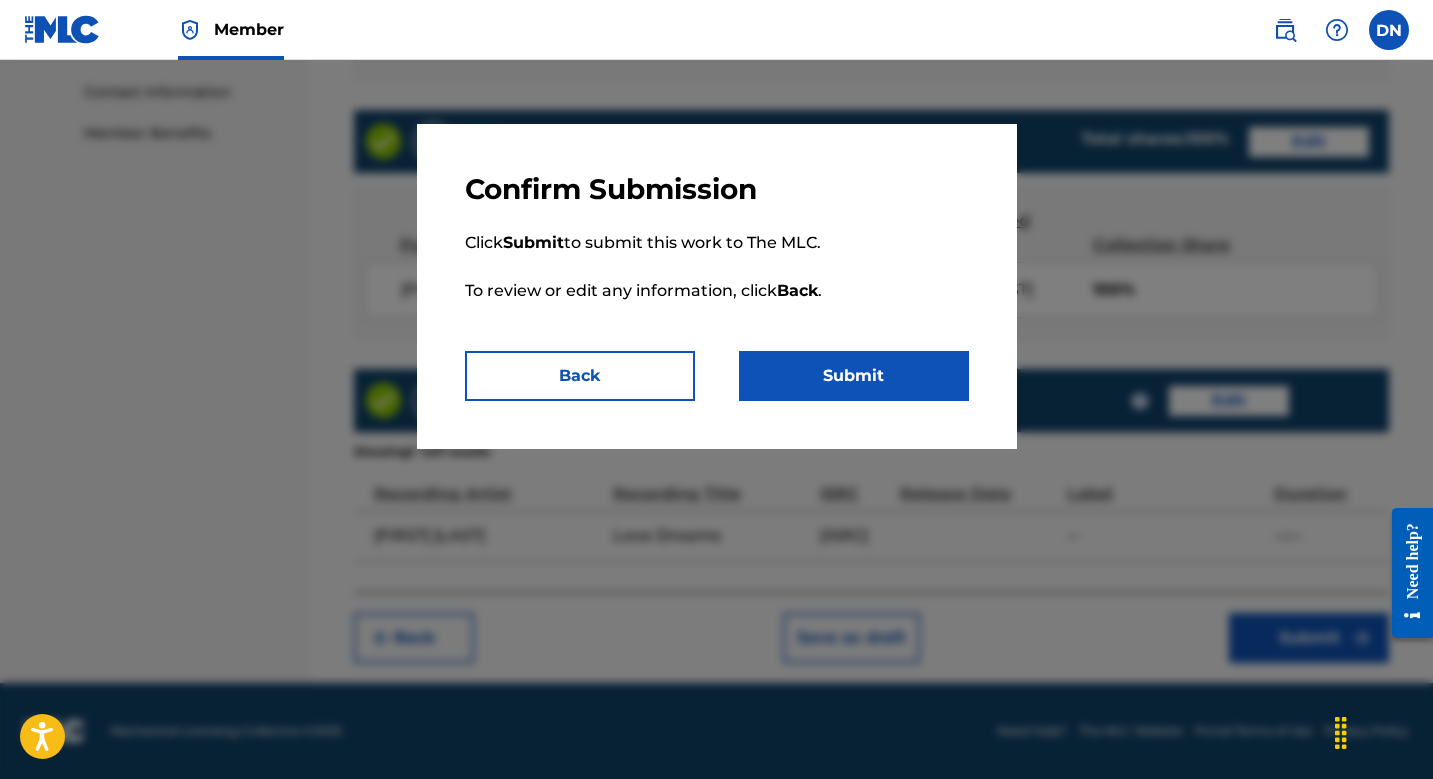 click on "Submit" at bounding box center [854, 376] 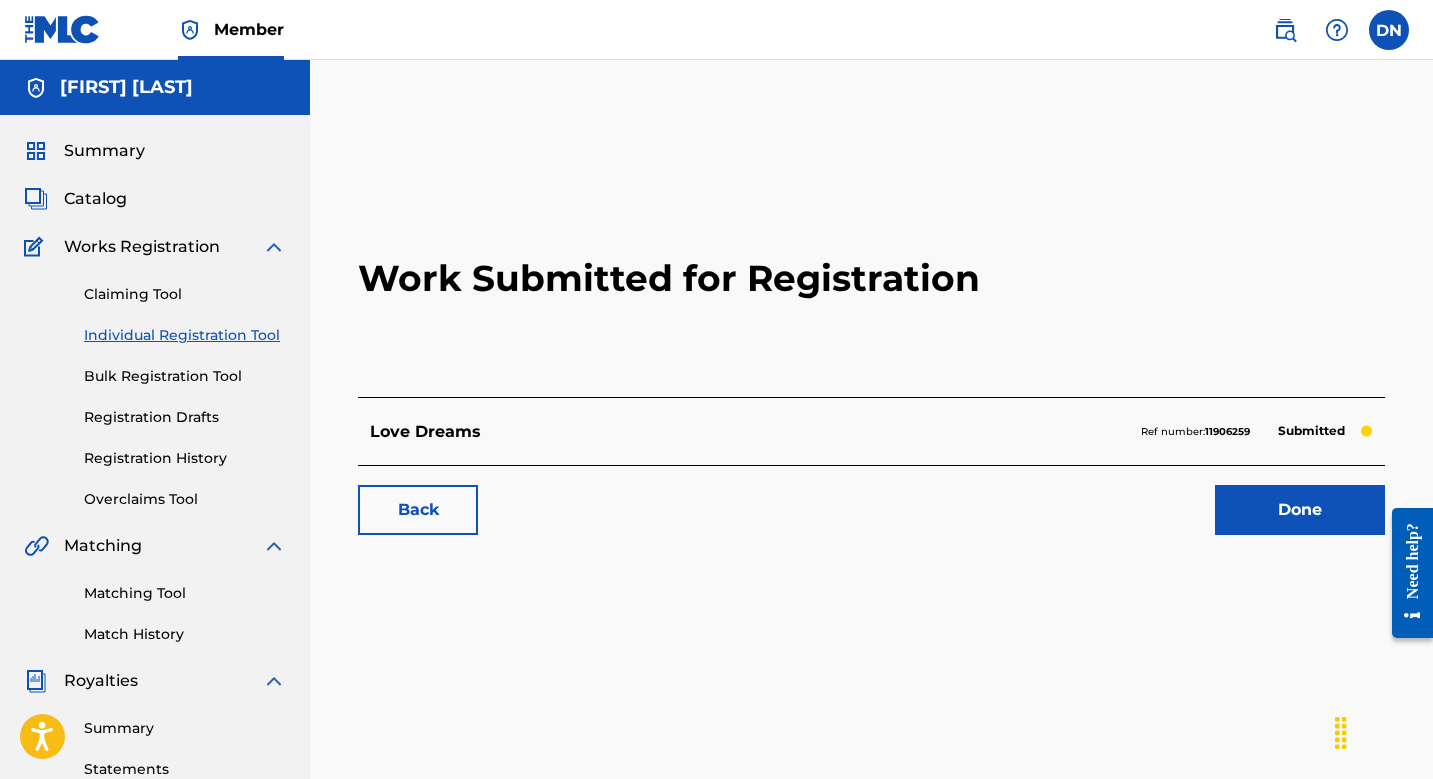 click on "Back" at bounding box center (418, 510) 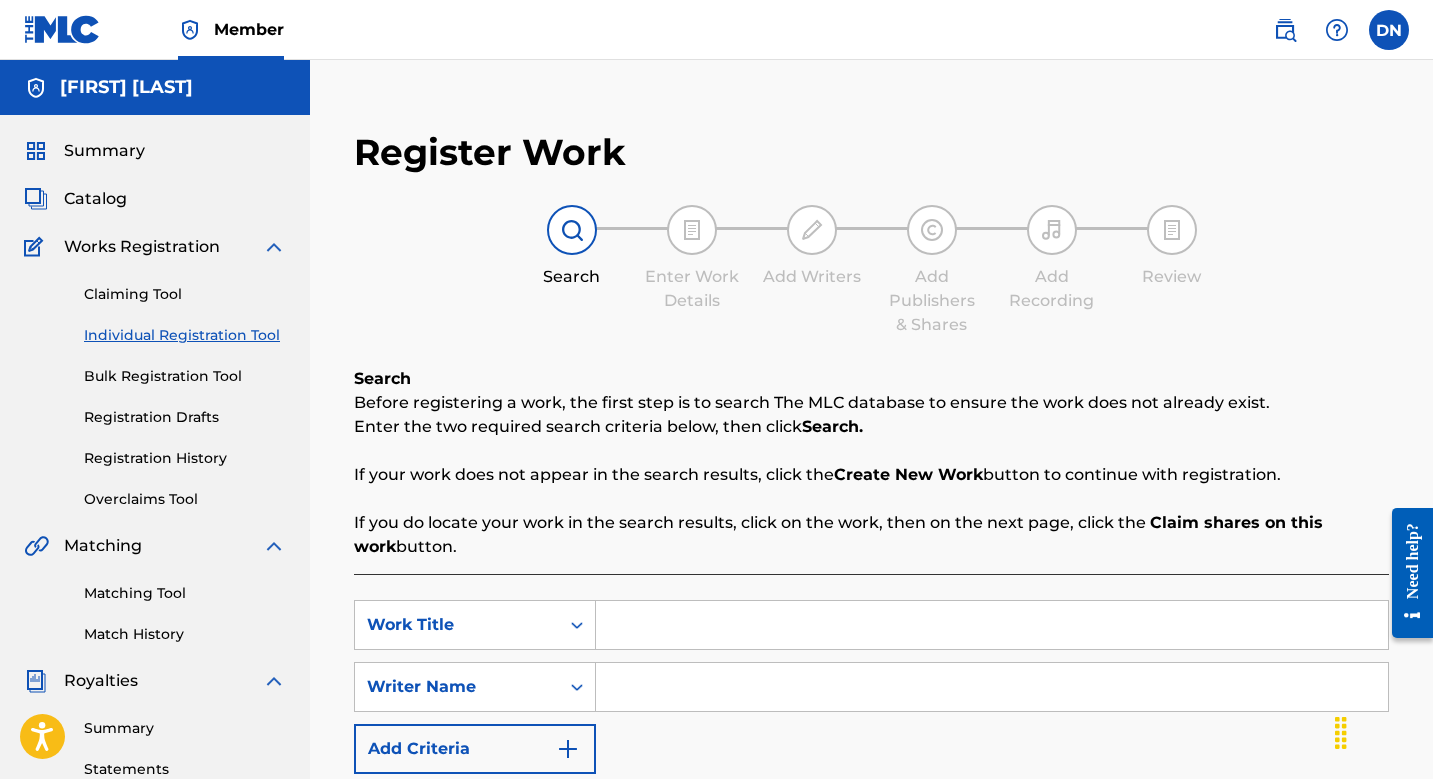 scroll, scrollTop: 0, scrollLeft: 0, axis: both 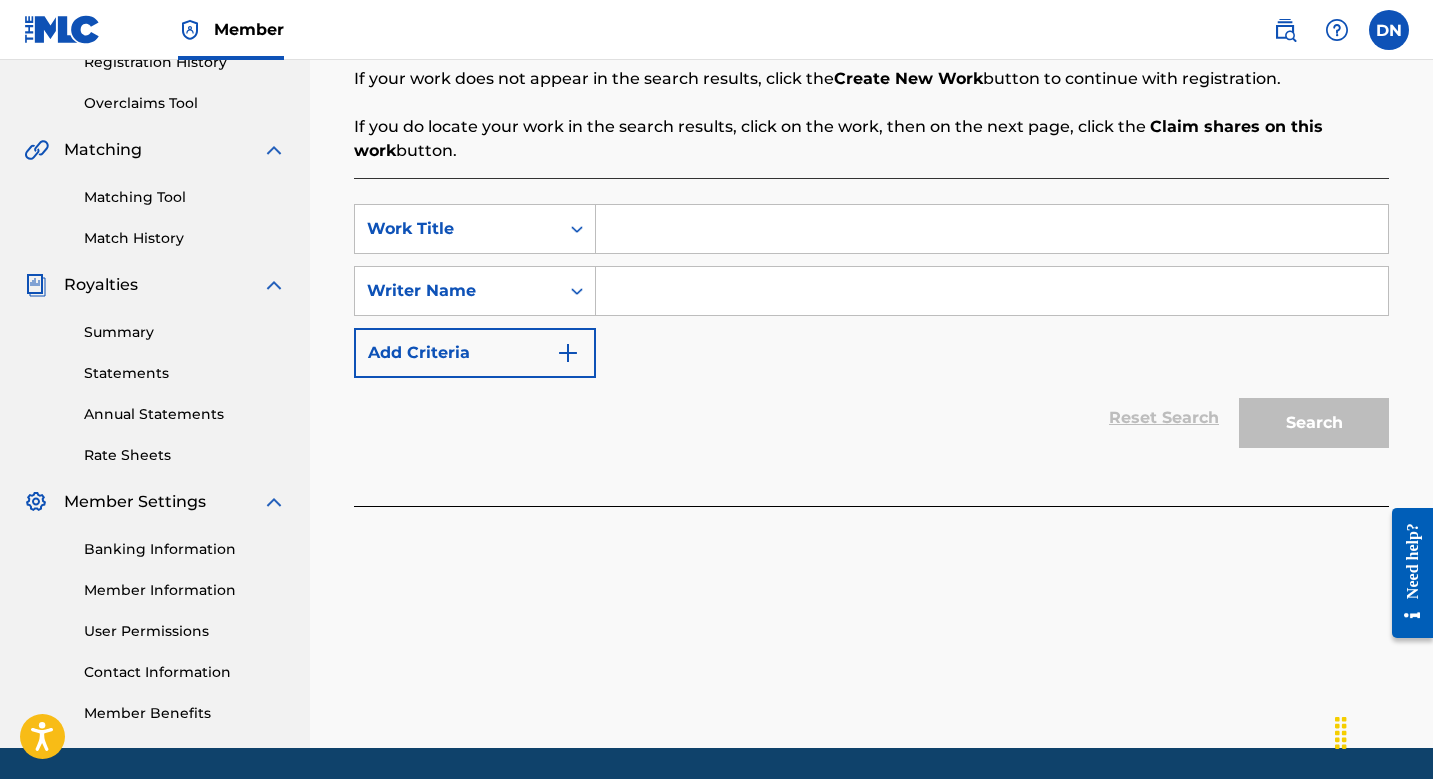 click at bounding box center (992, 229) 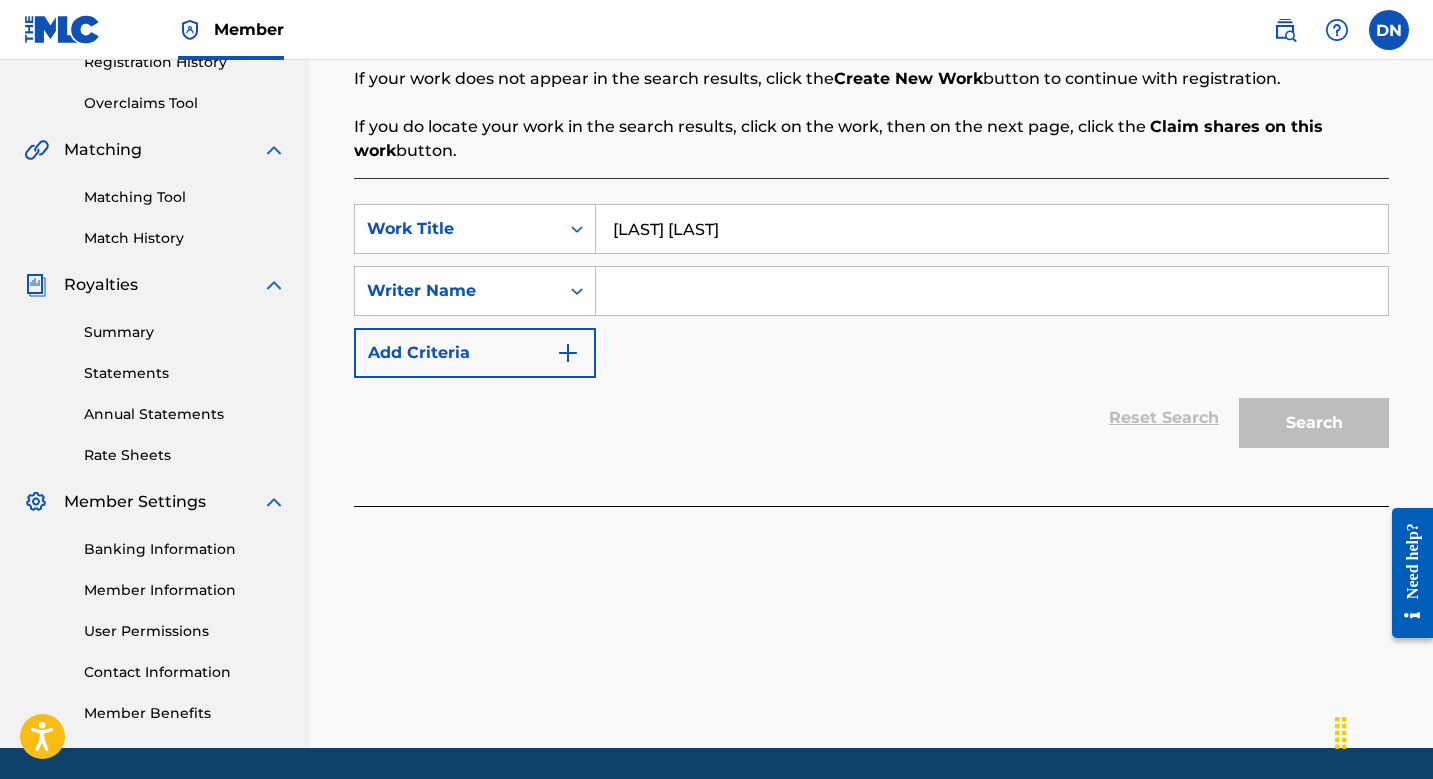 click at bounding box center [992, 291] 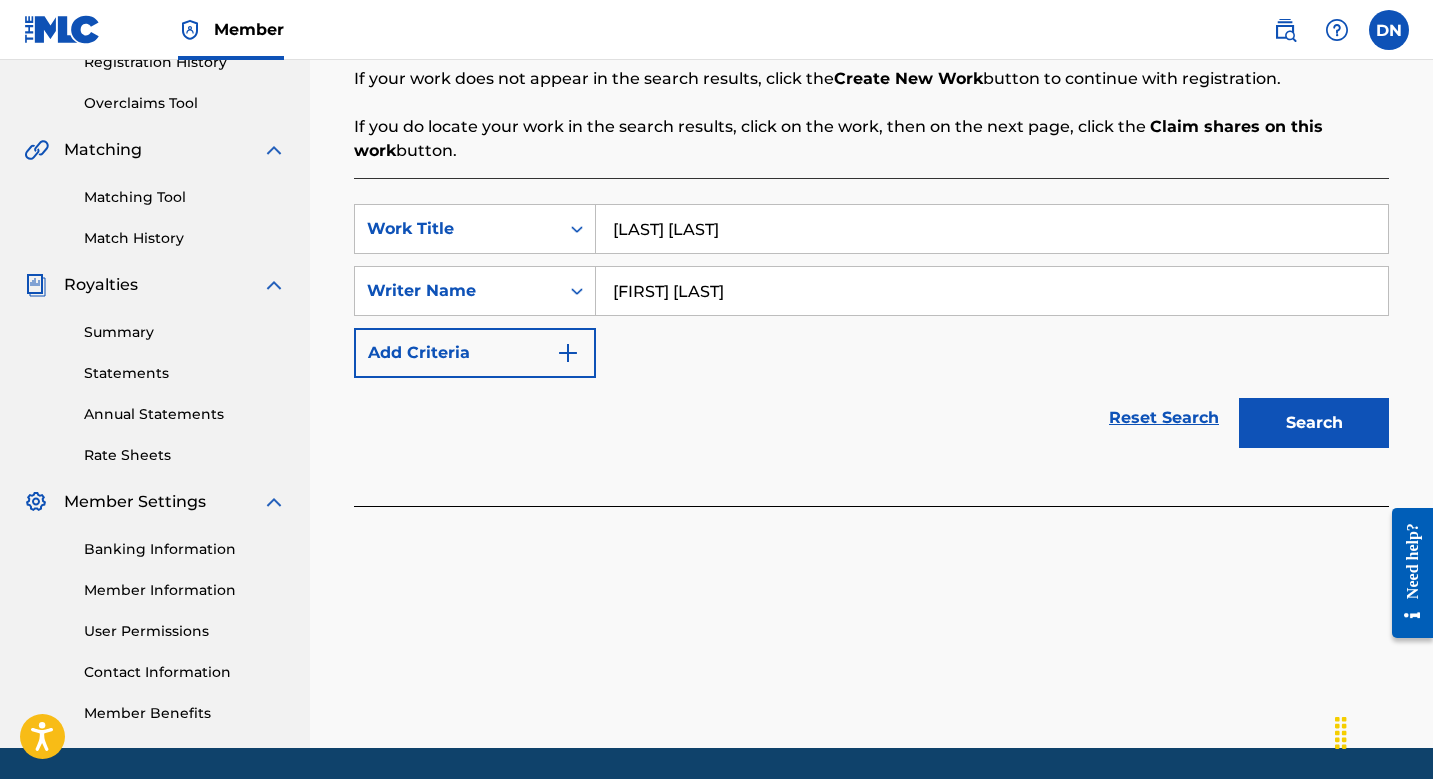 click on "Search" at bounding box center (1314, 423) 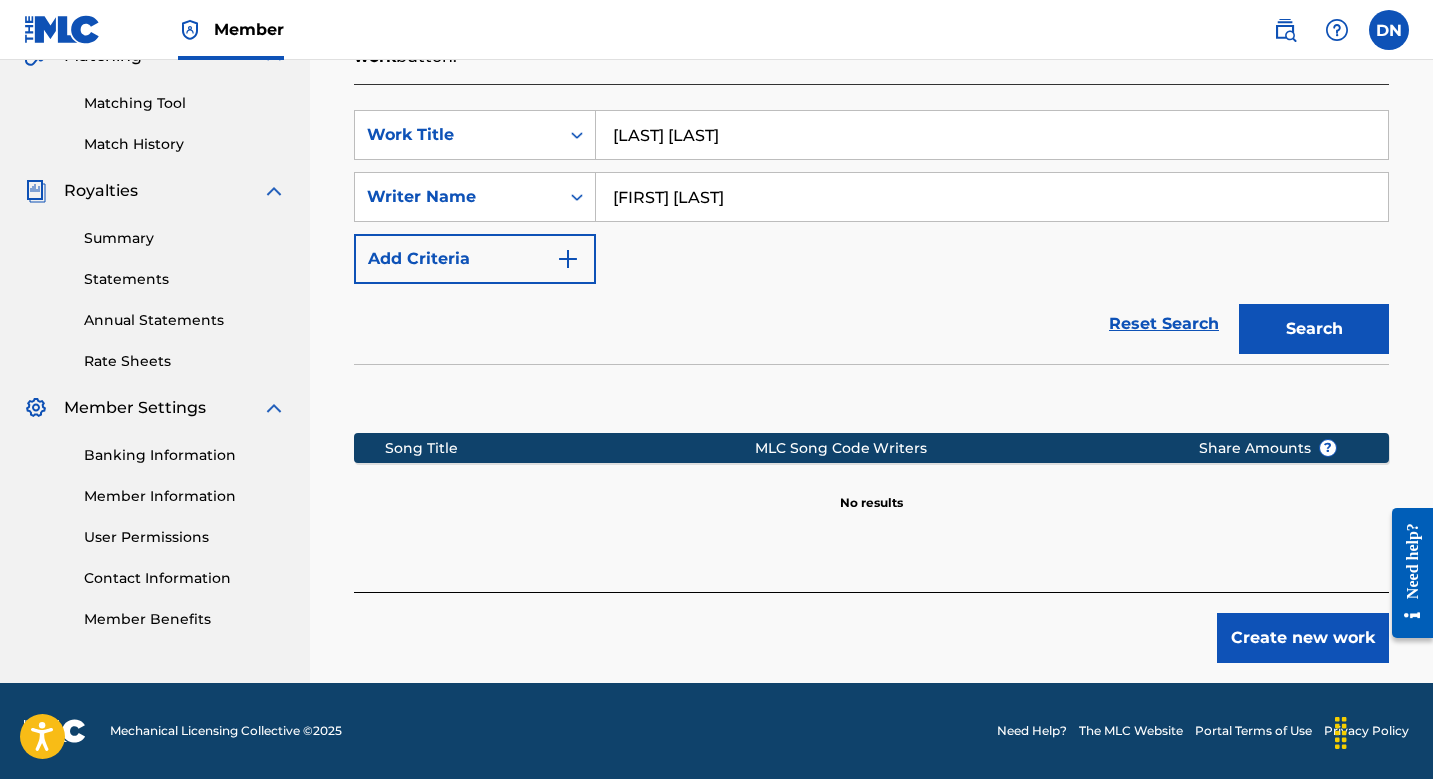 click on "Create new work" at bounding box center (1303, 638) 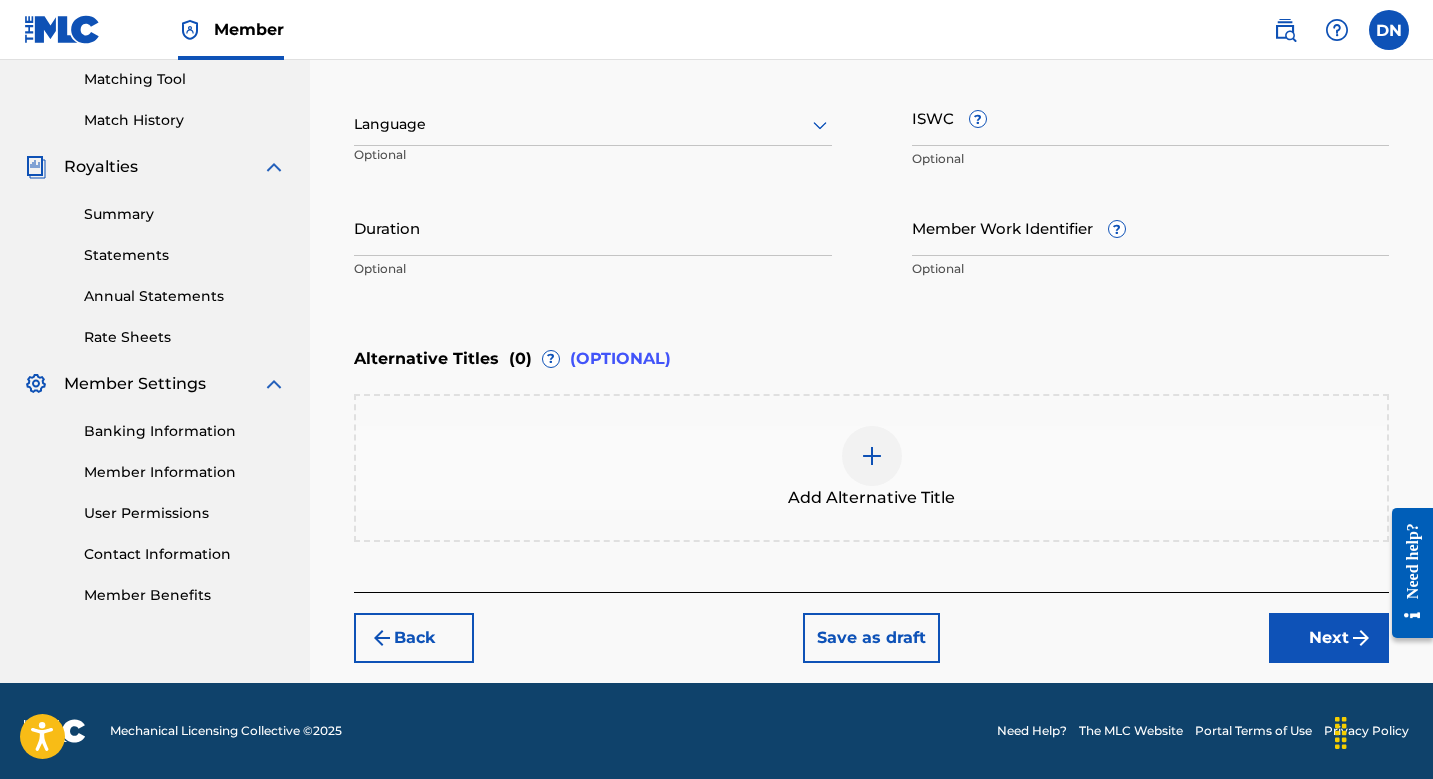 click on "Next" at bounding box center (1329, 638) 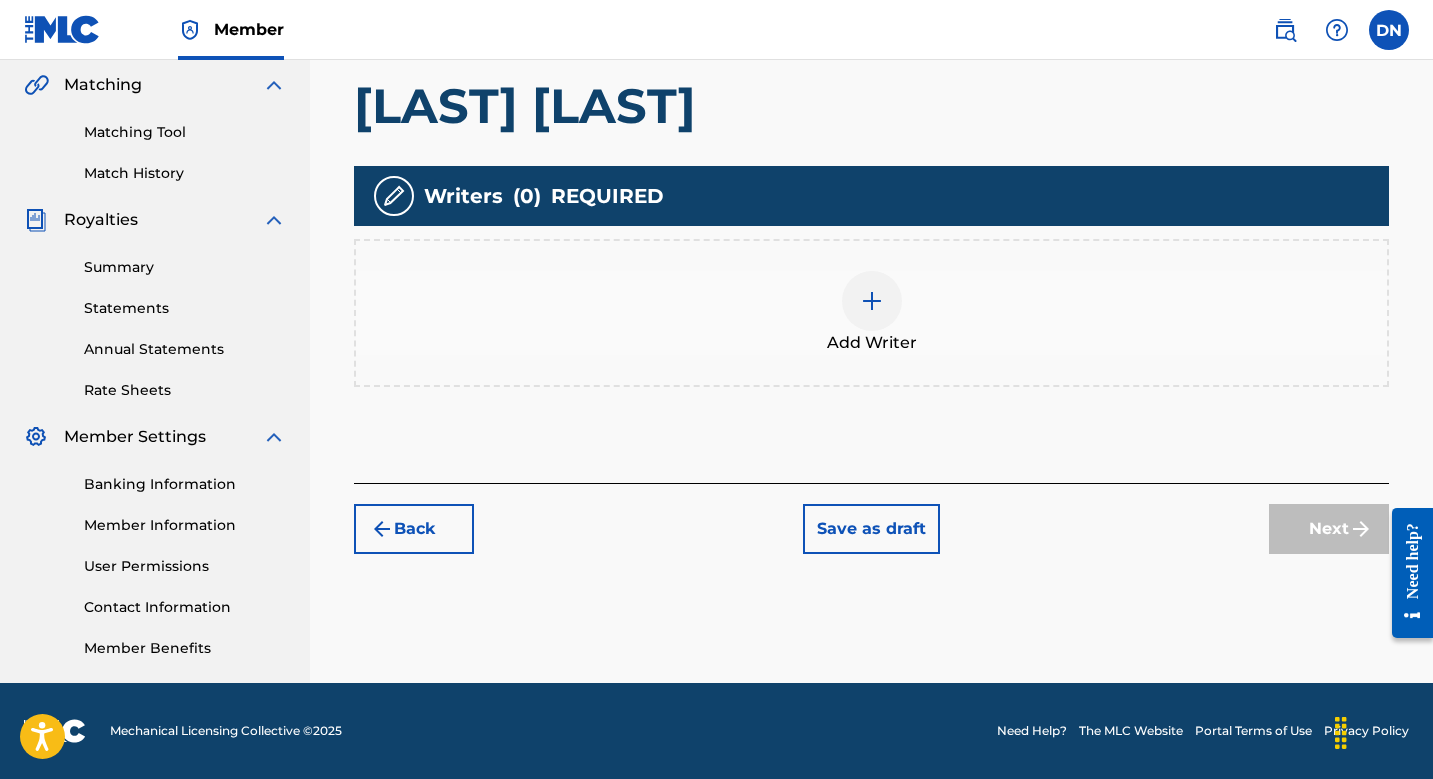 click at bounding box center [872, 301] 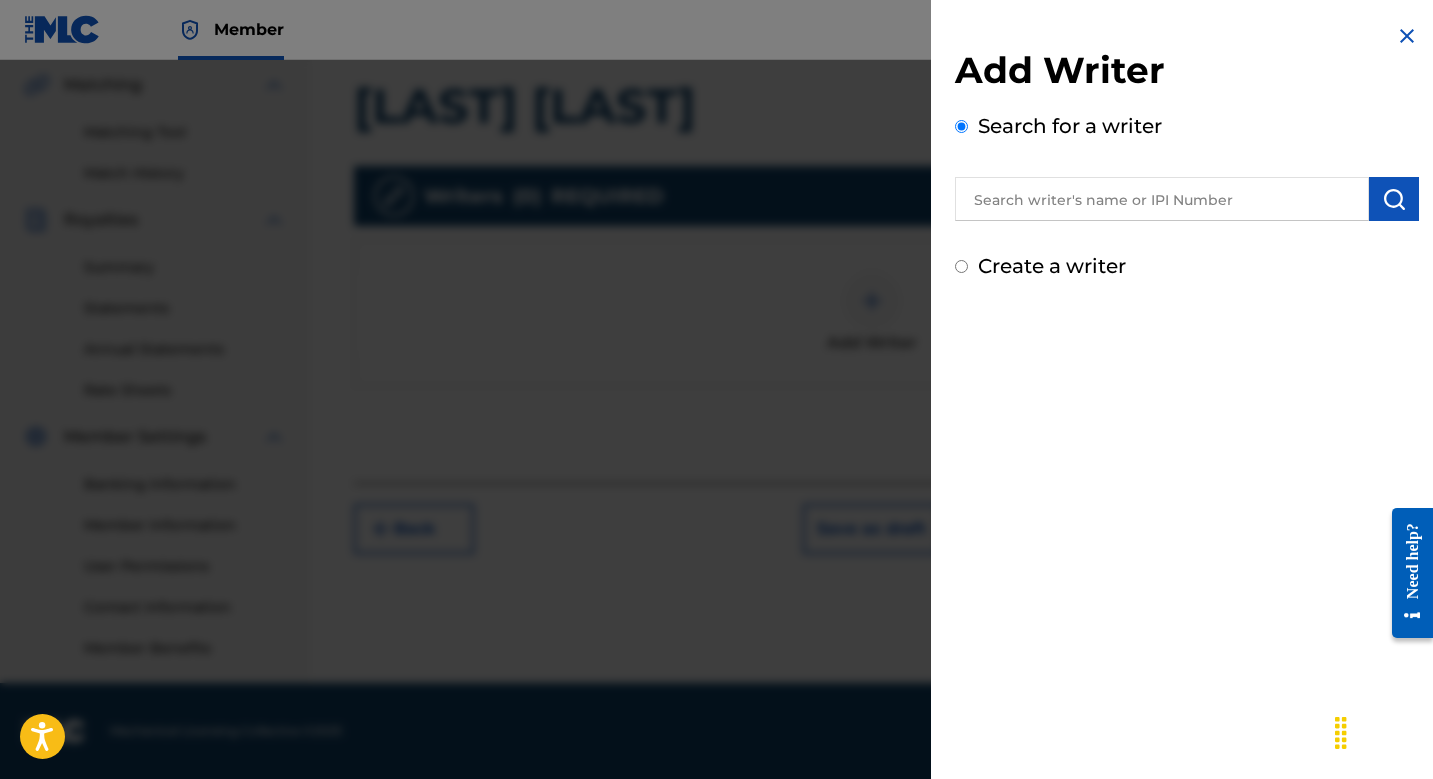 click at bounding box center [1162, 199] 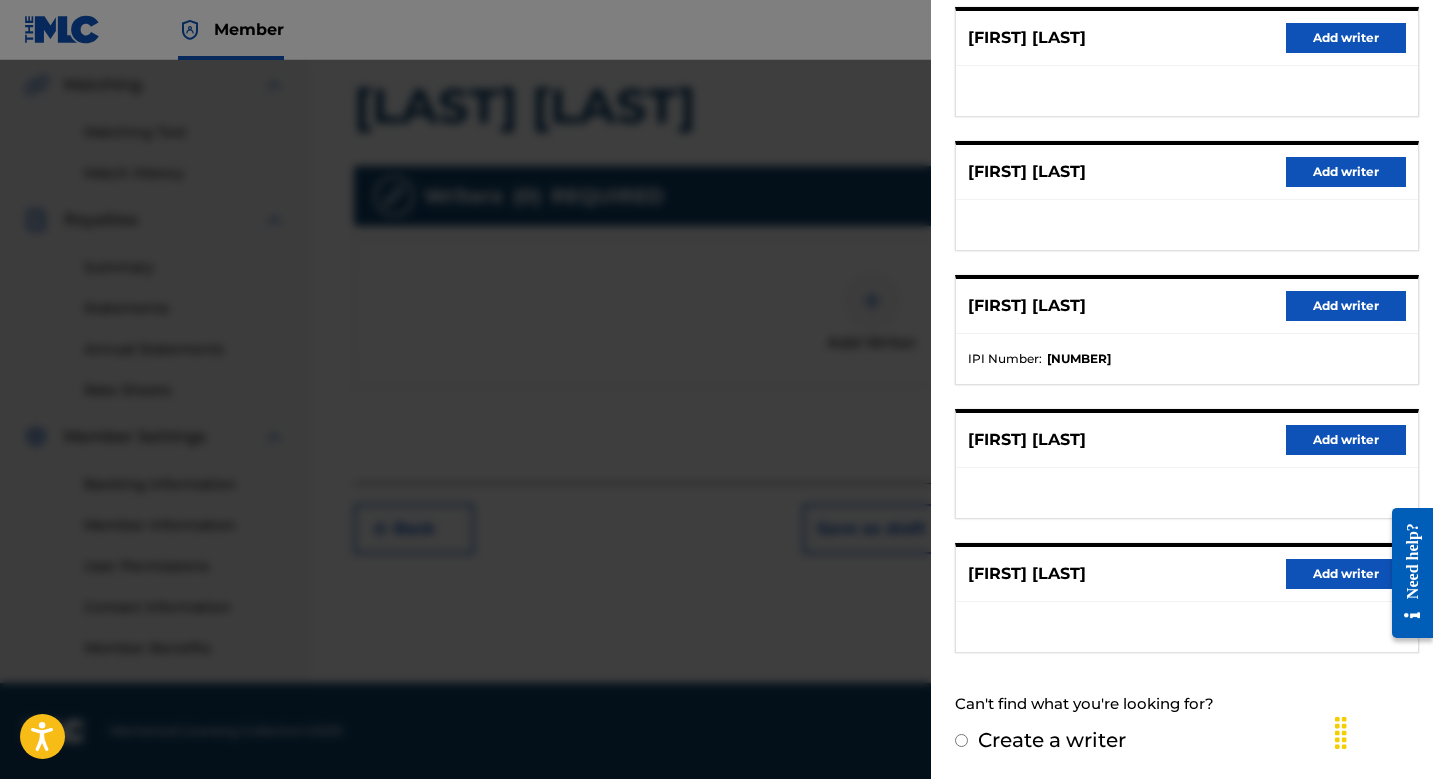scroll, scrollTop: 262, scrollLeft: 0, axis: vertical 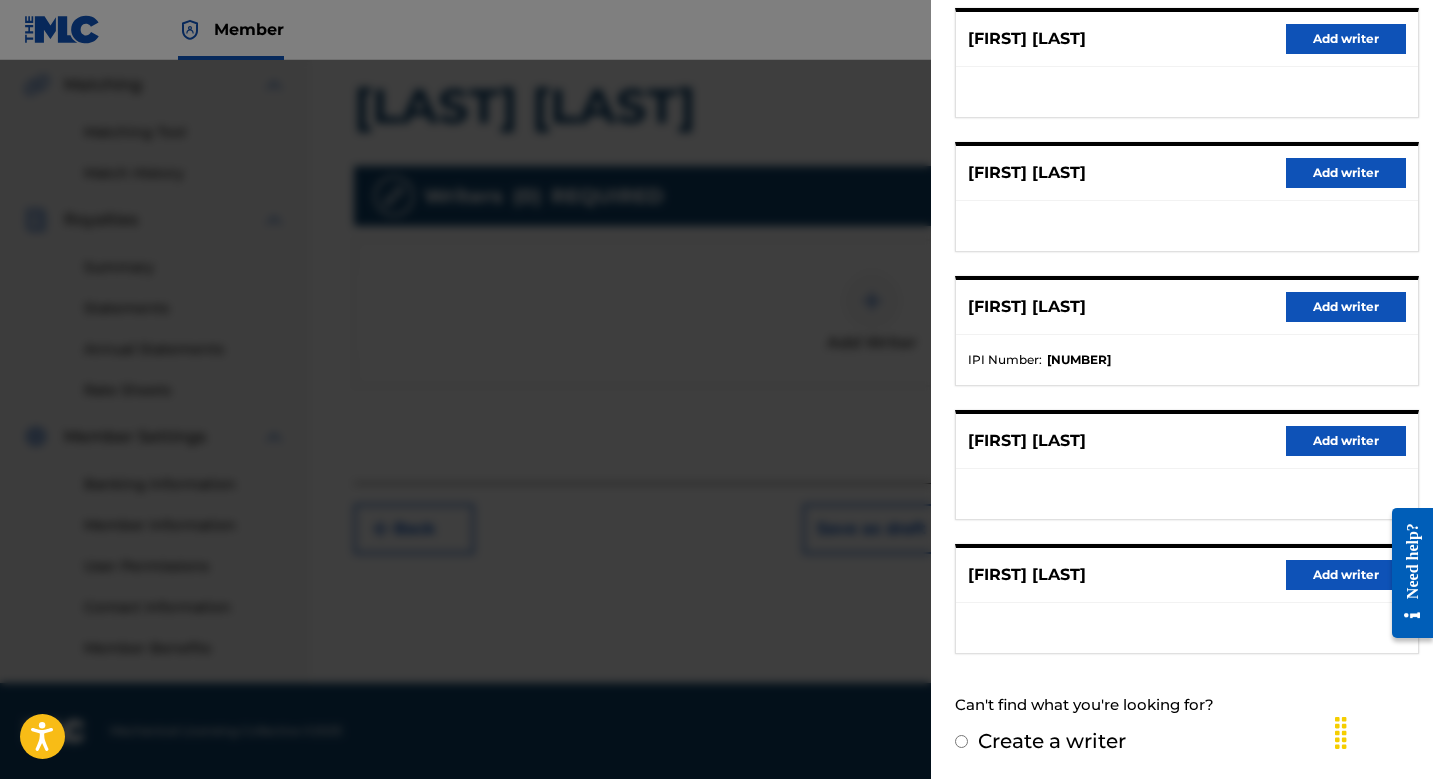 click on "Add writer" at bounding box center (1346, 575) 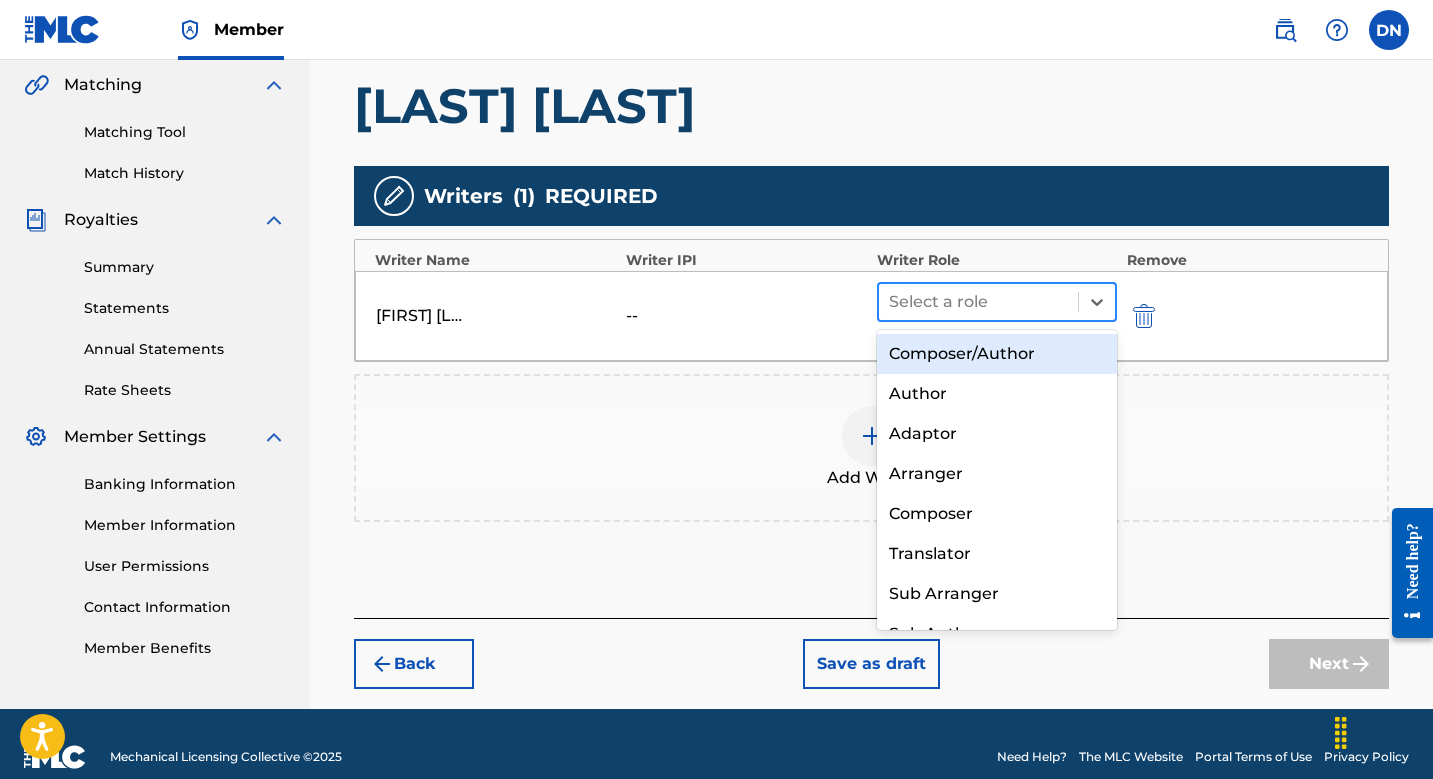 click at bounding box center [978, 302] 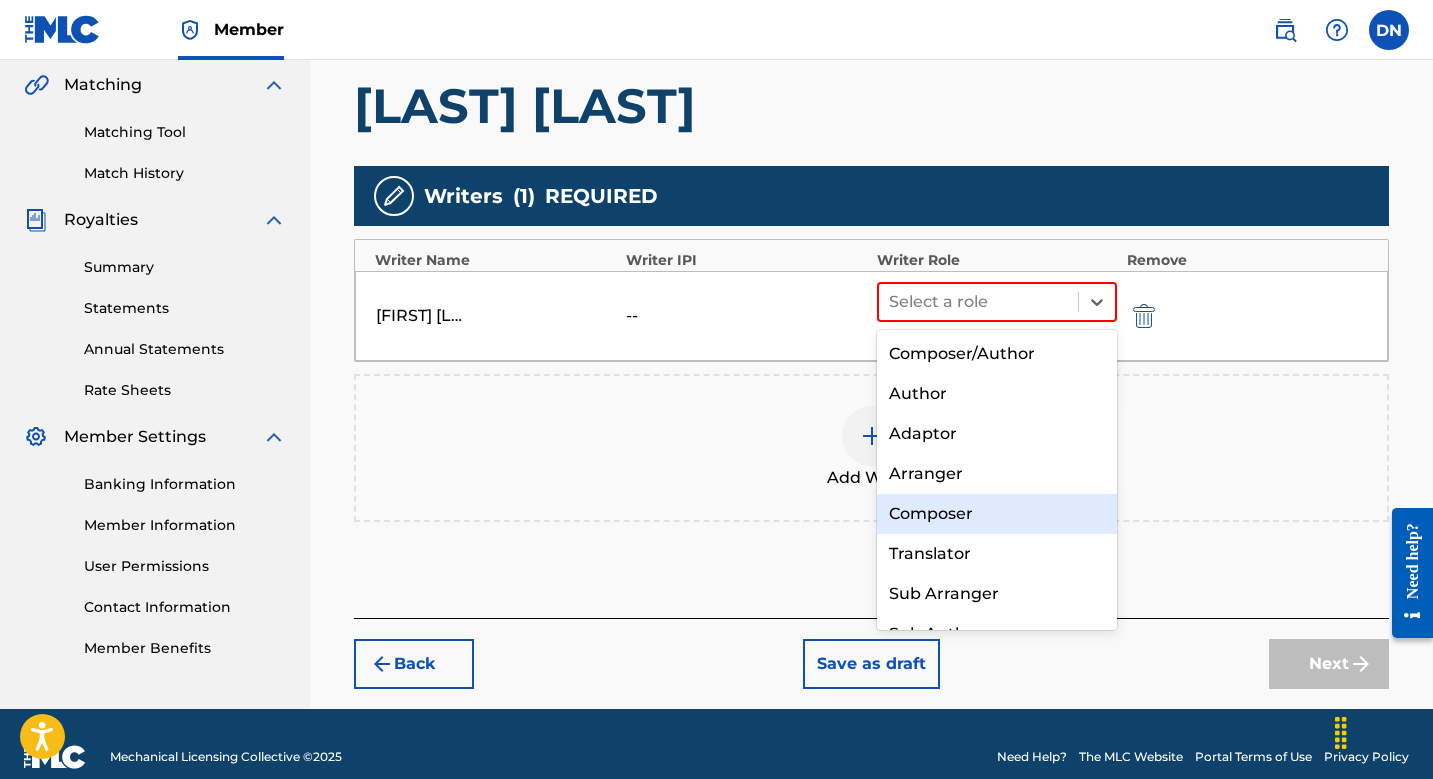 click on "Composer" at bounding box center (997, 514) 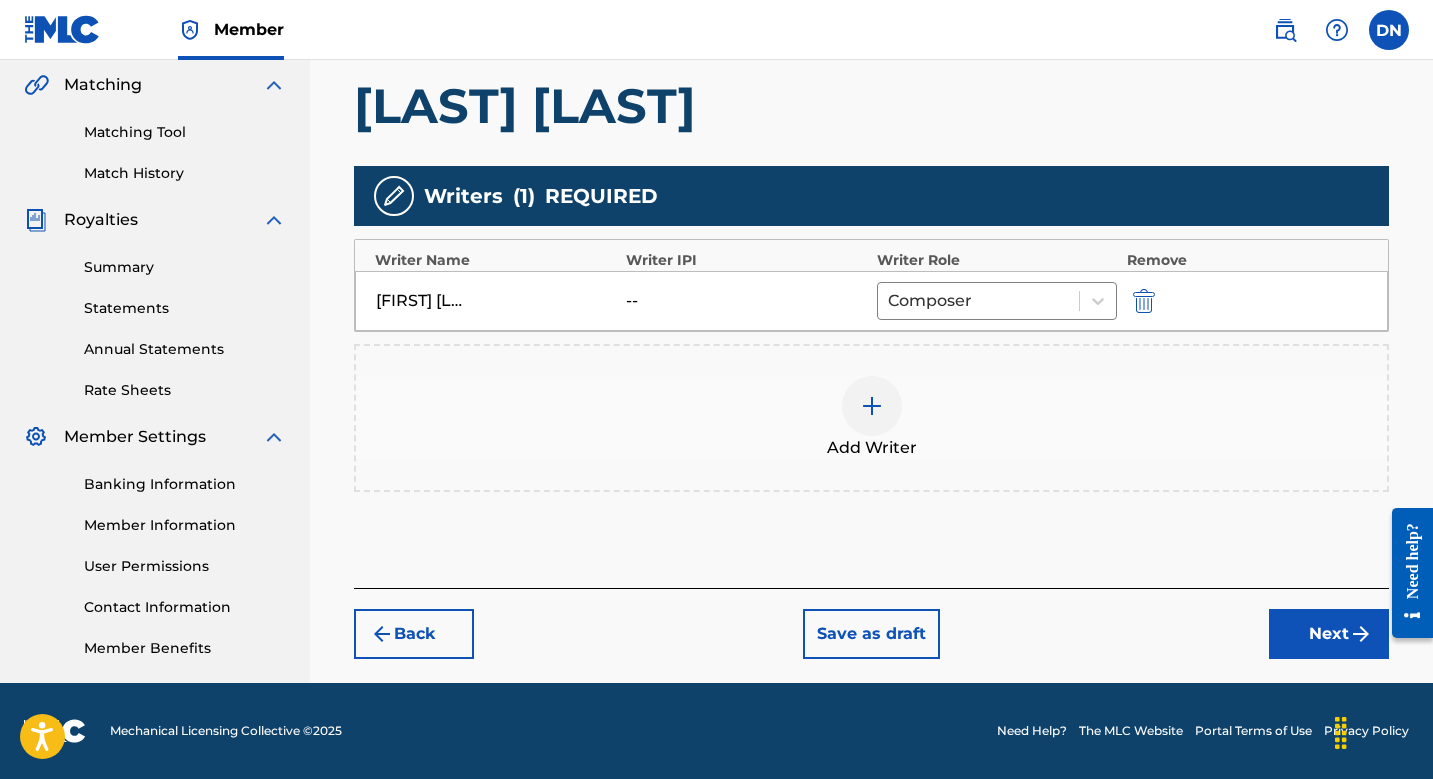 click on "Next" at bounding box center (1329, 634) 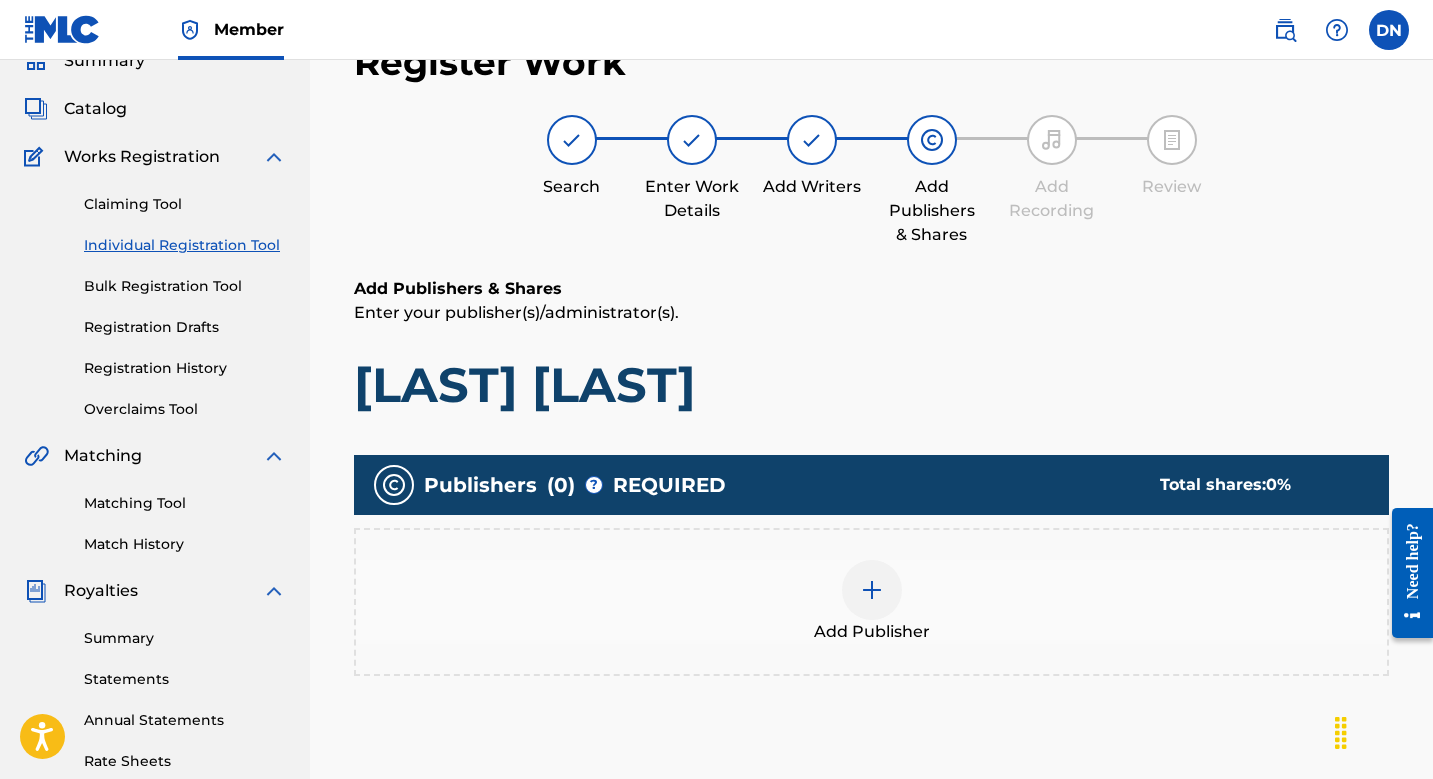 scroll, scrollTop: 219, scrollLeft: 0, axis: vertical 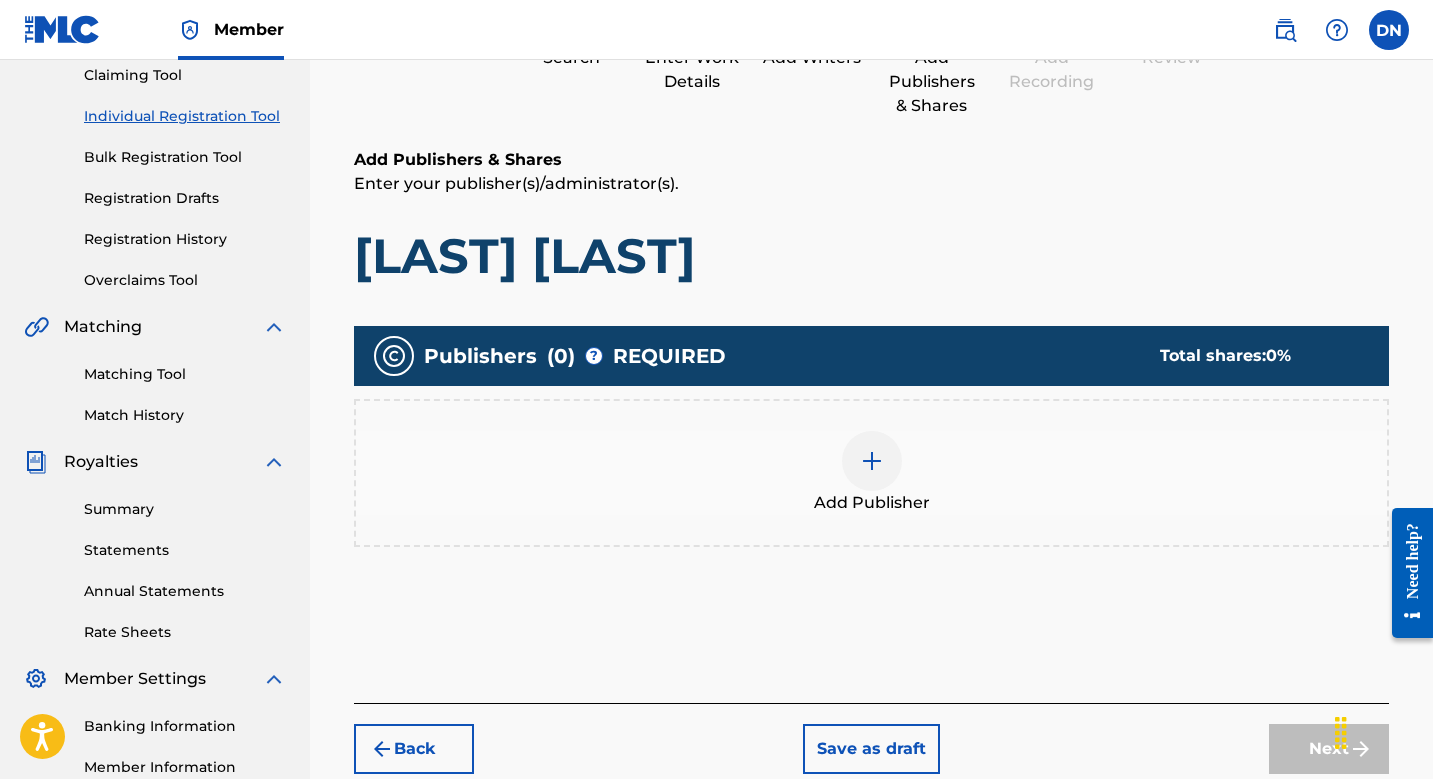click on "Add Publisher" at bounding box center [872, 503] 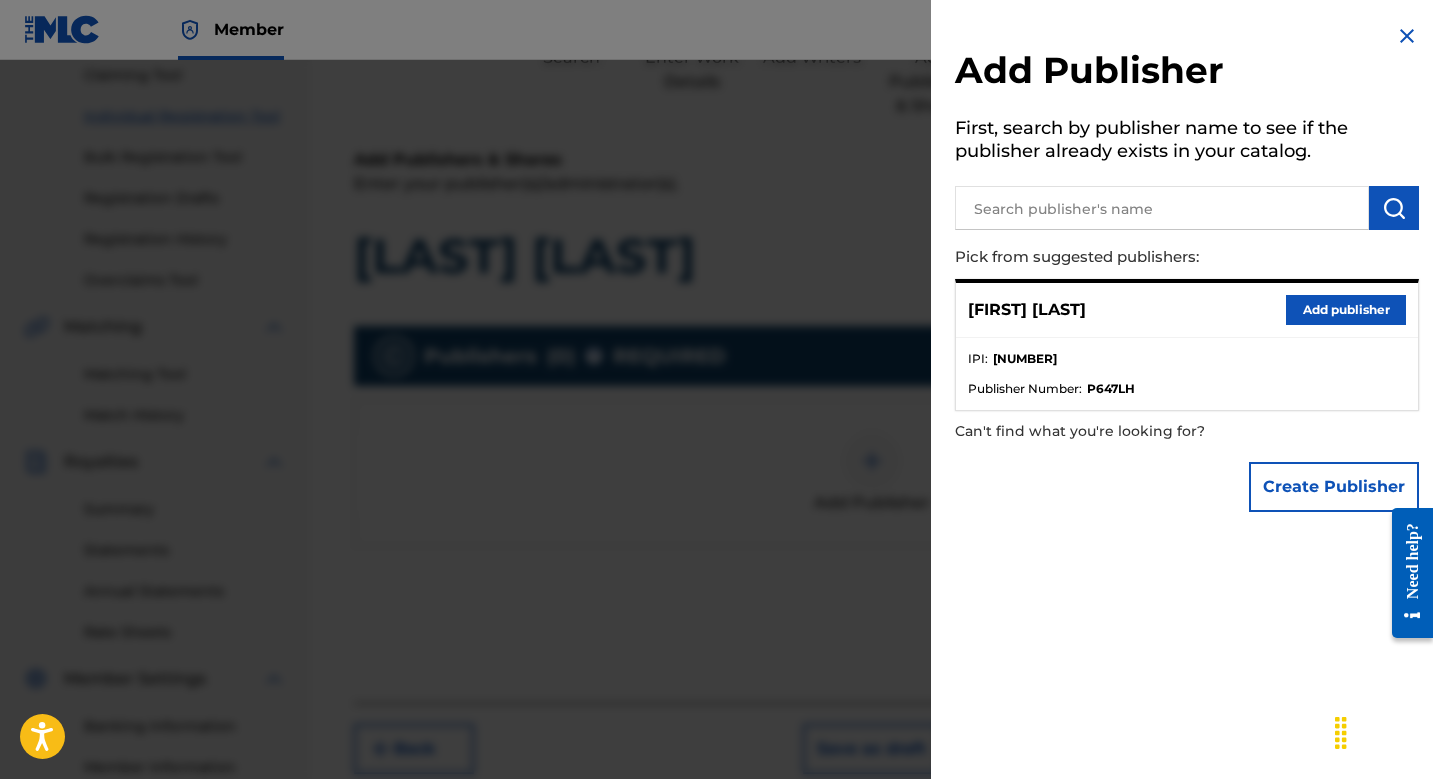 click on "Add publisher" at bounding box center [1346, 310] 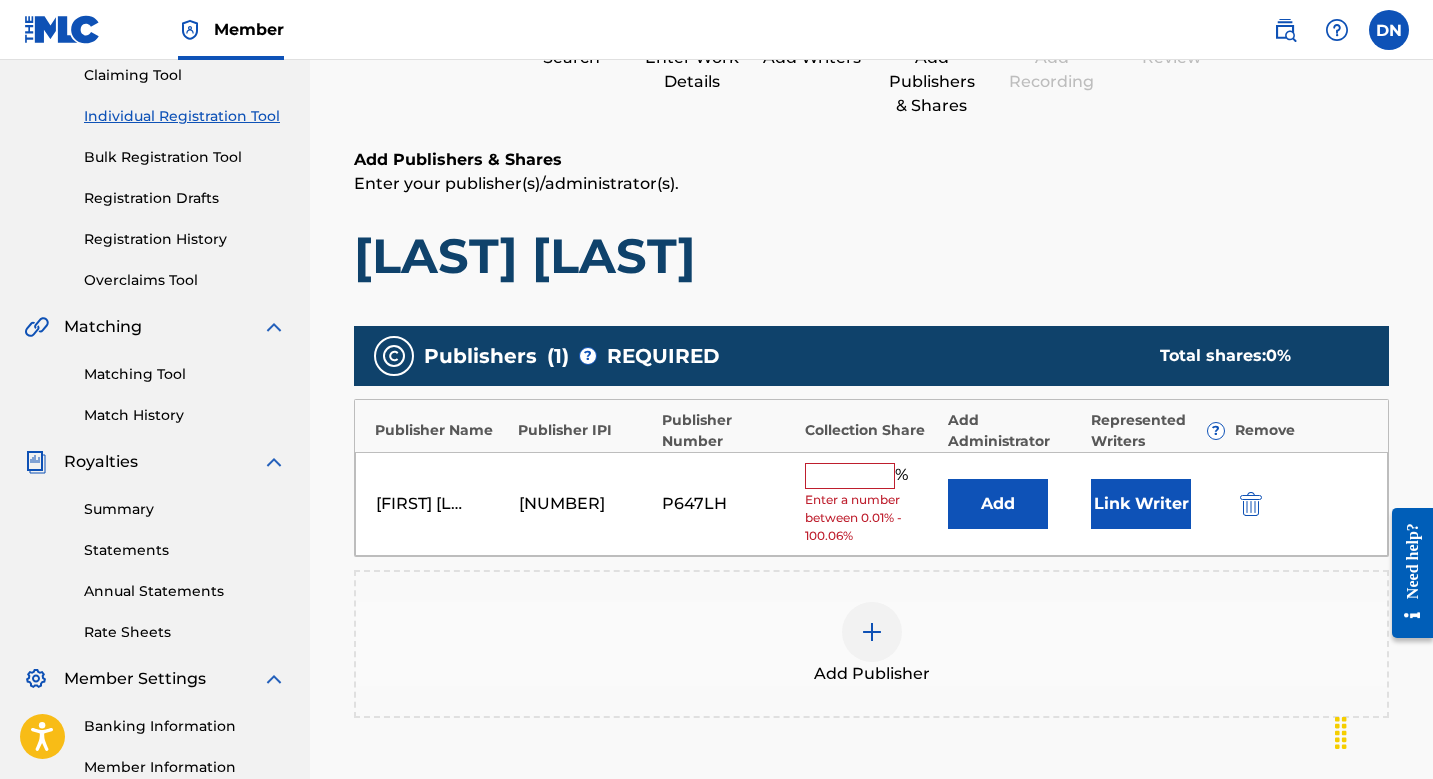 click at bounding box center (850, 476) 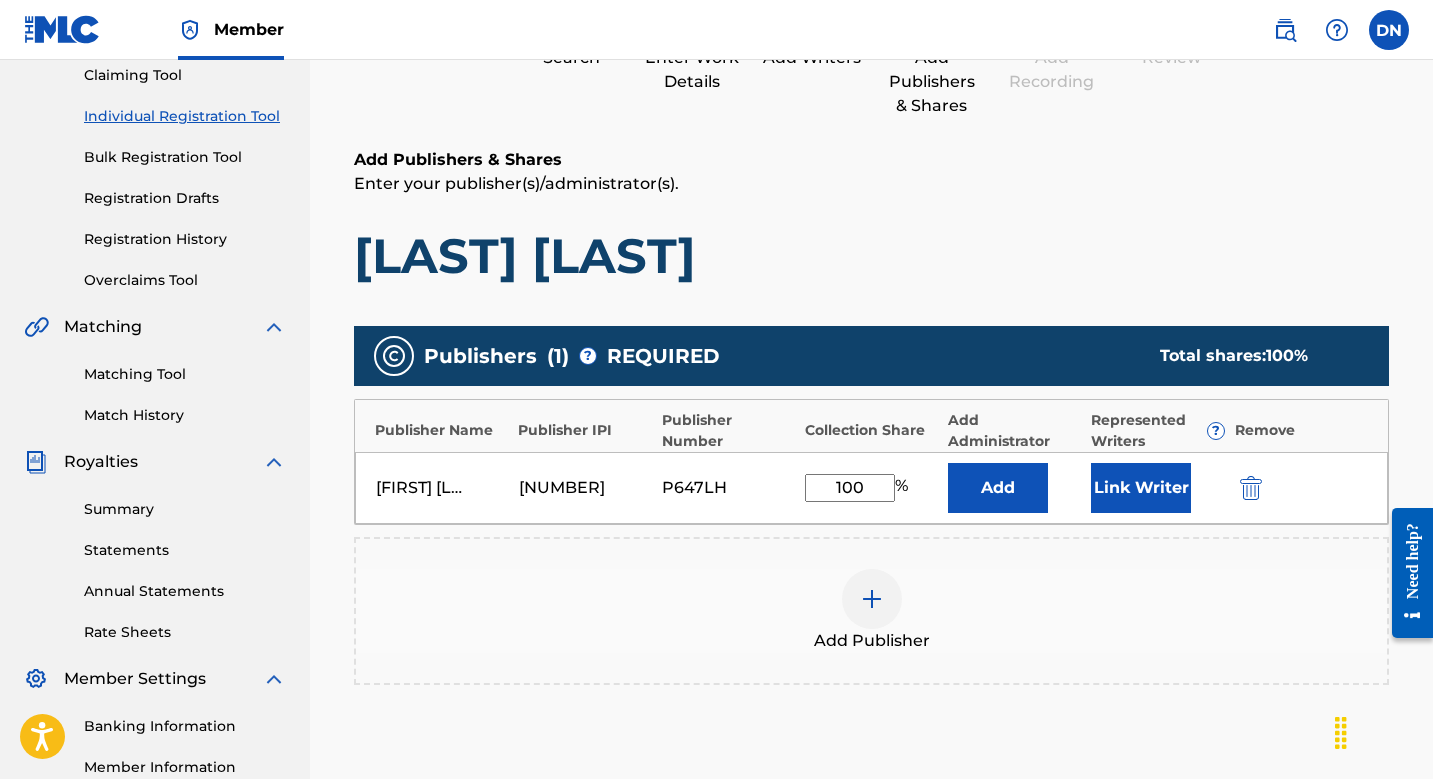 click on "Link Writer" at bounding box center [1141, 488] 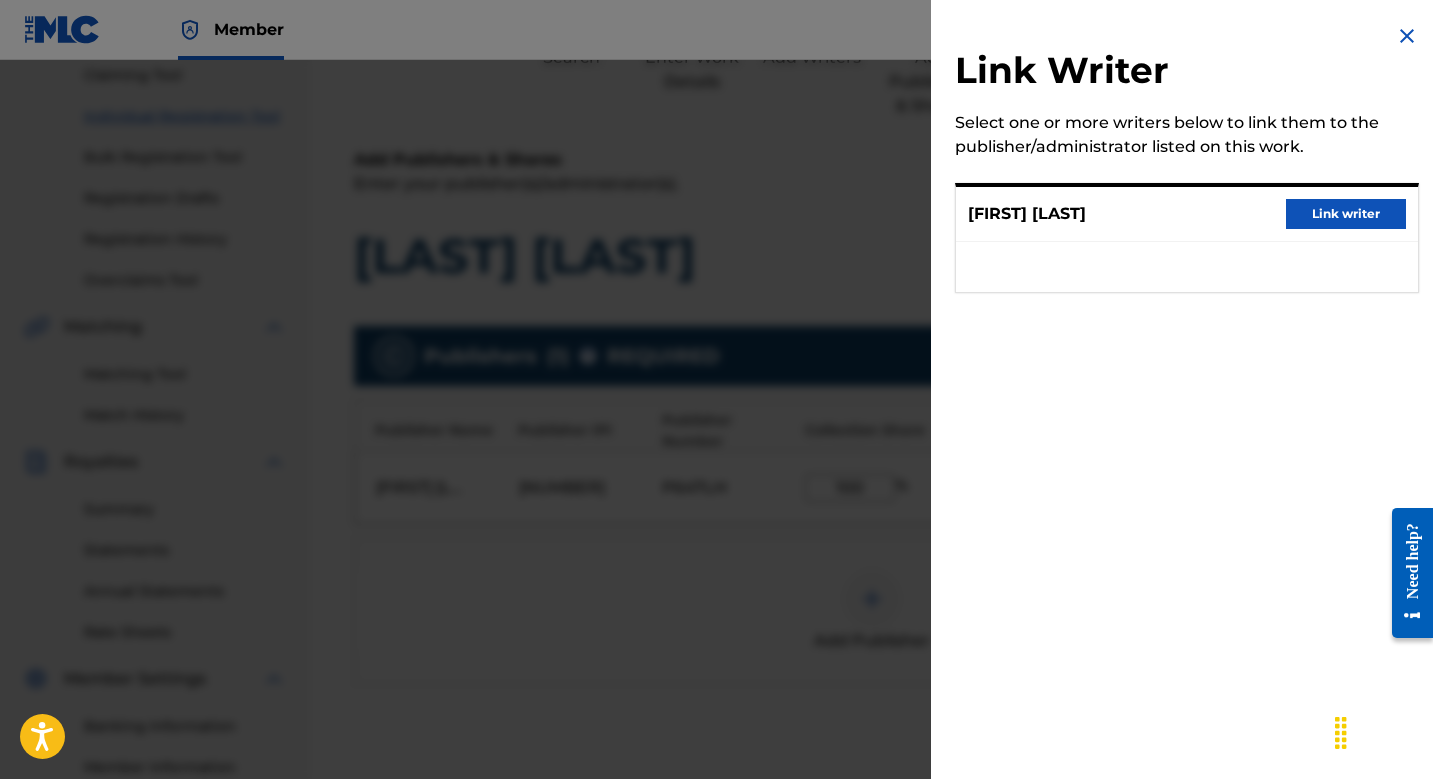 click on "Link writer" at bounding box center [1346, 214] 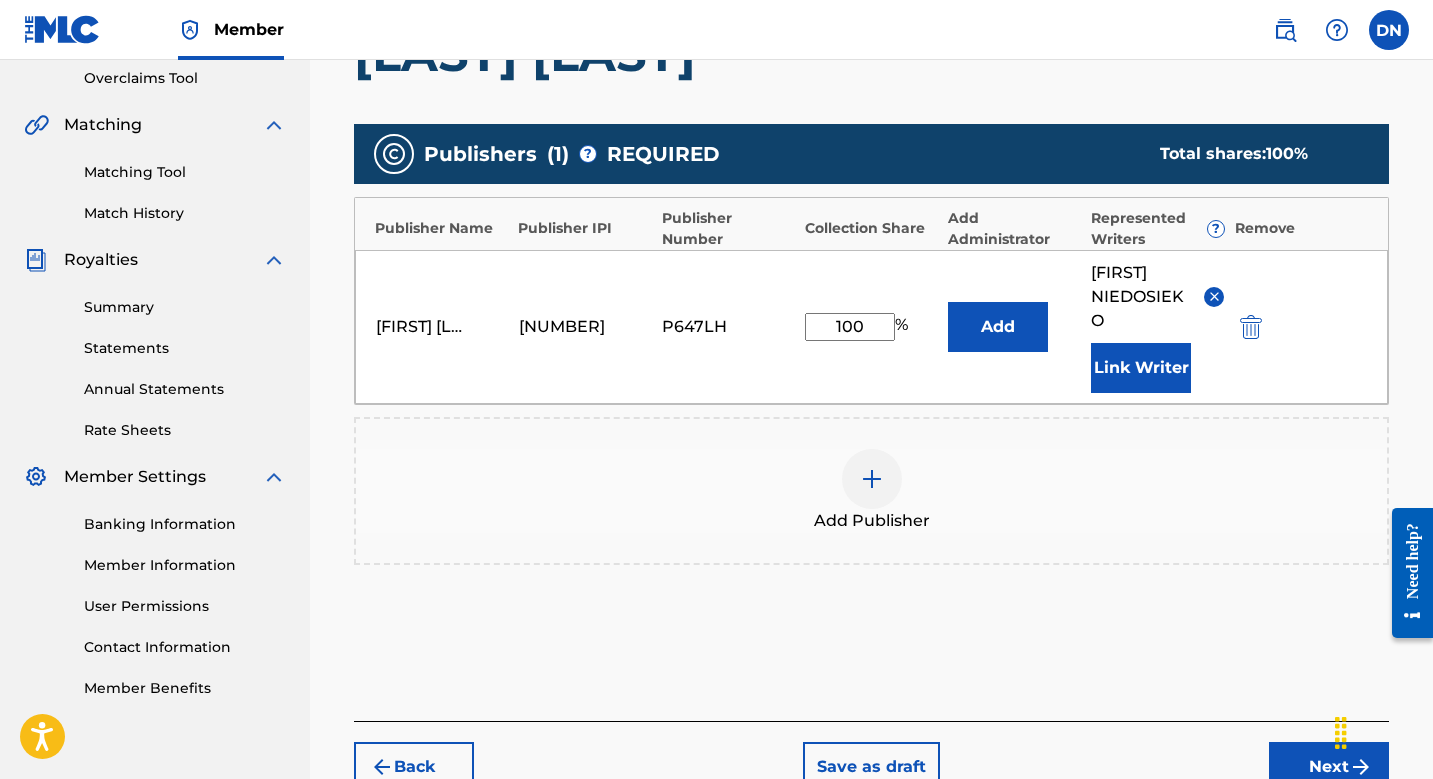 click on "Next" at bounding box center (1329, 767) 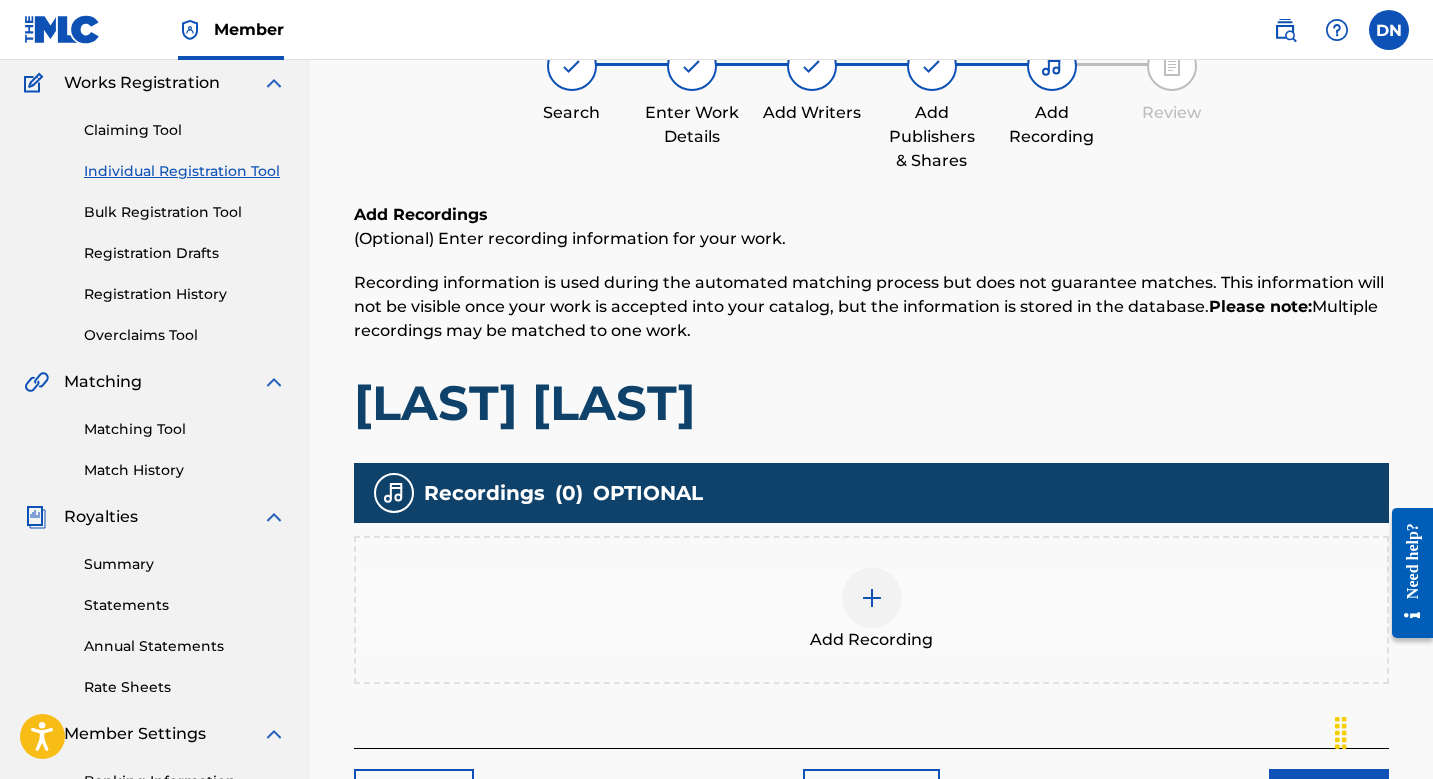 scroll, scrollTop: 418, scrollLeft: 0, axis: vertical 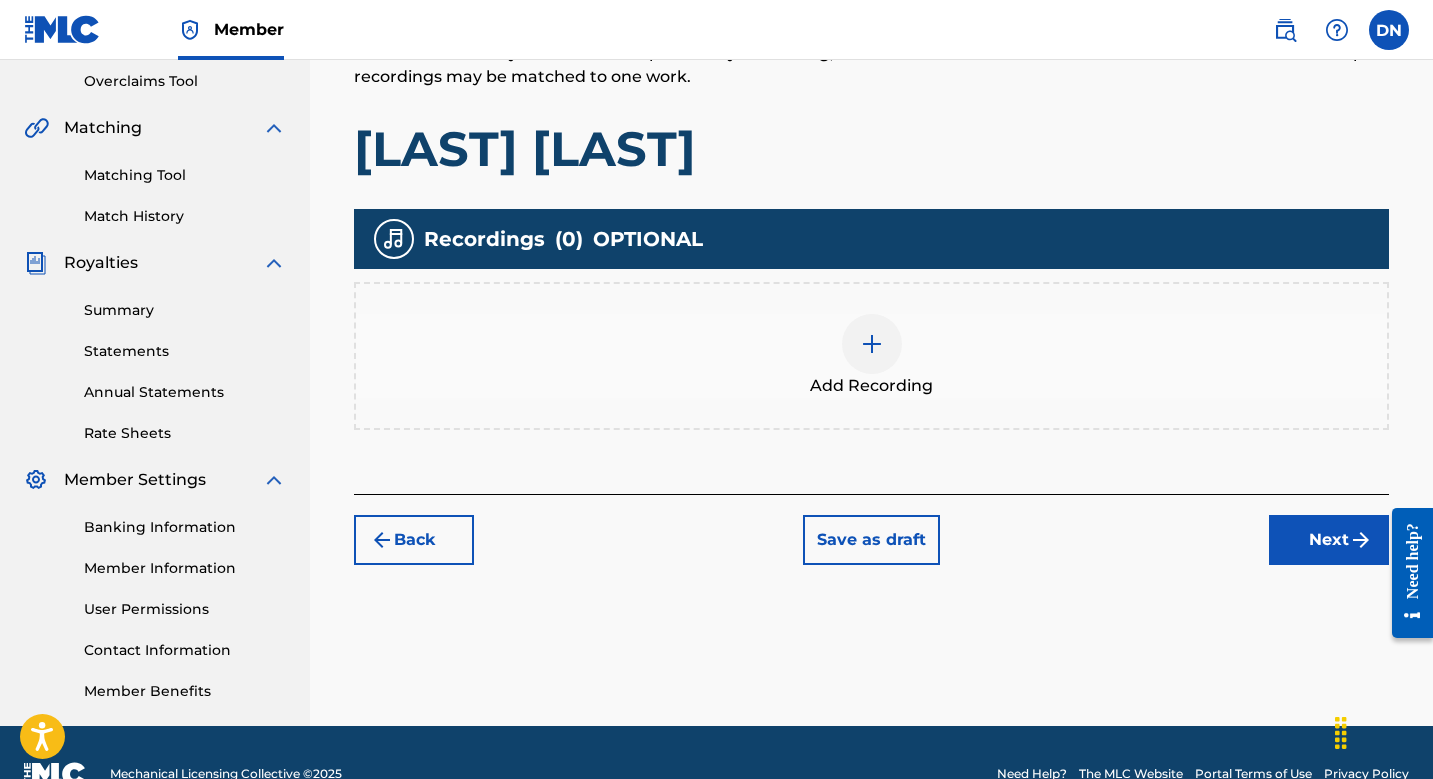 click on "Add Recording" at bounding box center (871, 386) 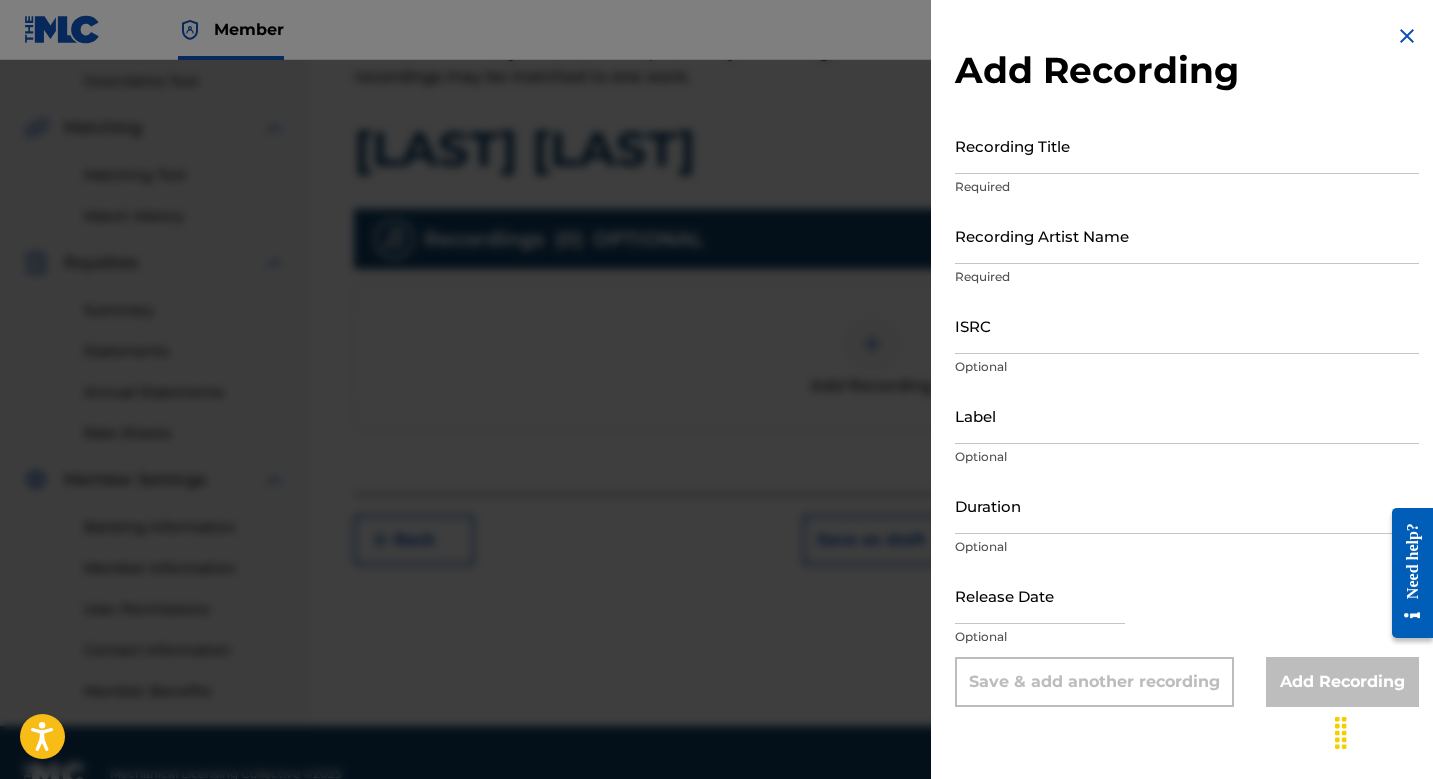 click on "ISRC" at bounding box center [1187, 325] 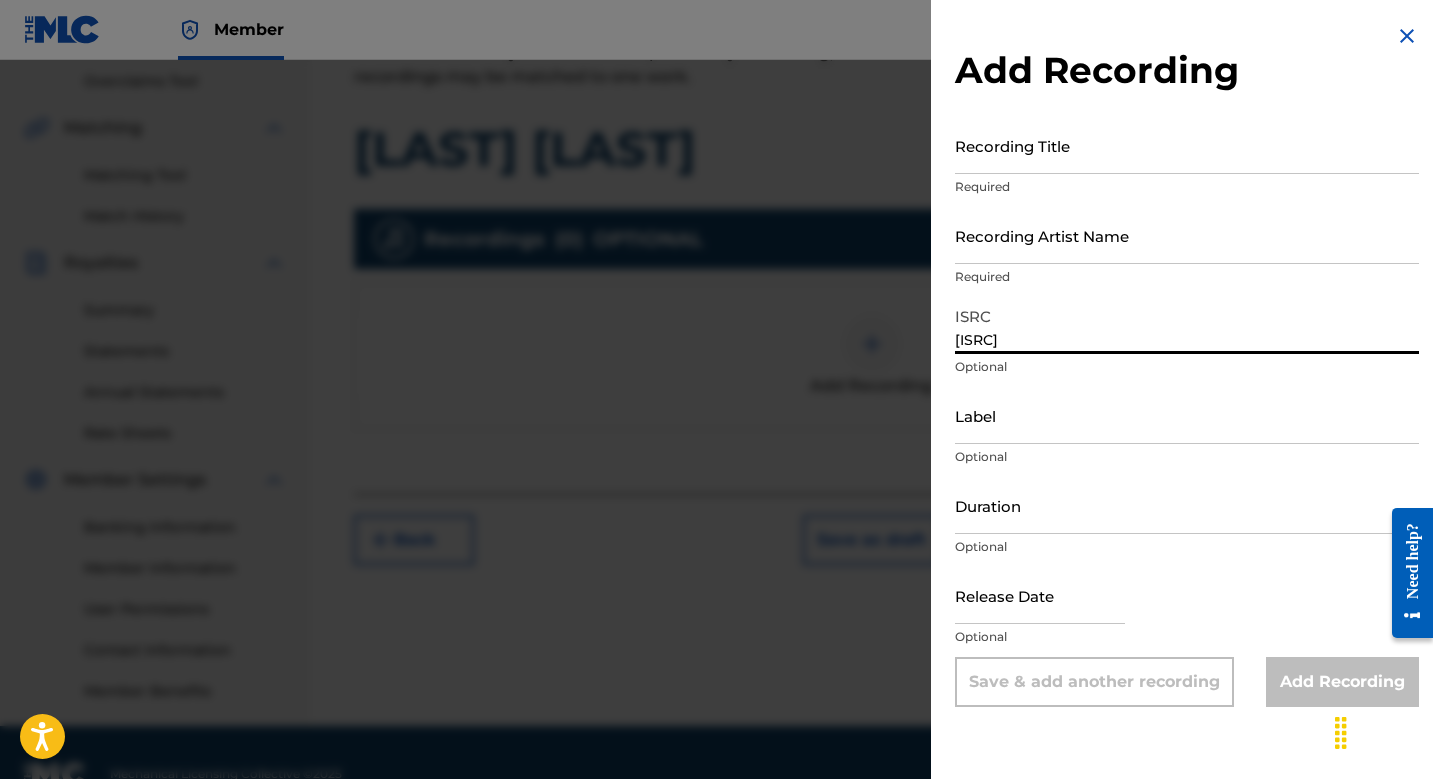 click on "Recording Artist Name" at bounding box center [1187, 235] 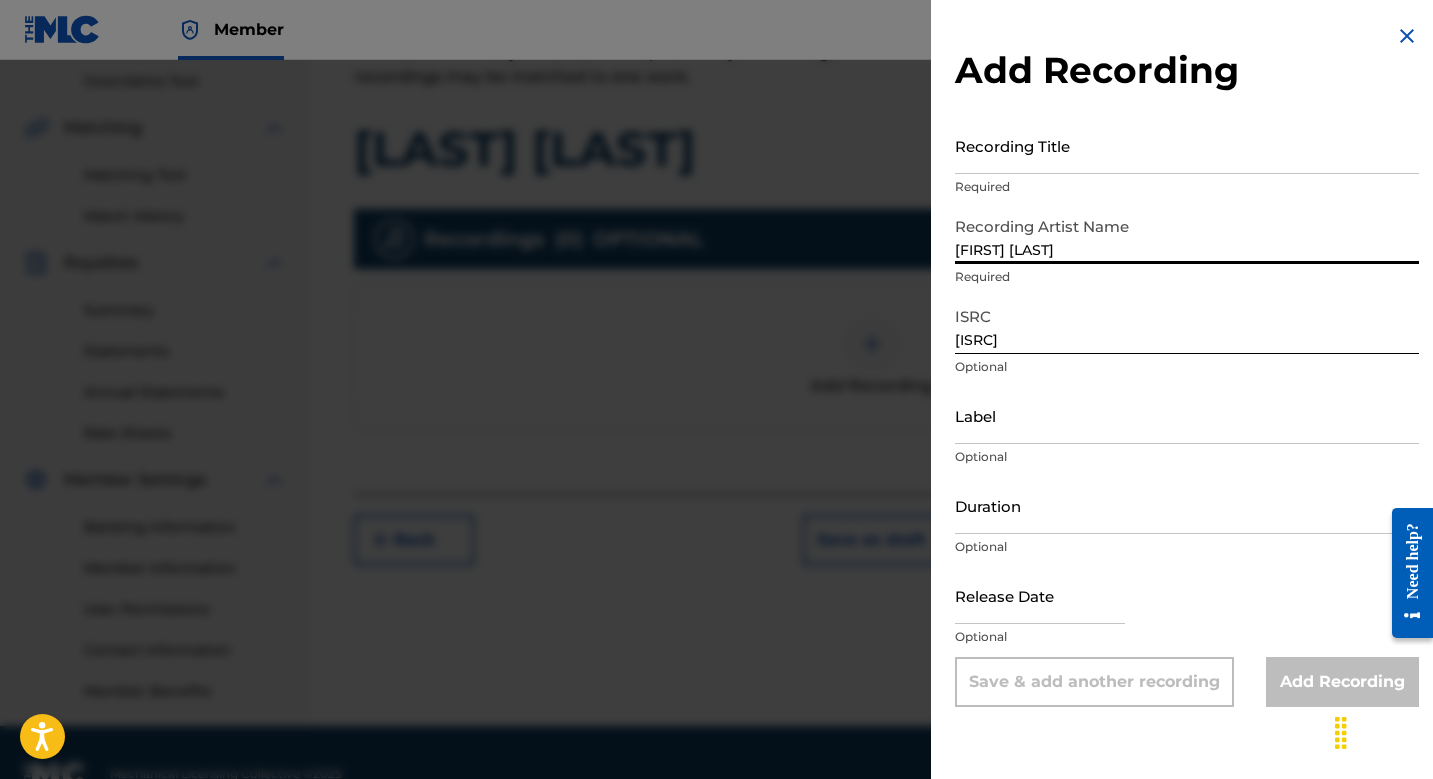 click on "Recording Title" at bounding box center (1187, 145) 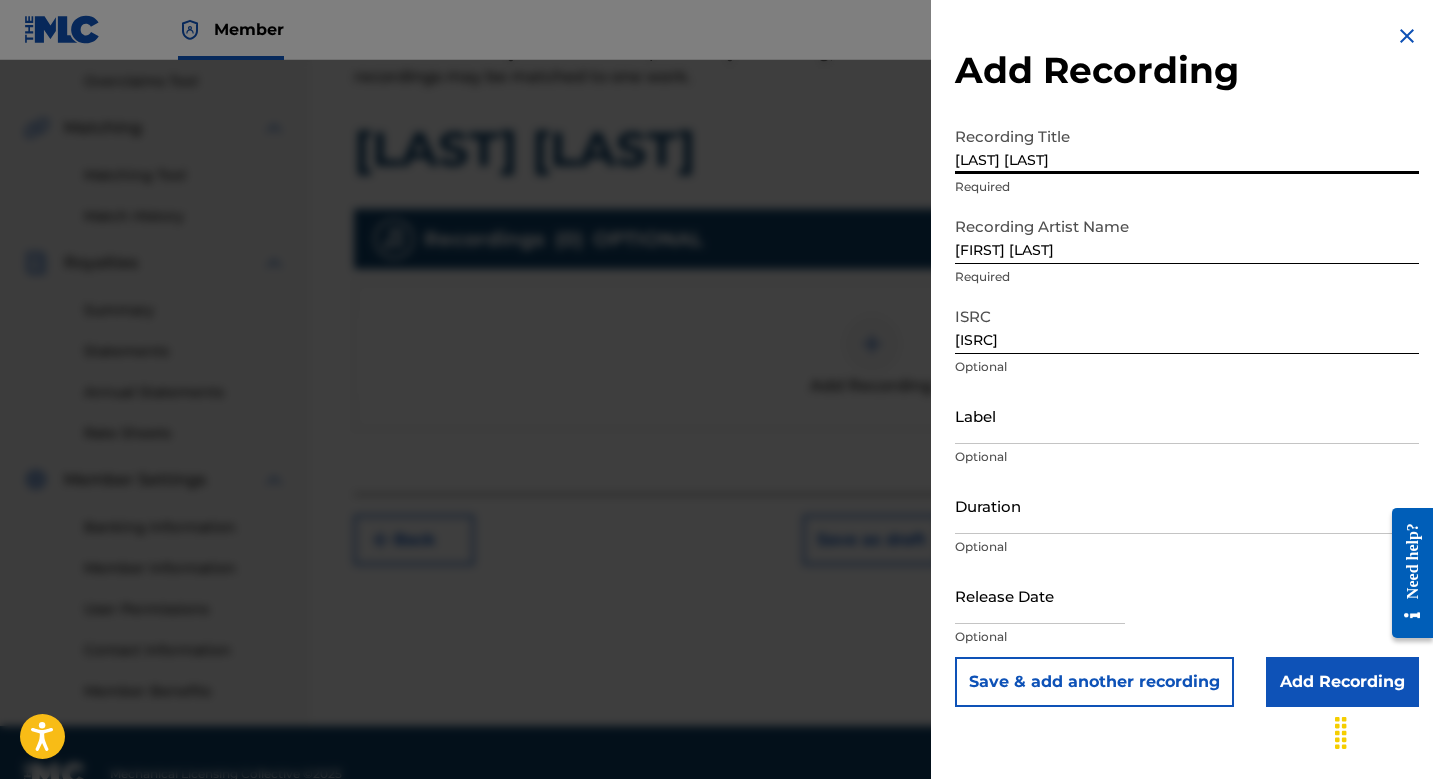 click on "Save & add another recording" at bounding box center (1094, 682) 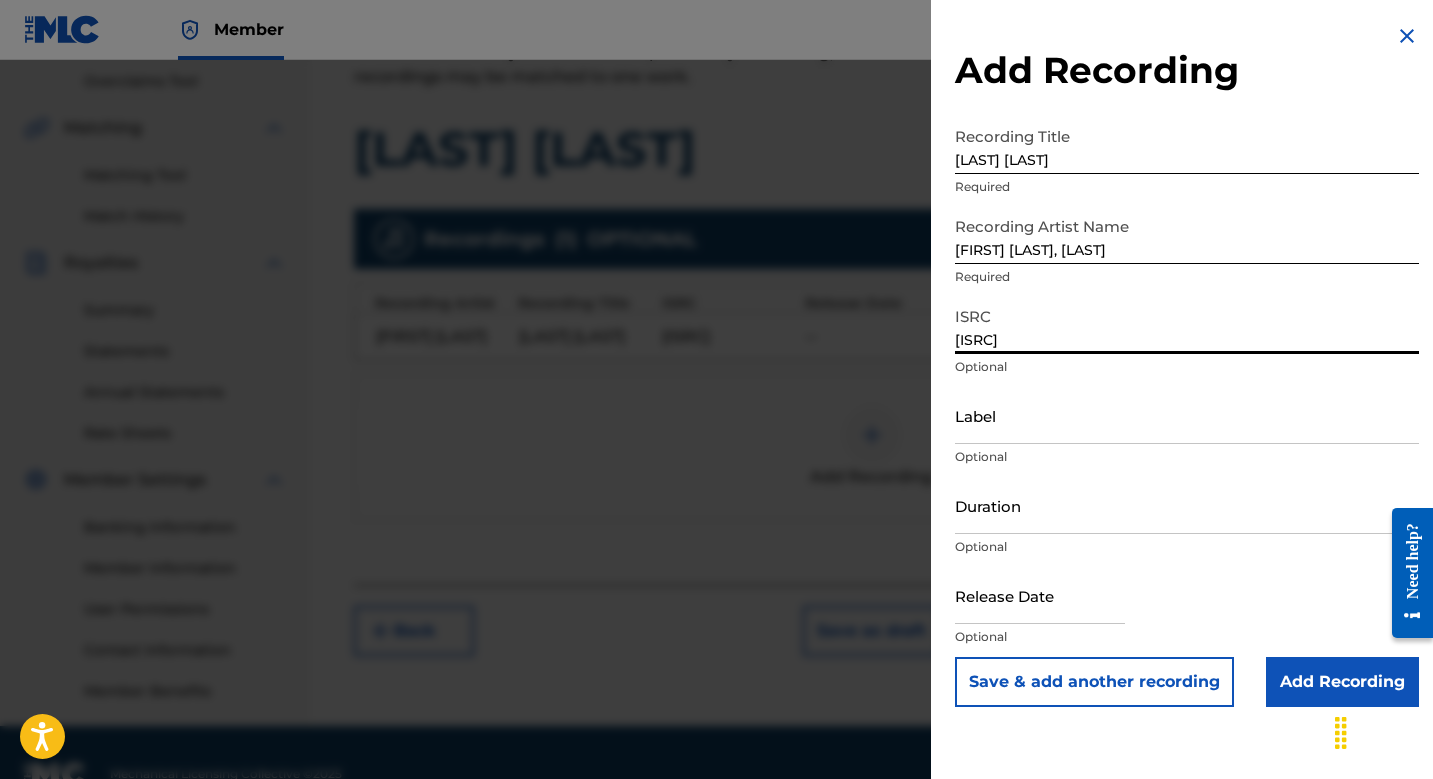 click on "Save & add another recording" at bounding box center (1094, 682) 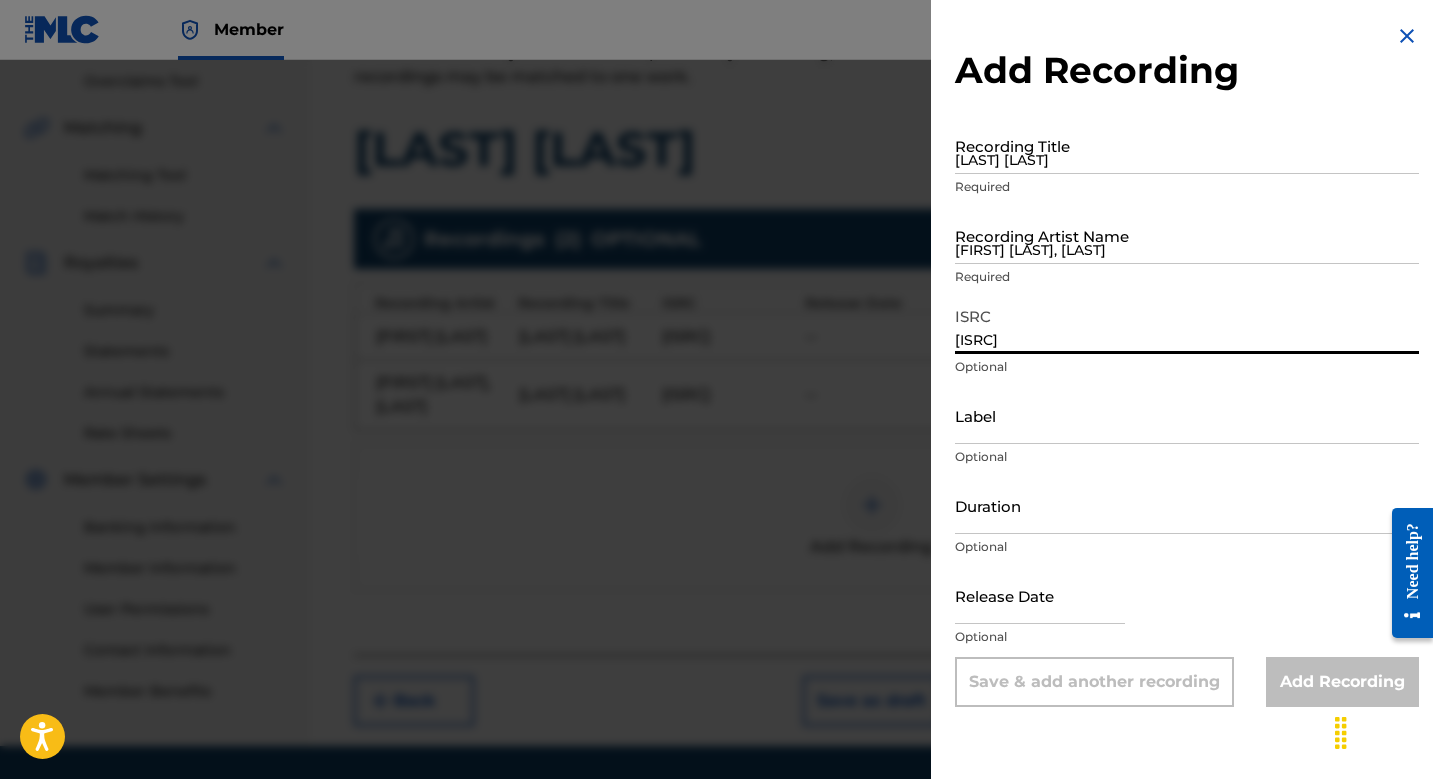 click on "[FIRST] [LAST], [LAST]" at bounding box center (1187, 235) 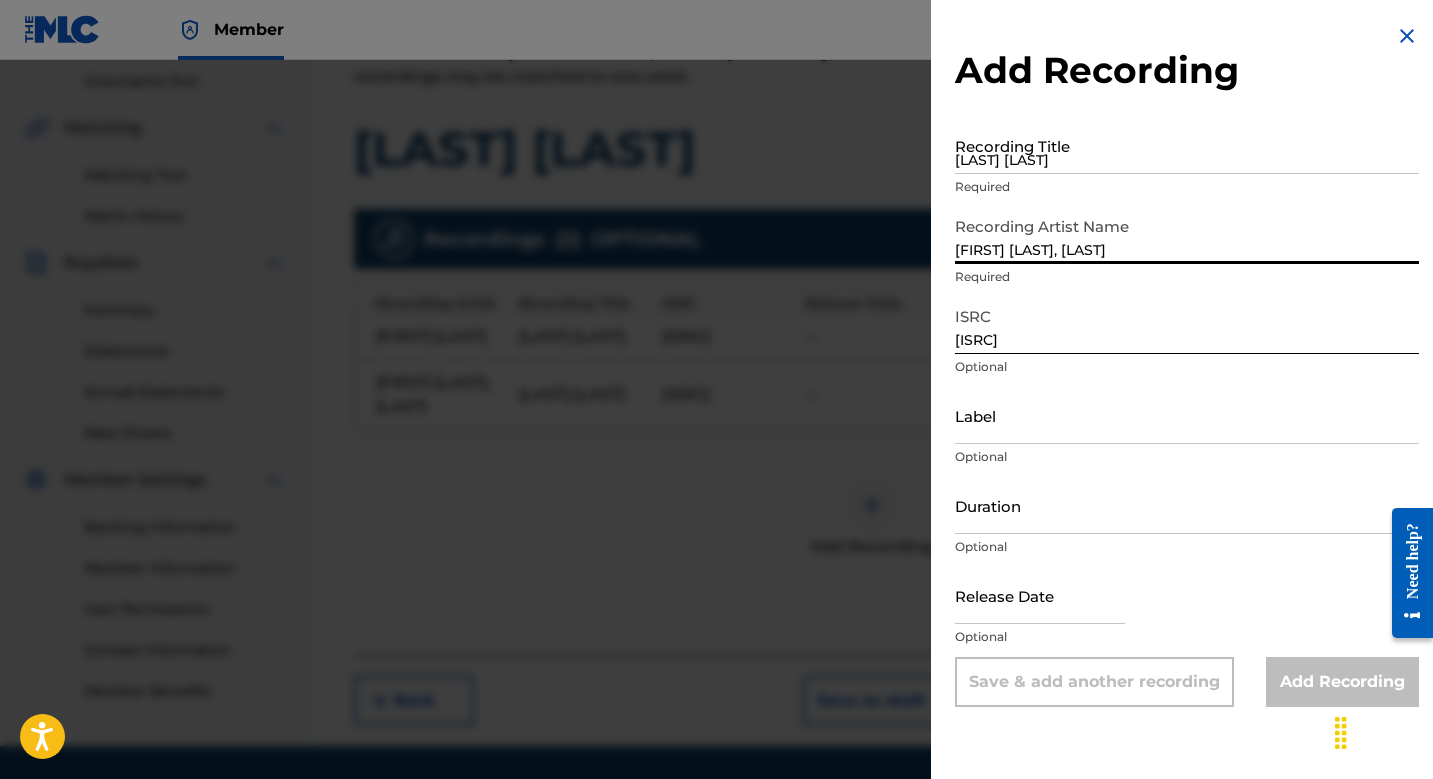click on "[LAST] [LAST]" at bounding box center [1187, 145] 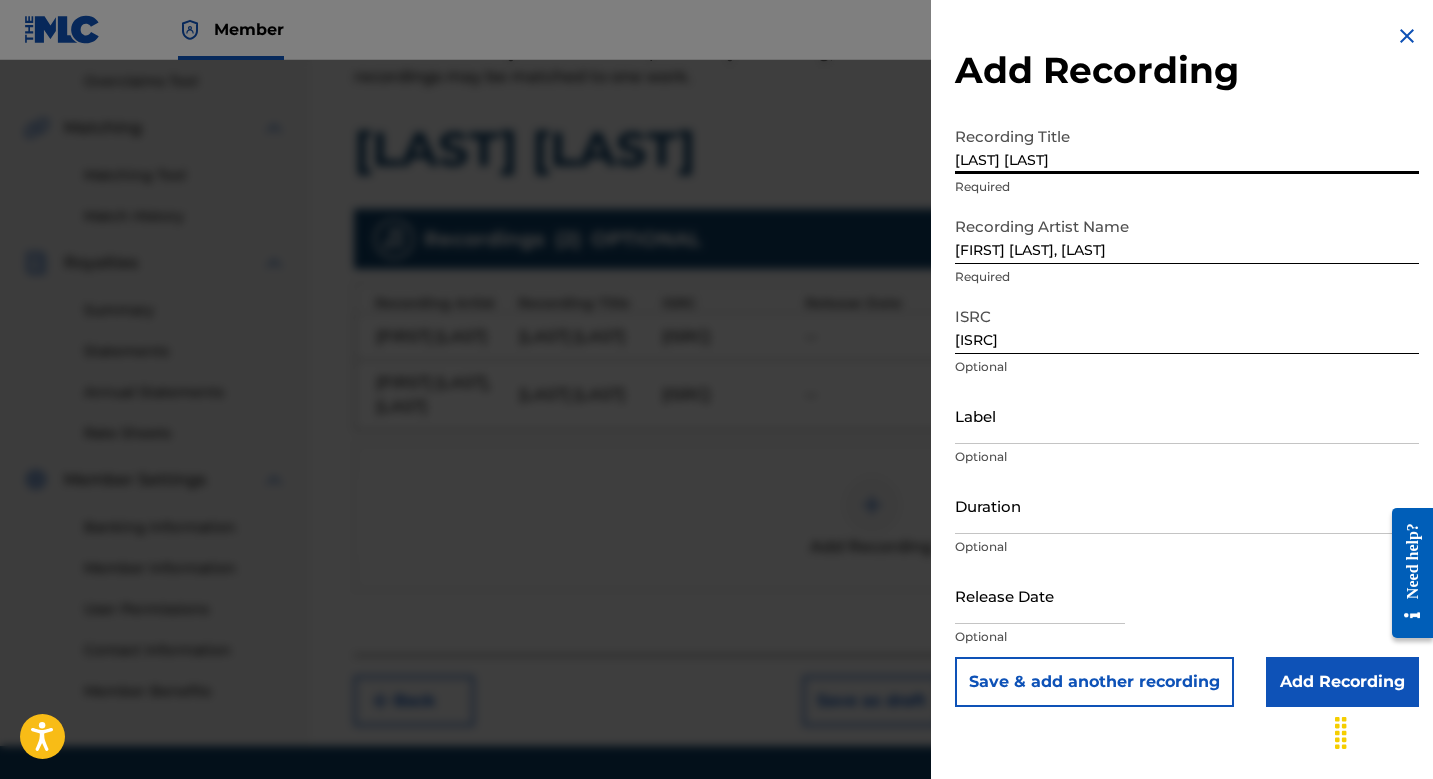click on "Save & add another recording" at bounding box center [1094, 682] 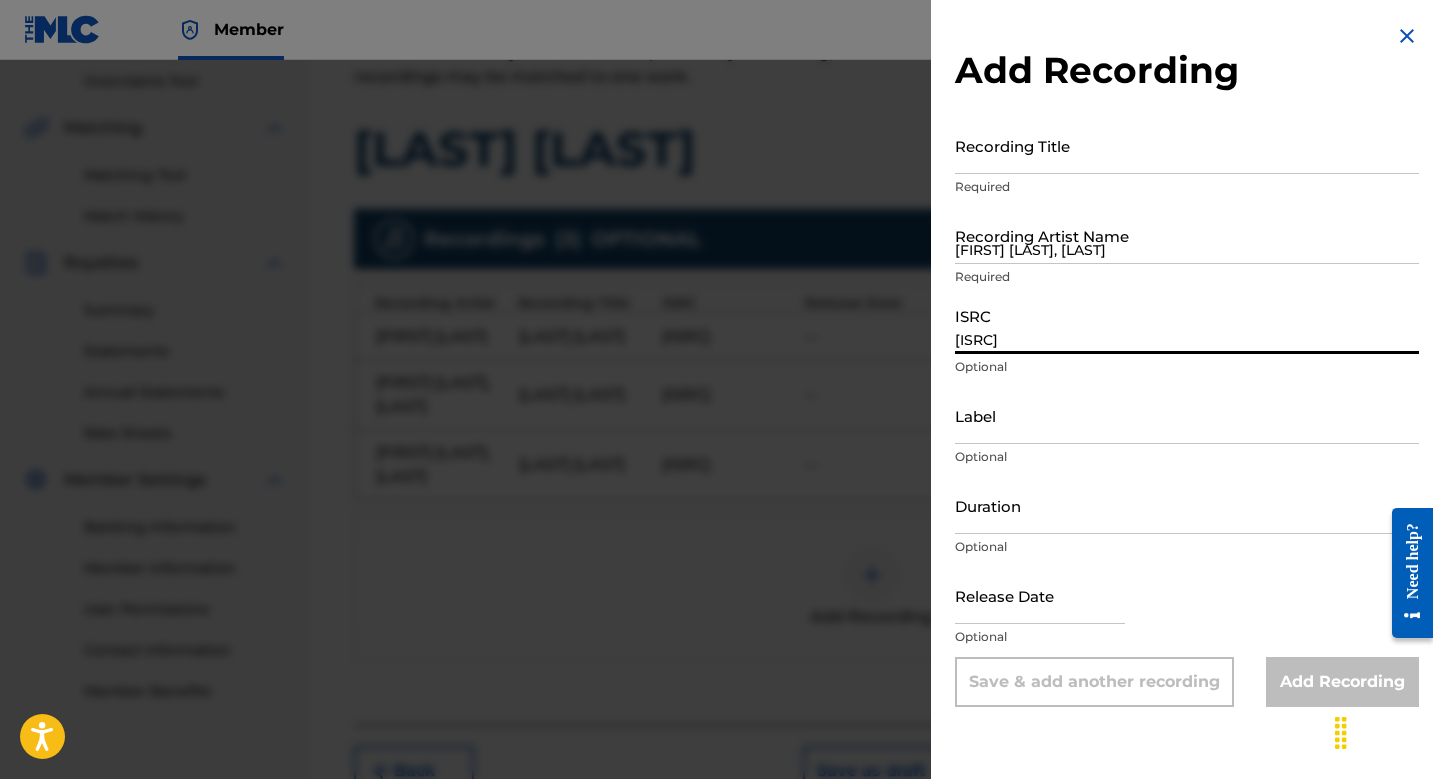 click on "[ISRC]" at bounding box center (1187, 325) 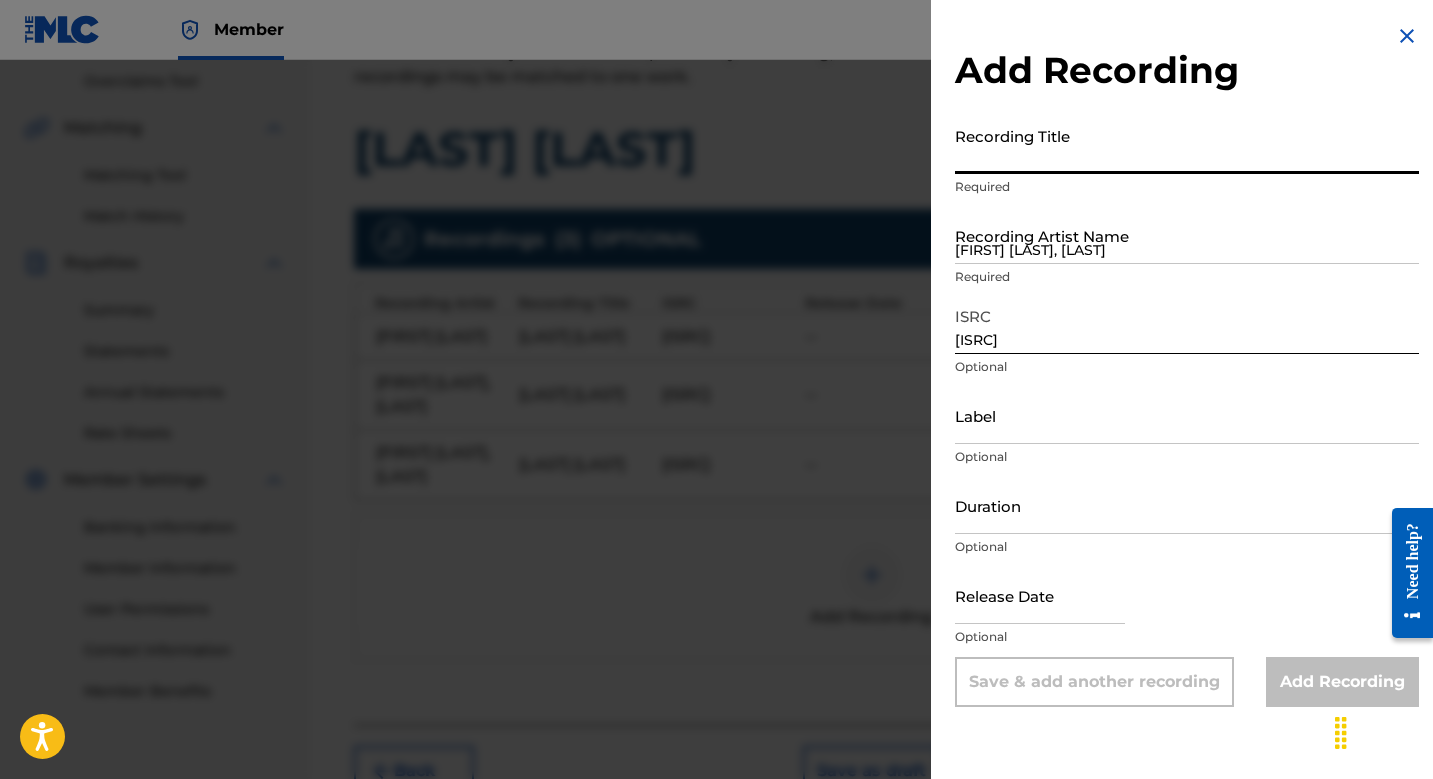 click on "Recording Title" at bounding box center (1187, 145) 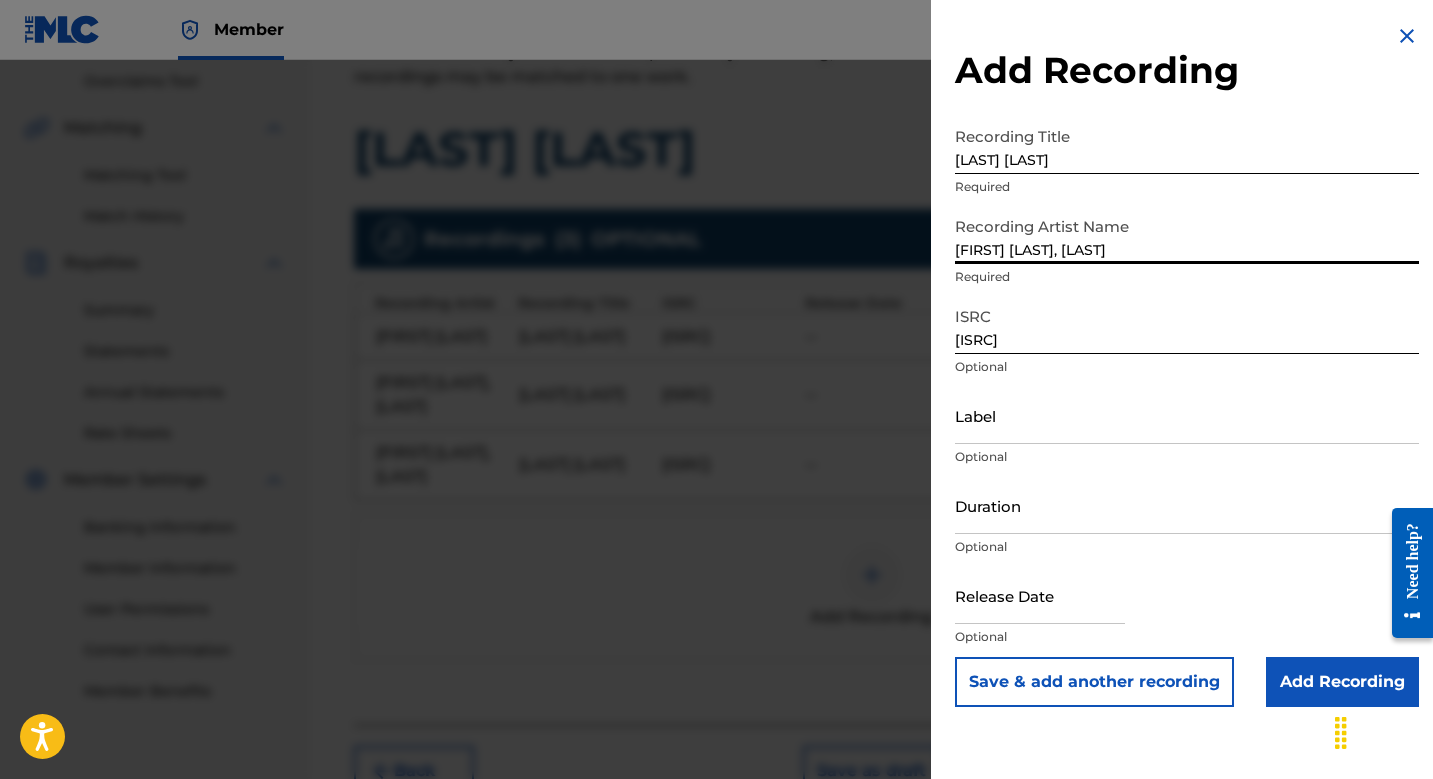 click on "Save & add another recording" at bounding box center (1094, 682) 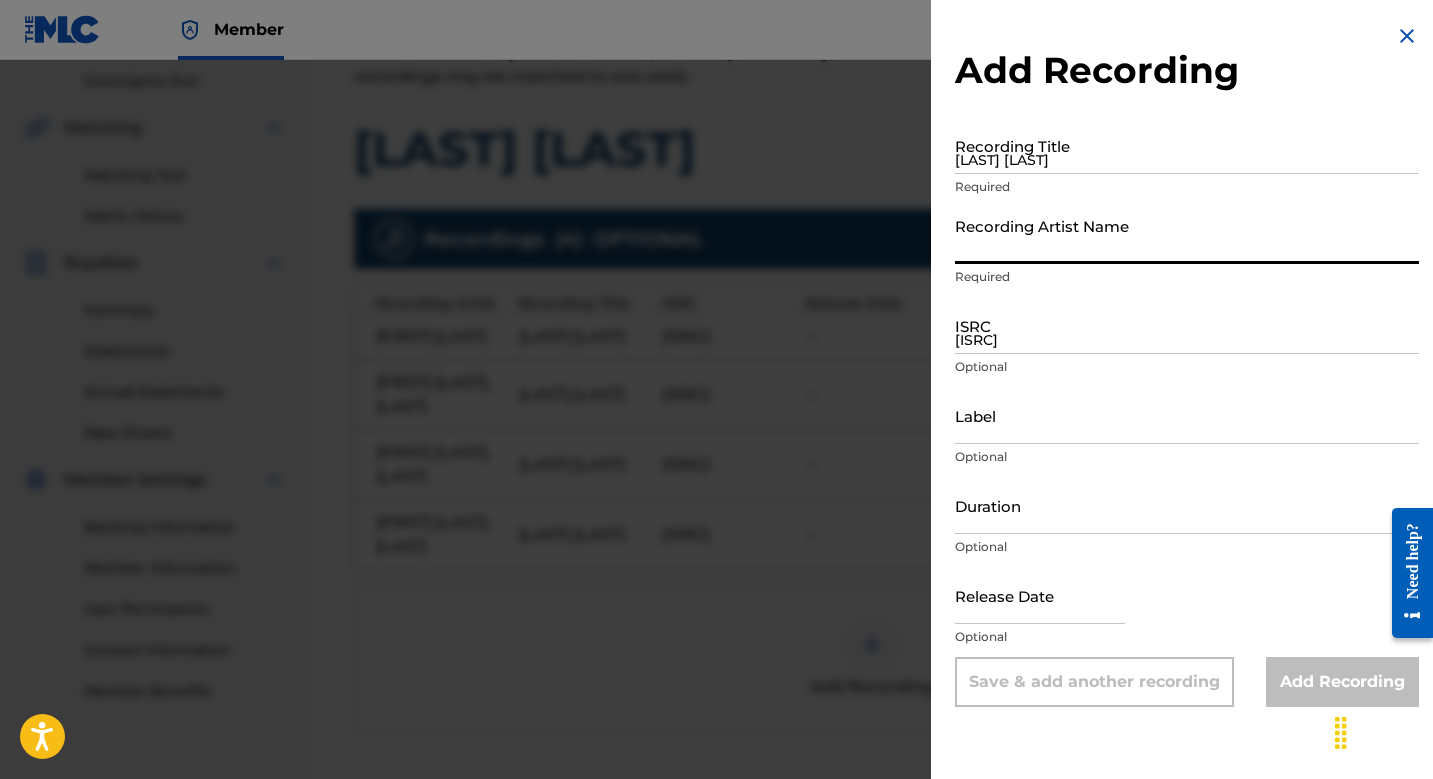 click on "[LAST] [LAST]" at bounding box center [1187, 145] 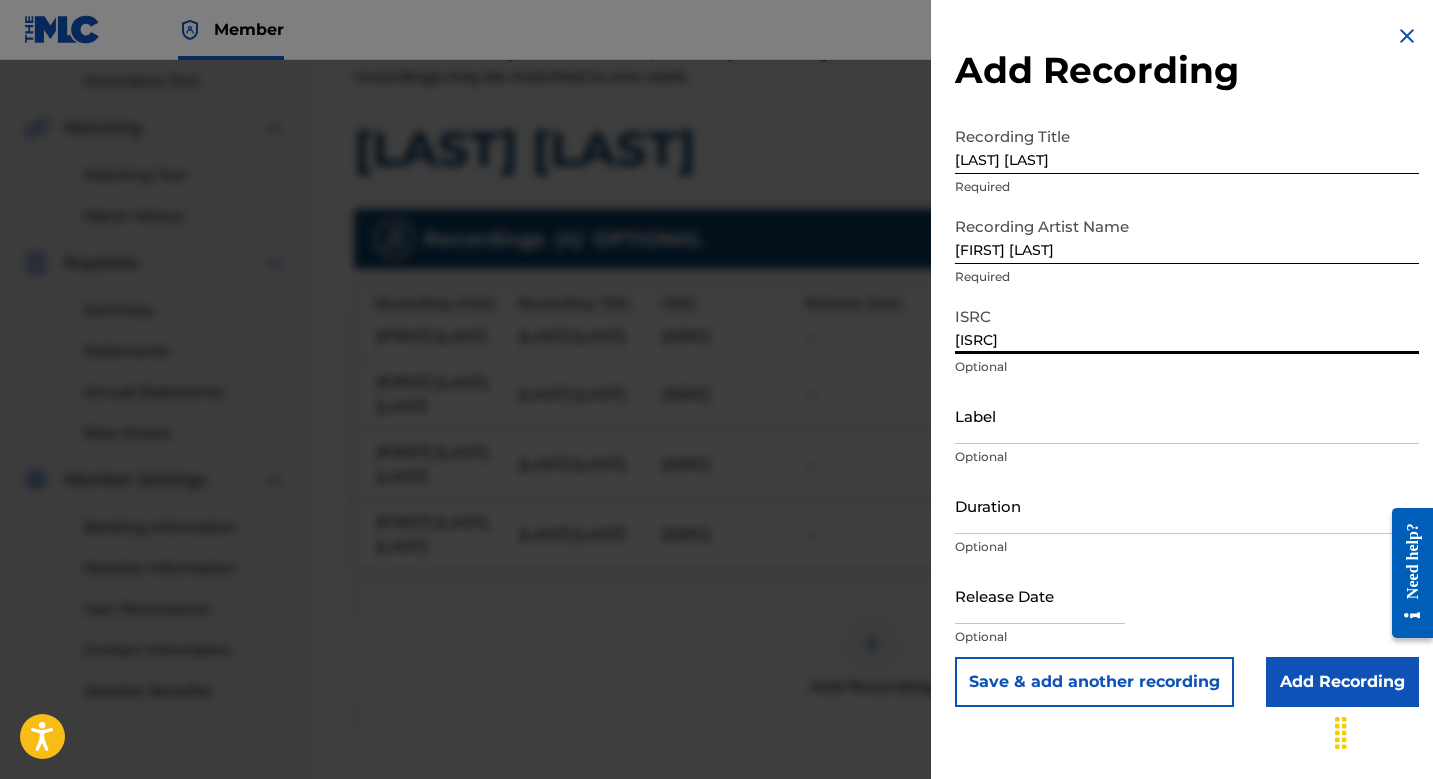 click on "Save & add another recording" at bounding box center [1094, 682] 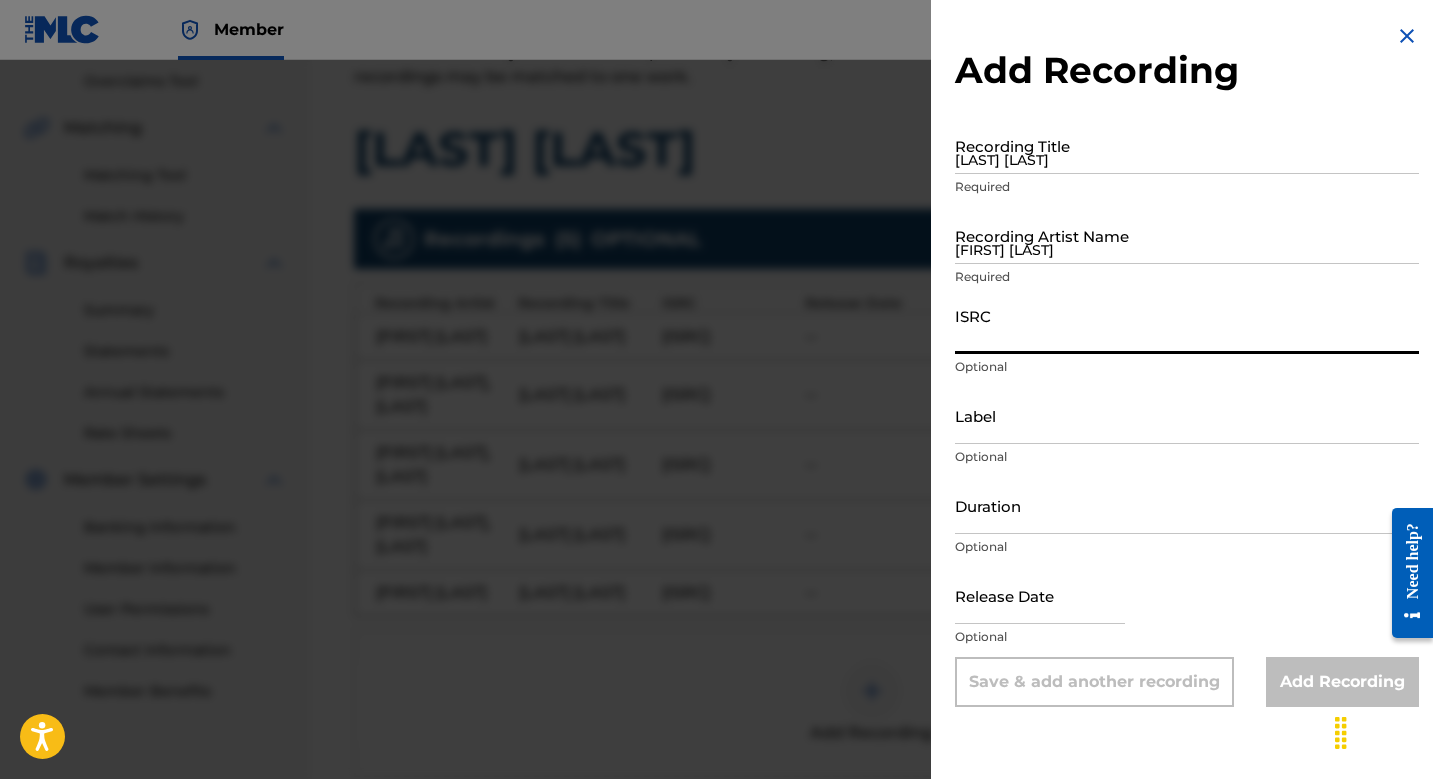 click at bounding box center [716, 449] 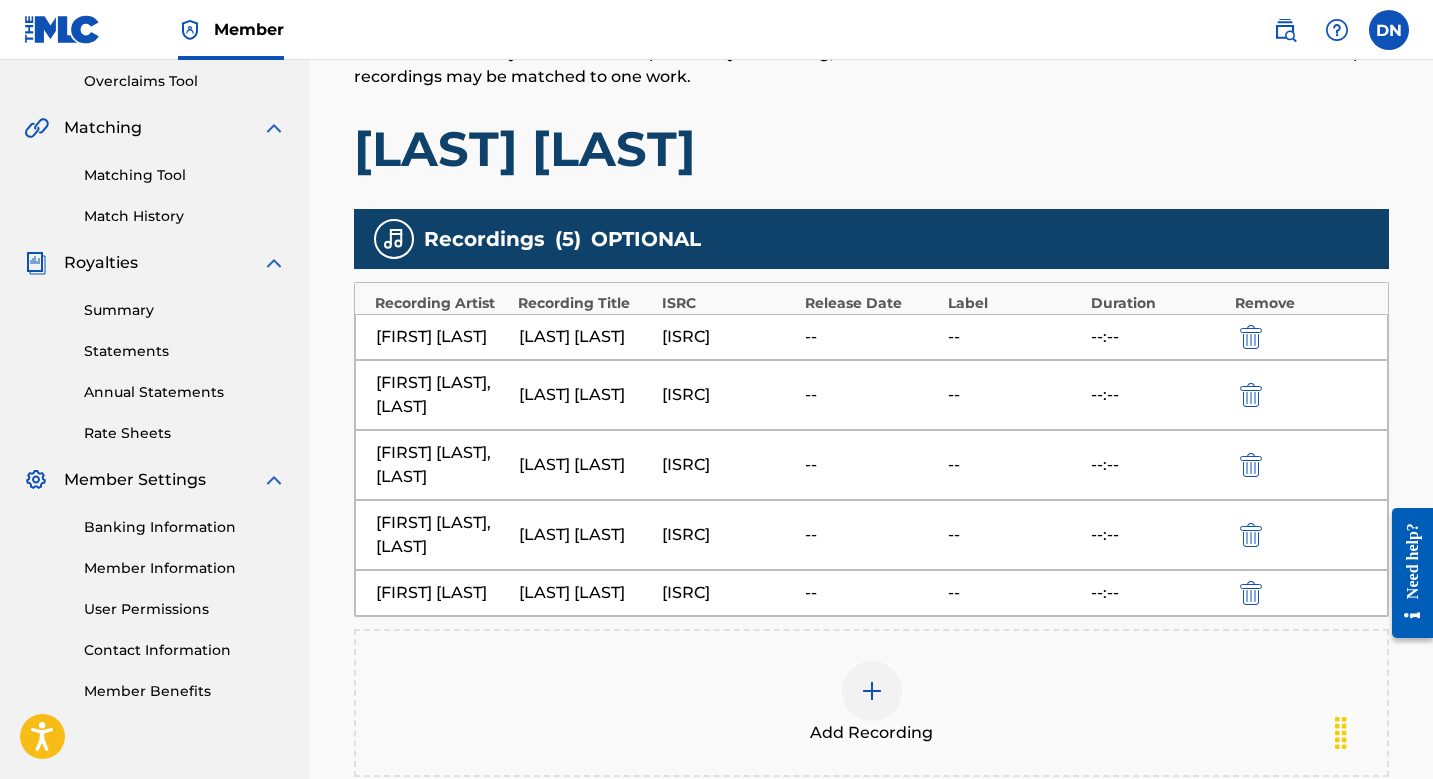 click on "[FIRST] [LAST], [ISRC] -- -- --:--" at bounding box center (871, 395) 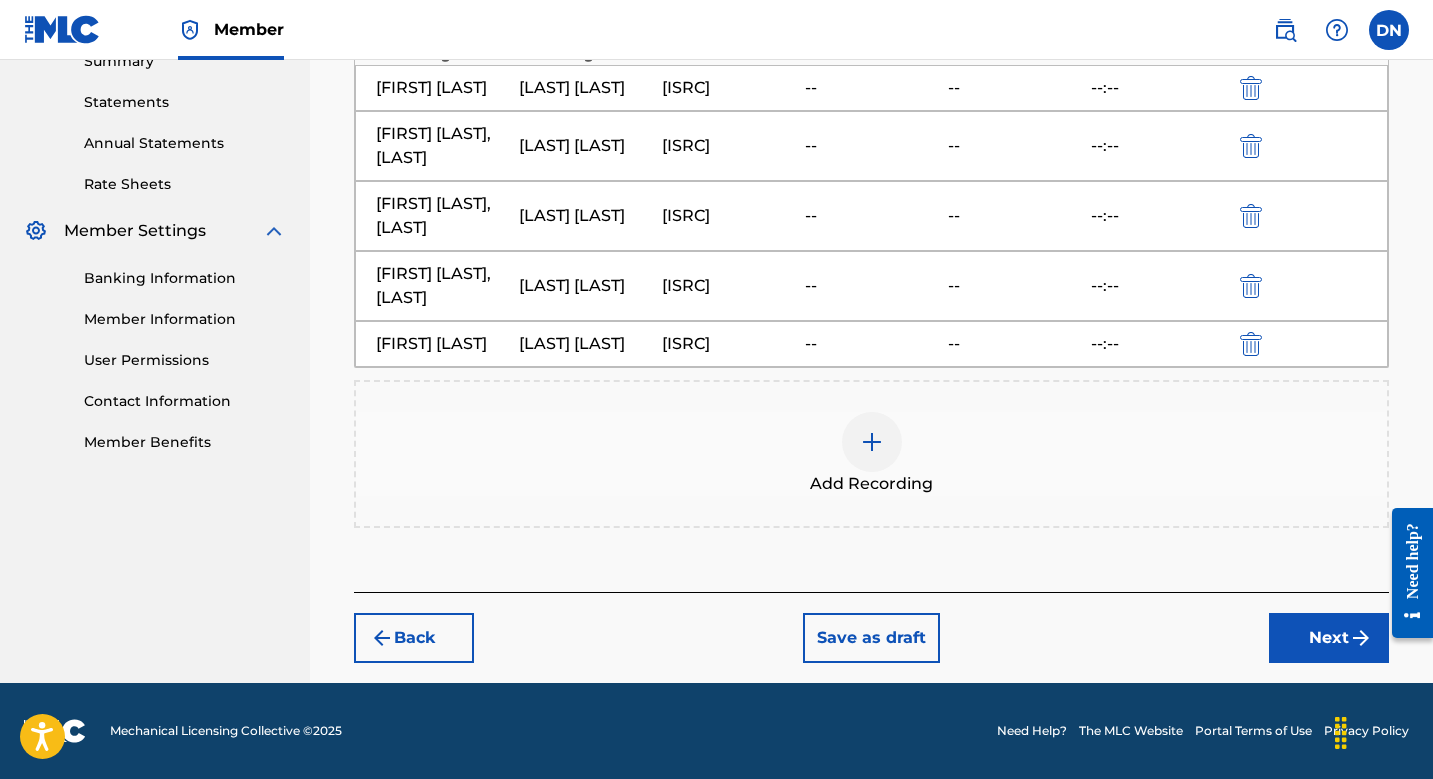click on "Next" at bounding box center [1329, 638] 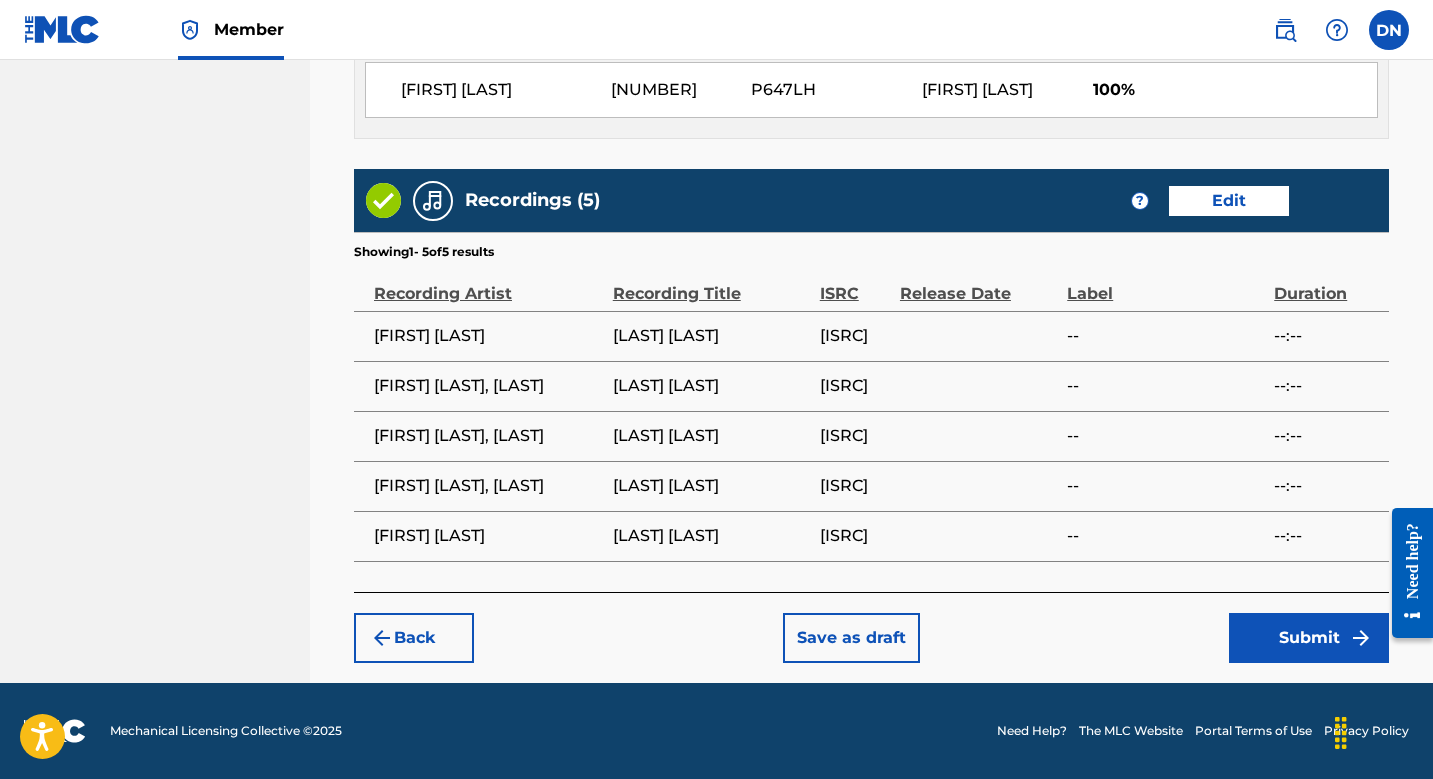 scroll, scrollTop: 1199, scrollLeft: 0, axis: vertical 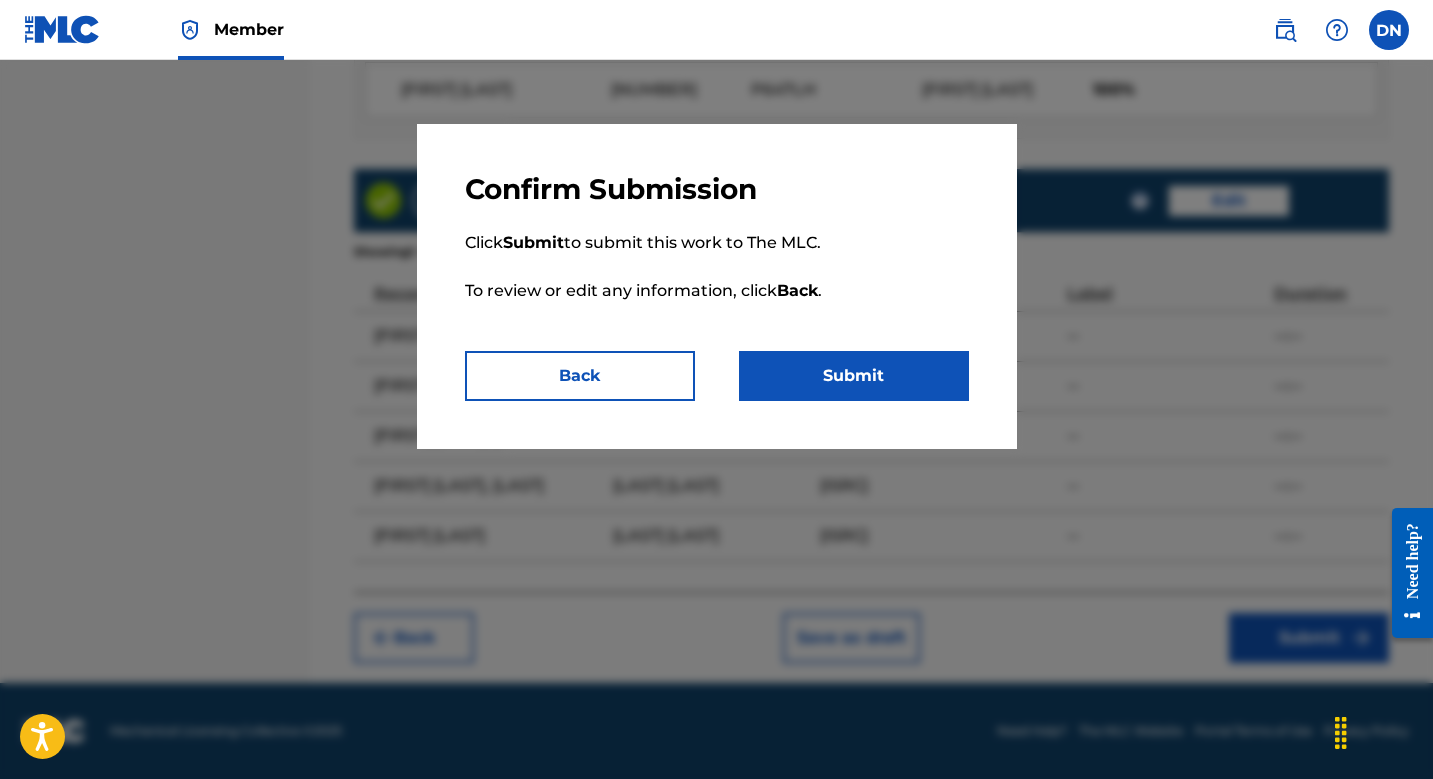 click on "Submit" at bounding box center (854, 376) 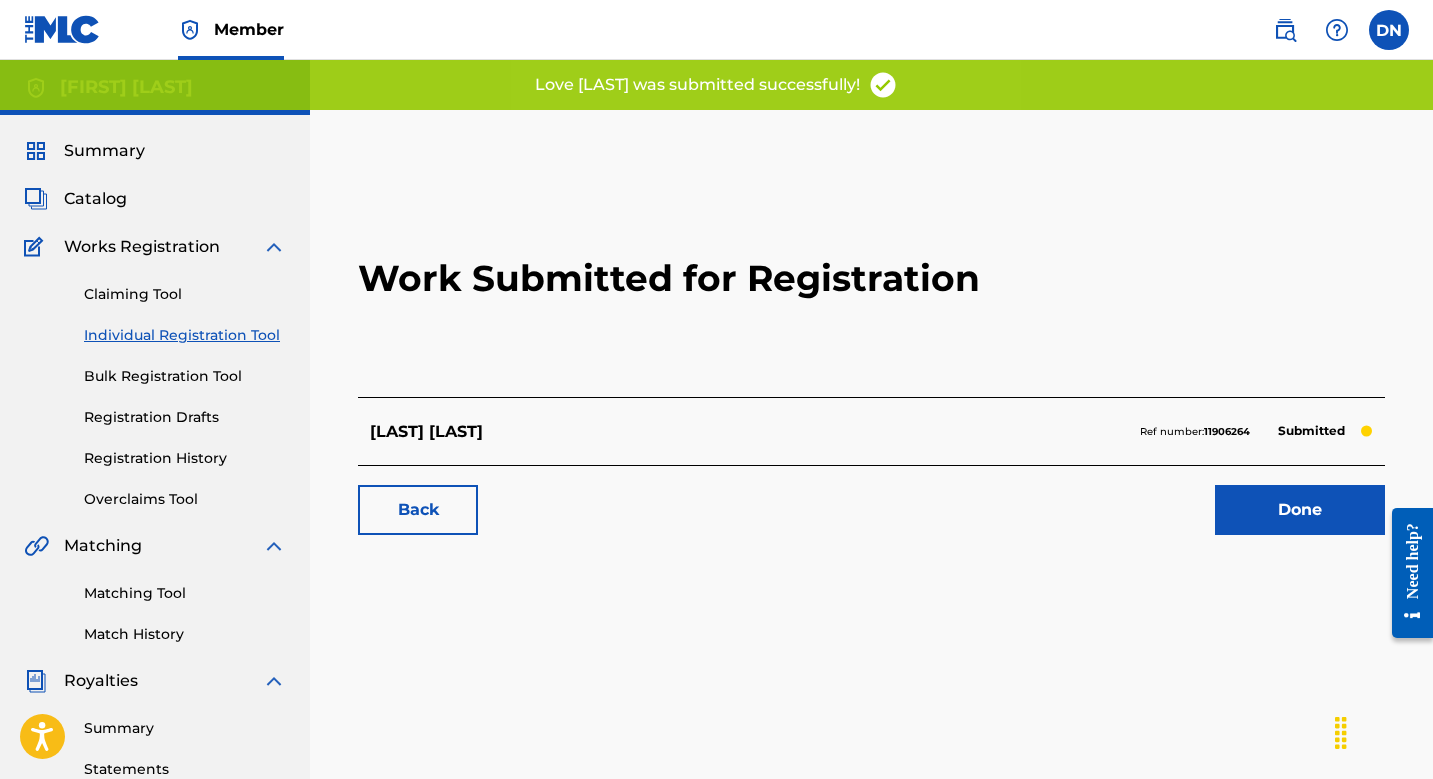 click on "Done" at bounding box center [1300, 510] 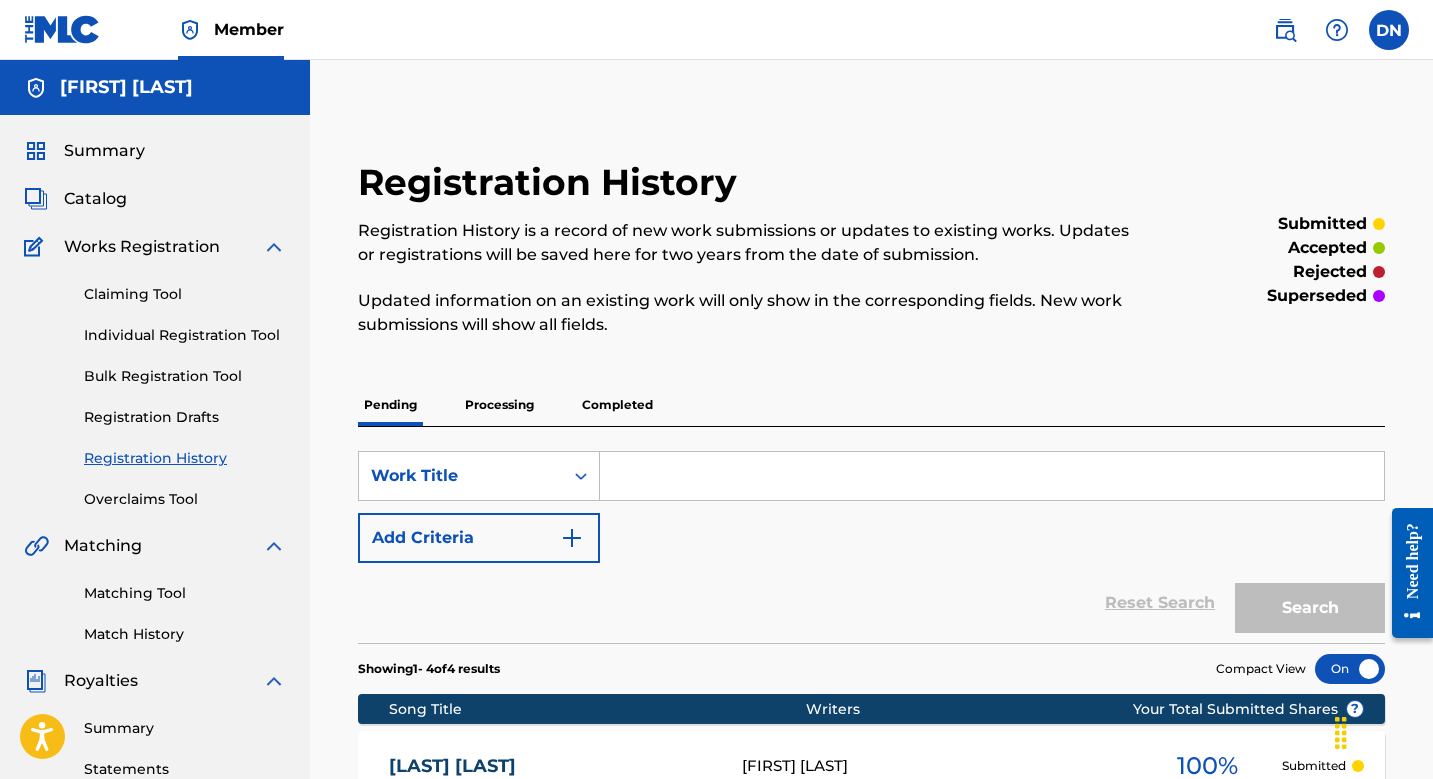 click on "Individual Registration Tool" at bounding box center [185, 335] 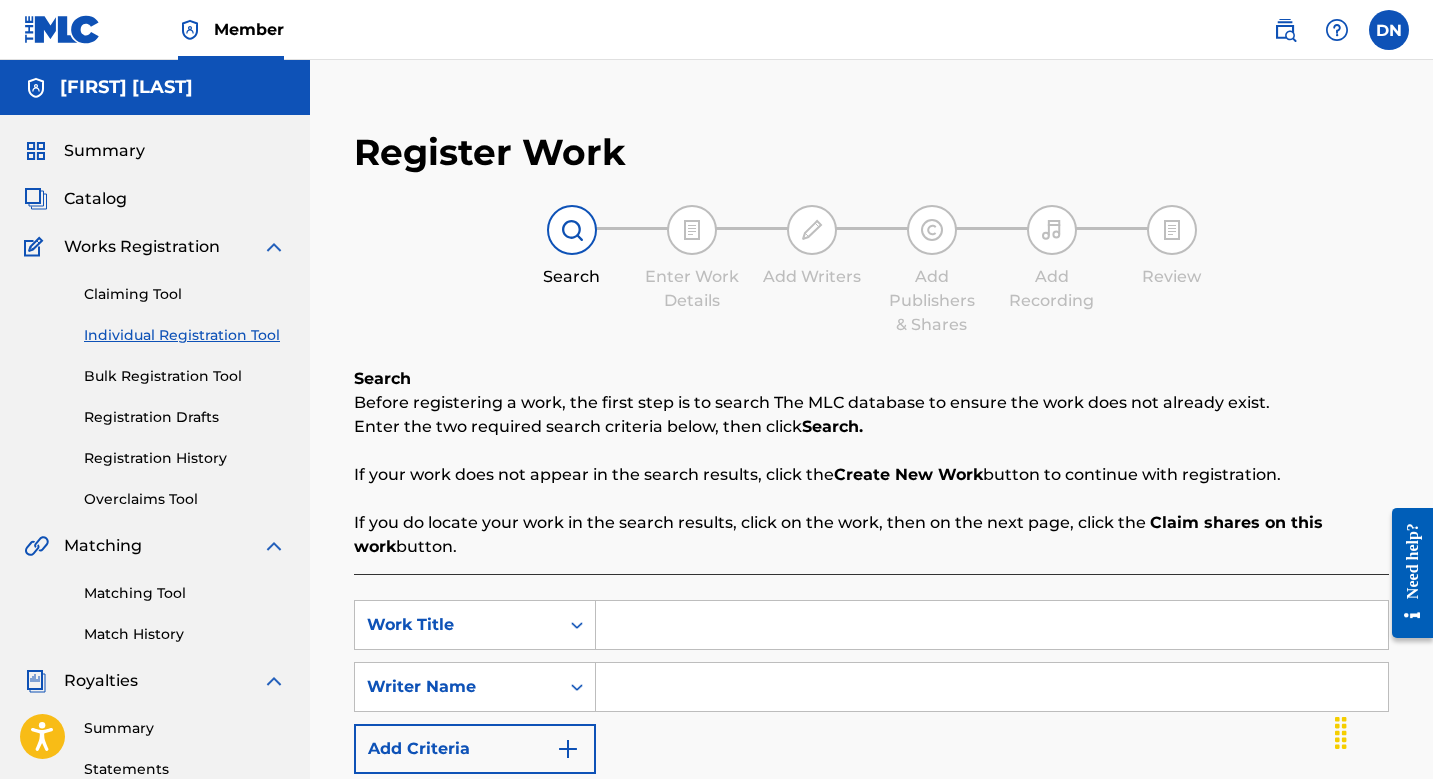 click at bounding box center (992, 625) 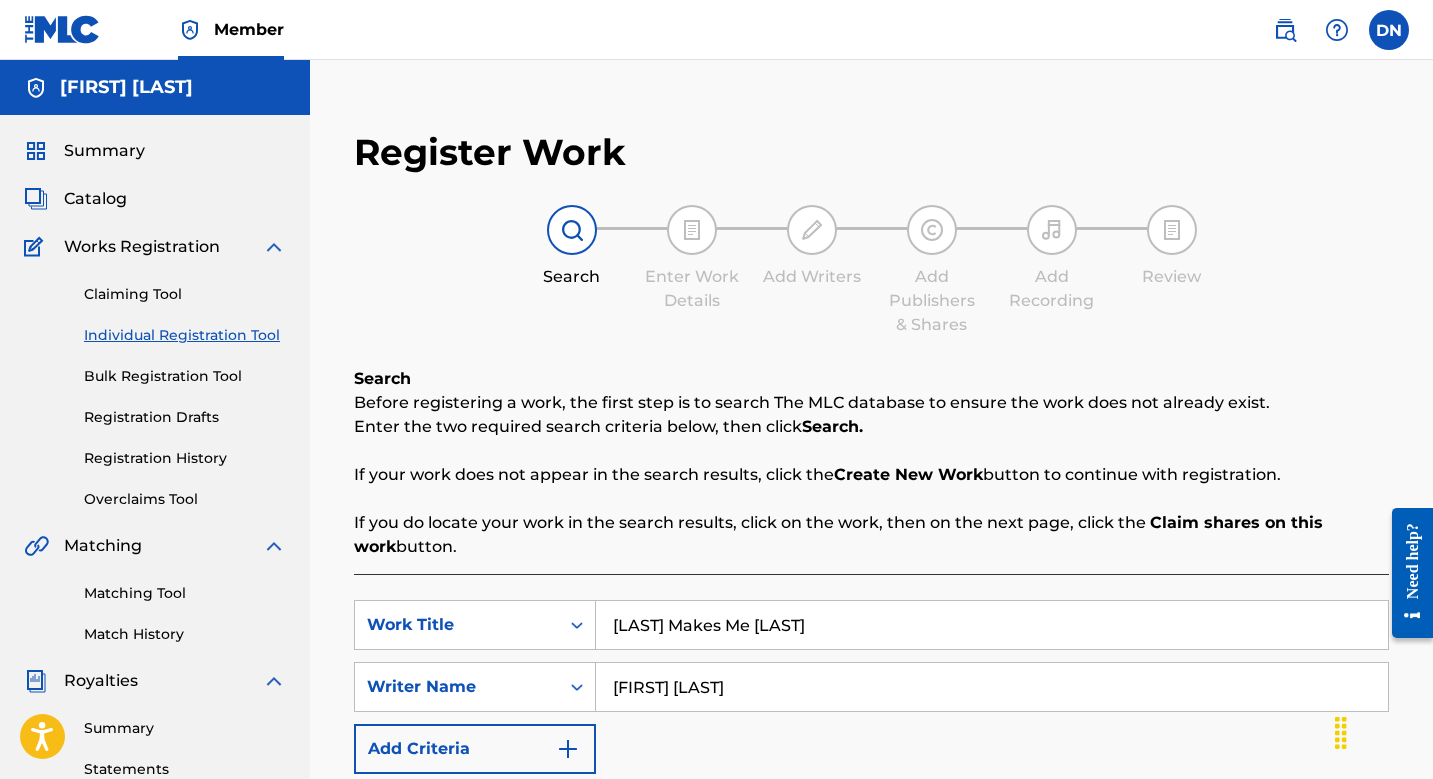 click on "Search" at bounding box center [1314, 819] 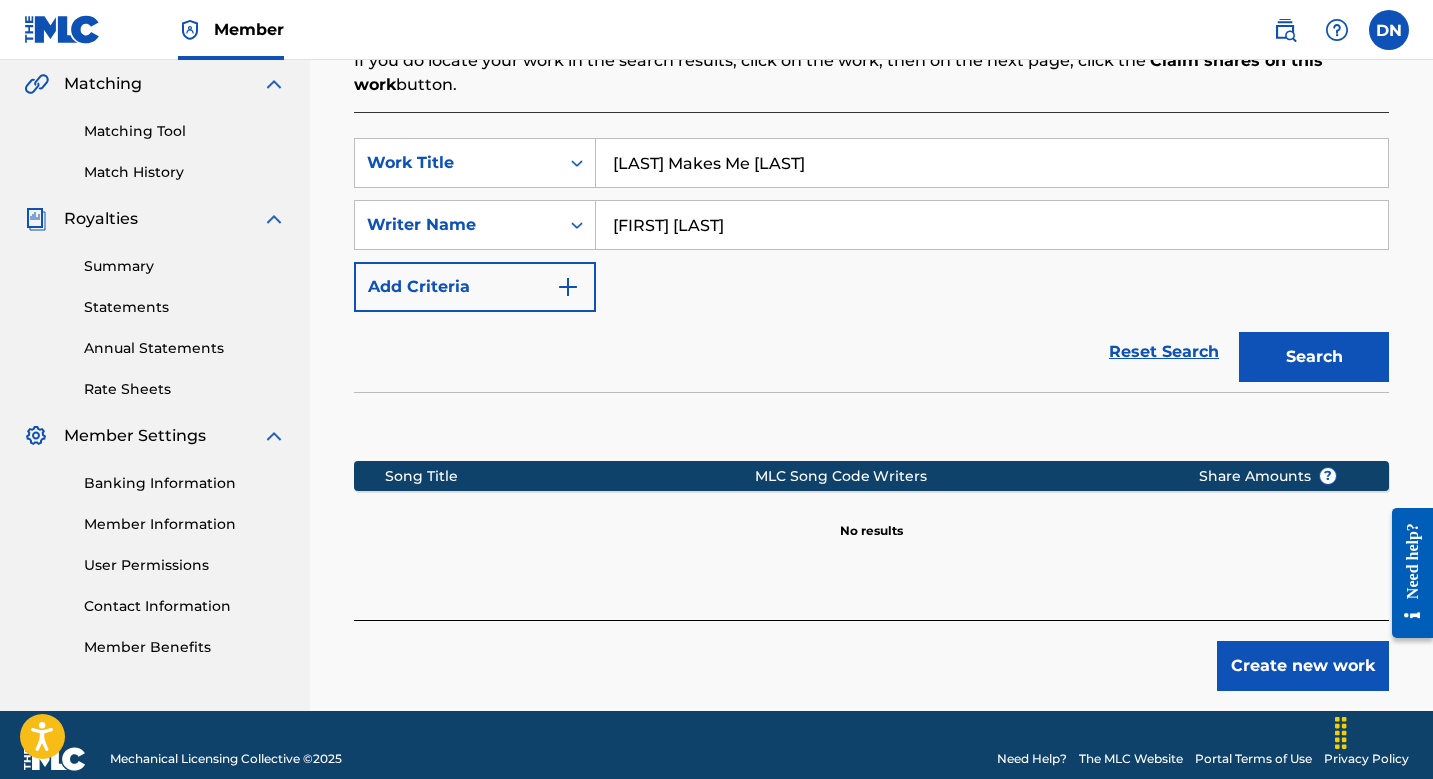 scroll, scrollTop: 461, scrollLeft: 0, axis: vertical 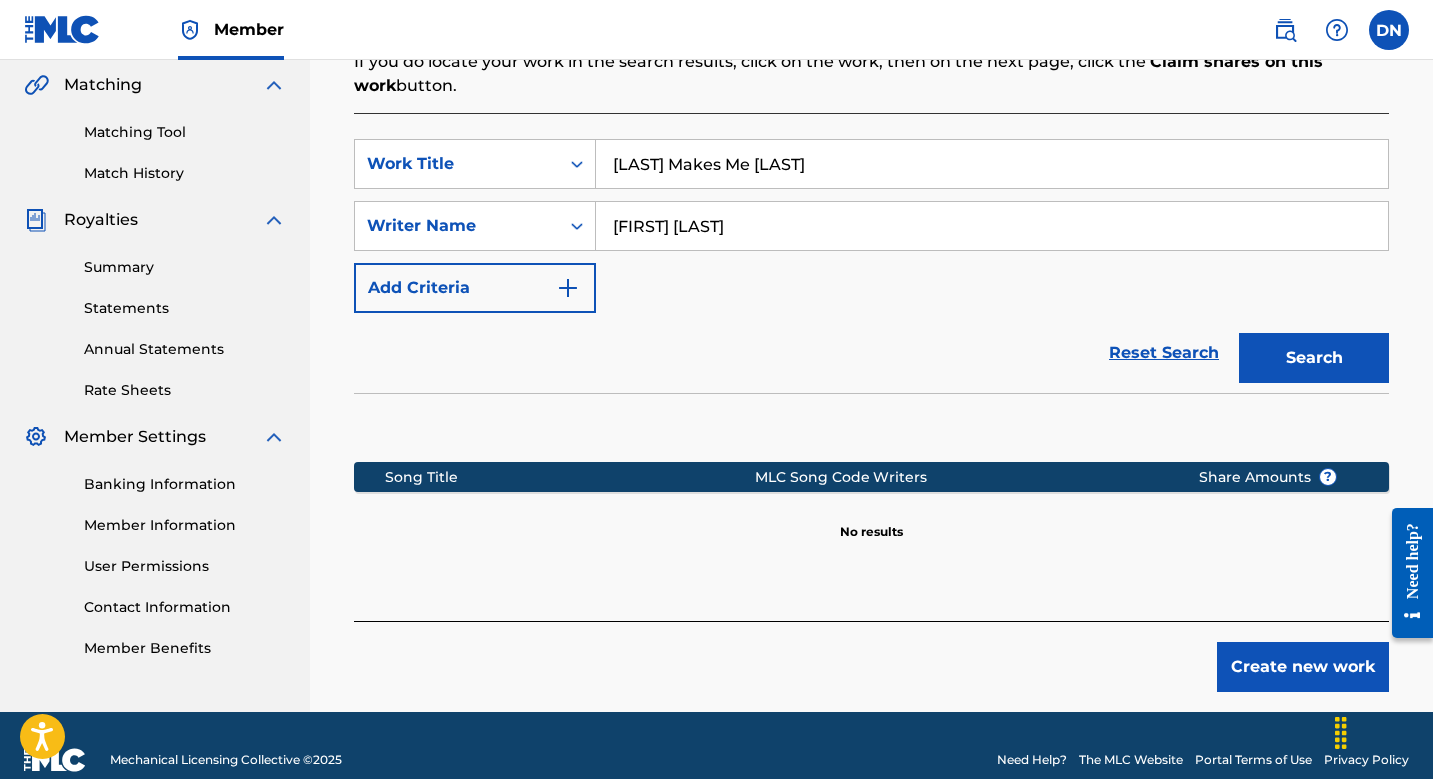 click on "Create new work" at bounding box center (1303, 667) 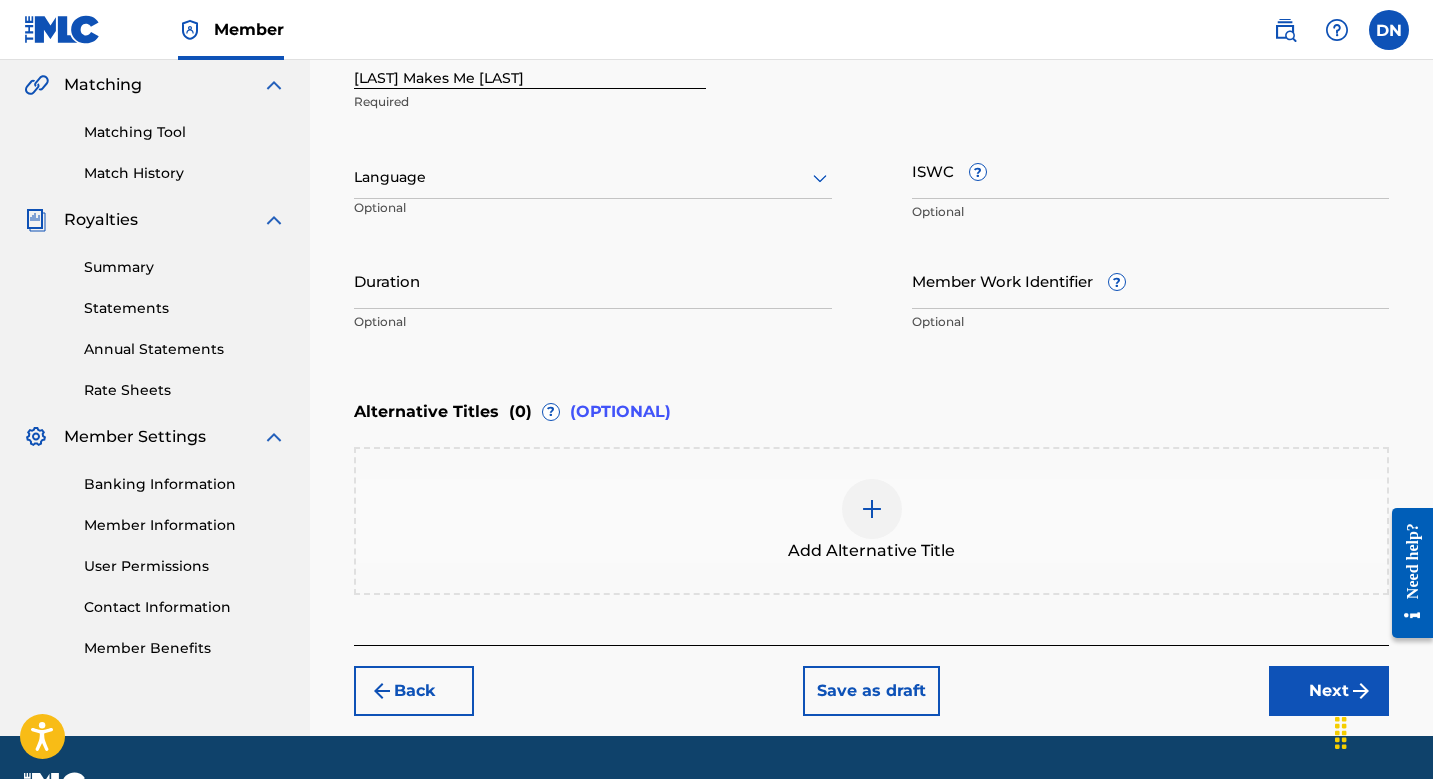 click on "Next" at bounding box center [1329, 691] 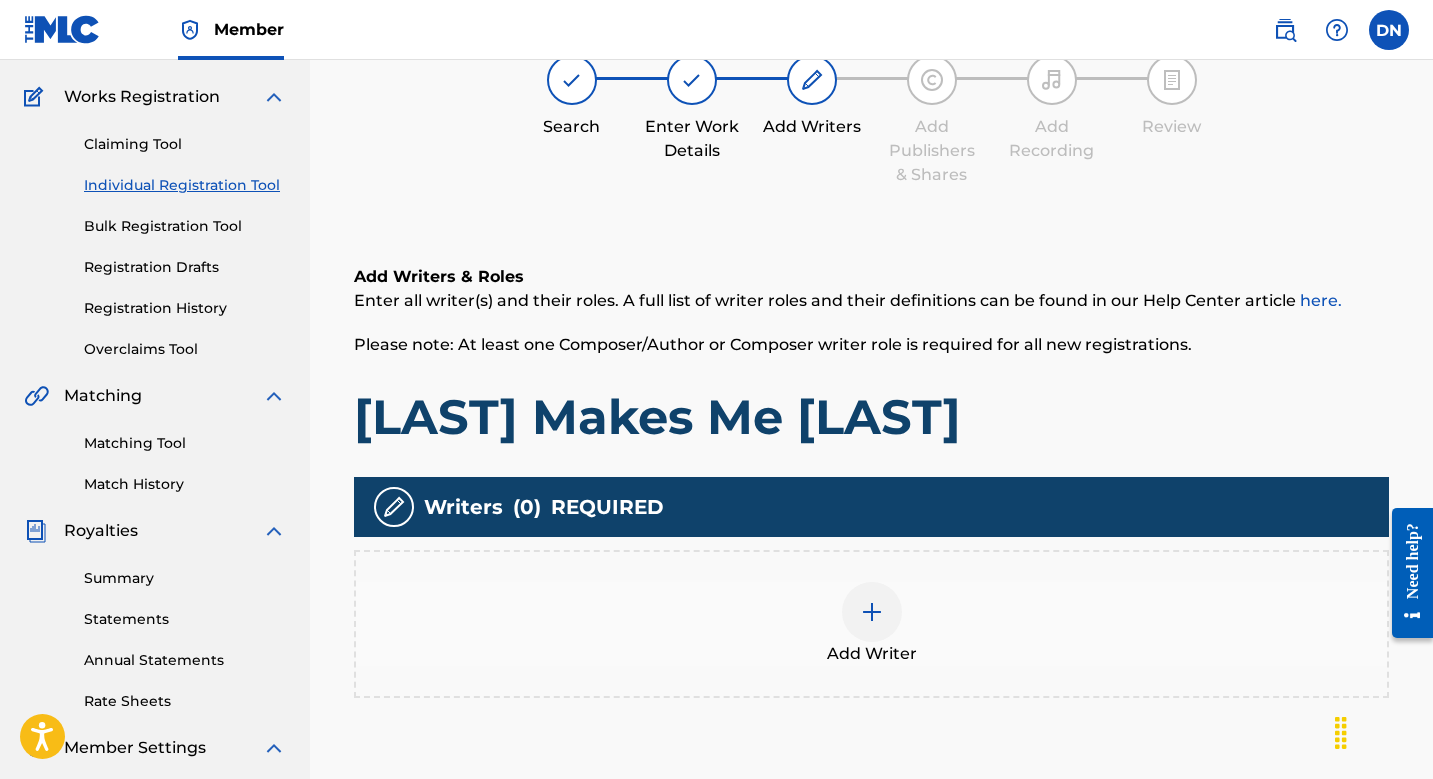 scroll, scrollTop: 285, scrollLeft: 0, axis: vertical 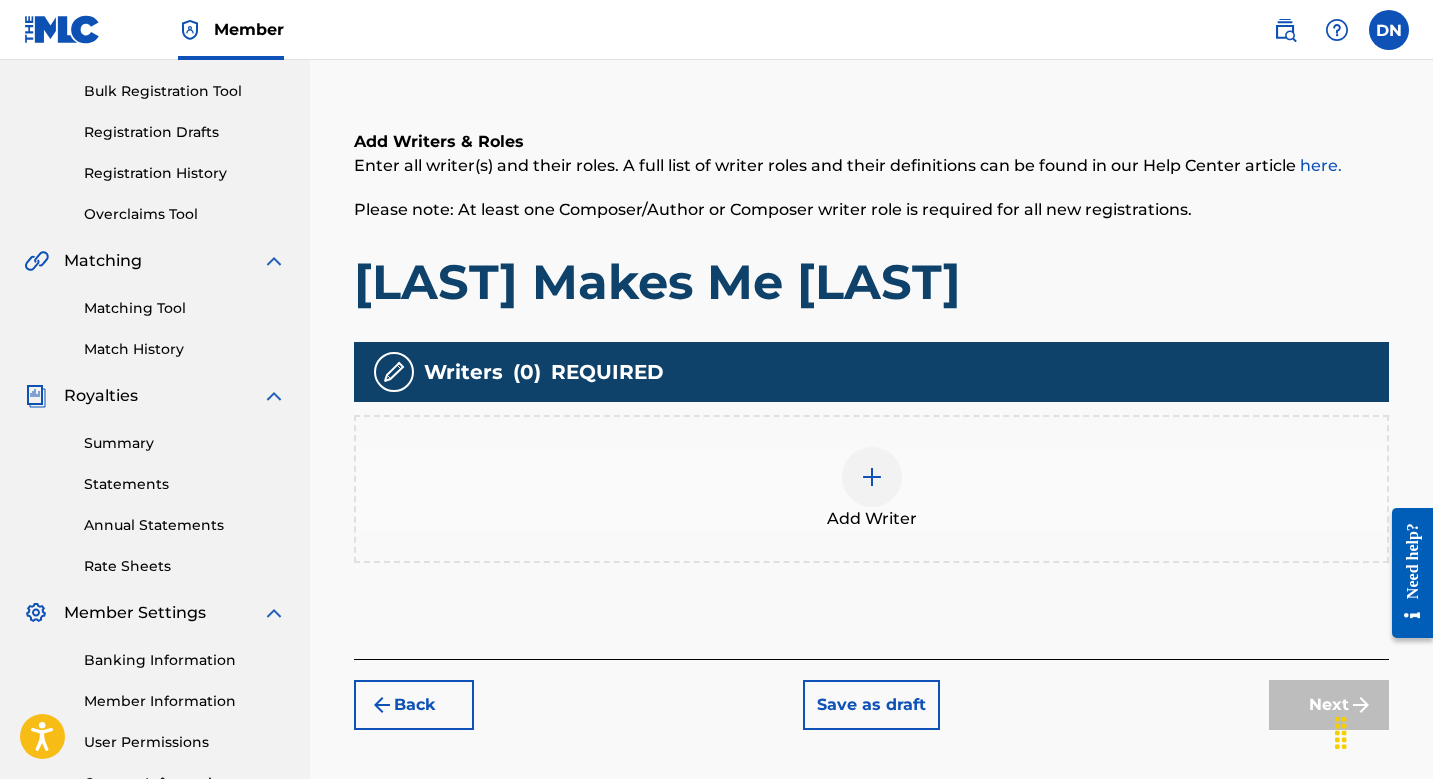 click at bounding box center [872, 477] 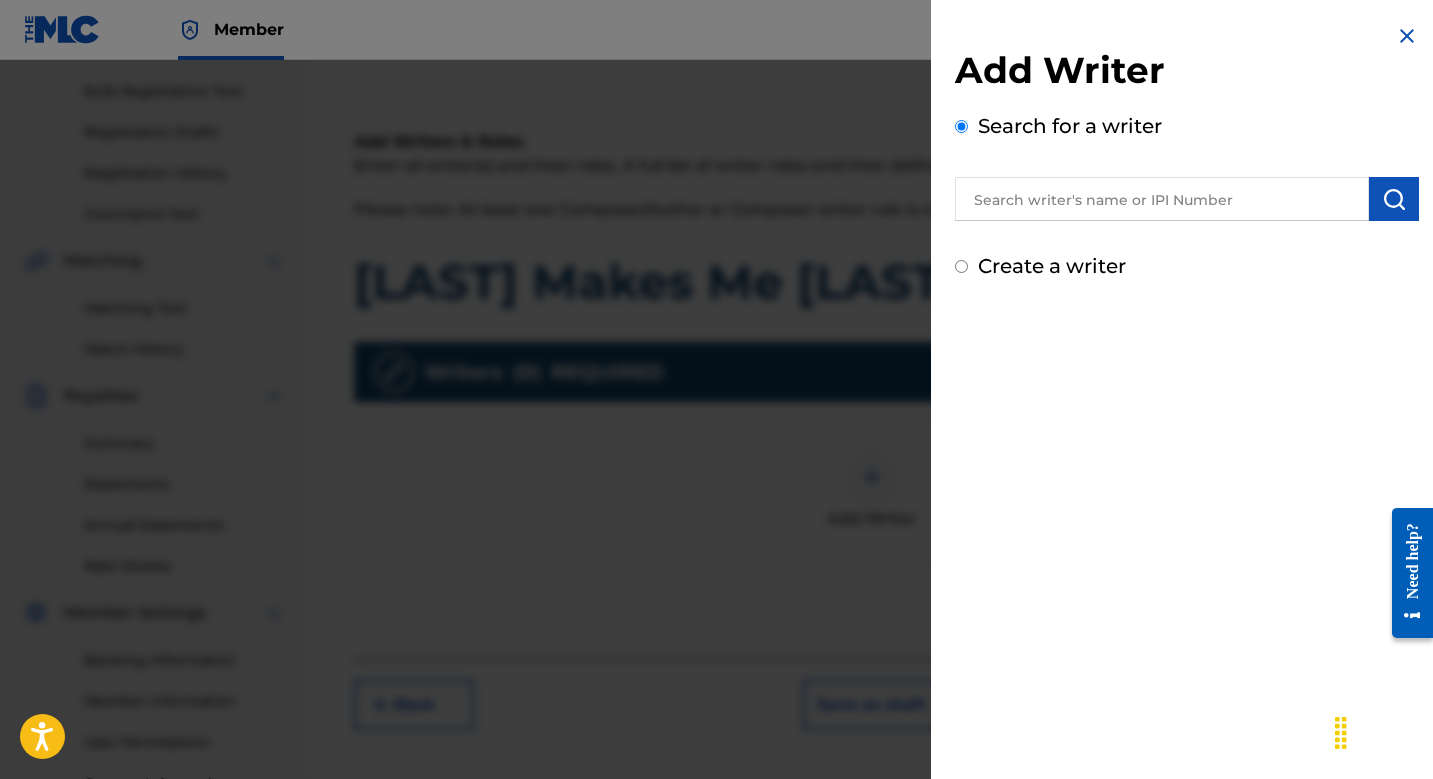 click at bounding box center [1162, 199] 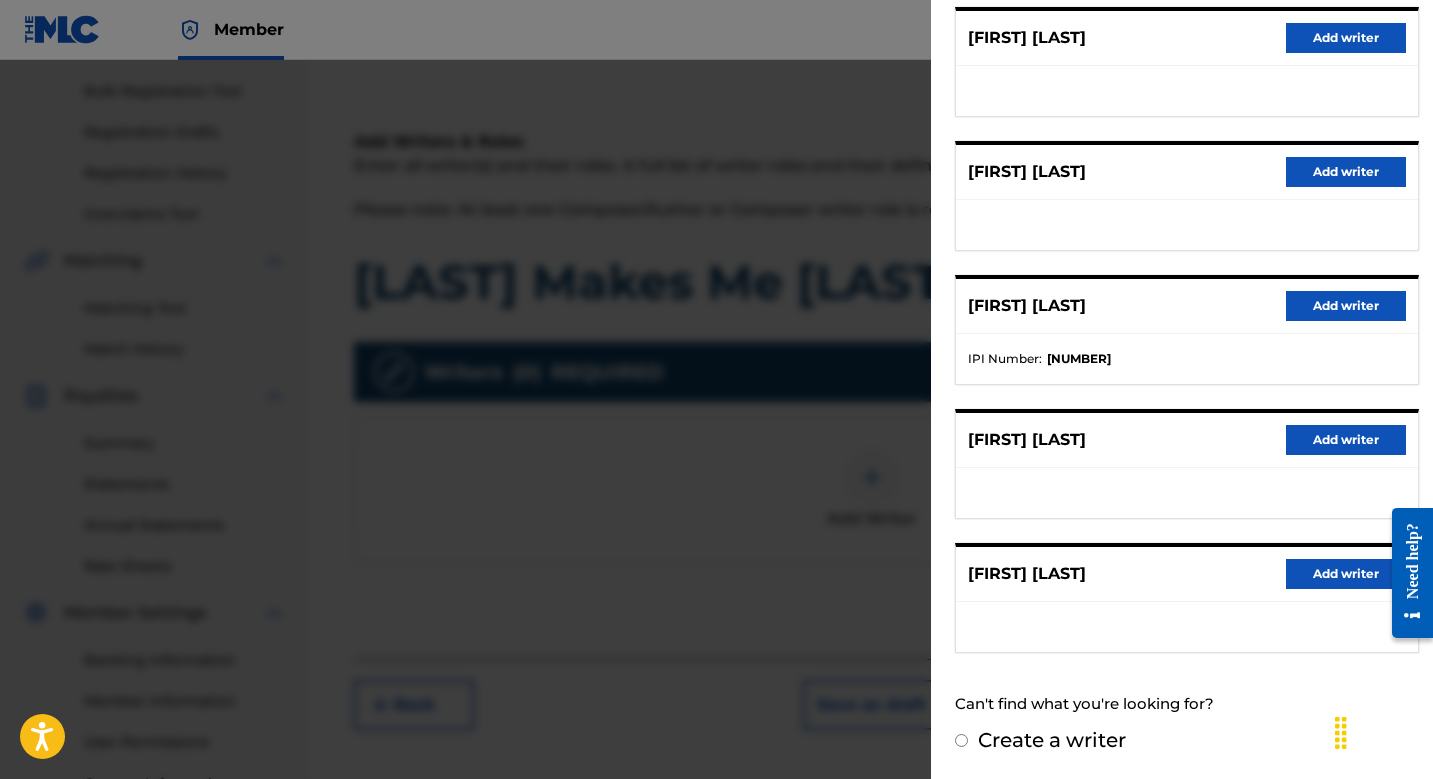 scroll, scrollTop: 262, scrollLeft: 0, axis: vertical 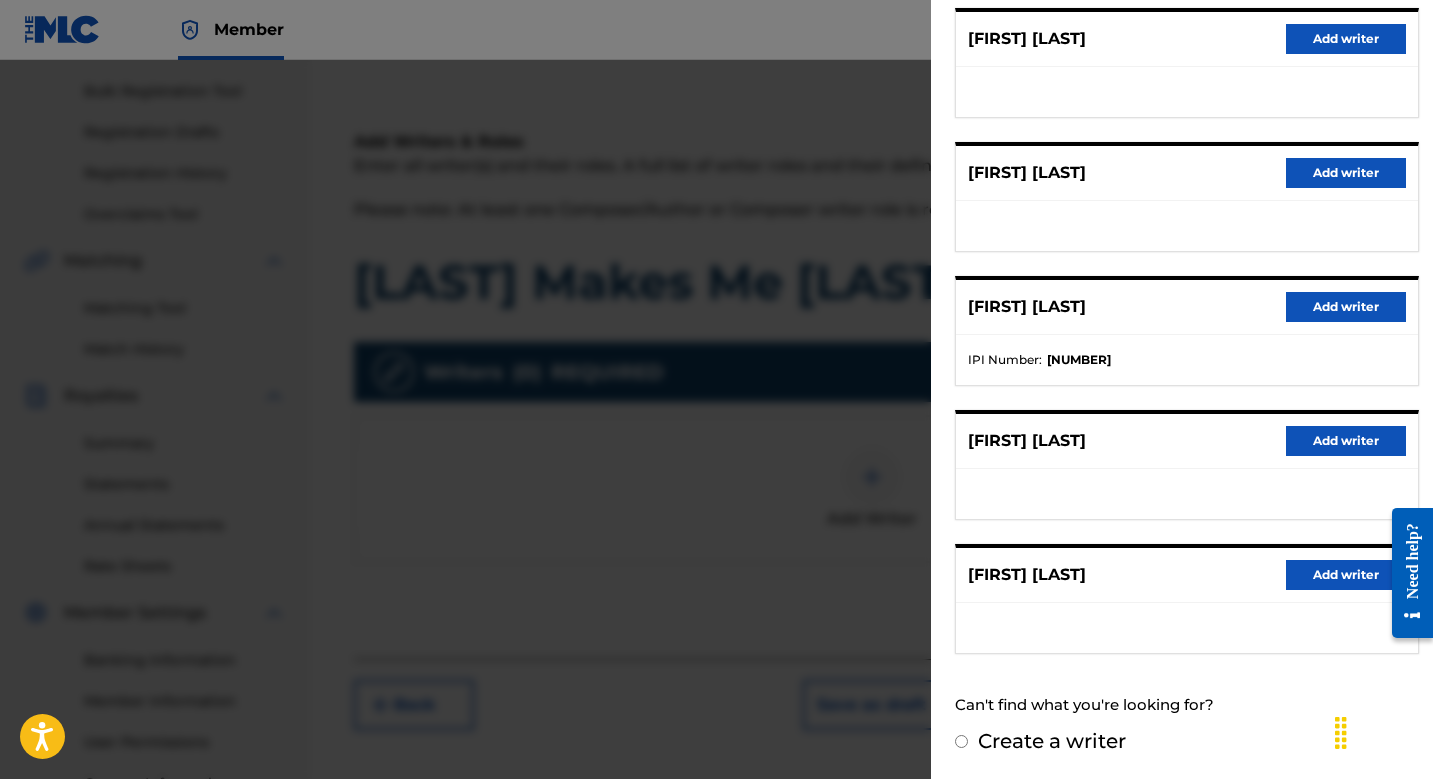 click on "Add writer" at bounding box center [1346, 575] 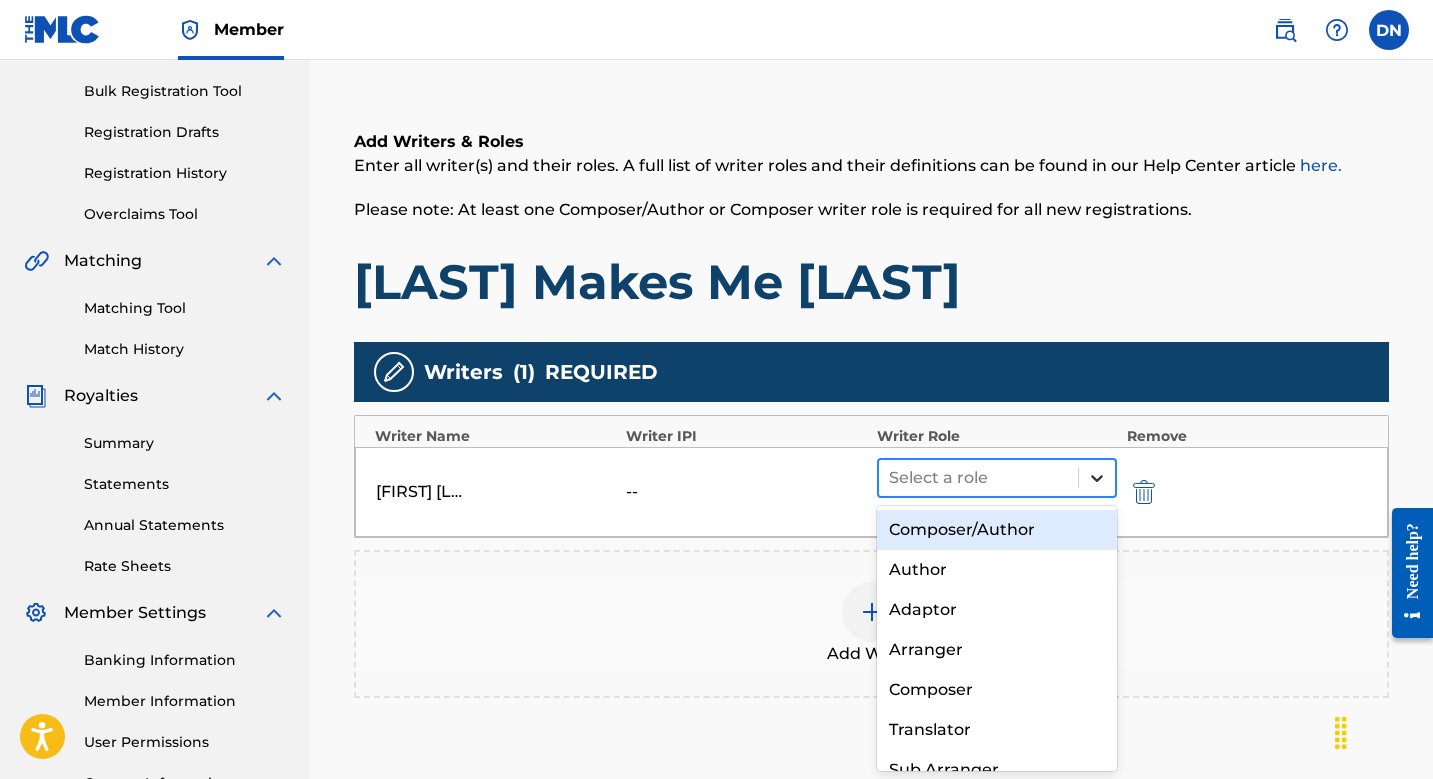 click at bounding box center (1097, 478) 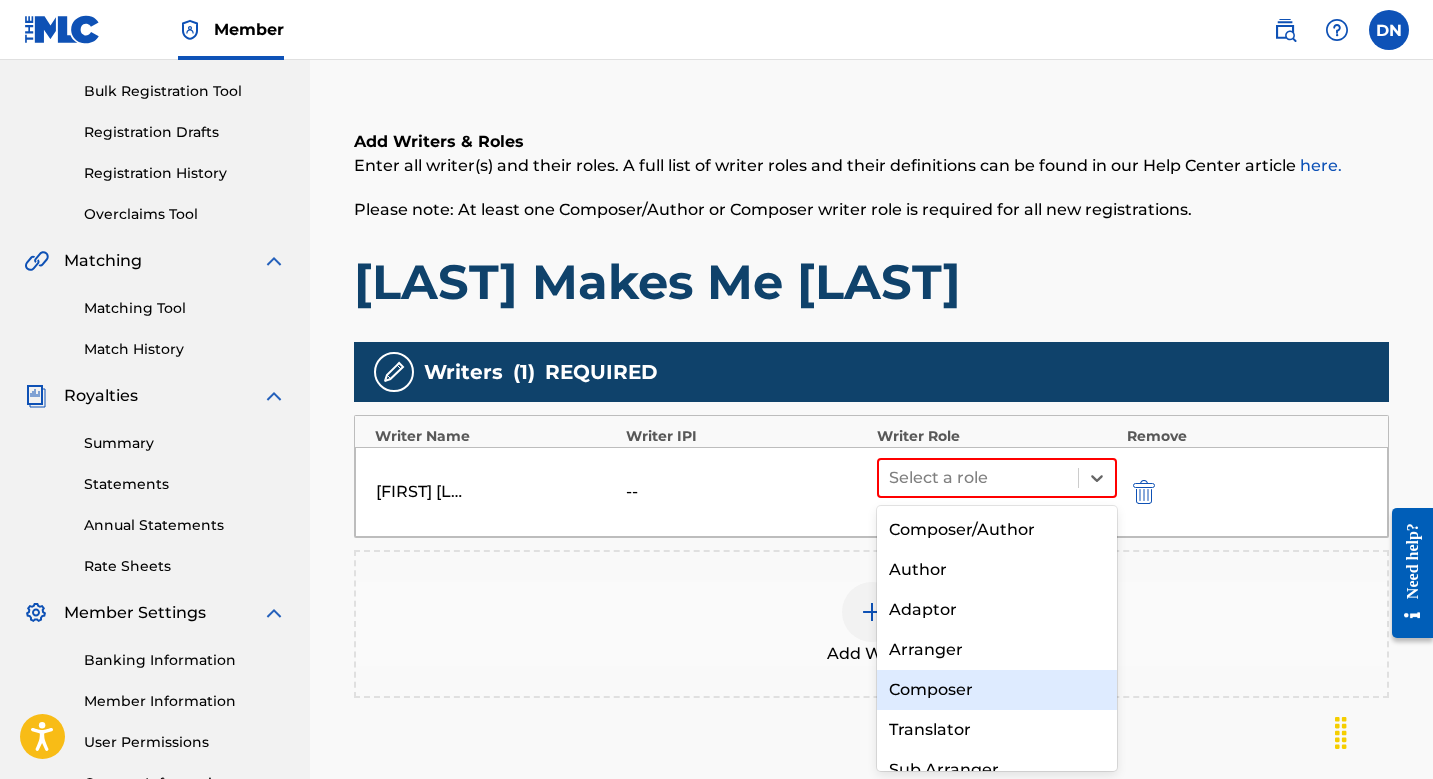 click on "Composer" at bounding box center [997, 690] 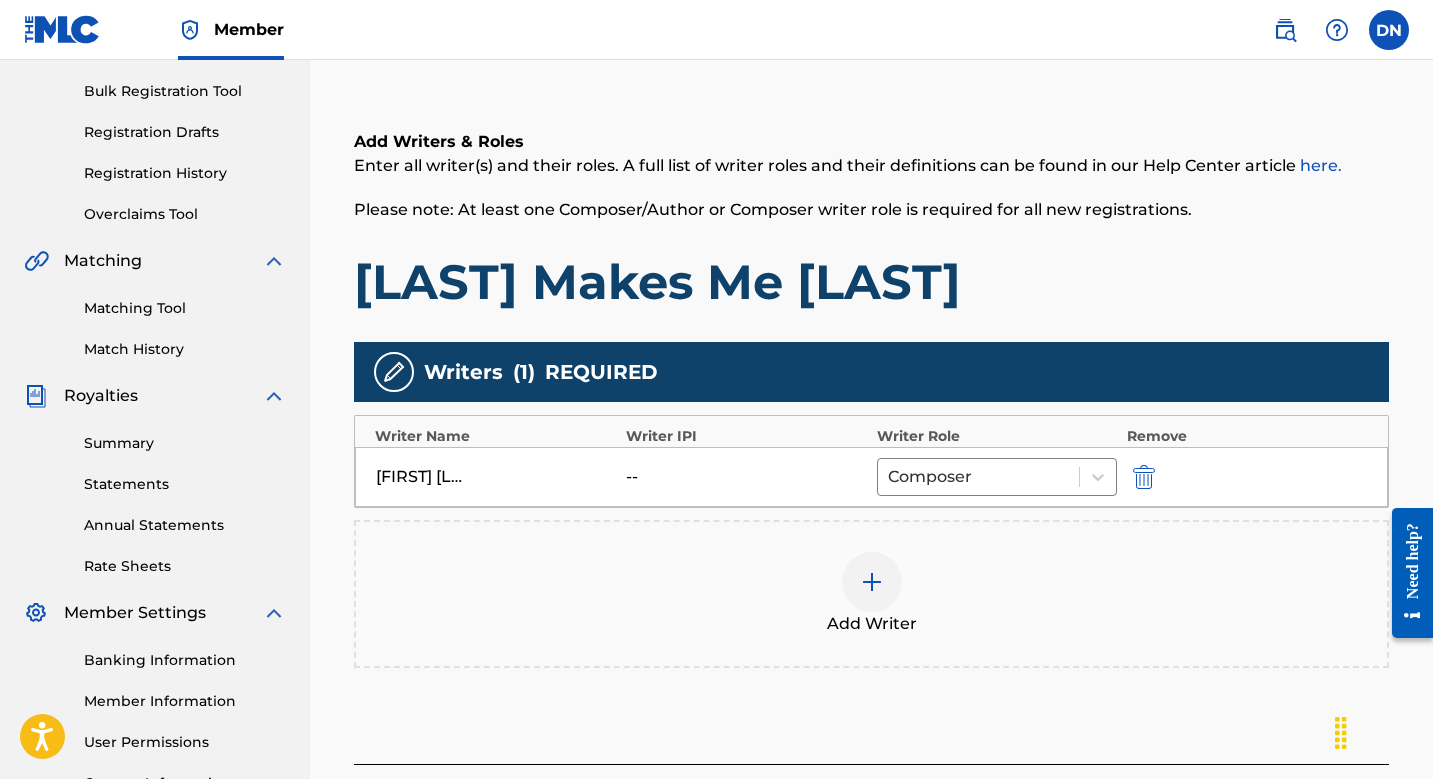 click at bounding box center [1144, 477] 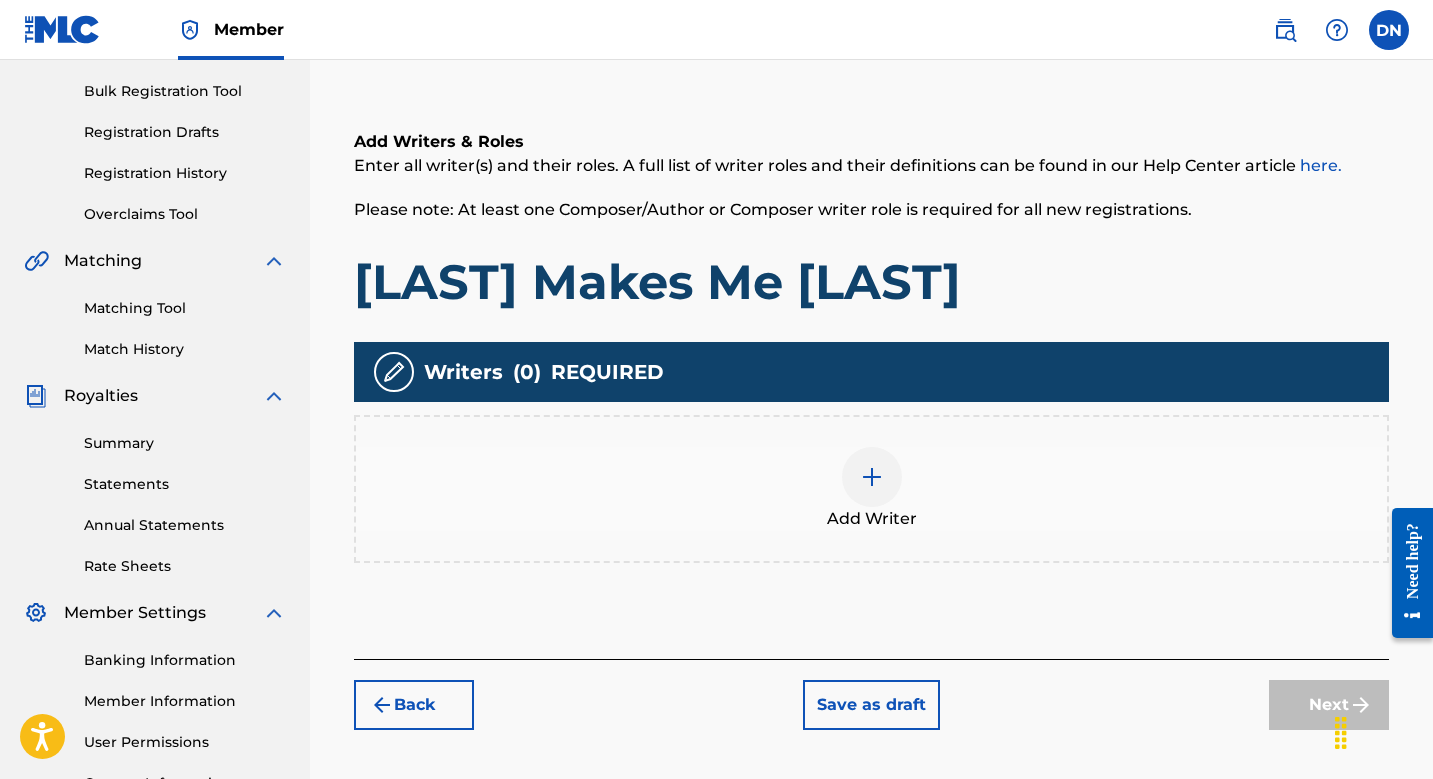 click on "Add Writer" at bounding box center (872, 519) 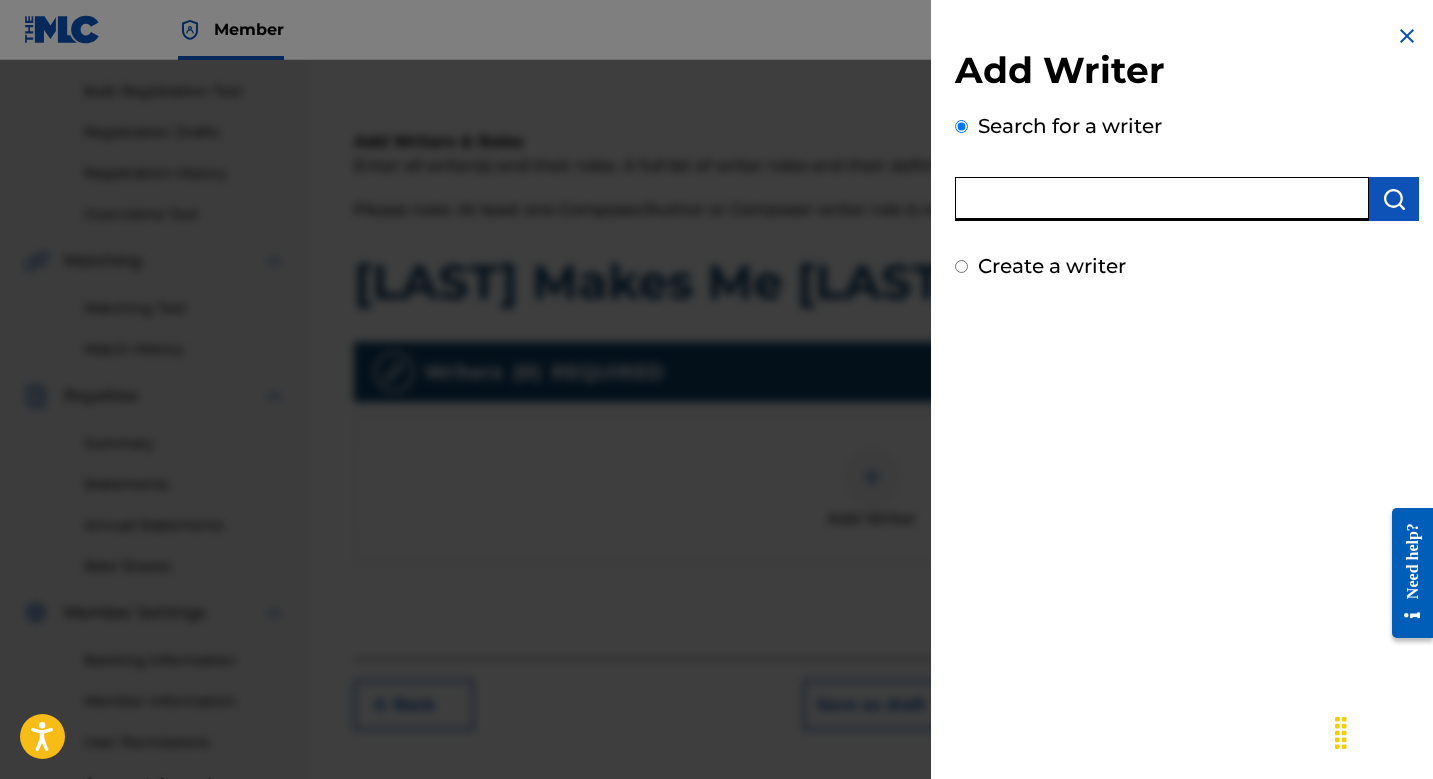click at bounding box center (1162, 199) 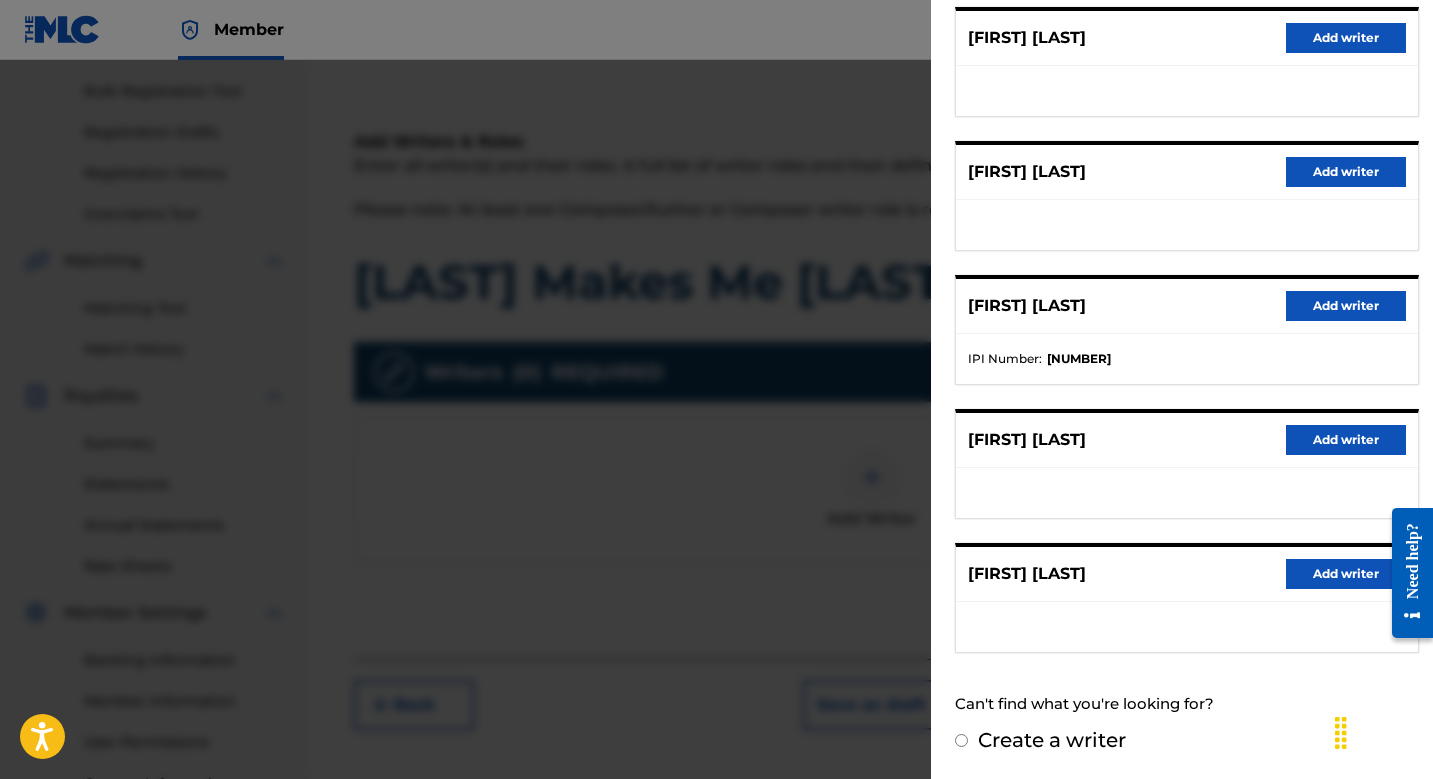 scroll, scrollTop: 264, scrollLeft: 0, axis: vertical 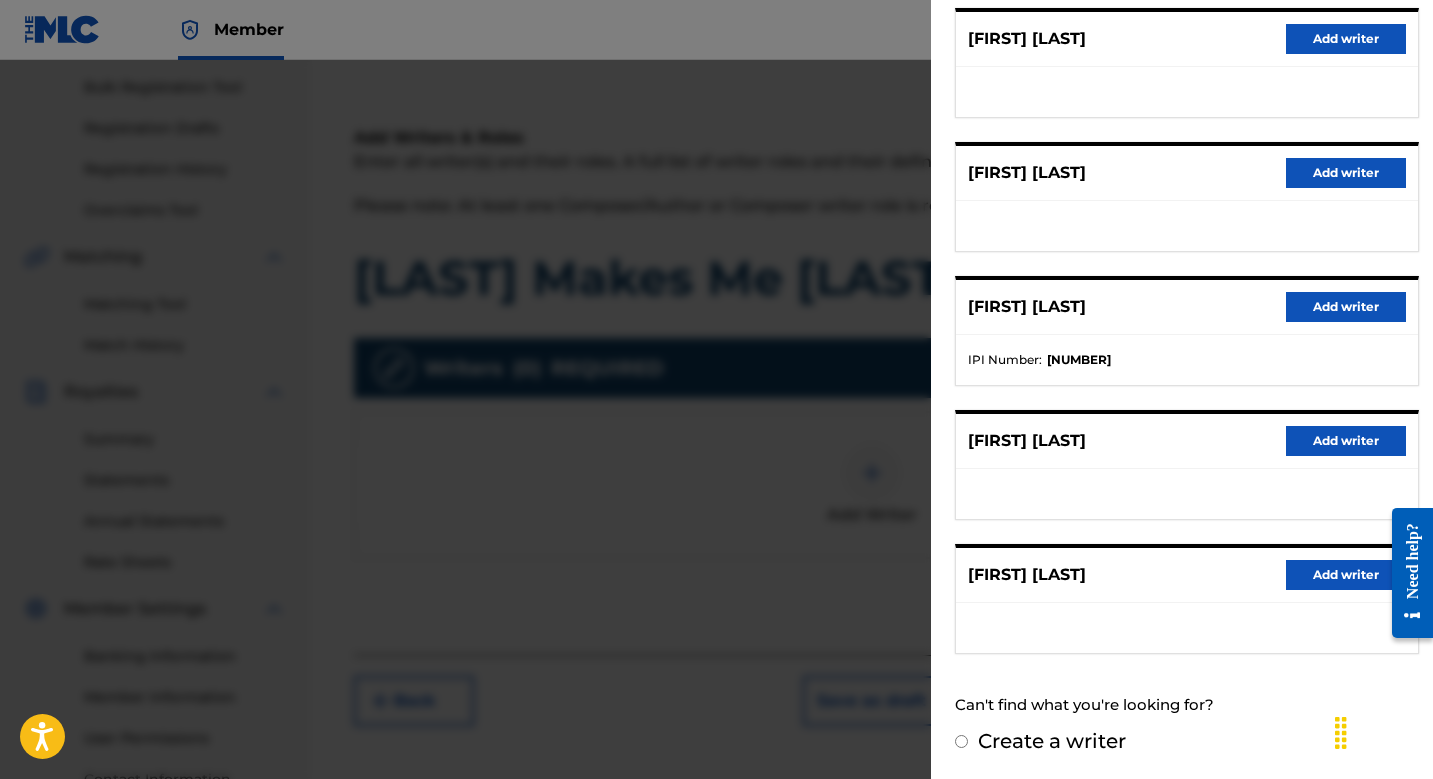 click on "Add writer" at bounding box center [1346, 575] 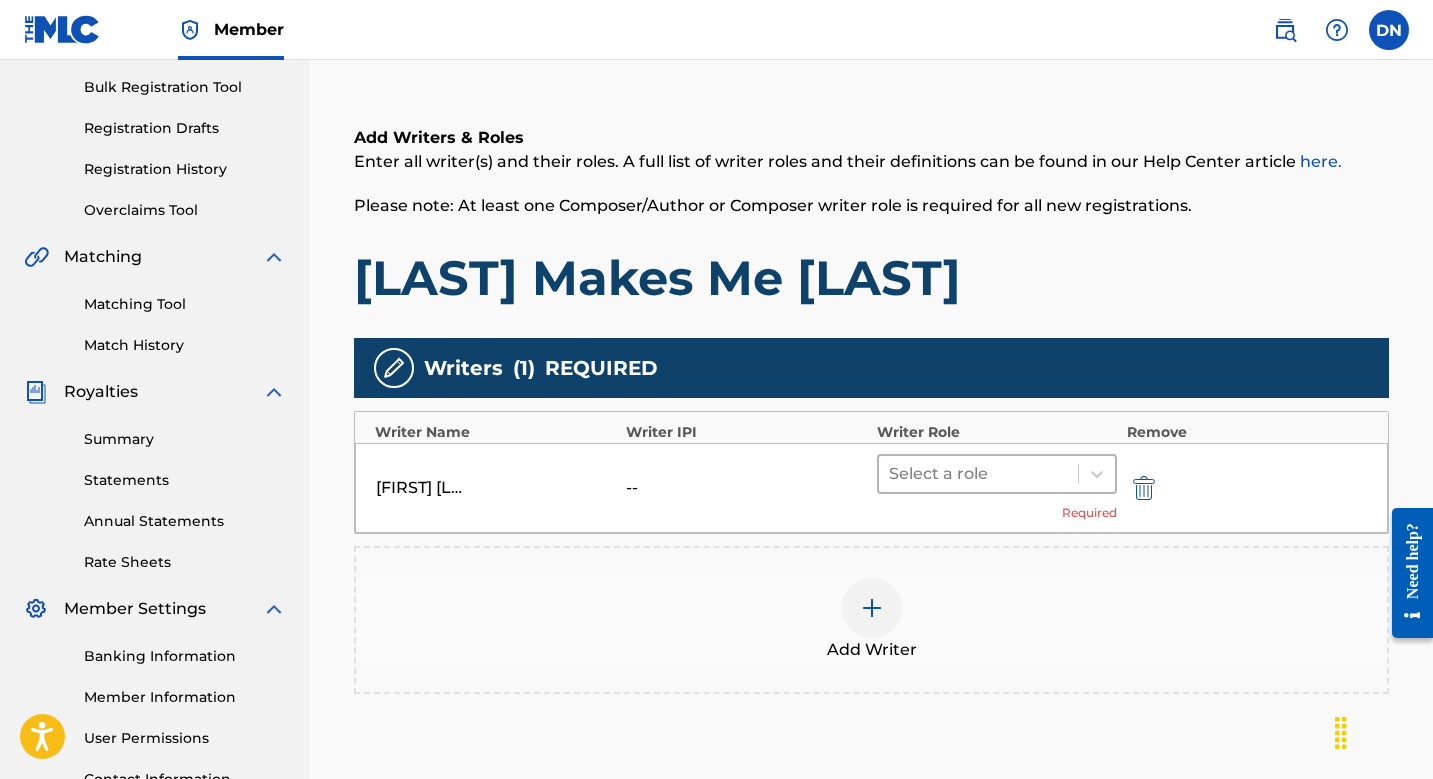 click at bounding box center [978, 474] 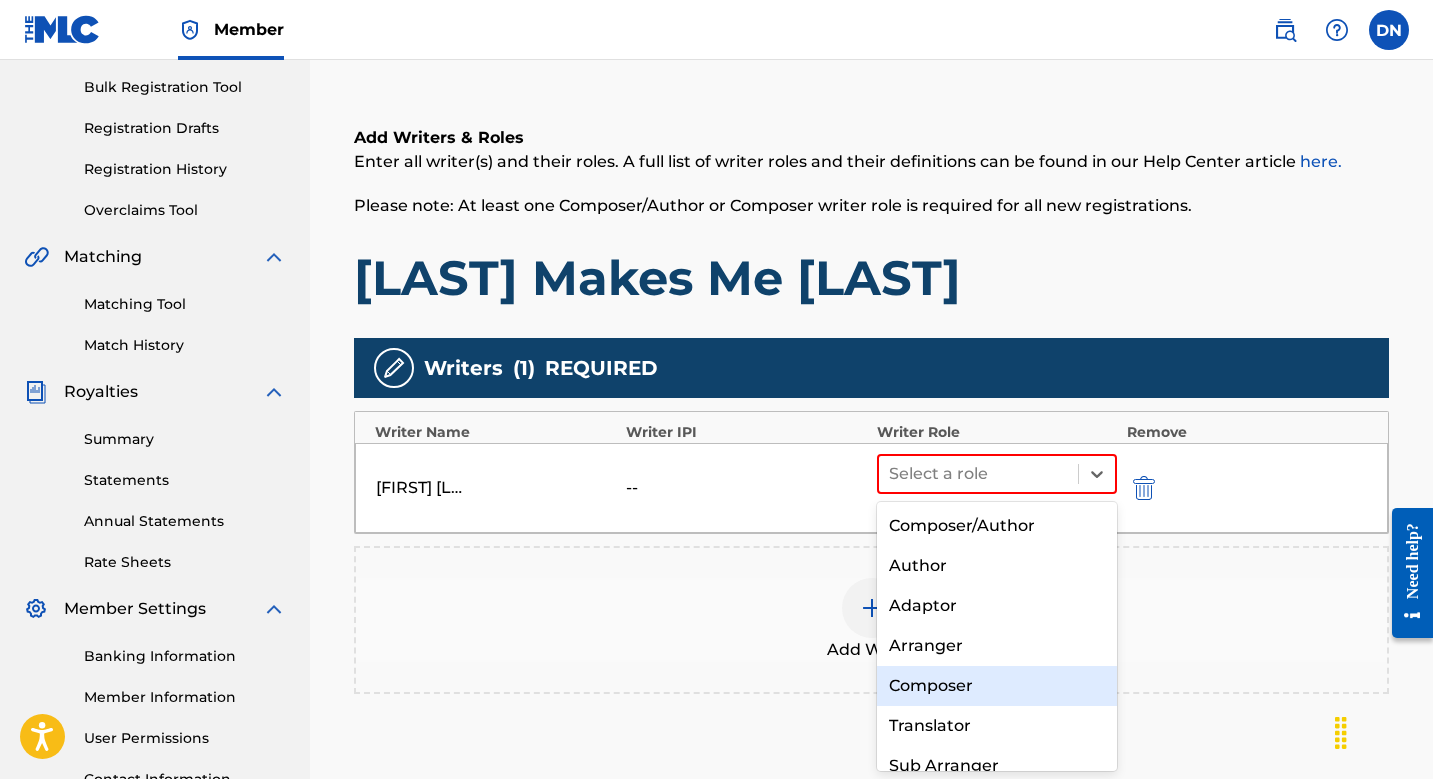 click on "Composer" at bounding box center (997, 686) 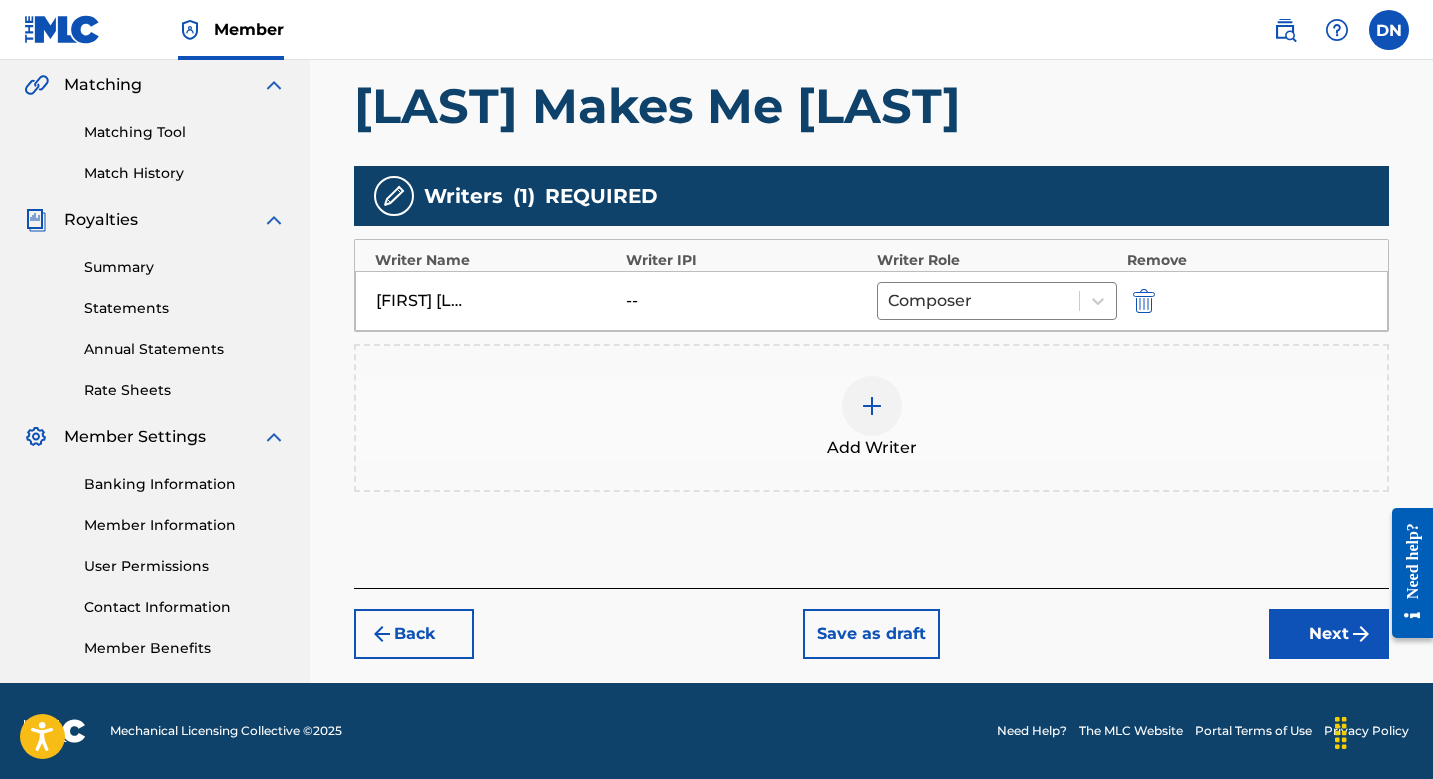 click on "Next" at bounding box center [1329, 634] 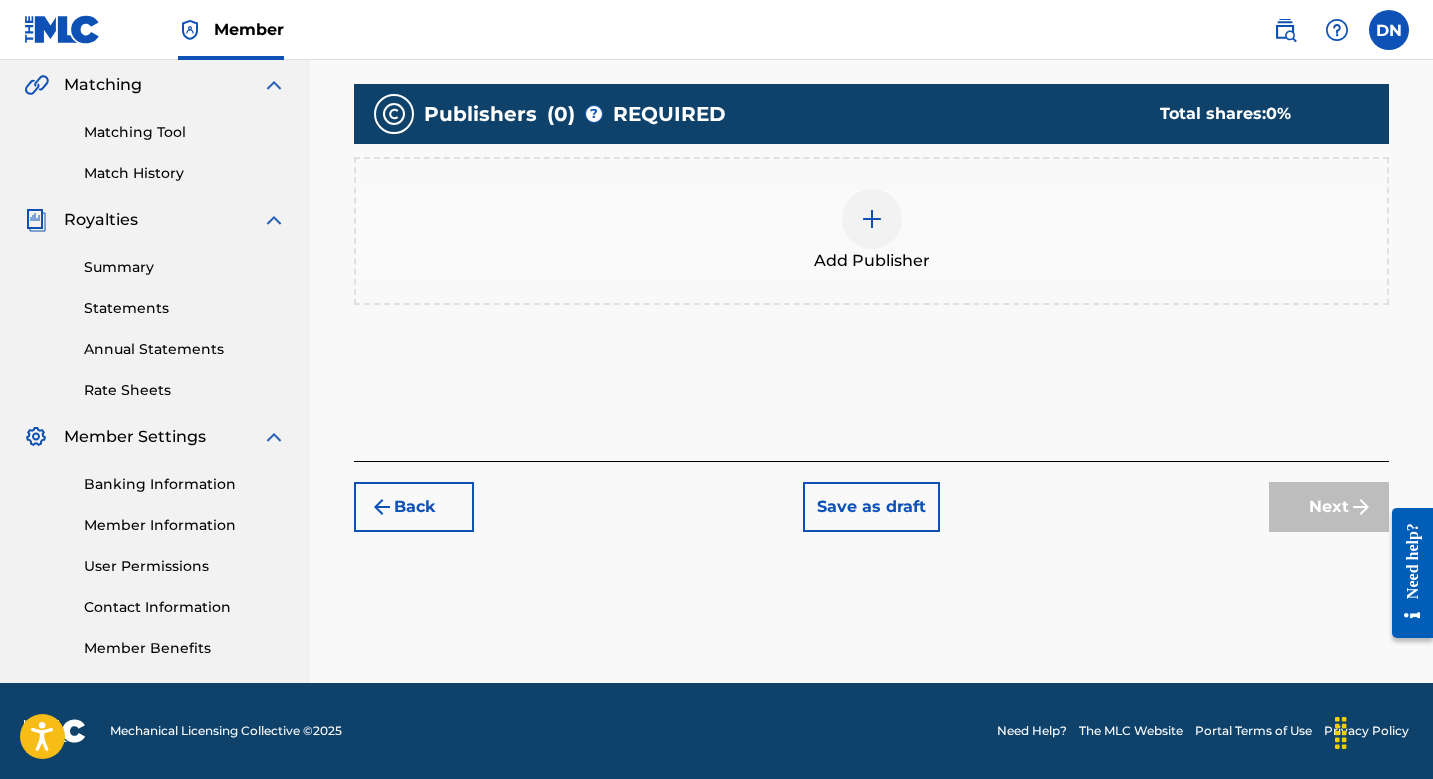 scroll, scrollTop: 90, scrollLeft: 0, axis: vertical 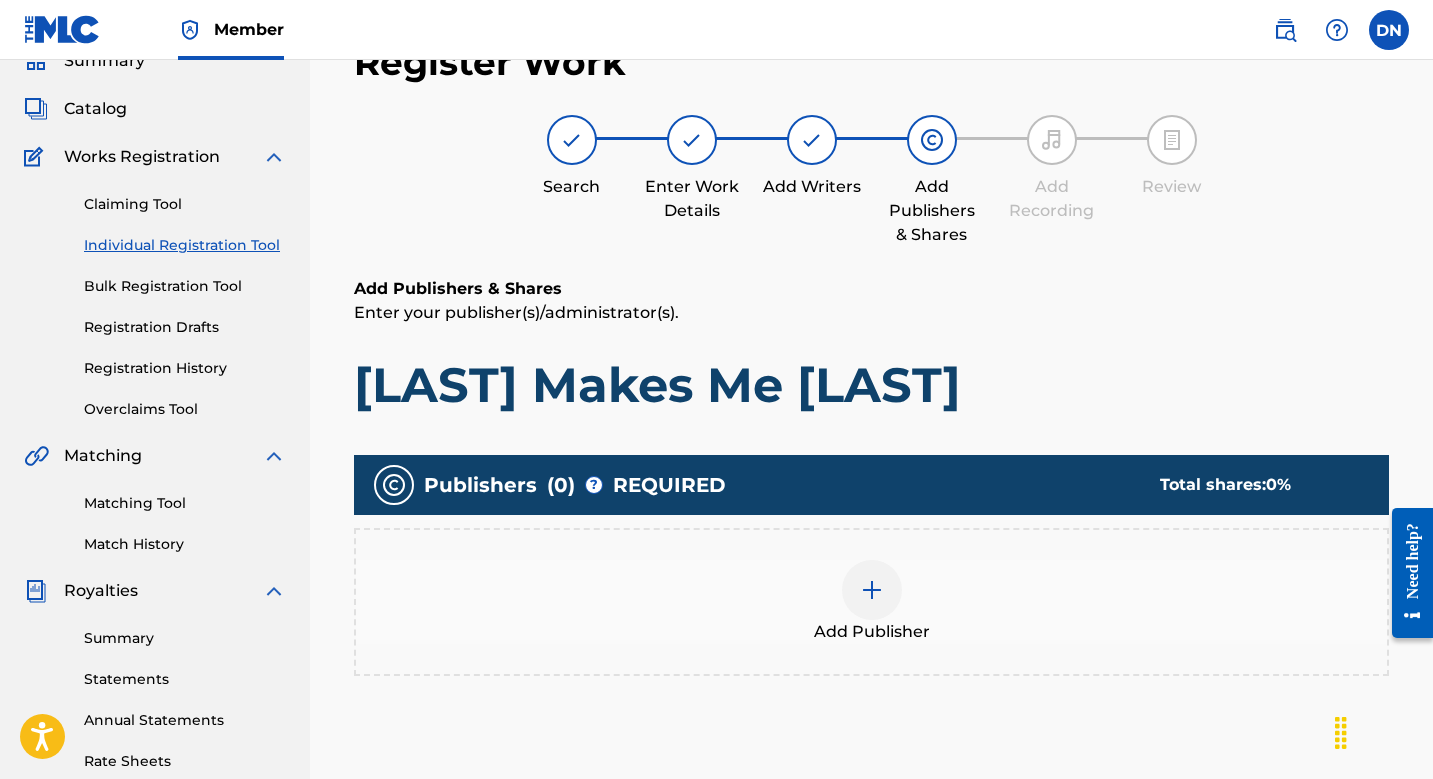 click on "Add Publisher" at bounding box center [871, 602] 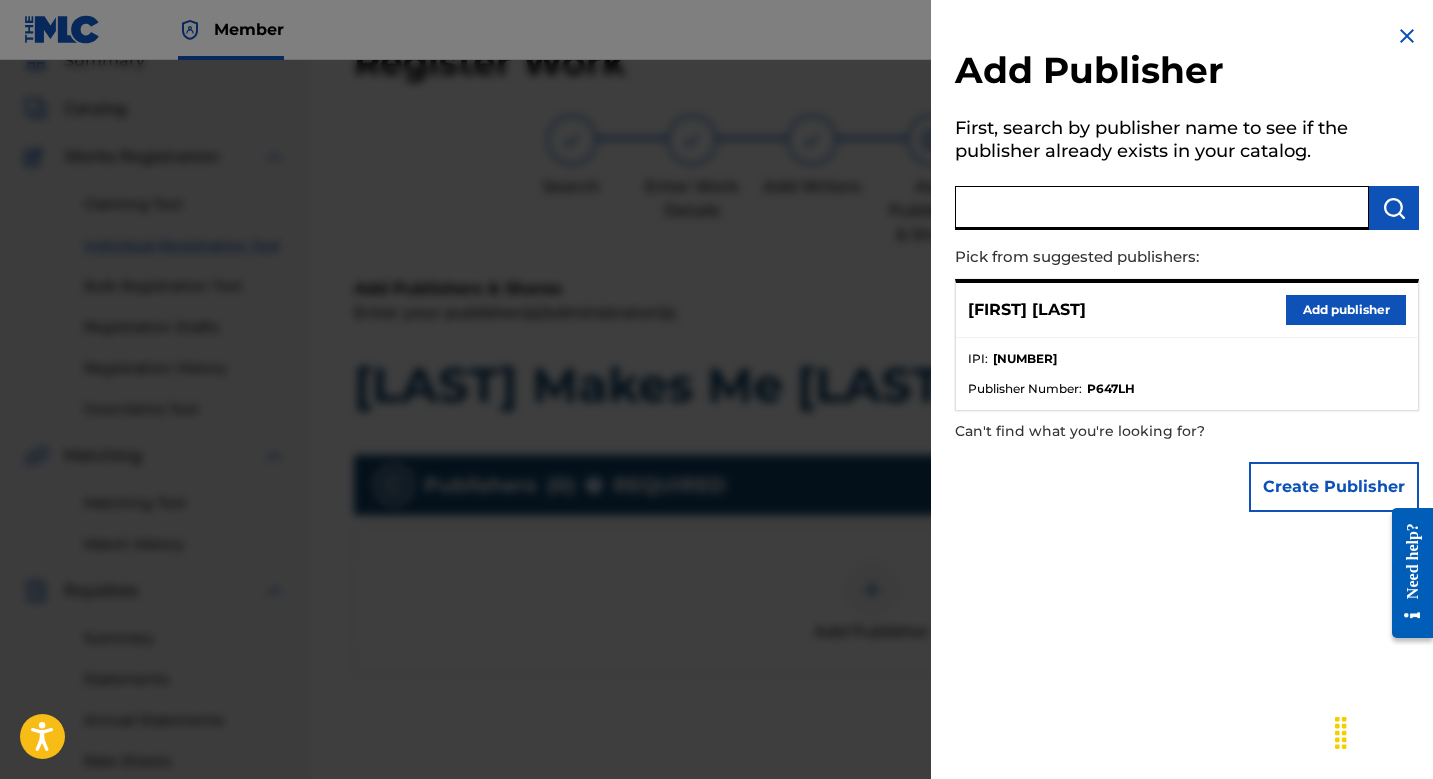 click at bounding box center [1162, 208] 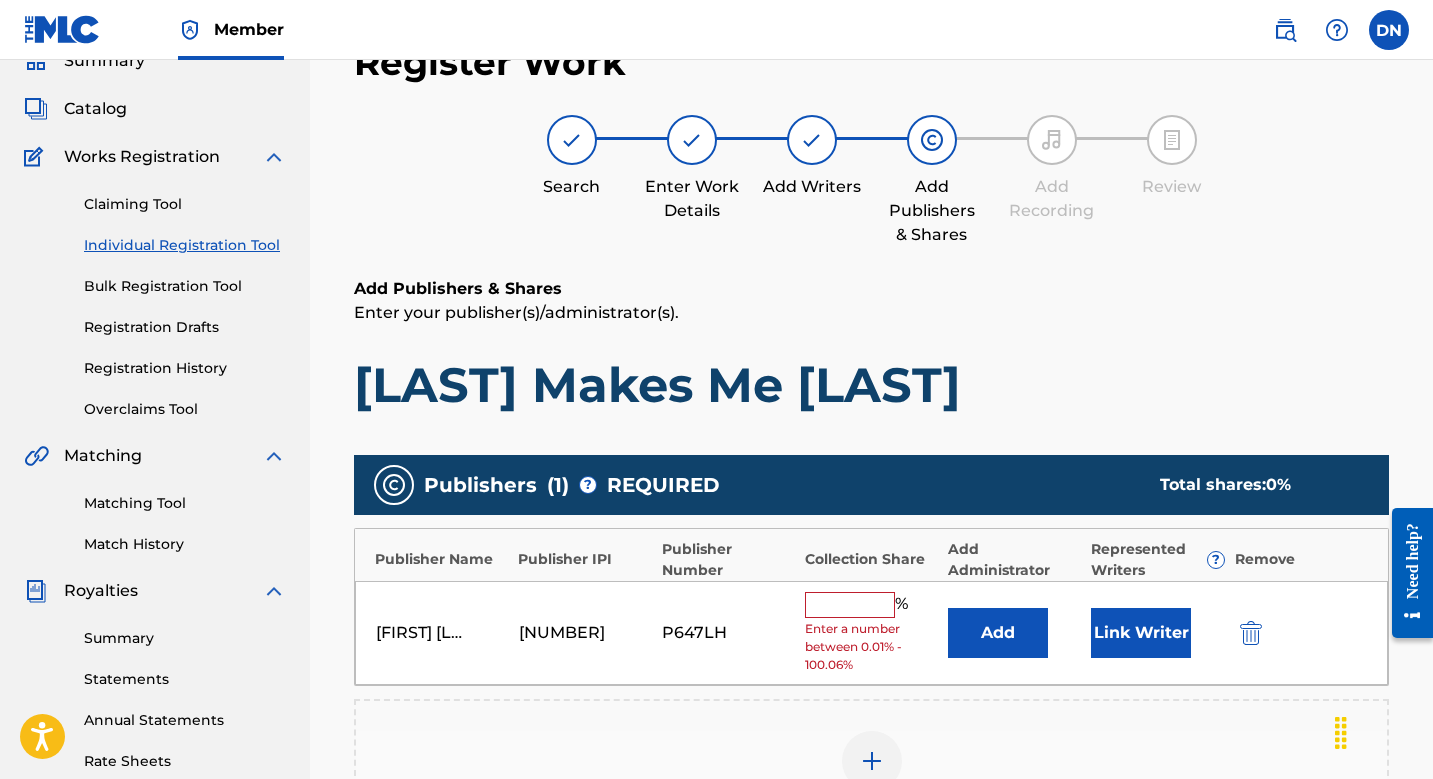 click at bounding box center [850, 605] 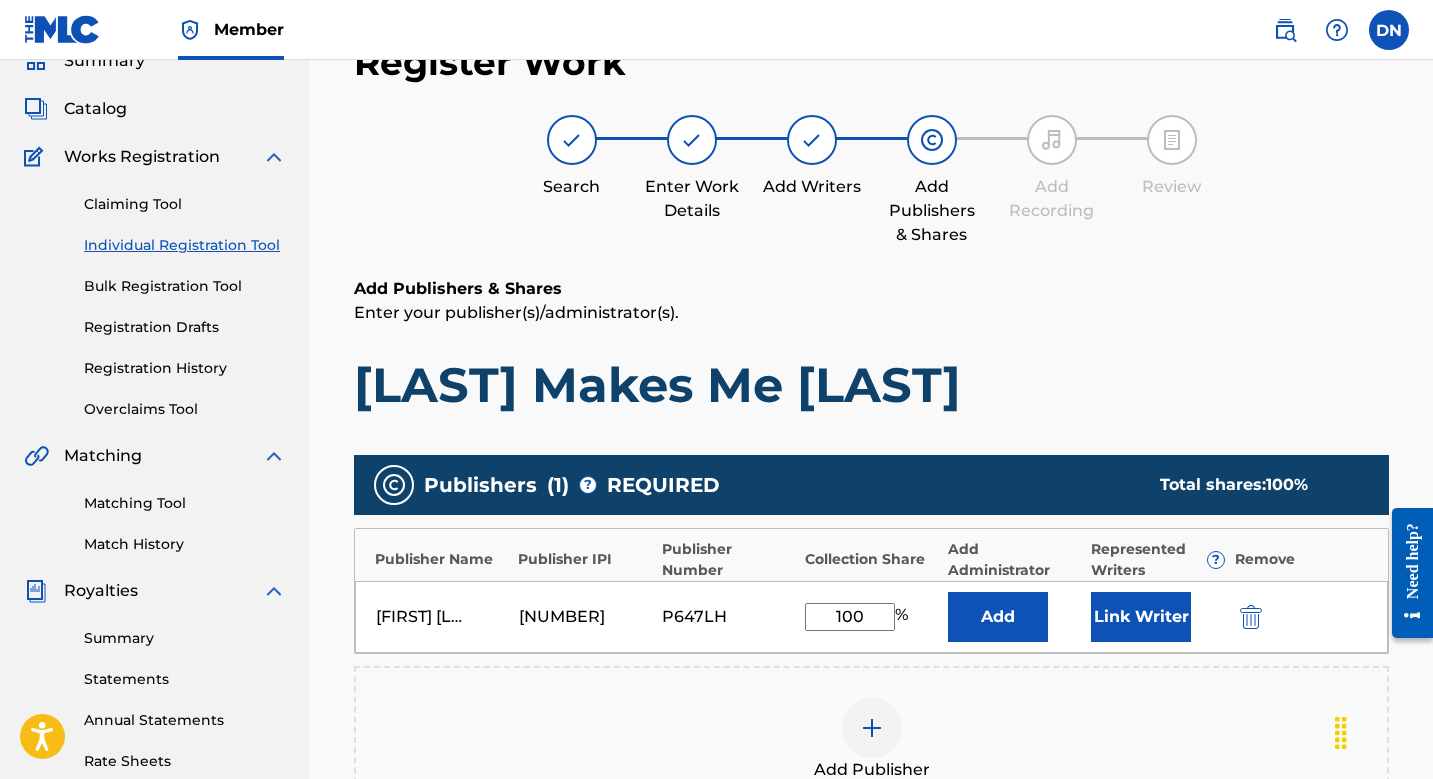 click on "Link Writer" at bounding box center [1141, 617] 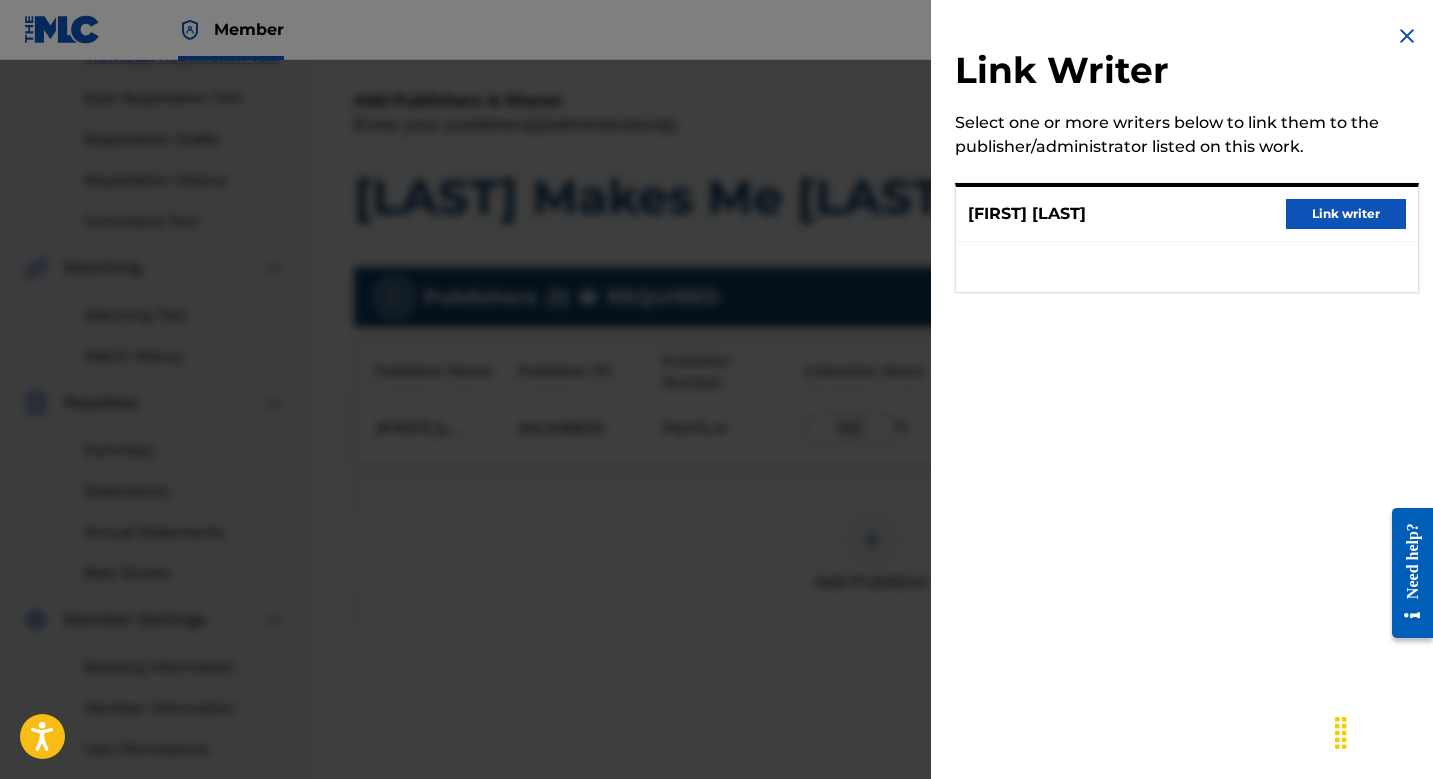 scroll, scrollTop: 463, scrollLeft: 0, axis: vertical 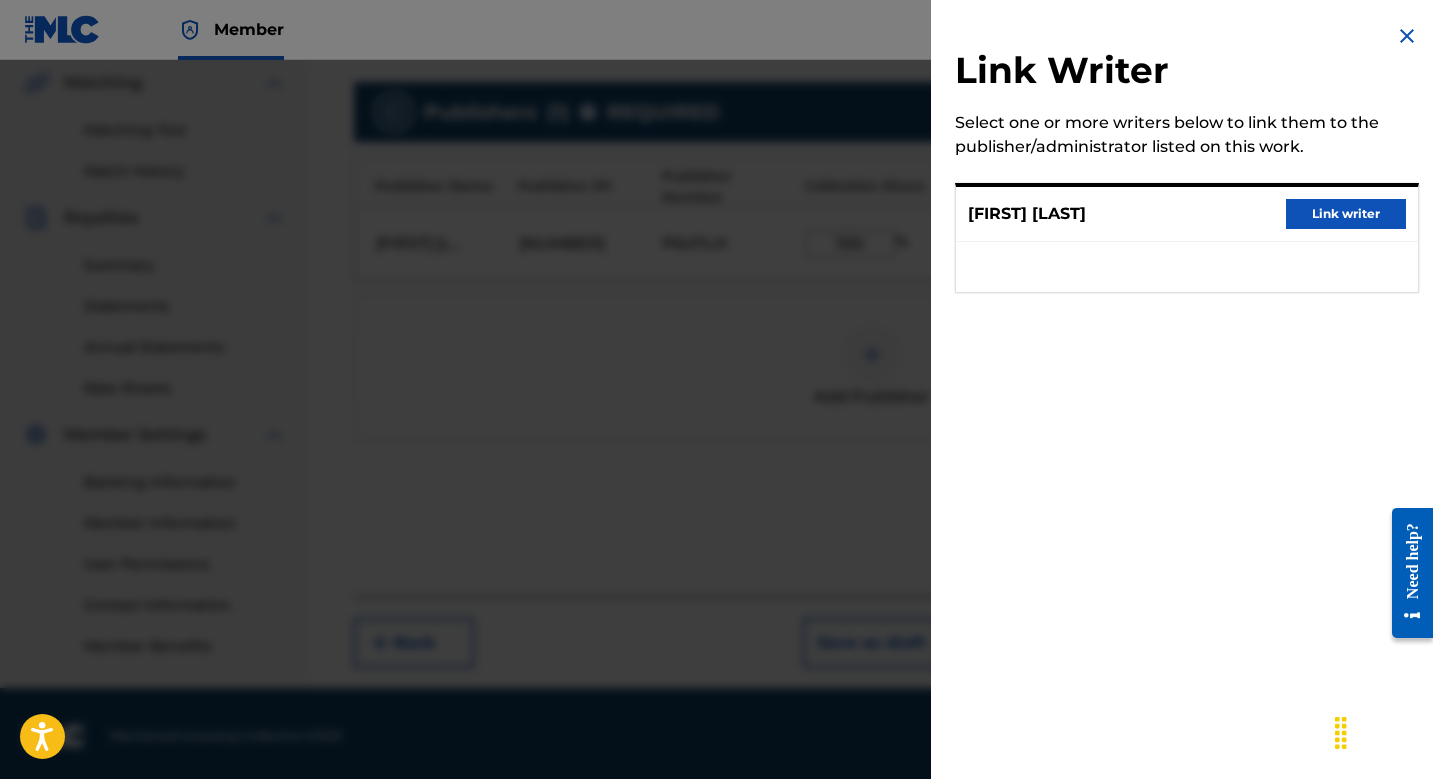 click on "Link writer" at bounding box center [1346, 214] 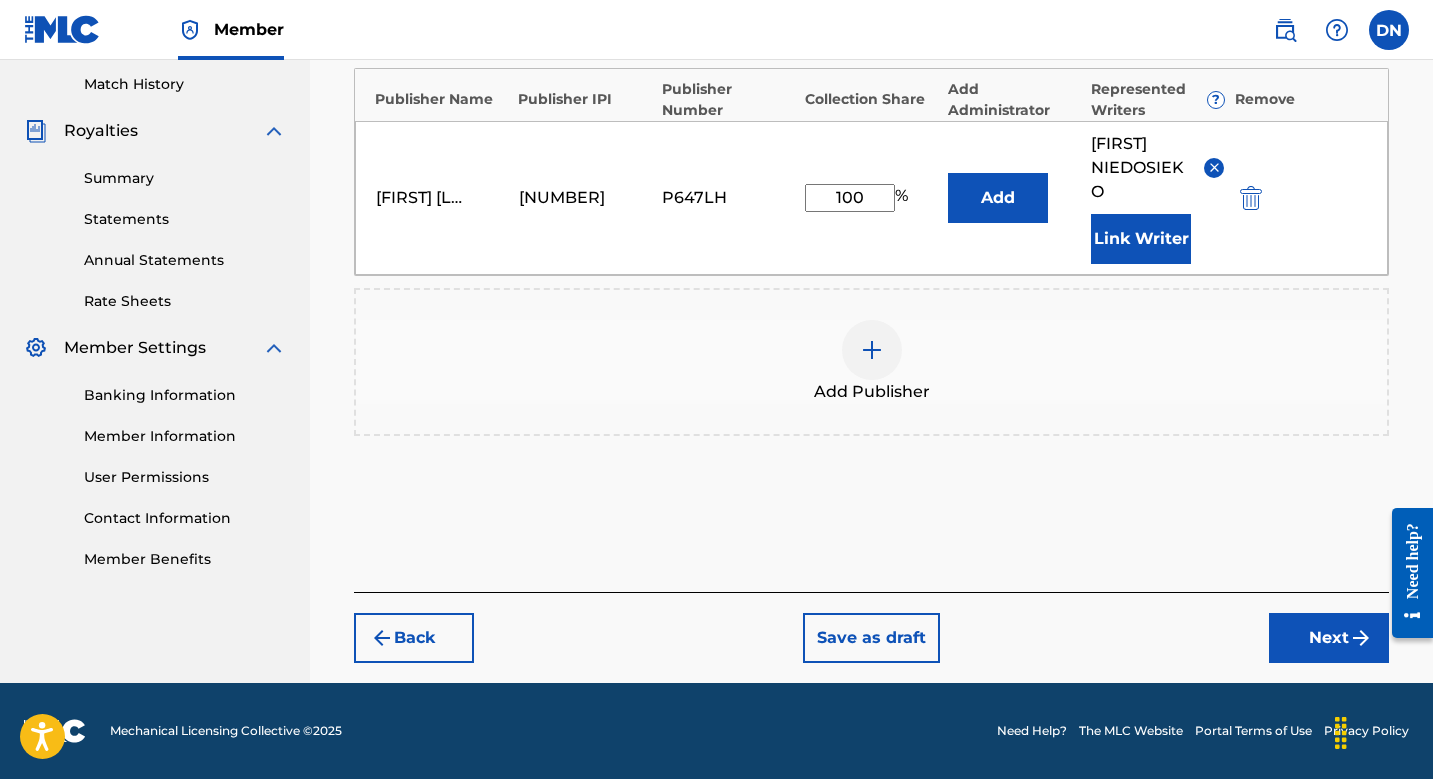 click on "Next" at bounding box center (1329, 638) 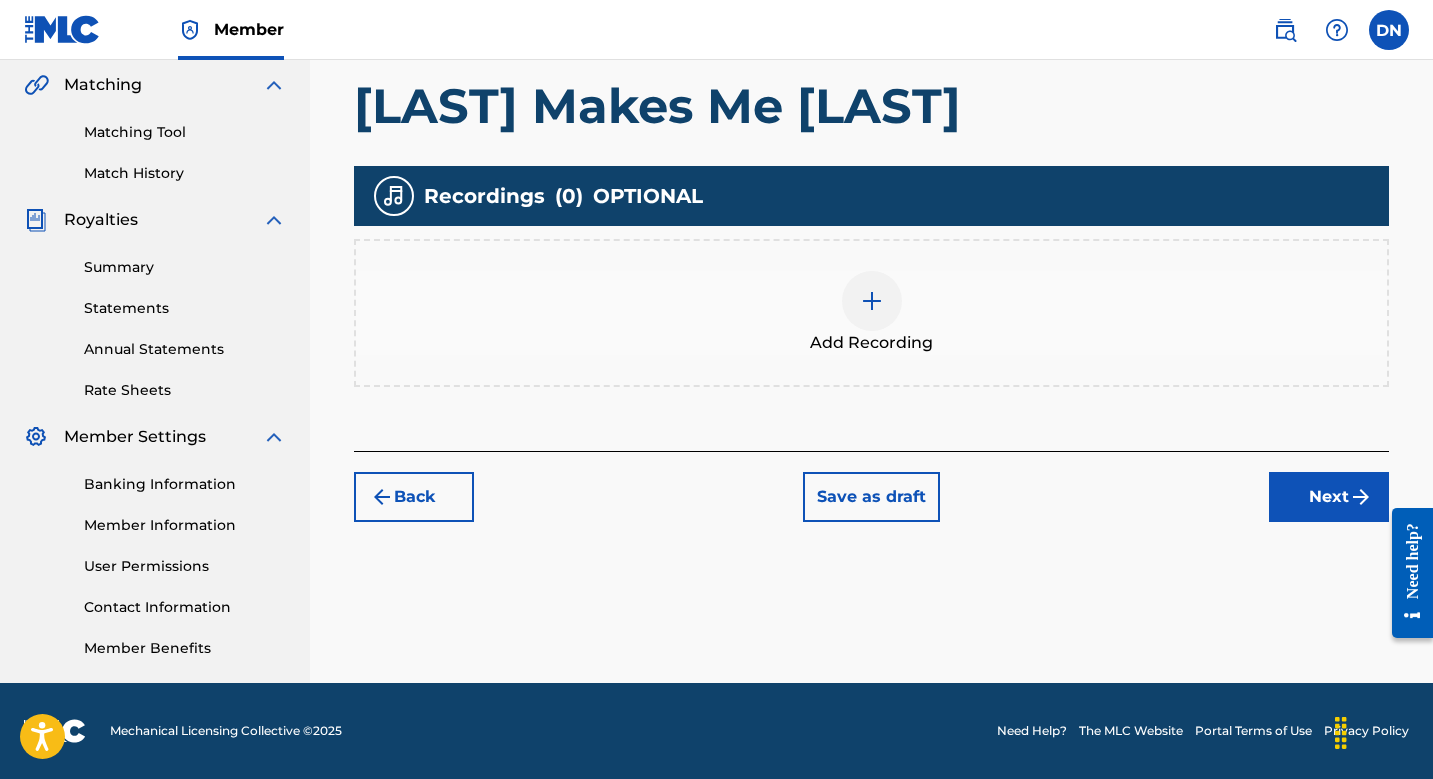 scroll, scrollTop: 461, scrollLeft: 0, axis: vertical 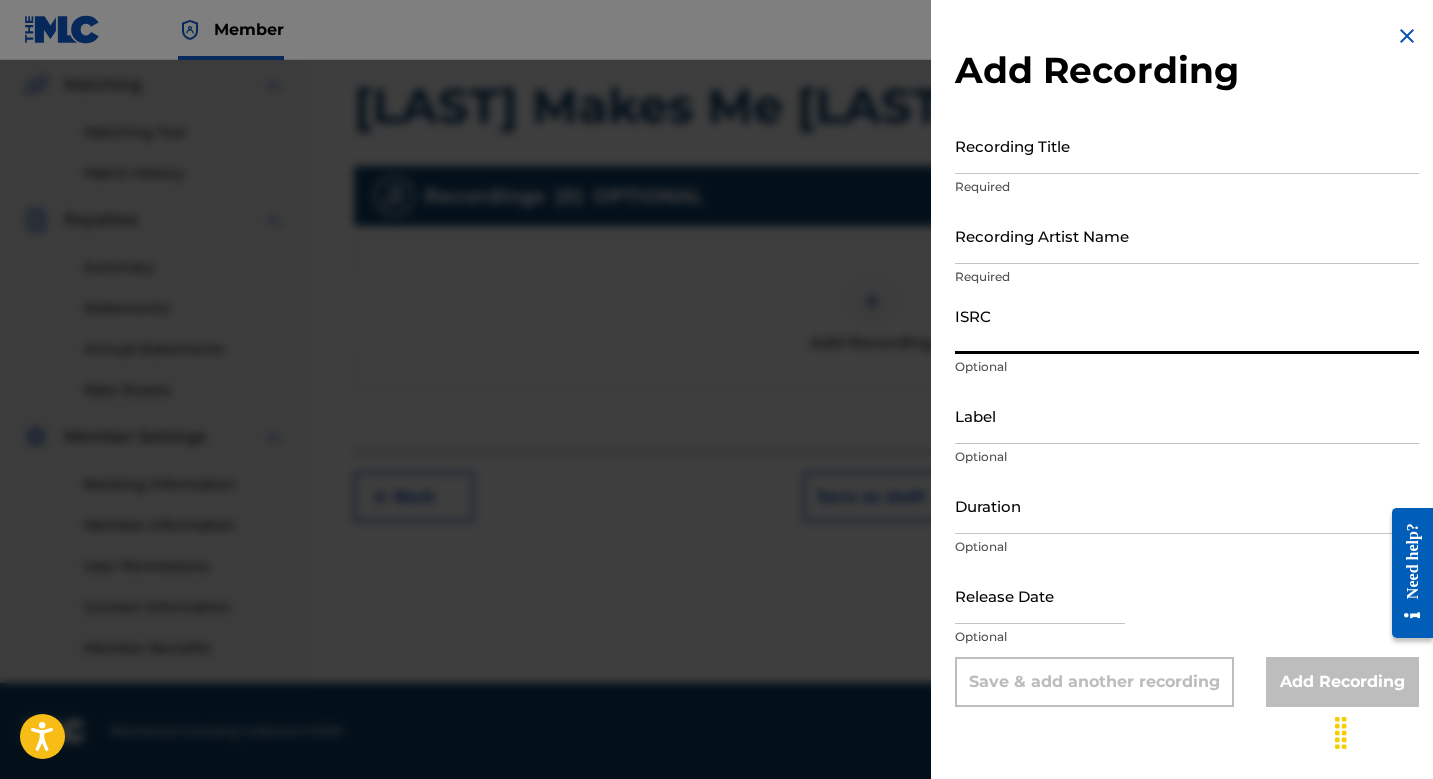 click on "ISRC" at bounding box center (1187, 325) 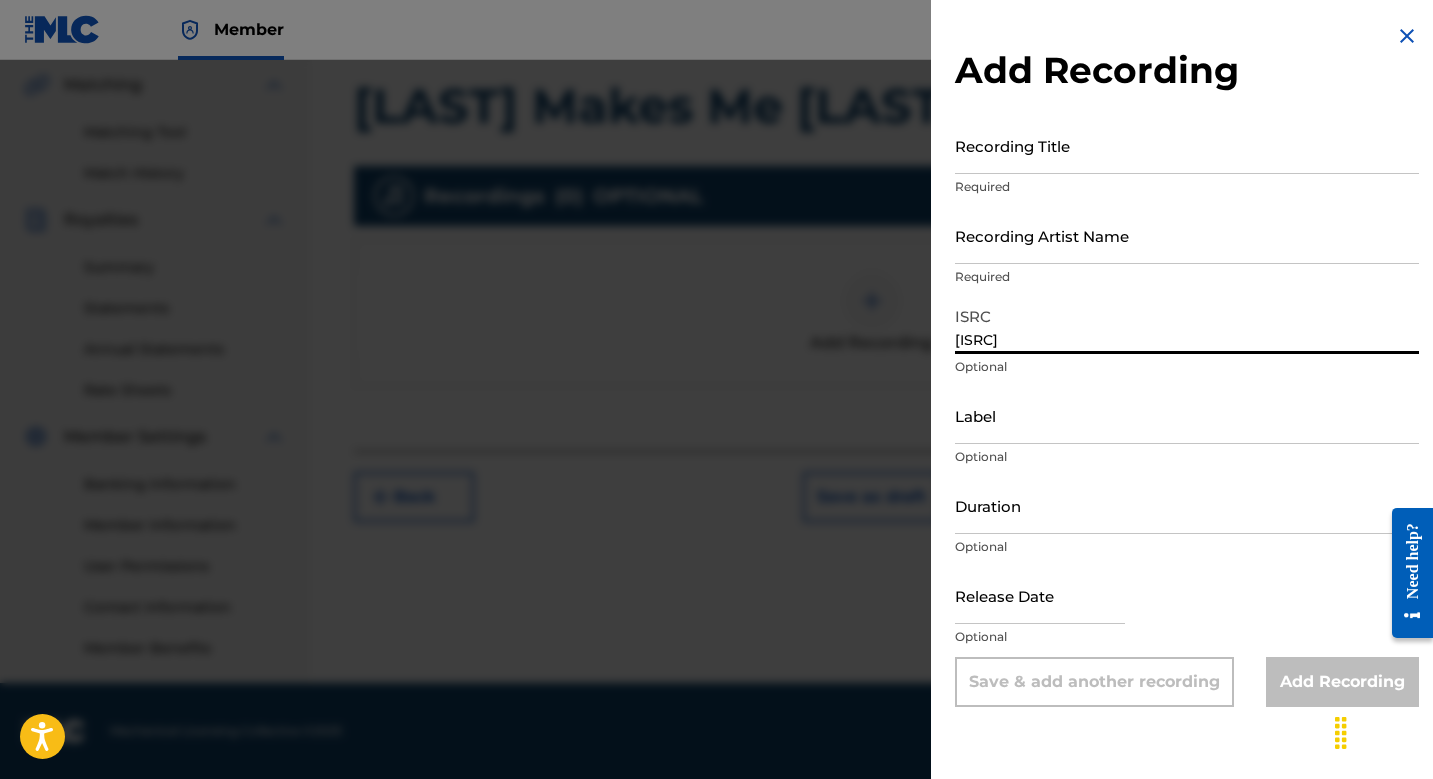 click on "Recording Artist Name" at bounding box center (1187, 235) 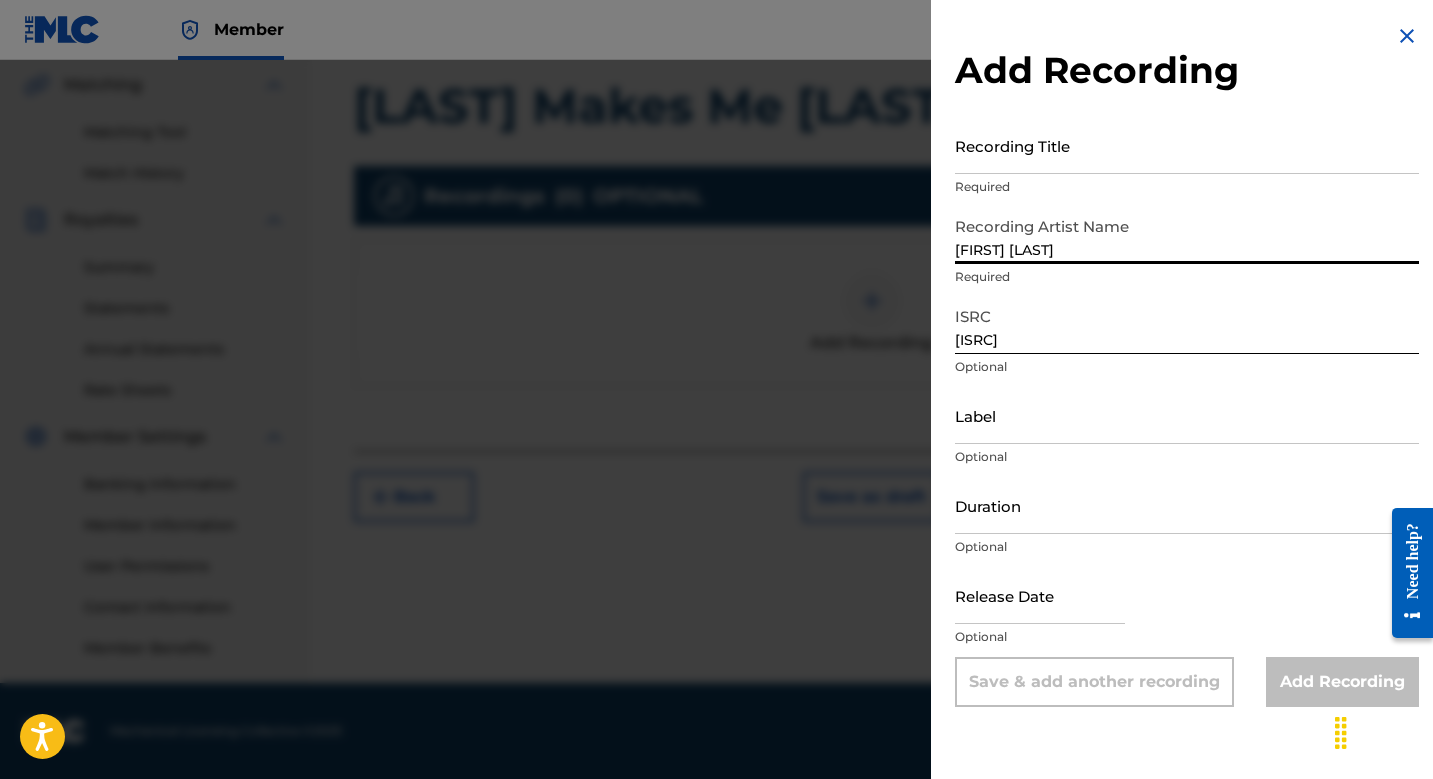 click on "Recording Title" at bounding box center [1187, 145] 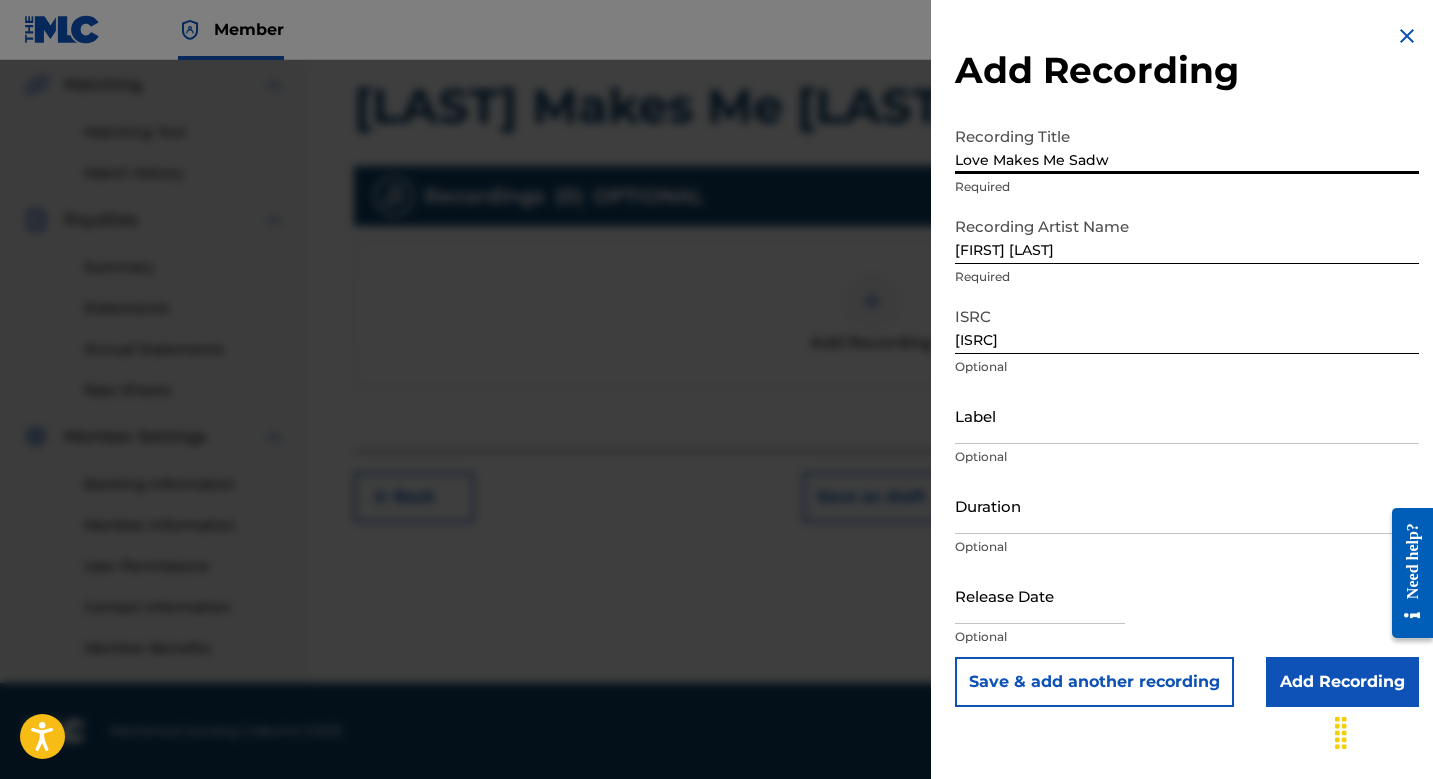 click on "Save & add another recording" at bounding box center [1094, 682] 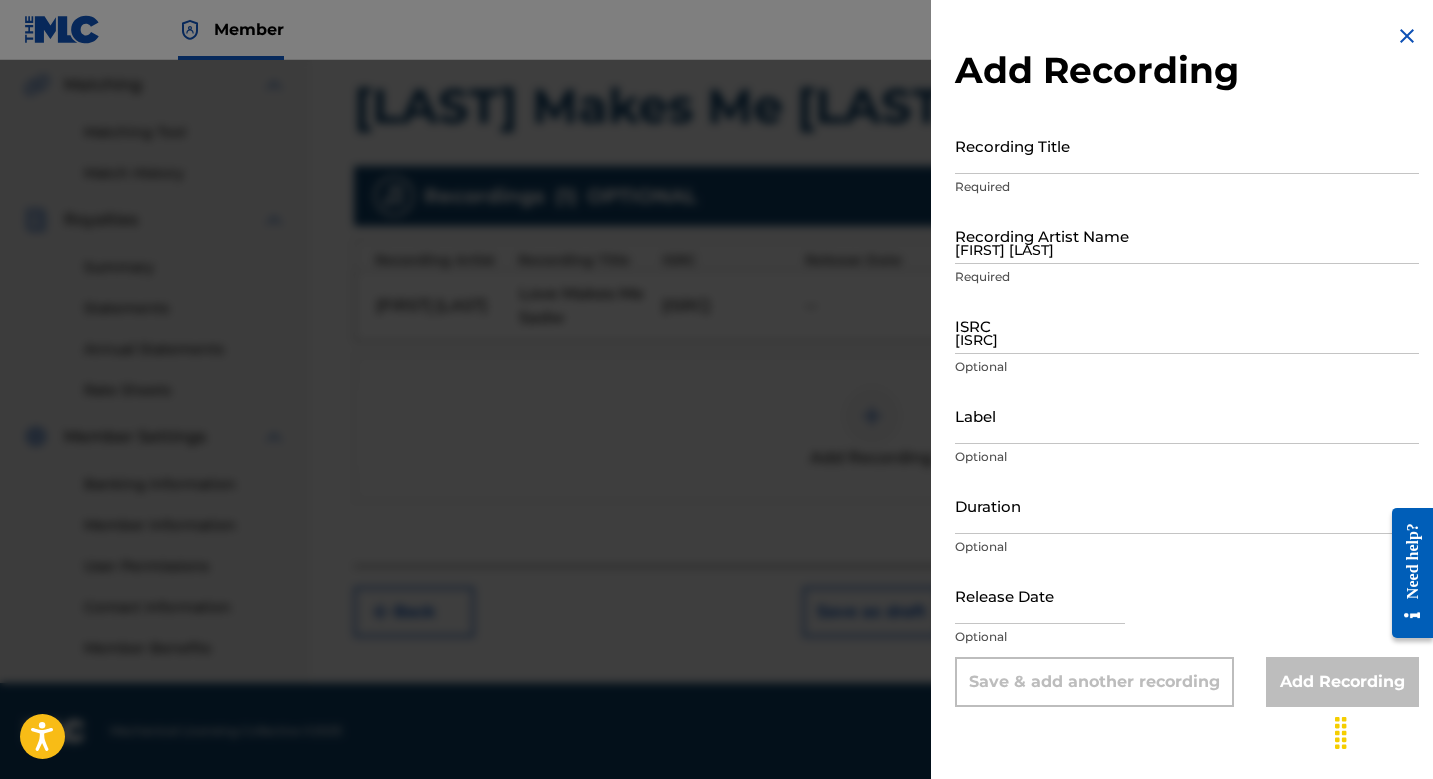 click at bounding box center [716, 449] 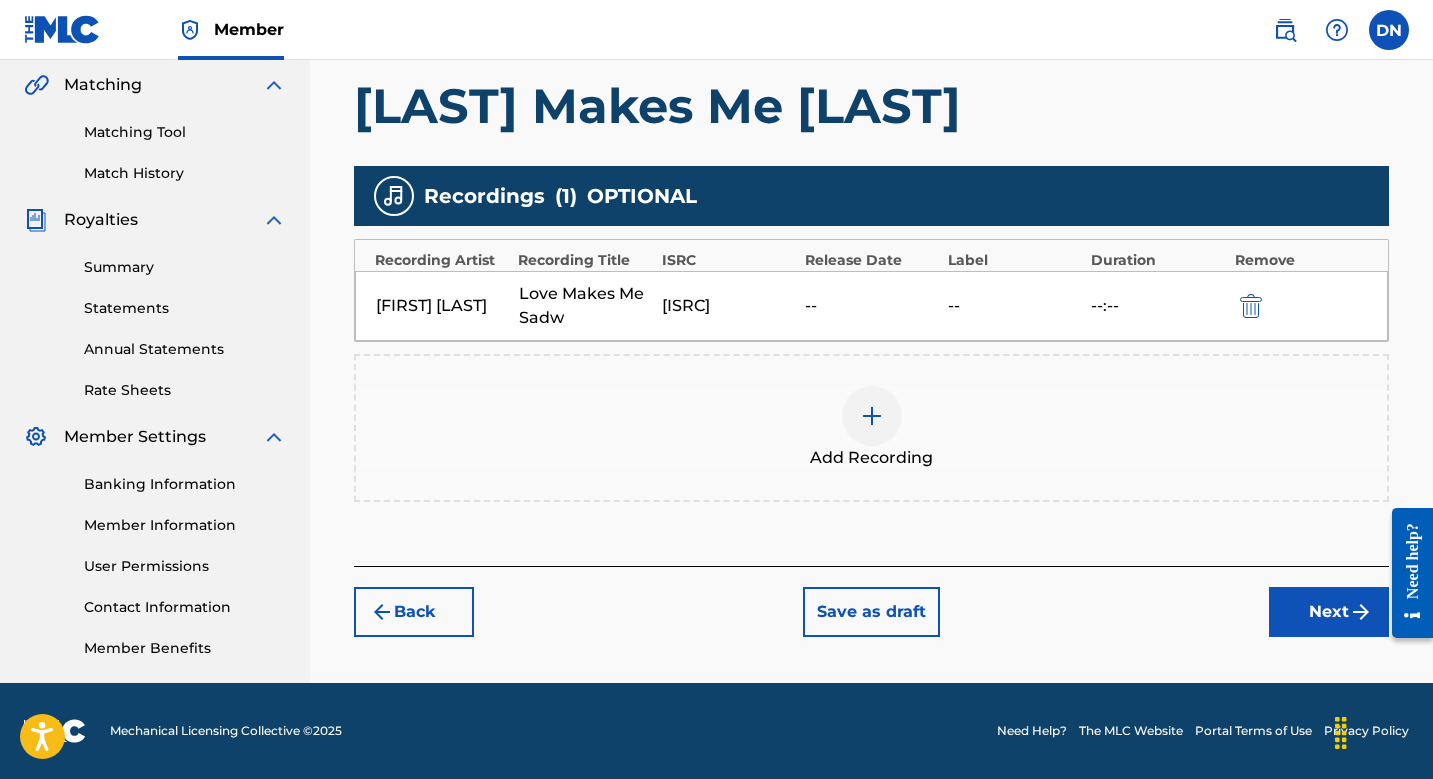 click on "[ISRC]" at bounding box center [728, 306] 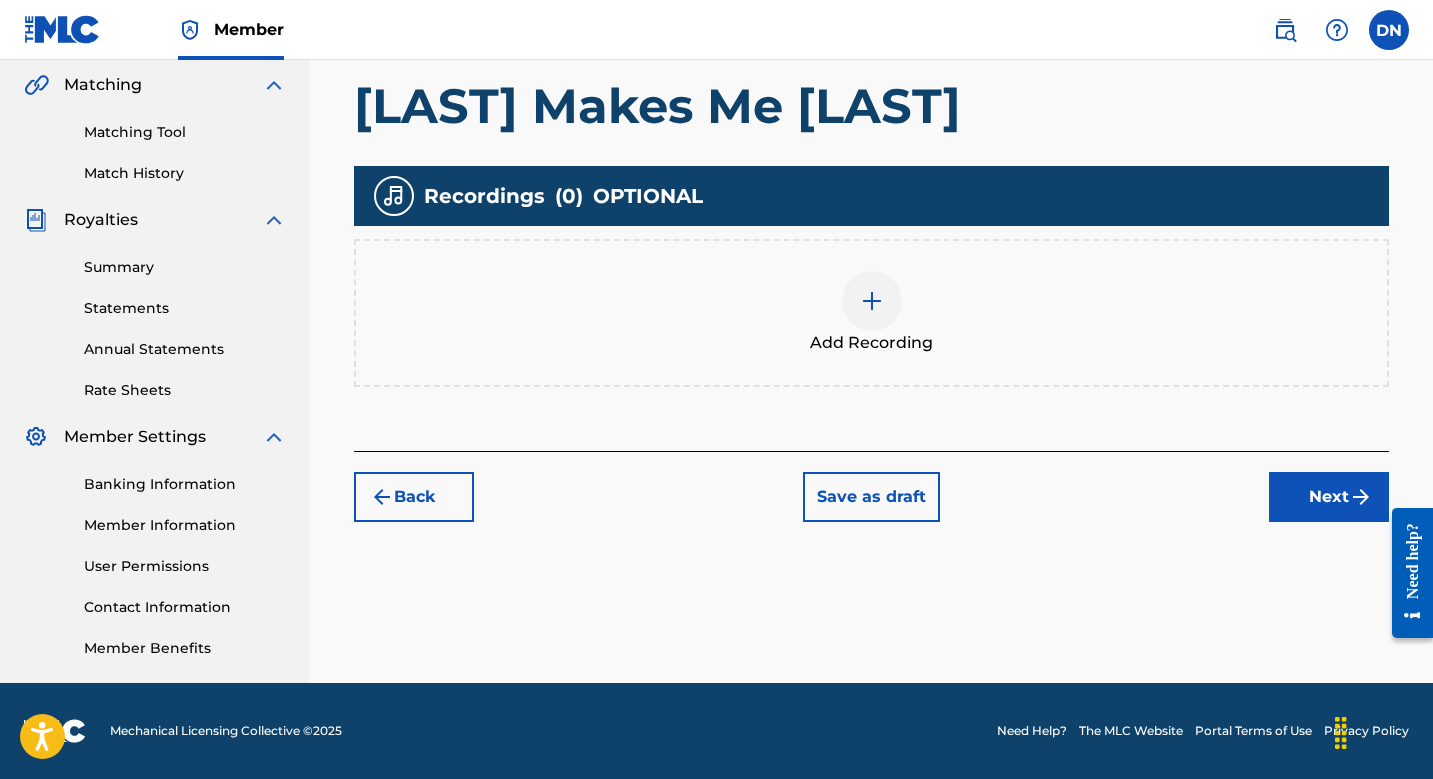 click on "Add Recording" at bounding box center [871, 343] 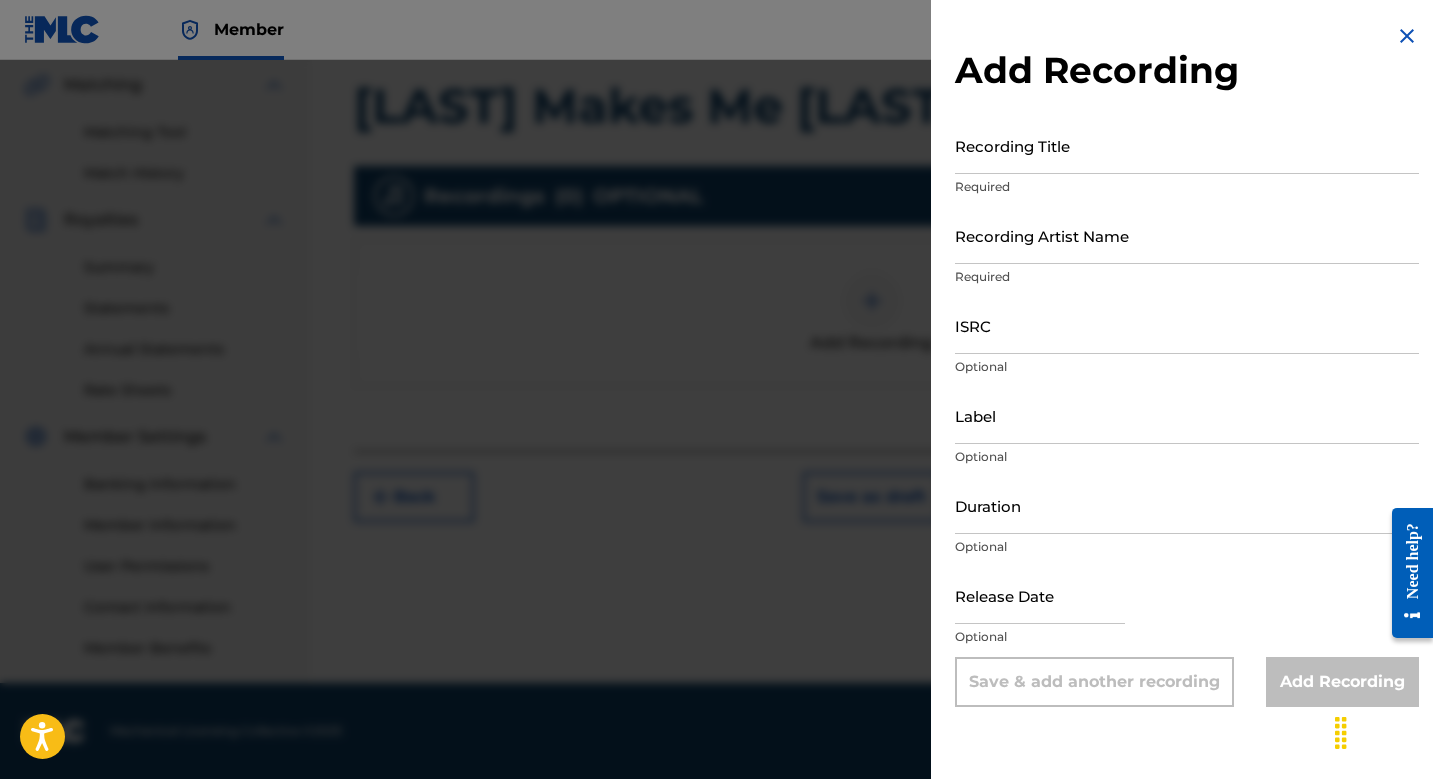 click on "ISRC Optional" at bounding box center (1187, 342) 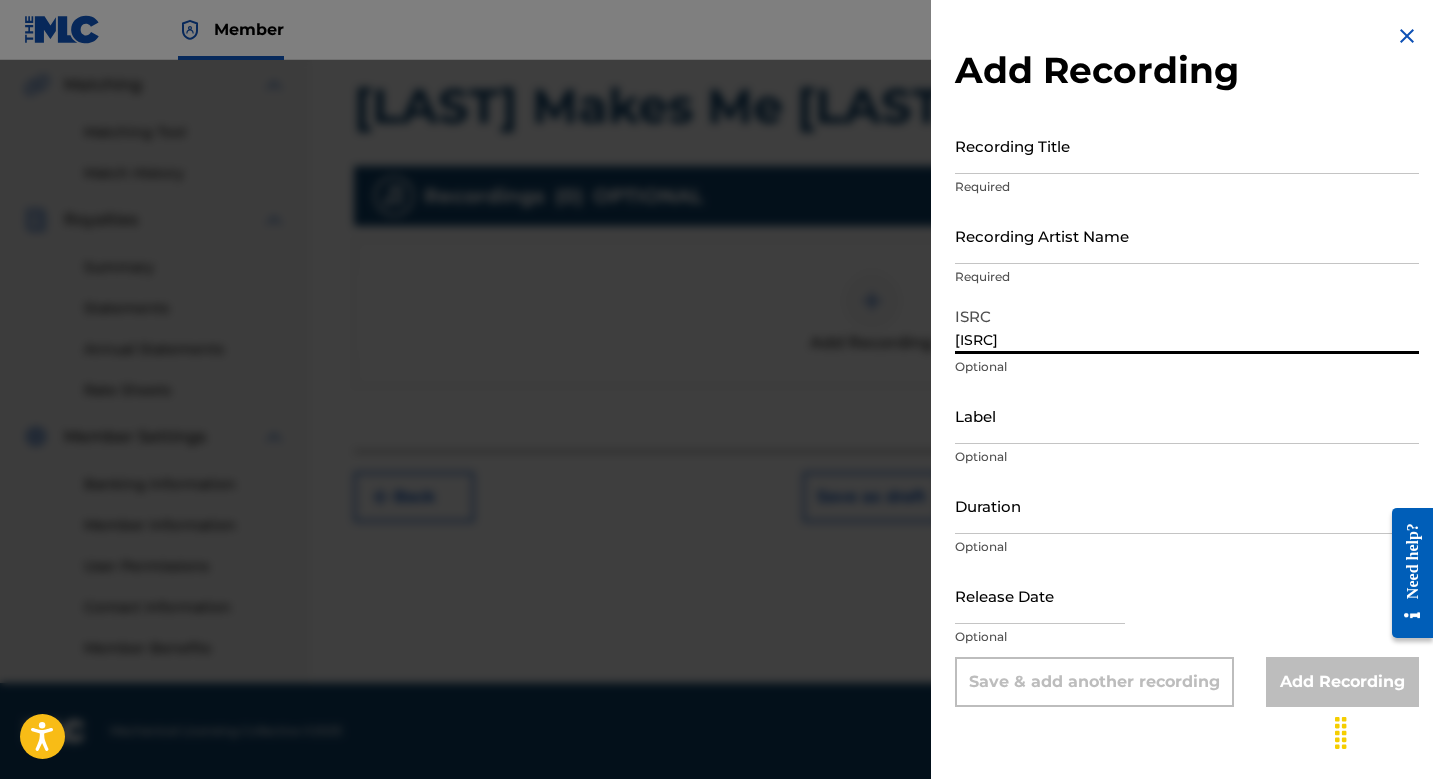 click on "Recording Artist Name" at bounding box center (1187, 235) 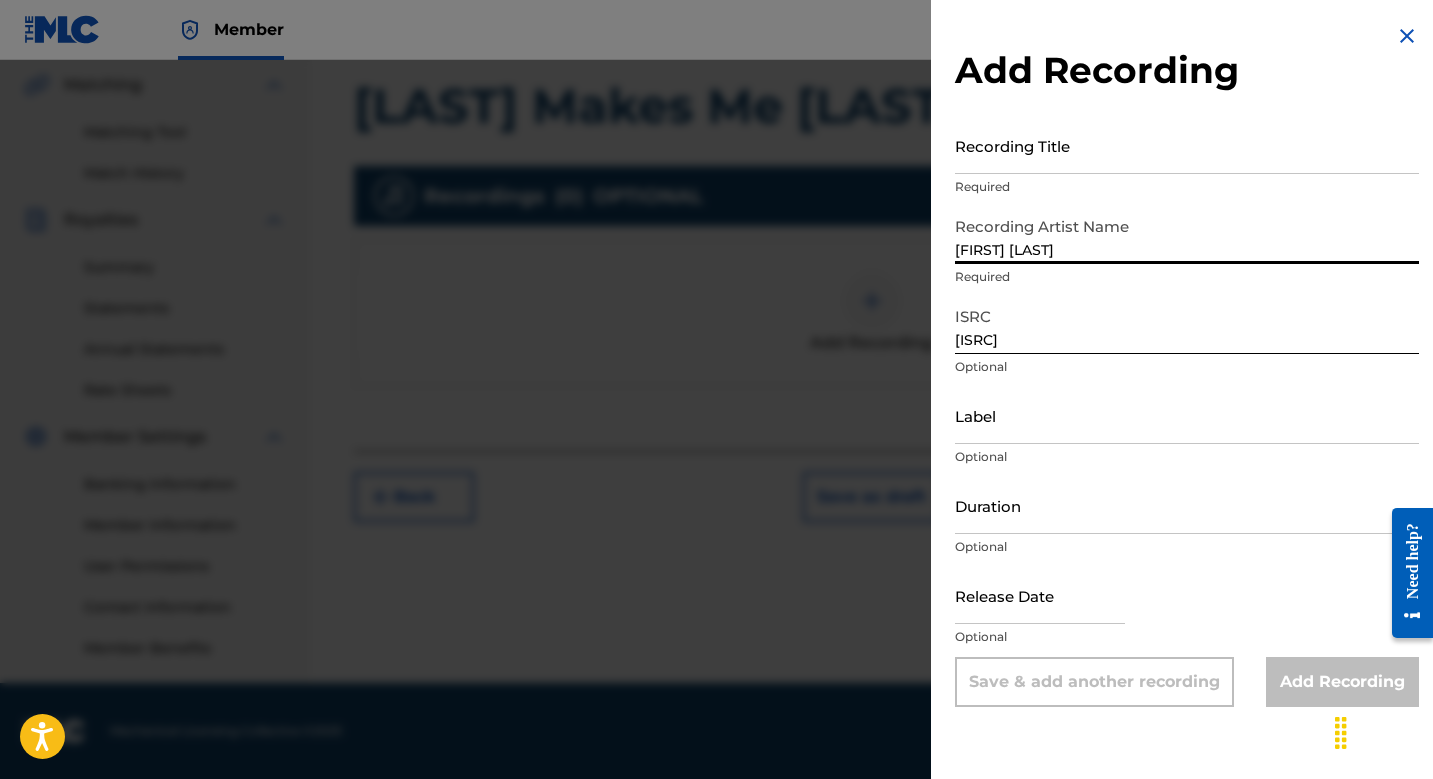 click on "Recording Title" at bounding box center (1187, 145) 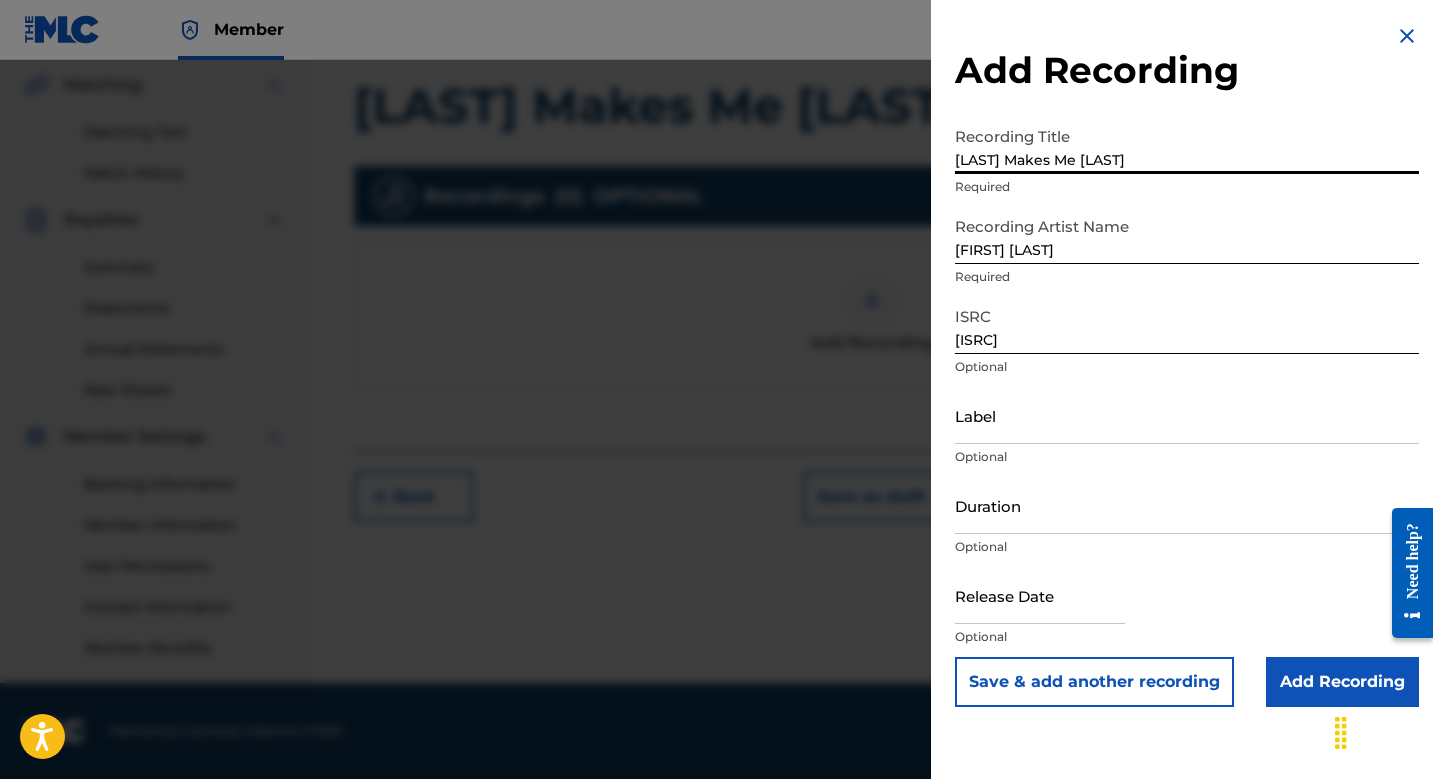 click on "Save & add another recording" at bounding box center (1094, 682) 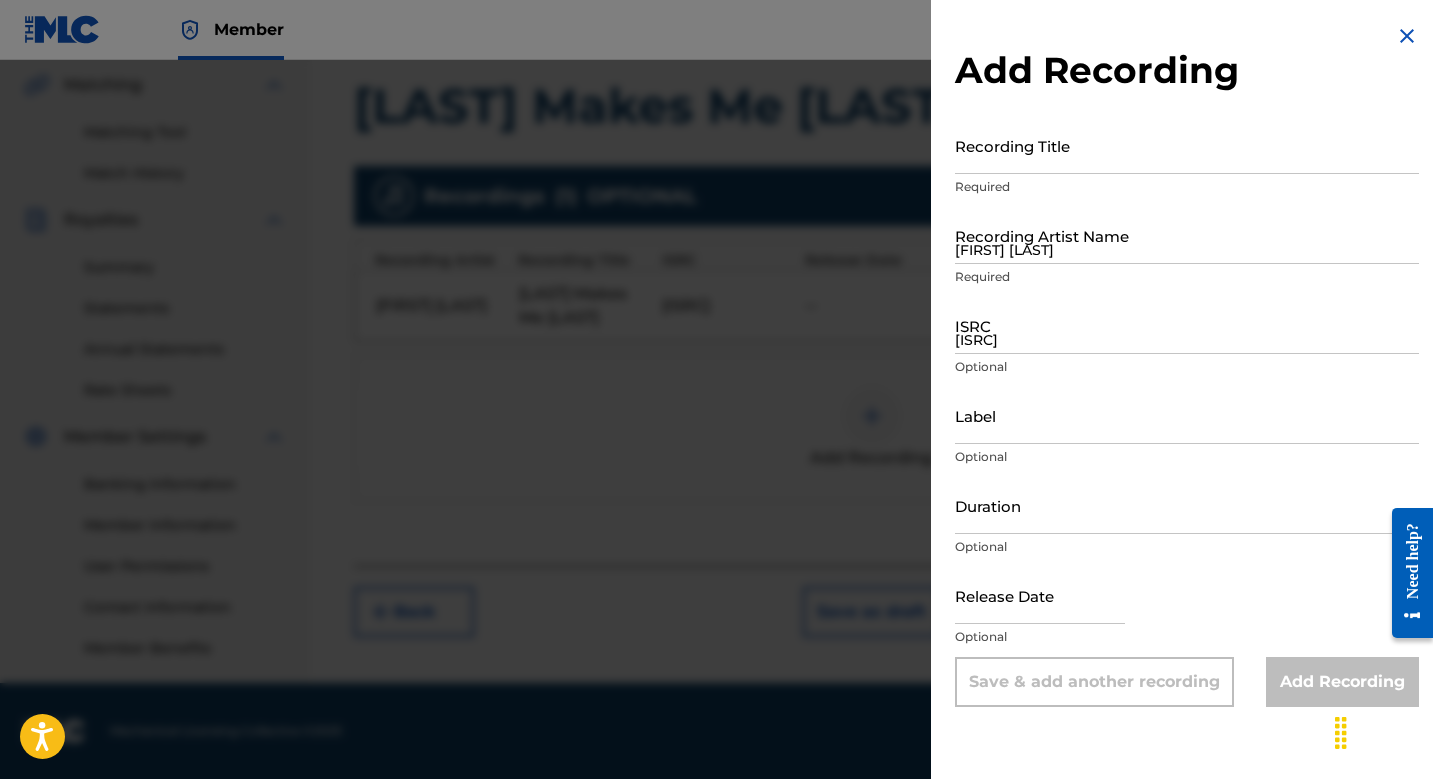 click at bounding box center (716, 449) 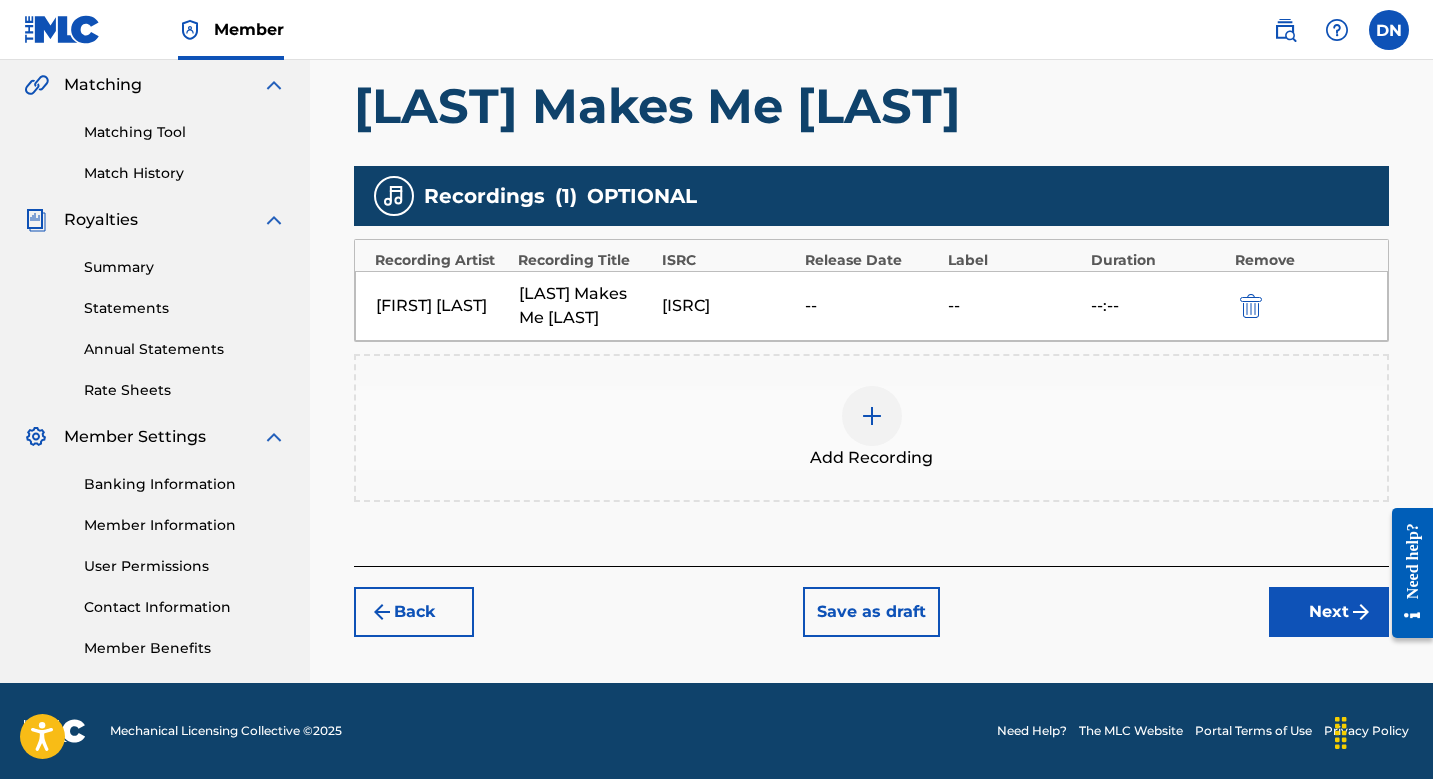click at bounding box center [1251, 306] 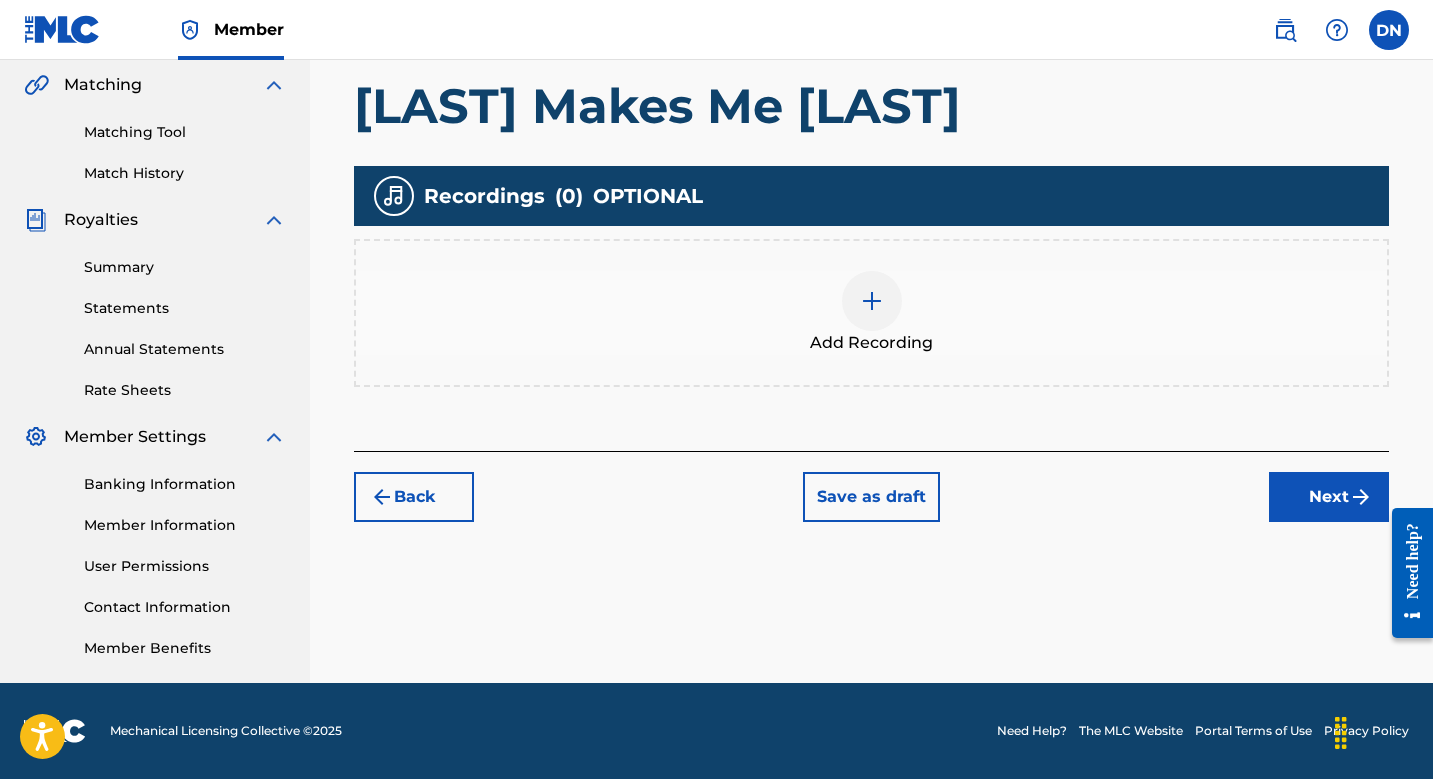 click on "Add Recording" at bounding box center [871, 313] 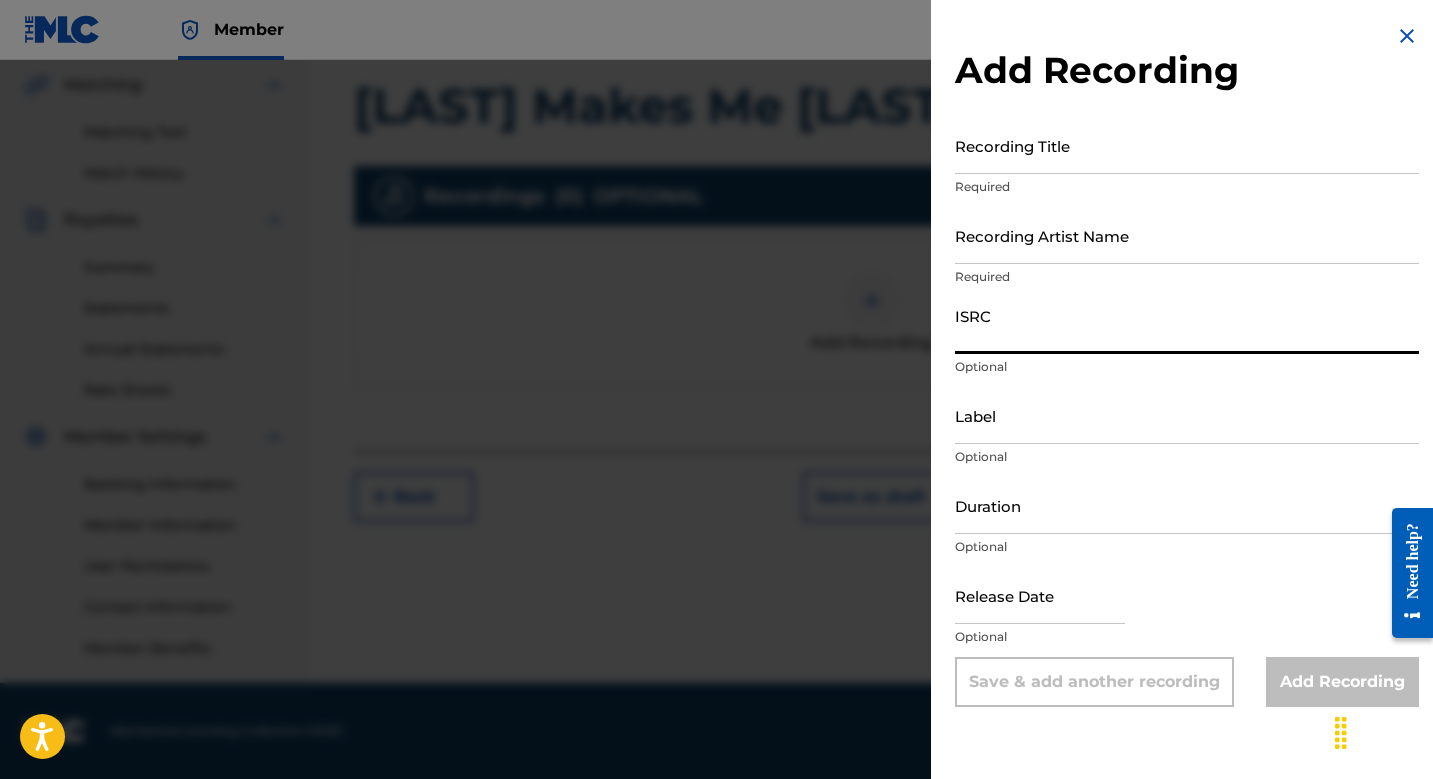 click on "ISRC" at bounding box center [1187, 325] 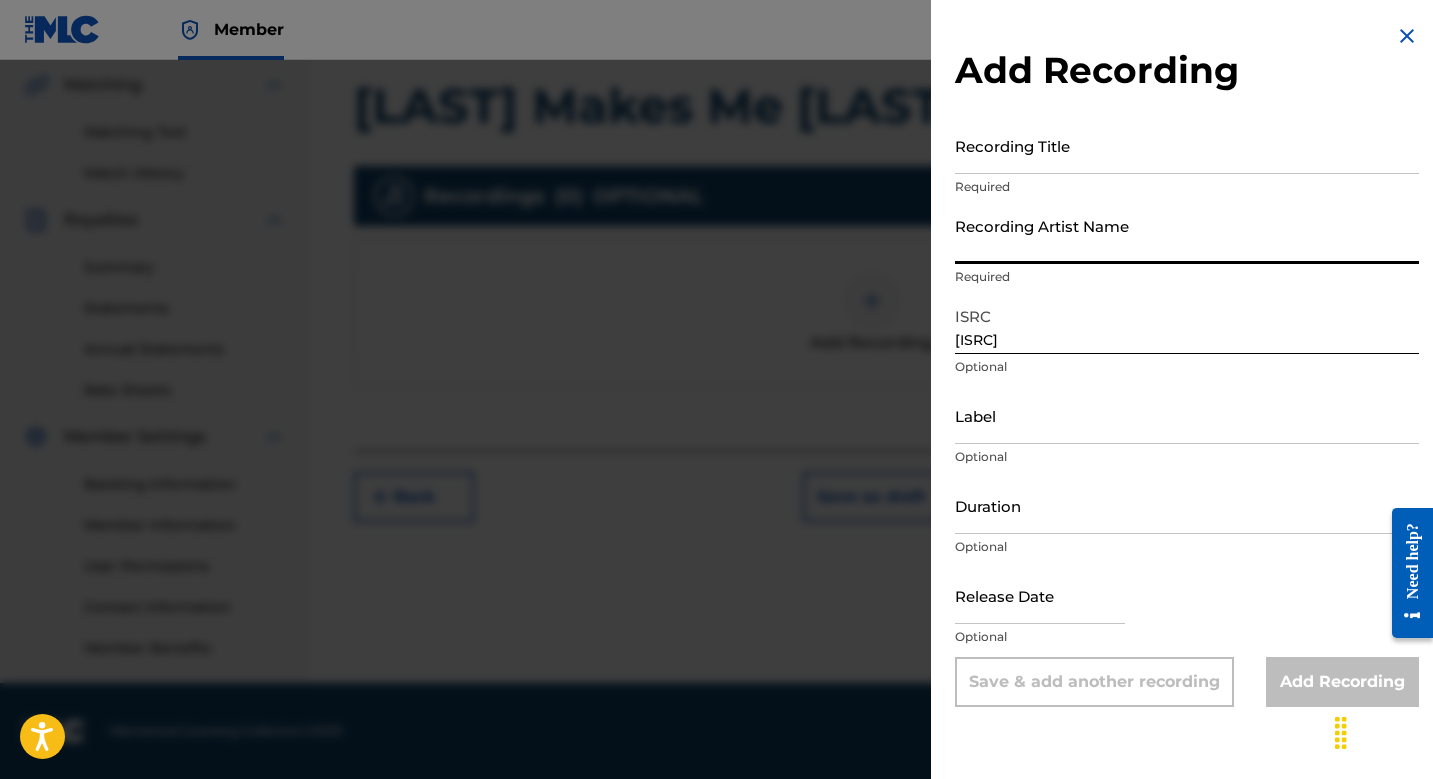 click on "Recording Artist Name" at bounding box center (1187, 235) 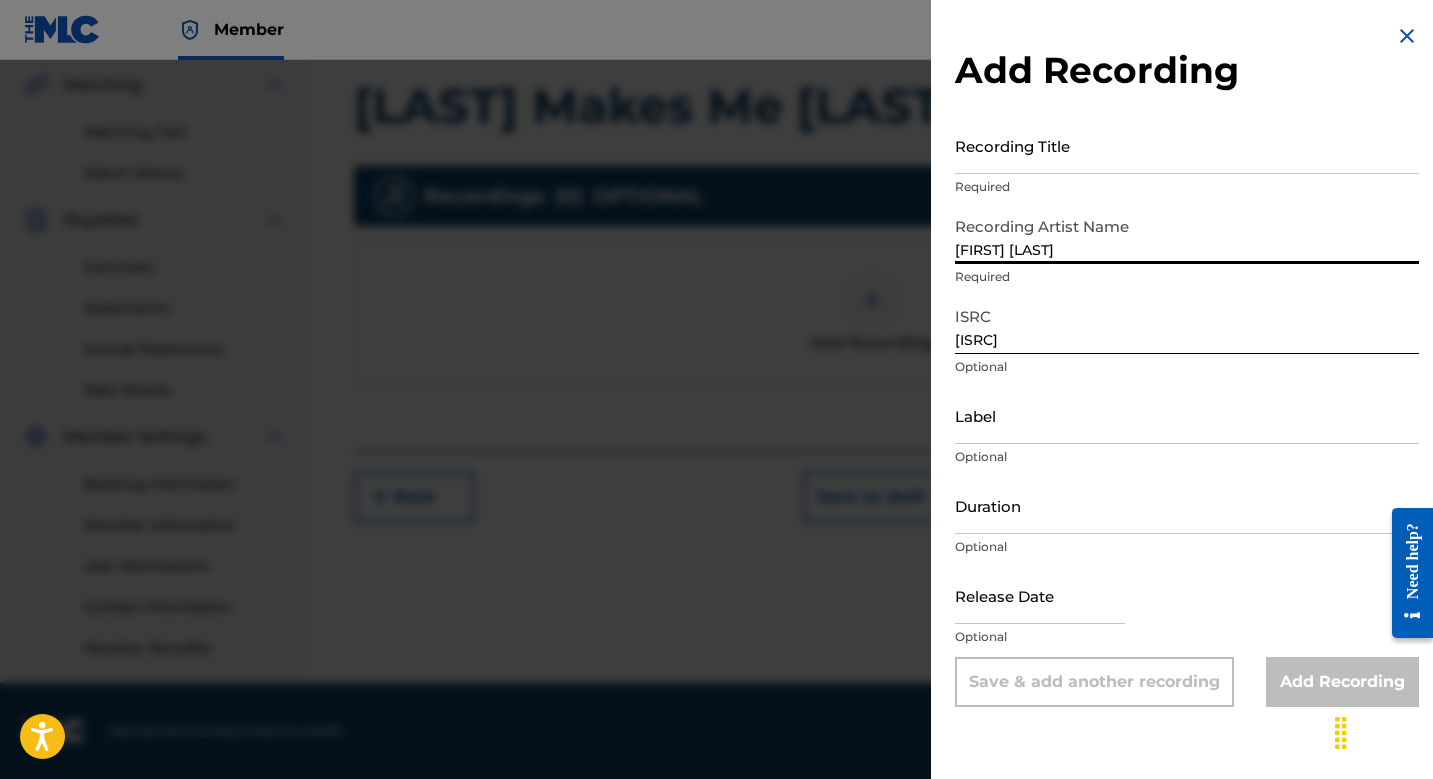click on "Recording Title" at bounding box center [1187, 145] 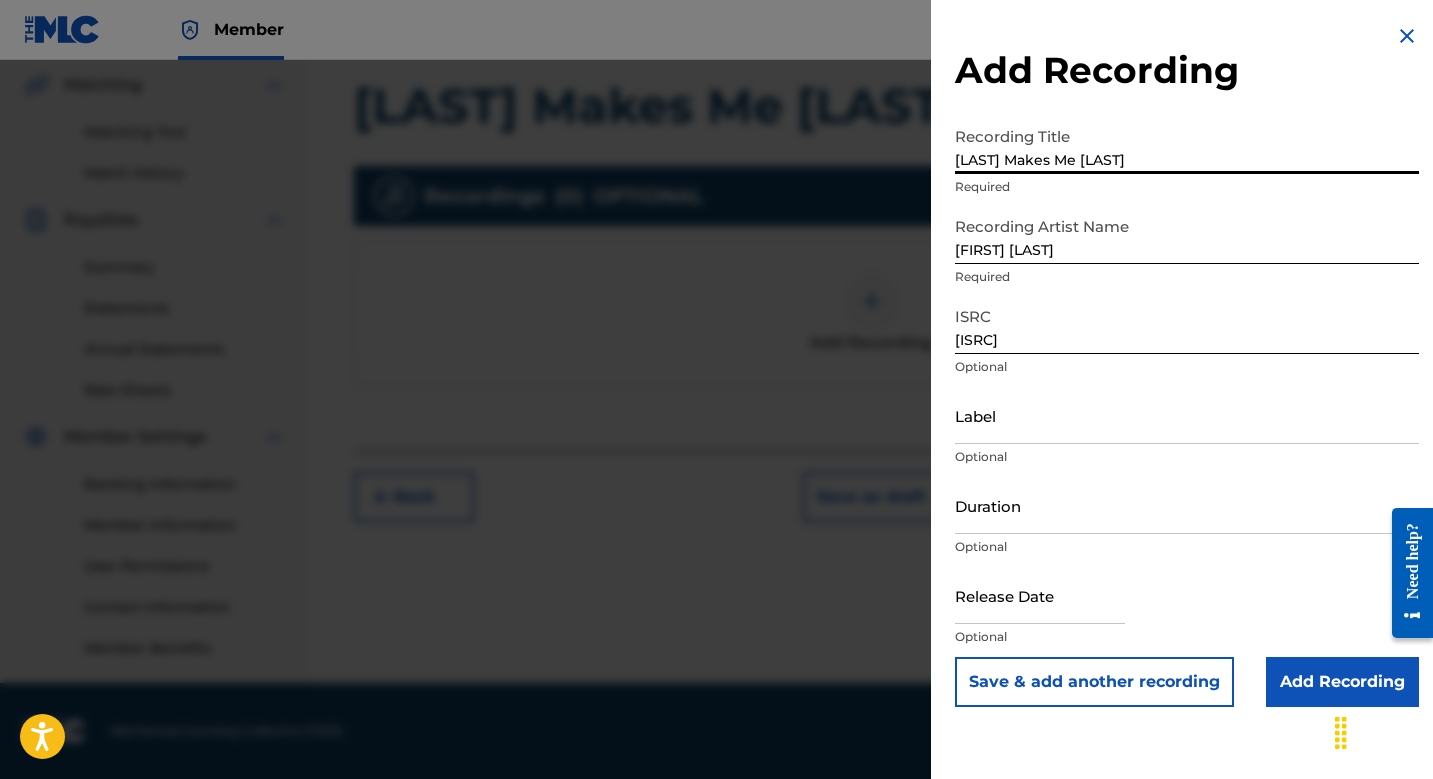 click on "Save & add another recording" at bounding box center [1094, 682] 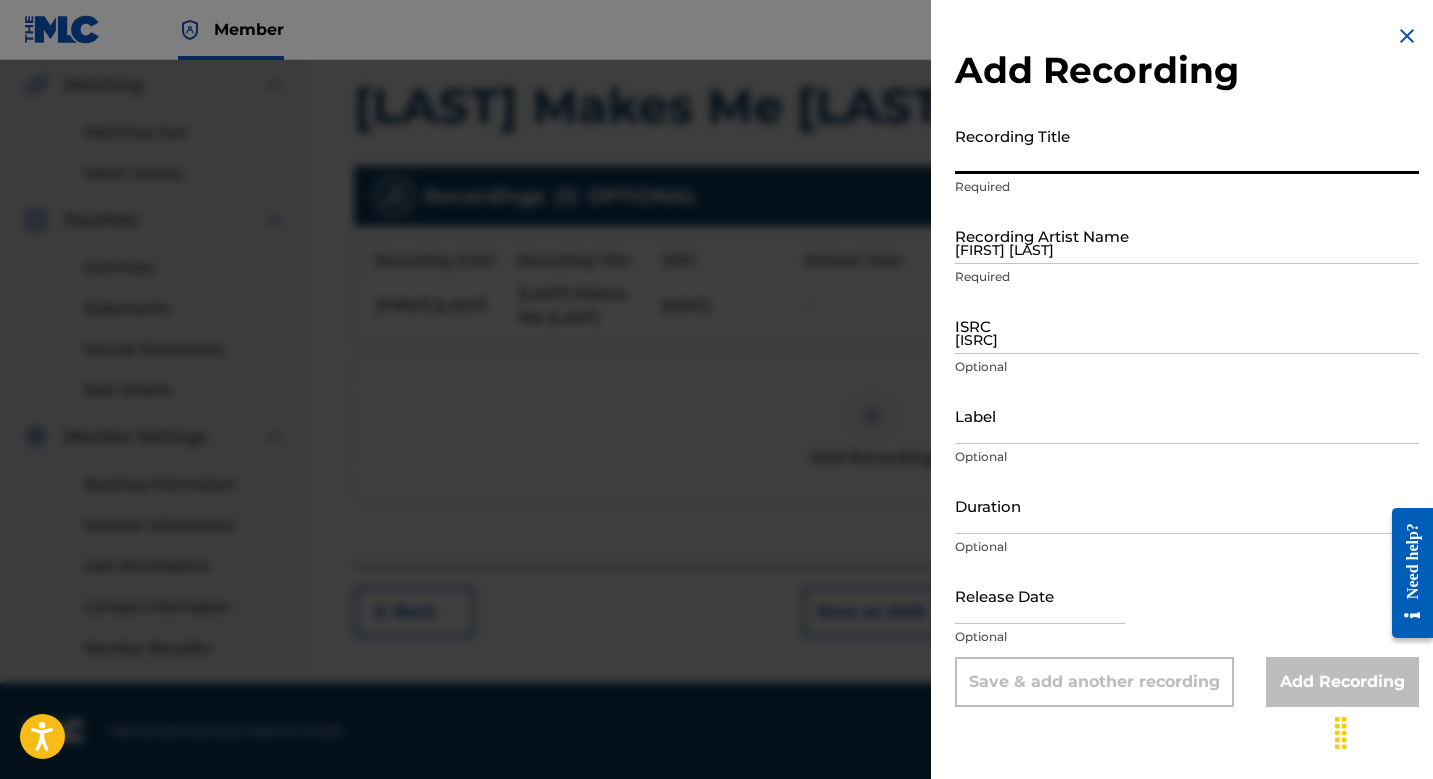 click on "[FIRST] [LAST]" at bounding box center (1187, 235) 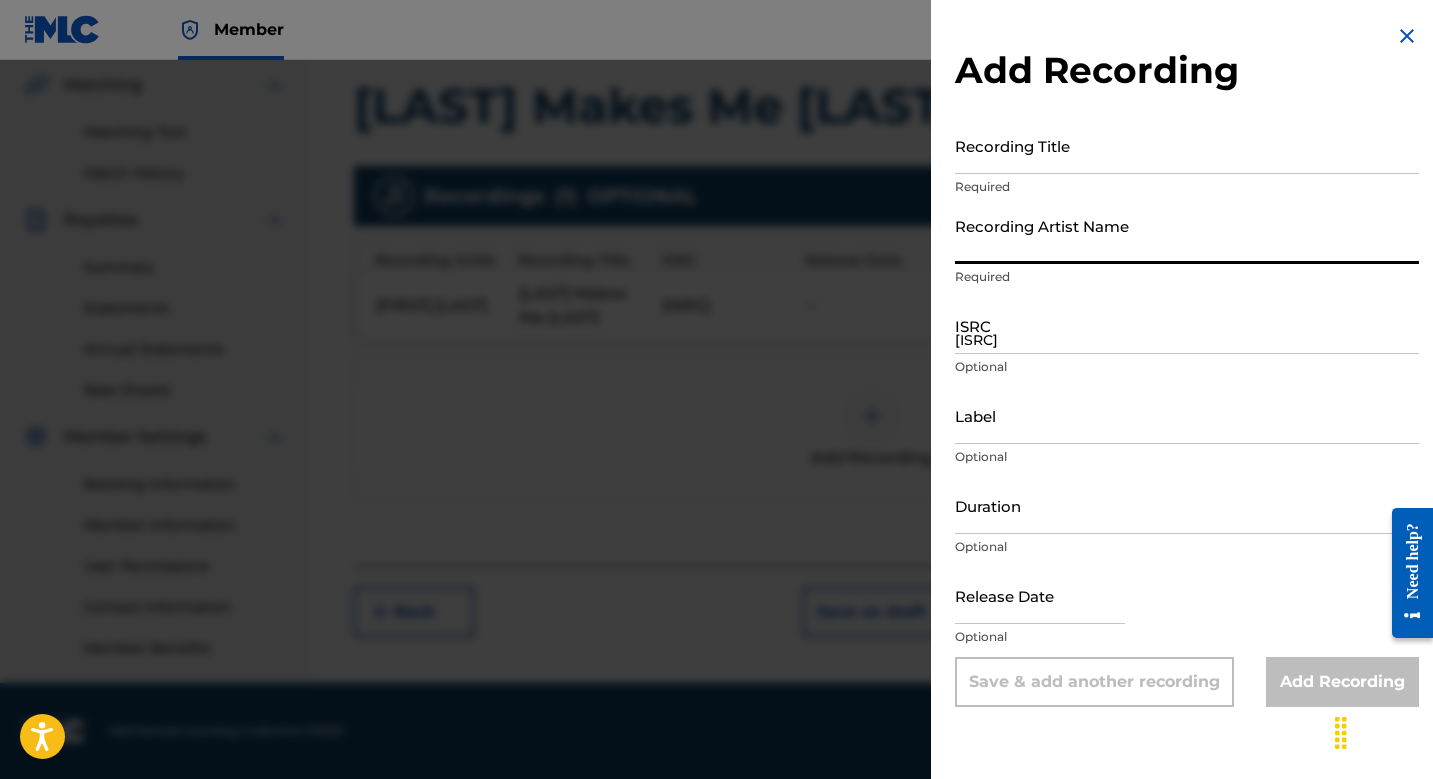 click on "[ISRC]" at bounding box center [1187, 325] 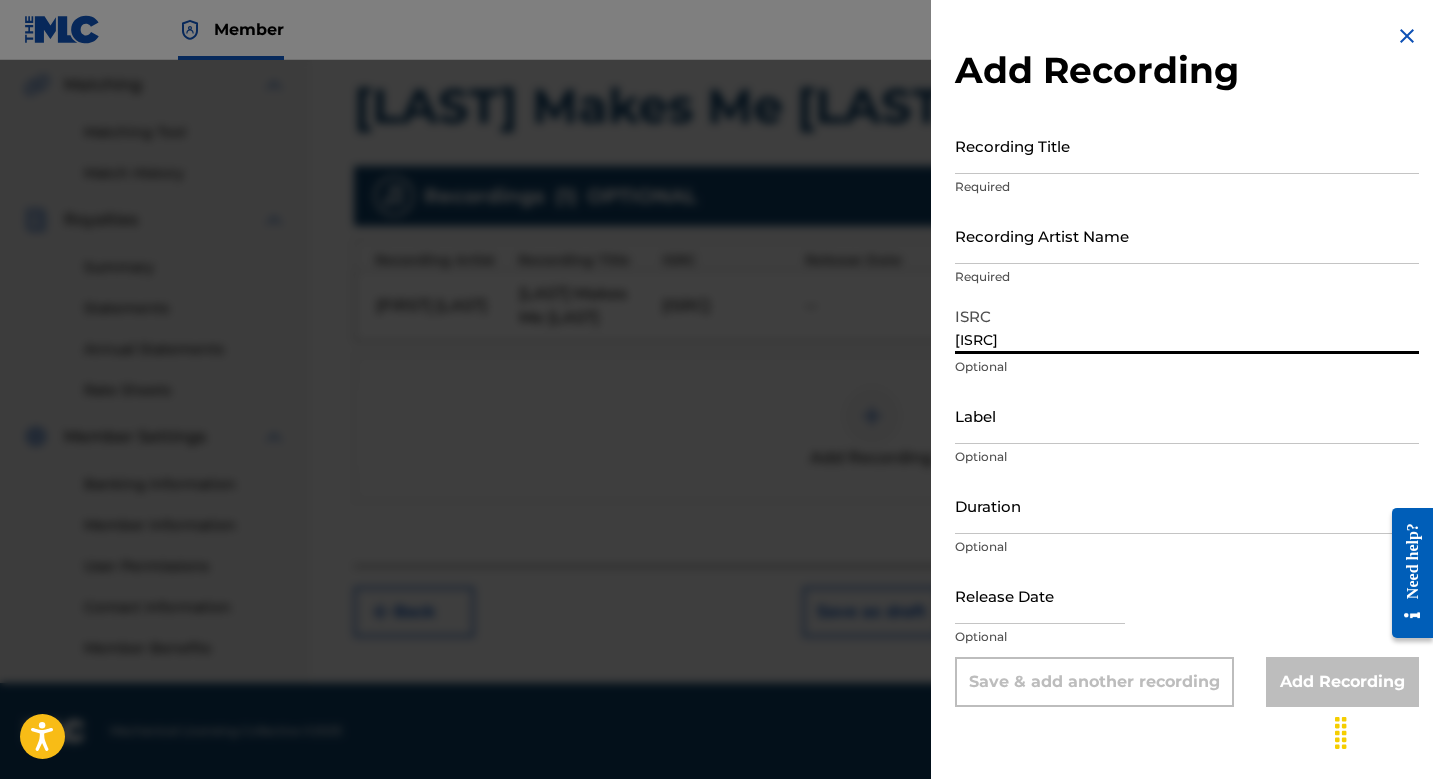 click on "Recording Title" at bounding box center [1187, 145] 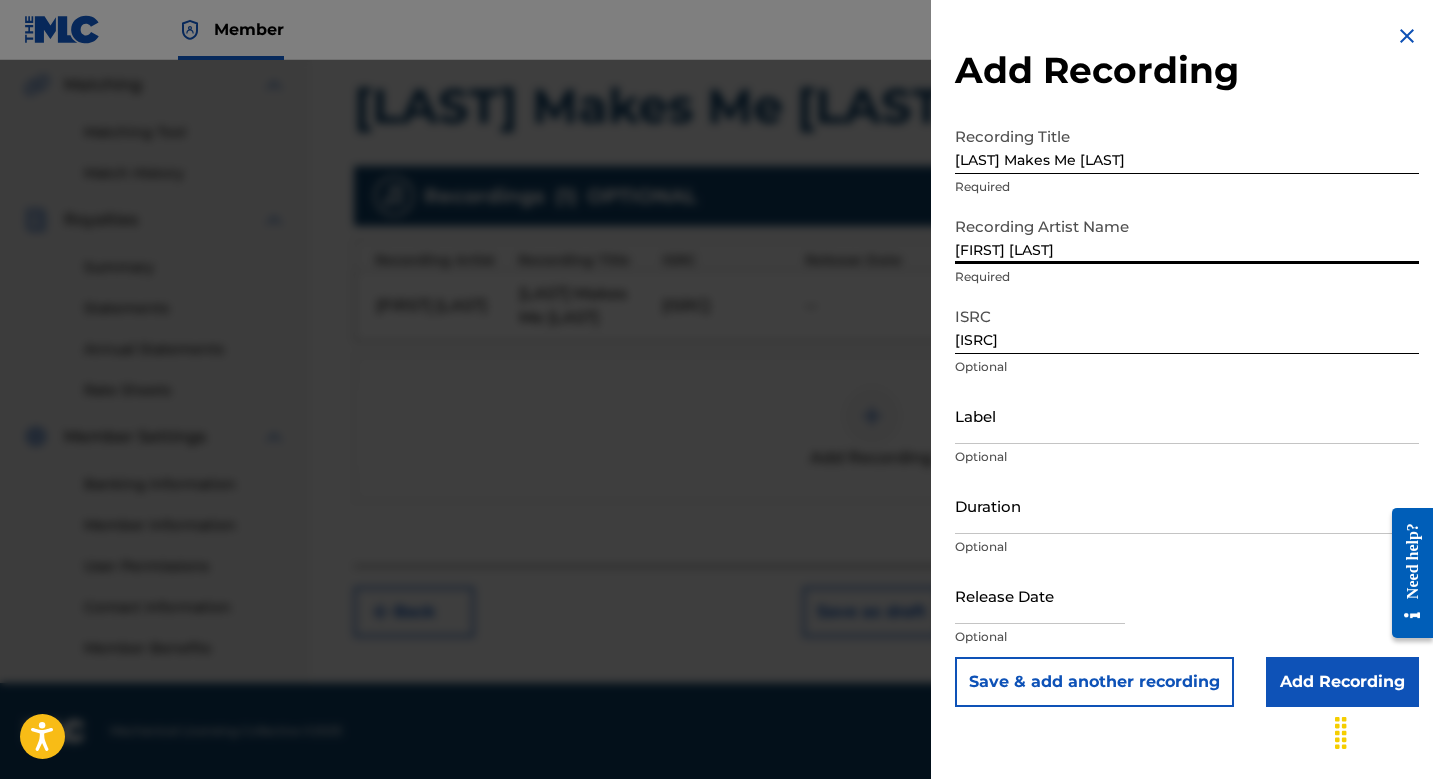 click on "Save & add another recording" at bounding box center (1094, 682) 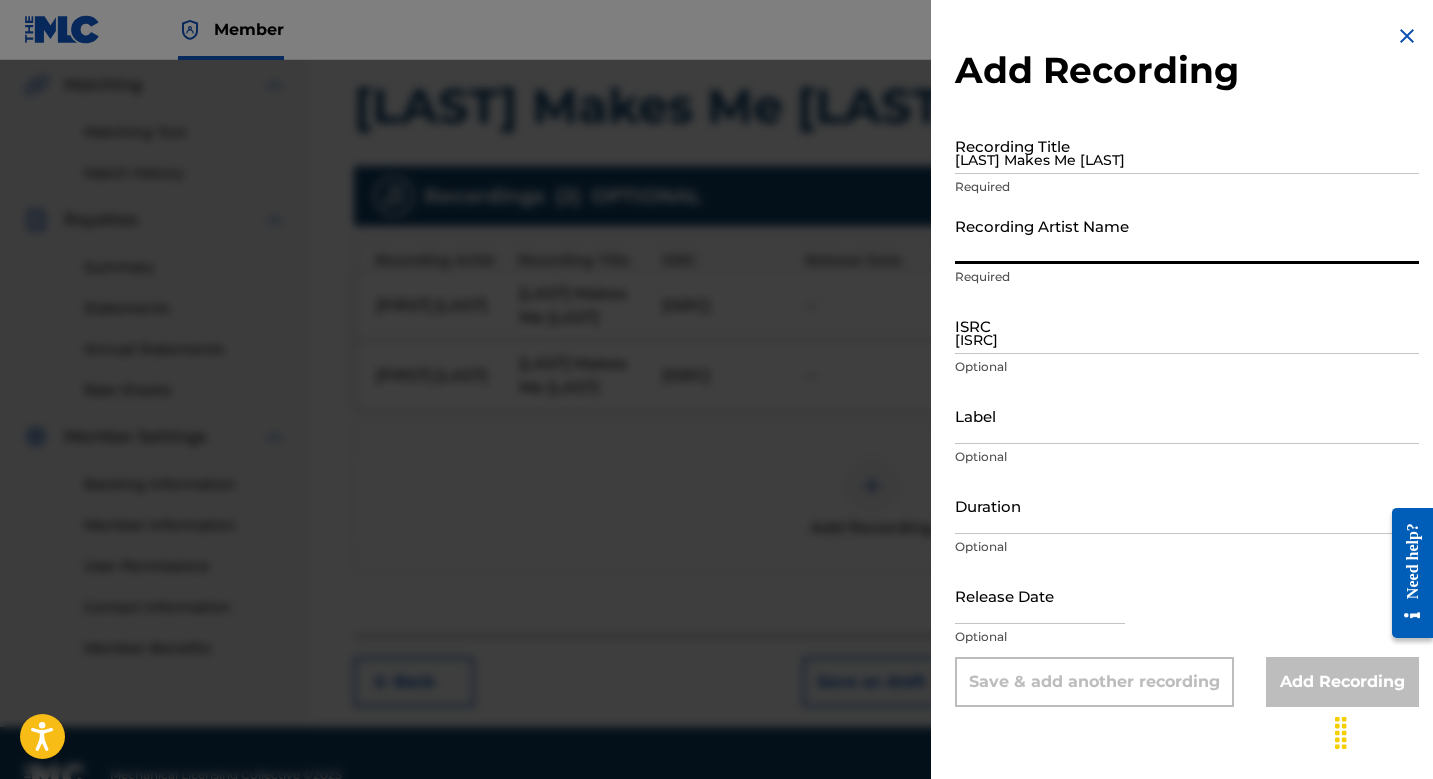 click on "[ISRC]" at bounding box center (1187, 325) 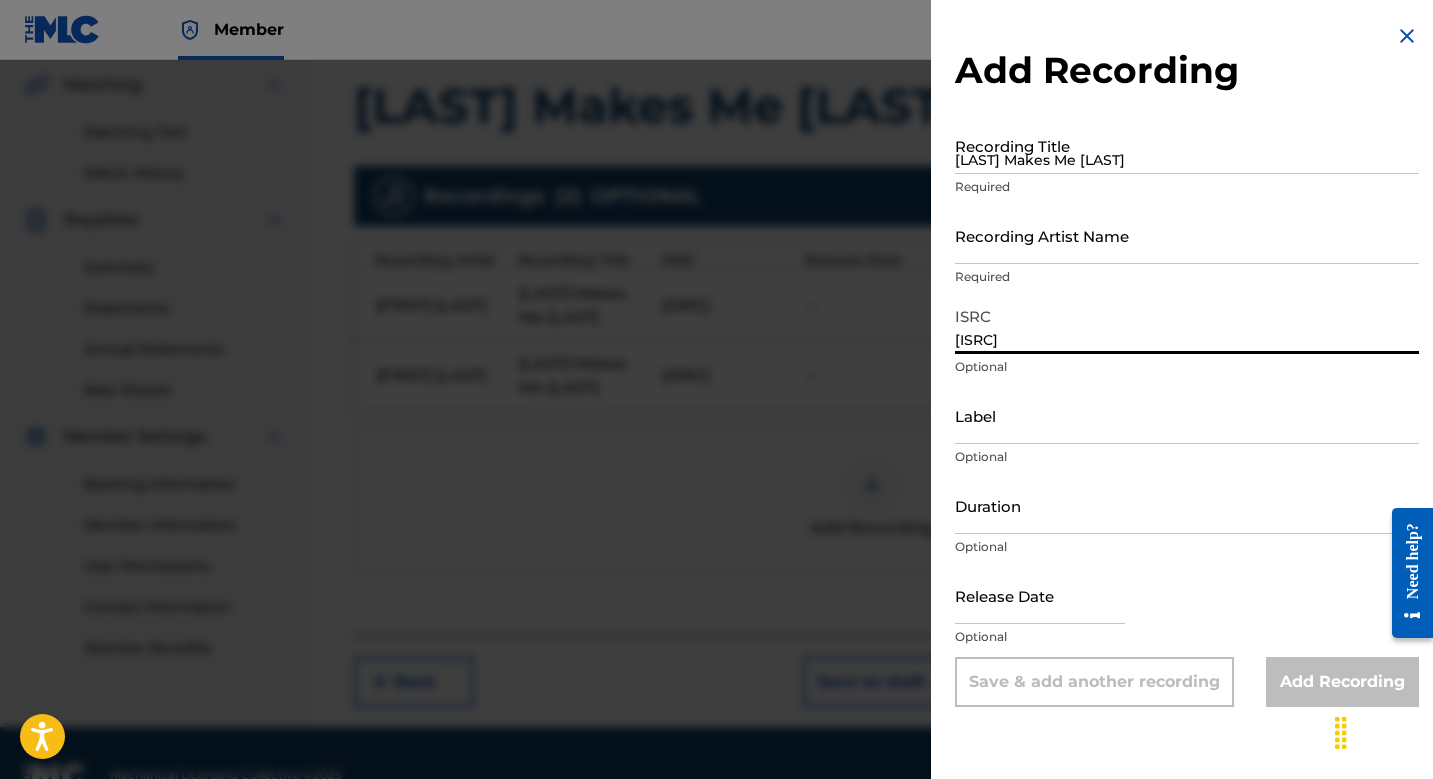 click on "[LAST] Makes Me [LAST]" at bounding box center [1187, 145] 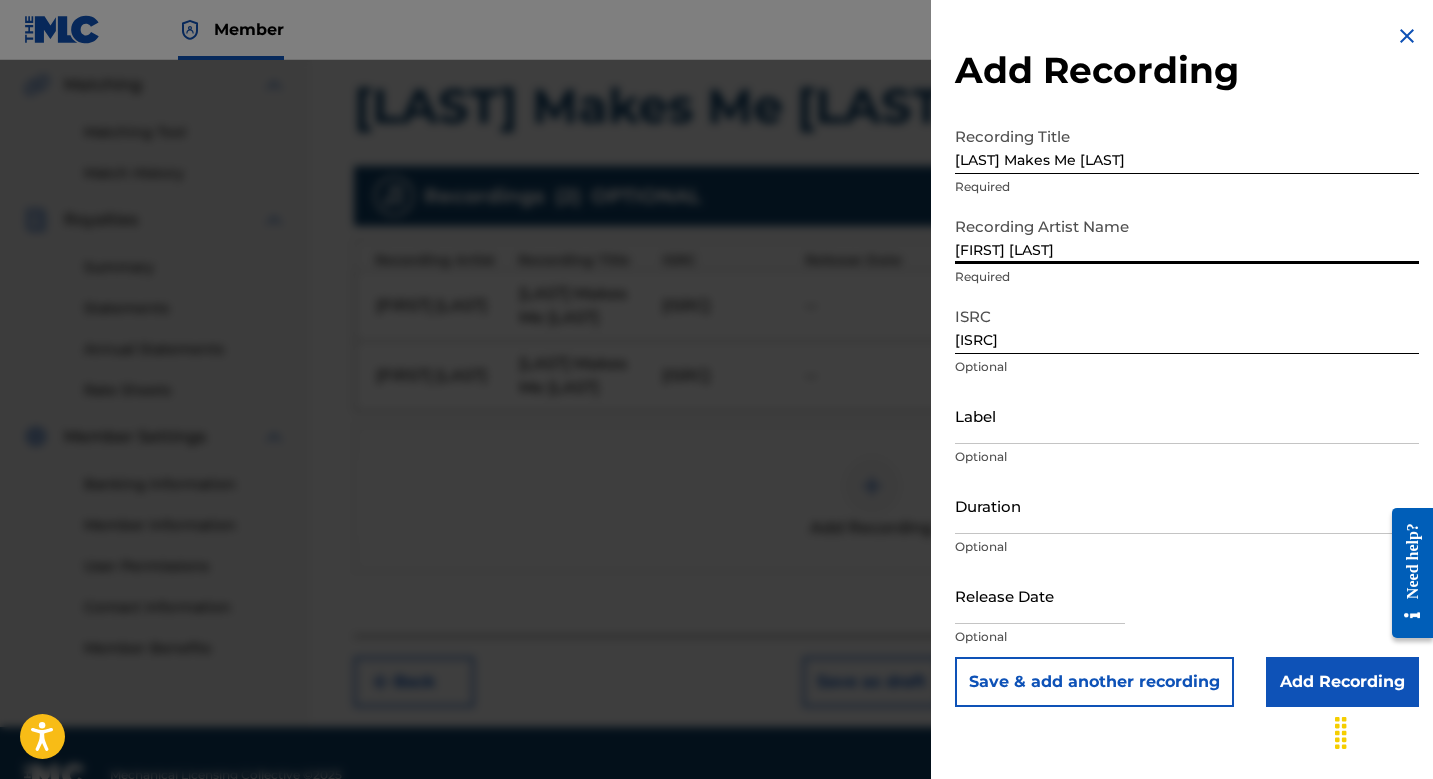 click on "Save & add another recording" at bounding box center [1094, 682] 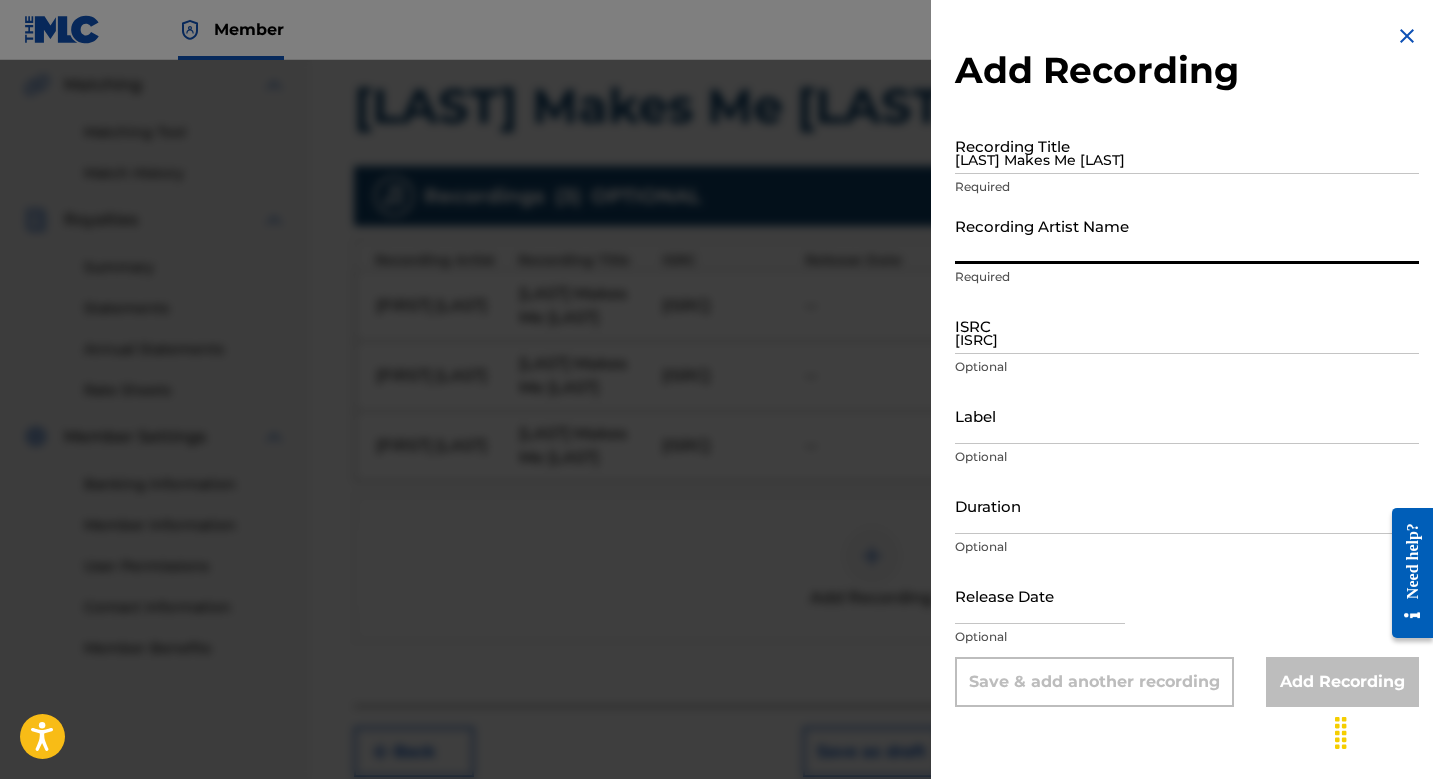 click on "[ISRC]" at bounding box center [1187, 325] 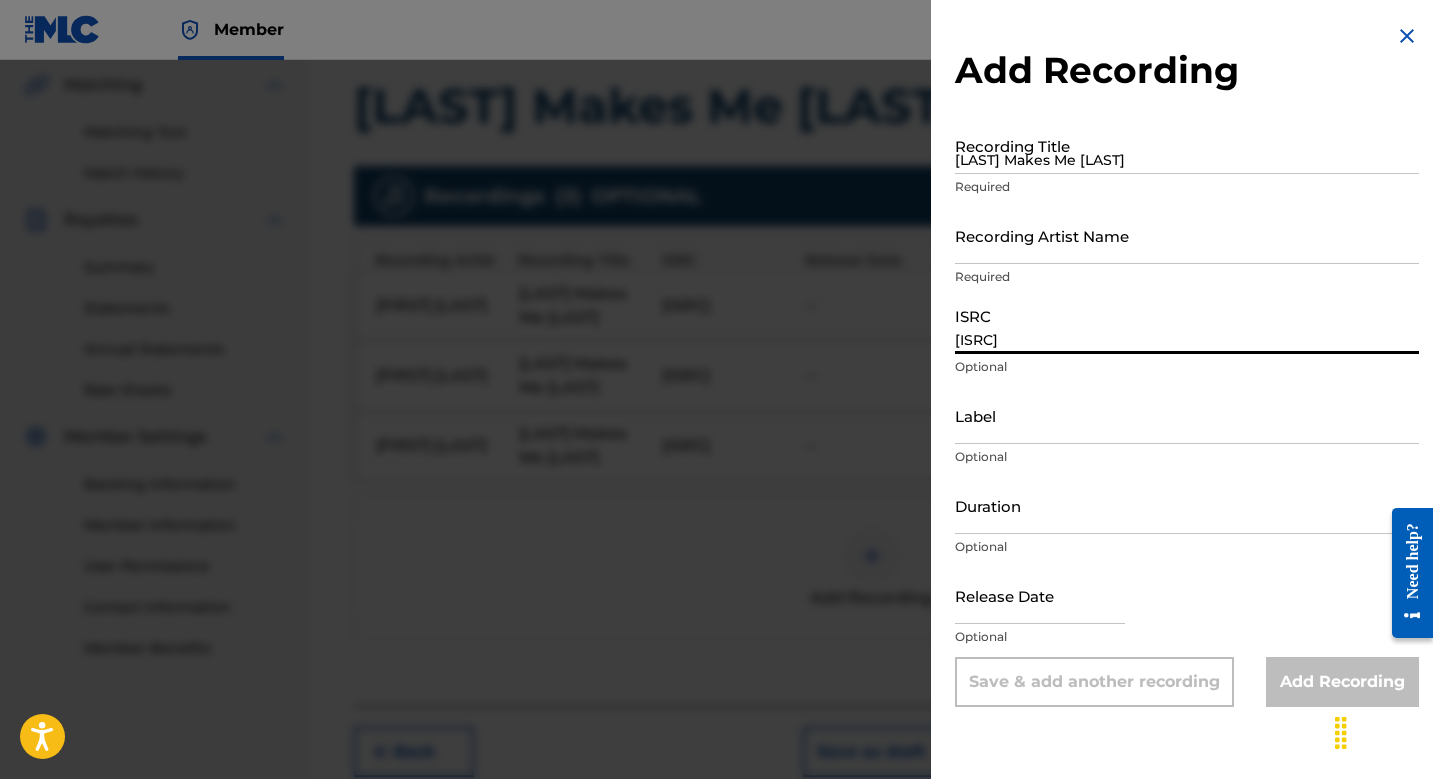 click on "[ISRC]" at bounding box center [1187, 325] 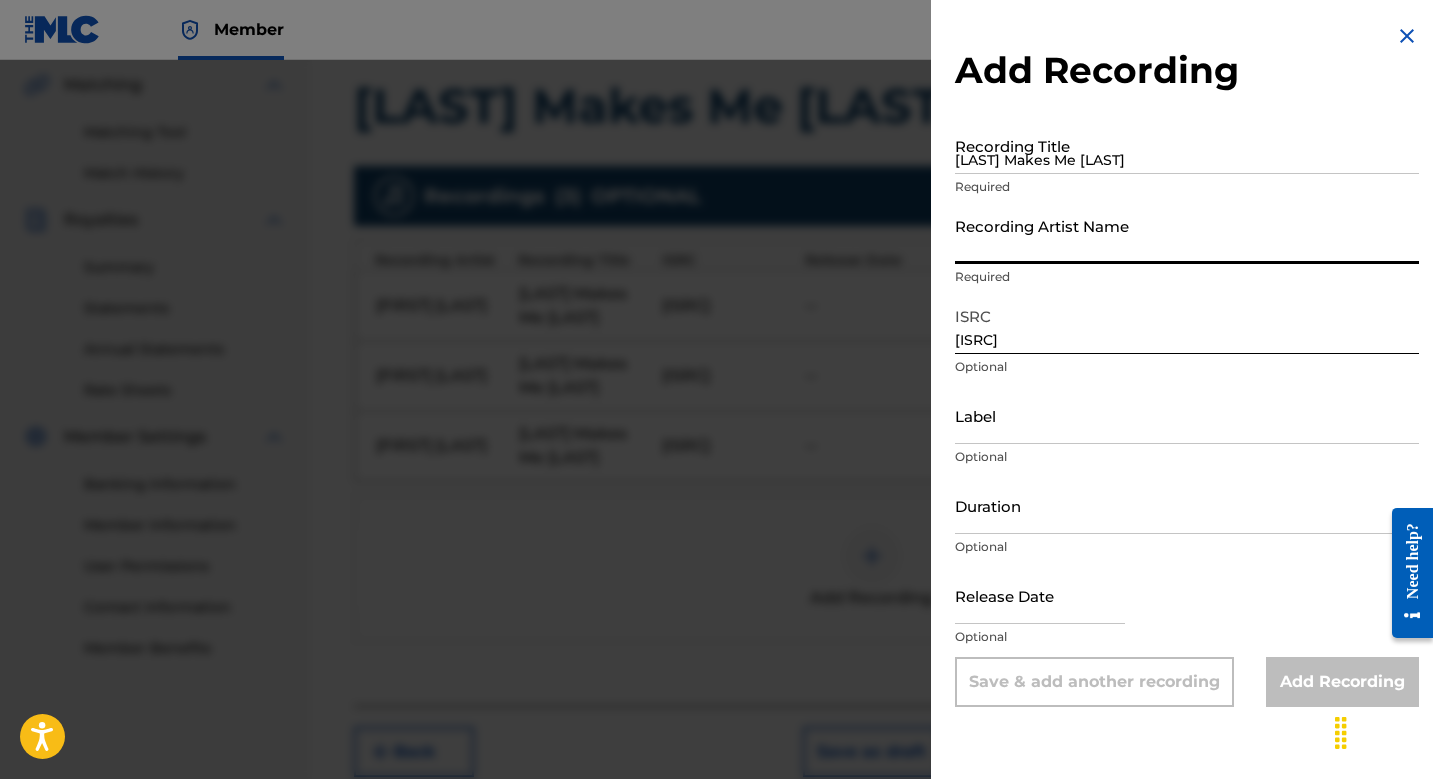 click on "Recording Artist Name" at bounding box center (1187, 235) 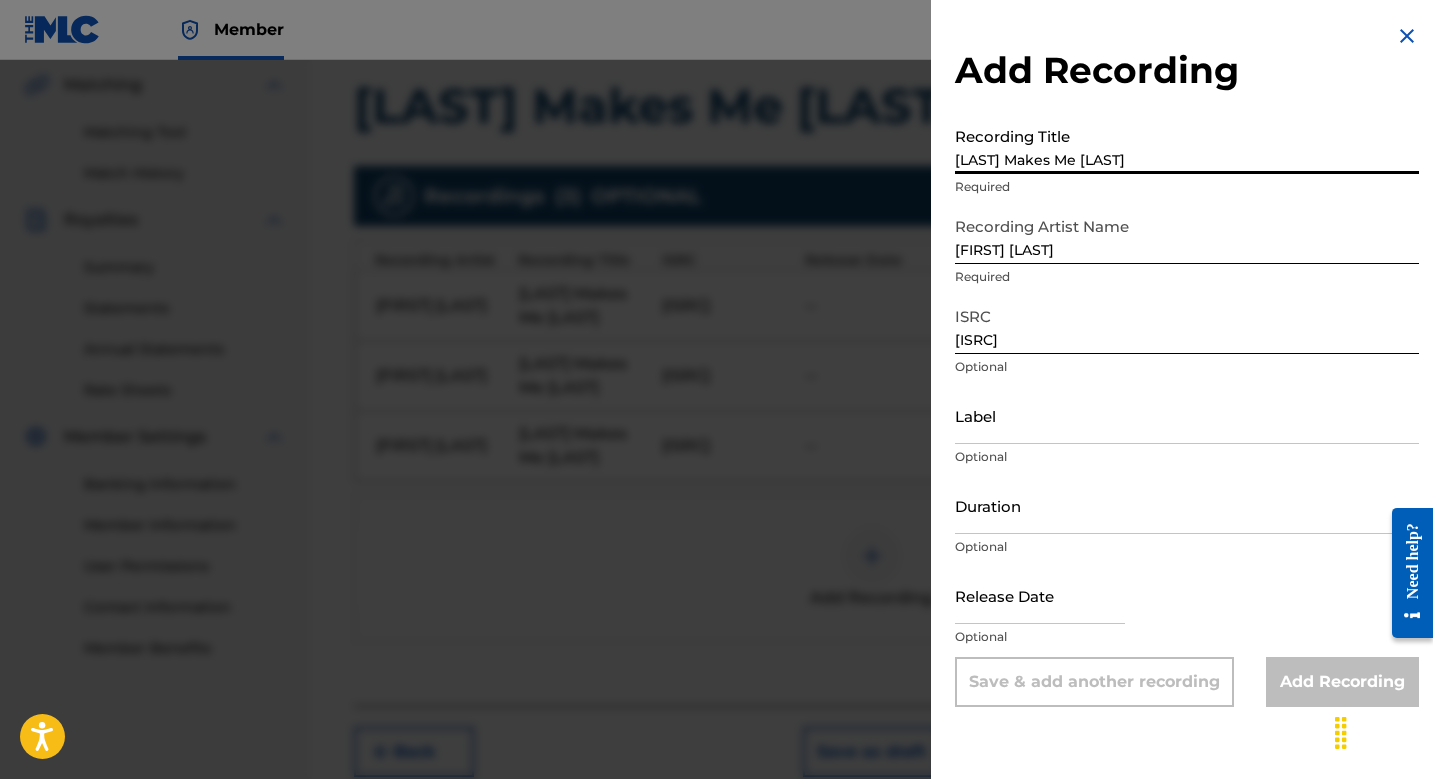 click on "[LAST] Makes Me [LAST]" at bounding box center [1187, 145] 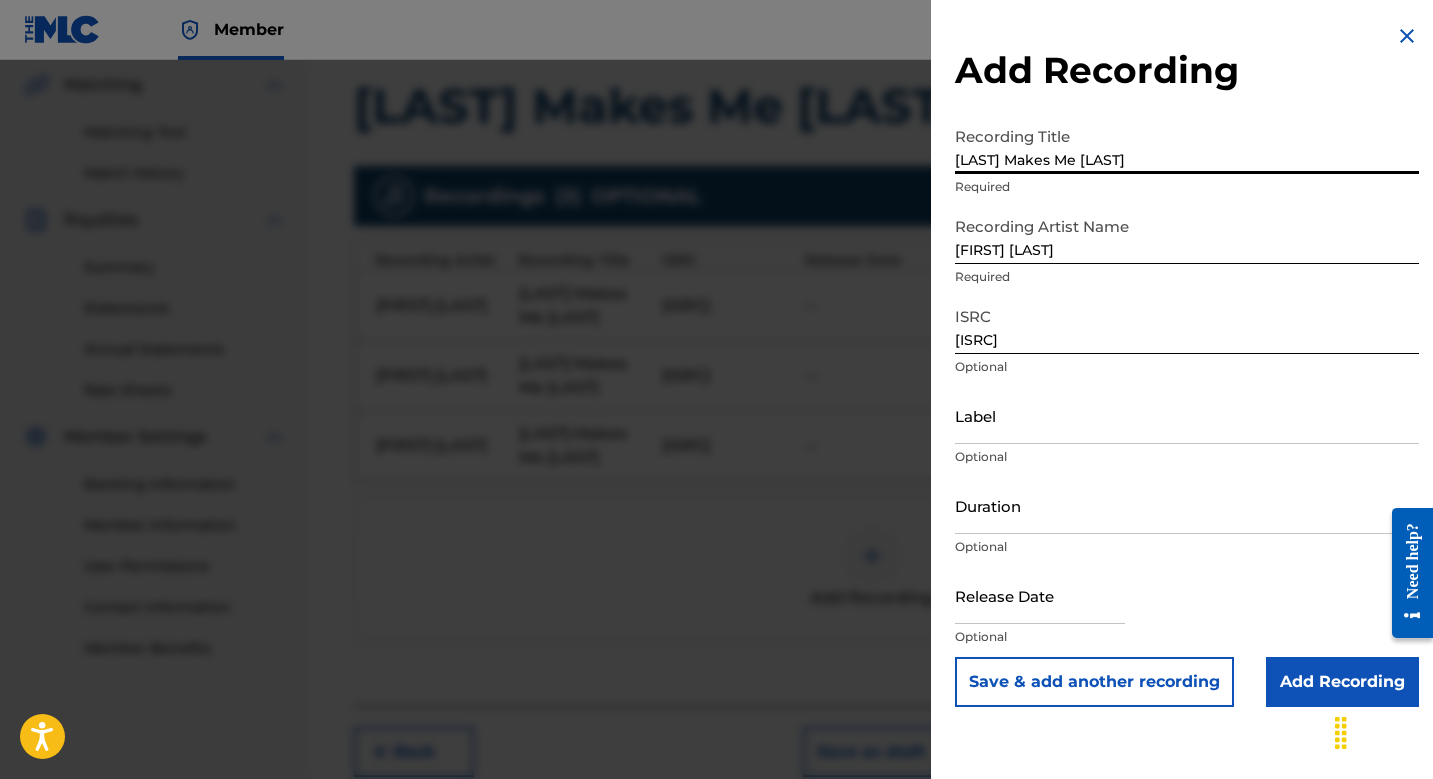 click on "Save & add another recording" at bounding box center [1094, 682] 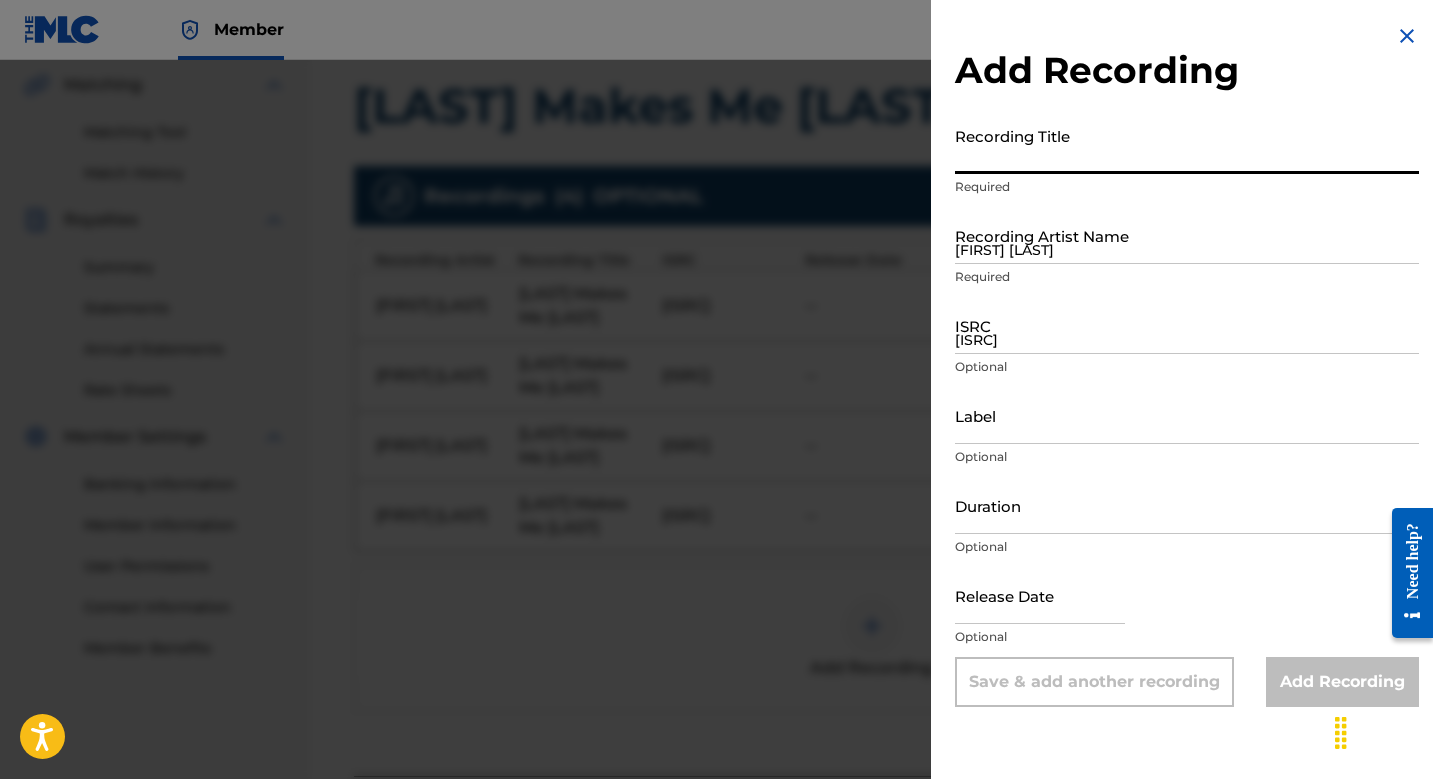 click on "[ISRC]" at bounding box center [1187, 325] 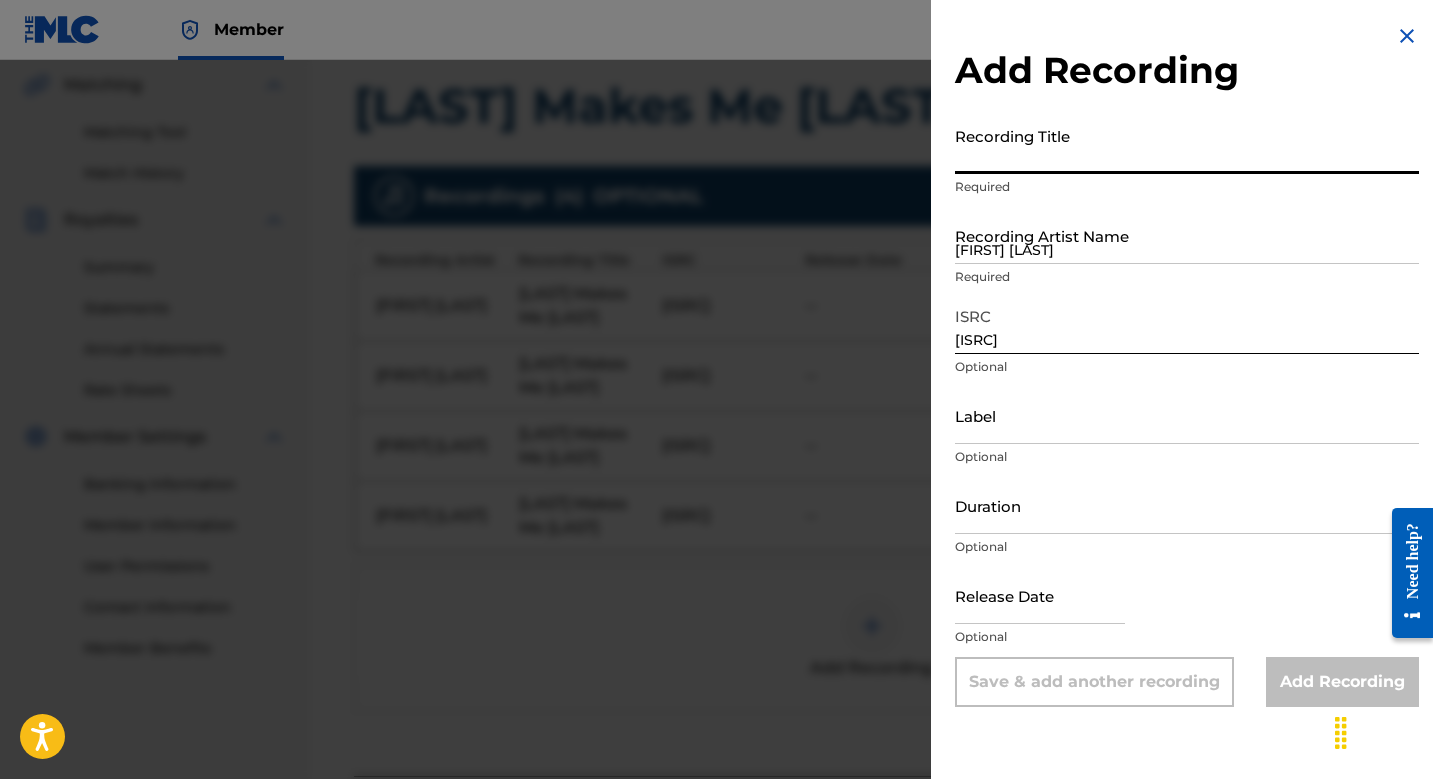 click on "Recording Title" at bounding box center [1187, 145] 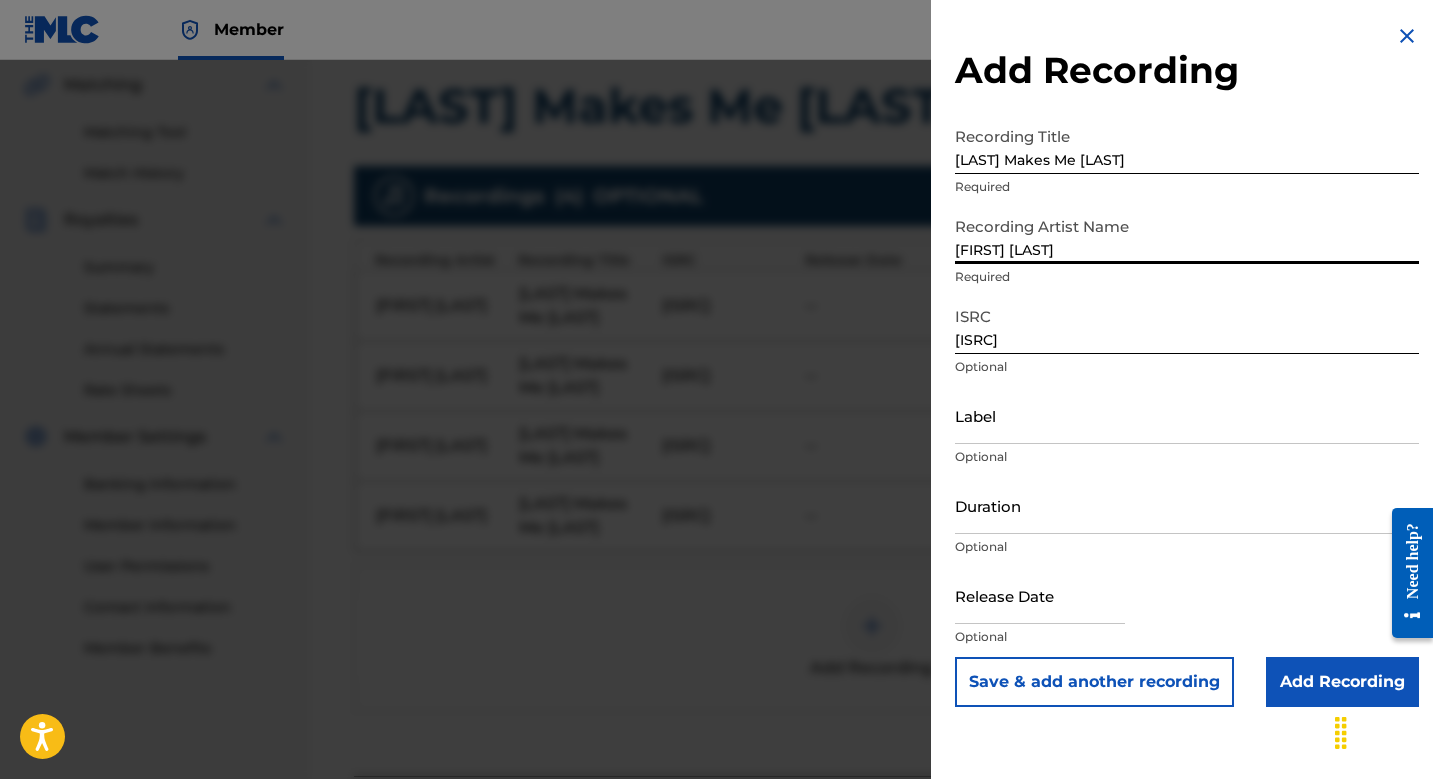 click on "Save & add another recording" at bounding box center (1094, 682) 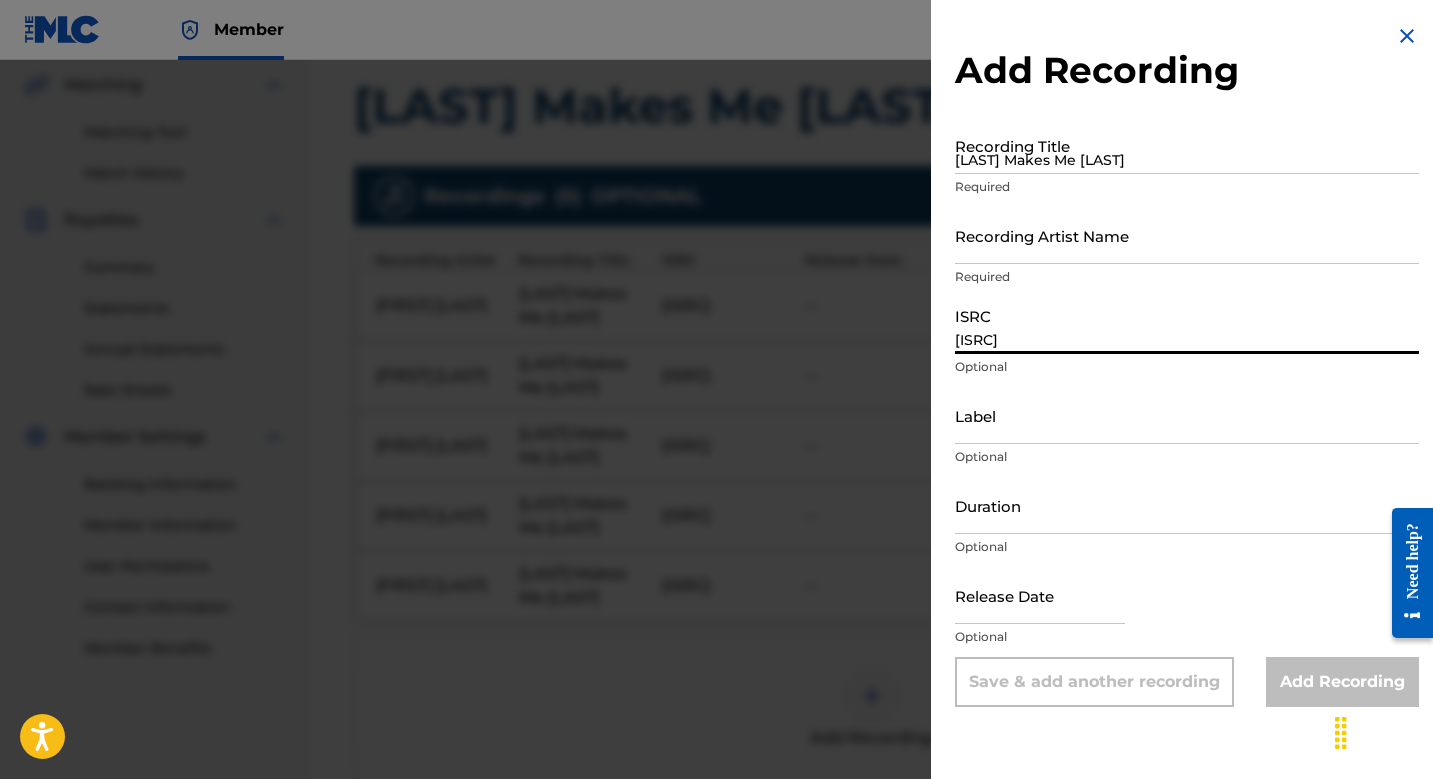 click on "[ISRC]" at bounding box center [1187, 325] 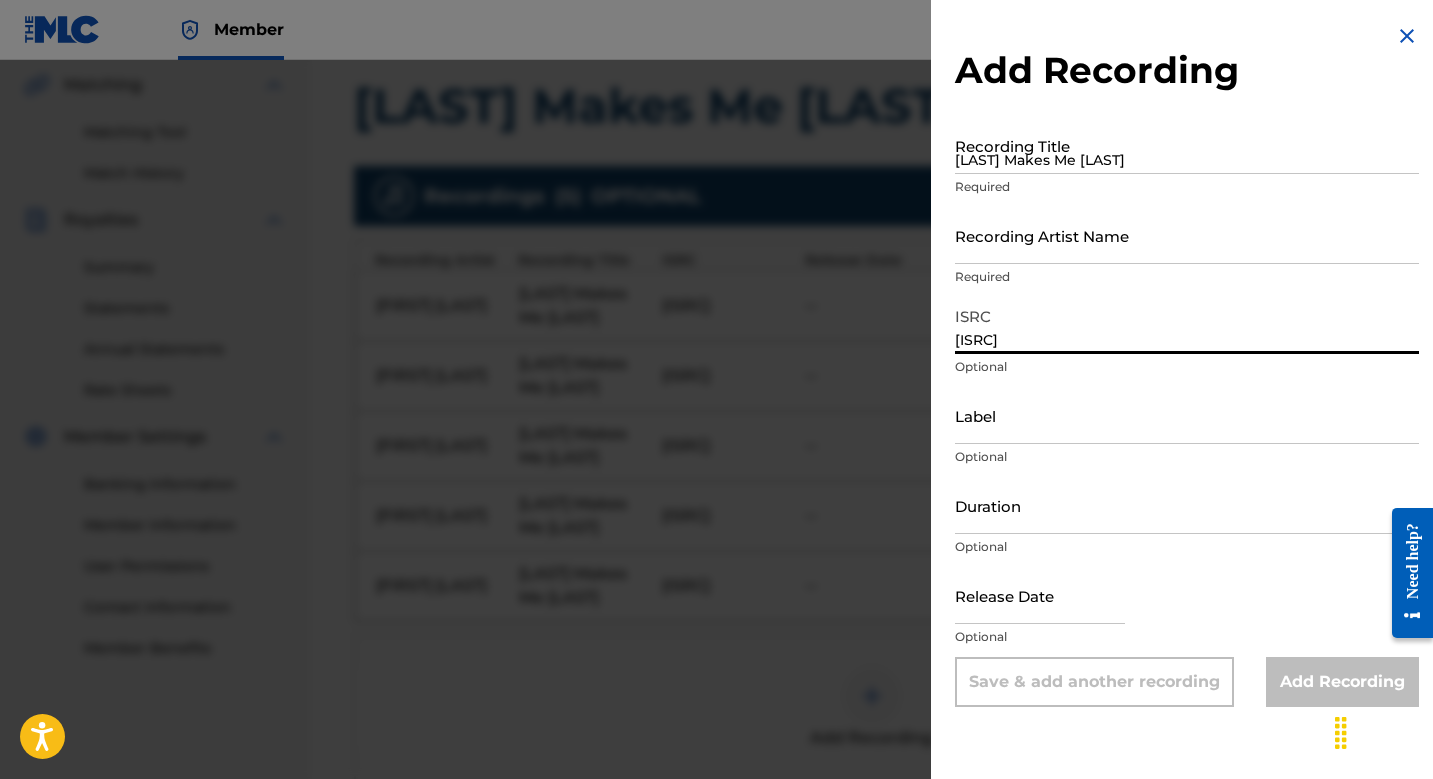 click on "Recording Artist Name" at bounding box center (1187, 235) 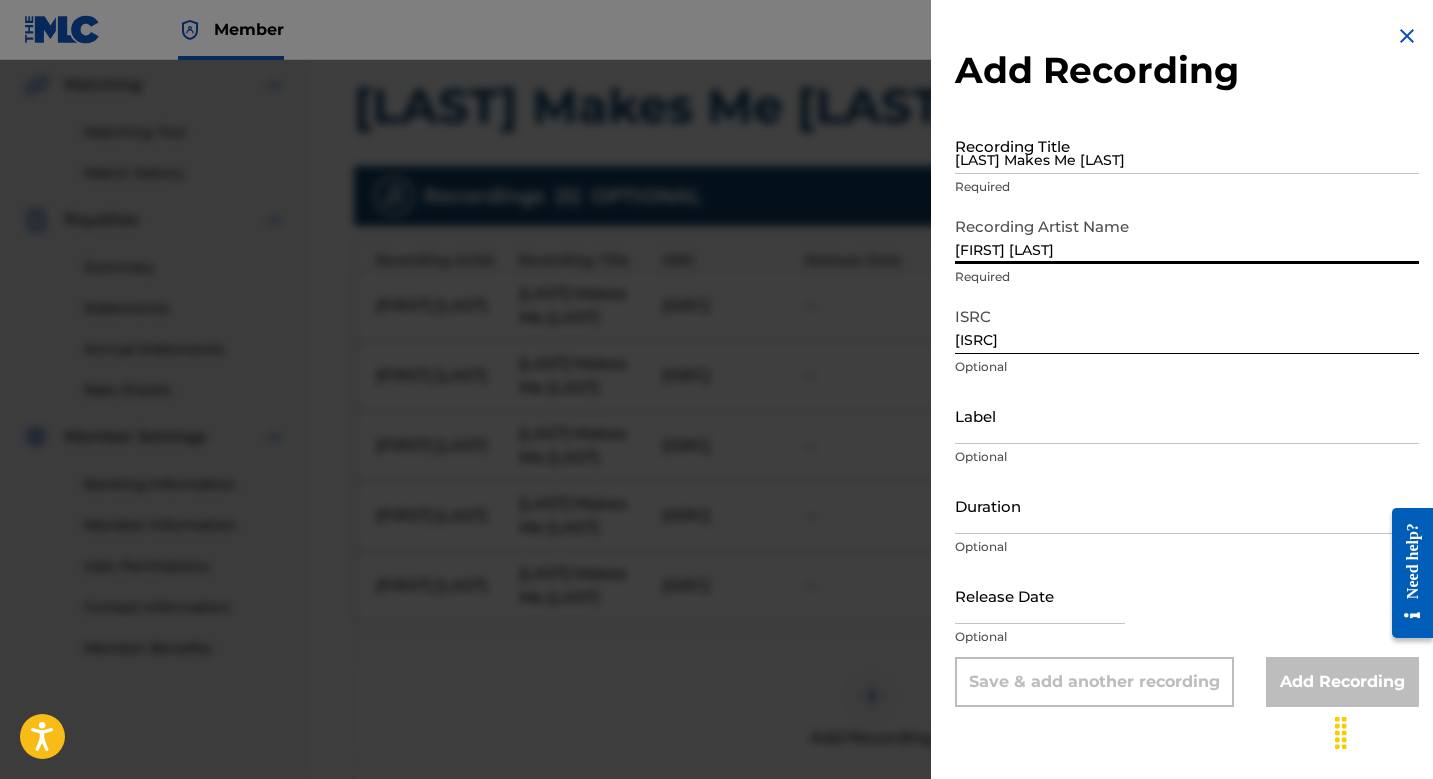 click on "[LAST] Makes Me [LAST]" at bounding box center [1187, 145] 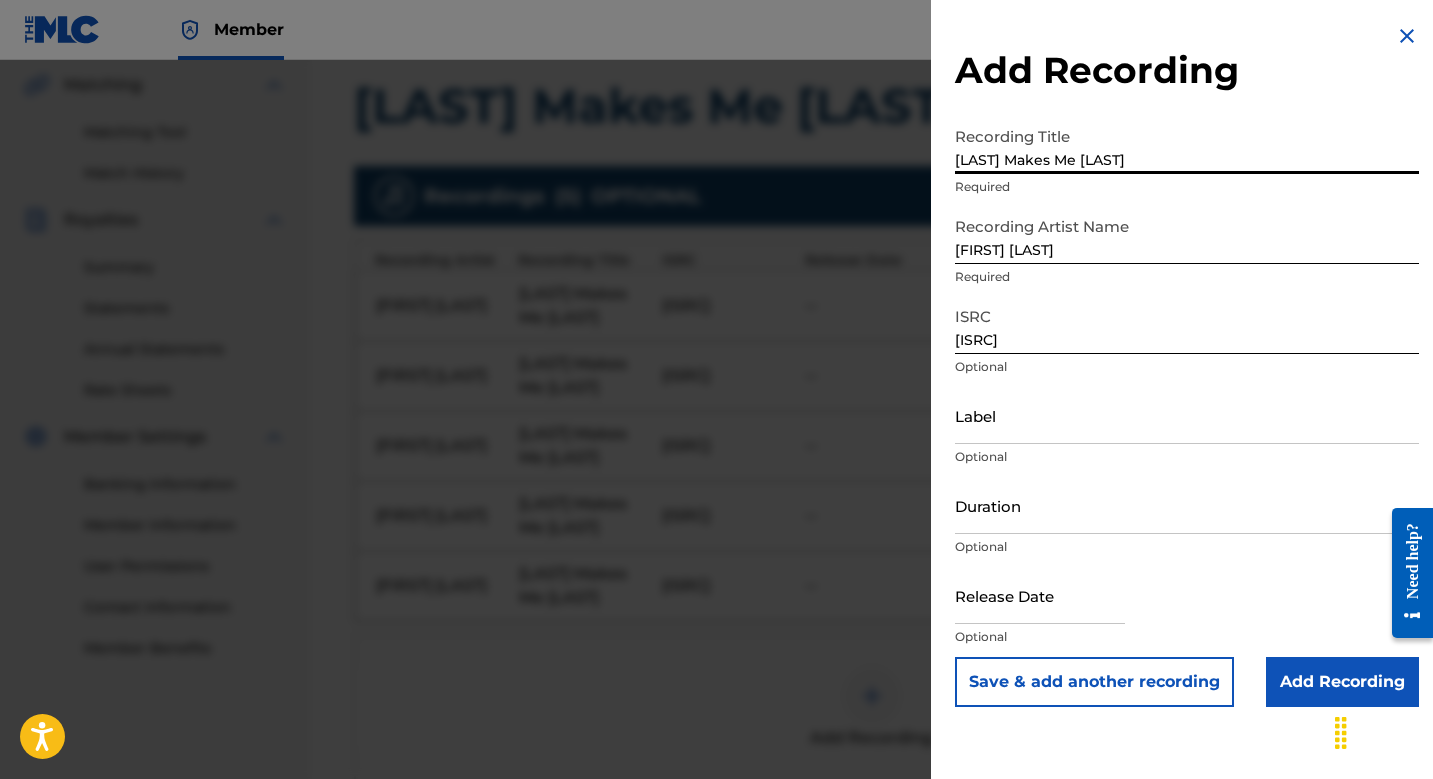 click on "Save & add another recording" at bounding box center (1094, 682) 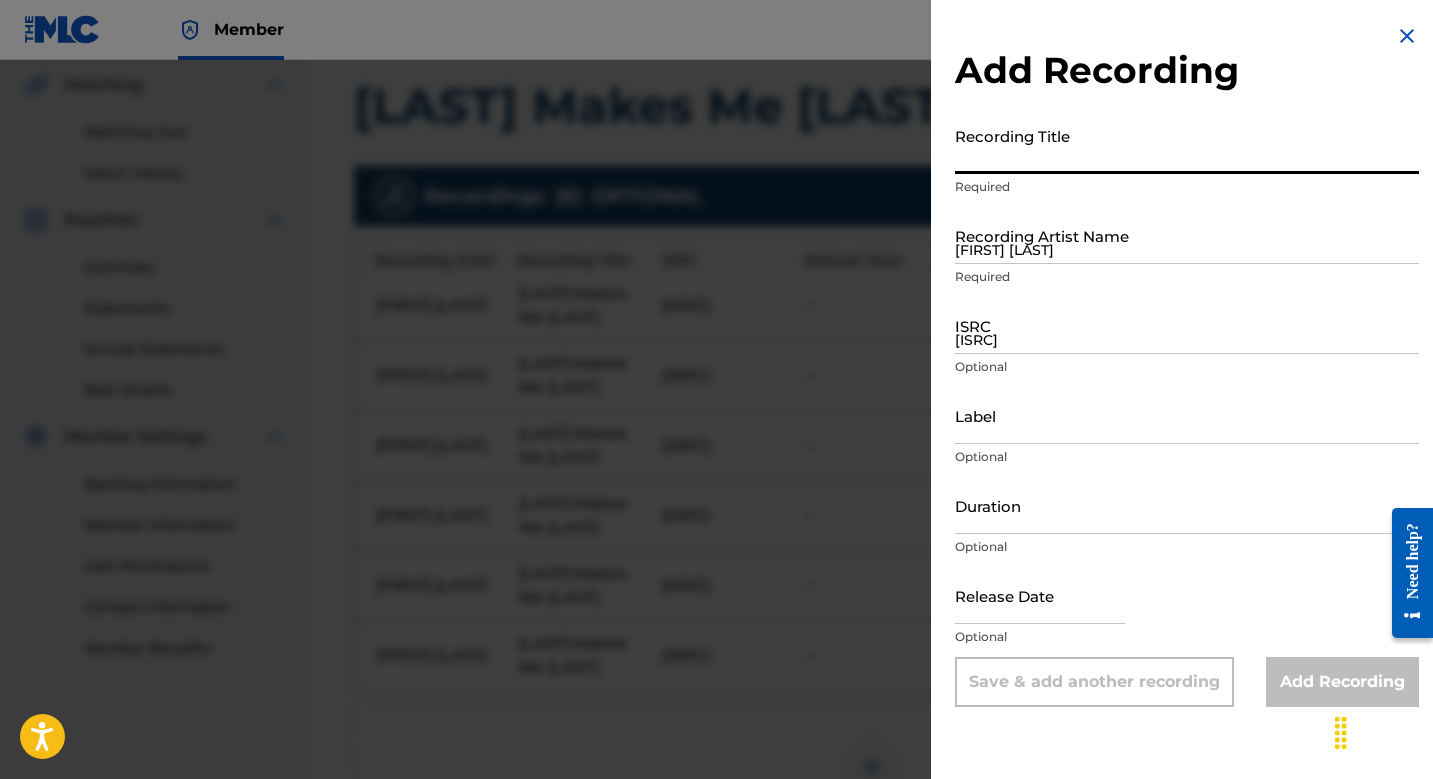 click on "[ISRC]" at bounding box center (1187, 325) 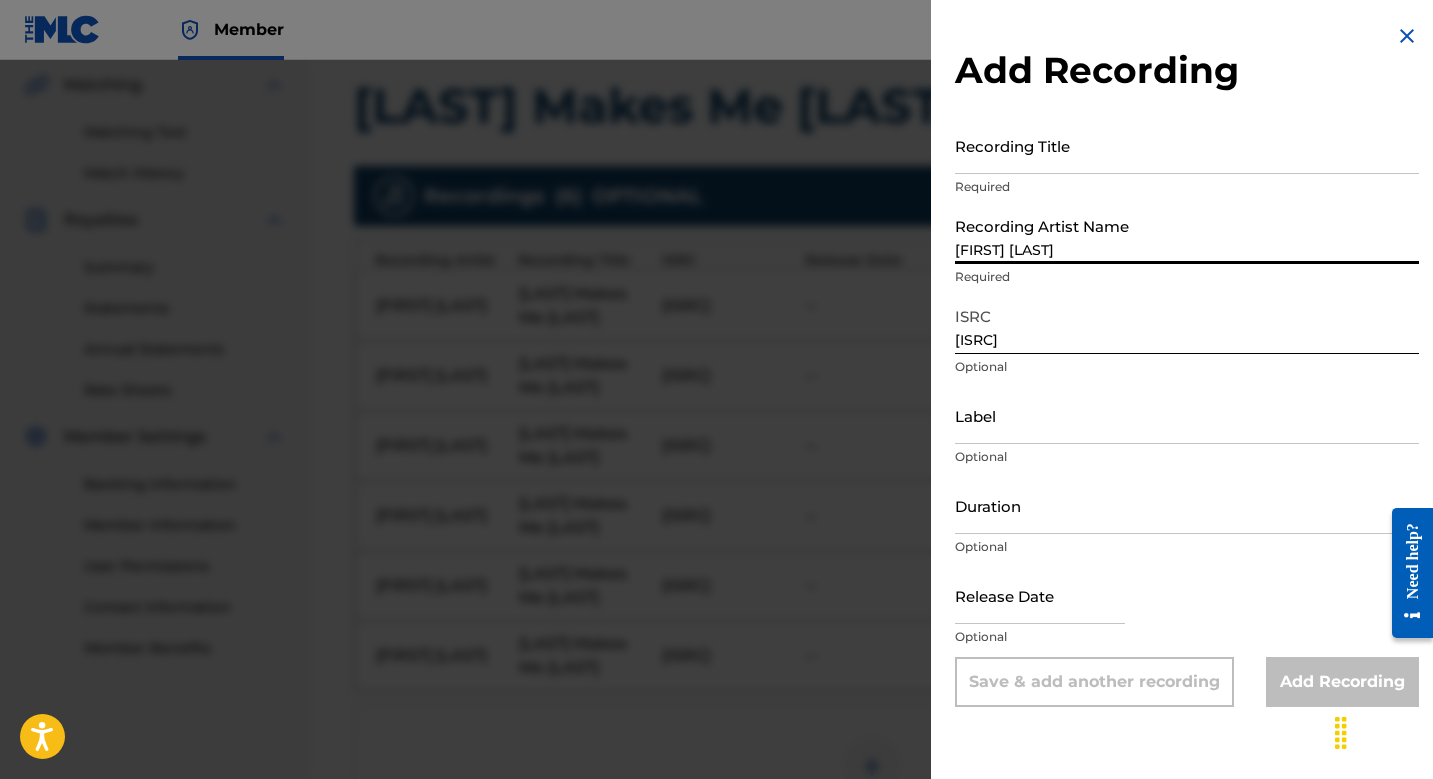 click on "[FIRST] [LAST]" at bounding box center (1187, 235) 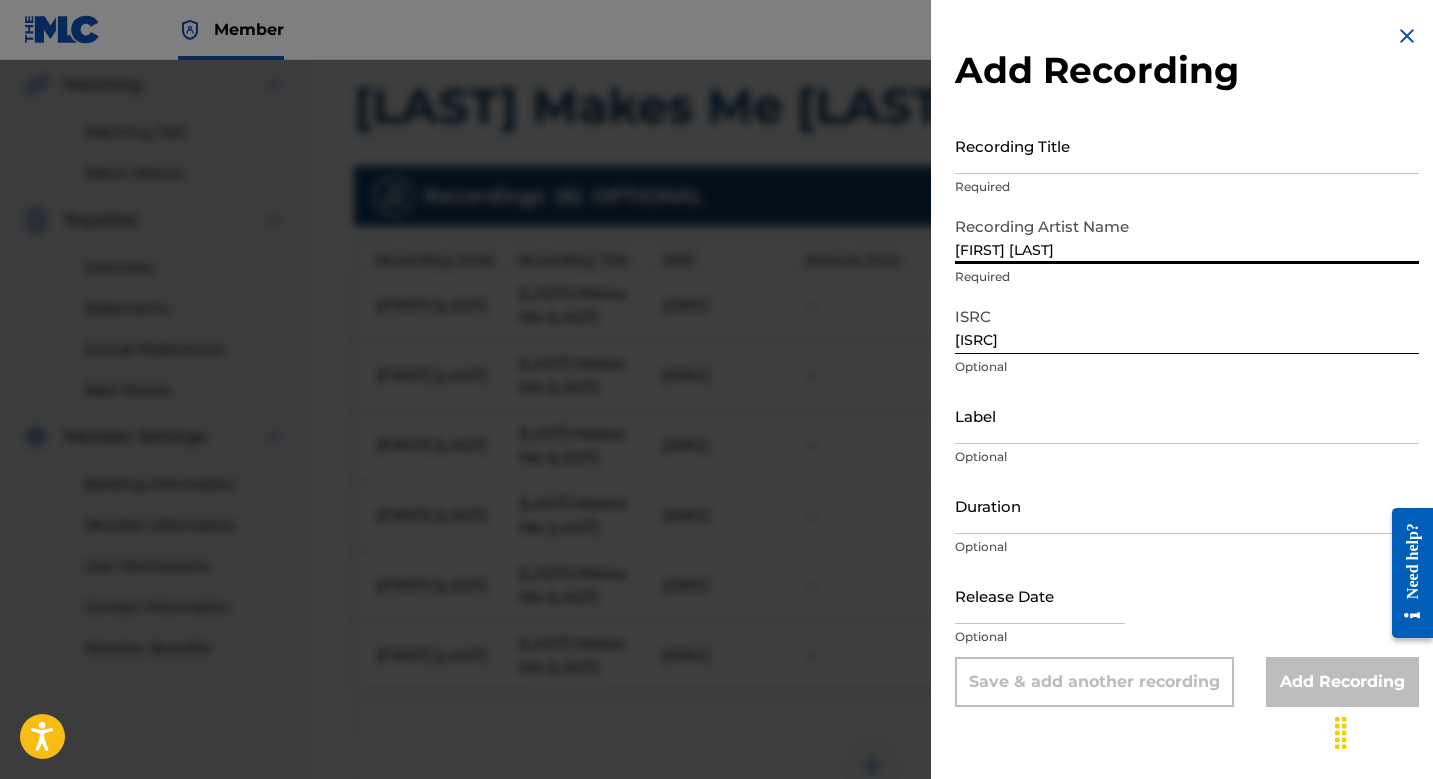 click on "Recording Title" at bounding box center [1187, 145] 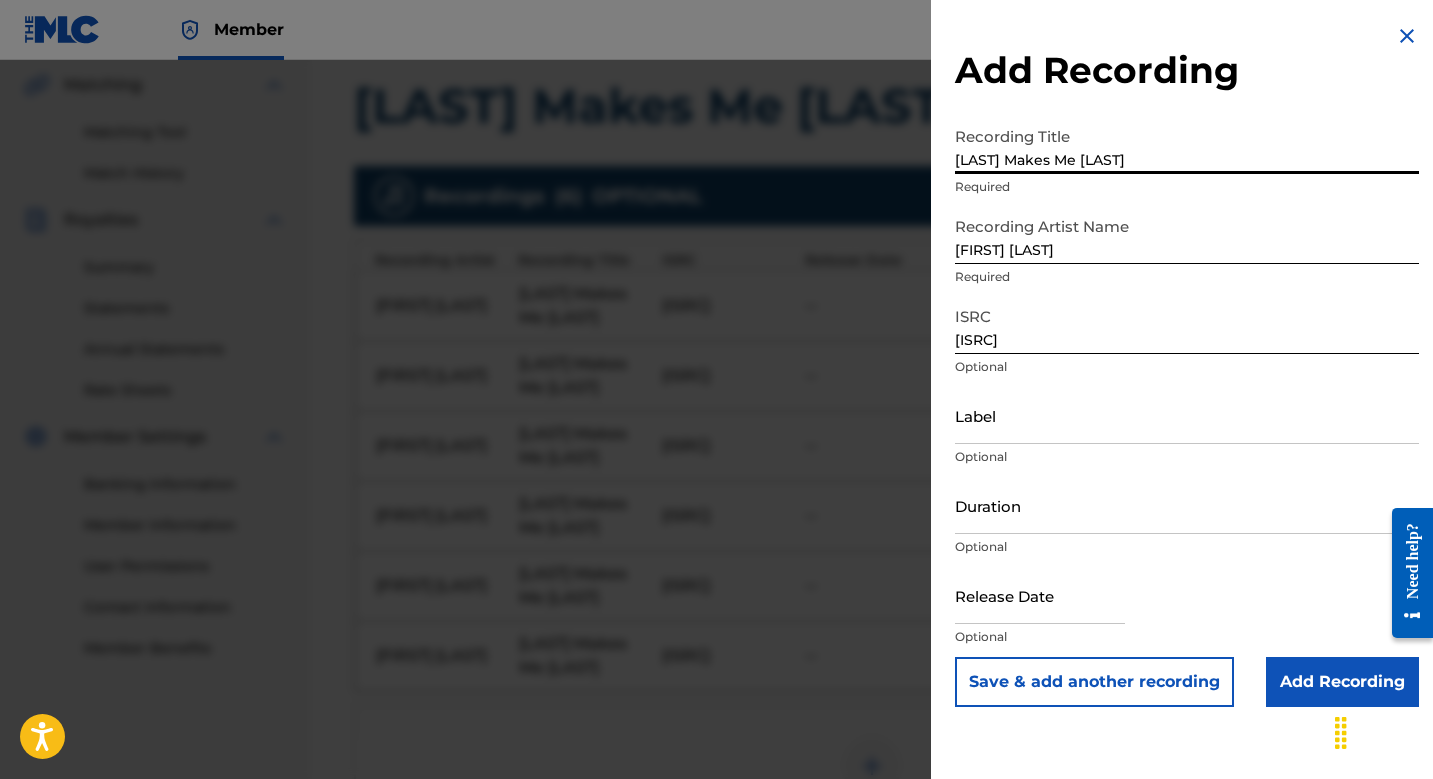 click on "Save & add another recording" at bounding box center (1094, 682) 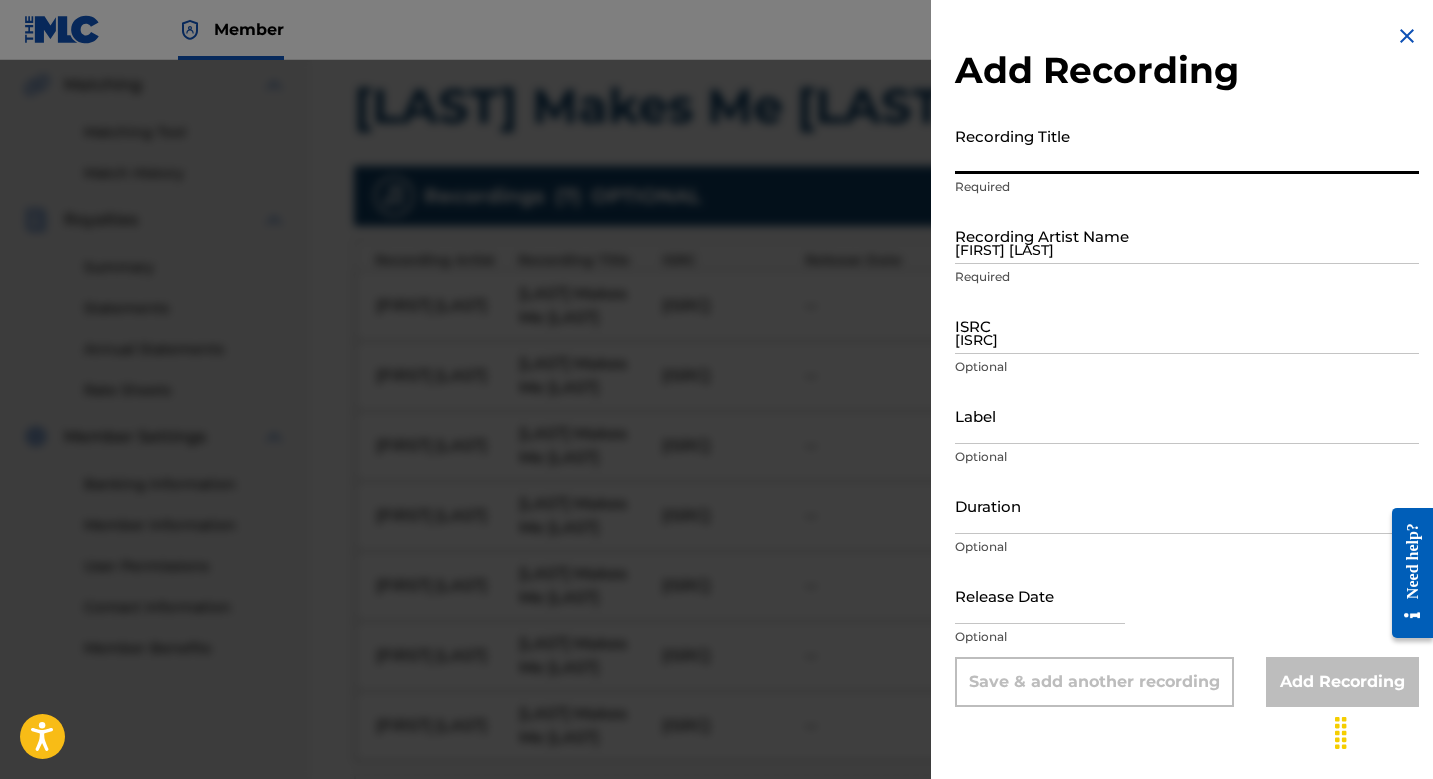 click on "[ISRC]" at bounding box center [1187, 325] 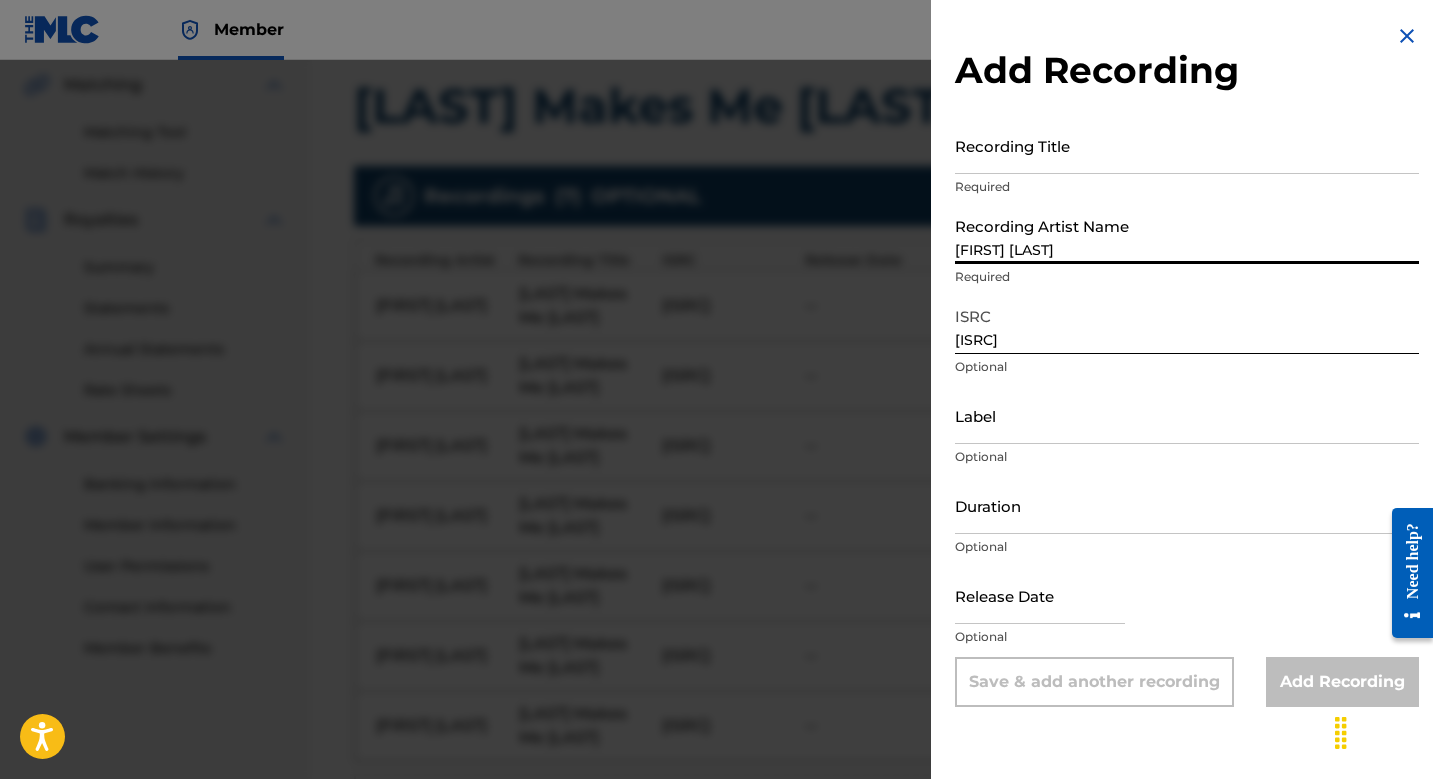 click on "[FIRST] [LAST]" at bounding box center [1187, 235] 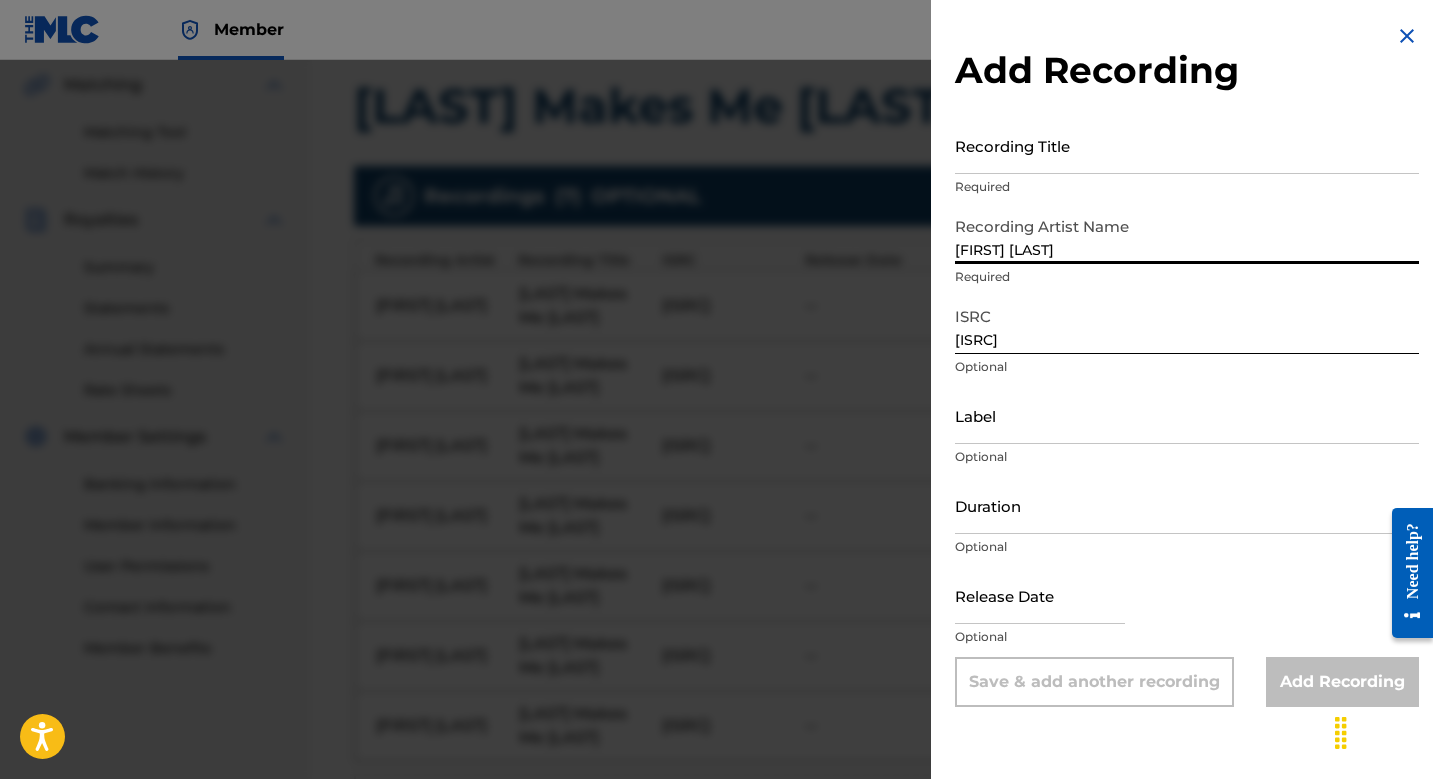 click on "Recording Title" at bounding box center [1187, 145] 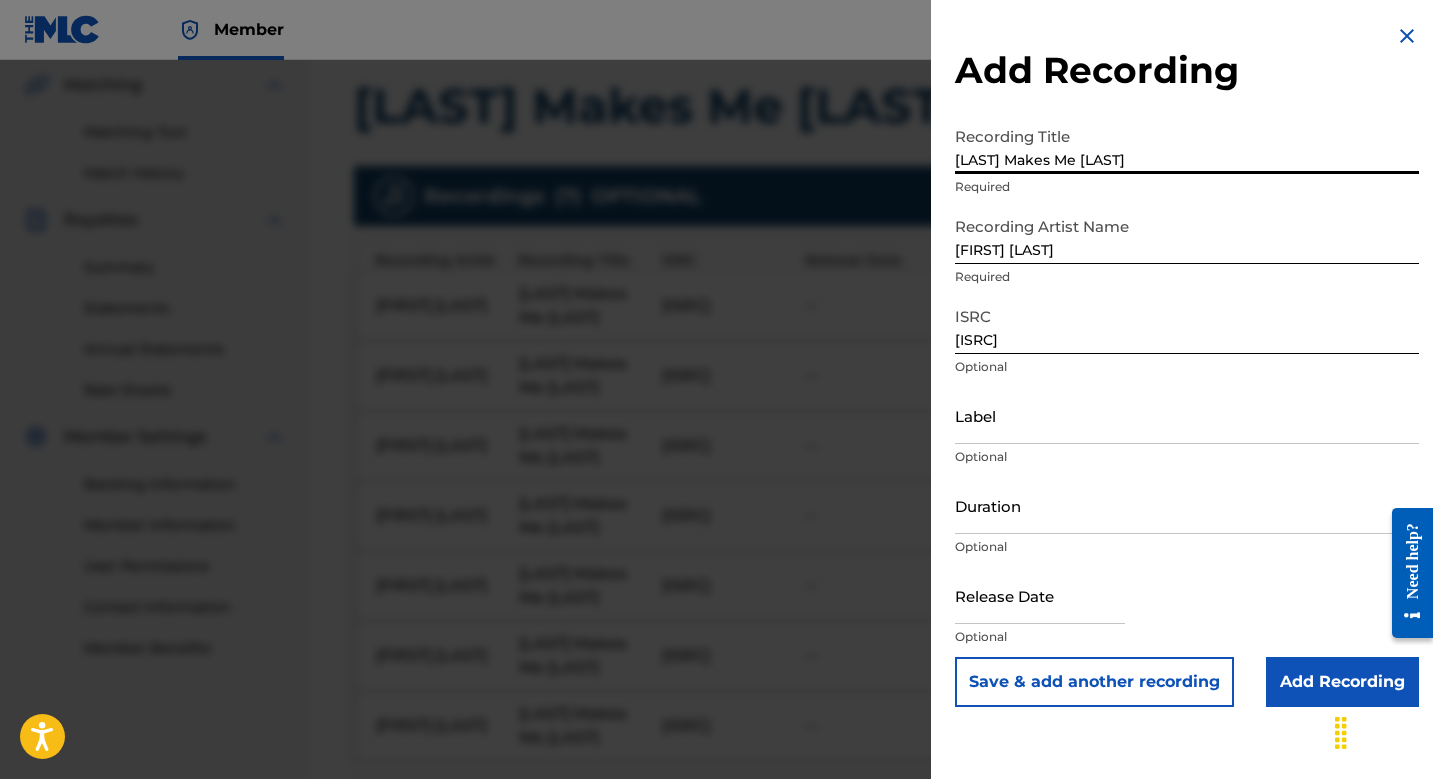click on "Save & add another recording" at bounding box center [1094, 682] 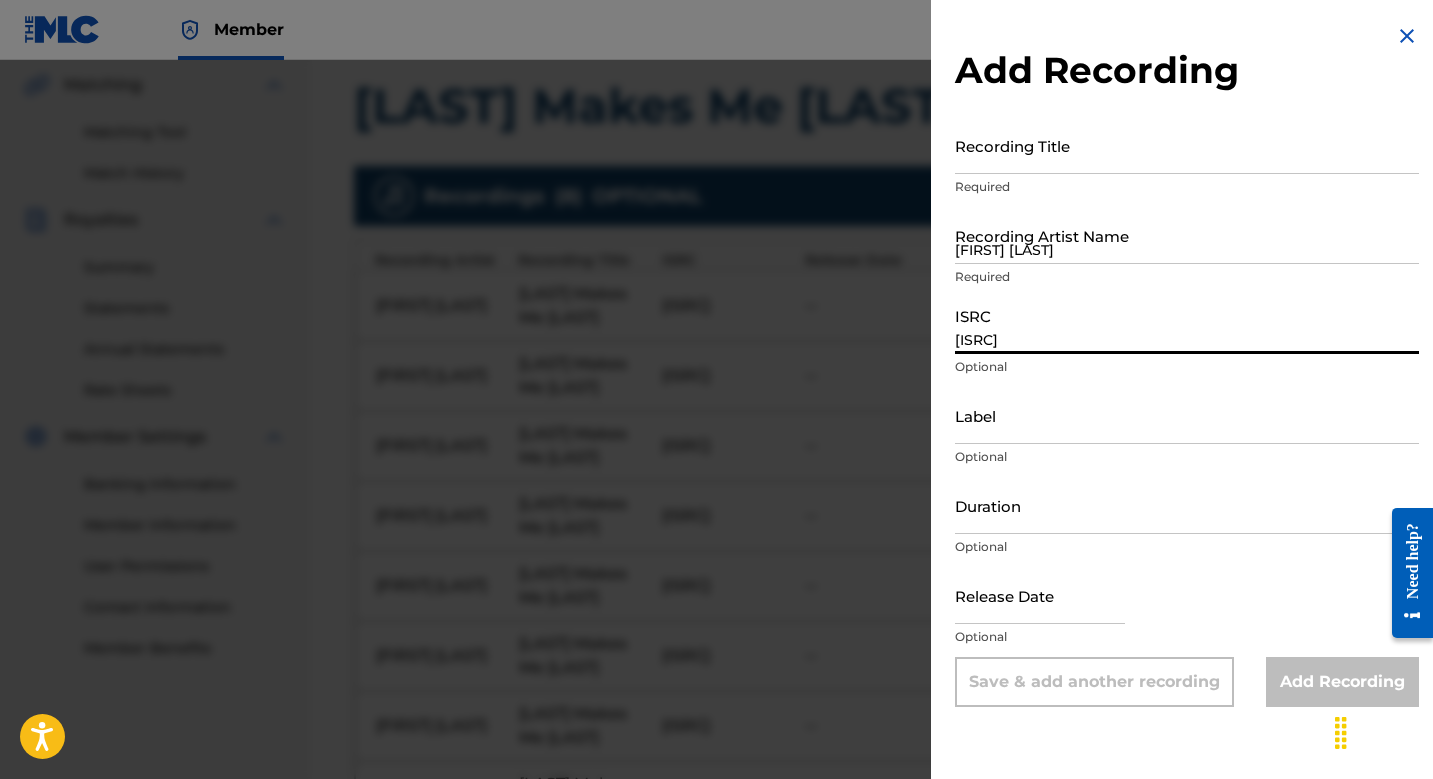 click on "[ISRC]" at bounding box center [1187, 325] 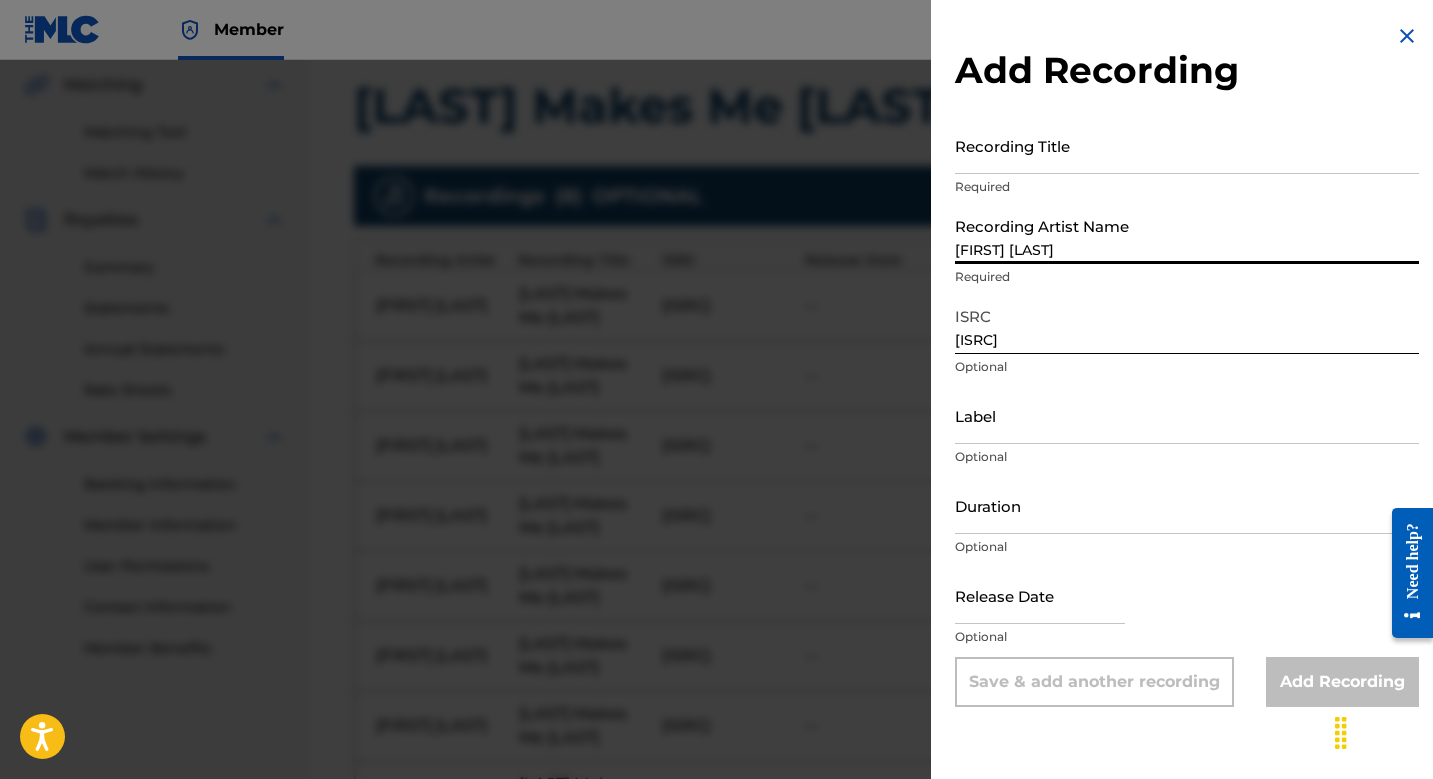 click on "[FIRST] [LAST]" at bounding box center [1187, 235] 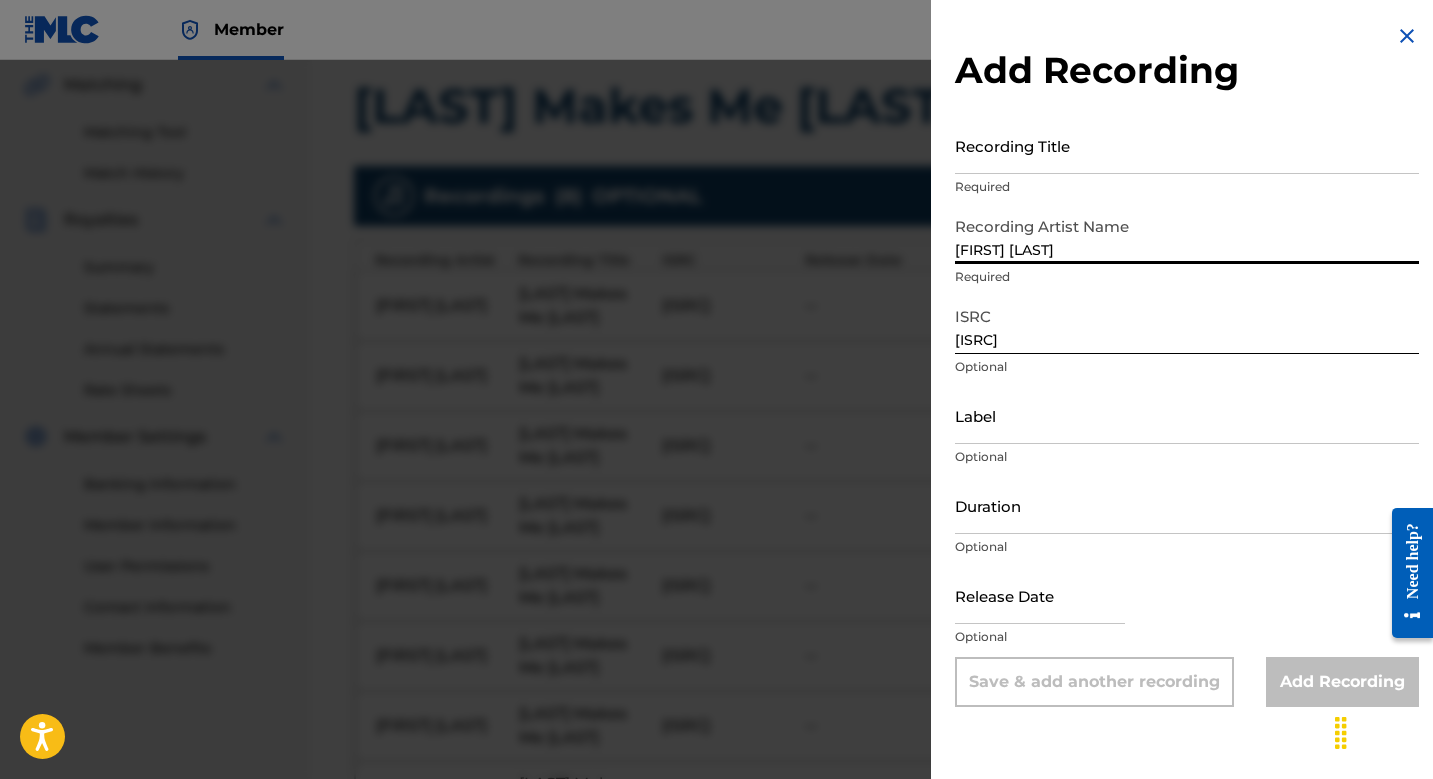 click on "Recording Title" at bounding box center (1187, 145) 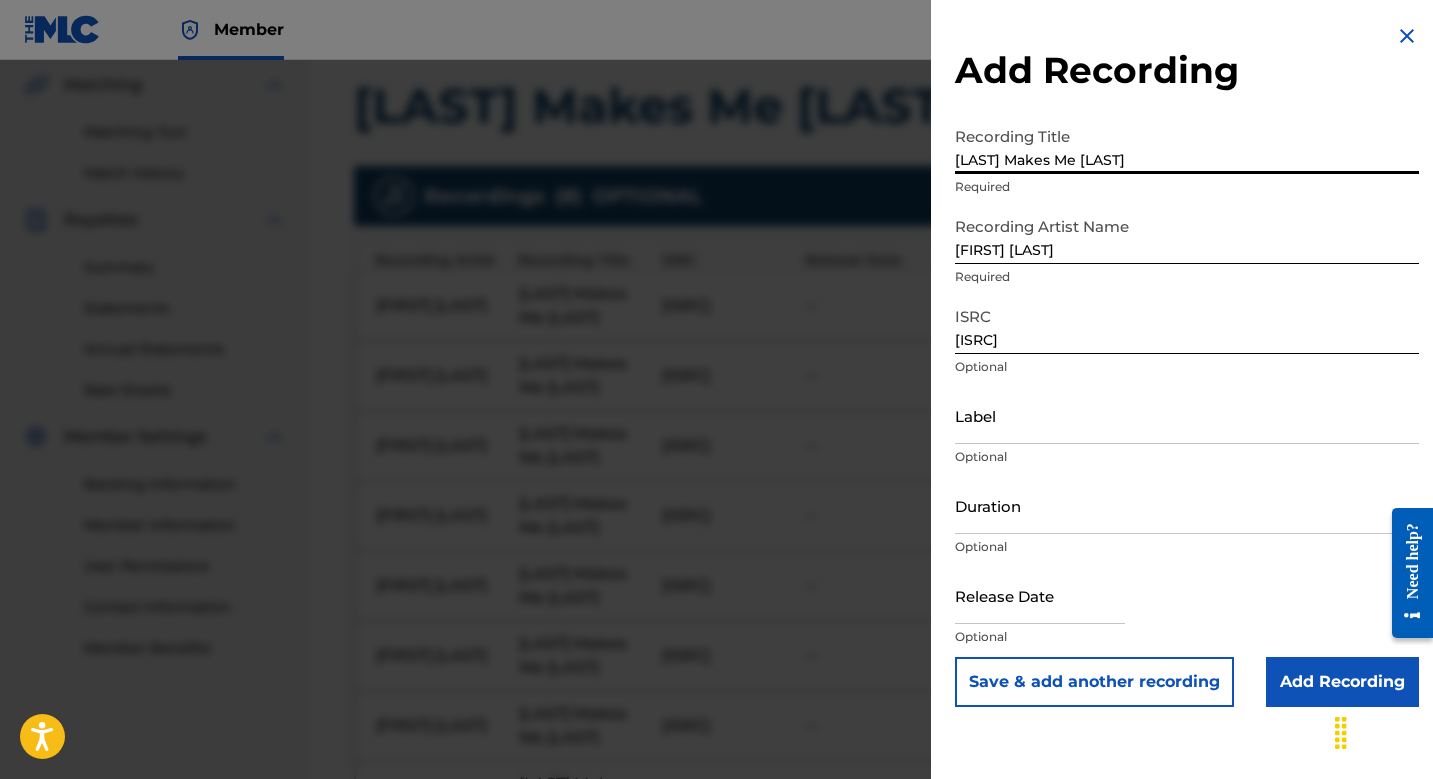 click on "Save & add another recording" at bounding box center [1094, 682] 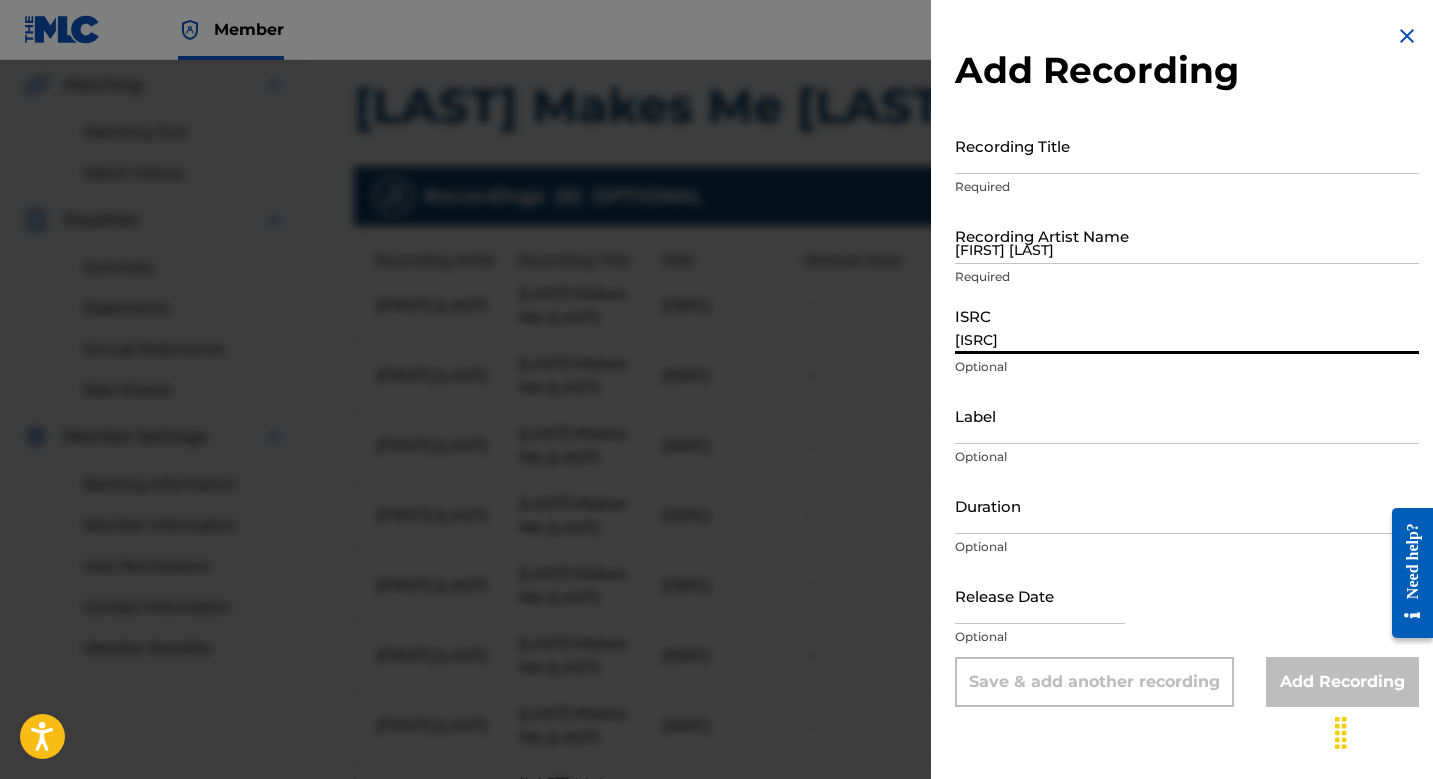 click on "[ISRC]" at bounding box center [1187, 325] 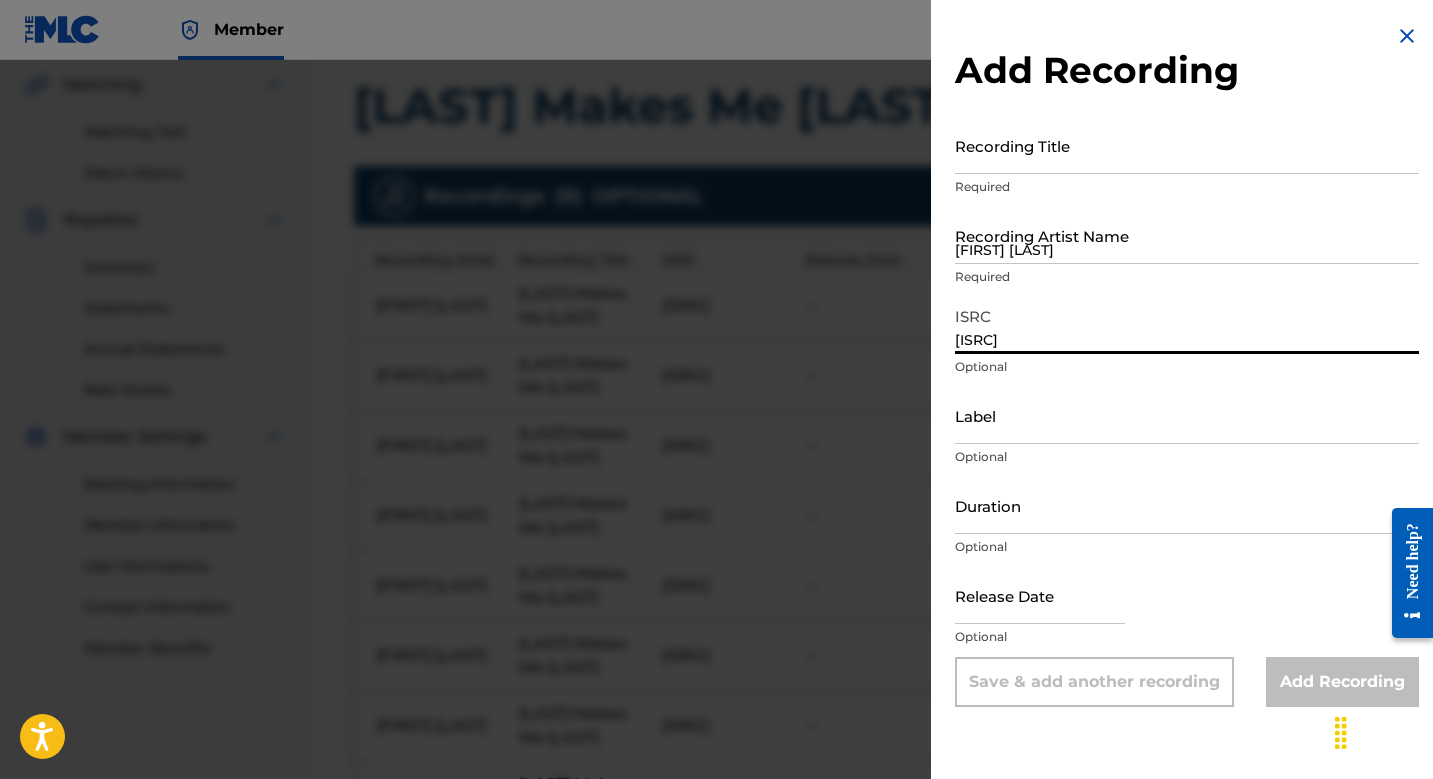click on "[FIRST] [LAST]" at bounding box center (1187, 235) 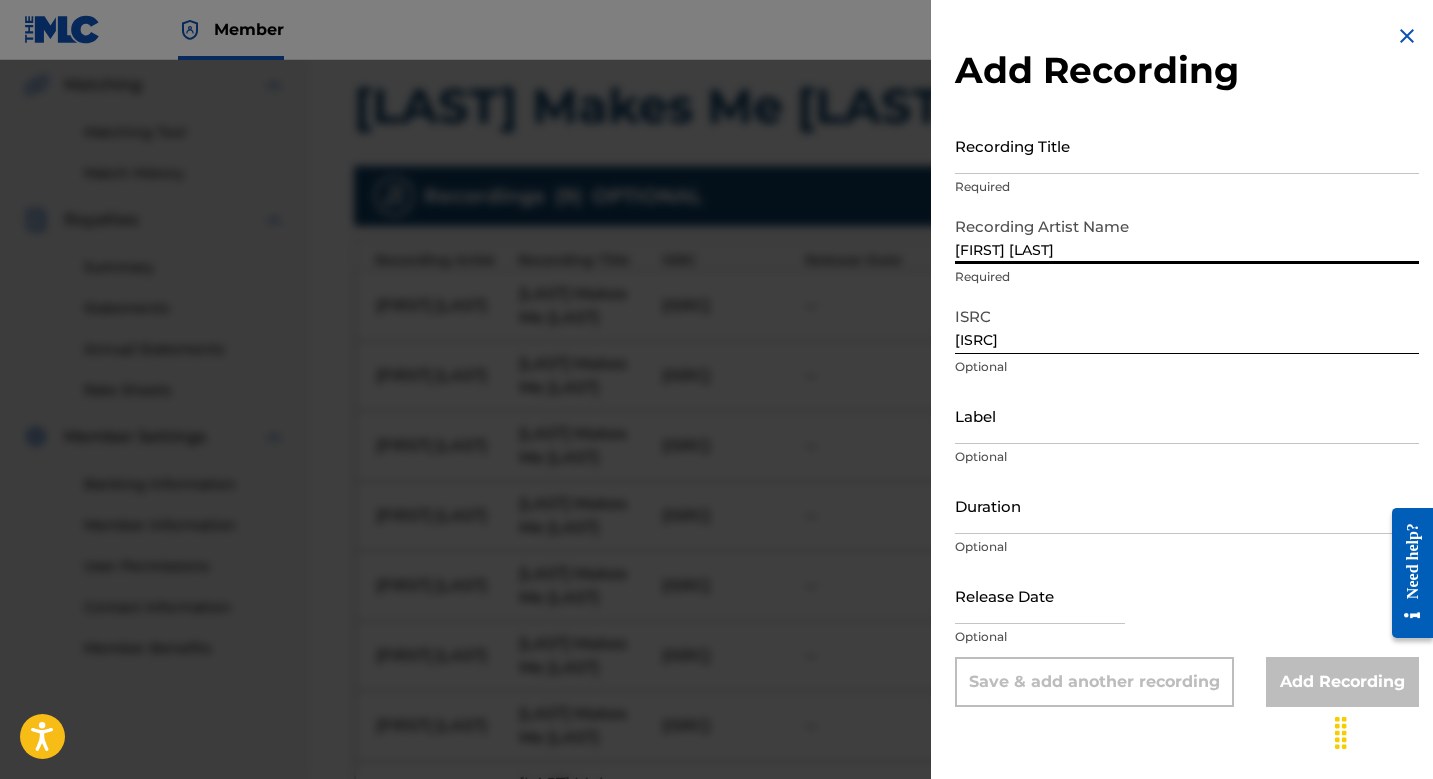 click on "Recording Title" at bounding box center (1187, 145) 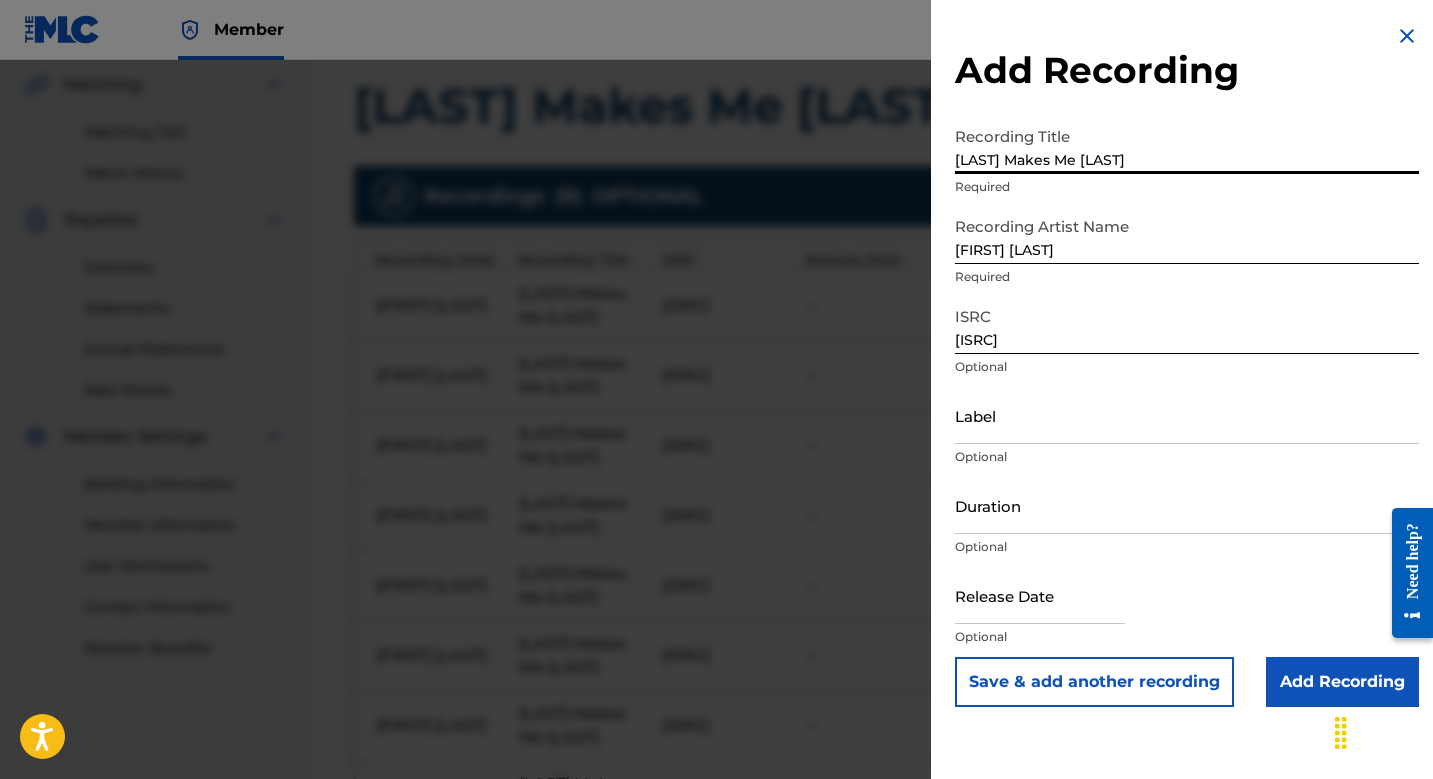 click on "Save & add another recording" at bounding box center (1094, 682) 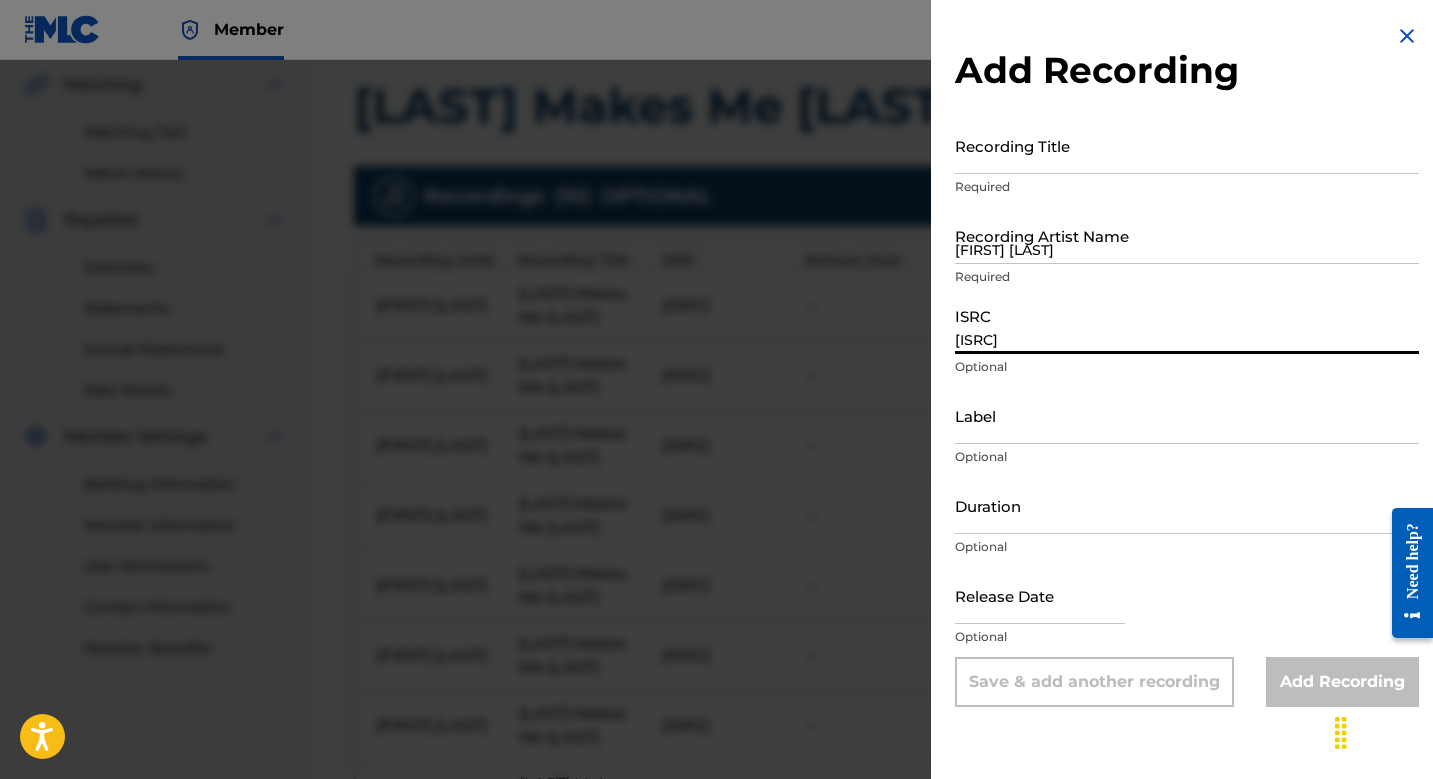 click on "[ISRC]" at bounding box center [1187, 325] 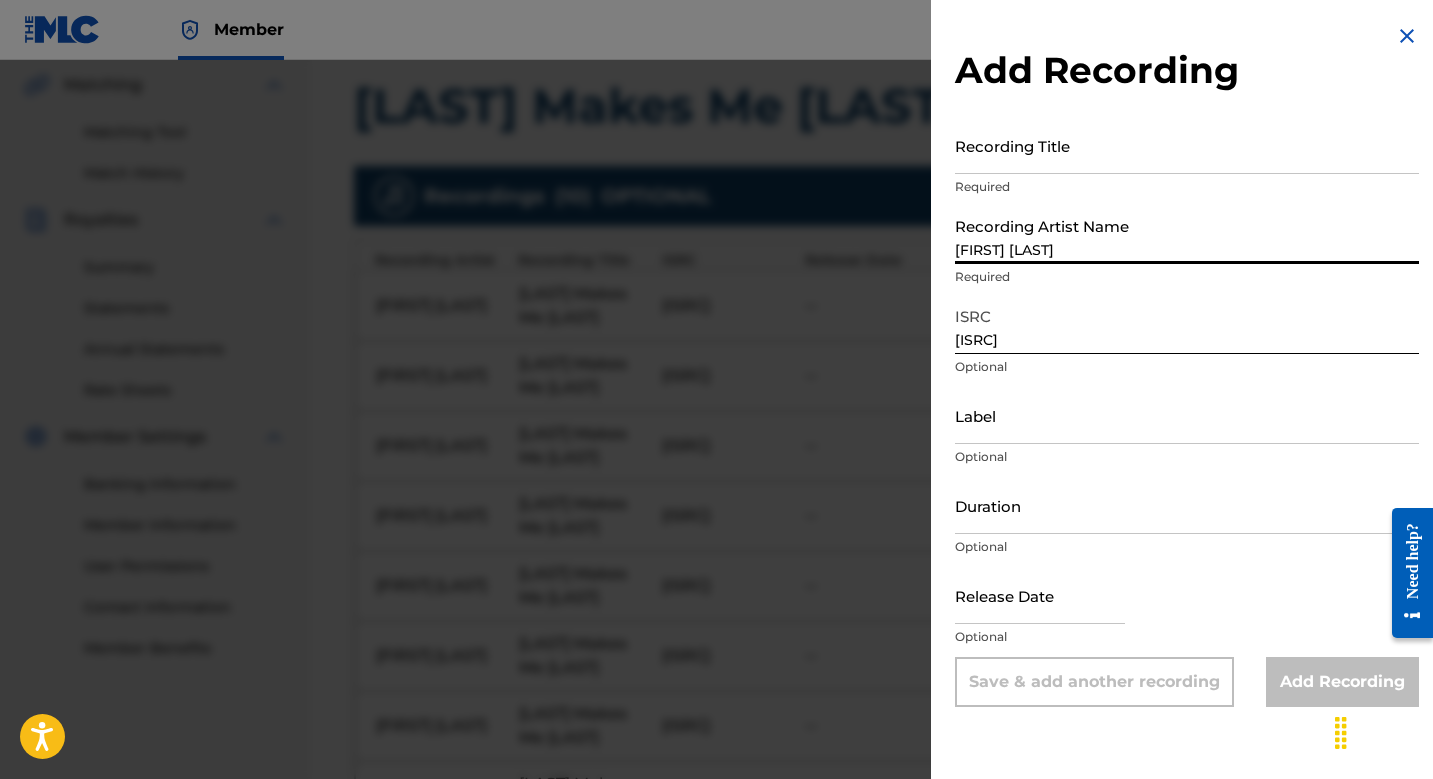 click on "[FIRST] [LAST]" at bounding box center [1187, 235] 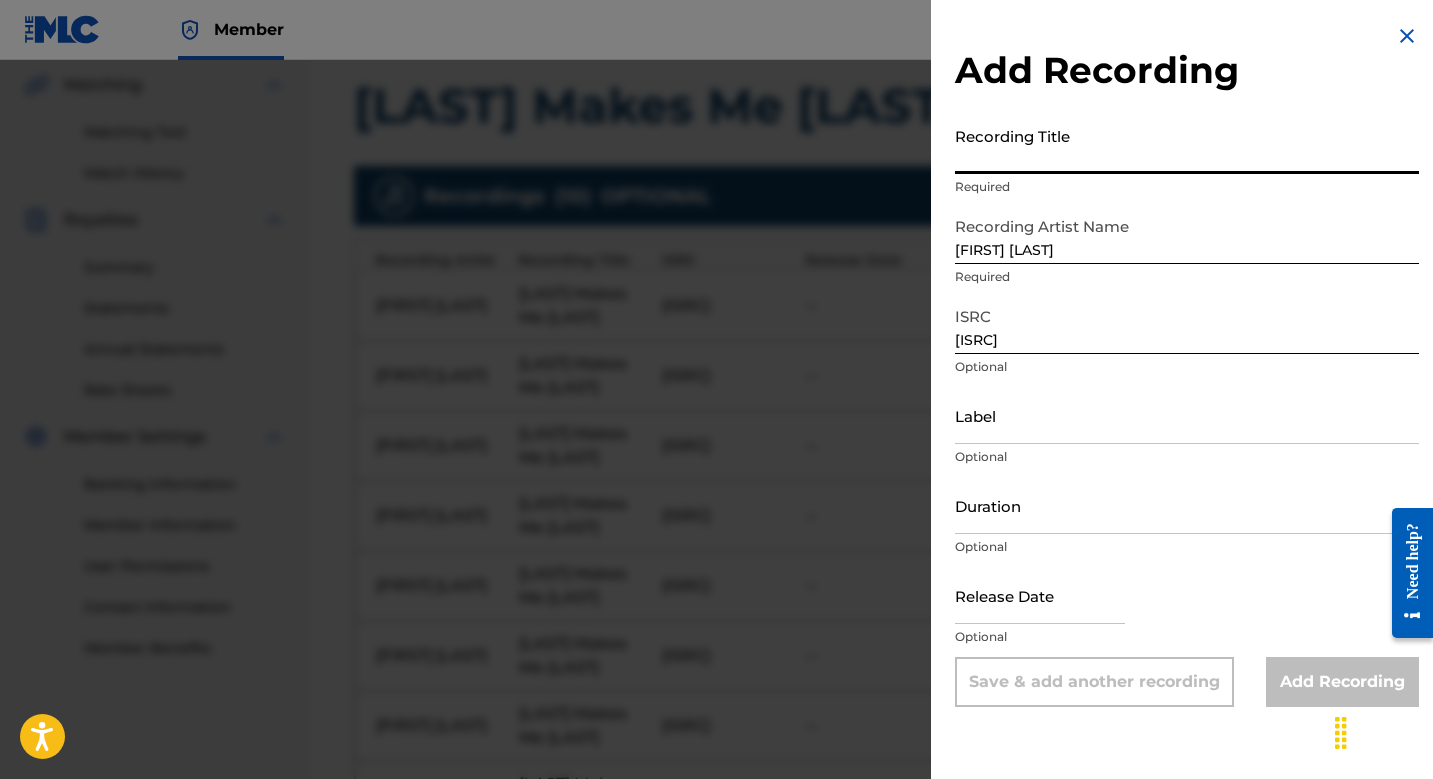 click on "Recording Title" at bounding box center (1187, 145) 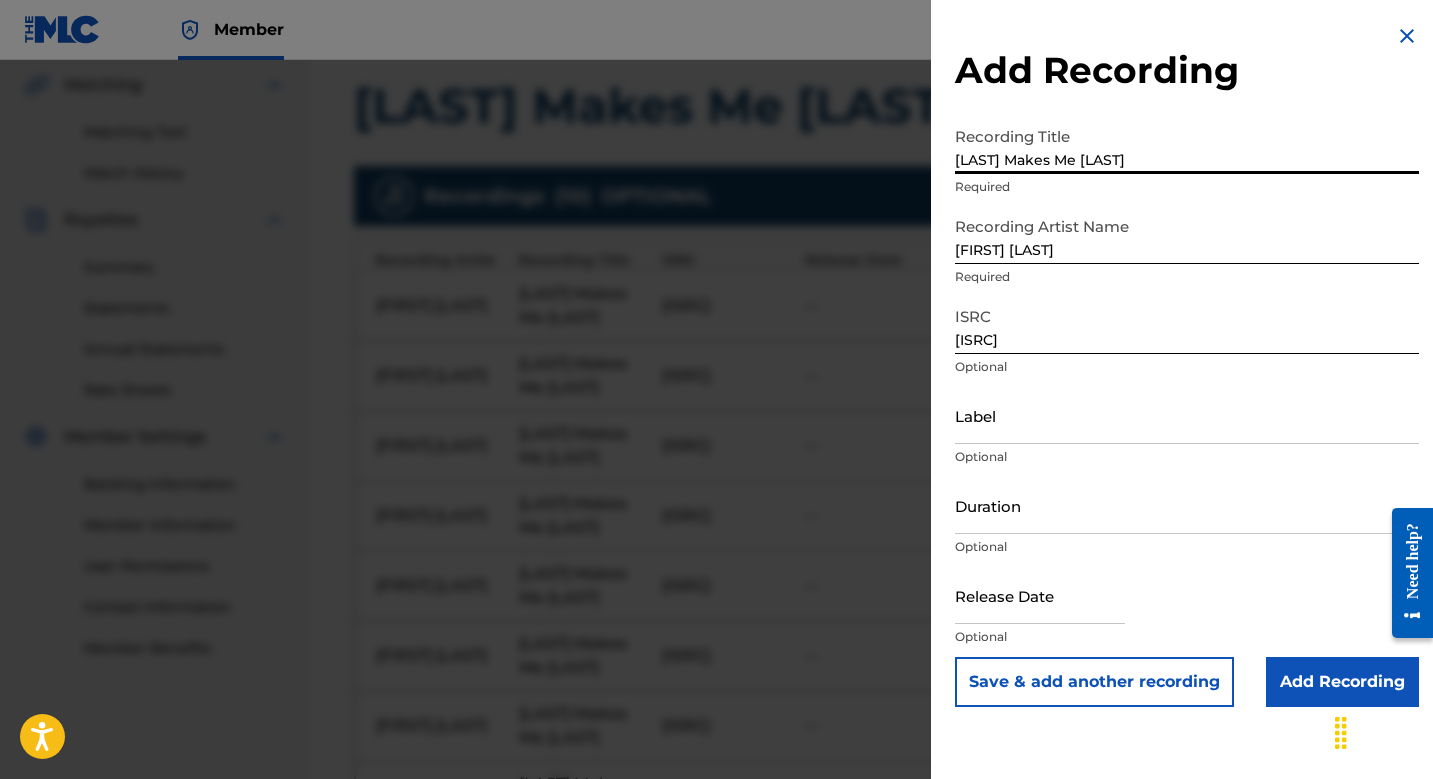 click on "Save & add another recording" at bounding box center [1094, 682] 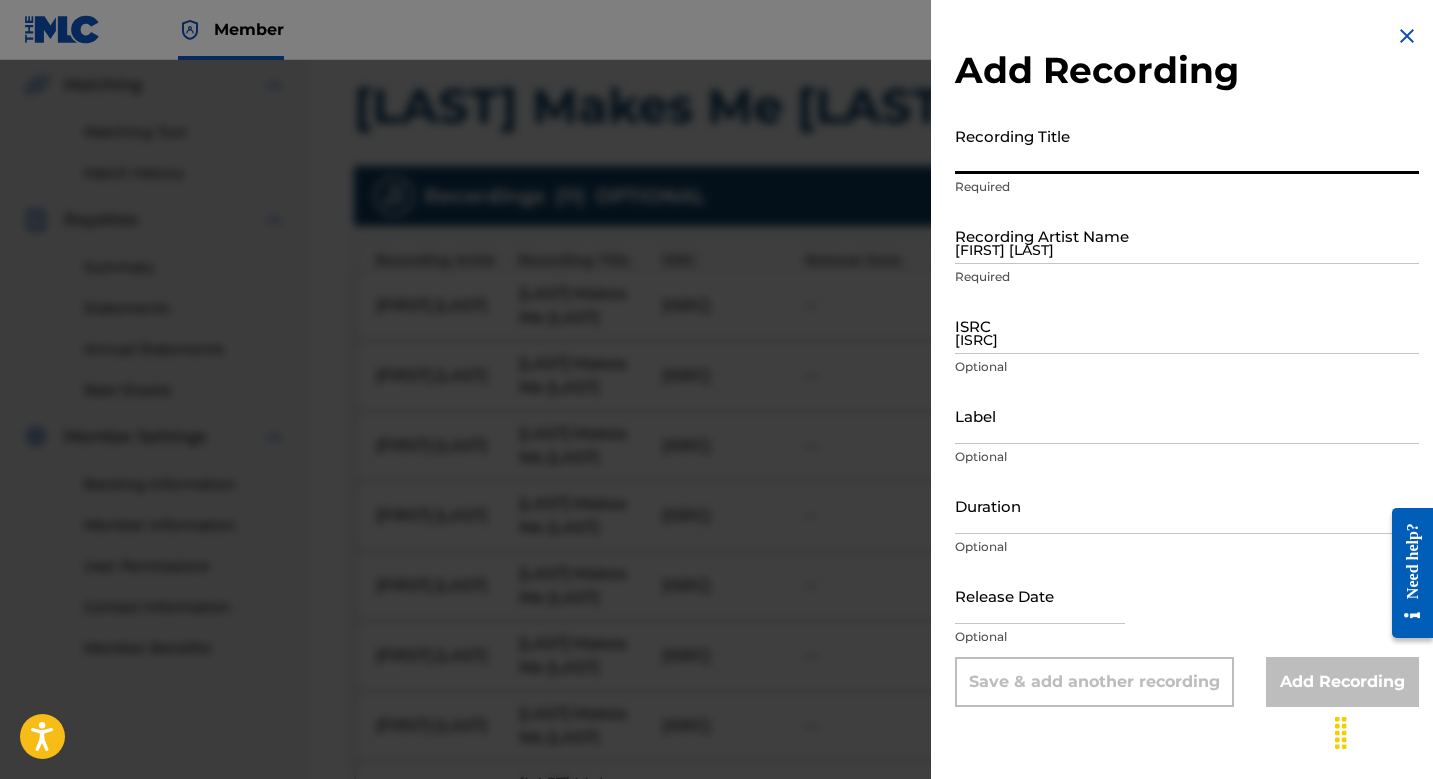 click at bounding box center [716, 449] 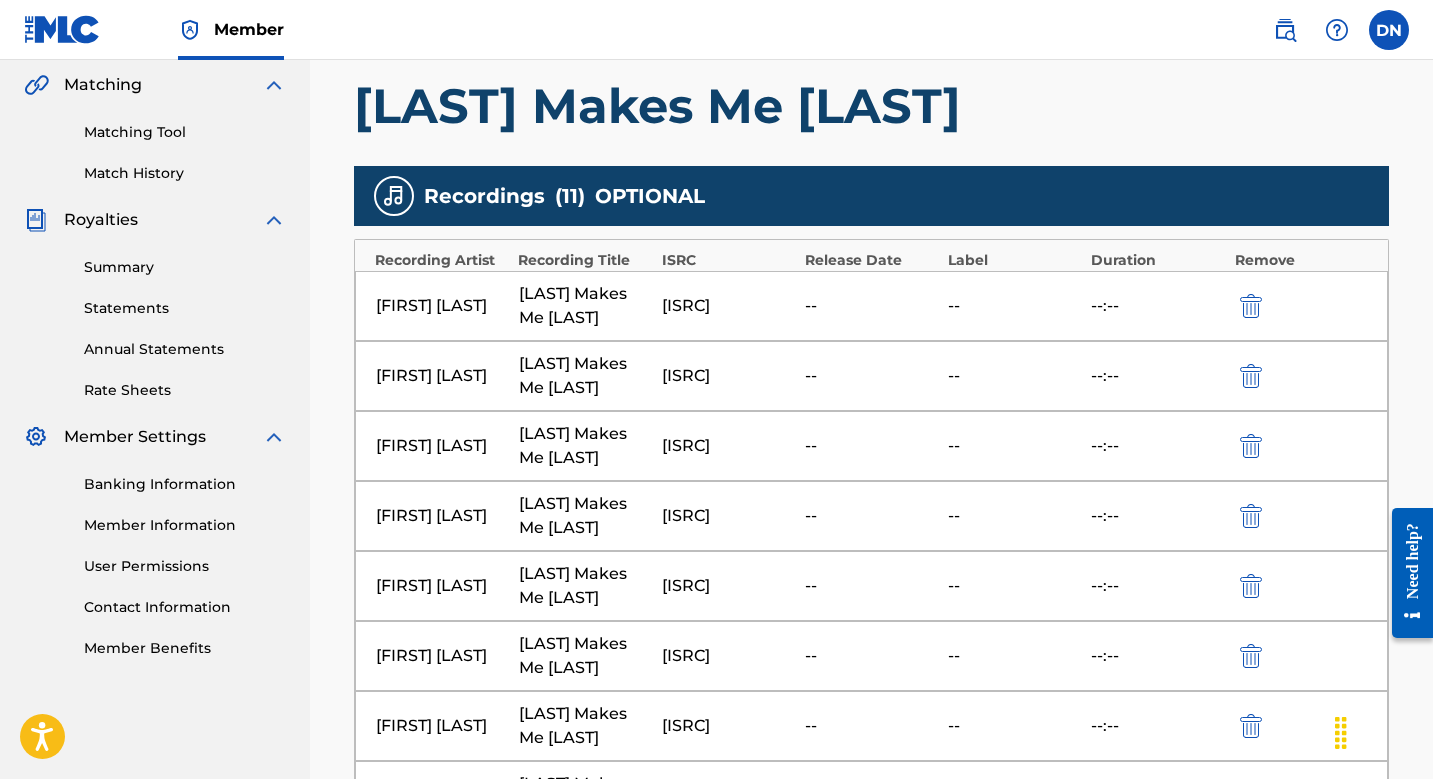 scroll, scrollTop: 937, scrollLeft: 0, axis: vertical 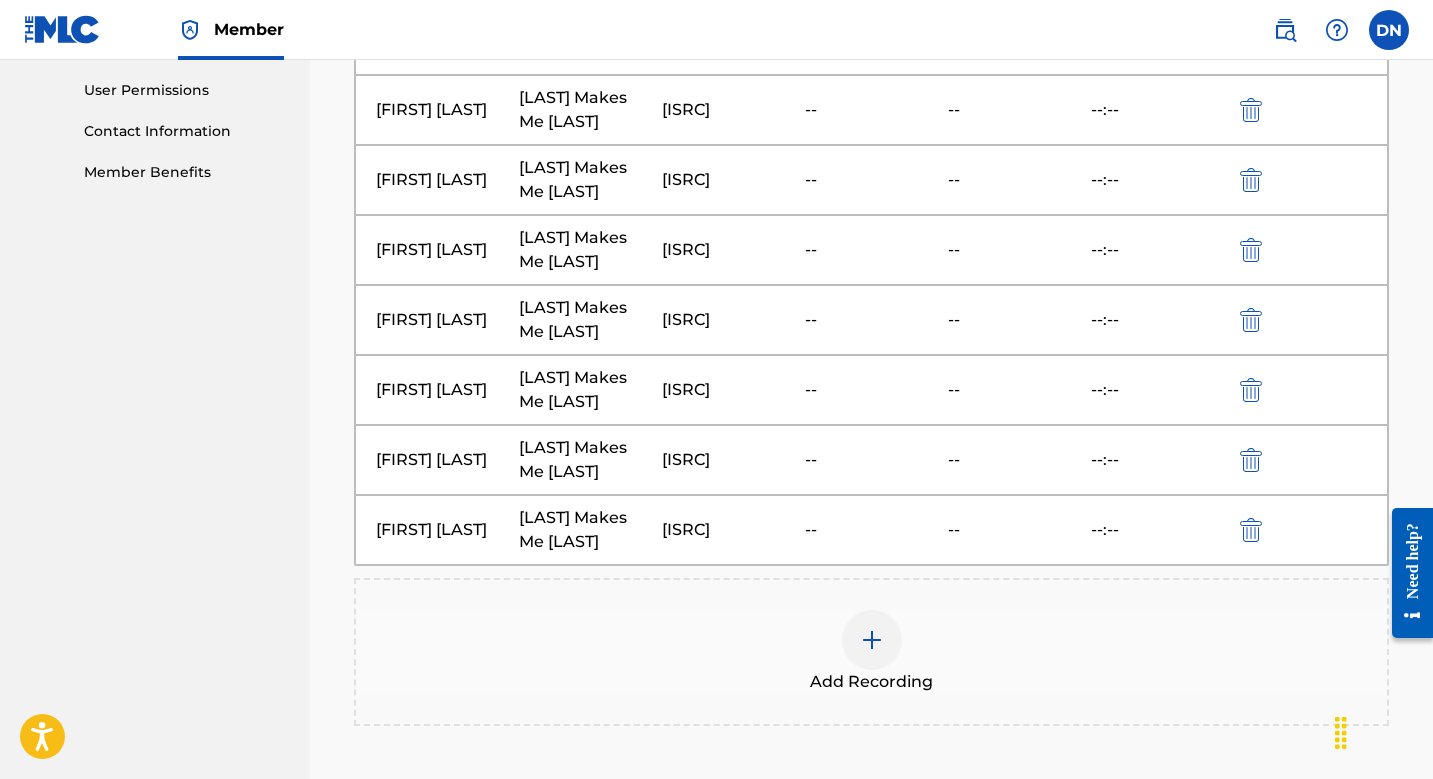 click at bounding box center [872, 640] 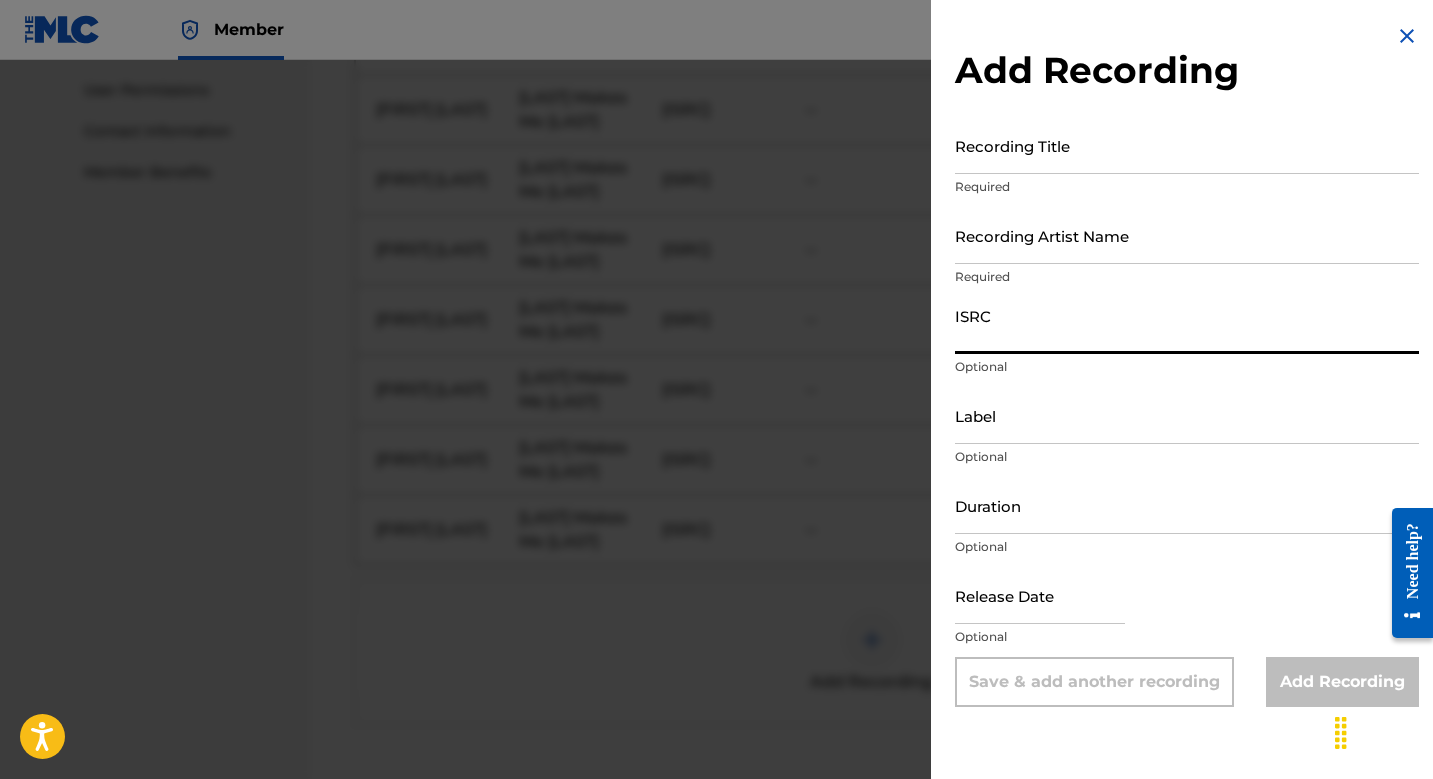 click on "ISRC" at bounding box center (1187, 325) 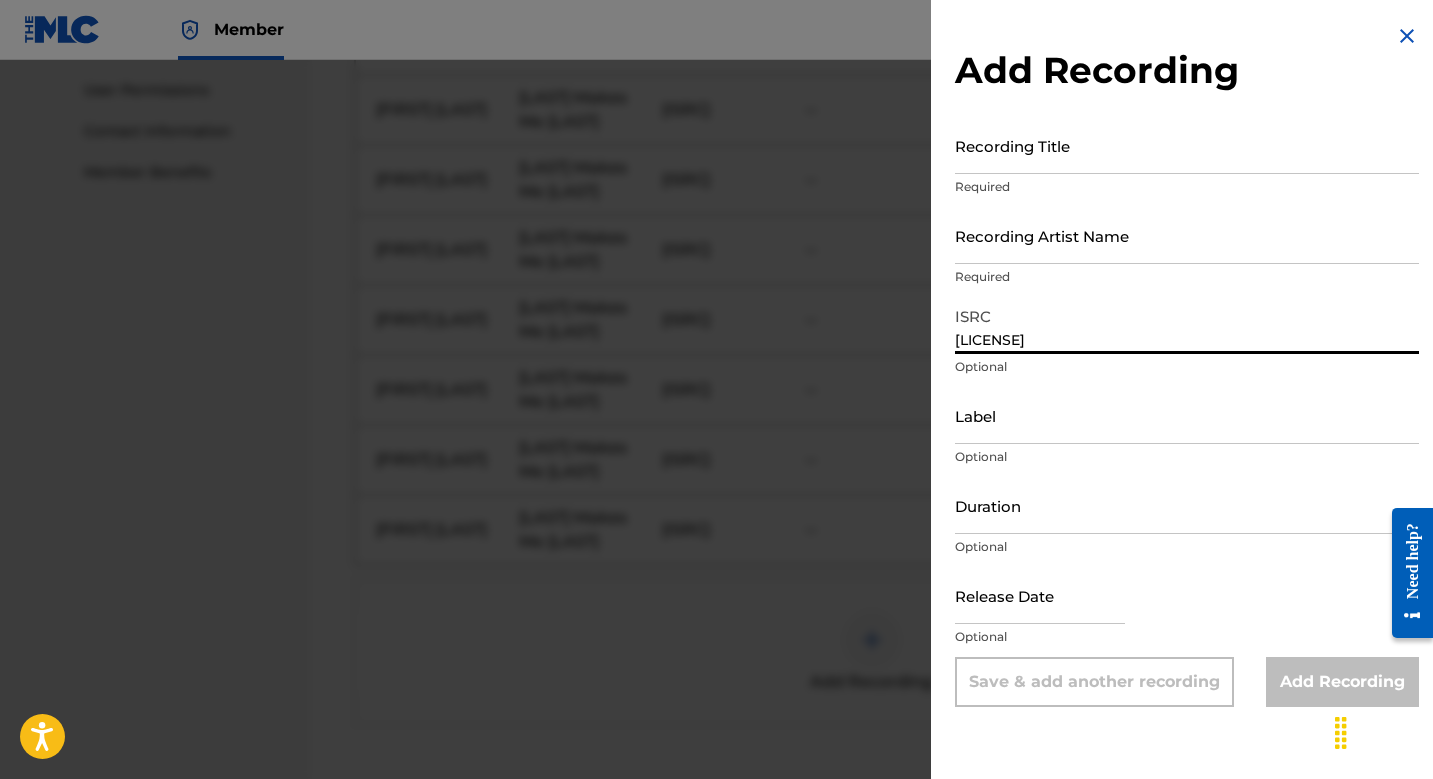 click on "Recording Artist Name" at bounding box center [1187, 235] 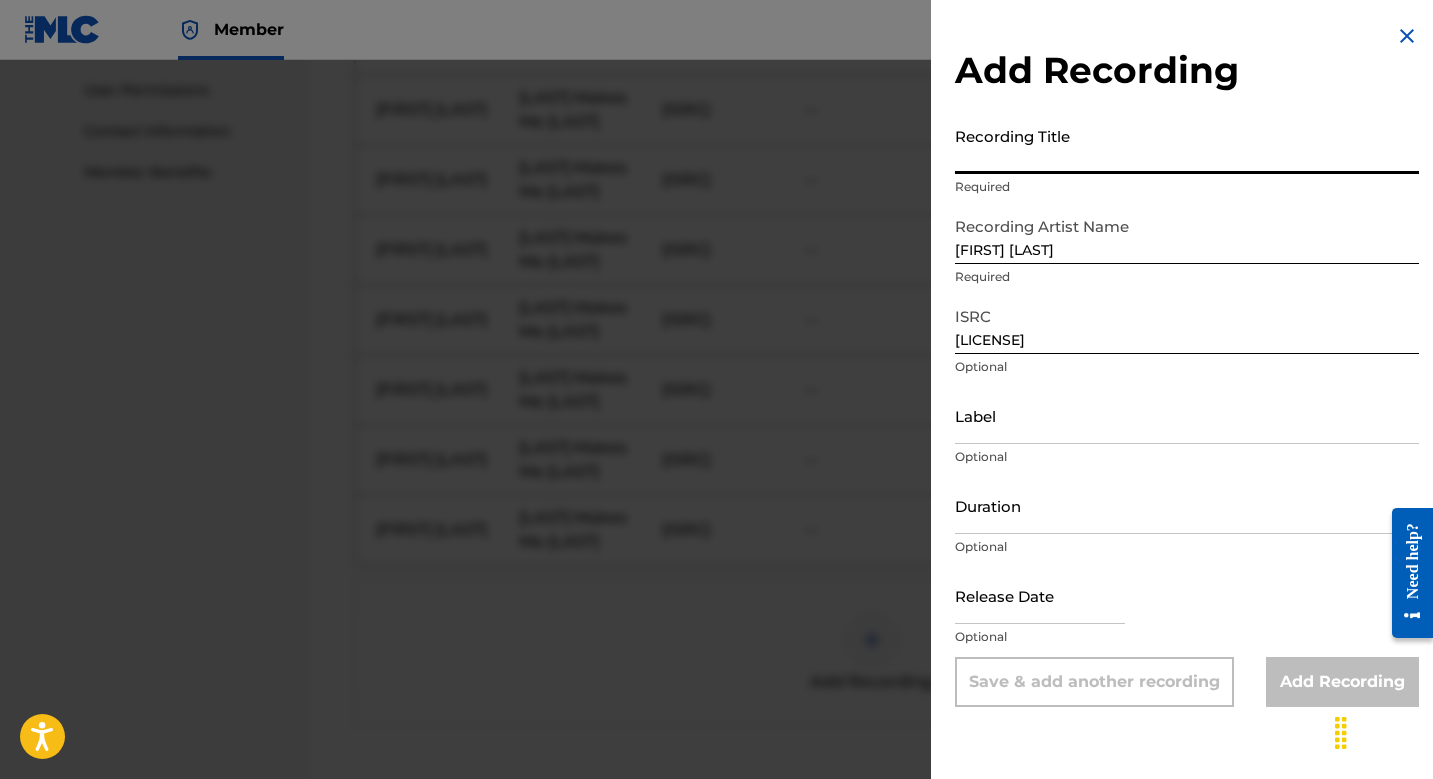 click on "Recording Title" at bounding box center (1187, 145) 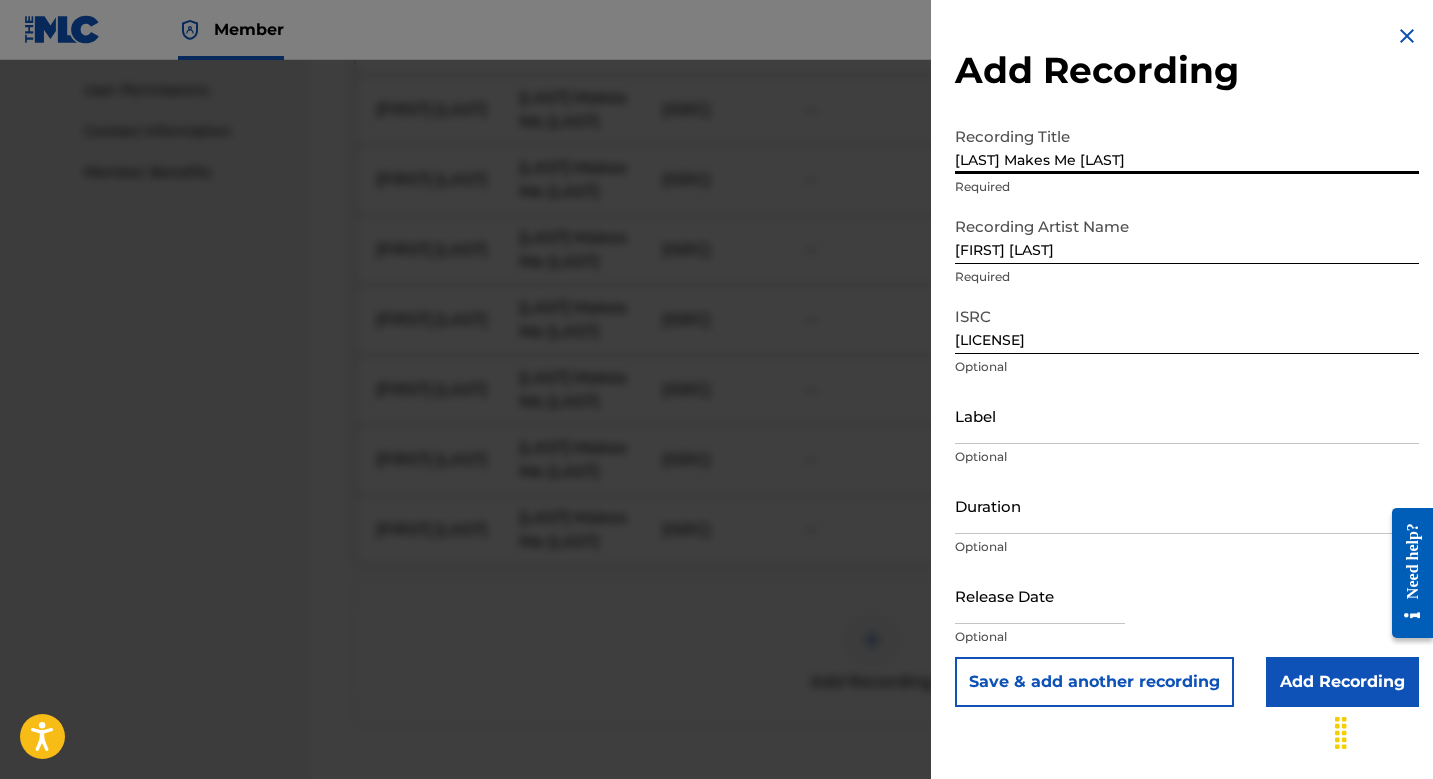 click on "Save & add another recording" at bounding box center [1094, 682] 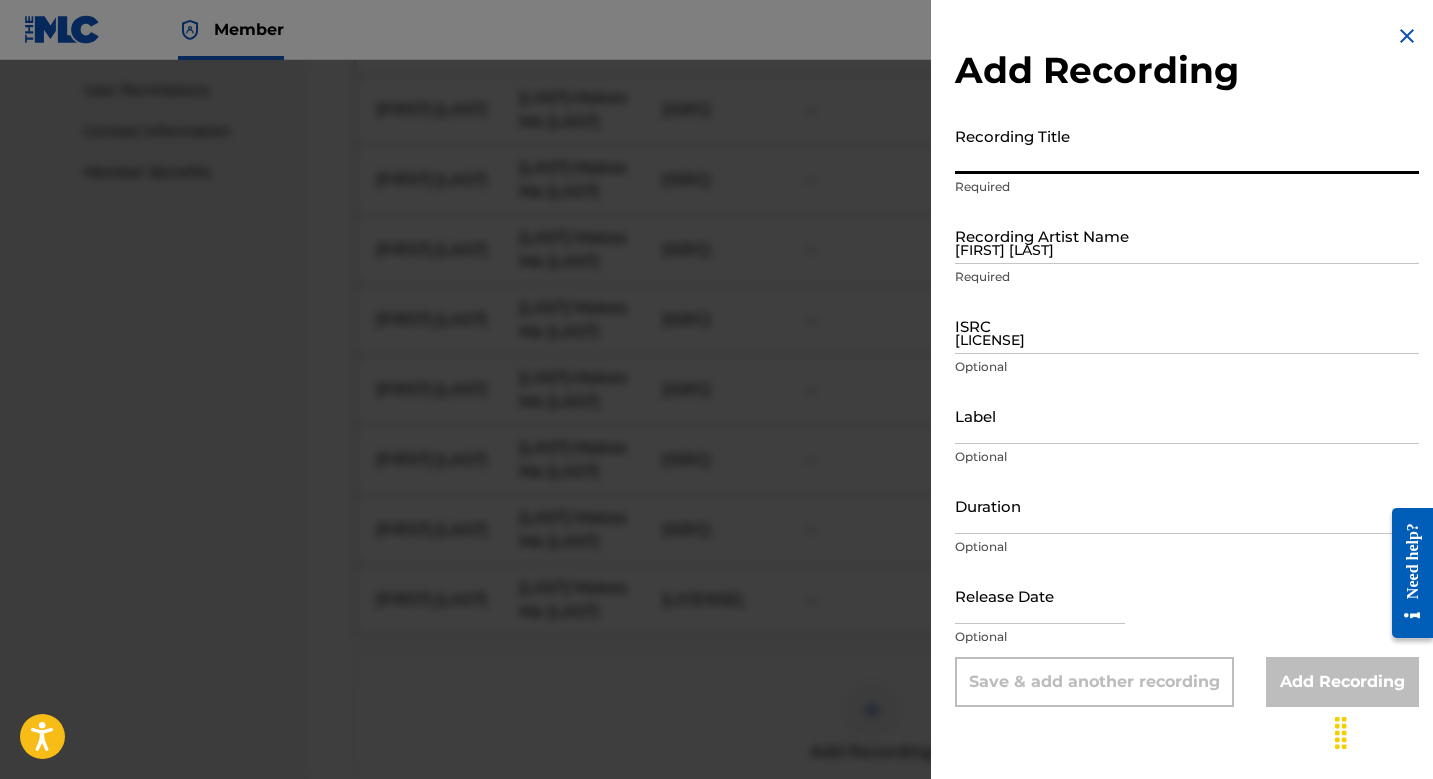click at bounding box center (716, 449) 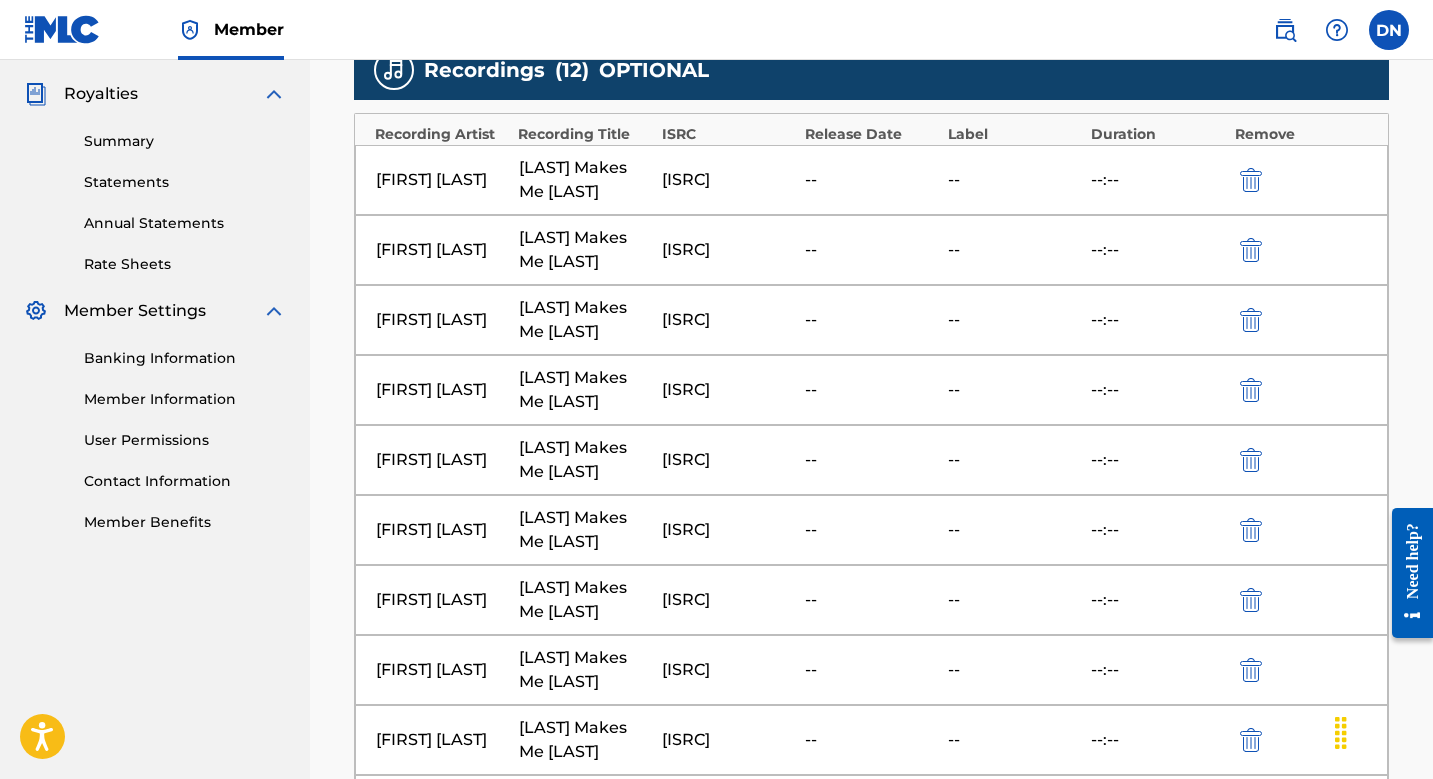 scroll, scrollTop: 1007, scrollLeft: 0, axis: vertical 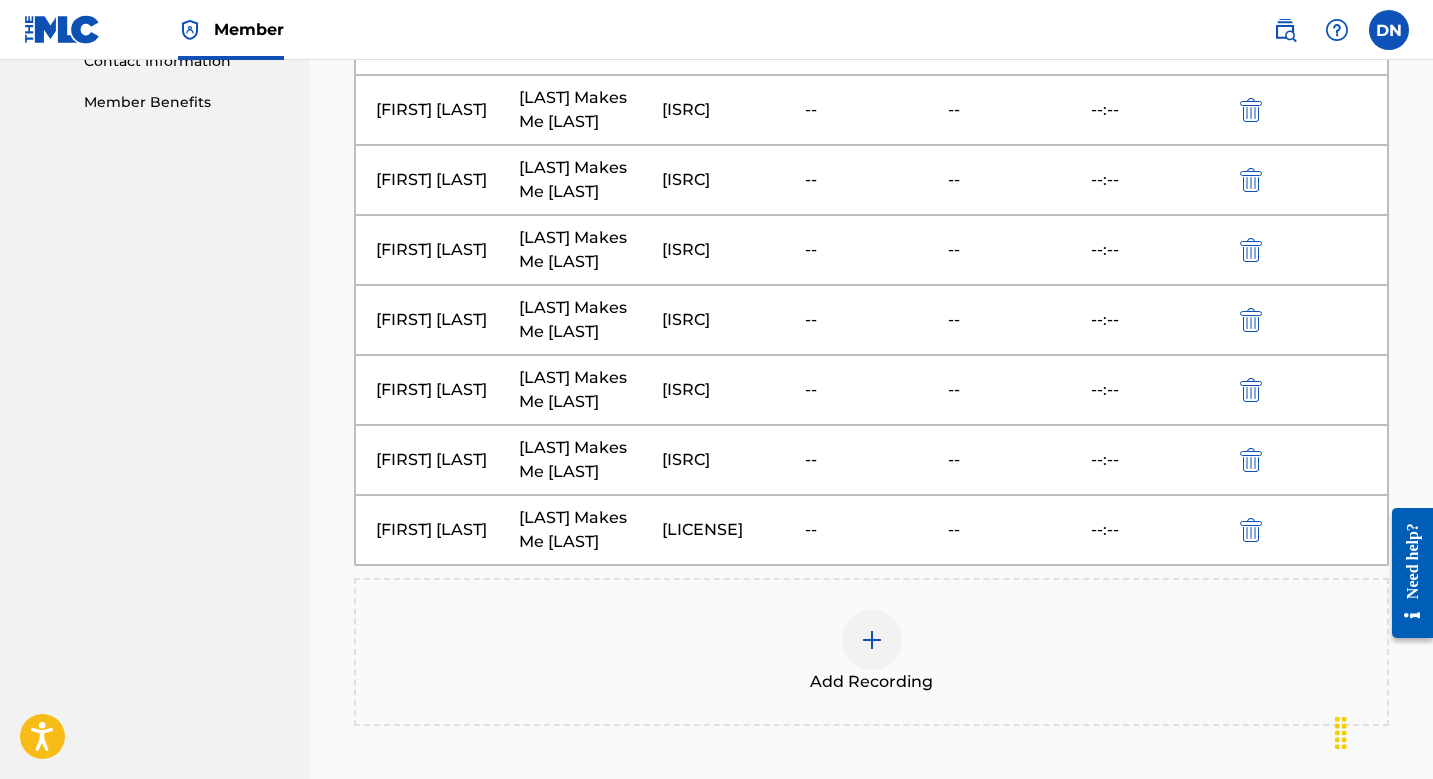 click on "--" at bounding box center (1014, 250) 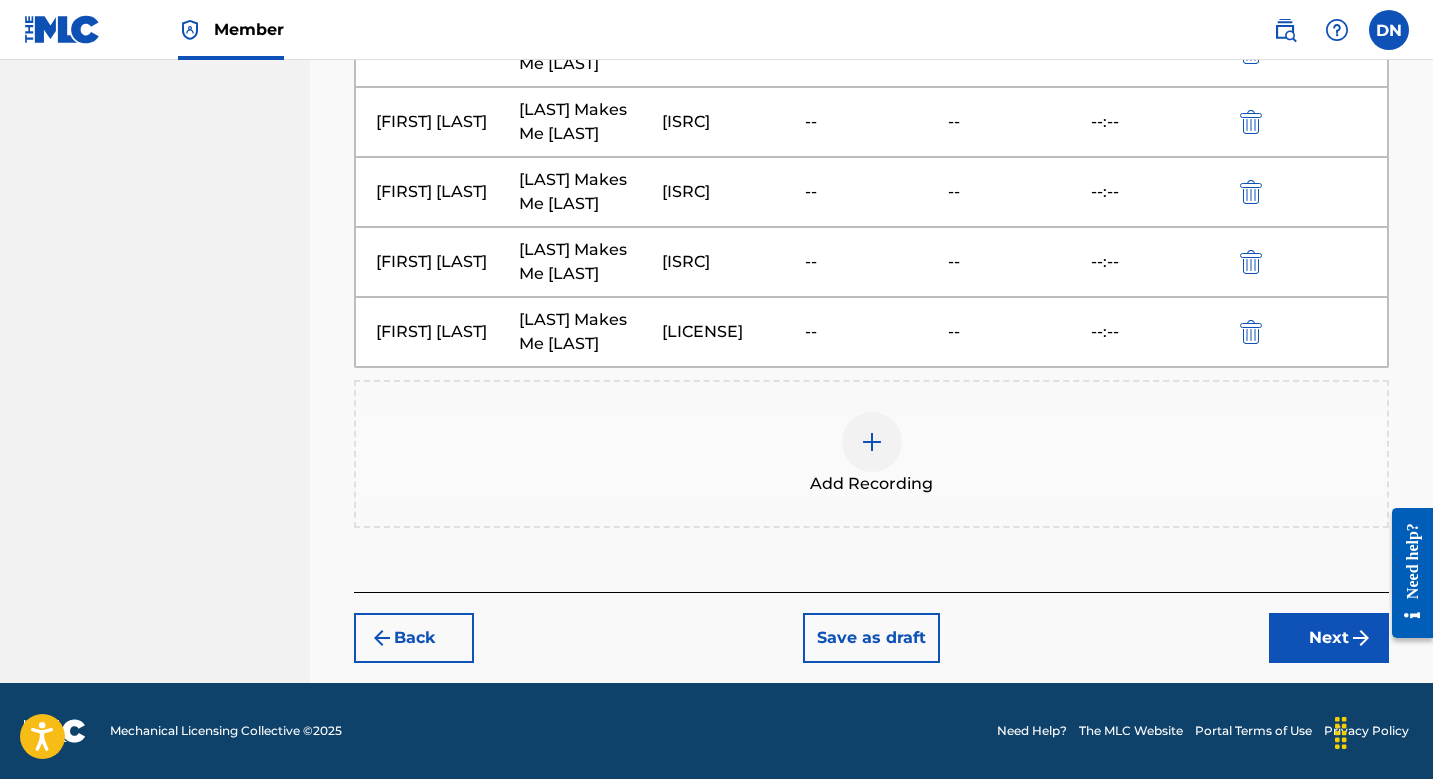 click on "Next" at bounding box center (1329, 638) 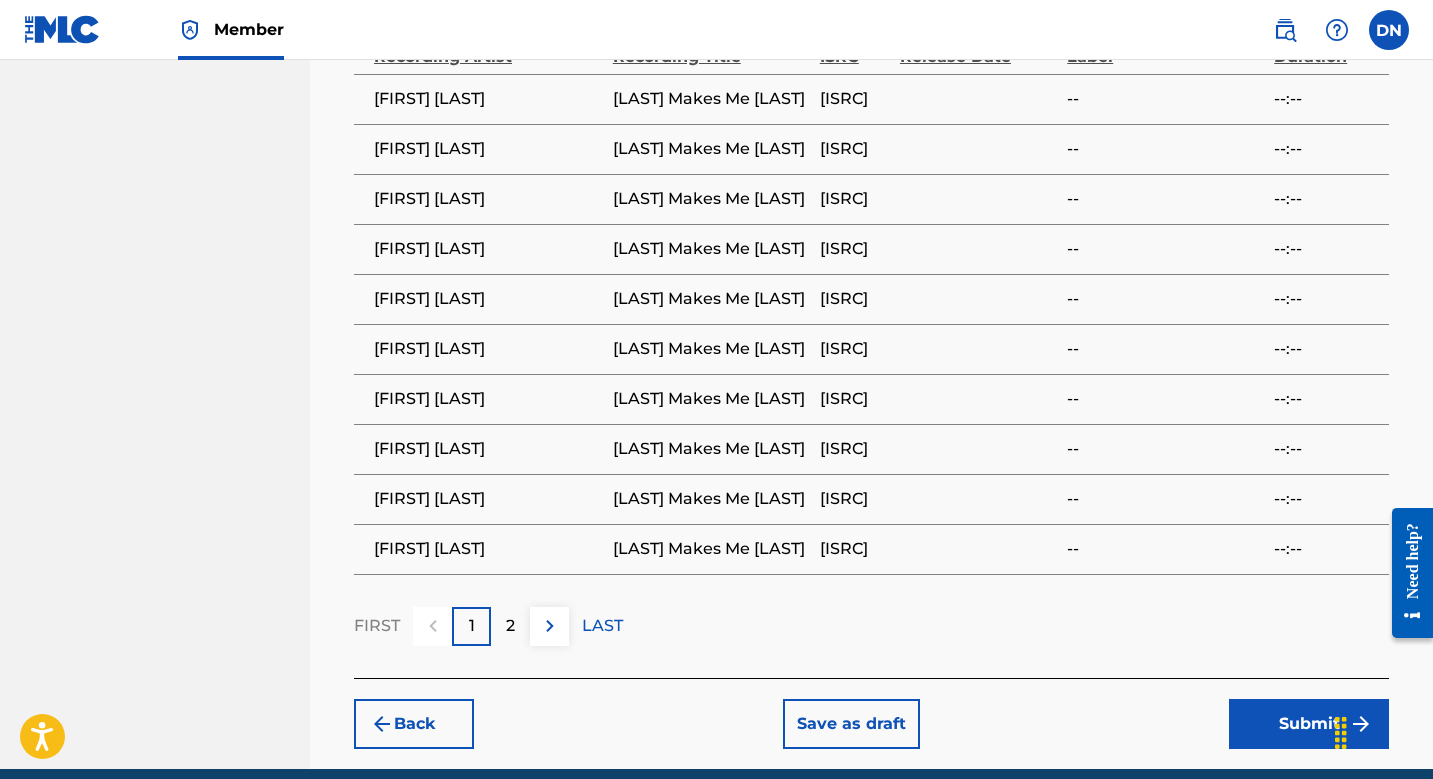 scroll, scrollTop: 1414, scrollLeft: 0, axis: vertical 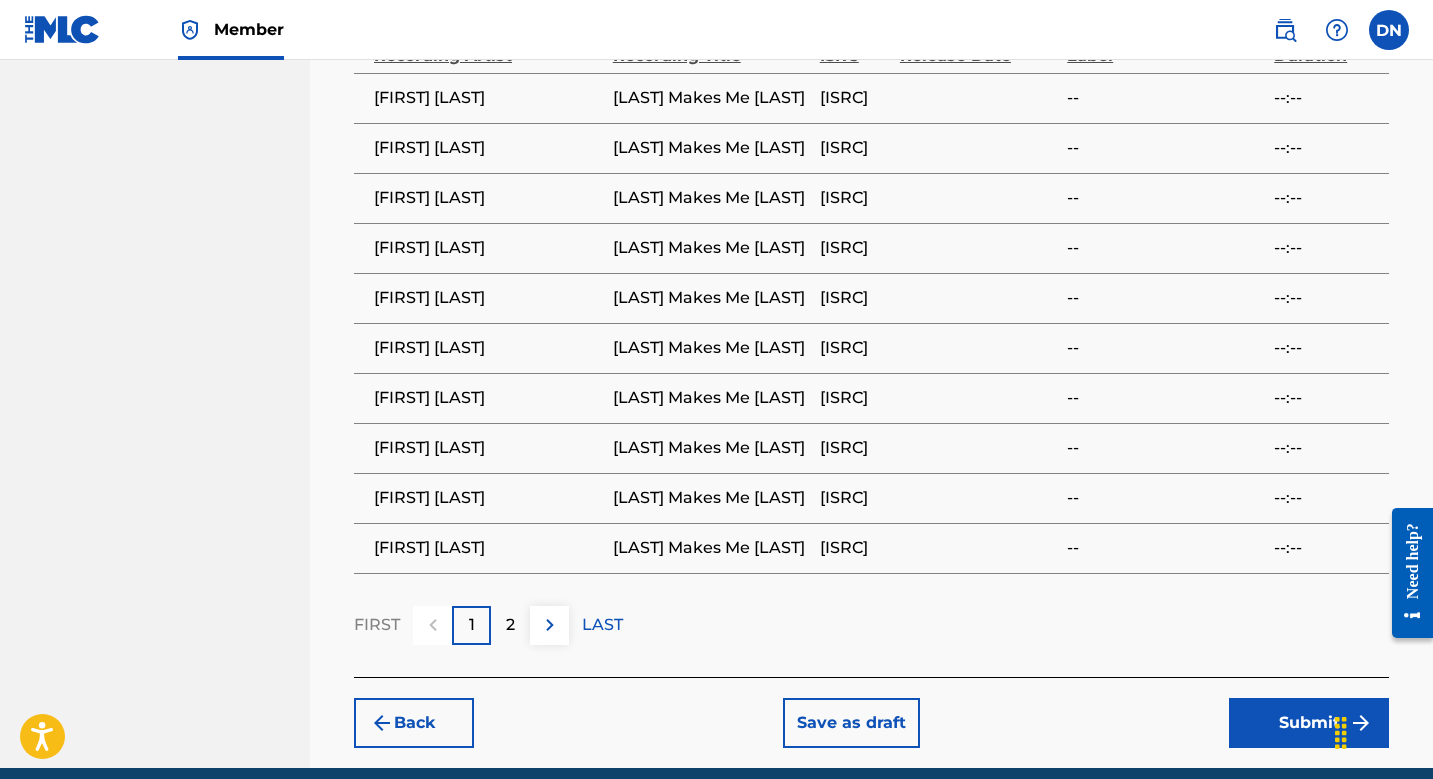 click on "2" at bounding box center (510, 625) 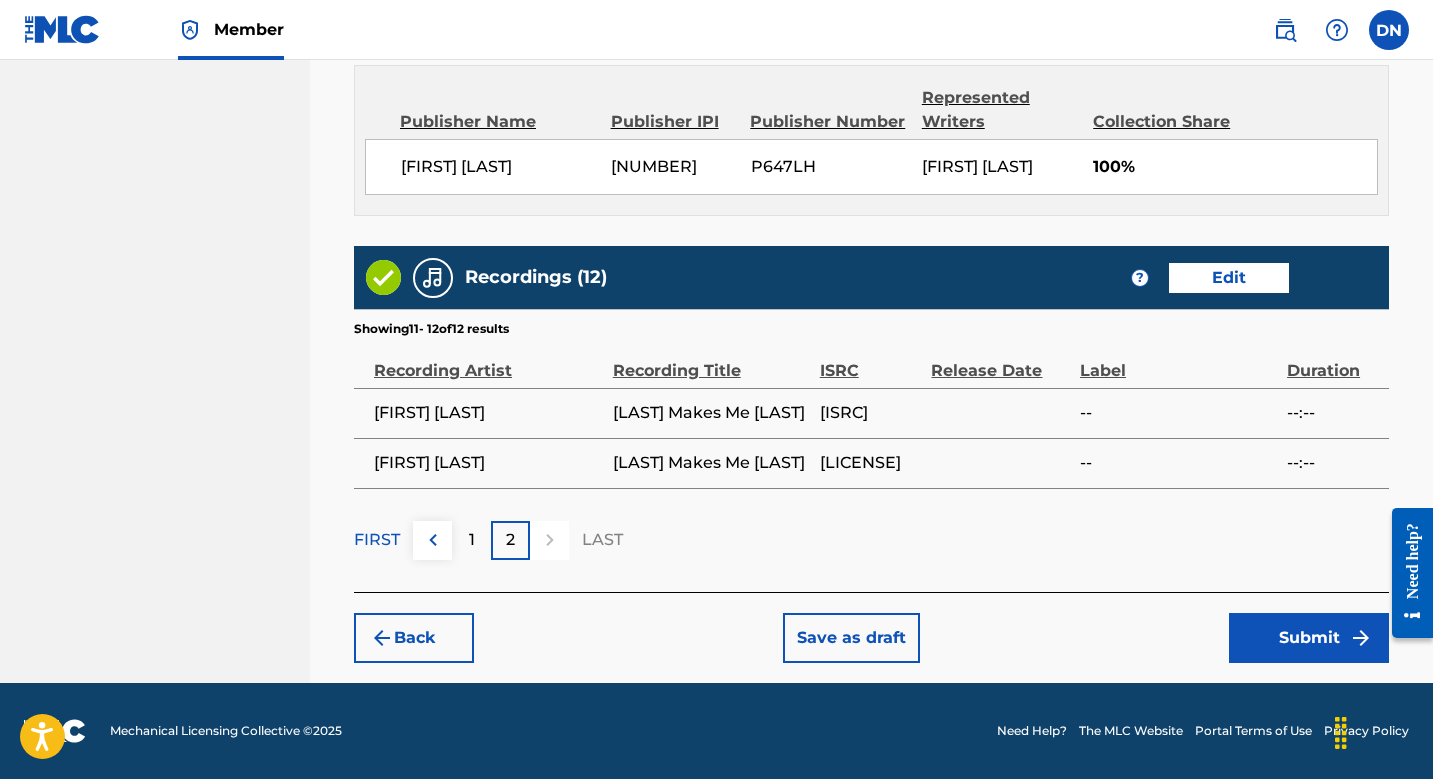 scroll, scrollTop: 1122, scrollLeft: 0, axis: vertical 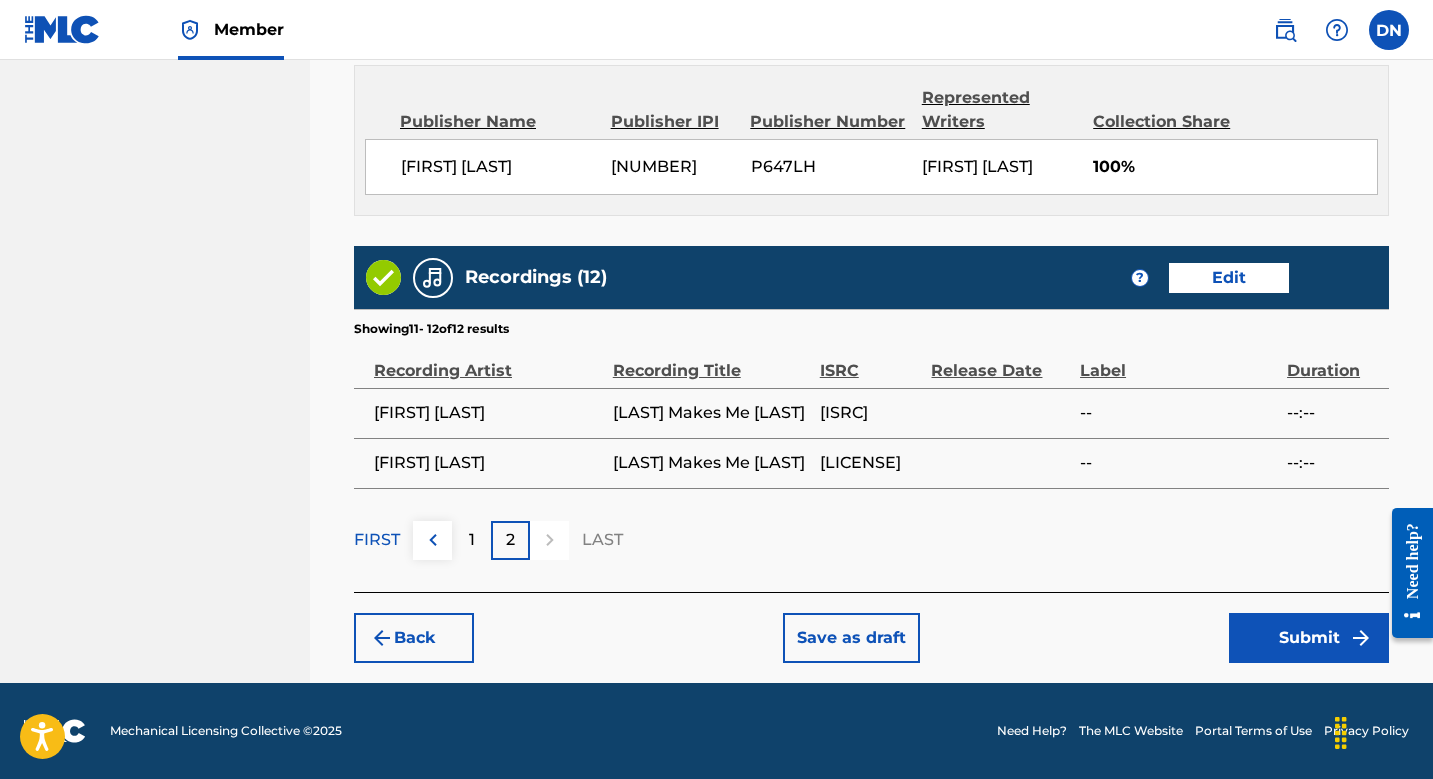 click on "1" at bounding box center [471, 540] 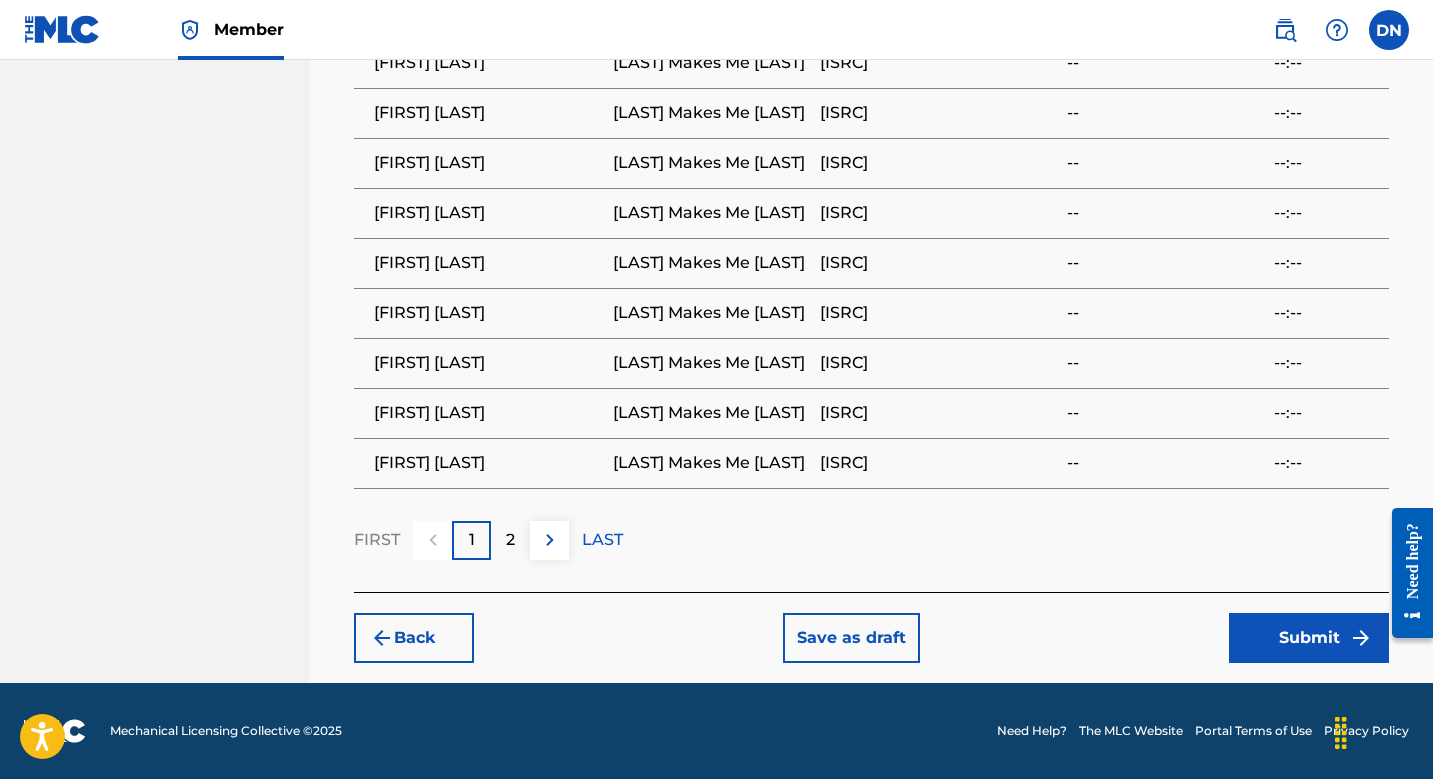 scroll, scrollTop: 1522, scrollLeft: 0, axis: vertical 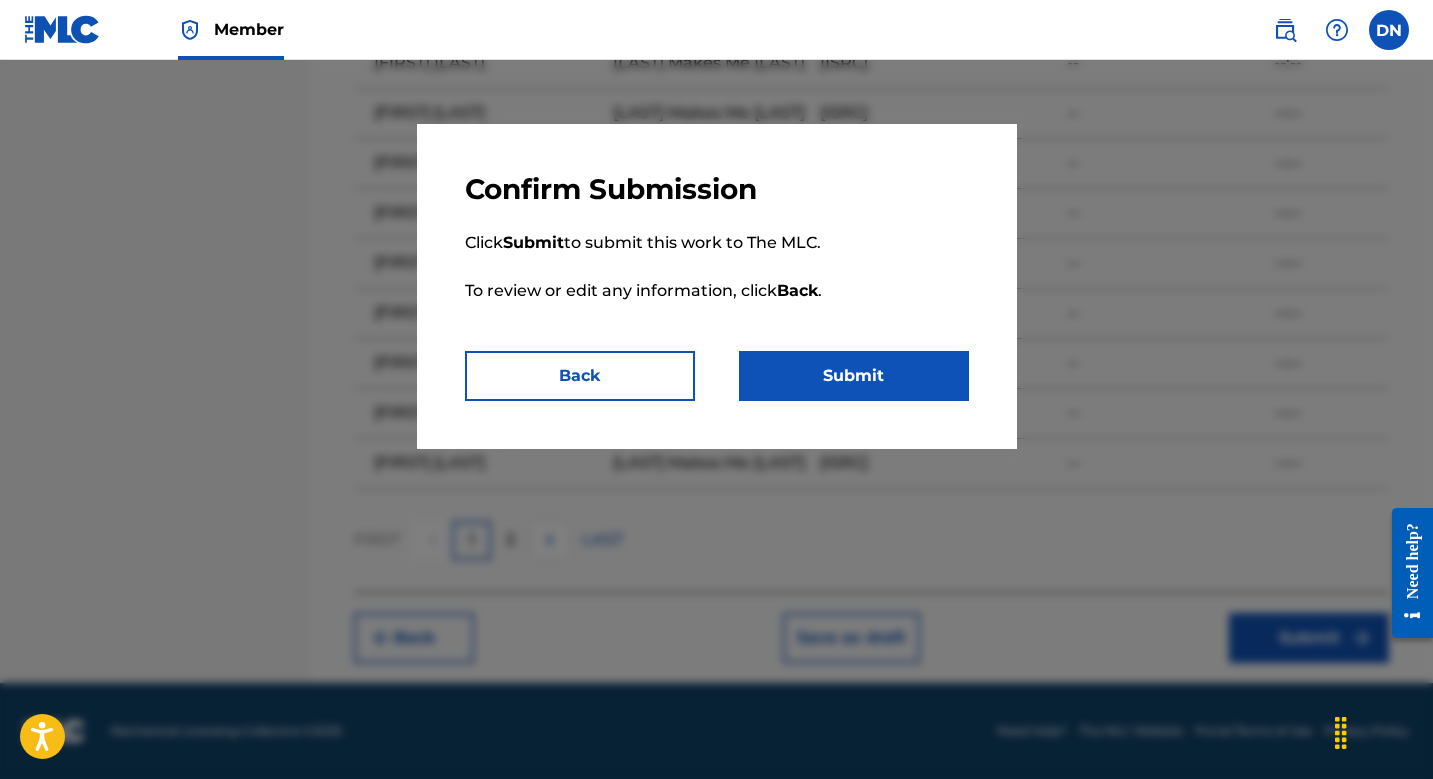 click on "Submit" at bounding box center (854, 376) 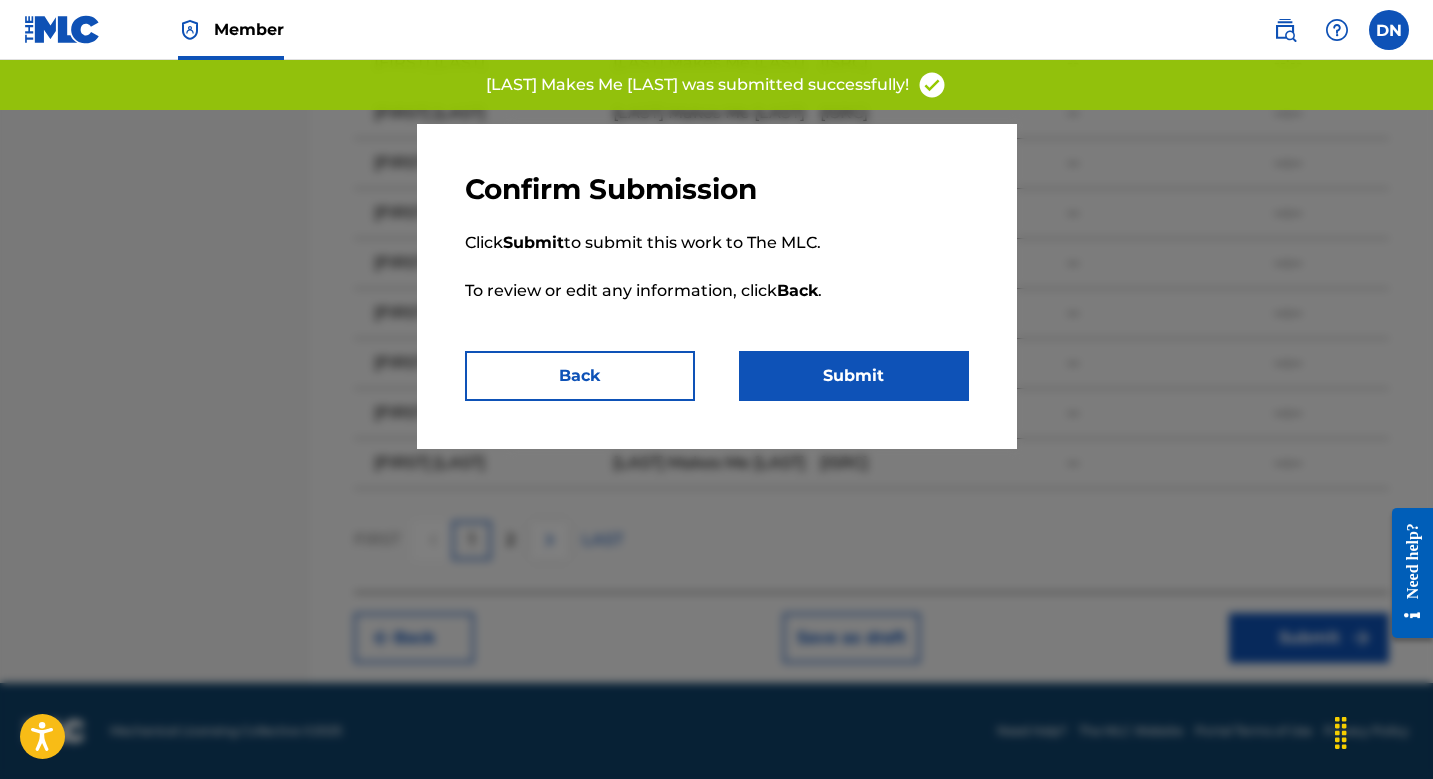scroll, scrollTop: 0, scrollLeft: 0, axis: both 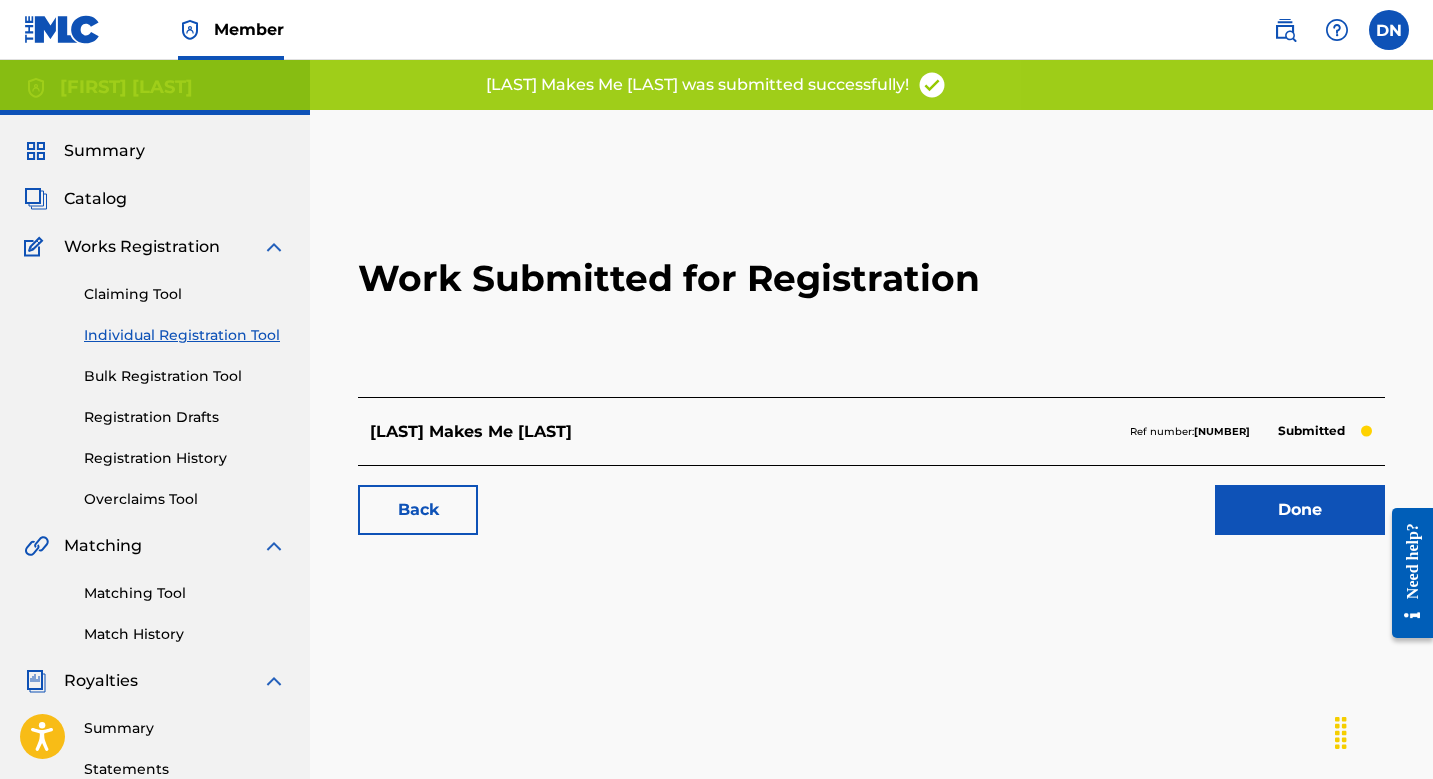 click on "Done" at bounding box center (1300, 510) 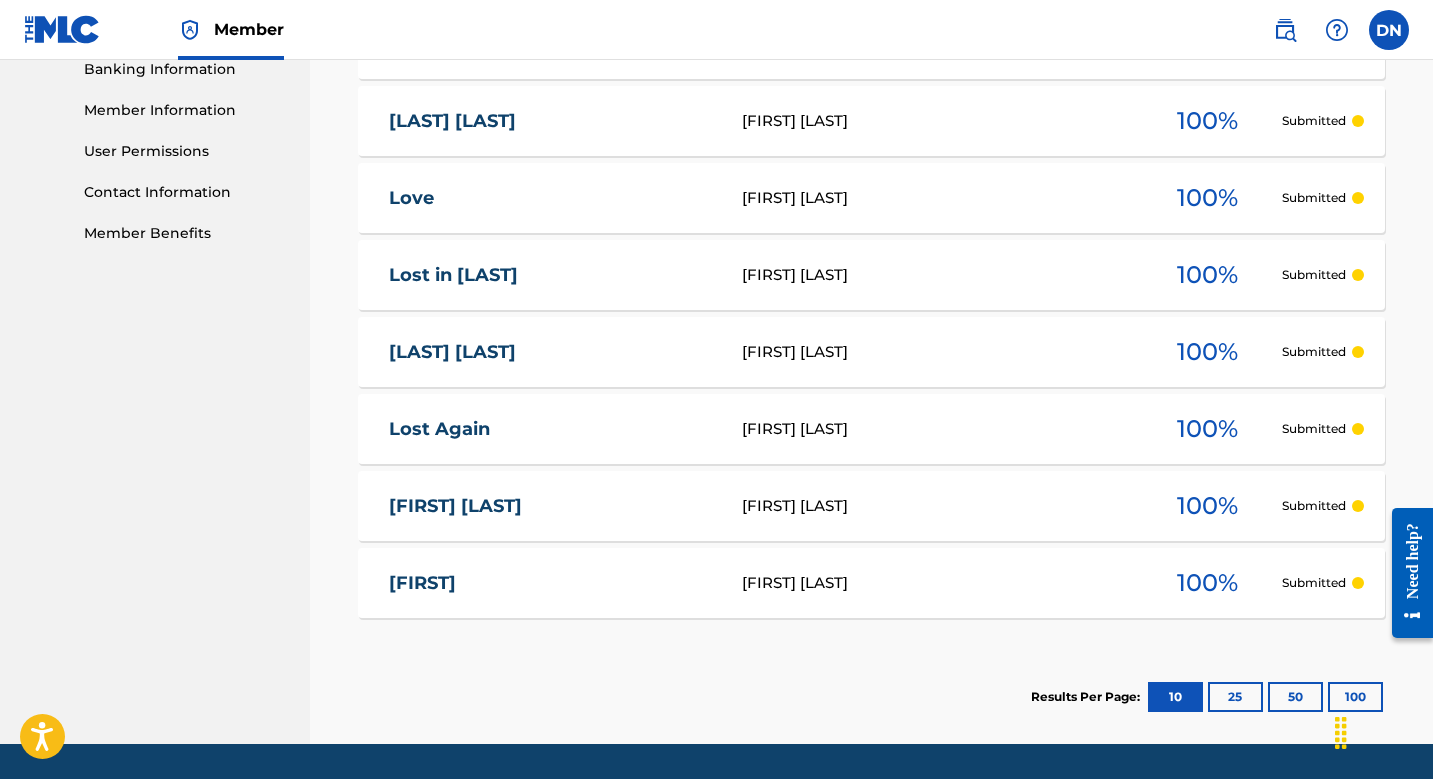 scroll, scrollTop: 881, scrollLeft: 0, axis: vertical 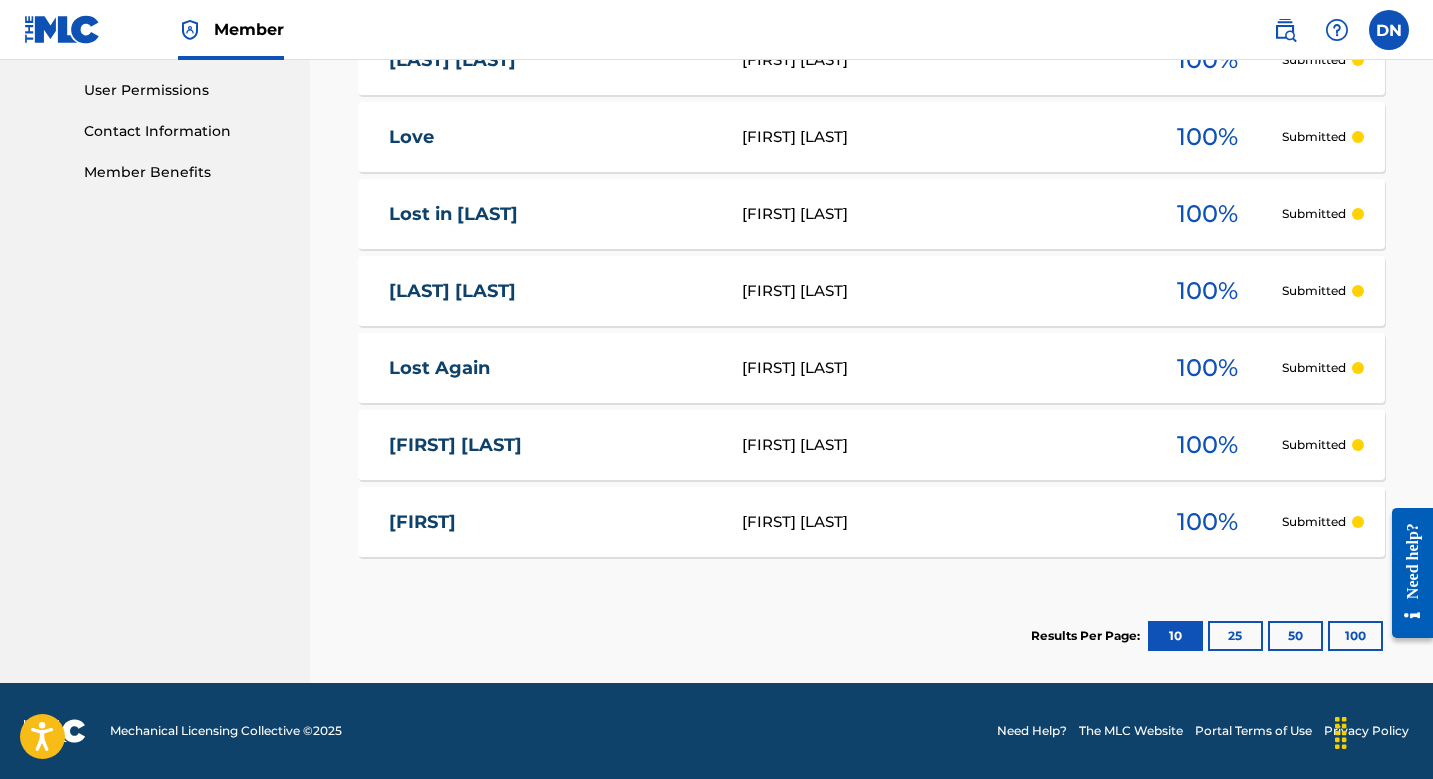 click on "100" at bounding box center [1355, 636] 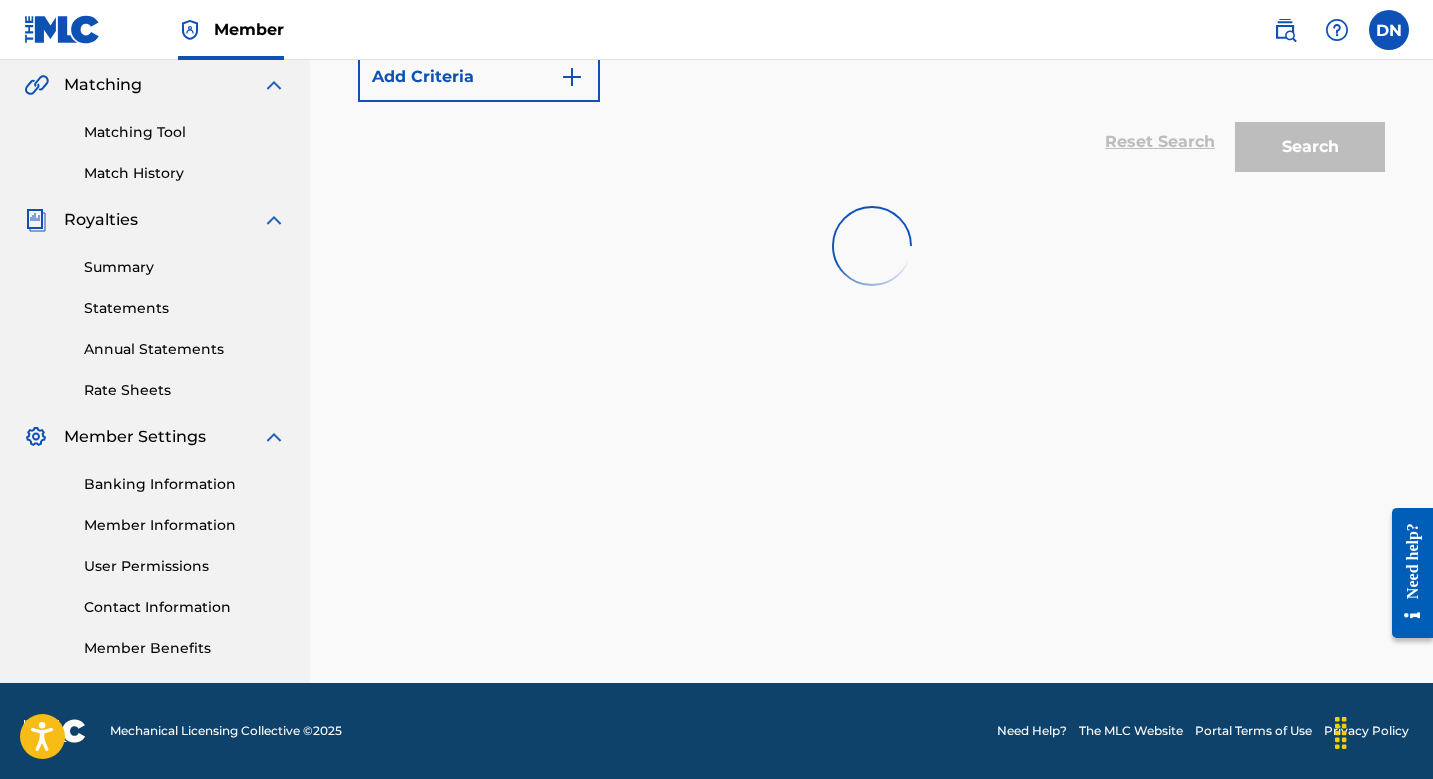 scroll, scrollTop: 461, scrollLeft: 0, axis: vertical 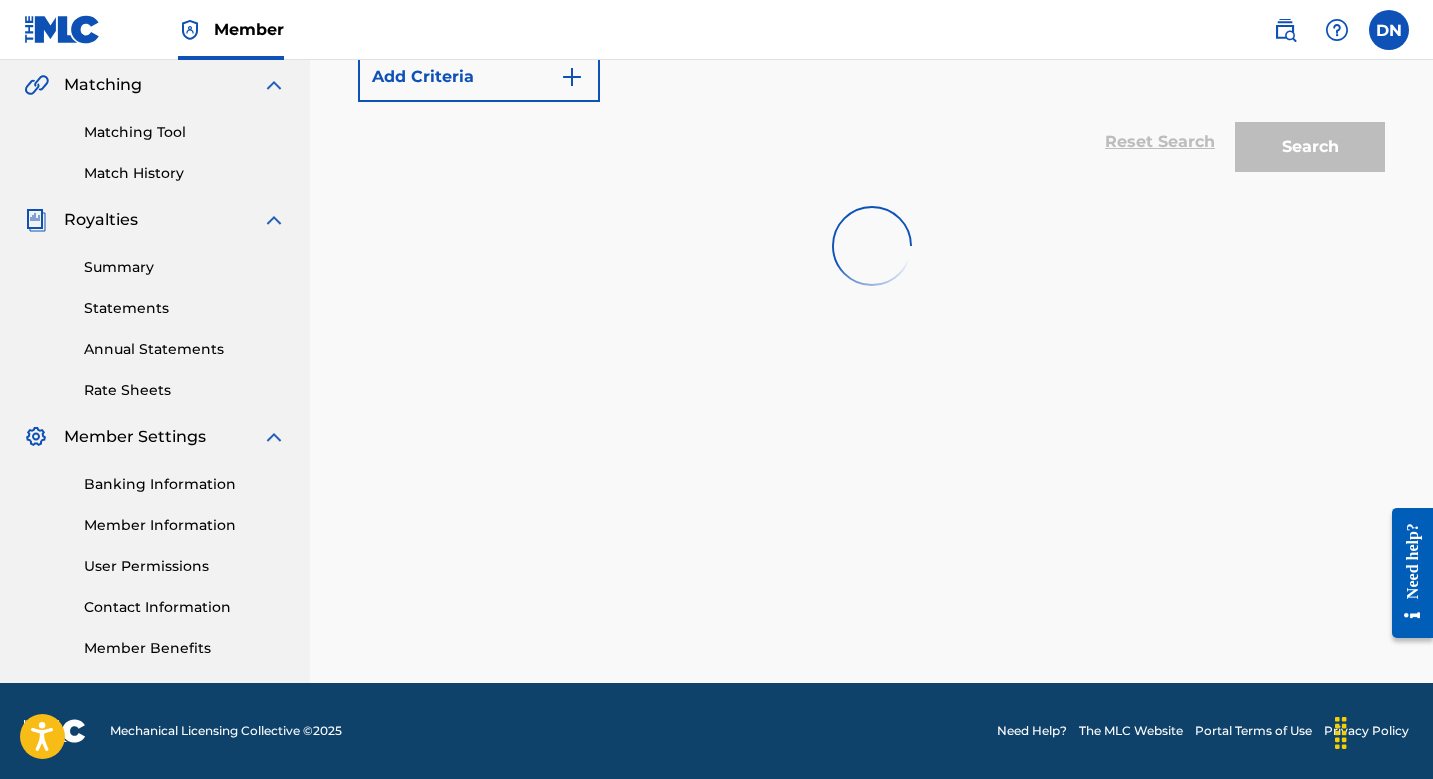 click on "SearchWithCriteria[NUMBER]-[NUMBER]-[NUMBER]-[NUMBER]-[NUMBER] Work Title Add Criteria Reset Search Search" at bounding box center [871, 166] 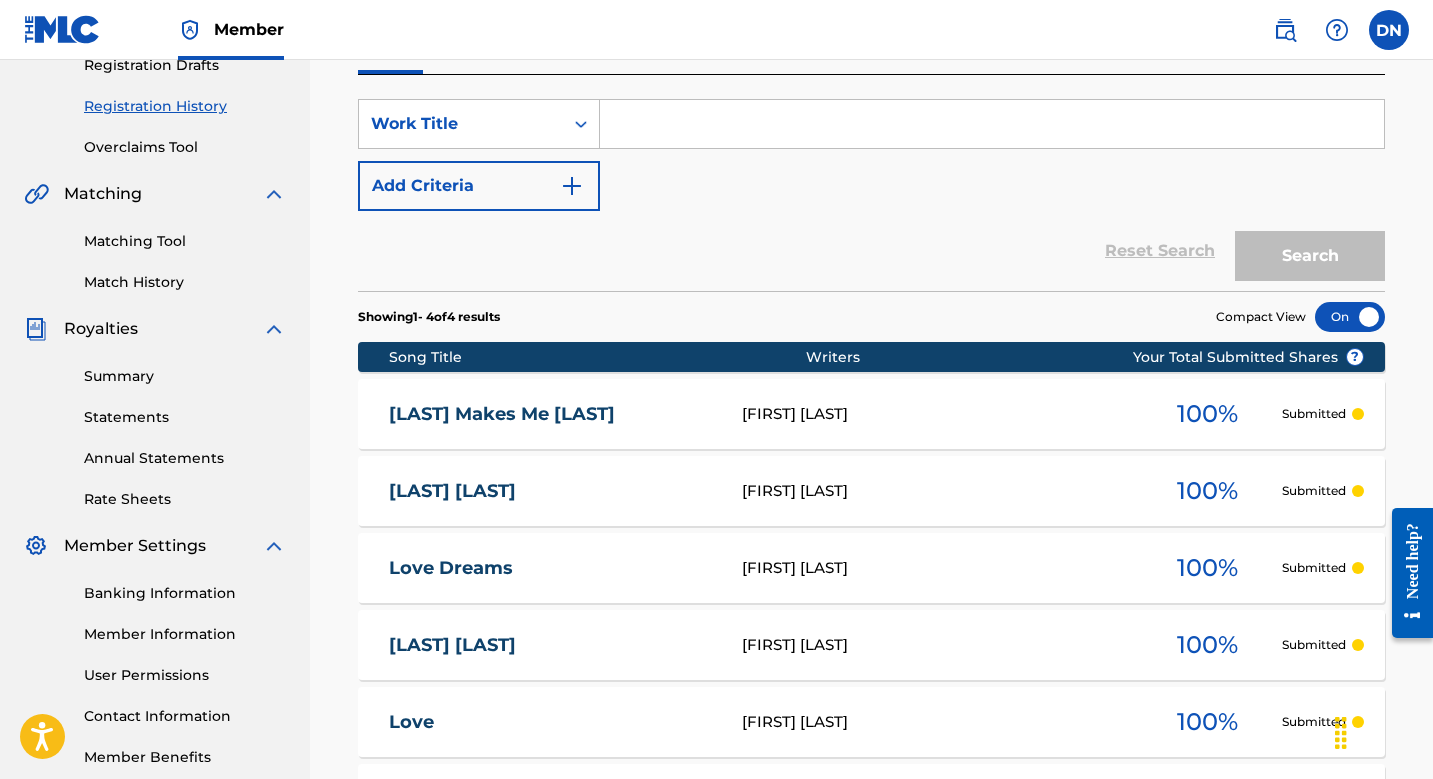 scroll, scrollTop: 259, scrollLeft: 0, axis: vertical 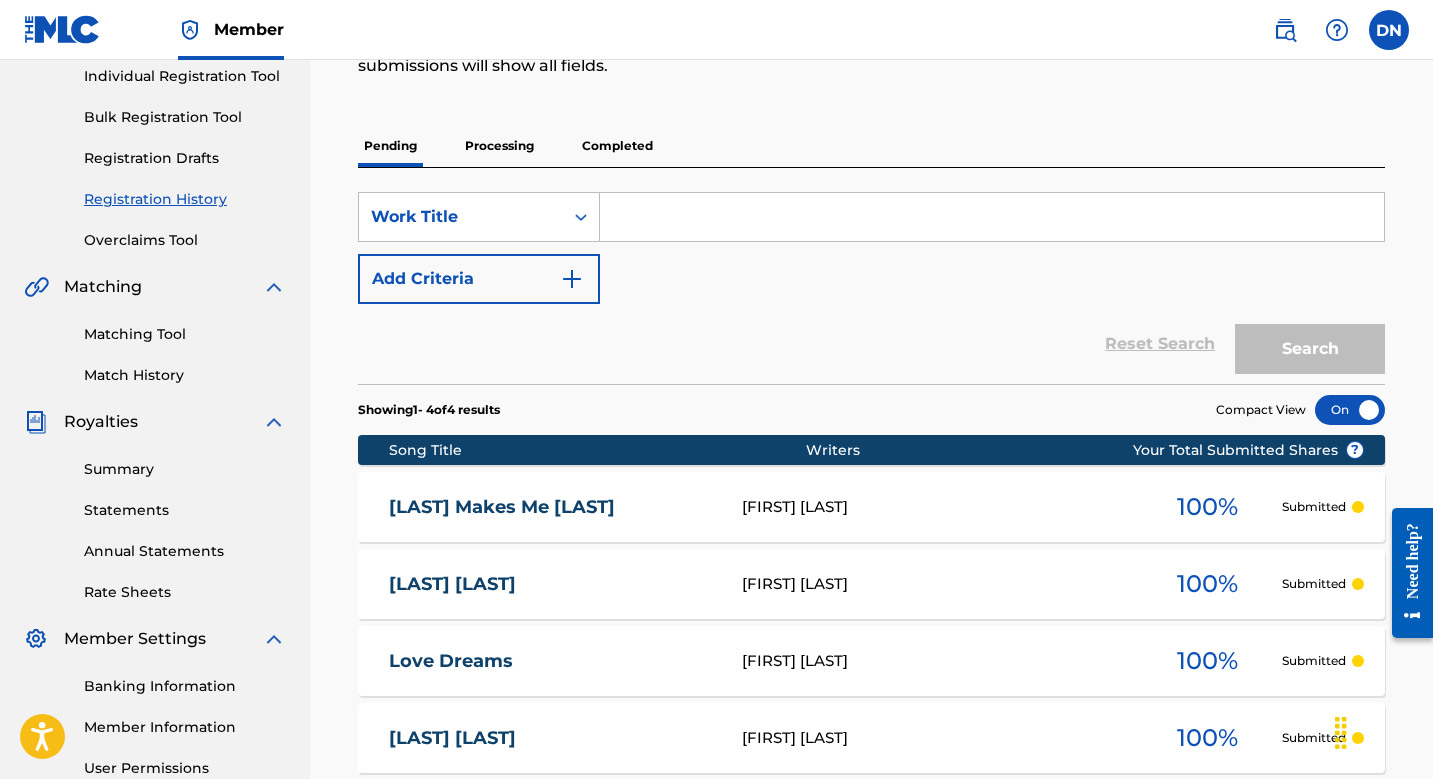 click on "Individual Registration Tool" at bounding box center [185, 76] 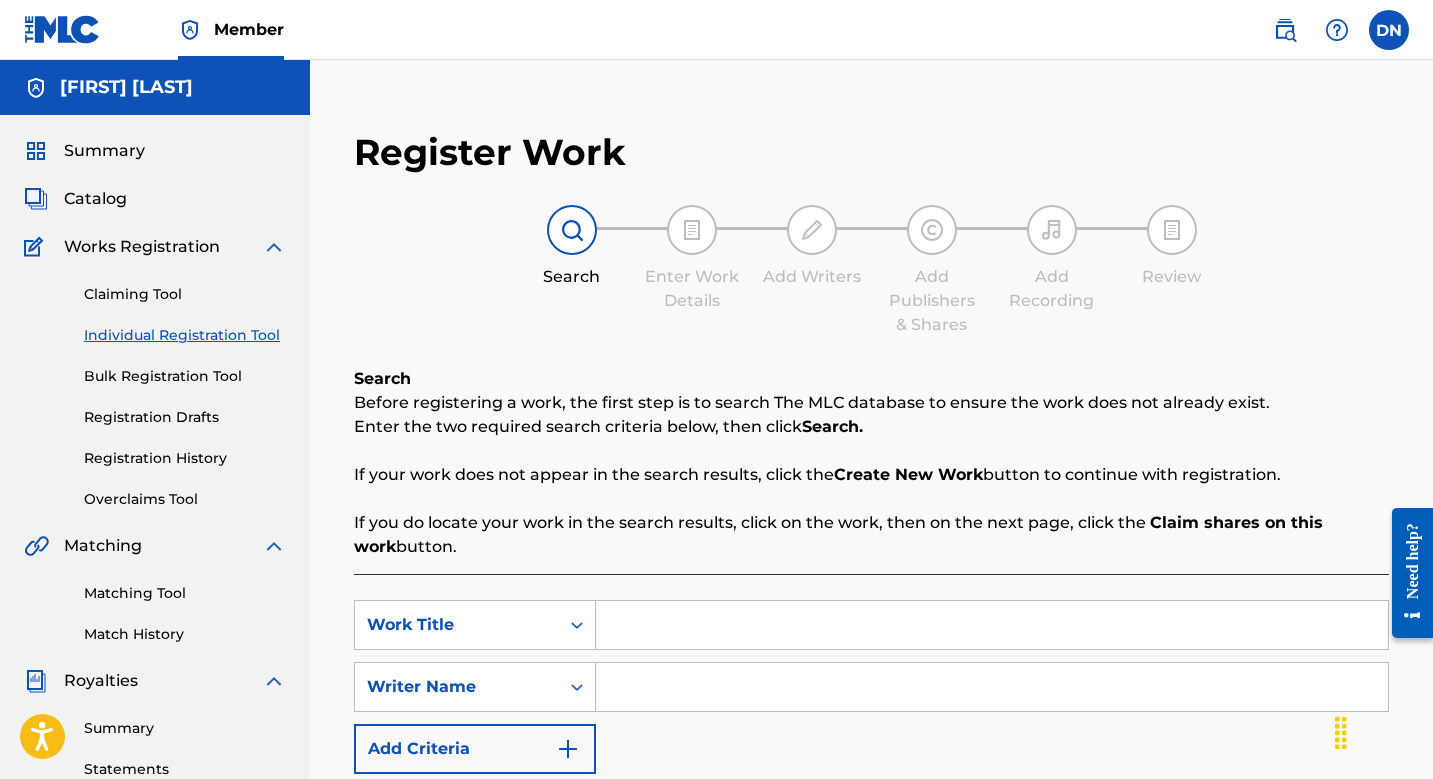 click at bounding box center (992, 625) 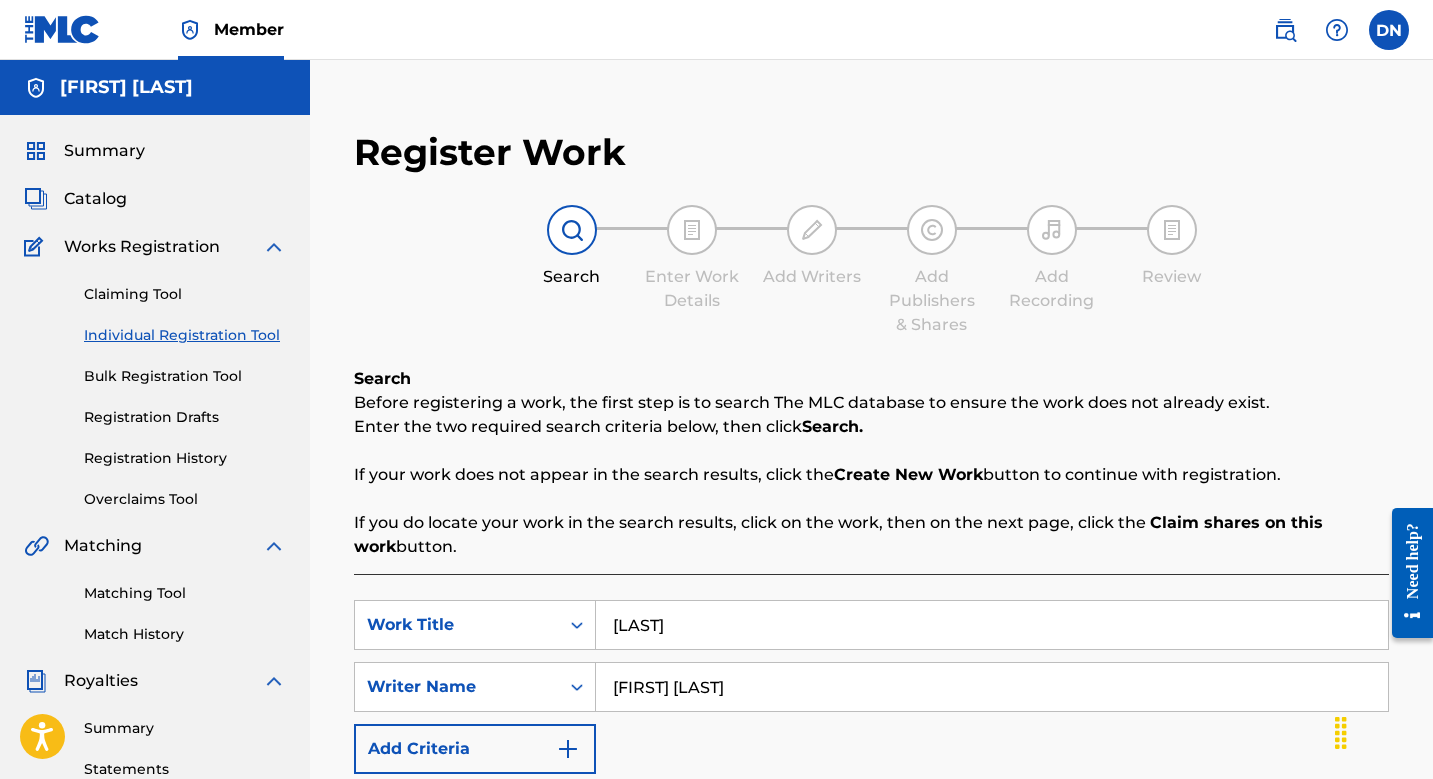 click on "Search" at bounding box center (1314, 819) 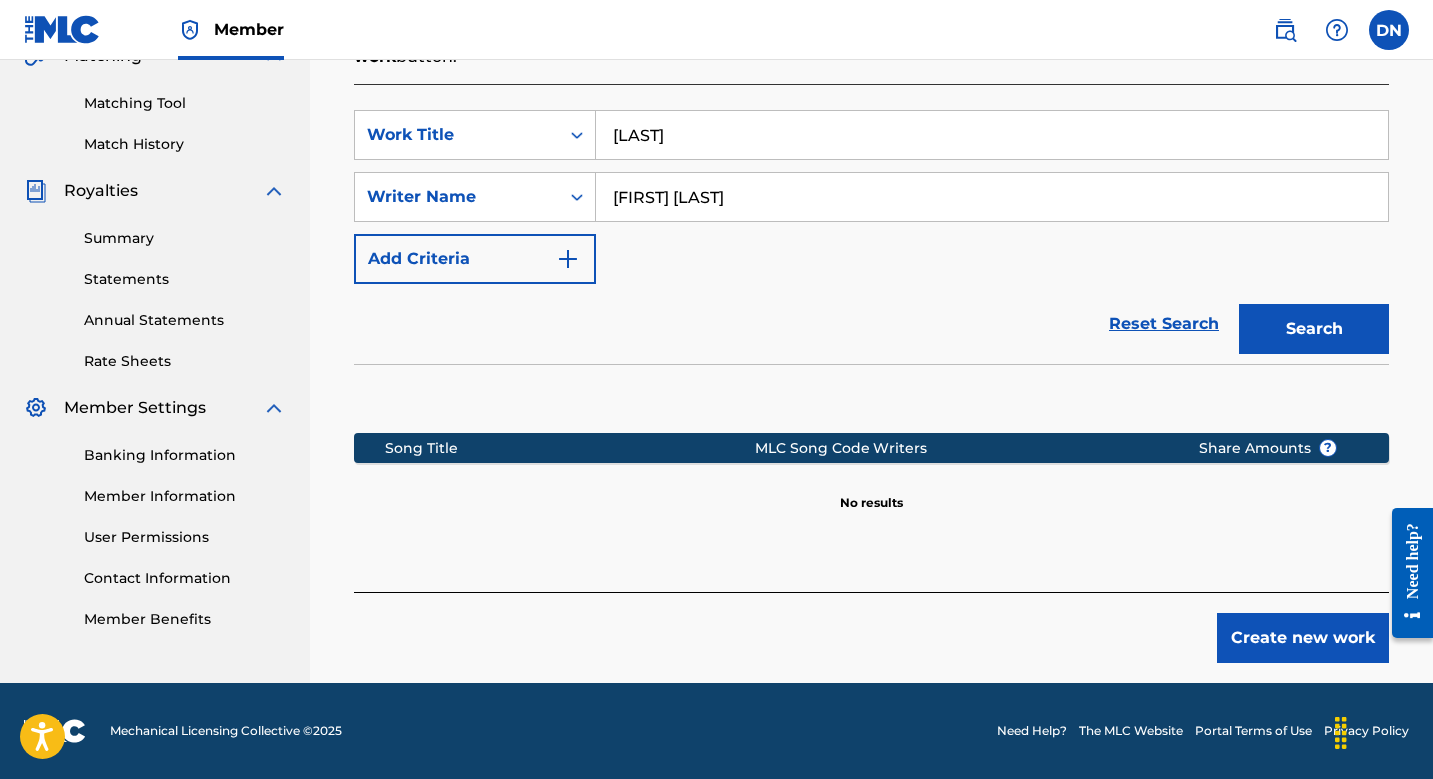 scroll, scrollTop: 490, scrollLeft: 0, axis: vertical 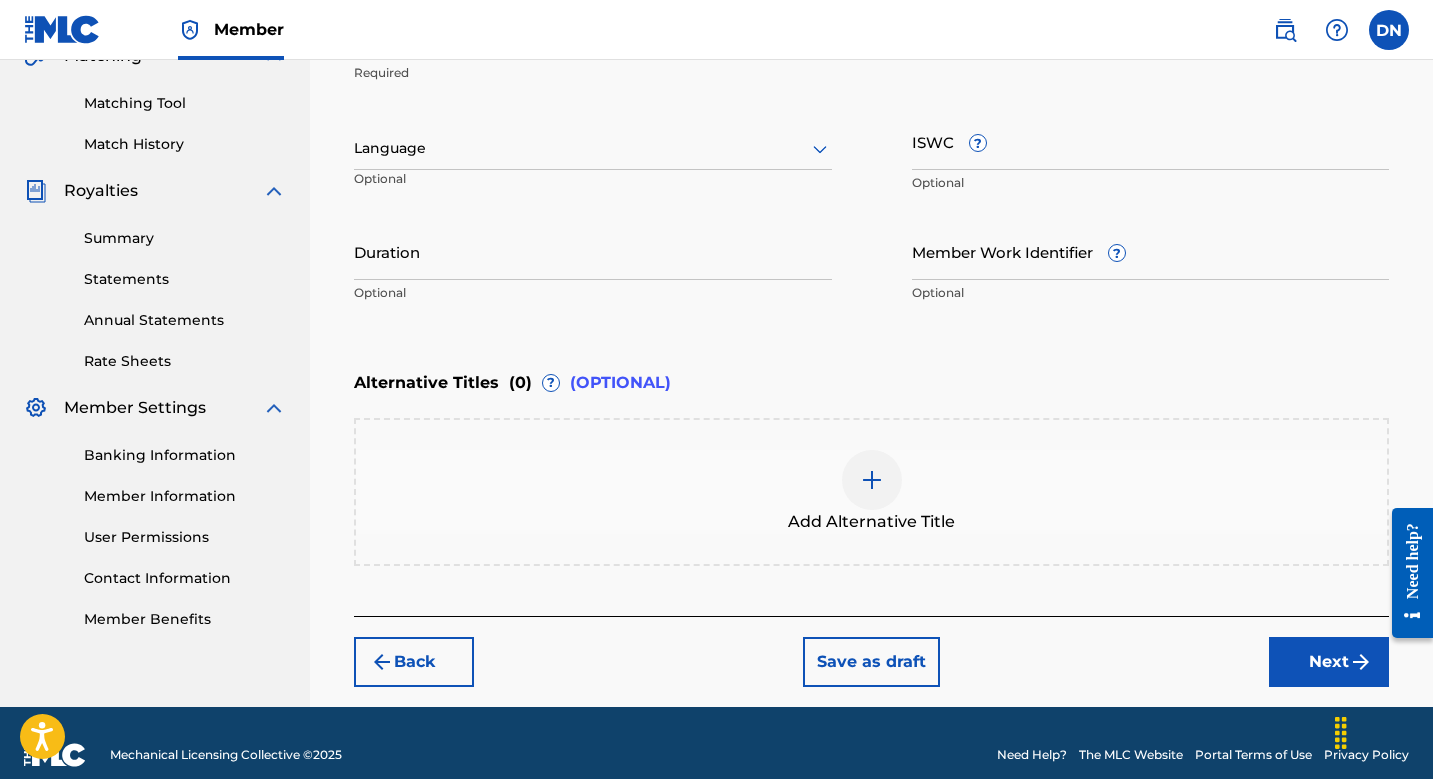 click on "Next" at bounding box center [1329, 662] 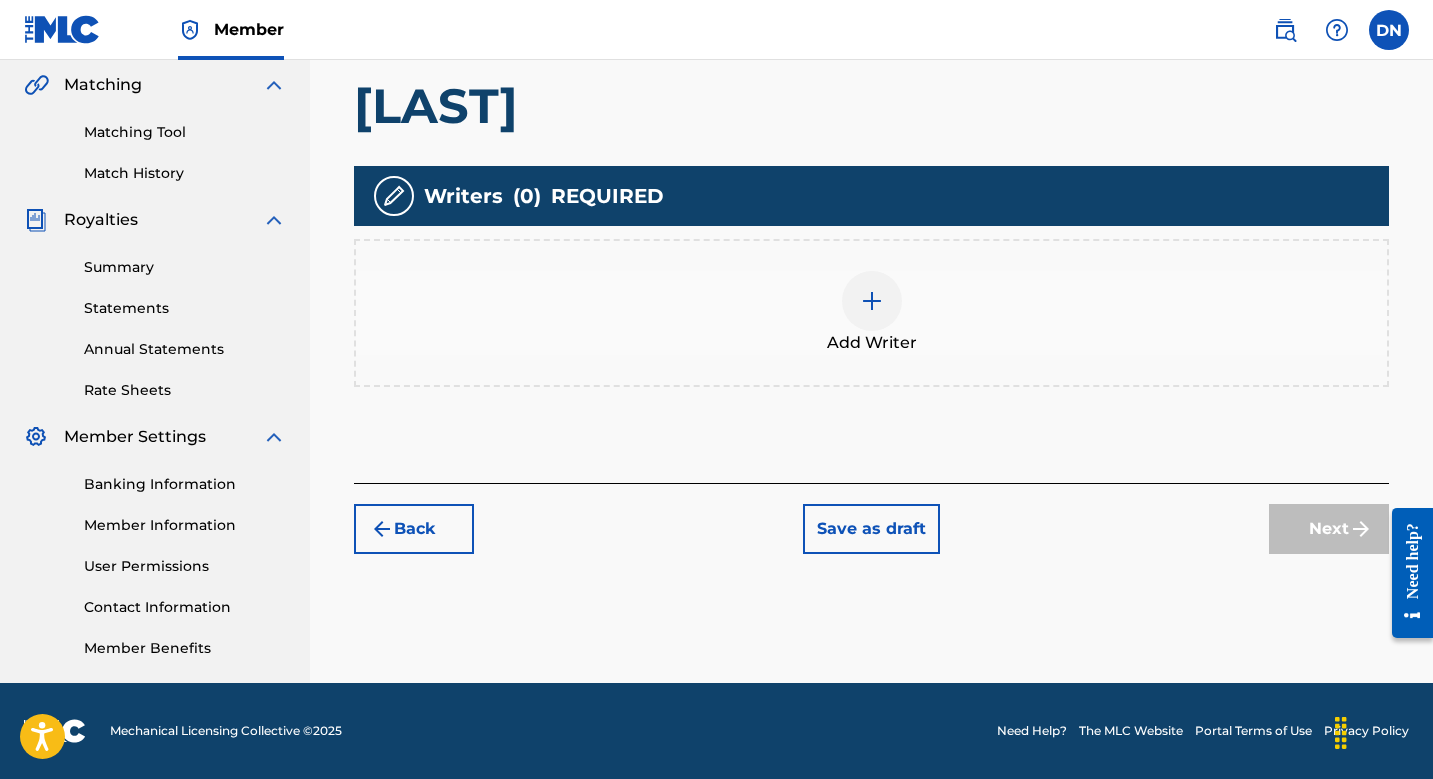 scroll, scrollTop: 461, scrollLeft: 0, axis: vertical 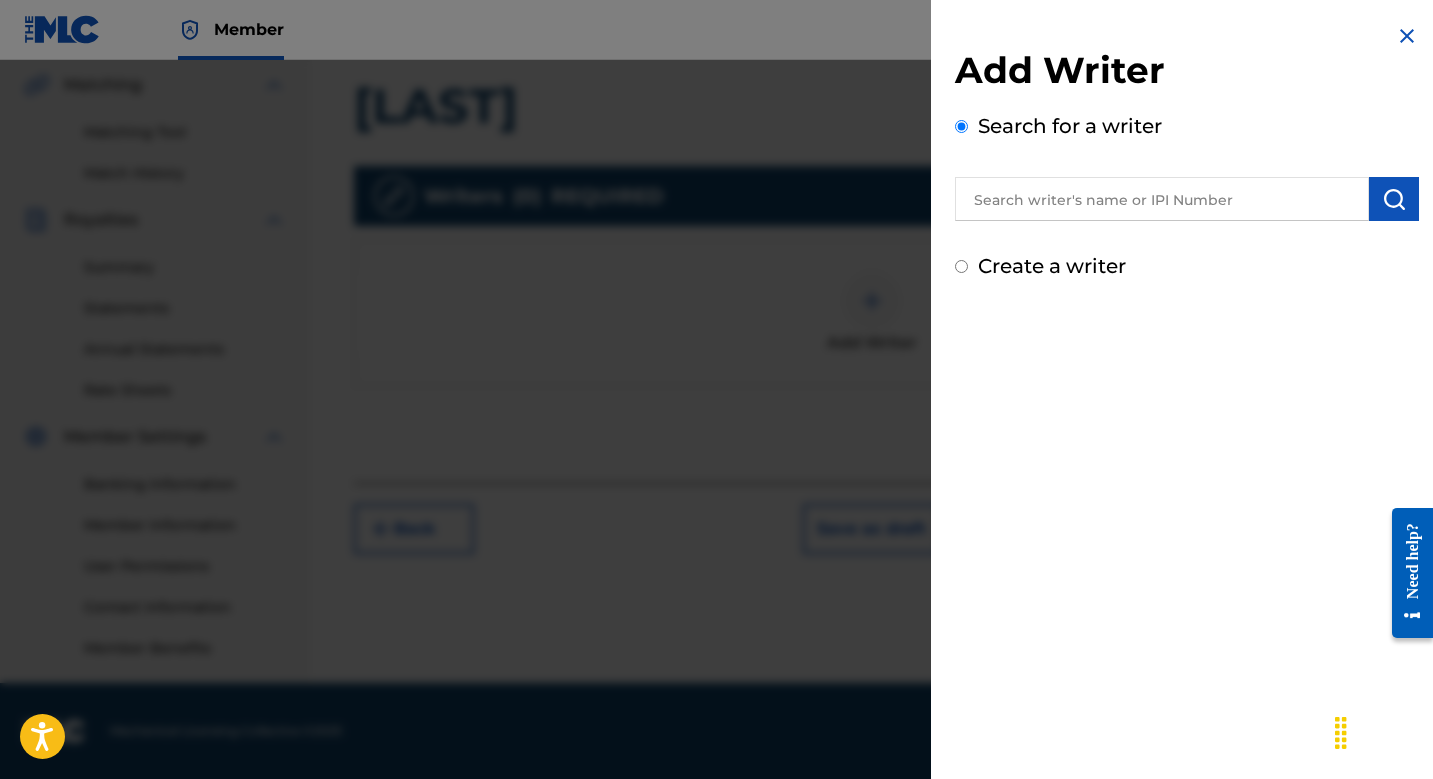click at bounding box center (1162, 199) 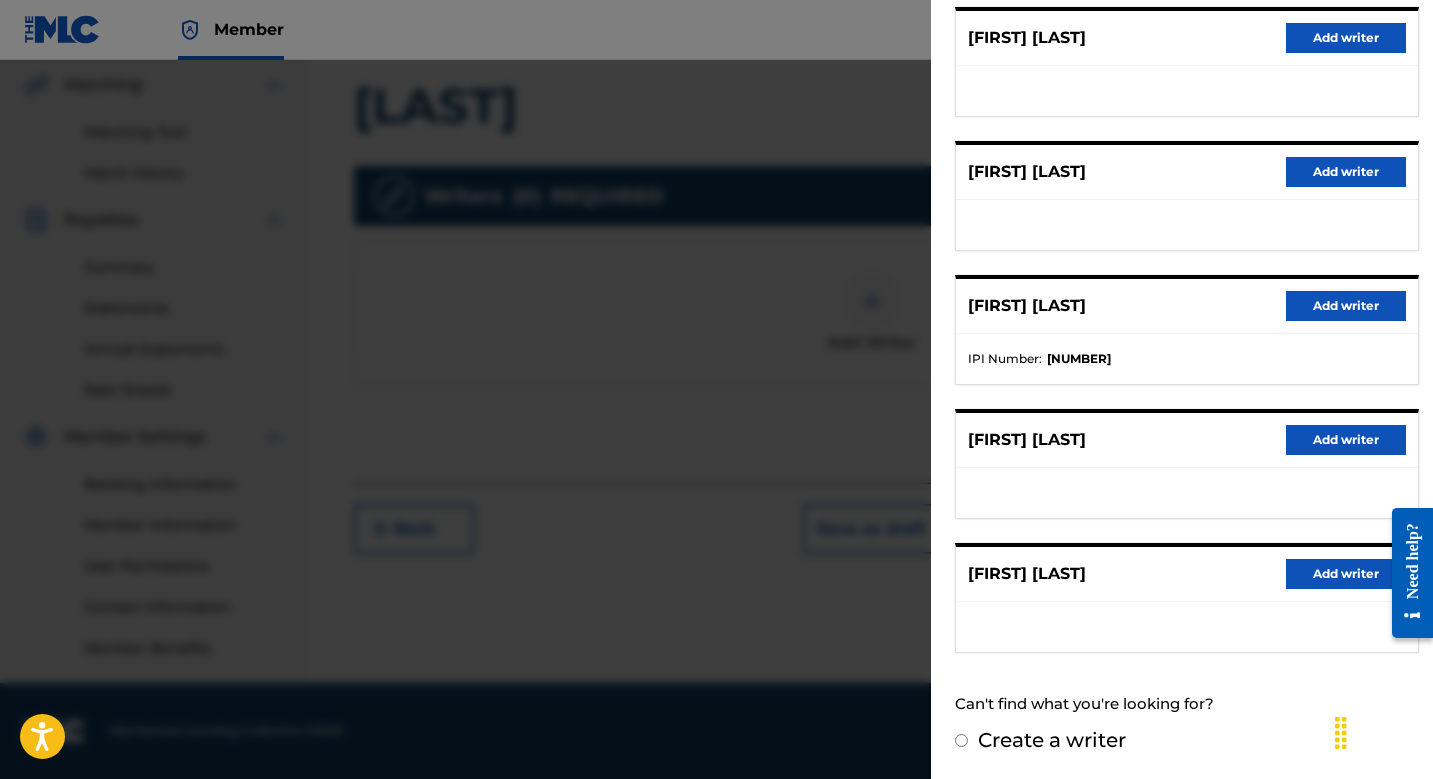scroll, scrollTop: 262, scrollLeft: 0, axis: vertical 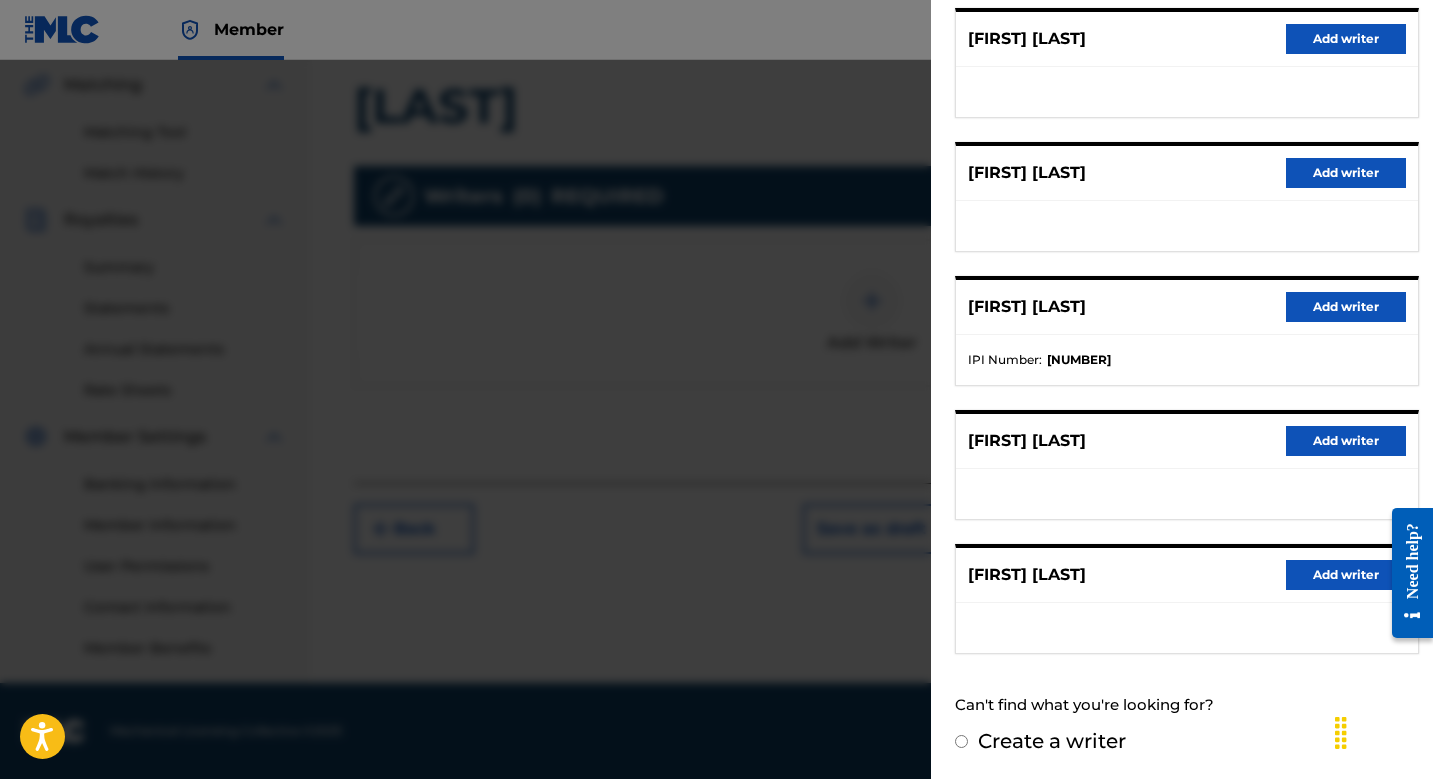 click on "Add writer" at bounding box center (1346, 575) 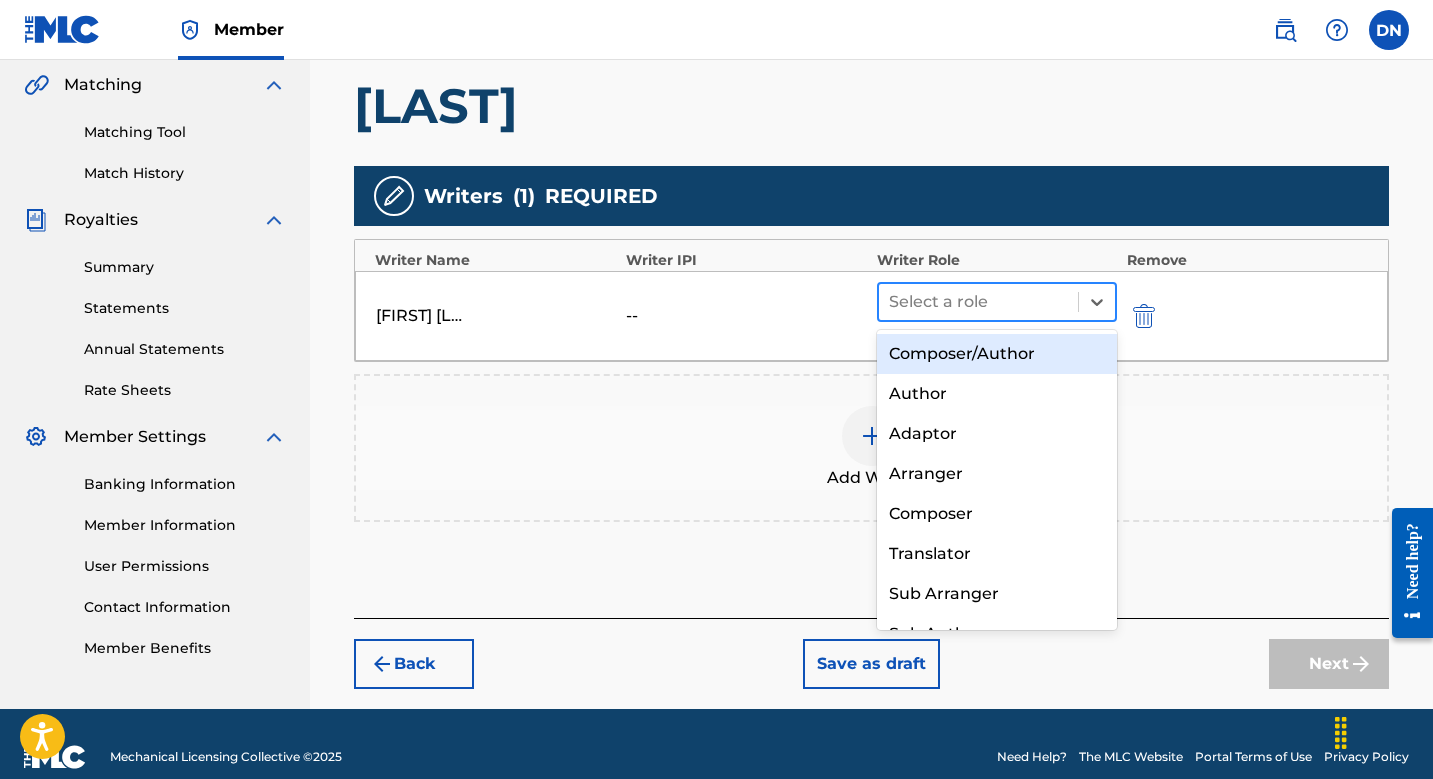 click at bounding box center (978, 302) 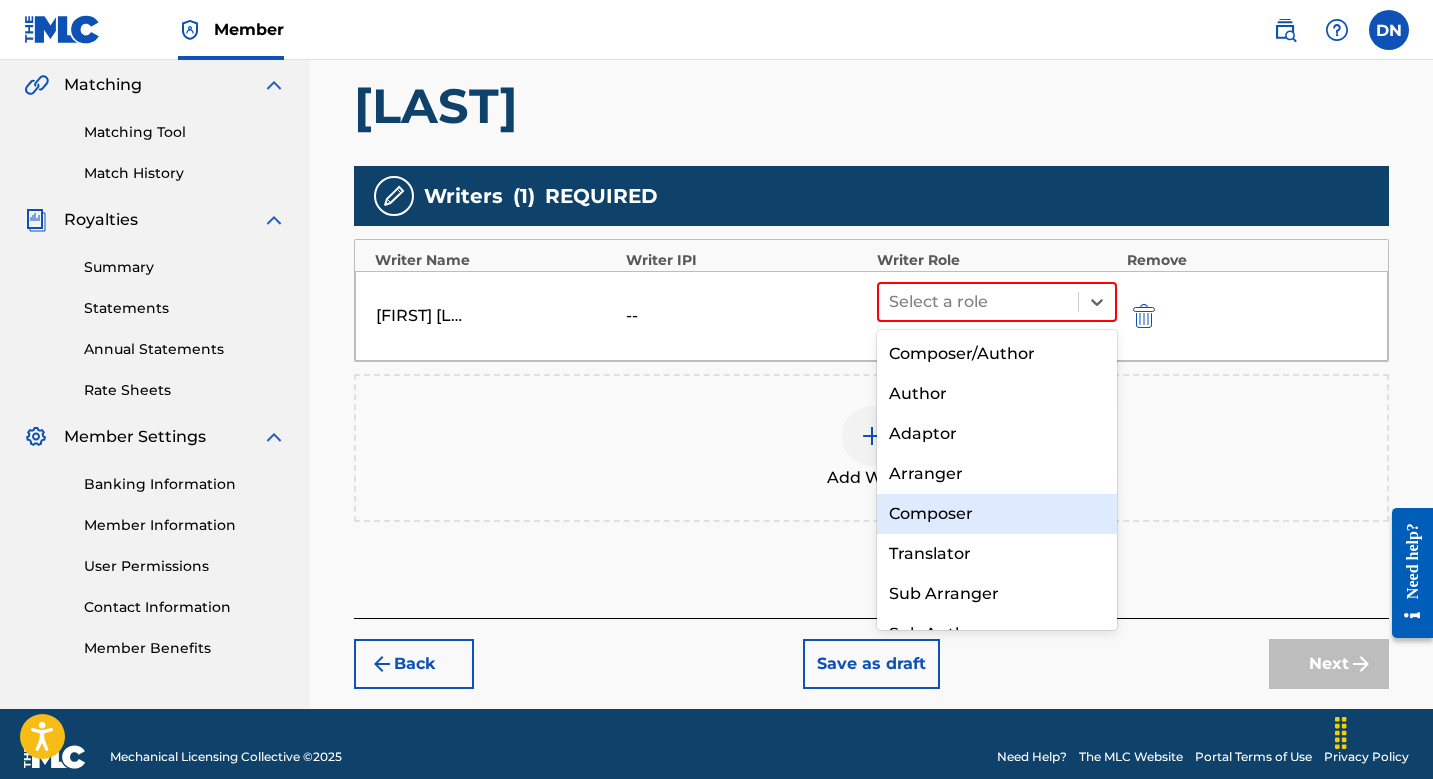 click on "Composer" at bounding box center [997, 514] 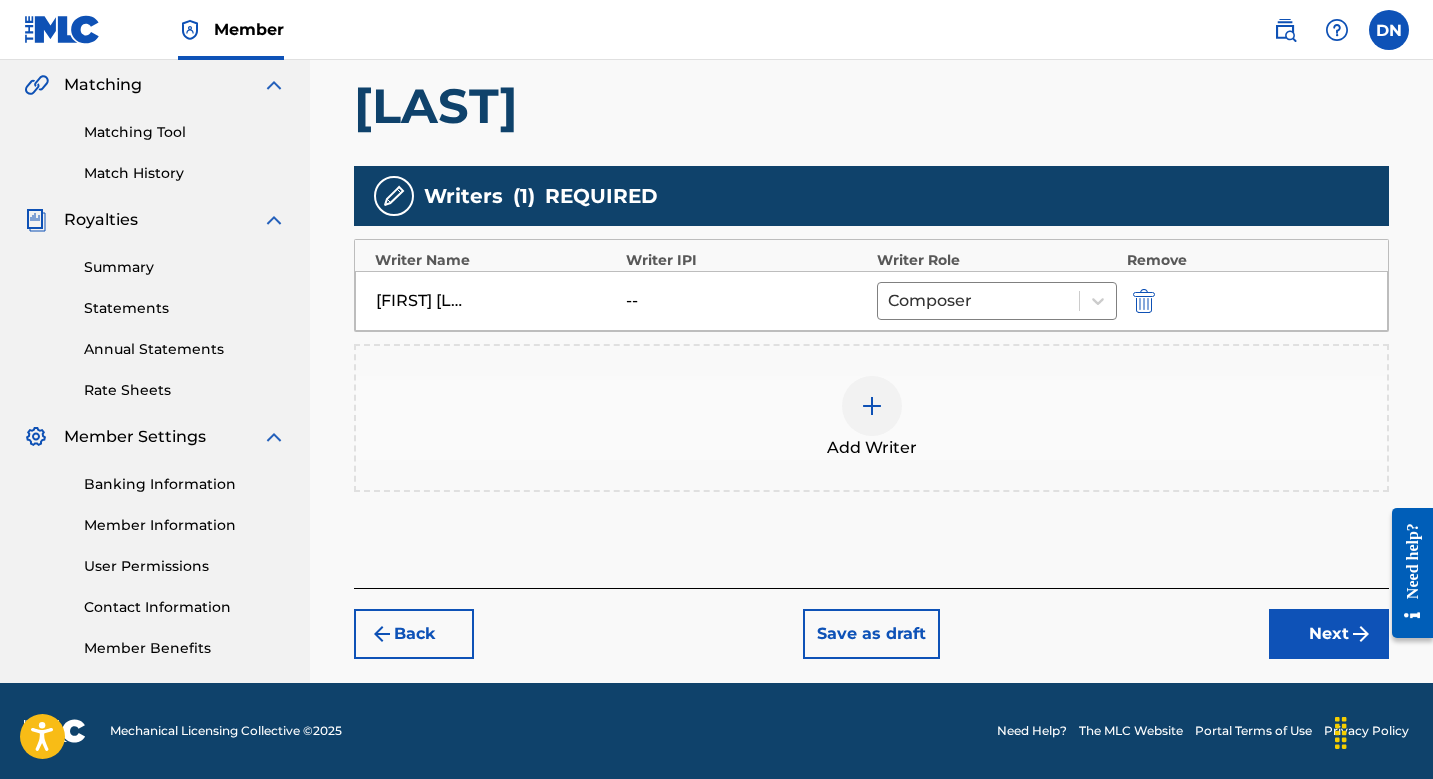 click at bounding box center [872, 406] 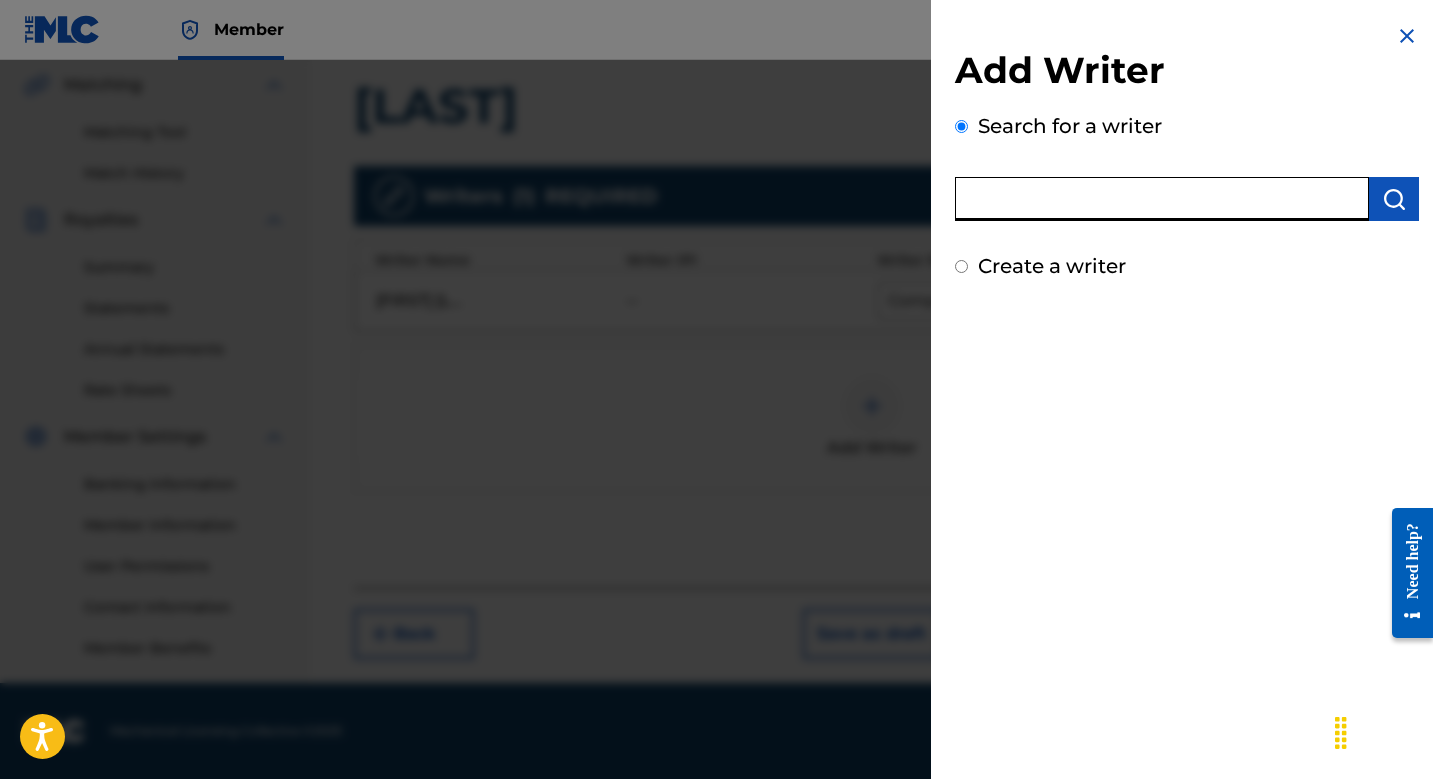 click at bounding box center [1162, 199] 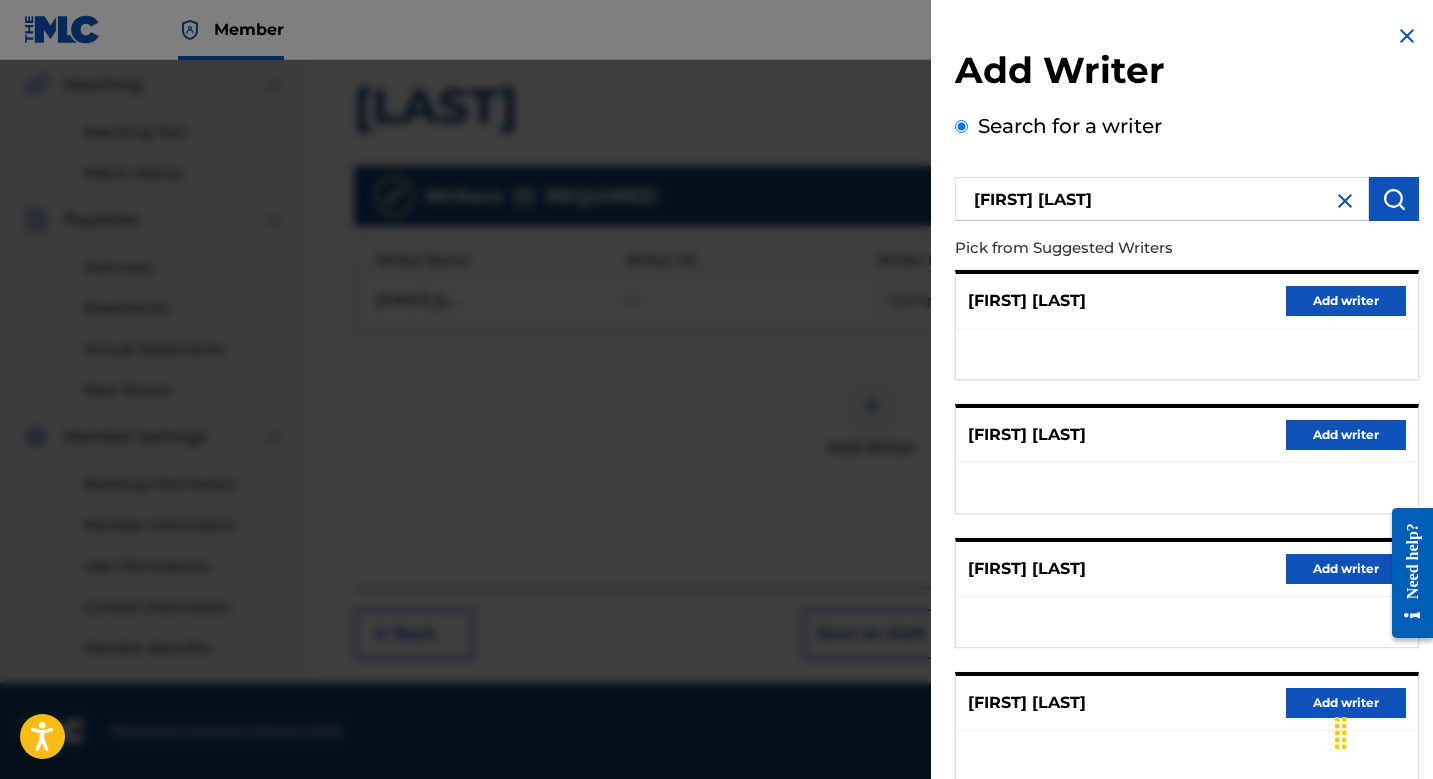 click on "Add writer" at bounding box center (1346, 435) 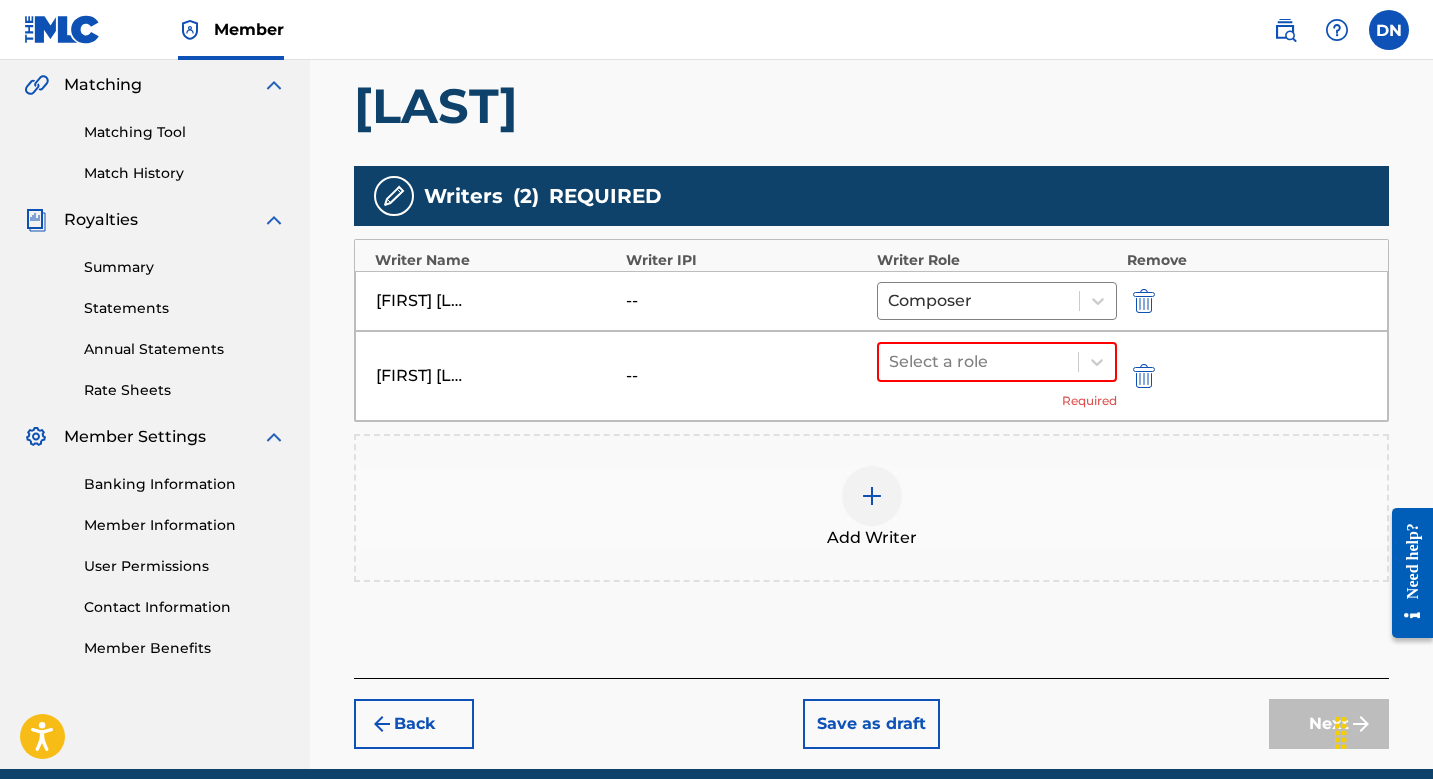 click on "Add Writer" at bounding box center [871, 508] 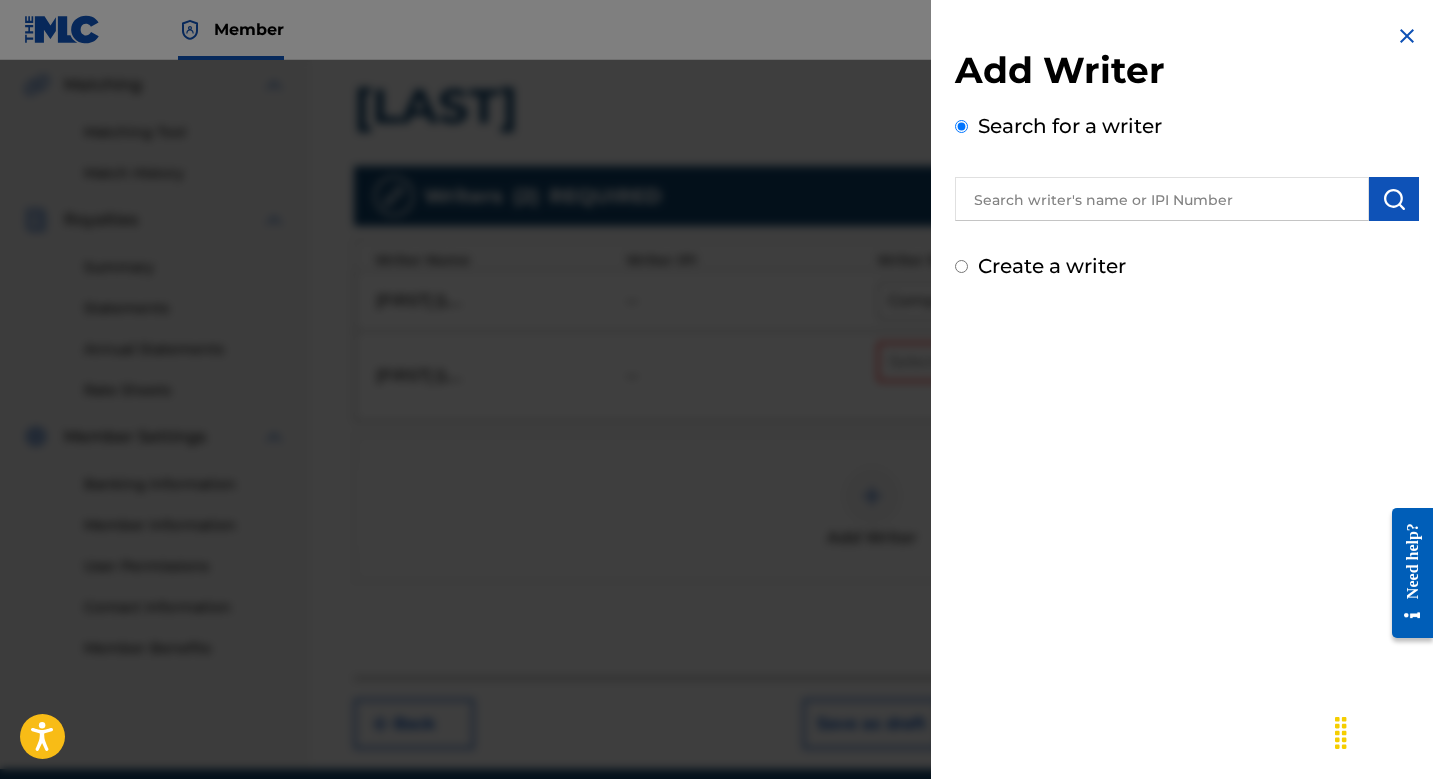 click at bounding box center [716, 449] 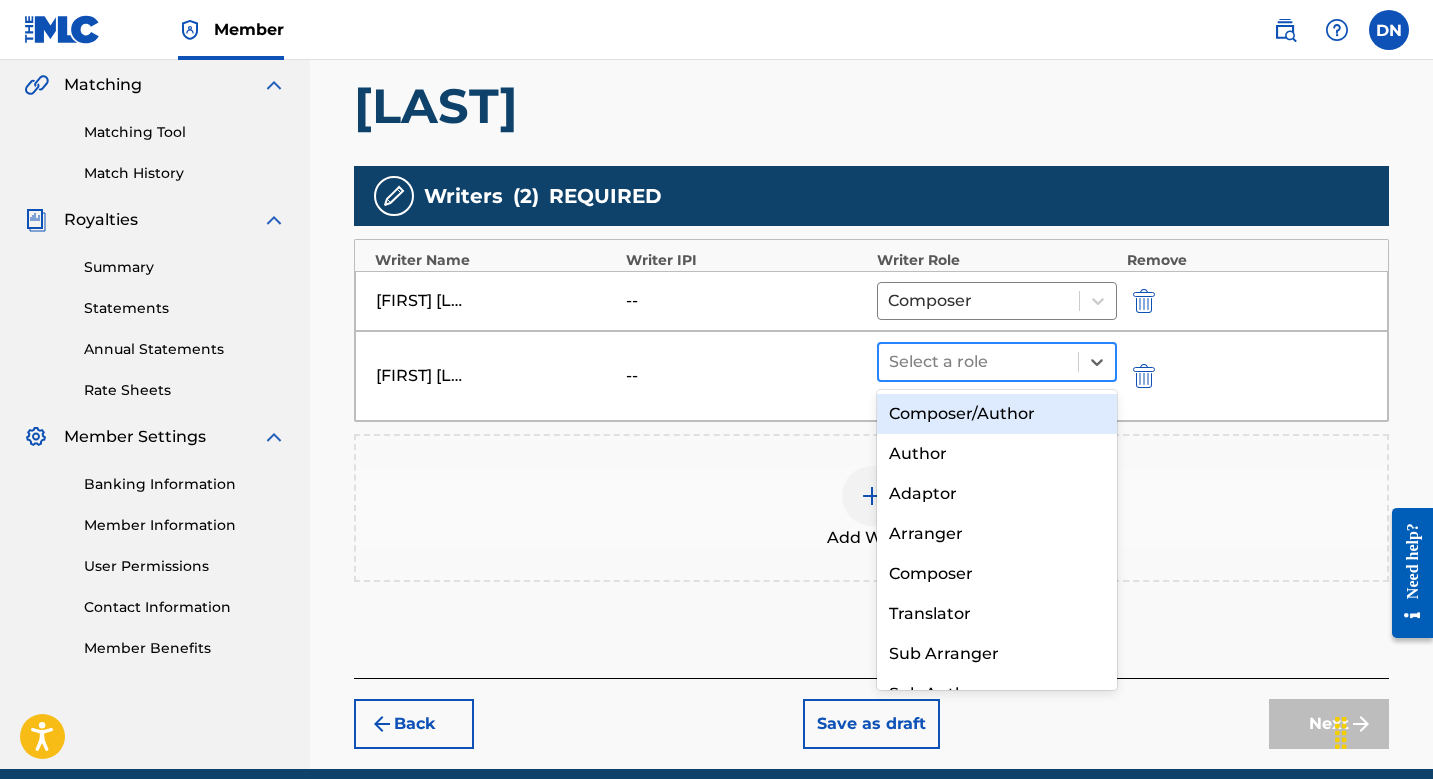 click at bounding box center (978, 362) 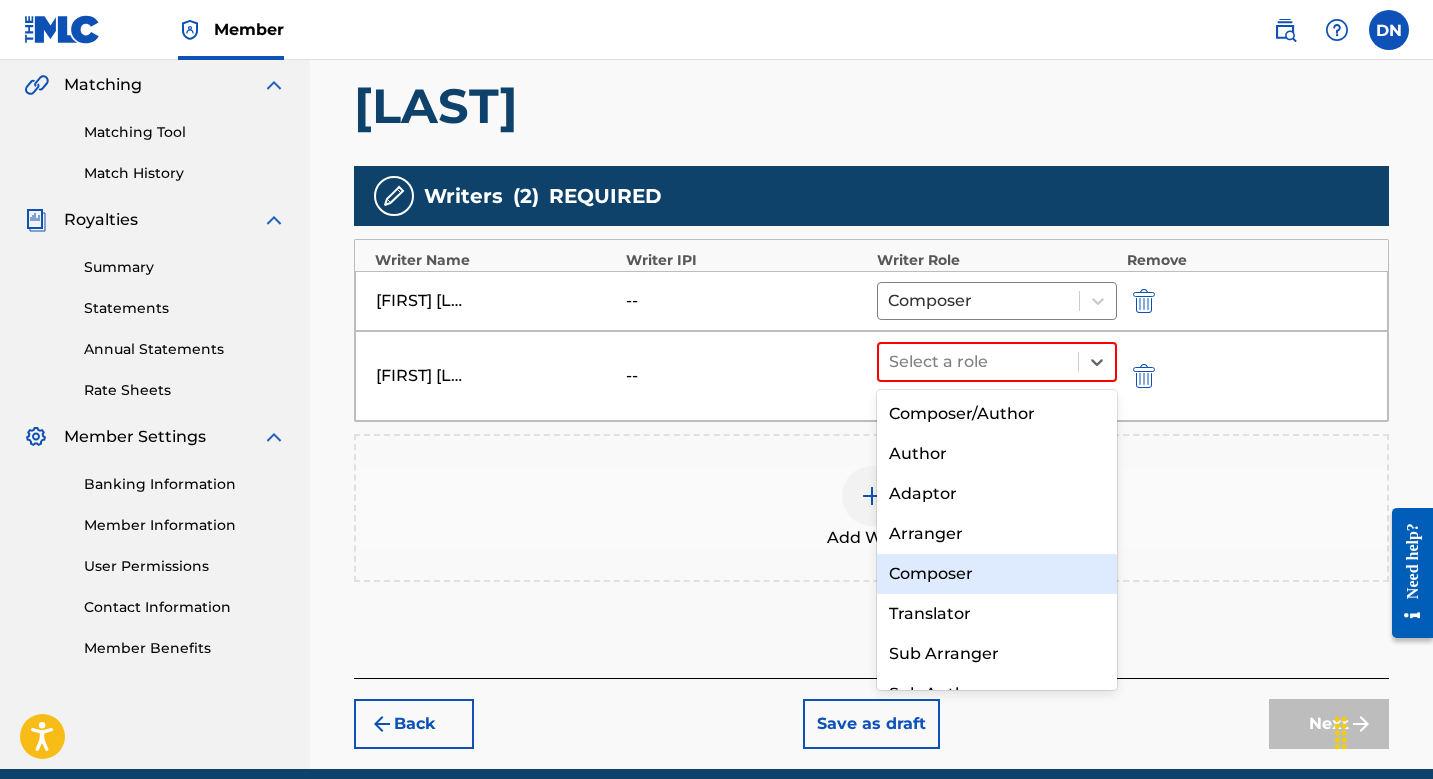 click on "Composer" at bounding box center [997, 574] 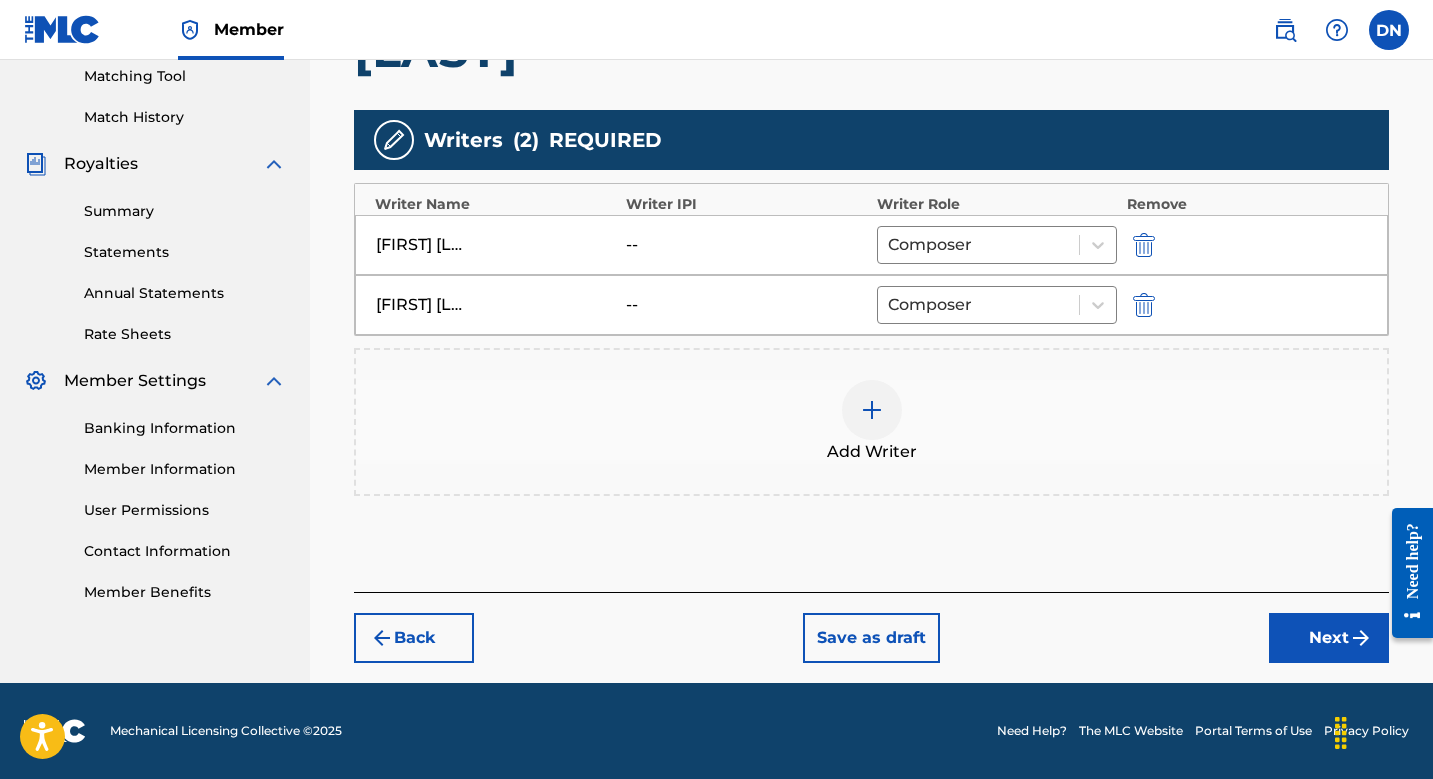 click on "Next" at bounding box center [1329, 638] 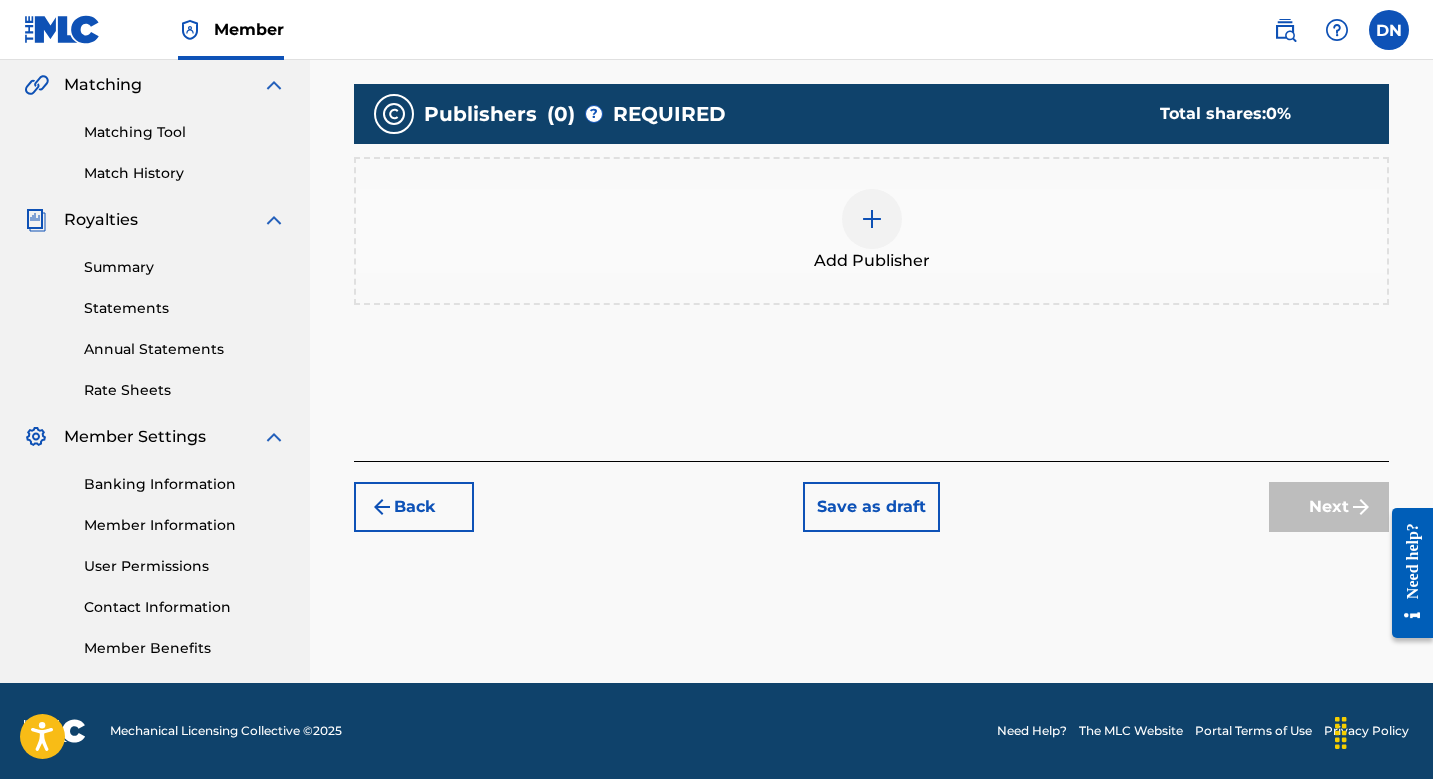 scroll, scrollTop: 461, scrollLeft: 0, axis: vertical 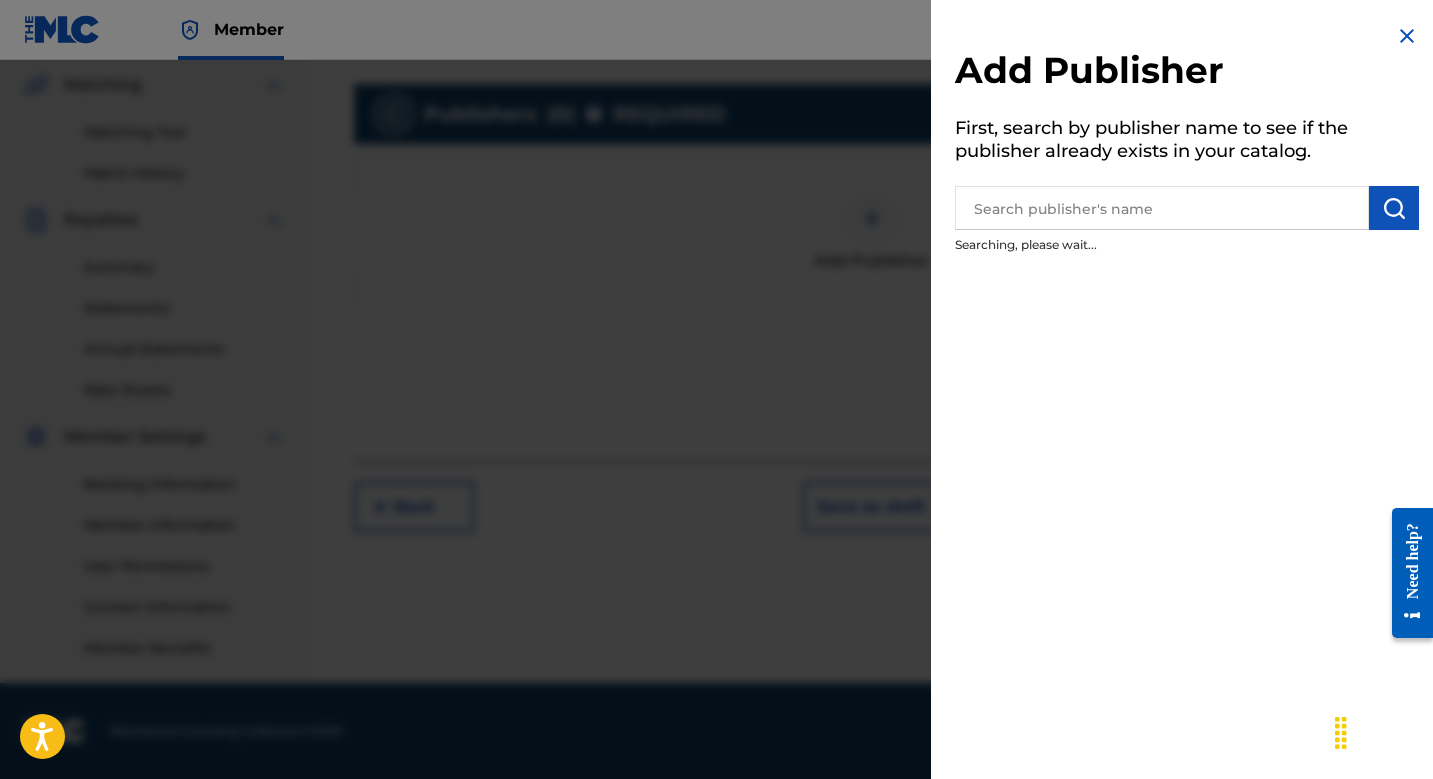 click at bounding box center (1162, 208) 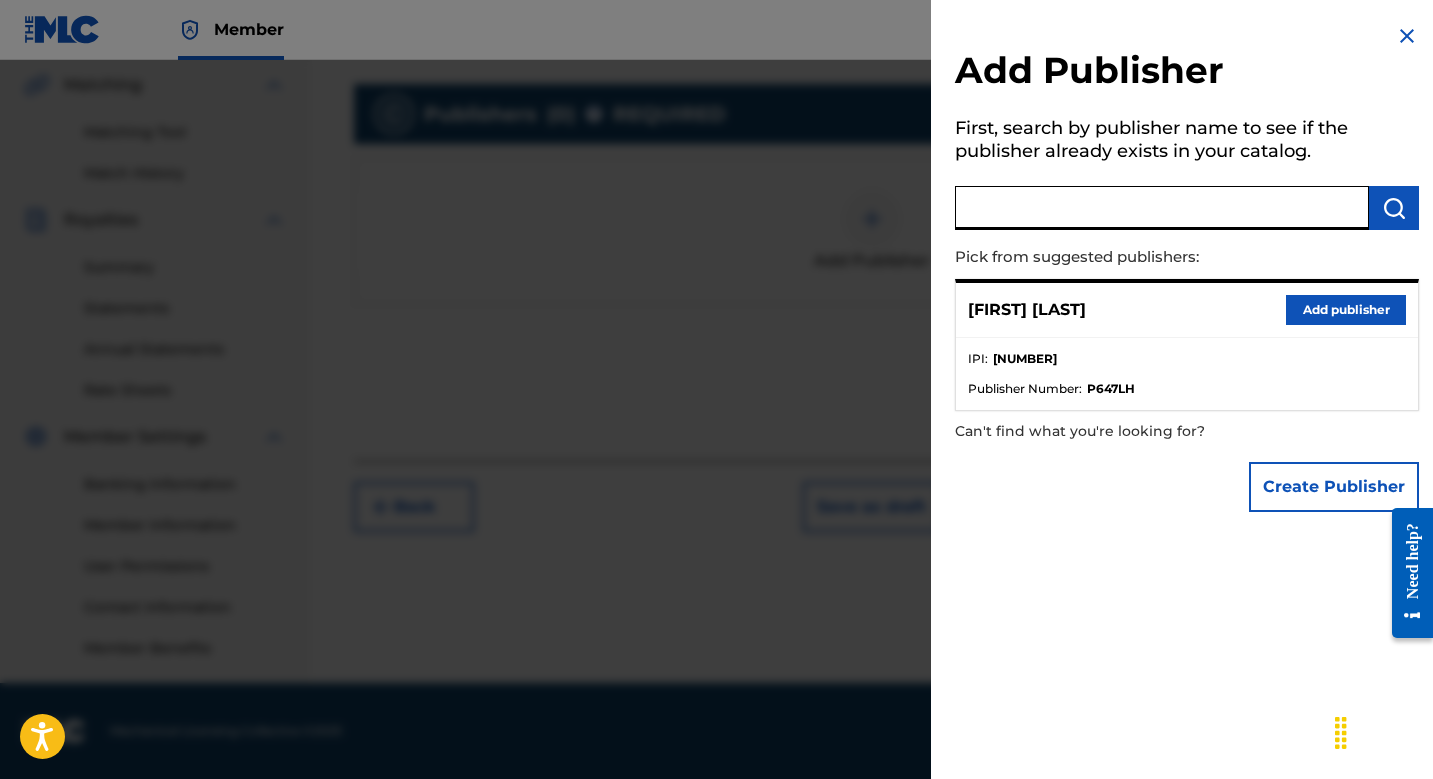 click on "Add publisher" at bounding box center (1346, 310) 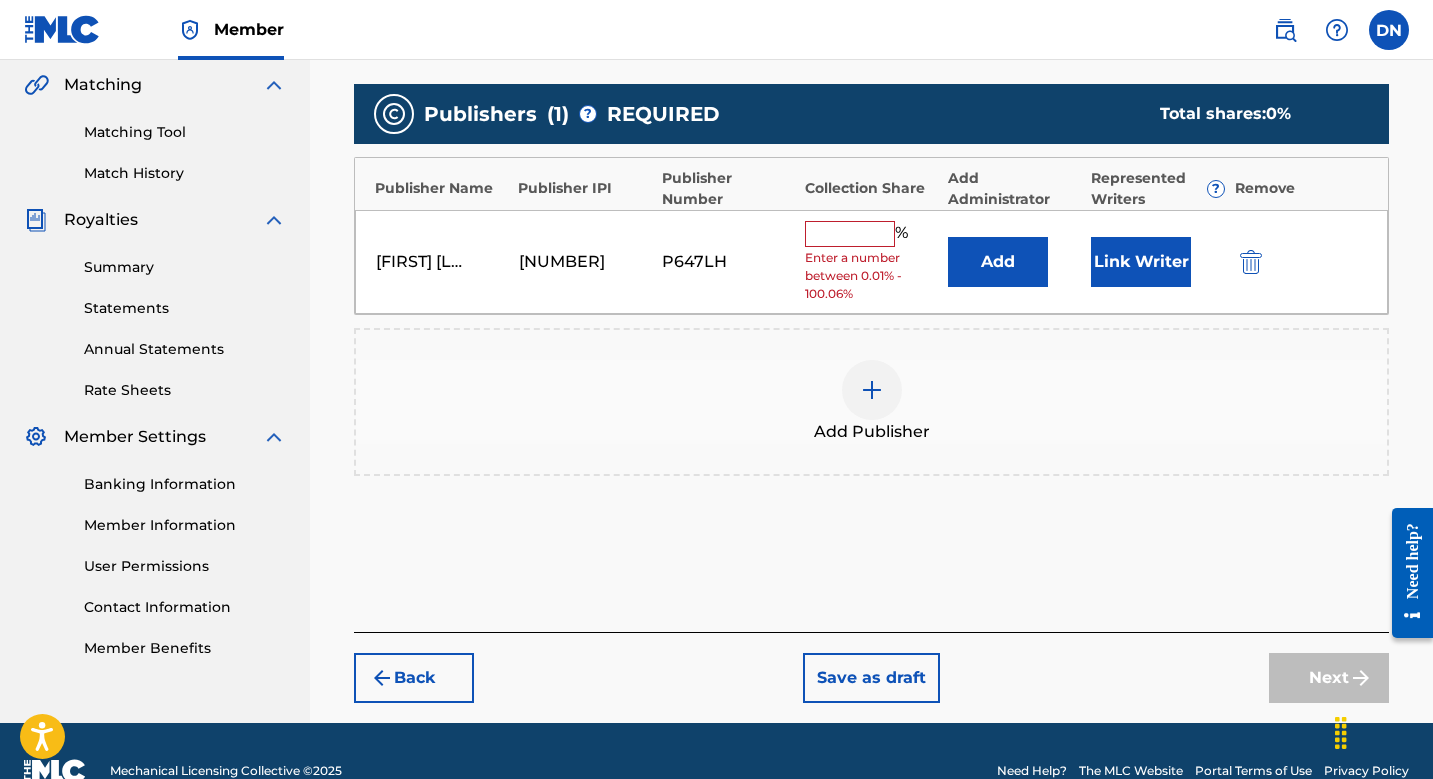 click on "Enter a number between 0.01% - 100.06%" at bounding box center [871, 276] 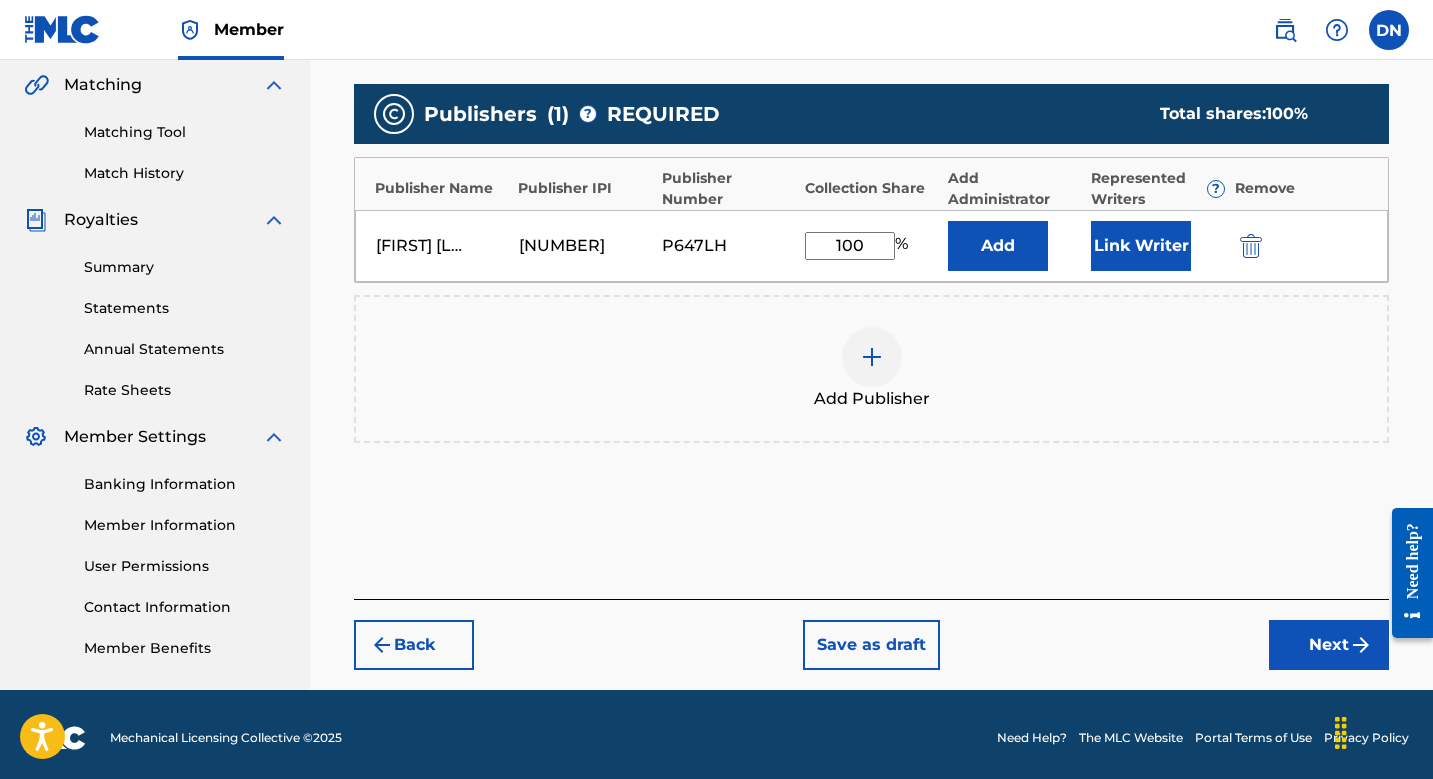 click on "Link Writer" at bounding box center (1141, 246) 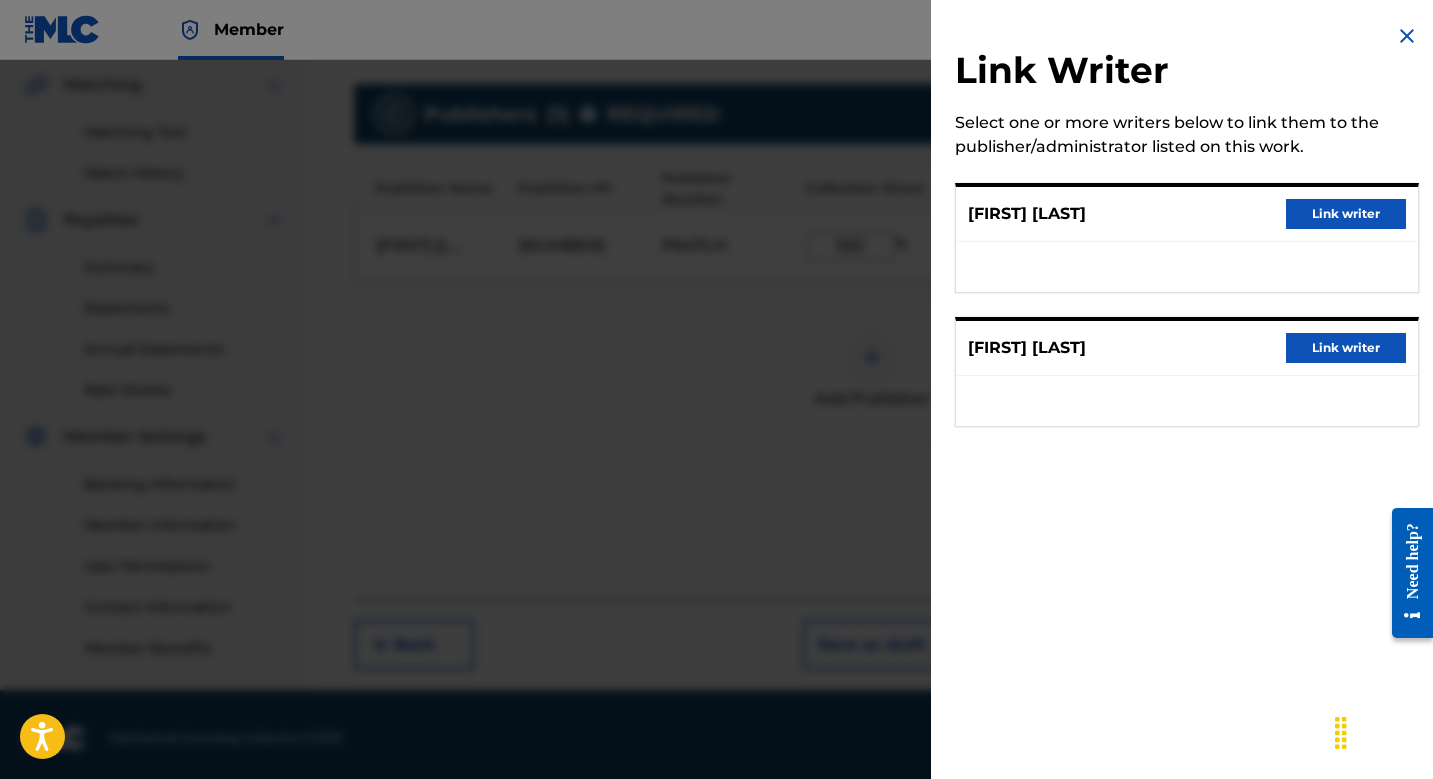 click on "Link writer" at bounding box center (1346, 214) 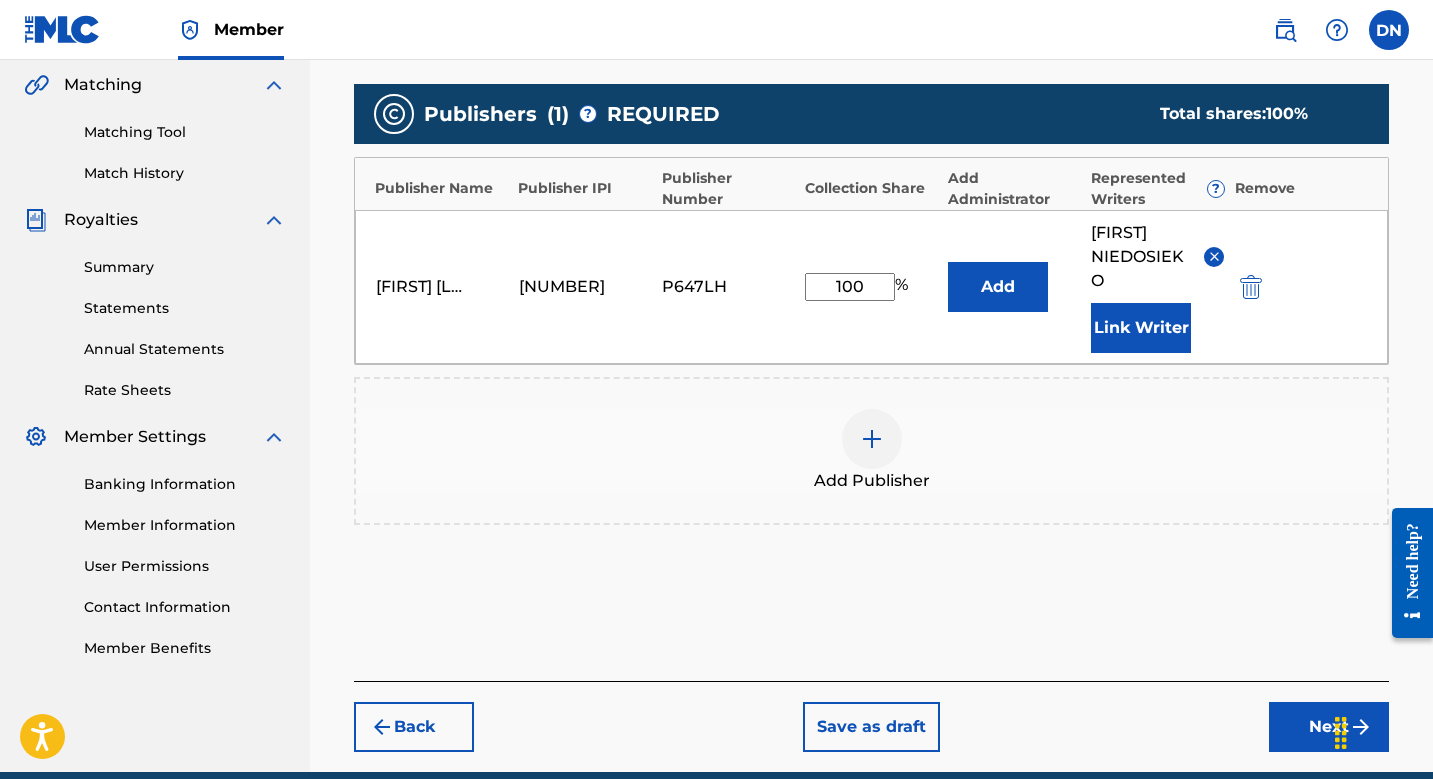click on "Link Writer" at bounding box center (1141, 328) 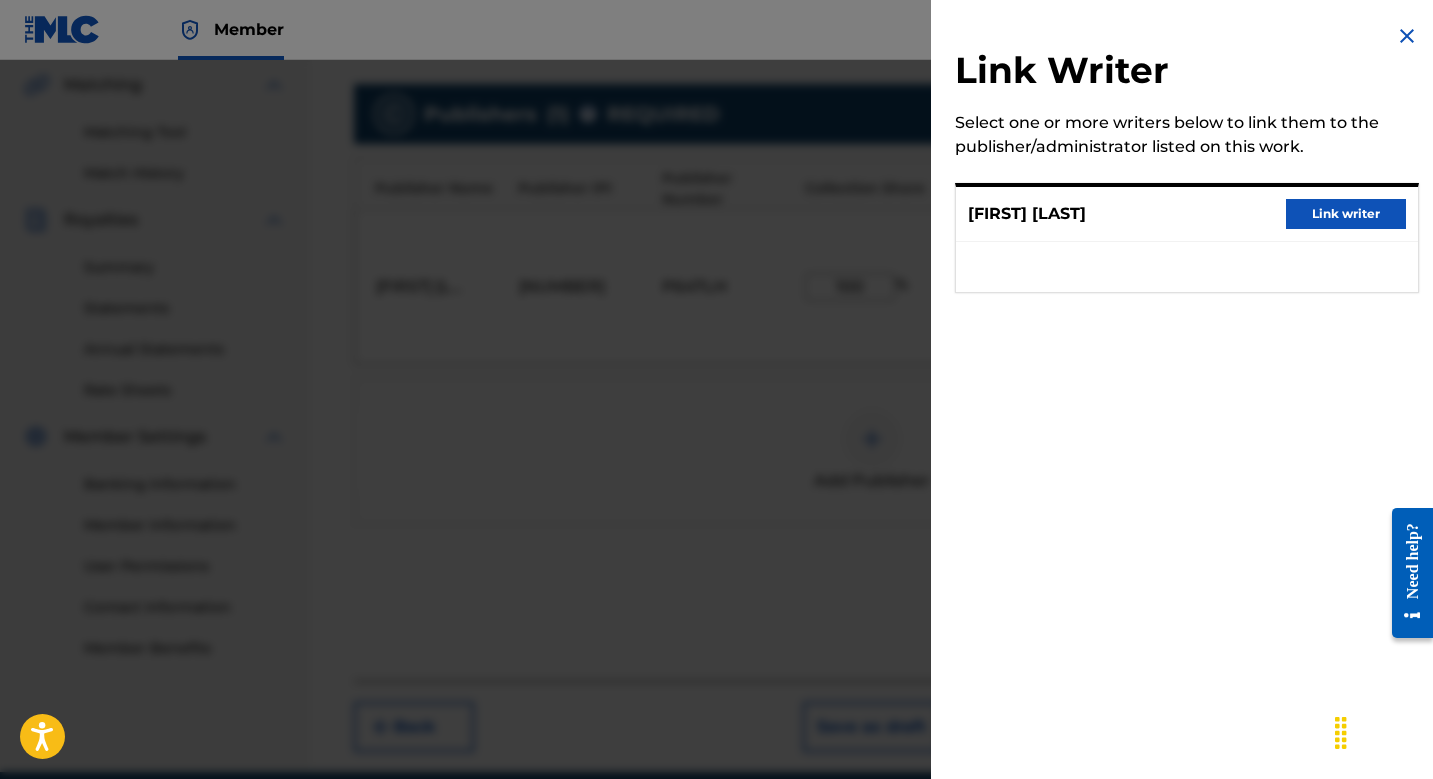 click on "Link writer" at bounding box center (1346, 214) 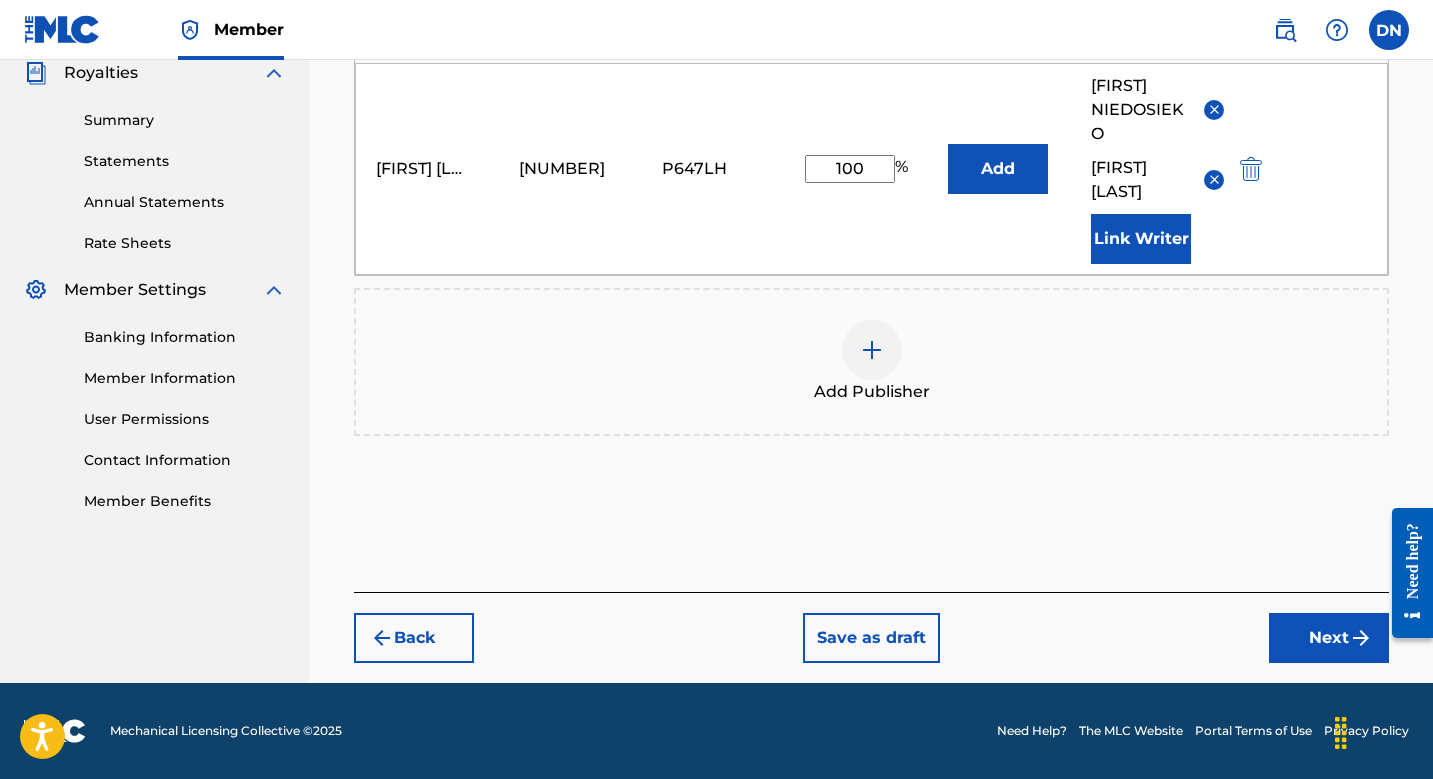 click on "Next" at bounding box center (1329, 638) 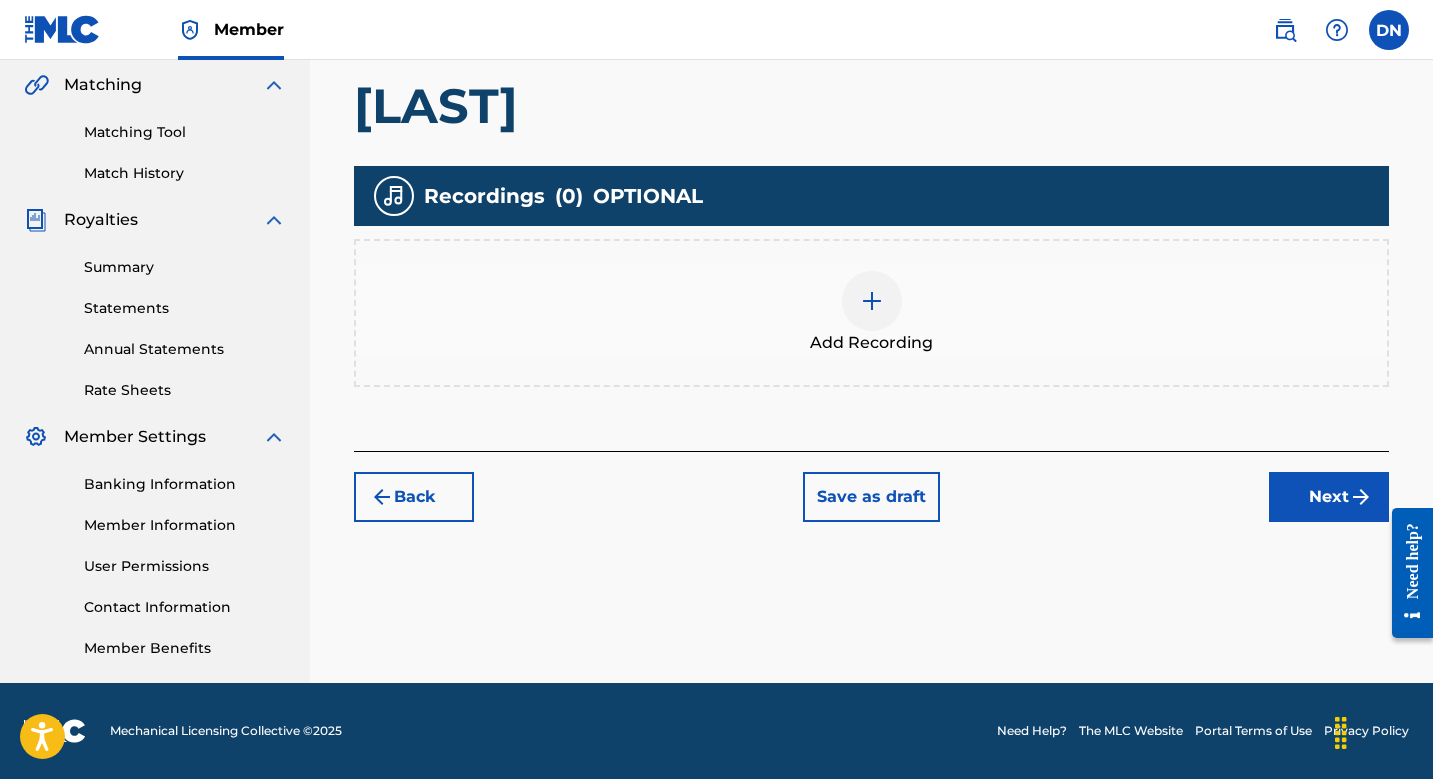 scroll, scrollTop: 461, scrollLeft: 0, axis: vertical 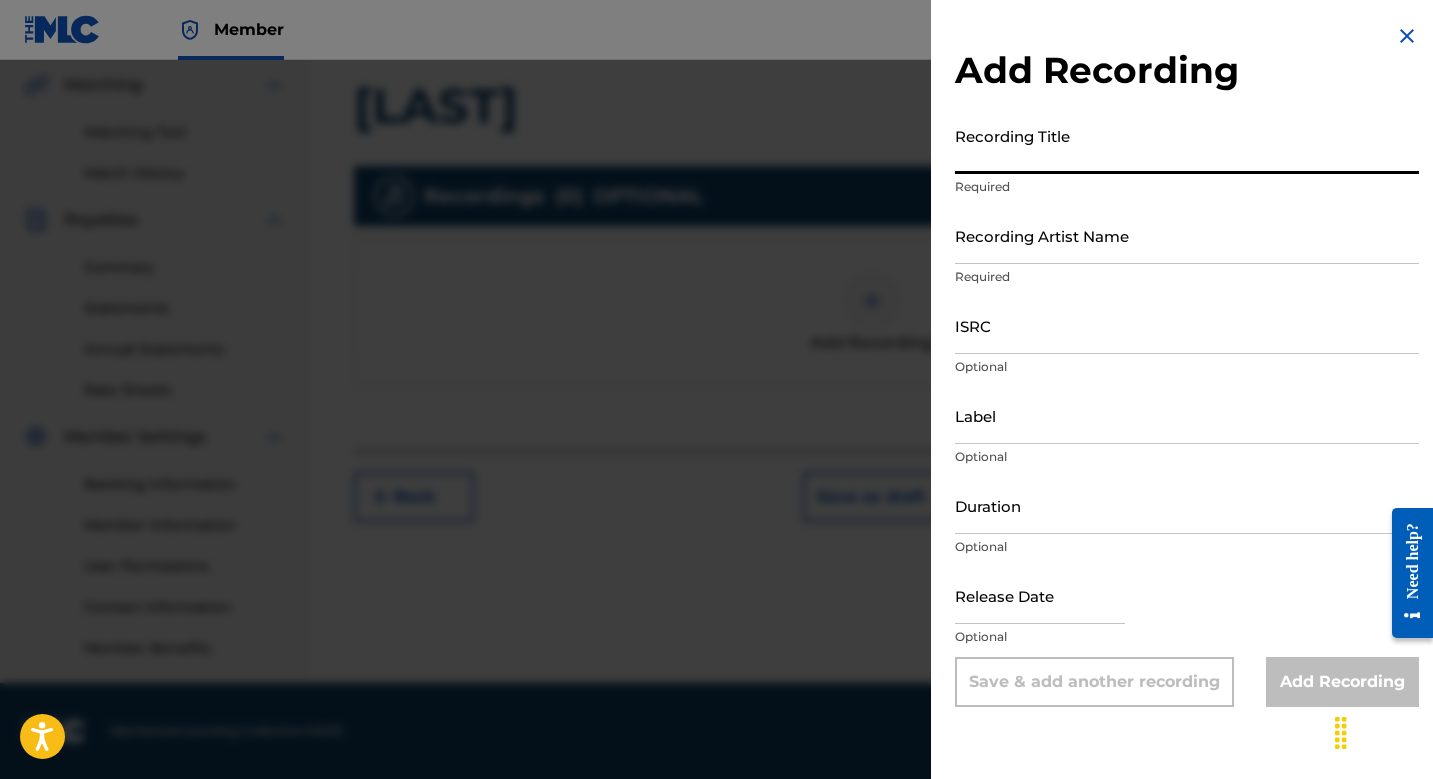 click on "Recording Title" at bounding box center (1187, 145) 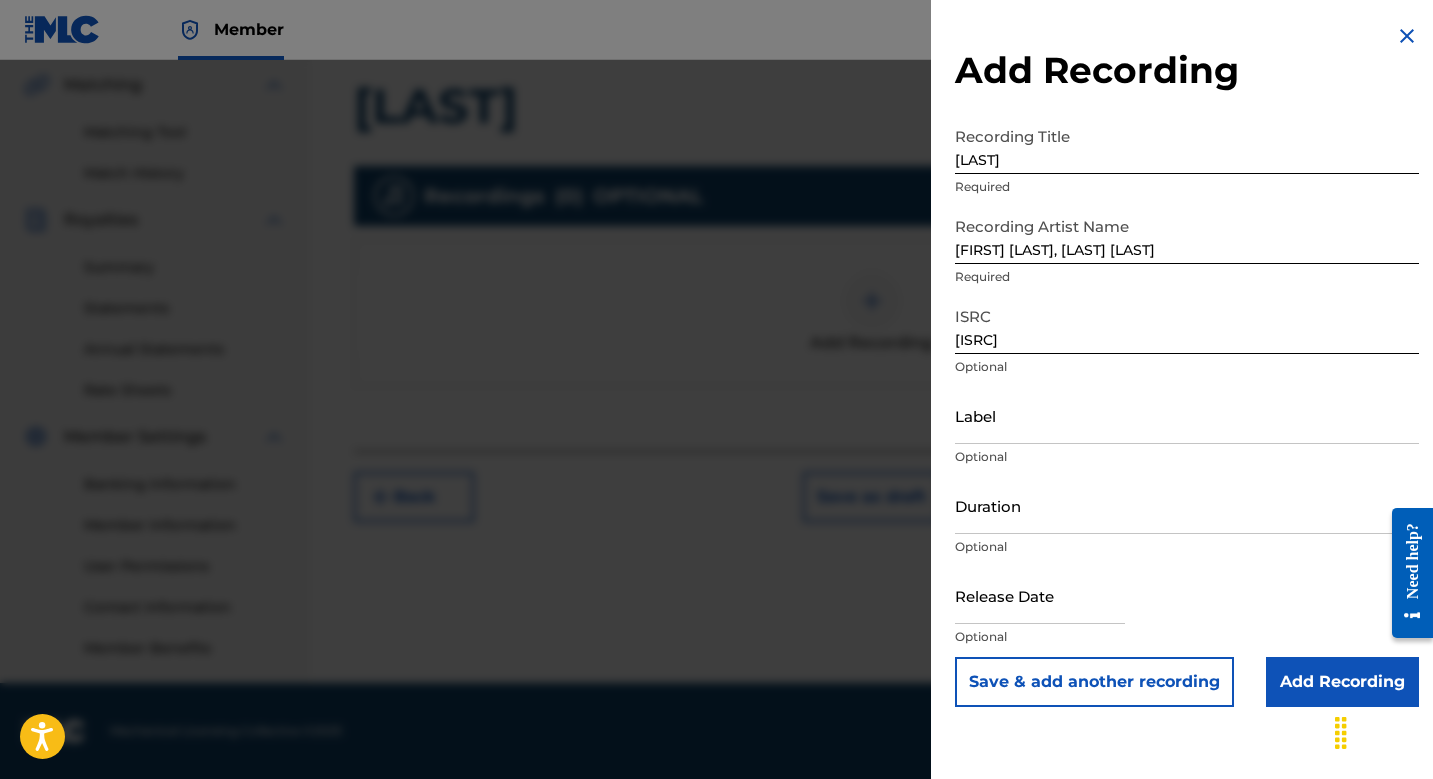click on "Add Recording" at bounding box center [1342, 682] 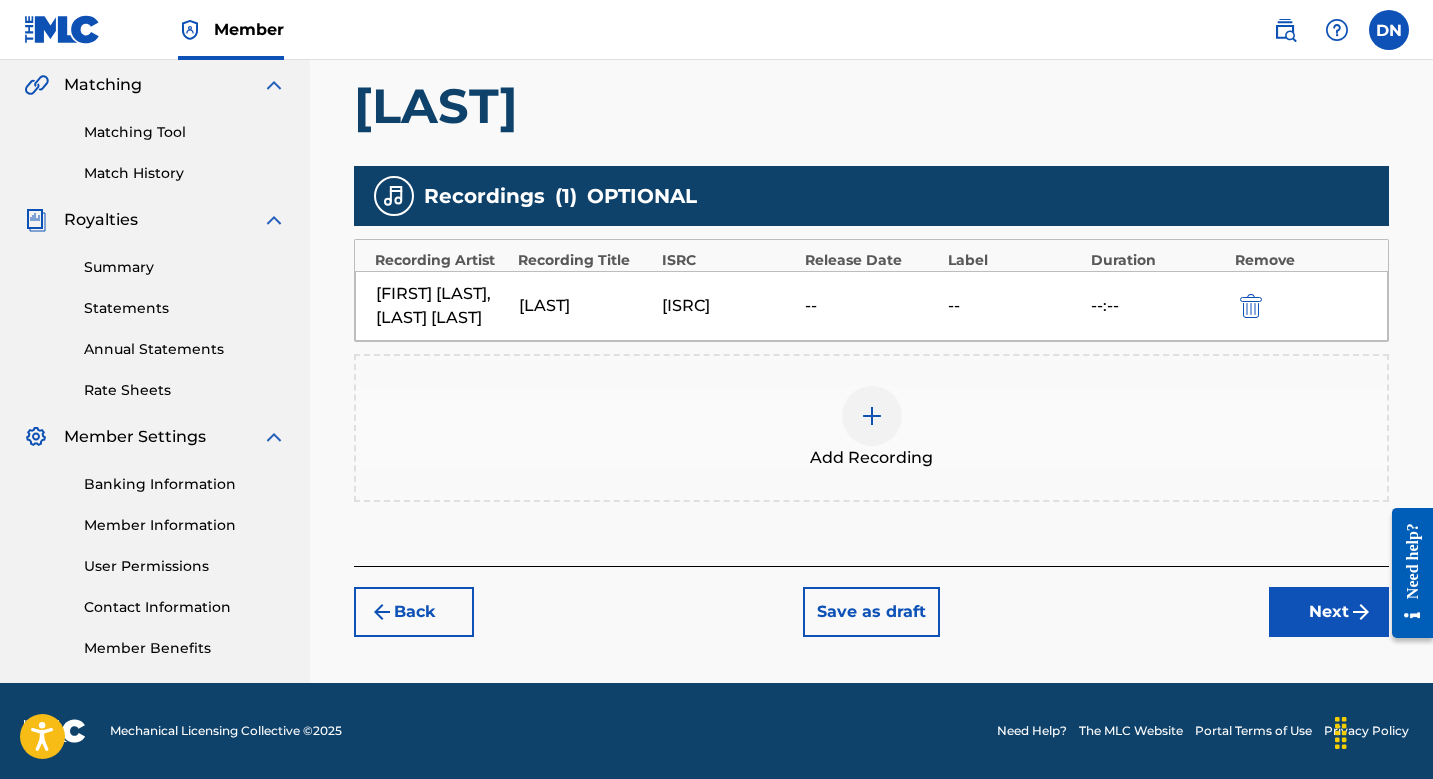 click at bounding box center (872, 416) 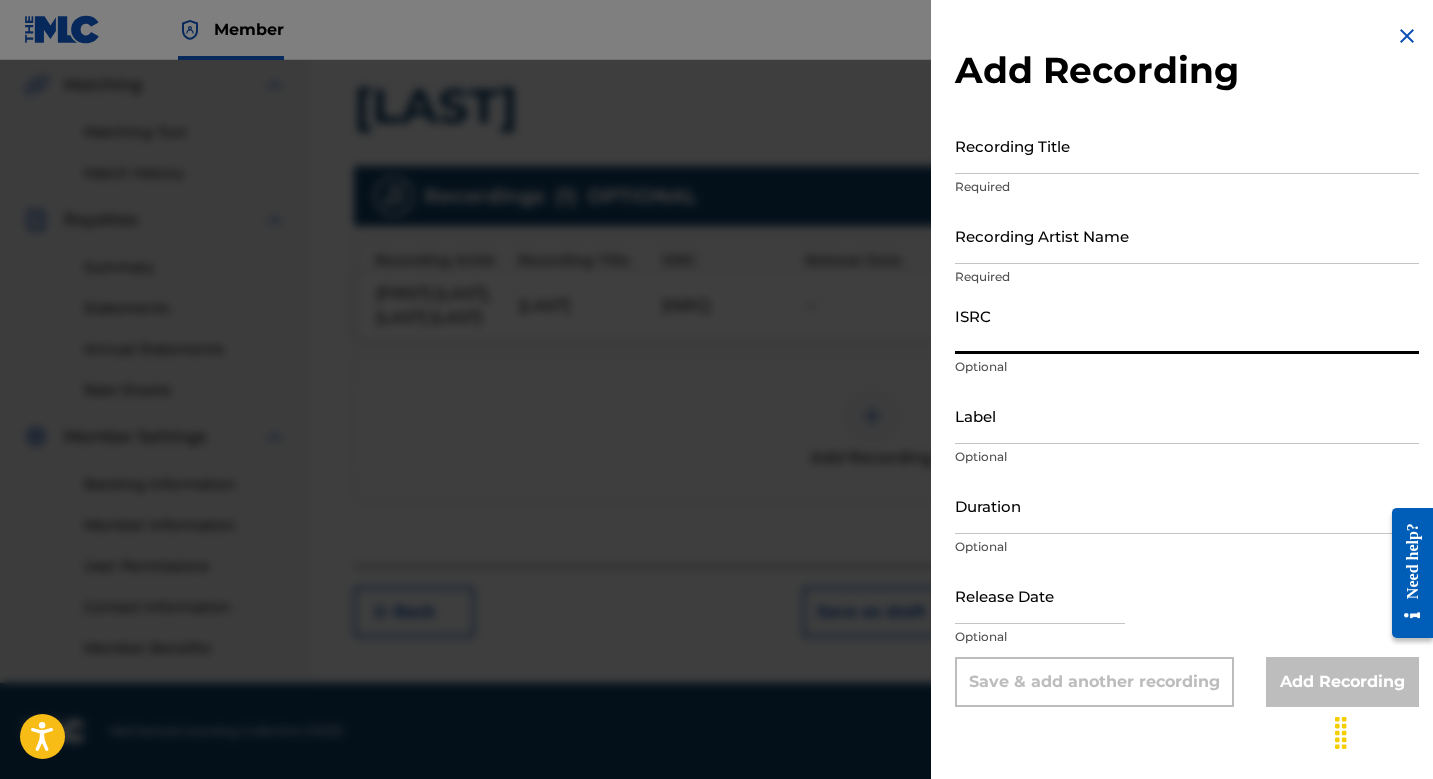 click on "ISRC" at bounding box center [1187, 325] 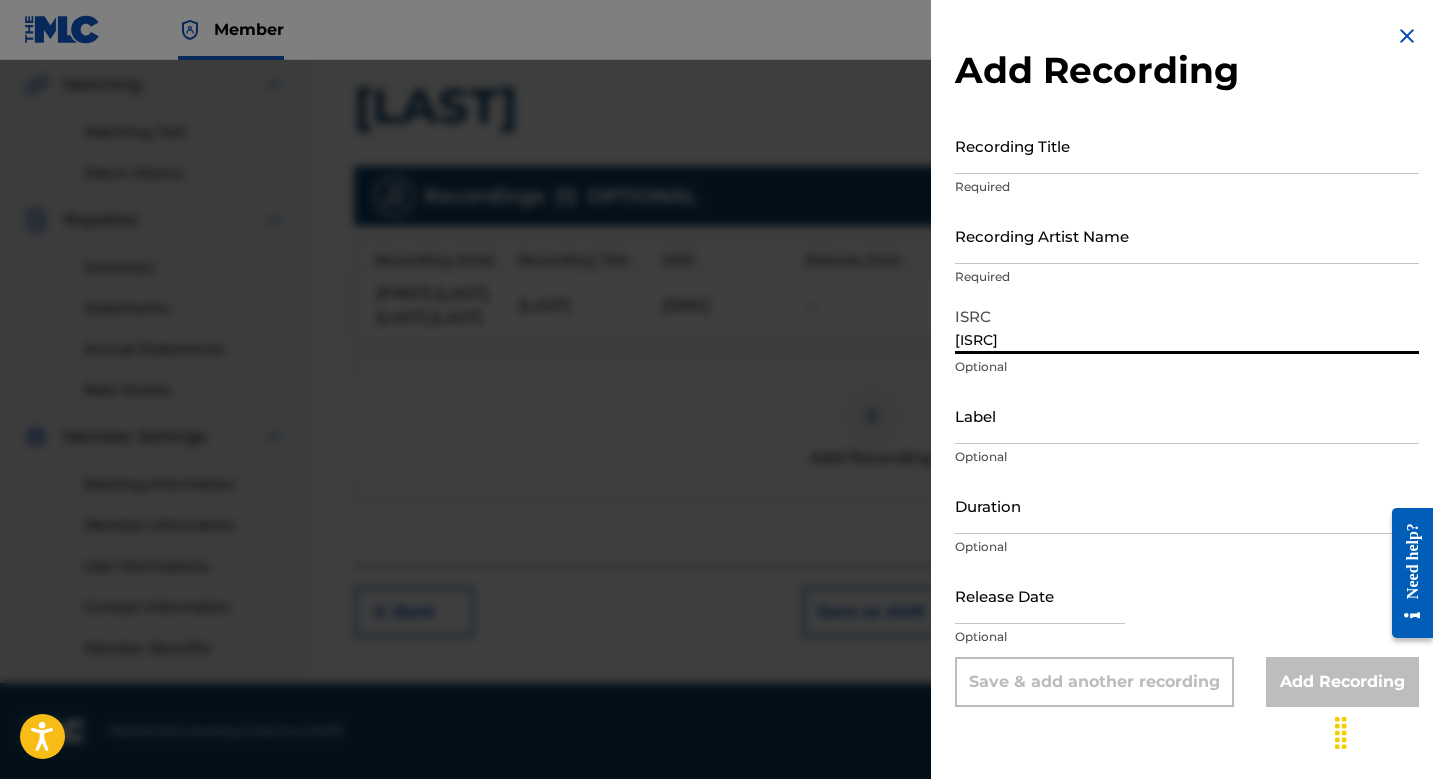 click on "Recording Artist Name" at bounding box center (1187, 235) 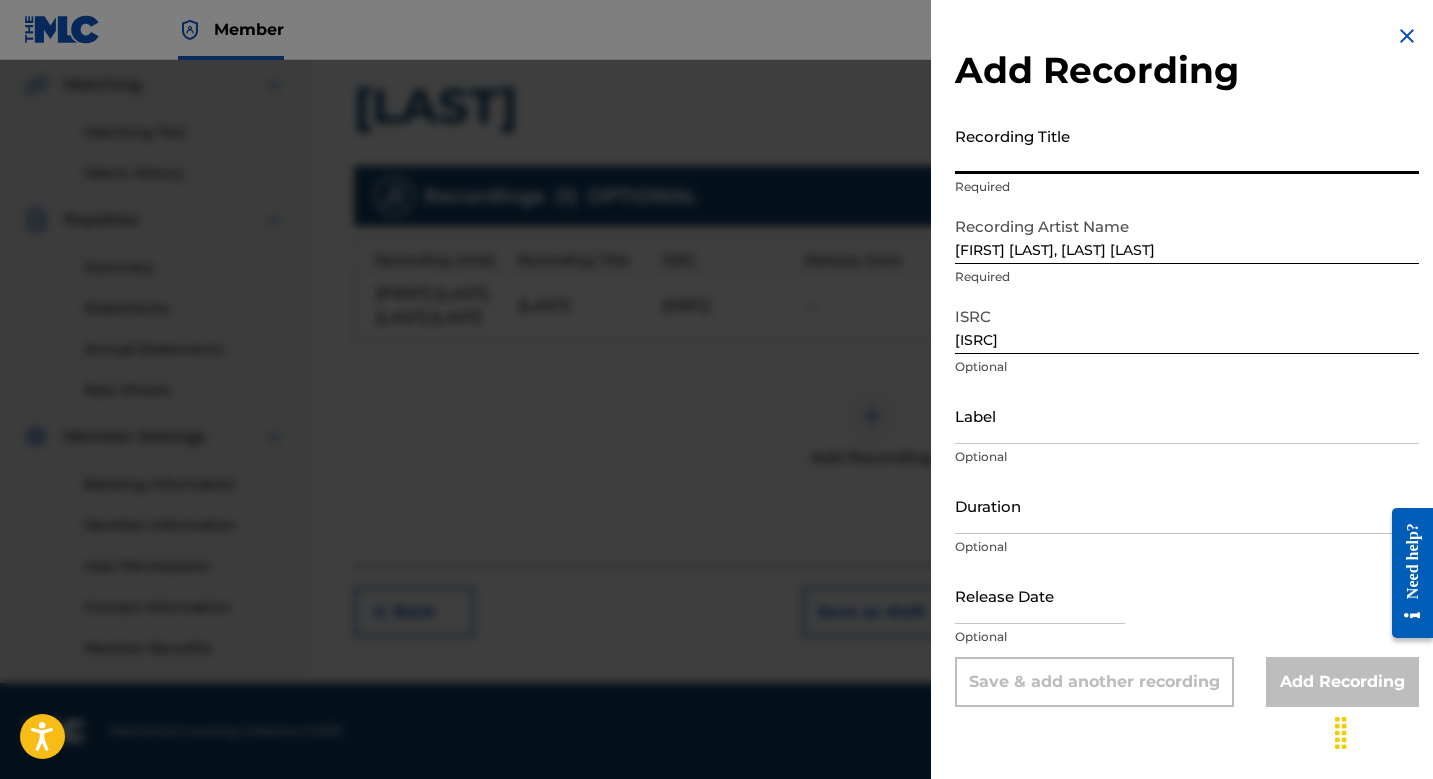 click on "Recording Title" at bounding box center [1187, 145] 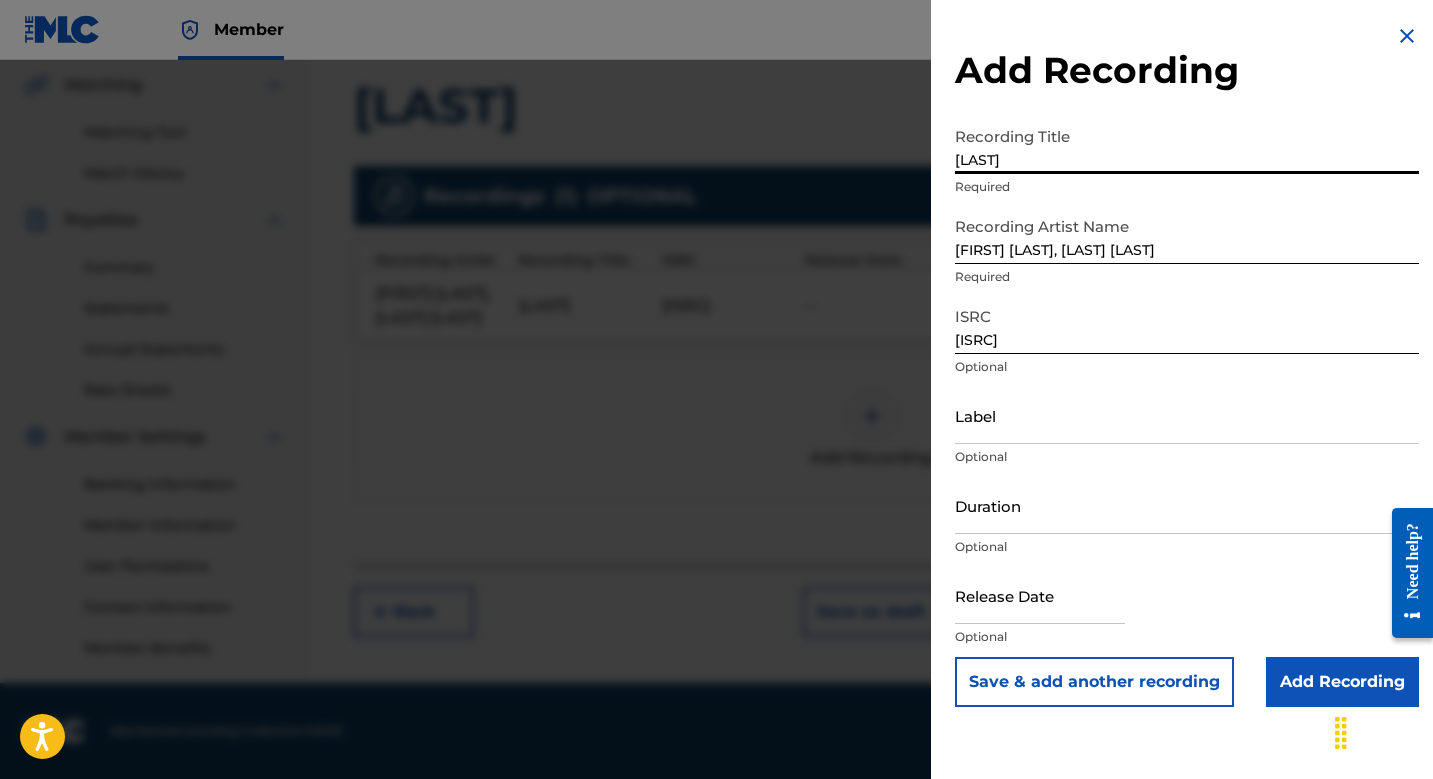 click on "Save & add another recording" at bounding box center [1094, 682] 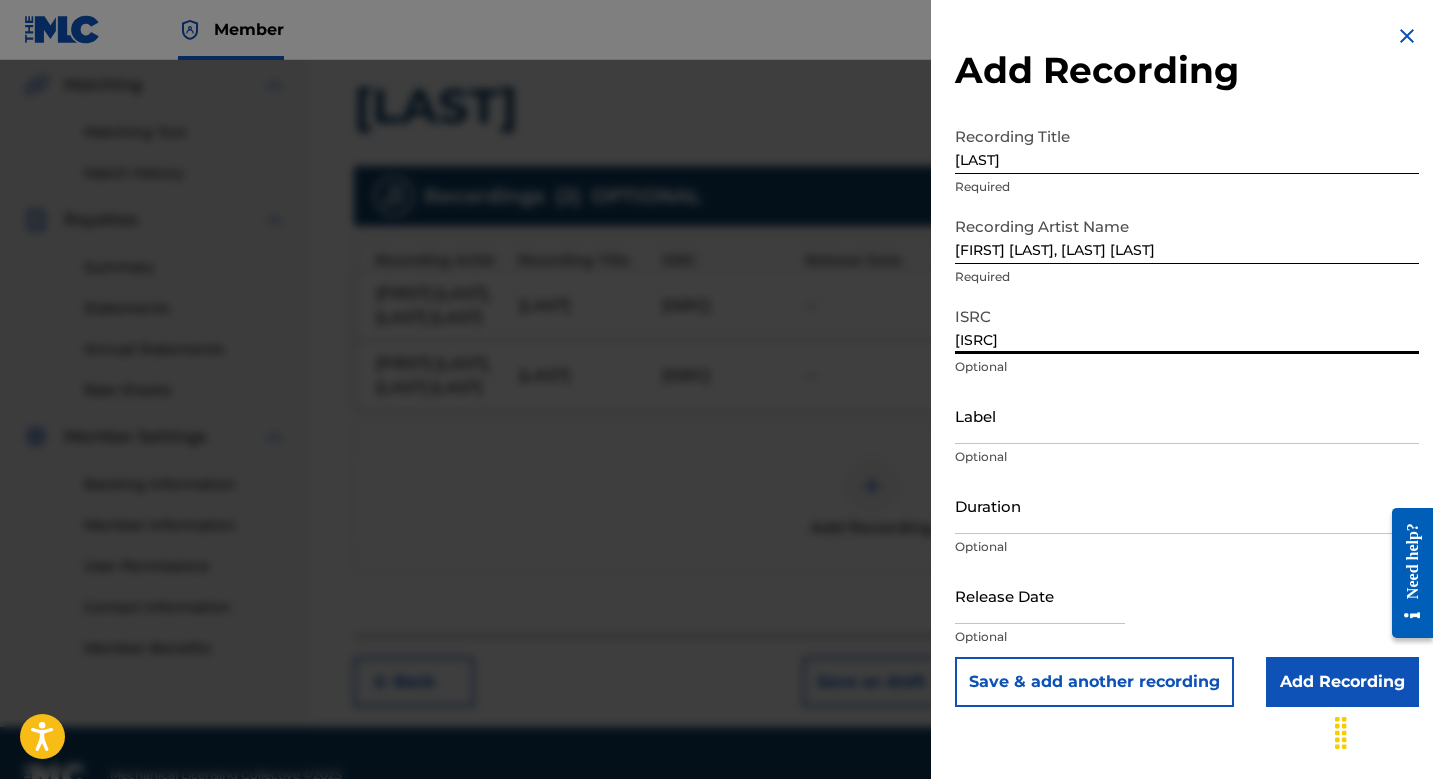 click on "Save & add another recording" at bounding box center (1094, 682) 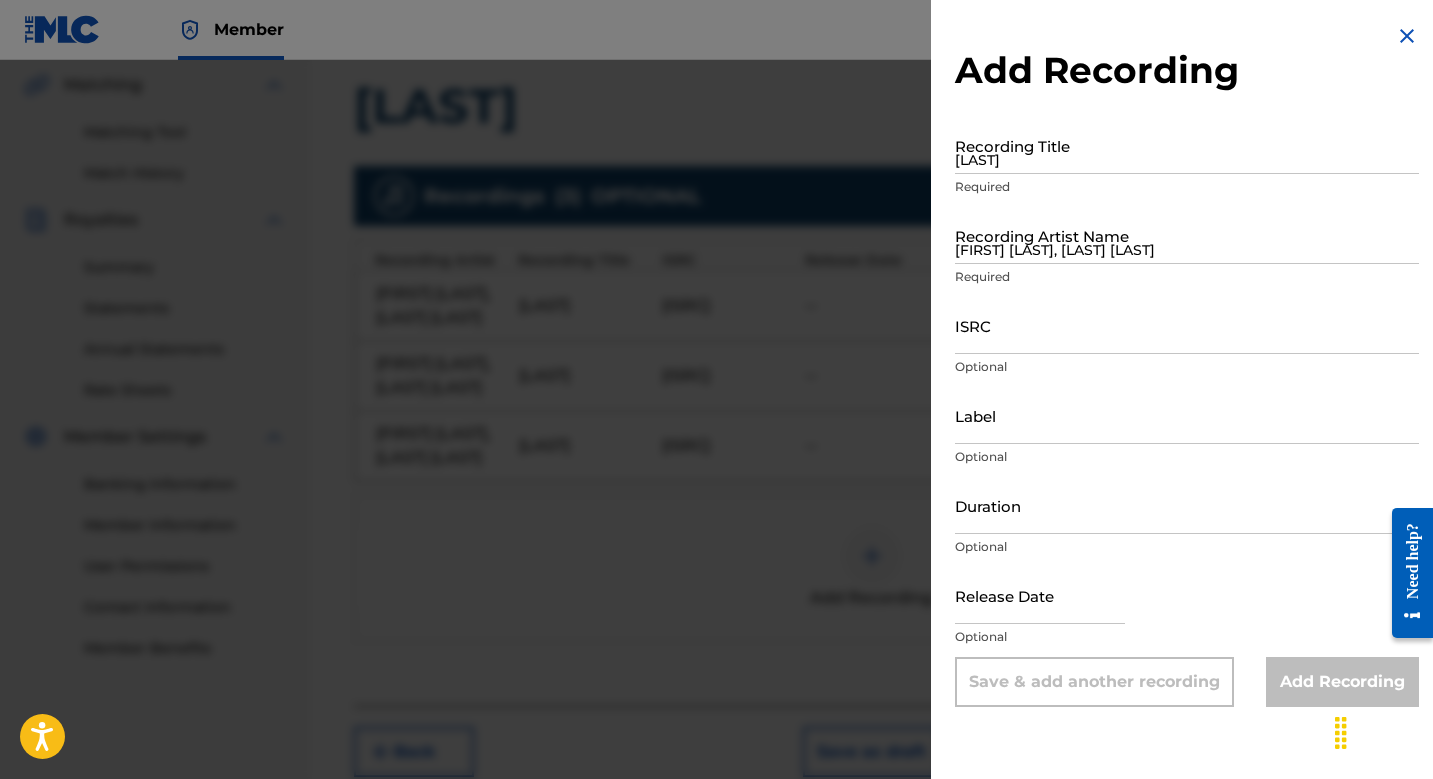 click at bounding box center (716, 449) 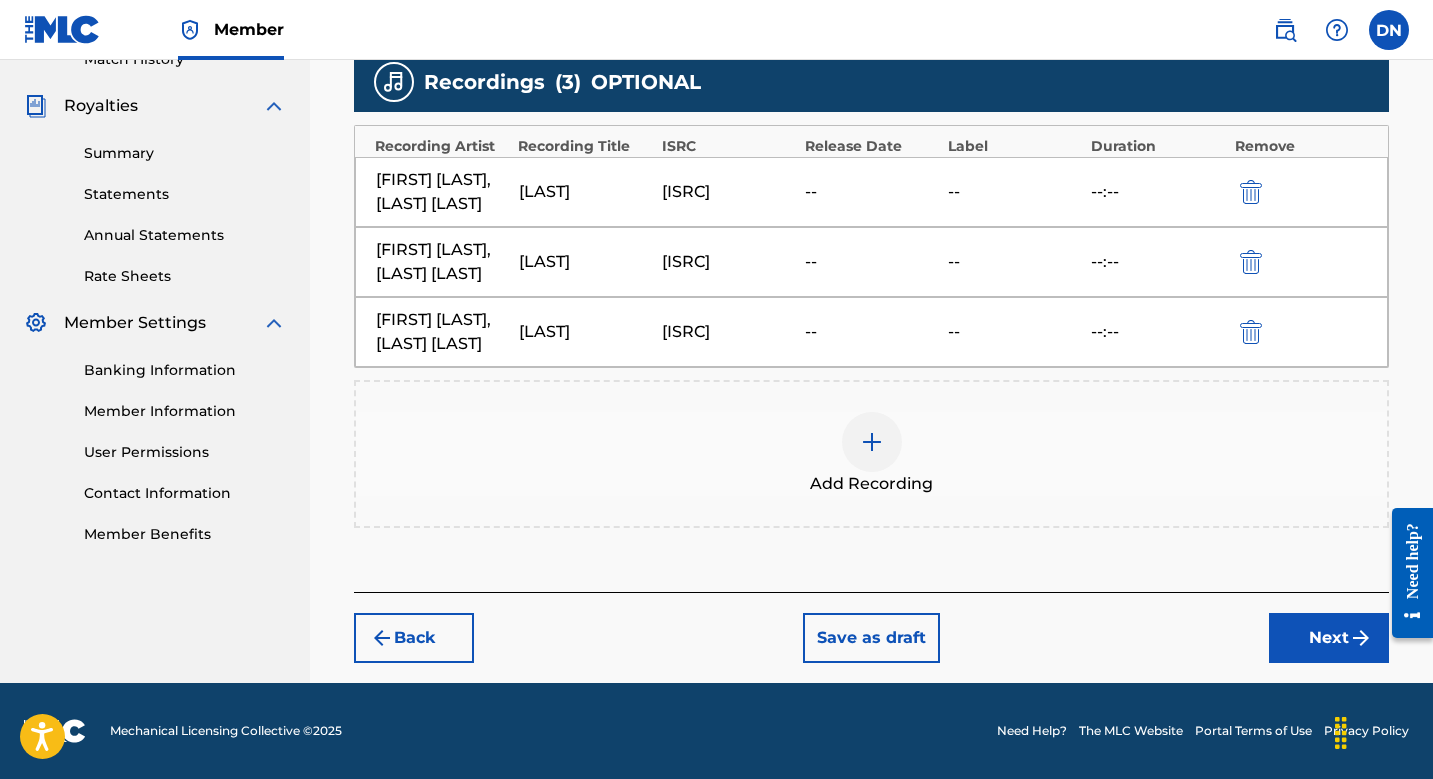 click on "Next" at bounding box center (1329, 638) 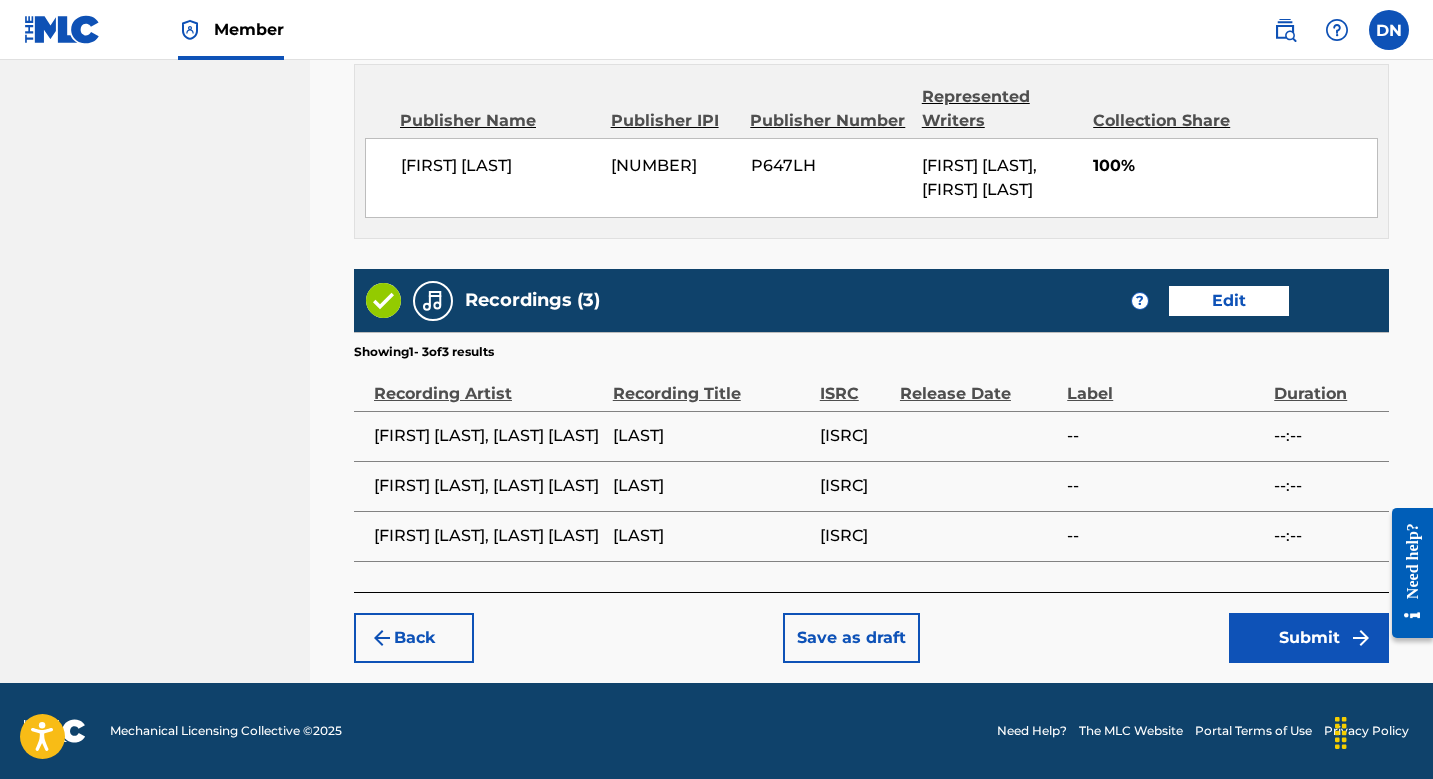 scroll, scrollTop: 1161, scrollLeft: 0, axis: vertical 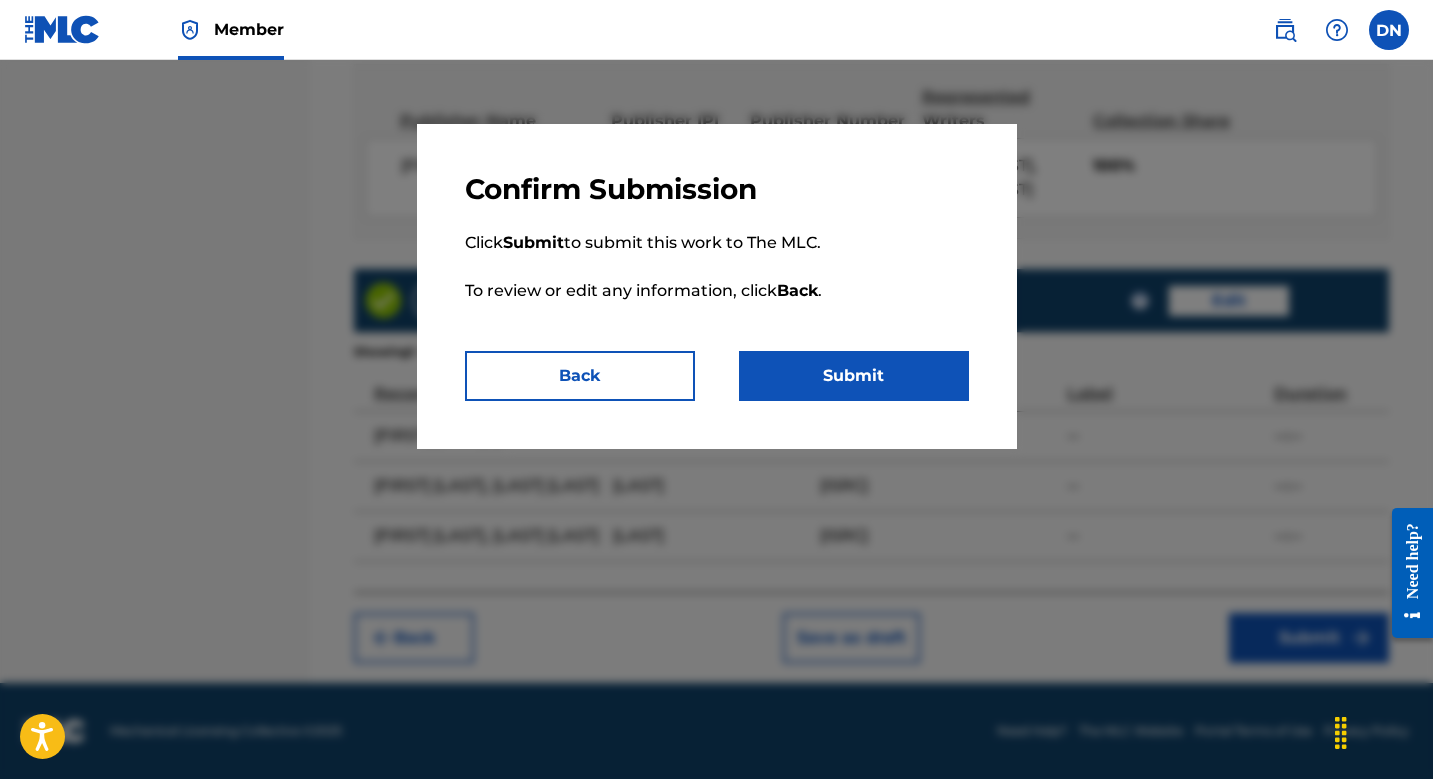 click on "Submit" at bounding box center (854, 376) 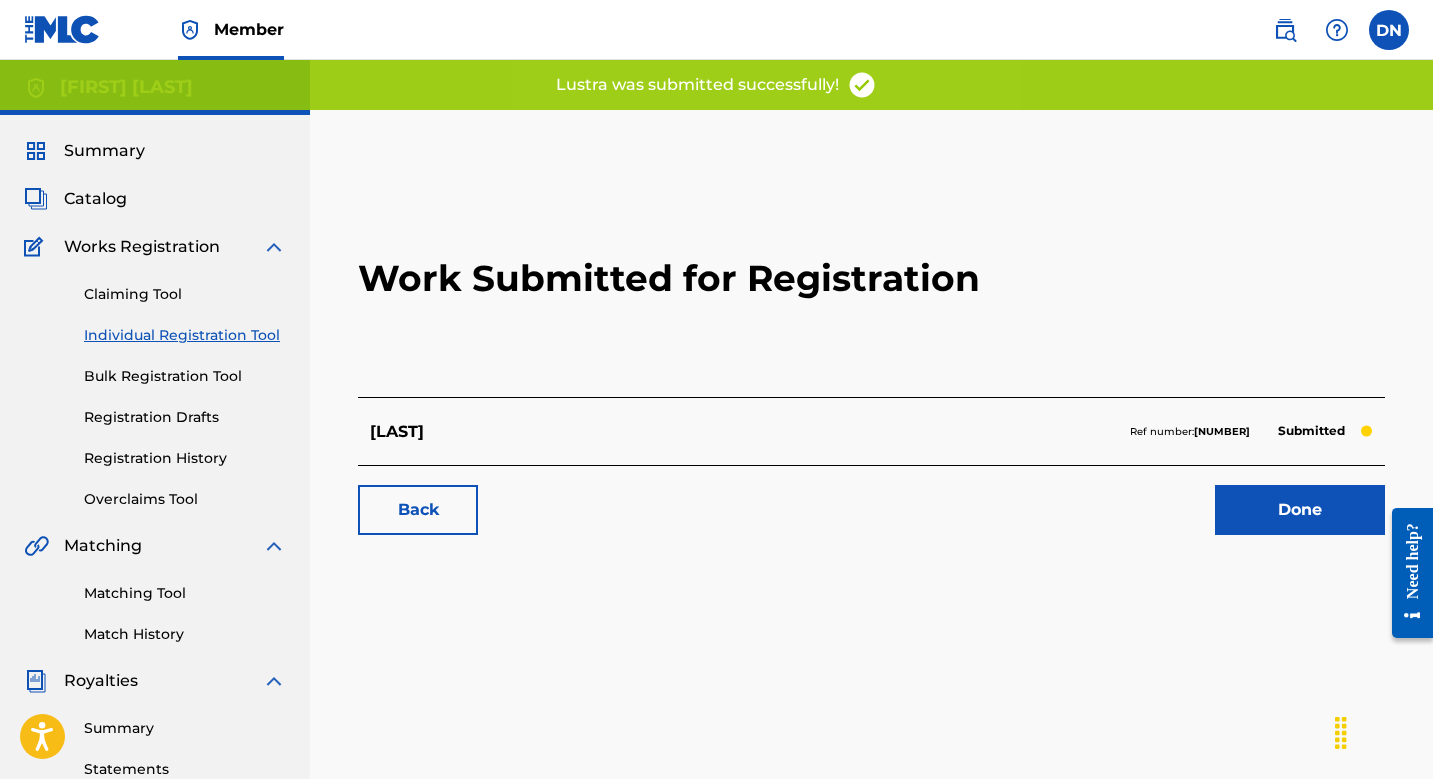 click on "Back Done" at bounding box center [871, 500] 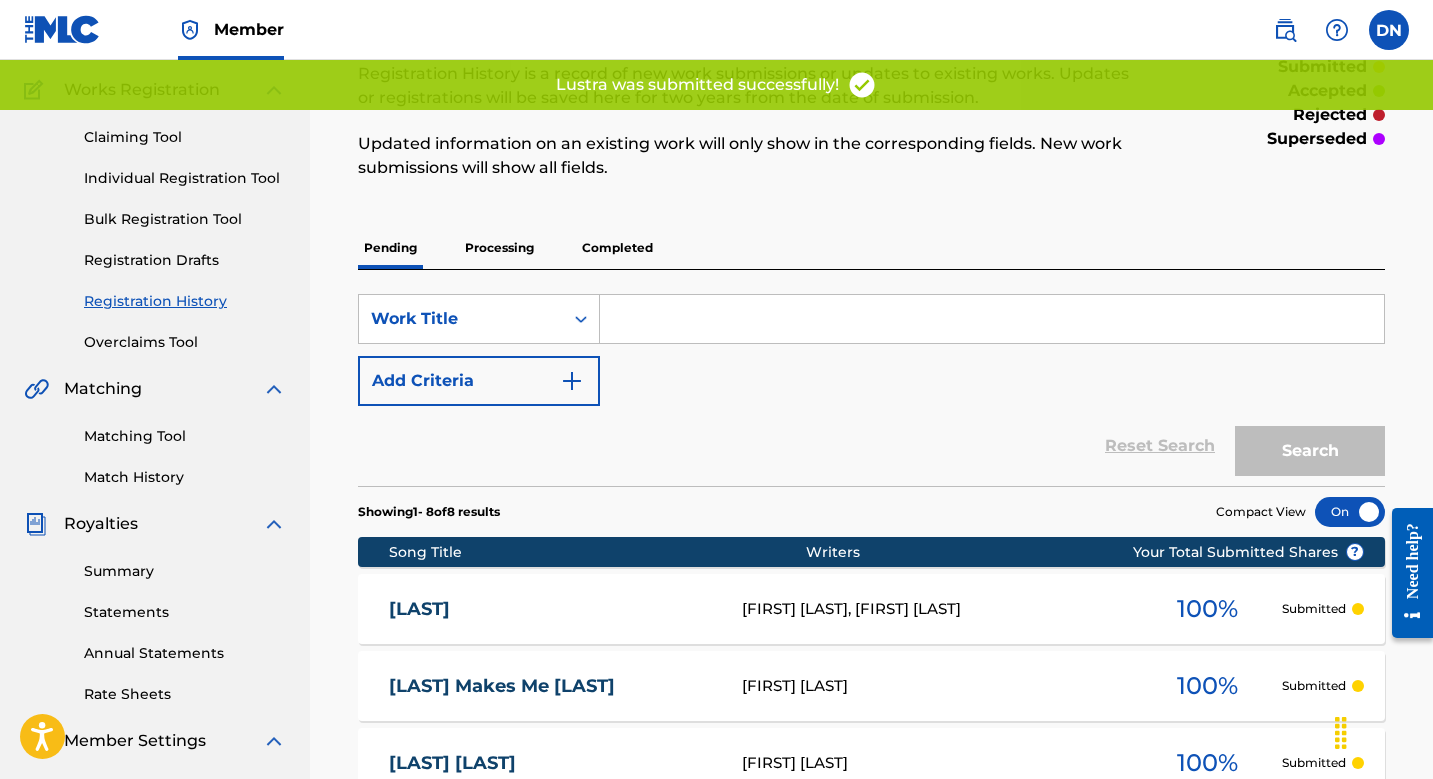 scroll, scrollTop: 195, scrollLeft: 0, axis: vertical 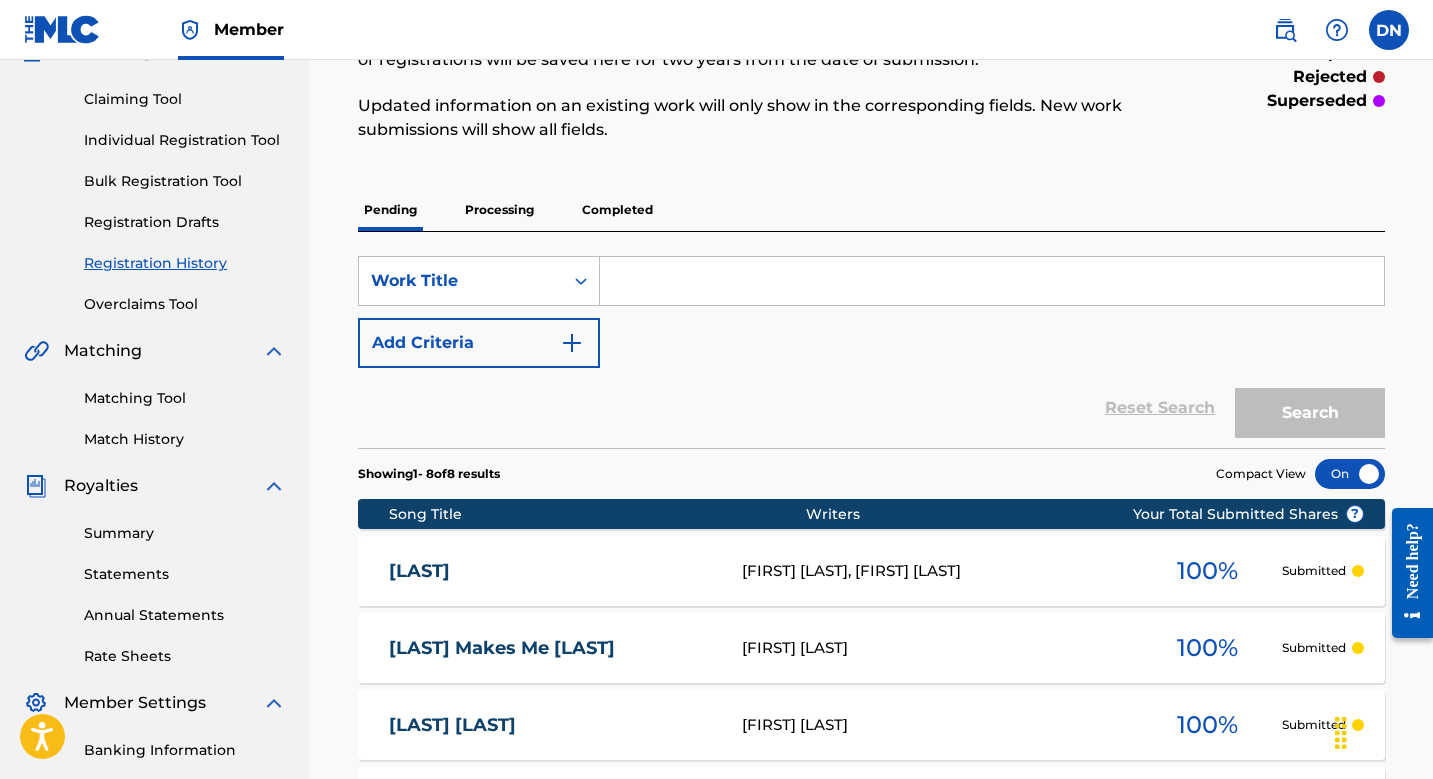click on "Matching Tool" at bounding box center [185, 398] 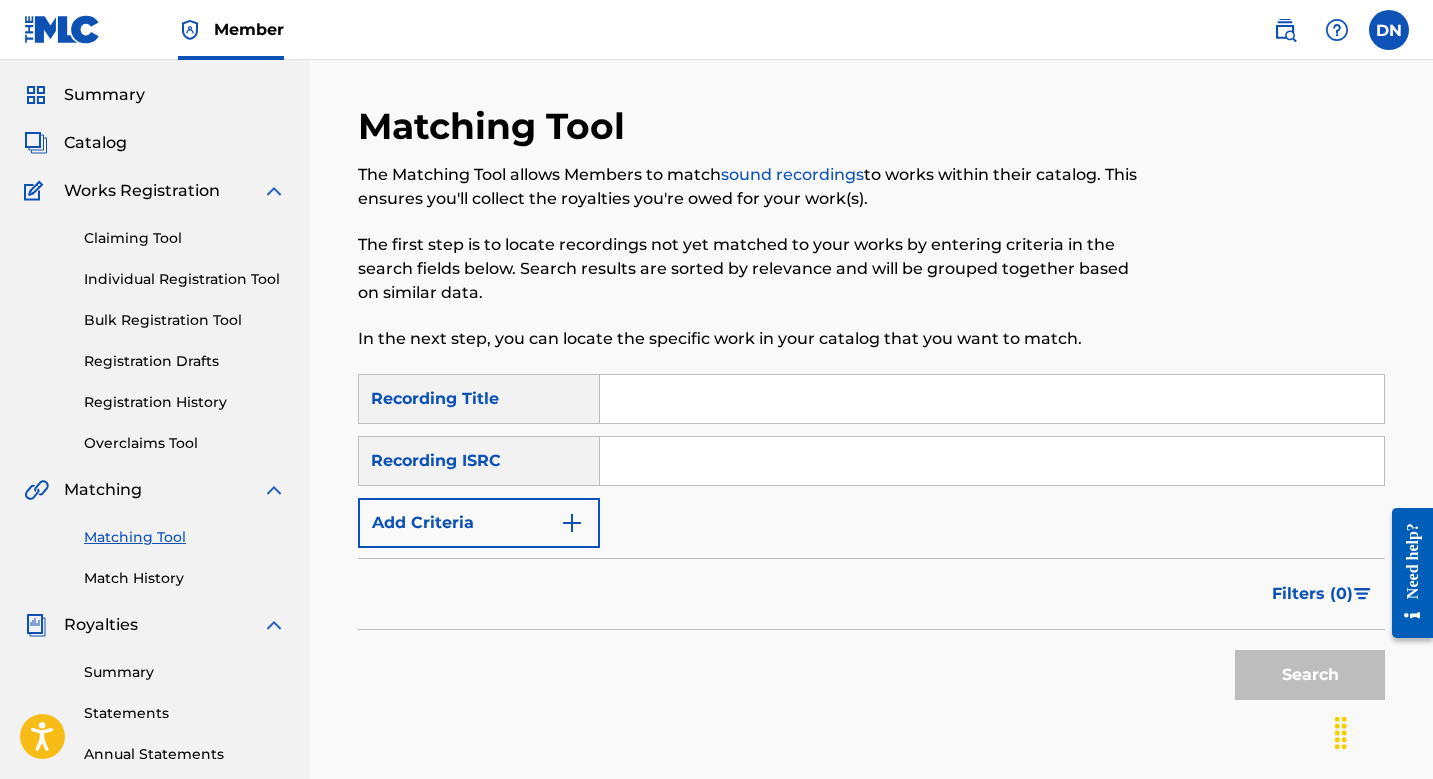 scroll, scrollTop: 74, scrollLeft: 0, axis: vertical 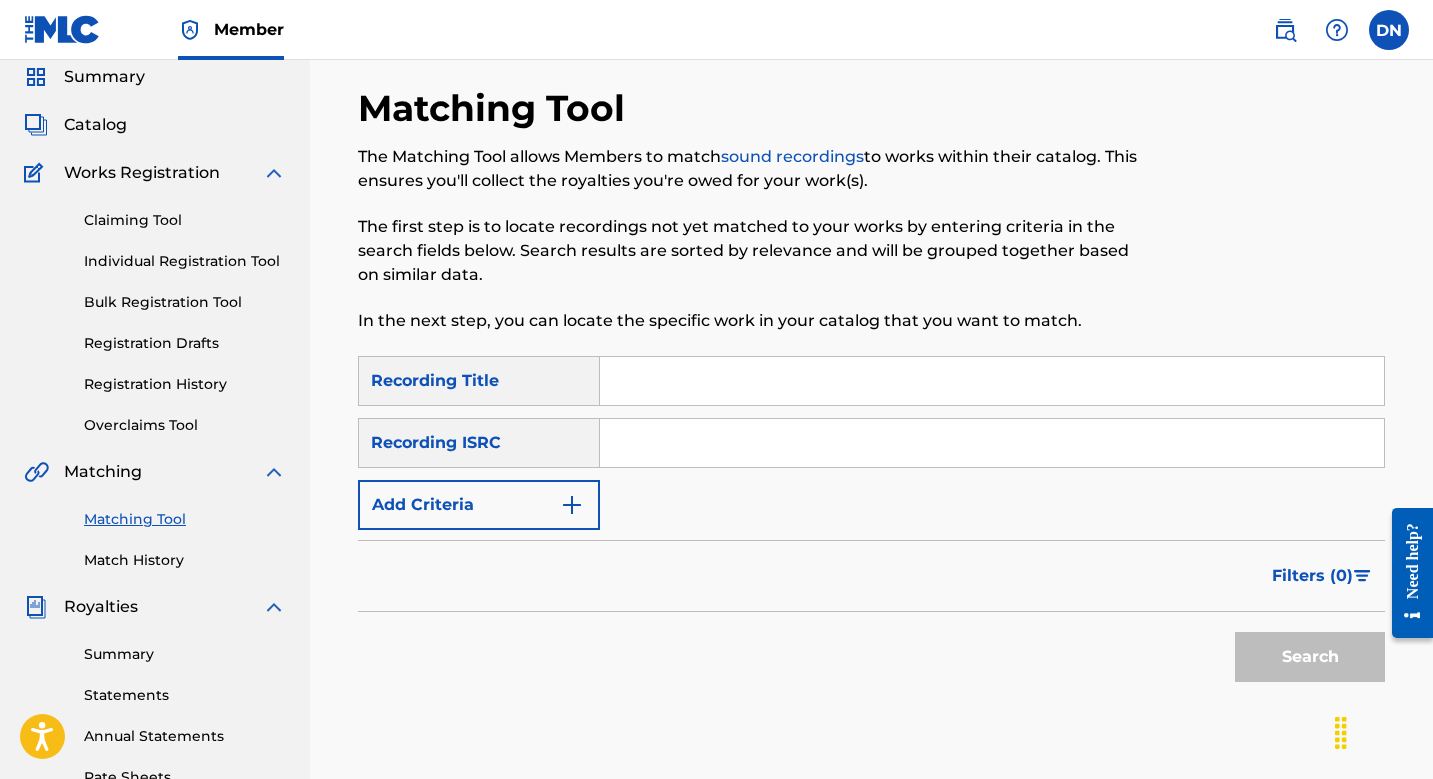 click on "Match History" at bounding box center (185, 560) 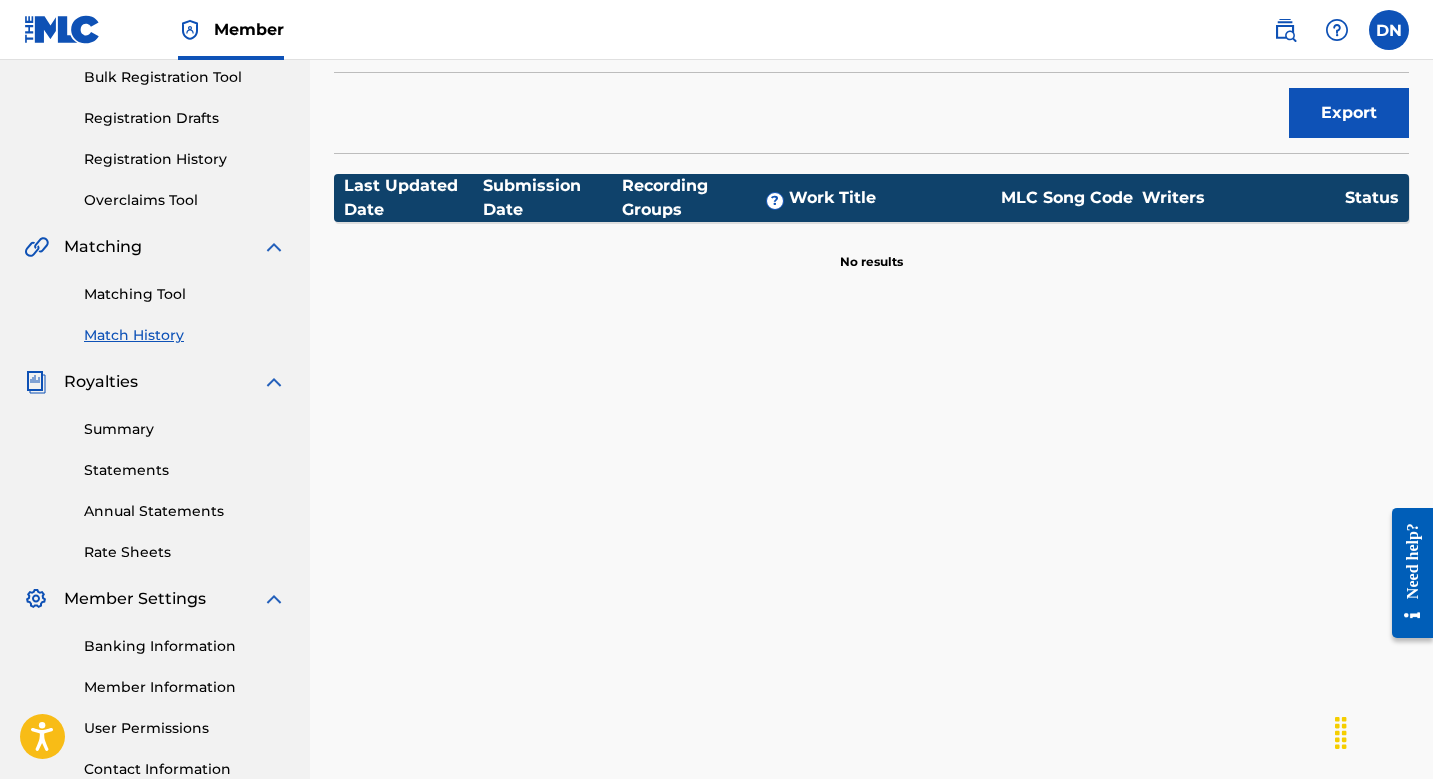 scroll, scrollTop: 320, scrollLeft: 0, axis: vertical 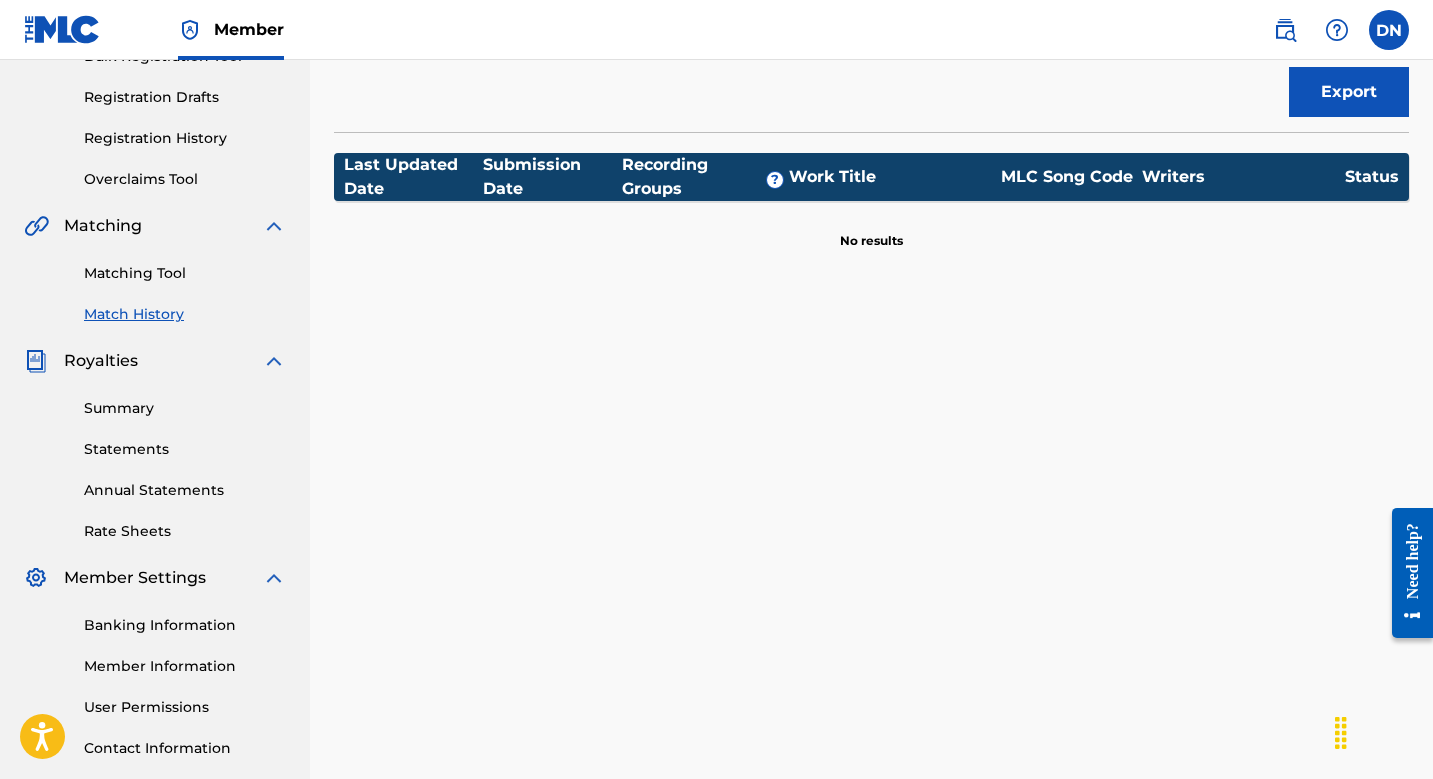 click on "Statements" at bounding box center [185, 449] 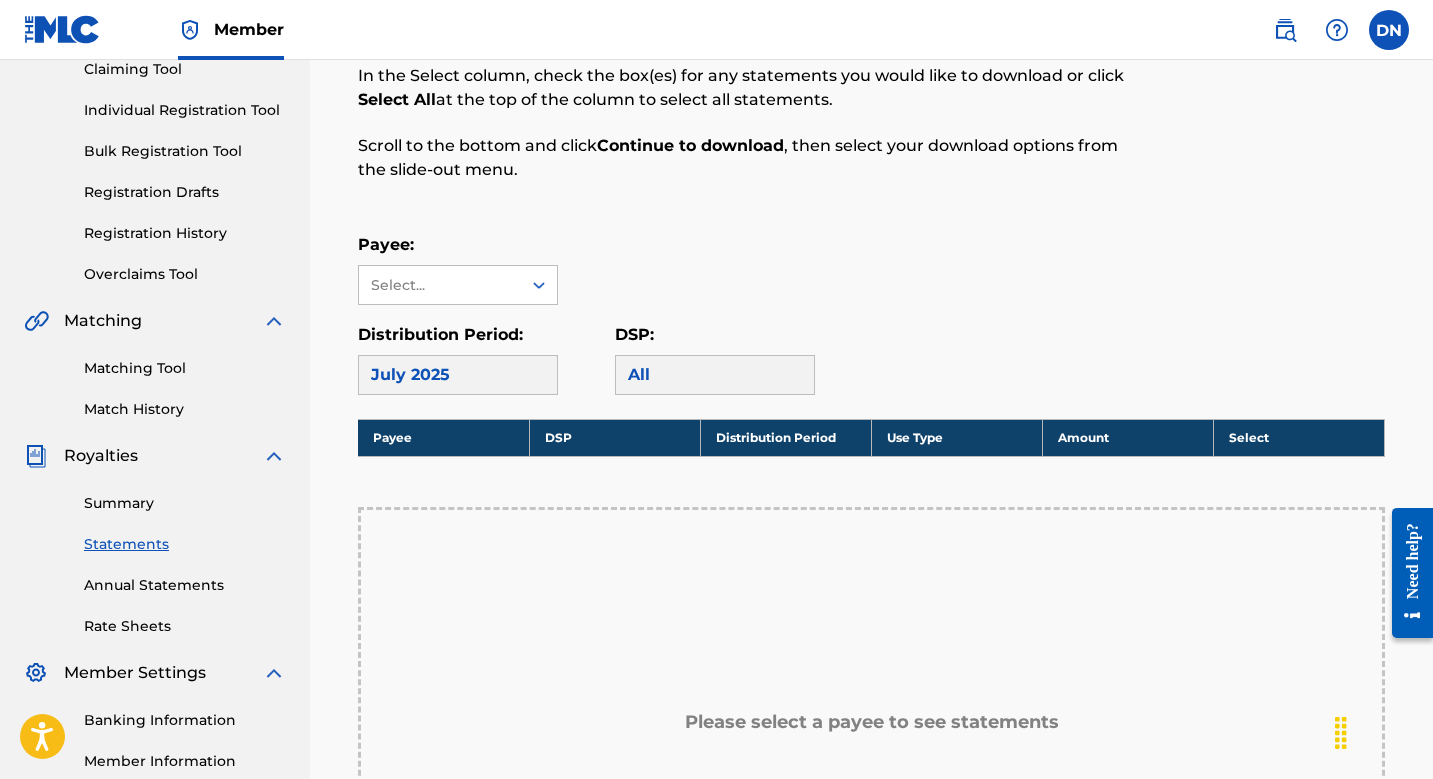 scroll, scrollTop: 319, scrollLeft: 0, axis: vertical 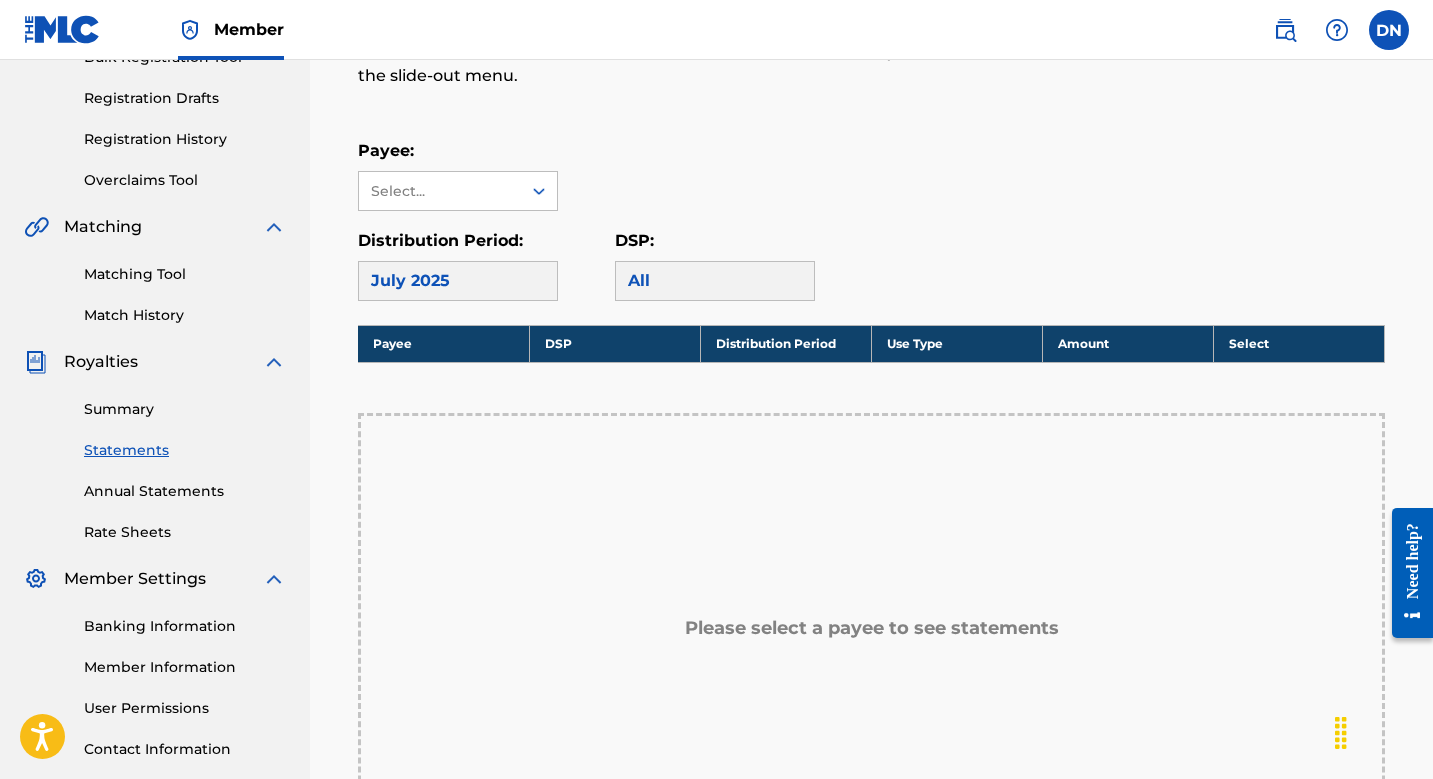 click on "July 2025" at bounding box center [458, 281] 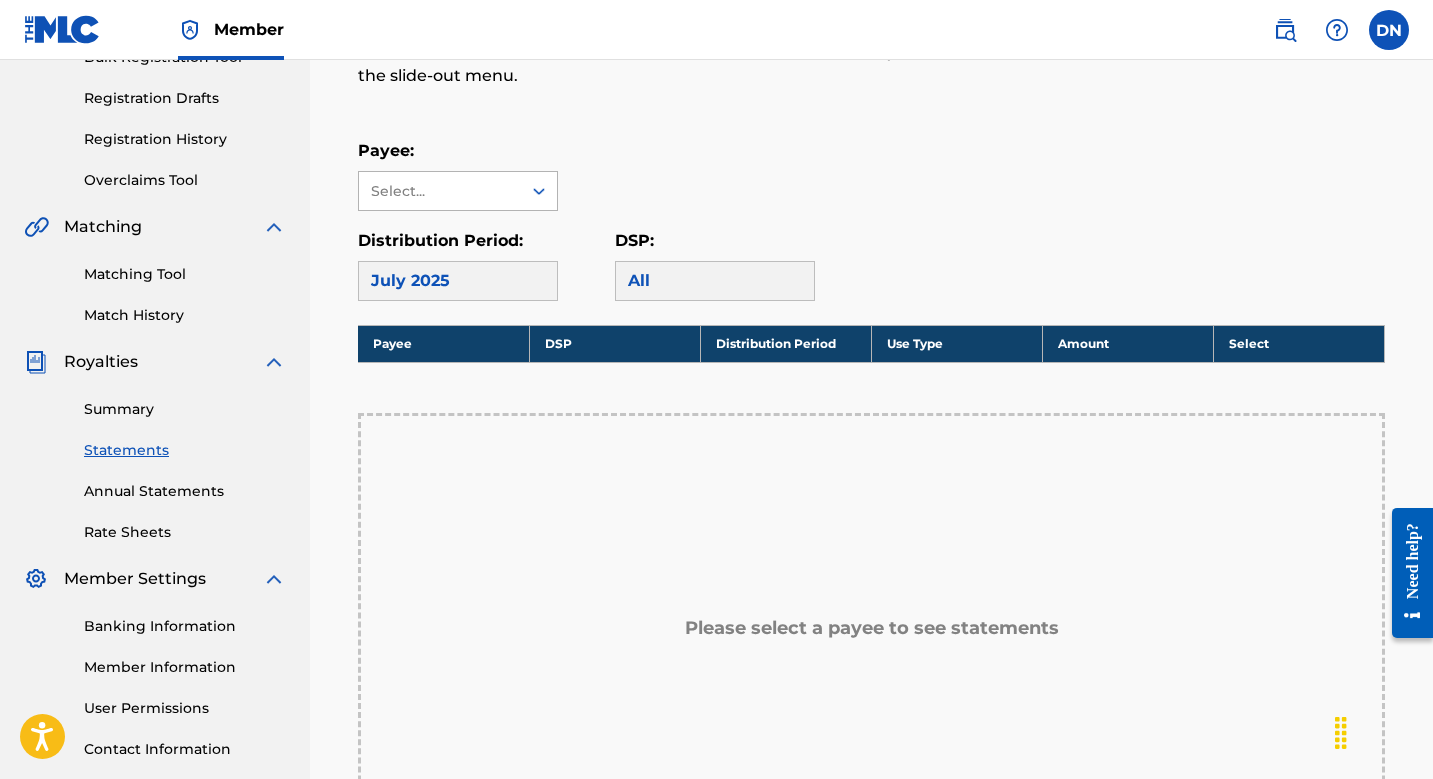 click on "Select..." at bounding box center [439, 191] 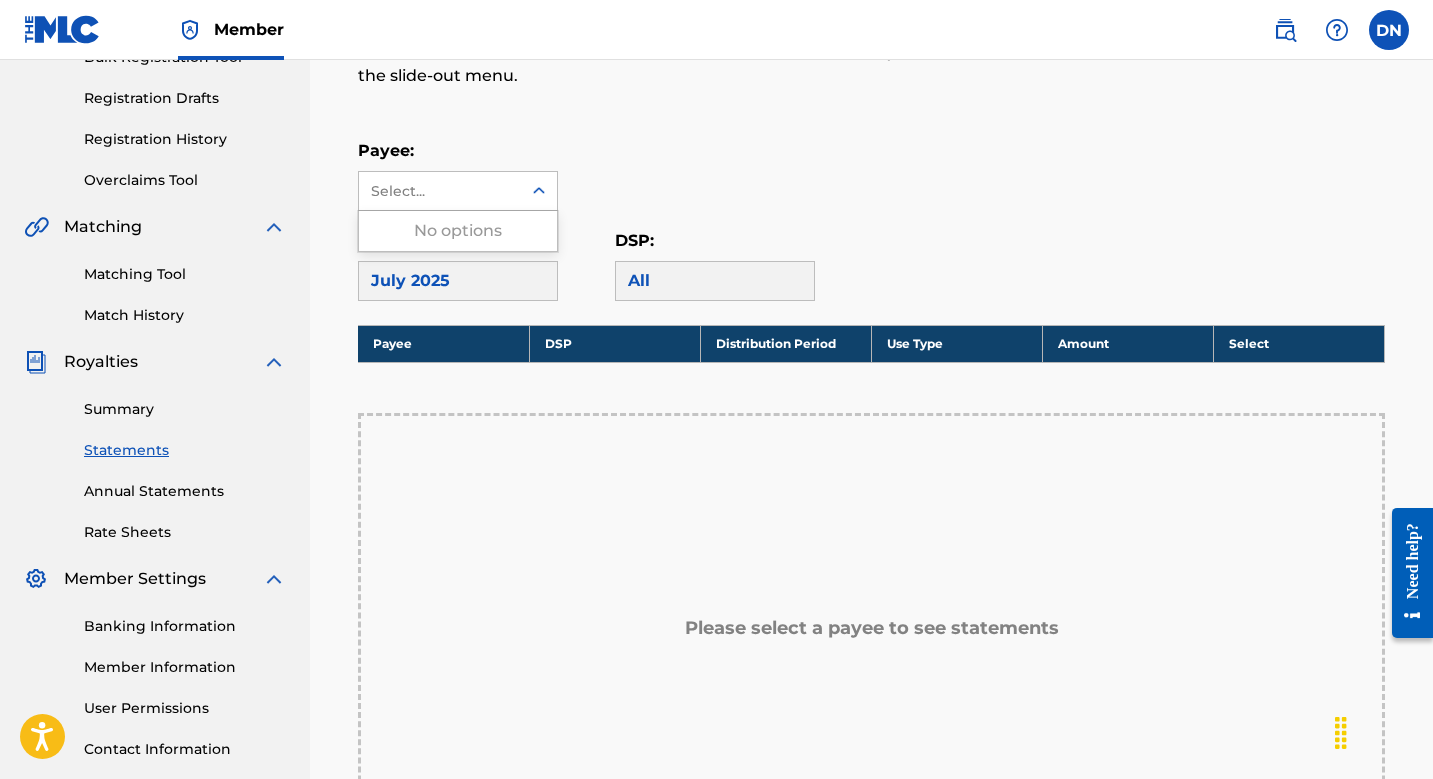 click on "Select..." at bounding box center (439, 191) 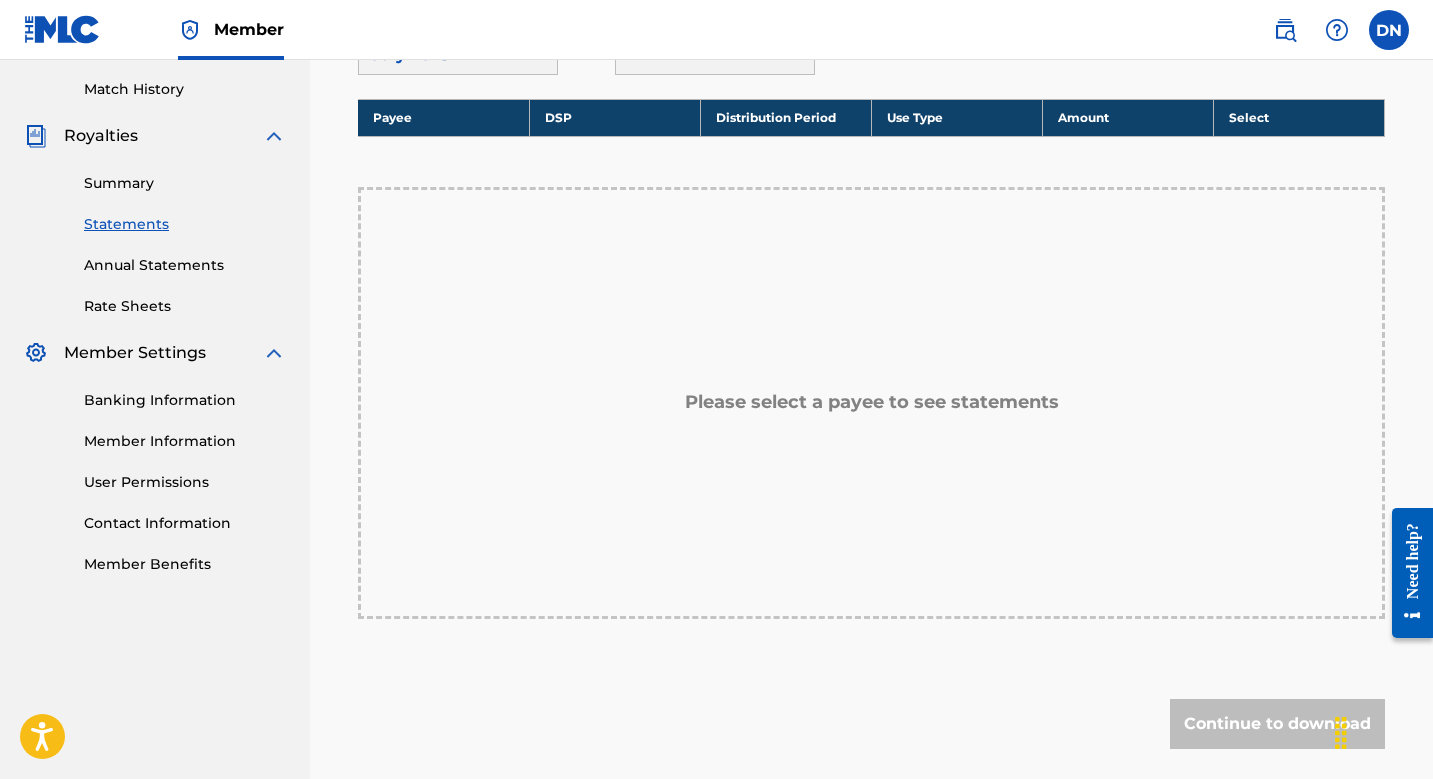 scroll, scrollTop: 565, scrollLeft: 0, axis: vertical 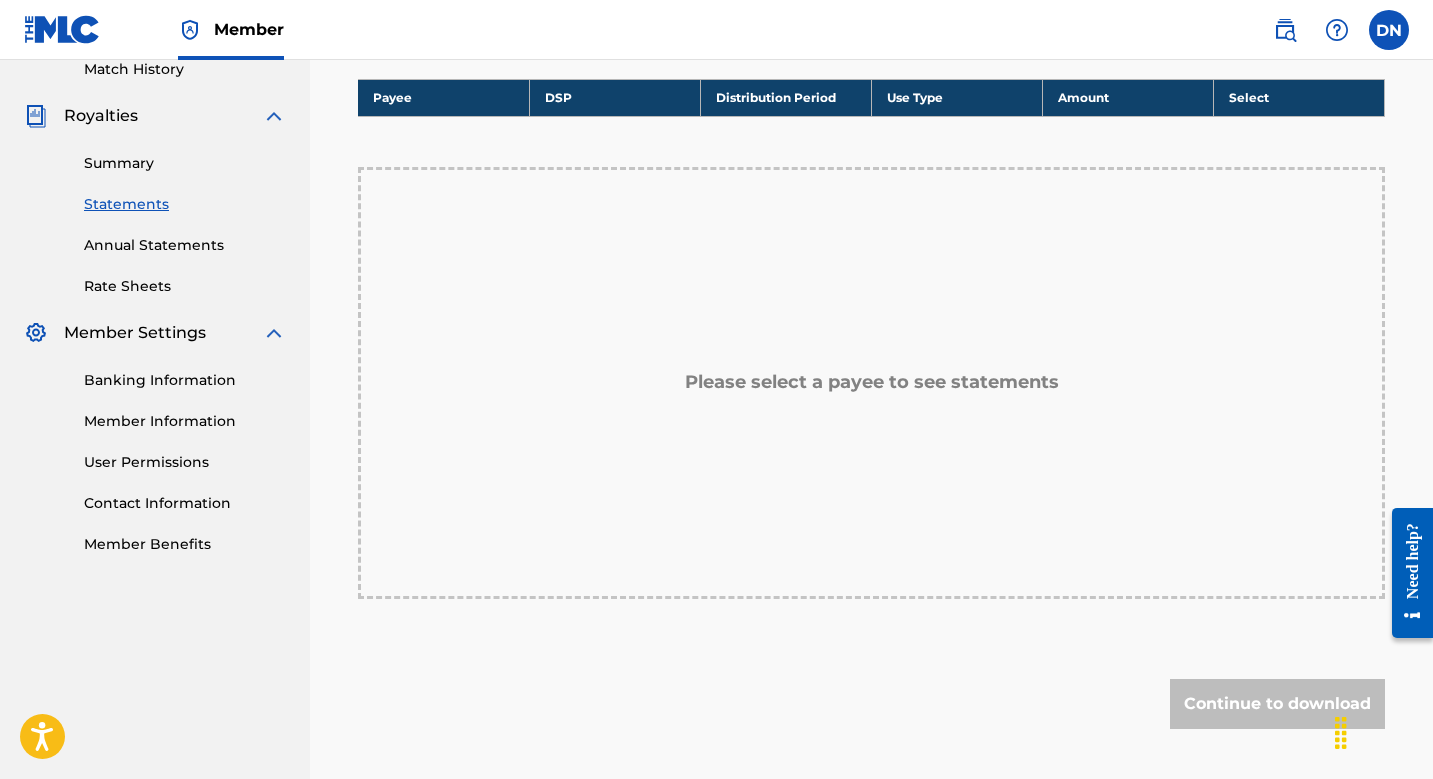 click on "Banking Information" at bounding box center (185, 380) 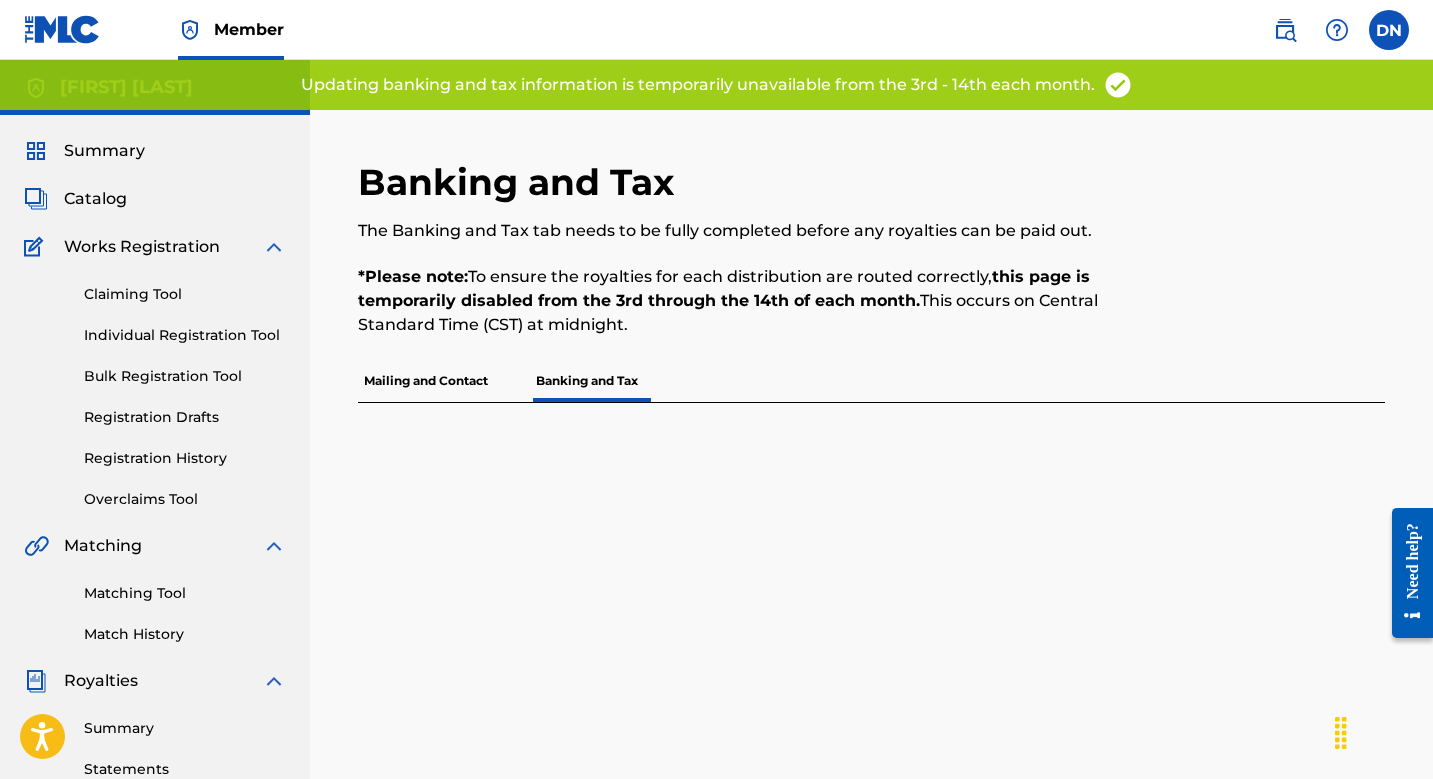scroll, scrollTop: 0, scrollLeft: 0, axis: both 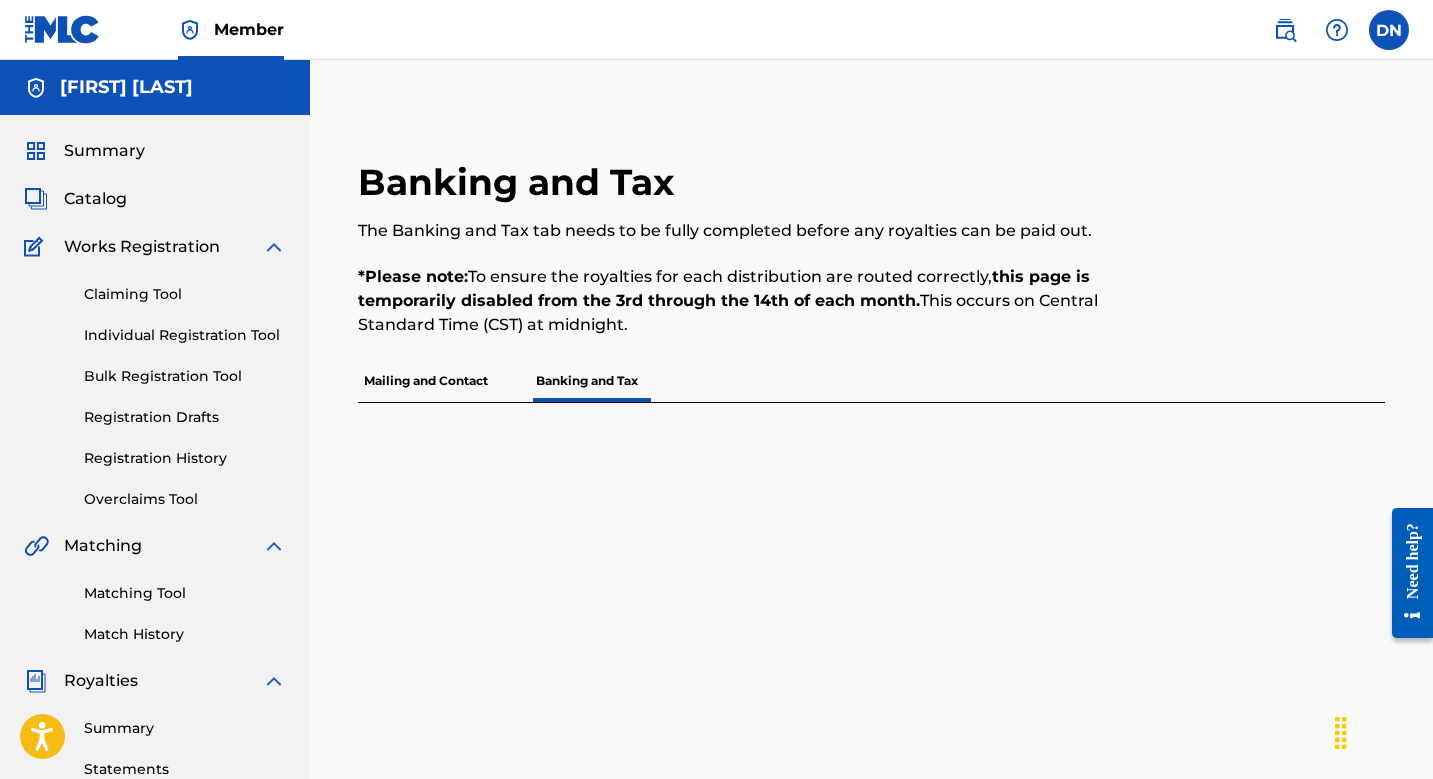 click on "Mailing and Contact" at bounding box center (426, 381) 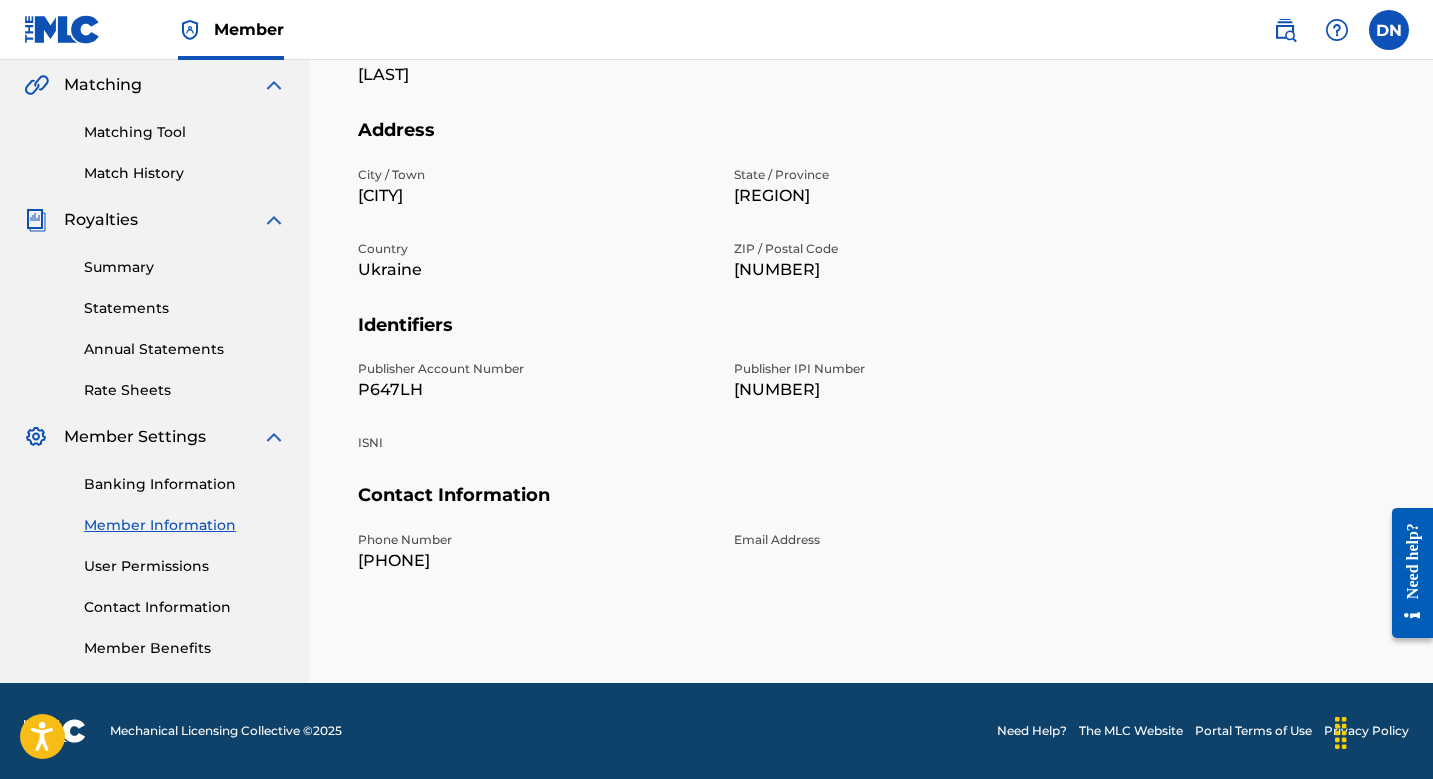 scroll, scrollTop: 461, scrollLeft: 0, axis: vertical 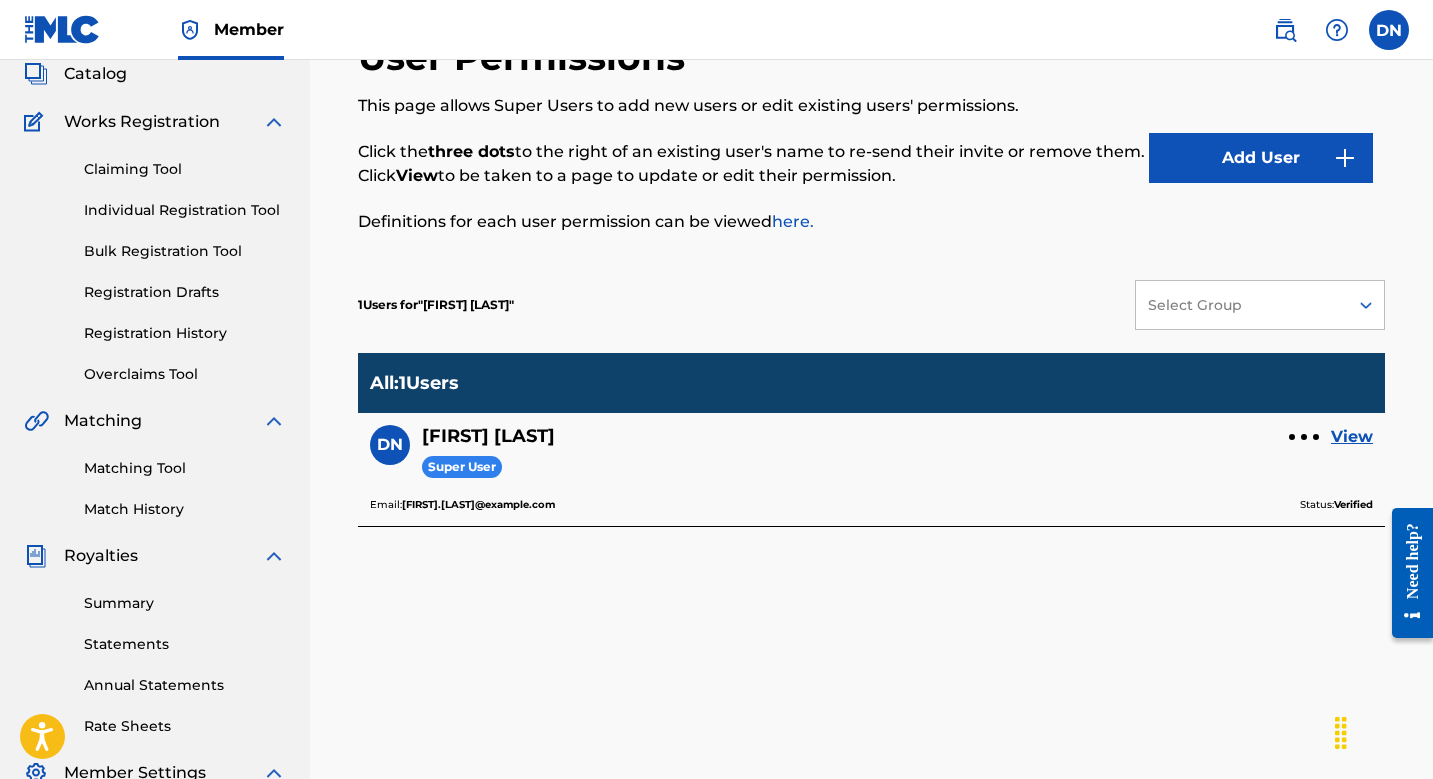 click on "View" at bounding box center (1352, 437) 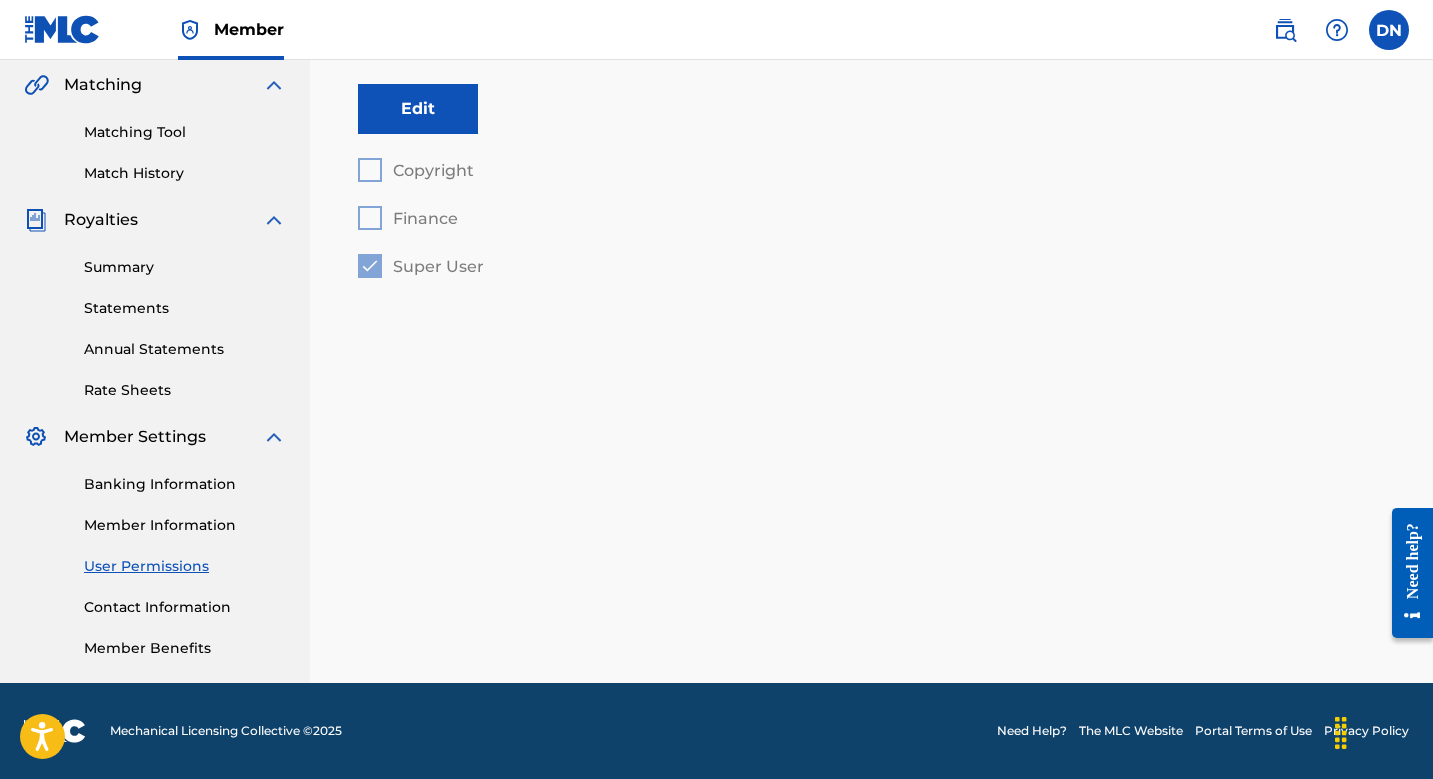 scroll, scrollTop: 461, scrollLeft: 0, axis: vertical 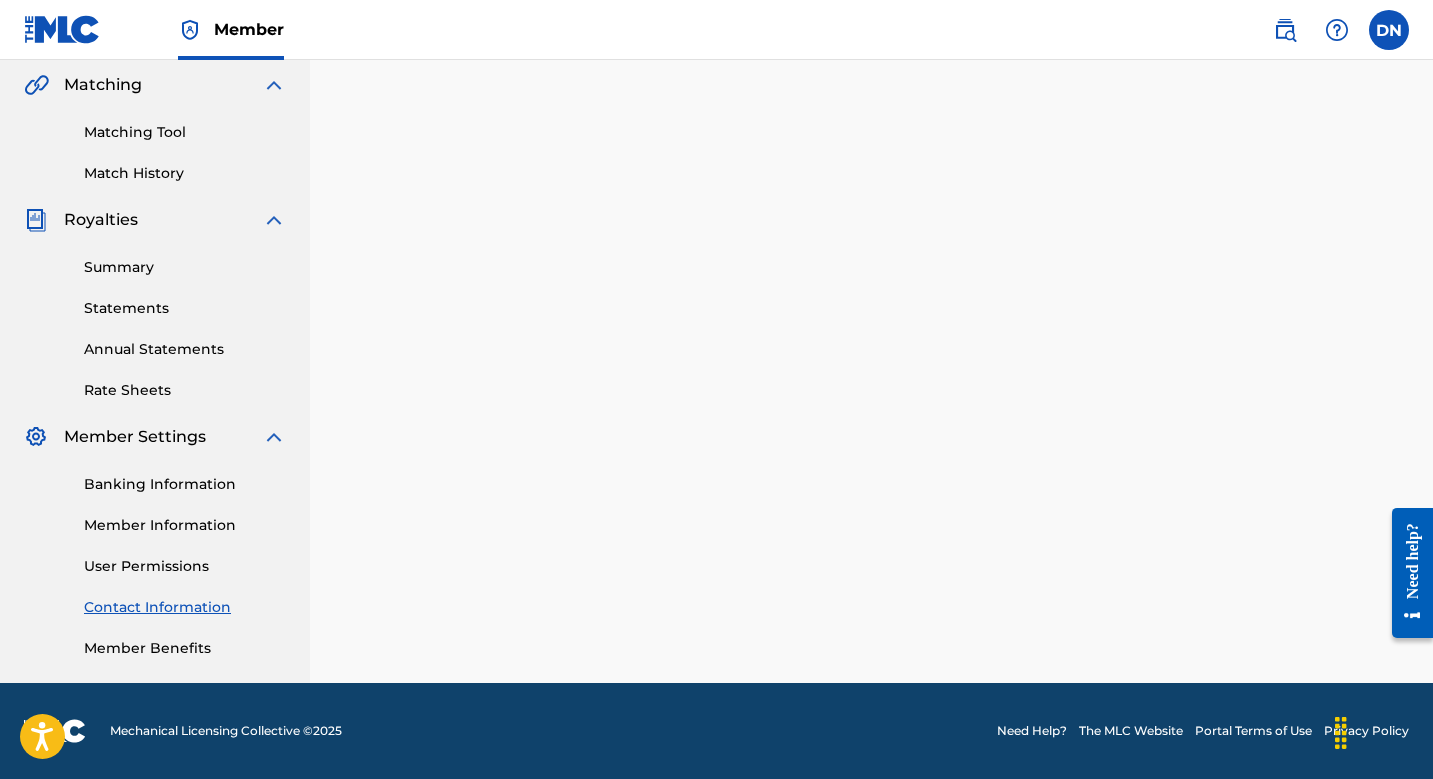 click on "Member Benefits" at bounding box center [185, 648] 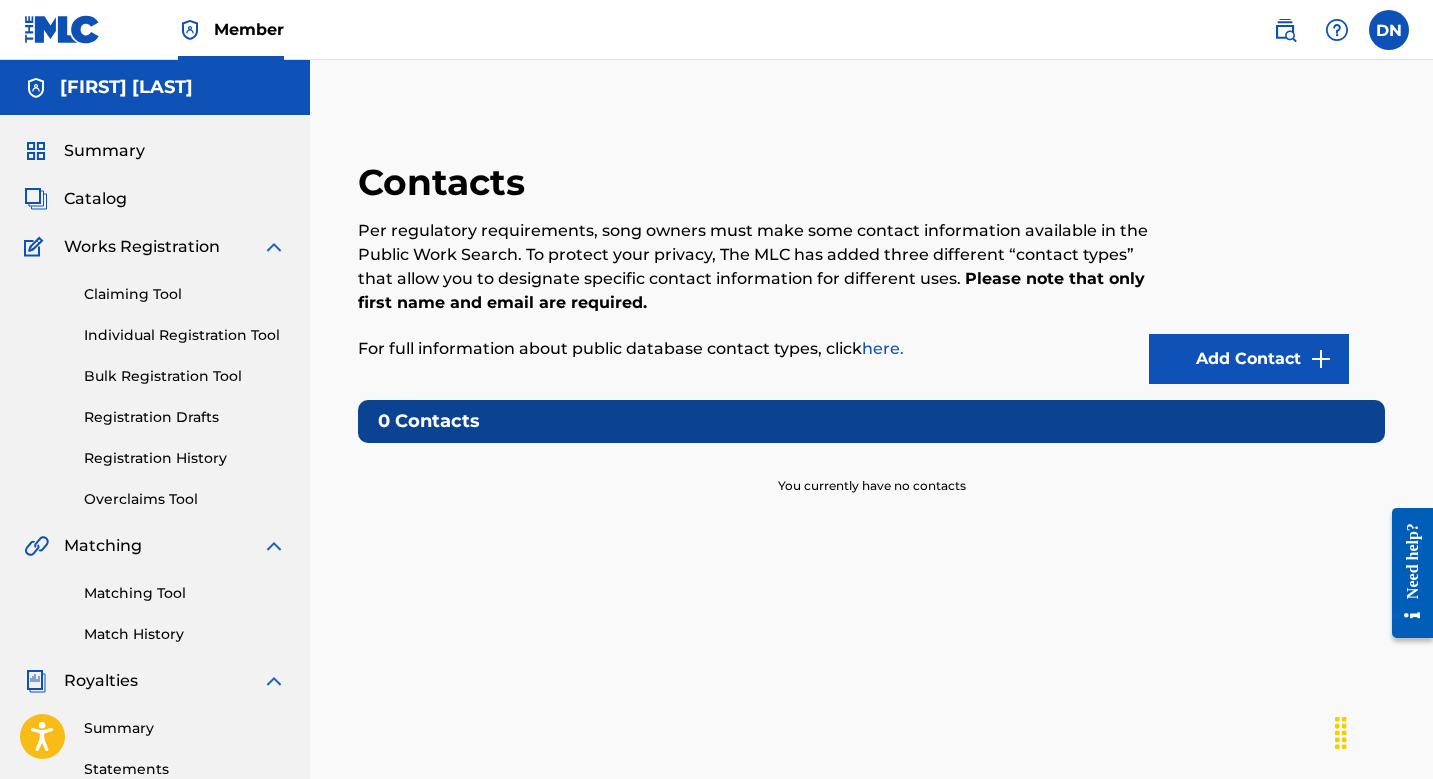 scroll, scrollTop: 0, scrollLeft: 0, axis: both 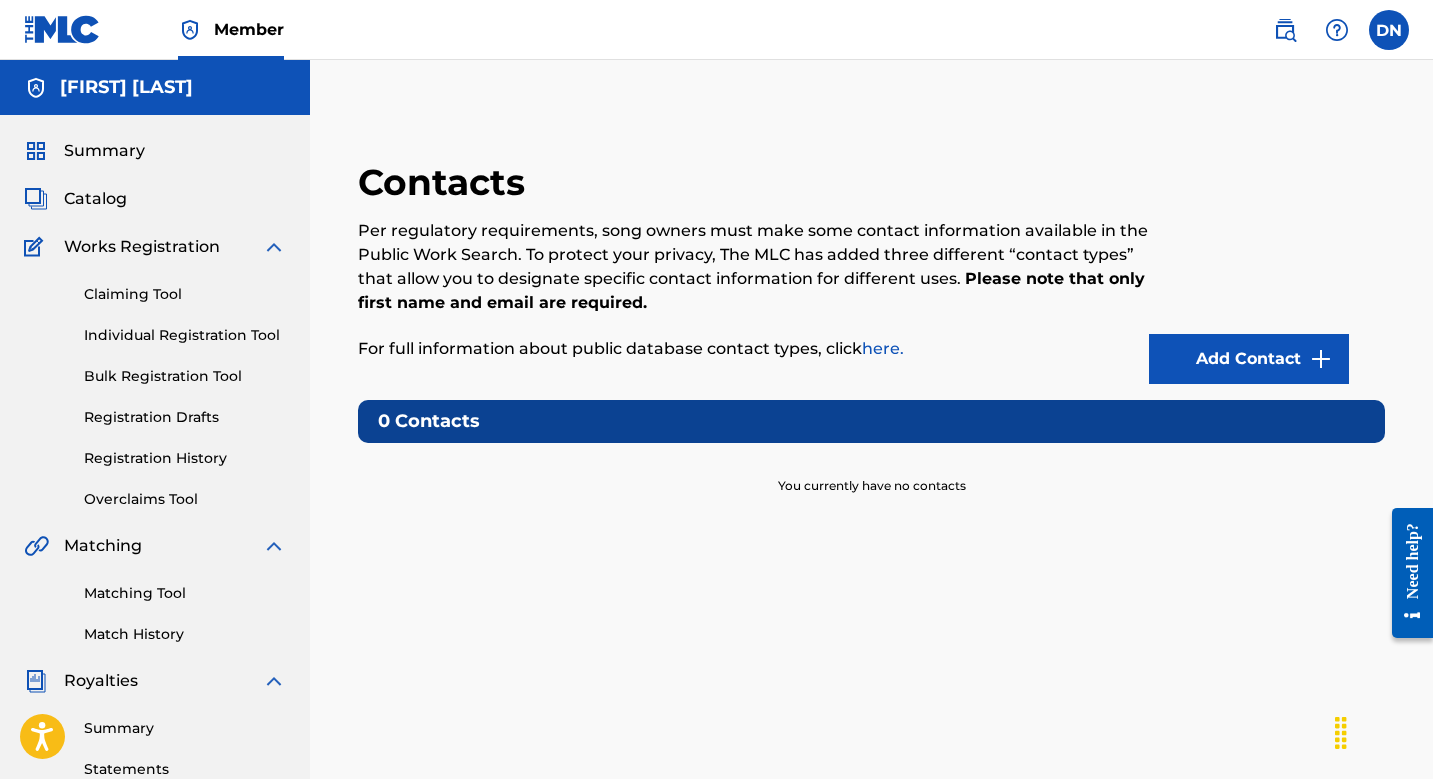 click on "Catalog" at bounding box center (95, 199) 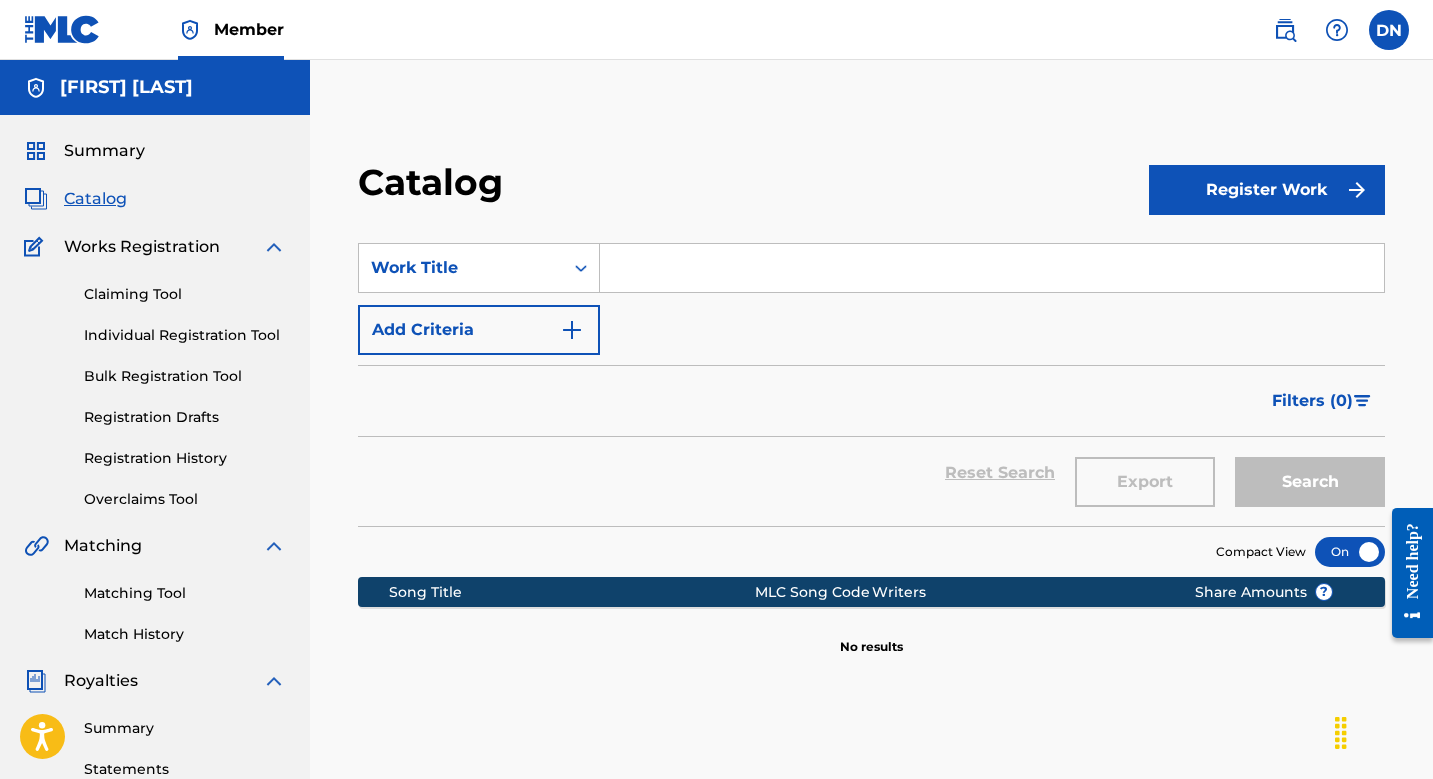 scroll, scrollTop: 0, scrollLeft: 0, axis: both 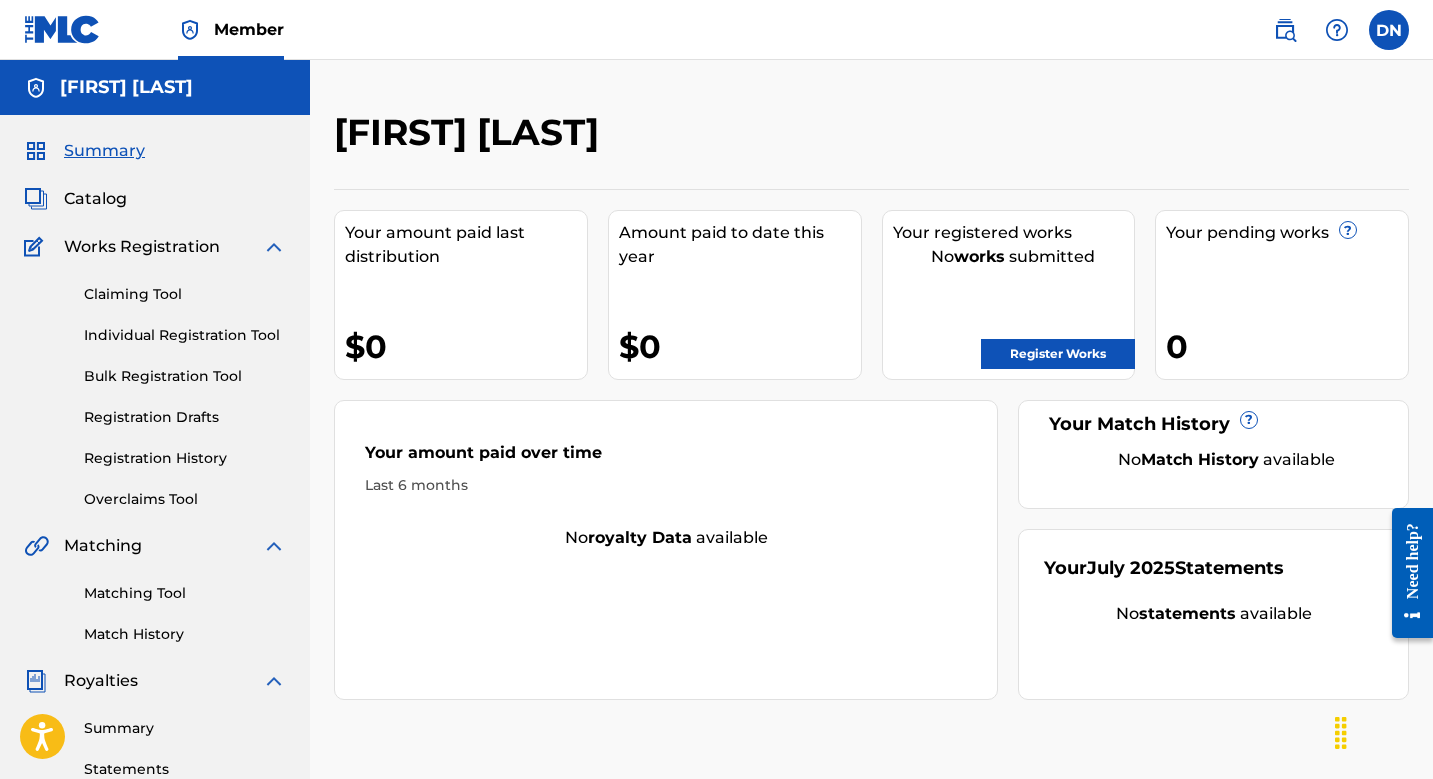 click on "Catalog" at bounding box center (95, 199) 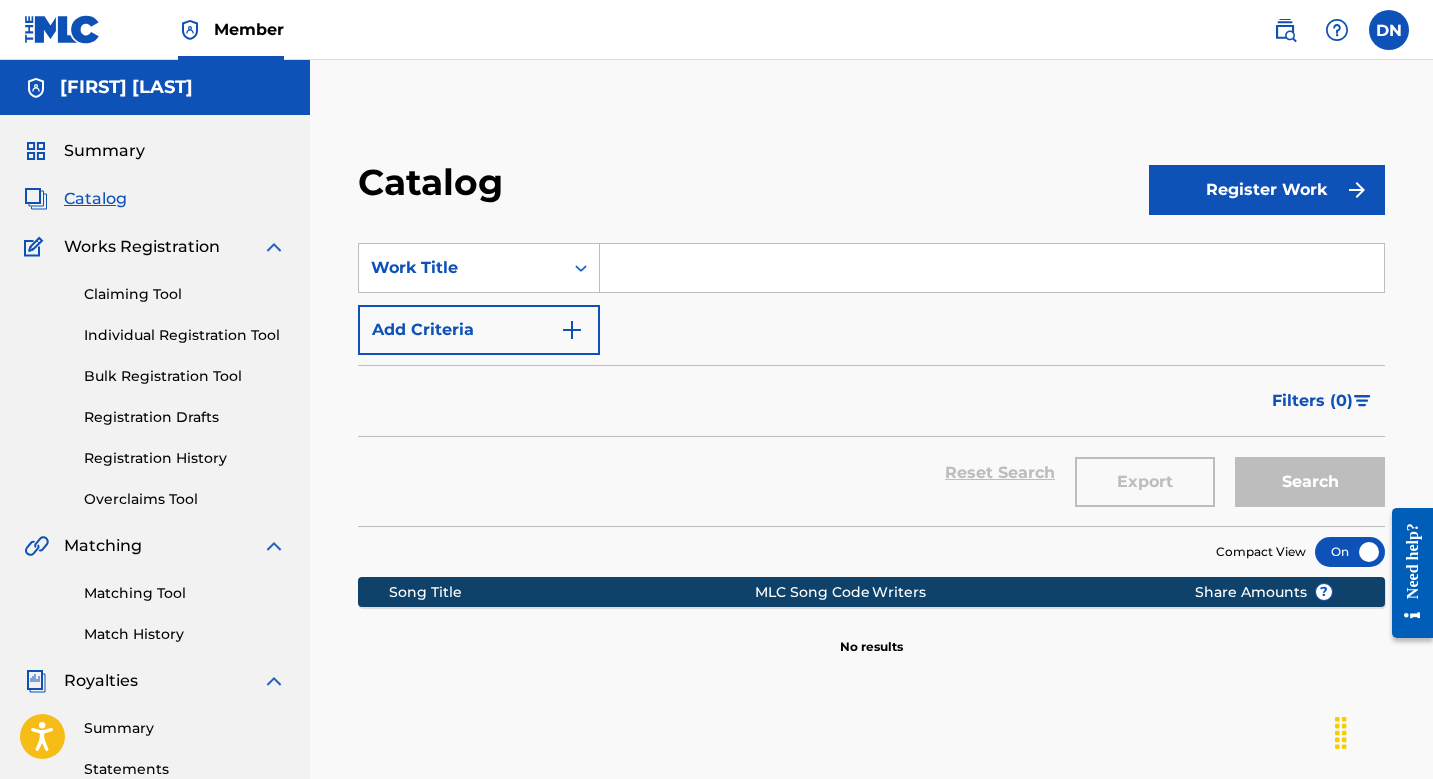 click on "Registration History" at bounding box center [185, 458] 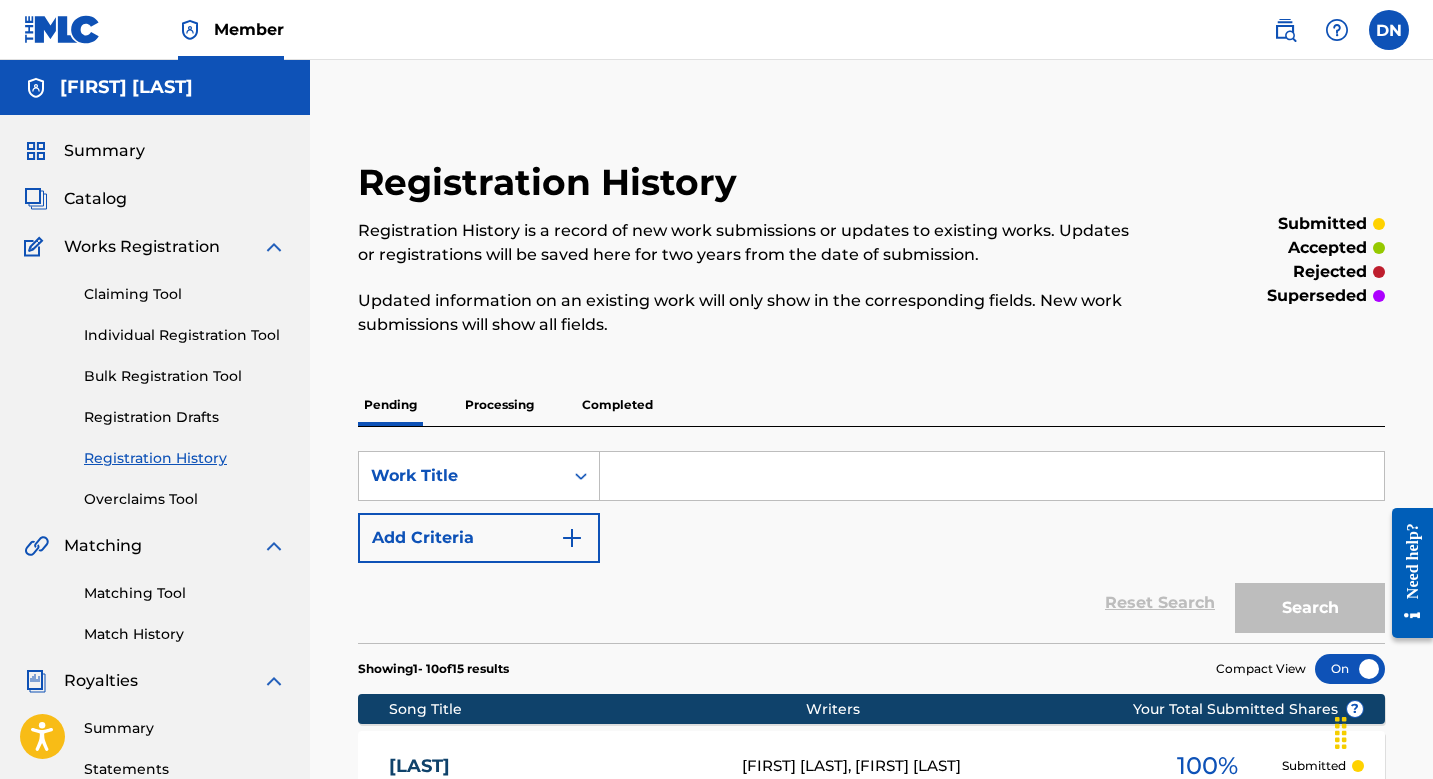 click on "Pending Processing Completed" at bounding box center (871, 405) 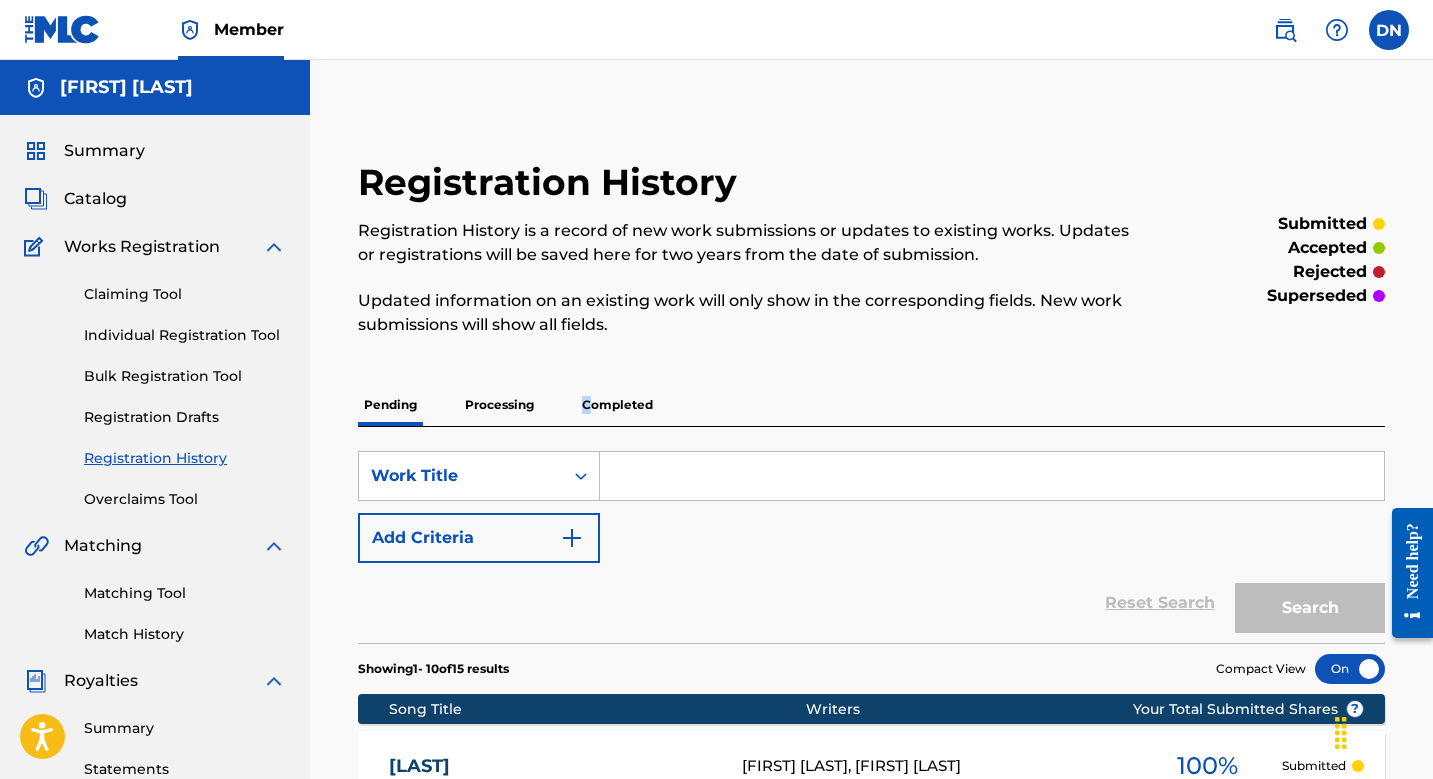 click on "Completed" at bounding box center [617, 405] 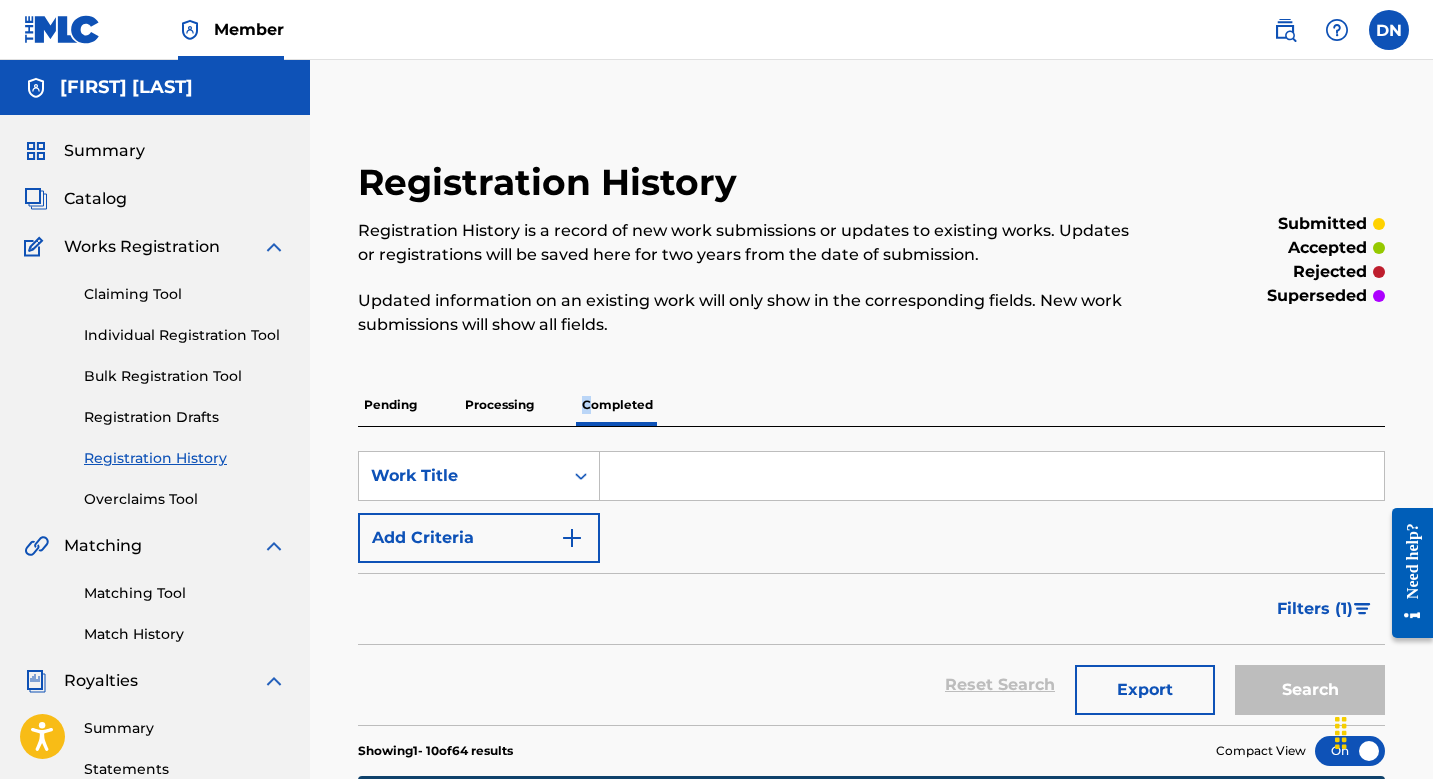 scroll, scrollTop: 0, scrollLeft: 0, axis: both 